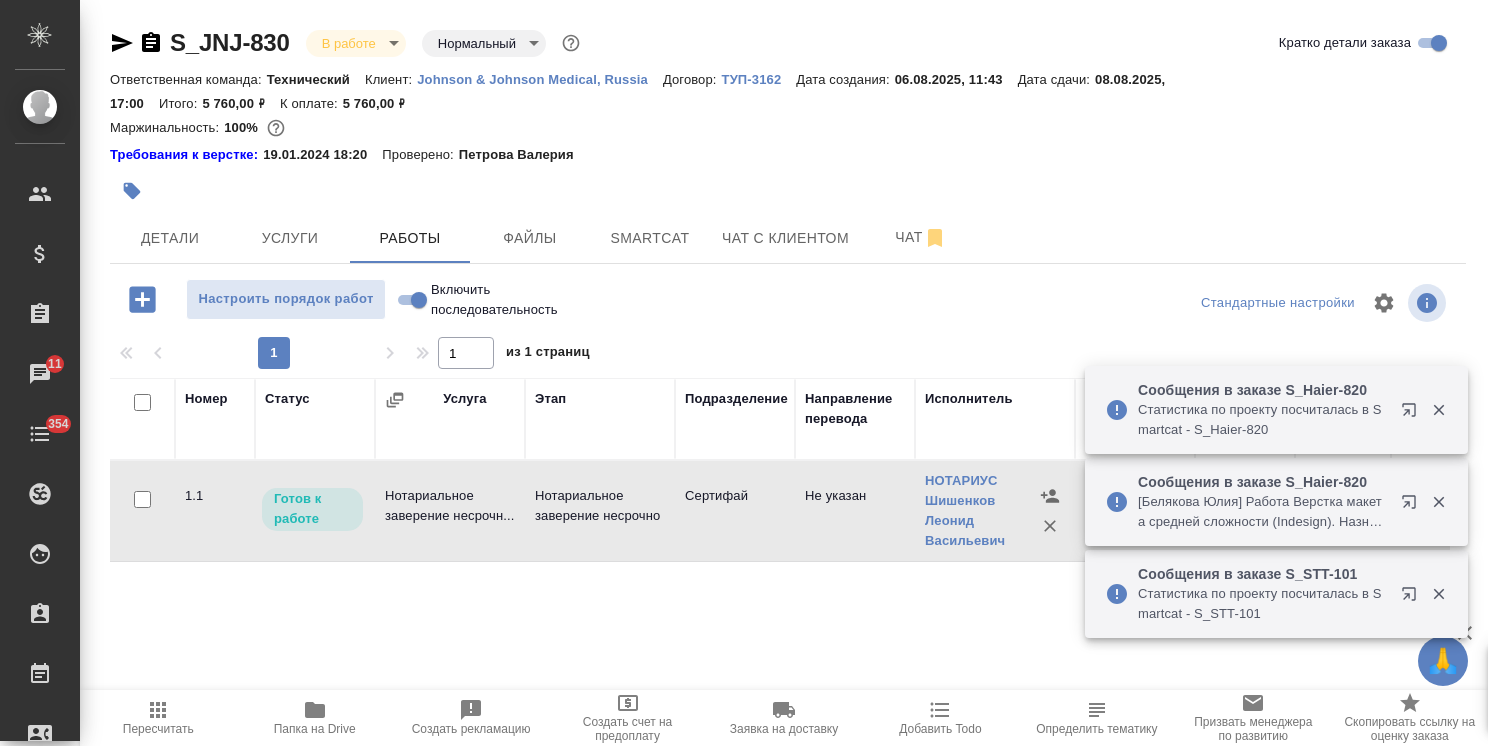 scroll, scrollTop: 0, scrollLeft: 0, axis: both 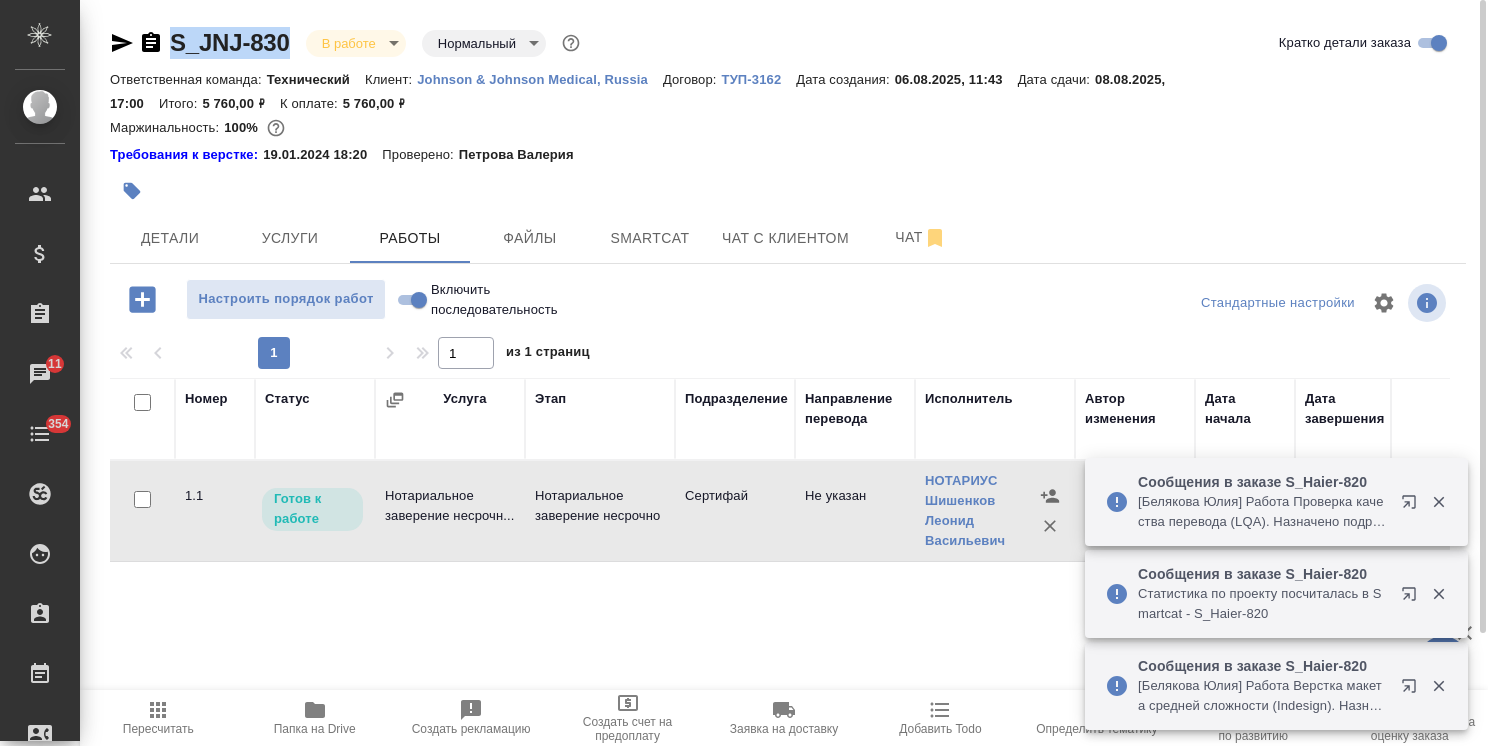 drag, startPoint x: 296, startPoint y: 21, endPoint x: 160, endPoint y: 25, distance: 136.0588 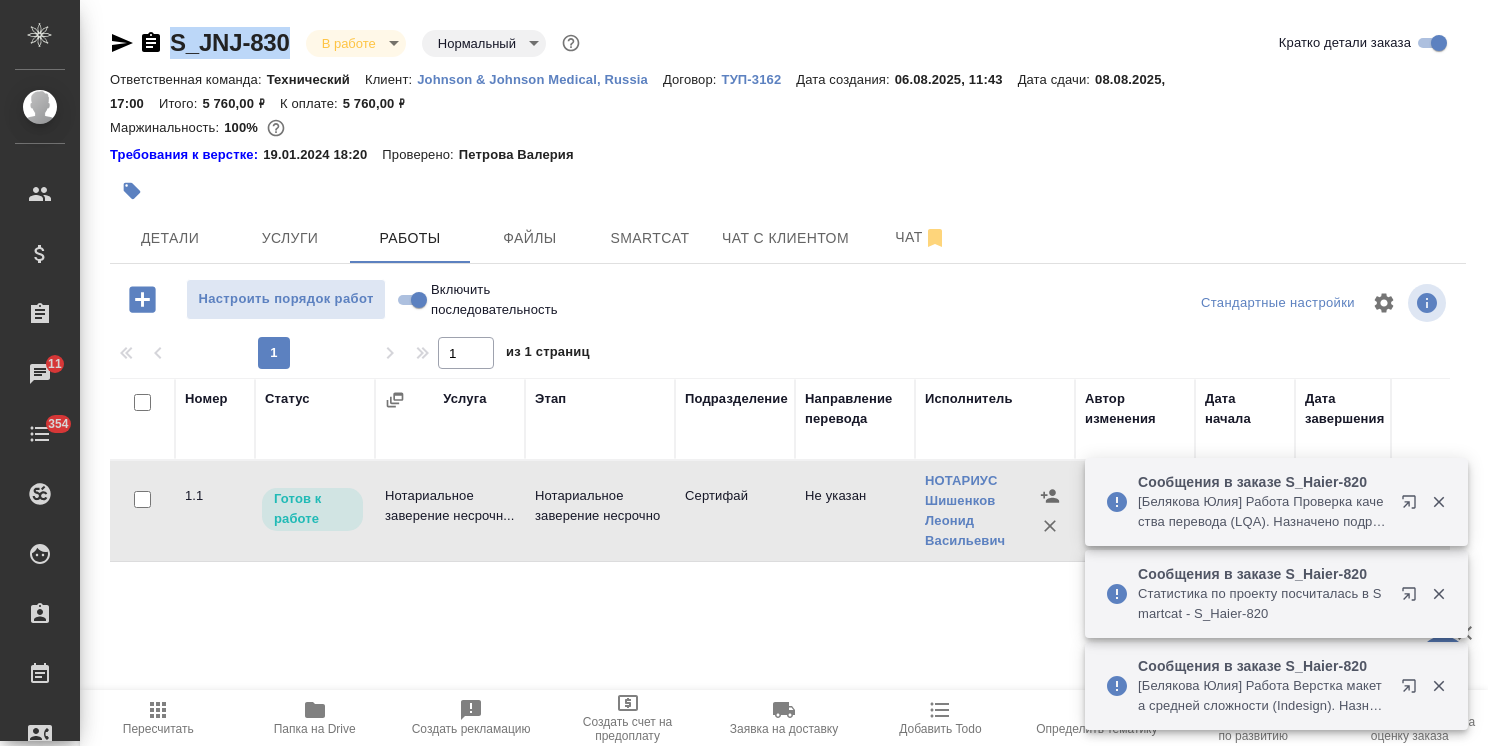 click at bounding box center [1438, 502] 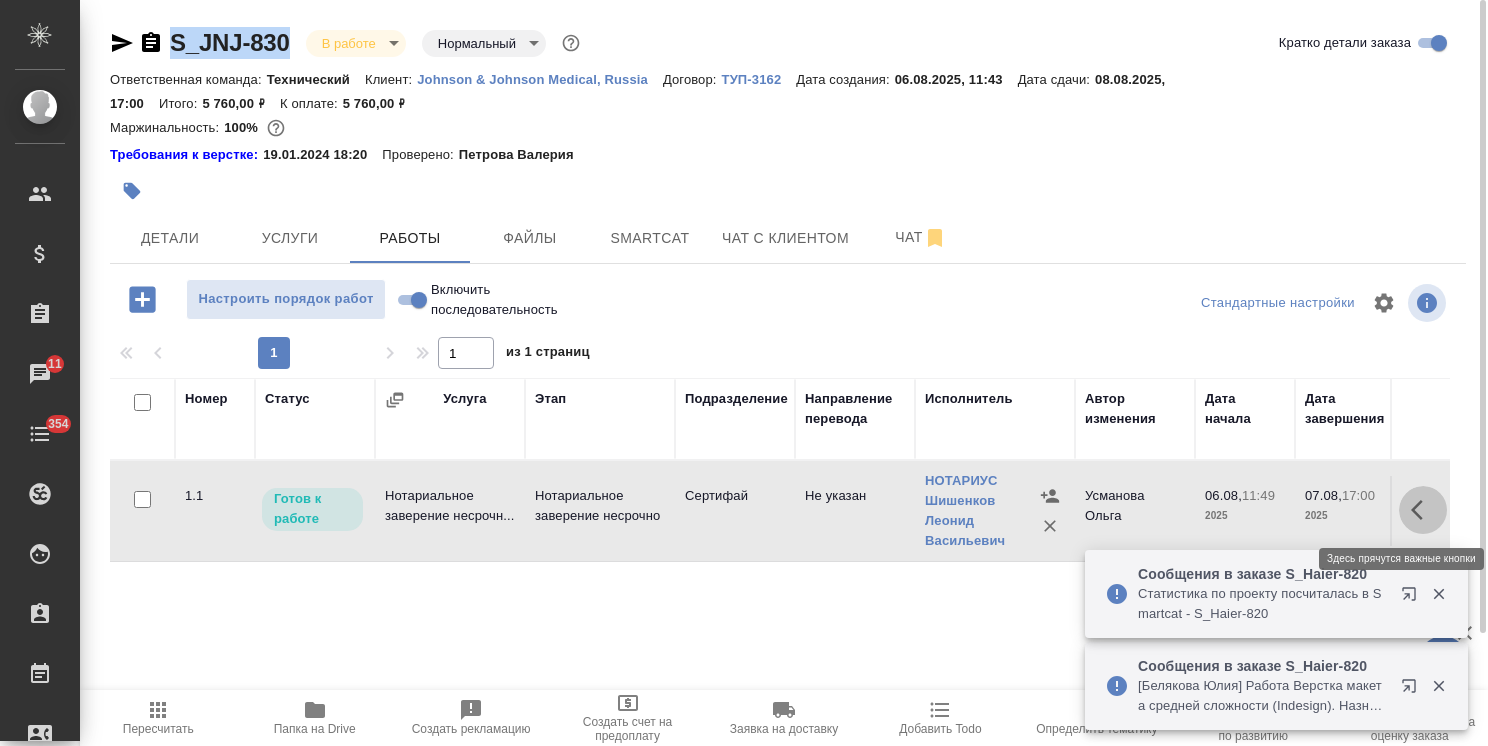 click 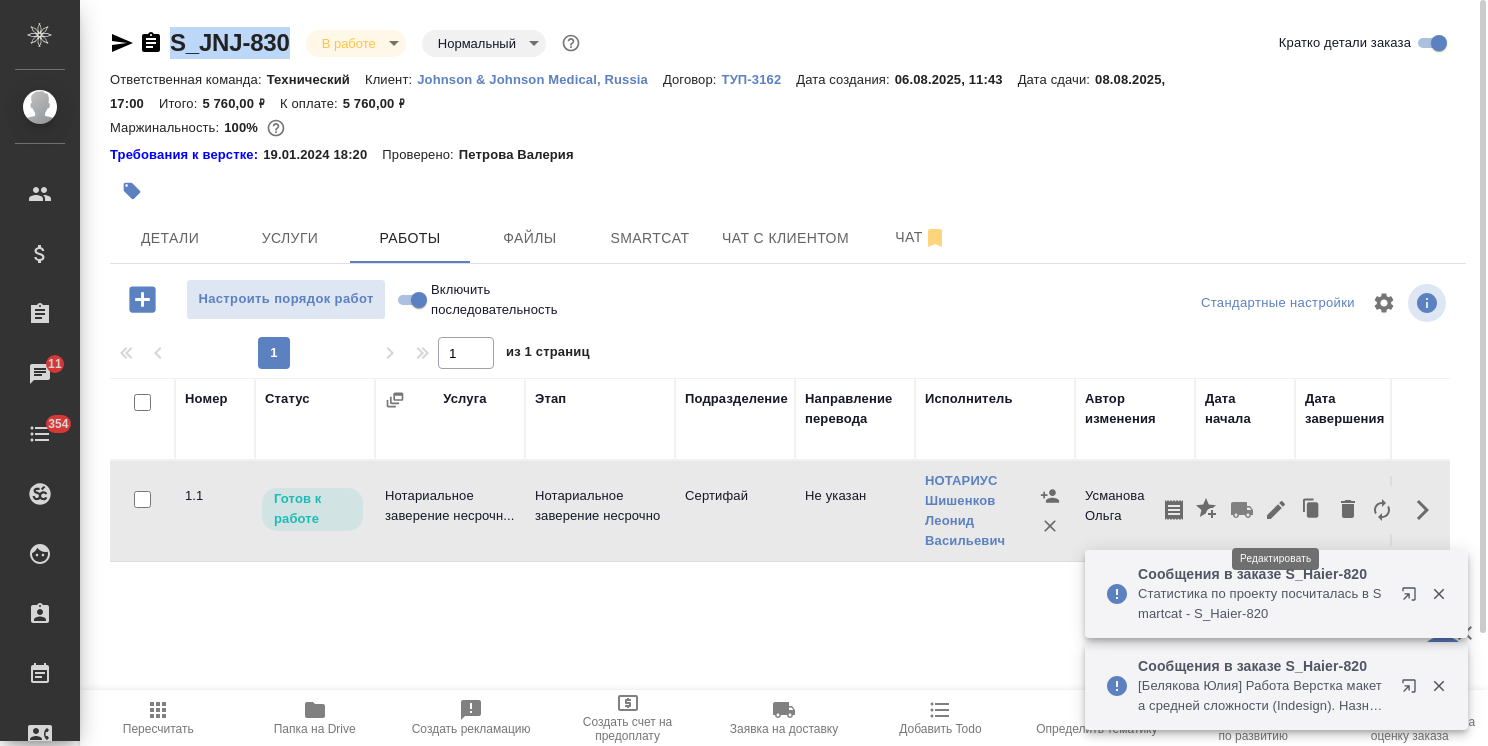click 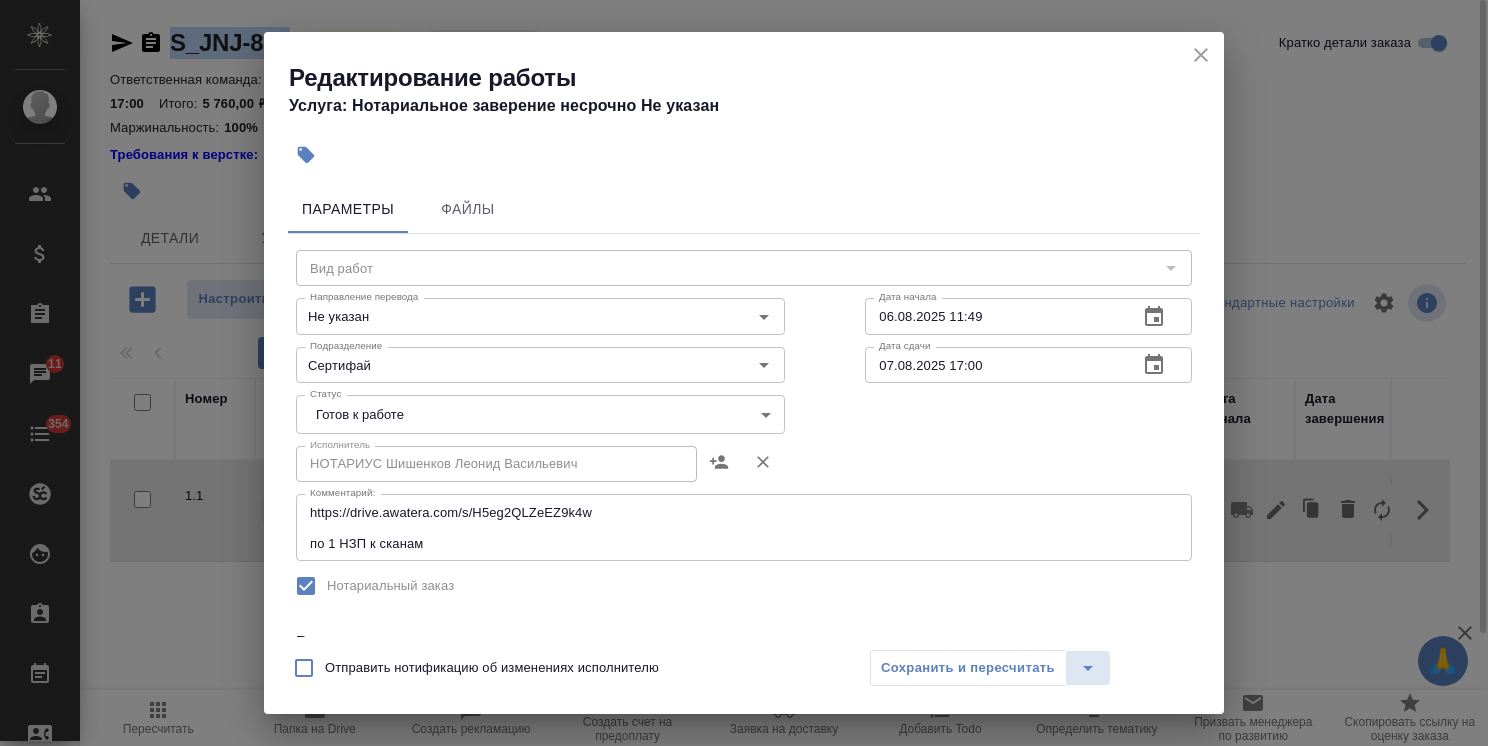 type on "Нотариальное заверение несрочно" 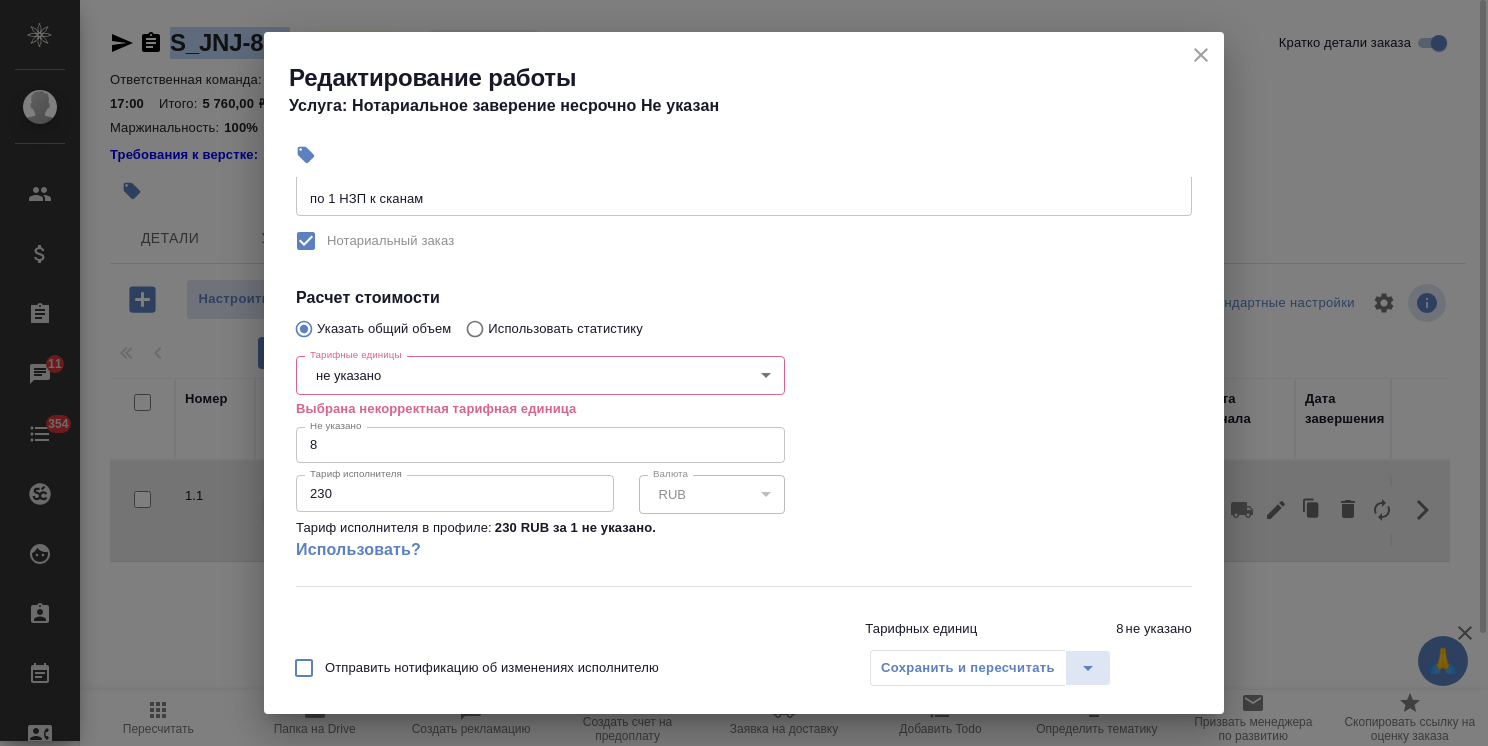 scroll, scrollTop: 300, scrollLeft: 0, axis: vertical 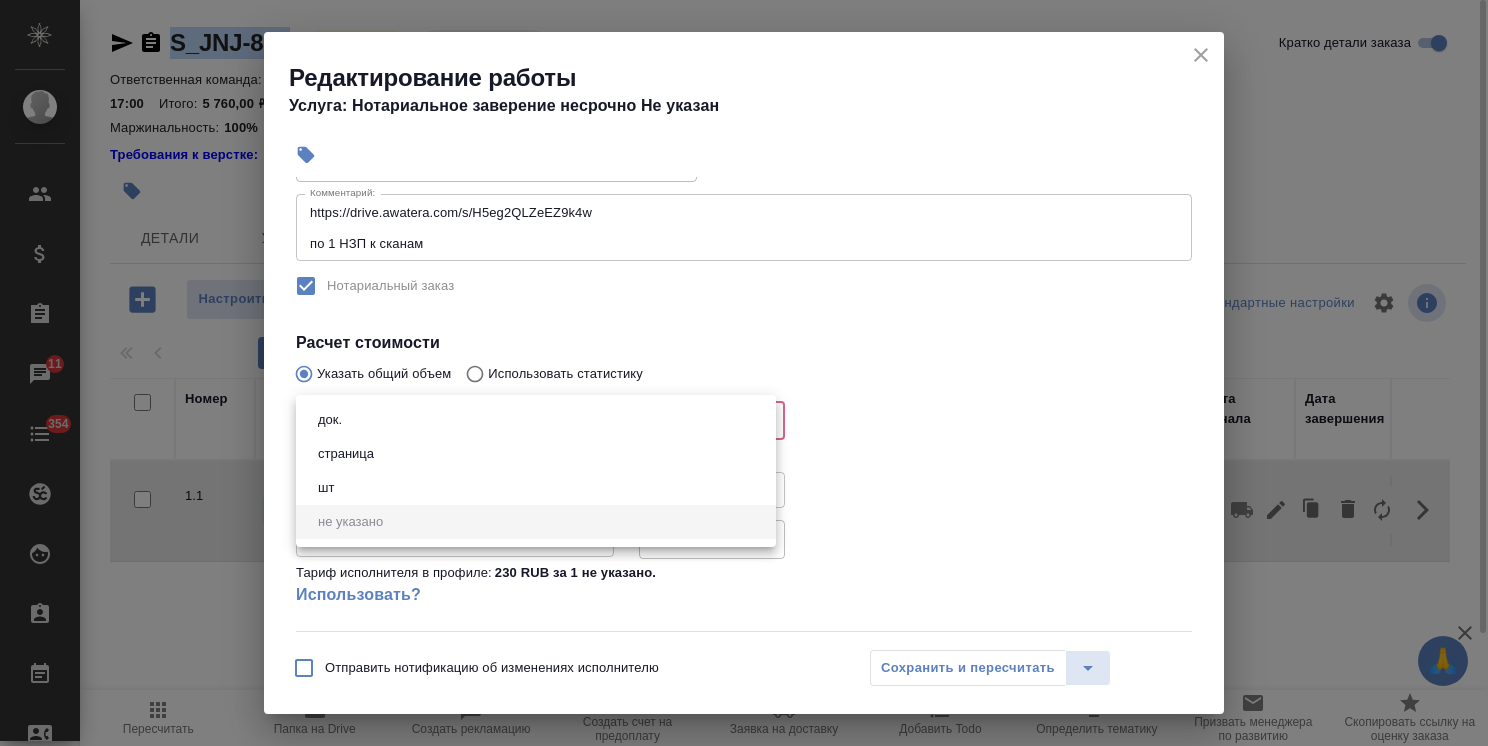 click on "🙏 .cls-1
fill:#fff;
AWATERA Usmanova Olga Клиенты Спецификации Заказы 11 Чаты 354 Todo Проекты SC Исполнители Кандидаты Работы Входящие заявки Заявки на доставку Рекламации Проекты процессинга Конференции Выйти S_JNJ-830 В работе inProgress Нормальный normal Кратко детали заказа Ответственная команда: Технический Клиент: Johnson & Johnson Medical, Russia Договор: ТУП-3162 Дата создания: 06.08.2025, 11:43 Дата сдачи: 08.08.2025, 17:00 Итого: 5 760,00 ₽ К оплате: 5 760,00 ₽ Маржинальность: 100% Требования к верстке: 19.01.2024 18:20 Проверено: Петрова Валерия Детали Услуги Работы Файлы Smartcat Чат с клиентом Чат 1 1 Номер   1.1" at bounding box center [744, 373] 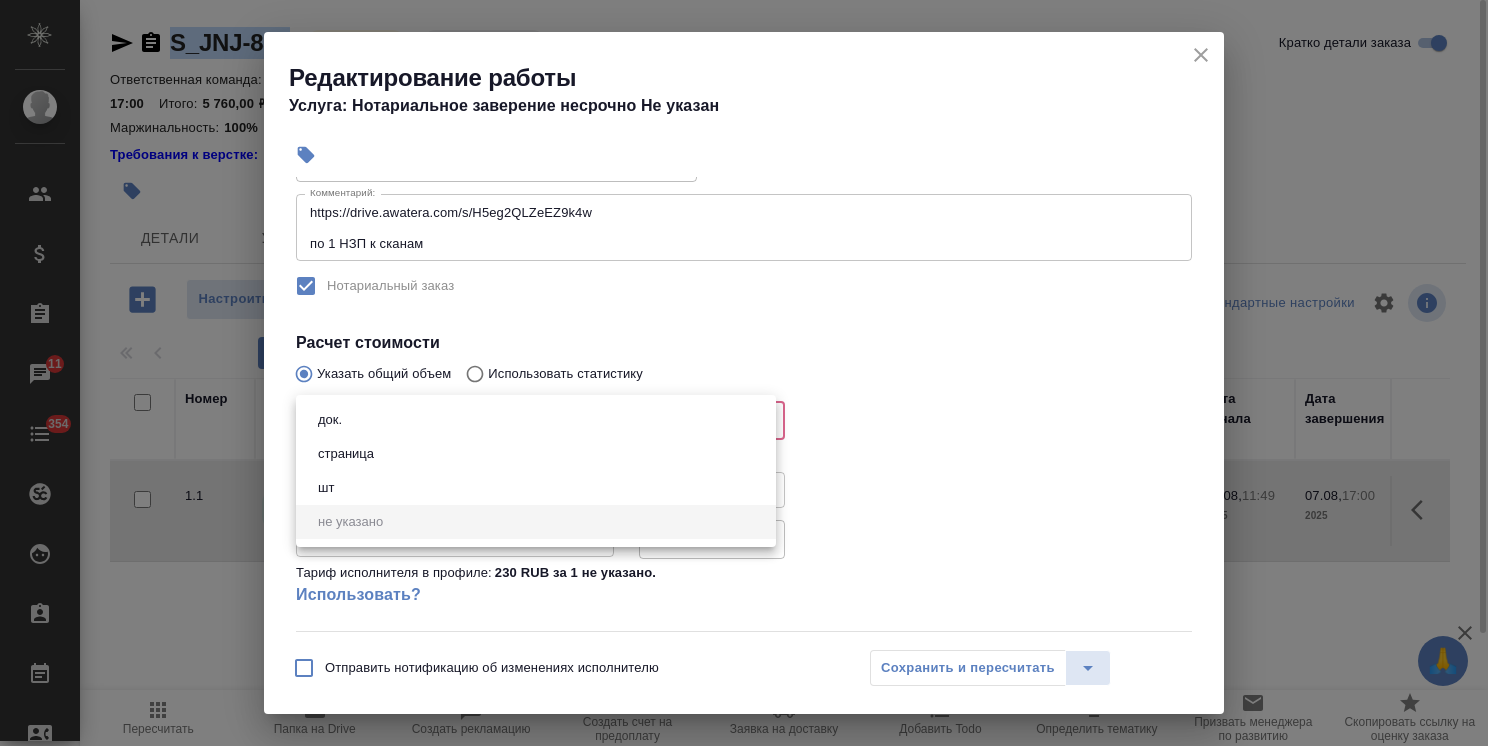 click on "док." at bounding box center (330, 420) 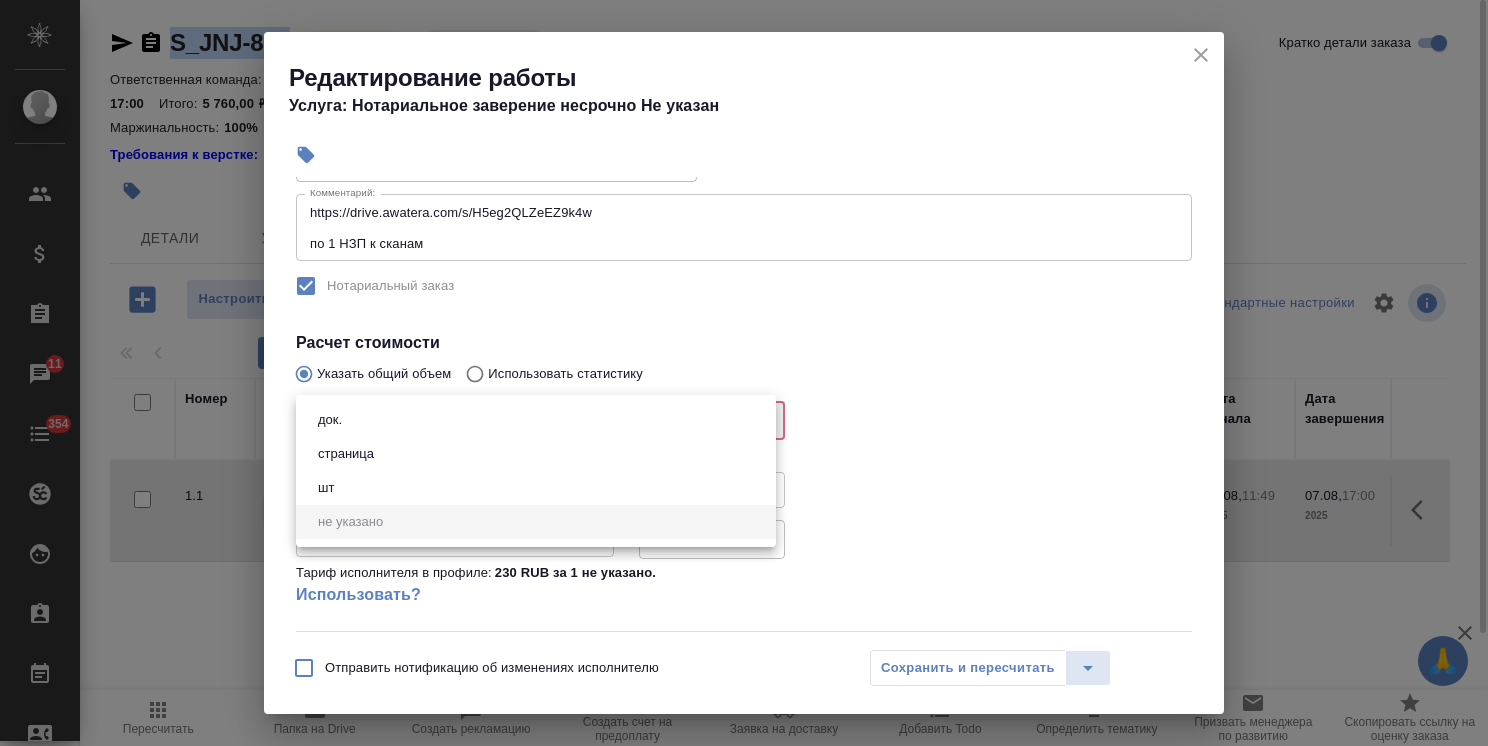 type on "5a8b1489cc6b4906c91bfd8b" 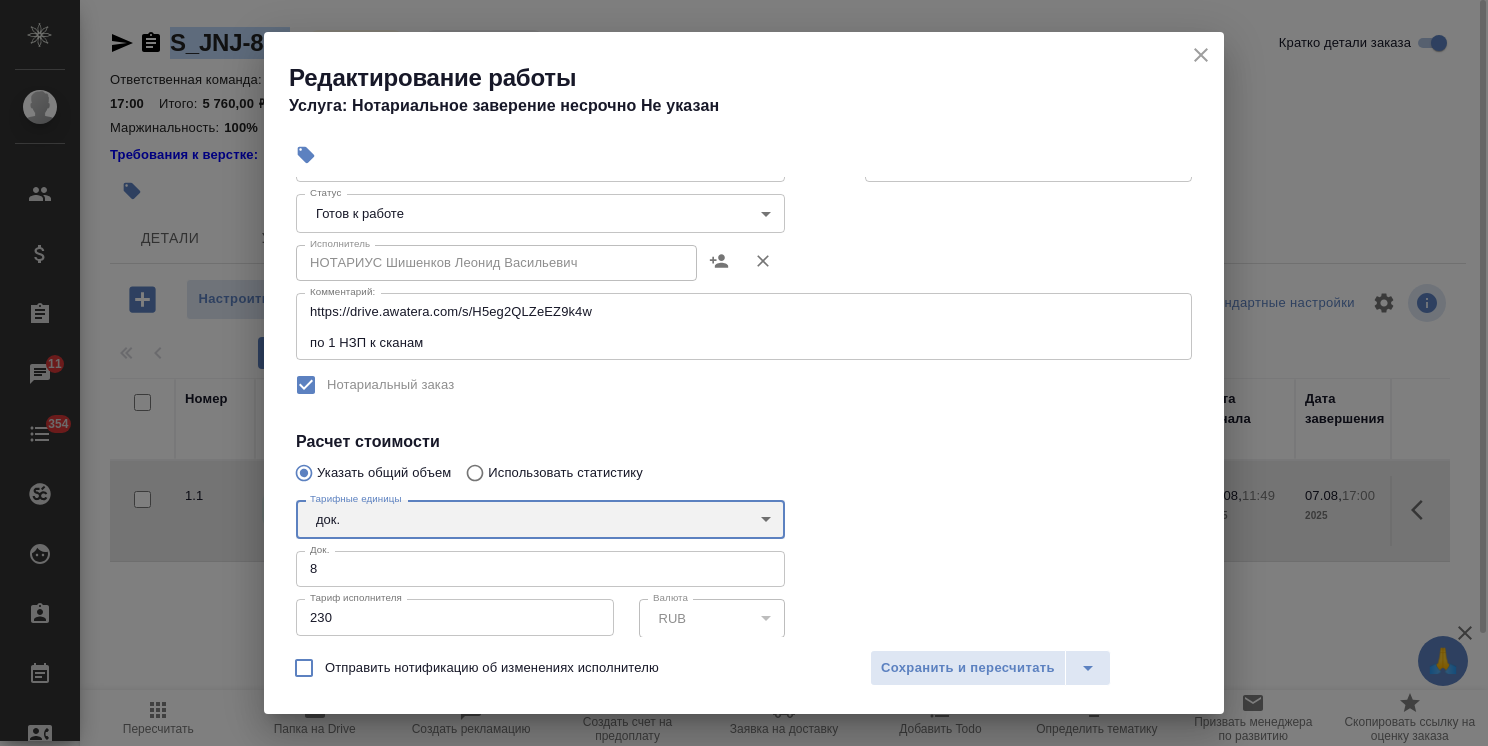 scroll, scrollTop: 0, scrollLeft: 0, axis: both 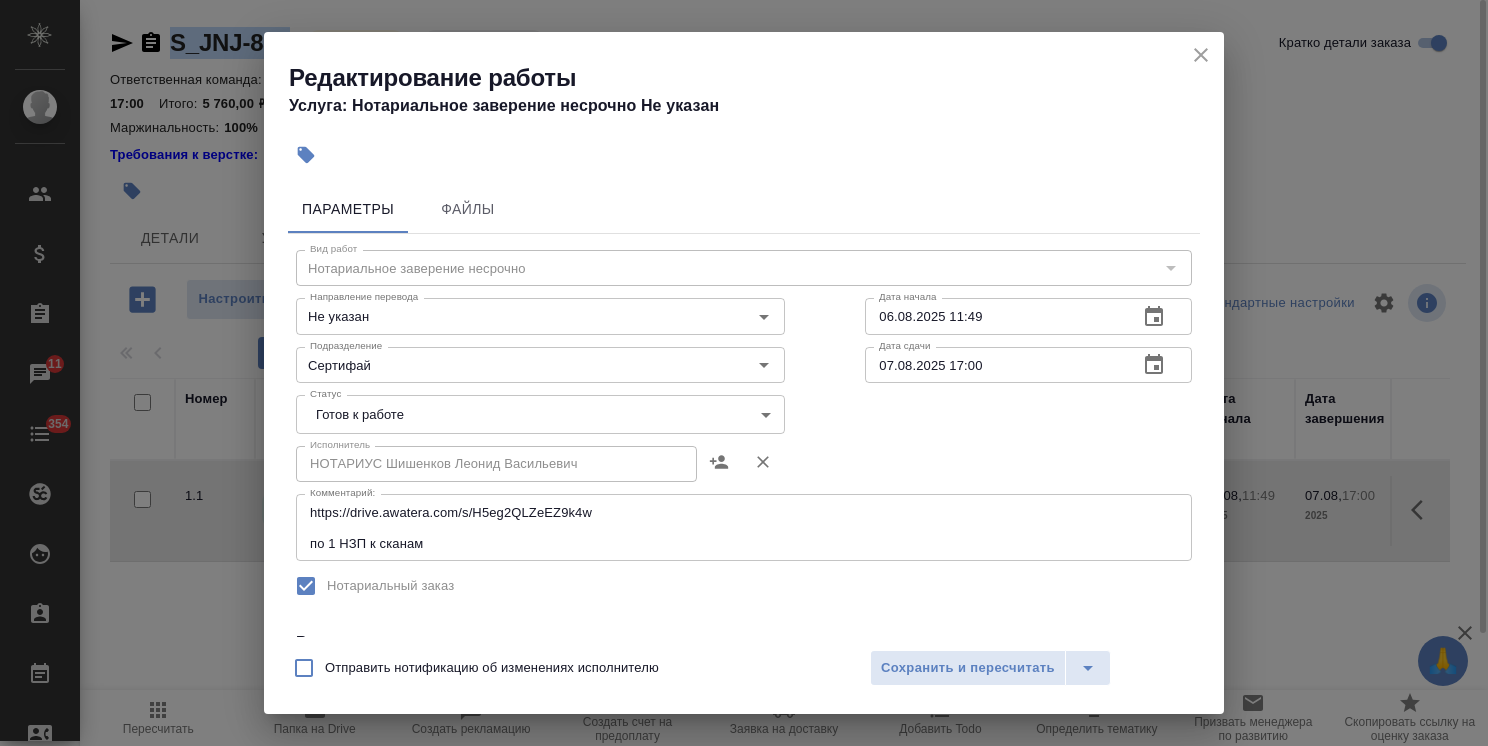 click on "🙏 .cls-1
fill:#fff;
AWATERA Usmanova Olga Клиенты Спецификации Заказы 11 Чаты 354 Todo Проекты SC Исполнители Кандидаты Работы Входящие заявки Заявки на доставку Рекламации Проекты процессинга Конференции Выйти S_JNJ-830 В работе inProgress Нормальный normal Кратко детали заказа Ответственная команда: Технический Клиент: Johnson & Johnson Medical, Russia Договор: ТУП-3162 Дата создания: 06.08.2025, 11:43 Дата сдачи: 08.08.2025, 17:00 Итого: 5 760,00 ₽ К оплате: 5 760,00 ₽ Маржинальность: 100% Требования к верстке: 19.01.2024 18:20 Проверено: Петрова Валерия Детали Услуги Работы Файлы Smartcat Чат с клиентом Чат 1 1 Номер   1.1" at bounding box center [744, 373] 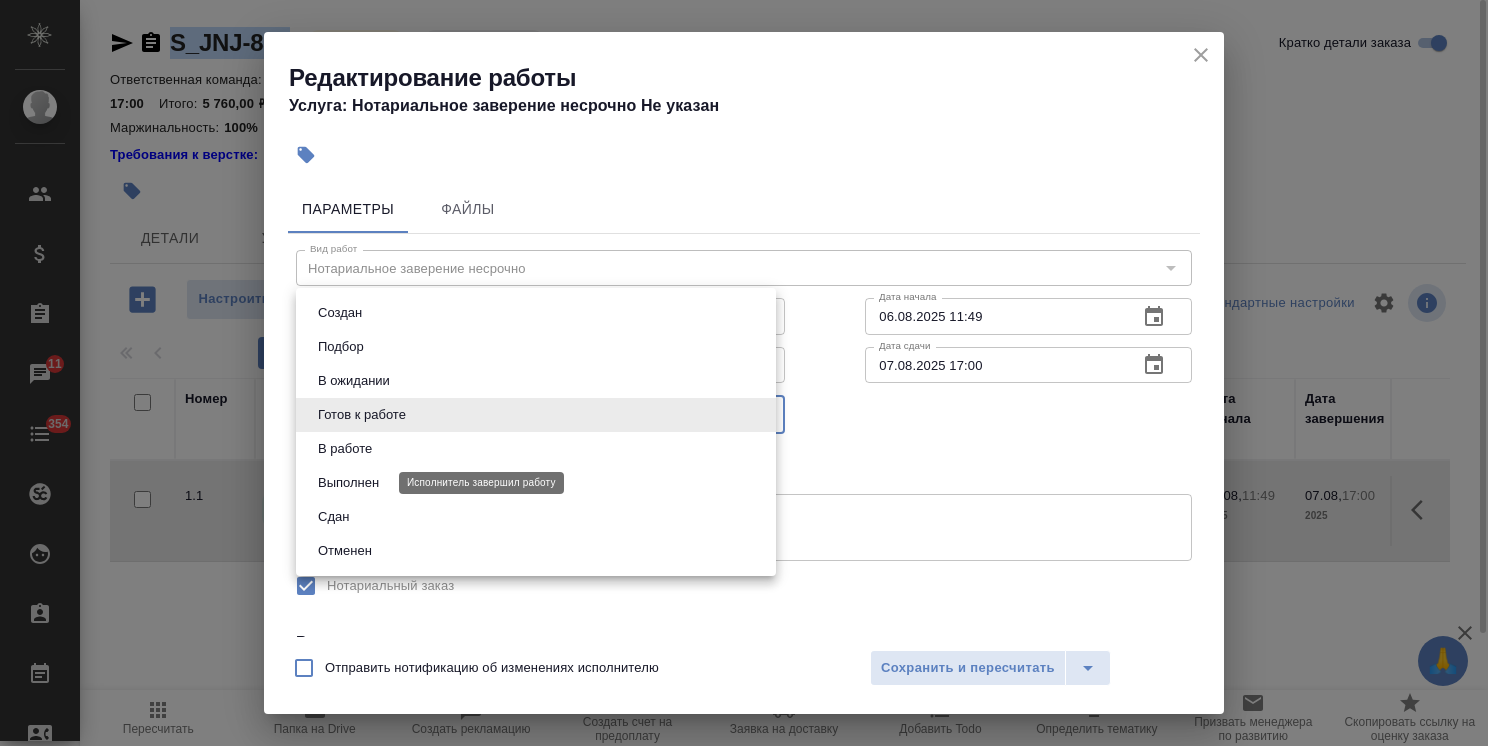 click on "Выполнен" at bounding box center [348, 483] 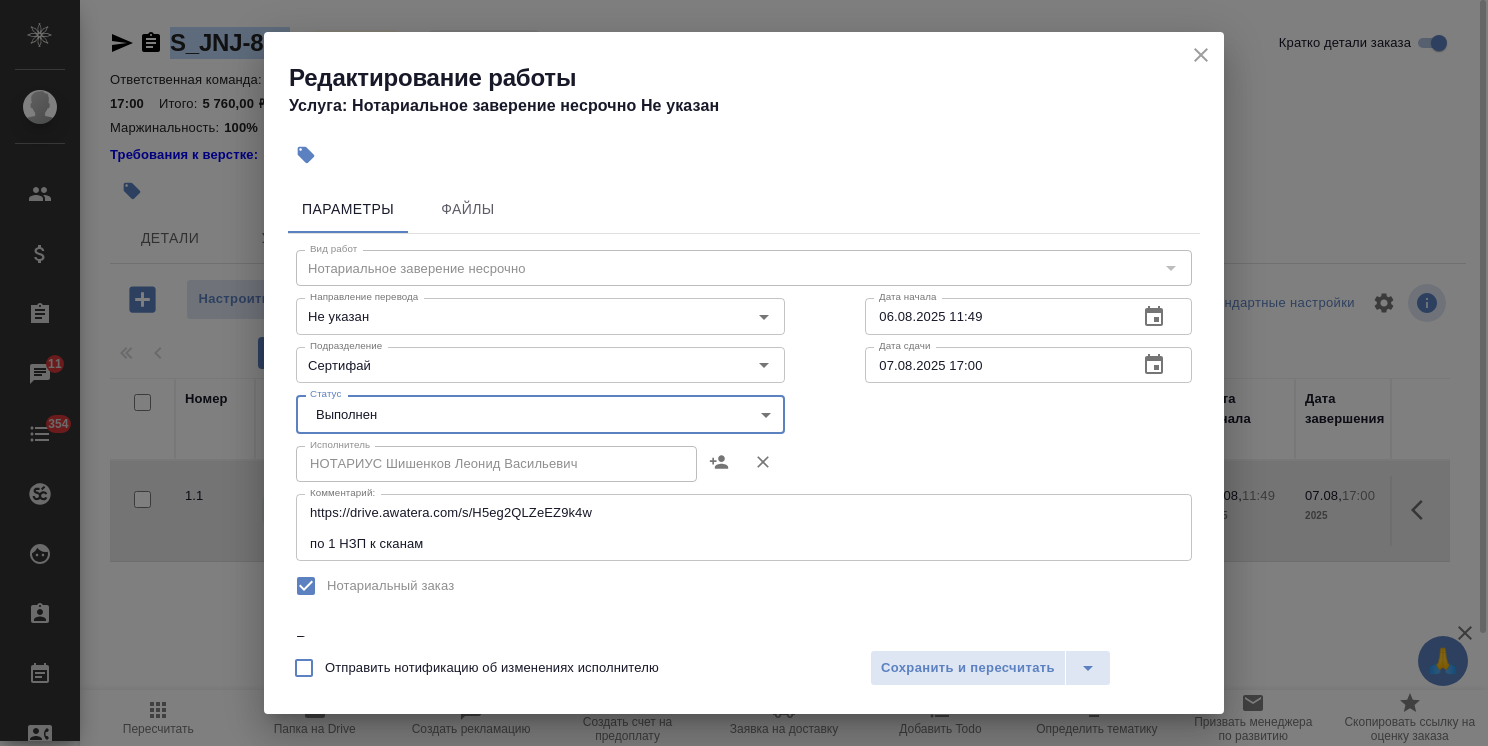 click on "🙏 .cls-1
fill:#fff;
AWATERA Usmanova Olga Клиенты Спецификации Заказы 11 Чаты 354 Todo Проекты SC Исполнители Кандидаты Работы Входящие заявки Заявки на доставку Рекламации Проекты процессинга Конференции Выйти S_JNJ-830 В работе inProgress Нормальный normal Кратко детали заказа Ответственная команда: Технический Клиент: Johnson & Johnson Medical, Russia Договор: ТУП-3162 Дата создания: 06.08.2025, 11:43 Дата сдачи: 08.08.2025, 17:00 Итого: 5 760,00 ₽ К оплате: 5 760,00 ₽ Маржинальность: 100% Требования к верстке: 19.01.2024 18:20 Проверено: Петрова Валерия Детали Услуги Работы Файлы Smartcat Чат с клиентом Чат 1 1 Номер   1.1" at bounding box center (744, 373) 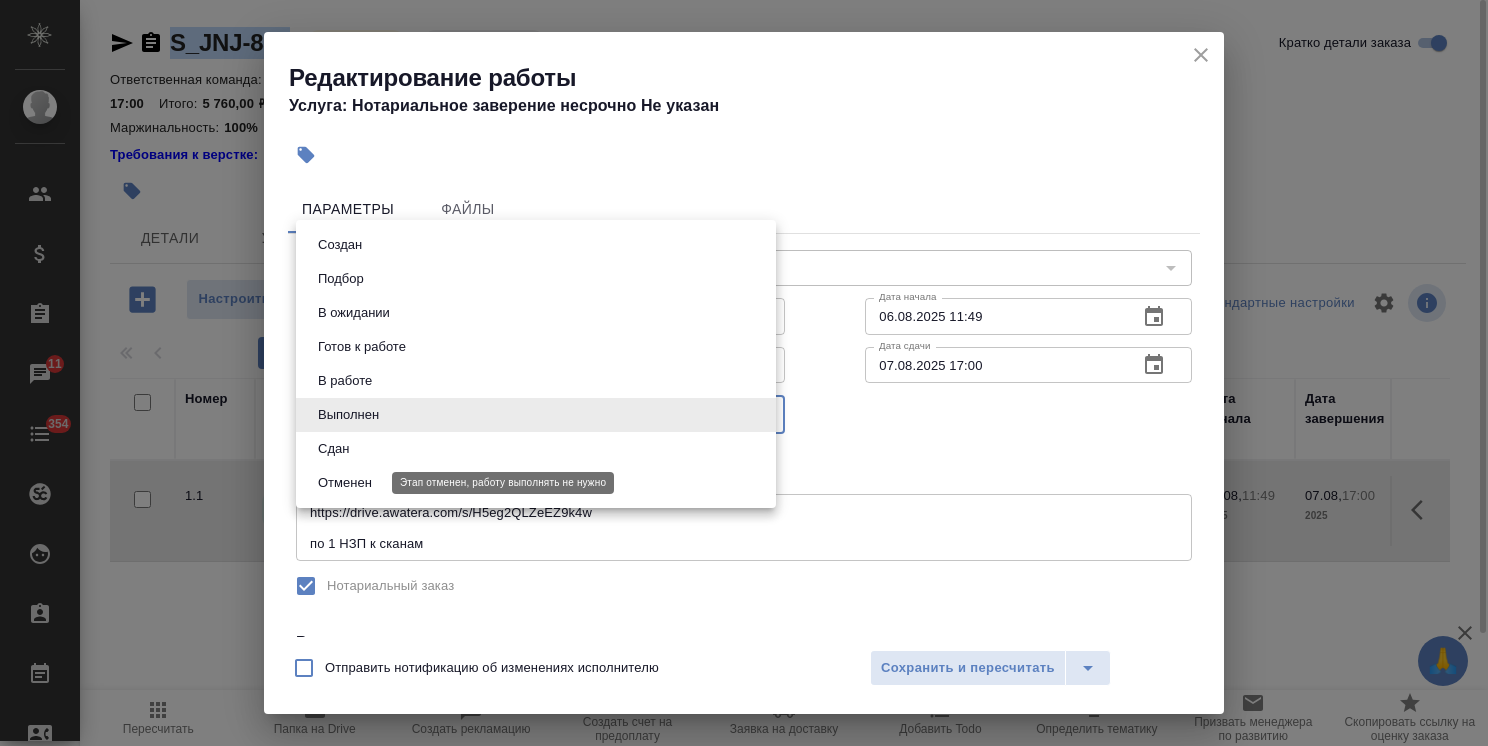 click on "Отменен" at bounding box center [536, 483] 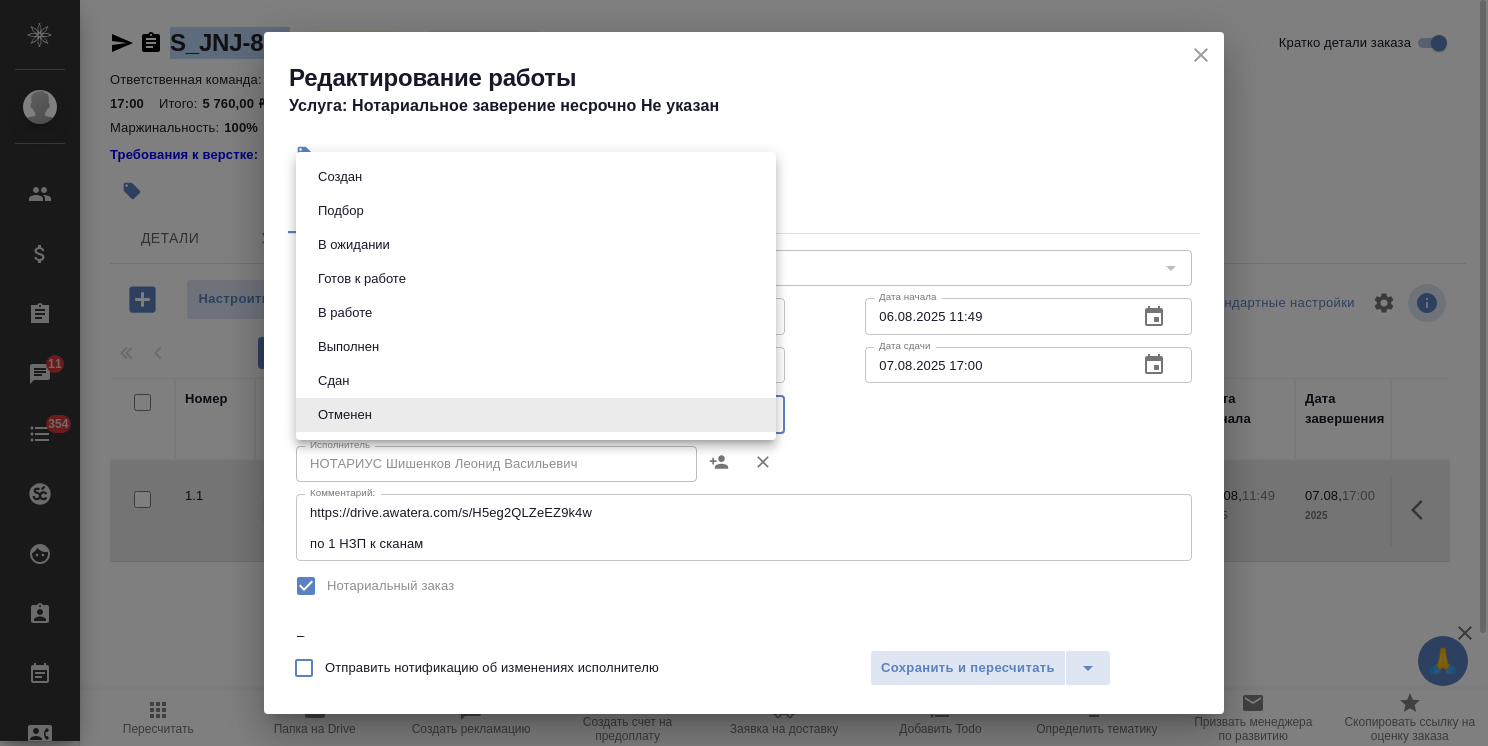 click on "🙏 .cls-1
fill:#fff;
AWATERA Usmanova Olga Клиенты Спецификации Заказы 11 Чаты 354 Todo Проекты SC Исполнители Кандидаты Работы Входящие заявки Заявки на доставку Рекламации Проекты процессинга Конференции Выйти S_JNJ-830 В работе inProgress Нормальный normal Кратко детали заказа Ответственная команда: Технический Клиент: Johnson & Johnson Medical, Russia Договор: ТУП-3162 Дата создания: 06.08.2025, 11:43 Дата сдачи: 08.08.2025, 17:00 Итого: 5 760,00 ₽ К оплате: 5 760,00 ₽ Маржинальность: 100% Требования к верстке: 19.01.2024 18:20 Проверено: Петрова Валерия Детали Услуги Работы Файлы Smartcat Чат с клиентом Чат 1 1 Номер   1.1" at bounding box center (744, 373) 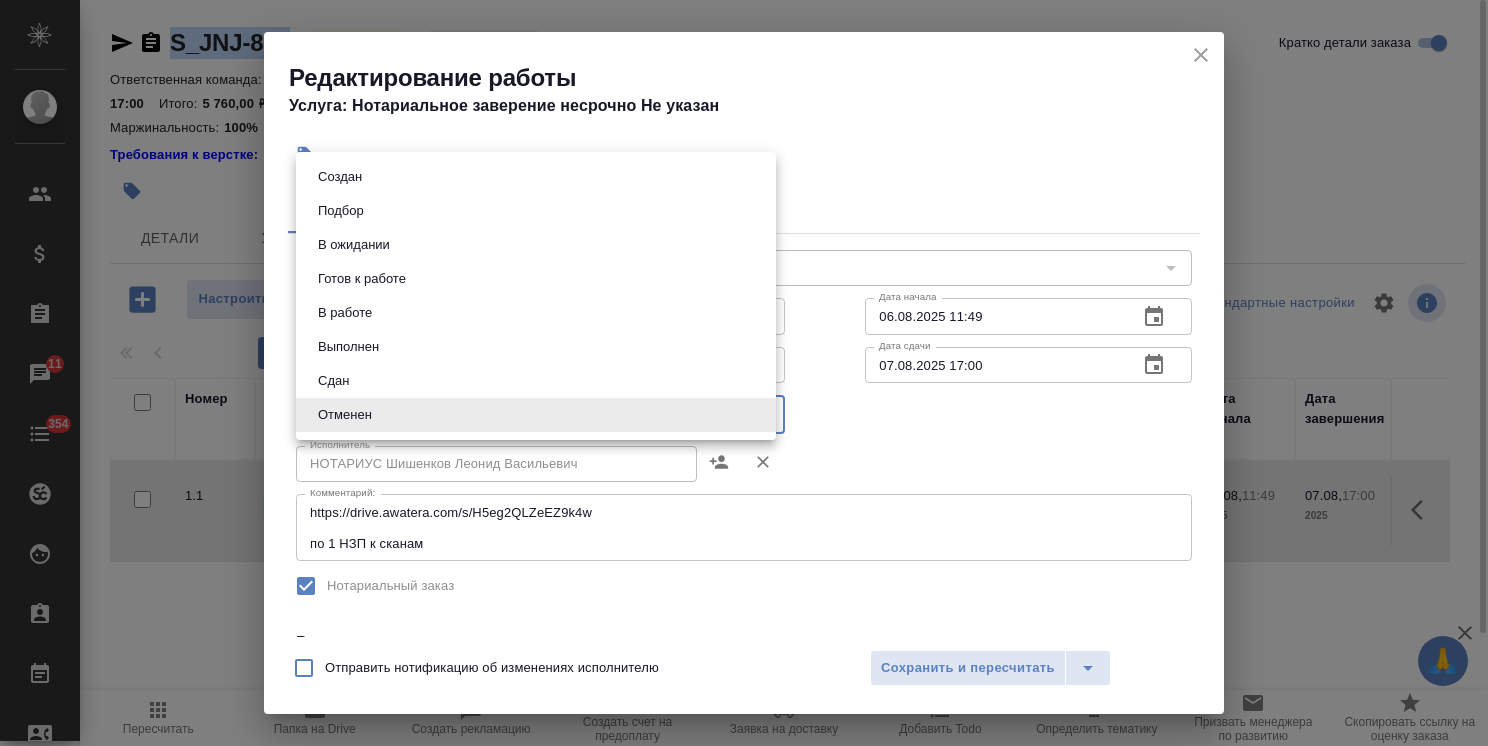 click on "Сдан" at bounding box center (536, 381) 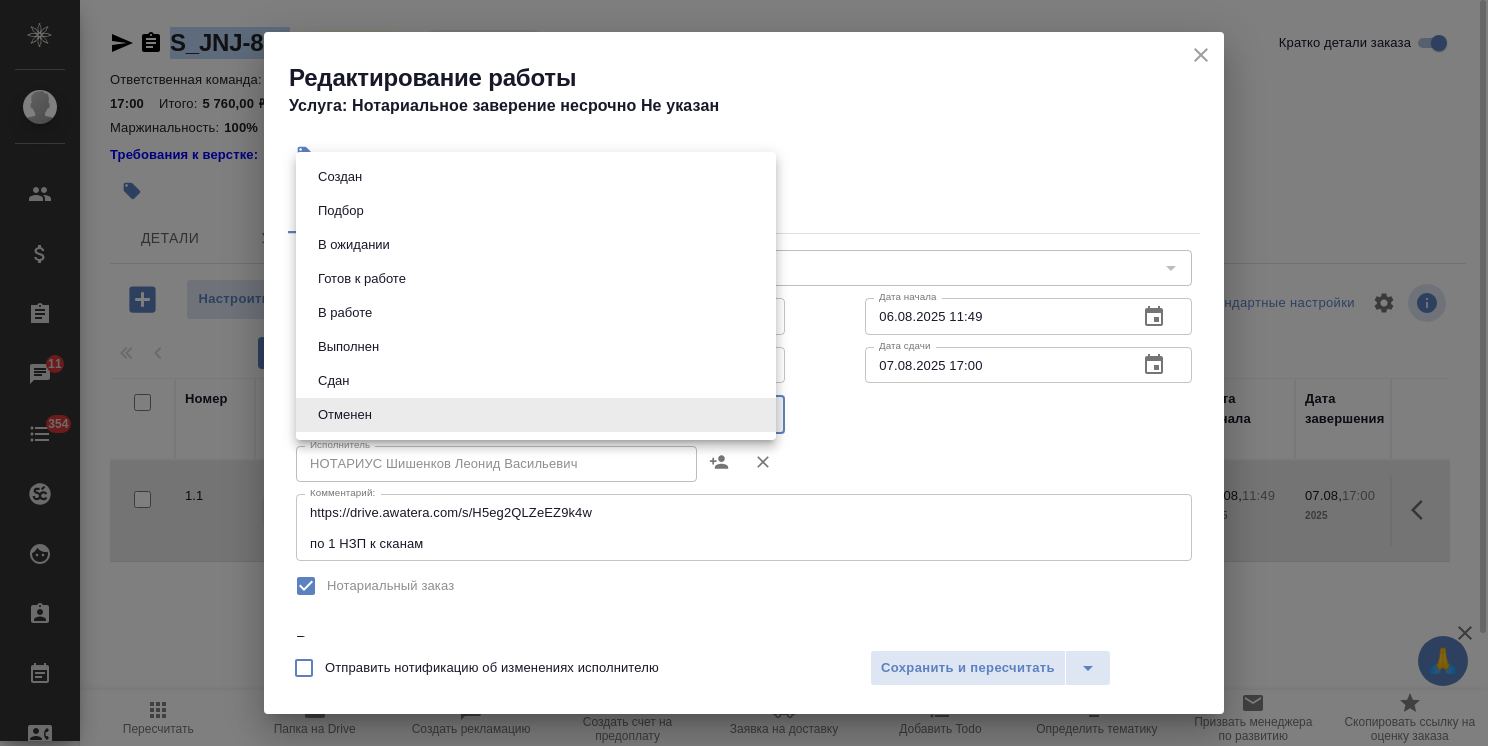 type on "closed" 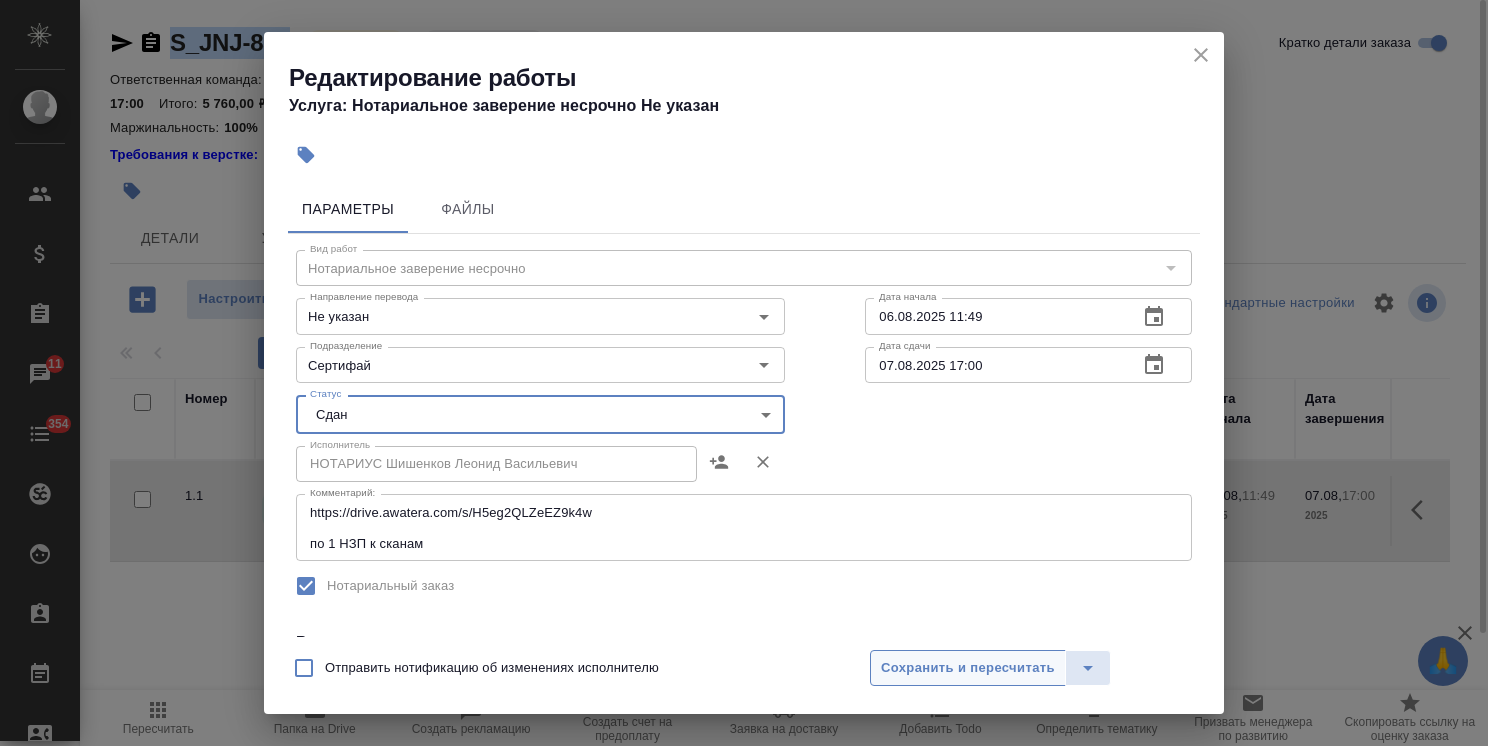 click on "Сохранить и пересчитать" at bounding box center [968, 668] 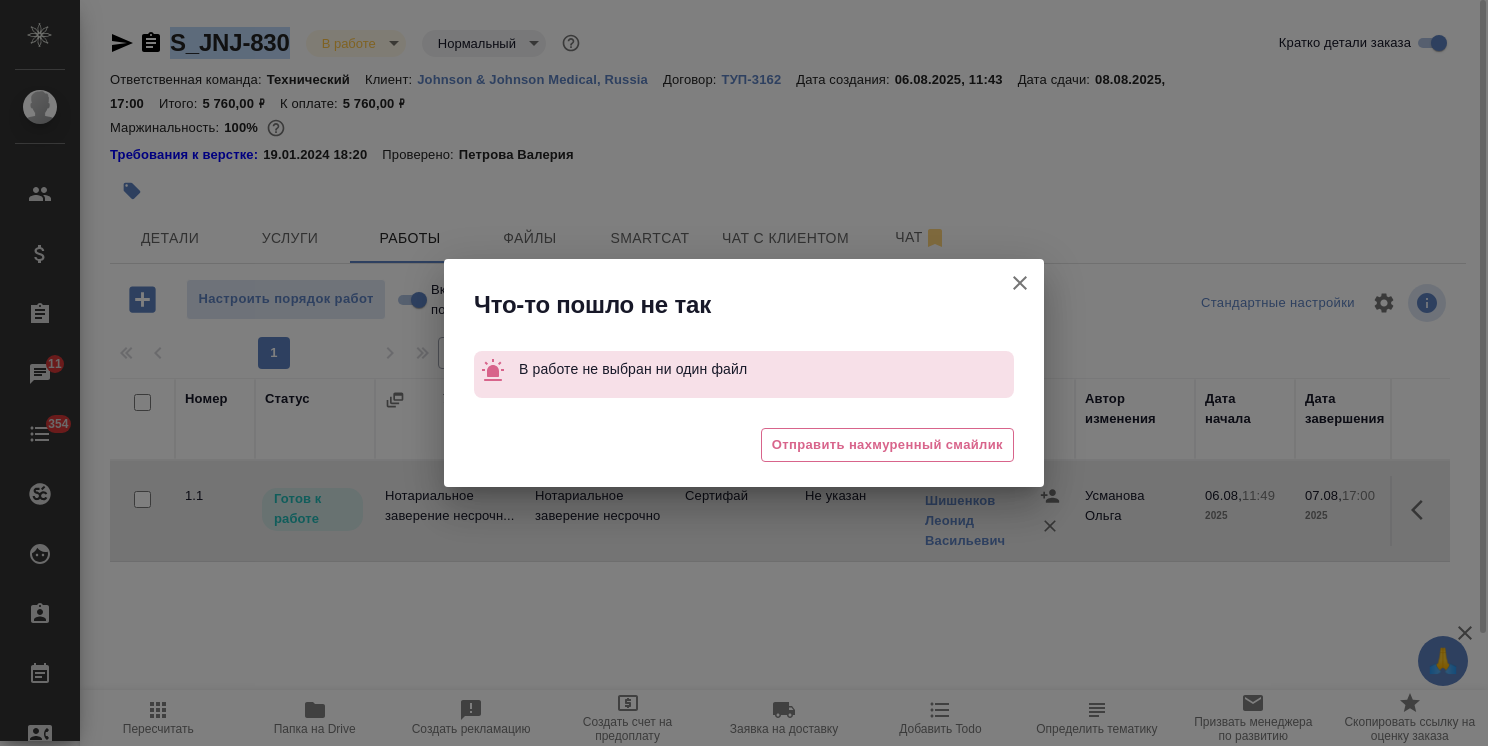 click 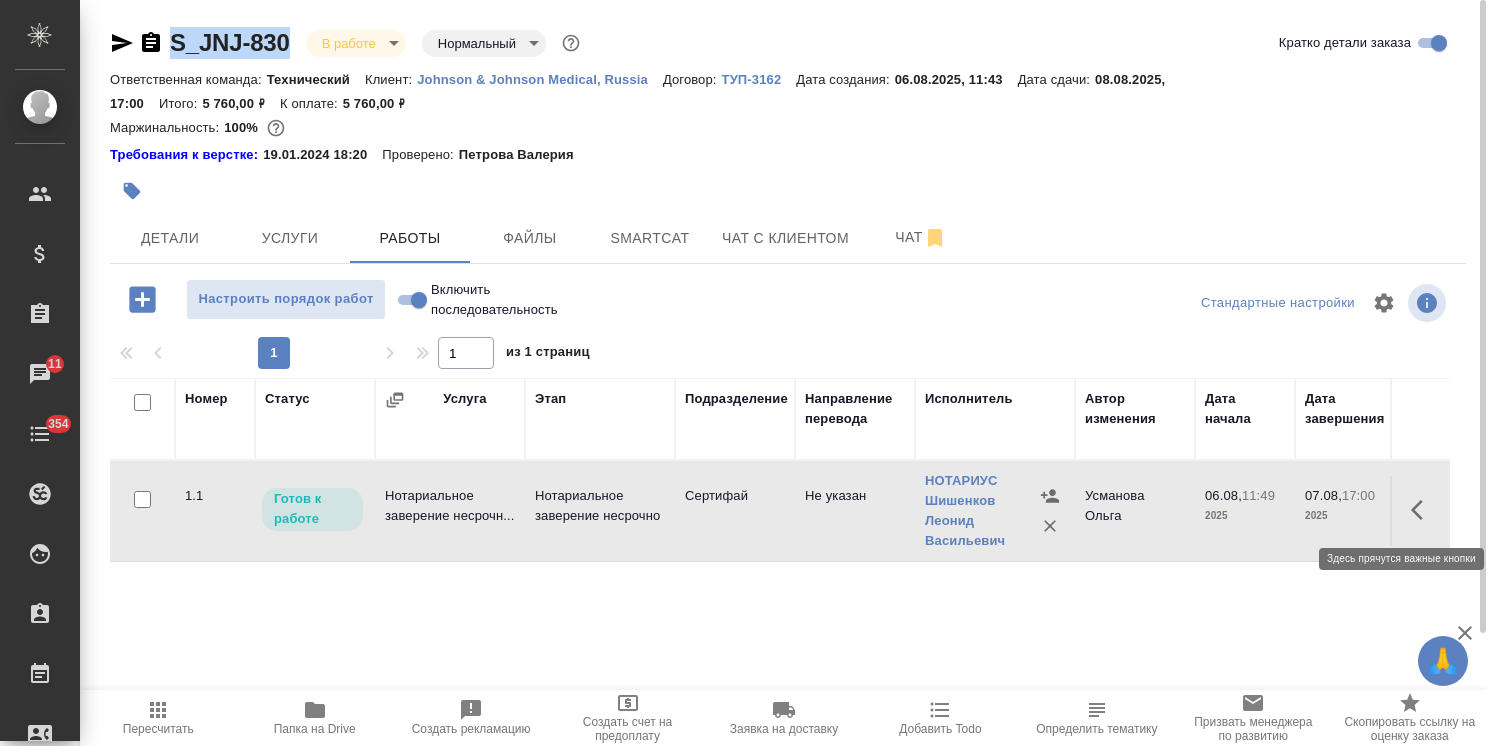 drag, startPoint x: 1416, startPoint y: 506, endPoint x: 1404, endPoint y: 510, distance: 12.649111 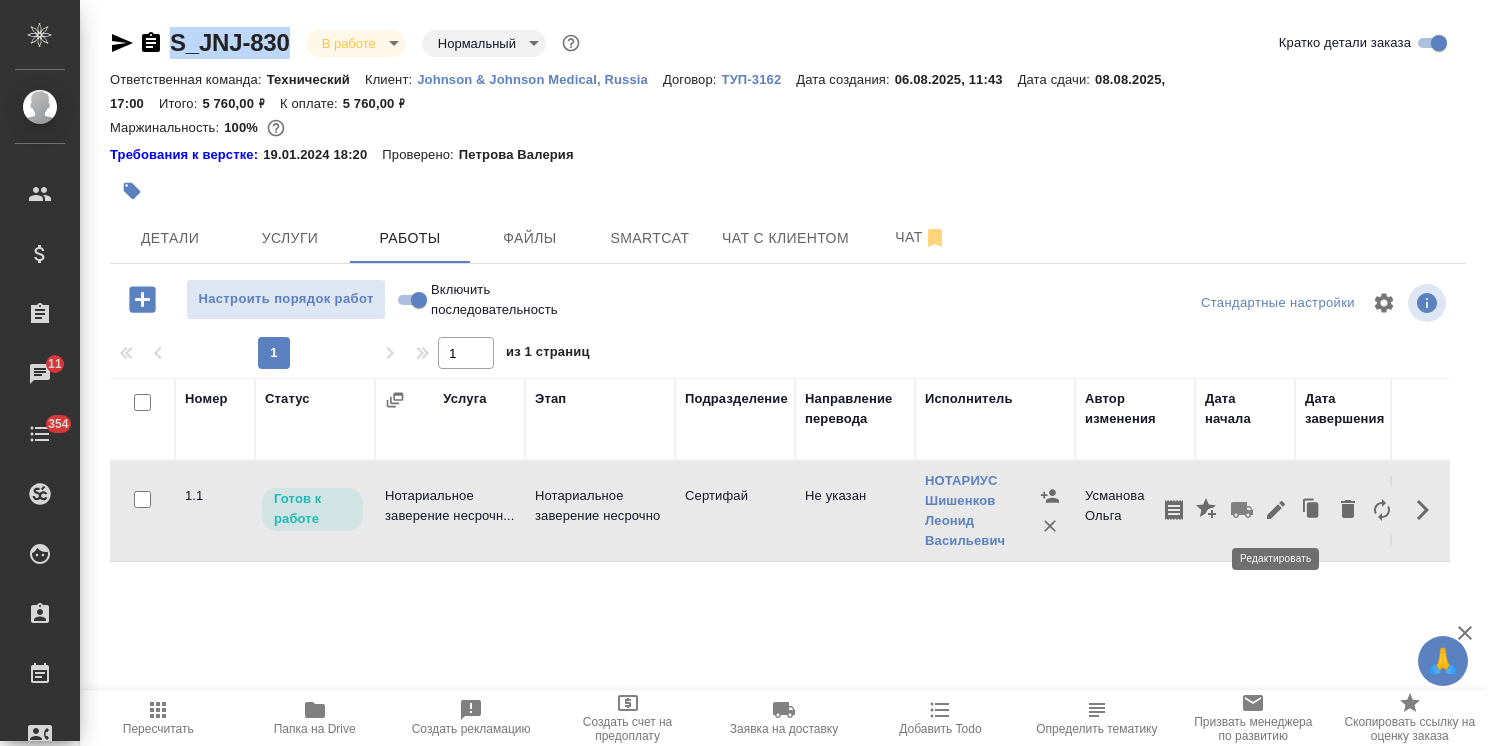 click 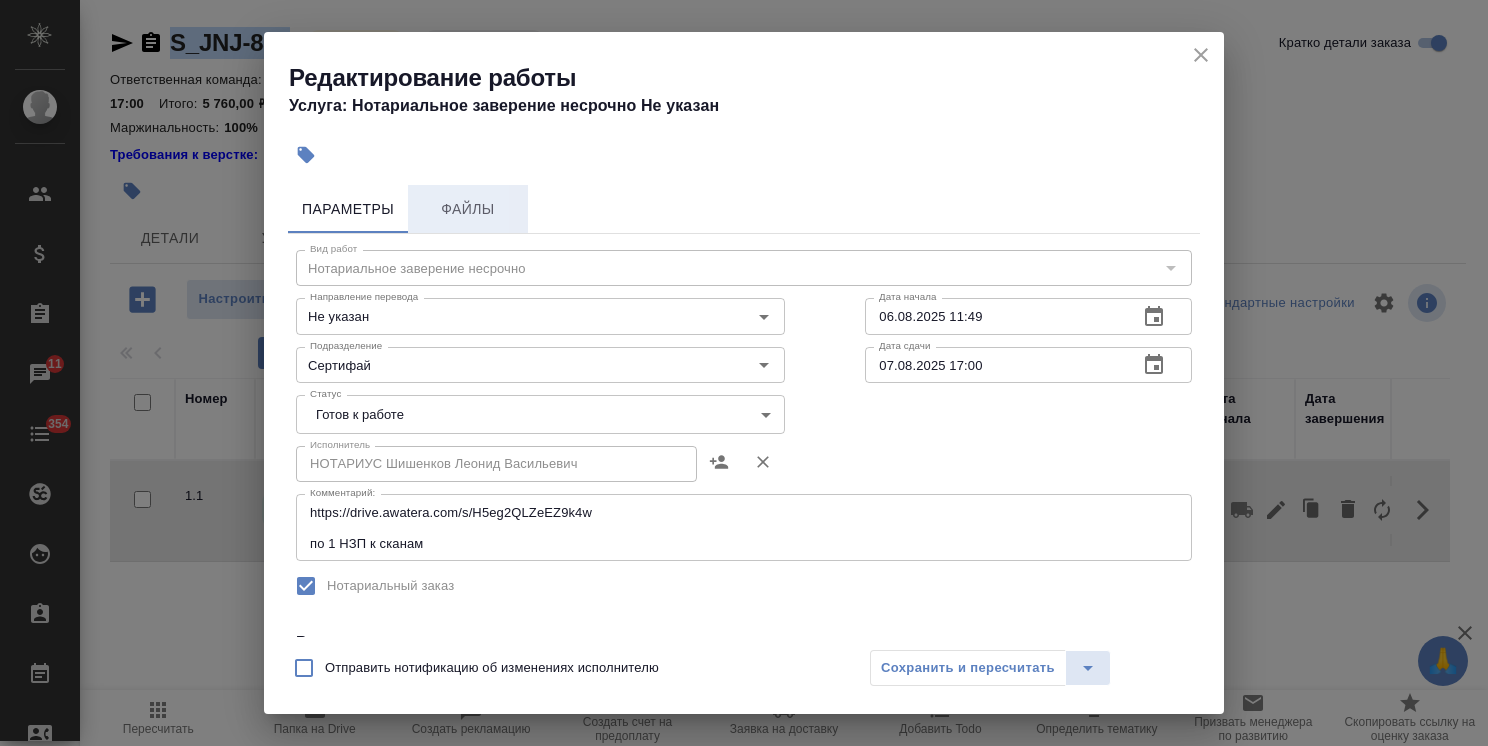 click on "Файлы" at bounding box center [468, 209] 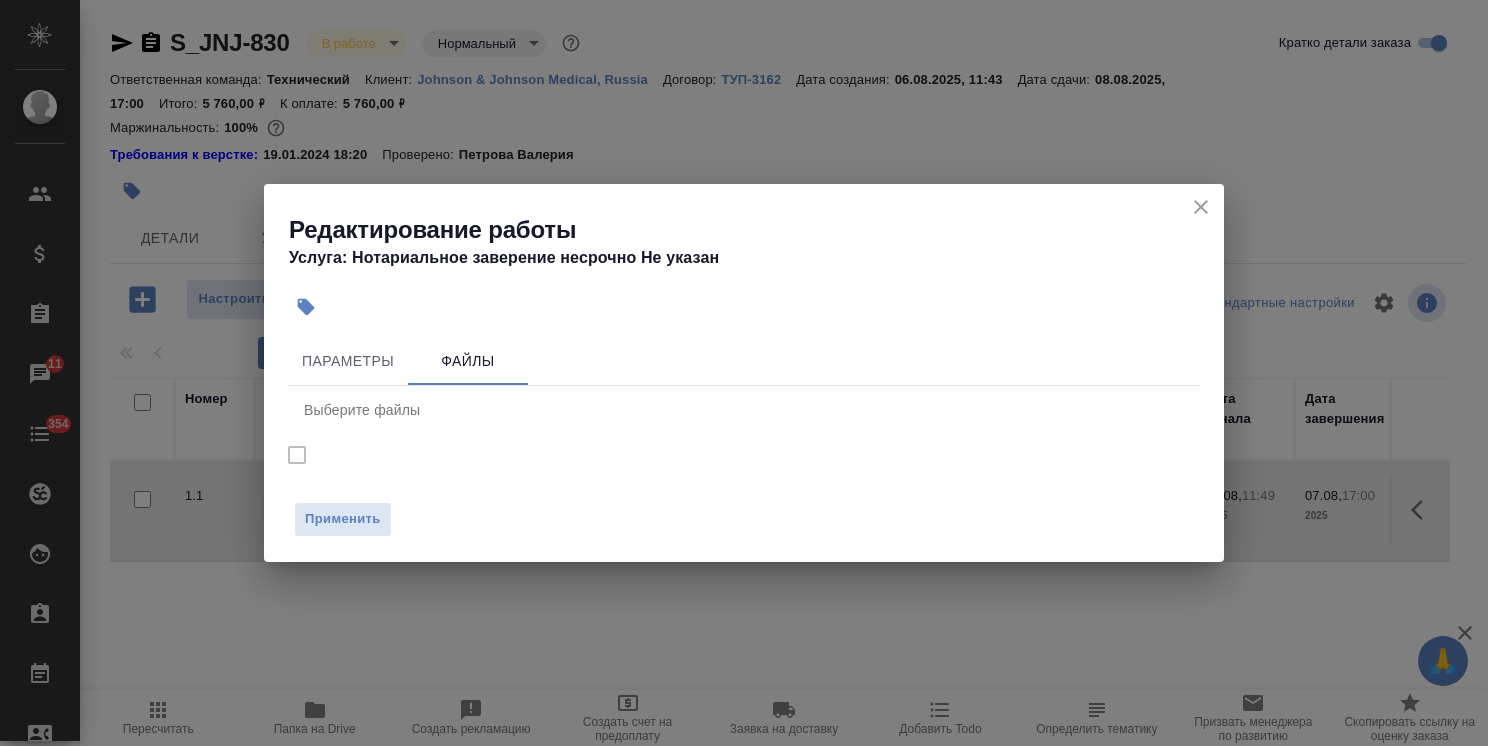 click on "Выберите файлы" at bounding box center [744, 435] 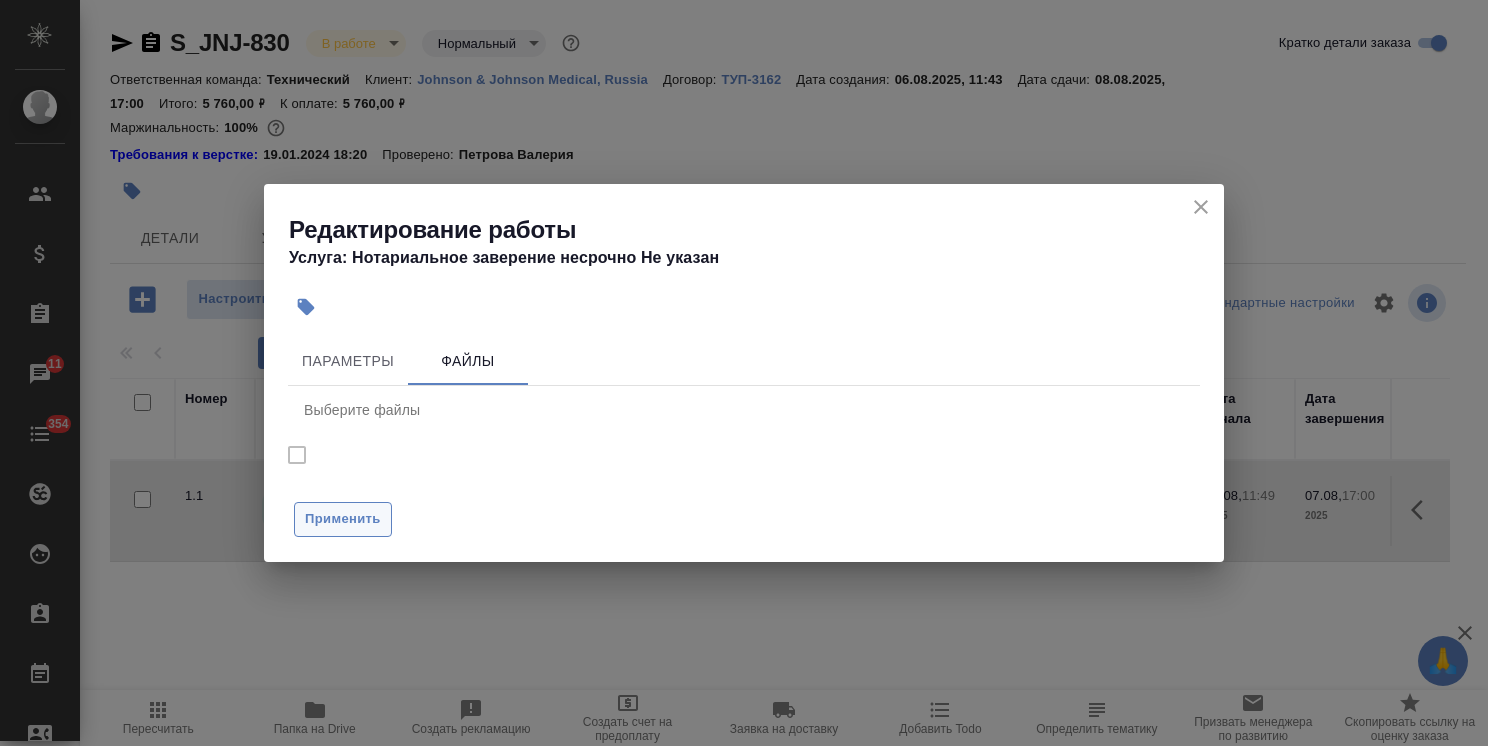 click on "Применить" at bounding box center [343, 519] 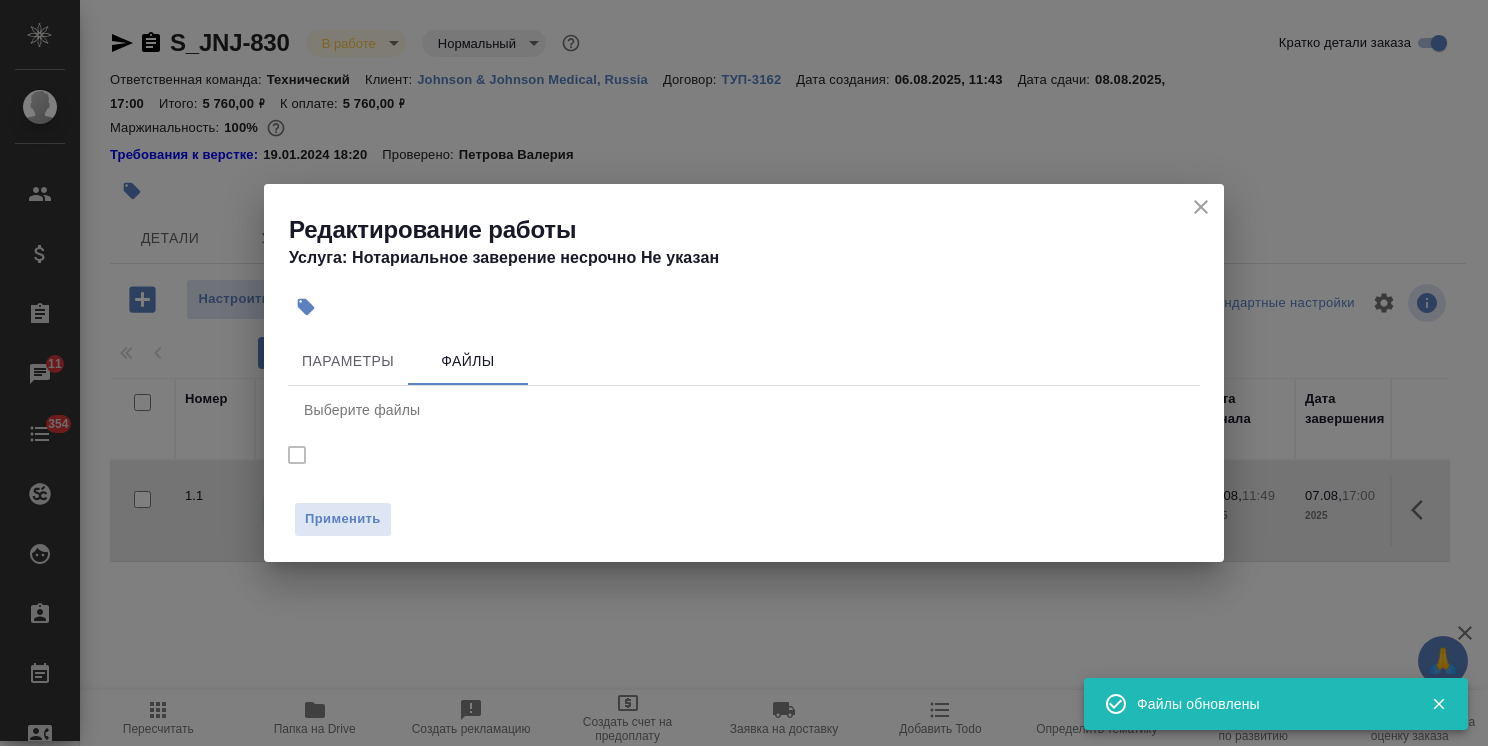 click on "Выберите файлы" at bounding box center (744, 435) 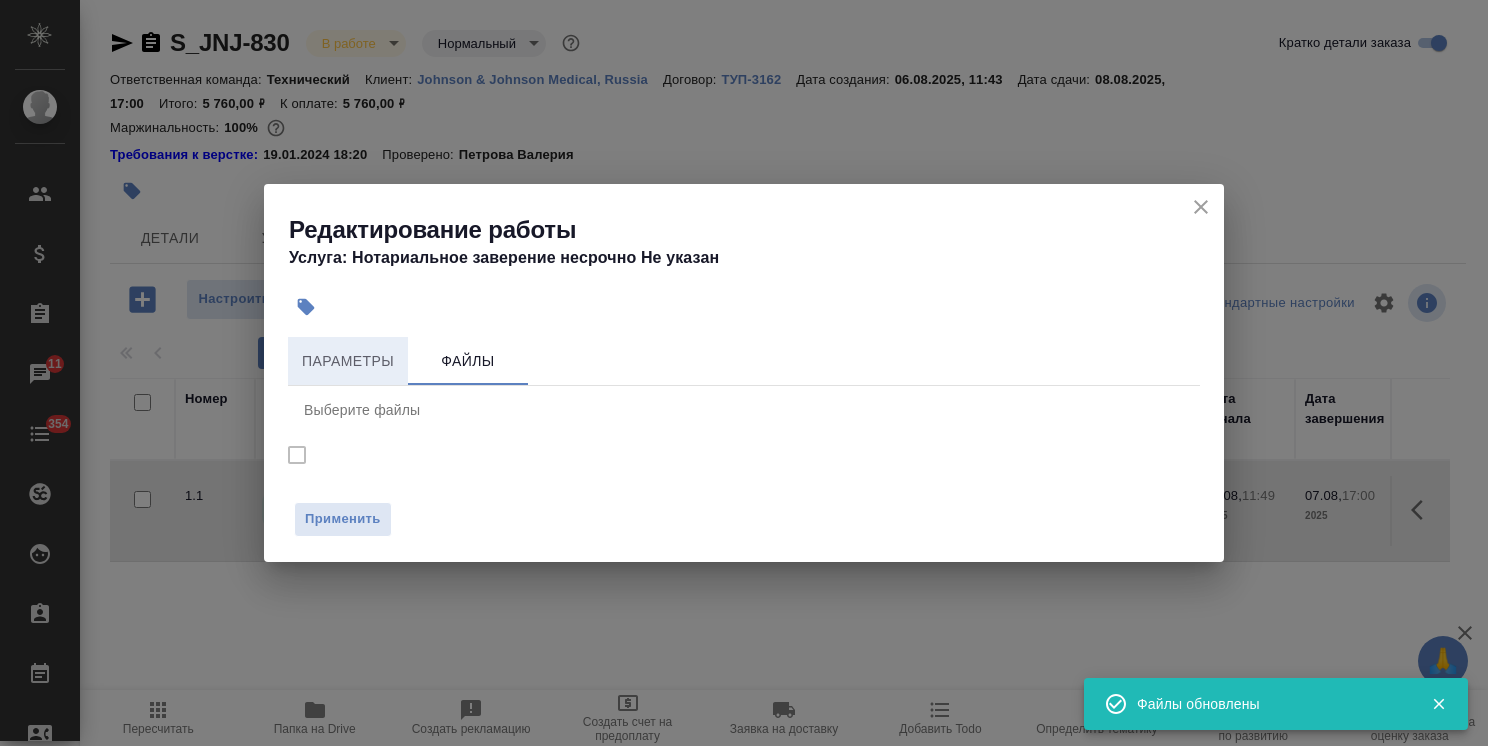 click on "Параметры" at bounding box center [348, 361] 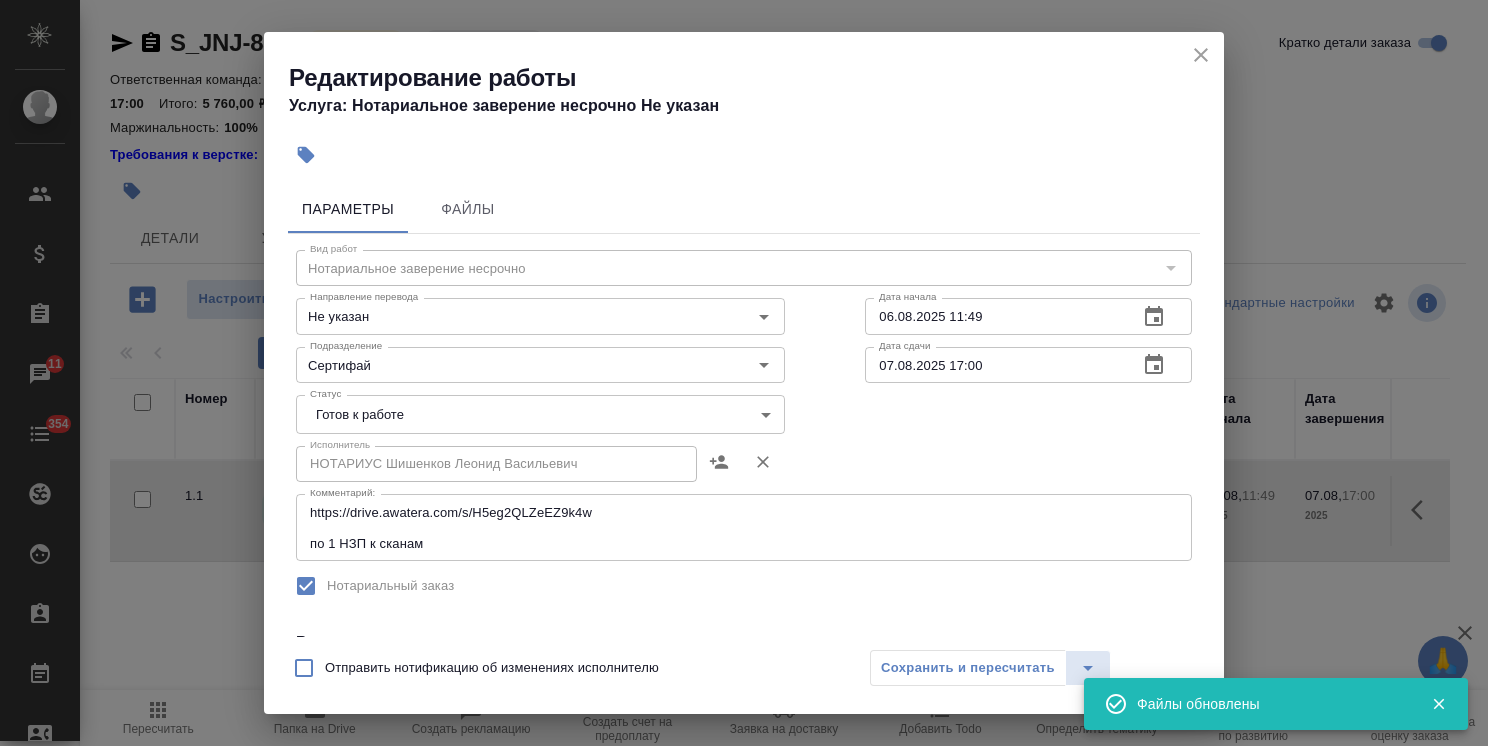 scroll, scrollTop: 413, scrollLeft: 0, axis: vertical 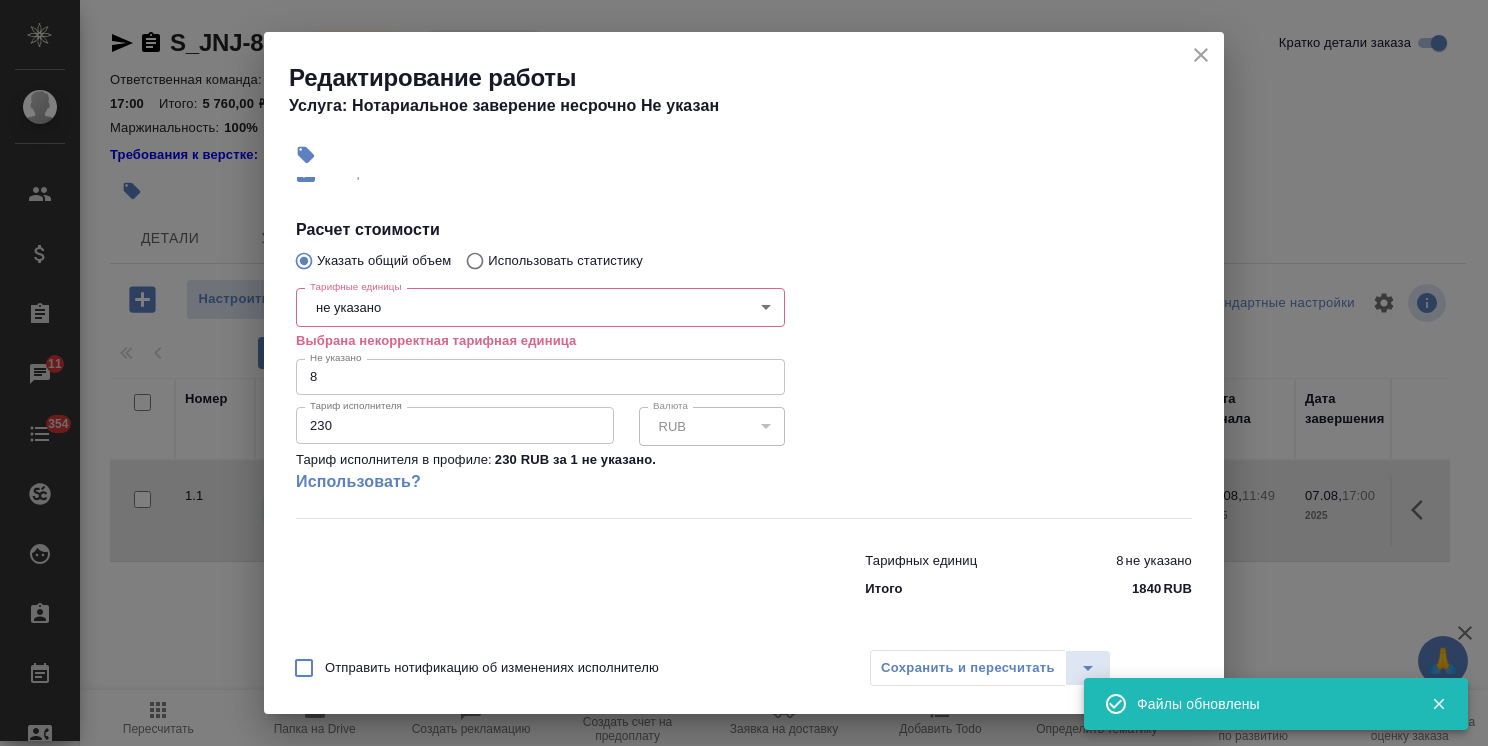 click 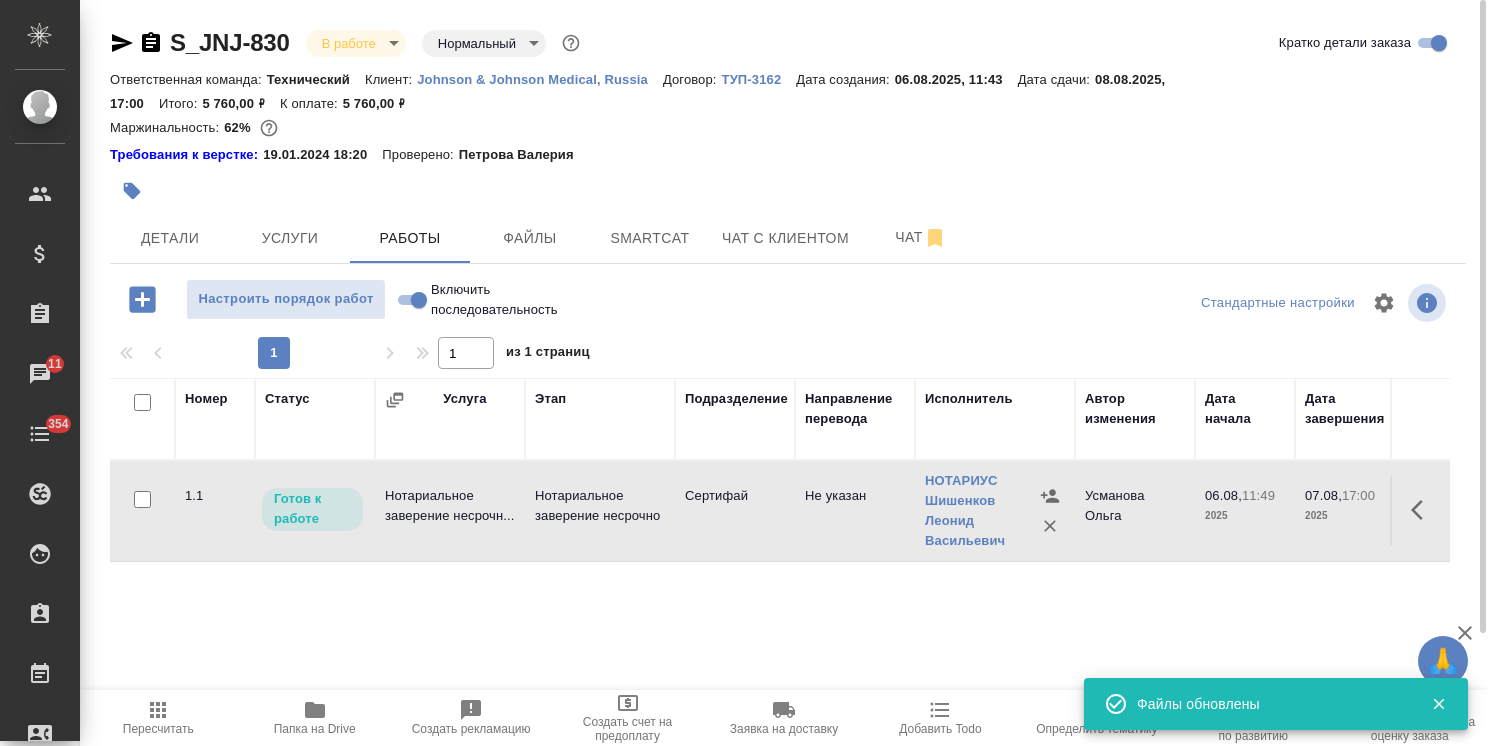 click on "07.08,  17:00 2025" at bounding box center [1345, 511] 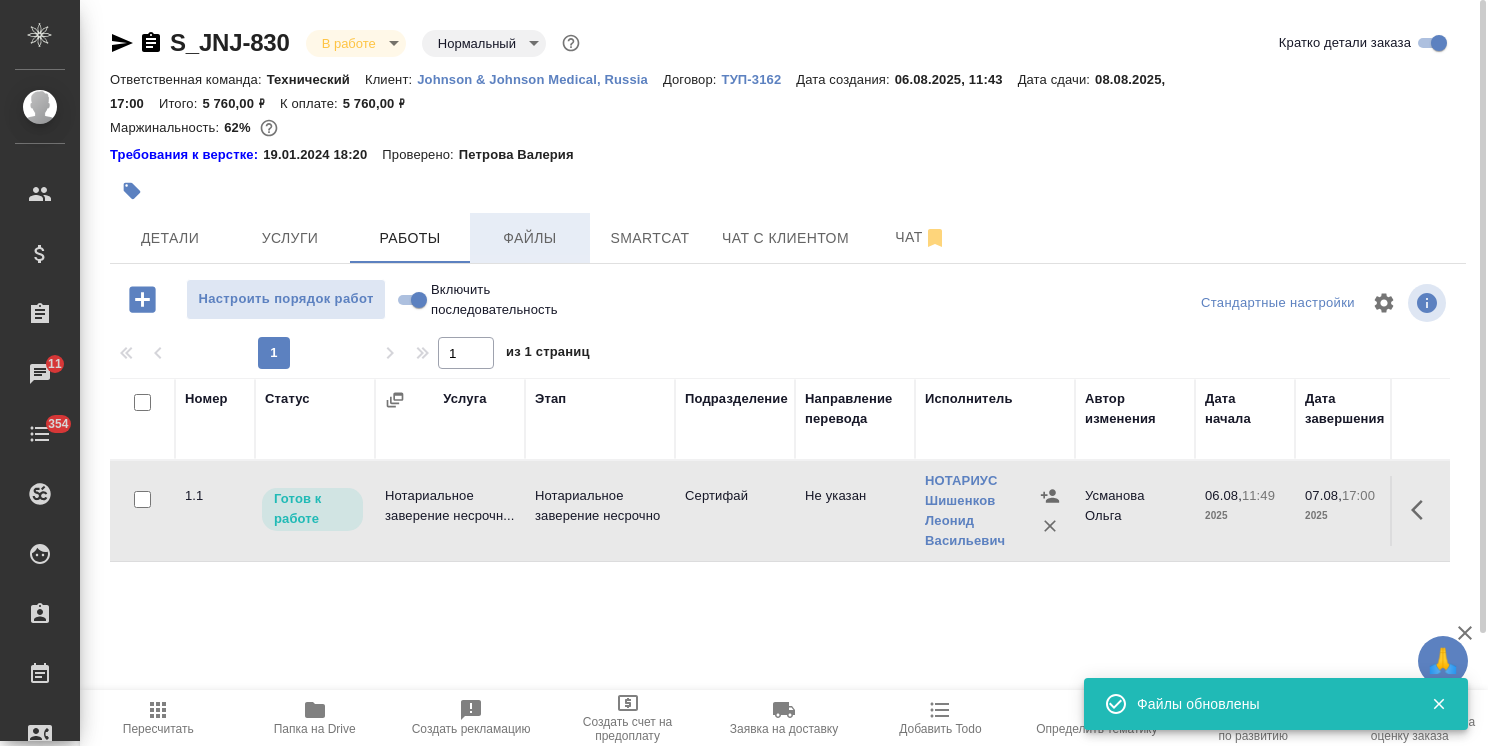click on "Файлы" at bounding box center (530, 238) 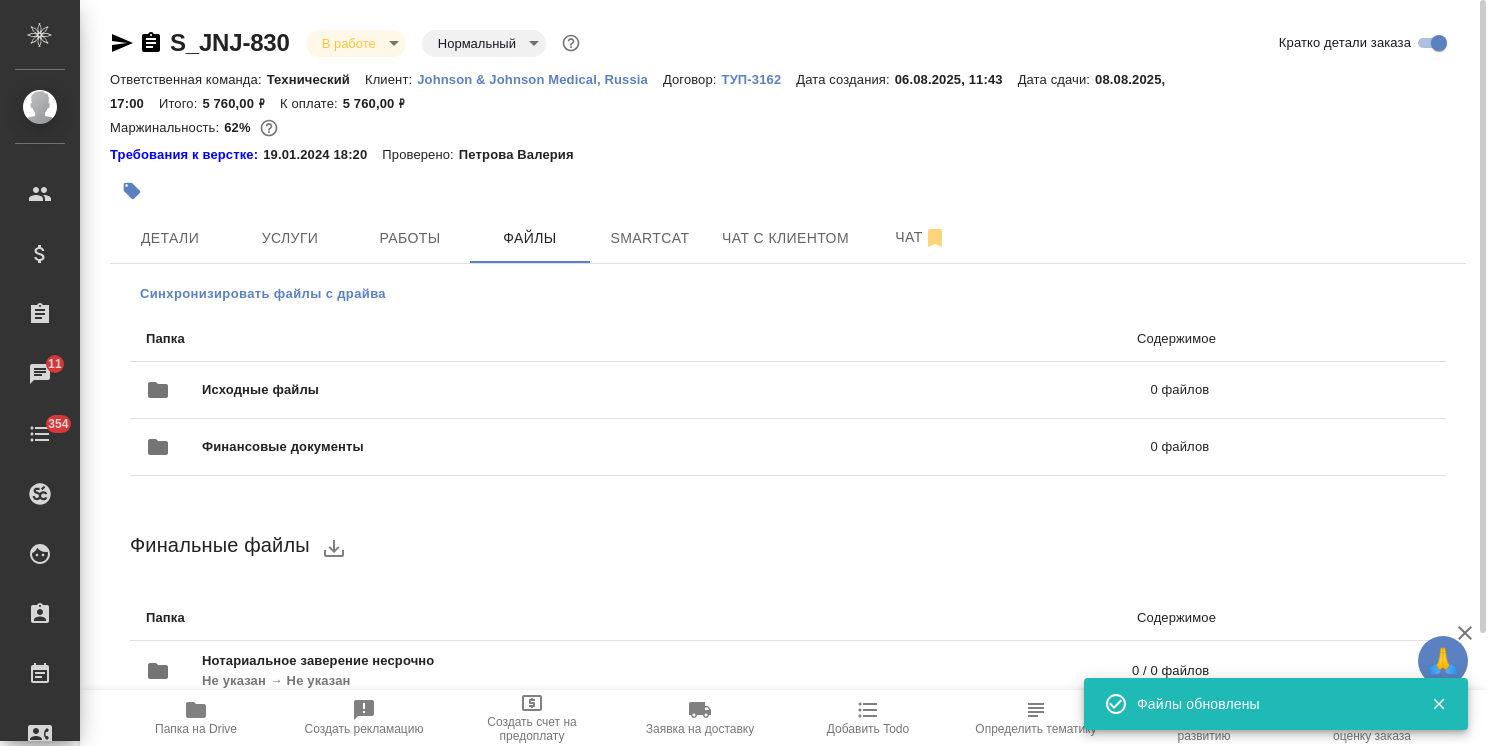 click on "Синхронизировать файлы с драйва" at bounding box center [263, 294] 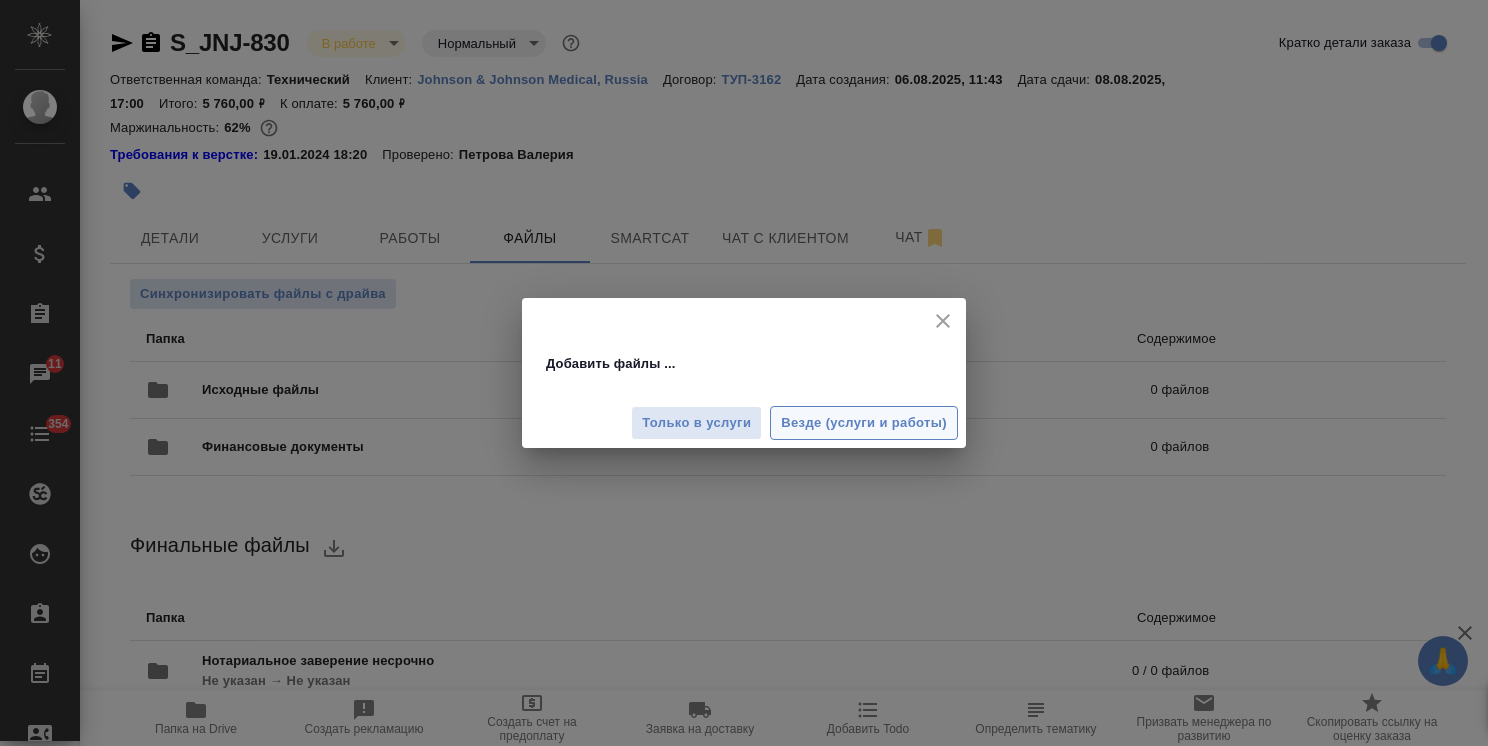click on "Везде (услуги и работы)" at bounding box center [864, 423] 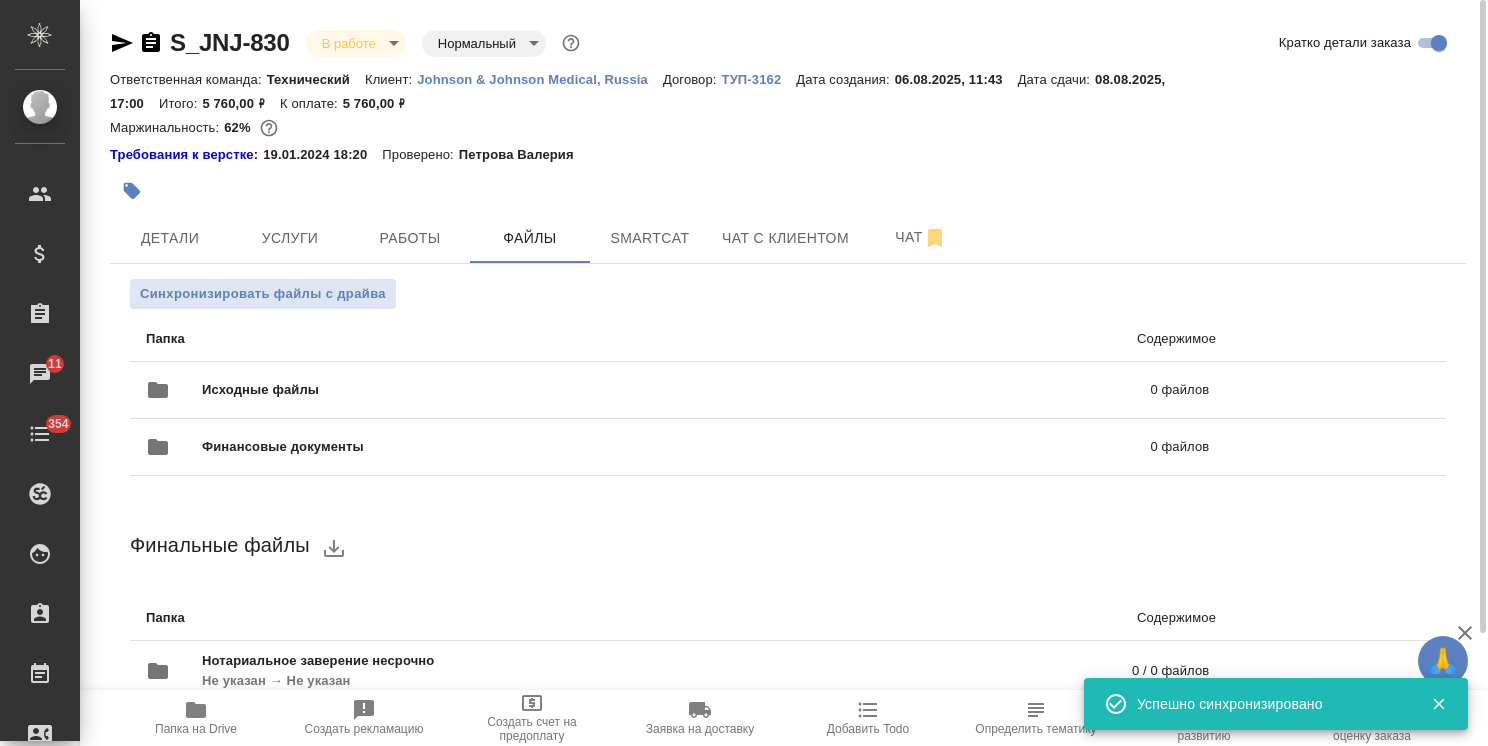 click 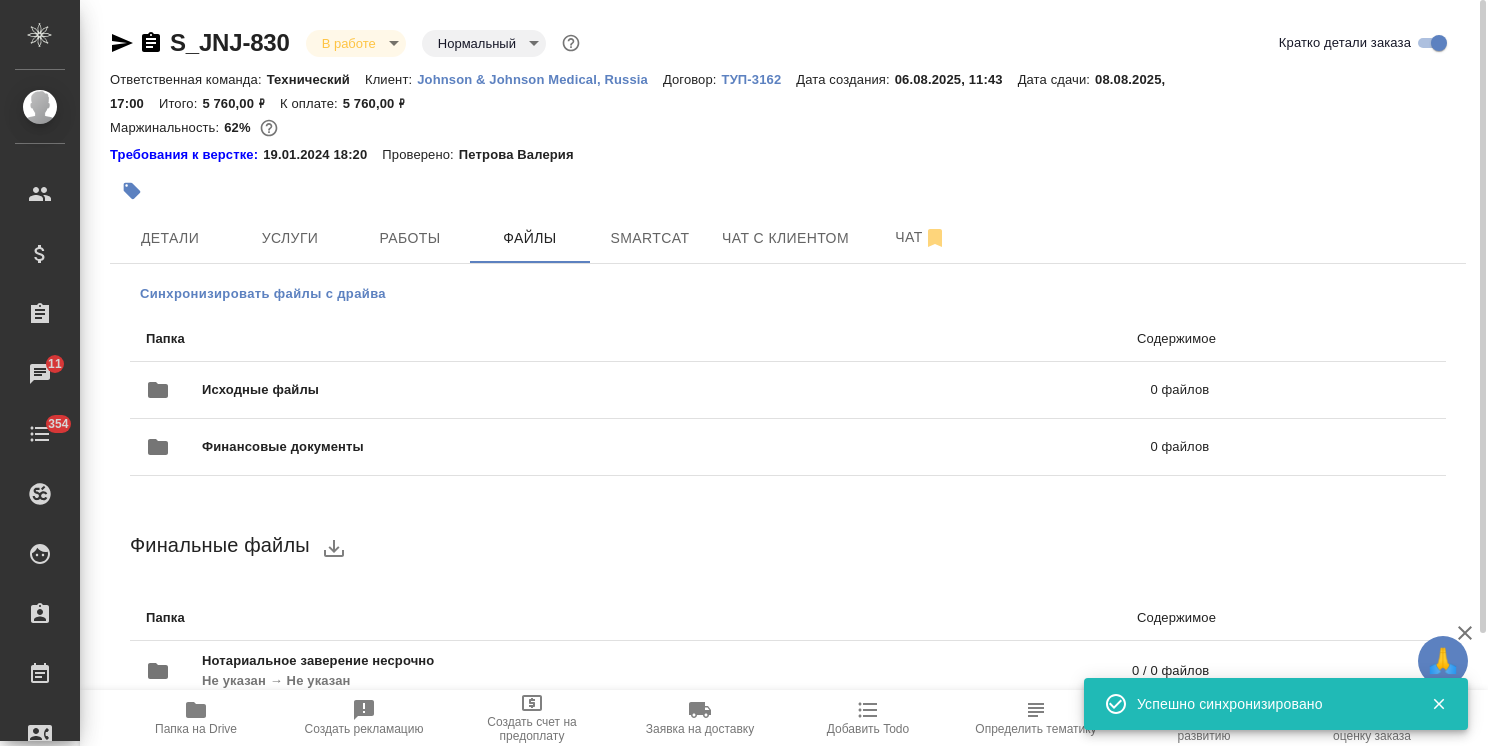 click on "Синхронизировать файлы с драйва" at bounding box center (263, 294) 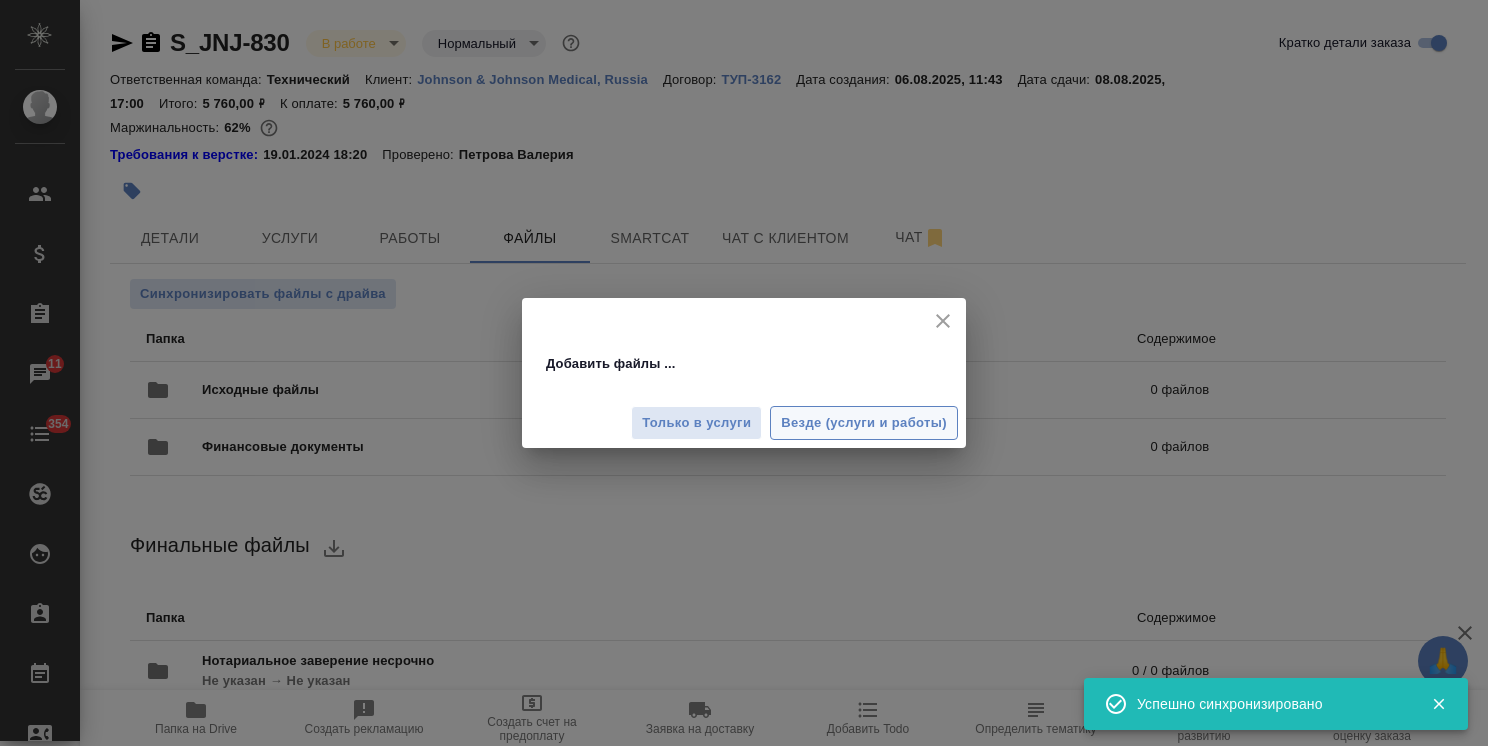 click on "Везде (услуги и работы)" at bounding box center [864, 423] 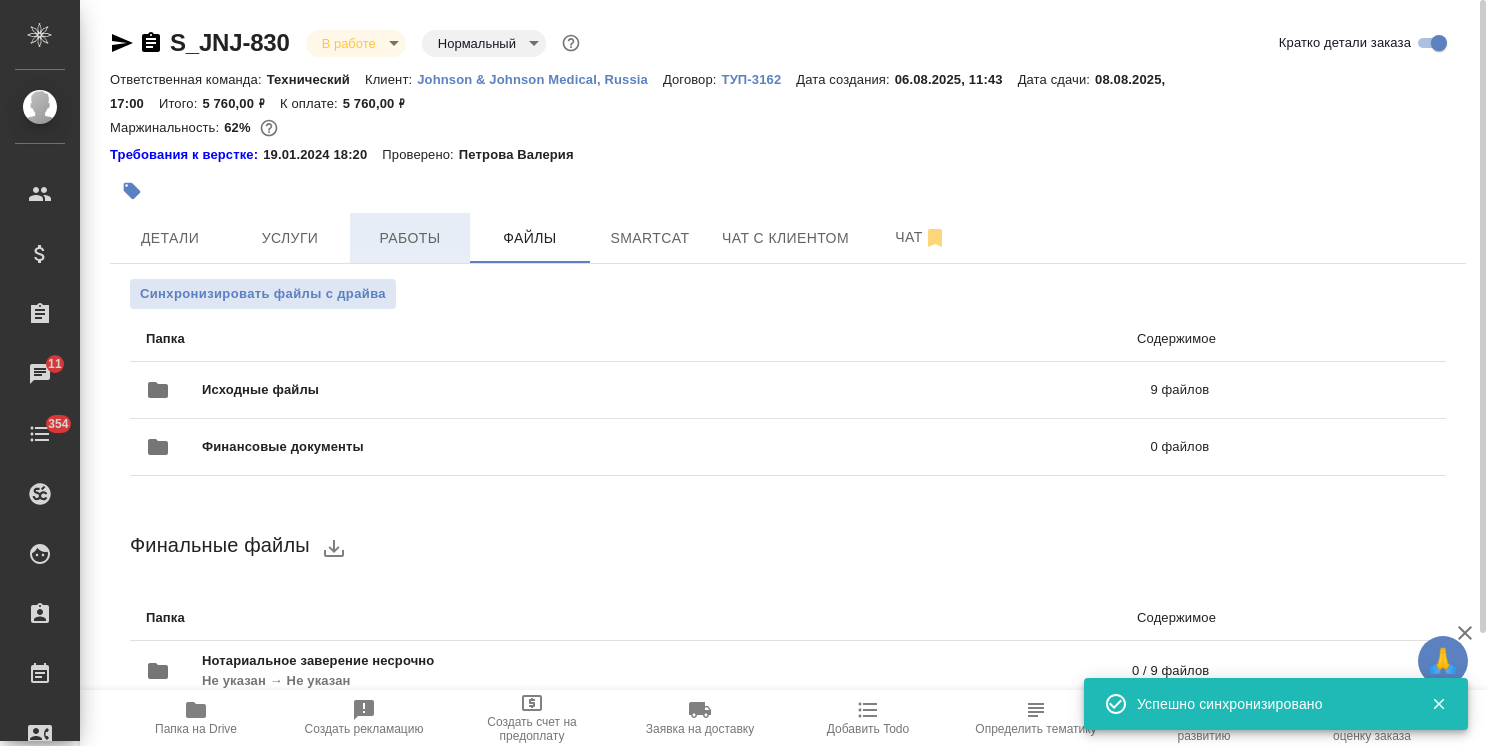 click on "Работы" at bounding box center (410, 238) 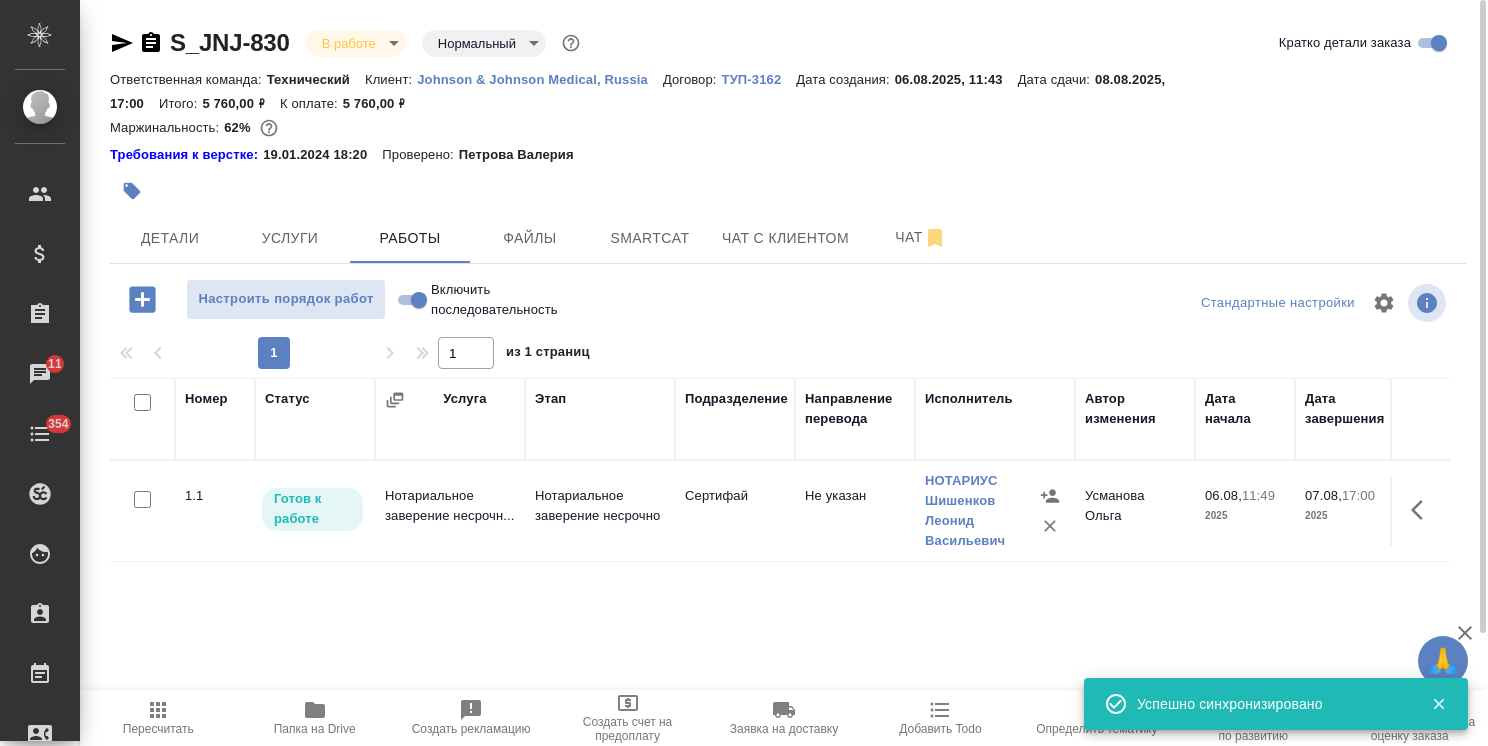 click 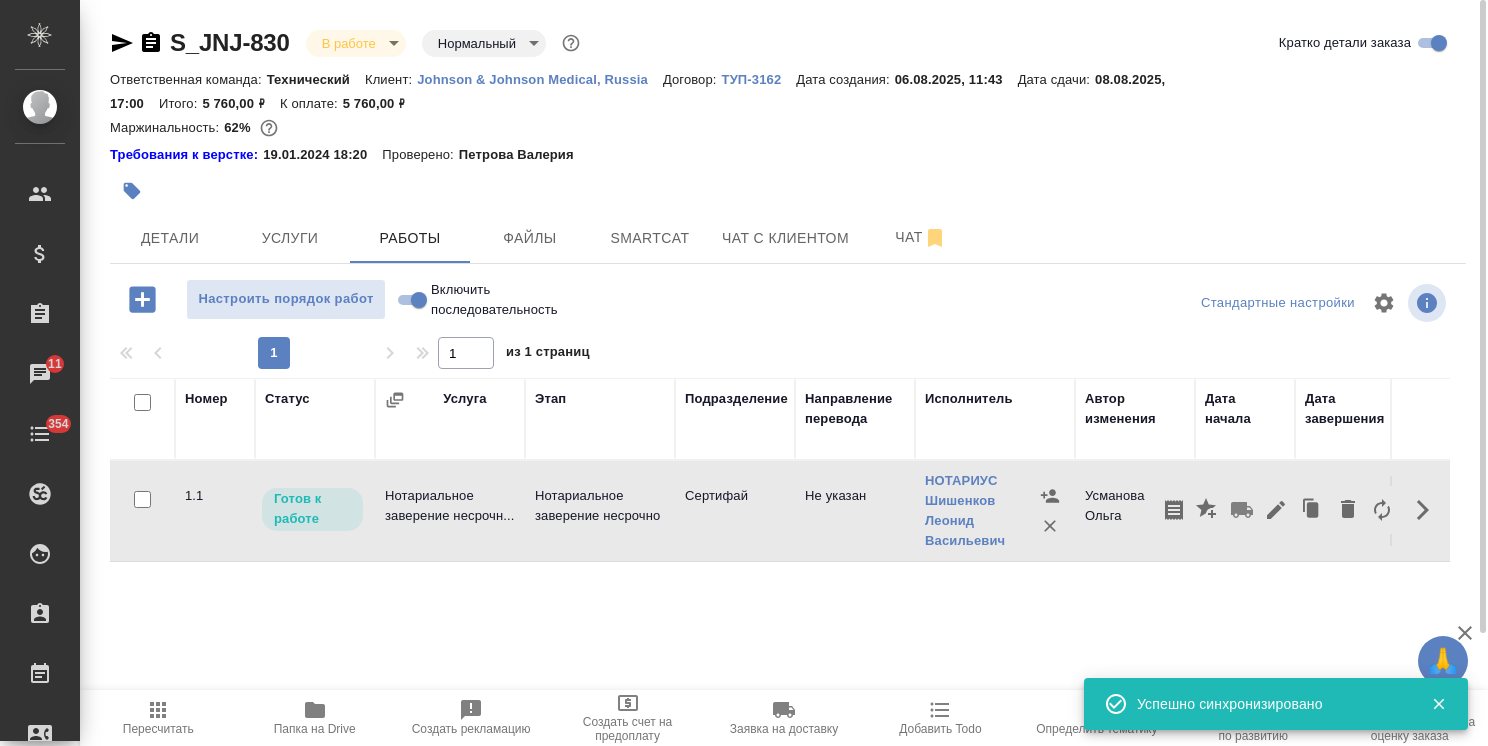 click 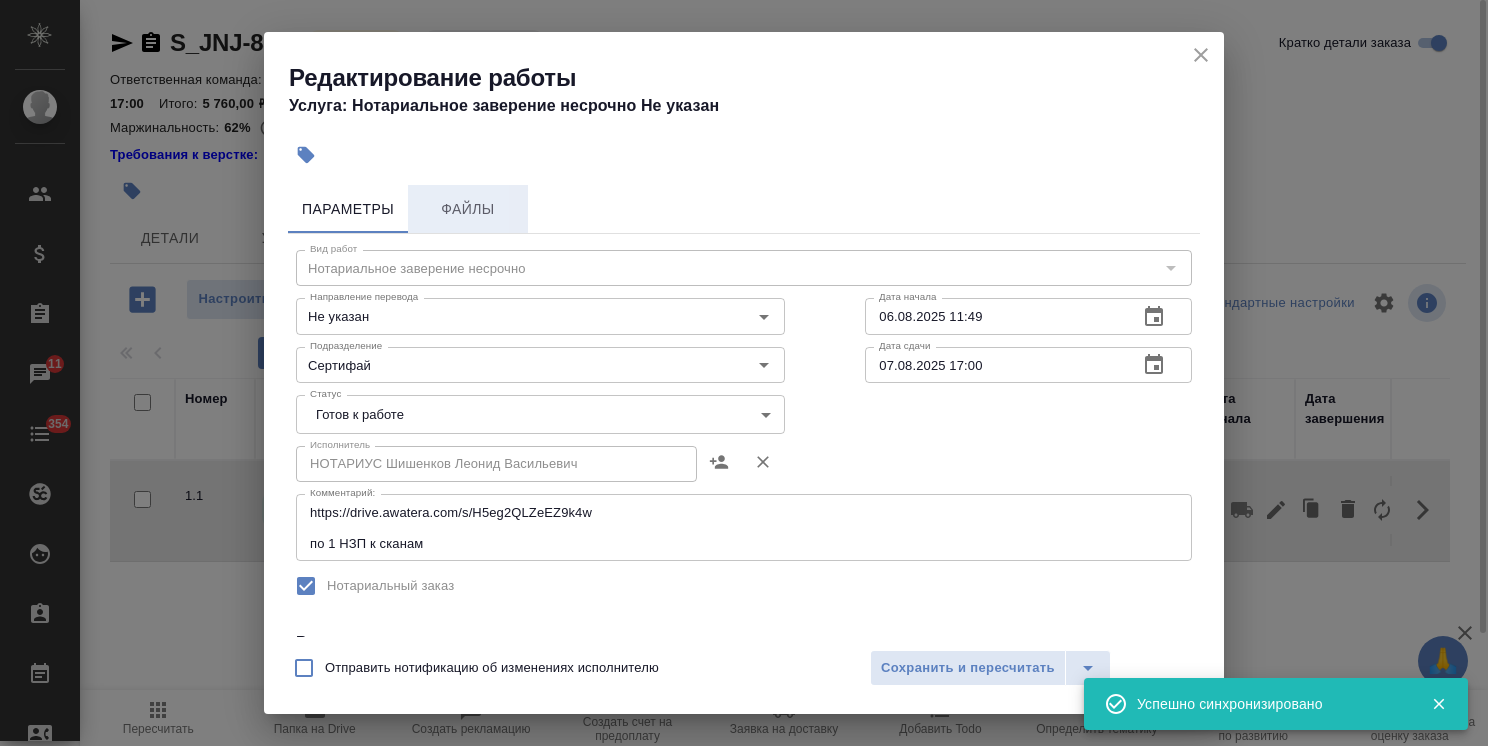 click on "Файлы" at bounding box center (468, 209) 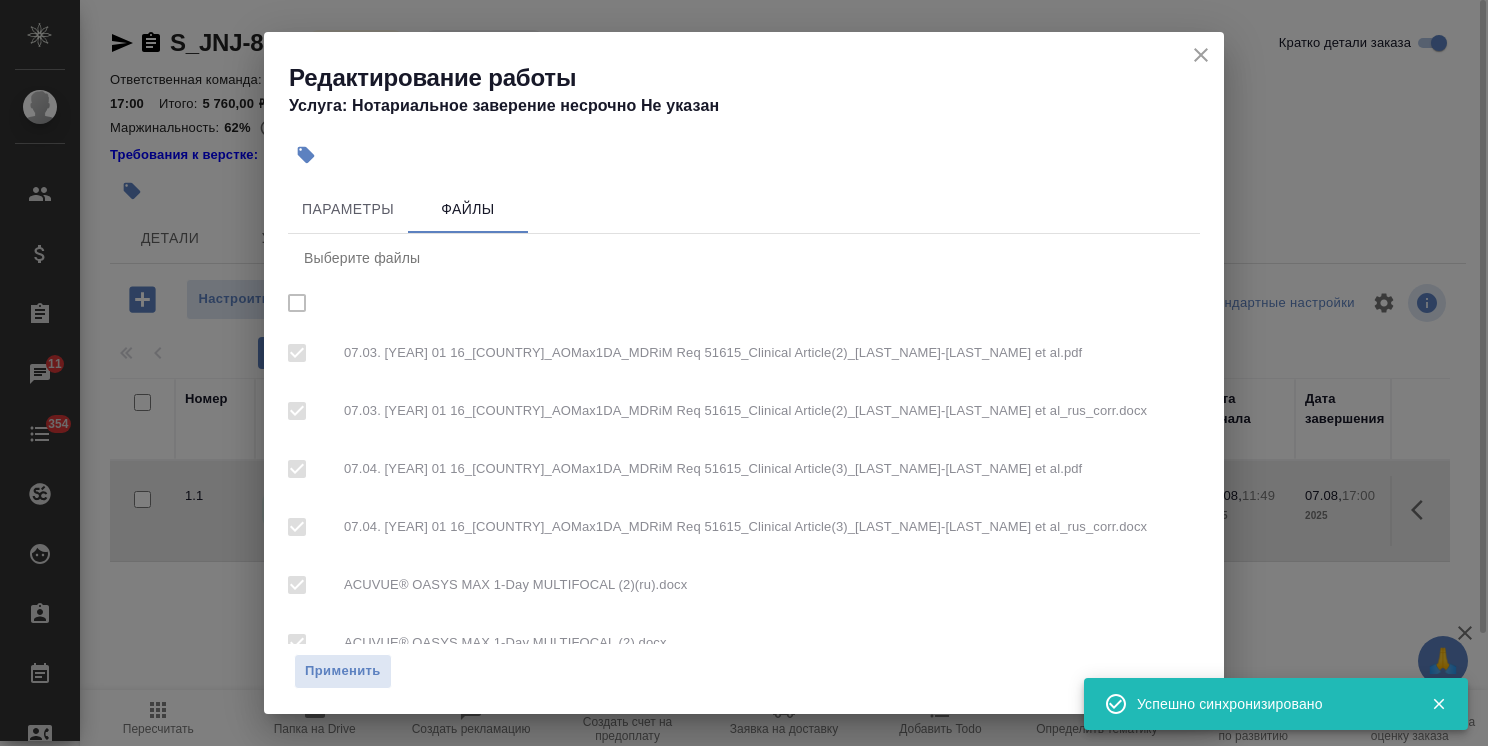 checkbox on "true" 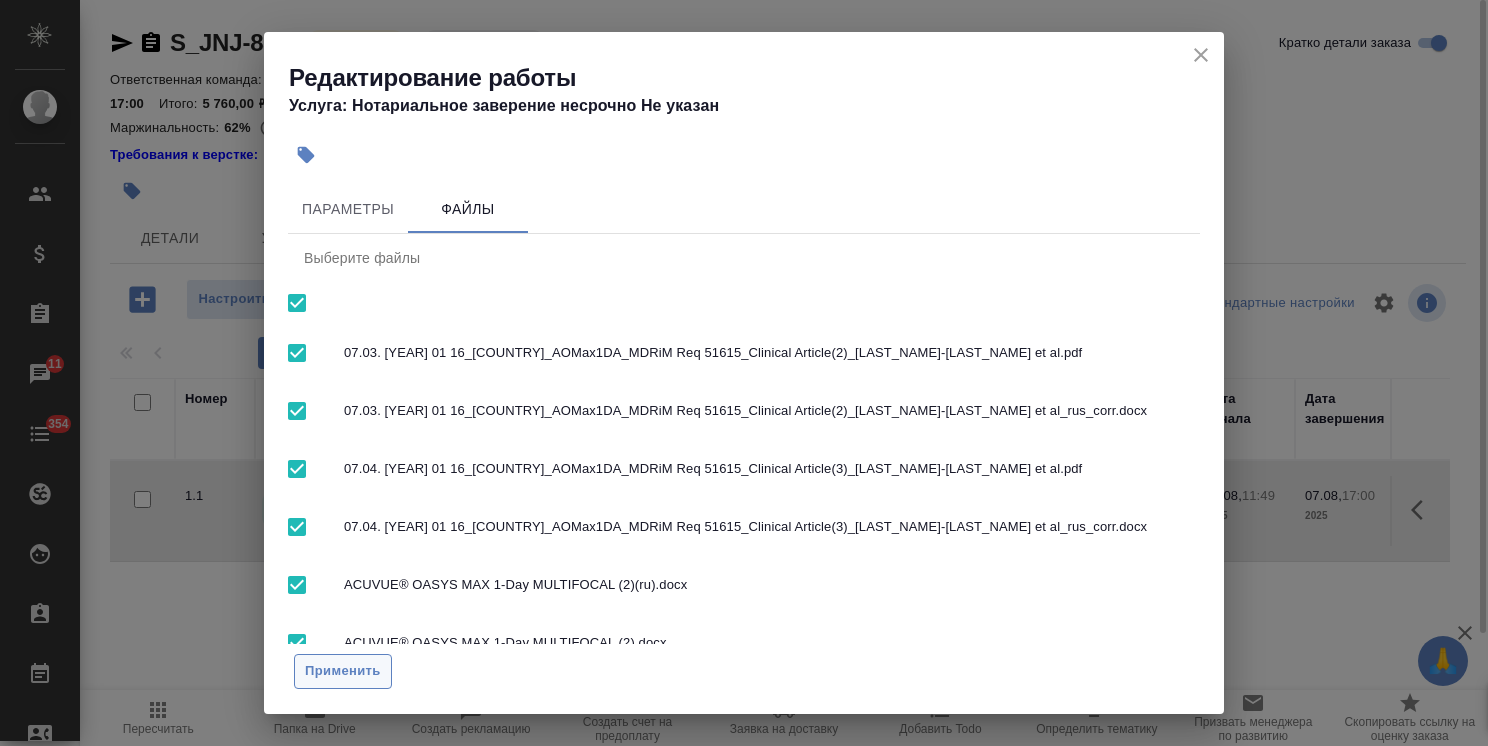 click on "Применить" at bounding box center (343, 671) 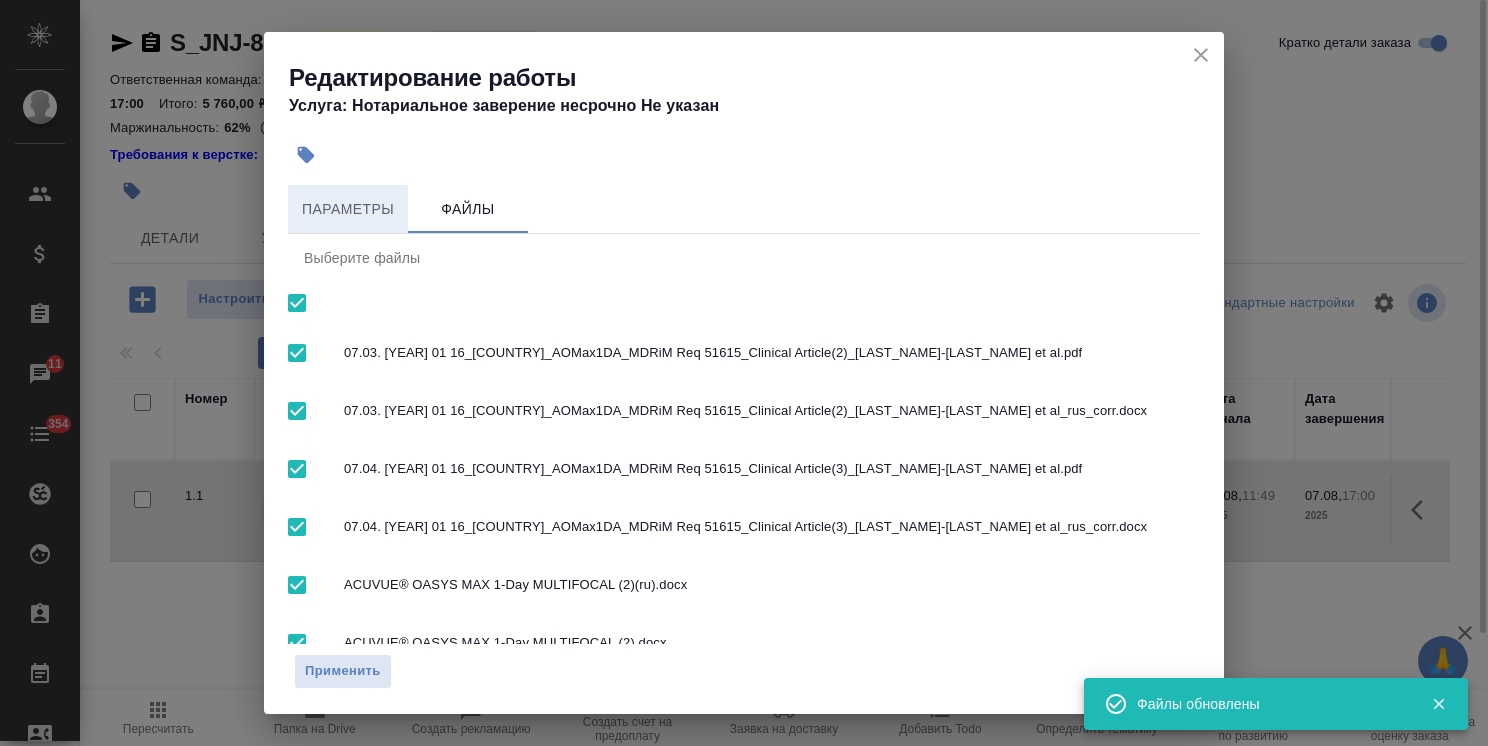 click on "Параметры" at bounding box center [348, 209] 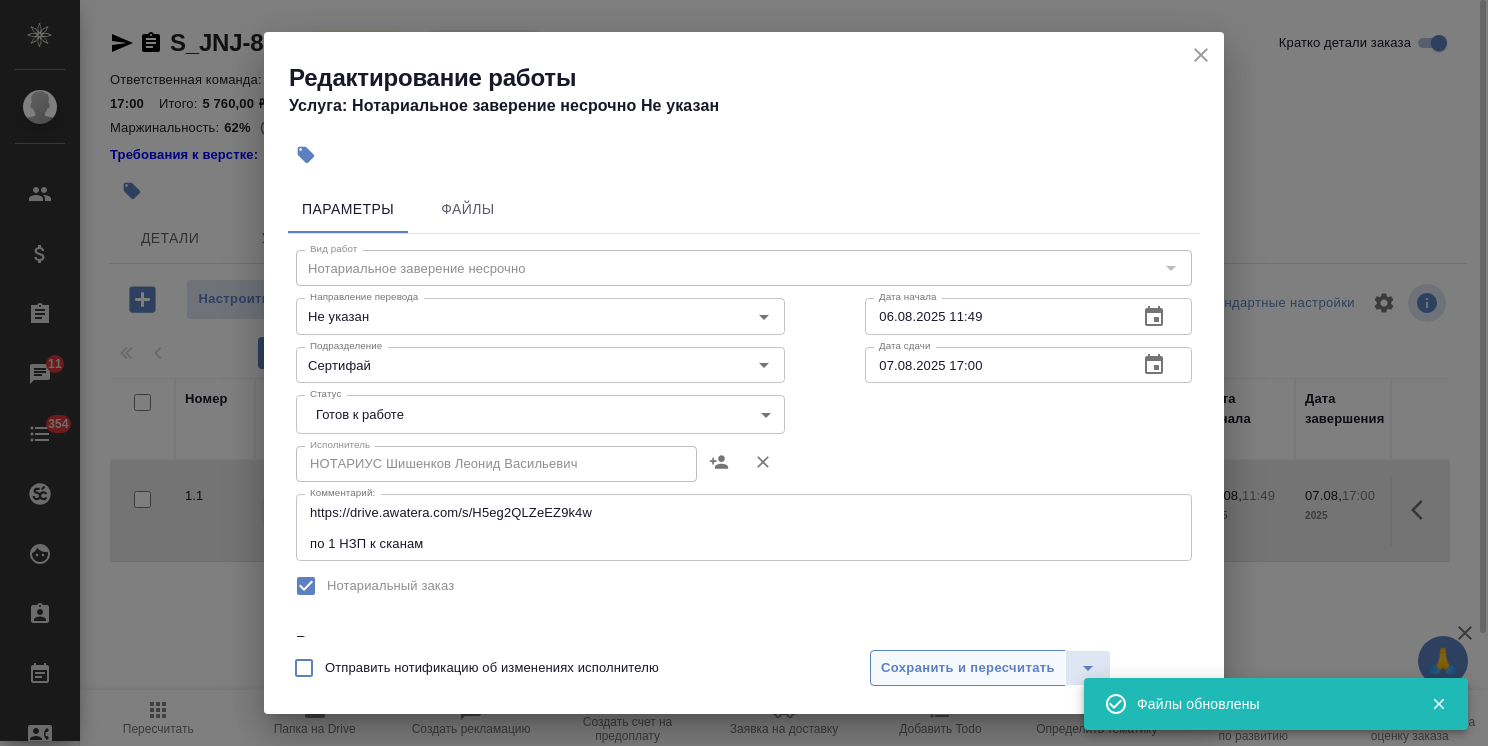 click on "Сохранить и пересчитать" at bounding box center (968, 668) 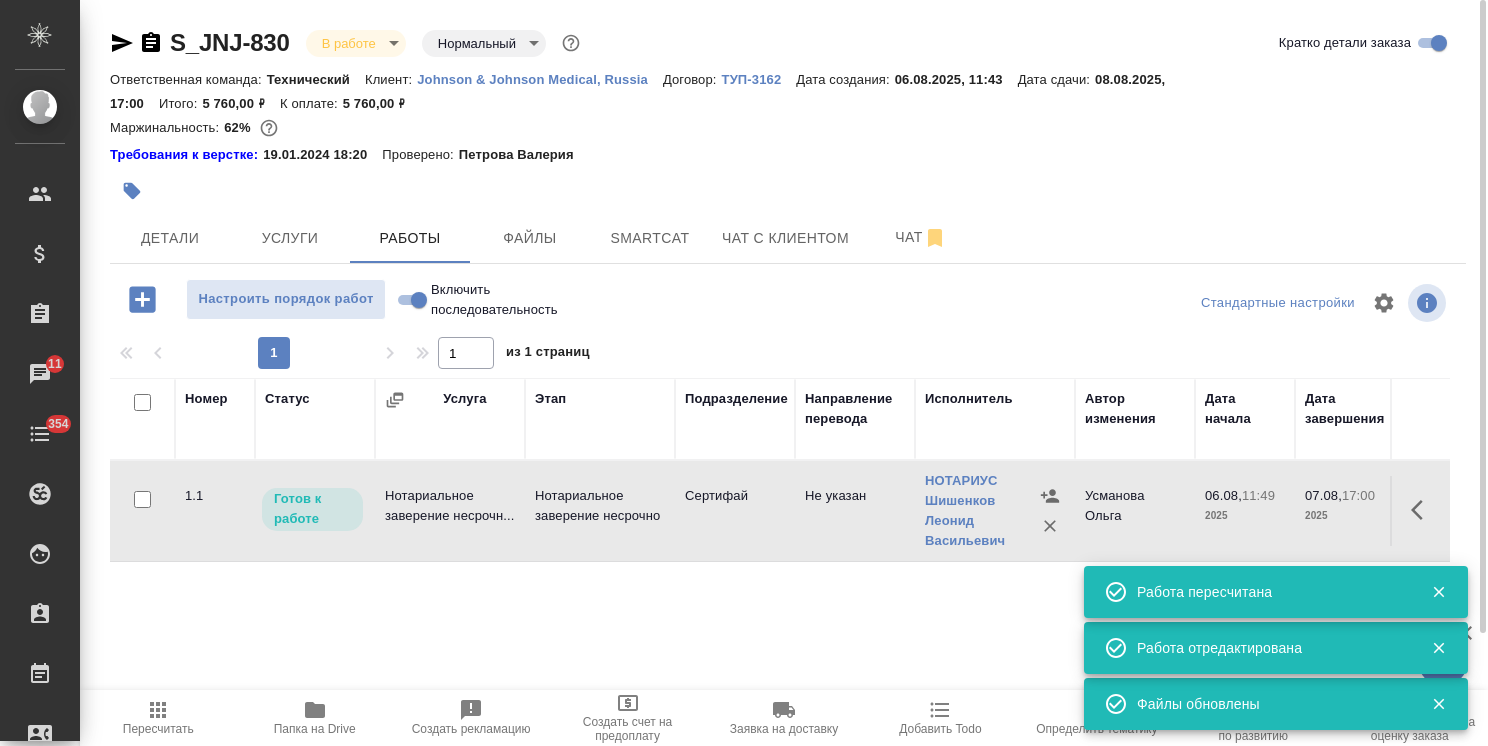click 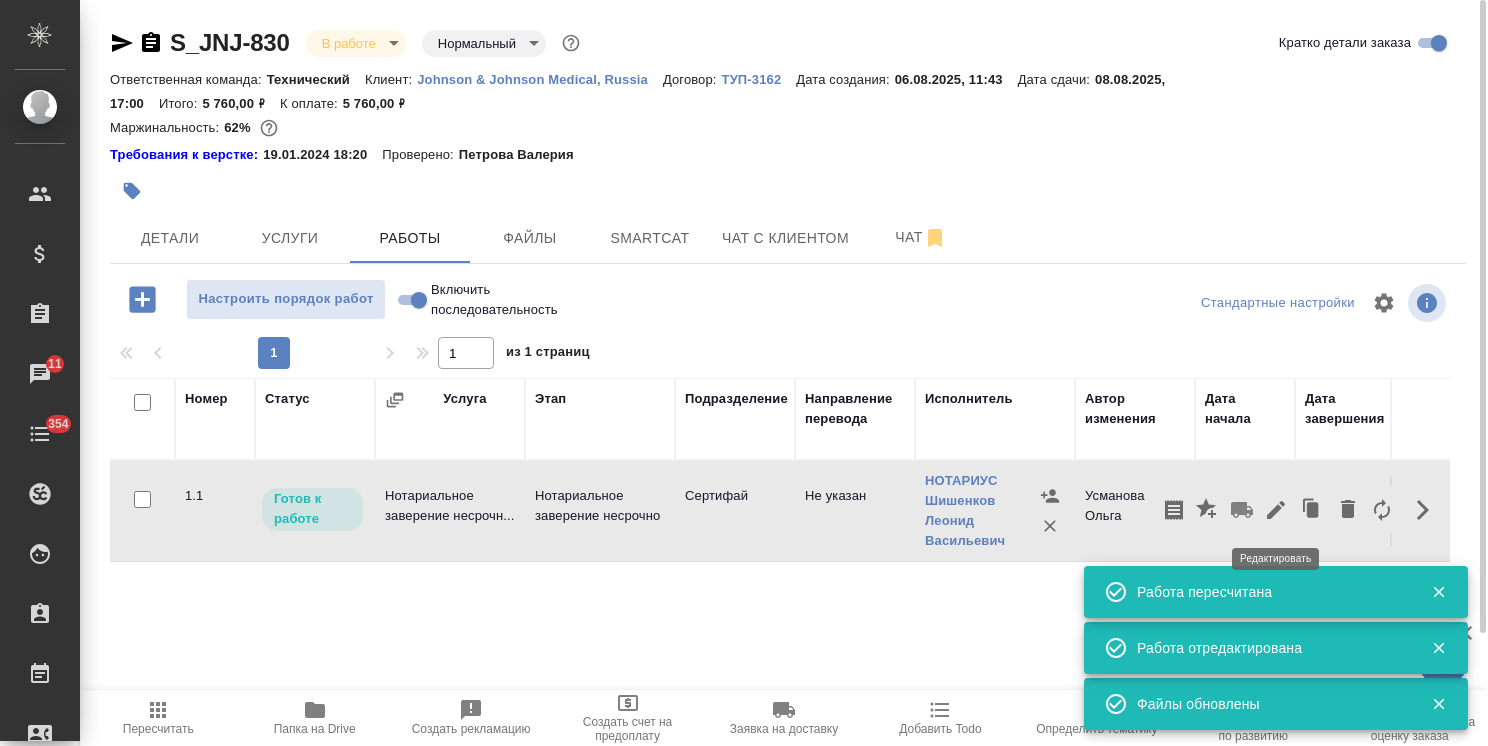 click 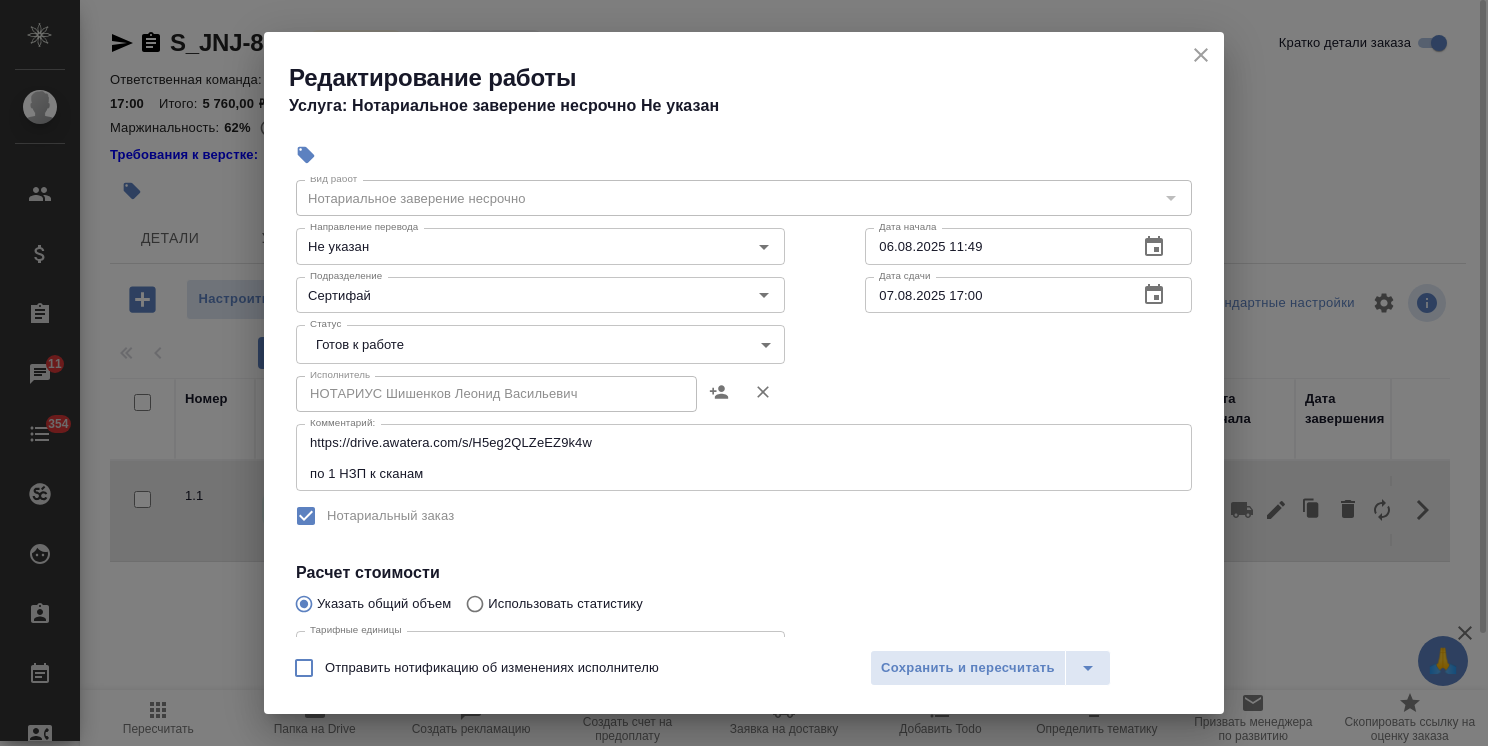 scroll, scrollTop: 0, scrollLeft: 0, axis: both 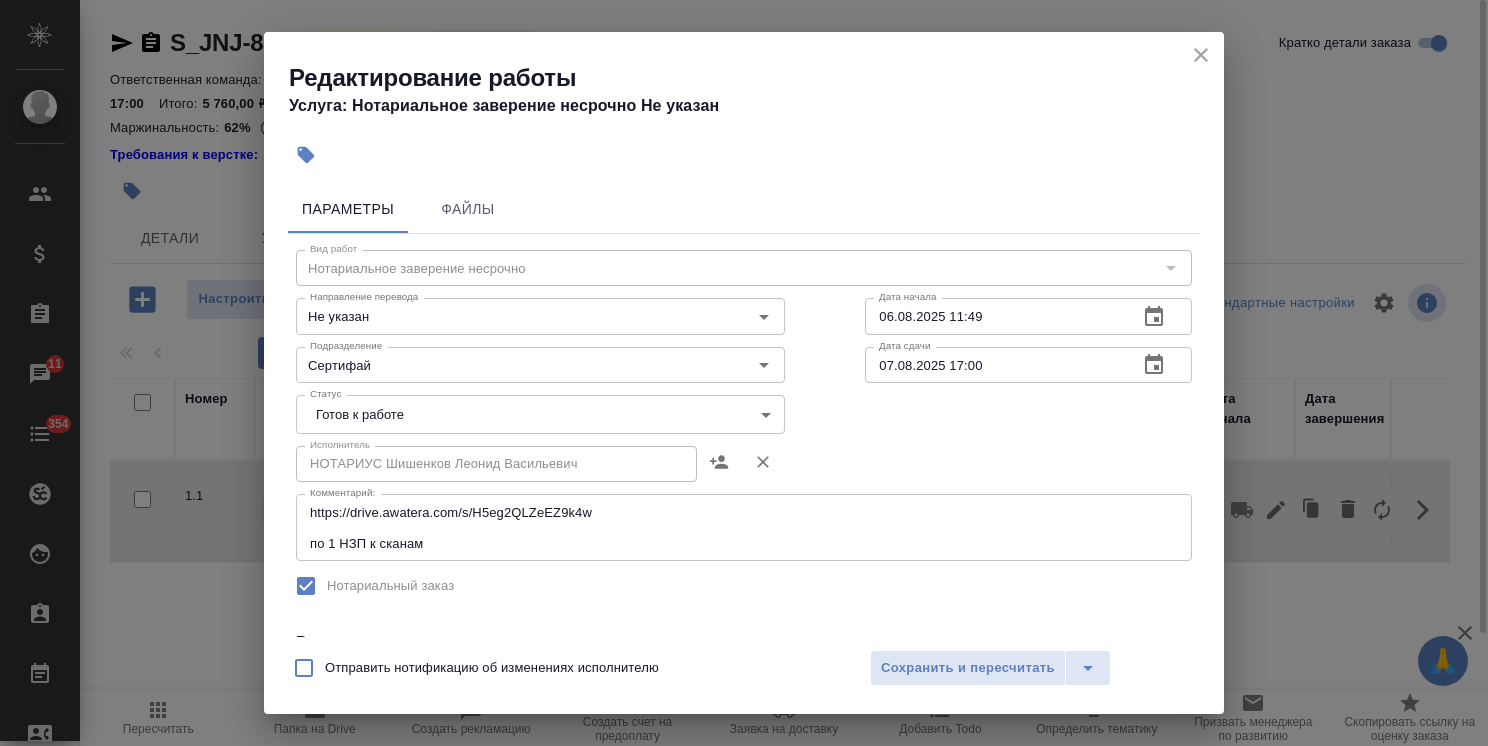 click on "🙏 .cls-1
fill:#fff;
AWATERA Usmanova Olga Клиенты Спецификации Заказы 11 Чаты 354 Todo Проекты SC Исполнители Кандидаты Работы Входящие заявки Заявки на доставку Рекламации Проекты процессинга Конференции Выйти S_JNJ-830 В работе inProgress Нормальный normal Кратко детали заказа Ответственная команда: Технический Клиент: Johnson & Johnson Medical, Russia Договор: ТУП-3162 Дата создания: 06.08.2025, 11:43 Дата сдачи: 08.08.2025, 17:00 Итого: 5 760,00 ₽ К оплате: 5 760,00 ₽ Маржинальность: 62% Требования к верстке: 19.01.2024 18:20 Проверено: Петрова Валерия Детали Услуги Работы Файлы Smartcat Чат с клиентом Чат 1 1 Номер   1.1" at bounding box center [744, 373] 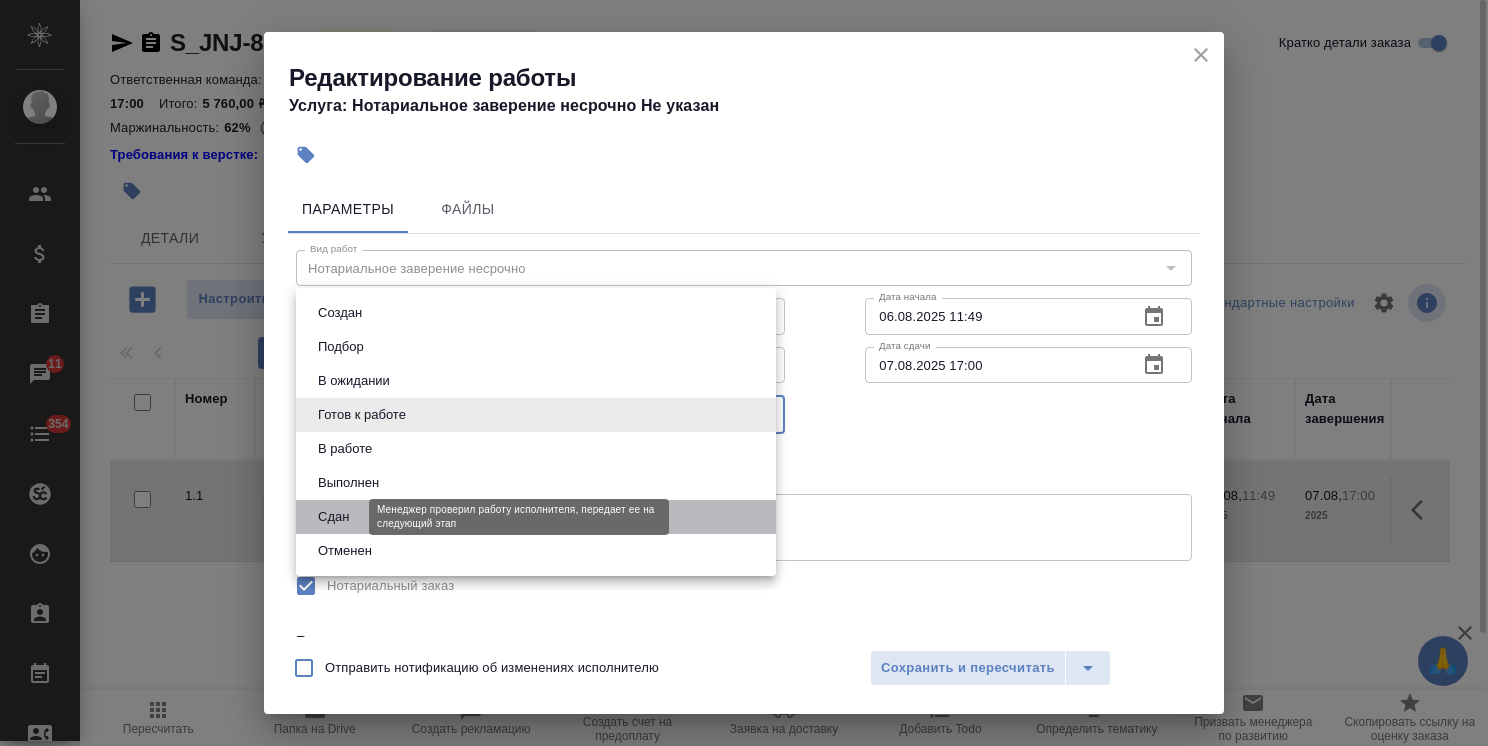 click on "Сдан" at bounding box center (333, 517) 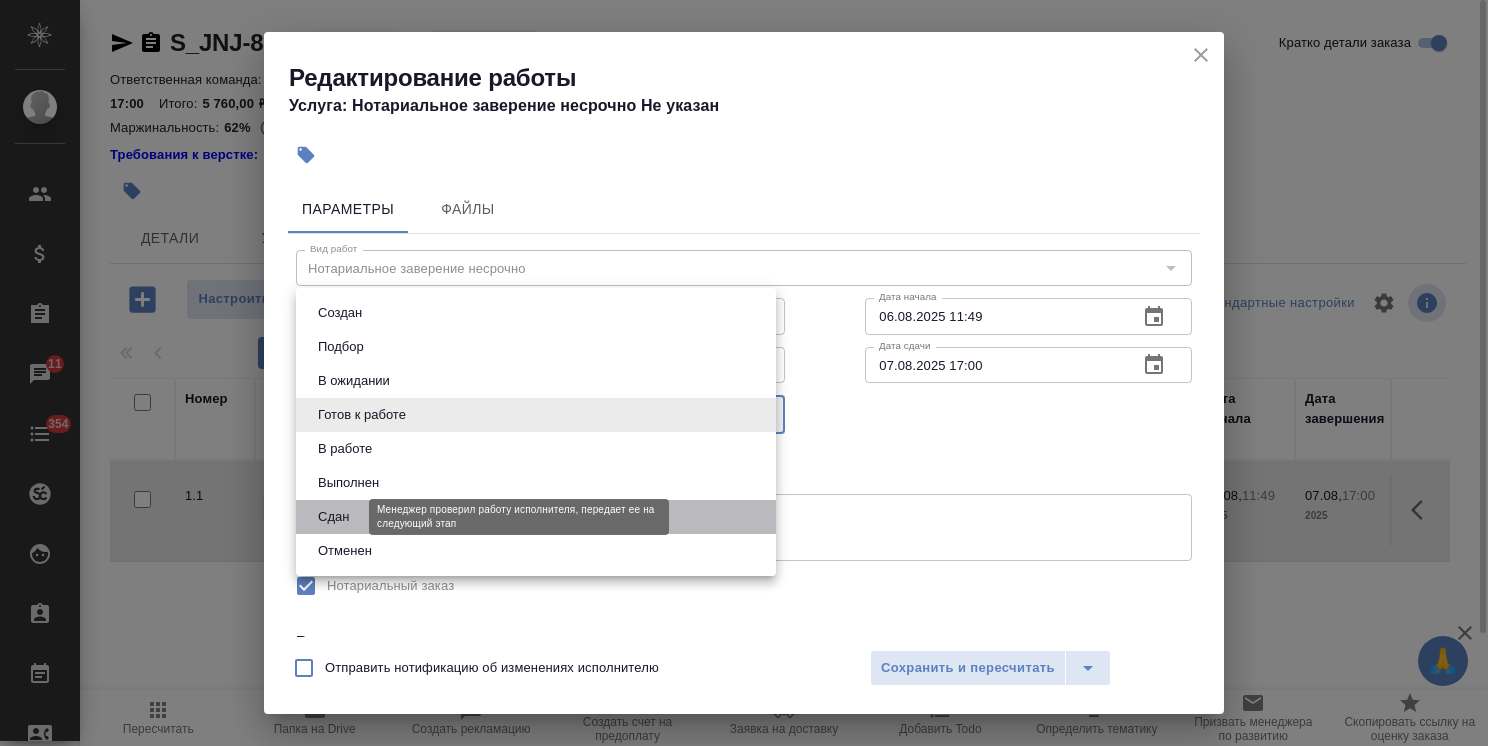 type on "closed" 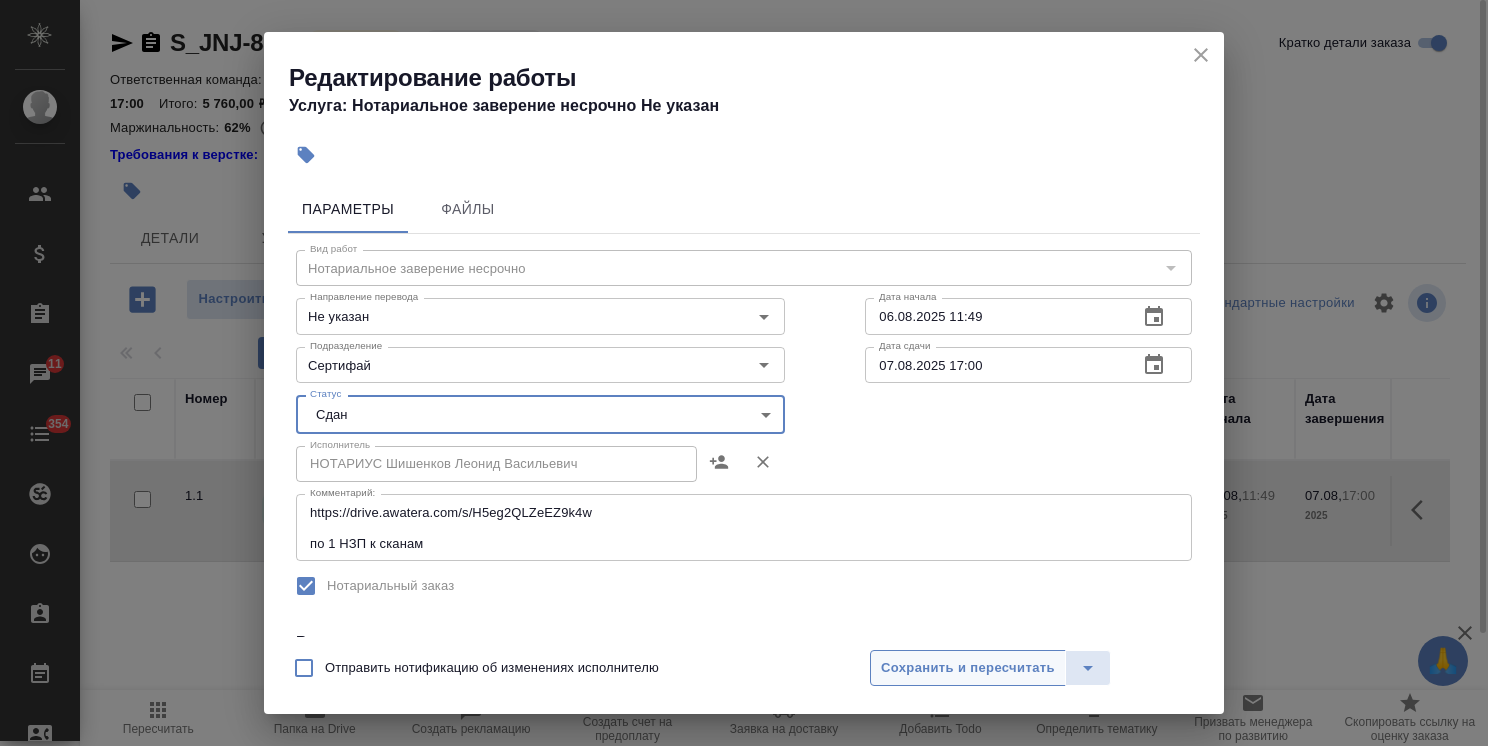 click on "Сохранить и пересчитать" at bounding box center [968, 668] 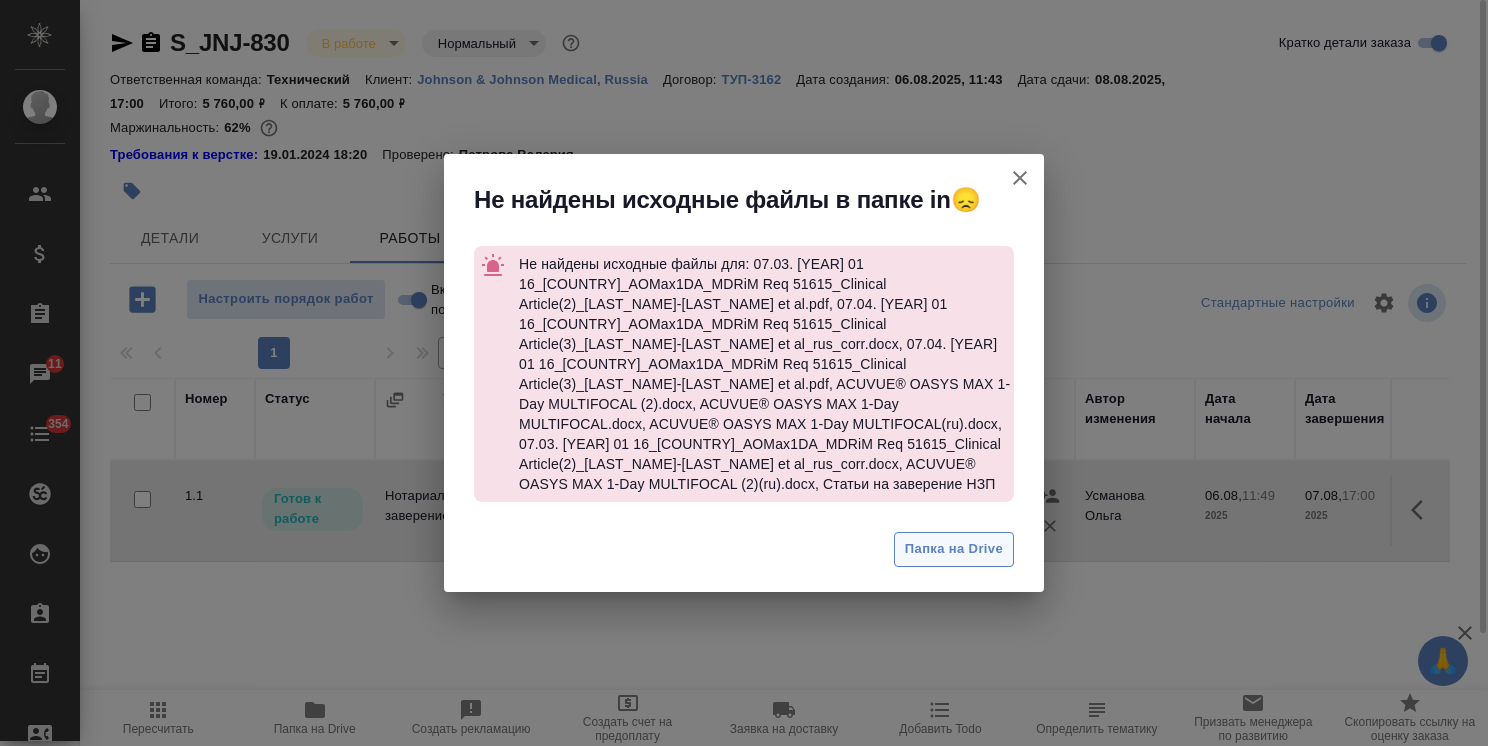 click on "Папка на Drive" at bounding box center (954, 549) 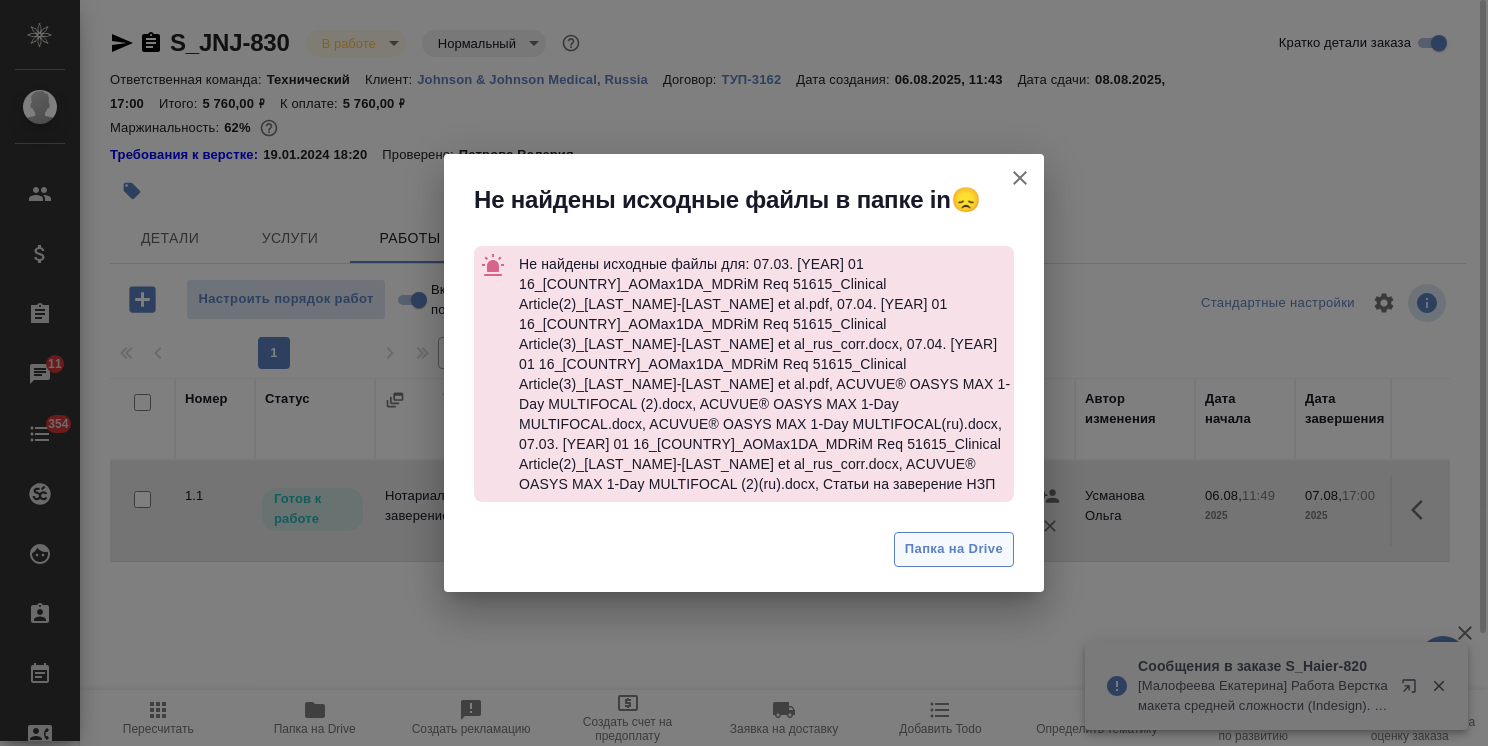 click on "Папка на Drive" at bounding box center [954, 549] 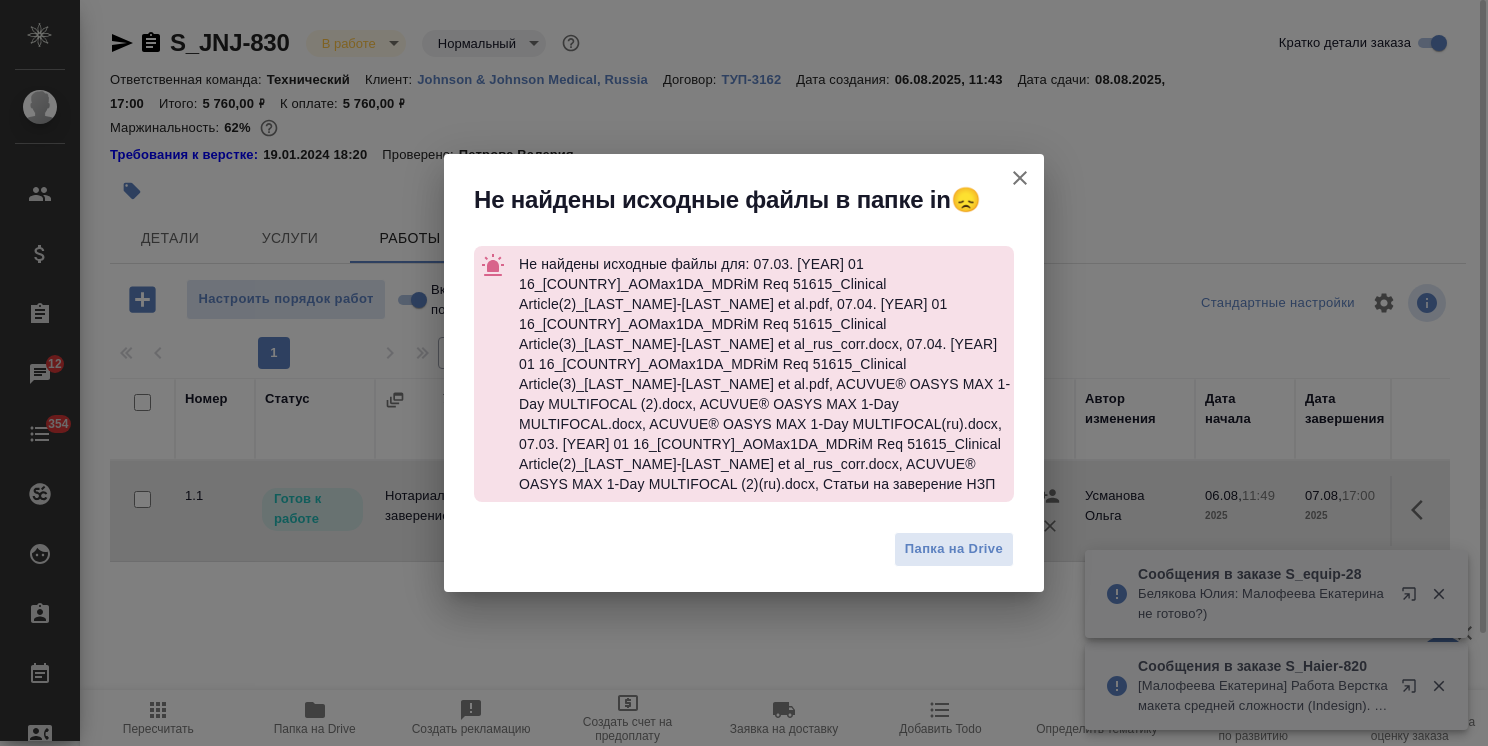 click 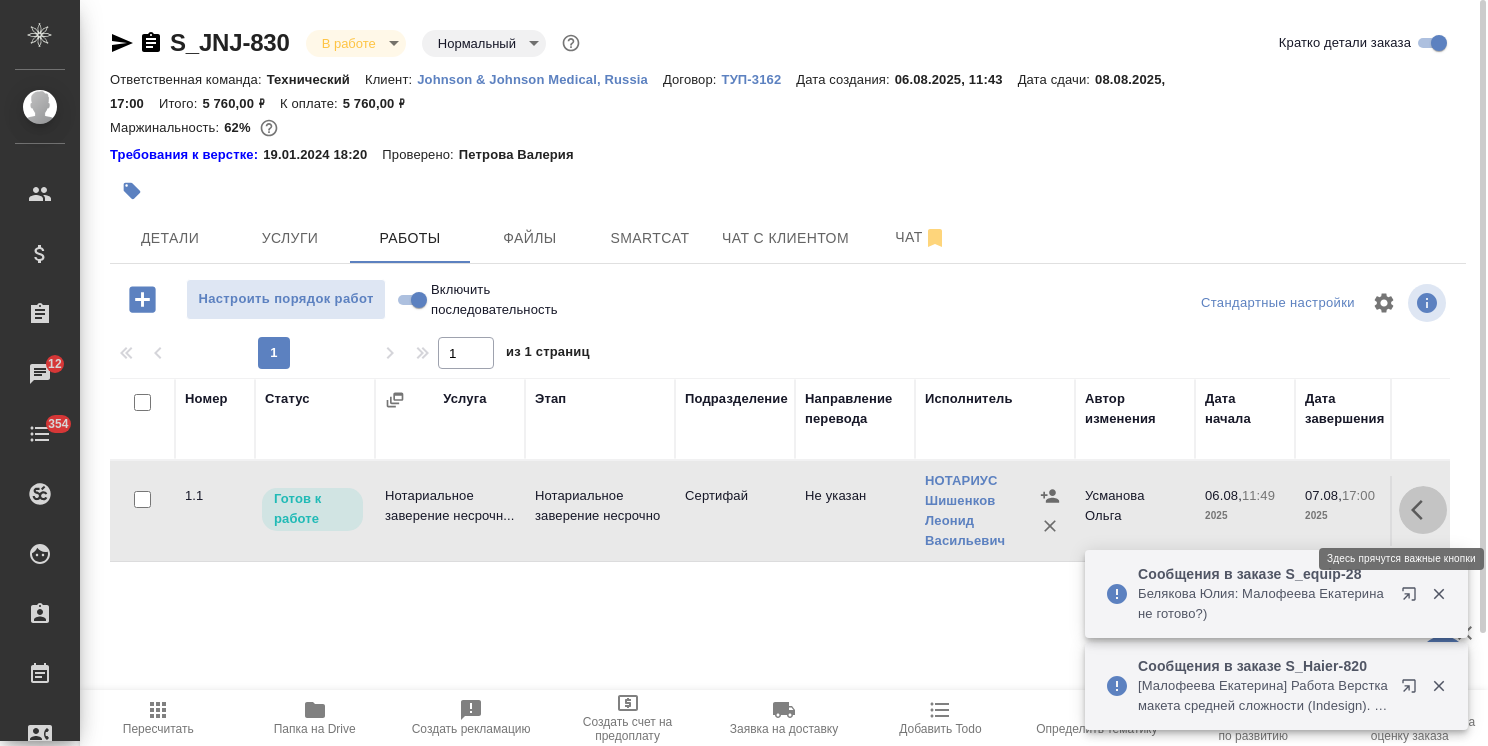 click 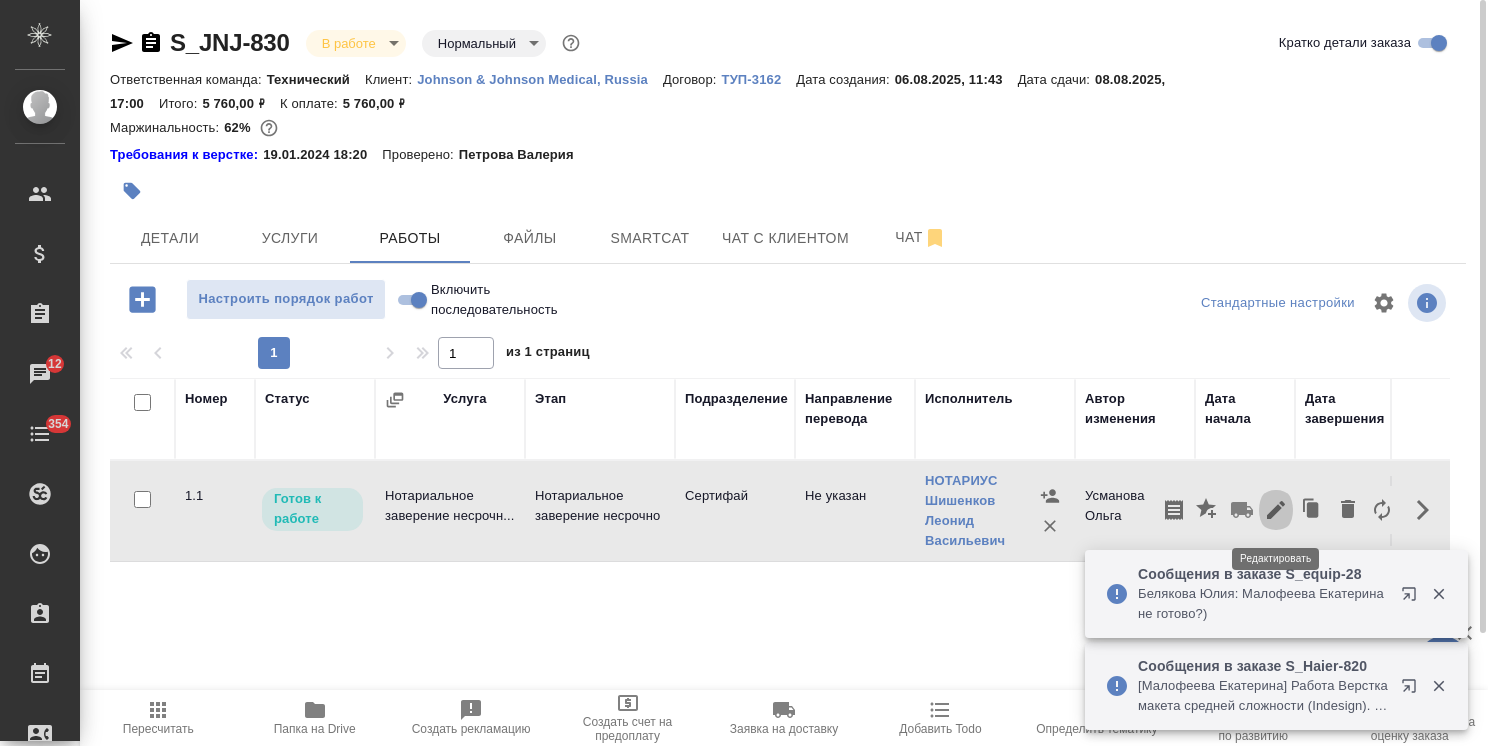 click 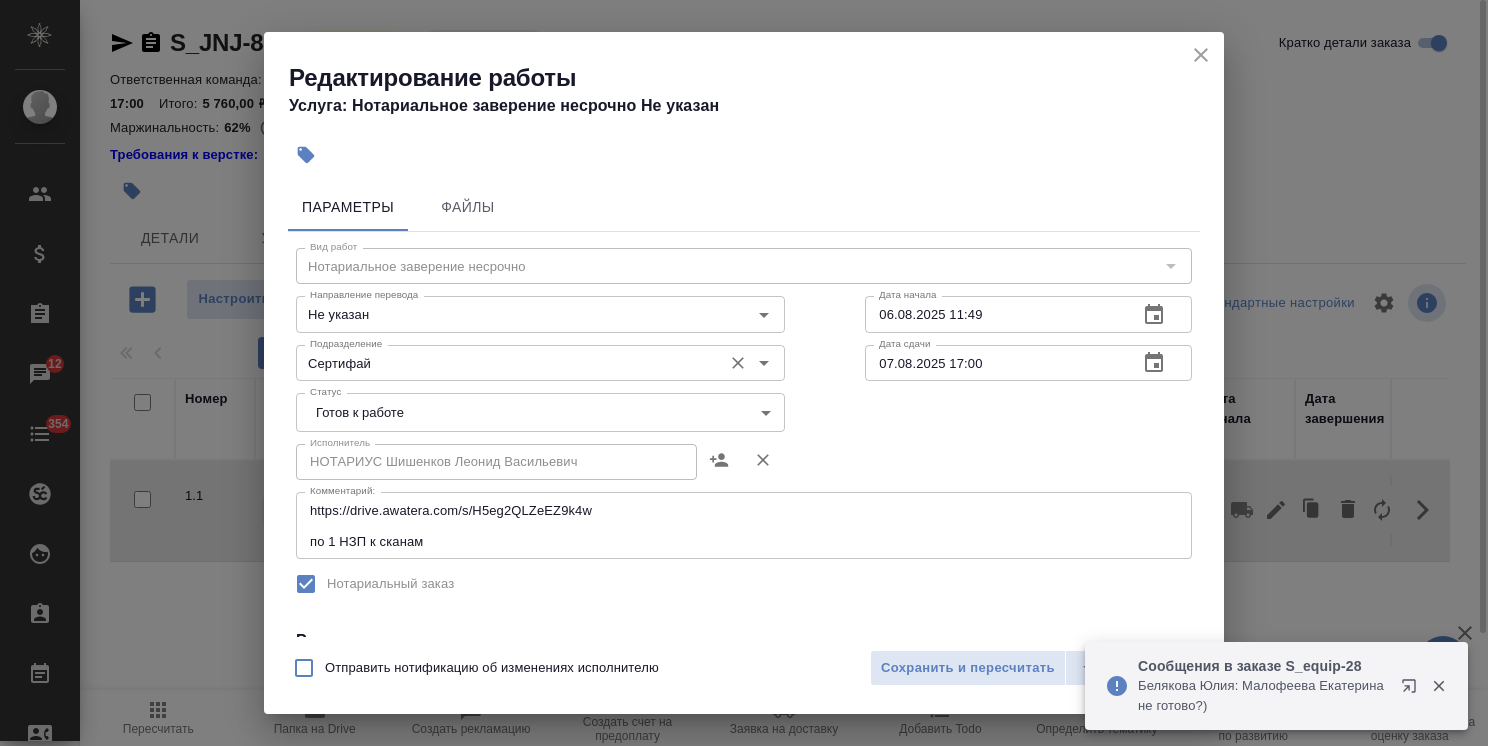 scroll, scrollTop: 0, scrollLeft: 0, axis: both 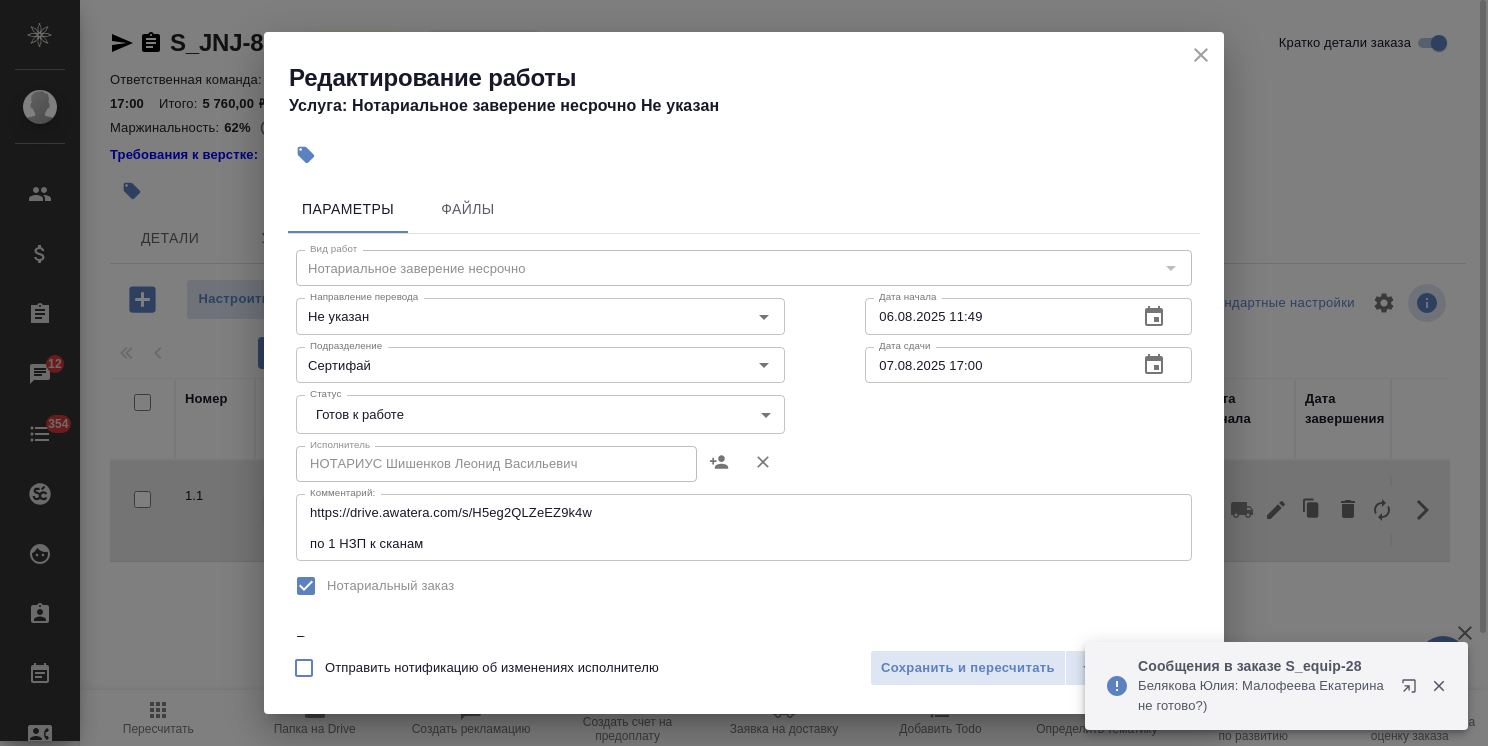 click on "🙏 .cls-1
fill:#fff;
AWATERA Usmanova Olga Клиенты Спецификации Заказы 12 Чаты 354 Todo Проекты SC Исполнители Кандидаты Работы Входящие заявки Заявки на доставку Рекламации Проекты процессинга Конференции Выйти S_JNJ-830 В работе inProgress Нормальный normal Кратко детали заказа Ответственная команда: Технический Клиент: Johnson & Johnson Medical, Russia Договор: ТУП-3162 Дата создания: 06.08.2025, 11:43 Дата сдачи: 08.08.2025, 17:00 Итого: 5 760,00 ₽ К оплате: 5 760,00 ₽ Маржинальность: 62% Требования к верстке: 19.01.2024 18:20 Проверено: Петрова Валерия Детали Услуги Работы Файлы Smartcat Чат с клиентом Чат 1 1 Номер   1.1" at bounding box center (744, 373) 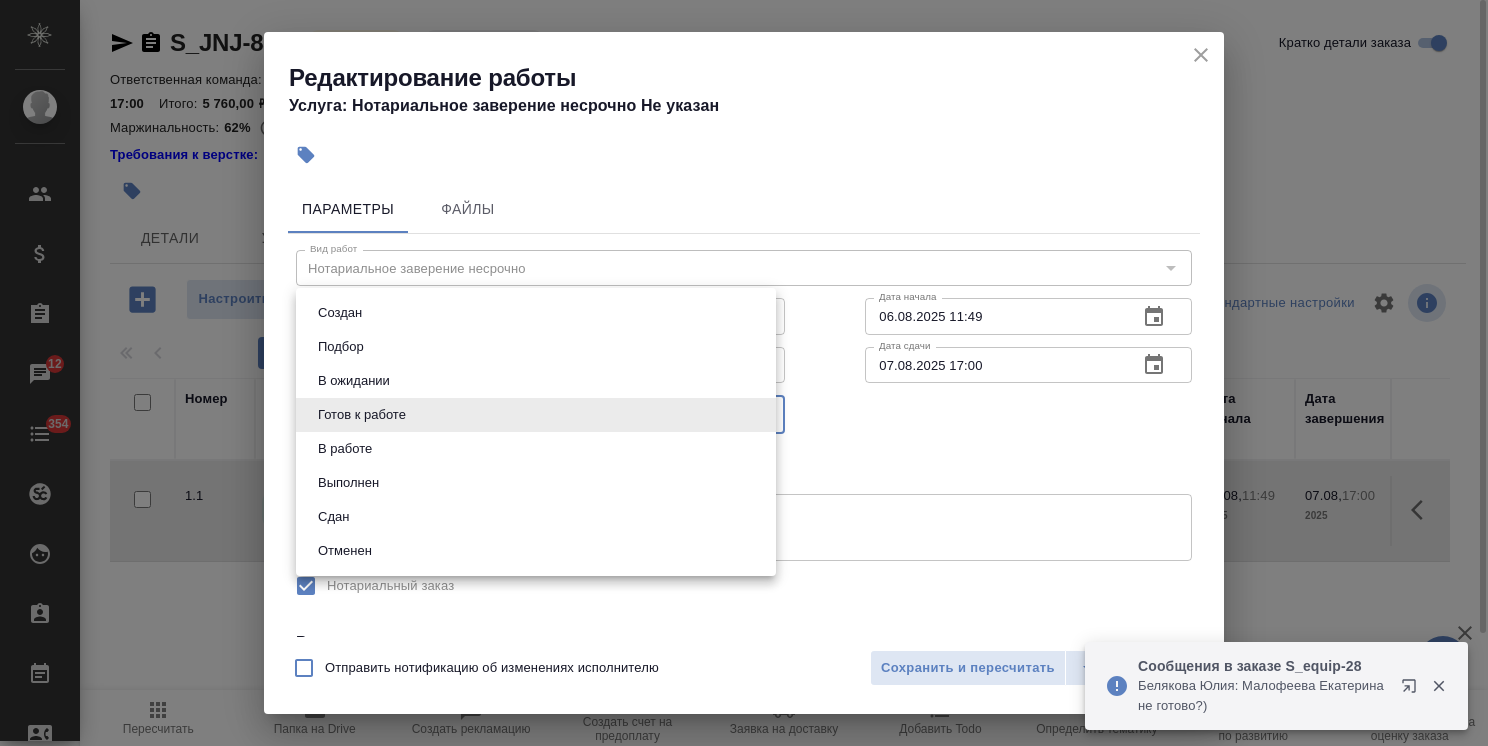 click on "Сдан" at bounding box center (536, 517) 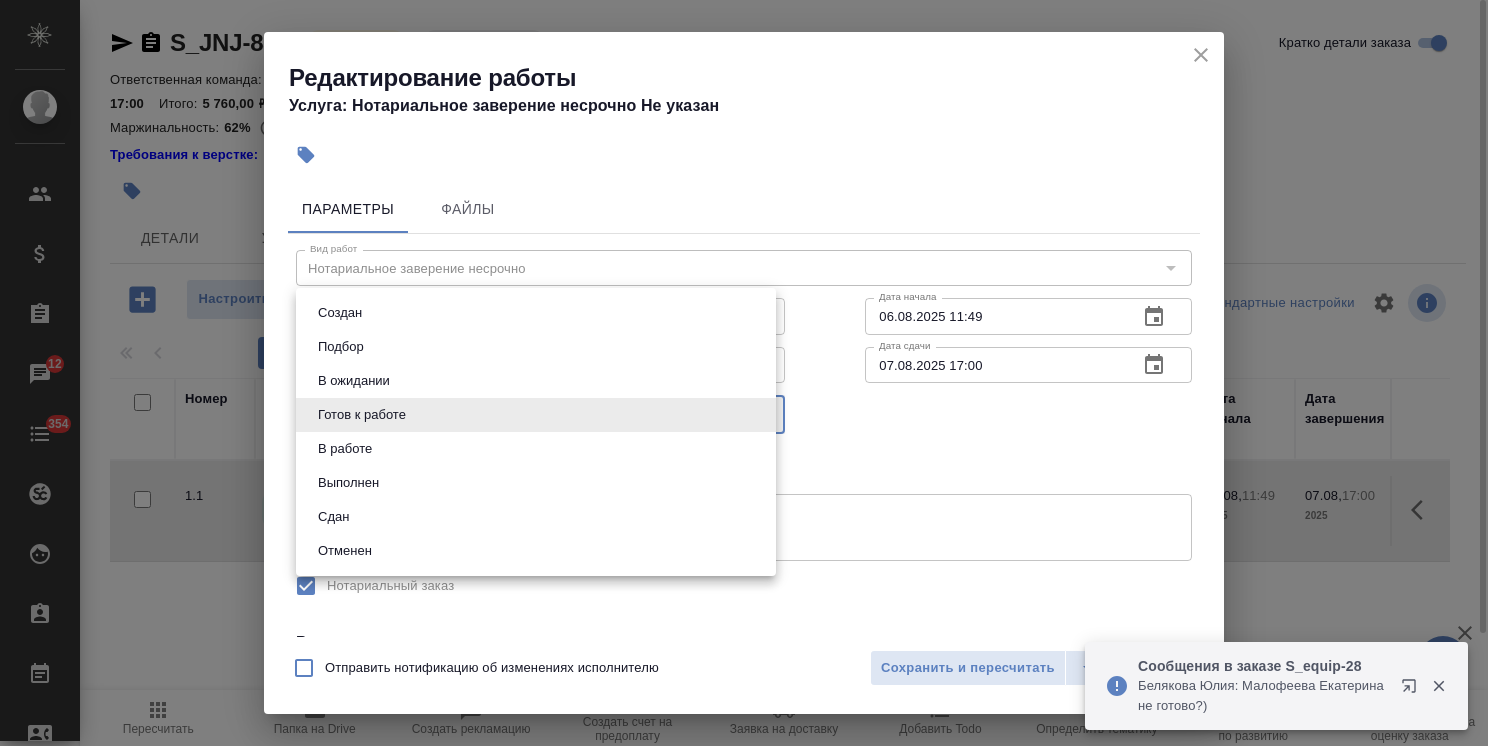 type on "closed" 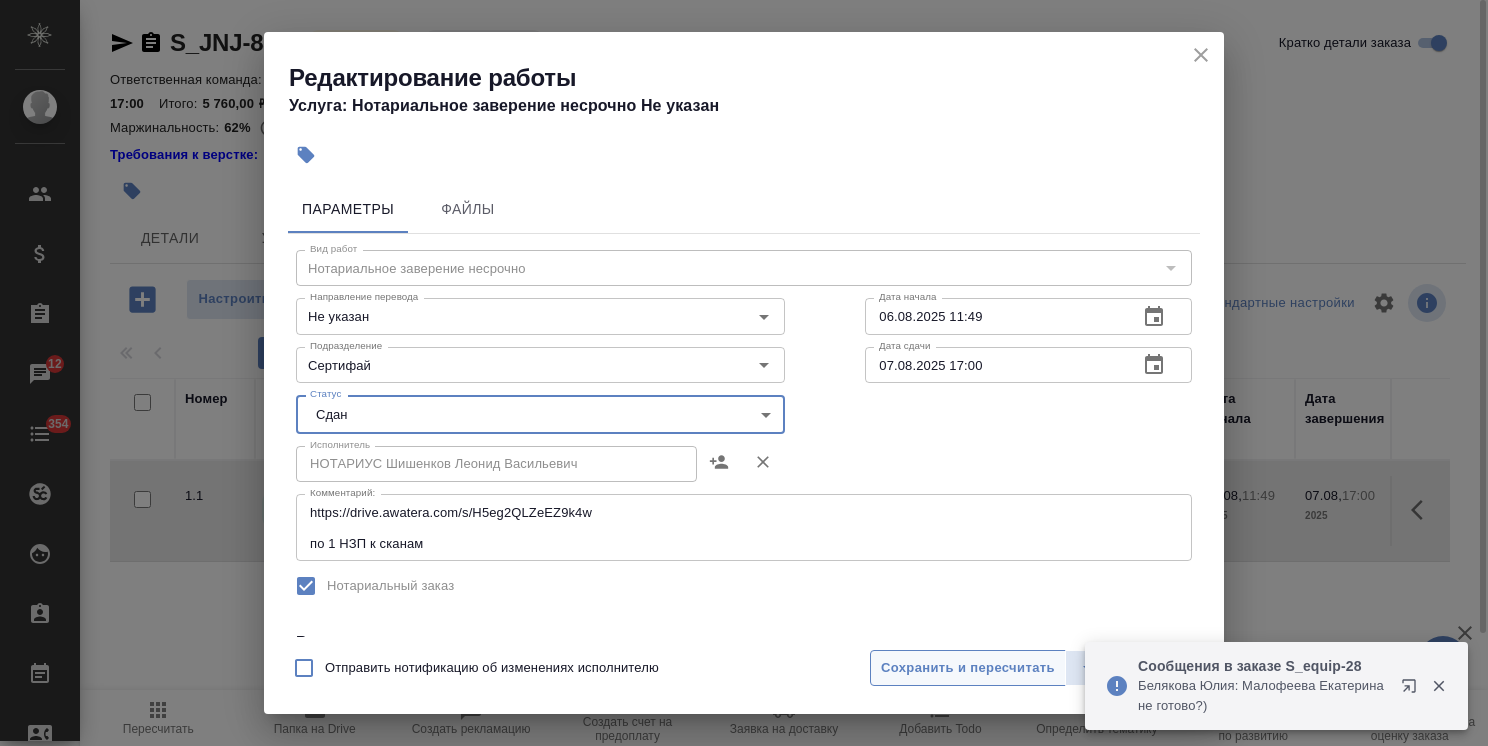 click on "Сохранить и пересчитать" at bounding box center [968, 668] 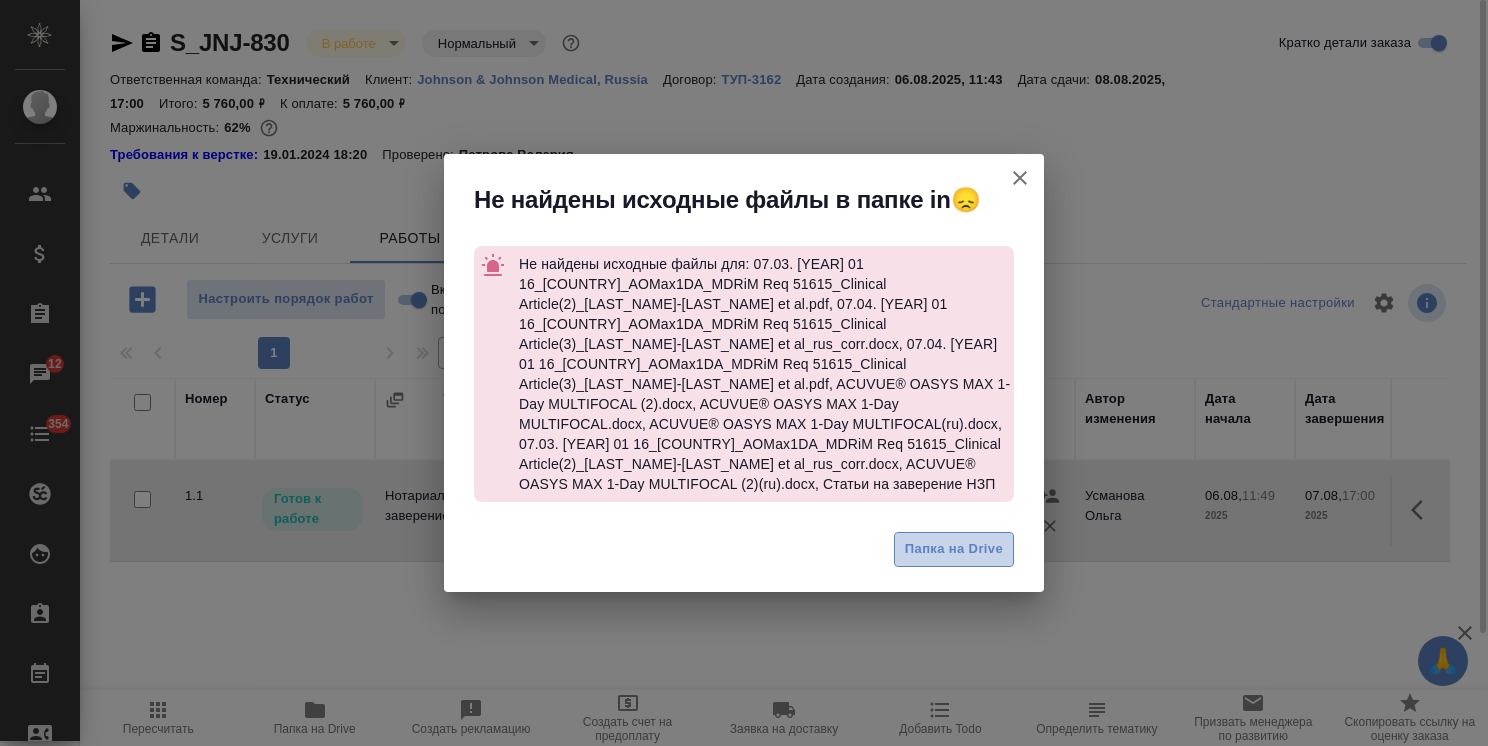 click on "Папка на Drive" at bounding box center (954, 549) 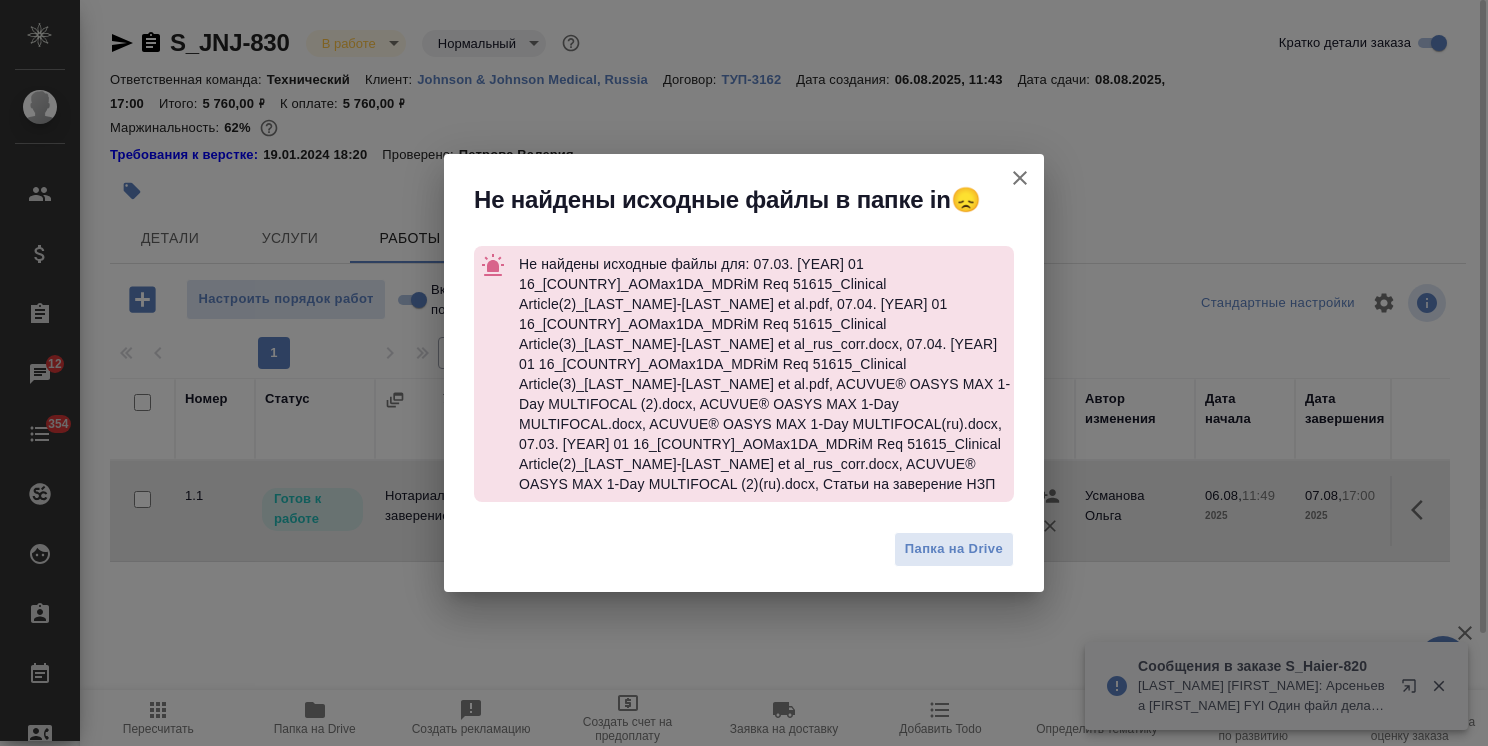 click 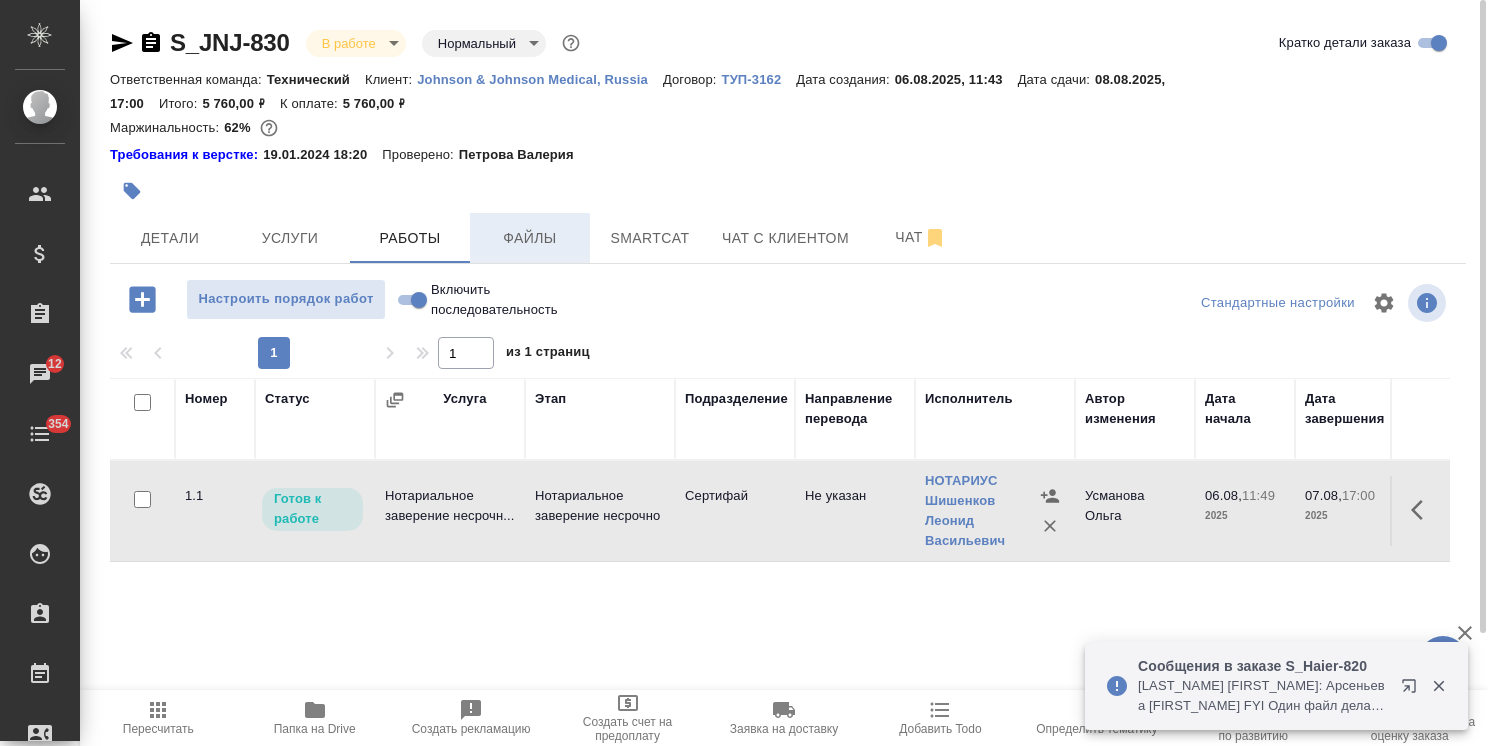 click on "Файлы" at bounding box center [530, 238] 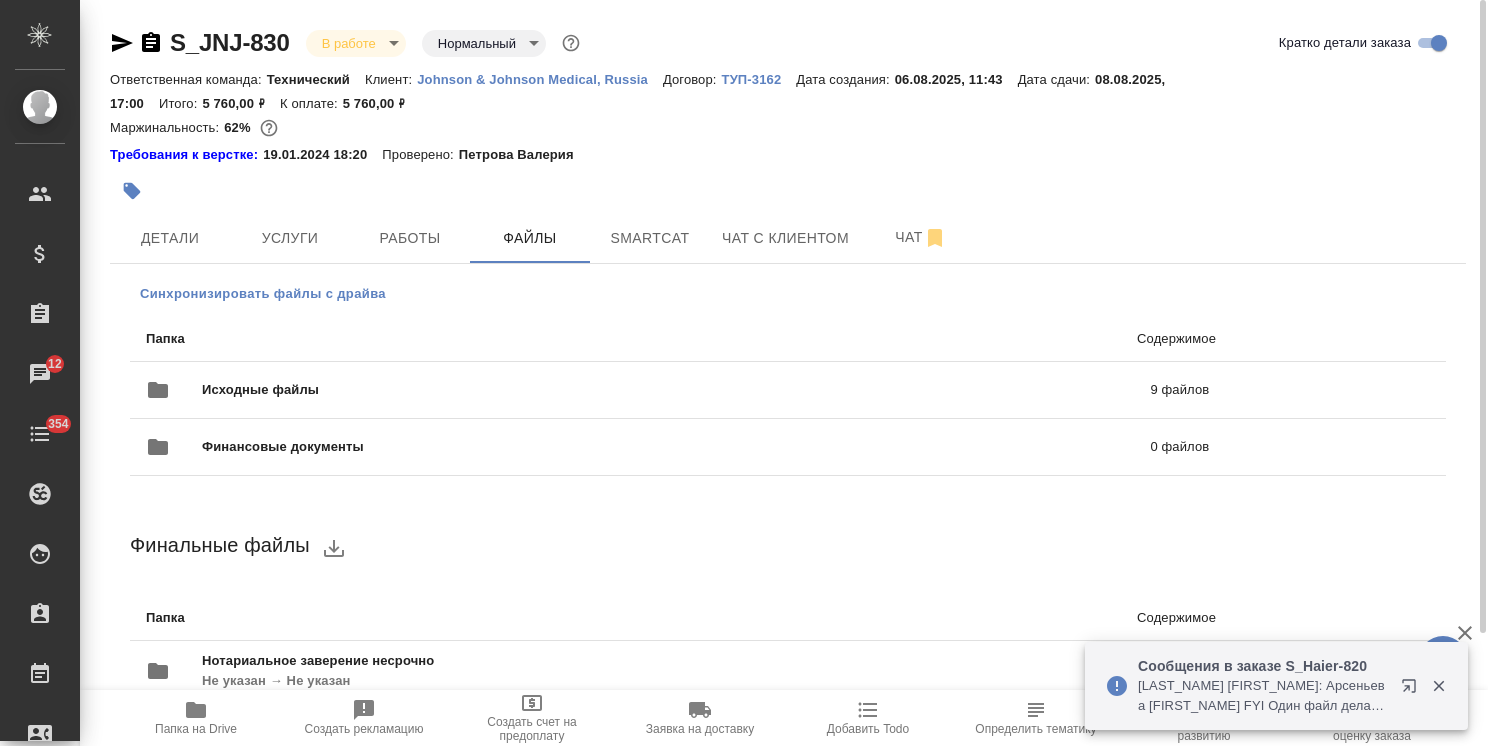 click on "Синхронизировать файлы с драйва" at bounding box center [263, 294] 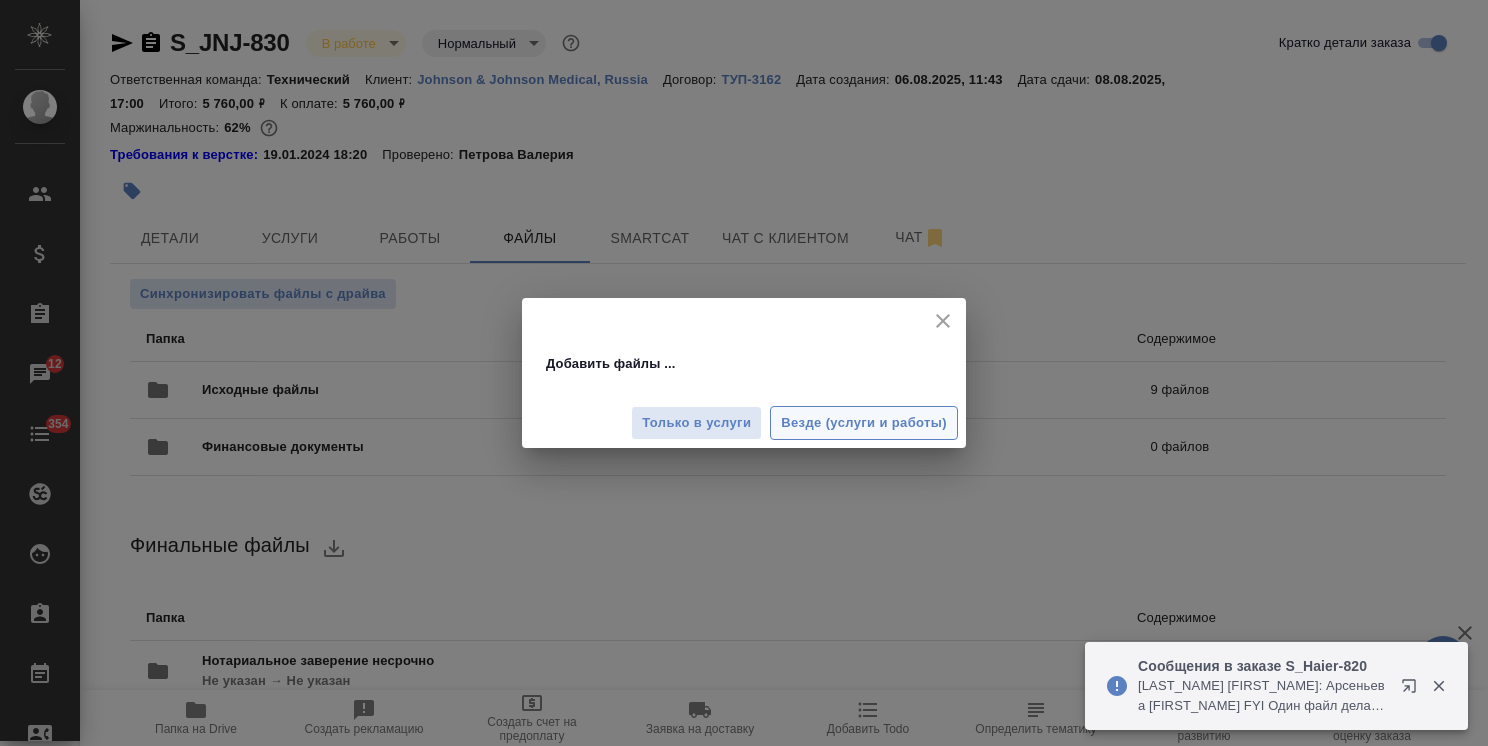click on "Везде (услуги и работы)" at bounding box center (864, 423) 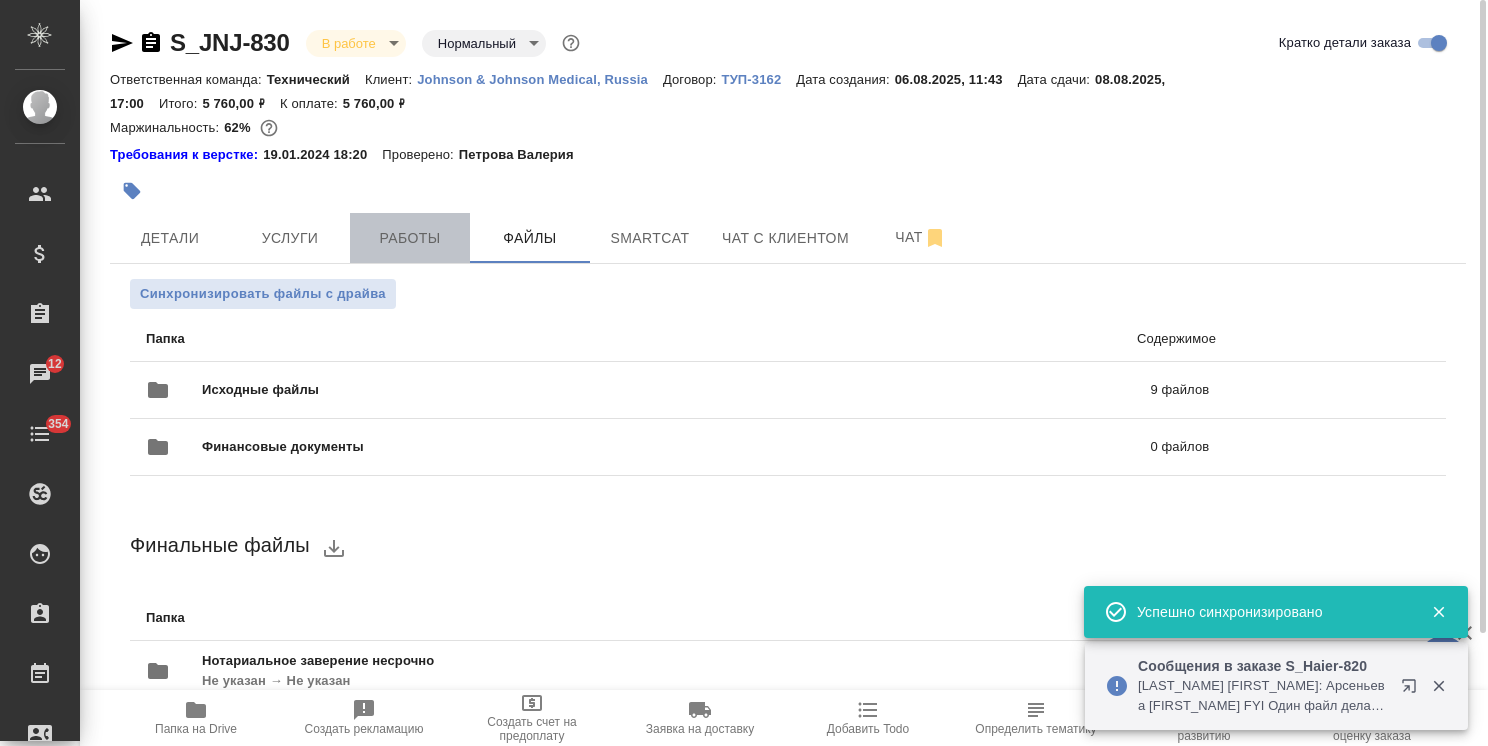 click on "Работы" at bounding box center [410, 238] 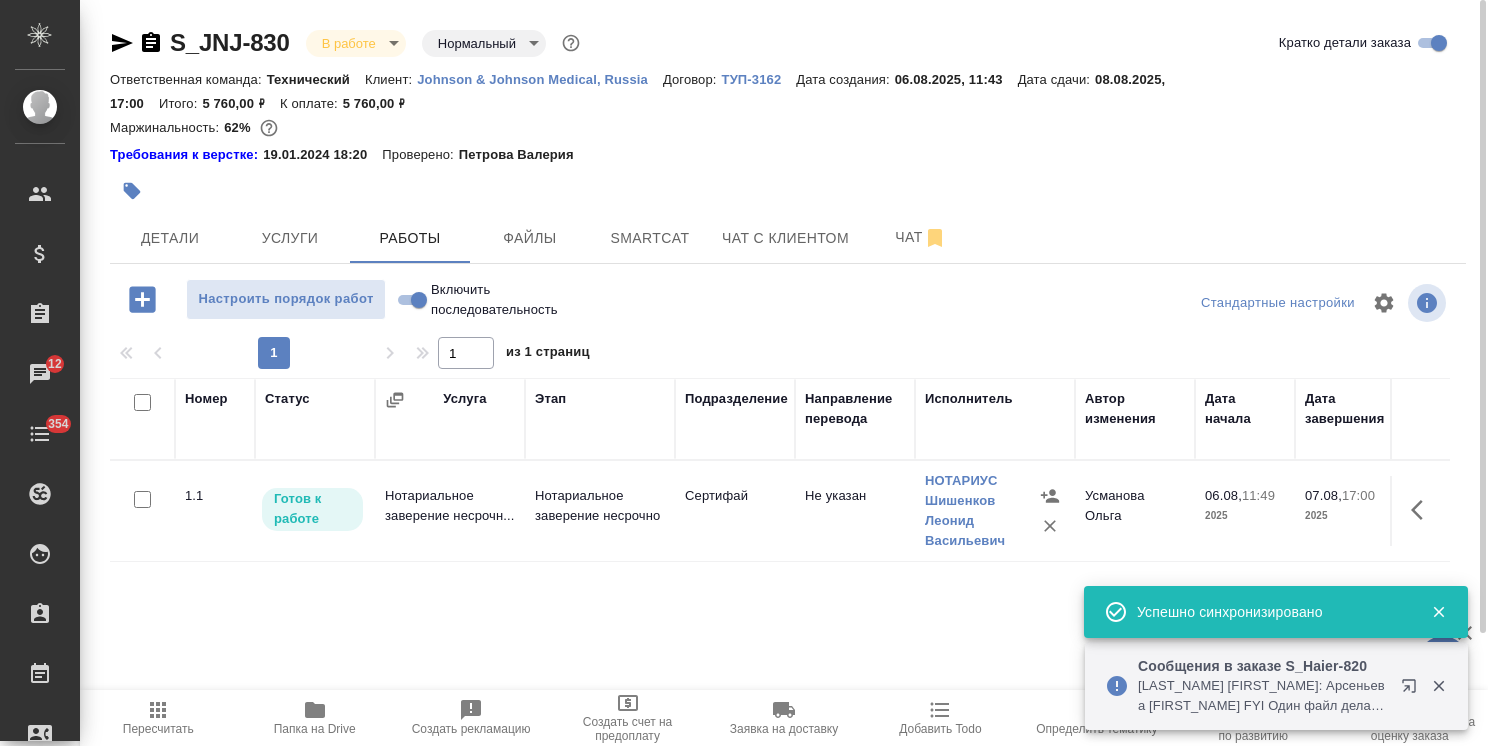 click 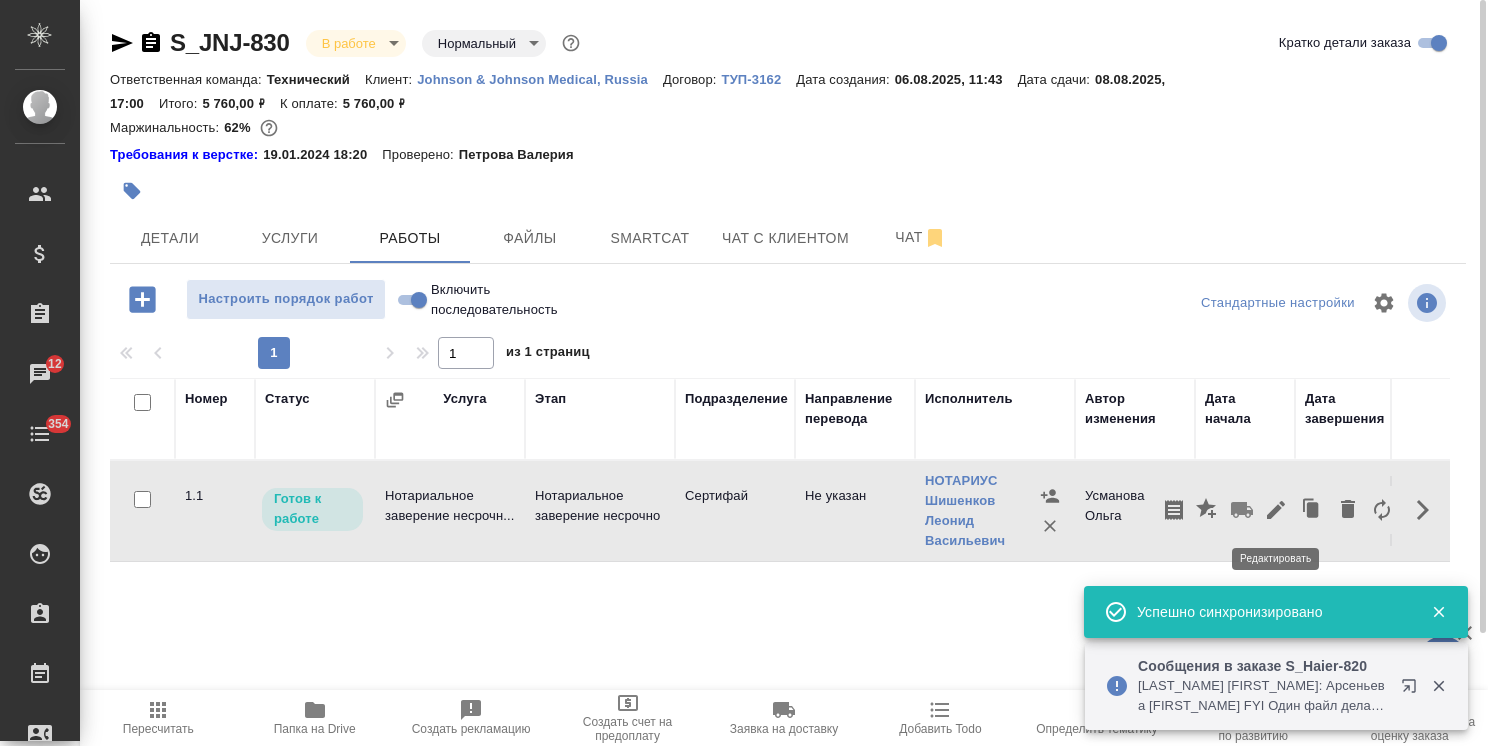 click 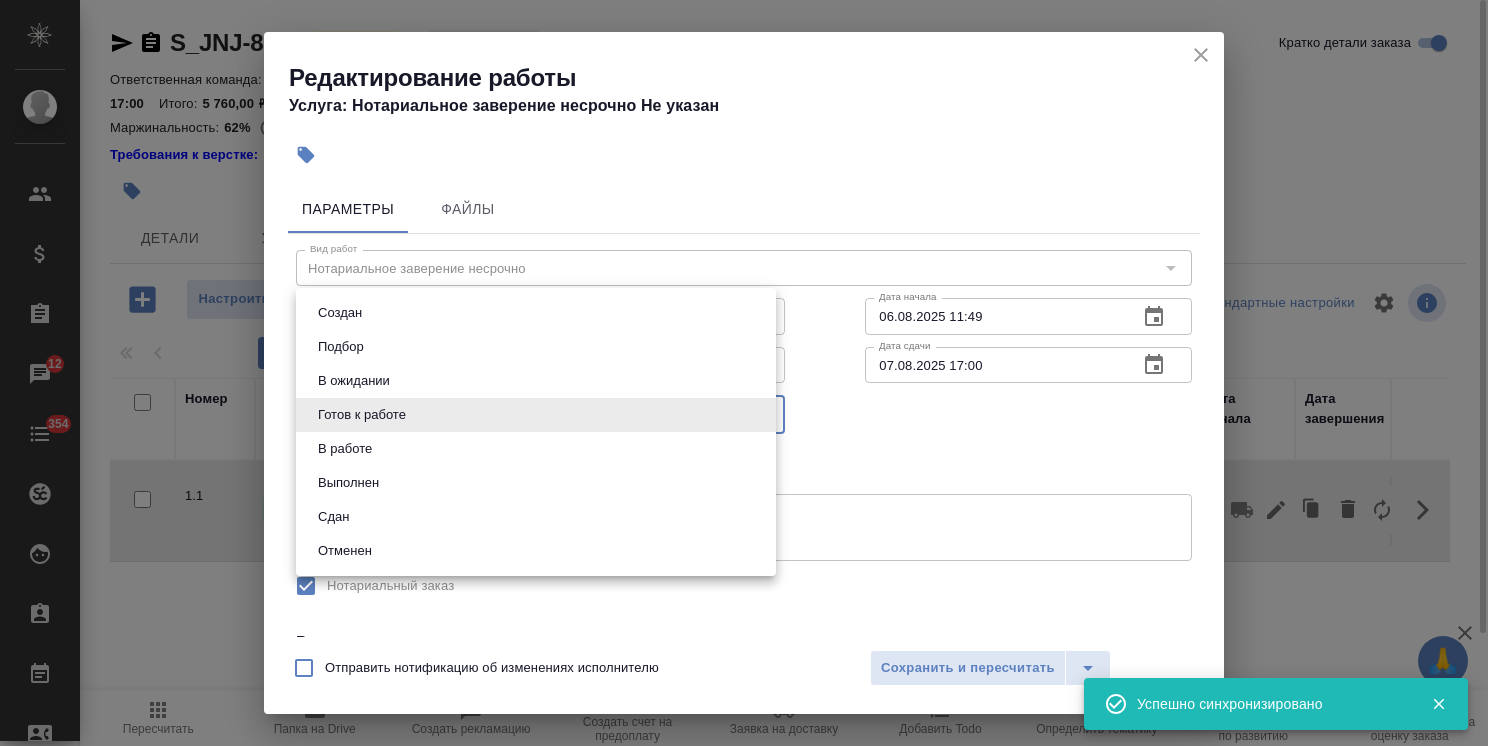 click on "🙏 .cls-1
fill:#fff;
AWATERA Usmanova Olga Клиенты Спецификации Заказы 12 Чаты 354 Todo Проекты SC Исполнители Кандидаты Работы Входящие заявки Заявки на доставку Рекламации Проекты процессинга Конференции Выйти S_JNJ-830 В работе inProgress Нормальный normal Кратко детали заказа Ответственная команда: Технический Клиент: Johnson & Johnson Medical, Russia Договор: ТУП-3162 Дата создания: 06.08.2025, 11:43 Дата сдачи: 08.08.2025, 17:00 Итого: 5 760,00 ₽ К оплате: 5 760,00 ₽ Маржинальность: 62% Требования к верстке: 19.01.2024 18:20 Проверено: Петрова Валерия Детали Услуги Работы Файлы Smartcat Чат с клиентом Чат 1 1 Номер   1.1" at bounding box center (744, 373) 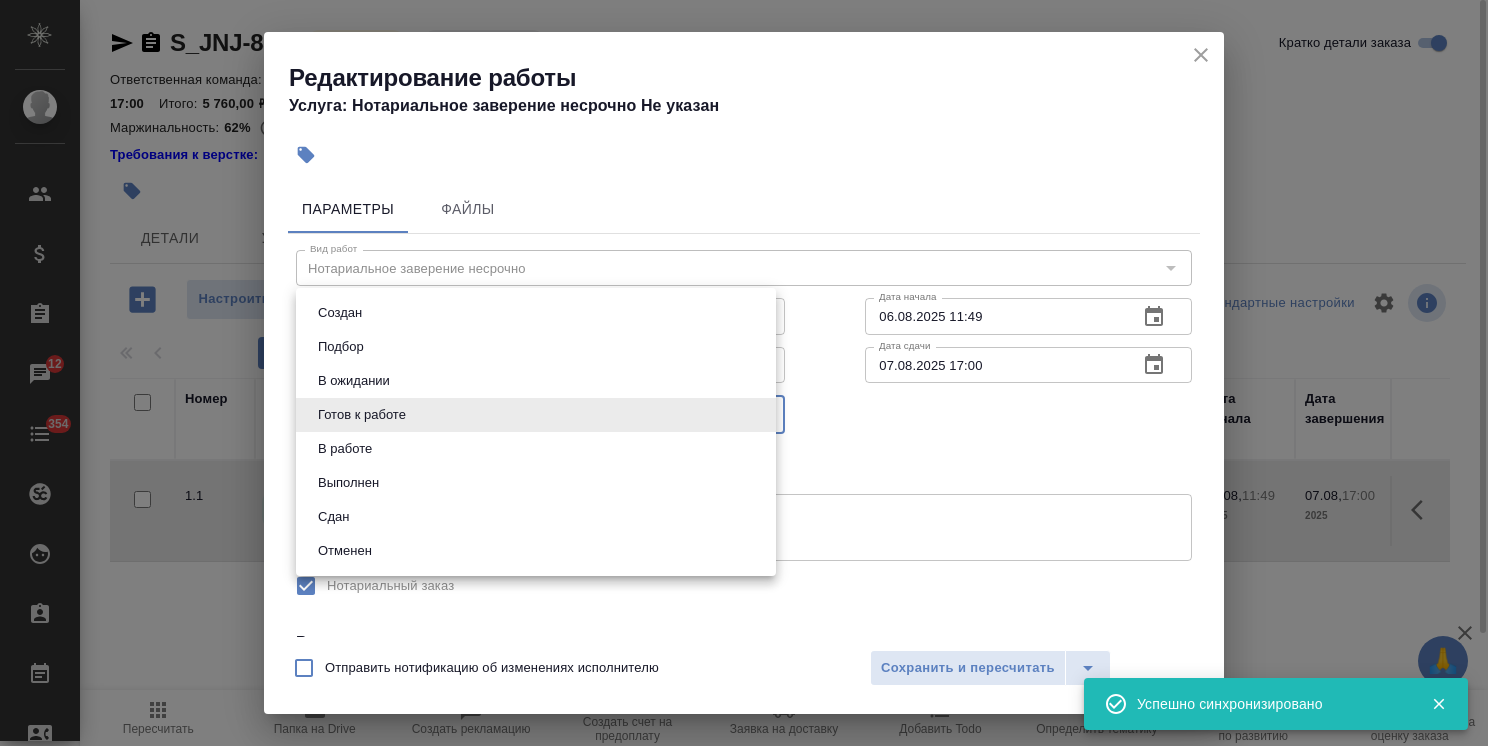 click on "Сдан" at bounding box center (333, 517) 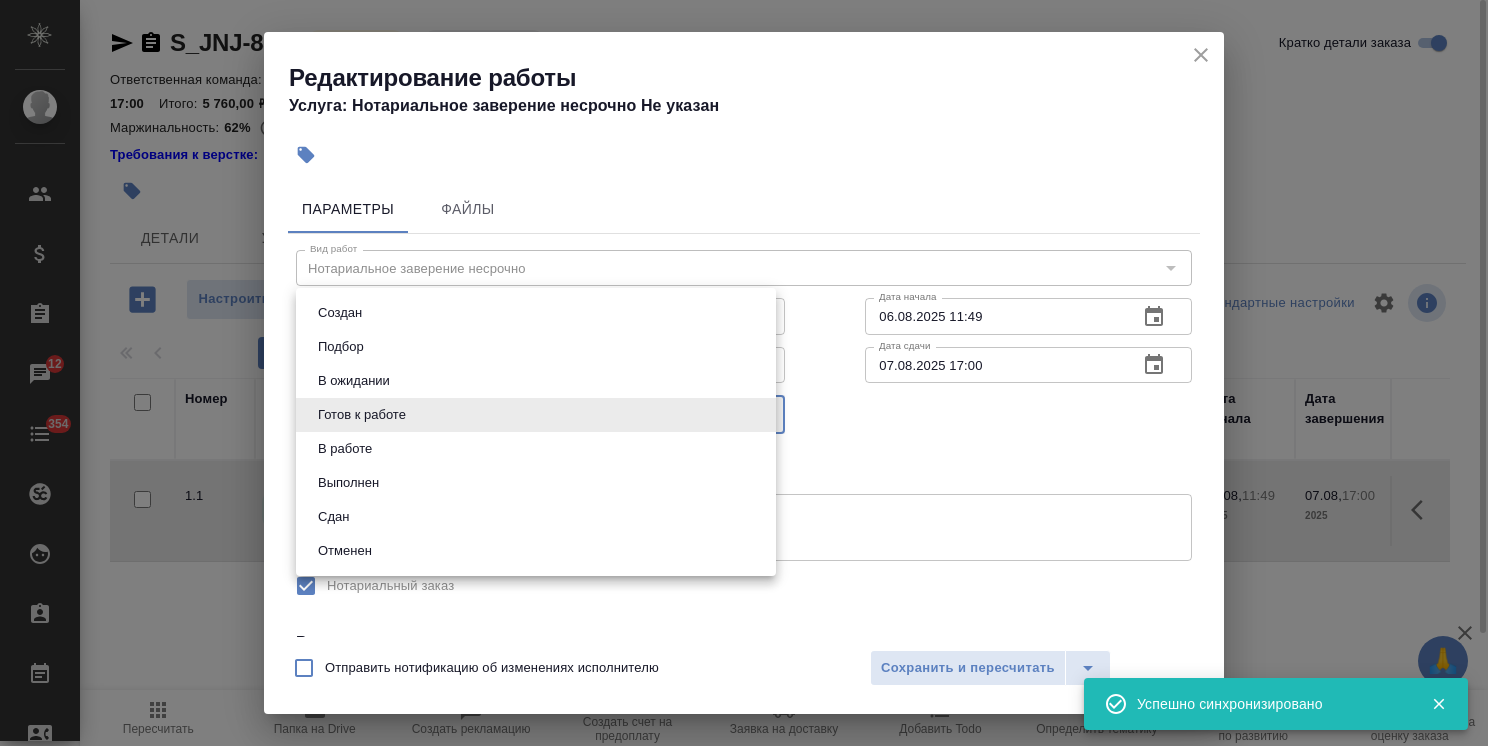 type on "closed" 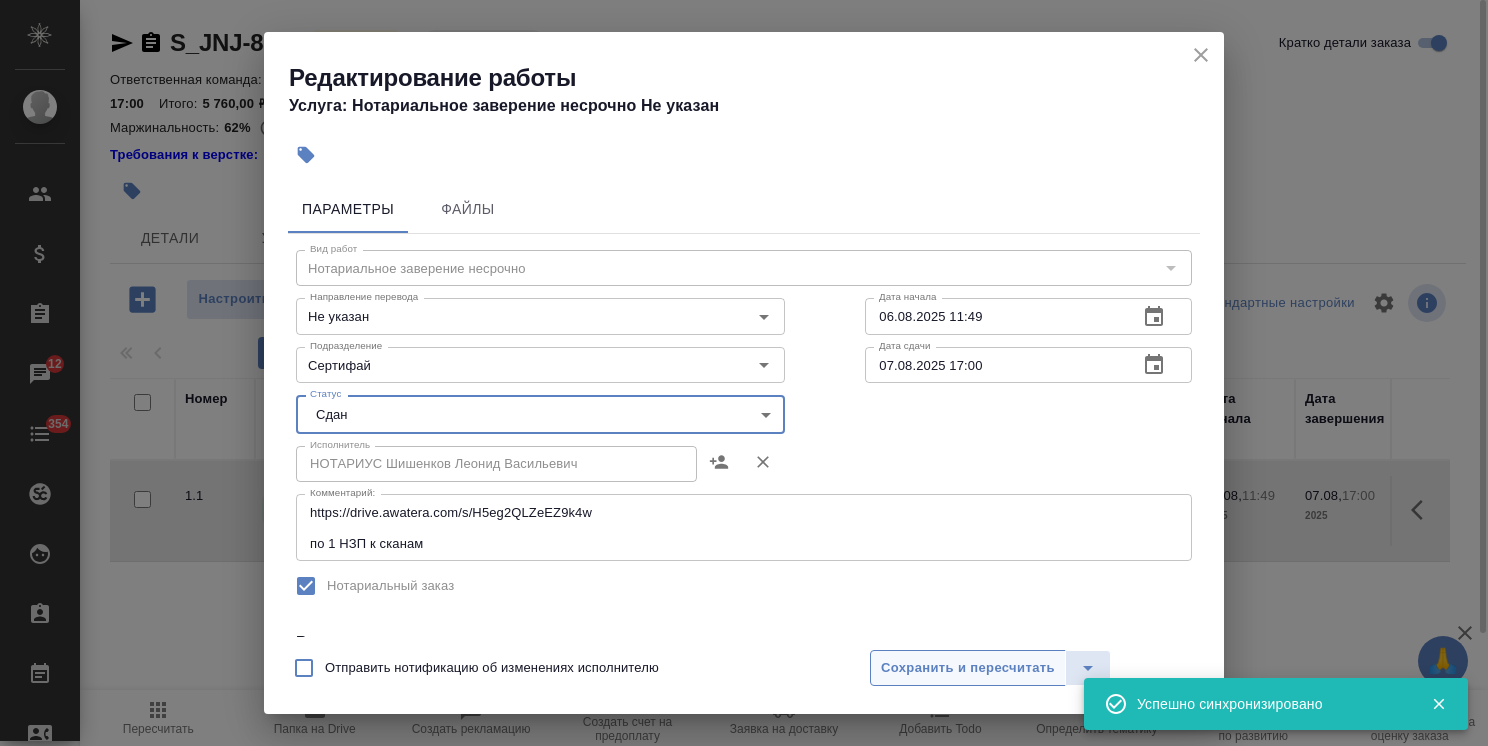 click on "Сохранить и пересчитать" at bounding box center [968, 668] 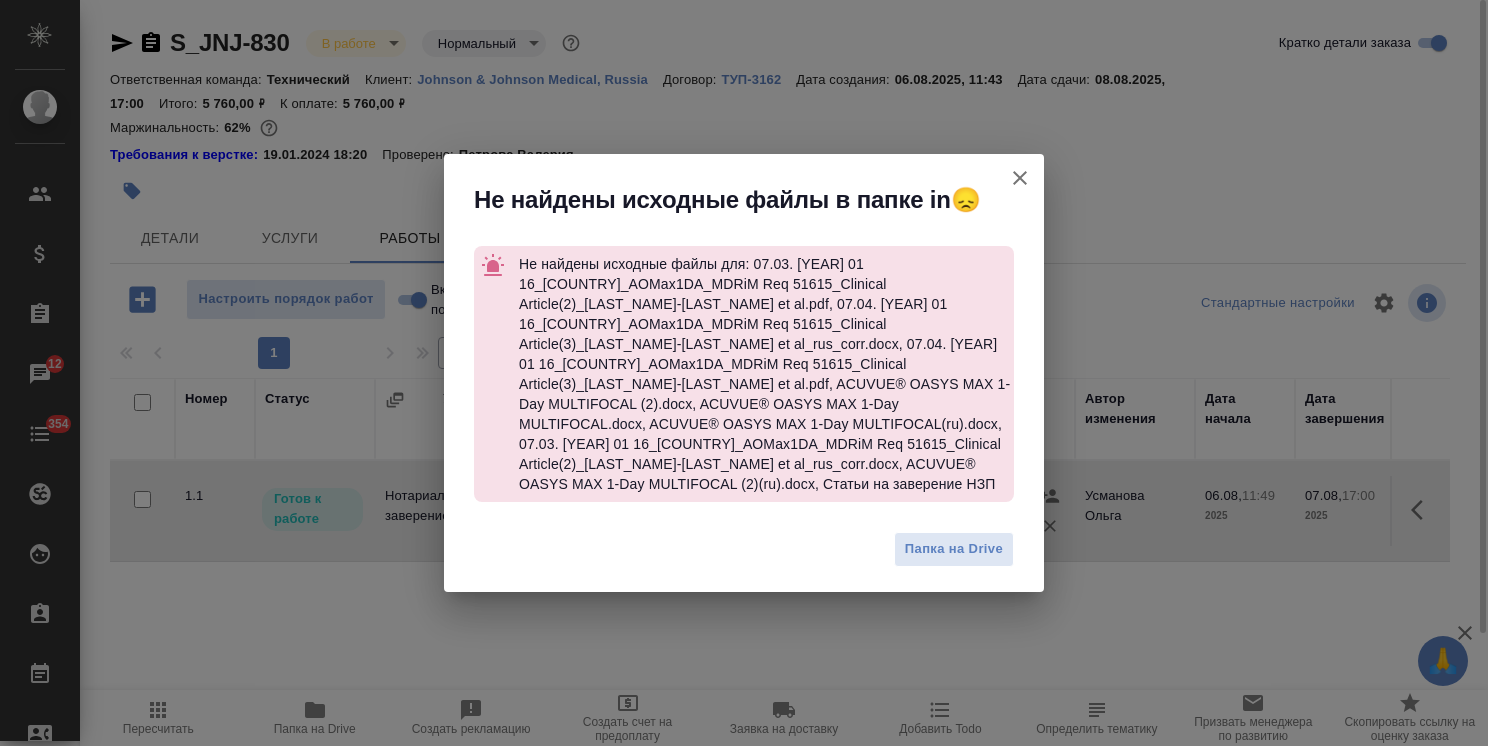 drag, startPoint x: 1032, startPoint y: 187, endPoint x: 946, endPoint y: 174, distance: 86.977005 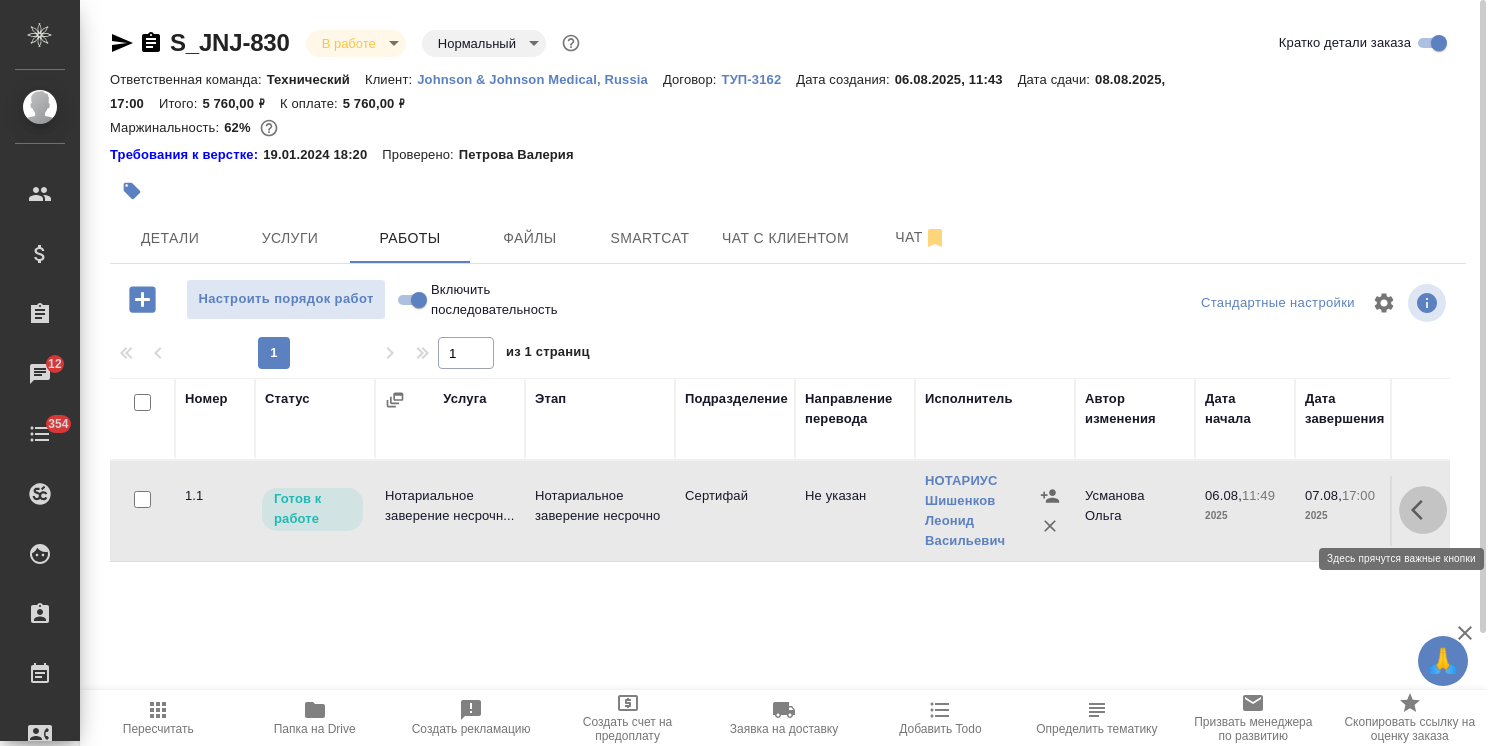 click 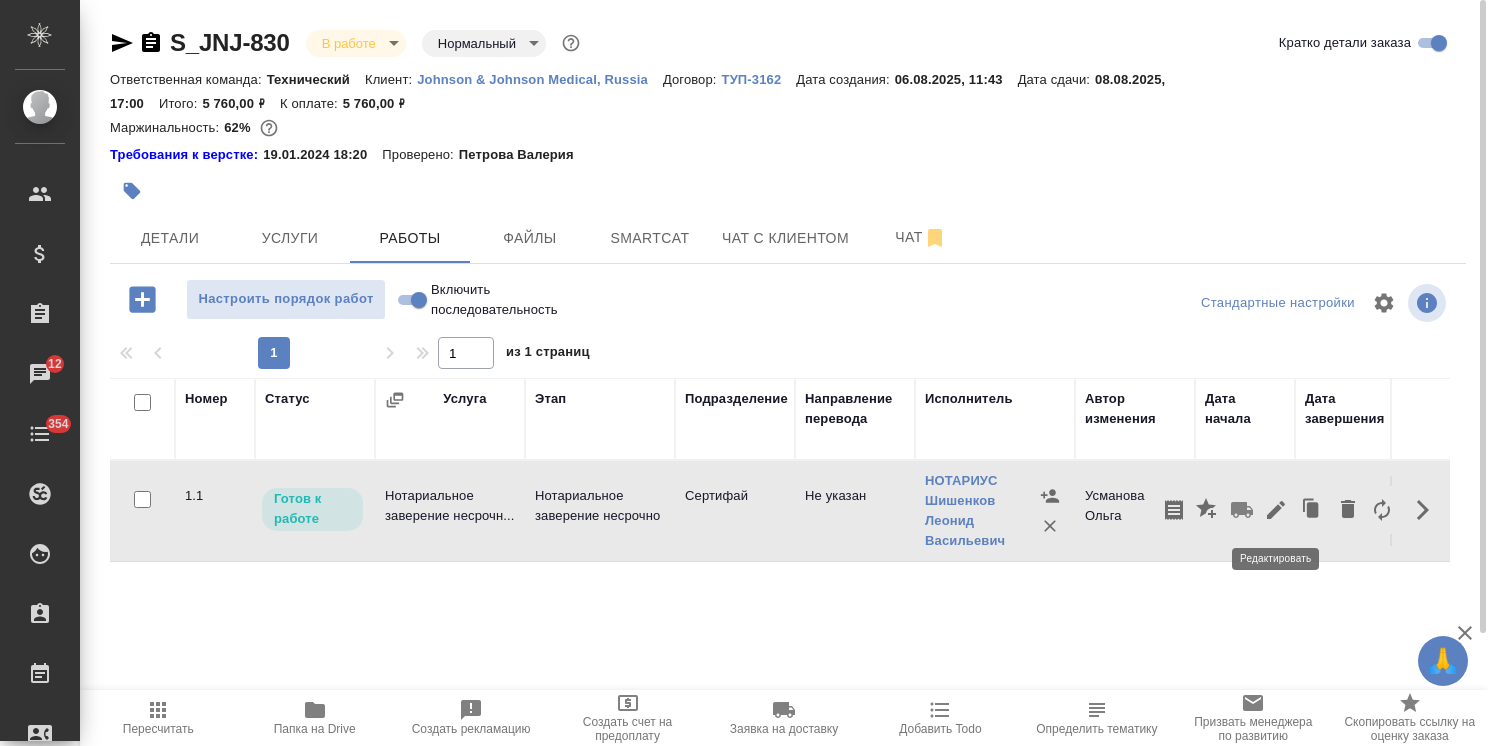 click 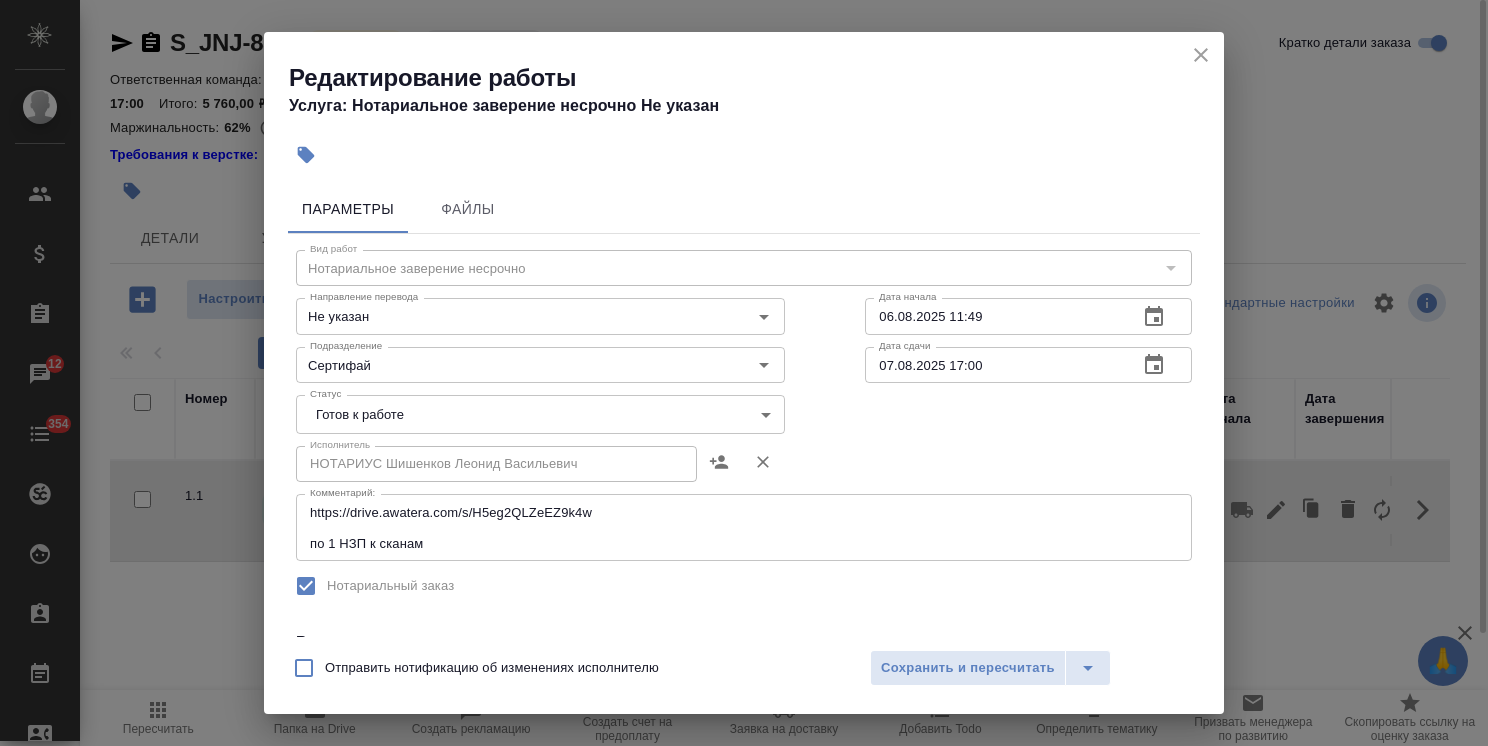 click on "🙏 .cls-1
fill:#fff;
AWATERA Usmanova Olga Клиенты Спецификации Заказы 12 Чаты 354 Todo Проекты SC Исполнители Кандидаты Работы Входящие заявки Заявки на доставку Рекламации Проекты процессинга Конференции Выйти S_JNJ-830 В работе inProgress Нормальный normal Кратко детали заказа Ответственная команда: Технический Клиент: Johnson & Johnson Medical, Russia Договор: ТУП-3162 Дата создания: 06.08.2025, 11:43 Дата сдачи: 08.08.2025, 17:00 Итого: 5 760,00 ₽ К оплате: 5 760,00 ₽ Маржинальность: 62% Требования к верстке: 19.01.2024 18:20 Проверено: Петрова Валерия Детали Услуги Работы Файлы Smartcat Чат с клиентом Чат 1 1 Номер   1.1" at bounding box center (744, 373) 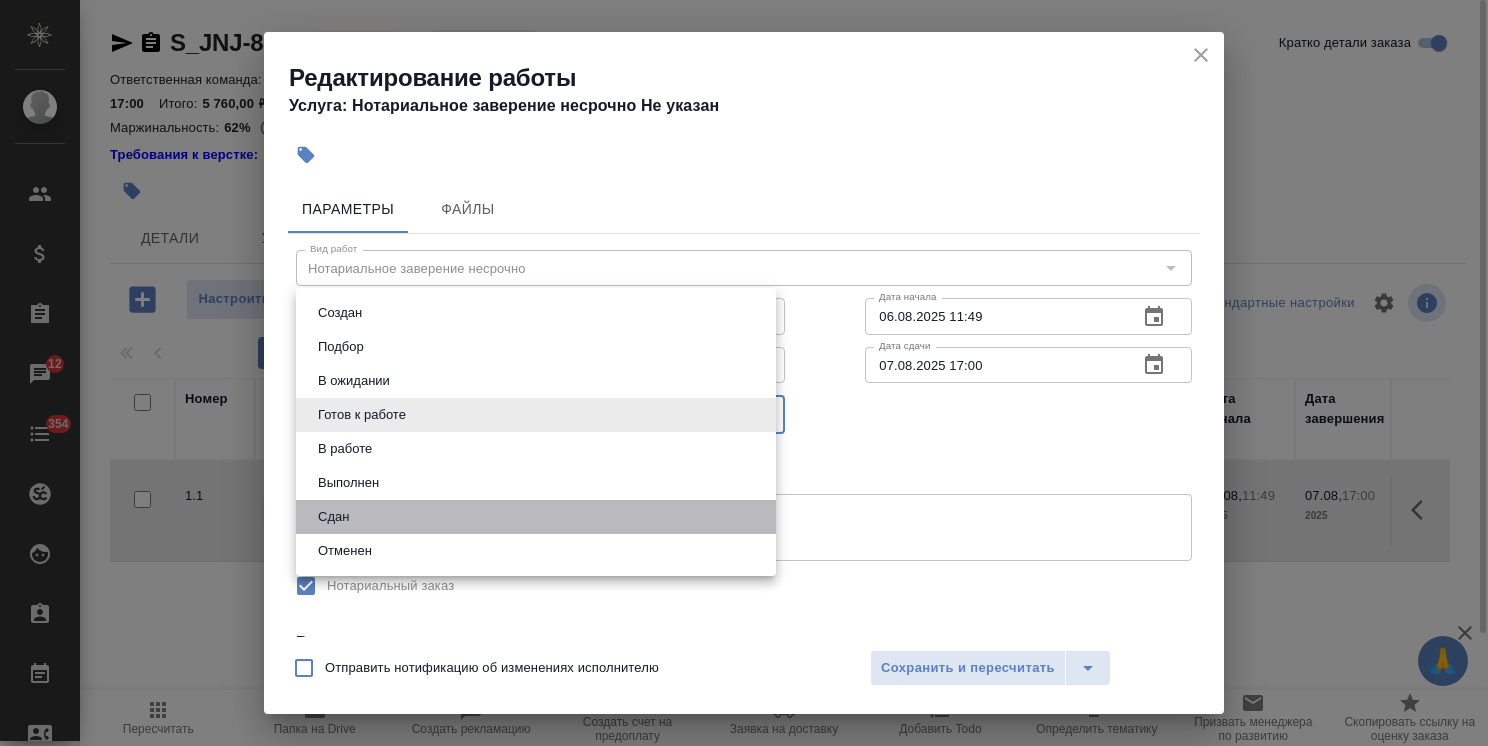 click on "Сдан" at bounding box center [536, 517] 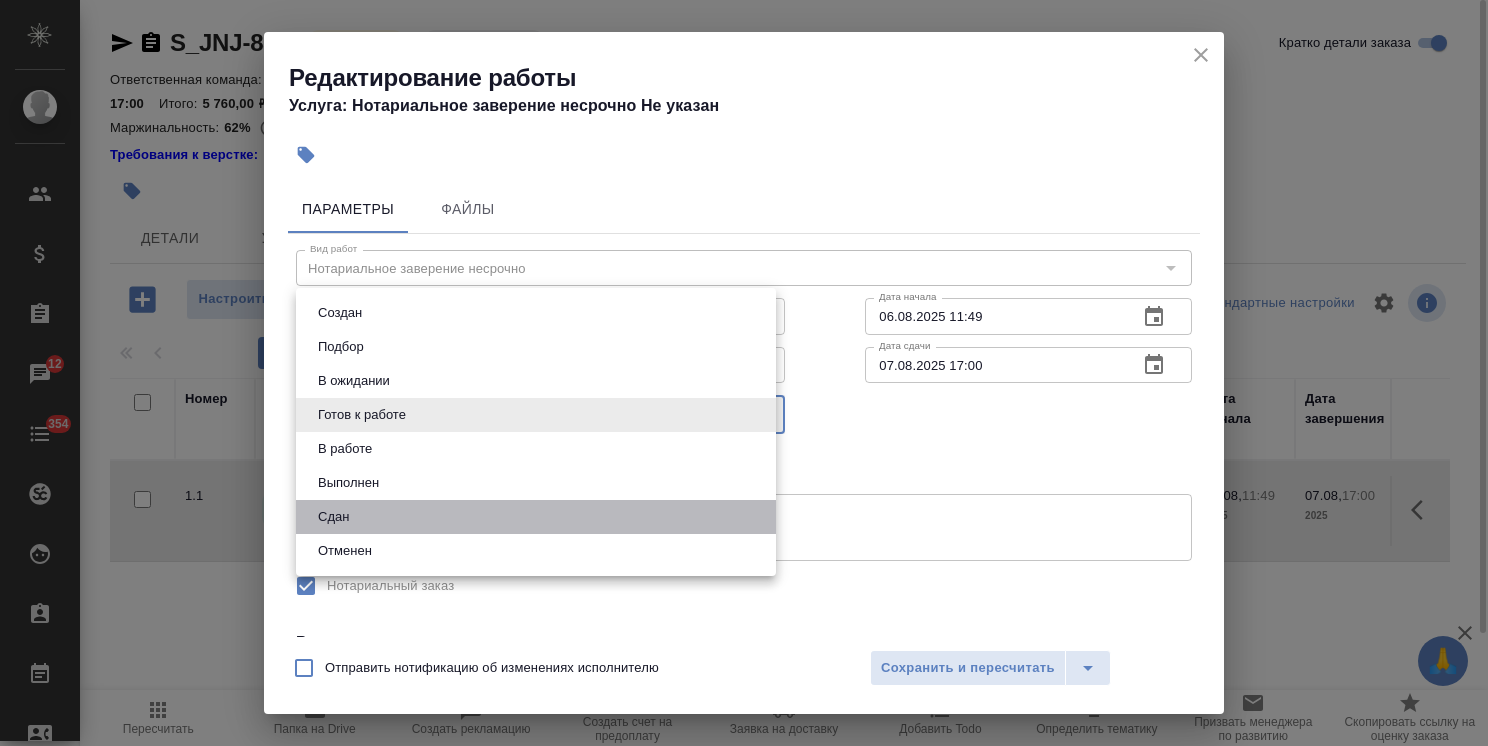type on "closed" 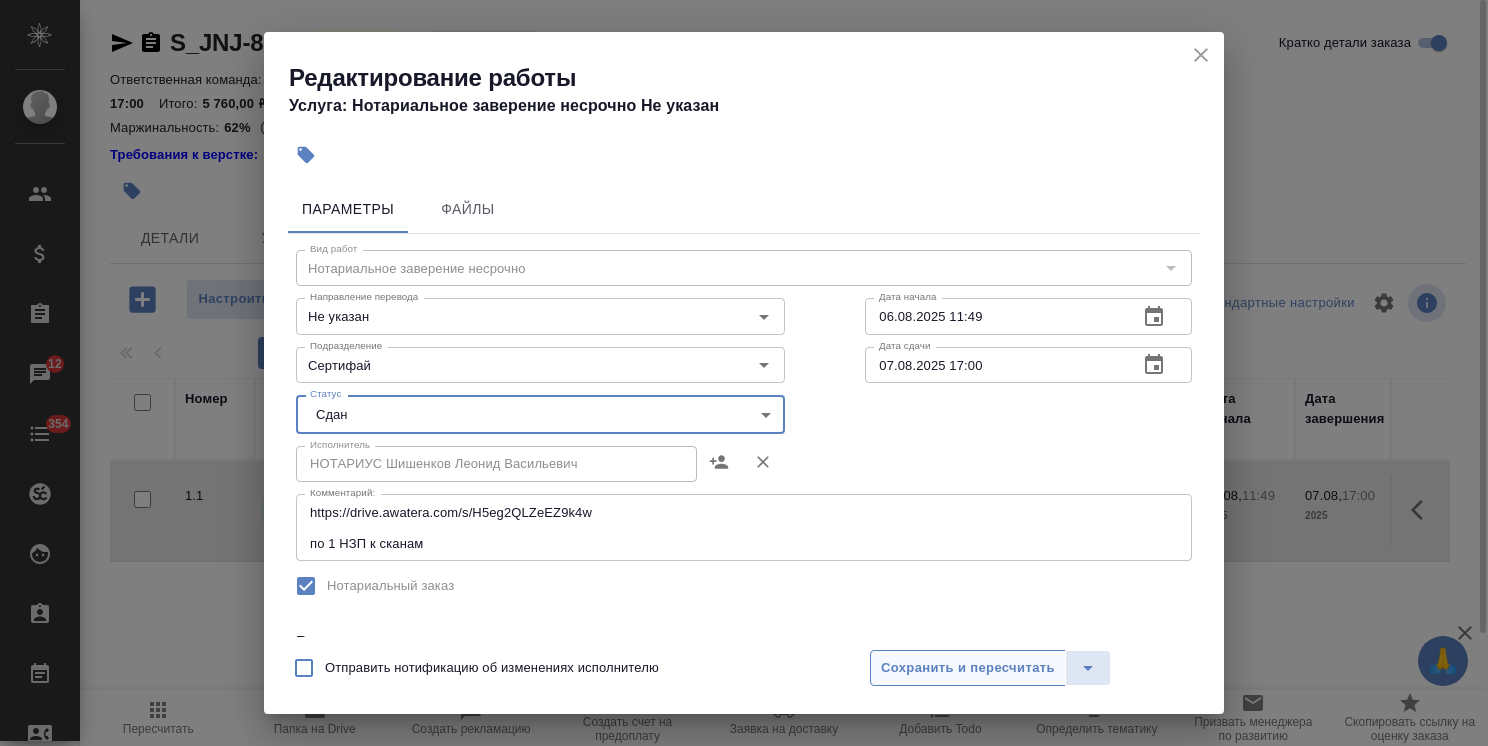 click on "Сохранить и пересчитать" at bounding box center [968, 668] 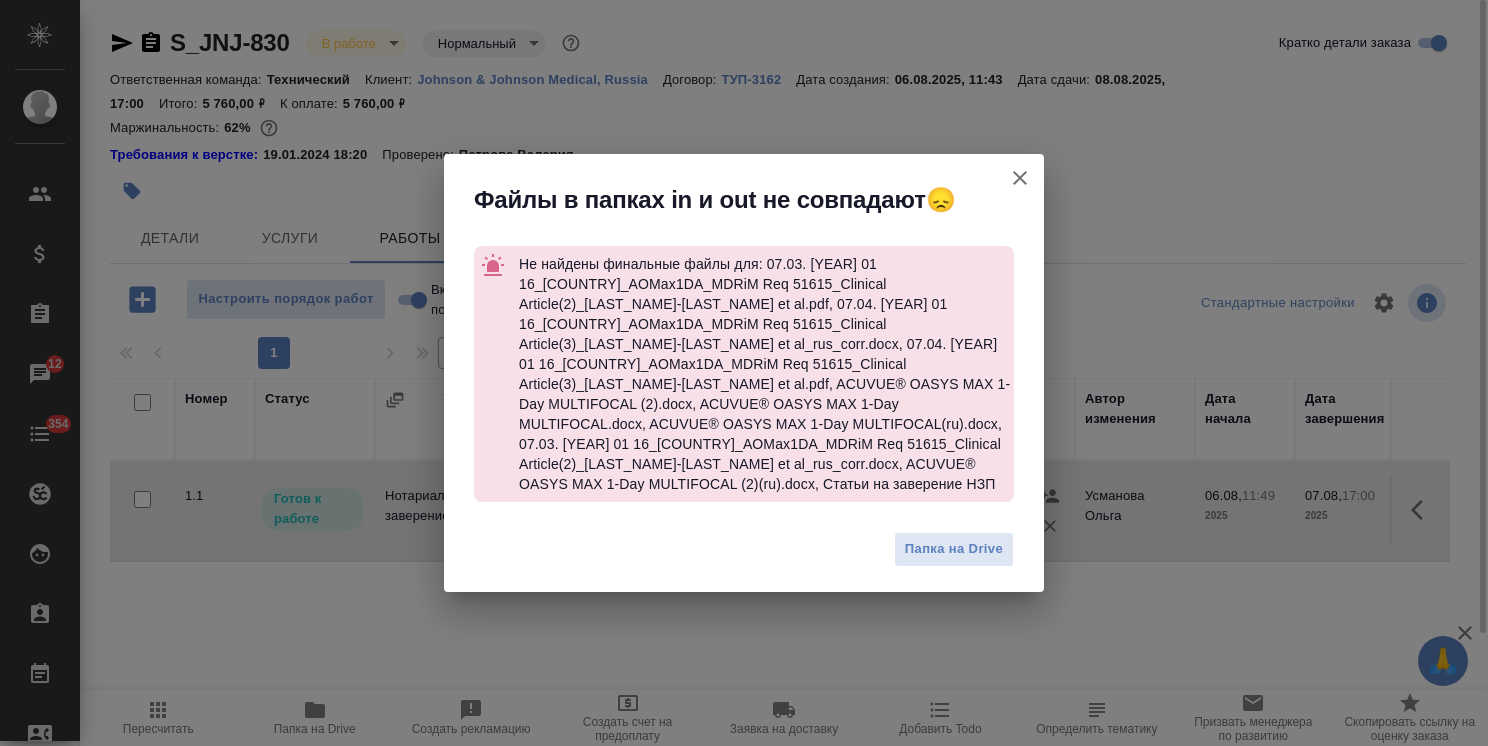 click 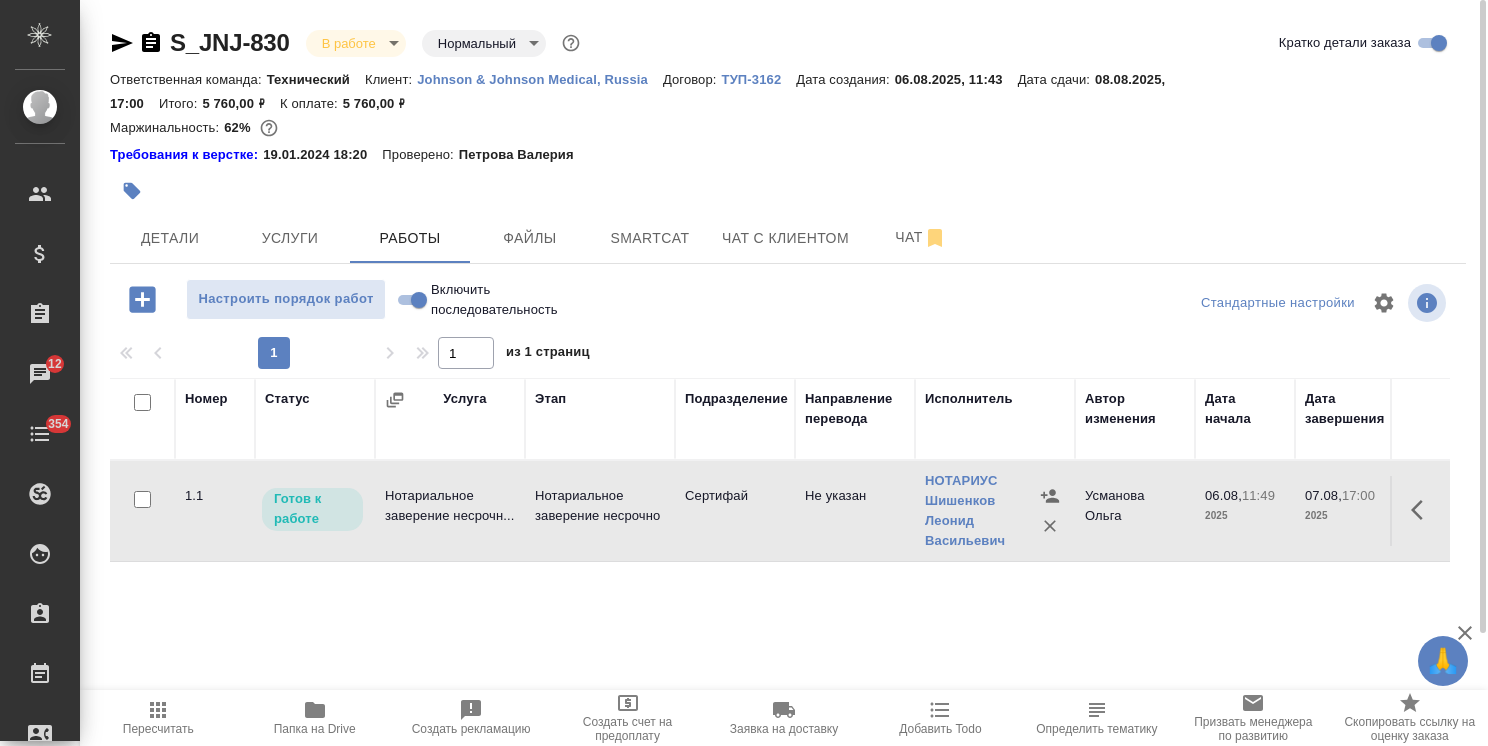 click at bounding box center [1423, 510] 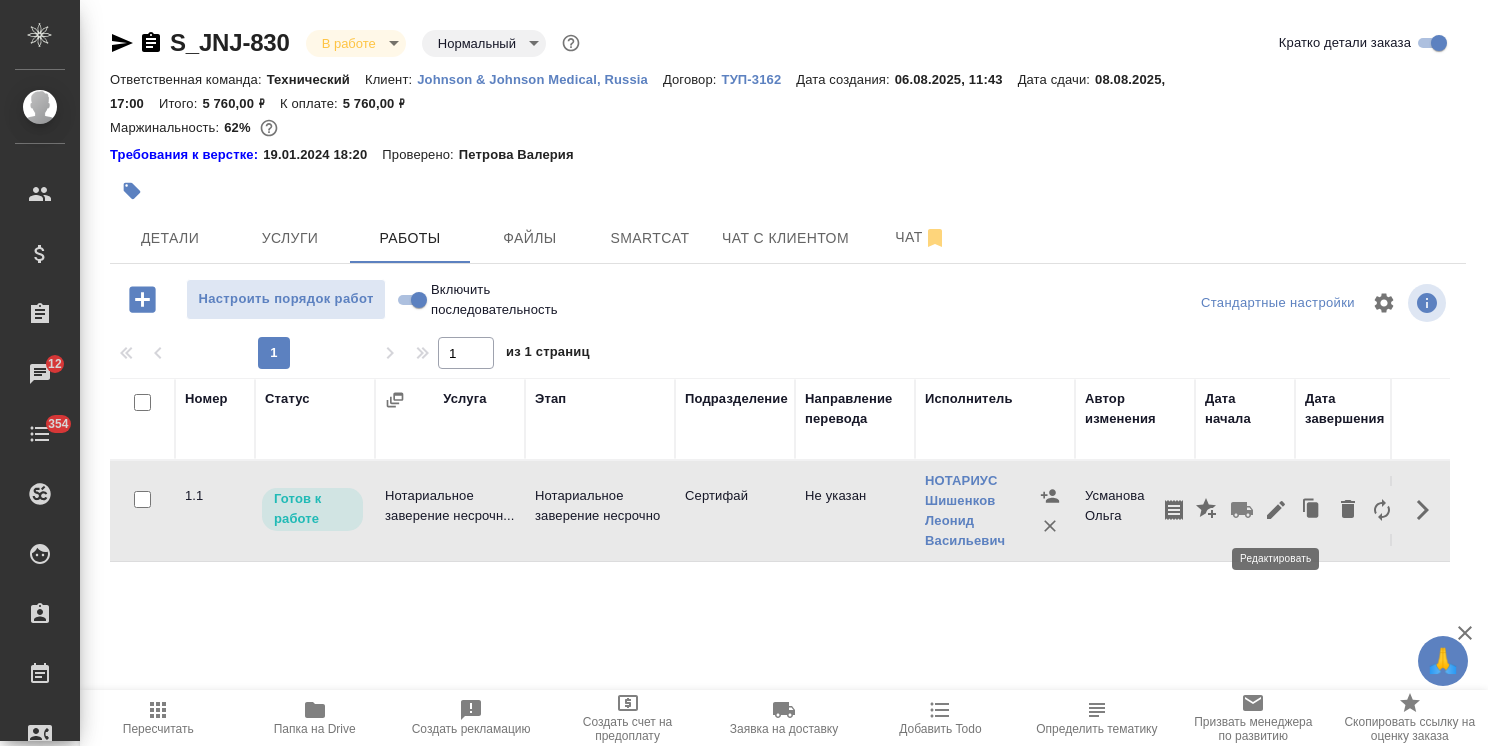 click 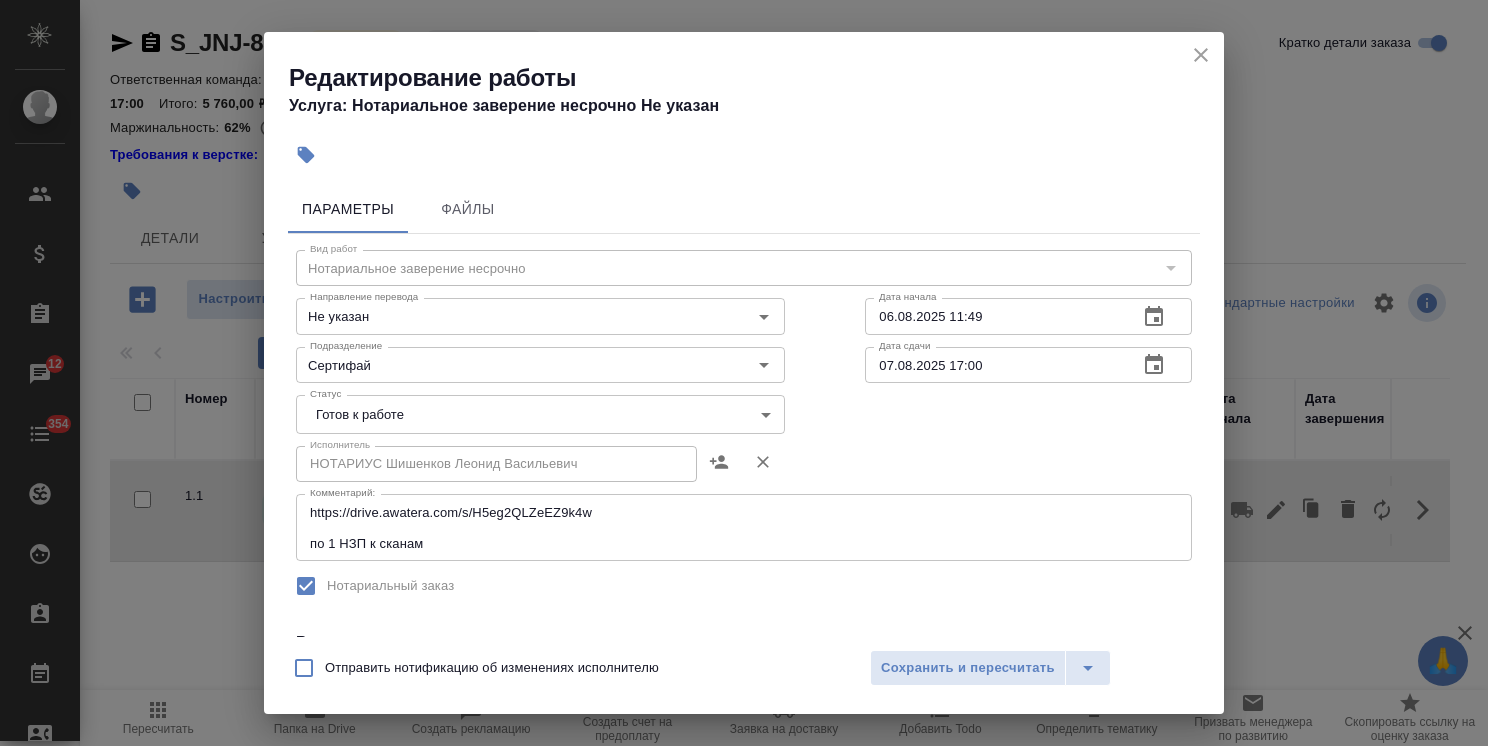 click on "🙏 .cls-1
fill:#fff;
AWATERA Usmanova Olga Клиенты Спецификации Заказы 12 Чаты 354 Todo Проекты SC Исполнители Кандидаты Работы Входящие заявки Заявки на доставку Рекламации Проекты процессинга Конференции Выйти S_JNJ-830 В работе inProgress Нормальный normal Кратко детали заказа Ответственная команда: Технический Клиент: Johnson & Johnson Medical, Russia Договор: ТУП-3162 Дата создания: 06.08.2025, 11:43 Дата сдачи: 08.08.2025, 17:00 Итого: 5 760,00 ₽ К оплате: 5 760,00 ₽ Маржинальность: 62% Требования к верстке: 19.01.2024 18:20 Проверено: Петрова Валерия Детали Услуги Работы Файлы Smartcat Чат с клиентом Чат 1 1 Номер   1.1" at bounding box center [744, 373] 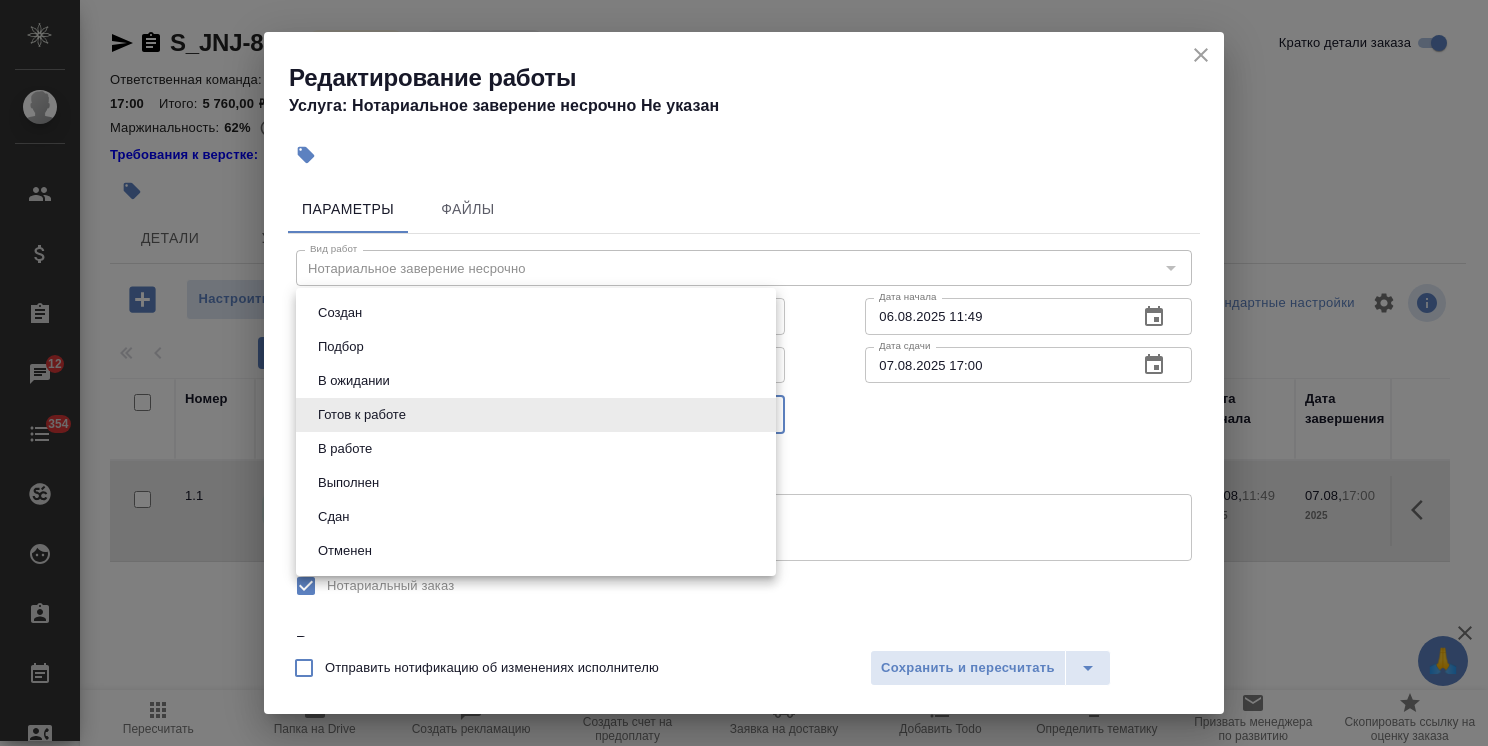 click on "Сдан" at bounding box center [536, 517] 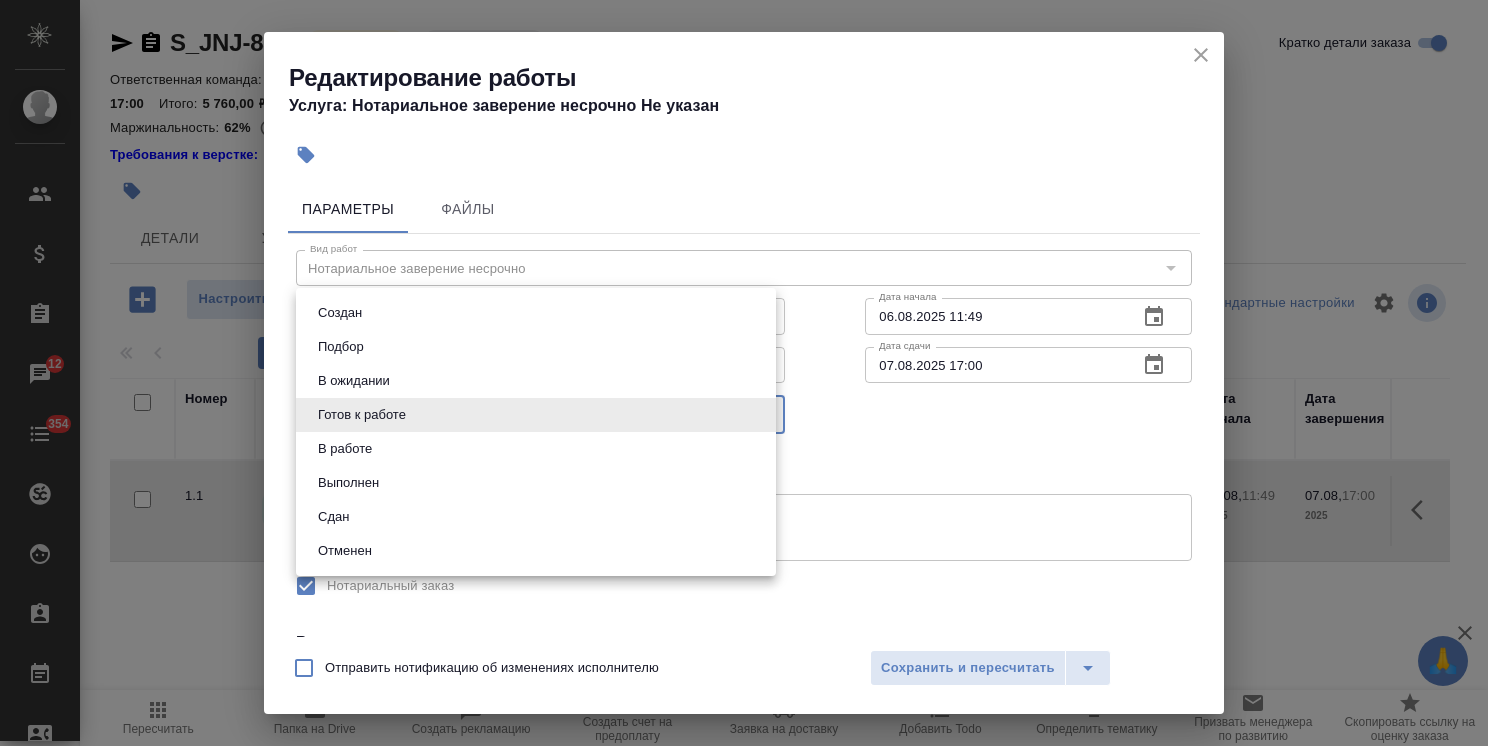 type on "closed" 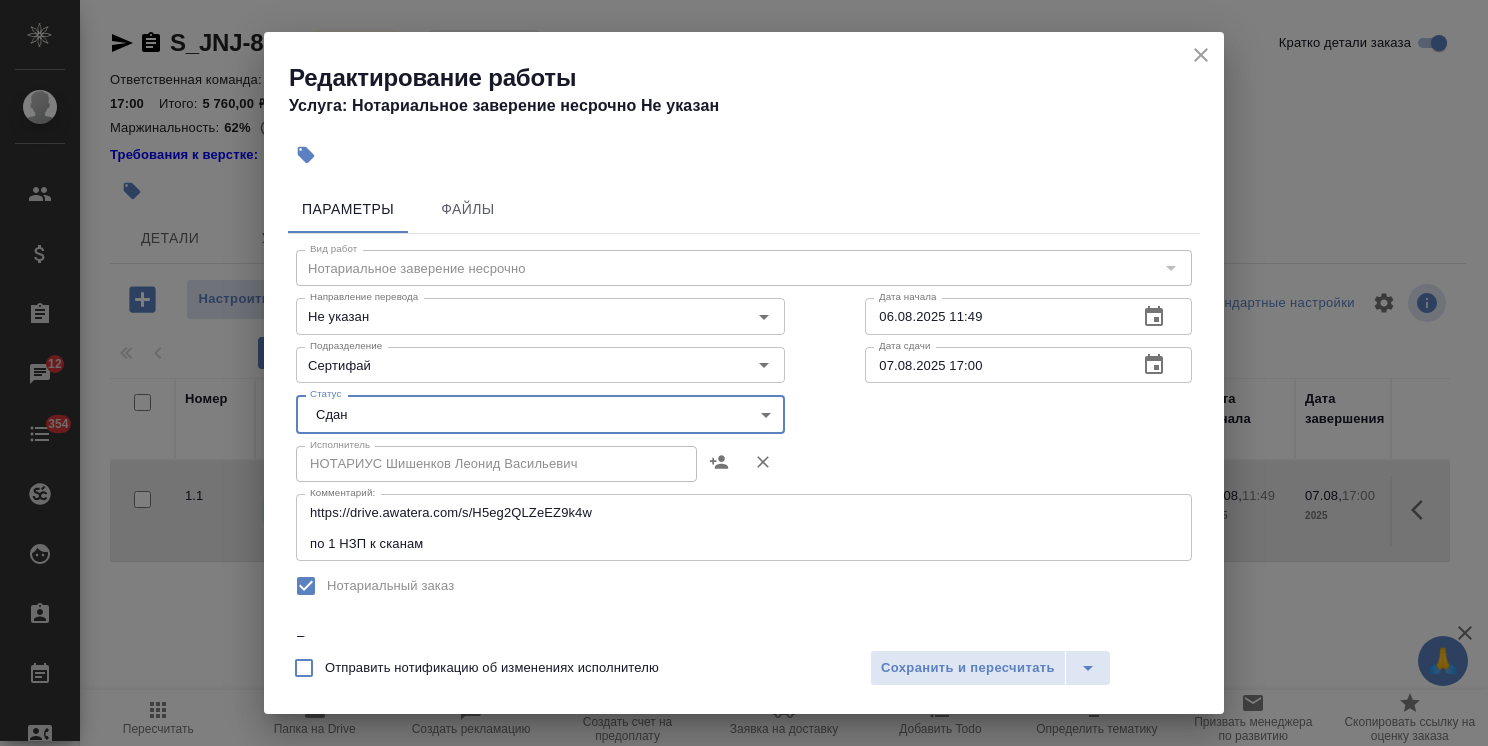 click on "Сохранить и пересчитать" at bounding box center (968, 668) 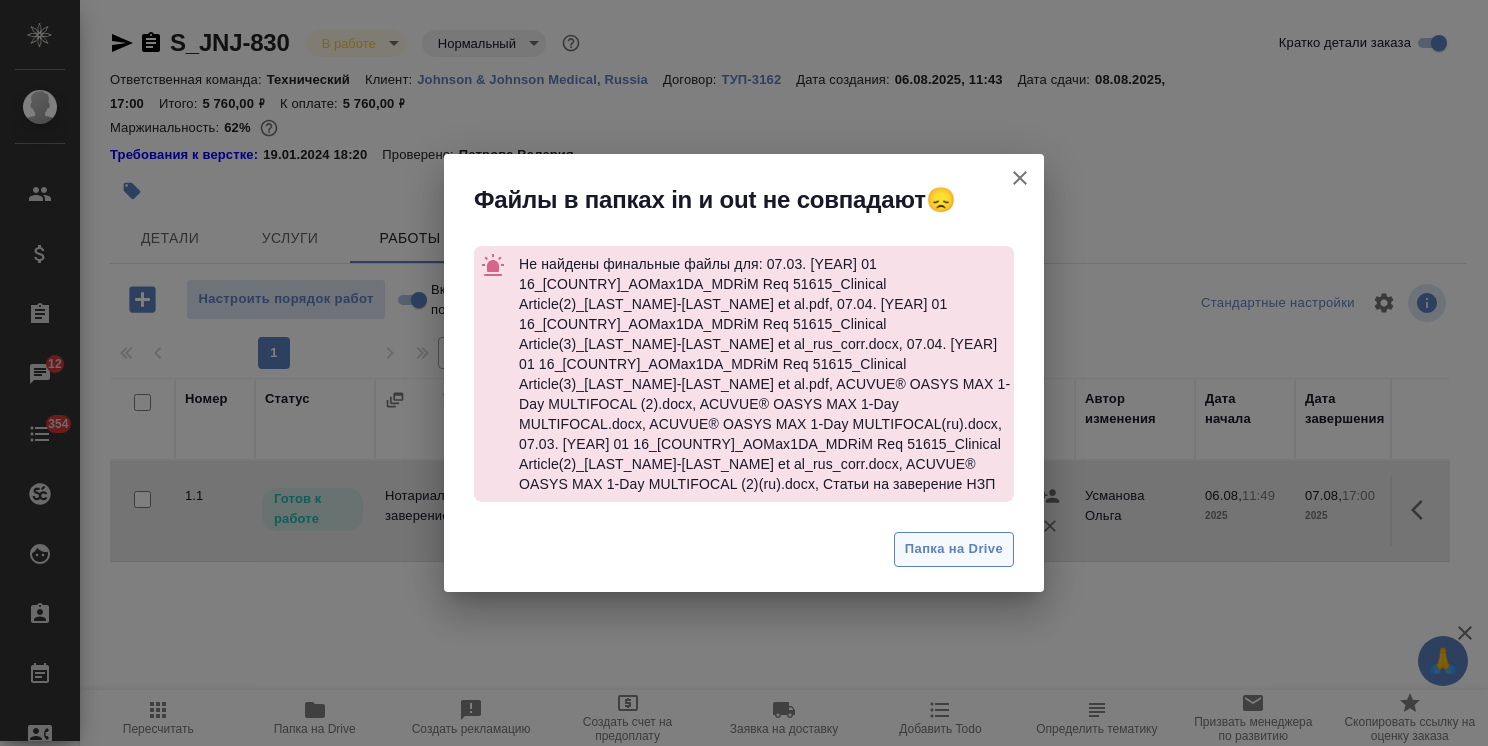 click on "Папка на Drive" at bounding box center [954, 549] 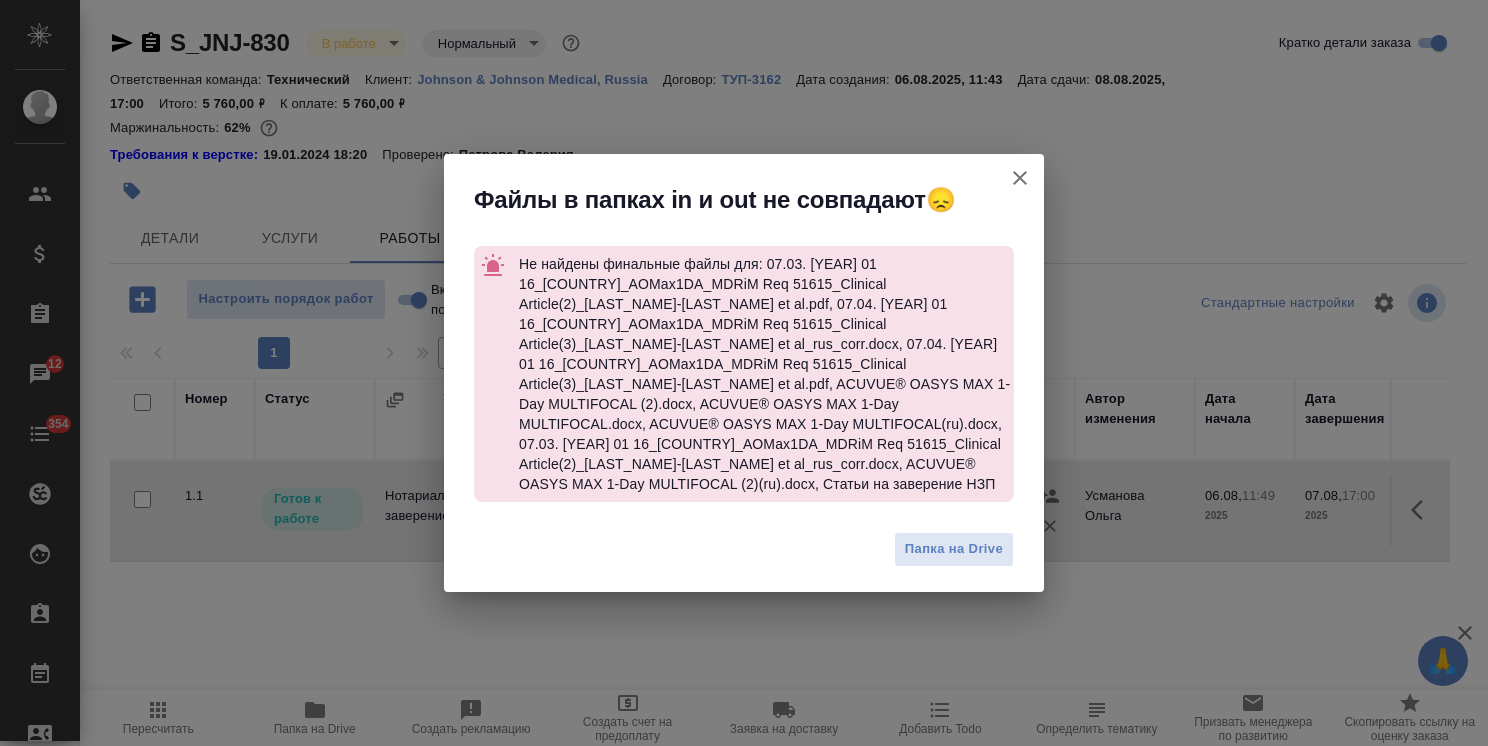 click 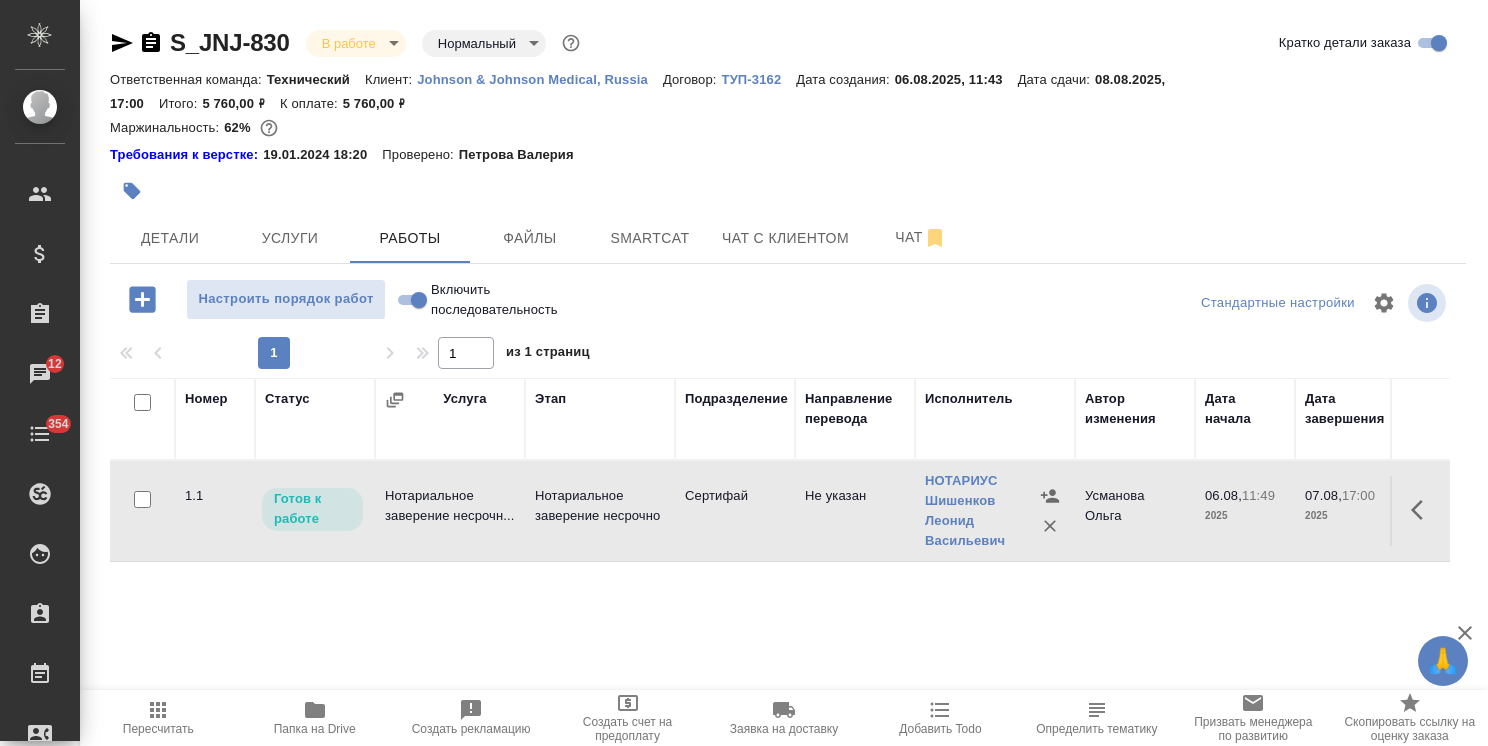 click 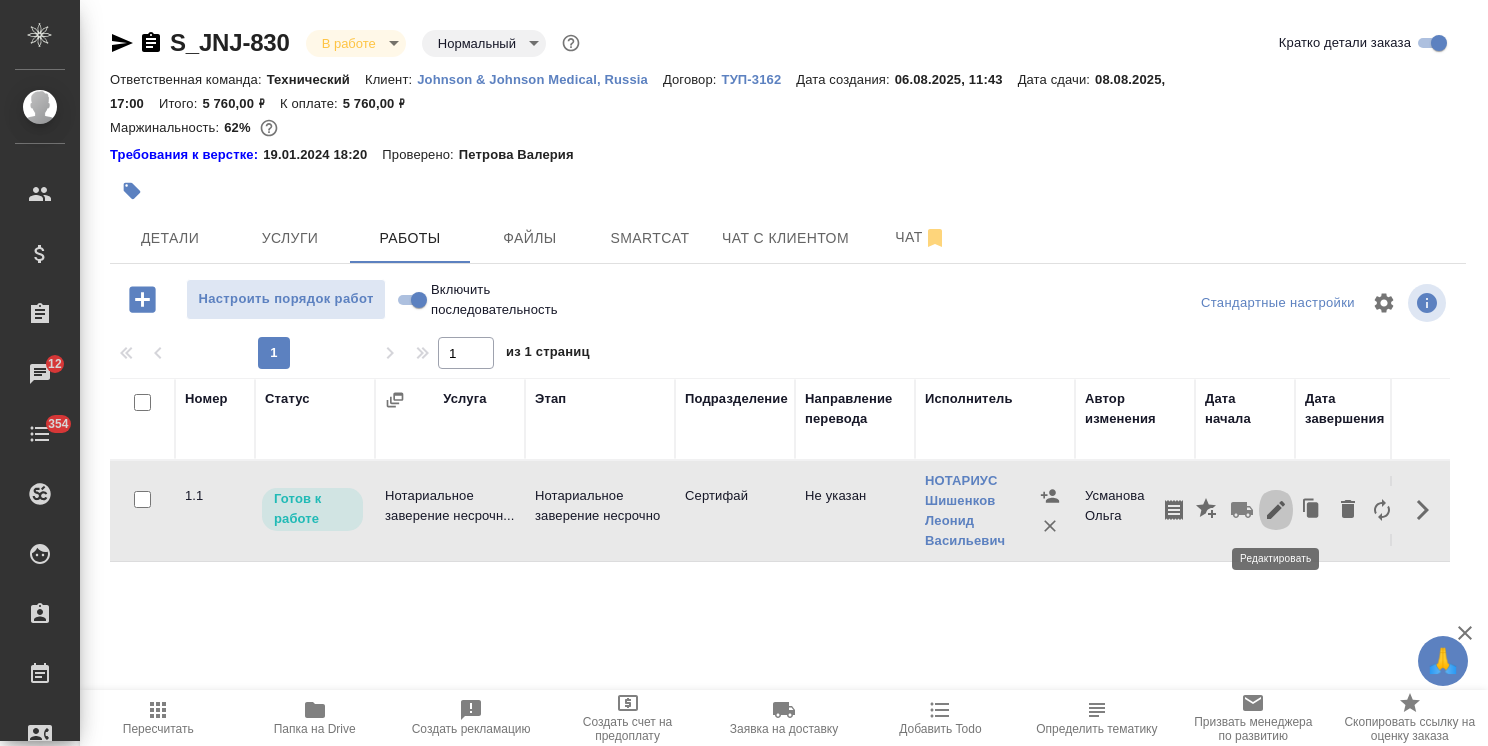 click at bounding box center [1276, 510] 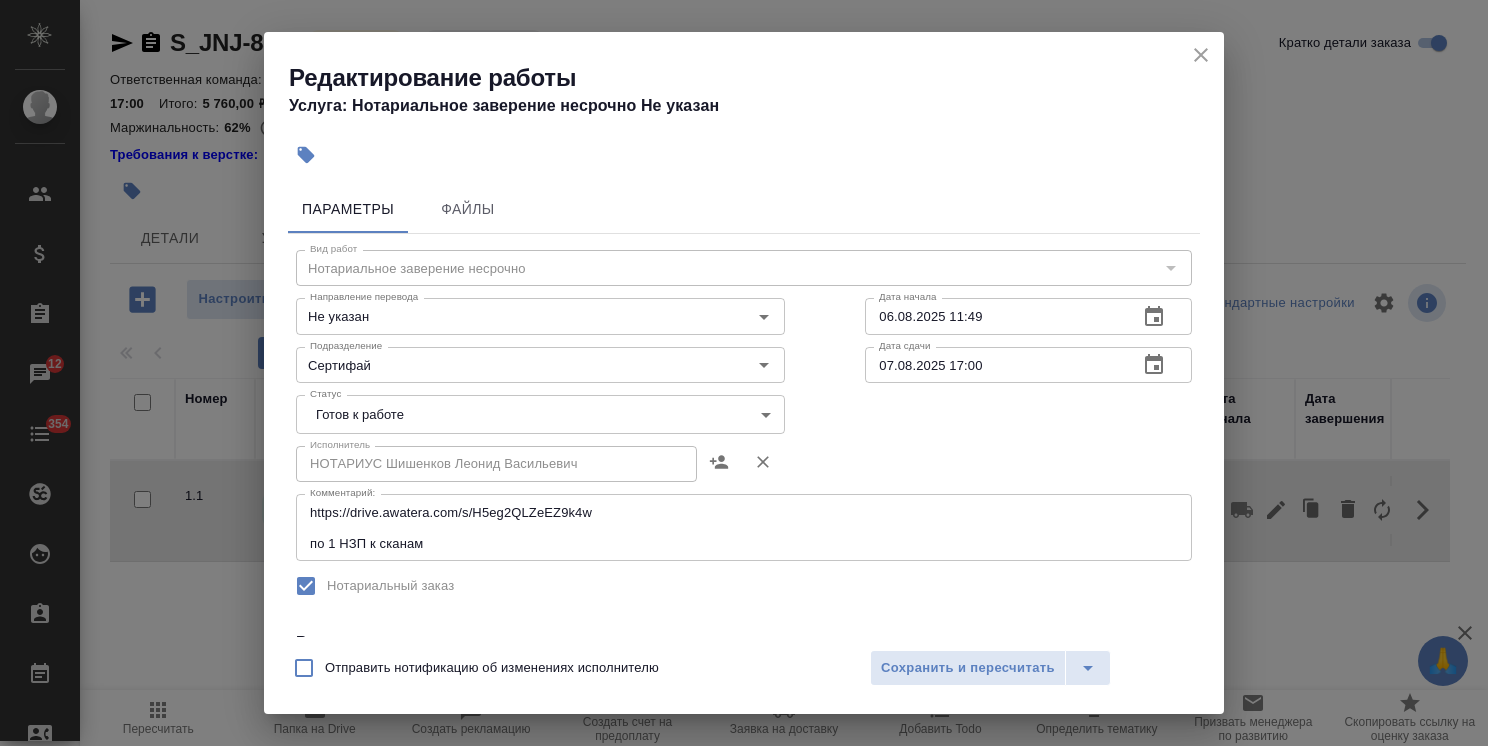 click on "🙏 .cls-1
fill:#fff;
AWATERA Usmanova Olga Клиенты Спецификации Заказы 12 Чаты 354 Todo Проекты SC Исполнители Кандидаты Работы Входящие заявки Заявки на доставку Рекламации Проекты процессинга Конференции Выйти S_JNJ-830 В работе inProgress Нормальный normal Кратко детали заказа Ответственная команда: Технический Клиент: Johnson & Johnson Medical, Russia Договор: ТУП-3162 Дата создания: 06.08.2025, 11:43 Дата сдачи: 08.08.2025, 17:00 Итого: 5 760,00 ₽ К оплате: 5 760,00 ₽ Маржинальность: 62% Требования к верстке: 19.01.2024 18:20 Проверено: Петрова Валерия Детали Услуги Работы Файлы Smartcat Чат с клиентом Чат 1 1 Номер   1.1" at bounding box center [744, 373] 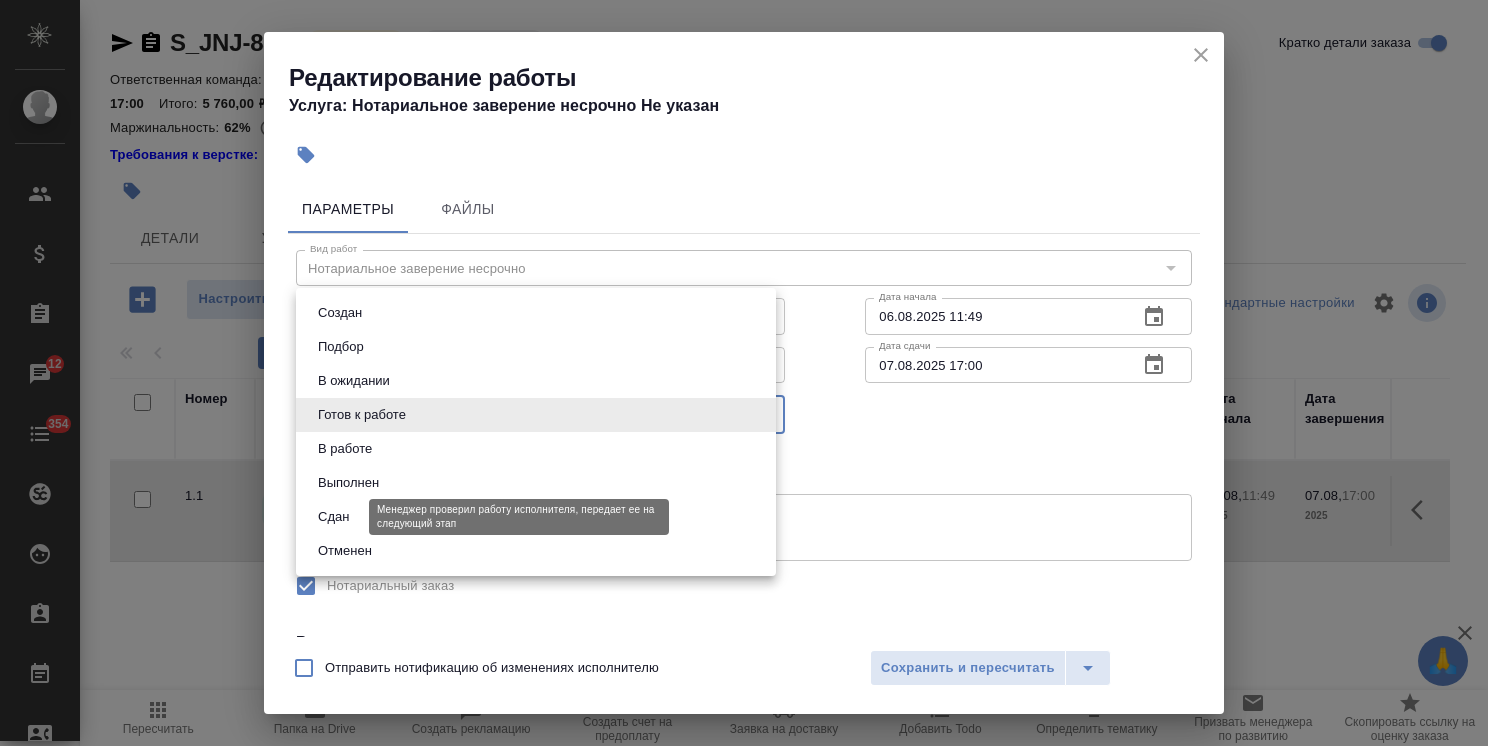 click on "Сдан" at bounding box center (333, 517) 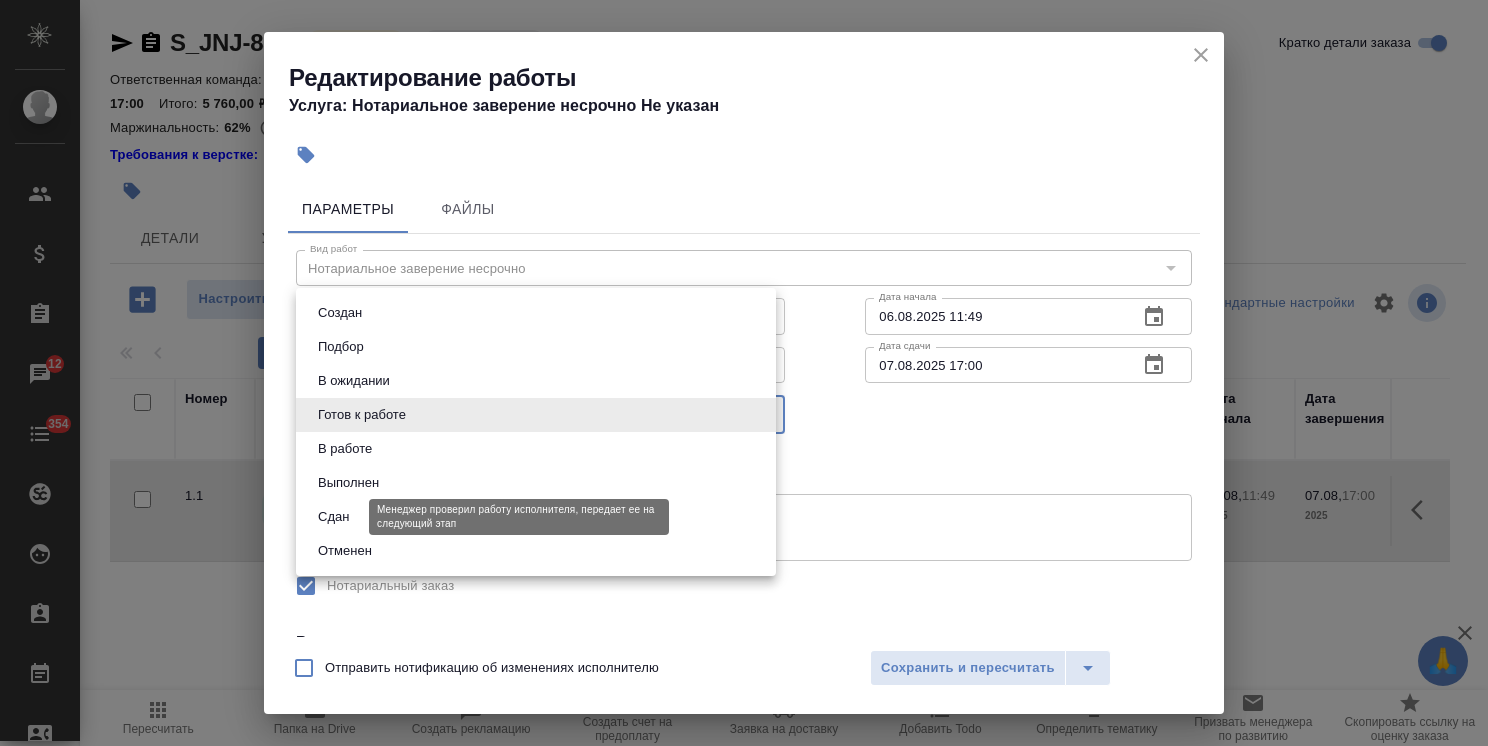 type on "closed" 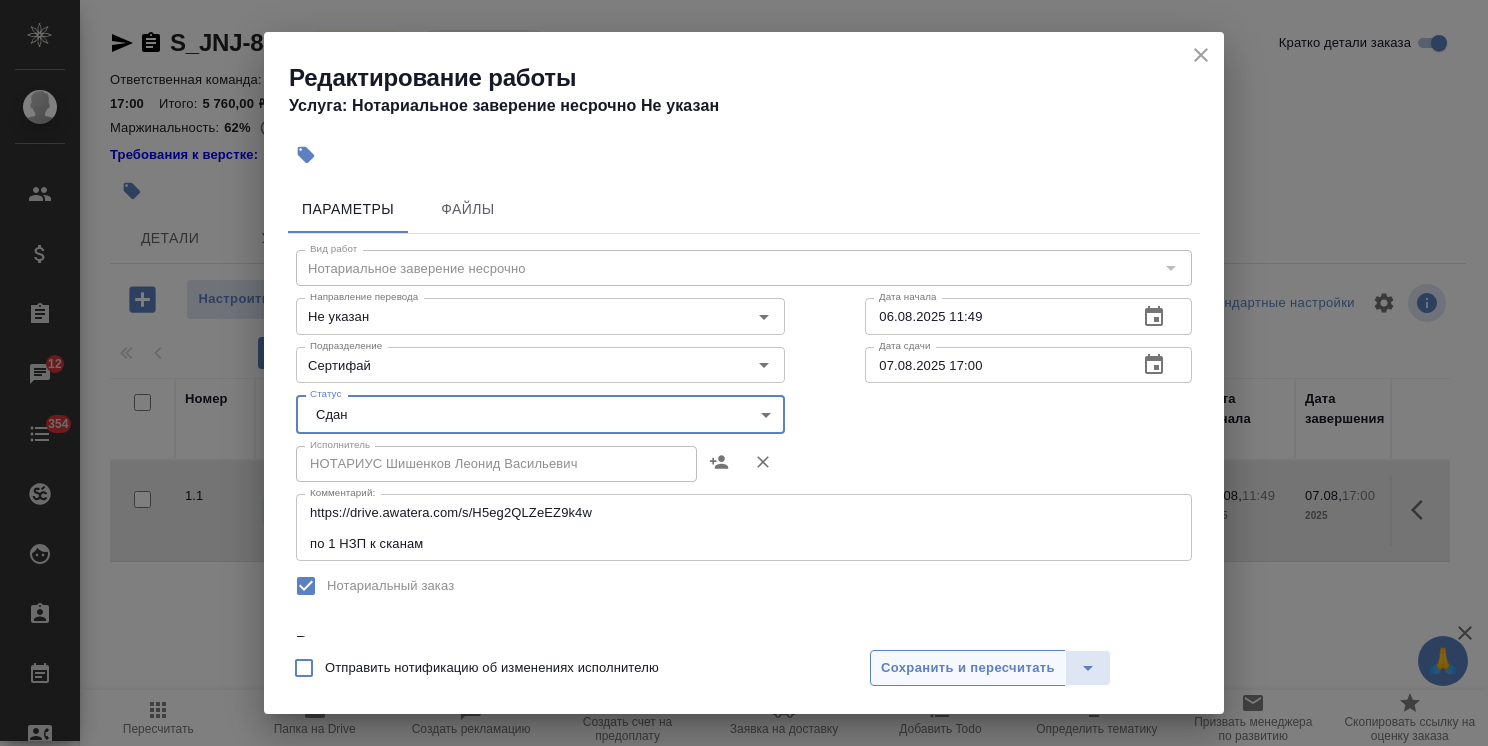 click on "Сохранить и пересчитать" at bounding box center (968, 668) 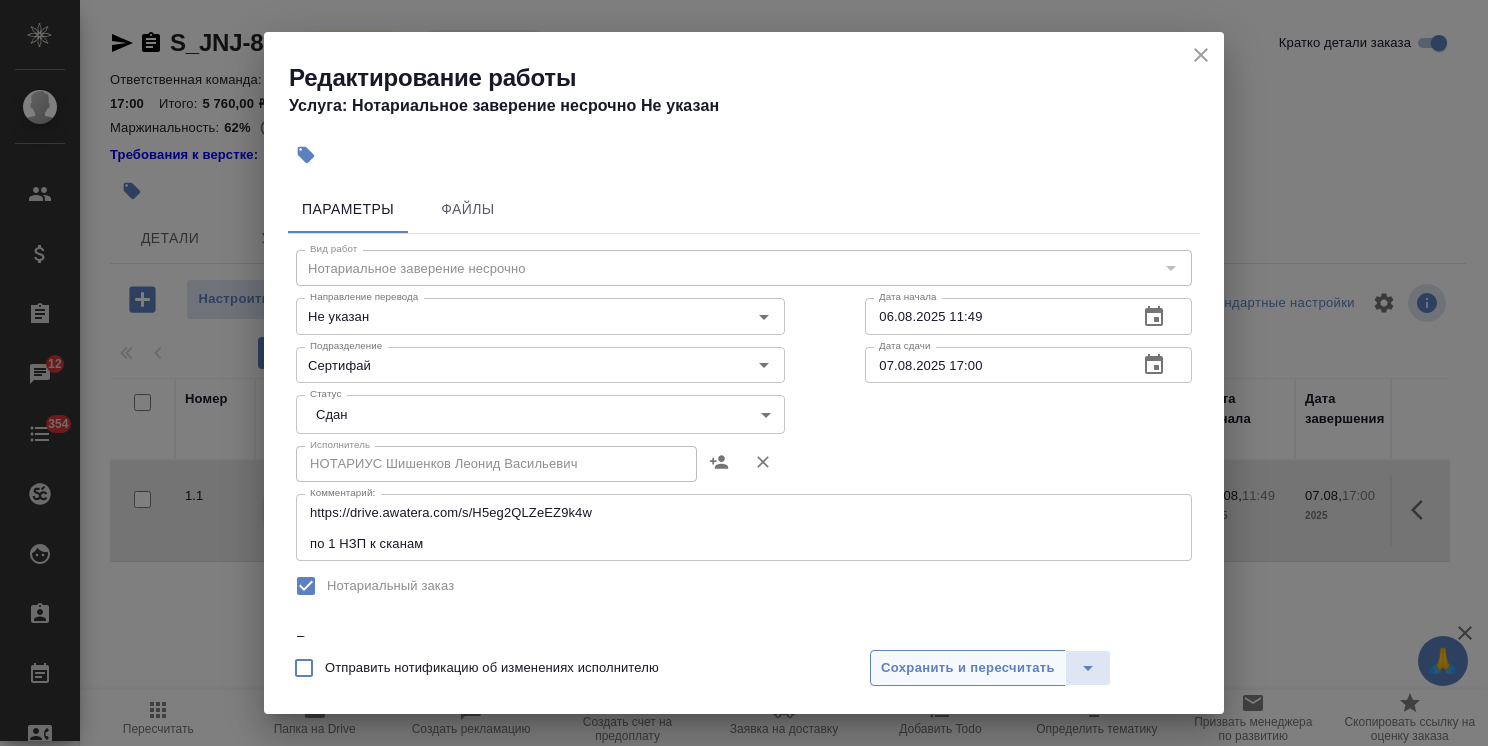 click on "Сохранить и пересчитать" at bounding box center (968, 668) 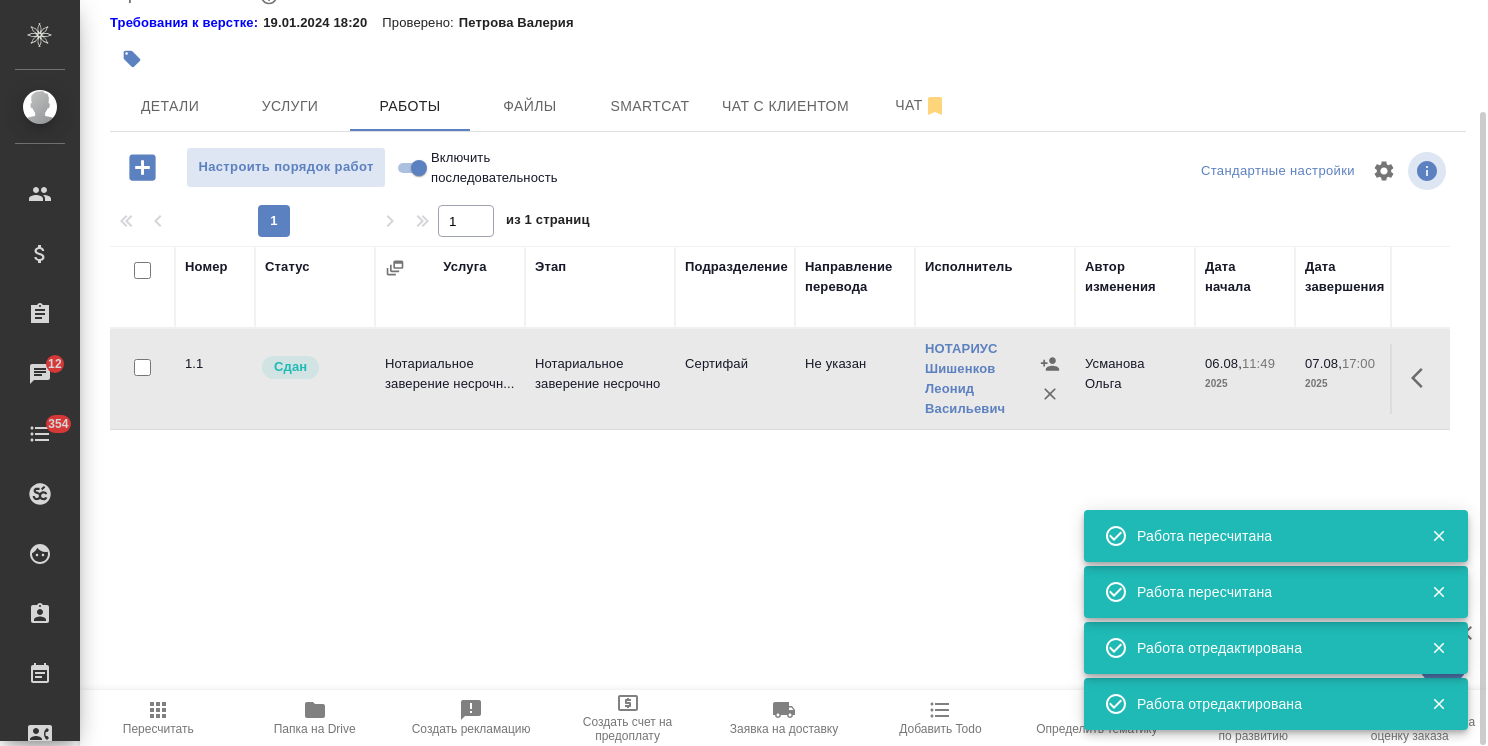 scroll, scrollTop: 0, scrollLeft: 0, axis: both 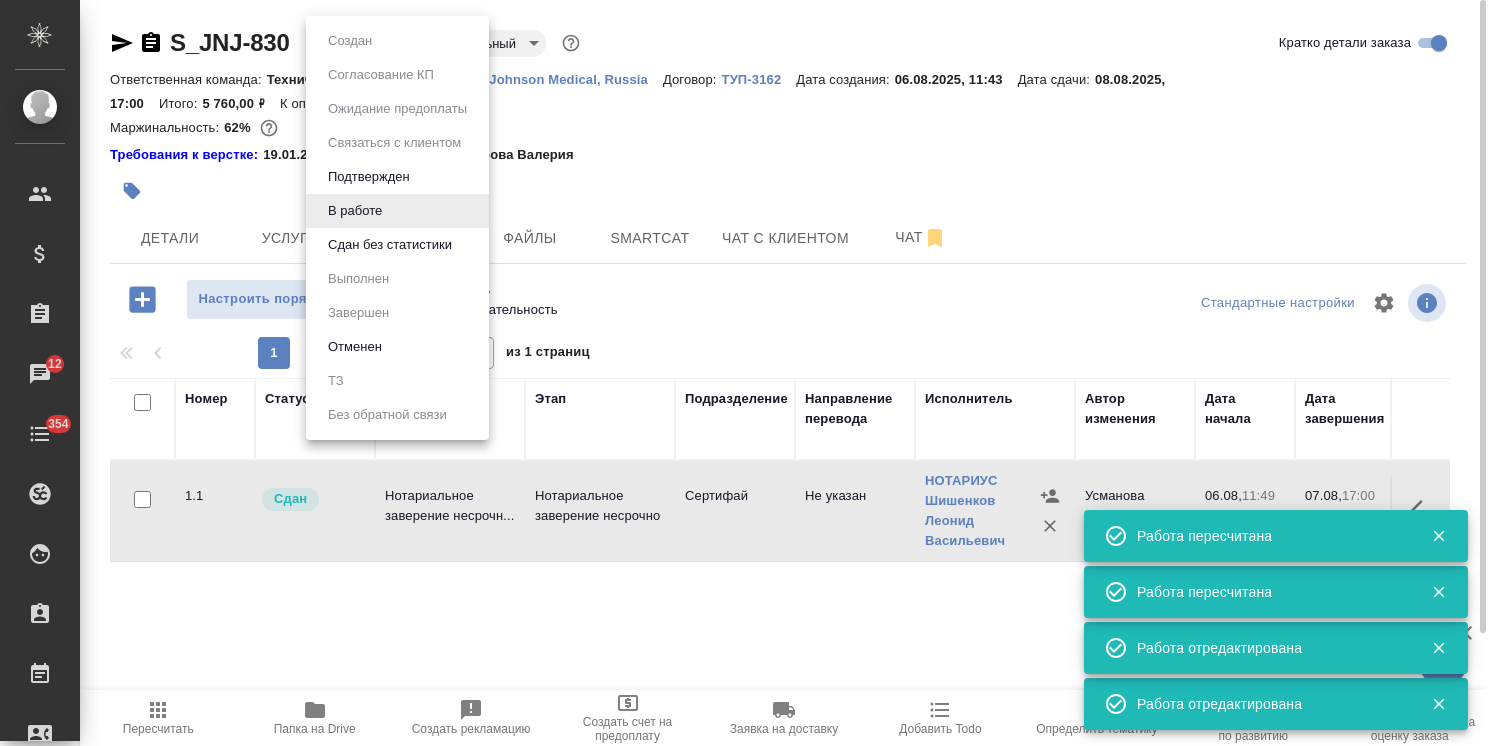 click on "🙏 .cls-1
fill:#fff;
AWATERA Usmanova Olga Клиенты Спецификации Заказы 12 Чаты 354 Todo Проекты SC Исполнители Кандидаты Работы Входящие заявки Заявки на доставку Рекламации Проекты процессинга Конференции Выйти S_JNJ-830 В работе inProgress Нормальный normal Кратко детали заказа Ответственная команда: Технический Клиент: Johnson & Johnson Medical, Russia Договор: ТУП-3162 Дата создания: 06.08.2025, 11:43 Дата сдачи: 08.08.2025, 17:00 Итого: 5 760,00 ₽ К оплате: 5 760,00 ₽ Маржинальность: 62% Требования к верстке: 19.01.2024 18:20 Проверено: Петрова Валерия Детали Услуги Работы Файлы Smartcat Чат с клиентом Чат 1 1 Номер   1.1" at bounding box center [744, 373] 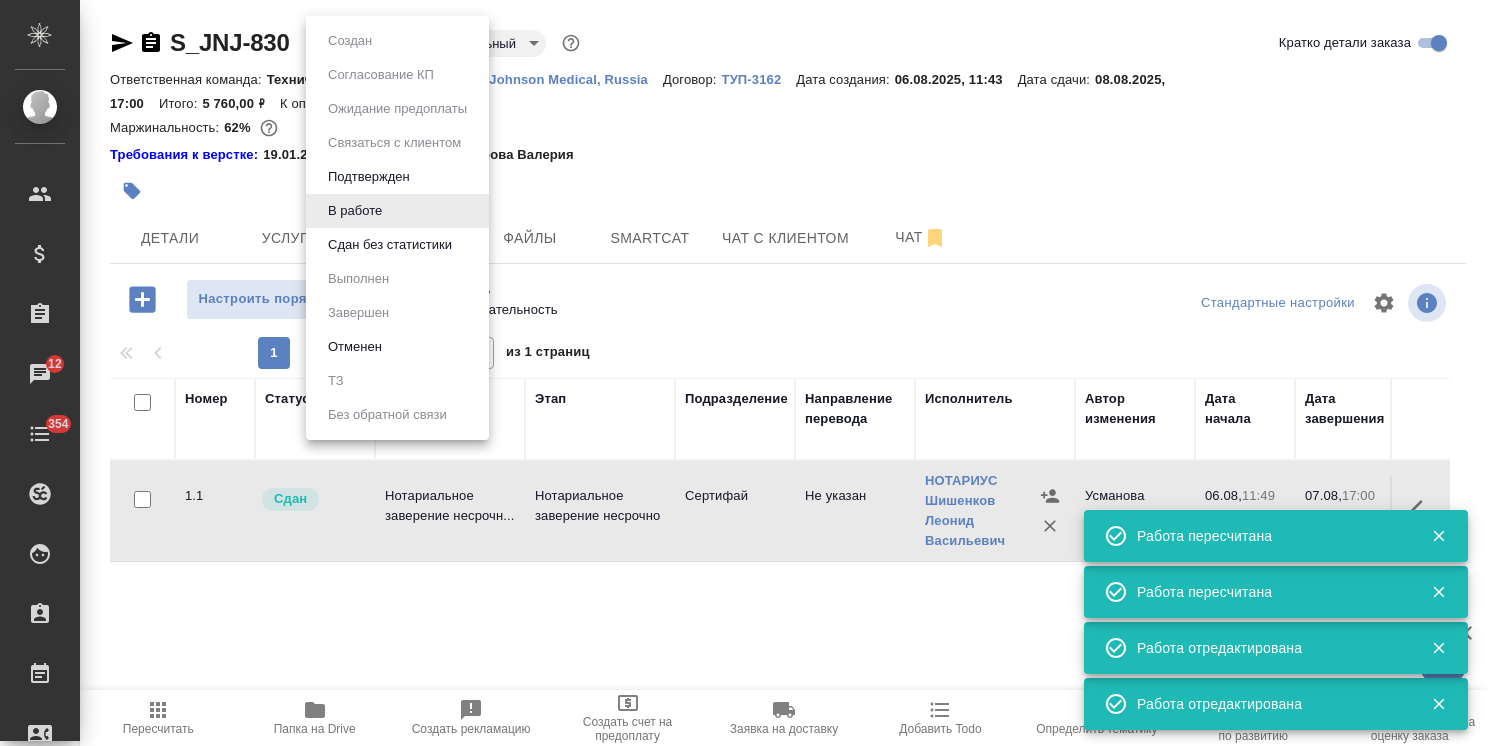 click on "Сдан без статистики" at bounding box center [350, 41] 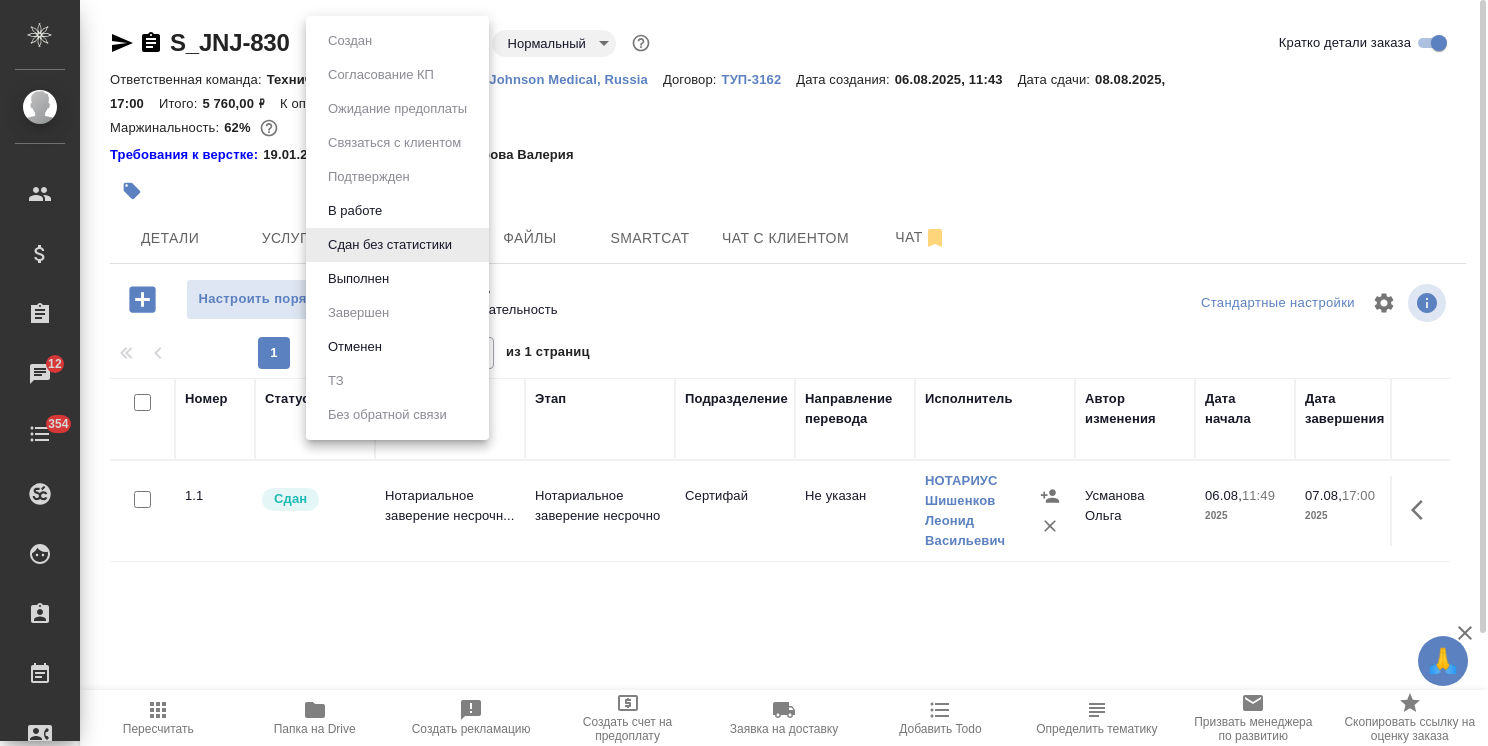 click on "🙏 .cls-1
fill:#fff;
AWATERA Usmanova Olga Клиенты Спецификации Заказы 12 Чаты 354 Todo Проекты SC Исполнители Кандидаты Работы Входящие заявки Заявки на доставку Рекламации Проекты процессинга Конференции Выйти S_JNJ-830 Сдан без статистики distributed Нормальный normal Кратко детали заказа Ответственная команда: Технический Клиент: Johnson & Johnson Medical, Russia Договор: ТУП-3162 Дата создания: 06.08.2025, 11:43 Дата сдачи: 08.08.2025, 17:00 Итого: 5 760,00 ₽ К оплате: 5 760,00 ₽ Маржинальность: 62% Требования к верстке: 19.01.2024 18:20 Проверено: Петрова Валерия Детали Услуги Работы Файлы Smartcat Чат с клиентом Чат" at bounding box center (744, 373) 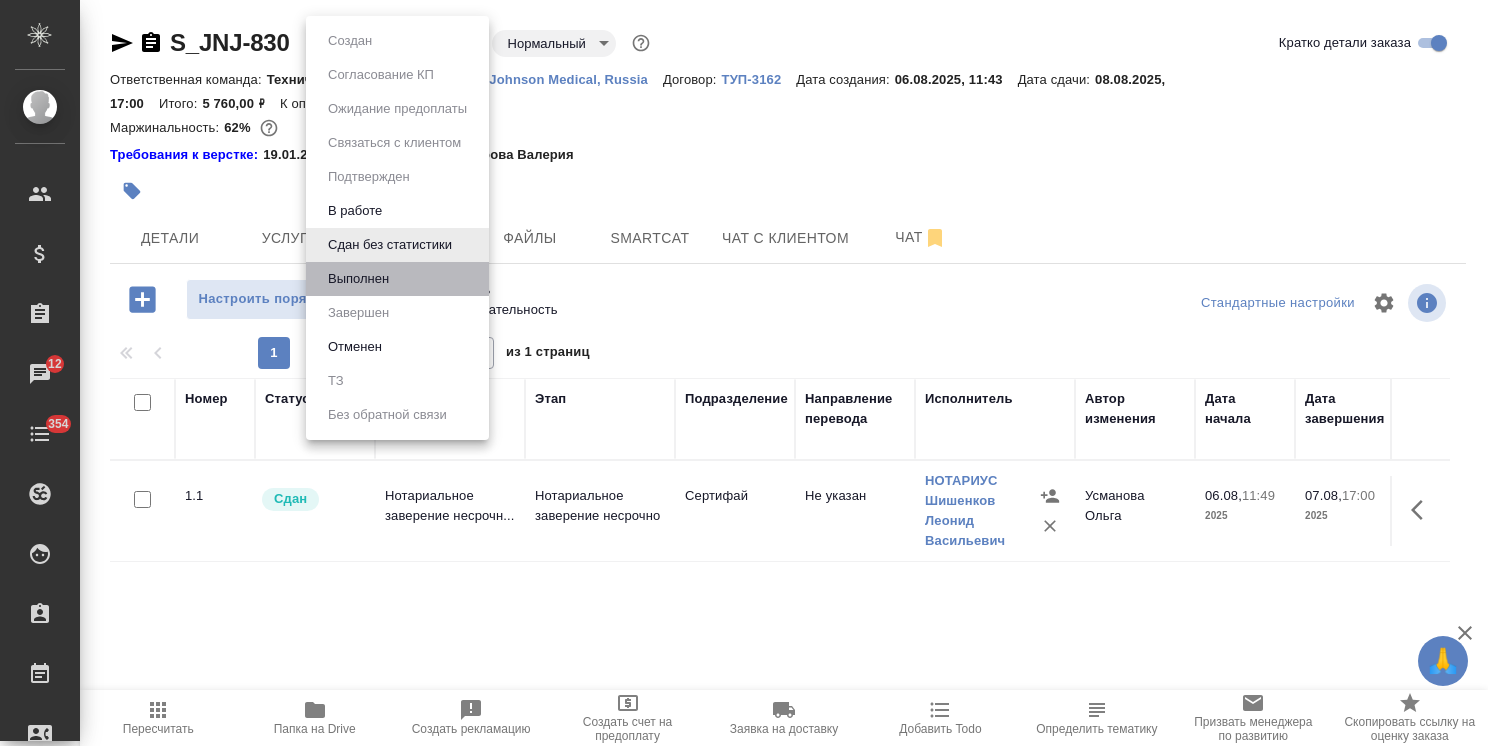 click on "Выполнен" at bounding box center [397, 279] 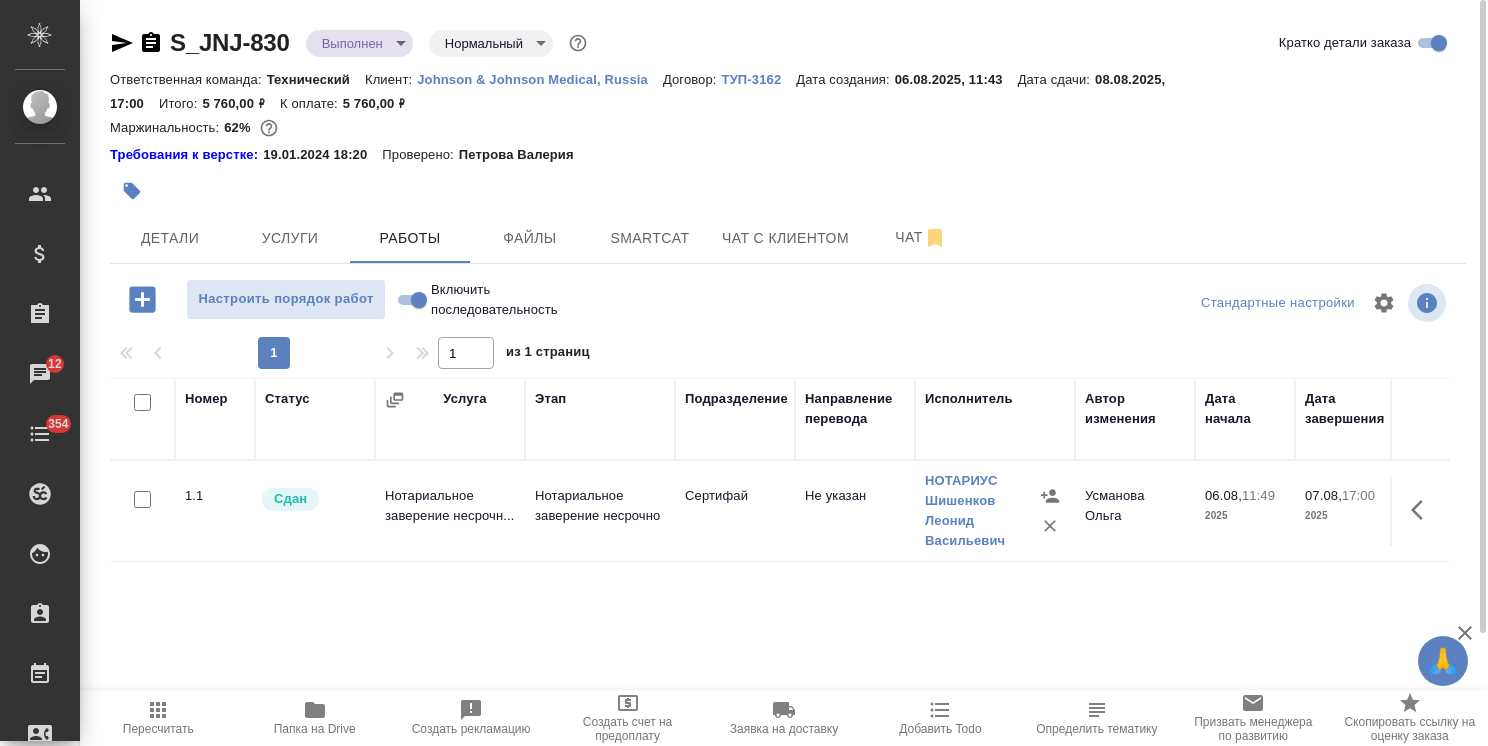 click on "🙏 .cls-1
fill:#fff;
AWATERA Usmanova Olga Клиенты Спецификации Заказы 12 Чаты 354 Todo Проекты SC Исполнители Кандидаты Работы Входящие заявки Заявки на доставку Рекламации Проекты процессинга Конференции Выйти S_JNJ-830 Выполнен completed Нормальный normal Кратко детали заказа Ответственная команда: Технический Клиент: Johnson & Johnson Medical, Russia Договор: ТУП-3162 Дата создания: 06.08.2025, 11:43 Дата сдачи: 08.08.2025, 17:00 Итого: 5 760,00 ₽ К оплате: 5 760,00 ₽ Маржинальность: 62% Требования к верстке: 19.01.2024 18:20 Проверено: Петрова Валерия Детали Услуги Работы Файлы Smartcat Чат с клиентом Чат 1 1 Номер   1.1" at bounding box center [744, 373] 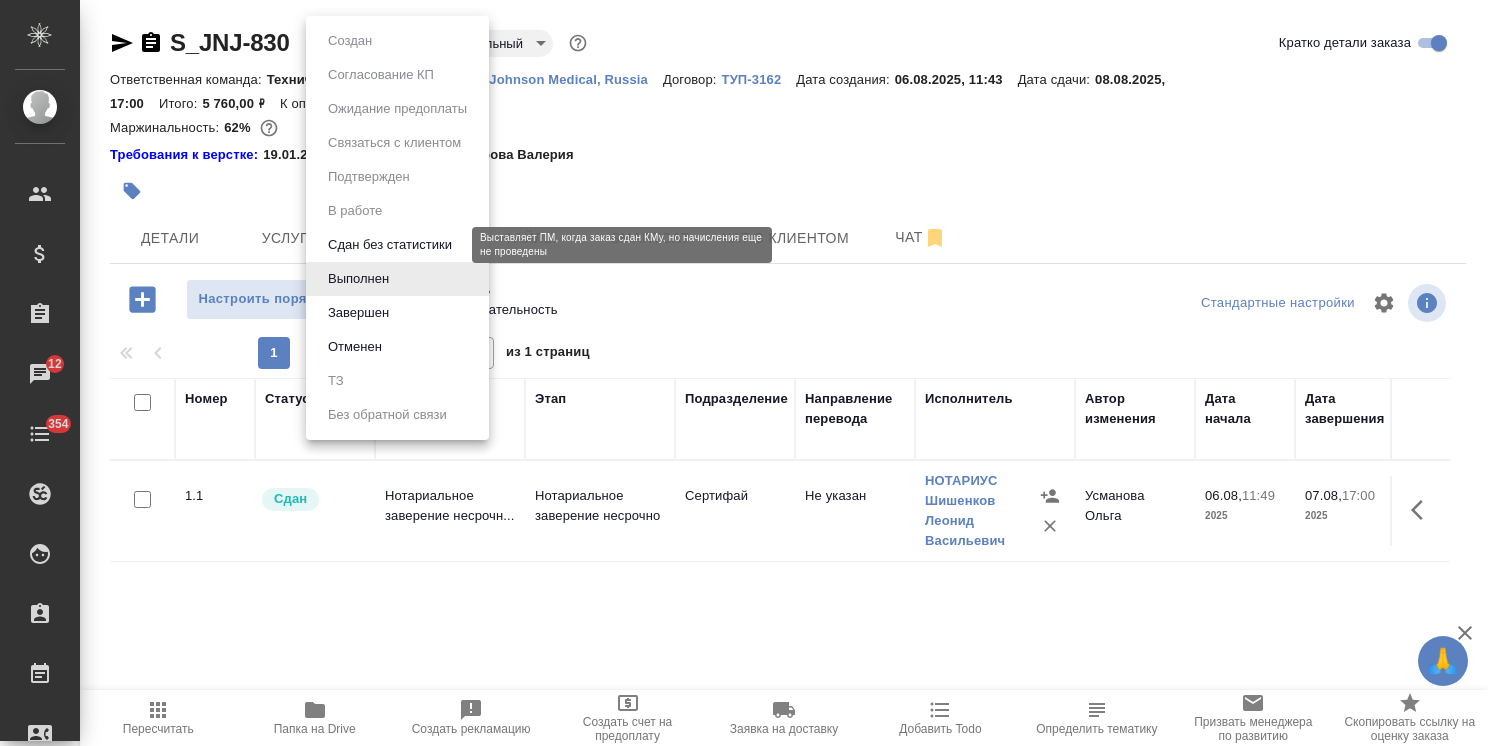 click on "Завершен" at bounding box center [350, 41] 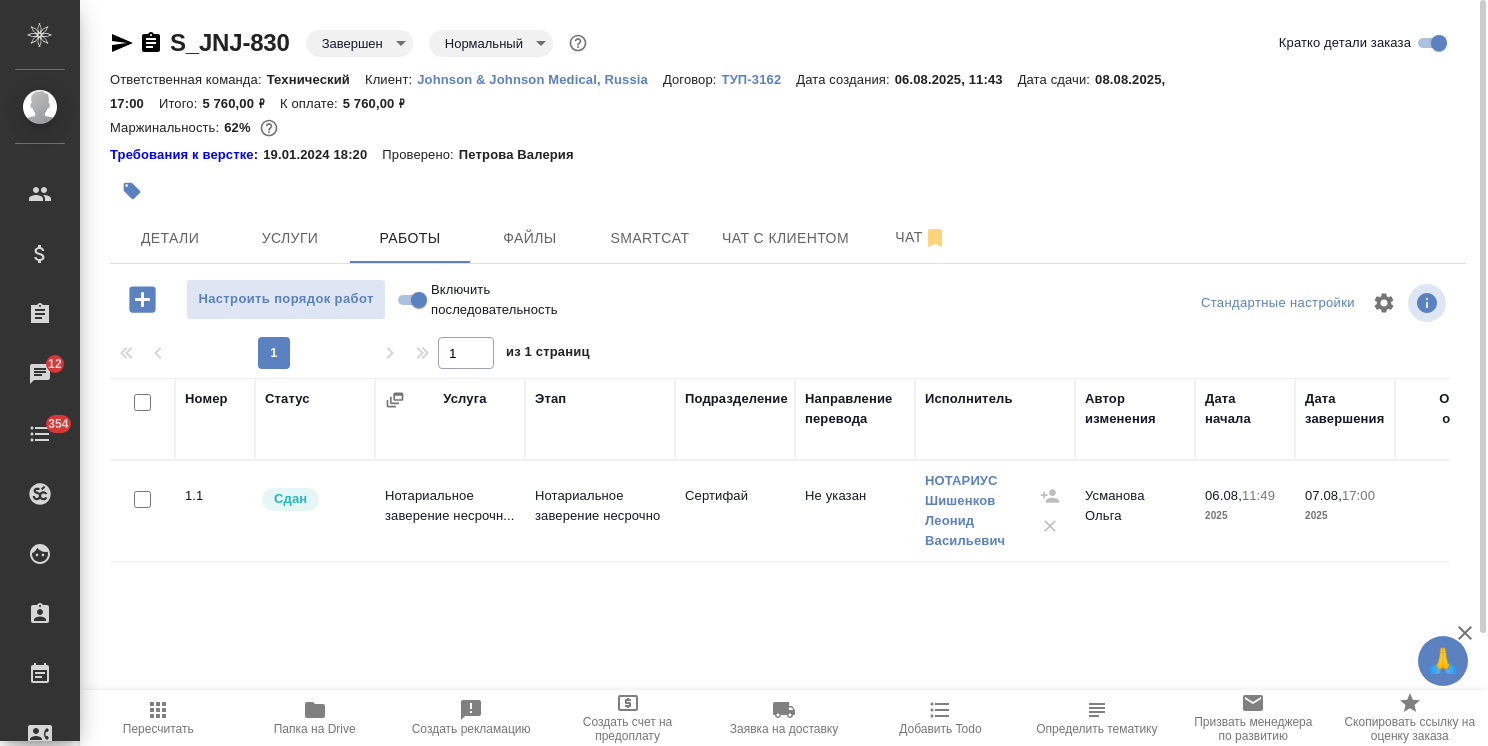 click on "Заявка на доставку" at bounding box center [784, 717] 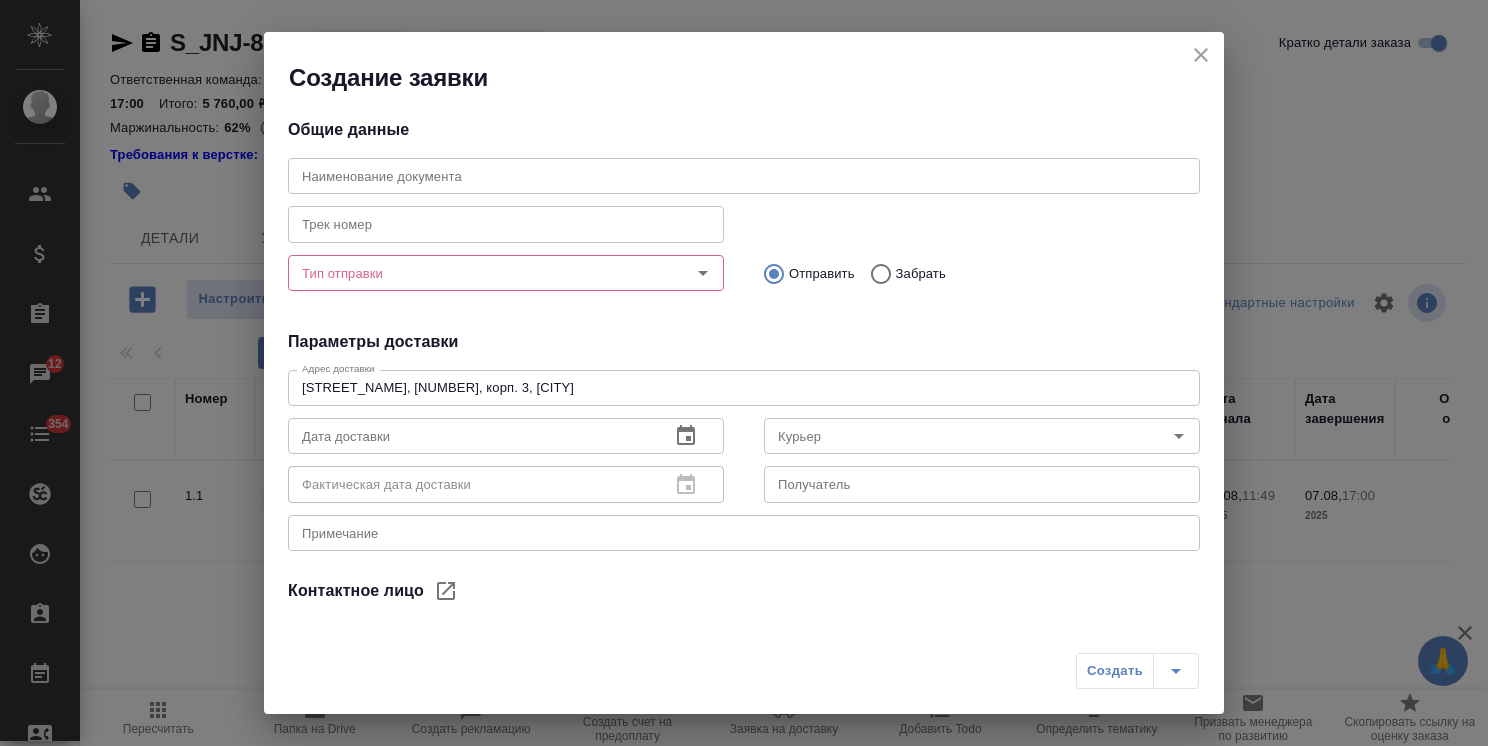 type on "Осипова Алина" 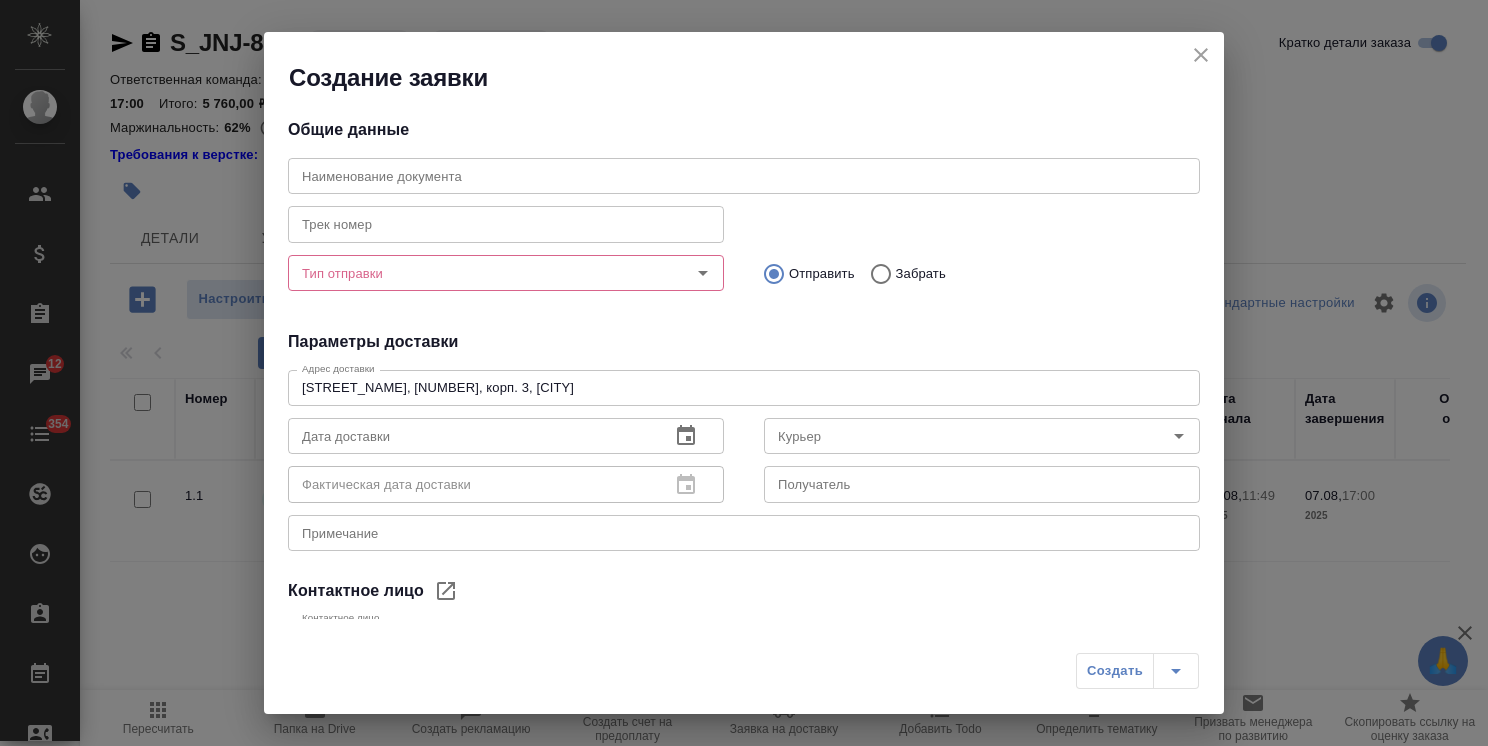 click at bounding box center (744, 176) 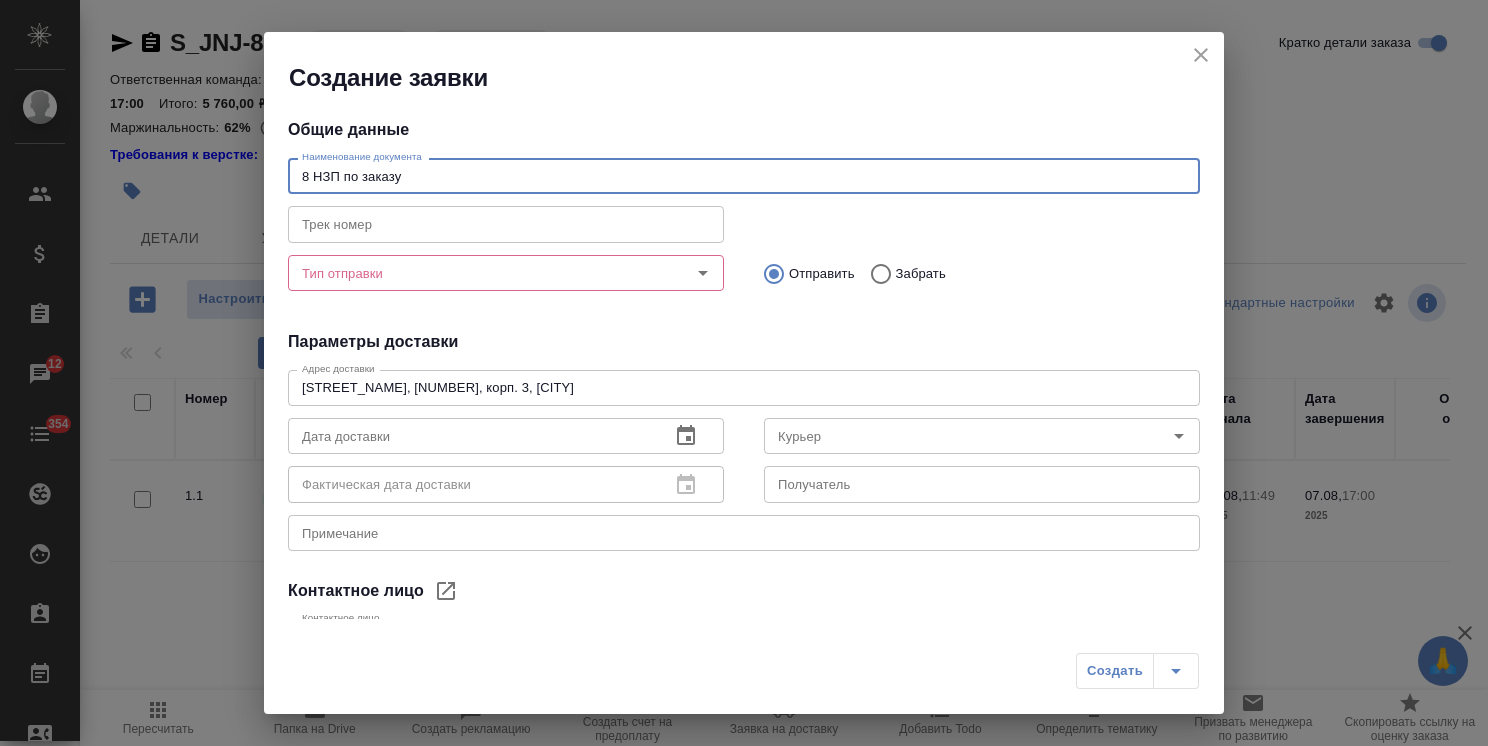 type on "8 НЗП по заказу" 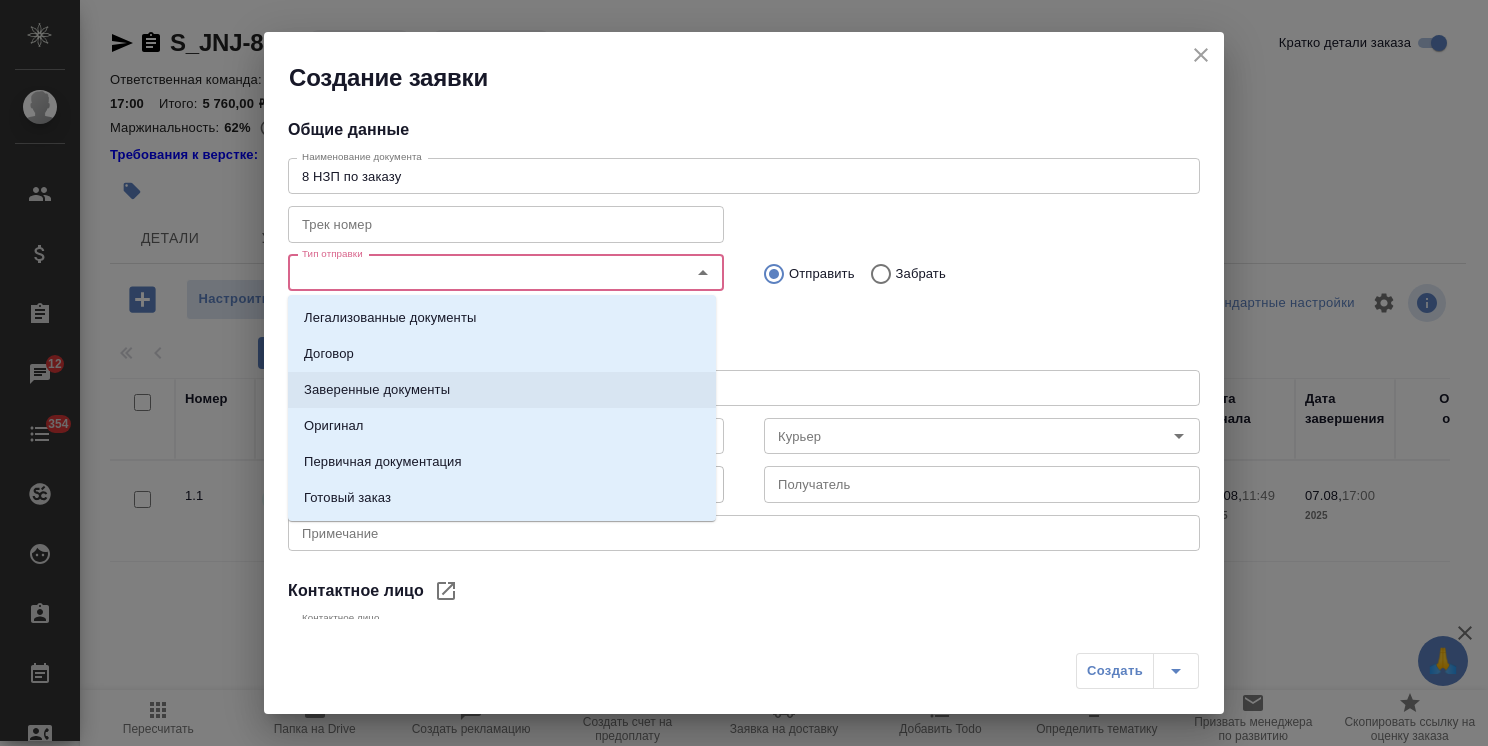click on "Заверенные документы" at bounding box center (377, 390) 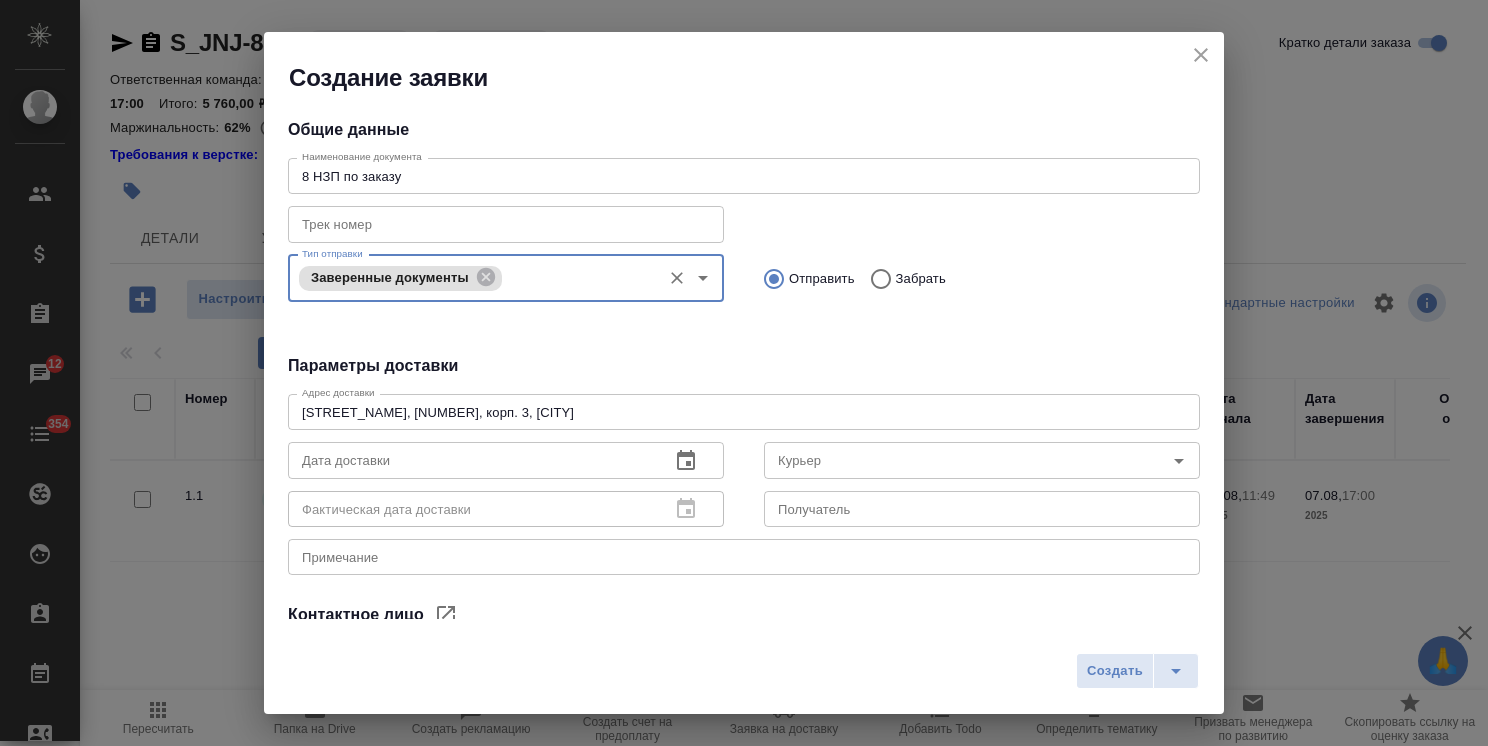 click 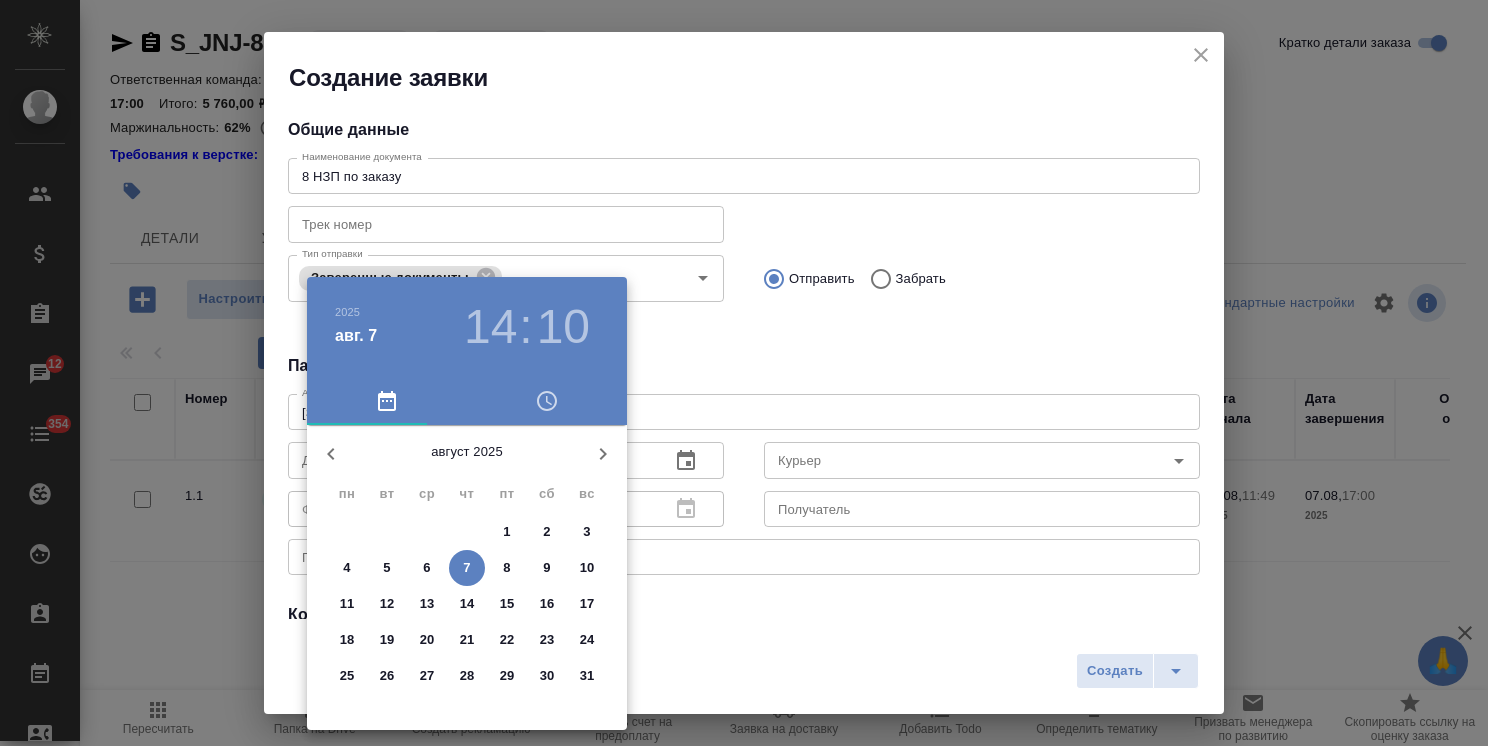 click on "8" at bounding box center [507, 568] 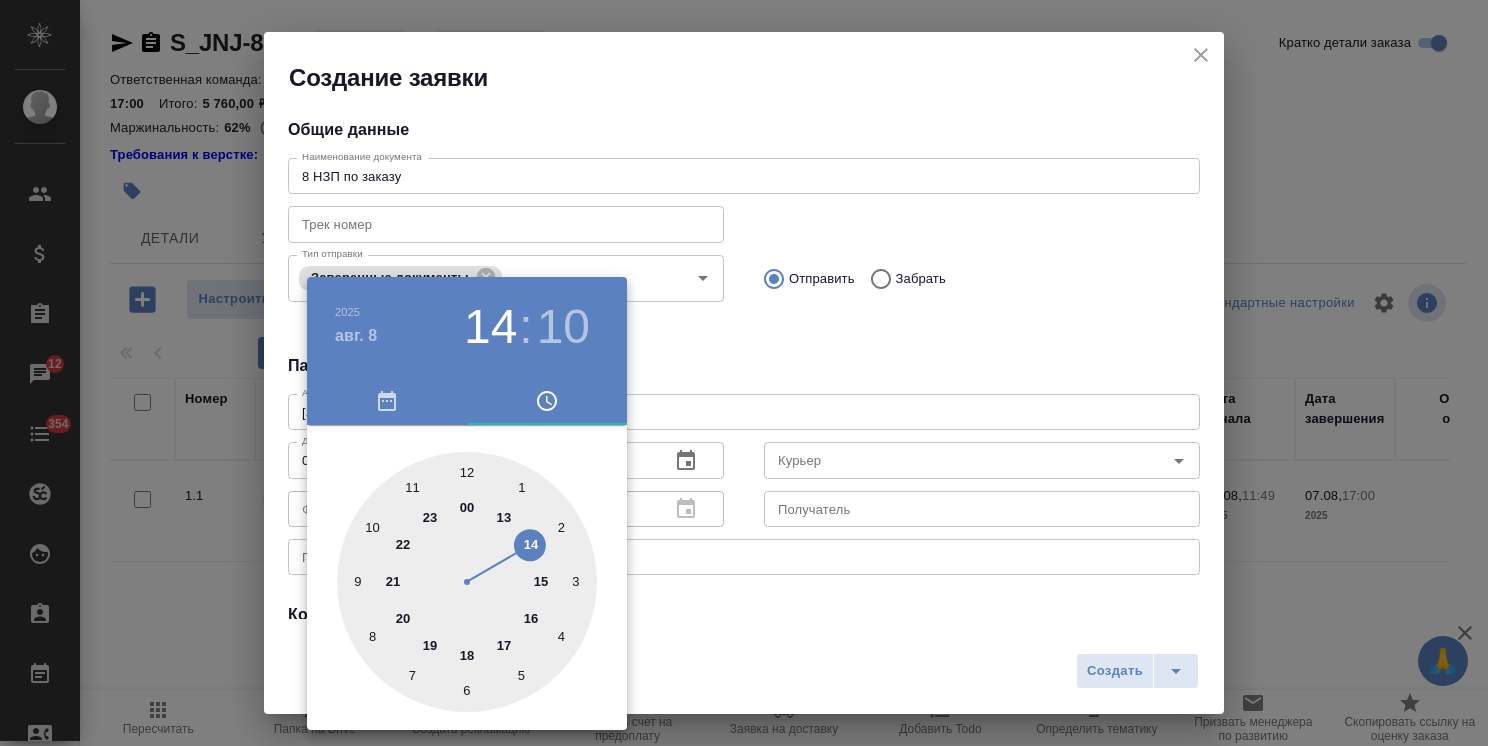 click at bounding box center [744, 373] 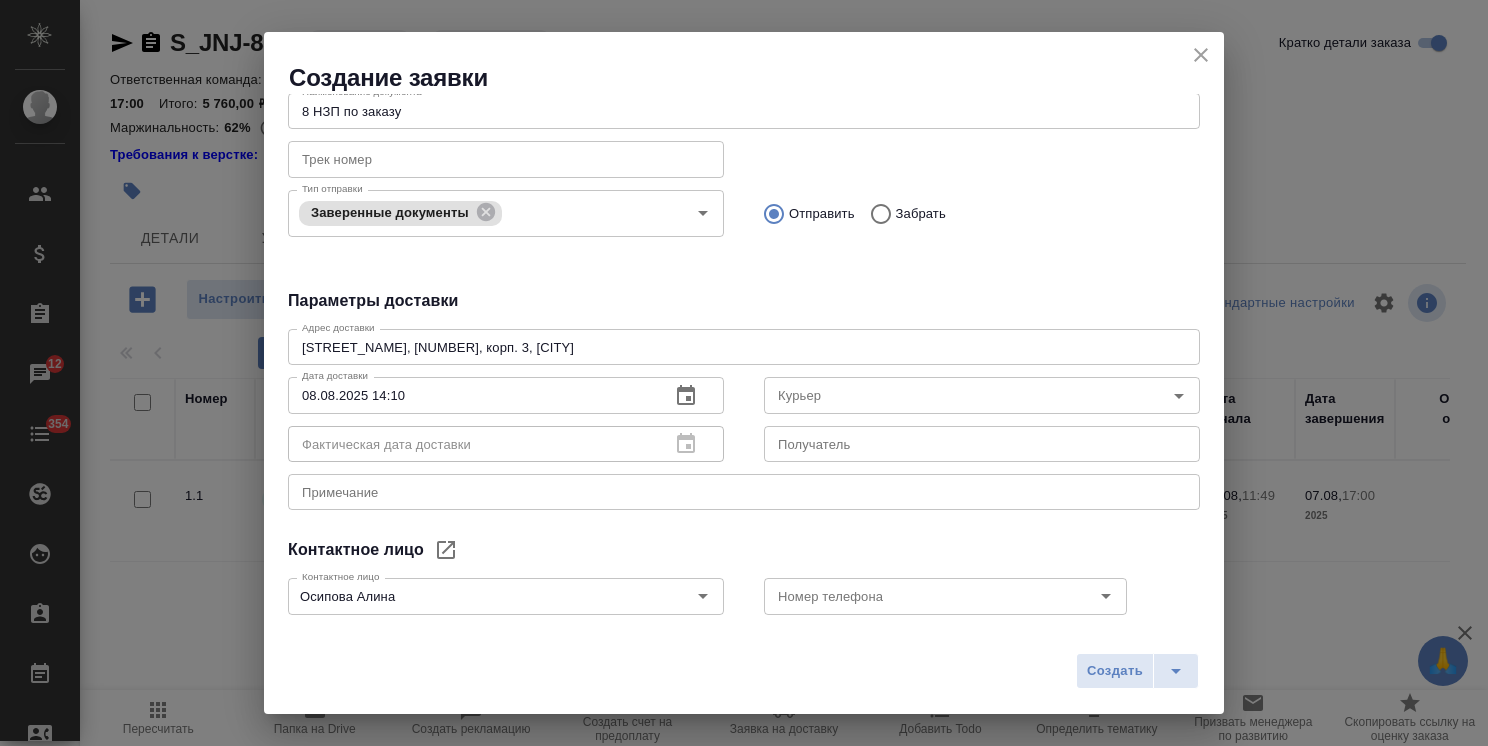 scroll, scrollTop: 168, scrollLeft: 0, axis: vertical 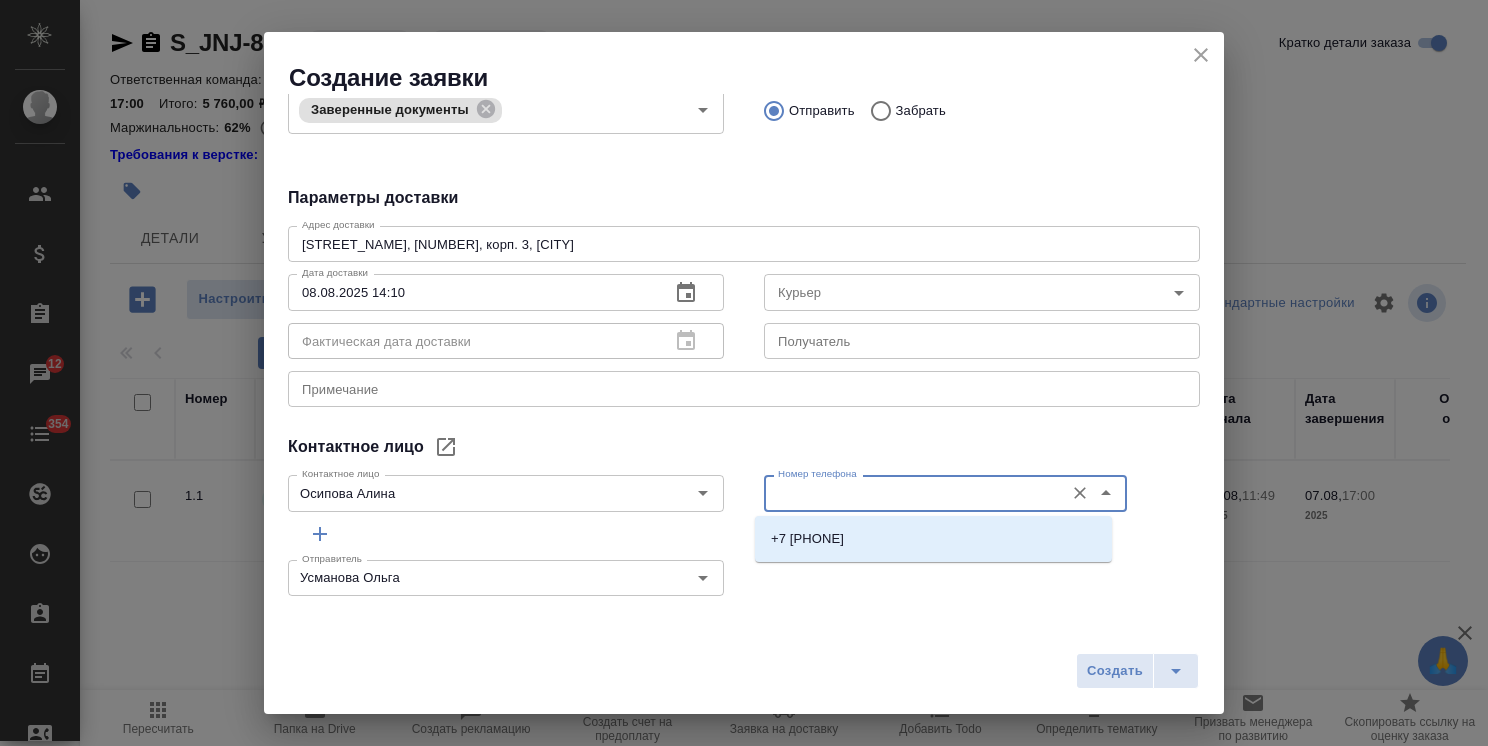 click on "Номер телефона" at bounding box center (912, 493) 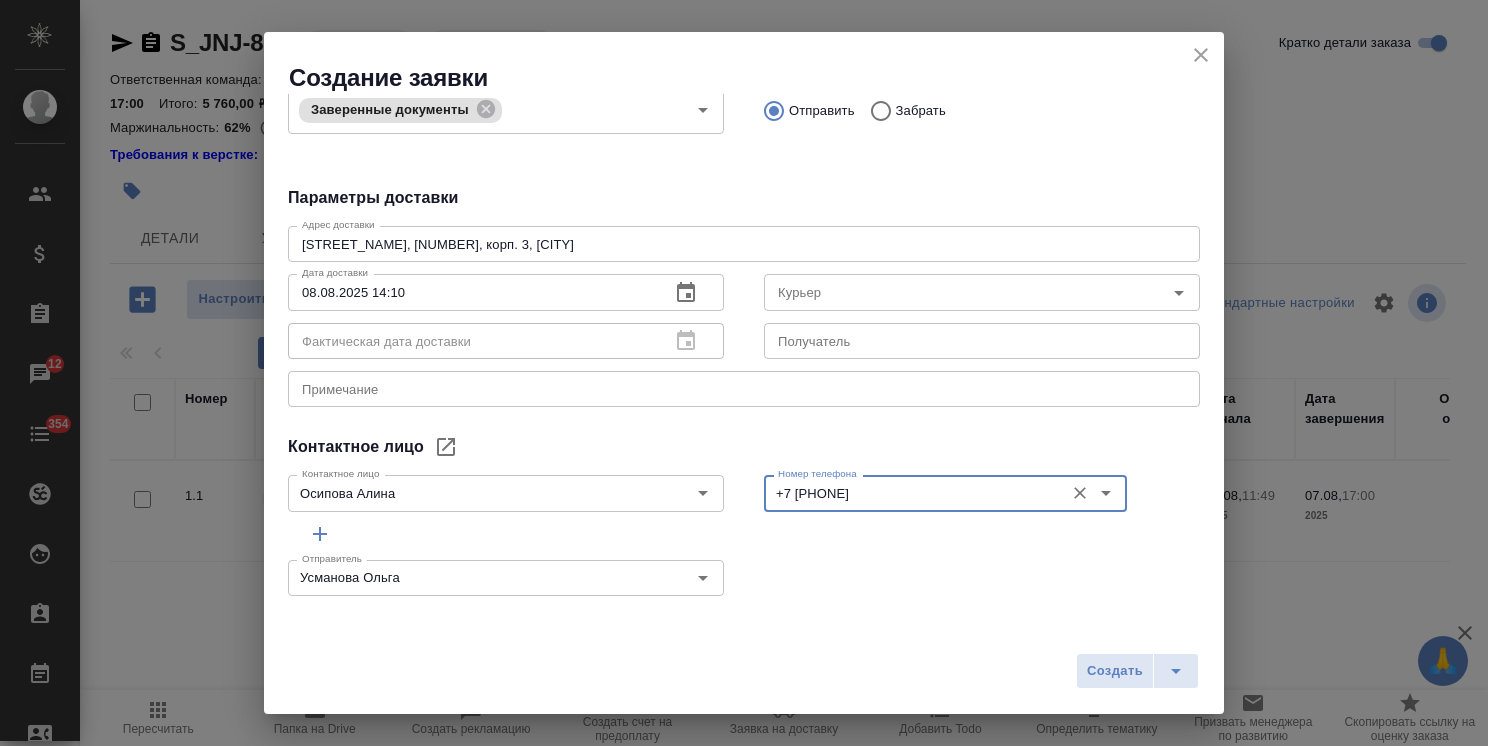 click at bounding box center (744, 389) 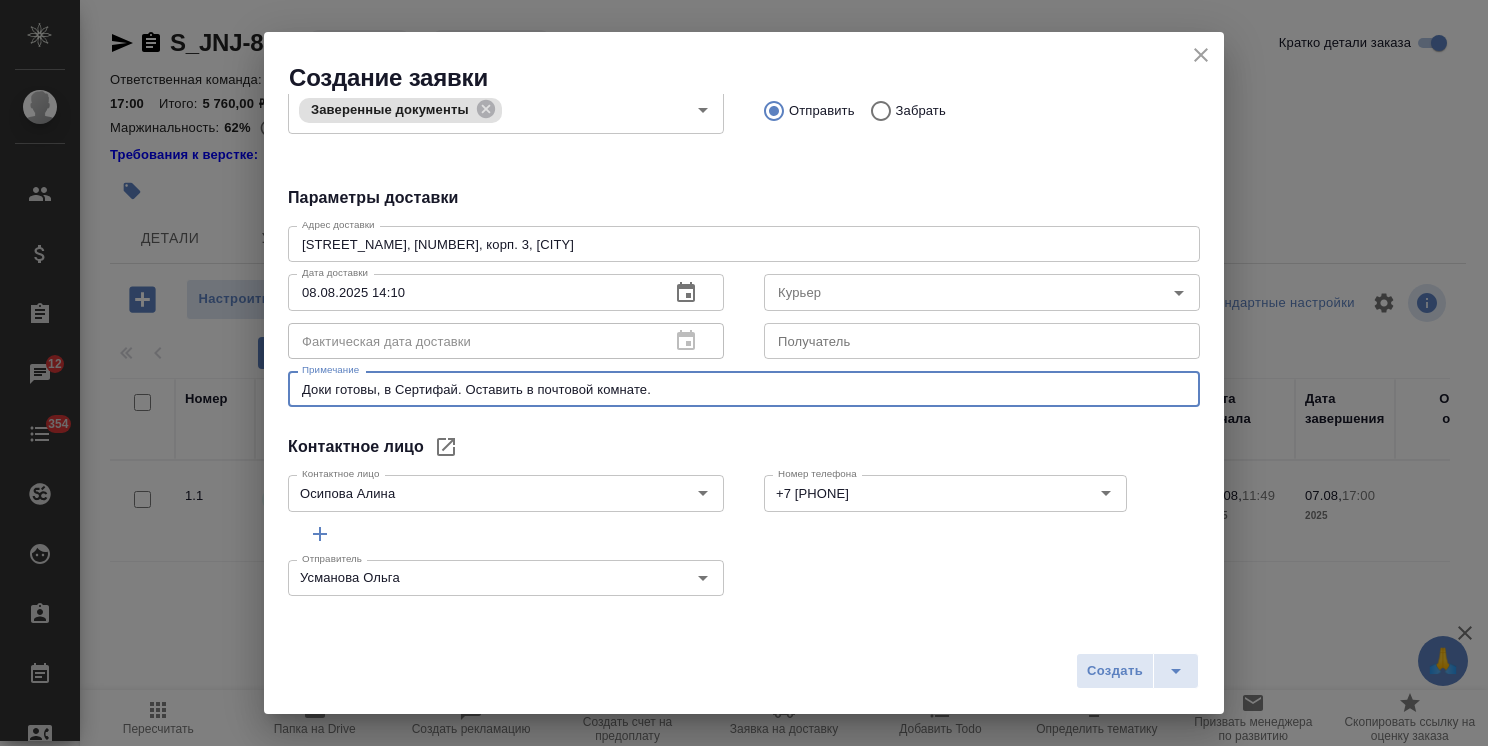 type on "Доки готовы, в Сертифай. Оставить в почтовой комнате." 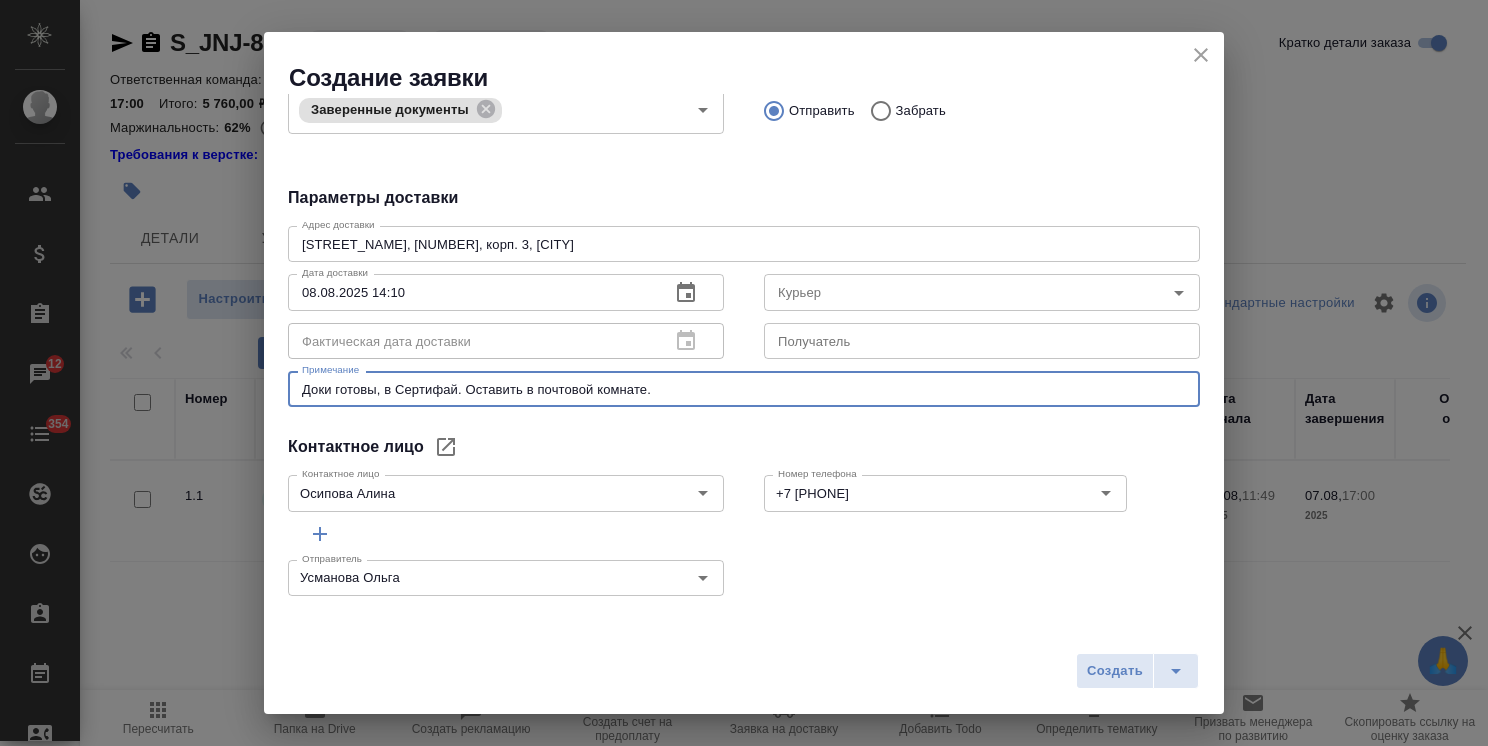 click on "Создать" at bounding box center (1115, 671) 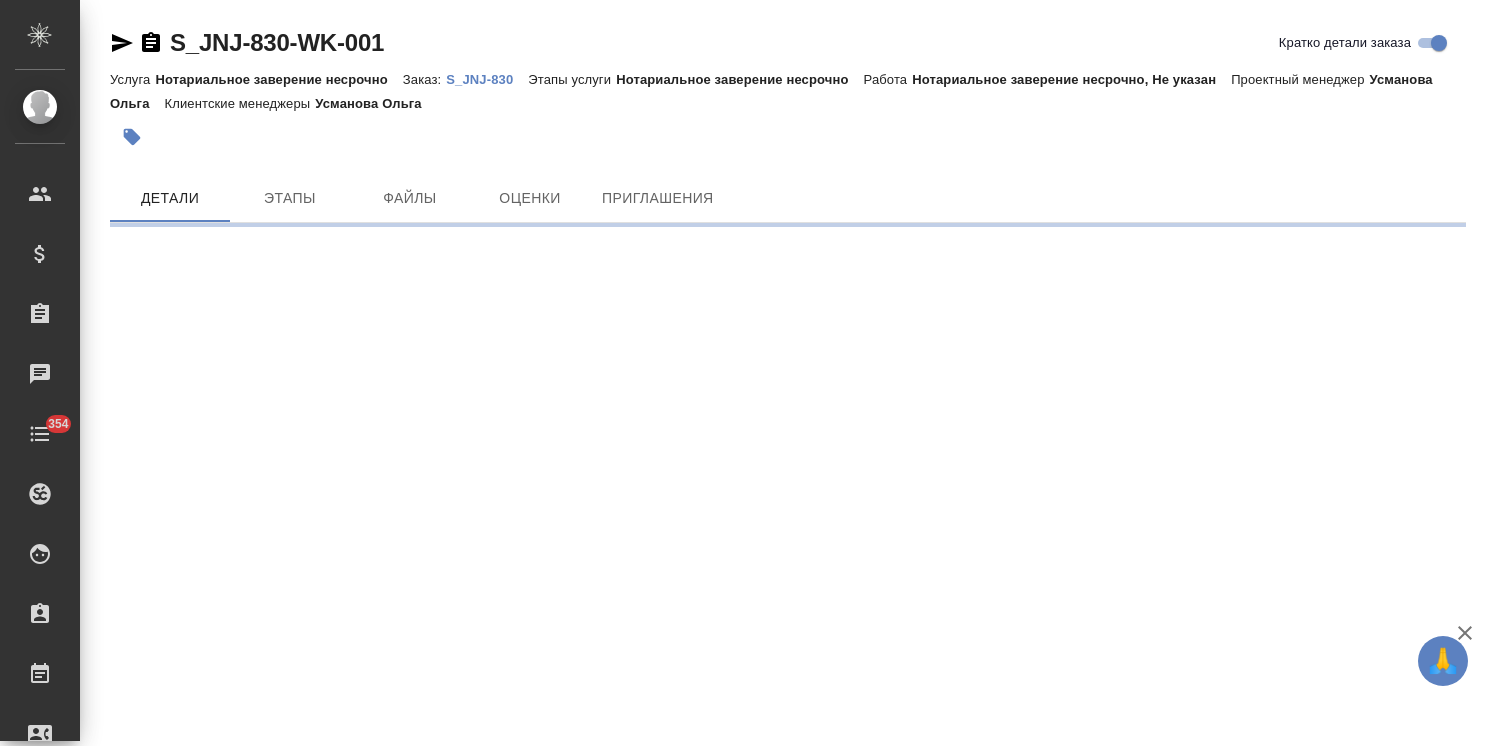 scroll, scrollTop: 0, scrollLeft: 0, axis: both 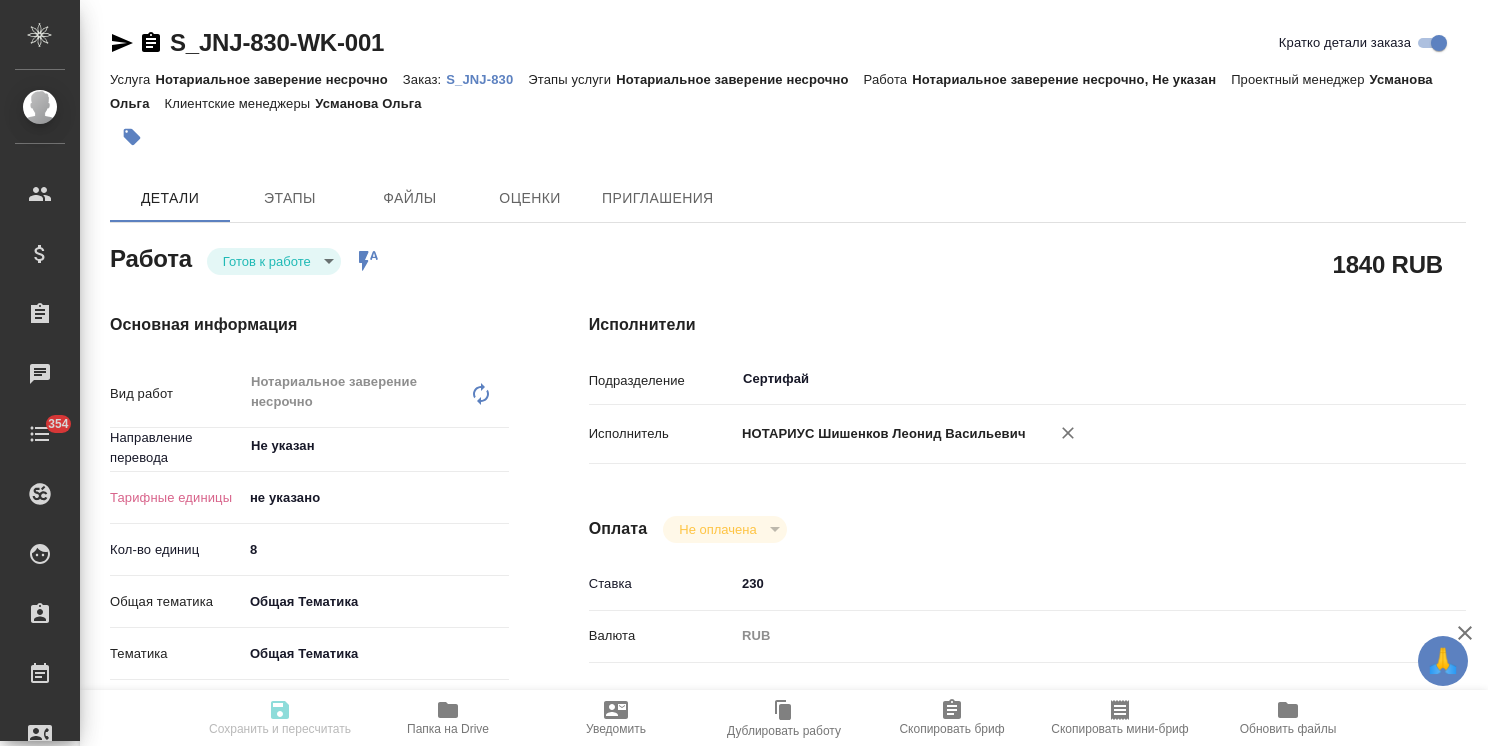 type on "x" 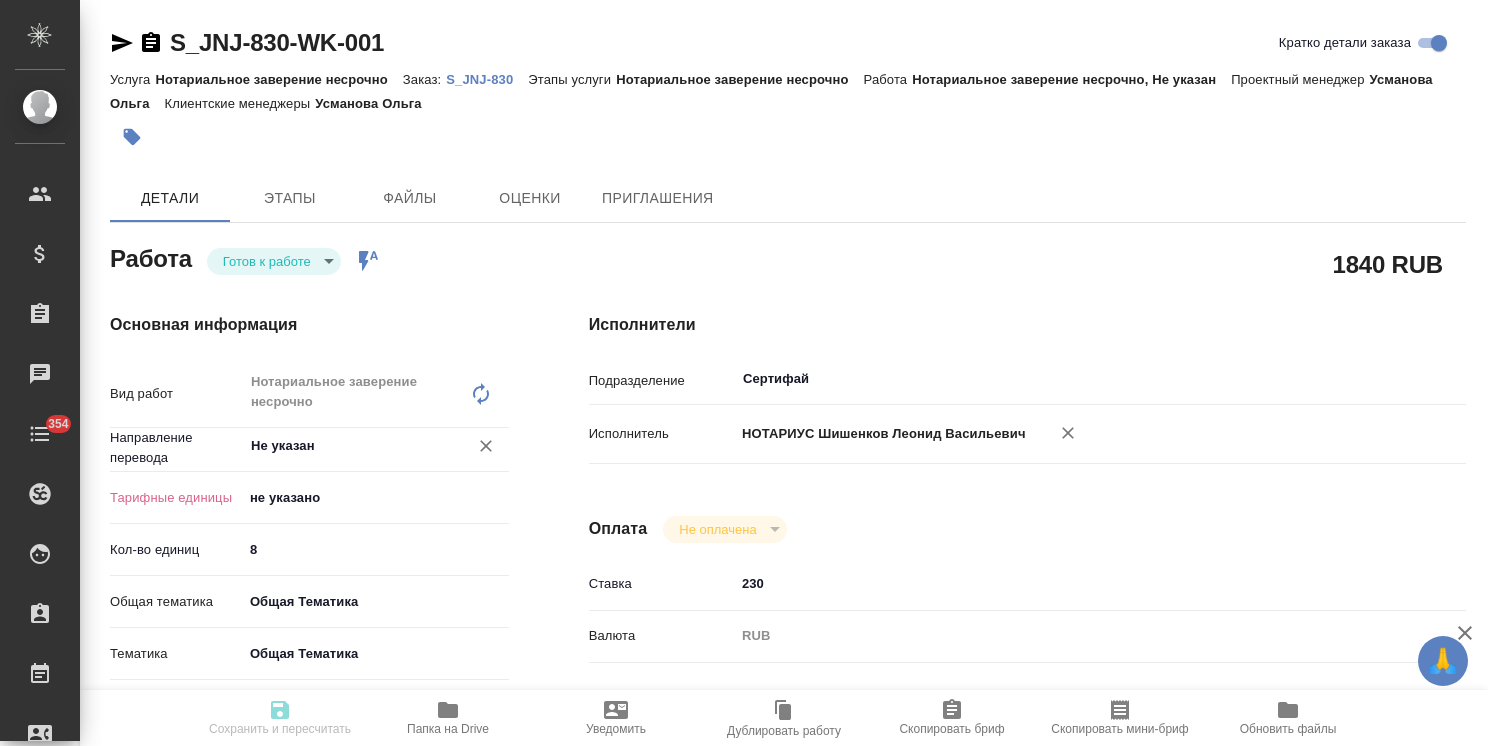 type on "x" 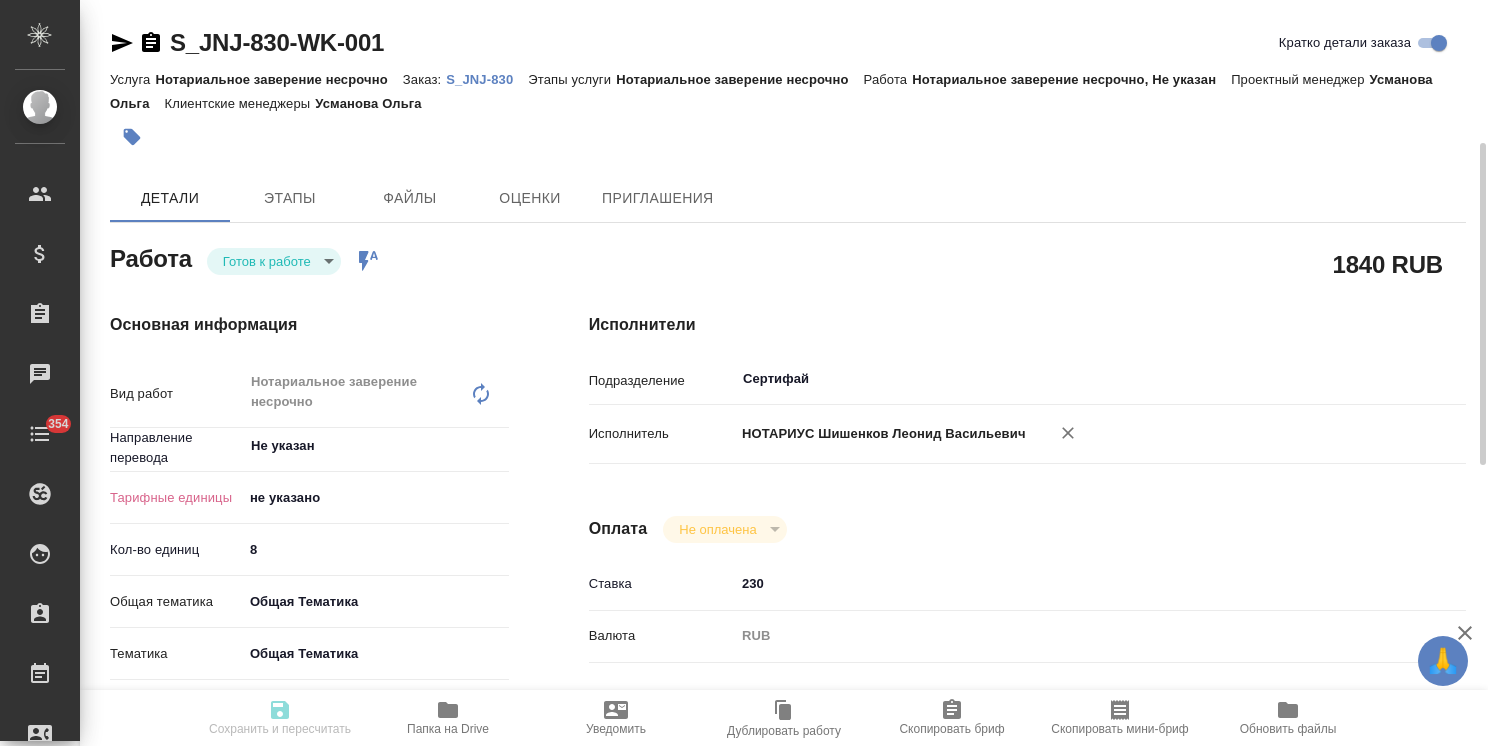 scroll, scrollTop: 100, scrollLeft: 0, axis: vertical 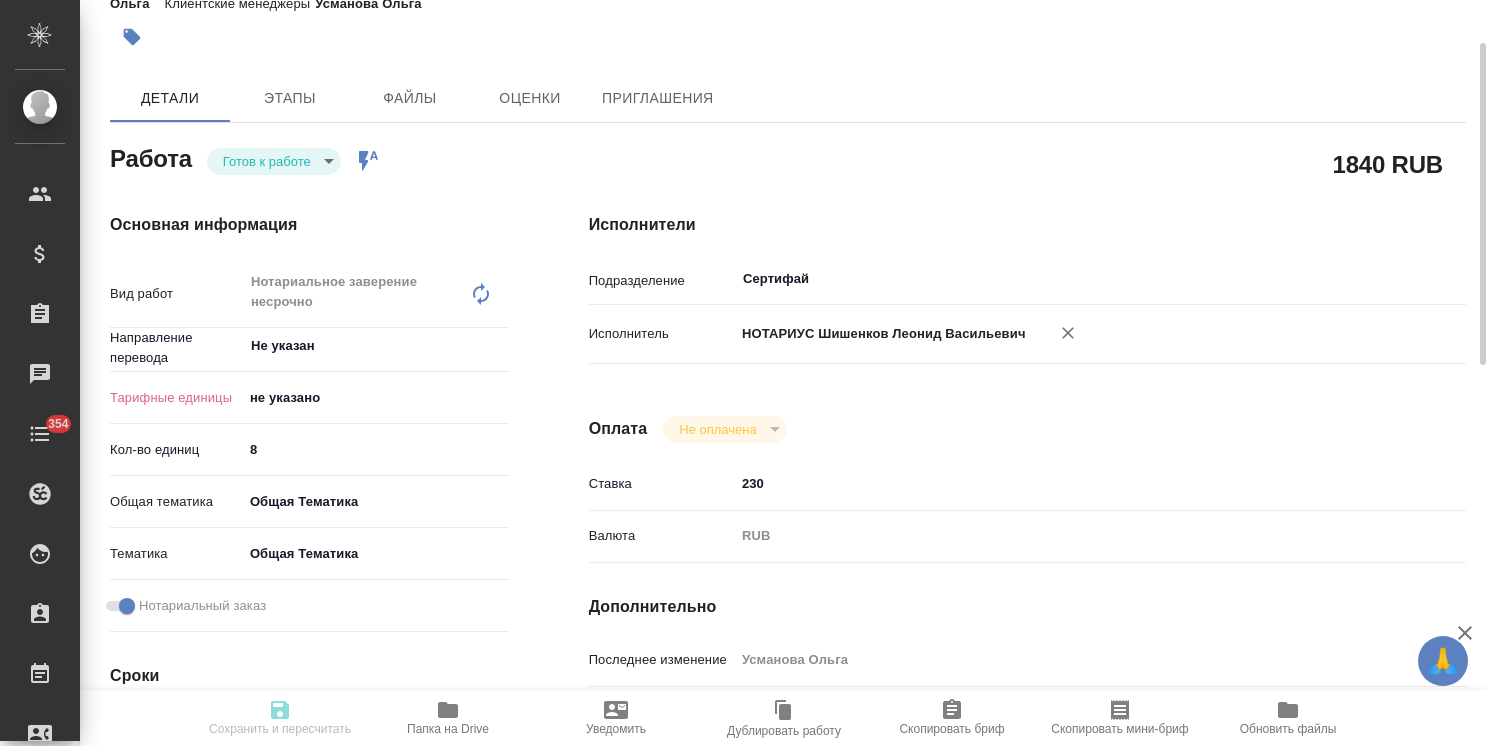 type on "x" 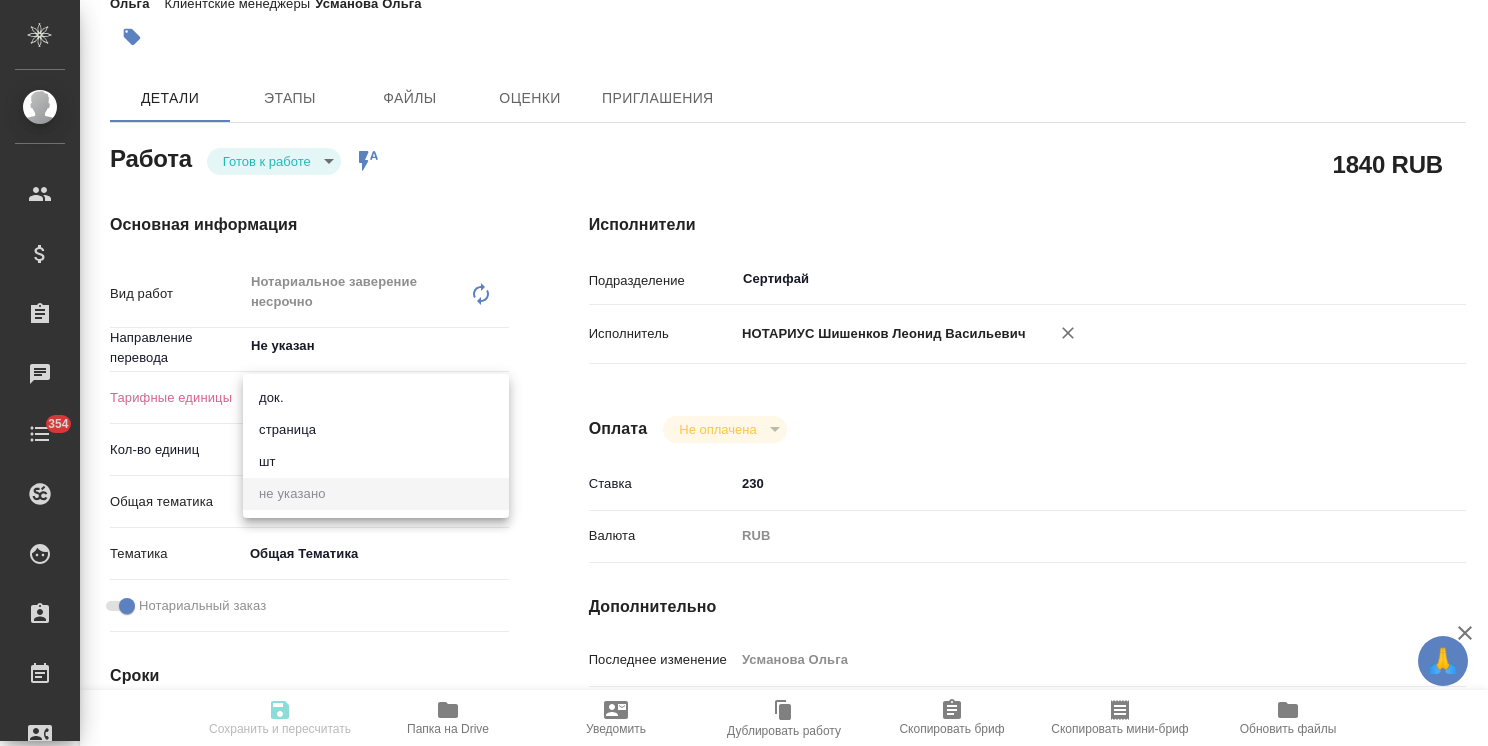 click on "док." at bounding box center [376, 398] 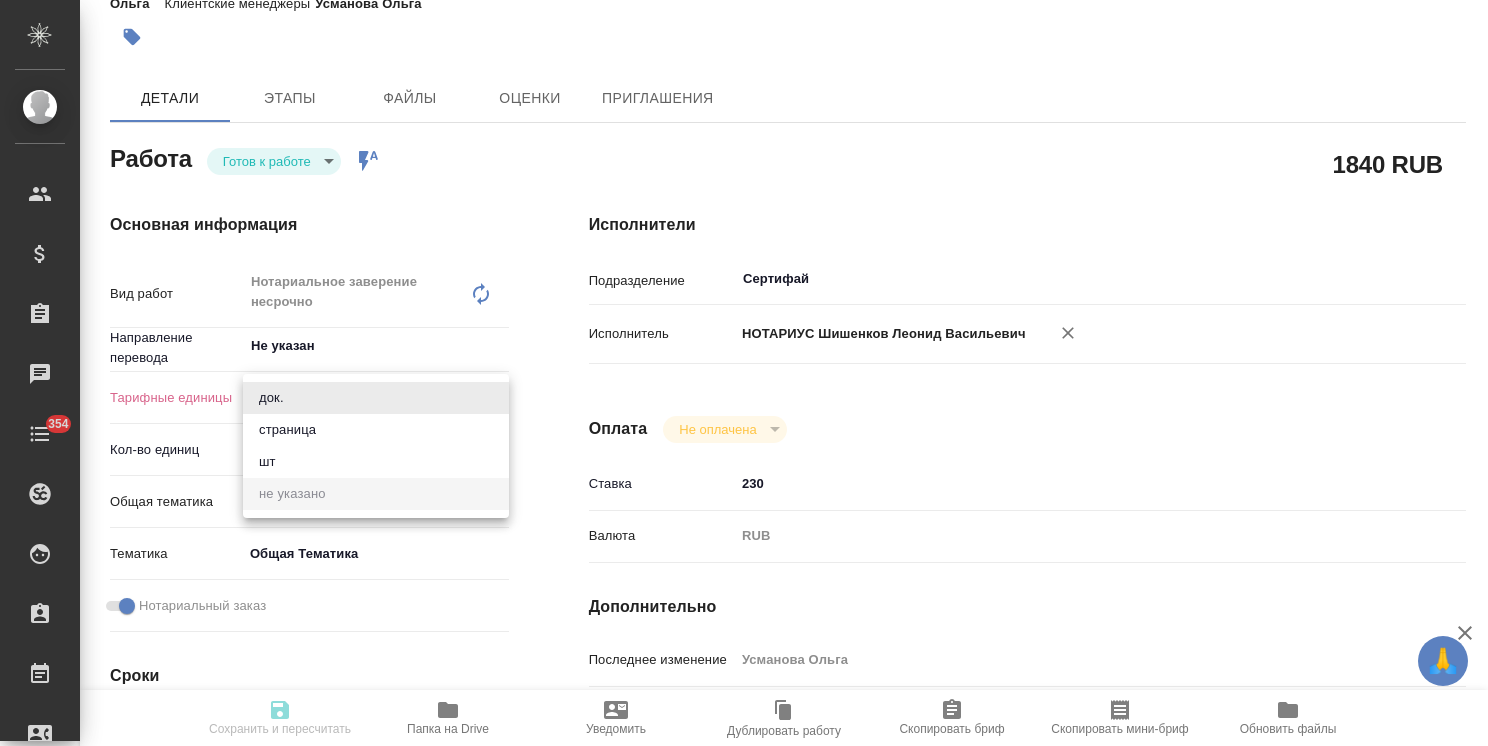 type on "x" 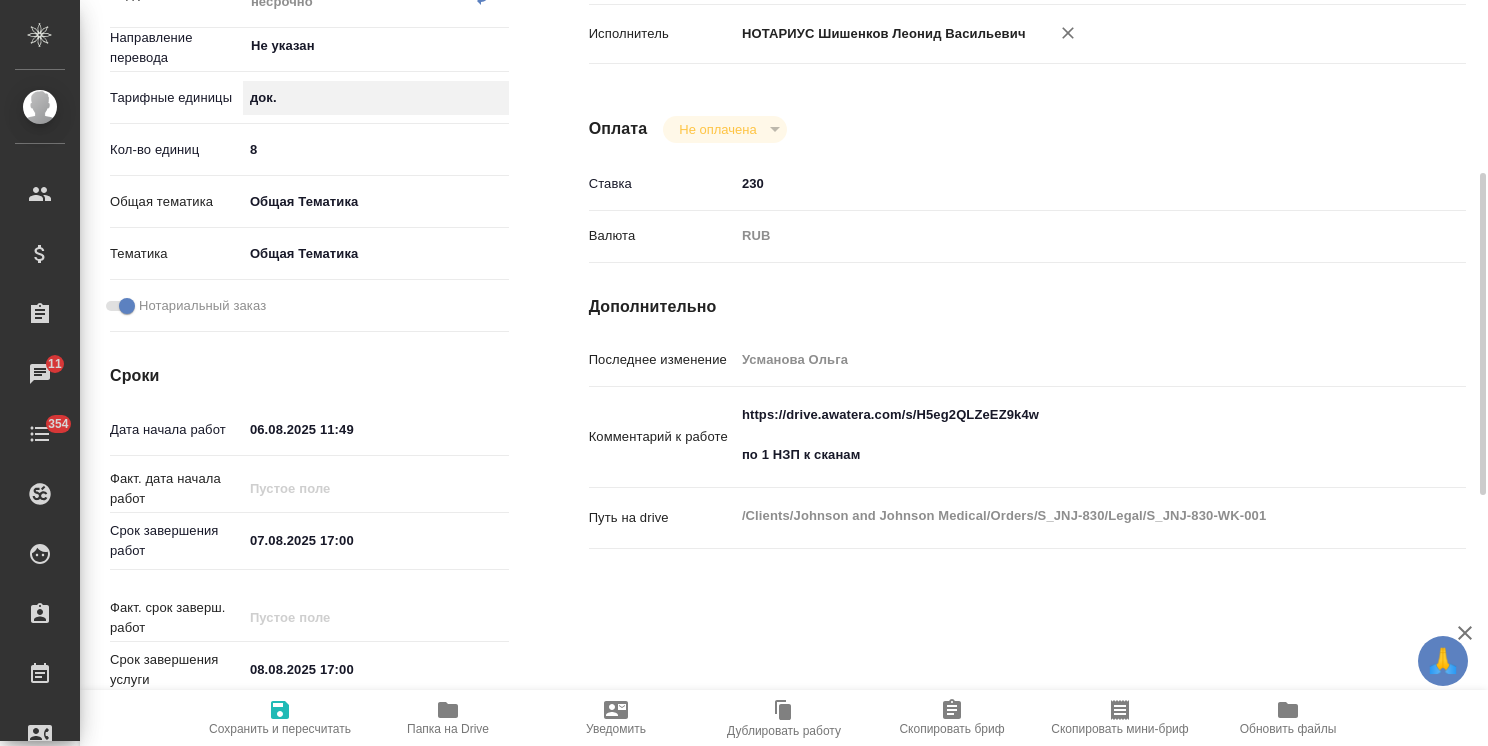 scroll, scrollTop: 300, scrollLeft: 0, axis: vertical 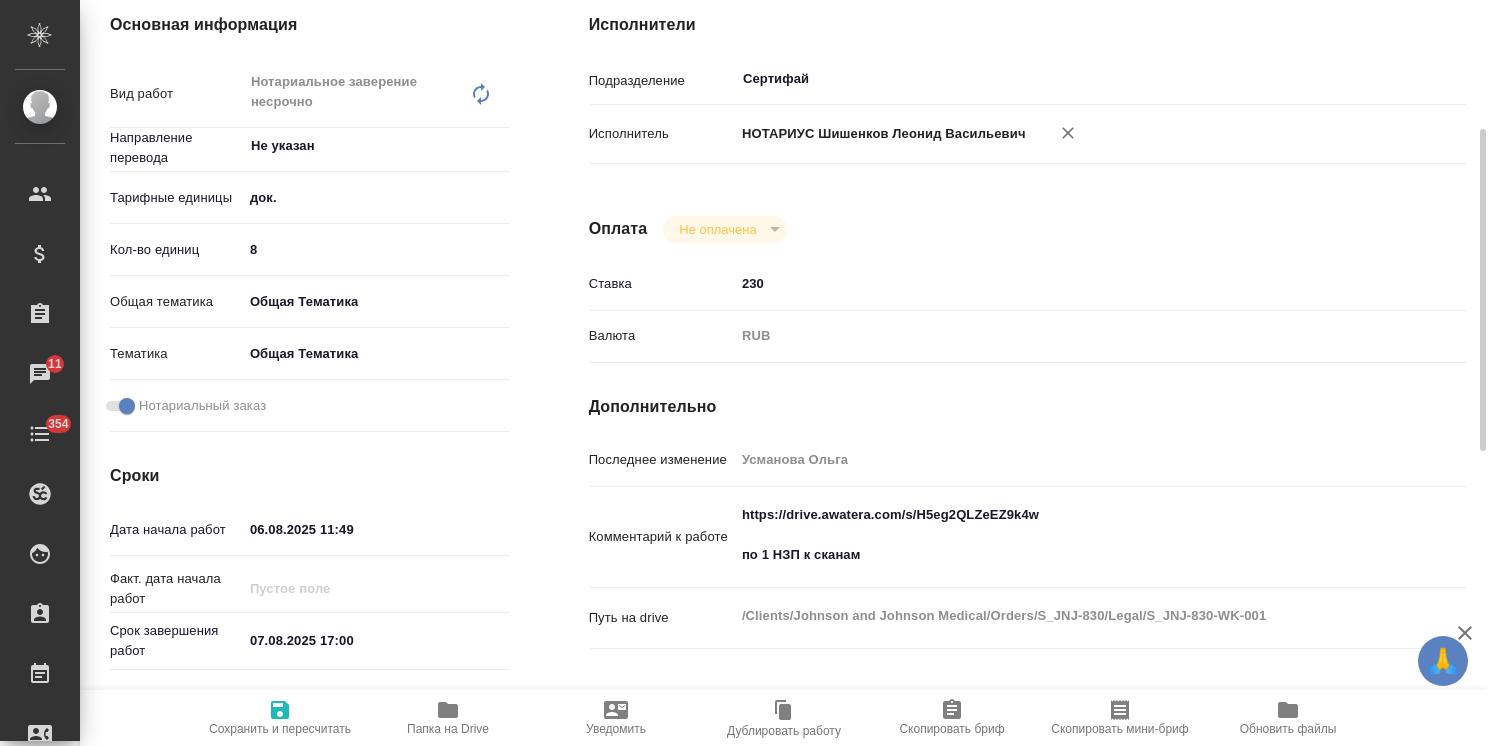 click 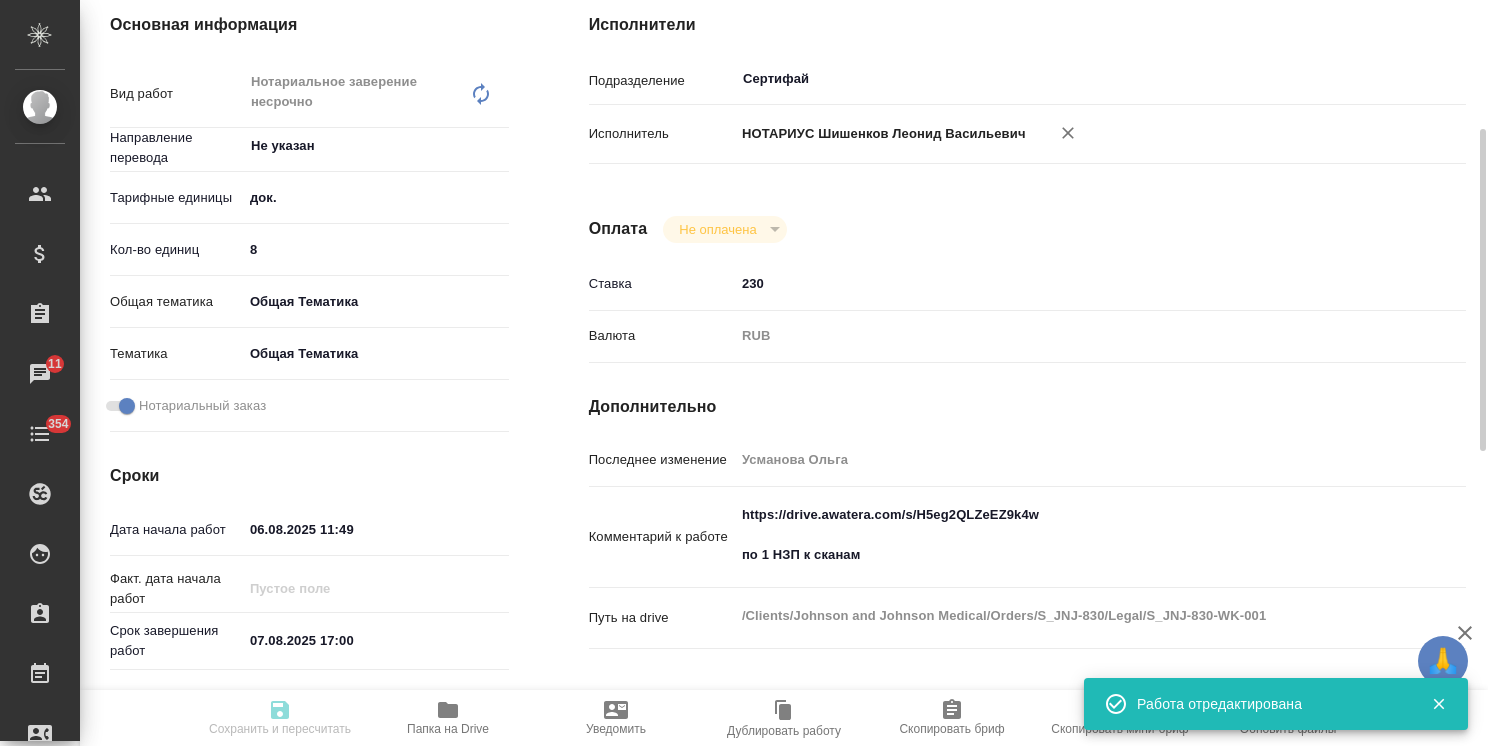 type on "x" 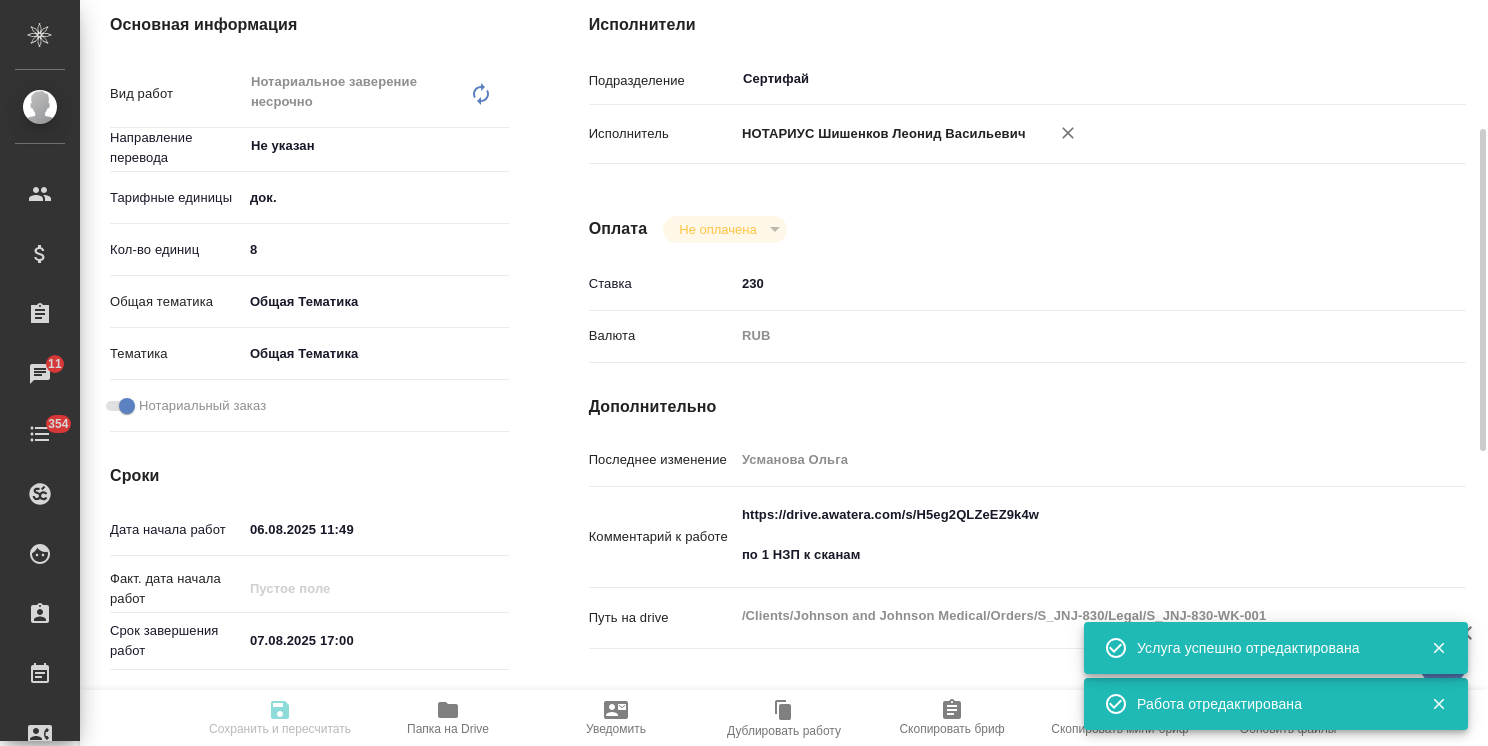 type on "readyForWork" 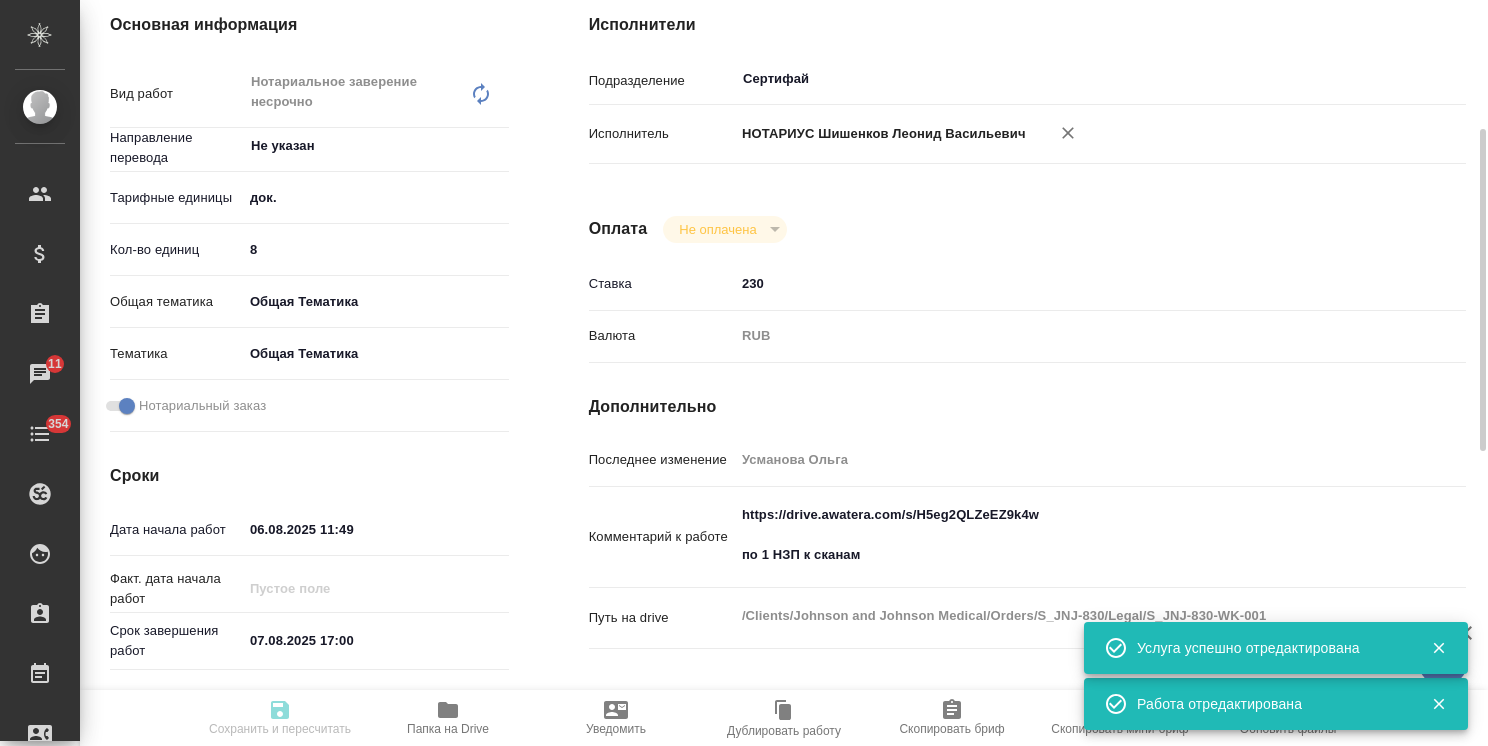 type on "x" 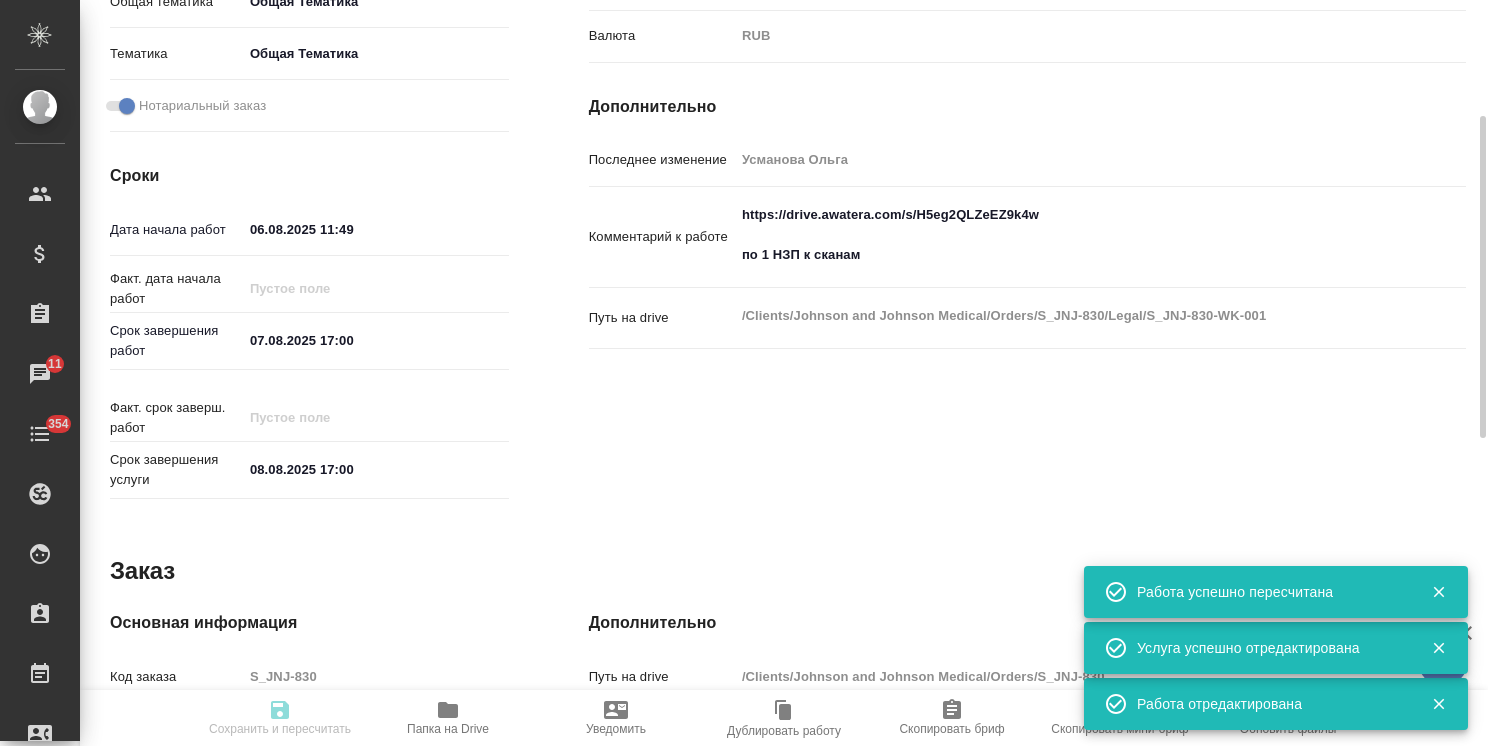 type on "readyForWork" 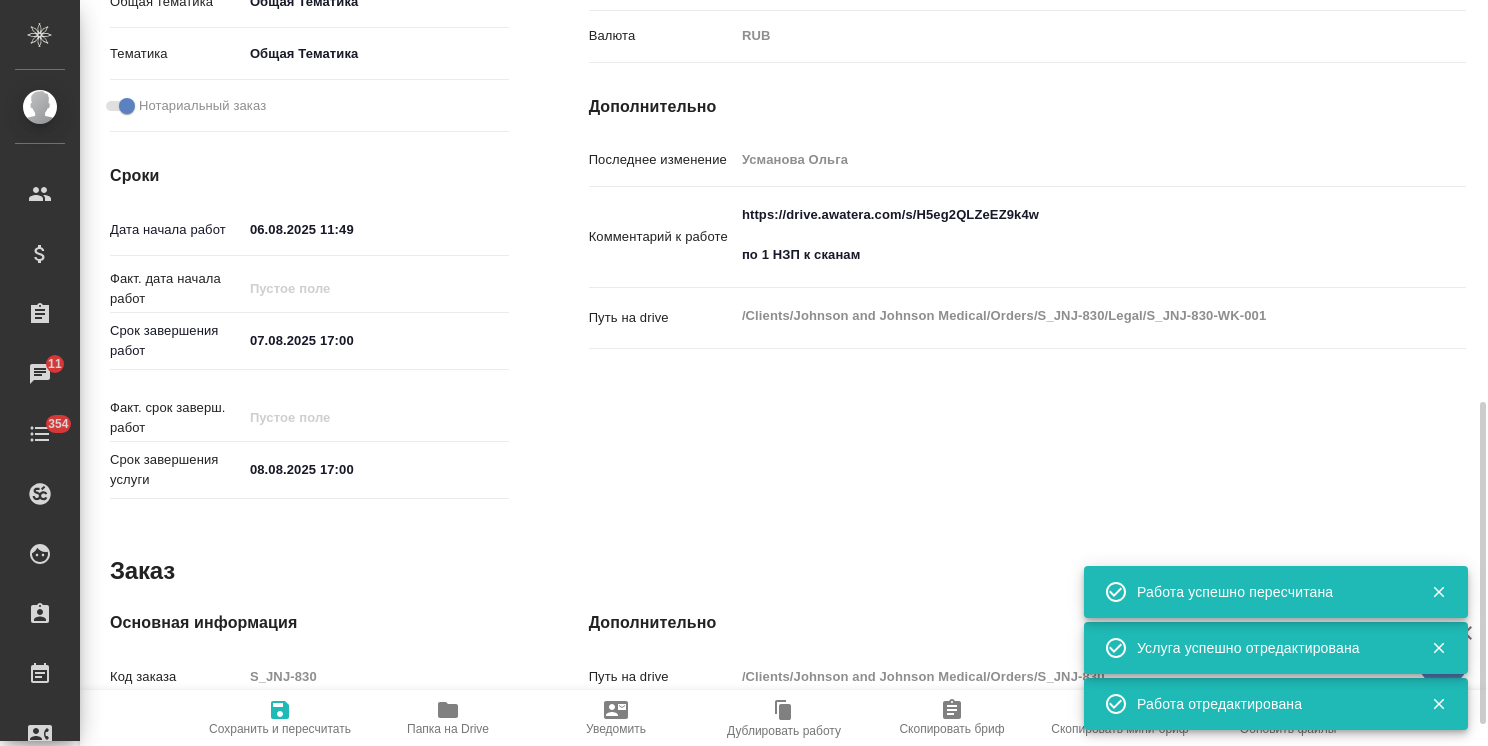 type on "x" 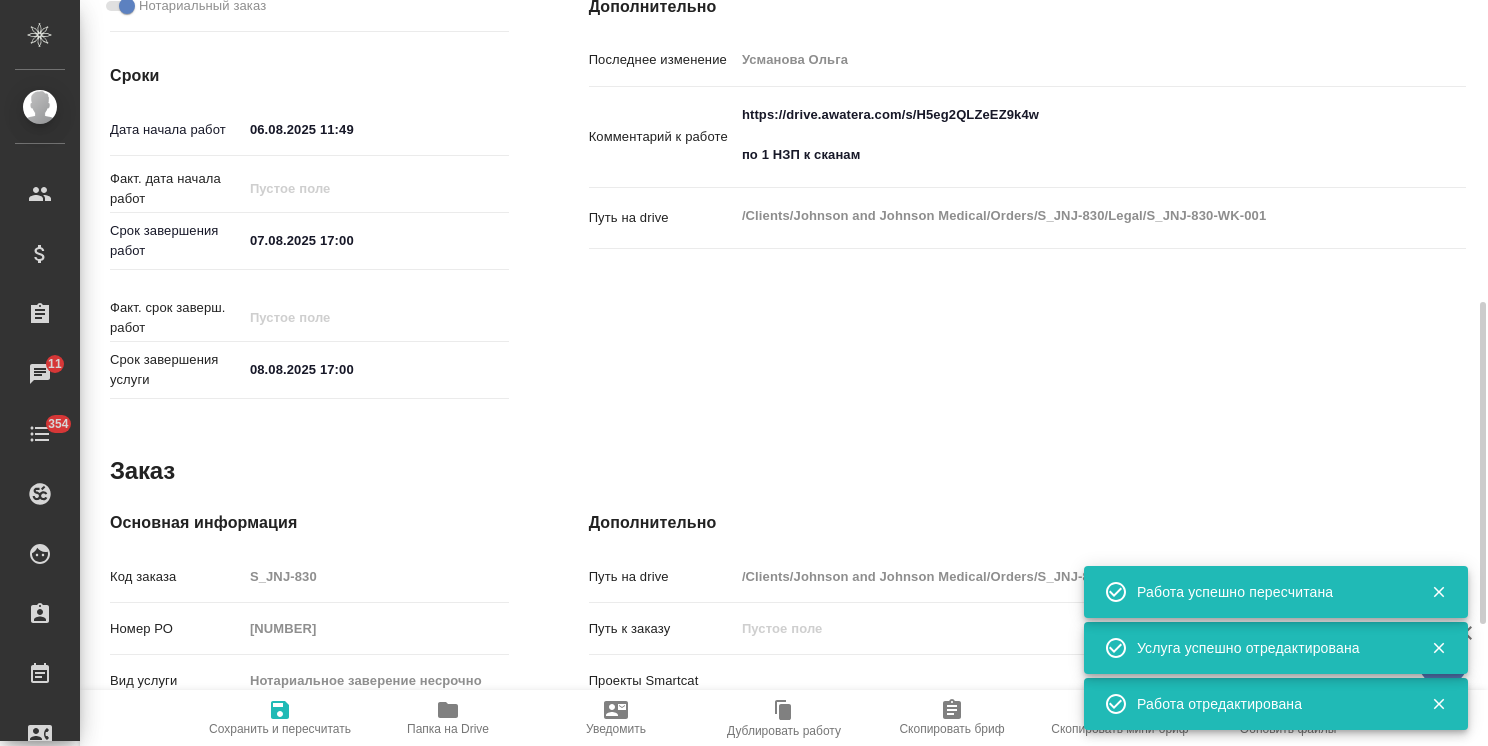 type on "x" 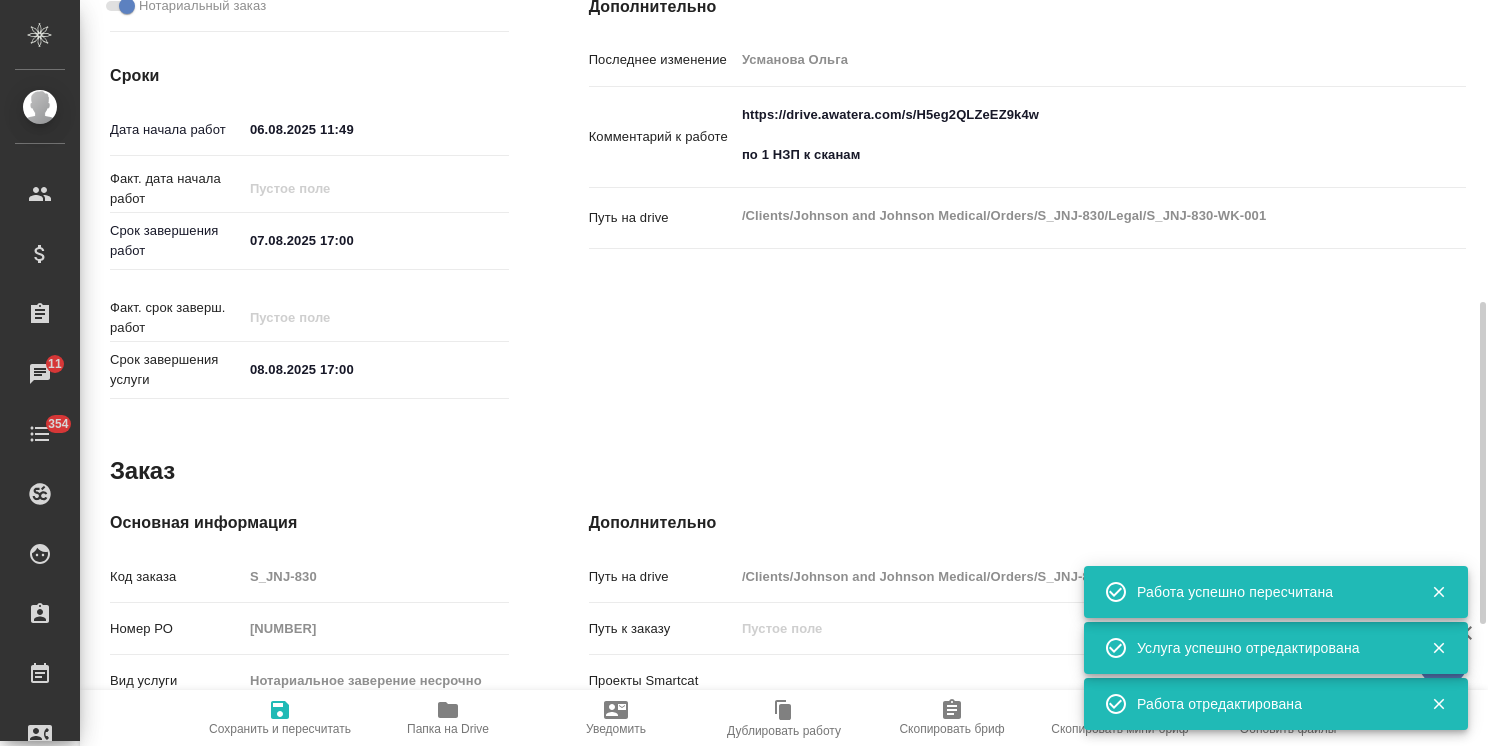 type on "x" 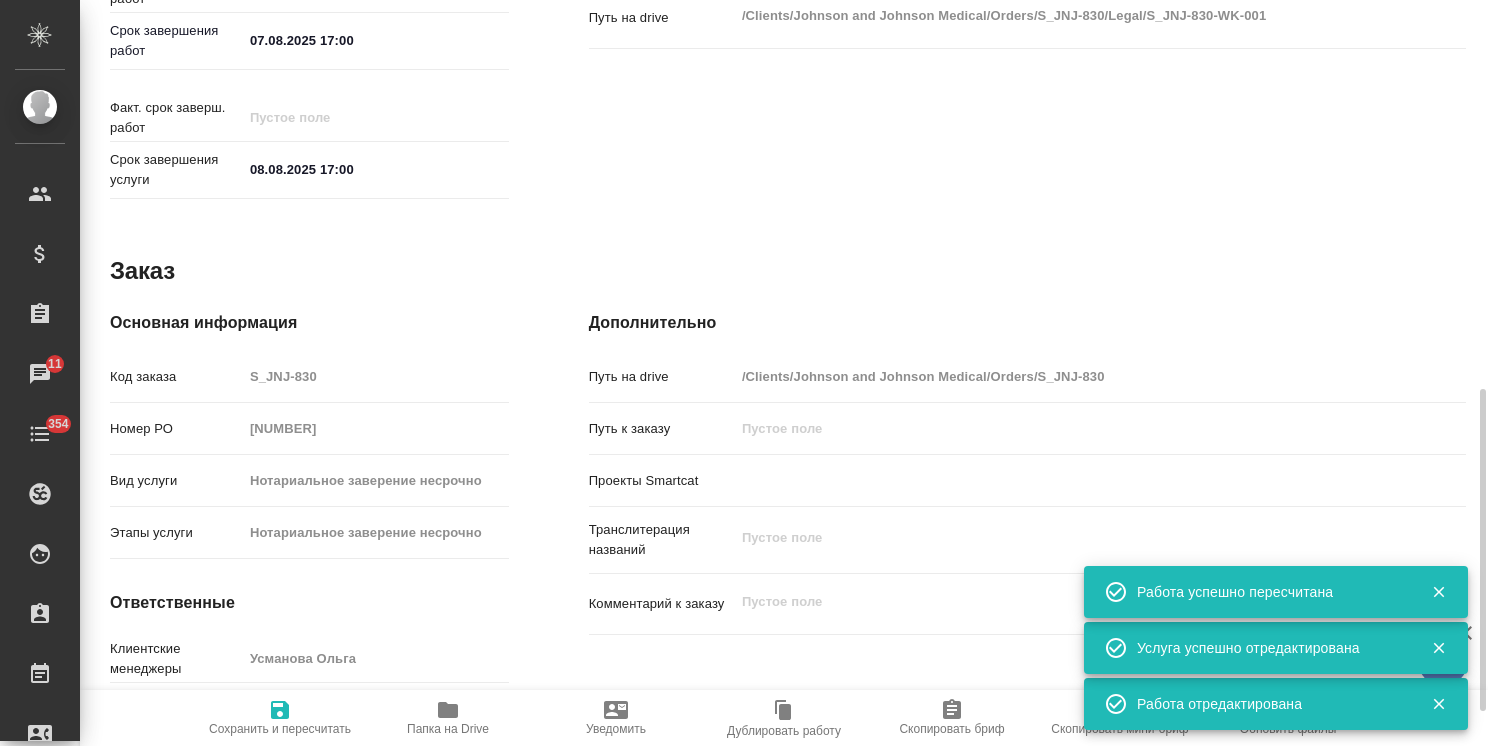 scroll, scrollTop: 980, scrollLeft: 0, axis: vertical 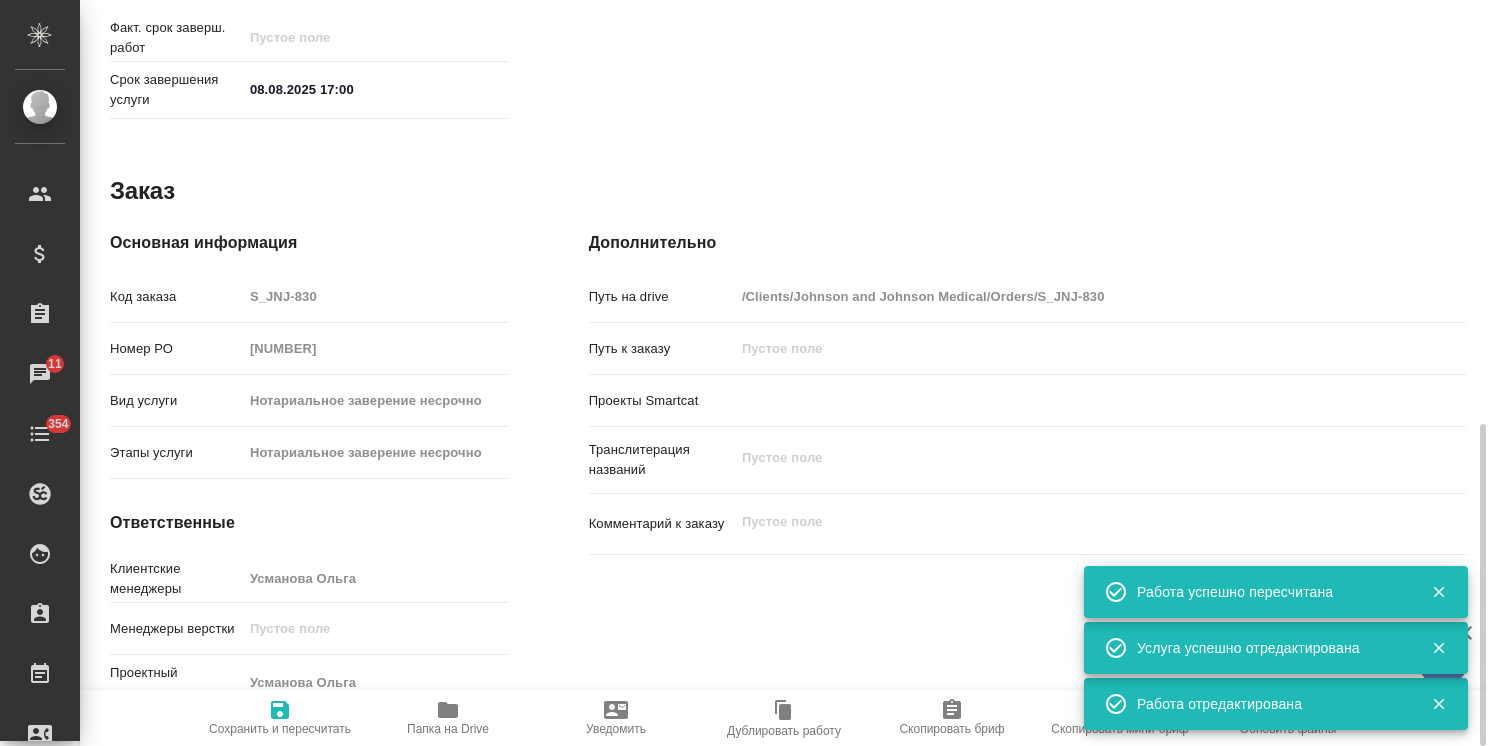 type on "x" 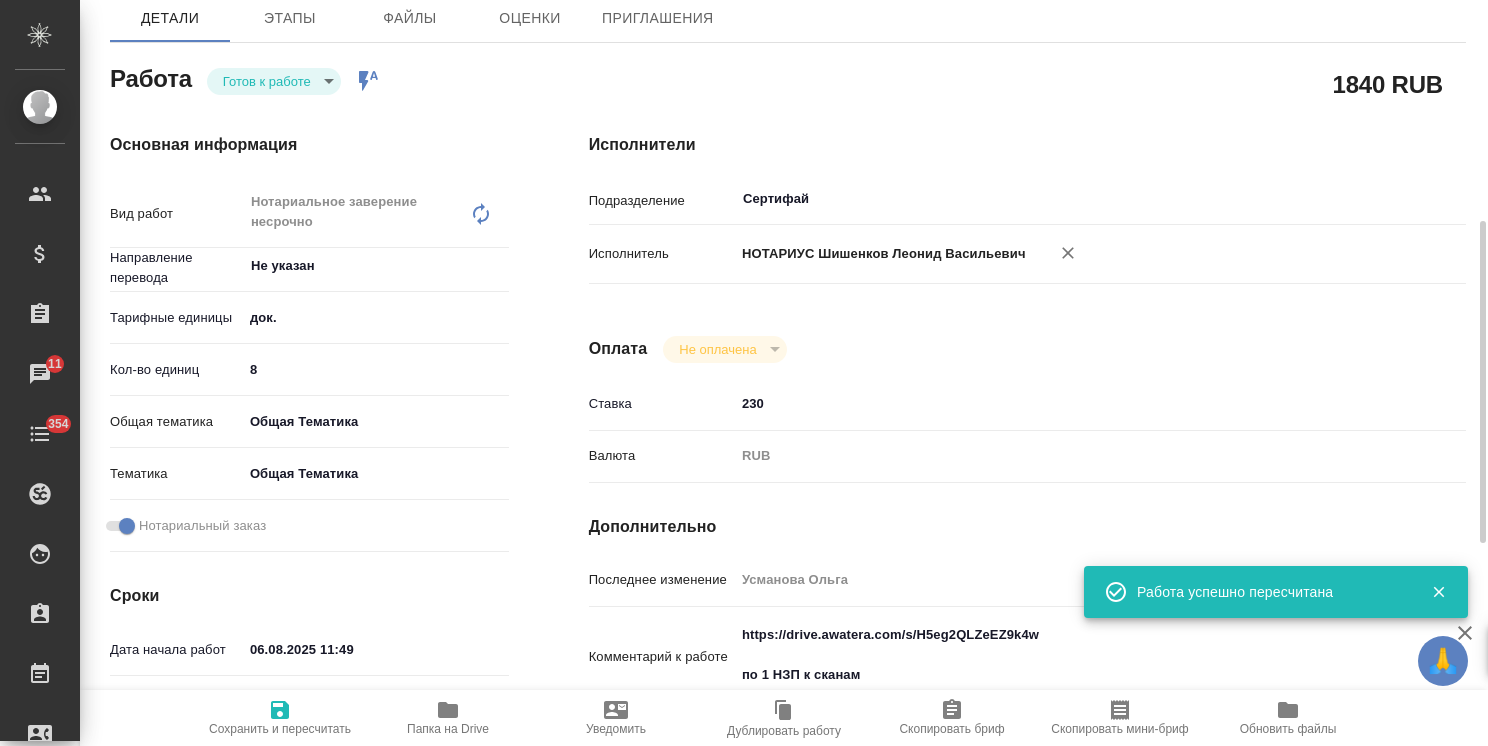 scroll, scrollTop: 0, scrollLeft: 0, axis: both 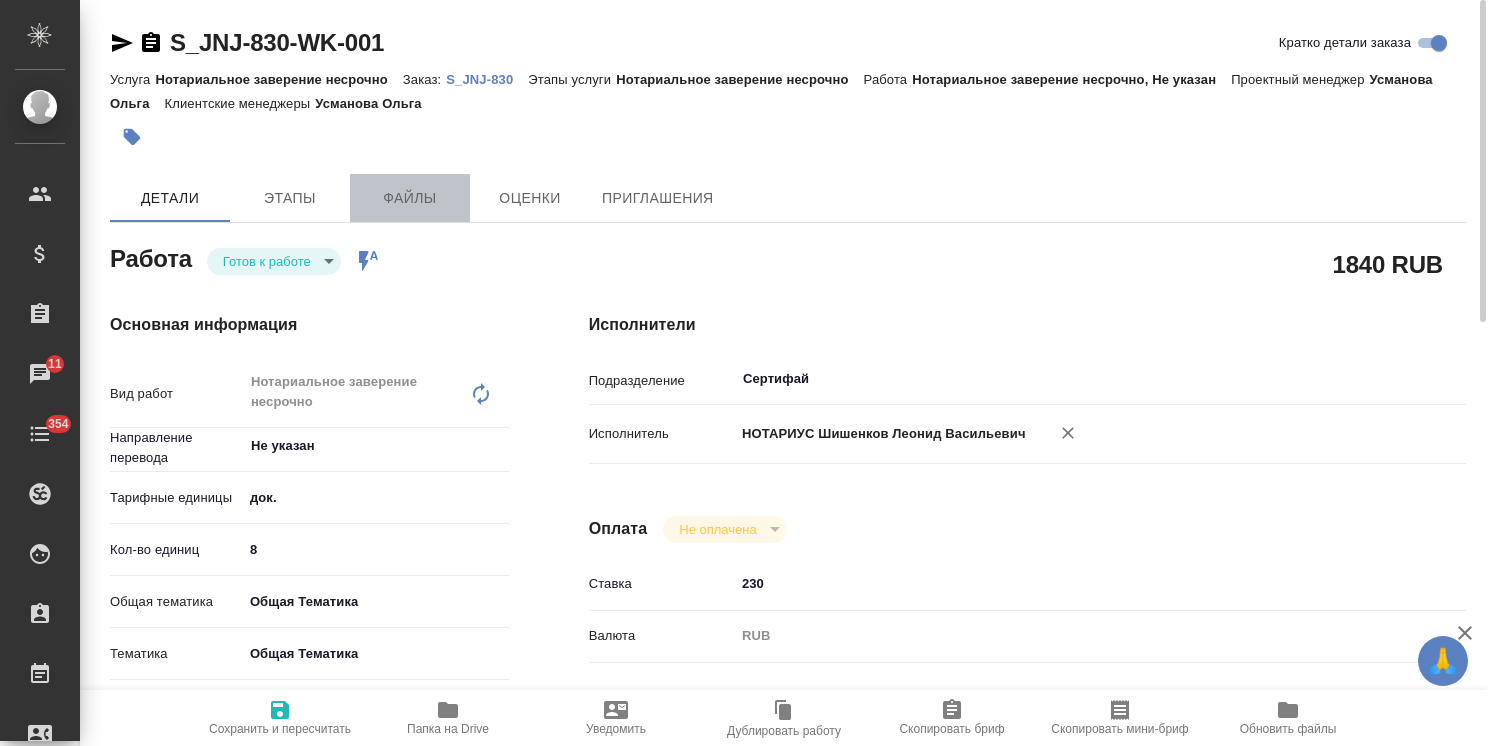 click on "Файлы" at bounding box center [410, 198] 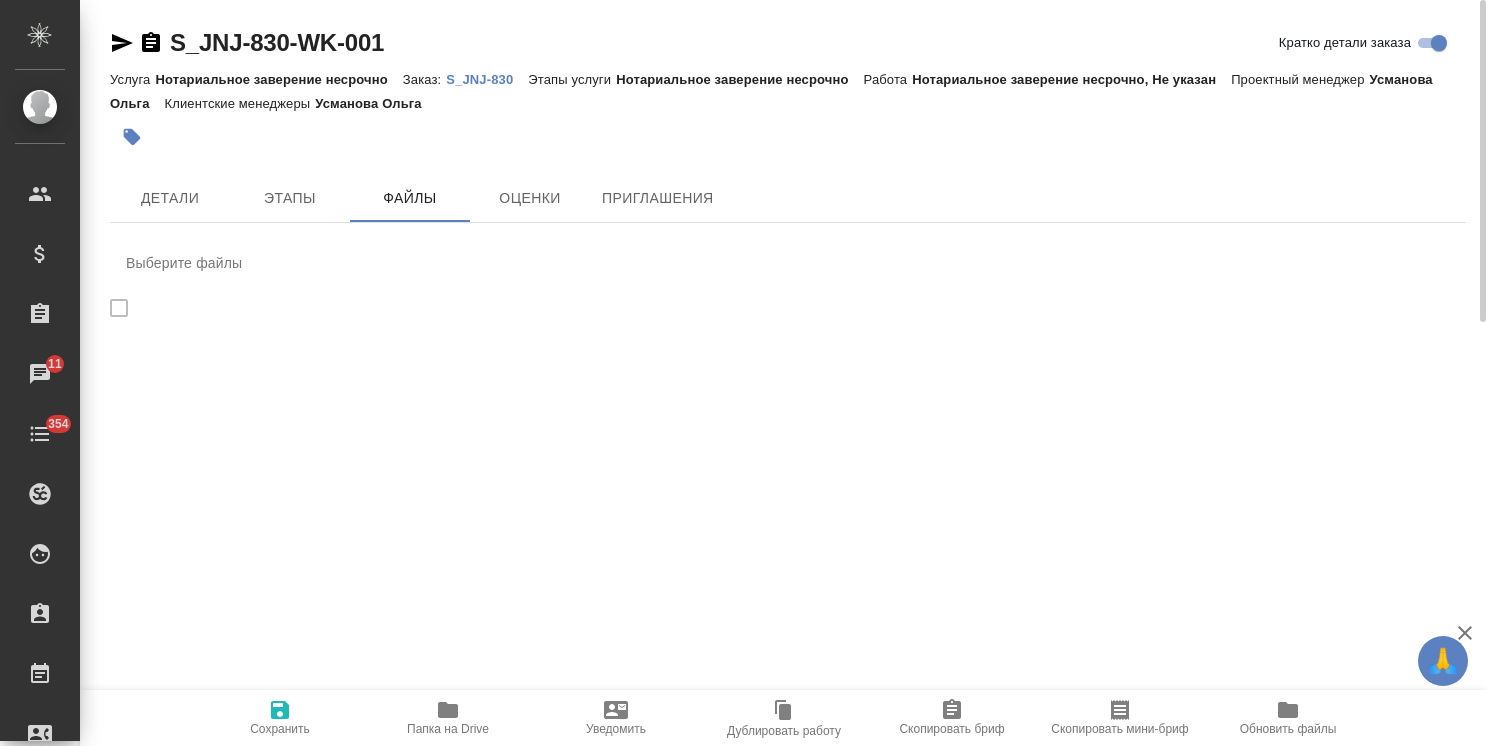 click on "Выберите файлы" at bounding box center [788, 288] 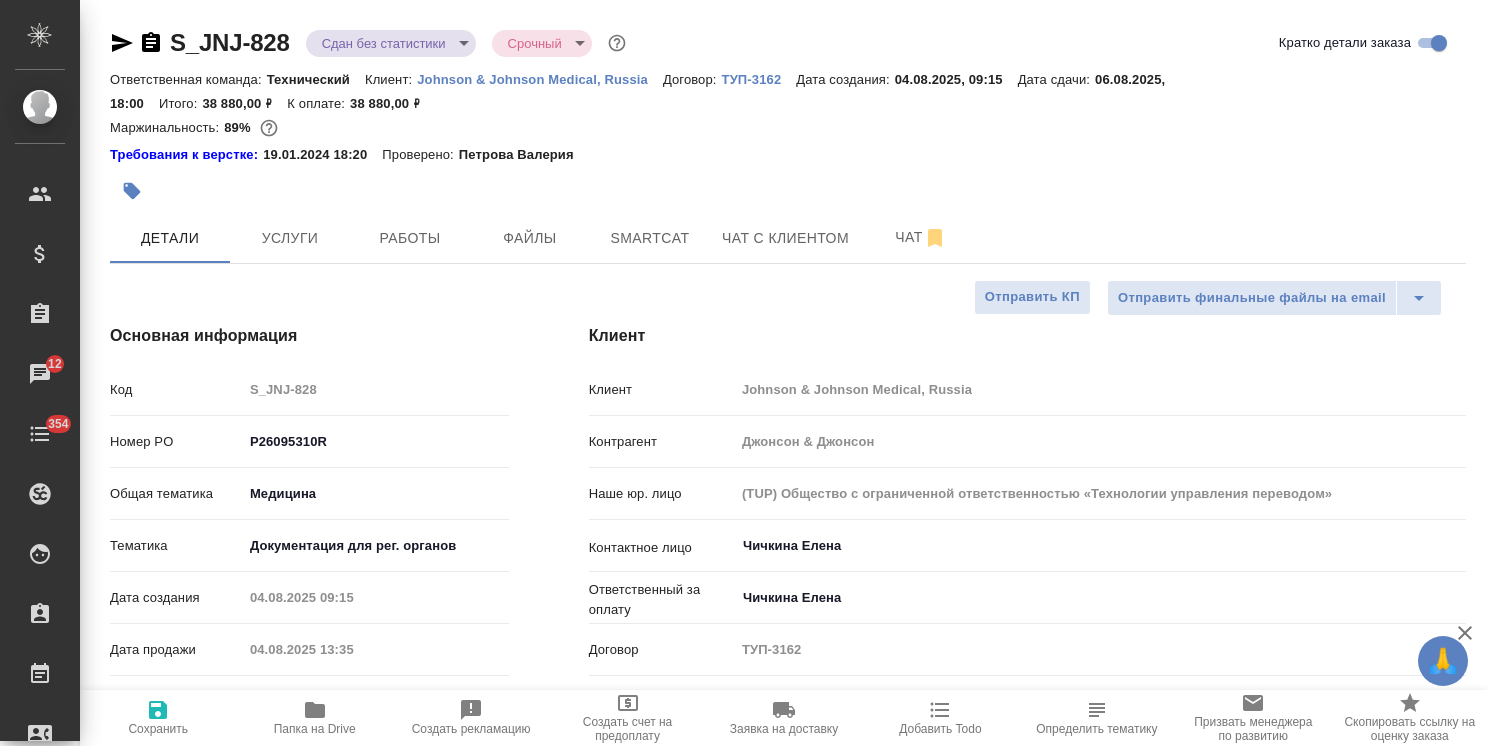 select on "RU" 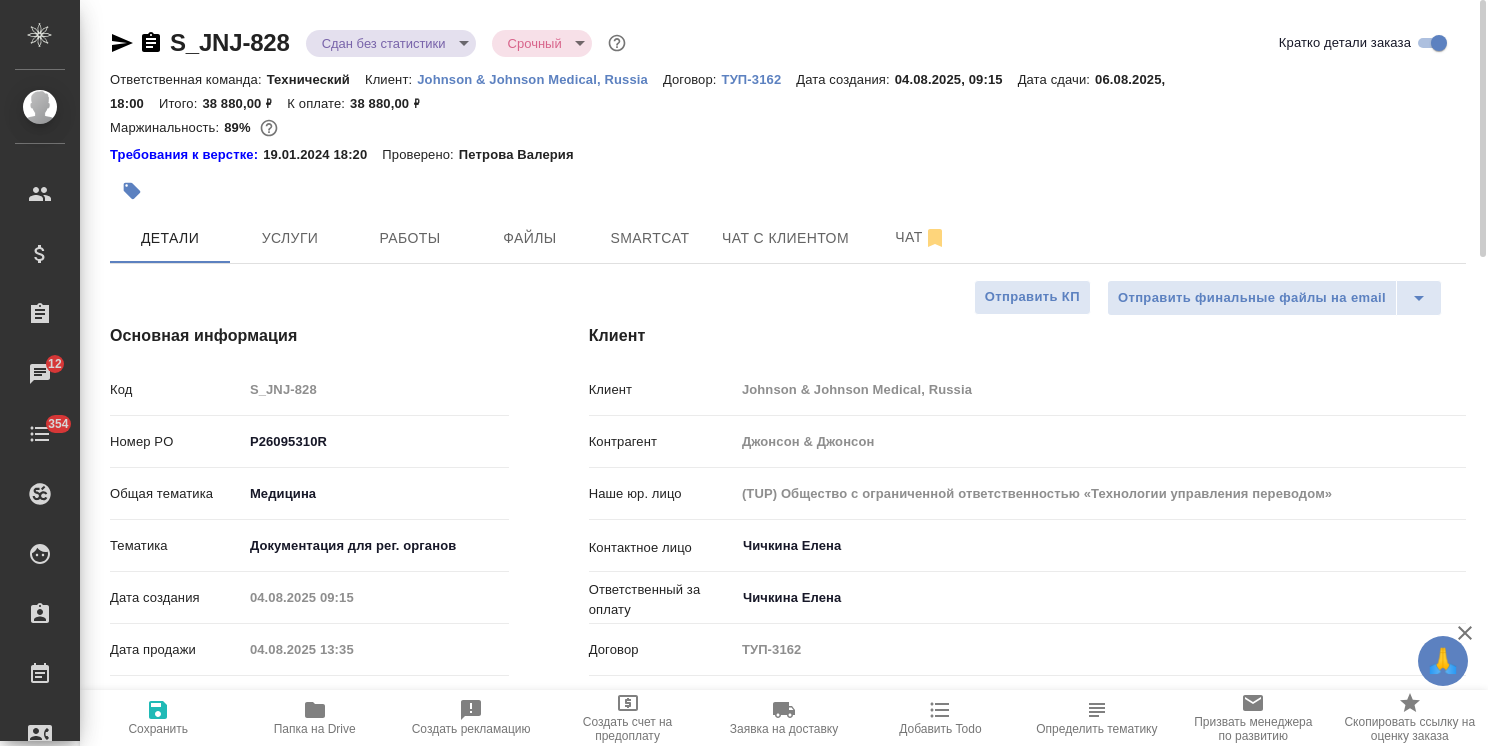 scroll, scrollTop: 0, scrollLeft: 0, axis: both 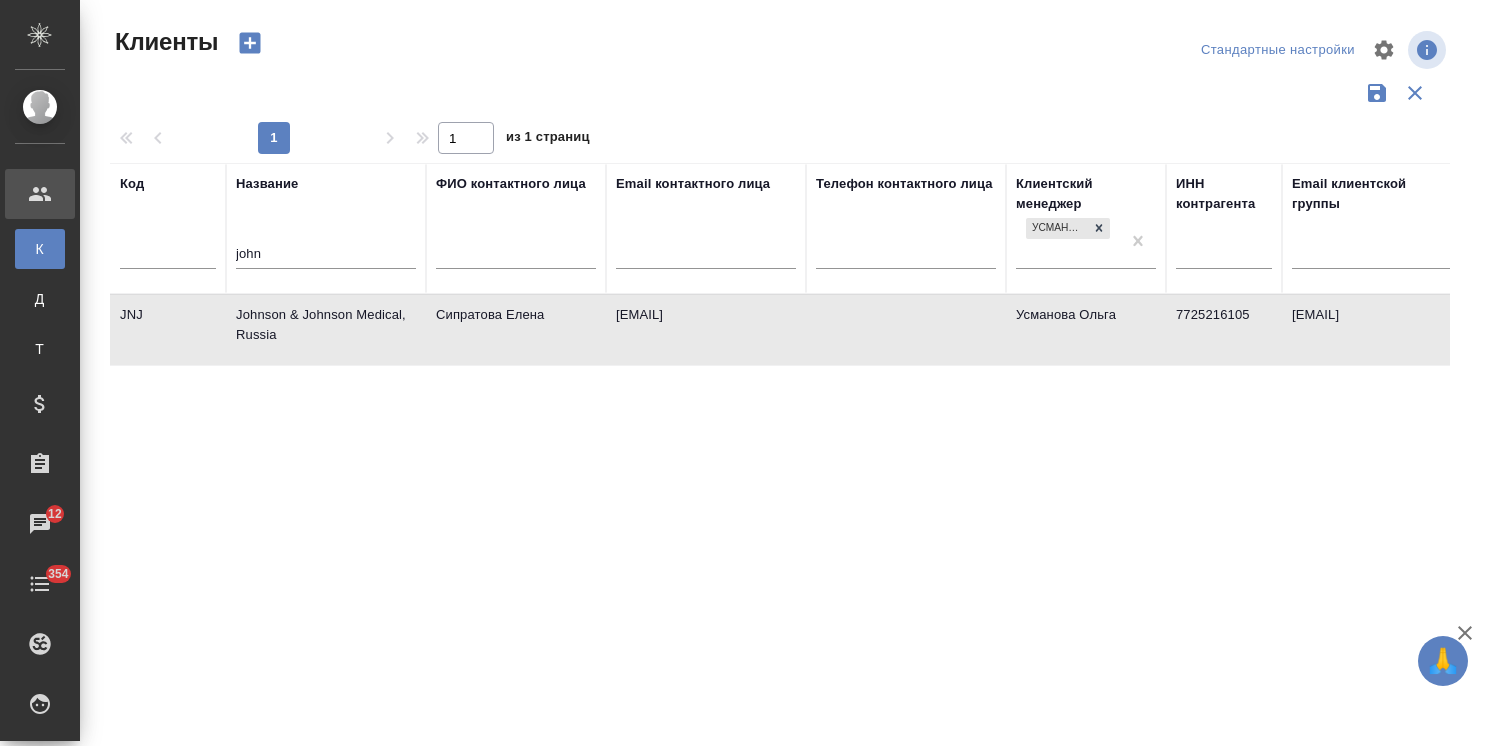 select on "RU" 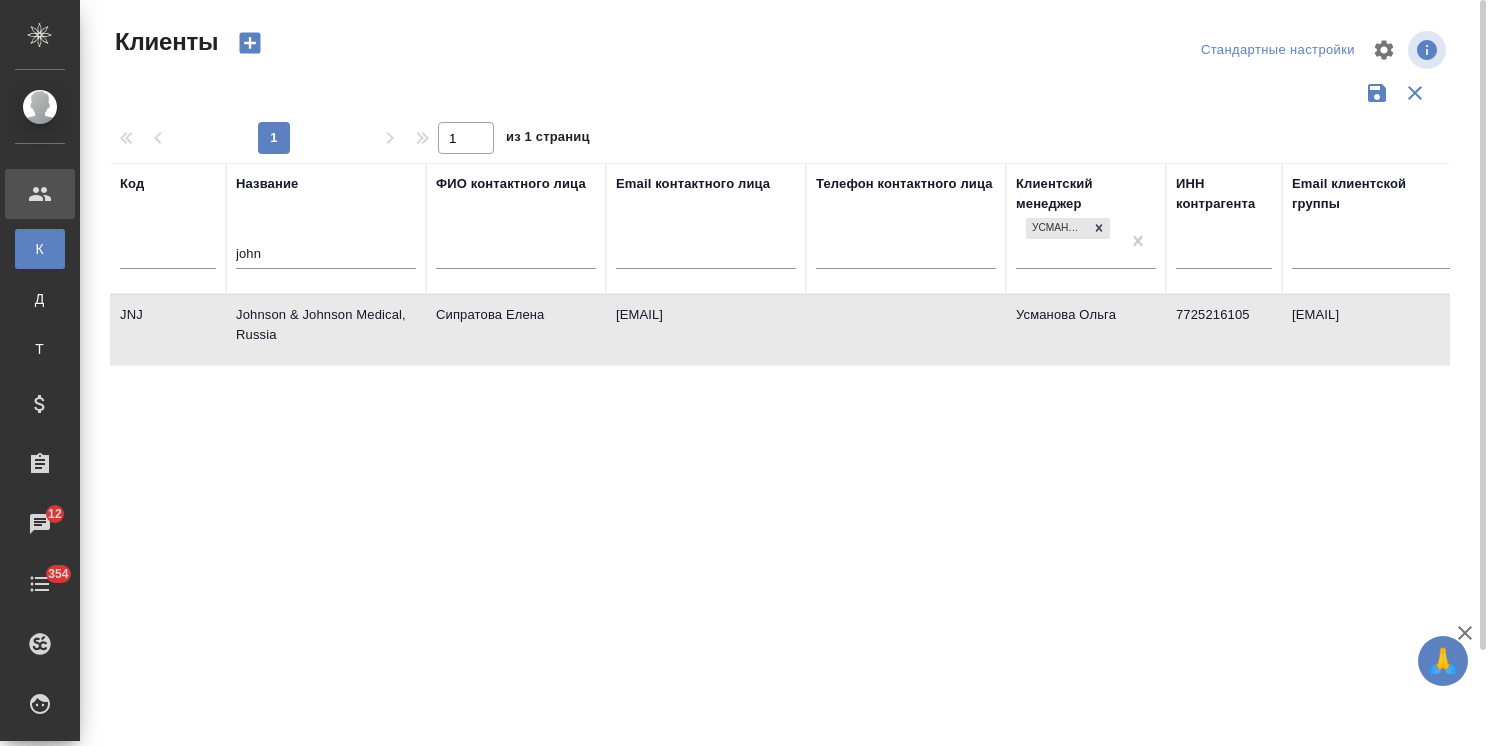 scroll, scrollTop: 0, scrollLeft: 0, axis: both 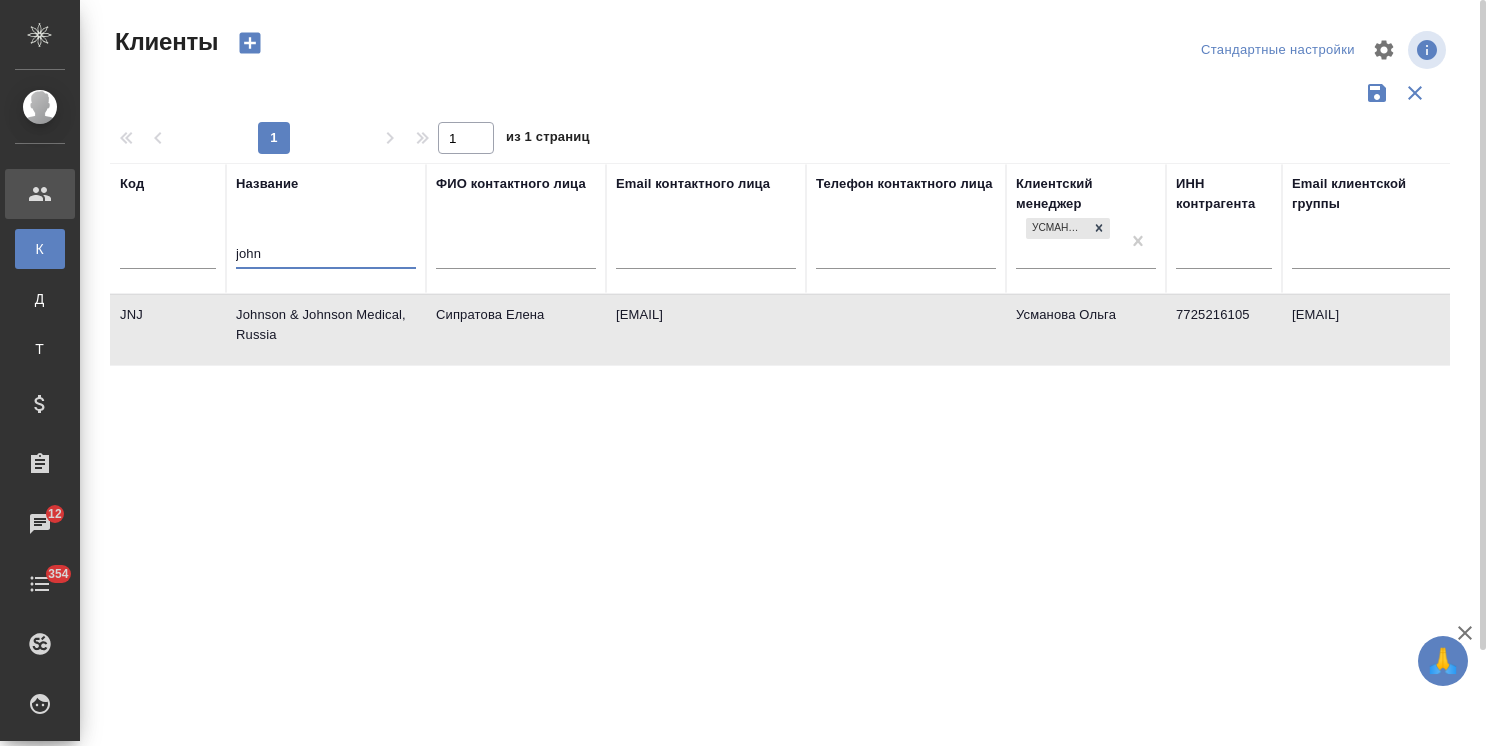 drag, startPoint x: 336, startPoint y: 262, endPoint x: 152, endPoint y: 274, distance: 184.39088 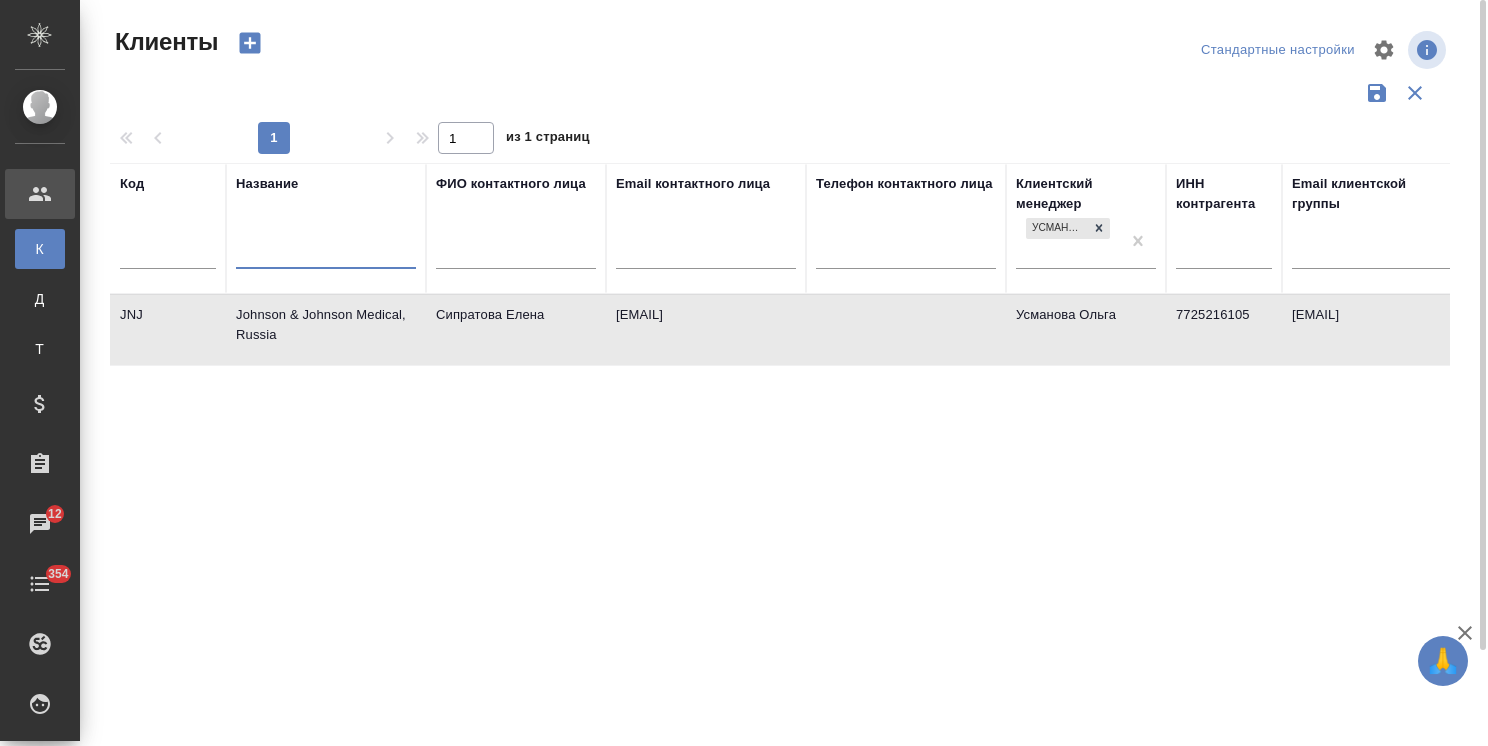 type 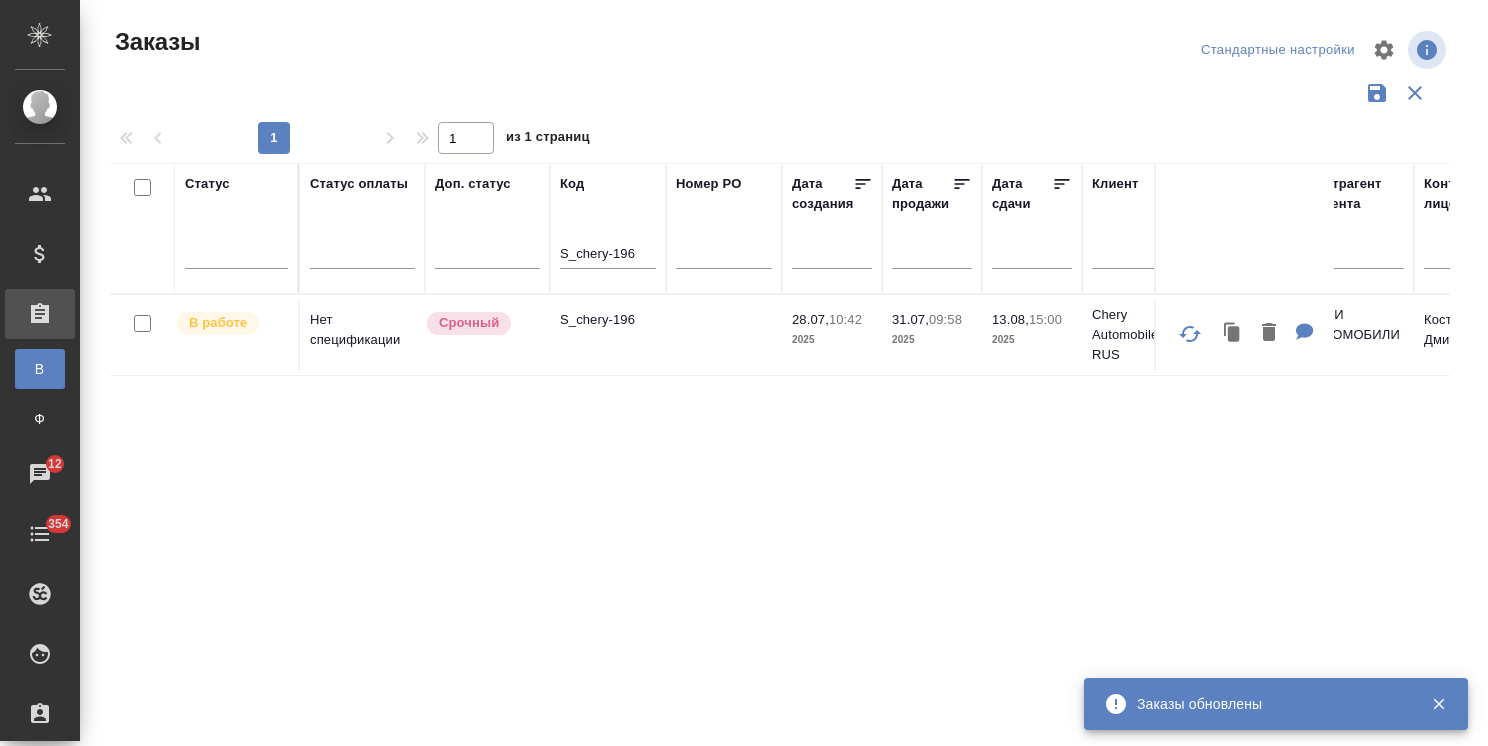 scroll, scrollTop: 0, scrollLeft: 0, axis: both 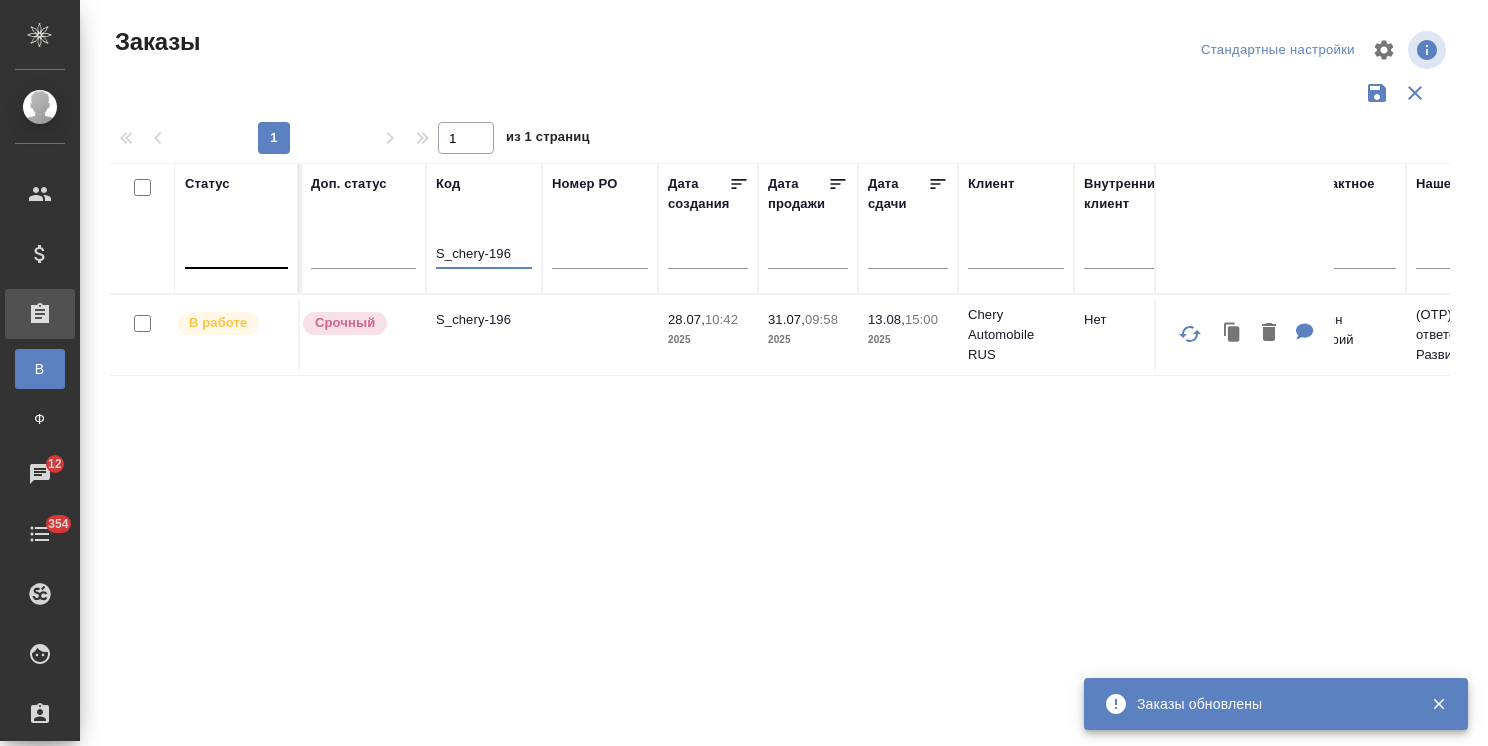 drag, startPoint x: 519, startPoint y: 256, endPoint x: 254, endPoint y: 264, distance: 265.12073 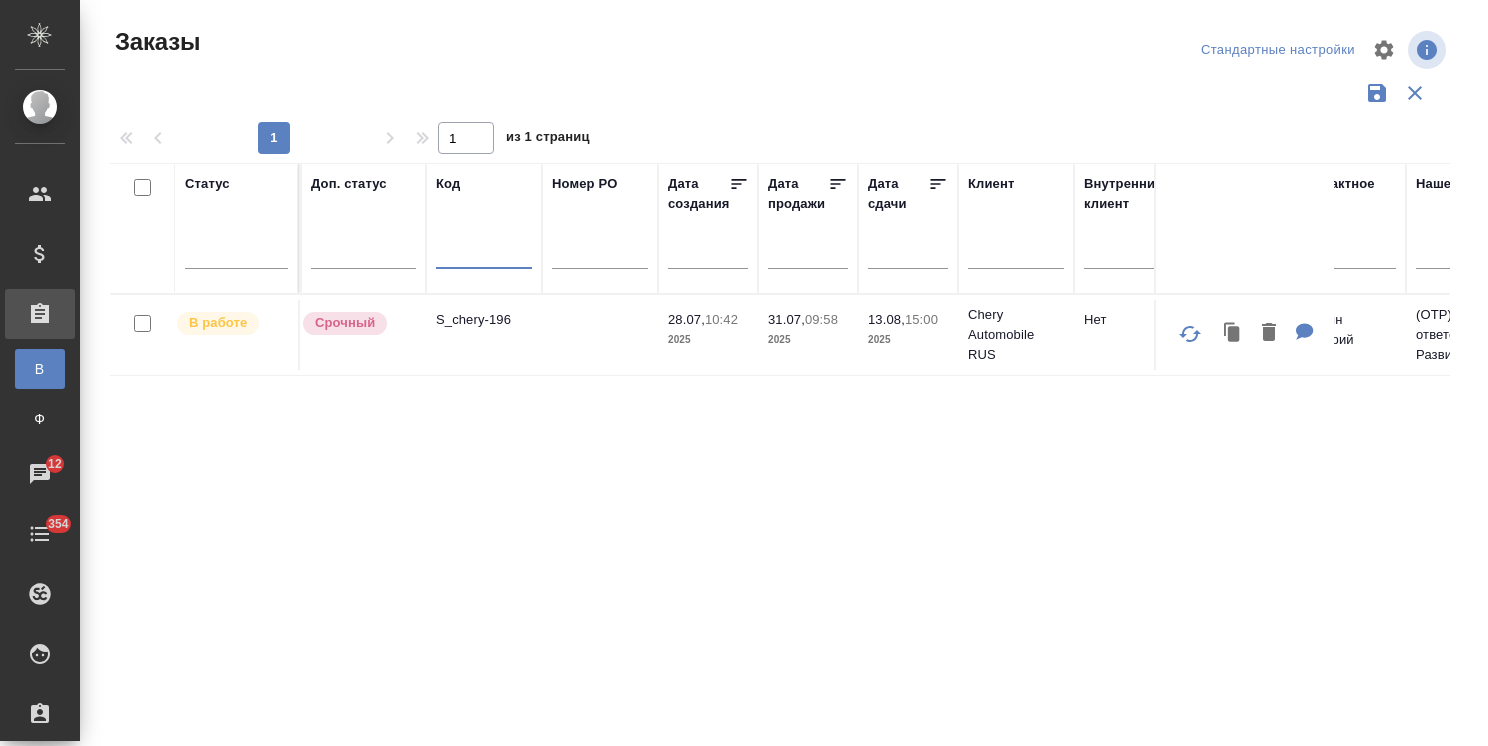 type 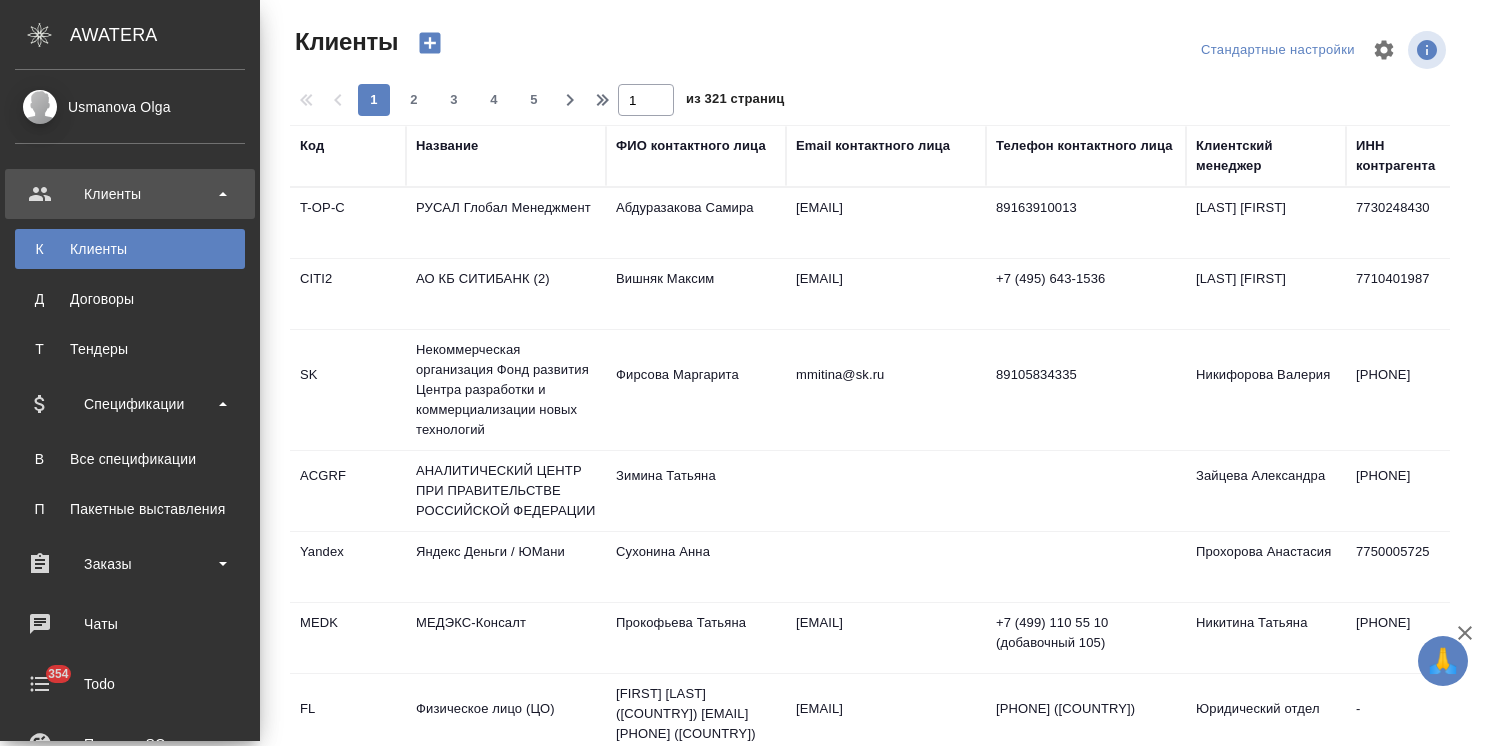 select on "RU" 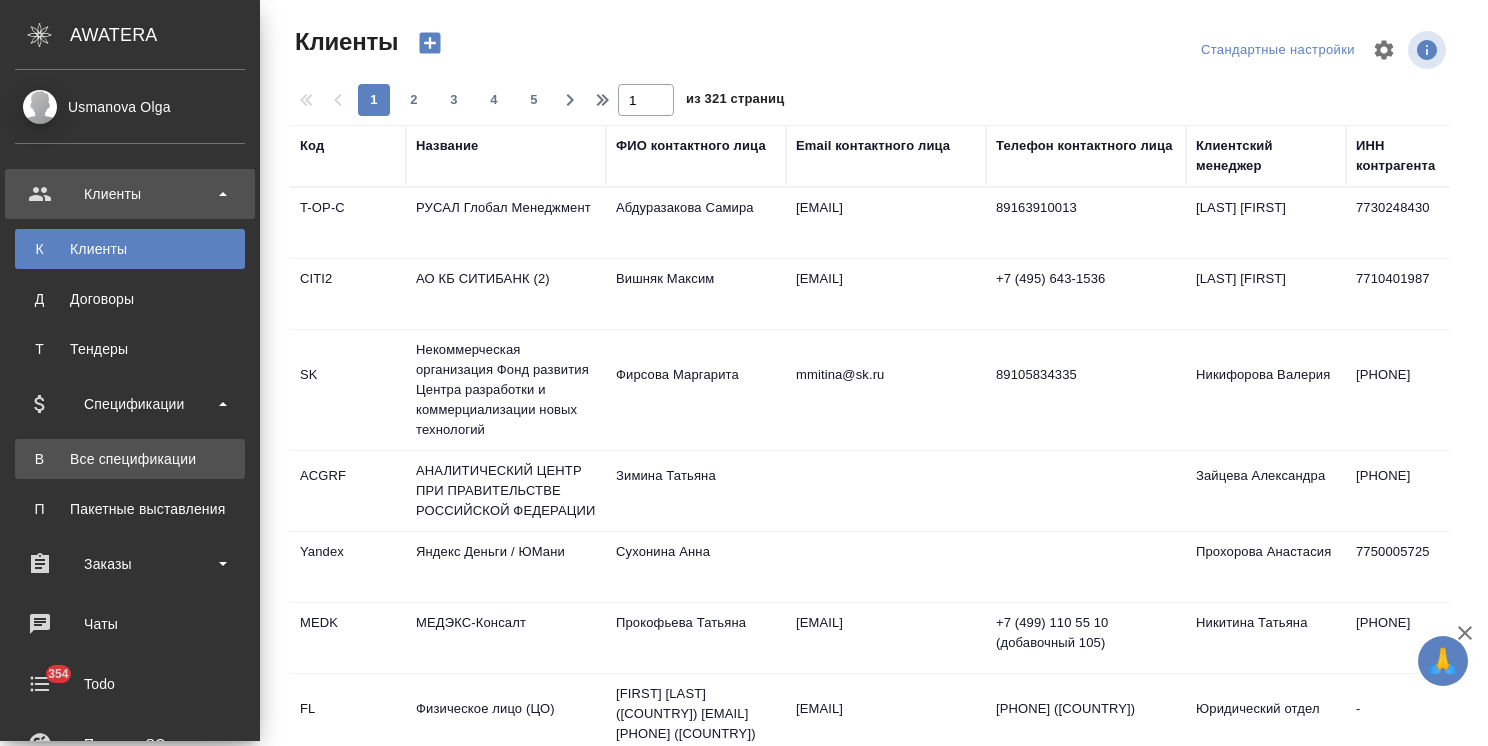 scroll, scrollTop: 0, scrollLeft: 0, axis: both 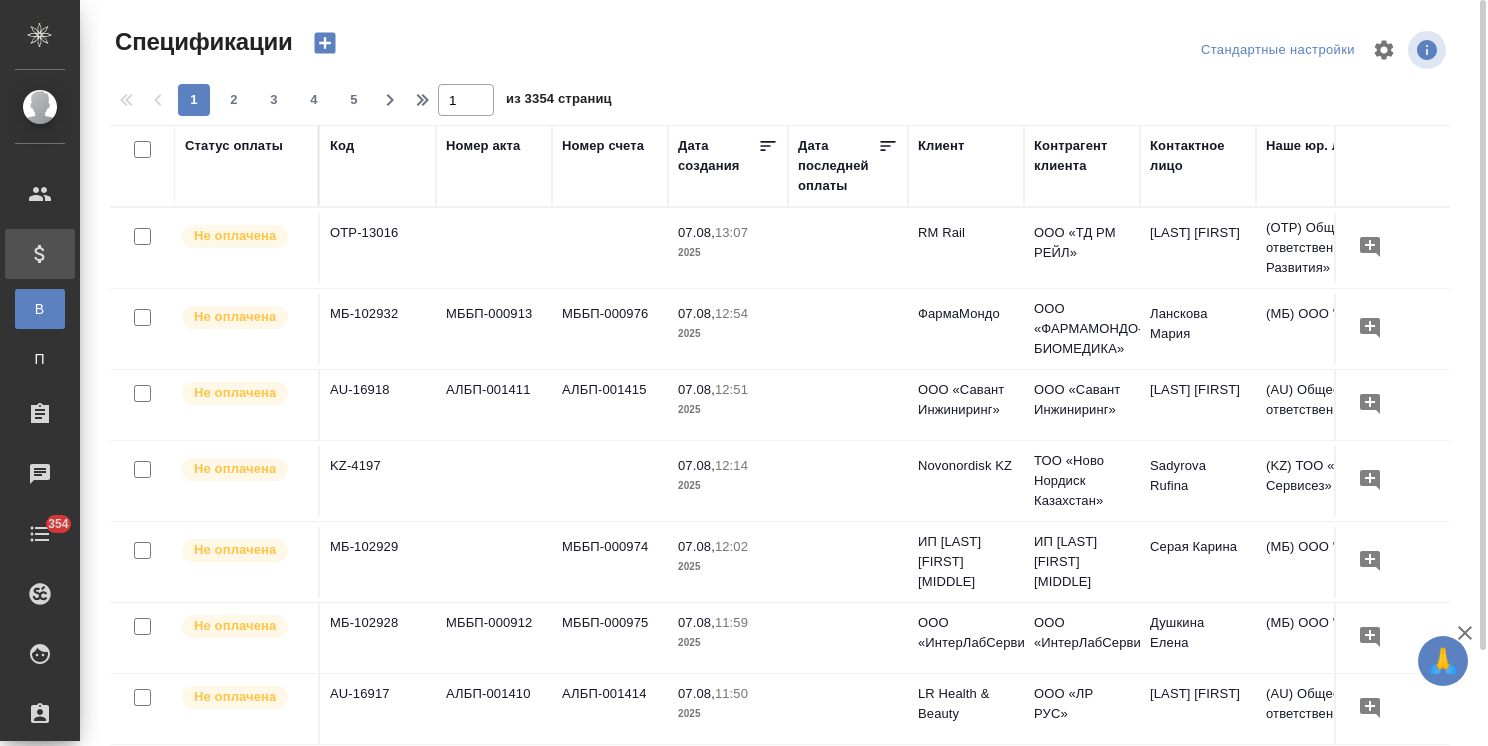 click on "Код" at bounding box center [342, 146] 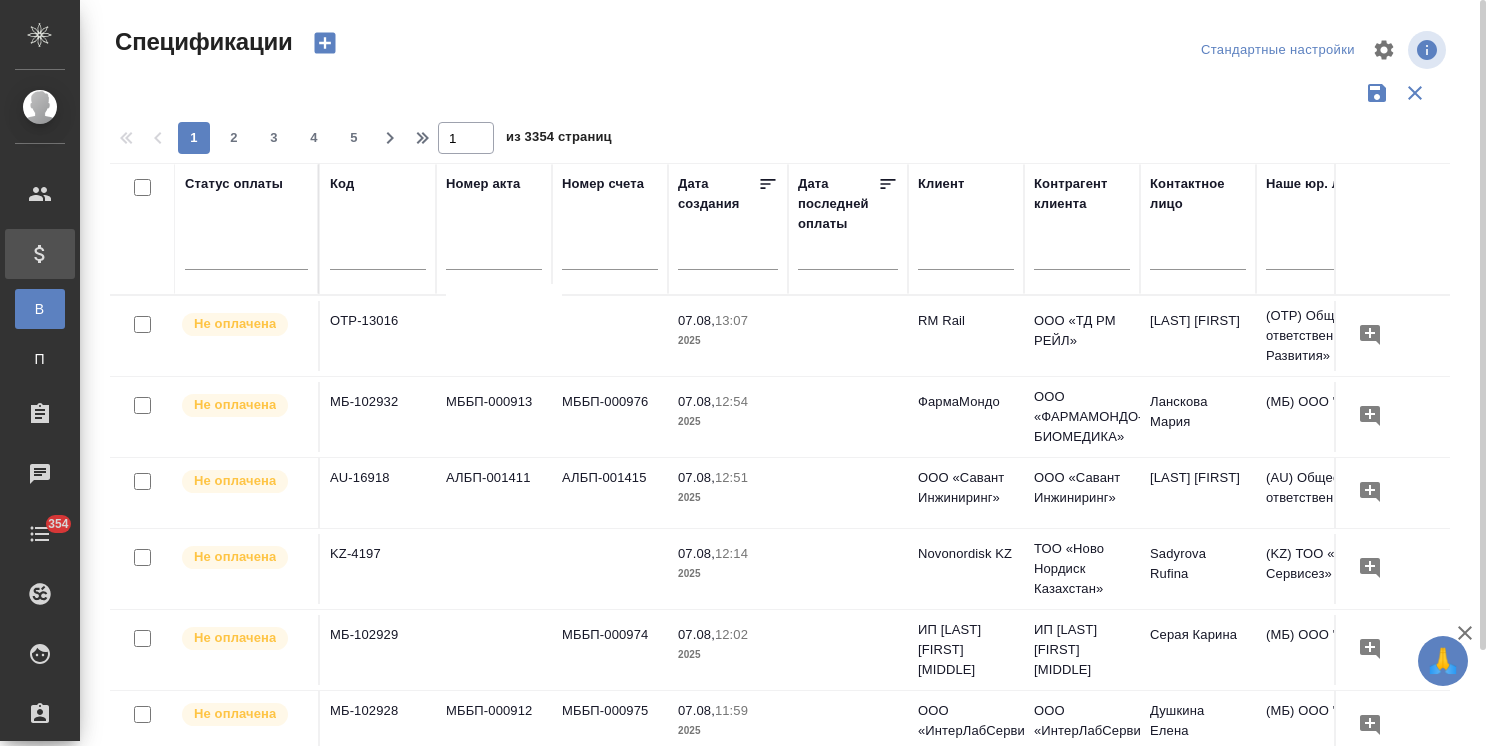 click at bounding box center [378, 258] 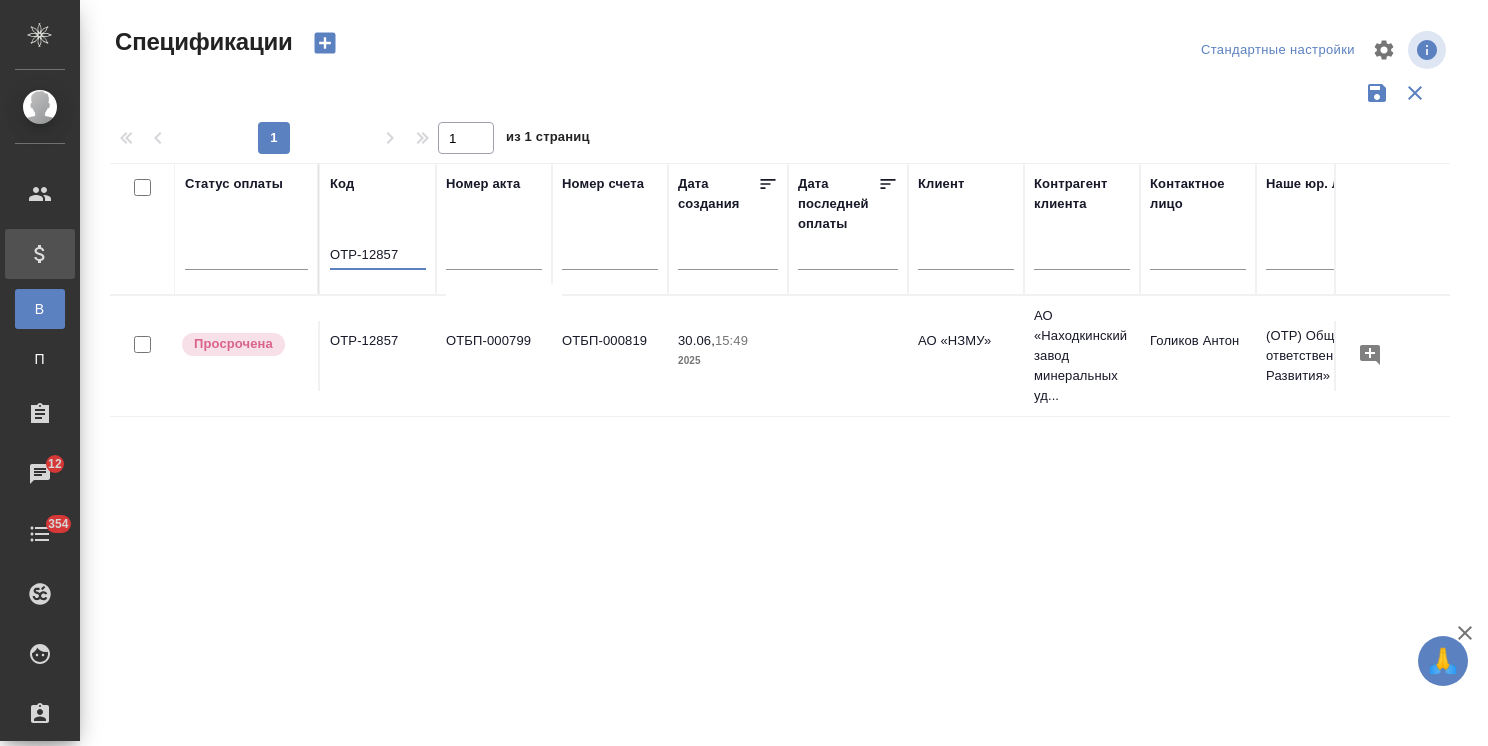 type on "OTP-12857" 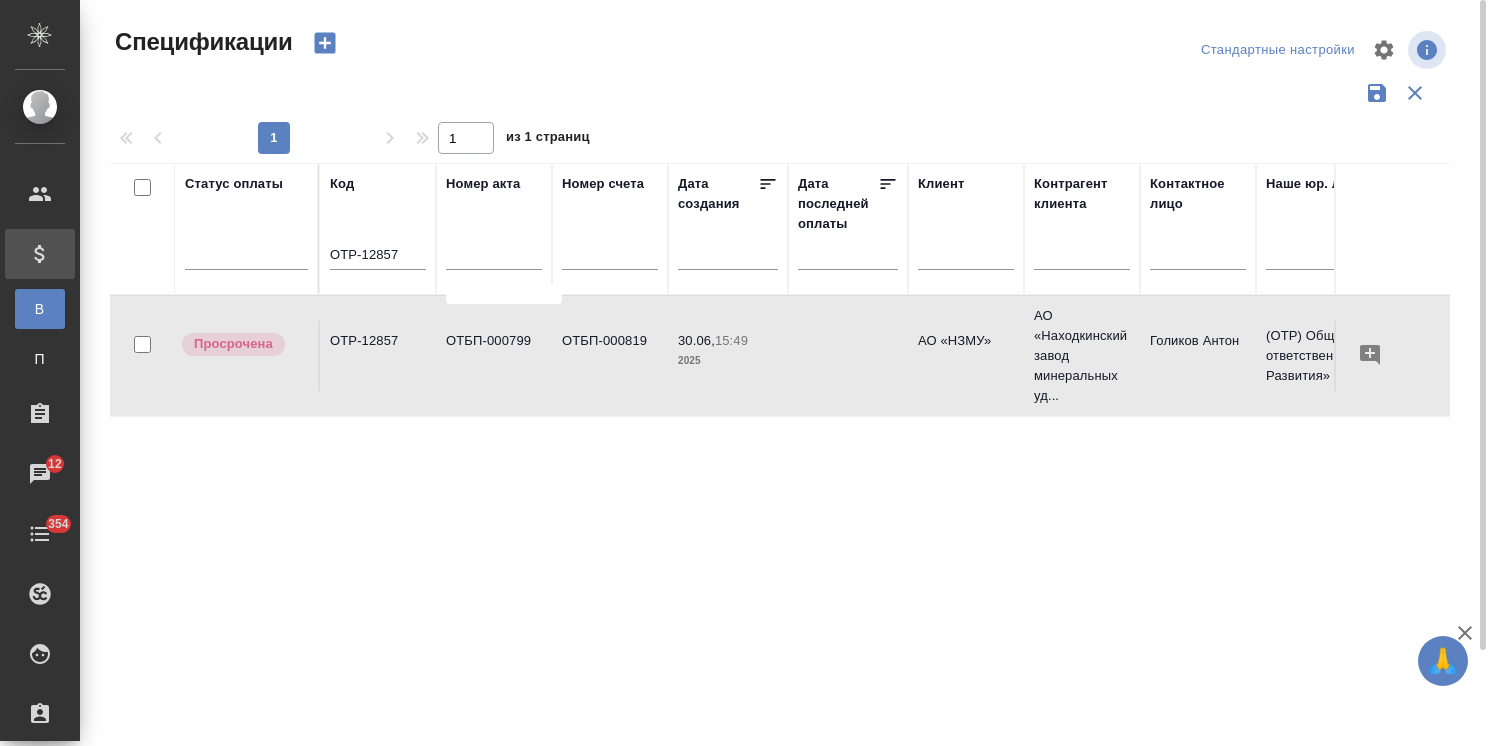 click on "OTP-12857" at bounding box center (378, 356) 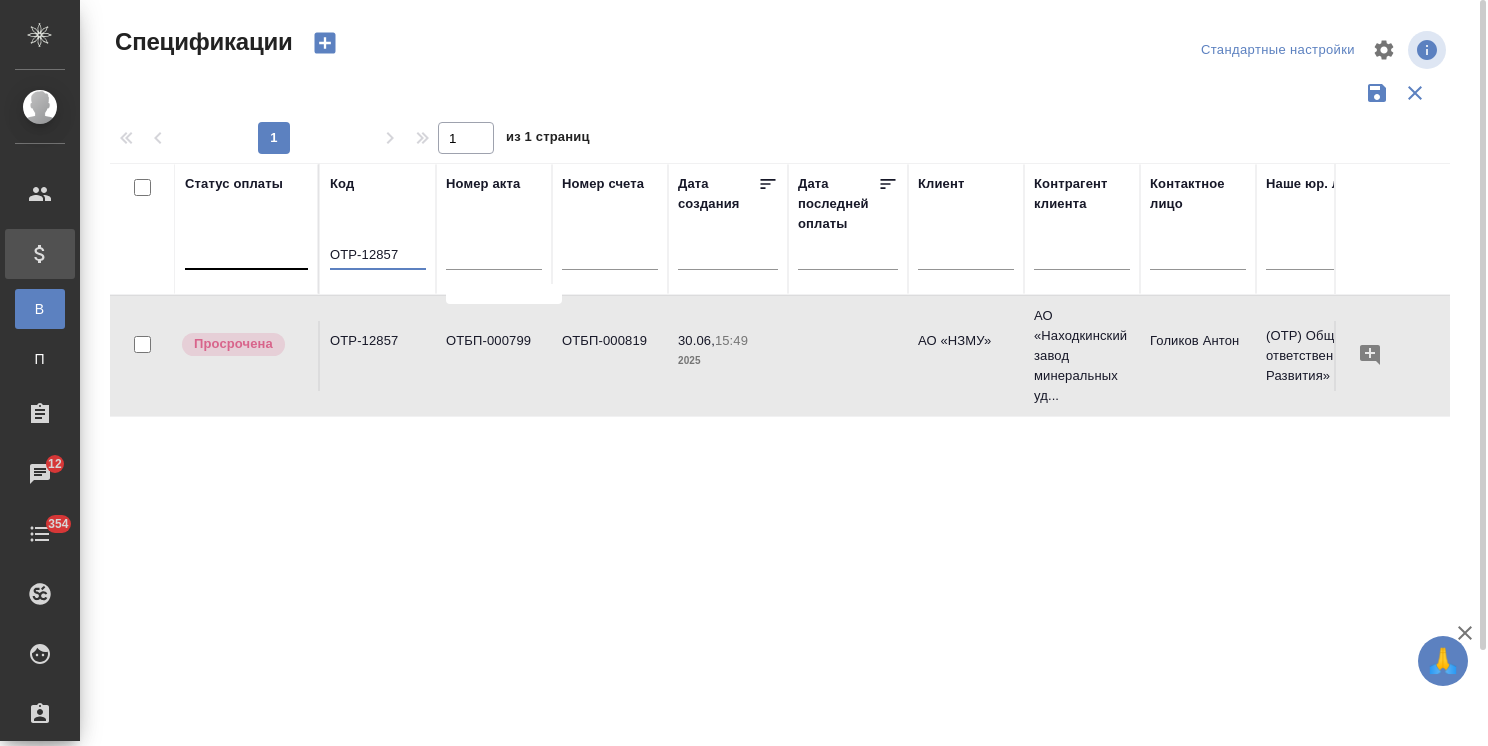 drag, startPoint x: 415, startPoint y: 259, endPoint x: 276, endPoint y: 246, distance: 139.60658 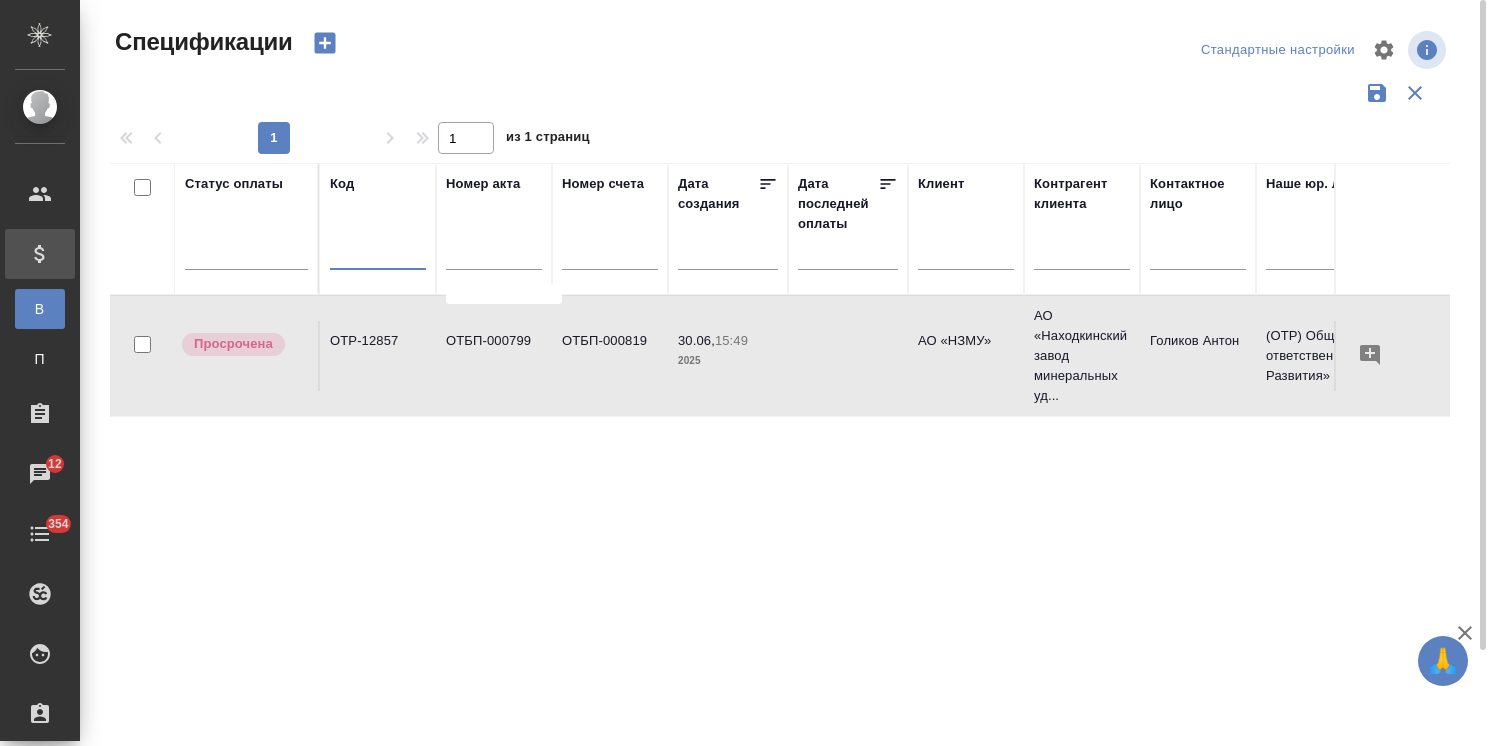 type 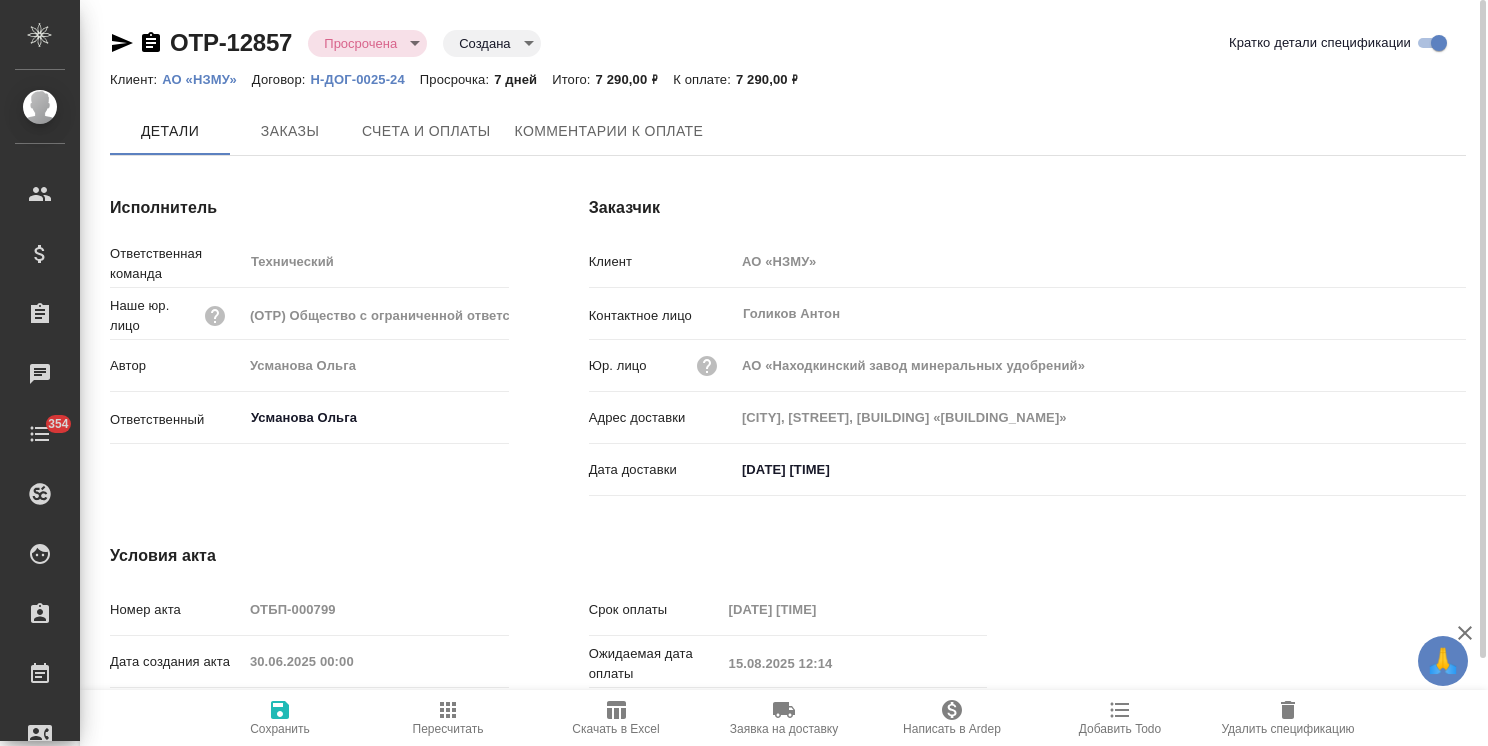 scroll, scrollTop: 0, scrollLeft: 0, axis: both 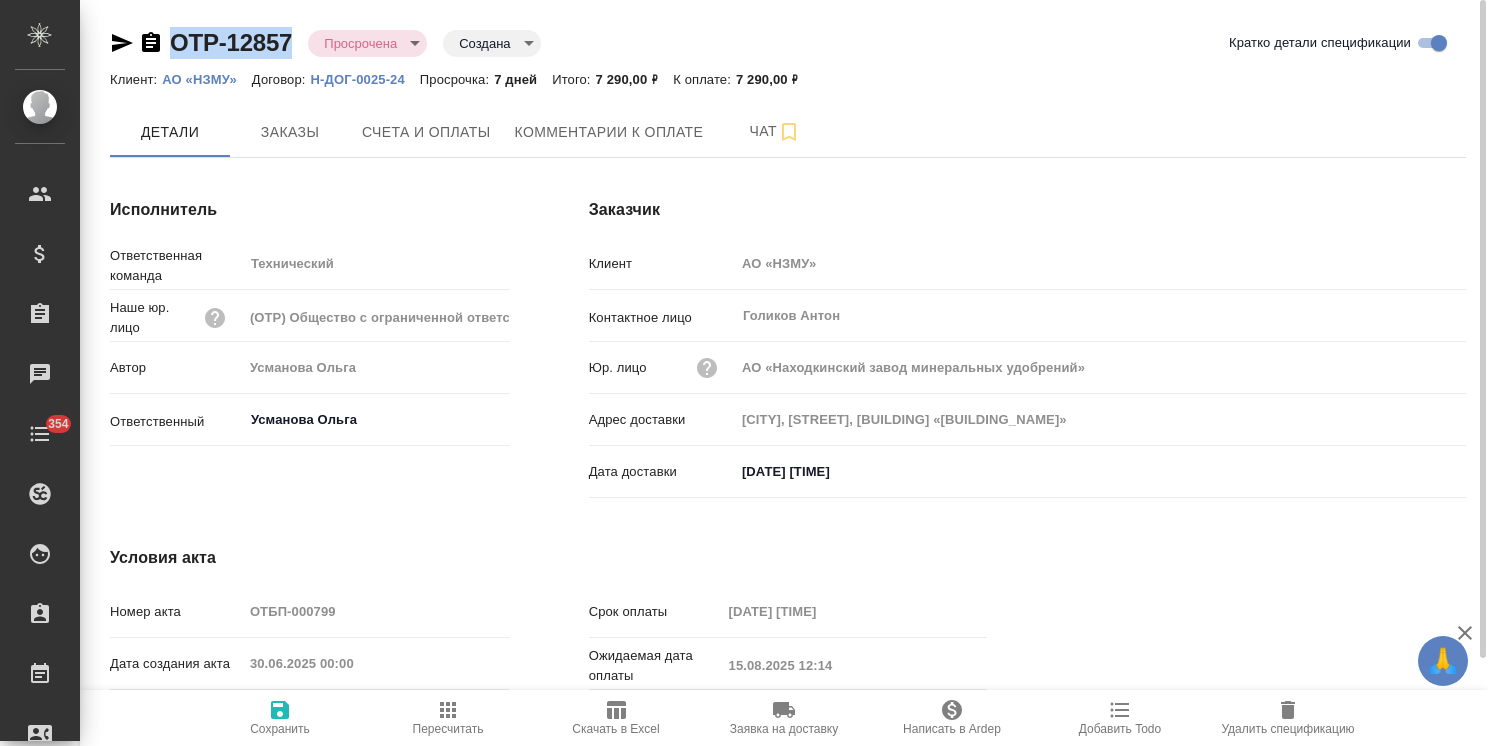 drag, startPoint x: 306, startPoint y: 23, endPoint x: 156, endPoint y: 21, distance: 150.01334 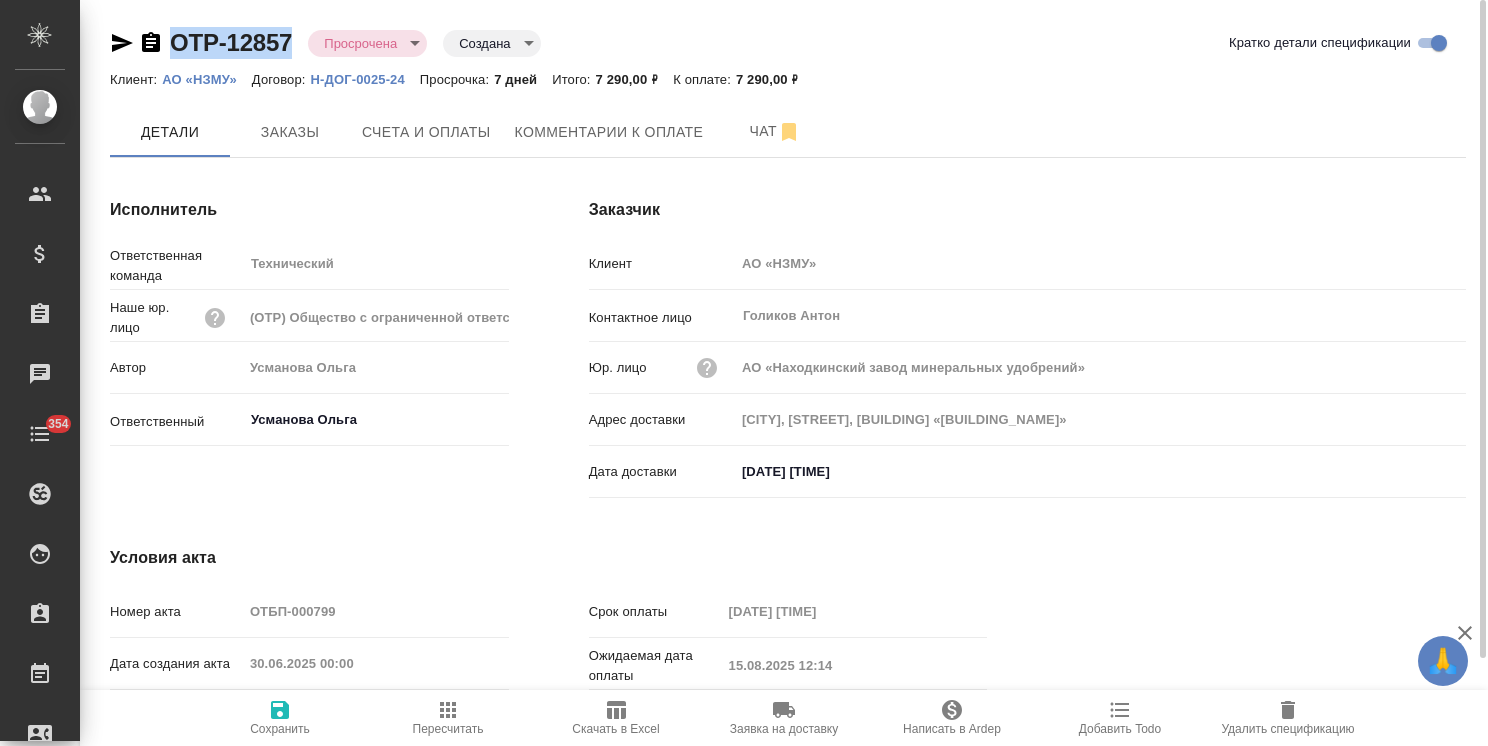 copy on "OTP-12857" 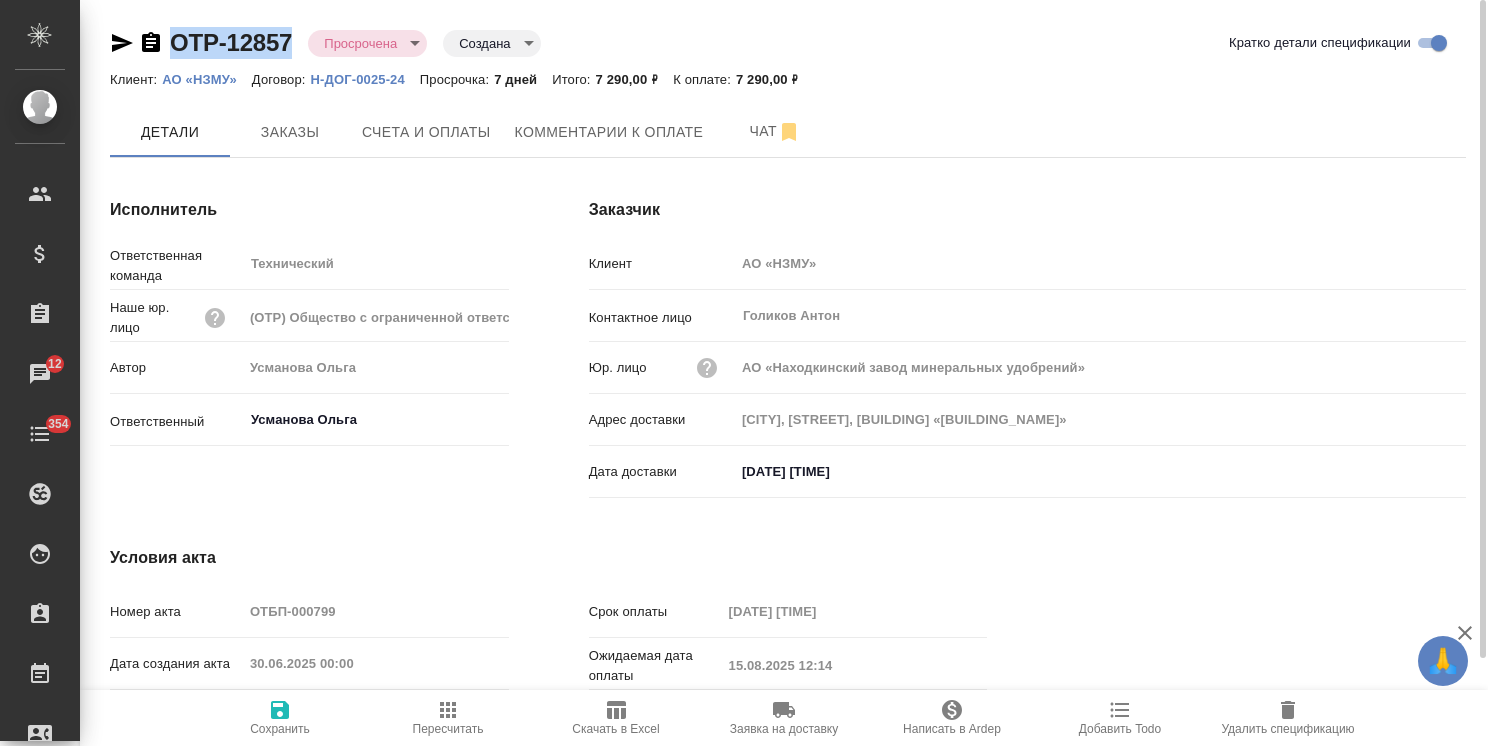 click 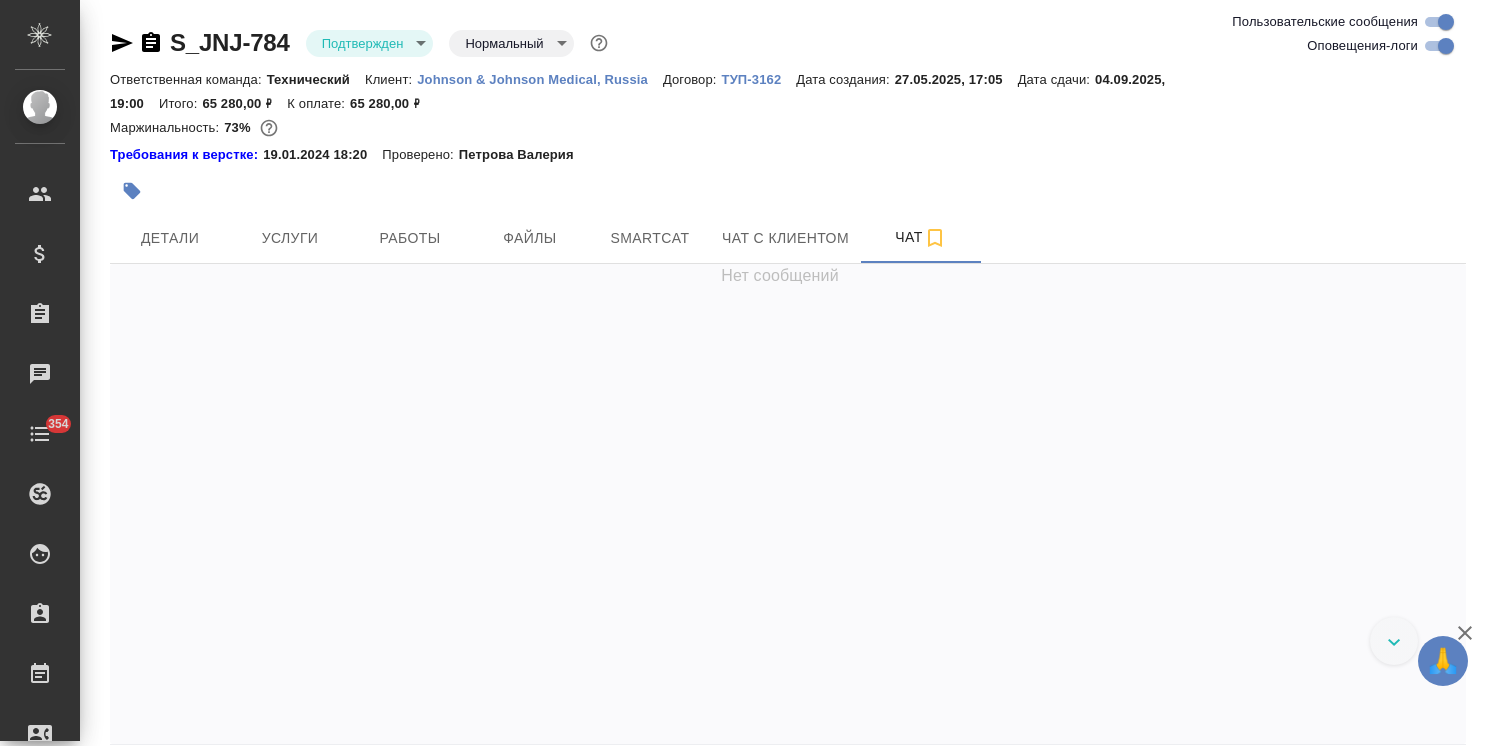 scroll, scrollTop: 0, scrollLeft: 0, axis: both 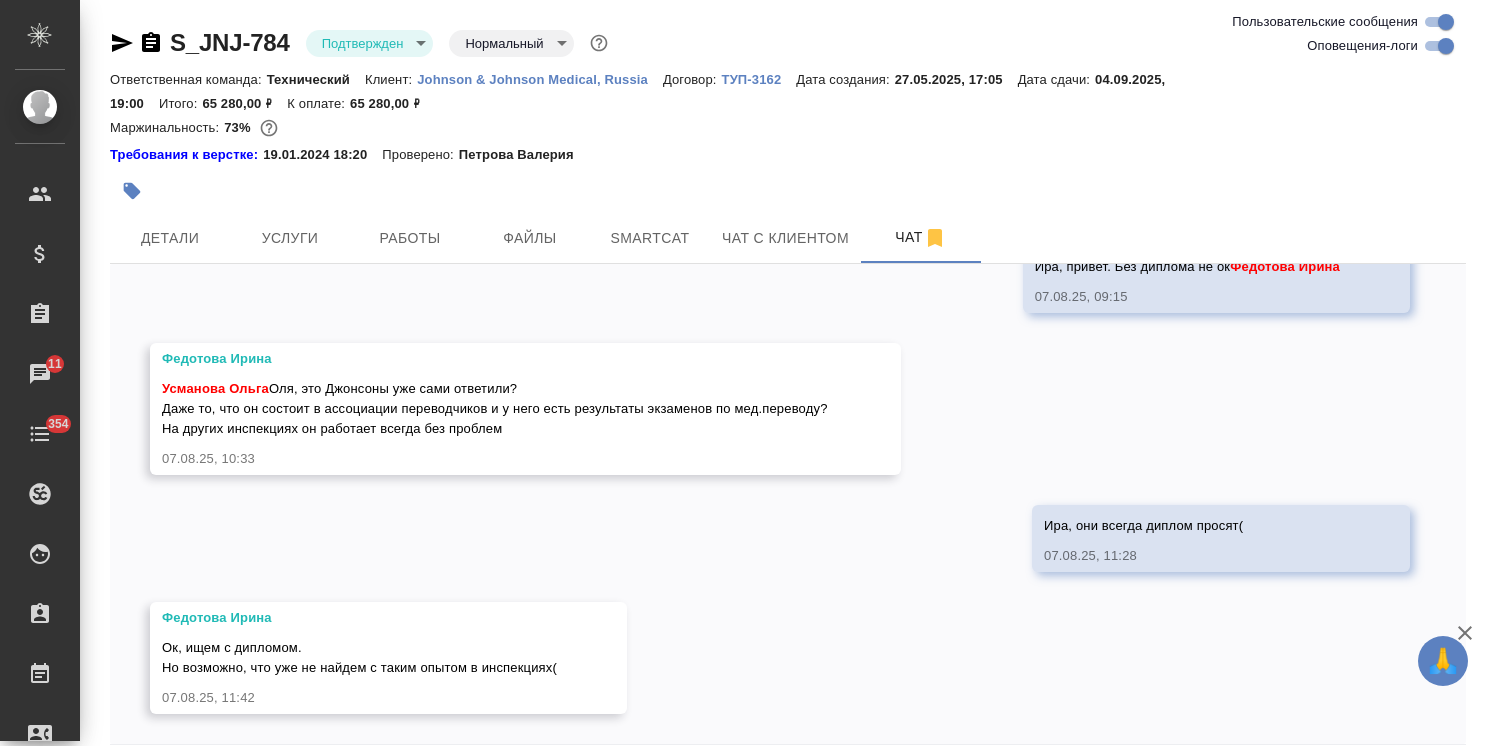 click 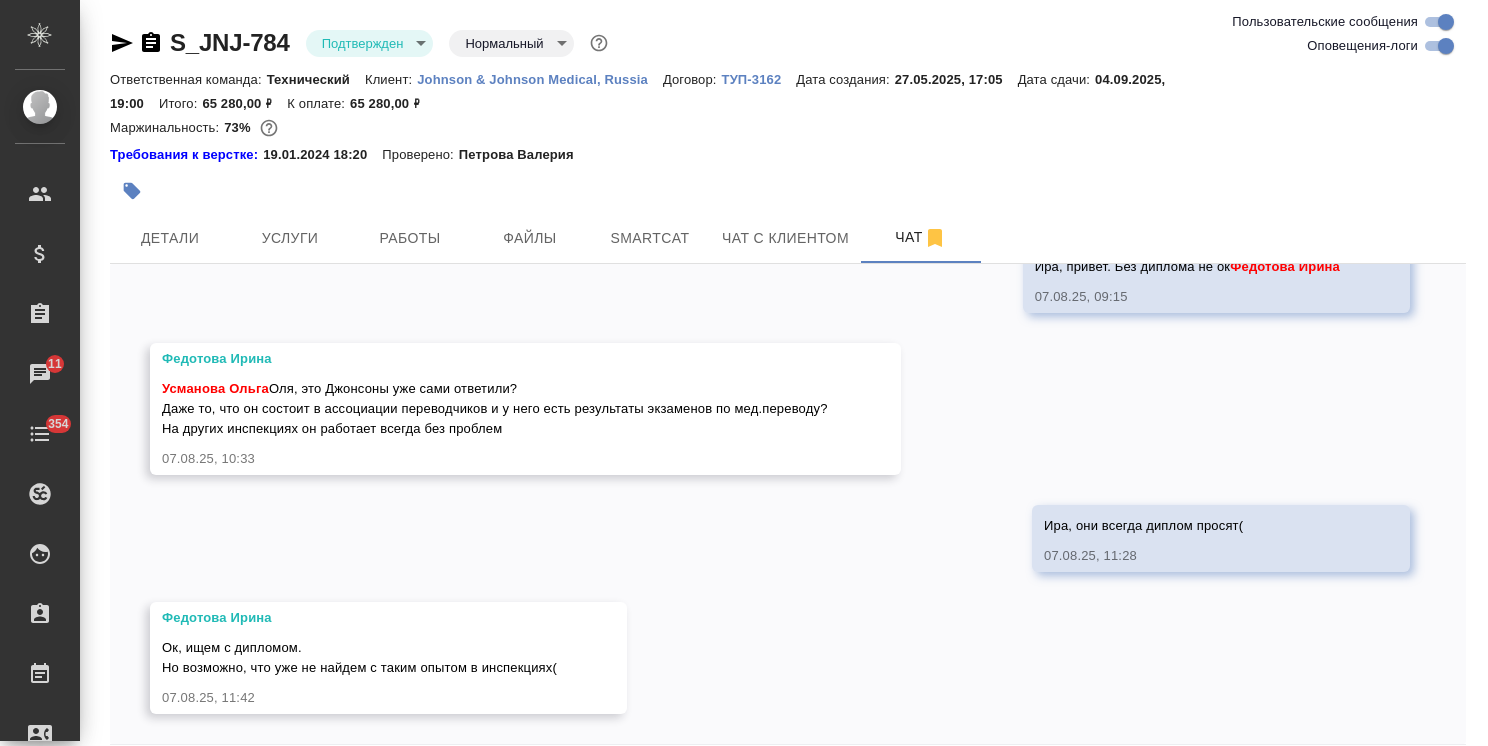 scroll, scrollTop: 88, scrollLeft: 0, axis: vertical 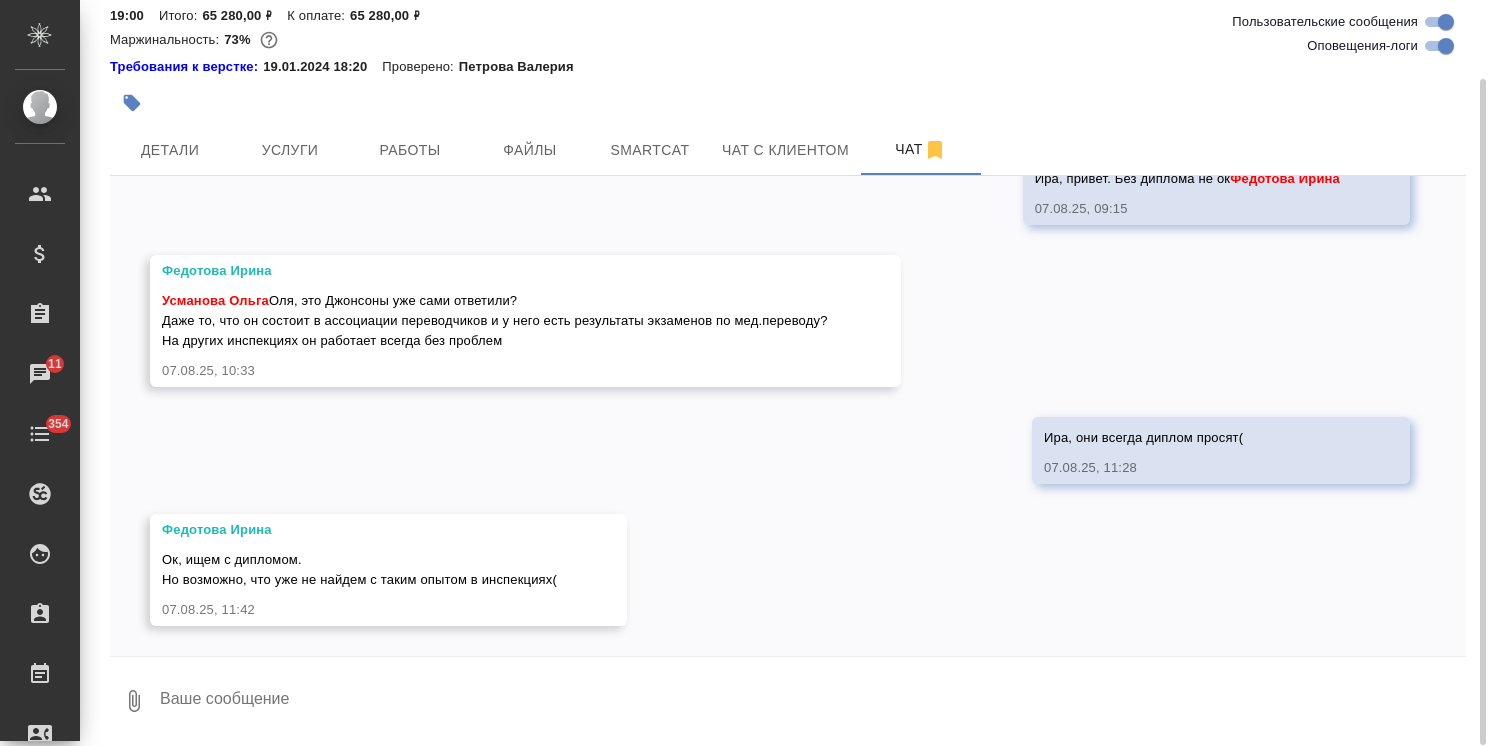 click at bounding box center [812, 701] 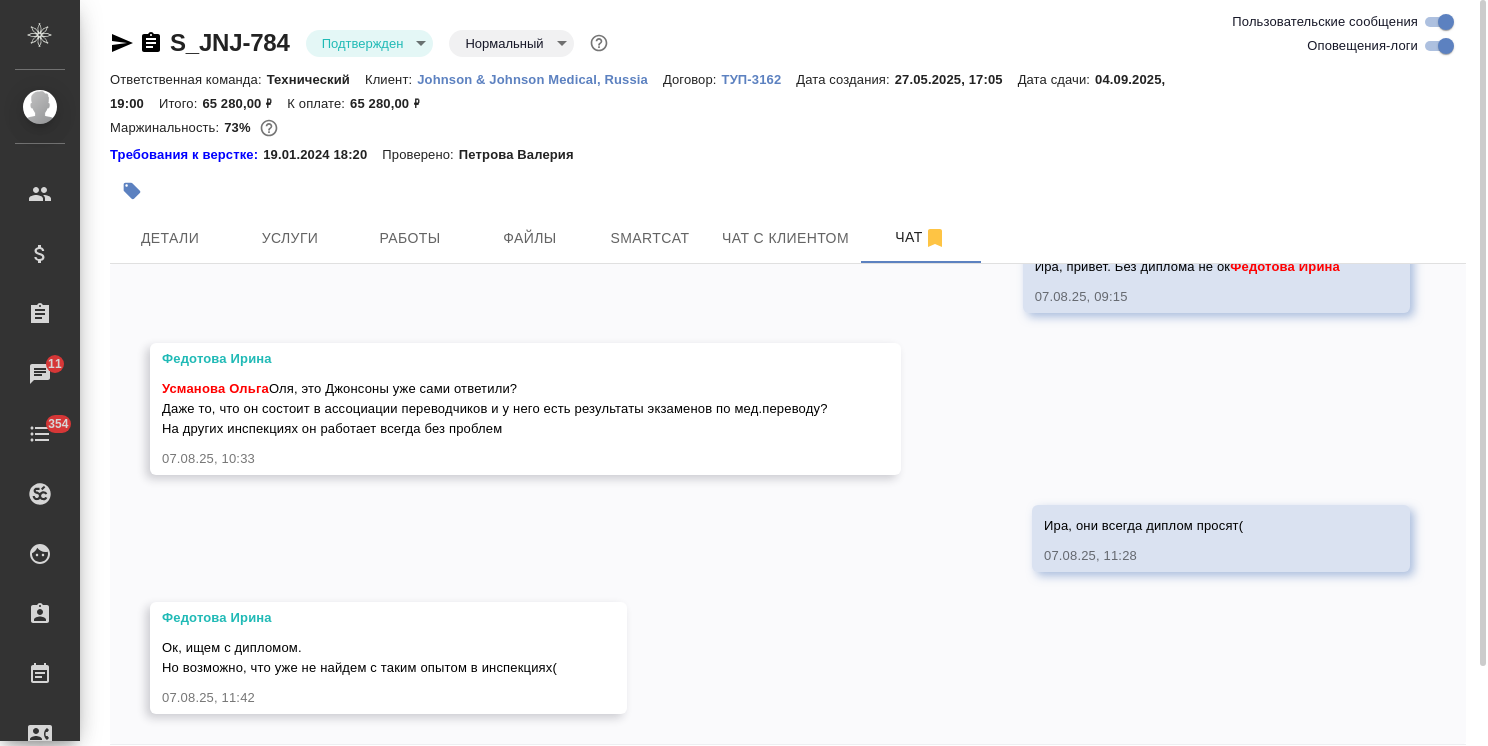 scroll, scrollTop: 4292, scrollLeft: 0, axis: vertical 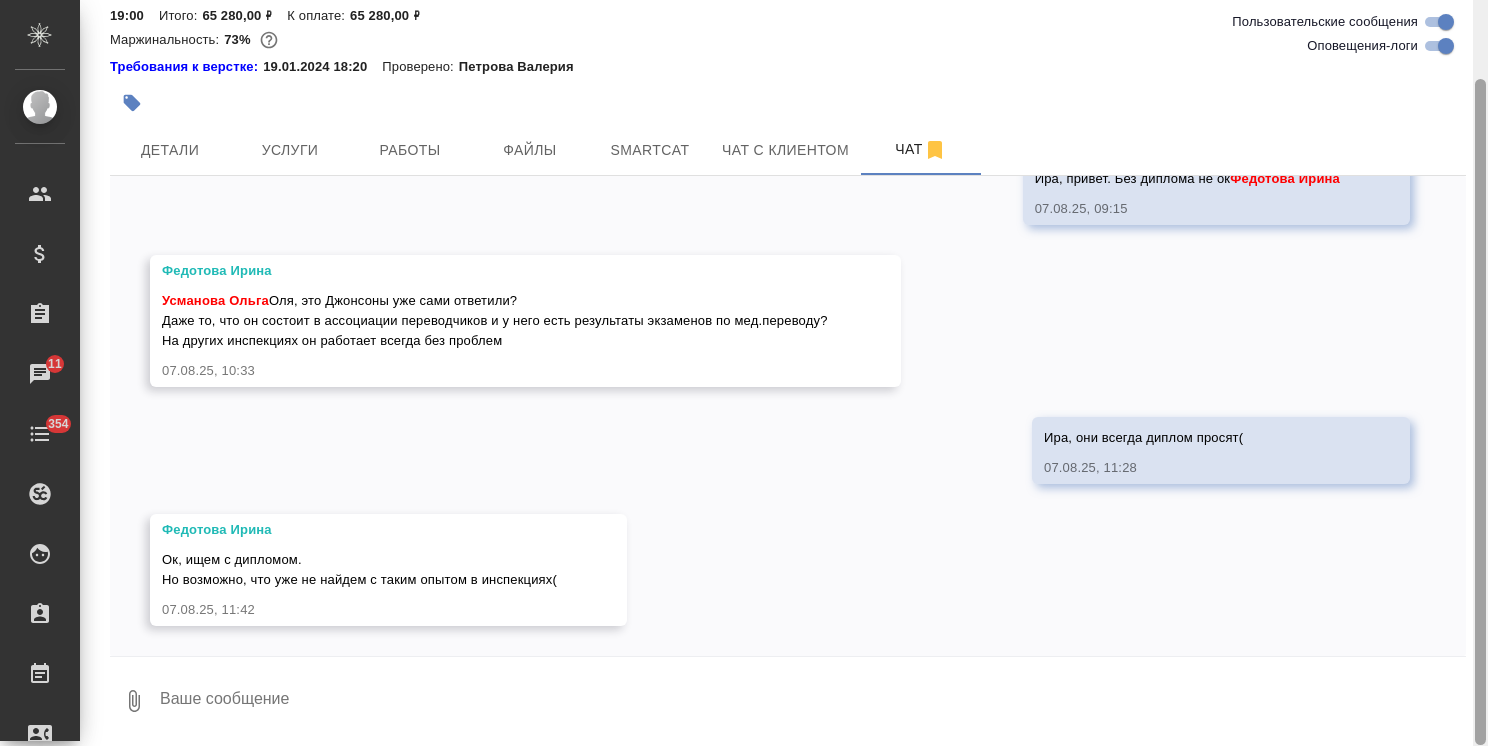 drag, startPoint x: 1477, startPoint y: 527, endPoint x: 840, endPoint y: 721, distance: 665.8866 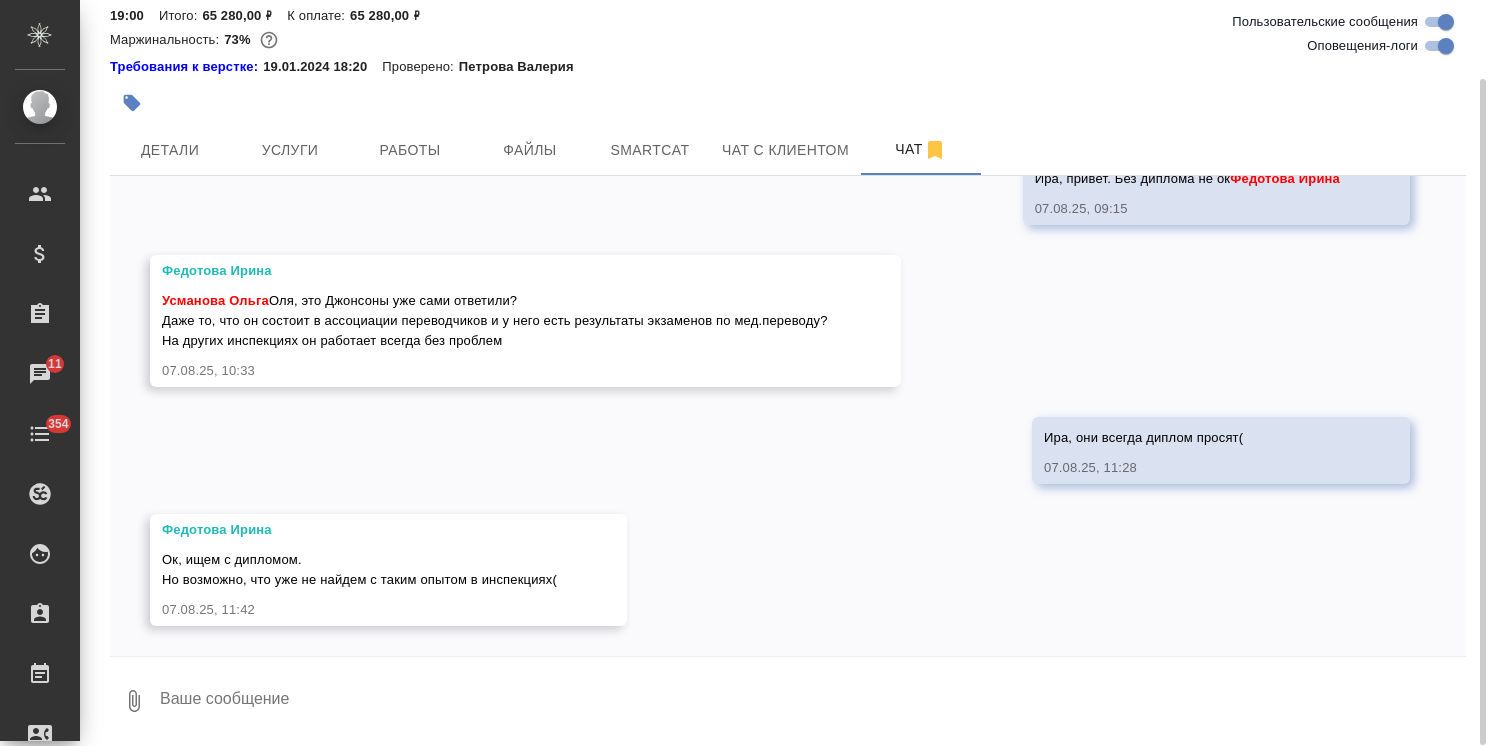 click at bounding box center (812, 701) 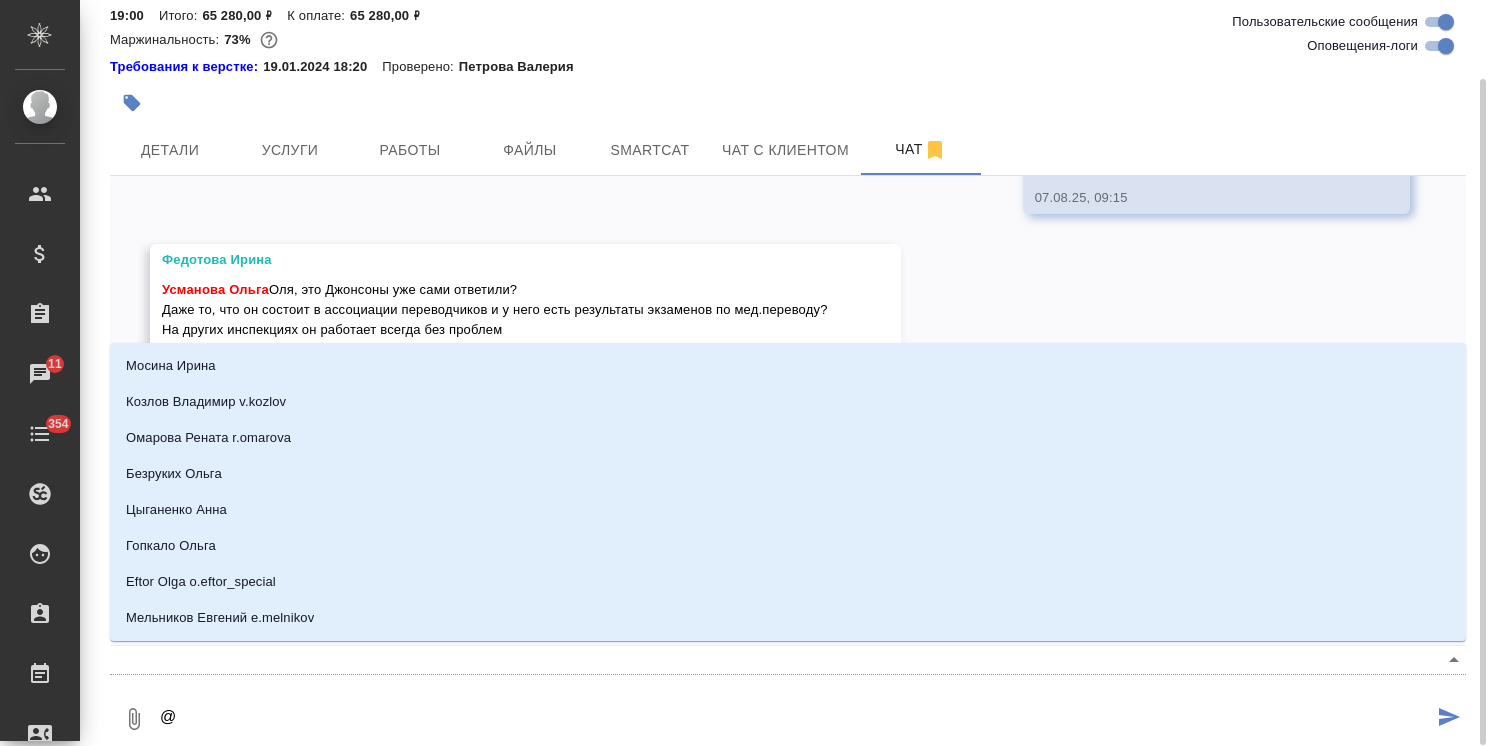 type on "@а" 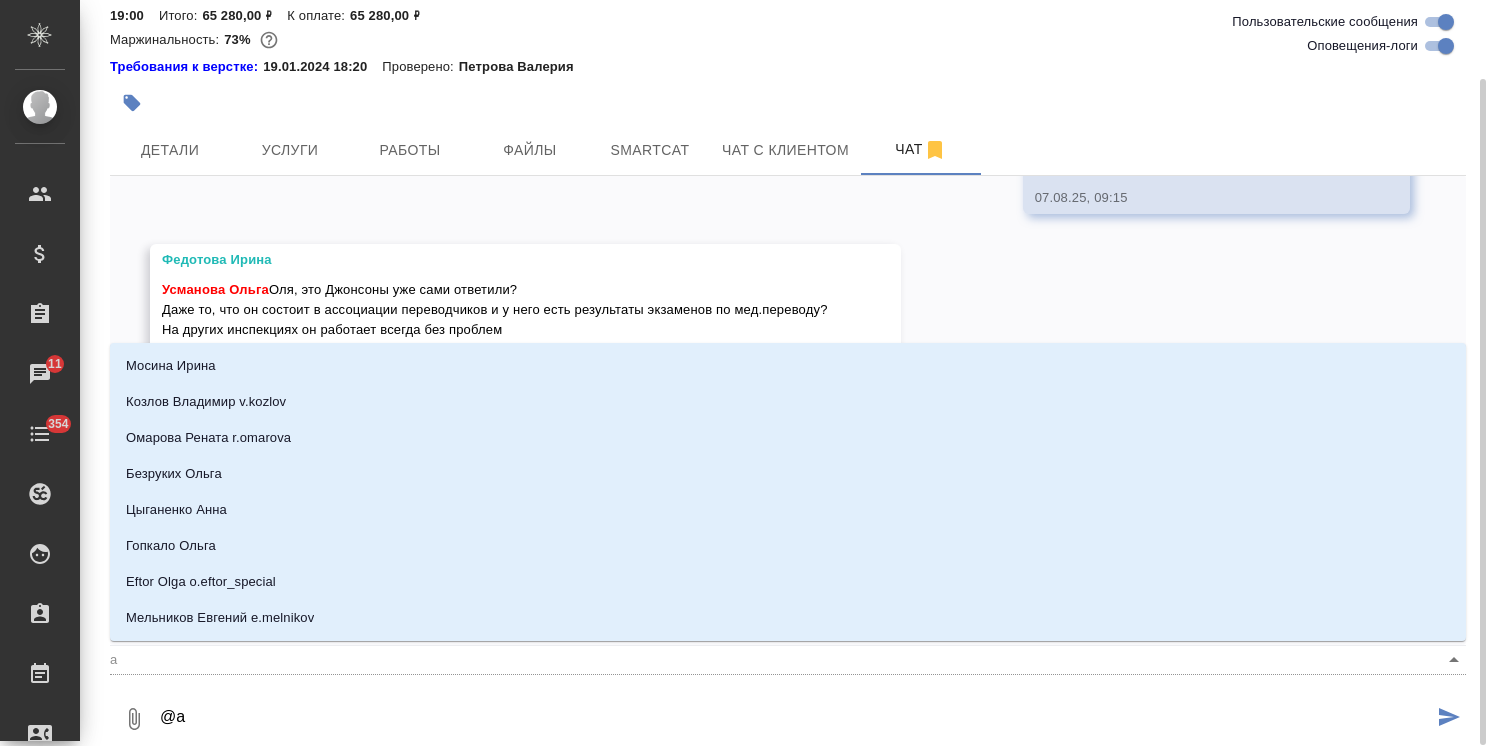 type on "ан" 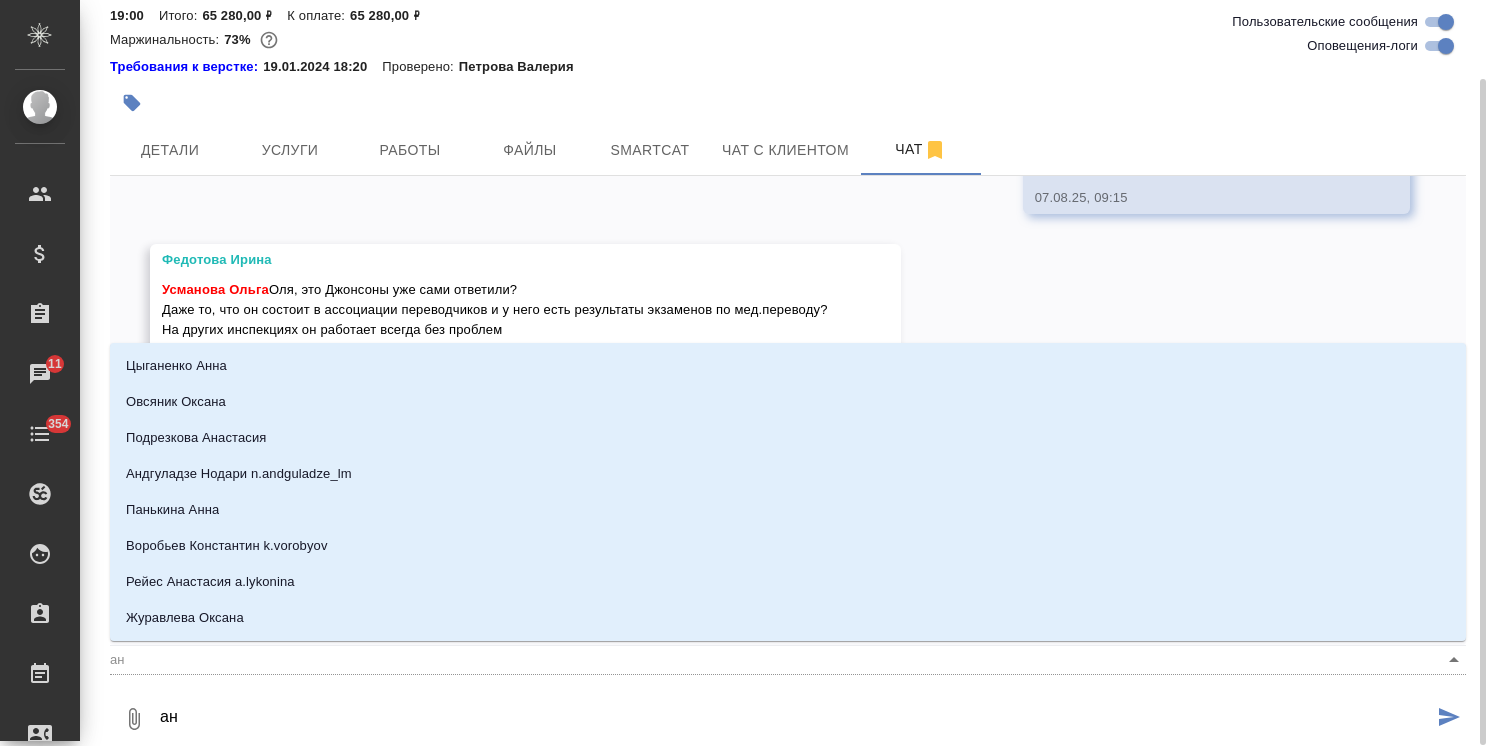 type on "ант" 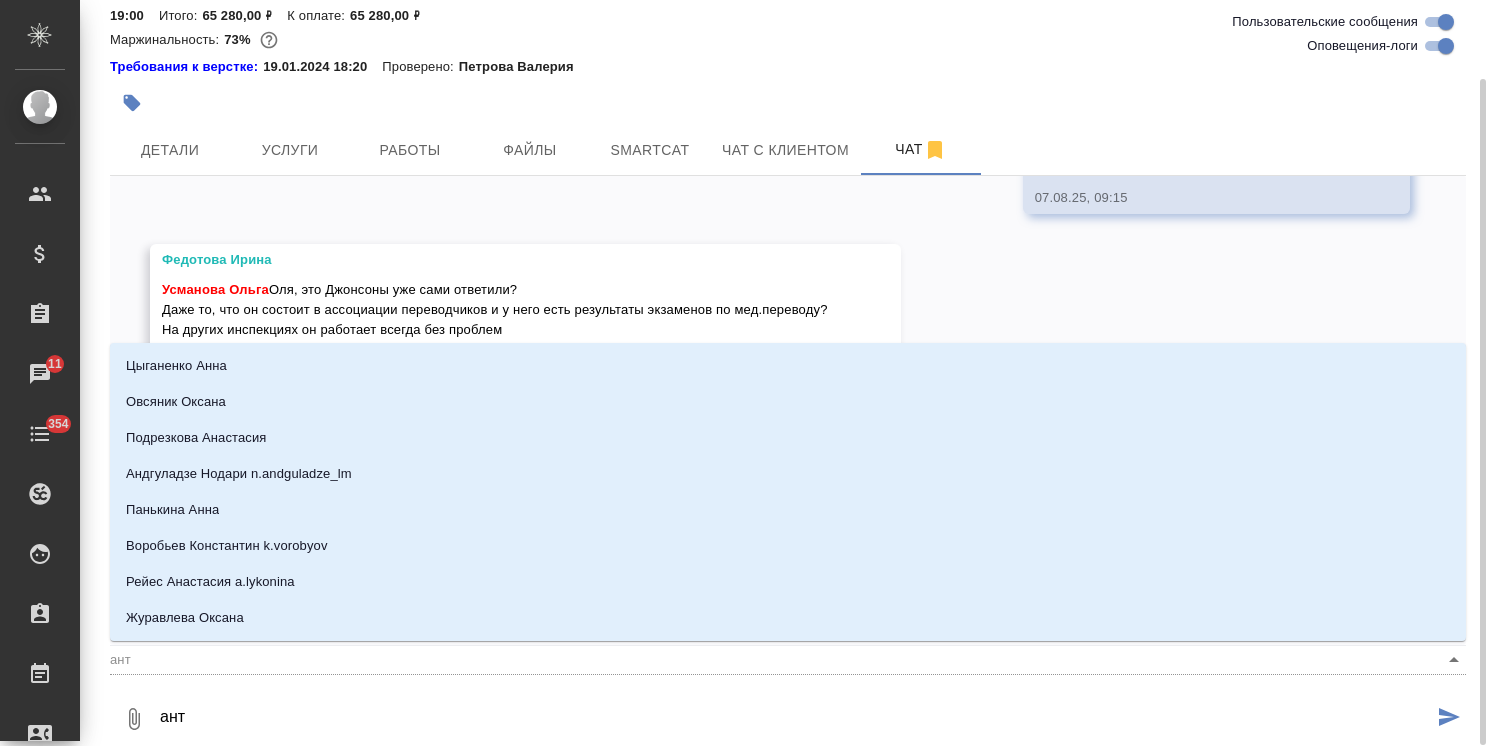 type on "анто" 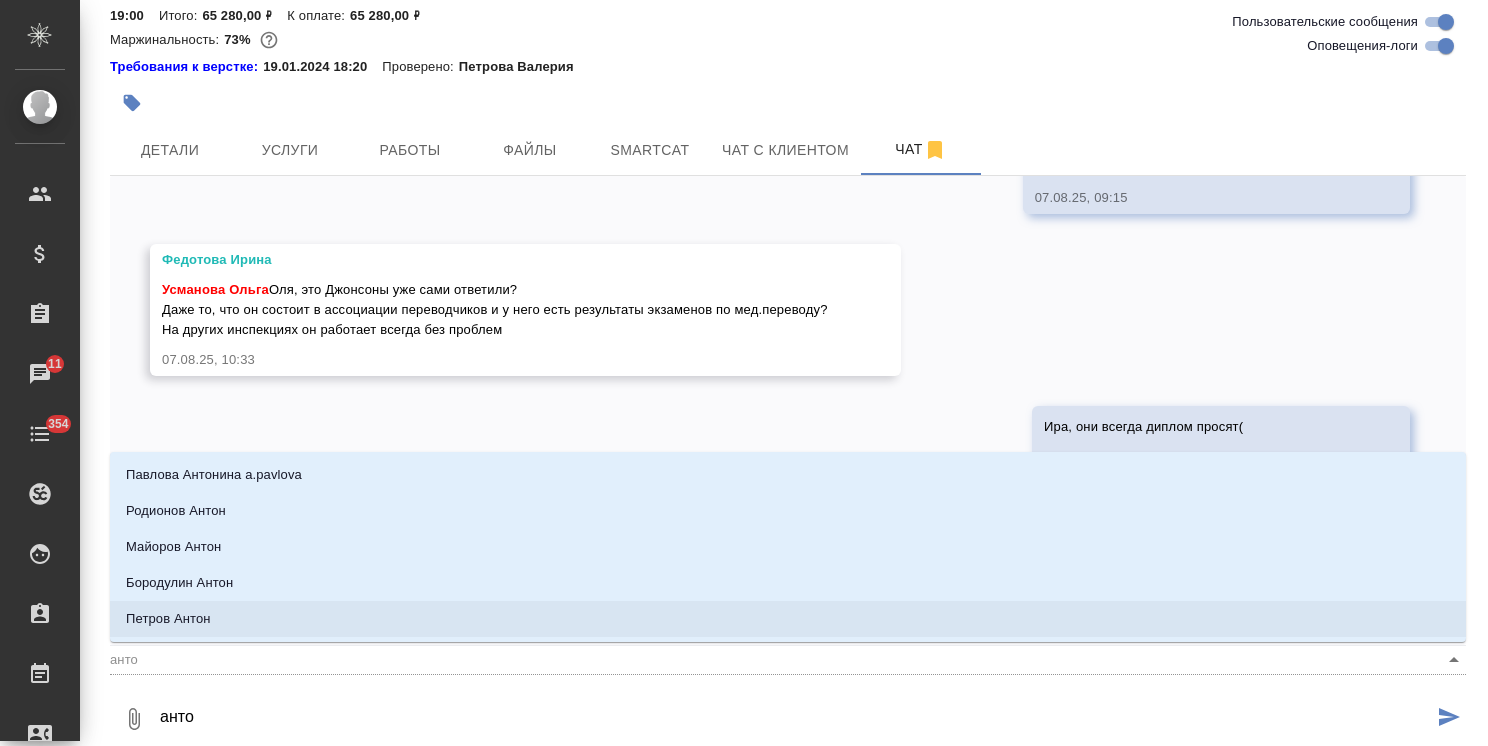 type on "ант" 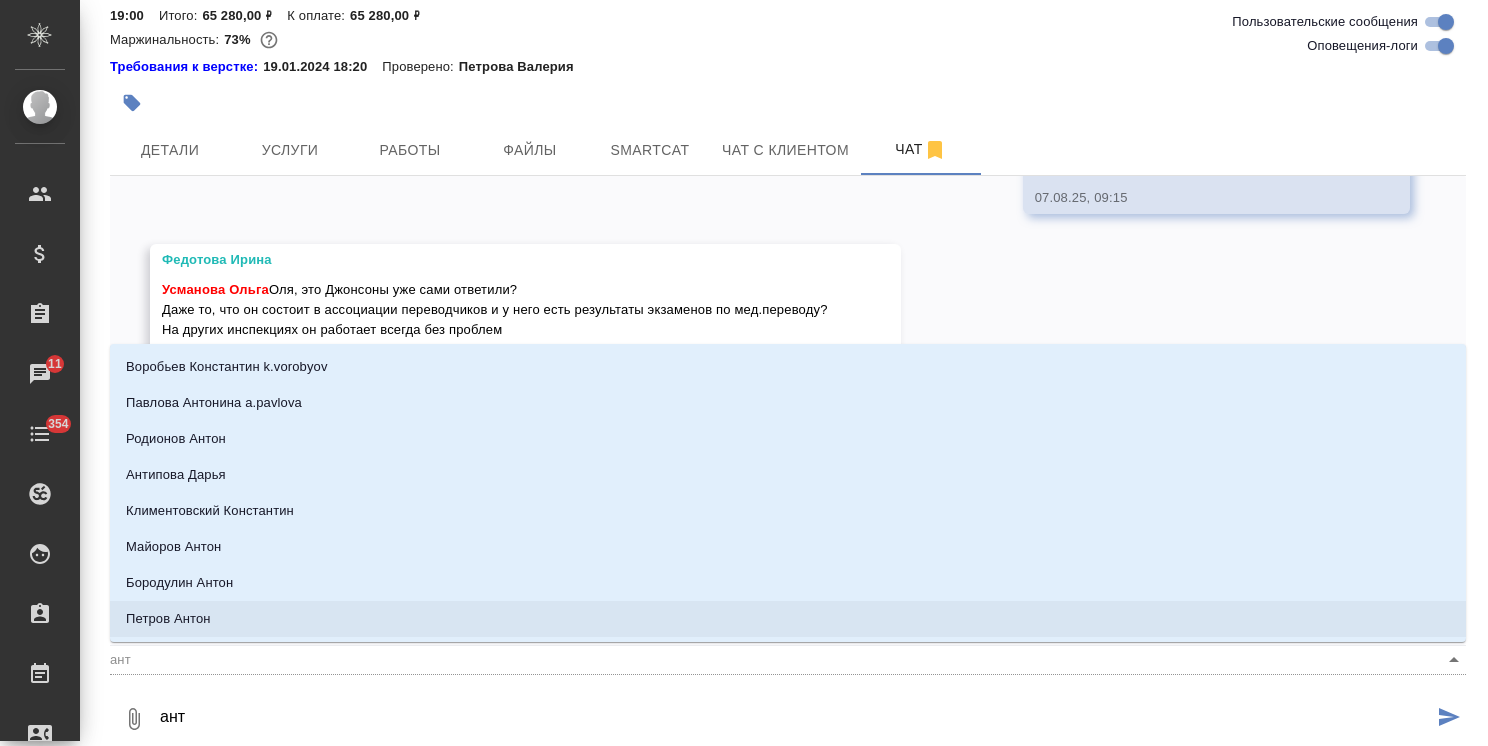 type on "ан" 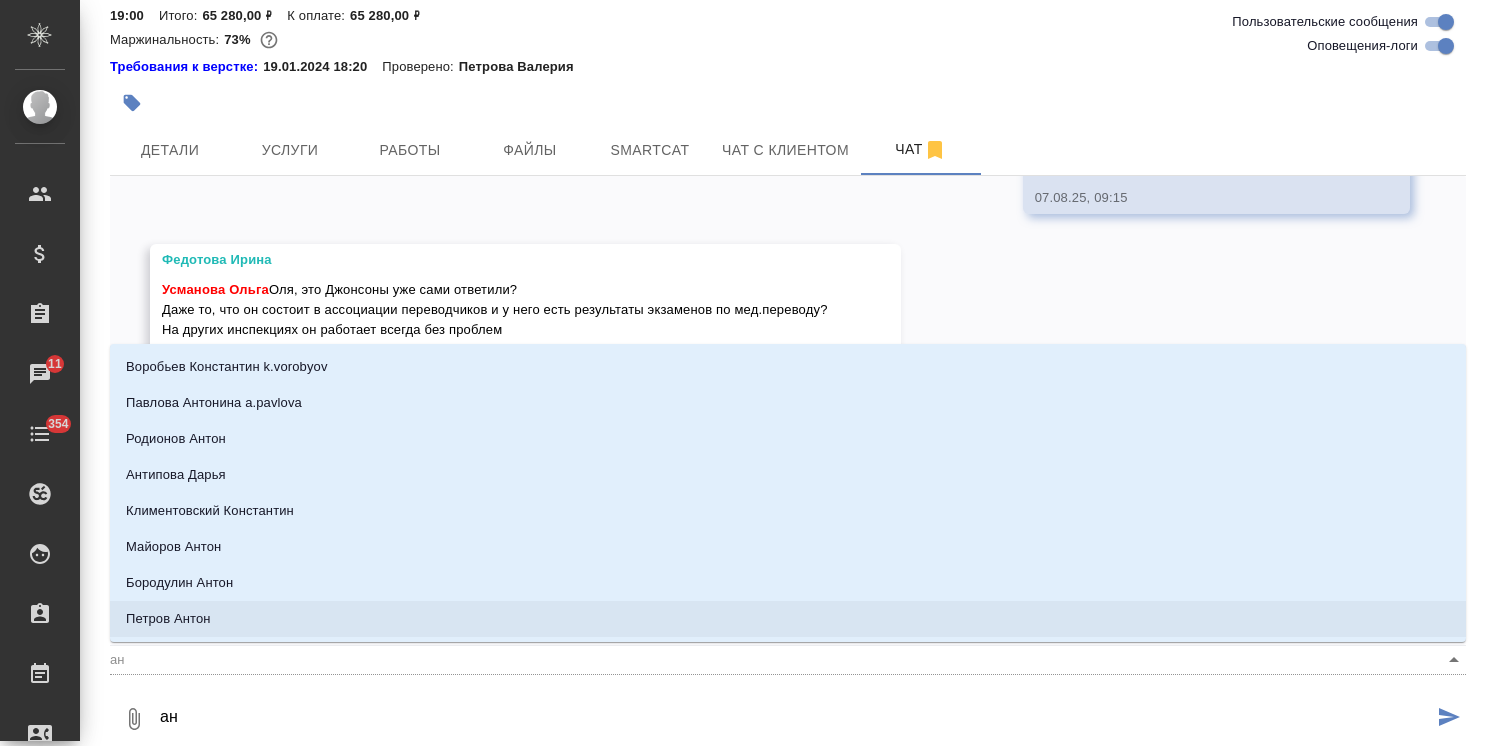type on "@а" 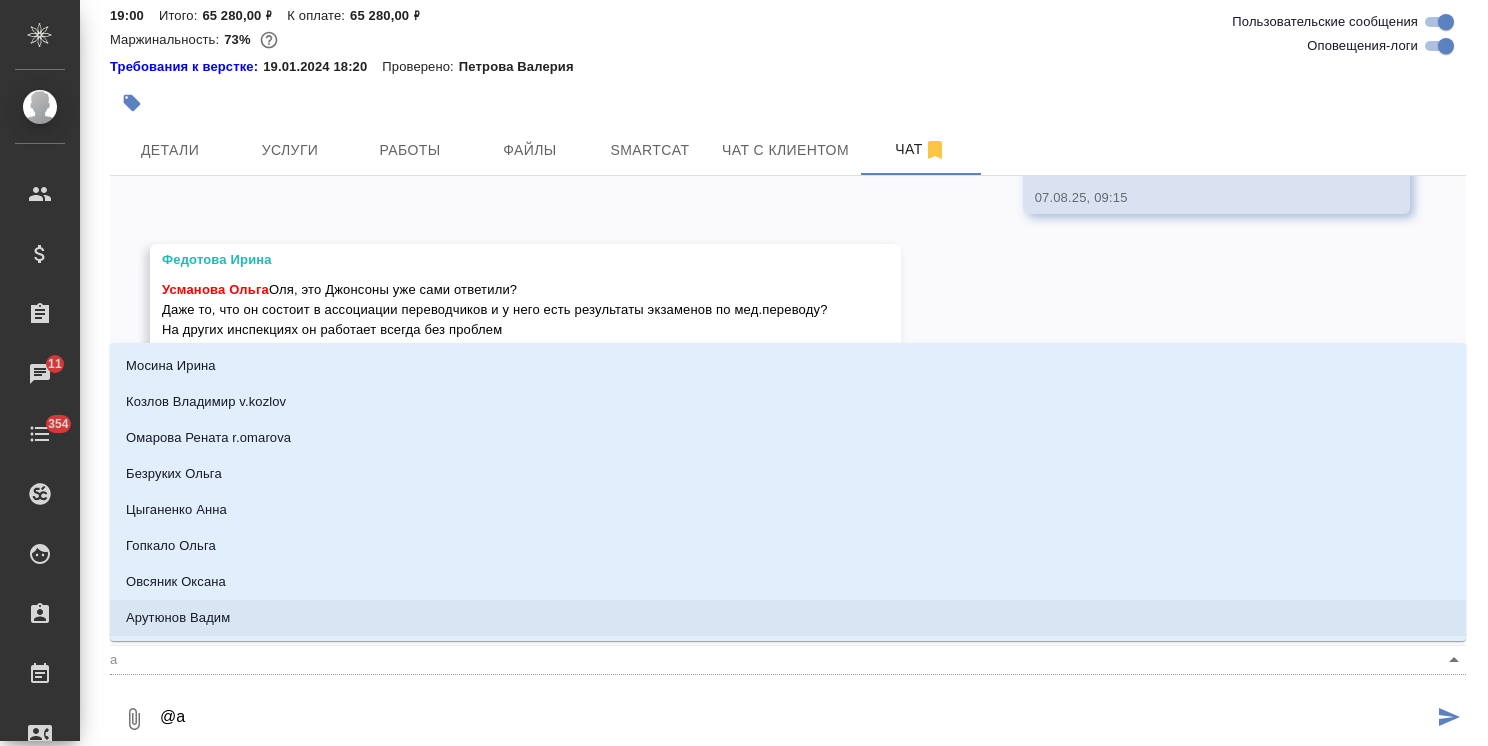 type on "@" 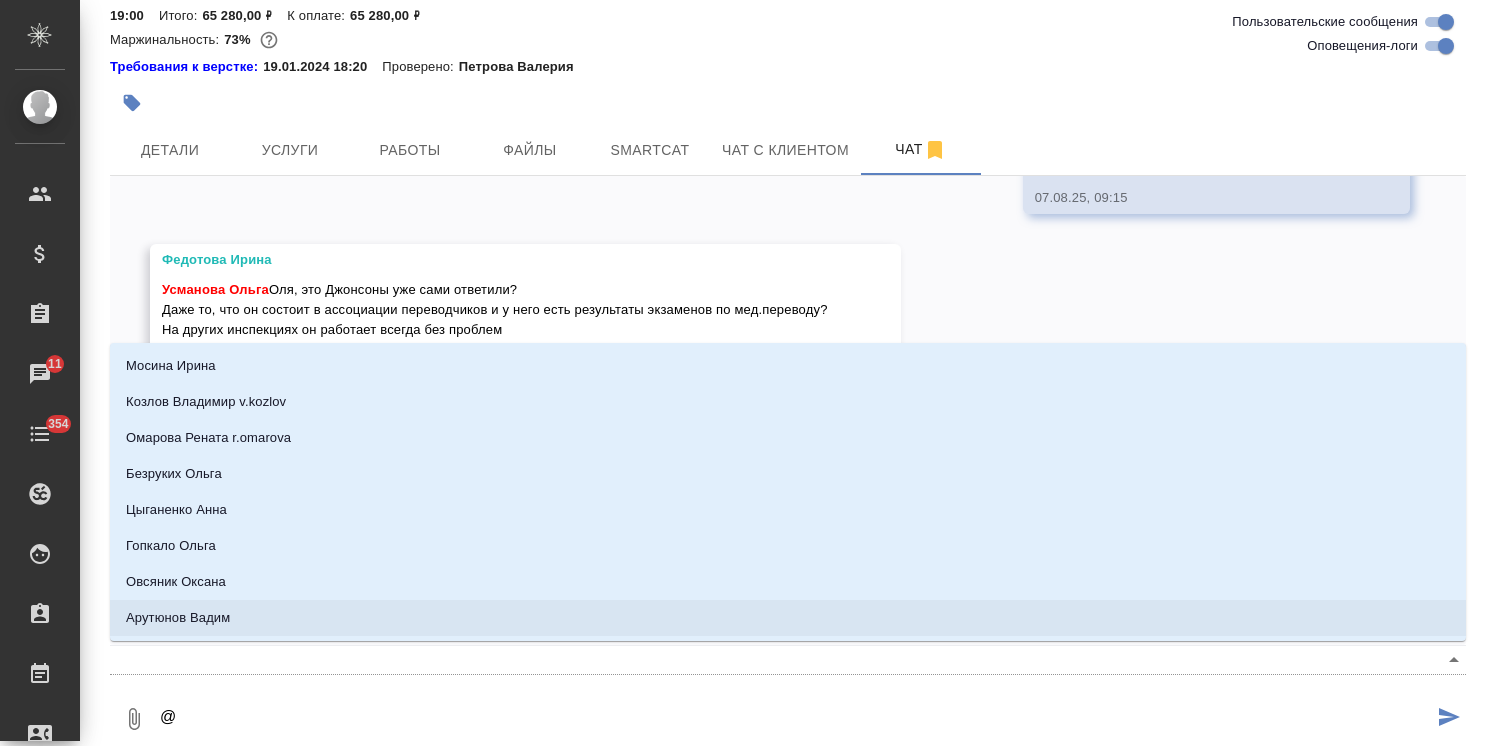 type on "@ф" 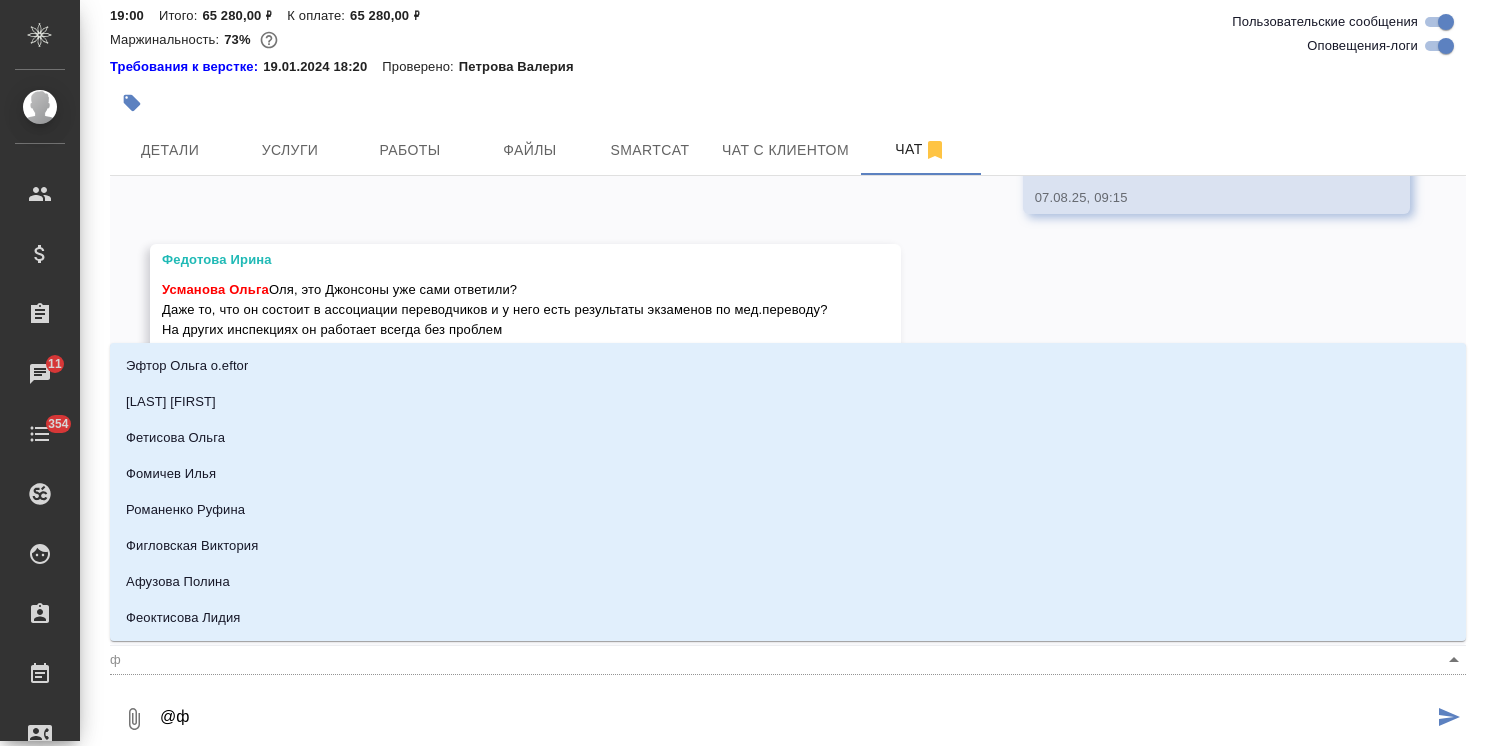 type on "@фе" 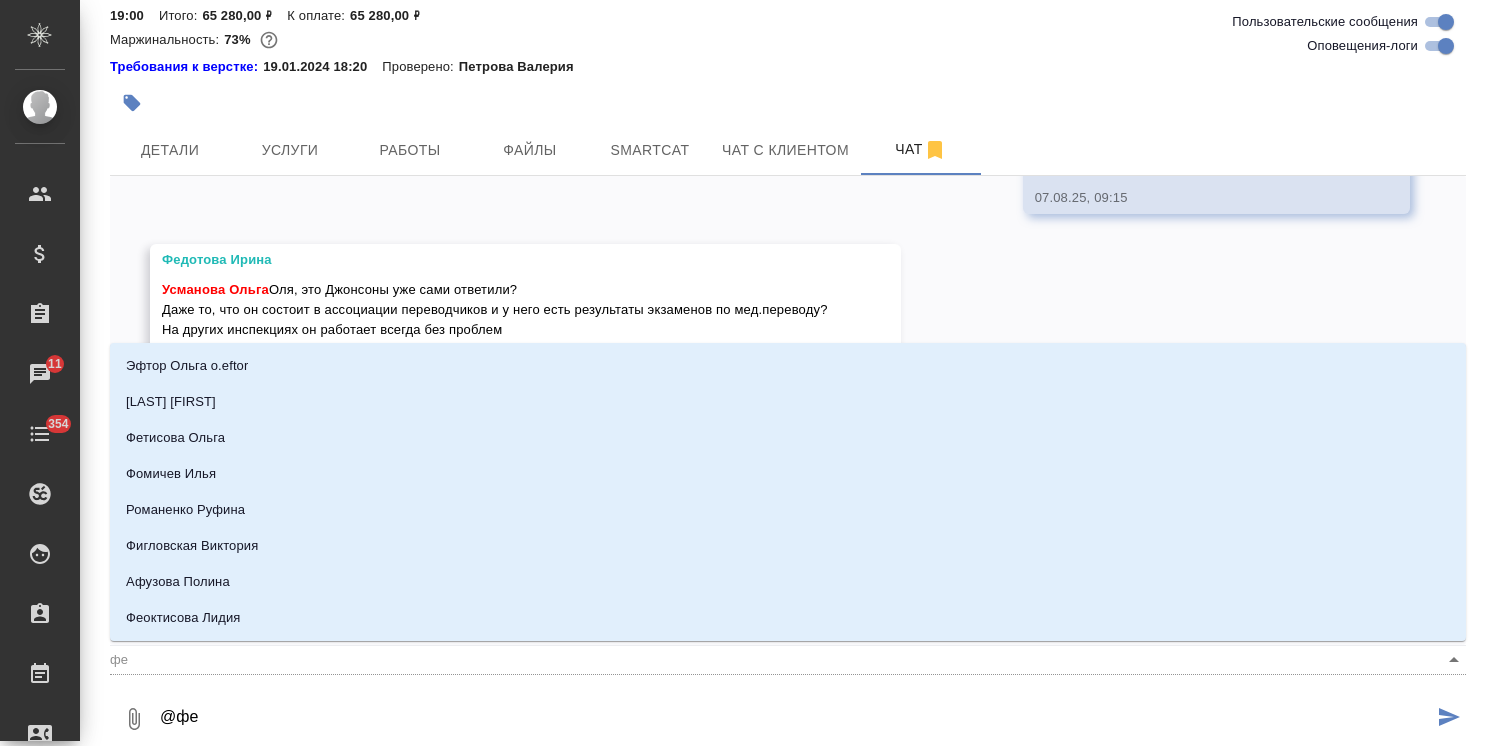 type on "@фед" 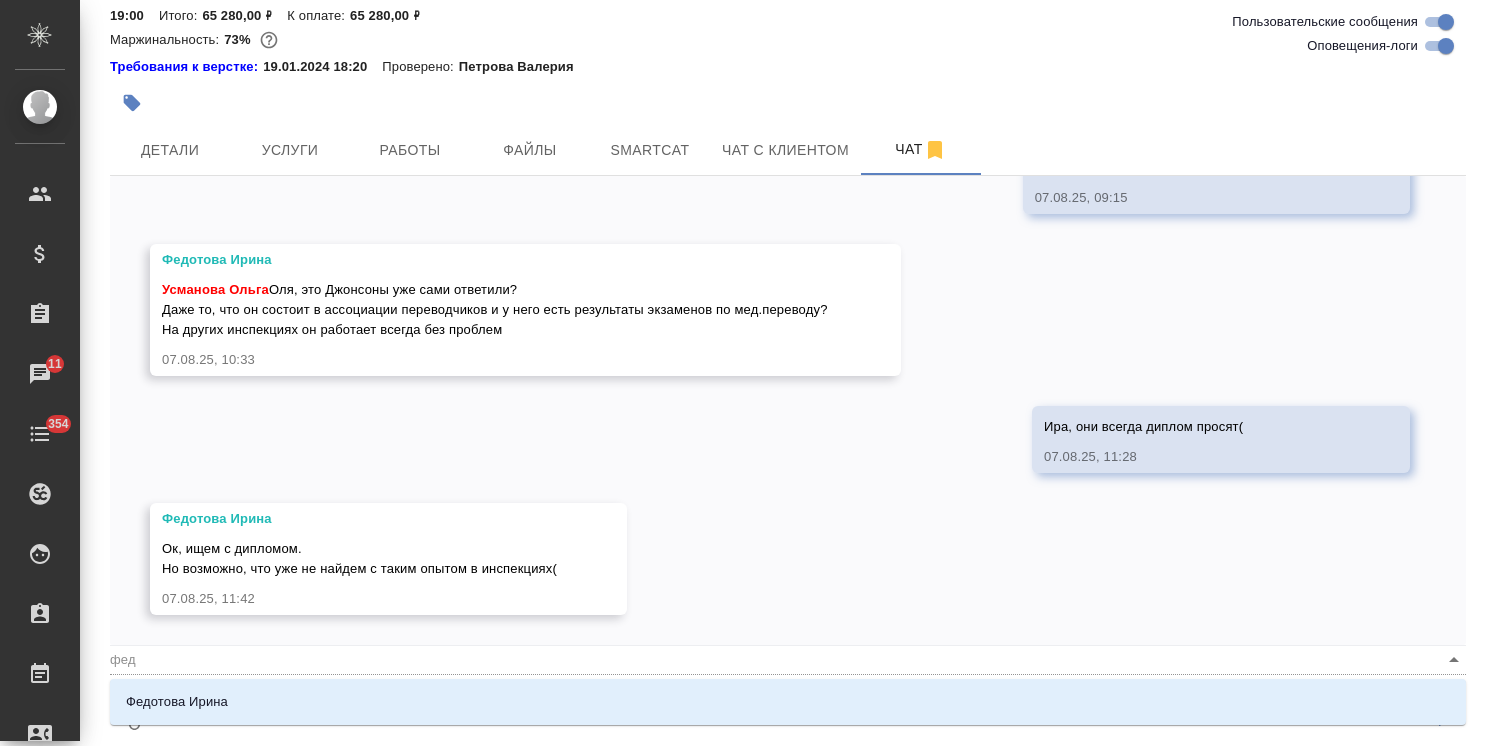 type on "@федо" 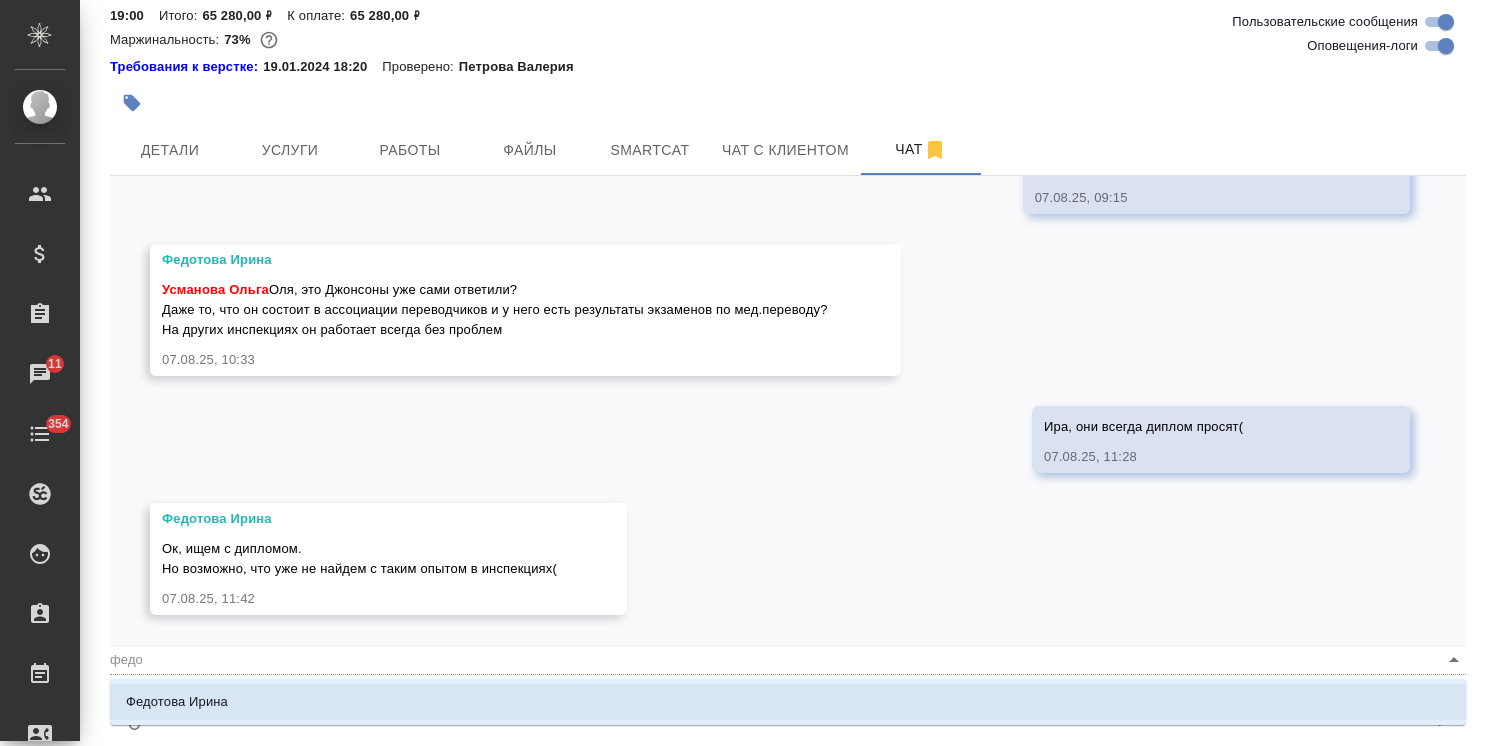 click on "Федотова Ирина" at bounding box center [788, 702] 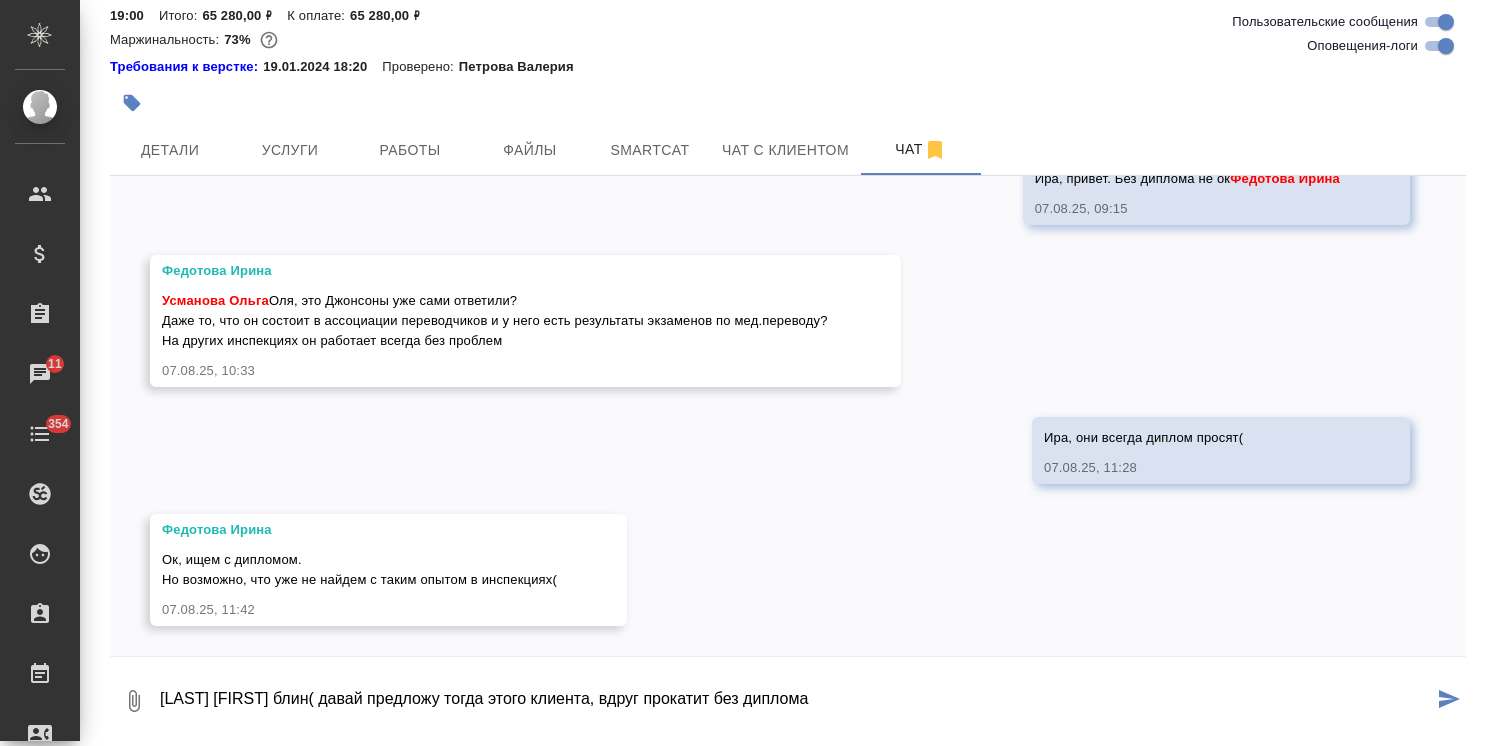type on "[LAST] [FIRST] блин( давай предложу тогда этого клиента, вдруг прокатит без диплома" 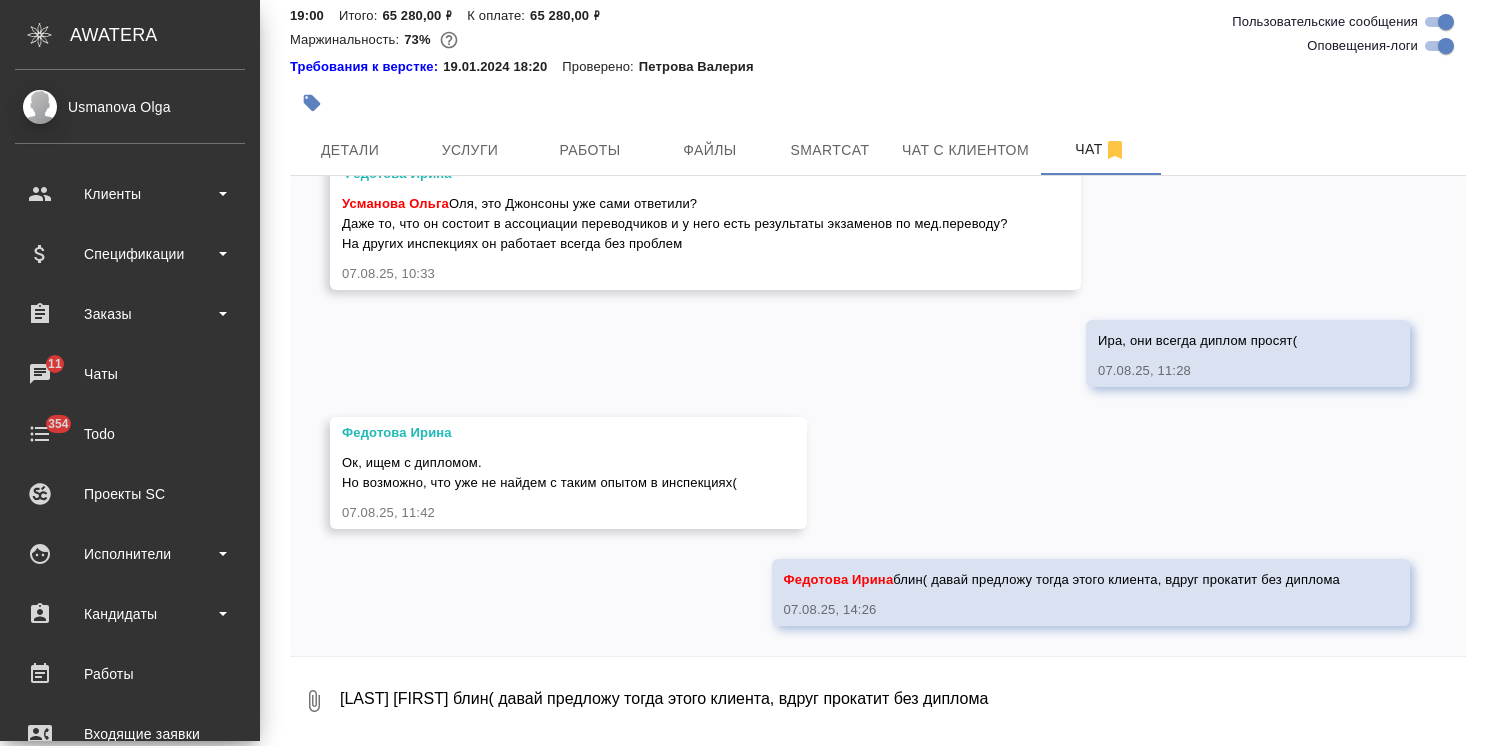 scroll, scrollTop: 4449, scrollLeft: 0, axis: vertical 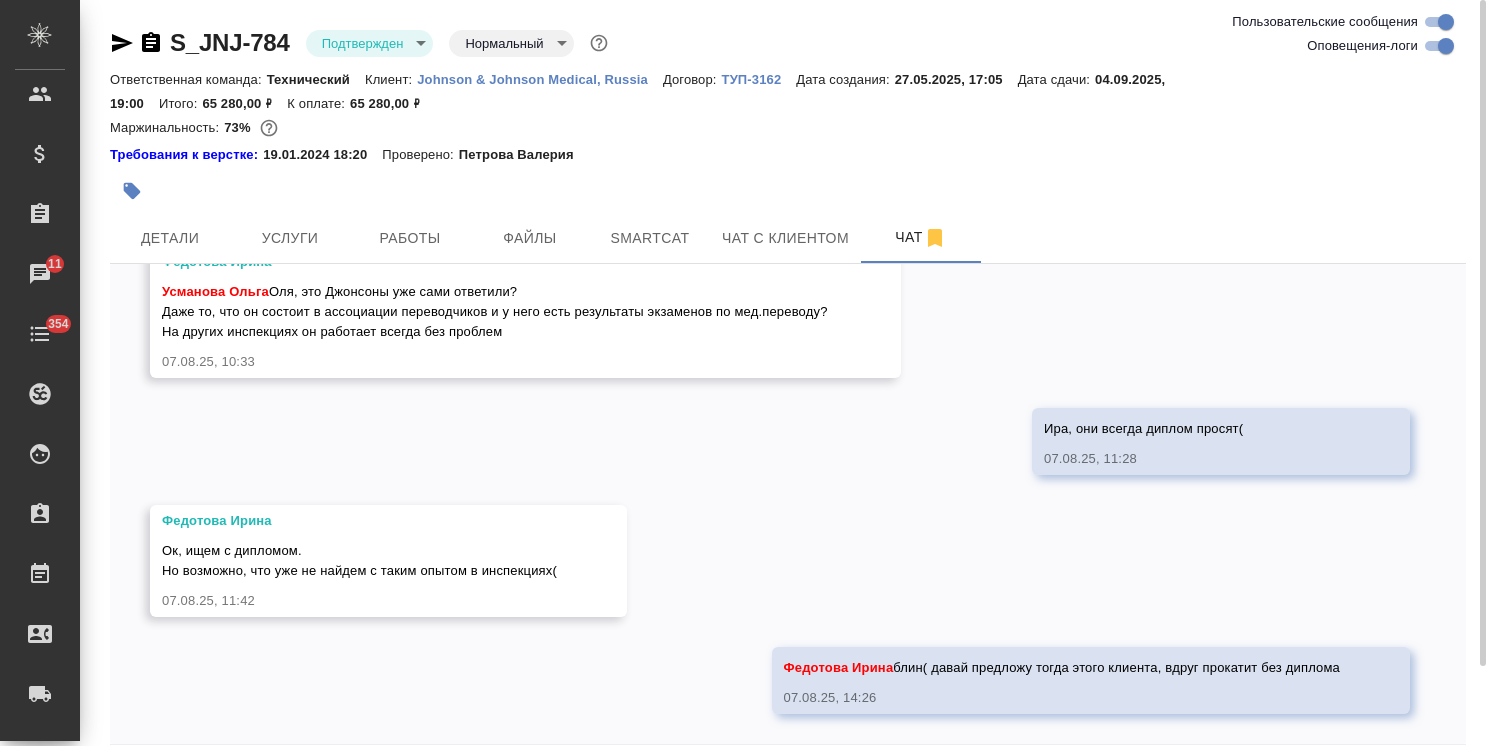 click 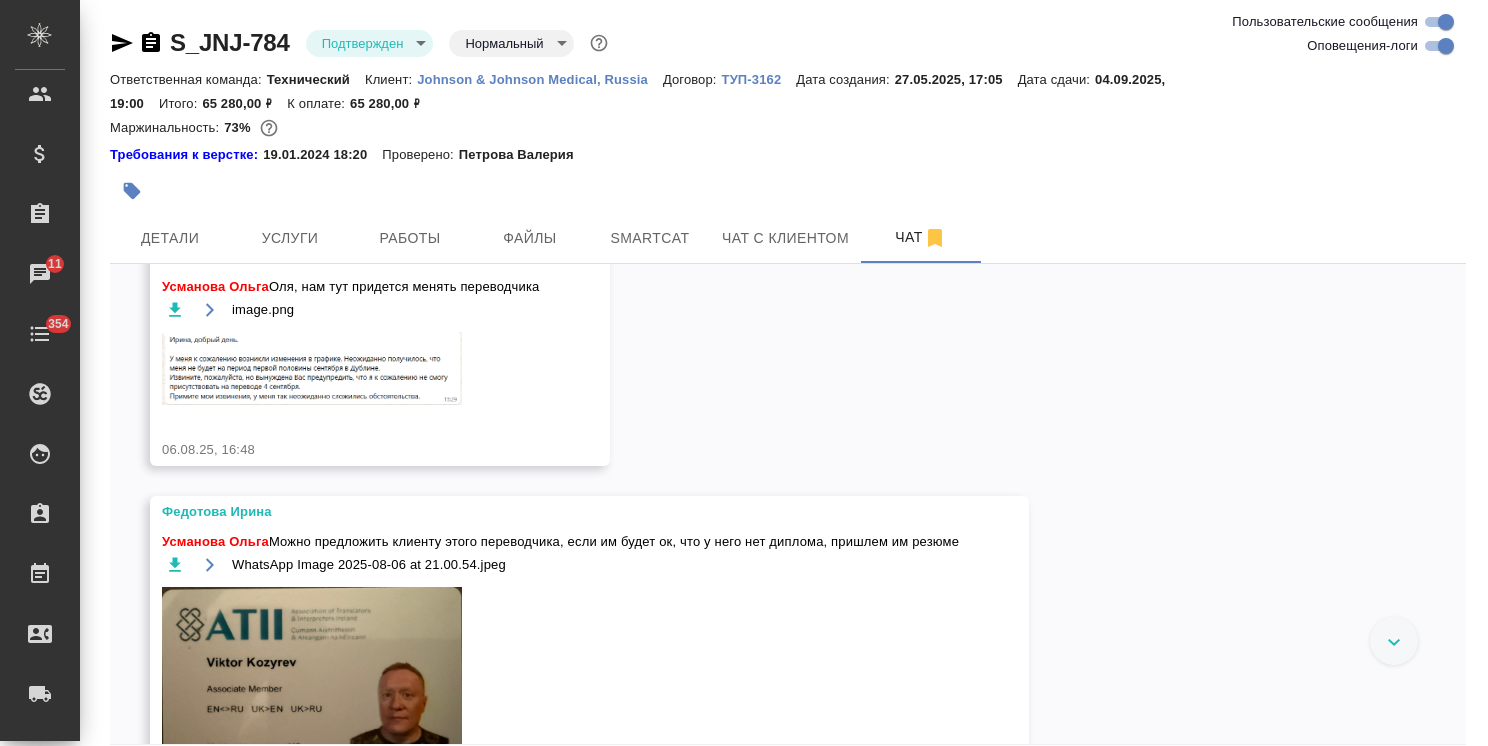 scroll, scrollTop: 2889, scrollLeft: 0, axis: vertical 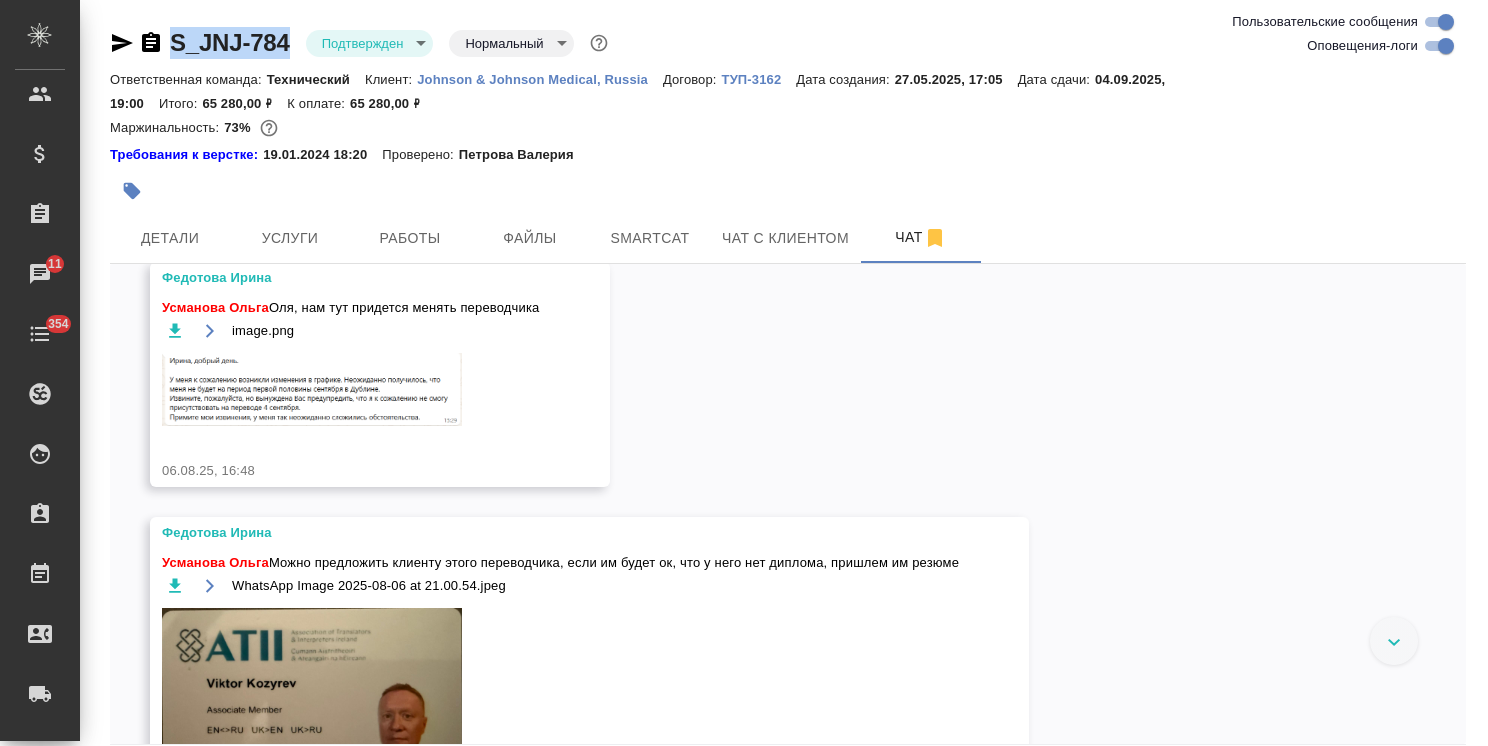 drag, startPoint x: 291, startPoint y: 28, endPoint x: 152, endPoint y: 30, distance: 139.01439 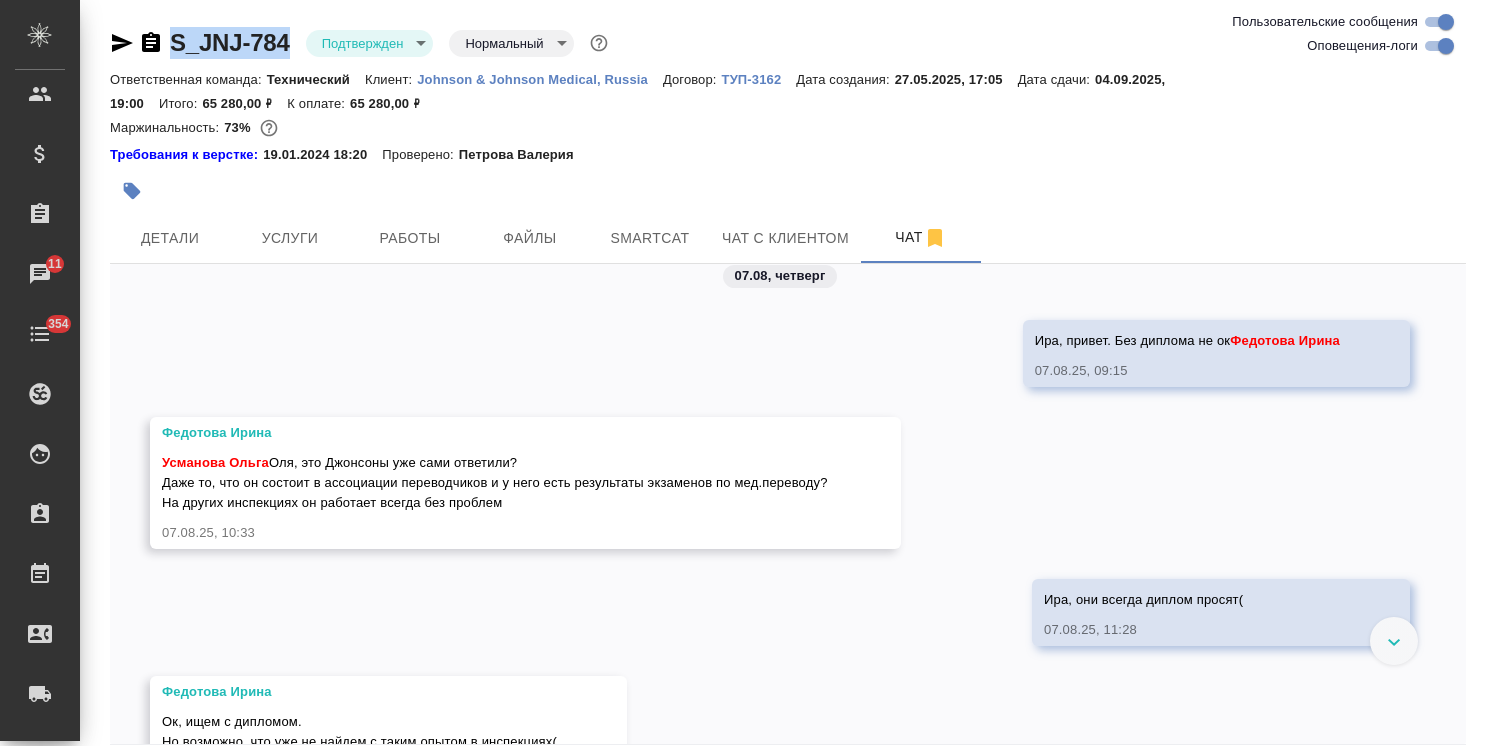 scroll, scrollTop: 4096, scrollLeft: 0, axis: vertical 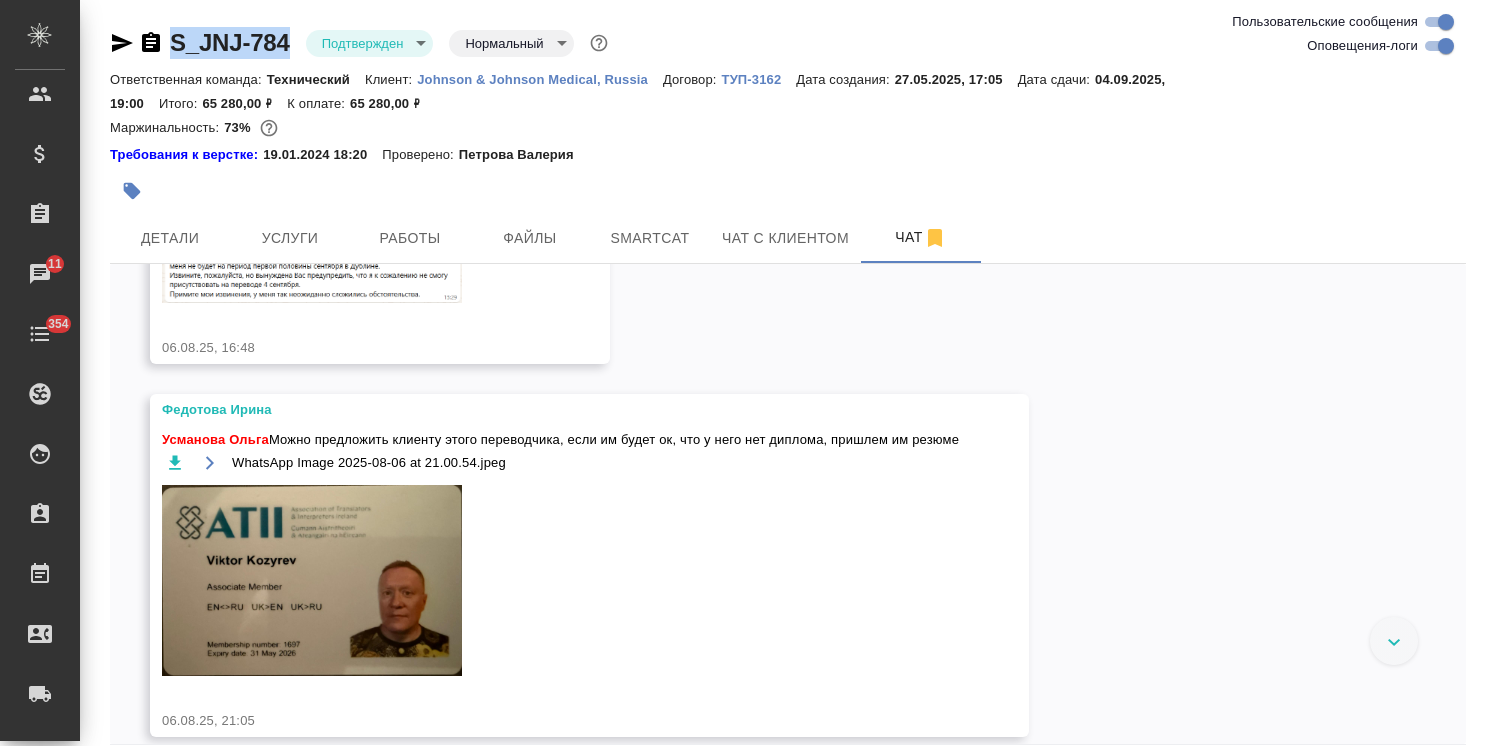 click at bounding box center (312, 266) 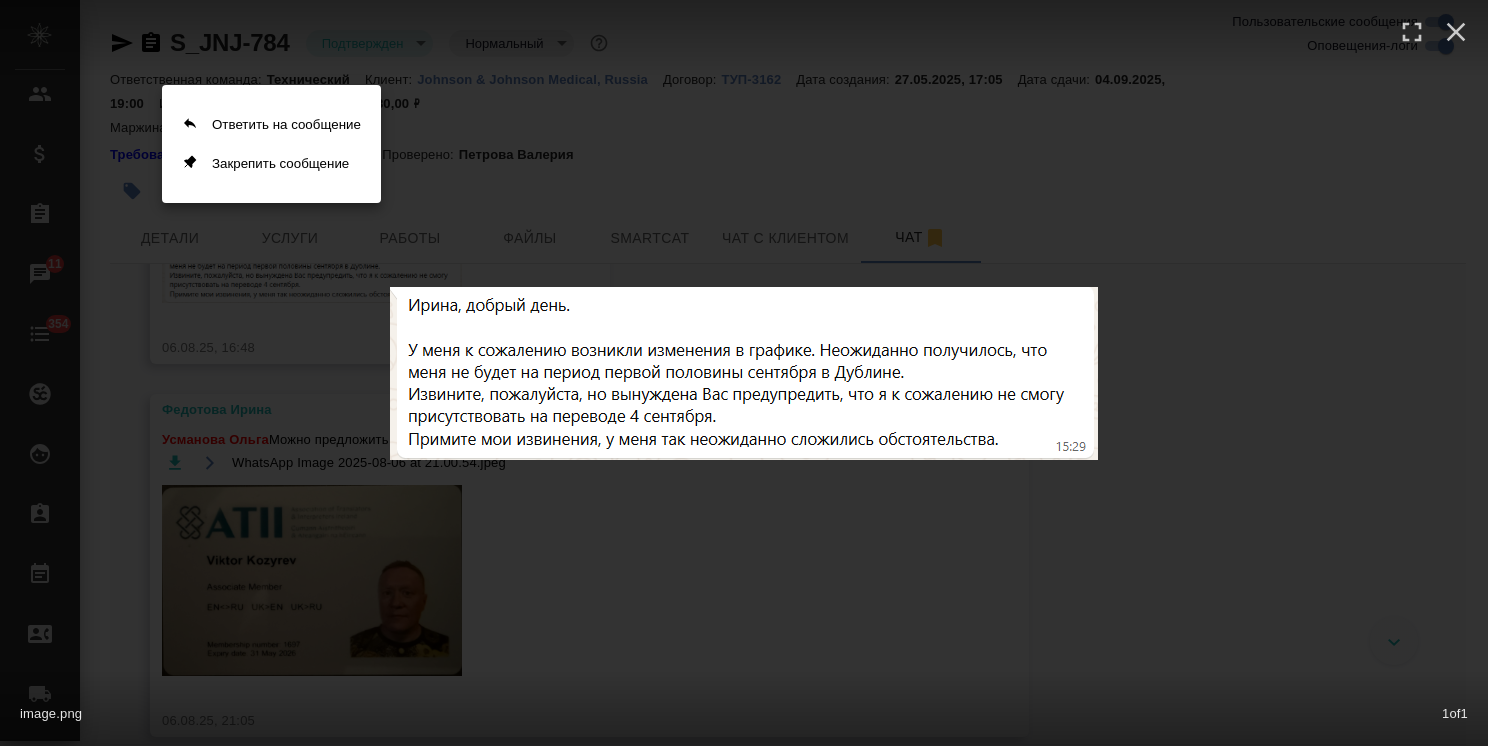 drag, startPoint x: 971, startPoint y: 390, endPoint x: 1198, endPoint y: 270, distance: 256.76642 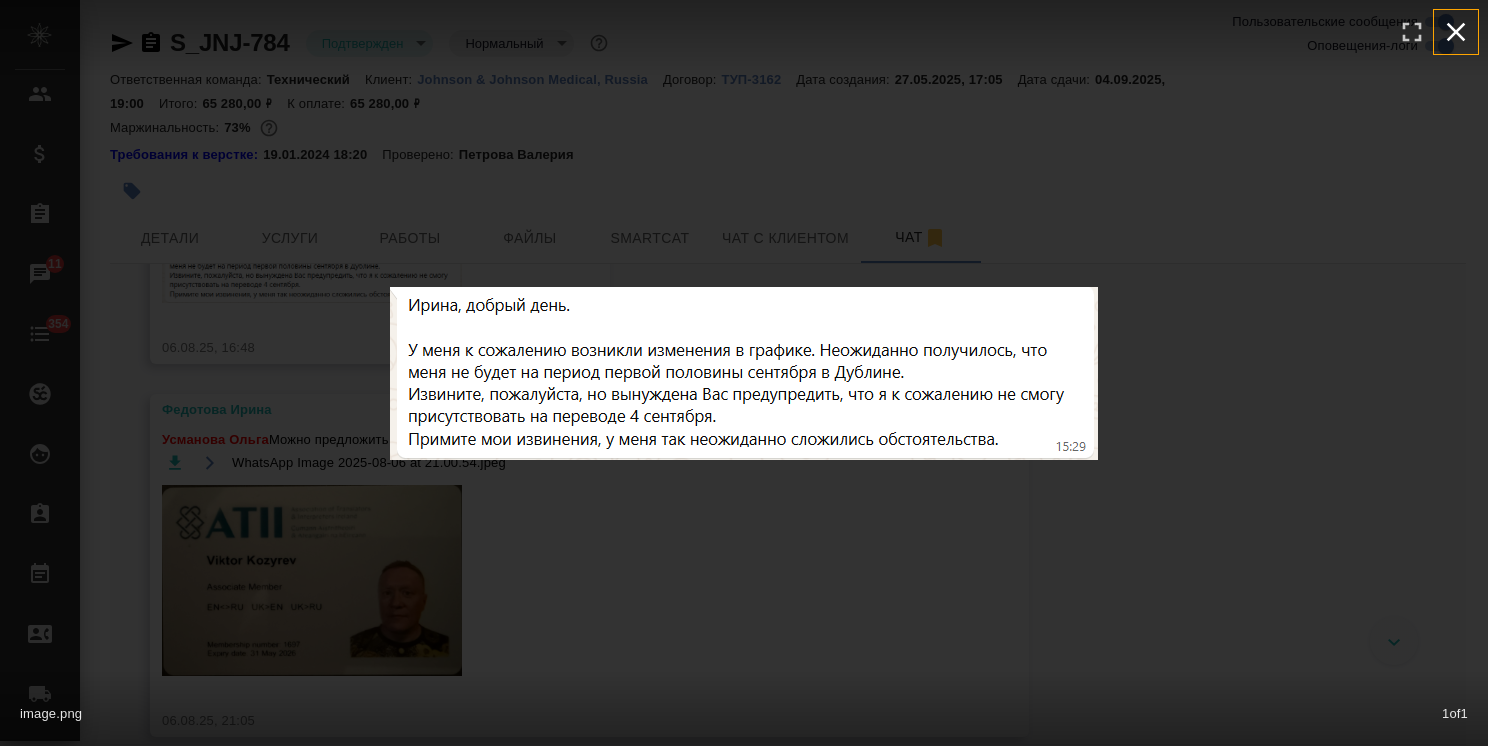 click 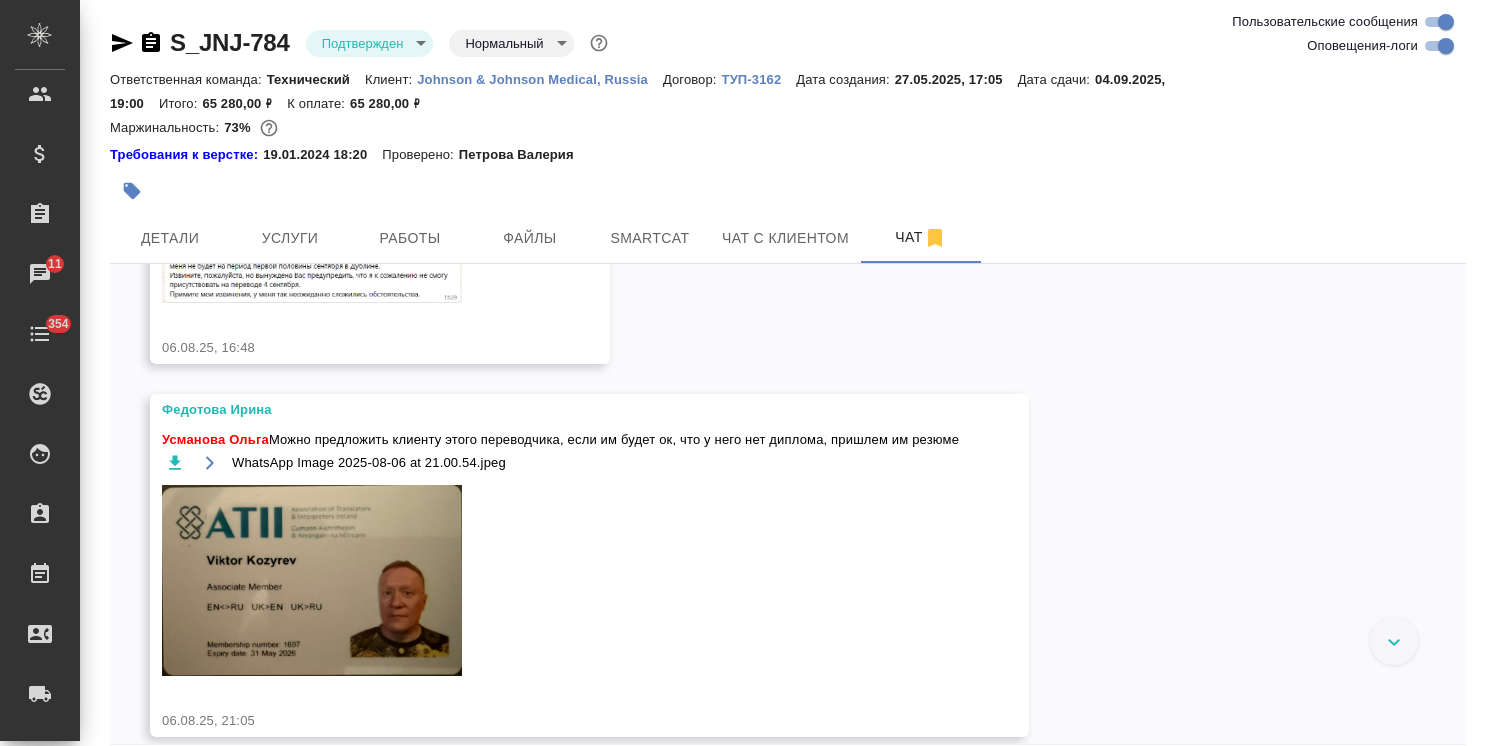 click 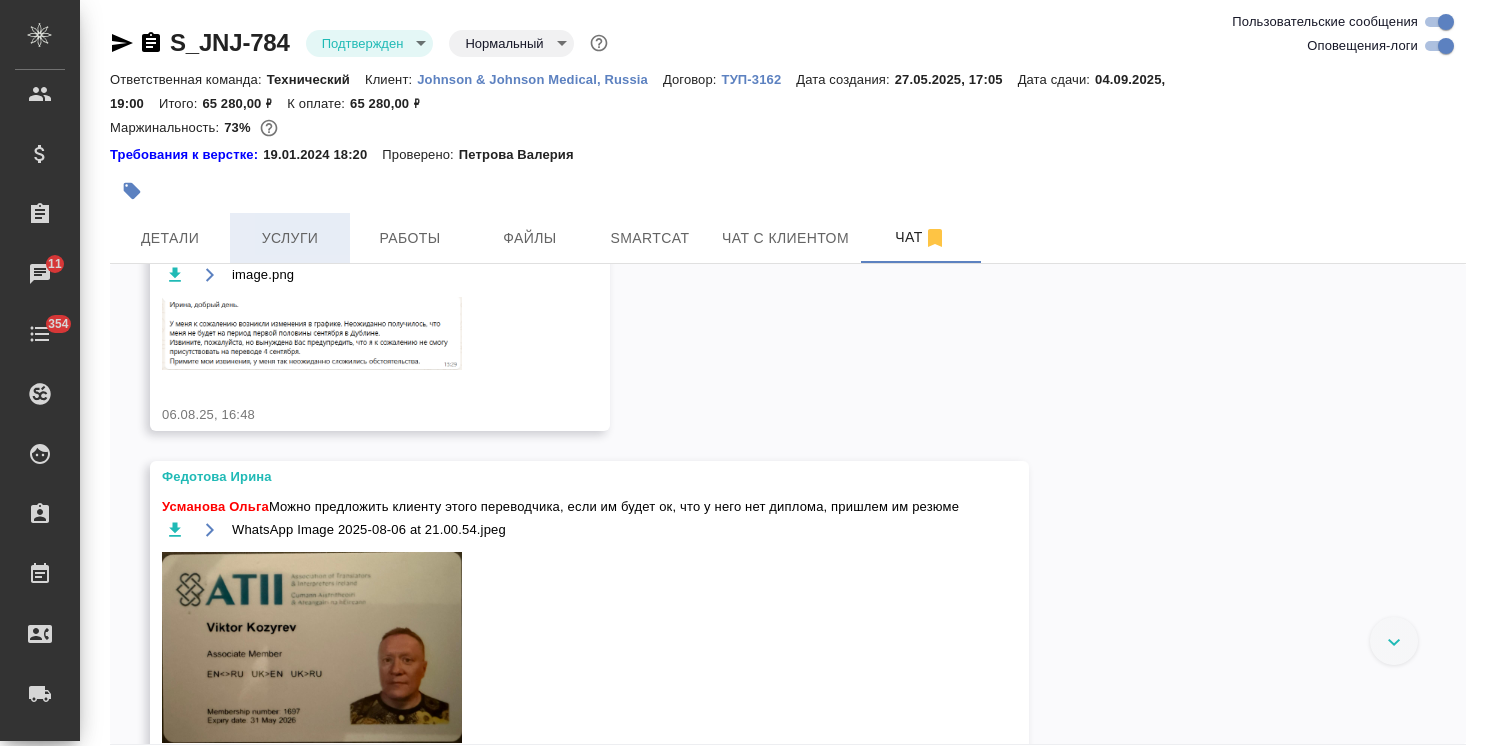 scroll, scrollTop: 2912, scrollLeft: 0, axis: vertical 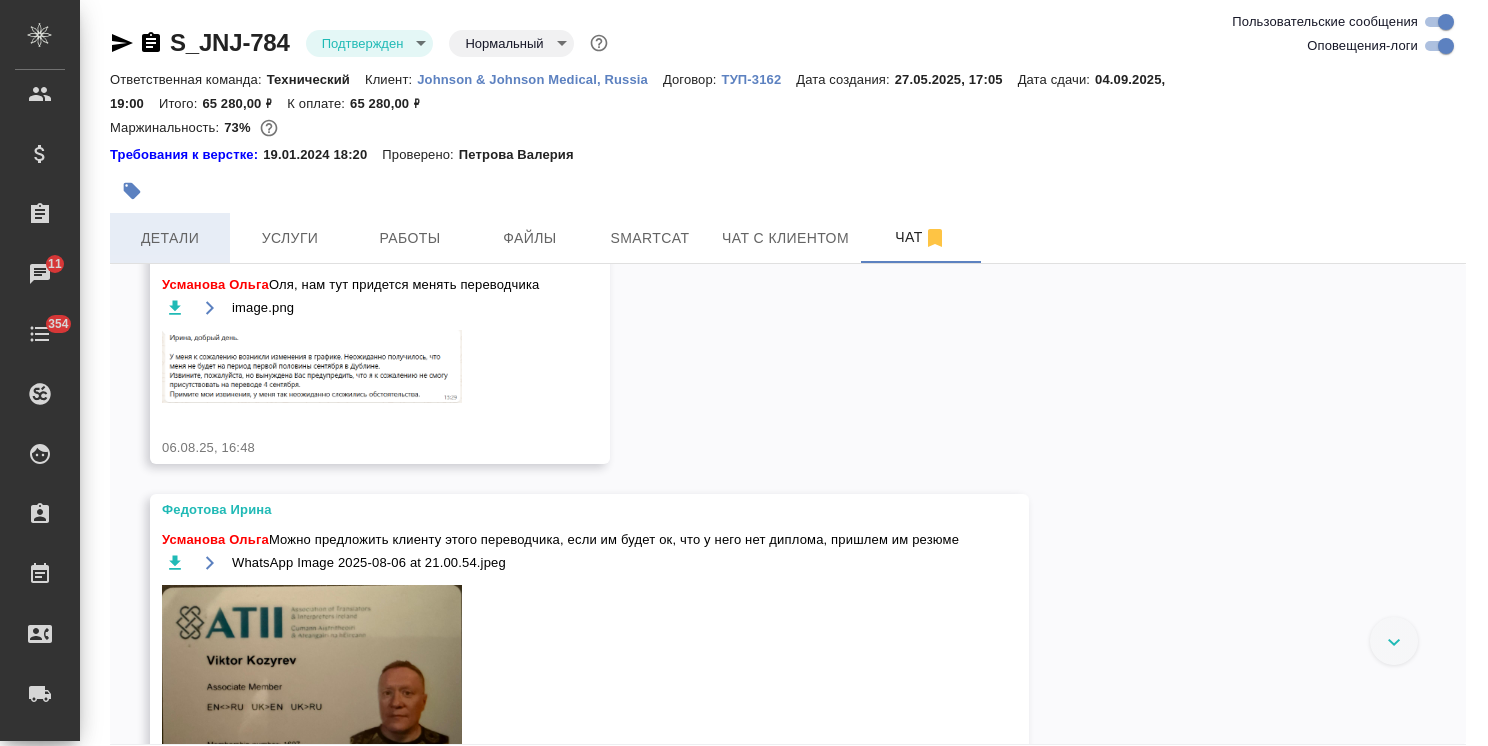 click on "Детали" at bounding box center [170, 238] 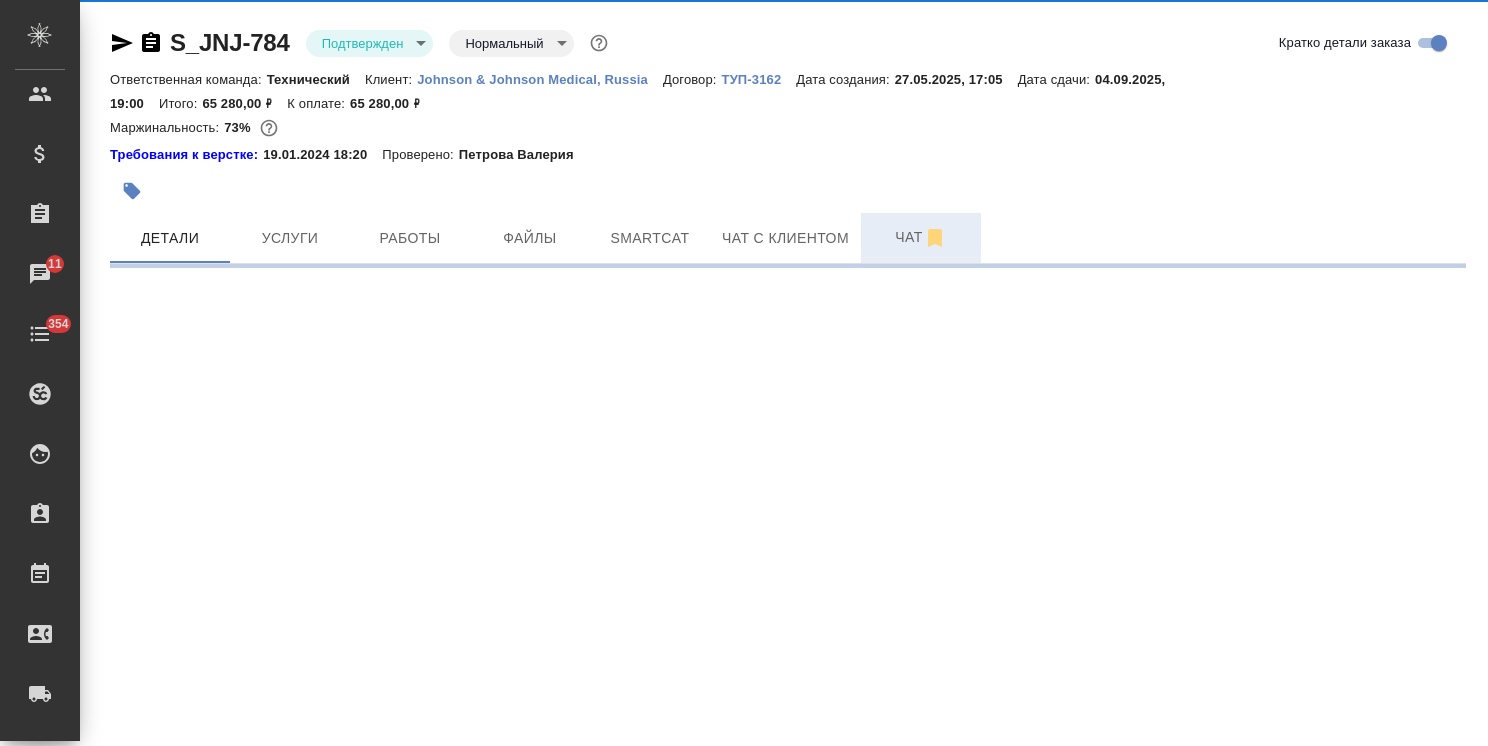 select on "RU" 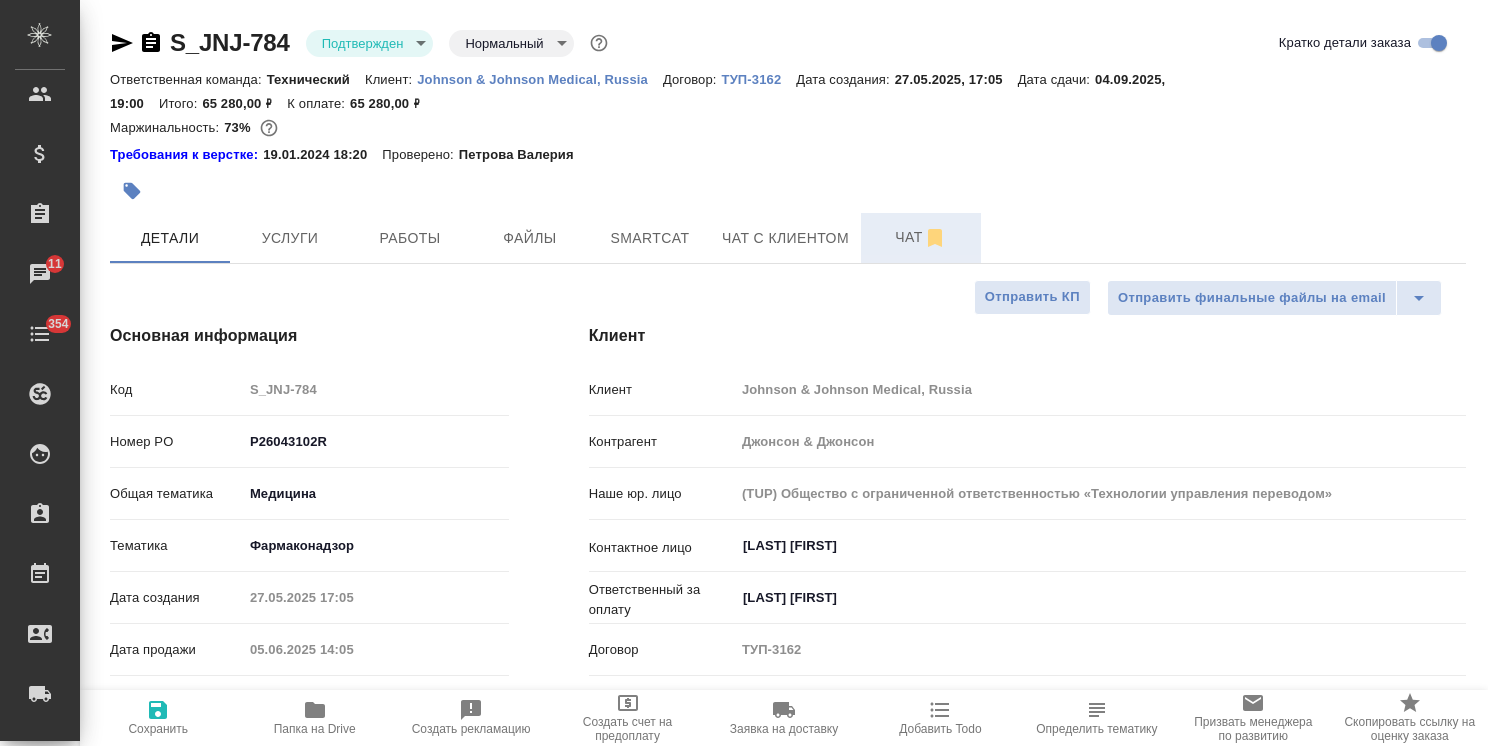 type on "x" 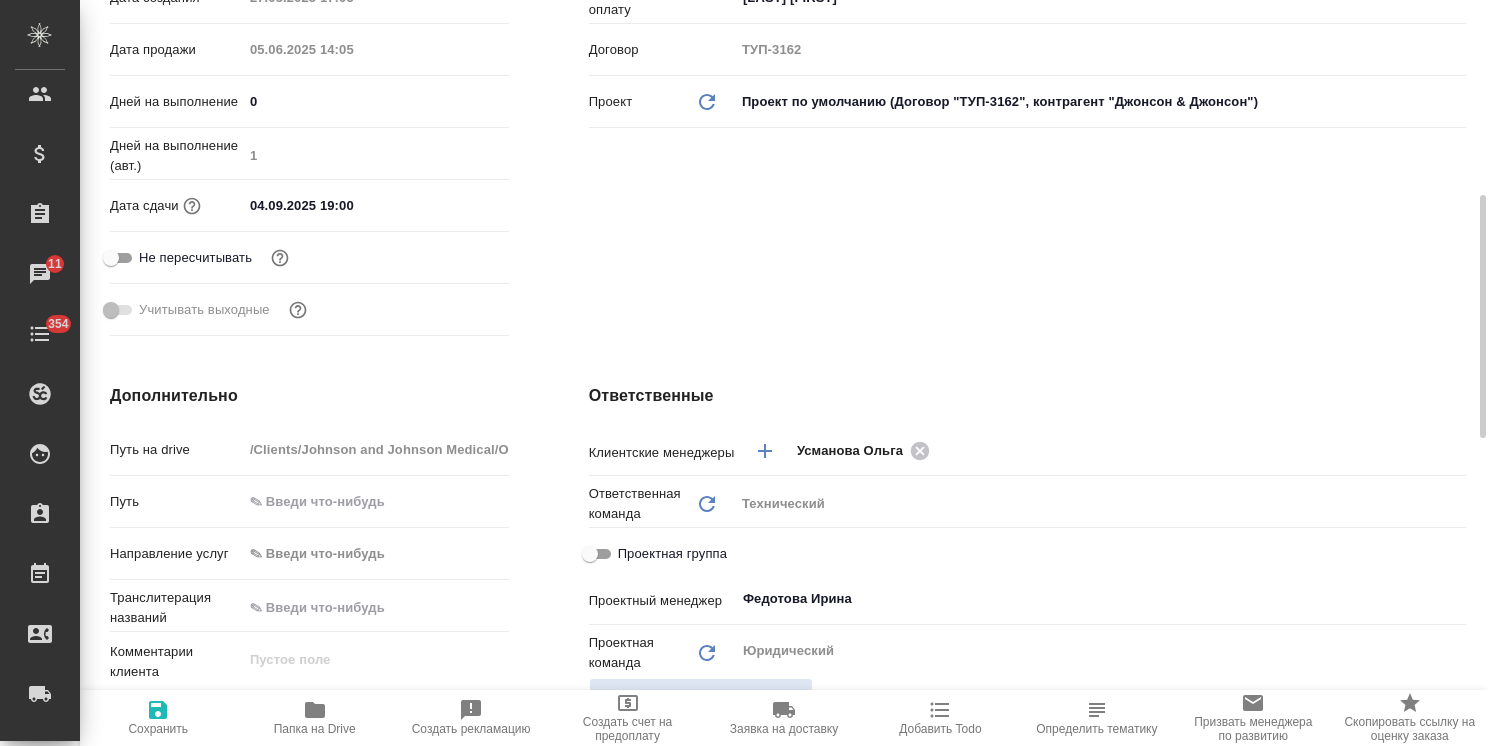 scroll, scrollTop: 900, scrollLeft: 0, axis: vertical 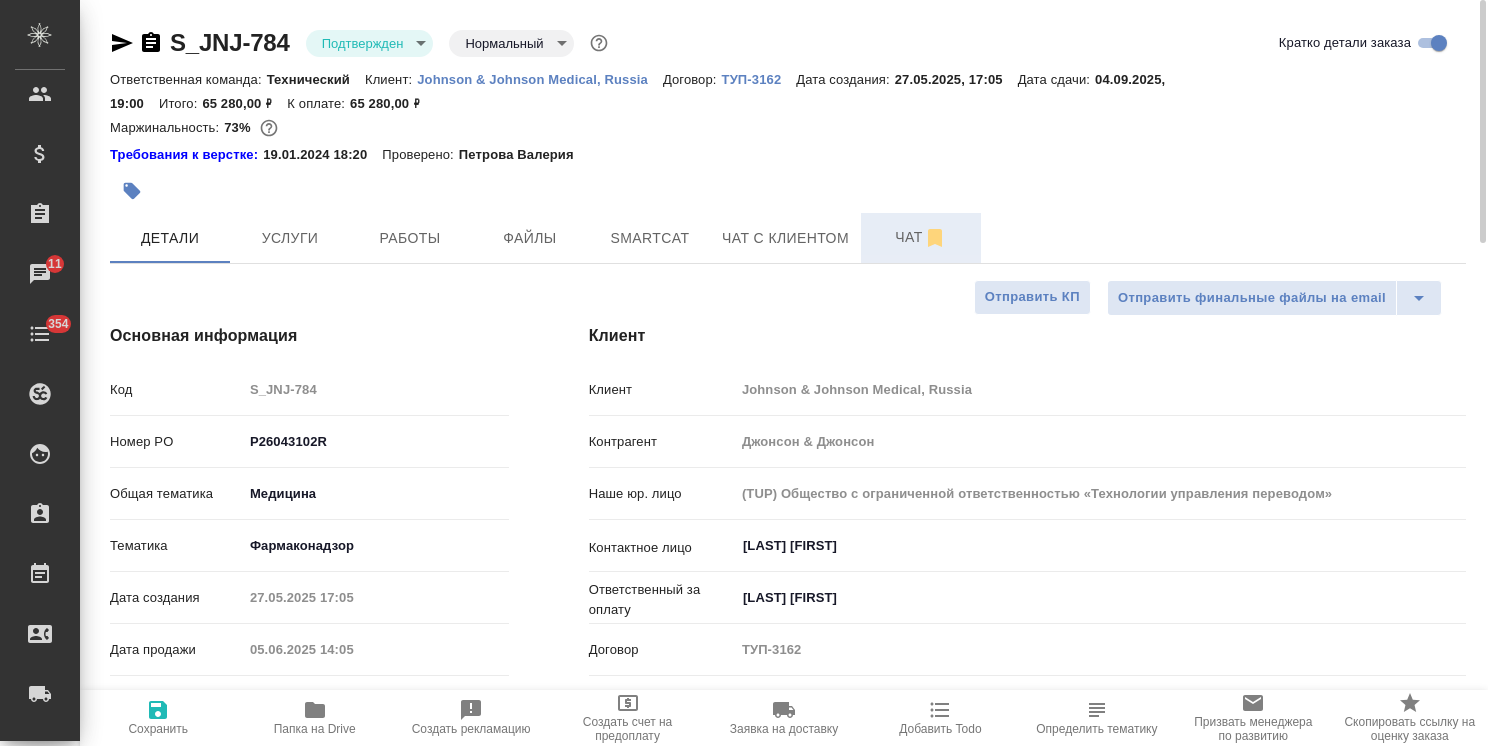 click 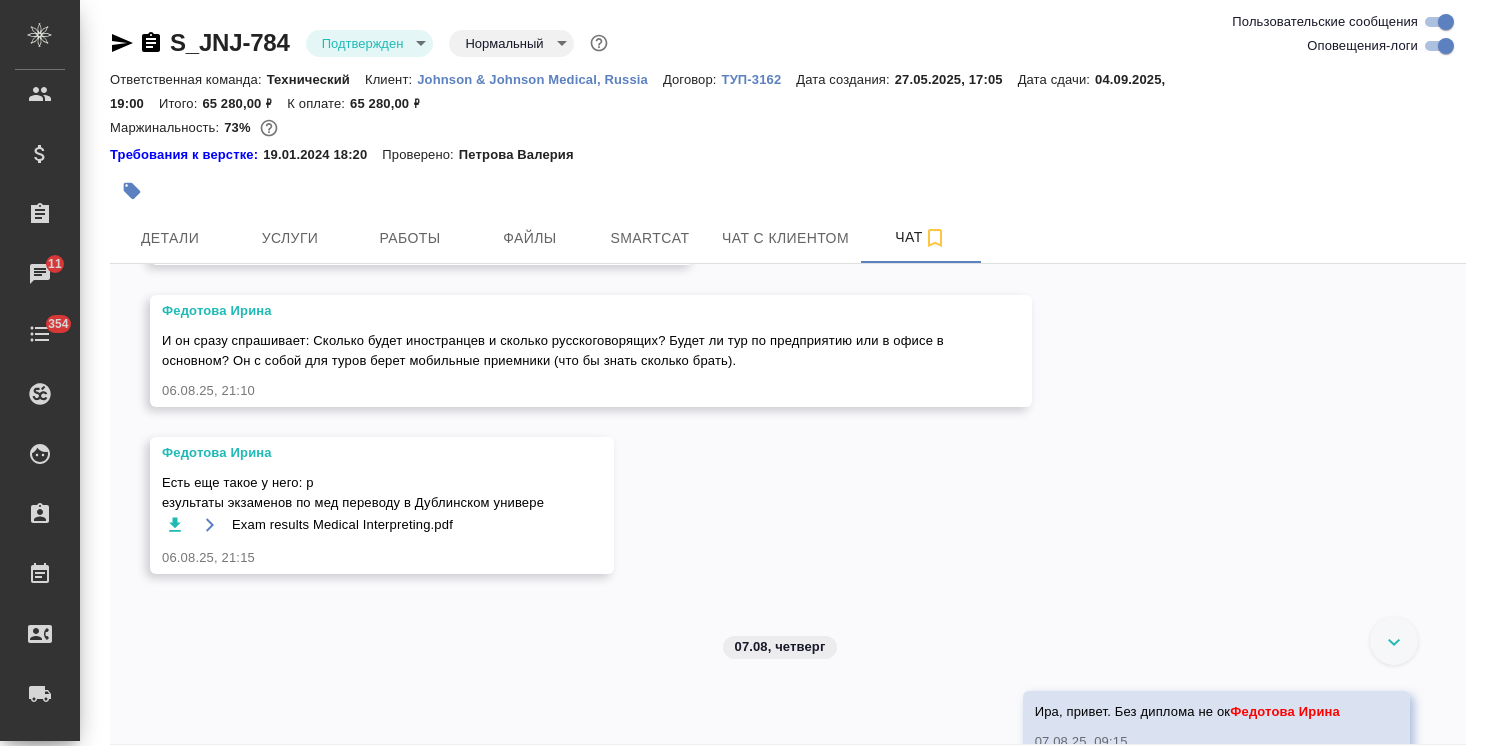 scroll, scrollTop: 4512, scrollLeft: 0, axis: vertical 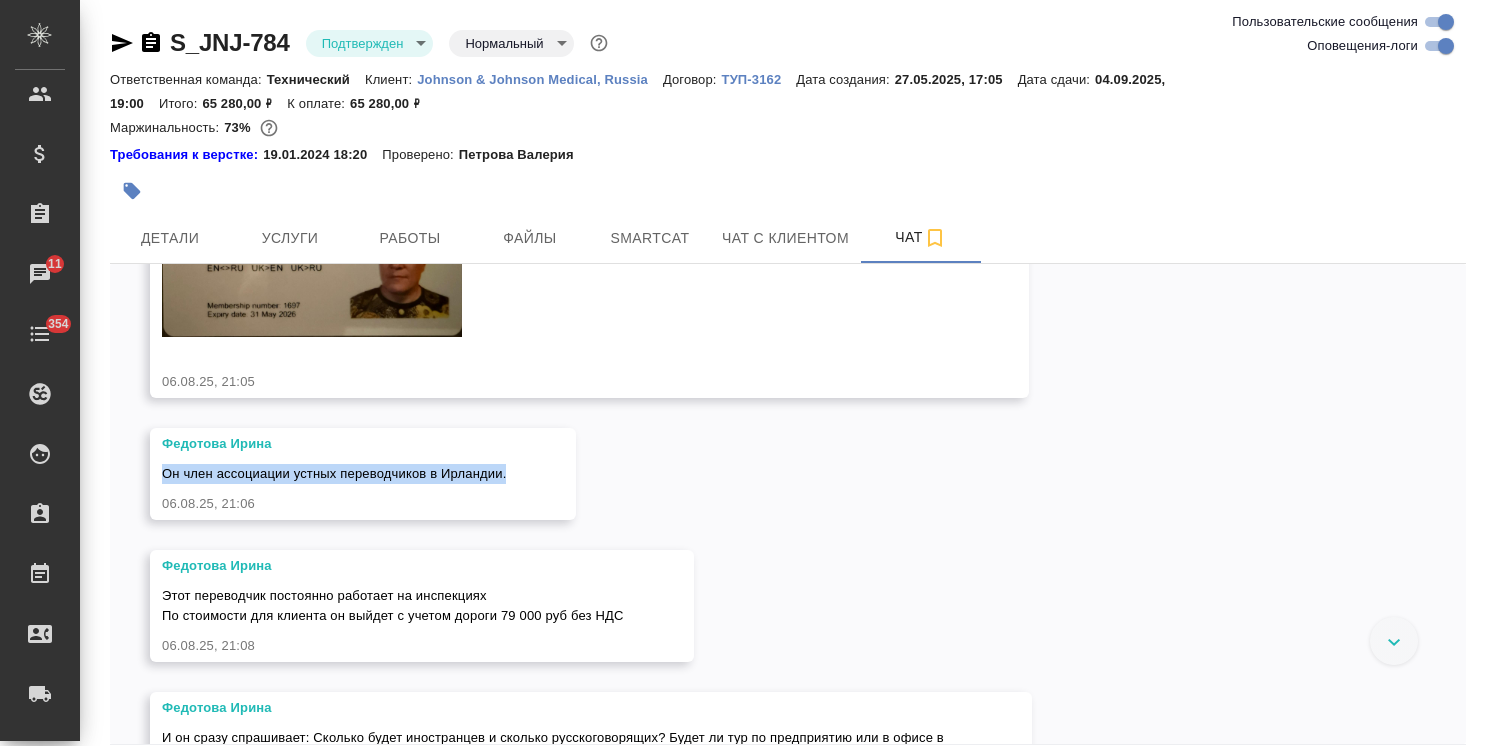 drag, startPoint x: 164, startPoint y: 572, endPoint x: 517, endPoint y: 579, distance: 353.0694 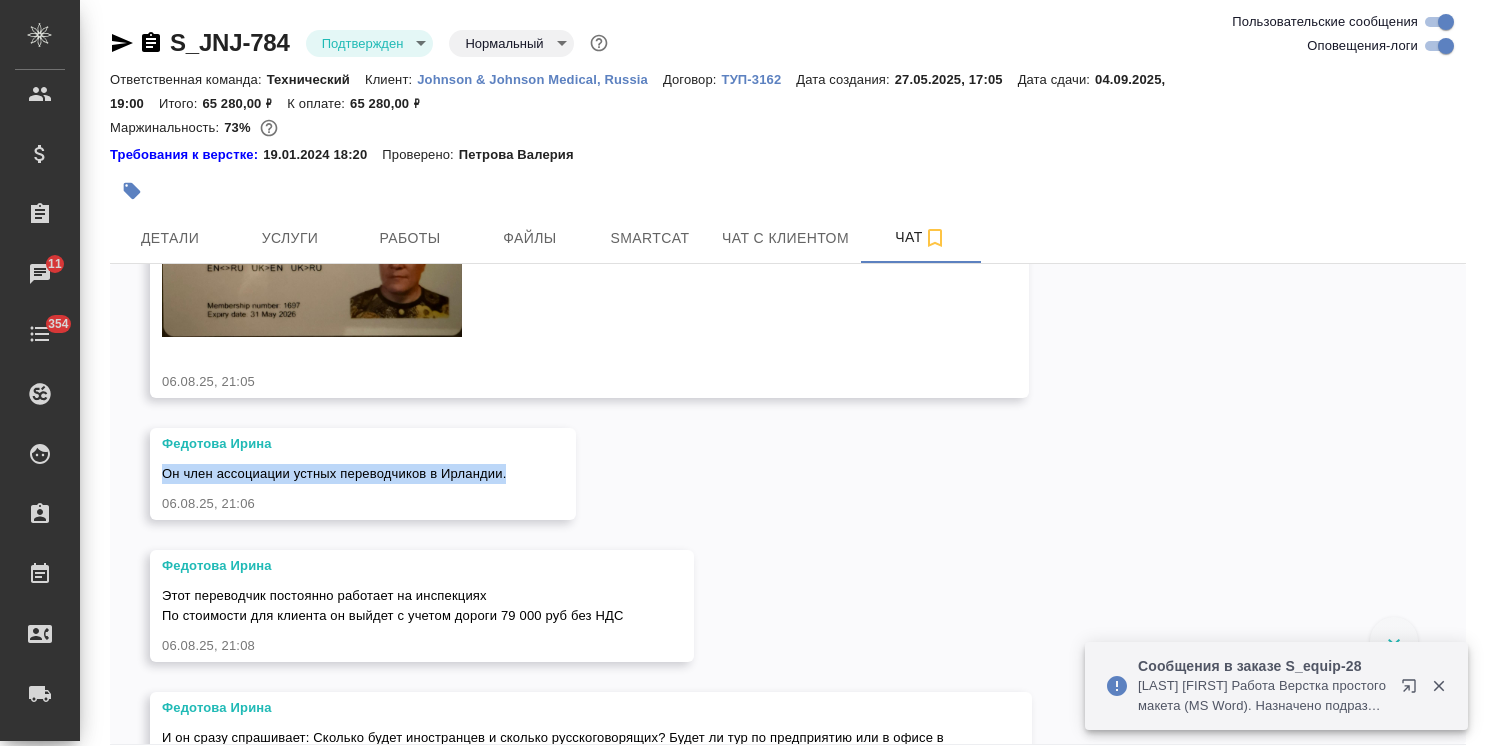 scroll, scrollTop: 3651, scrollLeft: 0, axis: vertical 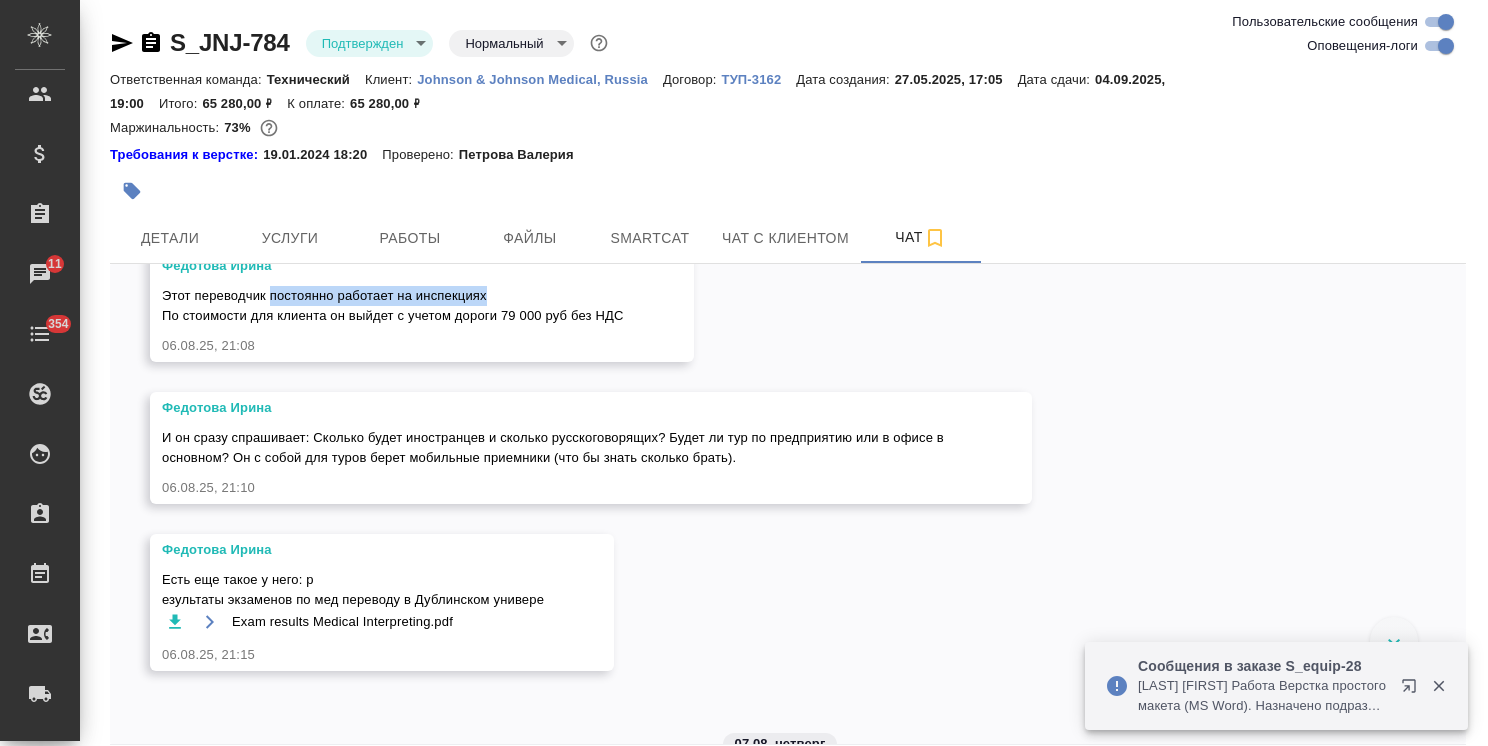 drag, startPoint x: 272, startPoint y: 394, endPoint x: 490, endPoint y: 390, distance: 218.0367 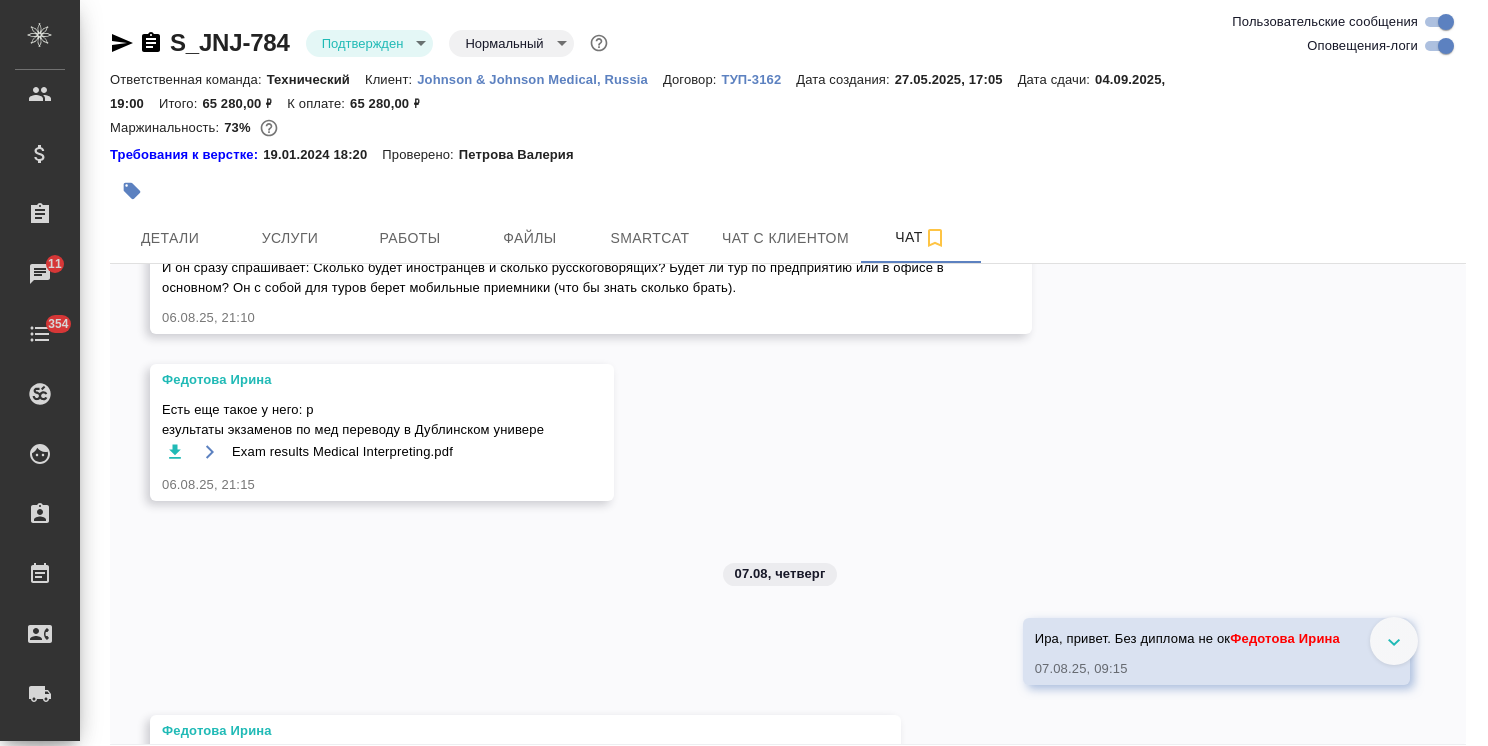 scroll, scrollTop: 3851, scrollLeft: 0, axis: vertical 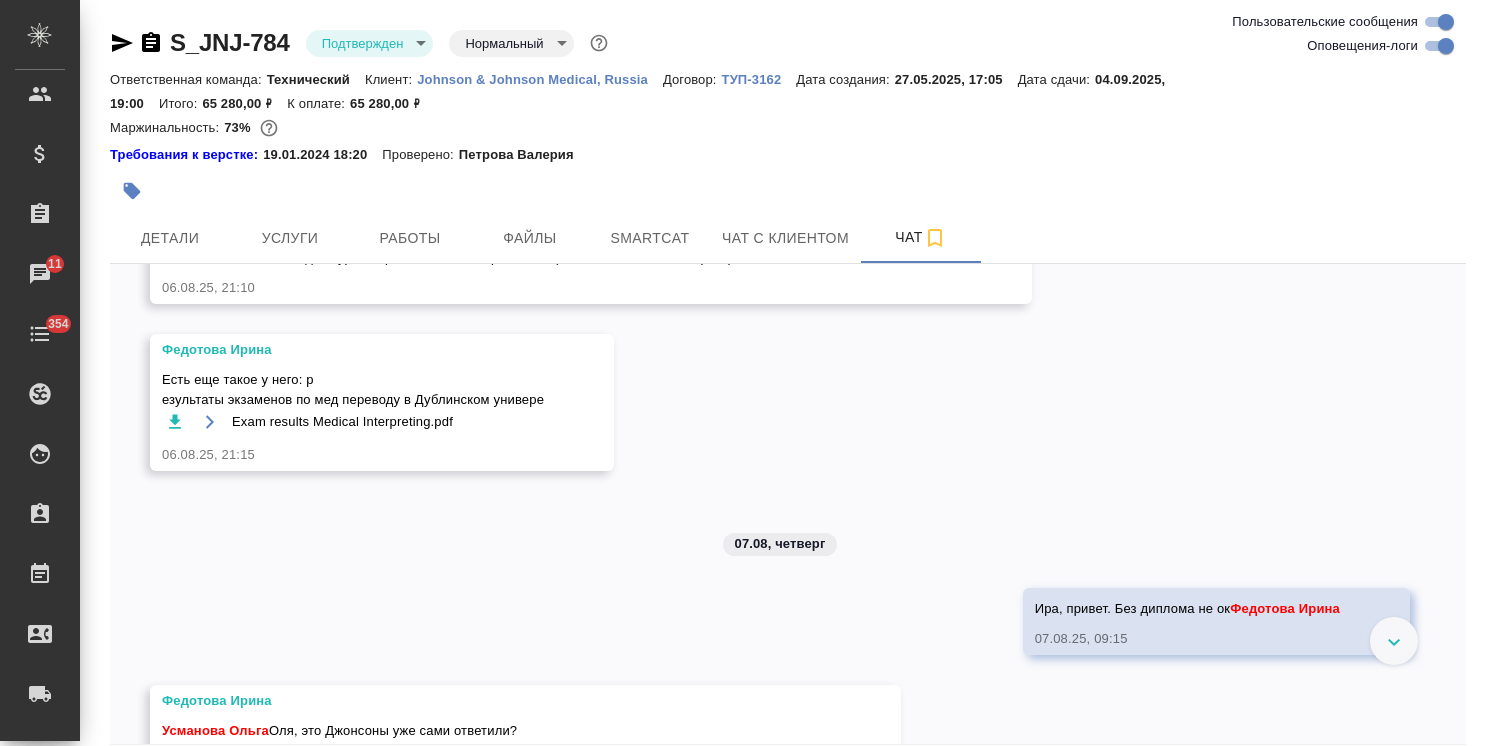 click 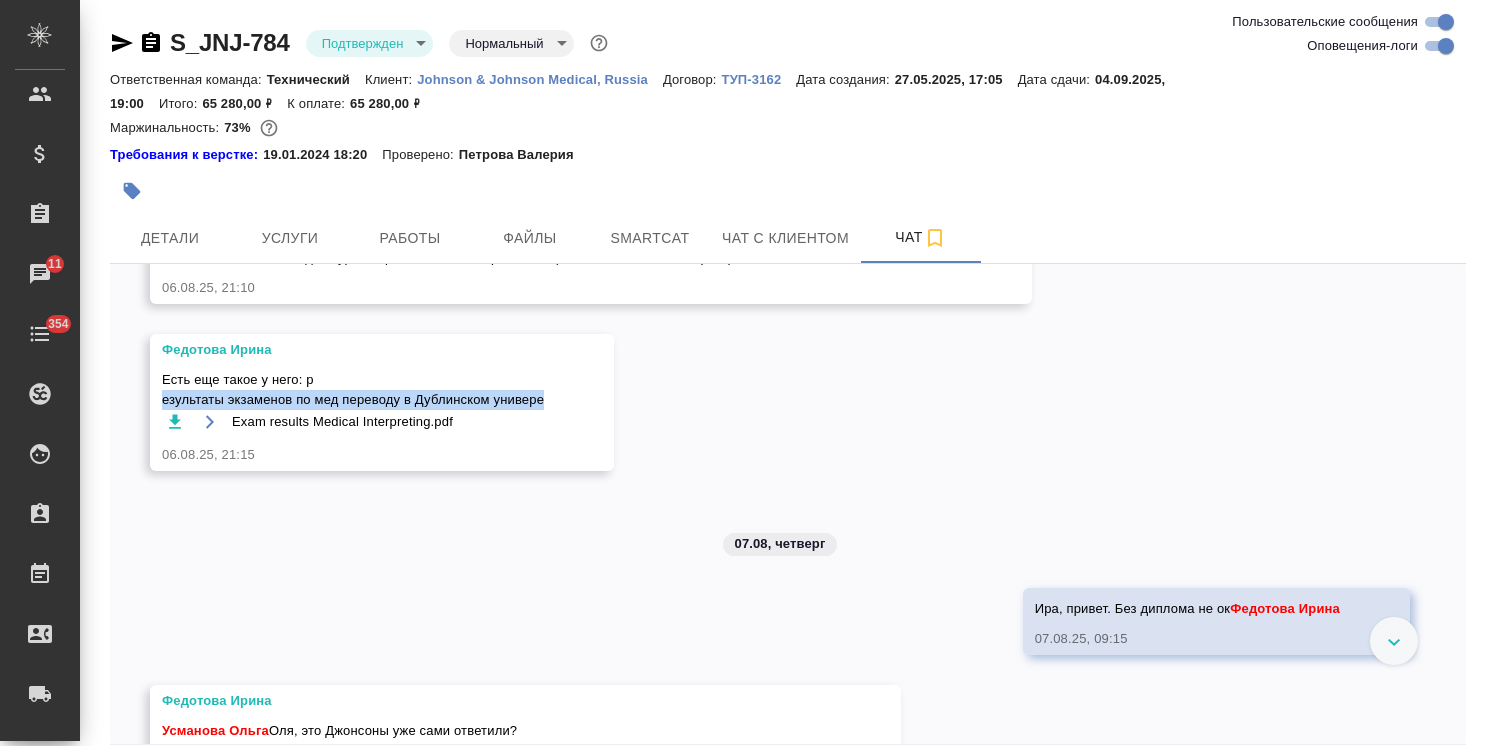 drag, startPoint x: 164, startPoint y: 501, endPoint x: 554, endPoint y: 502, distance: 390.00128 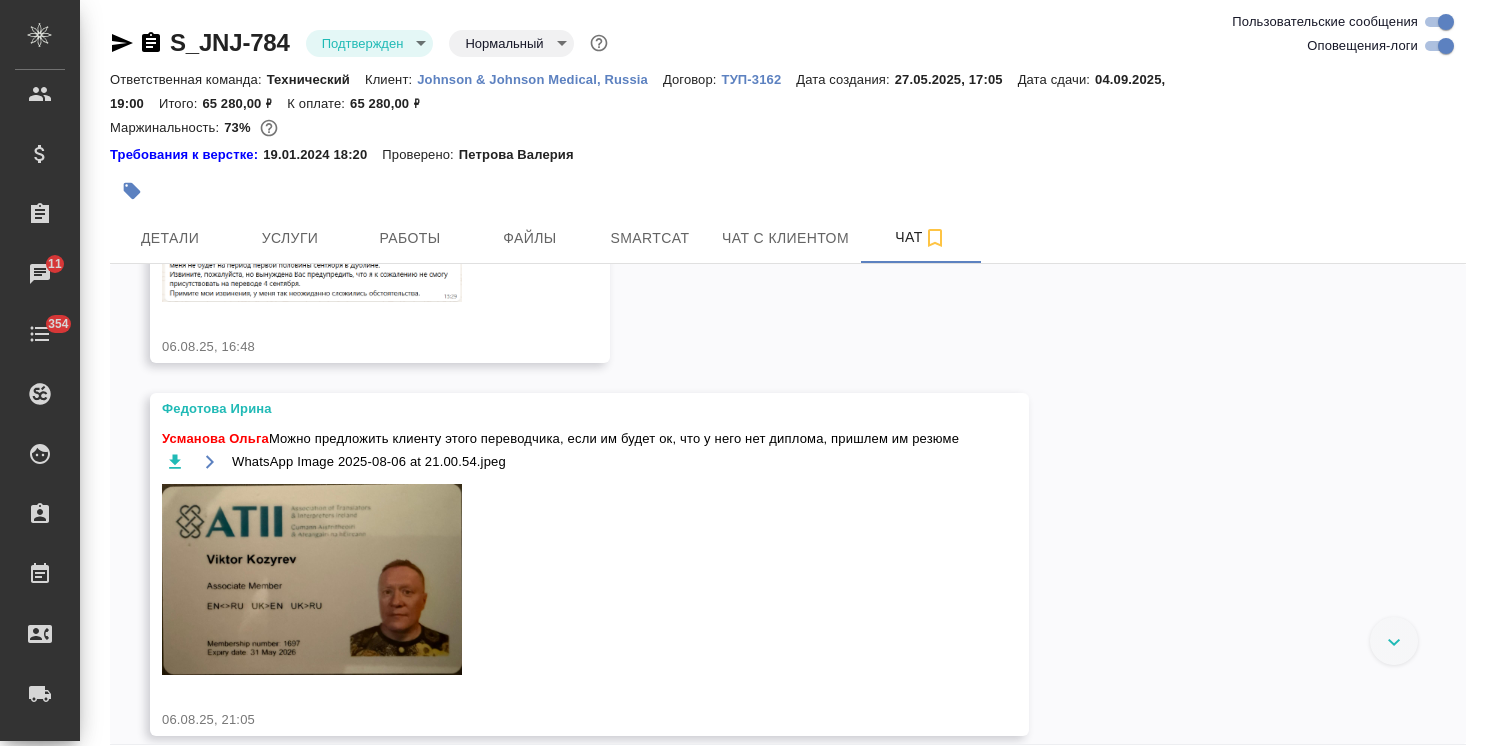 scroll, scrollTop: 3012, scrollLeft: 0, axis: vertical 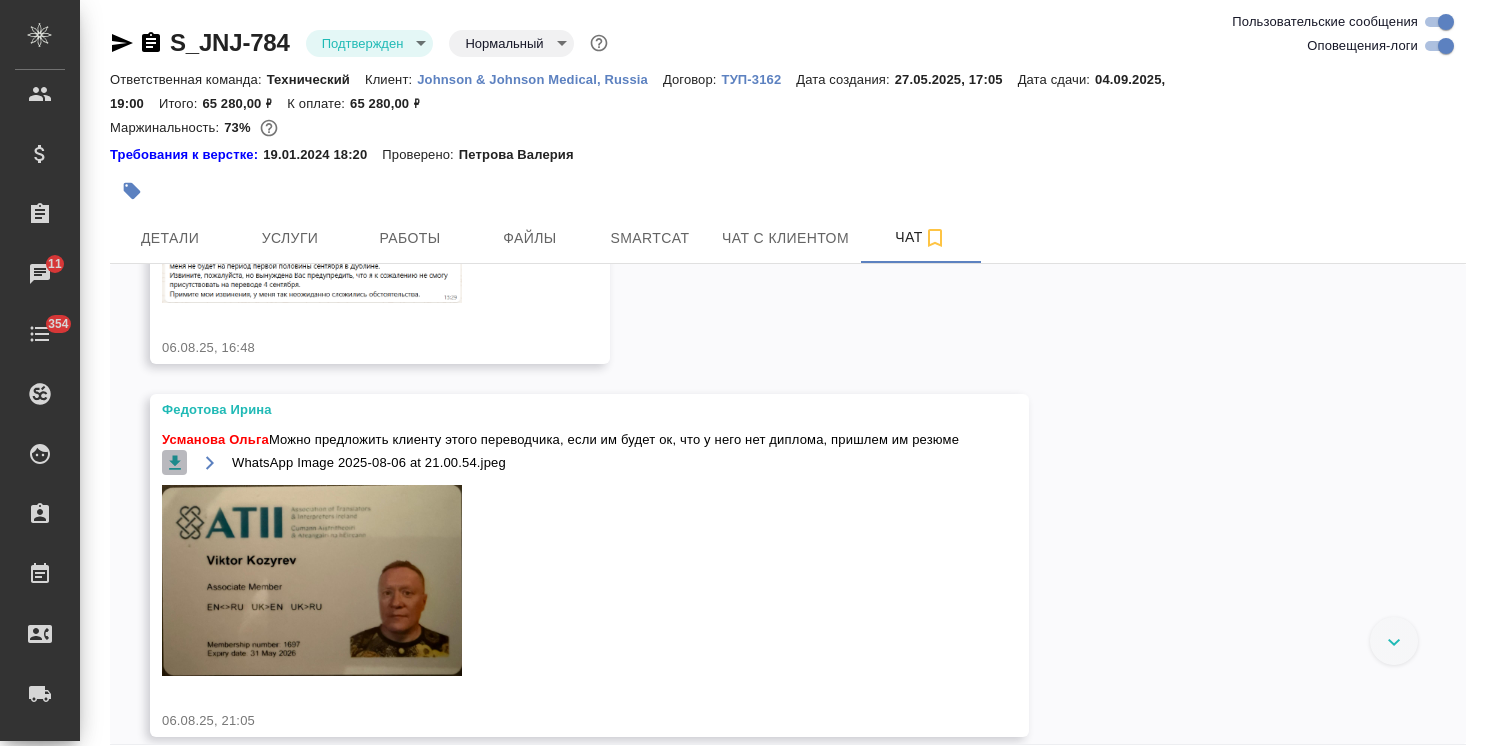 click 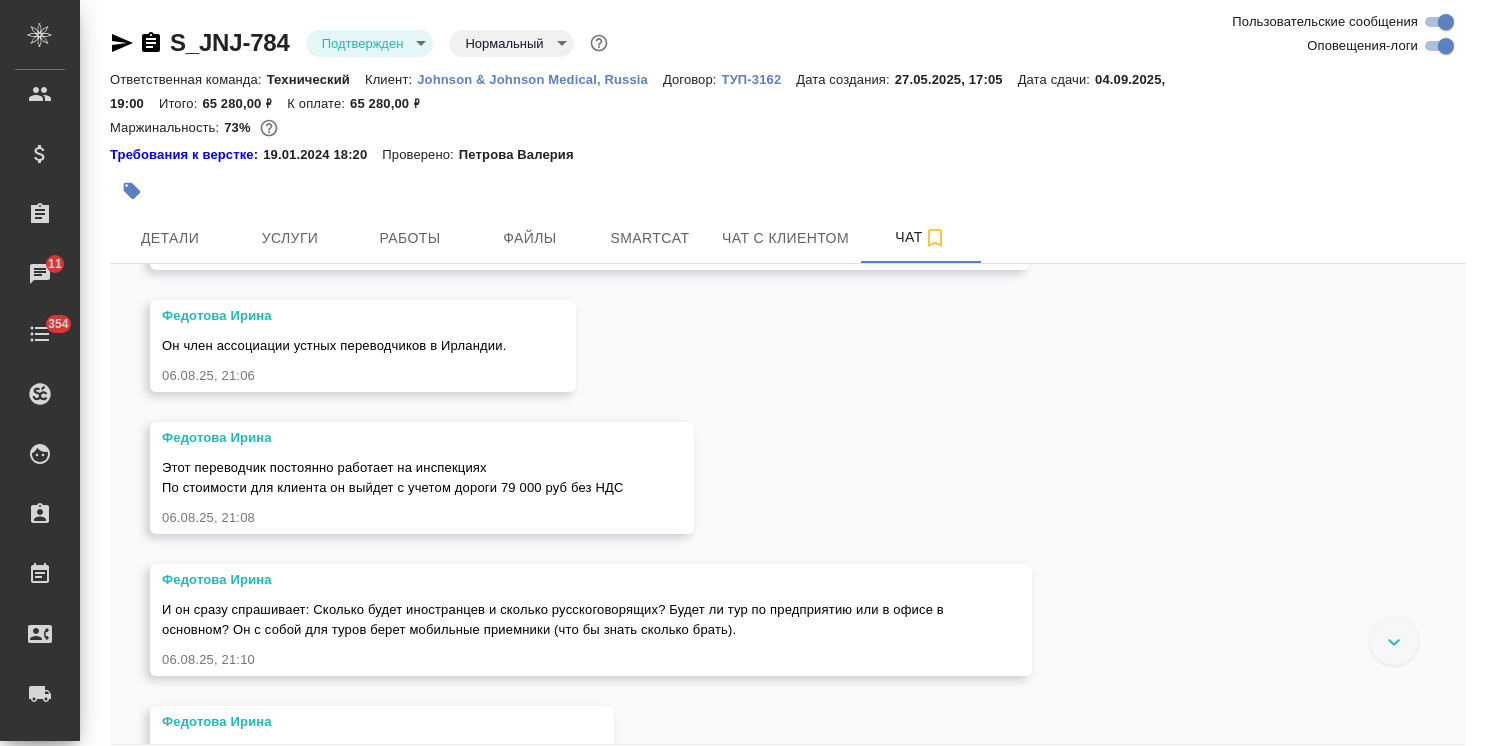 scroll, scrollTop: 3488, scrollLeft: 0, axis: vertical 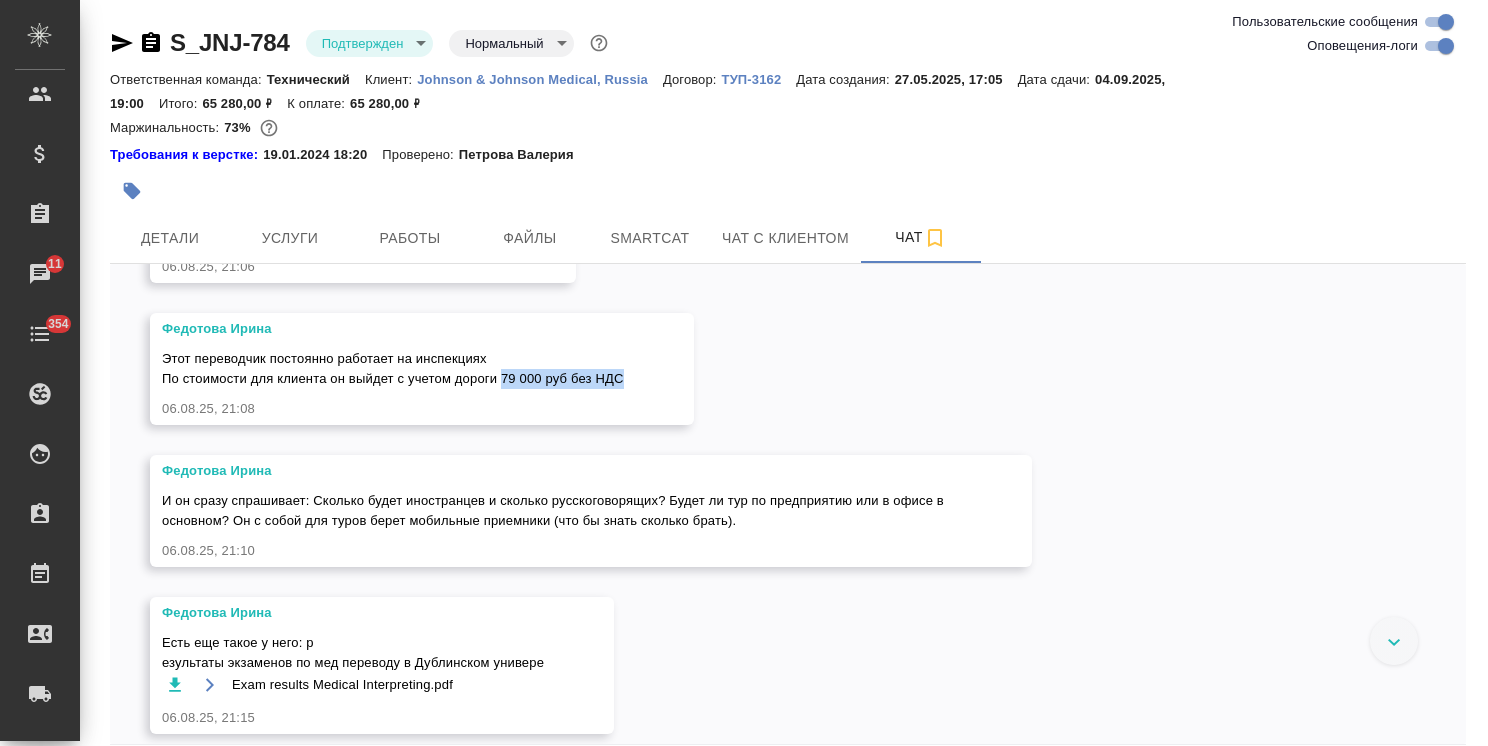 drag, startPoint x: 500, startPoint y: 473, endPoint x: 635, endPoint y: 477, distance: 135.05925 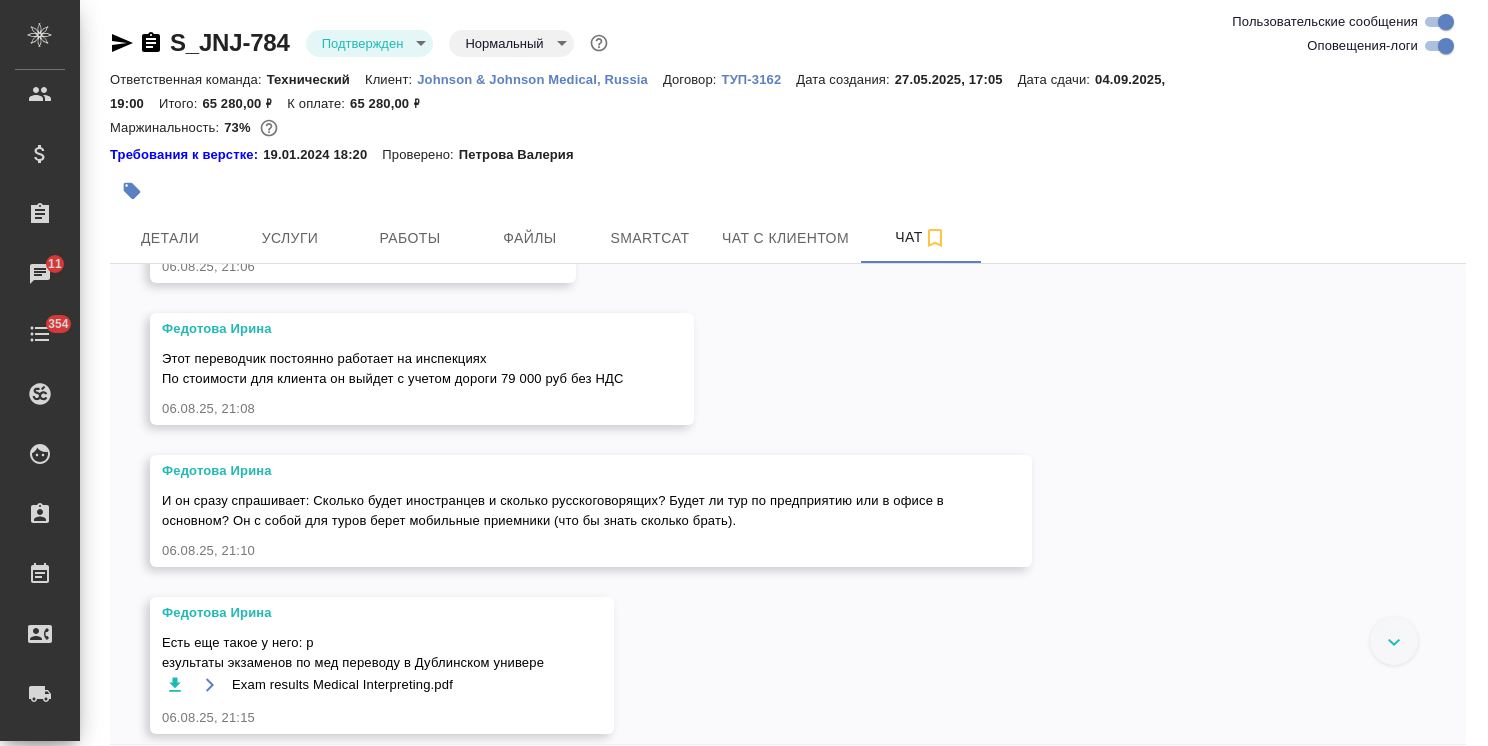 drag, startPoint x: 114, startPoint y: 50, endPoint x: 128, endPoint y: 51, distance: 14.035668 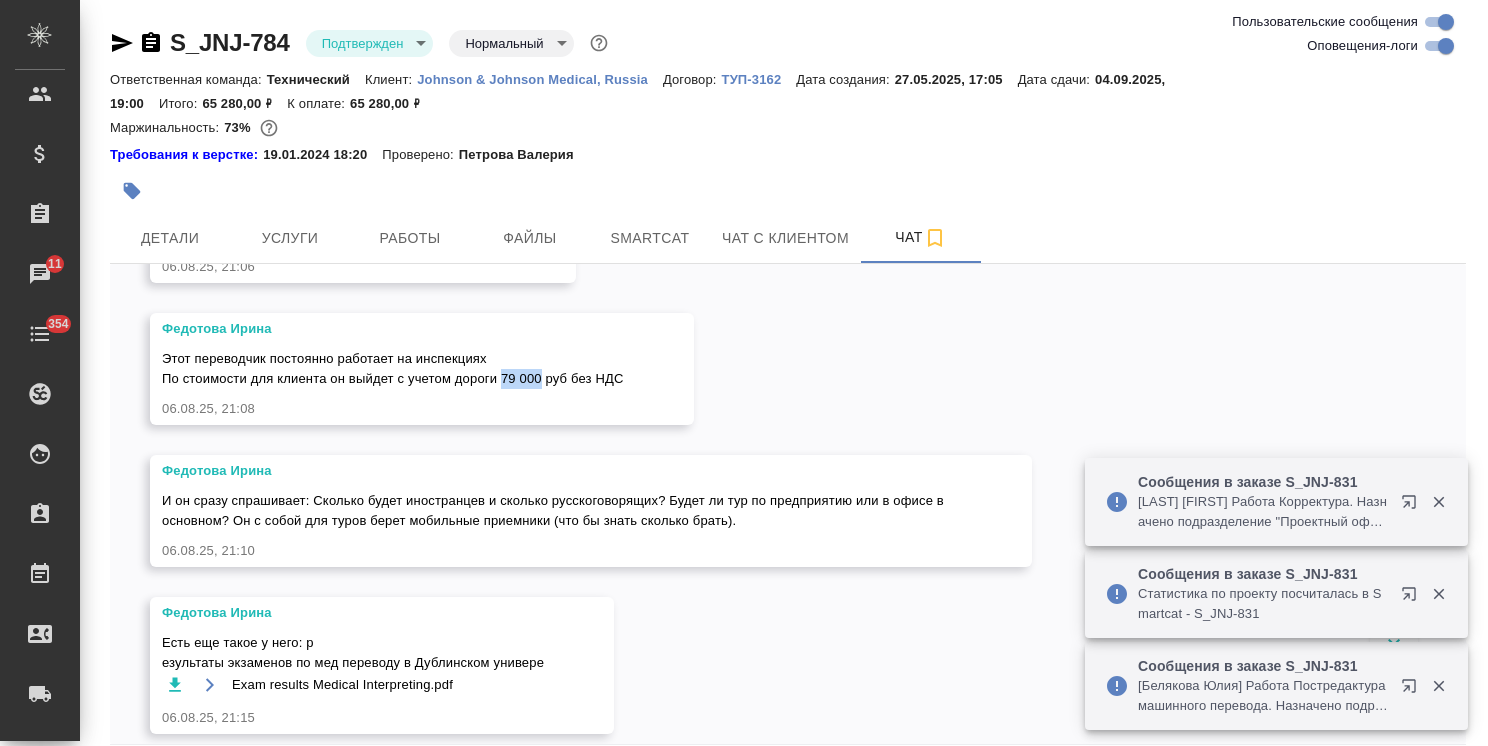 drag, startPoint x: 502, startPoint y: 478, endPoint x: 543, endPoint y: 484, distance: 41.4367 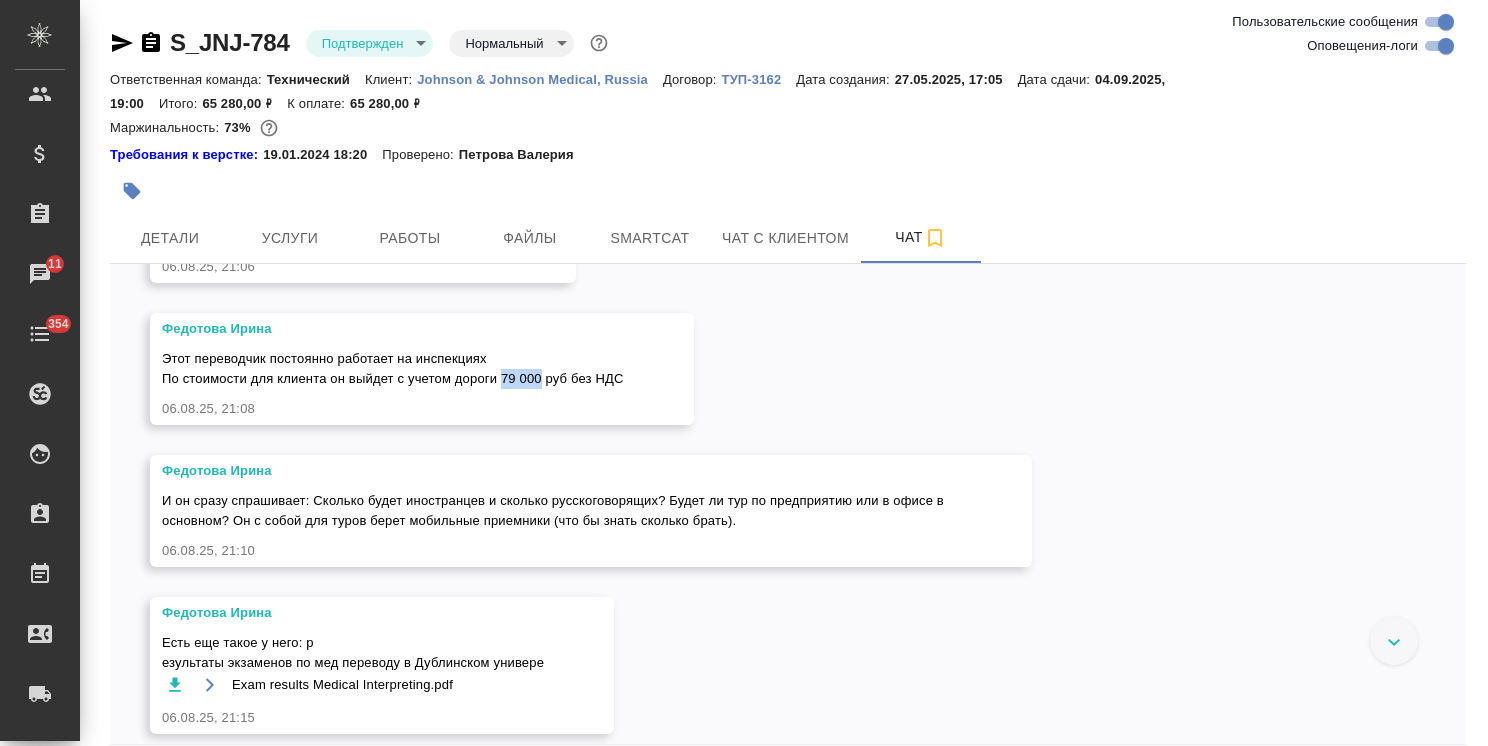 copy on "79 000" 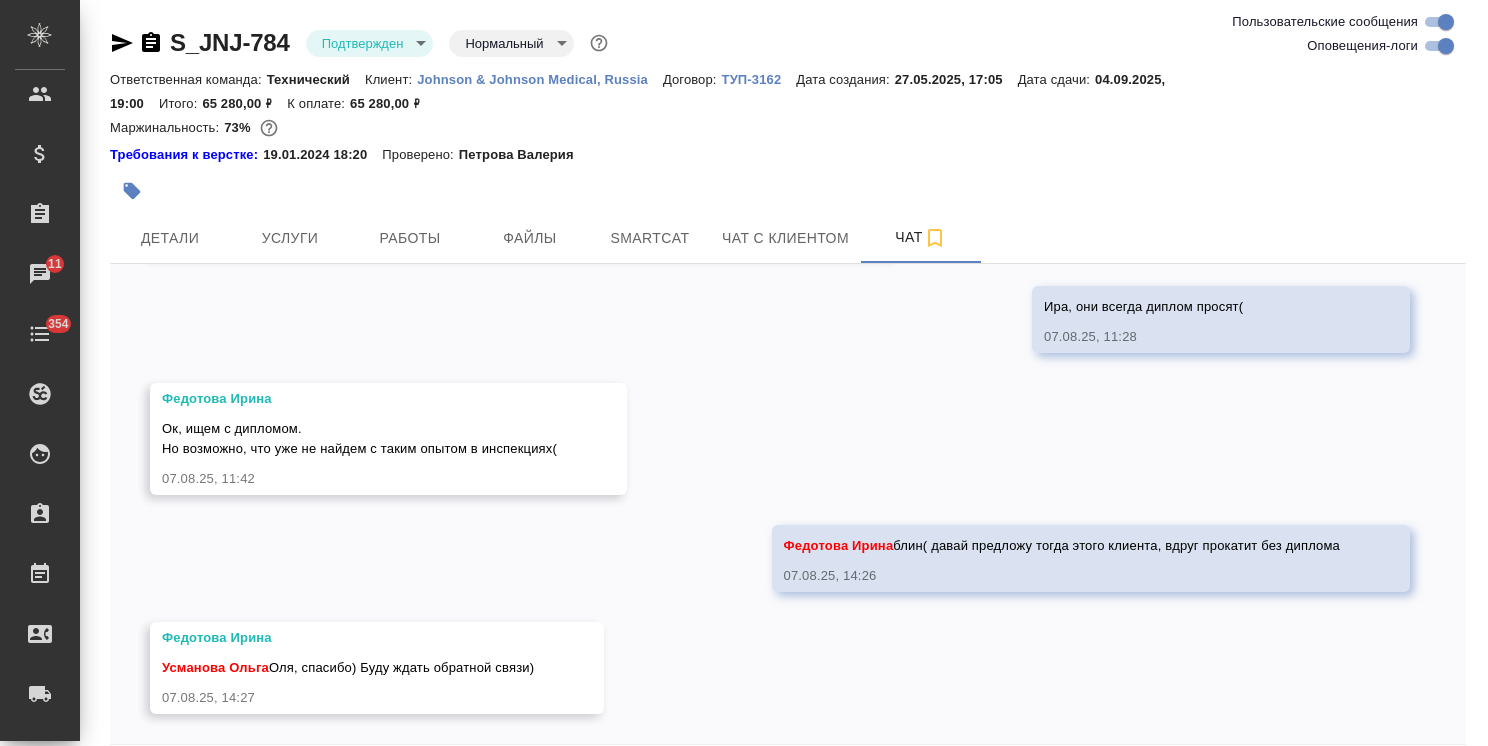 scroll, scrollTop: 4512, scrollLeft: 0, axis: vertical 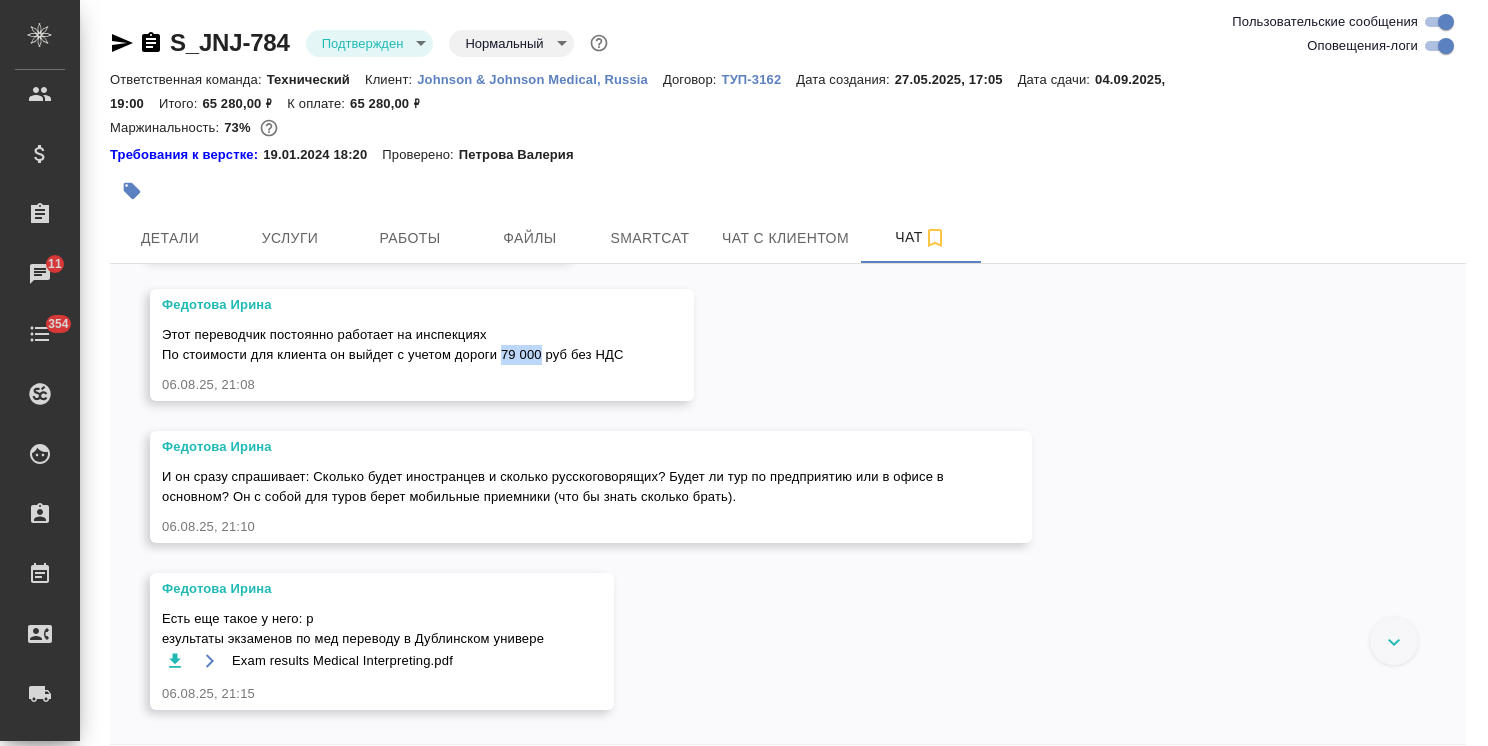 copy on "79 000" 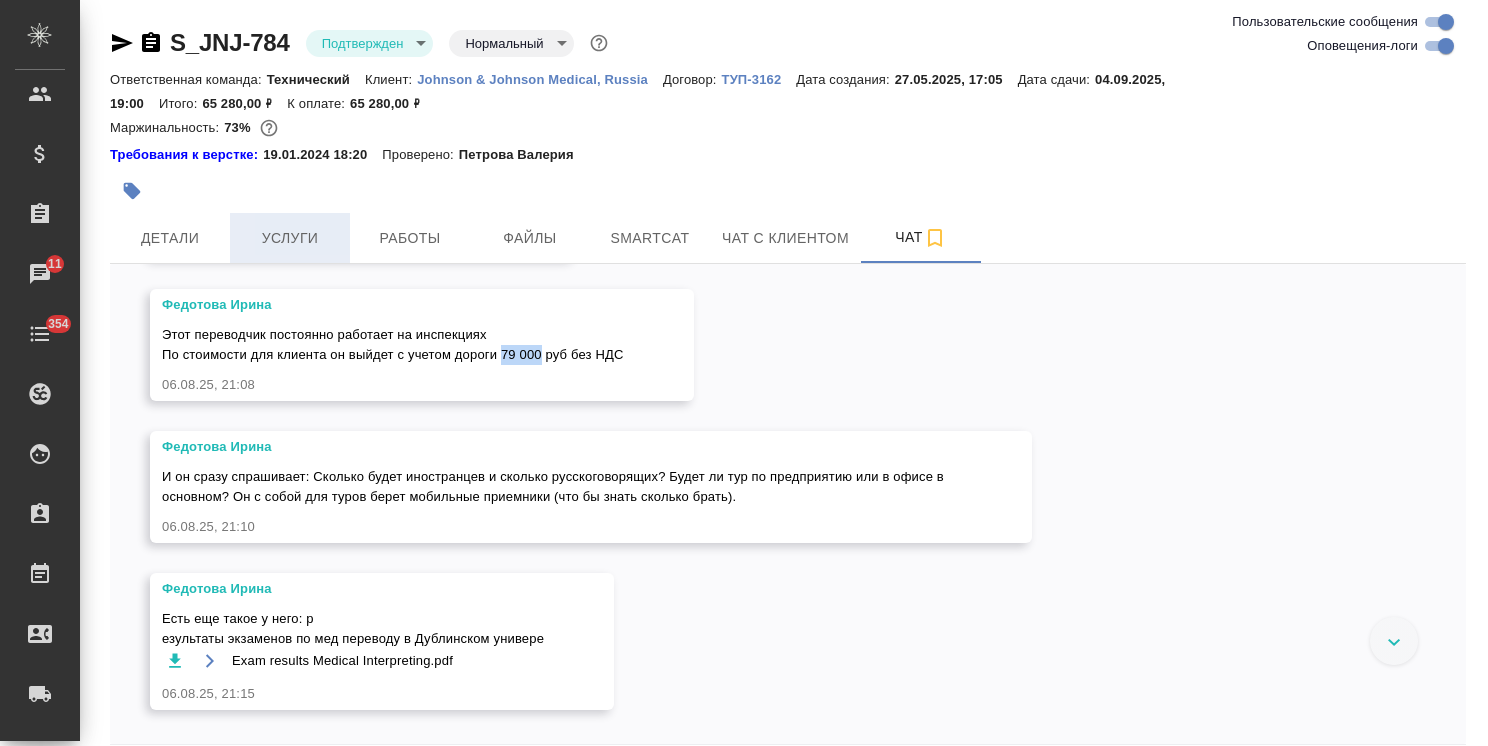 click on "Услуги" at bounding box center [290, 238] 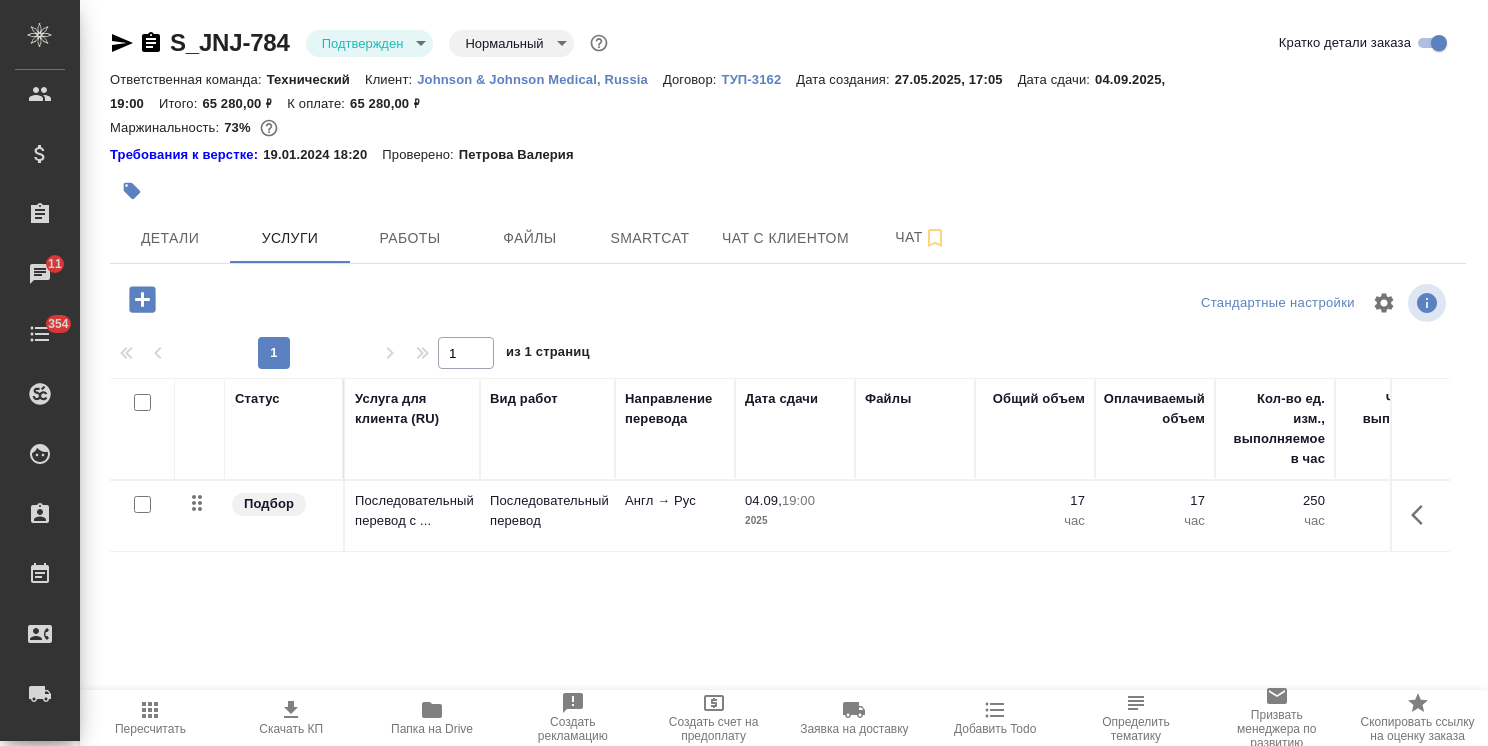 click 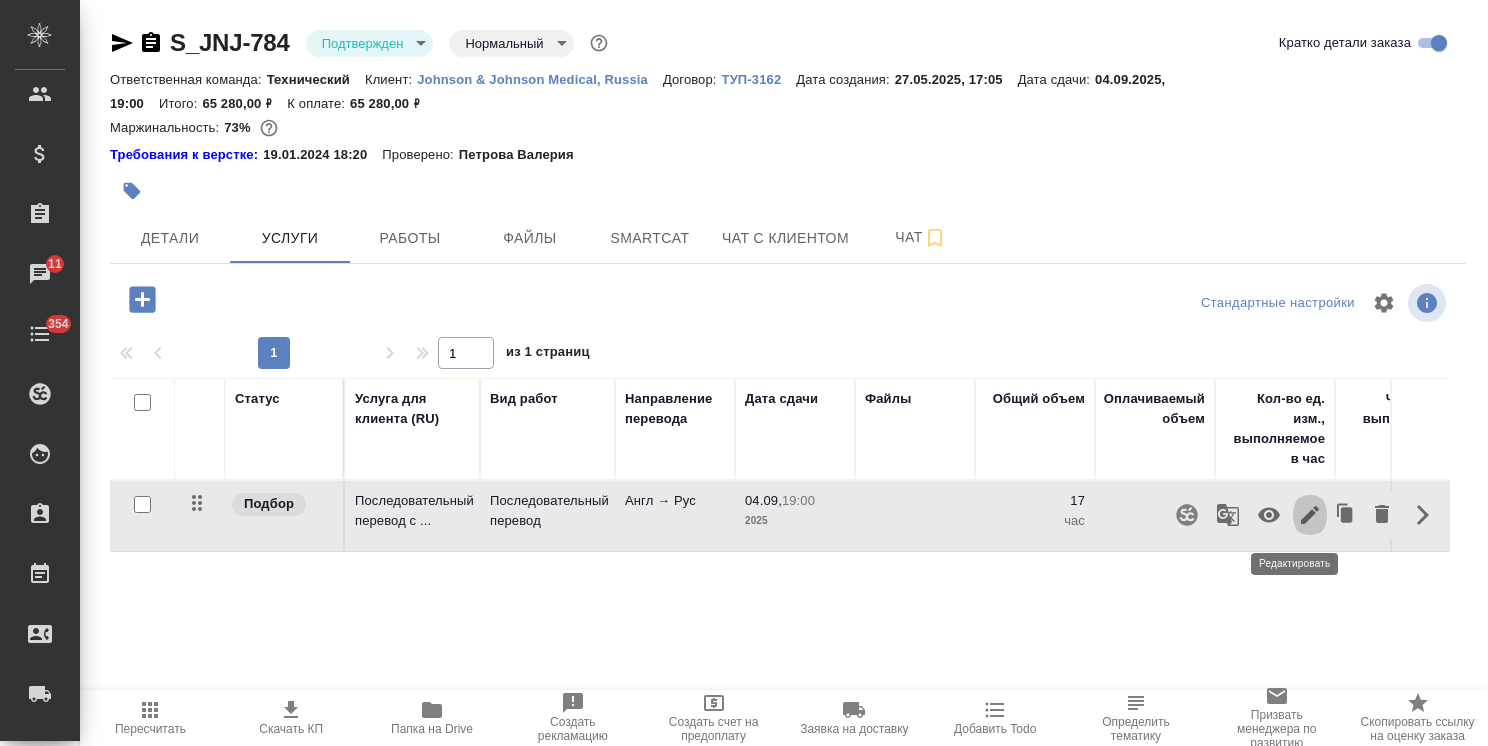 click 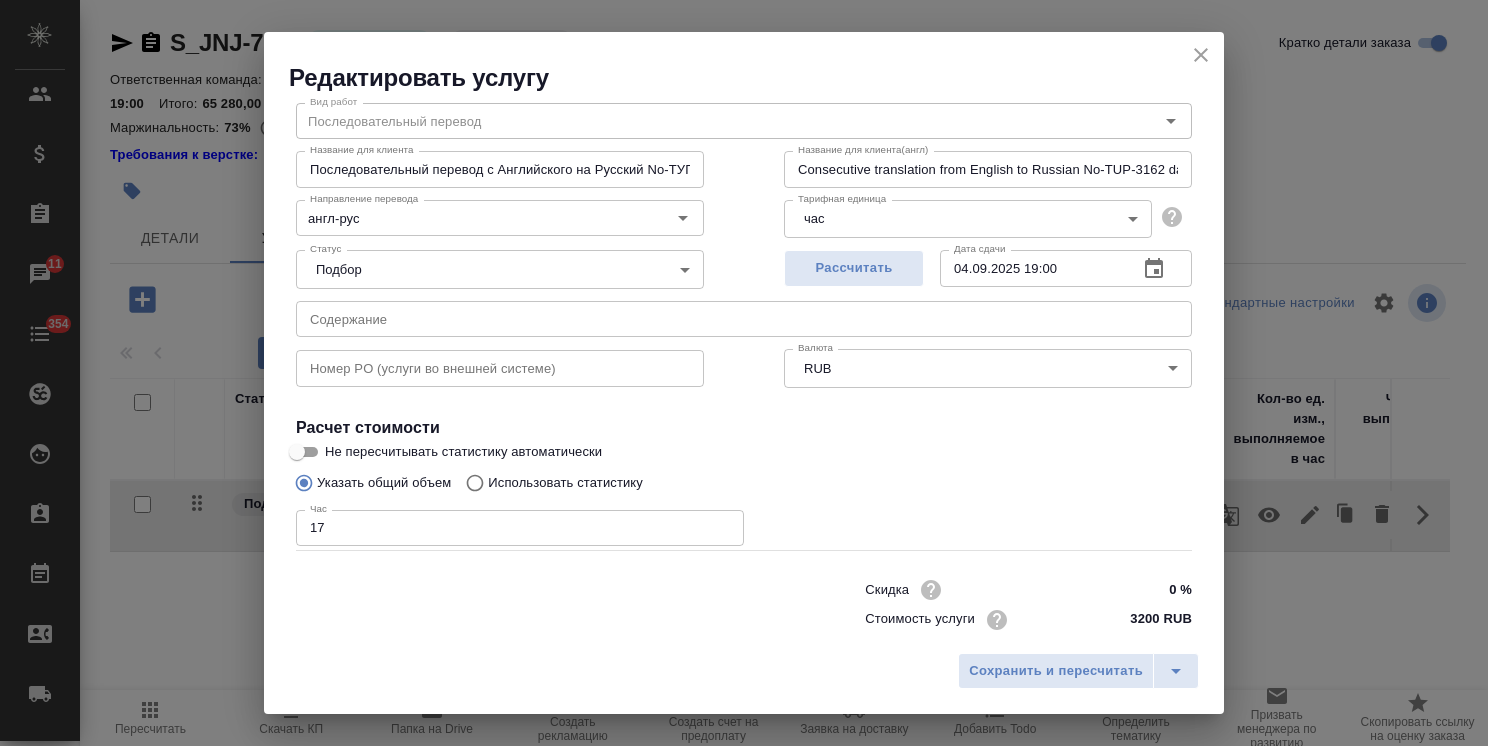 scroll, scrollTop: 97, scrollLeft: 0, axis: vertical 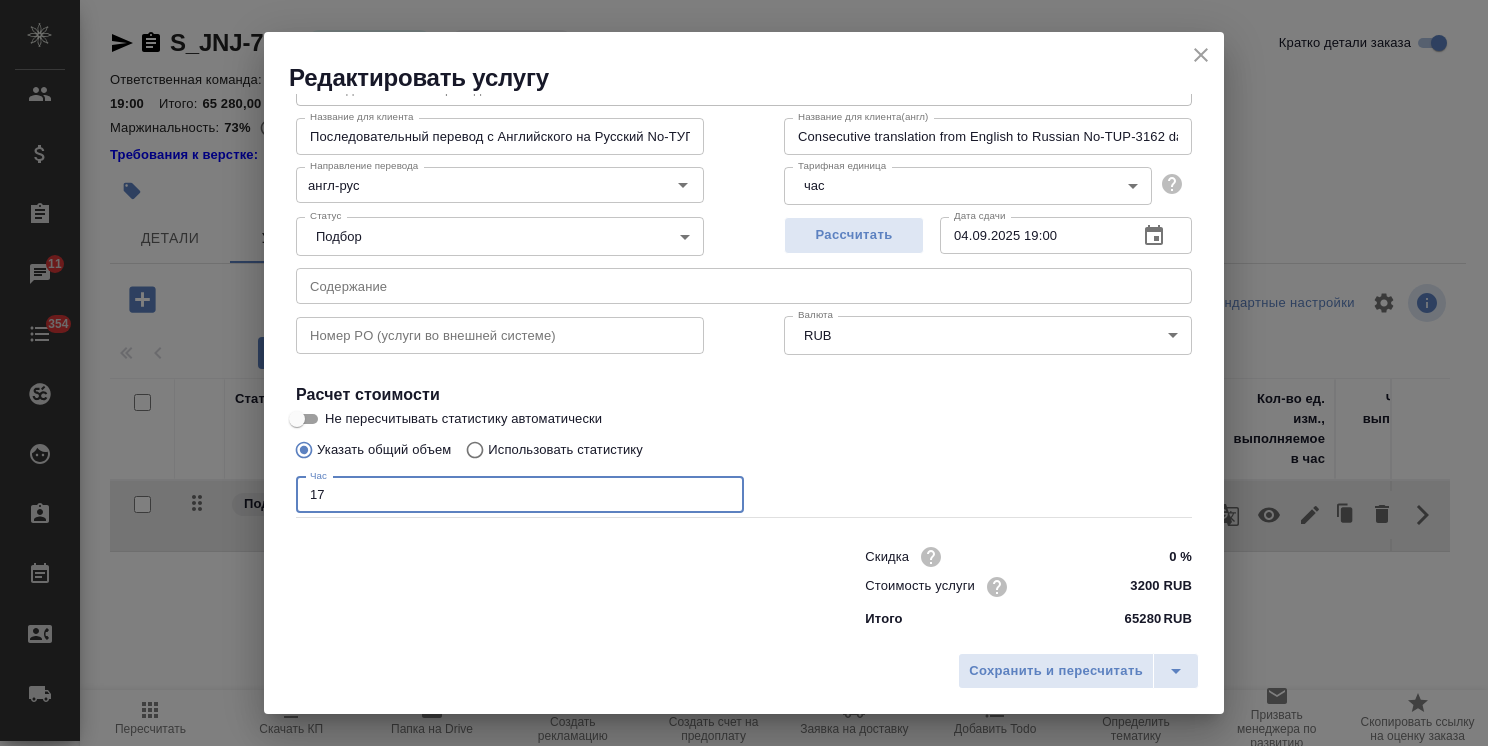 drag, startPoint x: 408, startPoint y: 501, endPoint x: 208, endPoint y: 494, distance: 200.12247 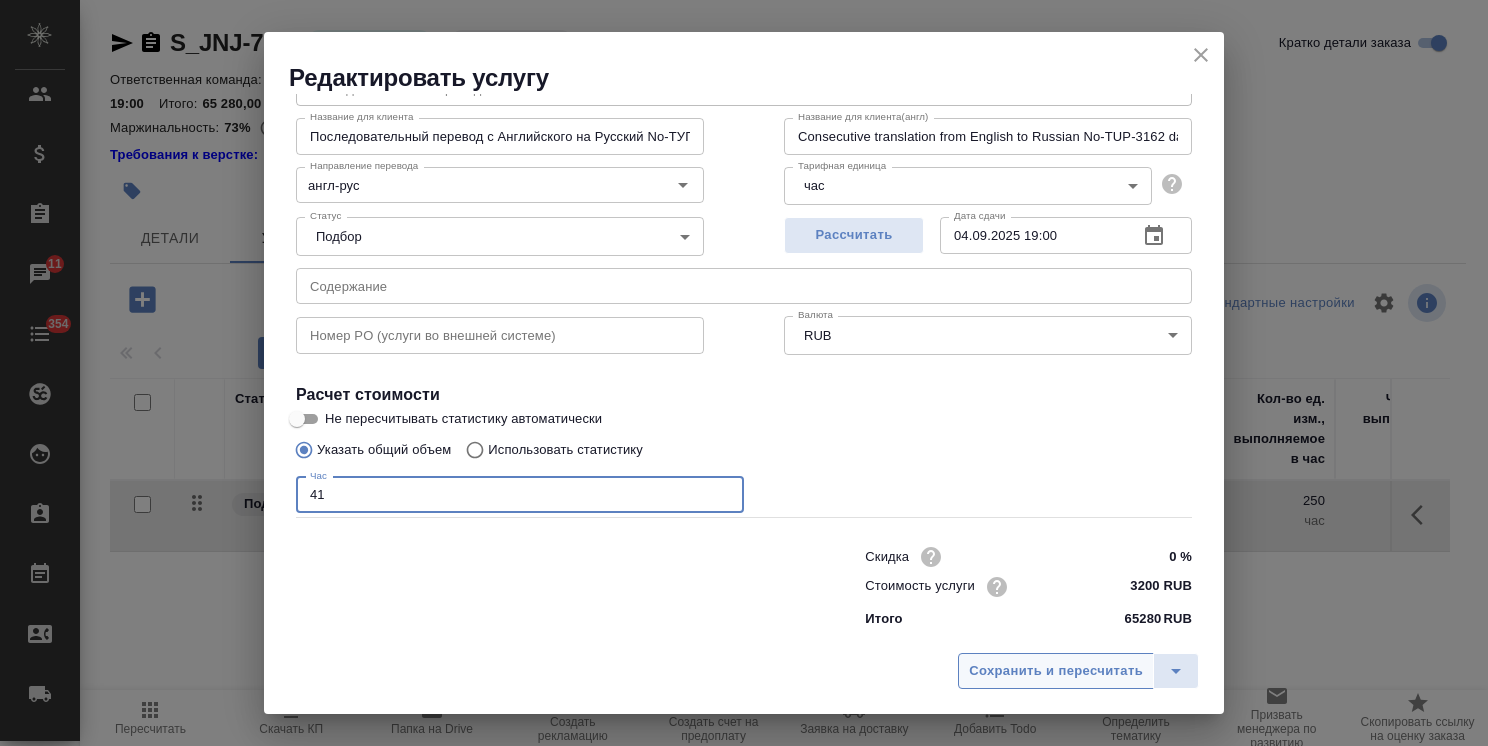 type on "41" 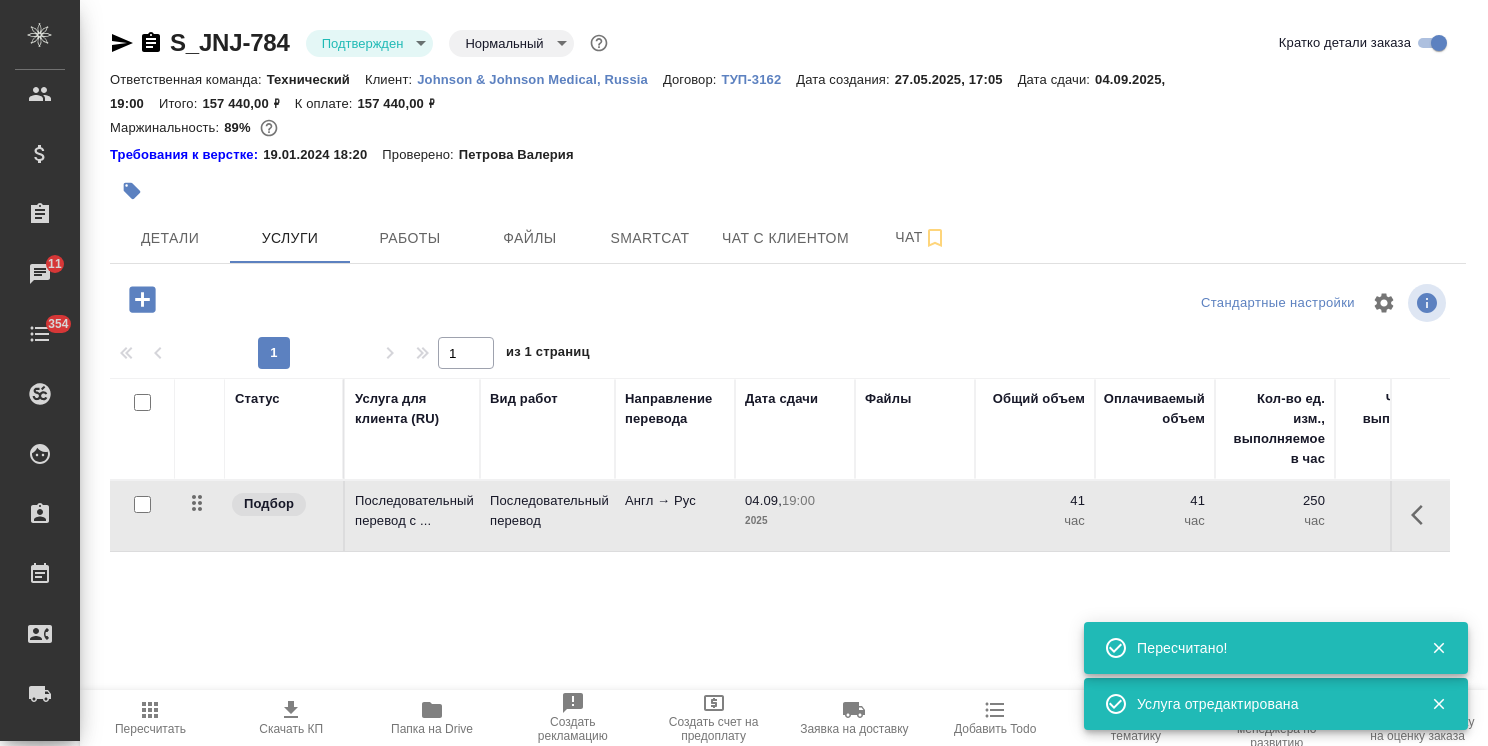 click on "Пересчитать" at bounding box center (150, 729) 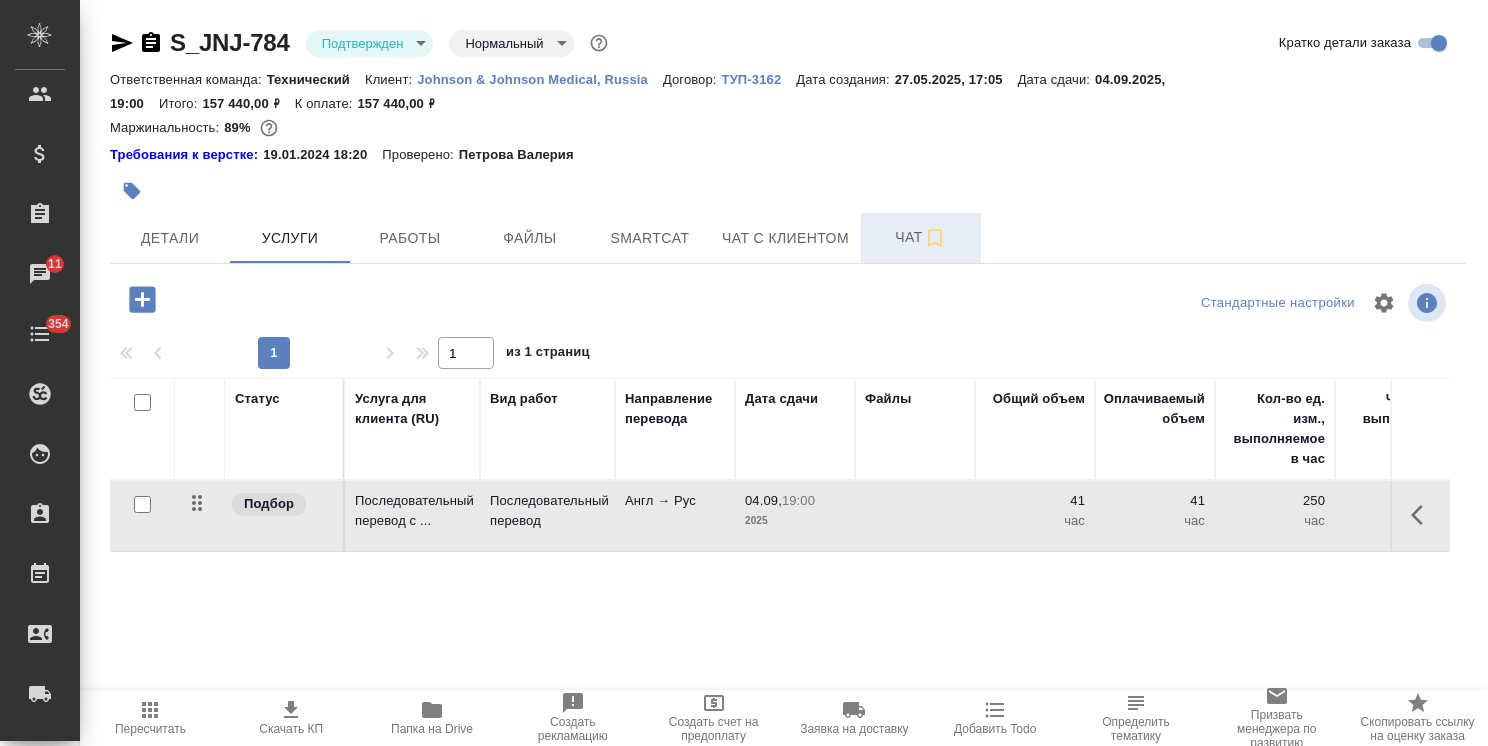 click on "Чат" at bounding box center [921, 237] 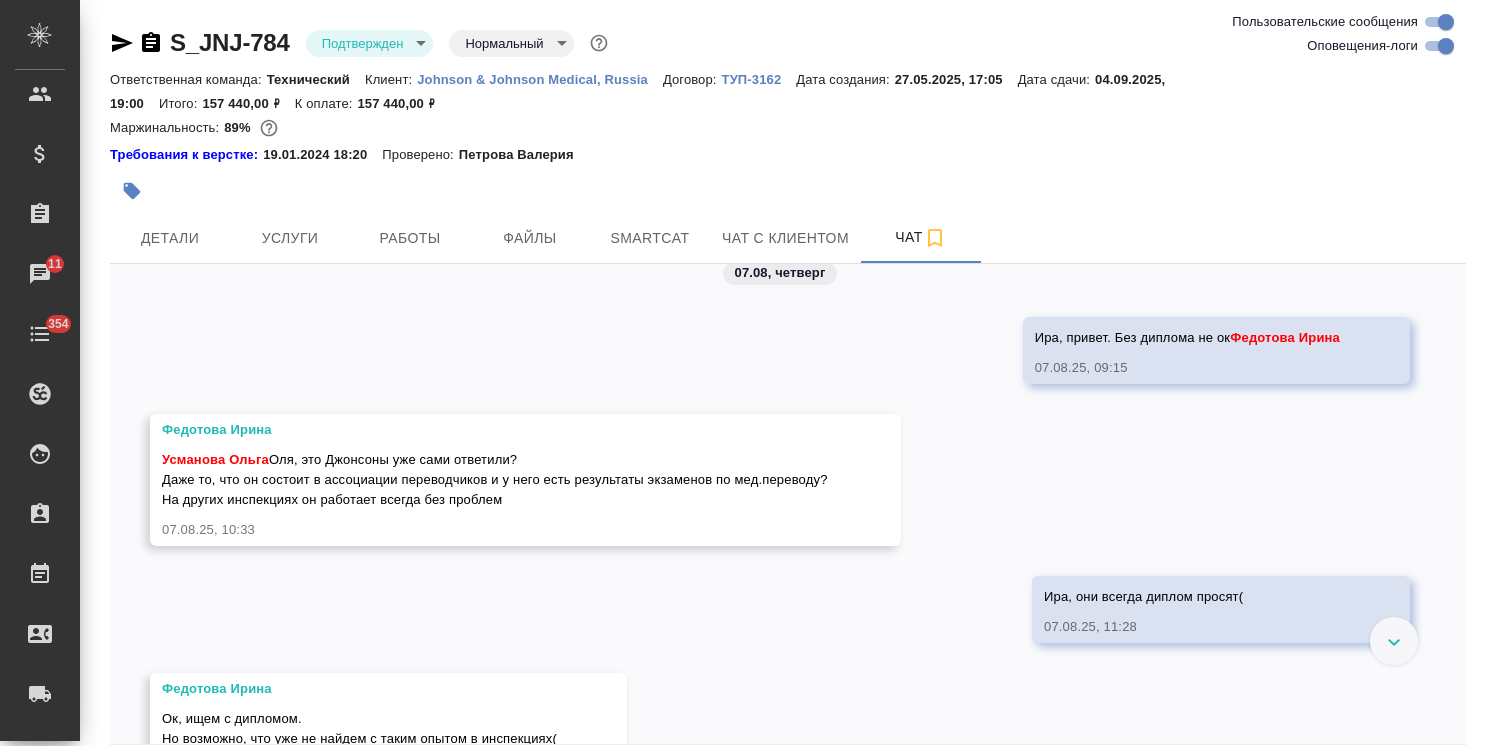 scroll, scrollTop: 4112, scrollLeft: 0, axis: vertical 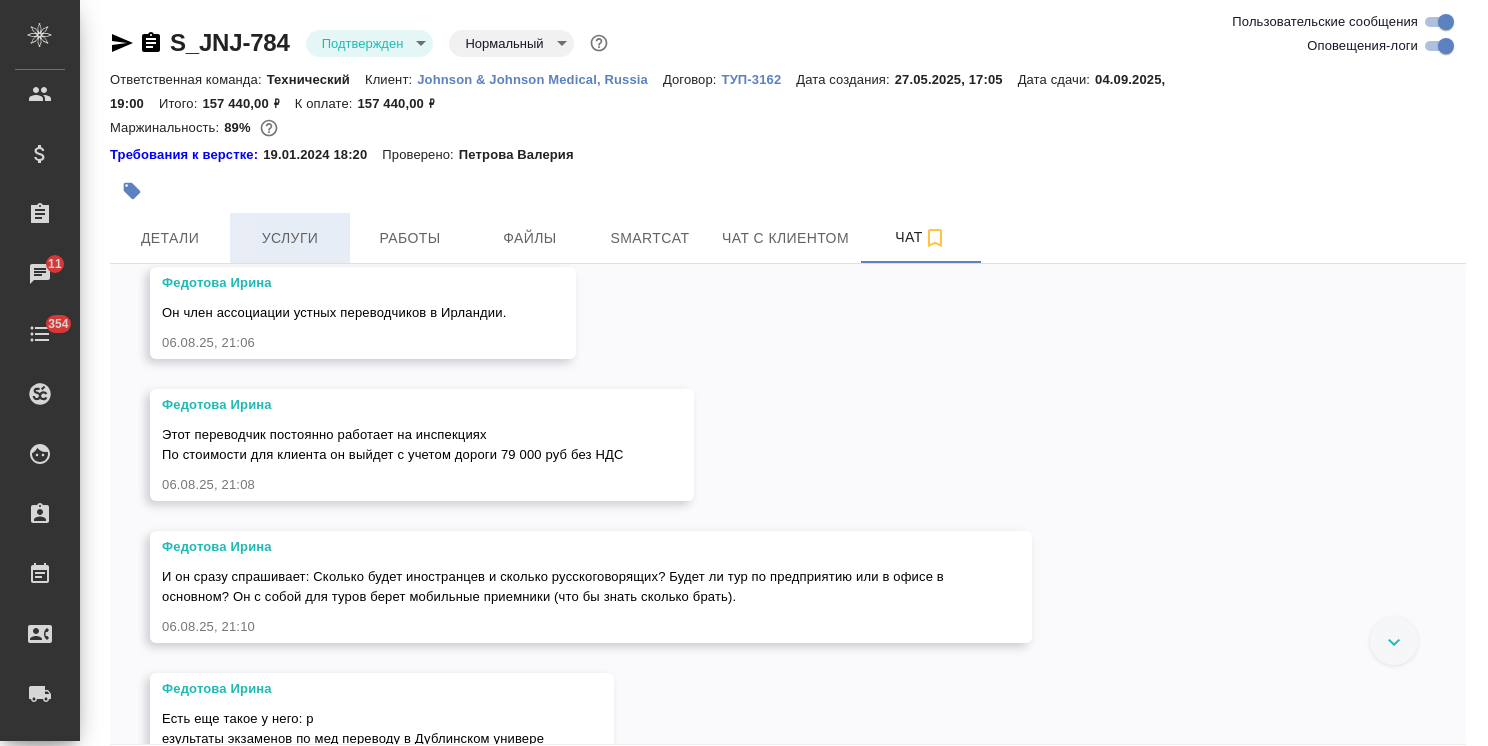 click on "Услуги" at bounding box center (290, 238) 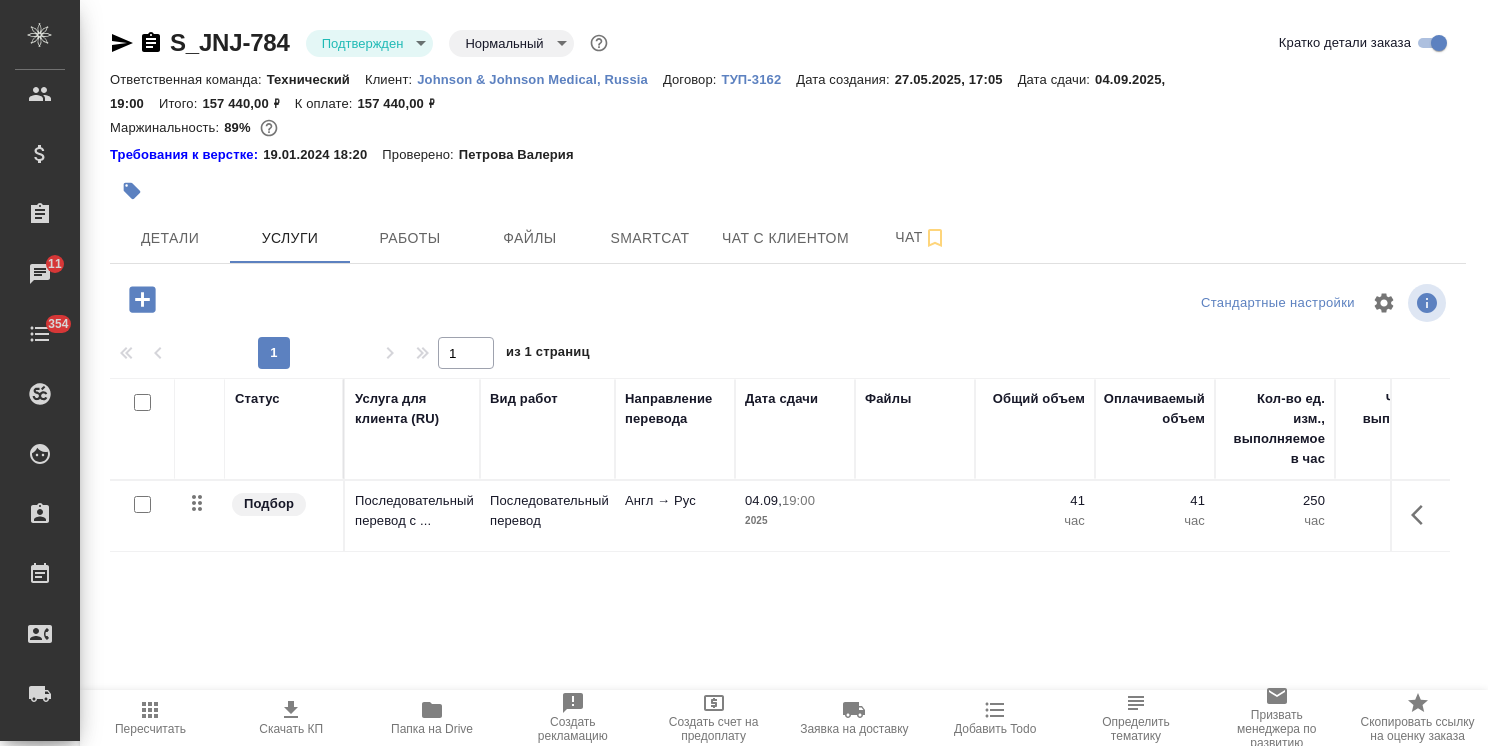 click on "04.09,  19:00 2025" at bounding box center [795, 516] 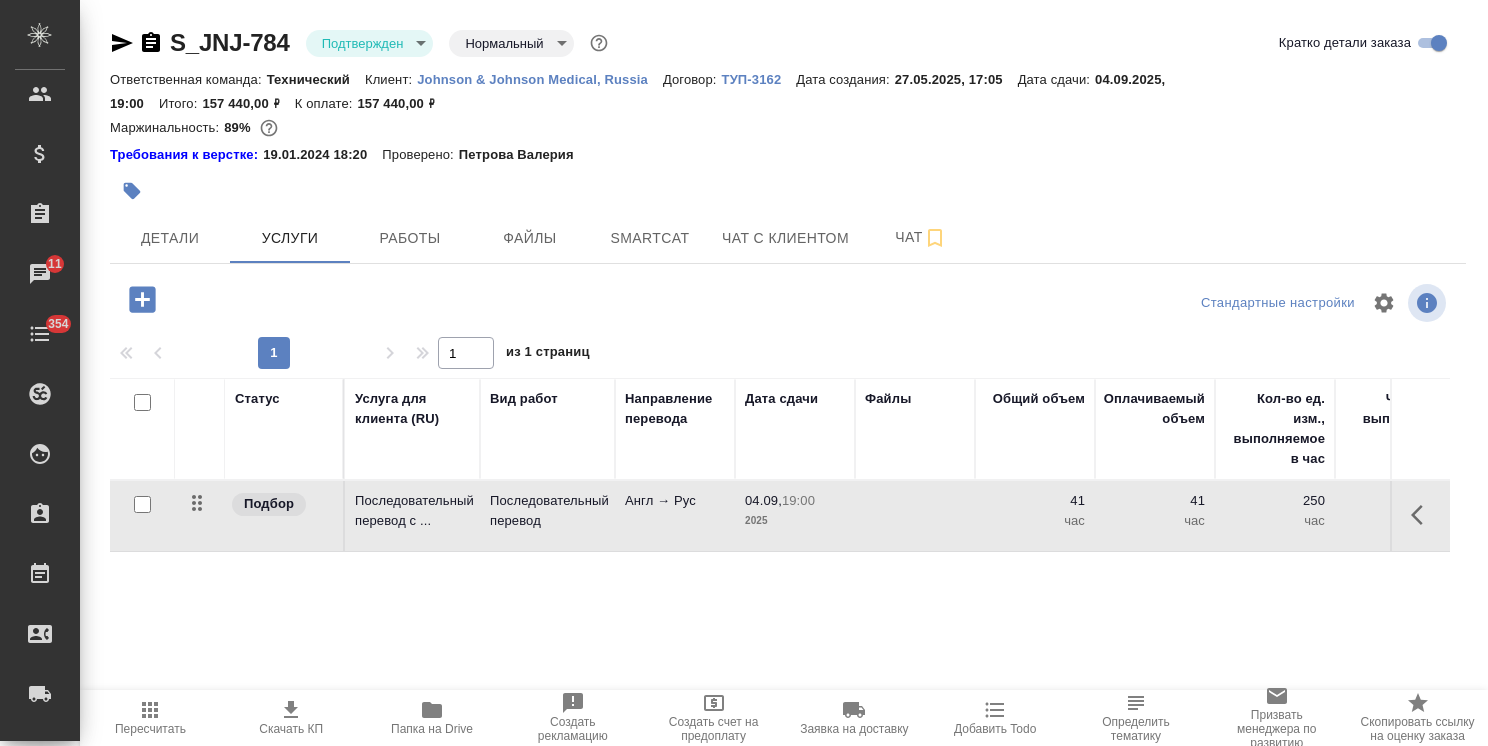 click on "04.09,  19:00 2025" at bounding box center (795, 516) 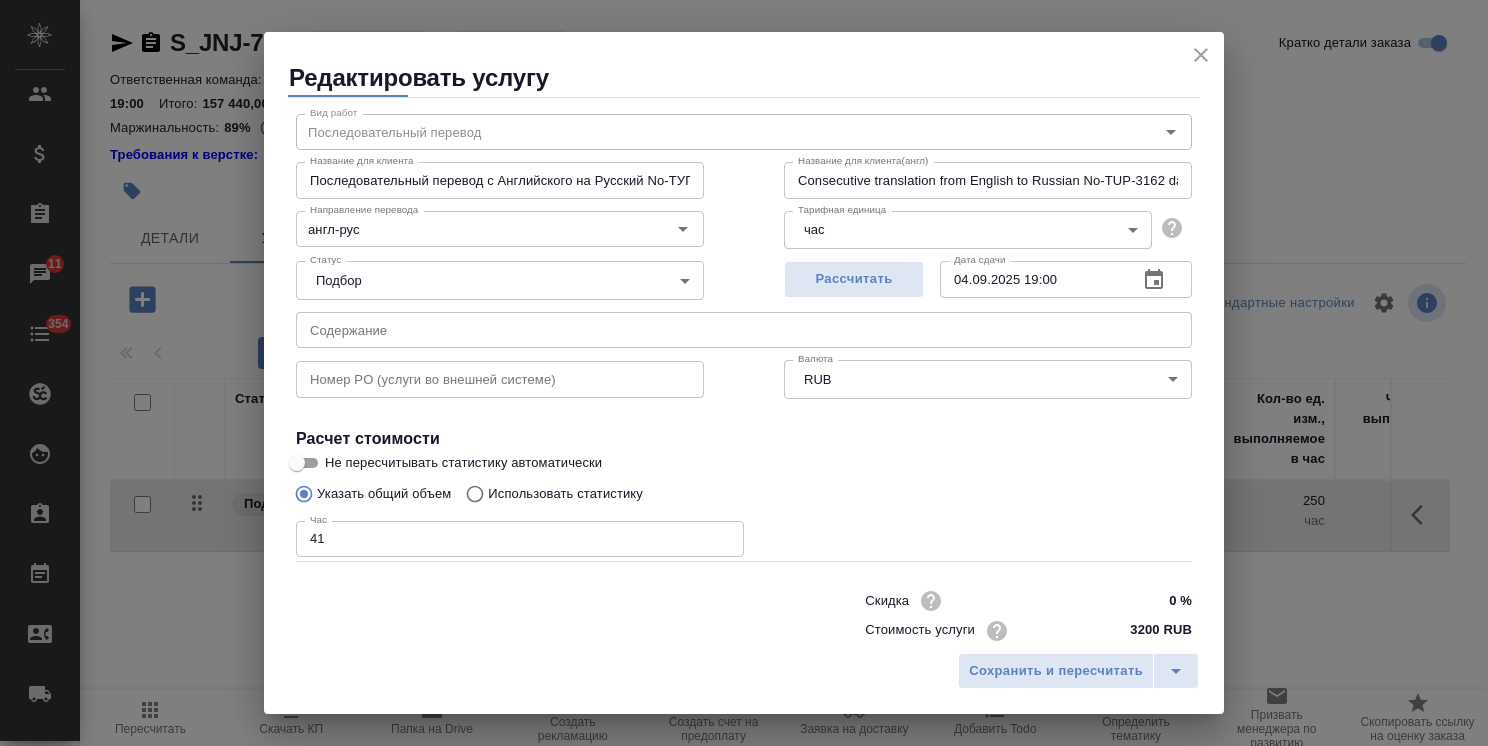 scroll, scrollTop: 97, scrollLeft: 0, axis: vertical 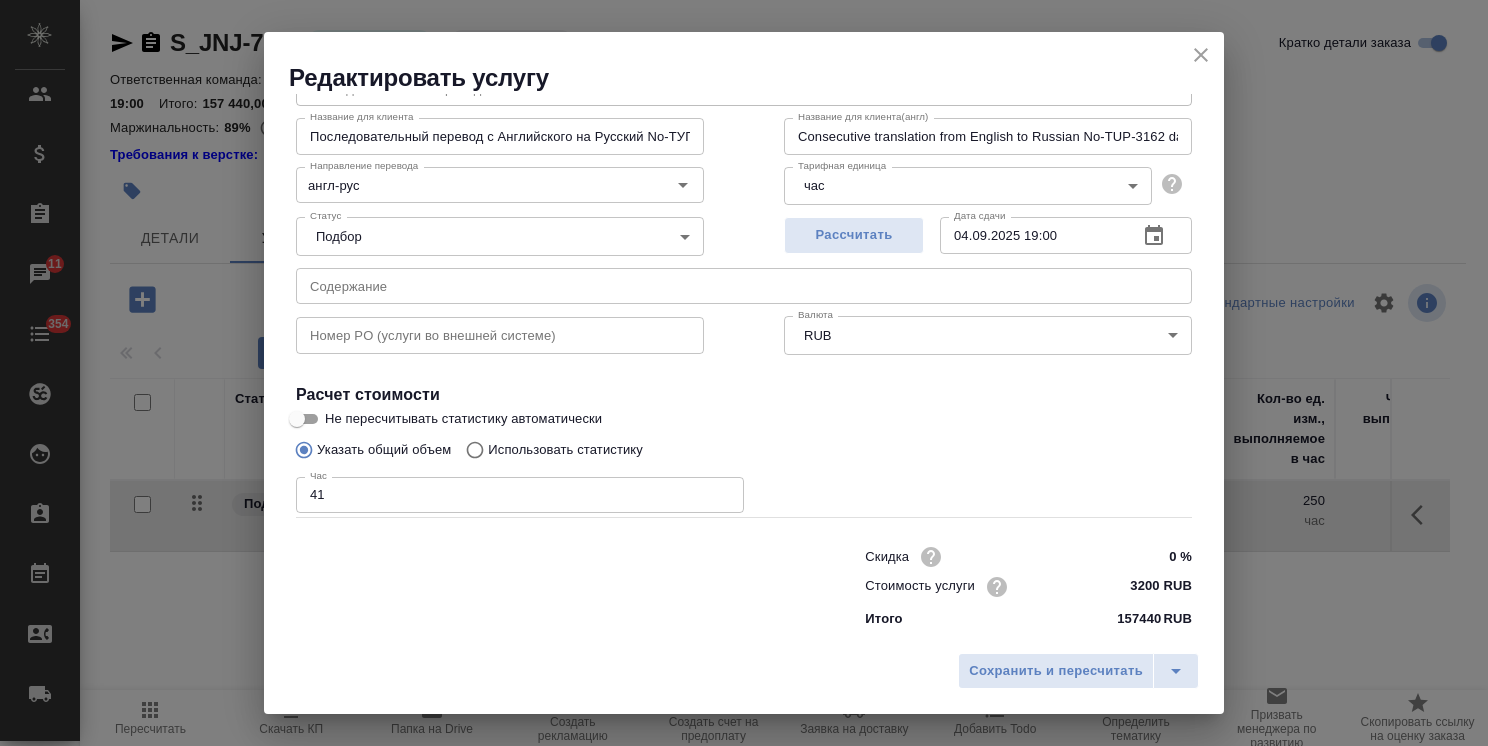 click on "Час 41 Час" at bounding box center [520, 493] 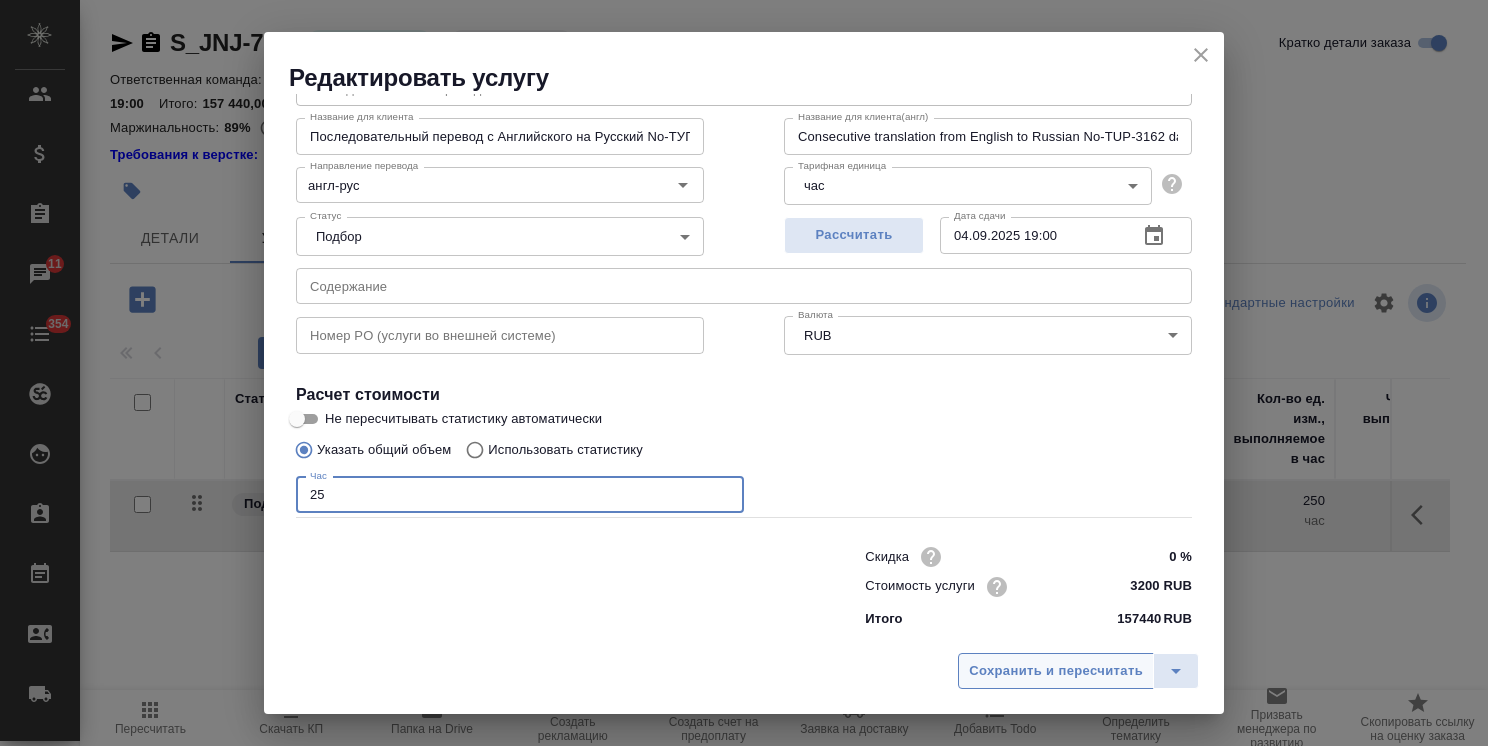 type on "25" 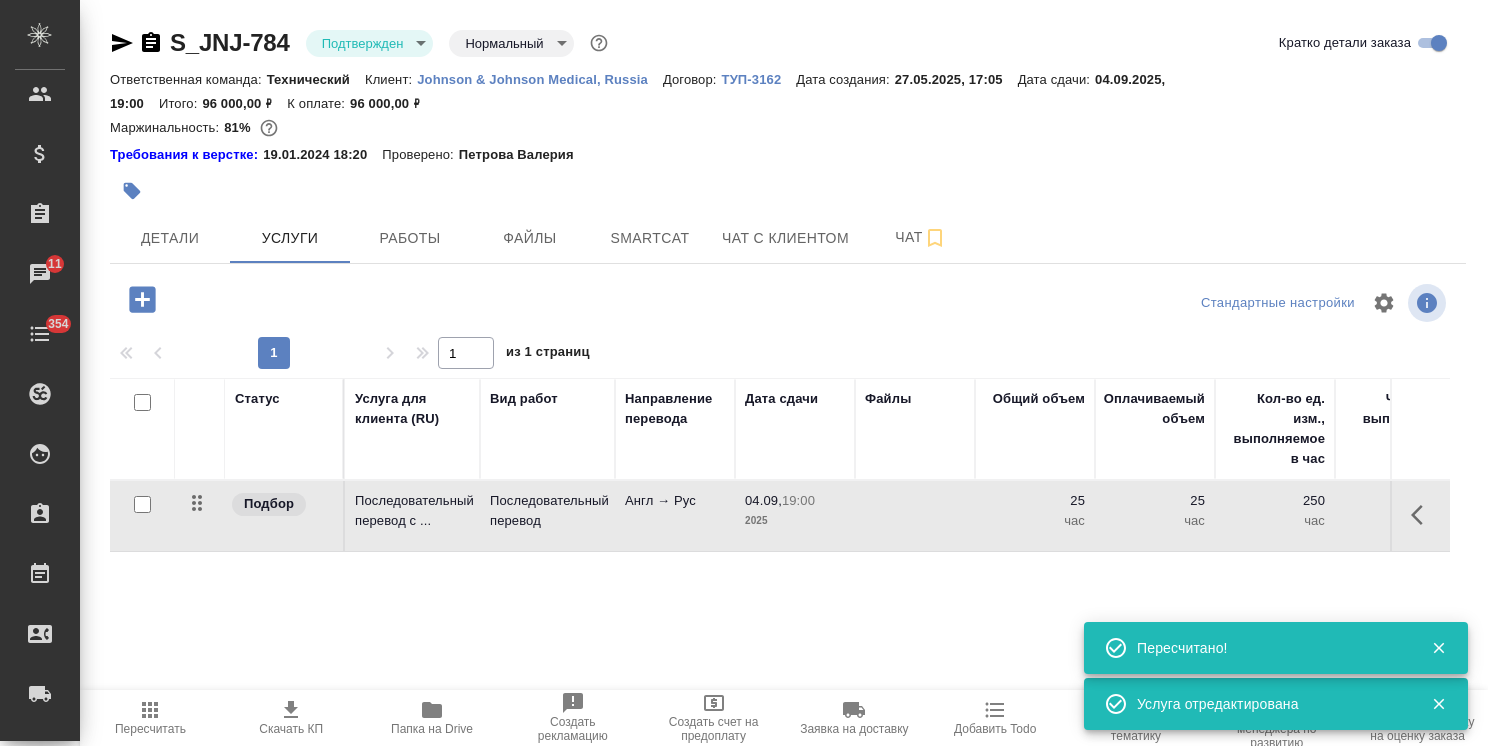 click on "Пересчитать" at bounding box center (150, 729) 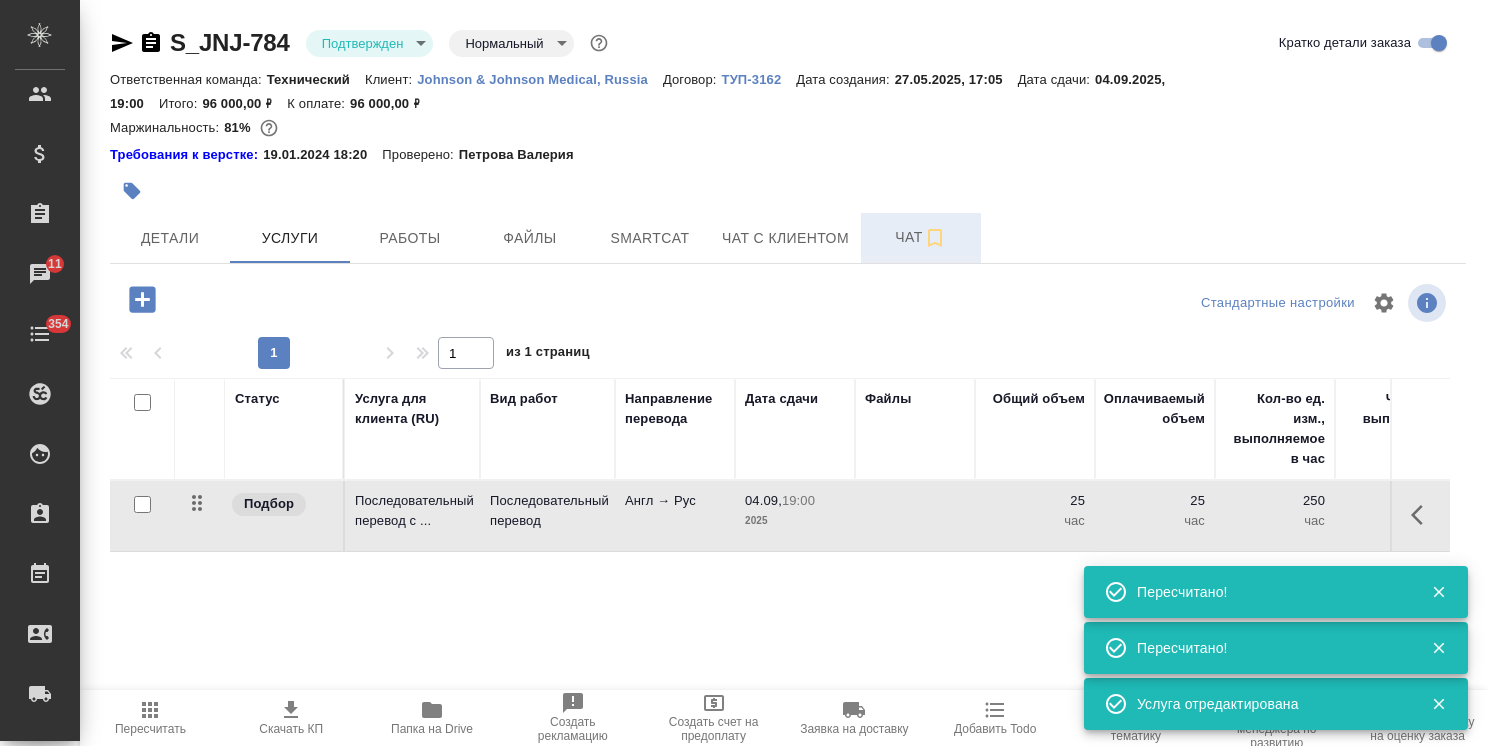 click on "Чат" at bounding box center [921, 237] 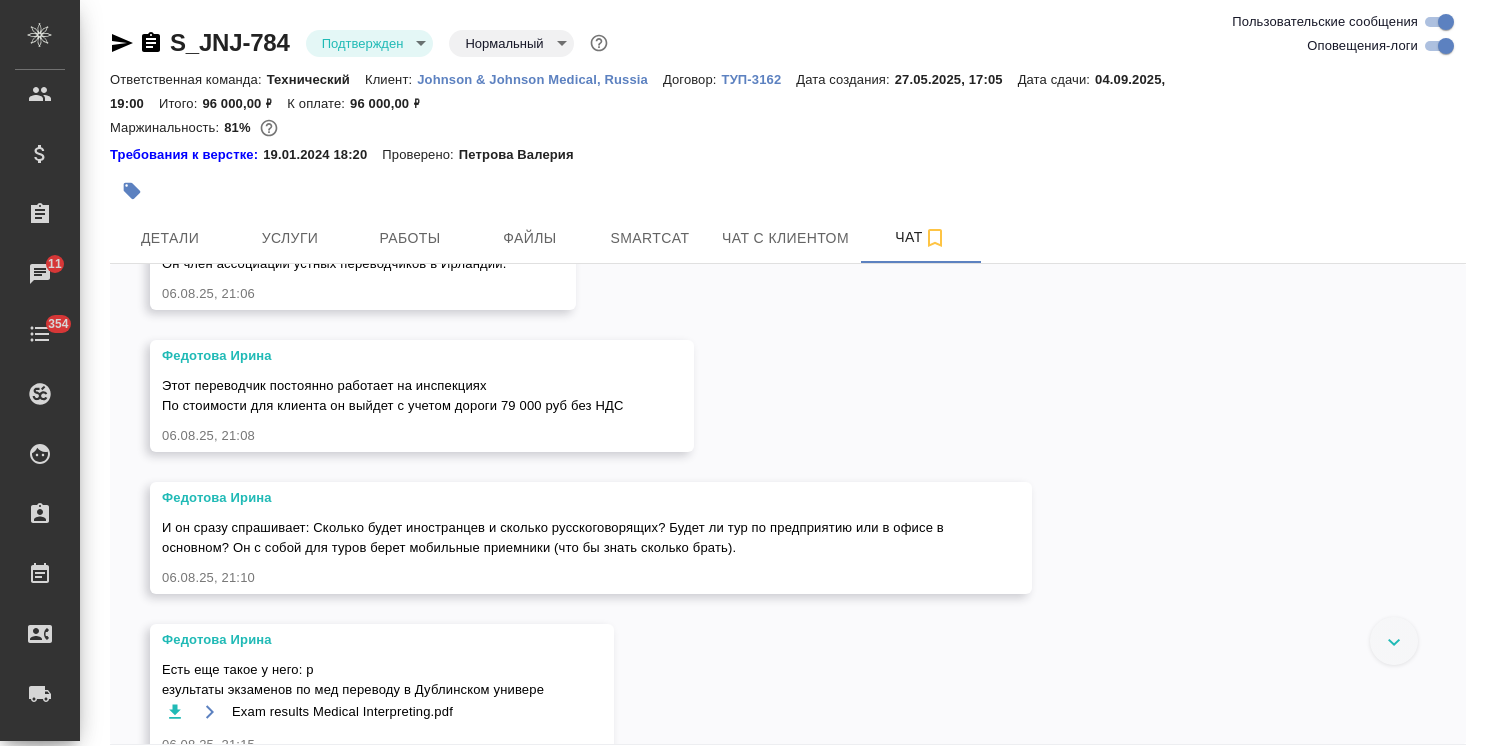 scroll, scrollTop: 3598, scrollLeft: 0, axis: vertical 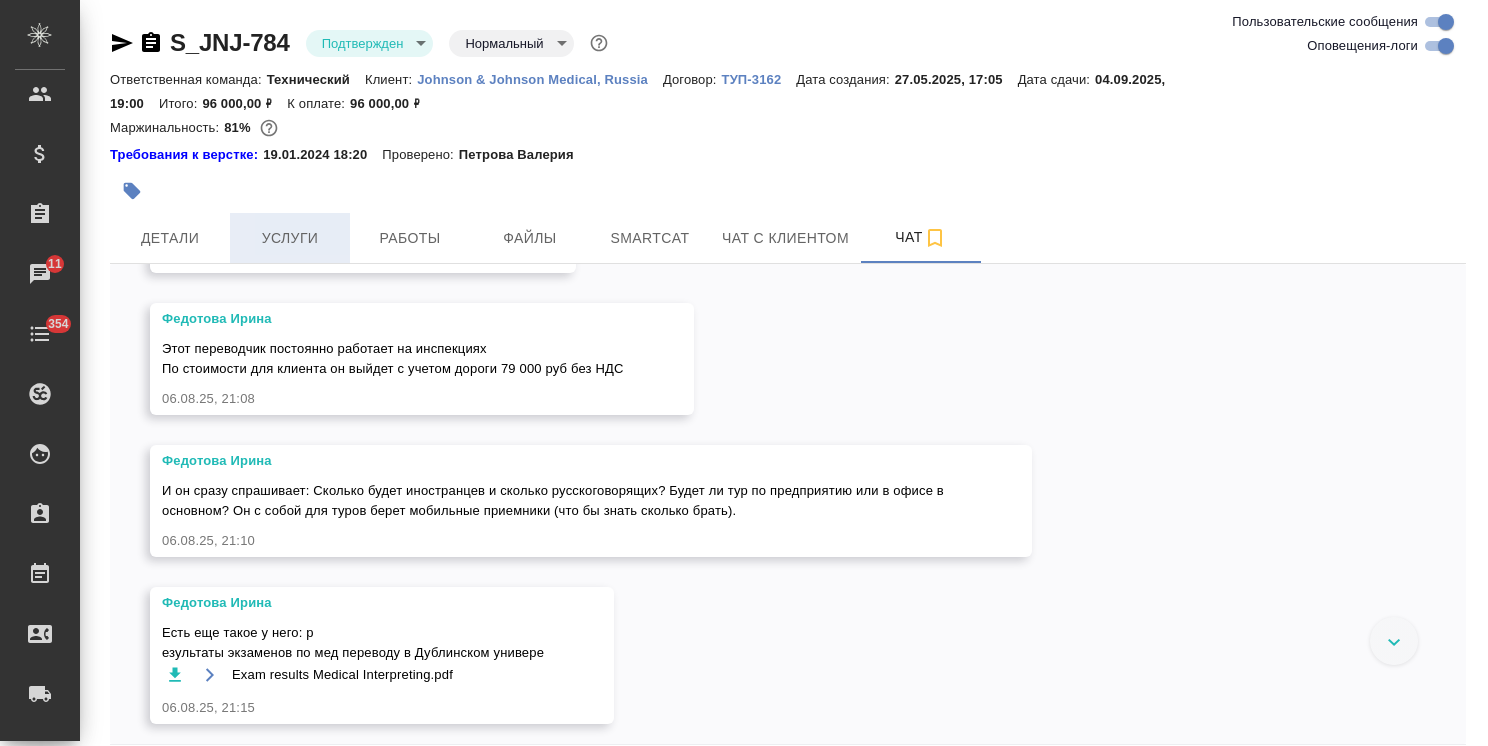 click on "Услуги" at bounding box center (290, 238) 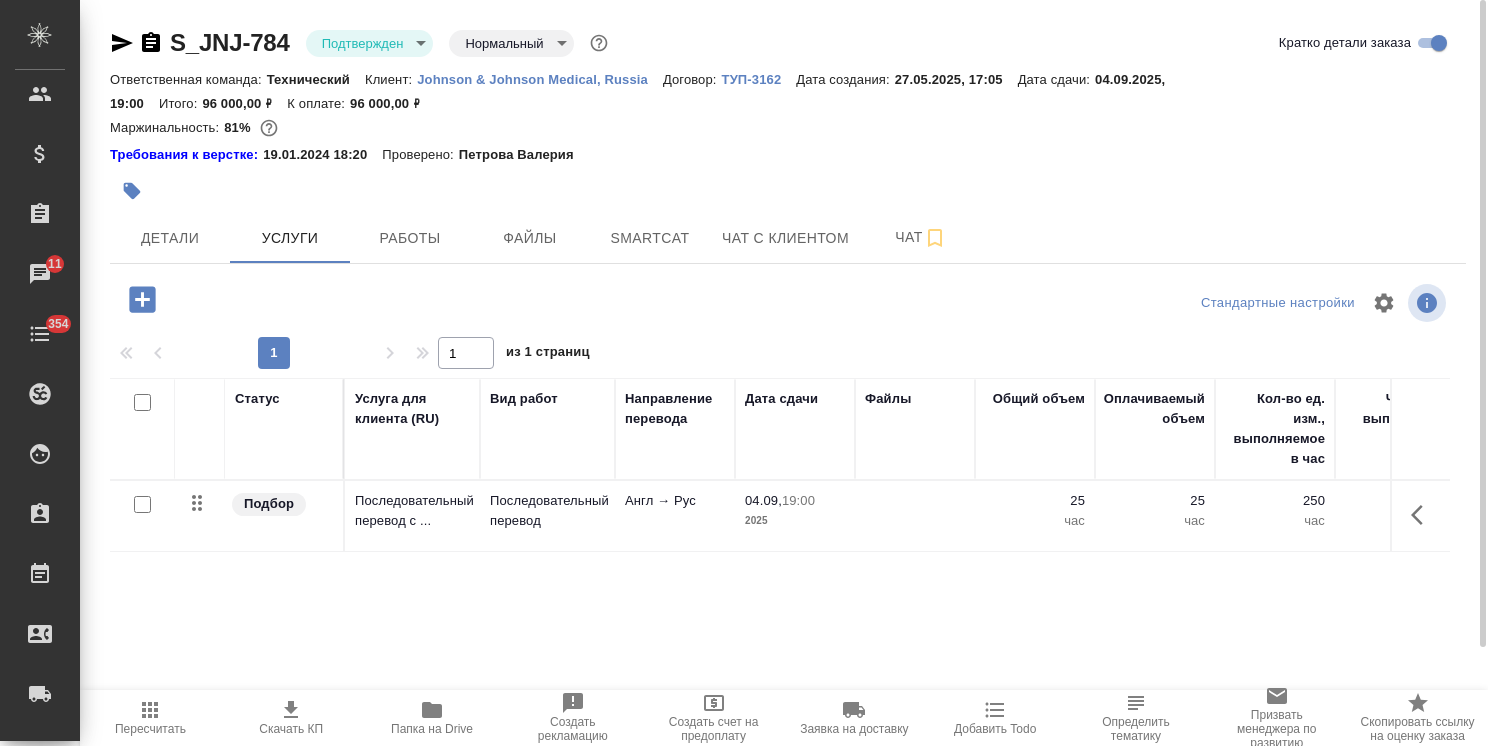scroll, scrollTop: 112, scrollLeft: 0, axis: vertical 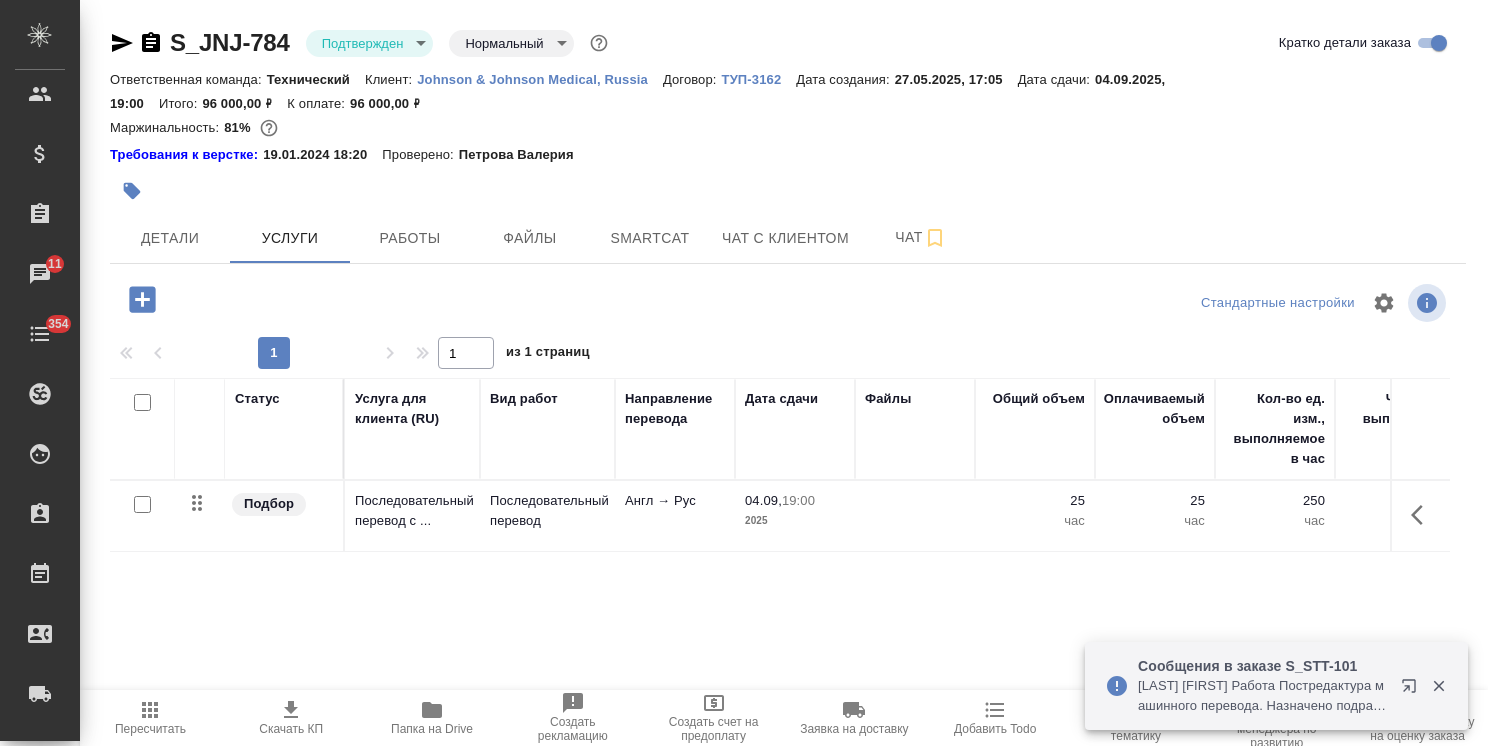 click on "Скачать КП" at bounding box center [291, 717] 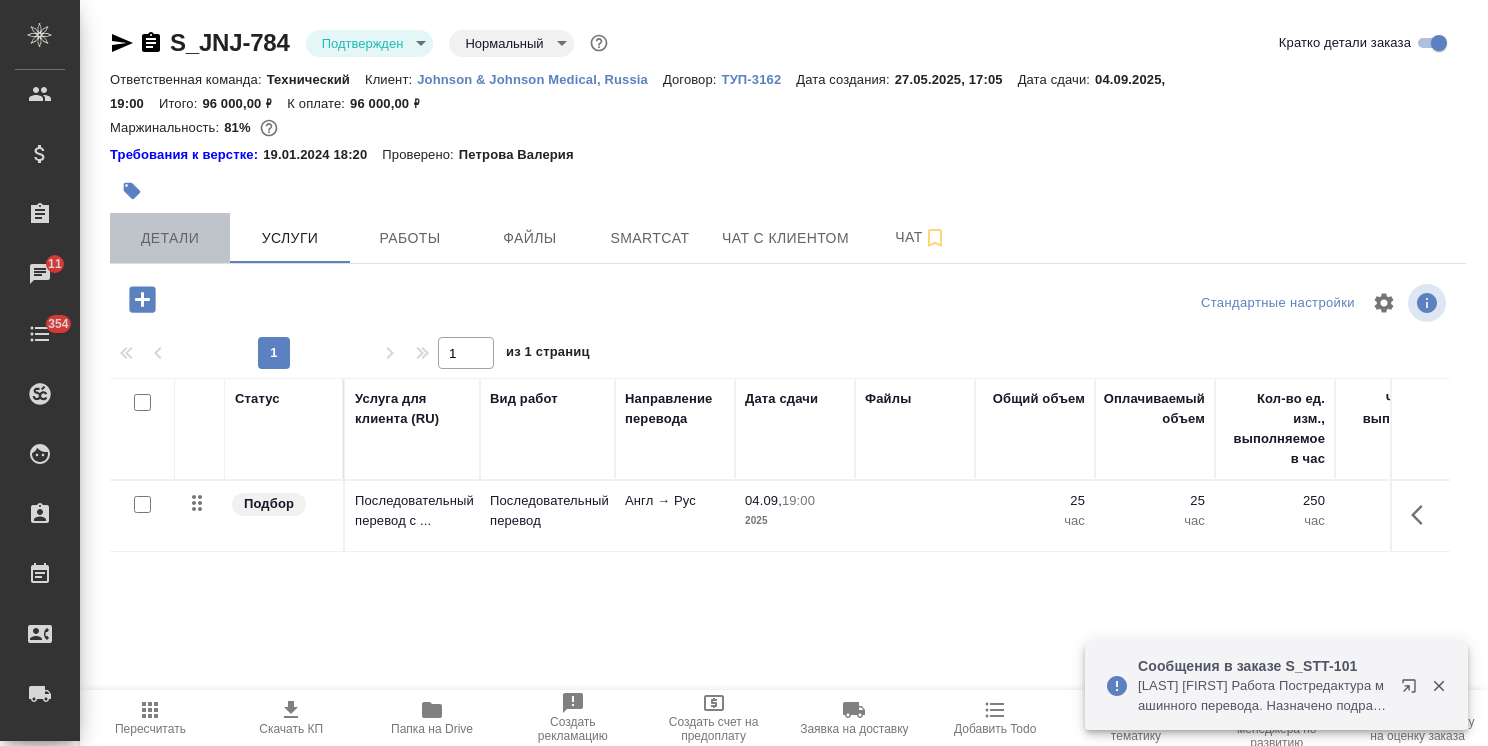 click on "Детали" at bounding box center (170, 238) 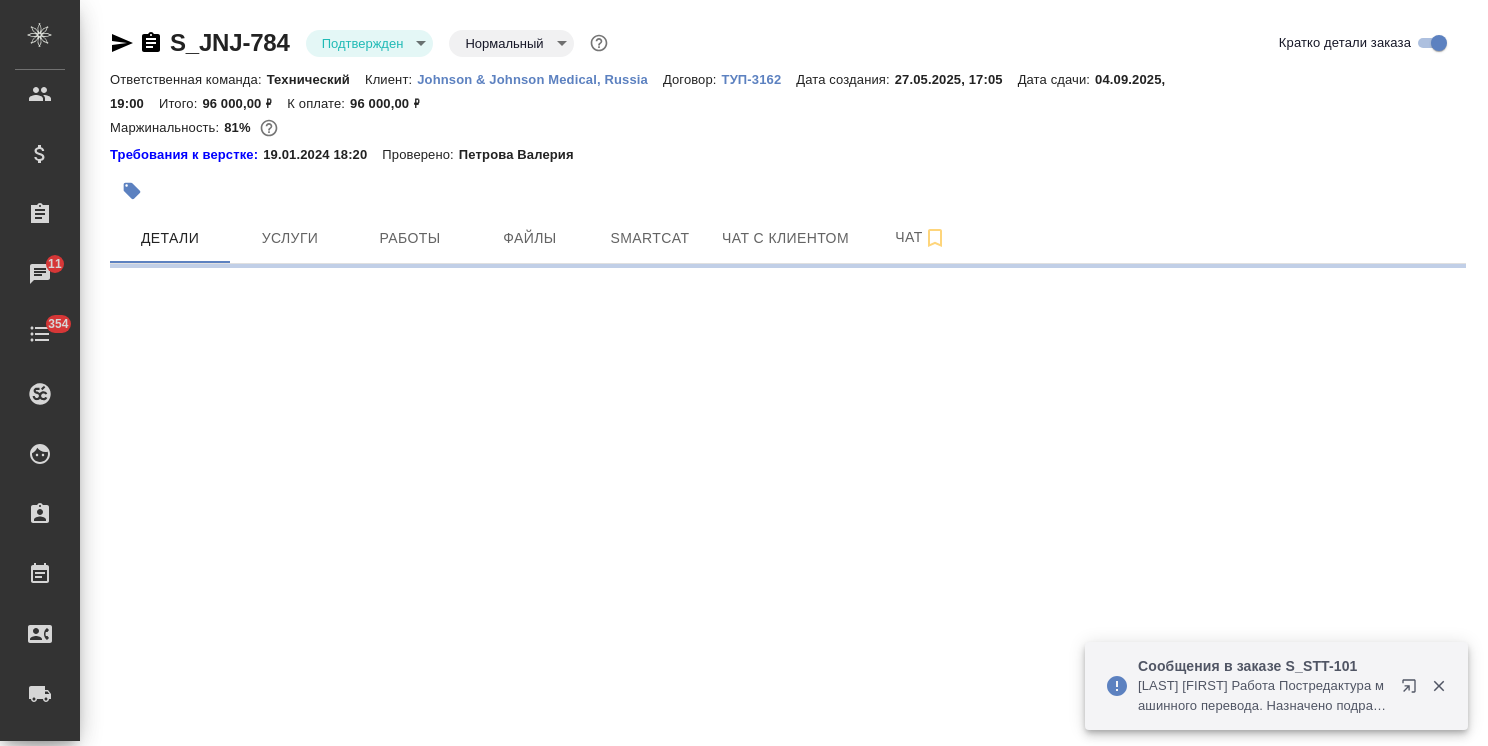 select on "RU" 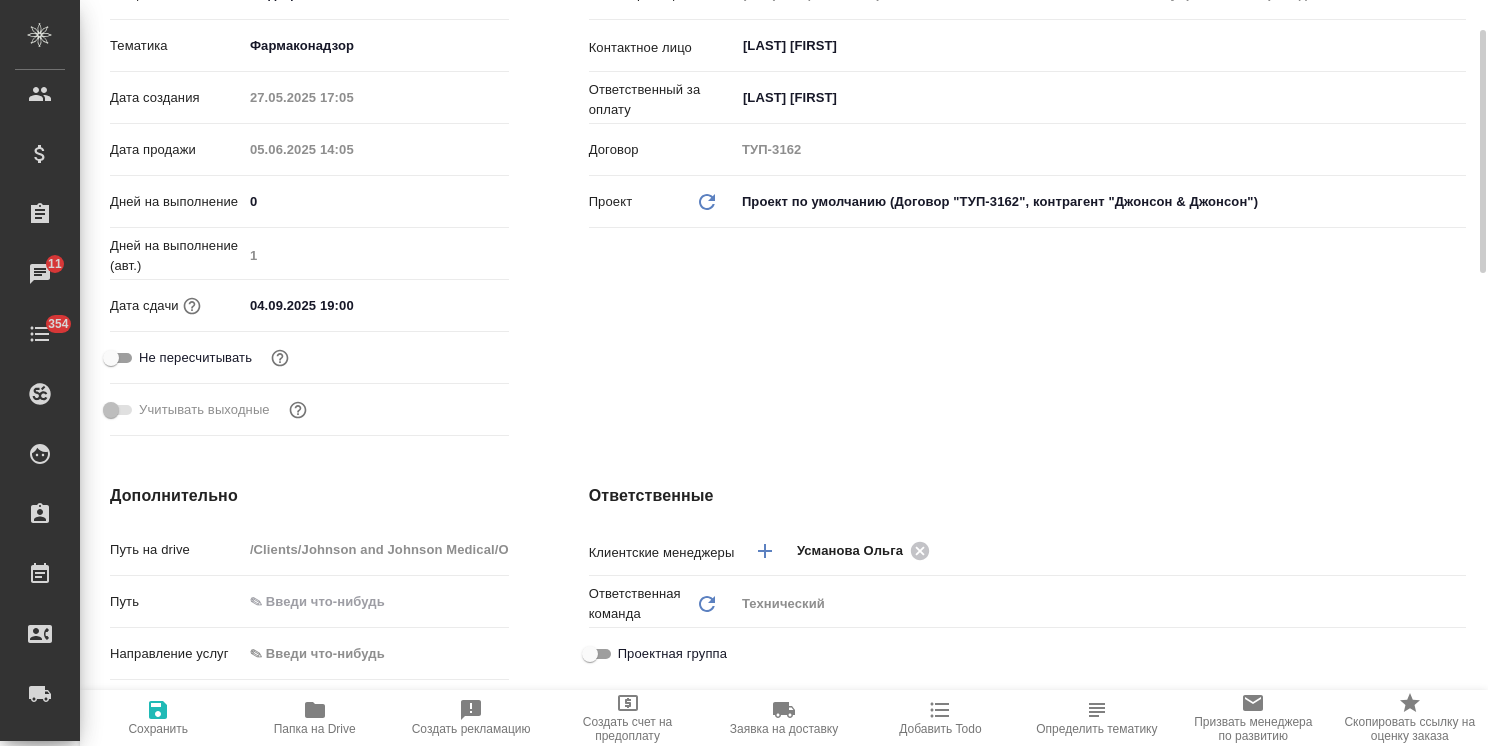 scroll, scrollTop: 300, scrollLeft: 0, axis: vertical 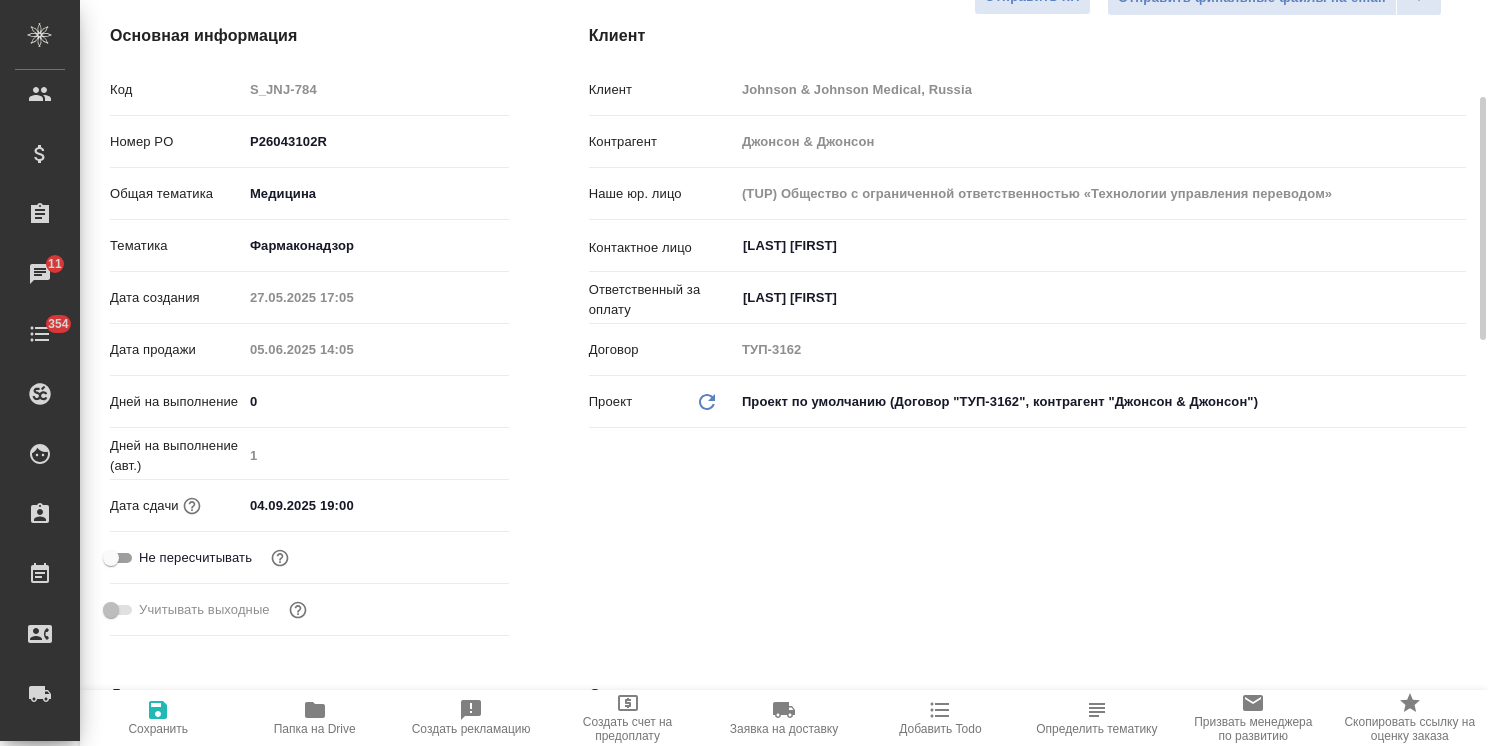 type on "x" 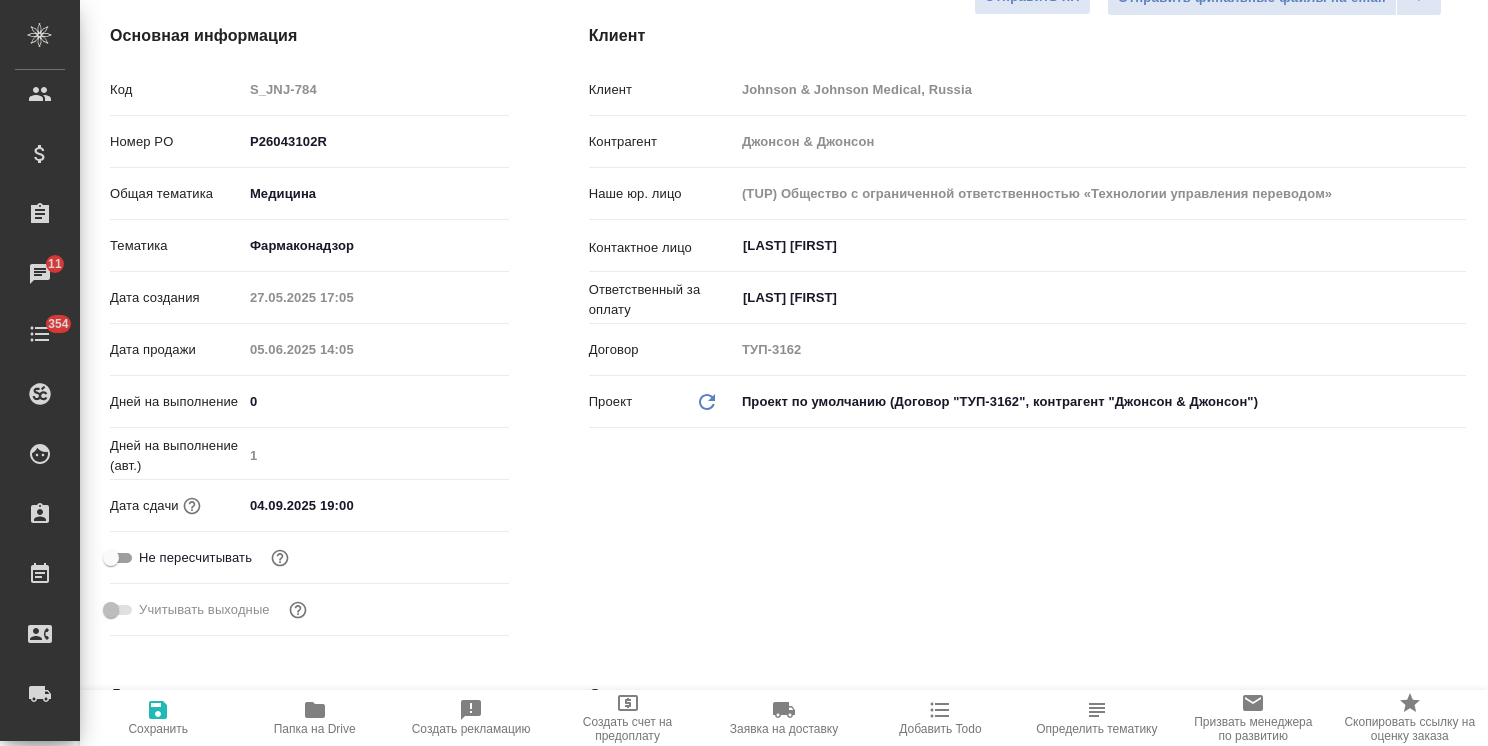type on "x" 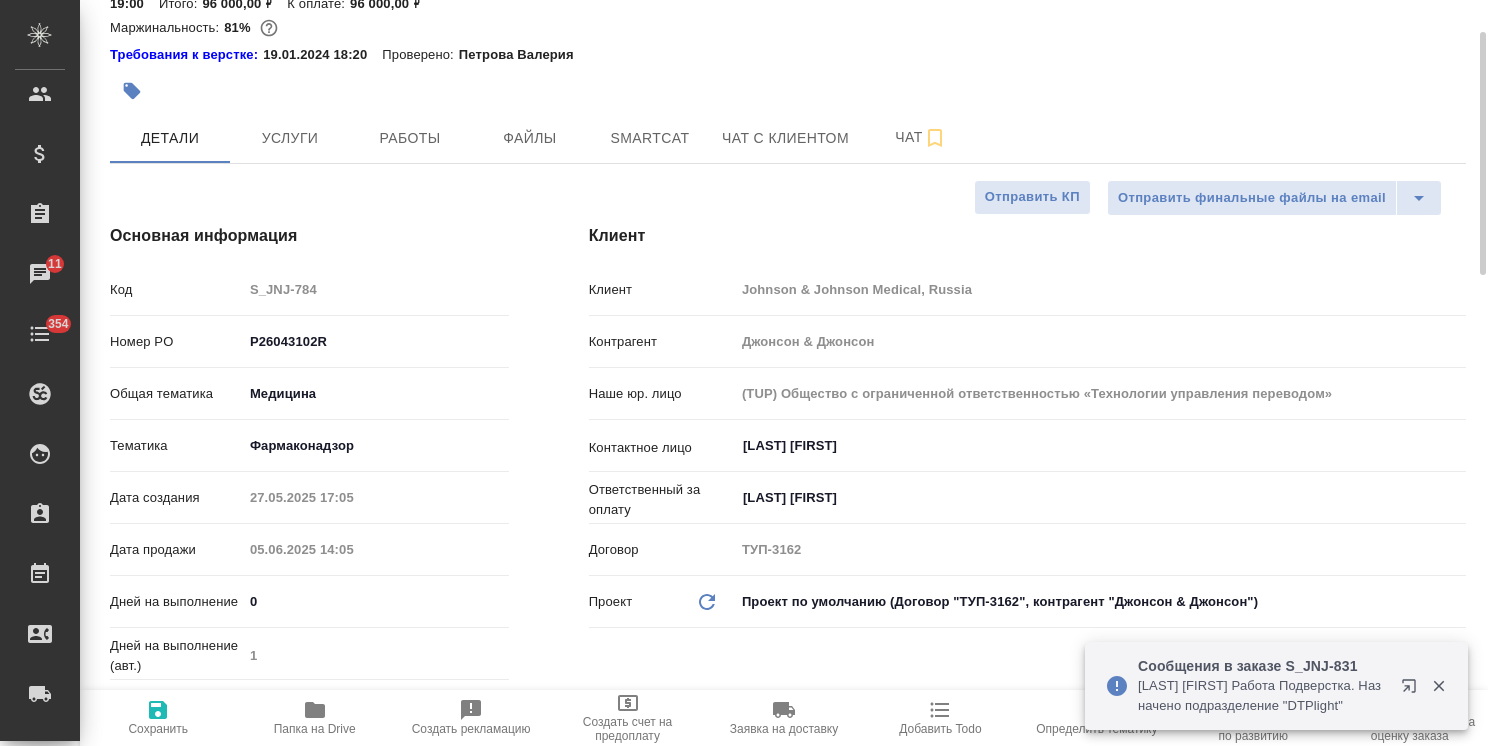 scroll, scrollTop: 0, scrollLeft: 0, axis: both 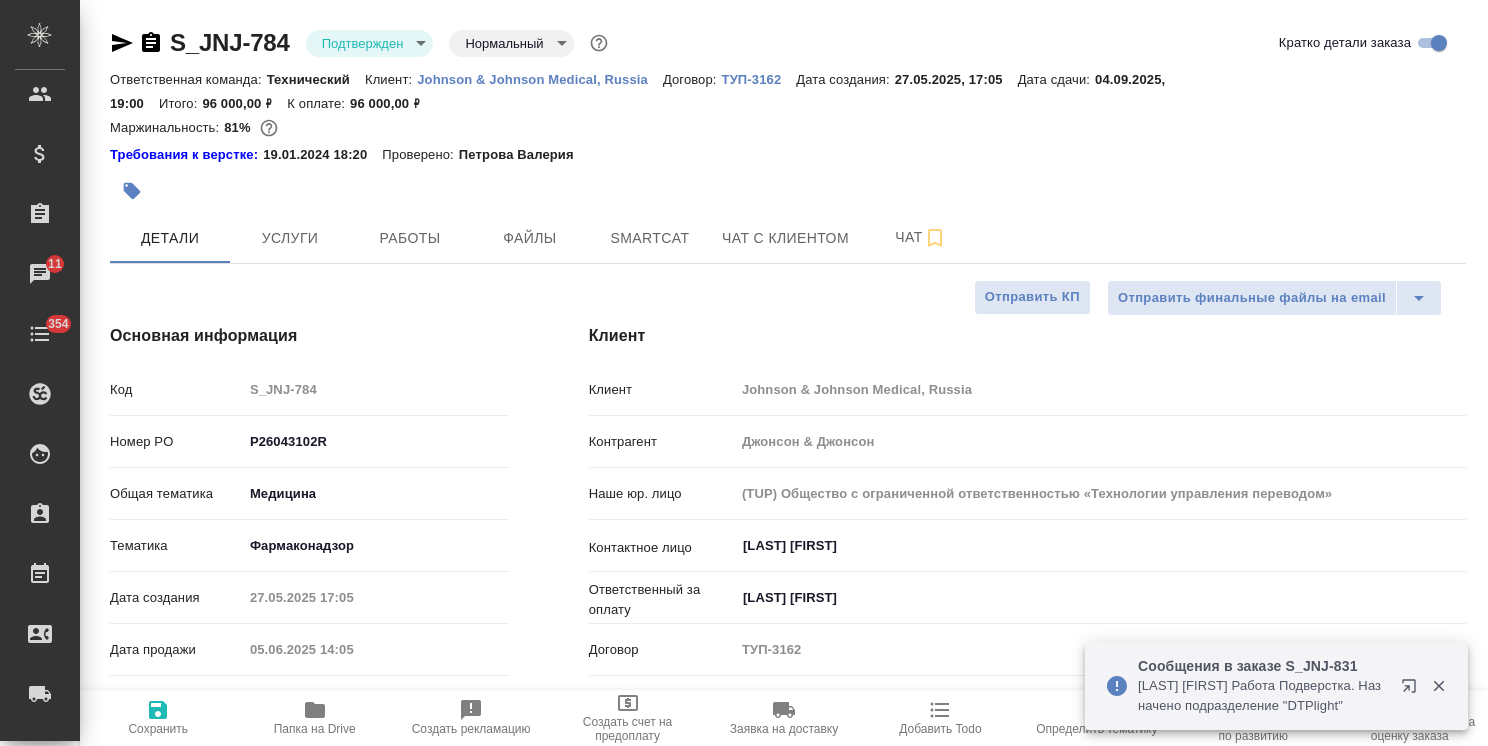 type on "x" 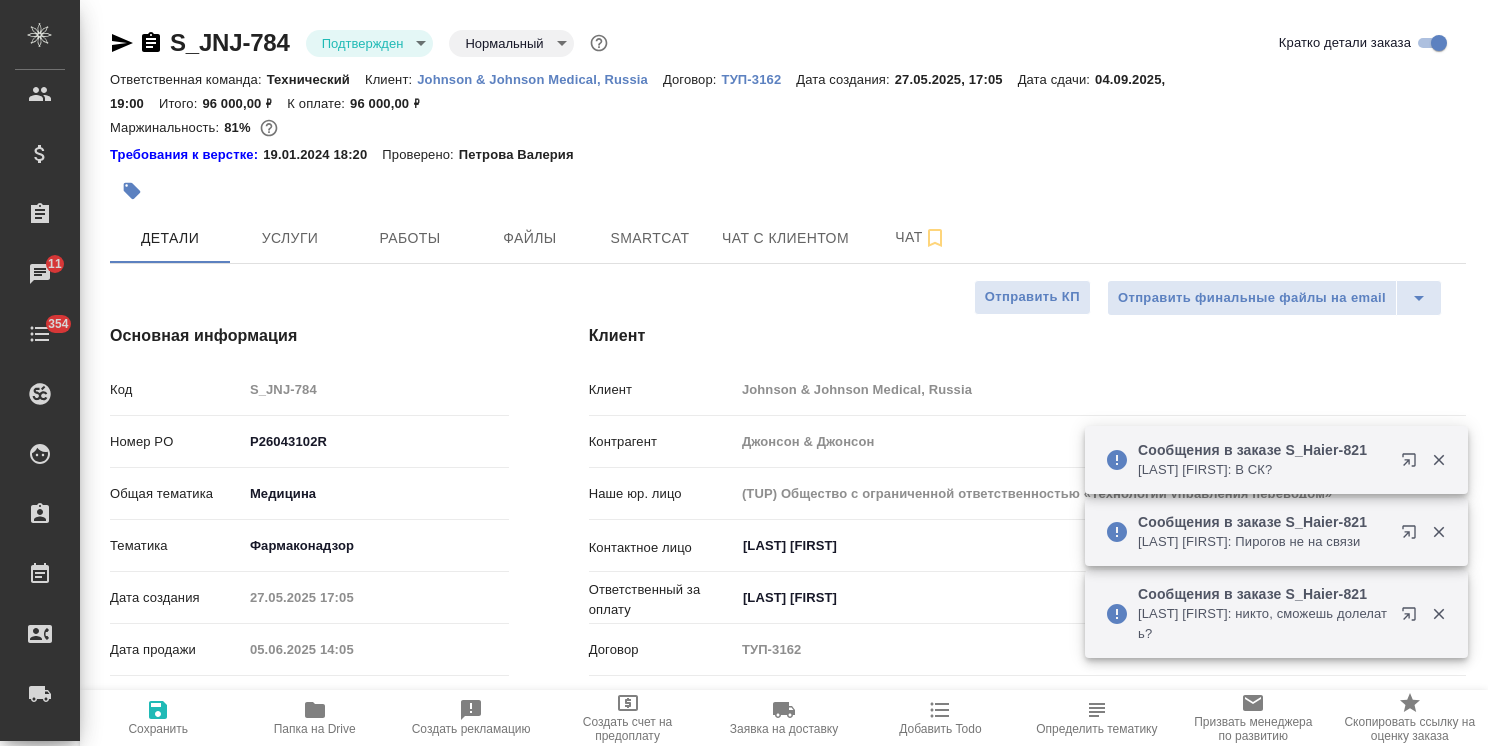 type on "x" 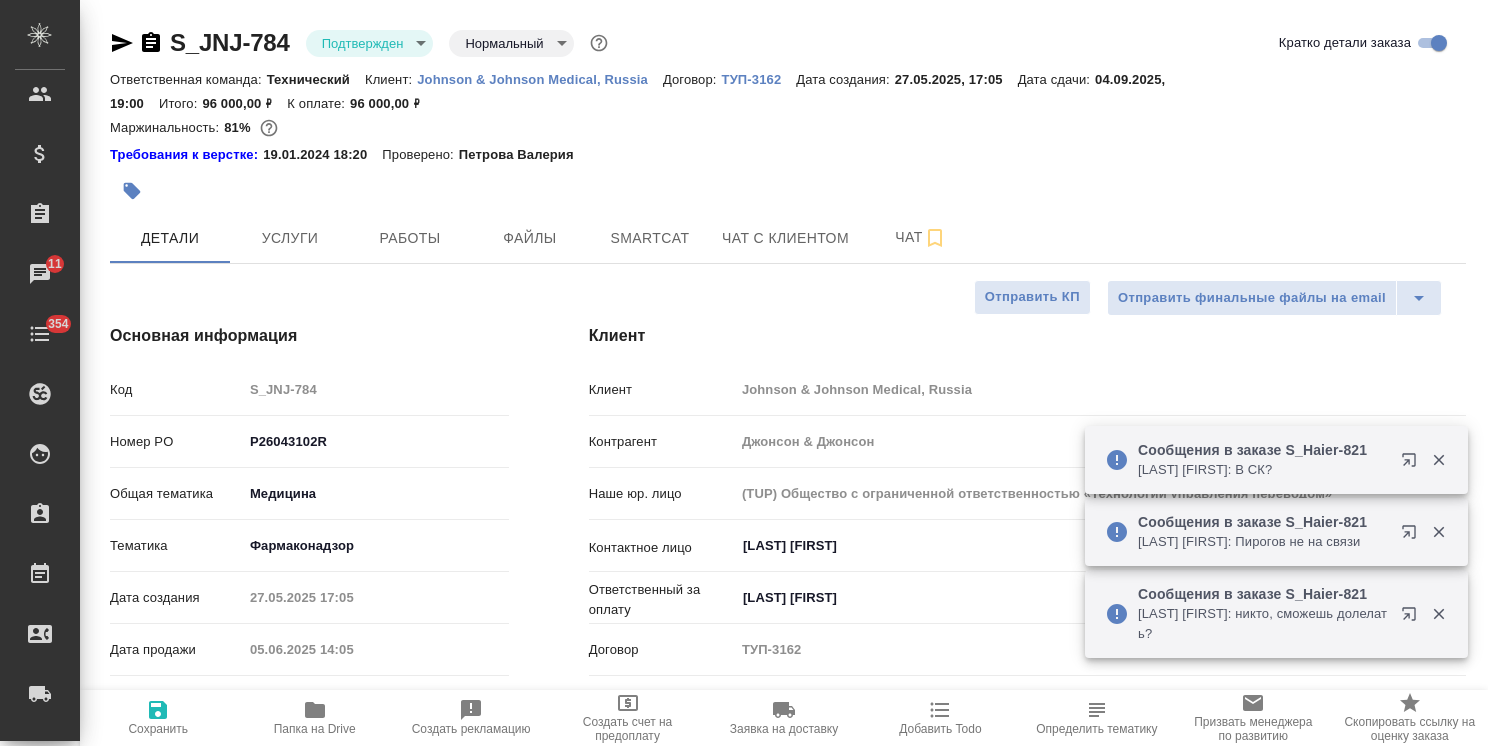 type on "x" 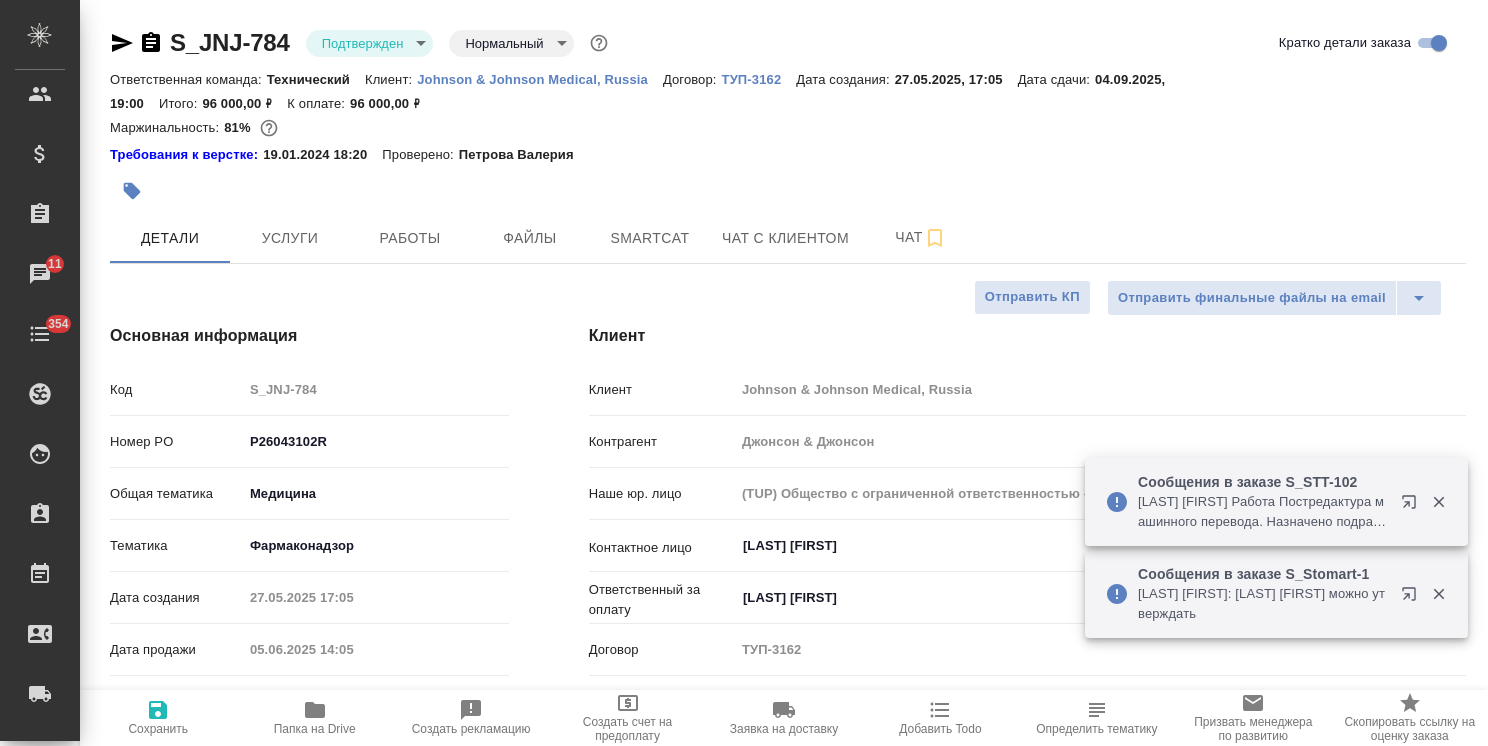 type on "x" 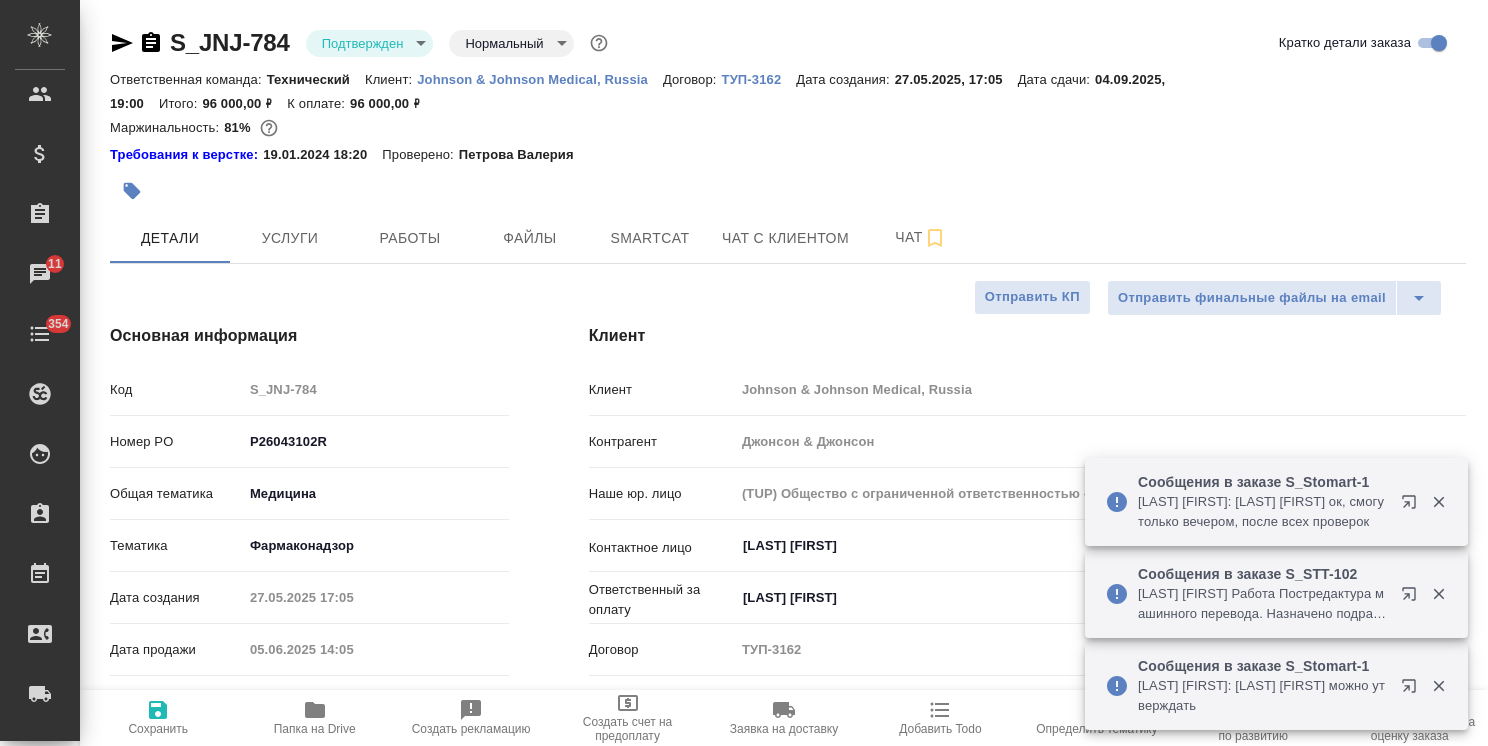 type on "x" 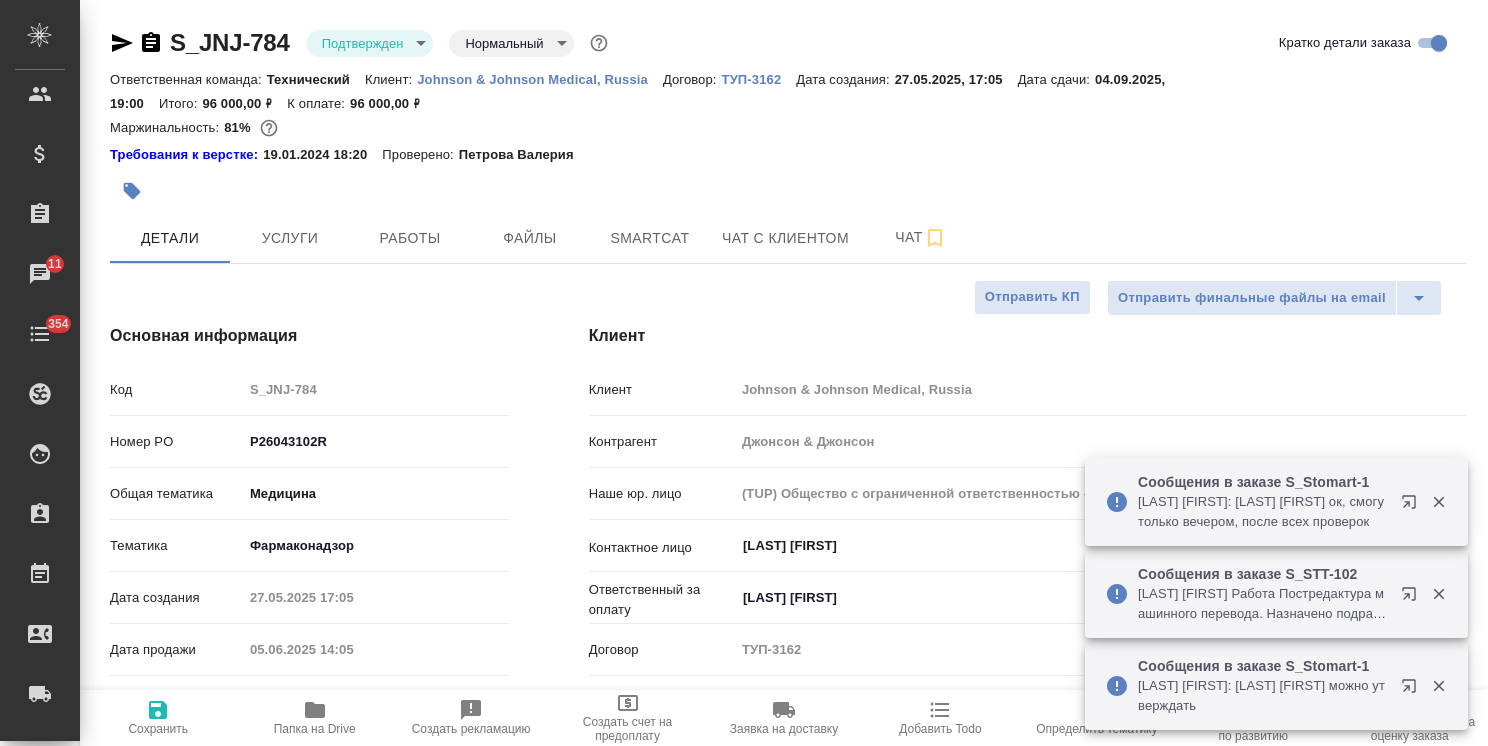 type on "x" 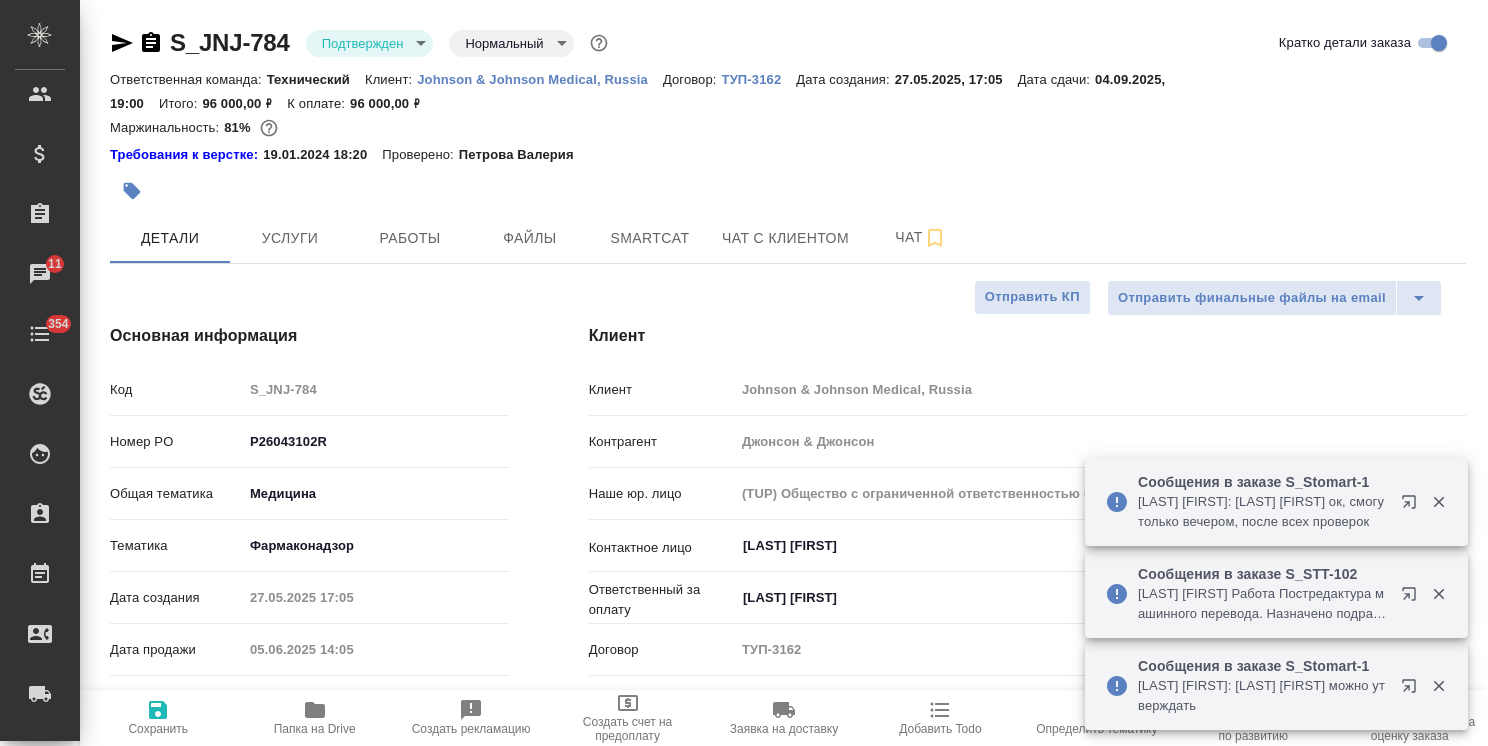 type on "x" 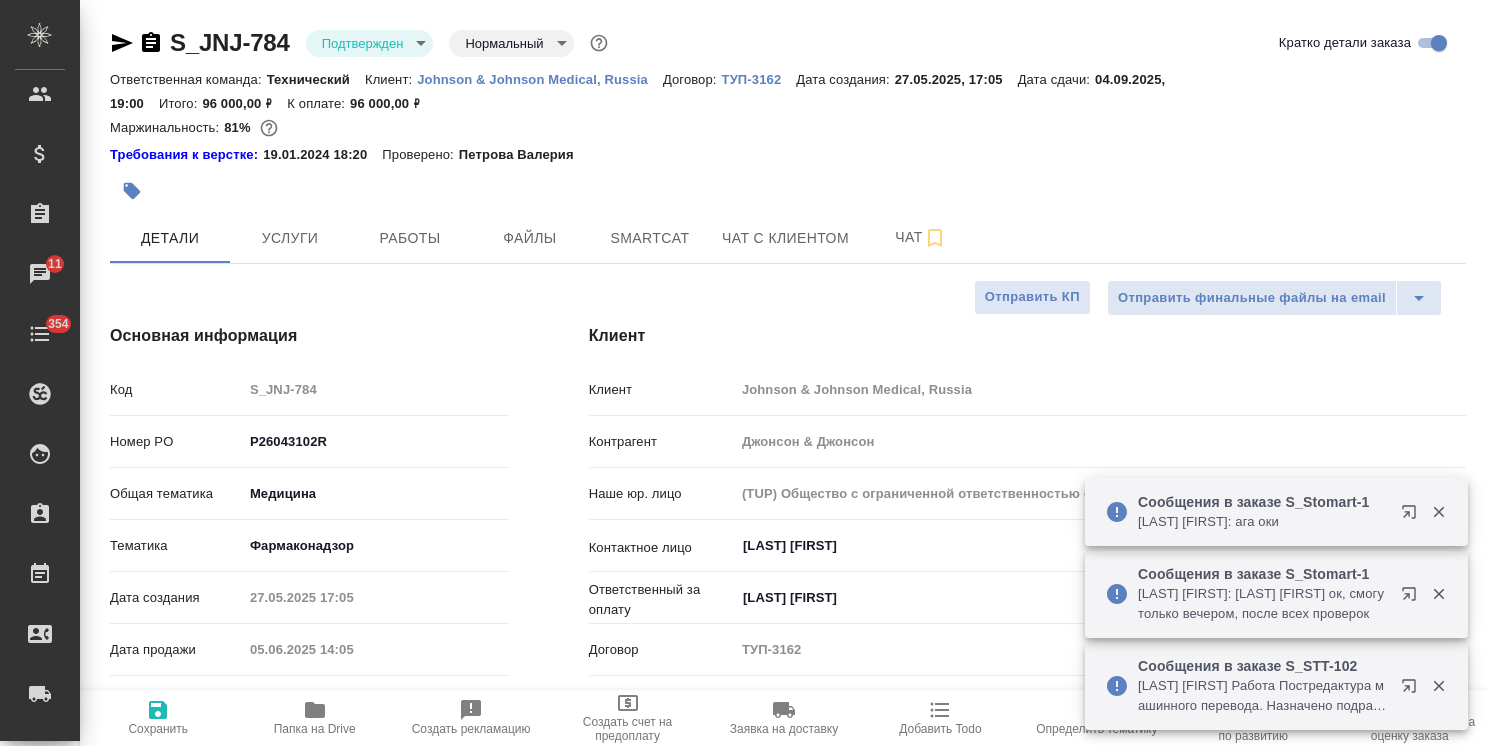 type on "x" 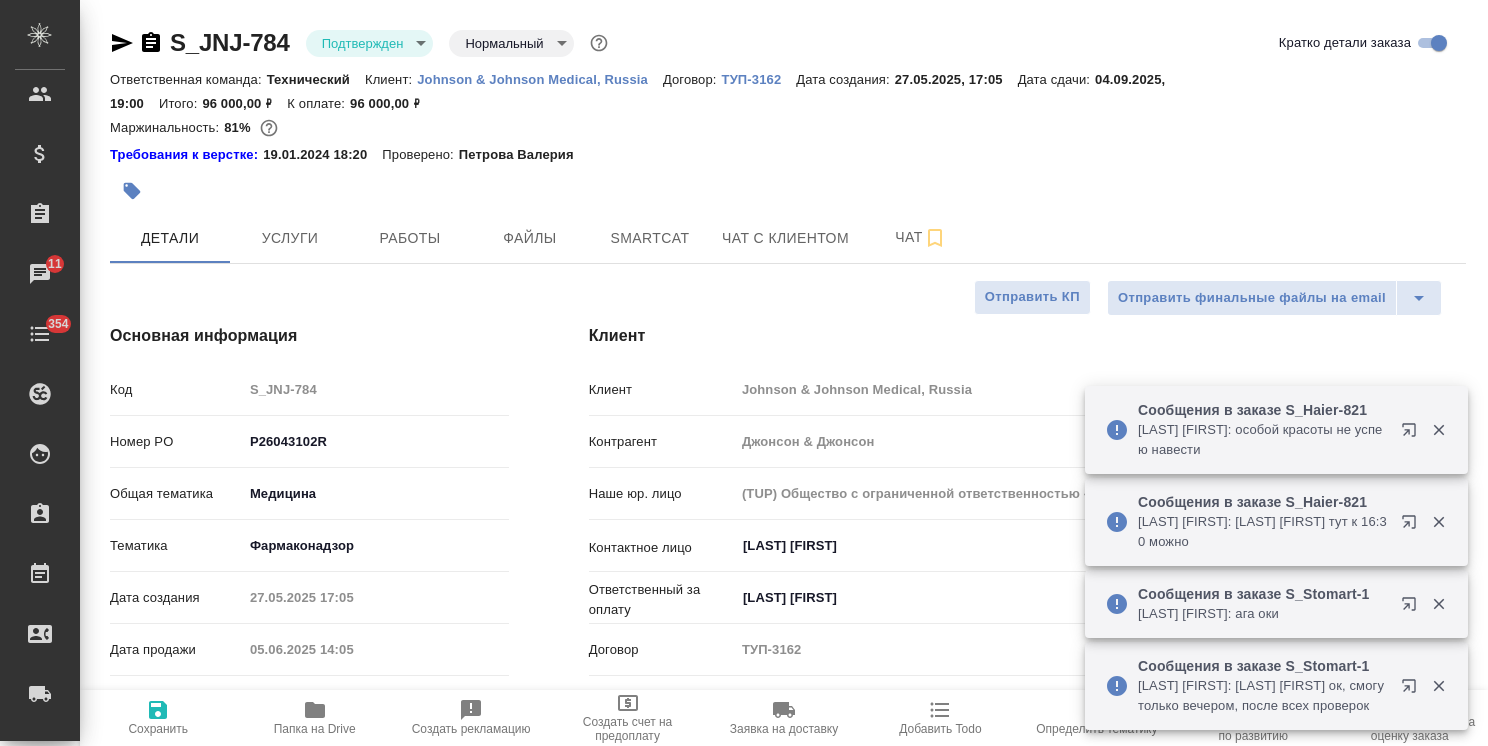 type on "x" 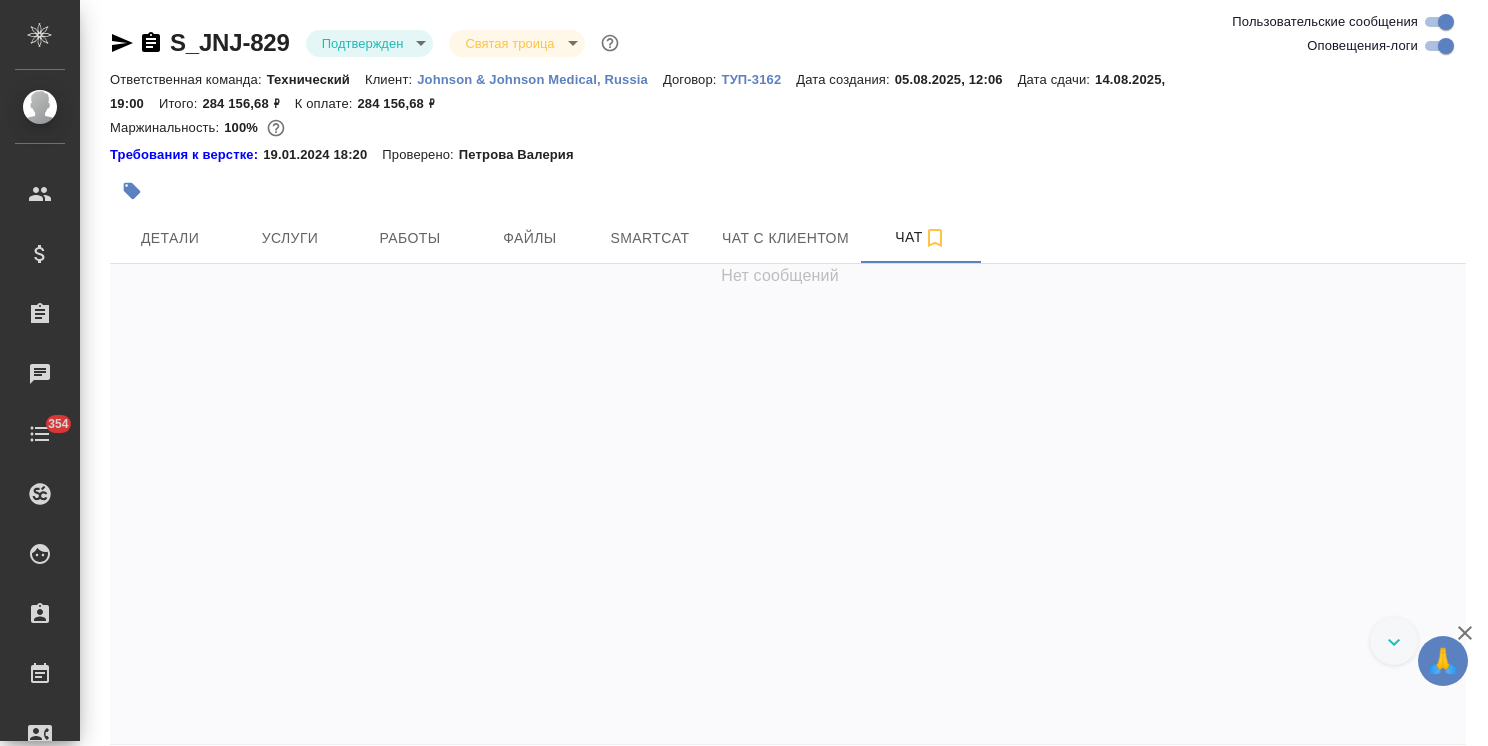 scroll, scrollTop: 0, scrollLeft: 0, axis: both 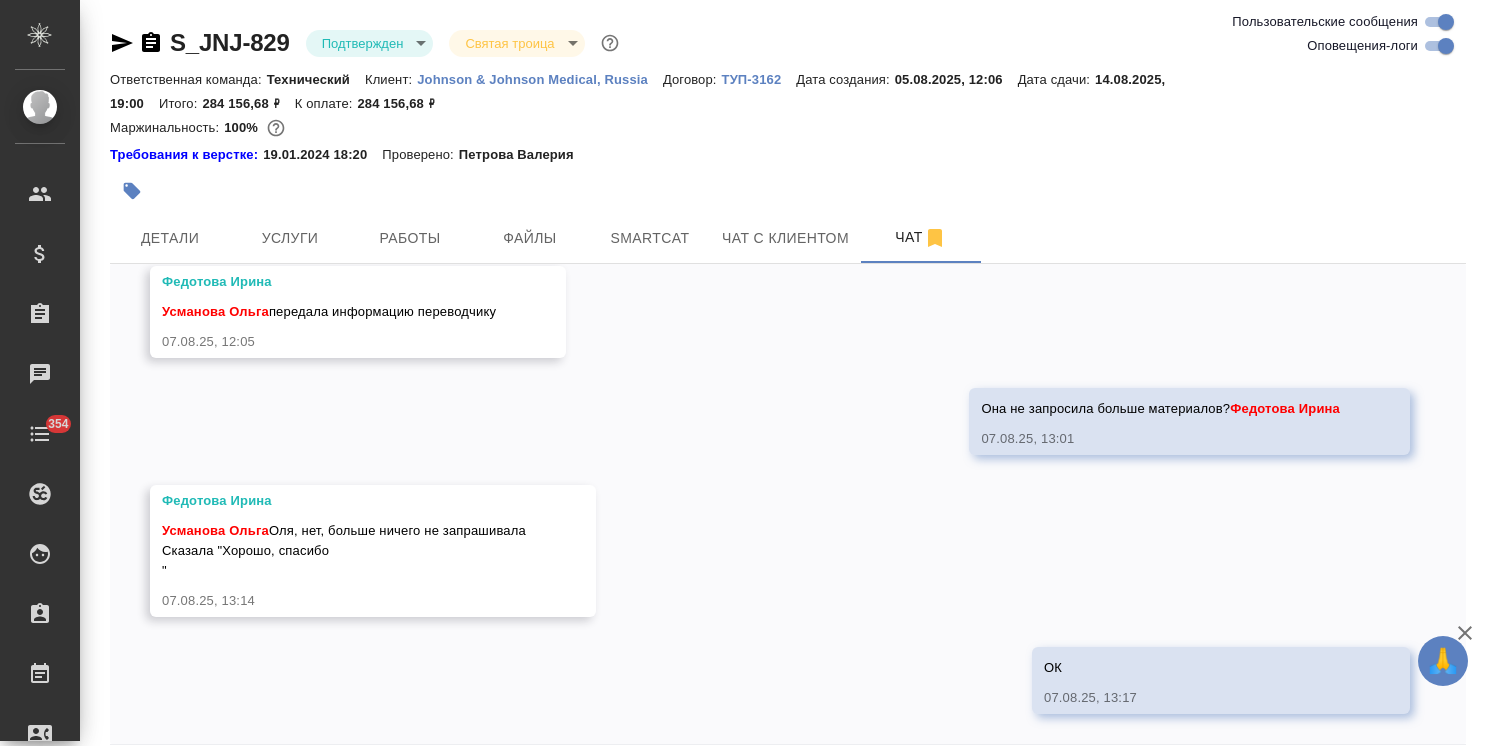 click 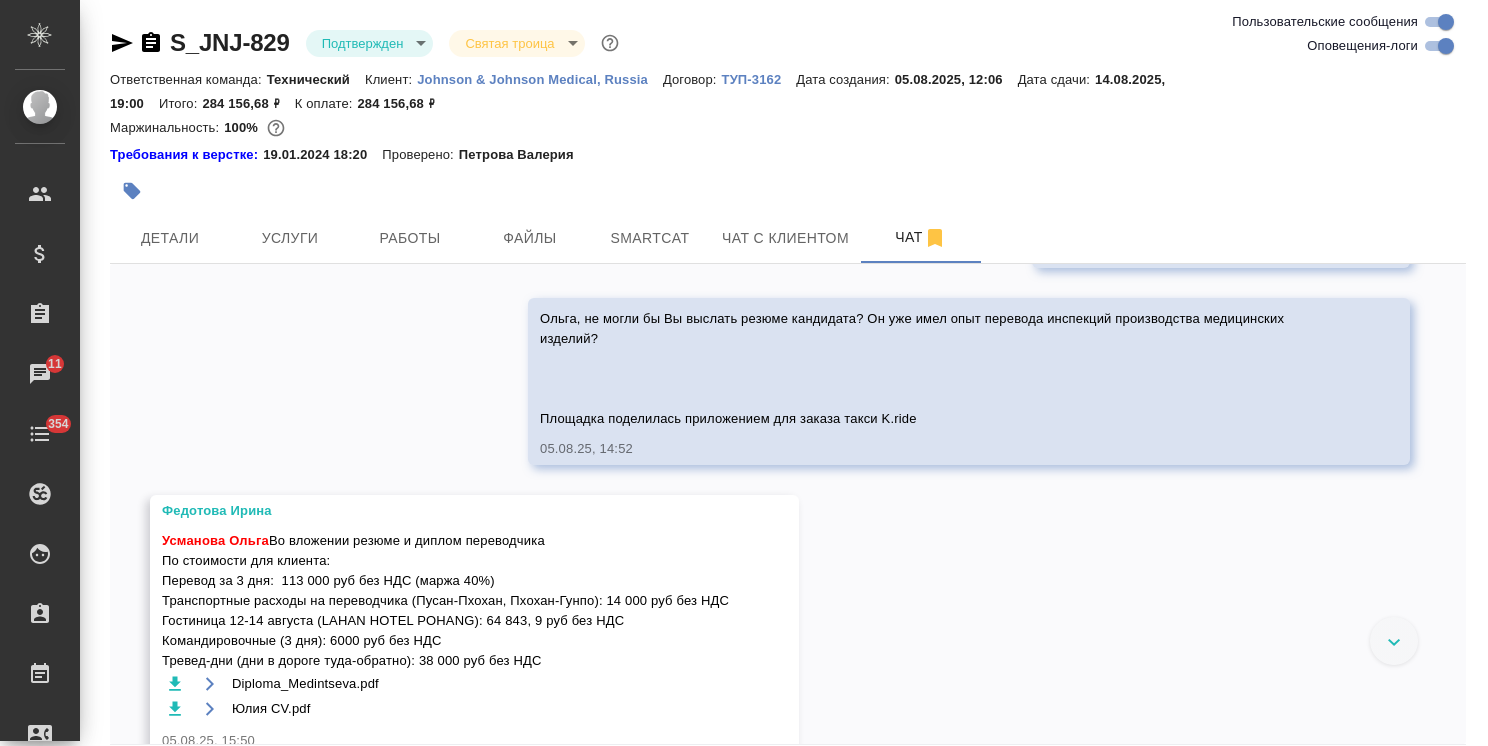 scroll, scrollTop: 3566, scrollLeft: 0, axis: vertical 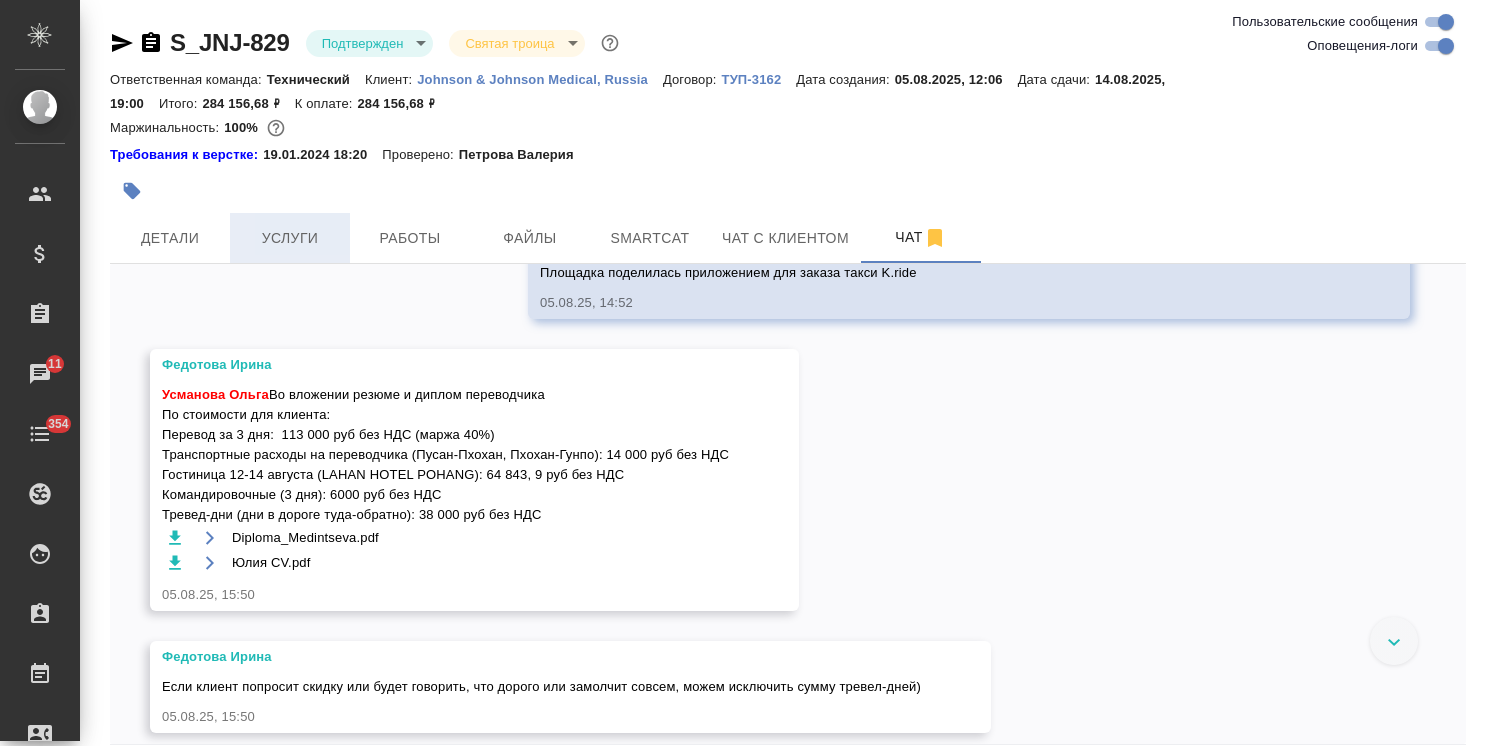 click on "Услуги" at bounding box center (290, 238) 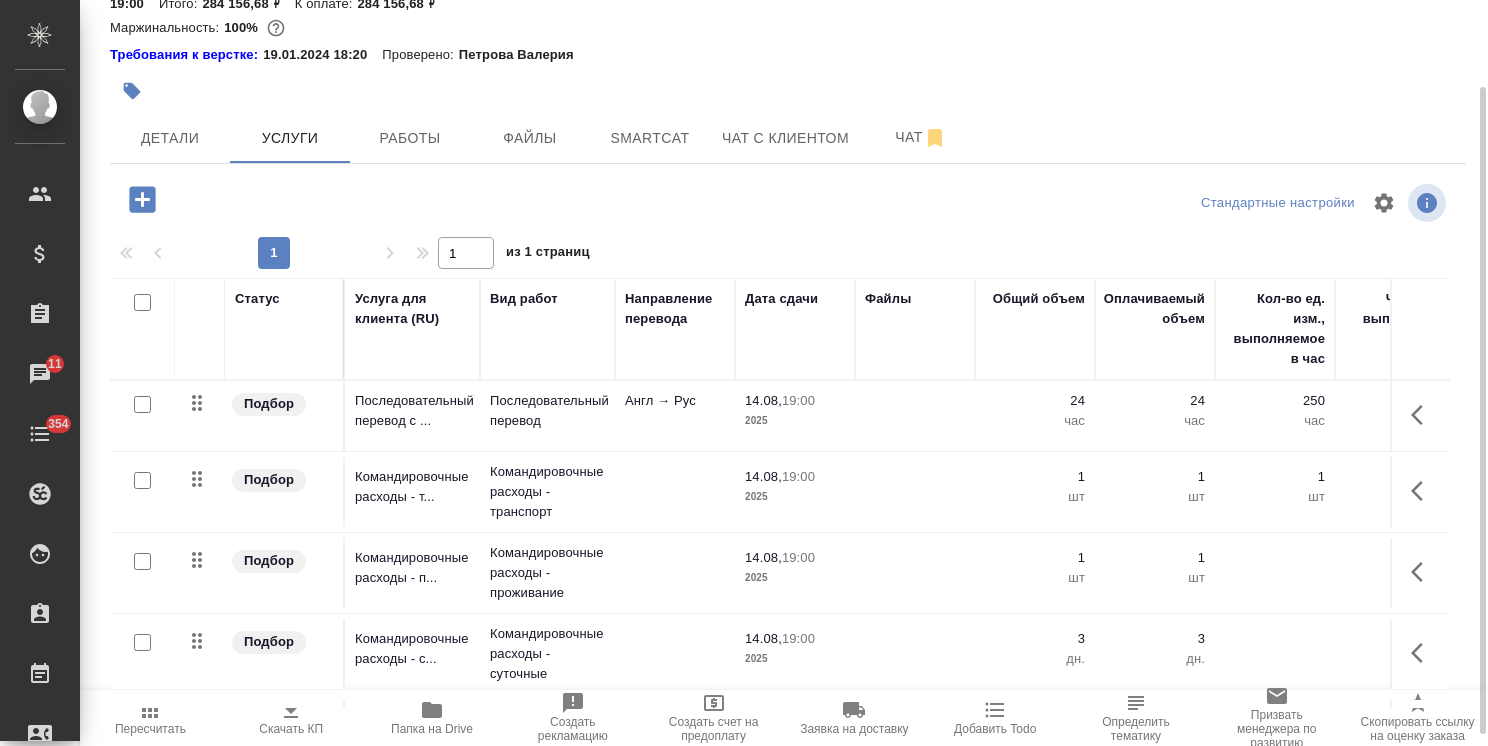 scroll, scrollTop: 112, scrollLeft: 0, axis: vertical 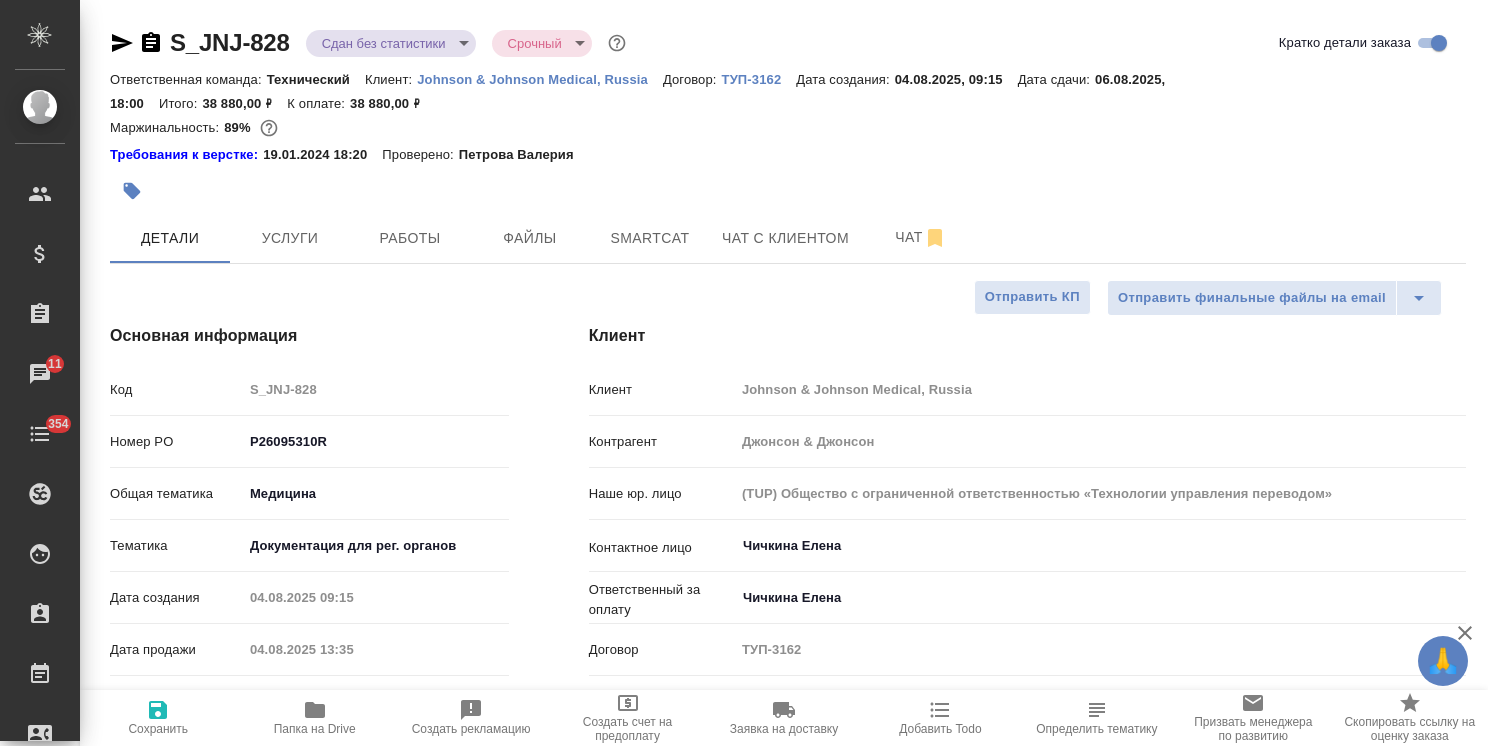 select on "RU" 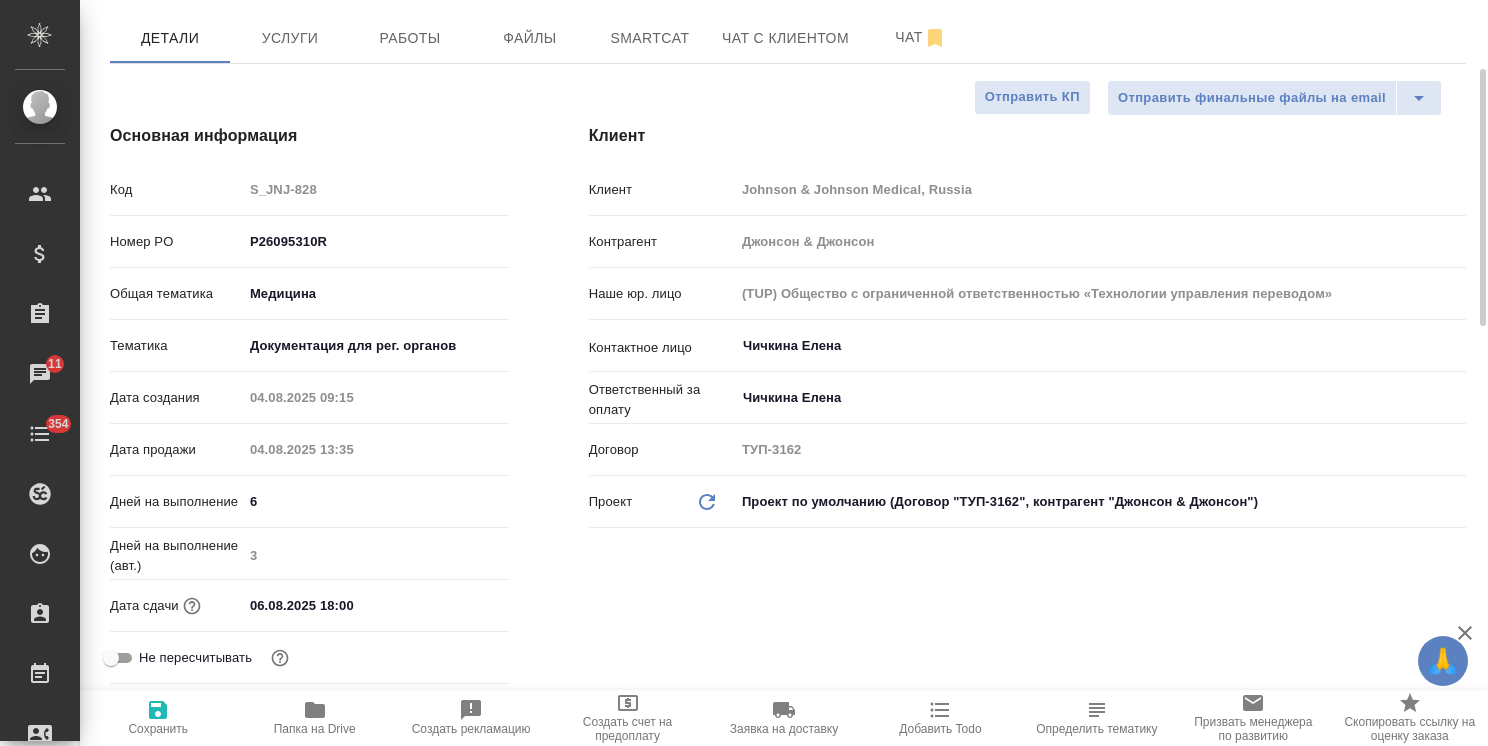 scroll, scrollTop: 0, scrollLeft: 0, axis: both 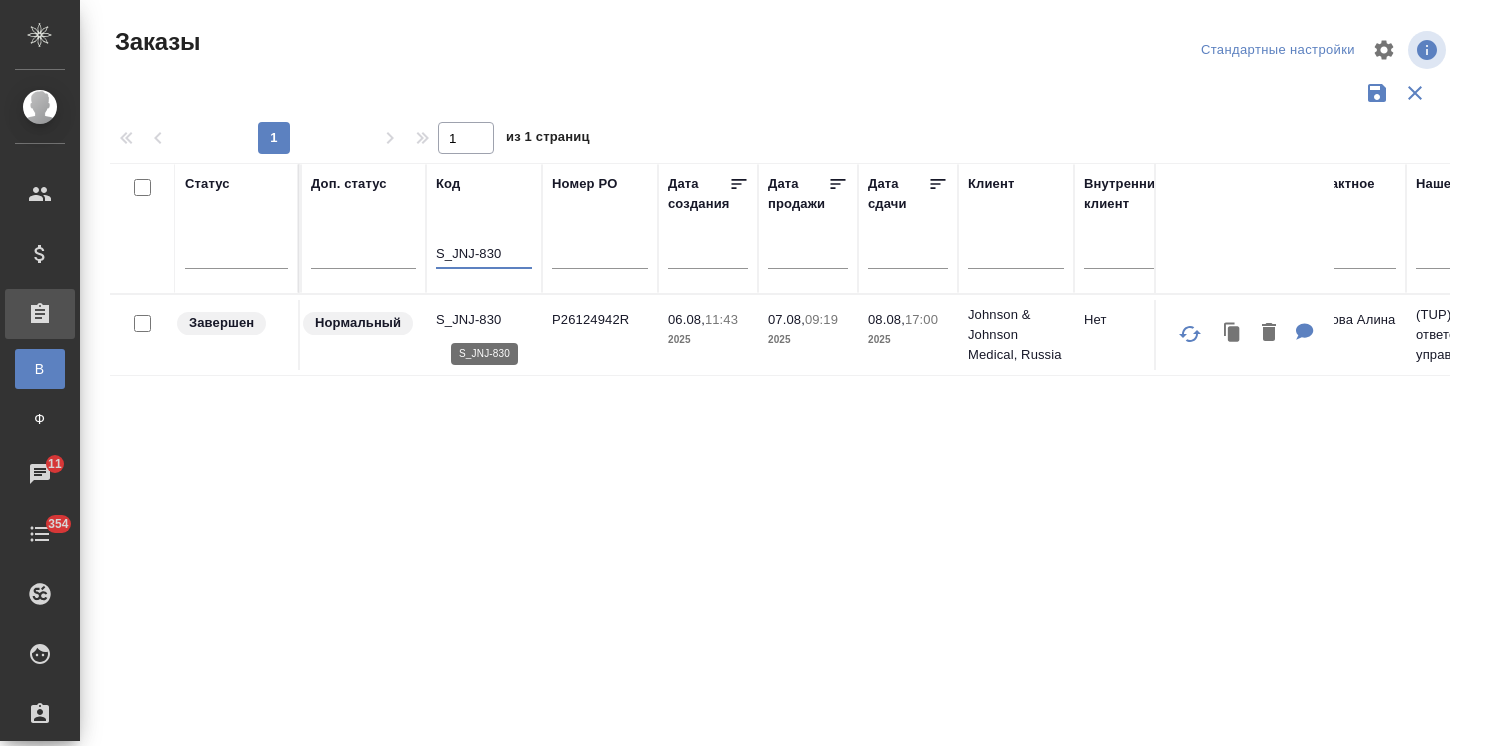 type on "S_JNJ-830" 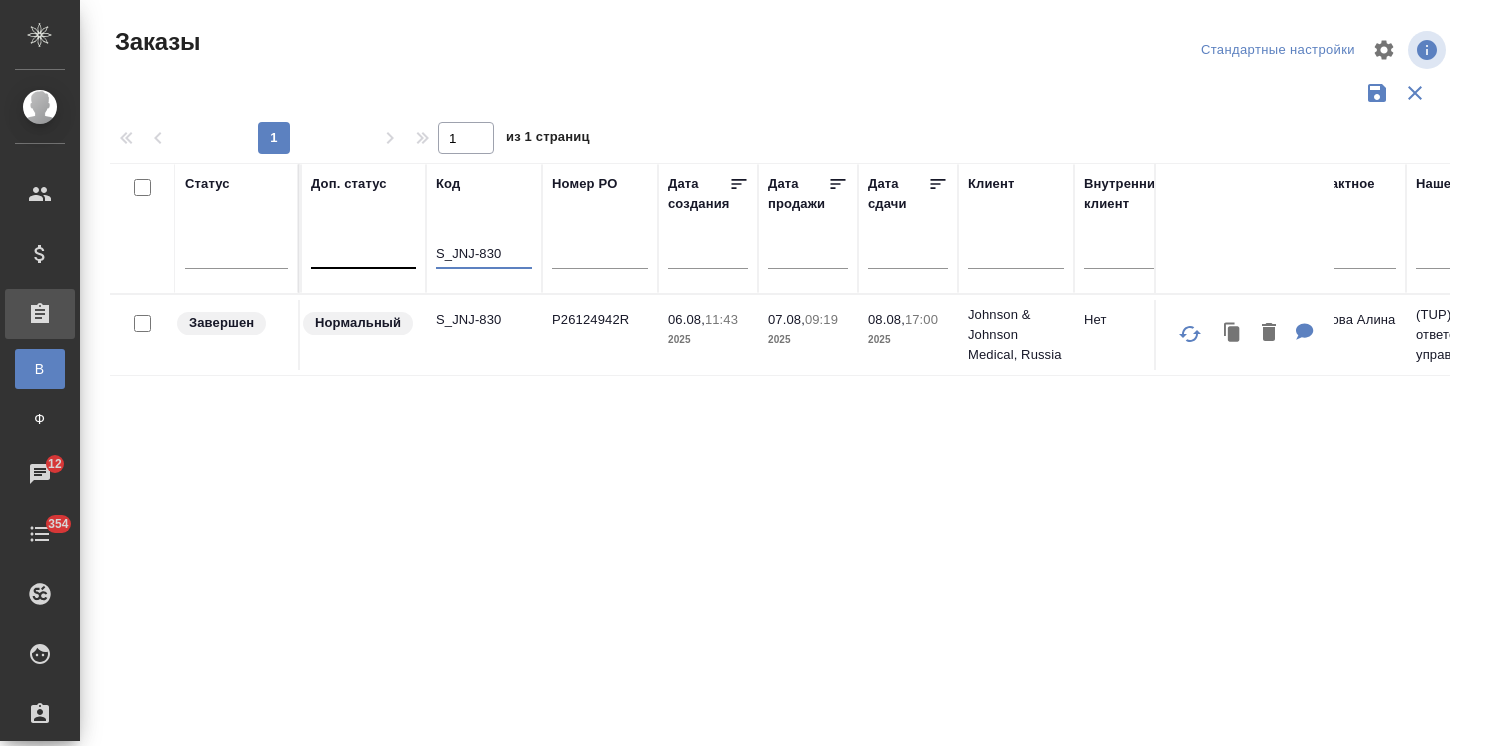 drag, startPoint x: 521, startPoint y: 254, endPoint x: 363, endPoint y: 246, distance: 158.20241 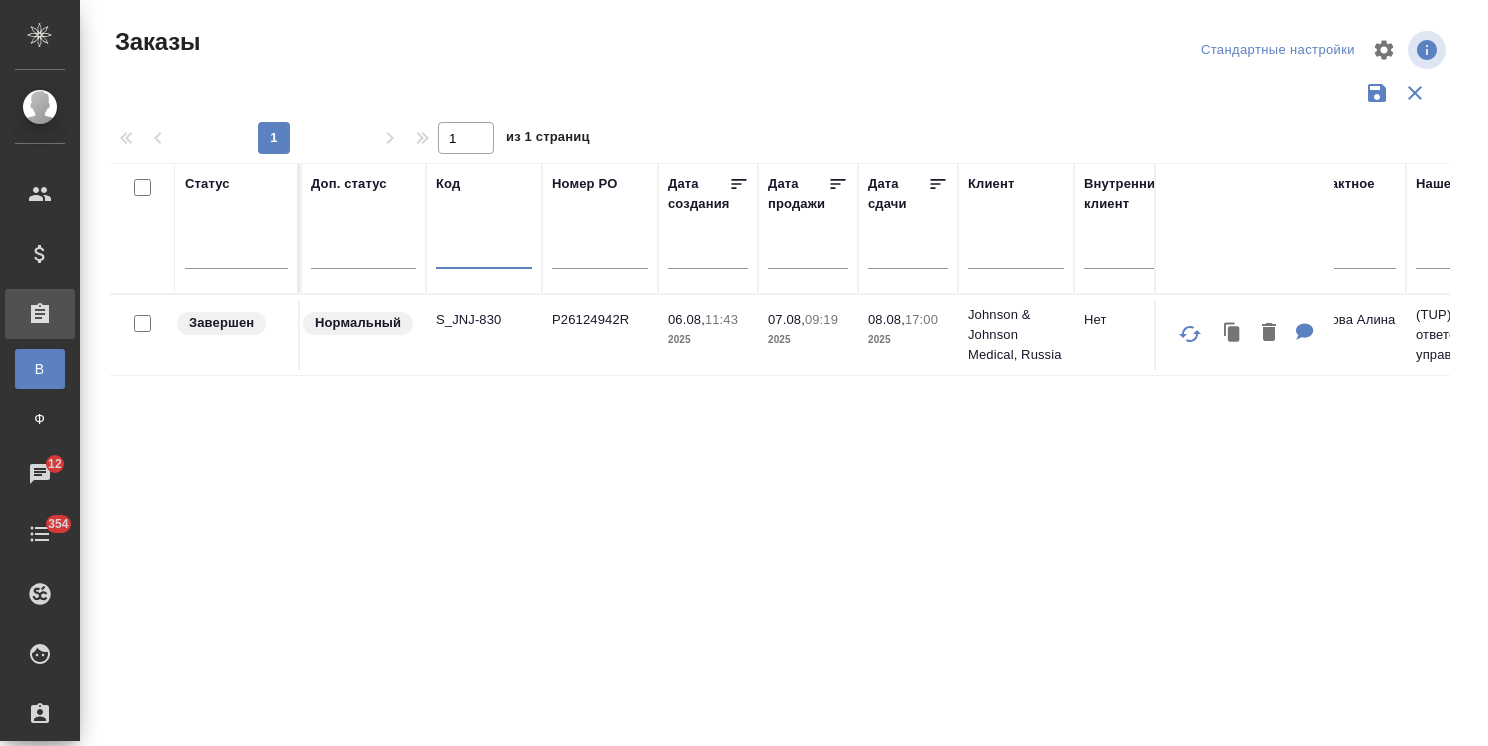 type 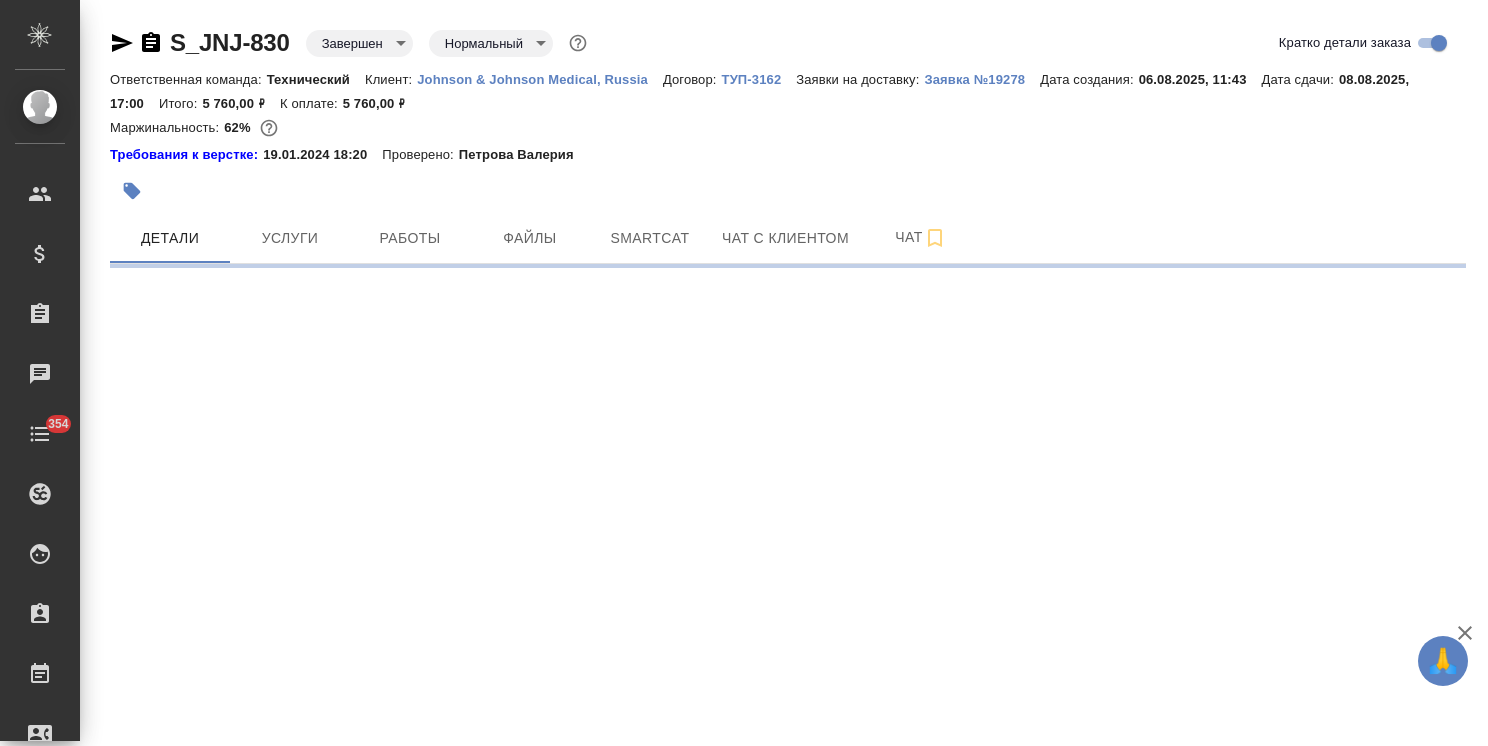 scroll, scrollTop: 0, scrollLeft: 0, axis: both 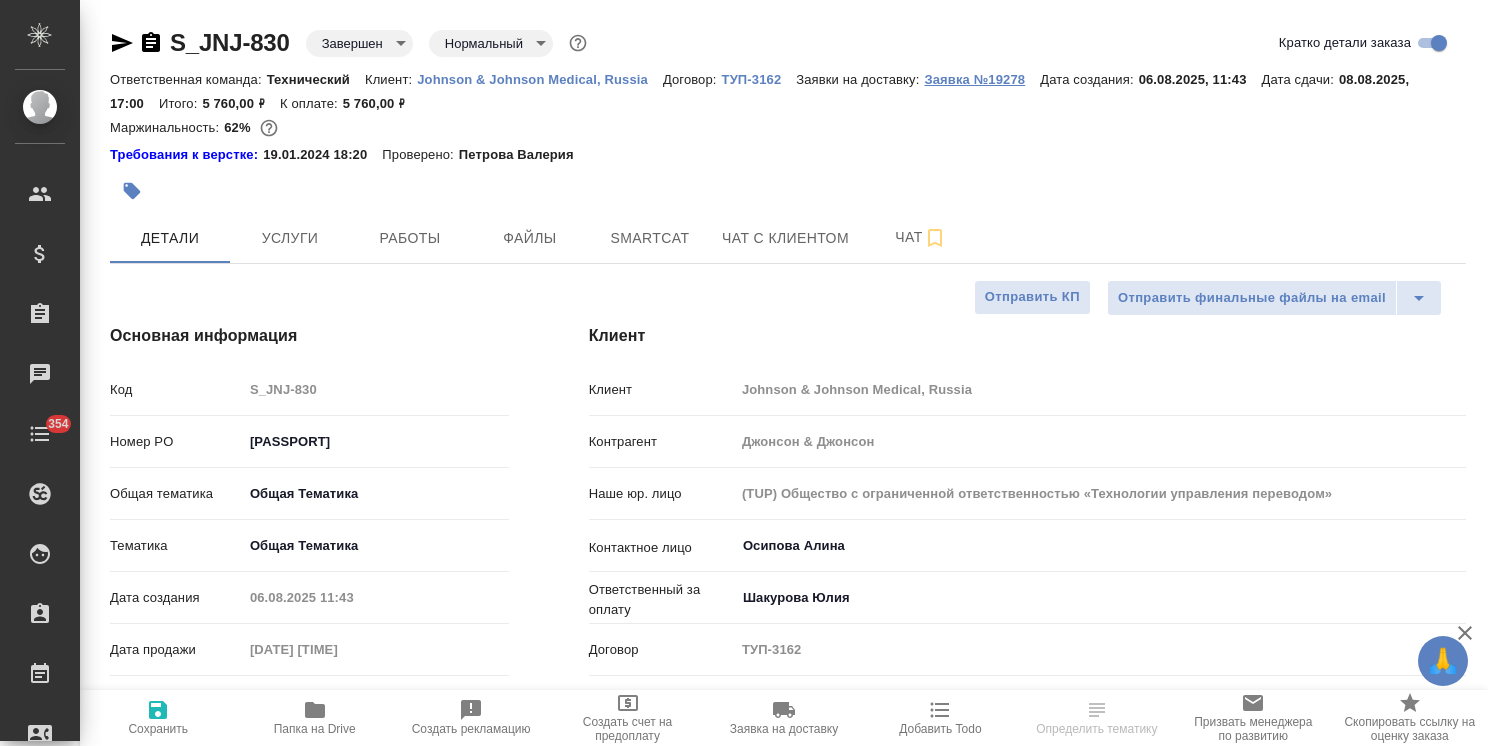 type on "x" 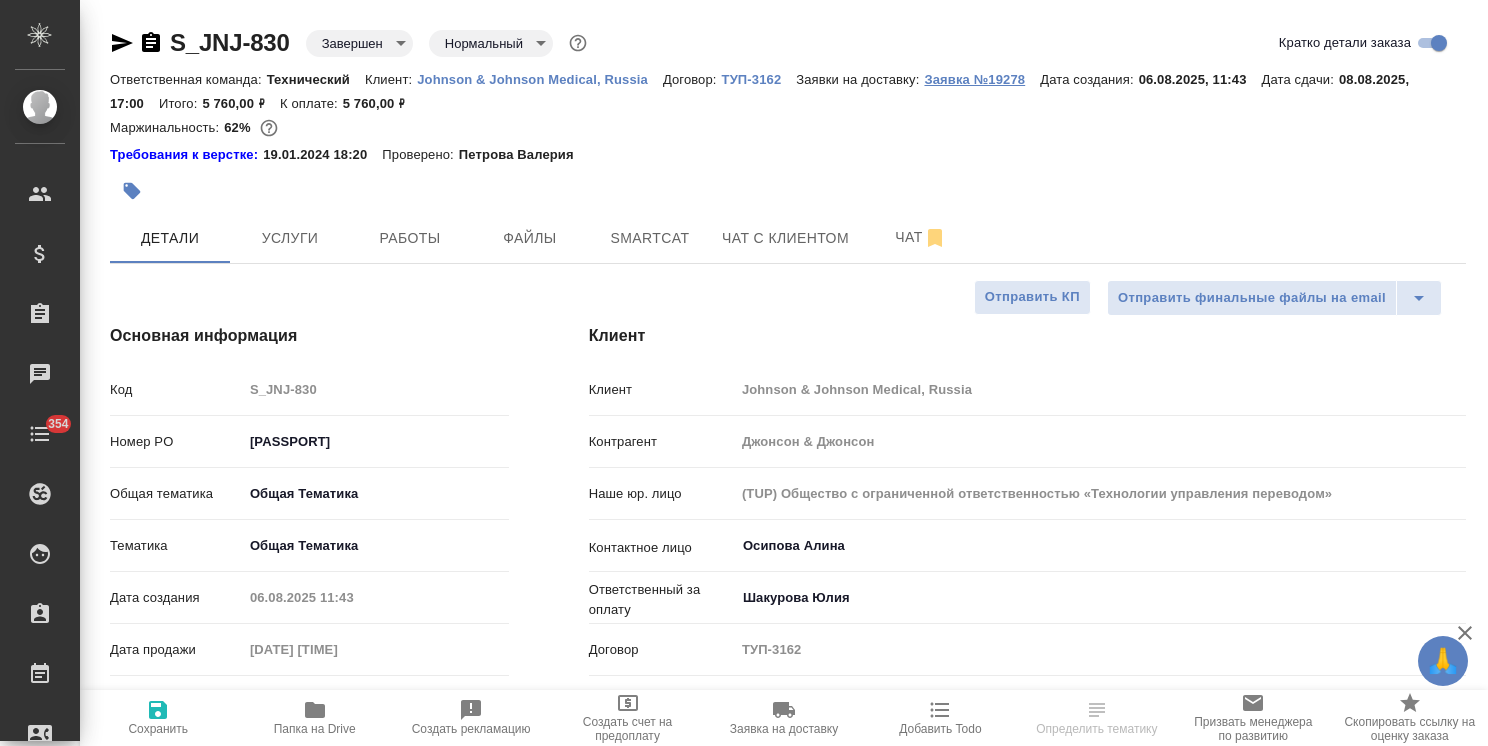 click on "Заявка №19278" at bounding box center (982, 79) 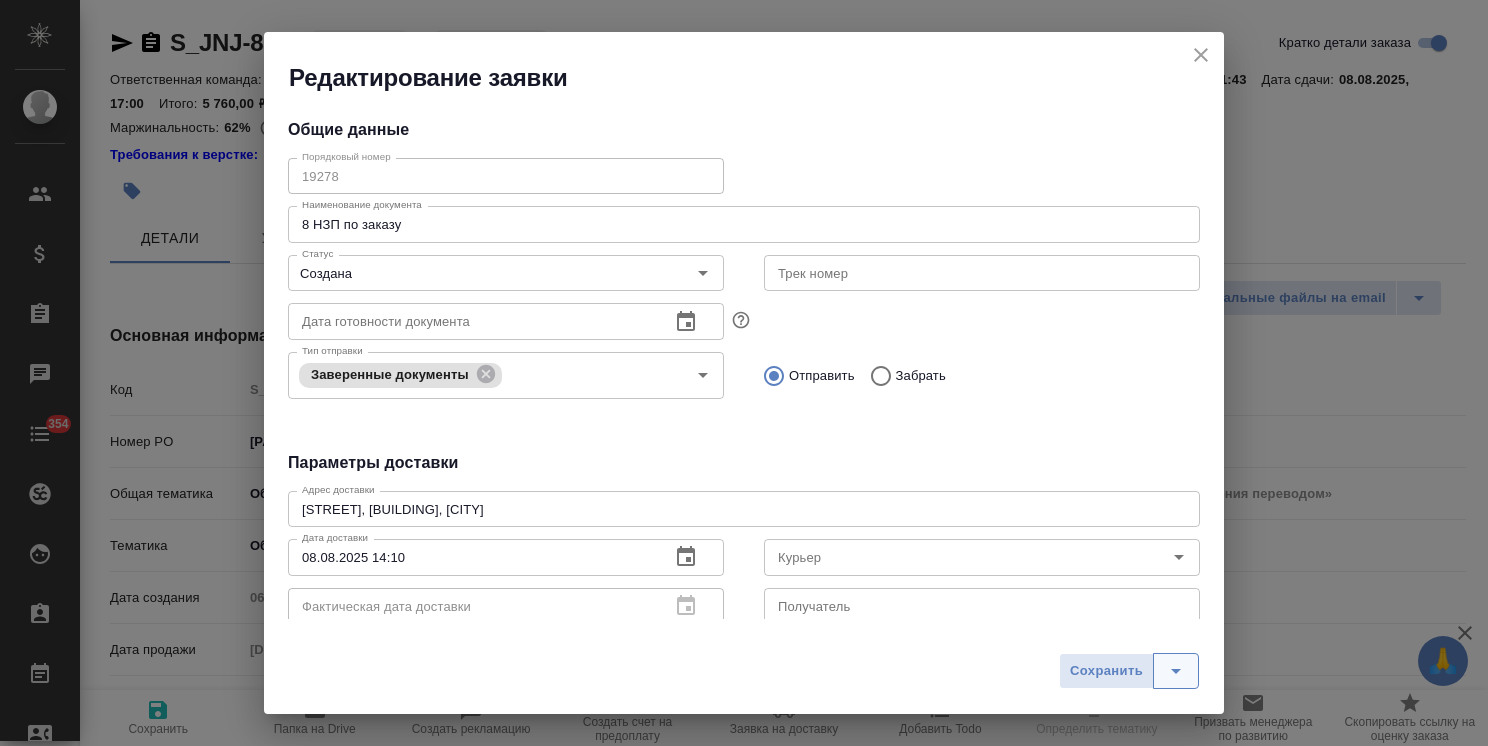 click at bounding box center (1176, 671) 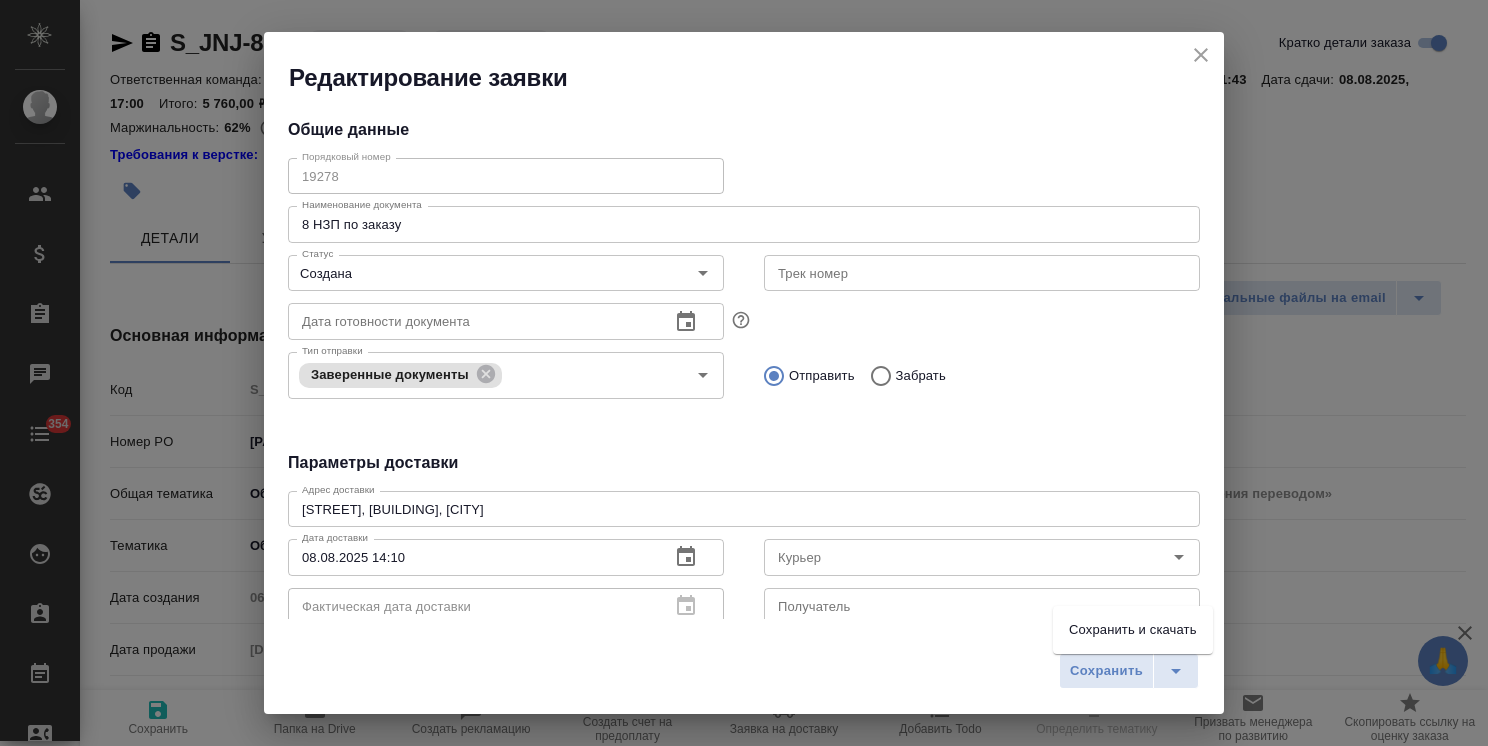 click on "Сохранить и скачать" at bounding box center [1133, 630] 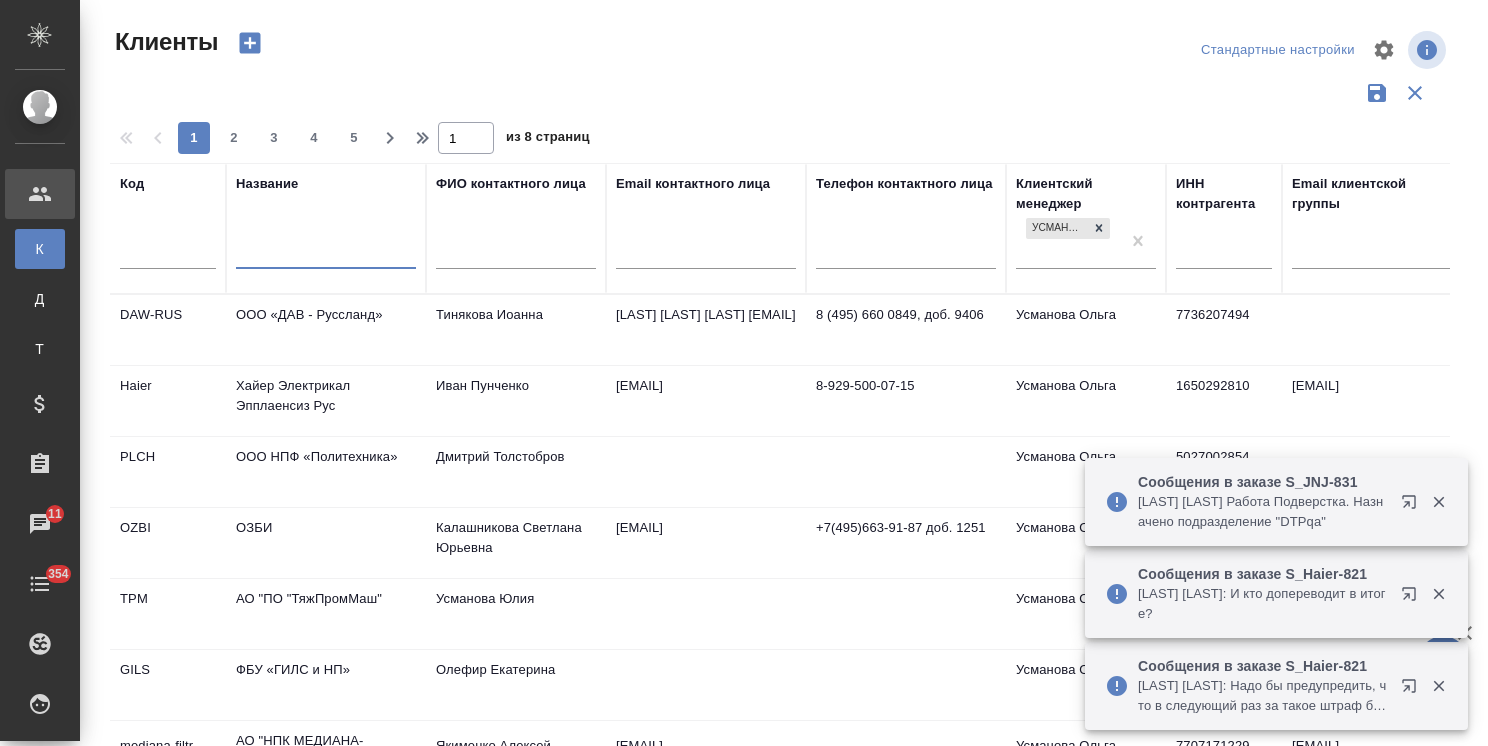 select on "RU" 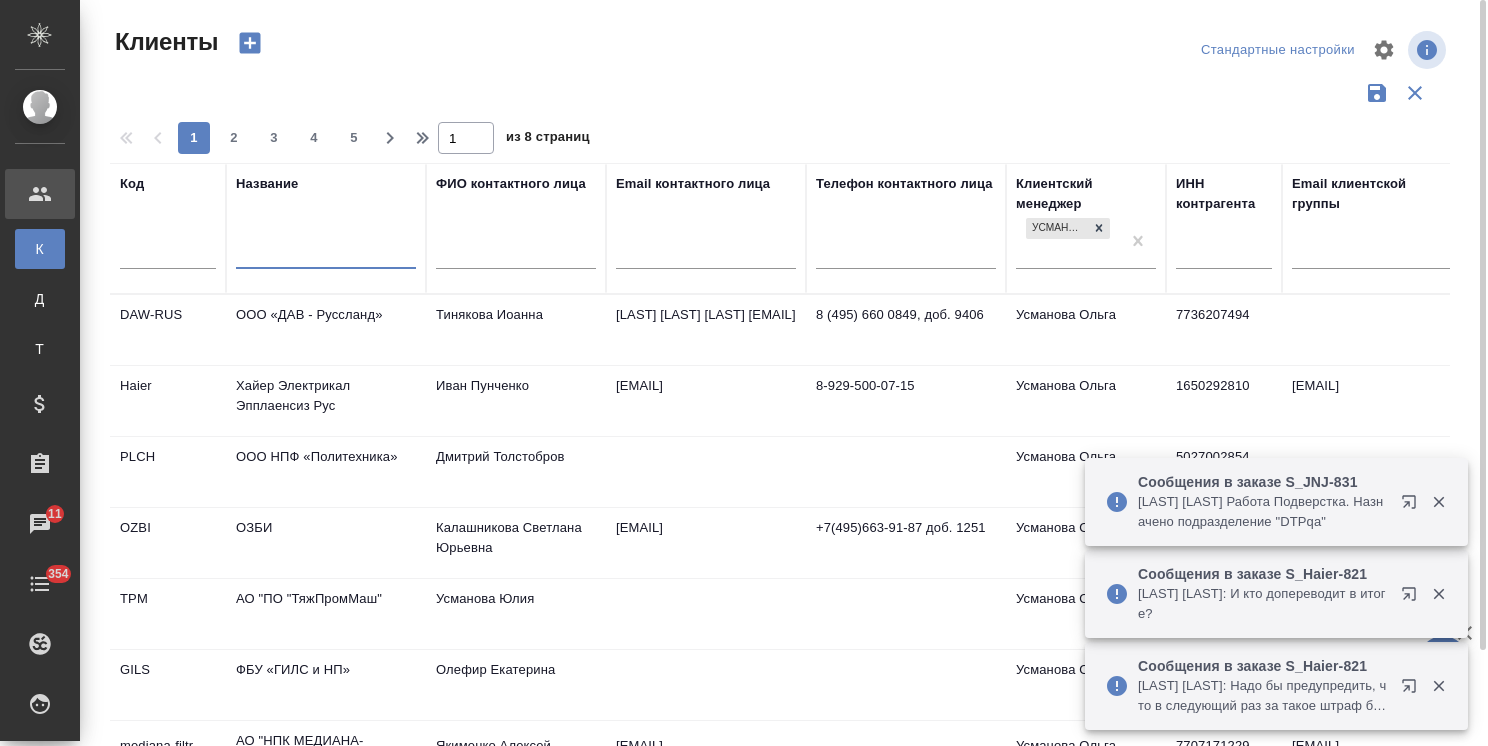 scroll, scrollTop: 0, scrollLeft: 0, axis: both 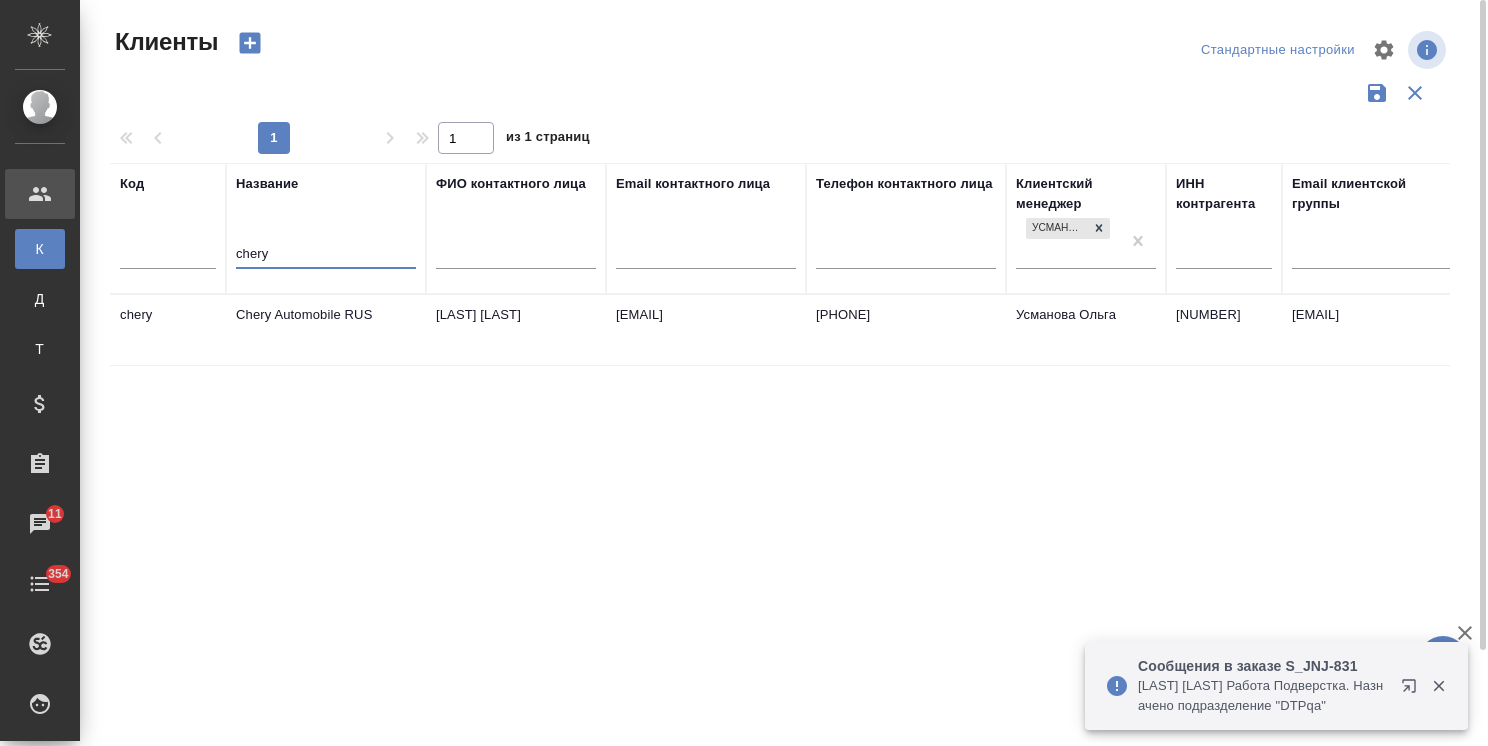 type on "chery" 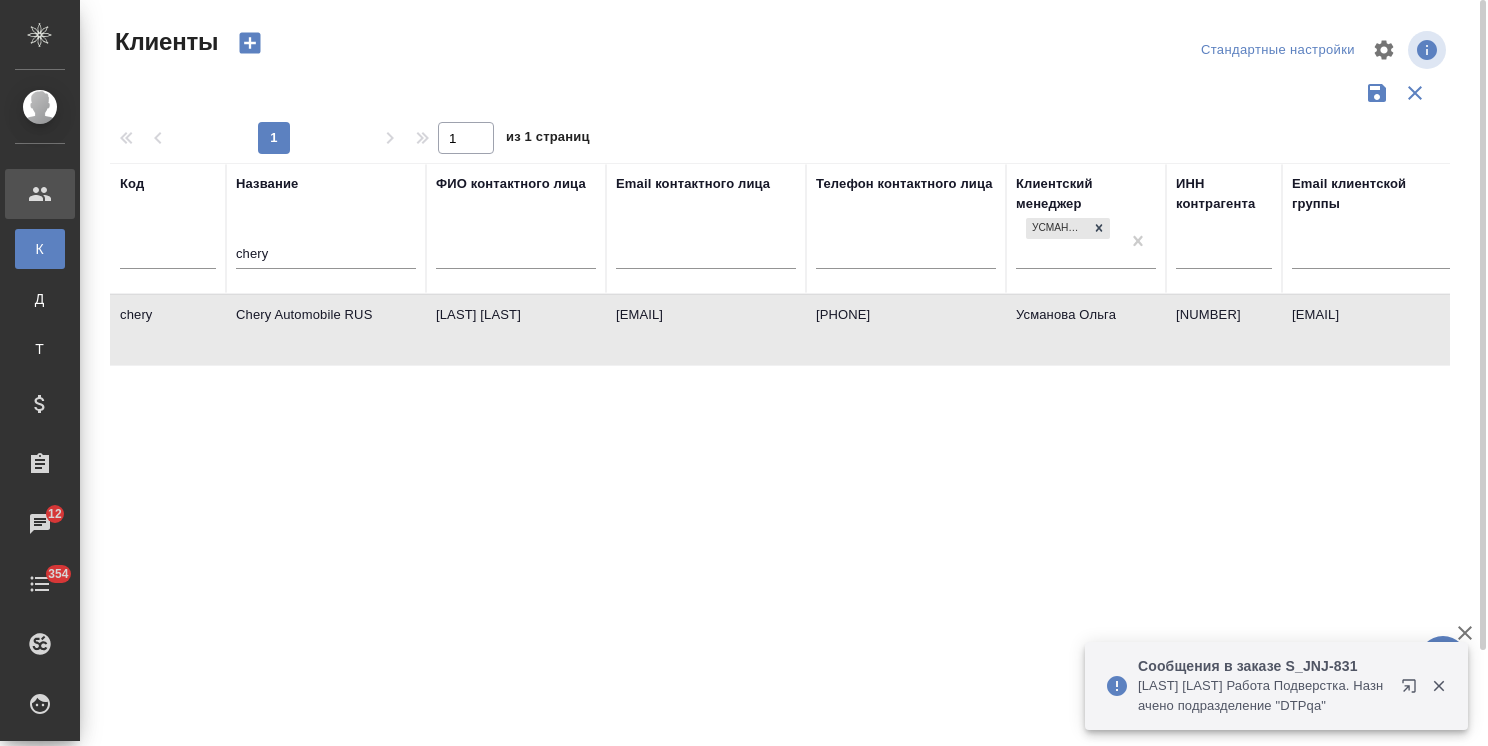 drag, startPoint x: 292, startPoint y: 254, endPoint x: 144, endPoint y: 254, distance: 148 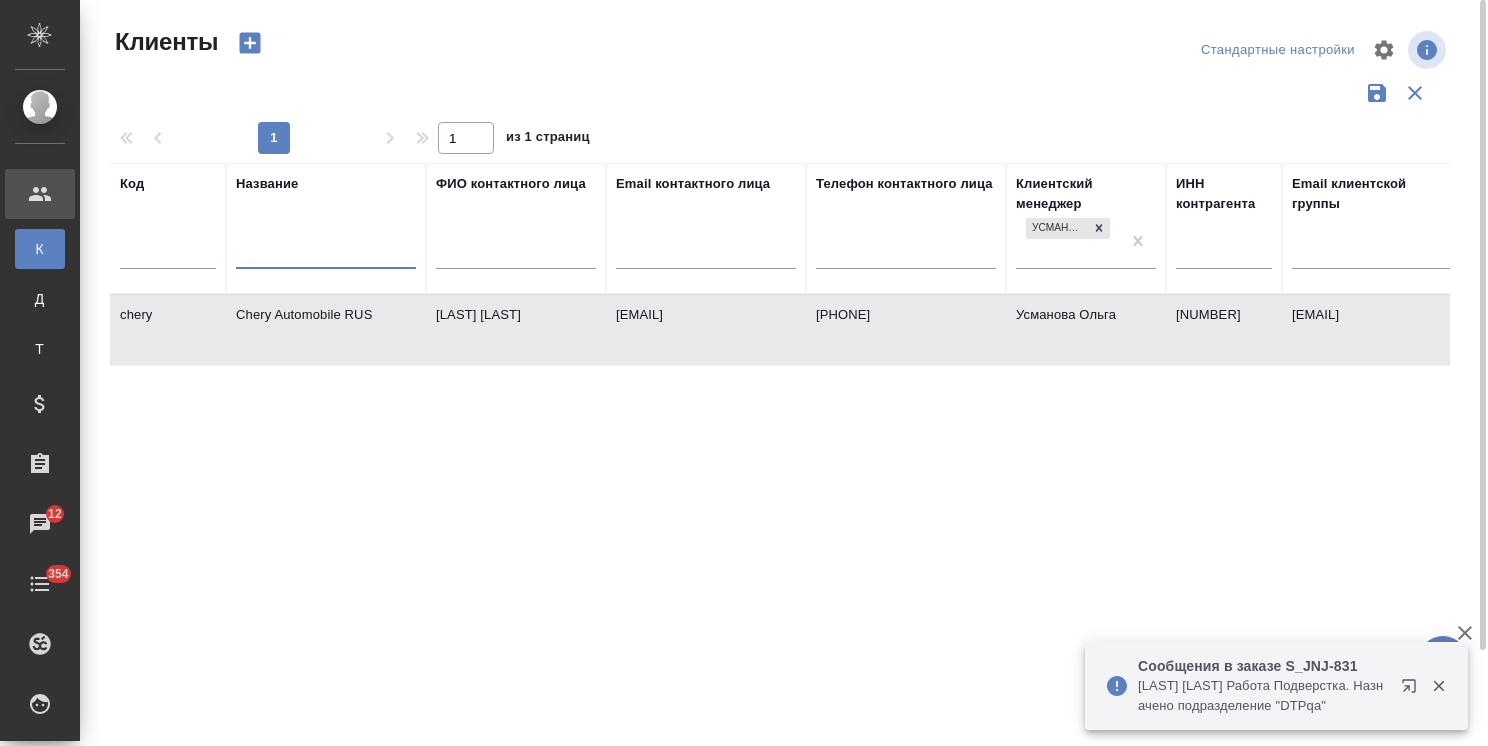 type 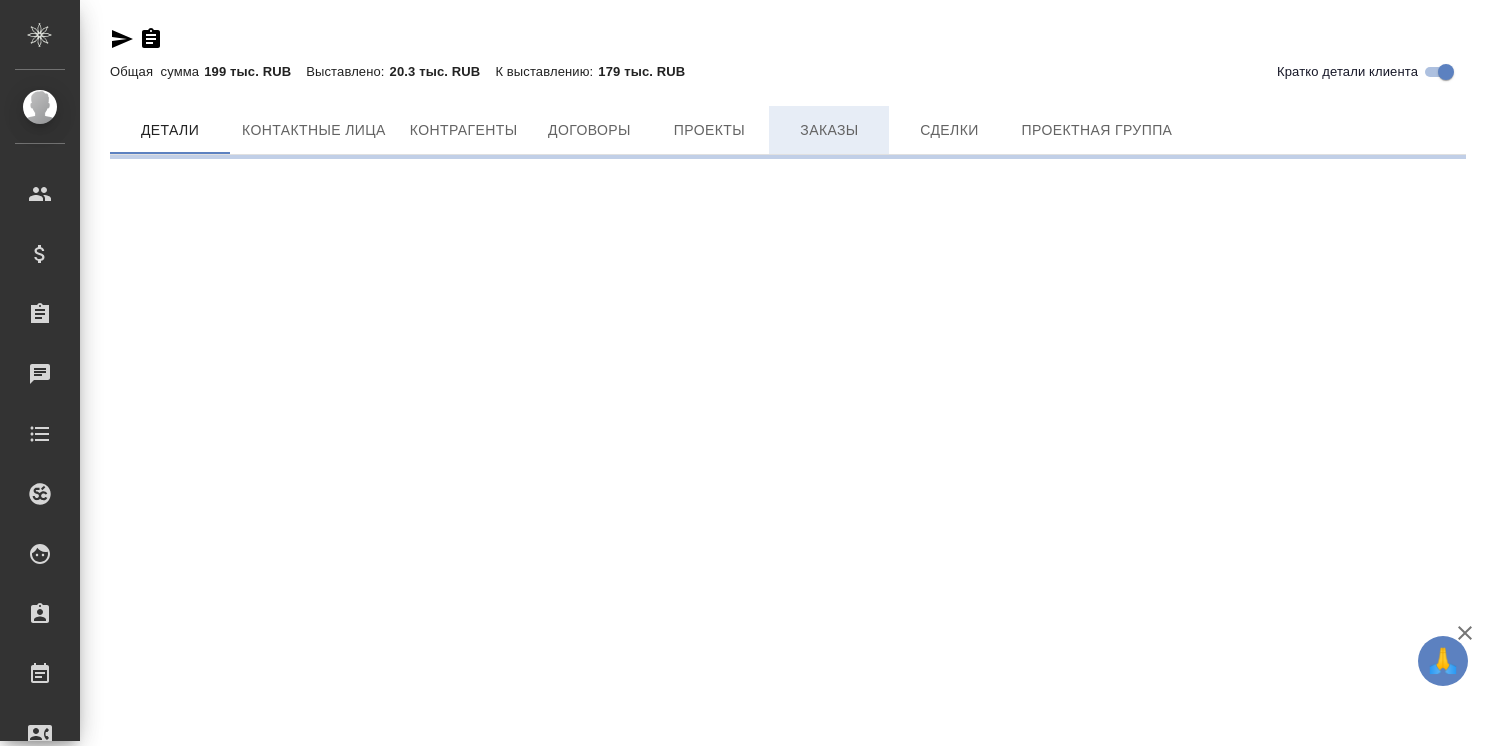 scroll, scrollTop: 0, scrollLeft: 0, axis: both 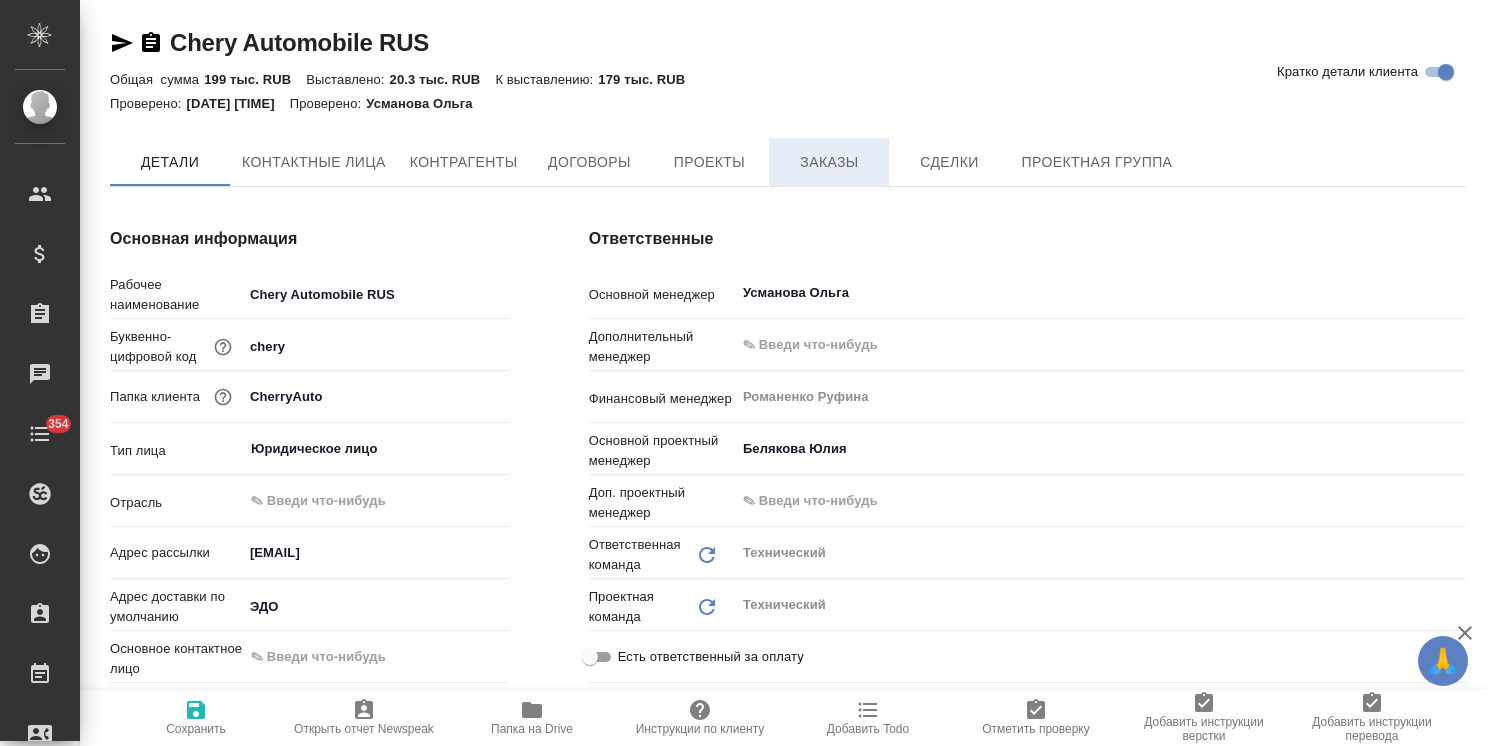 click on "Заказы" at bounding box center (829, 162) 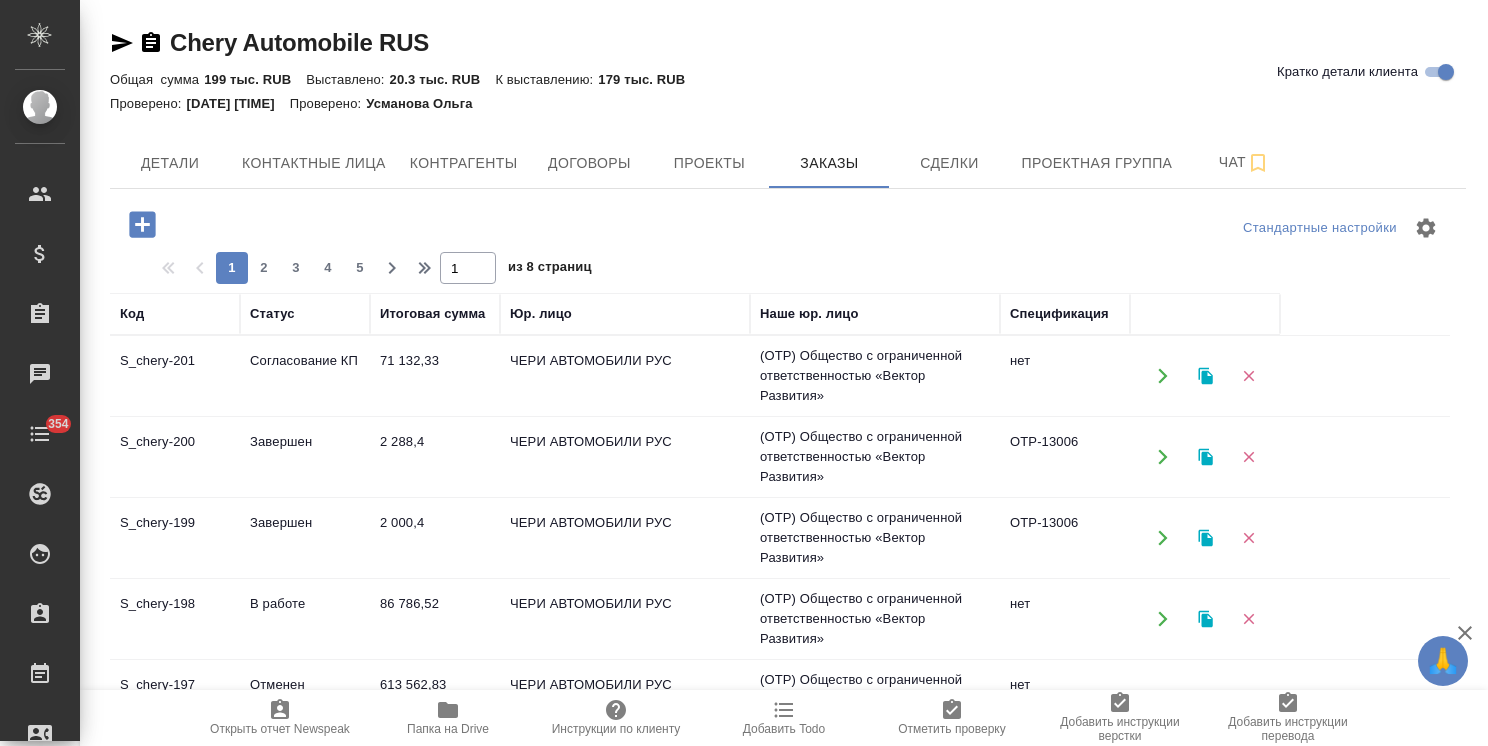 click 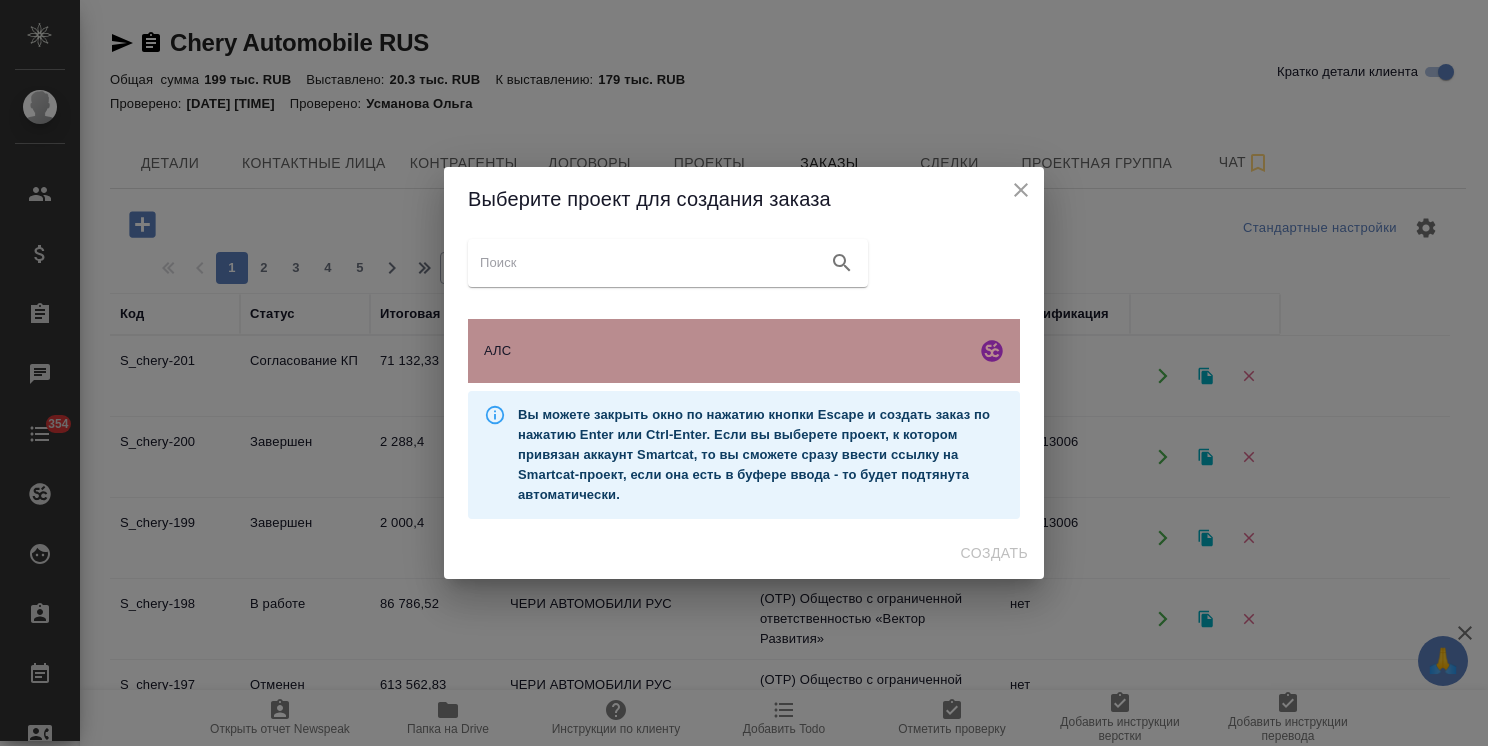 click on "АЛС" at bounding box center [726, 351] 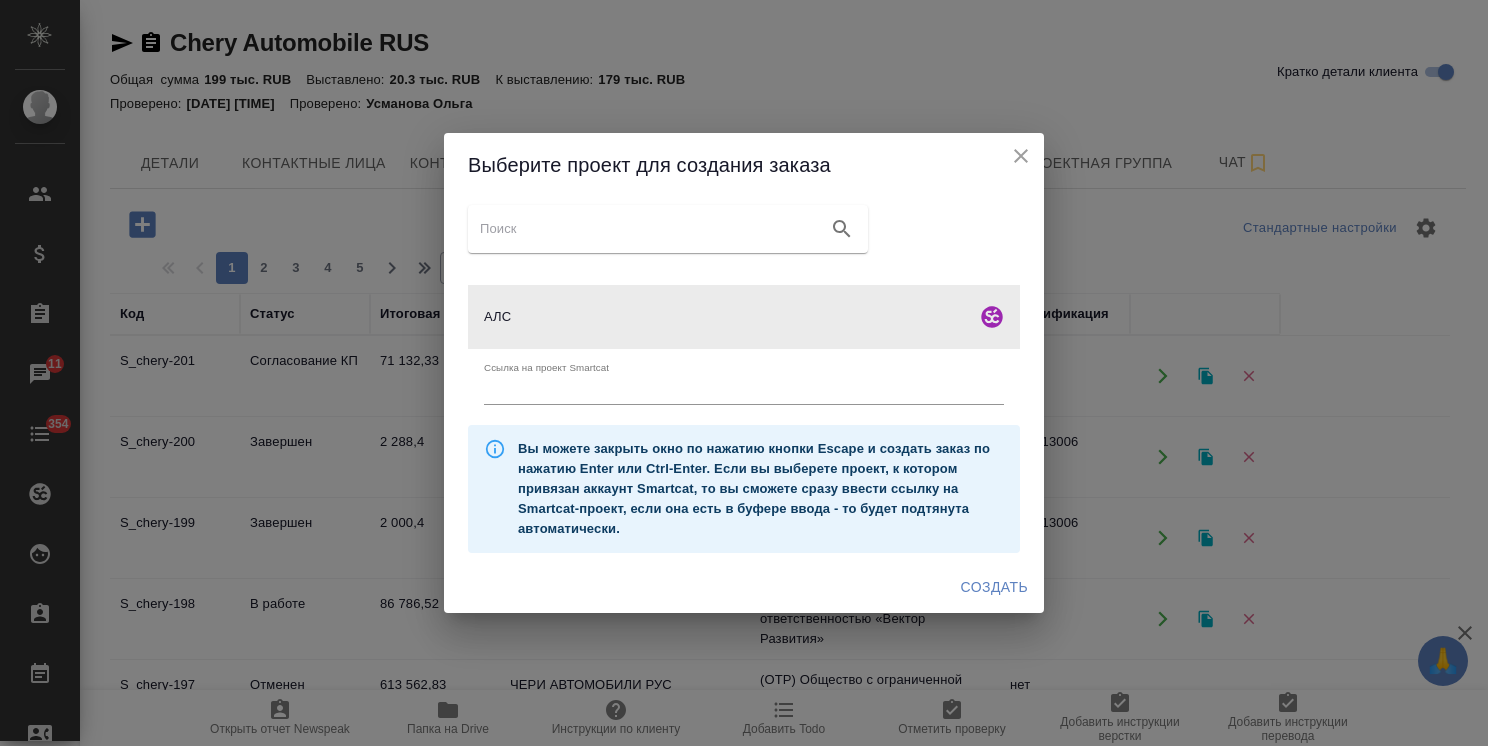 click on "Создать" at bounding box center [994, 587] 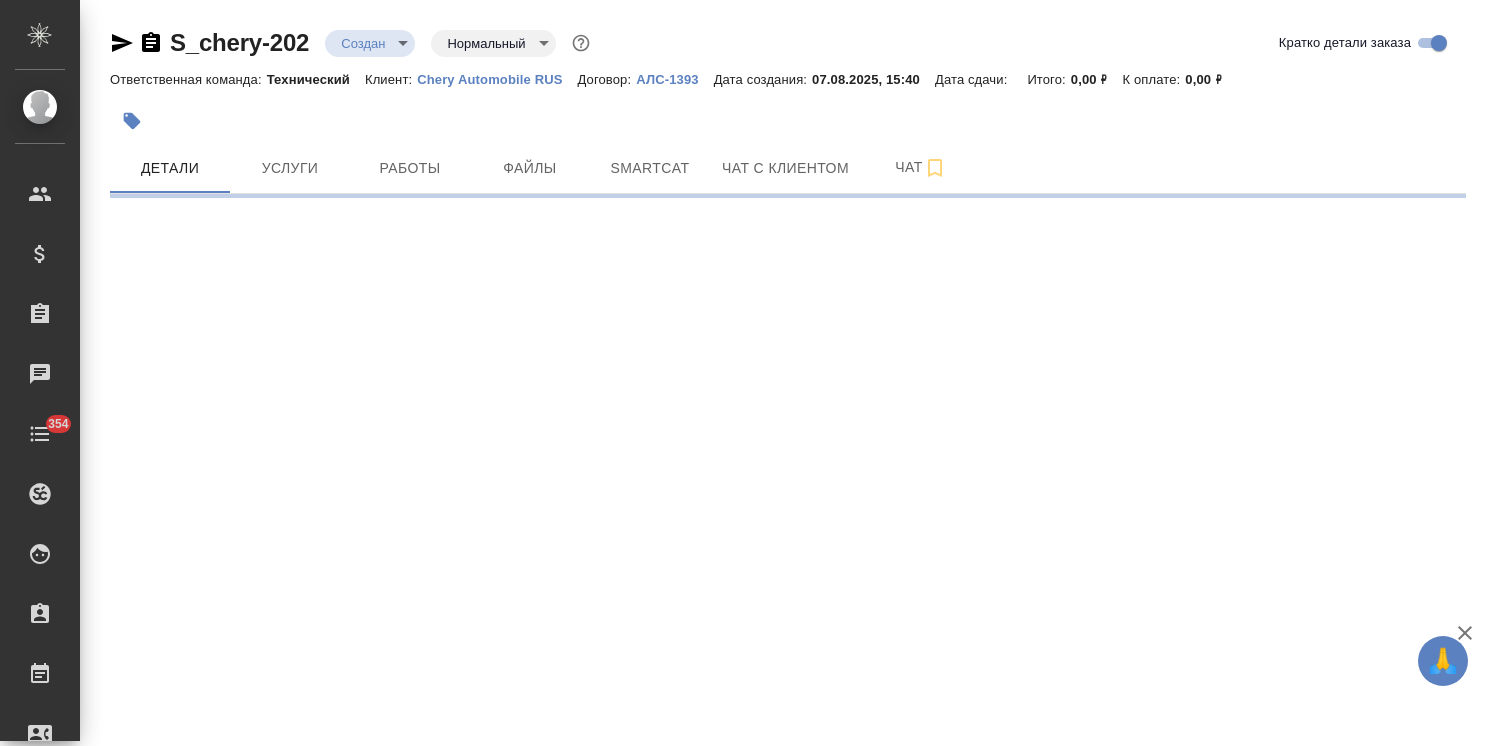 scroll, scrollTop: 0, scrollLeft: 0, axis: both 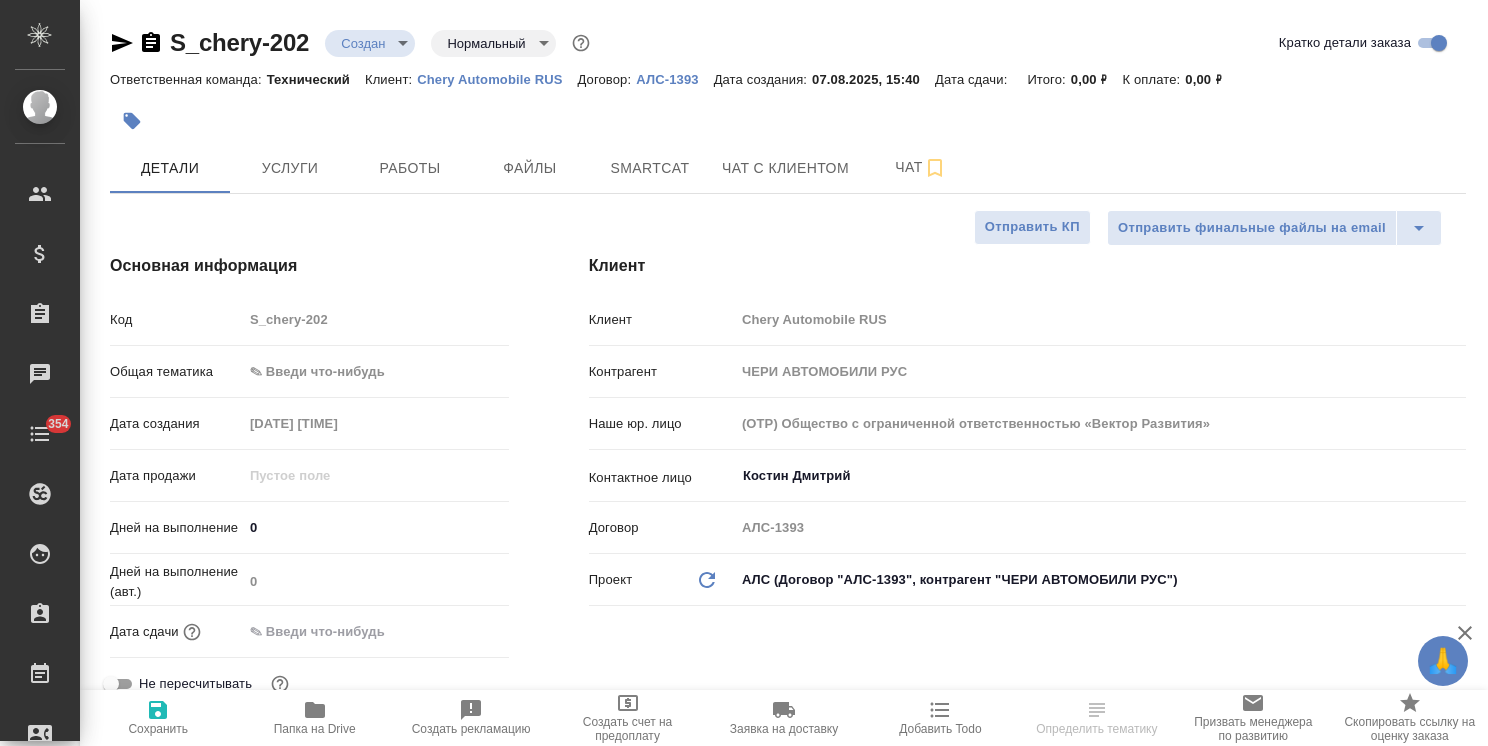 type on "x" 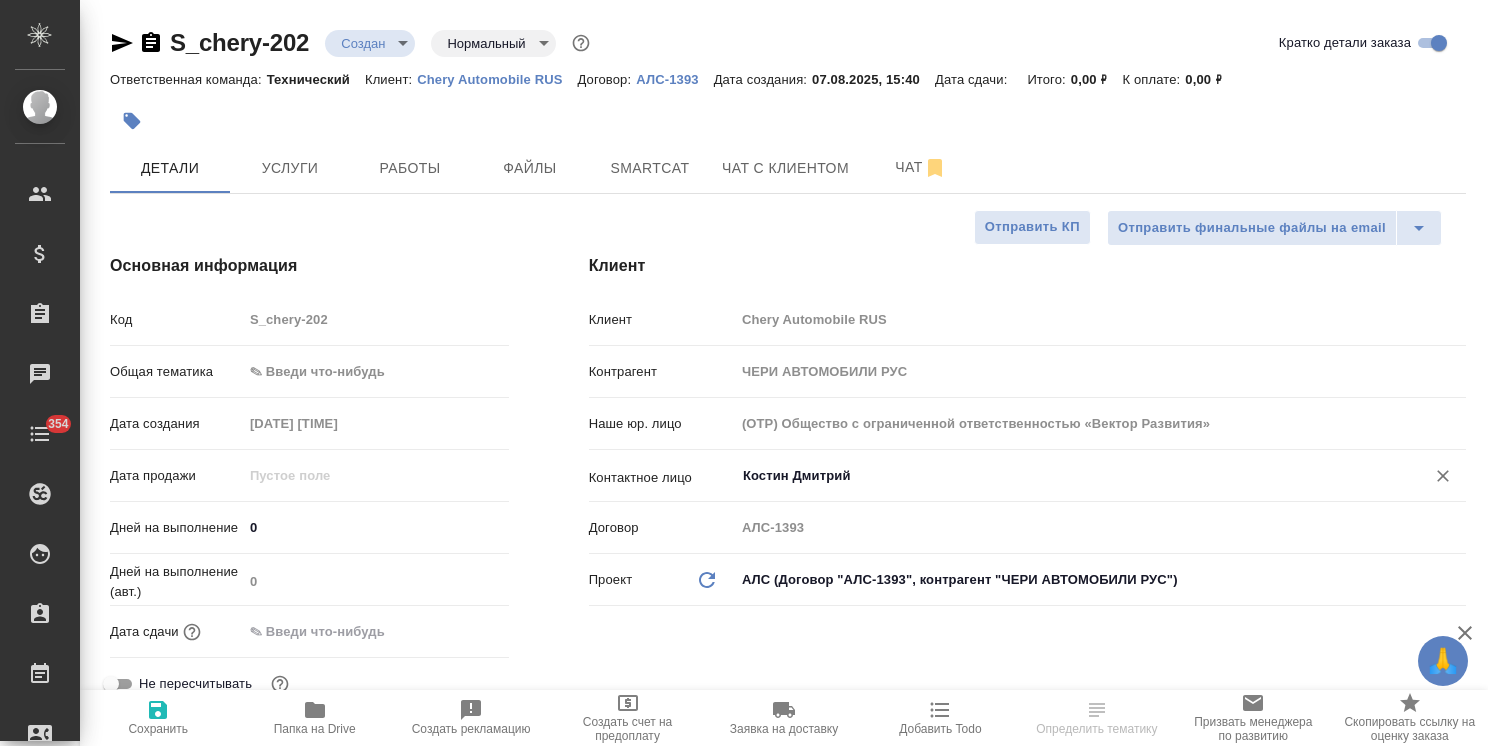 click on "Костин Дмитрий" at bounding box center (1067, 476) 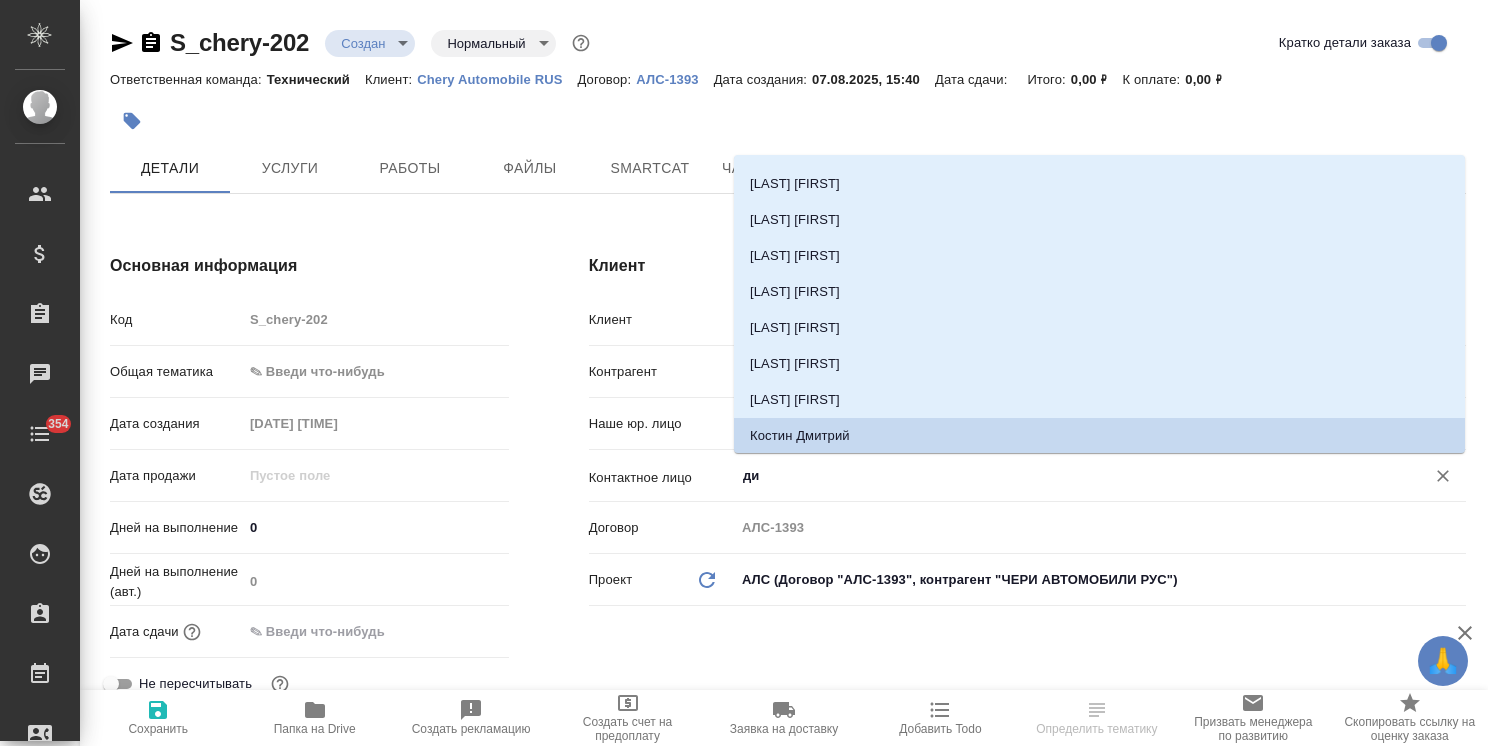 scroll, scrollTop: 0, scrollLeft: 0, axis: both 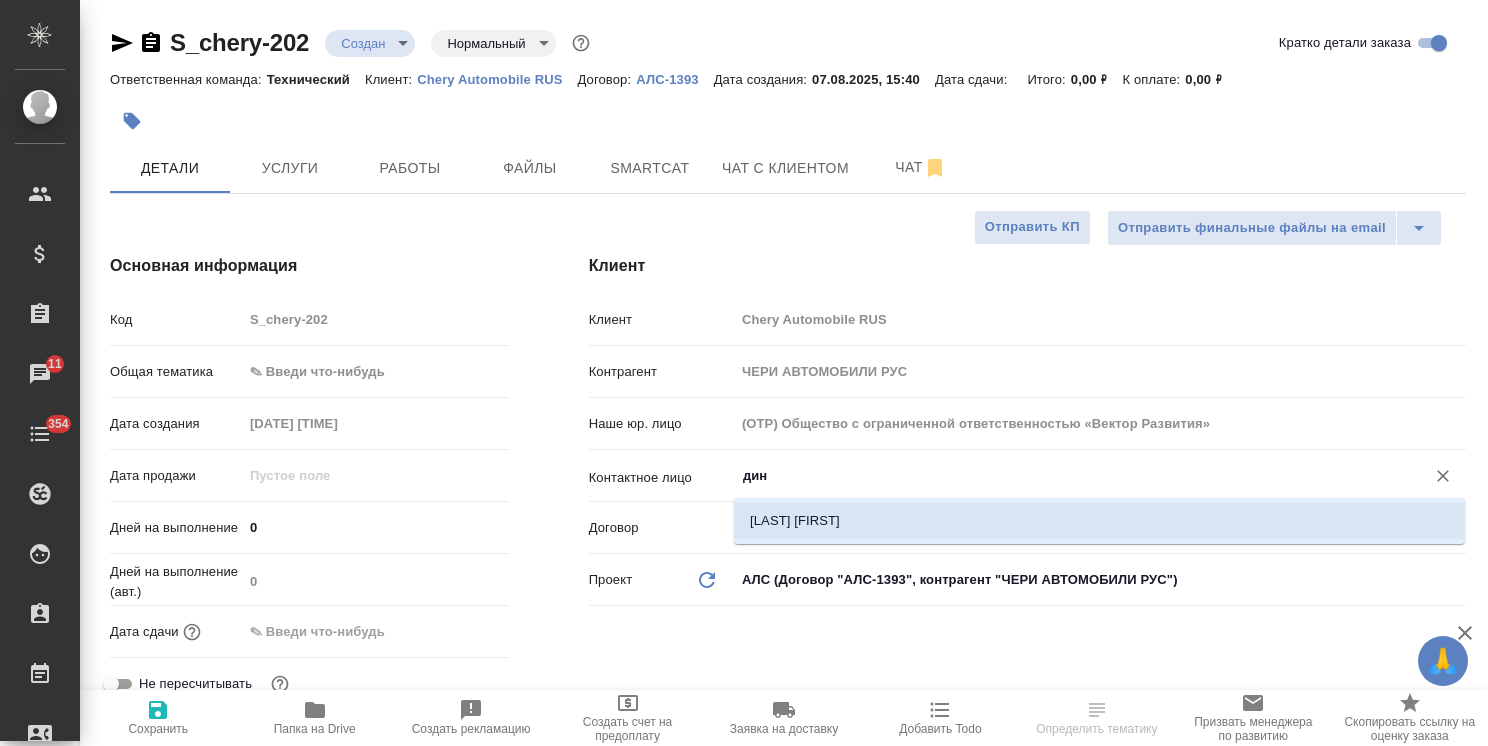 click on "Блазнина Дина" at bounding box center [1099, 521] 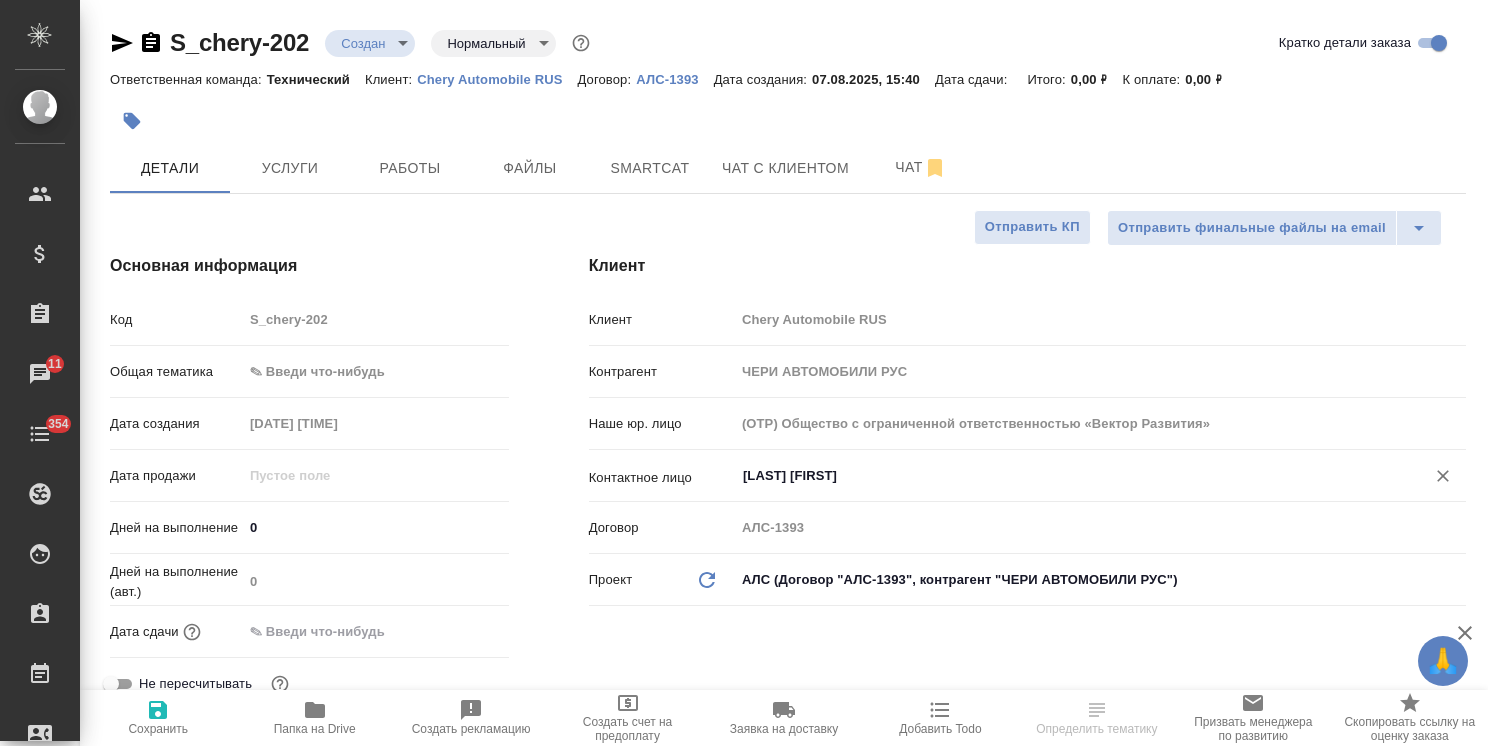 type on "Блазнина Дина" 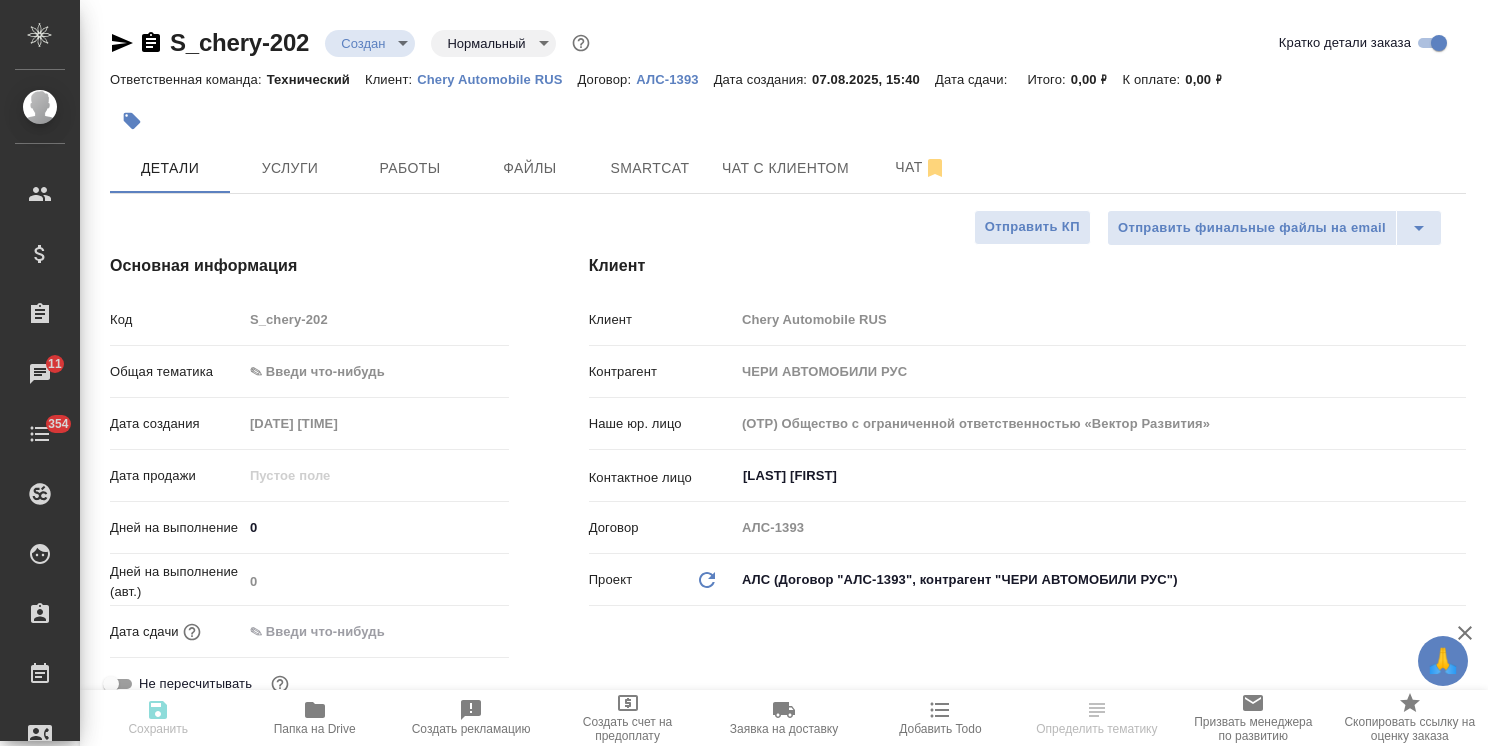 type on "x" 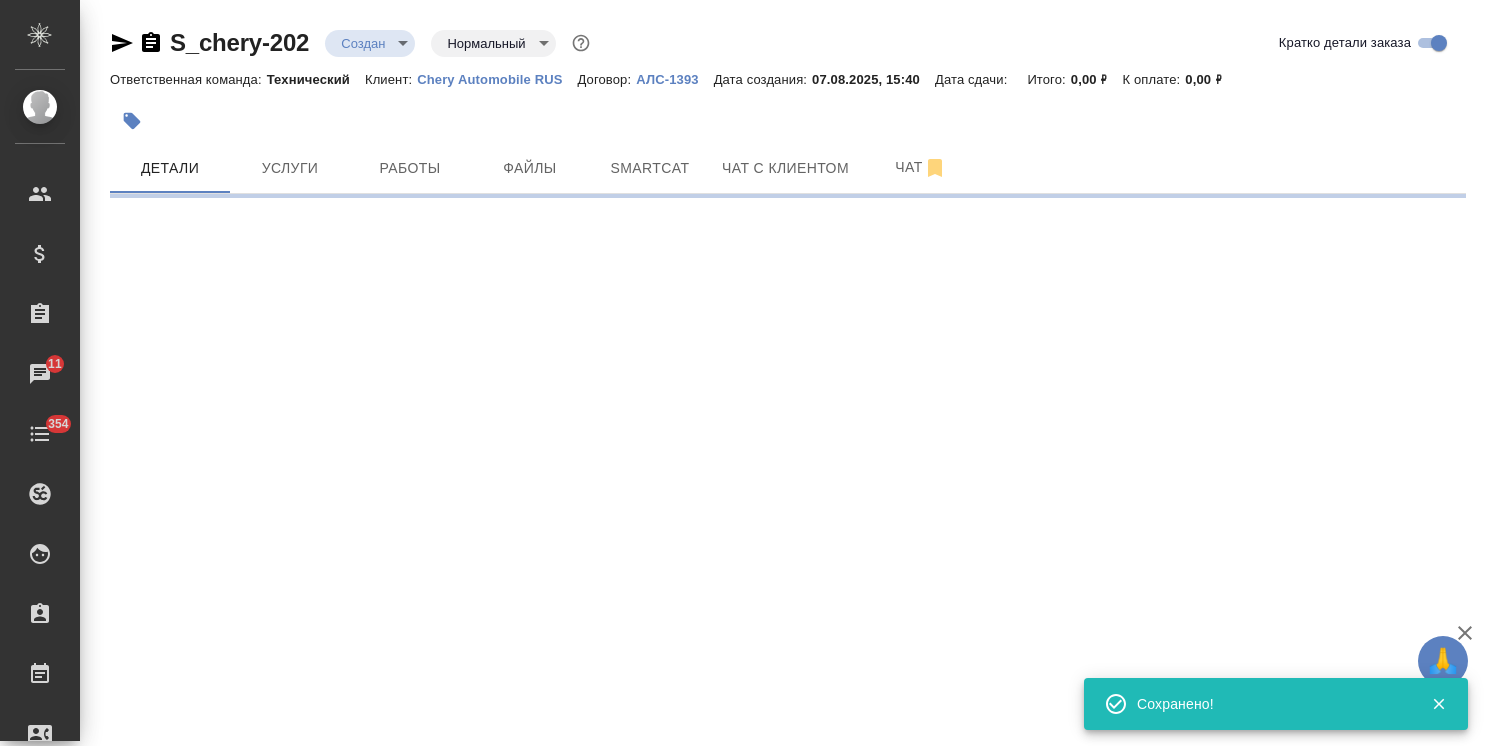 select on "RU" 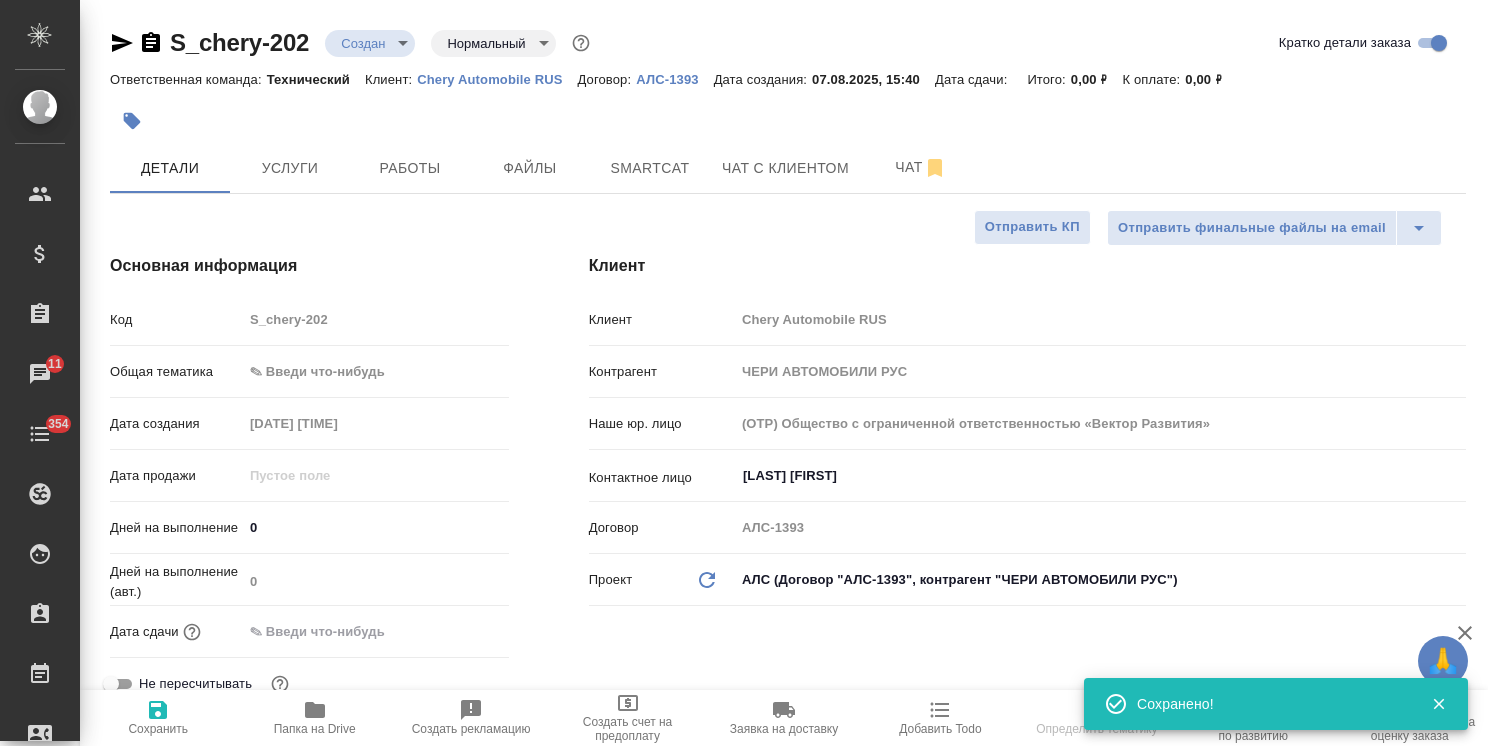 type on "x" 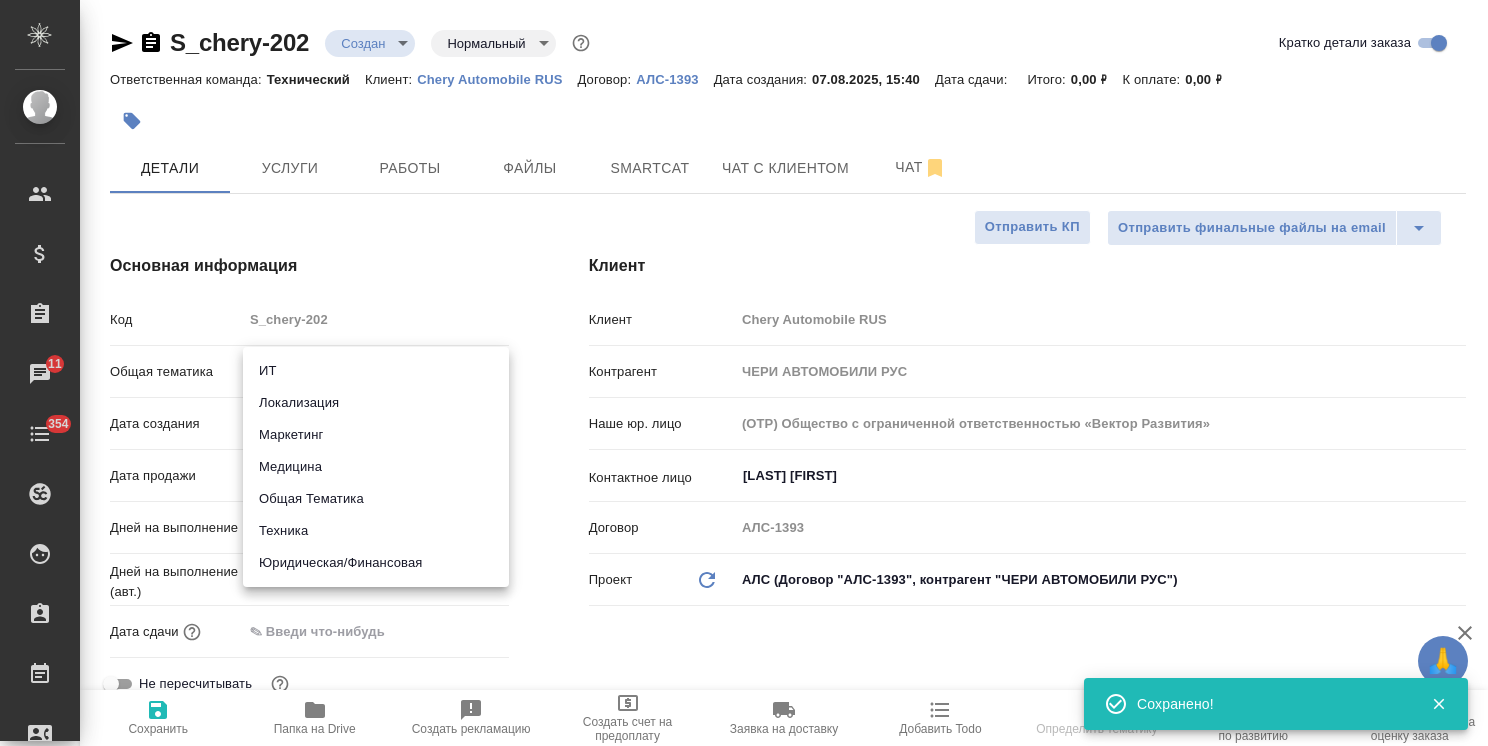 click on "Юридическая/Финансовая" at bounding box center (376, 563) 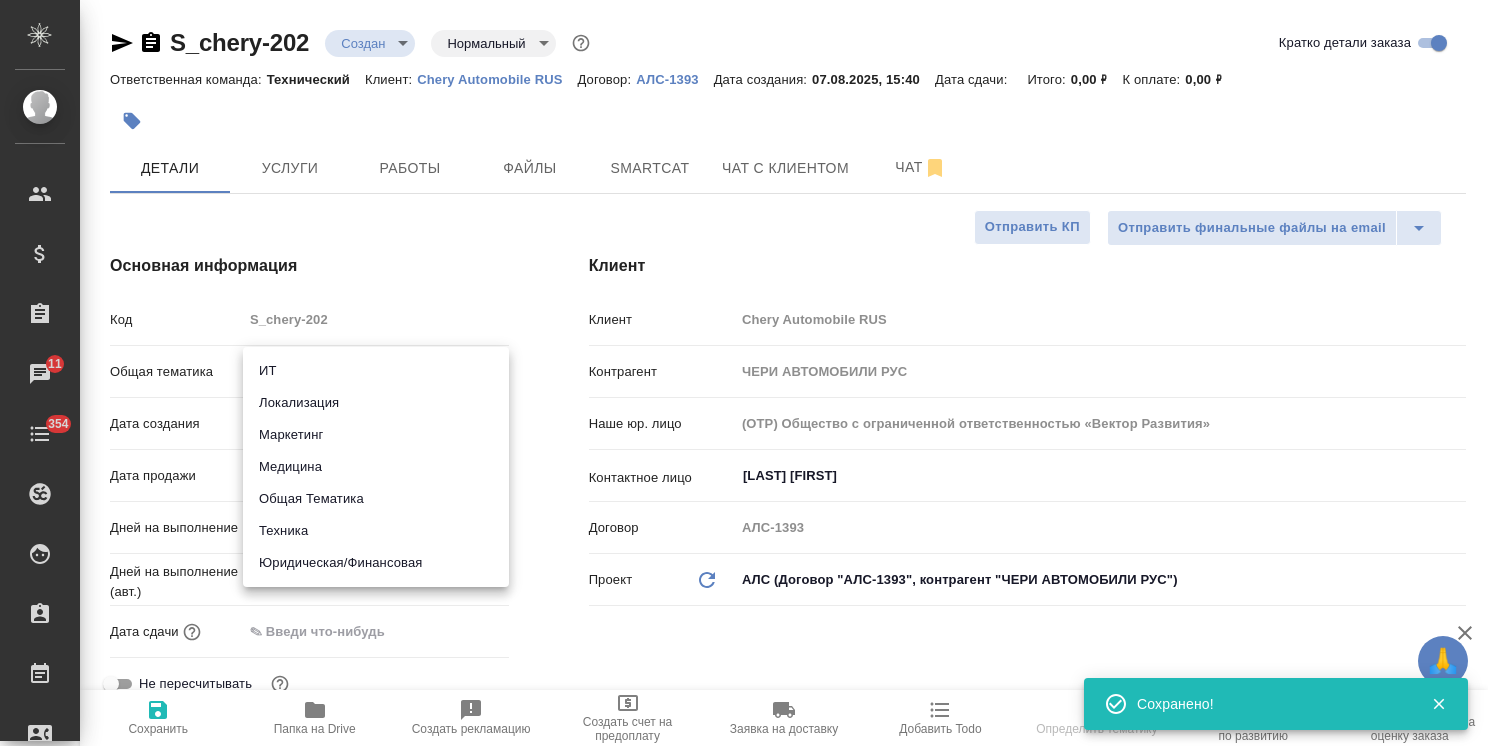 type on "yr-fn" 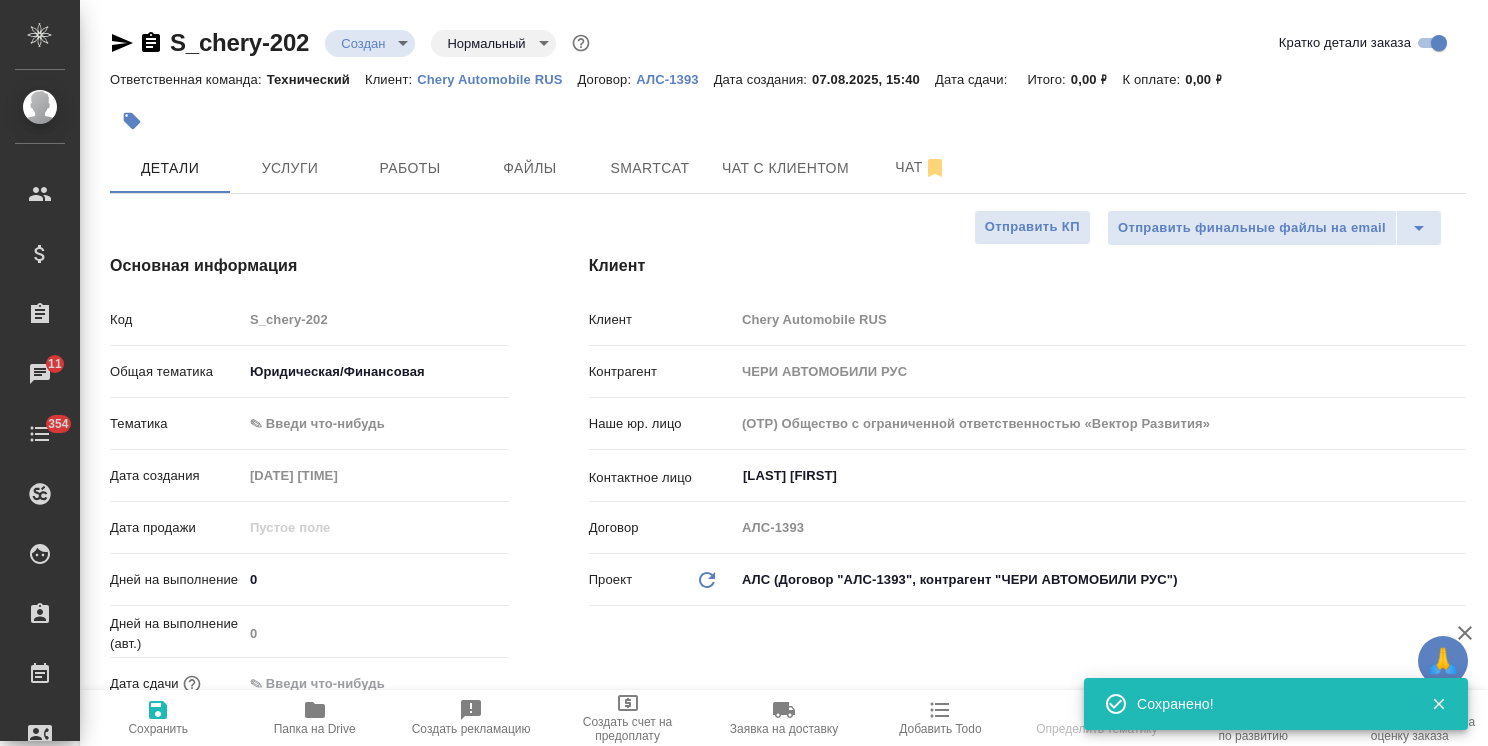 click on "🙏 .cls-1
fill:#fff;
AWATERA Usmanova Olga Клиенты Спецификации Заказы 11 Чаты 354 Todo Проекты SC Исполнители Кандидаты Работы Входящие заявки Заявки на доставку Рекламации Проекты процессинга Конференции Выйти S_chery-202 Создан new Нормальный normal Кратко детали заказа Ответственная команда: Технический Клиент: Chery Automobile RUS Договор: АЛС-1393 Дата создания: 07.08.2025, 15:40 Дата сдачи: Итого: 0,00 ₽ К оплате: 0,00 ₽ Детали Услуги Работы Файлы Smartcat Чат с клиентом Чат Отправить финальные файлы на email Отправить КП Основная информация Код S_chery-202 Общая тематика Юридическая/Финансовая" at bounding box center [744, 373] 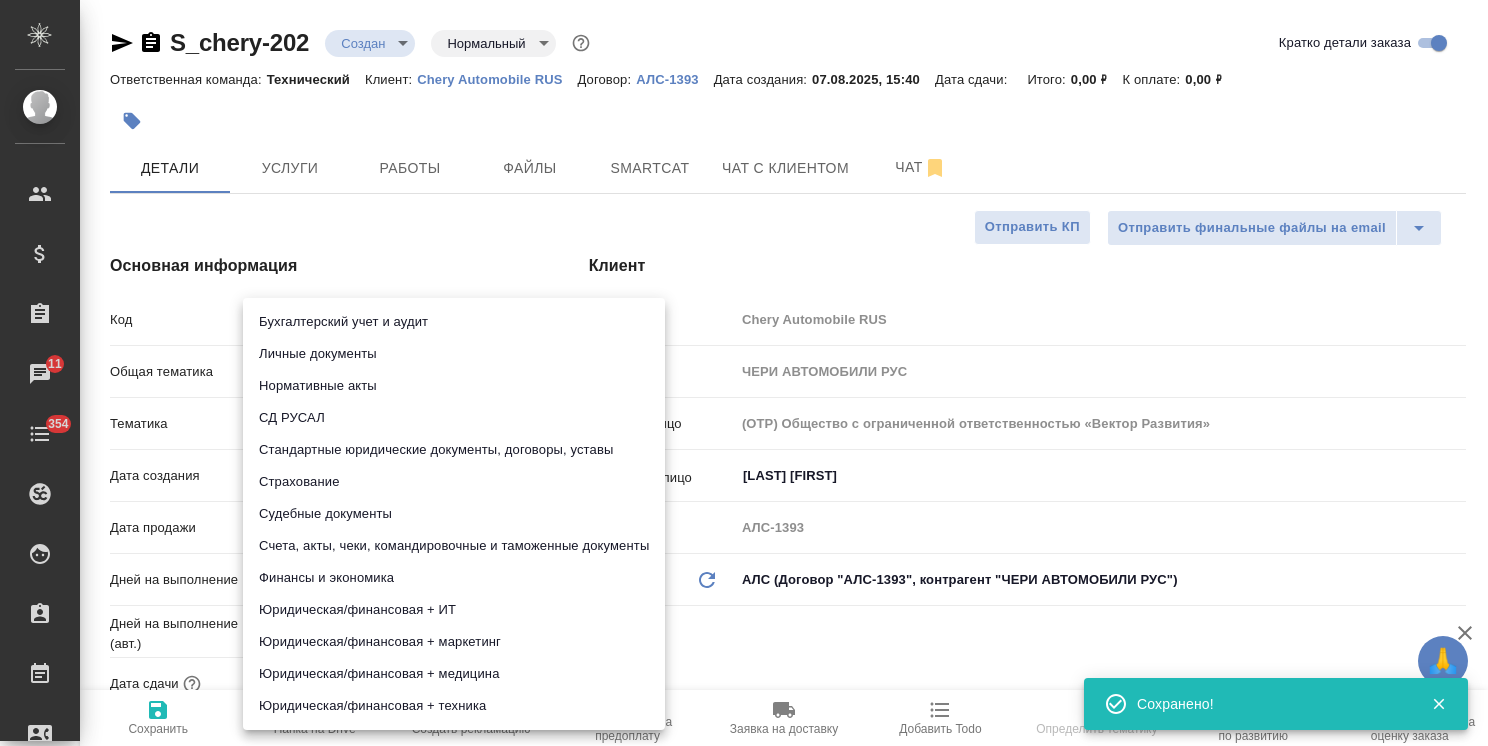 click on "Стандартные юридические документы, договоры, уставы" at bounding box center [454, 450] 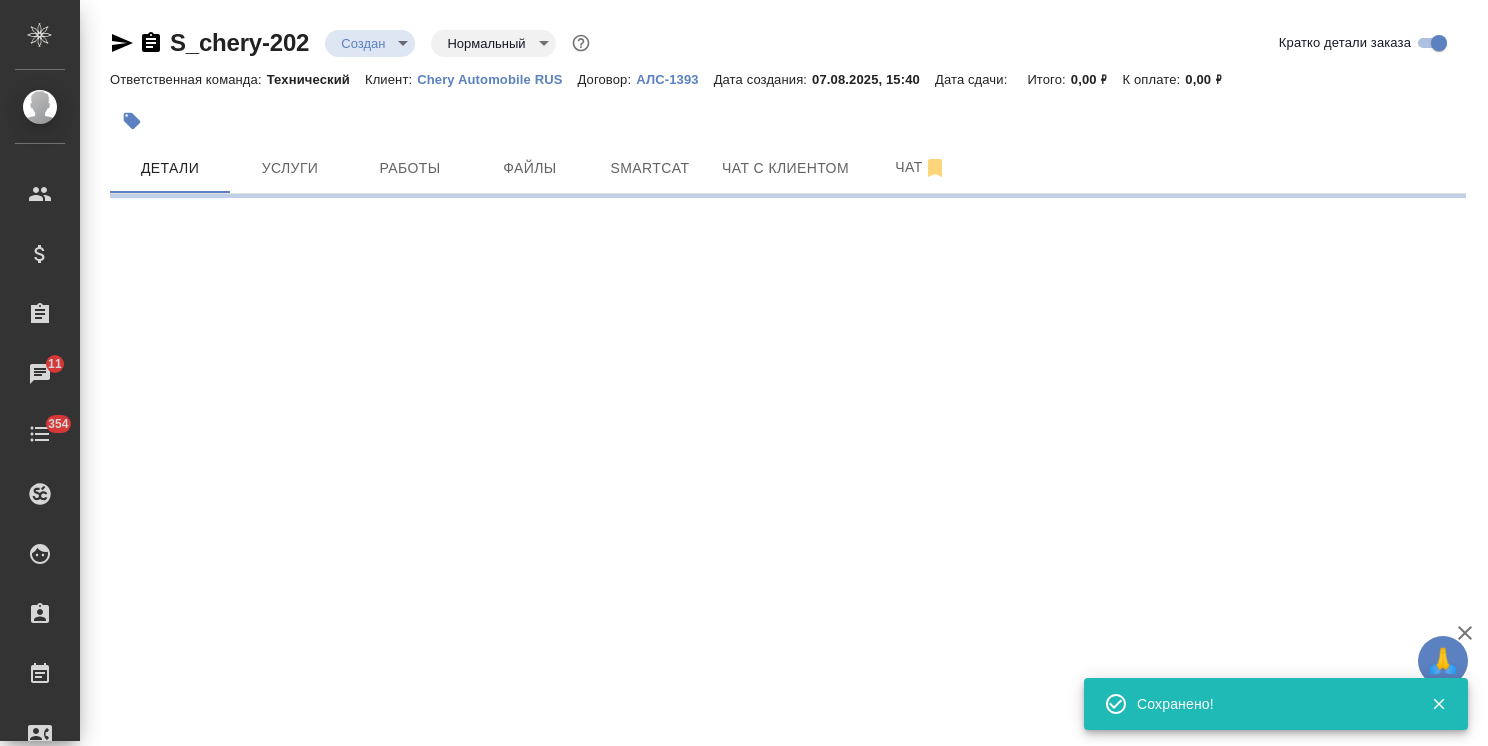 select on "RU" 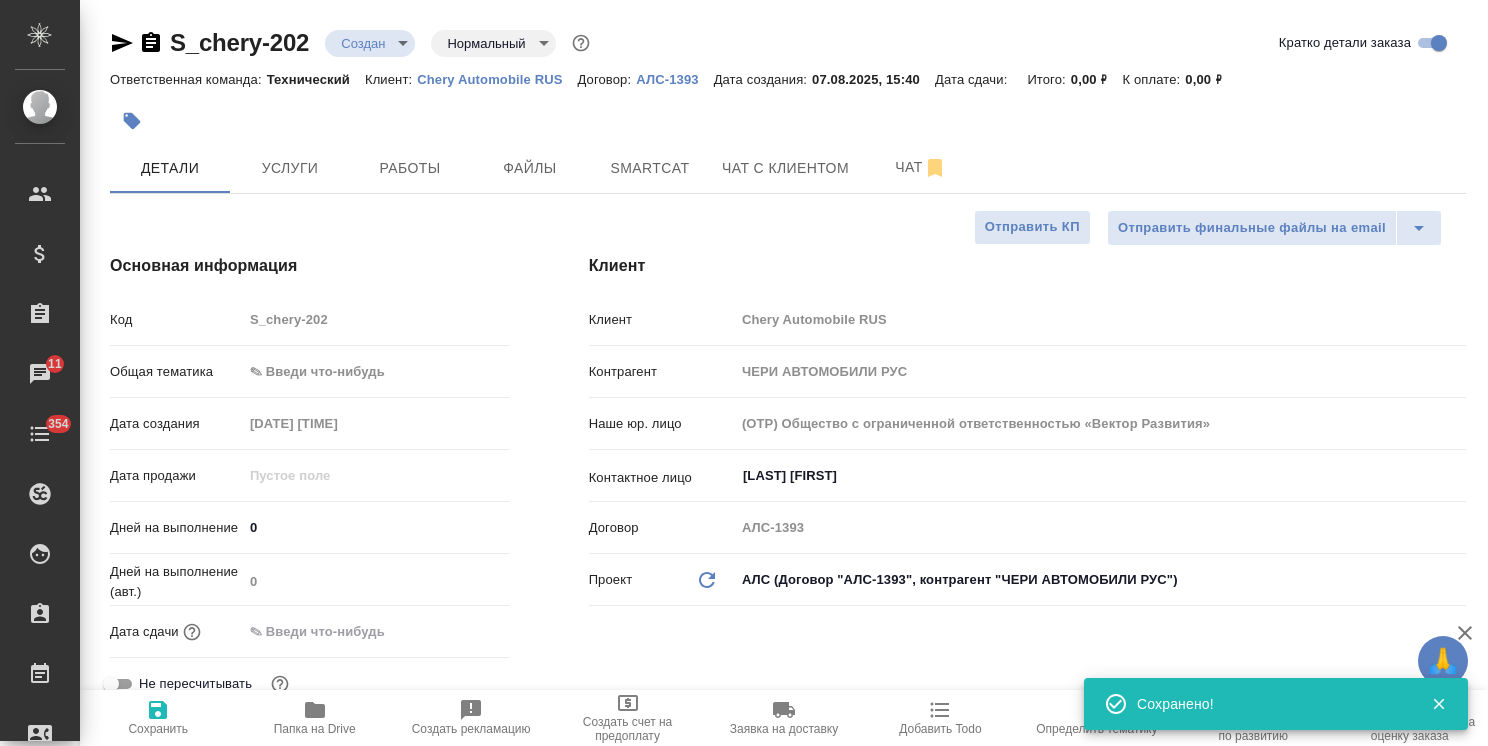 type on "x" 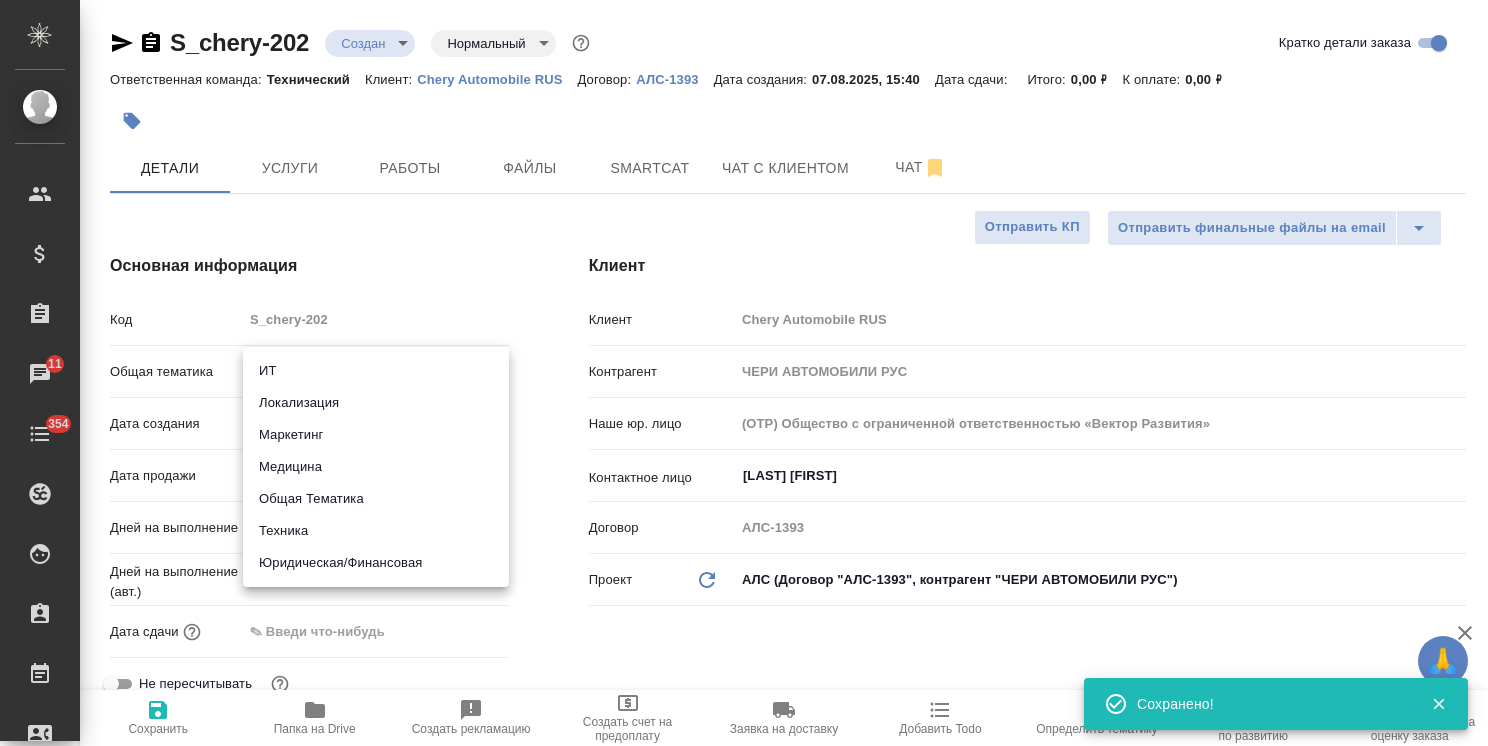 click on "🙏 .cls-1
fill:#fff;
AWATERA Usmanova Olga Клиенты Спецификации Заказы 11 Чаты 354 Todo Проекты SC Исполнители Кандидаты Работы Входящие заявки Заявки на доставку Рекламации Проекты процессинга Конференции Выйти S_chery-202 Создан new Нормальный normal Кратко детали заказа Ответственная команда: Технический Клиент: Chery Automobile RUS Договор: АЛС-1393 Дата создания: 07.08.2025, 15:40 Дата сдачи: Итого: 0,00 ₽ К оплате: 0,00 ₽ Детали Услуги Работы Файлы Smartcat Чат с клиентом Чат Отправить финальные файлы на email Отправить КП Основная информация Код S_chery-202 Общая тематика ✎ Введи что-нибудь 0 0 ​" at bounding box center [744, 373] 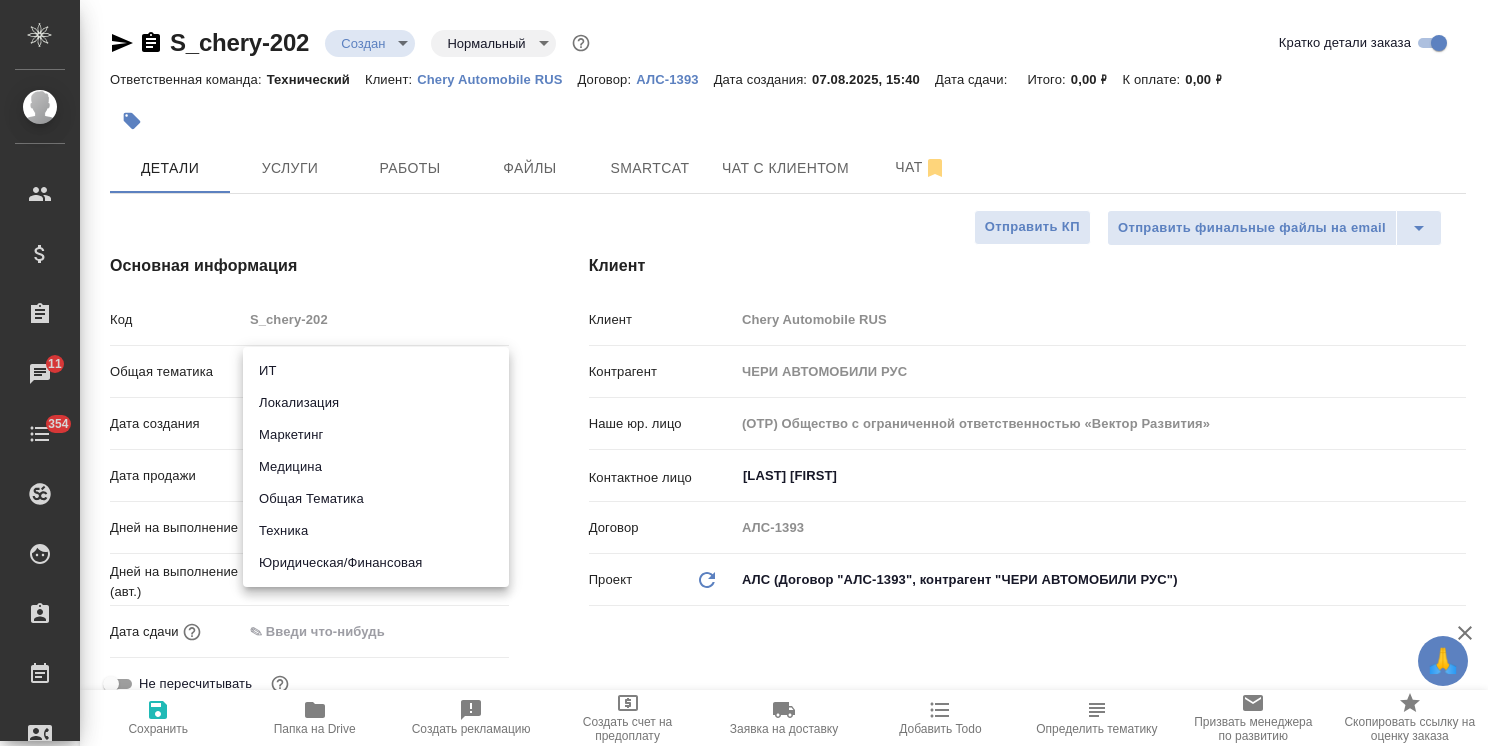 click on "Юридическая/Финансовая" at bounding box center [376, 563] 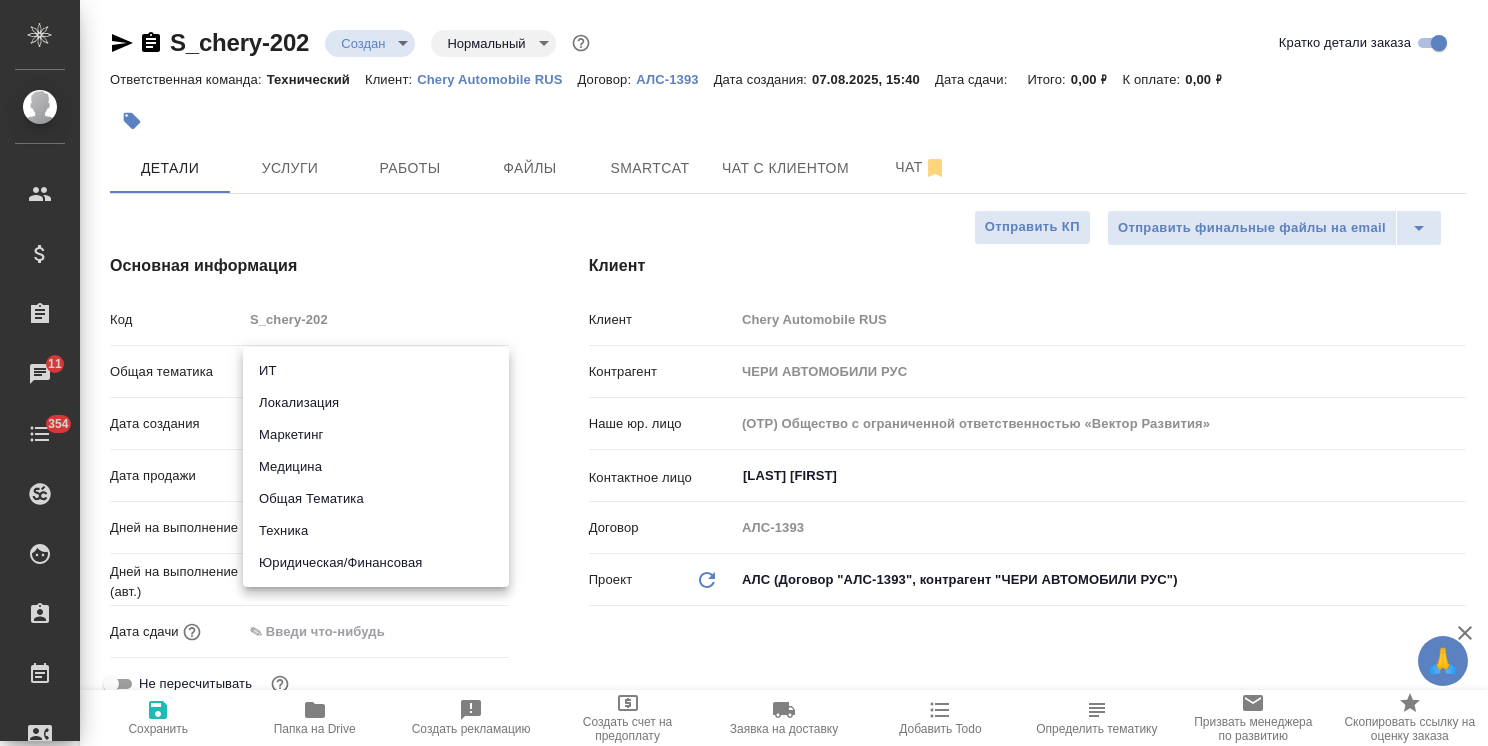 type on "yr-fn" 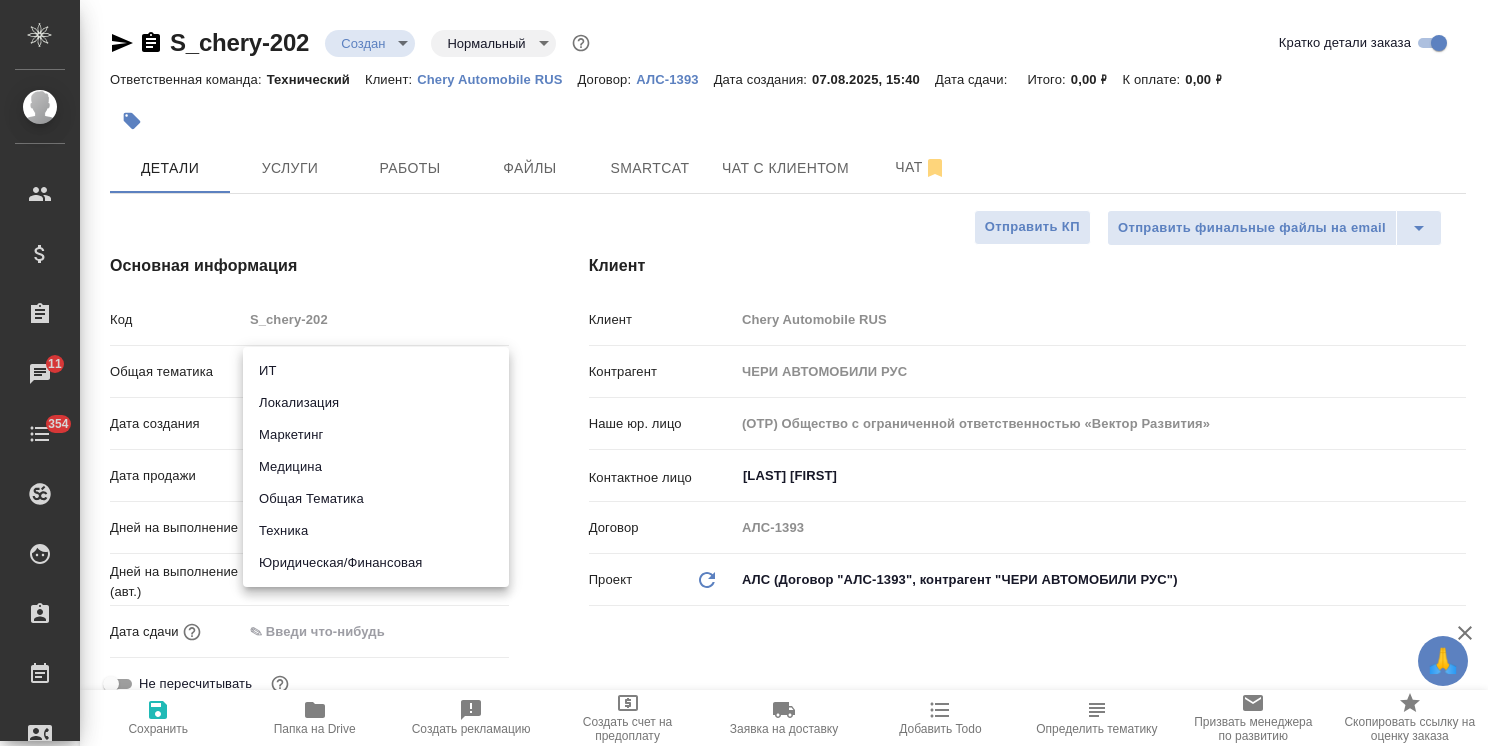 type on "x" 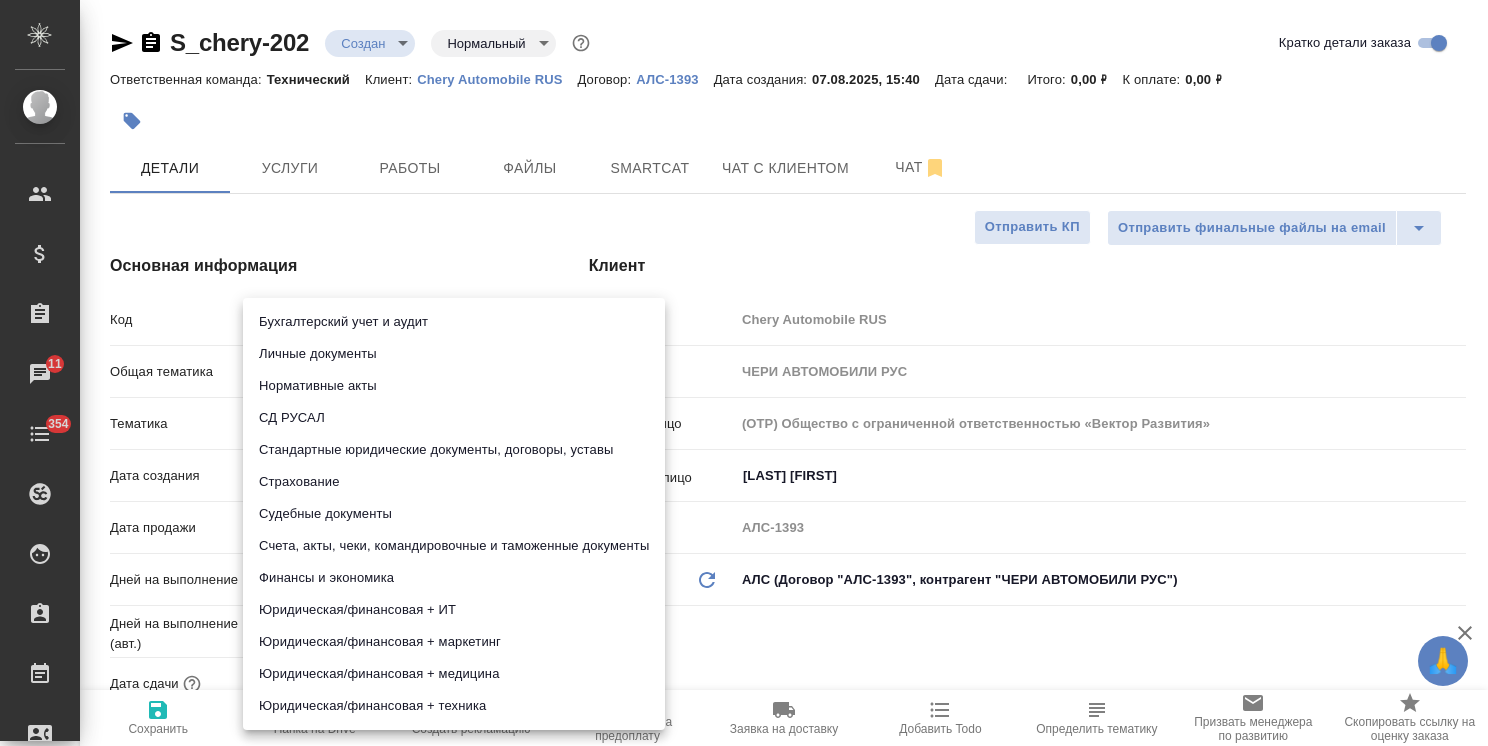 click on "🙏 .cls-1
fill:#fff;
AWATERA Usmanova Olga Клиенты Спецификации Заказы 11 Чаты 354 Todo Проекты SC Исполнители Кандидаты Работы Входящие заявки Заявки на доставку Рекламации Проекты процессинга Конференции Выйти S_chery-202 Создан new Нормальный normal Кратко детали заказа Ответственная команда: Технический Клиент: Chery Automobile RUS Договор: АЛС-1393 Дата создания: 07.08.2025, 15:40 Дата сдачи: Итого: 0,00 ₽ К оплате: 0,00 ₽ Детали Услуги Работы Файлы Smartcat Чат с клиентом Чат Отправить финальные файлы на email Отправить КП Основная информация Код S_chery-202 Общая тематика Юридическая/Финансовая" at bounding box center (744, 373) 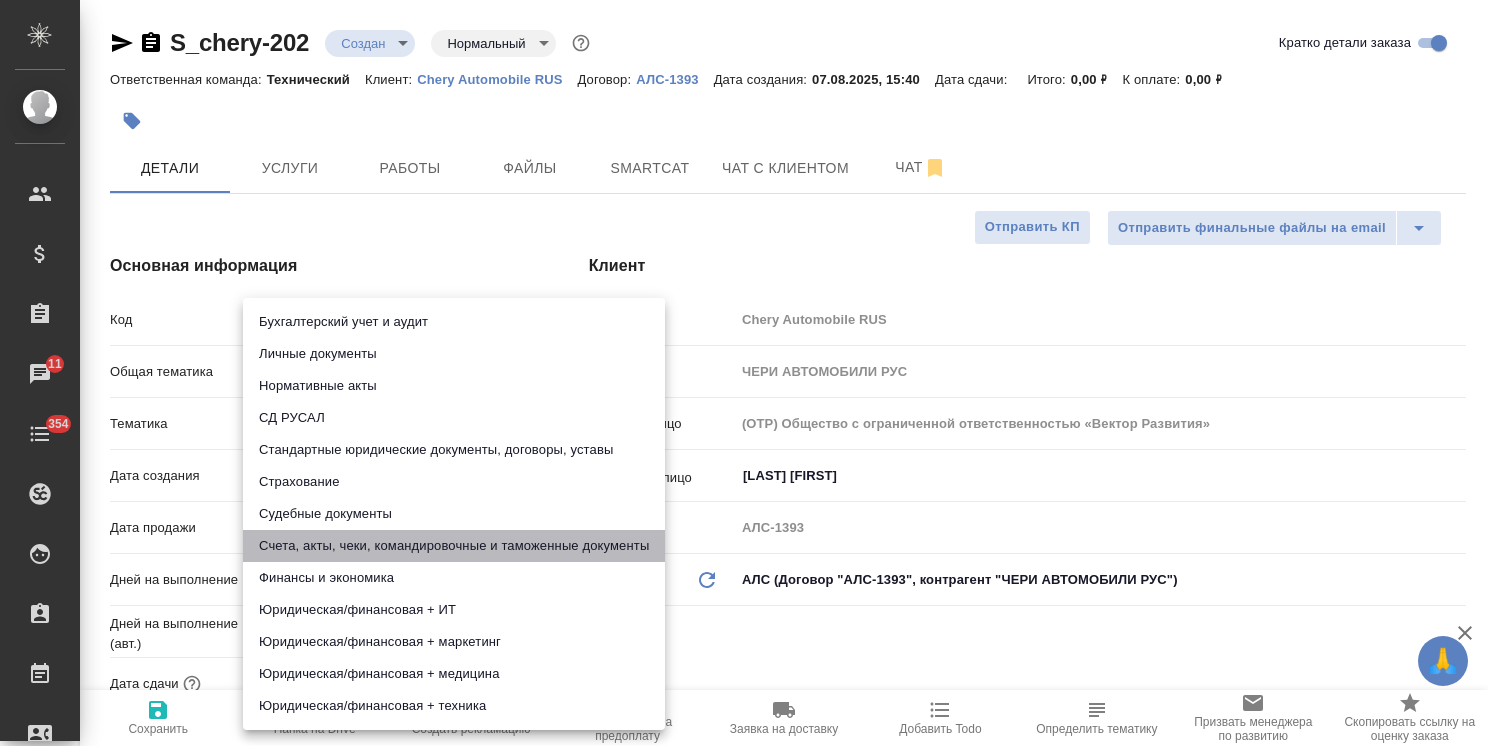 click on "Счета, акты, чеки, командировочные и таможенные документы" at bounding box center [454, 546] 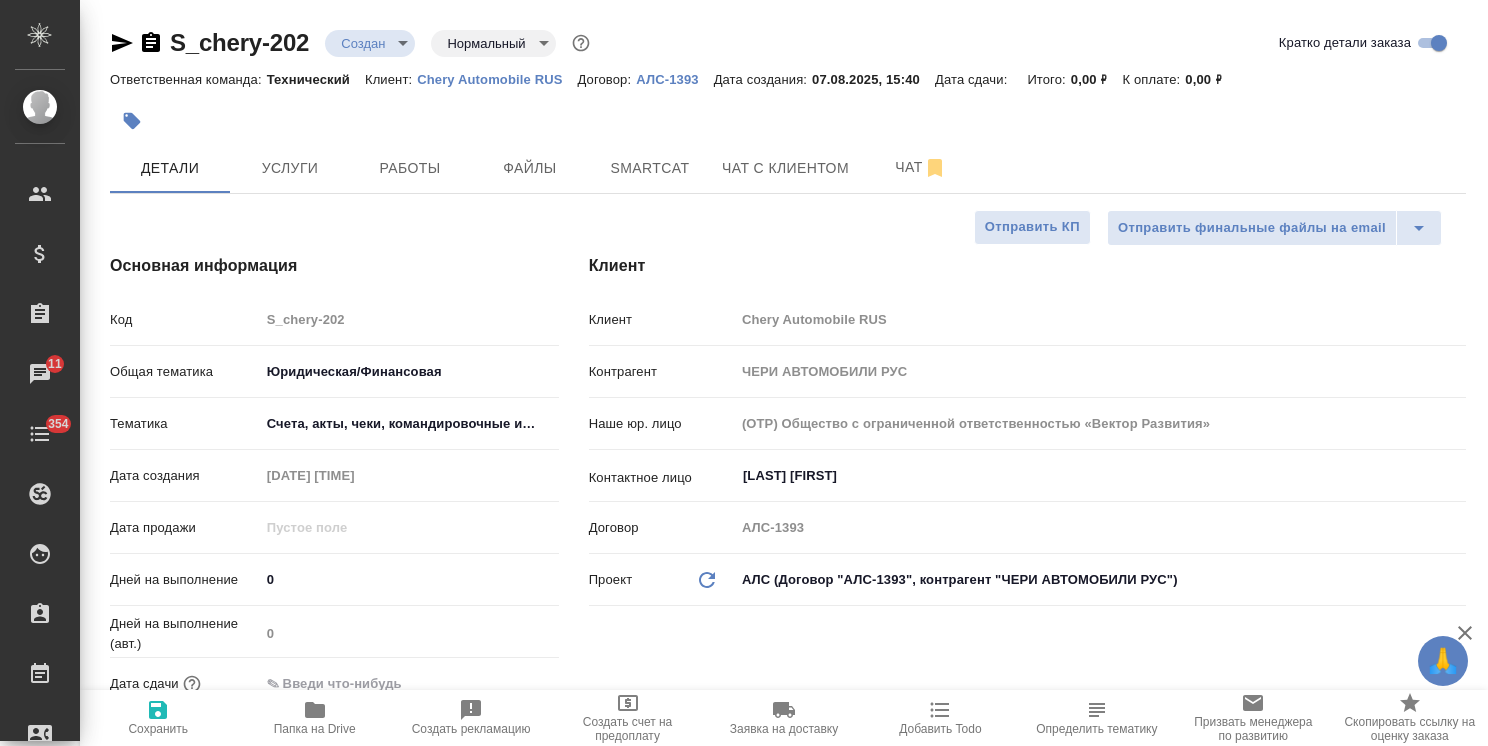 click on "🙏 .cls-1
fill:#fff;
AWATERA Usmanova Olga Клиенты Спецификации Заказы 11 Чаты 354 Todo Проекты SC Исполнители Кандидаты Работы Входящие заявки Заявки на доставку Рекламации Проекты процессинга Конференции Выйти S_chery-202 Создан new Нормальный normal Кратко детали заказа Ответственная команда: Технический Клиент: Chery Automobile RUS Договор: АЛС-1393 Дата создания: 07.08.2025, 15:40 Дата сдачи: Итого: 0,00 ₽ К оплате: 0,00 ₽ Детали Услуги Работы Файлы Smartcat Чат с клиентом Чат Отправить финальные файлы на email Отправить КП Основная информация Код S_chery-202 Общая тематика Юридическая/Финансовая" at bounding box center (744, 373) 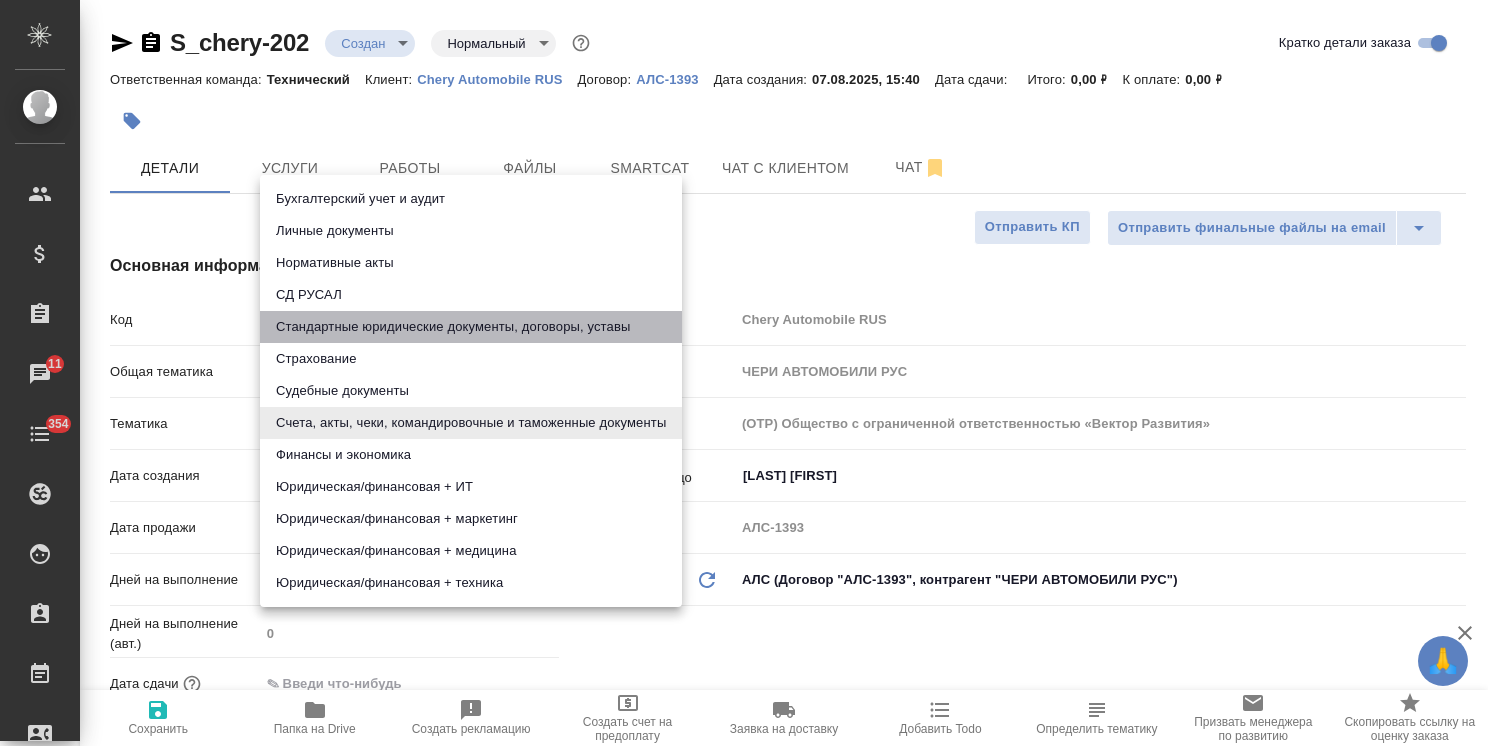 click on "Стандартные юридические документы, договоры, уставы" at bounding box center [471, 327] 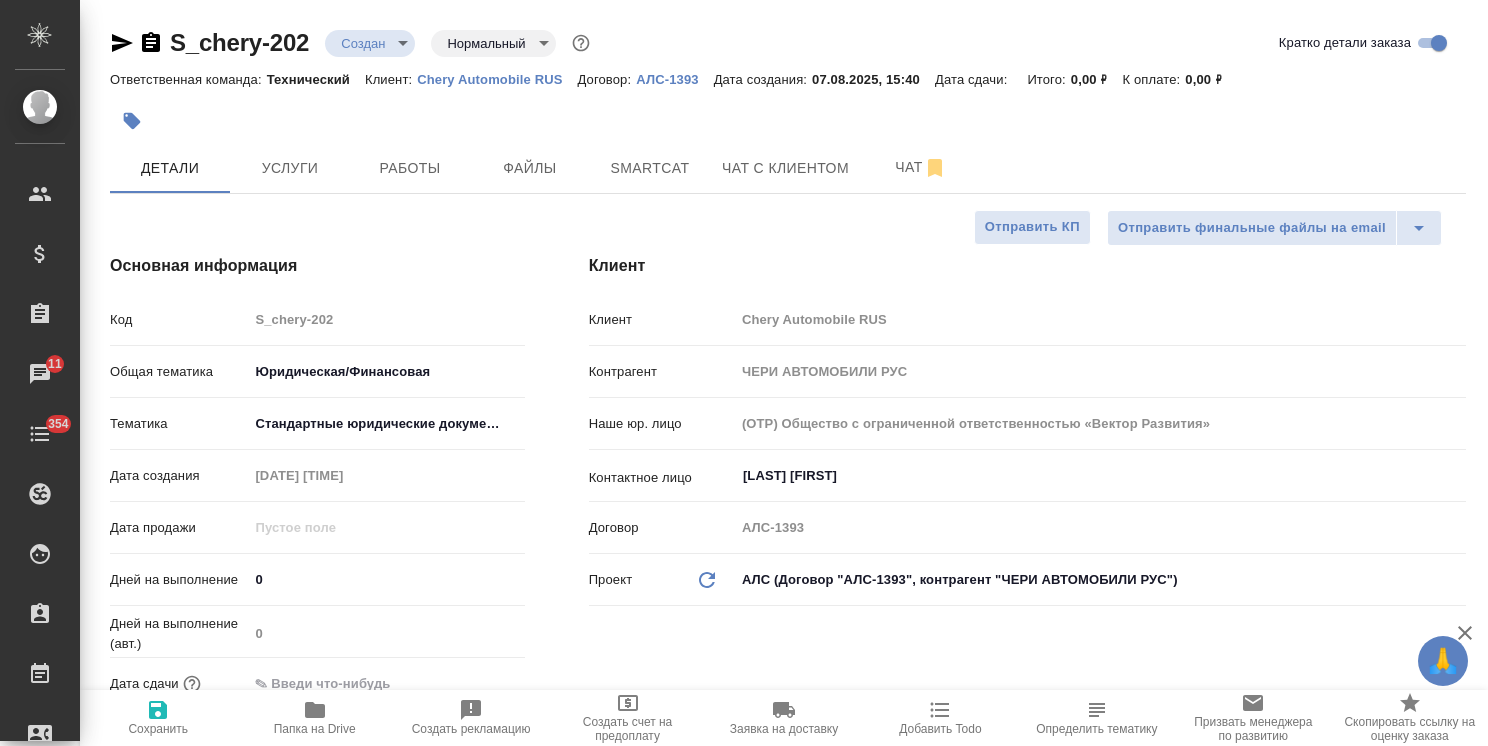 click on "Сохранить" at bounding box center (158, 729) 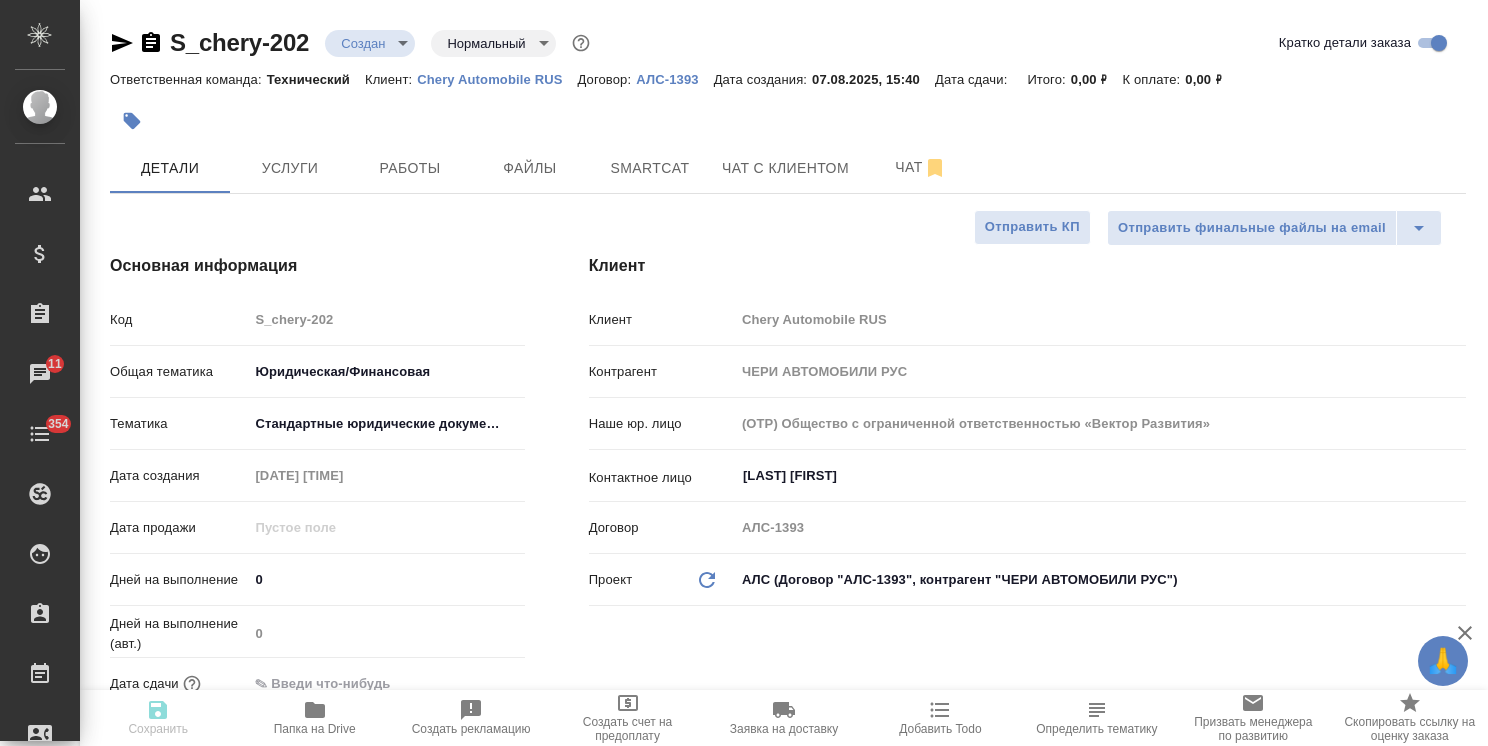 type on "x" 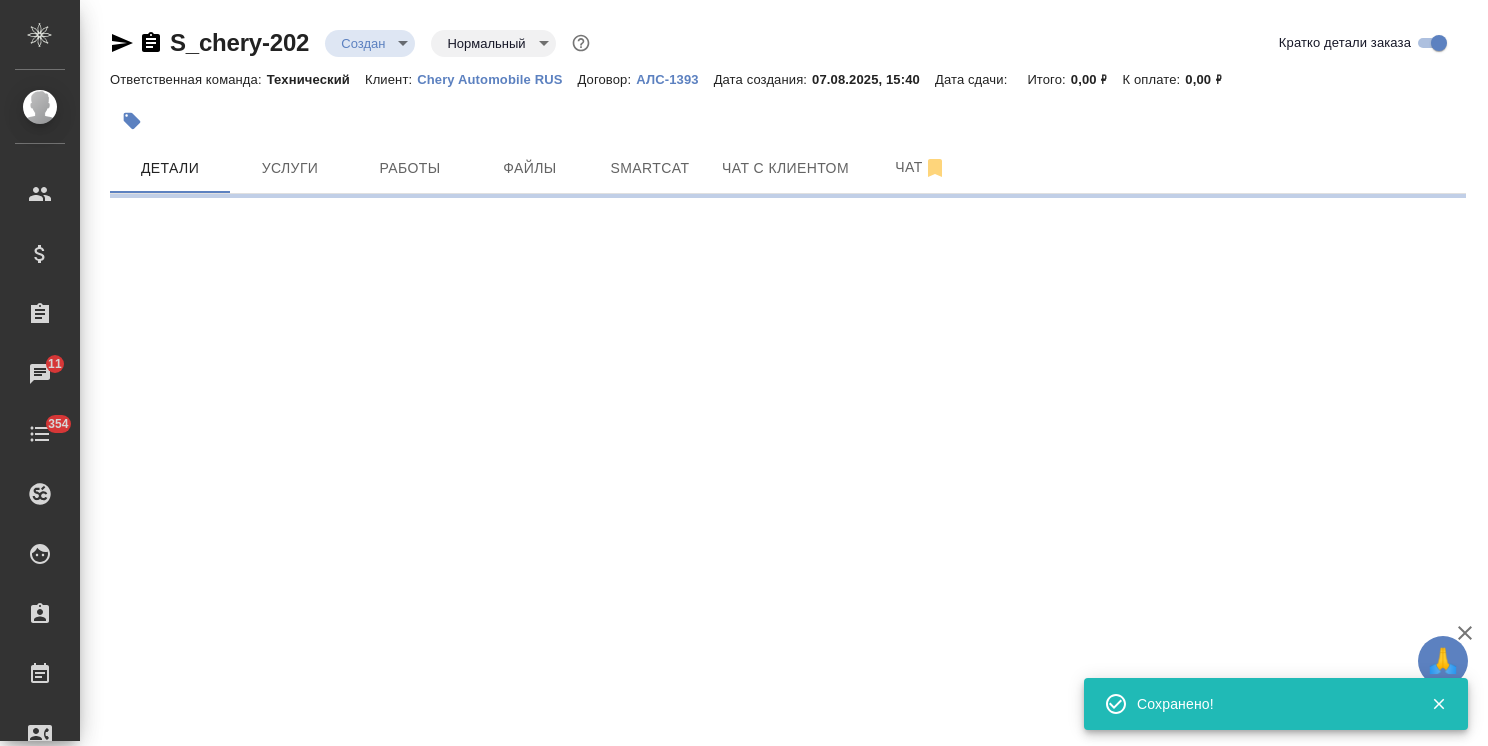 select on "RU" 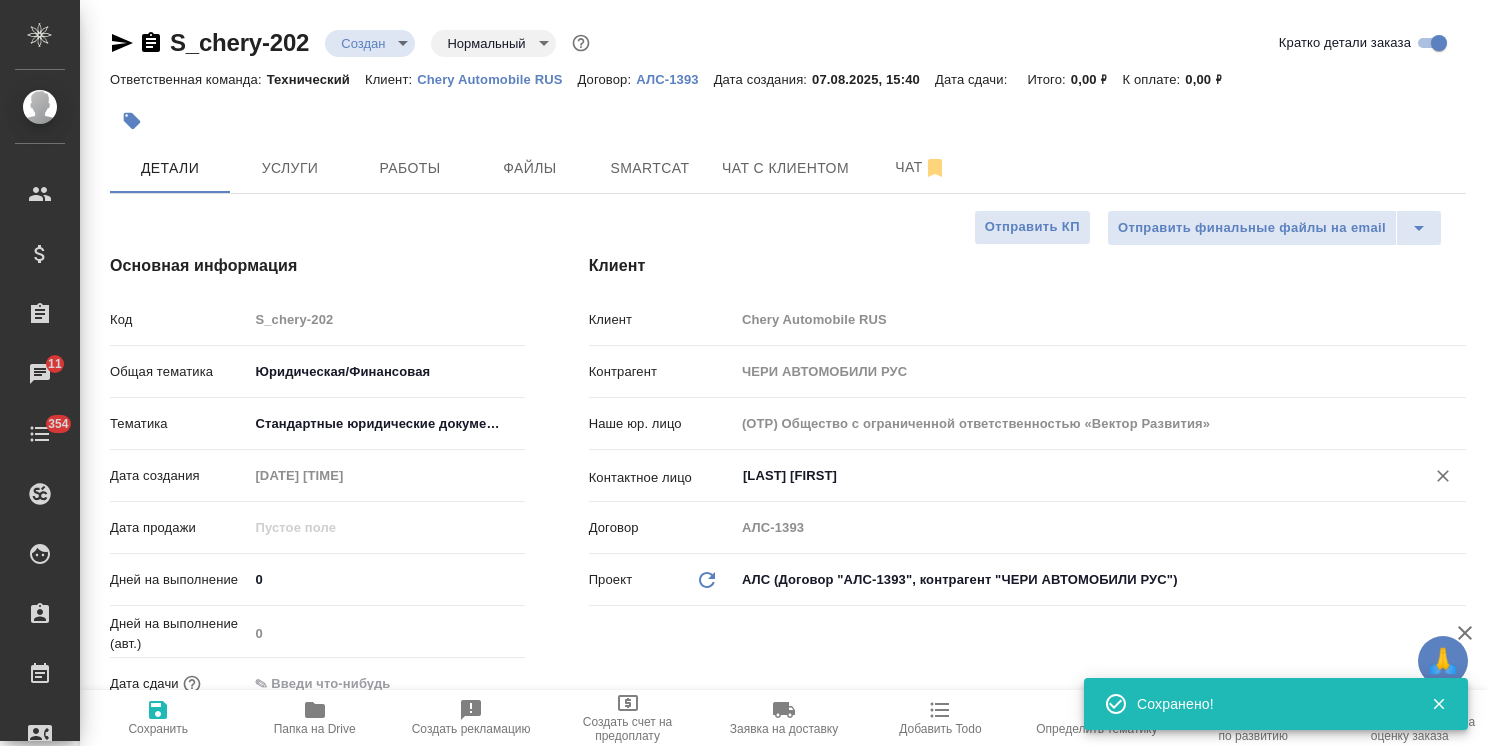 type on "x" 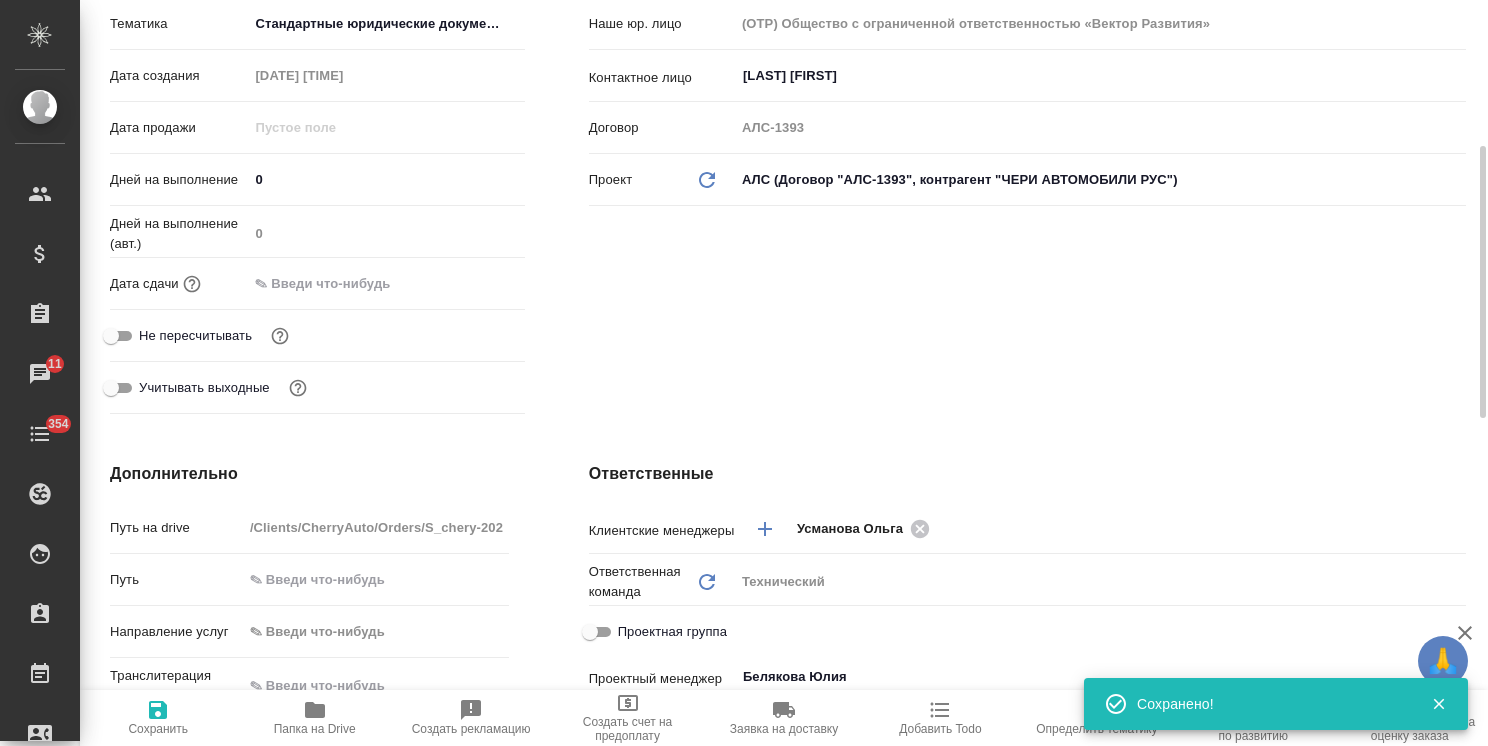 scroll, scrollTop: 500, scrollLeft: 0, axis: vertical 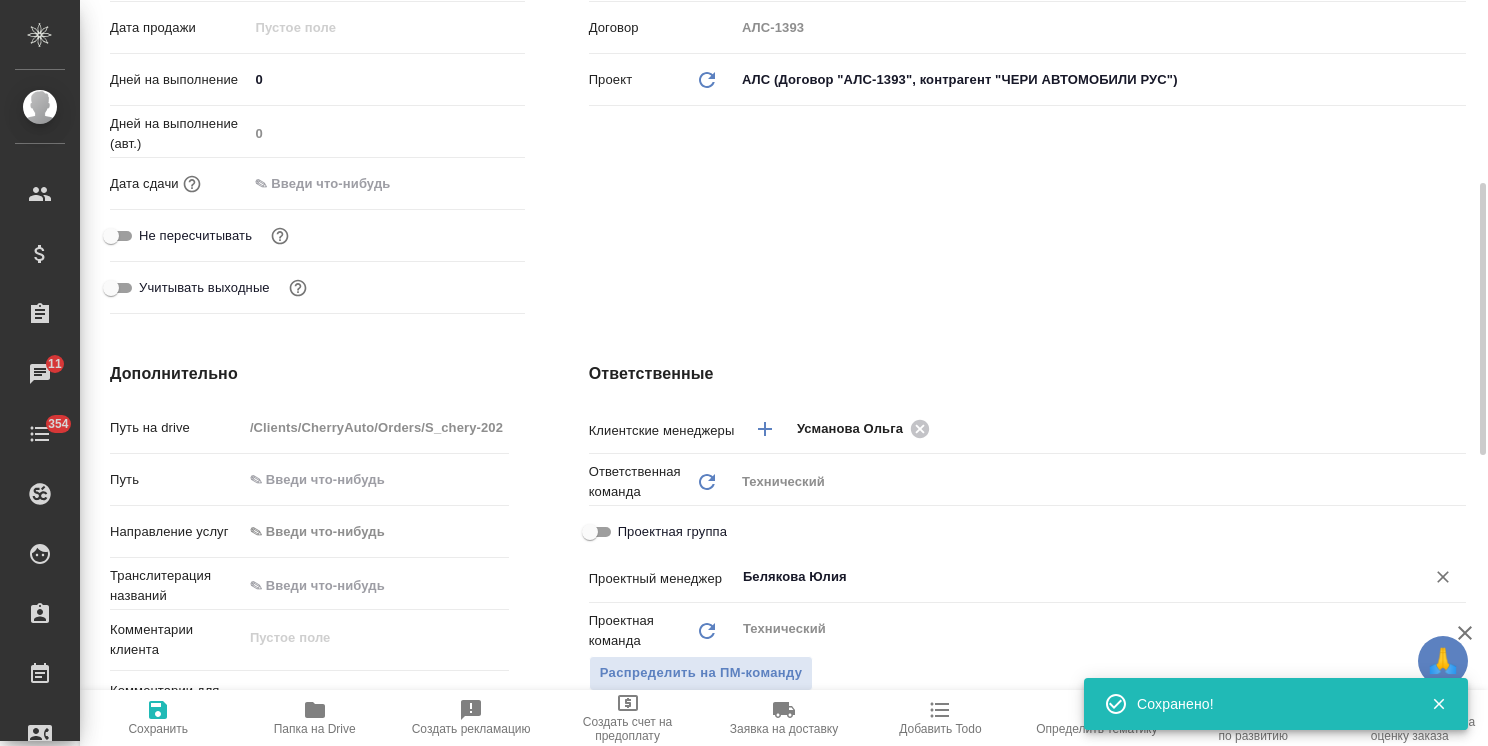 click on "Белякова Юлия" at bounding box center (1067, 577) 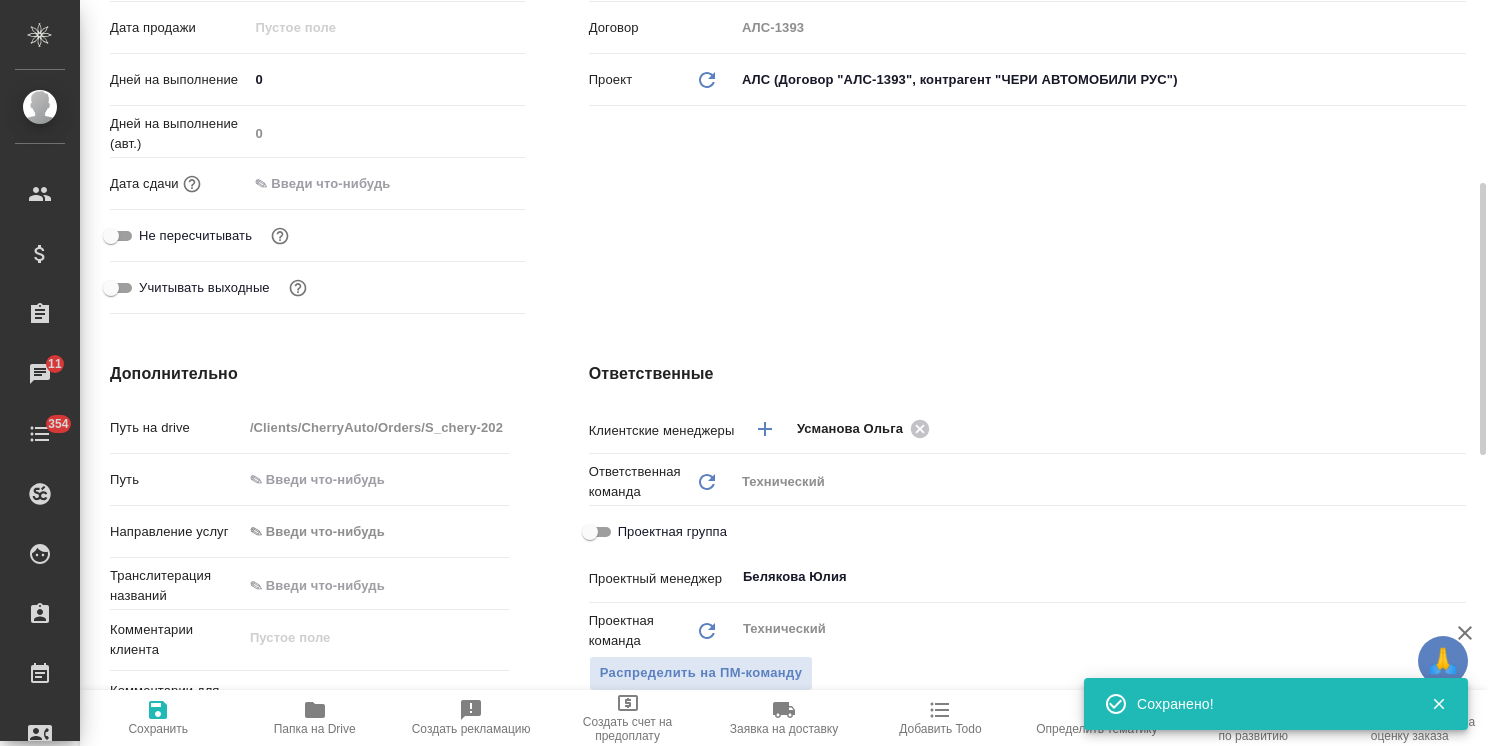 type 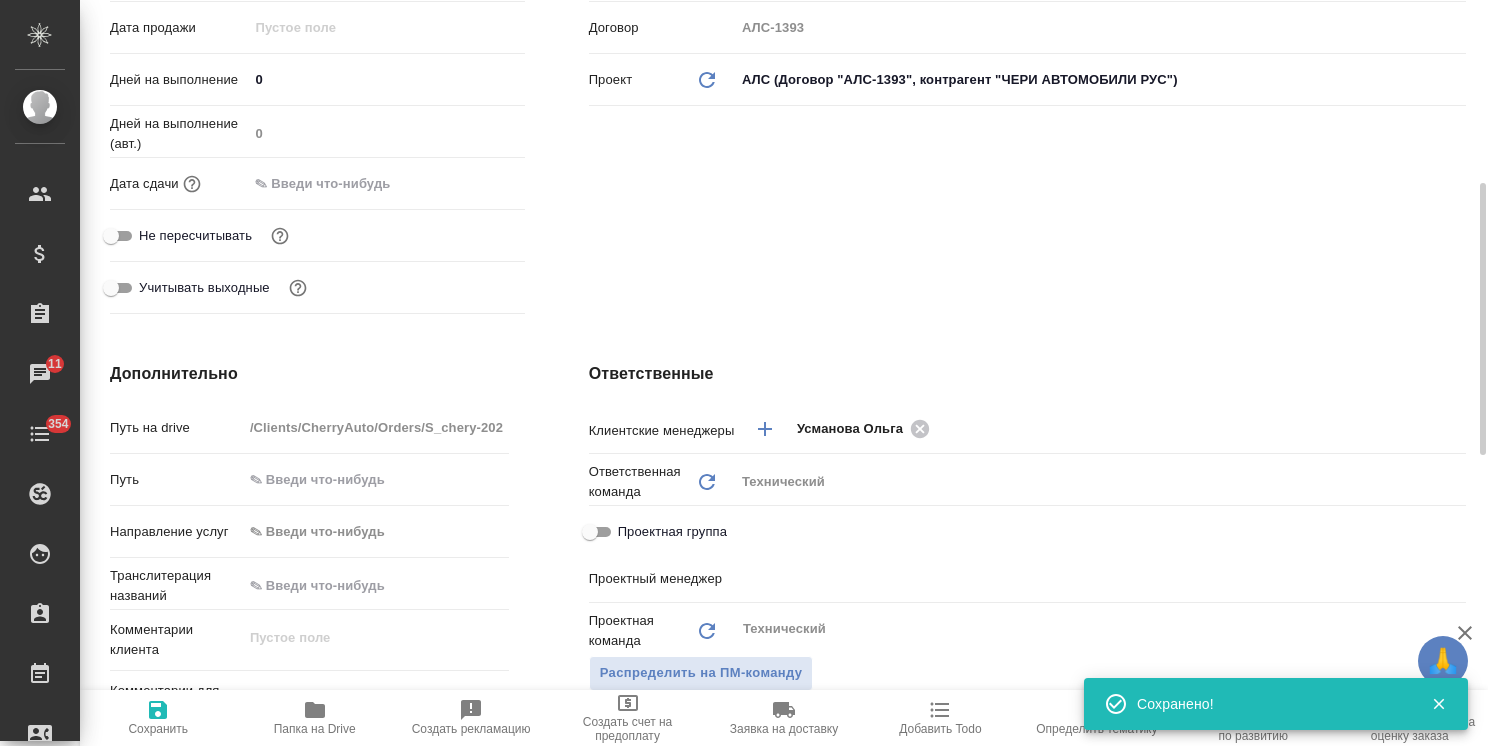 type on "x" 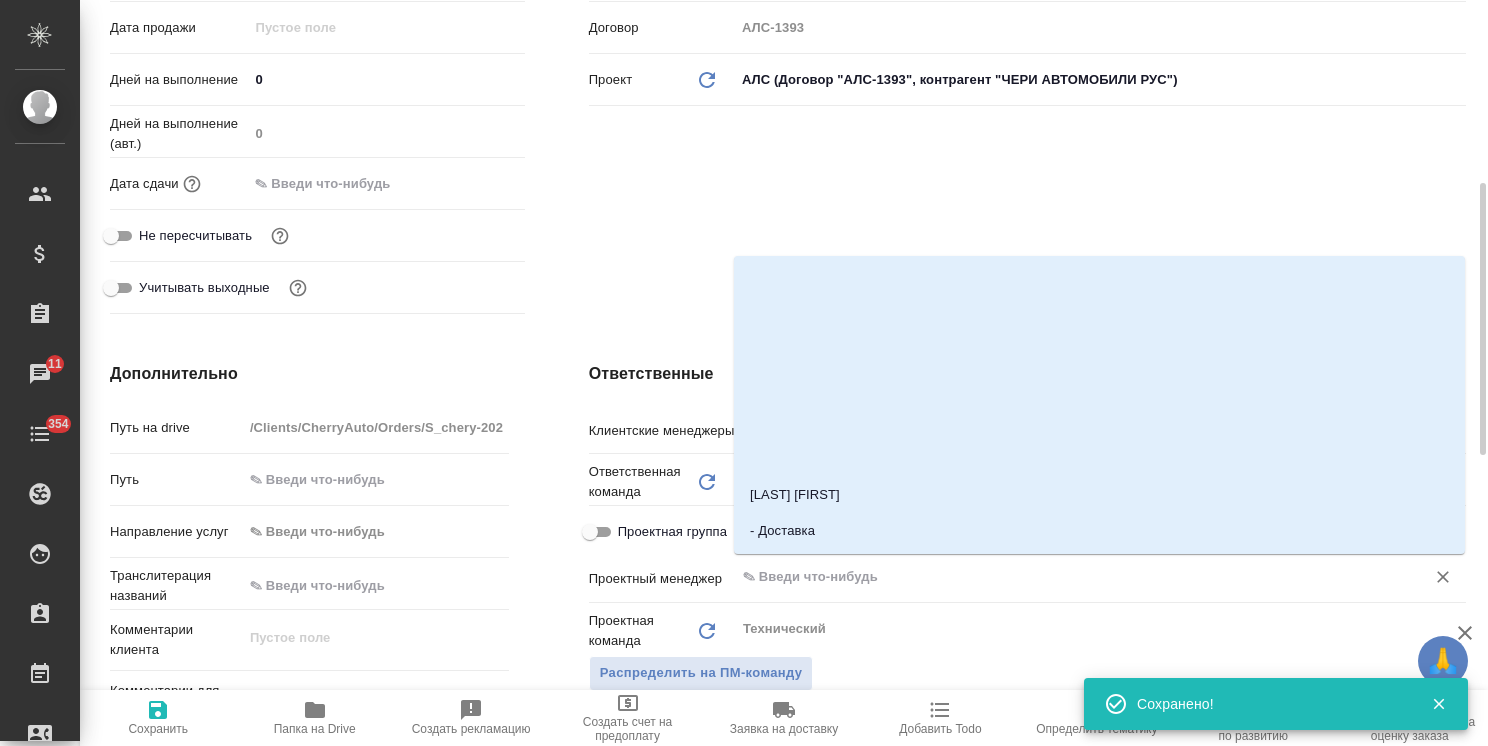 type 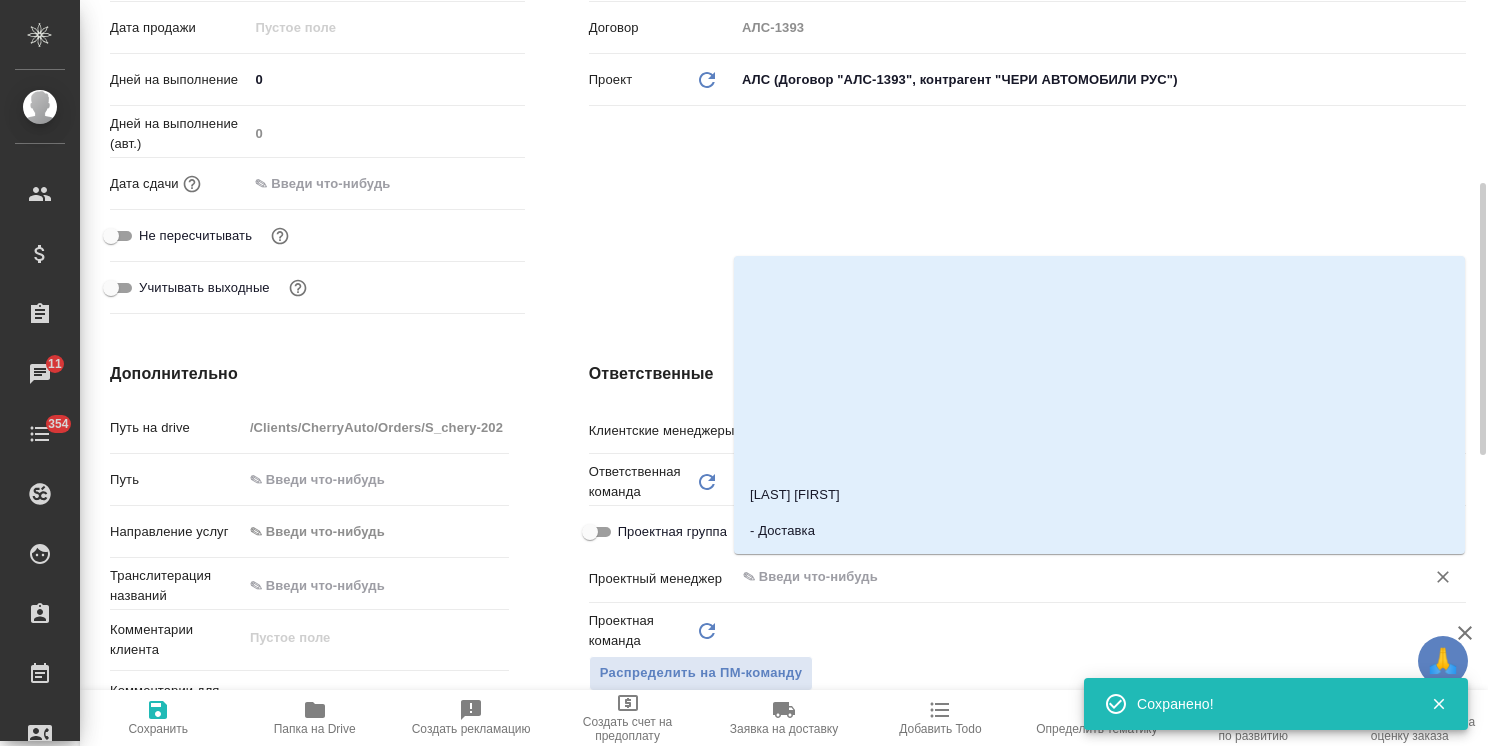 type on "x" 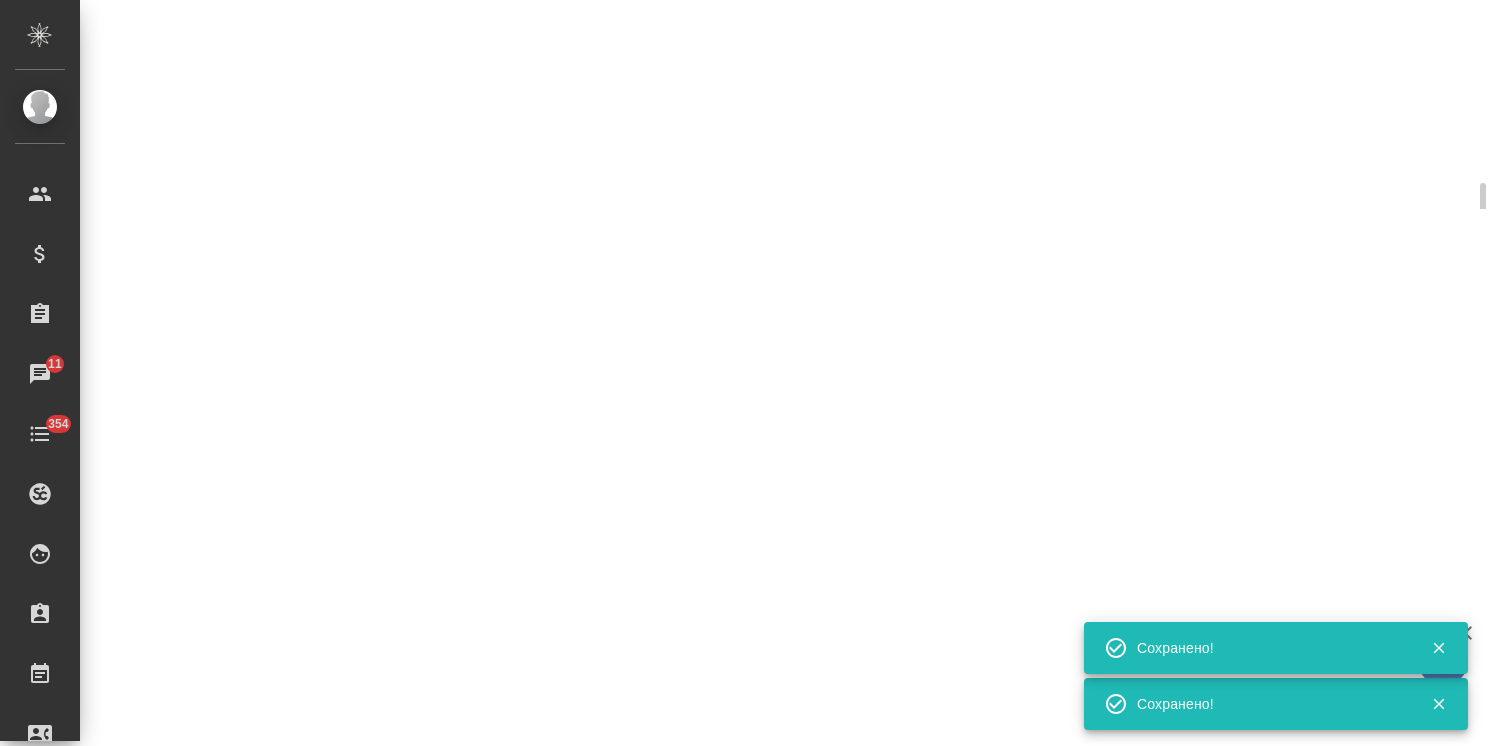 select on "RU" 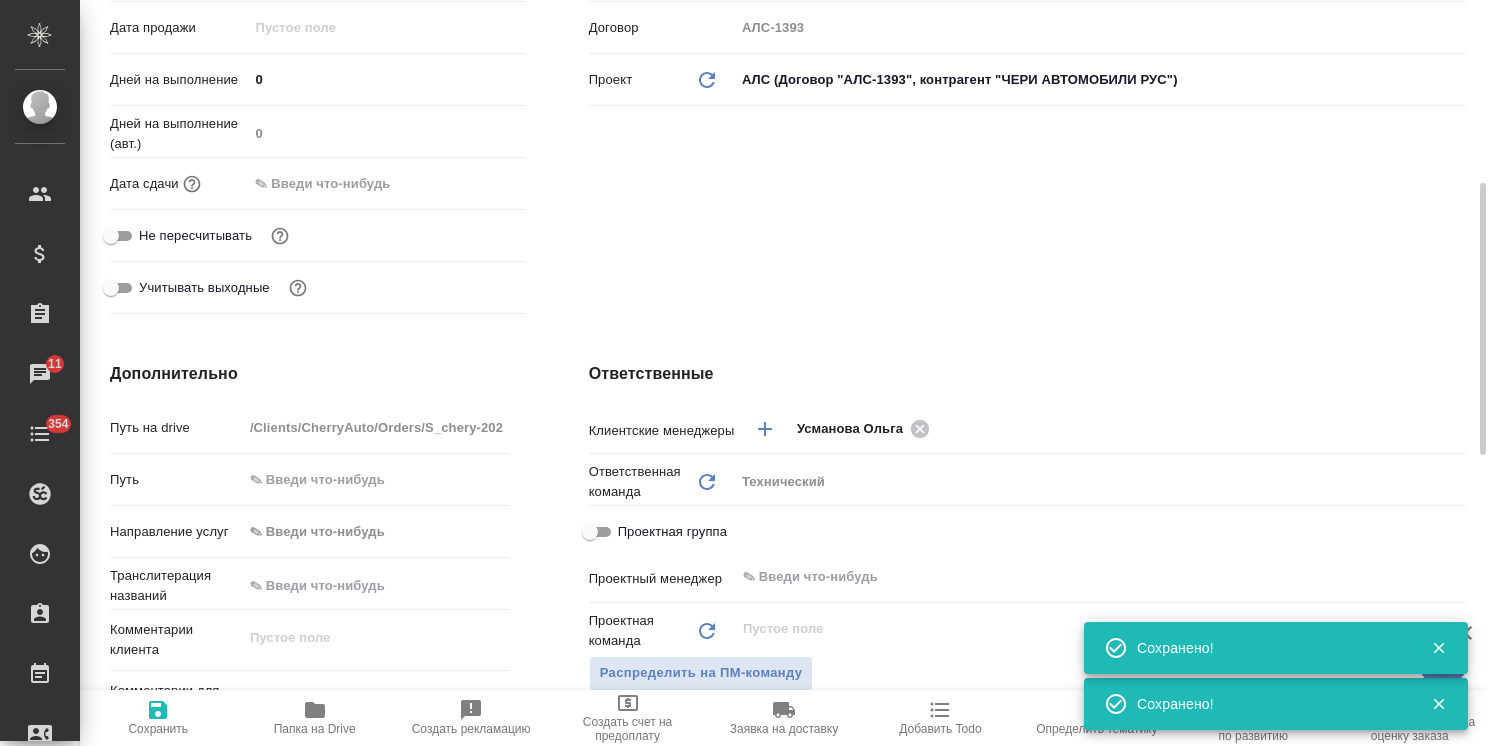 type on "x" 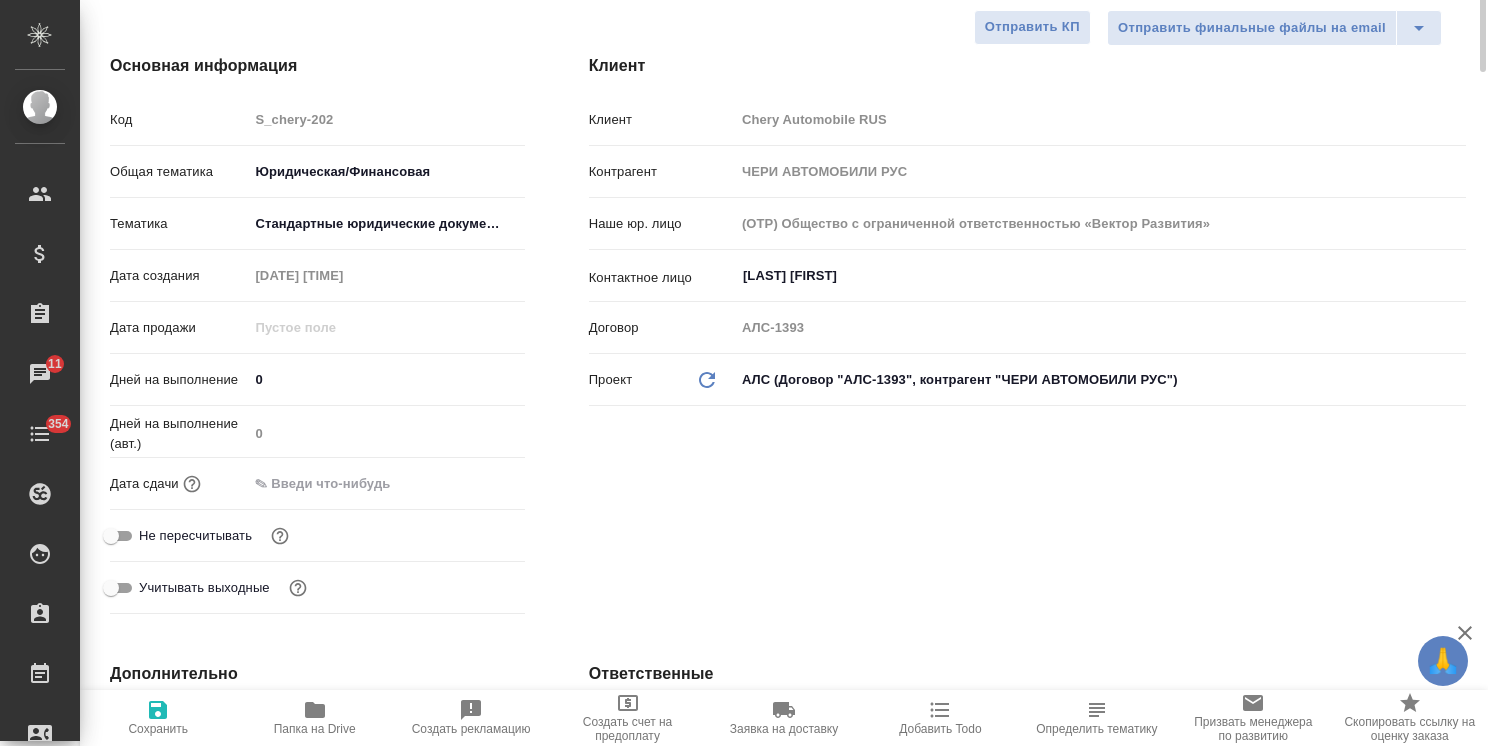 scroll, scrollTop: 0, scrollLeft: 0, axis: both 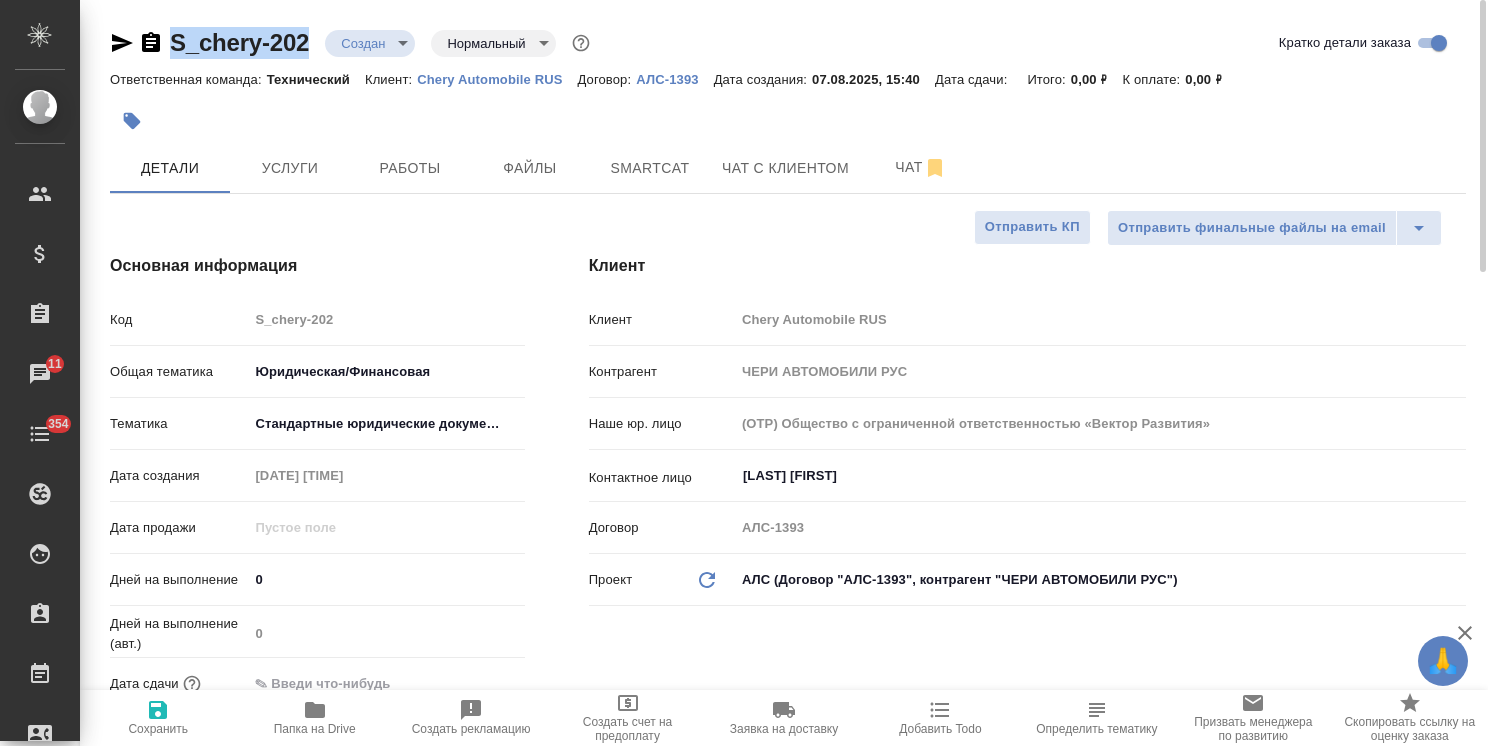 drag, startPoint x: 321, startPoint y: 29, endPoint x: 147, endPoint y: 34, distance: 174.07182 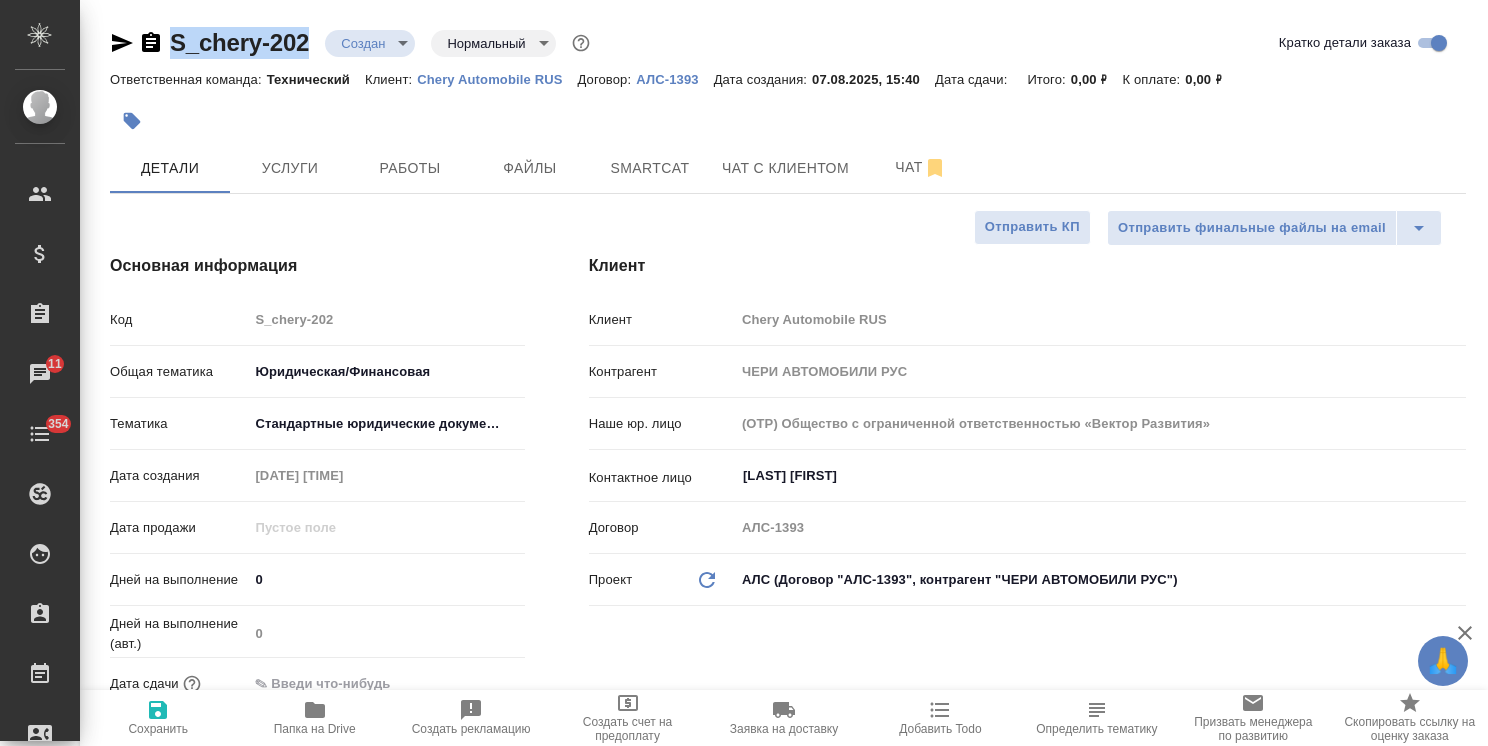 copy on "S_chery-202" 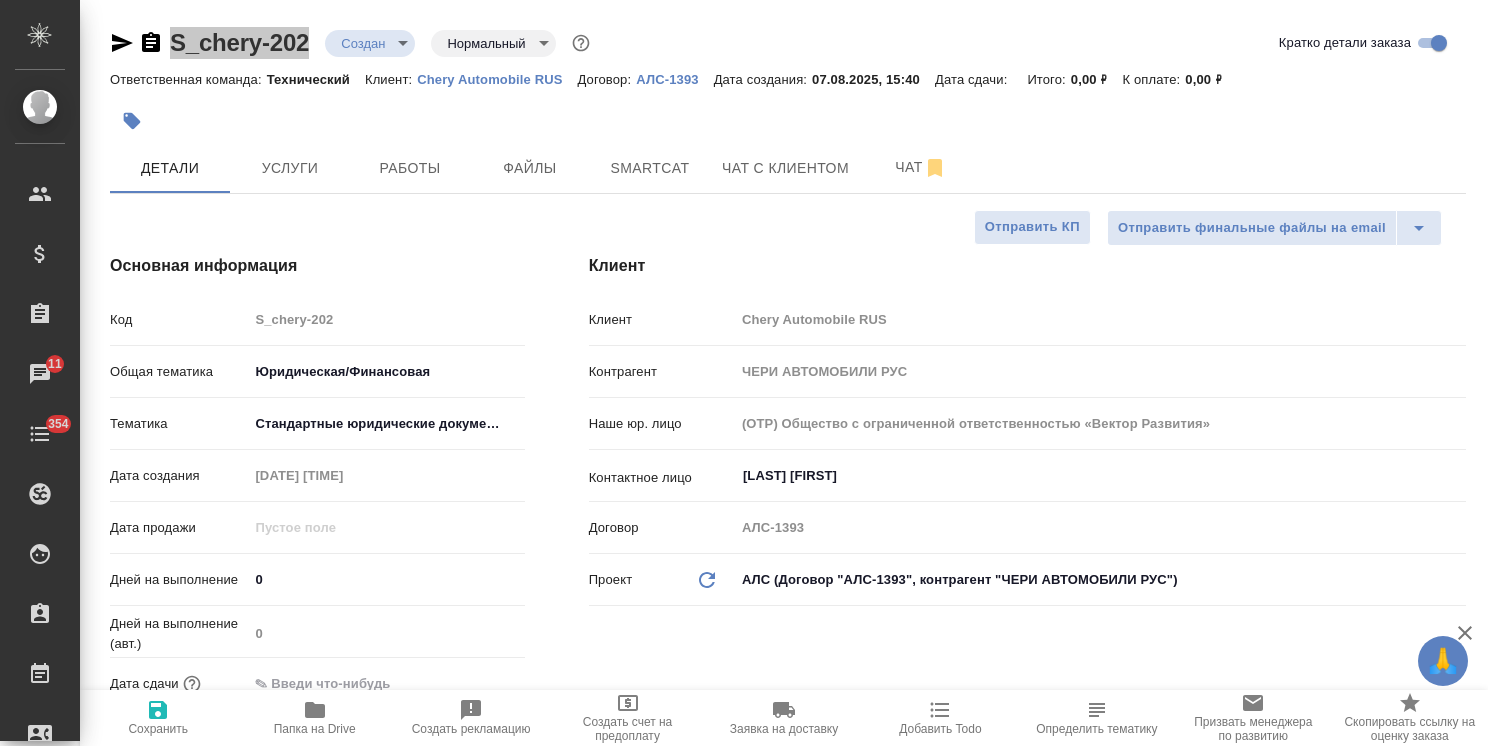 type on "x" 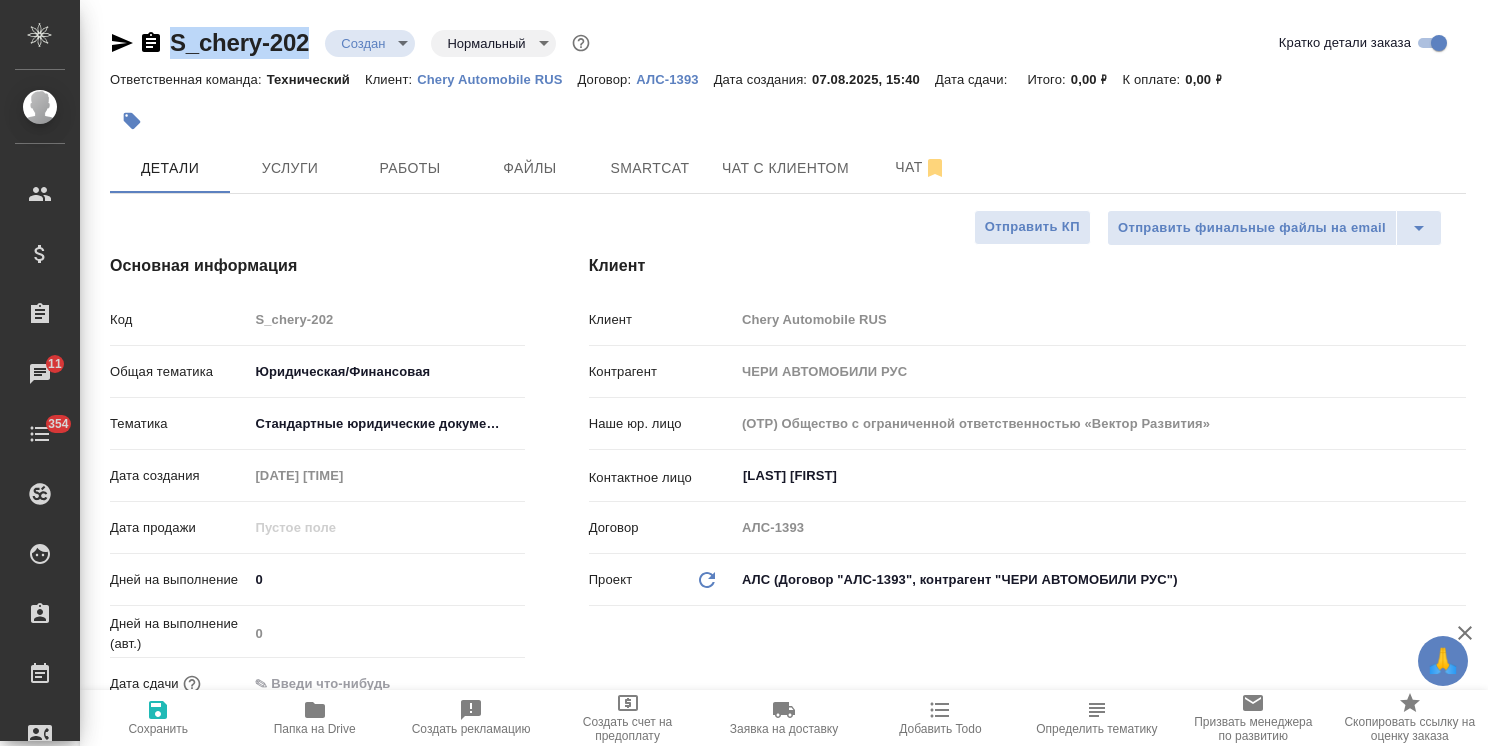 type on "x" 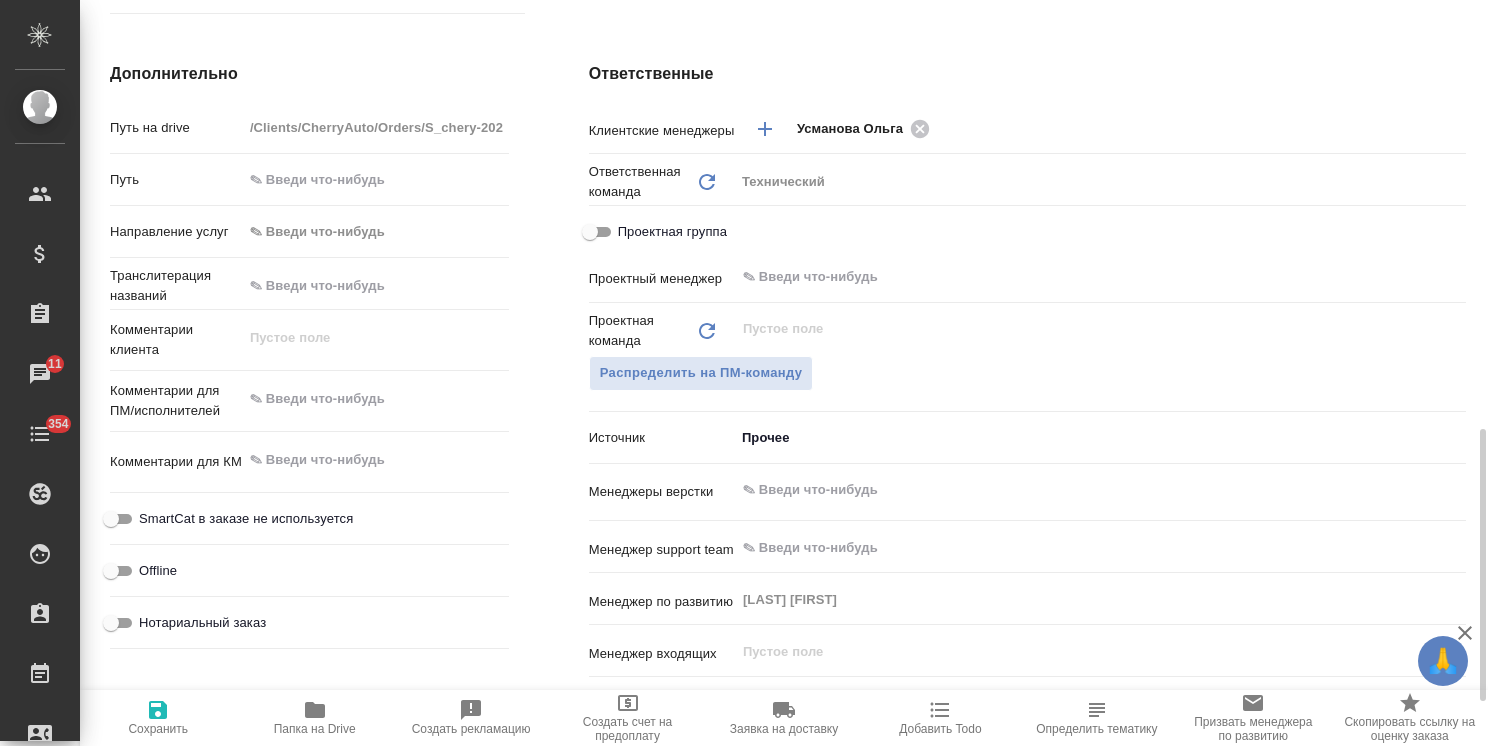 scroll, scrollTop: 900, scrollLeft: 0, axis: vertical 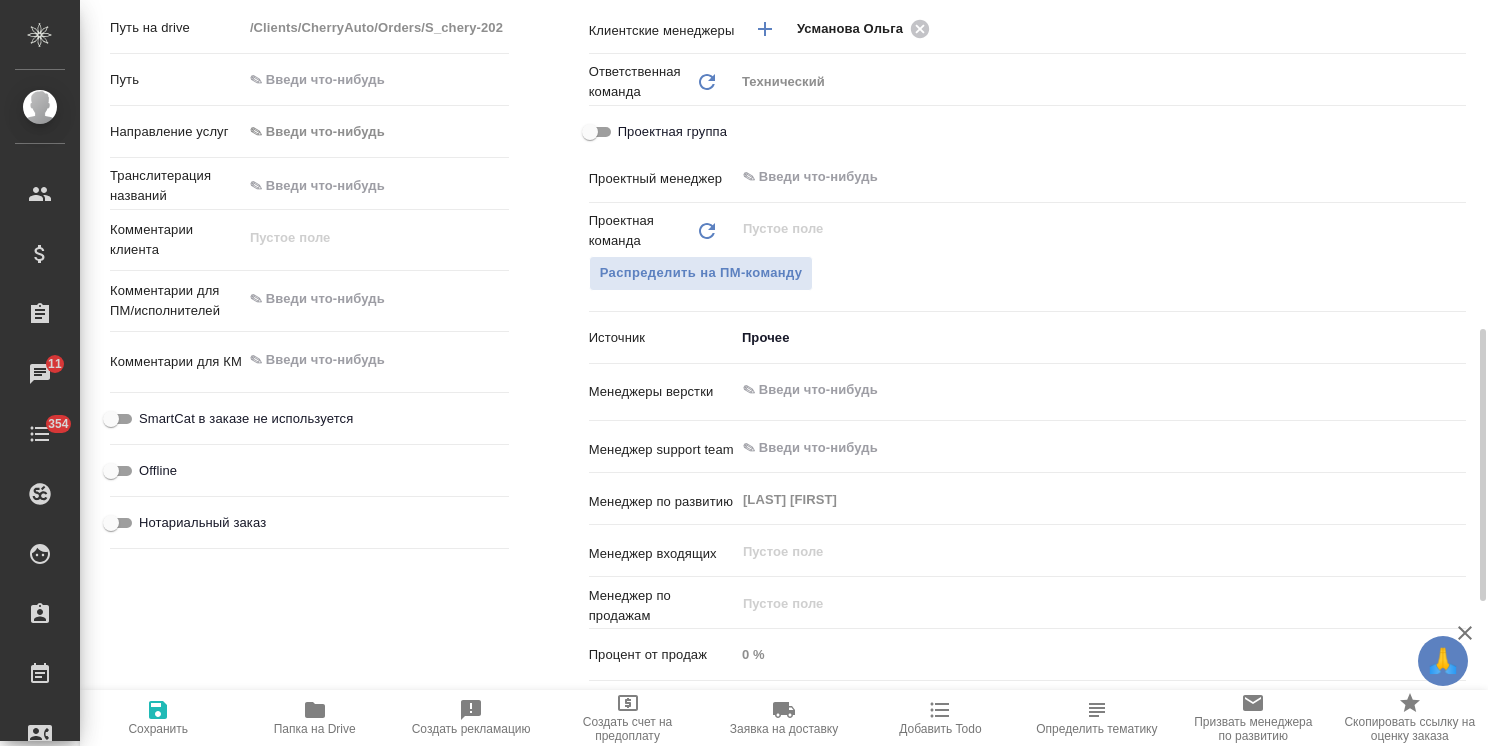 type on "x" 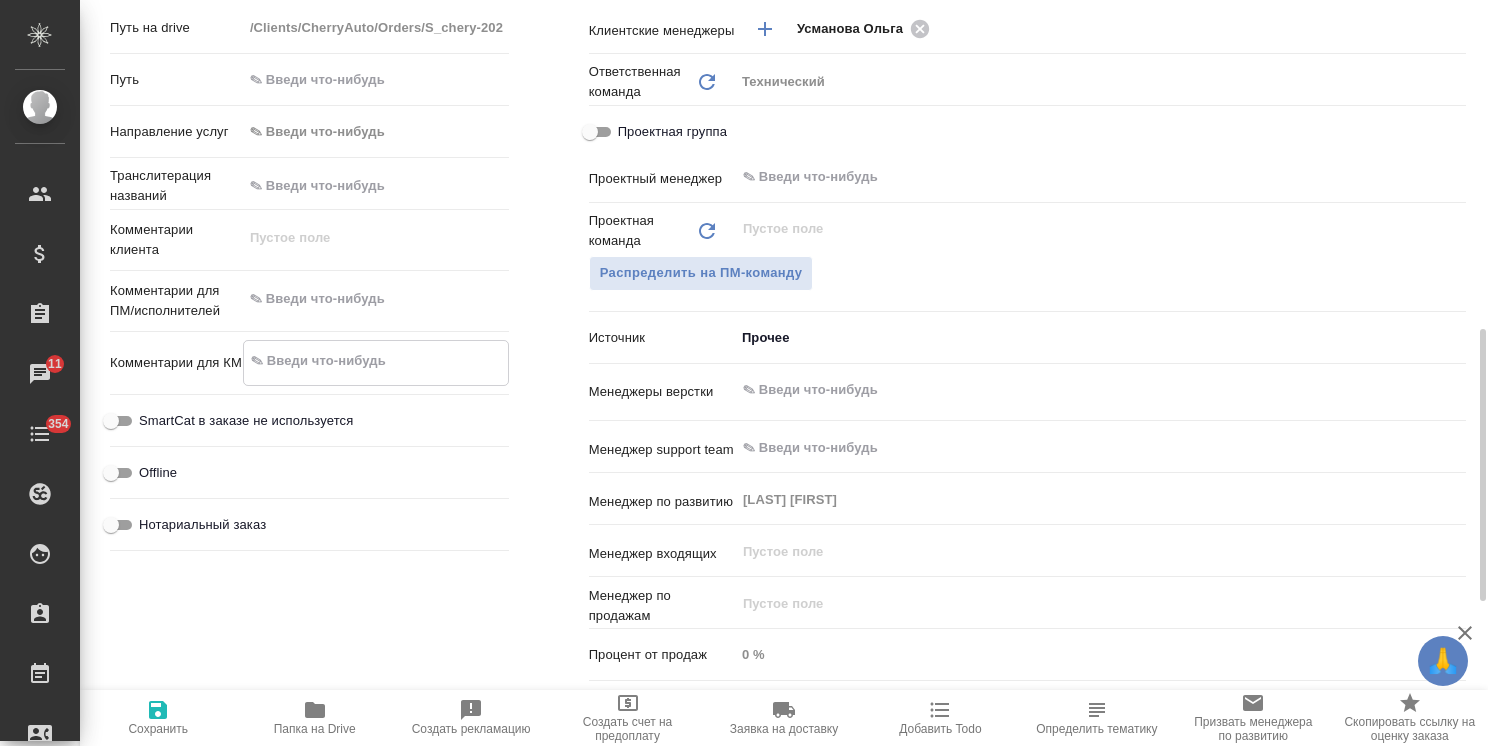 type on "x" 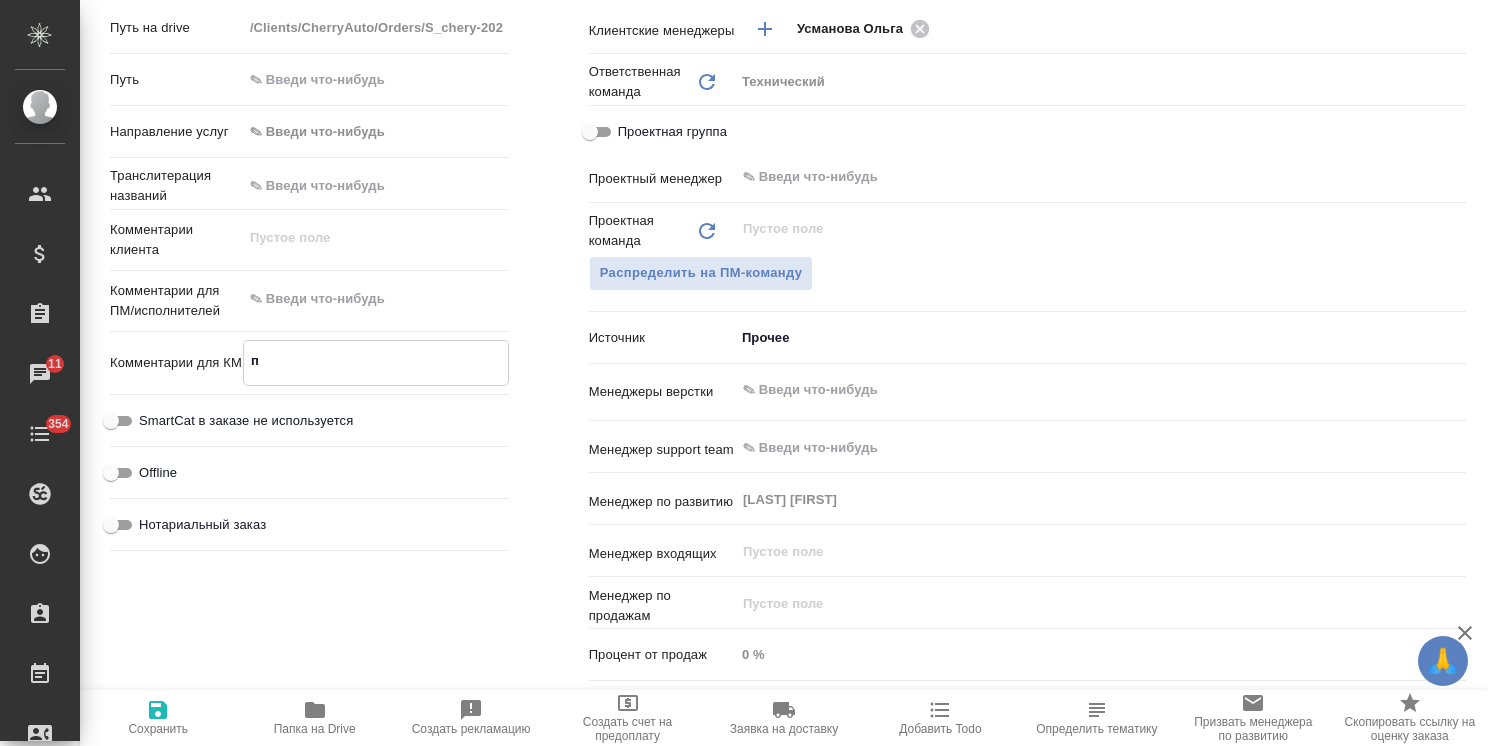type on "x" 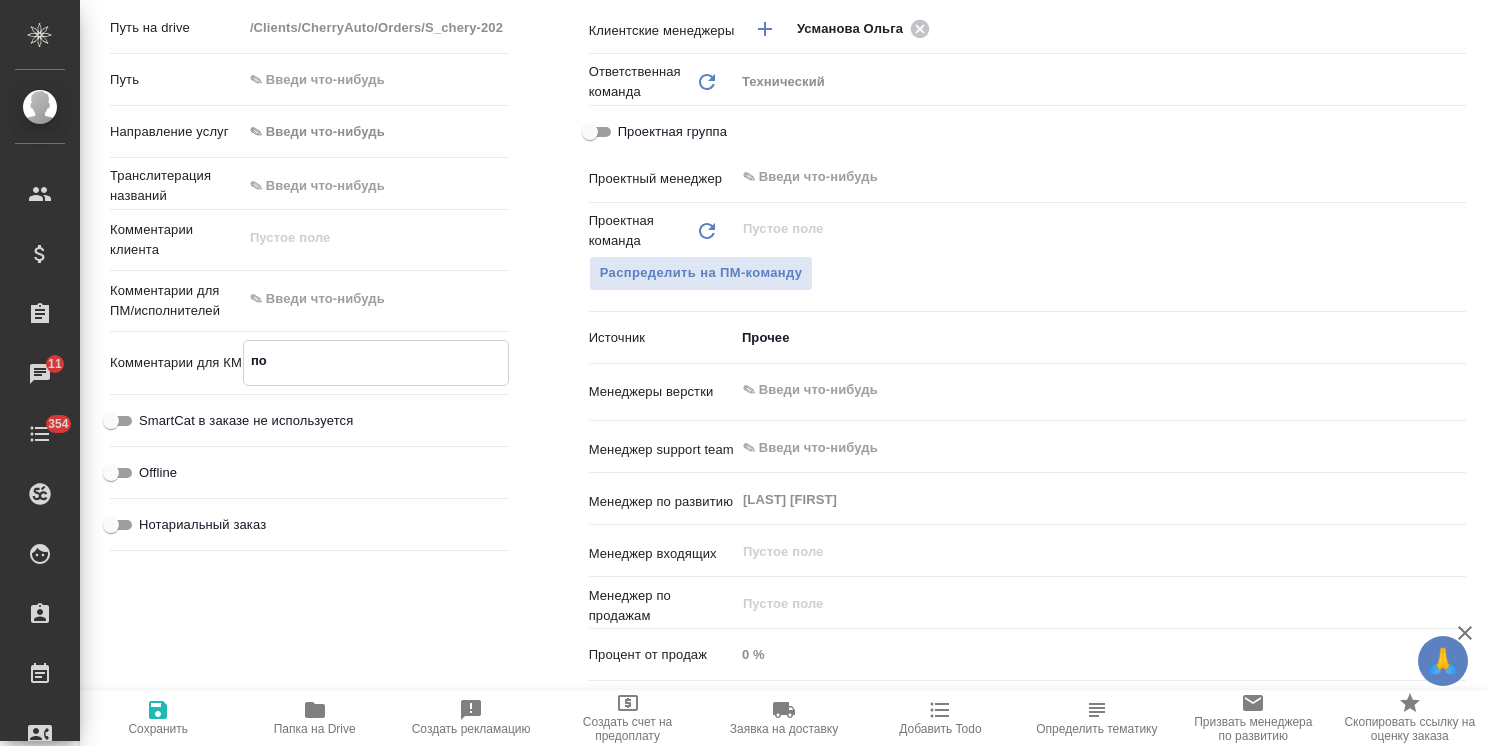 type on "x" 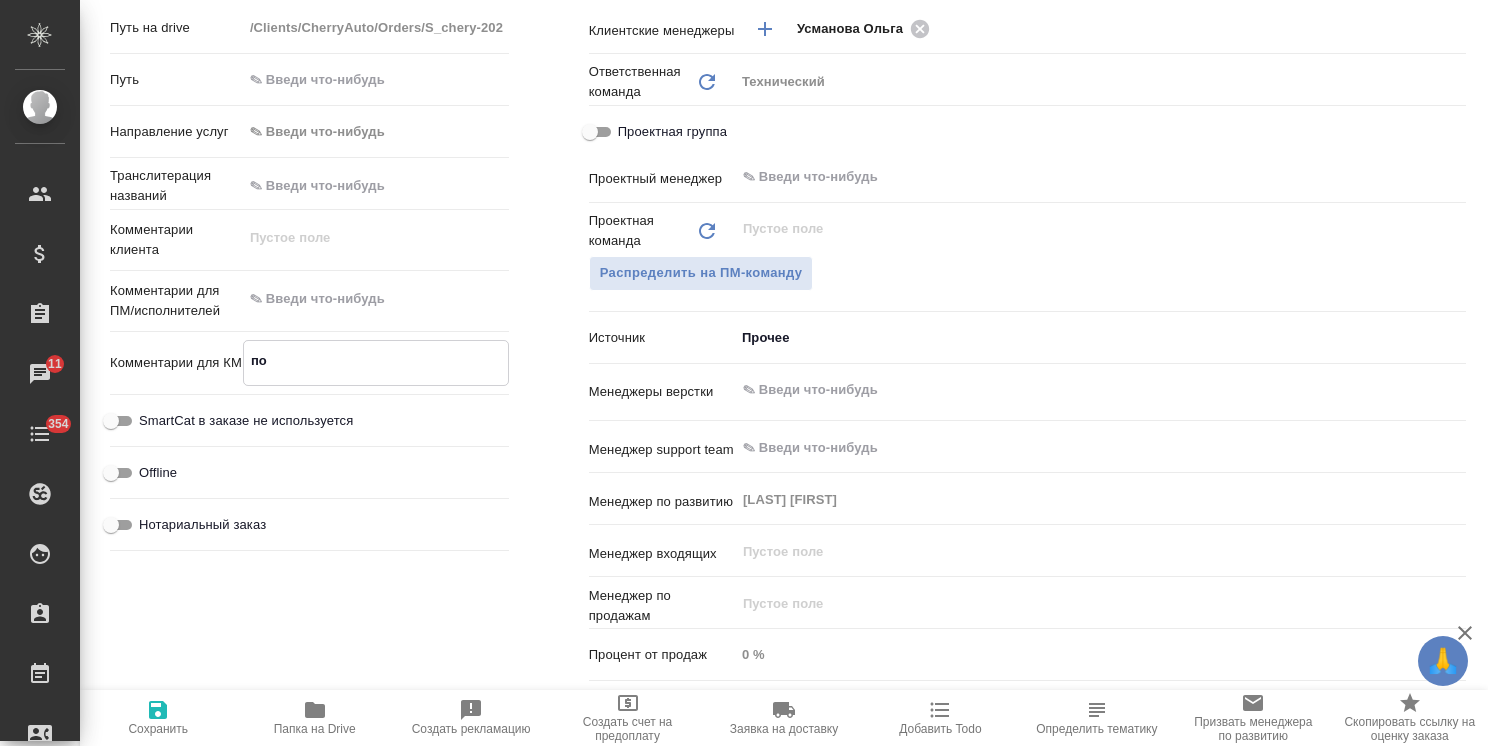 type on "x" 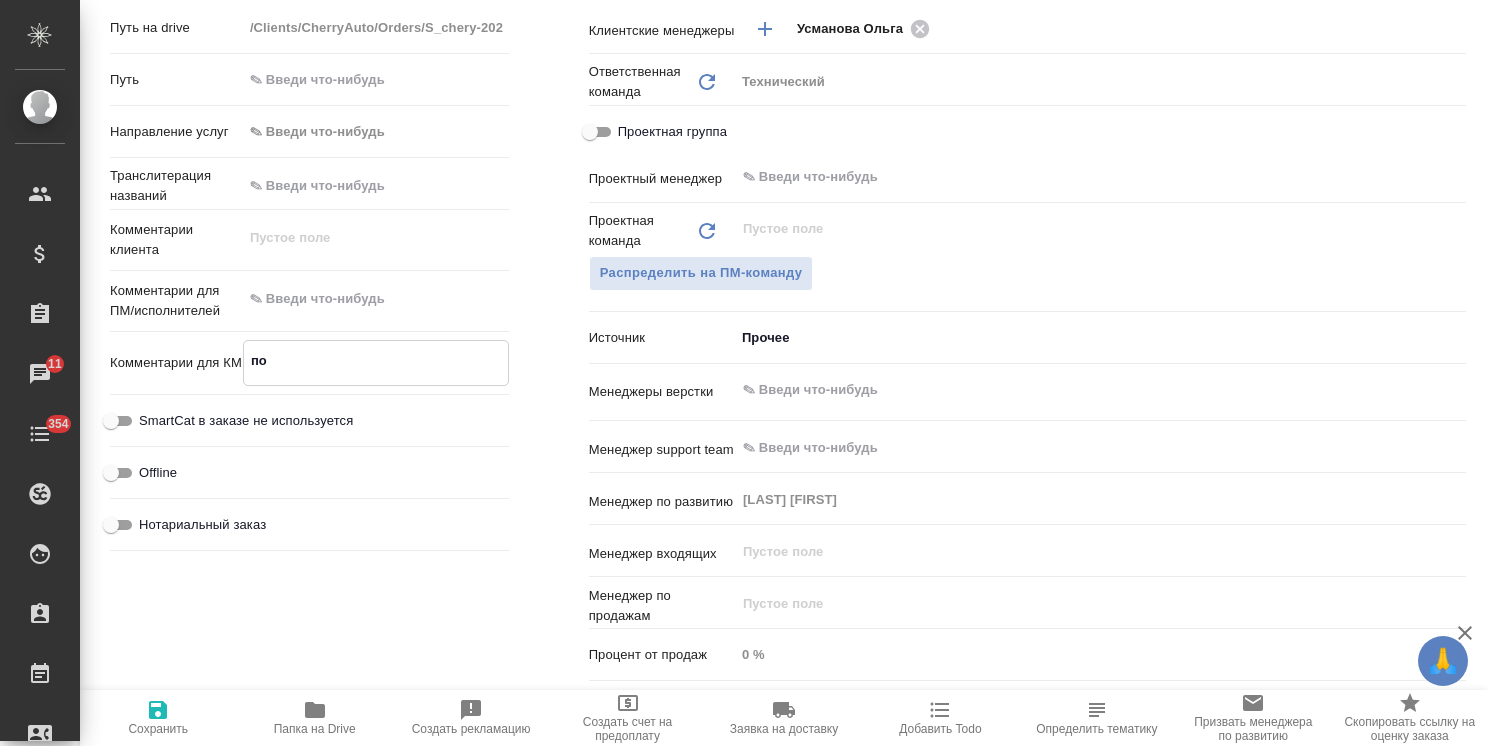 type on "по 1" 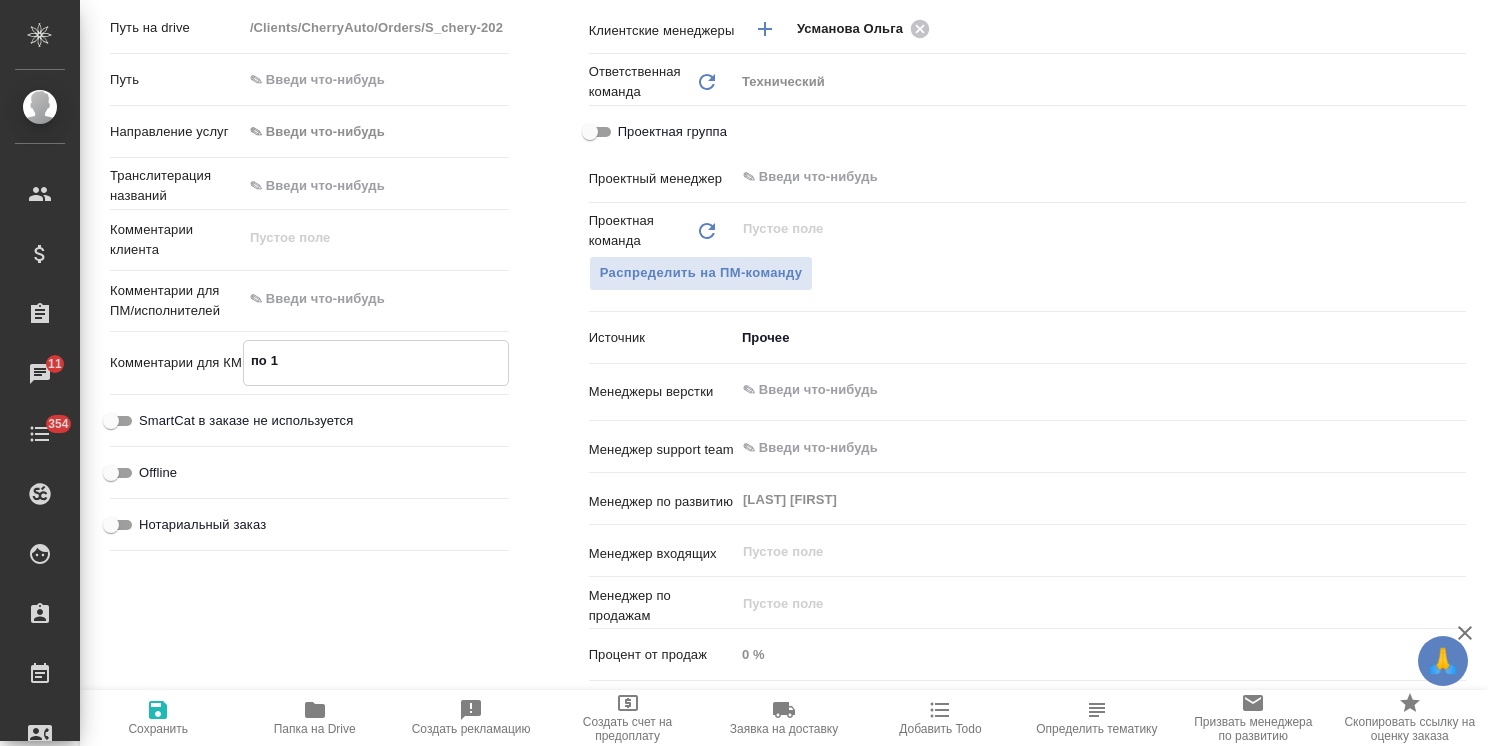type on "x" 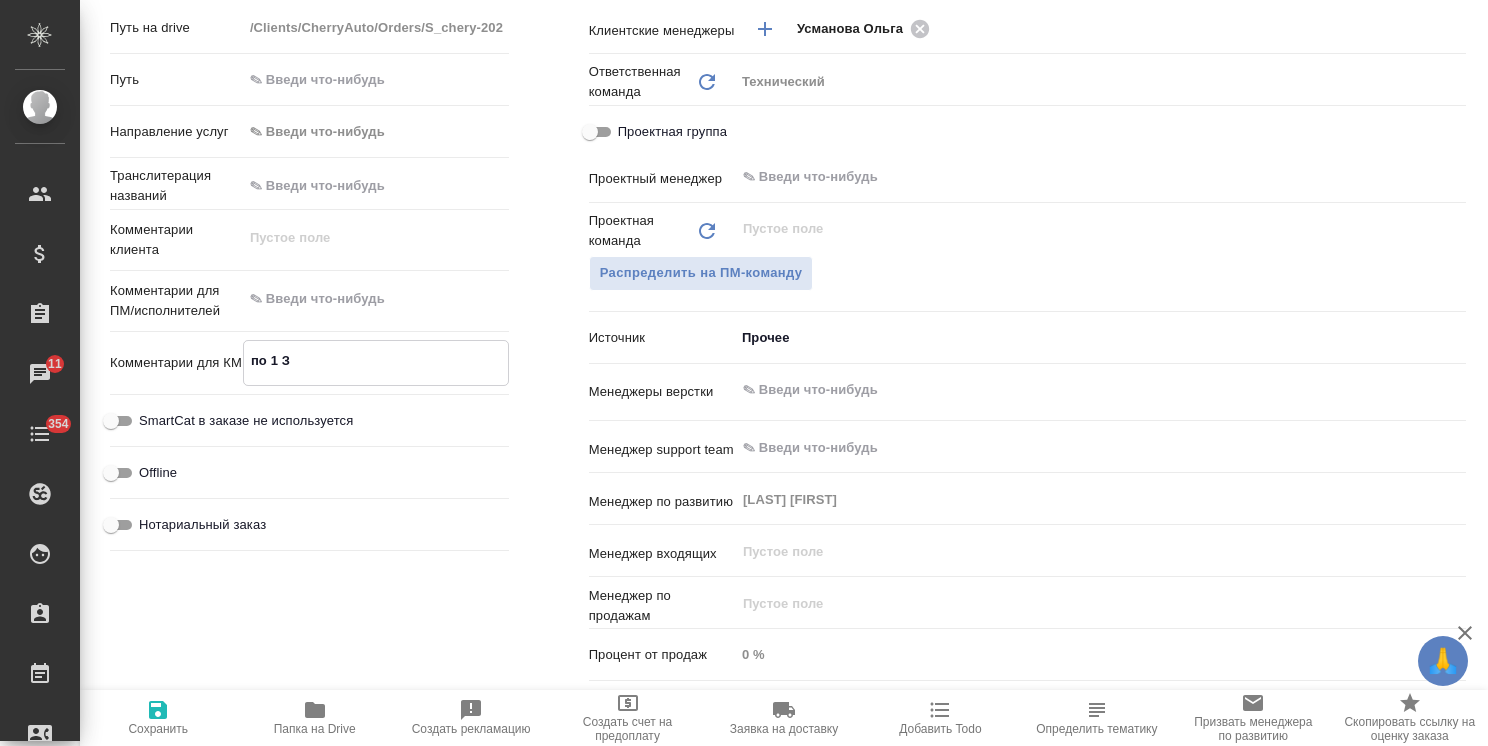 type on "x" 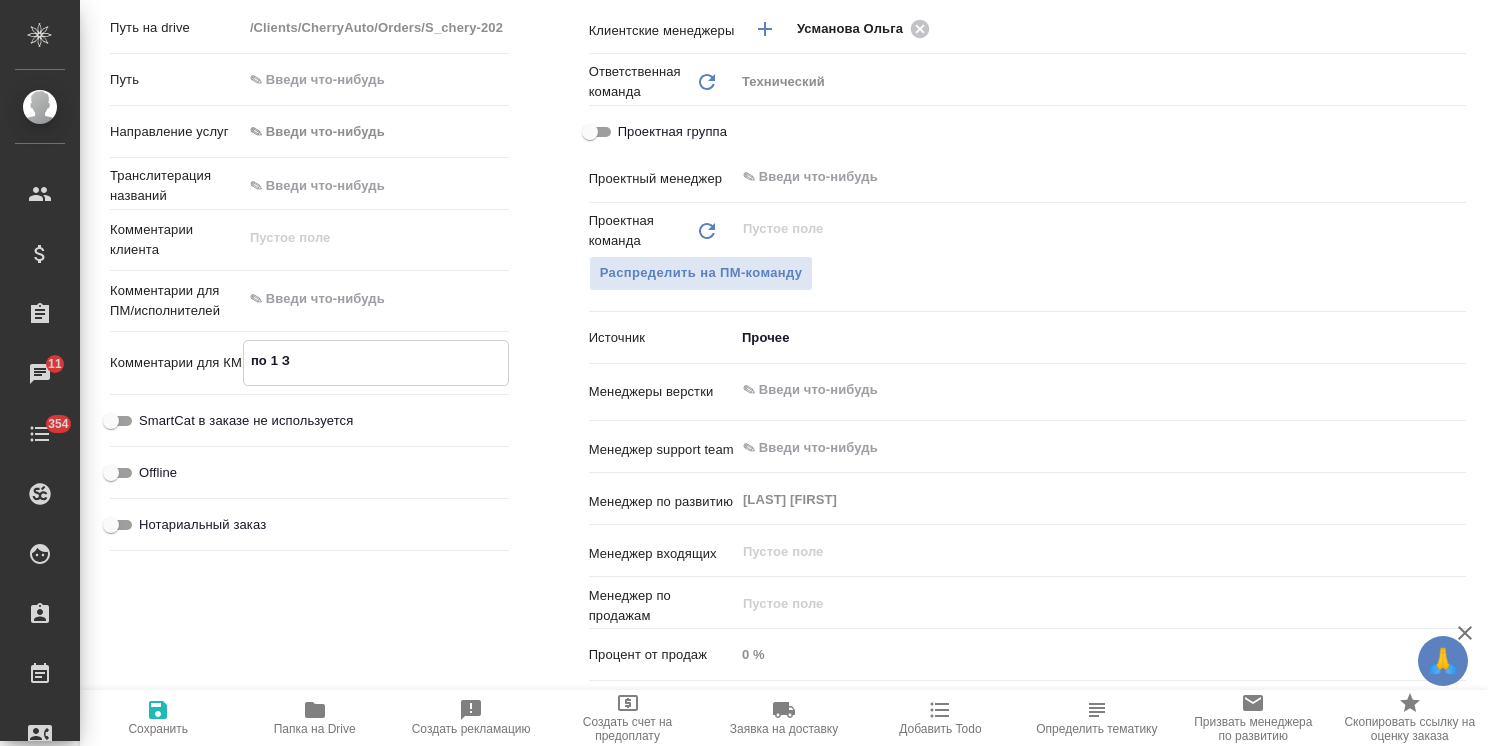type on "x" 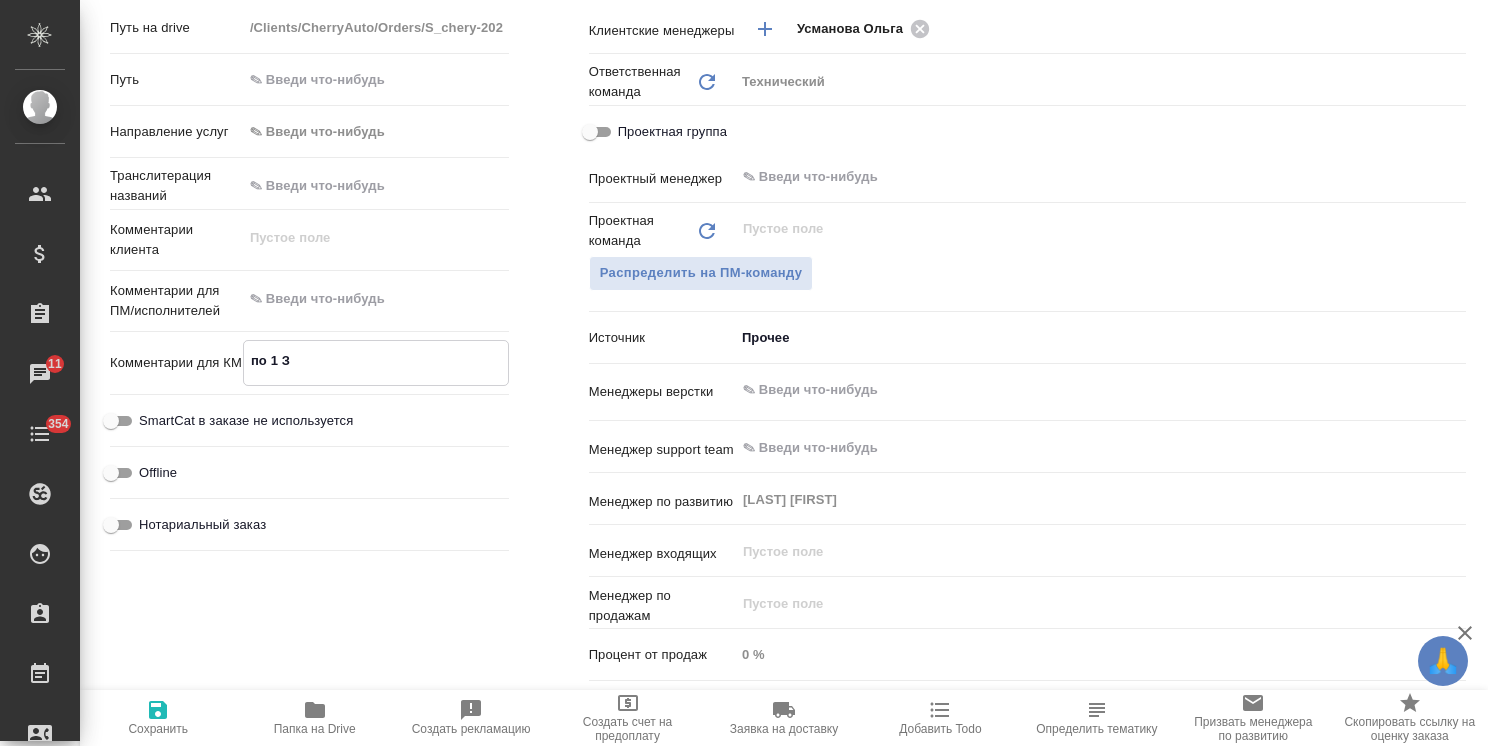 type on "x" 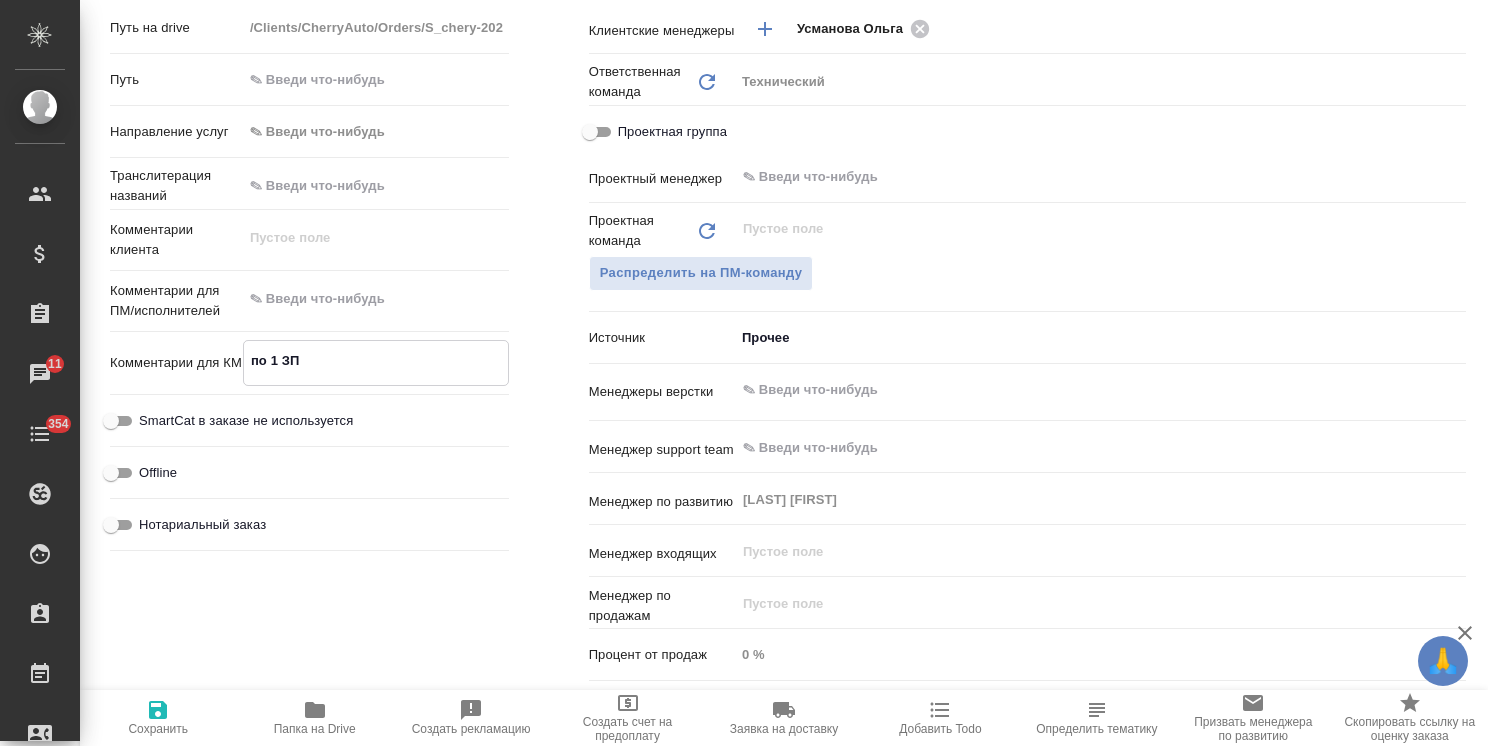 type on "x" 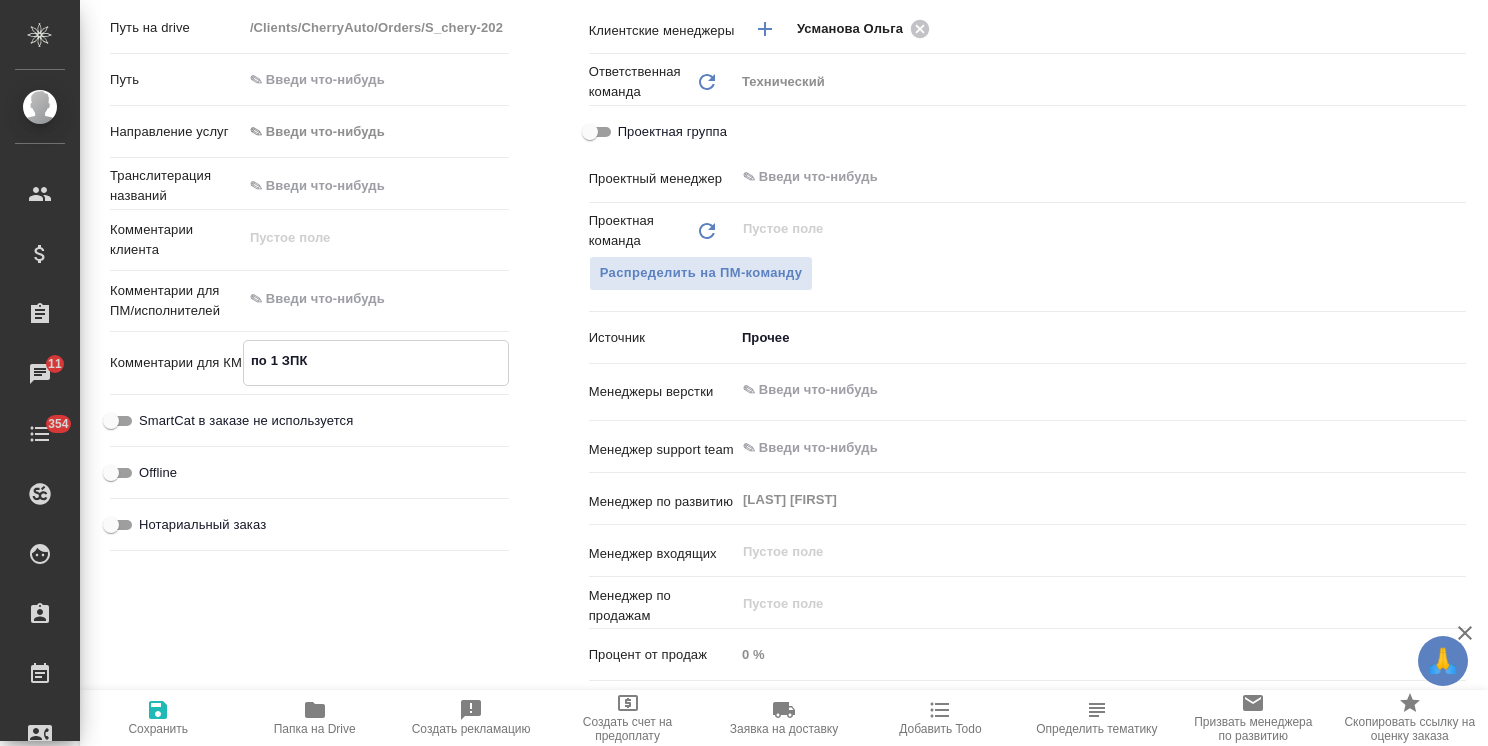 type on "x" 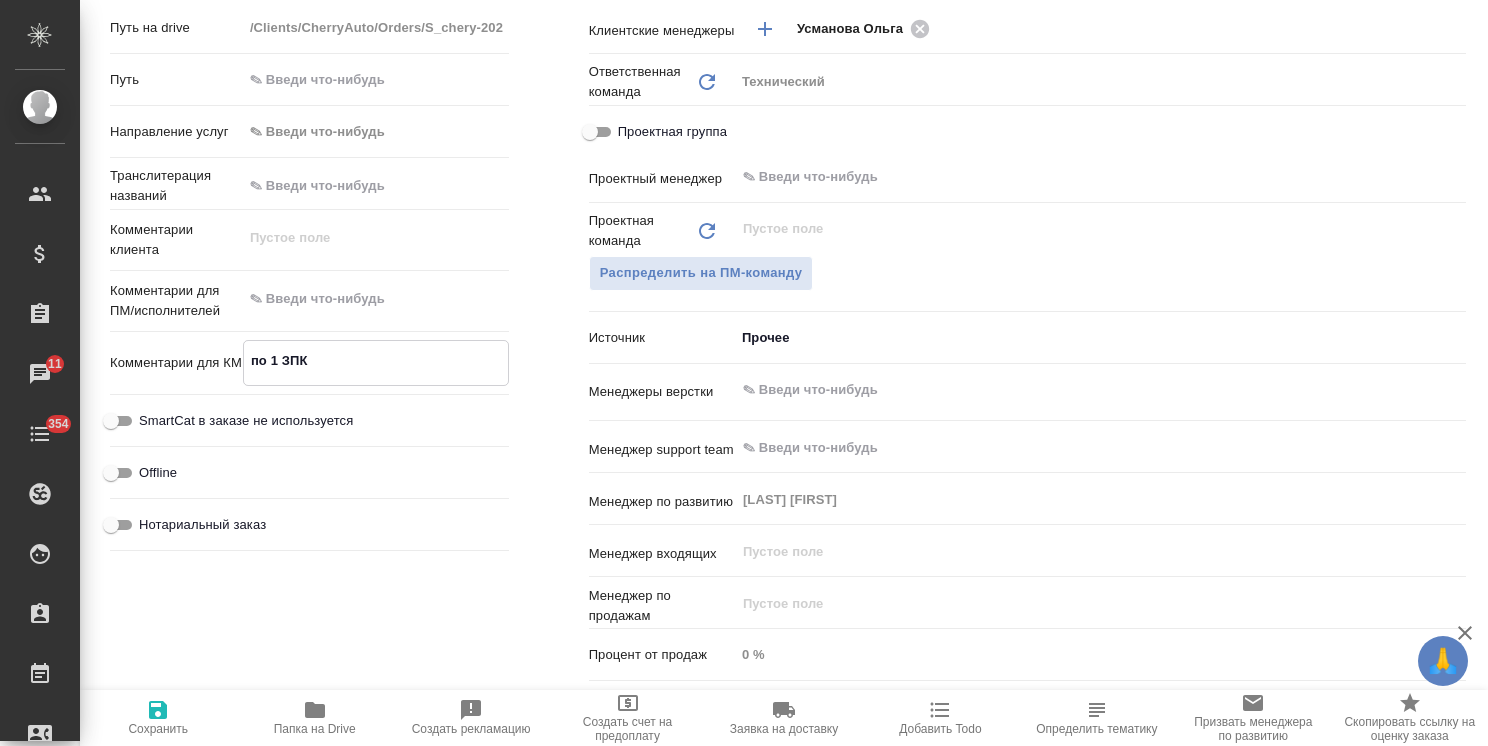 type on "по 1 ЗПК" 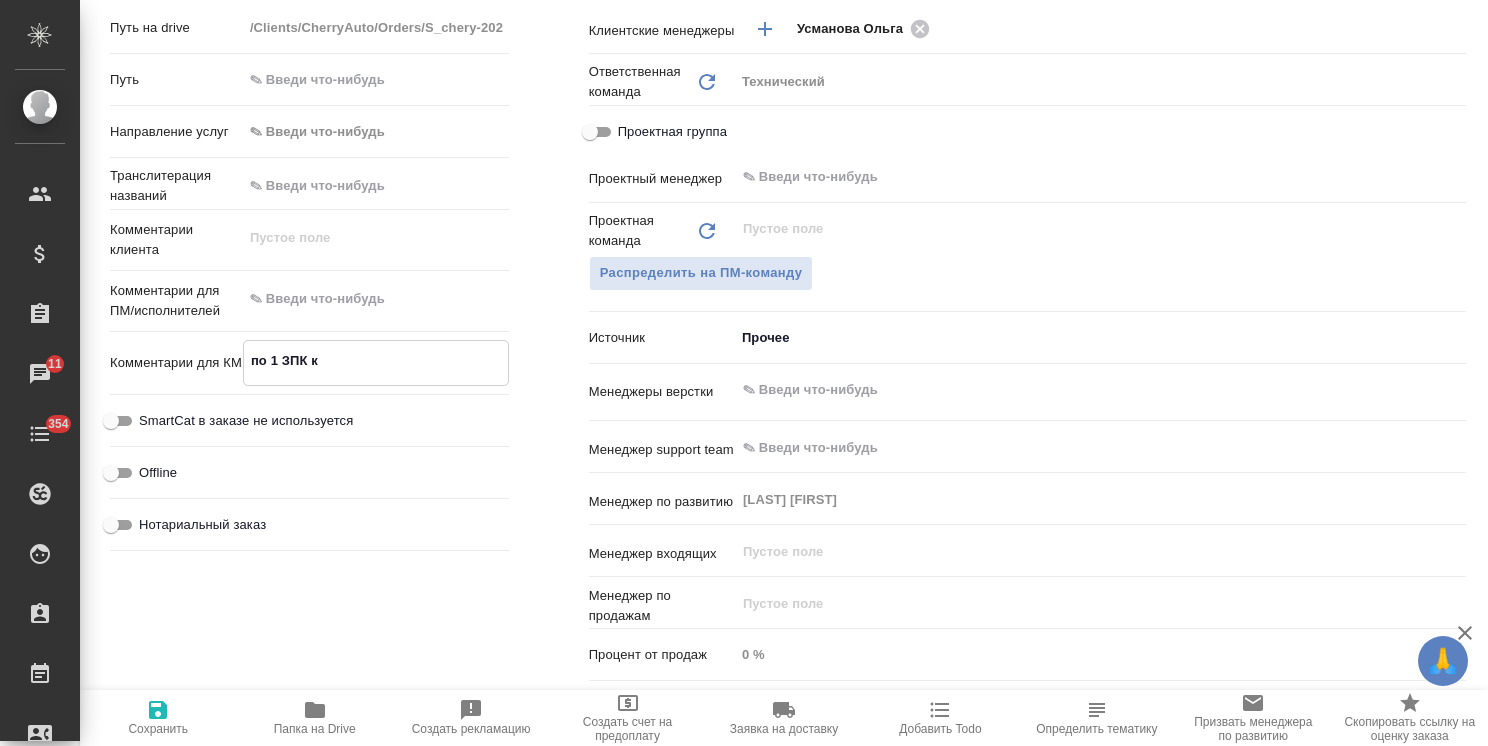 type on "x" 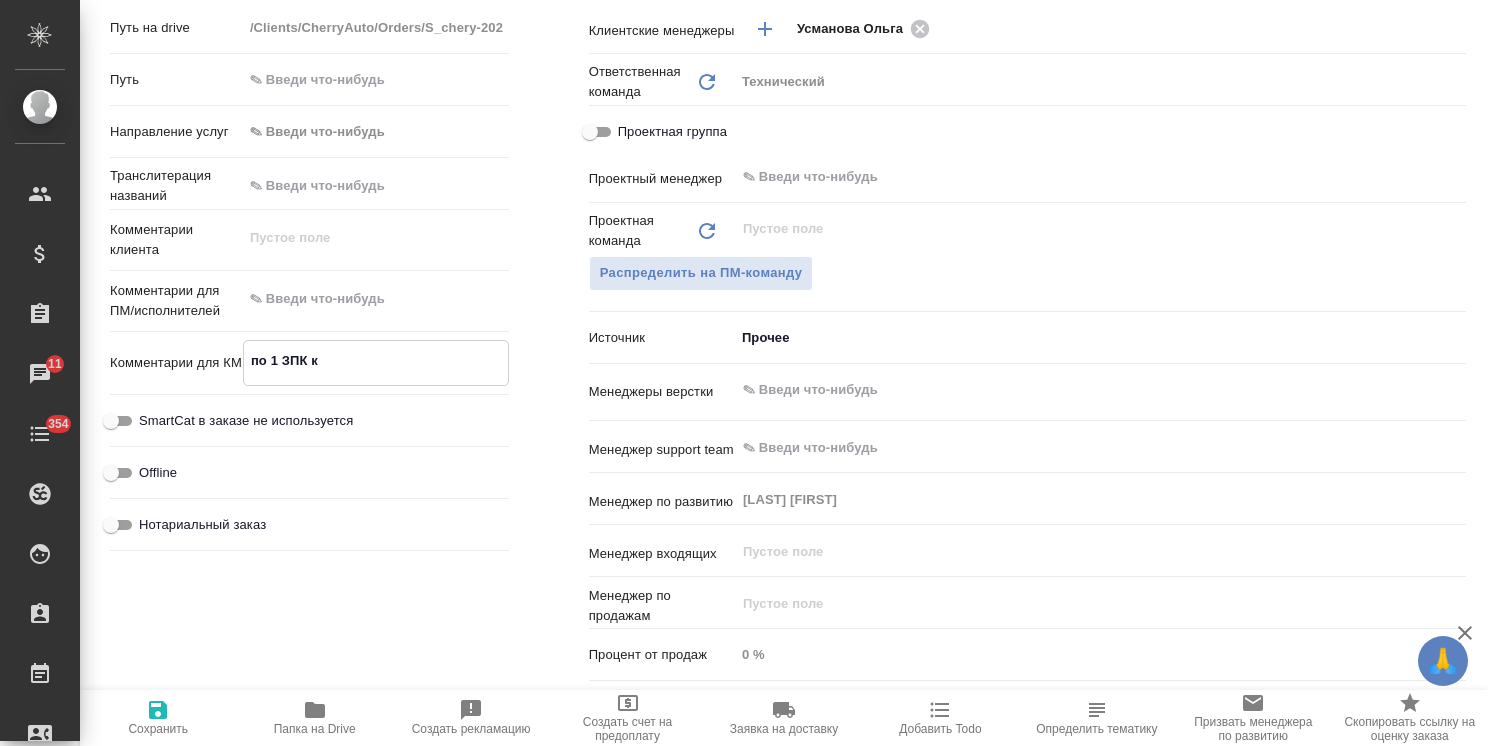 type on "x" 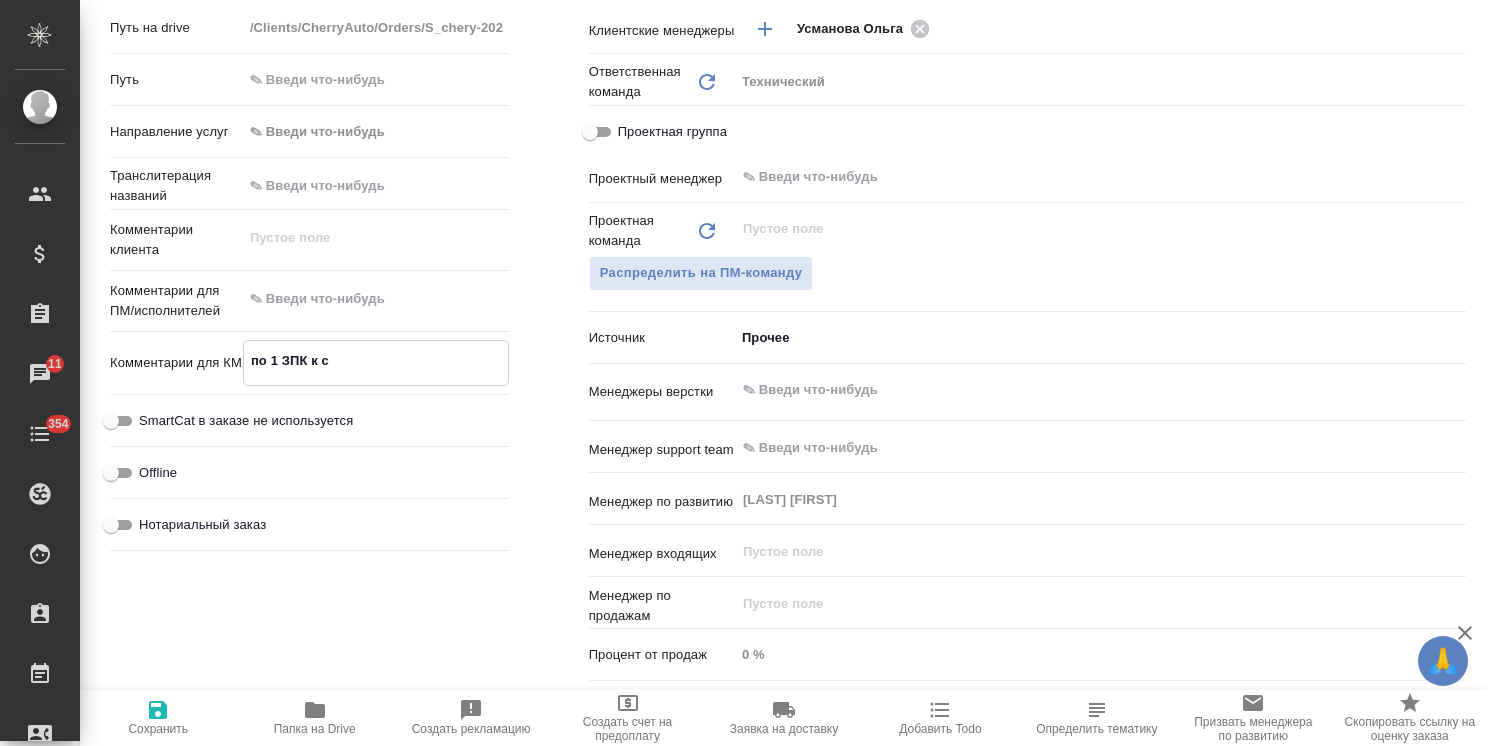 type on "x" 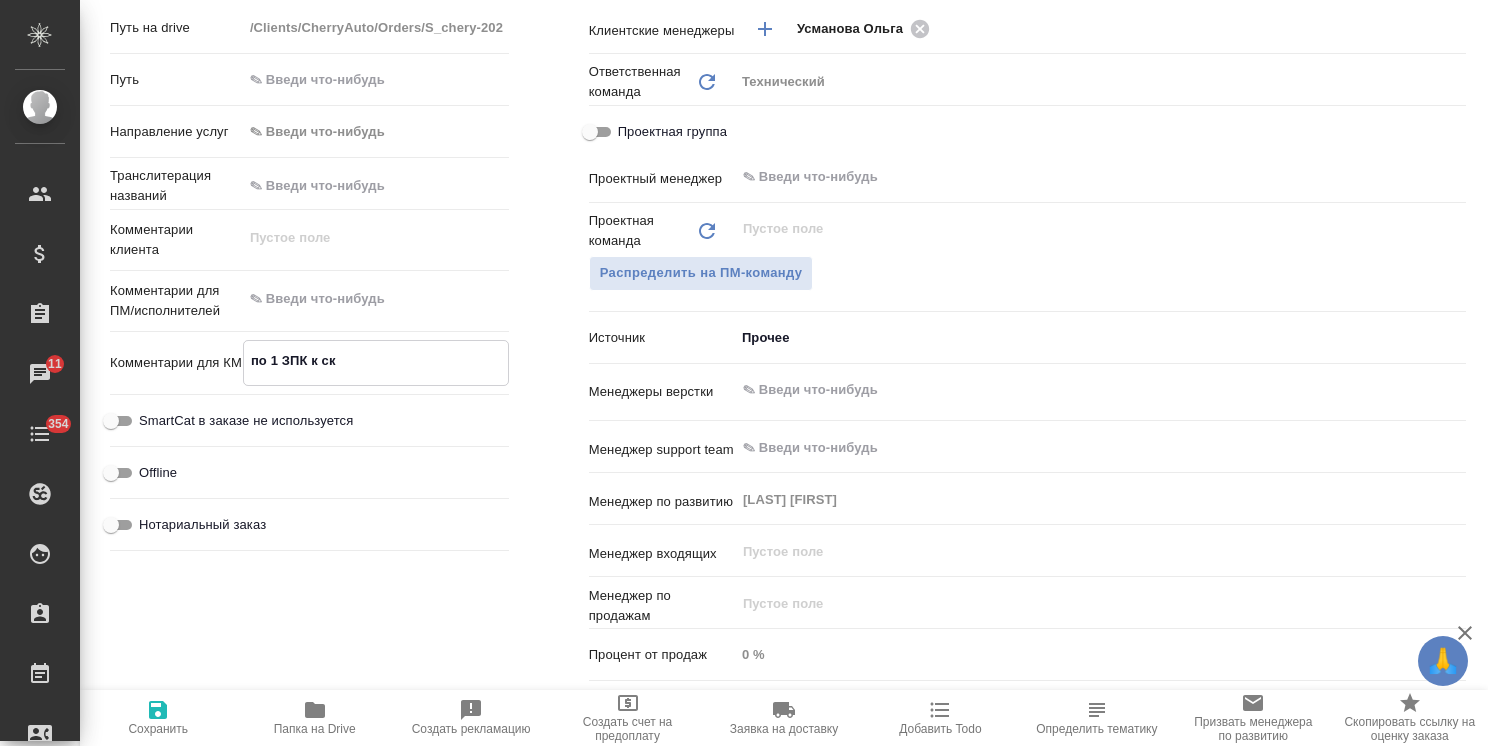 type on "x" 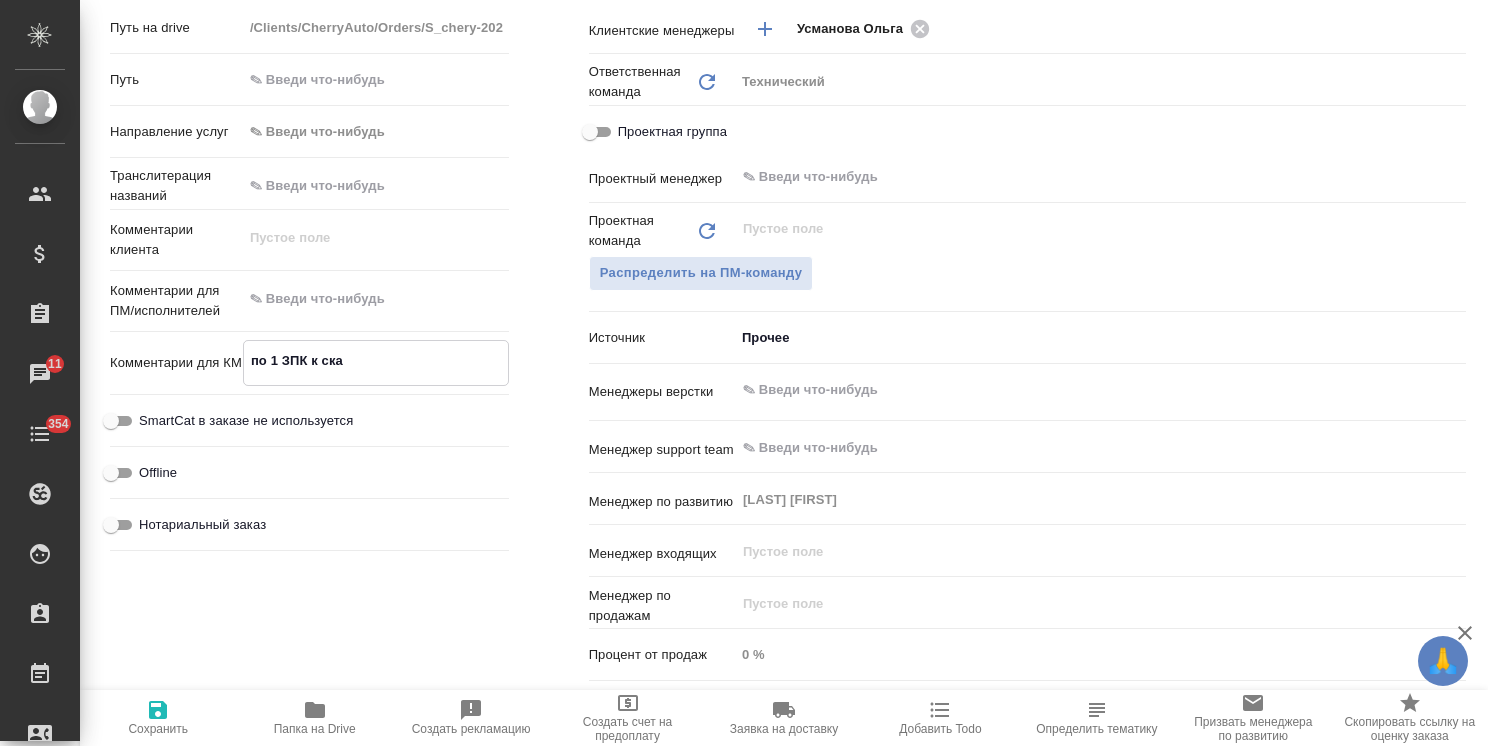 type on "x" 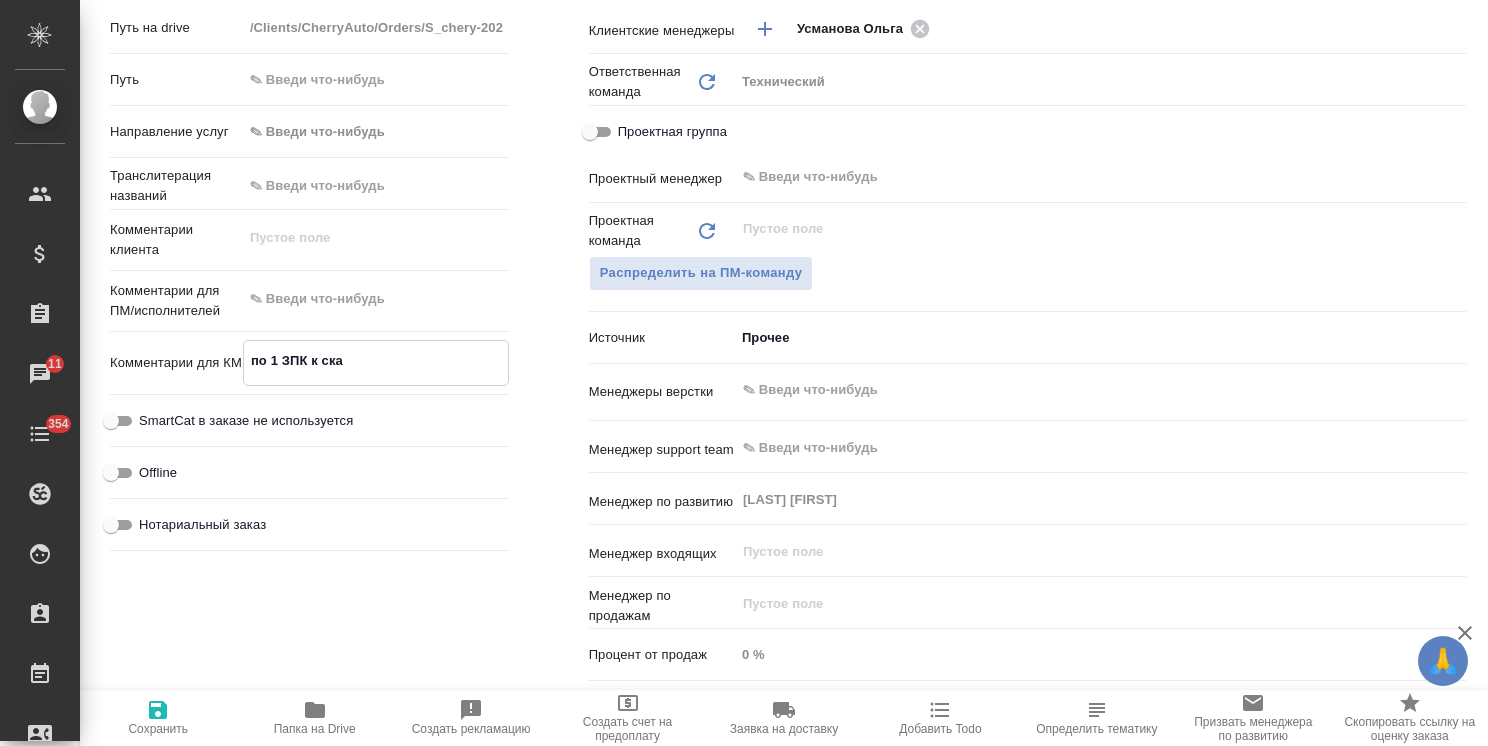 type on "x" 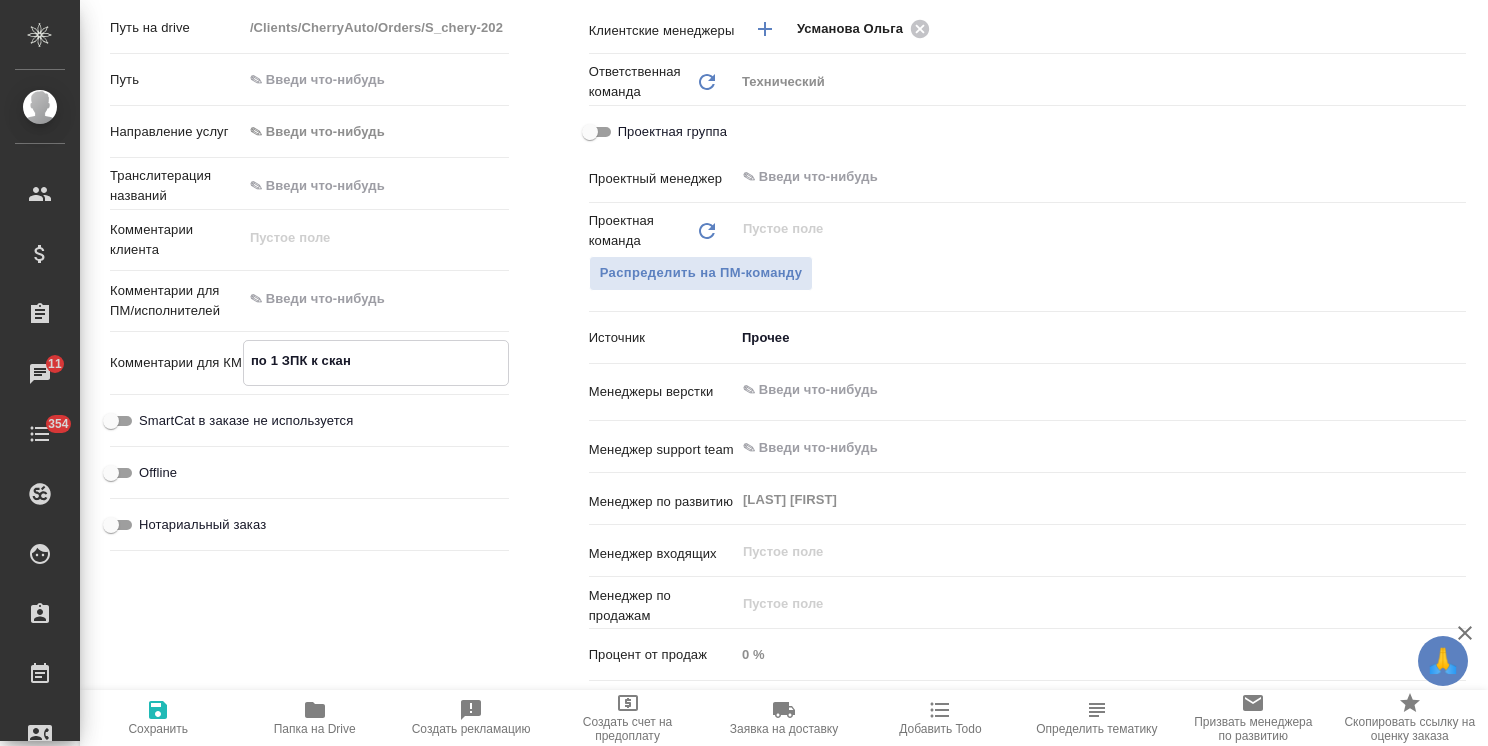 type on "по 1 ЗПК к скана" 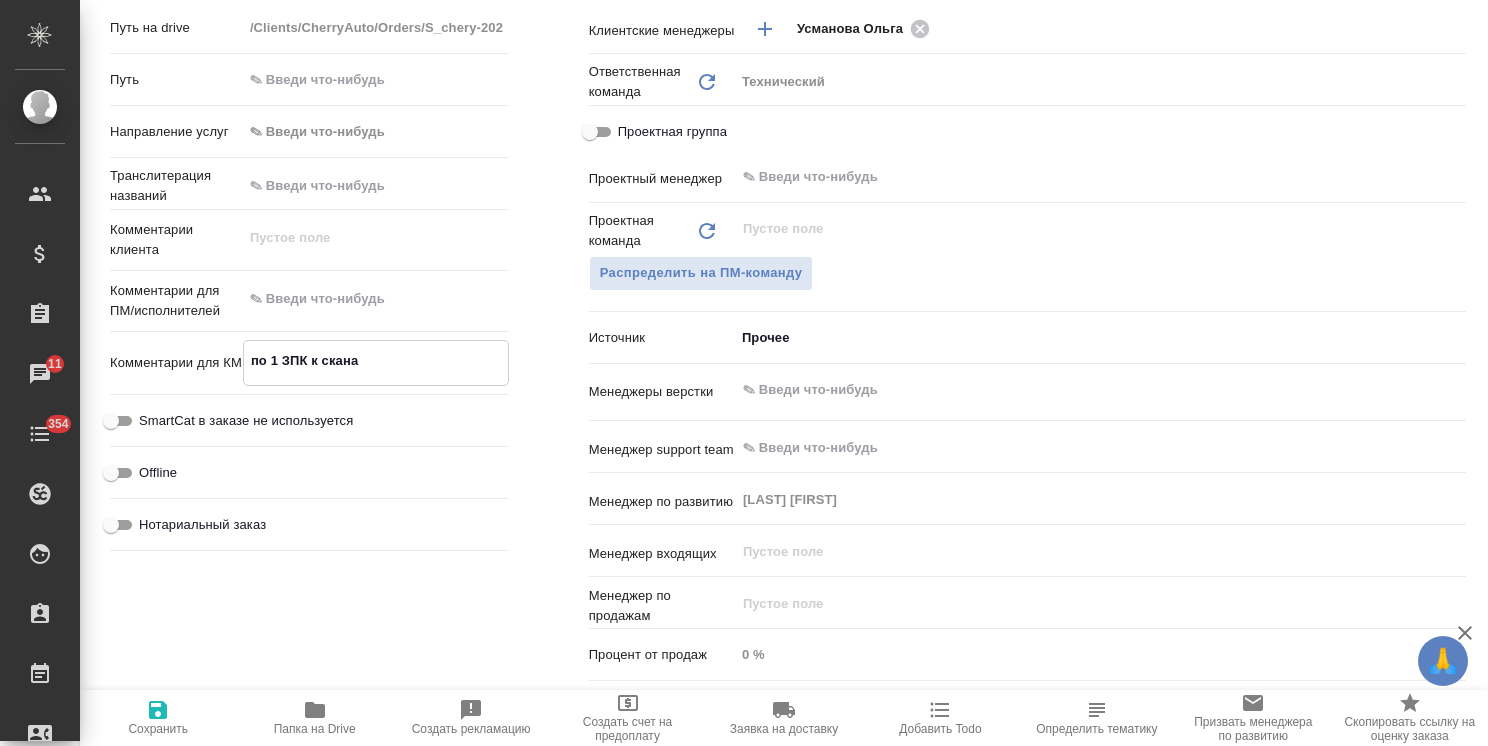type on "x" 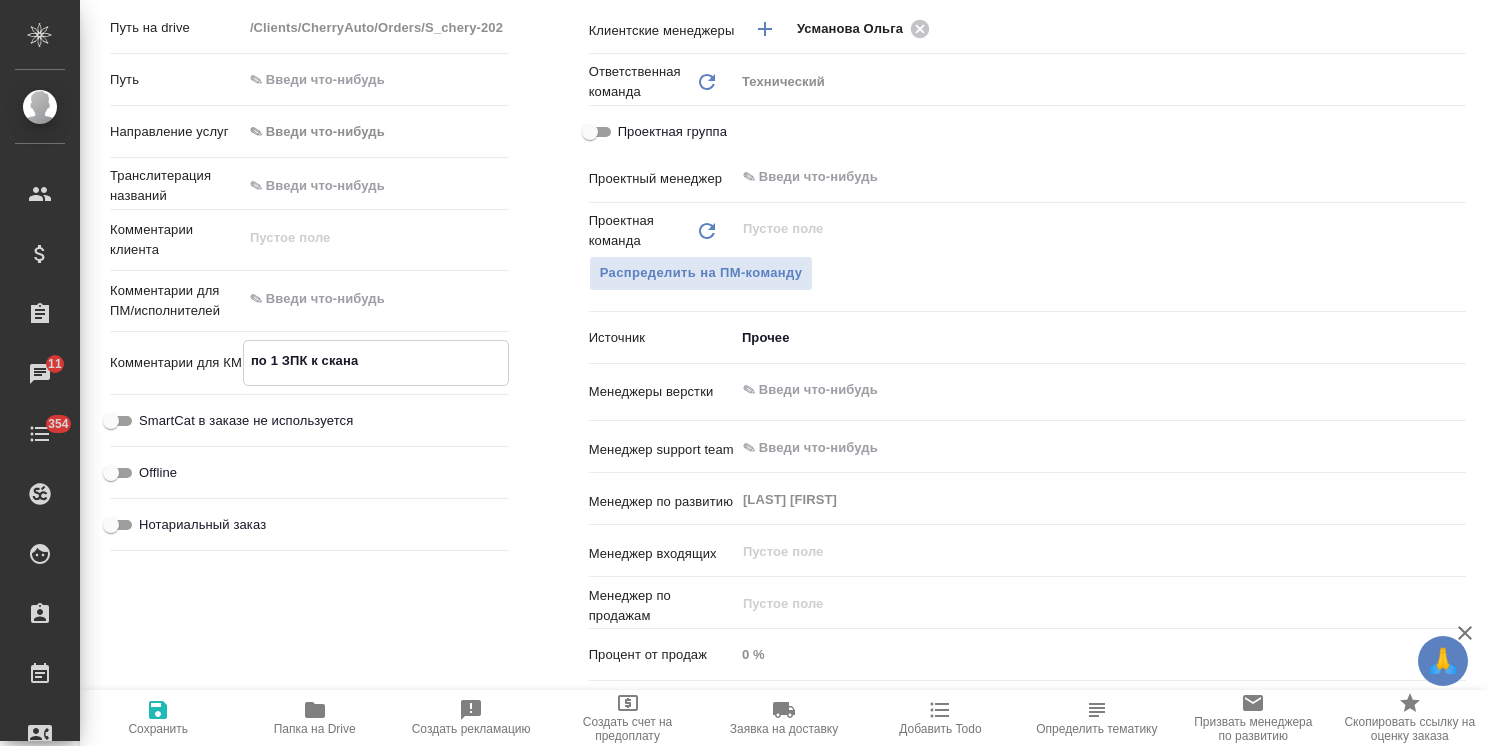 type on "x" 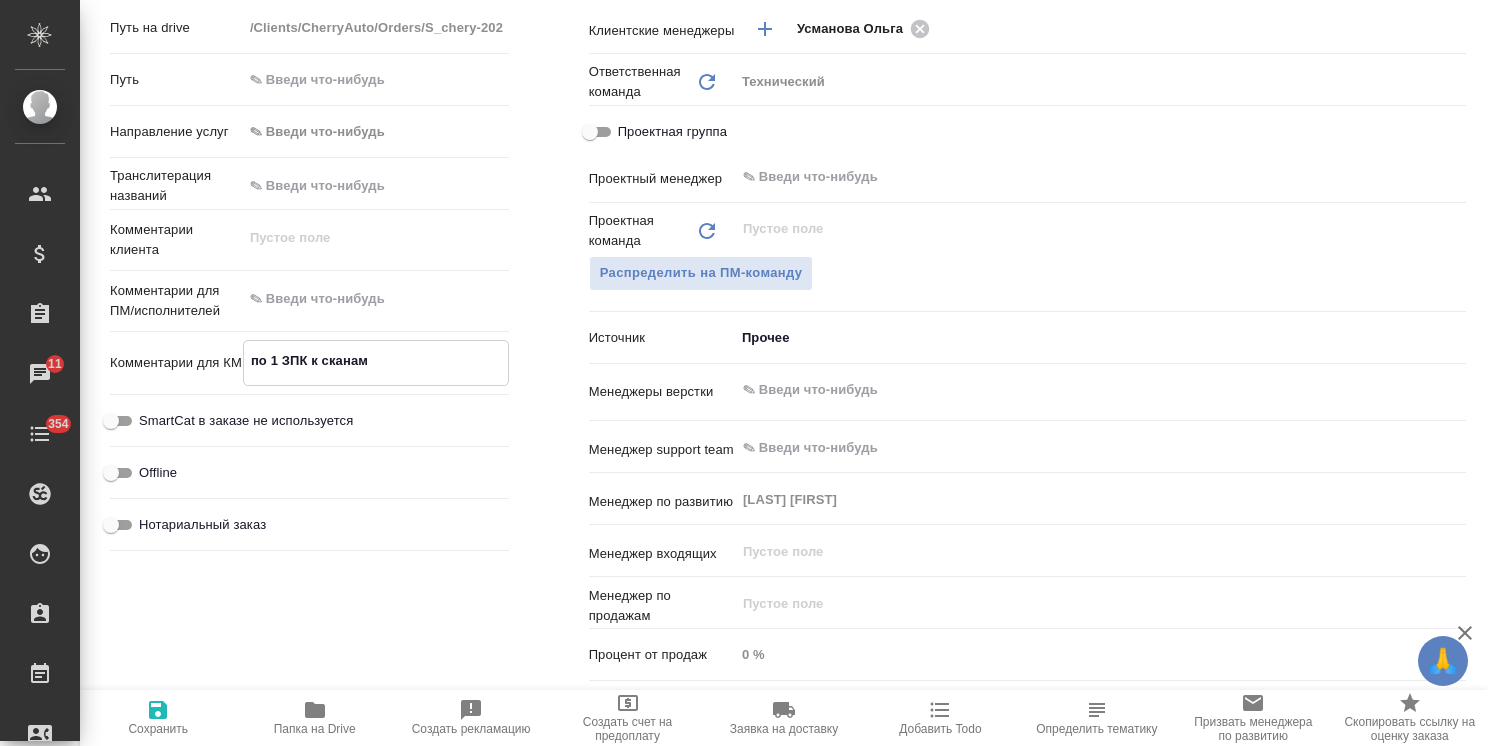 type on "x" 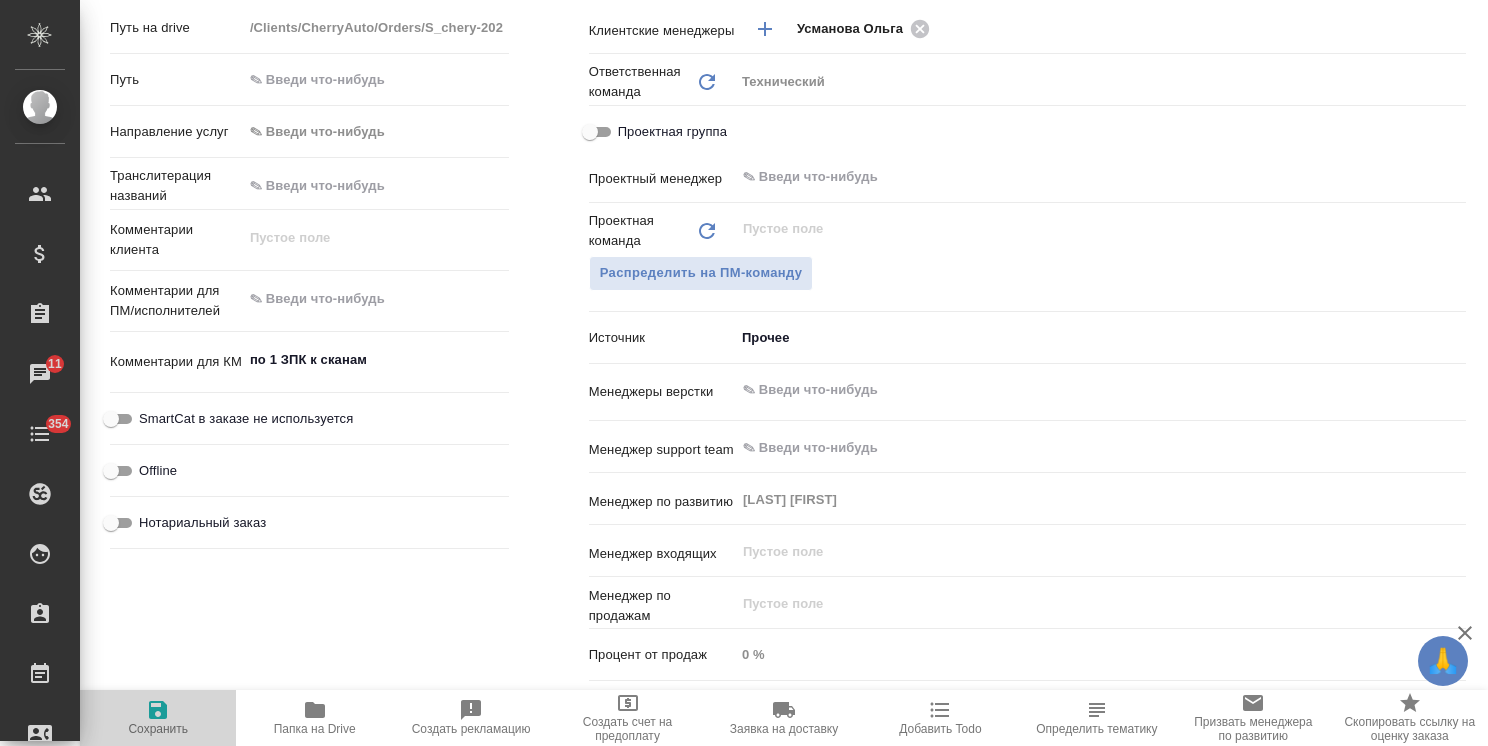click on "Сохранить" at bounding box center [158, 717] 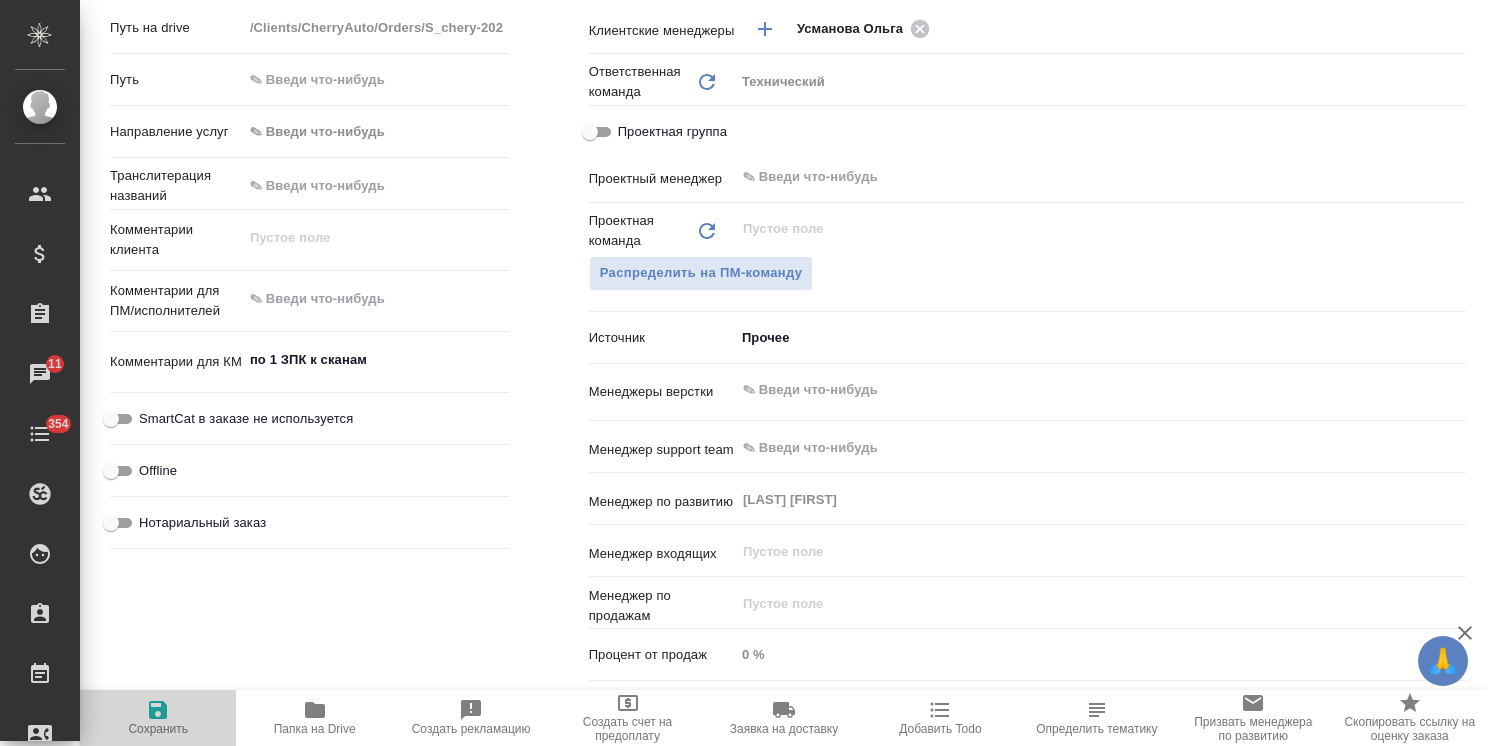 type on "x" 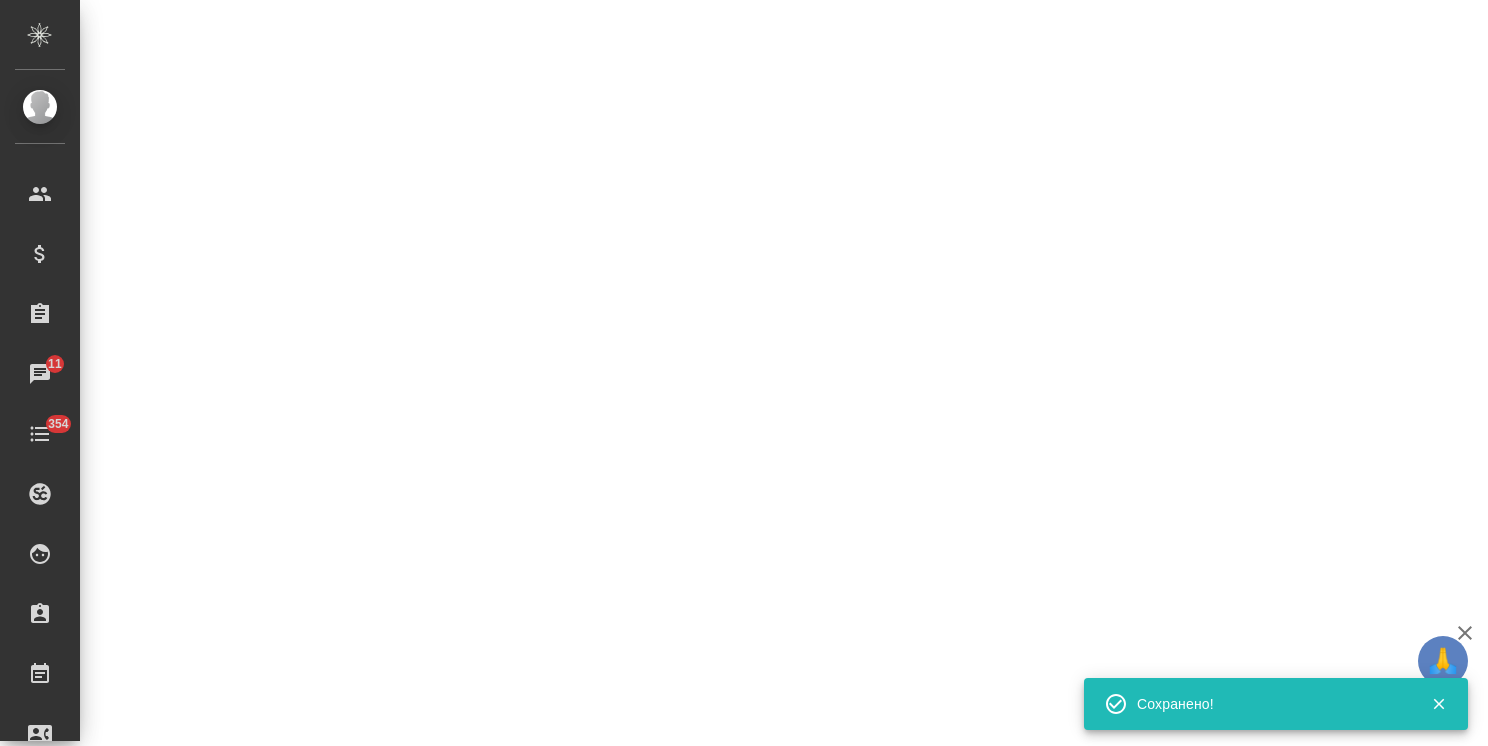select on "RU" 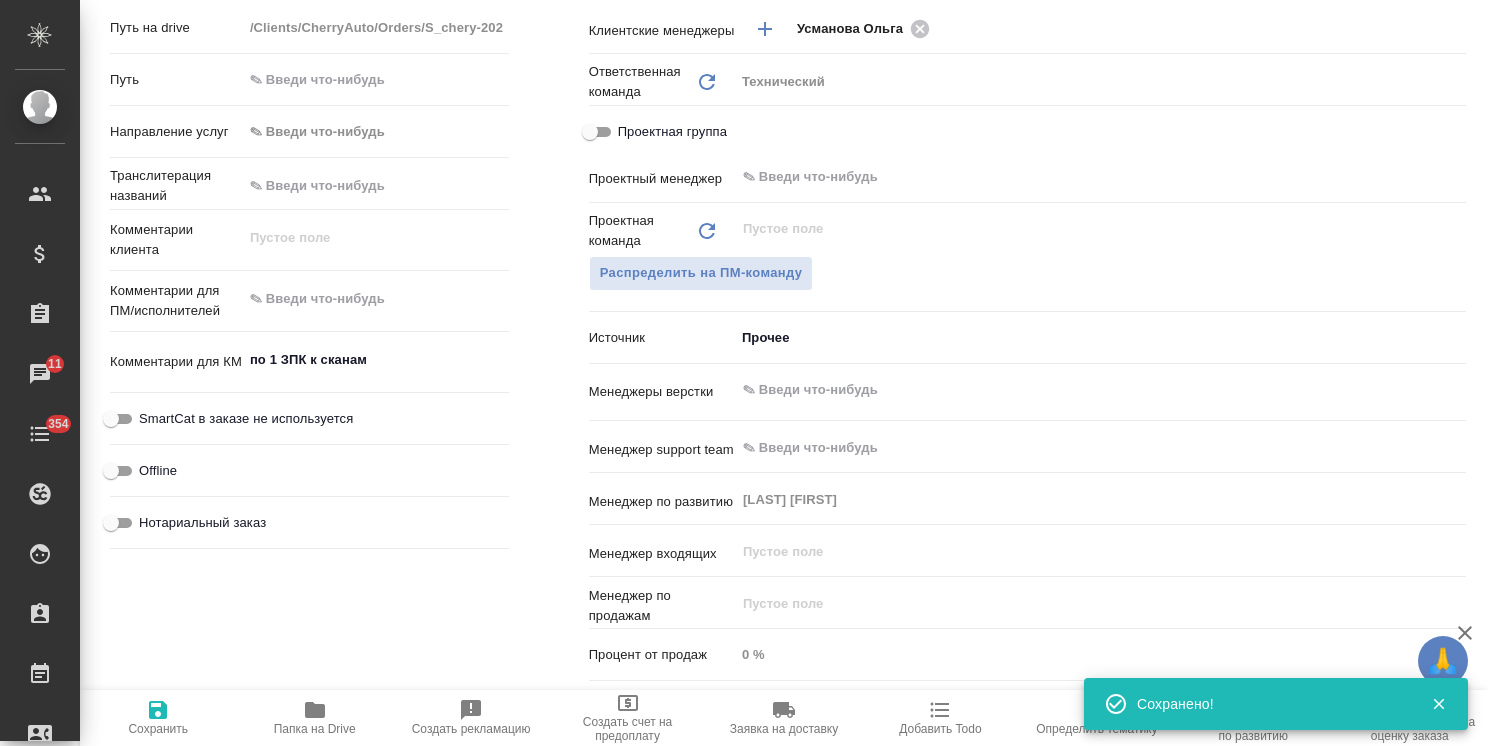 type on "x" 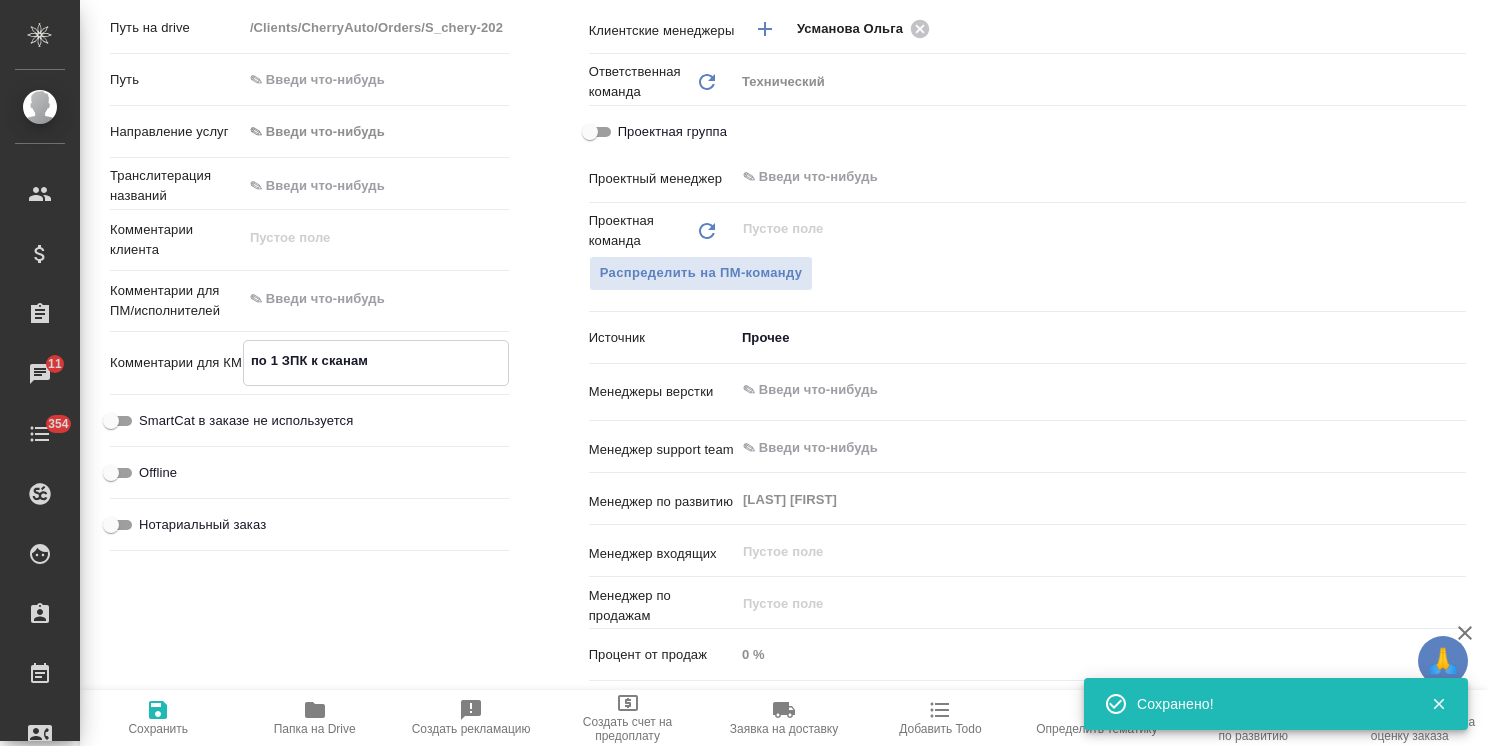 click on "по 1 ЗПК к сканам" at bounding box center [376, 361] 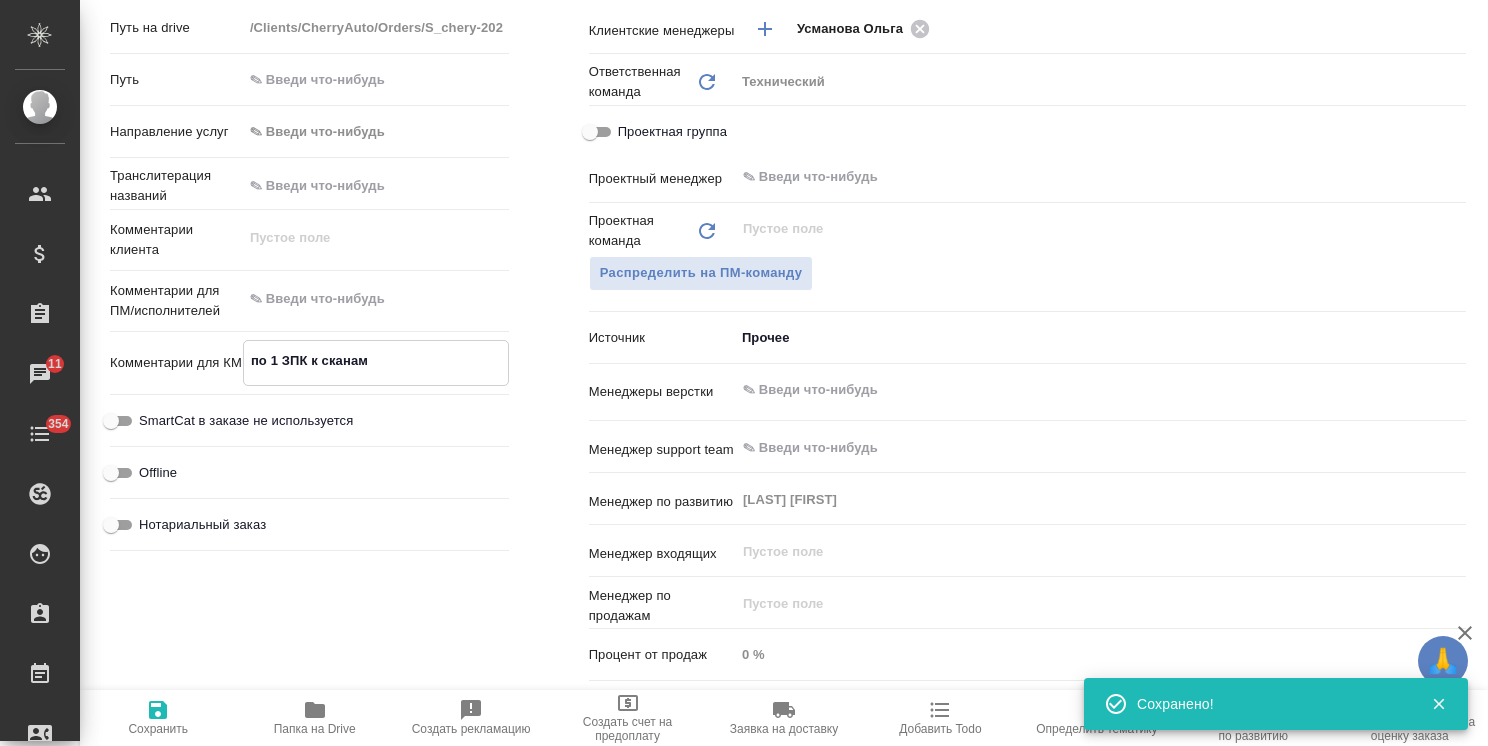 type on "по 1 ЗПК к сканам" 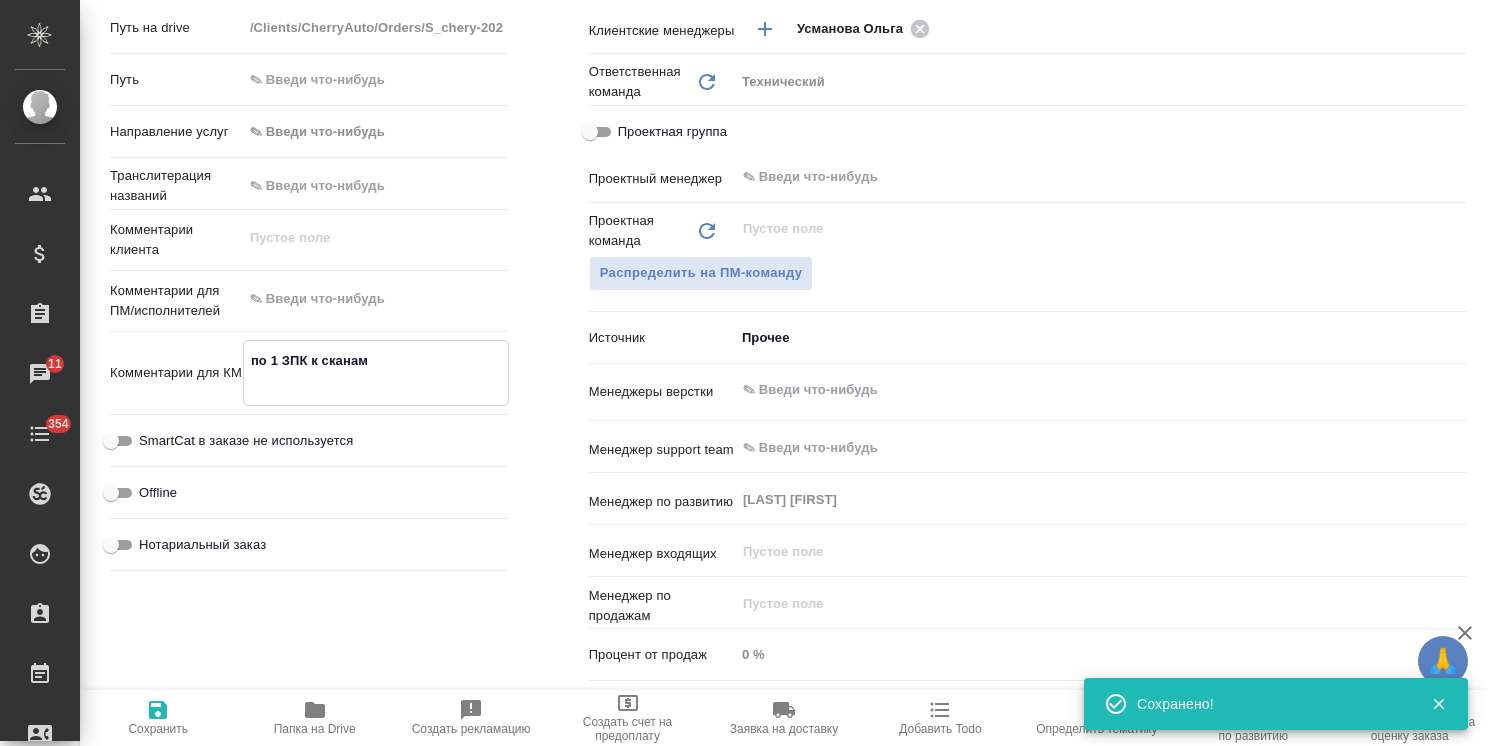 type on "x" 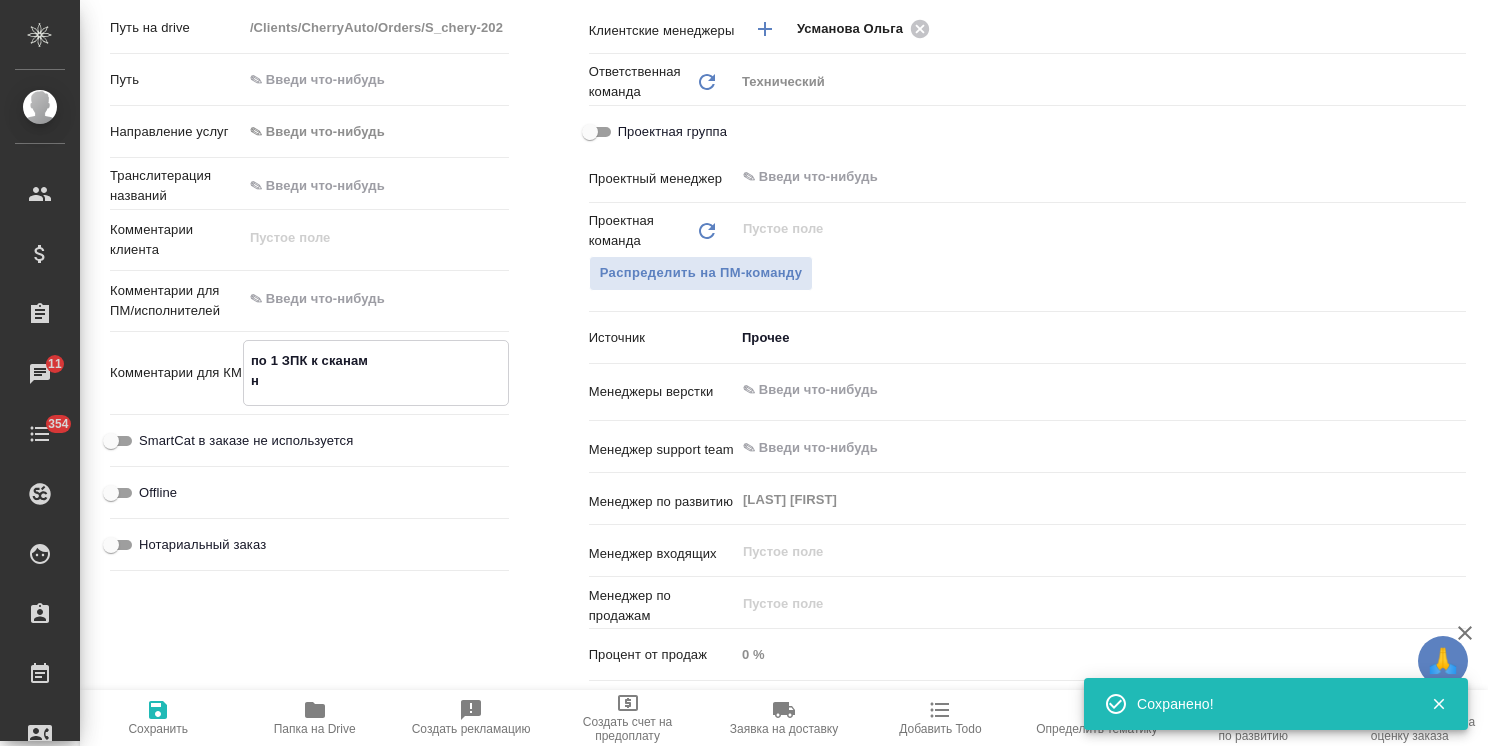 type on "x" 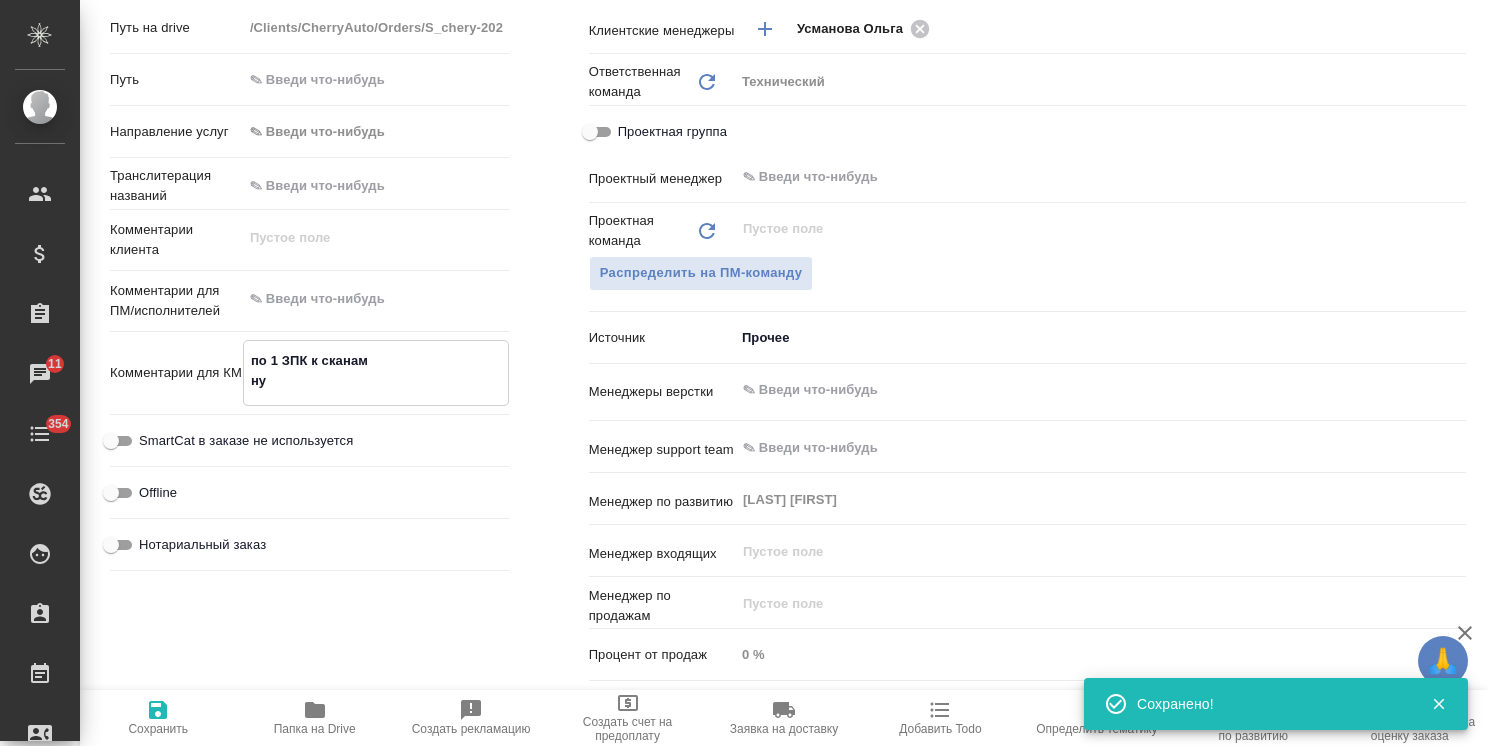 type on "x" 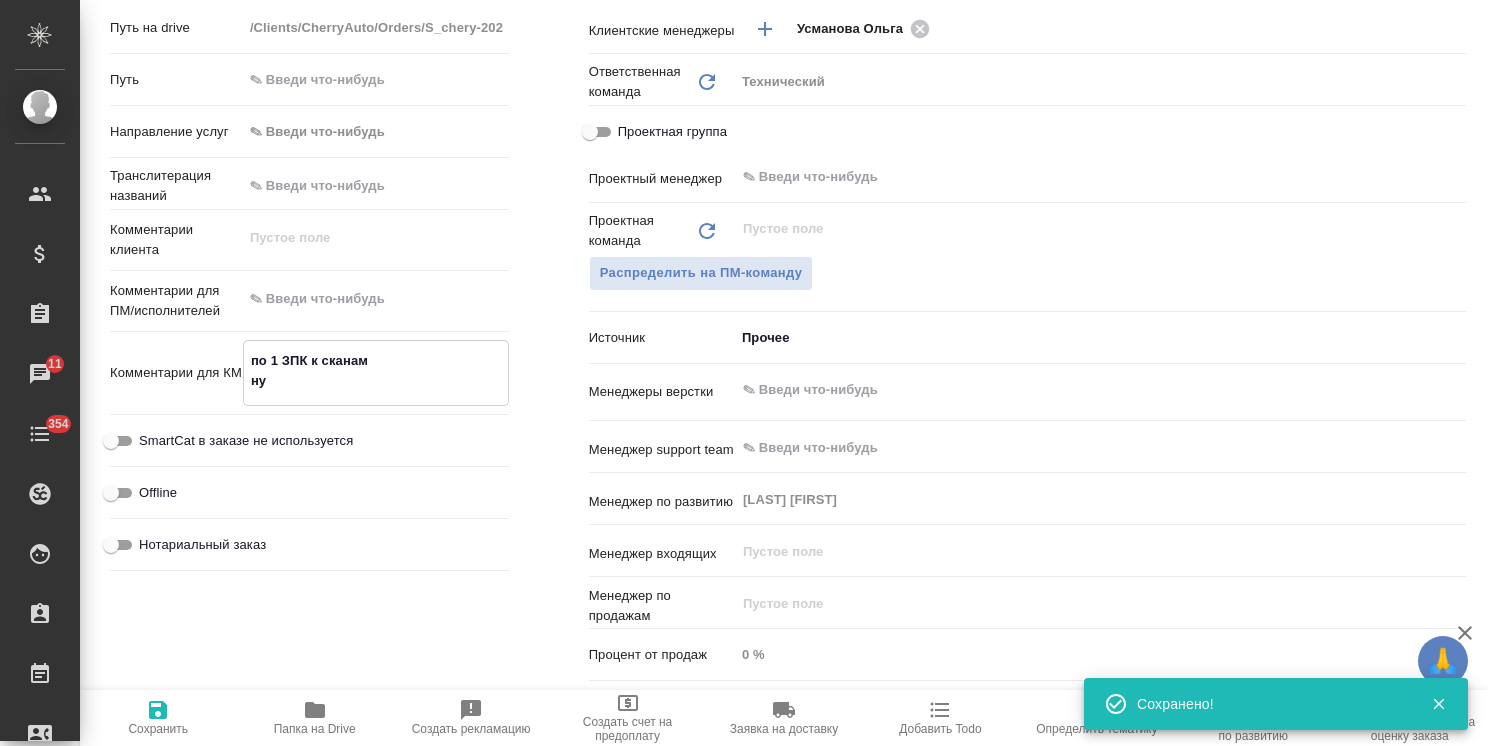 type on "x" 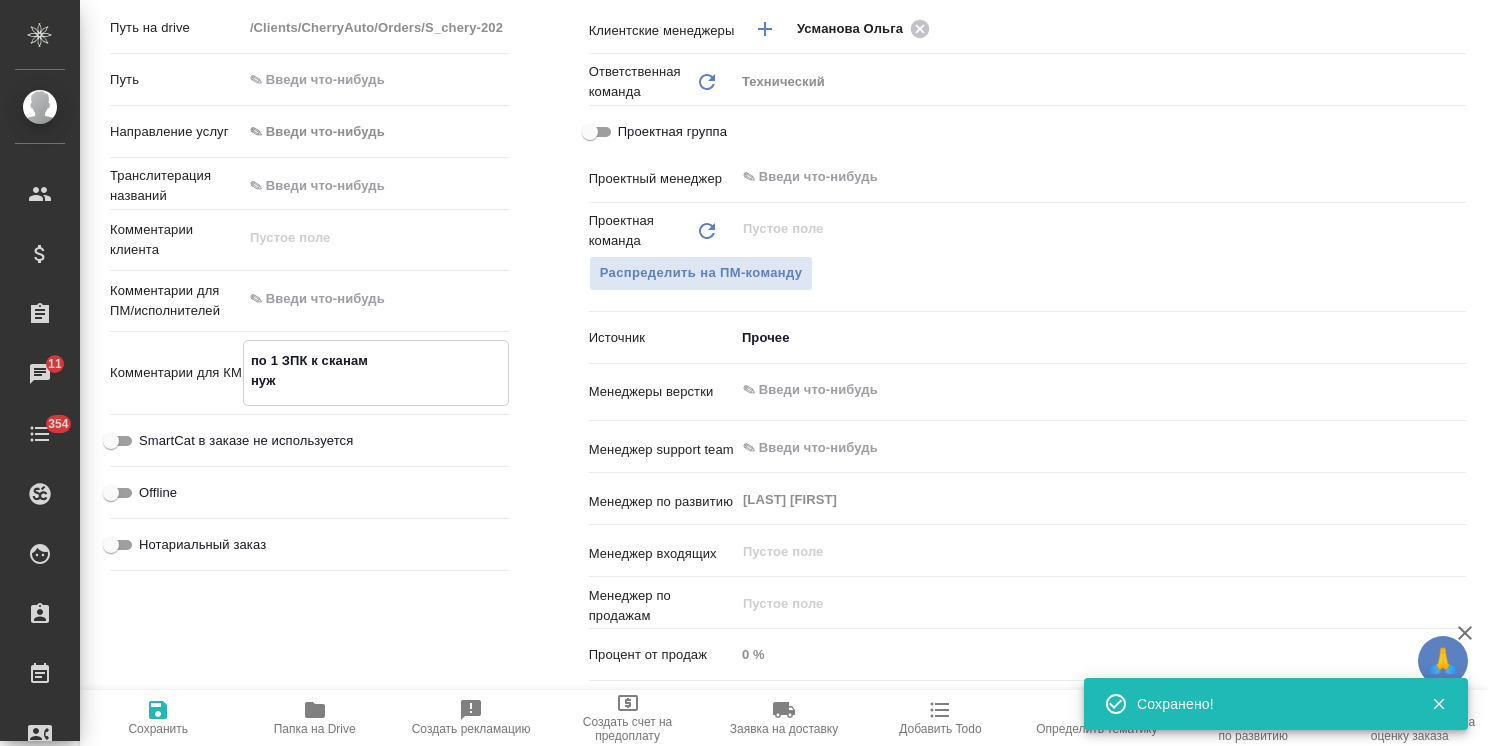 type on "x" 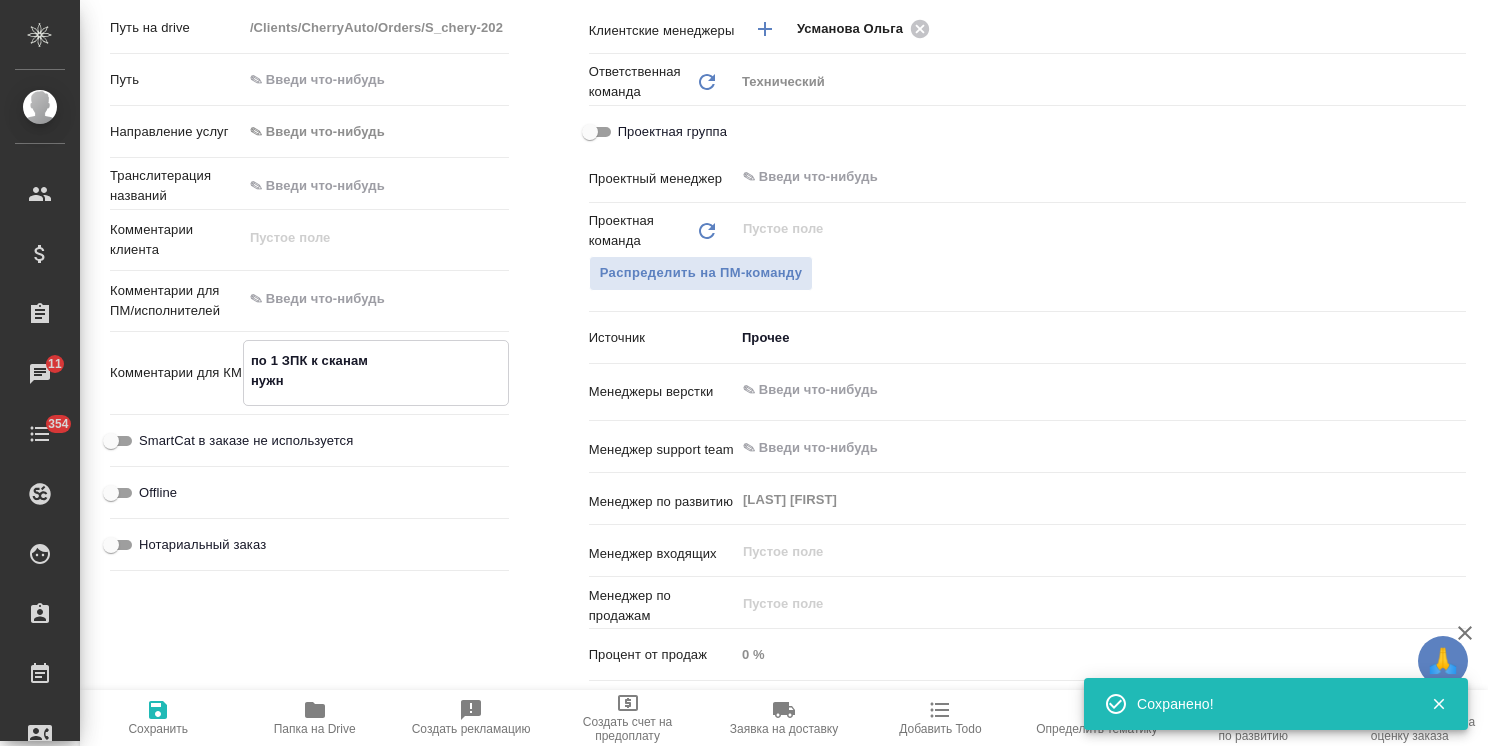 type on "x" 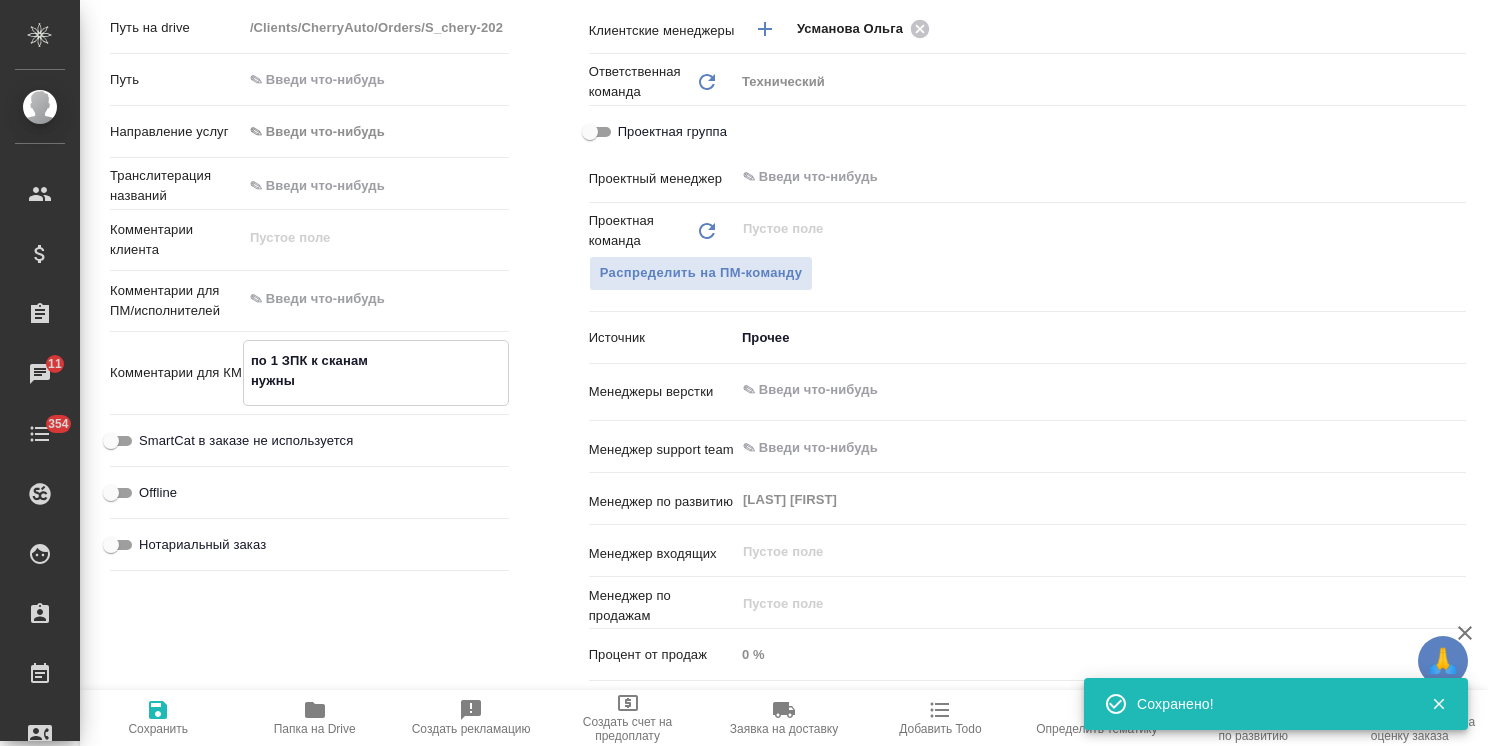 type on "по 1 ЗПК к сканам
нужны с" 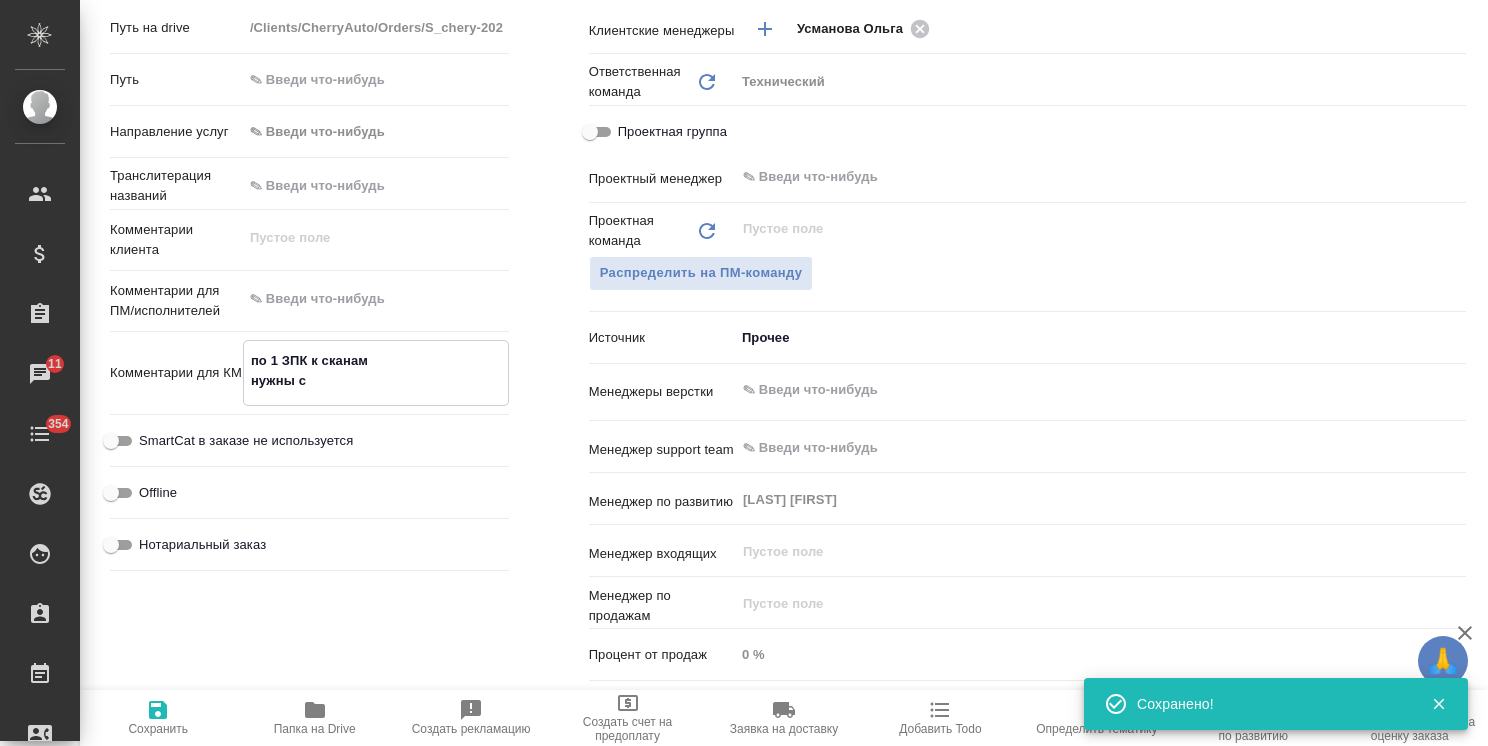 type on "x" 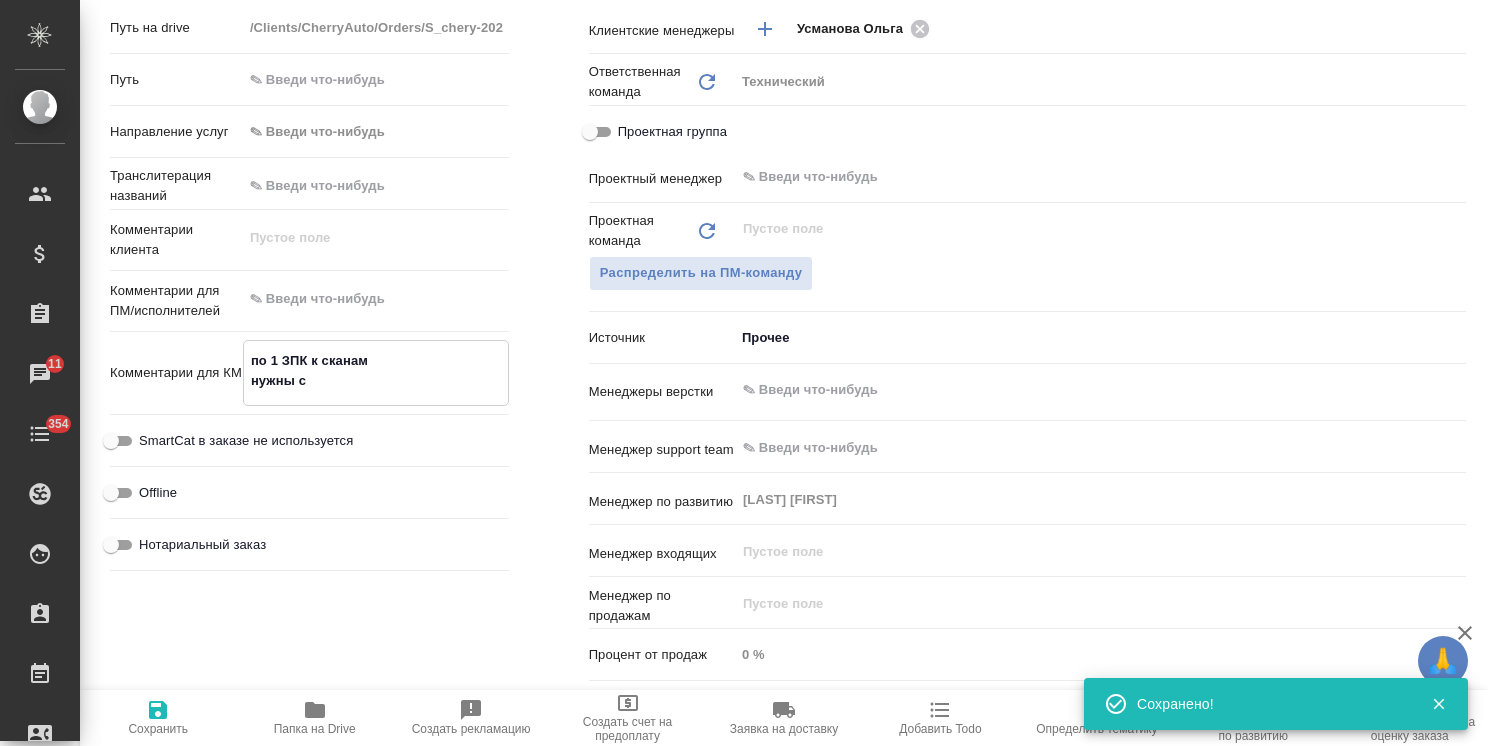 type on "по 1 ЗПК к сканам
нужны ск" 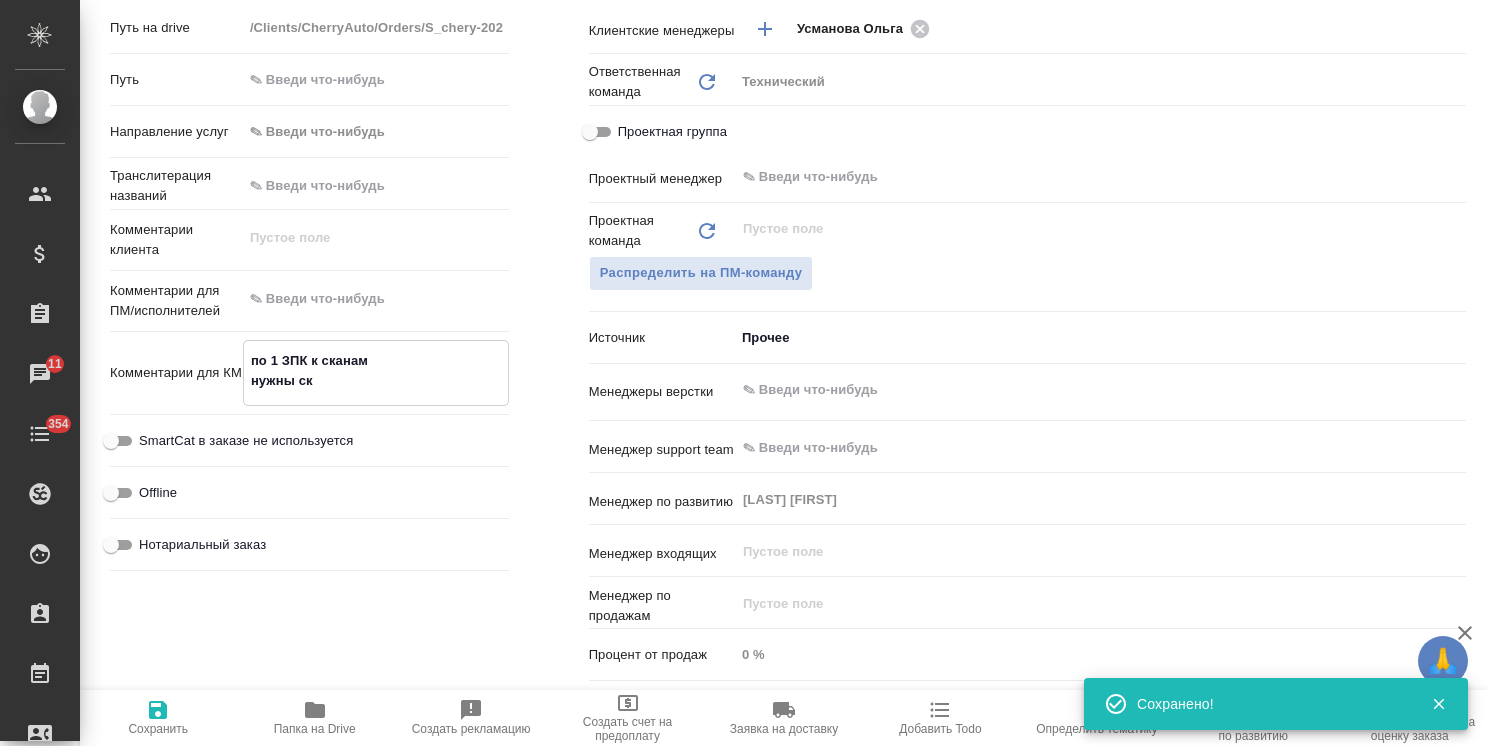 type on "x" 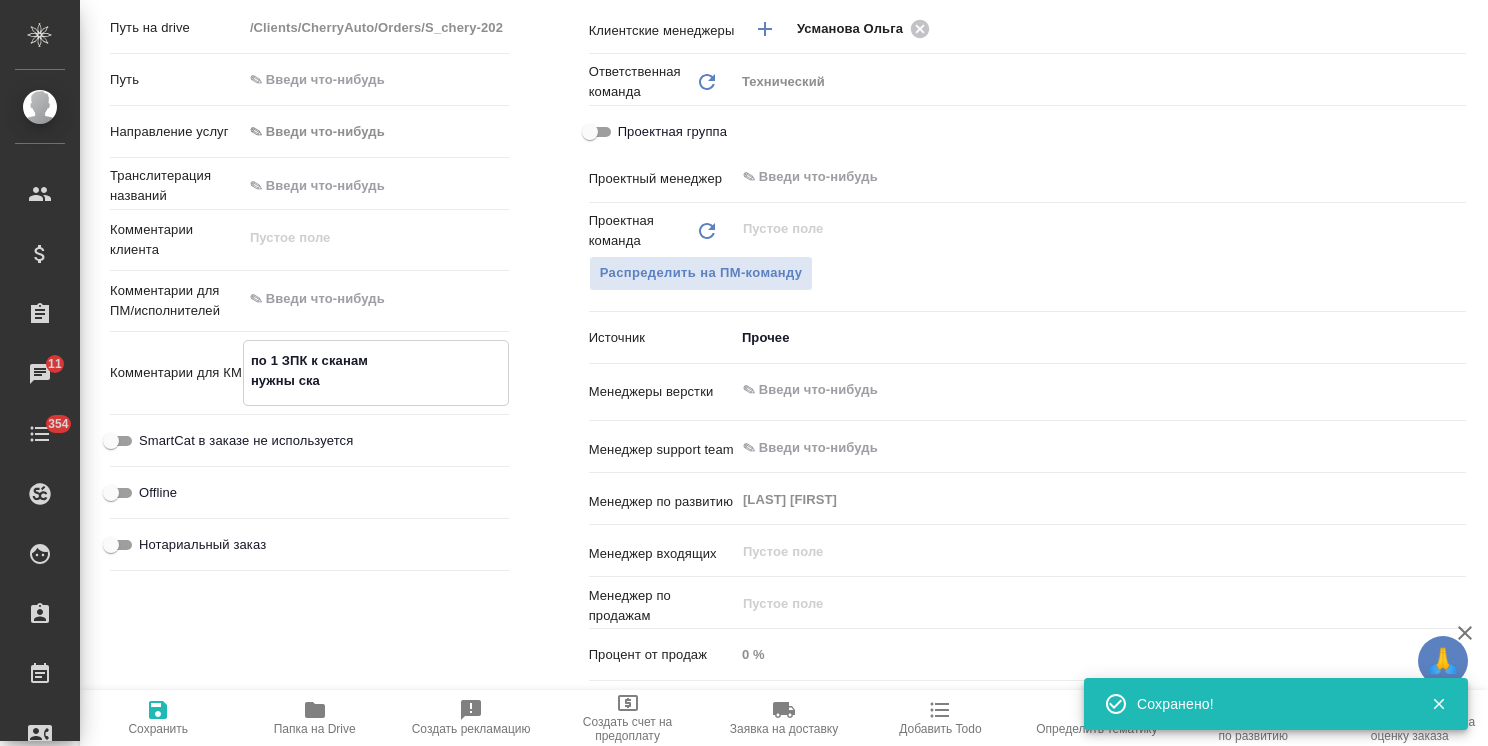 type on "по 1 ЗПК к сканам
нужны скан" 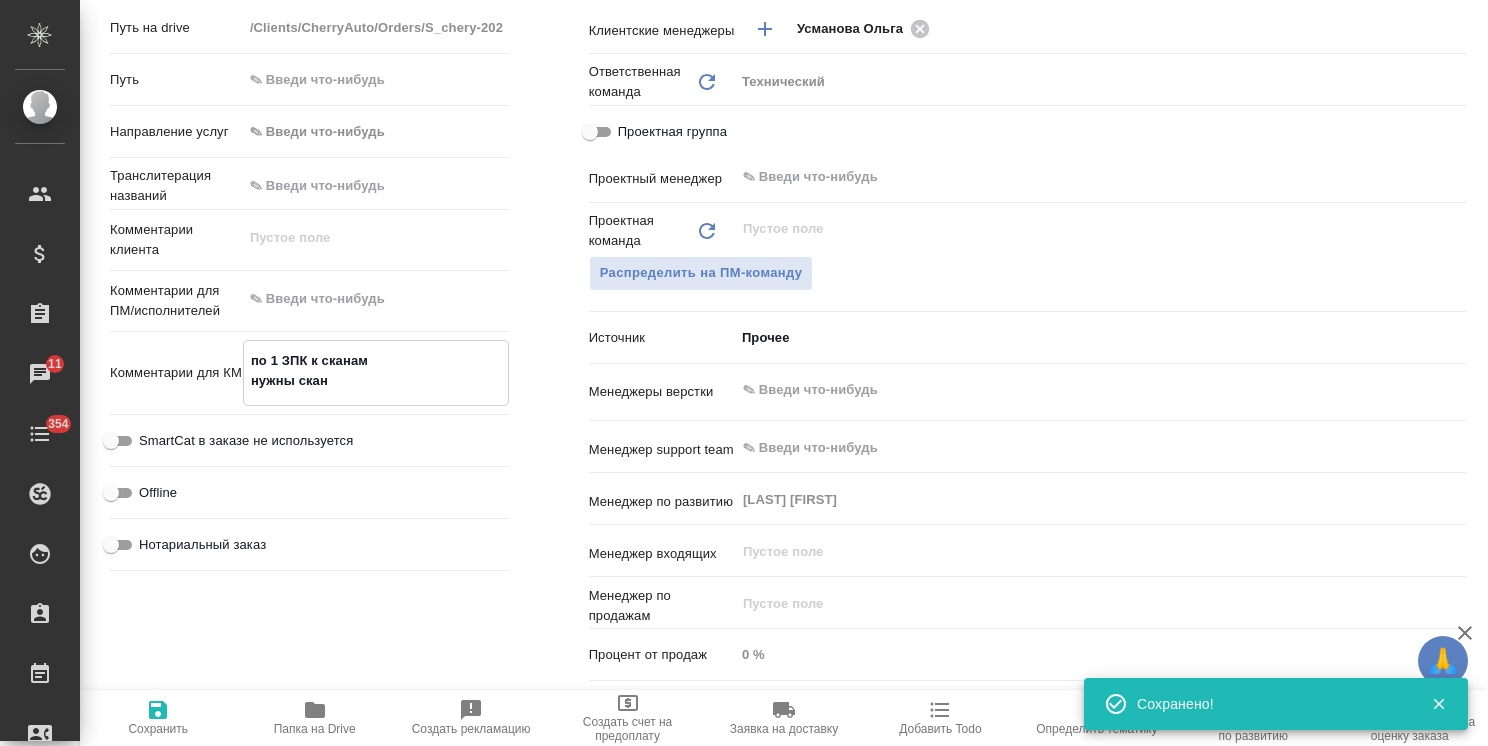 type on "x" 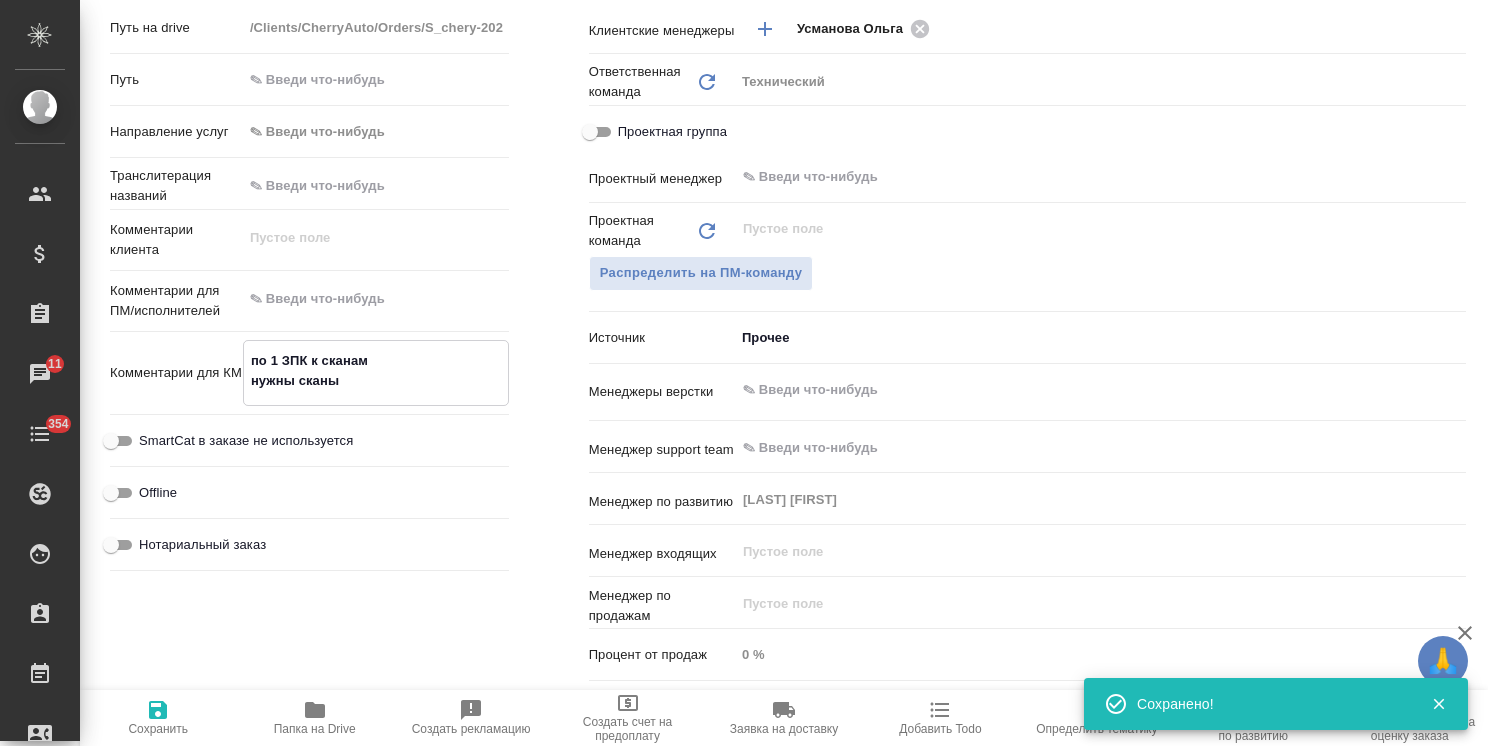 click on "Сохранить" at bounding box center [158, 717] 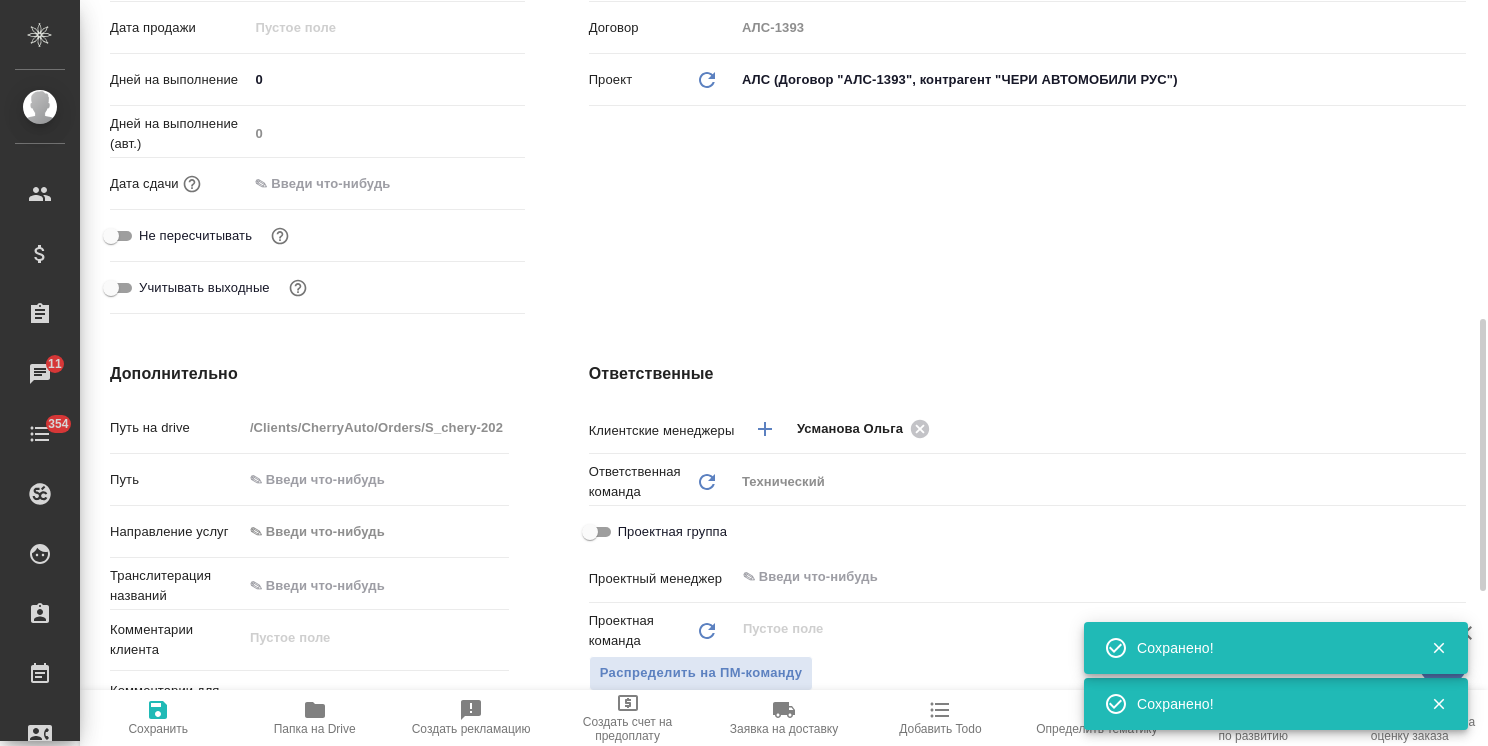 scroll, scrollTop: 700, scrollLeft: 0, axis: vertical 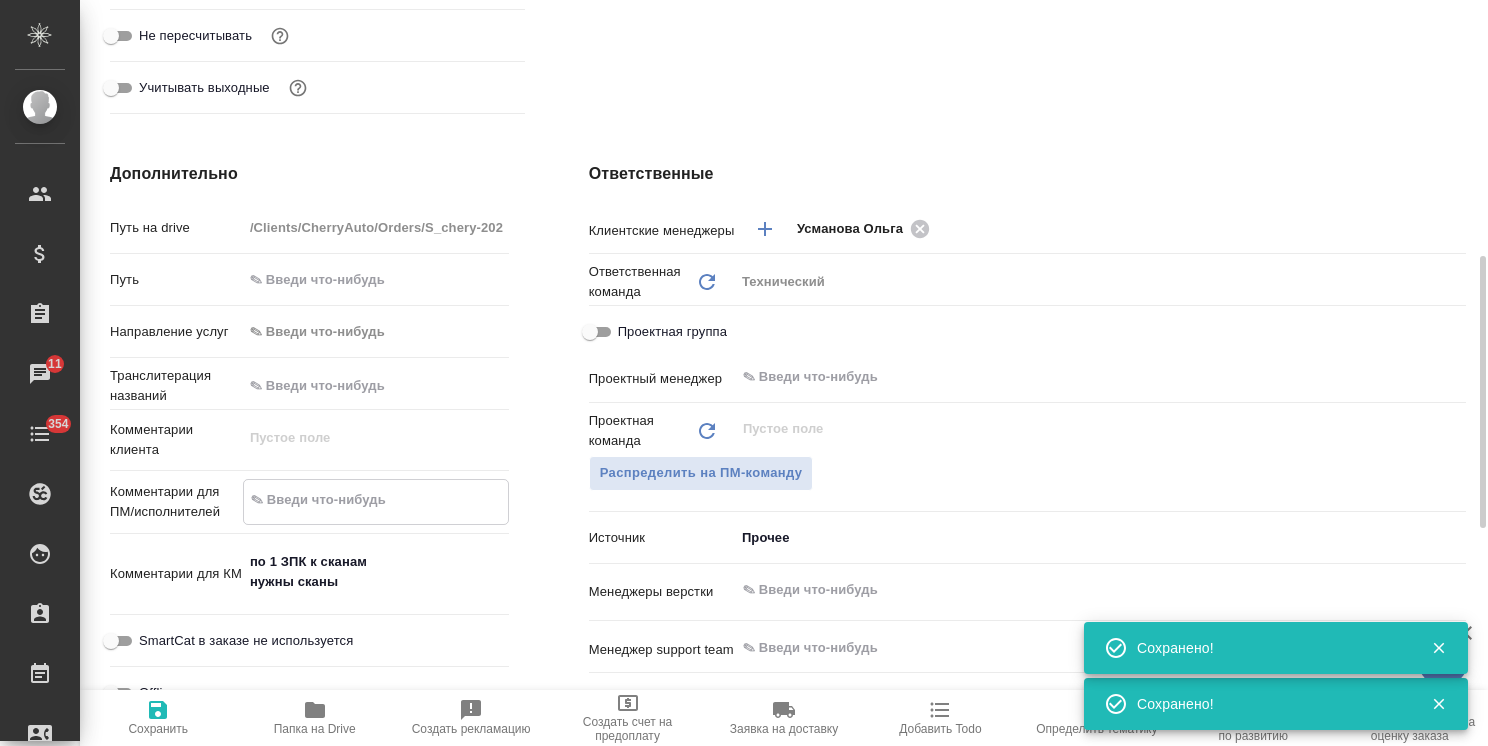 click at bounding box center [376, 500] 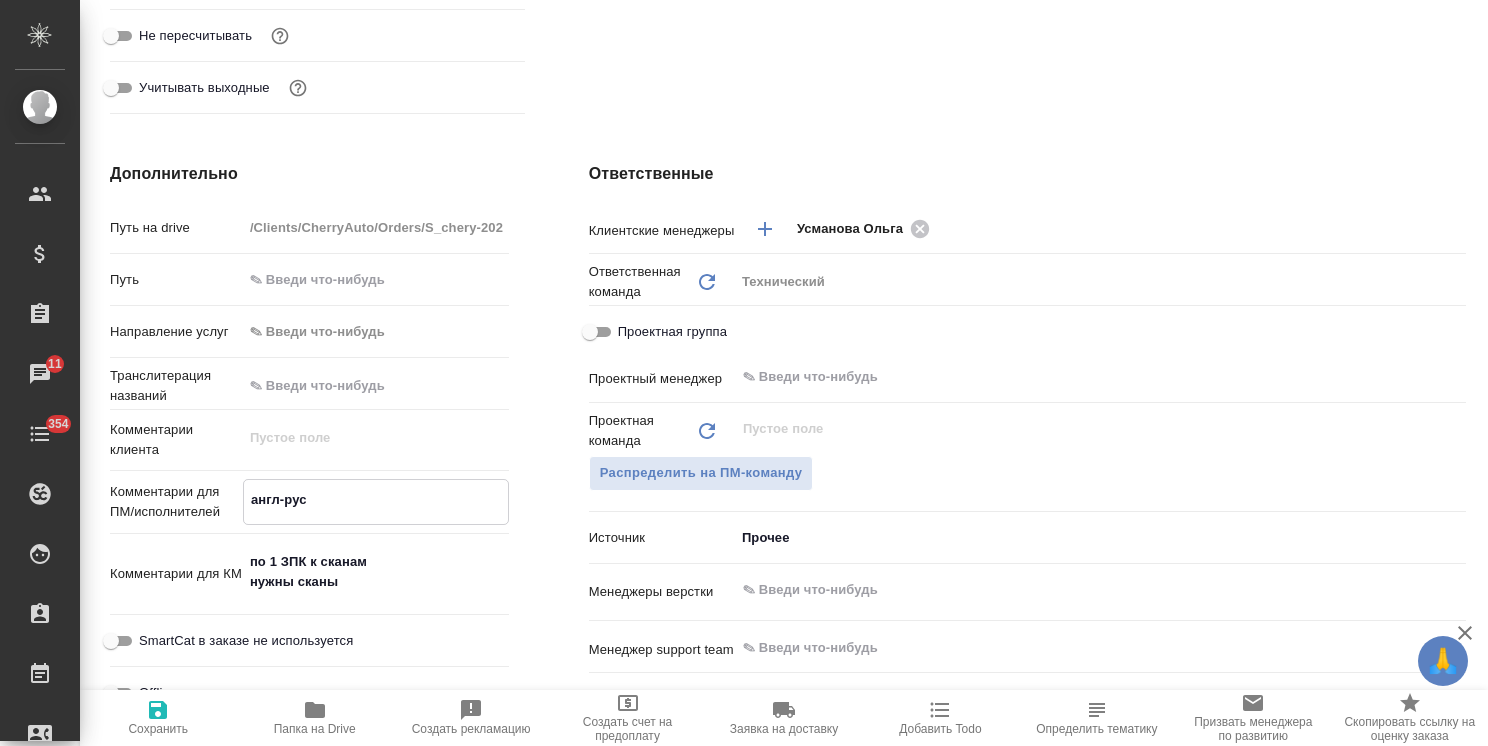 click on "Сохранить" at bounding box center [158, 717] 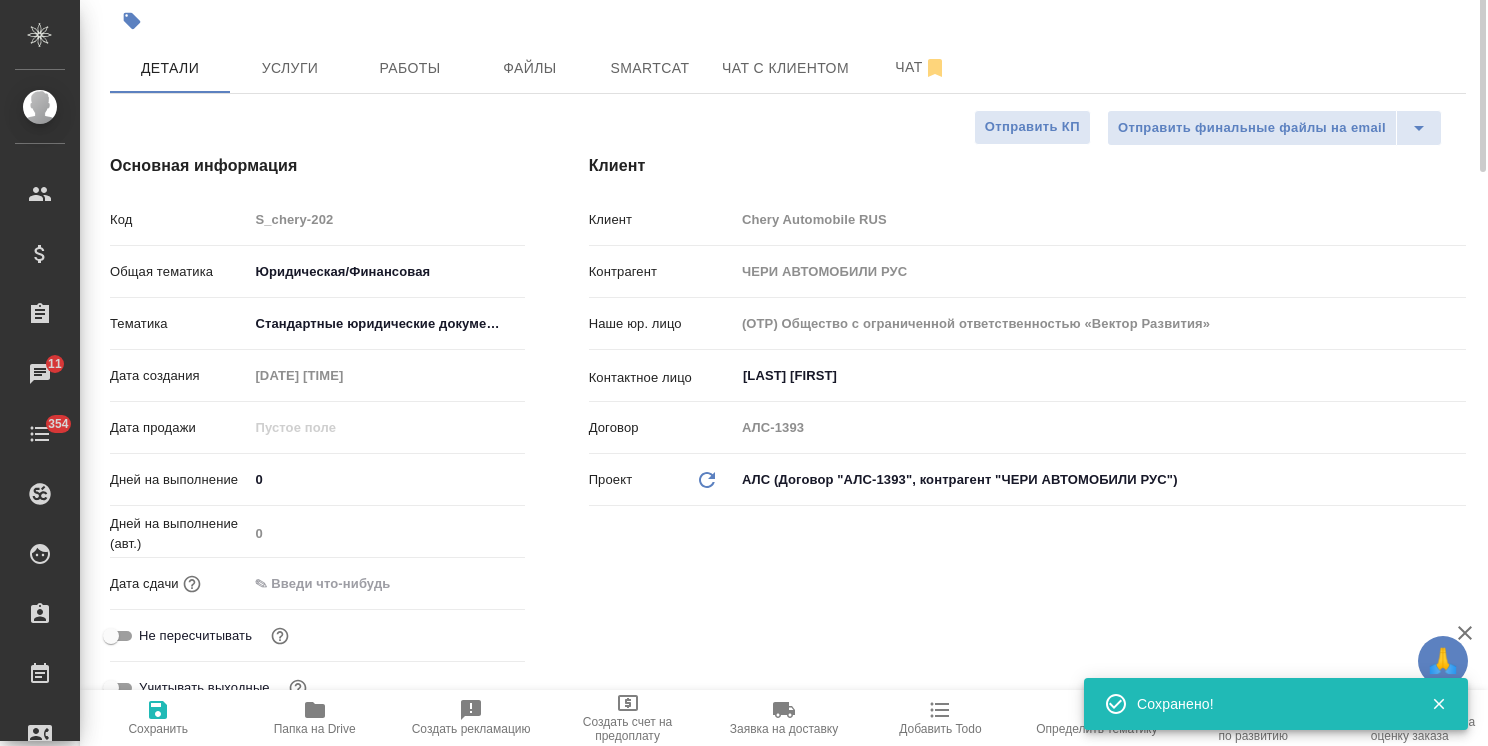 scroll, scrollTop: 0, scrollLeft: 0, axis: both 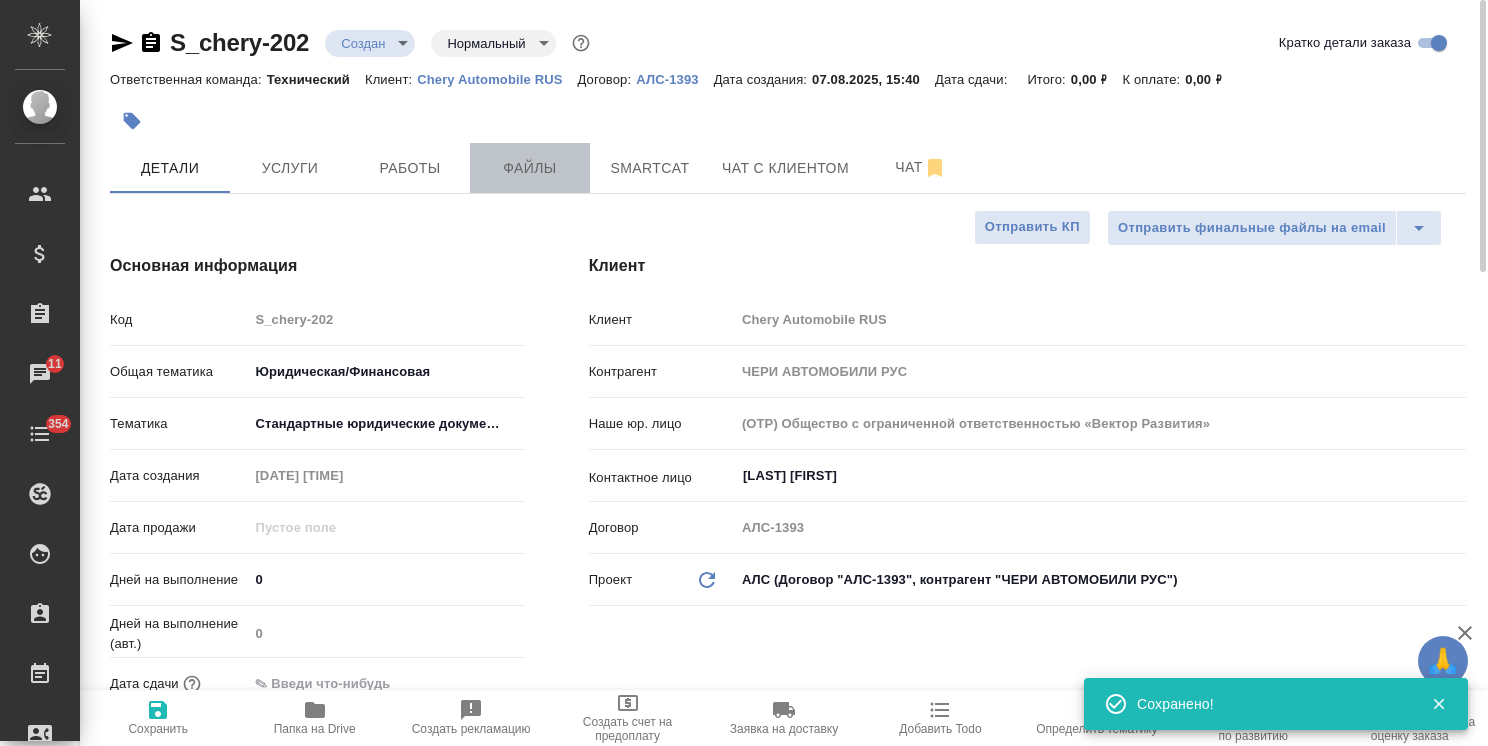 click on "Файлы" at bounding box center [530, 168] 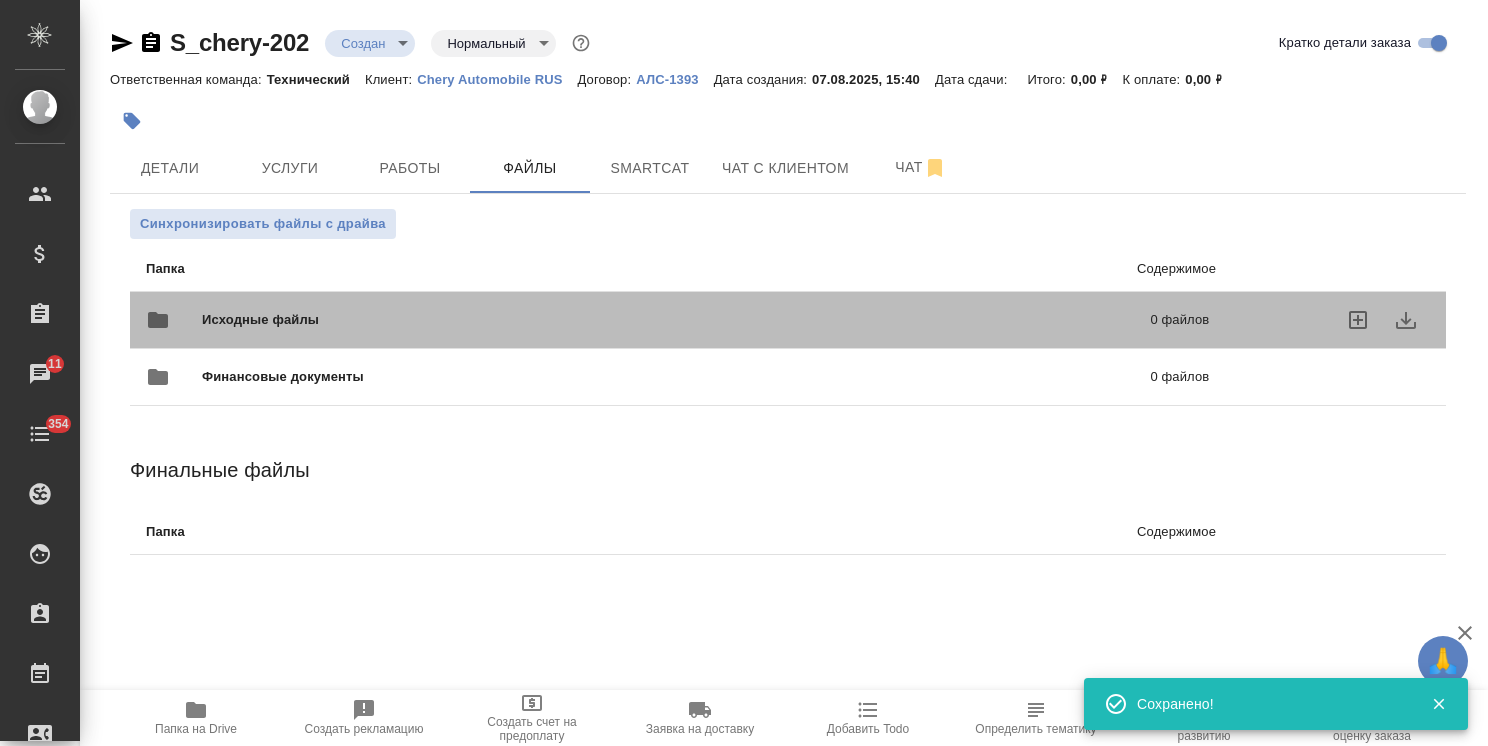 click on "Исходные файлы 0 файлов" at bounding box center [677, 320] 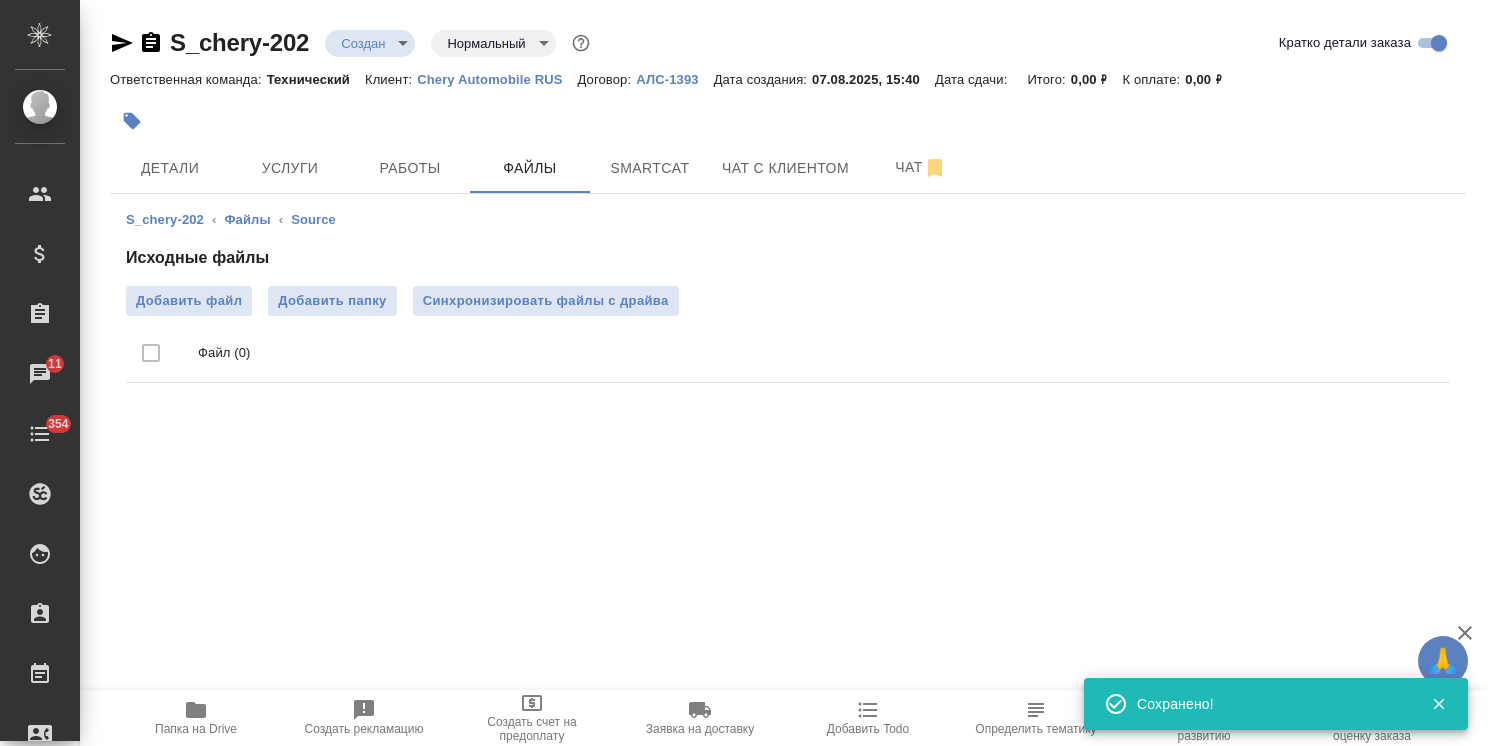 click on "Исходные файлы Добавить файл Добавить папку Синхронизировать файлы с драйва Файл (0)" at bounding box center (788, 318) 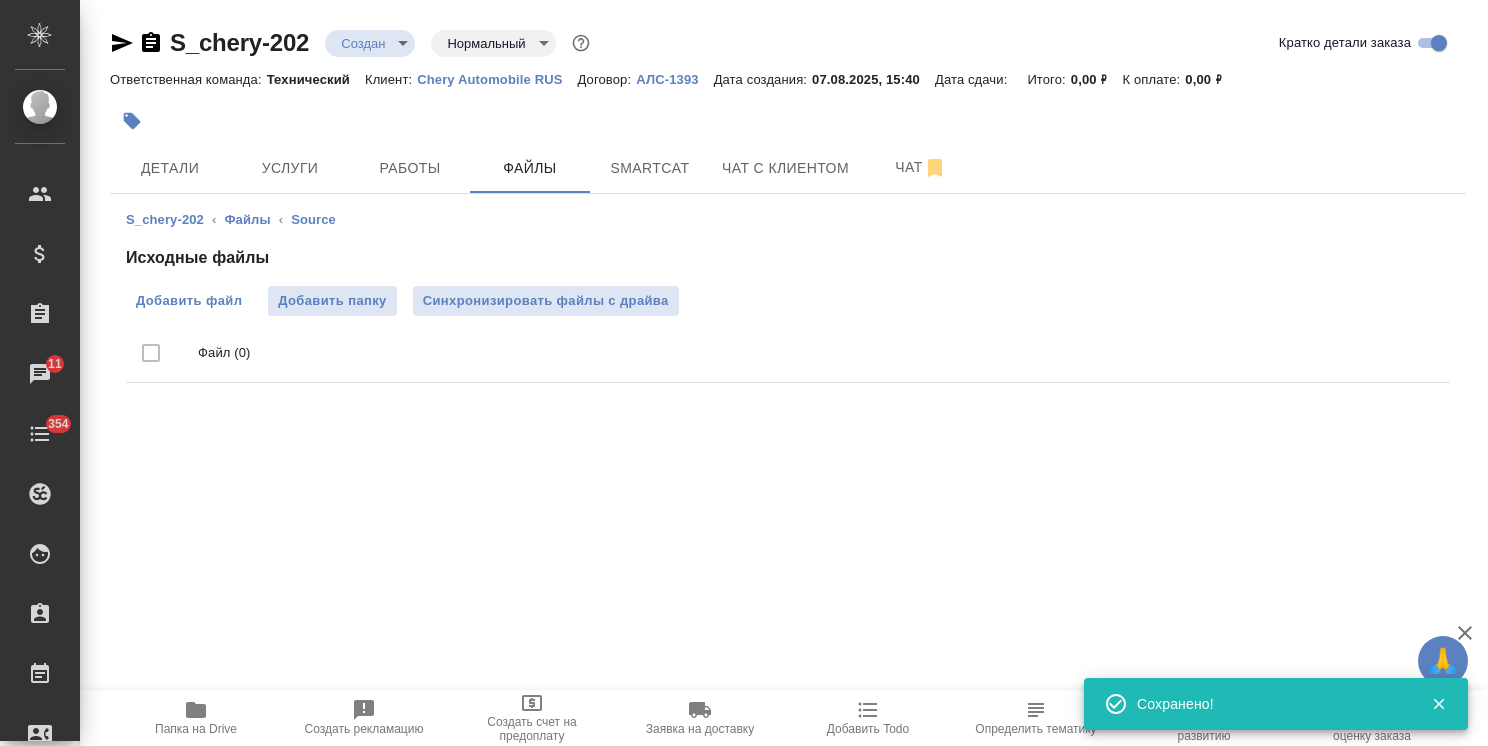 click on "Добавить файл" at bounding box center (189, 301) 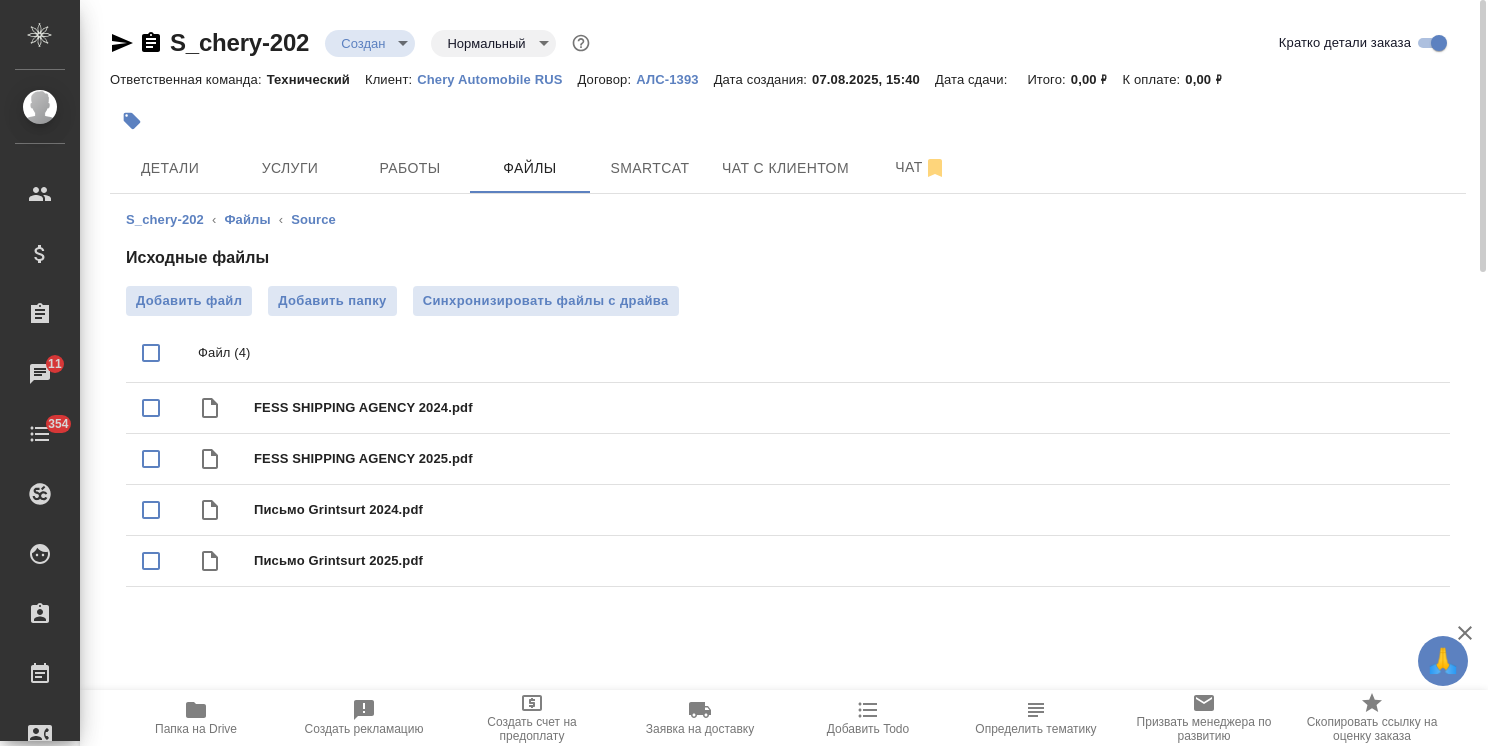 click on "🙏 .cls-1
fill:#fff;
AWATERA Usmanova Olga Клиенты Спецификации Заказы 11 Чаты 354 Todo Проекты SC Исполнители Кандидаты Работы Входящие заявки Заявки на доставку Рекламации Проекты процессинга Конференции Выйти S_chery-202 Создан new Нормальный normal Кратко детали заказа Ответственная команда: Технический Клиент: Chery Automobile RUS Договор: АЛС-1393 Дата создания: 07.08.2025, 15:40 Дата сдачи: Итого: 0,00 ₽ К оплате: 0,00 ₽ Детали Услуги Работы Файлы Smartcat Чат с клиентом Чат S_chery-202 ‹ Файлы ‹ Source Исходные файлы Добавить файл Добавить папку Синхронизировать файлы с драйва Файл (4) .cls-1   AWATERA" at bounding box center (744, 373) 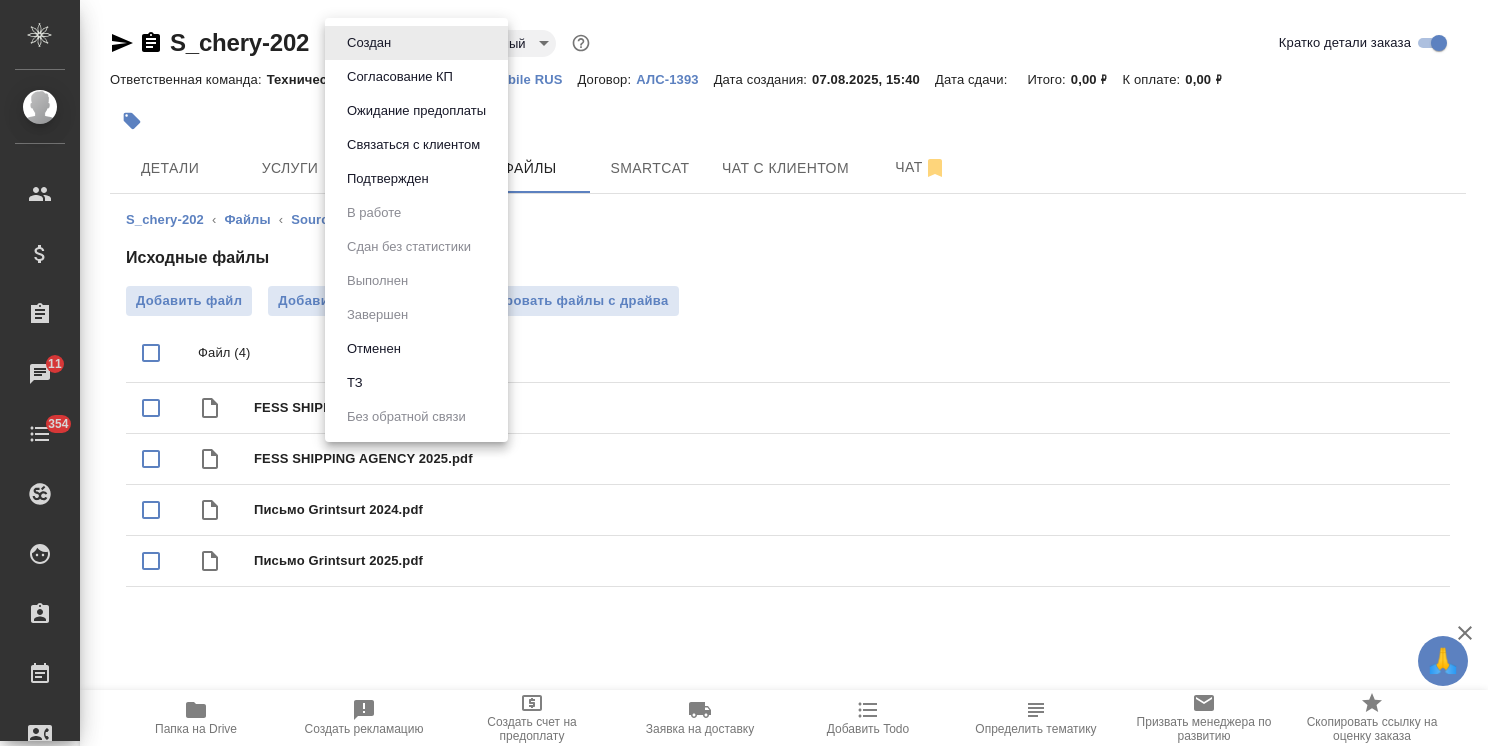 click on "ТЗ" at bounding box center [416, 383] 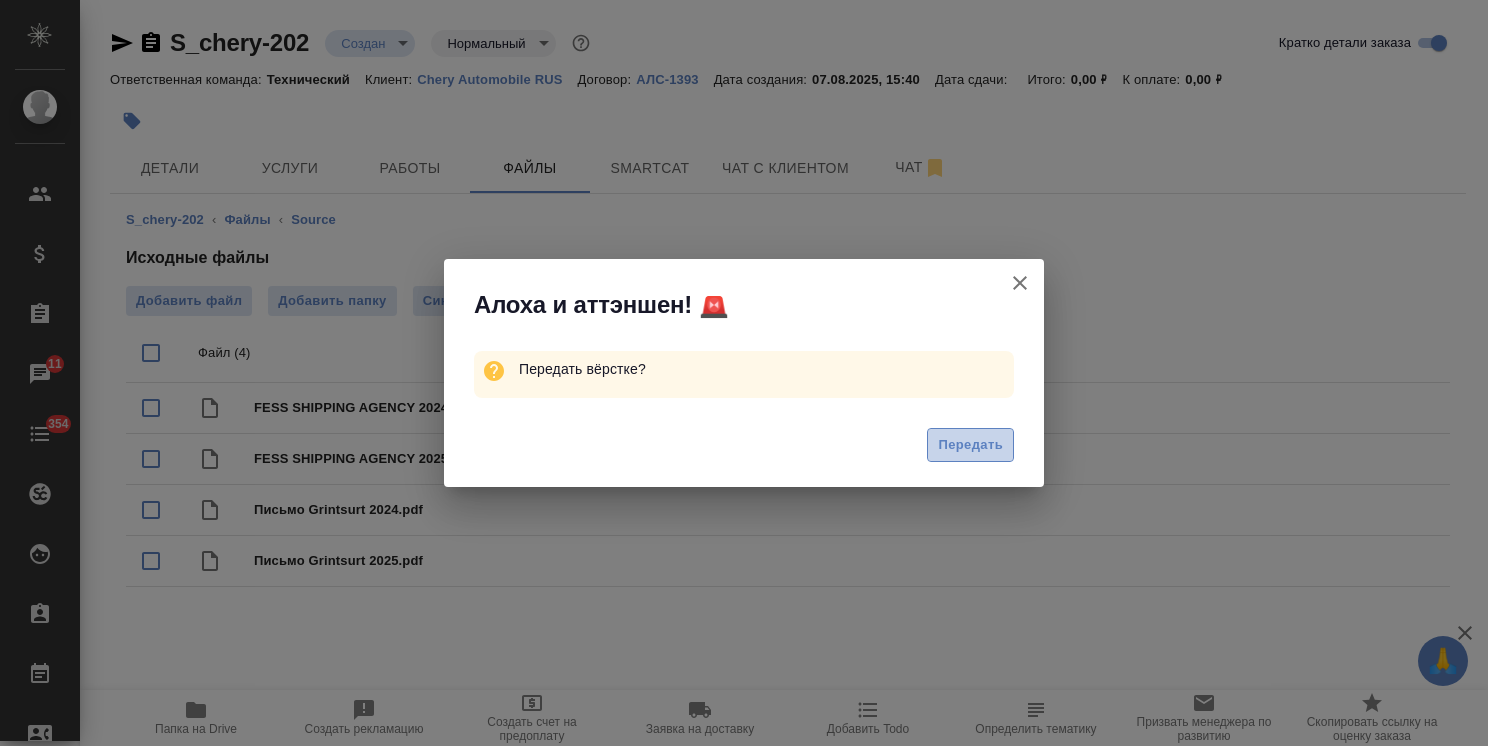 click on "Передать" at bounding box center (970, 445) 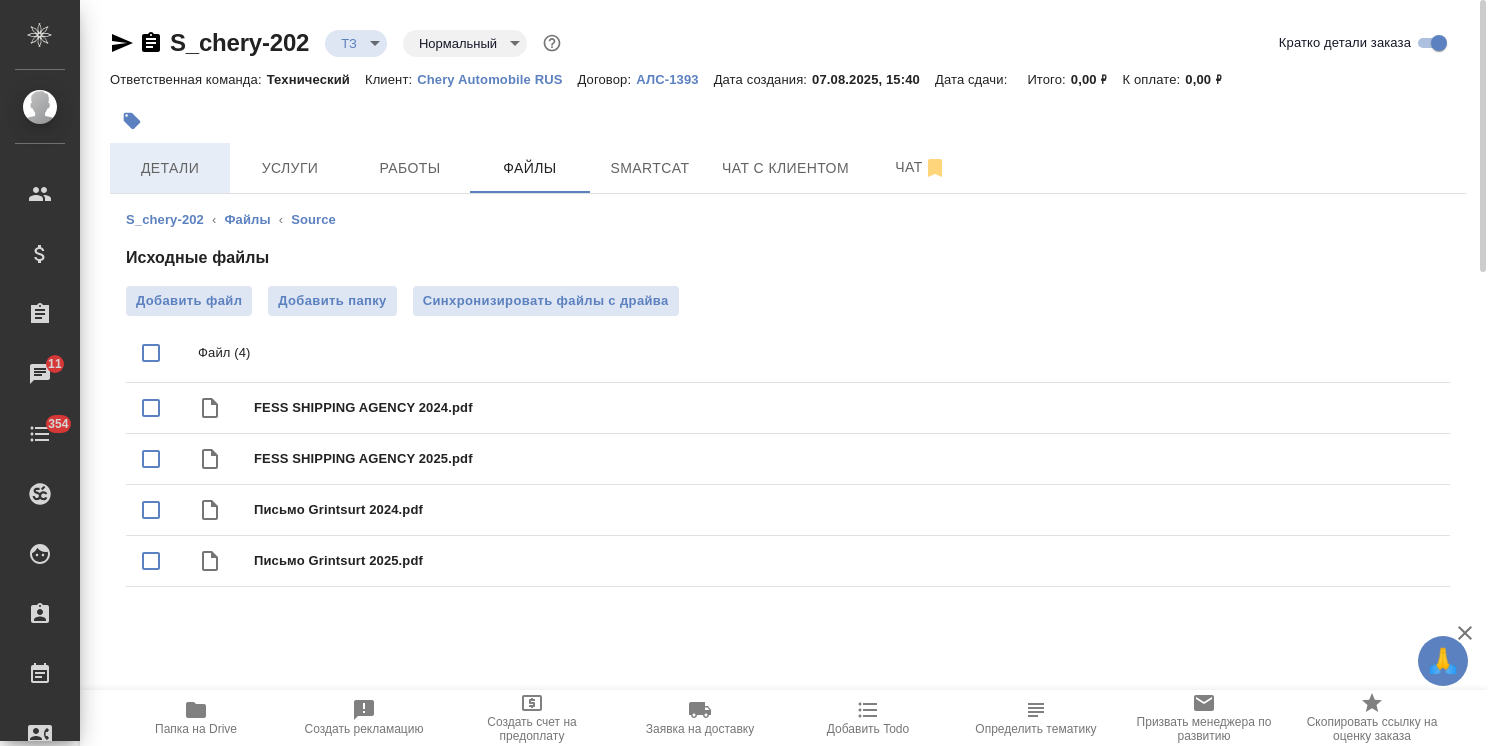 click on "Детали" at bounding box center [170, 168] 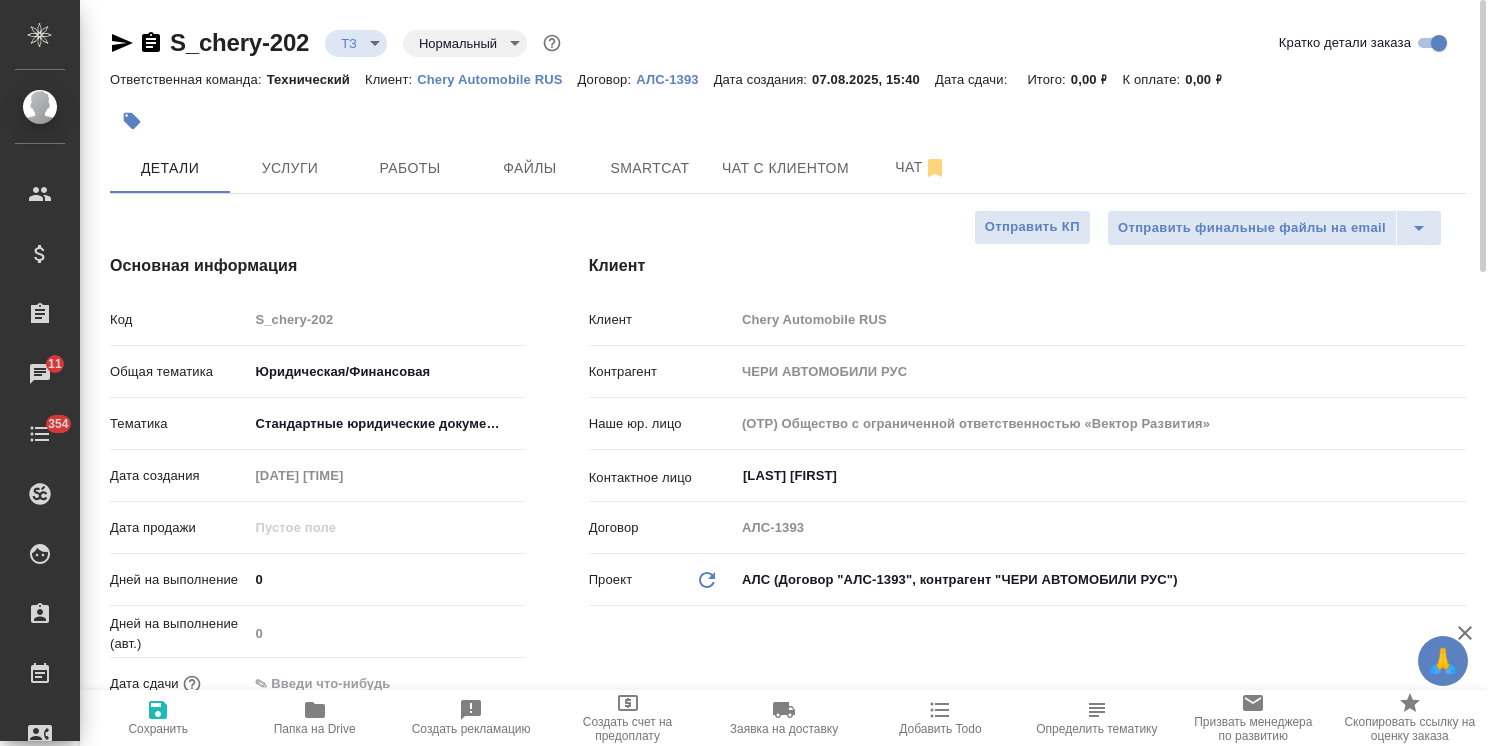 click on "Папка на Drive" at bounding box center (315, 729) 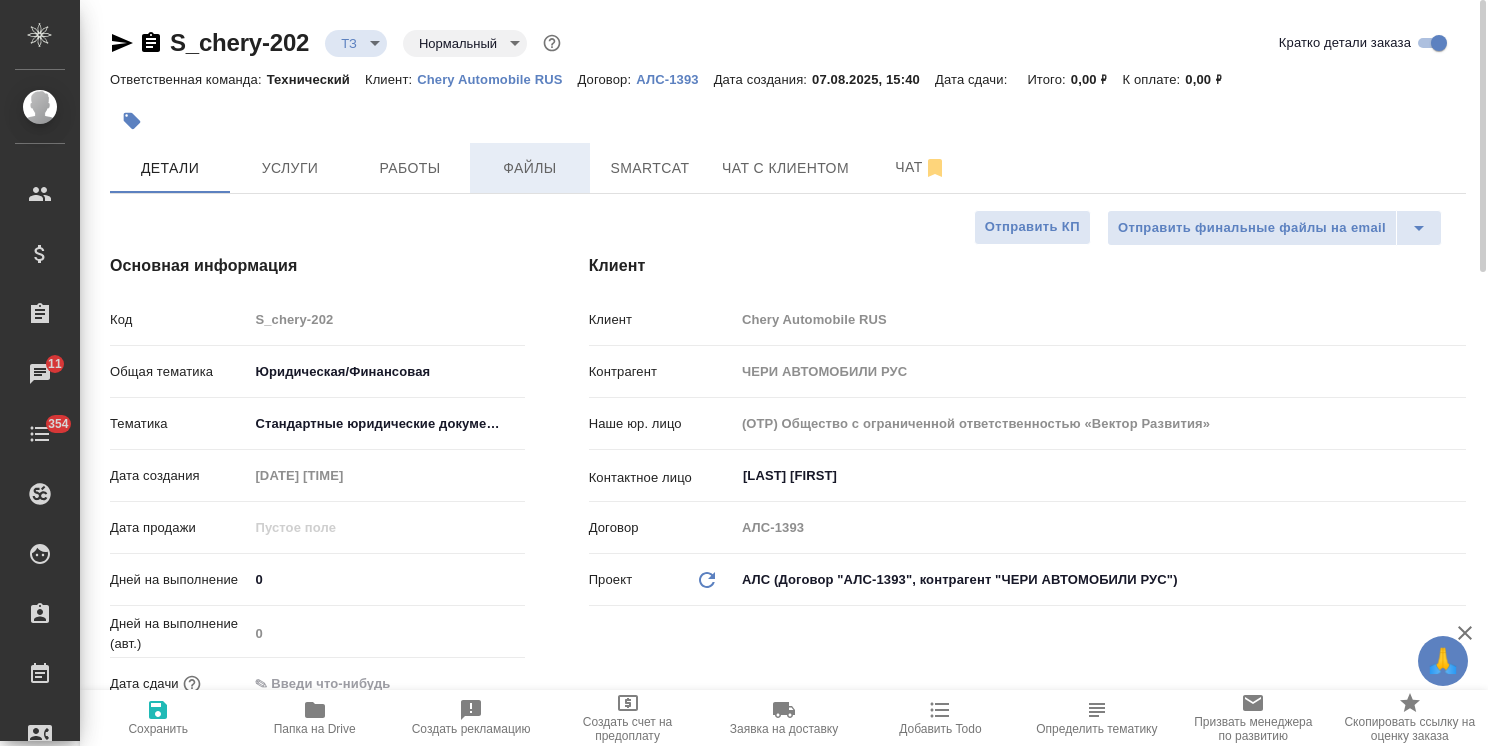 click on "Файлы" at bounding box center [530, 168] 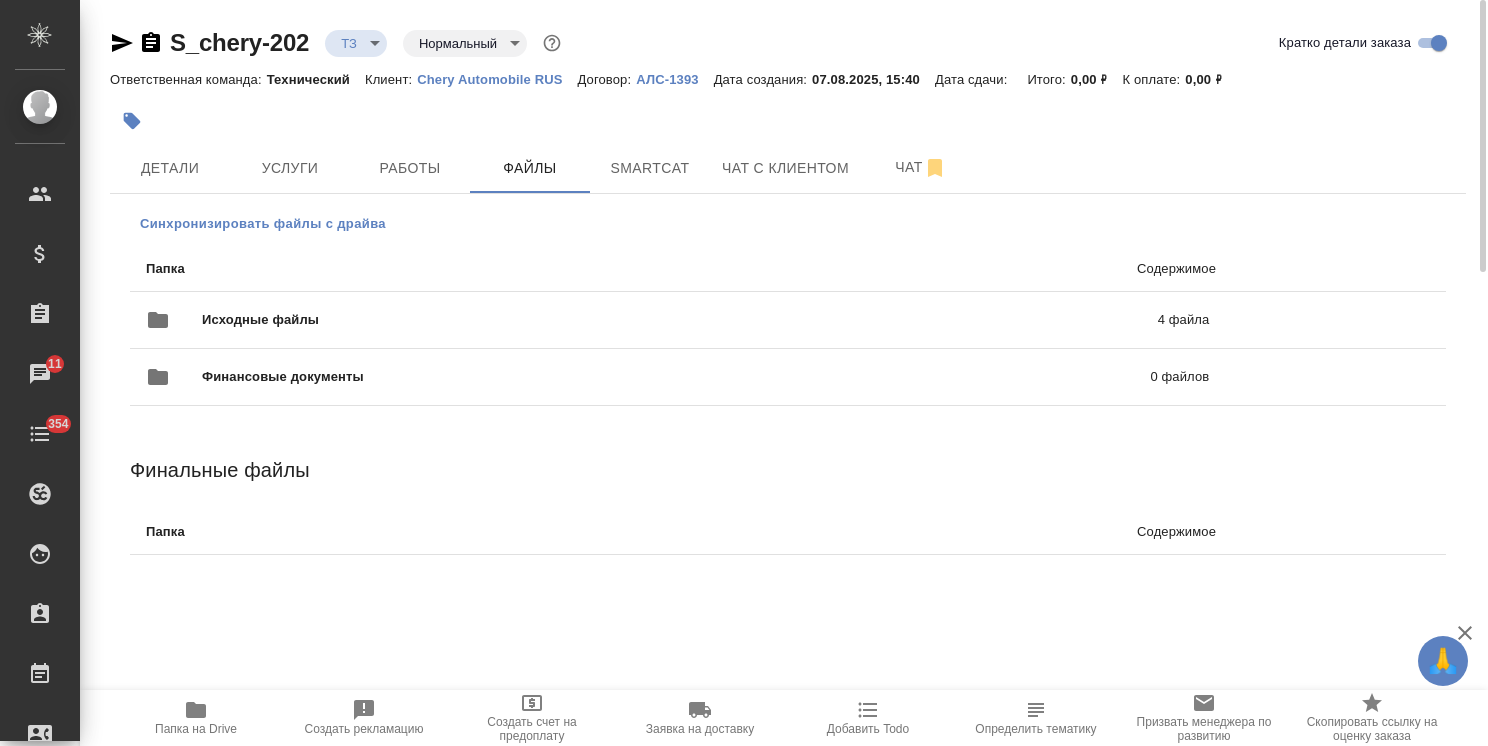 click on "Синхронизировать файлы с драйва" at bounding box center (263, 224) 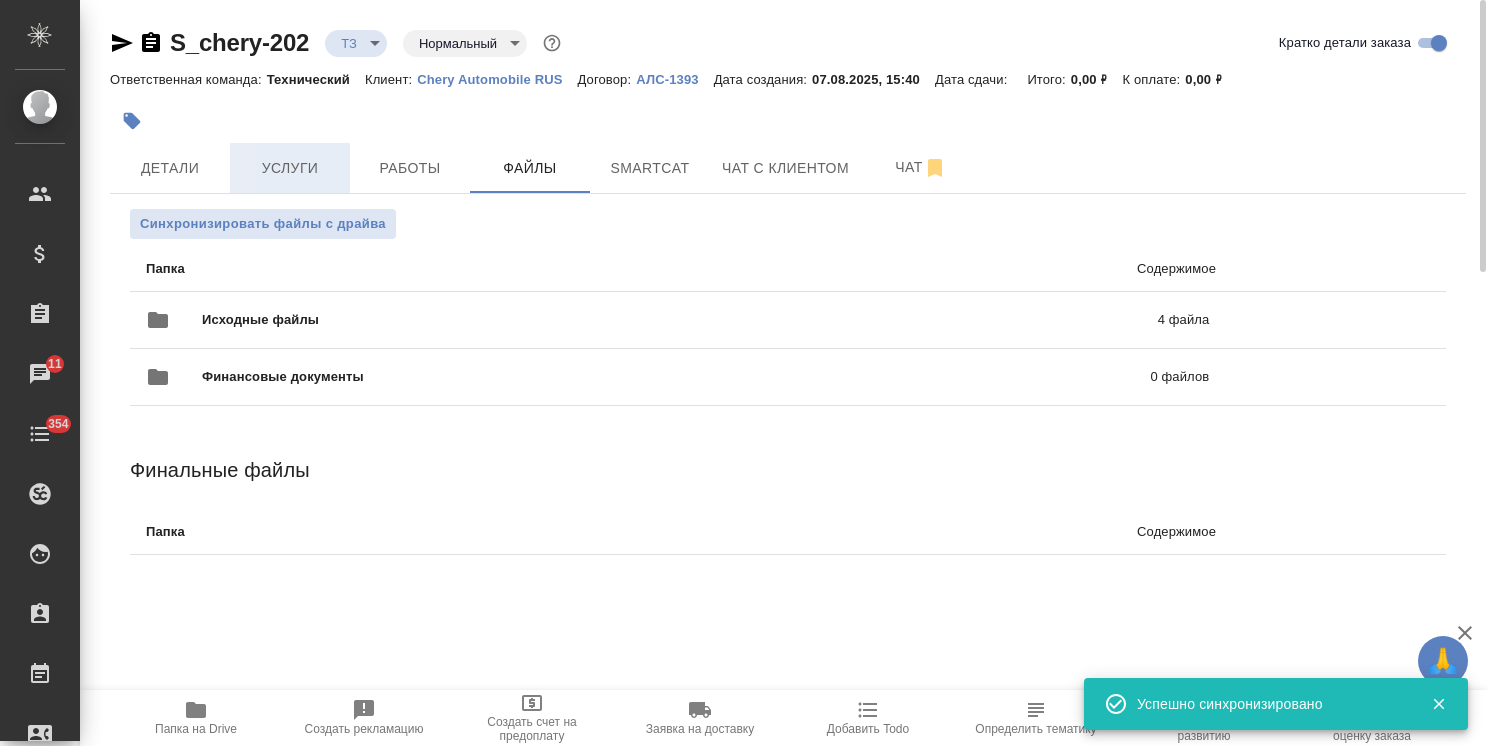 click on "Услуги" at bounding box center (290, 168) 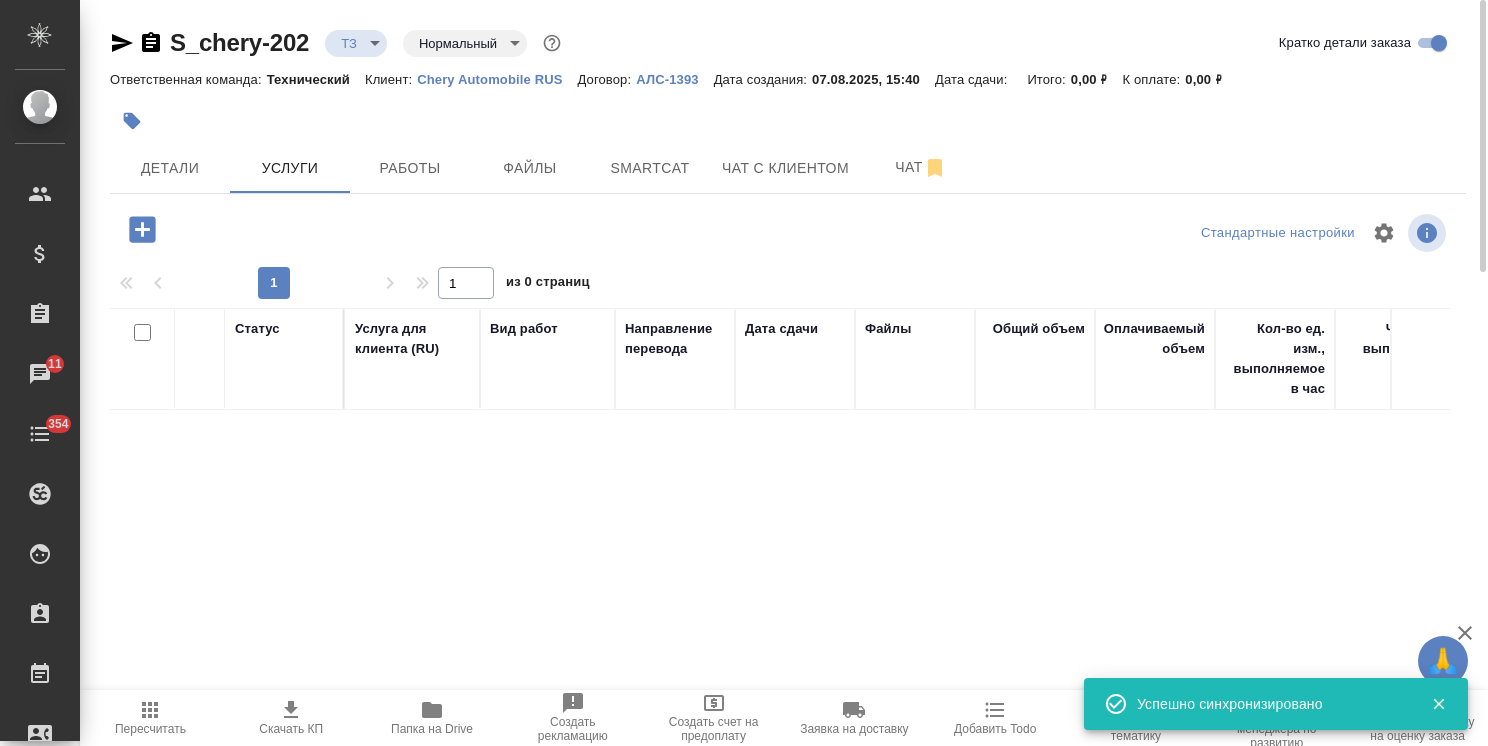 click 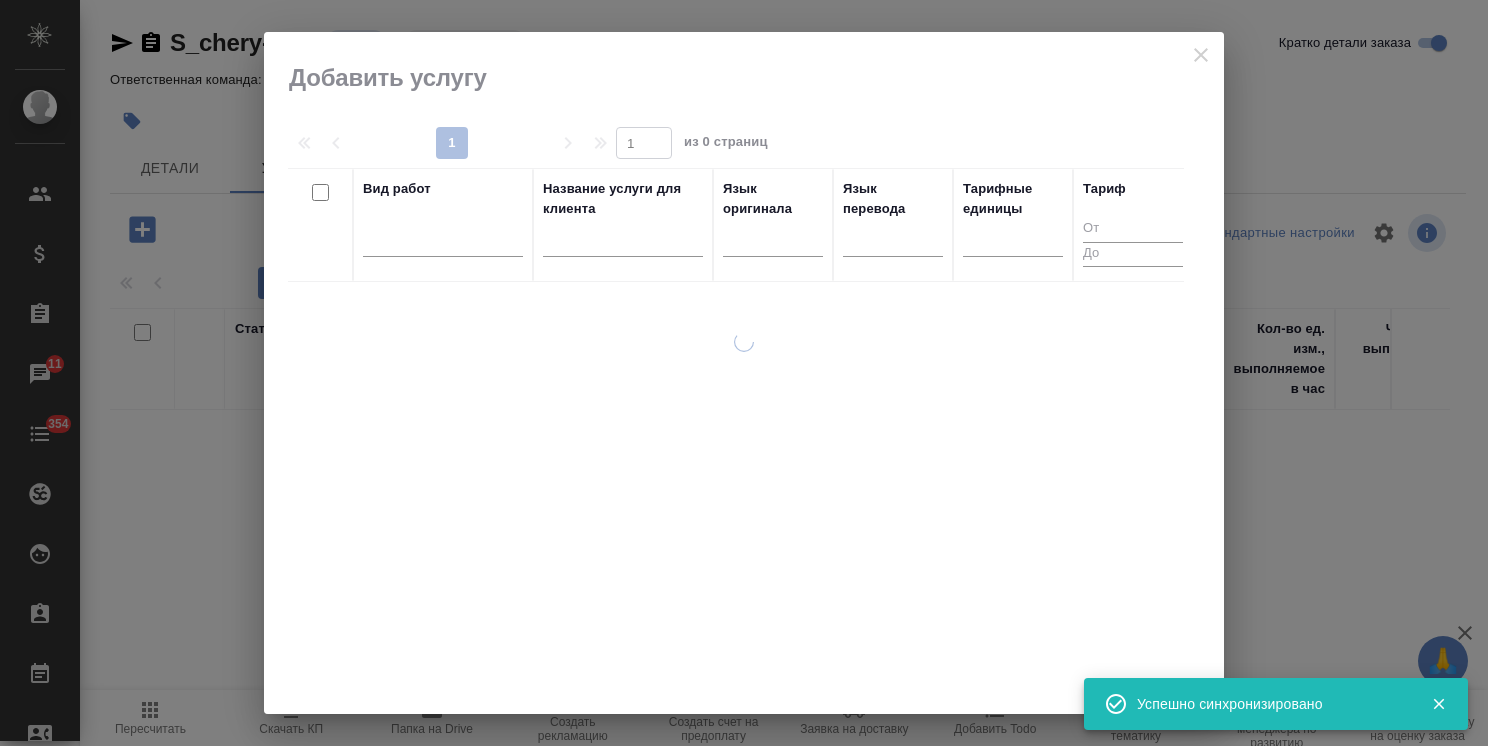 click at bounding box center (623, 244) 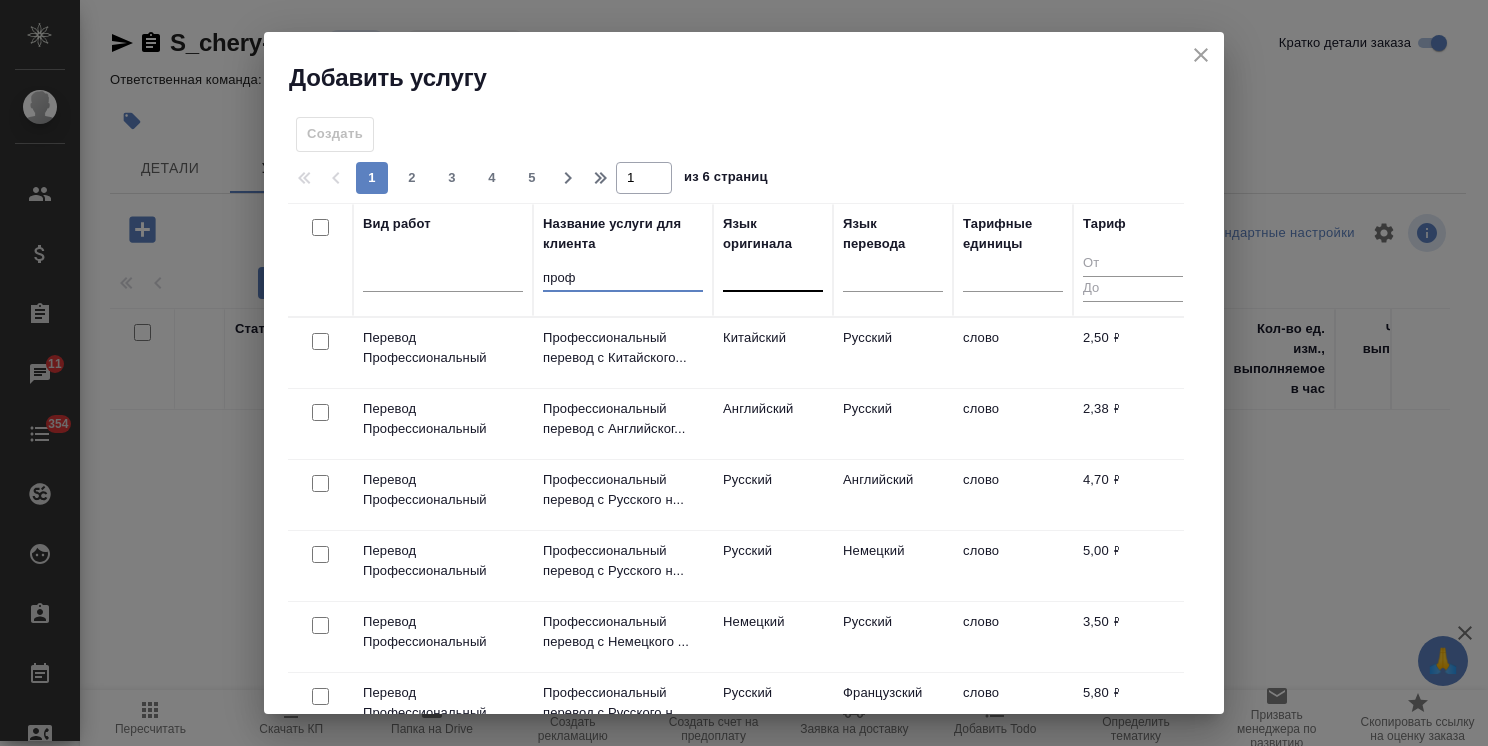 click at bounding box center (773, 271) 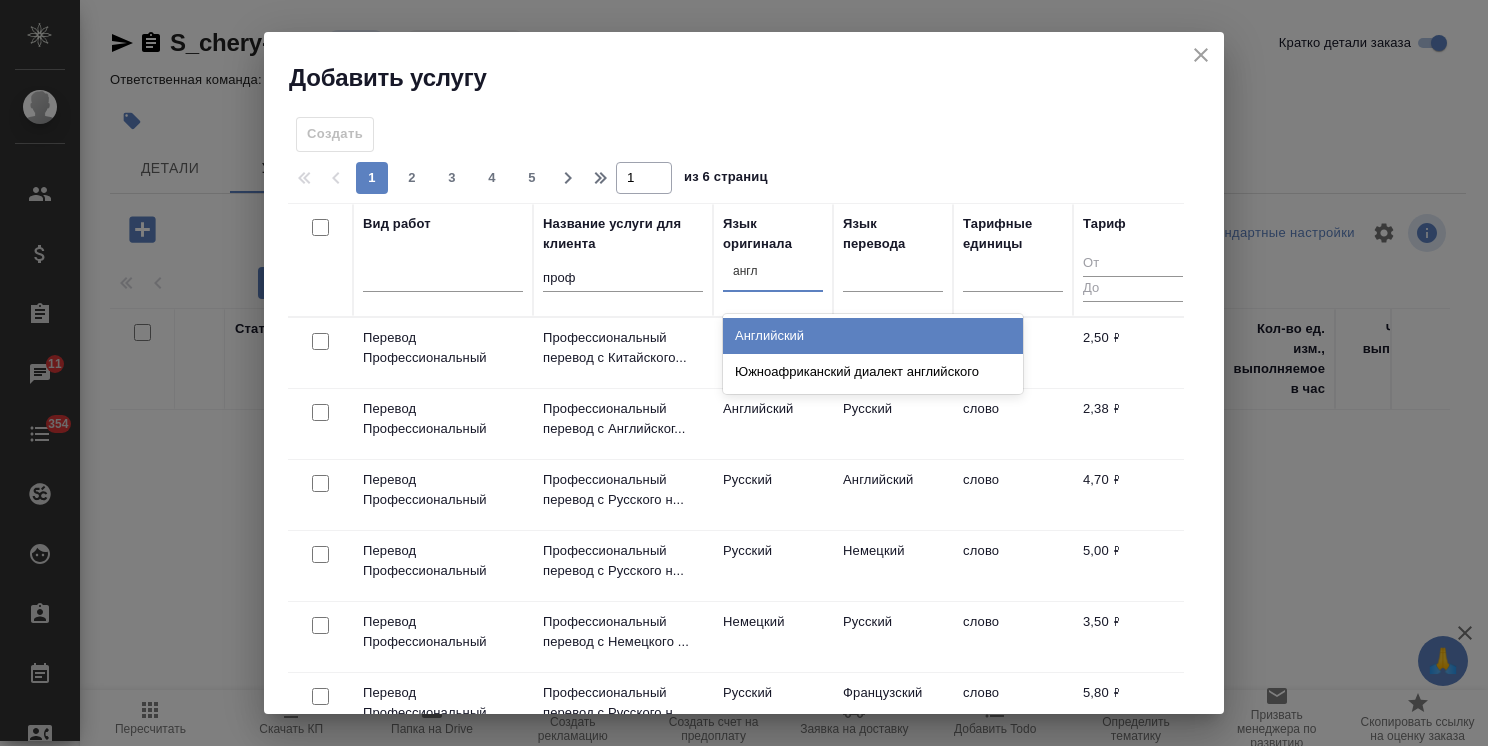 click on "Английский" at bounding box center (873, 336) 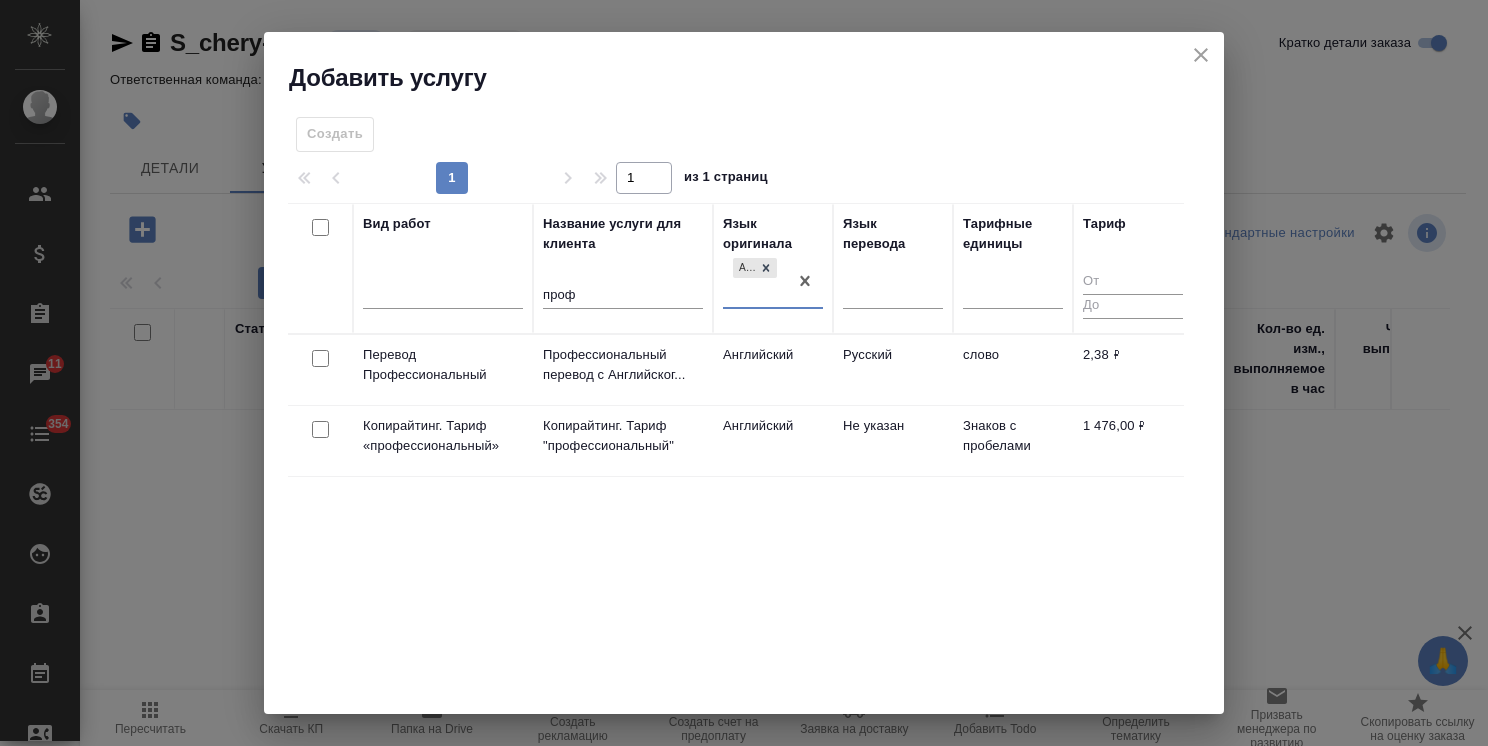 click at bounding box center [320, 358] 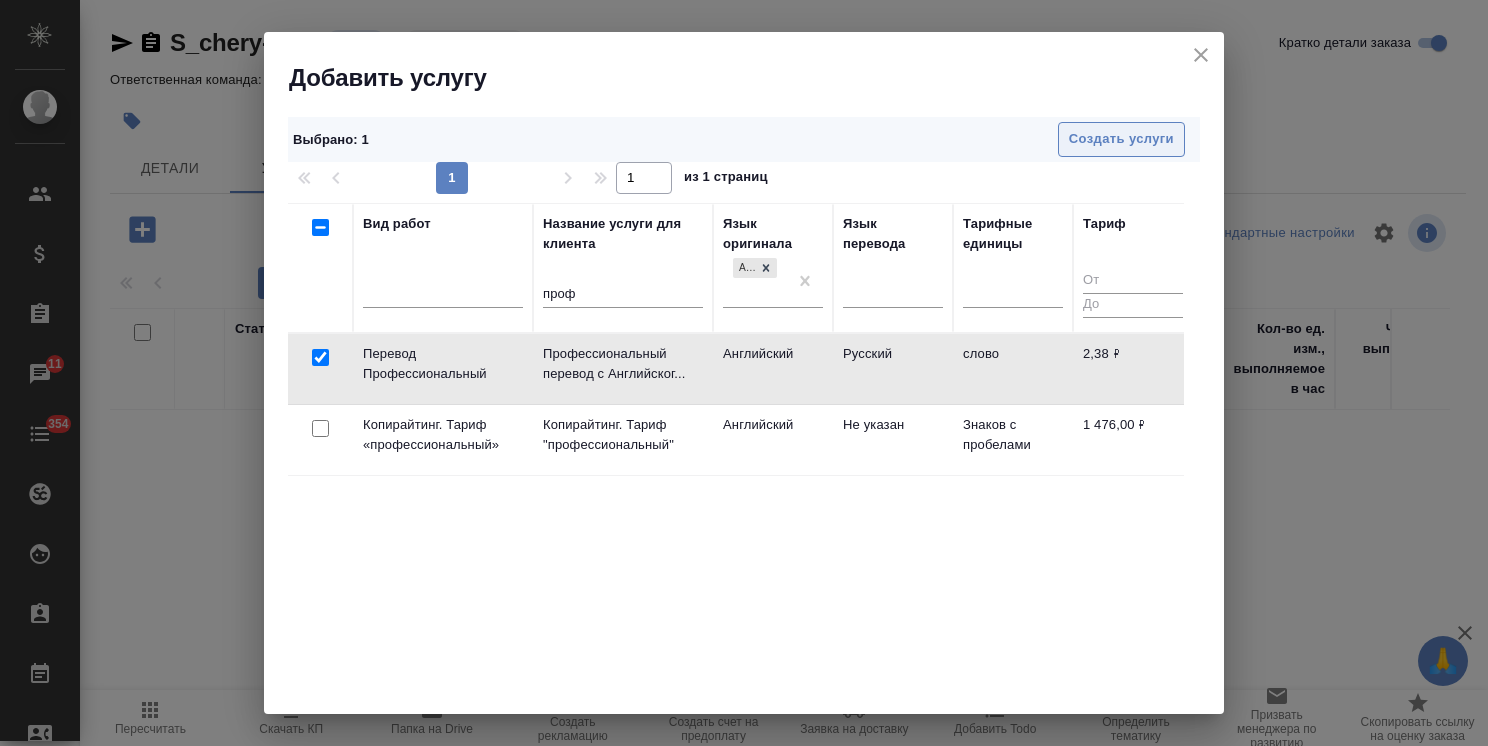 click on "Создать услуги" at bounding box center (1121, 139) 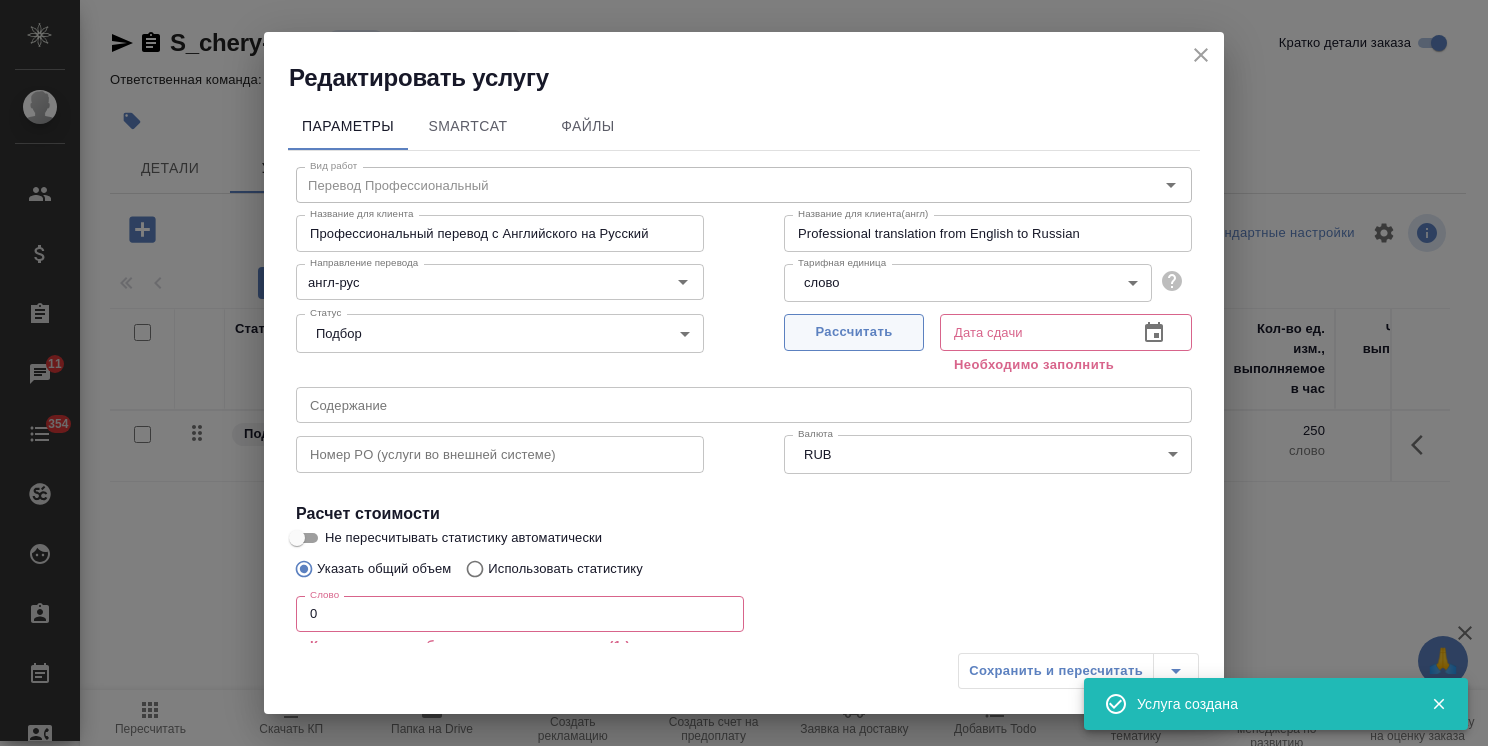 click on "Рассчитать" at bounding box center (854, 332) 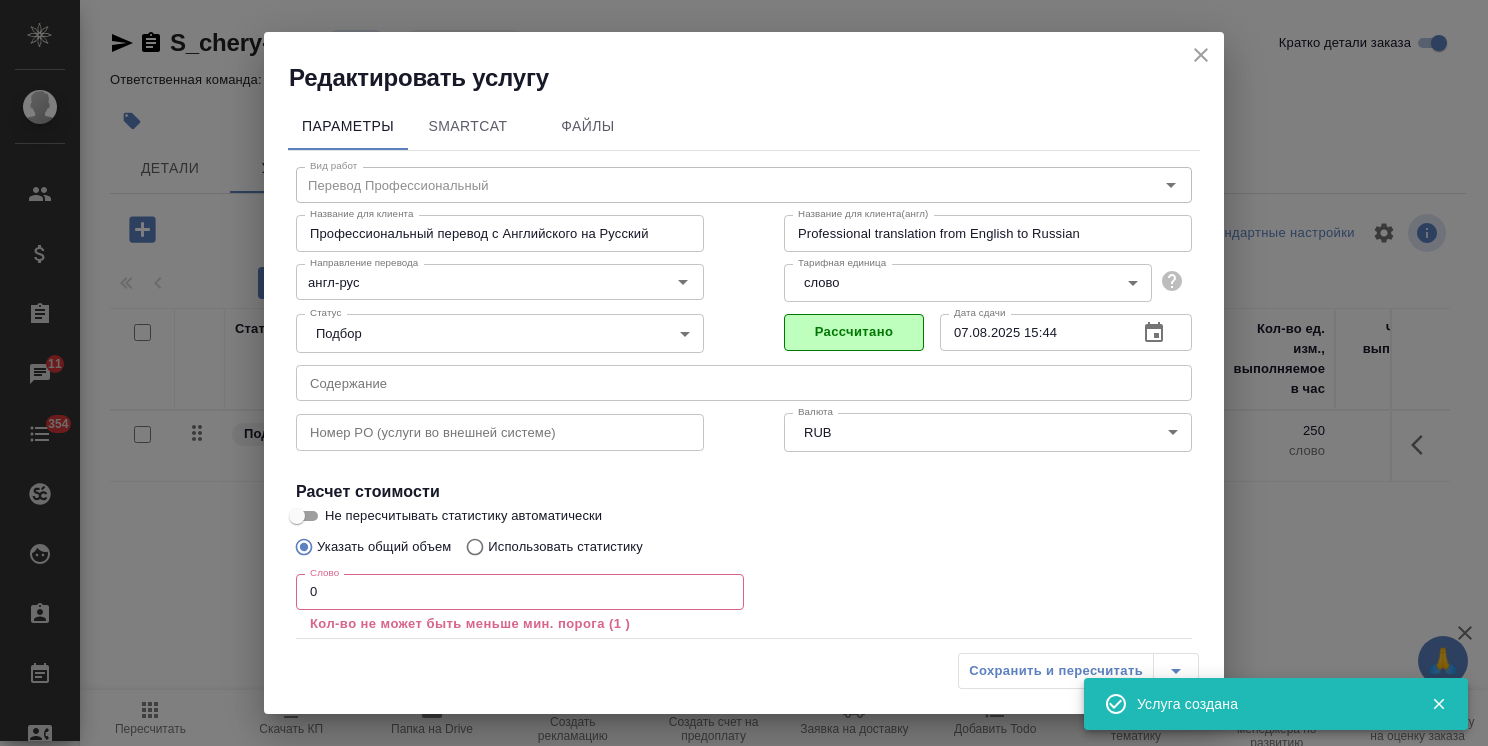drag, startPoint x: 366, startPoint y: 582, endPoint x: 236, endPoint y: 596, distance: 130.75168 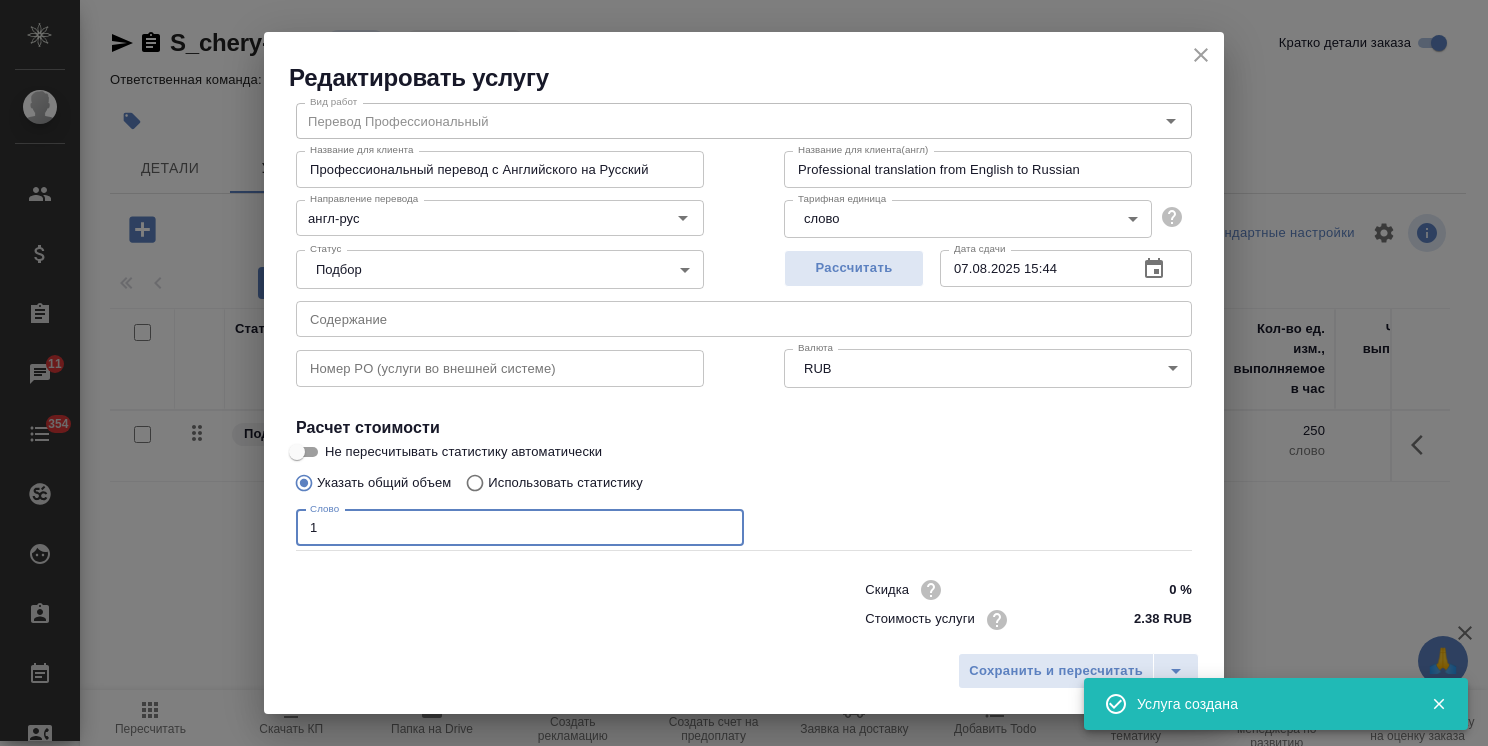 scroll, scrollTop: 97, scrollLeft: 0, axis: vertical 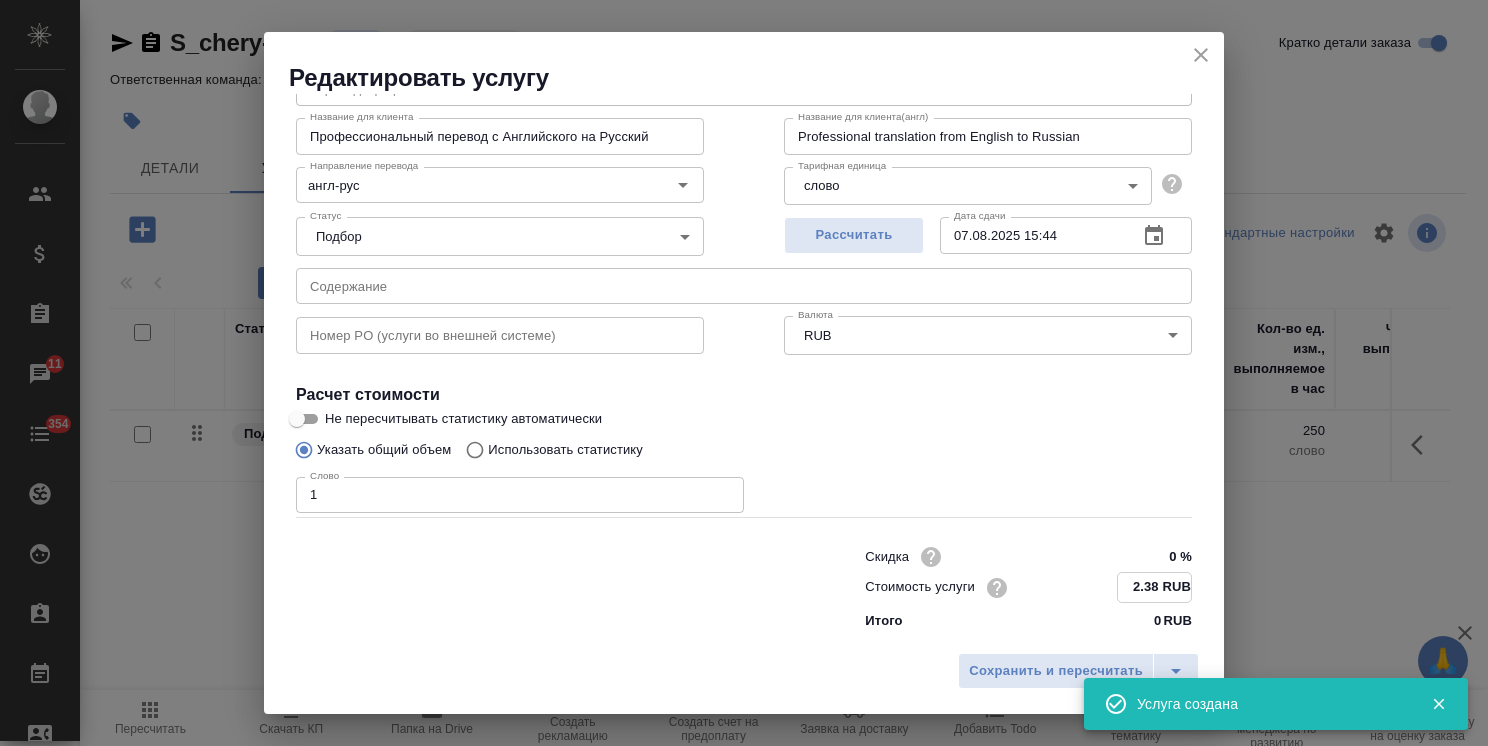 drag, startPoint x: 1124, startPoint y: 586, endPoint x: 1111, endPoint y: 587, distance: 13.038404 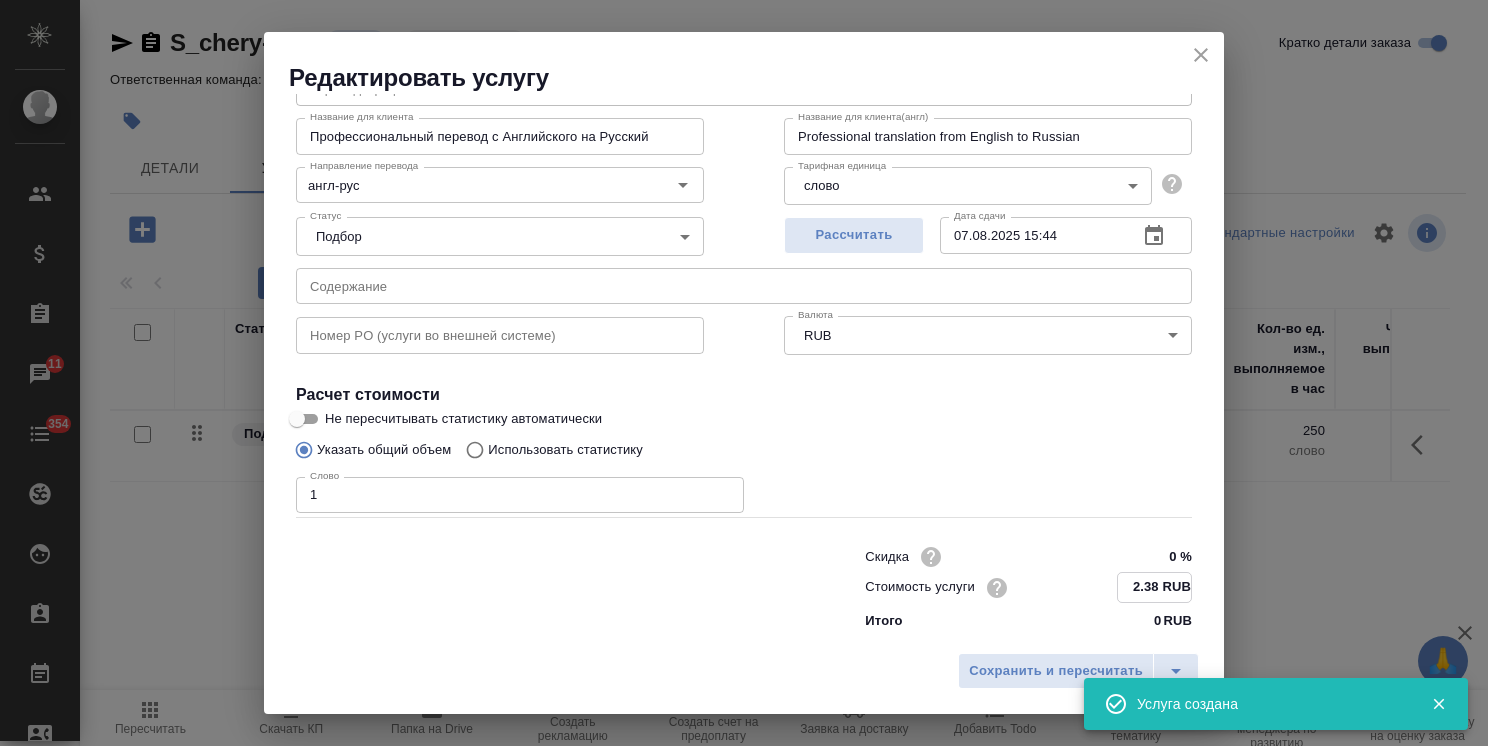 click on "2.38 RUB" at bounding box center [1154, 587] 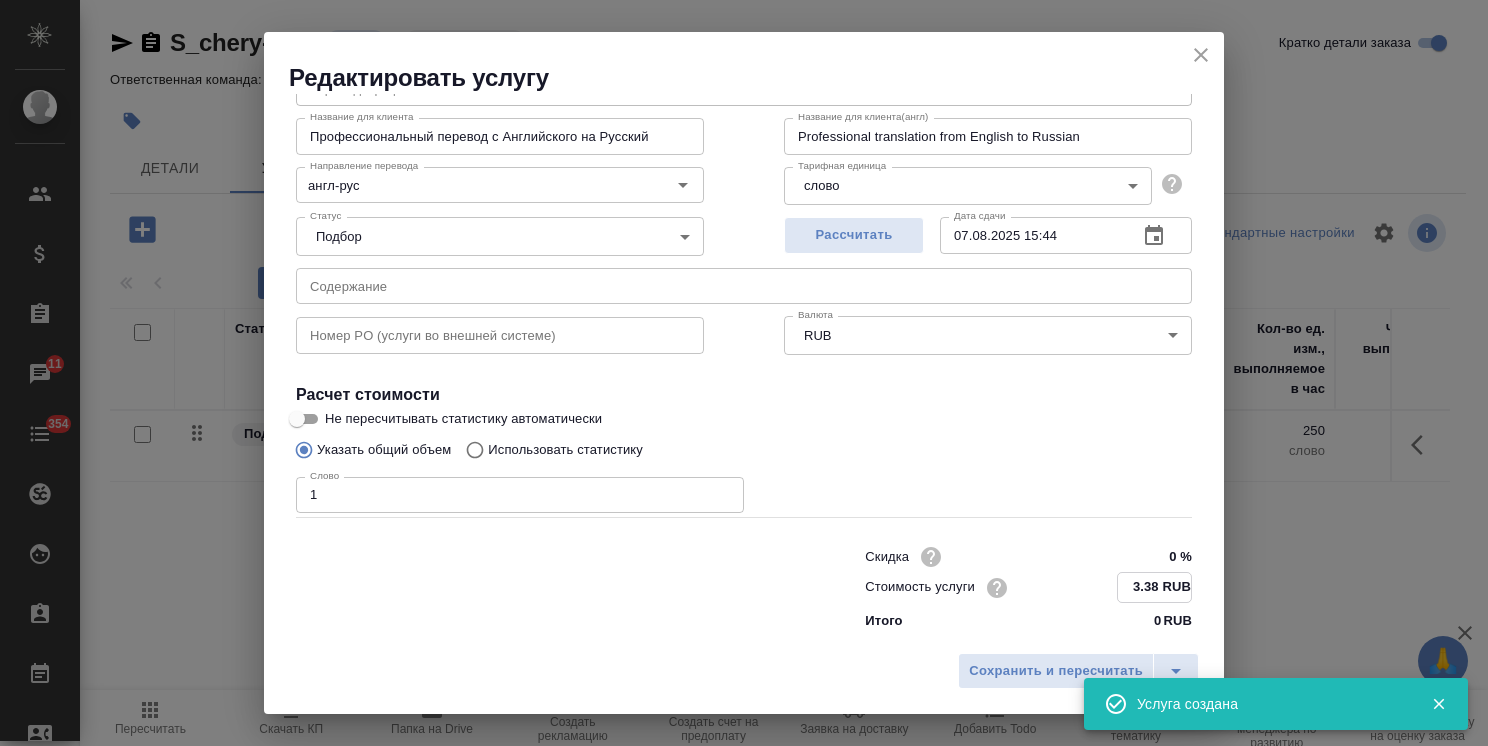 click on "3.38 RUB" at bounding box center [1154, 587] 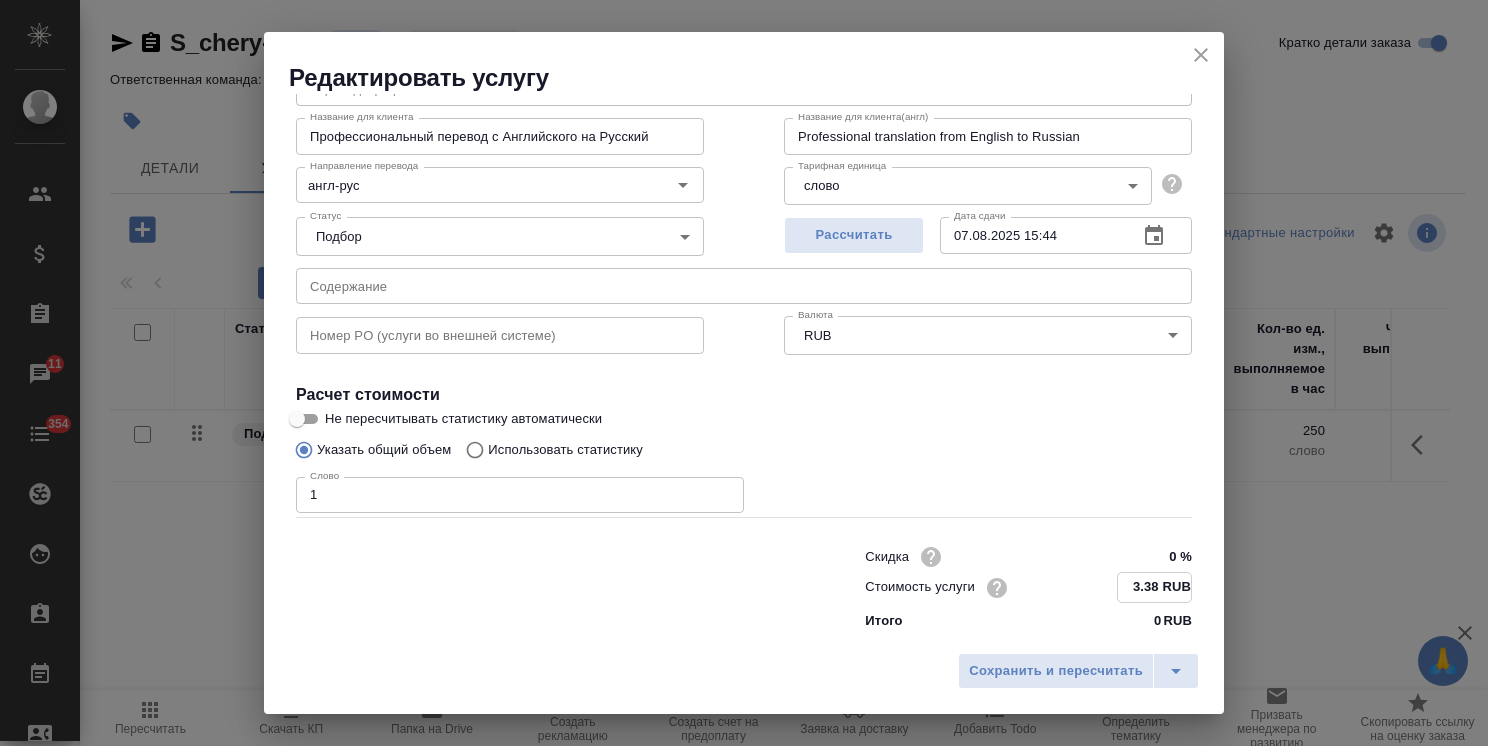 click on "3.38 RUB" at bounding box center (1154, 587) 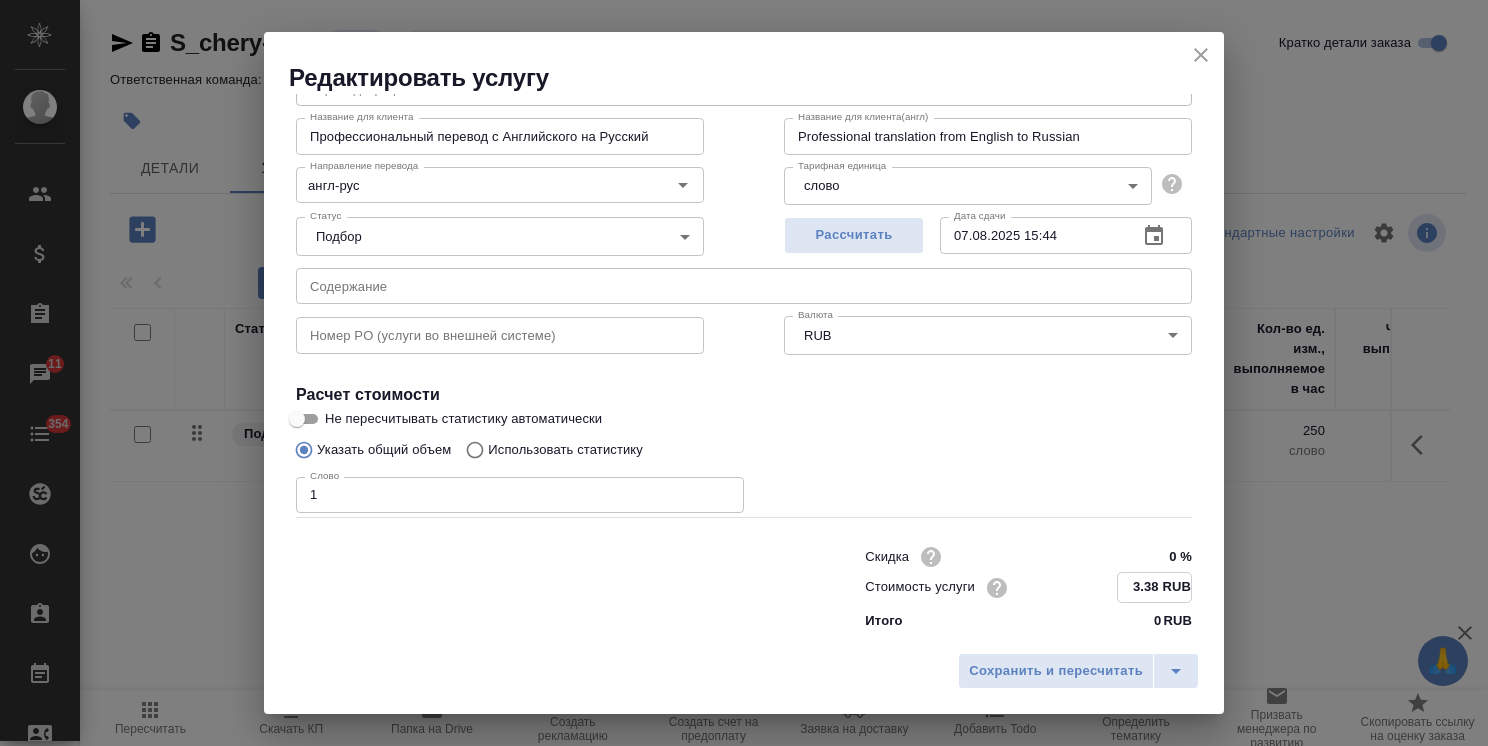 drag, startPoint x: 1147, startPoint y: 589, endPoint x: 1128, endPoint y: 595, distance: 19.924858 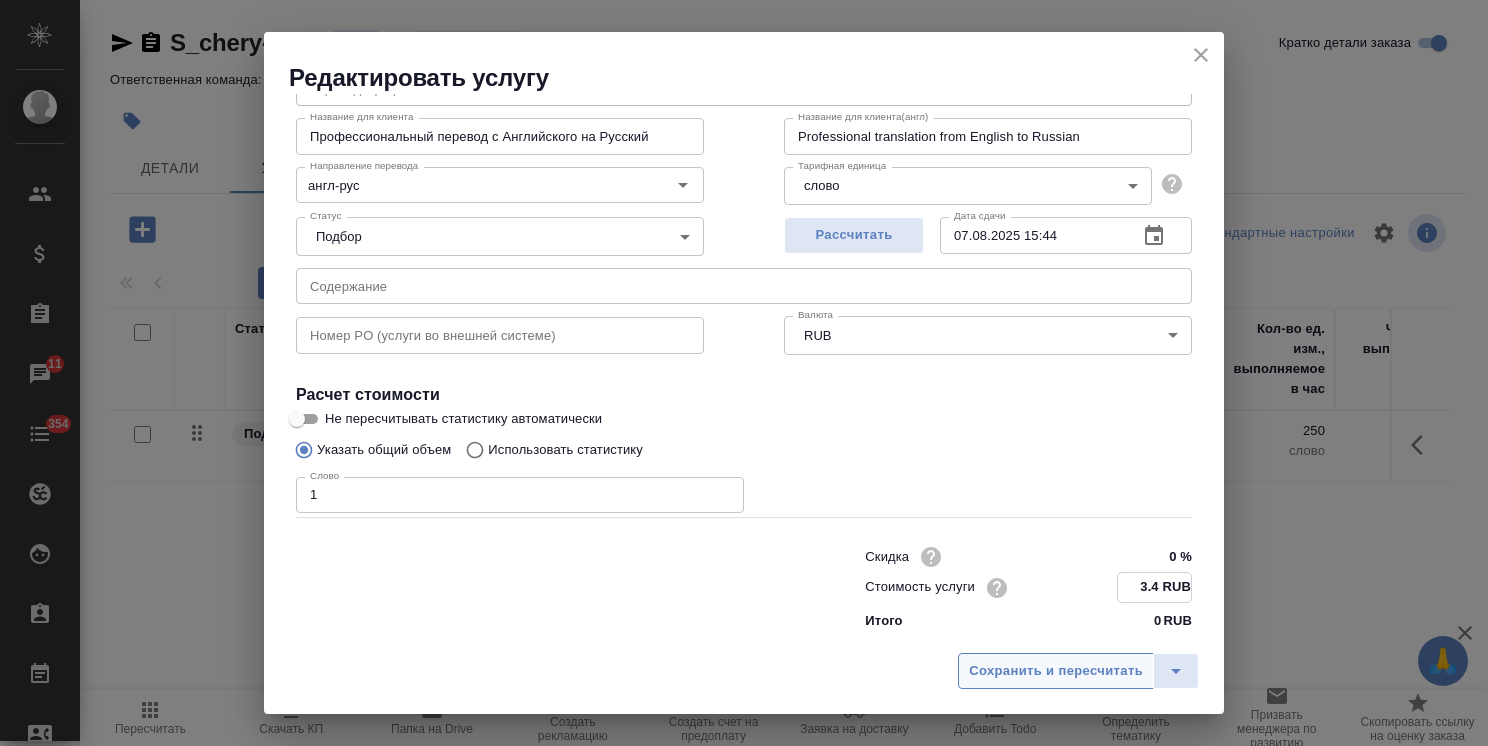 click on "Сохранить и пересчитать" at bounding box center [1056, 671] 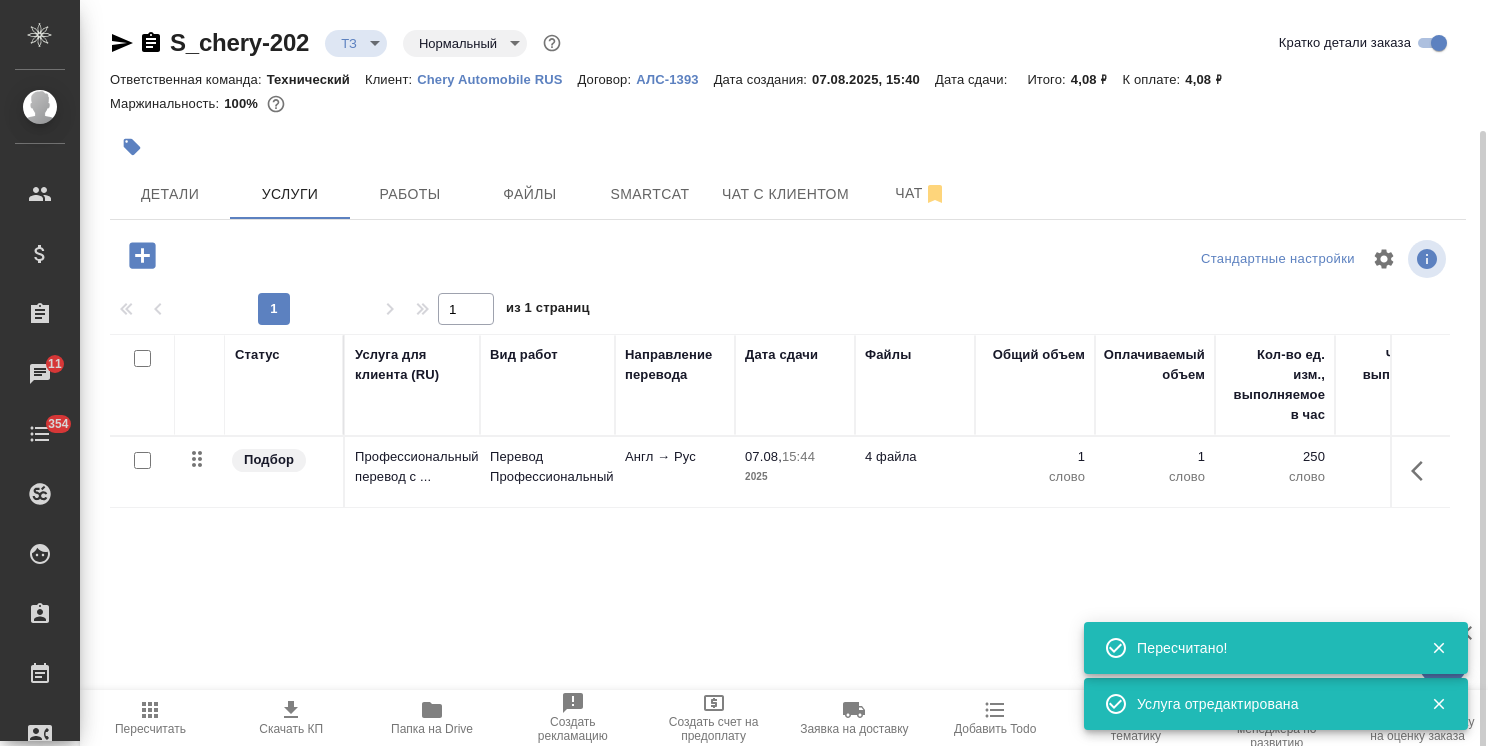 scroll, scrollTop: 68, scrollLeft: 0, axis: vertical 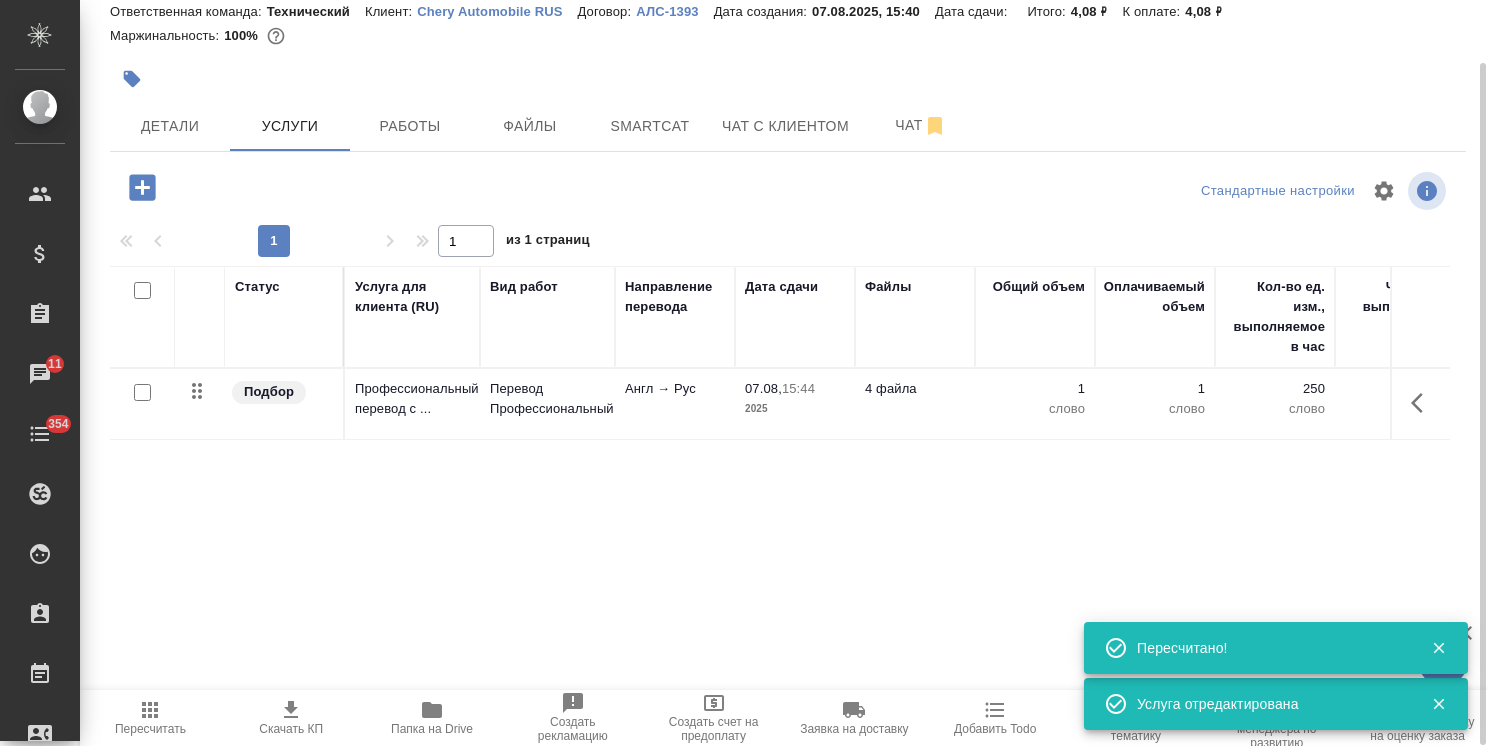 click at bounding box center (142, 392) 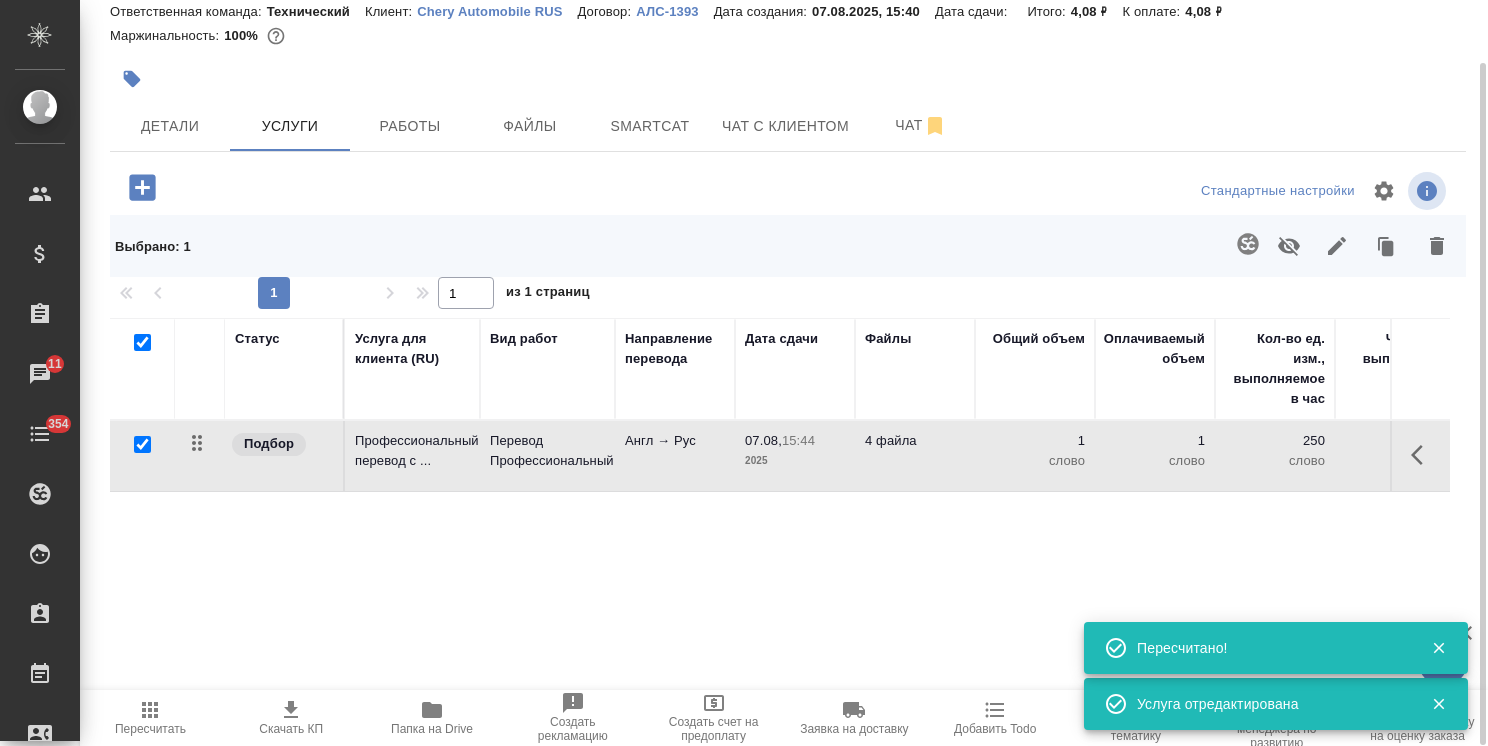 click 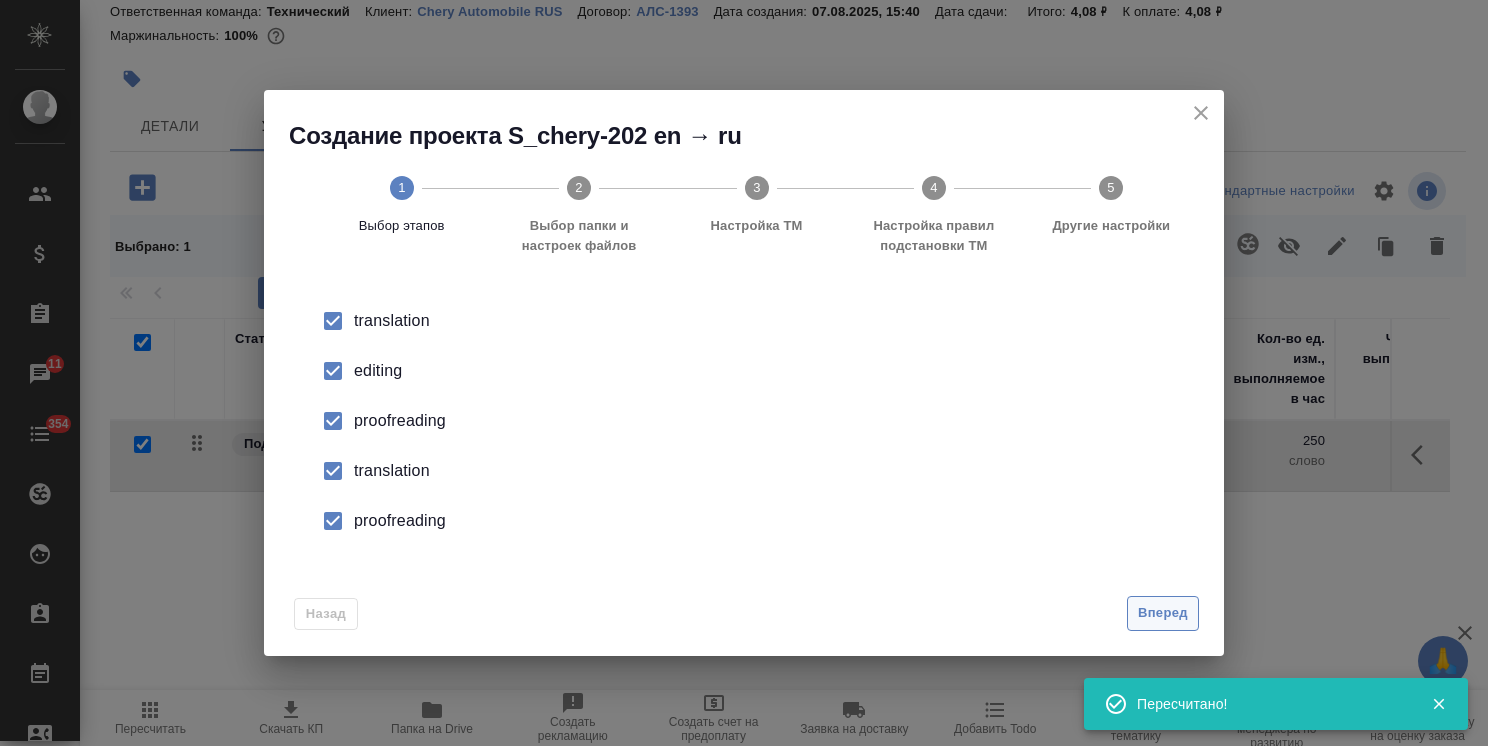 click on "Вперед" at bounding box center [1163, 613] 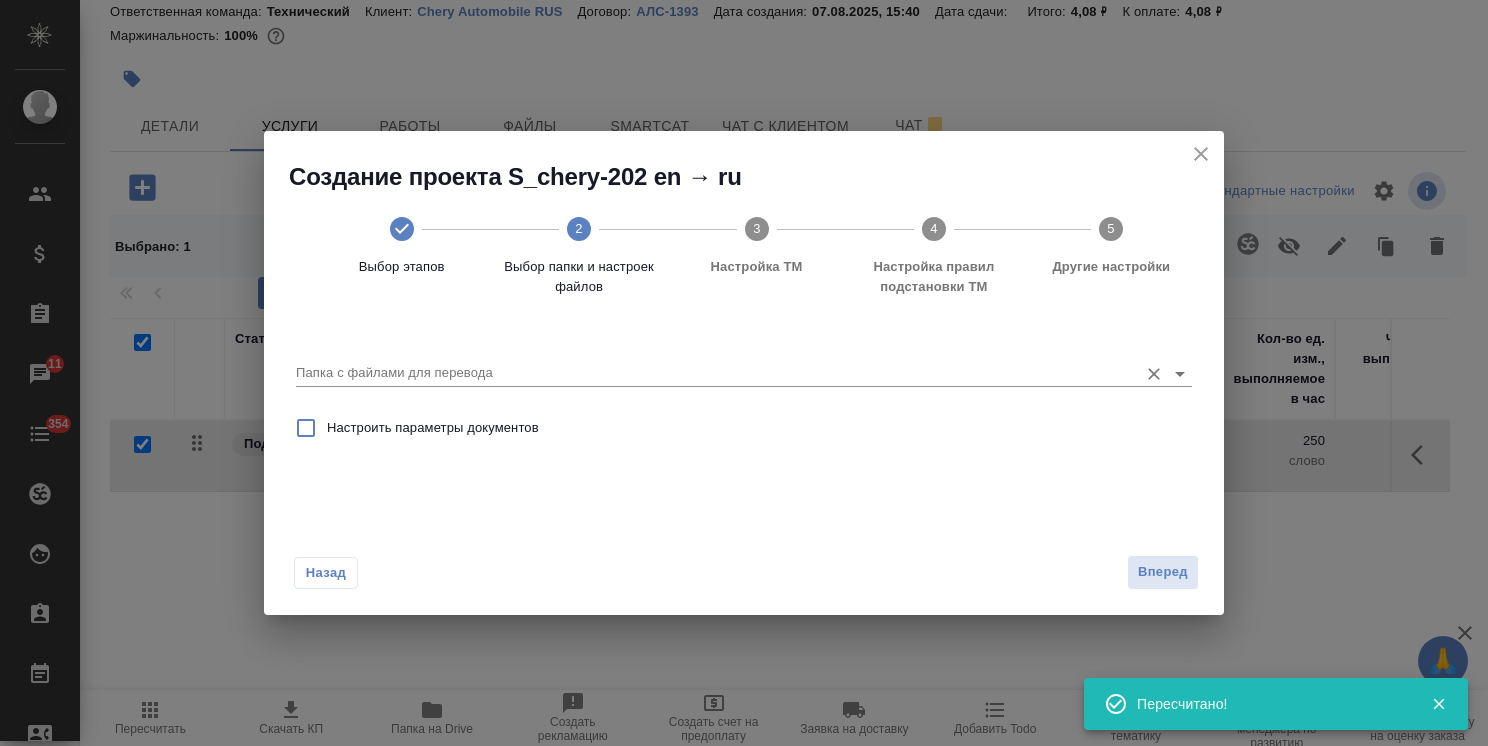 click on "Папка с файлами для перевода" at bounding box center (744, 365) 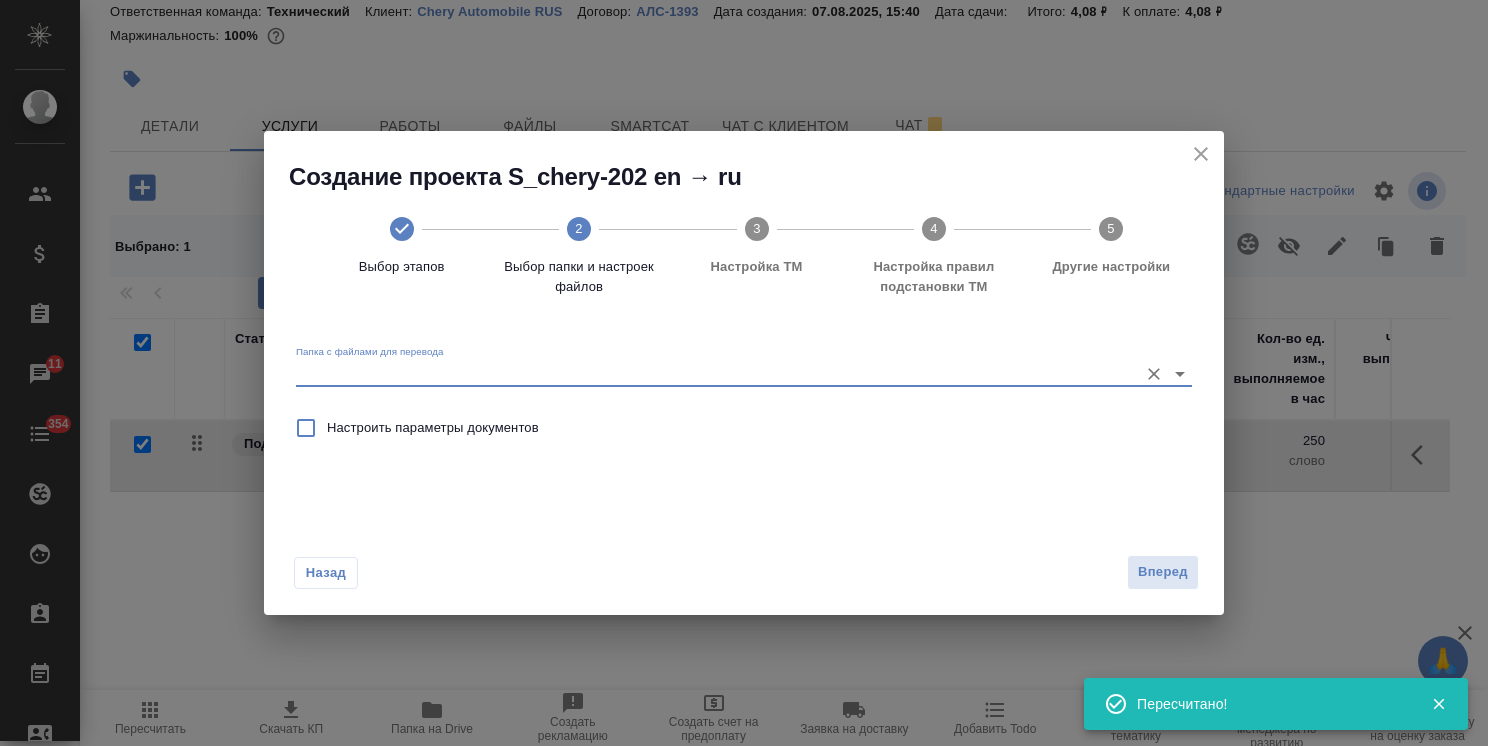 click on "Папка с файлами для перевода" at bounding box center [712, 373] 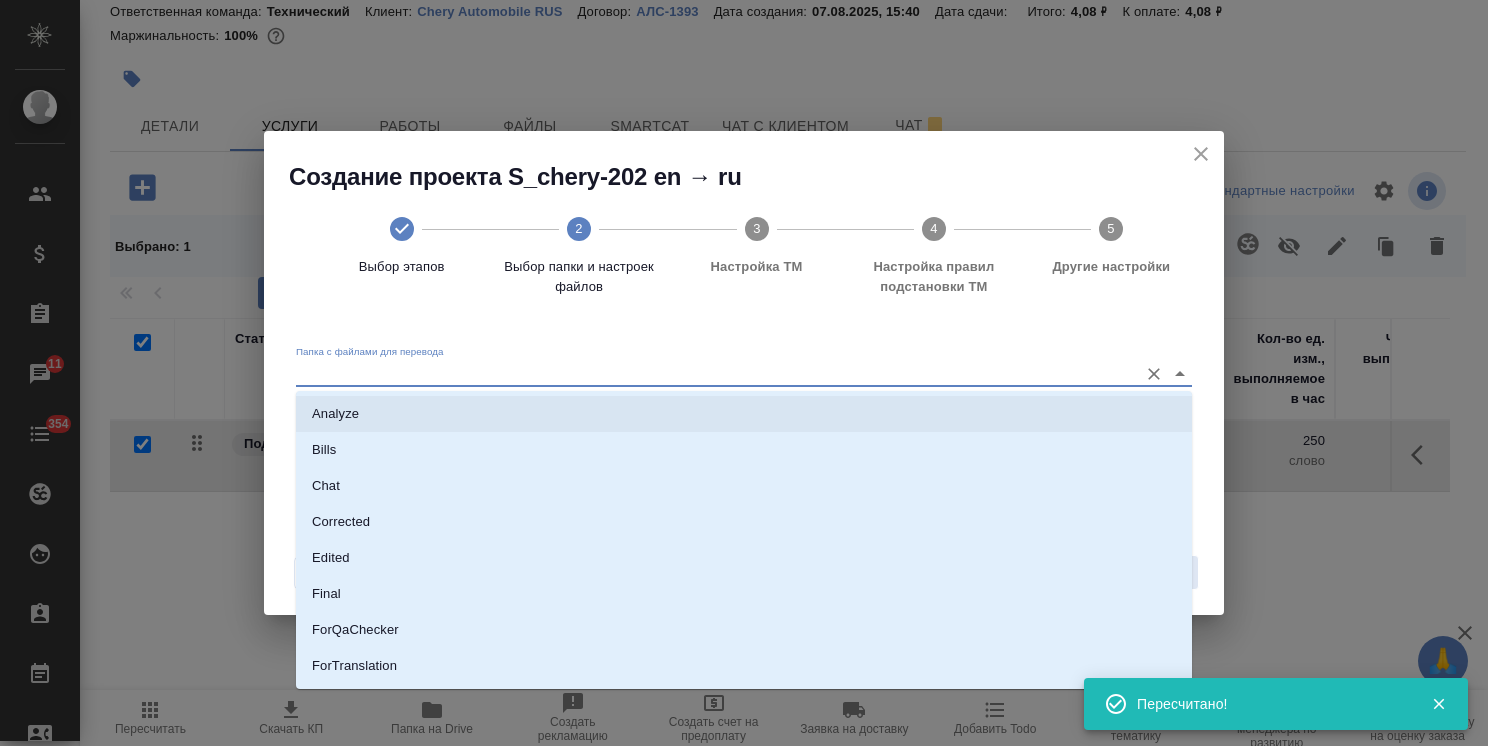 click on "Analyze" at bounding box center (744, 414) 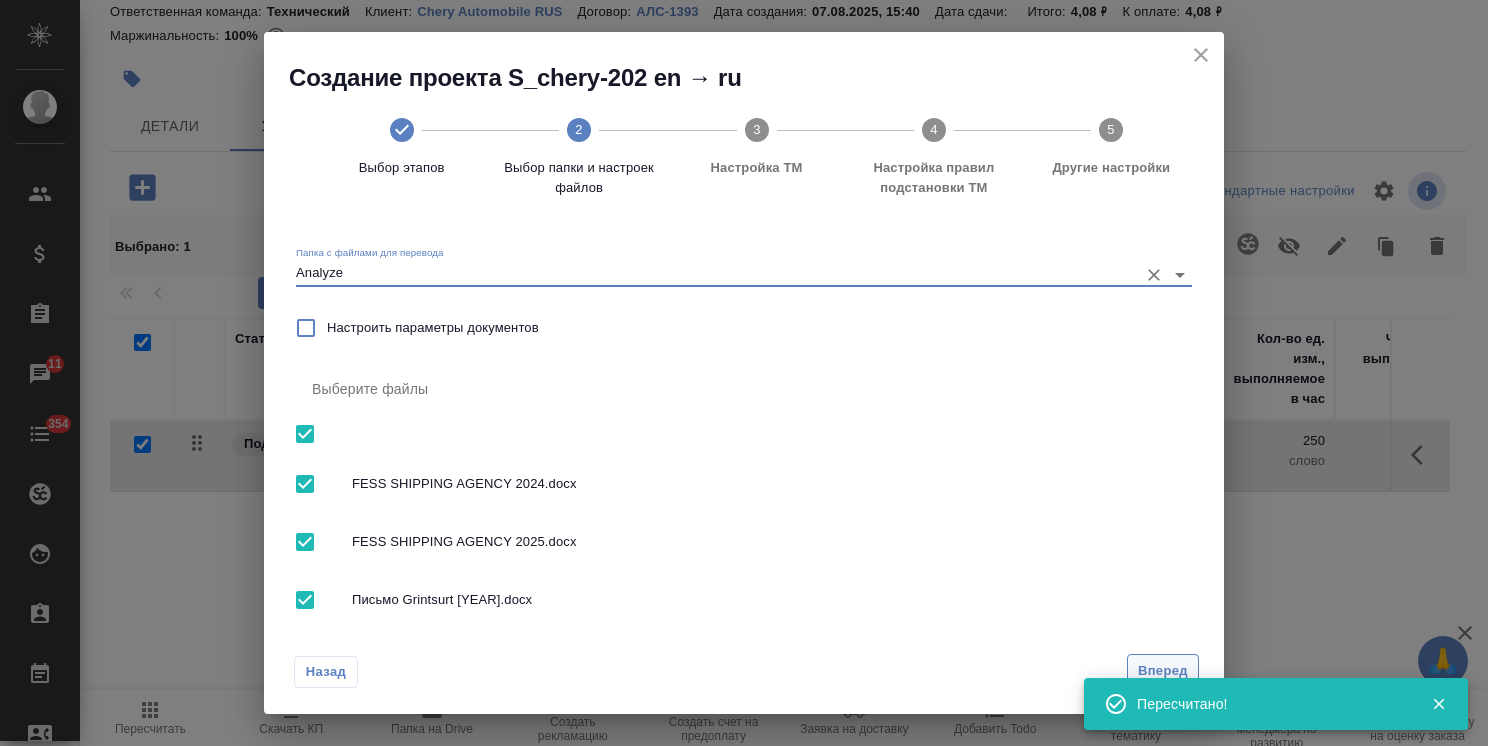 click on "Вперед" at bounding box center [1163, 671] 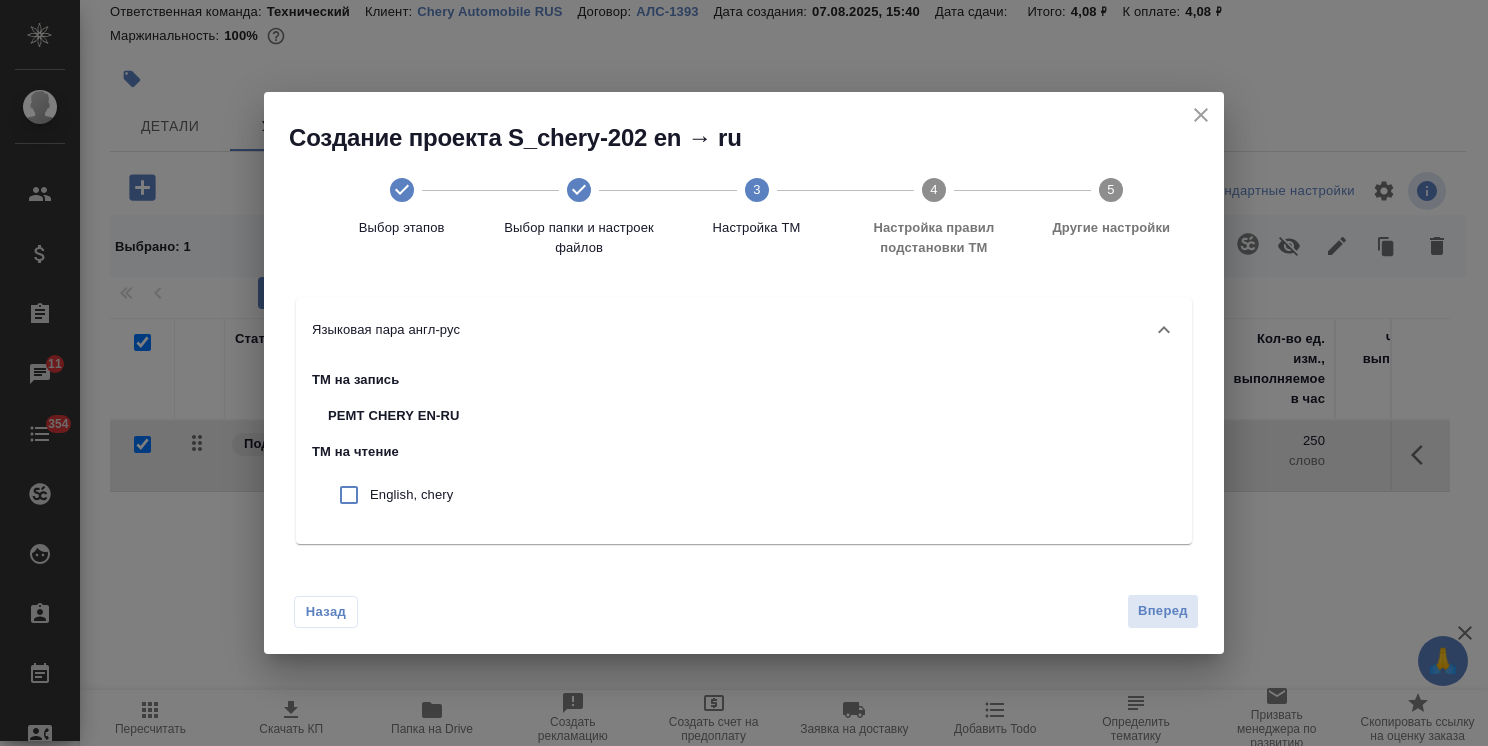 click on "English, chery" at bounding box center (415, 495) 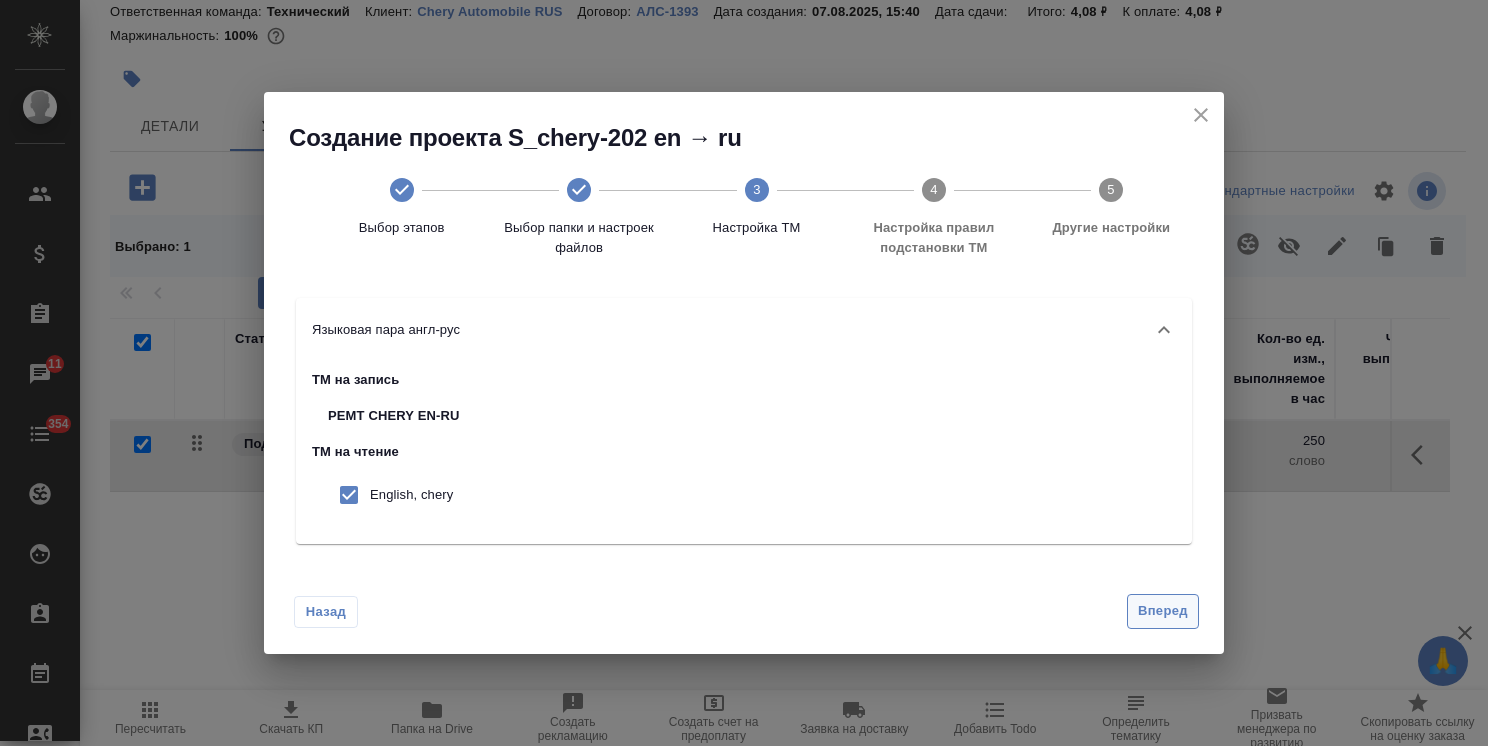 click on "Вперед" at bounding box center [1163, 611] 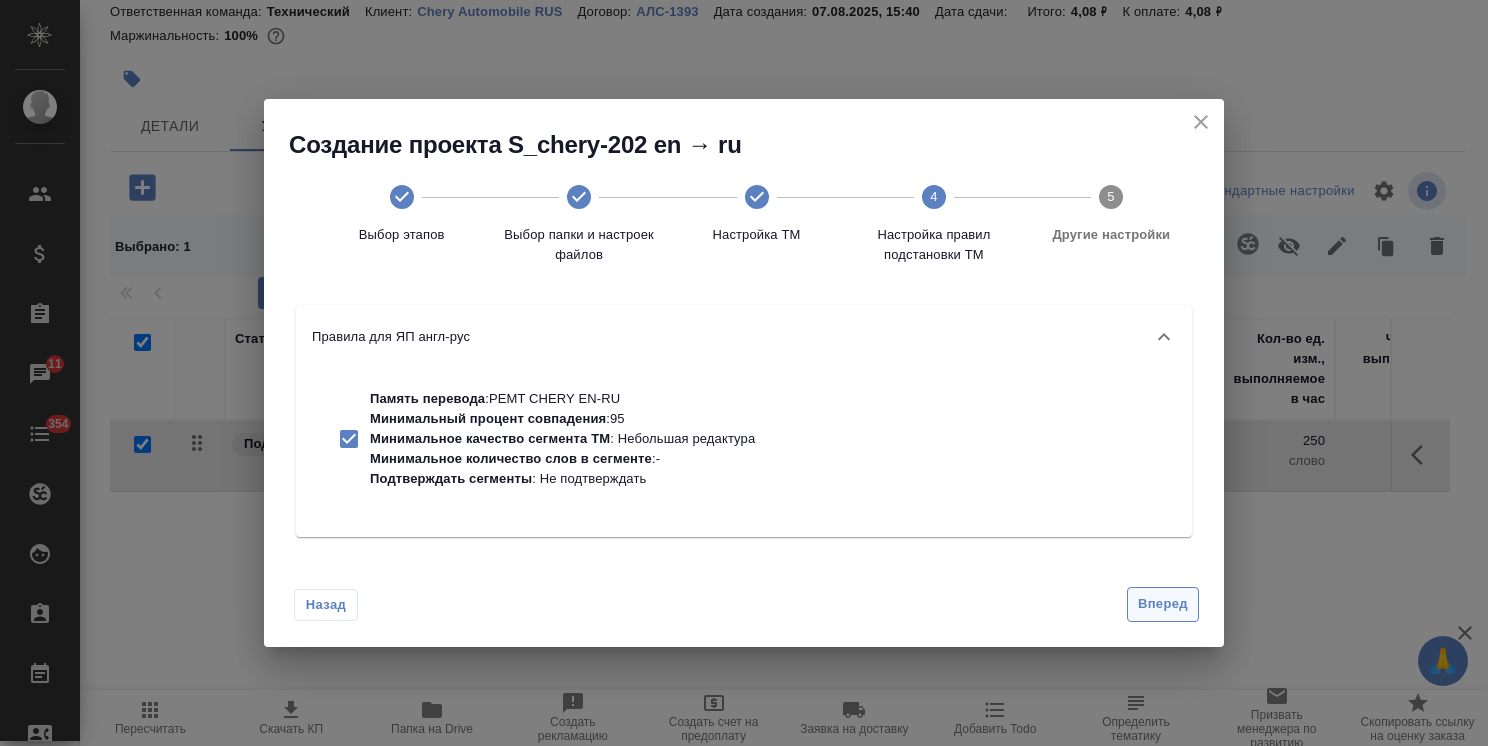 click on "Вперед" at bounding box center (1163, 604) 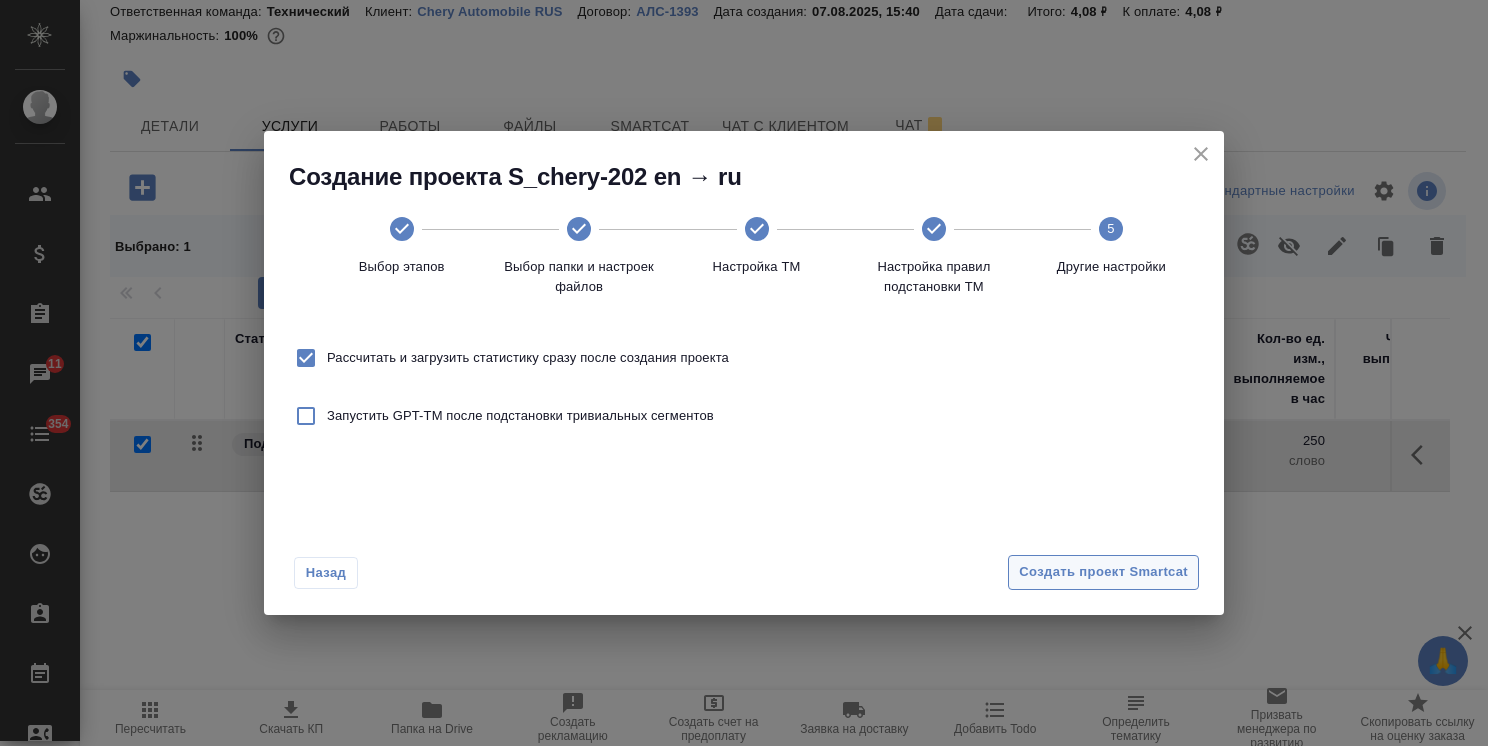 click on "Создать проект Smartcat" at bounding box center [1103, 572] 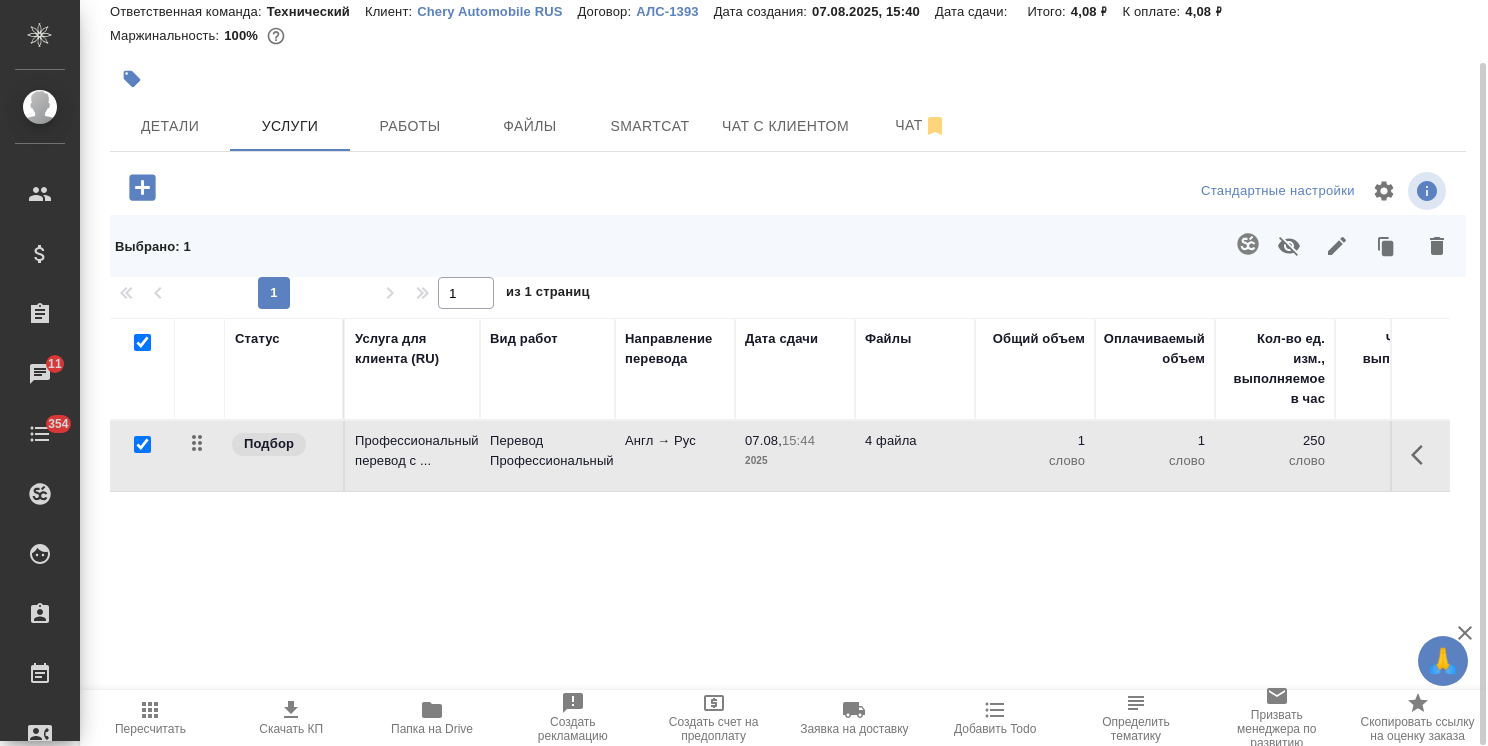 click 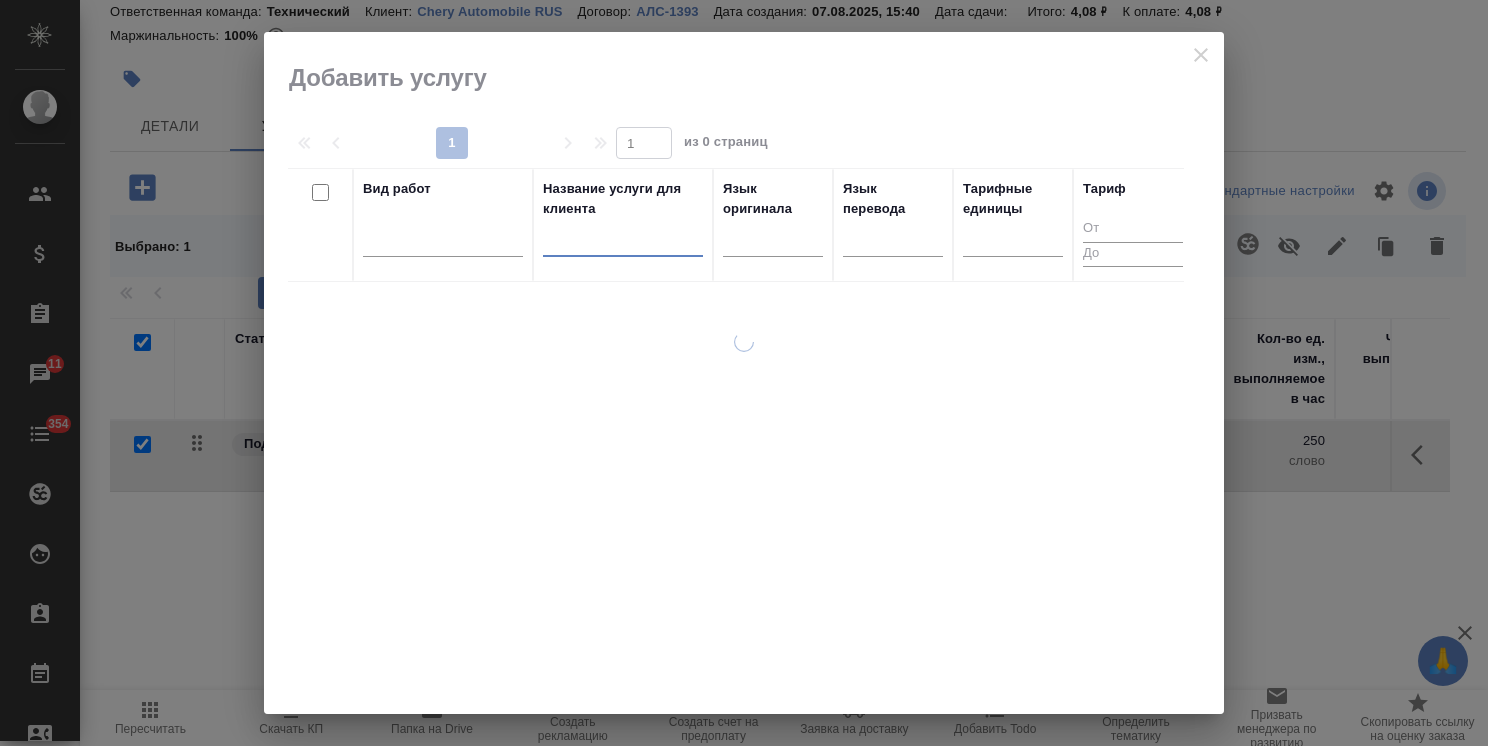 click at bounding box center [623, 244] 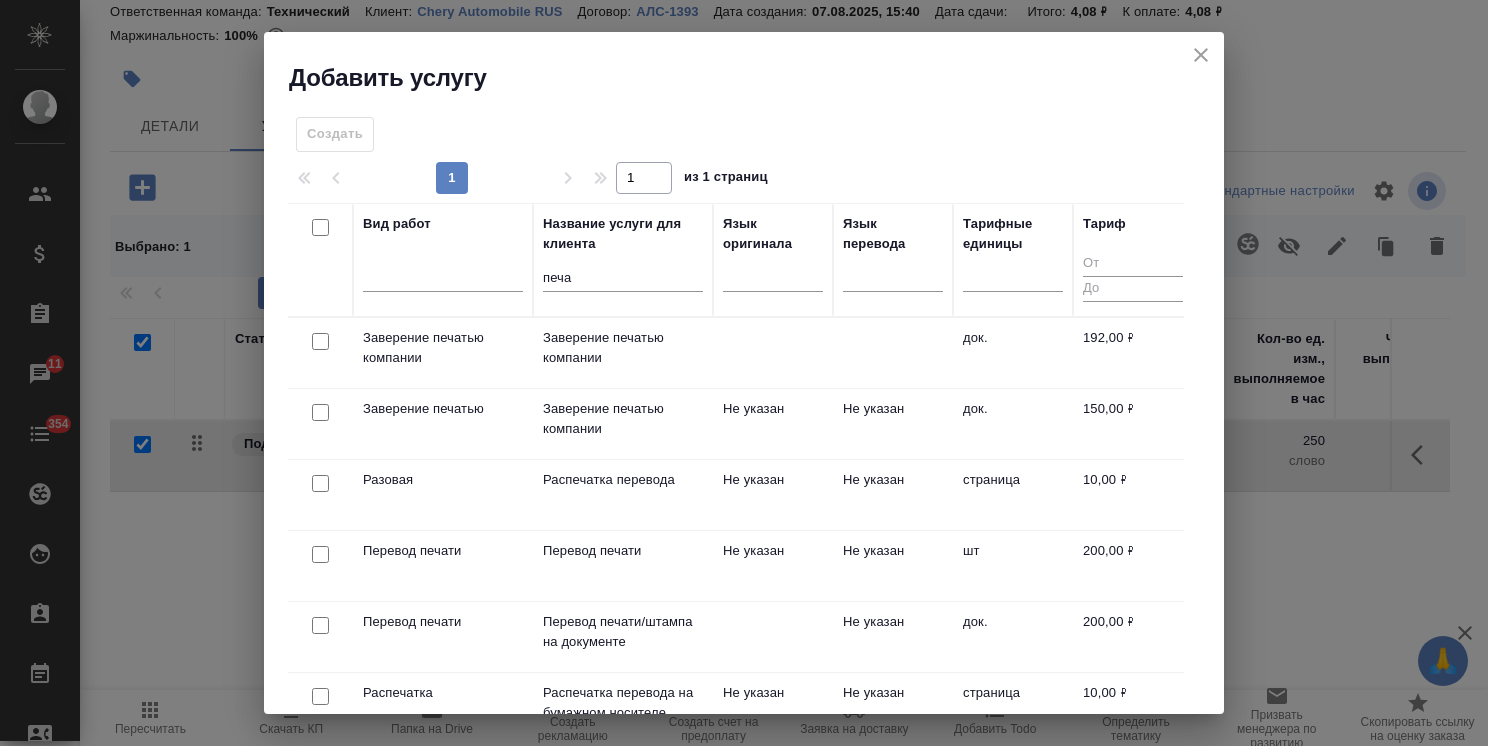 click at bounding box center [320, 341] 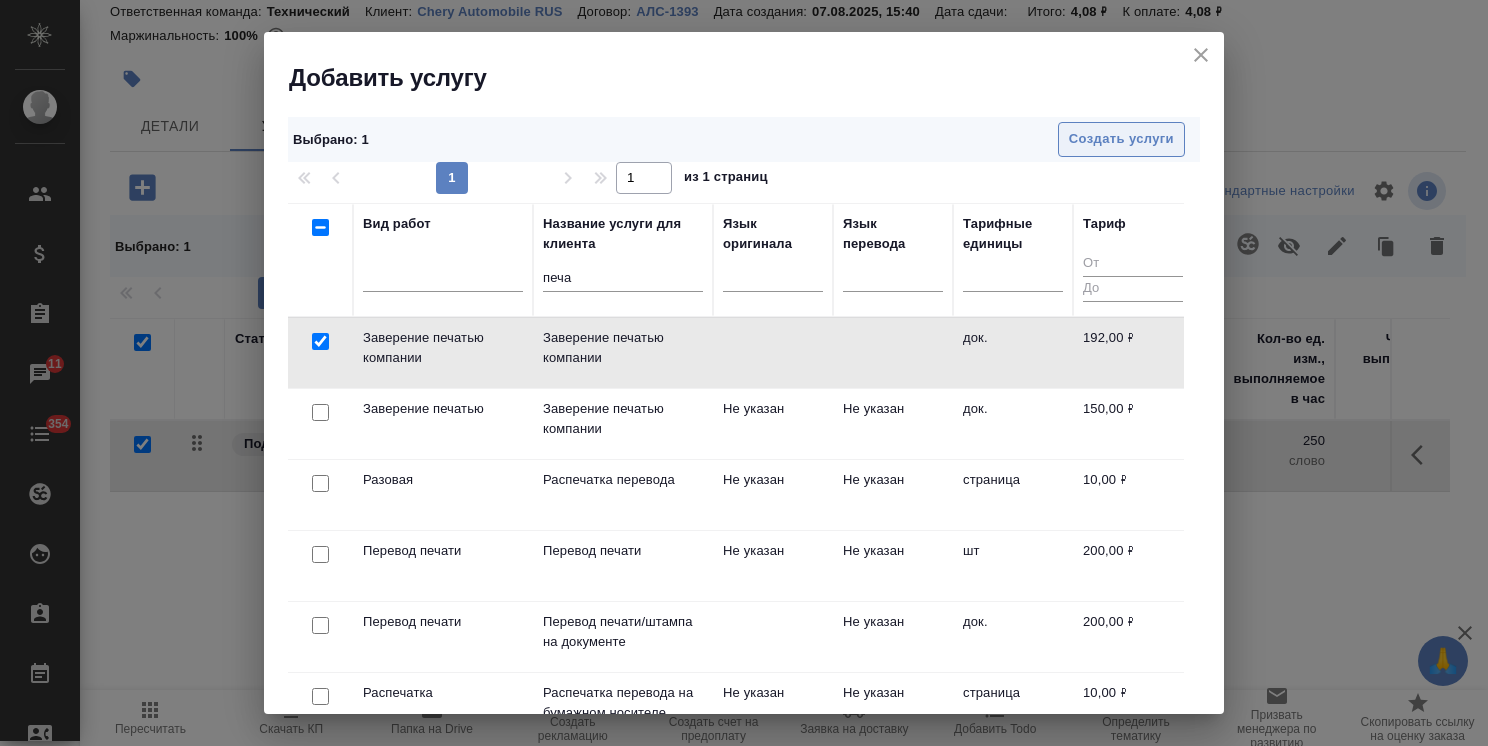 click on "Создать услуги" at bounding box center [1121, 139] 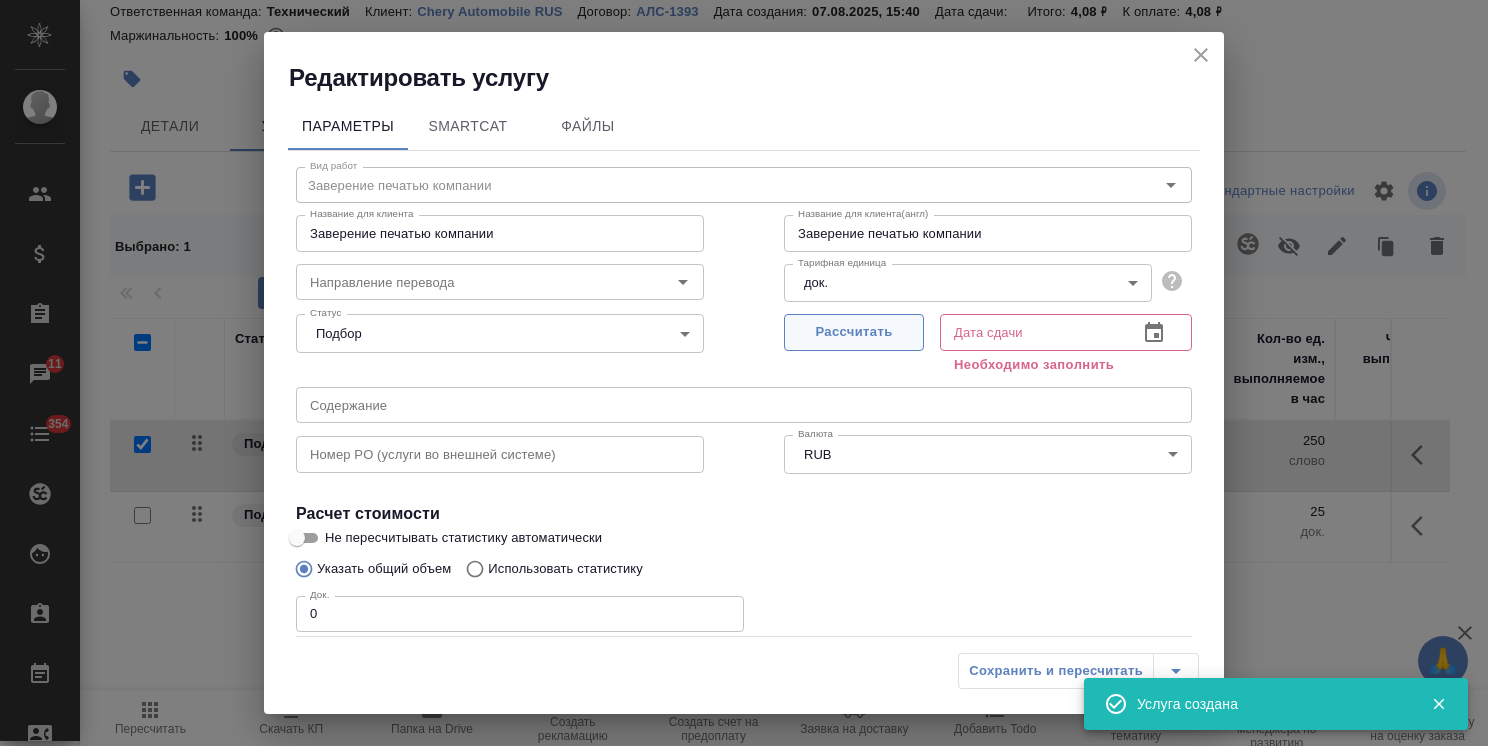 click on "Рассчитать" at bounding box center (854, 332) 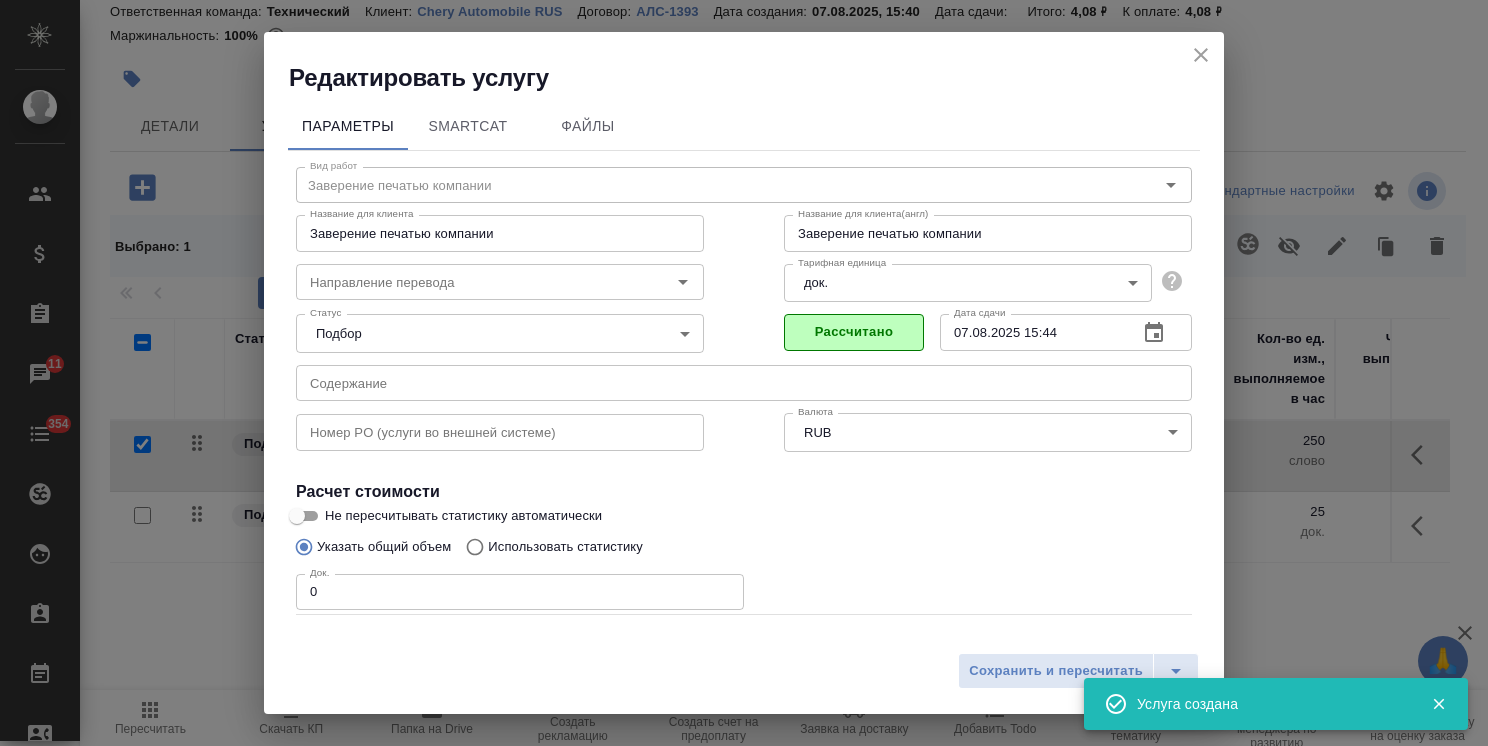 drag, startPoint x: 365, startPoint y: 586, endPoint x: 264, endPoint y: 583, distance: 101.04455 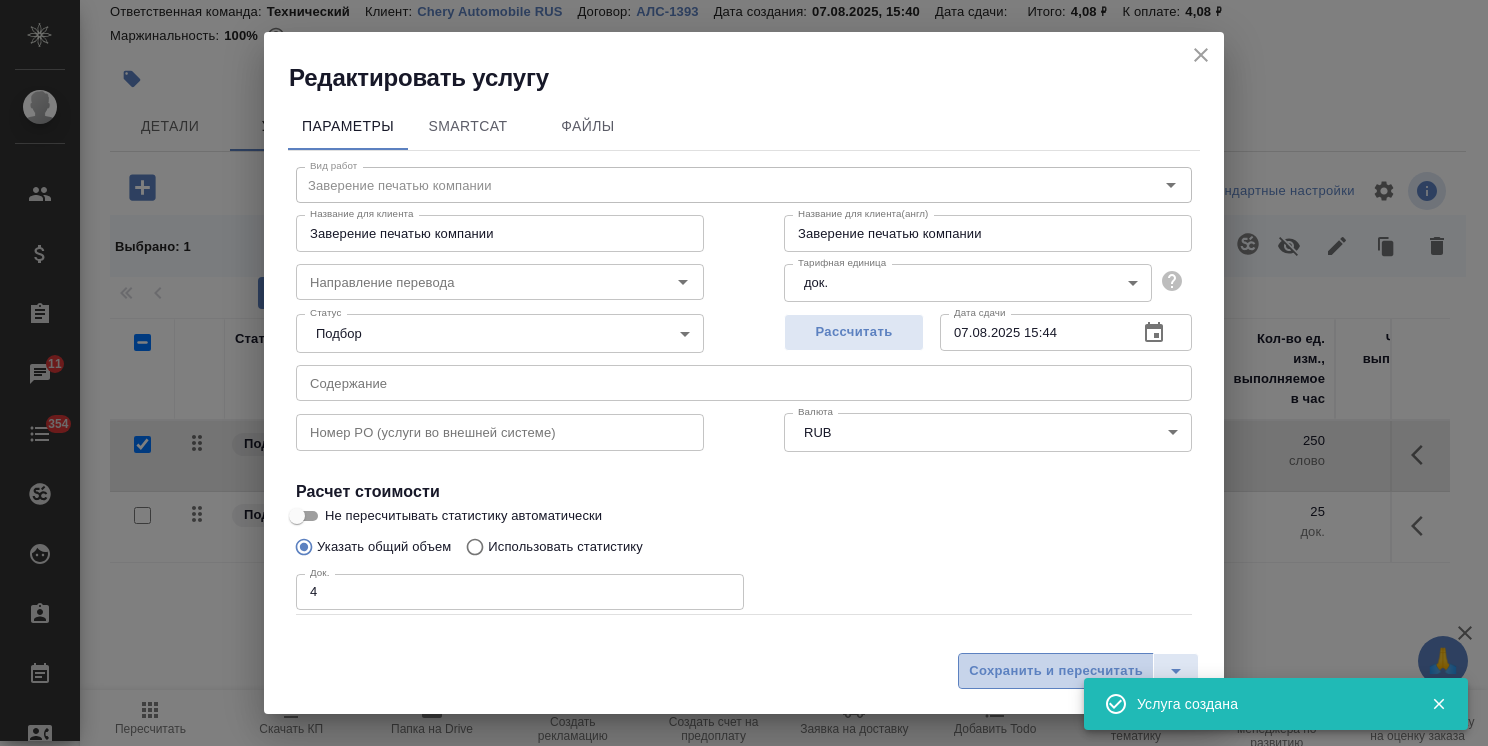 click on "Сохранить и пересчитать" at bounding box center [1056, 671] 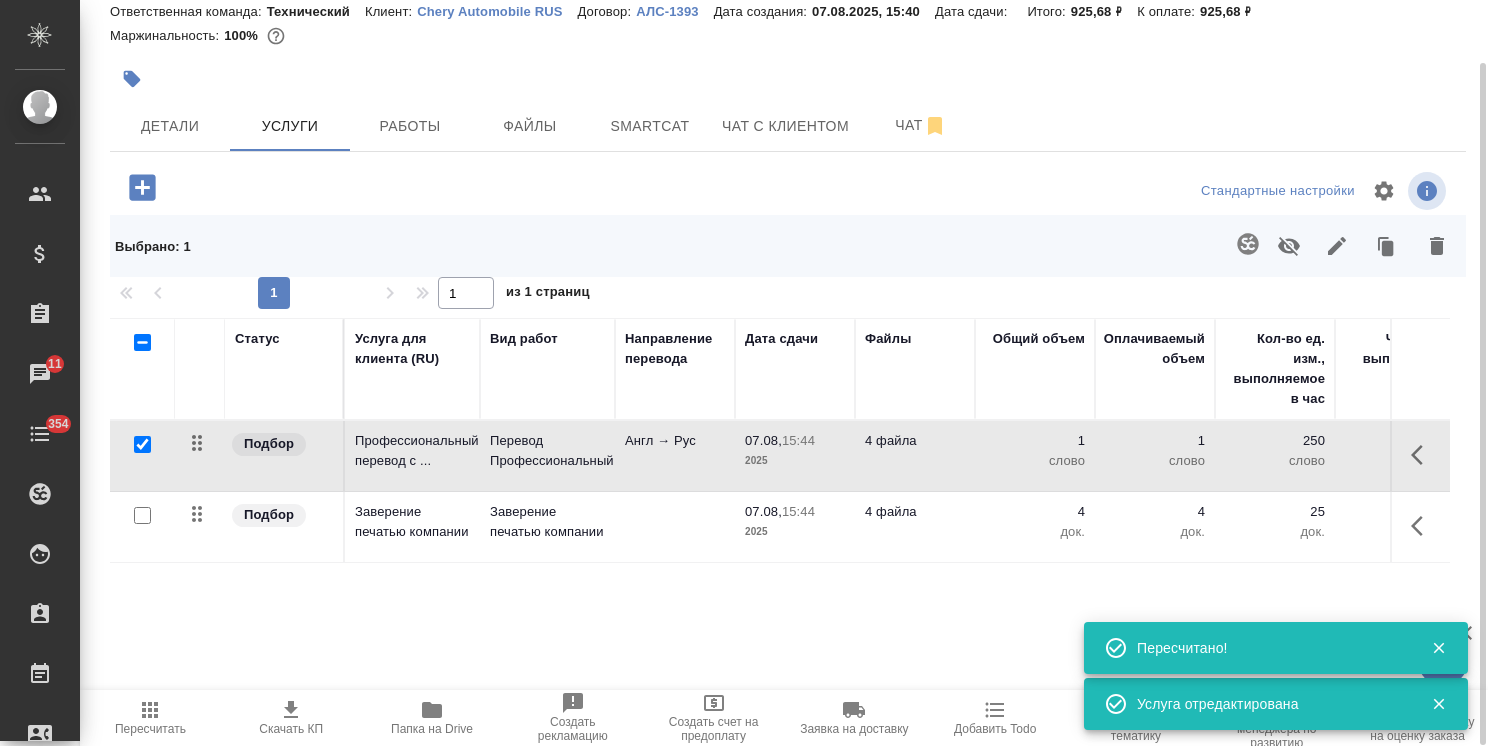 click at bounding box center [142, 444] 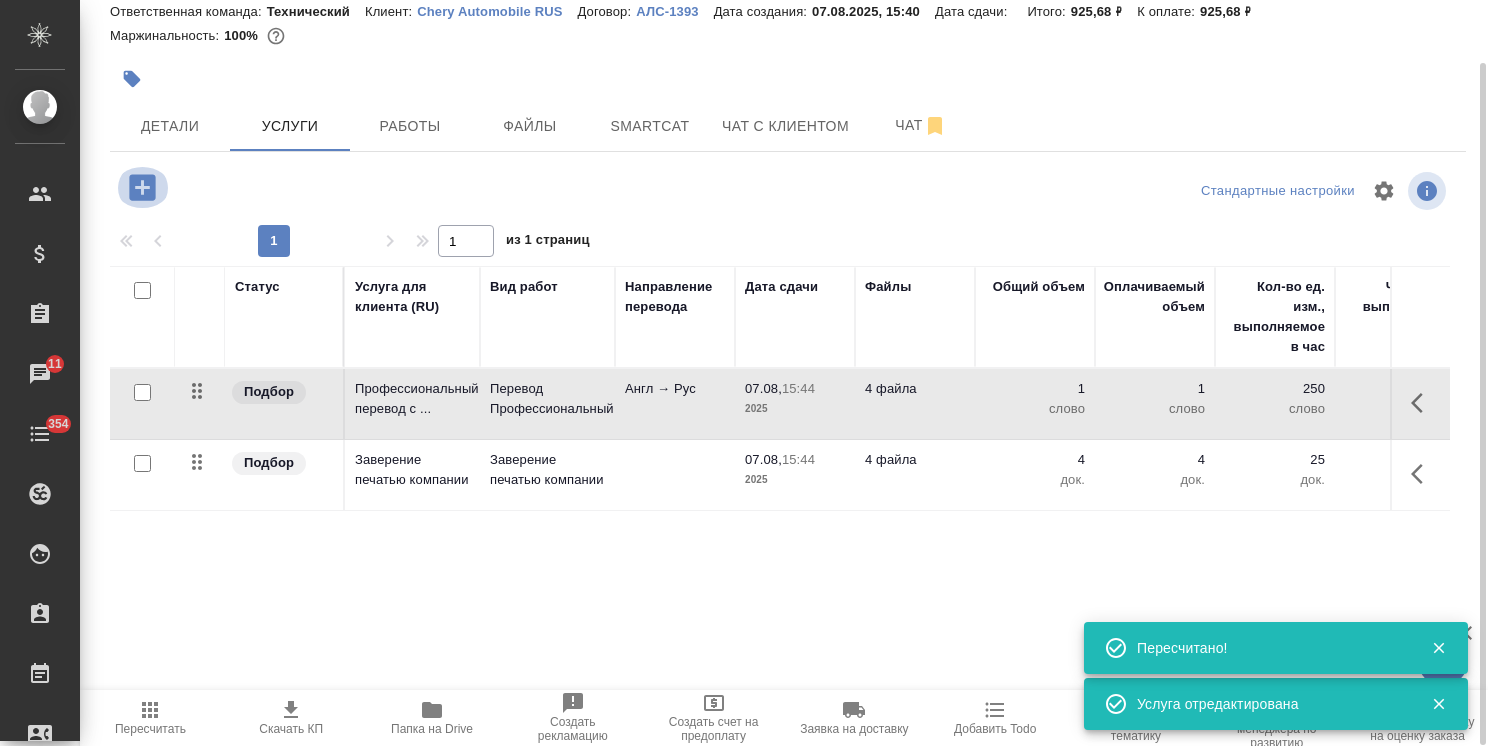 click 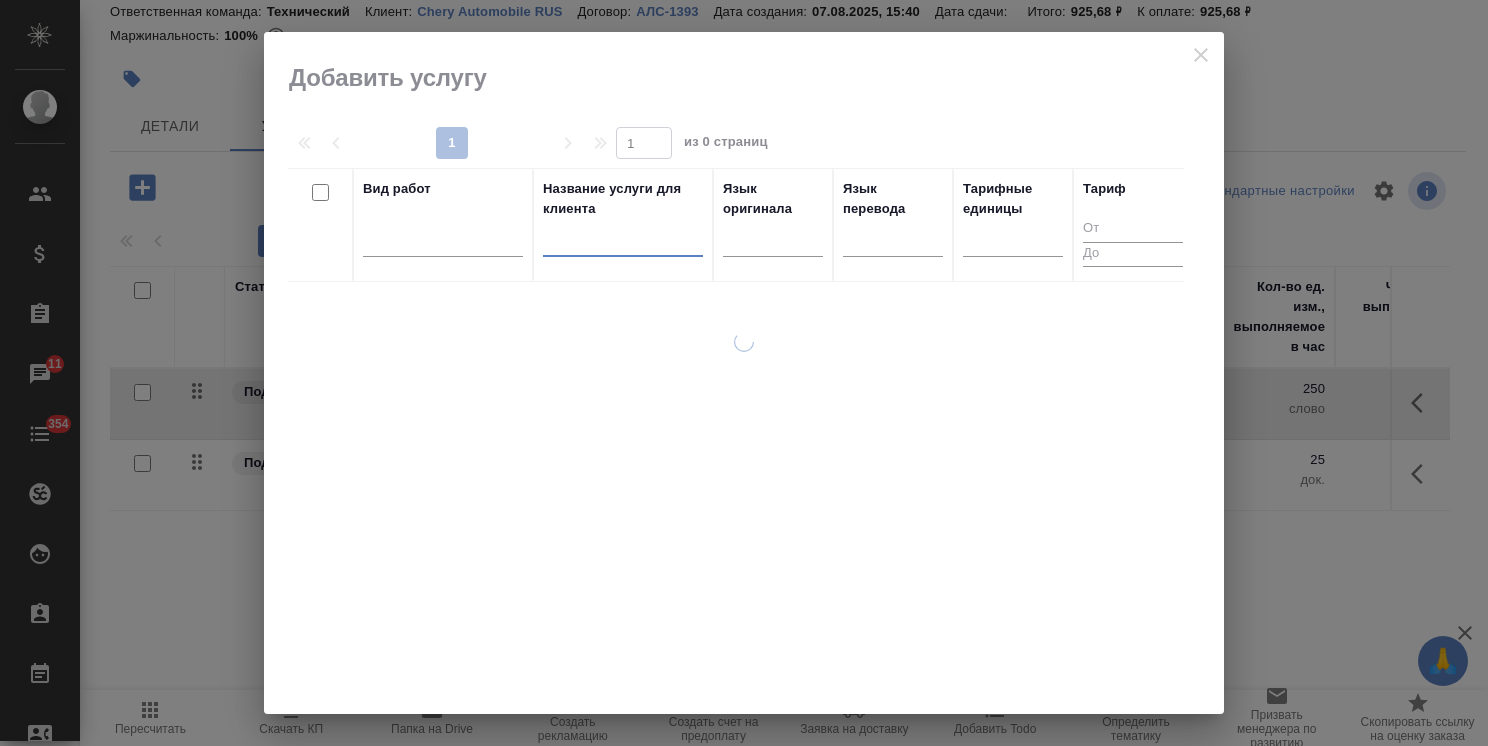 click at bounding box center [623, 244] 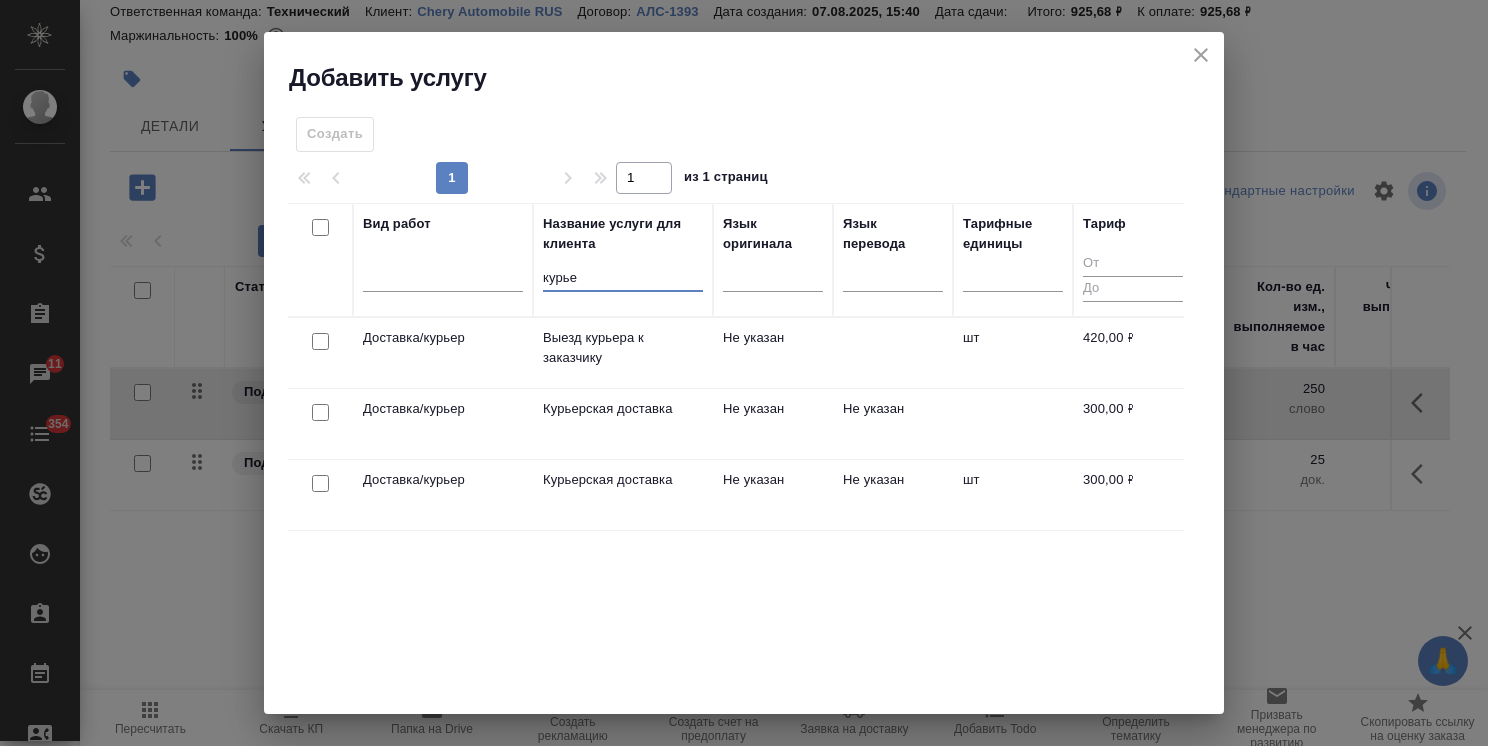 click at bounding box center [320, 341] 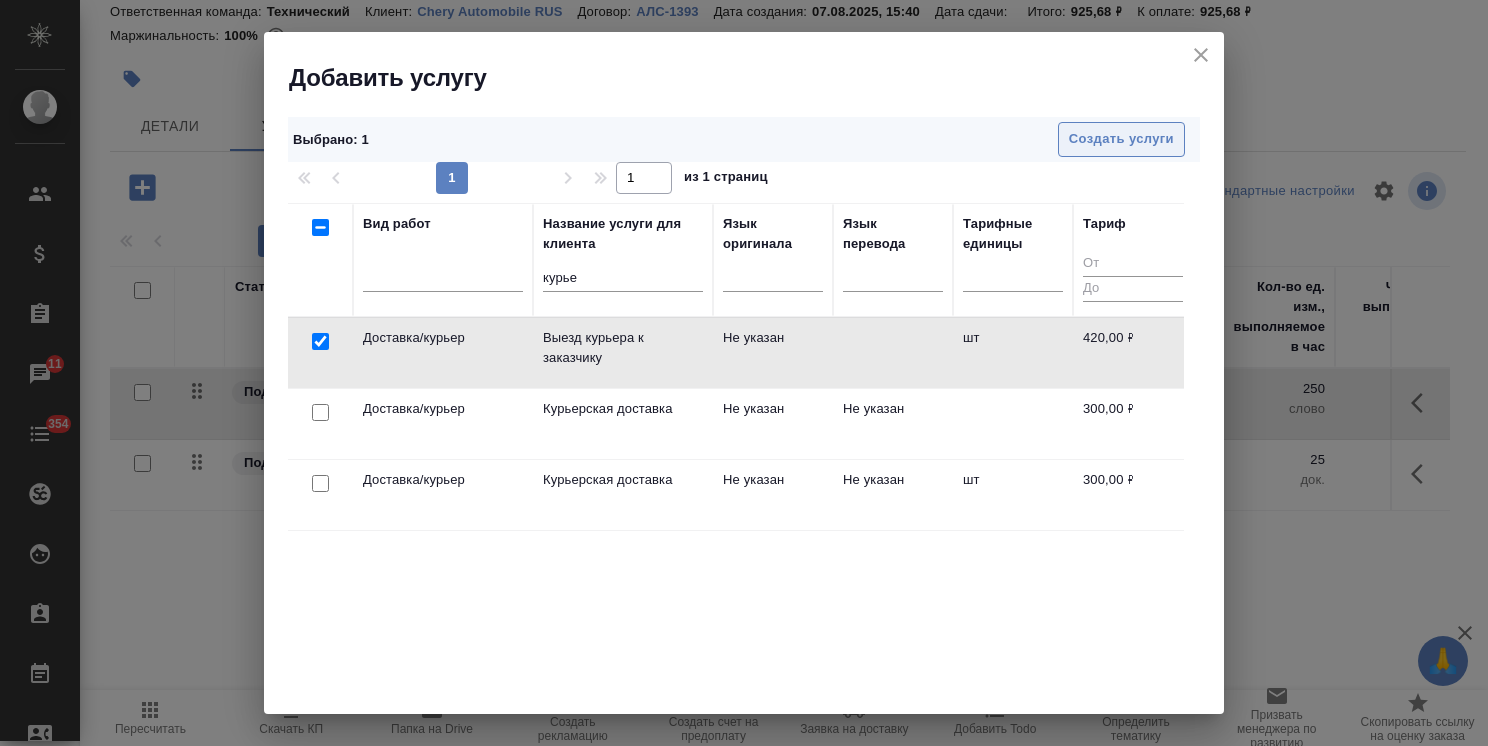 click on "Создать услуги" at bounding box center [1121, 139] 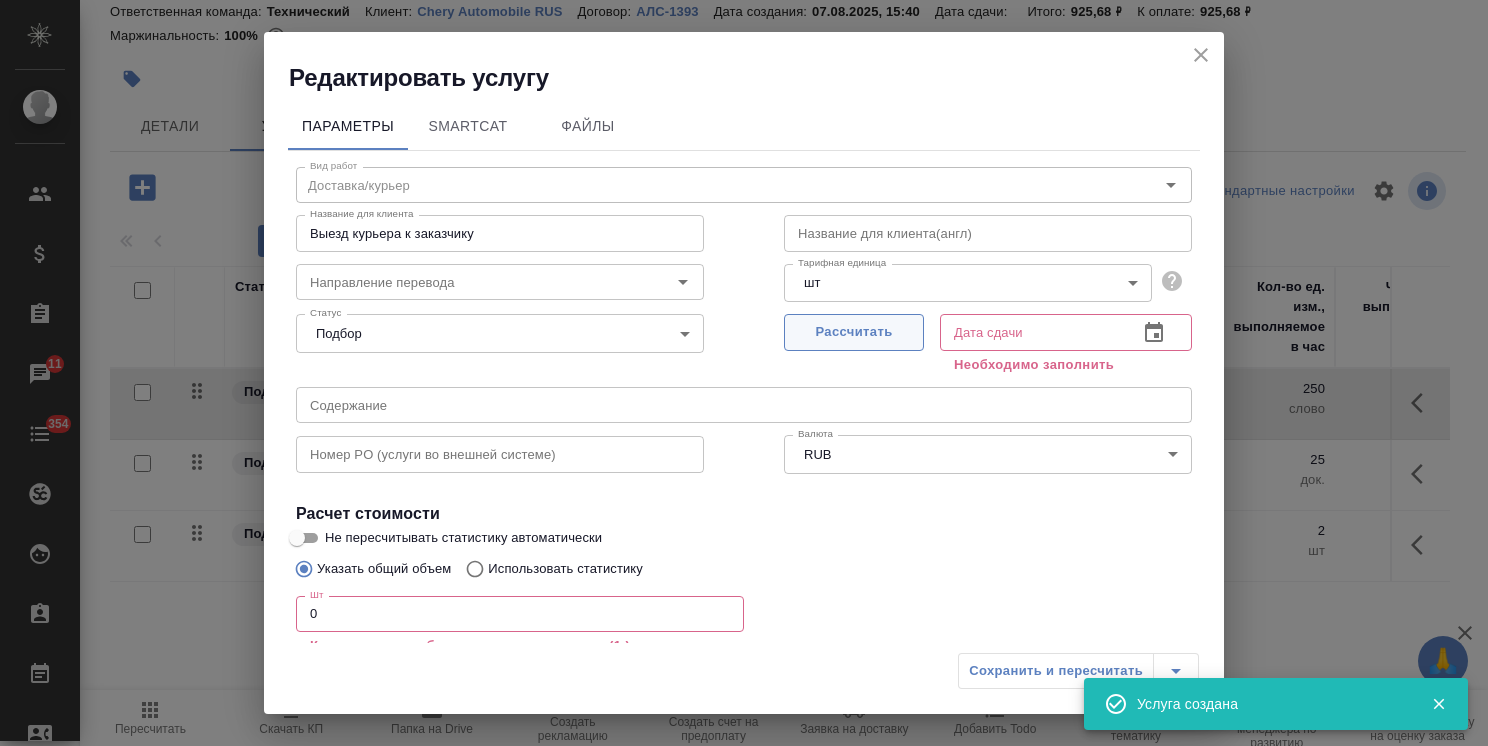 click on "Рассчитать" at bounding box center (854, 332) 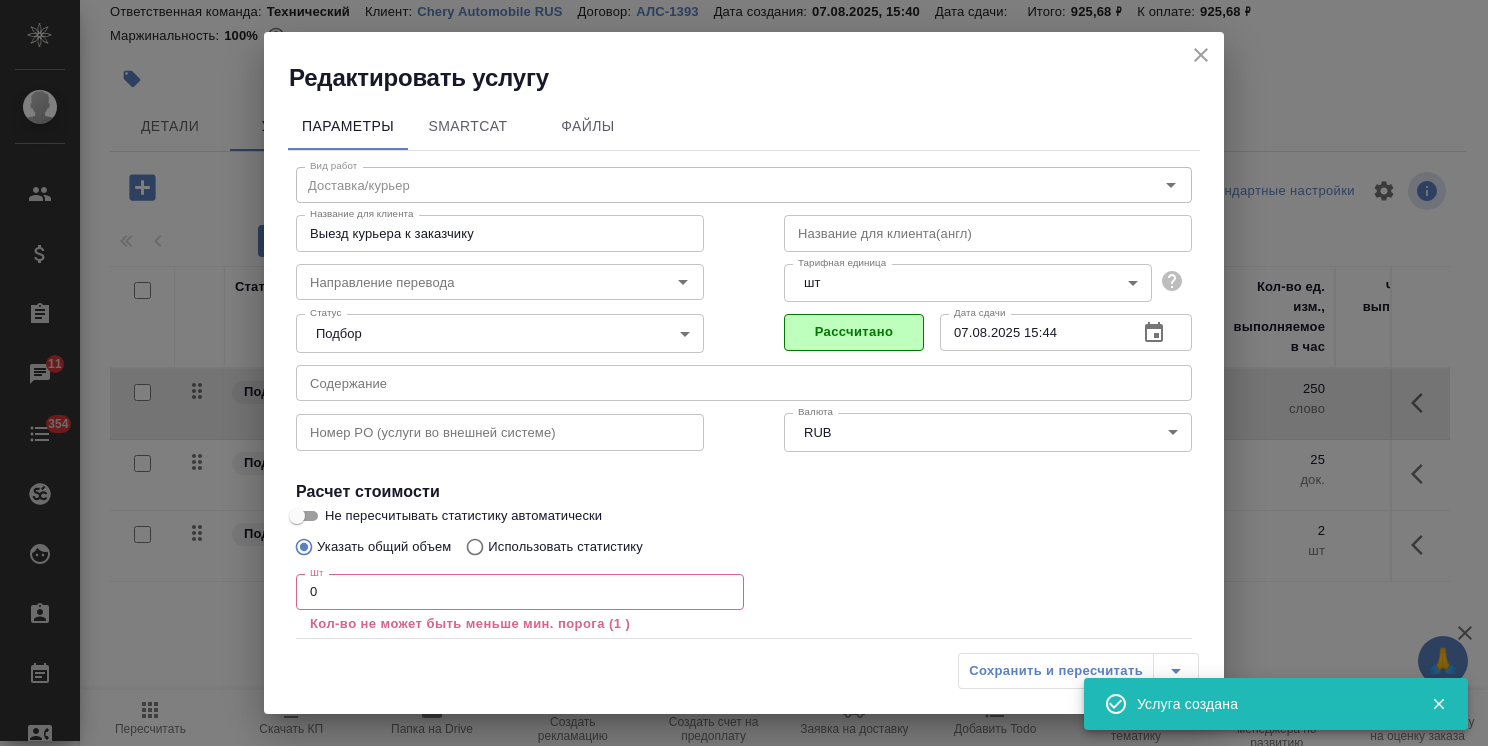 drag, startPoint x: 352, startPoint y: 590, endPoint x: 264, endPoint y: 596, distance: 88.20431 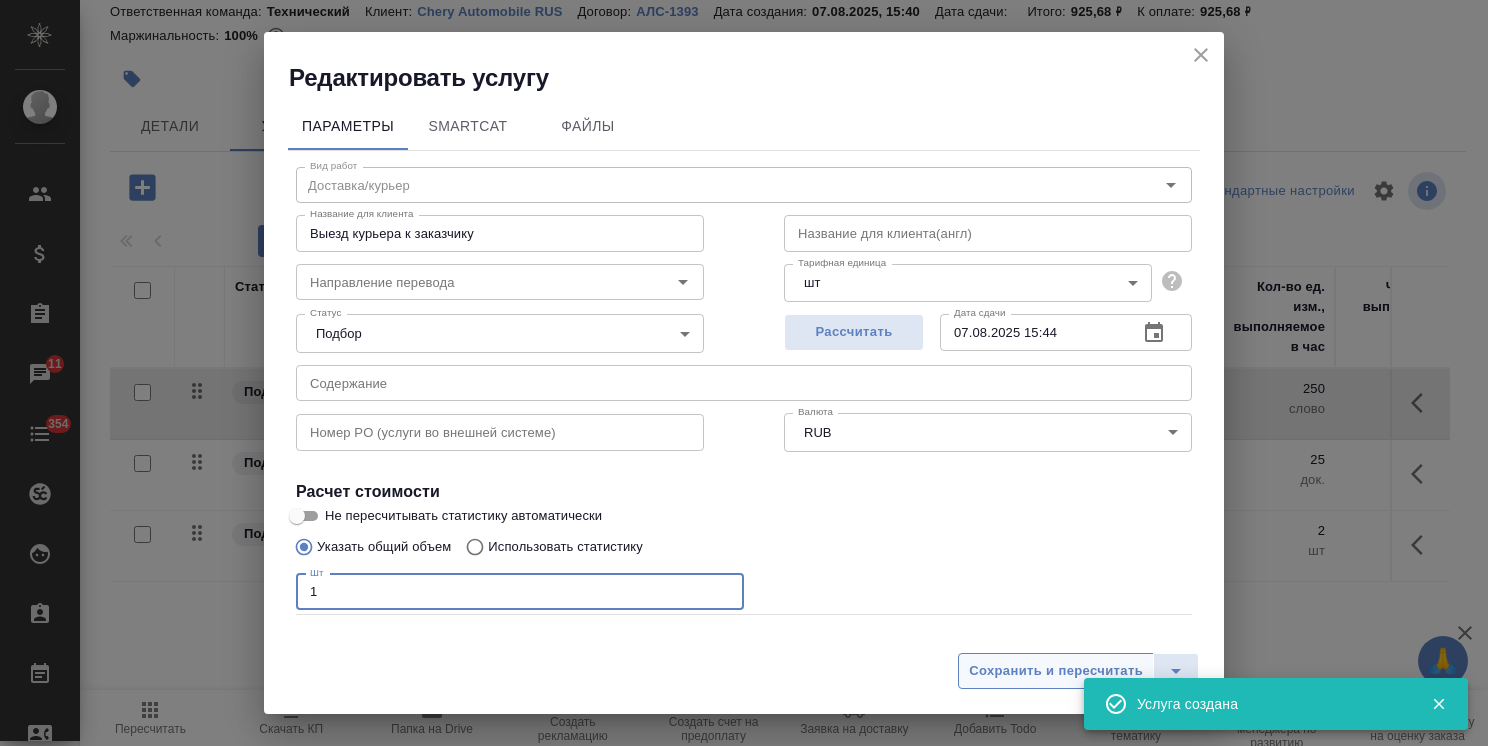 click on "Сохранить и пересчитать" at bounding box center [1056, 671] 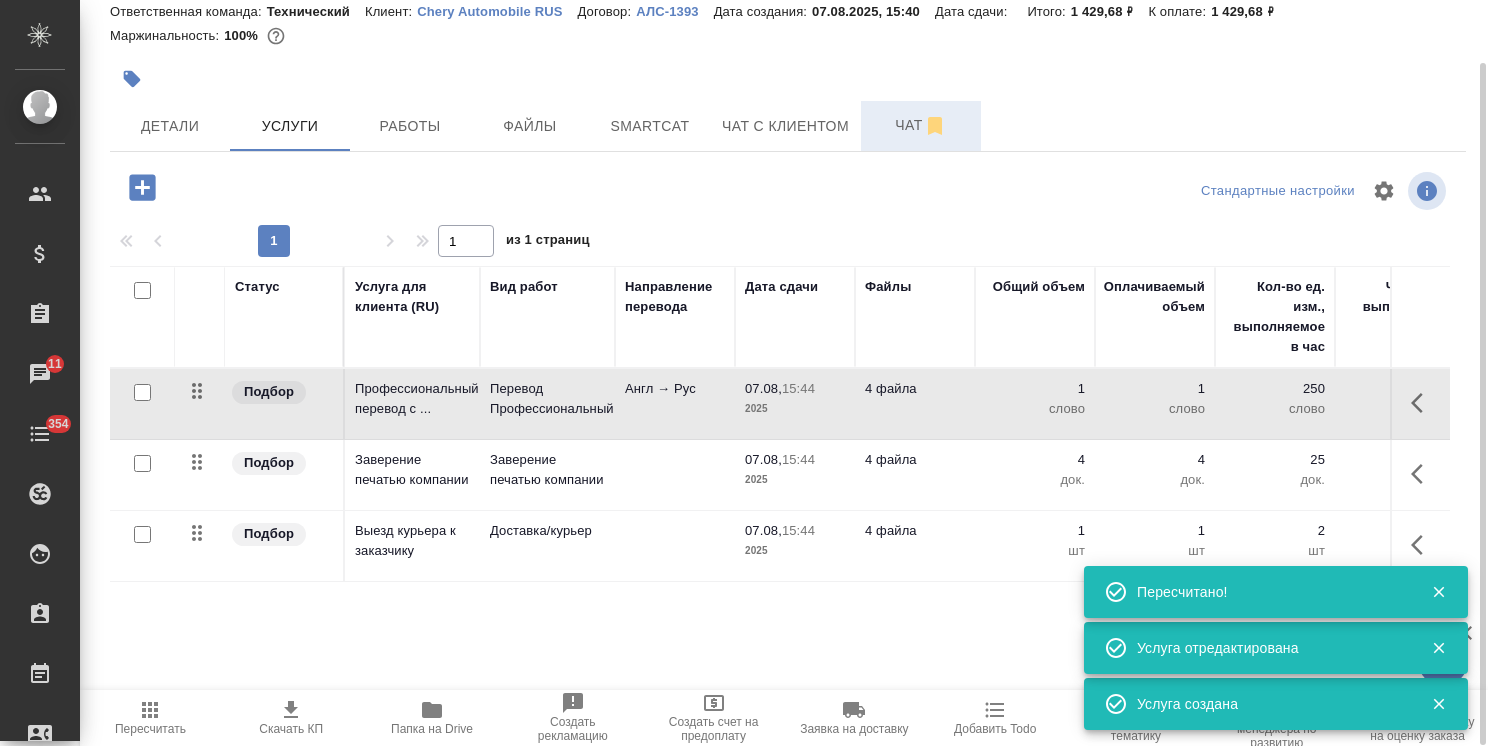 click on "Чат" at bounding box center [921, 125] 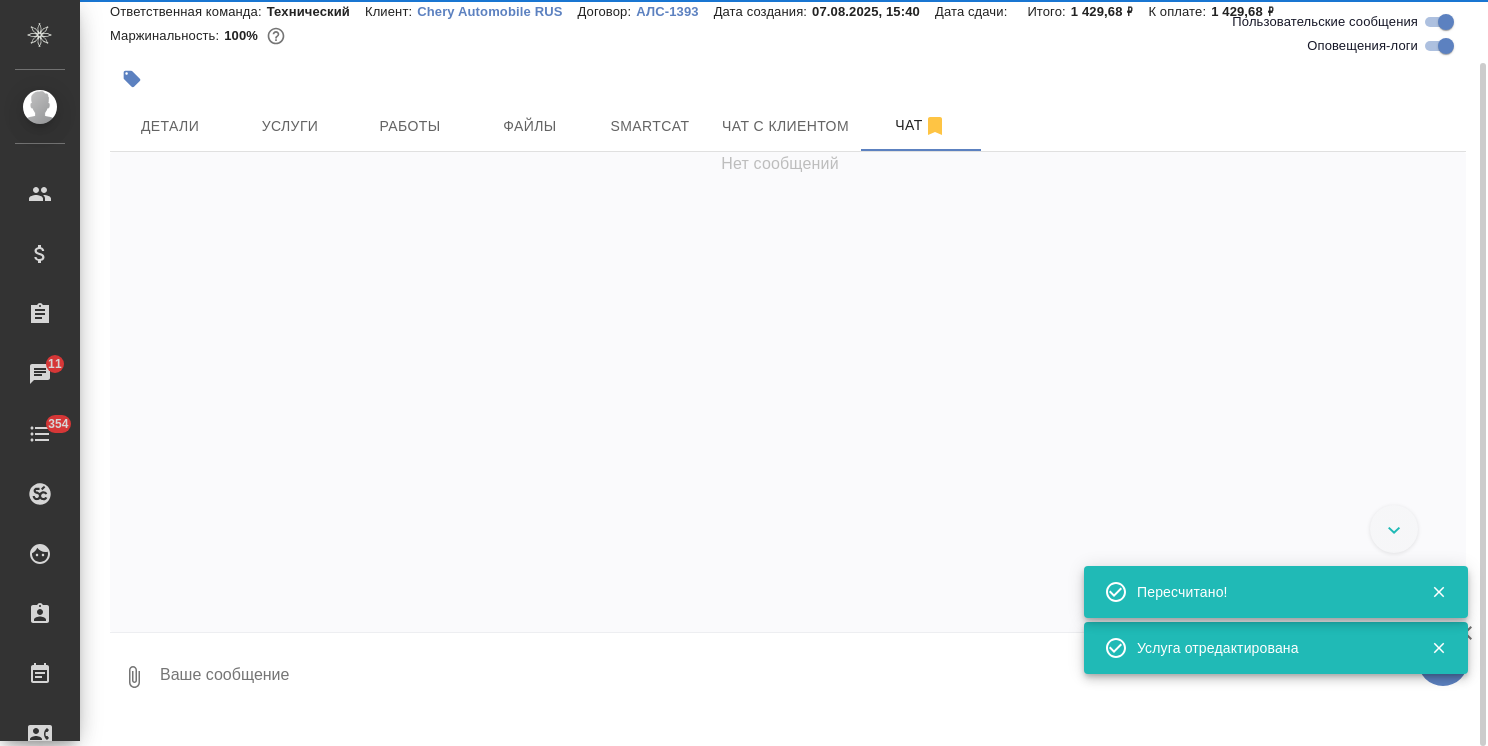 scroll, scrollTop: 68, scrollLeft: 0, axis: vertical 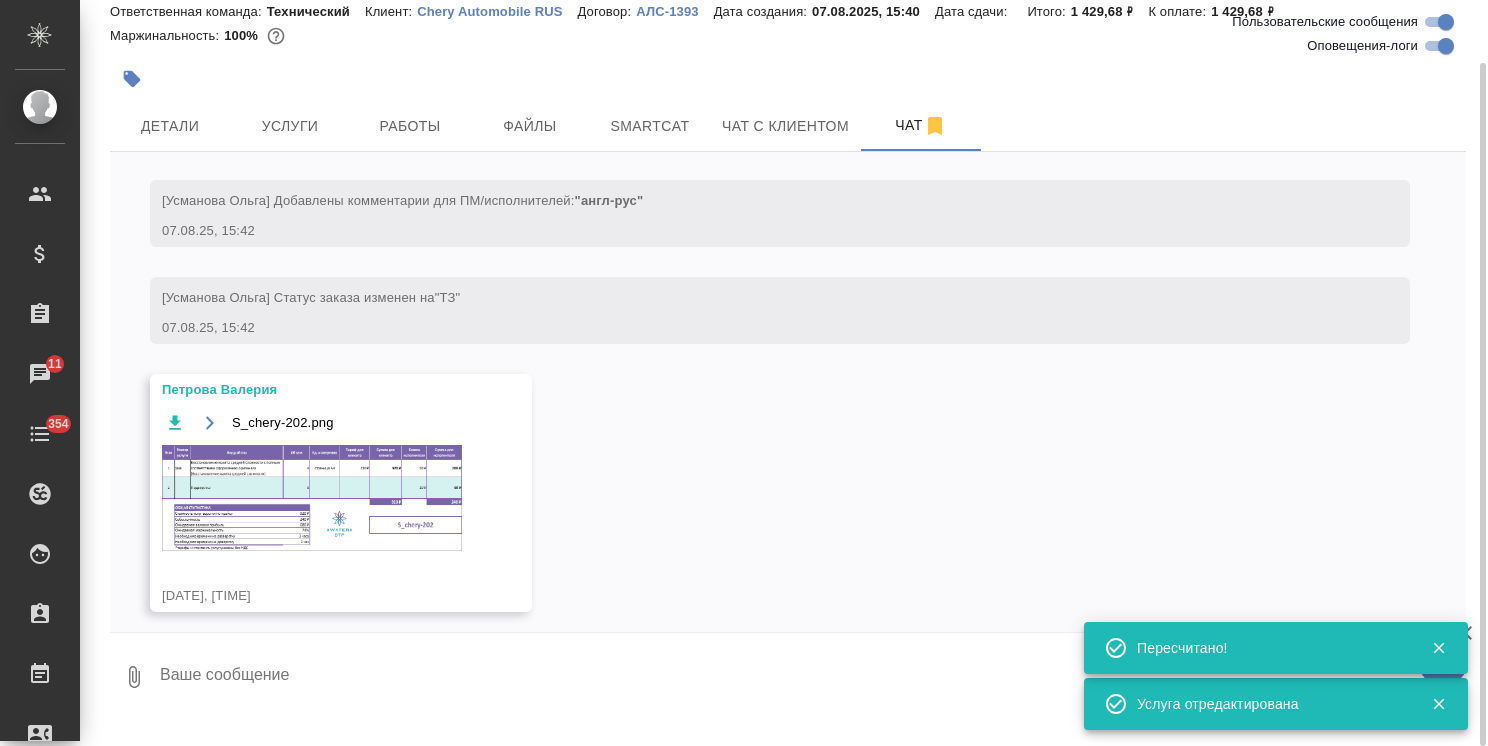 click at bounding box center [312, 498] 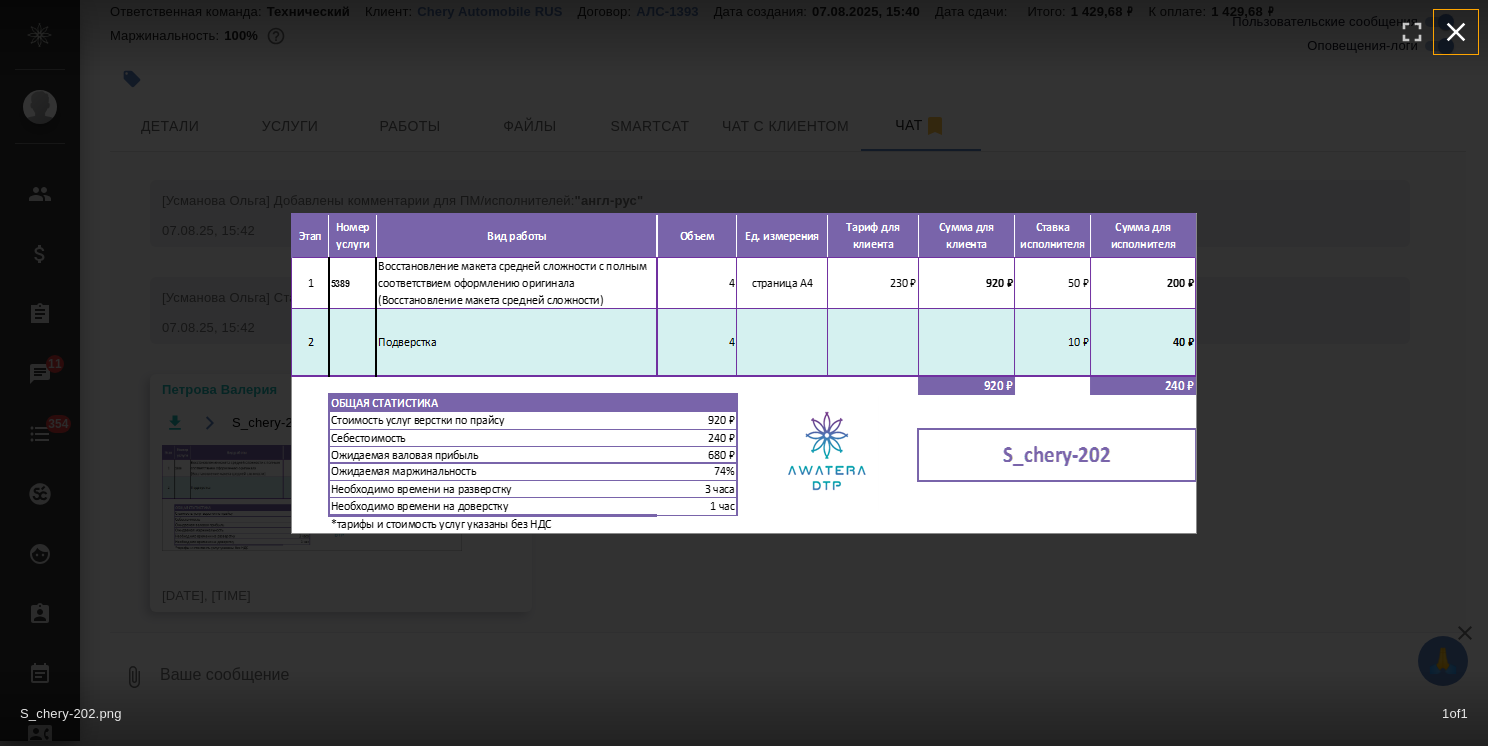 click 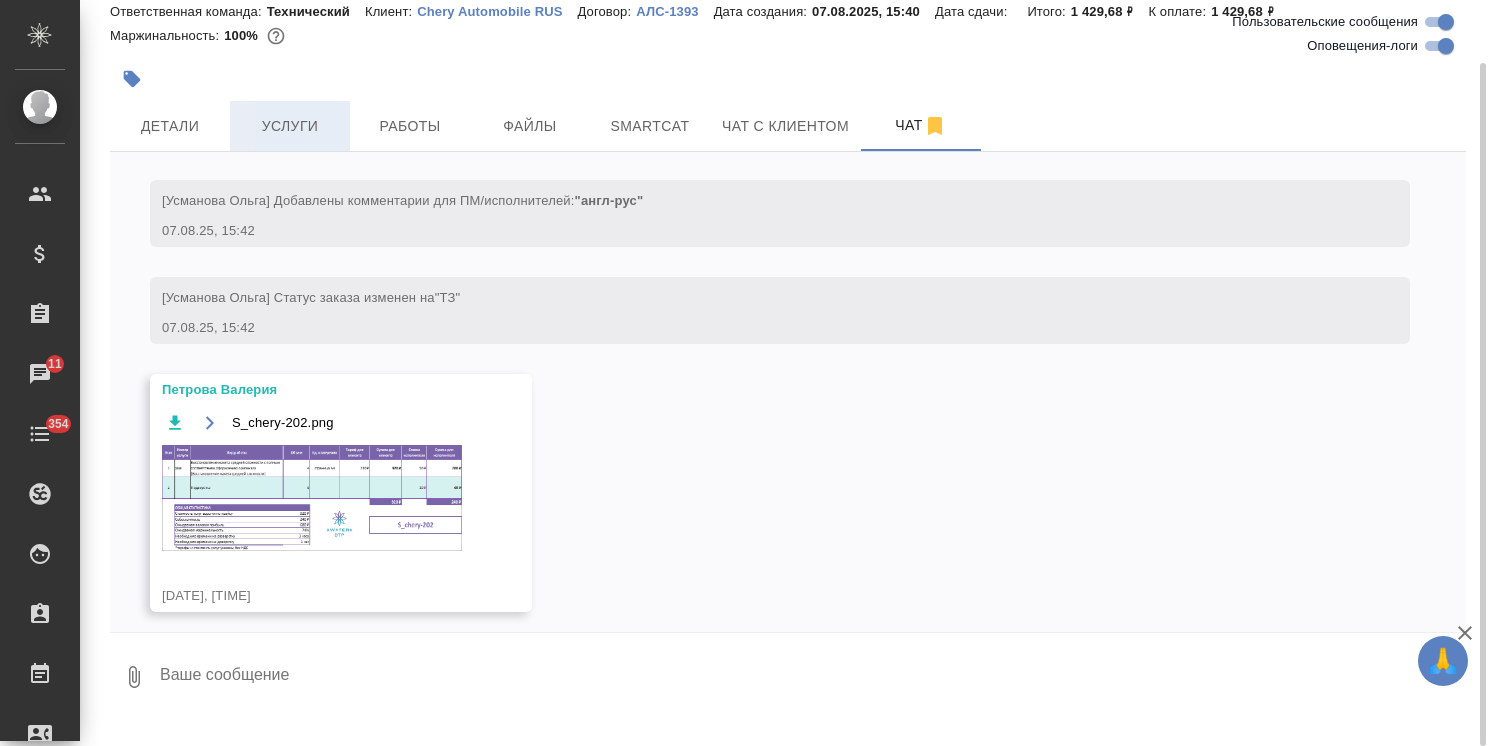 click on "Услуги" at bounding box center [290, 126] 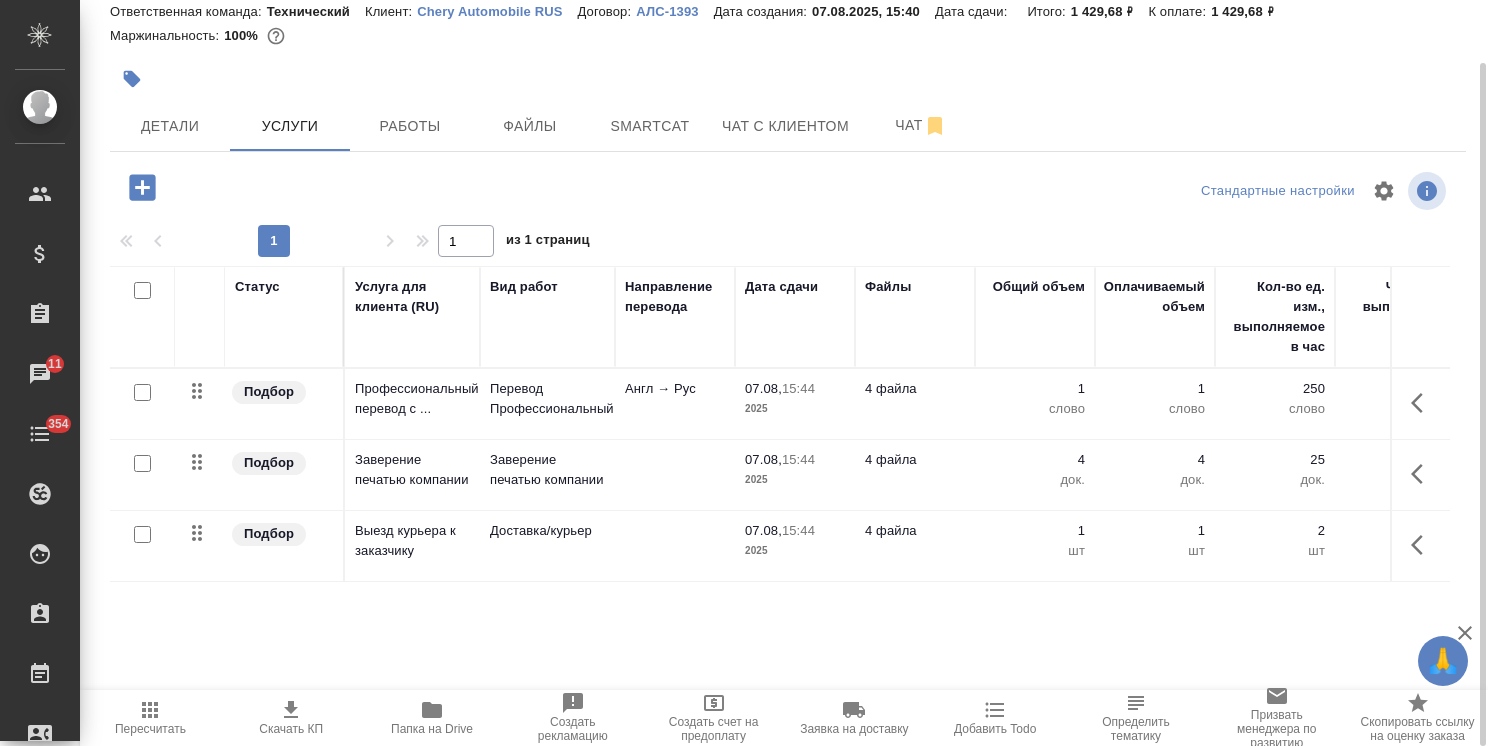 click 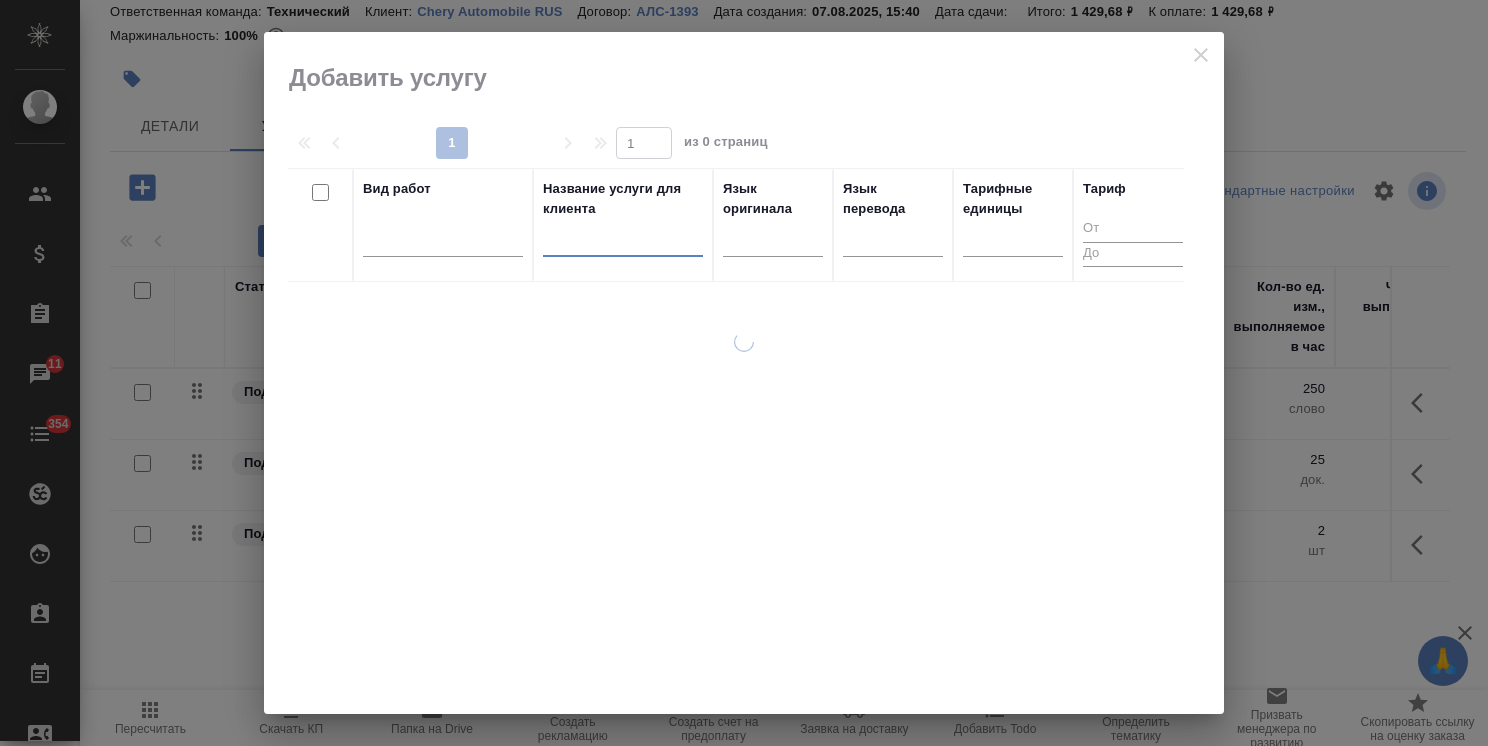click at bounding box center [623, 244] 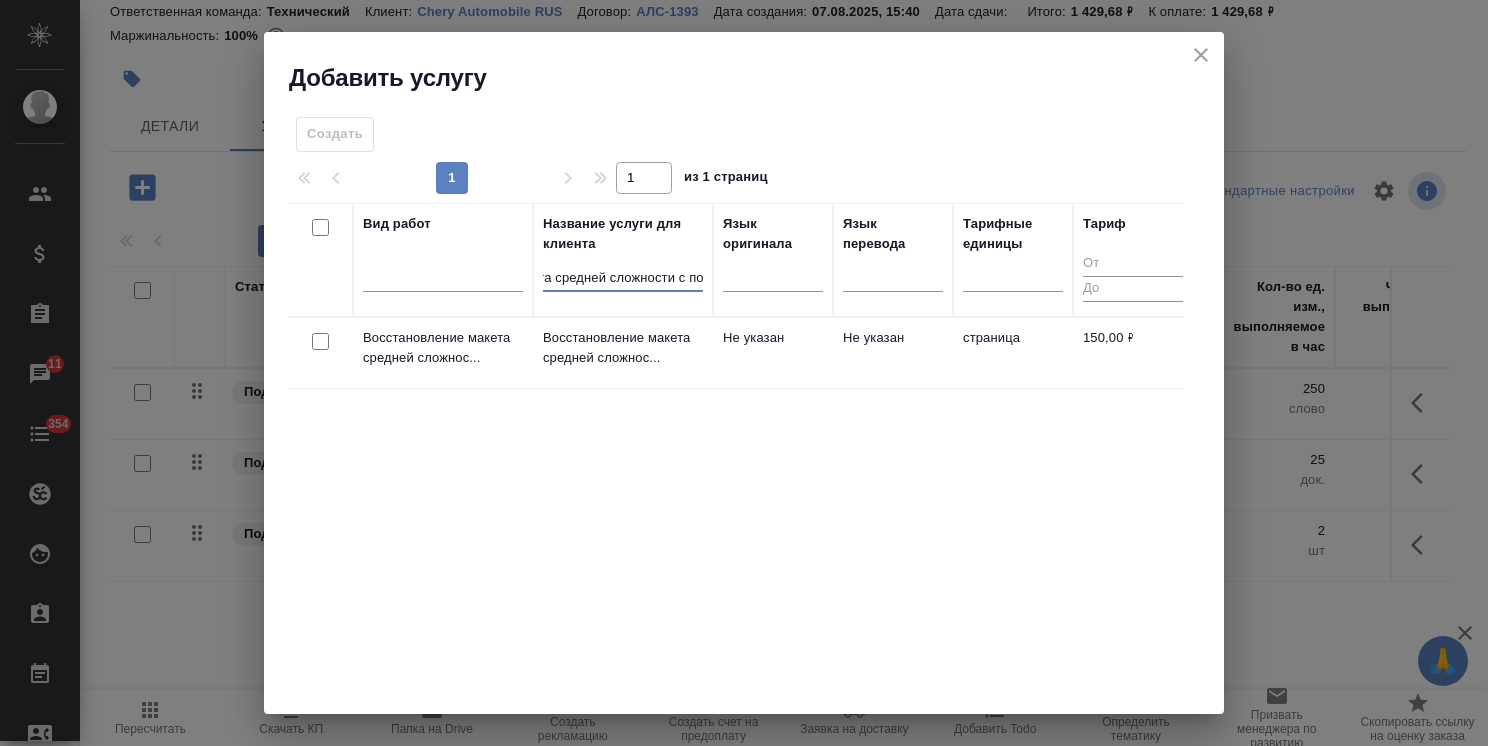 scroll, scrollTop: 0, scrollLeft: 41, axis: horizontal 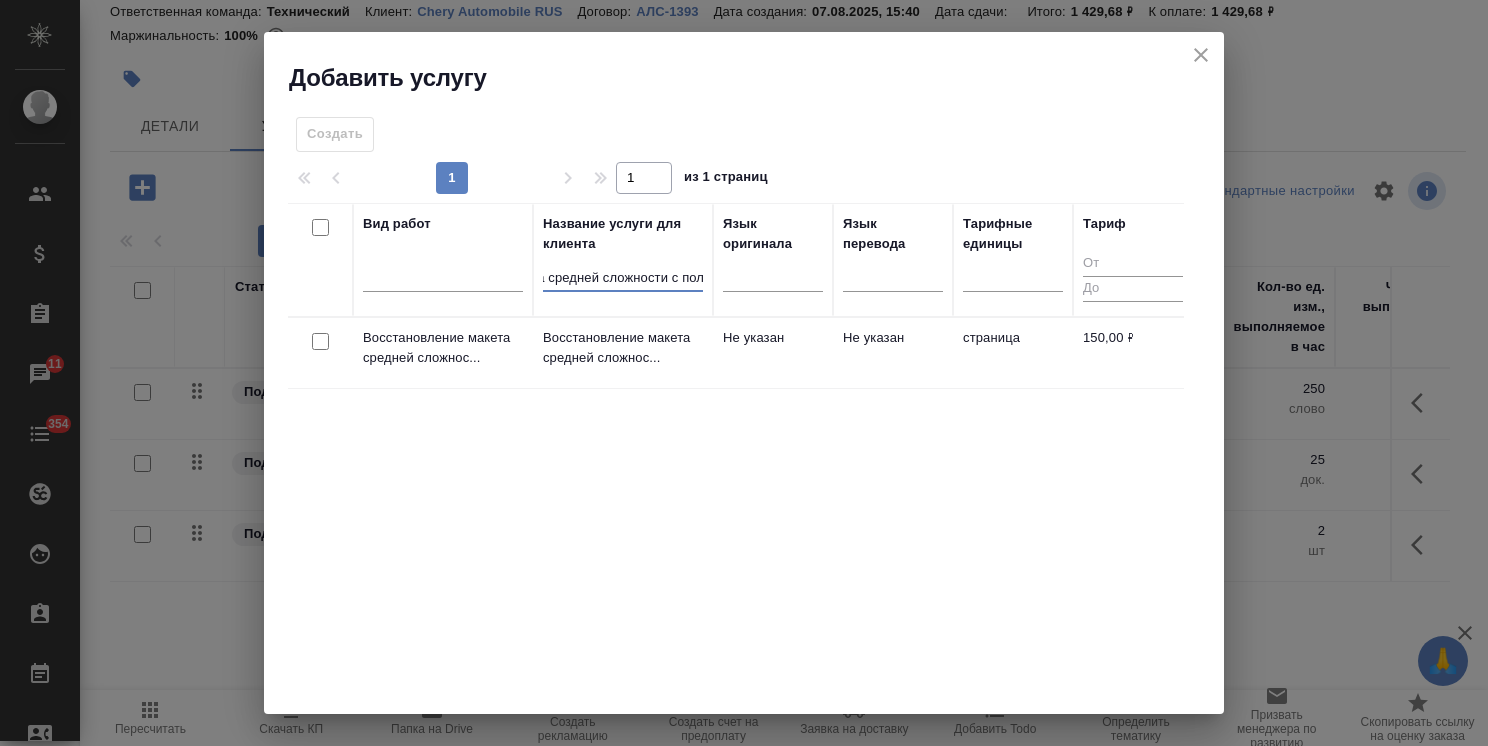 click at bounding box center (320, 341) 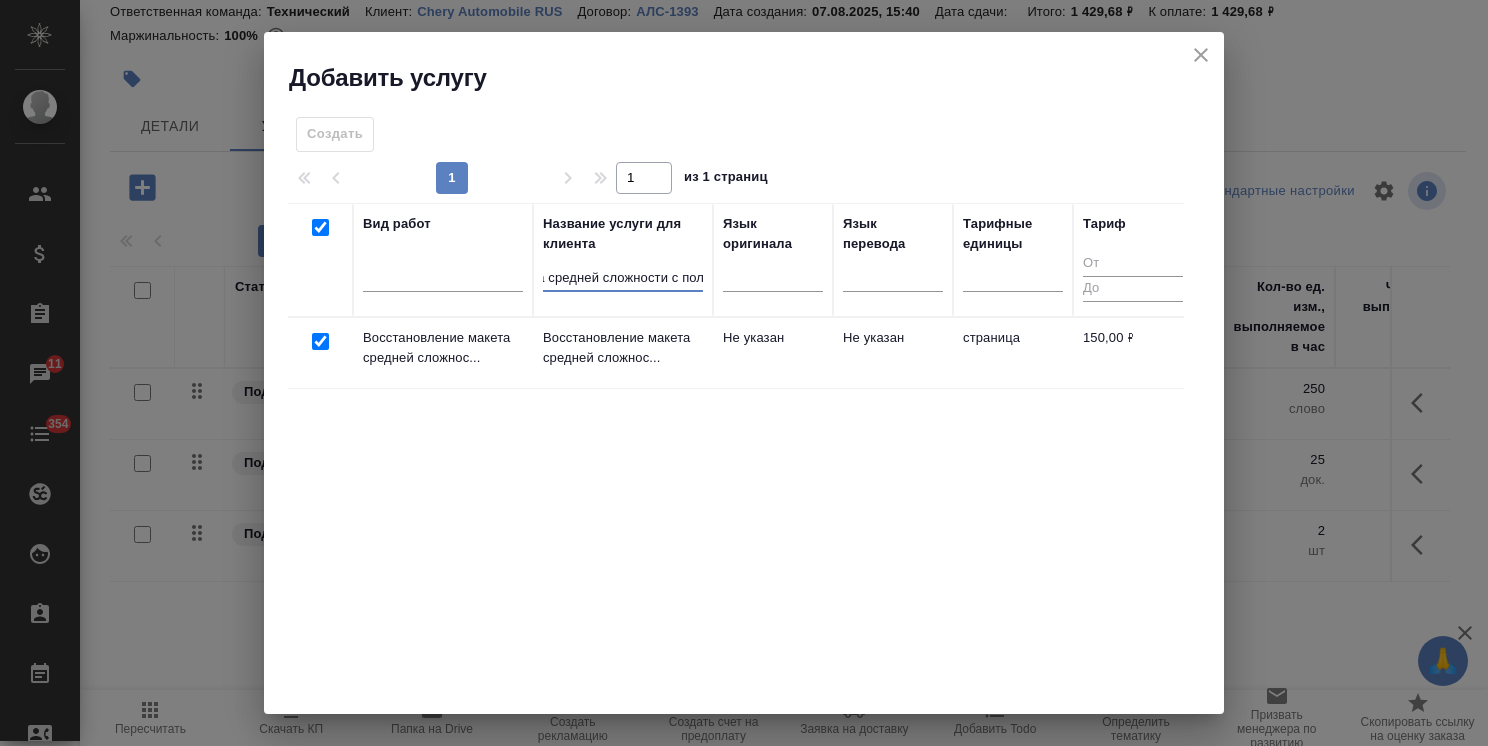 scroll, scrollTop: 0, scrollLeft: 0, axis: both 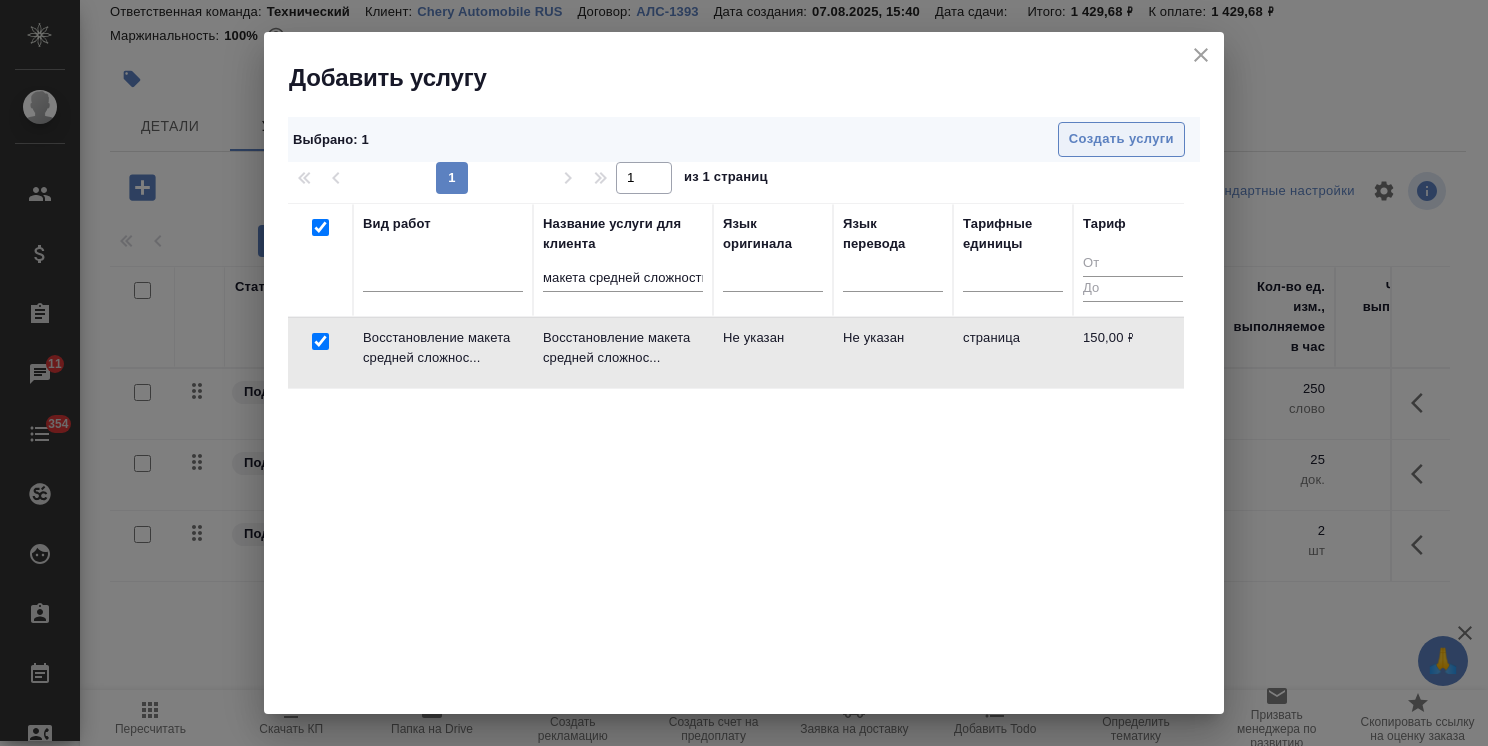 click on "Создать услуги" at bounding box center [1121, 139] 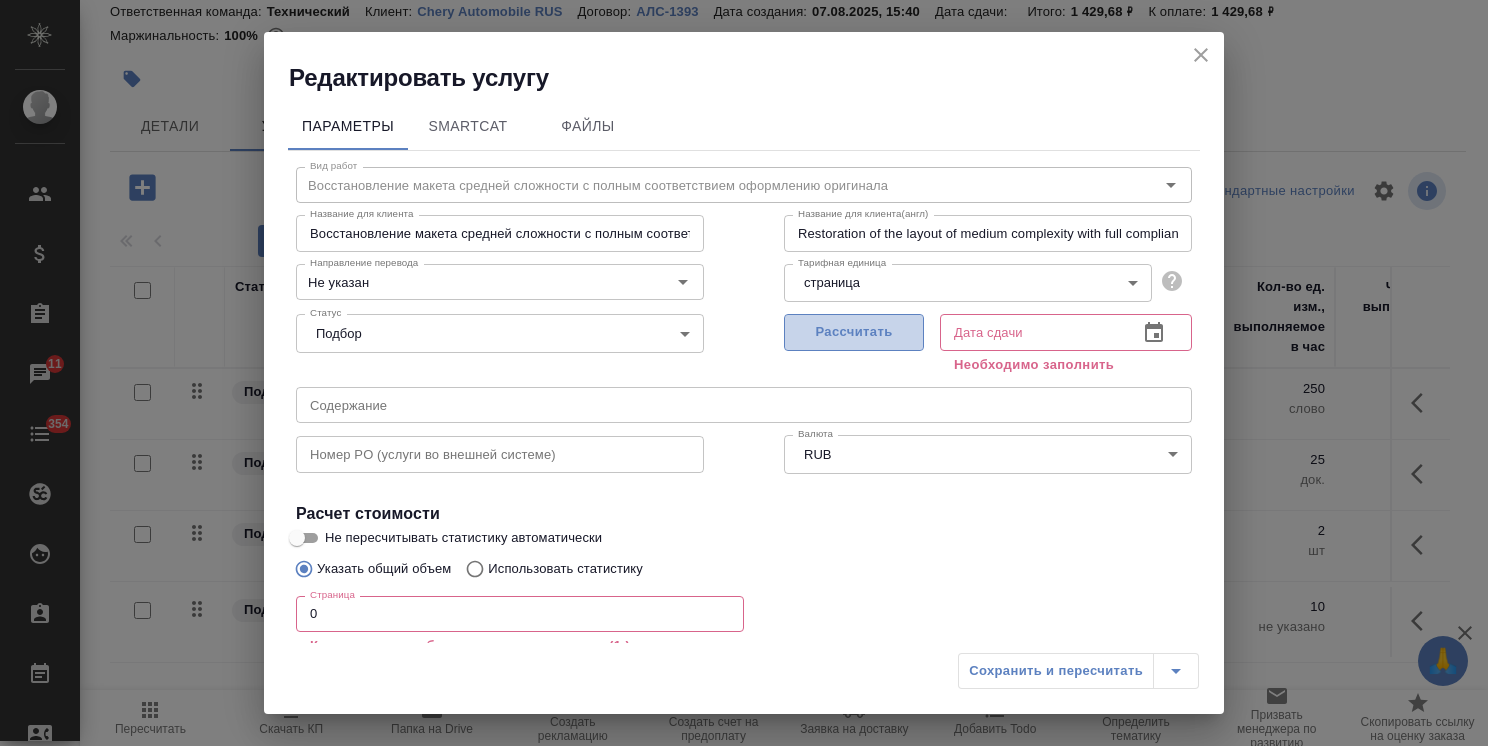 click on "Рассчитать" at bounding box center [854, 332] 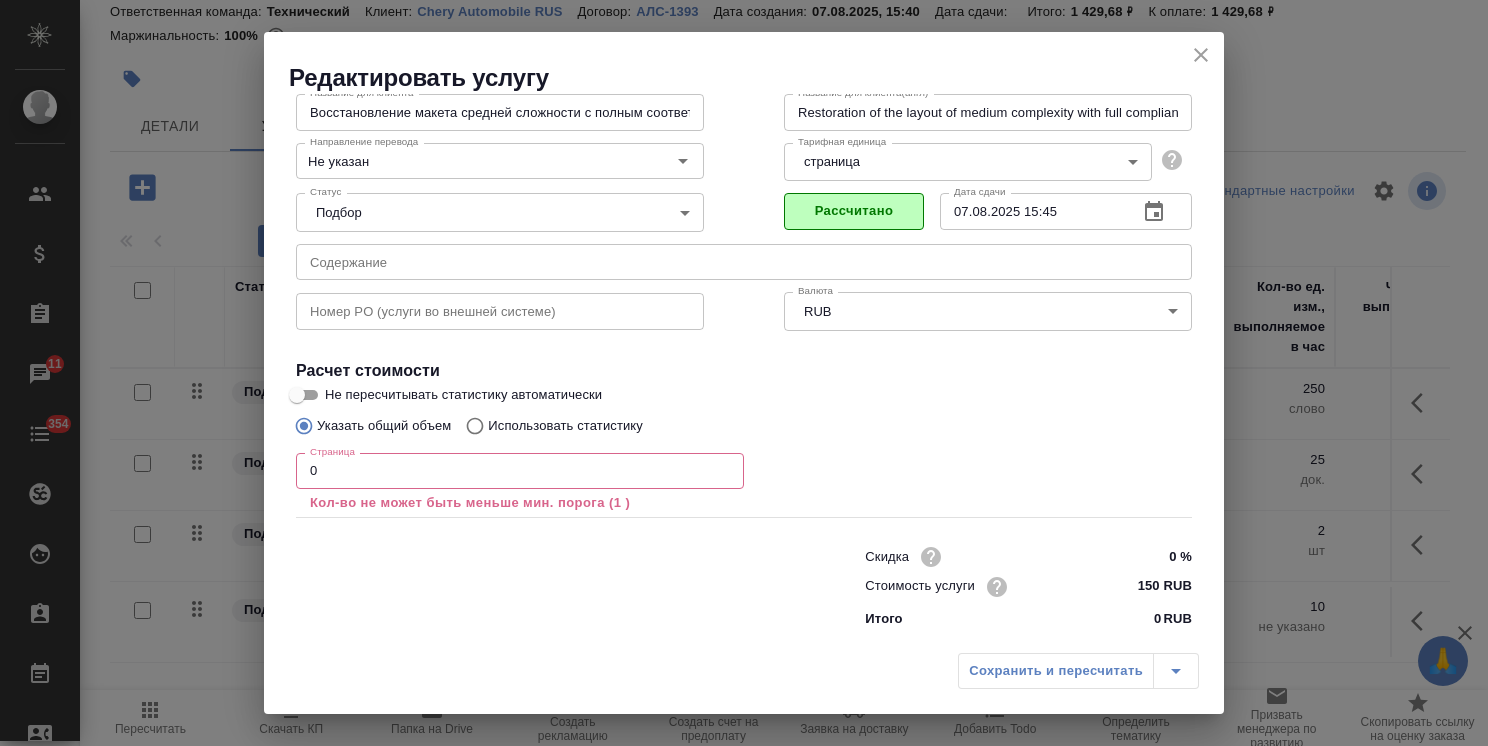 drag, startPoint x: 336, startPoint y: 470, endPoint x: 294, endPoint y: 470, distance: 42 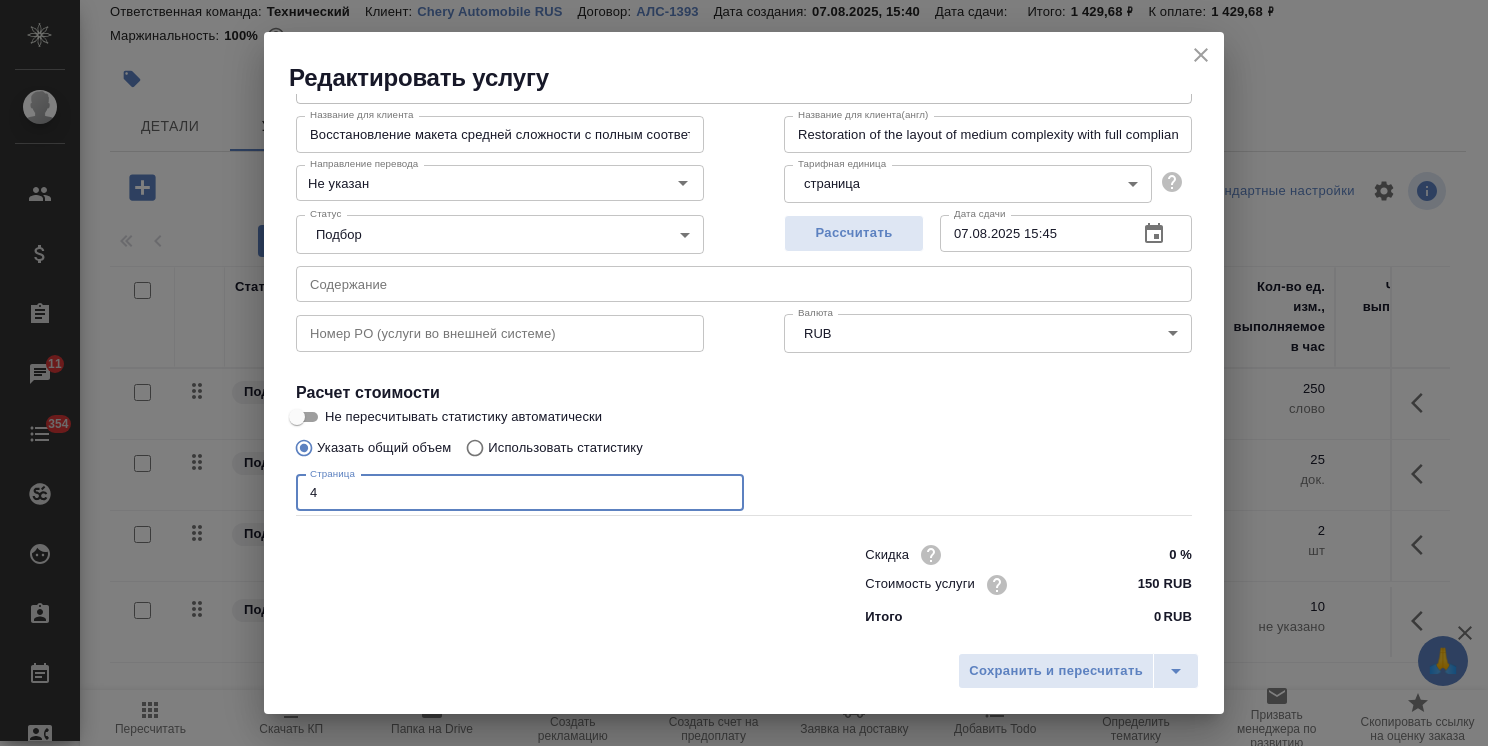 scroll, scrollTop: 98, scrollLeft: 0, axis: vertical 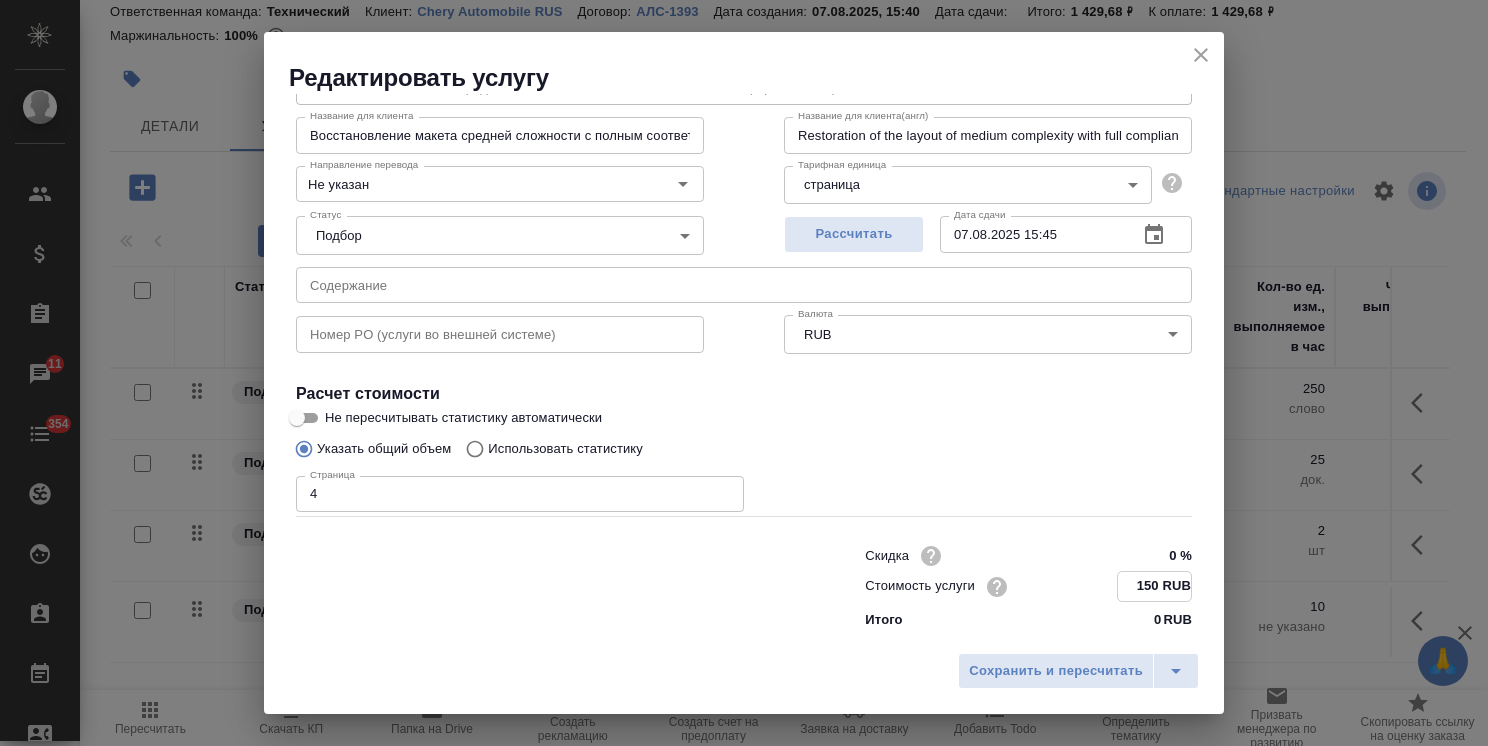 drag, startPoint x: 1144, startPoint y: 589, endPoint x: 1112, endPoint y: 592, distance: 32.140316 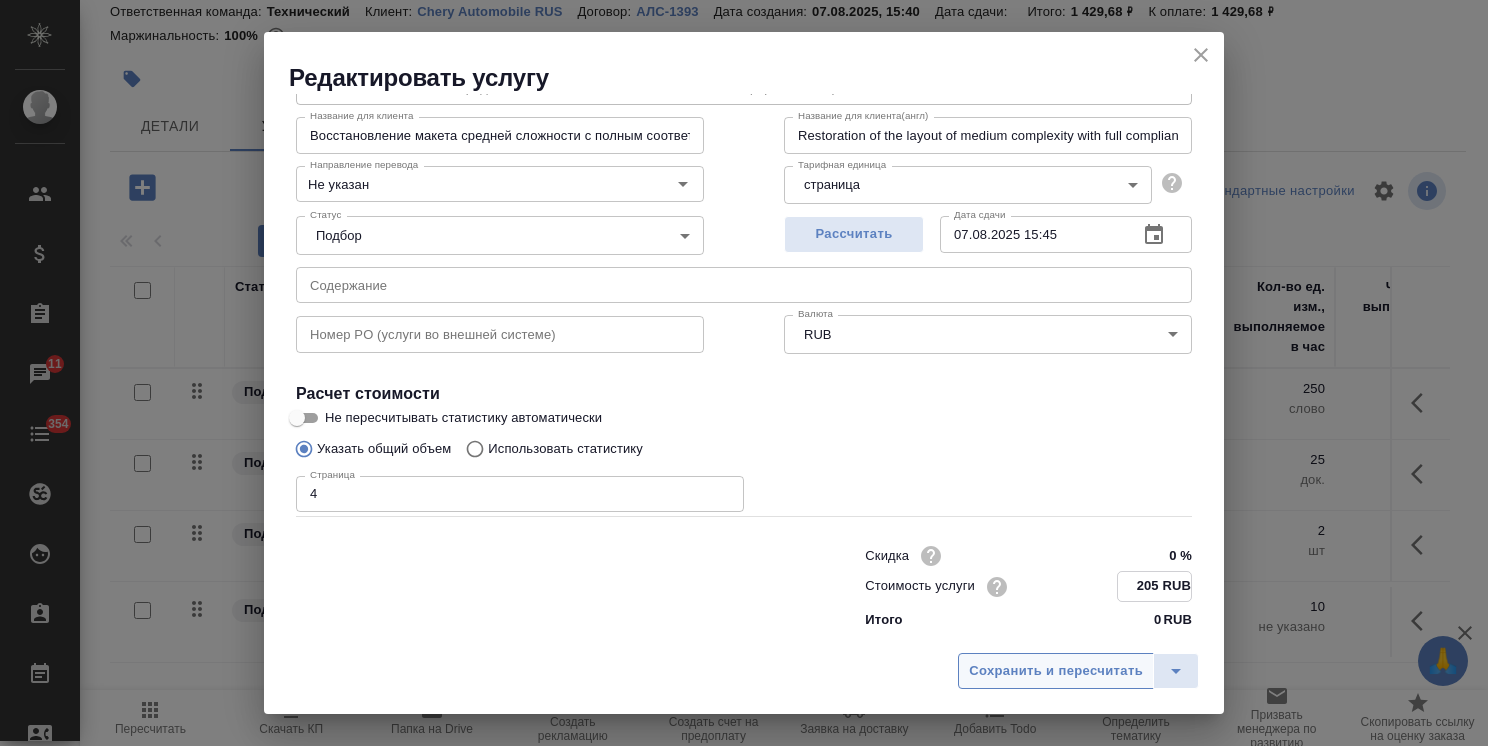 click on "Сохранить и пересчитать" at bounding box center [1056, 671] 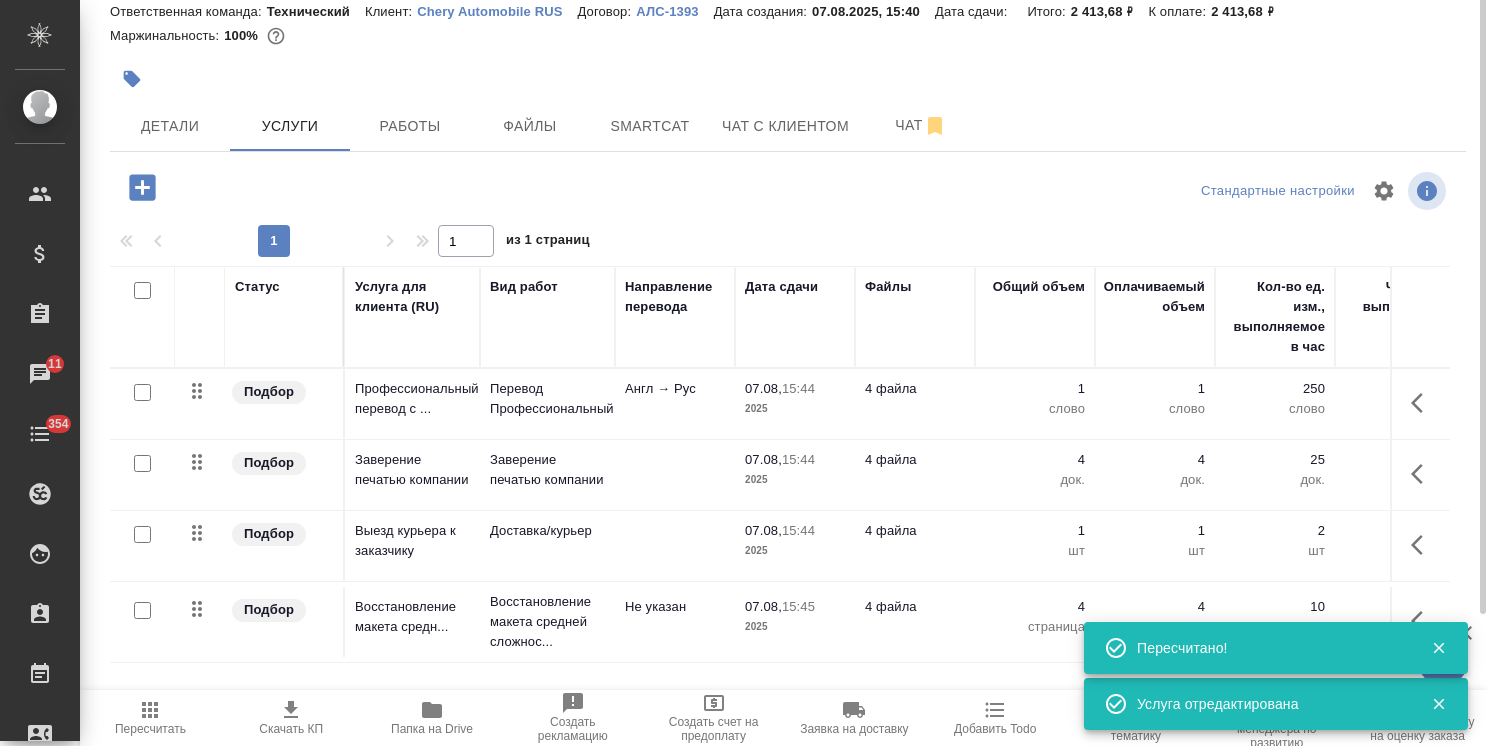 scroll, scrollTop: 68, scrollLeft: 0, axis: vertical 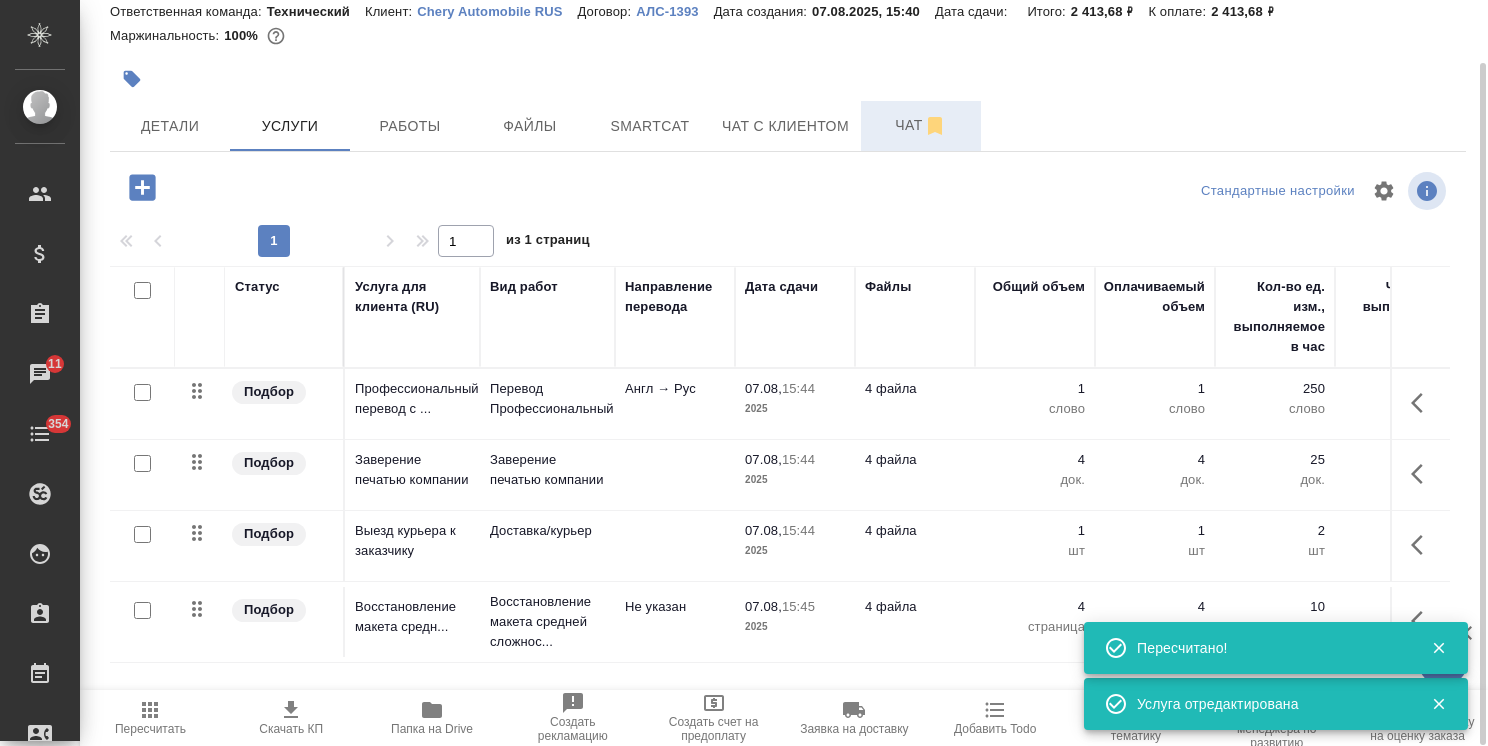 click on "Чат" at bounding box center (921, 125) 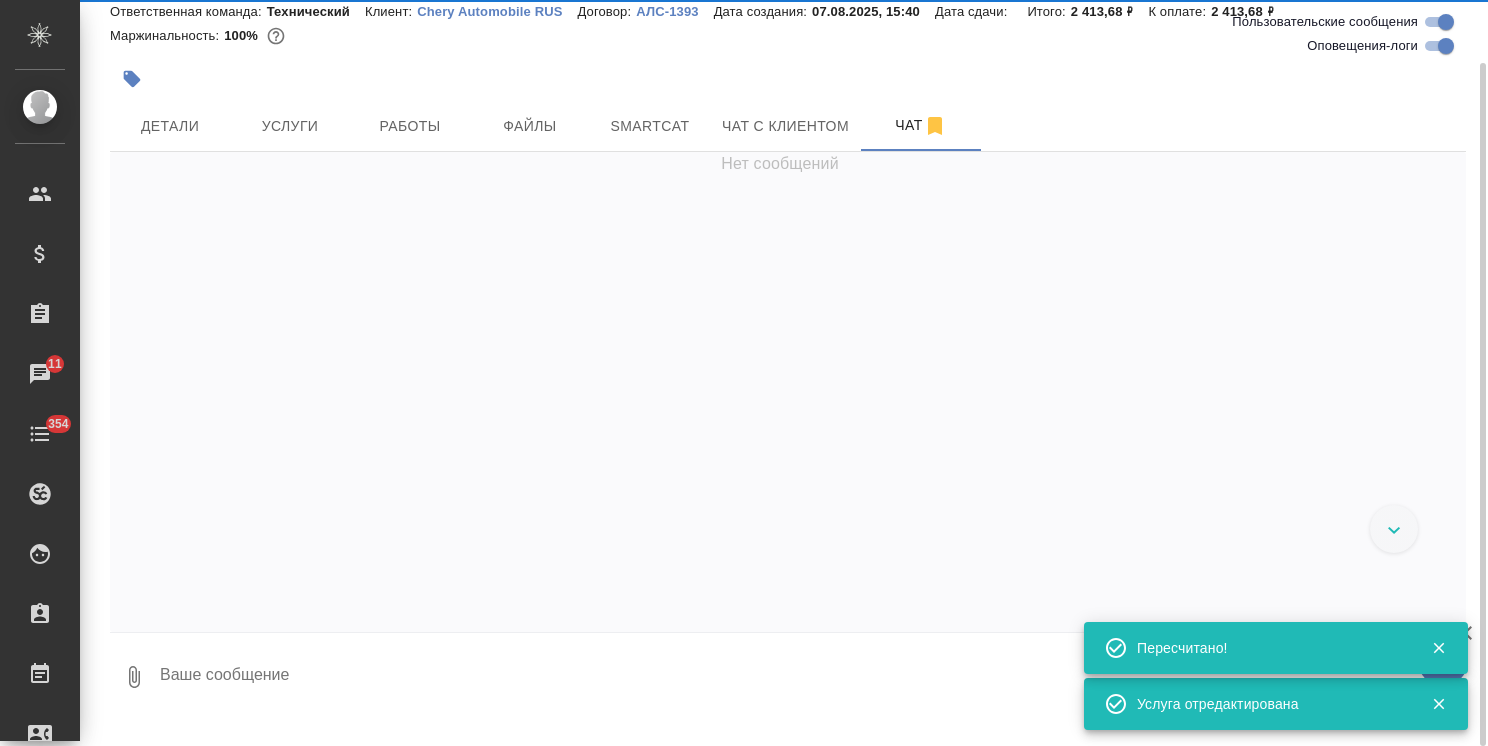 scroll, scrollTop: 68, scrollLeft: 0, axis: vertical 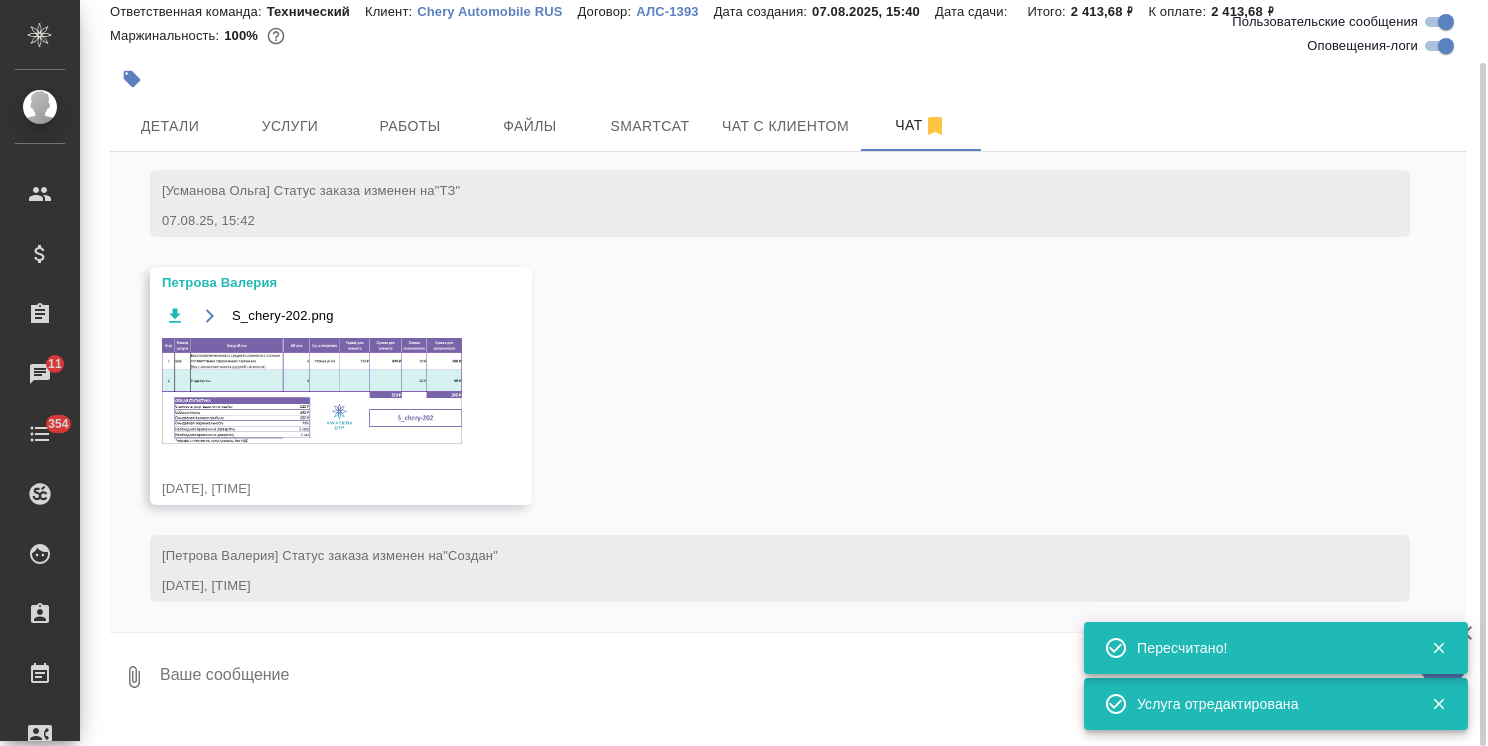 click at bounding box center (312, 391) 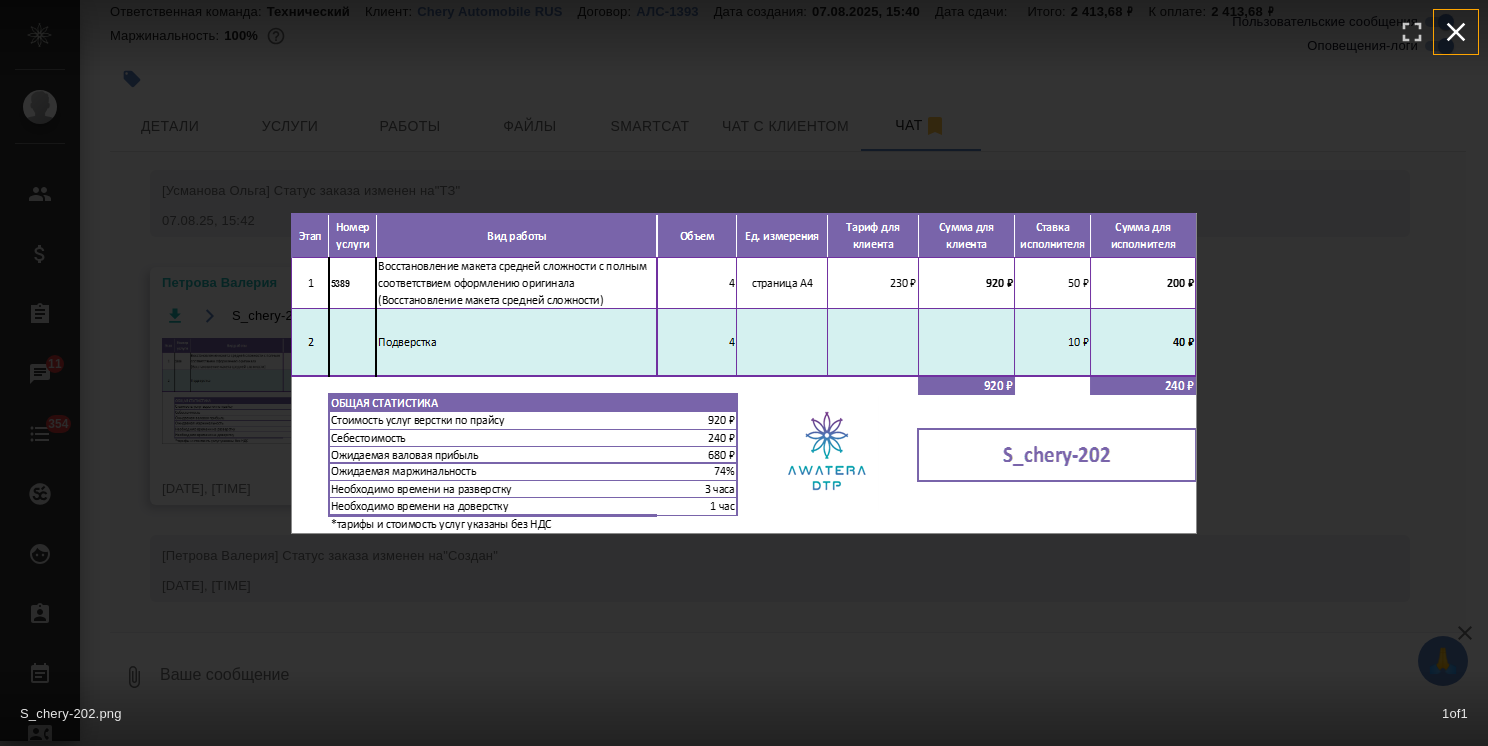 click 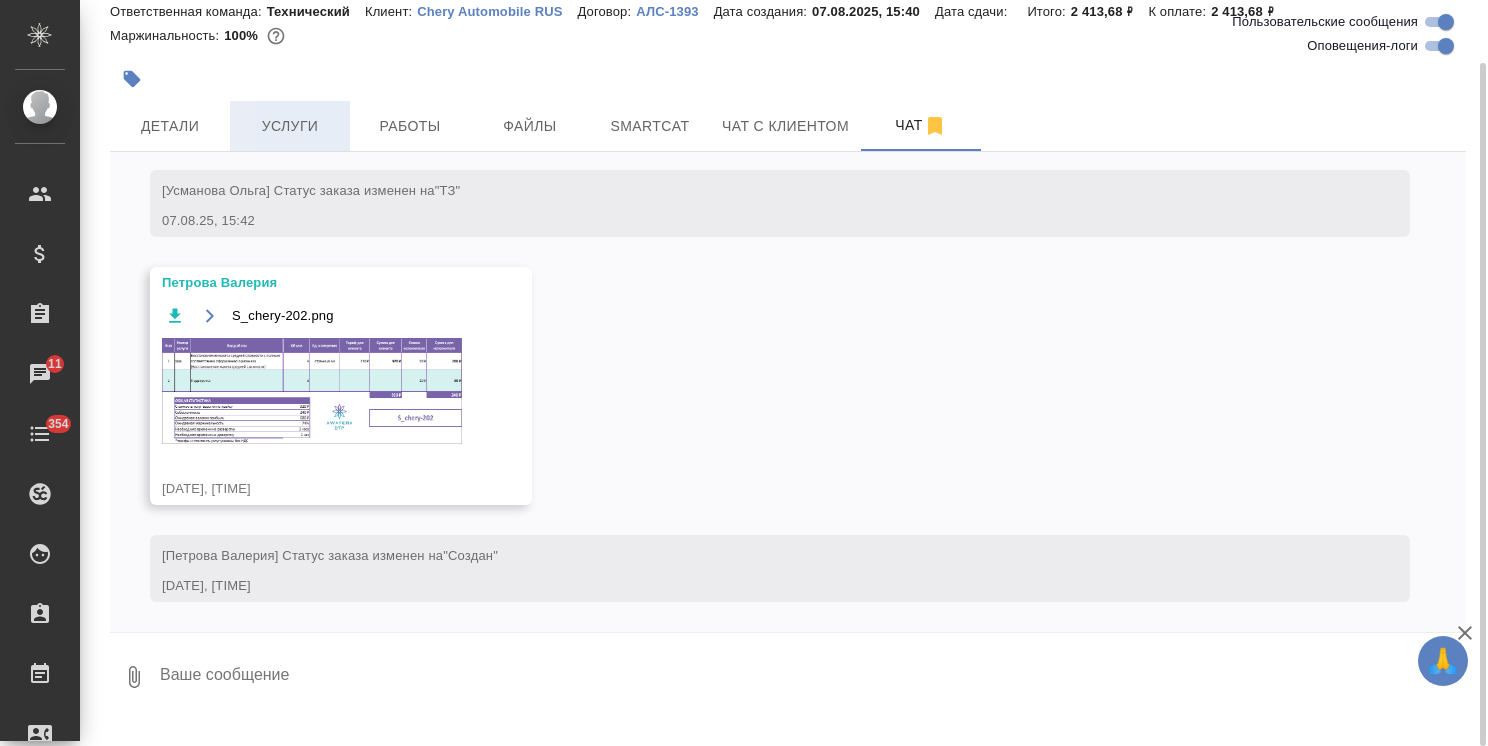 click on "Услуги" at bounding box center [290, 126] 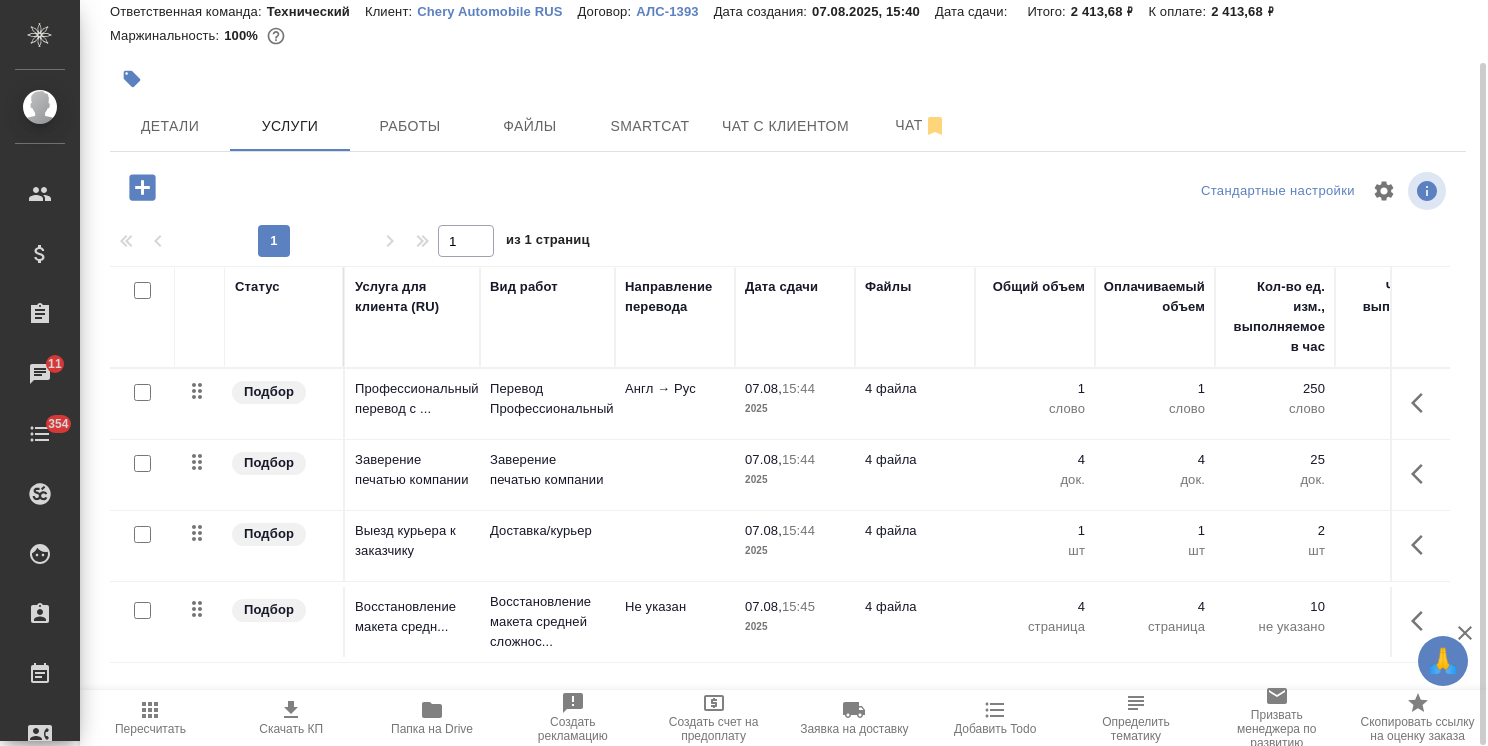 scroll, scrollTop: 68, scrollLeft: 0, axis: vertical 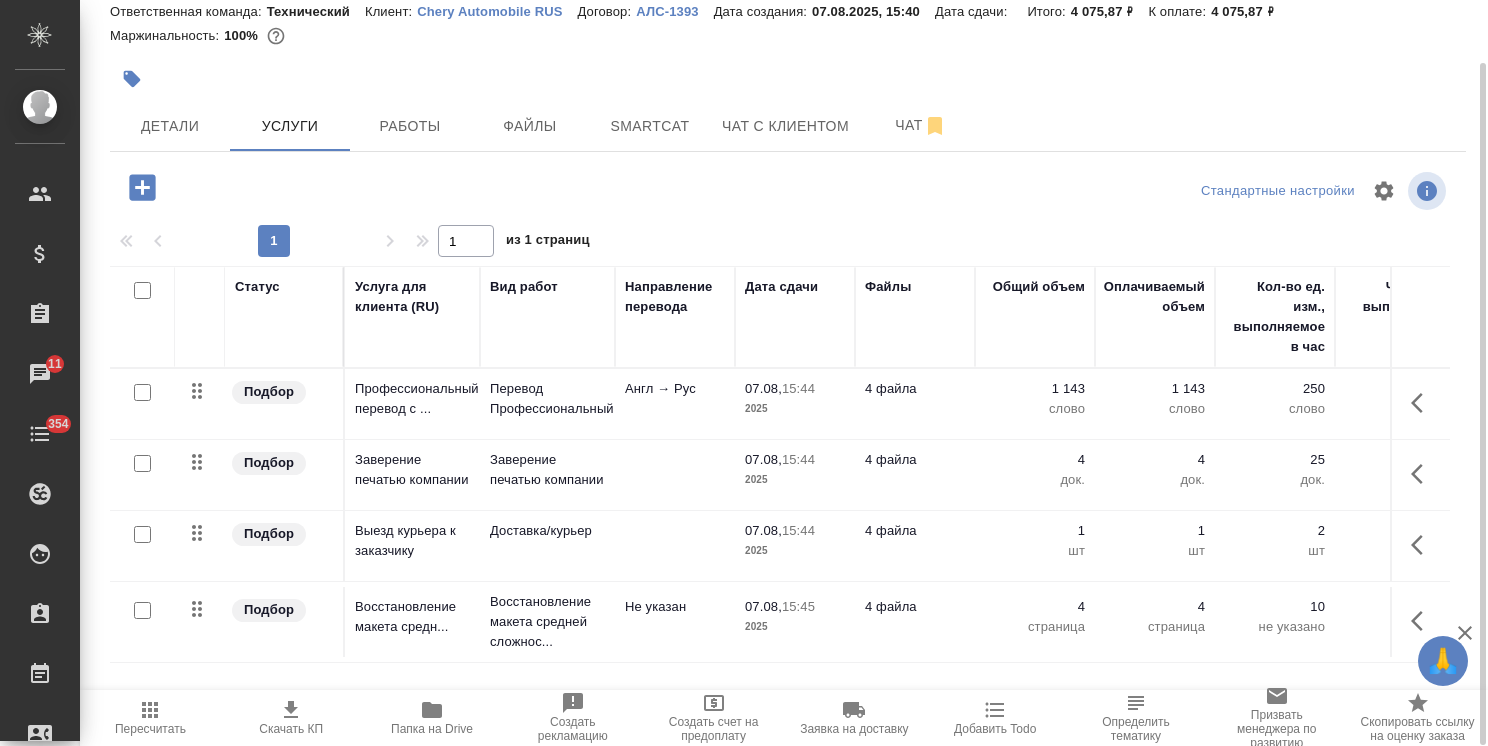 click on "Пересчитать" at bounding box center [150, 729] 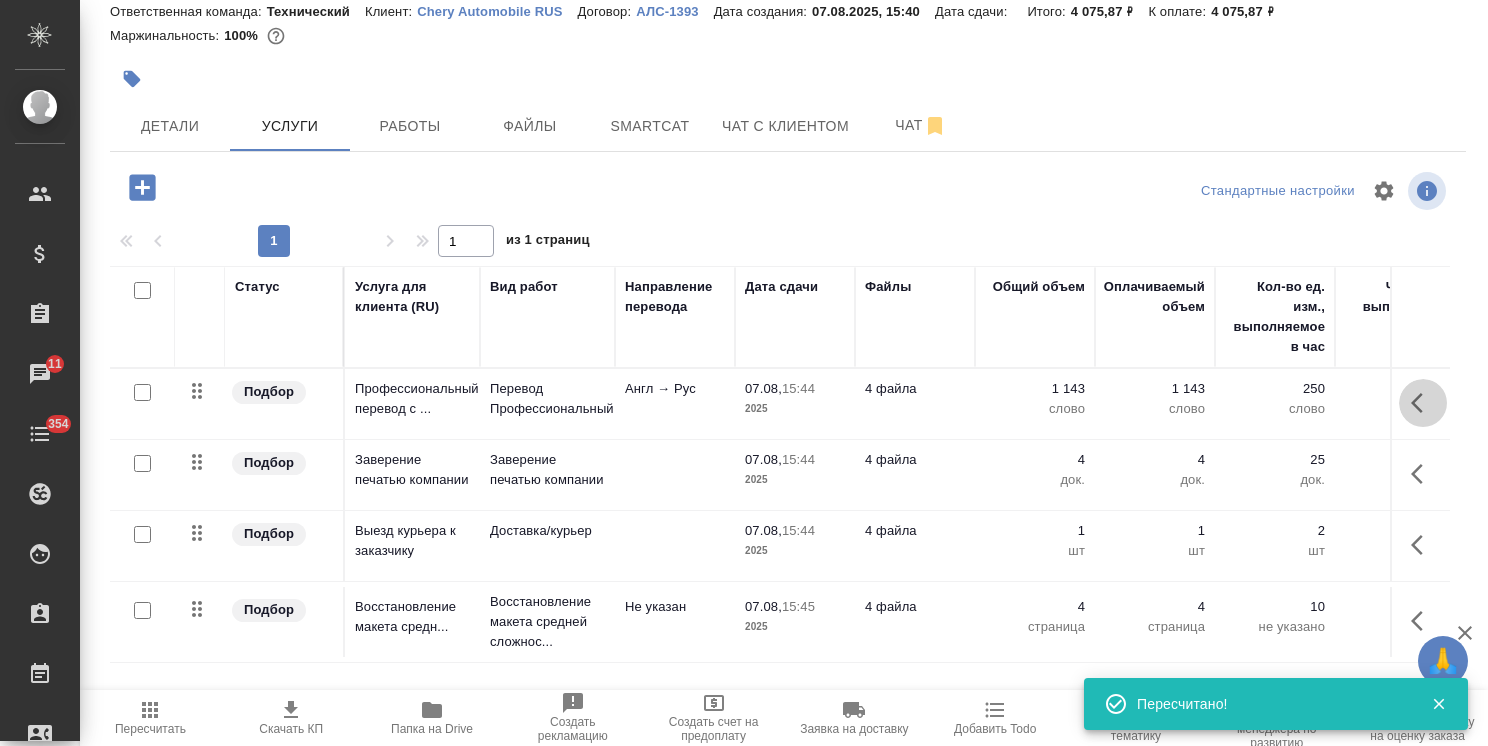click 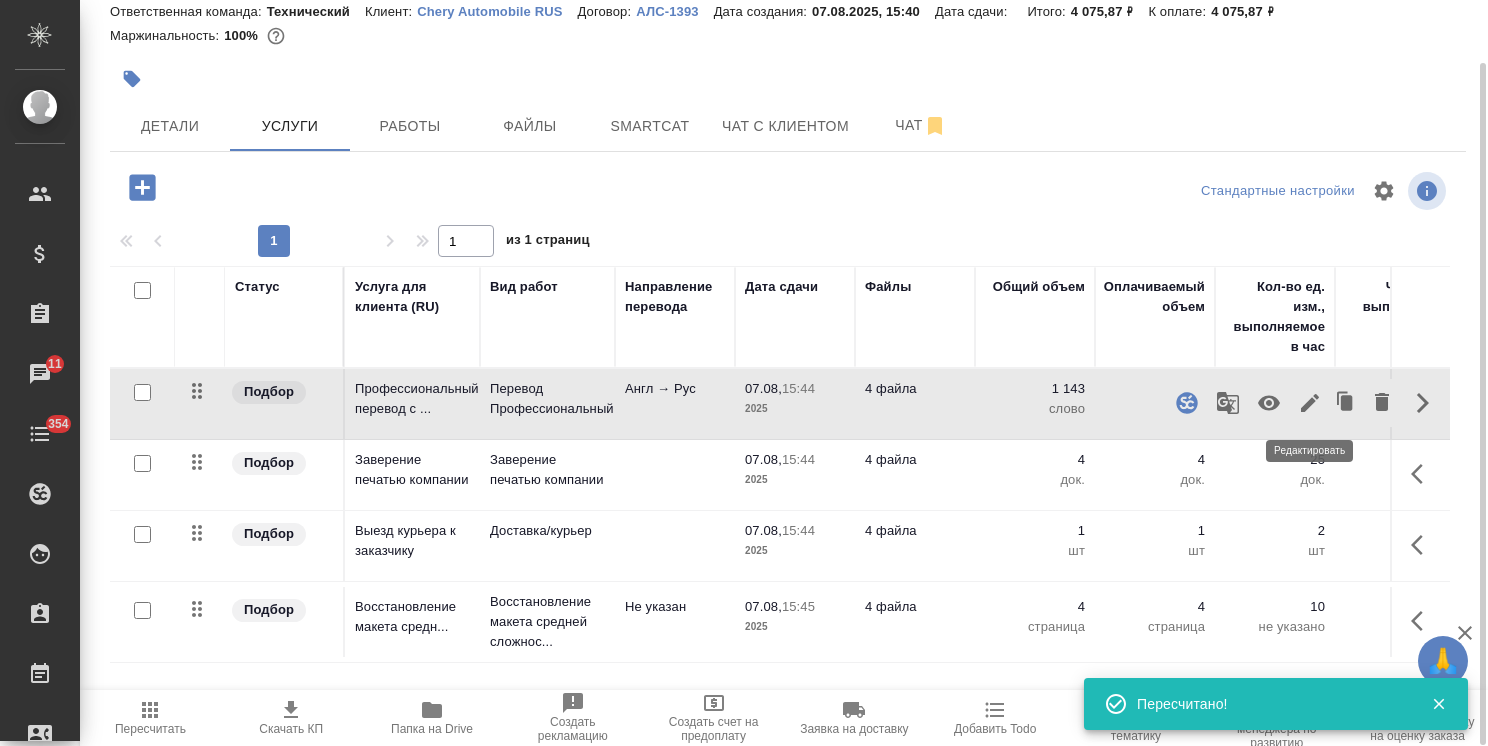 click 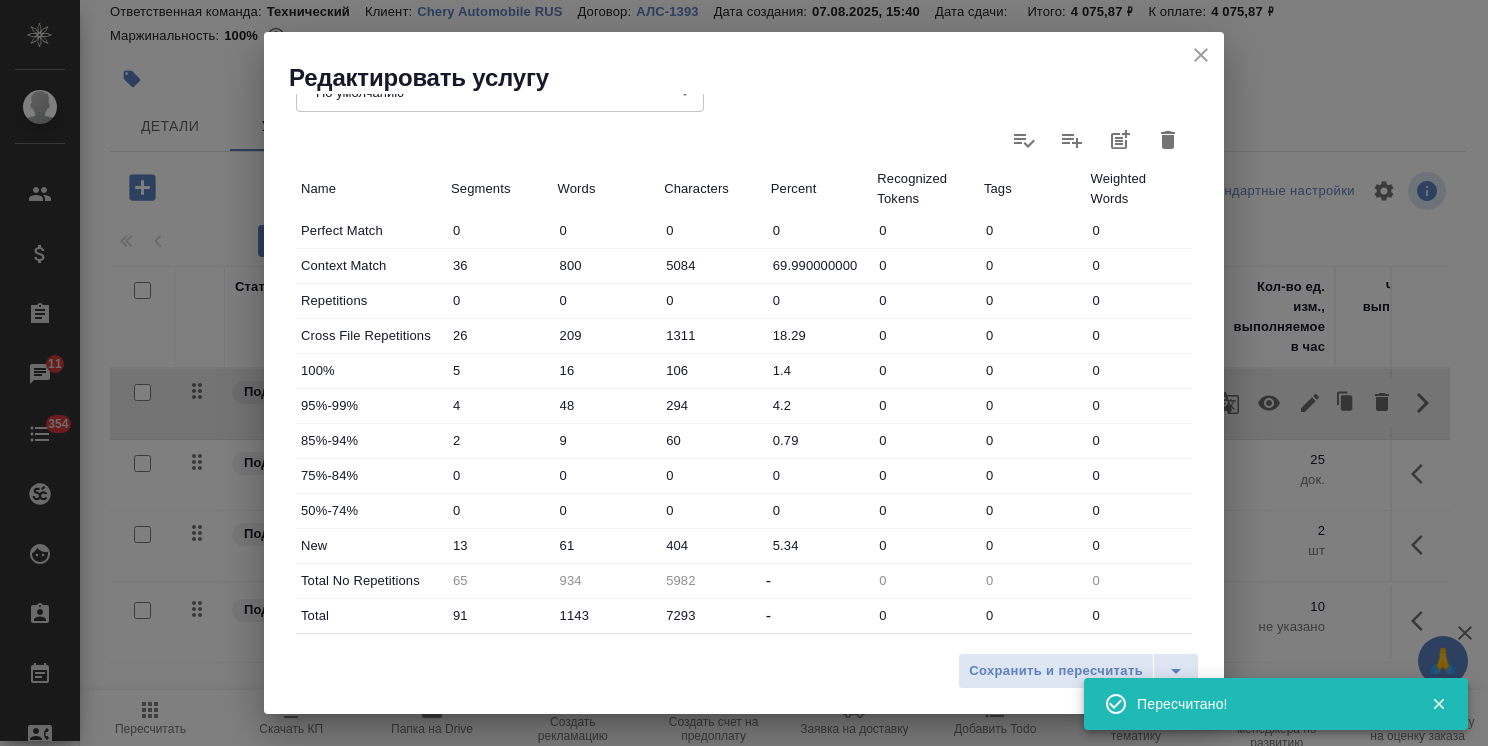 scroll, scrollTop: 614, scrollLeft: 0, axis: vertical 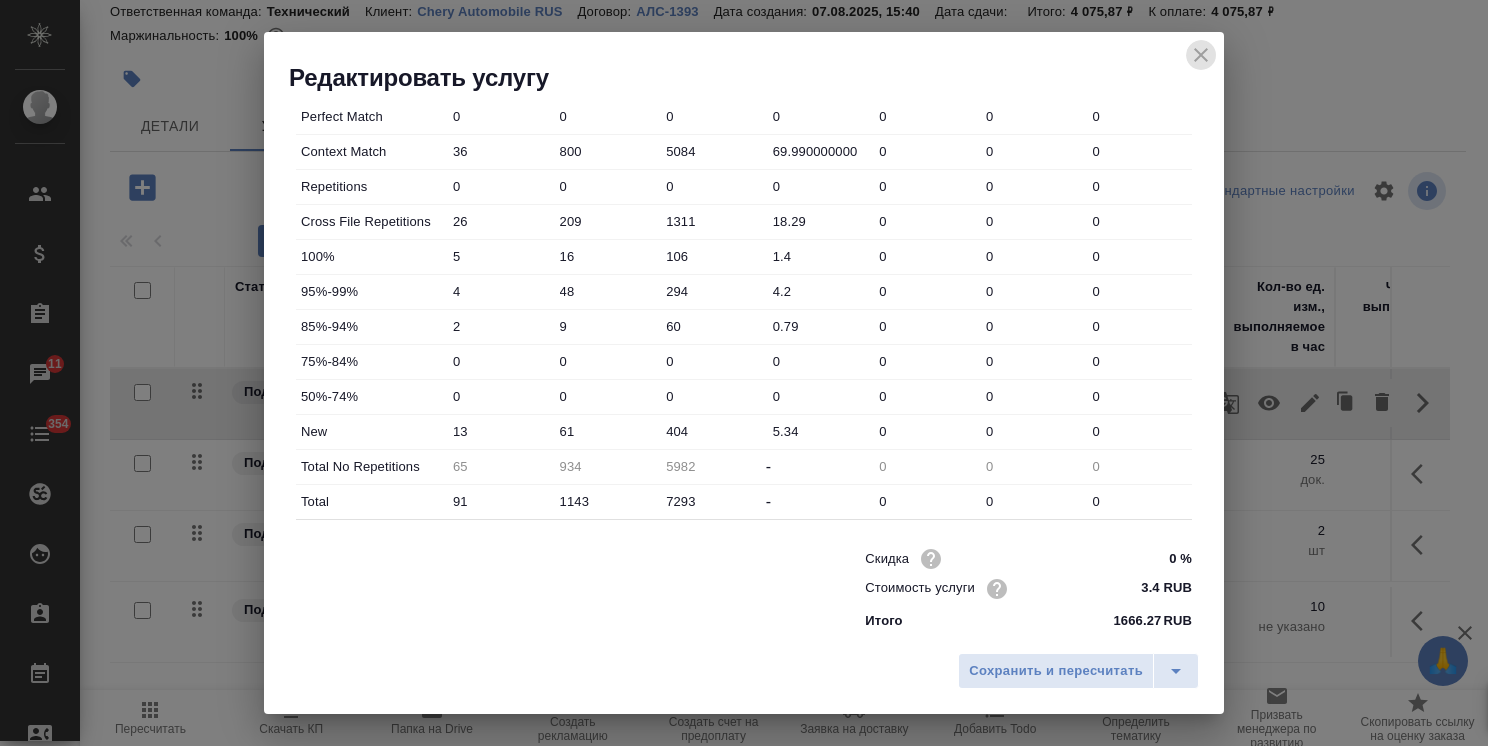 click 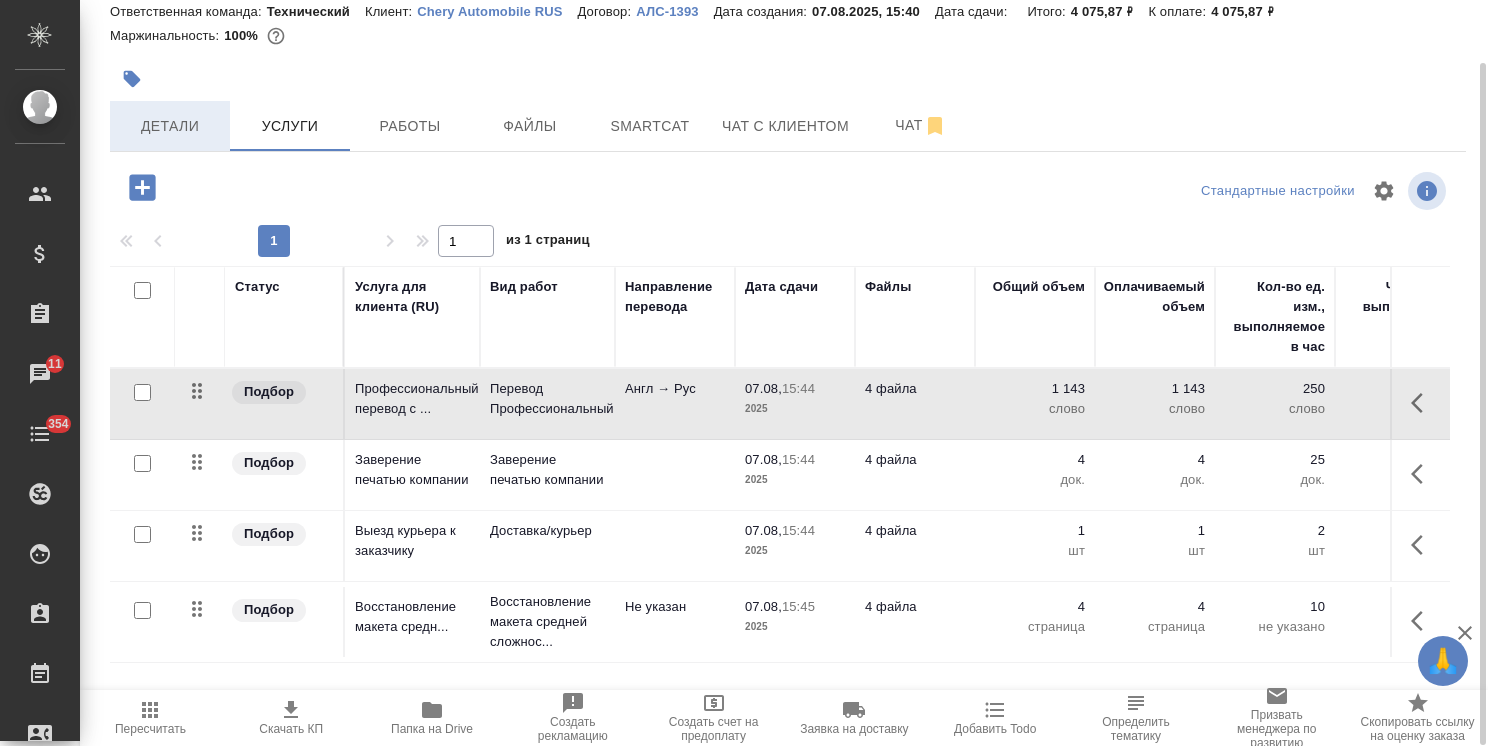 click on "Детали" at bounding box center [170, 126] 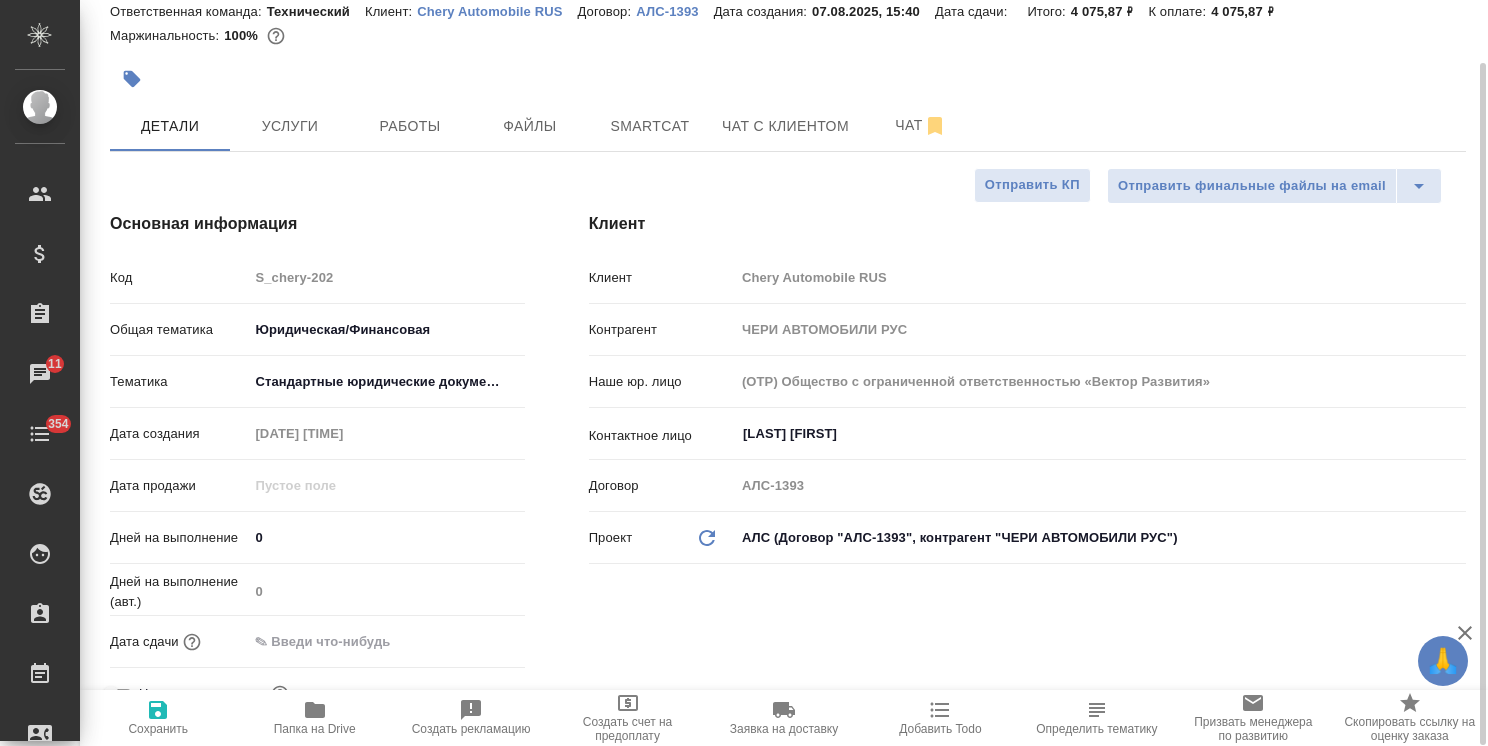 drag, startPoint x: 275, startPoint y: 546, endPoint x: 190, endPoint y: 554, distance: 85.37564 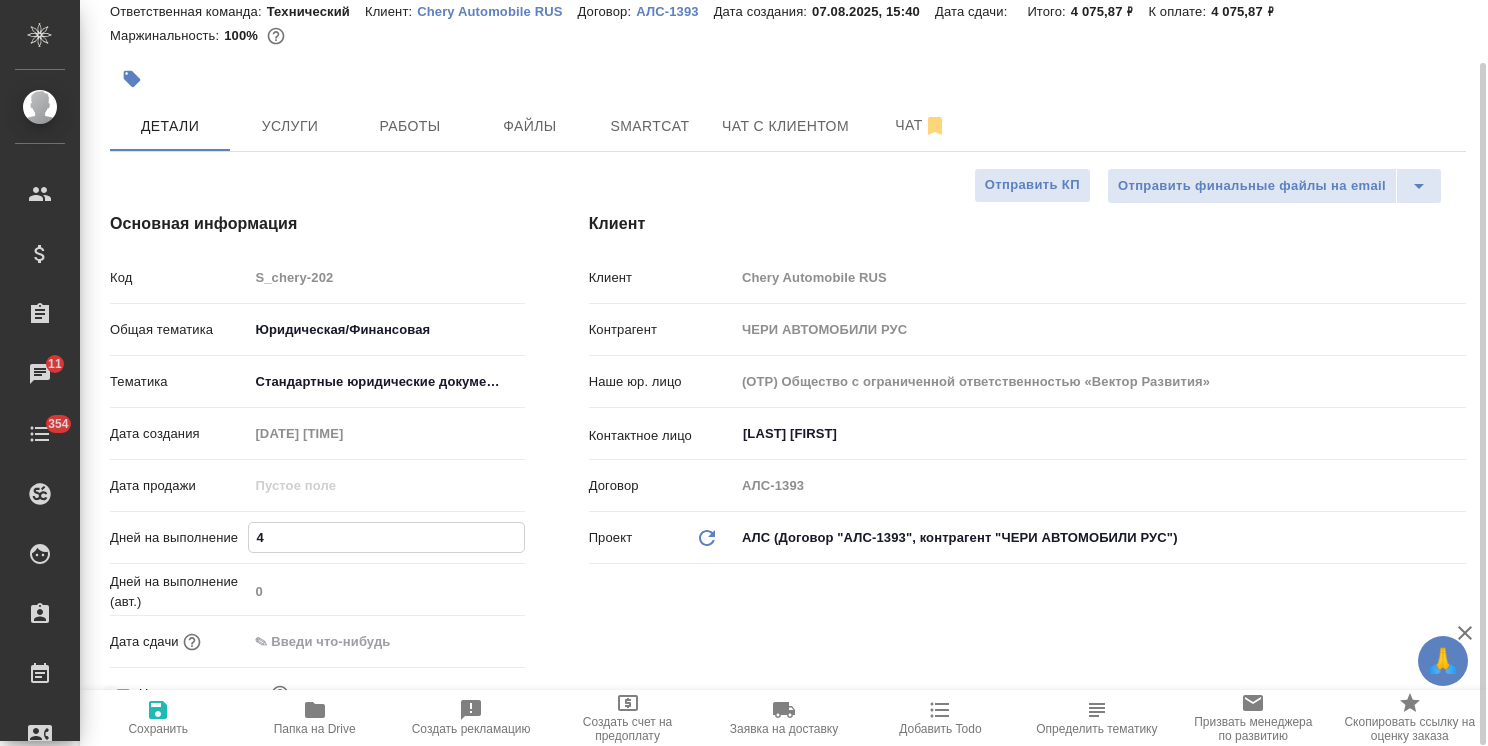click on "Сохранить" at bounding box center (158, 718) 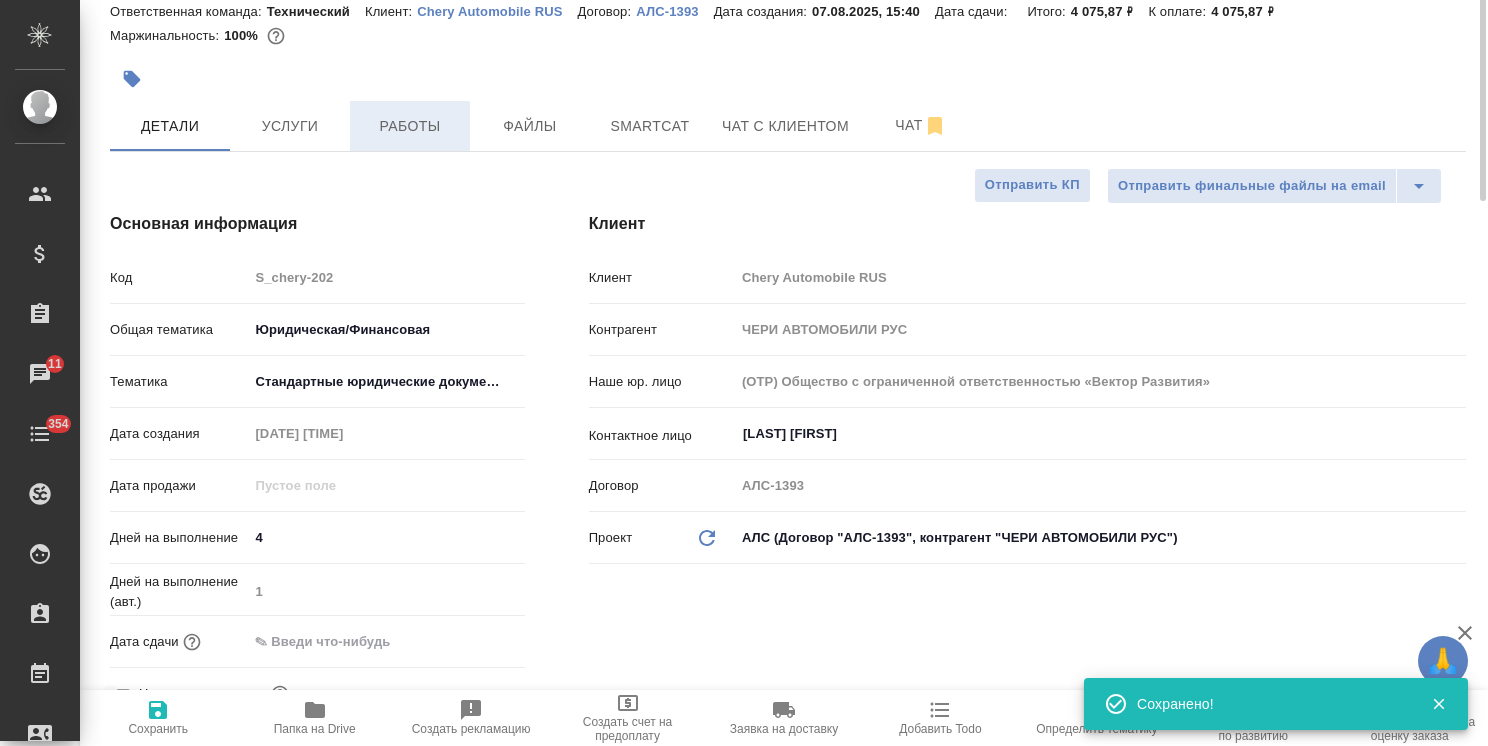 scroll, scrollTop: 0, scrollLeft: 0, axis: both 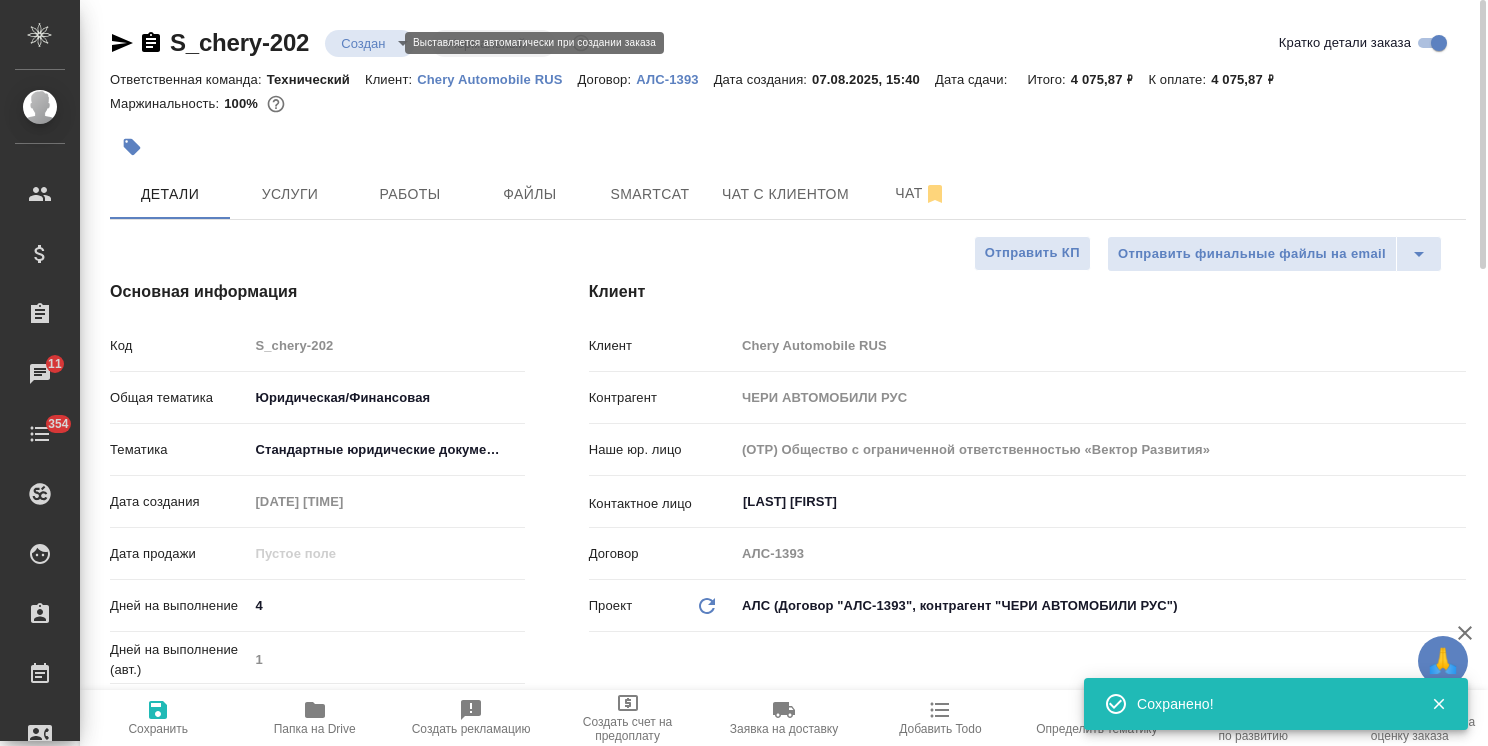 click on "🙏 .cls-1
fill:#fff;
AWATERA Usmanova Olga Клиенты Спецификации Заказы 11 Чаты 354 Todo Проекты SC Исполнители Кандидаты Работы Входящие заявки Заявки на доставку Рекламации Проекты процессинга Конференции Выйти S_chery-202 Создан new Нормальный normal Кратко детали заказа Ответственная команда: Технический Клиент: Chery Automobile RUS Договор: АЛС-1393 Дата создания: 07.08.2025, 15:40 Дата сдачи: Итого: 4 075,87 ₽ К оплате: 4 075,87 ₽ Маржинальность: 100% Детали Услуги Работы Файлы Smartcat Чат с клиентом Чат Отправить финальные файлы на email Отправить КП Основная информация Код S_chery-202 yr-fn Тематика 4 1" at bounding box center [744, 373] 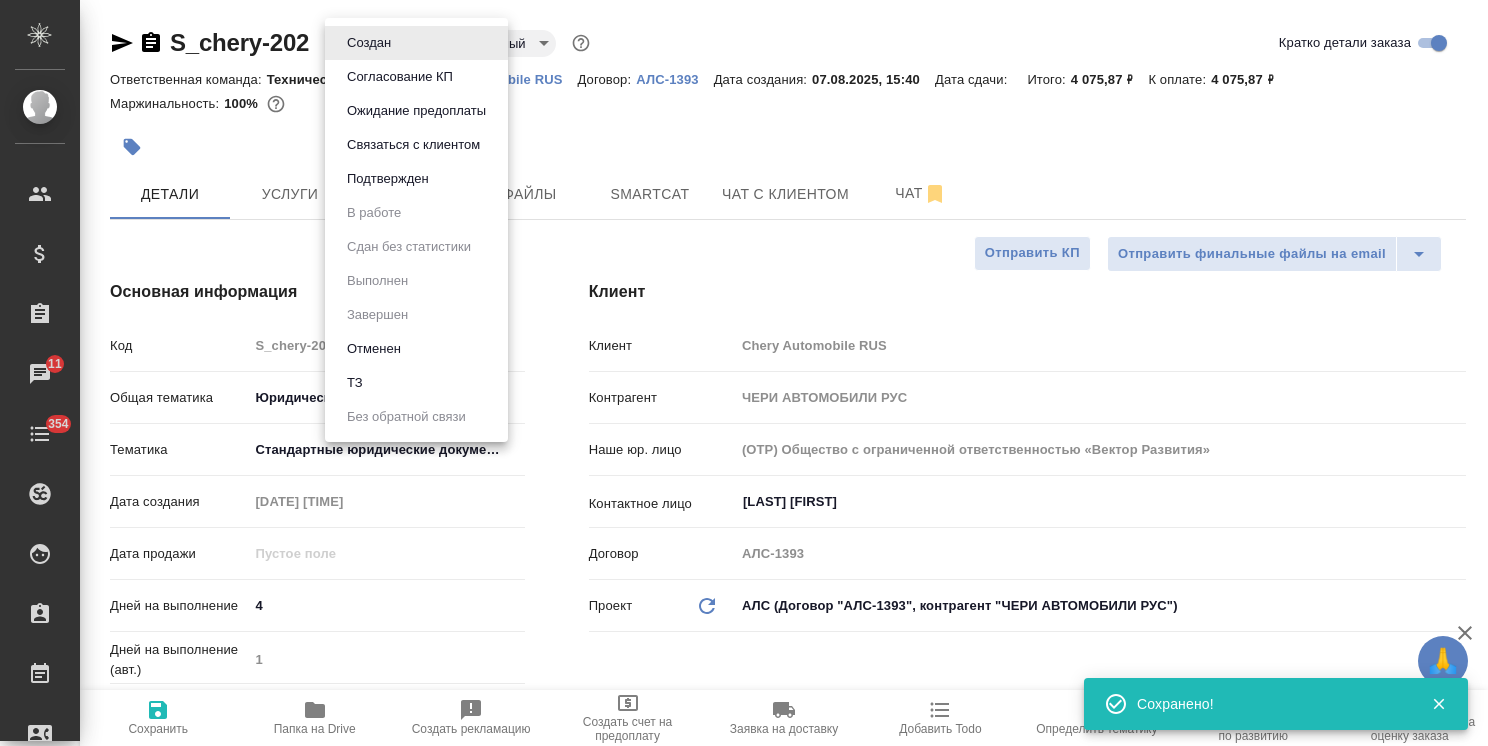 click on "Согласование КП" at bounding box center [369, 43] 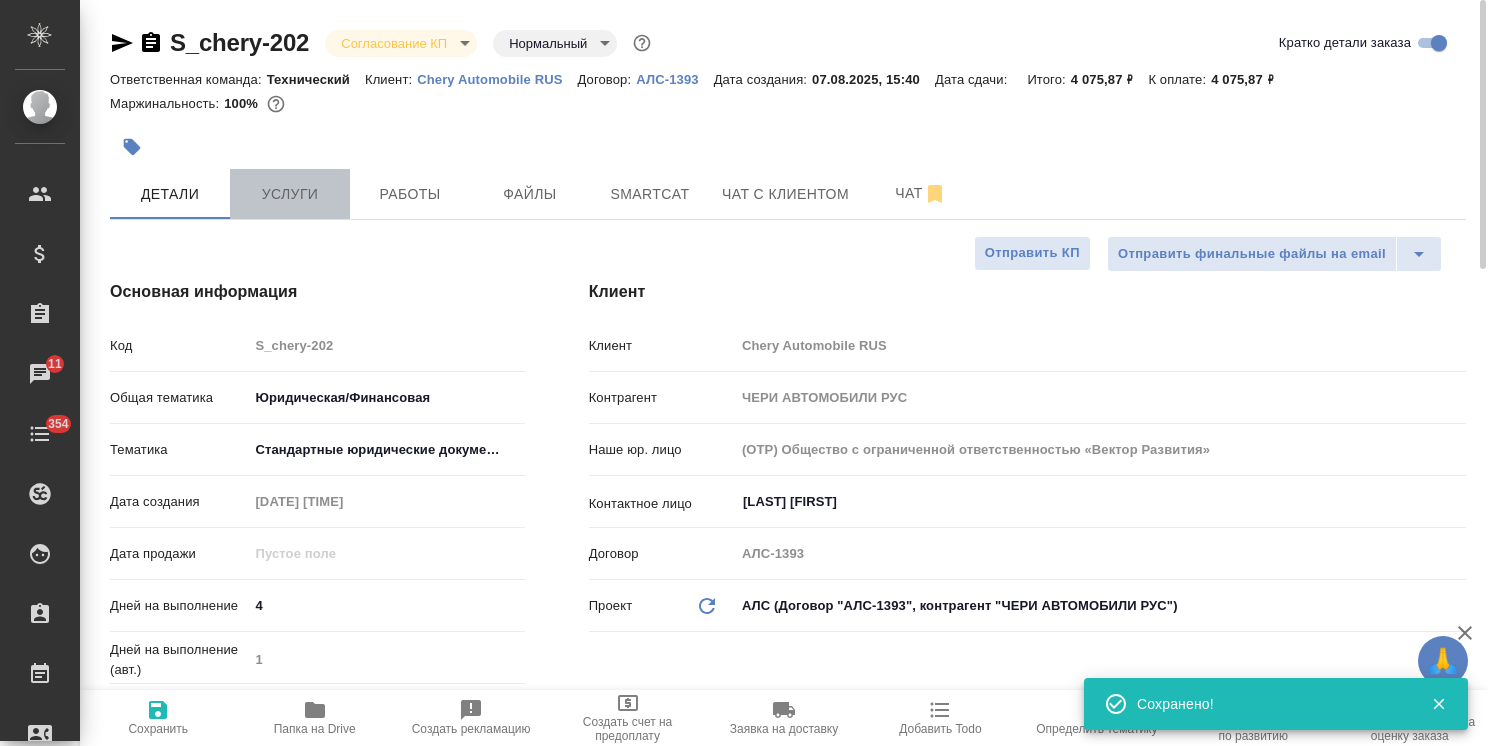 click on "Услуги" at bounding box center (290, 194) 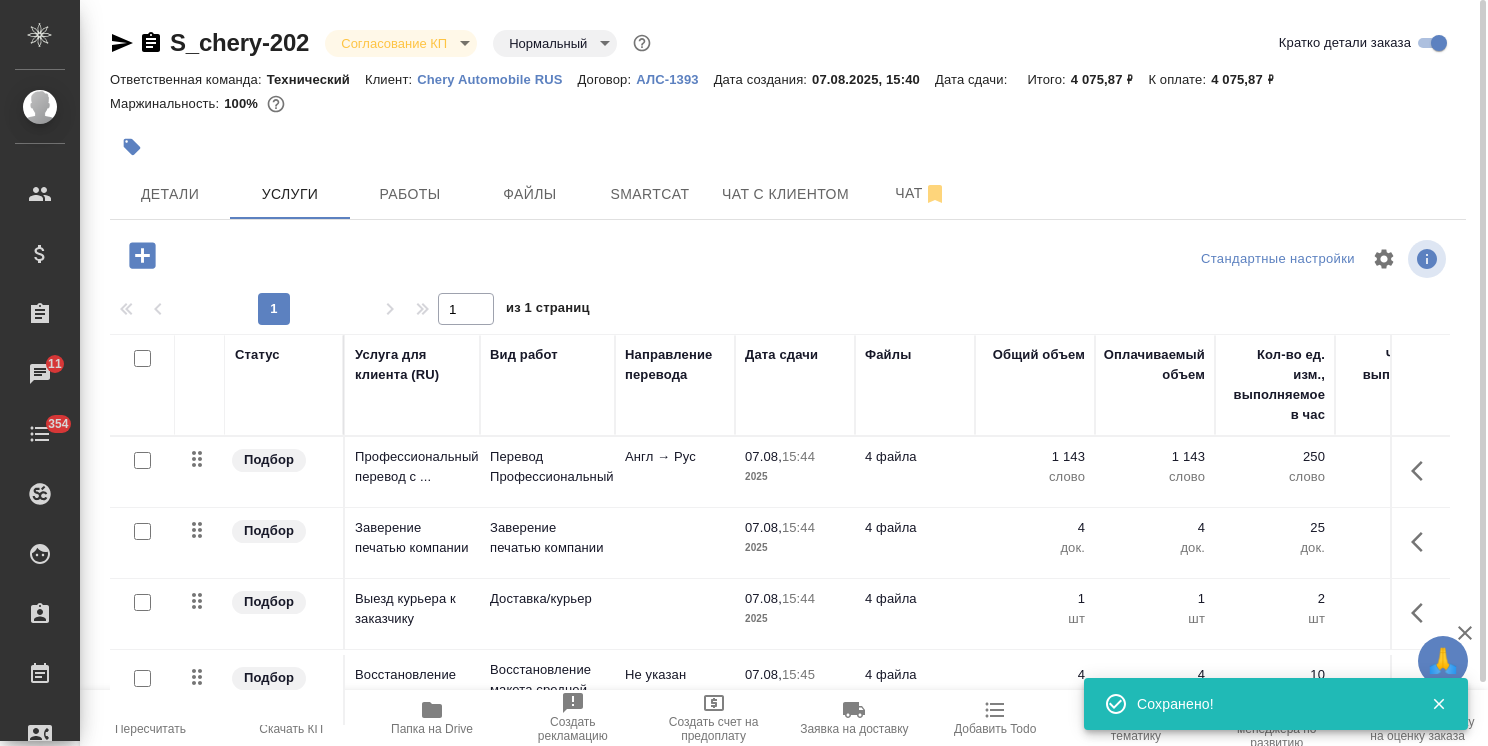 scroll, scrollTop: 68, scrollLeft: 0, axis: vertical 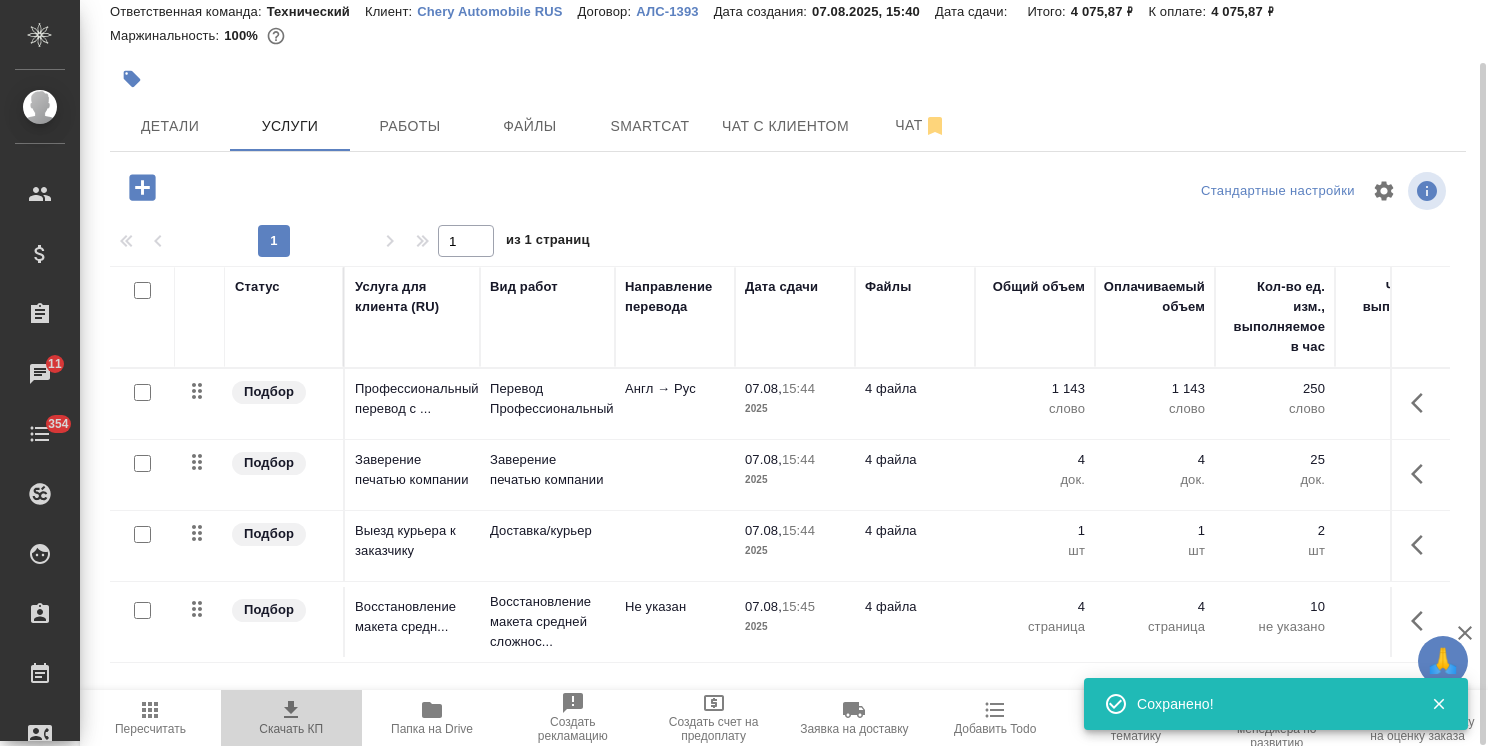 click 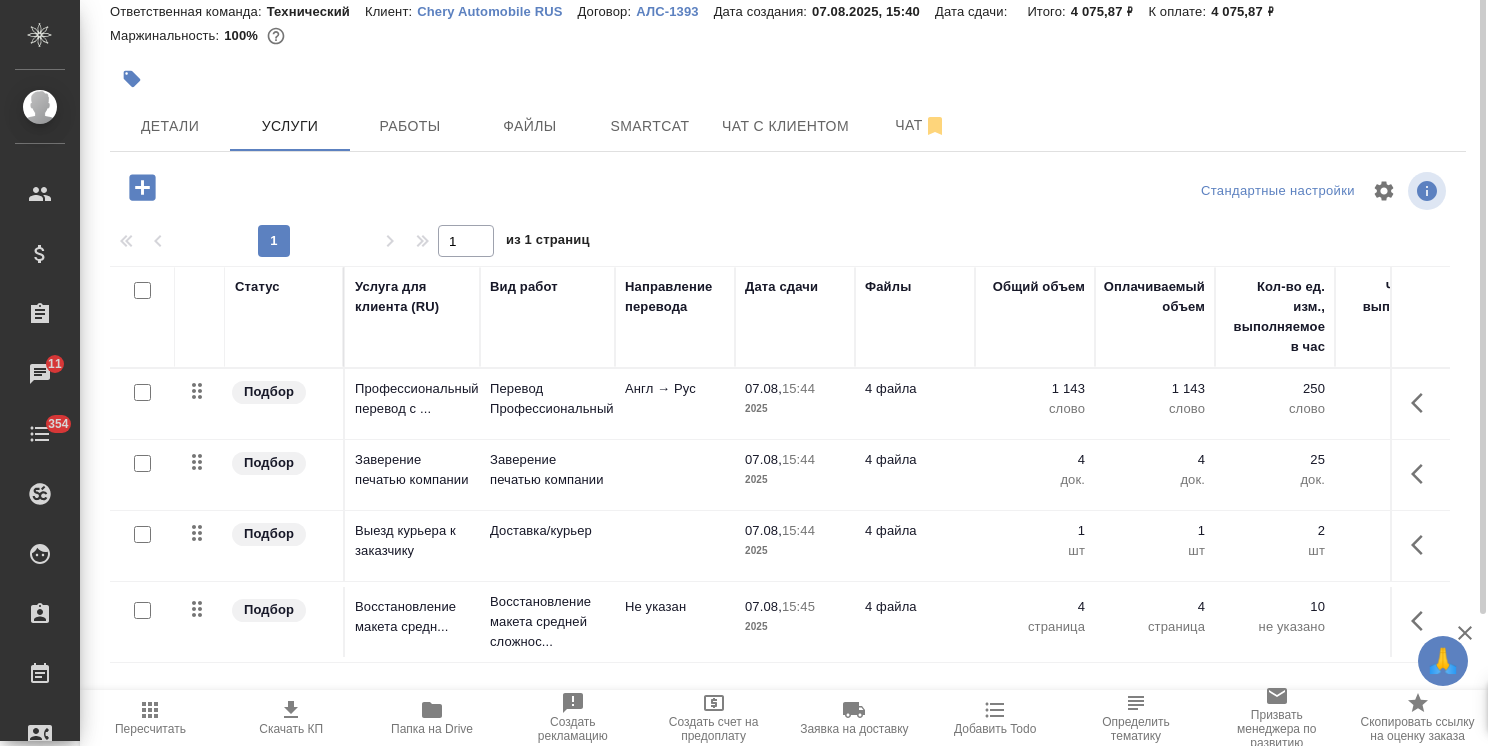 scroll, scrollTop: 0, scrollLeft: 0, axis: both 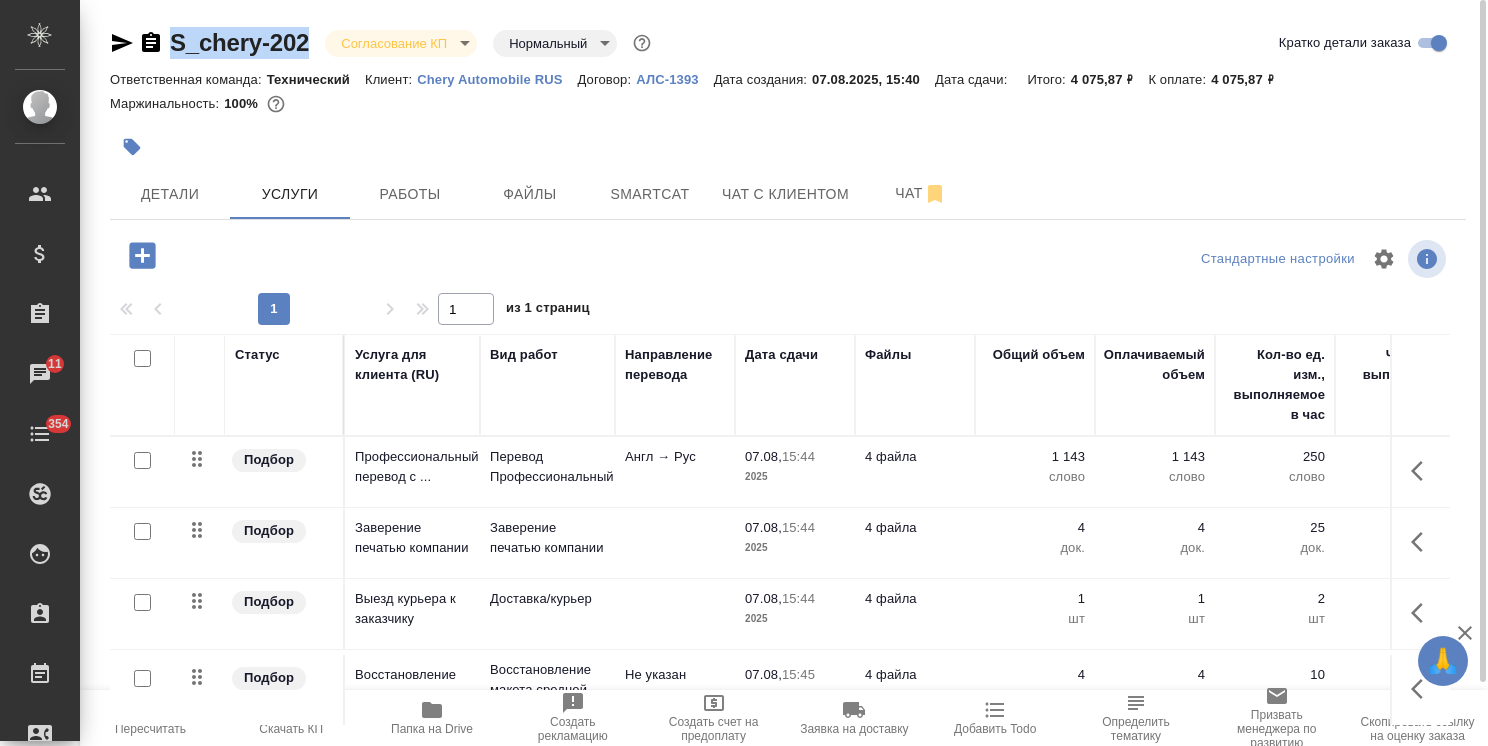 drag, startPoint x: 324, startPoint y: 28, endPoint x: 136, endPoint y: 26, distance: 188.01064 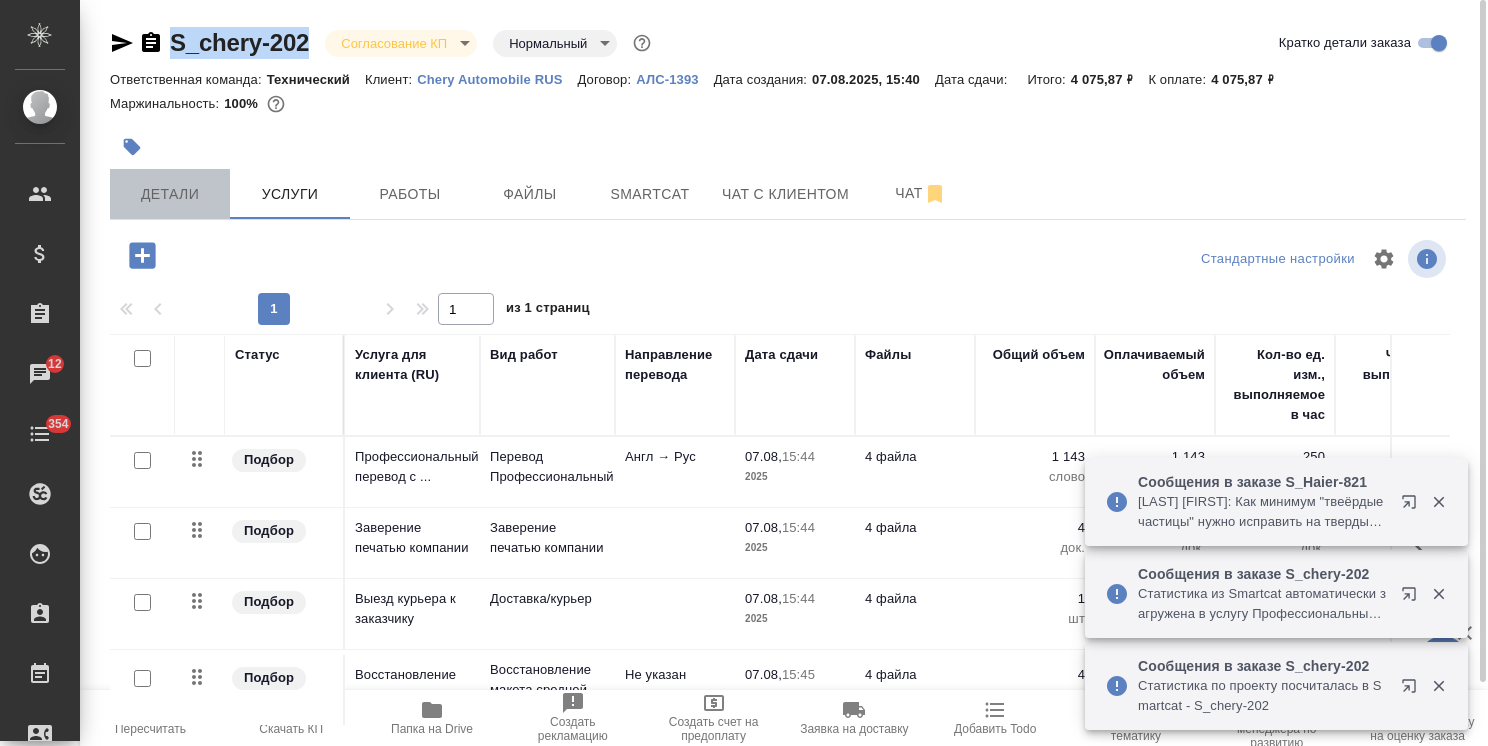 click on "Детали" at bounding box center [170, 194] 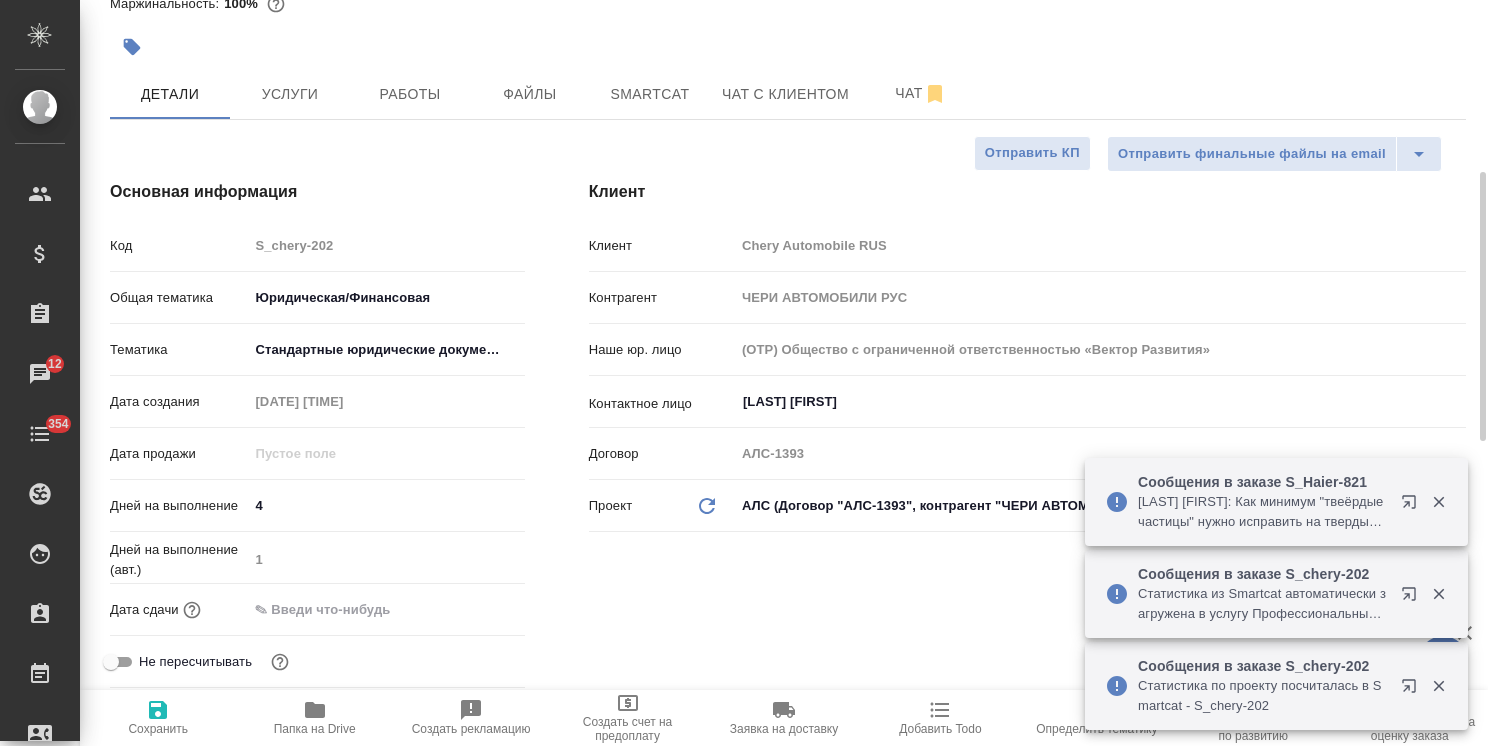 scroll, scrollTop: 200, scrollLeft: 0, axis: vertical 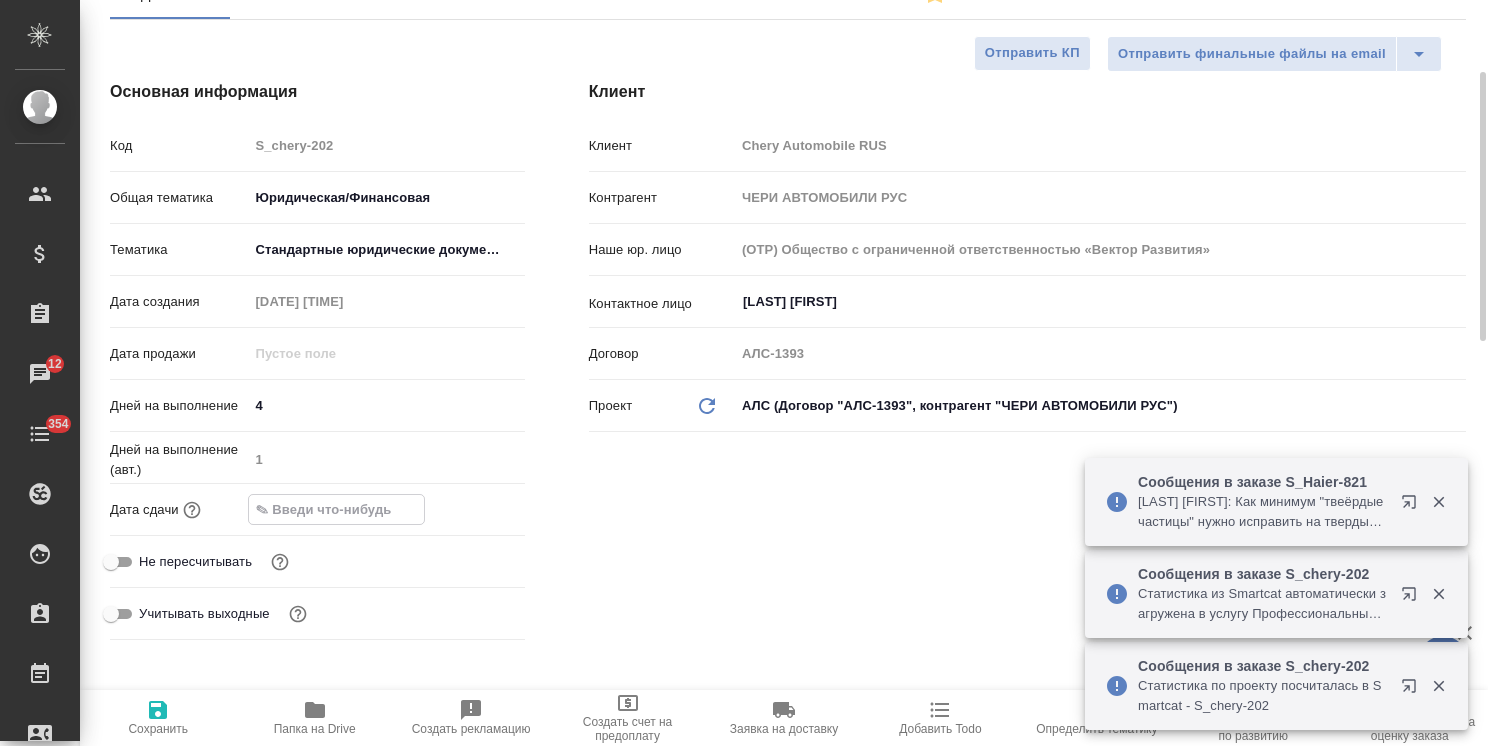 click at bounding box center (336, 509) 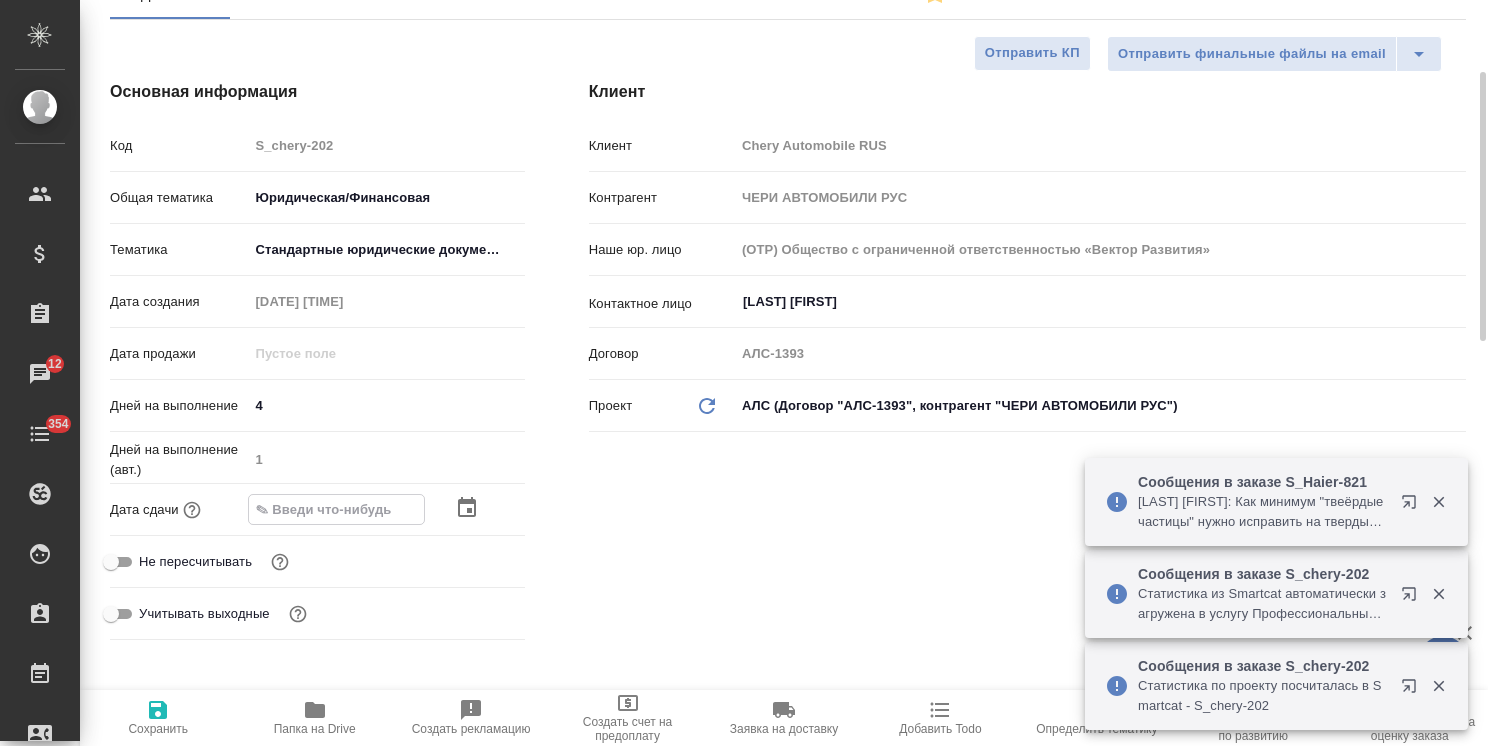 click 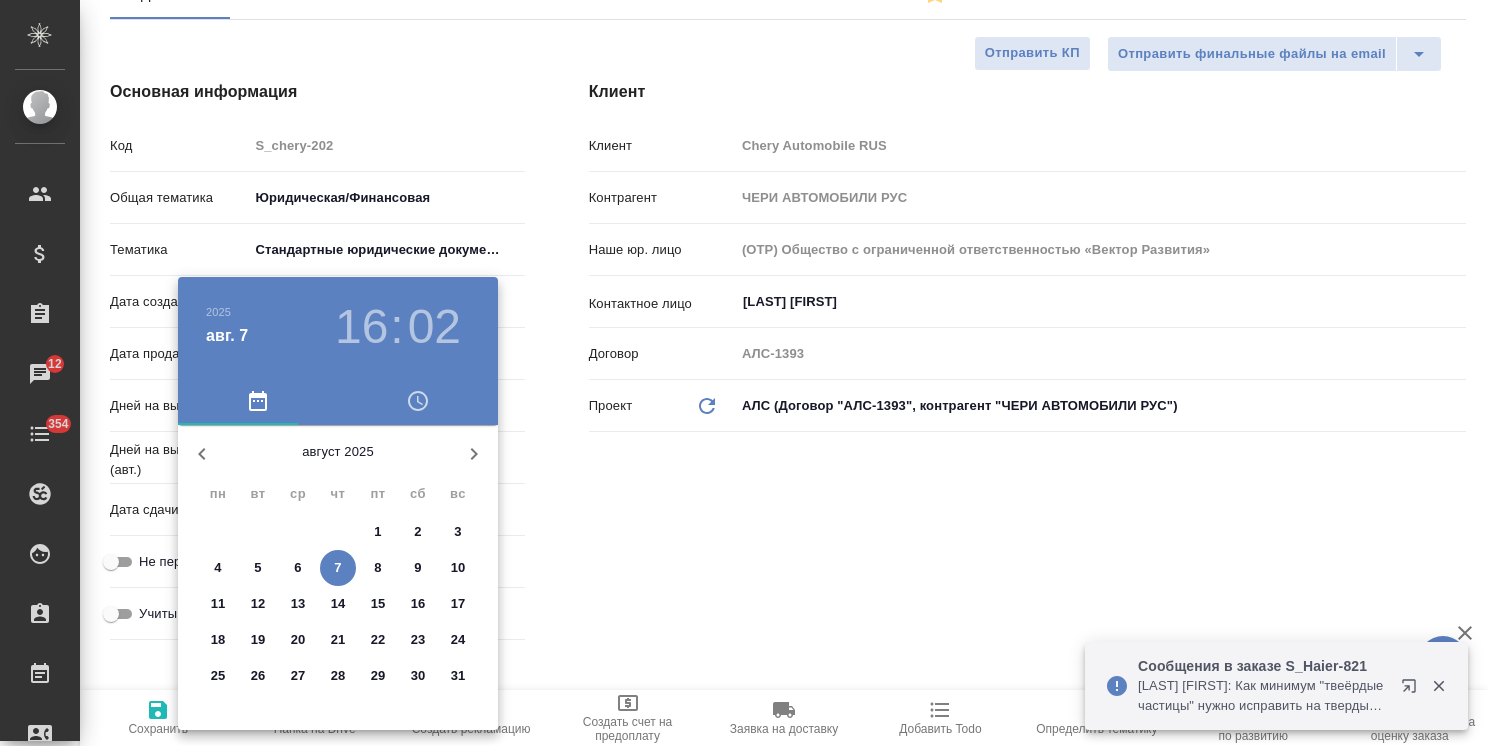 click on "7" at bounding box center [338, 568] 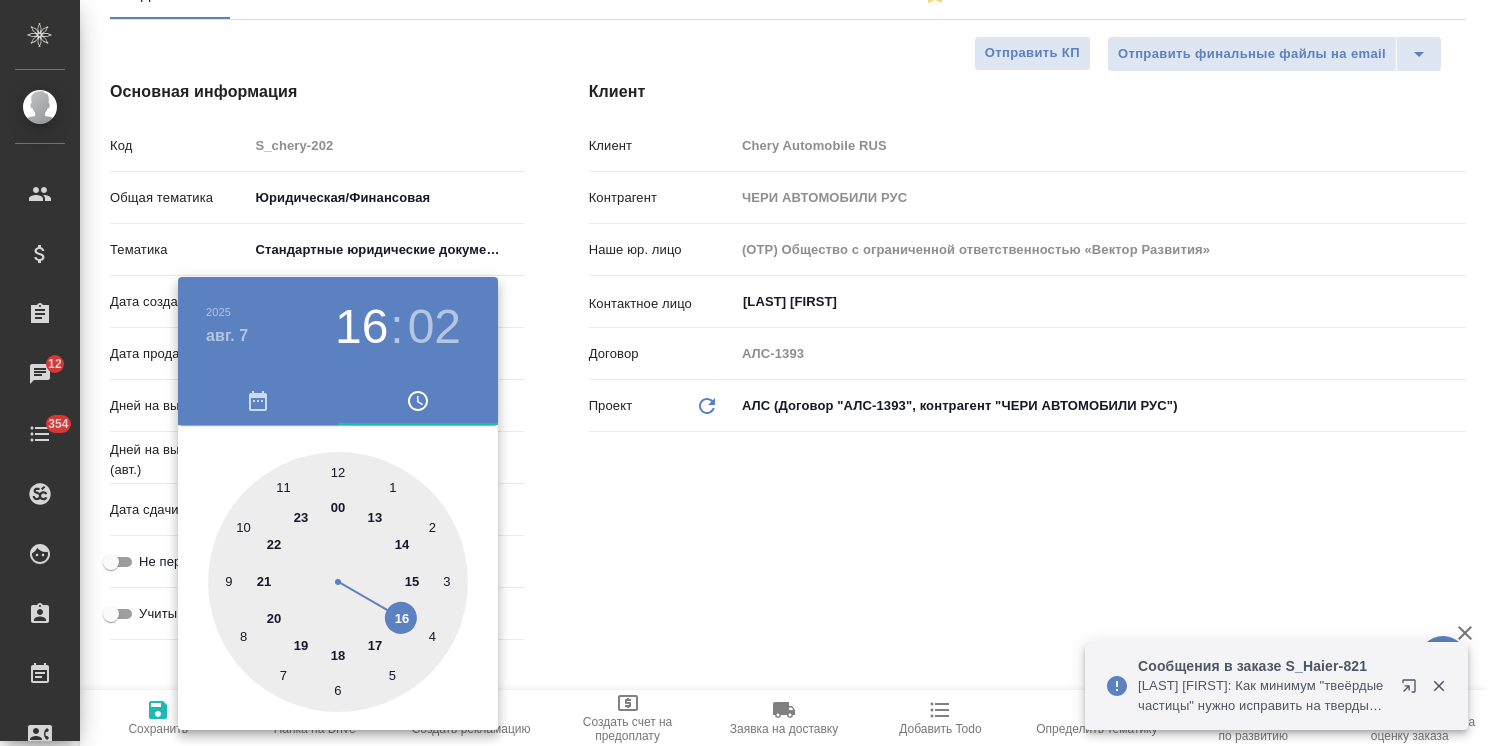 click at bounding box center [744, 373] 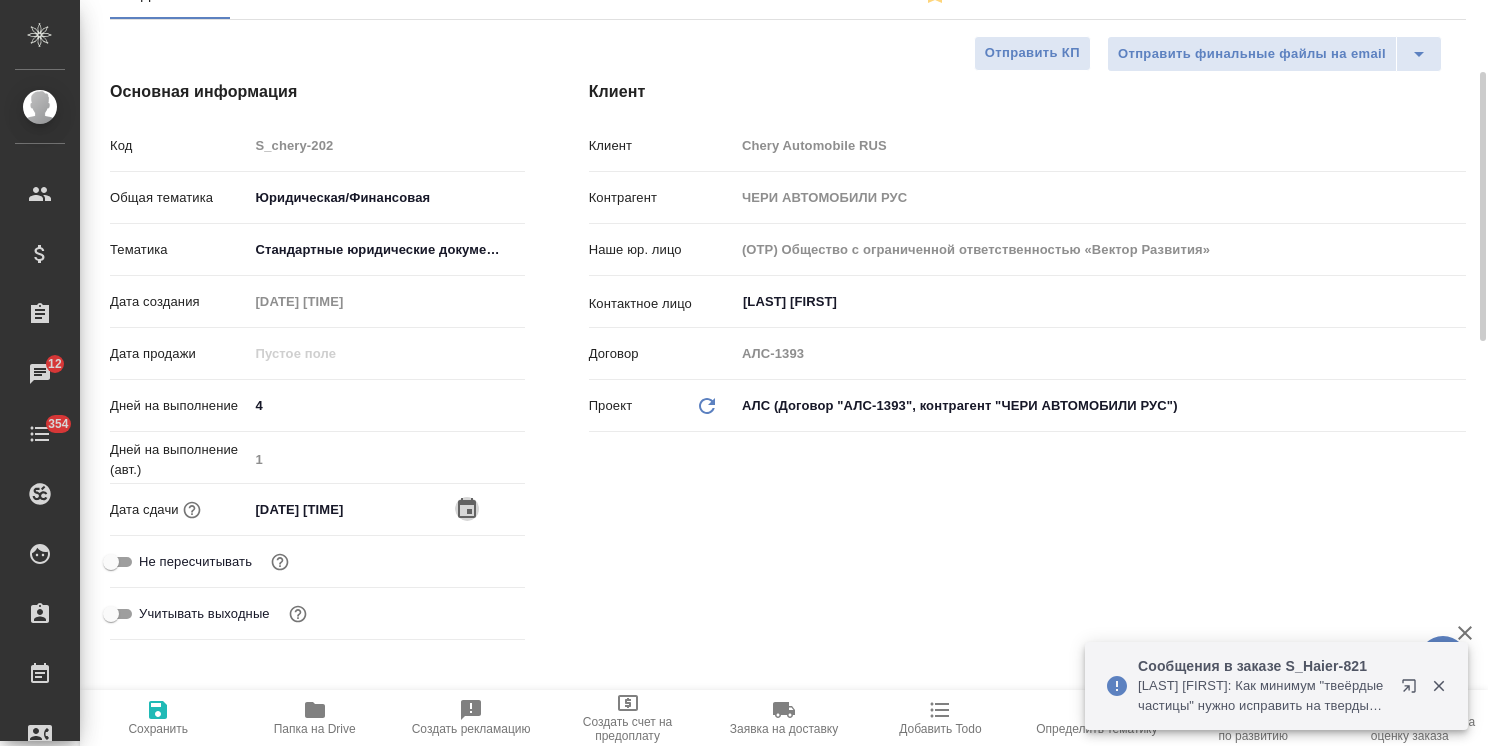 click 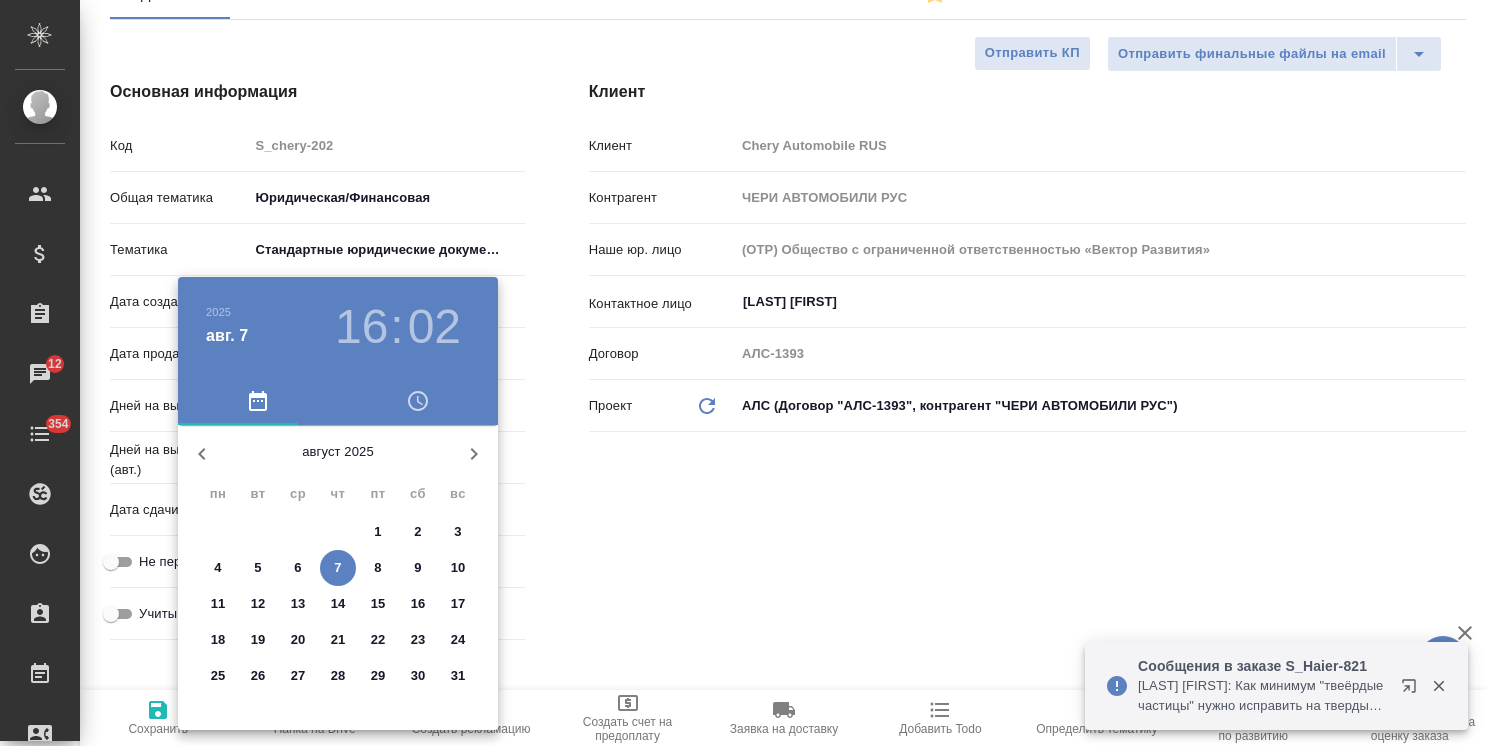 click on "8" at bounding box center (378, 568) 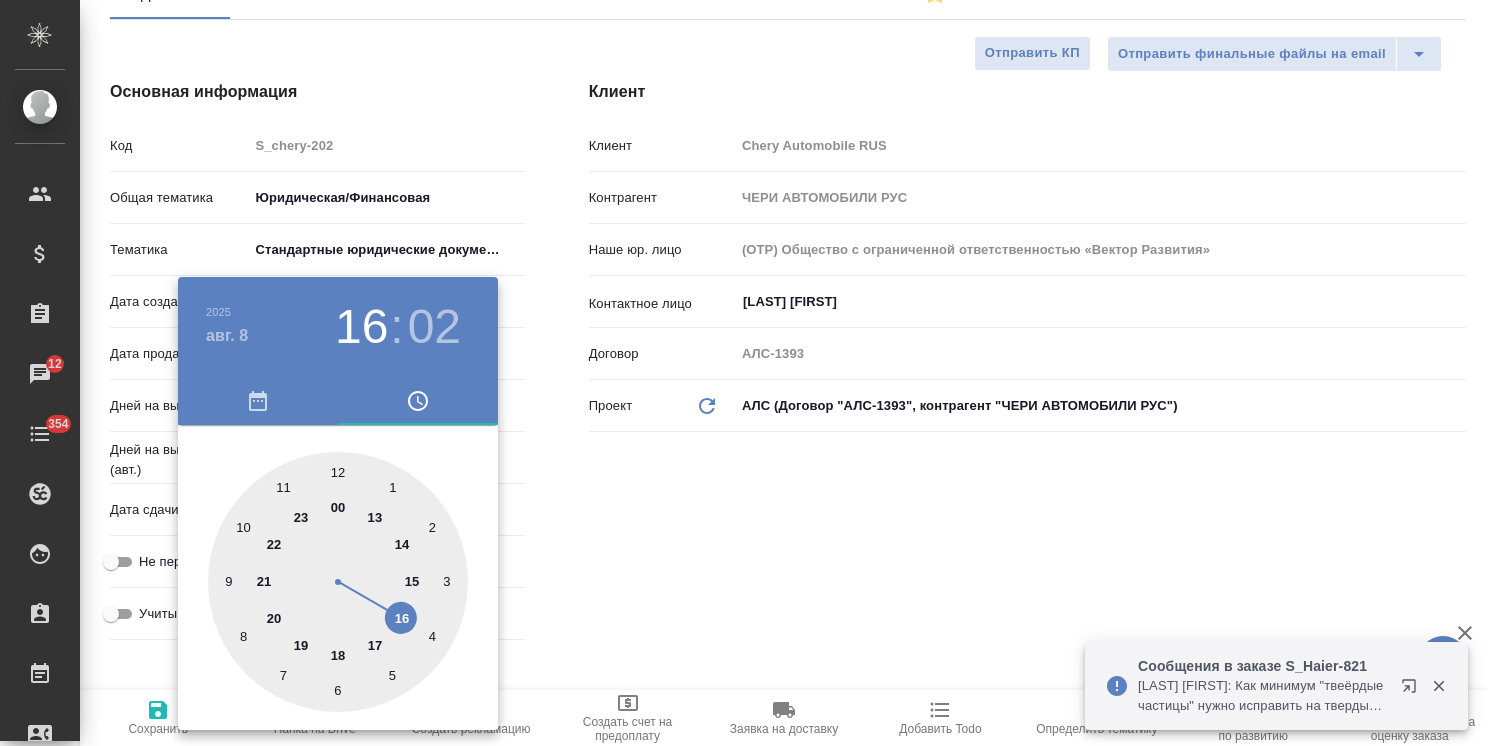 click at bounding box center (744, 373) 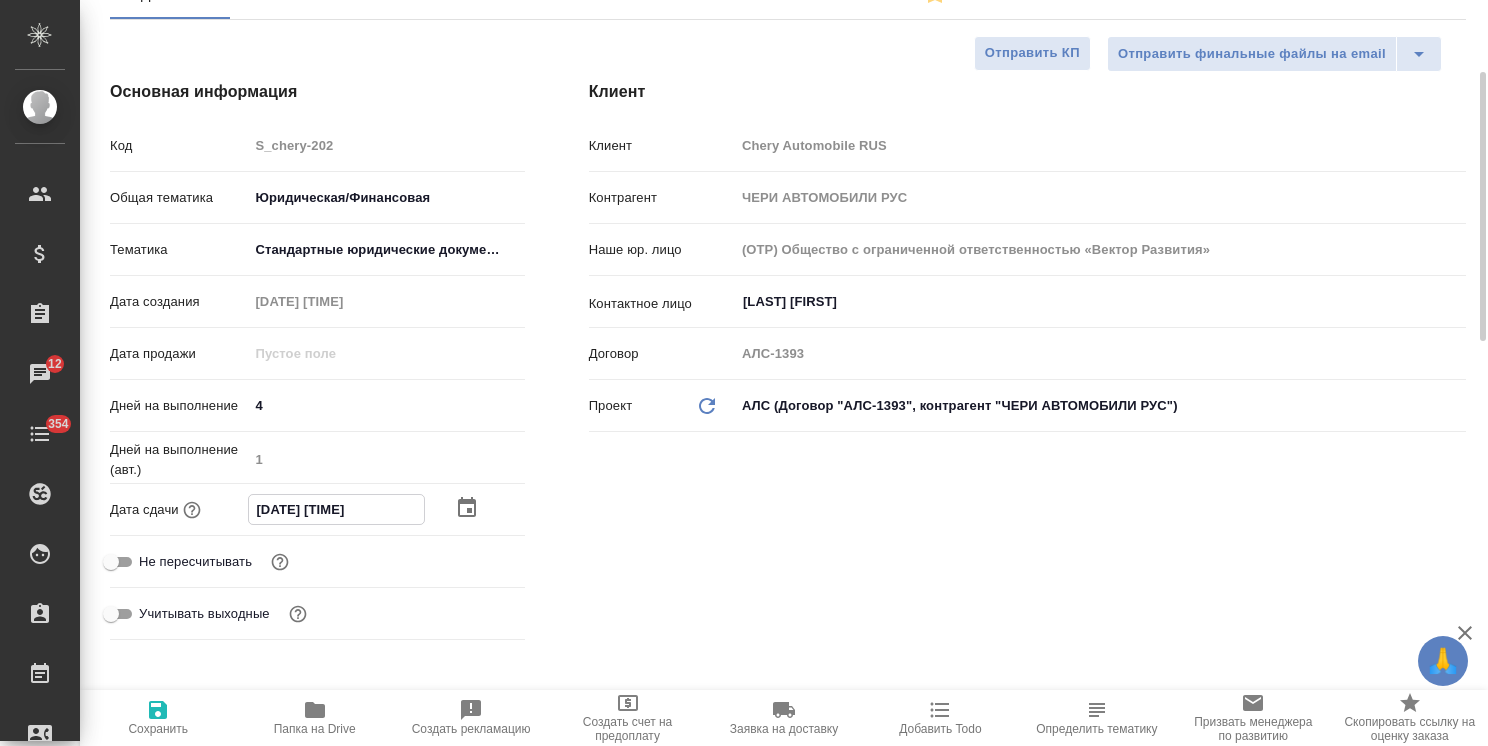 click on "08.08.2025 16:02" at bounding box center [336, 509] 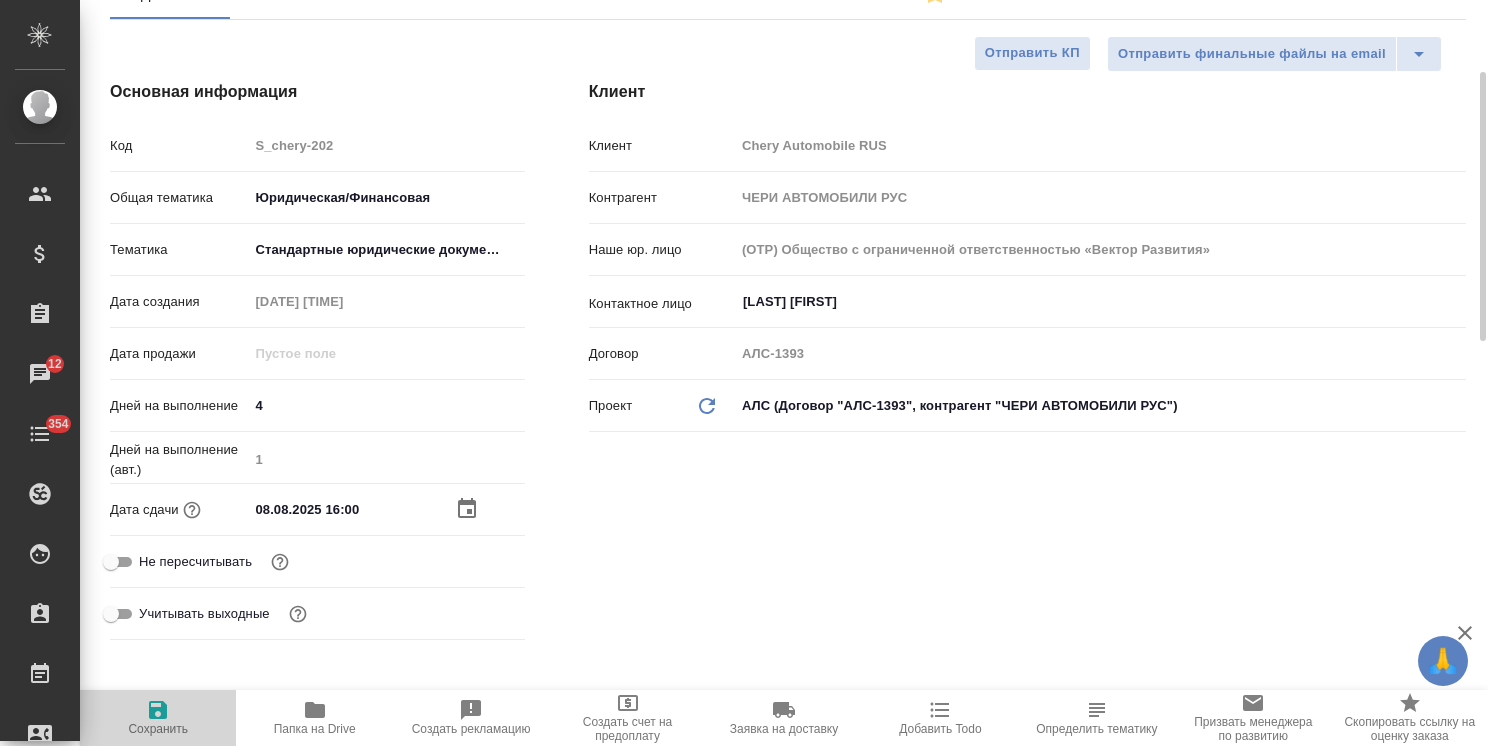 click 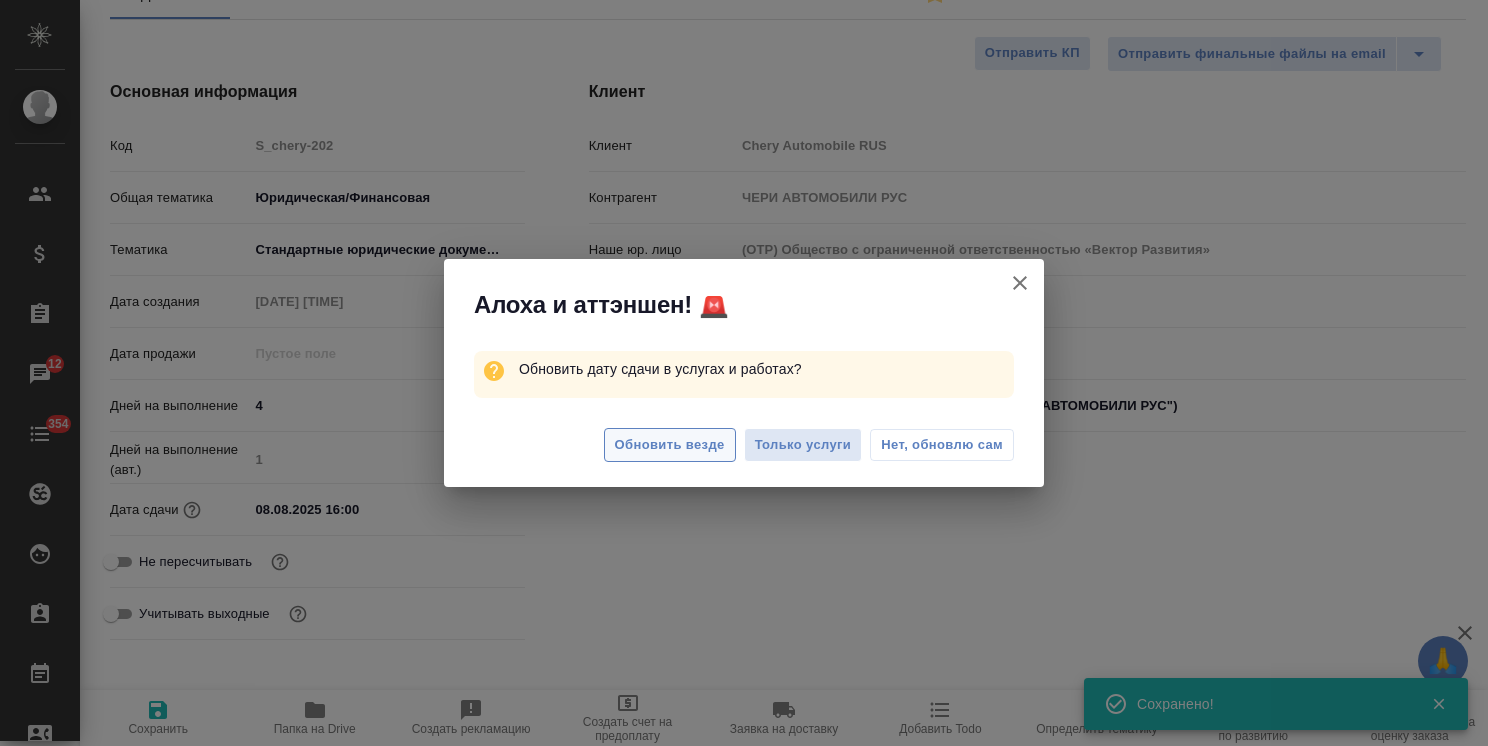 click on "Обновить везде" at bounding box center [670, 445] 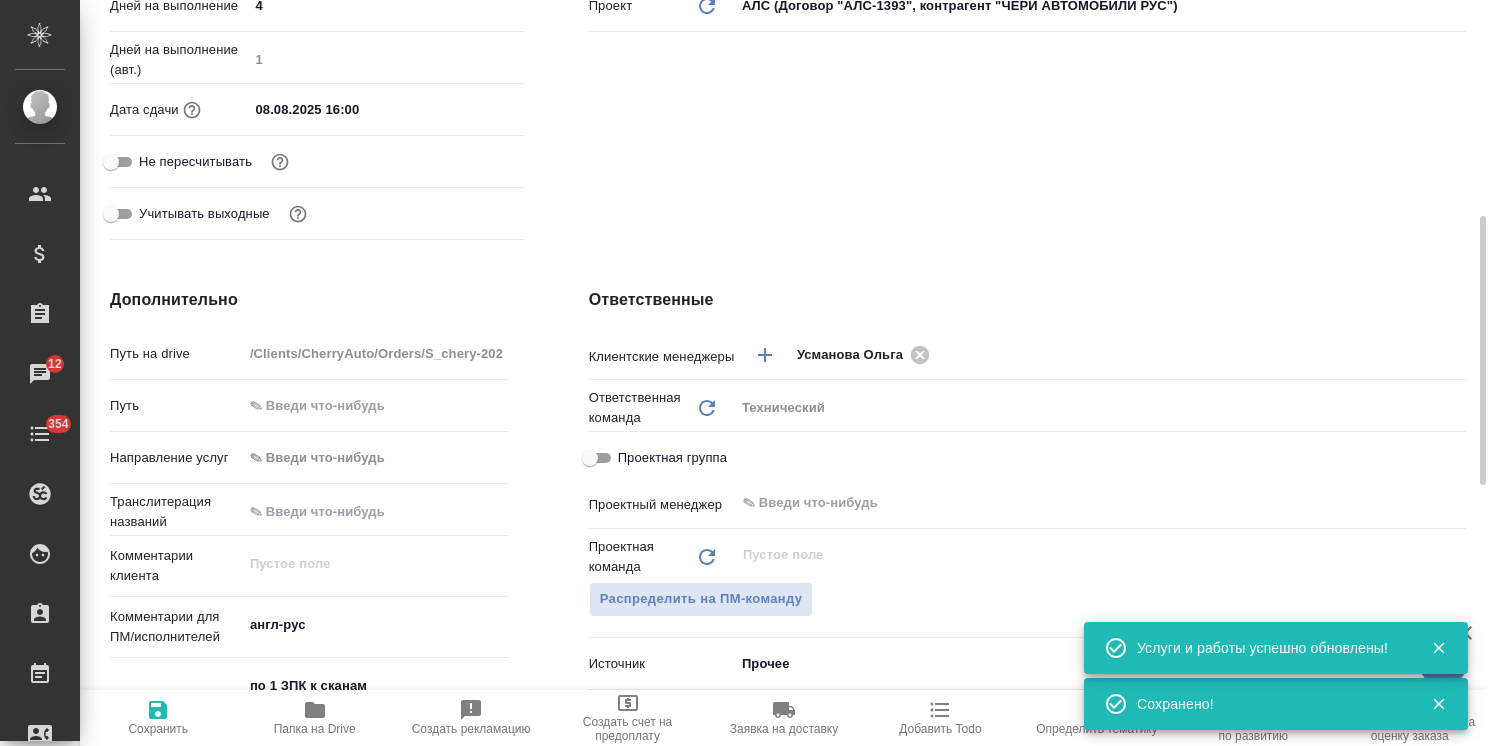 scroll, scrollTop: 700, scrollLeft: 0, axis: vertical 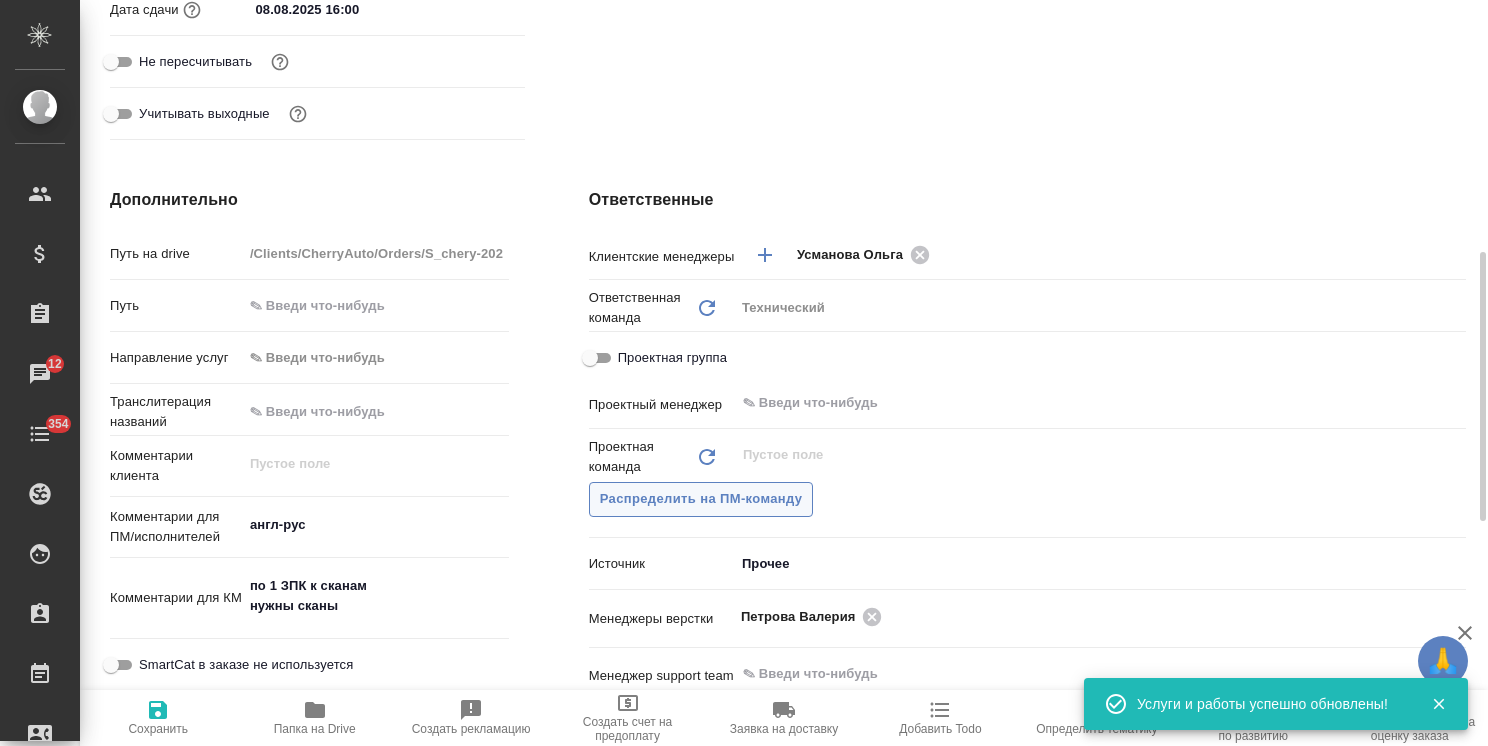 click on "Распределить на ПМ-команду" at bounding box center (701, 499) 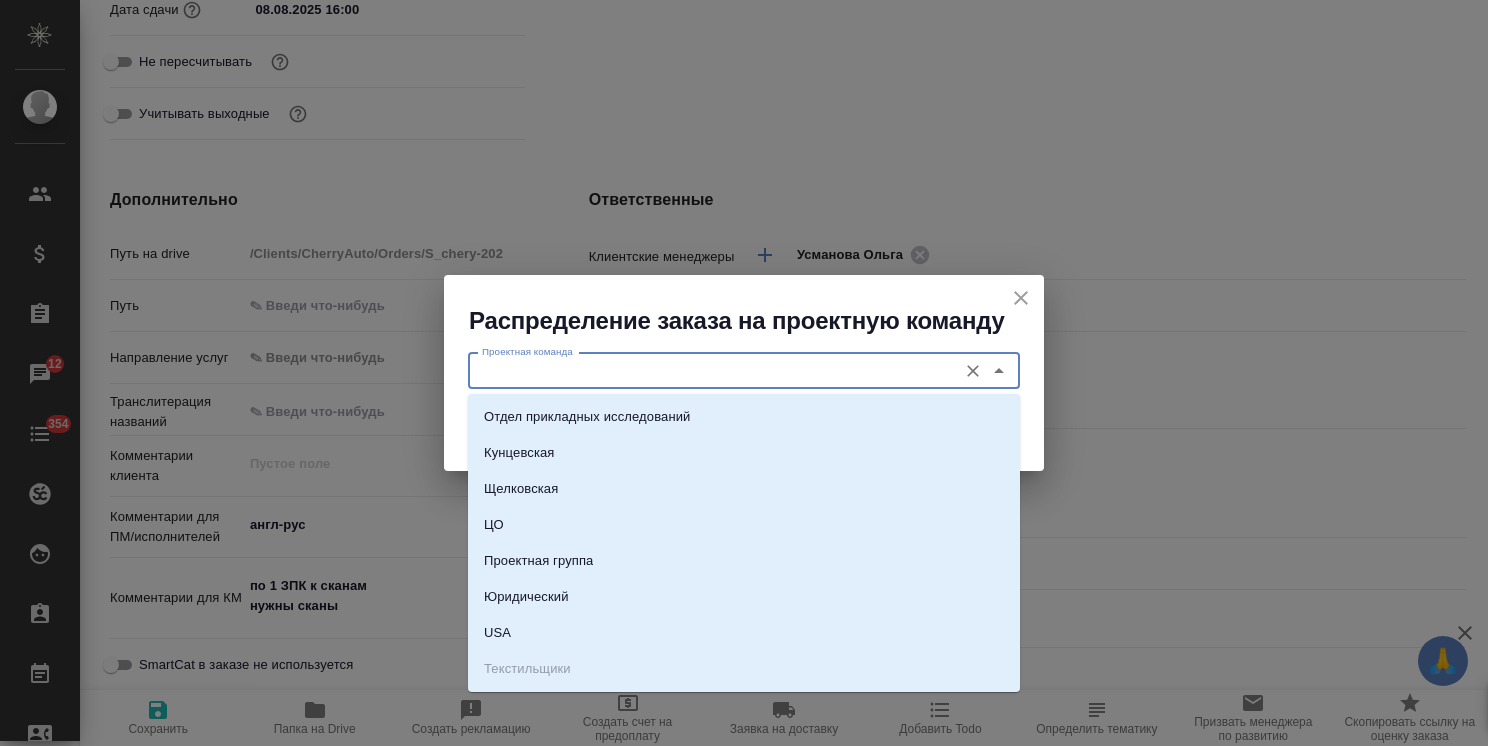 click on "Проектная команда" at bounding box center (710, 371) 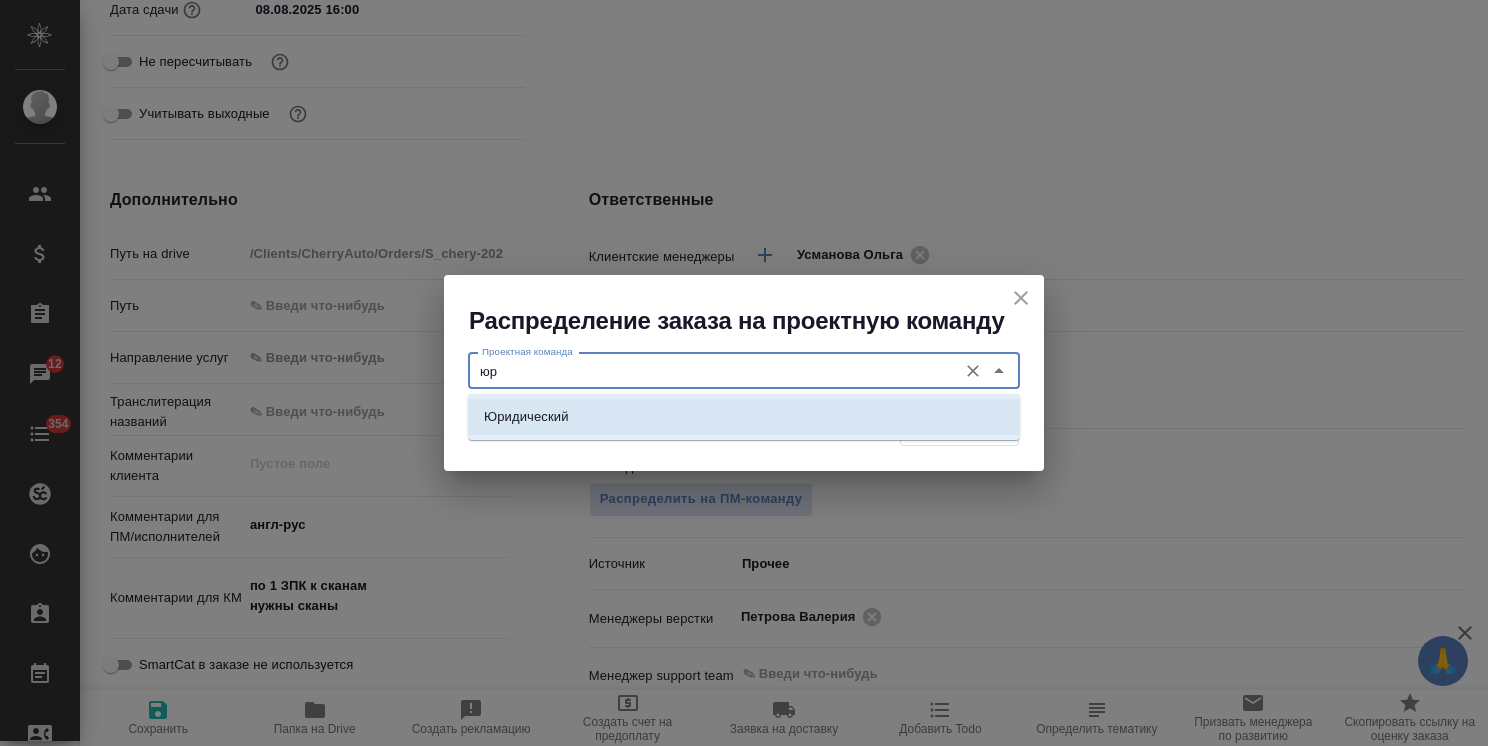 drag, startPoint x: 605, startPoint y: 426, endPoint x: 805, endPoint y: 390, distance: 203.21417 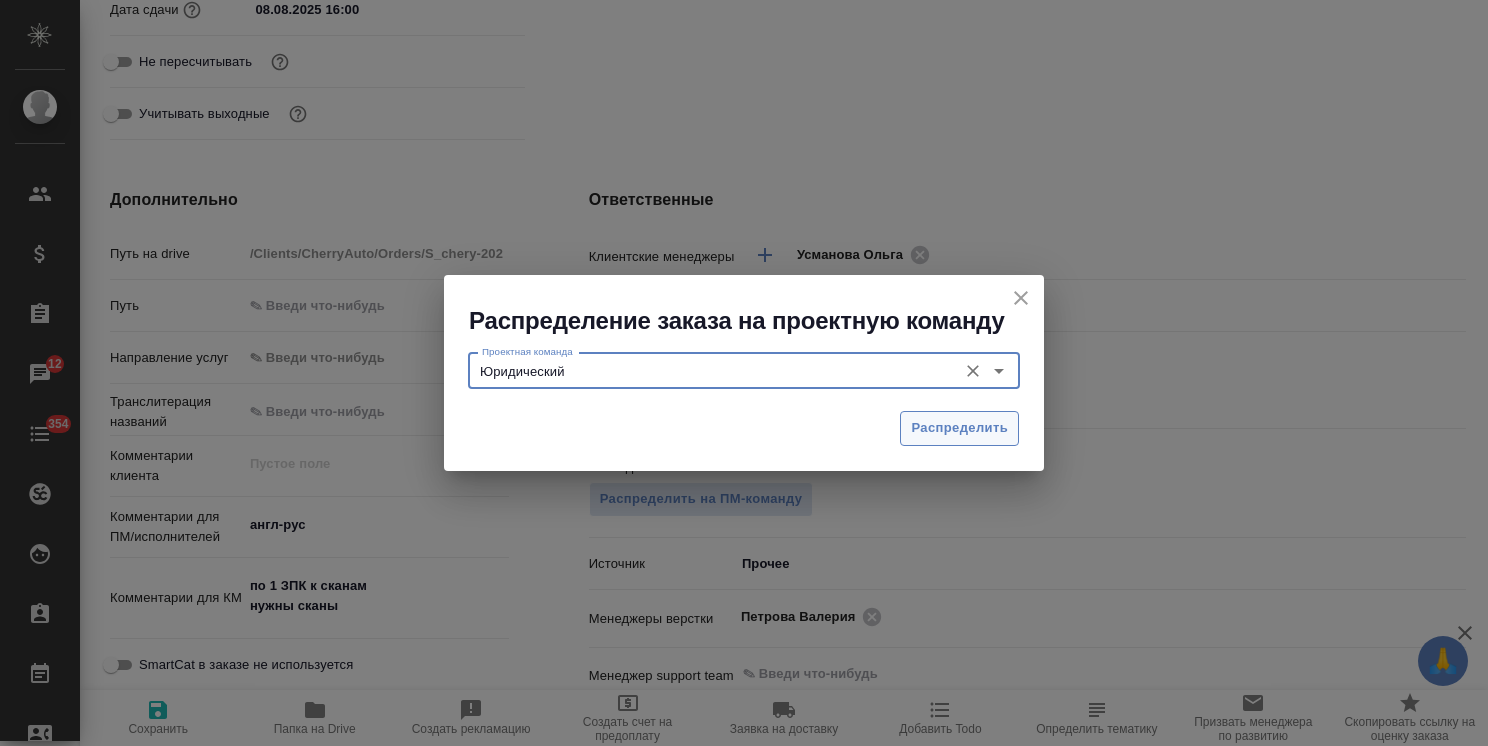 click on "Распределить" at bounding box center (959, 428) 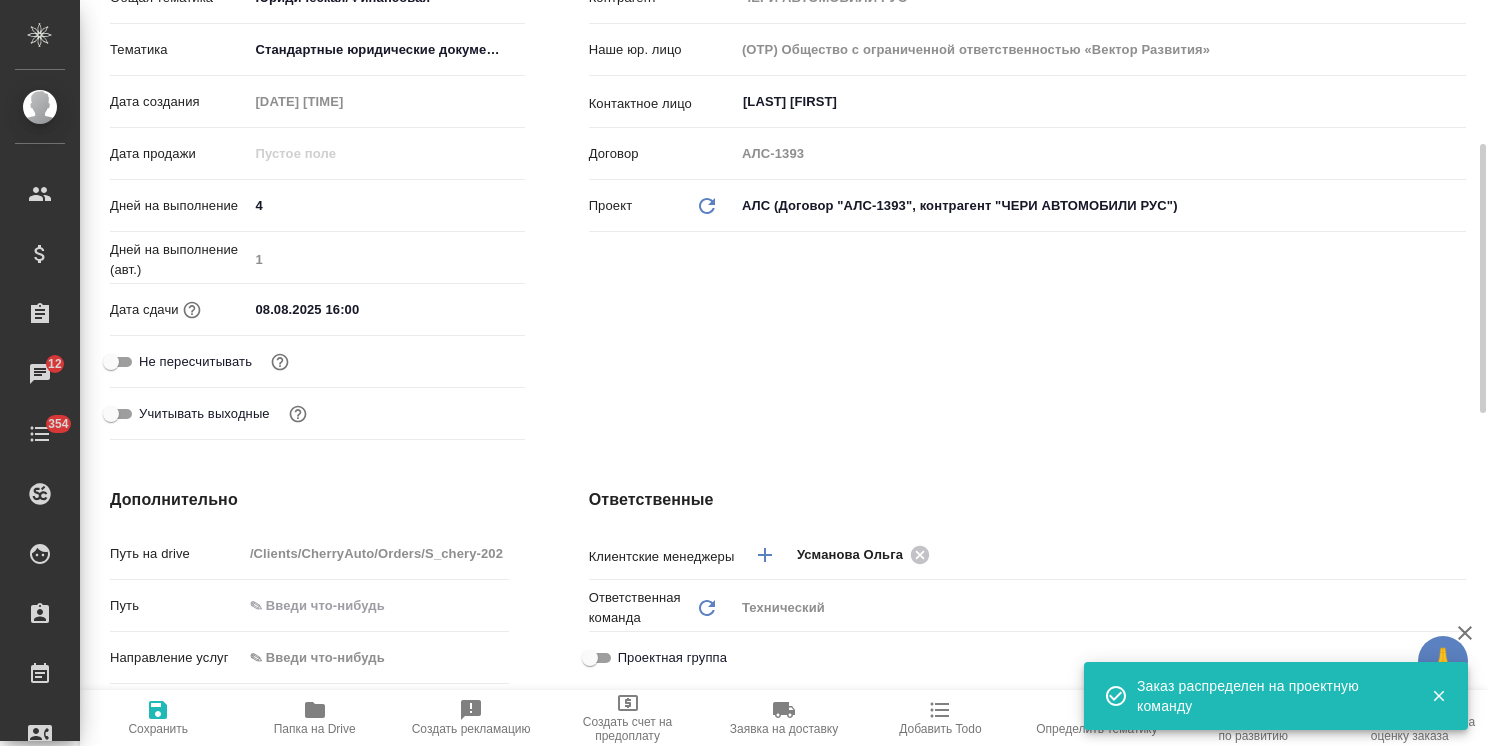 scroll, scrollTop: 400, scrollLeft: 0, axis: vertical 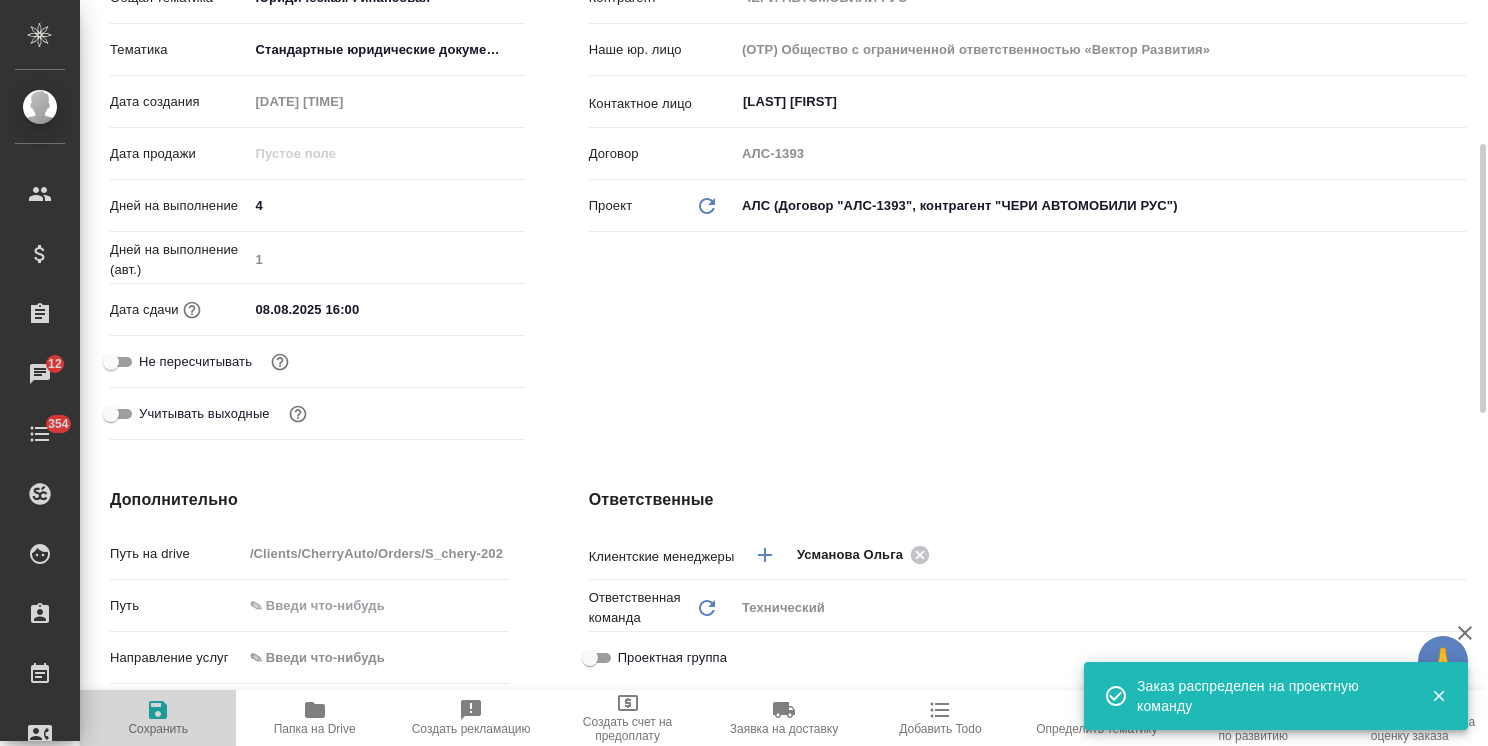 click on "Сохранить" at bounding box center (158, 729) 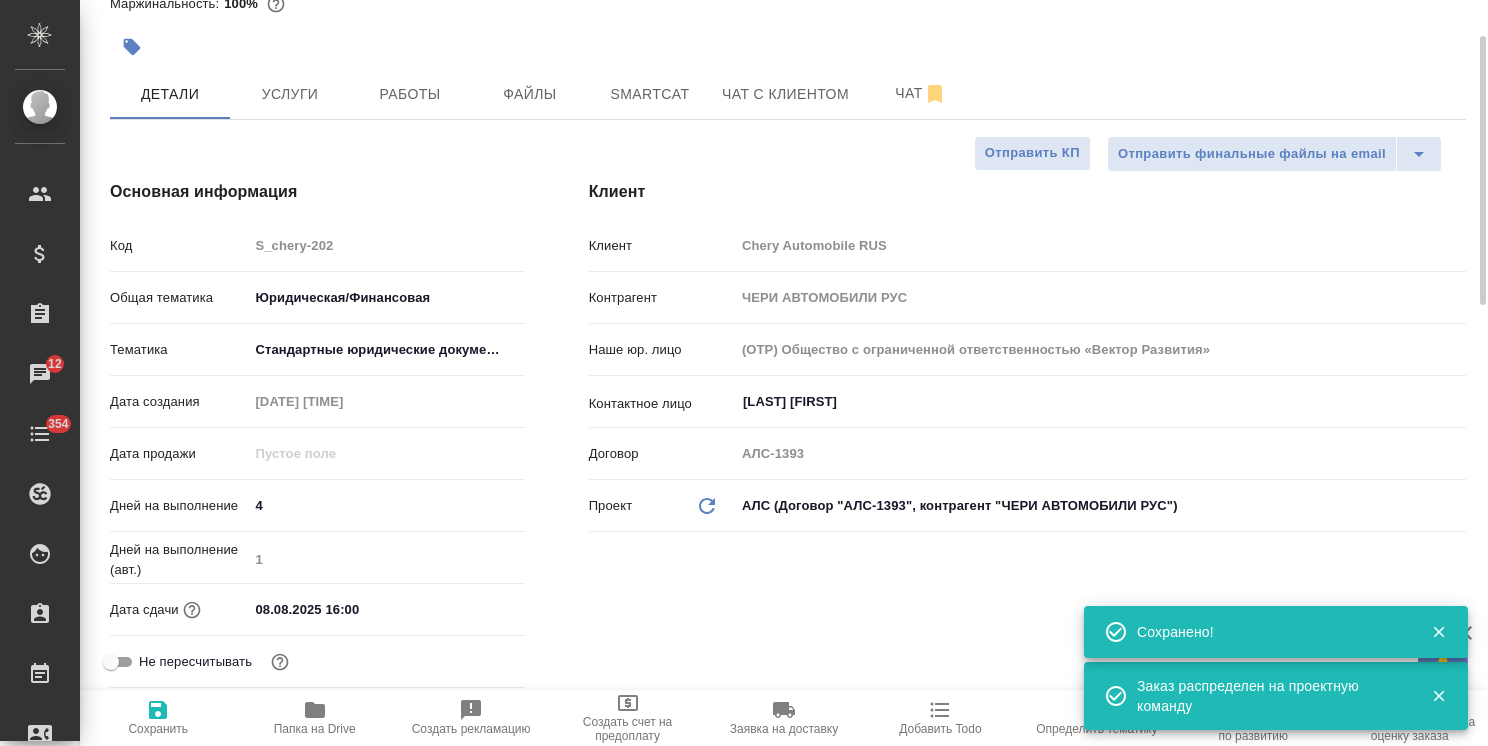 scroll, scrollTop: 0, scrollLeft: 0, axis: both 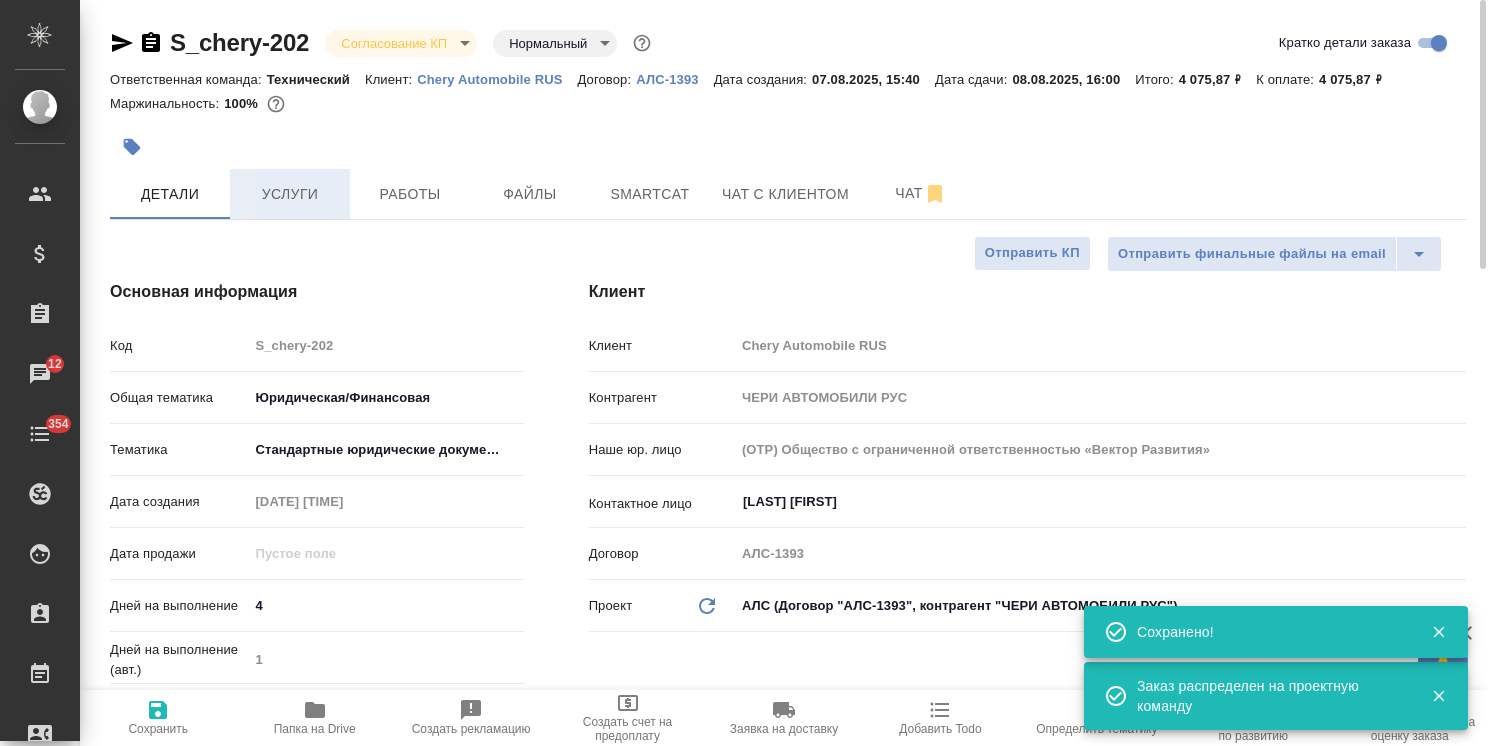 click on "Услуги" at bounding box center (290, 194) 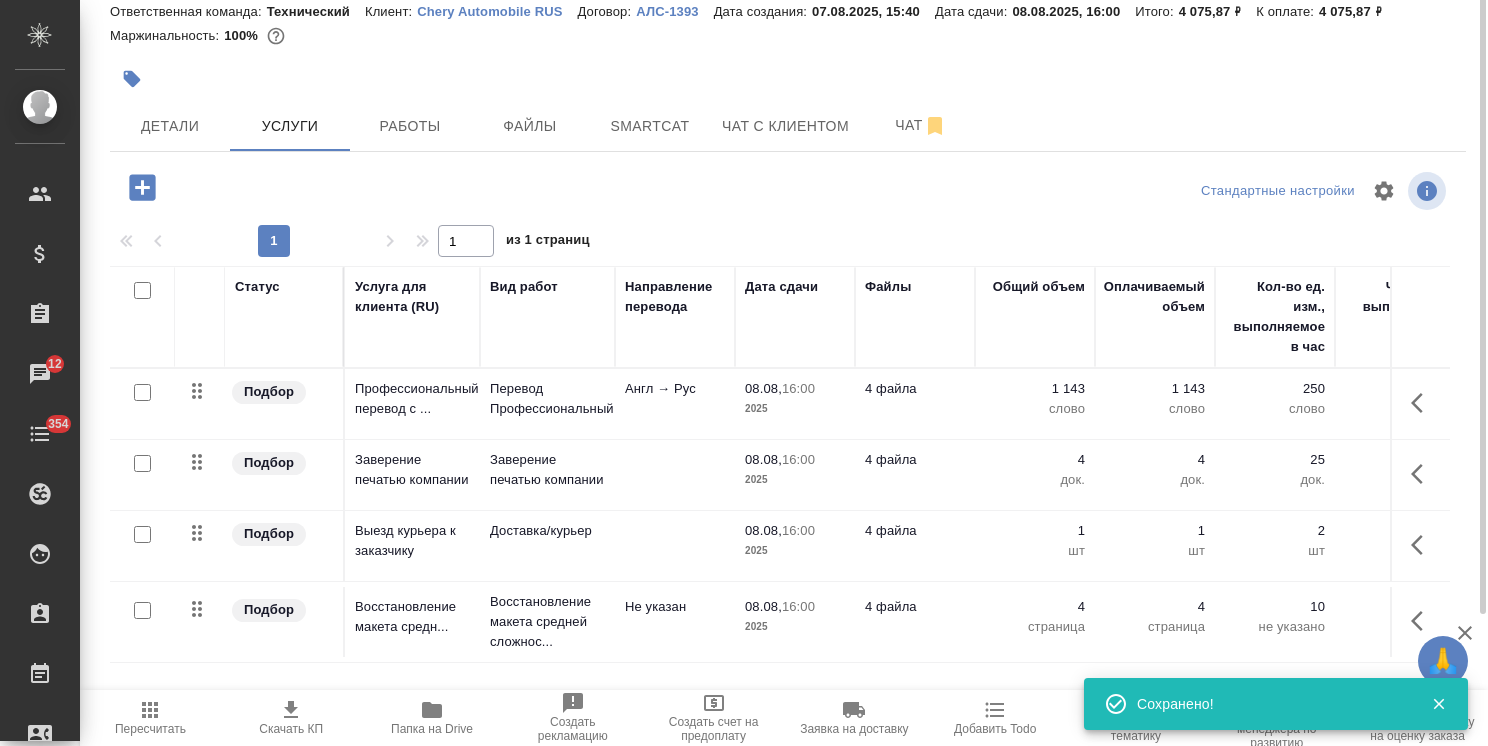 scroll, scrollTop: 0, scrollLeft: 0, axis: both 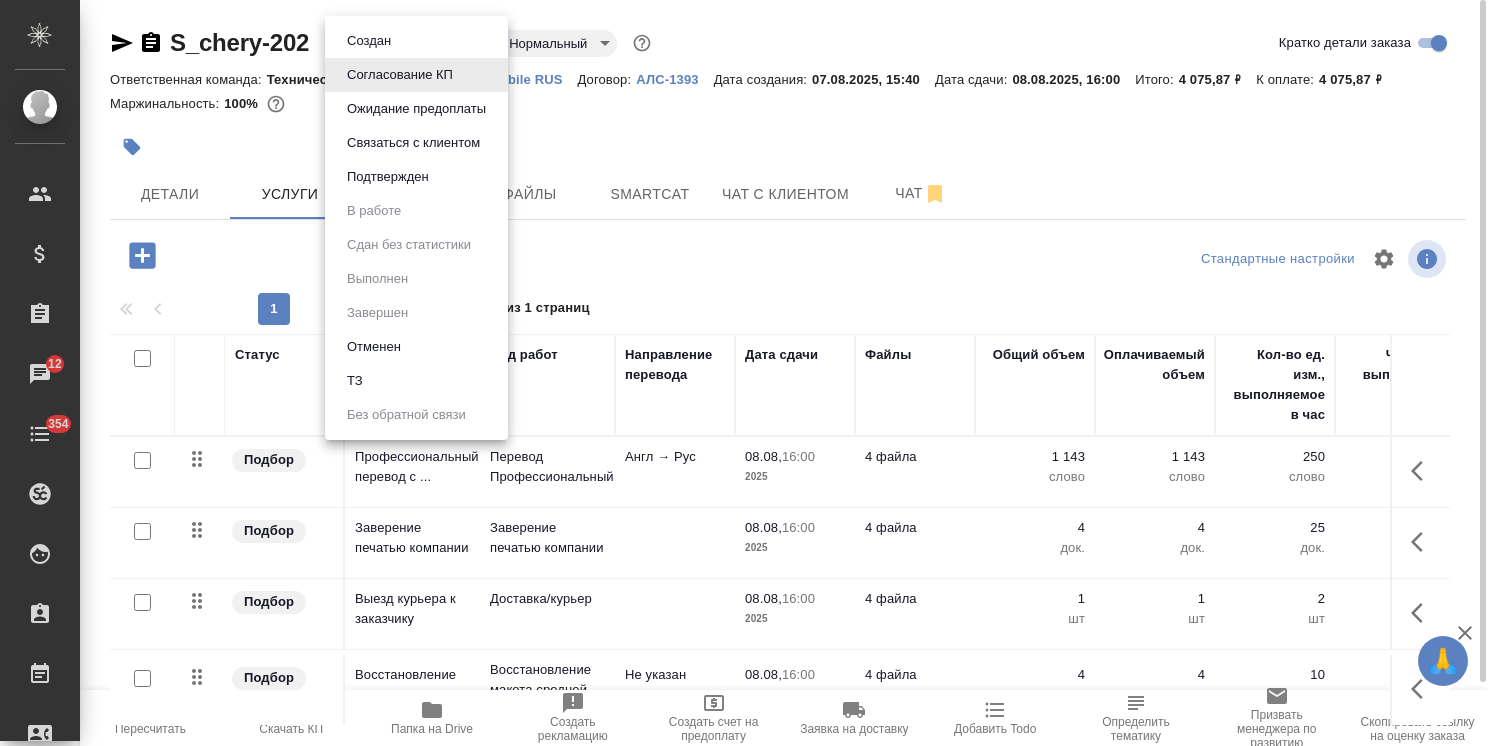 click on "🙏 .cls-1
fill:#fff;
AWATERA Usmanova Olga Клиенты Спецификации Заказы 12 Чаты 354 Todo Проекты SC Исполнители Кандидаты Работы Входящие заявки Заявки на доставку Рекламации Проекты процессинга Конференции Выйти S_chery-202 Согласование КП kpNegotiation Нормальный normal Кратко детали заказа Ответственная команда: Технический Клиент: Chery Automobile RUS Договор: АЛС-1393 Дата создания: 07.08.2025, 15:40 Дата сдачи: 08.08.2025, 16:00 Итого: 4 075,87 ₽ К оплате: 4 075,87 ₽ Маржинальность: 100% Детали Услуги Работы Файлы Smartcat Чат с клиентом Чат Стандартные настройки 1 1 из 1 страниц   Статус Вид работ Дата сдачи" at bounding box center [744, 373] 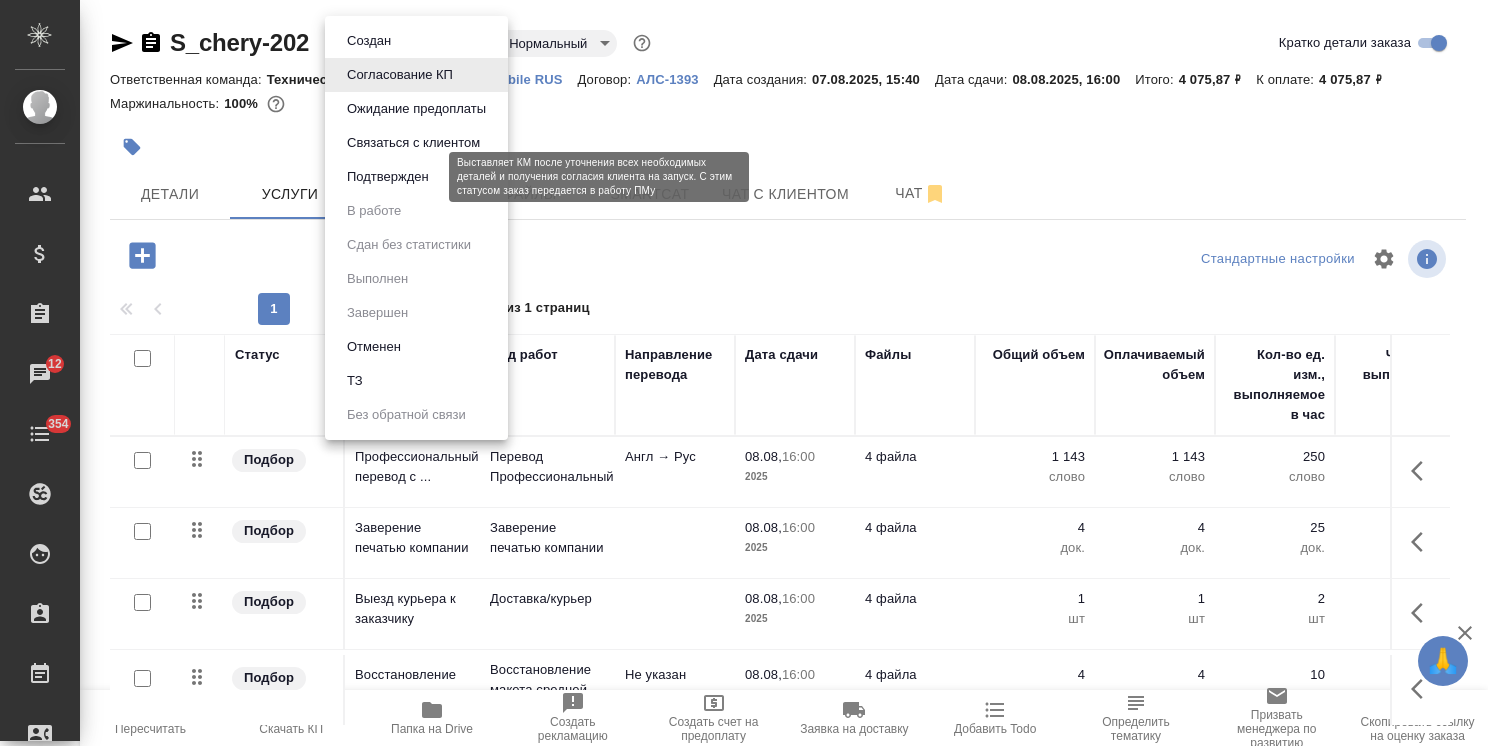 click on "Подтвержден" at bounding box center (388, 177) 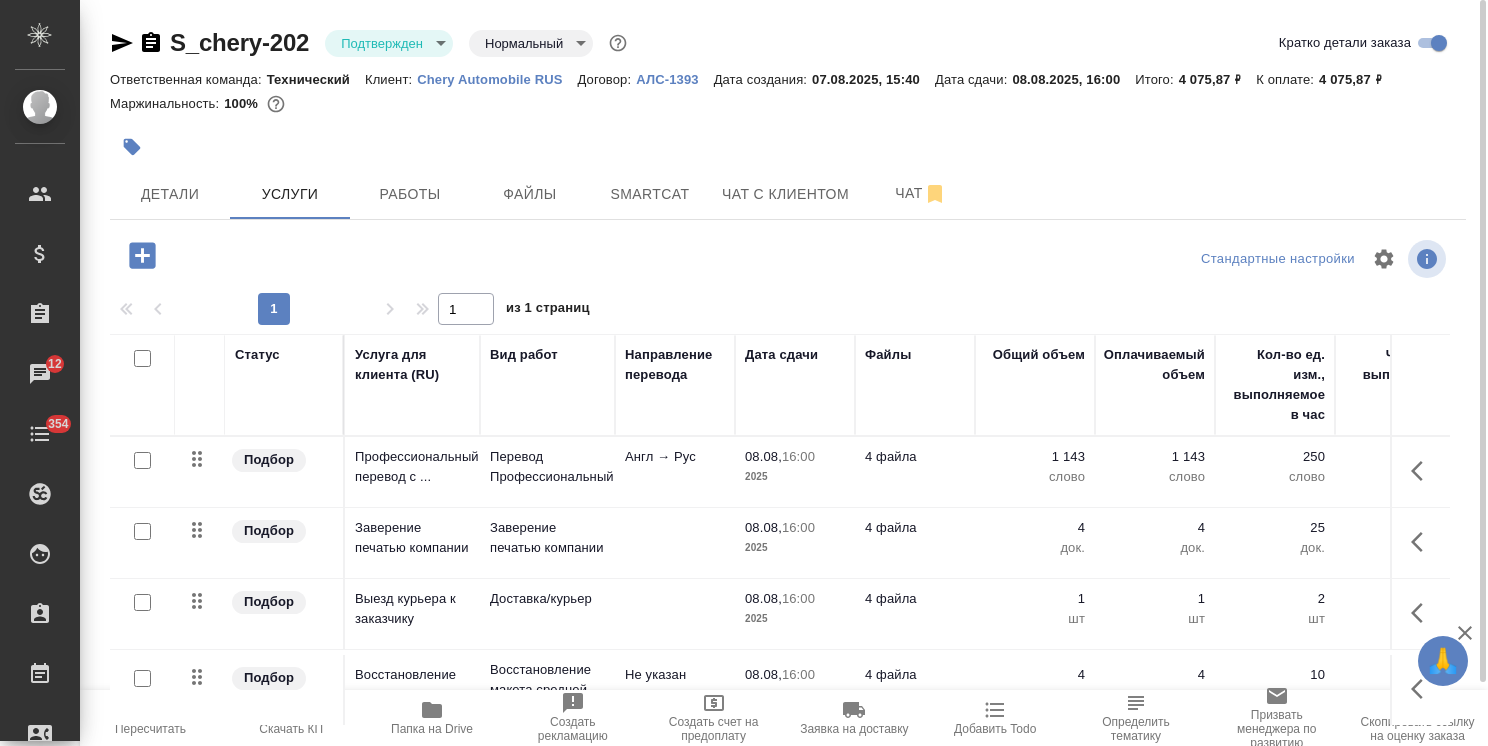click 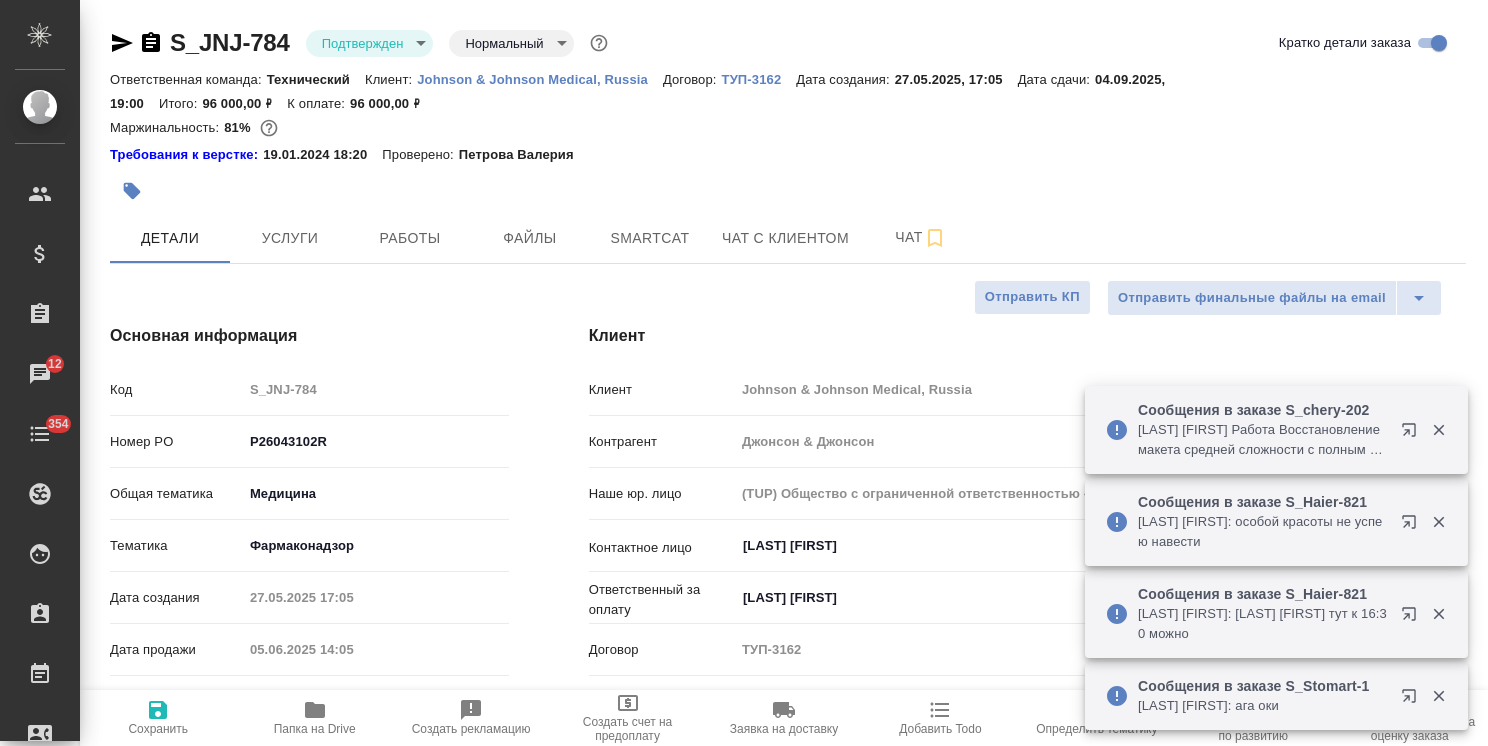 select on "RU" 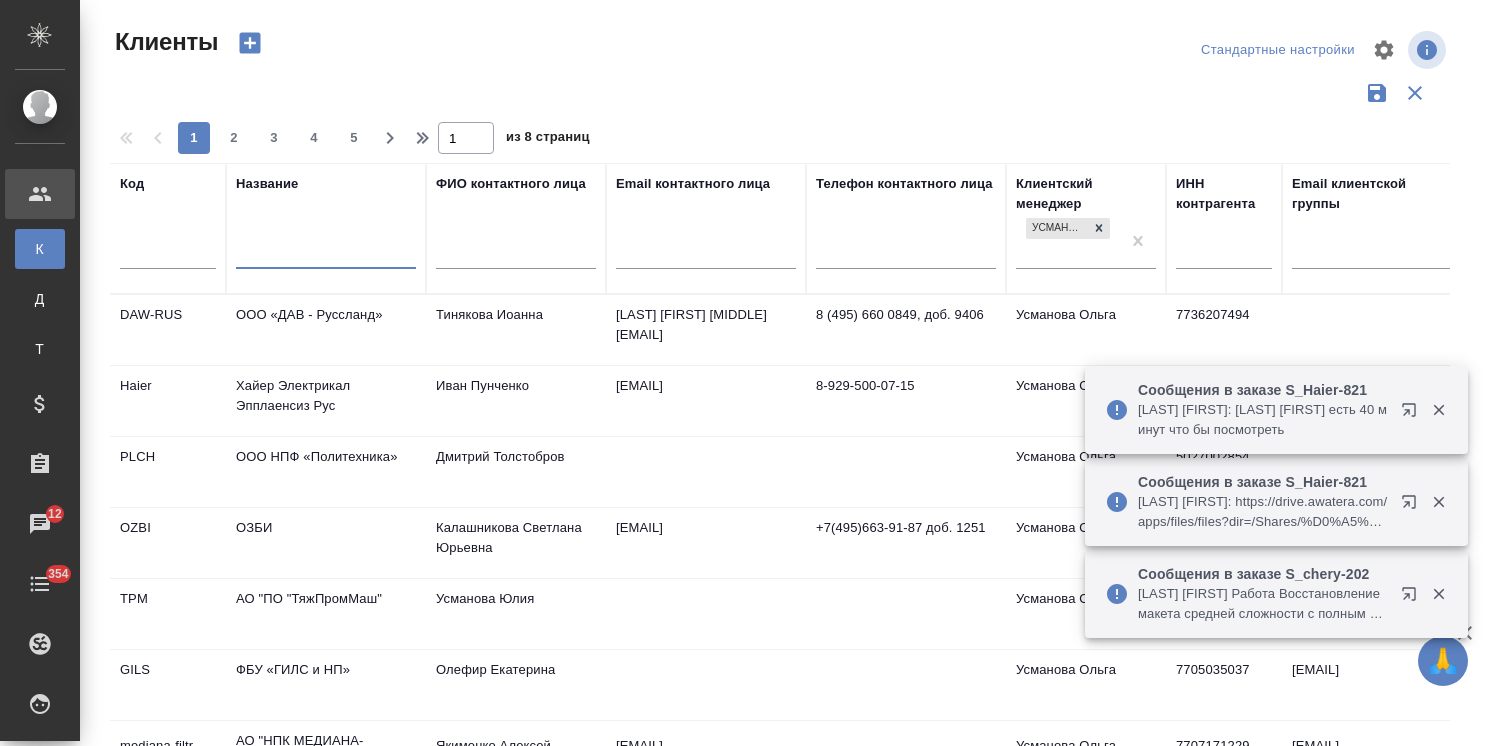 select on "RU" 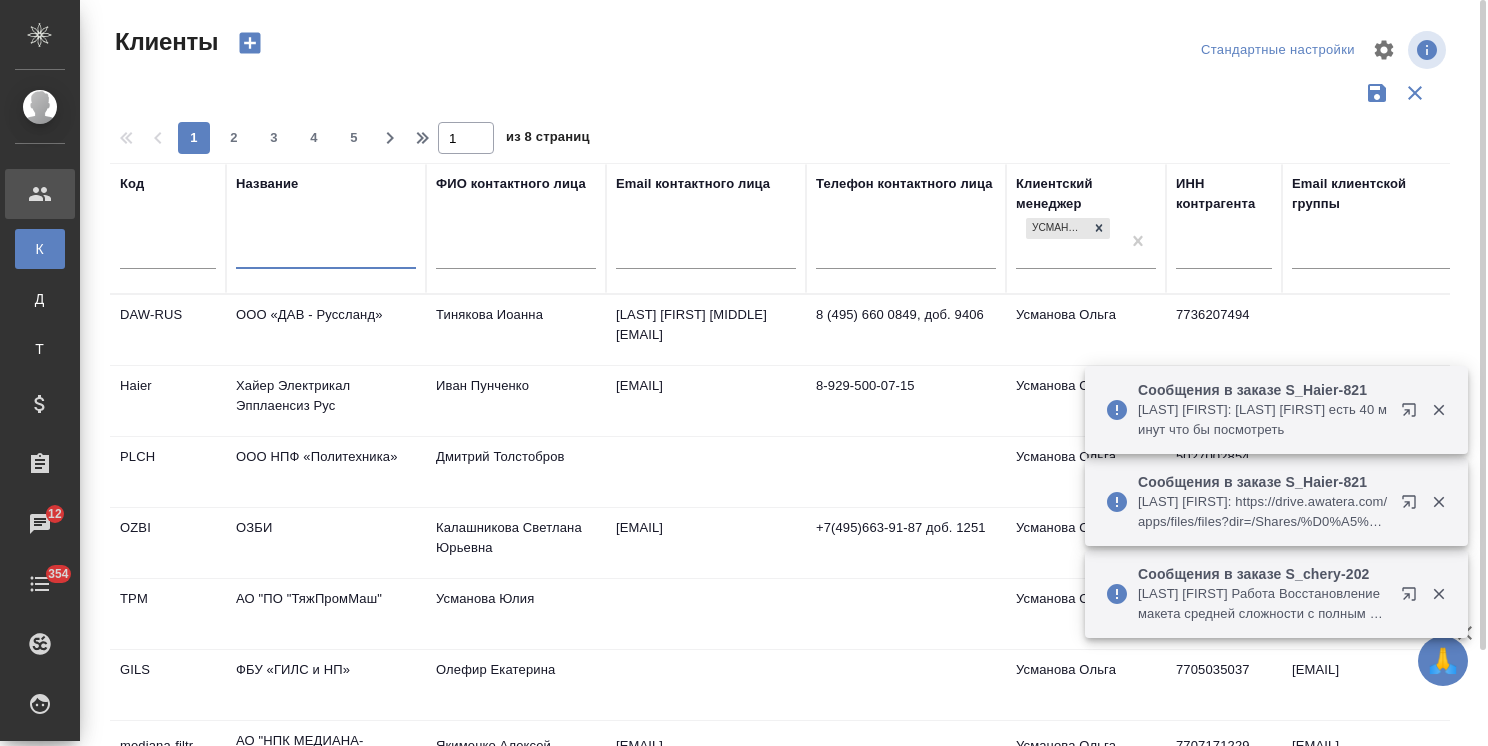 scroll, scrollTop: 0, scrollLeft: 0, axis: both 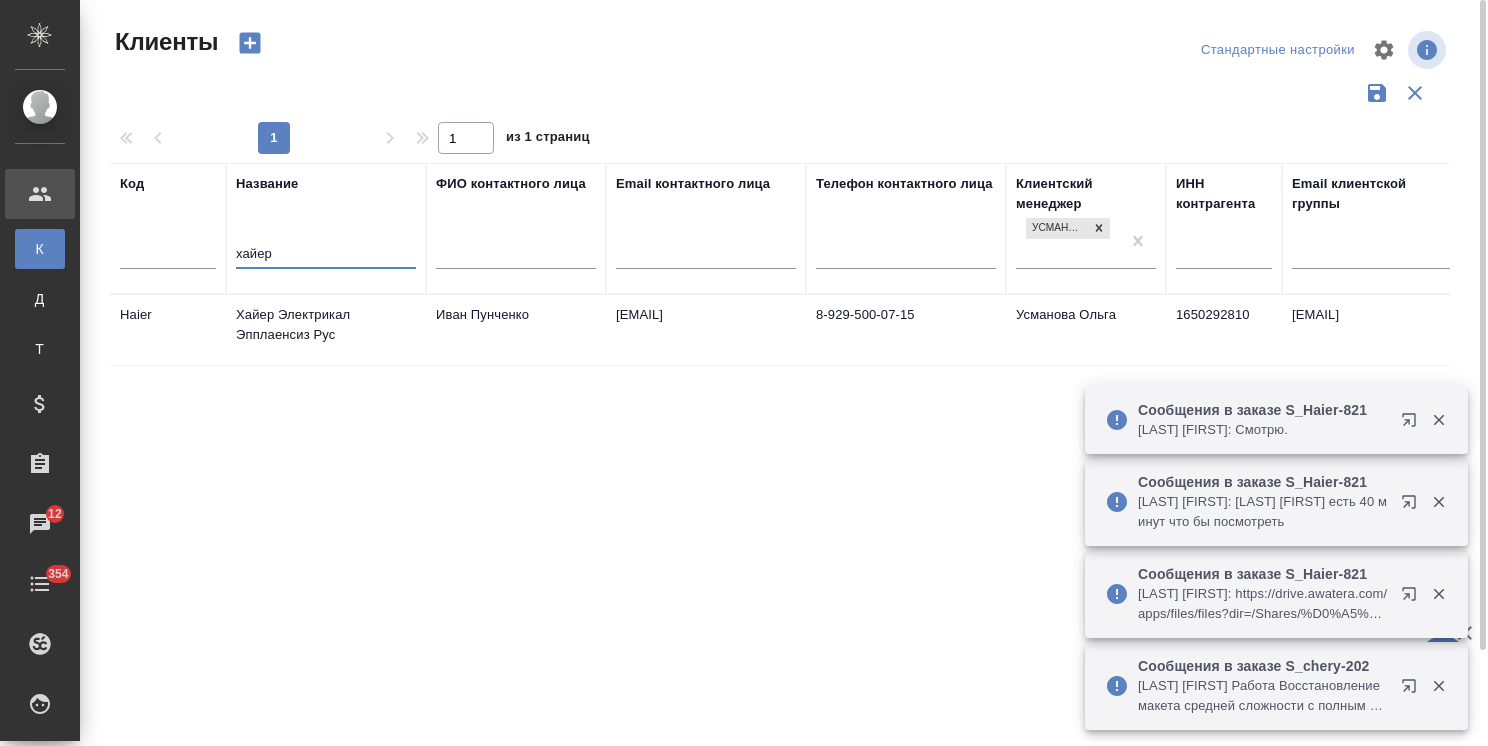 type on "хайер" 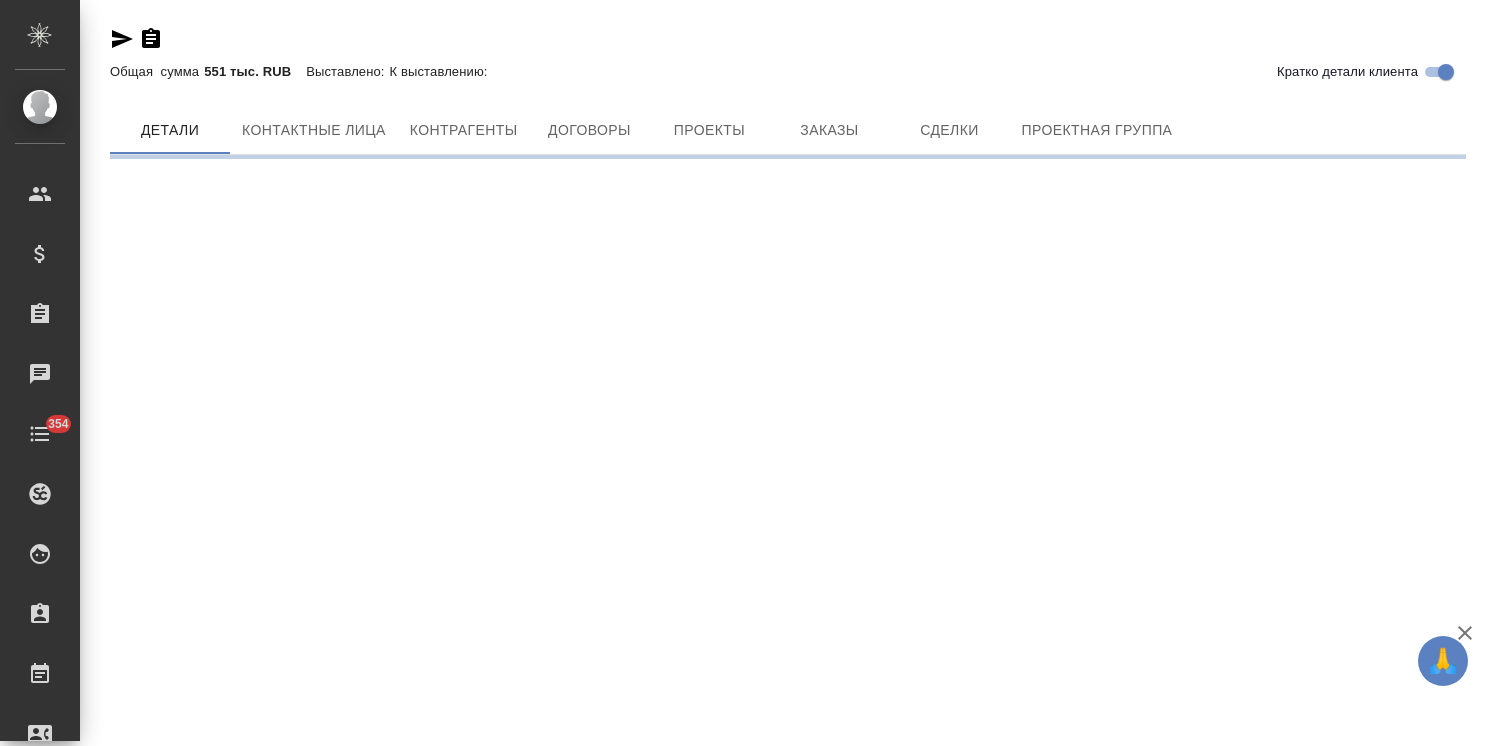 scroll, scrollTop: 0, scrollLeft: 0, axis: both 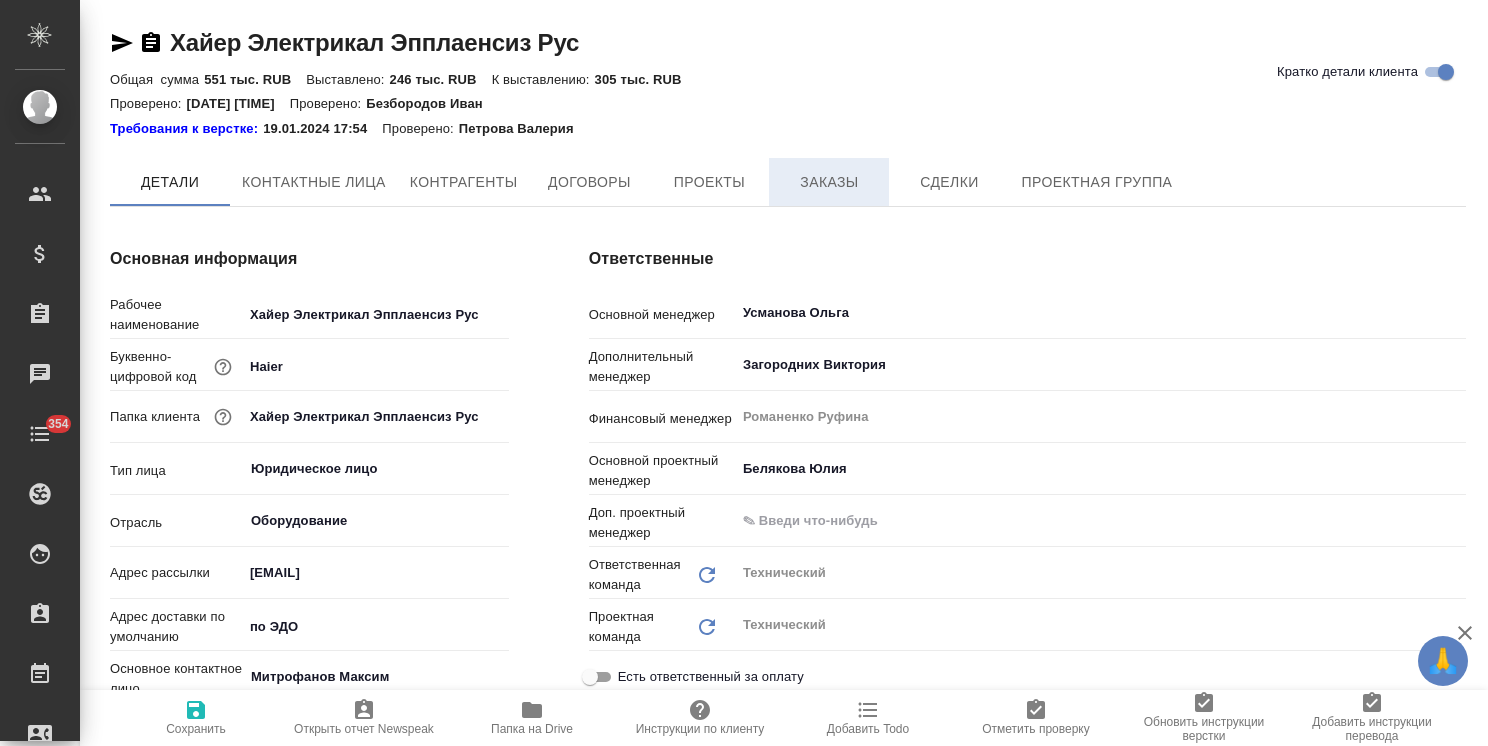 click on "Заказы" at bounding box center [829, 182] 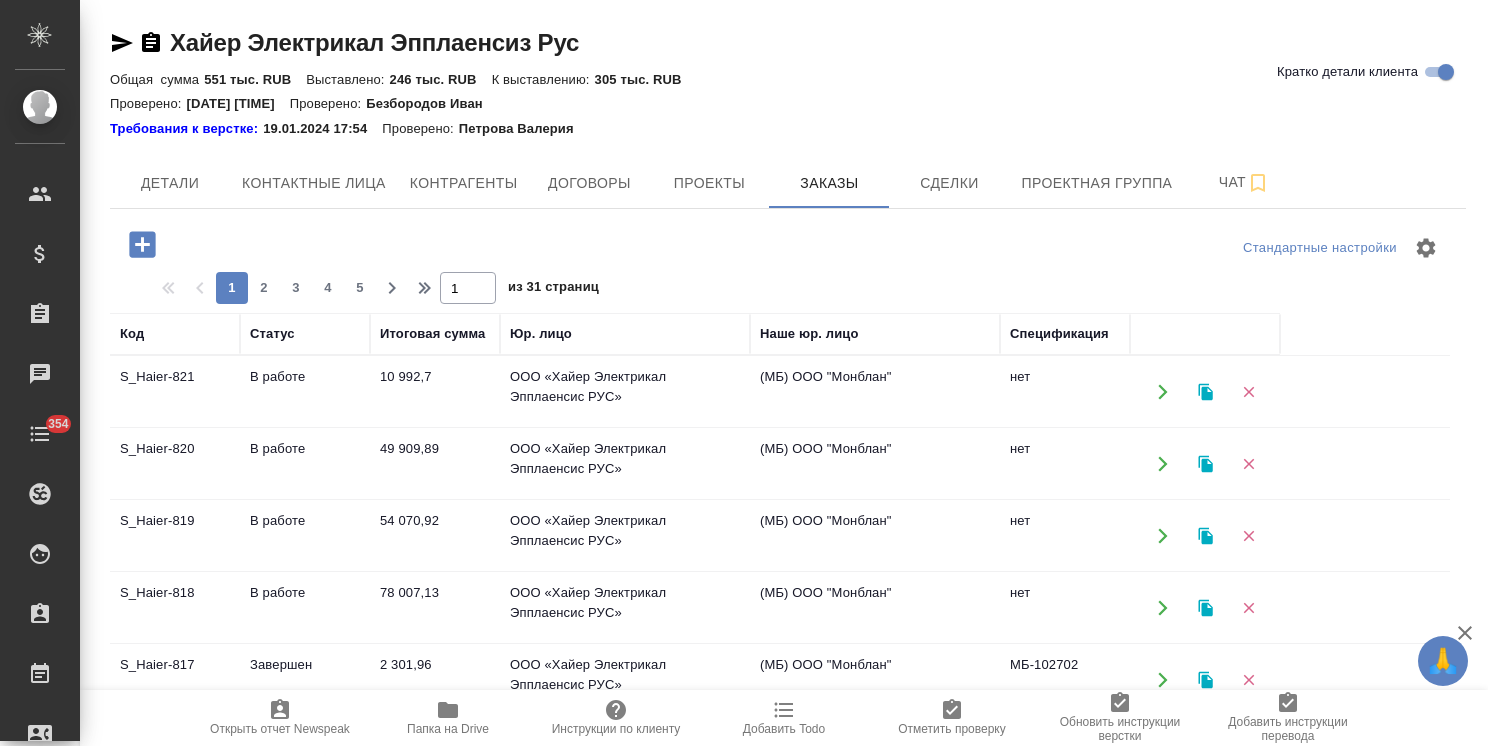 click 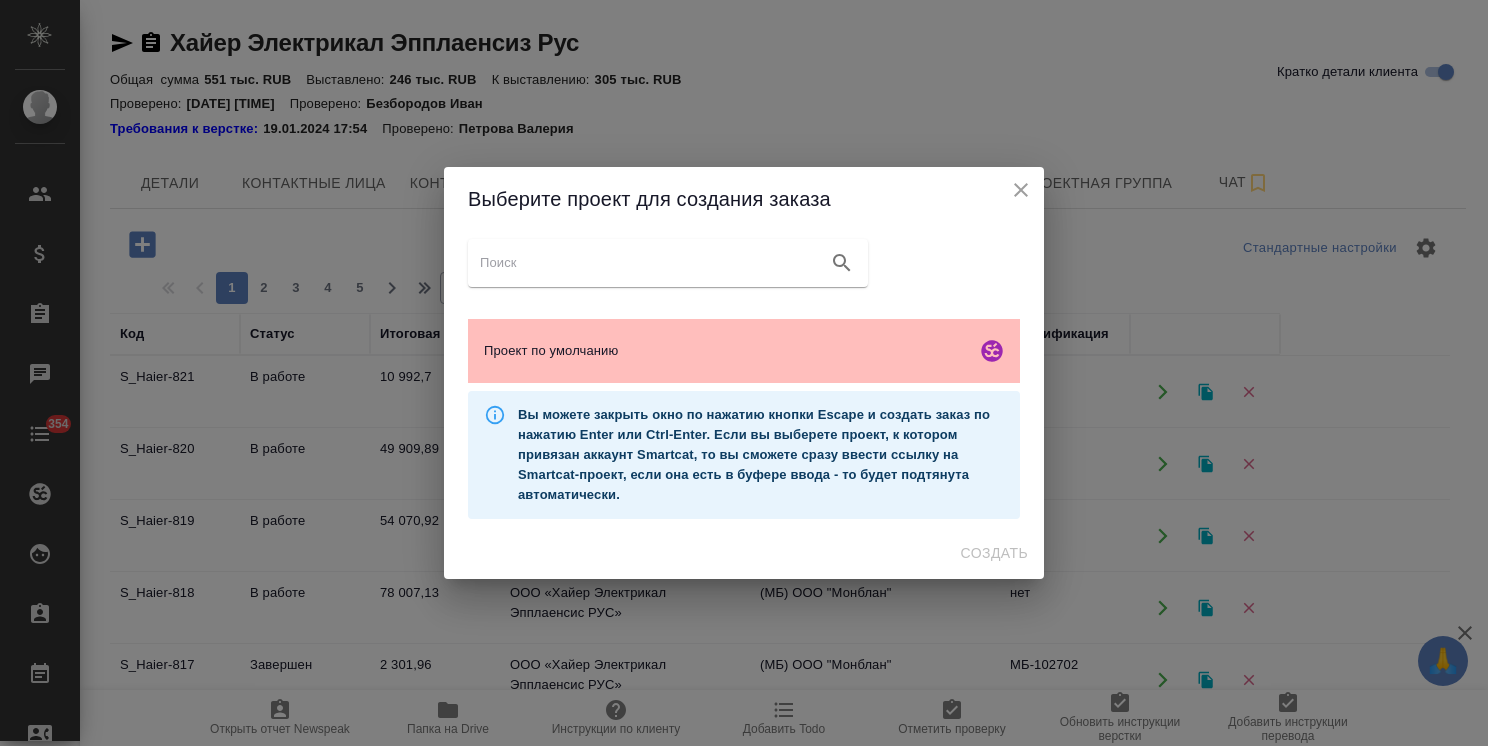 click on "Проект по умолчанию" at bounding box center [726, 351] 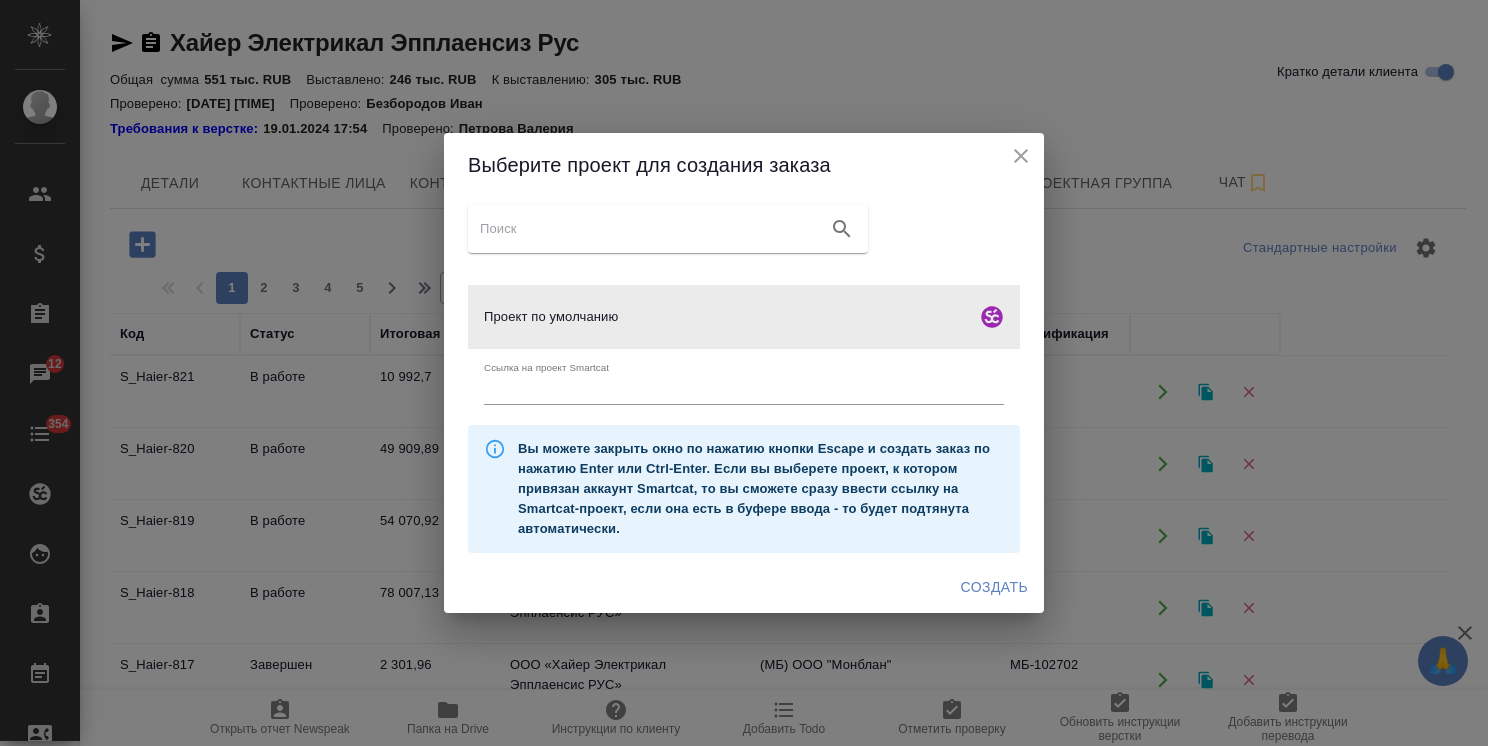 click on "Создать" at bounding box center [994, 587] 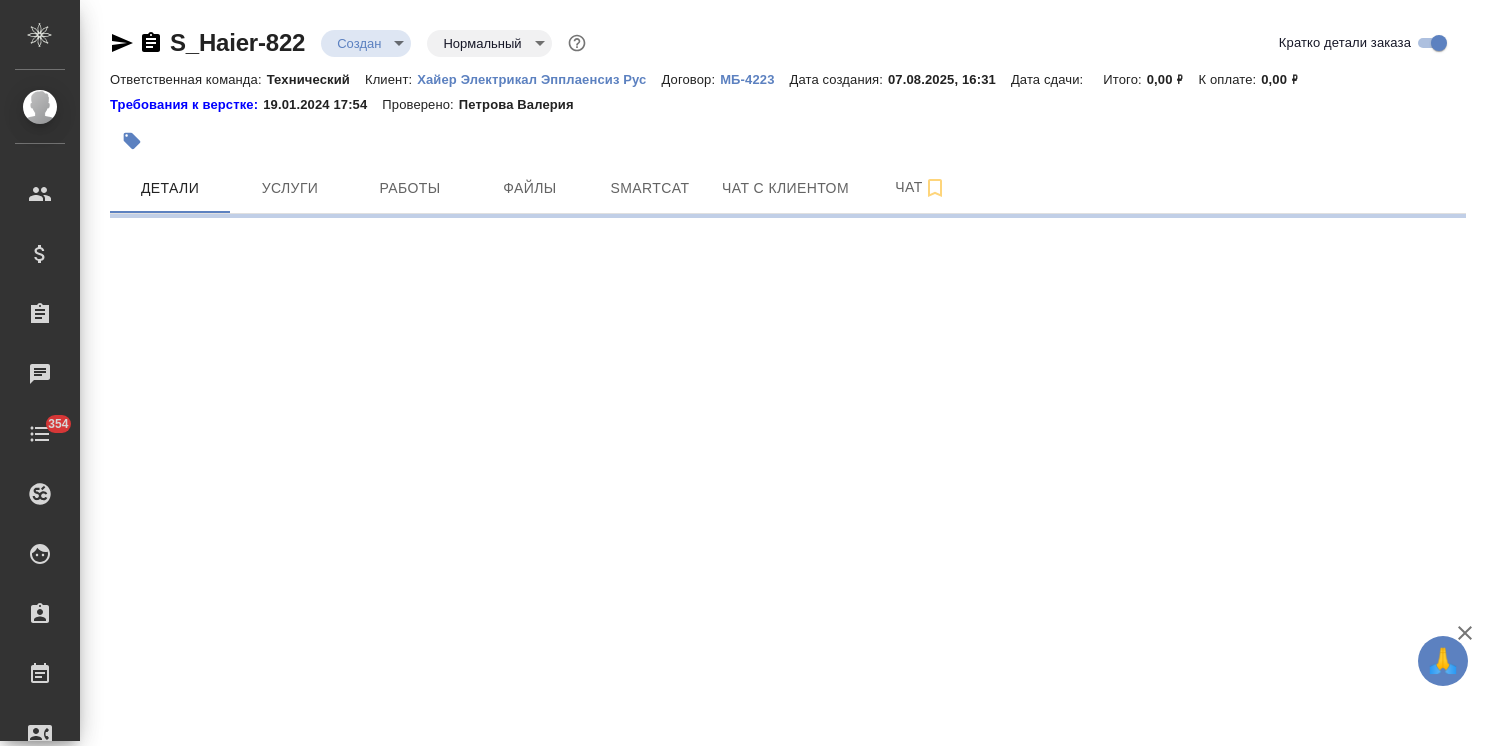 scroll, scrollTop: 0, scrollLeft: 0, axis: both 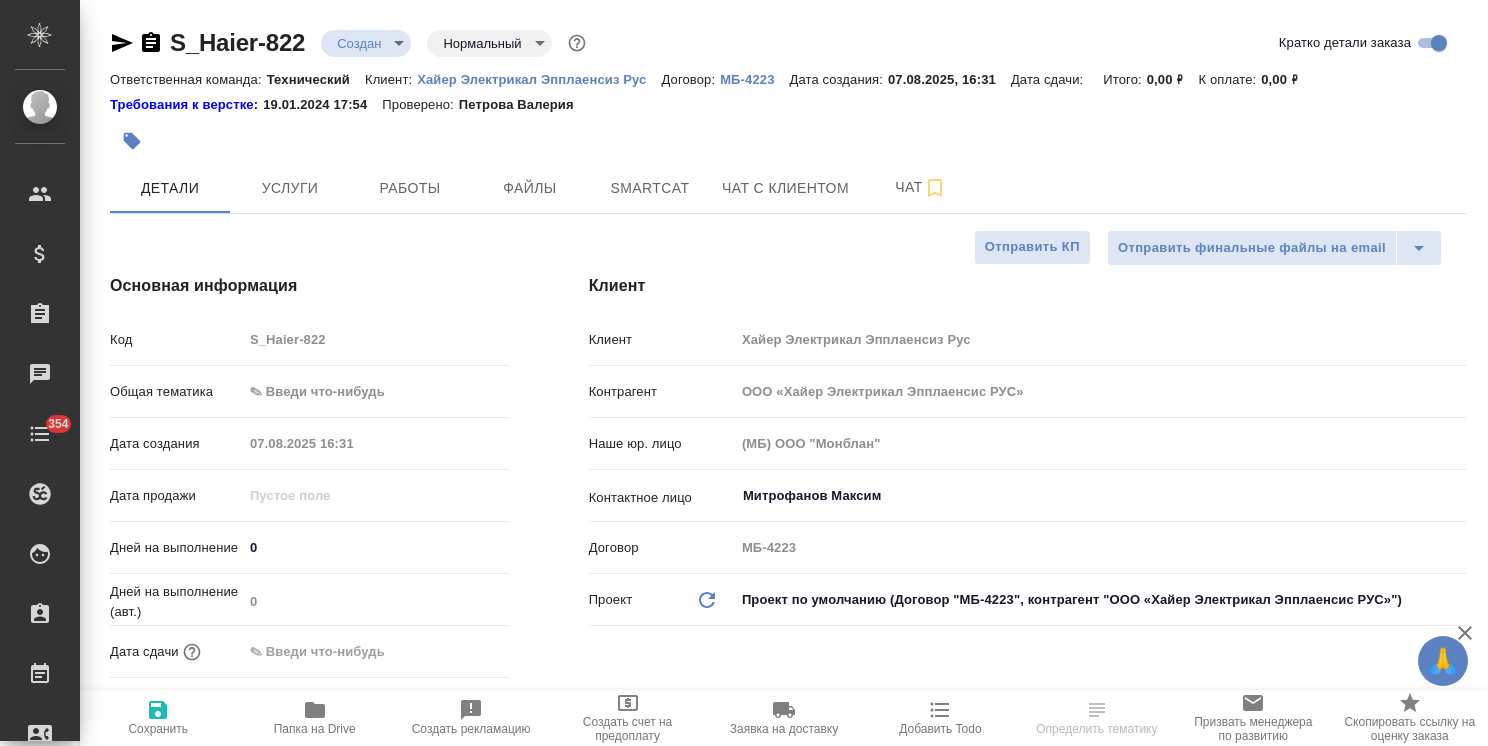 type on "x" 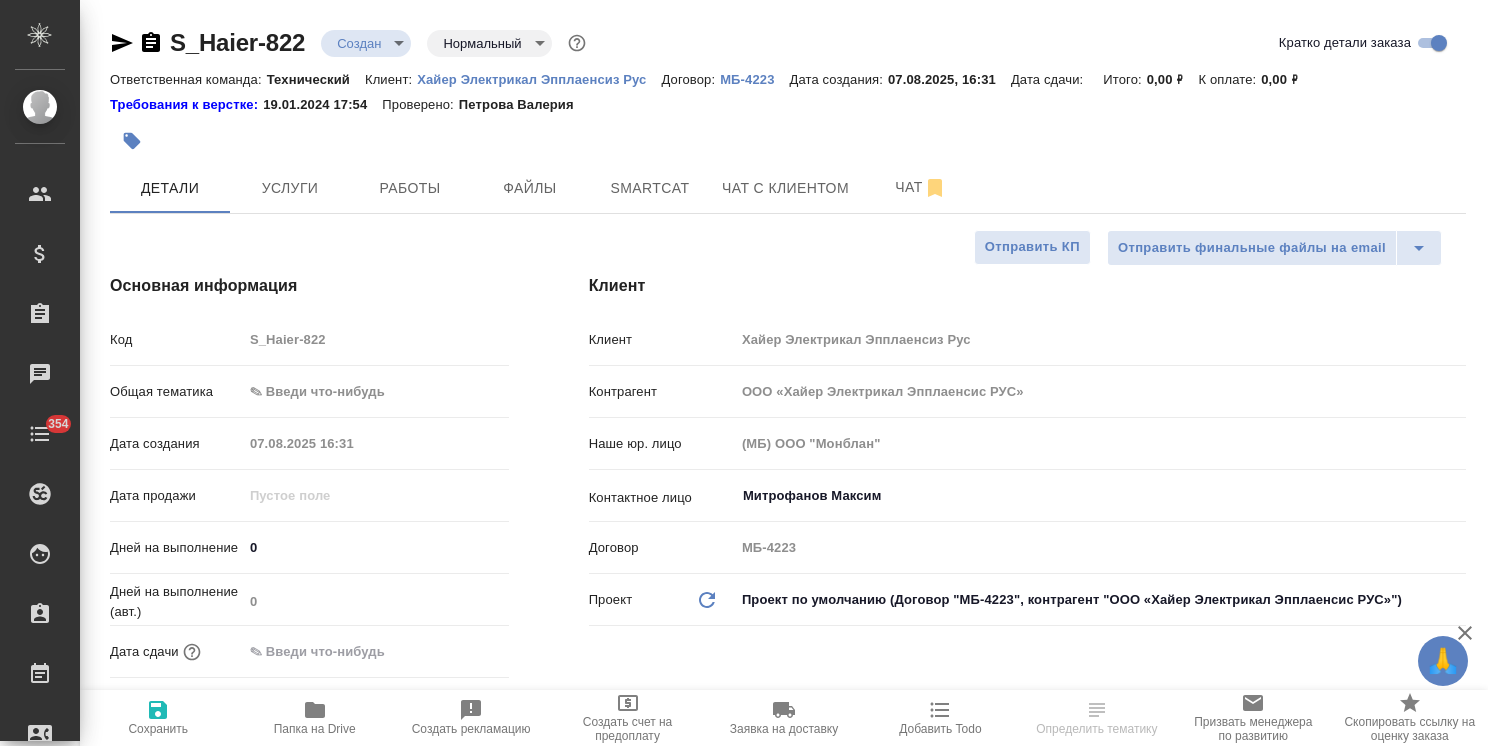 type on "x" 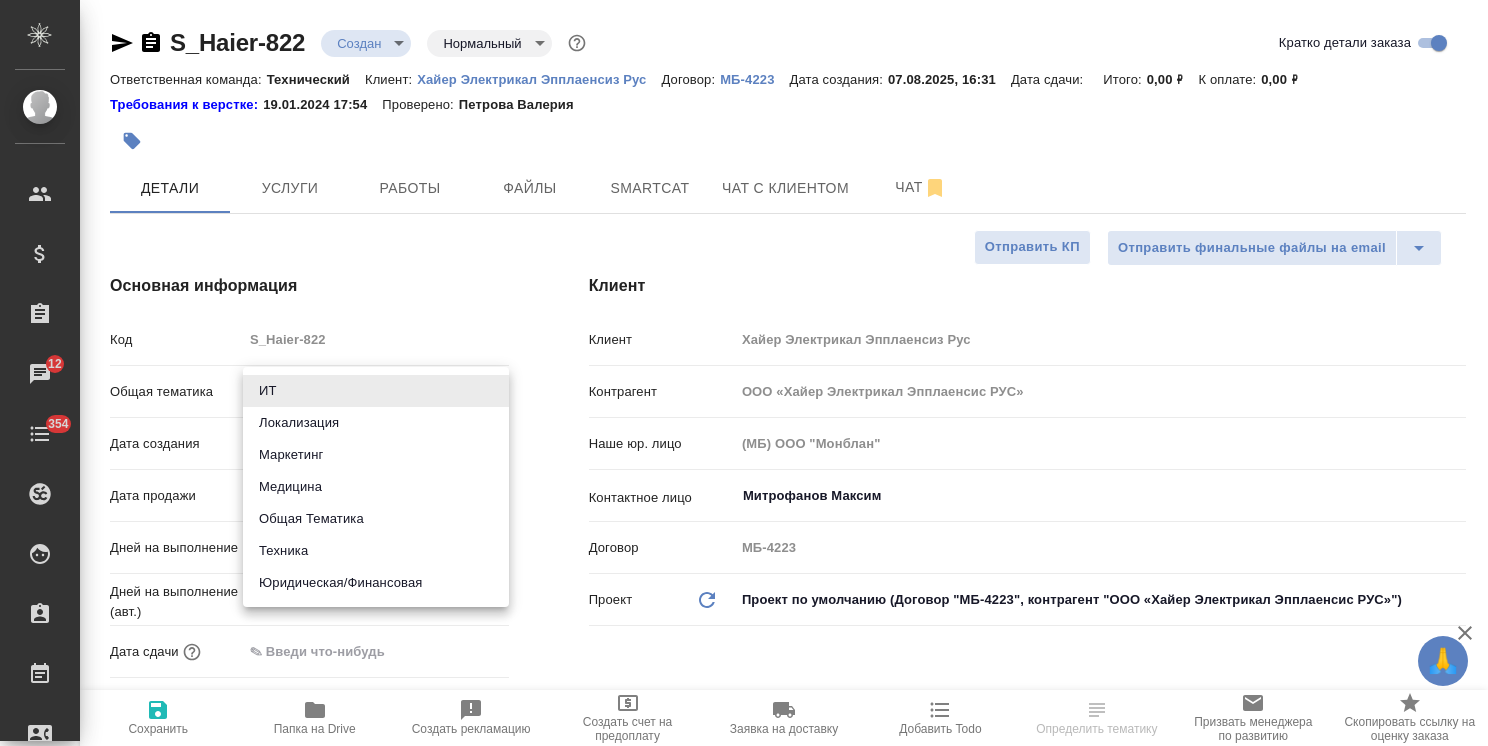 click on "🙏 .cls-1
fill:#fff;
AWATERA Usmanova Olga Клиенты Спецификации Заказы 12 Чаты 354 Todo Проекты SC Исполнители Кандидаты Работы Входящие заявки Заявки на доставку Рекламации Проекты процессинга Конференции Выйти S_Haier-822 Создан new Нормальный normal Кратко детали заказа Ответственная команда: Технический Клиент: Хайер Электрикал Эпплаенсиз Рус Договор: МБ-4223 Дата создания: 07.08.2025, 16:31 Дата сдачи: Итого: 0,00 ₽ К оплате: 0,00 ₽ Требования к верстке: 19.01.2024 17:54 Проверено: Петрова Валерия Детали Услуги Работы Файлы Smartcat Чат с клиентом Чат Отправить финальные файлы на email Код 0" at bounding box center [744, 373] 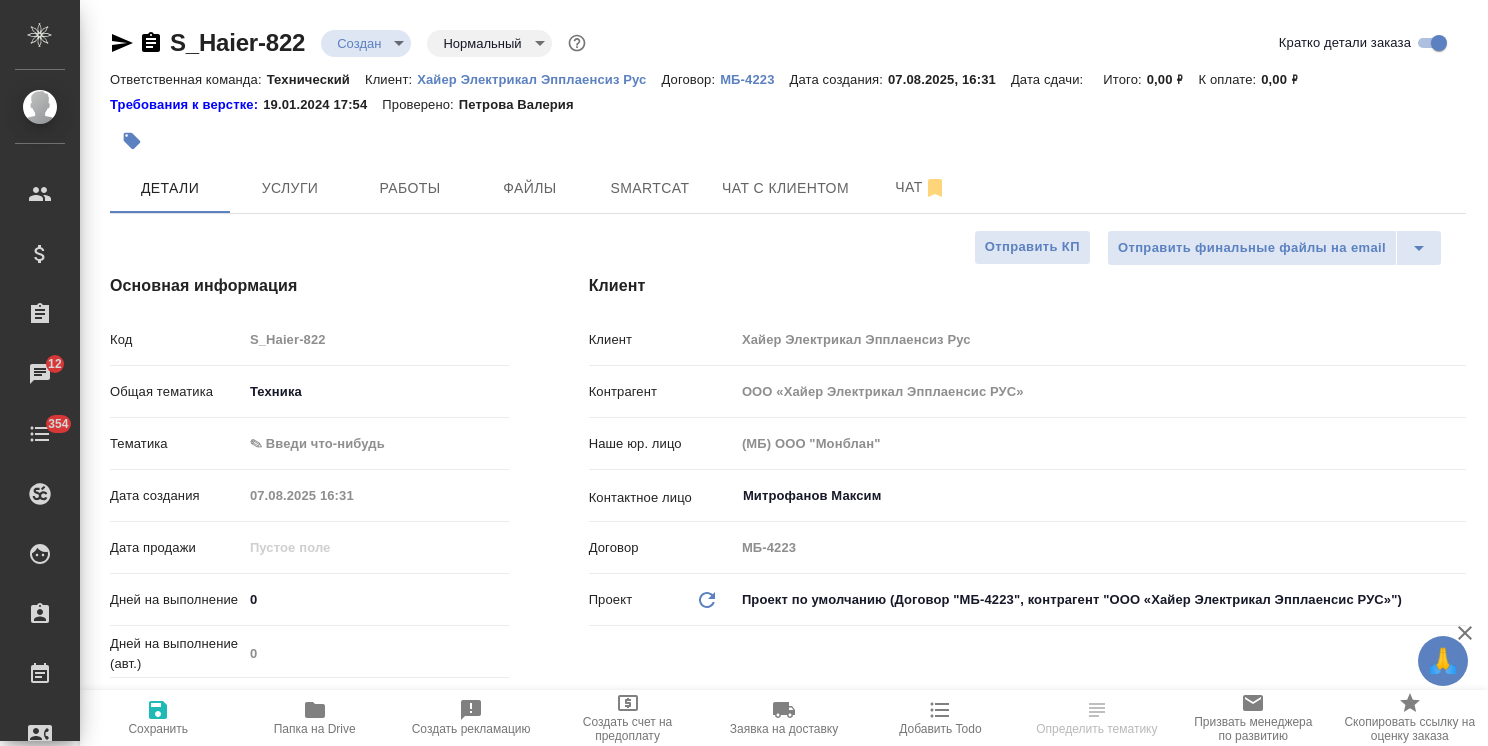 click on "🙏 .cls-1
fill:#fff;
AWATERA Usmanova Olga Клиенты Спецификации Заказы 12 Чаты 354 Todo Проекты SC Исполнители Кандидаты Работы Входящие заявки Заявки на доставку Рекламации Проекты процессинга Конференции Выйти S_Haier-822 Создан new Нормальный normal Кратко детали заказа Ответственная команда: Технический Клиент: Хайер Электрикал Эпплаенсиз Рус Договор: МБ-4223 Дата создания: 07.08.2025, 16:31 Дата сдачи: Итого: 0,00 ₽ К оплате: 0,00 ₽ Требования к верстке: 19.01.2024 17:54 Проверено: Петрова Валерия Детали Услуги Работы Файлы Smartcat Чат с клиентом Чат Отправить финальные файлы на email Код 0" at bounding box center [744, 373] 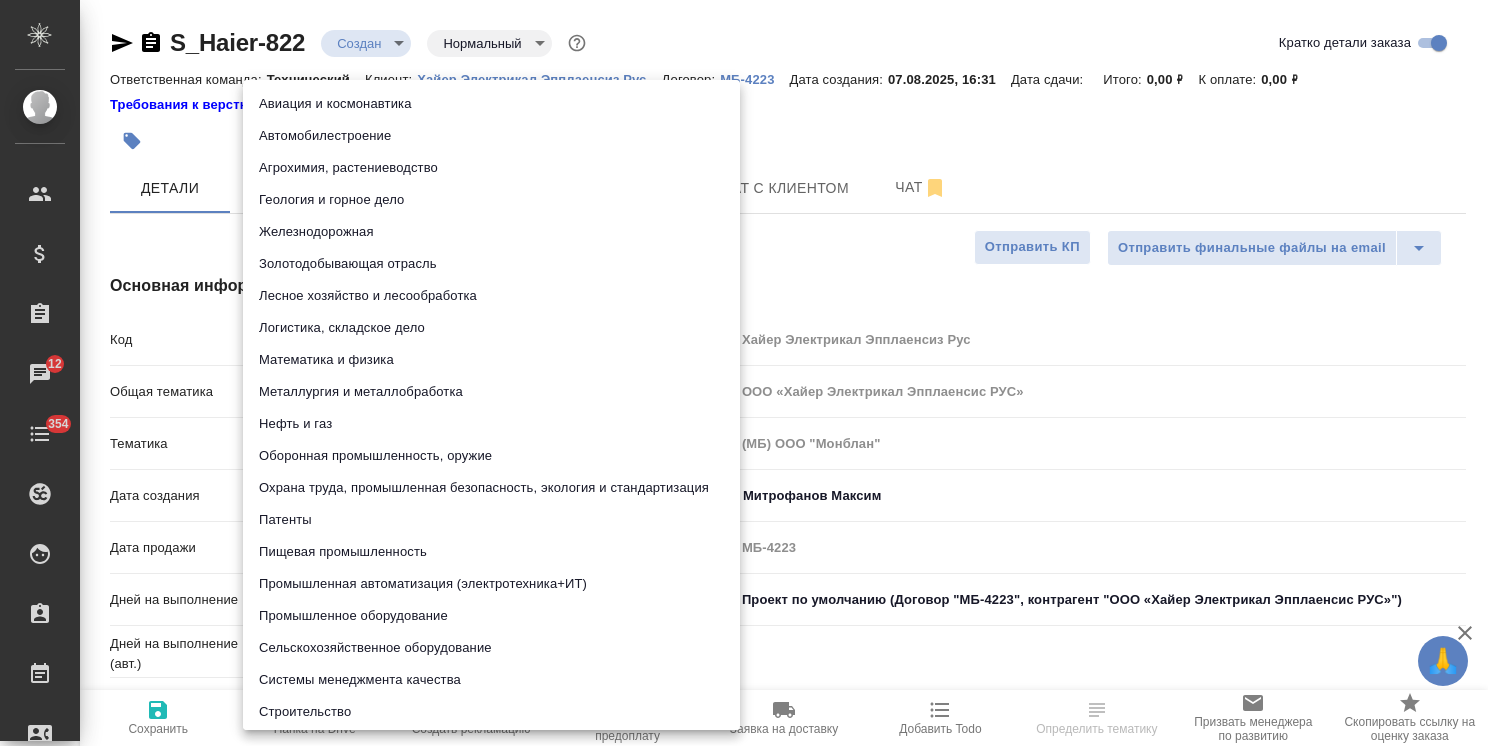 click on "Промышленное оборудование" at bounding box center (491, 616) 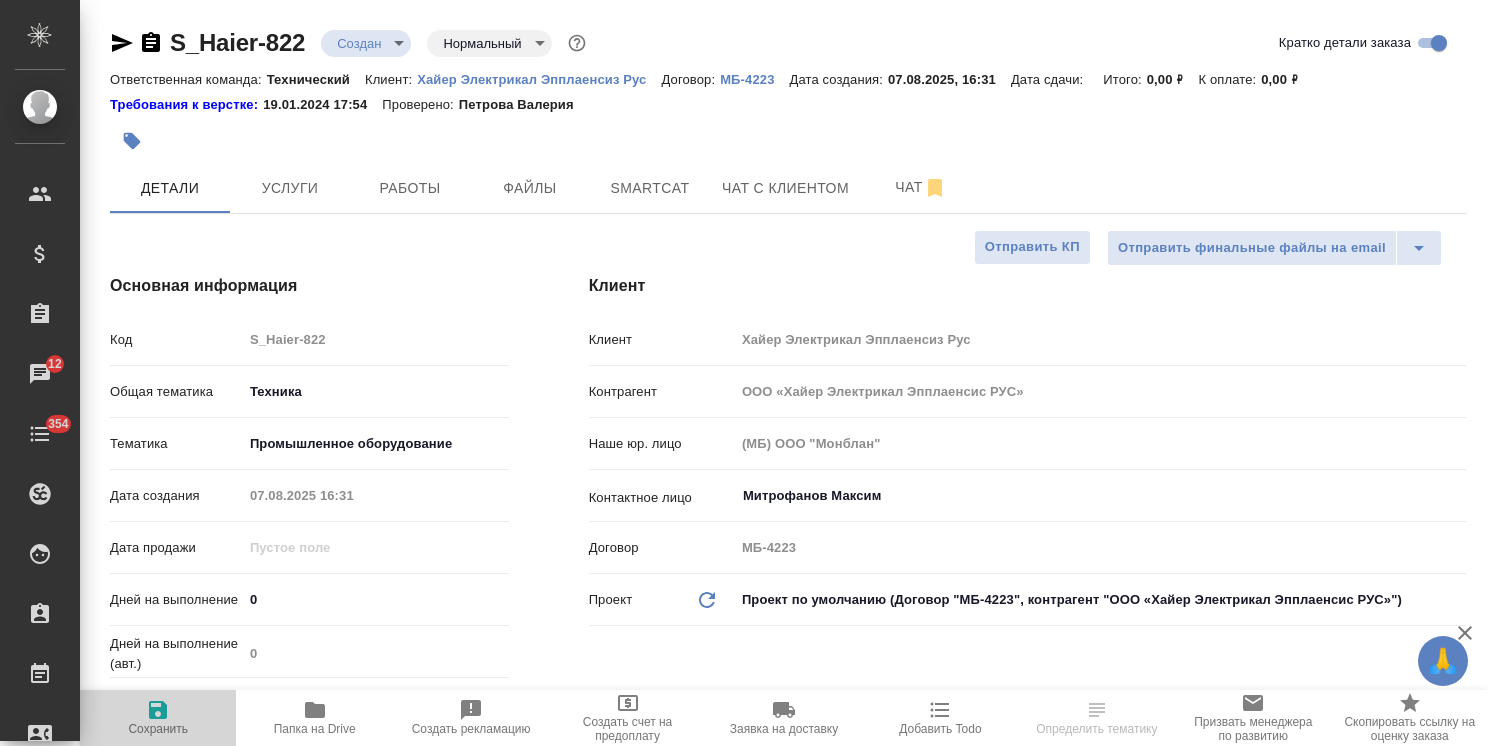 click on "Сохранить" at bounding box center [158, 717] 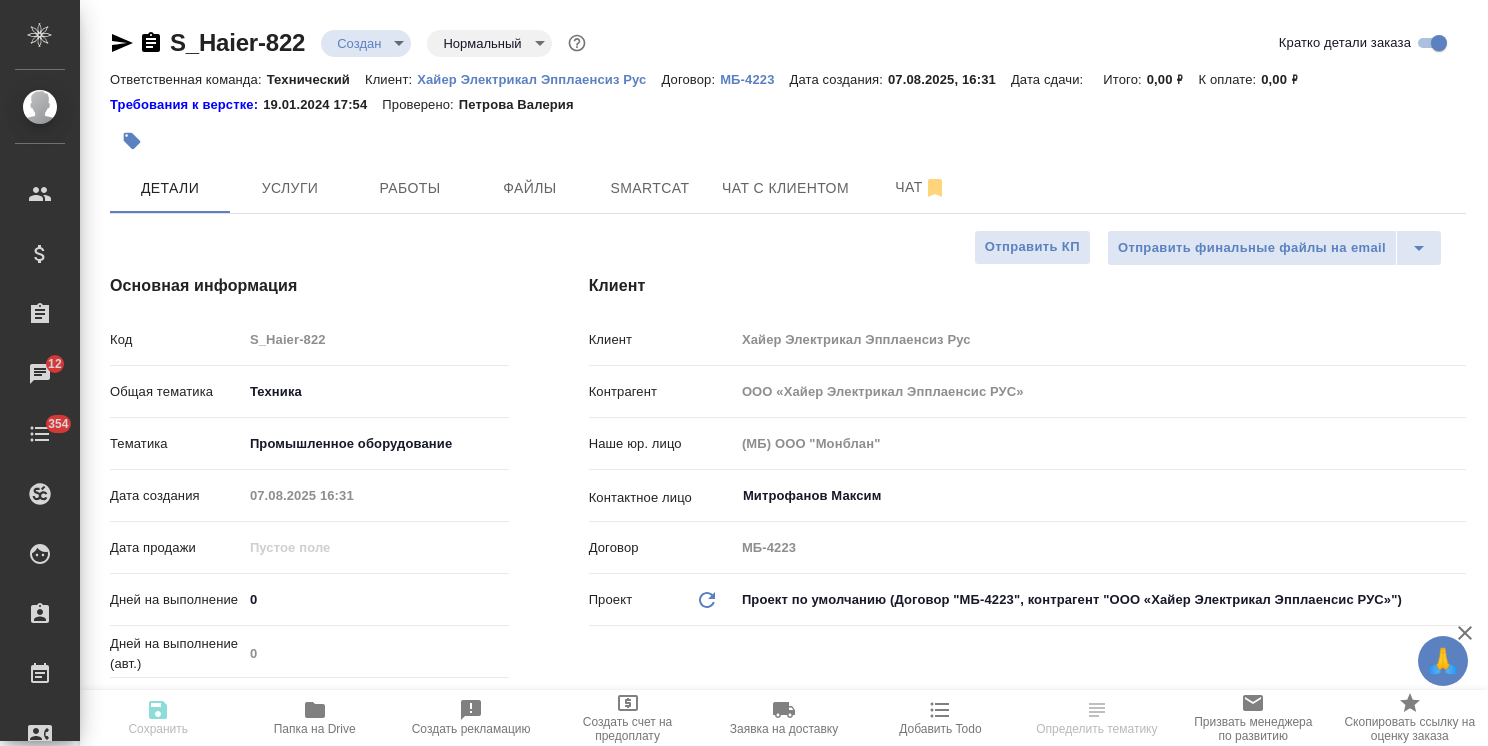 type on "x" 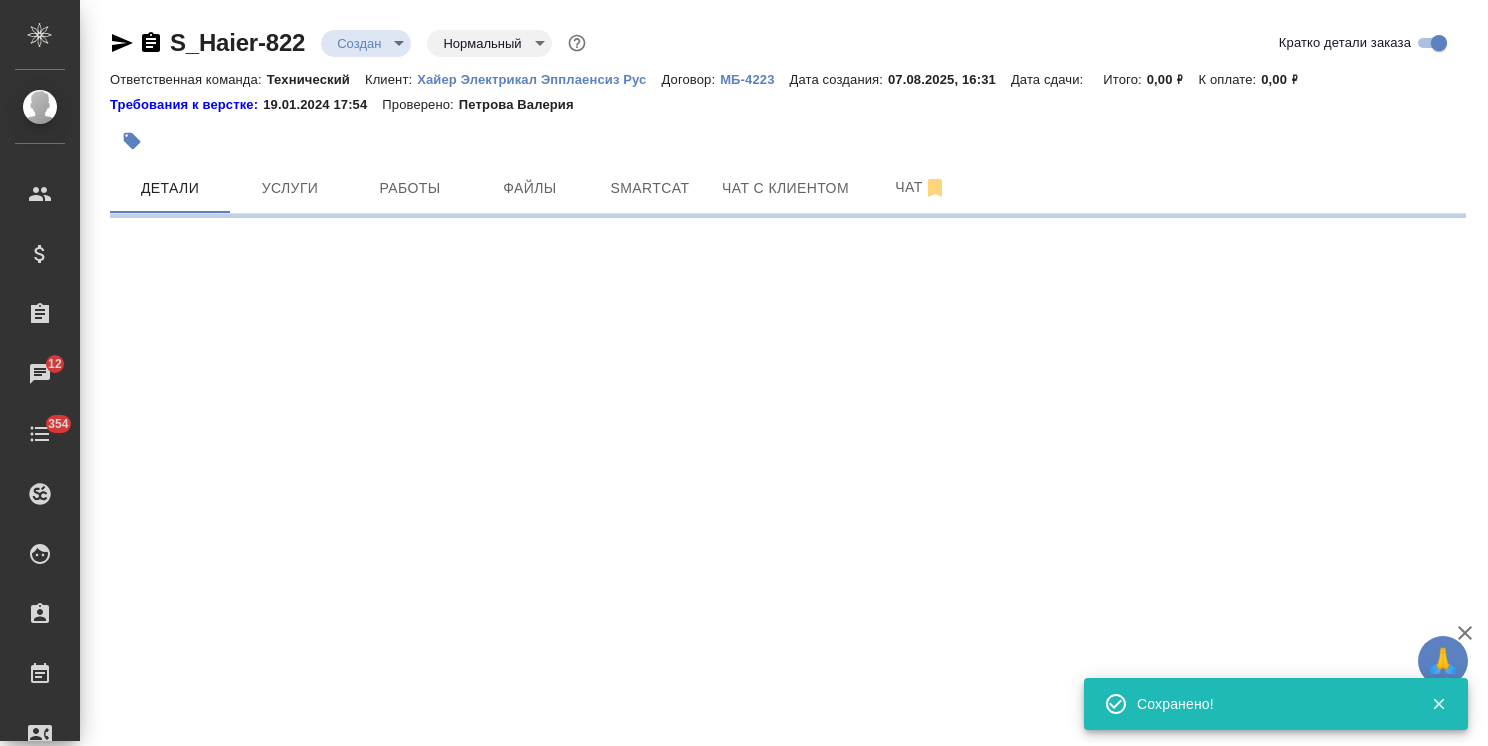 select on "RU" 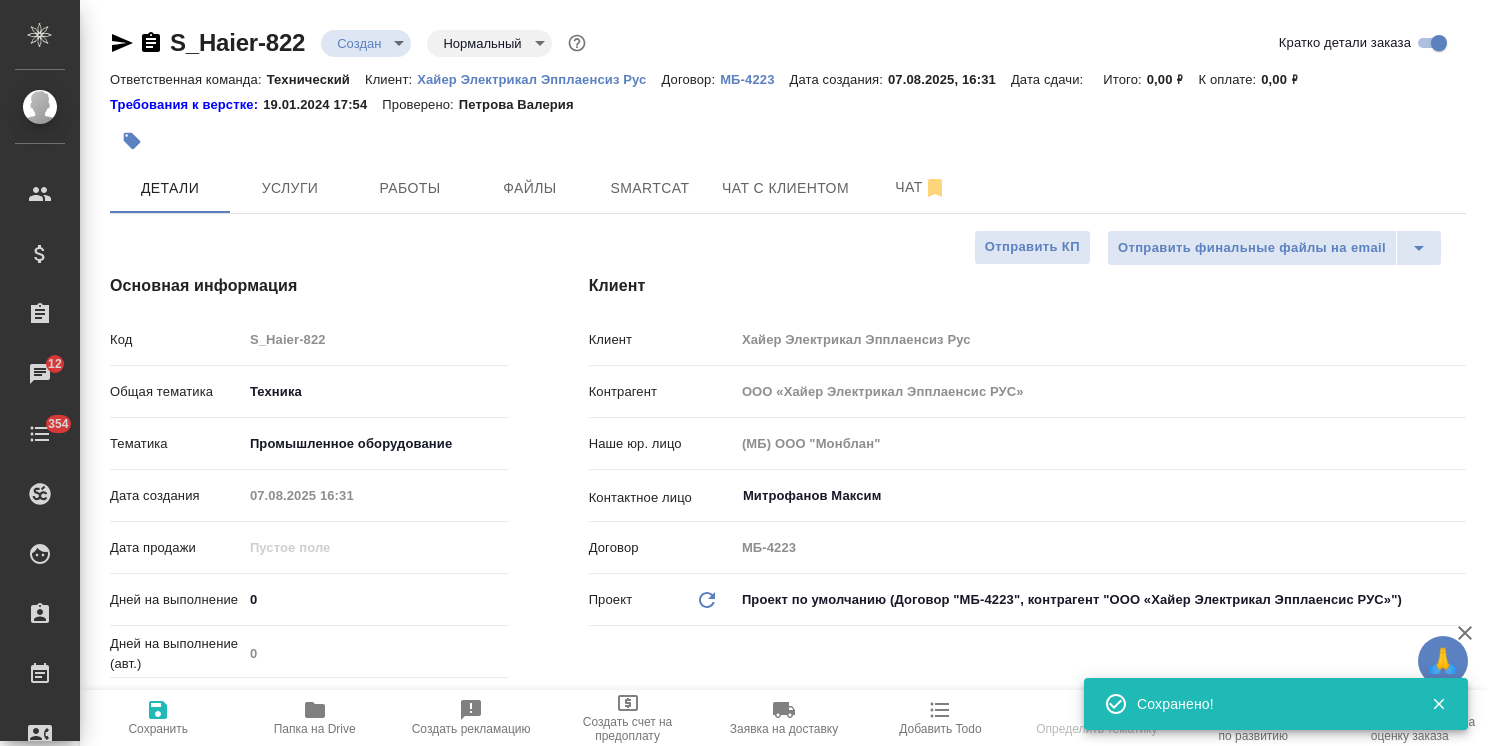 type on "x" 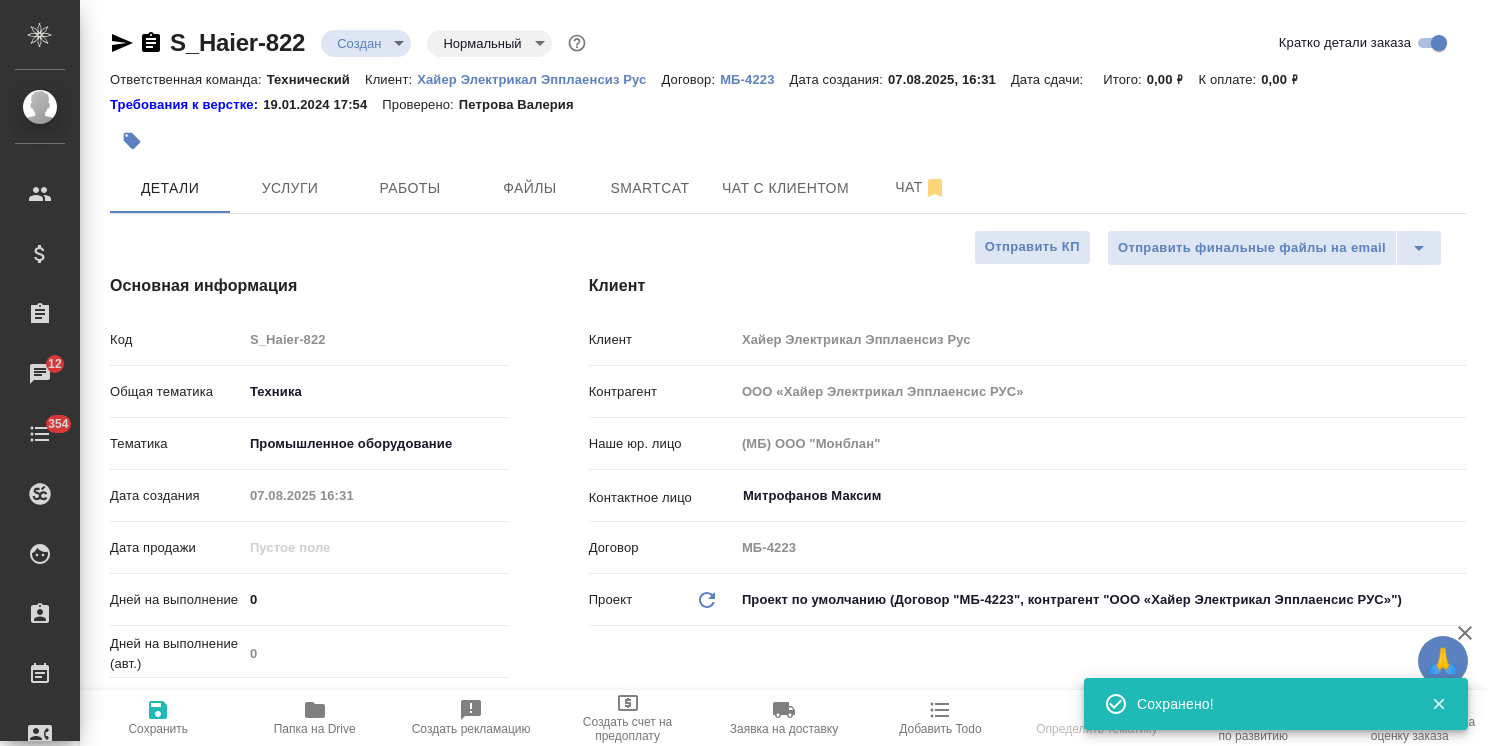 select on "RU" 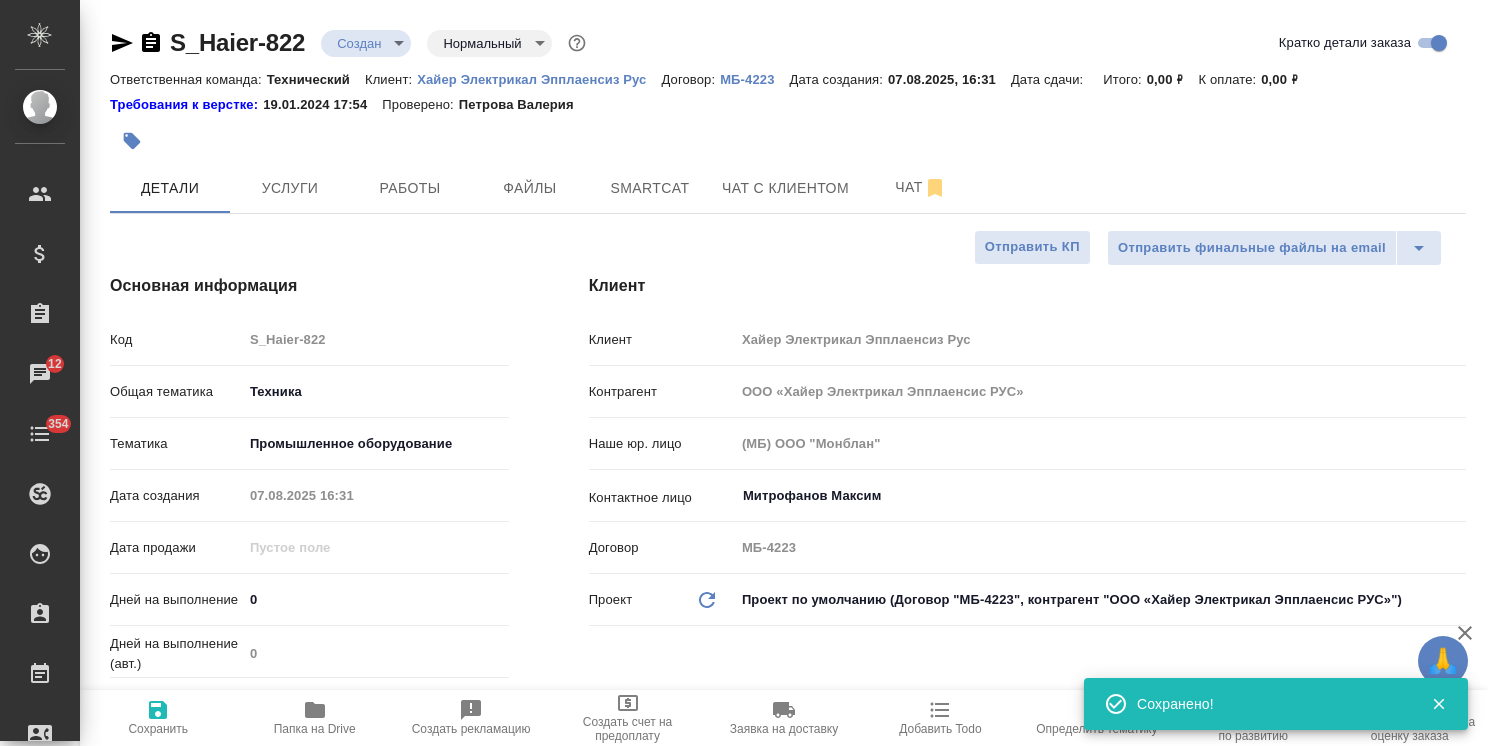 type on "x" 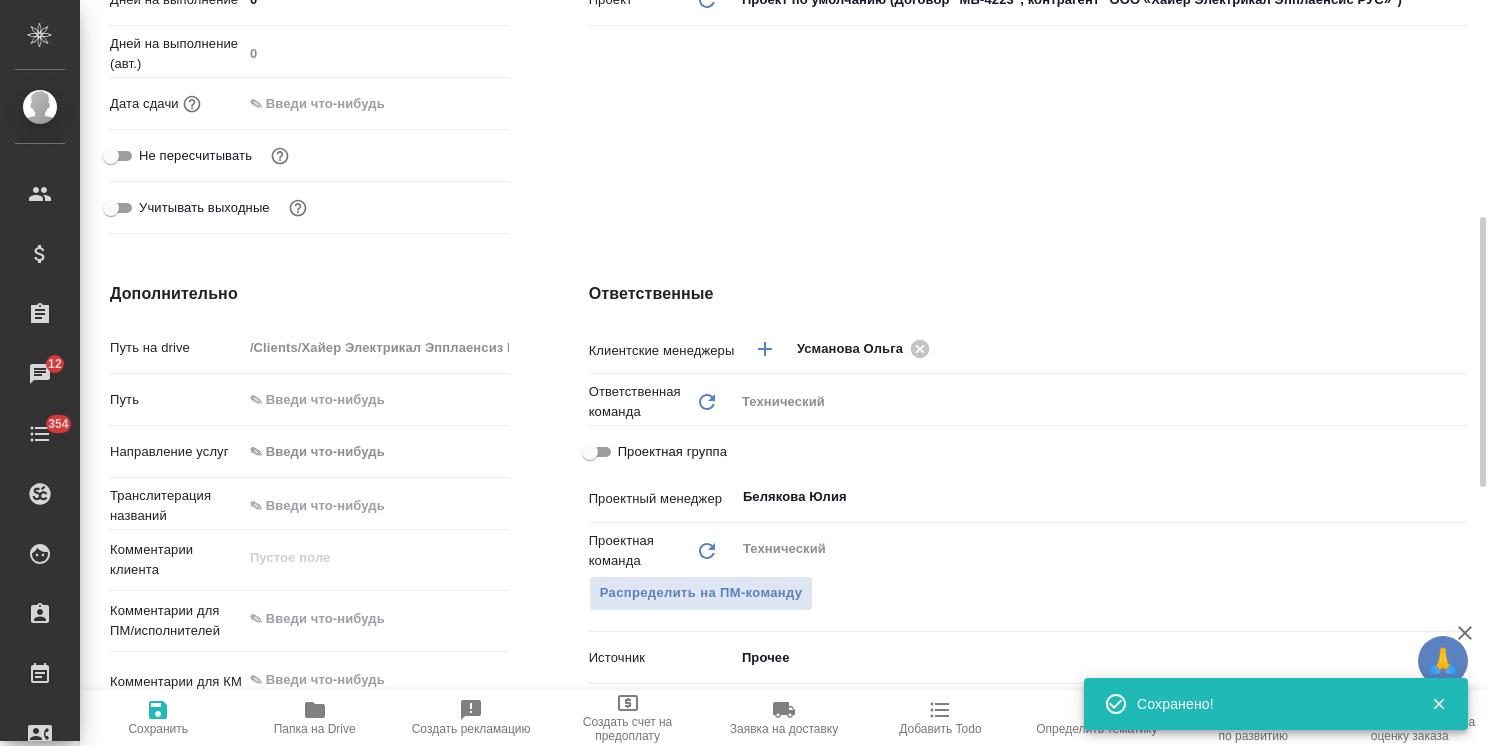 scroll, scrollTop: 700, scrollLeft: 0, axis: vertical 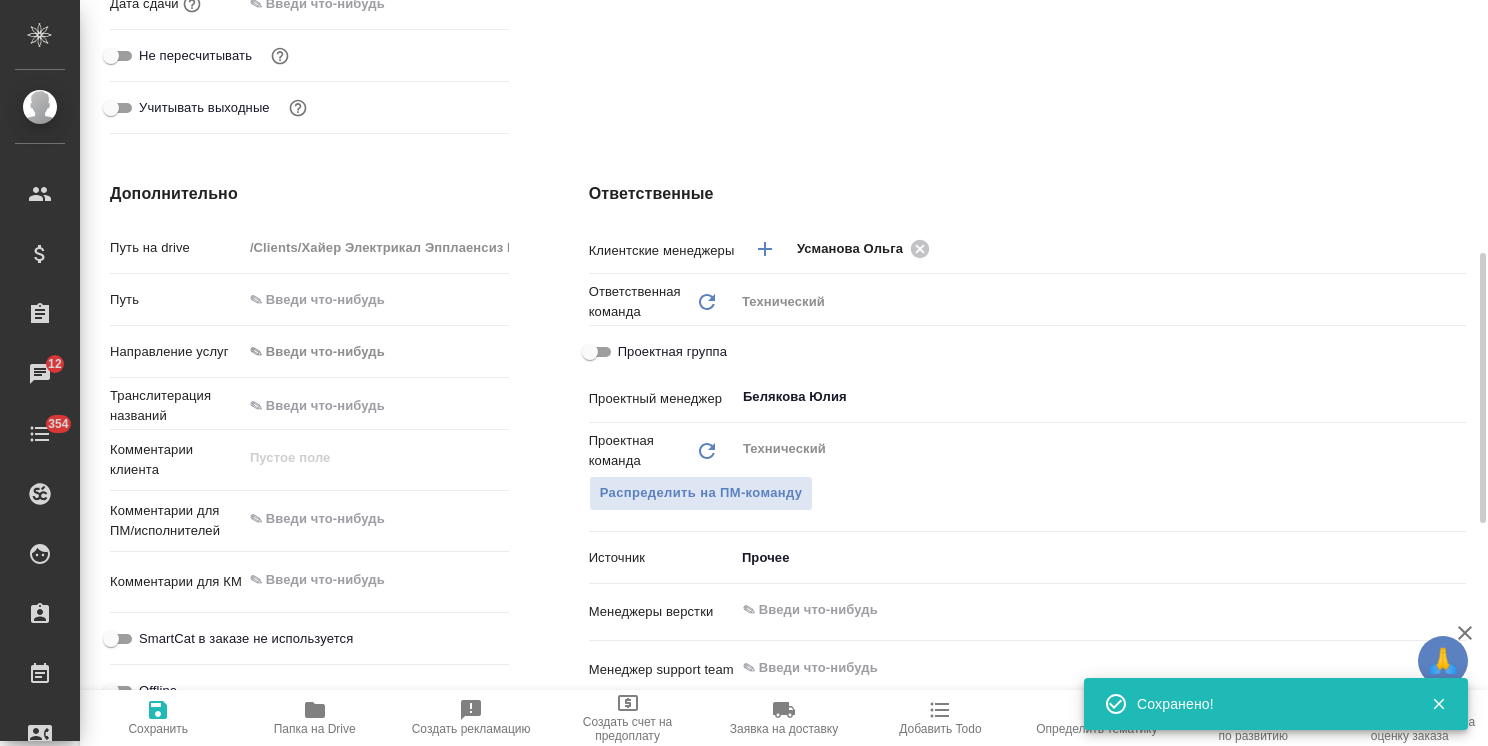 type on "x" 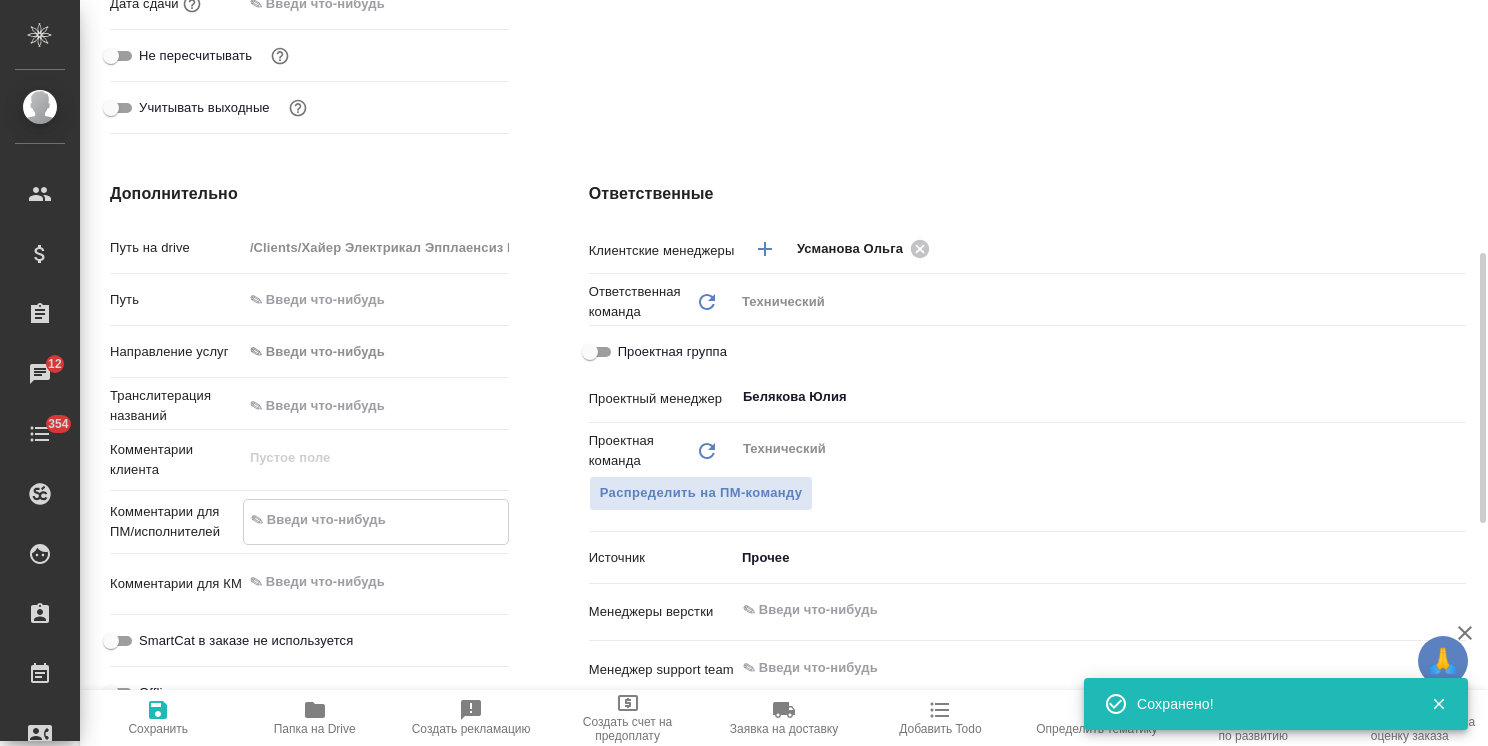 click at bounding box center (376, 520) 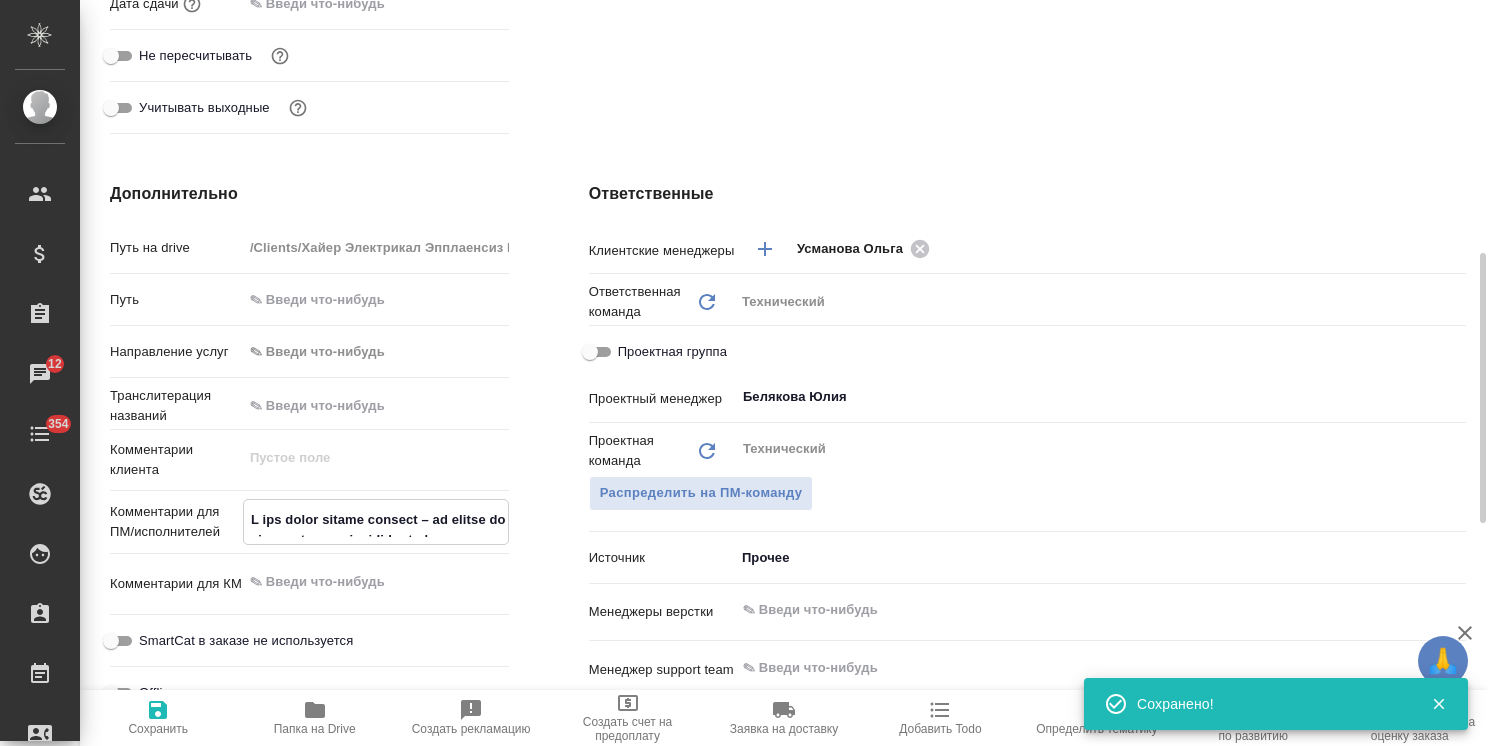 type on "x" 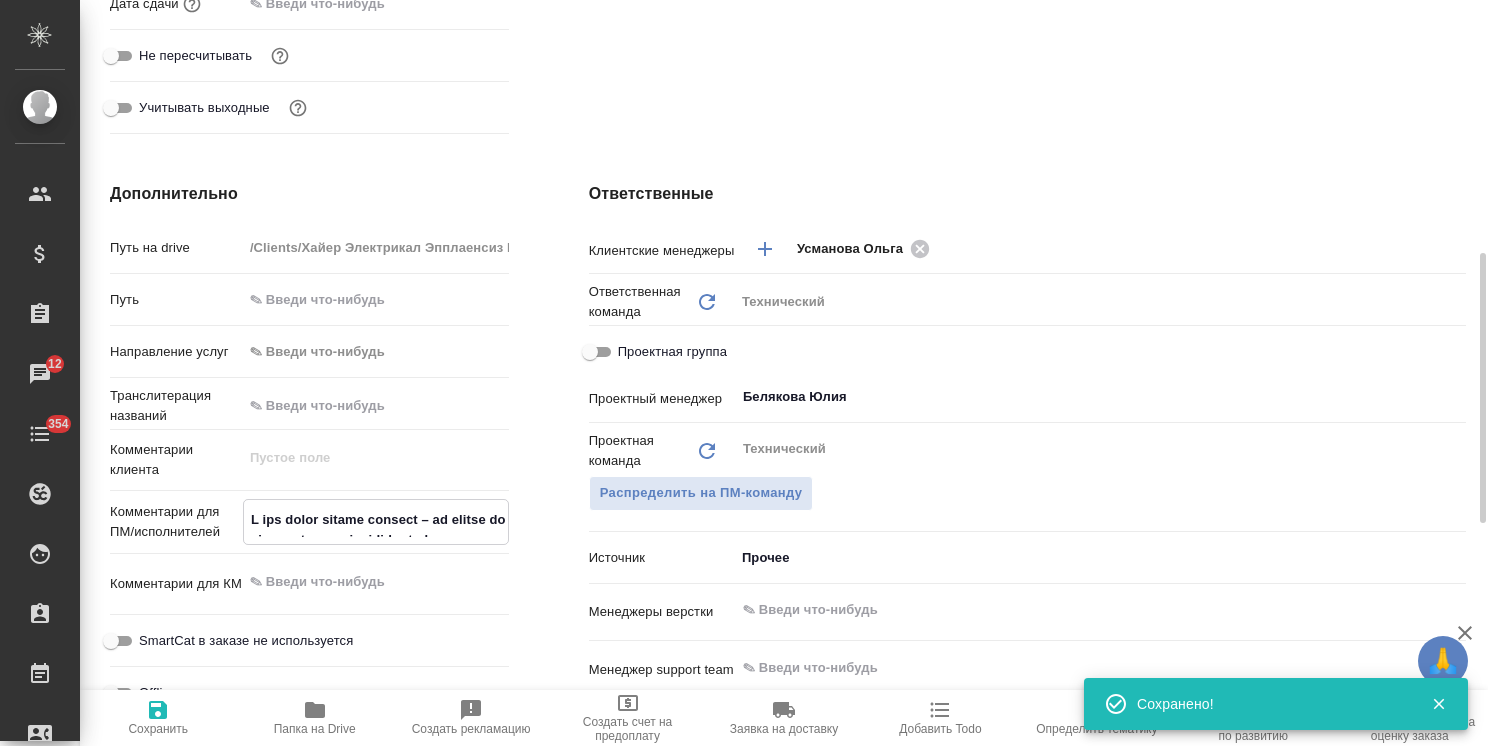 type on "x" 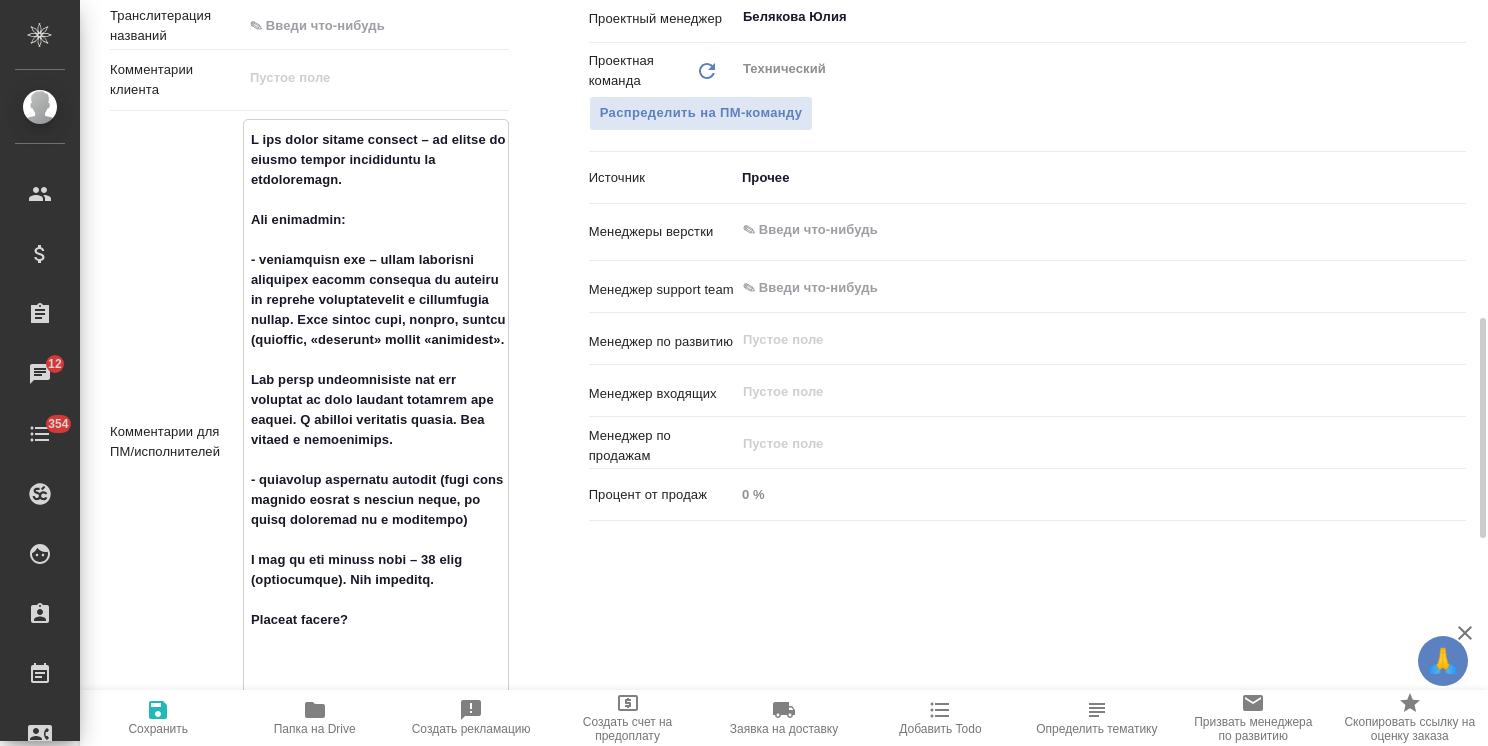 scroll, scrollTop: 1280, scrollLeft: 0, axis: vertical 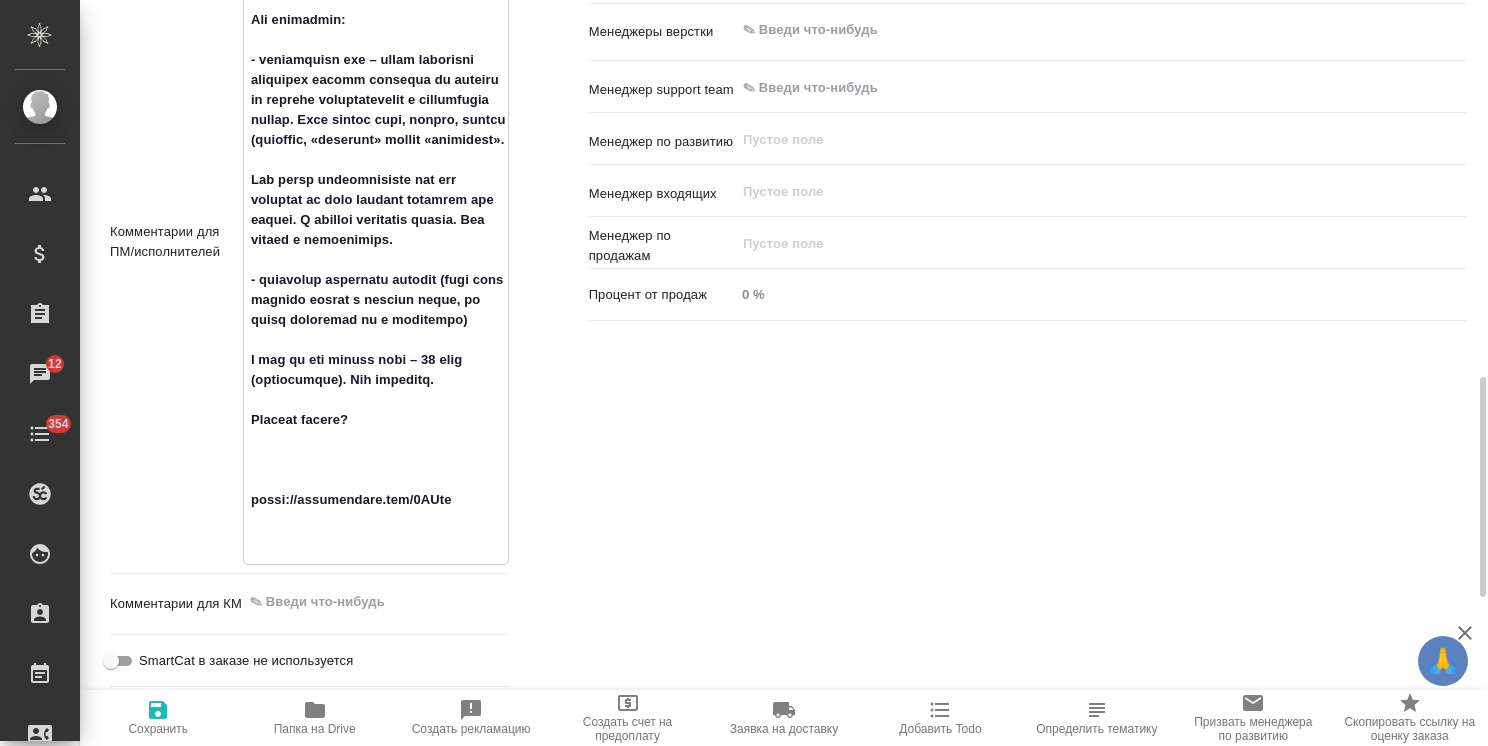 click at bounding box center [376, 240] 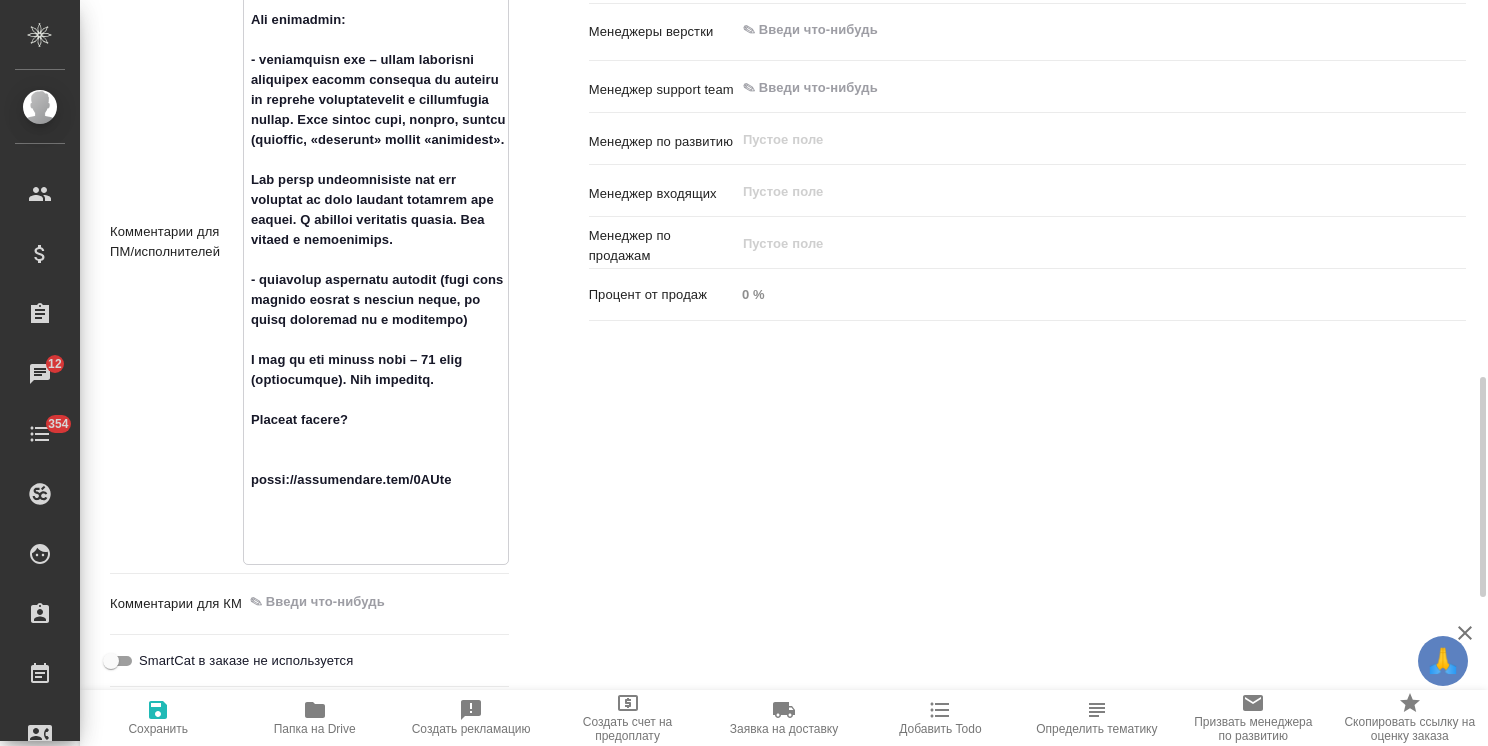 type on "x" 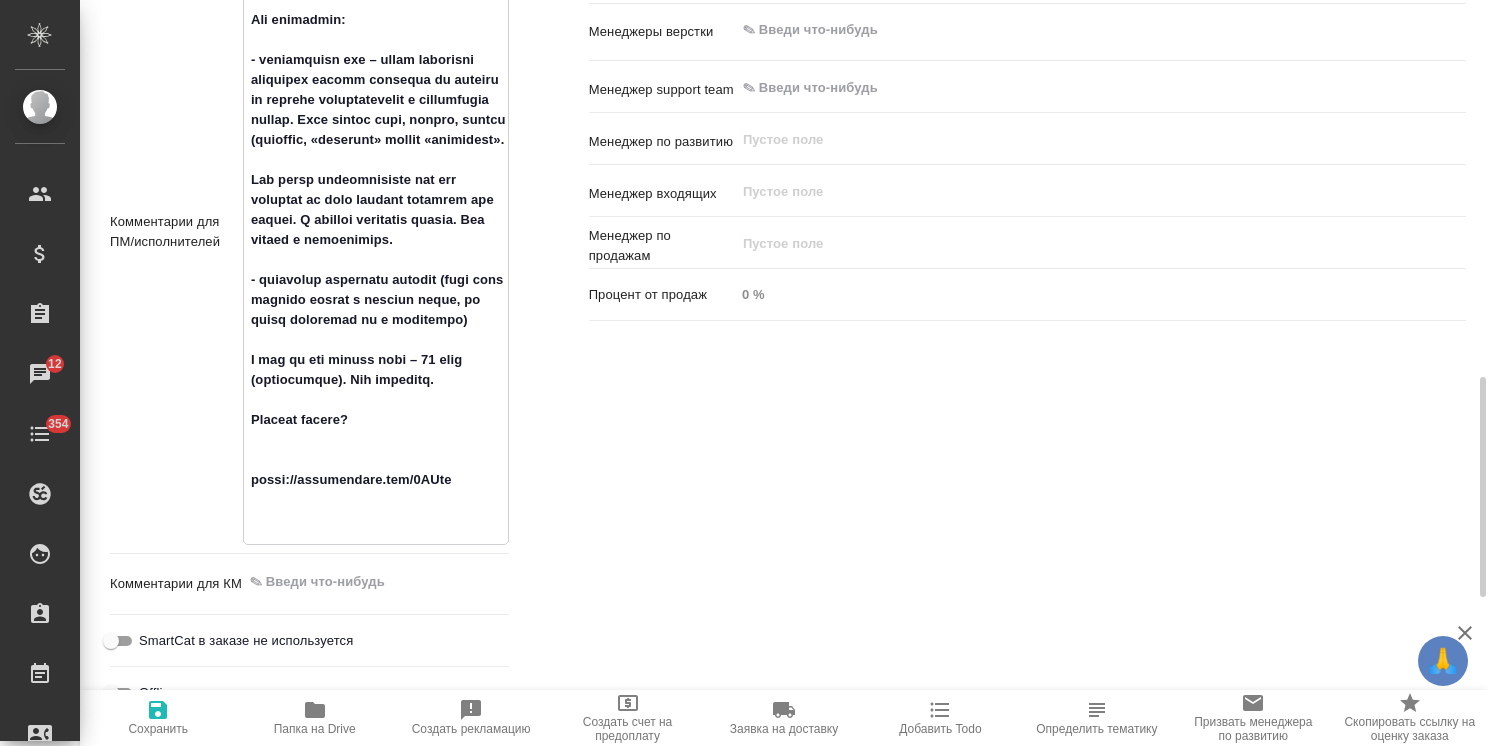 type on "x" 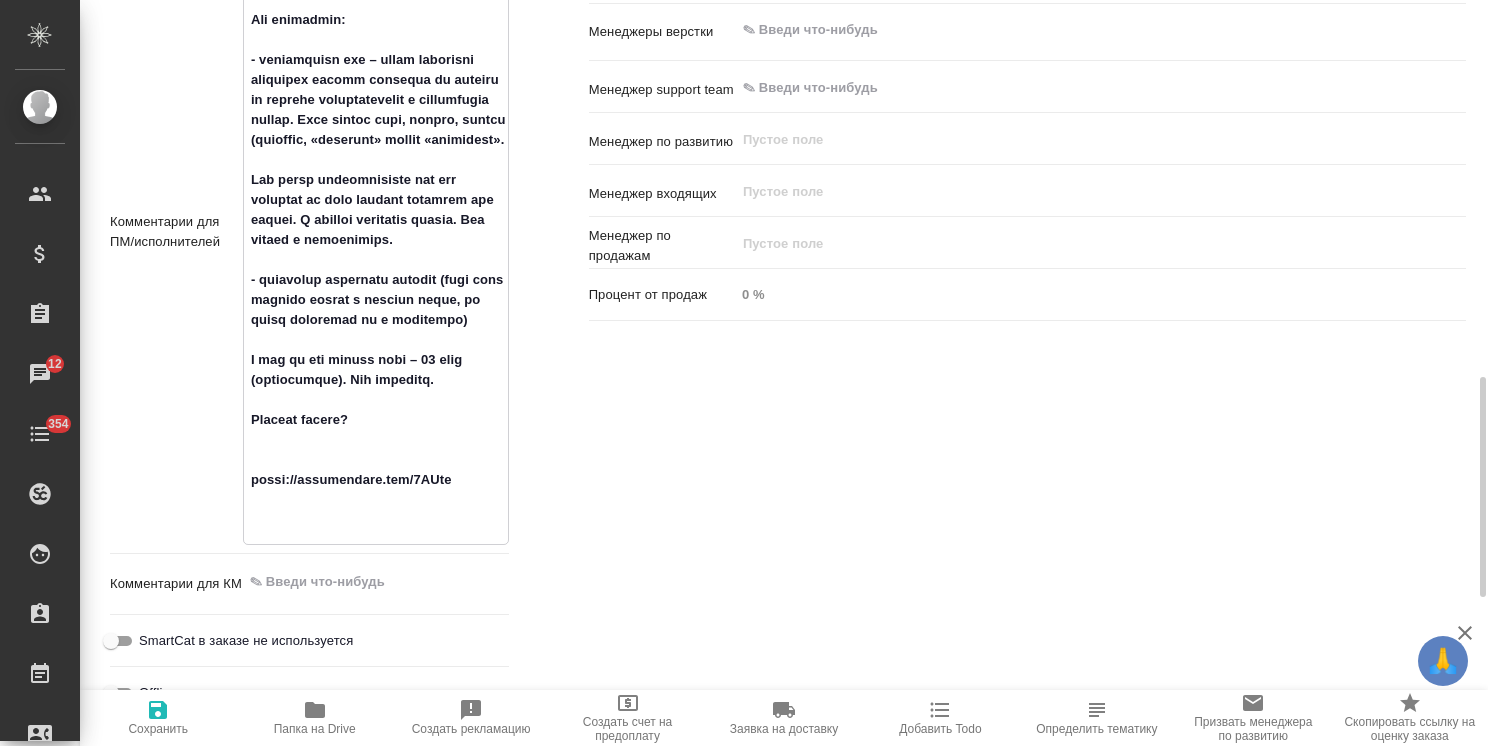type on "К вам очень важная просьба – по ссылке вы можете видеть руководства на кондиционеры.
Что требуется:
- руководство уже – нужно аккуратно проверить каждую страницу на русском на наличие грамматических и лексических ошибок. Есть лишние тире, ошибки, описки (например, «акуумный» вместо «вакуумный».
Все файлы предоставлены вам для удобства во всех удобных форматах для правок. Я заметил некоторые правки. Уже указал в руководстве.
- проверить казахский вариант (если есть крупные ошибки в русском языке, то нужно поправить их в казахском)
У нас на всё дается срок – 10 дней (календарных). Это максимум.
Сможете успеть?
https://dropmefiles.com/1CMpt..." 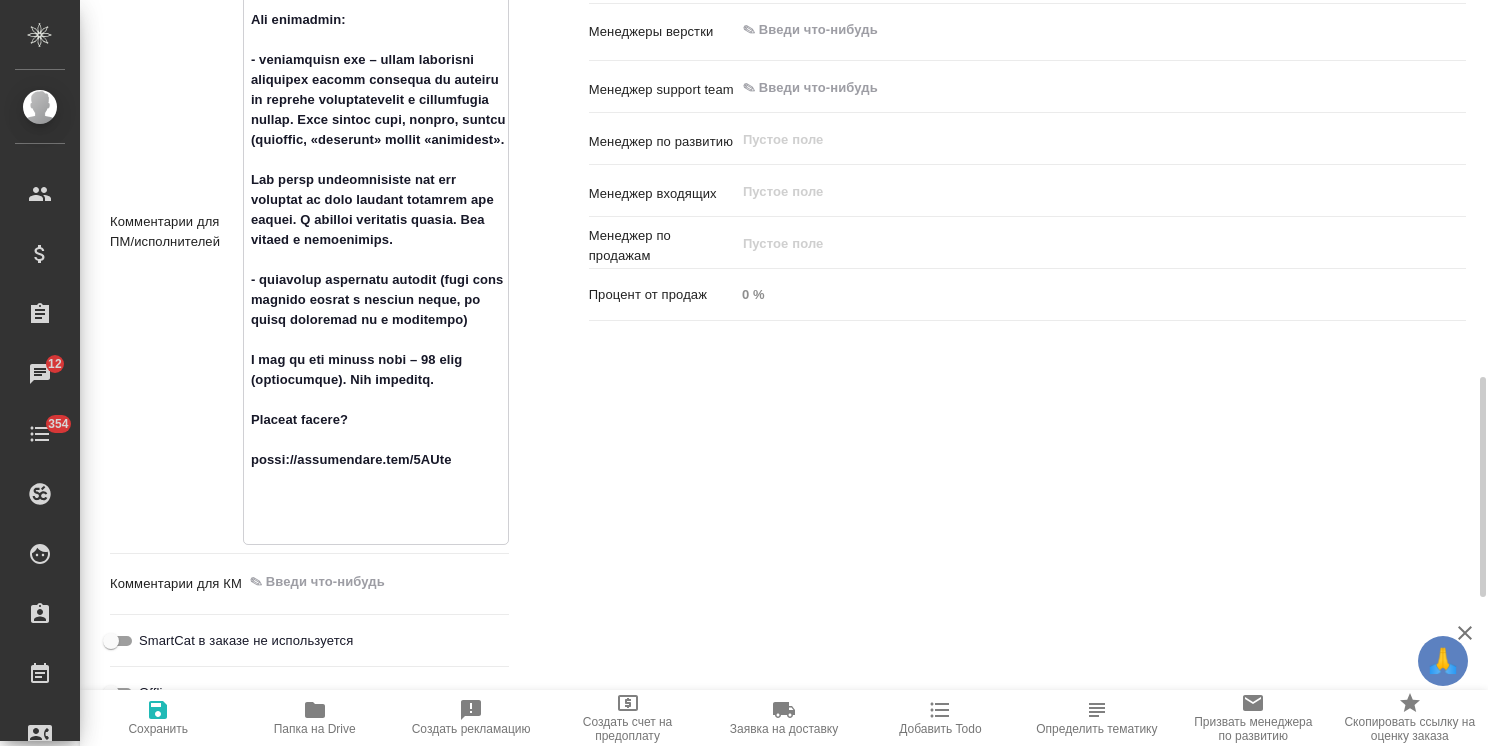 type on "x" 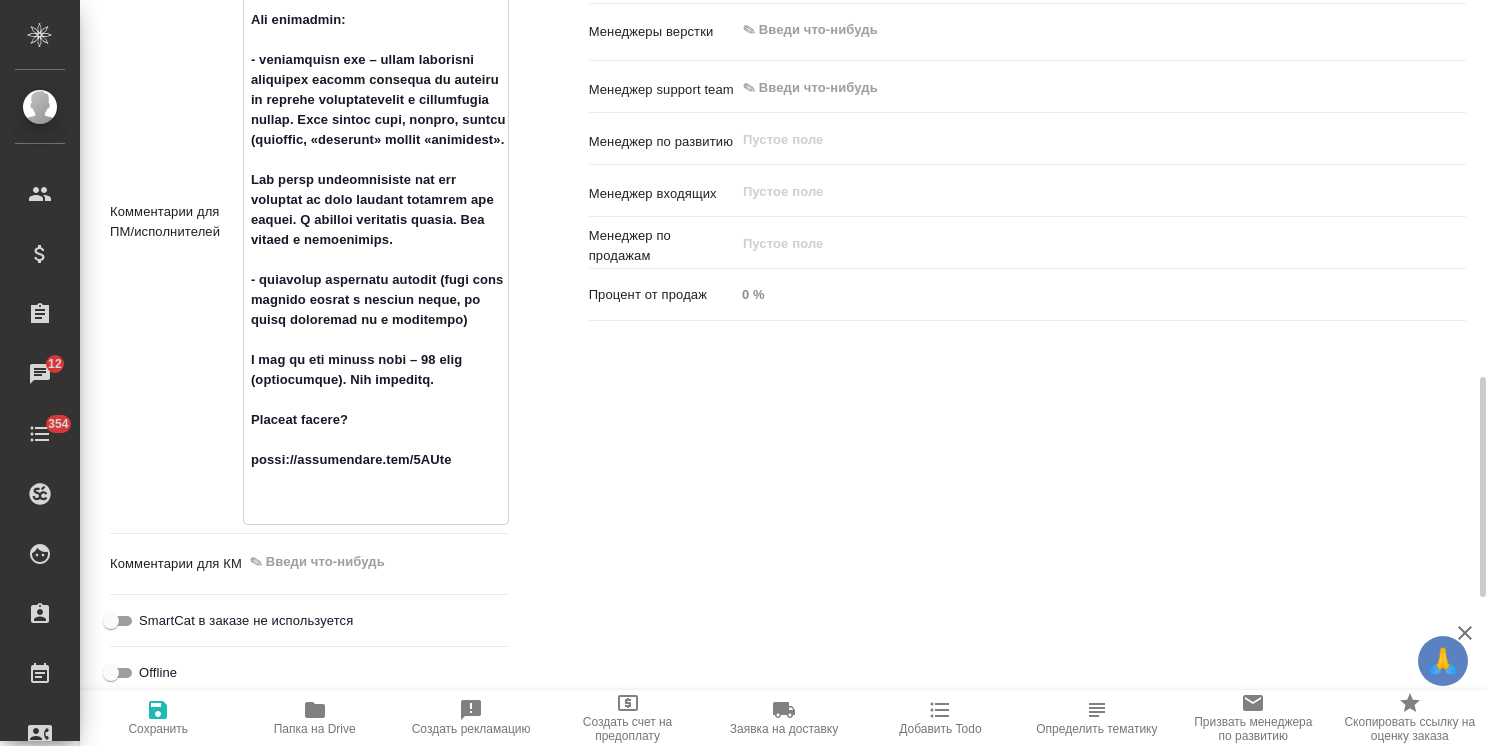 type on "К вам очень важная просьба – по ссылке вы можете видеть руководства на кондиционеры.
Что требуется:
- руководство уже – нужно аккуратно проверить каждую страницу на русском на наличие грамматических и лексических ошибок. Есть лишние тире, ошибки, описки (например, «акуумный» вместо «вакуумный».
Все файлы предоставлены вам для удобства во всех удобных форматах для правок. Я заметил некоторые правки. Уже указал в руководстве.
- проверить казахский вариант (если есть крупные ошибки в русском языке, то нужно поправить их в казахском)
У нас на всё дается срок – 10 дней (календарных). Это максимум.
Сможете успеть?
https://dropmefiles.com/1CMpt..." 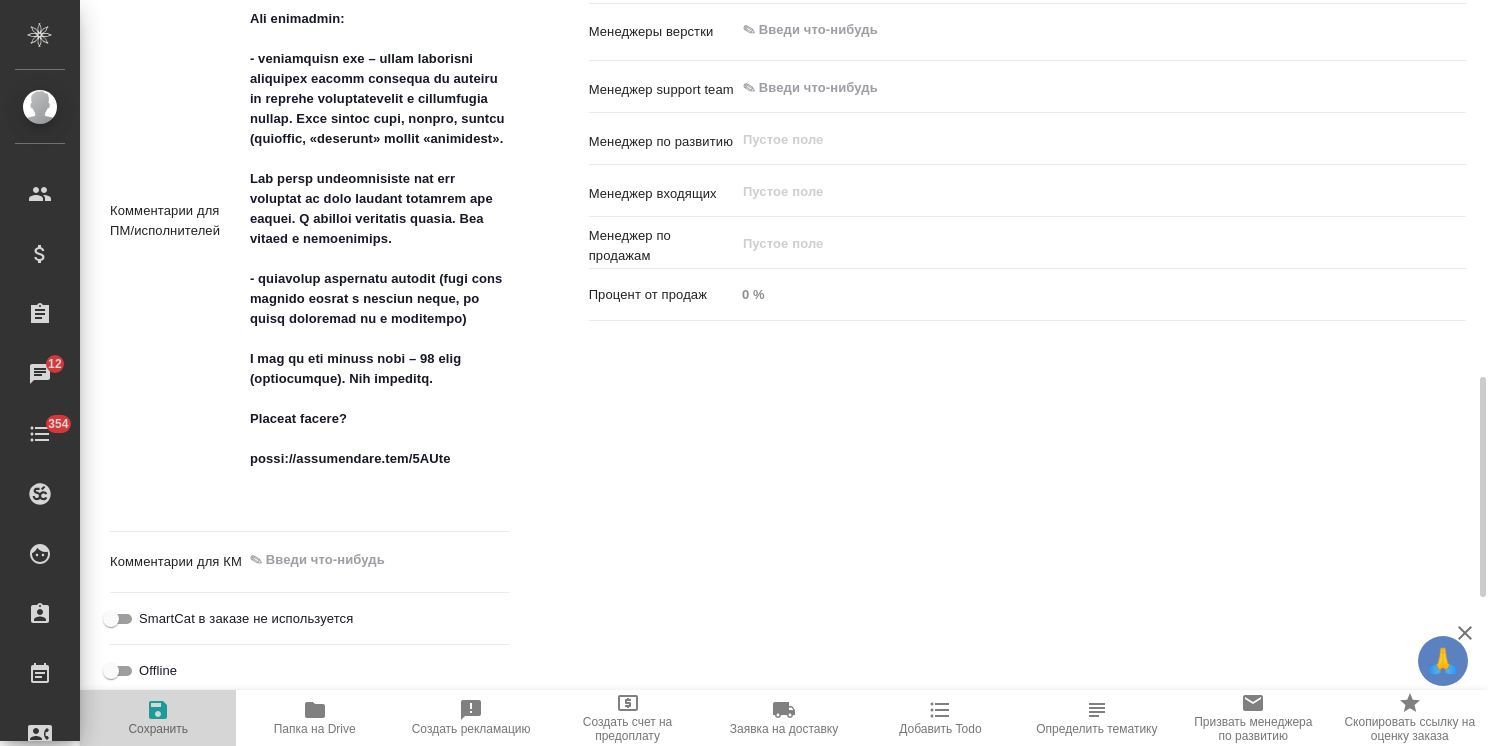 click 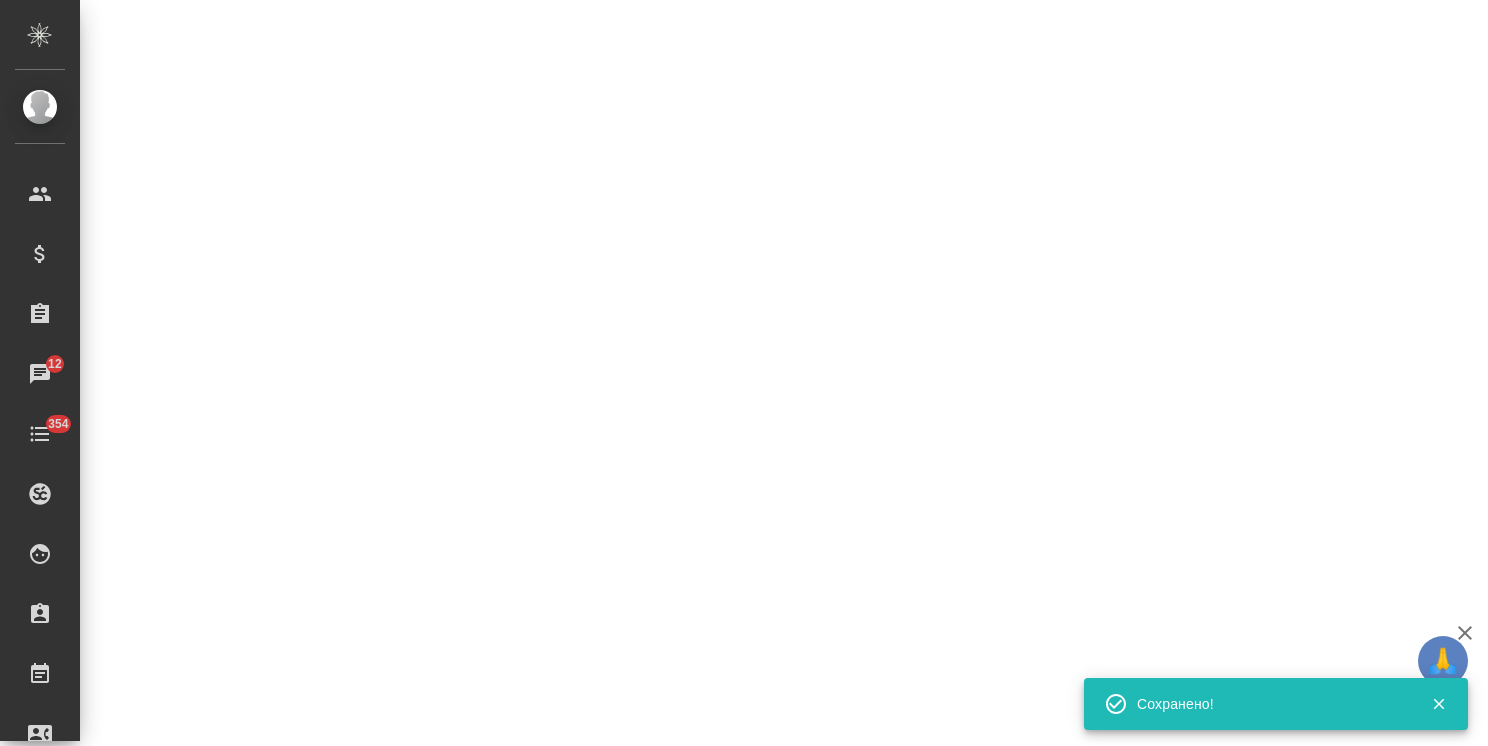 select on "RU" 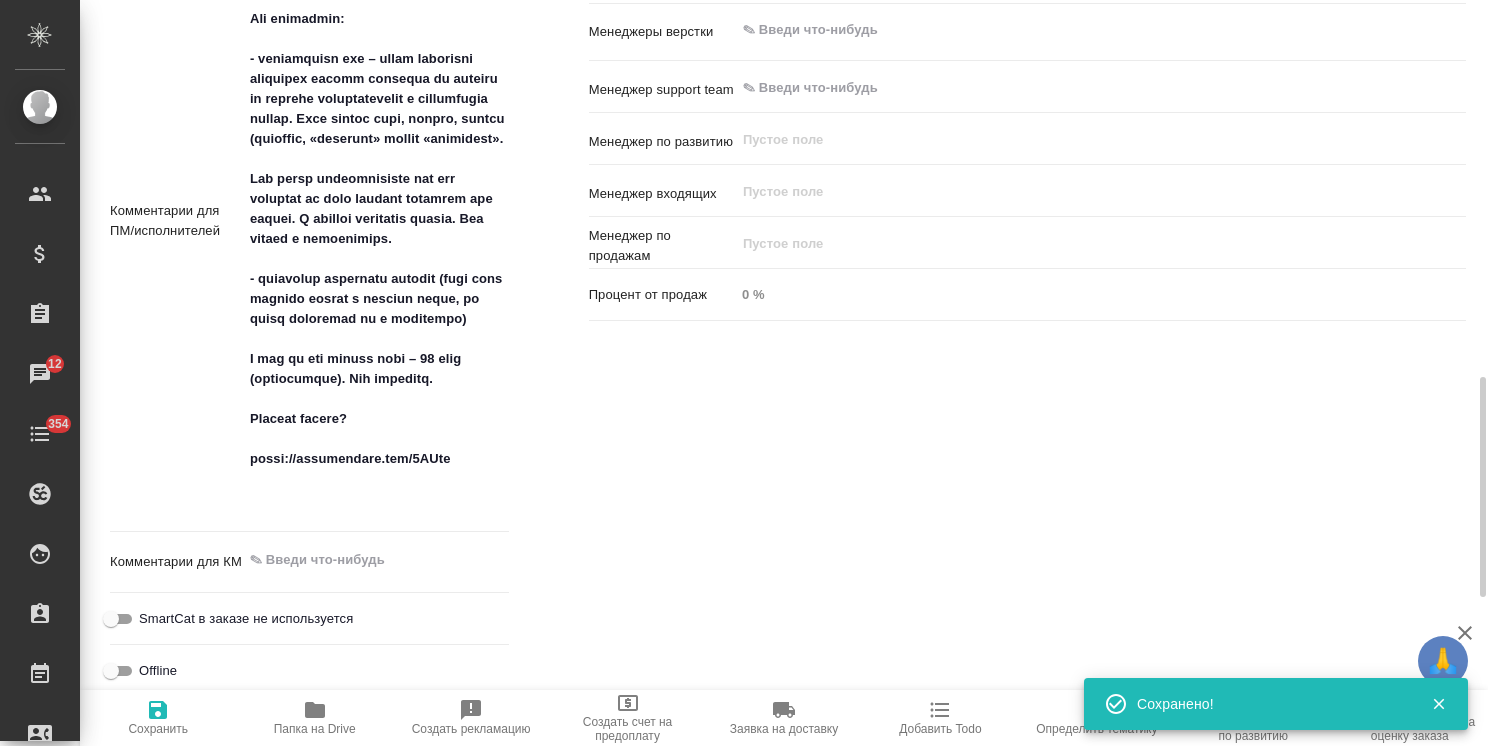 type on "x" 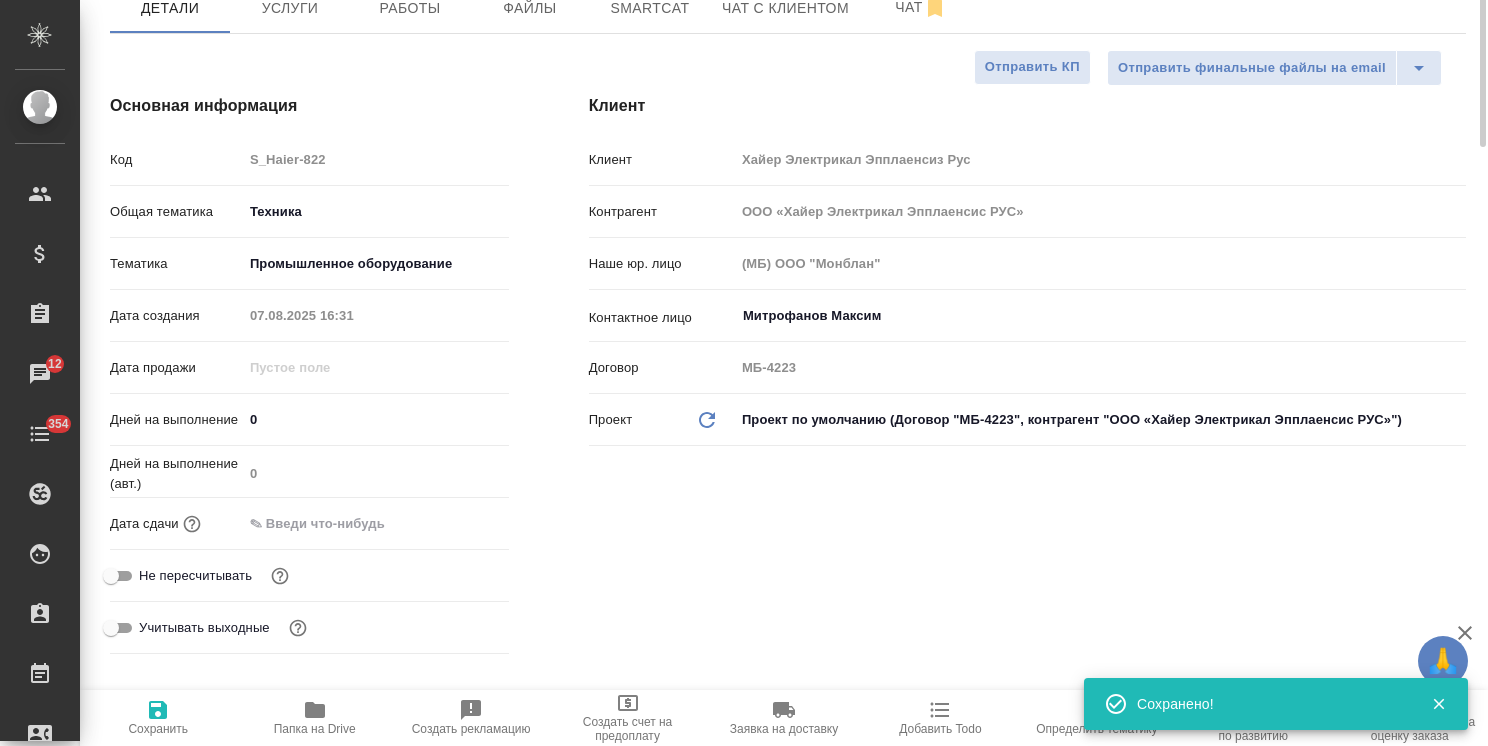 scroll, scrollTop: 0, scrollLeft: 0, axis: both 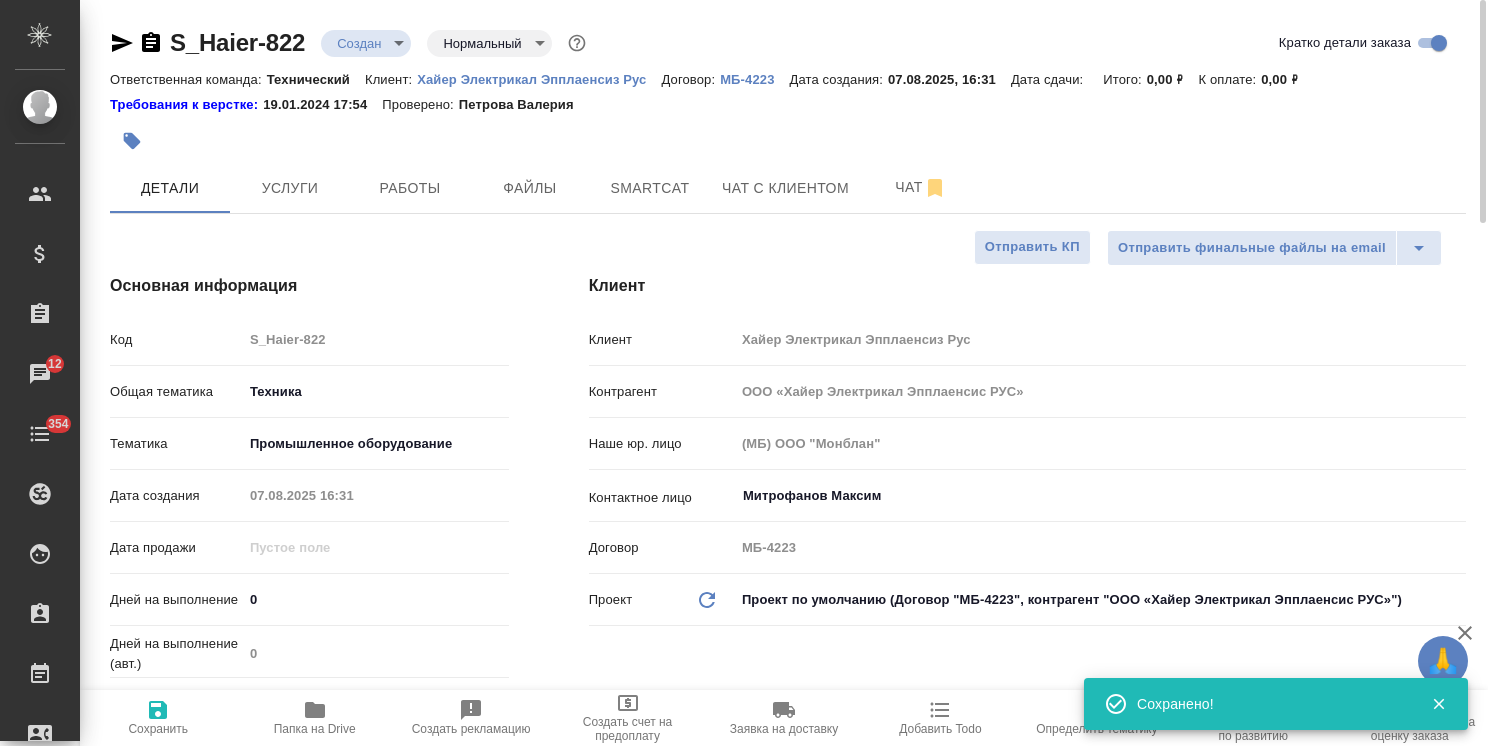 type on "x" 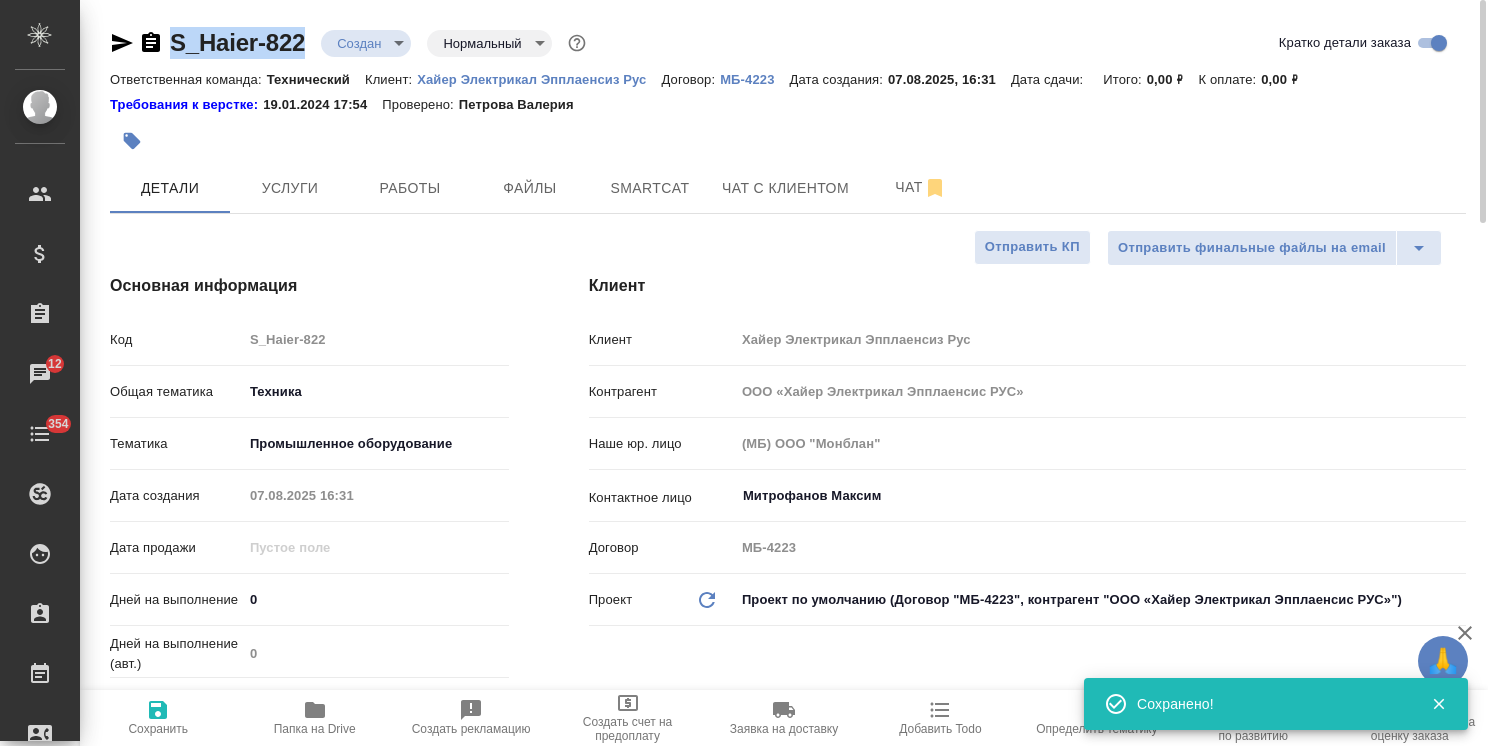 drag, startPoint x: 303, startPoint y: 18, endPoint x: 164, endPoint y: 5, distance: 139.60658 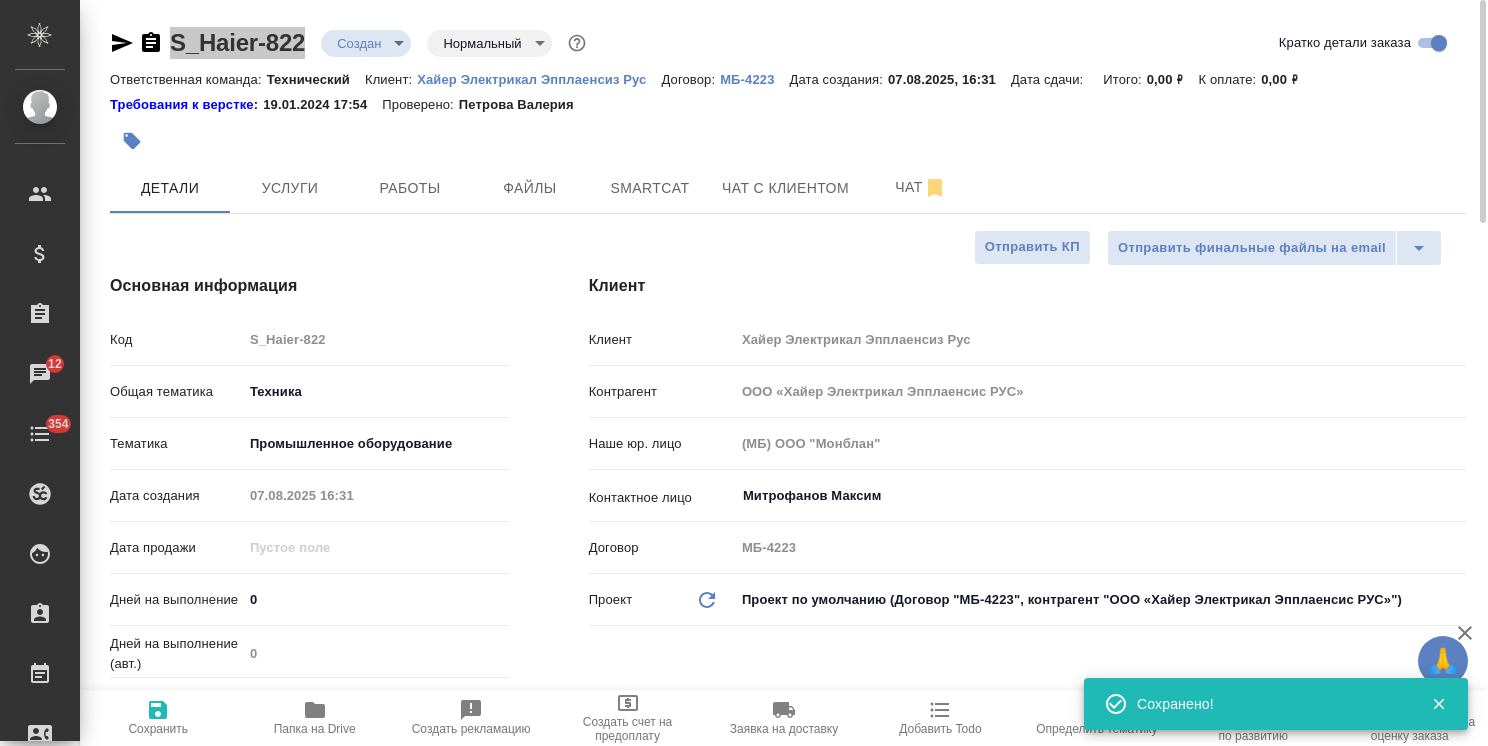 type on "x" 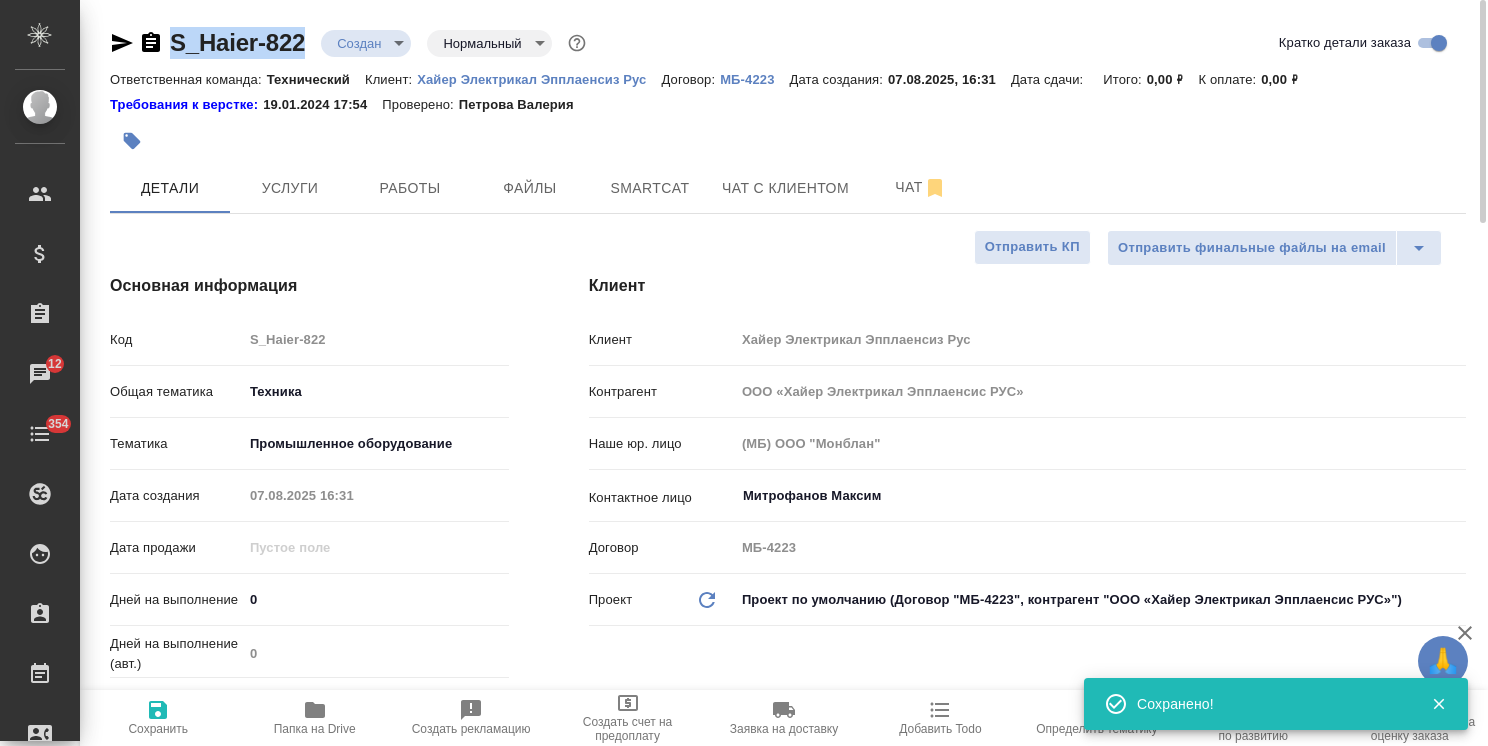 type on "x" 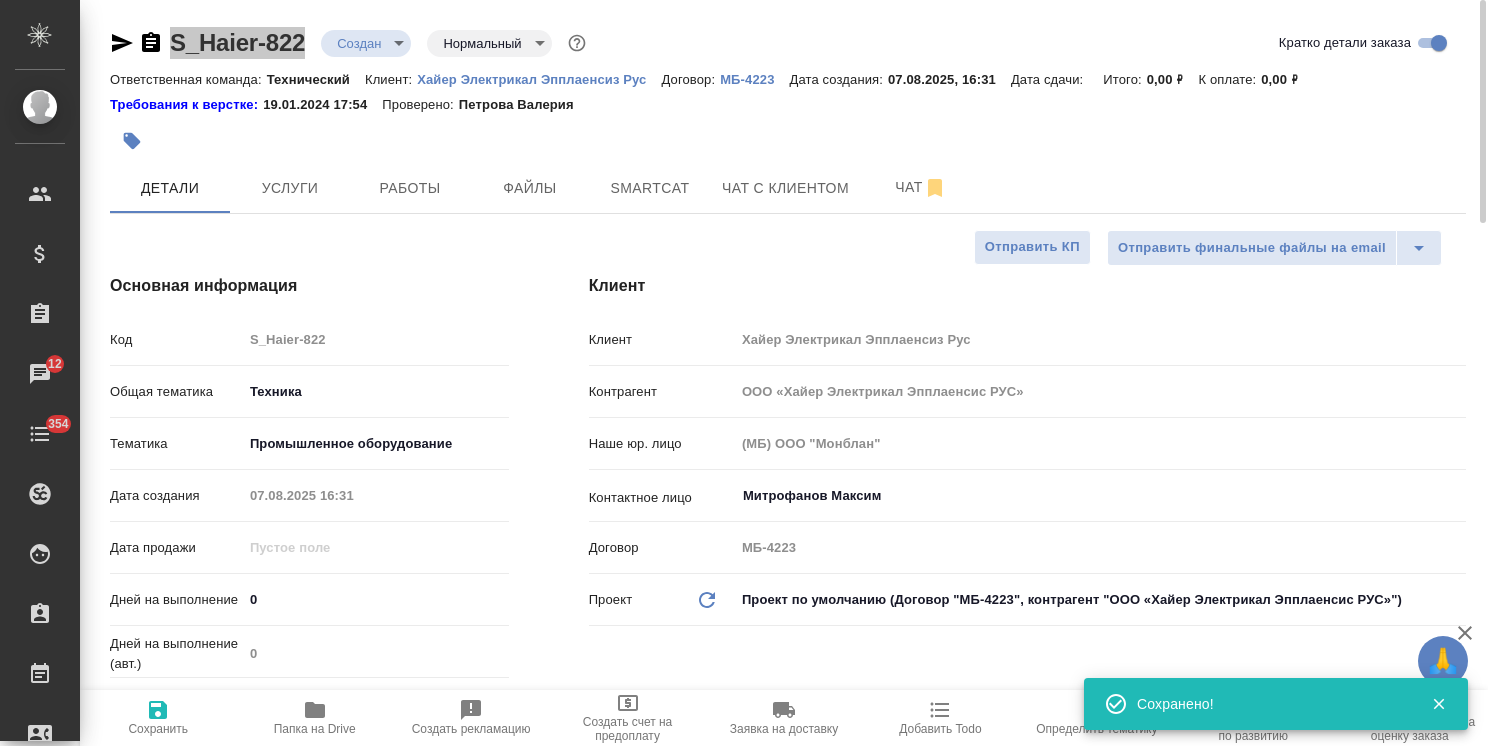 type on "x" 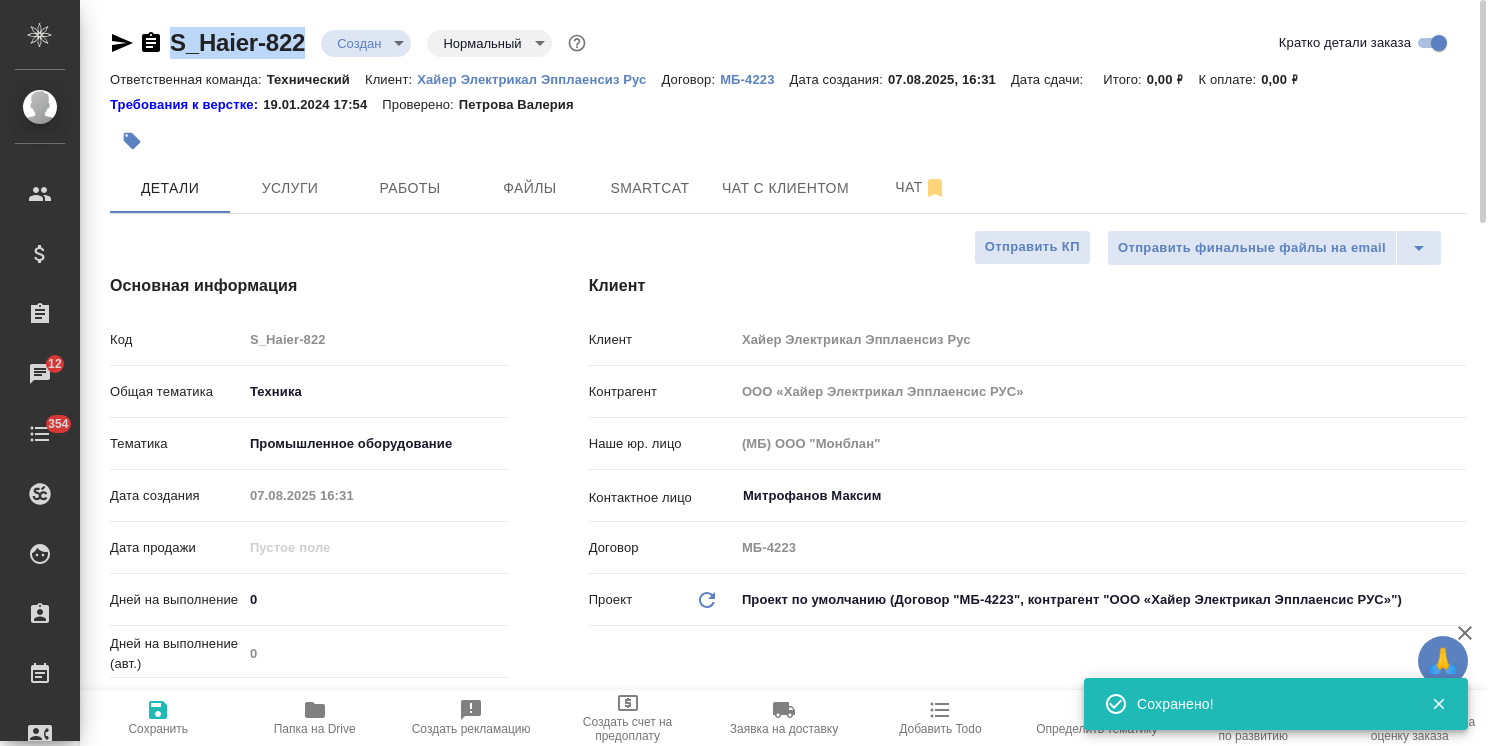 type on "x" 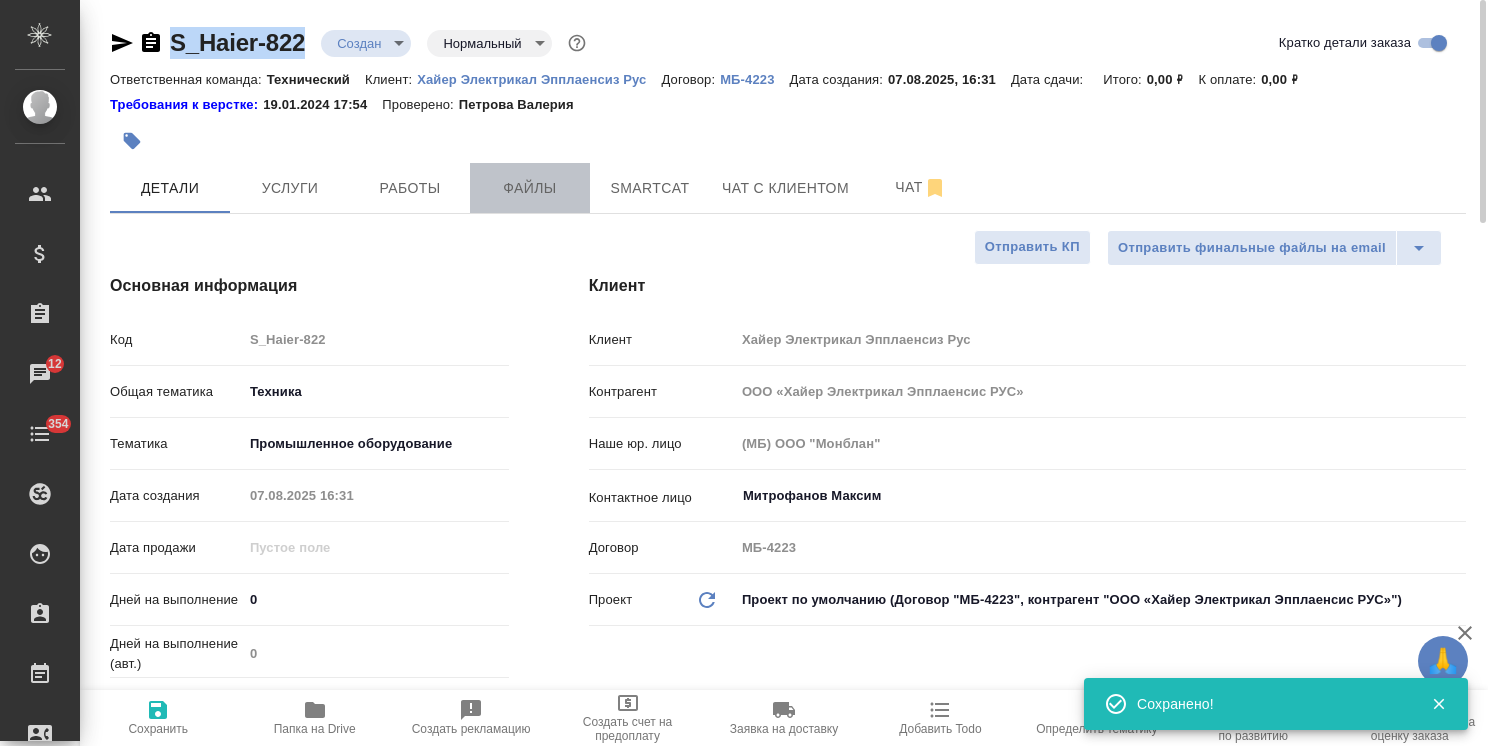 click on "Файлы" at bounding box center [530, 188] 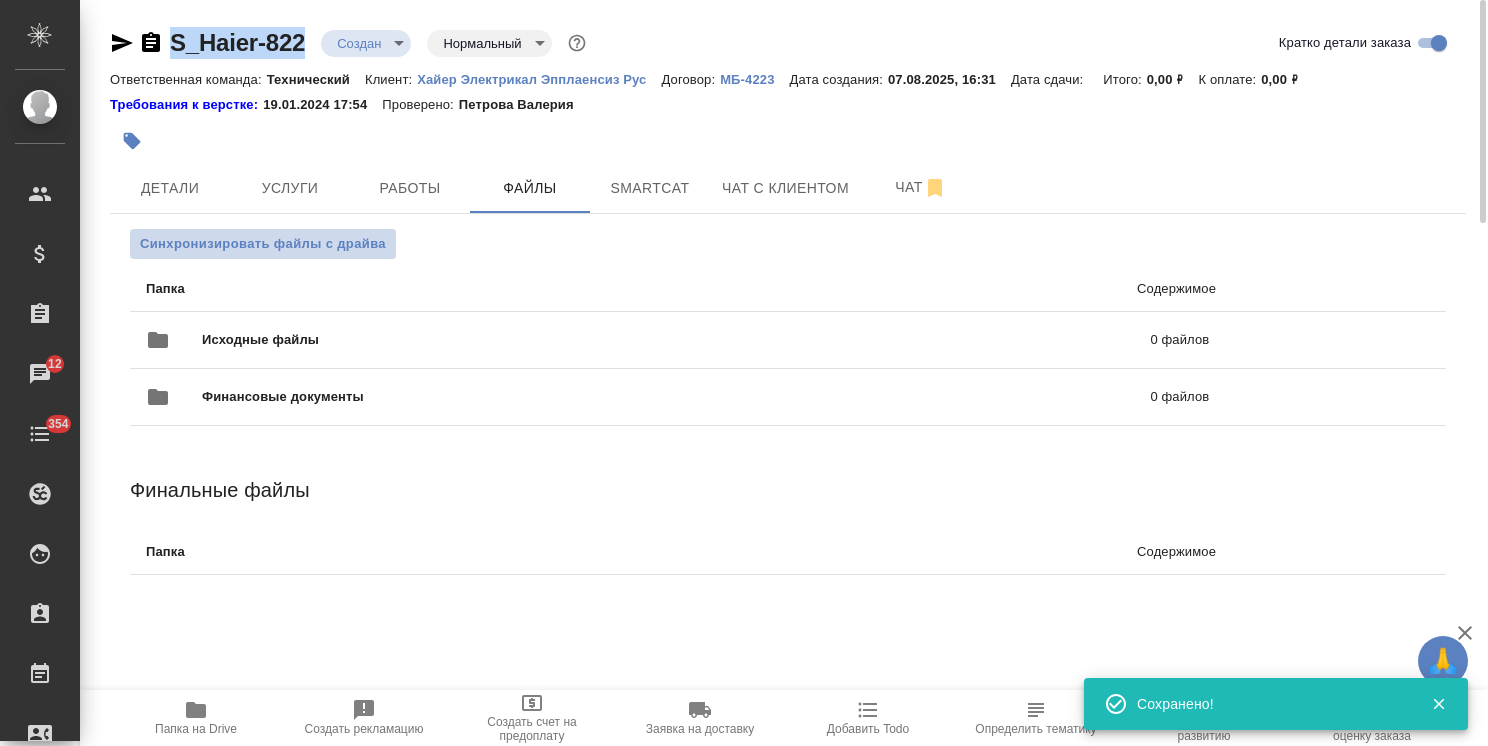 click on "Синхронизировать файлы с драйва" at bounding box center [263, 244] 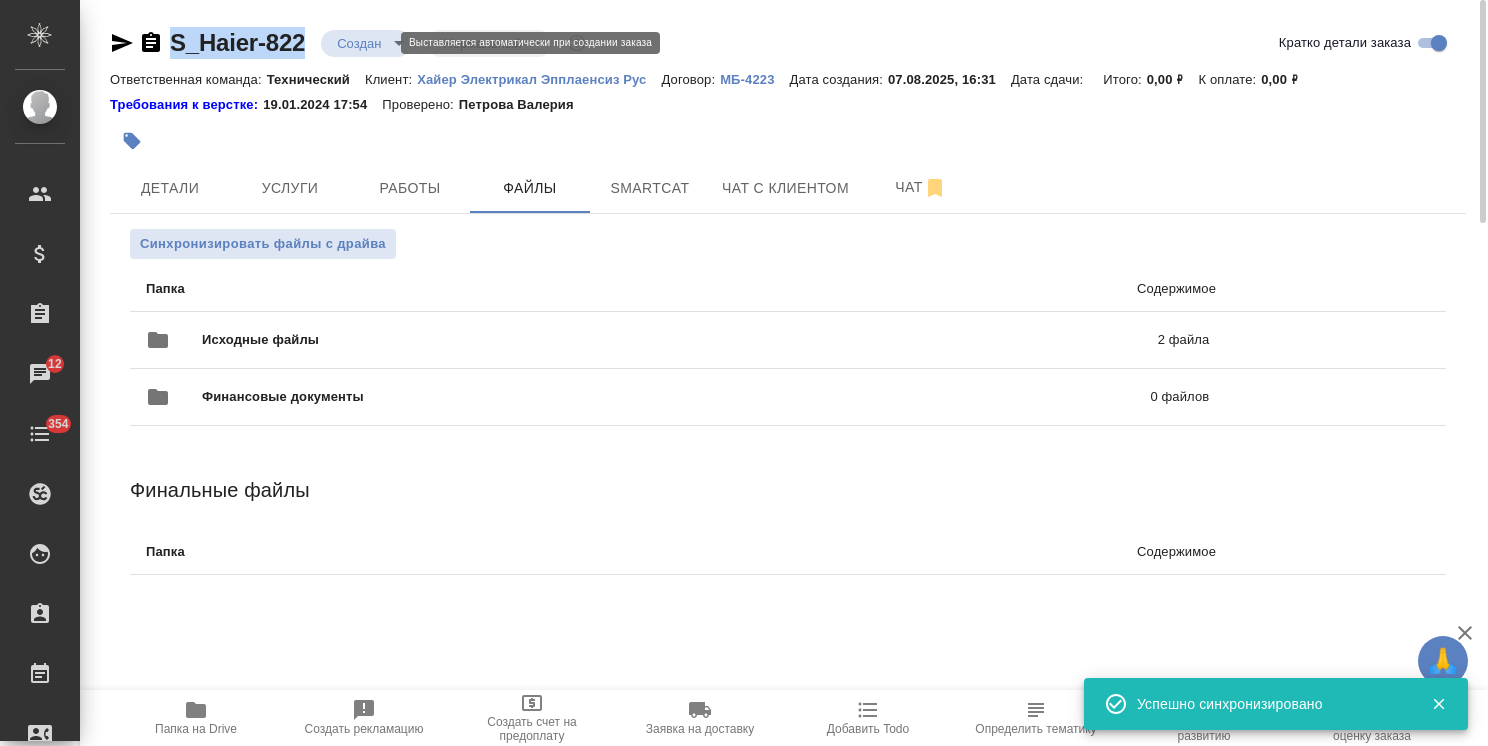 click on "🙏 .cls-1
fill:#fff;
AWATERA Usmanova Olga Клиенты Спецификации Заказы 12 Чаты 354 Todo Проекты SC Исполнители Кандидаты Работы Входящие заявки Заявки на доставку Рекламации Проекты процессинга Конференции Выйти S_Haier-822 Создан new Нормальный normal Кратко детали заказа Ответственная команда: Технический Клиент: Хайер Электрикал Эпплаенсиз Рус Договор: МБ-4223 Дата создания: 07.08.2025, 16:31 Дата сдачи: Итого: 0,00 ₽ К оплате: 0,00 ₽ Требования к верстке: 19.01.2024 17:54 Проверено: Петрова Валерия Детали Услуги Работы Файлы Smartcat Чат с клиентом Чат Синхронизировать файлы с драйва .cls-1" at bounding box center (744, 373) 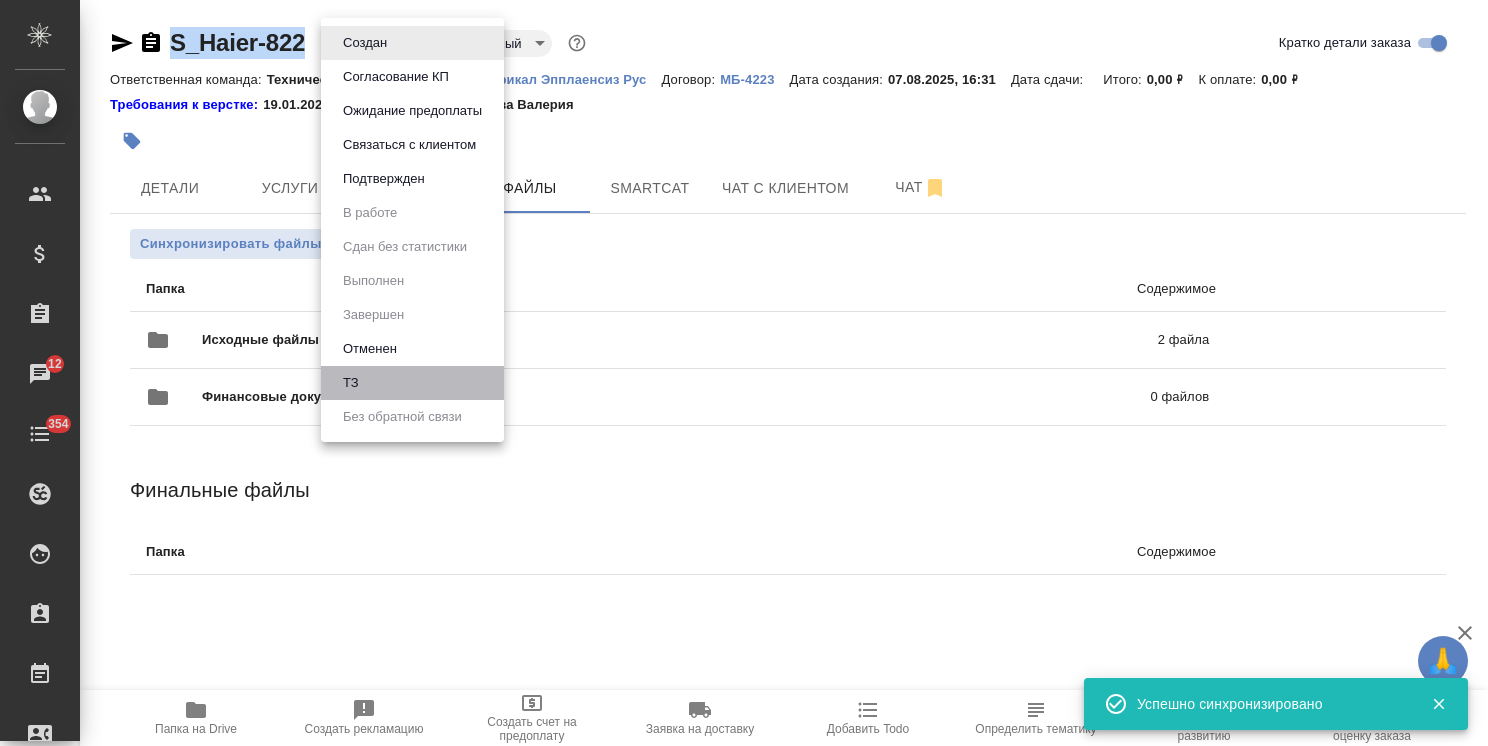 click on "ТЗ" at bounding box center [412, 383] 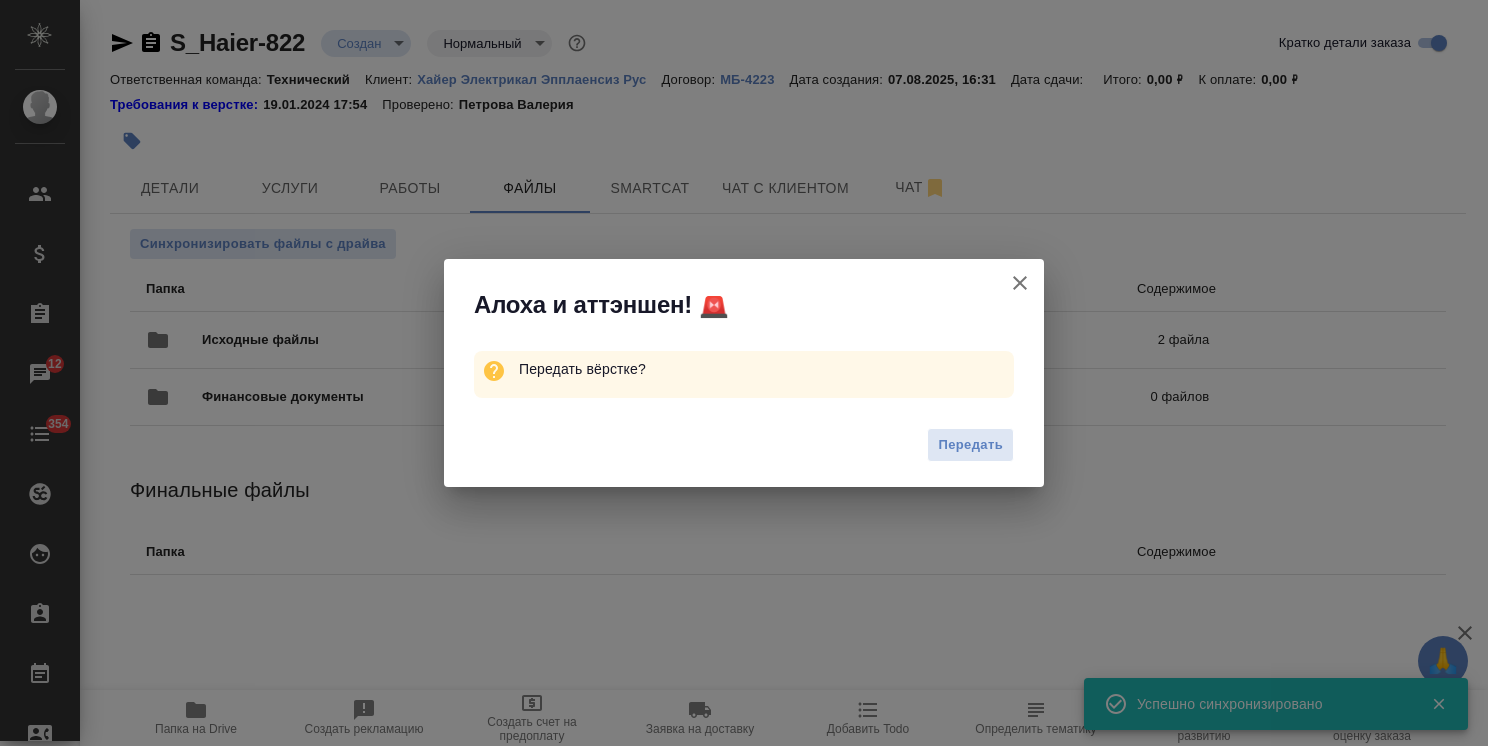 click on "Передать" at bounding box center [744, 448] 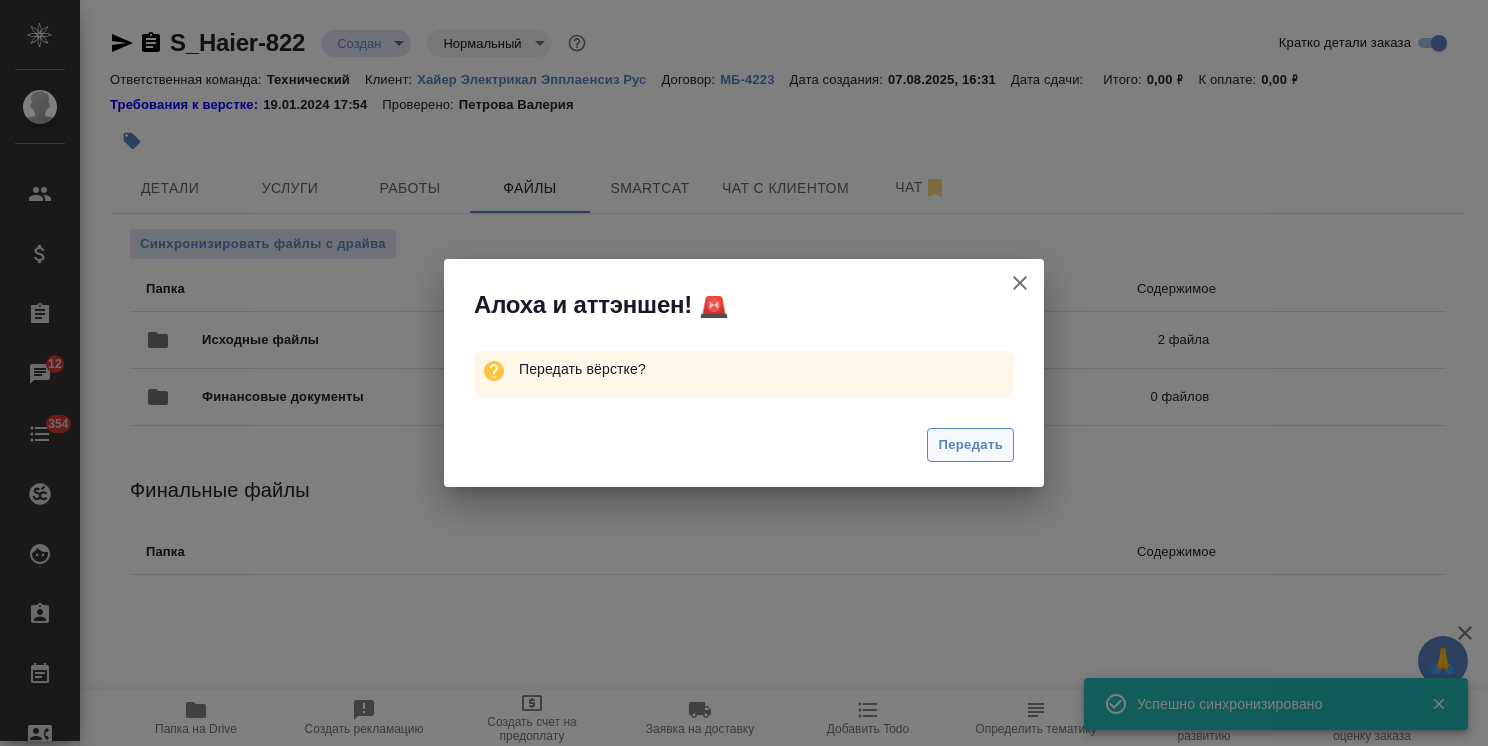 click on "Передать" at bounding box center [970, 445] 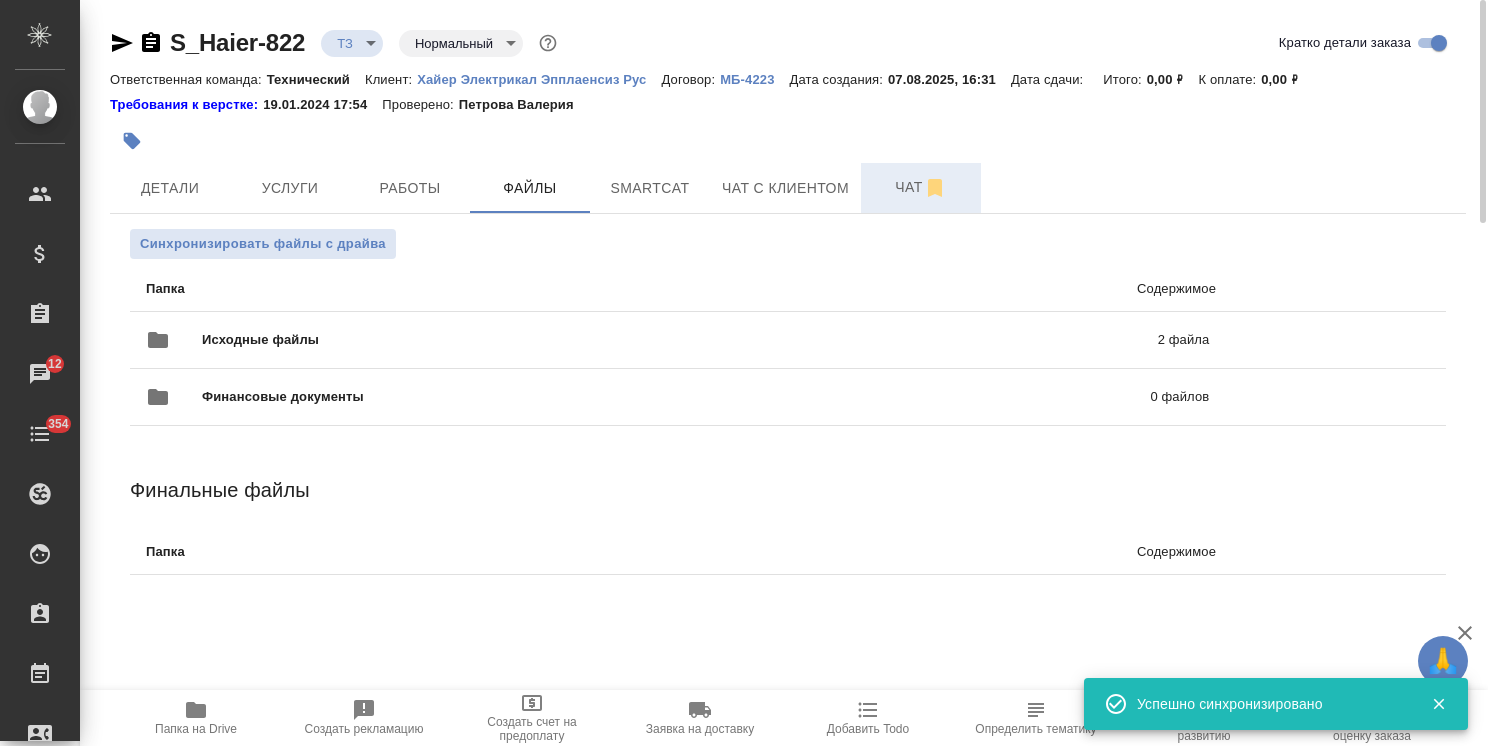 click on "Чат" at bounding box center [921, 187] 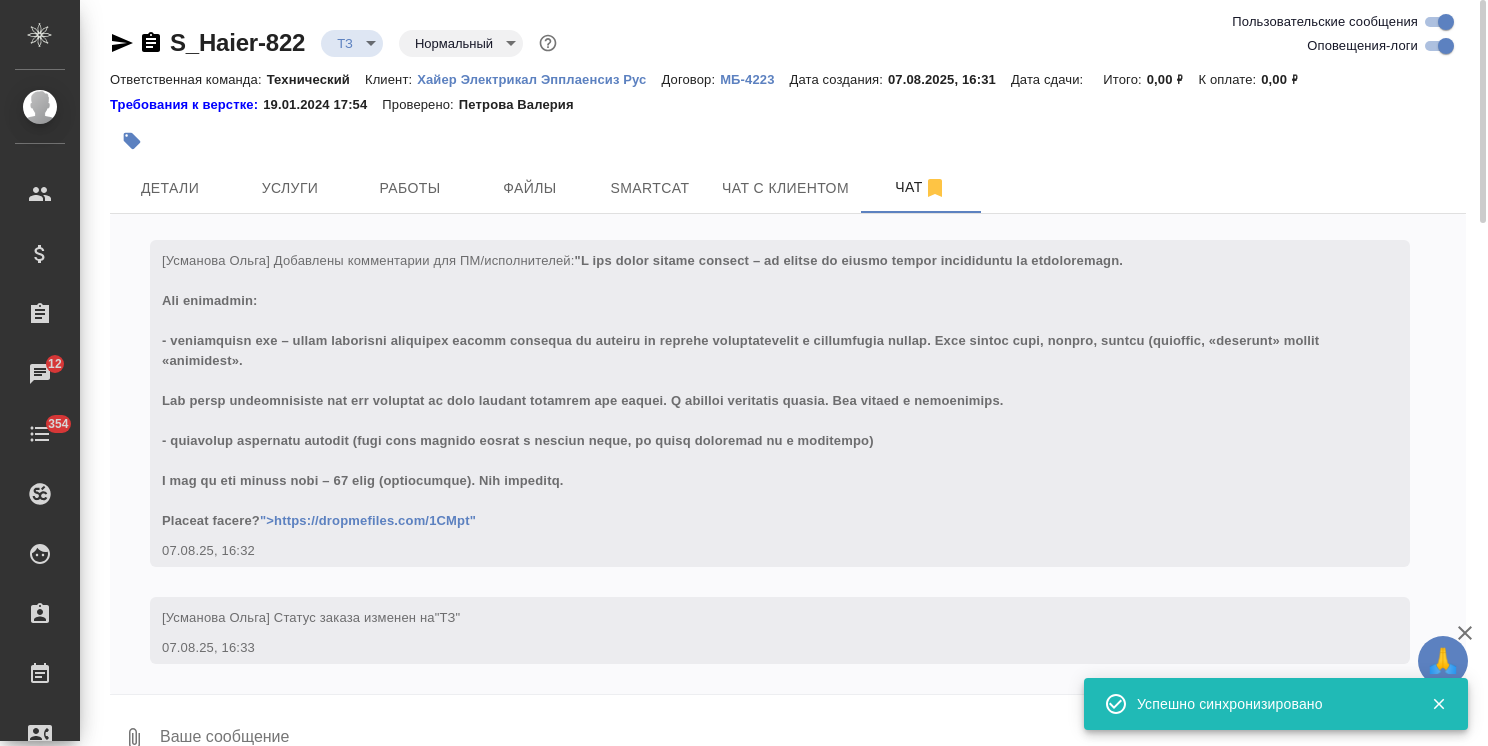 scroll, scrollTop: 532, scrollLeft: 0, axis: vertical 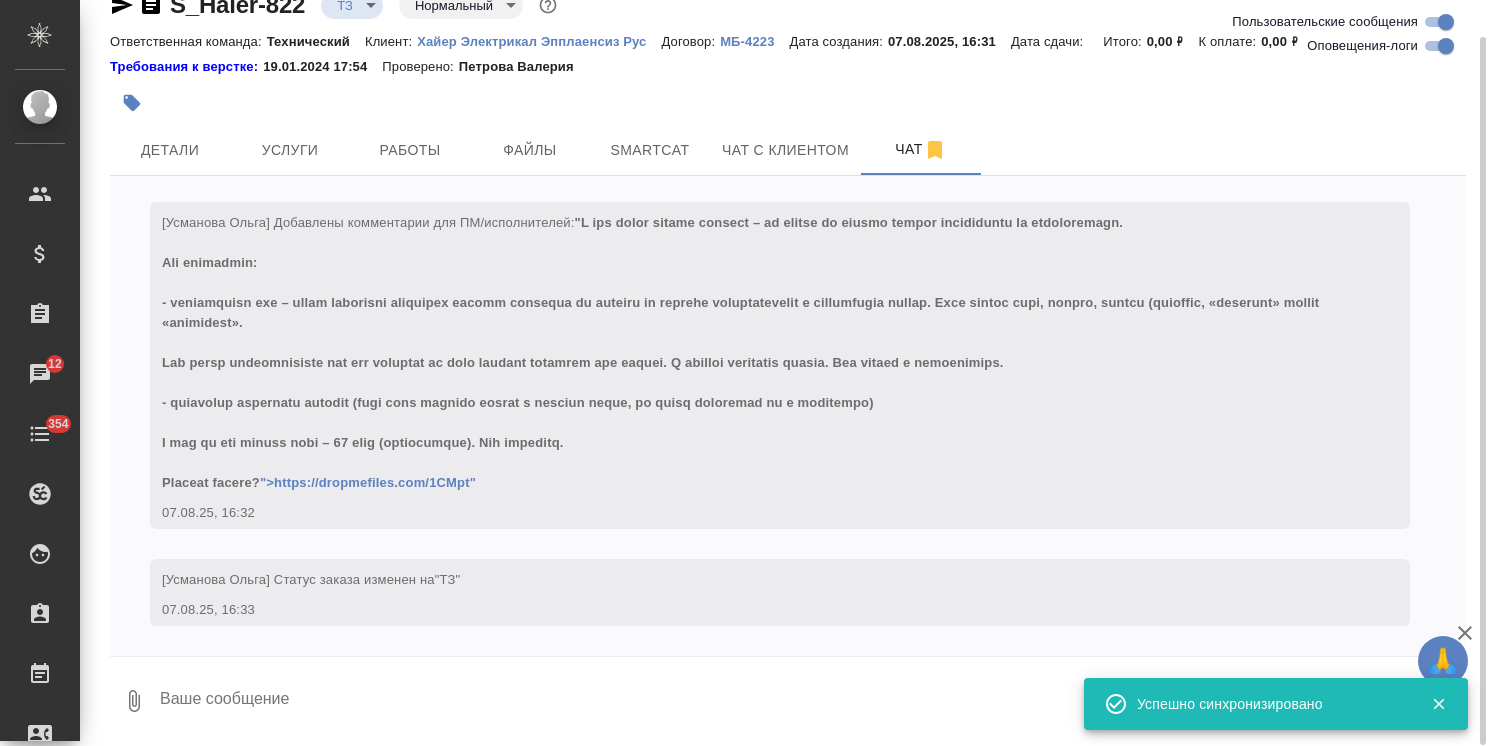 click at bounding box center [812, 701] 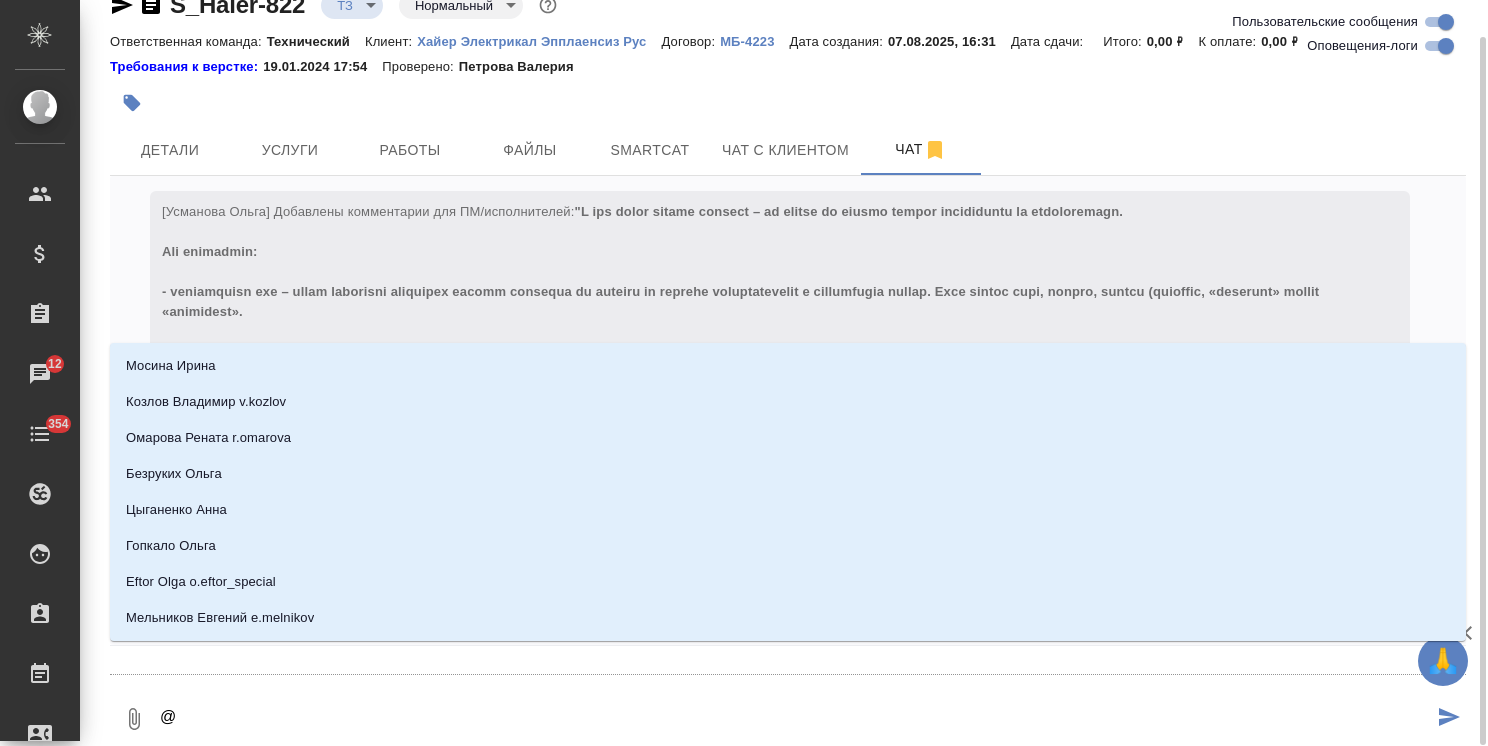 type on "@," 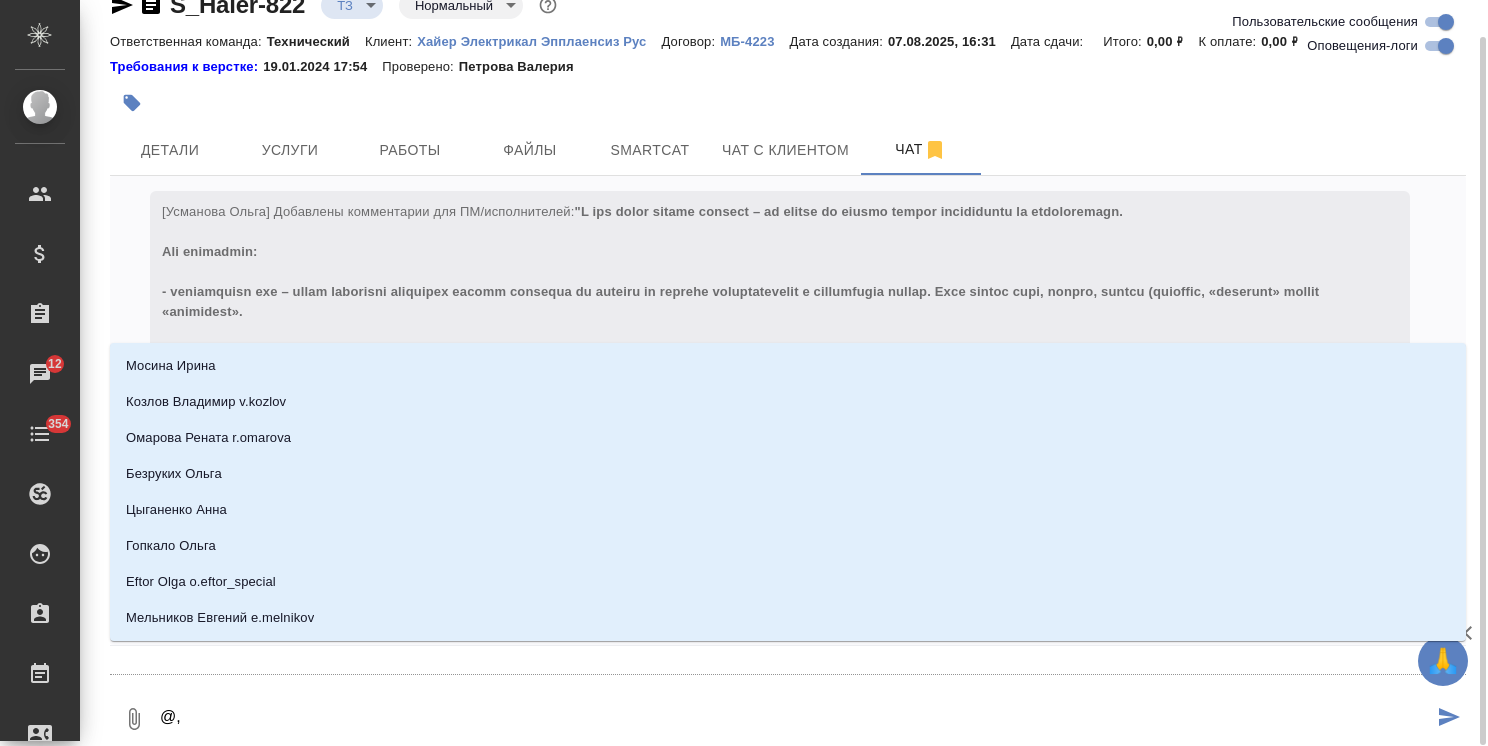 type on "," 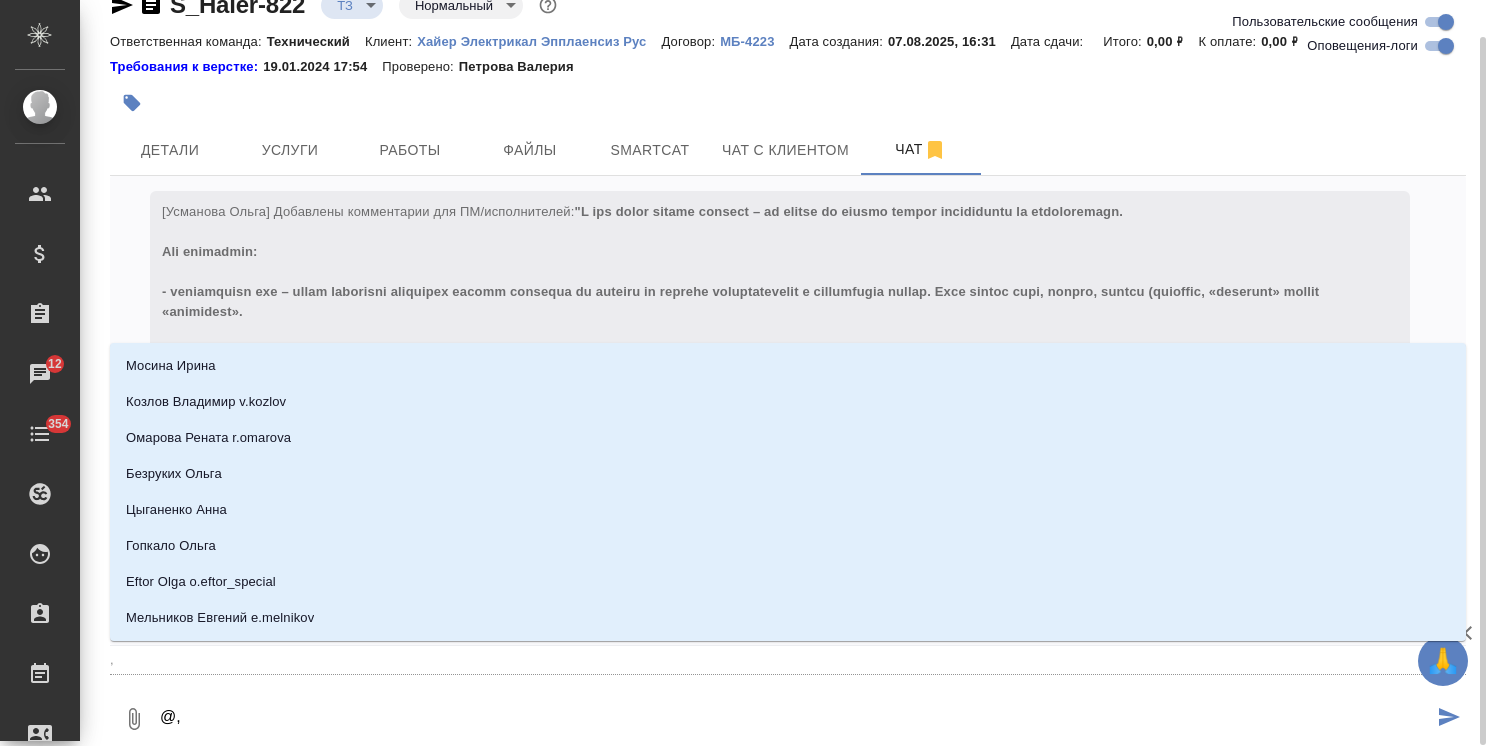 type on "@,t" 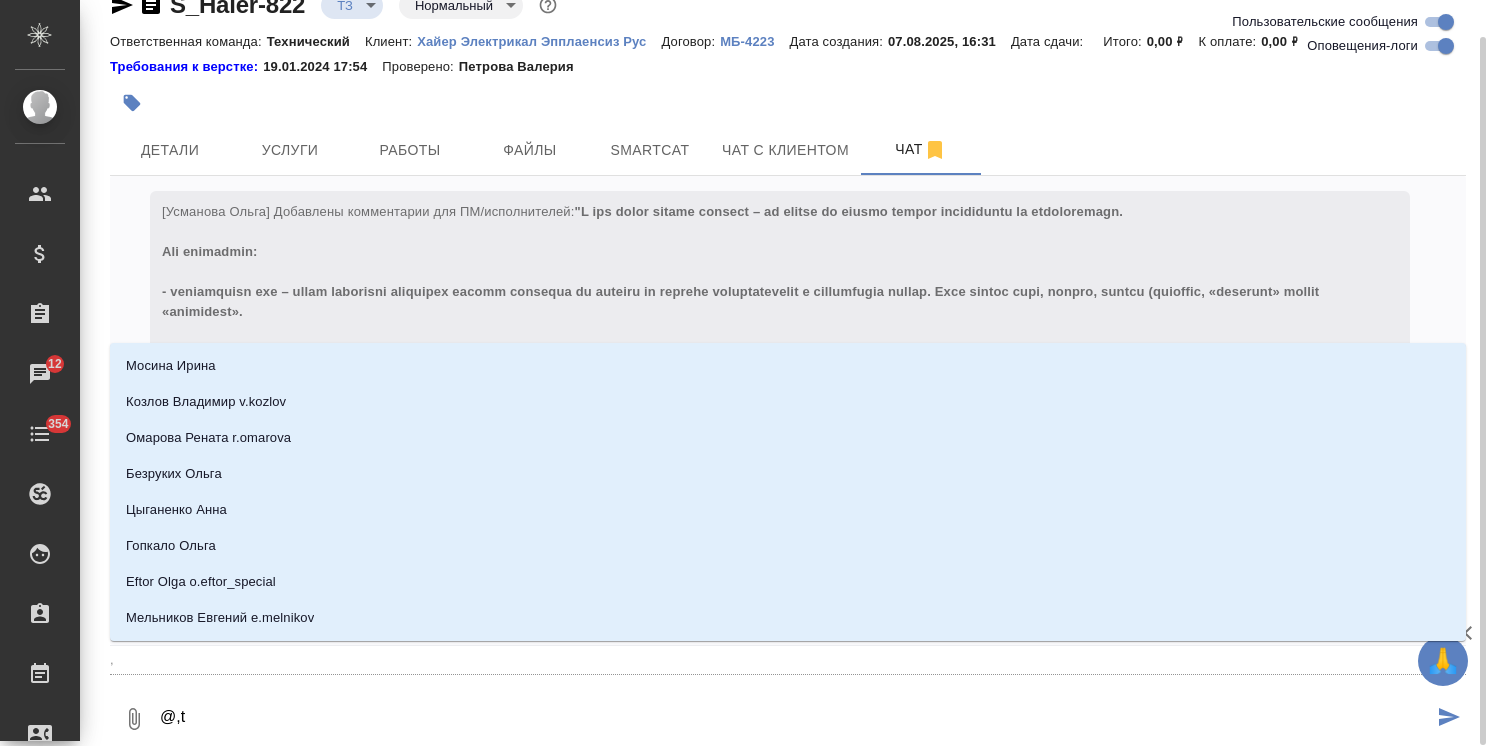 type on ",t" 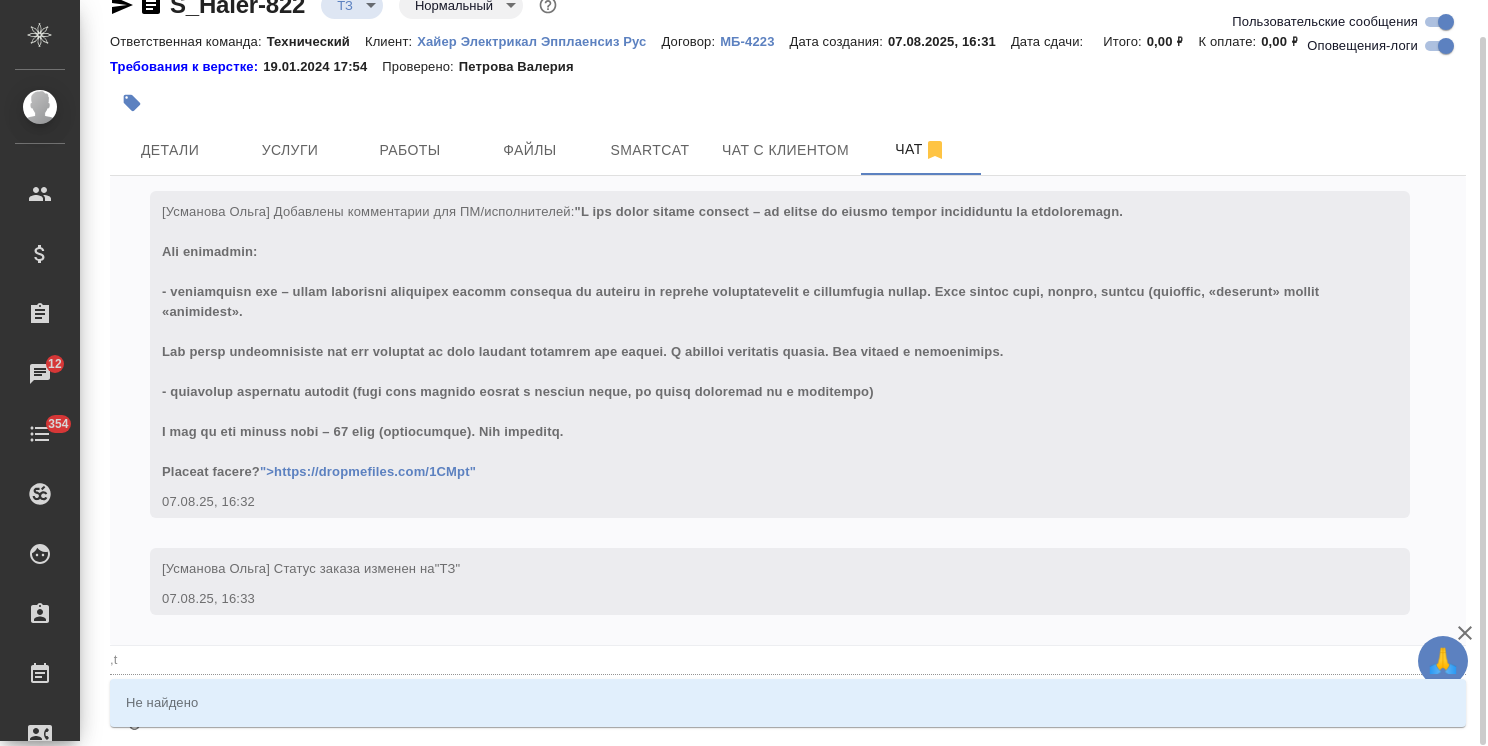 type on "@,tk" 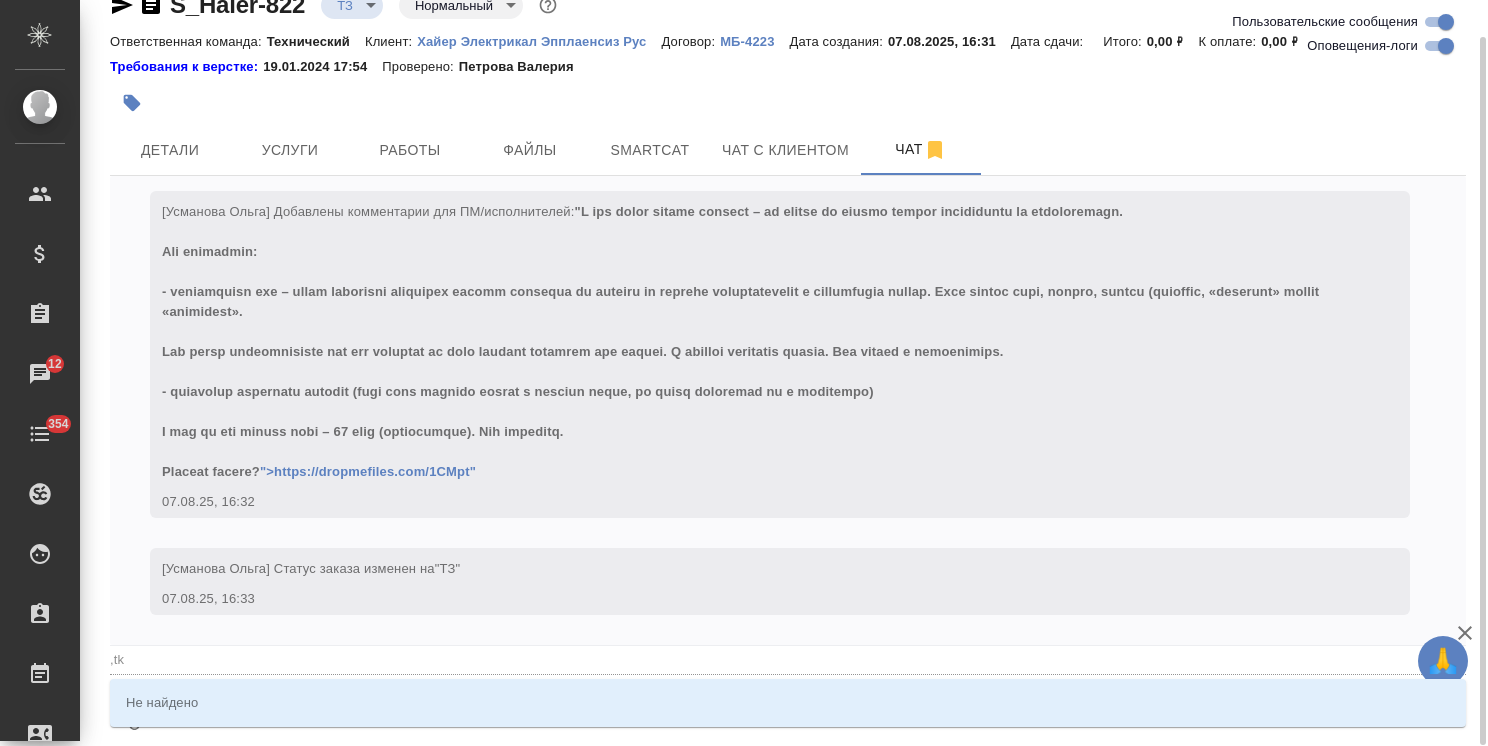 type on "@,tkz" 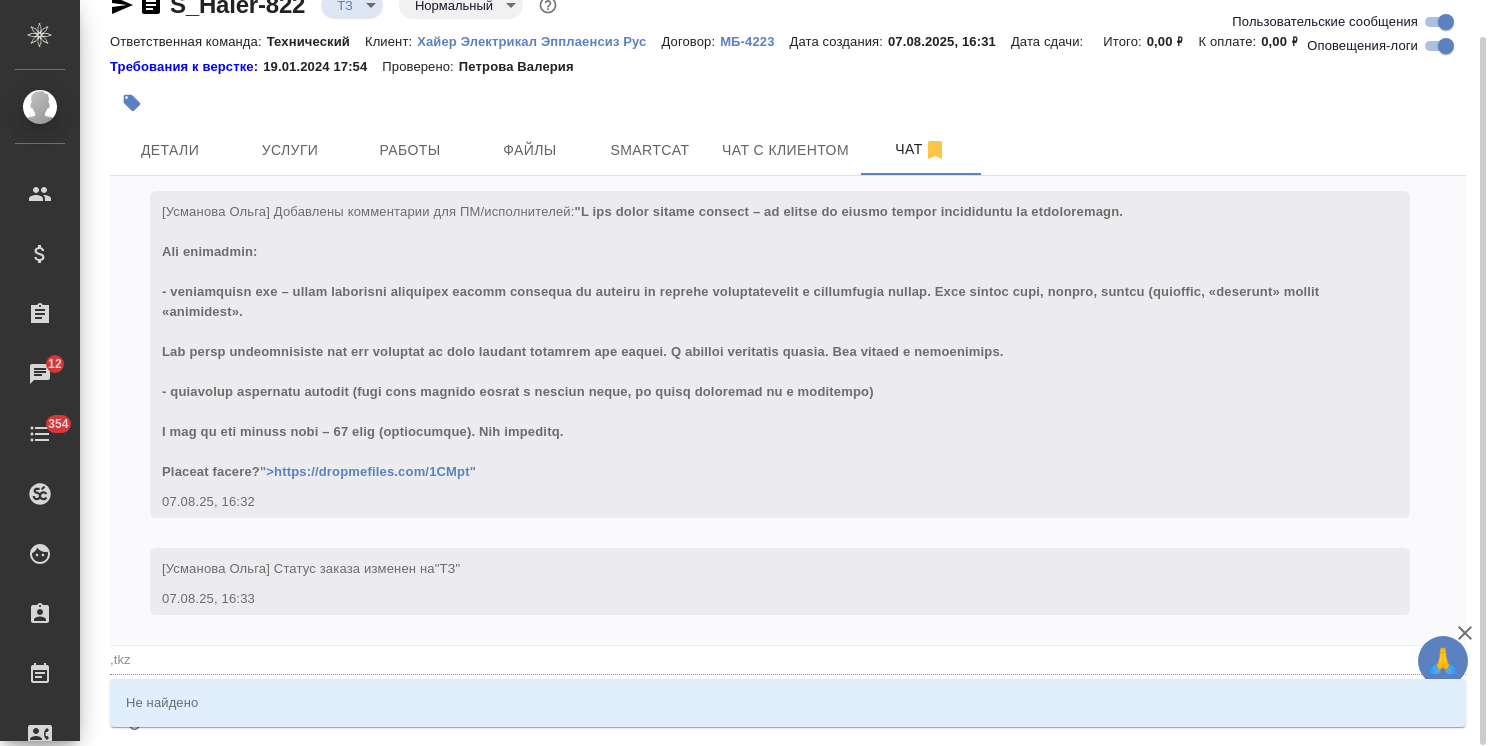 type on "@,tk" 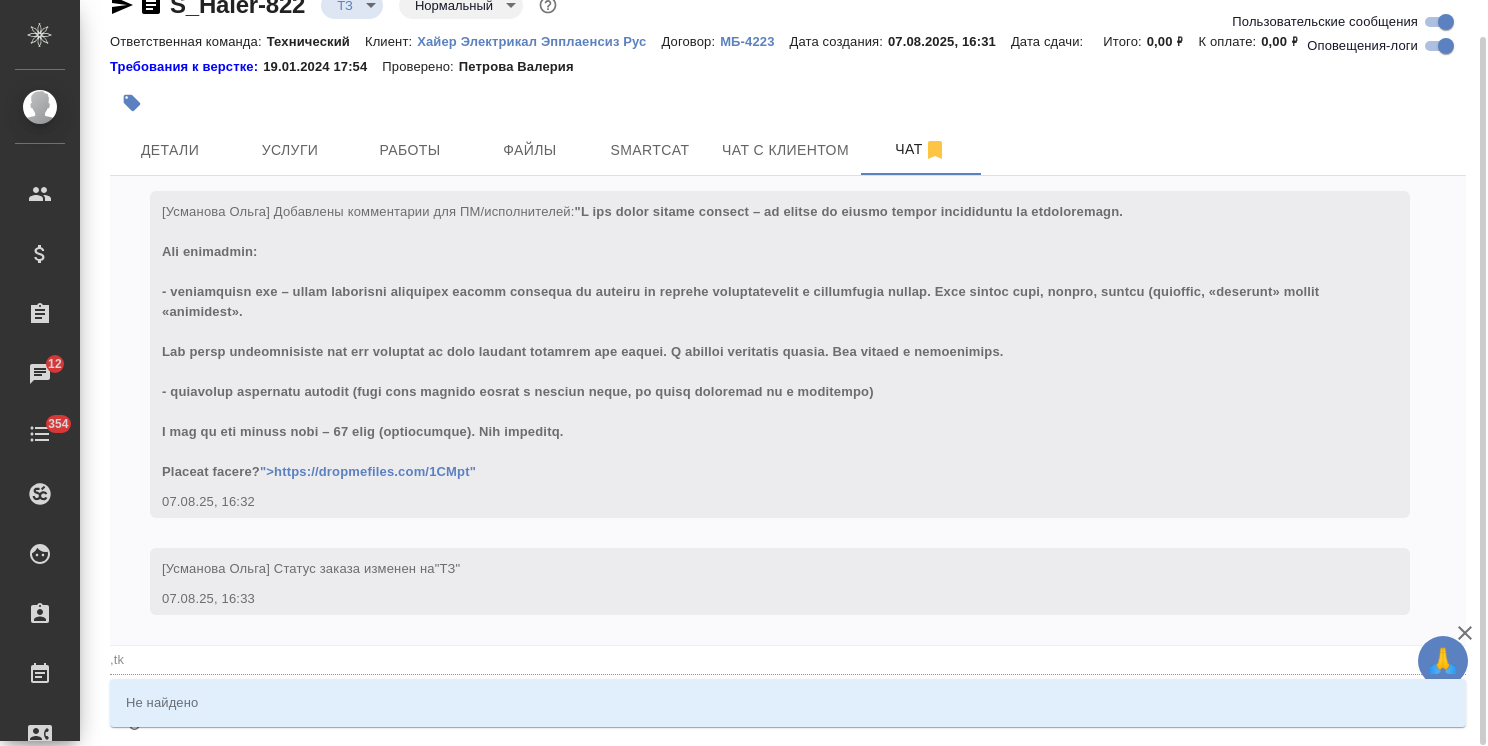 type on "@,t" 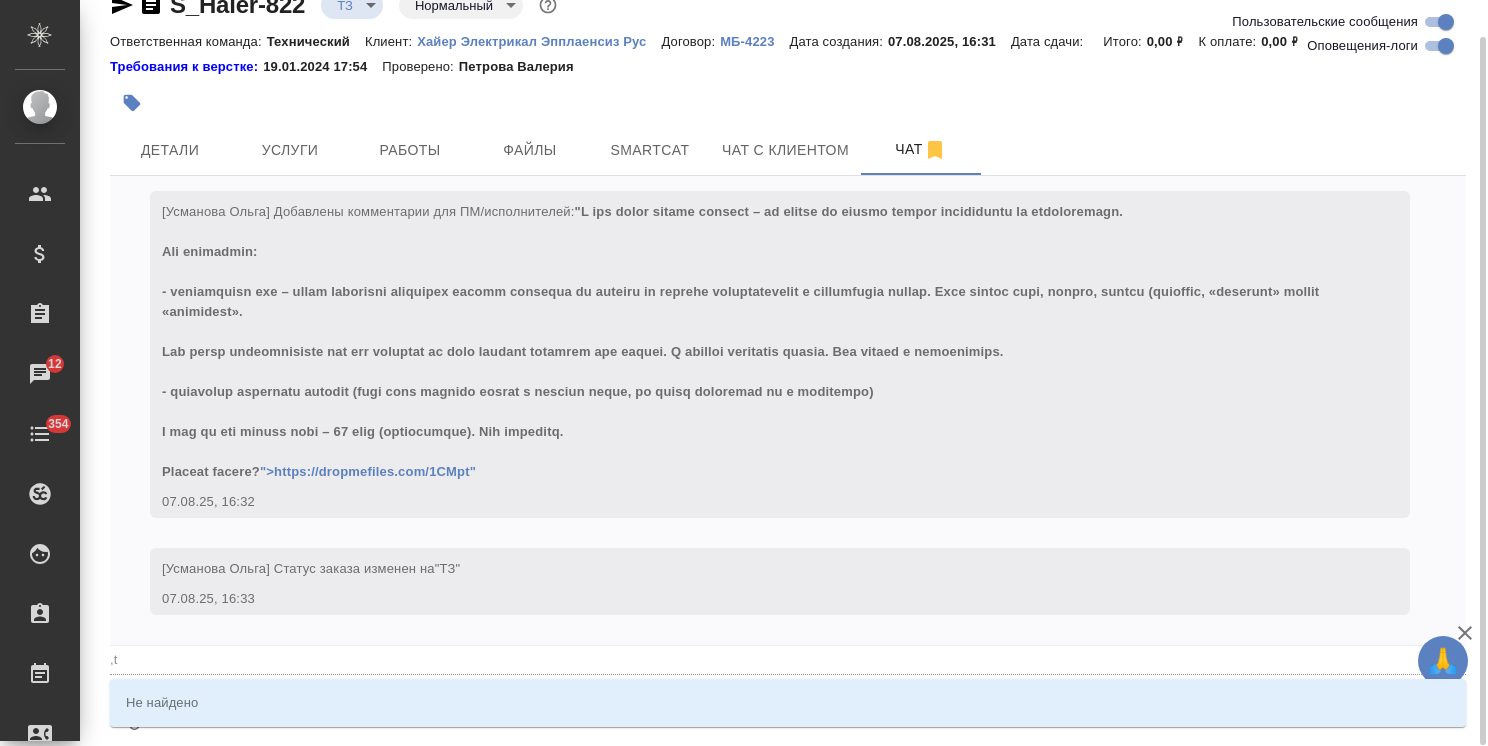 type on "@," 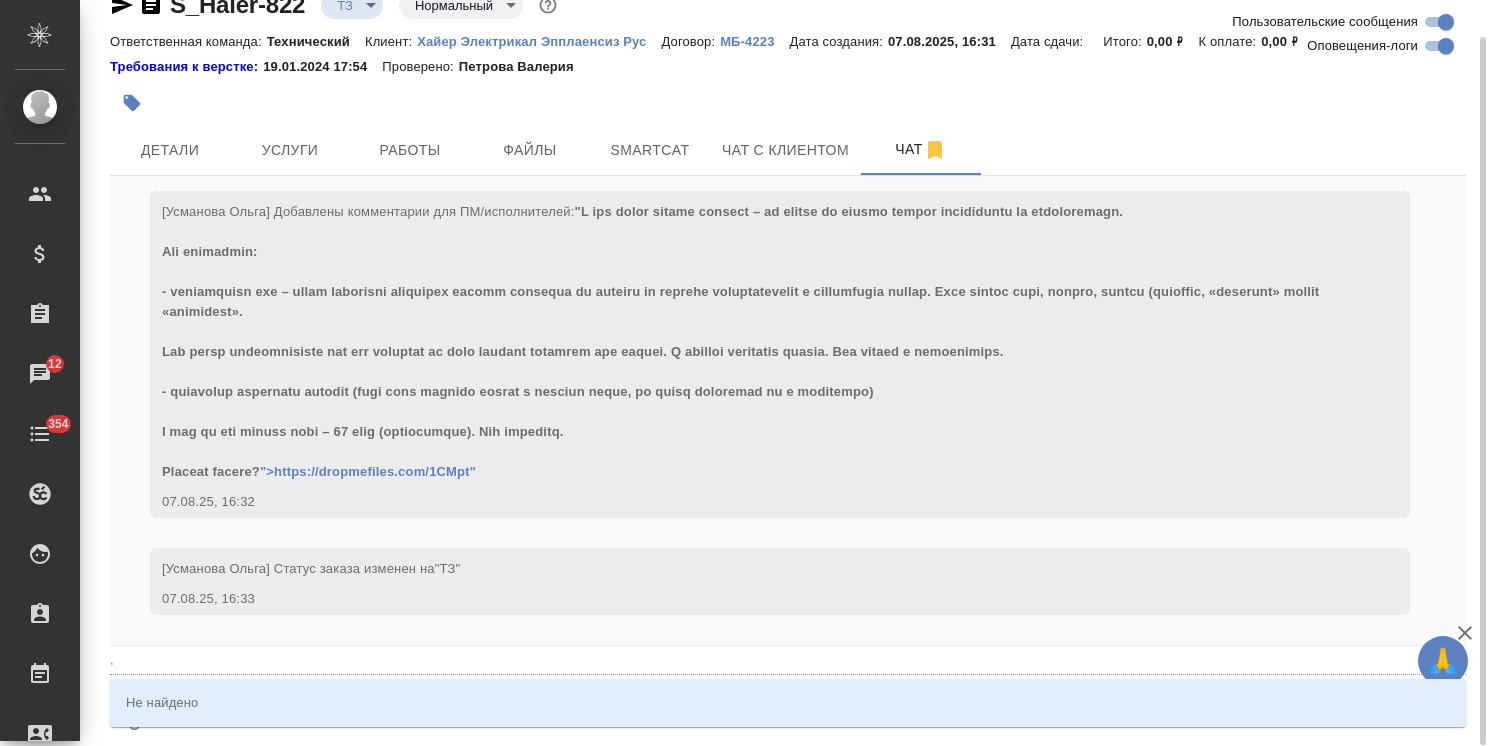 type on "@" 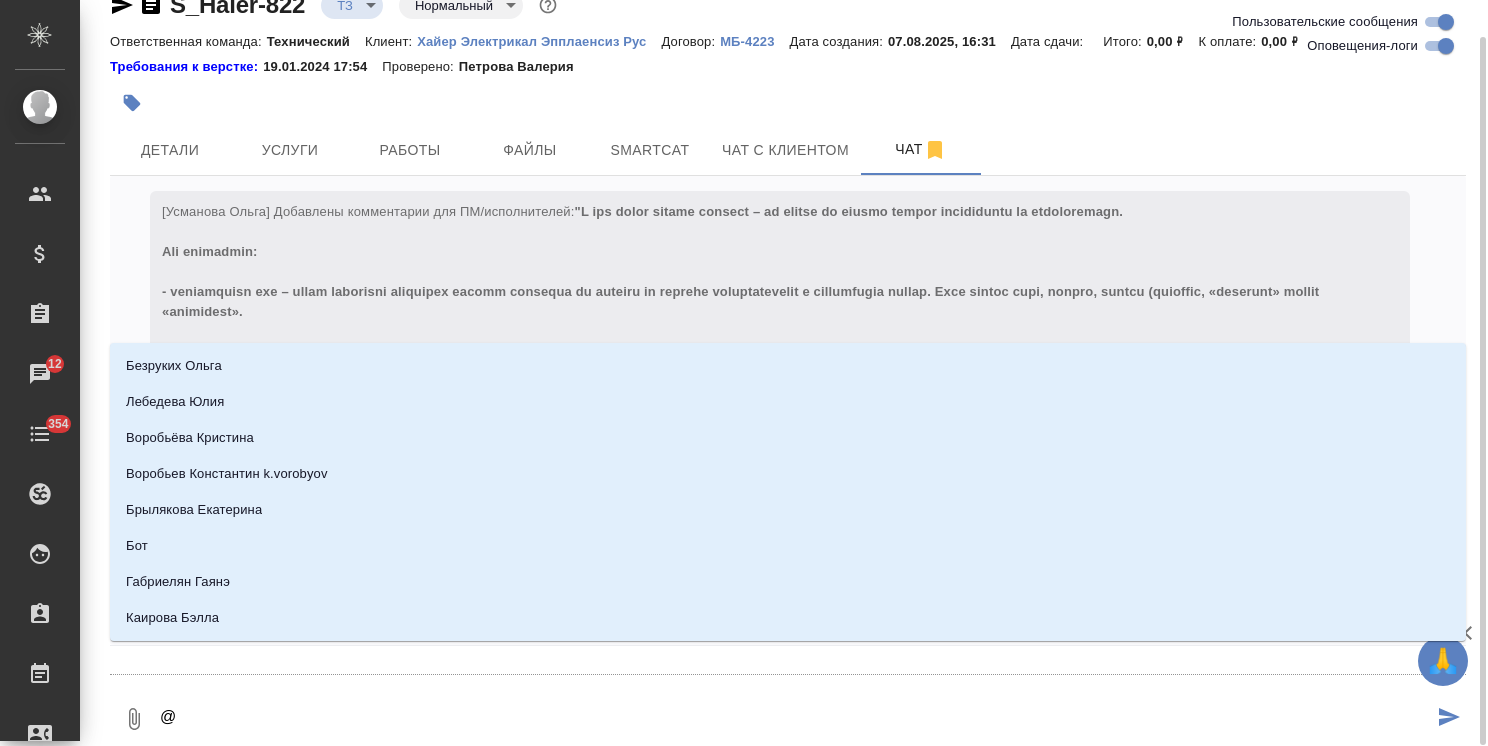 type on "@б" 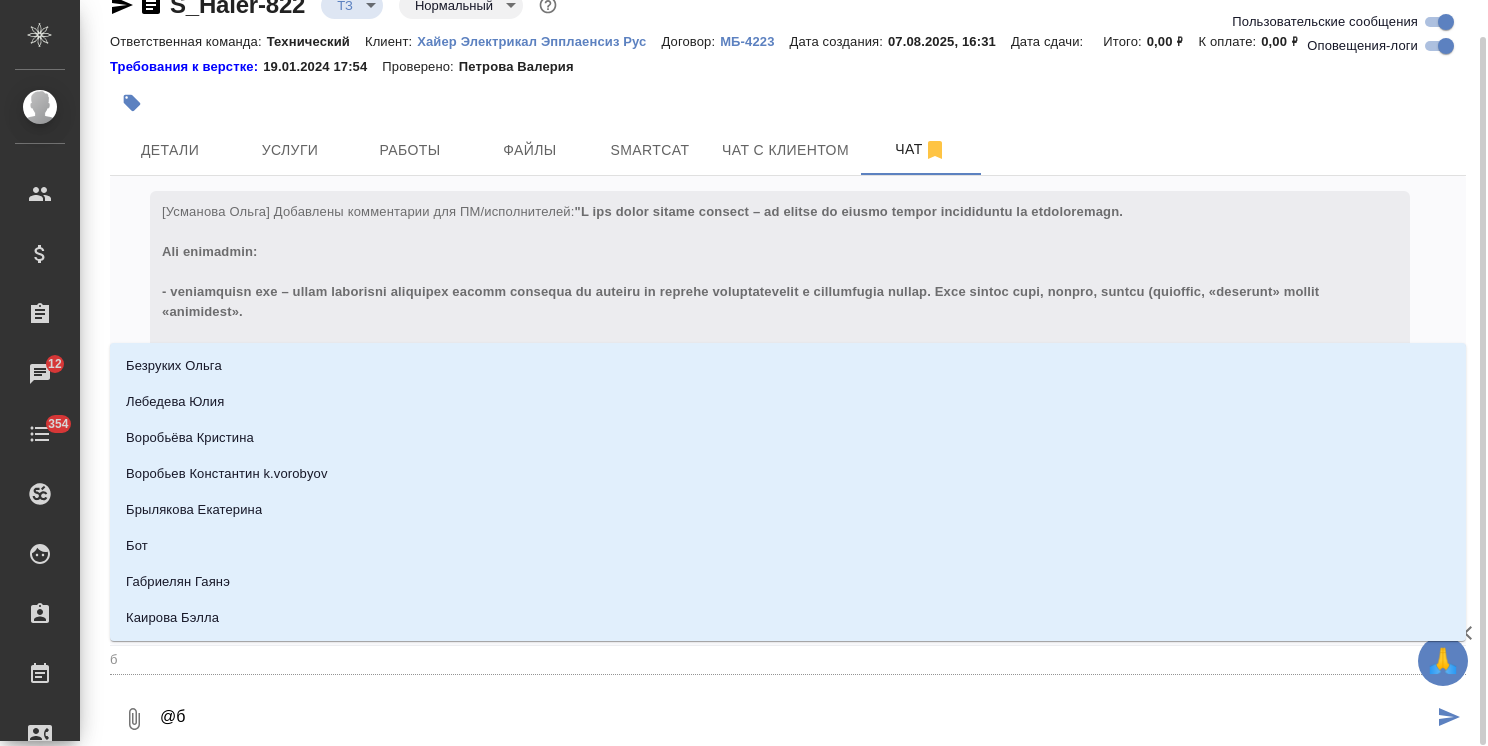type on "@бе" 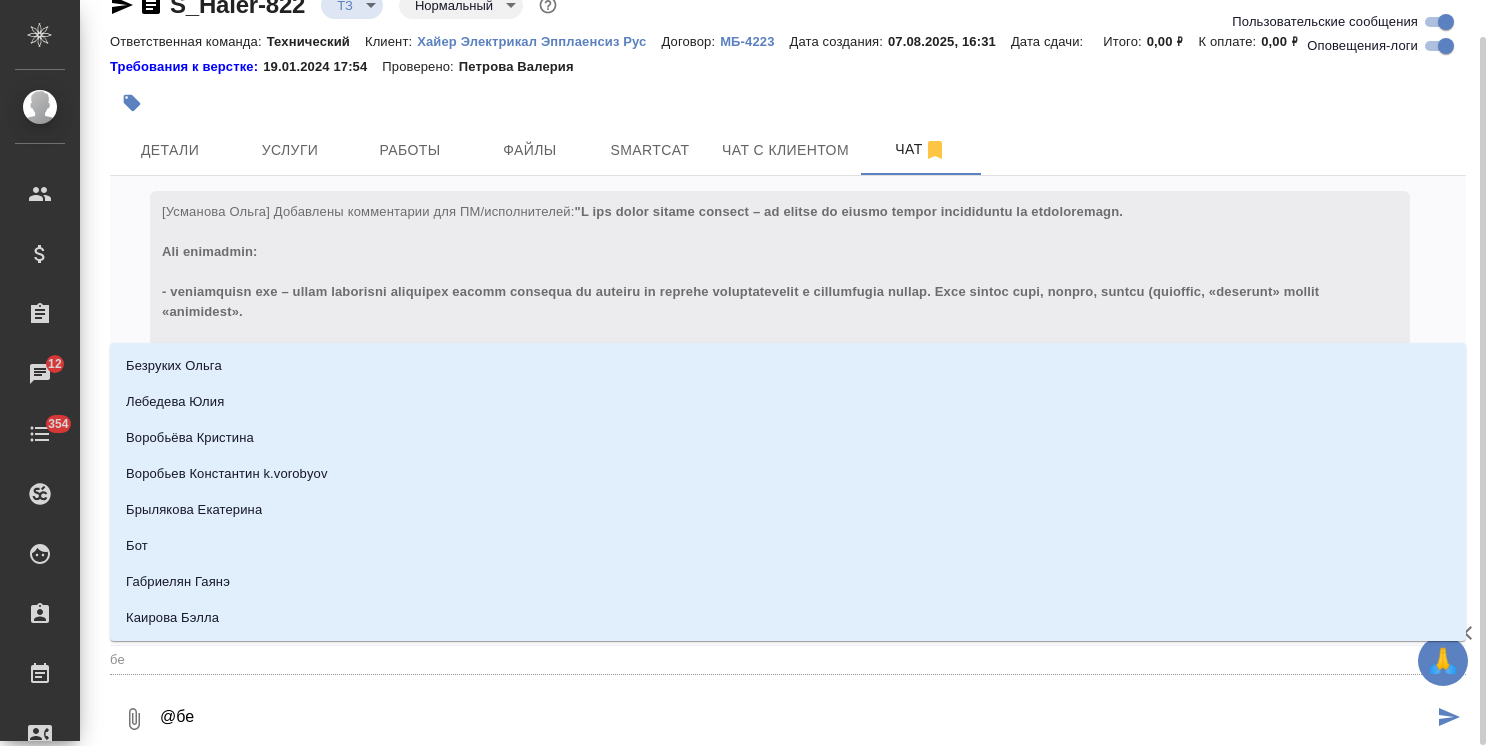 type on "@бел" 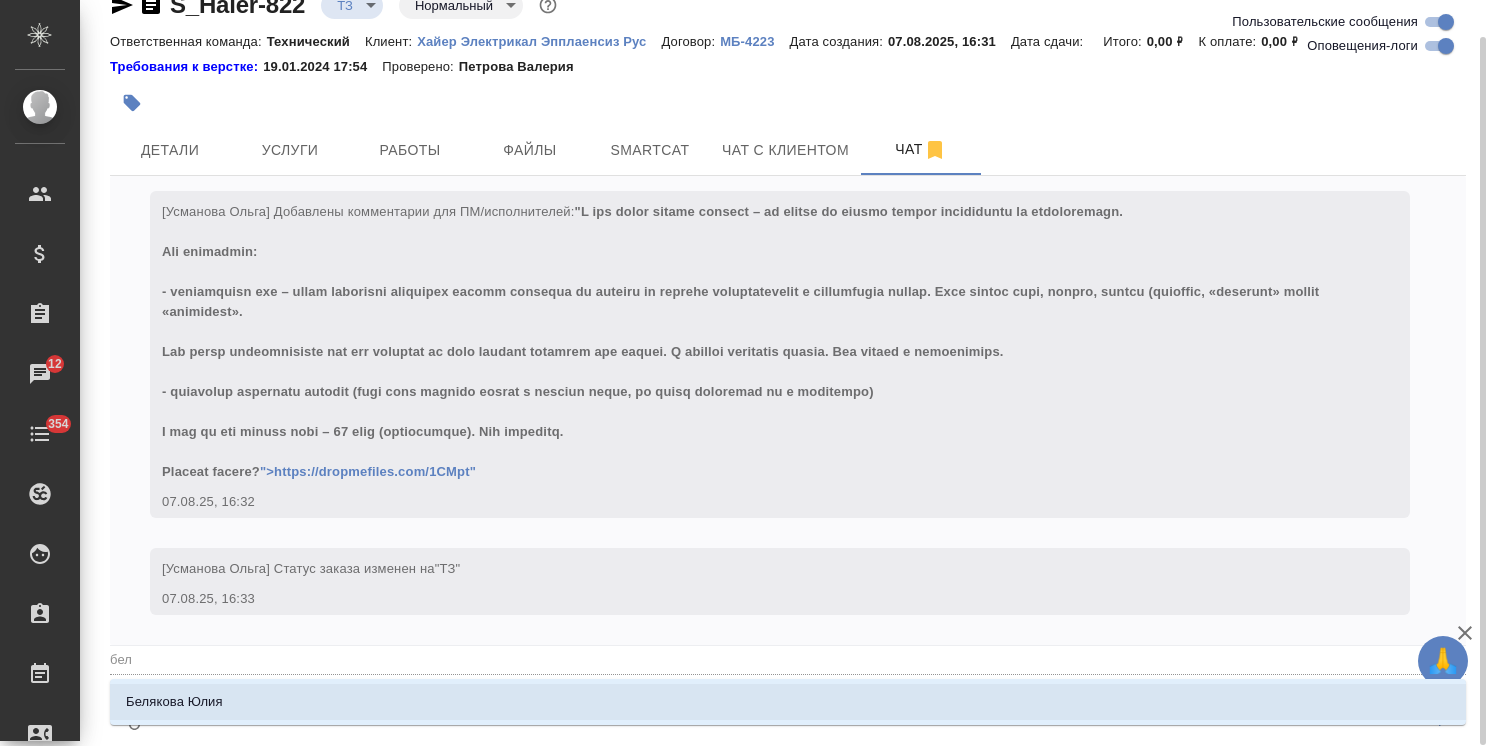 type on "@беля" 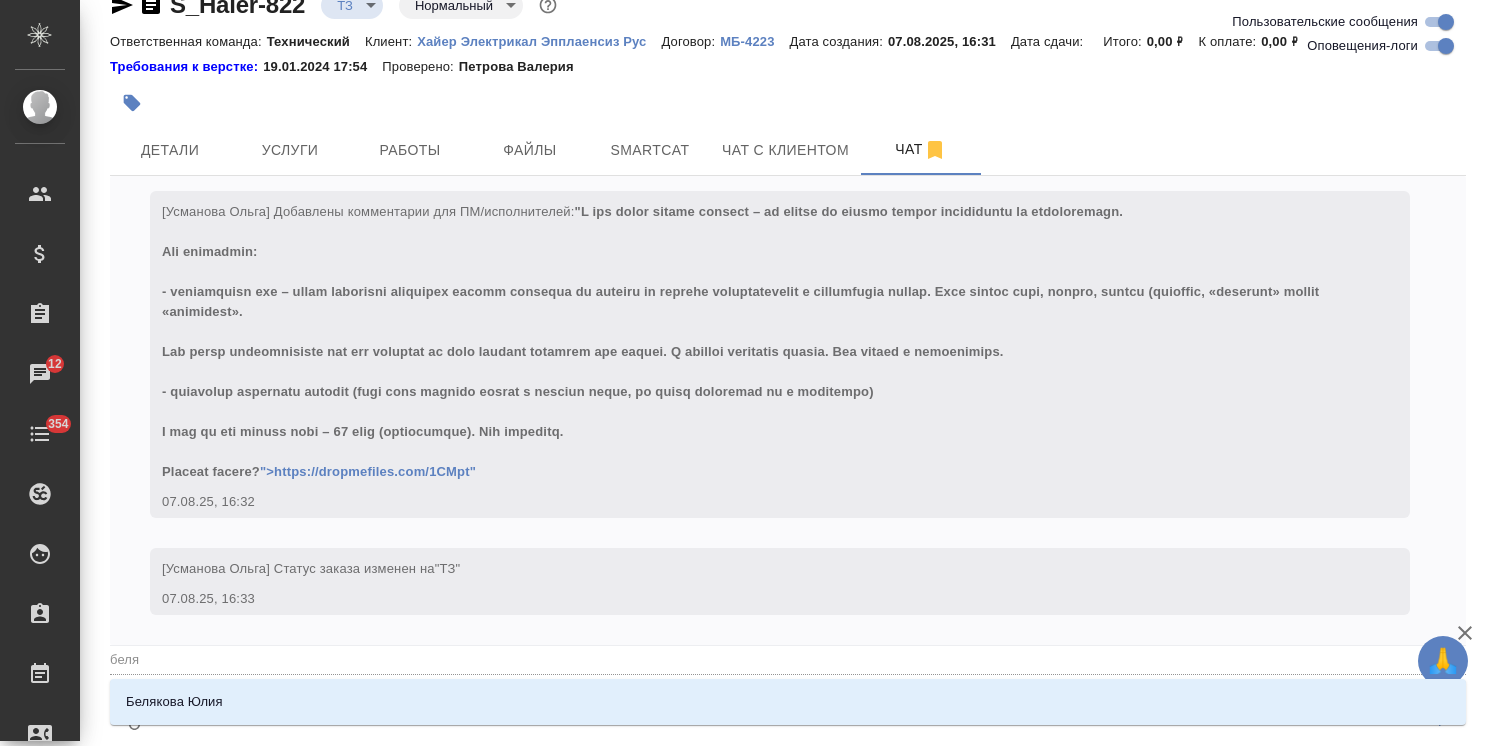 click on "Белякова Юлия" at bounding box center (788, 702) 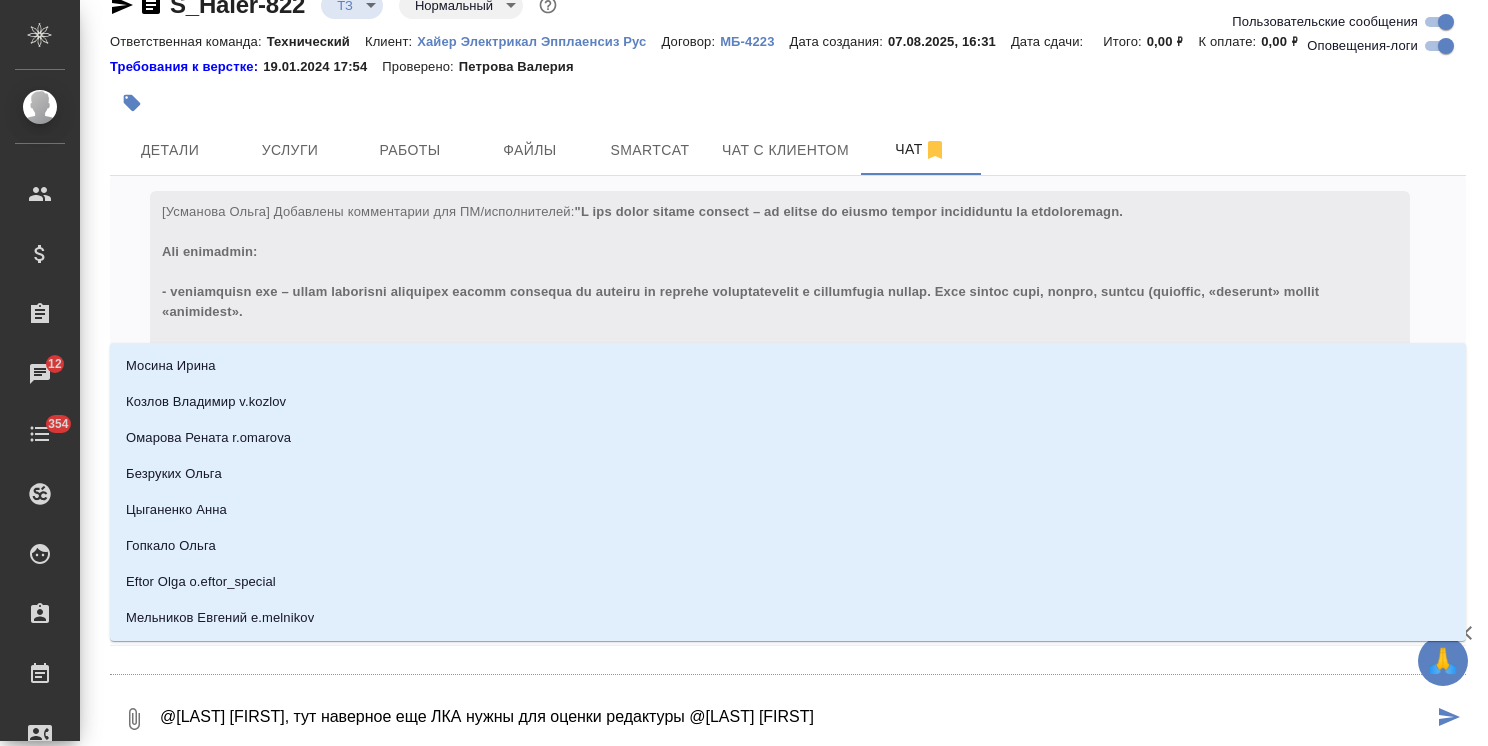 type on "@Белякова Юлия Юля, тут наверное еще ЛКА нужны для оценки редактуры @д" 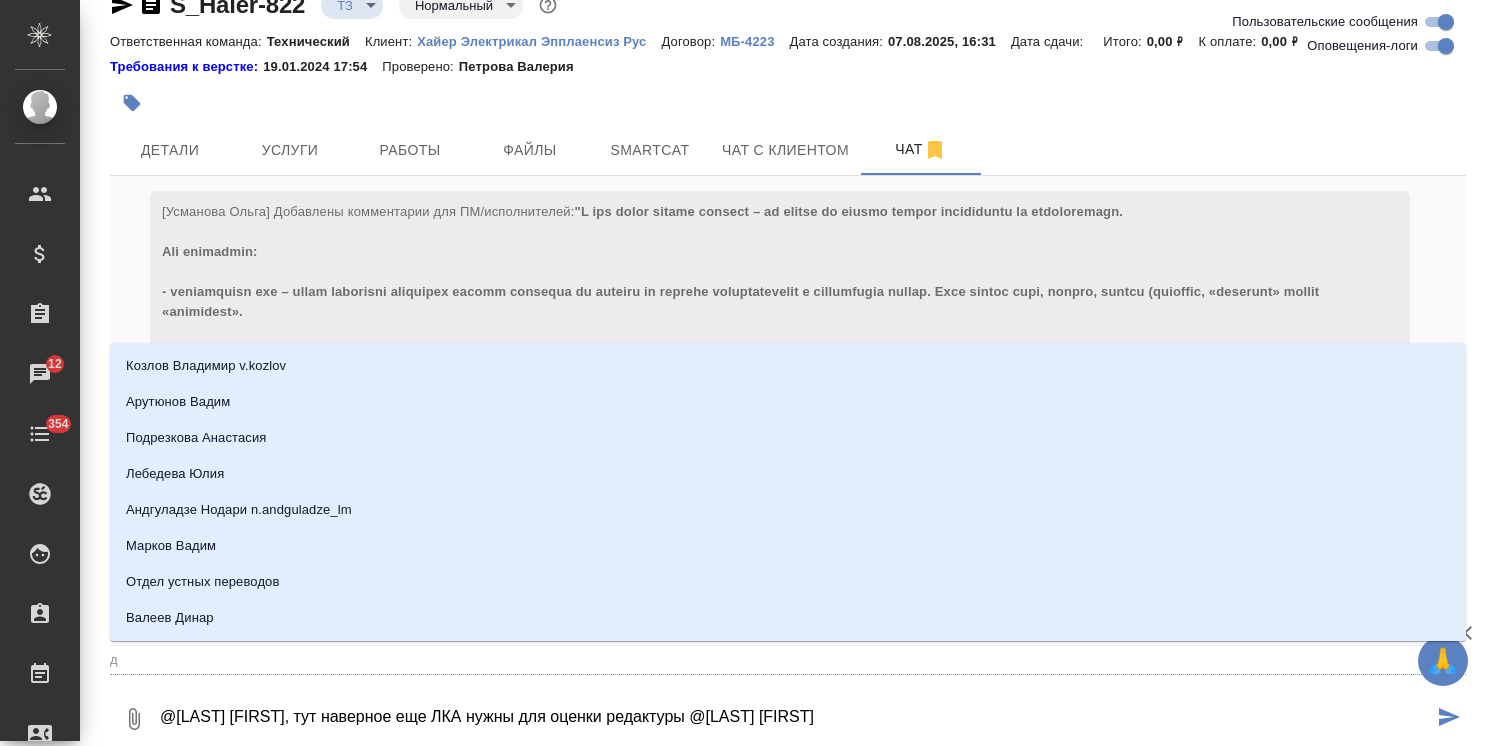 type on "@Белякова Юлия Юля, тут наверное еще ЛКА нужны для оценки редактуры @" 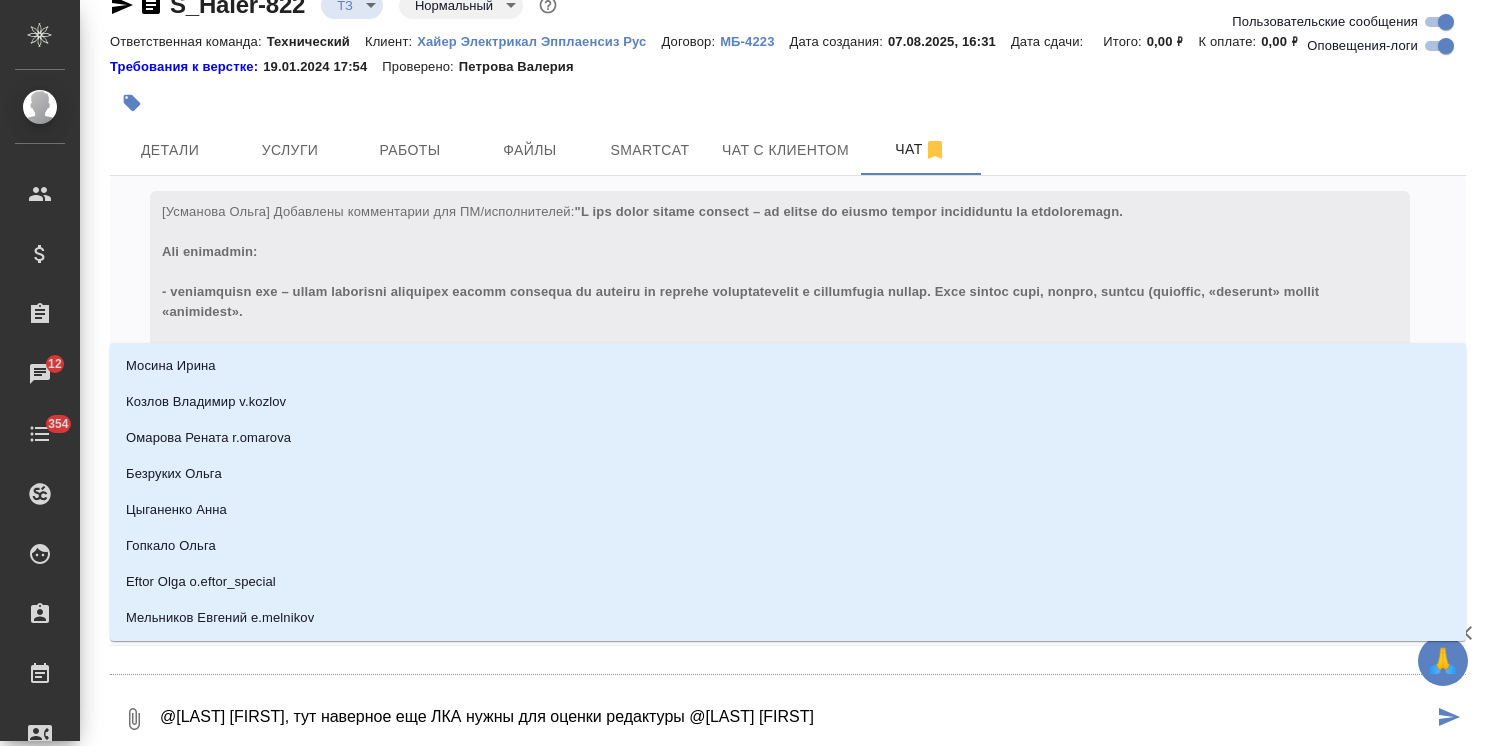 type on "@Белякова Юлия Юля, тут наверное еще ЛКА нужны для оценки редактуры @р" 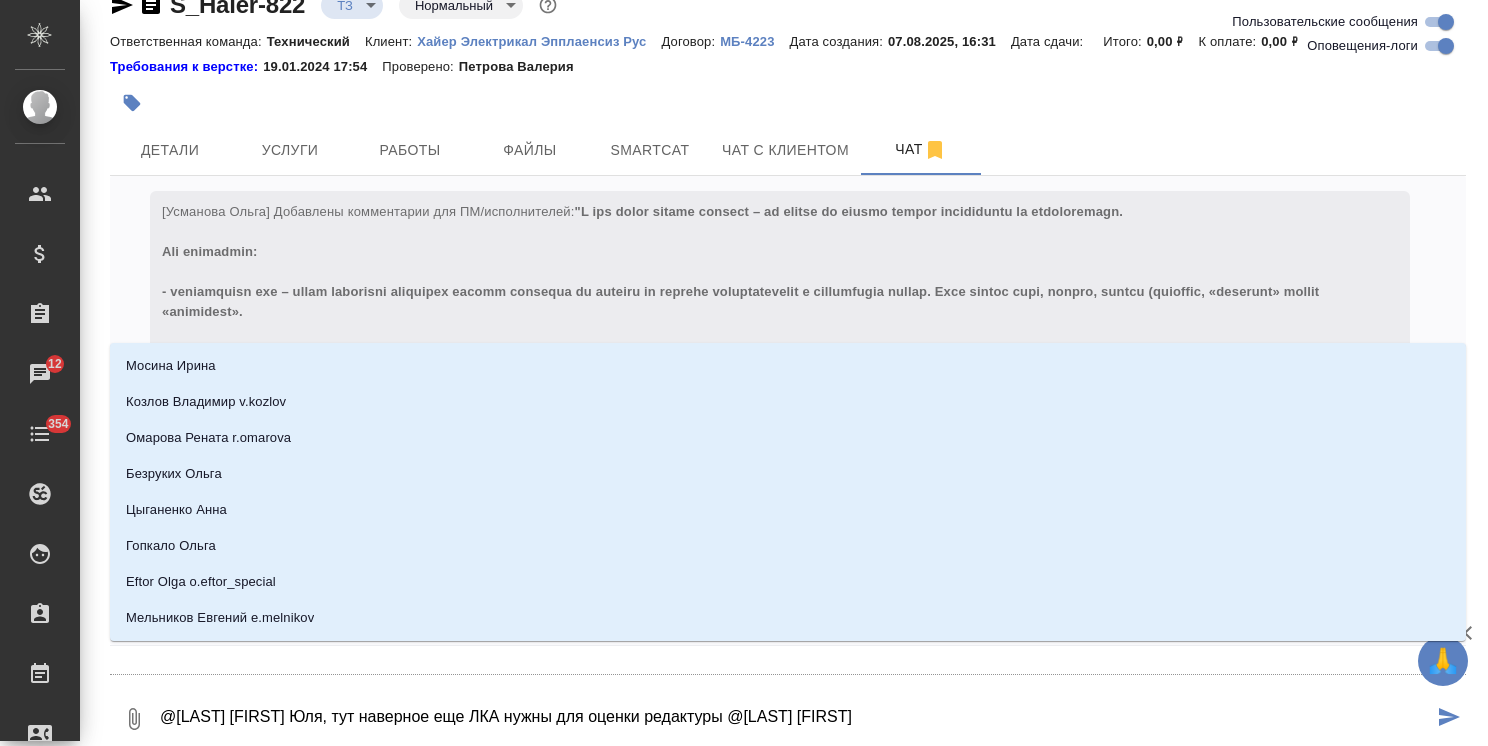type on "р" 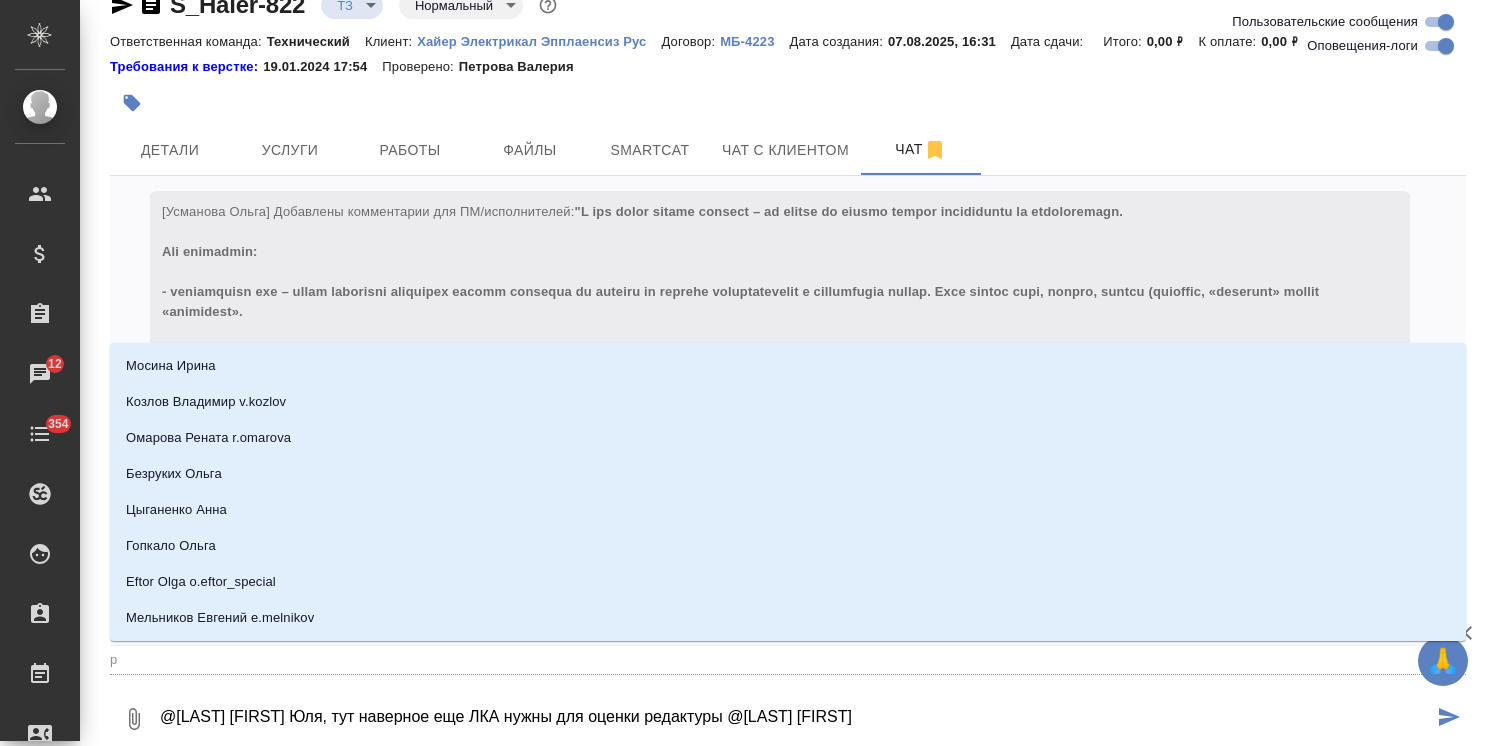 type on "@Белякова Юлия Юля, тут наверное еще ЛКА нужны для оценки редактуры @ру" 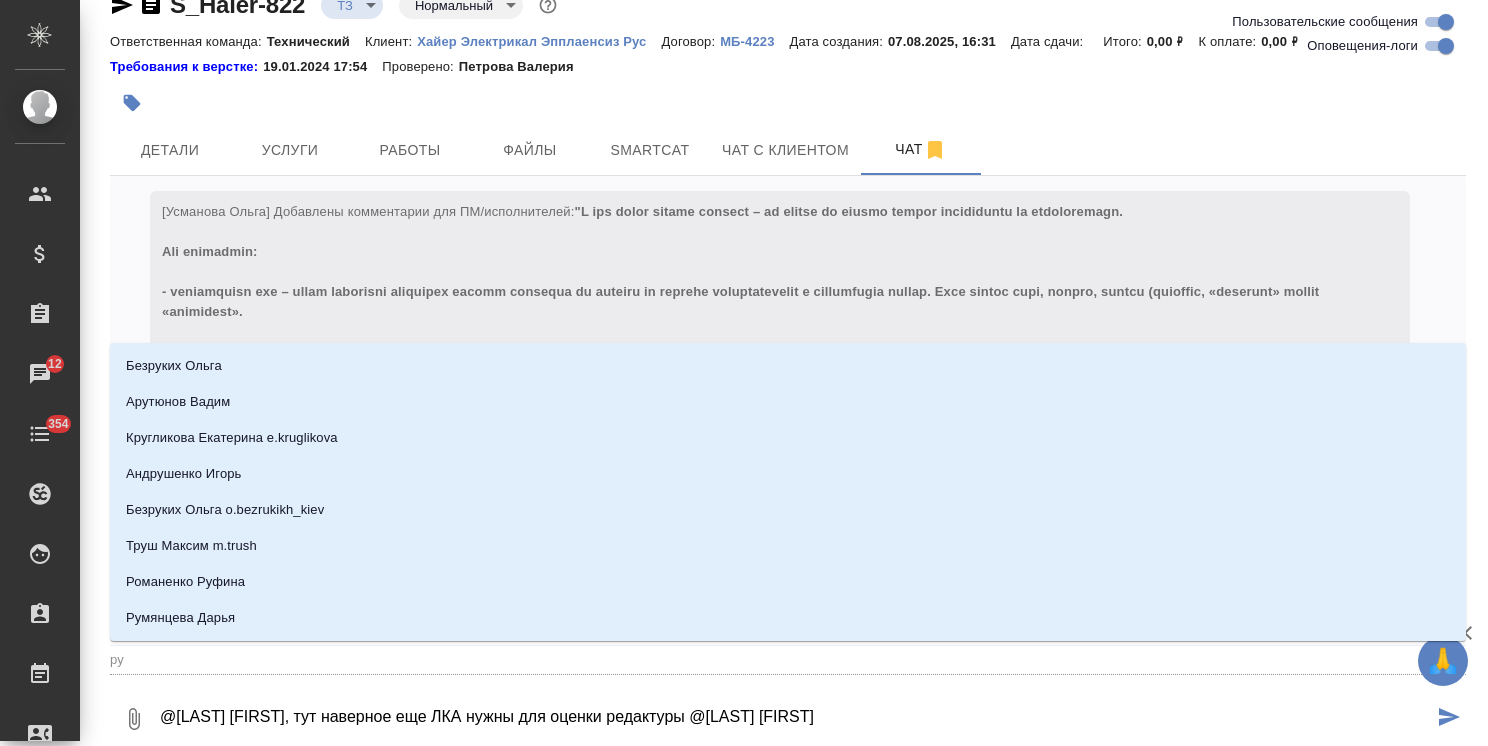 type on "@Белякова Юлия Юля, тут наверное еще ЛКА нужны для оценки редактуры @рум" 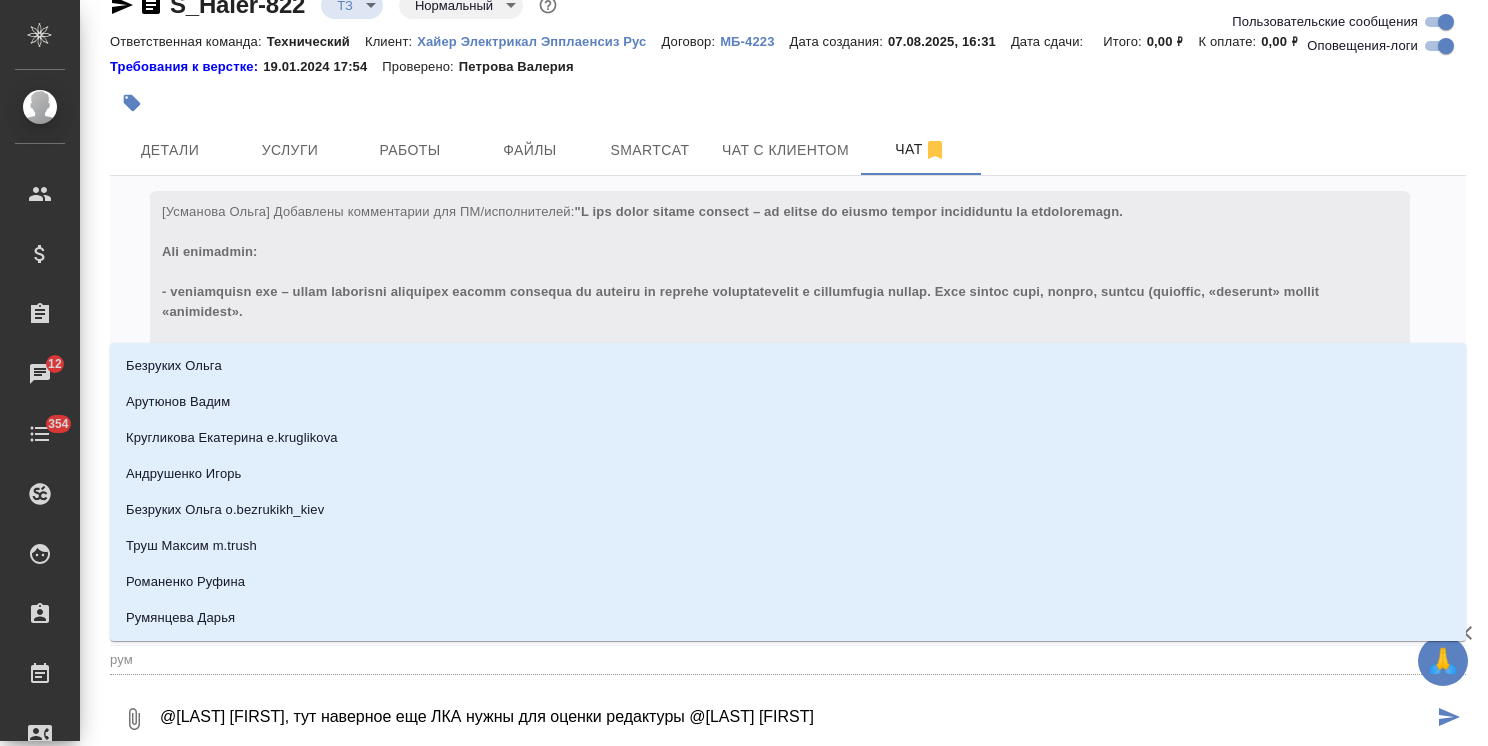 type on "@Белякова Юлия Юля, тут наверное еще ЛКА нужны для оценки редактуры @румя" 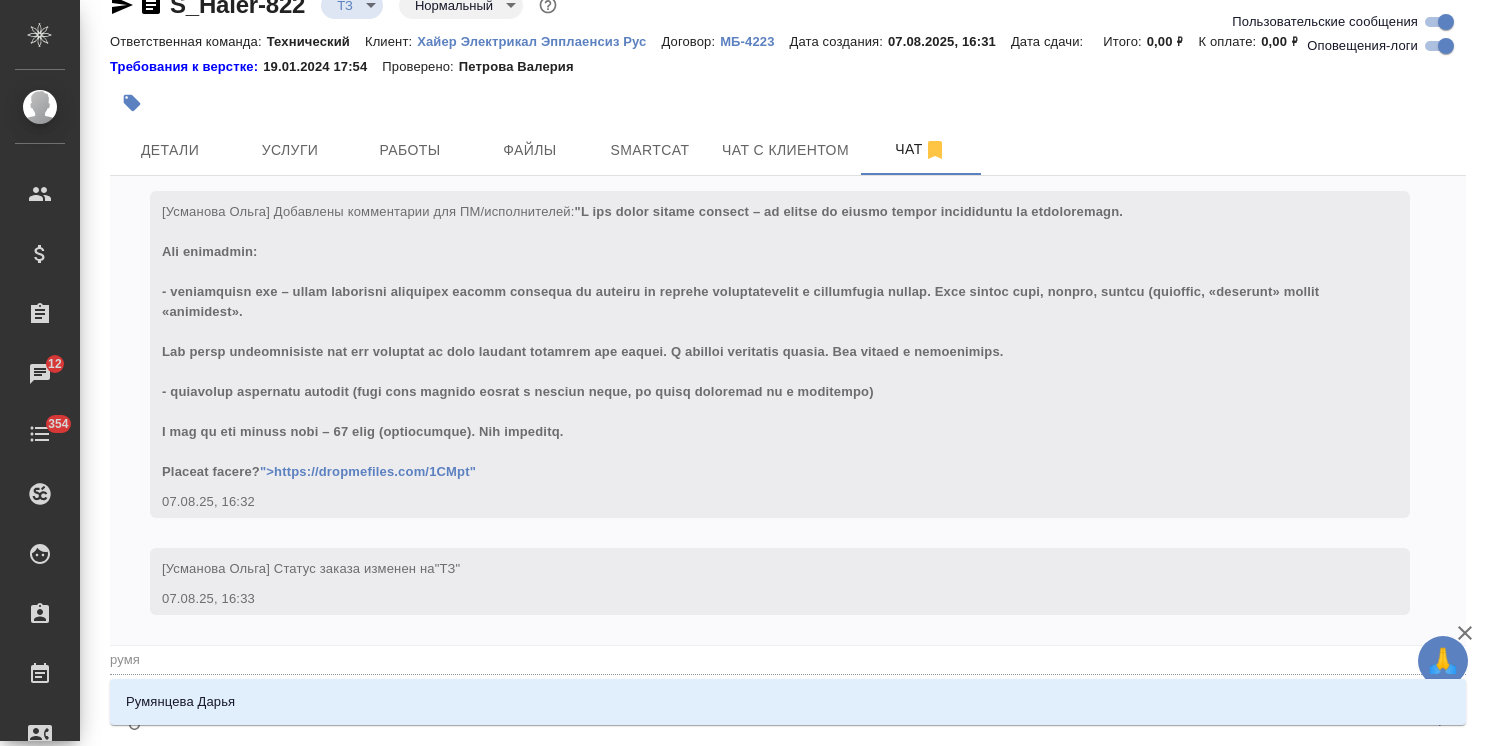 click on "Румянцева Дарья" at bounding box center [788, 702] 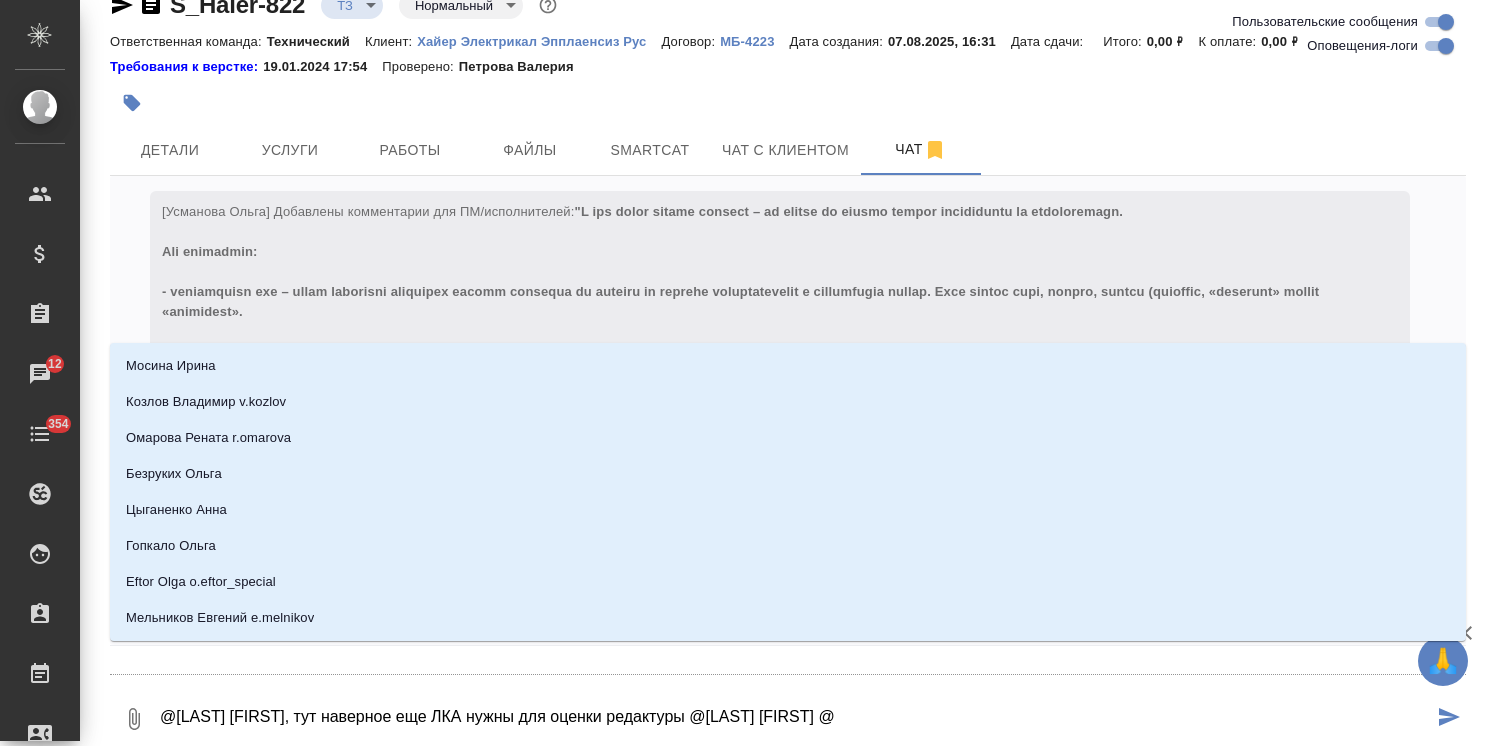 type on "@Белякова Юлия Юля, тут наверное еще ЛКА нужны для оценки редактуры @Румянцева Дарья @ш" 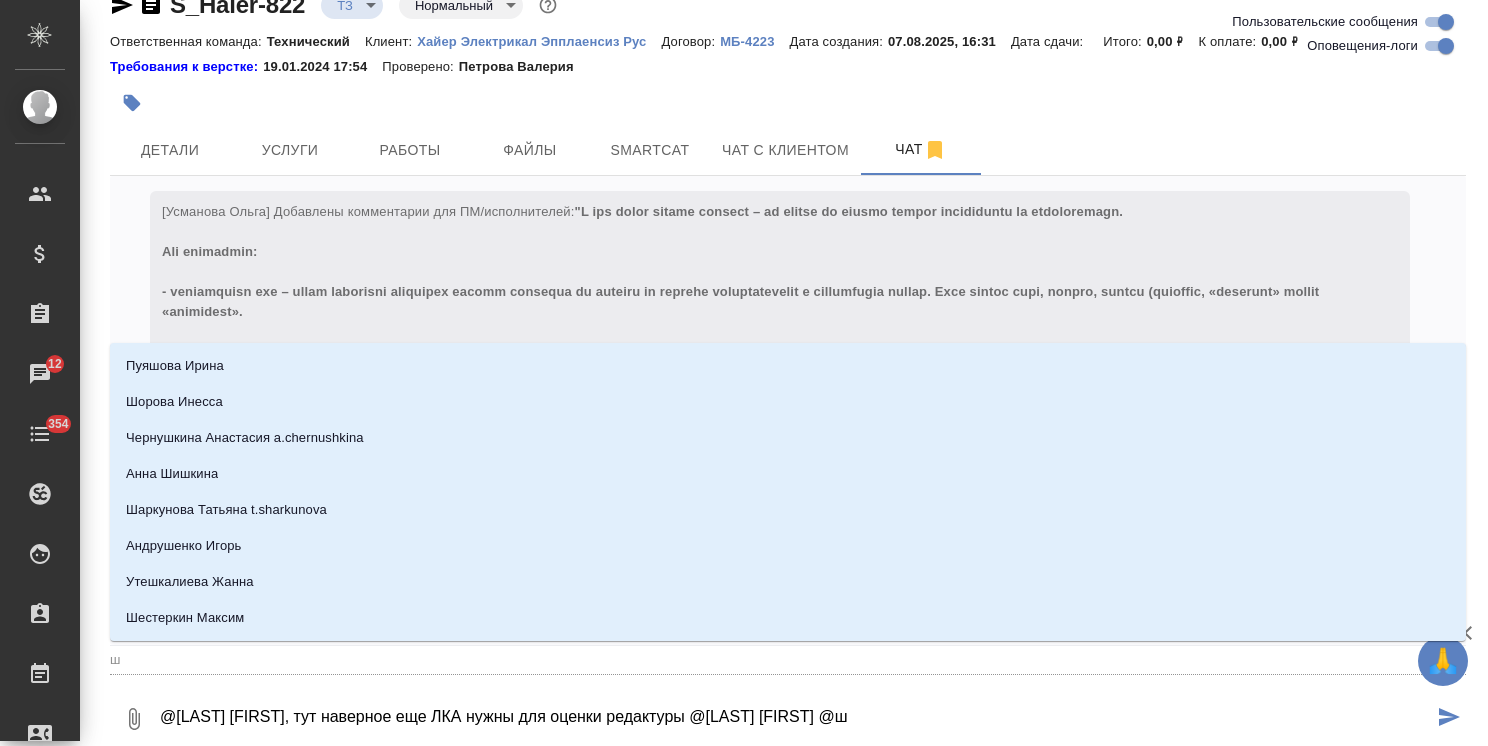 type on "@Белякова Юлия Юля, тут наверное еще ЛКА нужны для оценки редактуры @Румянцева Дарья @ши" 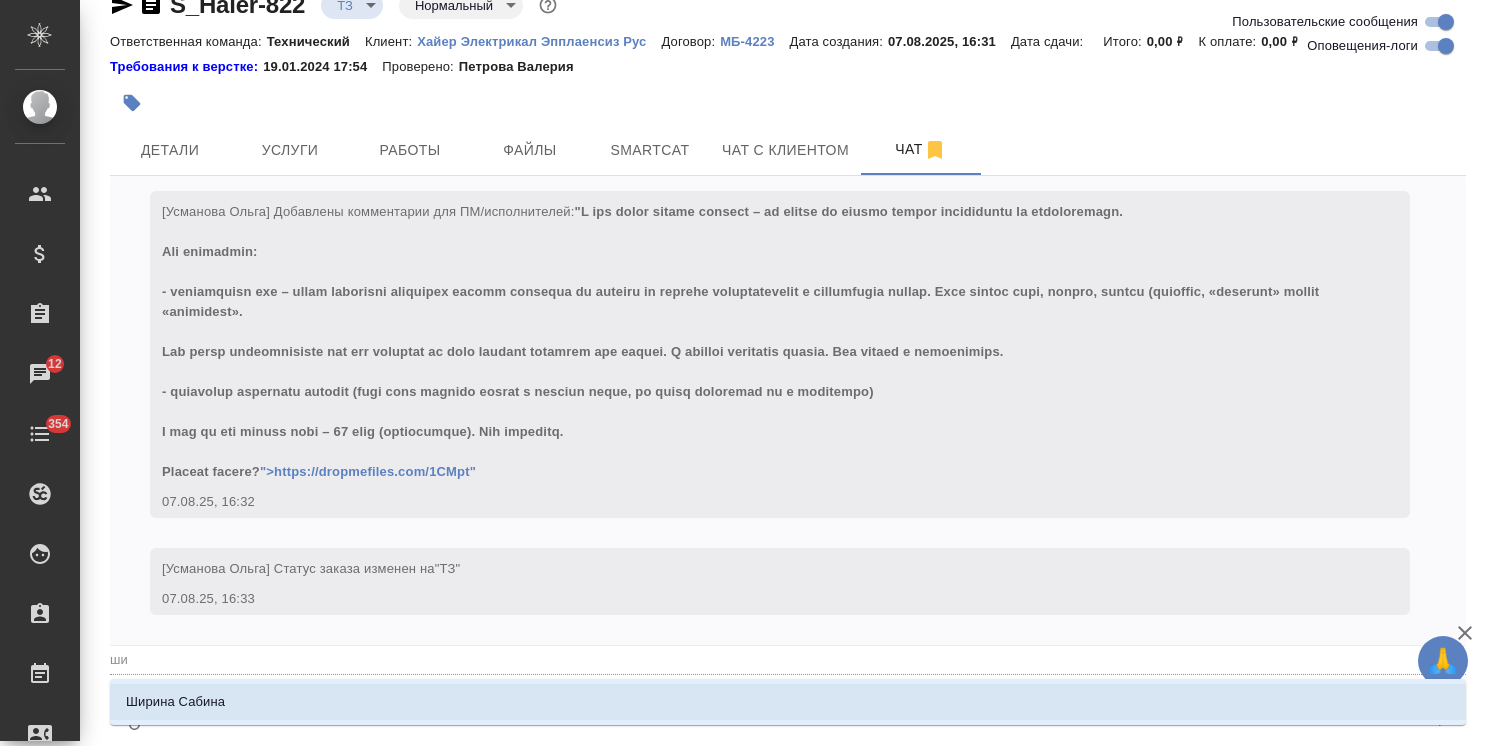 type on "@Белякова Юлия Юля, тут наверное еще ЛКА нужны для оценки редактуры @Румянцева Дарья @шир" 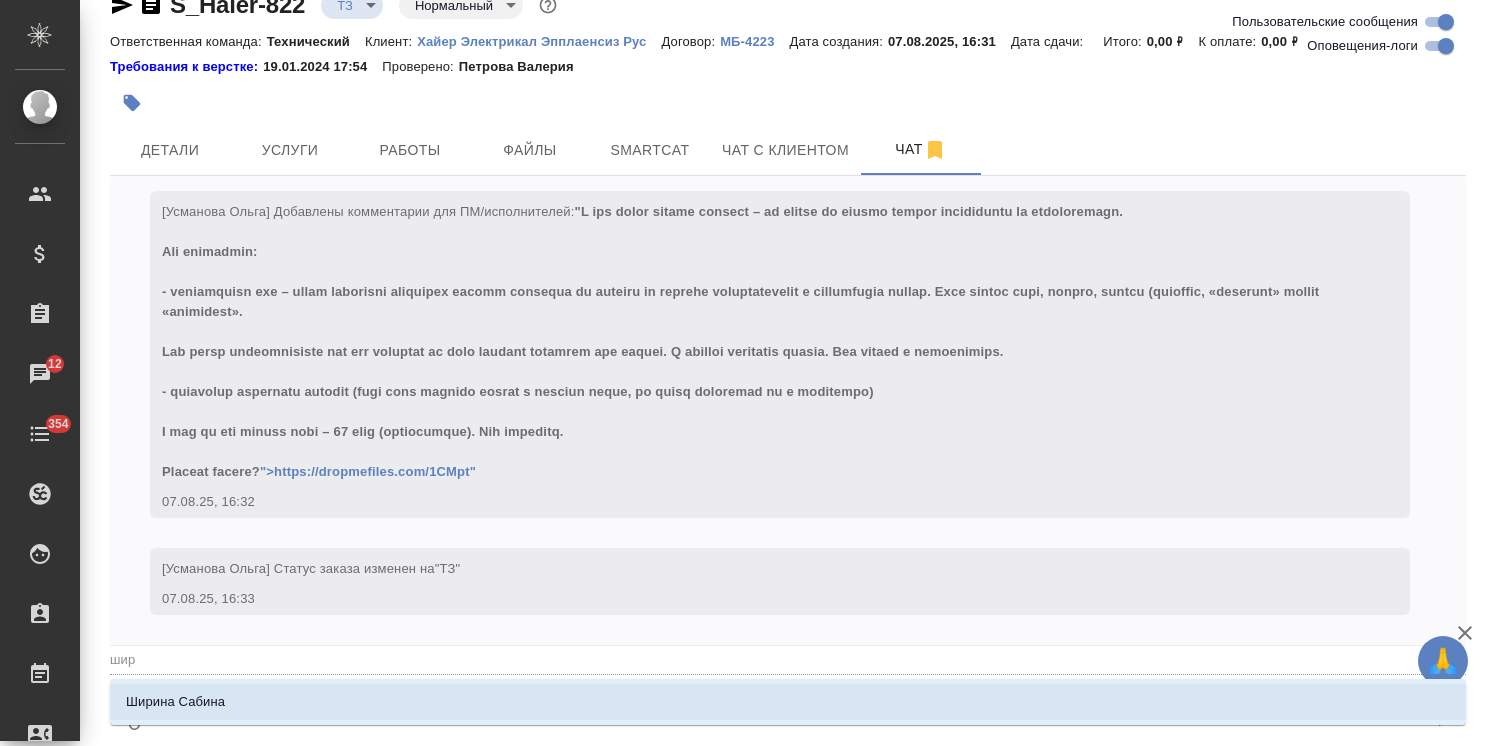 type on "@Белякова Юлия Юля, тут наверное еще ЛКА нужны для оценки редактуры @Румянцева Дарья @шири" 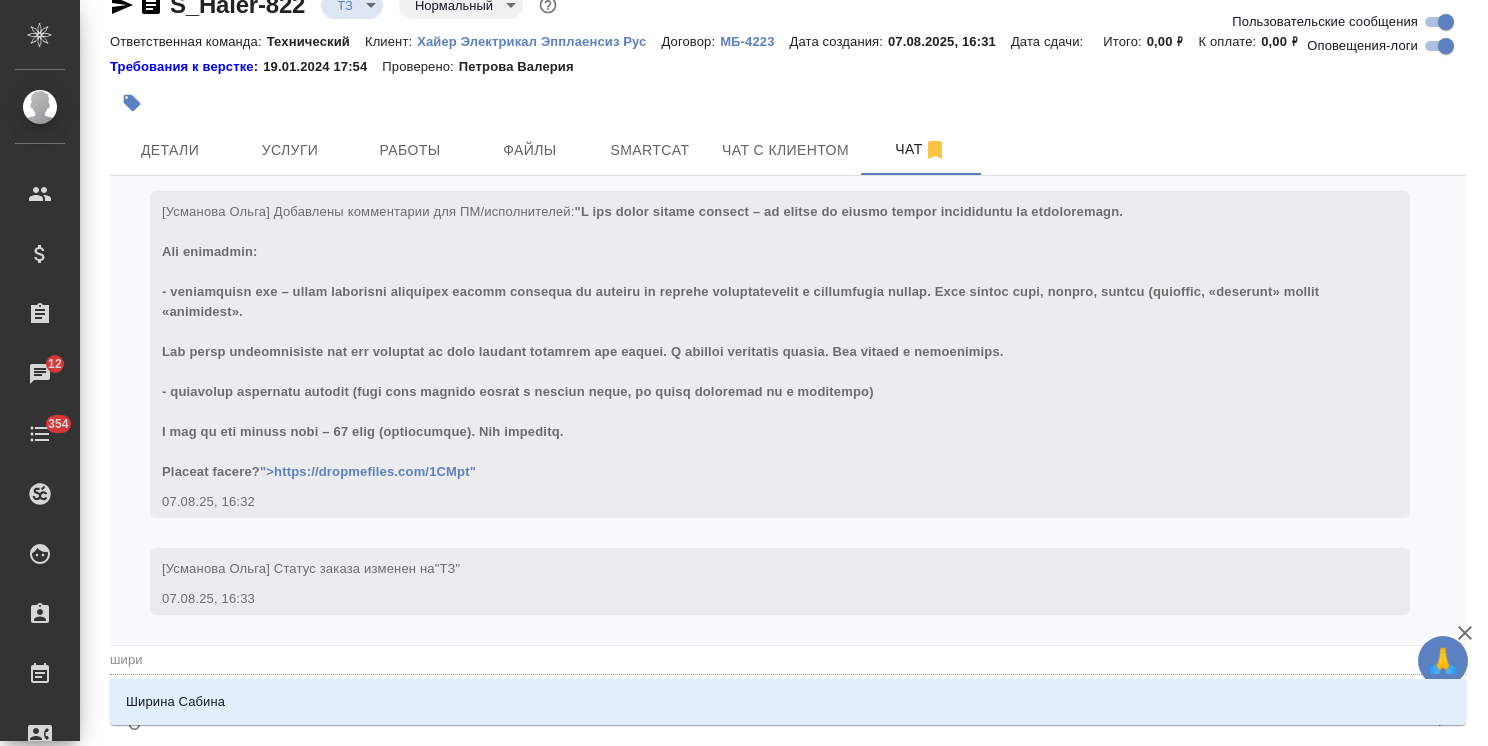 click on "Ширина Сабина" at bounding box center [788, 702] 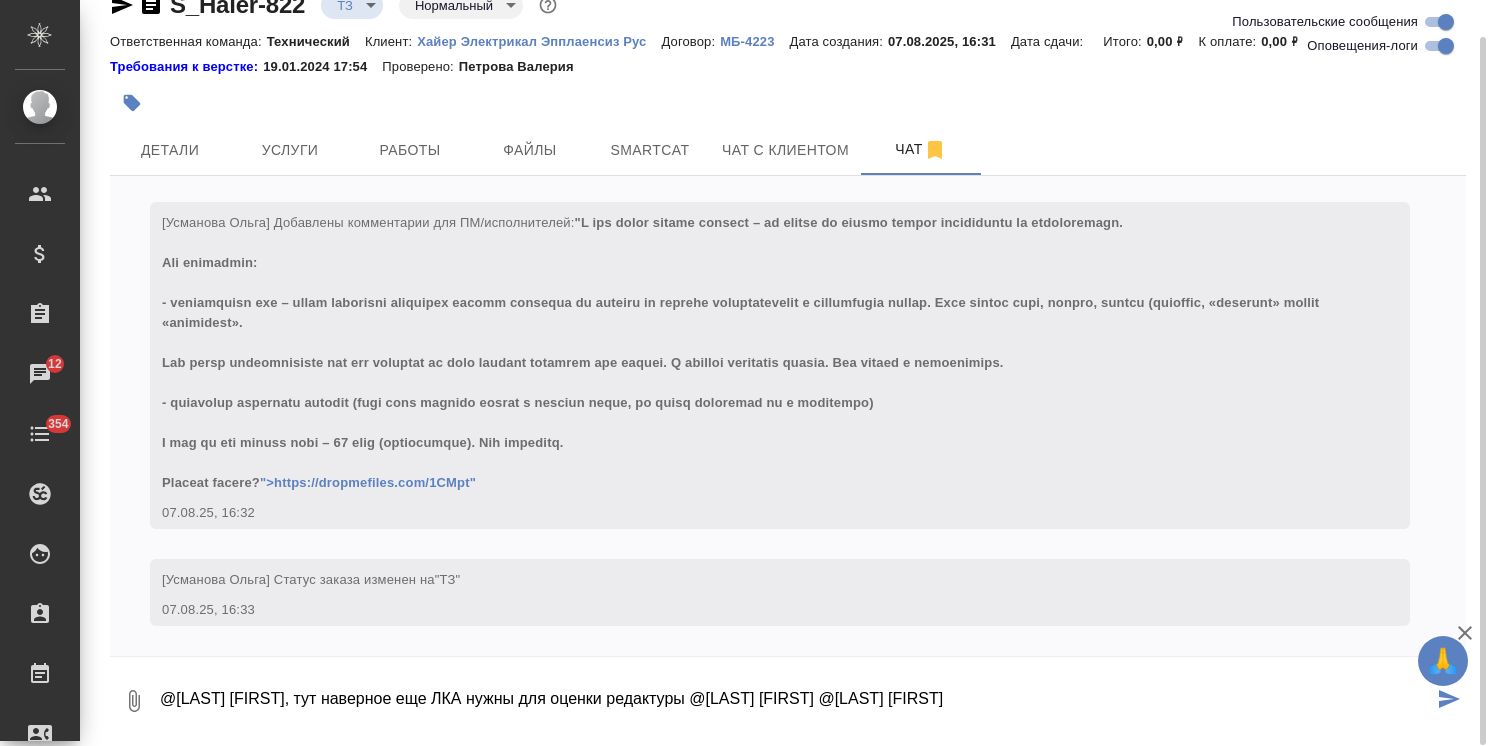 type on "@Белякова Юлия Юля, тут наверное еще ЛКА нужны для оценки редактуры @Румянцева Дарья @Ширина Сабина" 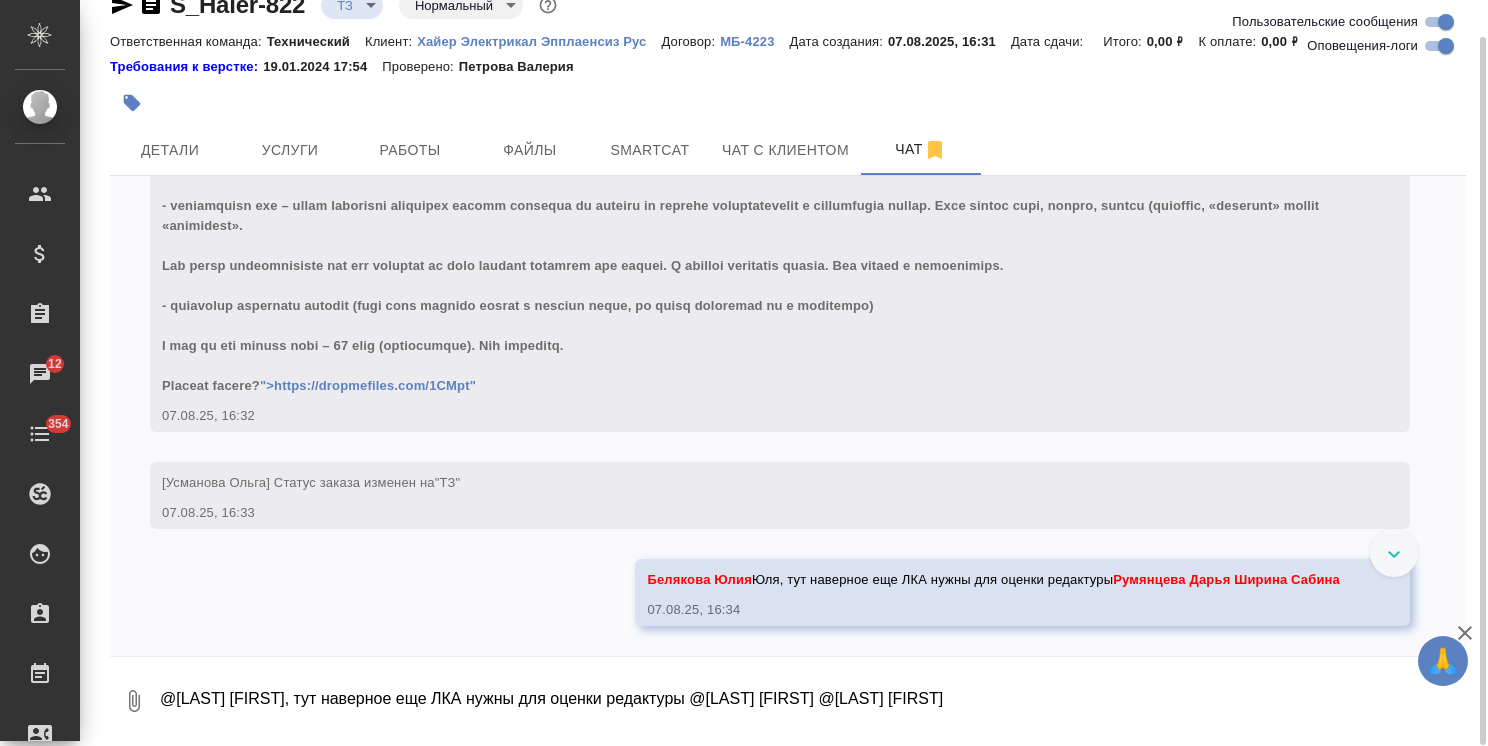 scroll, scrollTop: 628, scrollLeft: 0, axis: vertical 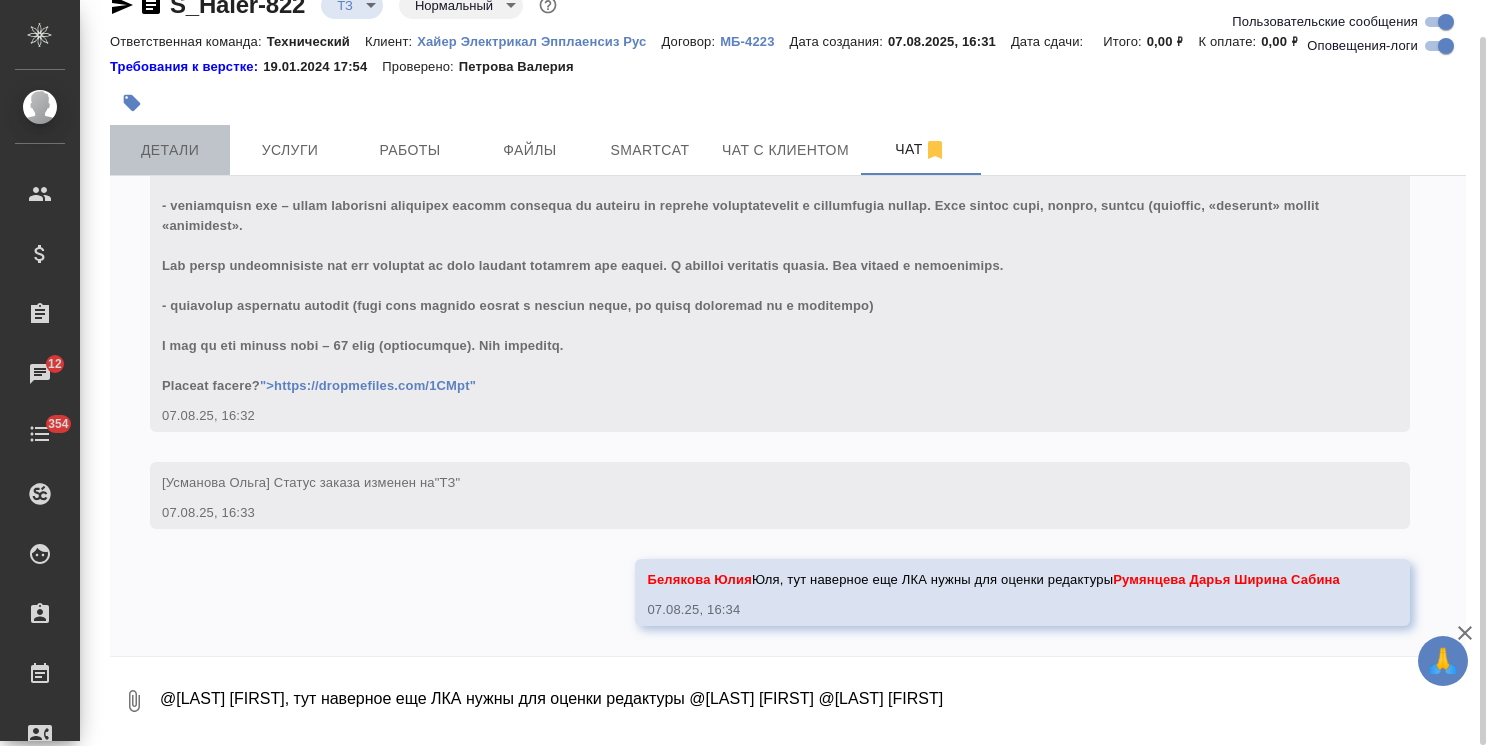 click on "Детали" at bounding box center (170, 150) 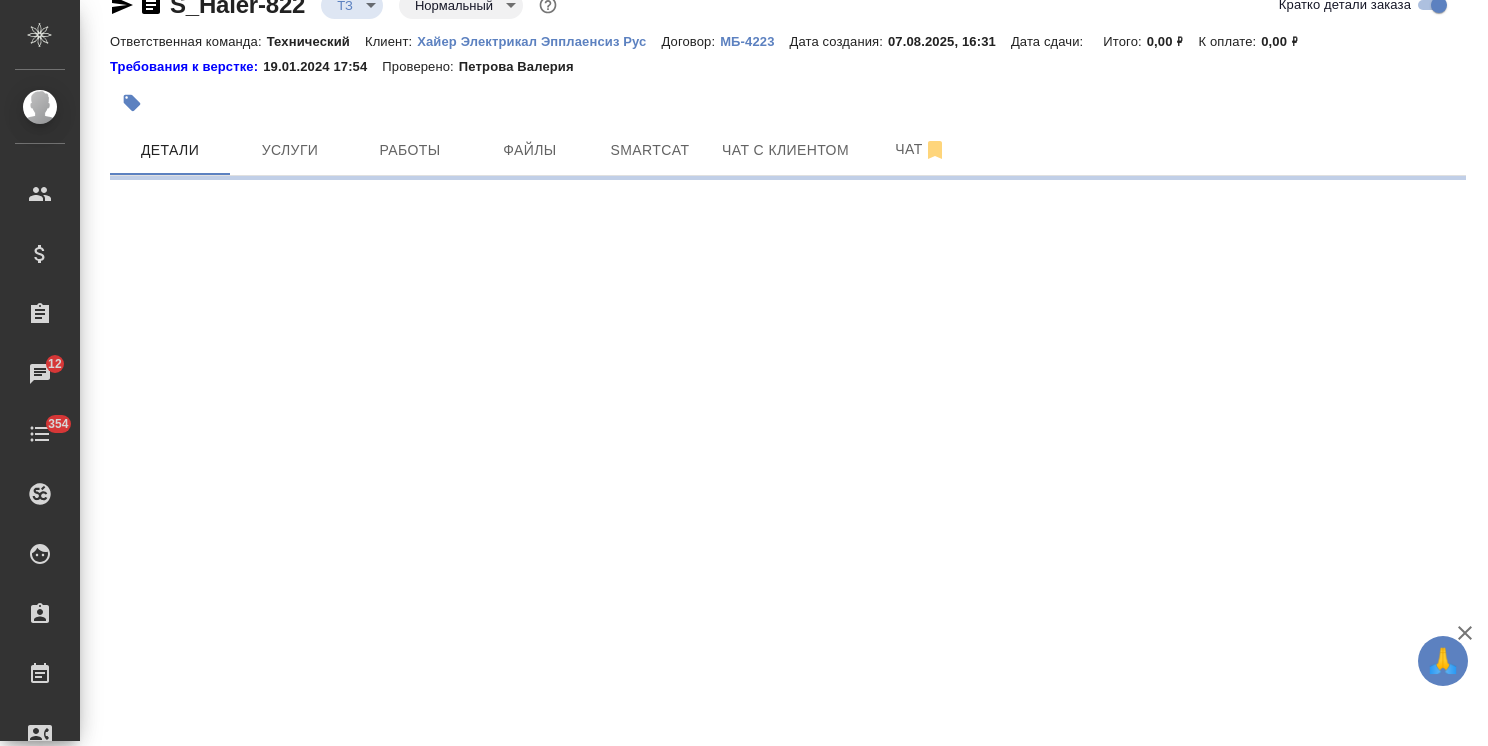 select on "RU" 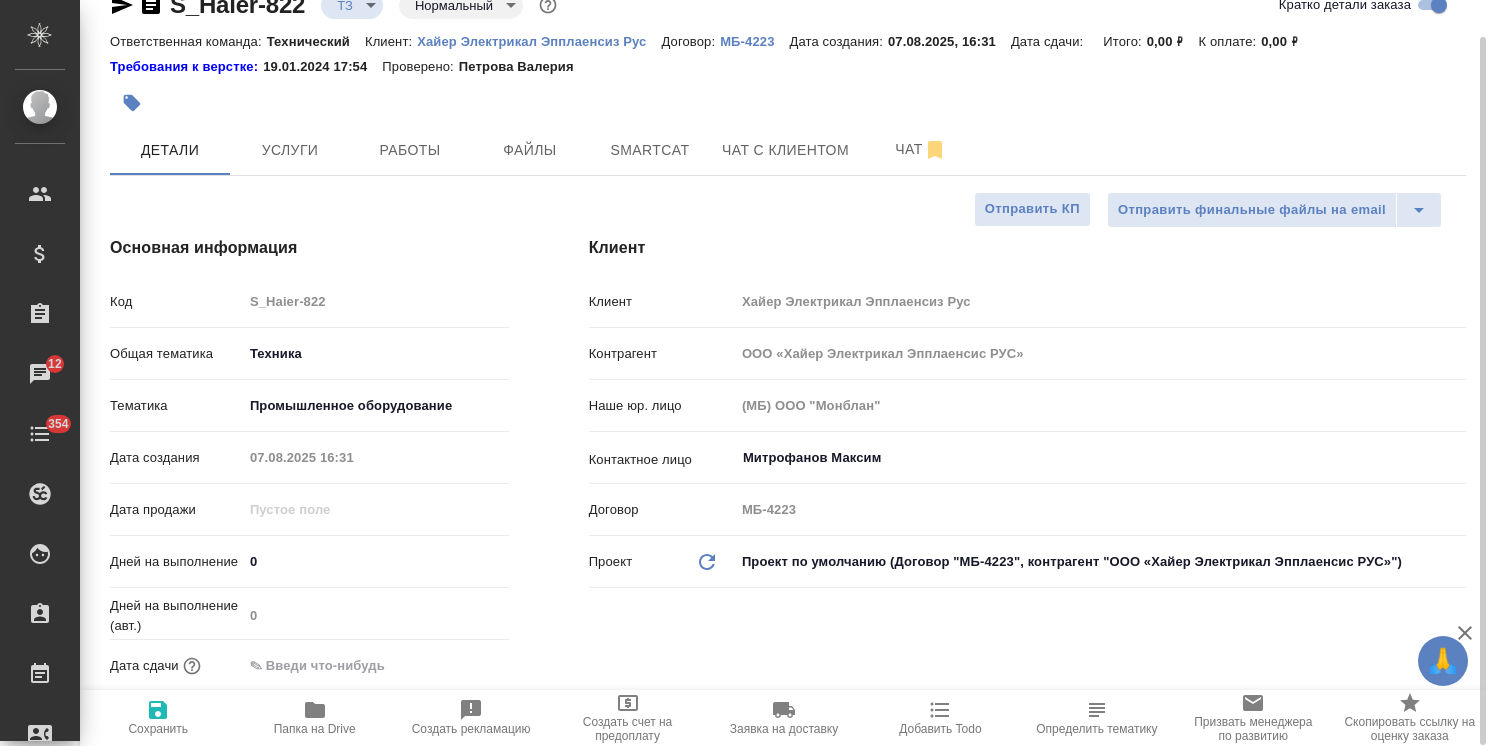 type on "x" 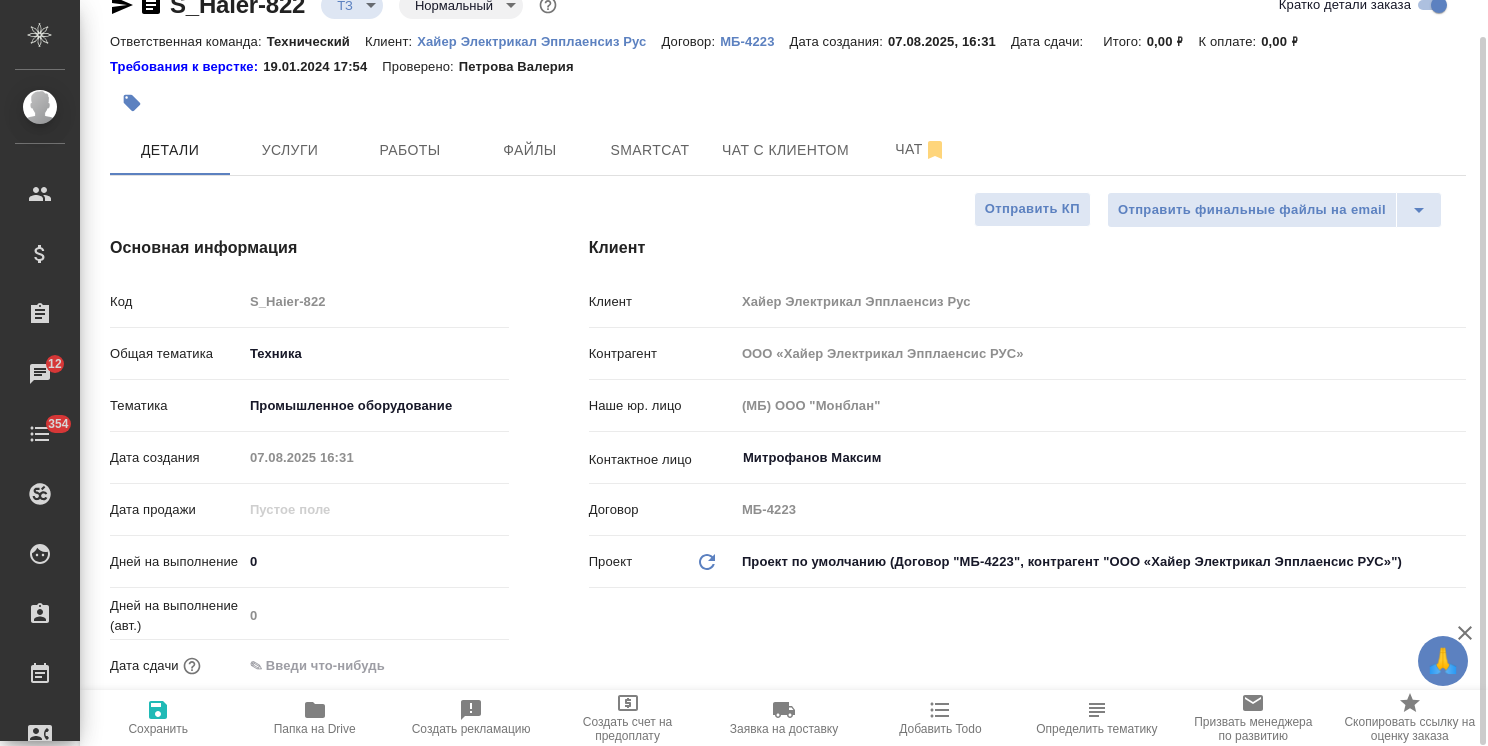 click at bounding box center [562, 103] 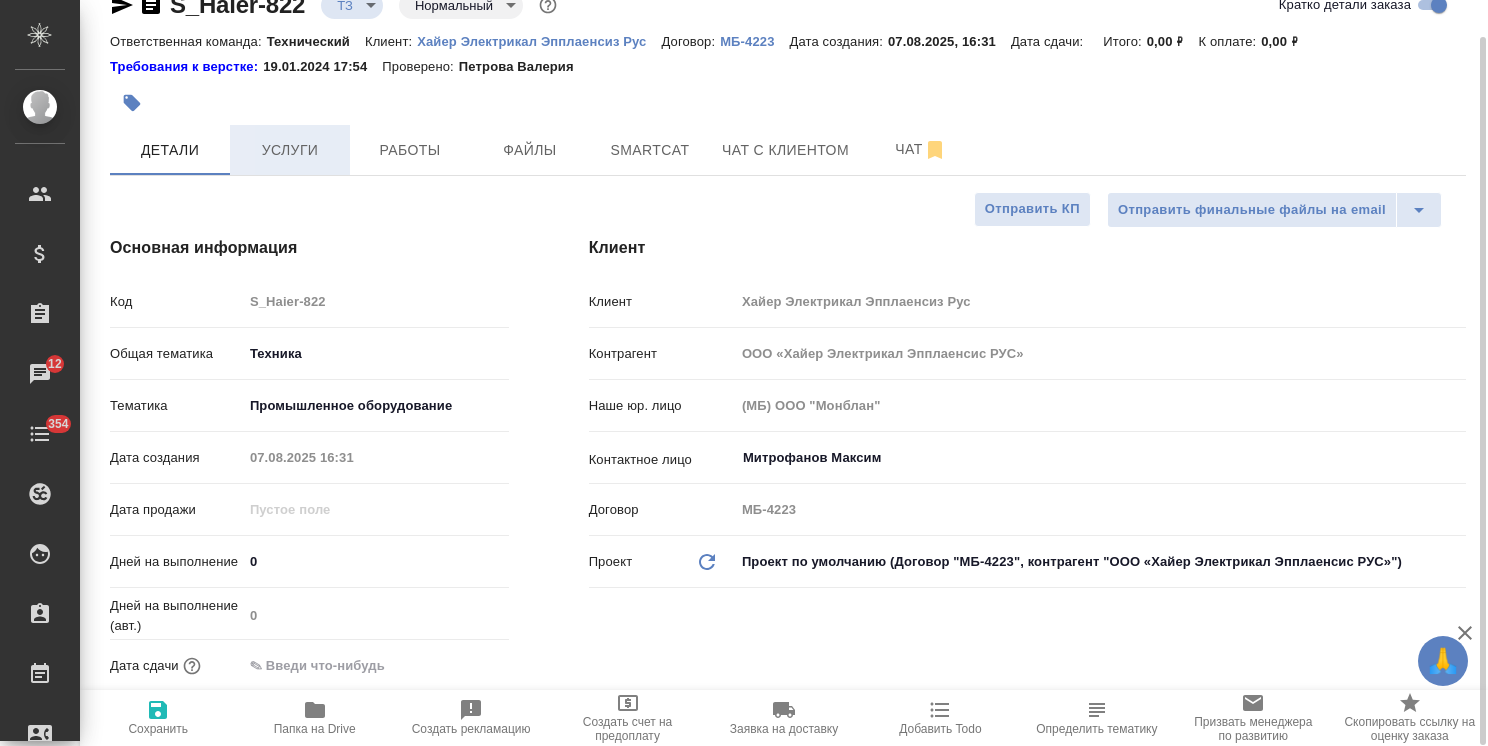 click on "Услуги" at bounding box center (290, 150) 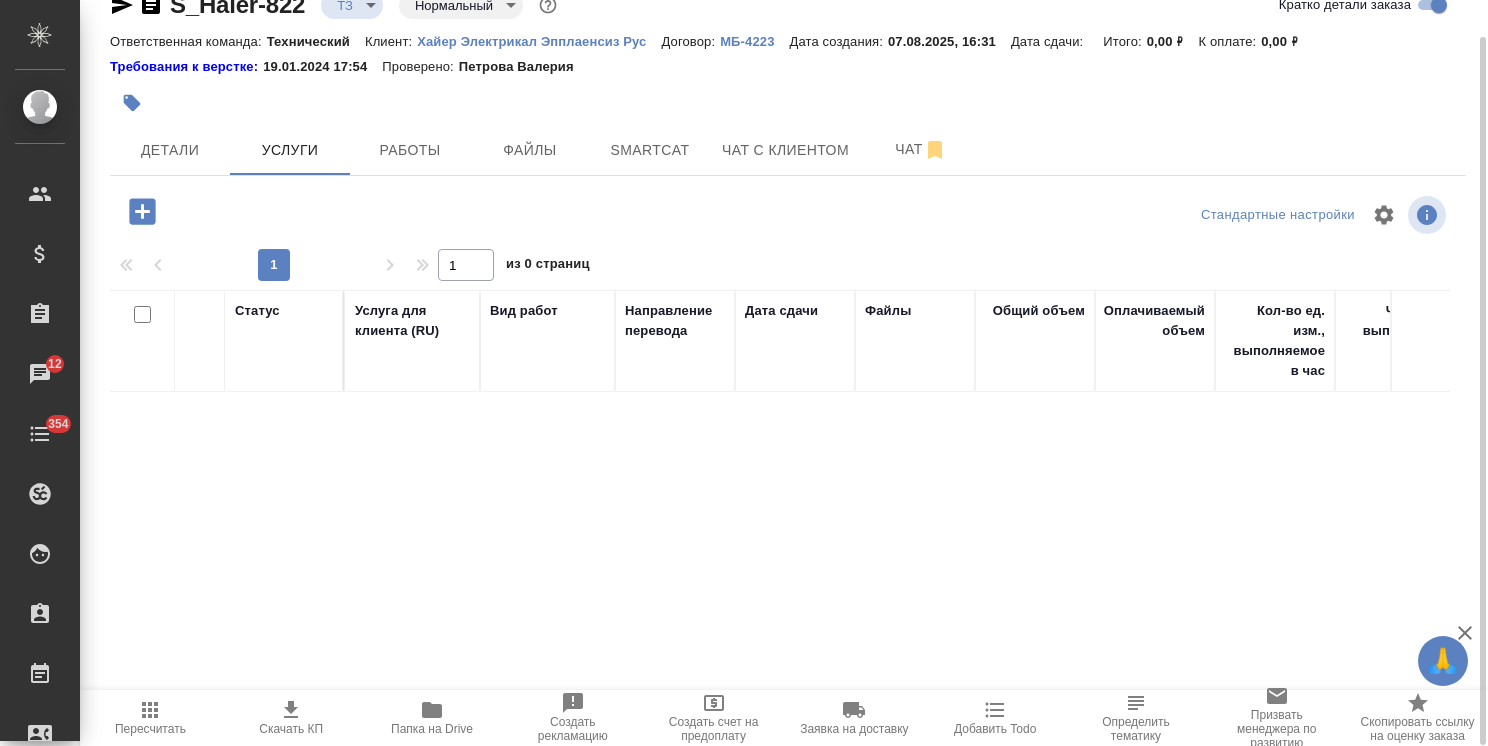 click 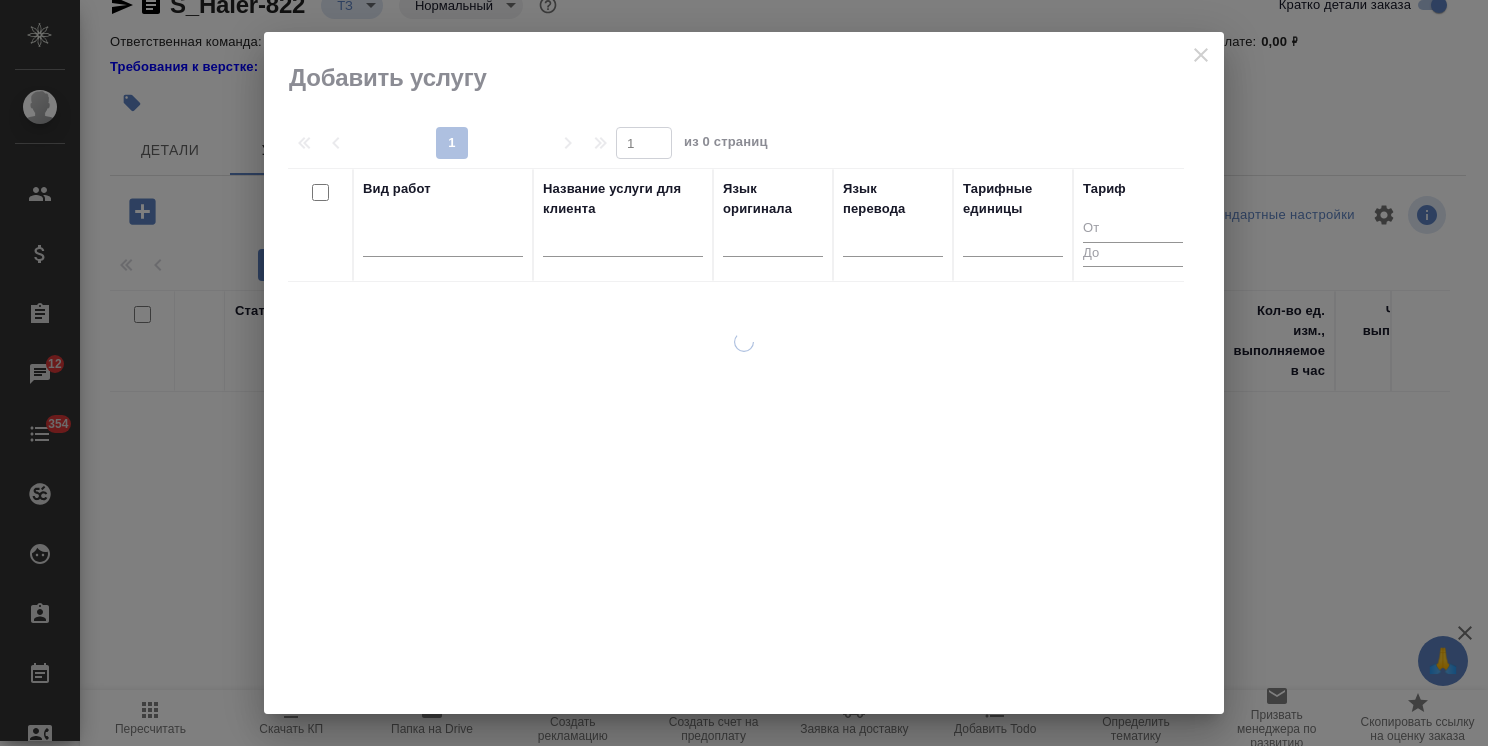 click at bounding box center [623, 244] 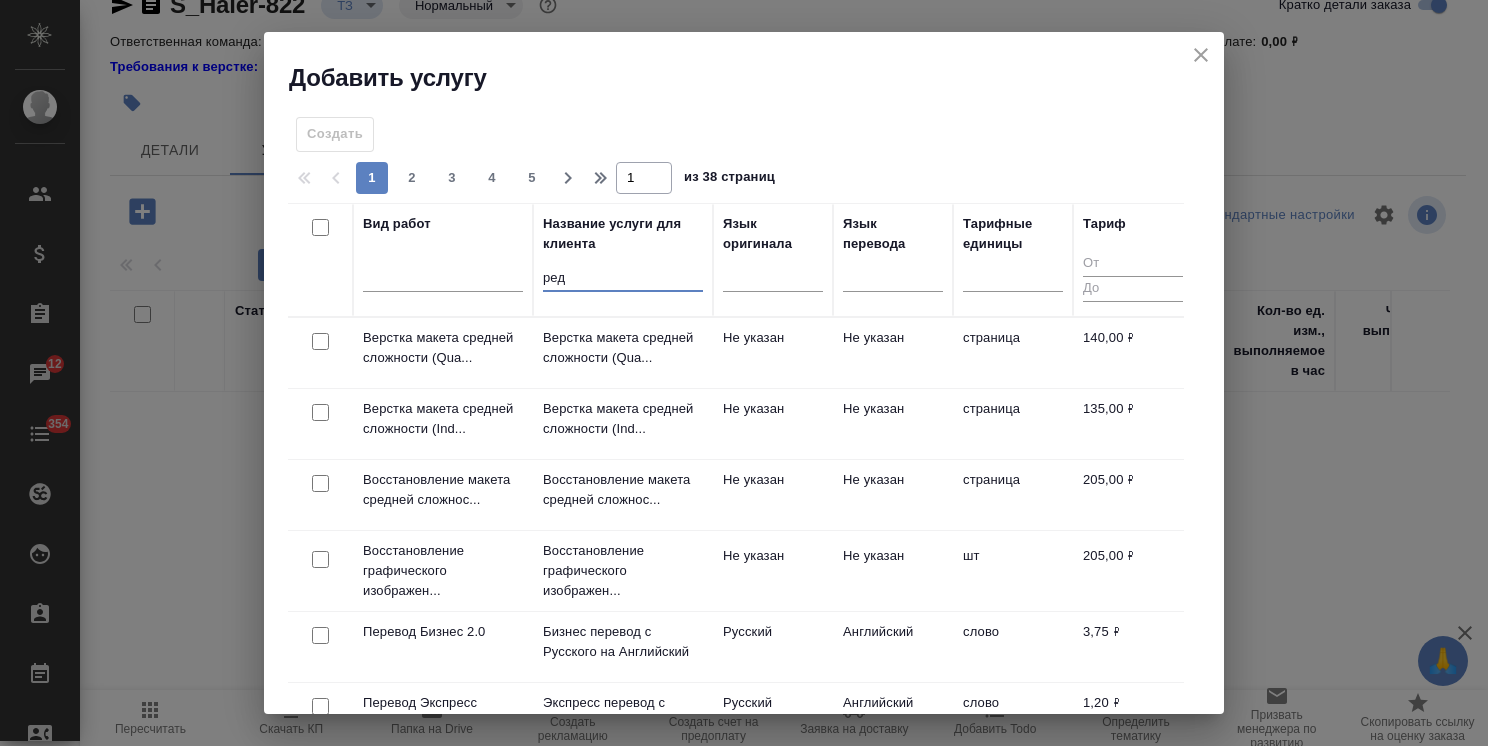 type on "реда" 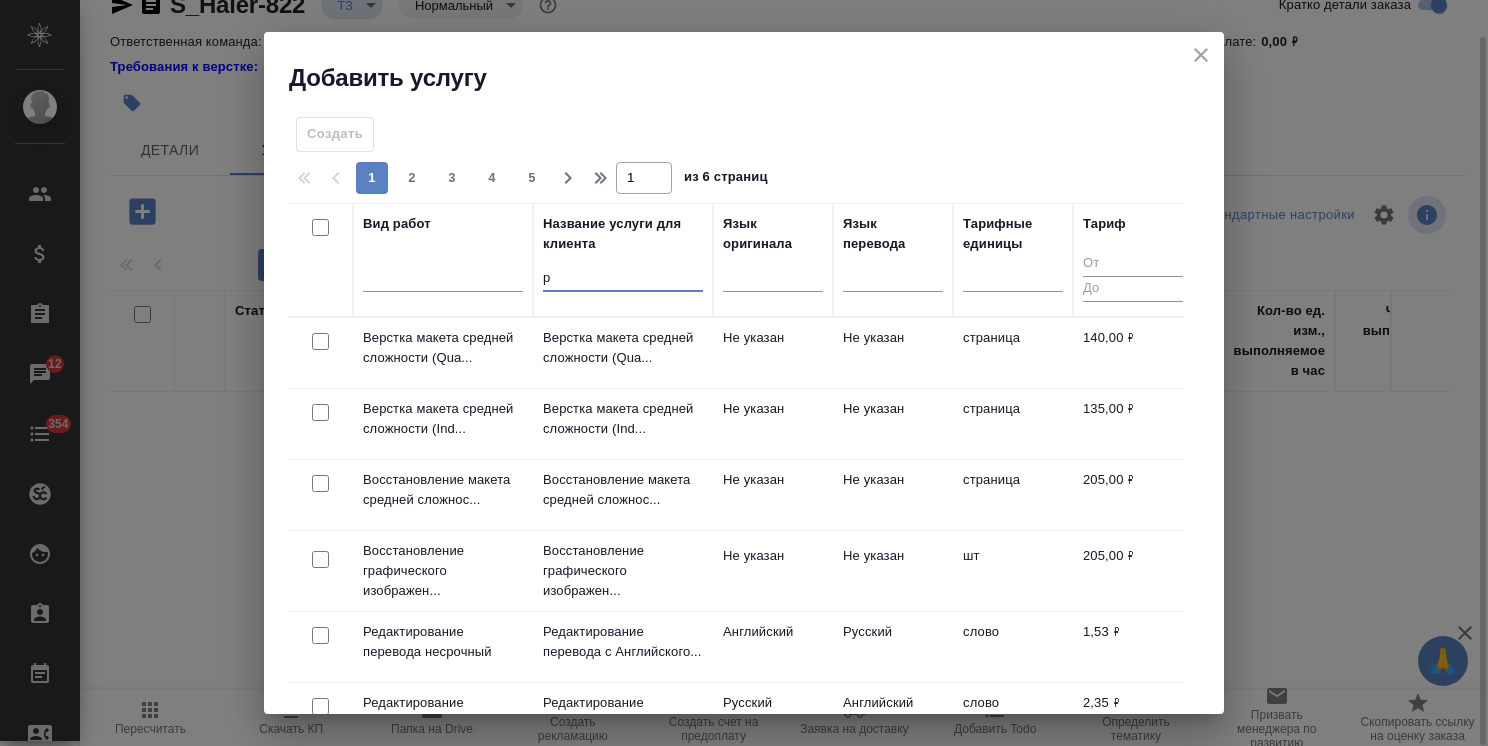 drag, startPoint x: 1204, startPoint y: 50, endPoint x: 970, endPoint y: 243, distance: 303.32327 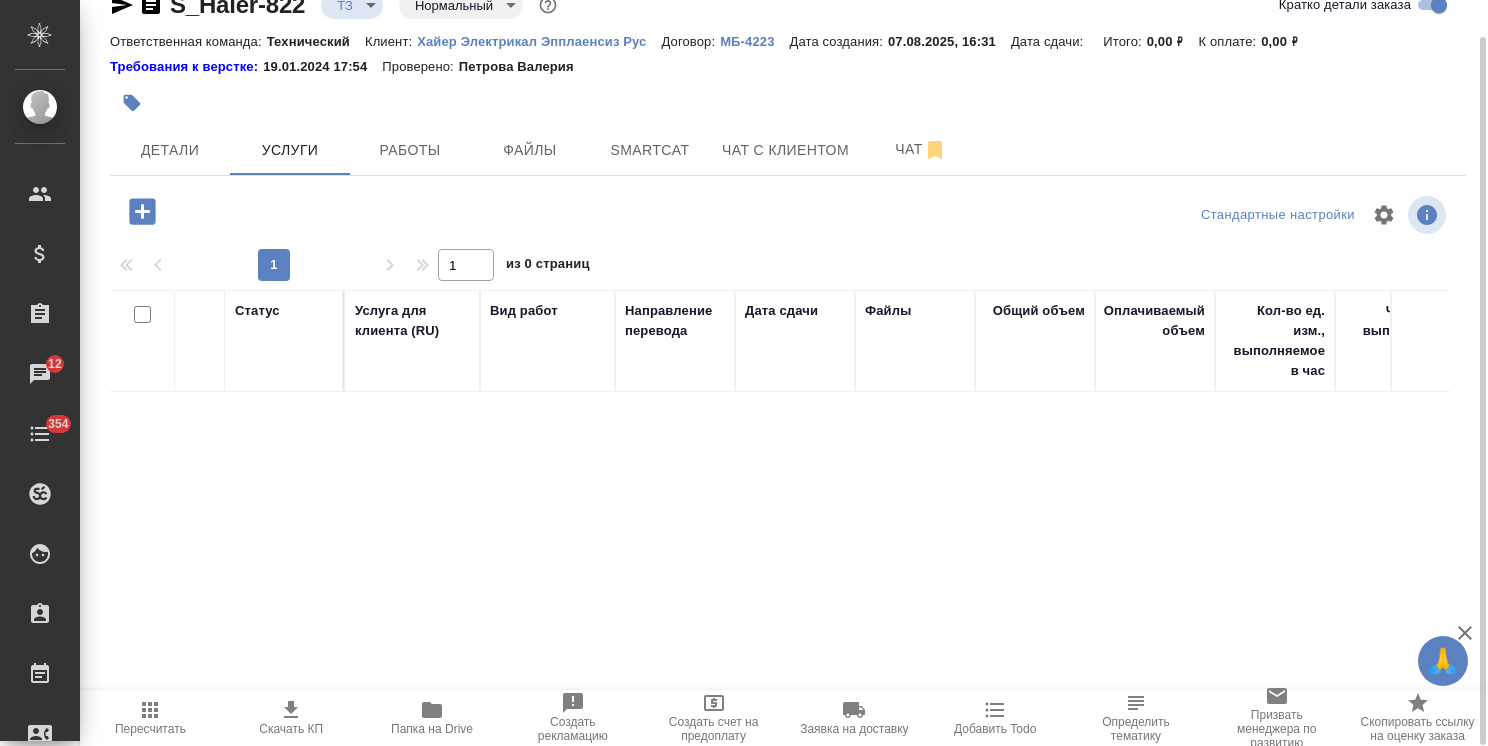 click on "Папка на Drive" at bounding box center [432, 717] 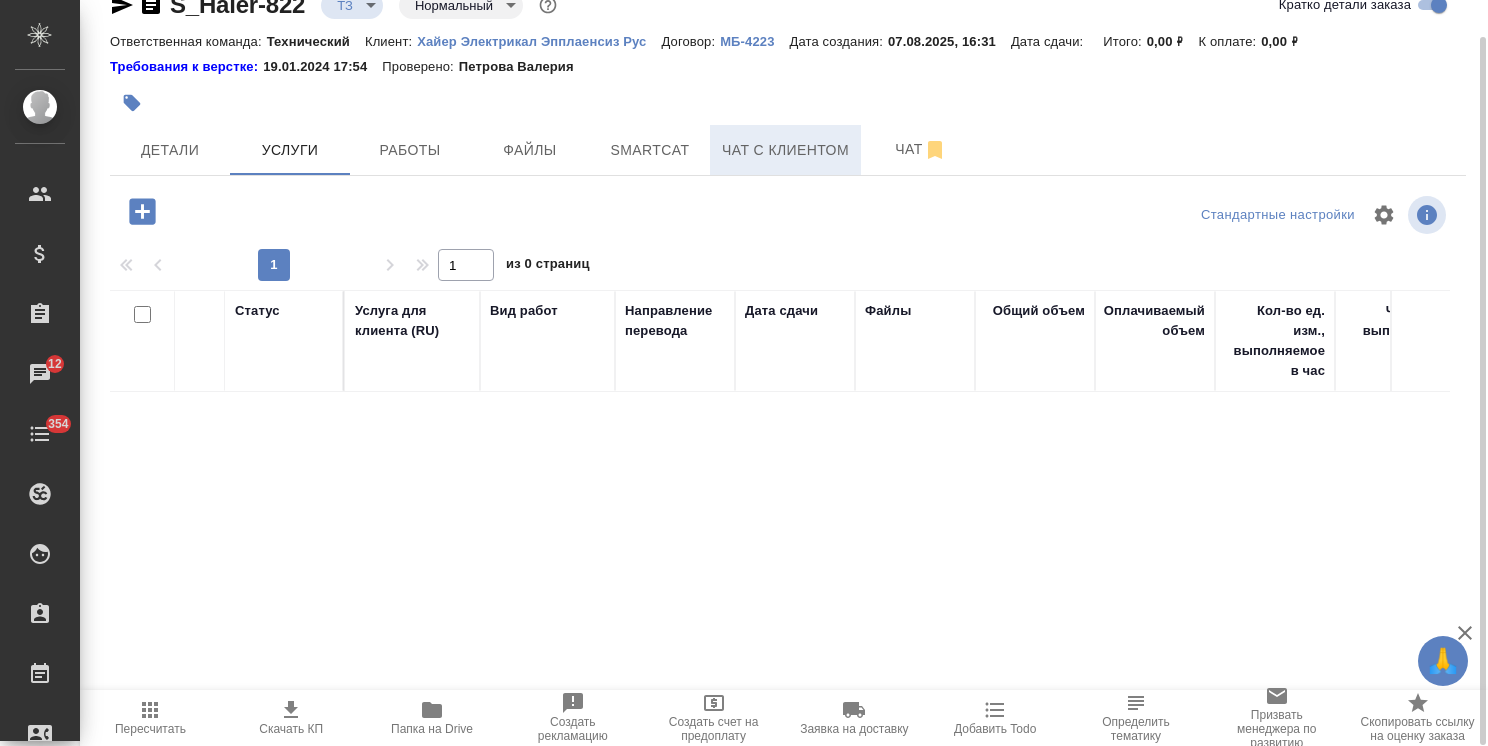 click on "Чат с клиентом" at bounding box center (785, 150) 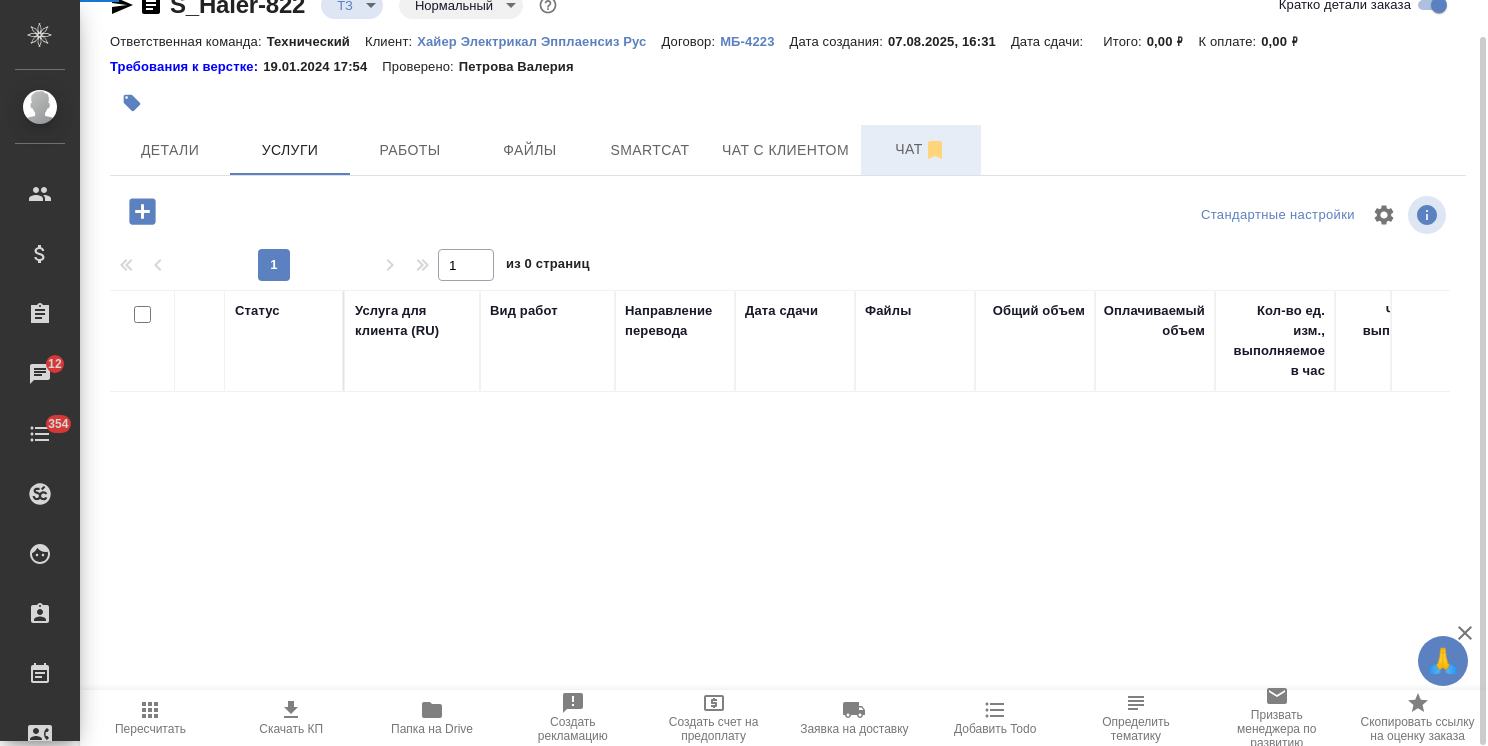 click on "Чат" at bounding box center [921, 149] 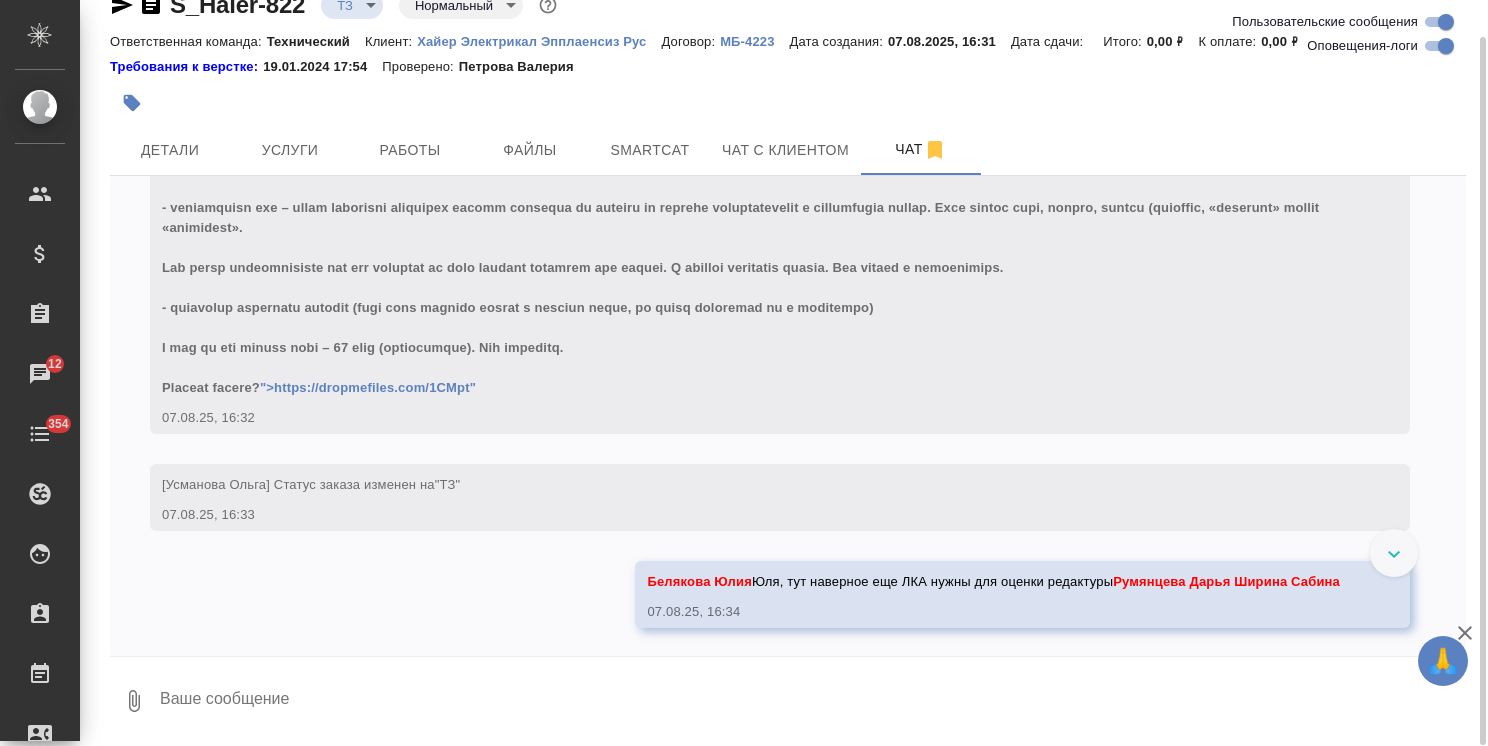 scroll, scrollTop: 628, scrollLeft: 0, axis: vertical 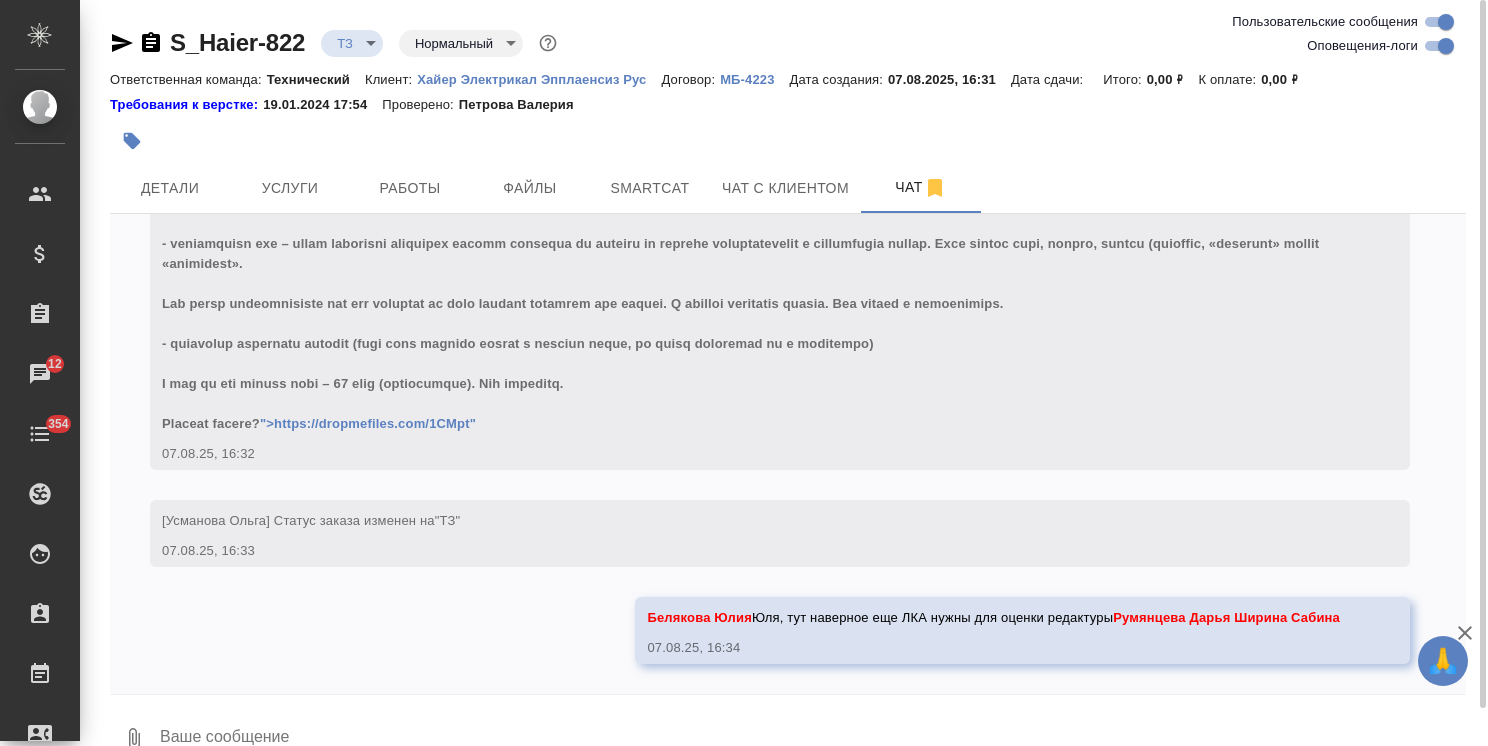 click on "07.08, четверг [Усманова Ольга] Клиент оставил комментарий:   ">https://drive.awatera.com/s/tJYiNLcpyEtgmk4" 07.08.25, 16:31 [Усманова Ольга] Задана тематика:   Промышленное оборудование 07.08.25, 16:32 [Усманова Ольга] Задана общая тематика:   Техника 07.08.25, 16:32 [Усманова Ольга] Добавлены комментарии для ПМ/исполнителей:    ">https://dropmefiles.com/1CMpt" 07.08.25, 16:32 [Усманова Ольга] Статус заказа изменен на  "ТЗ" 07.08.25, 16:33 Белякова Юлия  Юля, тут наверное еще ЛКА нужны для оценки редактуры  Румянцева Дарья   Ширина Сабина 07.08.25, 16:34" at bounding box center (788, 454) 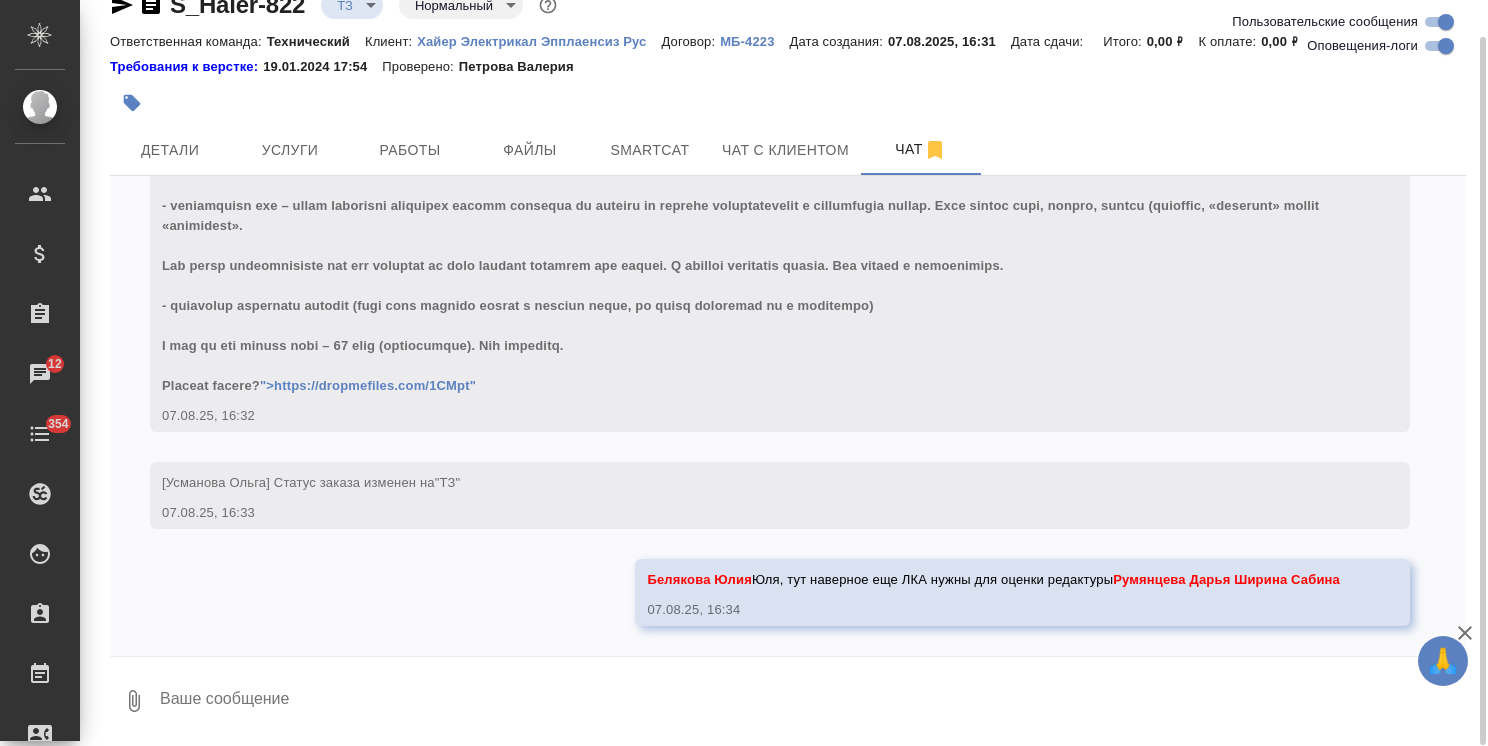 click at bounding box center [812, 701] 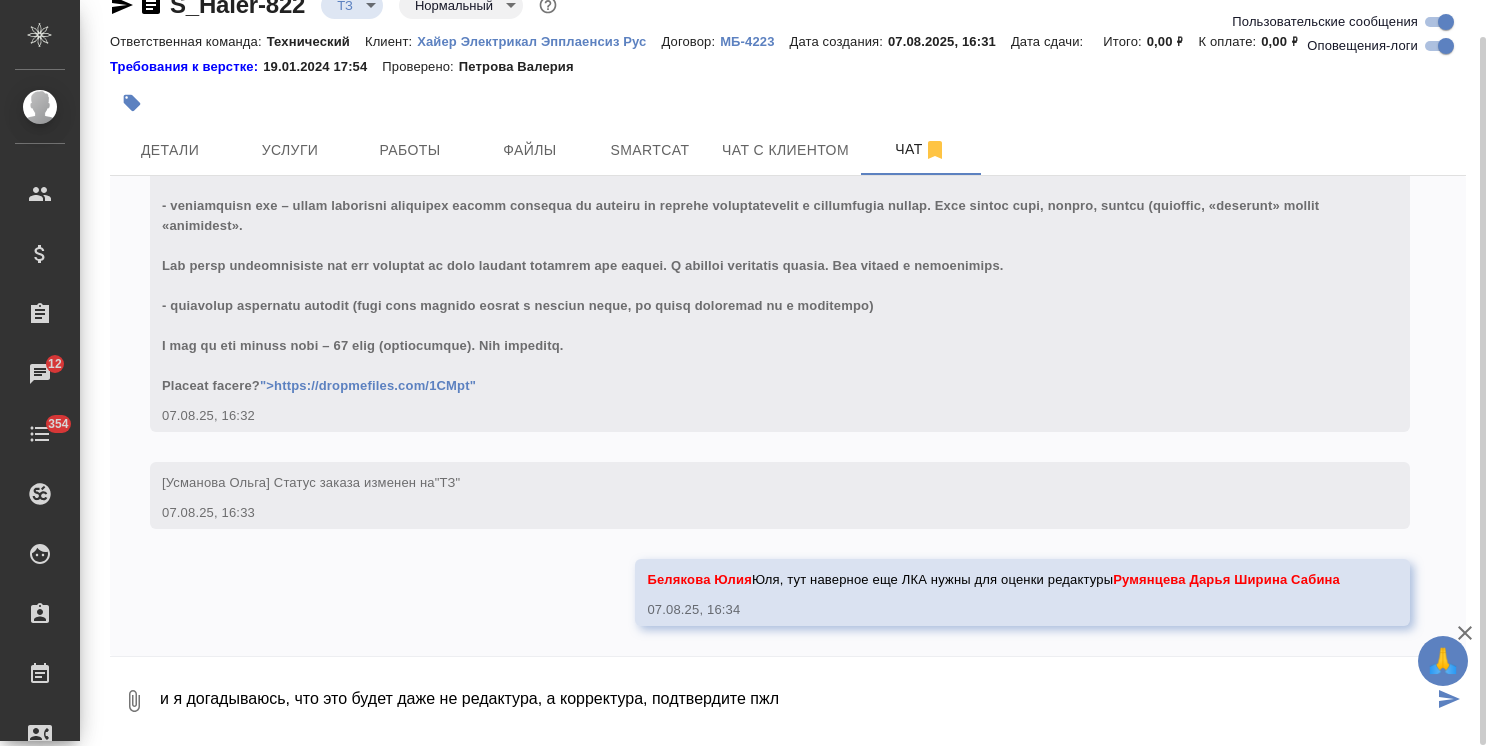type on "и я догадываюсь, что это будет даже не редактура, а корректура, подтвердите пжл" 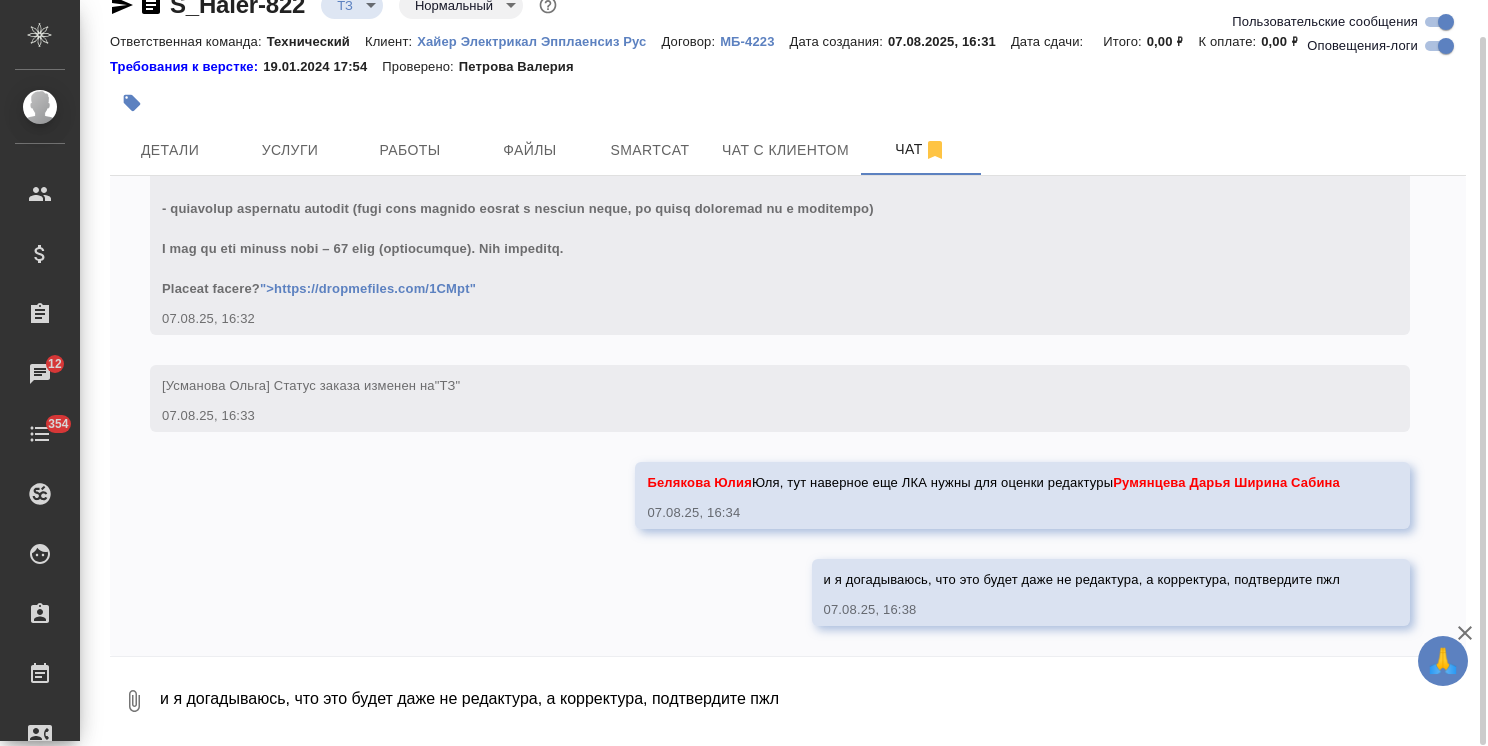scroll, scrollTop: 726, scrollLeft: 0, axis: vertical 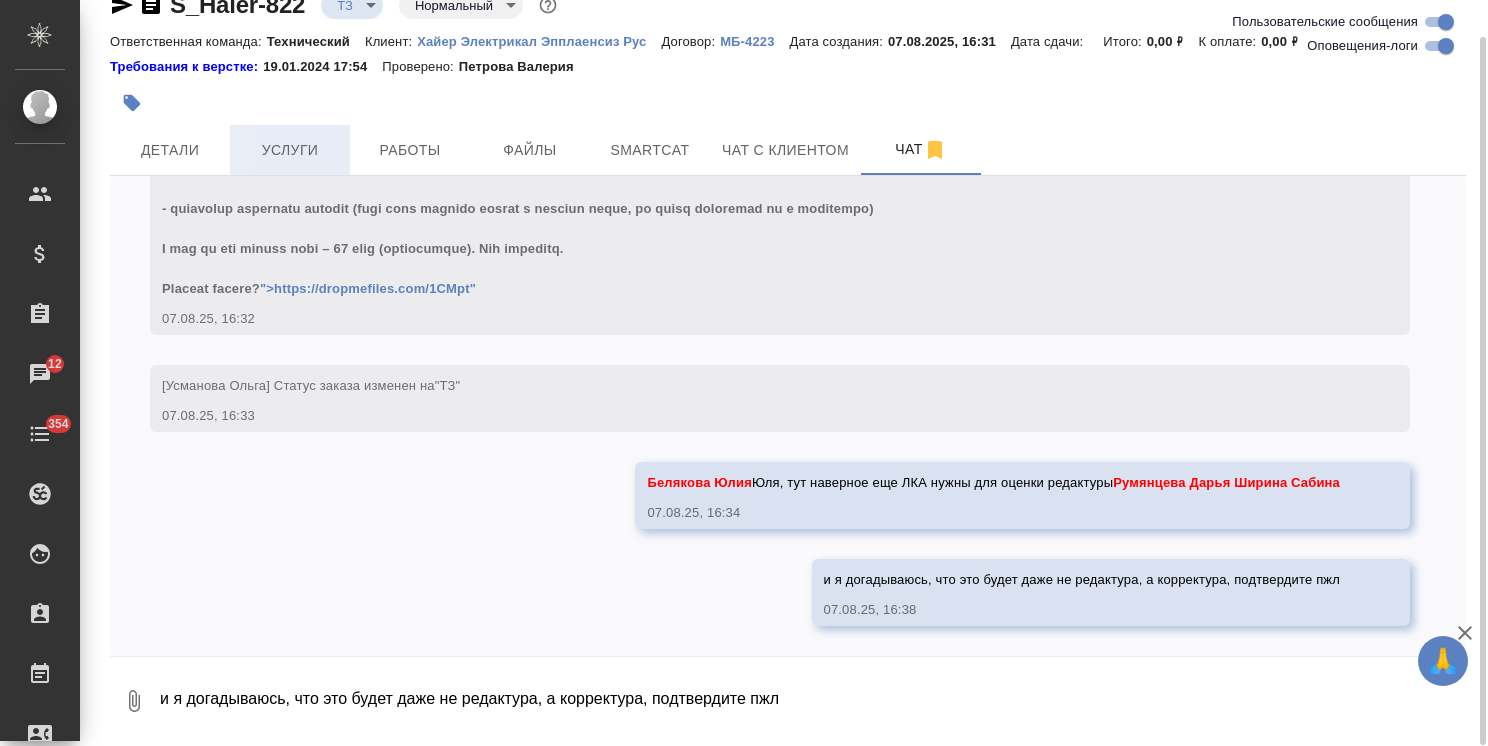 click on "Услуги" at bounding box center (290, 150) 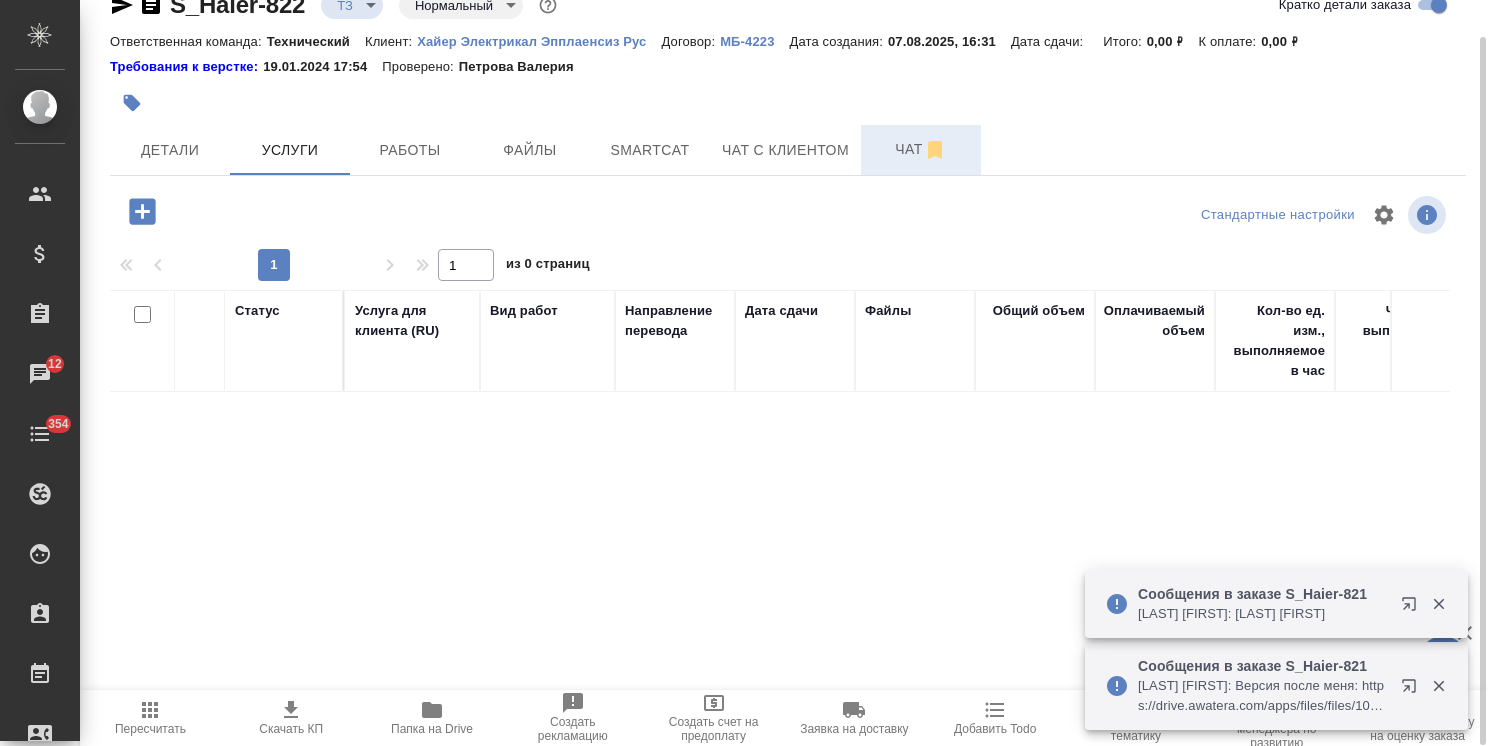 click on "Чат" at bounding box center [921, 149] 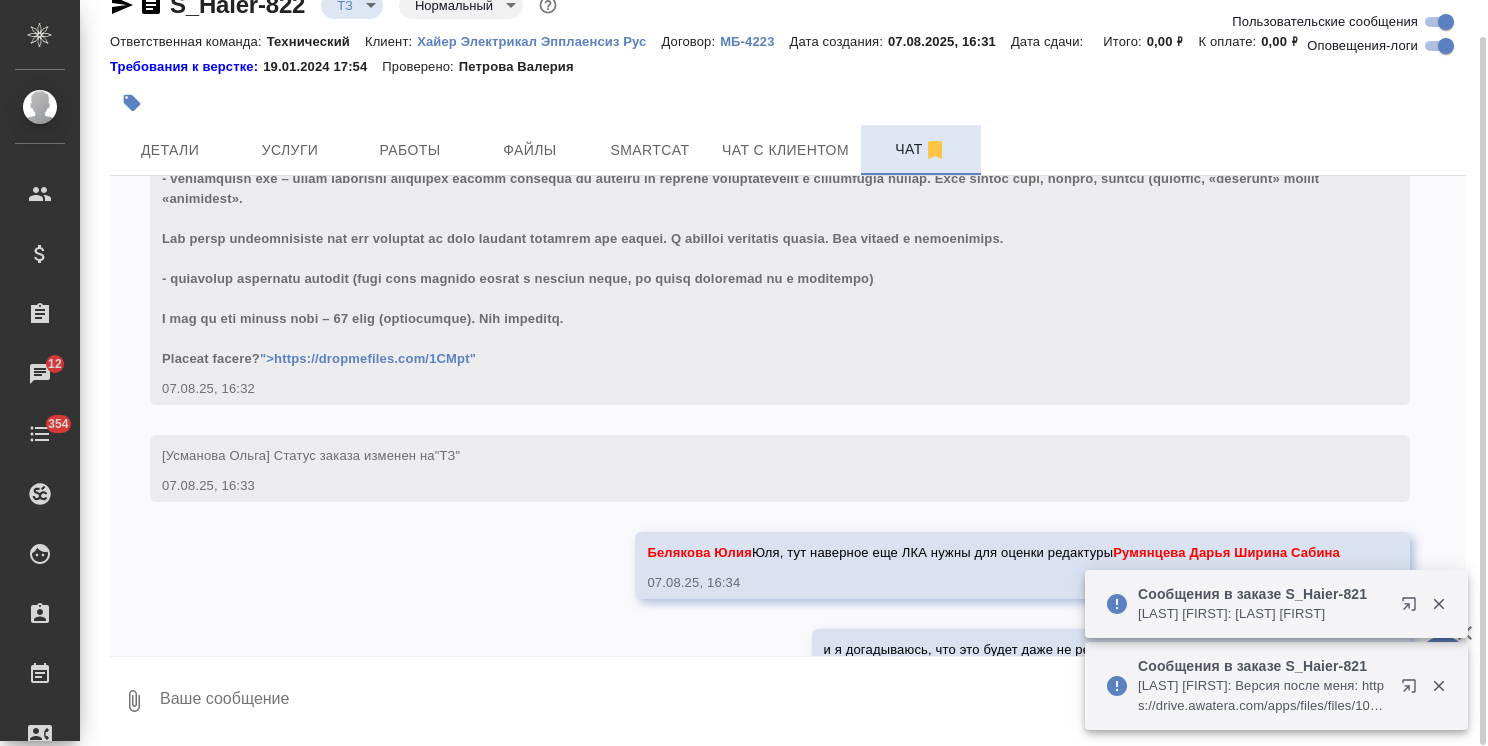 scroll, scrollTop: 726, scrollLeft: 0, axis: vertical 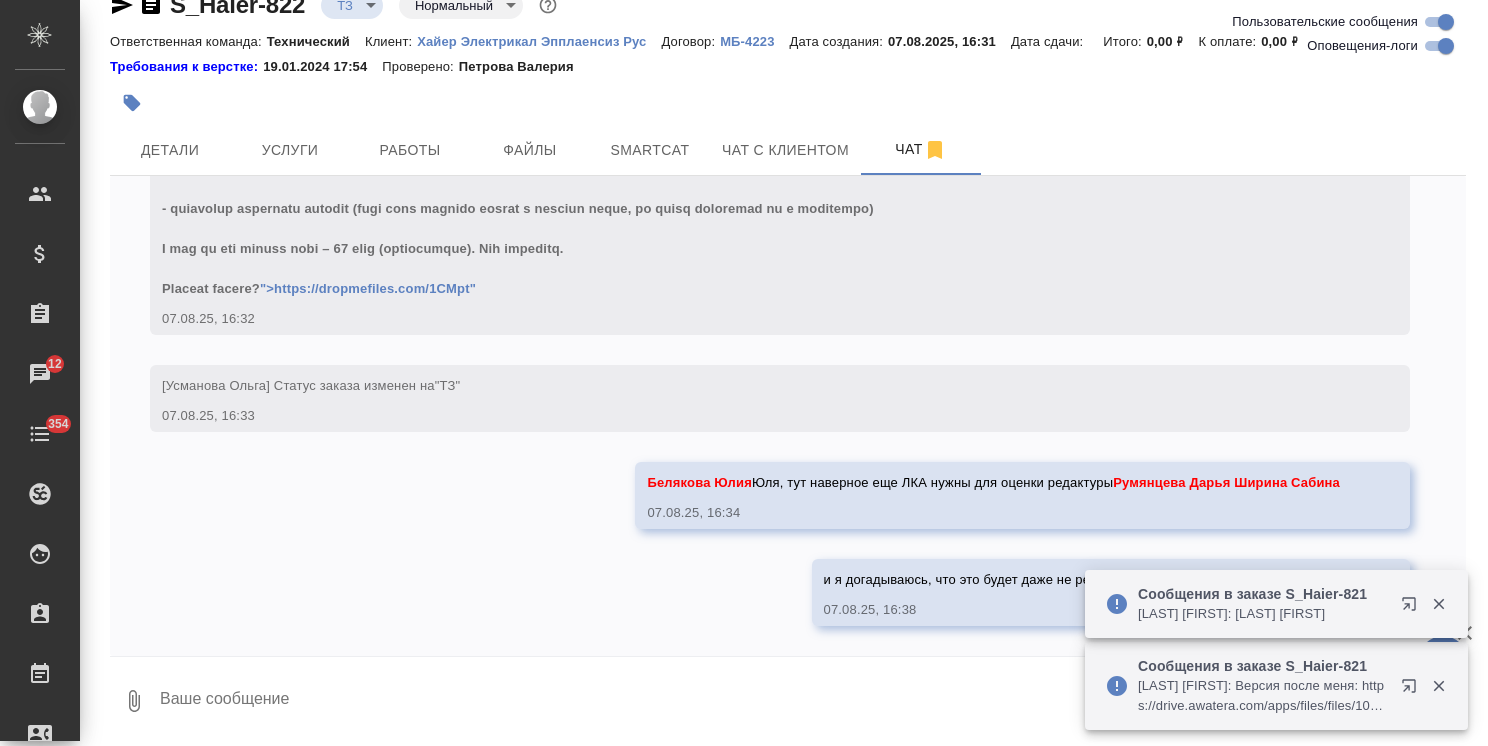 click 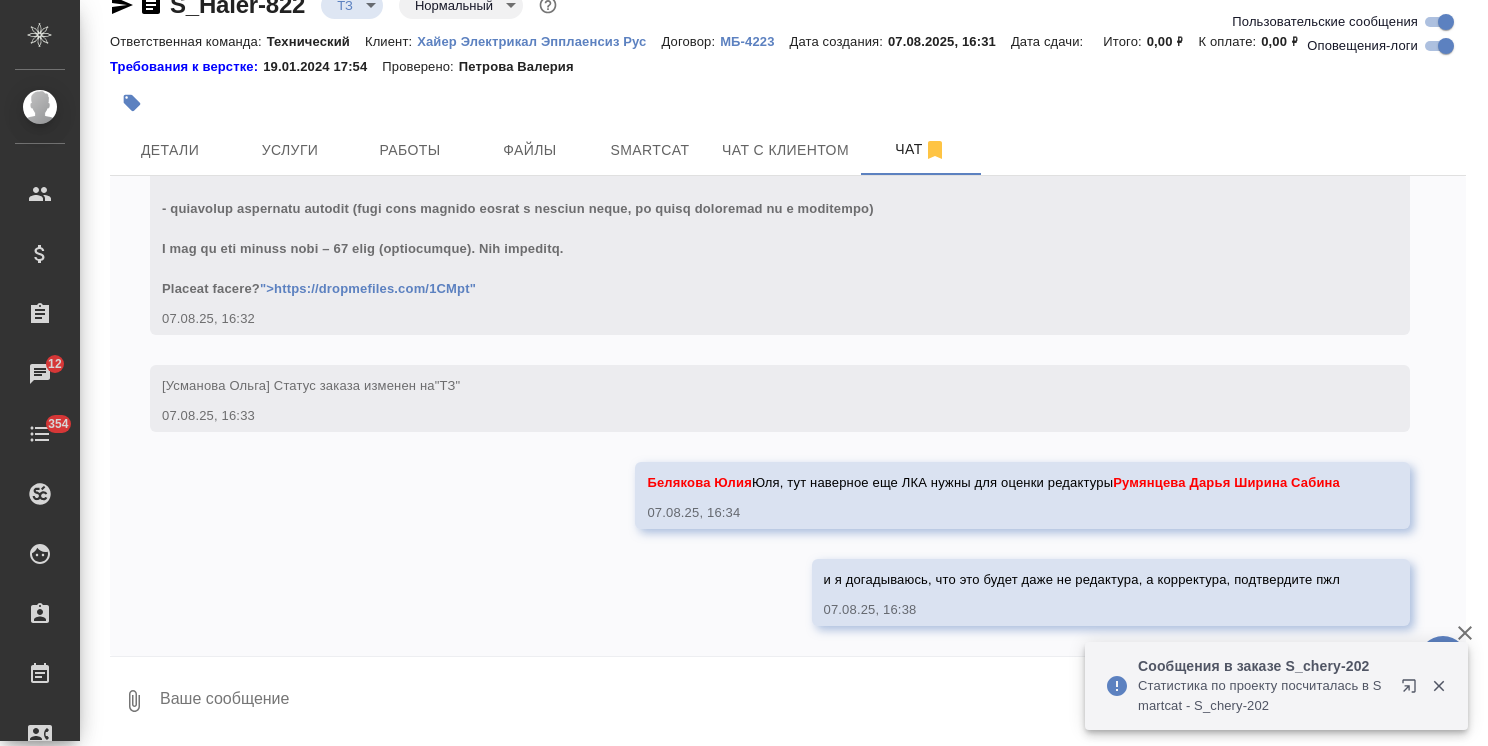 click 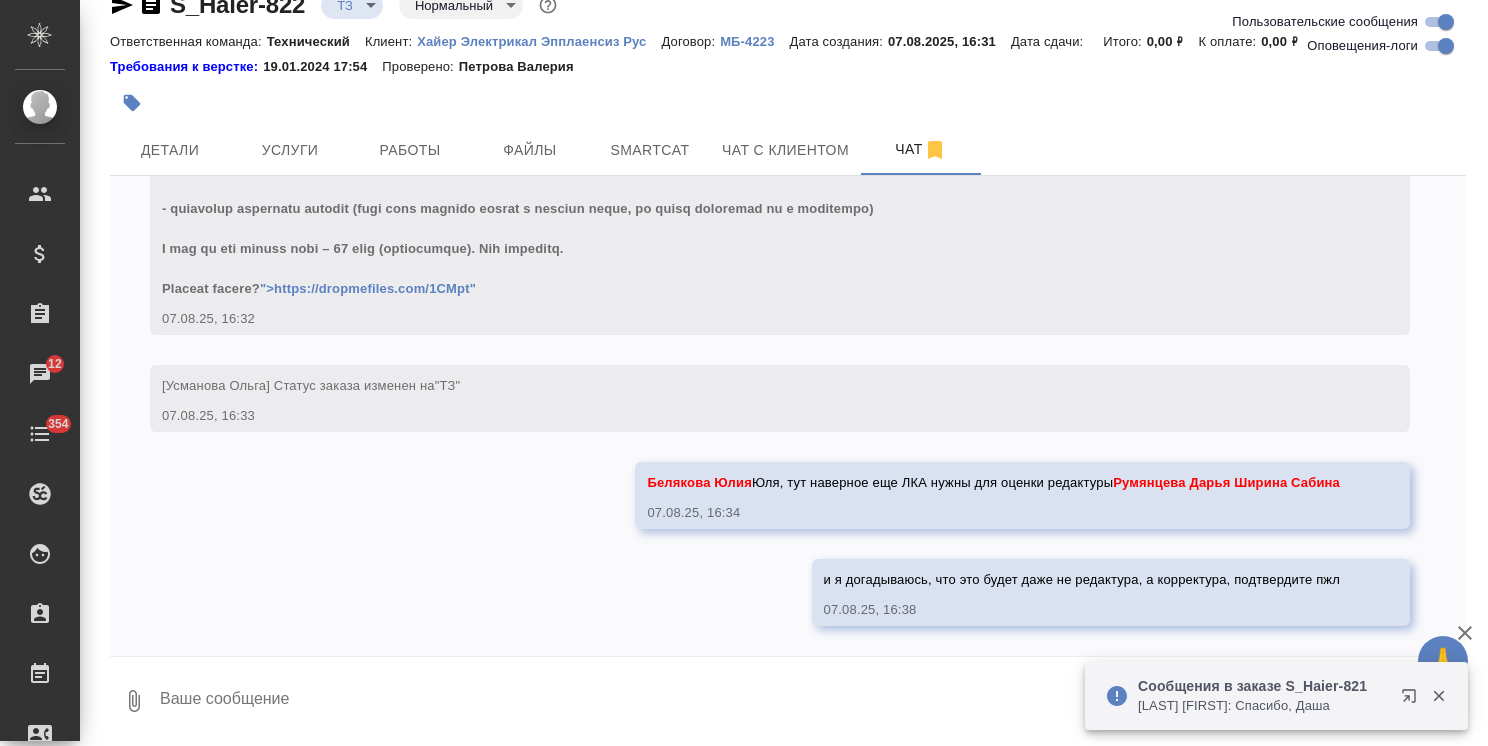 click 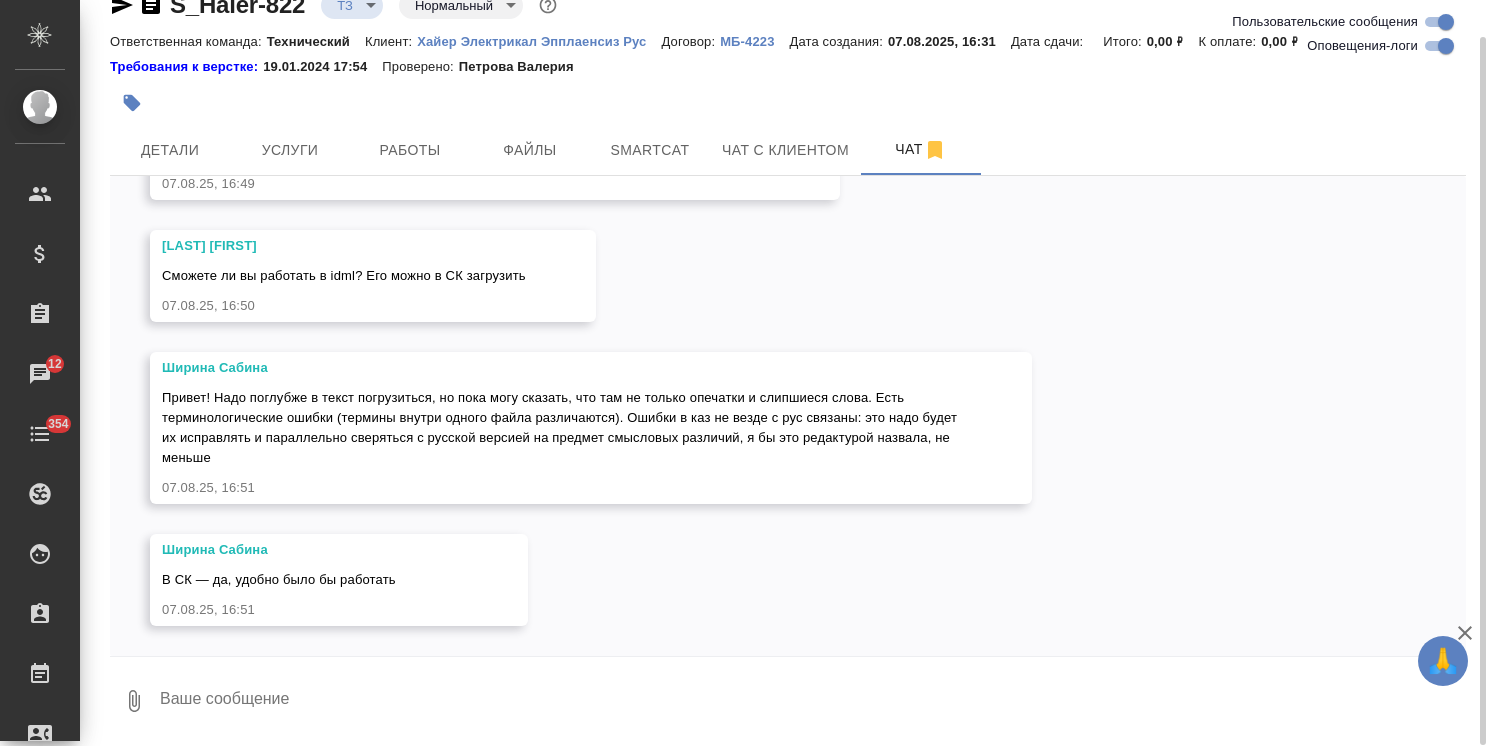 scroll, scrollTop: 1396, scrollLeft: 0, axis: vertical 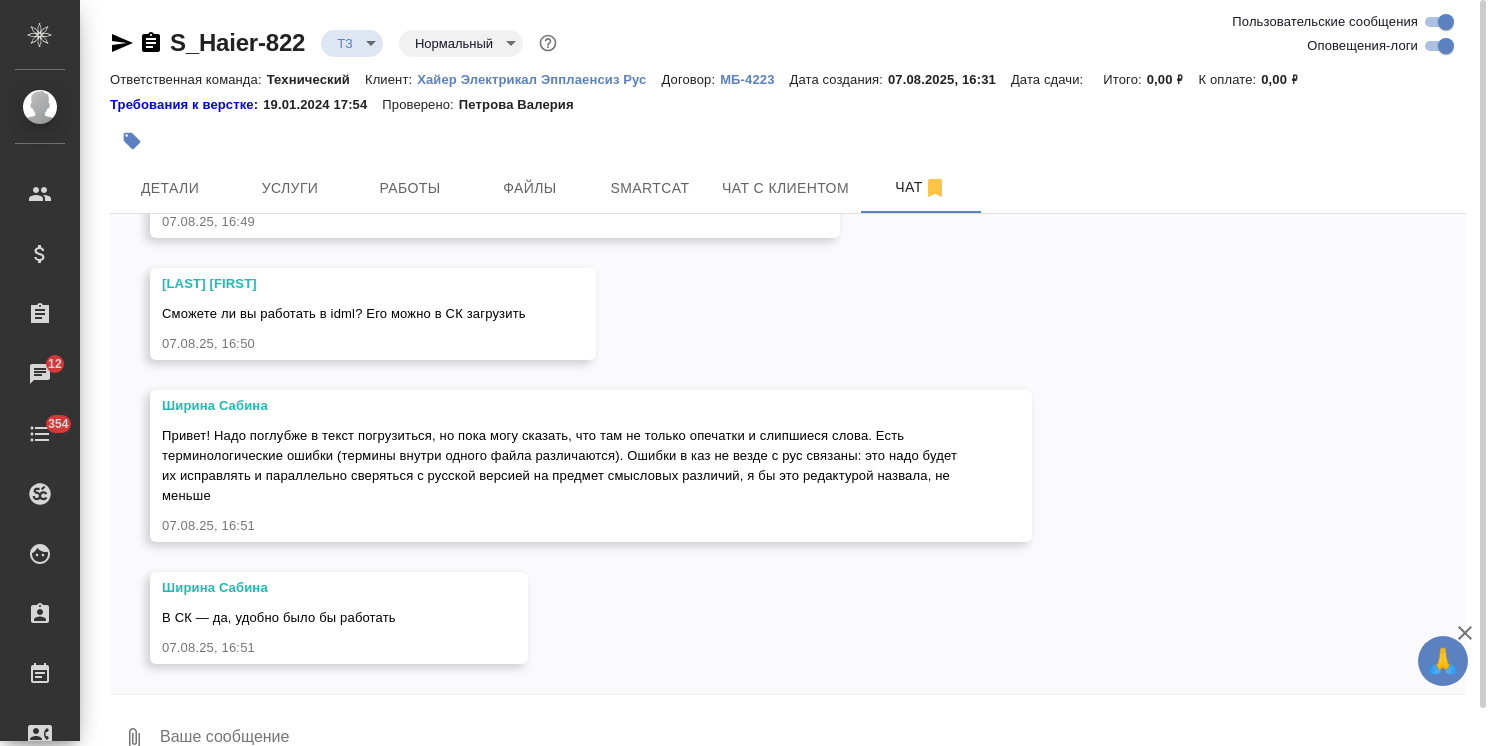 click at bounding box center (812, 739) 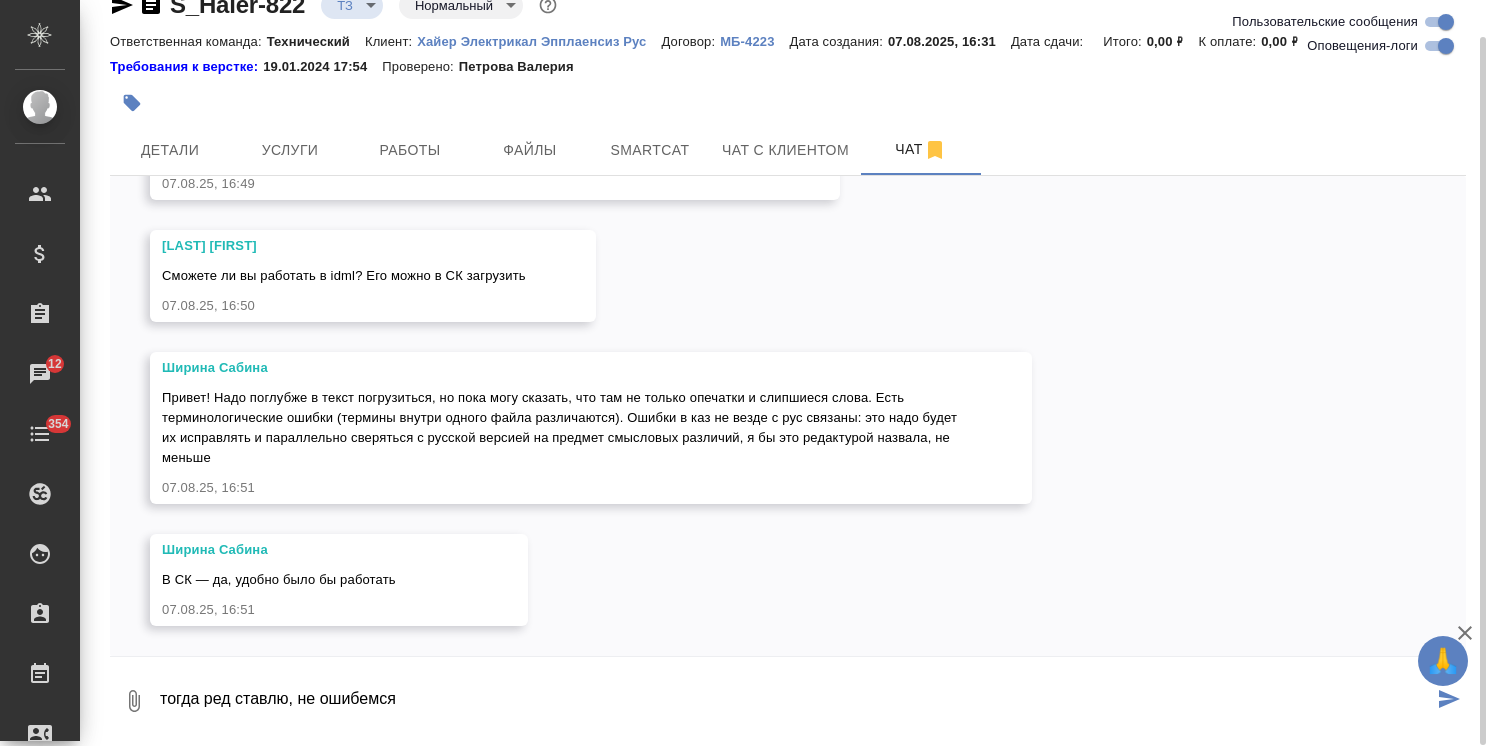 type on "тогда ред ставлю, не ошибемся" 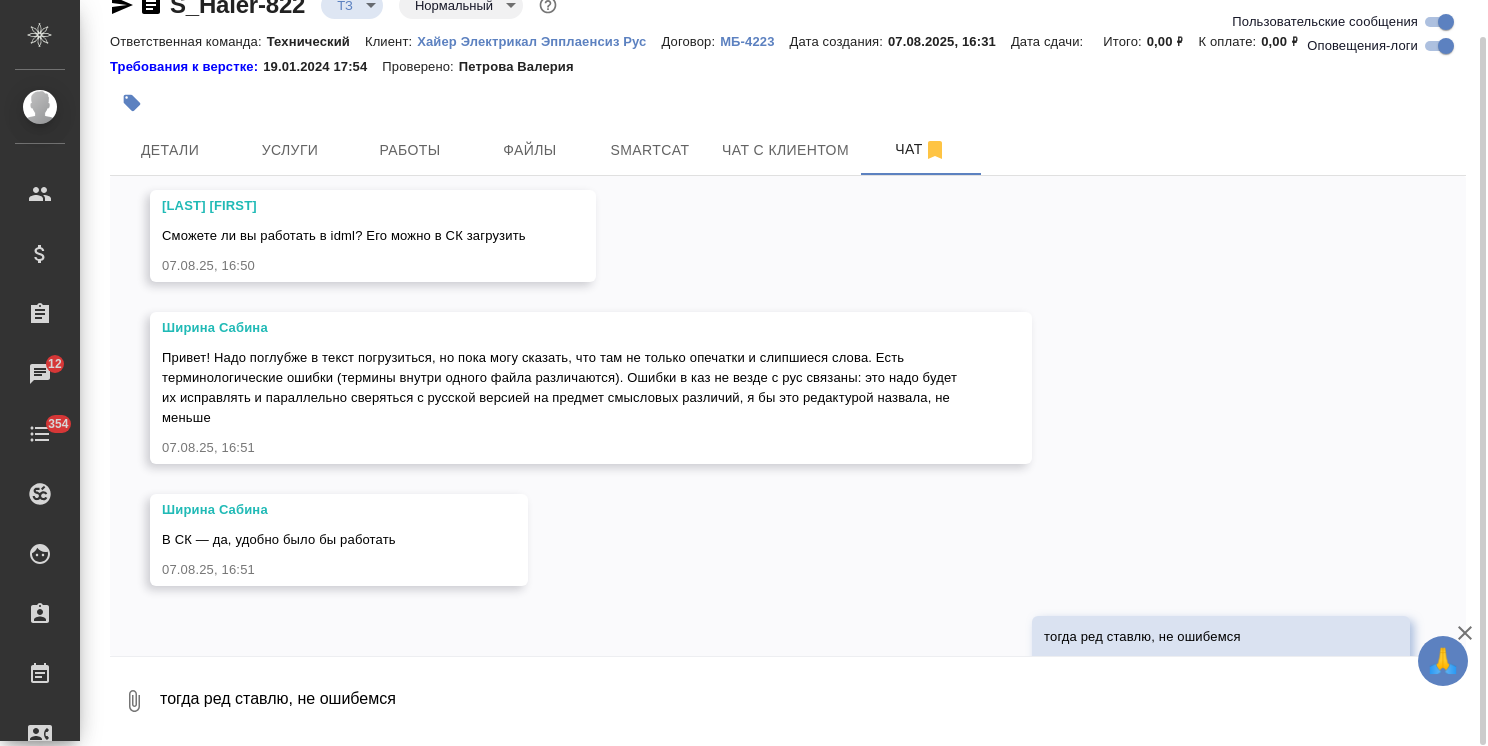 scroll, scrollTop: 1492, scrollLeft: 0, axis: vertical 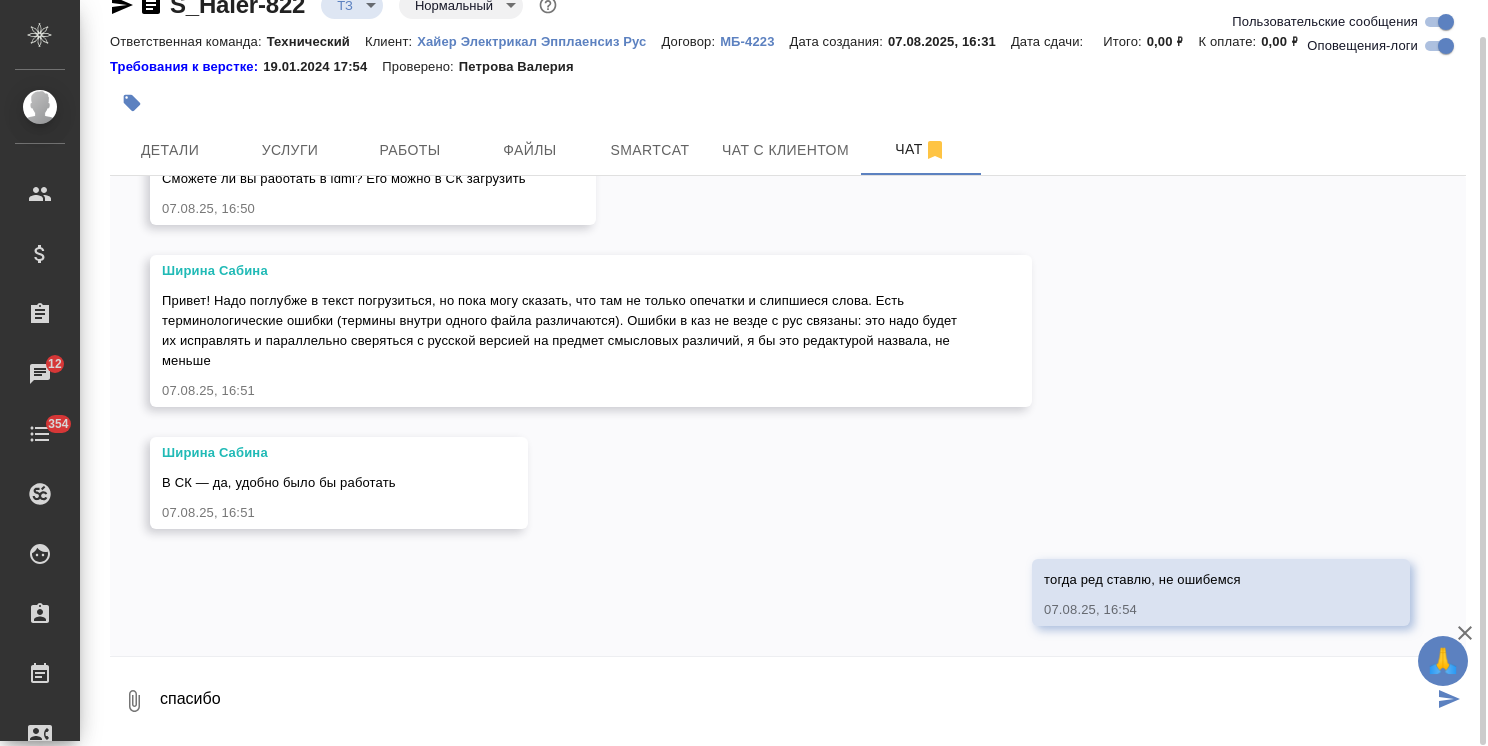 type on "спасибо" 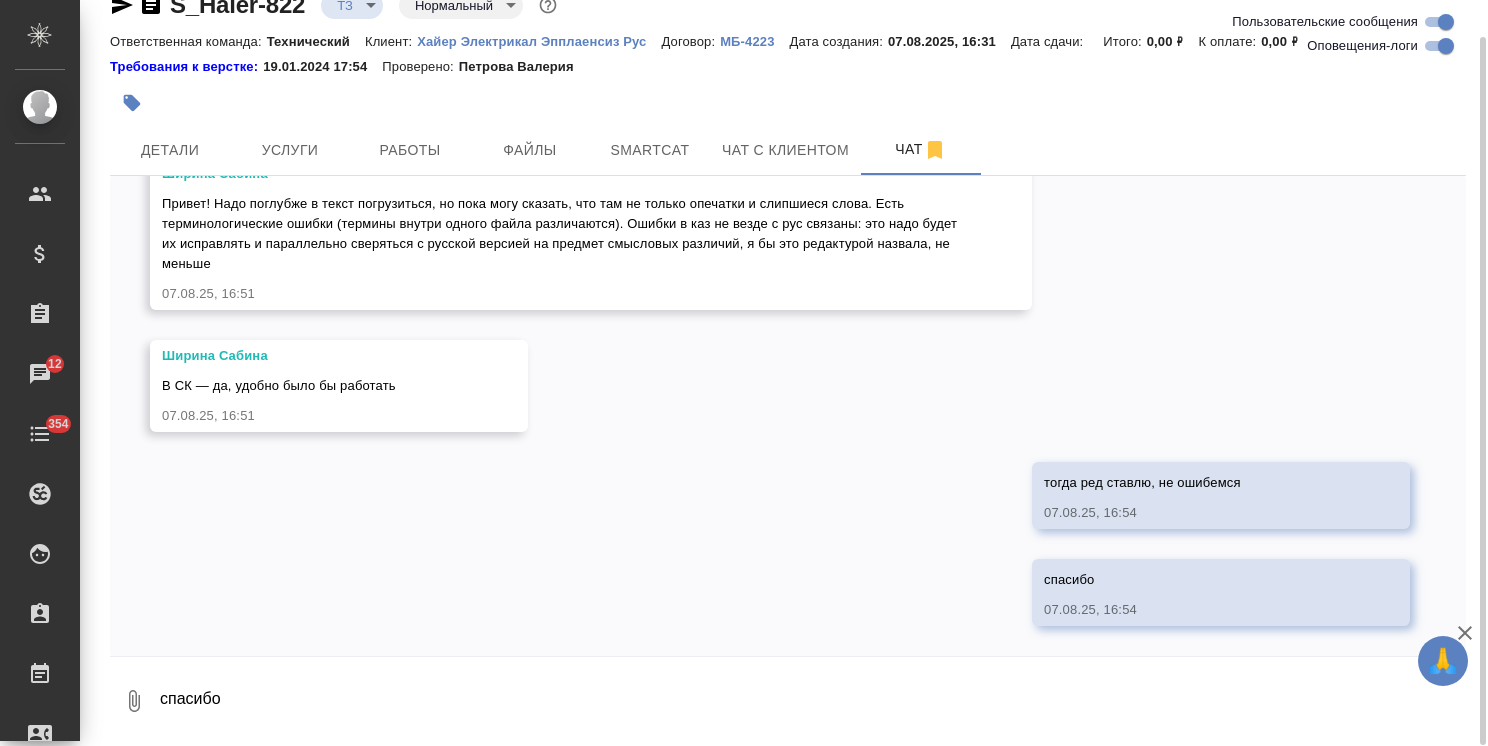 scroll, scrollTop: 1590, scrollLeft: 0, axis: vertical 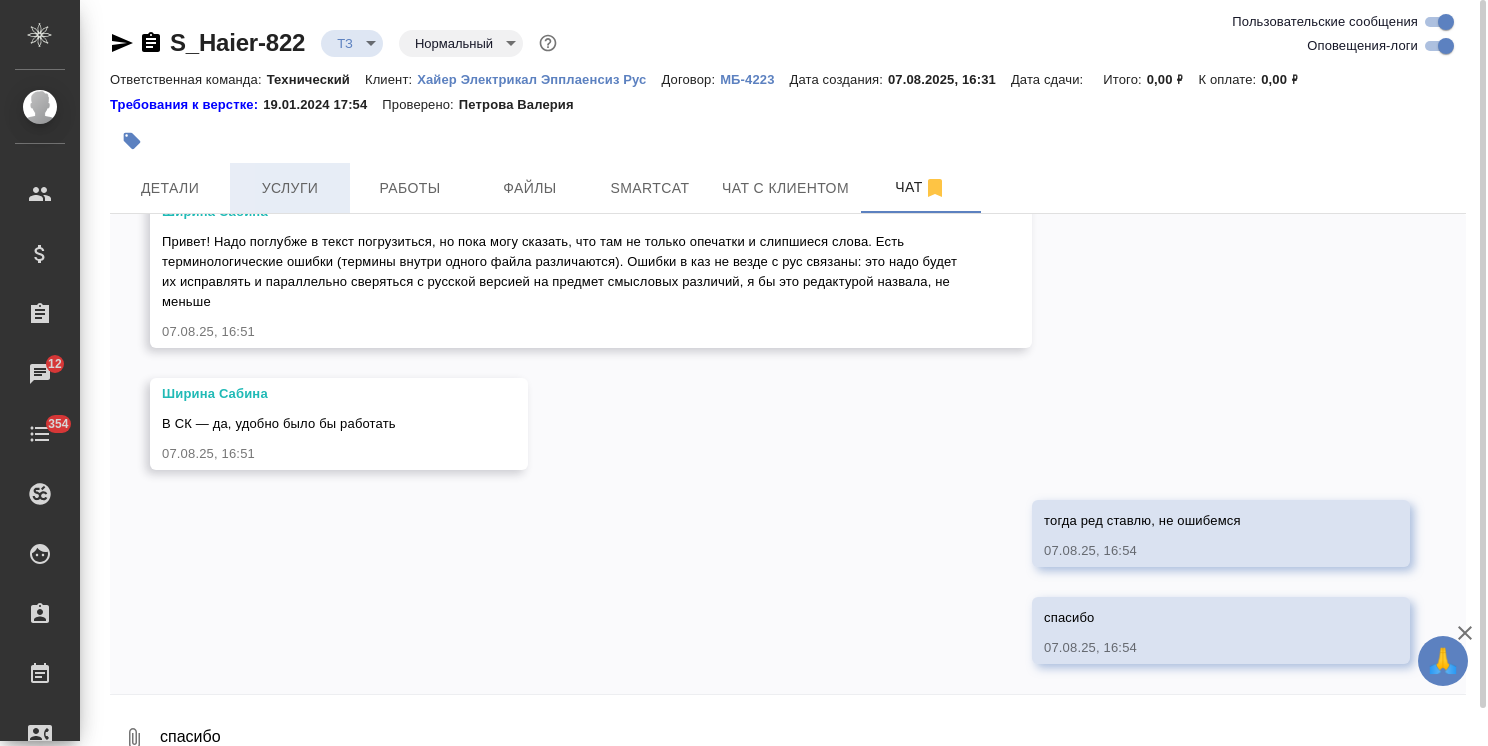 click on "Услуги" at bounding box center [290, 188] 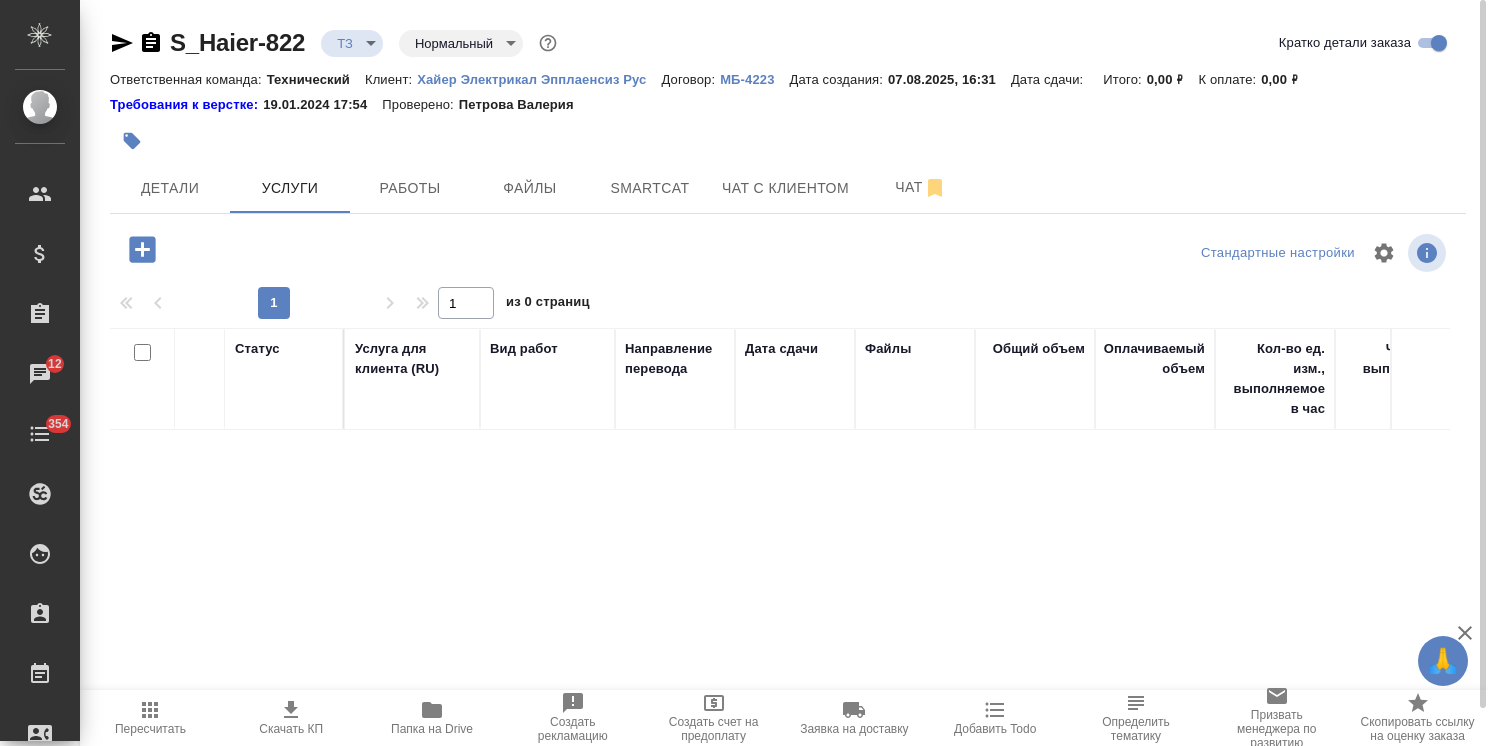 click 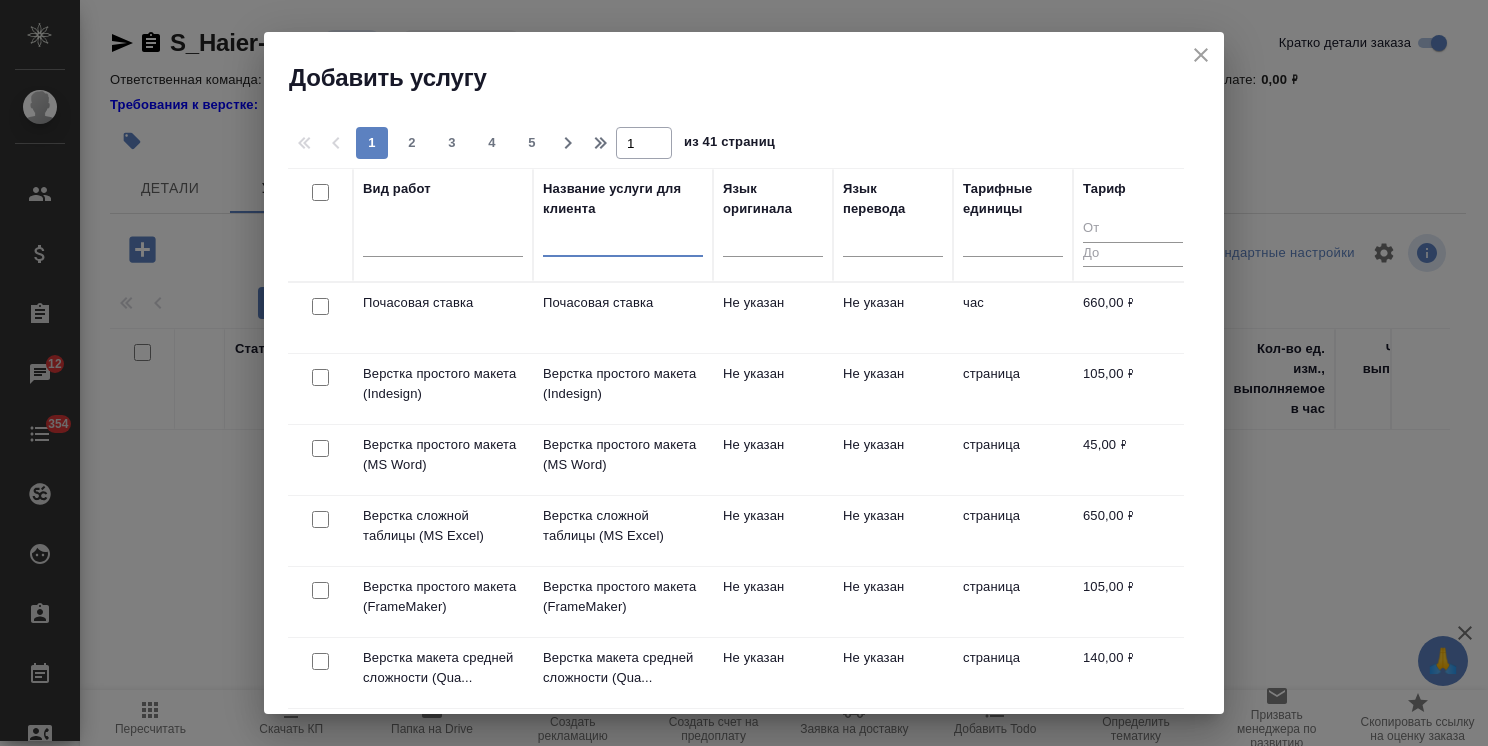 click at bounding box center (623, 244) 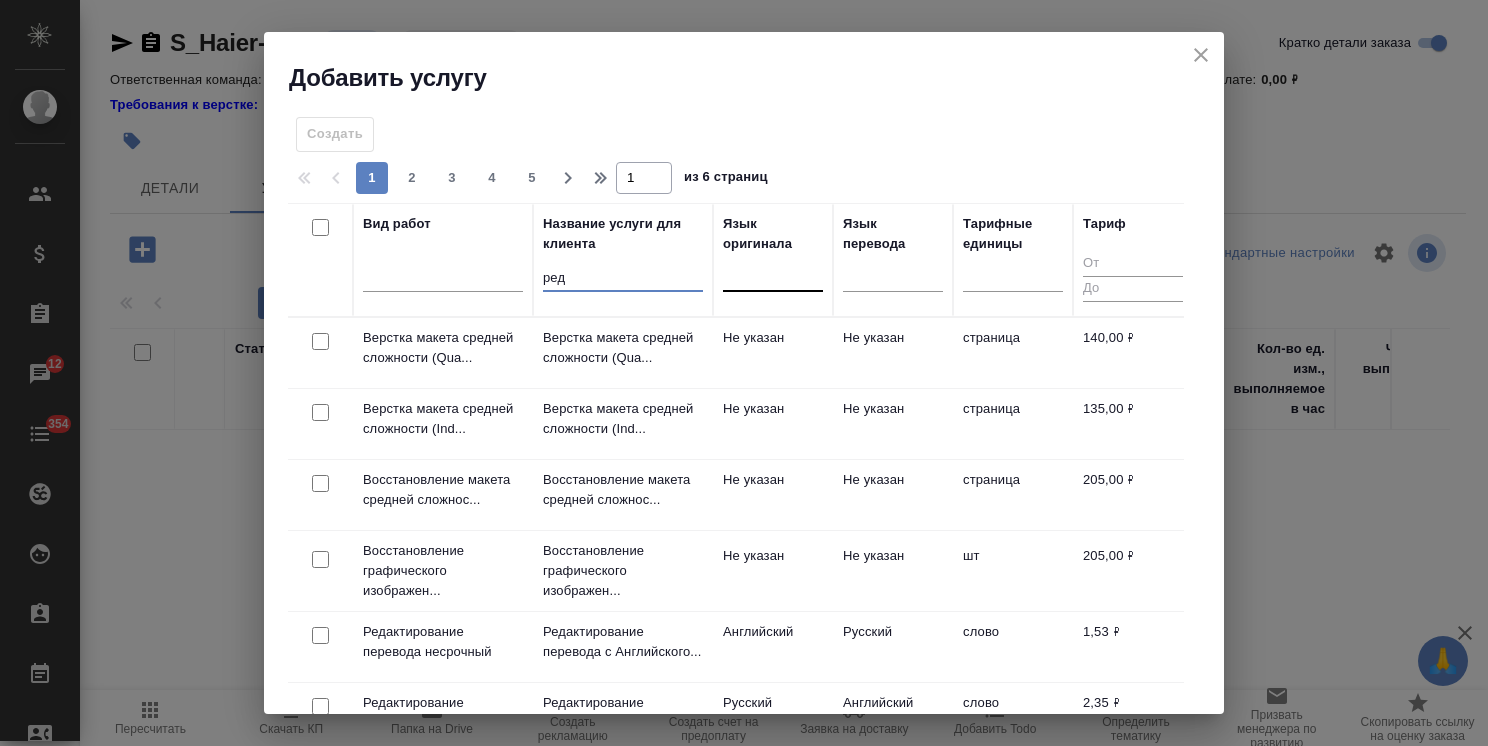 type on "ред" 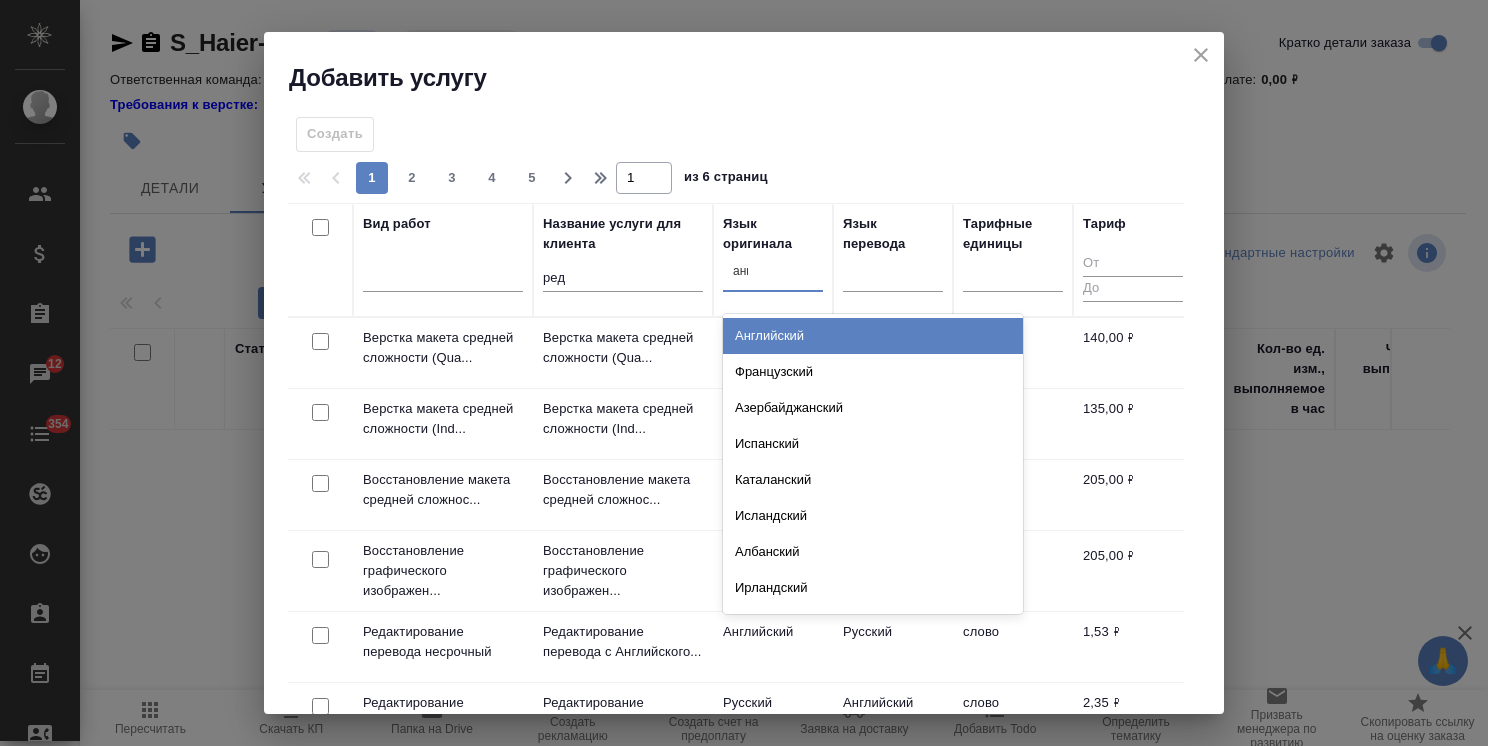 type on "англ" 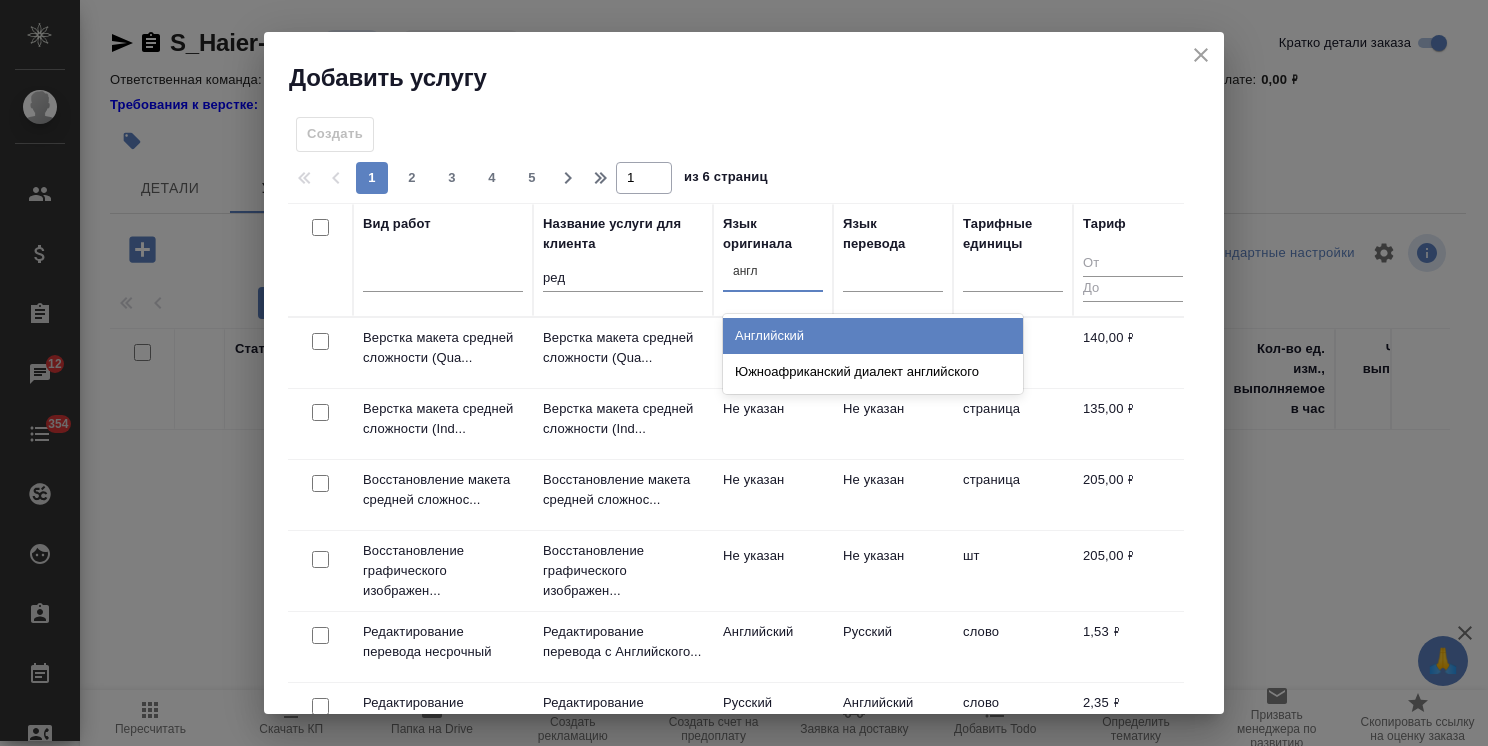click on "Английский" at bounding box center [873, 336] 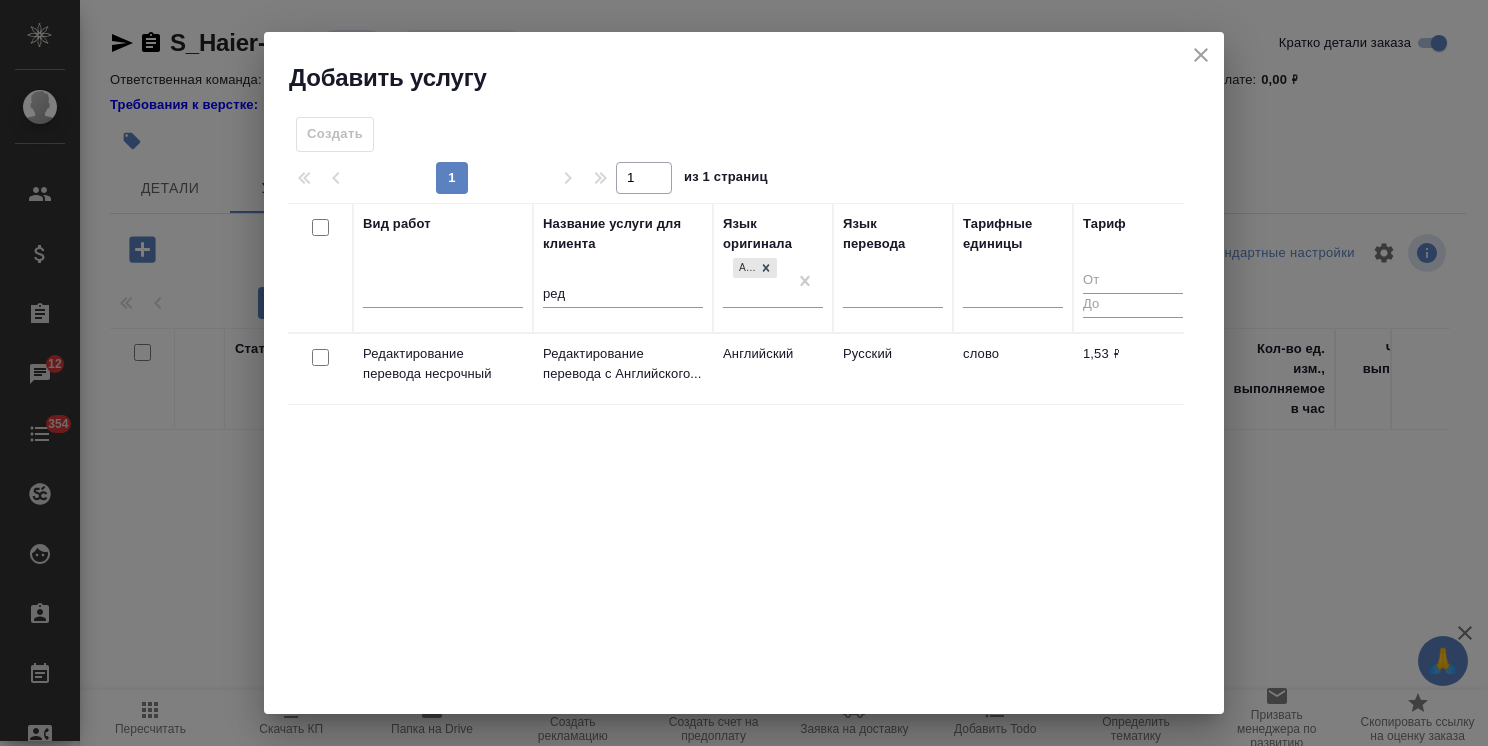 click at bounding box center [320, 357] 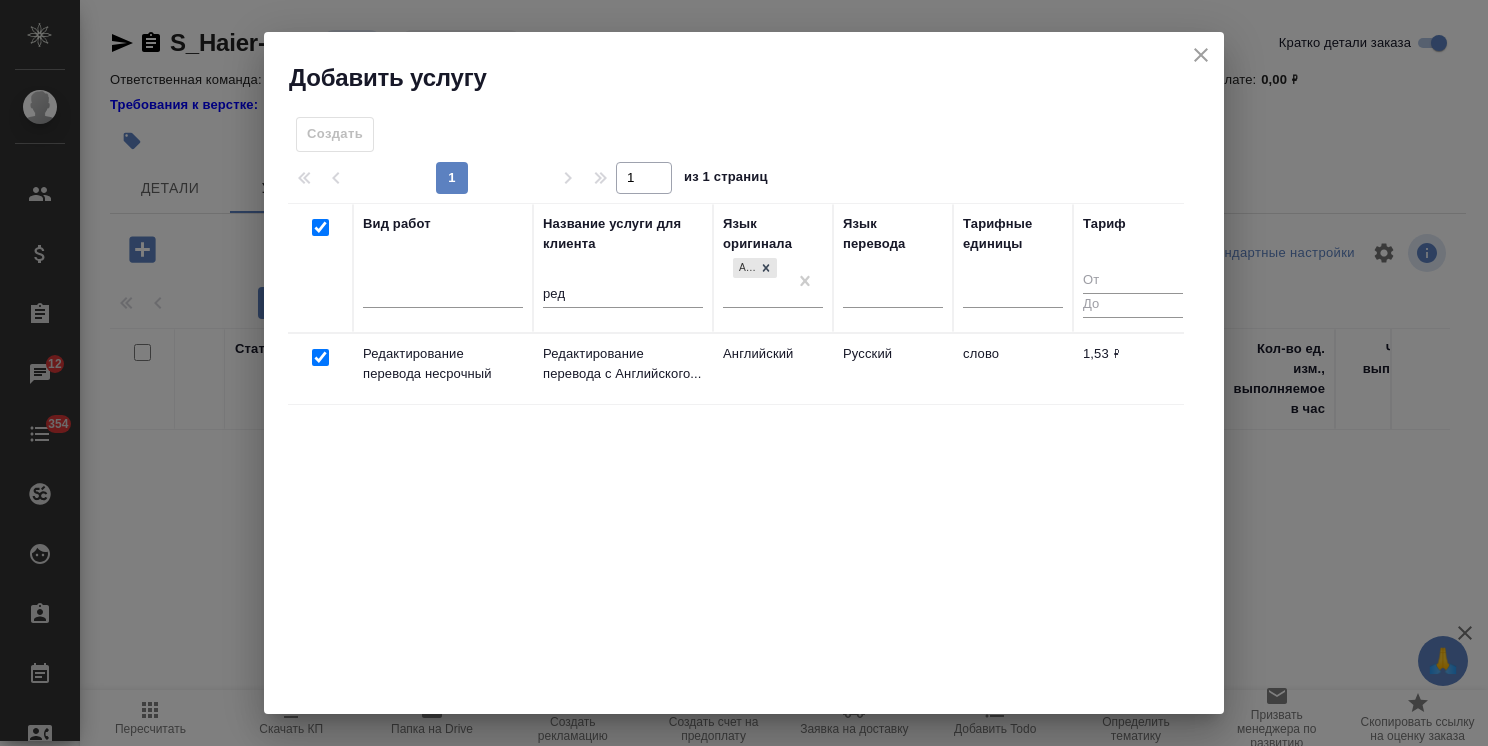 checkbox on "true" 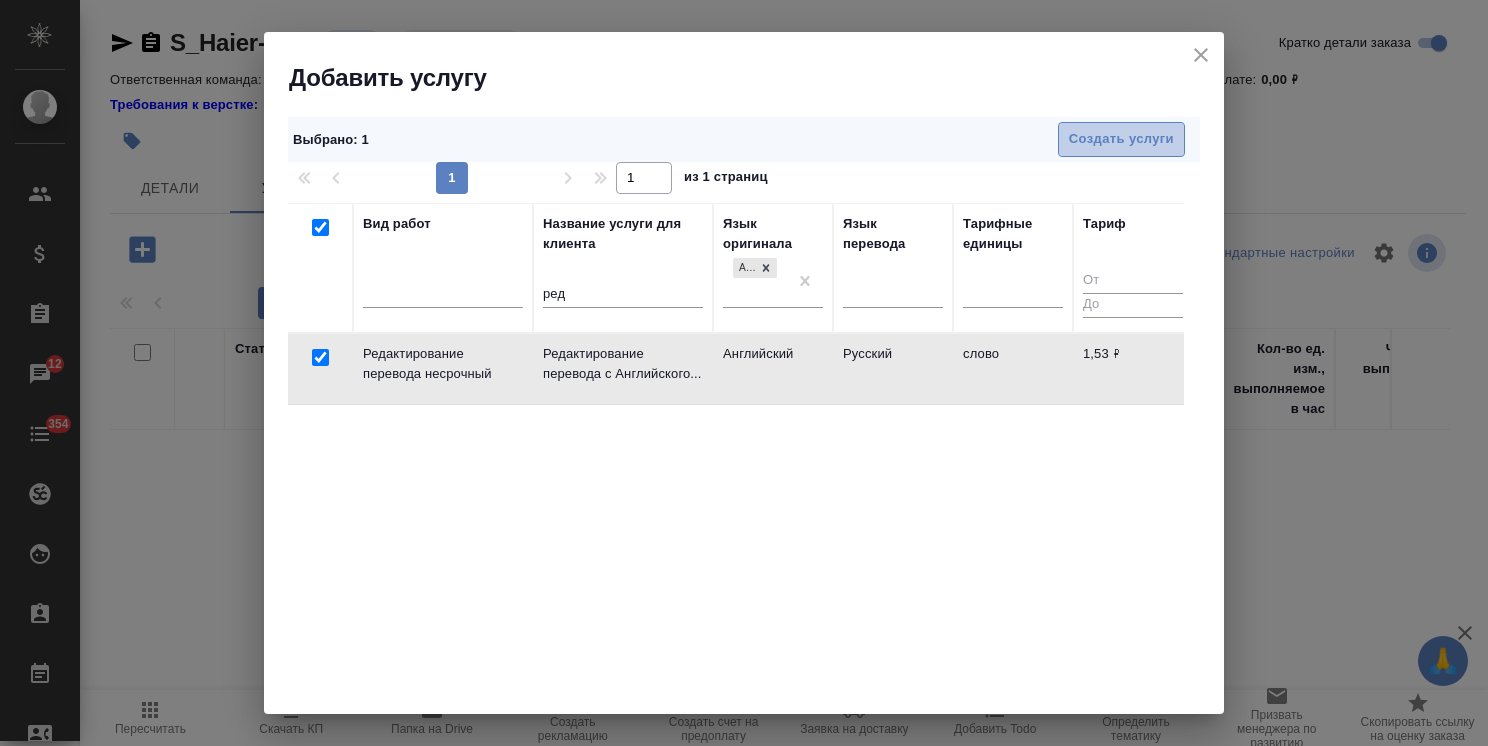 click on "Создать услуги" at bounding box center (1121, 139) 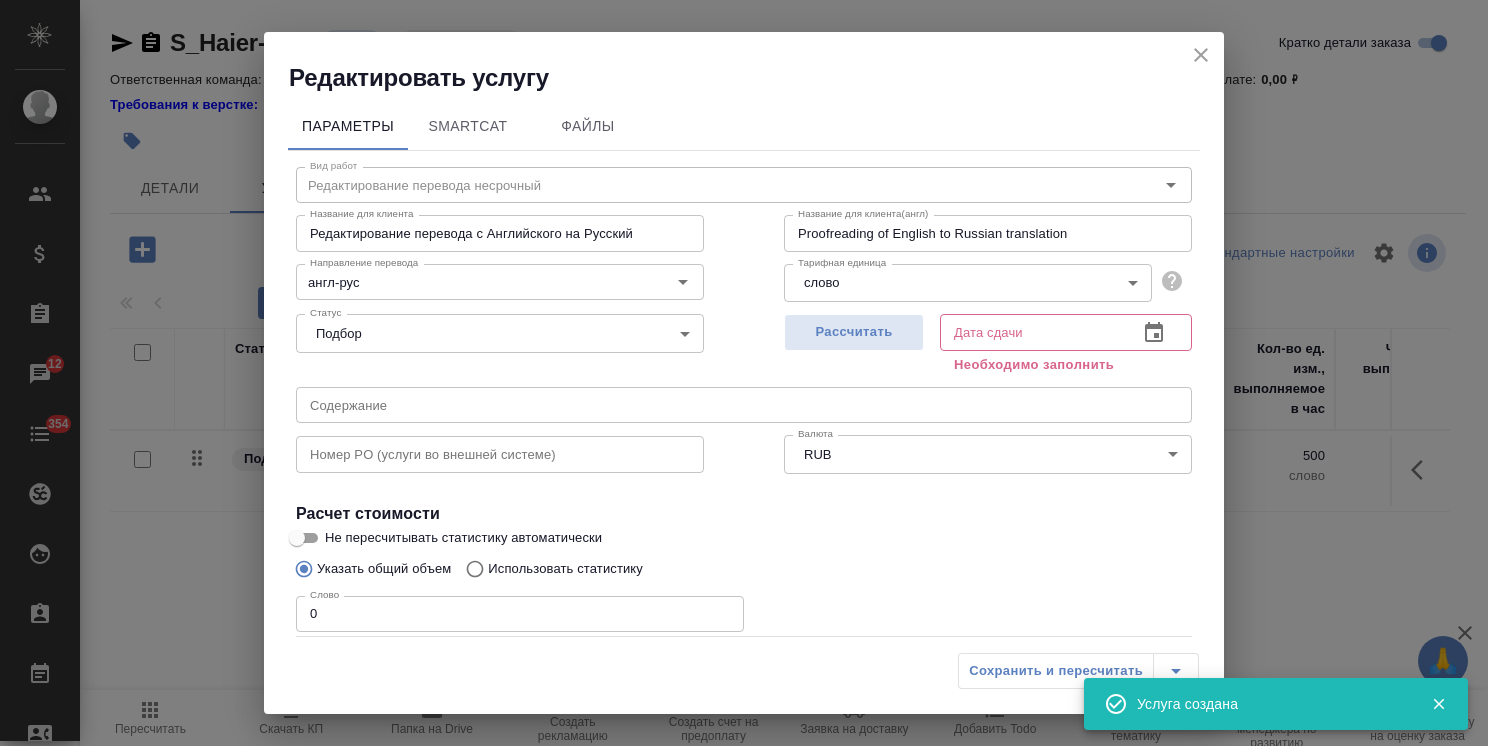 drag, startPoint x: 407, startPoint y: 604, endPoint x: 251, endPoint y: 603, distance: 156.0032 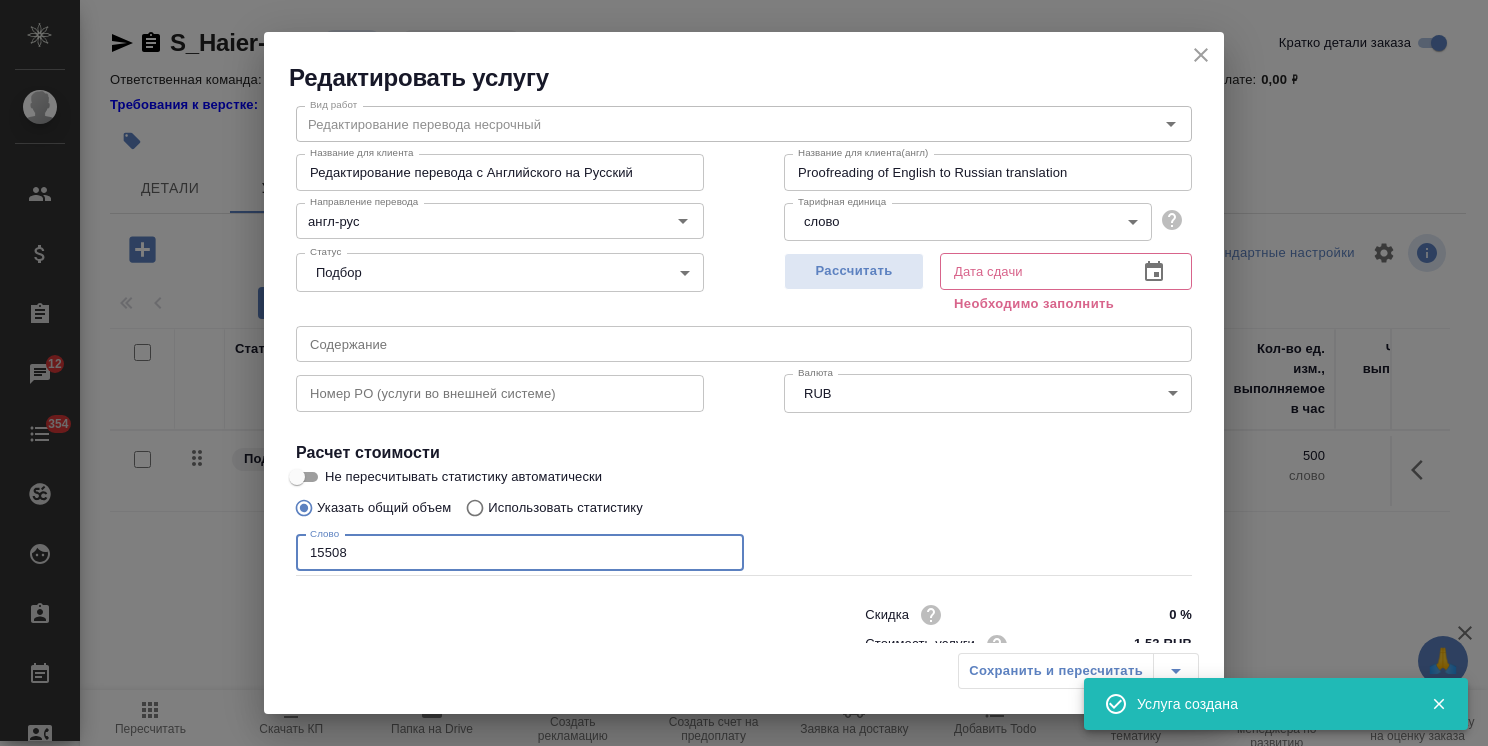 scroll, scrollTop: 120, scrollLeft: 0, axis: vertical 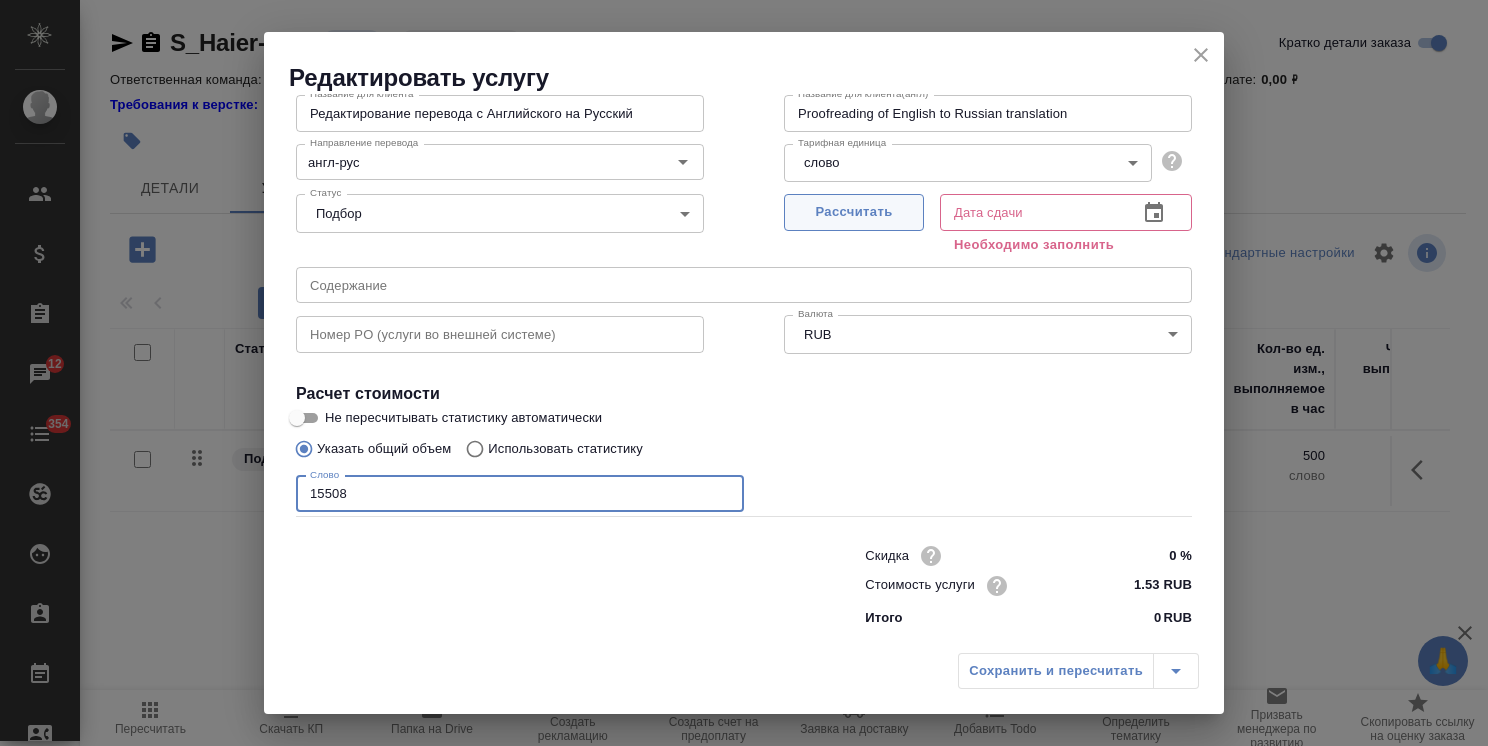 type on "15508" 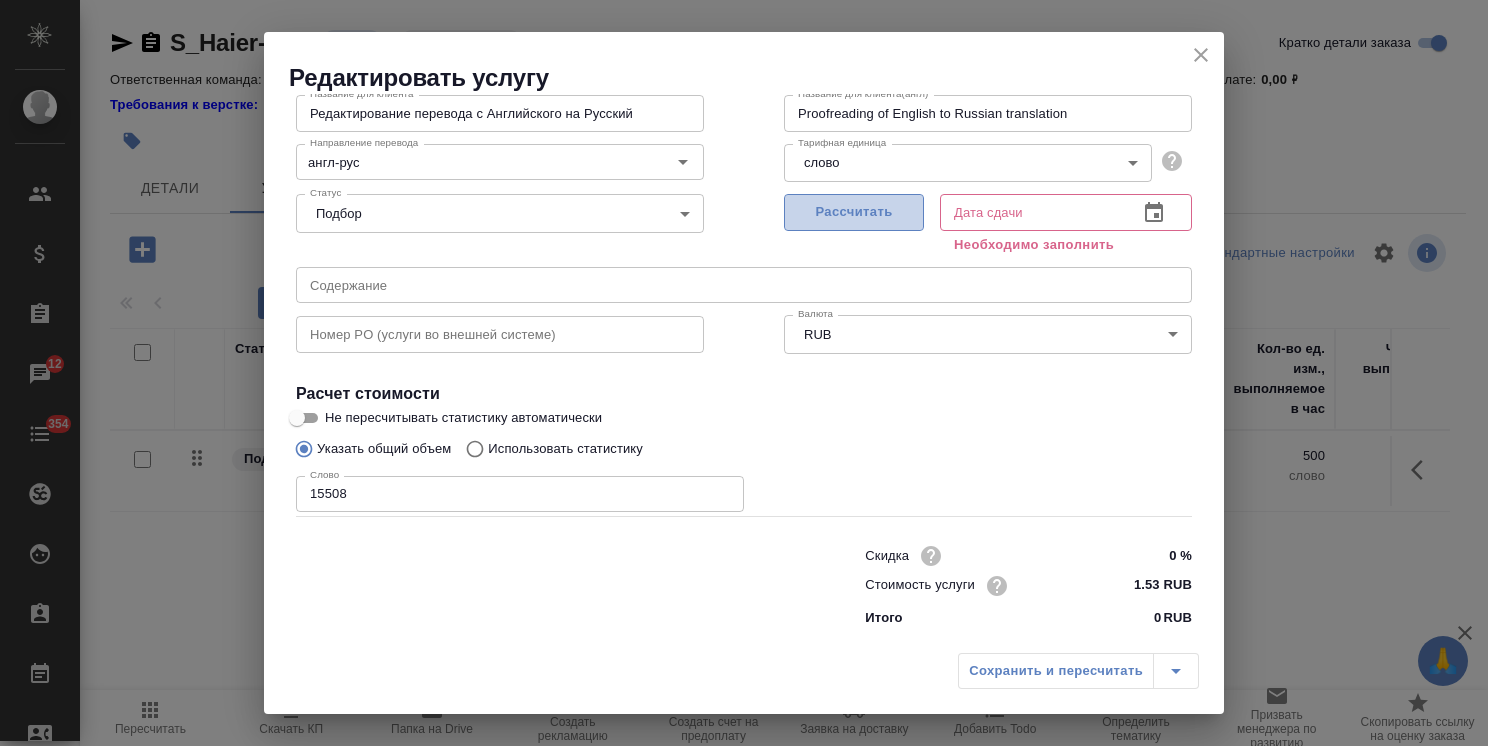 click on "Рассчитать" at bounding box center (854, 212) 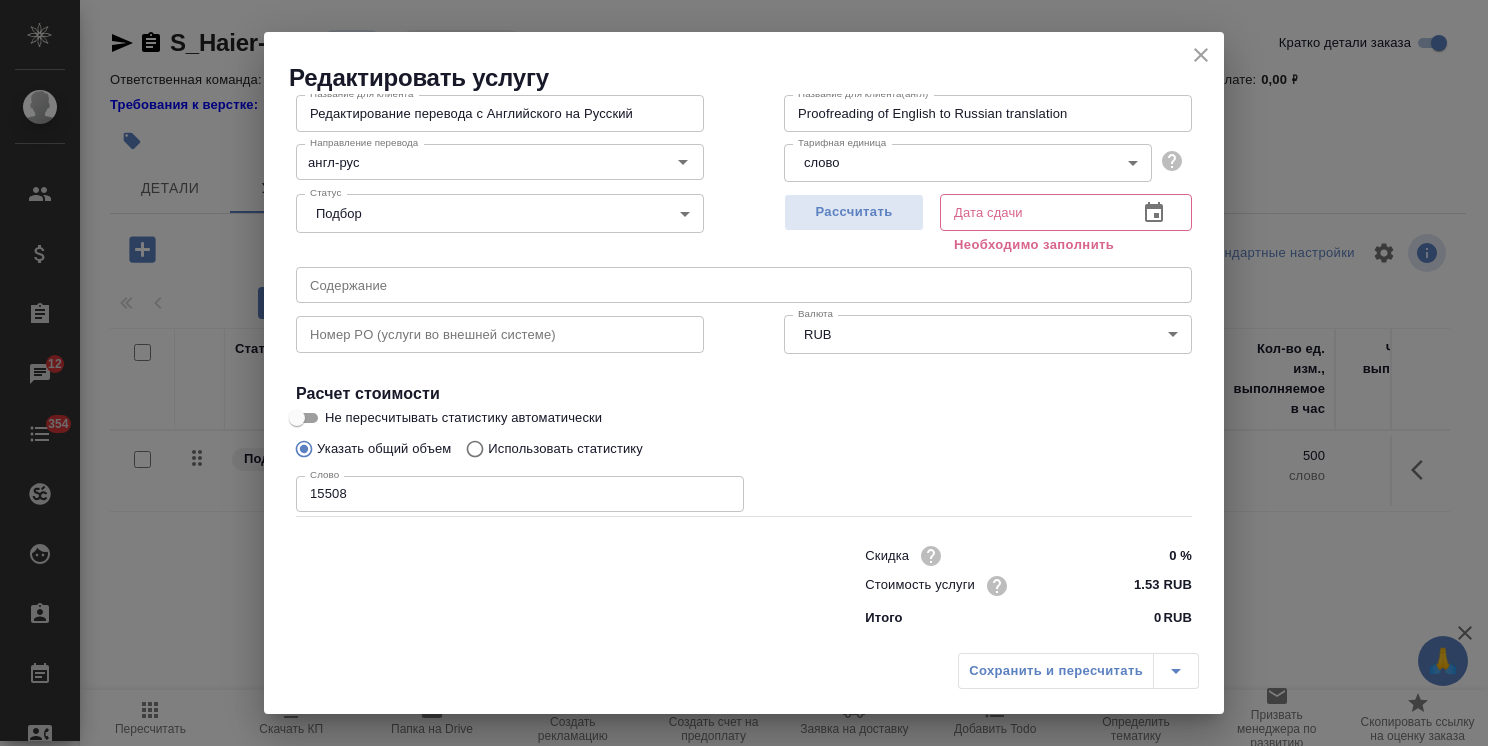 type on "13.08.2025 15:58" 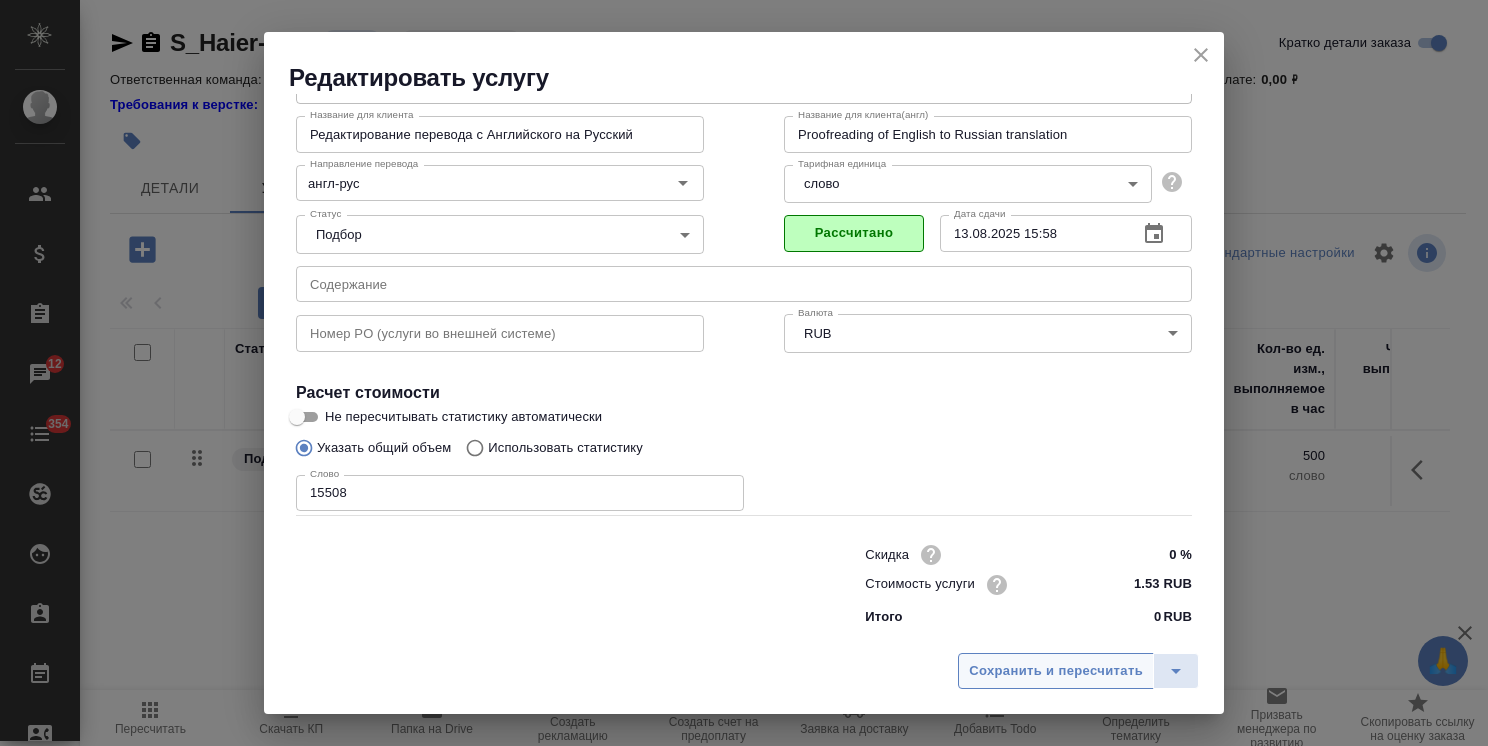 scroll, scrollTop: 98, scrollLeft: 0, axis: vertical 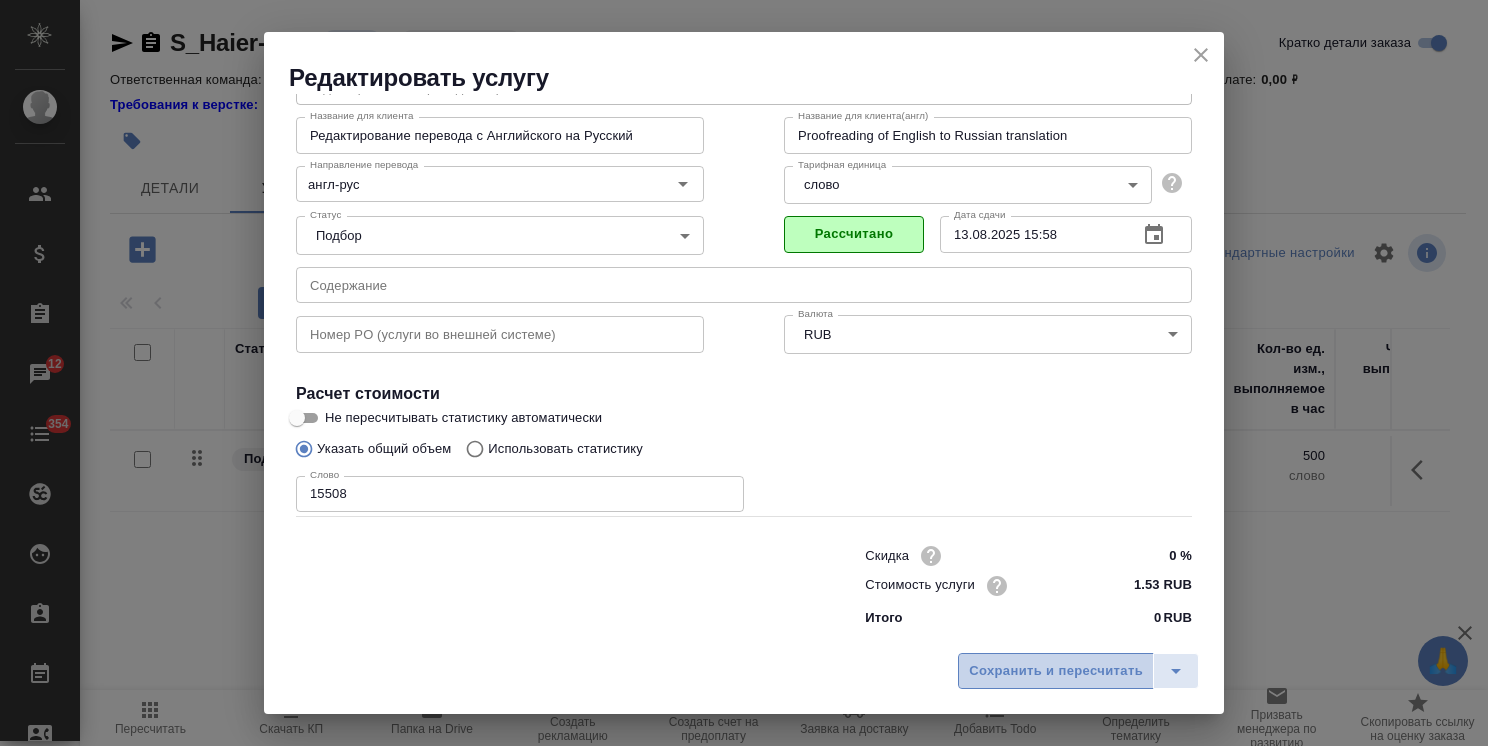 click on "Сохранить и пересчитать" at bounding box center (1056, 671) 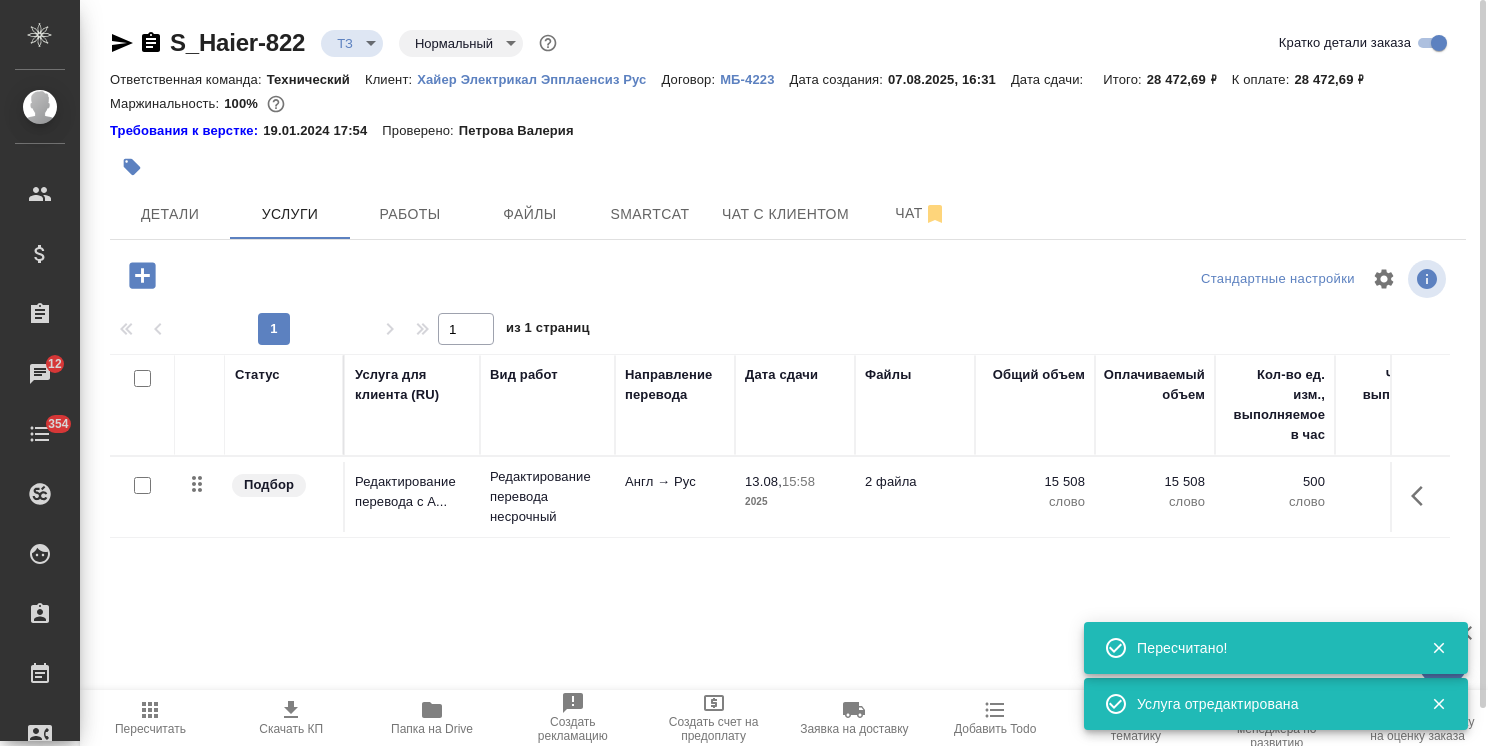 click 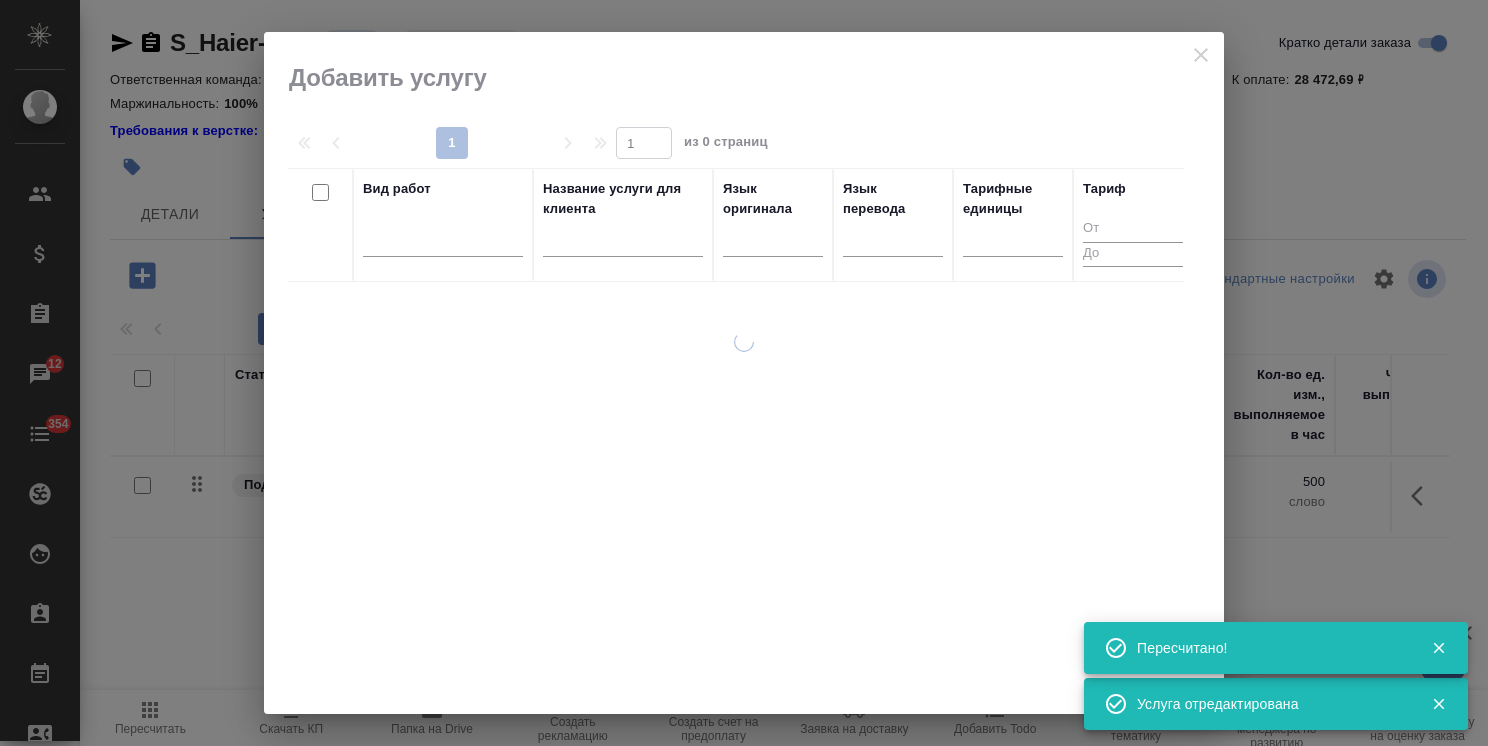 click at bounding box center [623, 244] 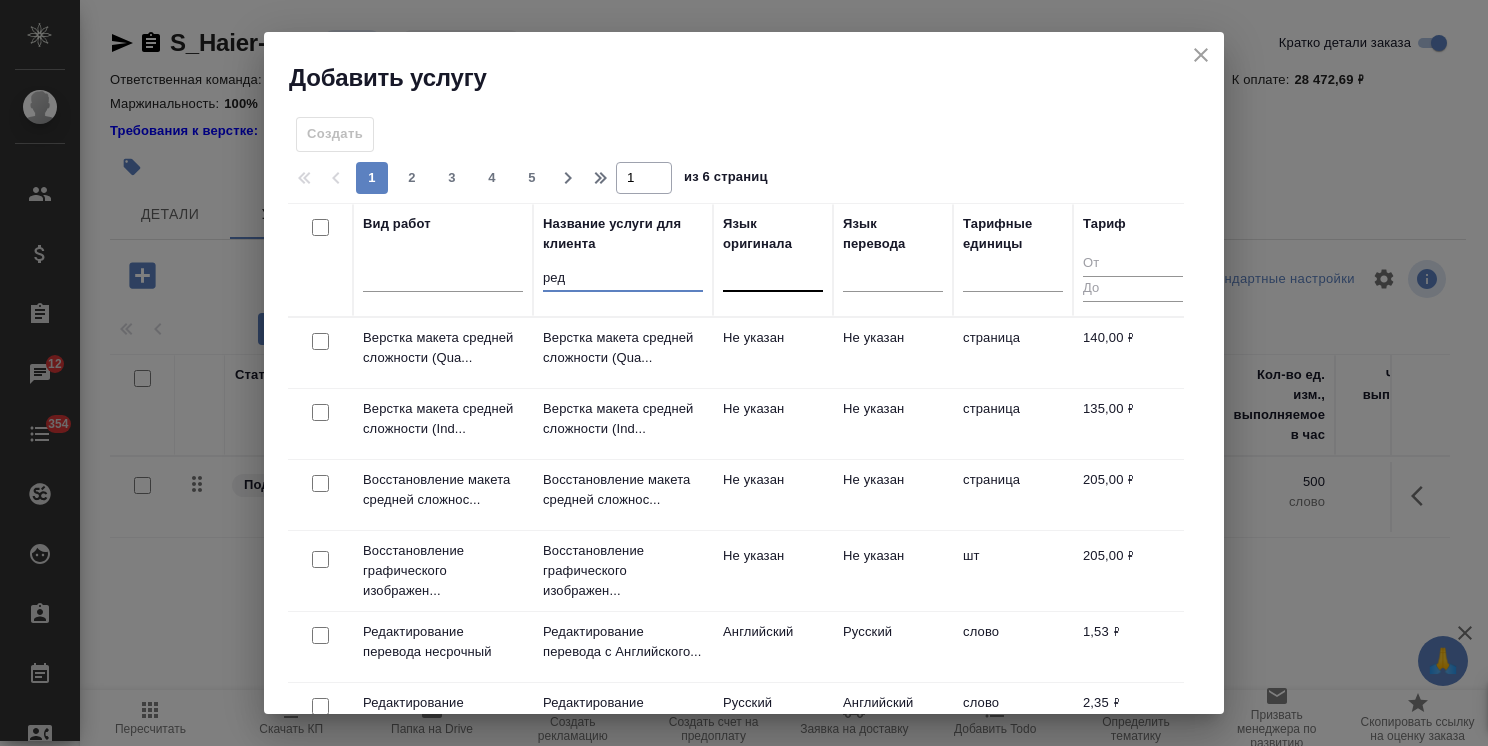 type on "ред" 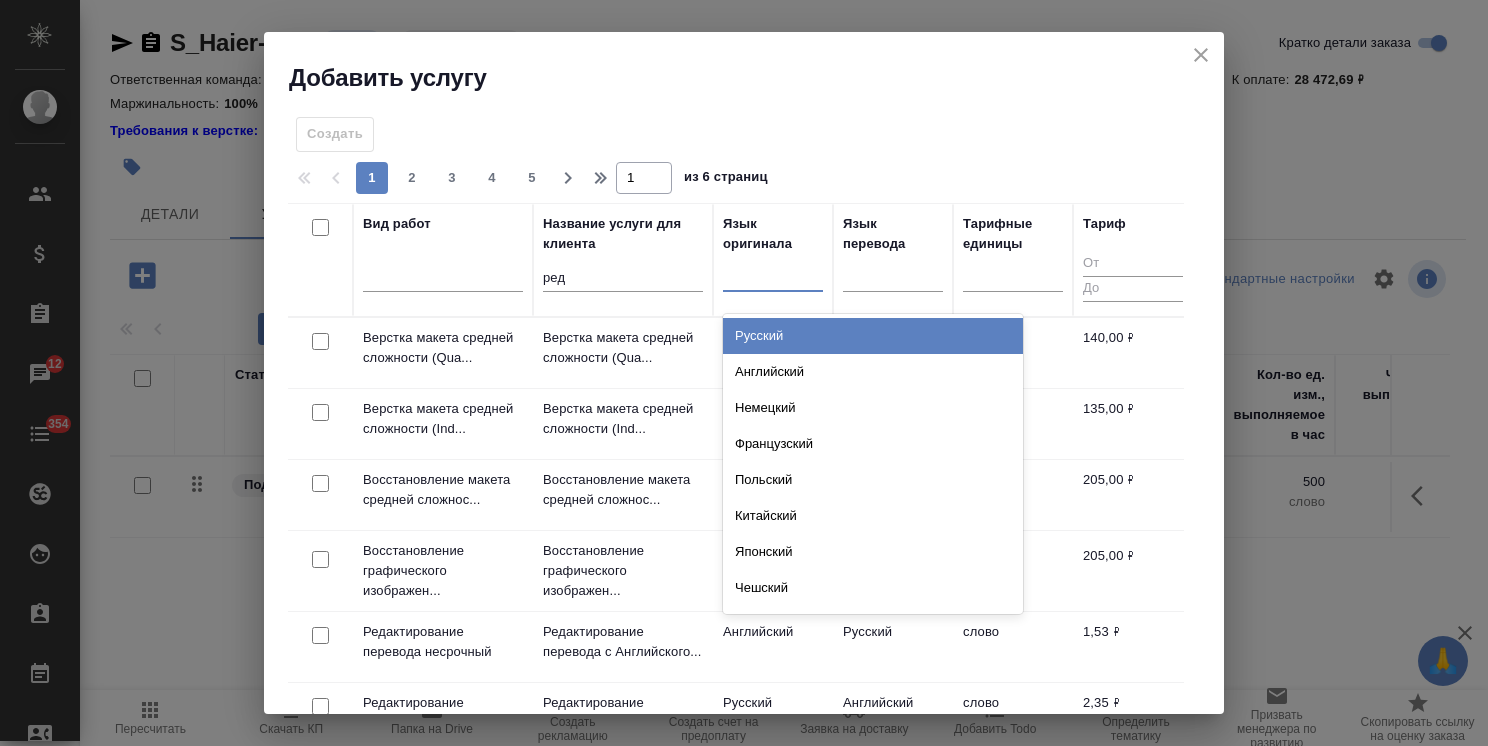 click at bounding box center (734, 271) 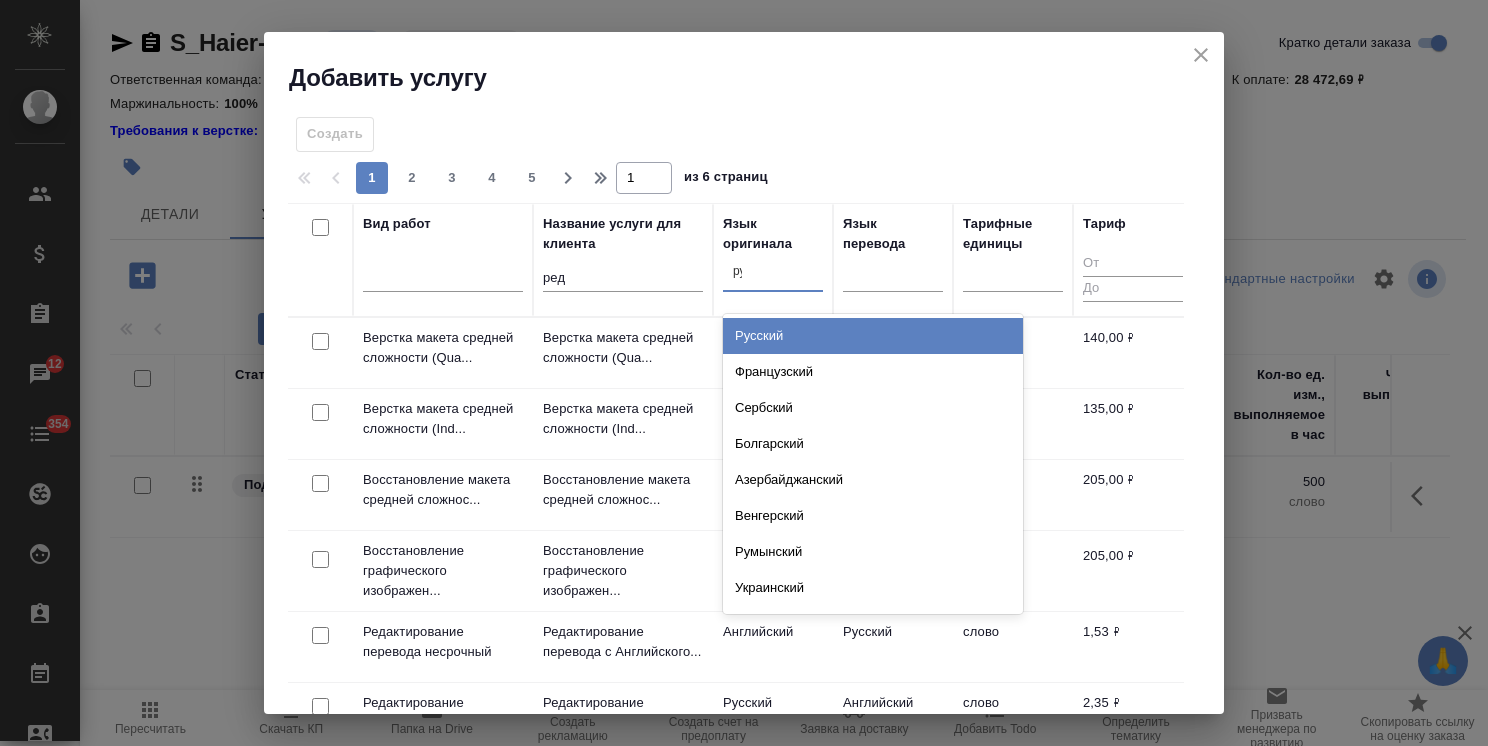 type on "рус" 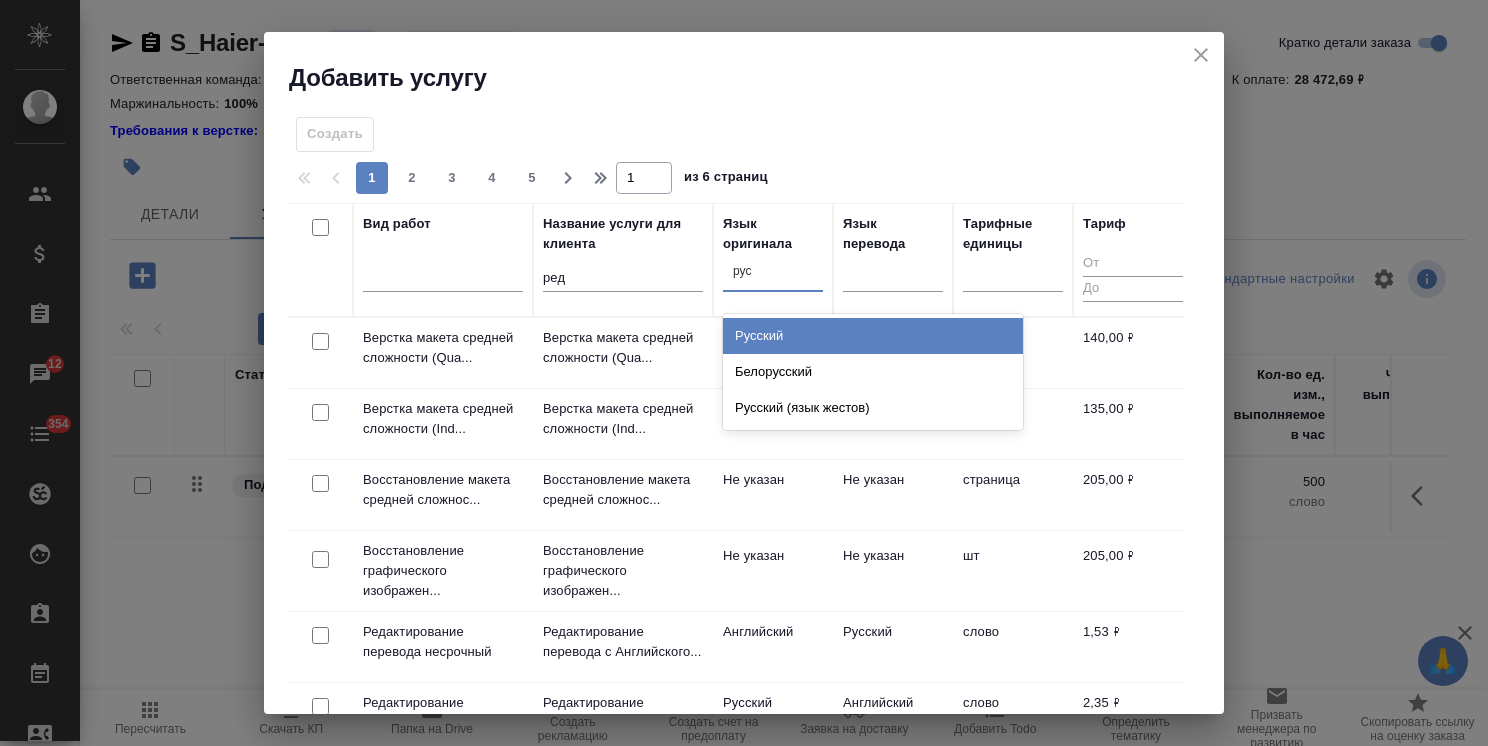 click on "Русский" at bounding box center [873, 336] 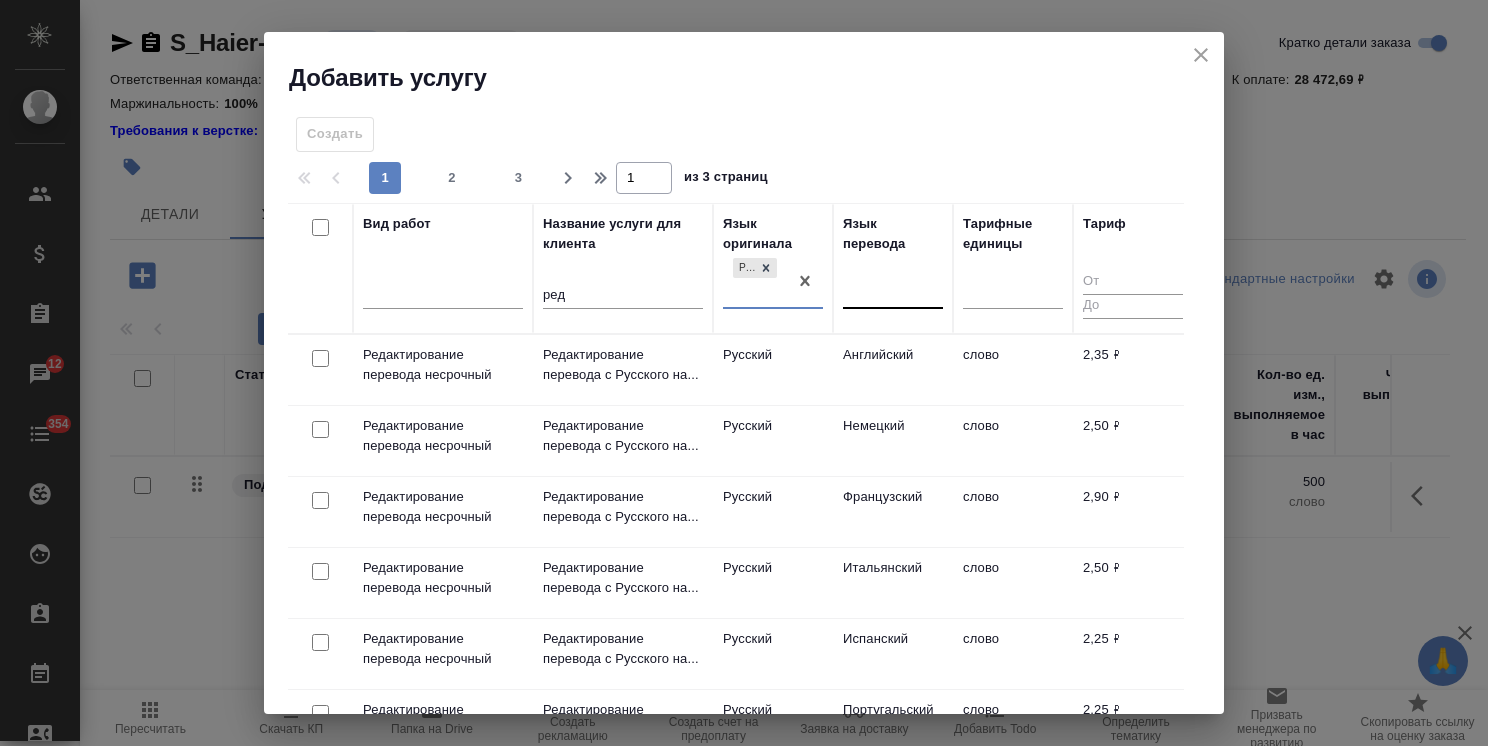 click at bounding box center (893, 289) 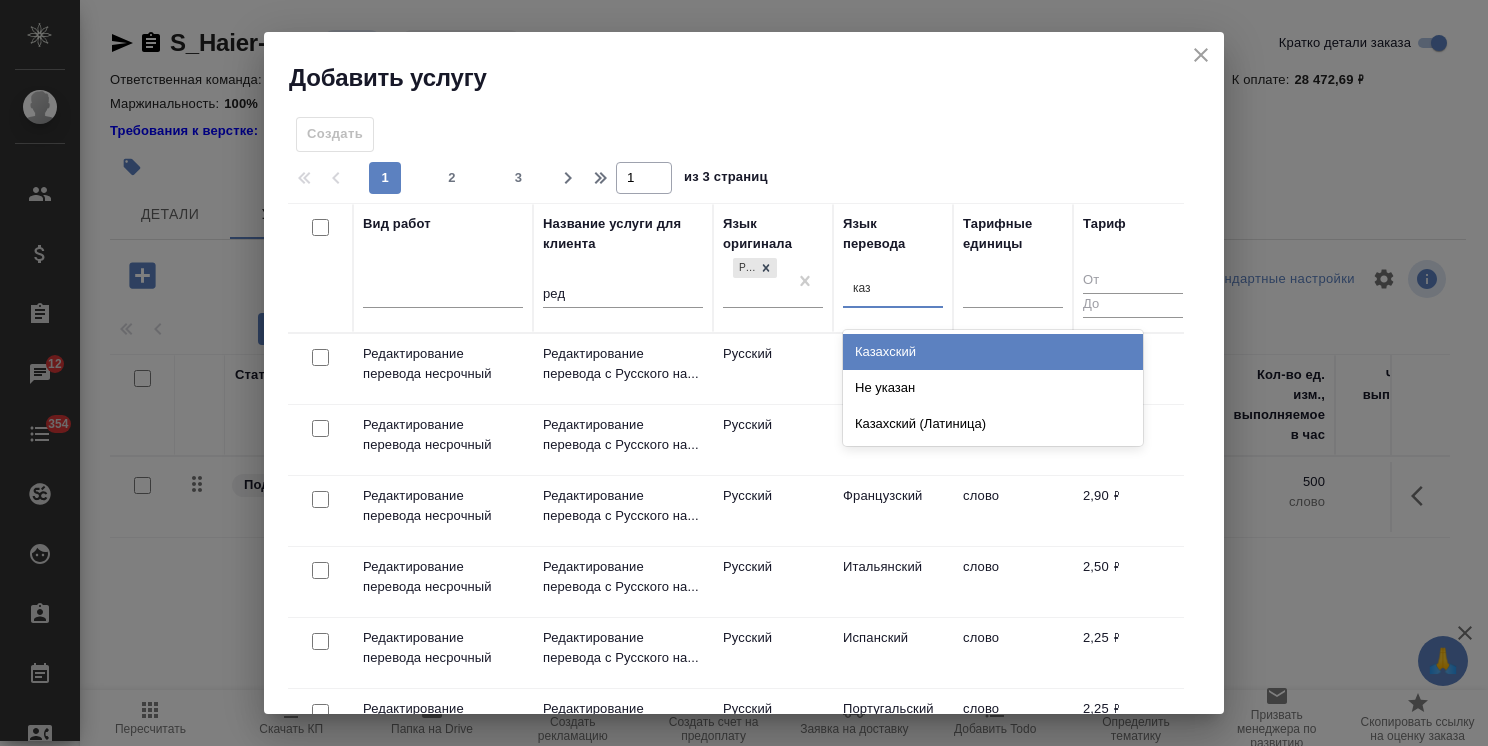 type on "каза" 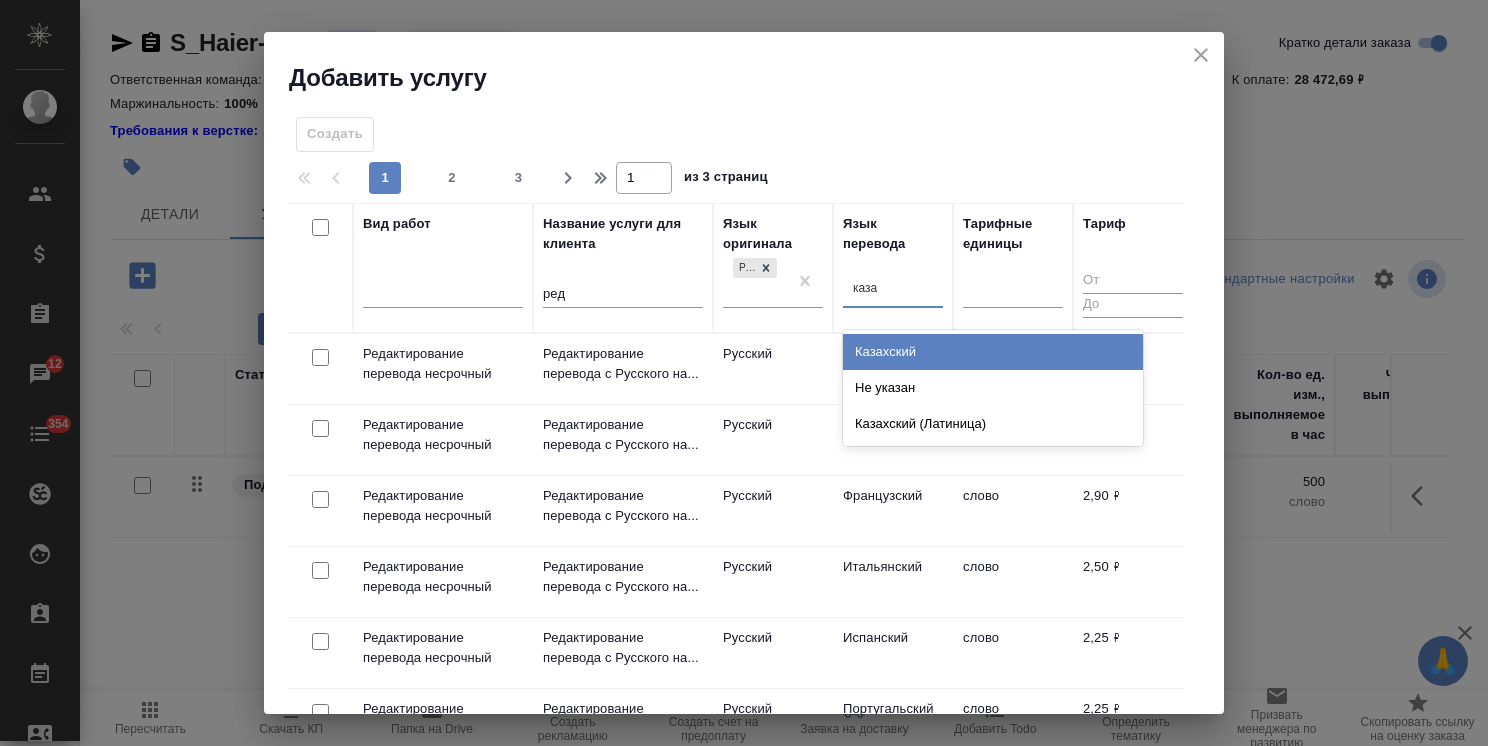 click on "Казахский" at bounding box center [993, 352] 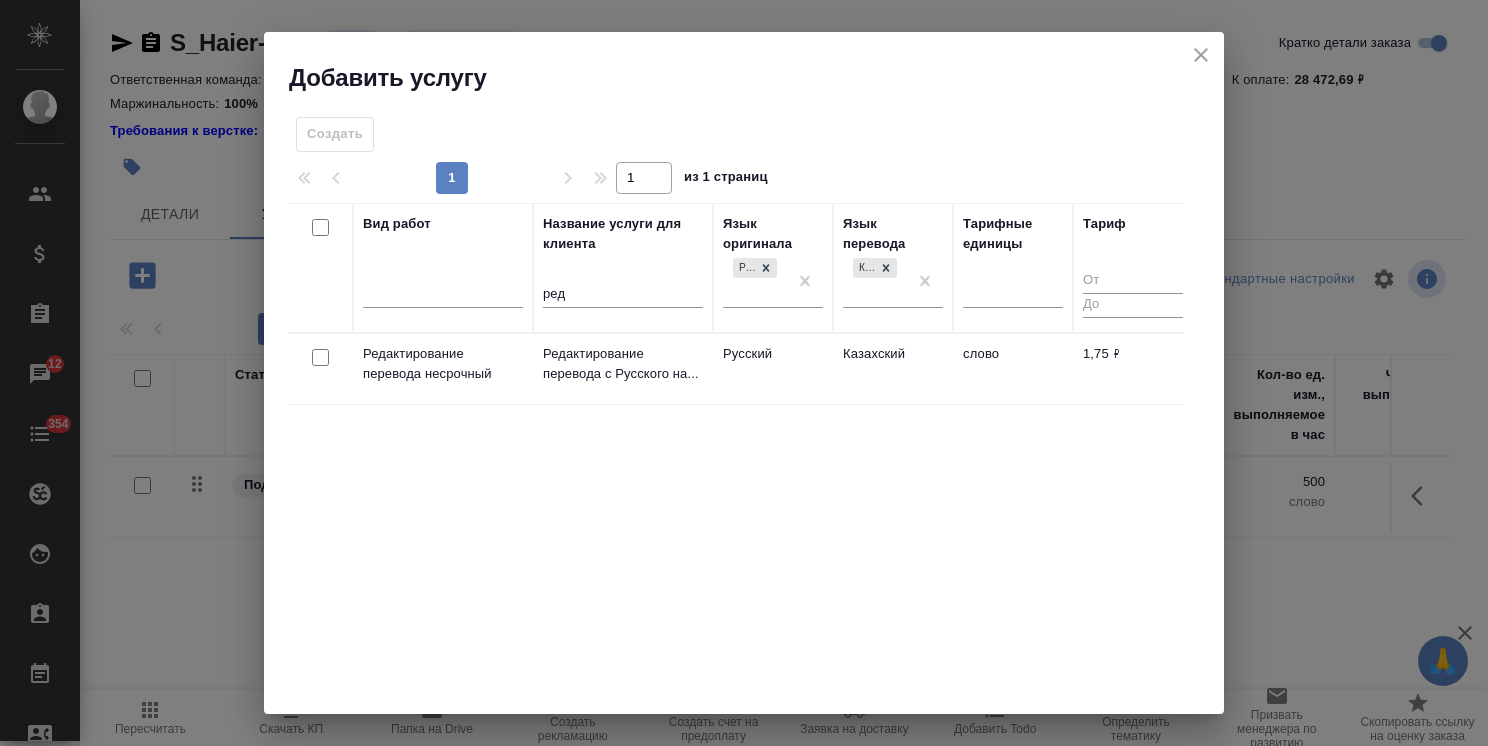 click at bounding box center (320, 357) 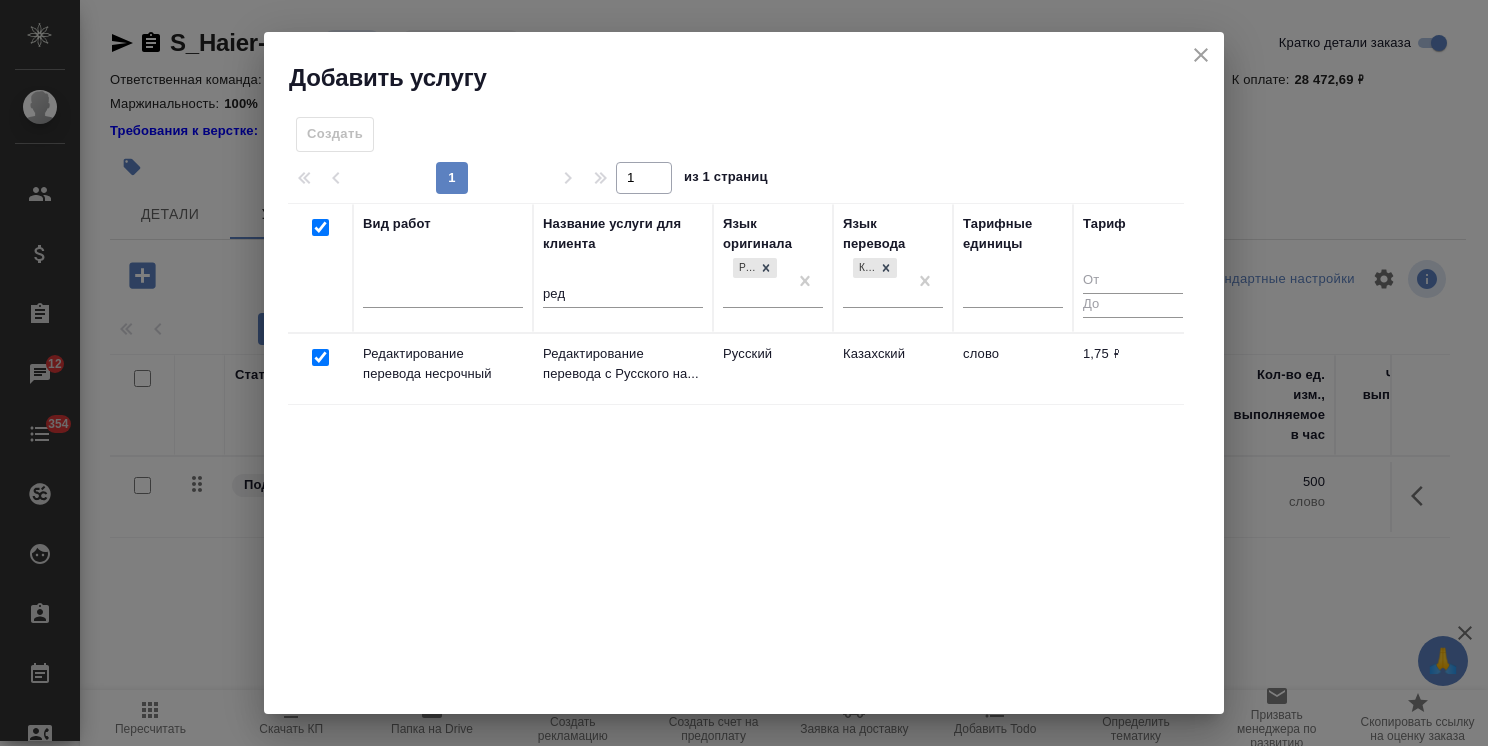 checkbox on "true" 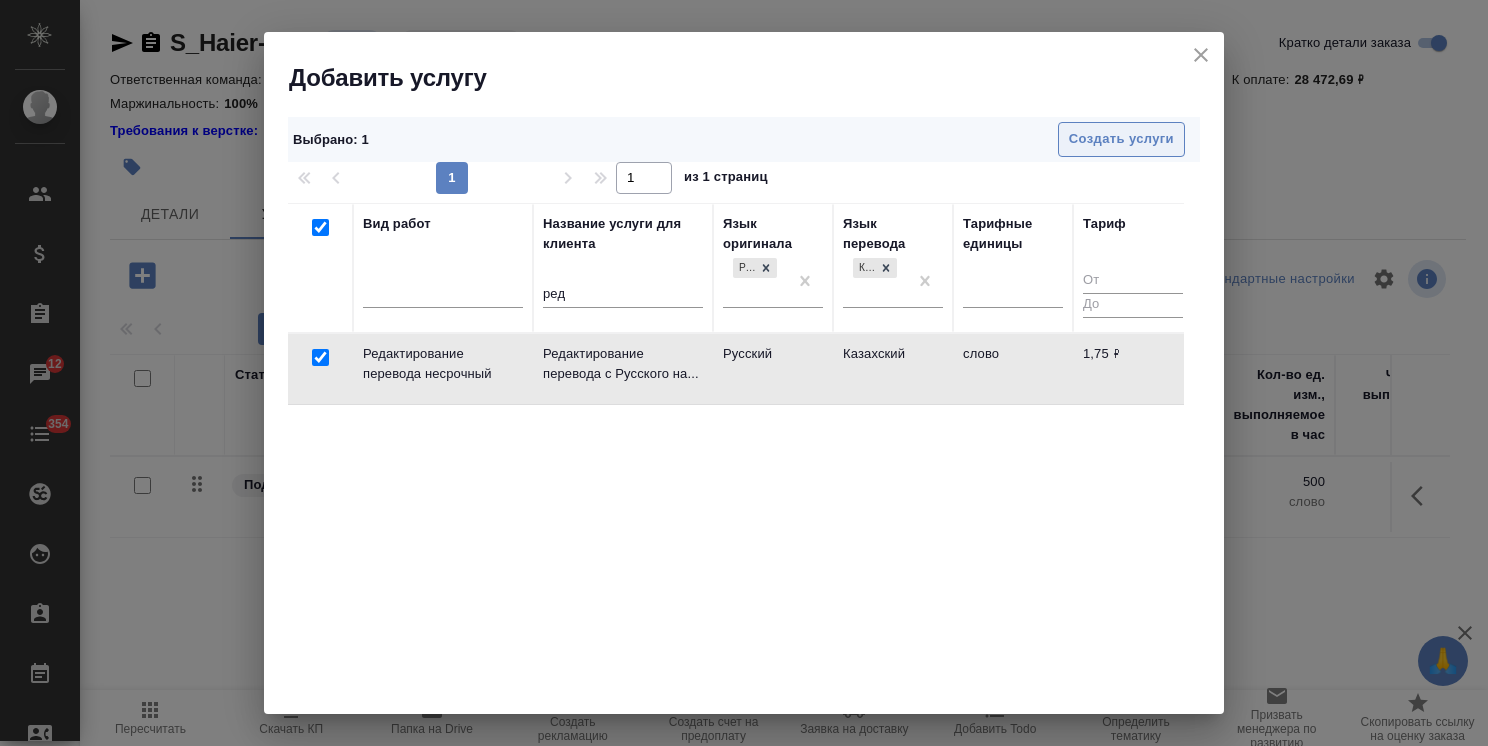 click on "Создать услуги" at bounding box center [1121, 139] 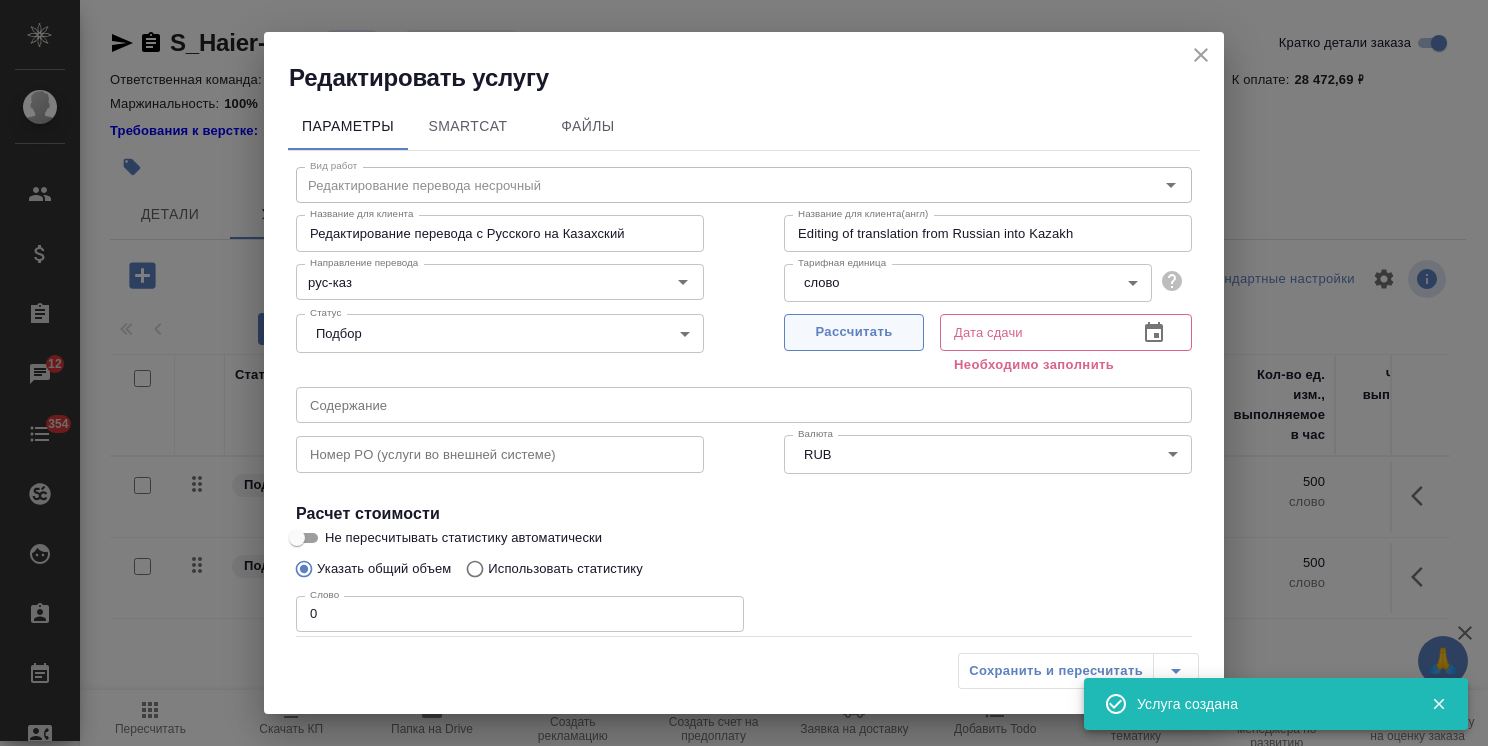 click on "Рассчитать" at bounding box center (854, 332) 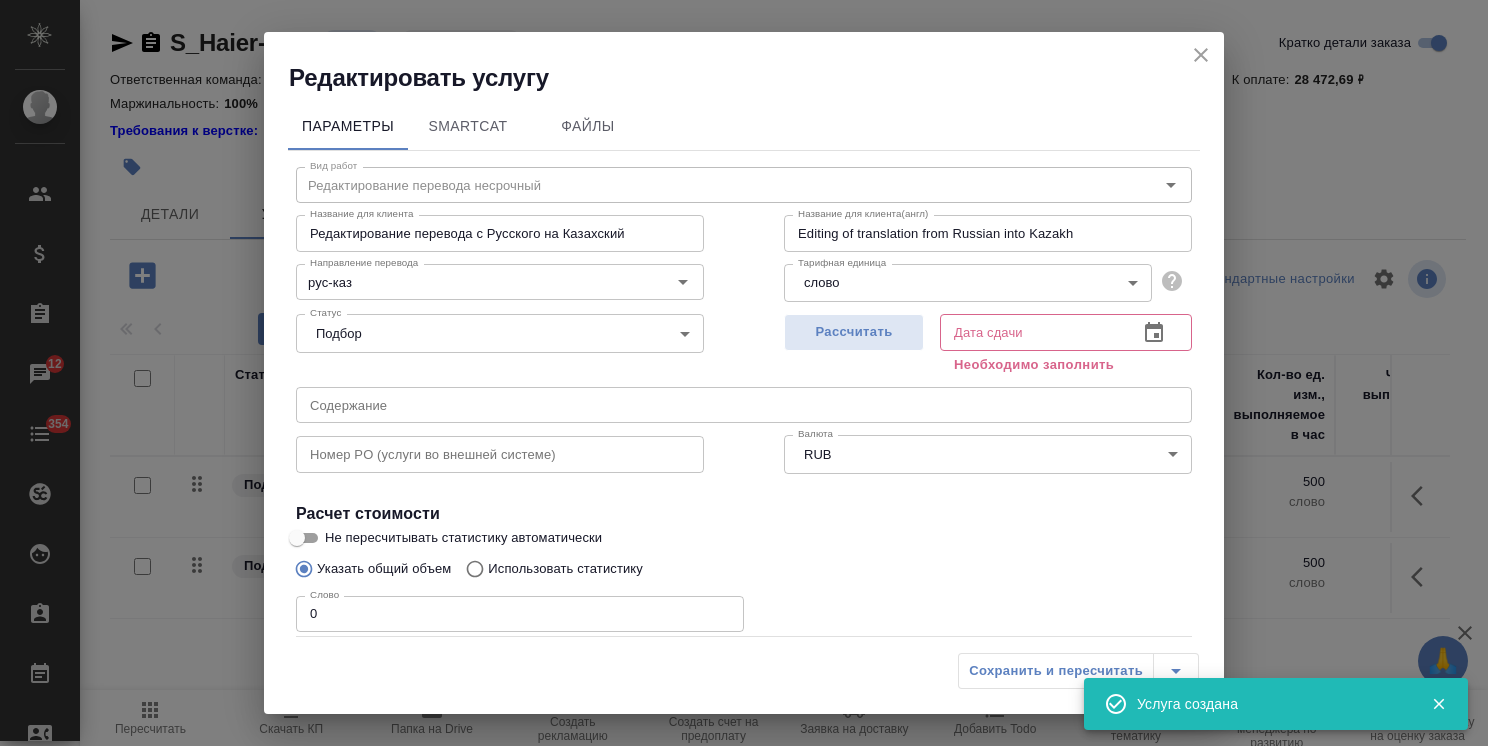 type on "07.08.2025 16:57" 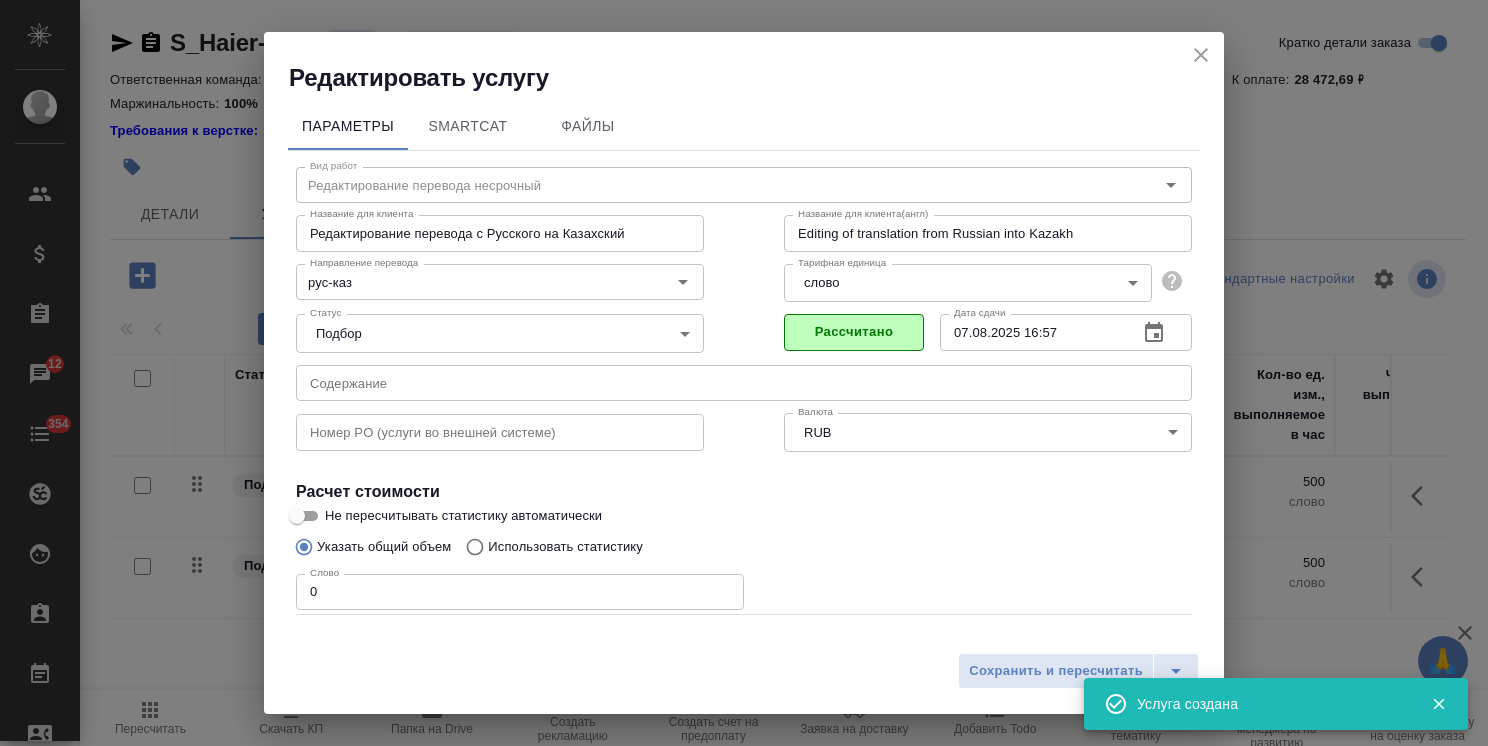 click on "Параметры SmartCat Файлы Вид работ Редактирование перевода несрочный Вид работ Название для клиента Редактирование перевода с Русского на Казахский Название для клиента Название для клиента(англ) Editing of translation from Russian into Kazakh Название для клиента(англ) Направление перевода рус-каз Направление перевода Тарифная единица слово 5a8b1489cc6b4906c91bfd90 Тарифная единица Статус Подбор none Статус Рассчитано Дата сдачи 07.08.2025 16:57 Дата сдачи Содержание Содержание Номер PO (услуги во внешней системе) Номер PO (услуги во внешней системе) Валюта RUB RUB Валюта Расчет стоимости Слово 0 0 % 0" at bounding box center [744, 368] 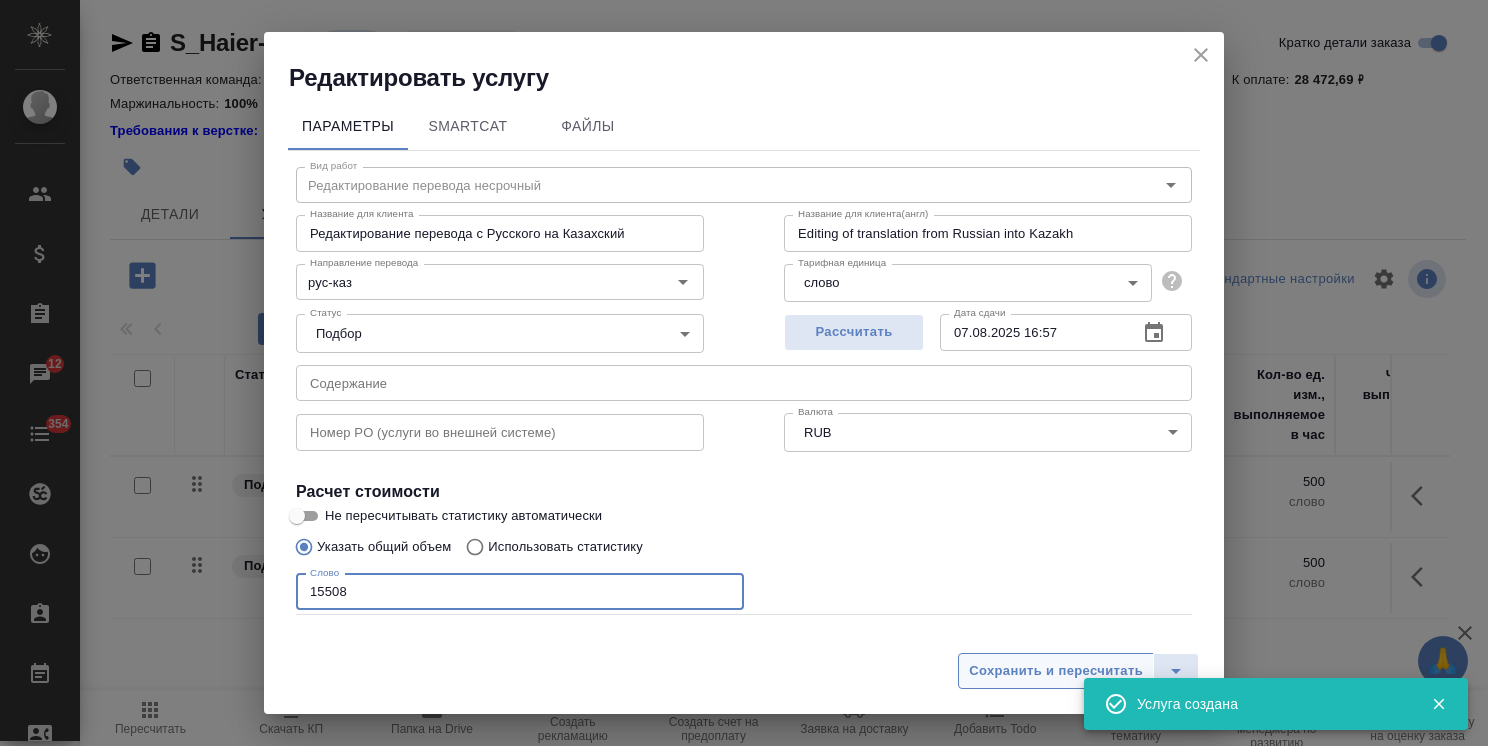 type on "15508" 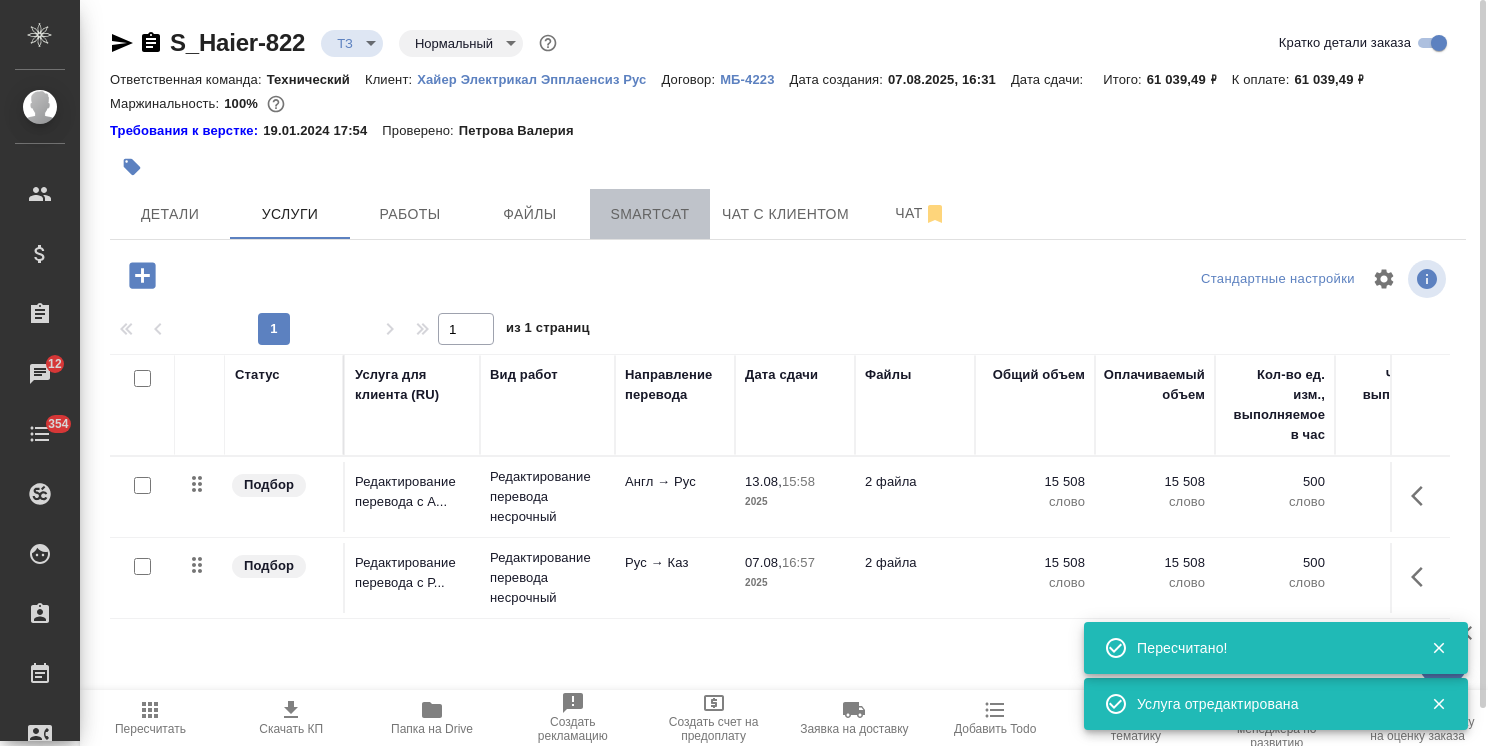 click on "Smartcat" at bounding box center (650, 214) 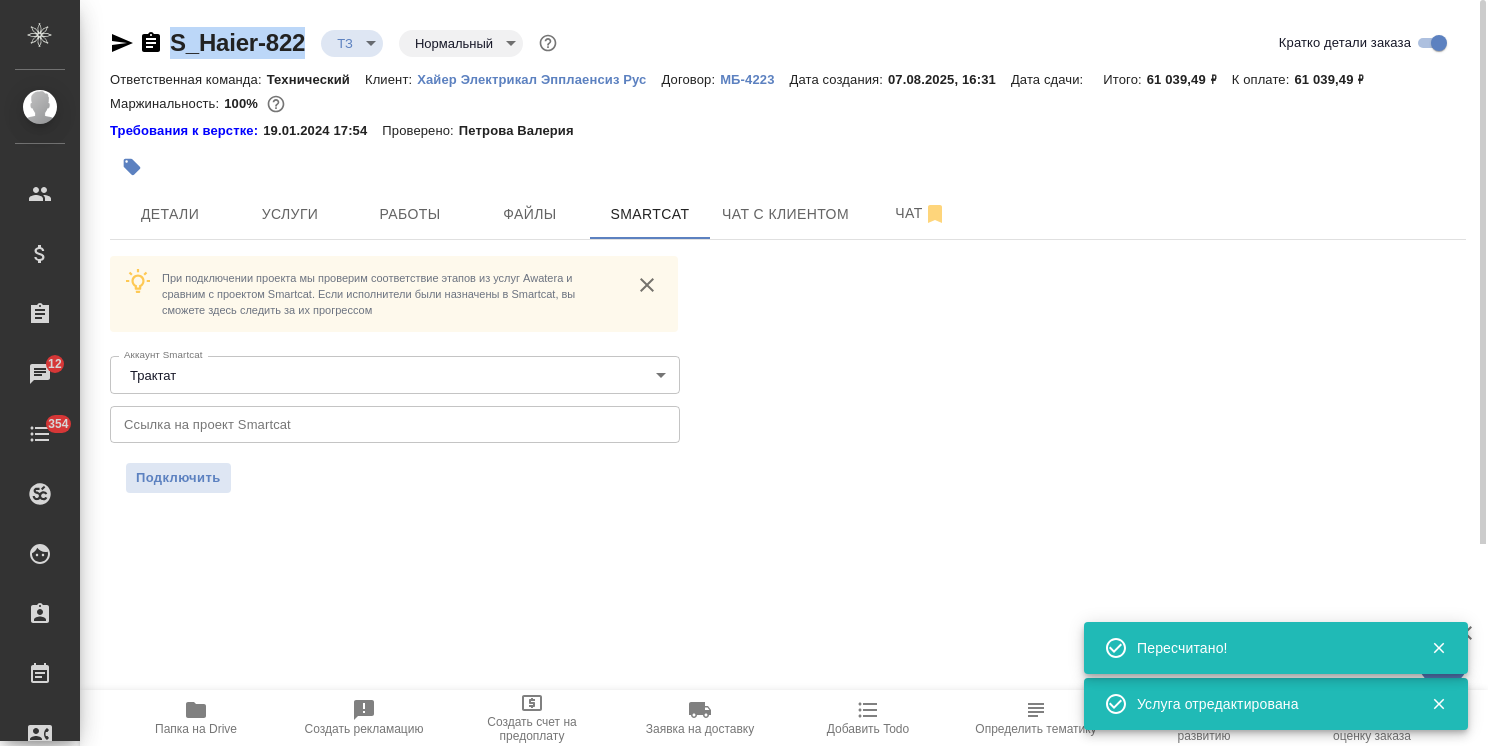 drag, startPoint x: 307, startPoint y: 24, endPoint x: 168, endPoint y: 22, distance: 139.01439 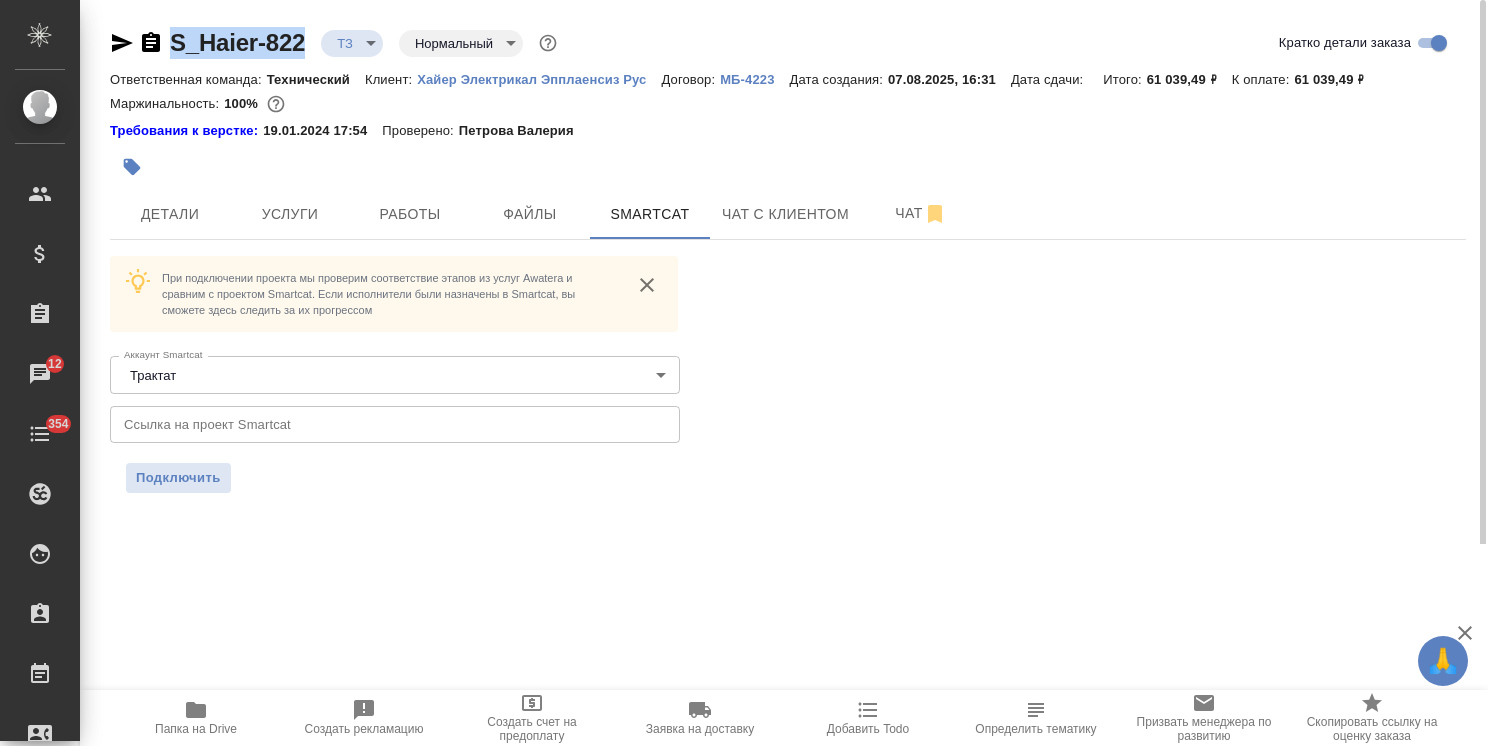 click at bounding box center (395, 424) 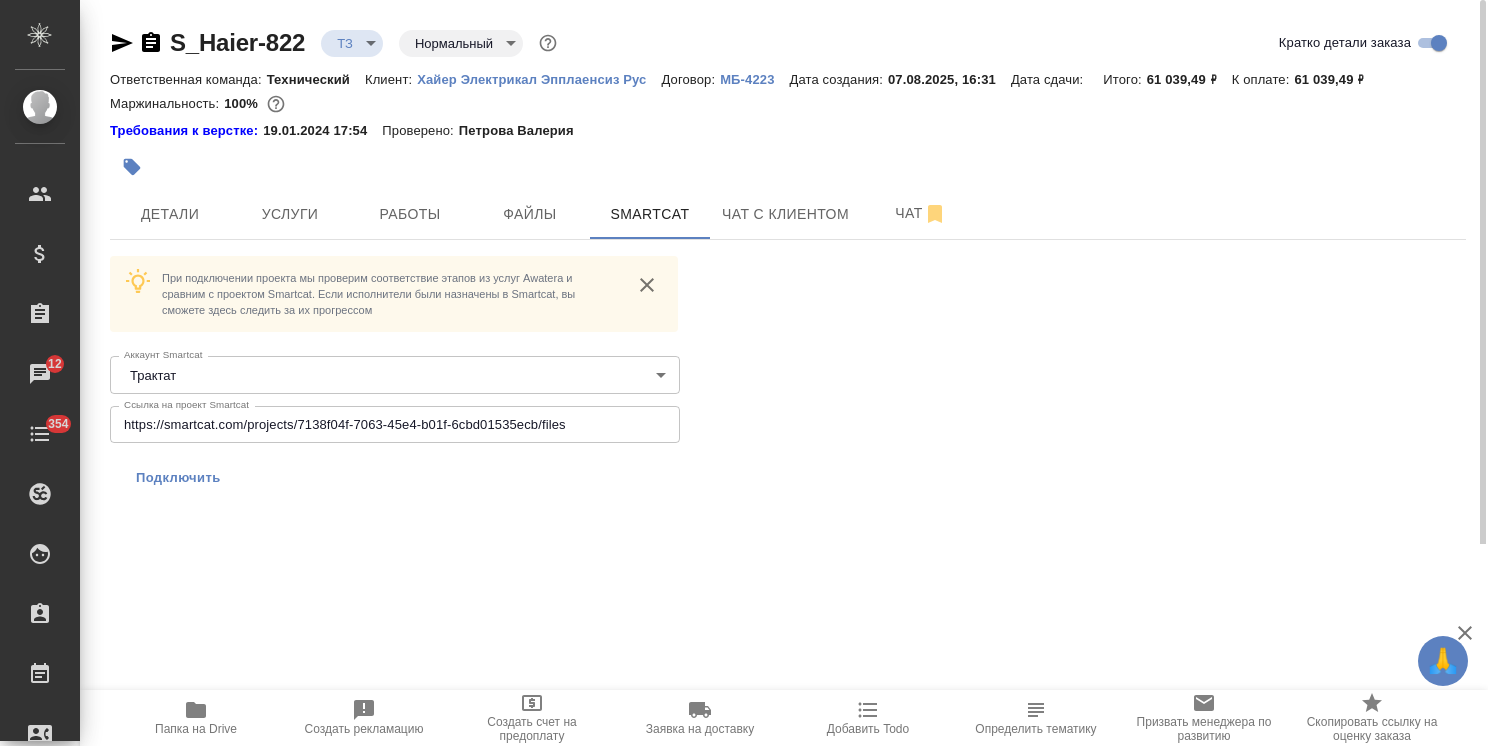 click on "Подключить" at bounding box center [178, 478] 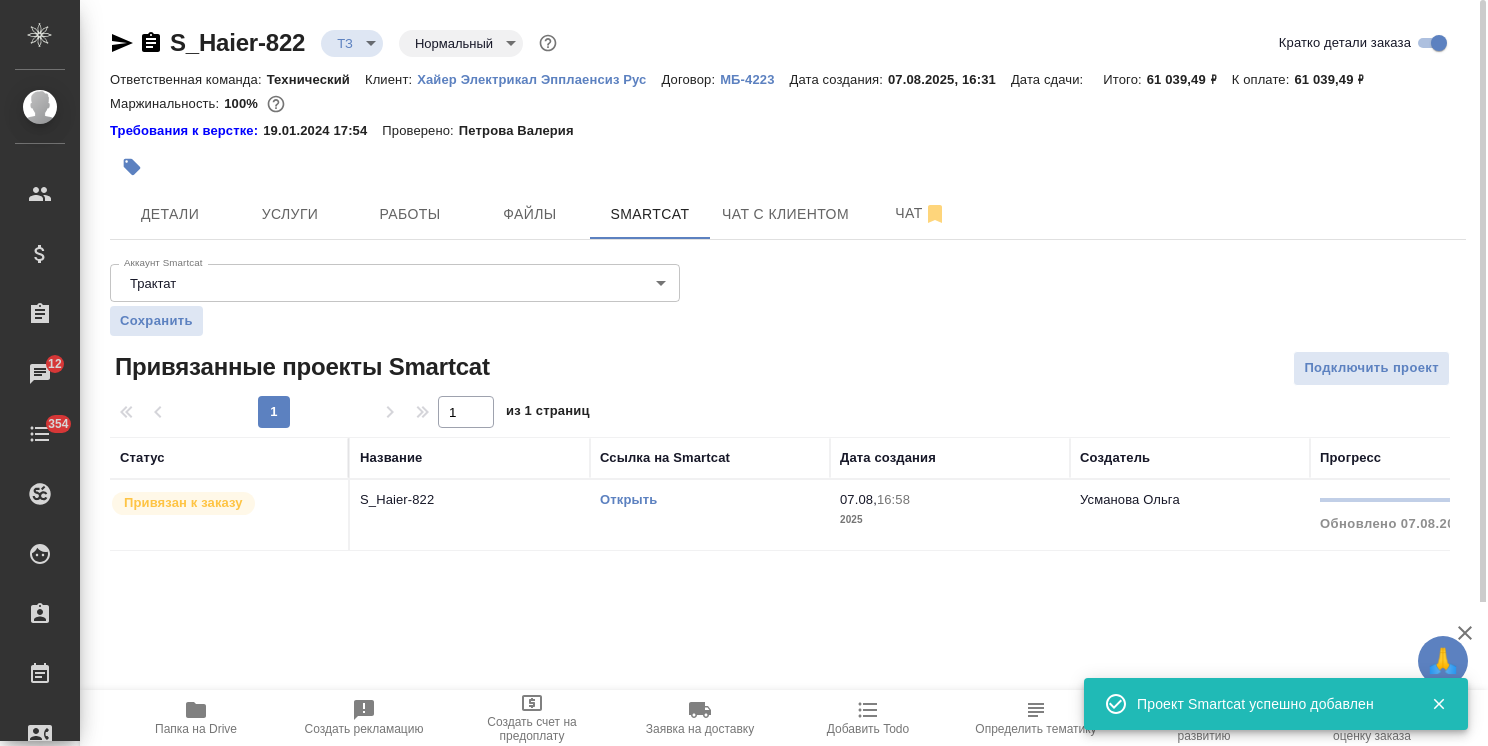 click on "Открыть" at bounding box center (628, 499) 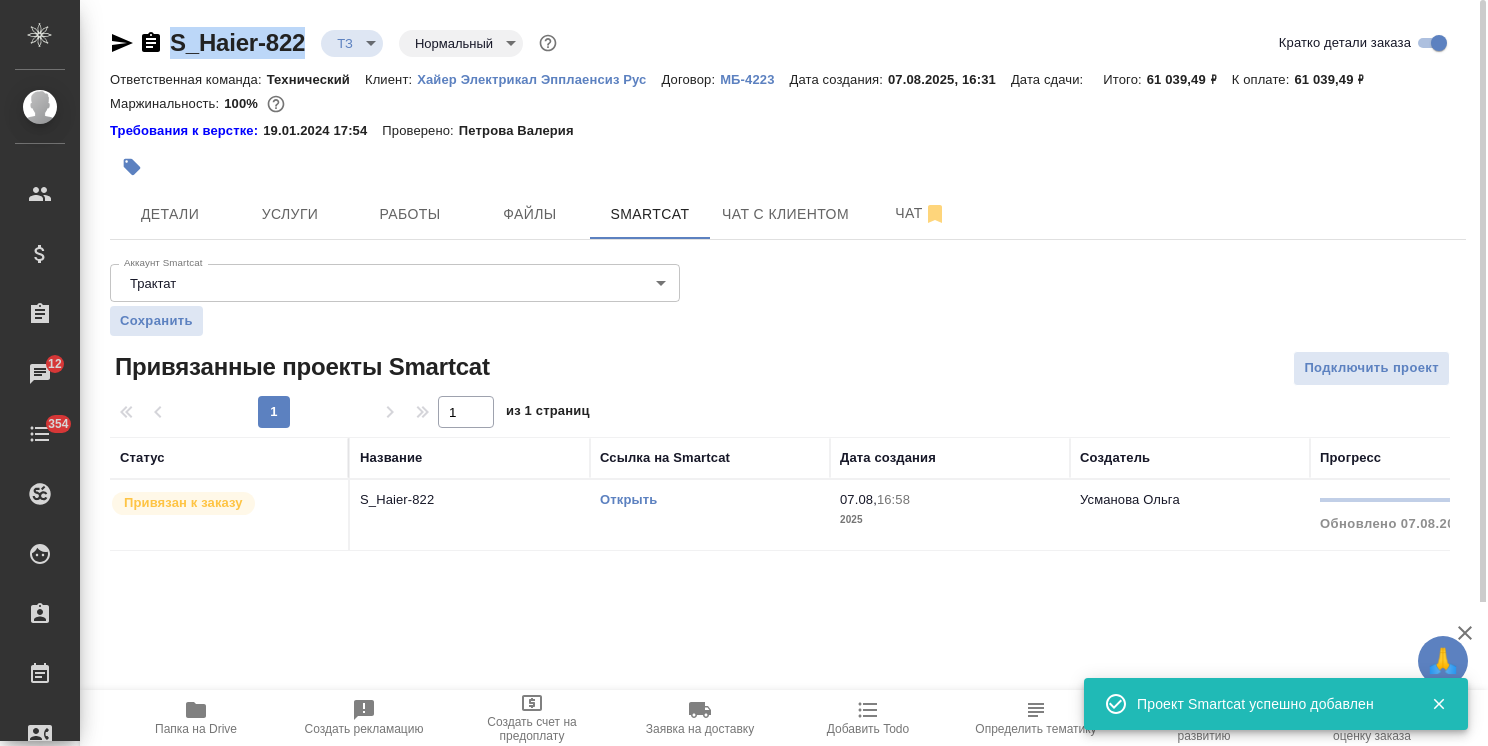 drag, startPoint x: 314, startPoint y: 25, endPoint x: 129, endPoint y: 24, distance: 185.0027 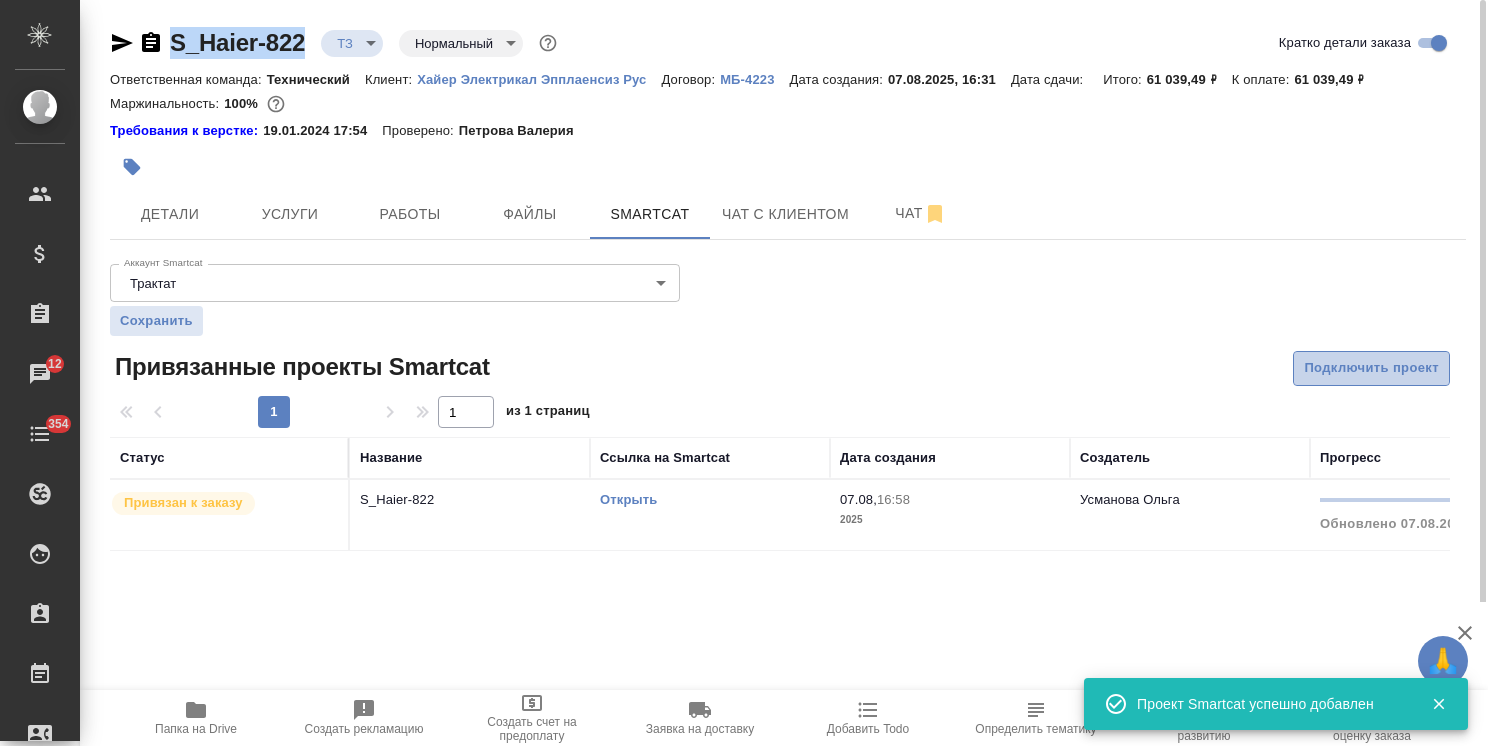click on "Подключить проект" at bounding box center [1371, 368] 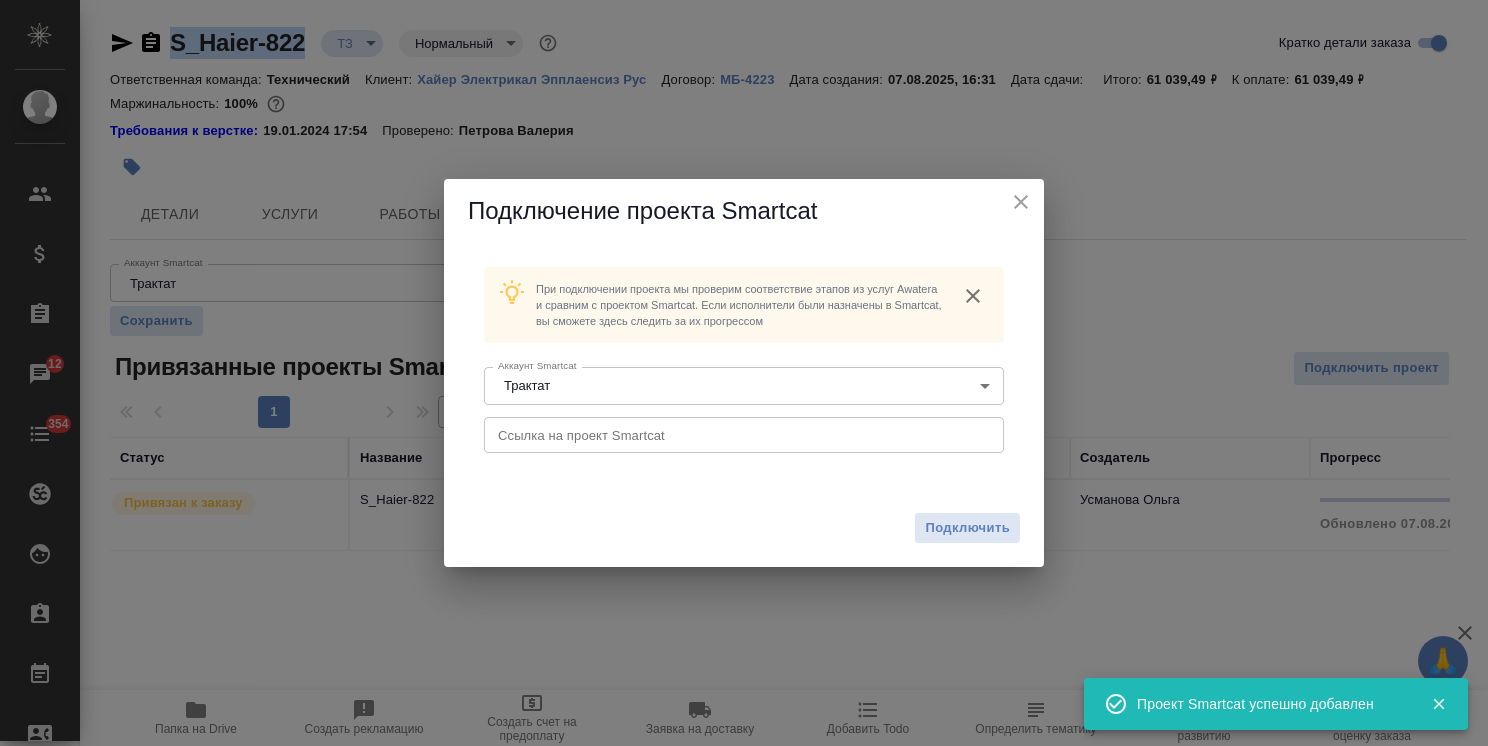click at bounding box center (744, 435) 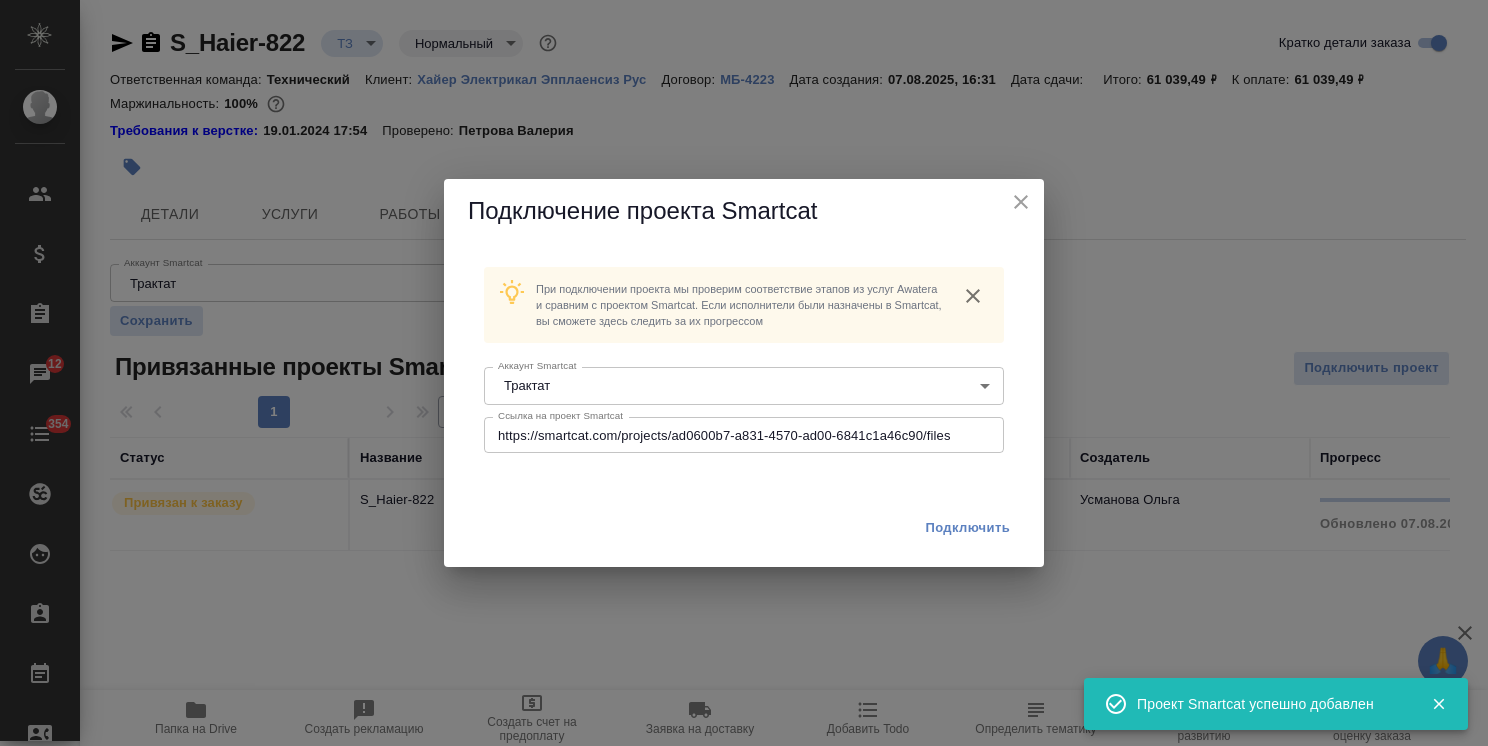 click on "Подключить" at bounding box center [967, 528] 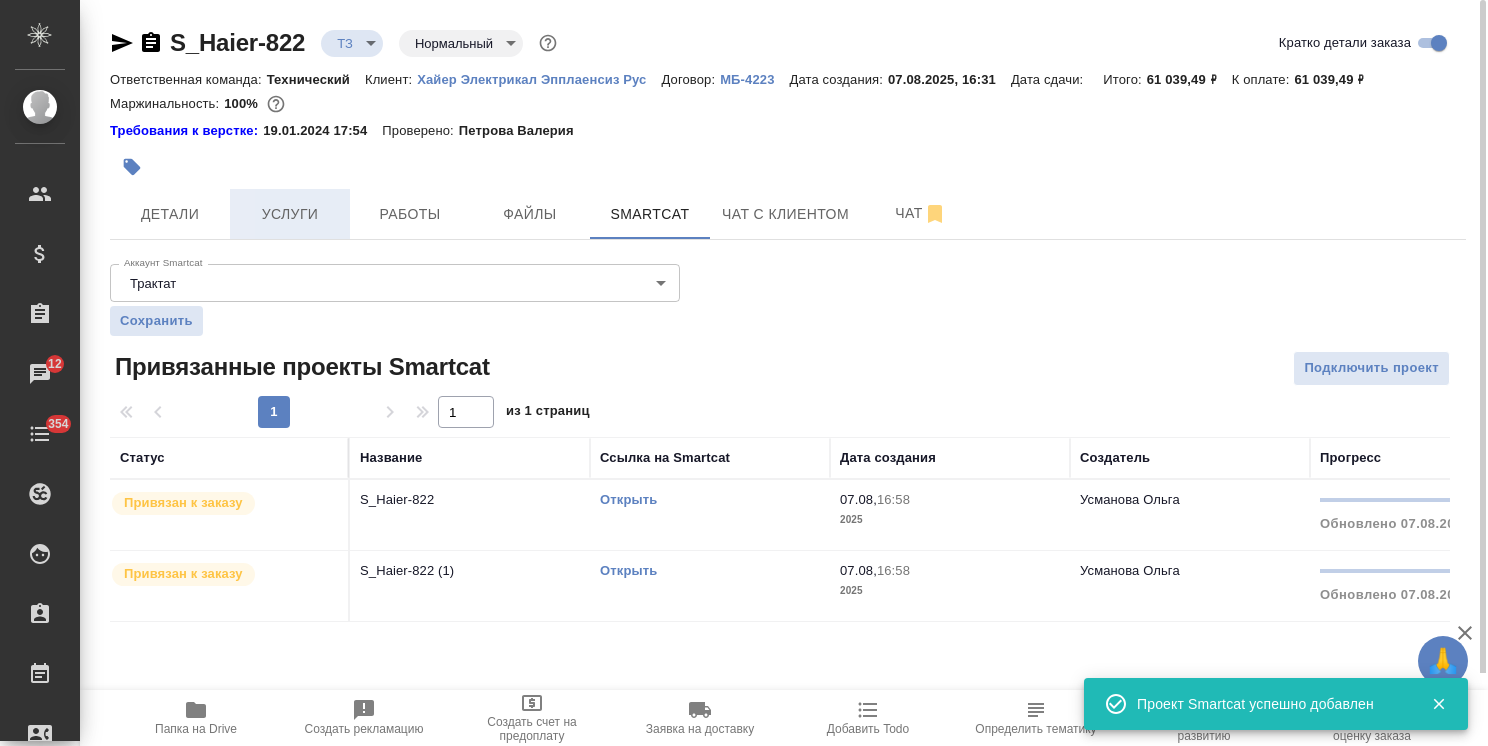 click on "Услуги" at bounding box center (290, 214) 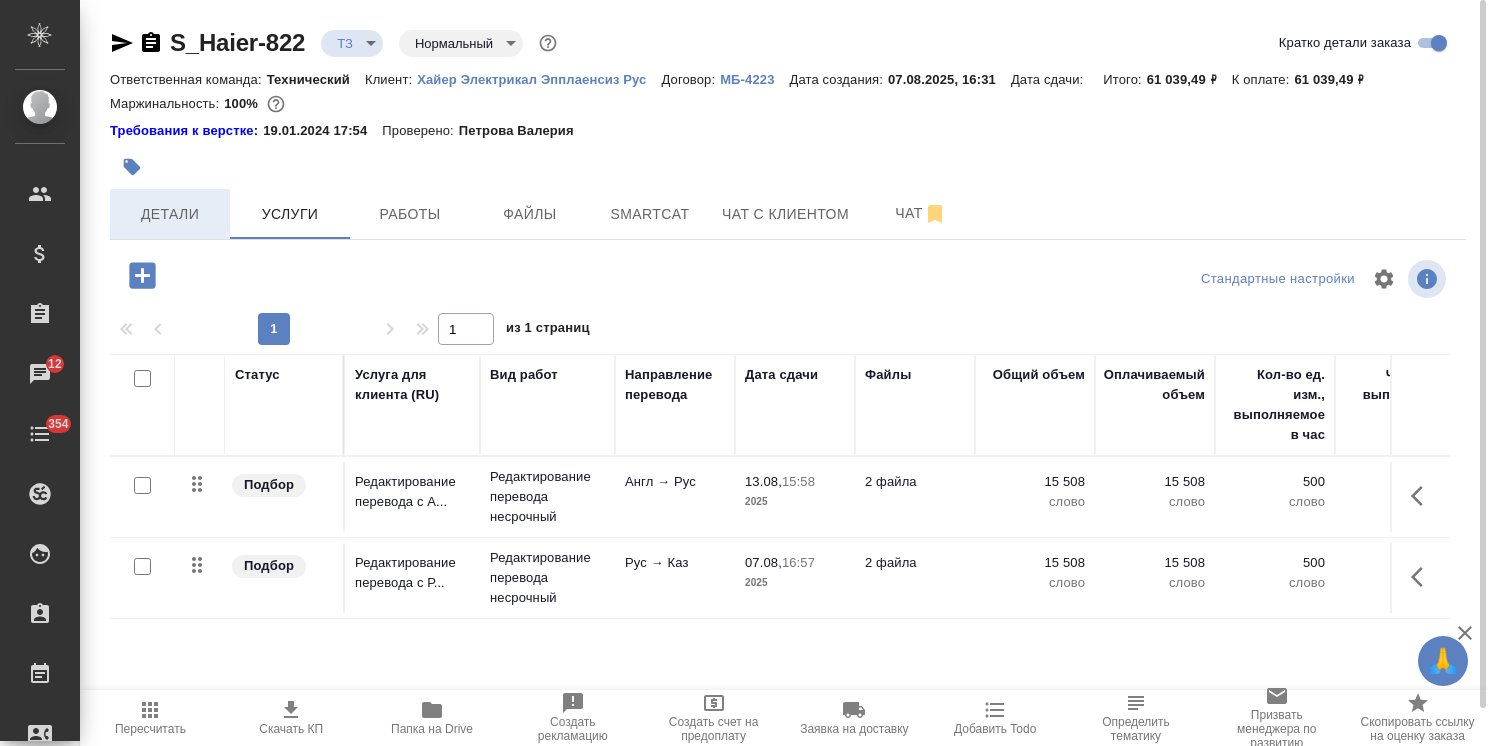 click on "Детали" at bounding box center (170, 214) 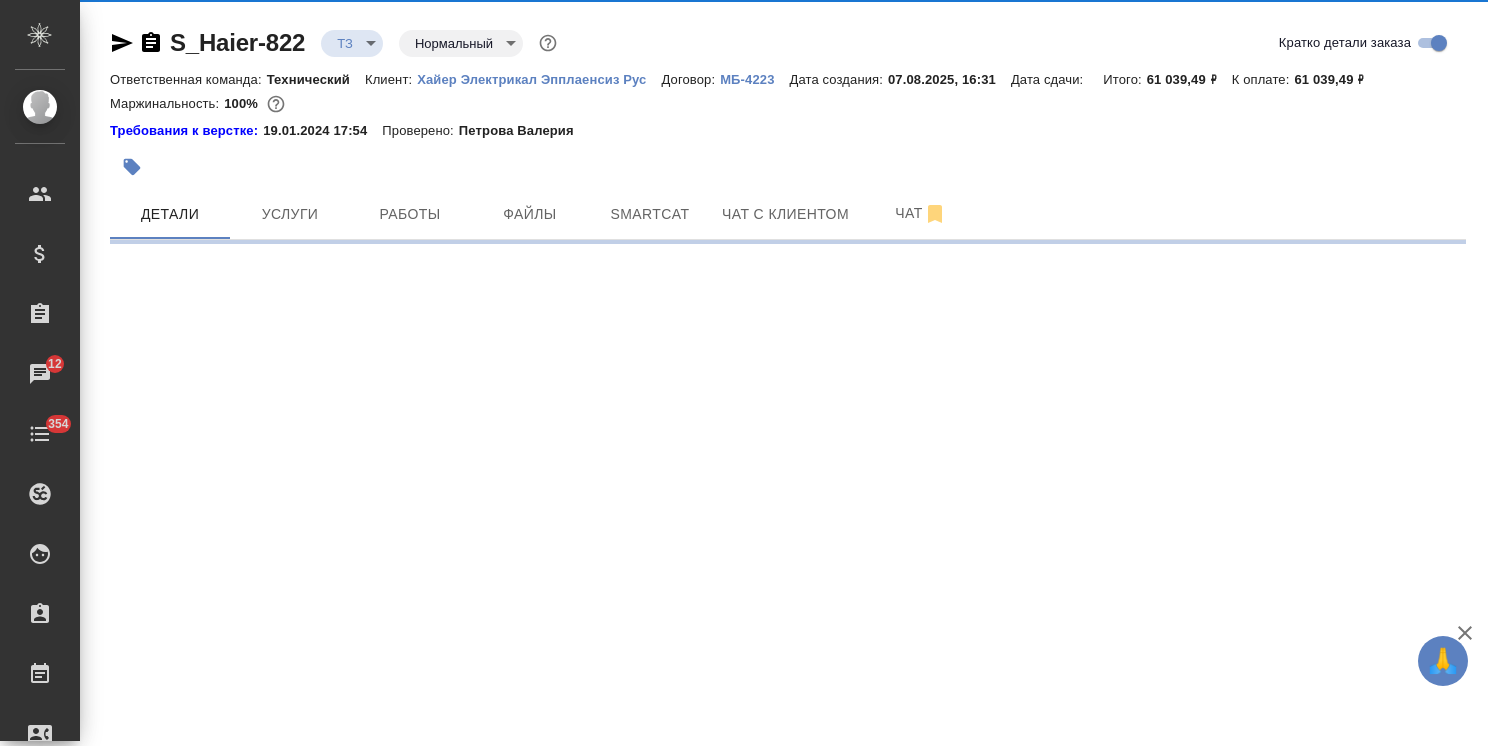 select on "RU" 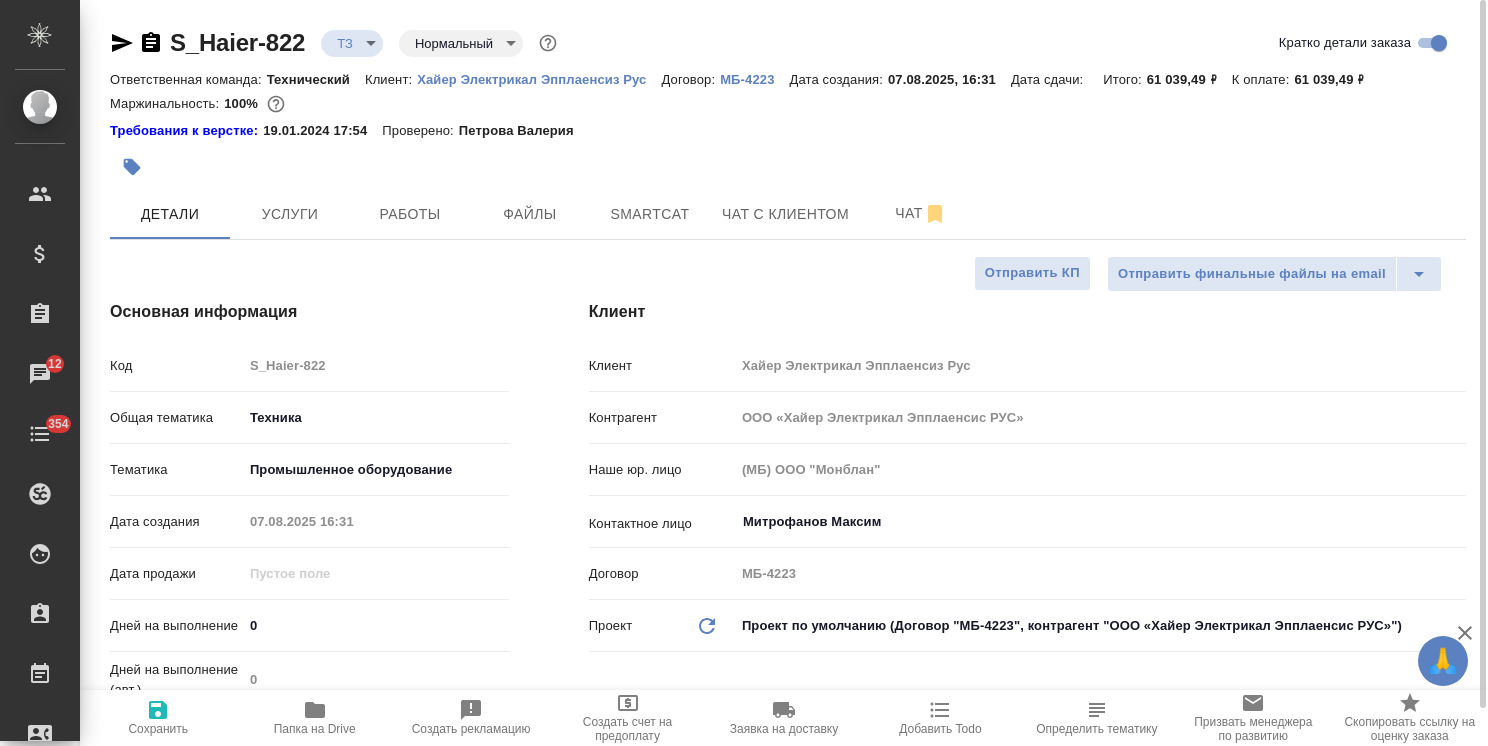 type on "x" 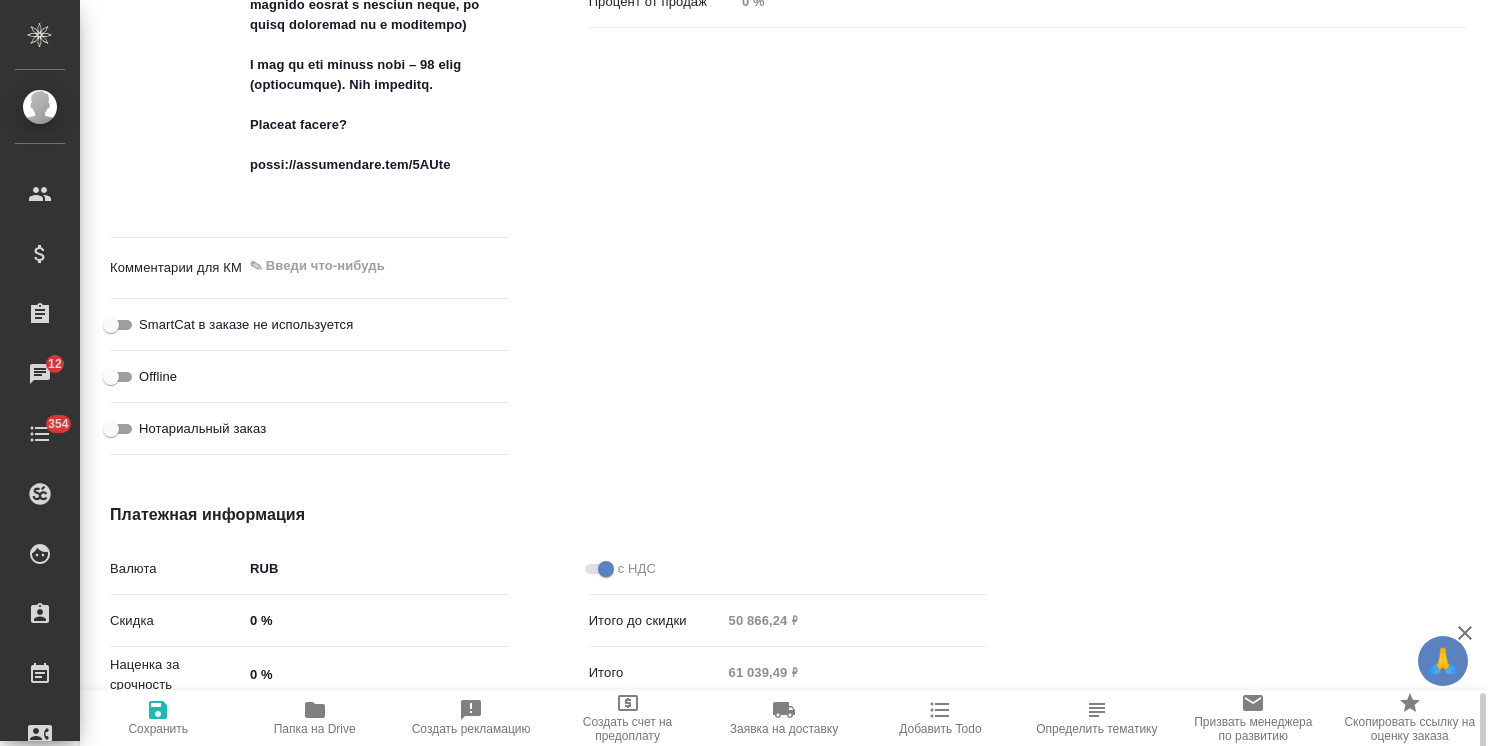 scroll, scrollTop: 1768, scrollLeft: 0, axis: vertical 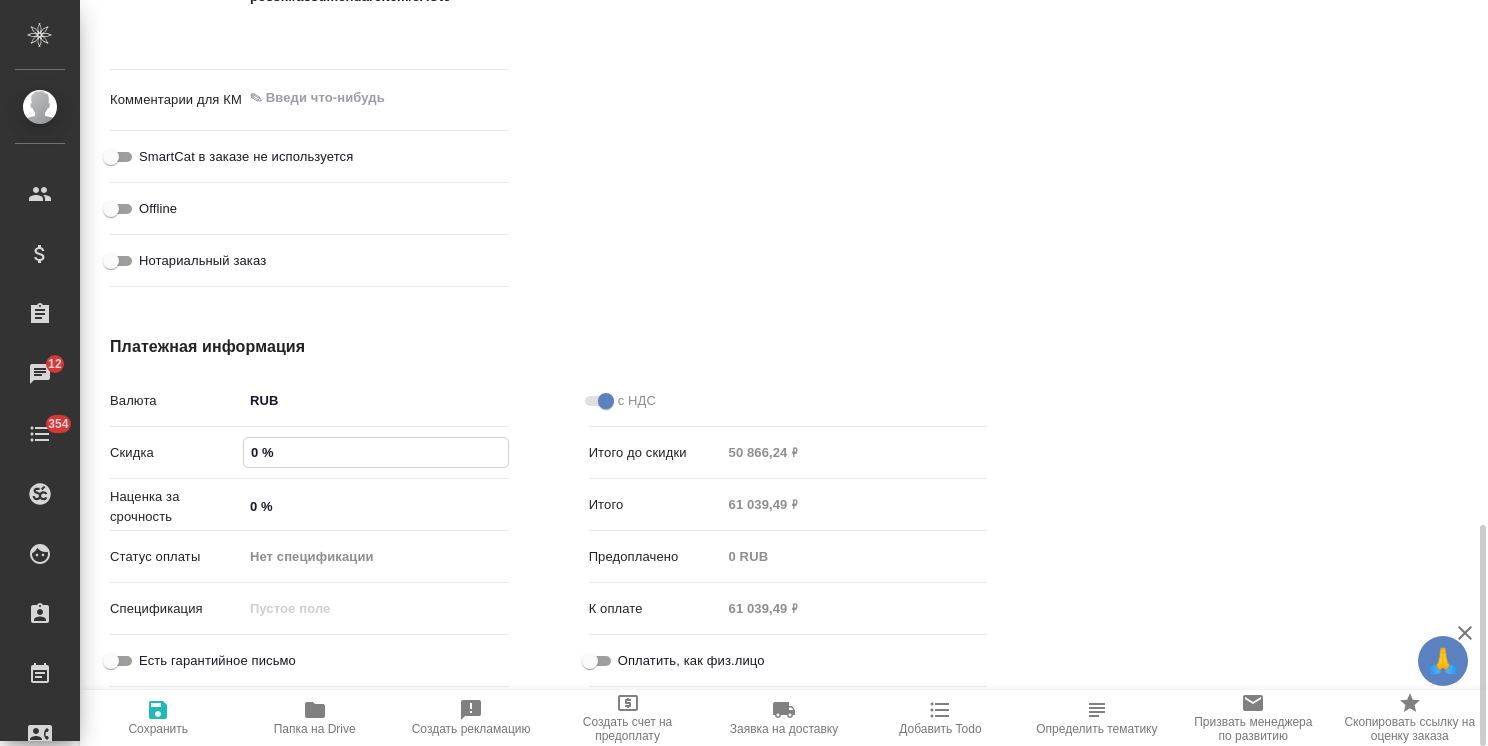 click on "0 %" at bounding box center (376, 452) 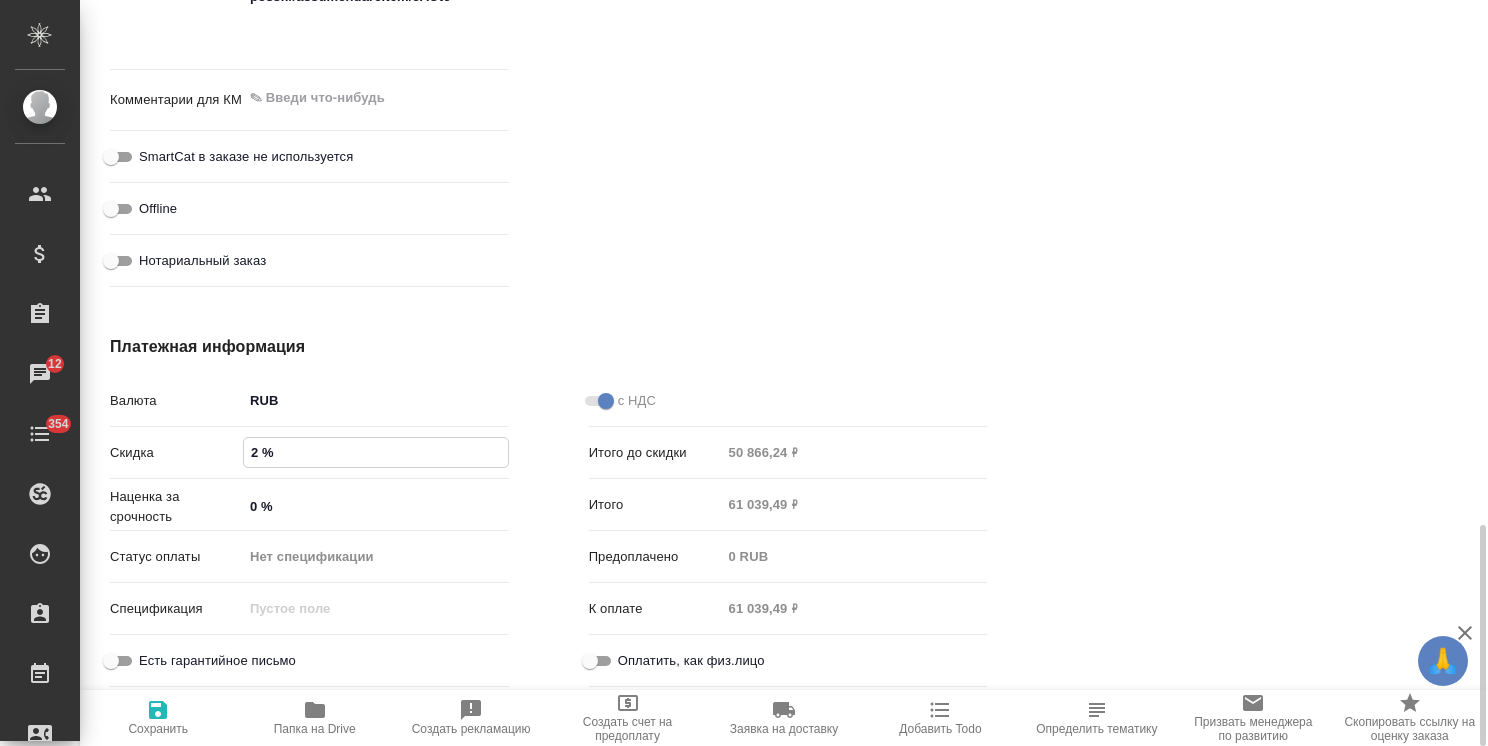 type on "x" 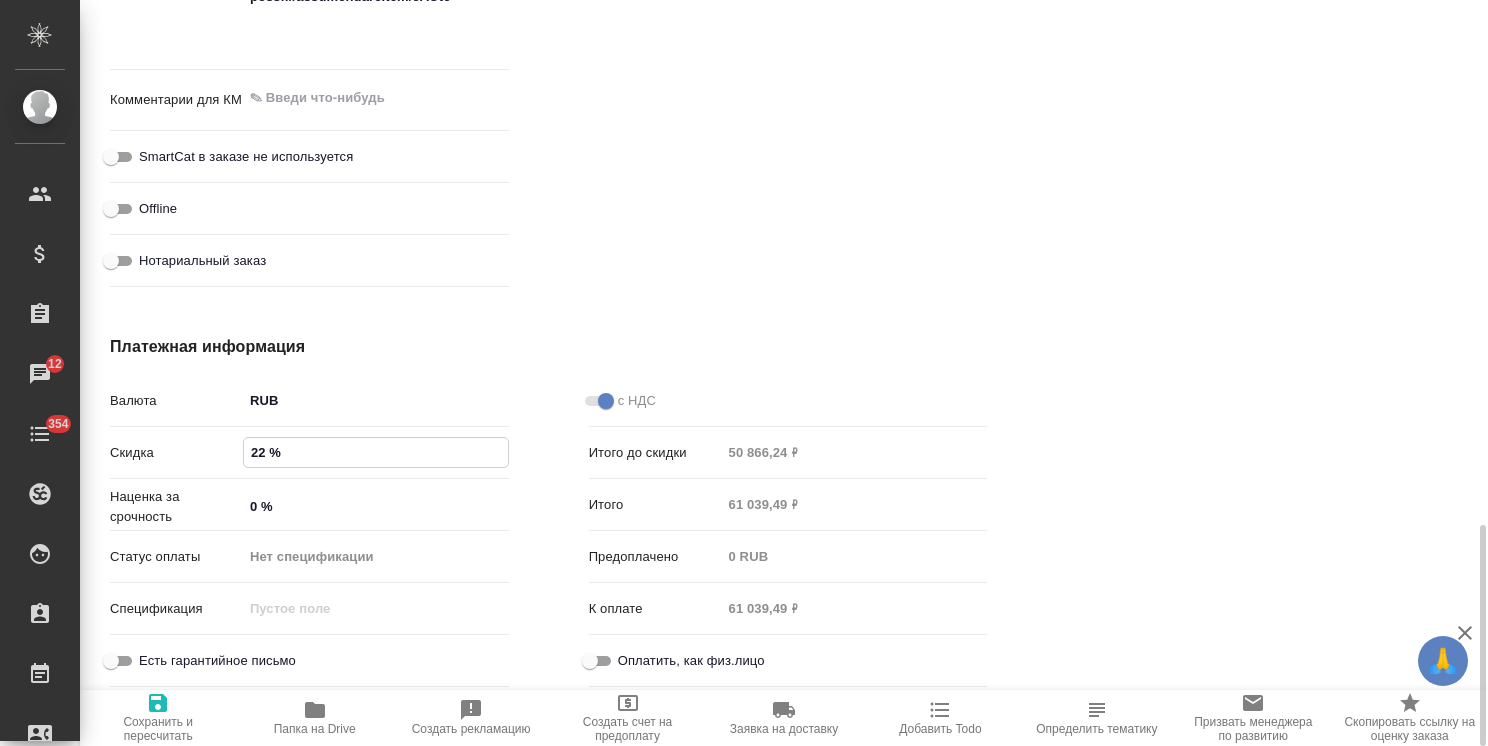 type on "22 %" 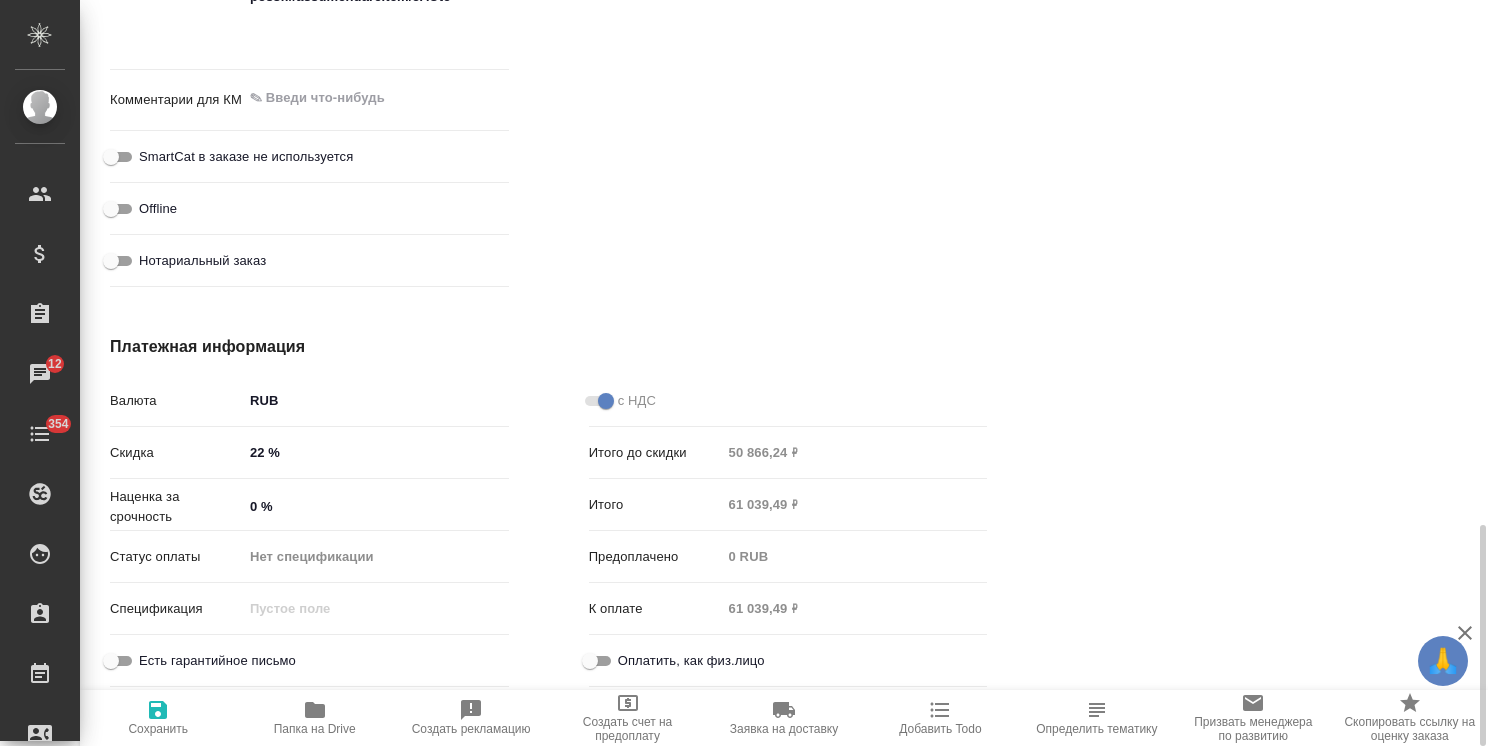 type on "x" 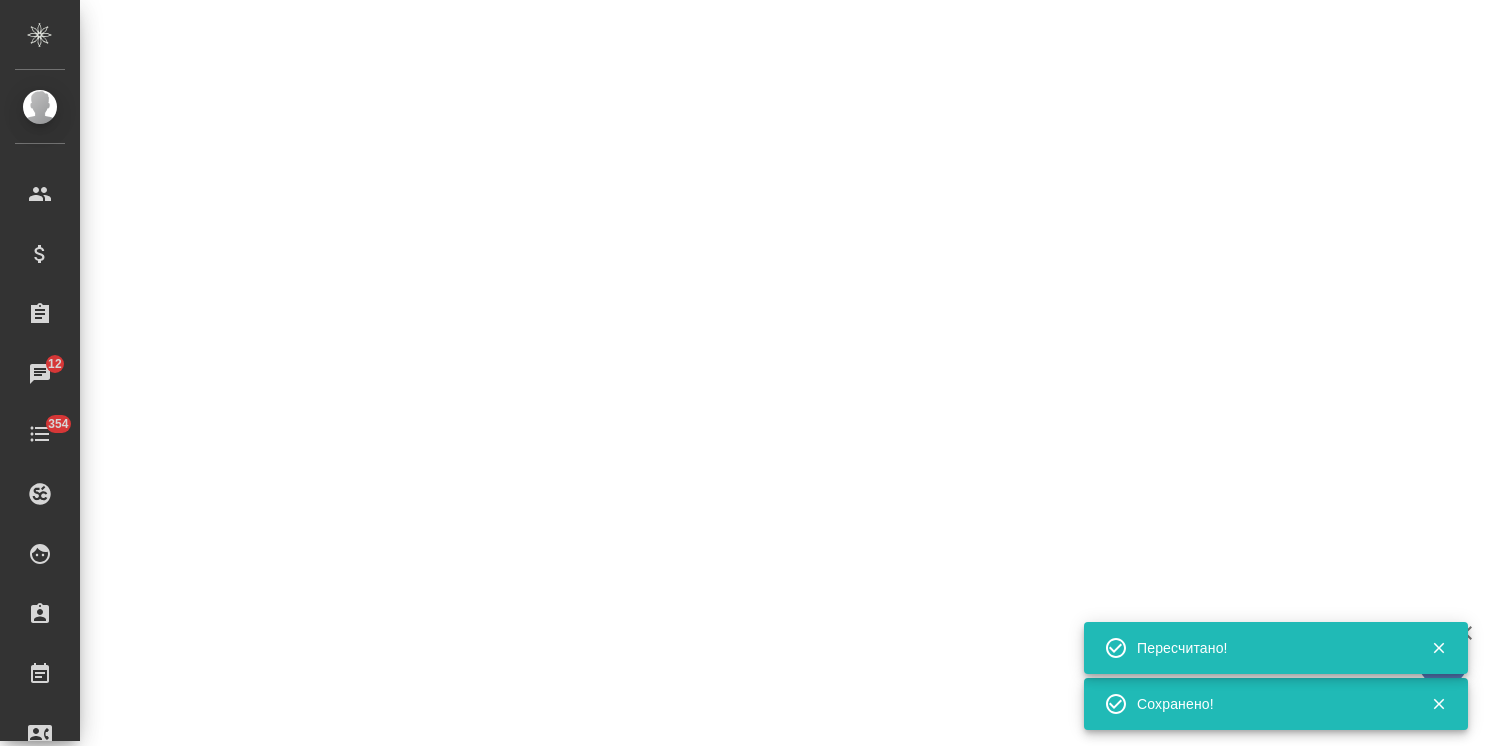 select on "RU" 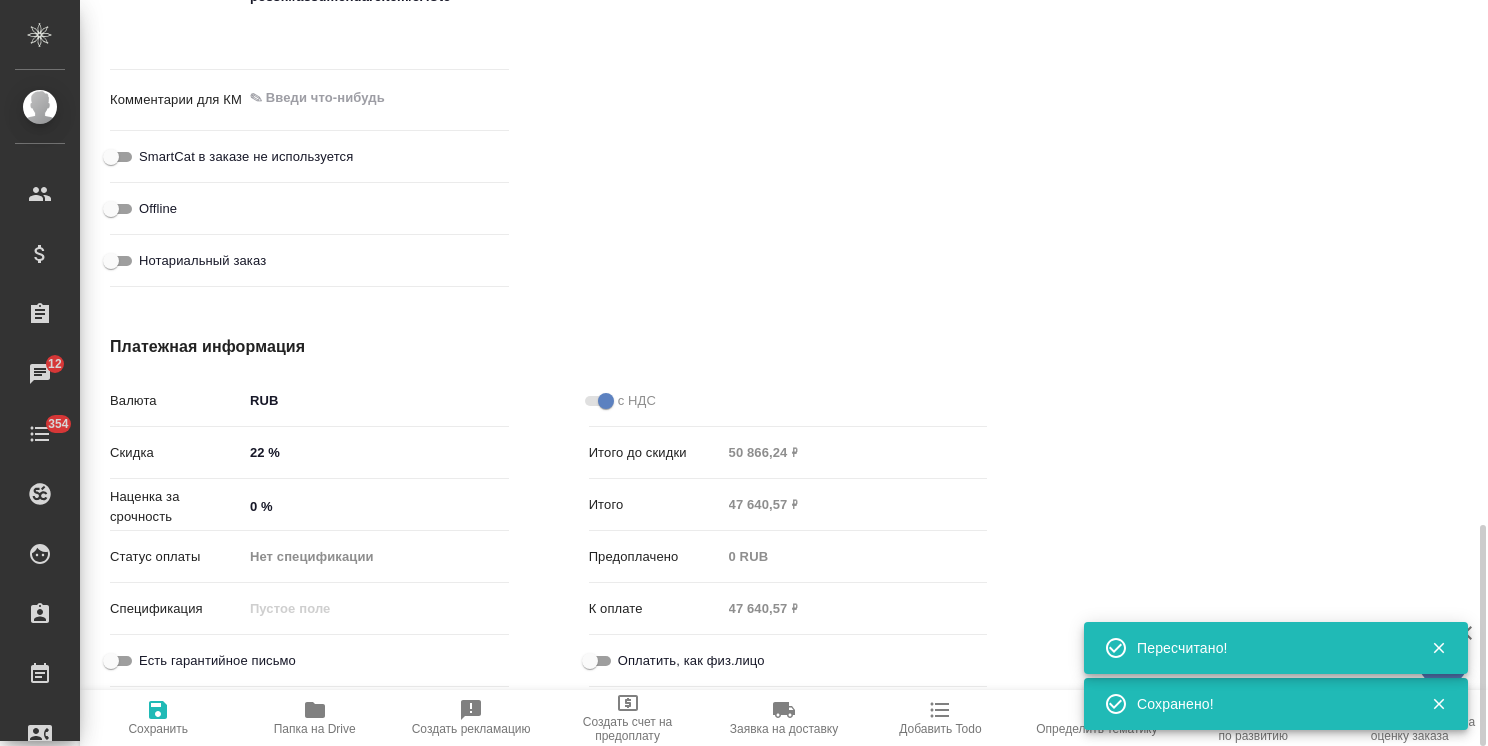 type on "x" 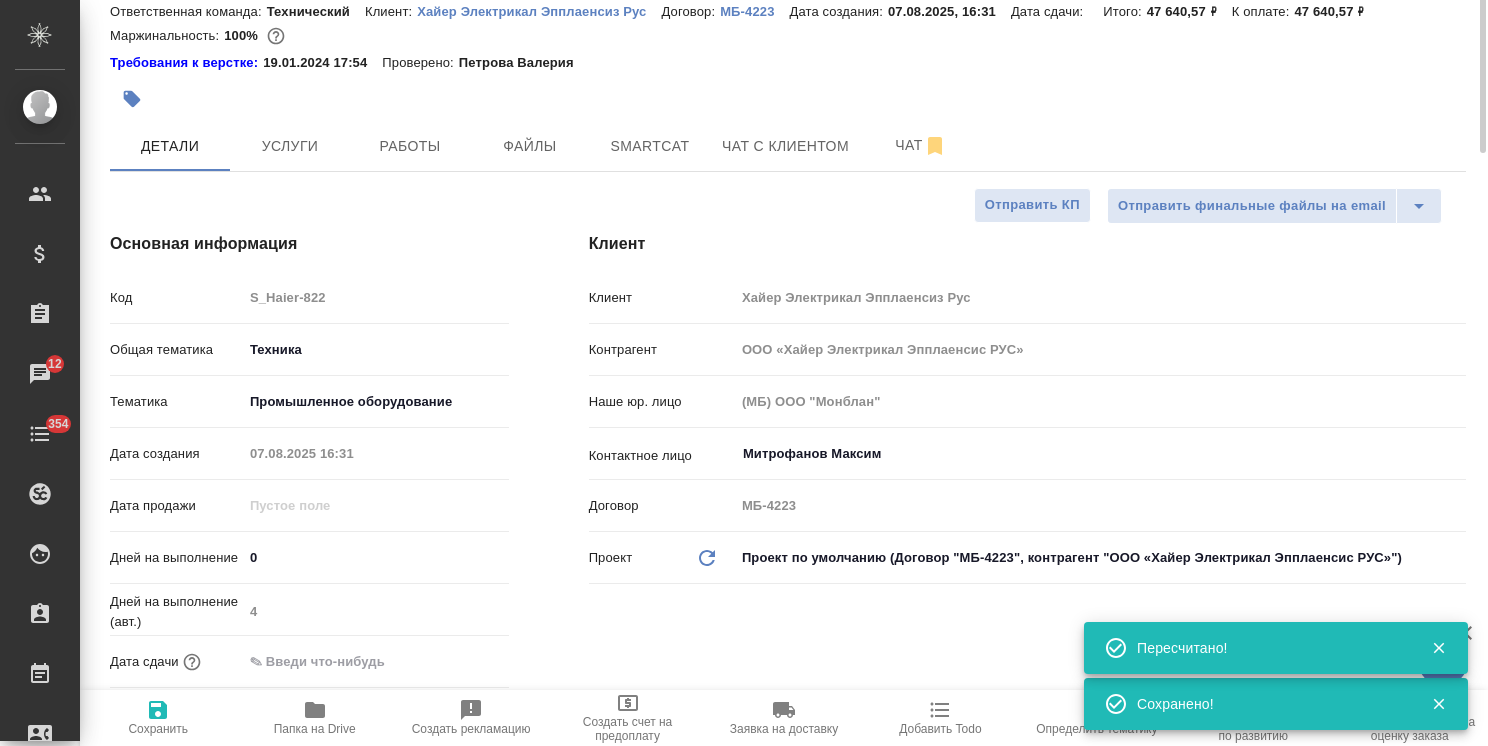 scroll, scrollTop: 0, scrollLeft: 0, axis: both 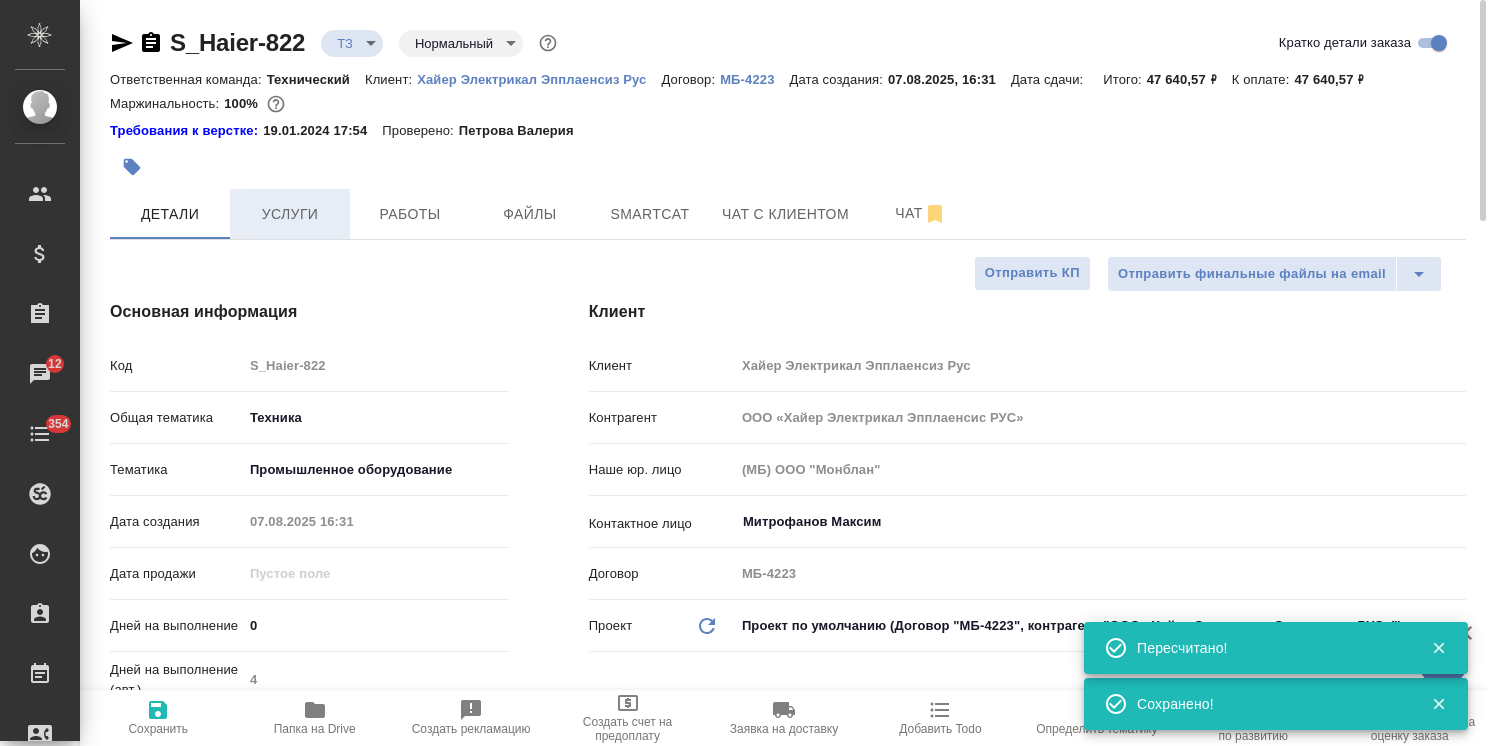 click on "Услуги" at bounding box center [290, 214] 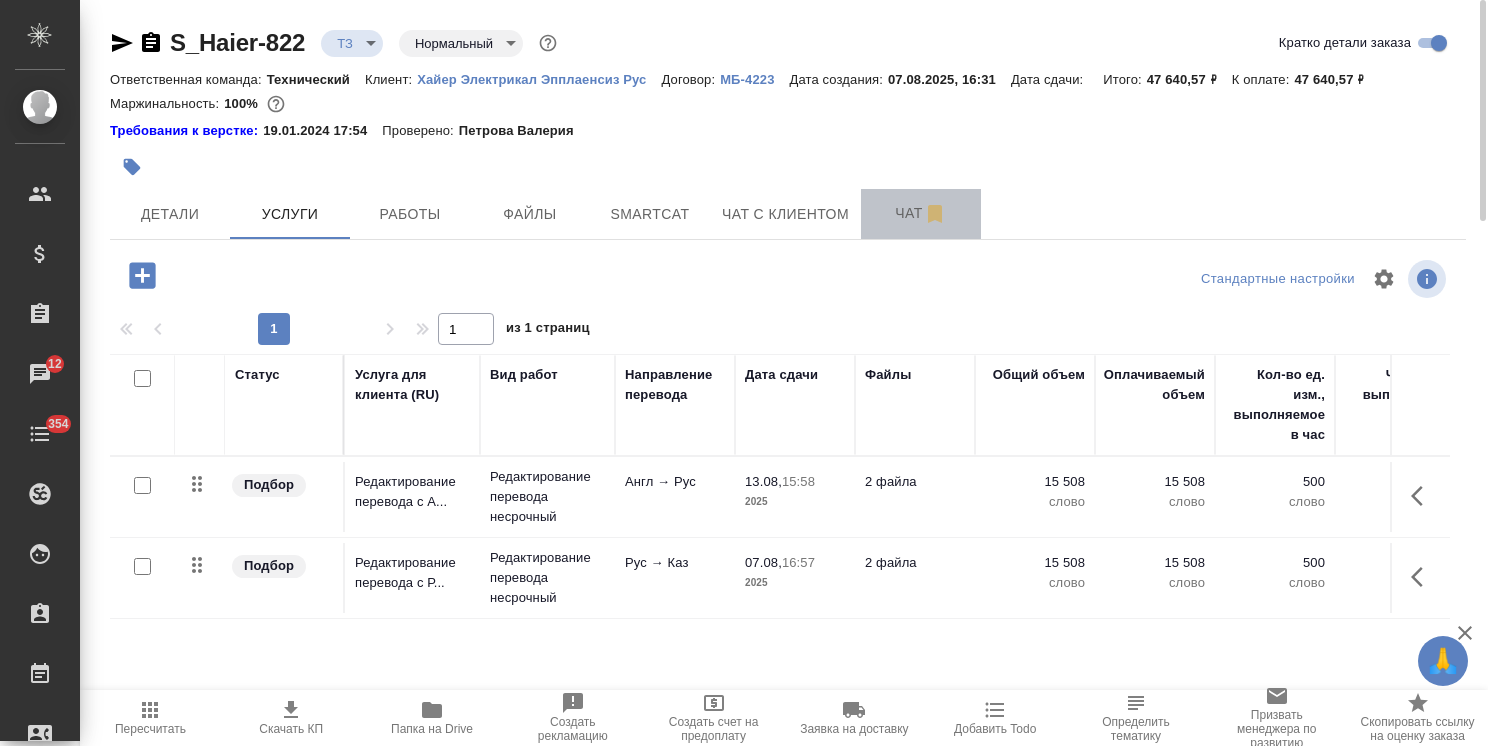 click on "Чат" at bounding box center [921, 213] 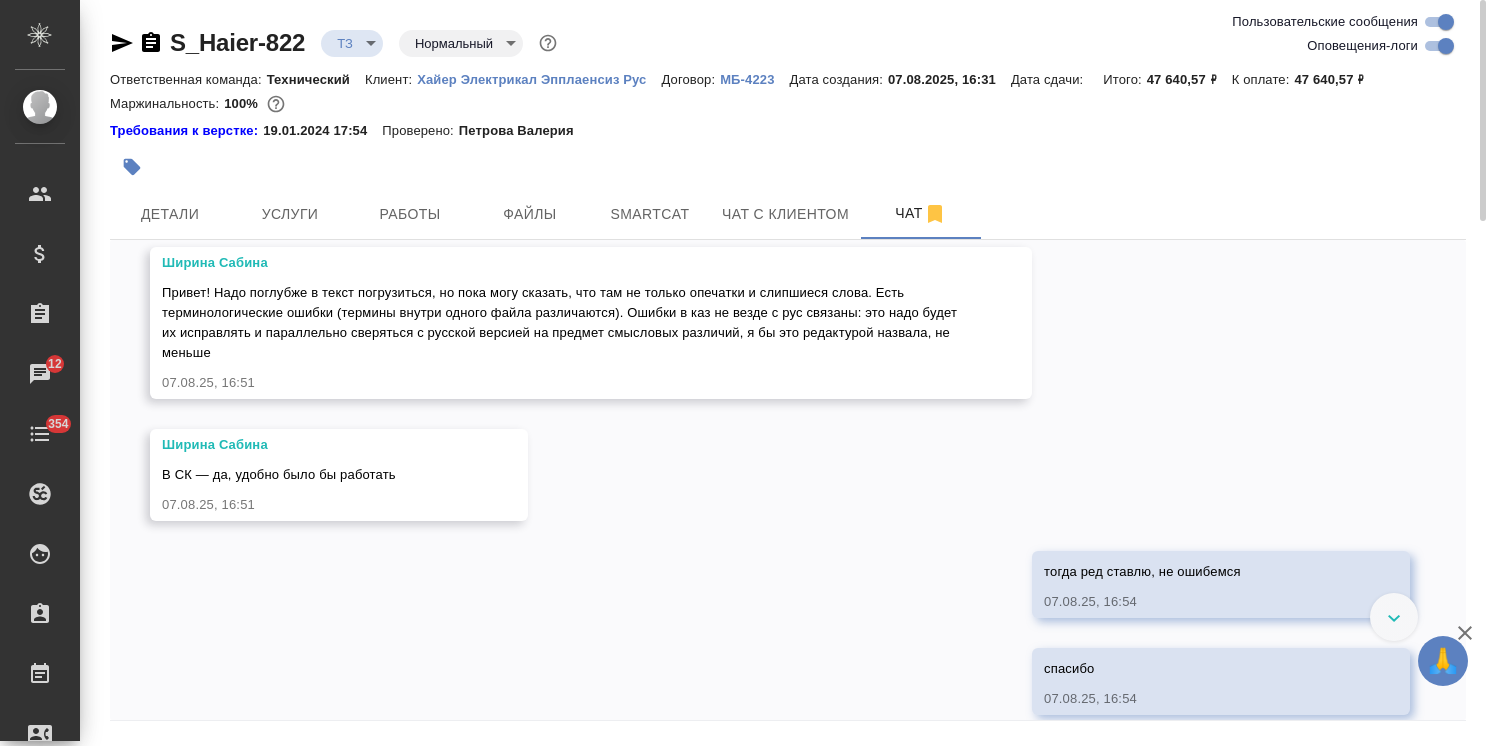 scroll, scrollTop: 1590, scrollLeft: 0, axis: vertical 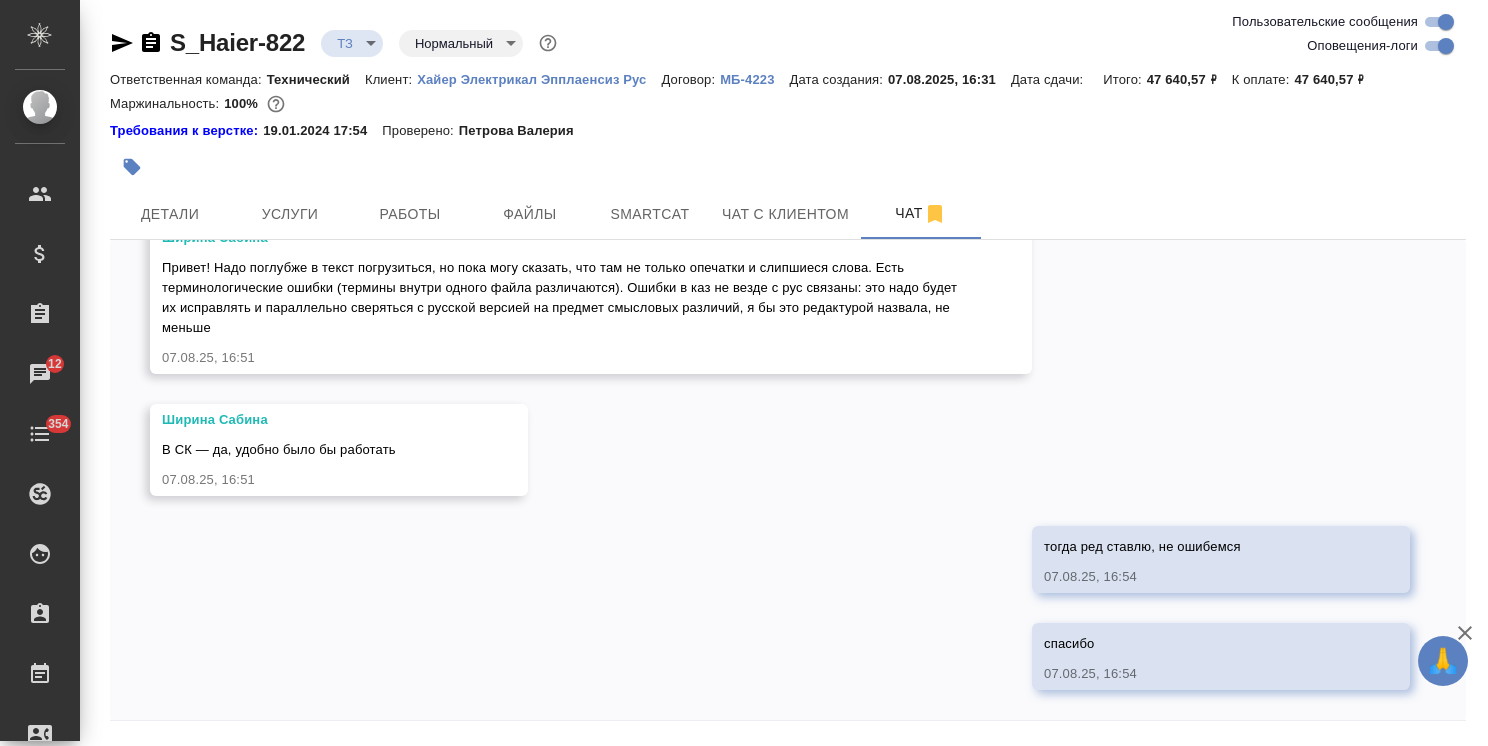 click 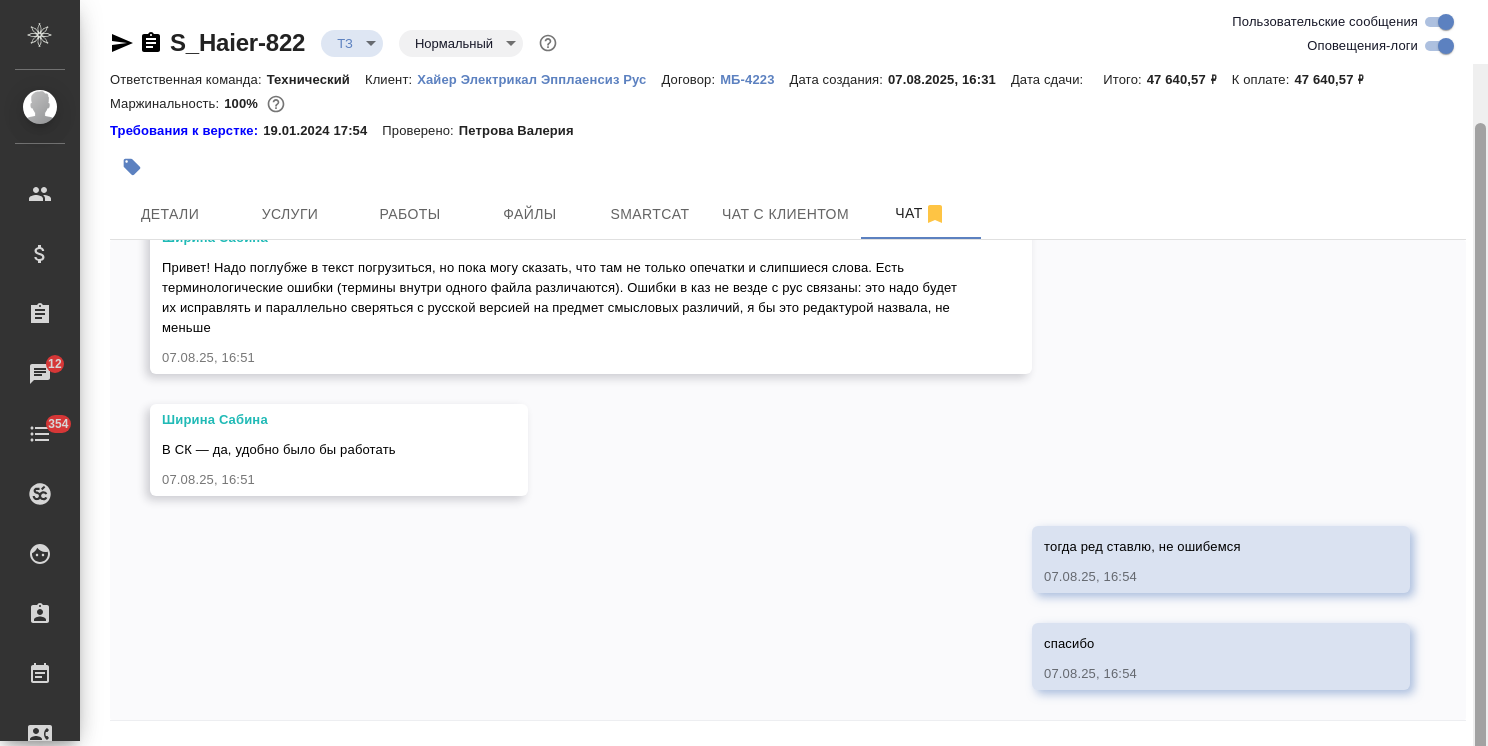 scroll, scrollTop: 64, scrollLeft: 0, axis: vertical 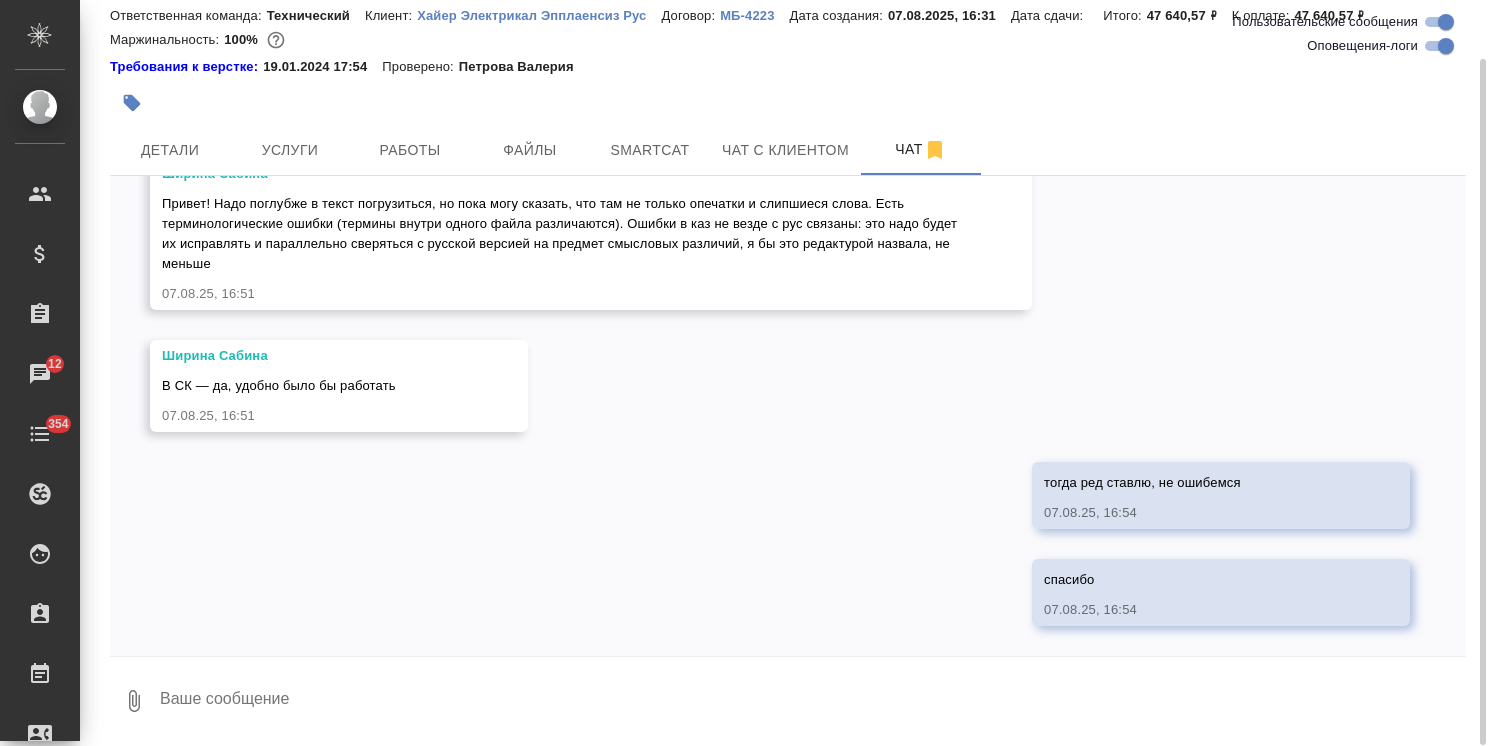 click at bounding box center [812, 701] 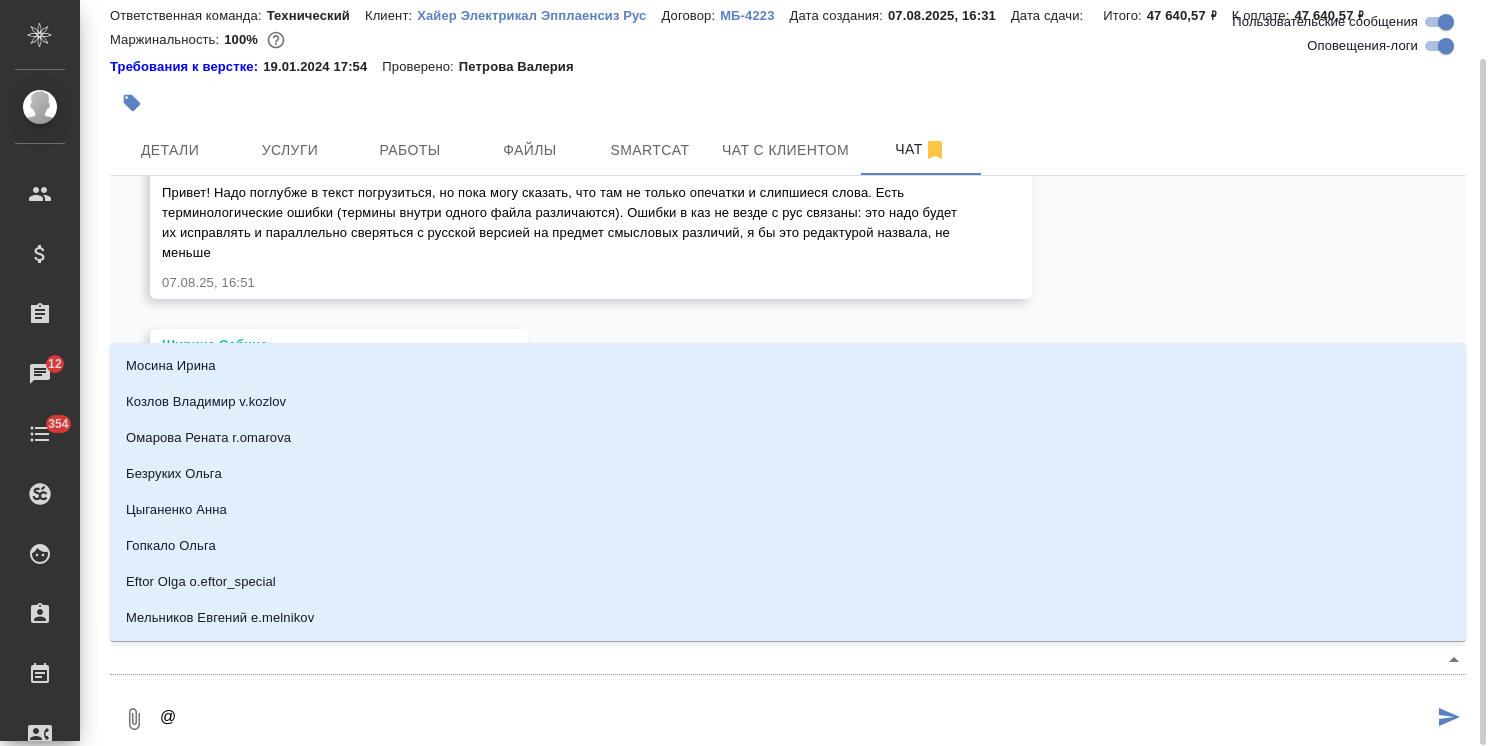 type on "@м" 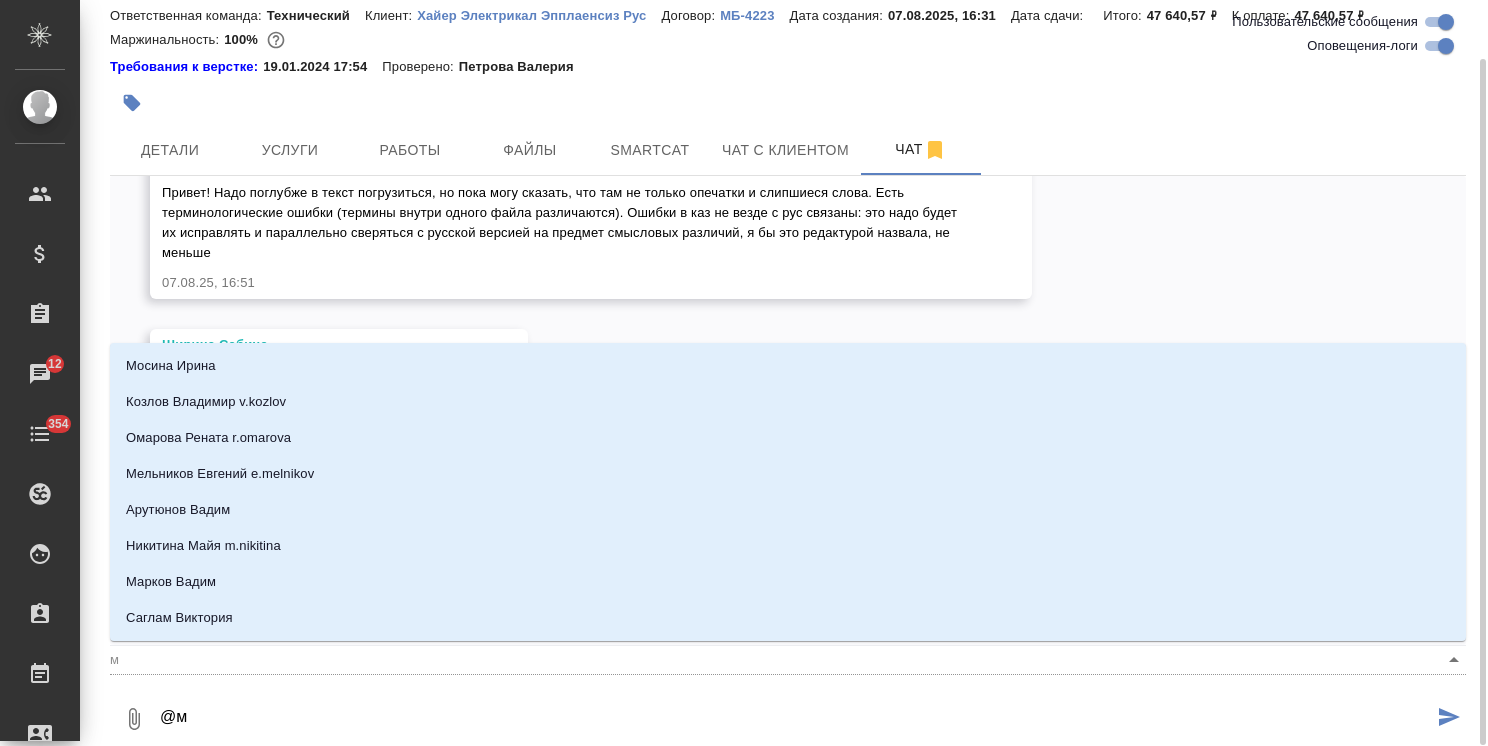 type on "@ма" 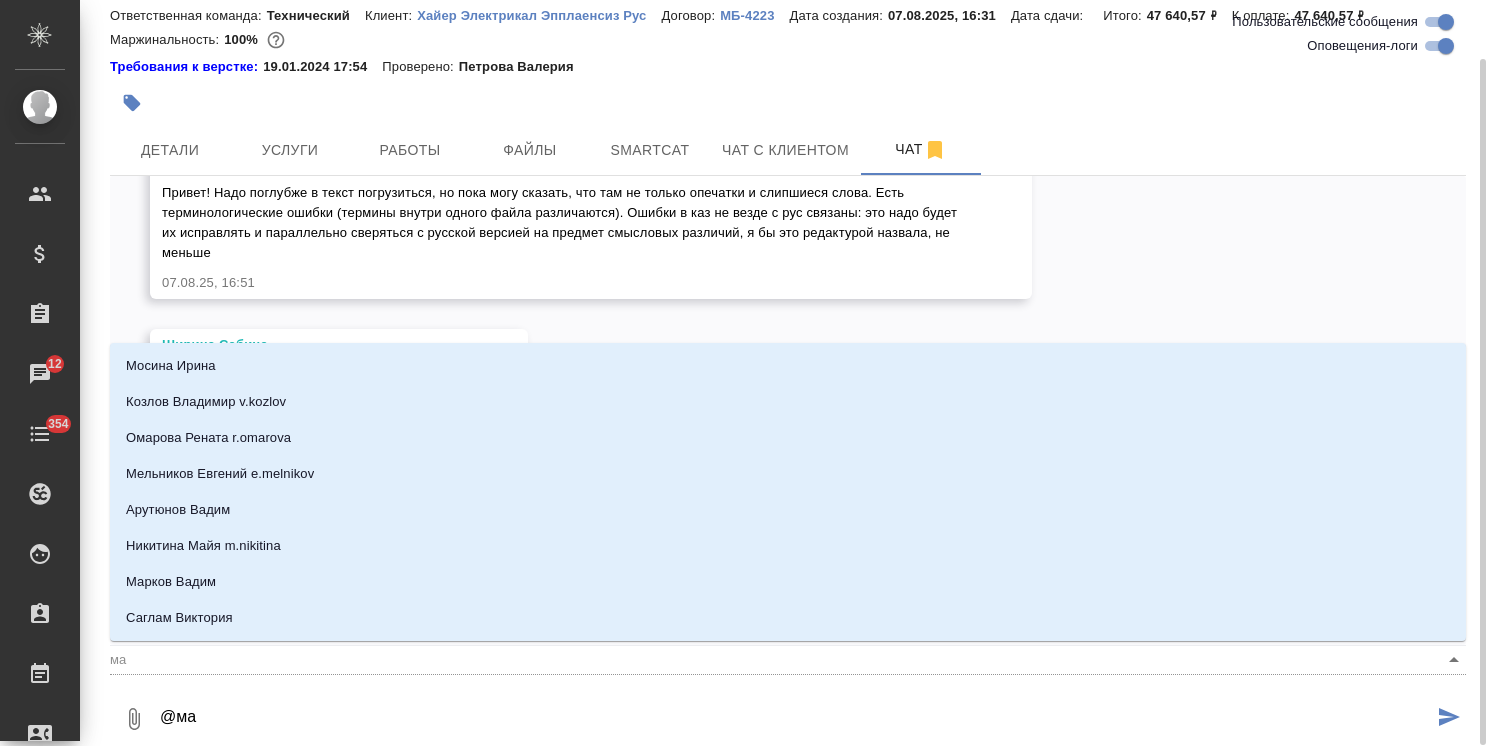 type on "@мал" 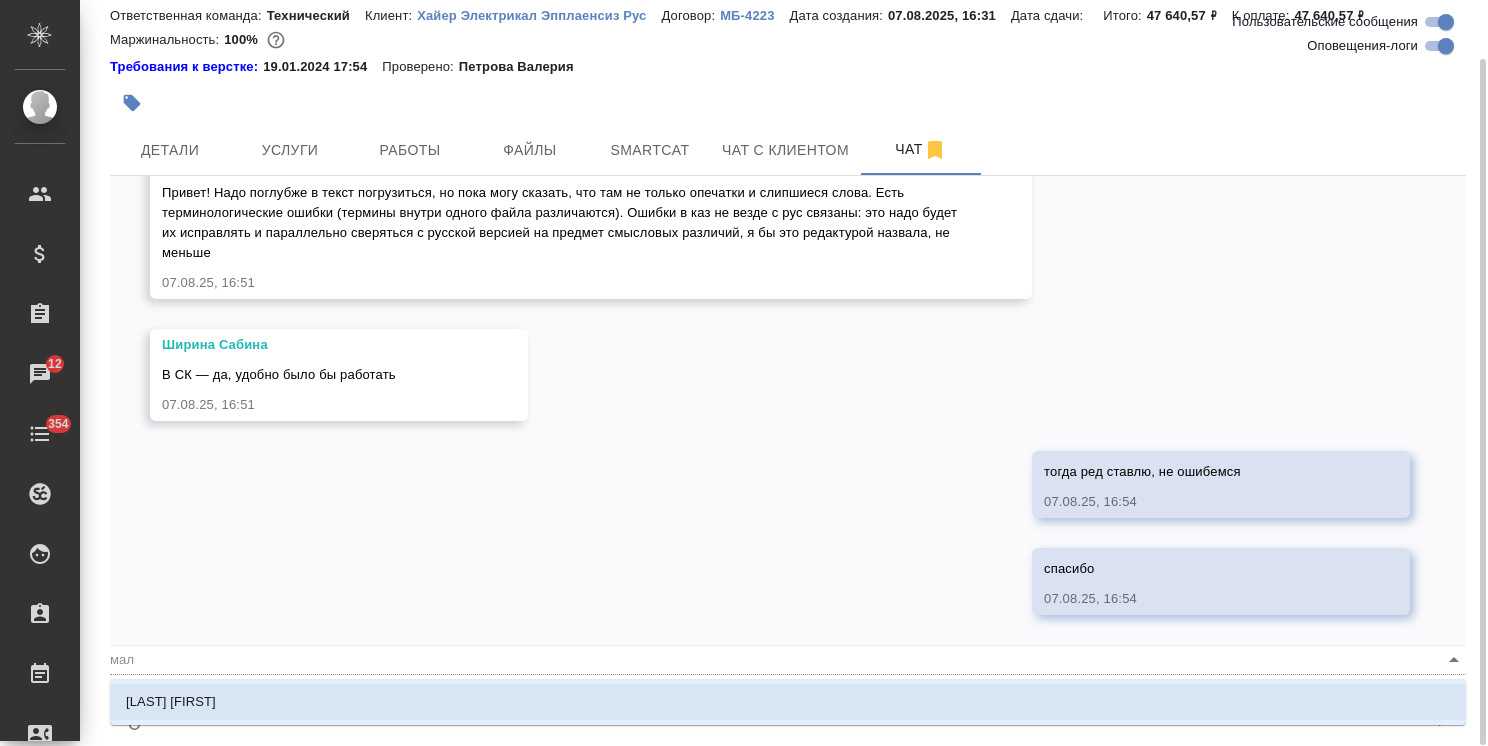 type on "@мало" 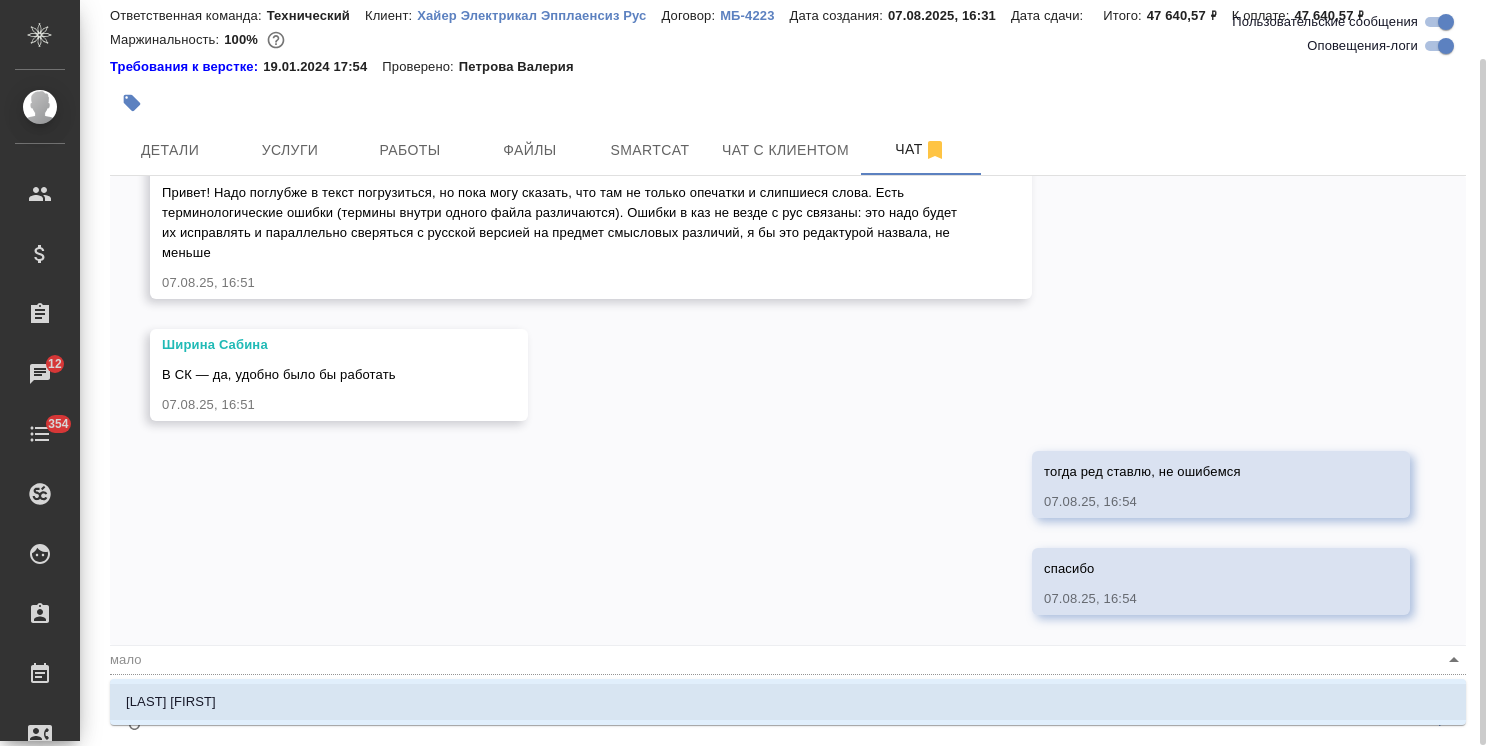 type on "@малоф" 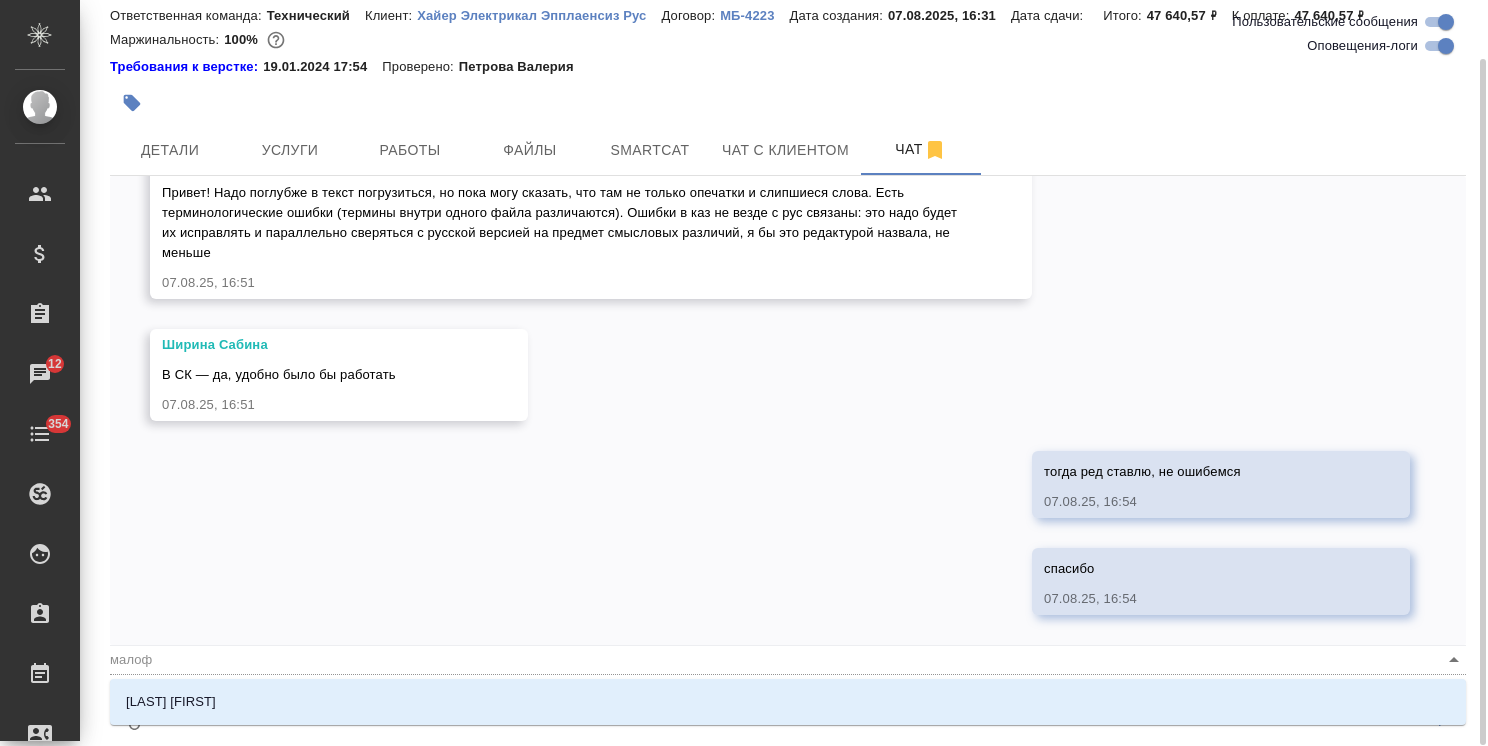 click on "[NAME]" at bounding box center [788, 702] 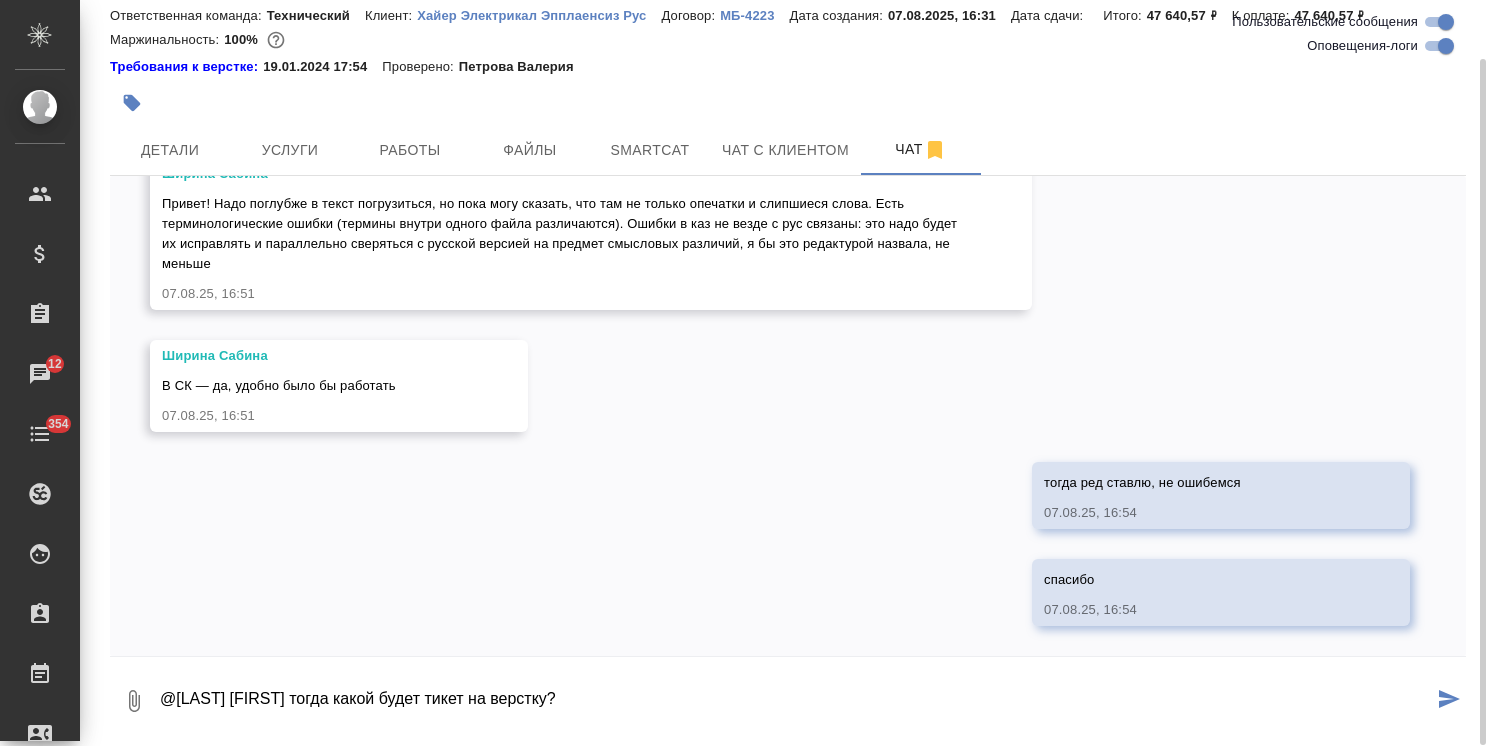 type on "@Малофеева Екатерина тогда какой будет тикет на верстку?" 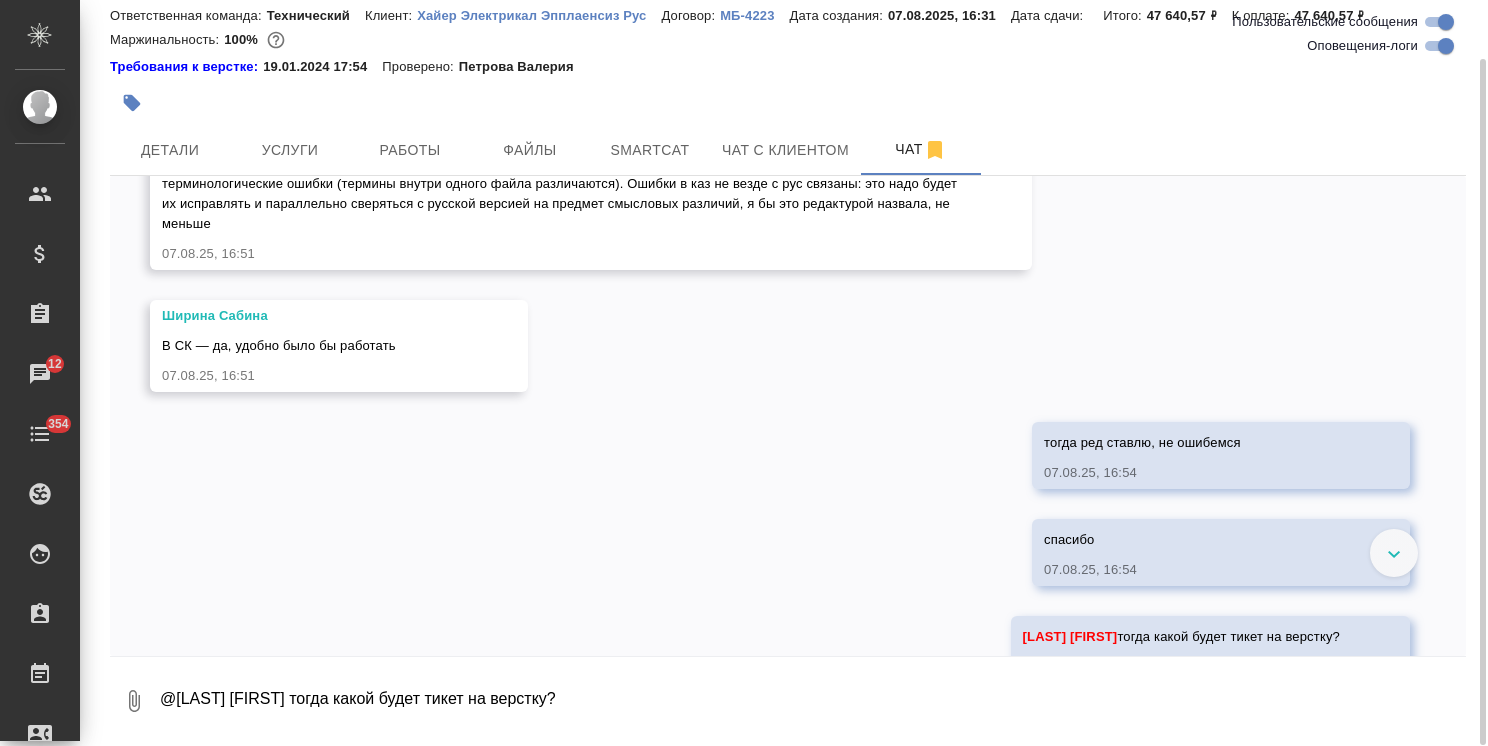 scroll, scrollTop: 1687, scrollLeft: 0, axis: vertical 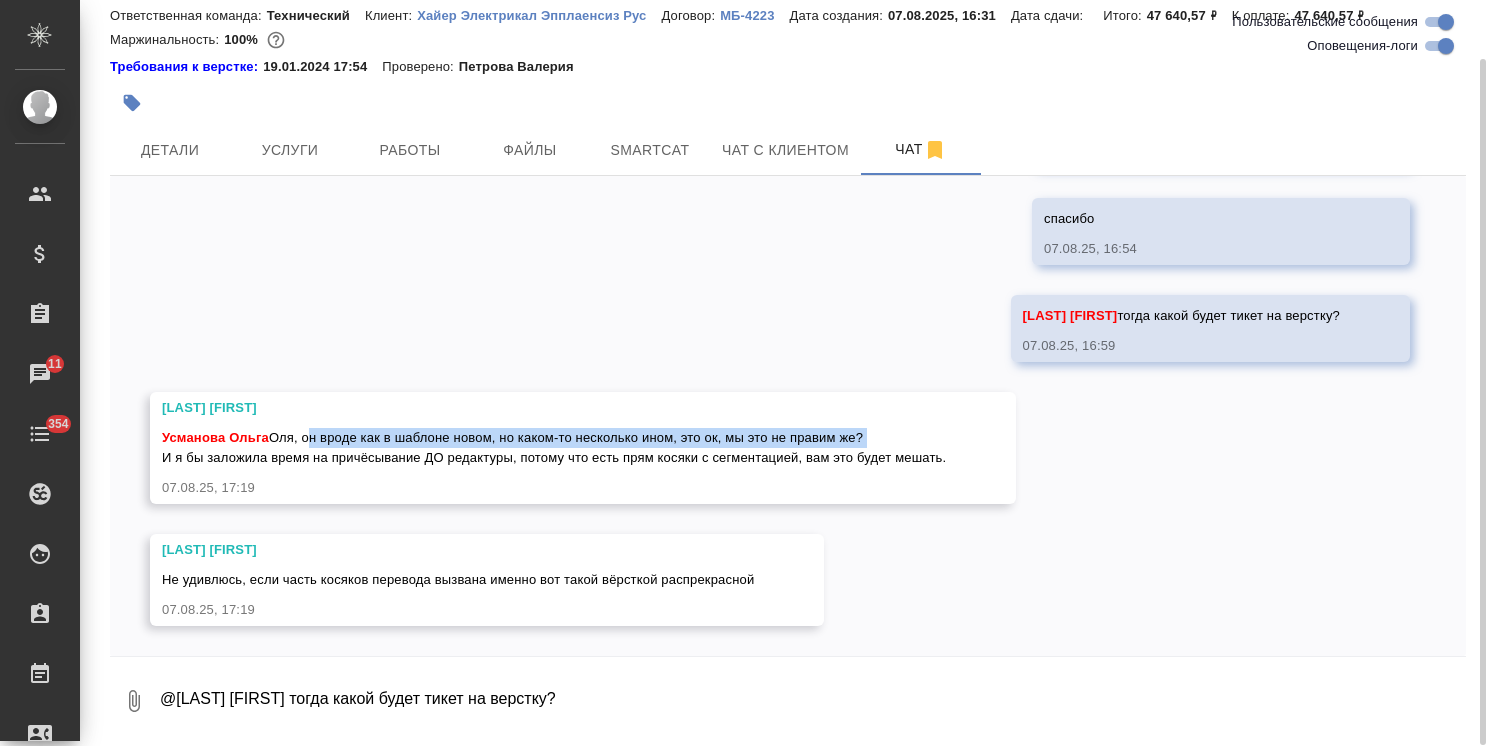 drag, startPoint x: 866, startPoint y: 434, endPoint x: 308, endPoint y: 433, distance: 558.0009 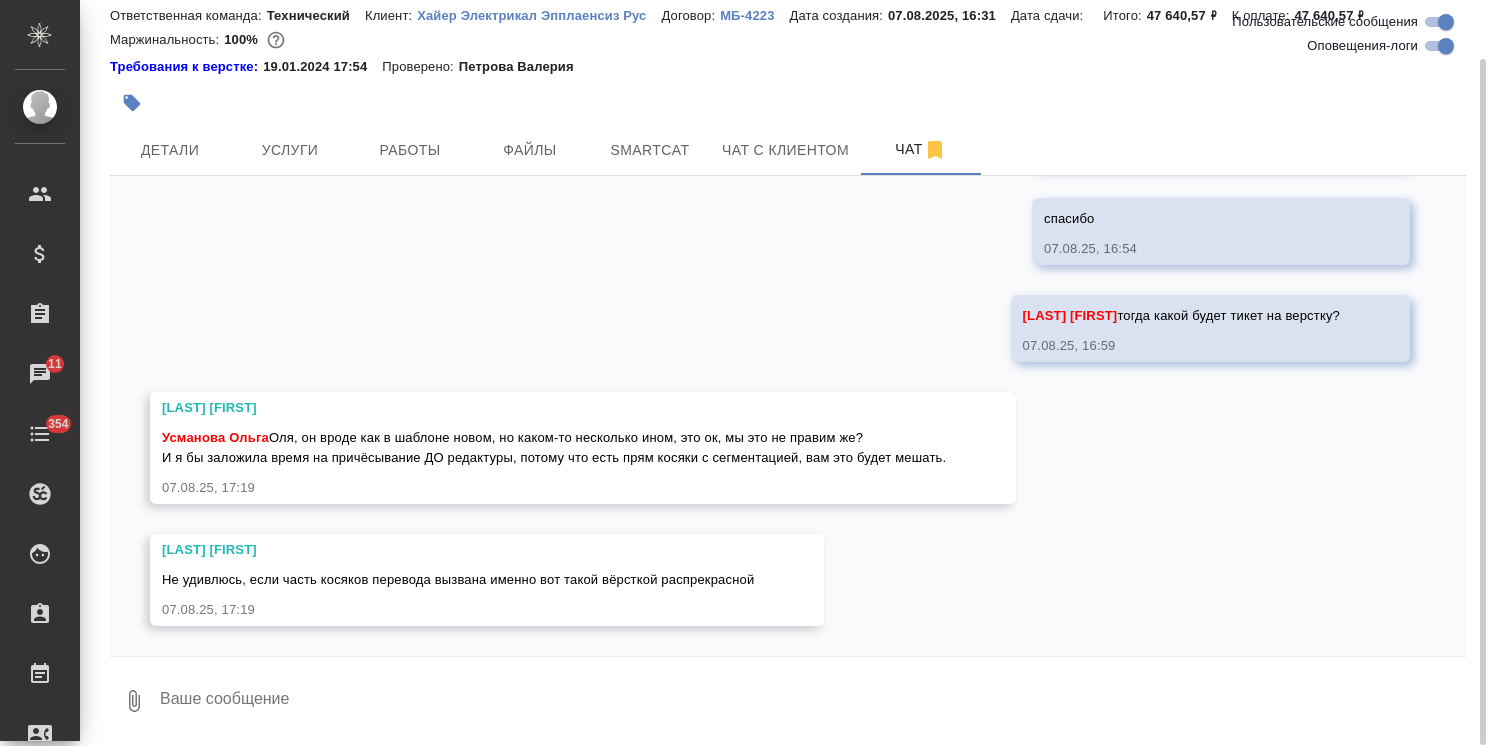 click at bounding box center [812, 701] 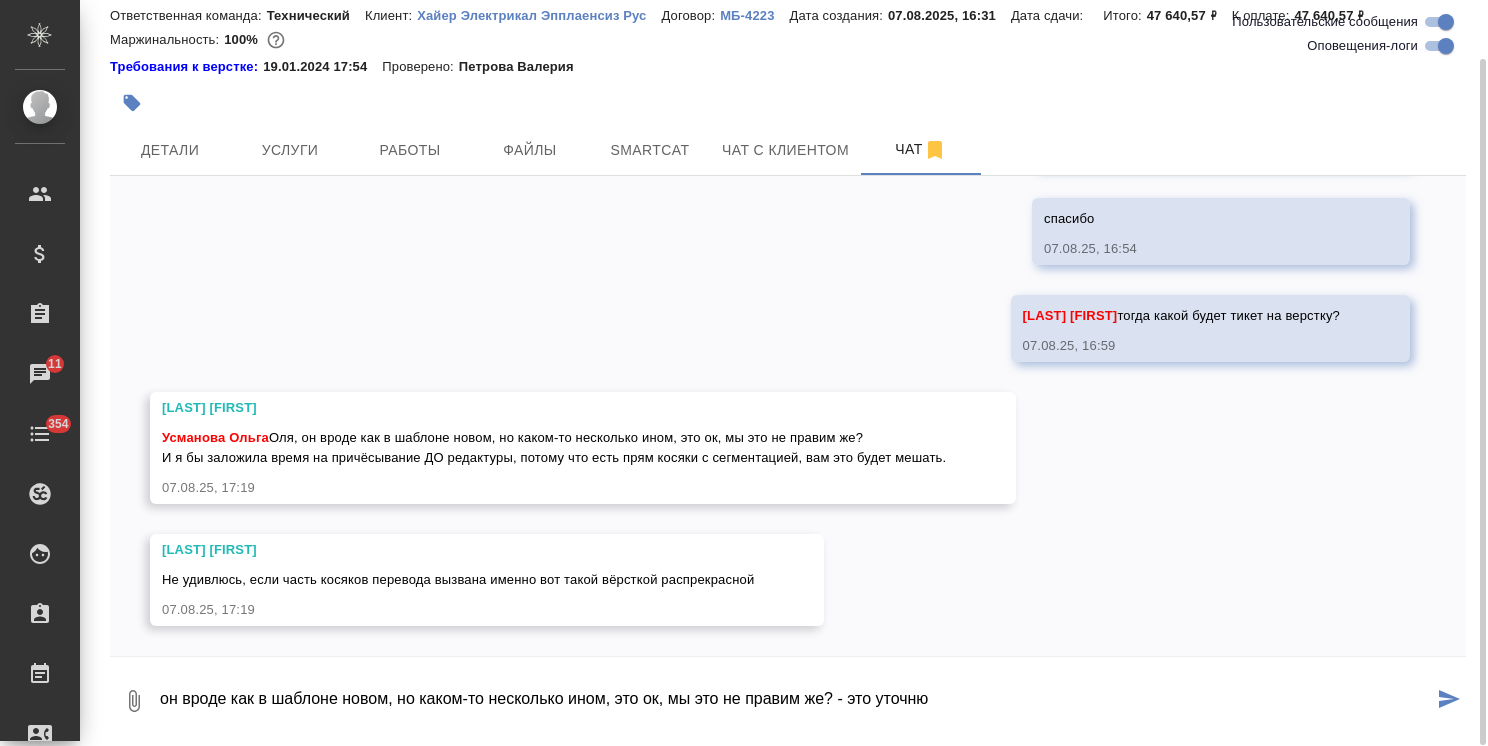 type on "он вроде как в шаблоне новом, но каком-то несколько ином, это ок, мы это не правим же? - это уточню" 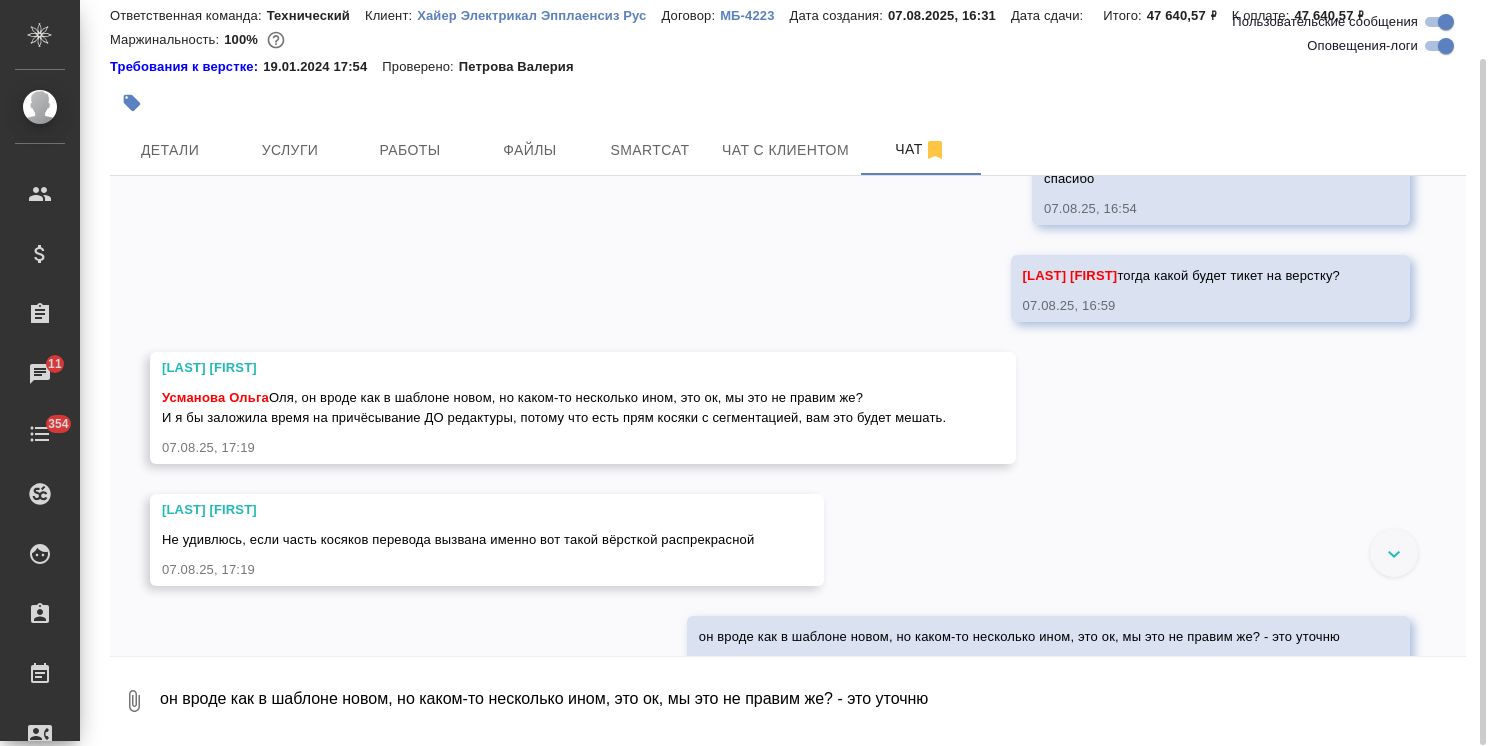 scroll, scrollTop: 2048, scrollLeft: 0, axis: vertical 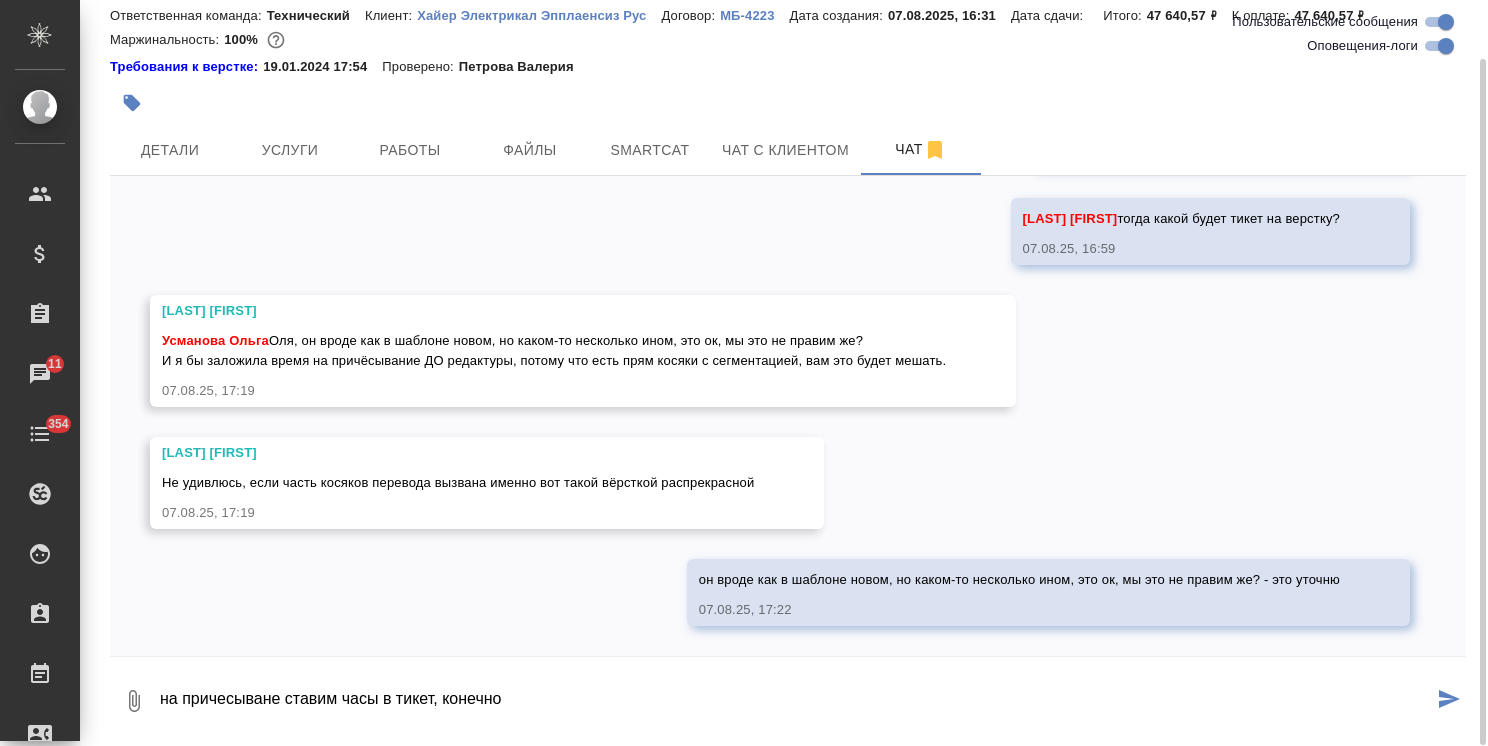type 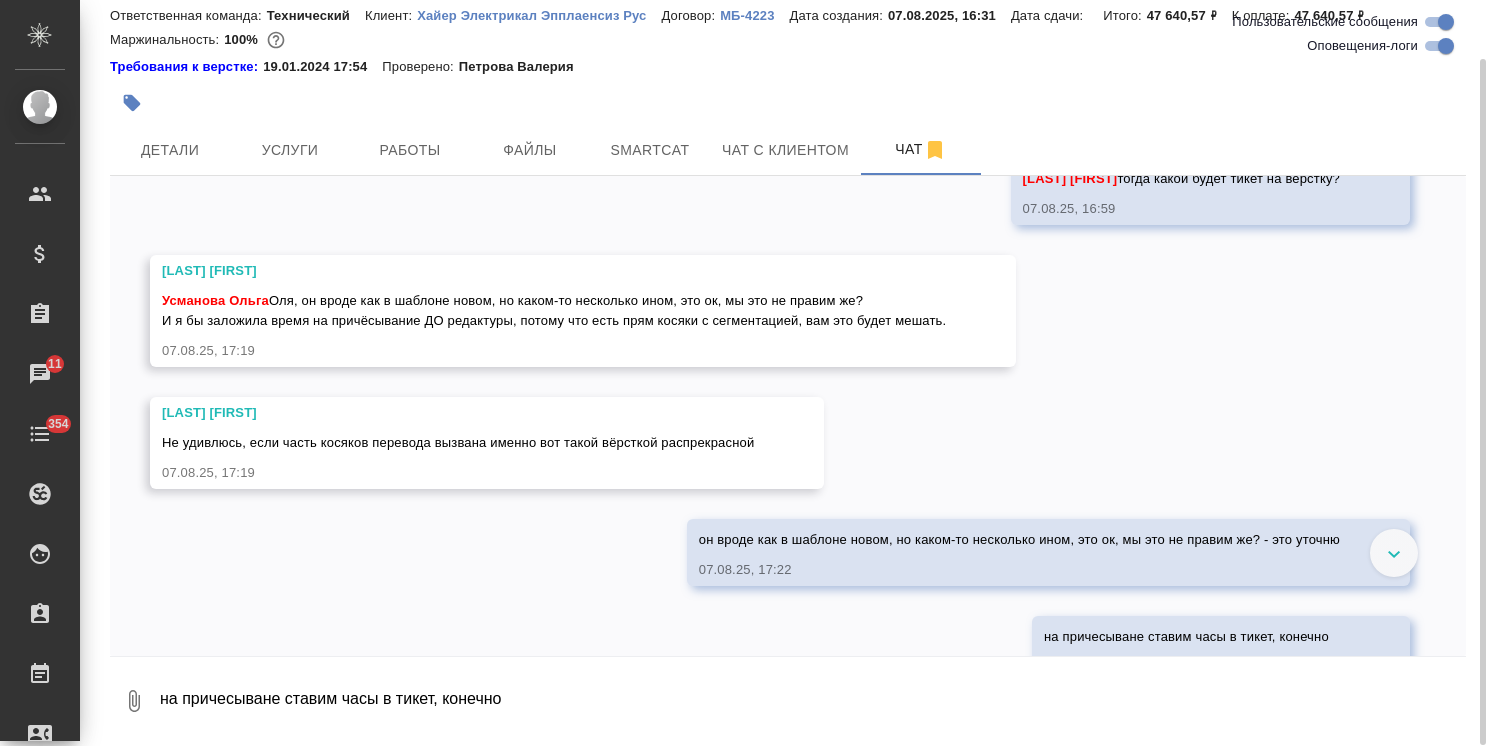 scroll, scrollTop: 2144, scrollLeft: 0, axis: vertical 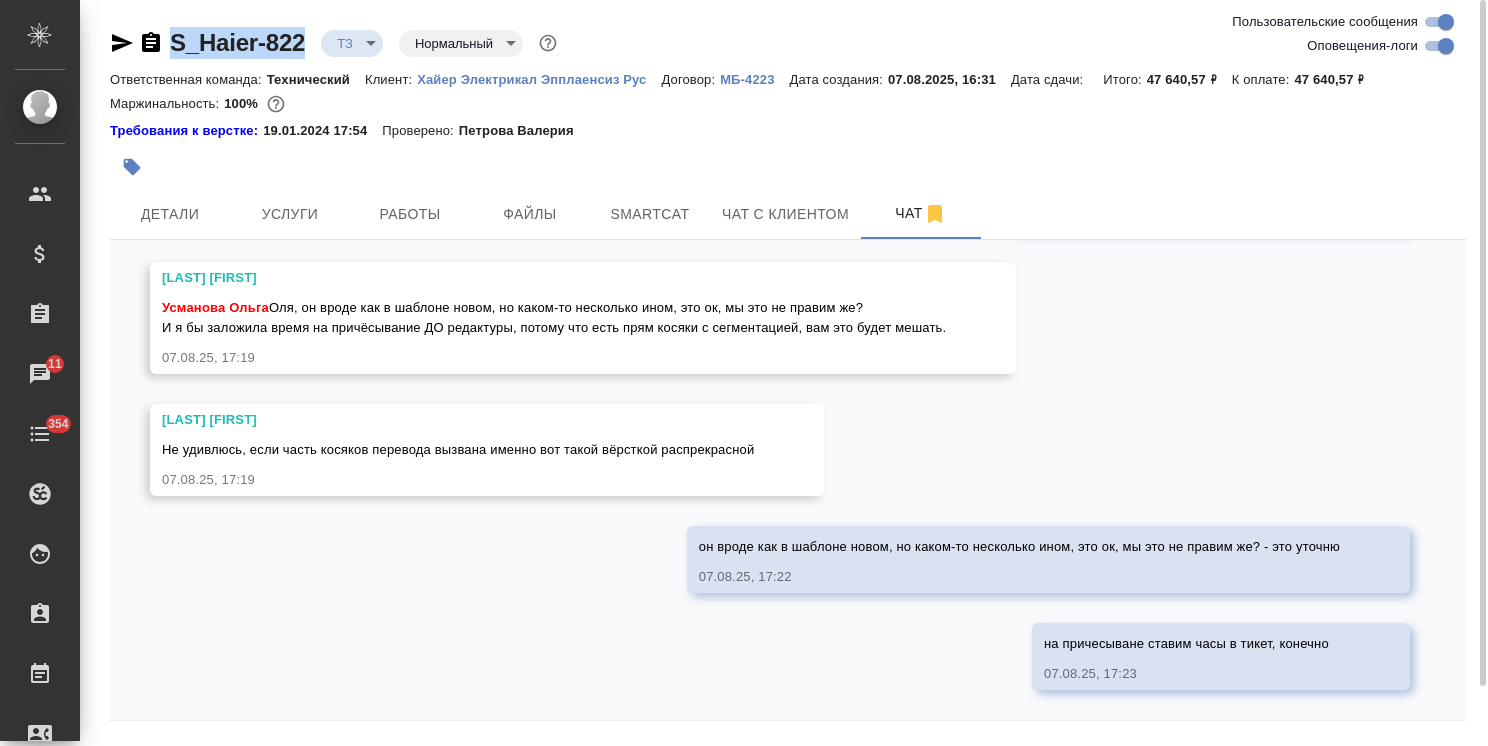 drag, startPoint x: 310, startPoint y: 14, endPoint x: 113, endPoint y: 29, distance: 197.57024 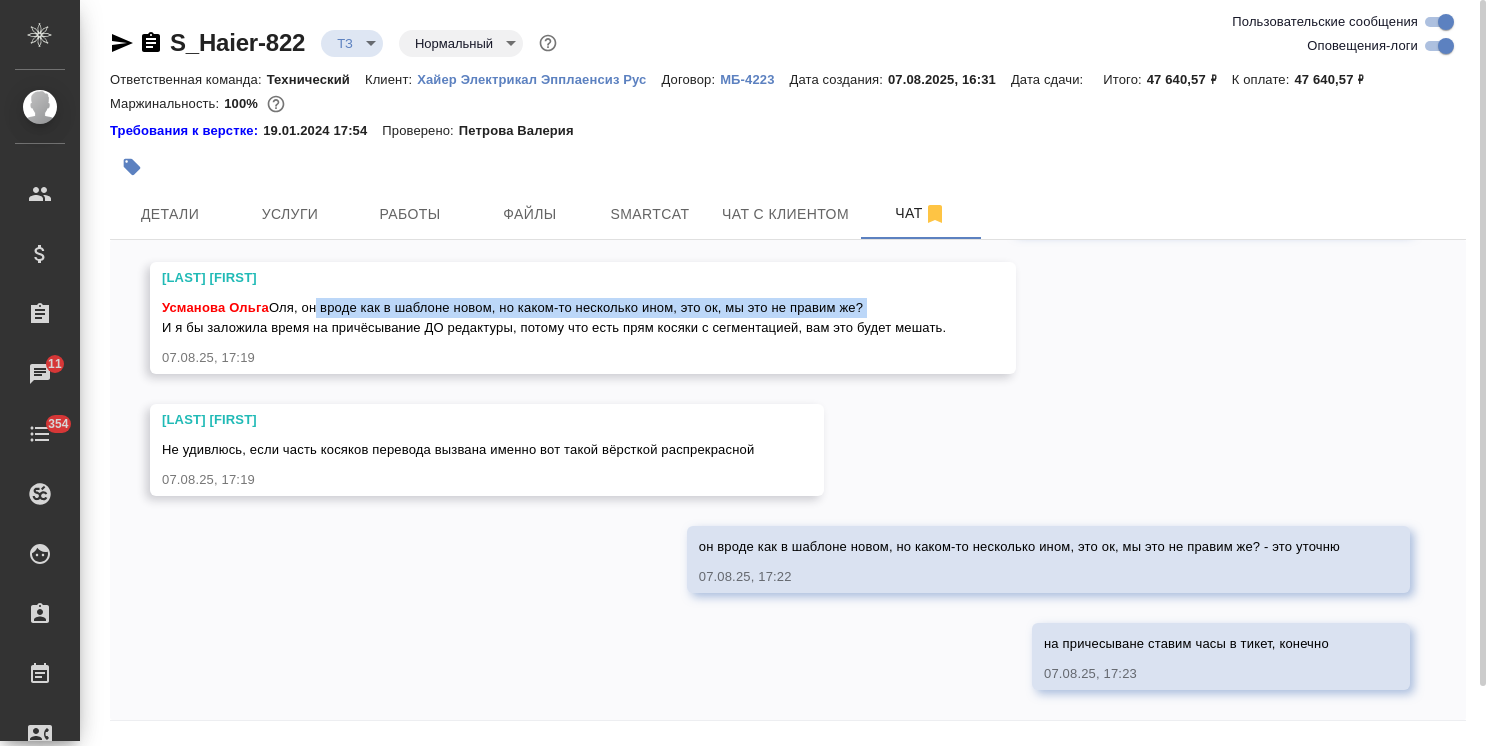 drag, startPoint x: 309, startPoint y: 310, endPoint x: 885, endPoint y: 307, distance: 576.0078 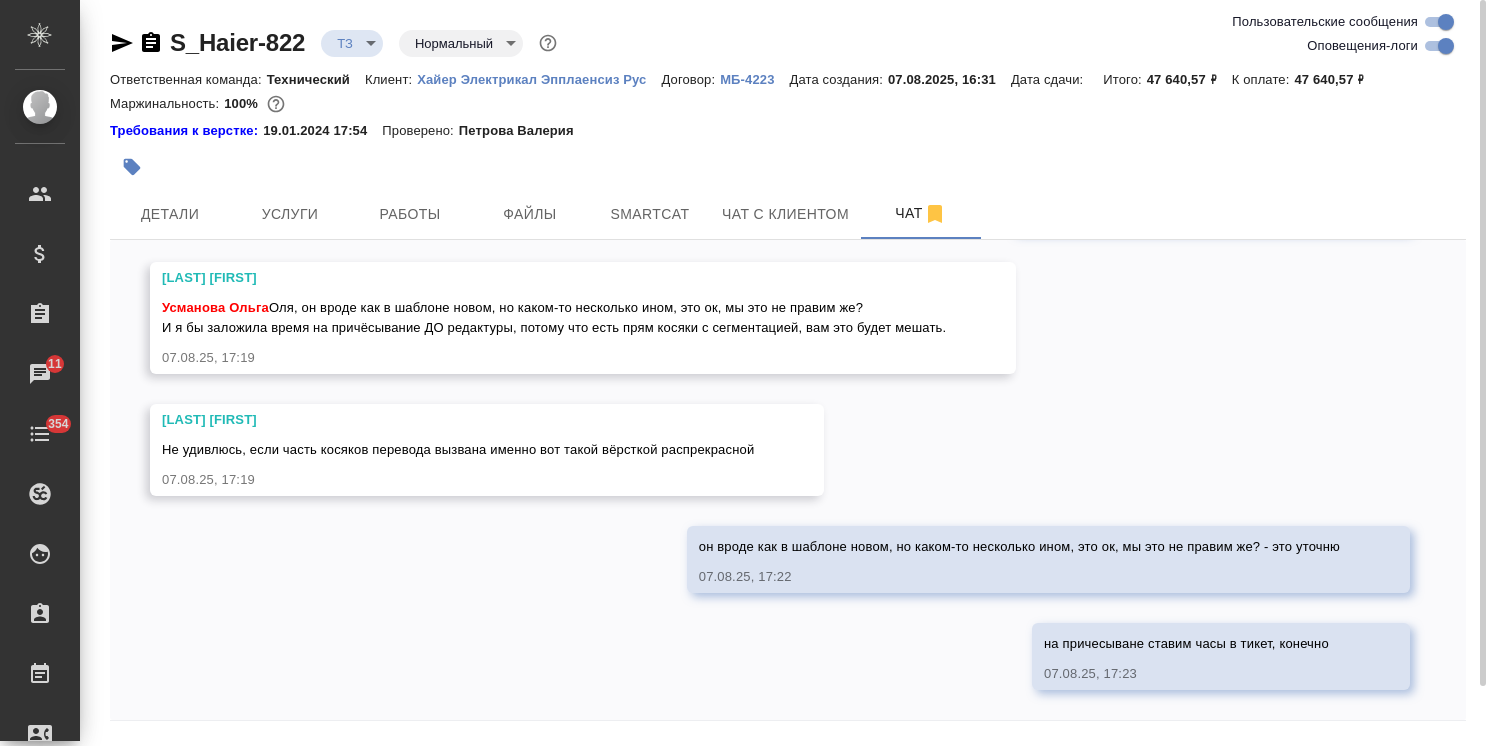 click on "07.08, четверг [Усманова Ольга] Клиент оставил комментарий:   ">https://drive.awatera.com/s/tJYiNLcpyEtgmk4" 07.08.25, 16:31 [Усманова Ольга] Задана тематика:   Промышленное оборудование 07.08.25, 16:32 [Усманова Ольга] Задана общая тематика:   Техника 07.08.25, 16:32 [Усманова Ольга] Добавлены комментарии для ПМ/исполнителей:    ">https://dropmefiles.com/1CMpt" 07.08.25, 16:32 [Усманова Ольга] Статус заказа изменен на  "ТЗ" 07.08.25, 16:33 Белякова Юлия  Юля, тут наверное еще ЛКА нужны для оценки редактуры  Румянцева Дарья   Ширина Сабина 07.08.25, 16:34 и я догадываюсь, что это будет даже не редактура, а корректура, подтвердите пжл 07.08.25, 16:38" at bounding box center (788, 480) 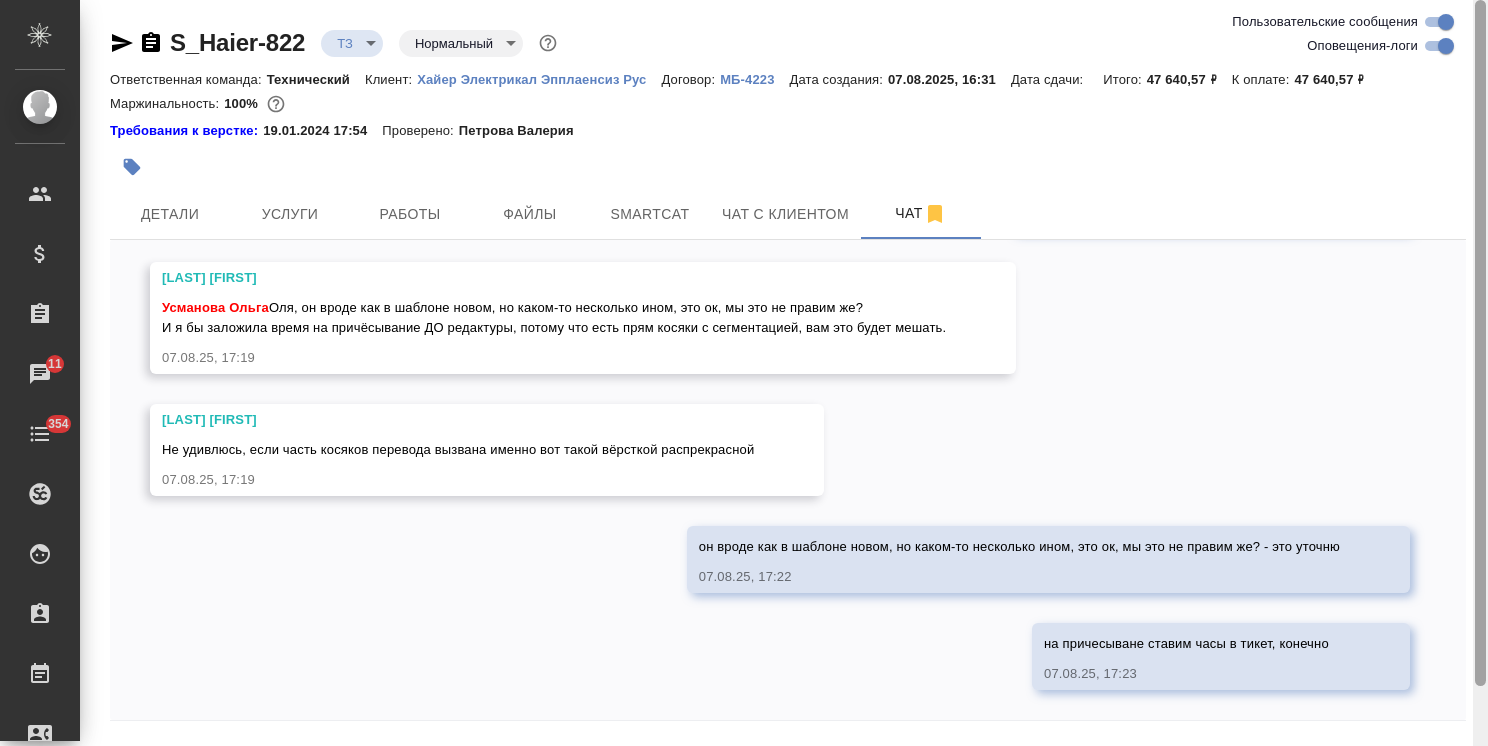 scroll, scrollTop: 64, scrollLeft: 0, axis: vertical 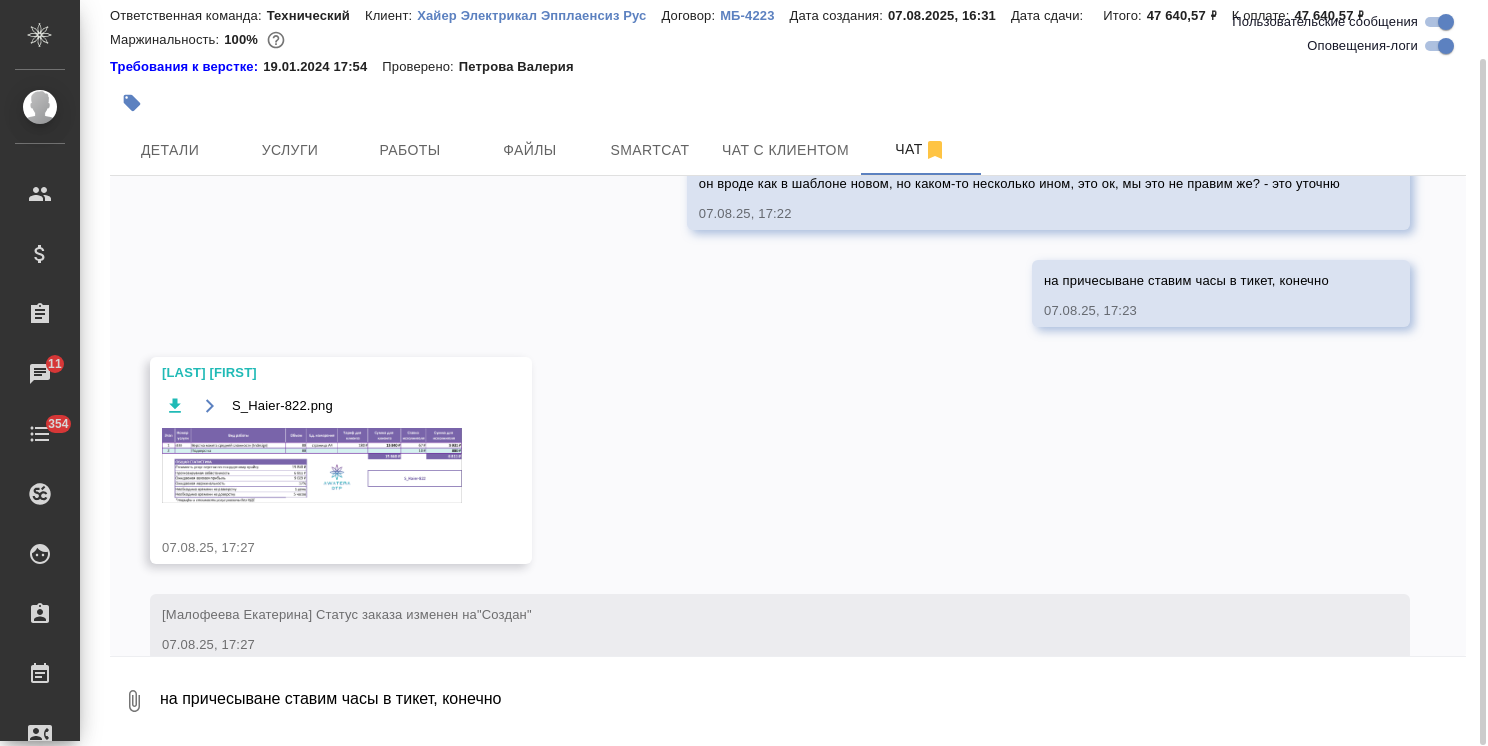 click on "на причесыване ставим часы в тикет, конечно" at bounding box center [812, 701] 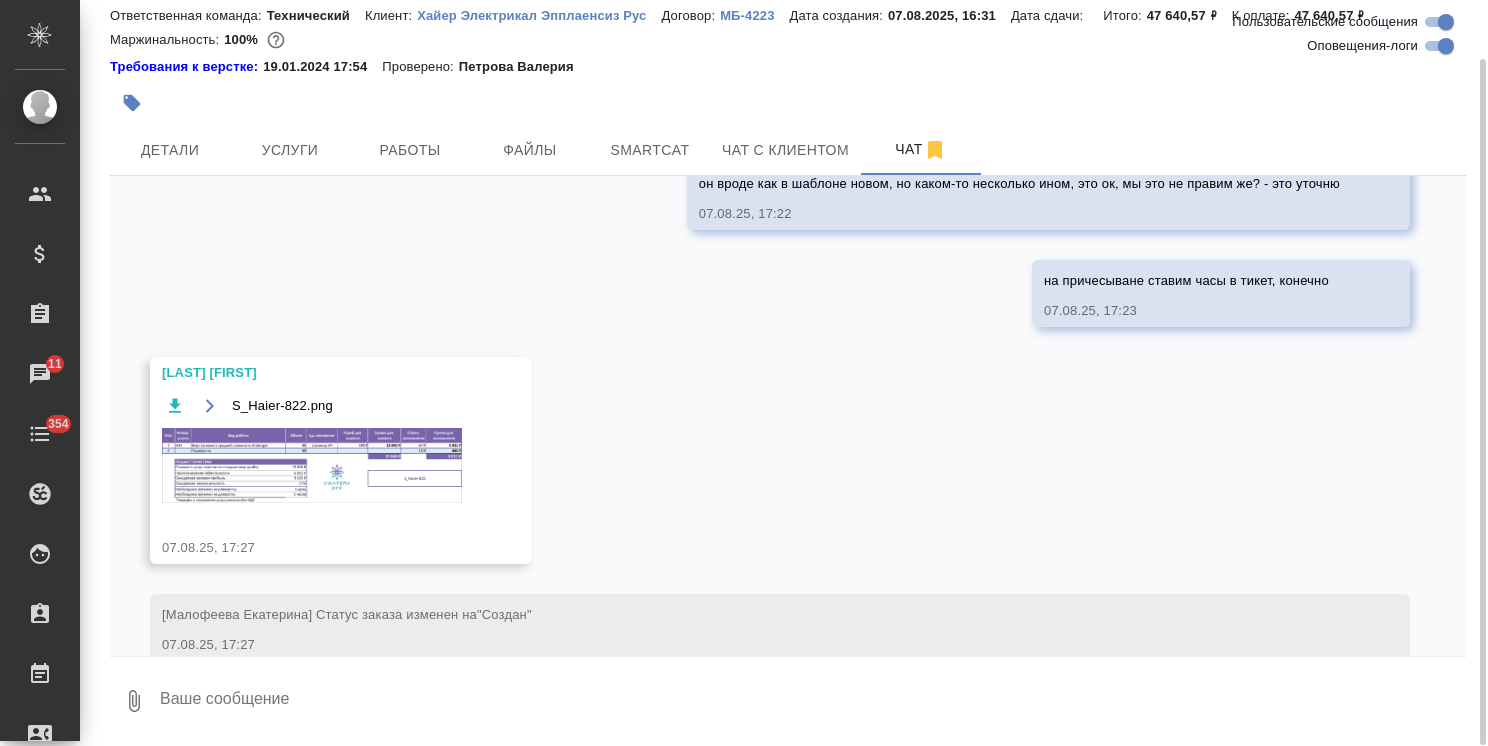 paste on "Ольга, на данный момент нам нужна только ваш помощь в проверке того, что есть.
Верстать или переверстывать не требуется
Best regards,
Maksim Mitrofanov" 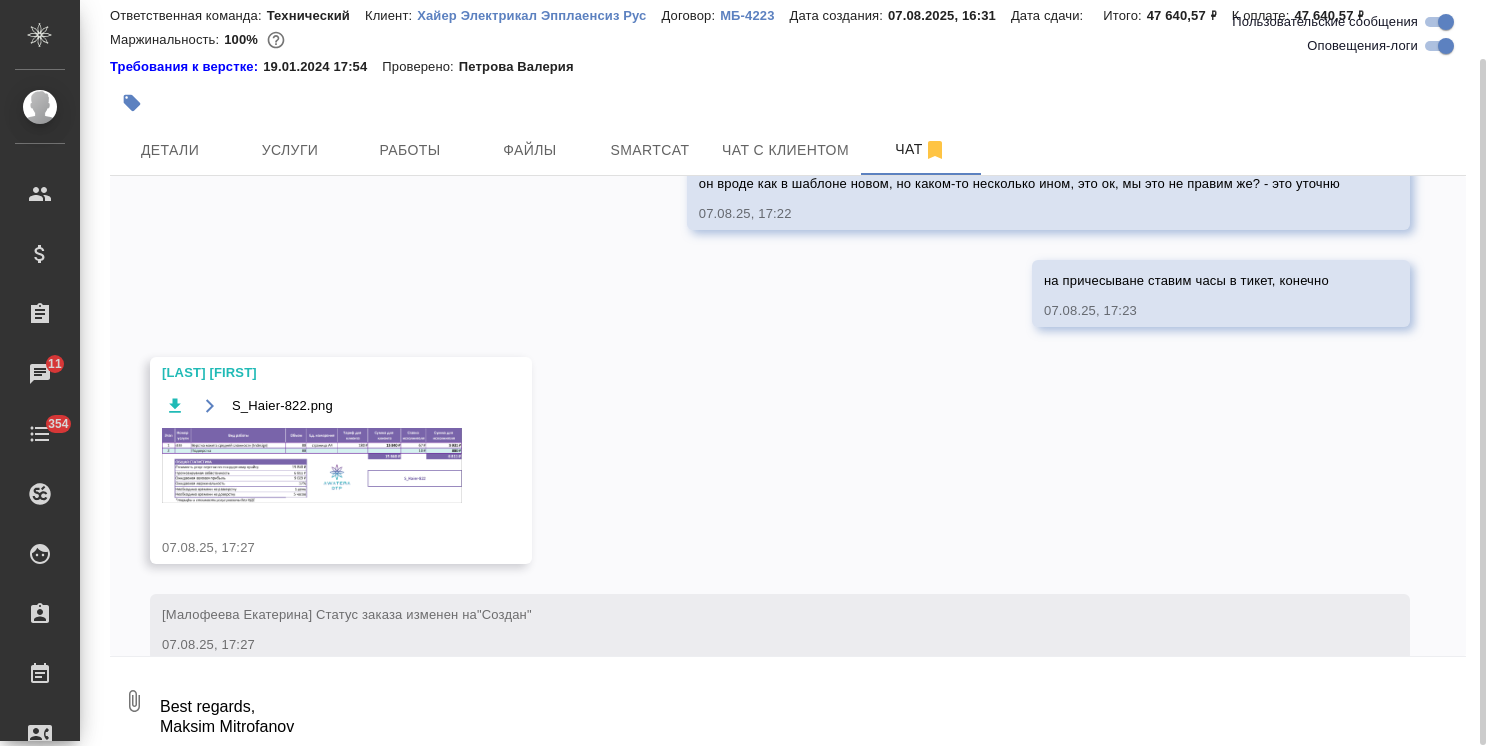 scroll, scrollTop: 0, scrollLeft: 0, axis: both 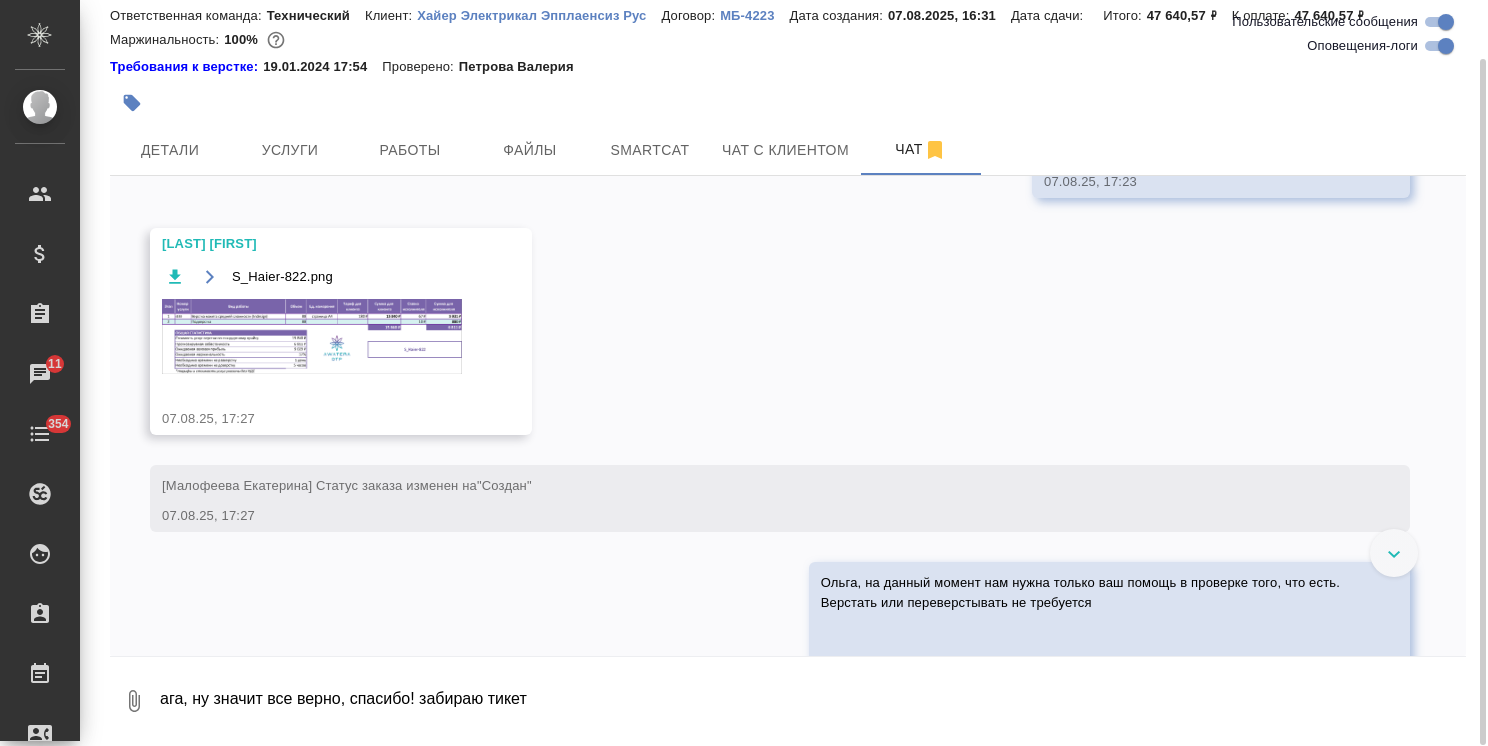 click at bounding box center [312, 336] 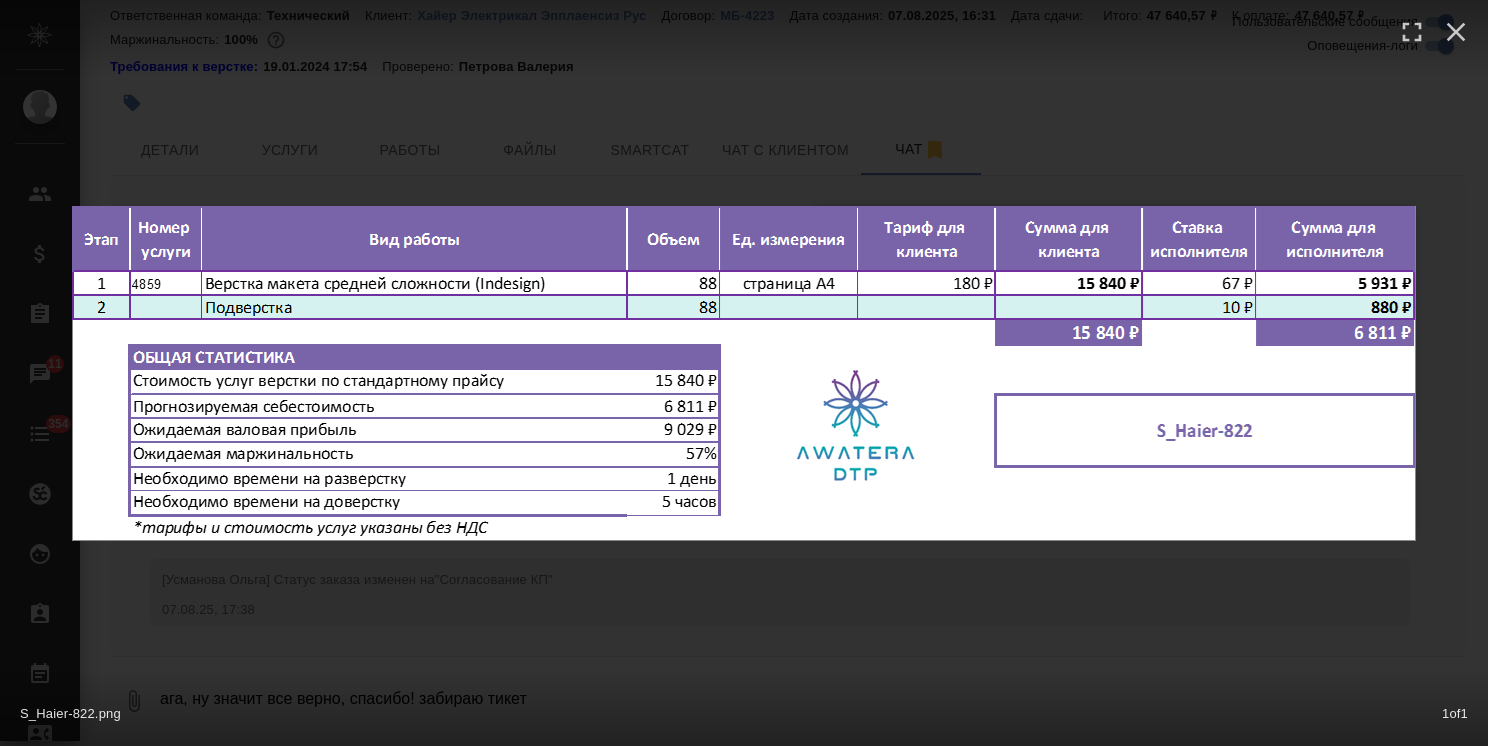 scroll, scrollTop: 2929, scrollLeft: 0, axis: vertical 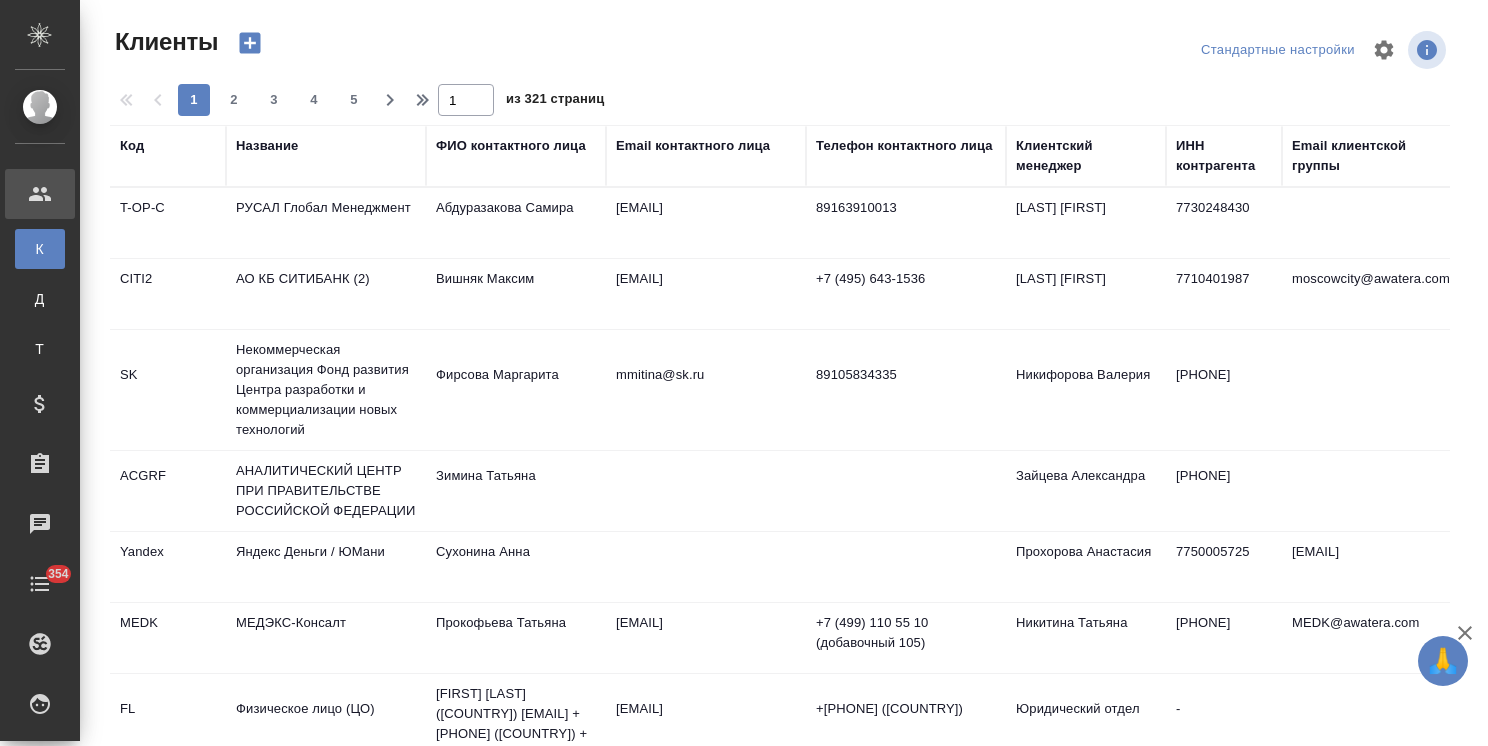 select on "RU" 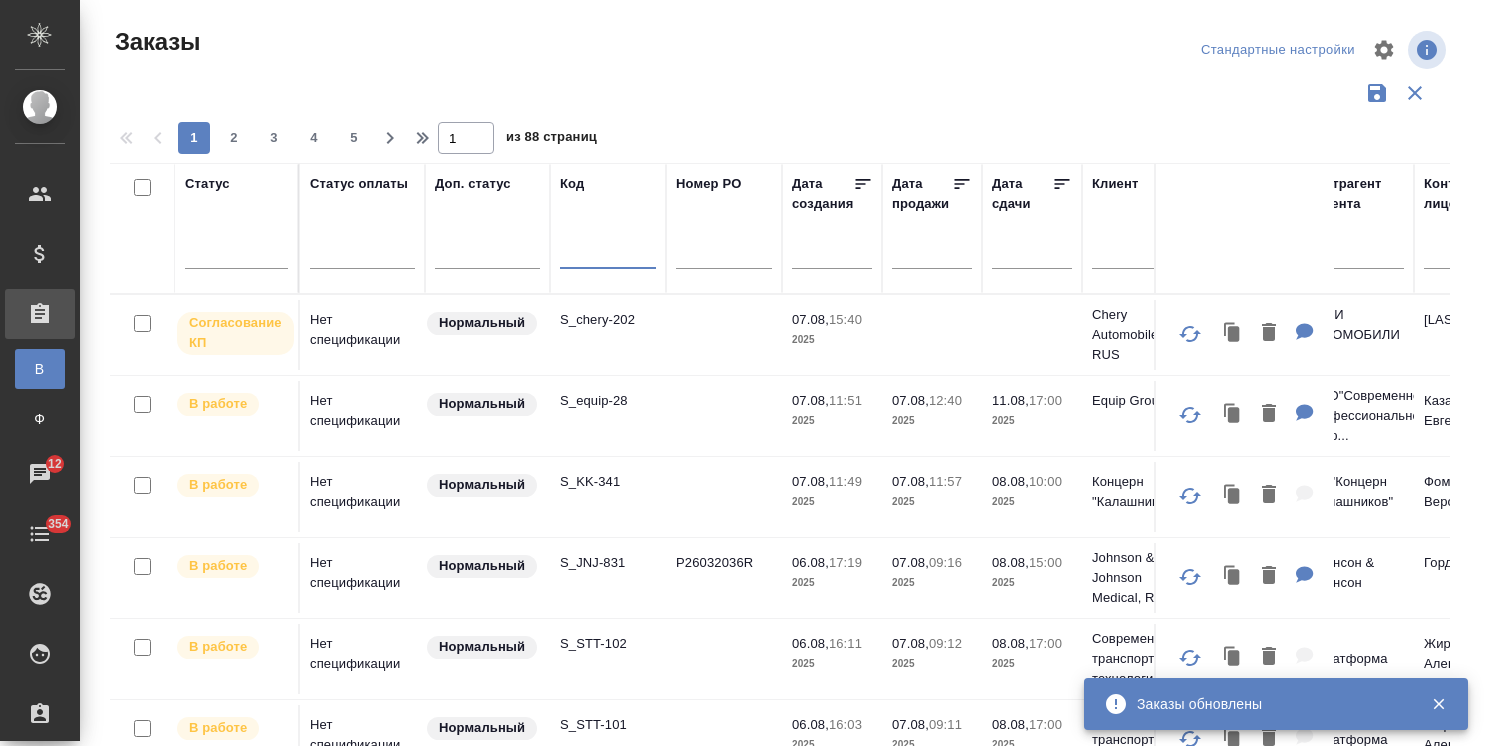 scroll, scrollTop: 0, scrollLeft: 0, axis: both 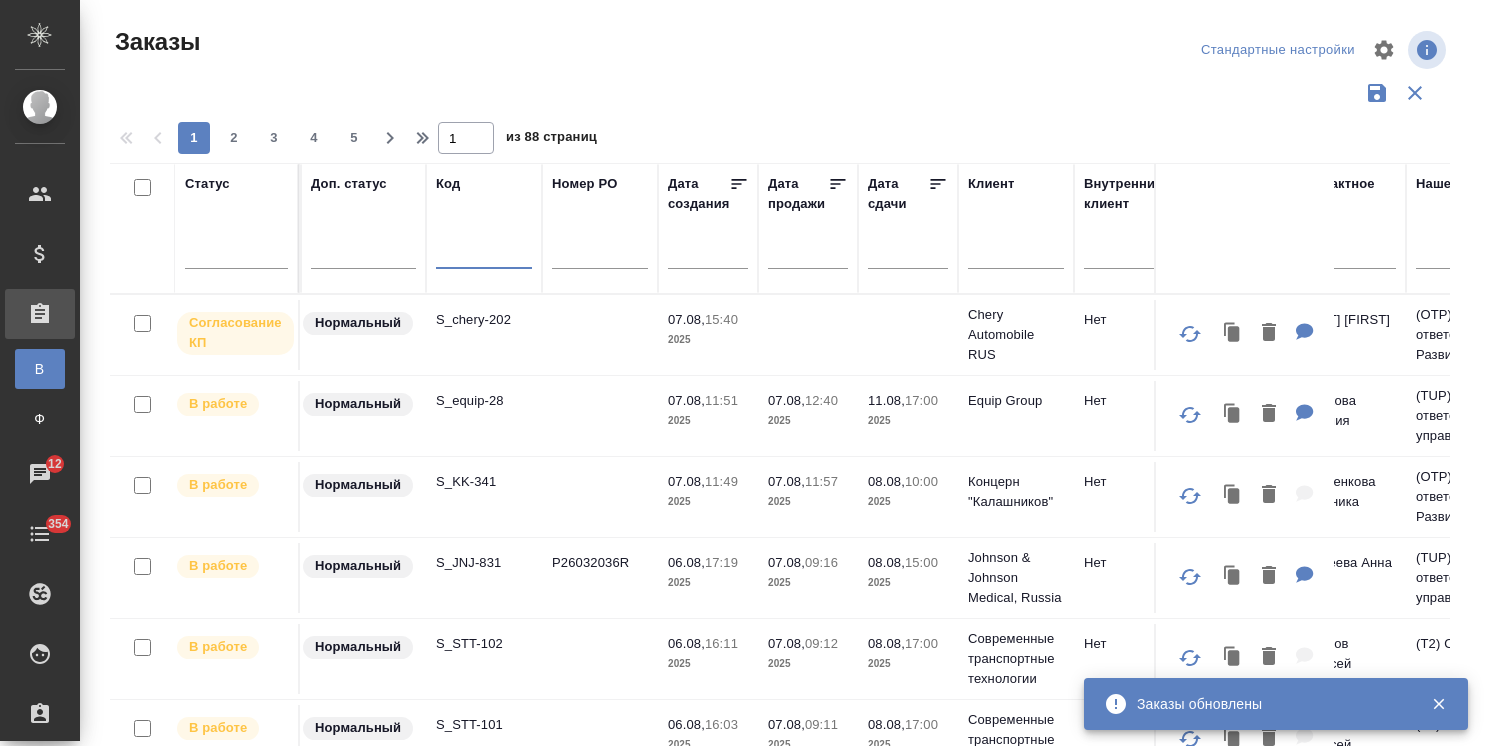 click at bounding box center (1016, 255) 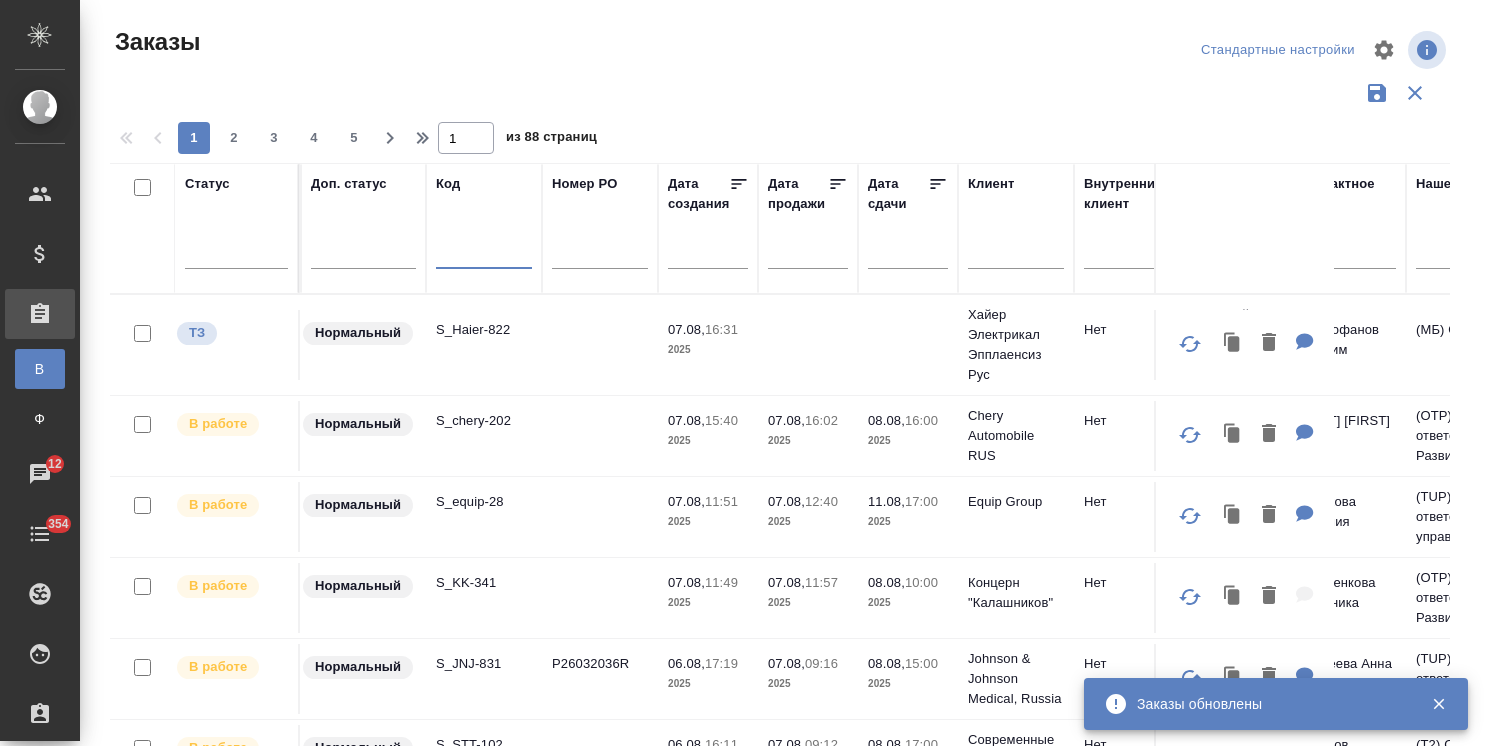 paste on "S_Amarion-6" 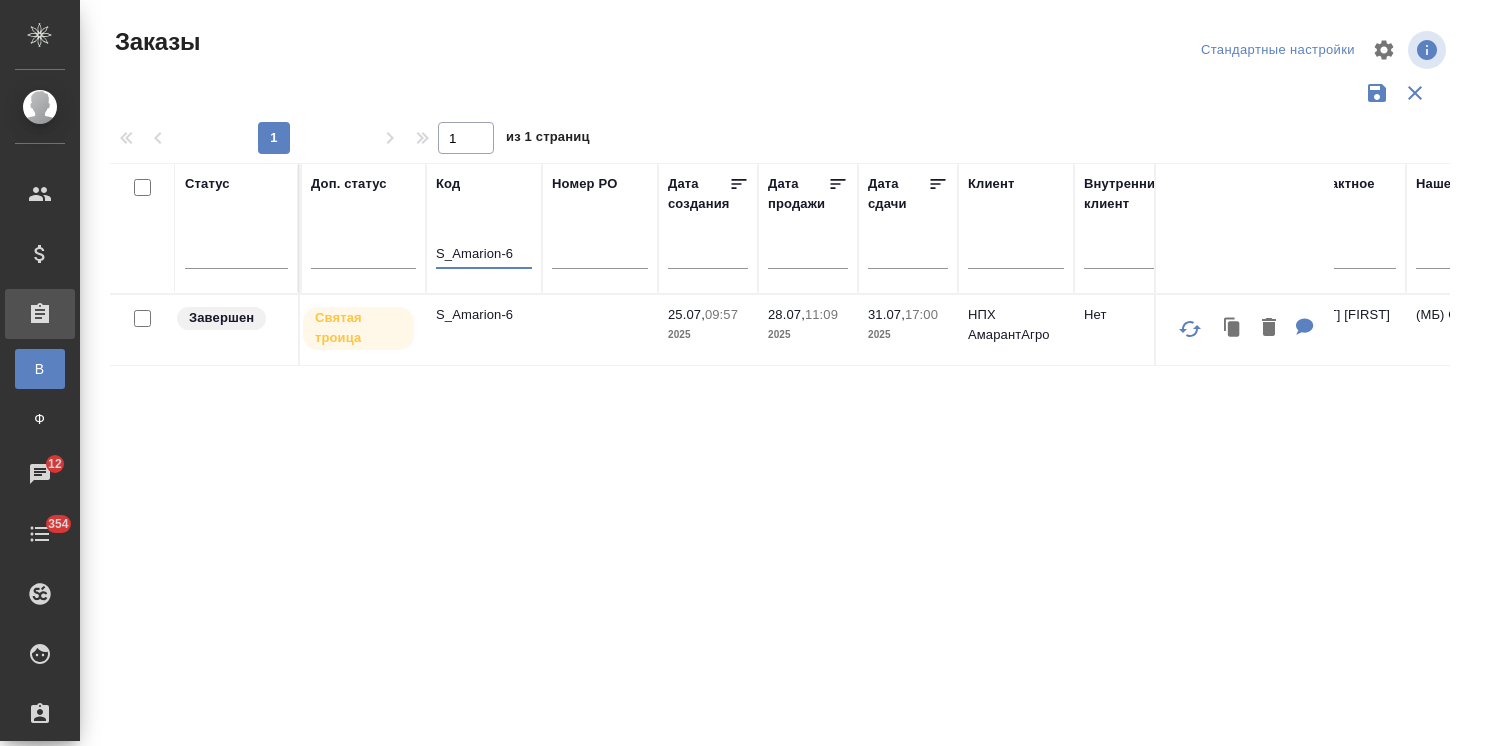 type on "S_Amarion-6" 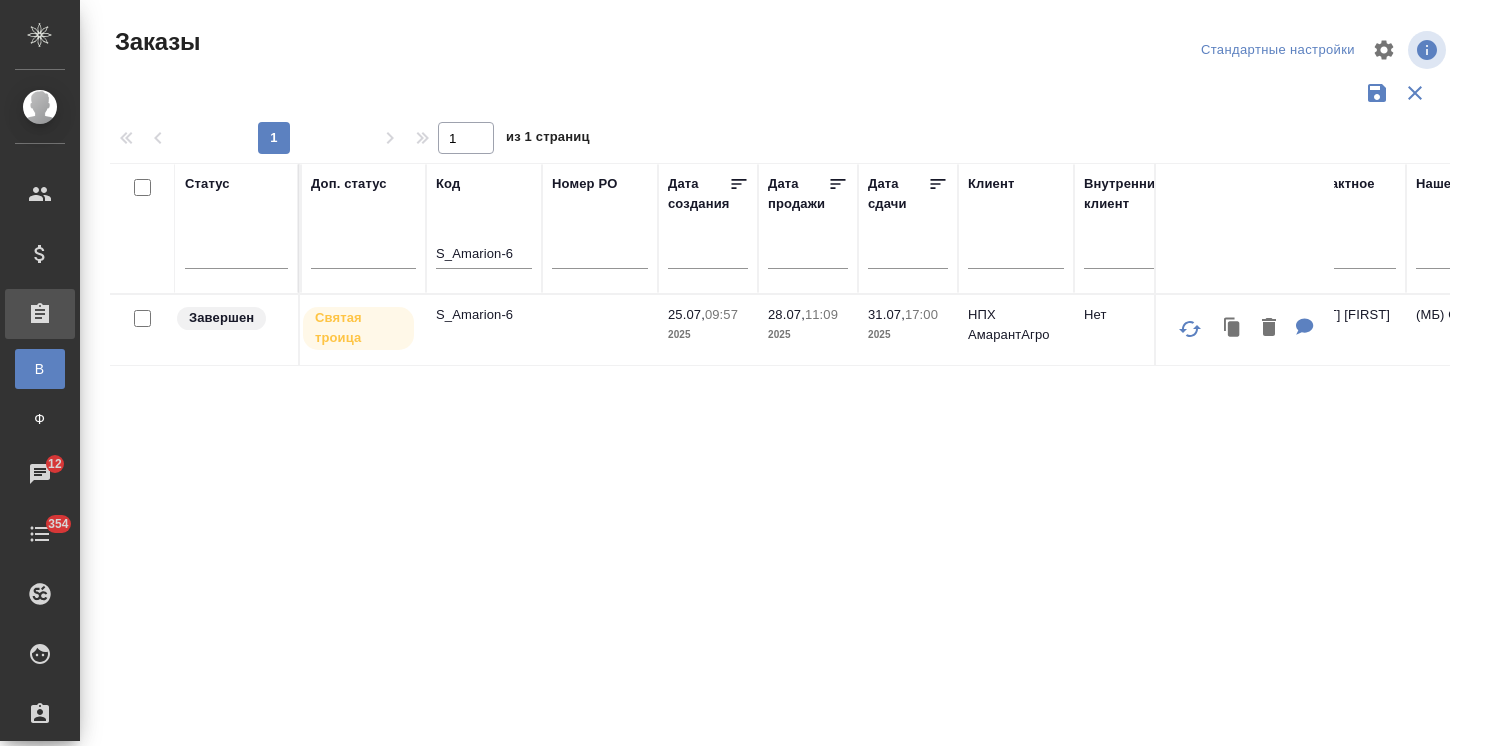 click on "S_Amarion-6" at bounding box center [484, 315] 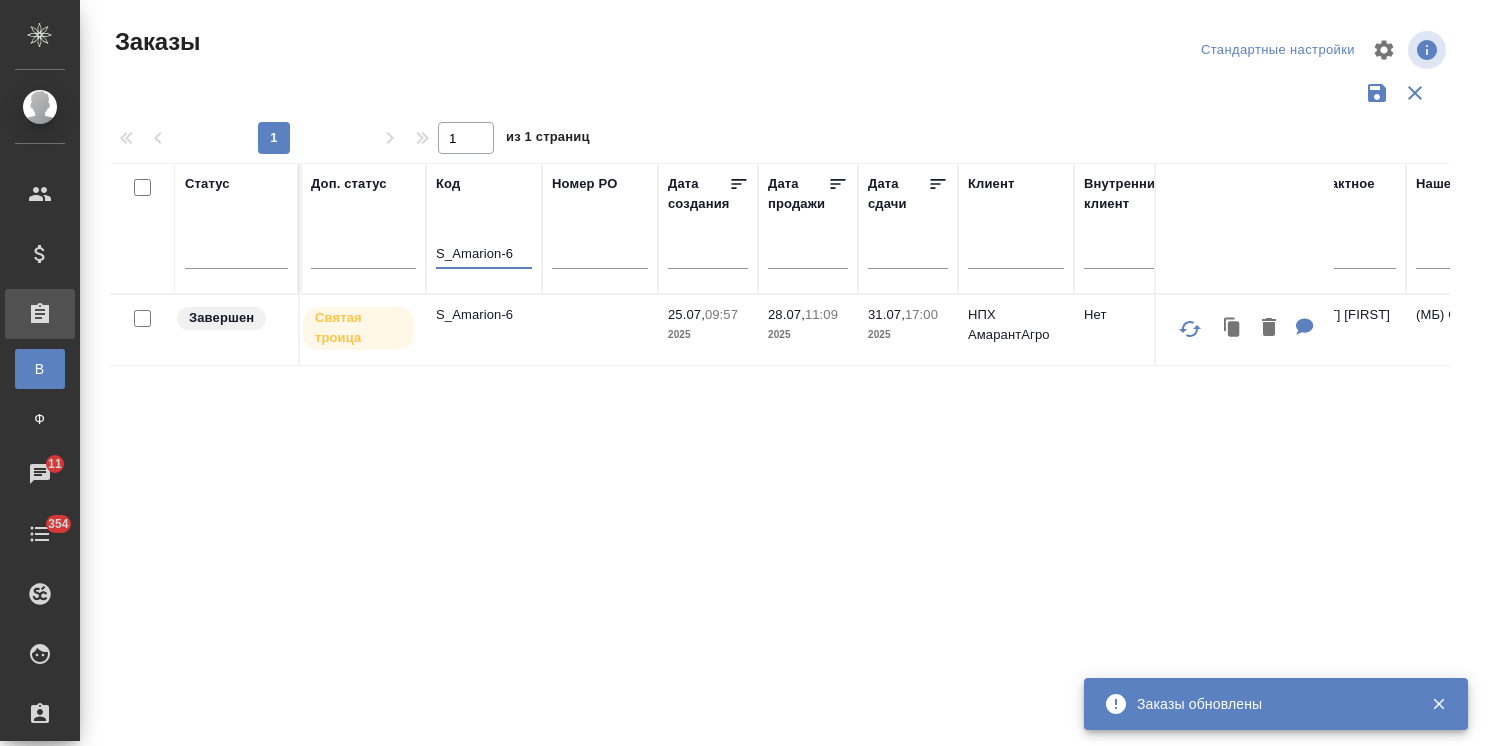drag, startPoint x: 519, startPoint y: 251, endPoint x: 438, endPoint y: 257, distance: 81.22192 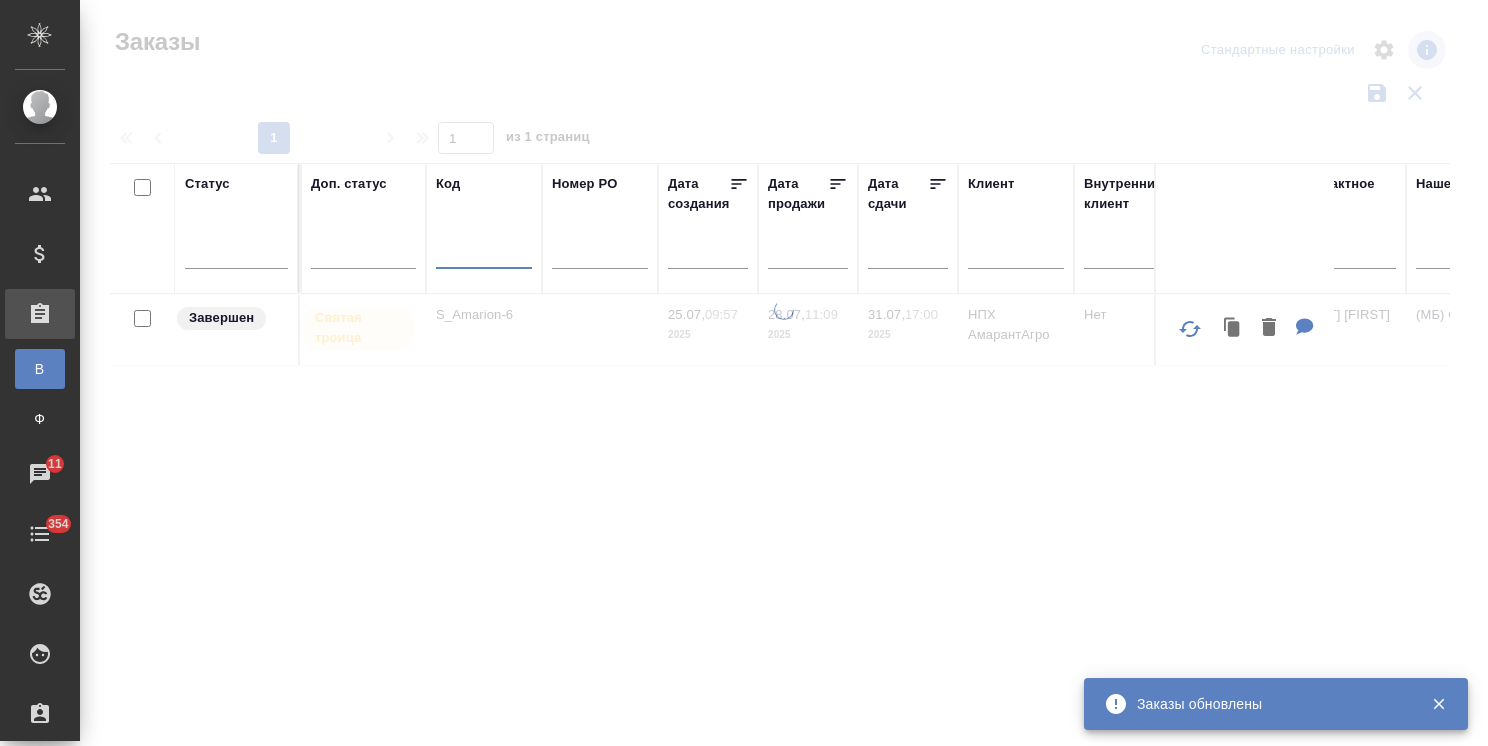 type 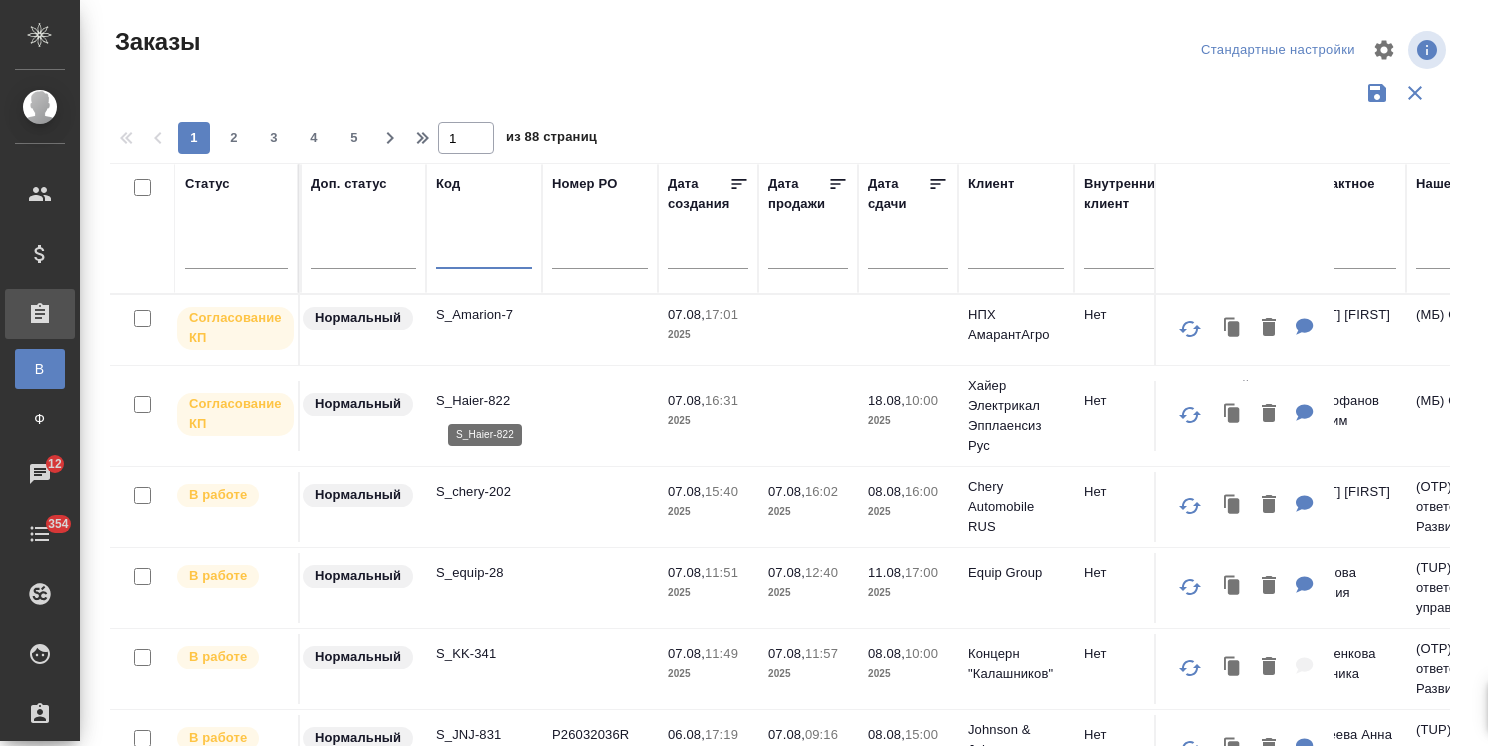 click on "S_Haier-822" at bounding box center [484, 401] 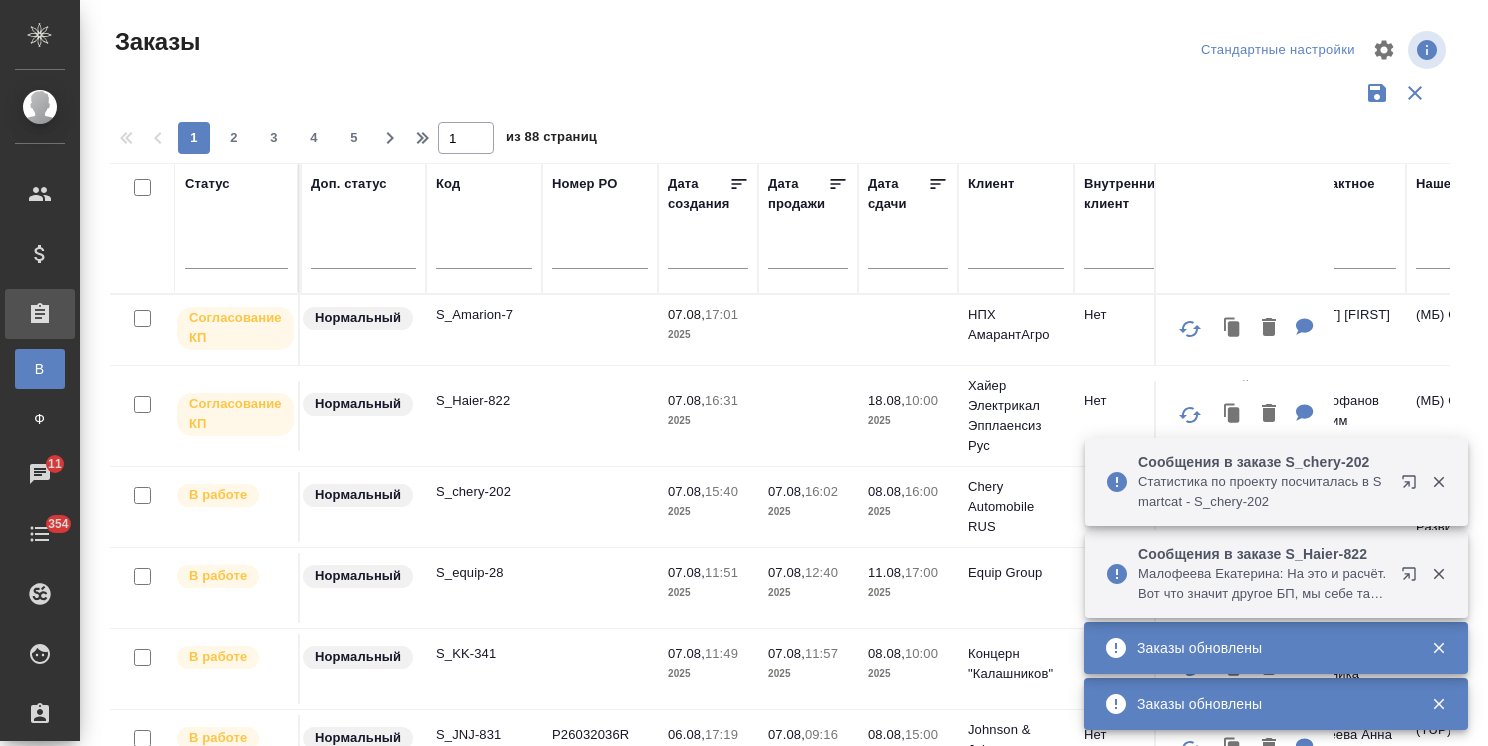 click on "S_Haier-822" at bounding box center [484, 401] 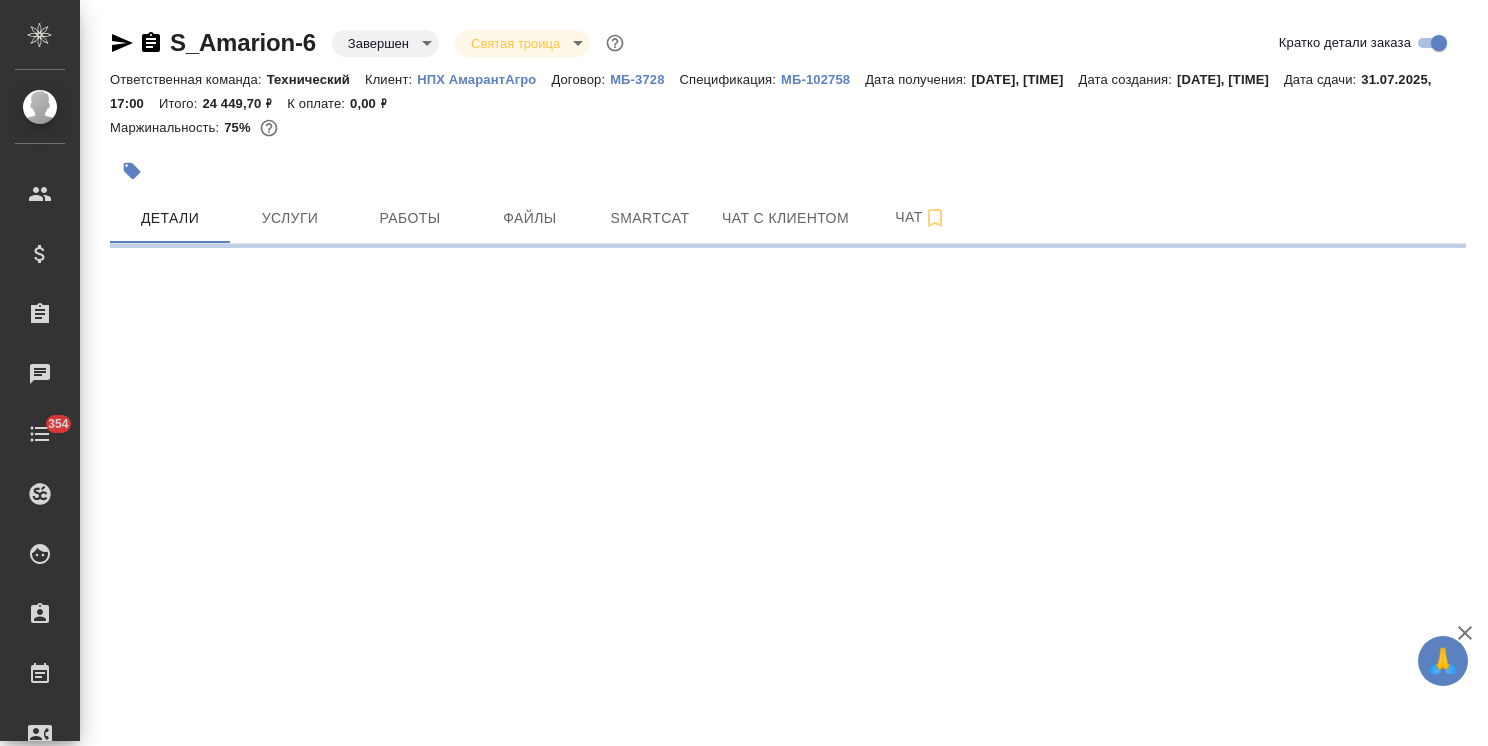 scroll, scrollTop: 0, scrollLeft: 0, axis: both 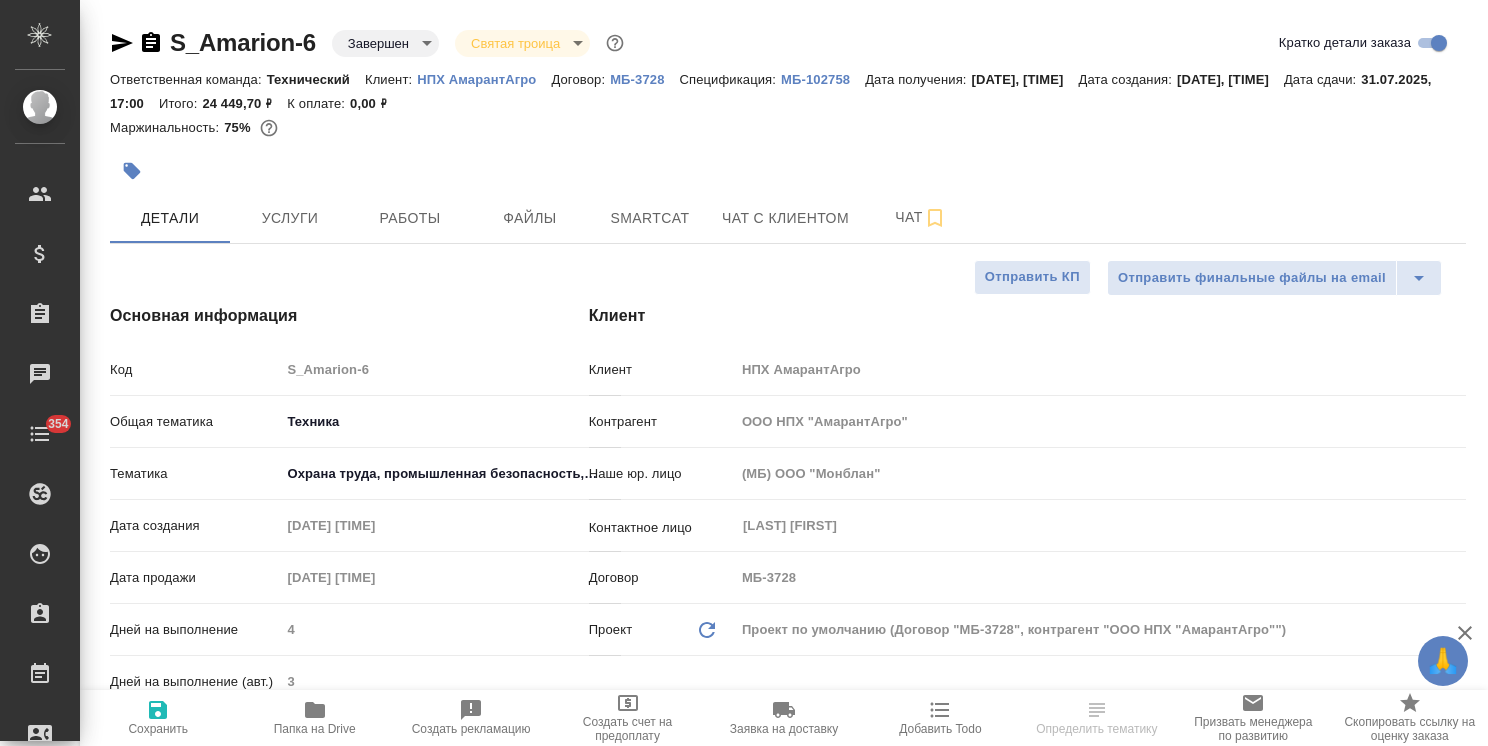 click on "НПХ АмарантАгро" at bounding box center (484, 79) 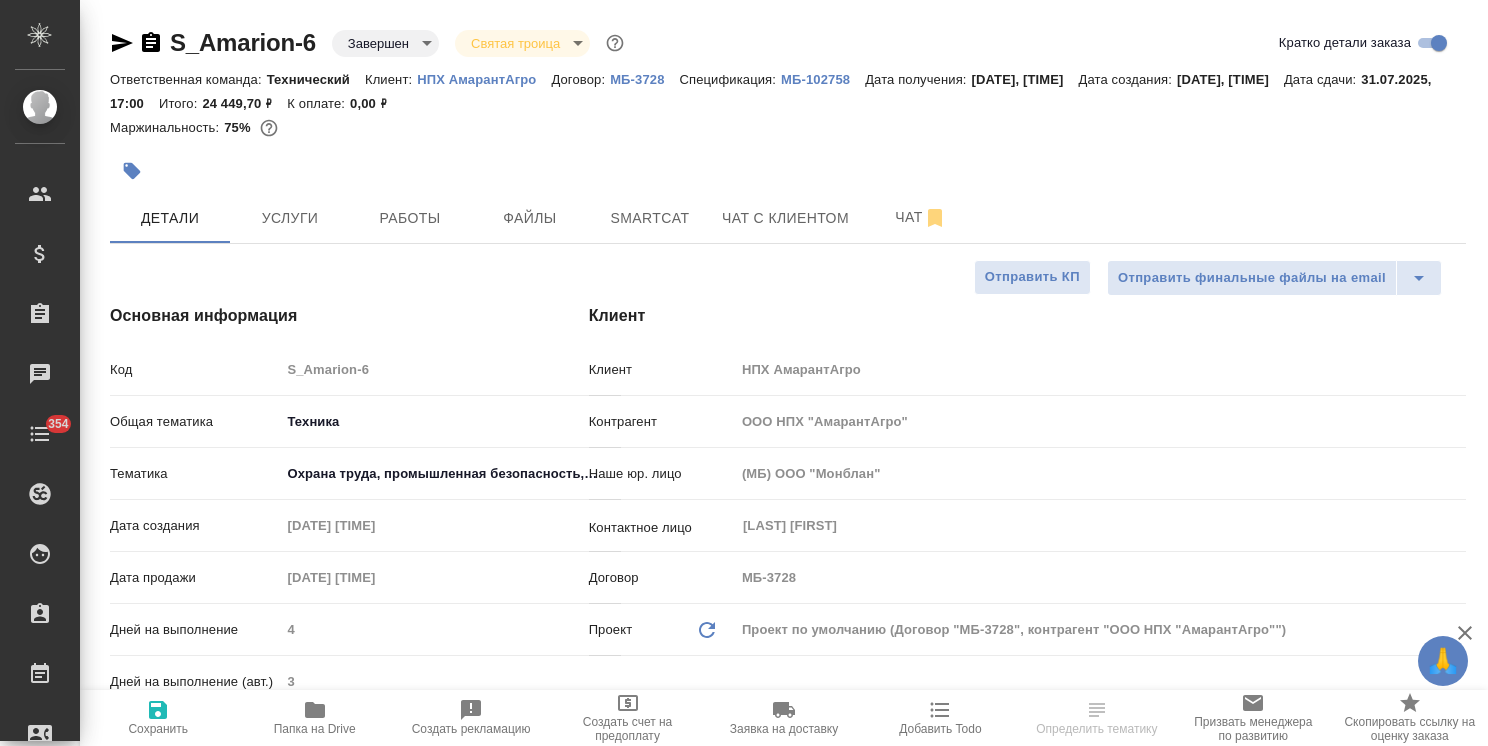 type on "x" 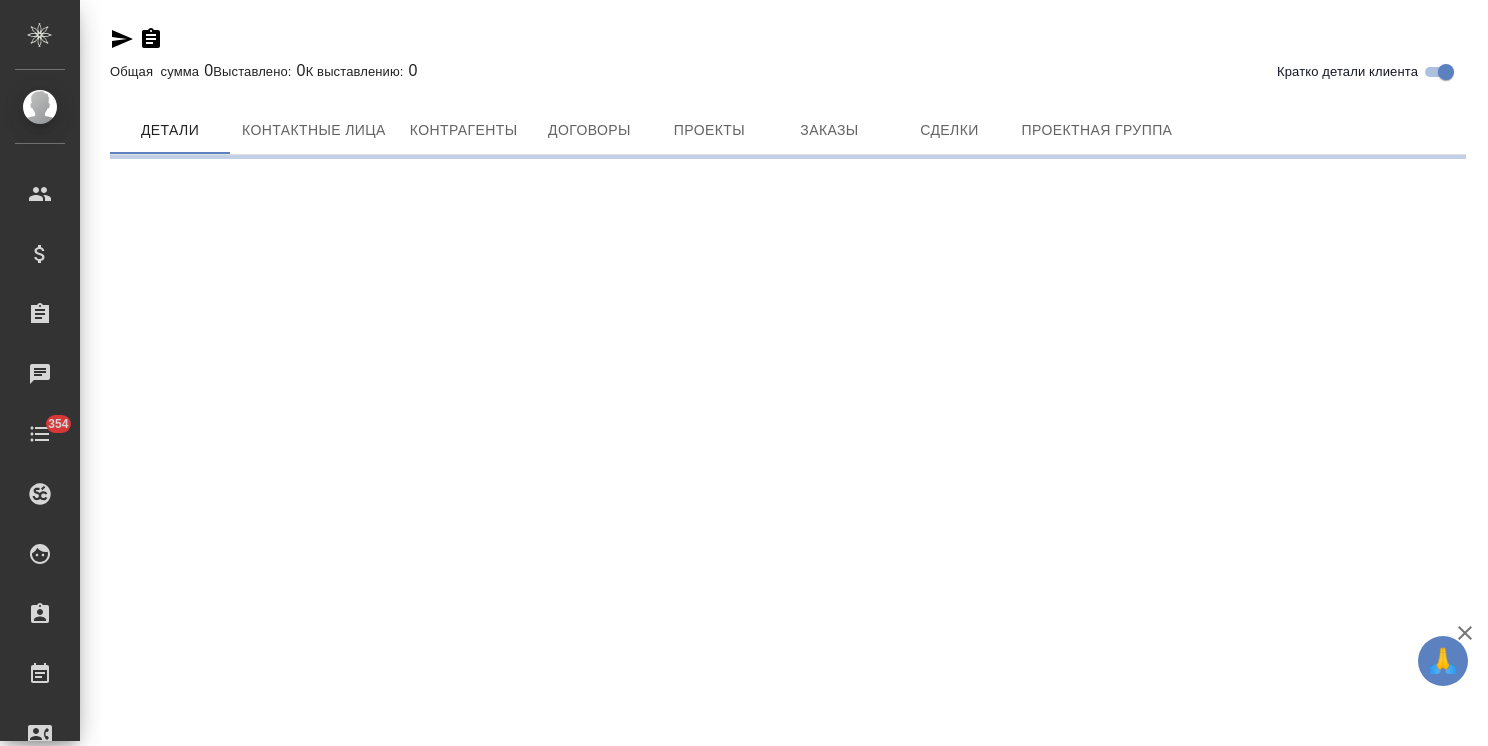 scroll, scrollTop: 0, scrollLeft: 0, axis: both 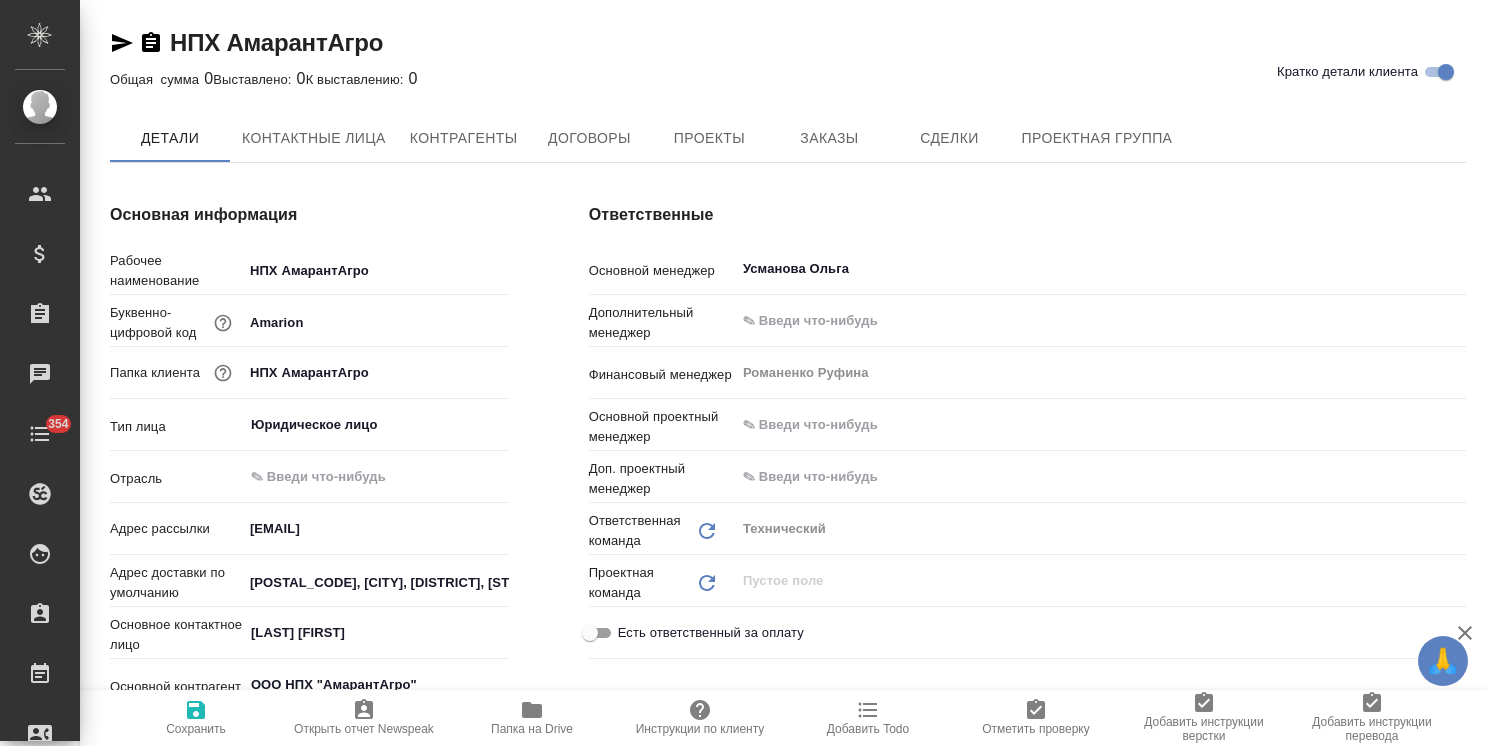 type on "x" 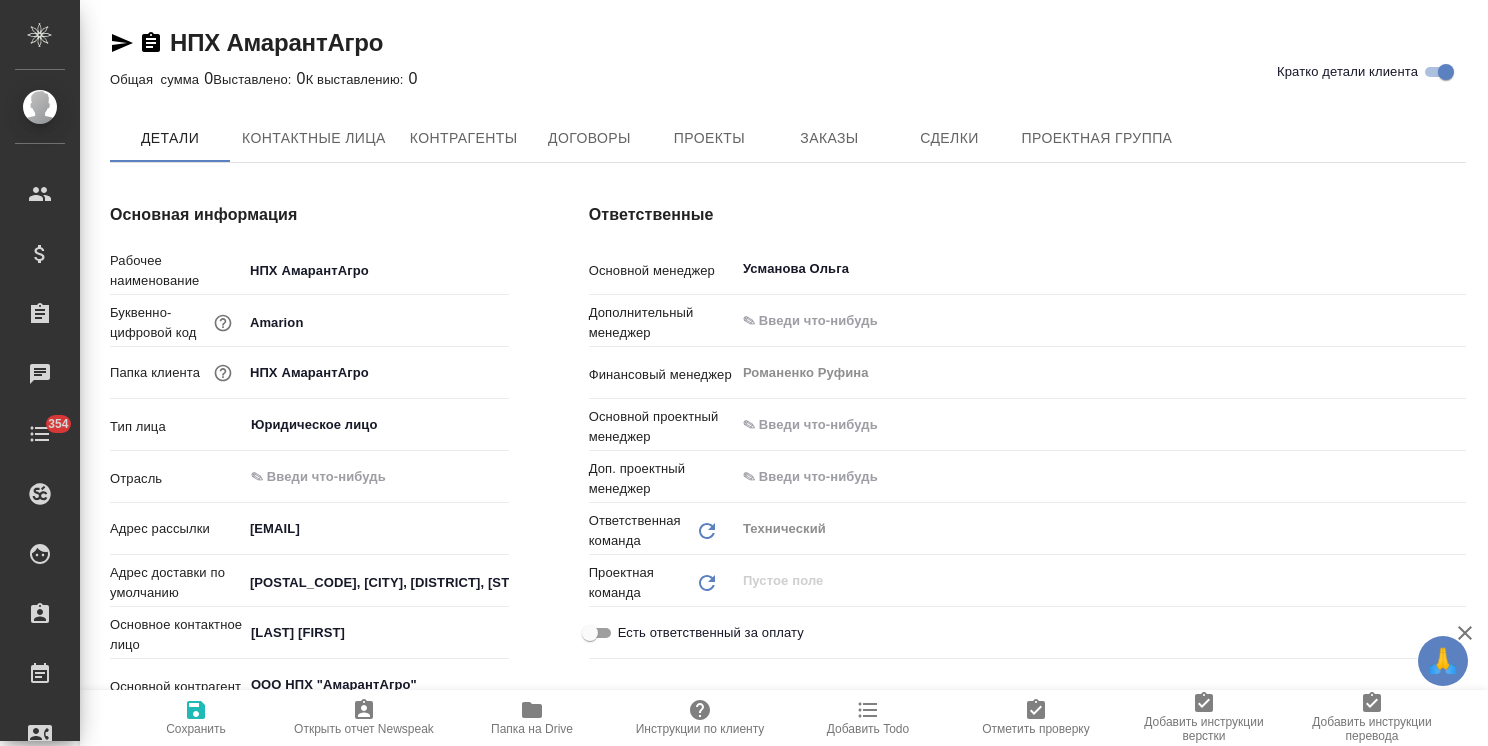 type on "x" 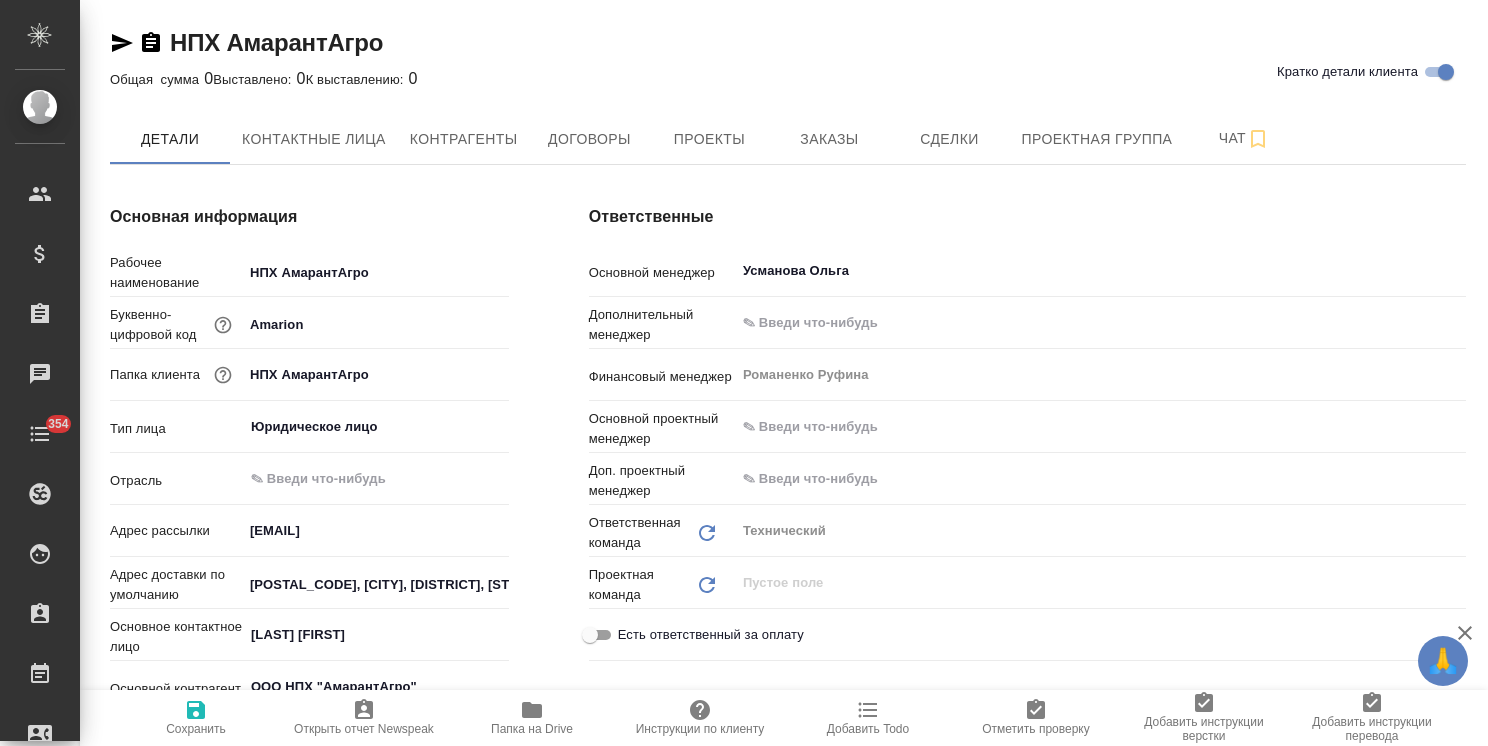 type on "x" 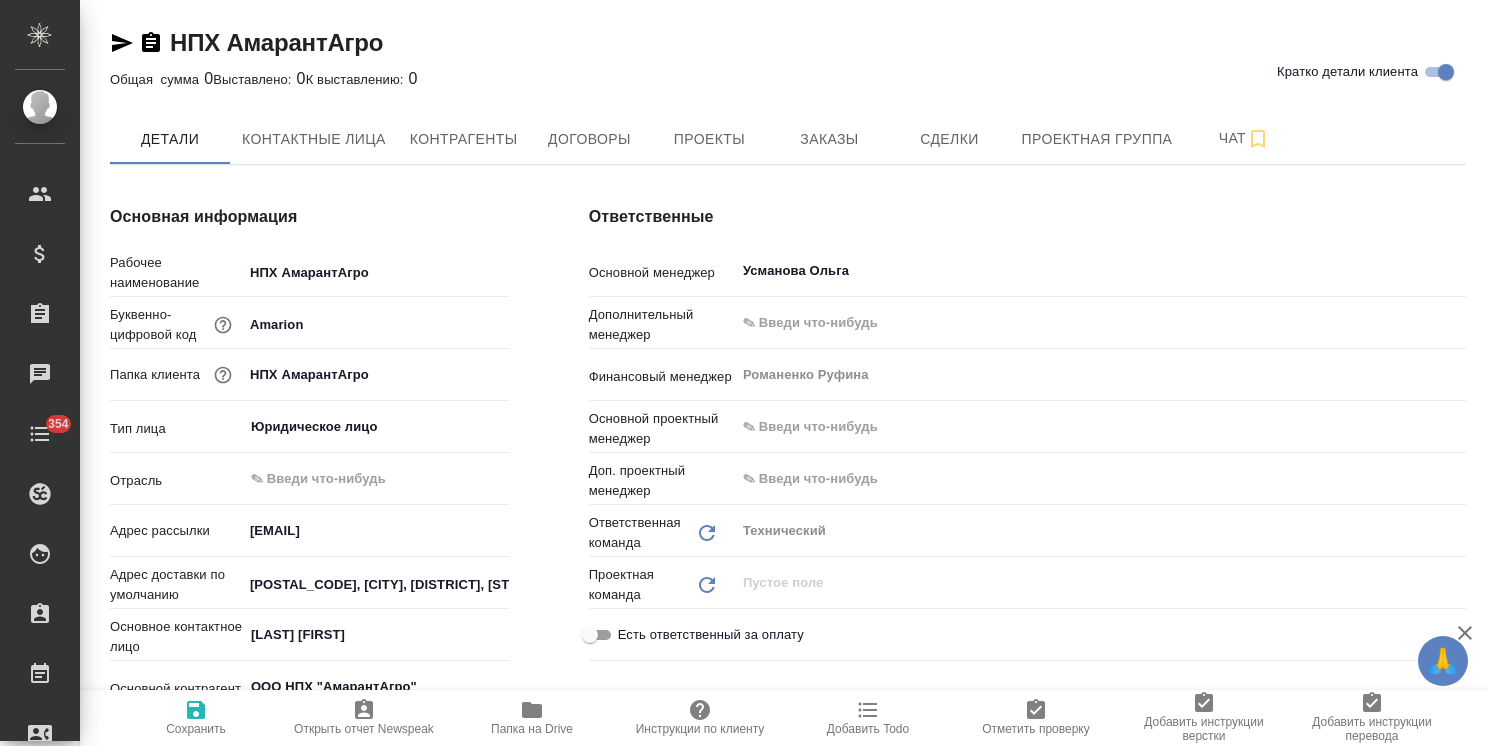 type on "x" 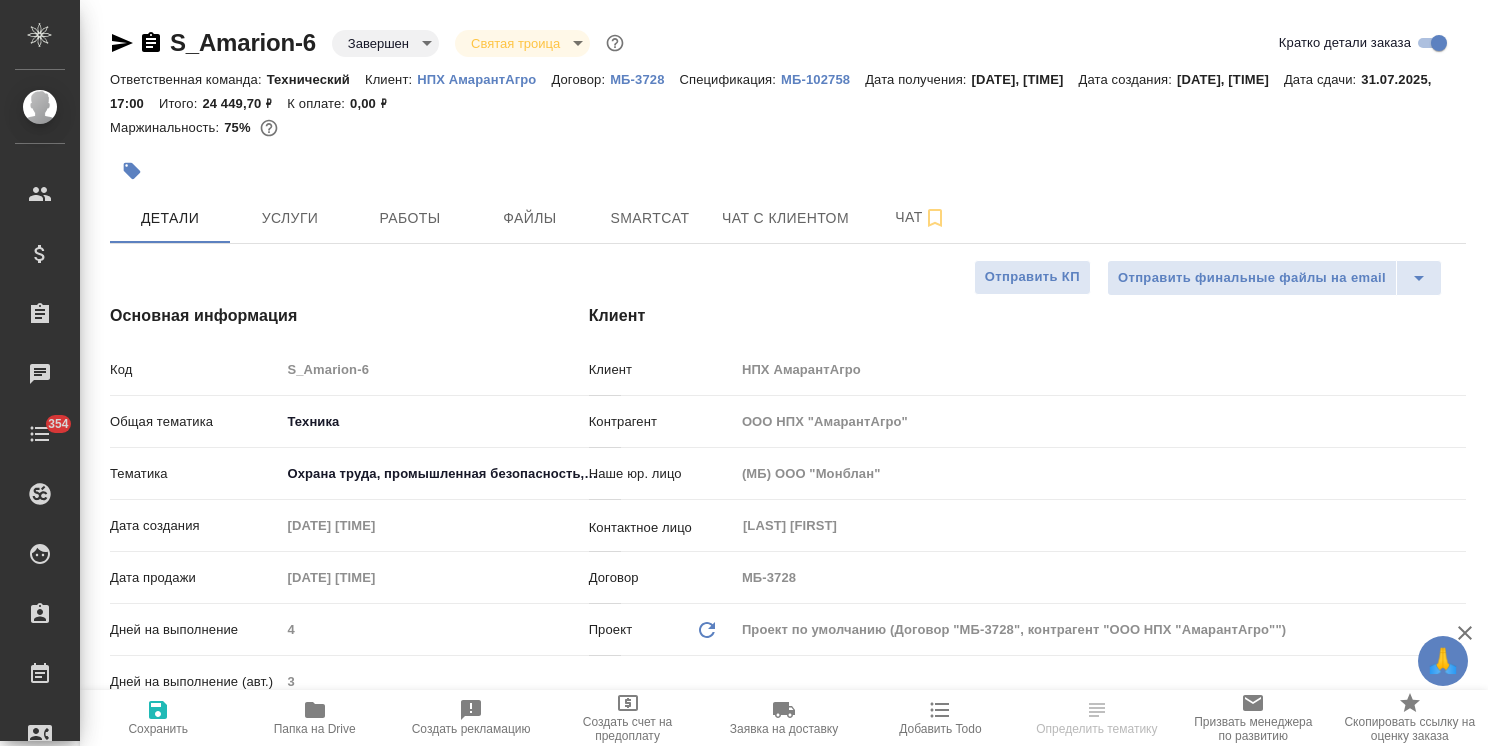 select on "RU" 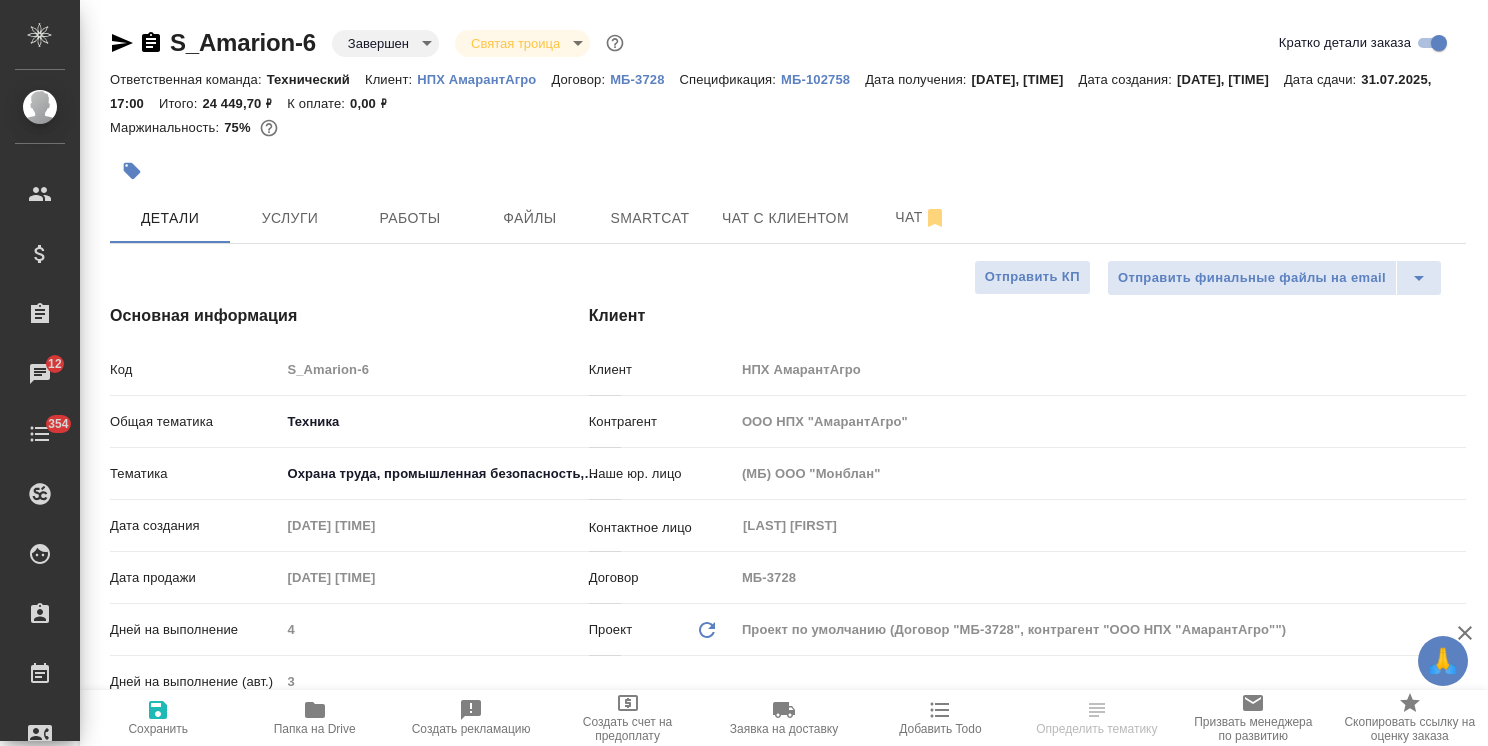 select on "RU" 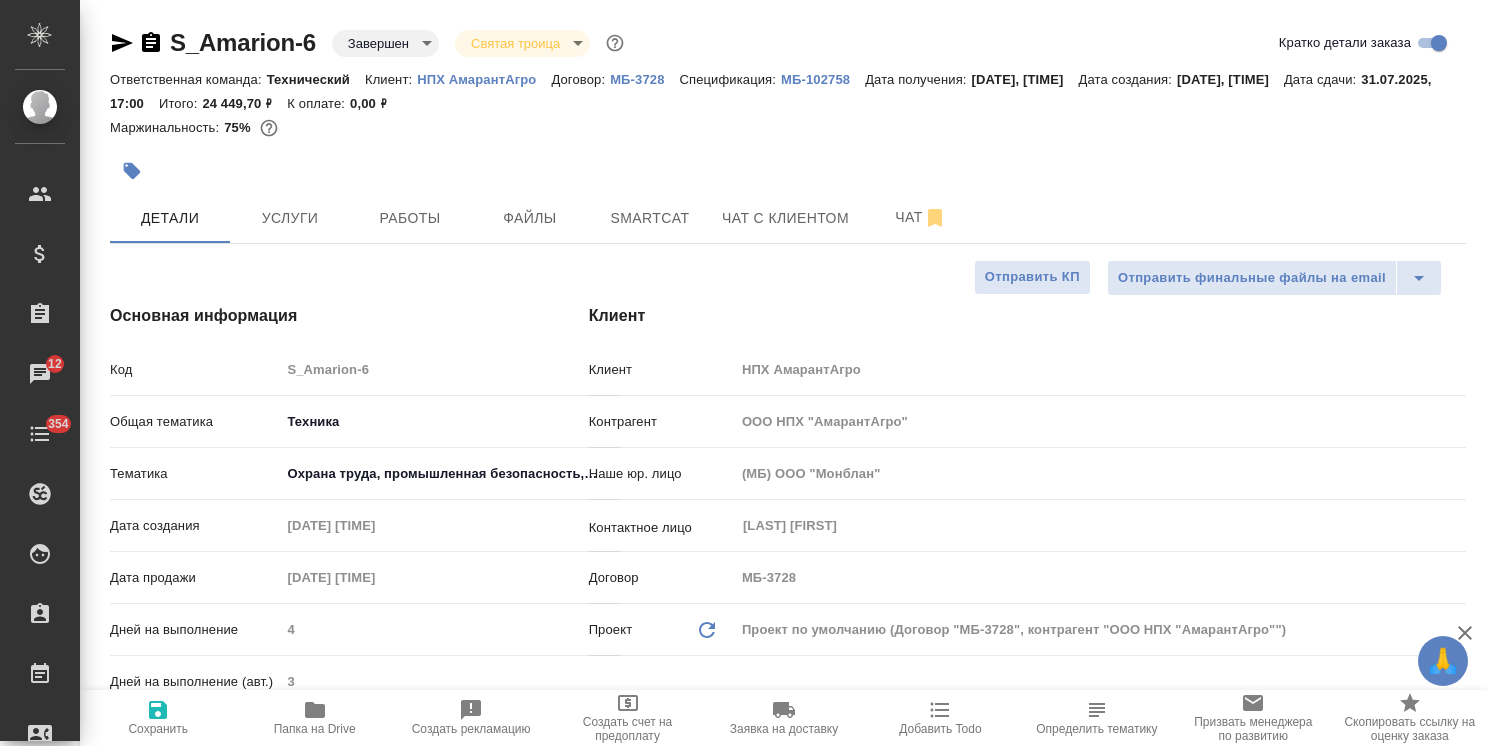 type on "x" 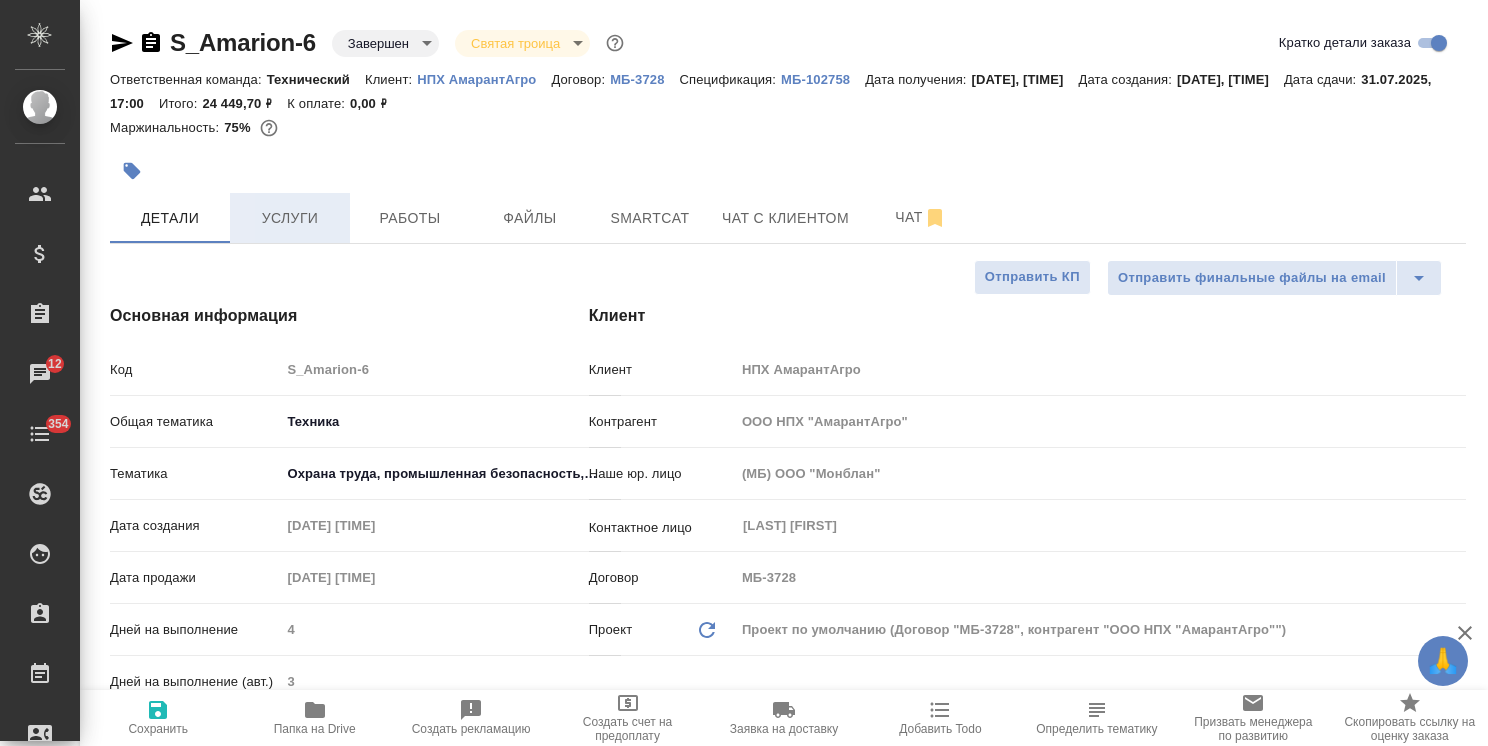 click on "Услуги" at bounding box center (290, 218) 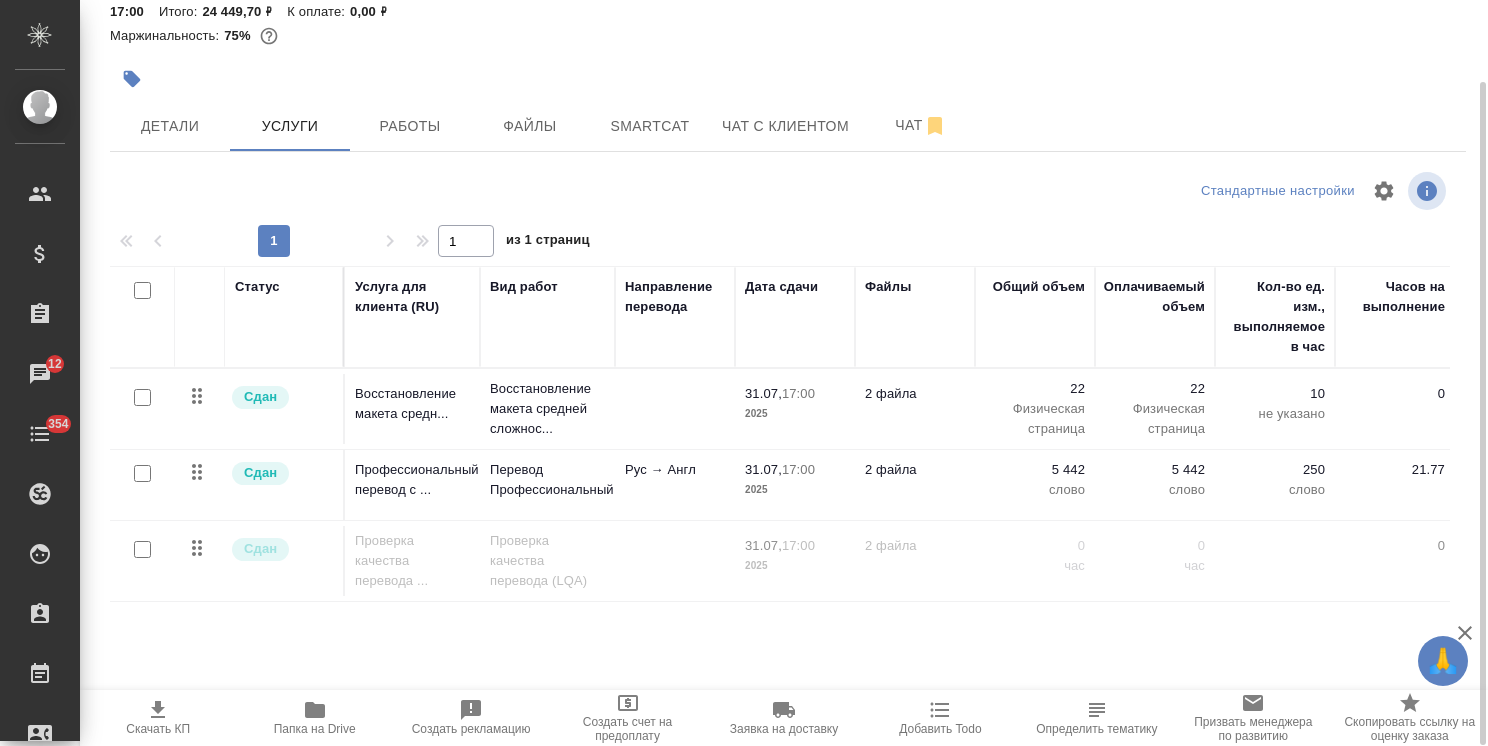 scroll, scrollTop: 0, scrollLeft: 0, axis: both 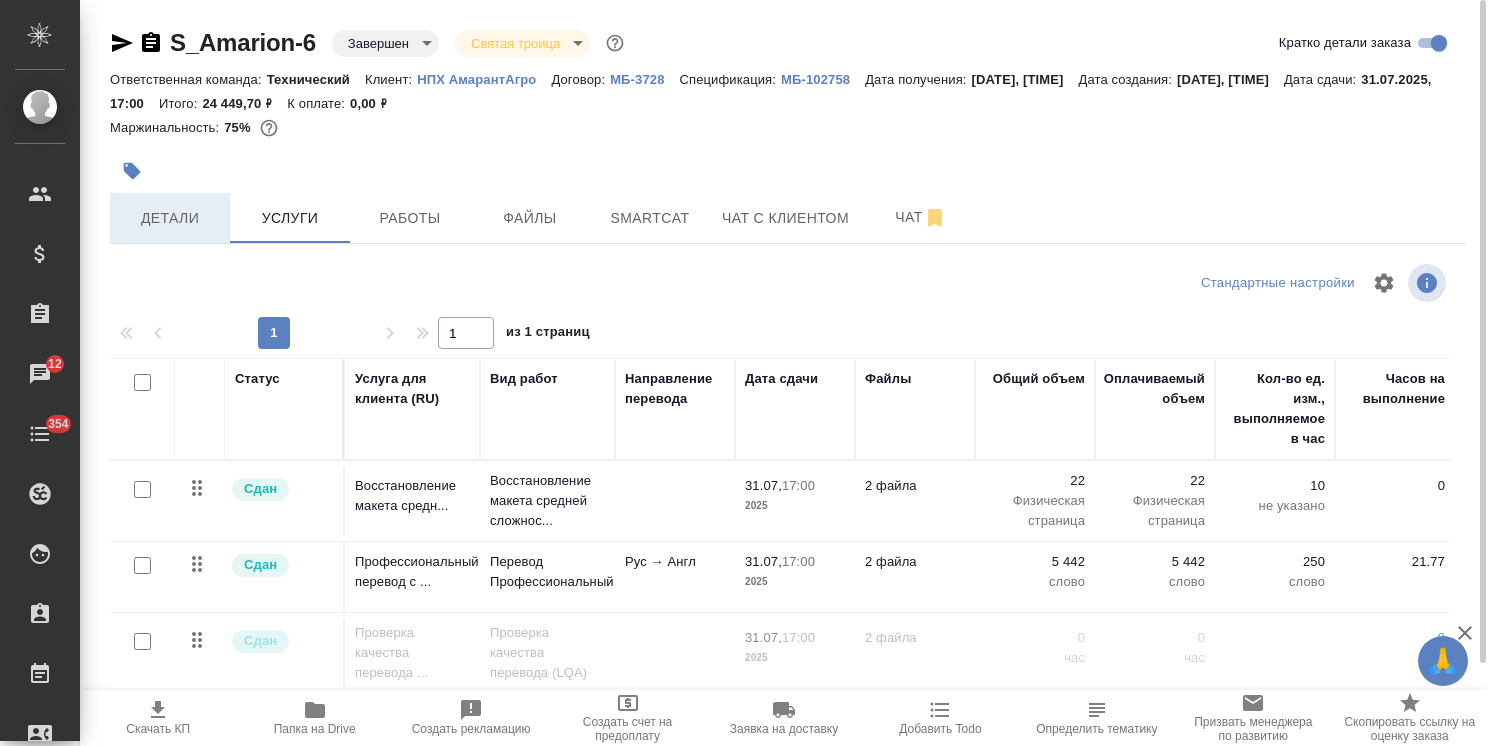 click on "Детали" at bounding box center [170, 218] 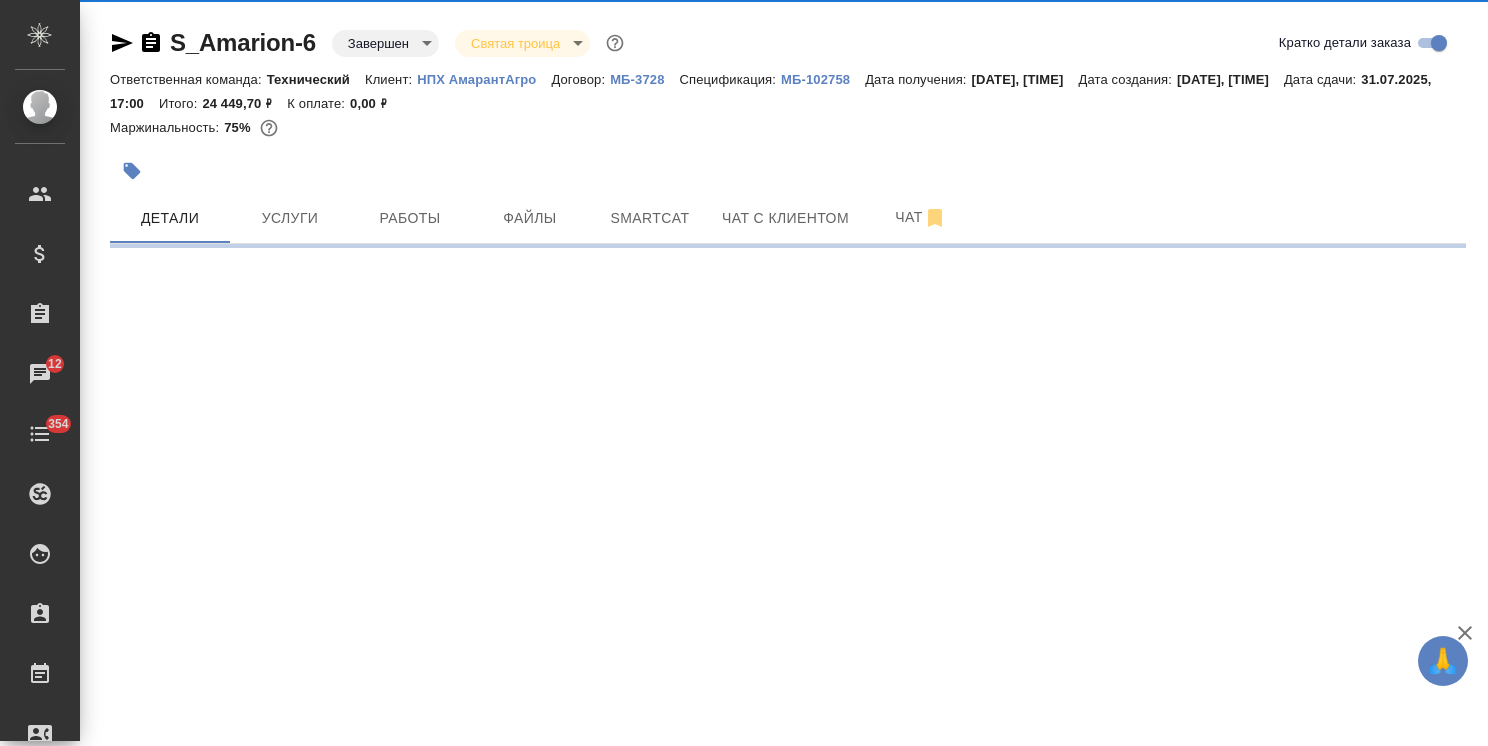 select on "RU" 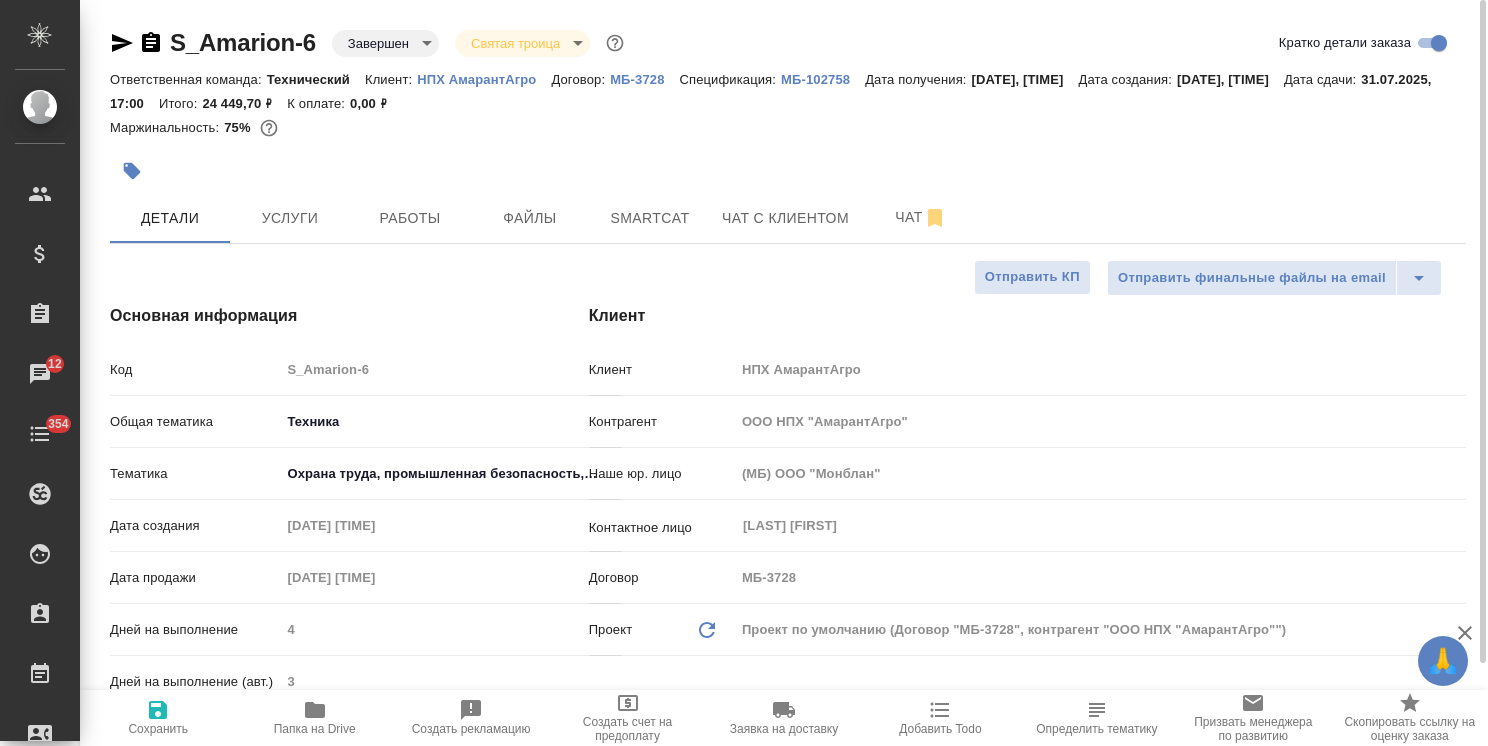 type on "x" 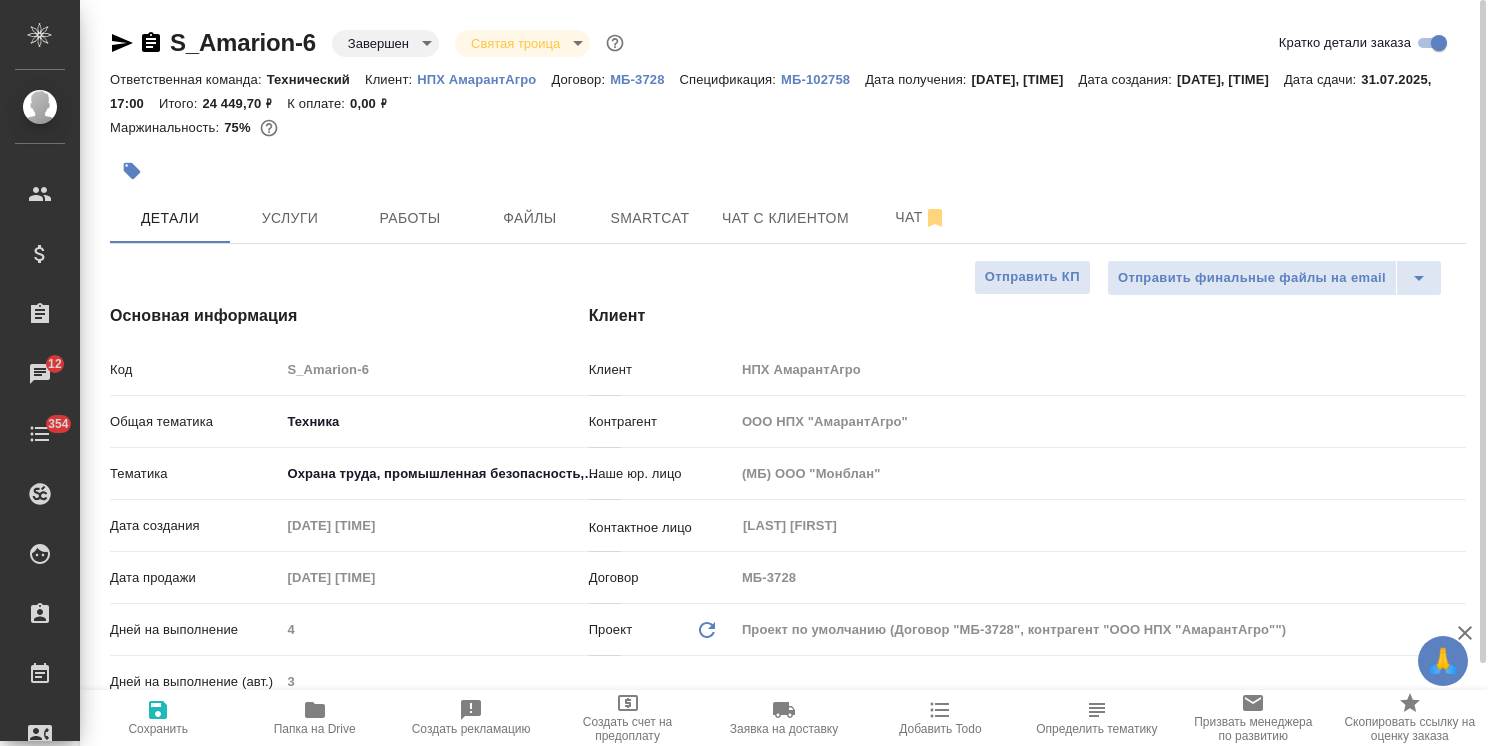 type on "x" 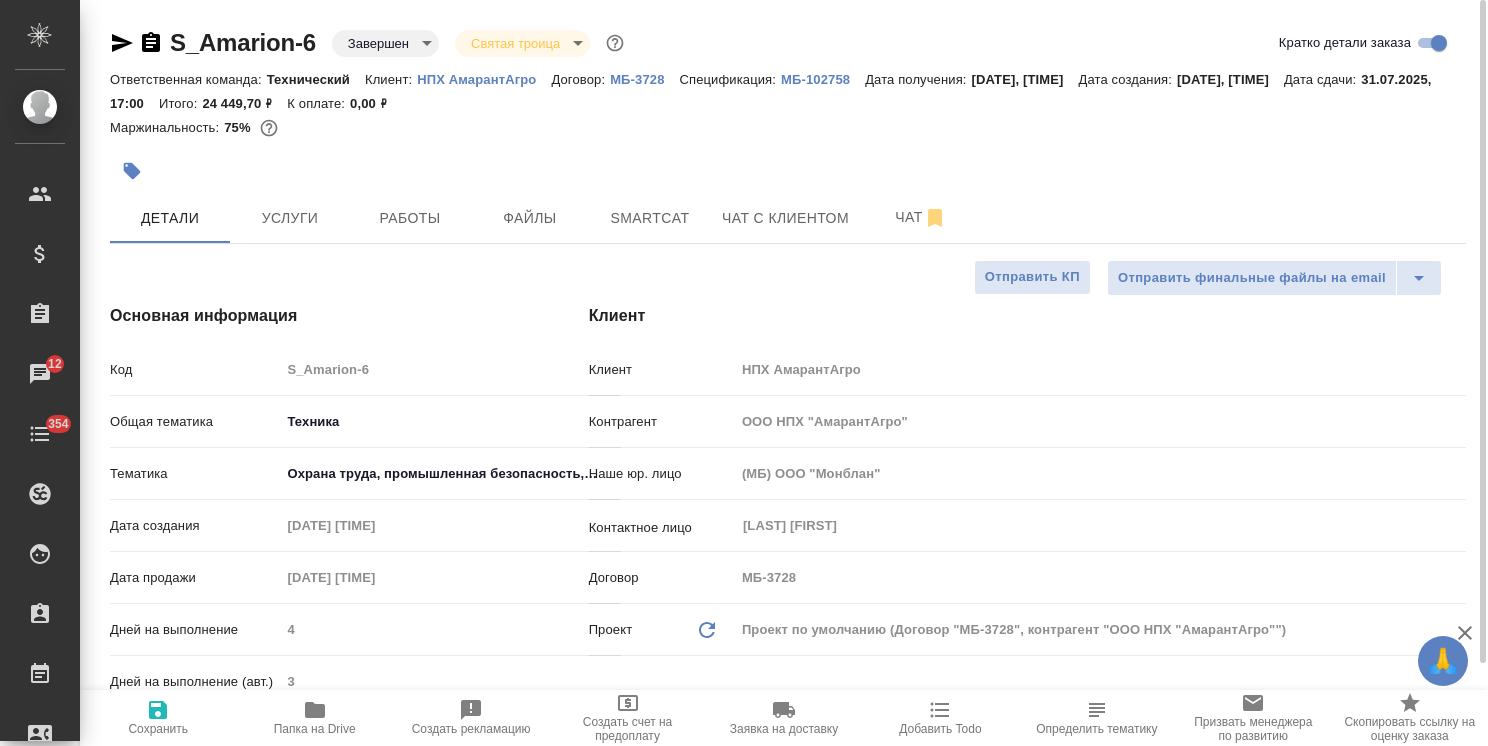 type on "x" 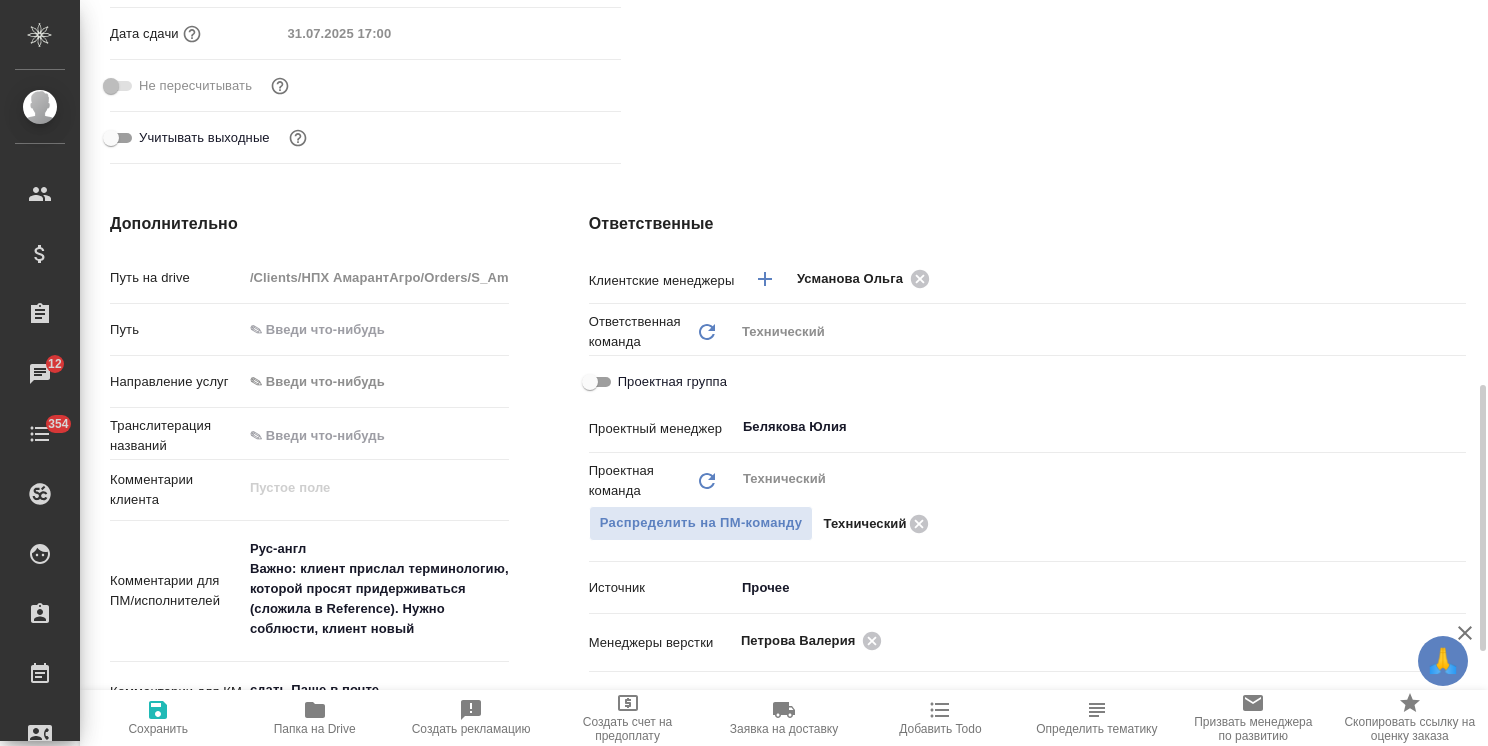 scroll, scrollTop: 800, scrollLeft: 0, axis: vertical 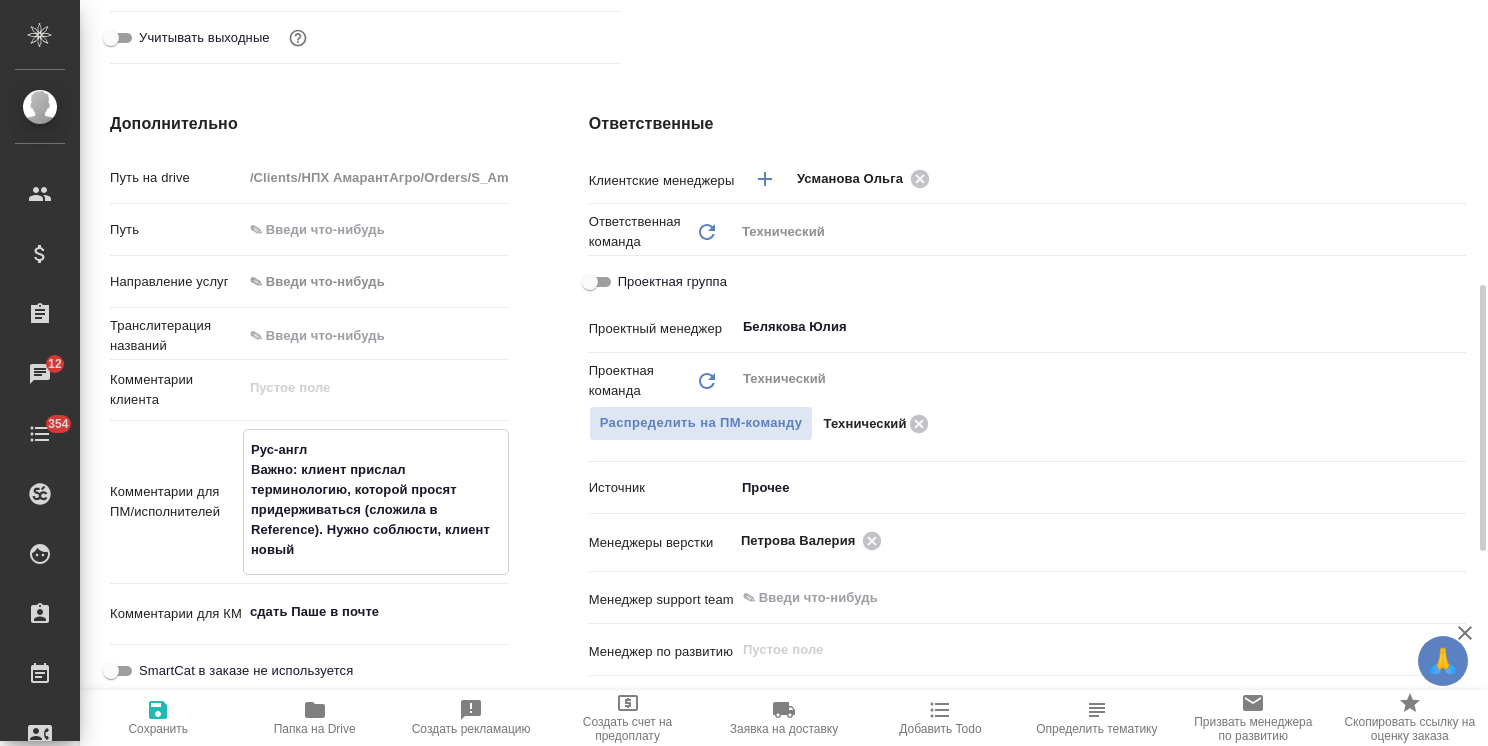 drag, startPoint x: 247, startPoint y: 450, endPoint x: 344, endPoint y: 446, distance: 97.082436 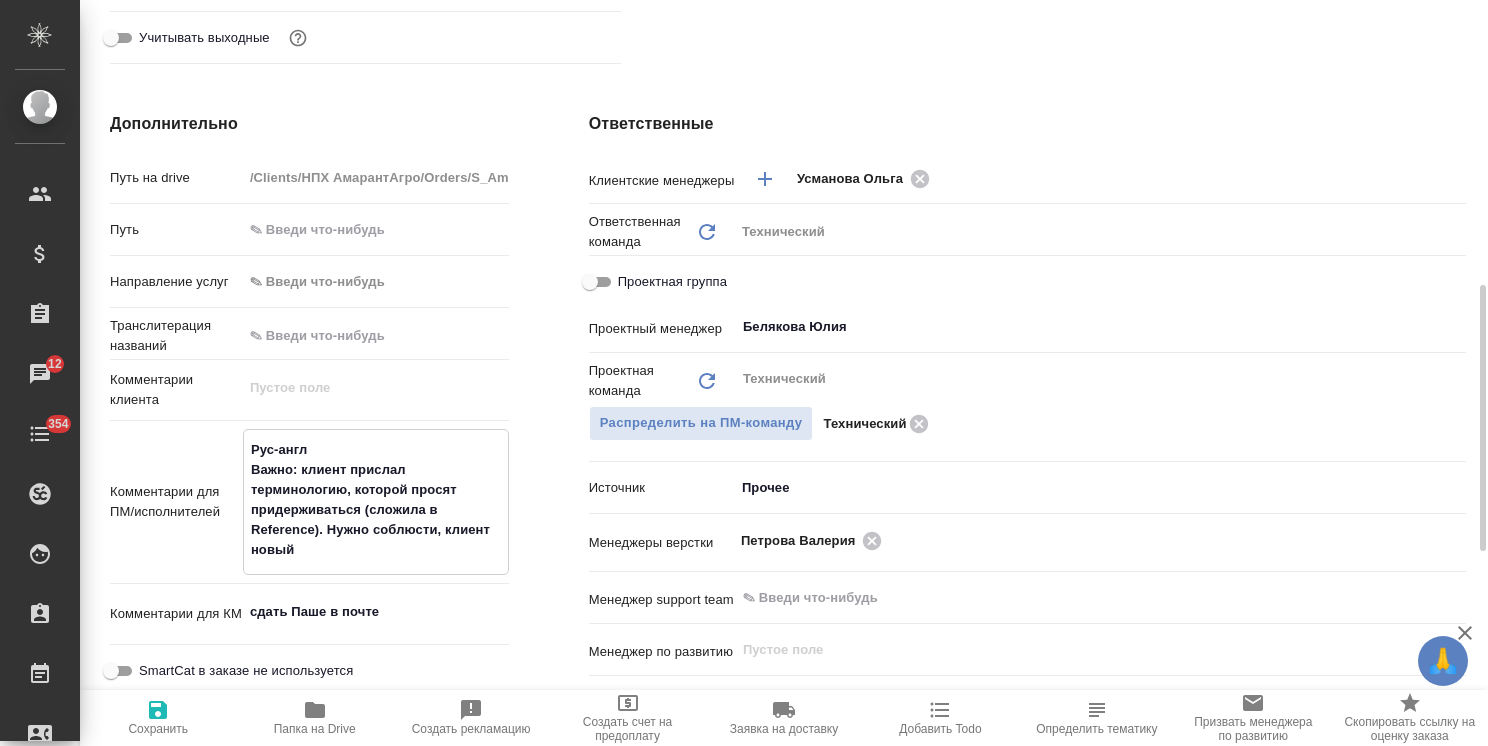 type on "x" 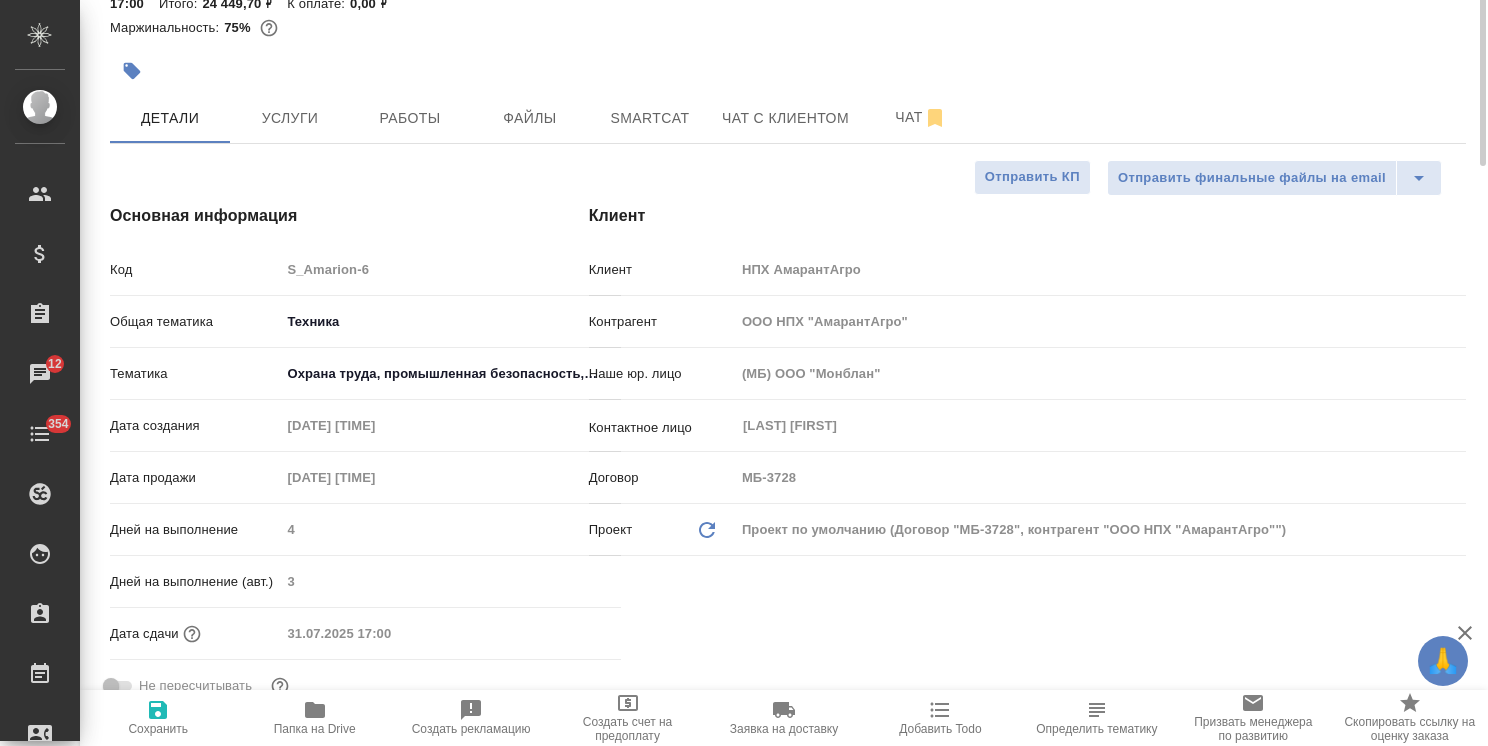 scroll, scrollTop: 0, scrollLeft: 0, axis: both 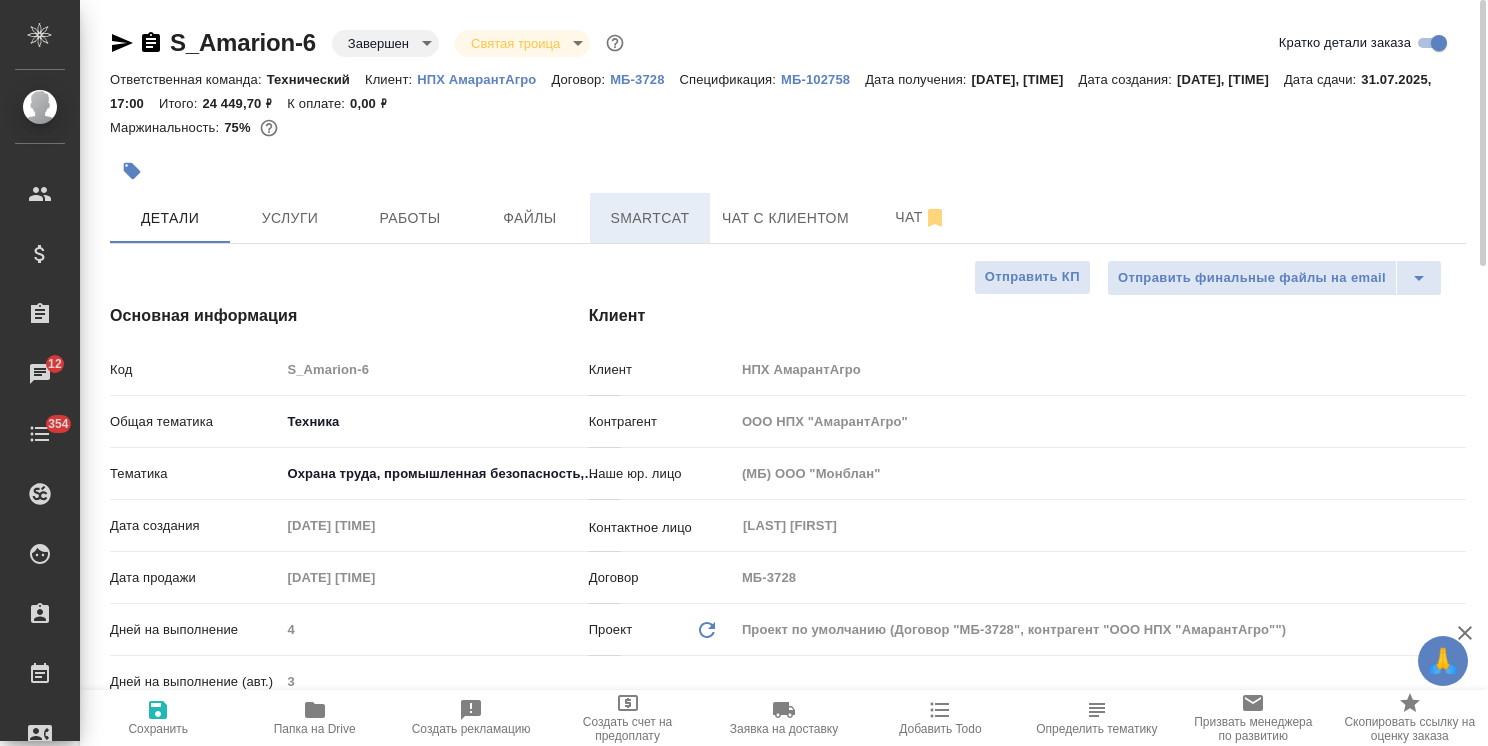 click on "Smartcat" at bounding box center [650, 218] 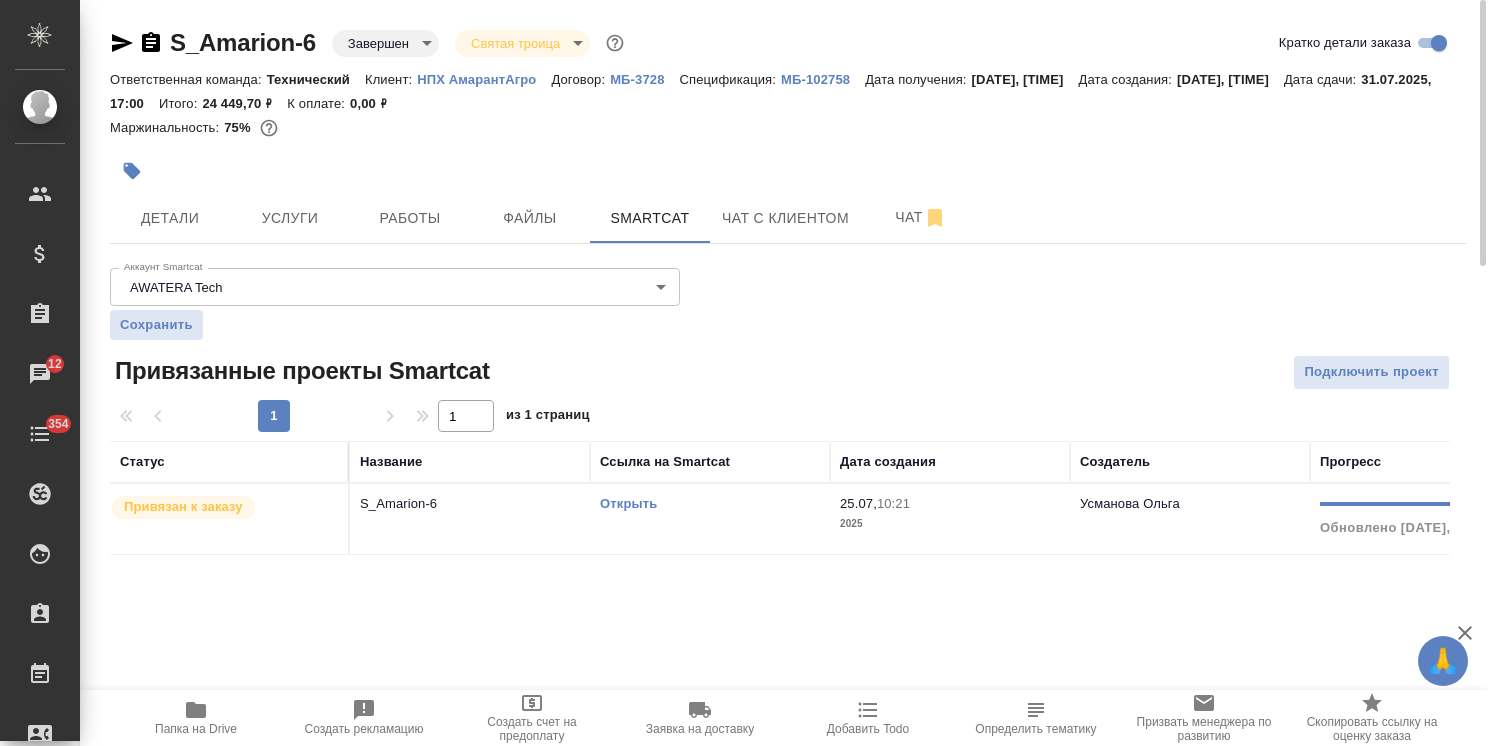 click on "Открыть" at bounding box center (628, 503) 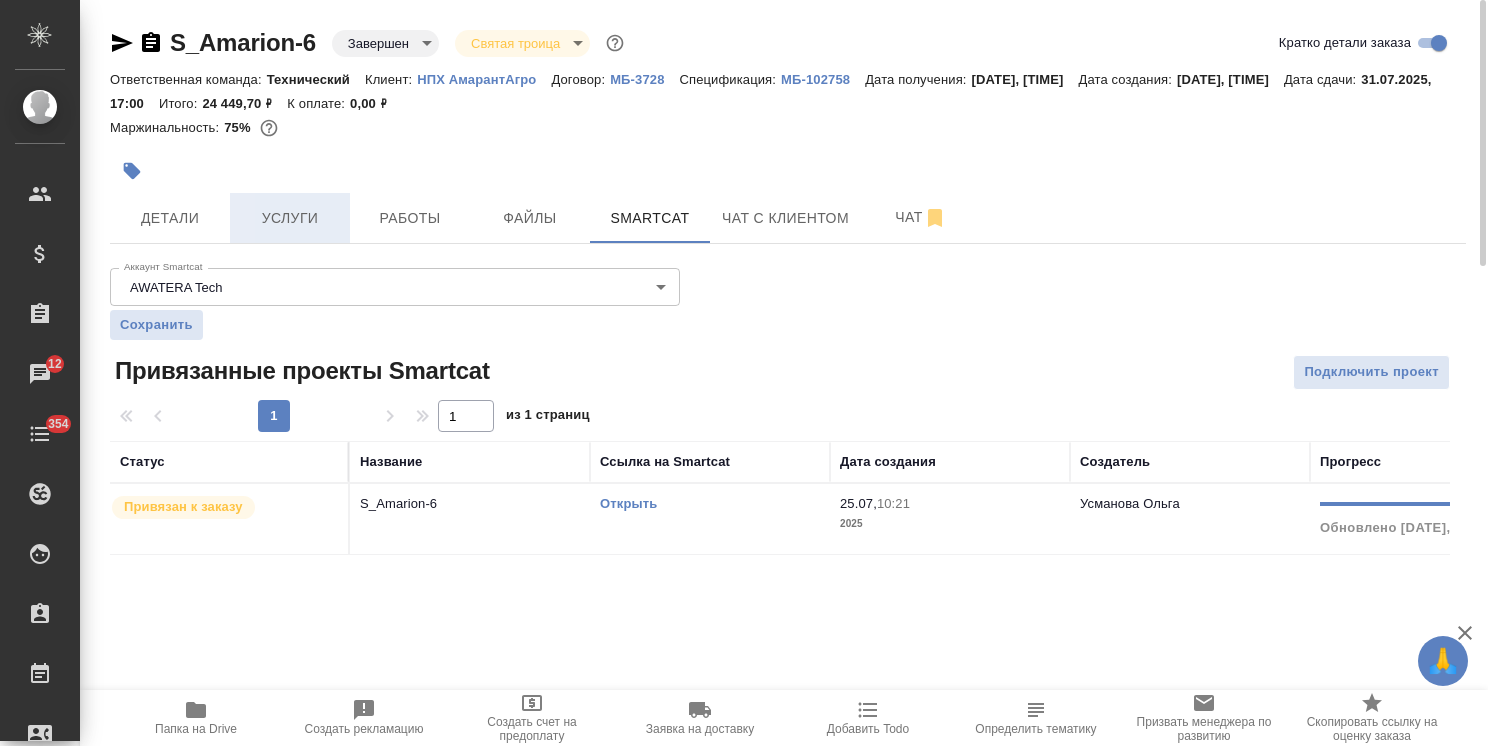 click on "Услуги" at bounding box center (290, 218) 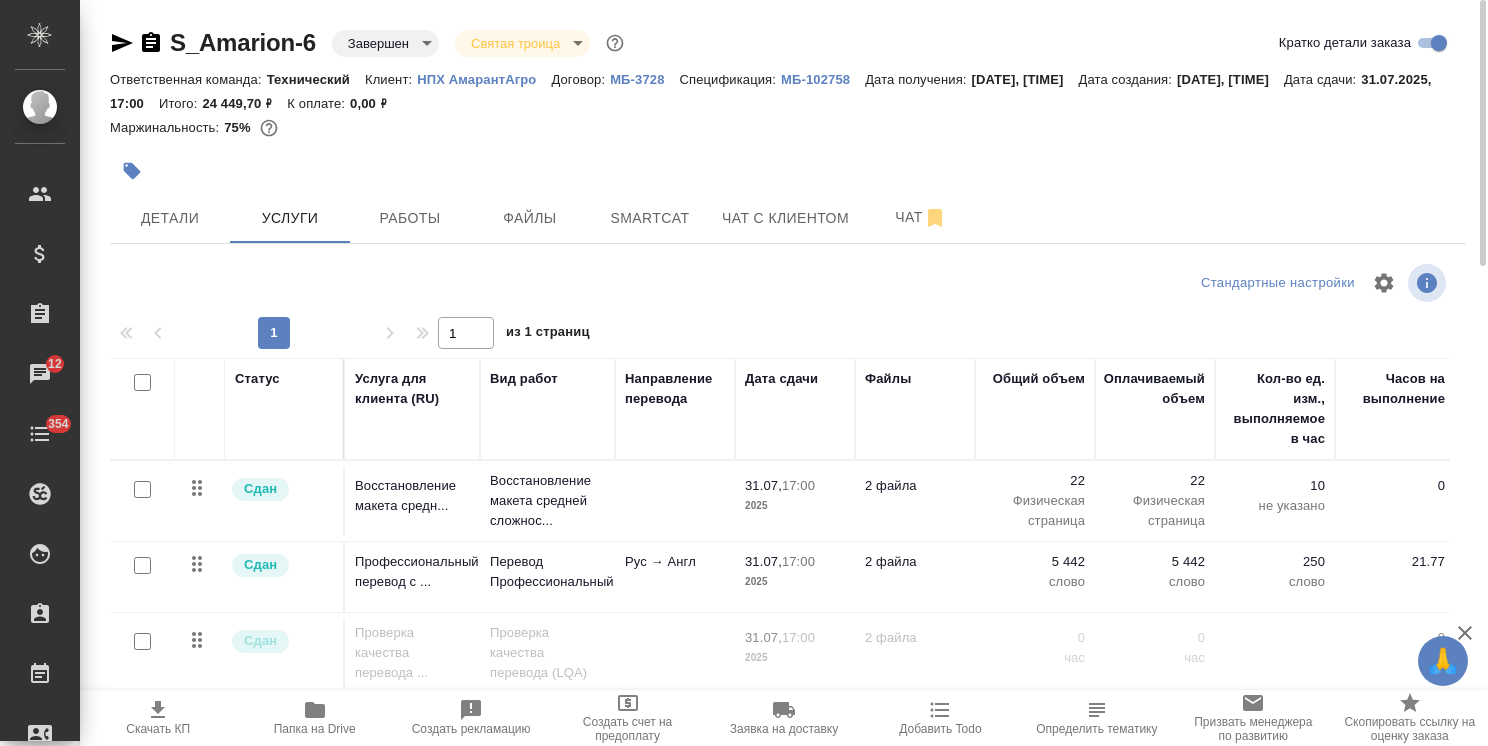 click on "НПХ АмарантАгро" at bounding box center [484, 79] 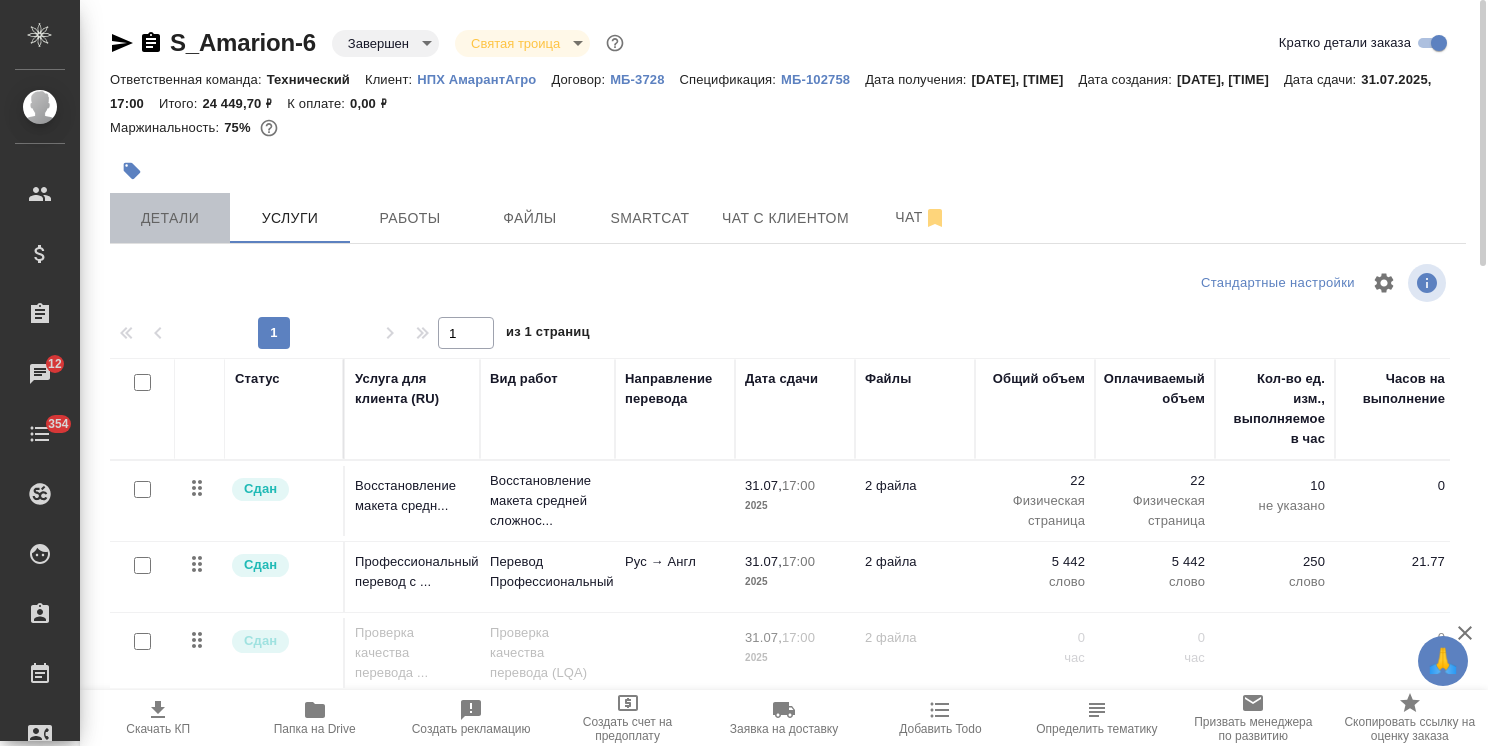 click on "Детали" at bounding box center (170, 218) 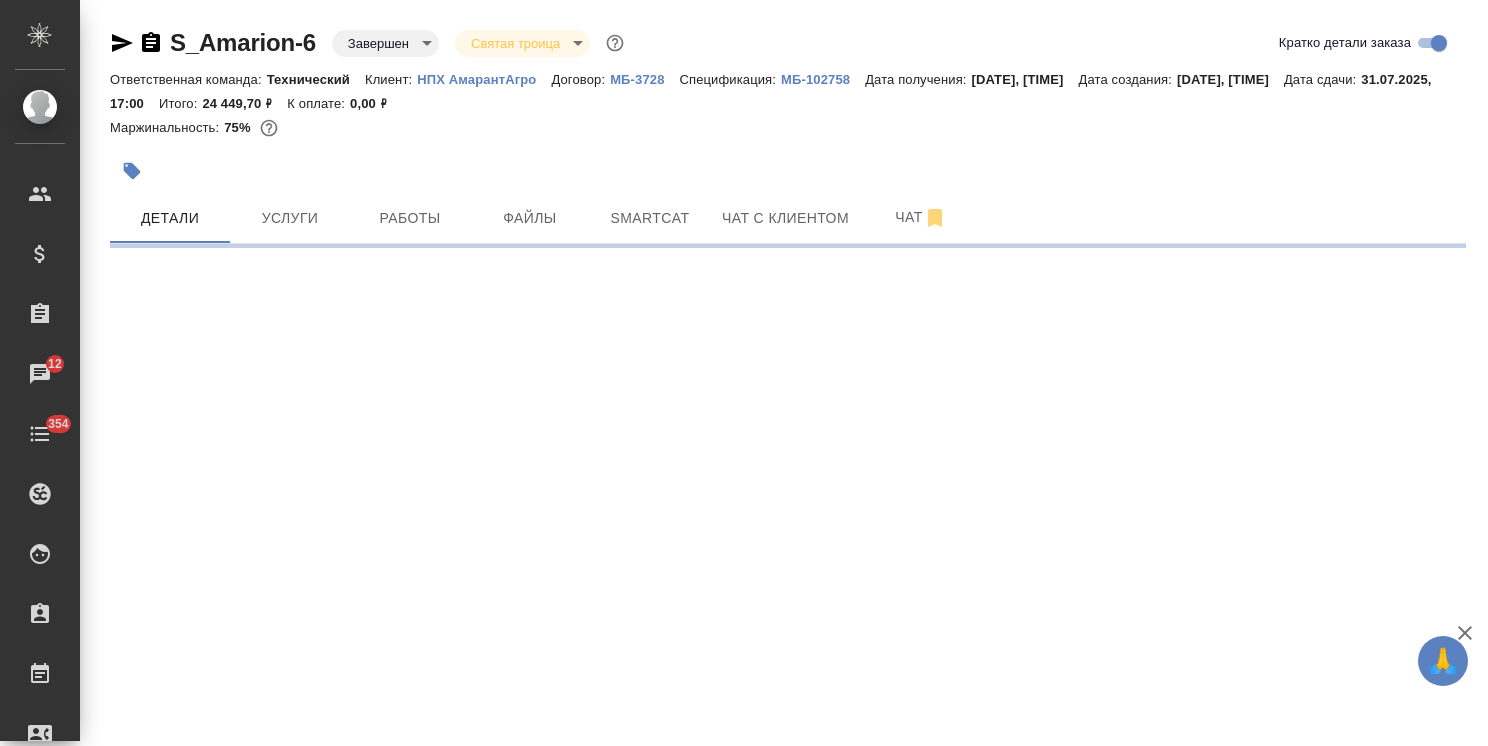 select on "RU" 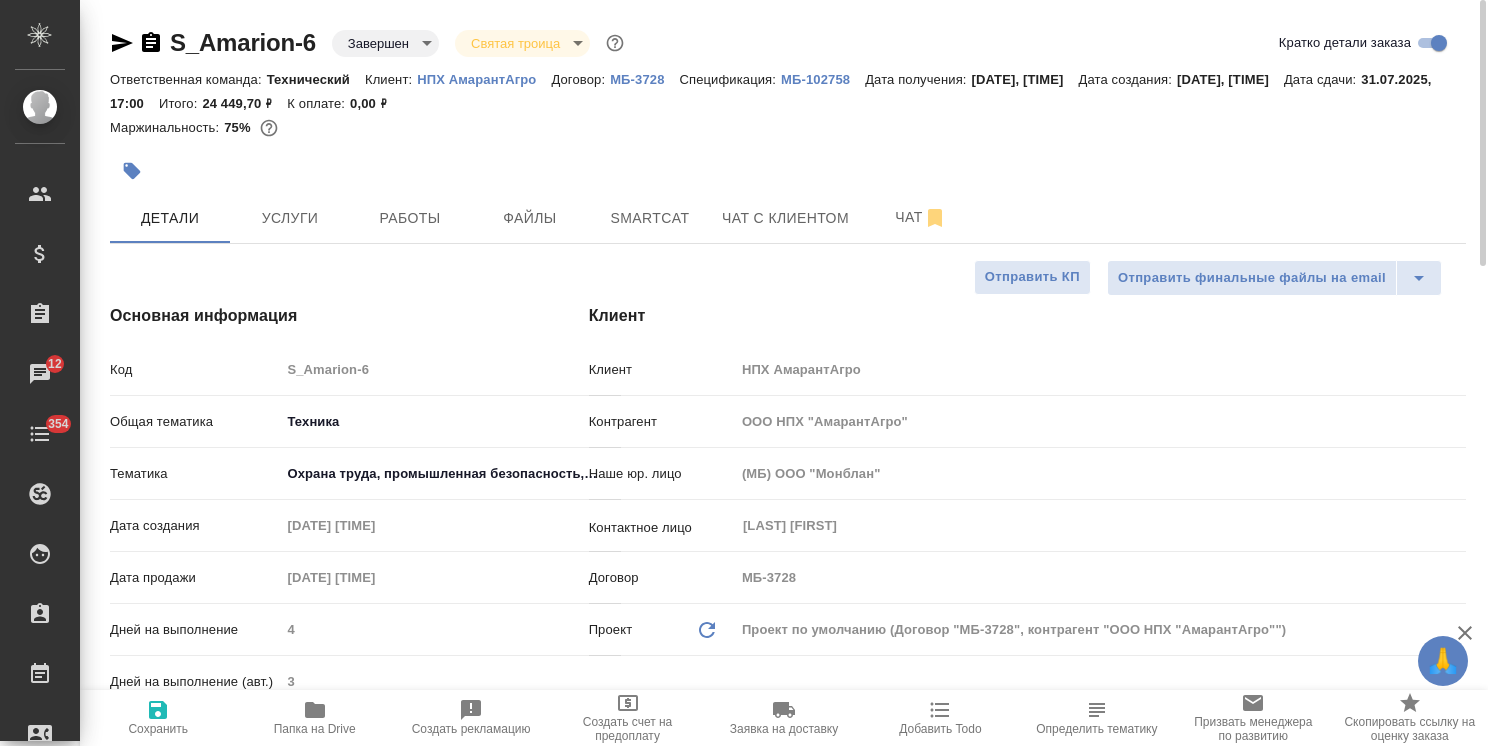 type on "x" 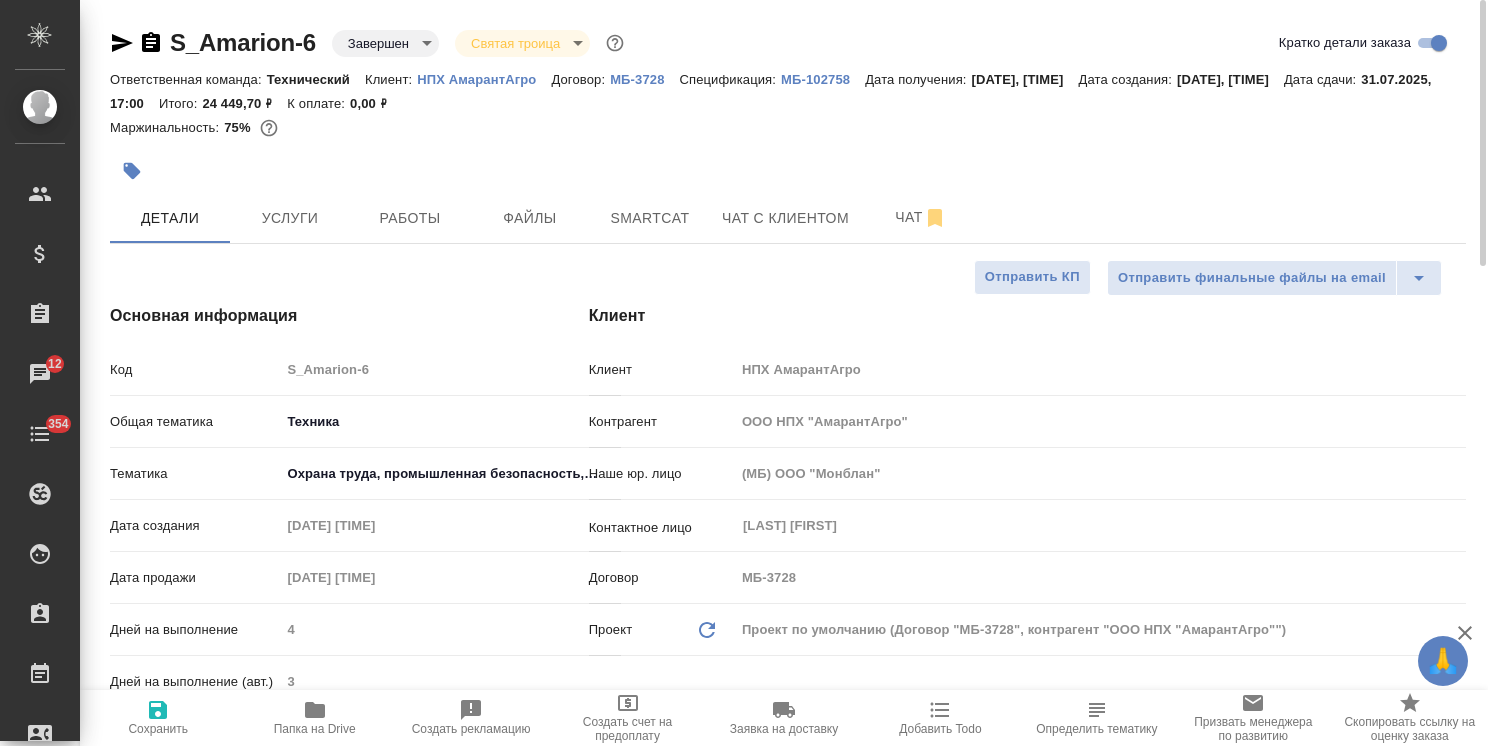 type on "x" 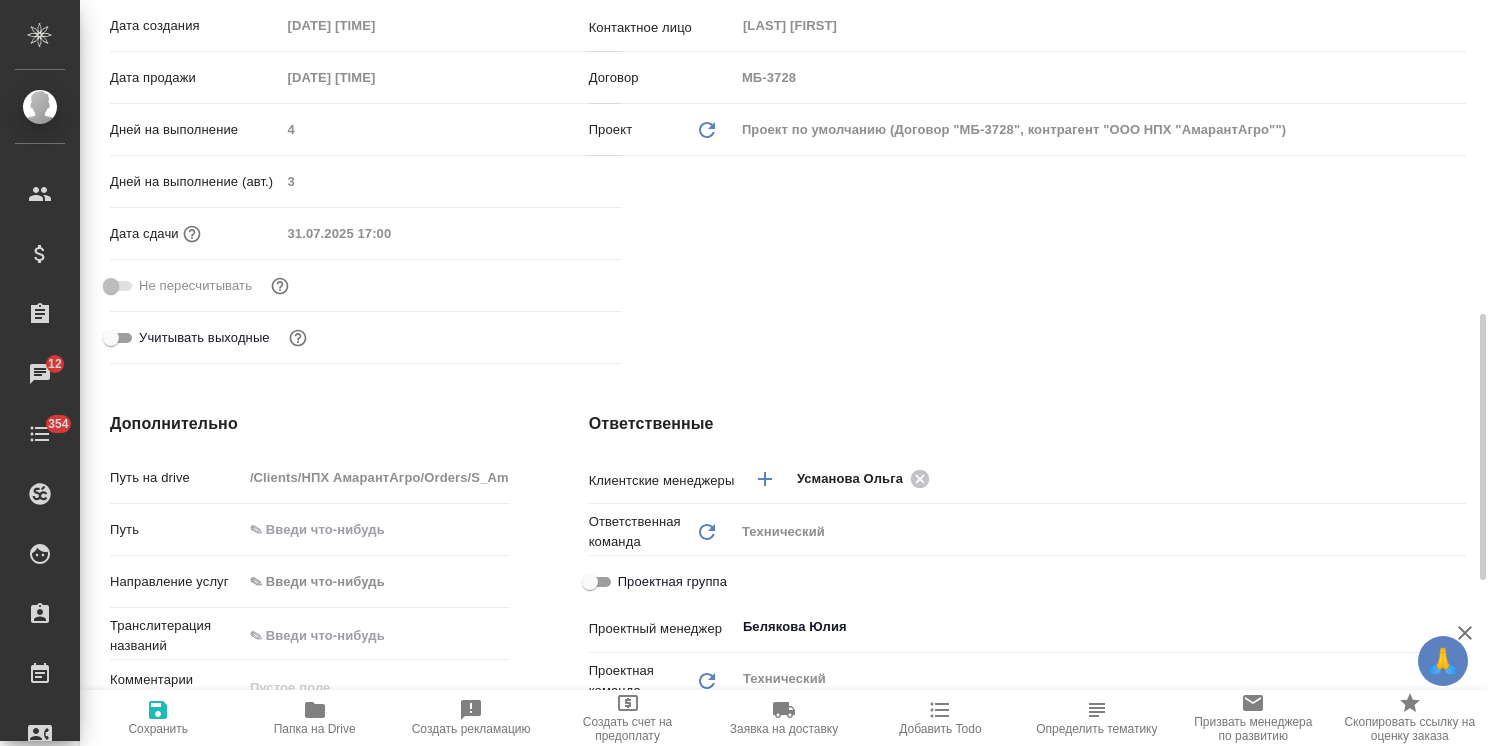 scroll, scrollTop: 700, scrollLeft: 0, axis: vertical 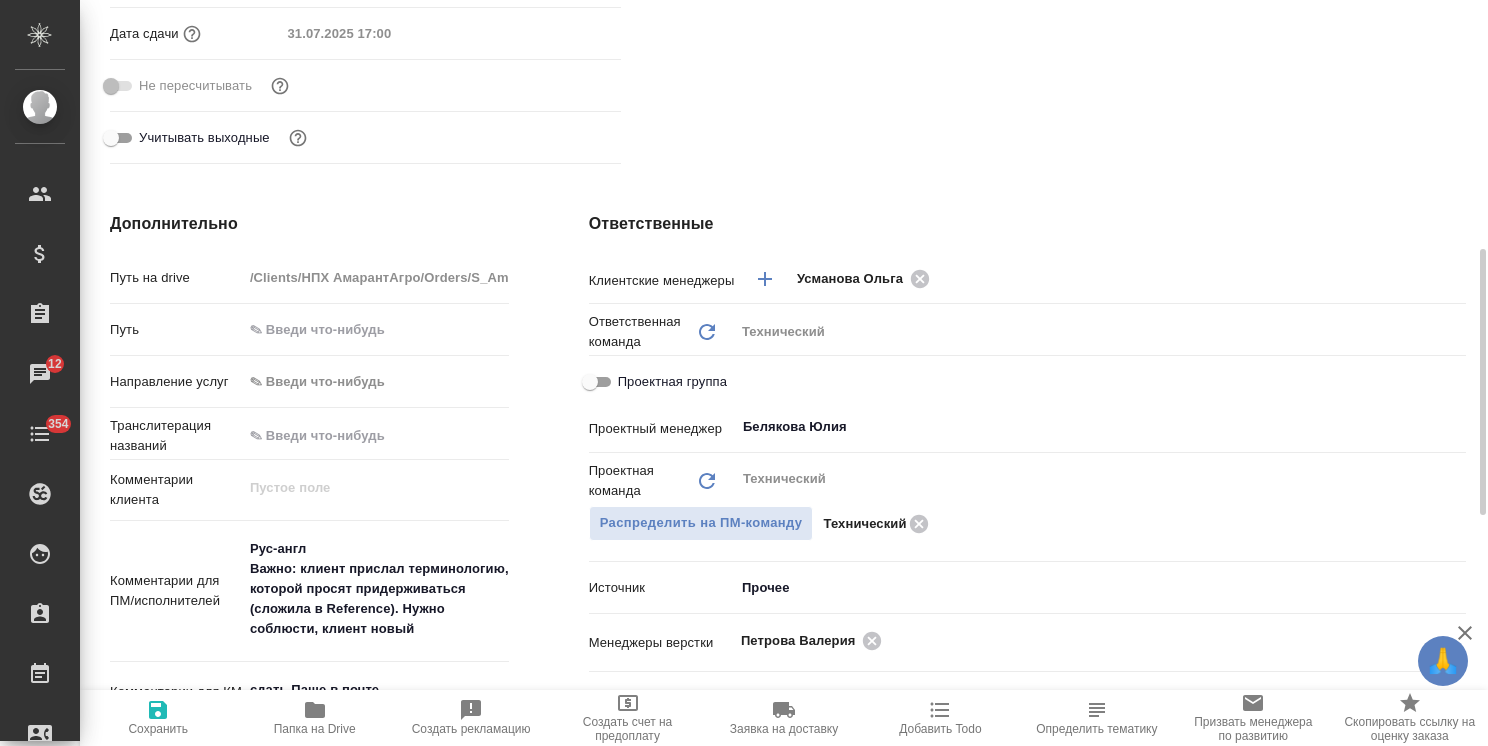 type on "x" 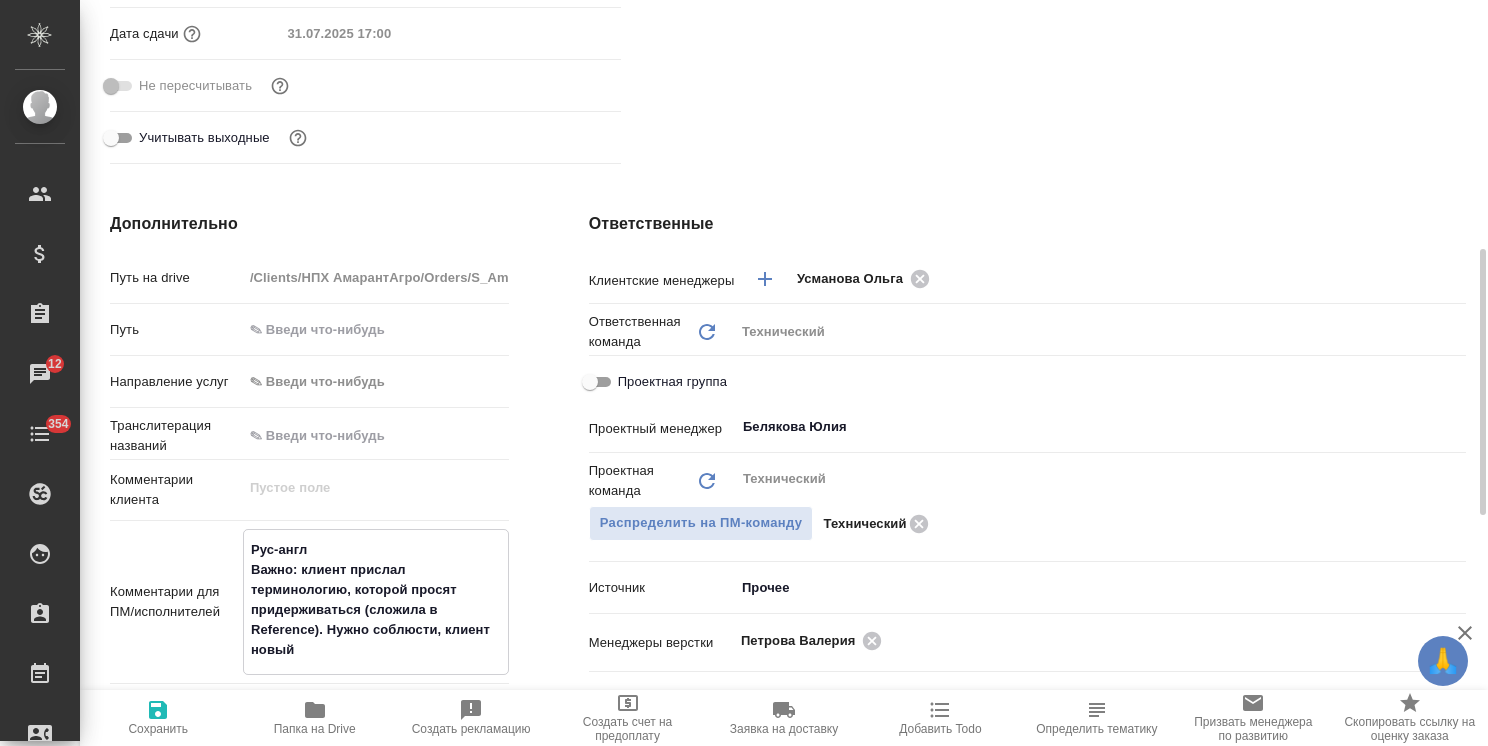 click on "Рус-англ
Важно: клиент прислал терминологию, которой просят придерживаться (сложила в Reference). Нужно соблюсти, клиент новый" at bounding box center [376, 600] 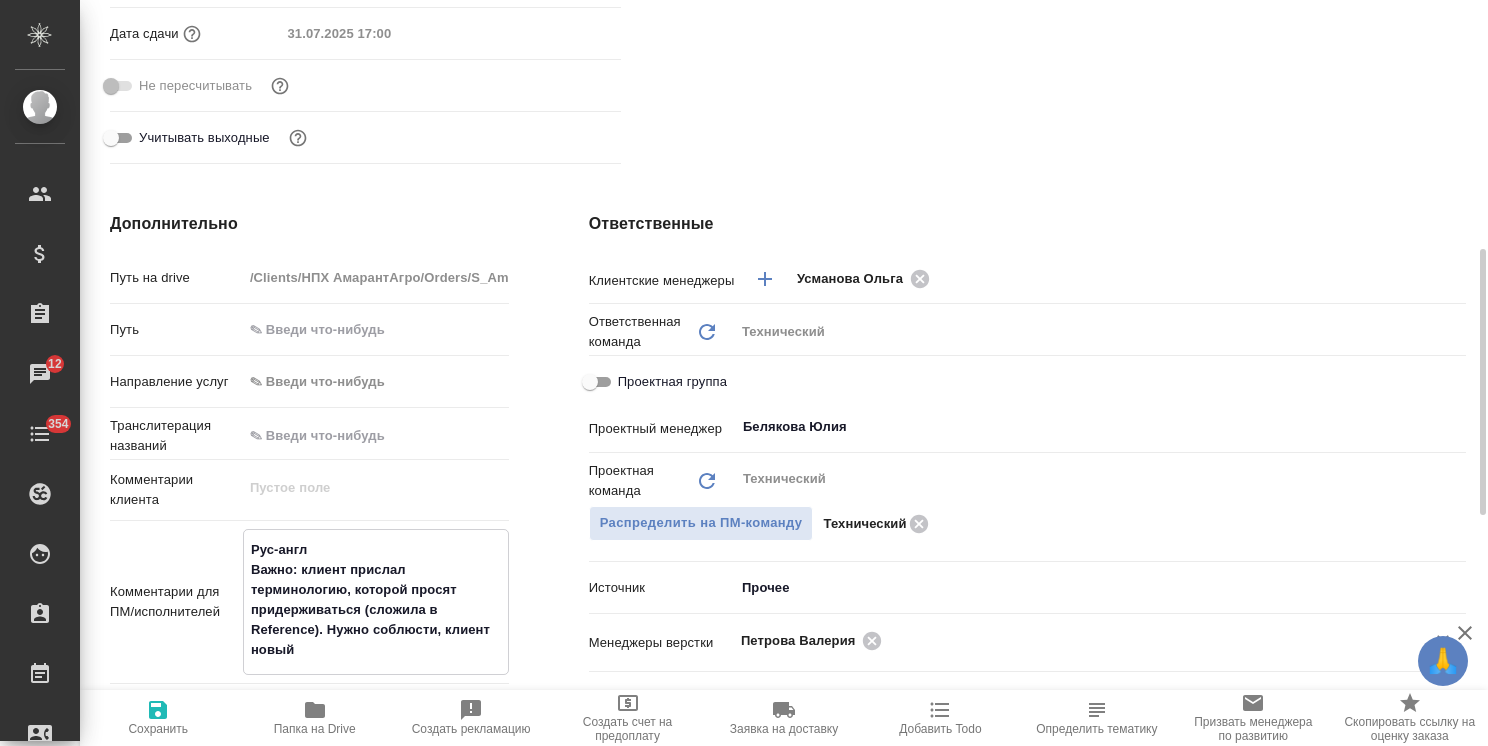 scroll, scrollTop: 900, scrollLeft: 0, axis: vertical 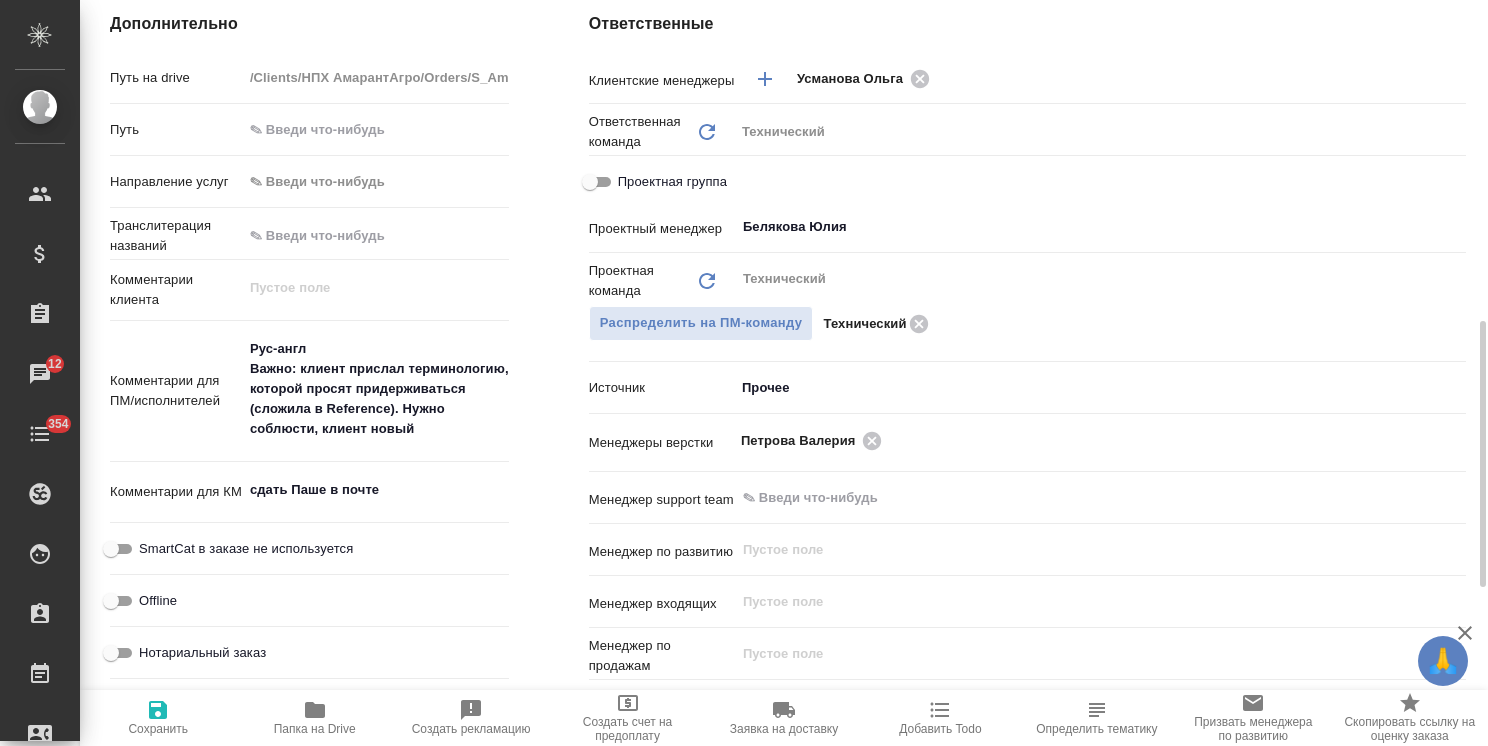 type on "x" 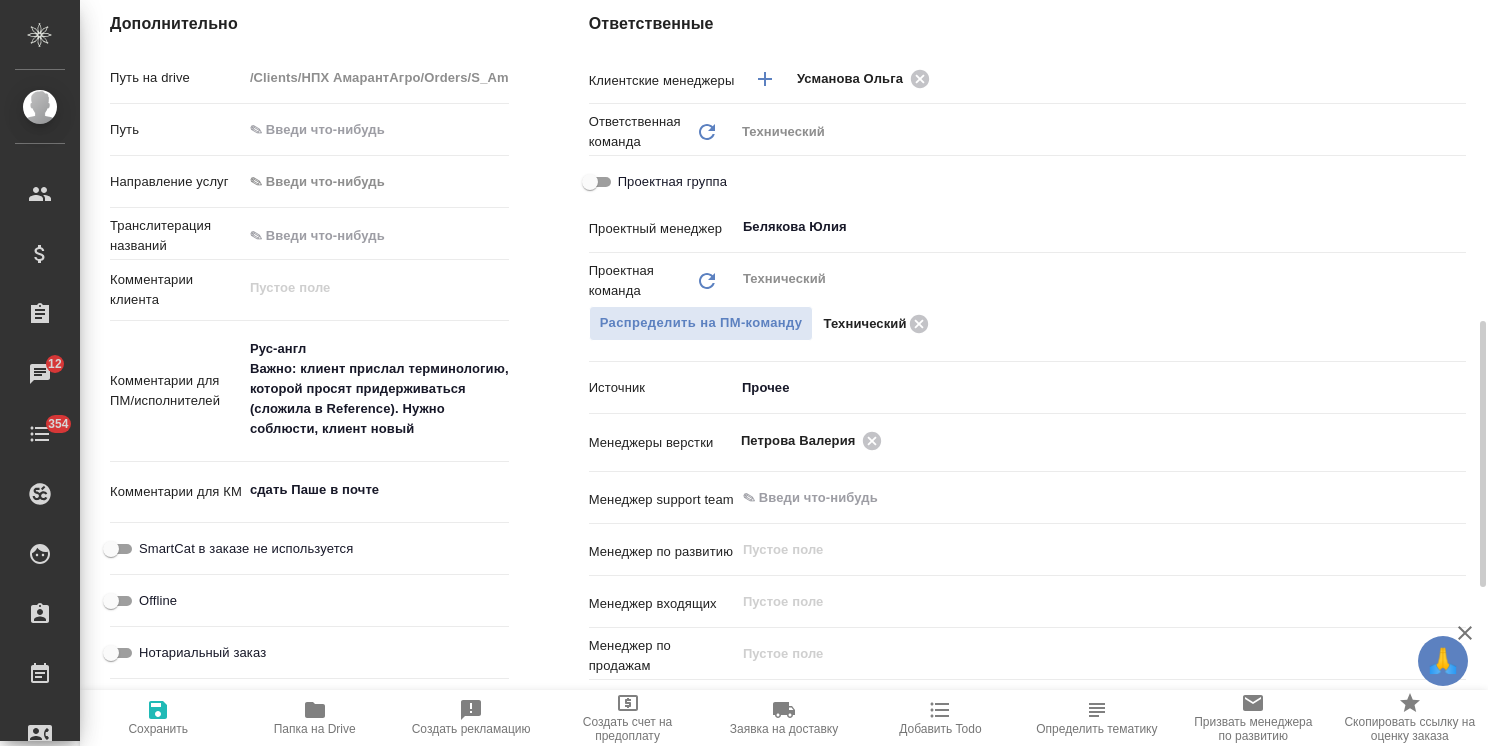 type on "x" 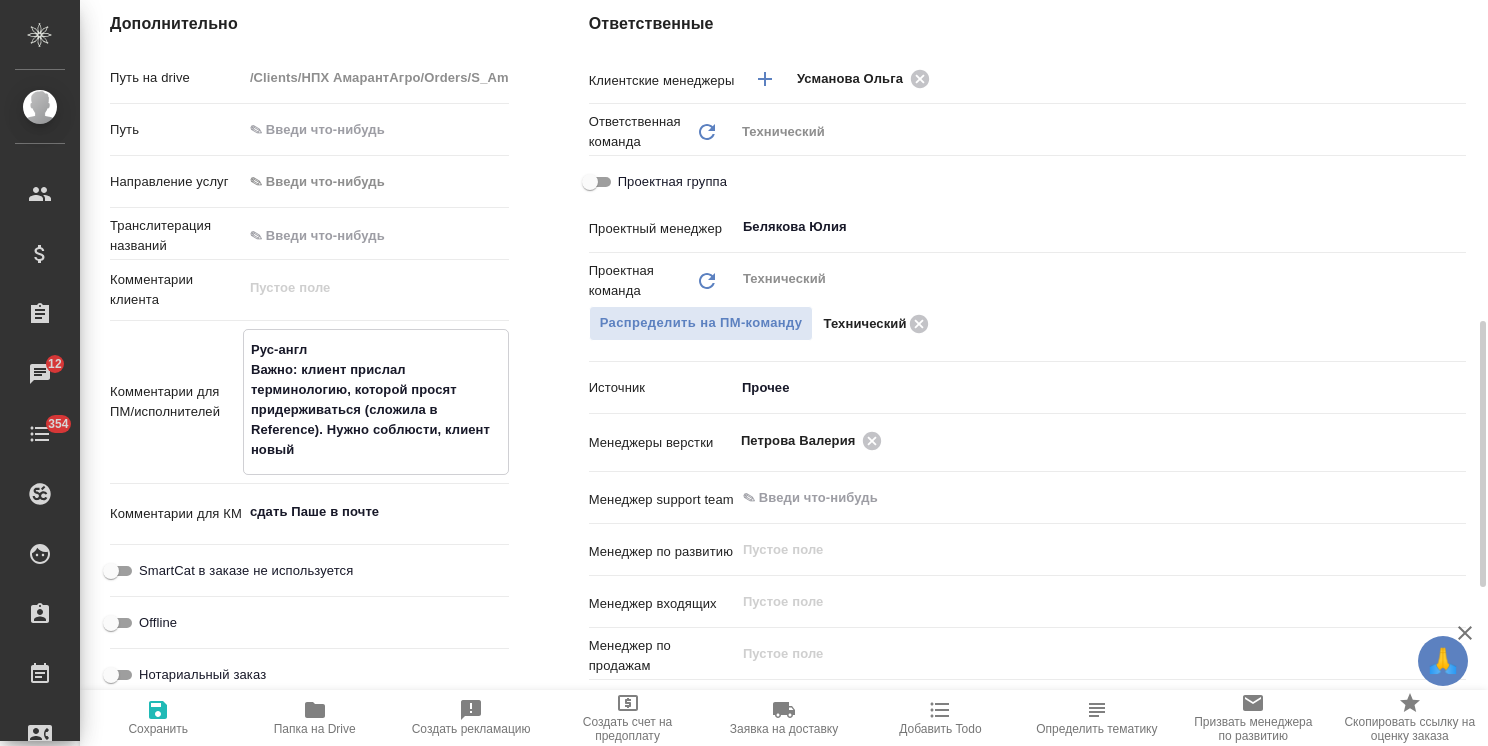 type on "x" 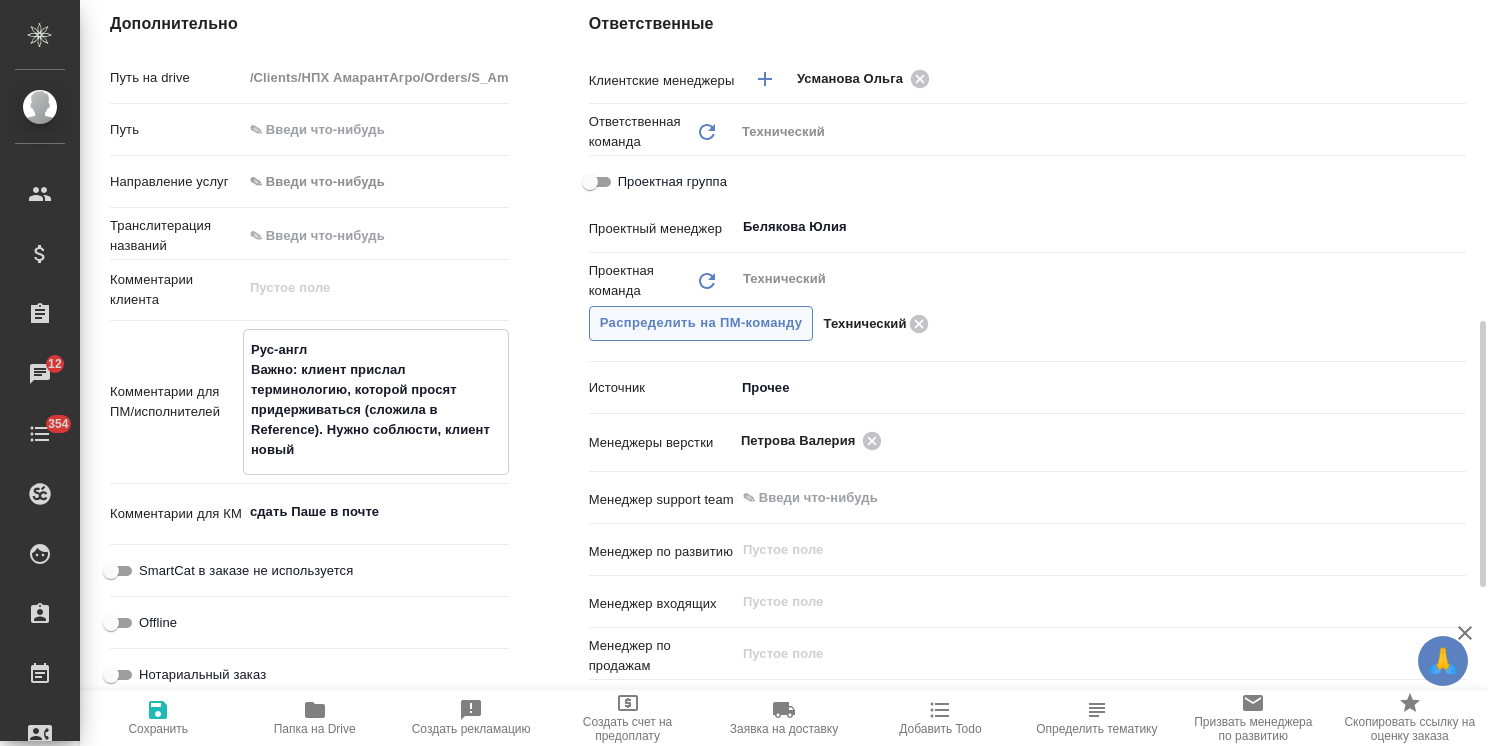 drag, startPoint x: 353, startPoint y: 516, endPoint x: 714, endPoint y: 323, distance: 409.35315 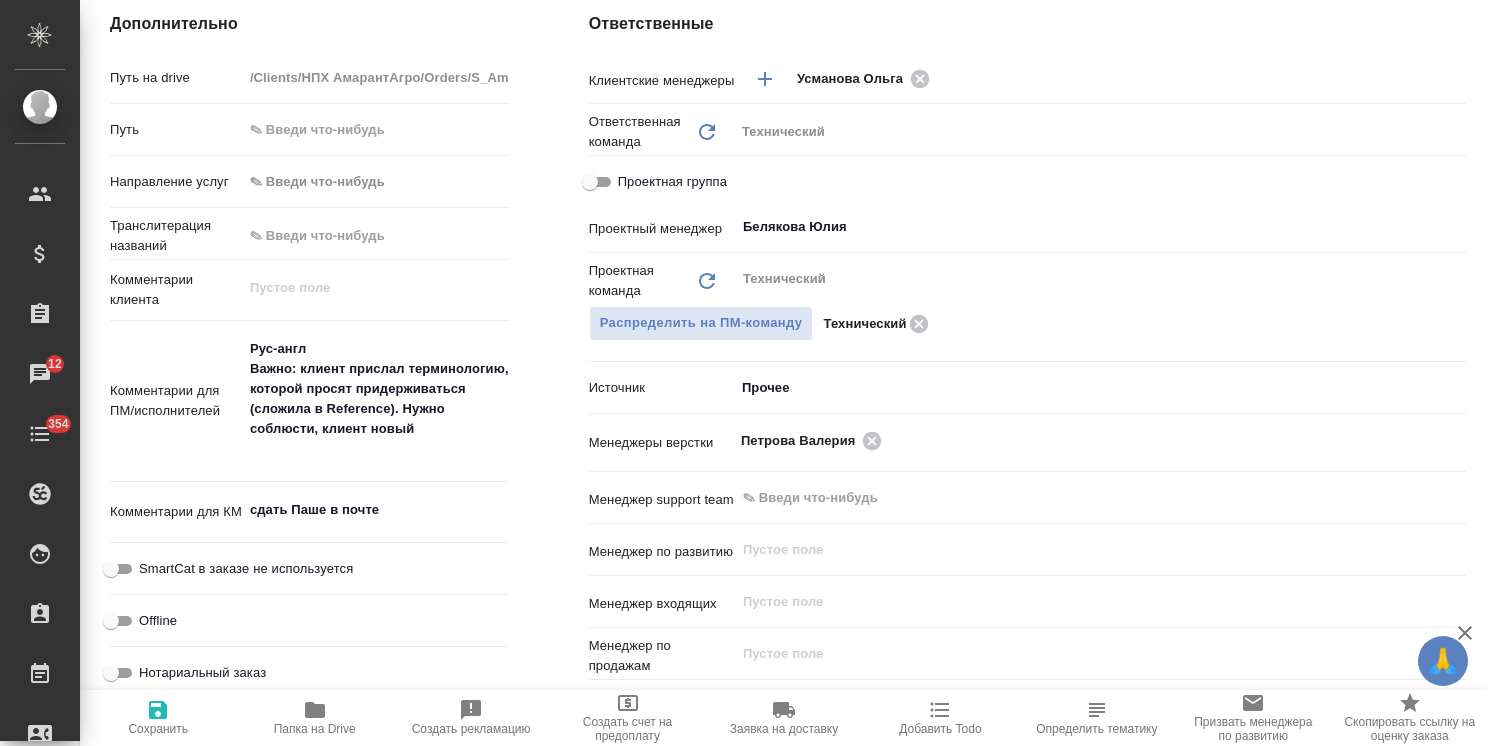 type on "x" 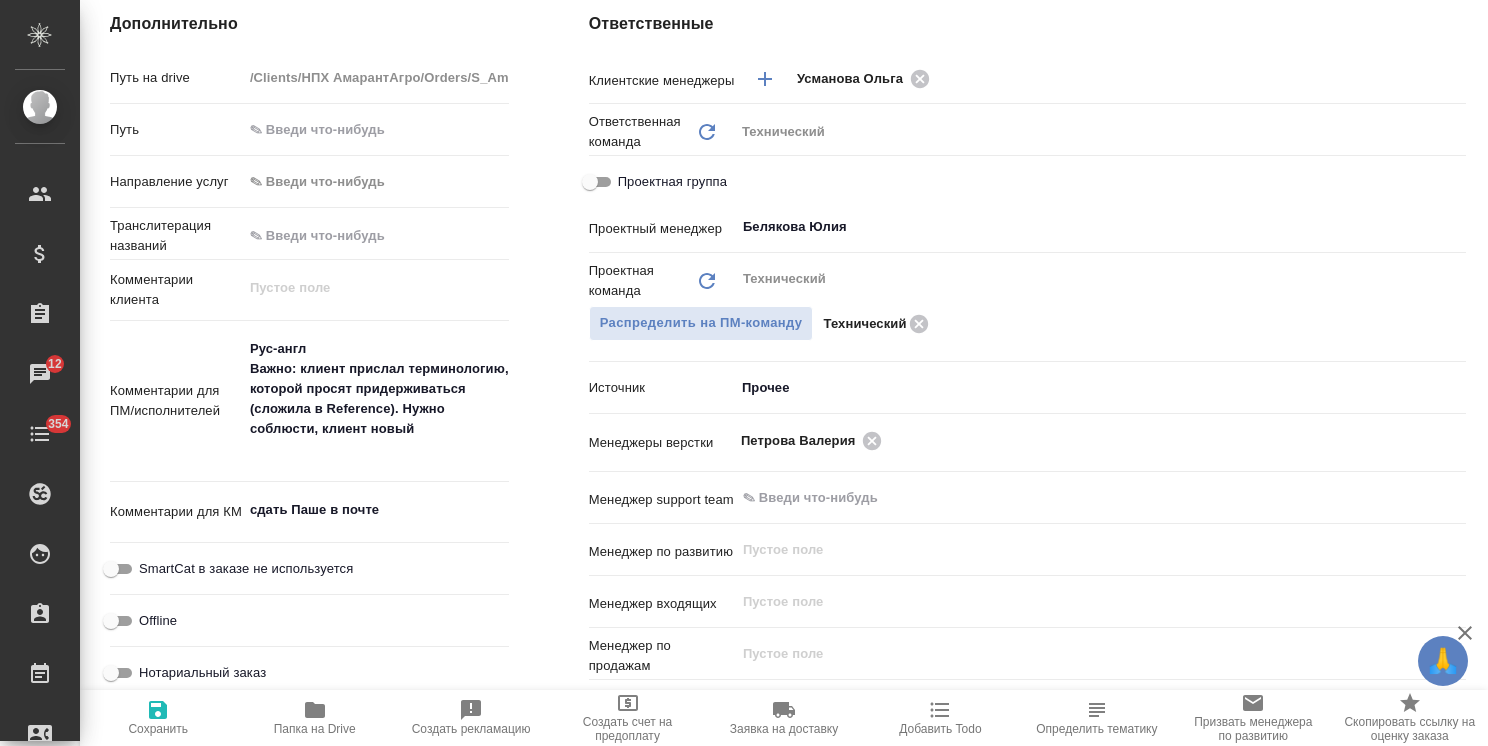 type on "x" 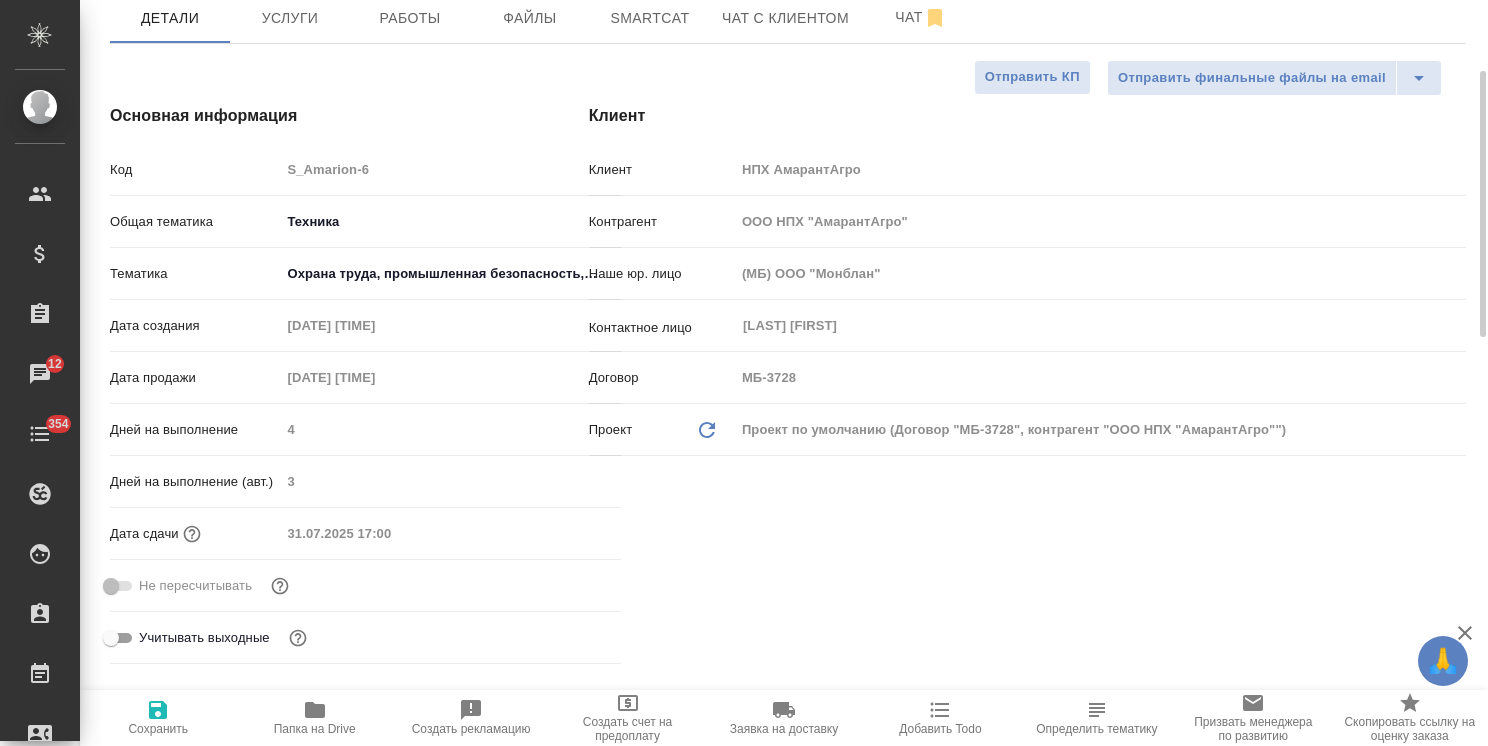 scroll, scrollTop: 0, scrollLeft: 0, axis: both 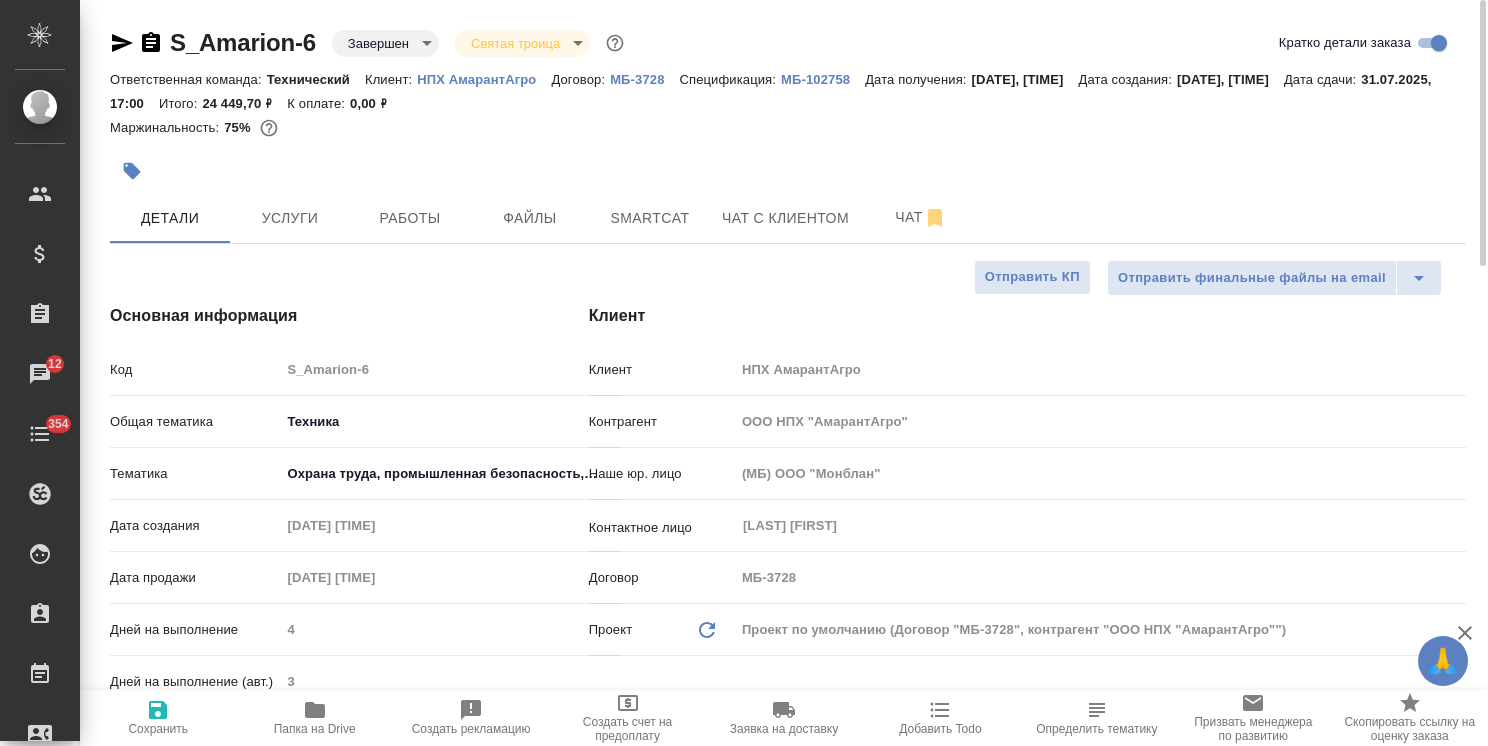 type on "x" 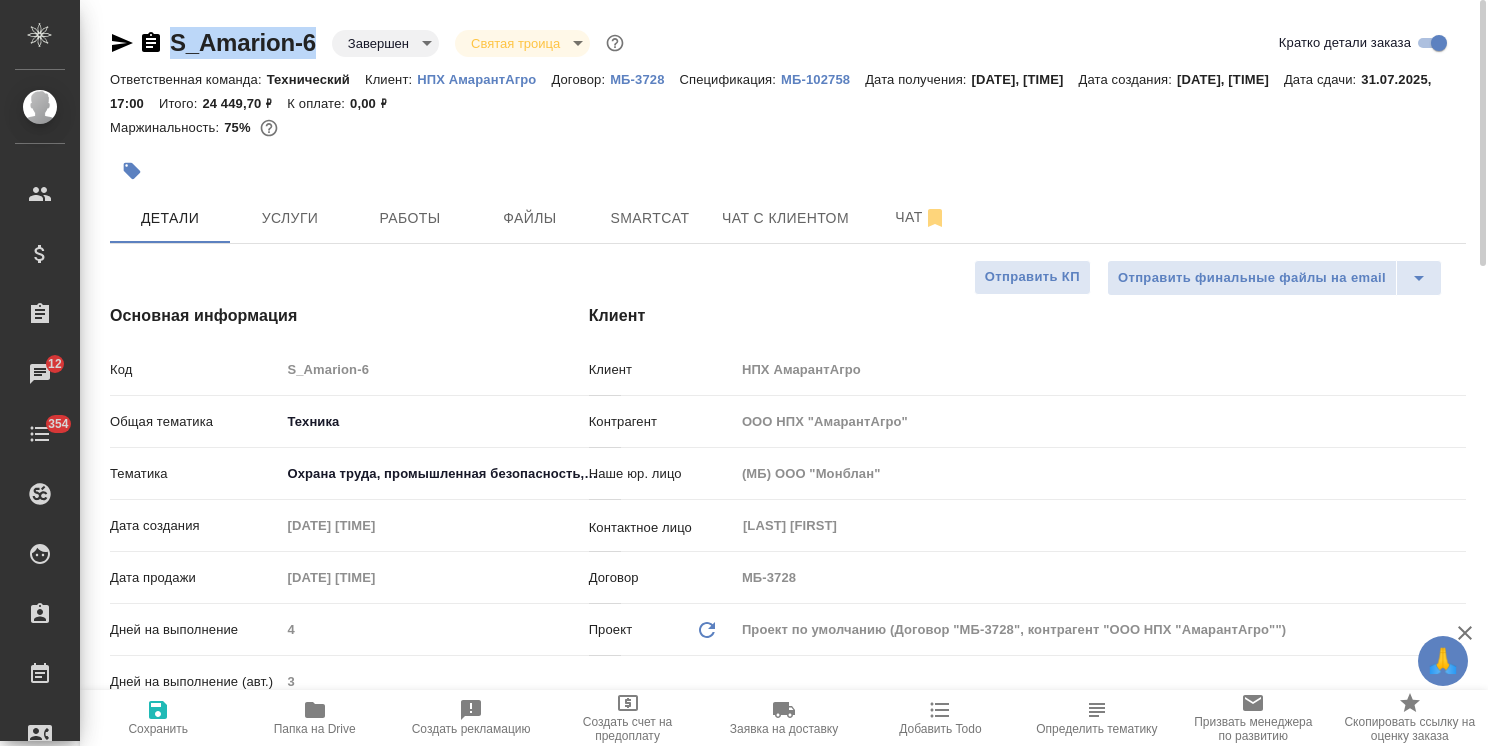 drag, startPoint x: 323, startPoint y: 30, endPoint x: 165, endPoint y: 26, distance: 158.05063 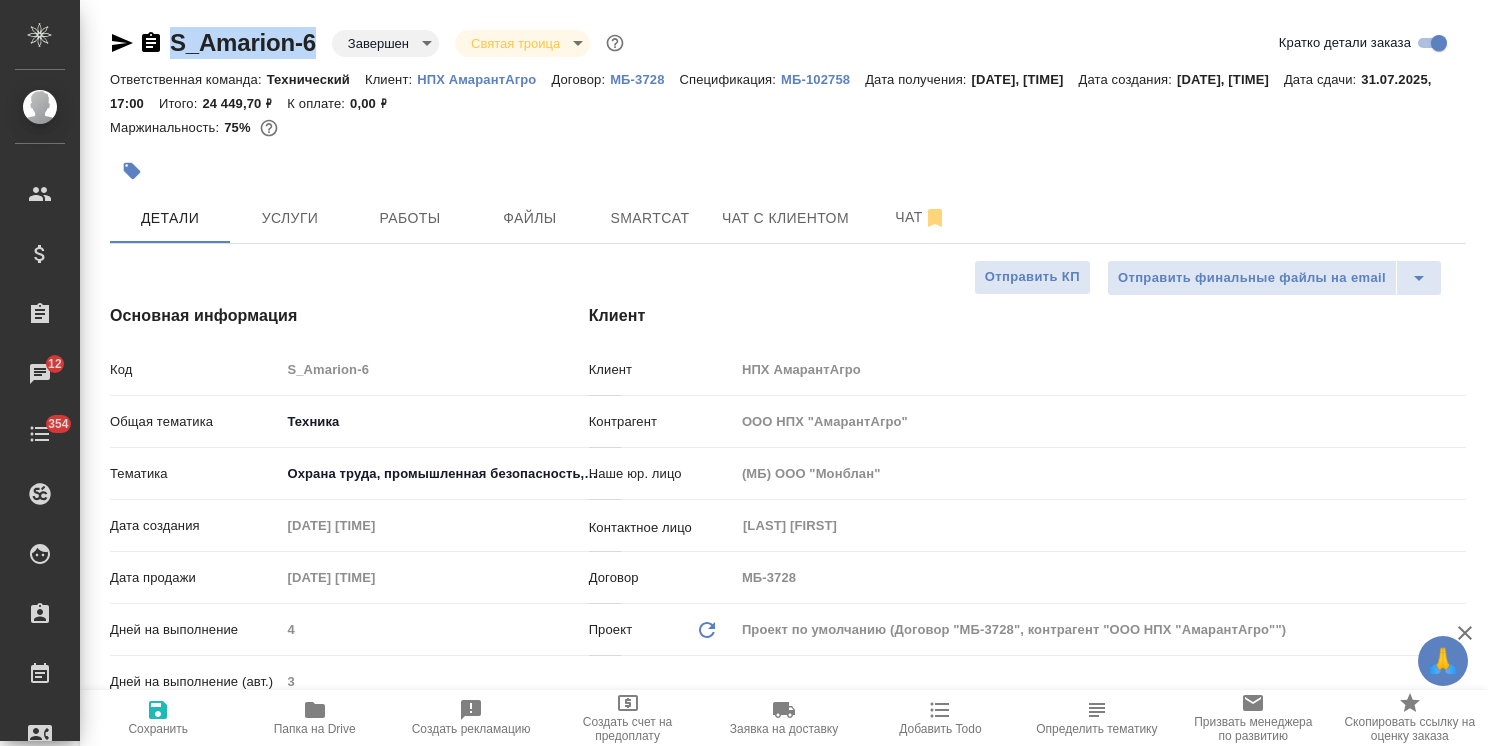 copy on "S_Amarion-6" 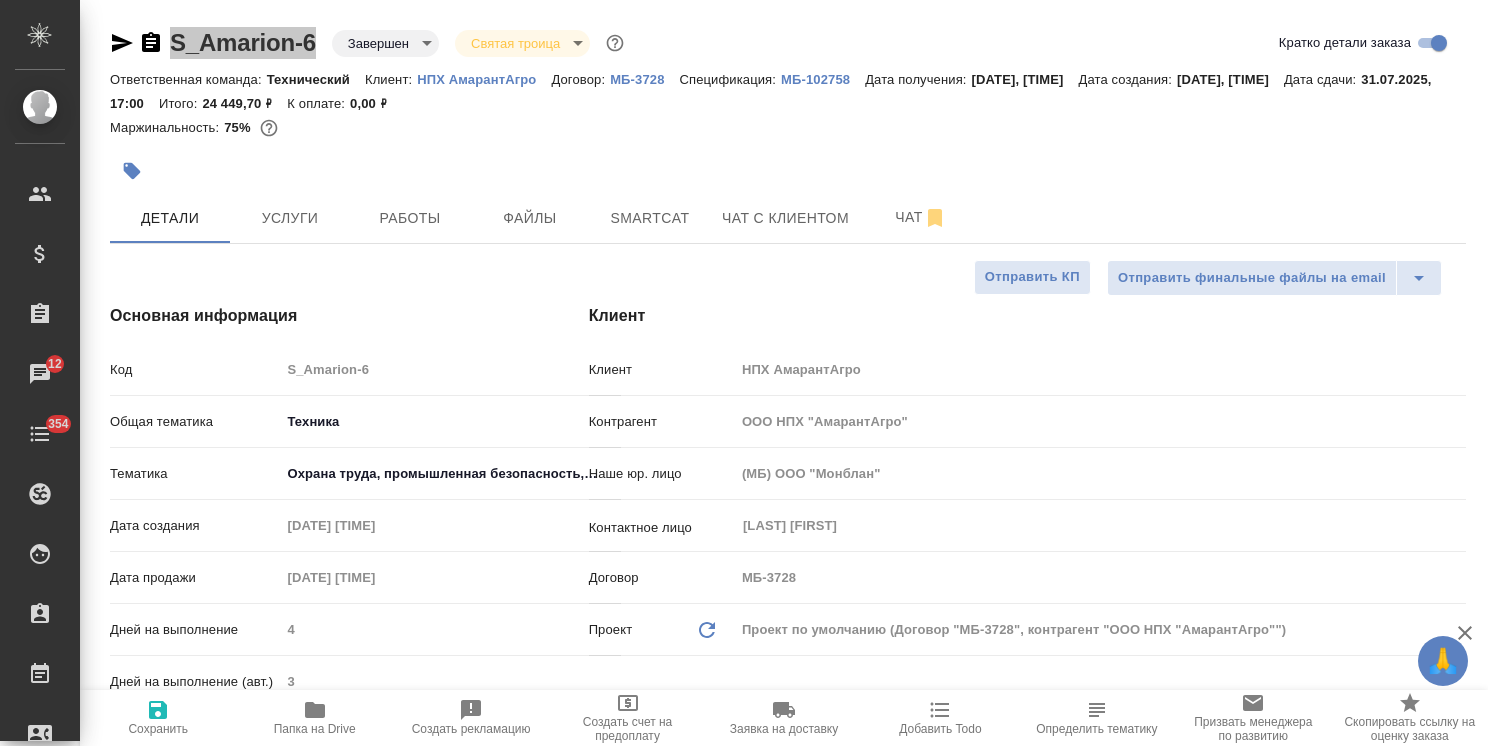 type on "x" 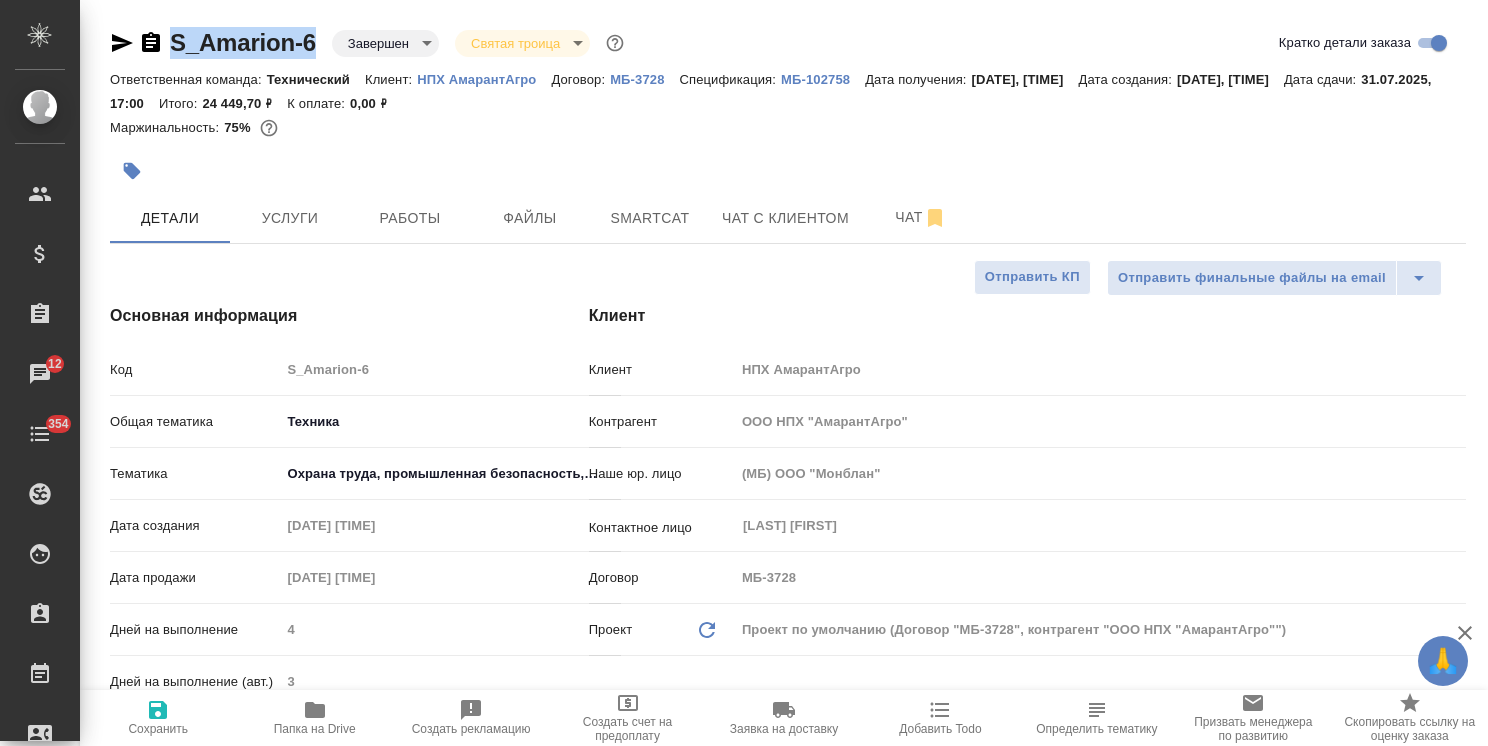 type on "x" 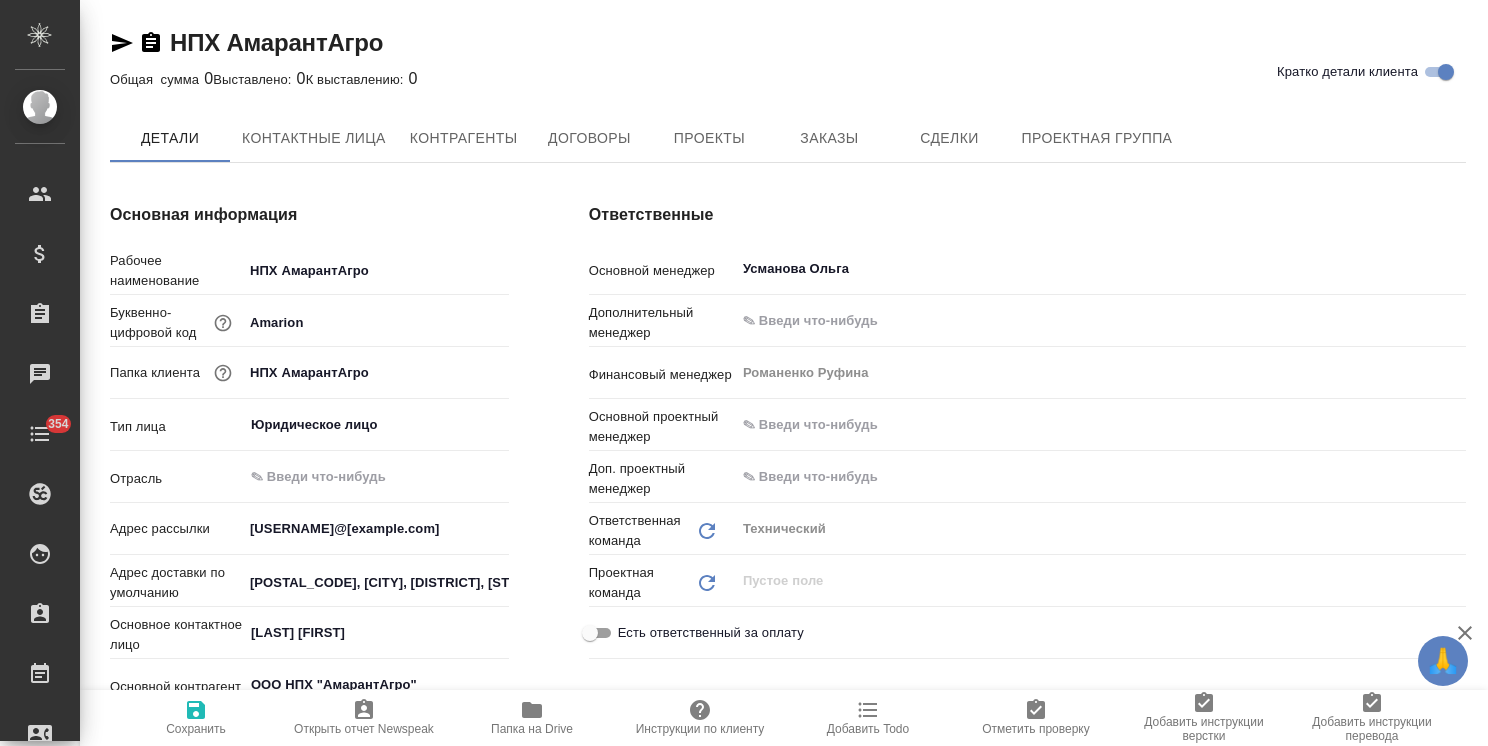 scroll, scrollTop: 0, scrollLeft: 0, axis: both 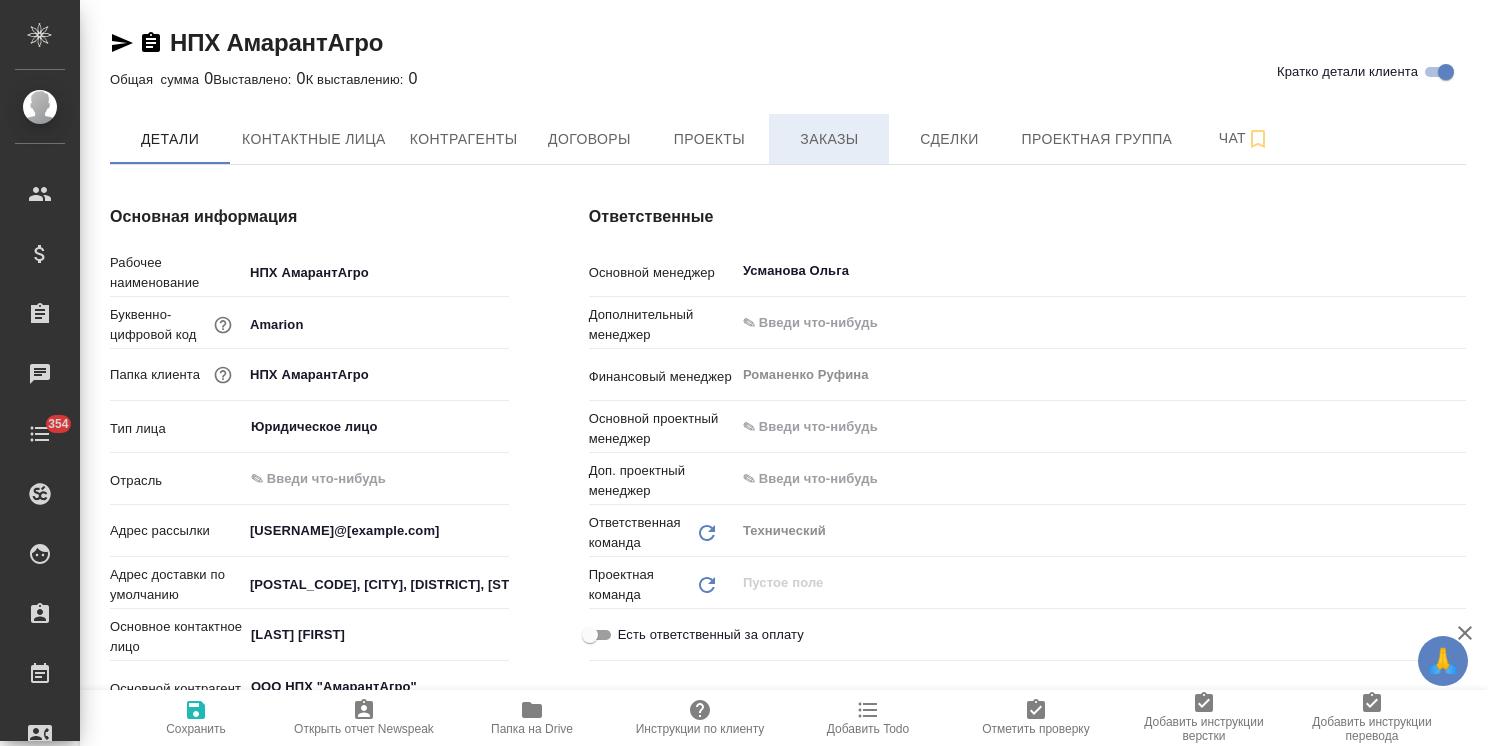 click on "Заказы" at bounding box center [829, 139] 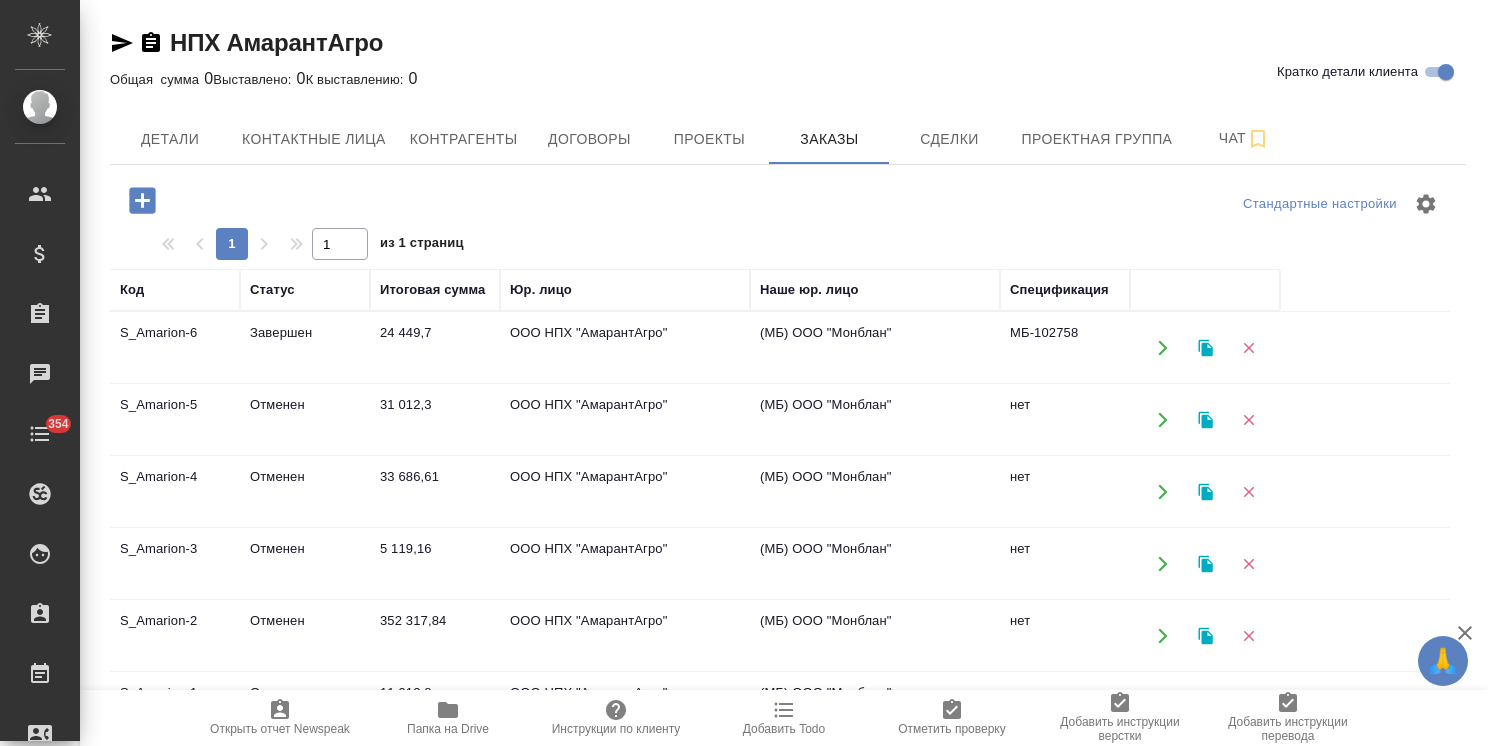 click 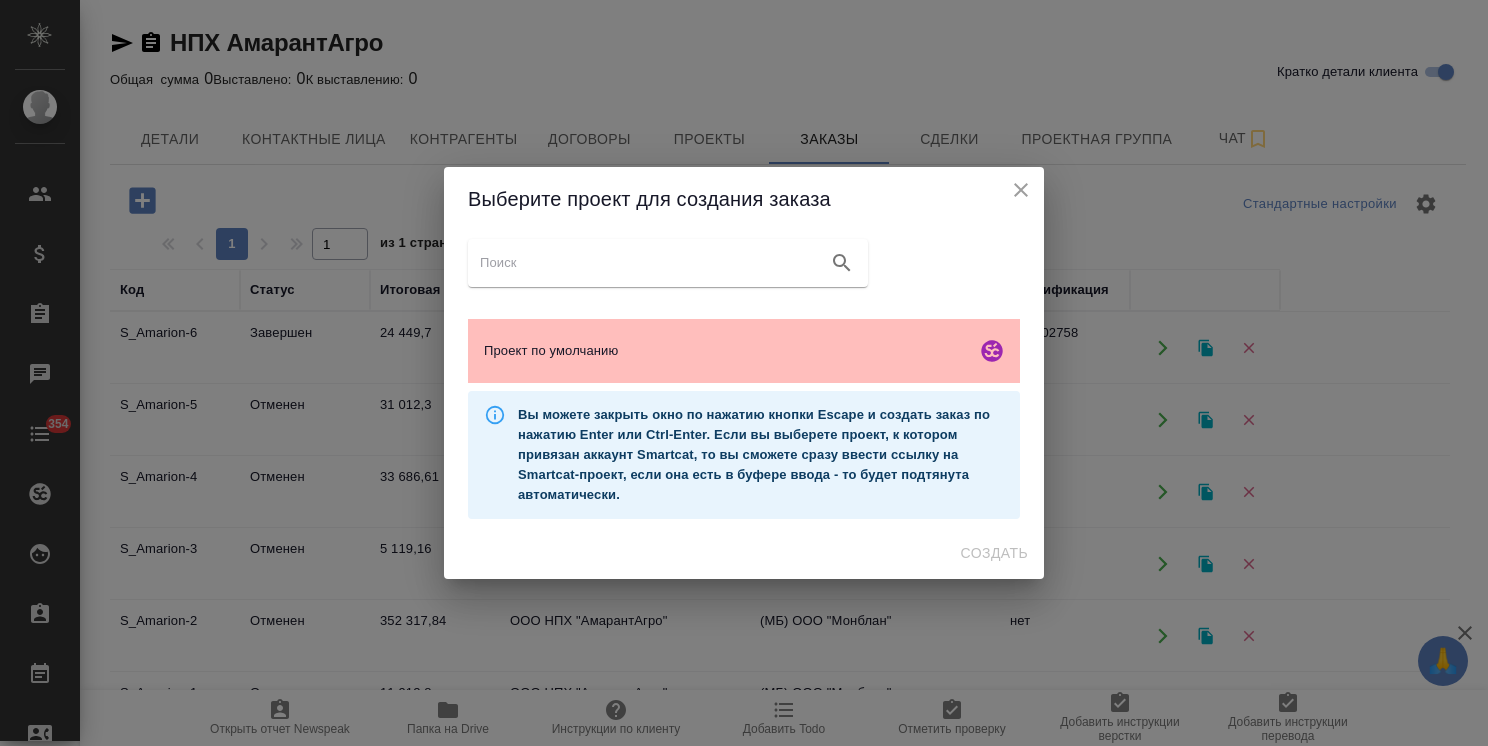 click on "Проект по умолчанию" at bounding box center [726, 351] 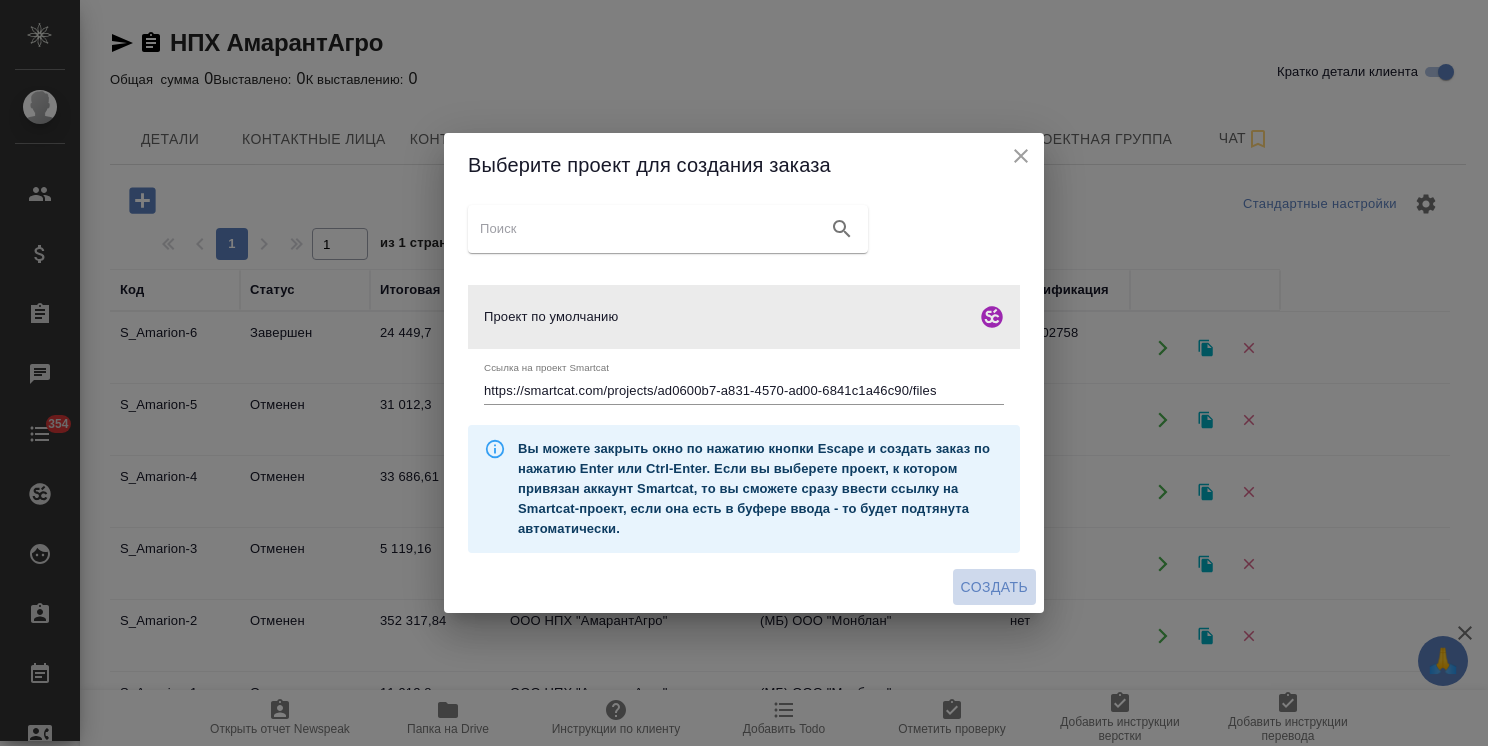 click on "Создать" at bounding box center (994, 587) 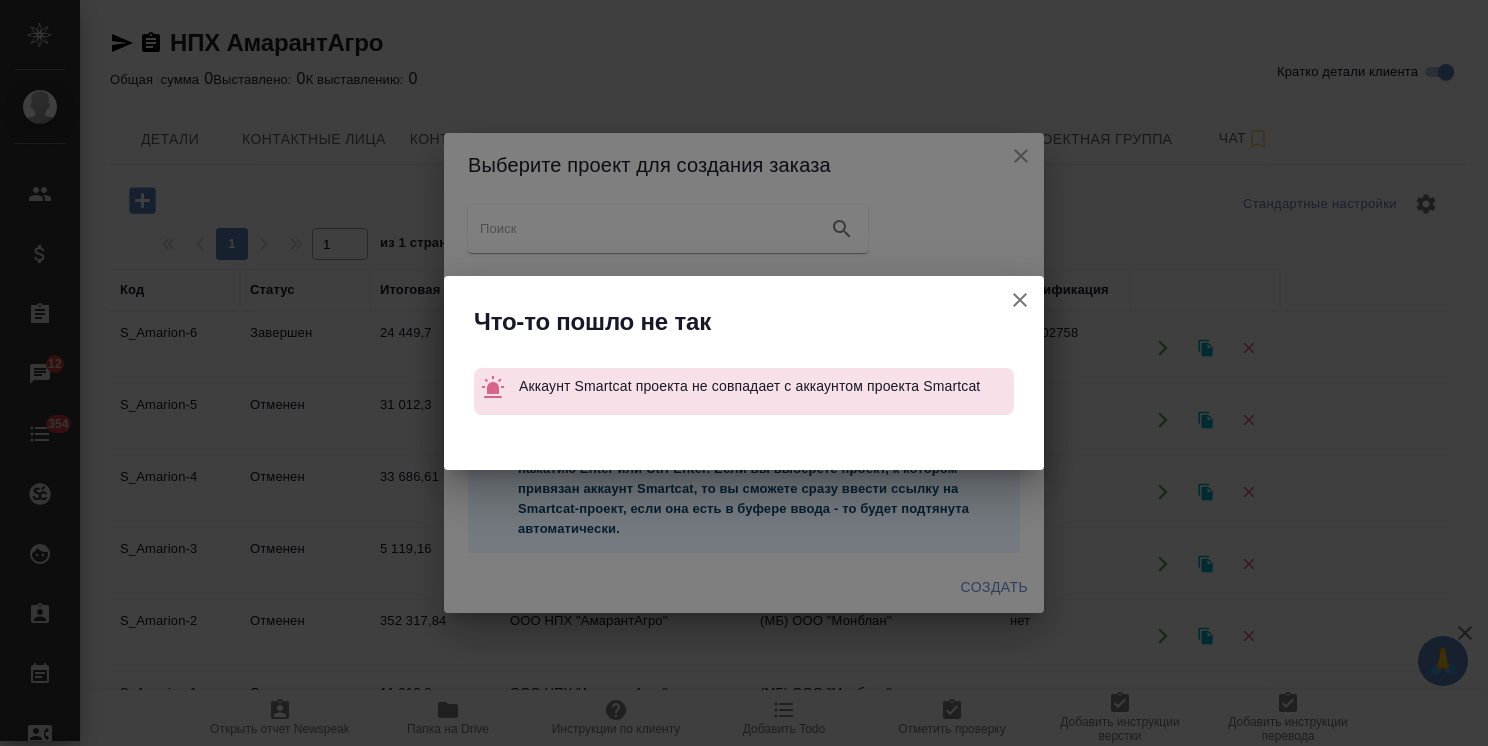click 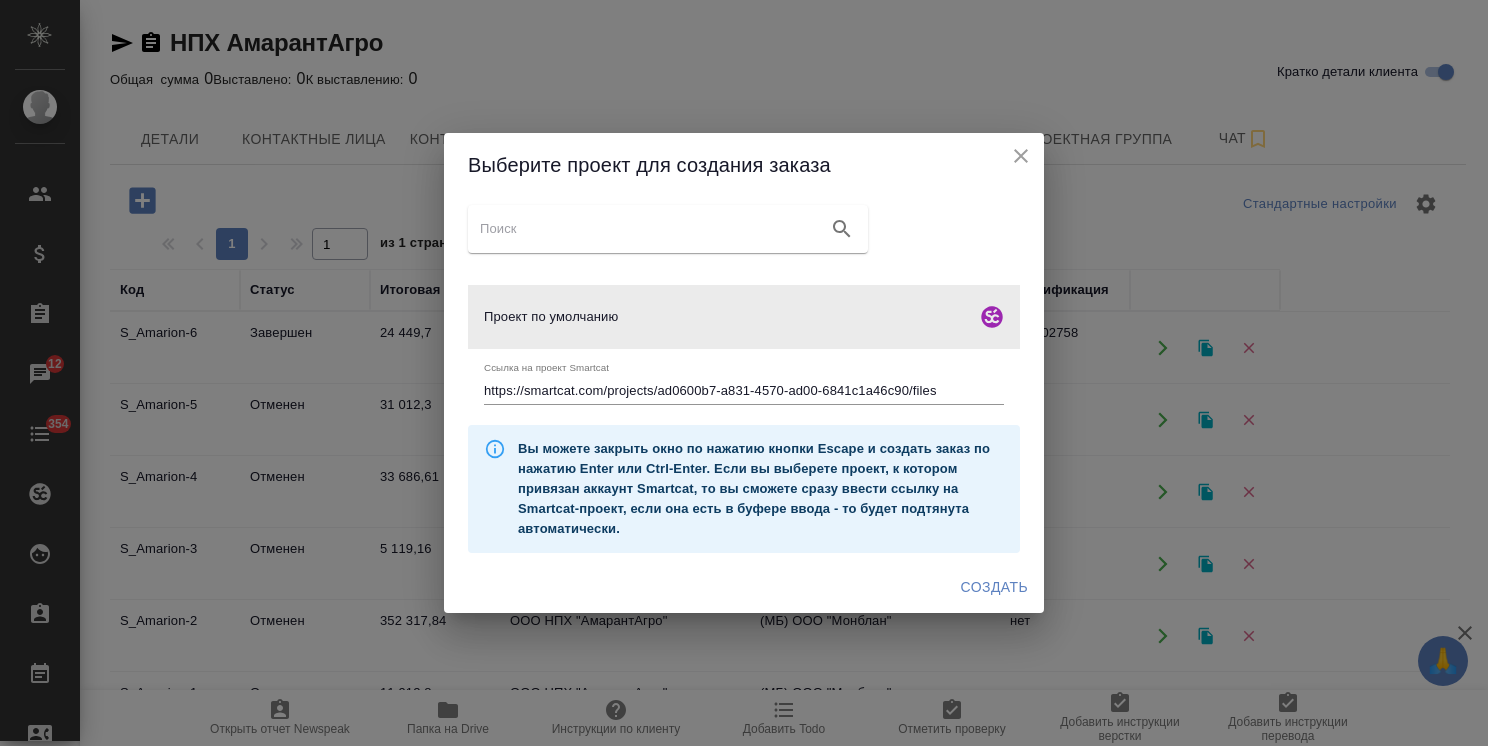 drag, startPoint x: 949, startPoint y: 398, endPoint x: 377, endPoint y: 446, distance: 574.01044 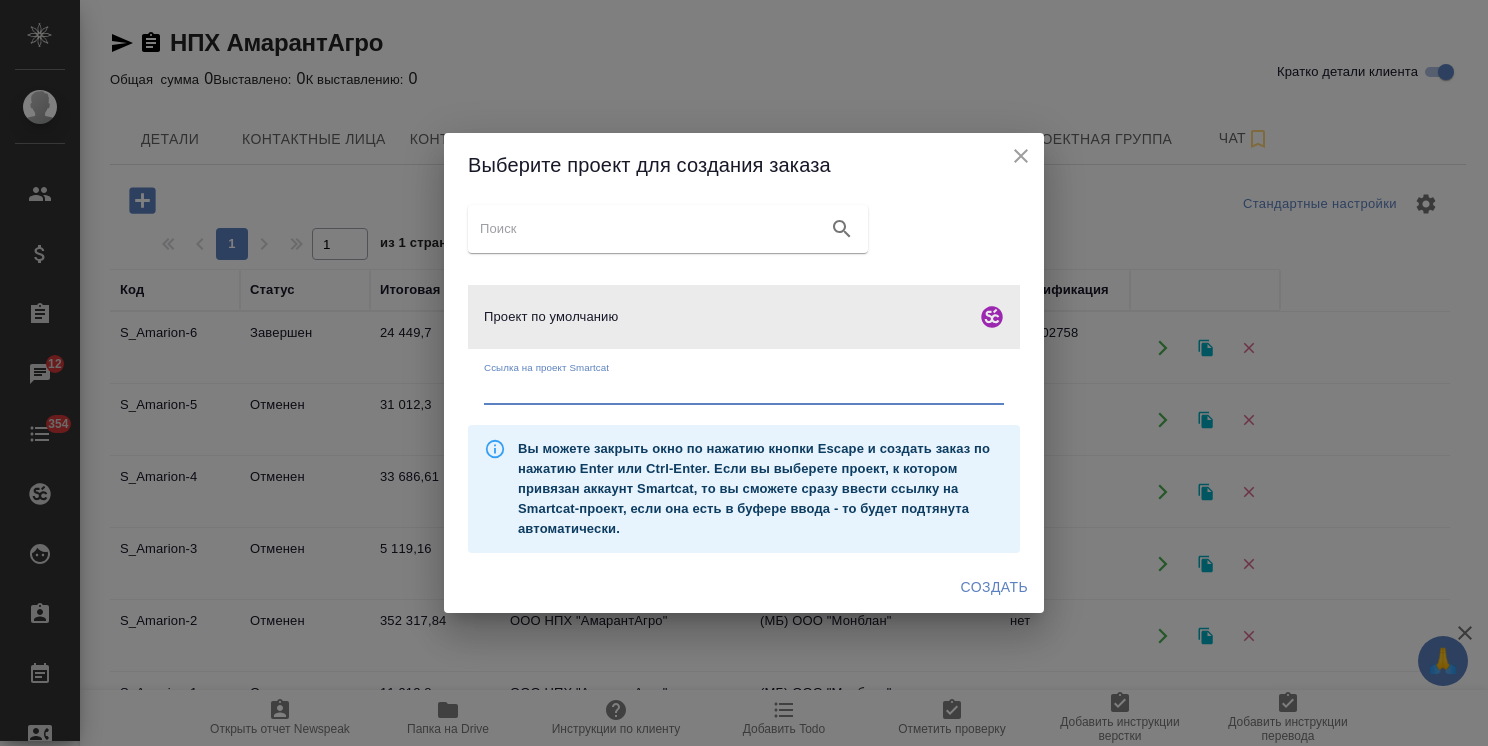 type 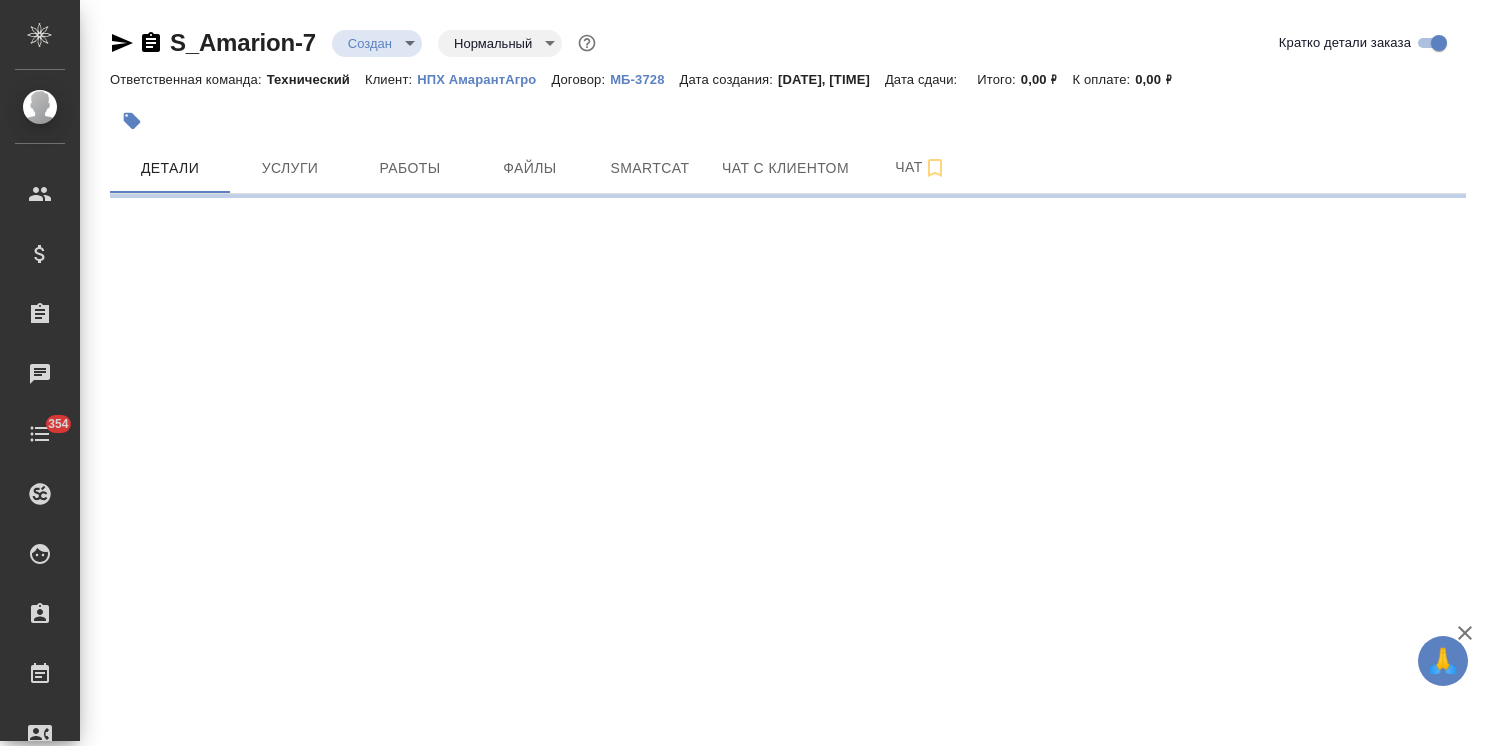 scroll, scrollTop: 0, scrollLeft: 0, axis: both 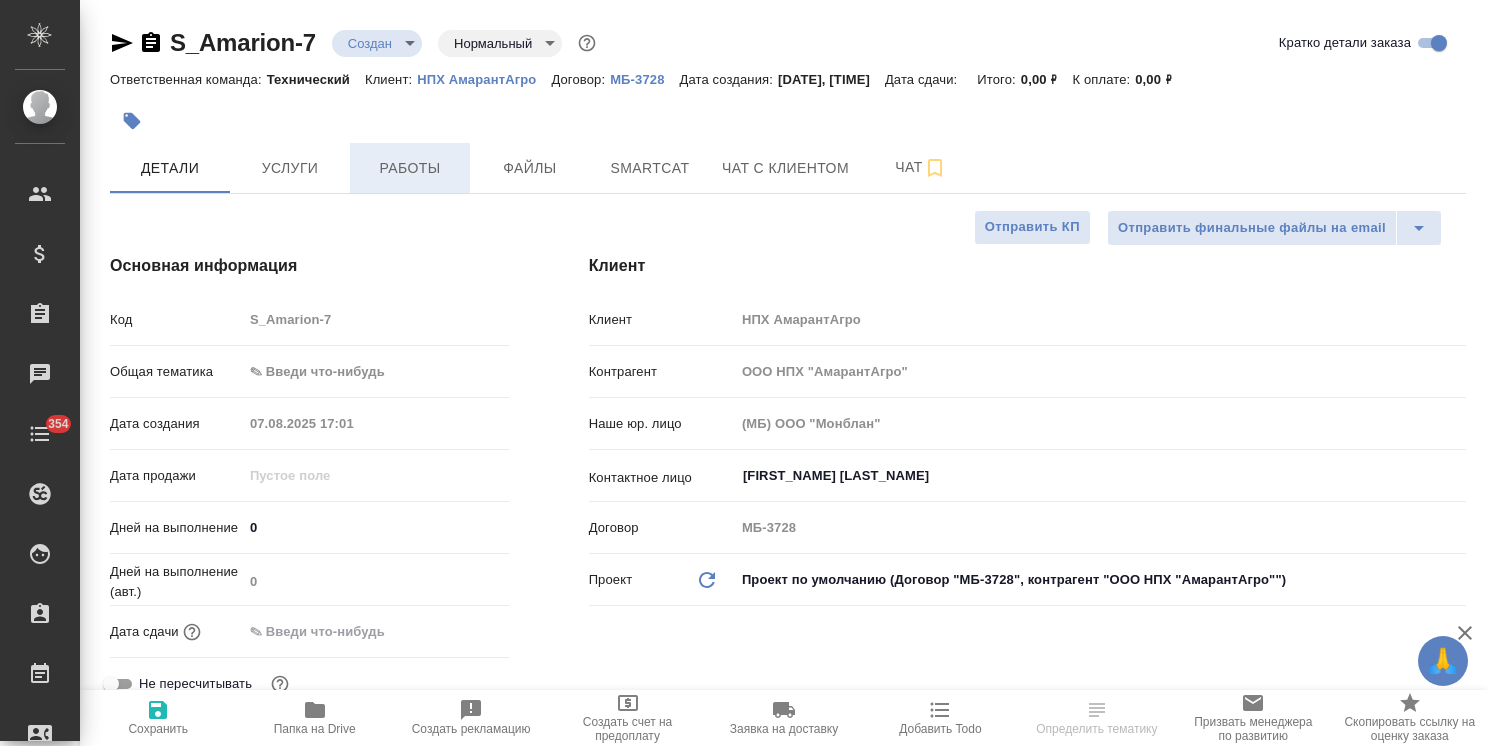 type on "x" 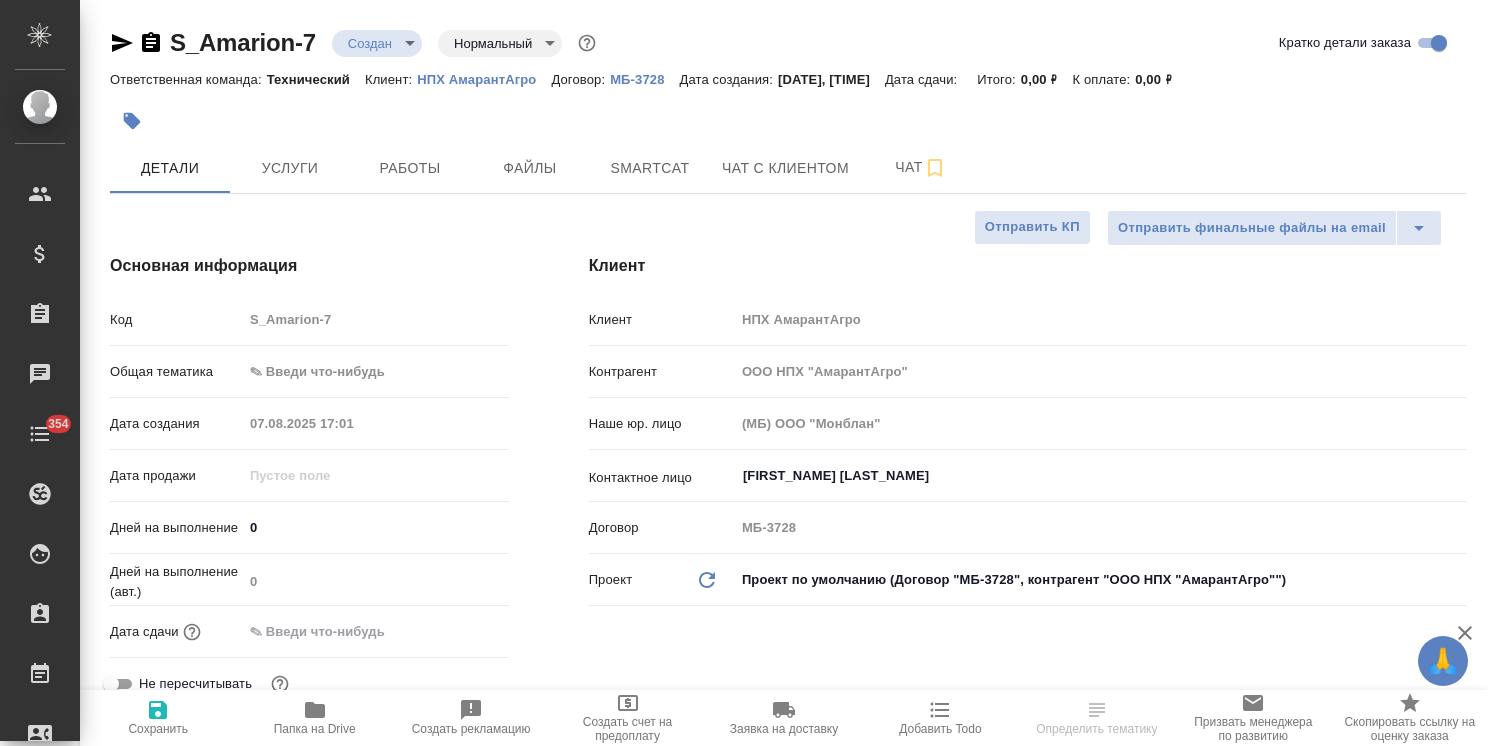 type on "x" 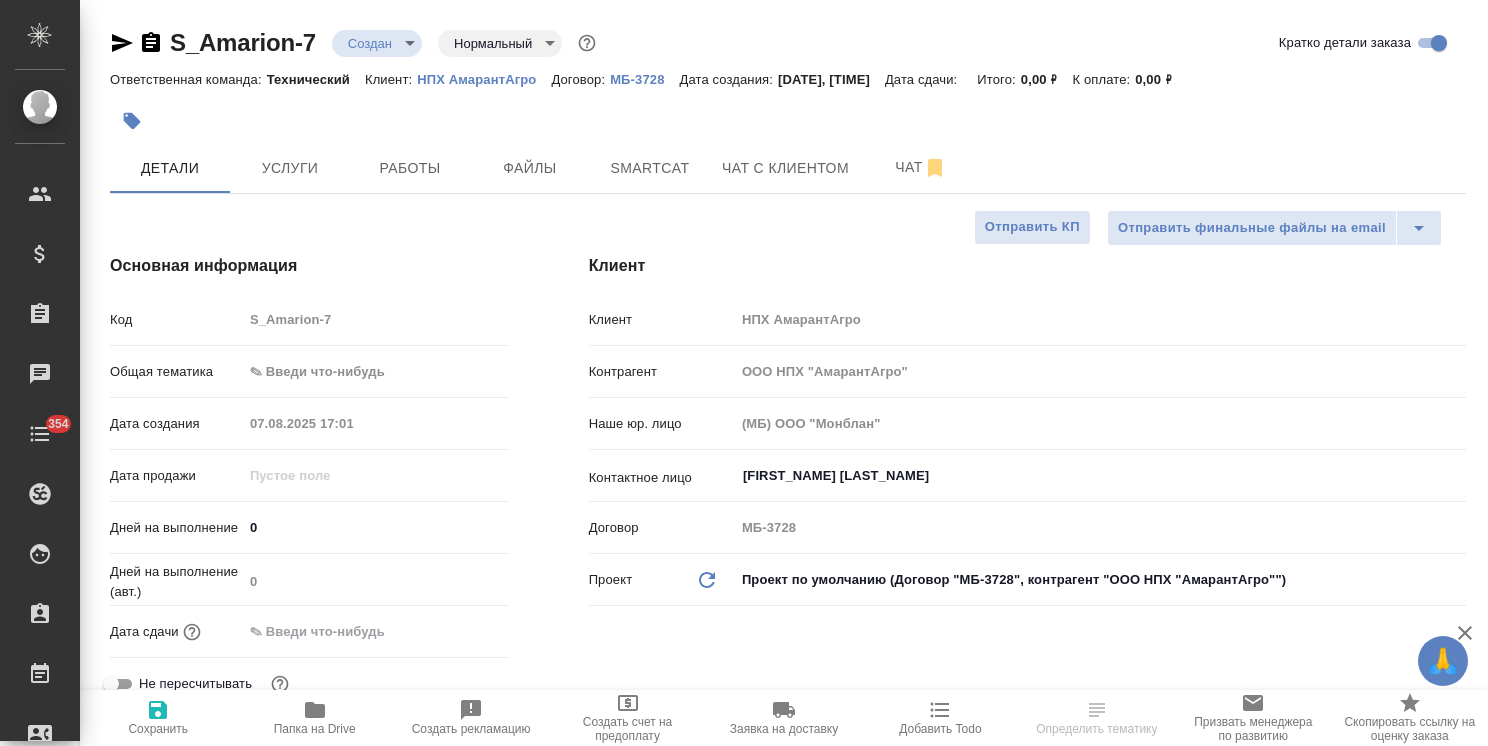 type on "x" 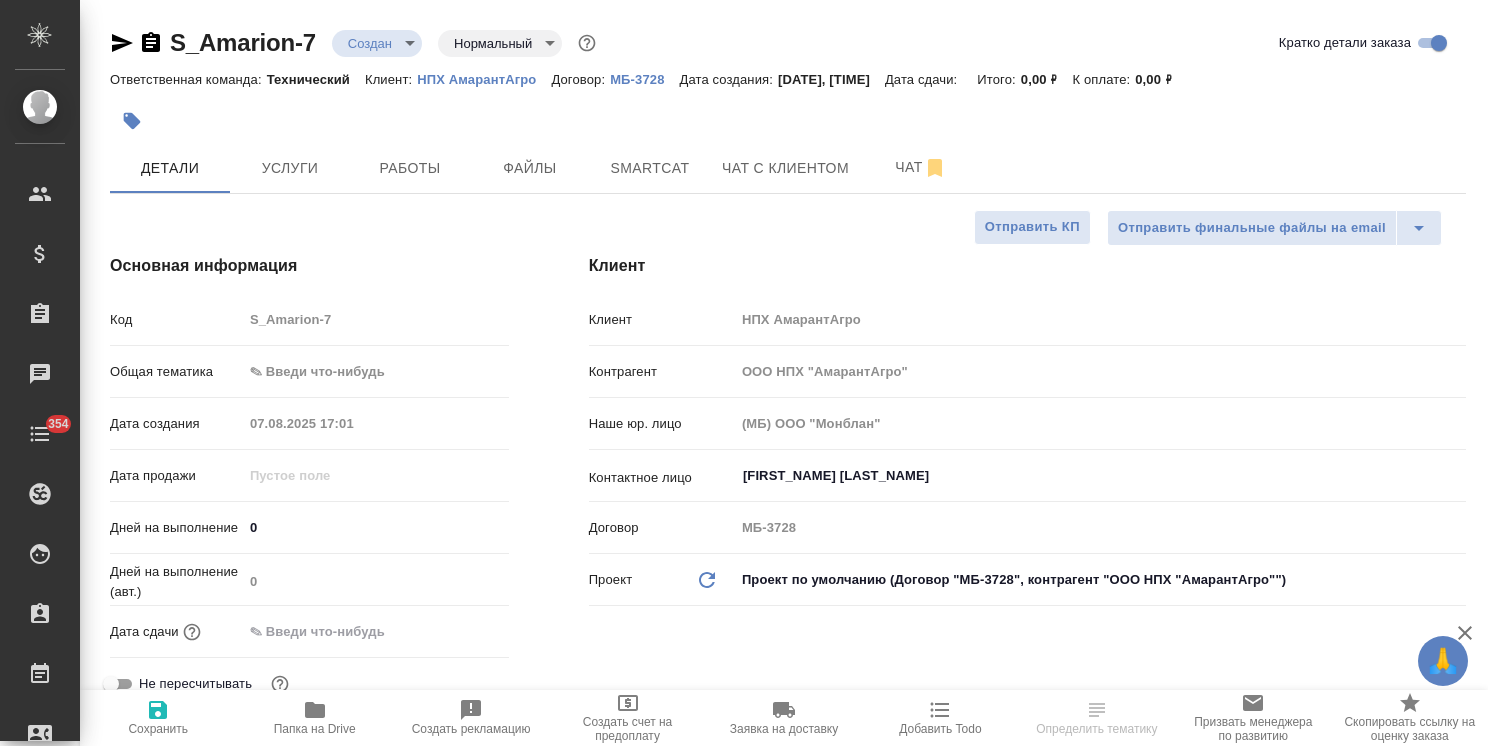 type on "x" 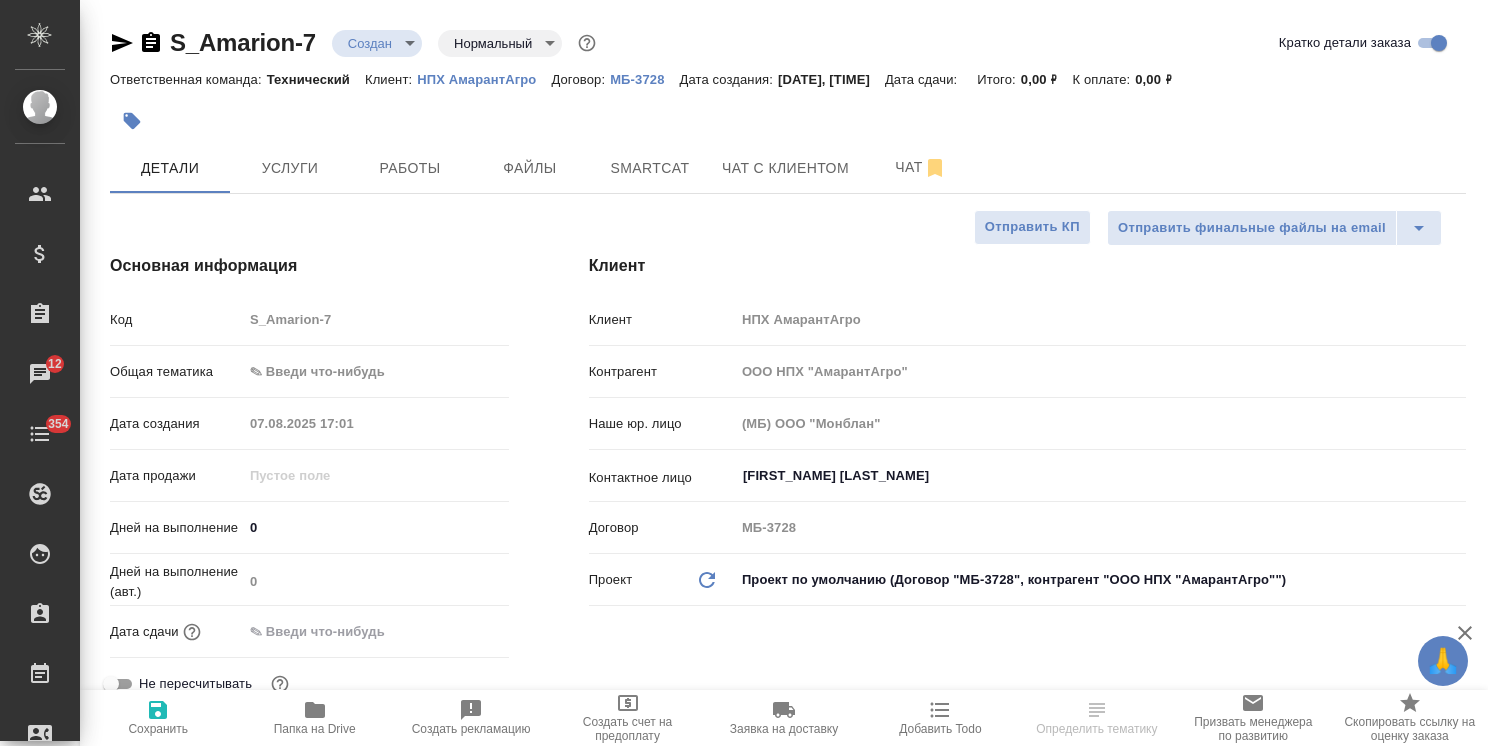 type on "x" 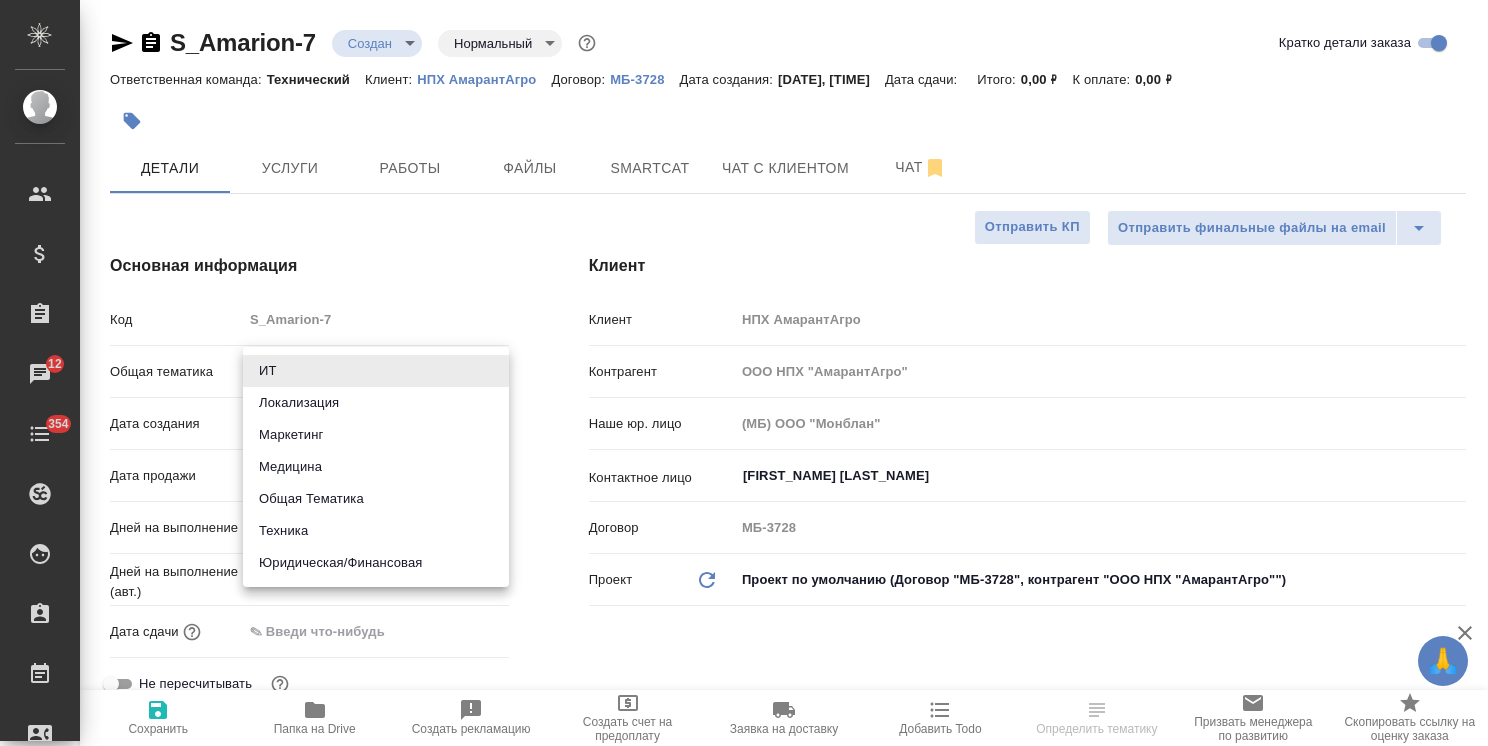 click on "Техника" at bounding box center (376, 531) 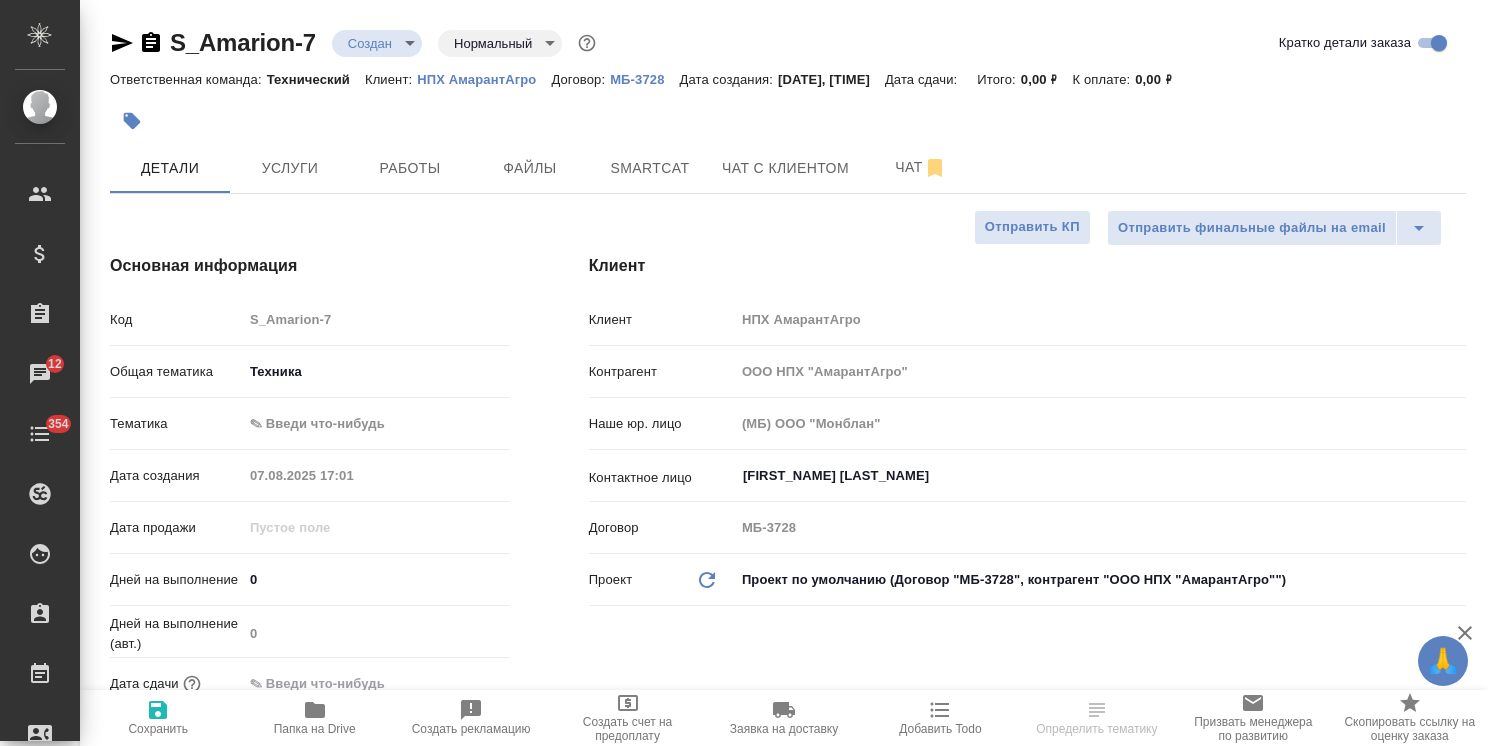 click on "🙏 .cls-1
fill:#fff;
AWATERA [LAST_NAME] [LAST_NAME] Клиенты Спецификации Заказы 12 Чаты 354 Todo Проекты SC Исполнители Кандидаты Работы Входящие заявки Заявки на доставку Рекламации Проекты процессинга Конференции Выйти S_Amarion-7 Создан new Нормальный normal Кратко детали заказа Ответственная команда: Технический Клиент: НПХ АмарантАгро Договор: МБ-3728 Дата создания: [DATE], [TIME] Дата сдачи: Итого: 0,00 ₽ К оплате: 0,00 ₽ Детали Услуги Работы Файлы Smartcat Чат с клиентом Чат Отправить финальные файлы на email Отправить КП Основная информация Код S_Amarion-7 Общая тематика Техника tech Тематика" at bounding box center [744, 373] 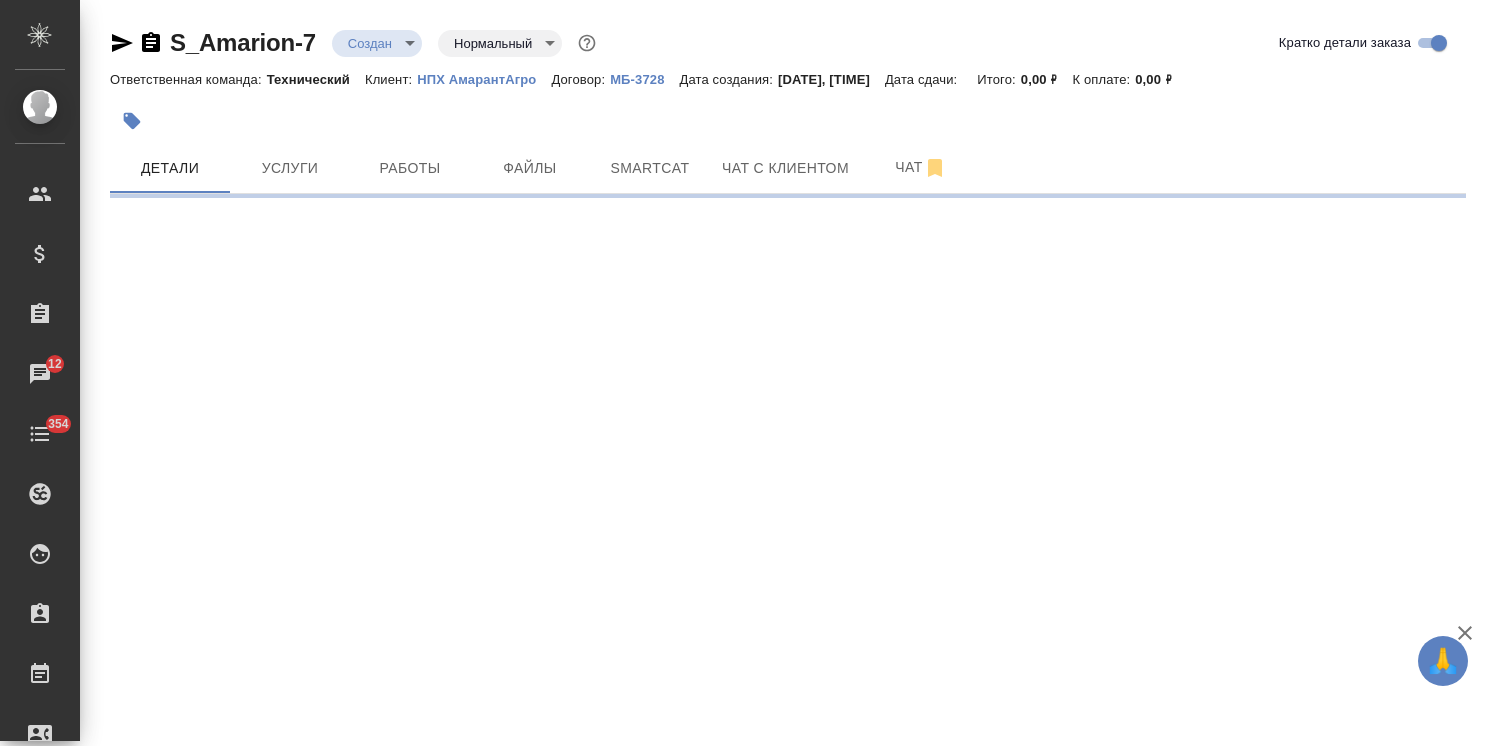 click on ".cls-1
fill:#fff;
AWATERA [LAST_NAME] [LAST_NAME] Клиенты Спецификации Заказы 12 Чаты 354 Todo Проекты SC Исполнители Кандидаты Работы Входящие заявки Заявки на доставку Рекламации Проекты процессинга Конференции Выйти S_Amarion-7 Создан new Нормальный normal Кратко детали заказа Ответственная команда: Технический Клиент: НПХ АмарантАгро Договор: МБ-3728 Дата создания: [DATE], [TIME] Дата сдачи: Итого: 0,00 ₽ К оплате: 0,00 ₽ Детали Услуги Работы Файлы Smartcat Чат с клиентом Чат" at bounding box center (744, 373) 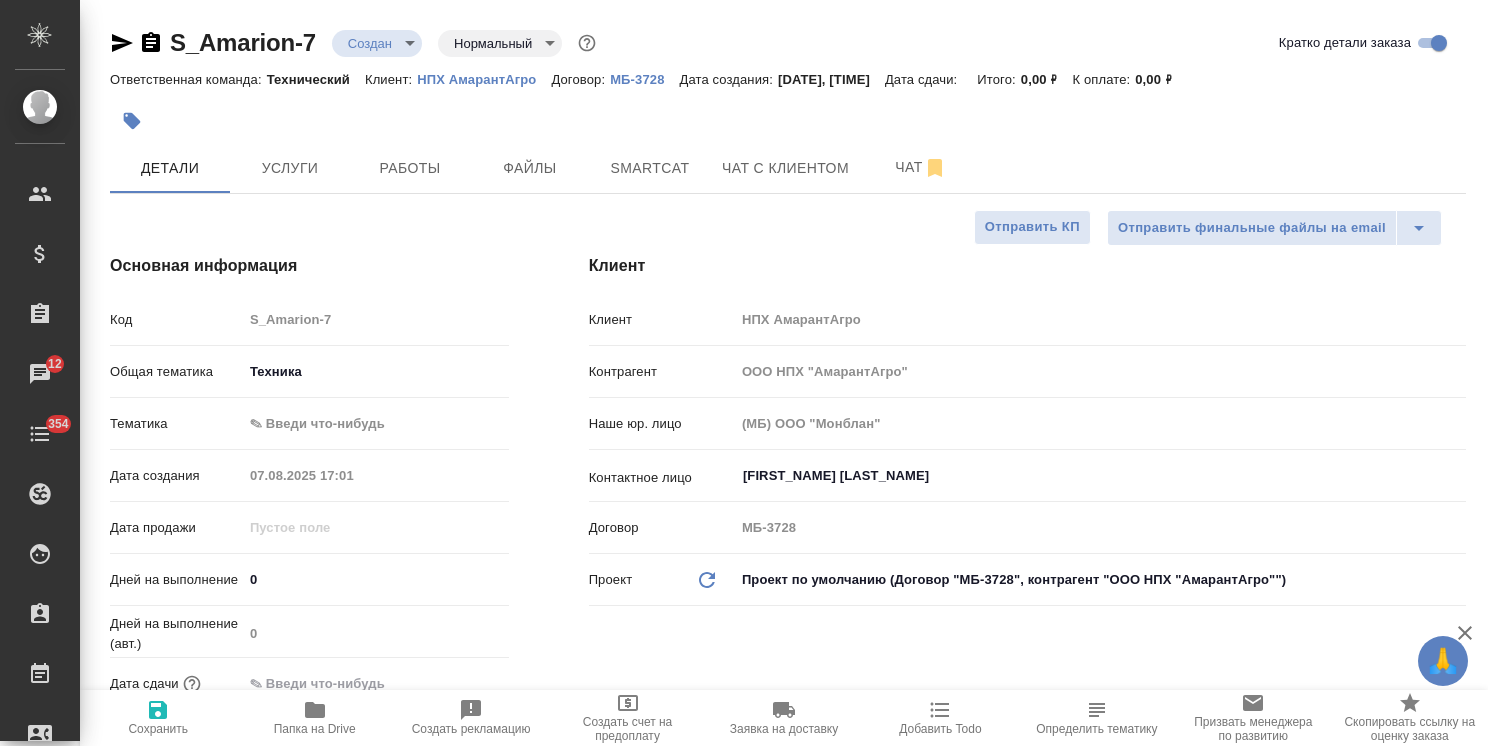 type on "x" 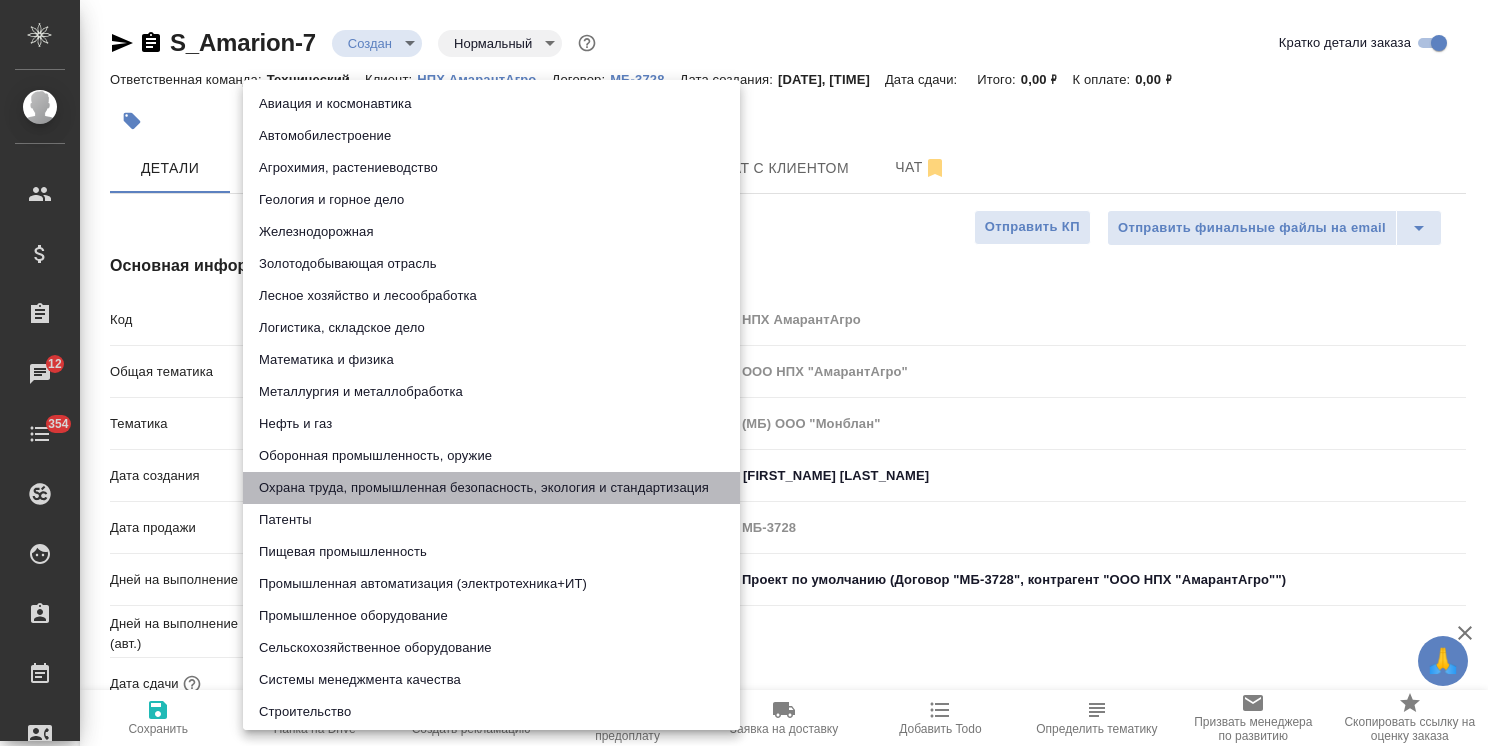 click on "Охрана труда, промышленная безопасность, экология и стандартизация" at bounding box center [491, 488] 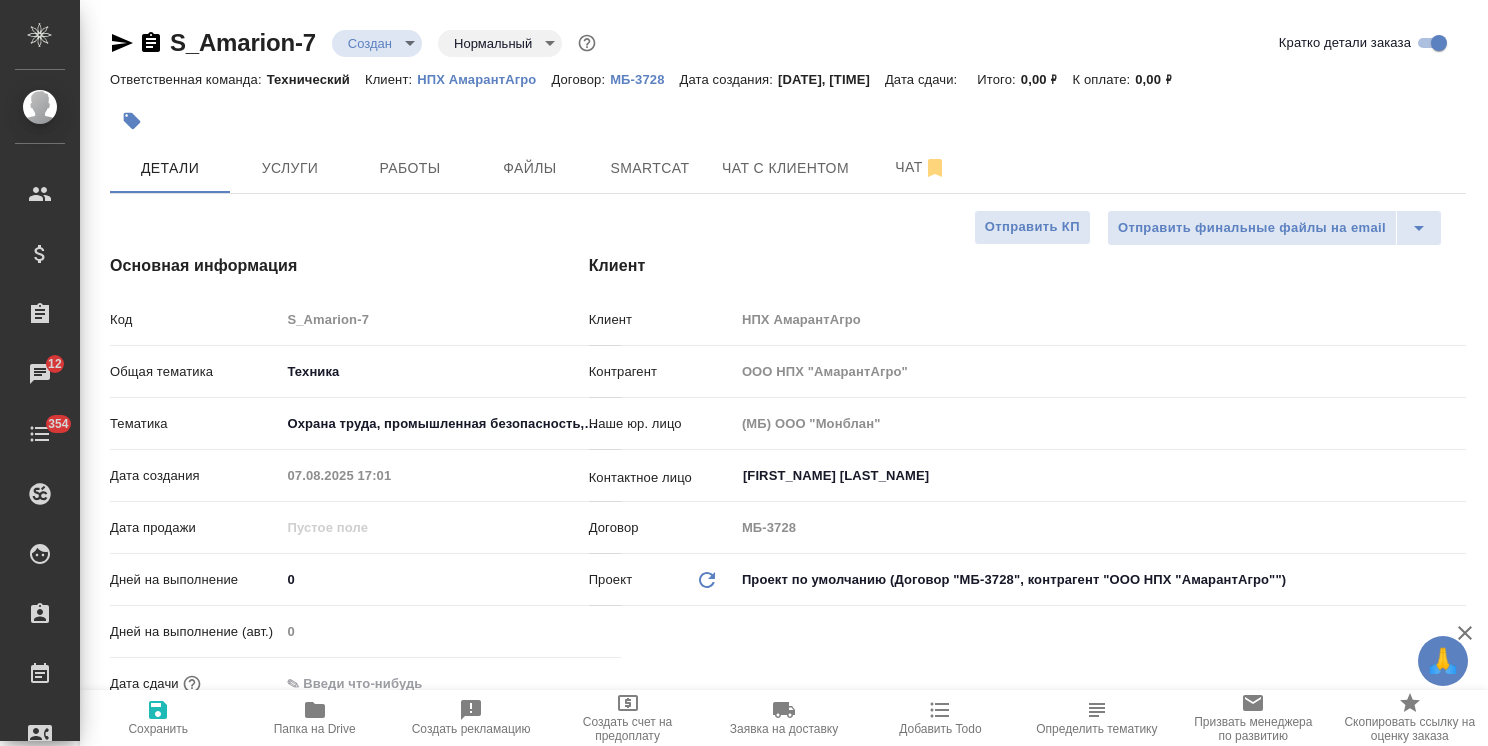 click on "Сохранить" at bounding box center (158, 729) 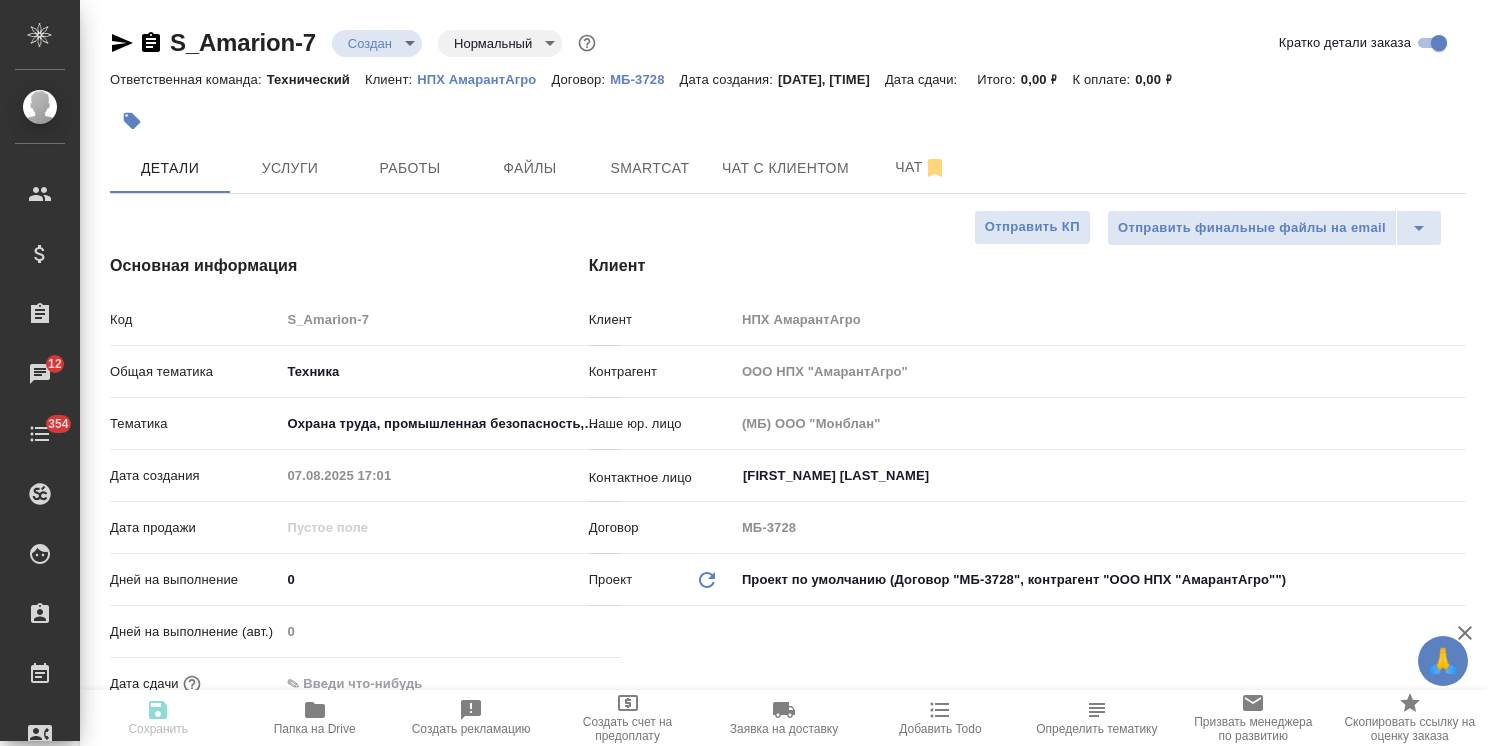 type on "x" 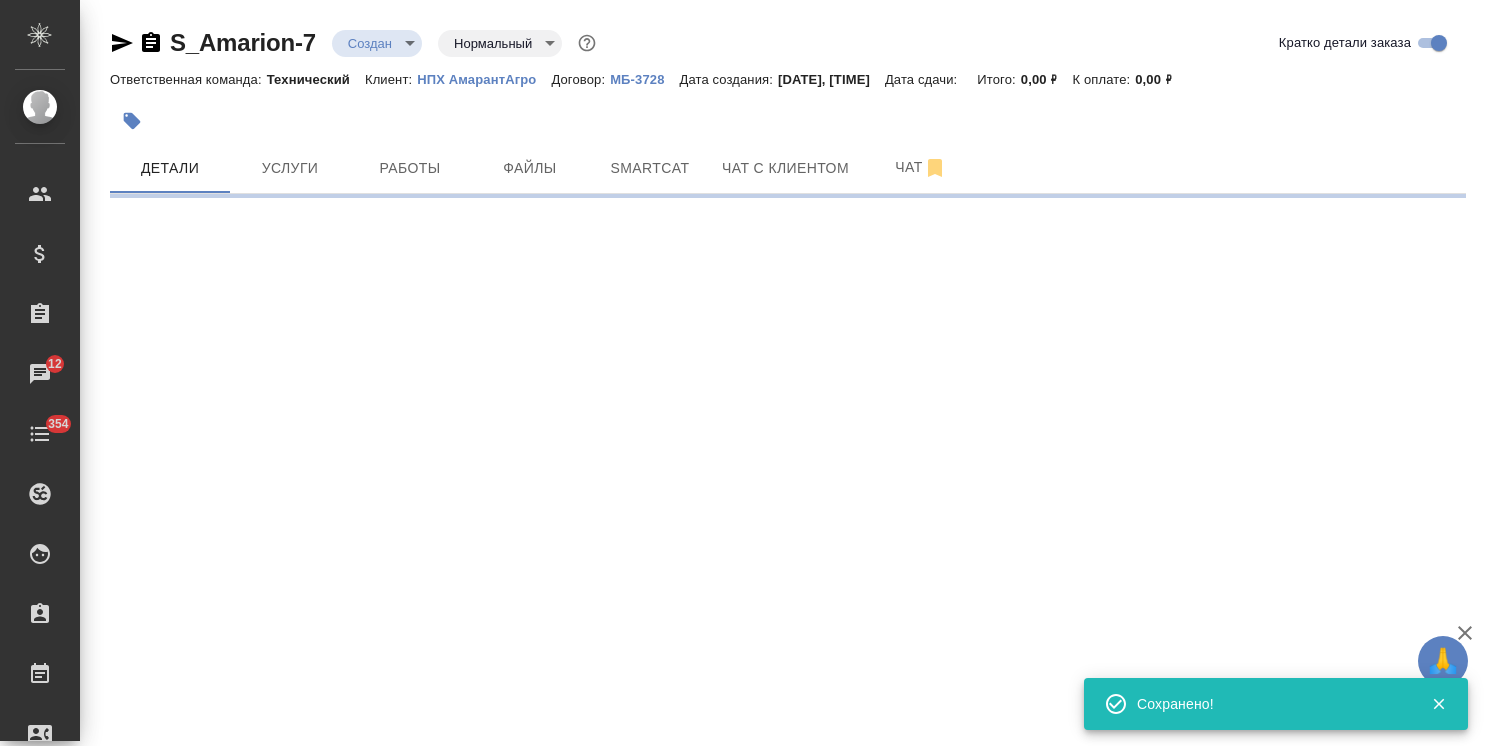select on "RU" 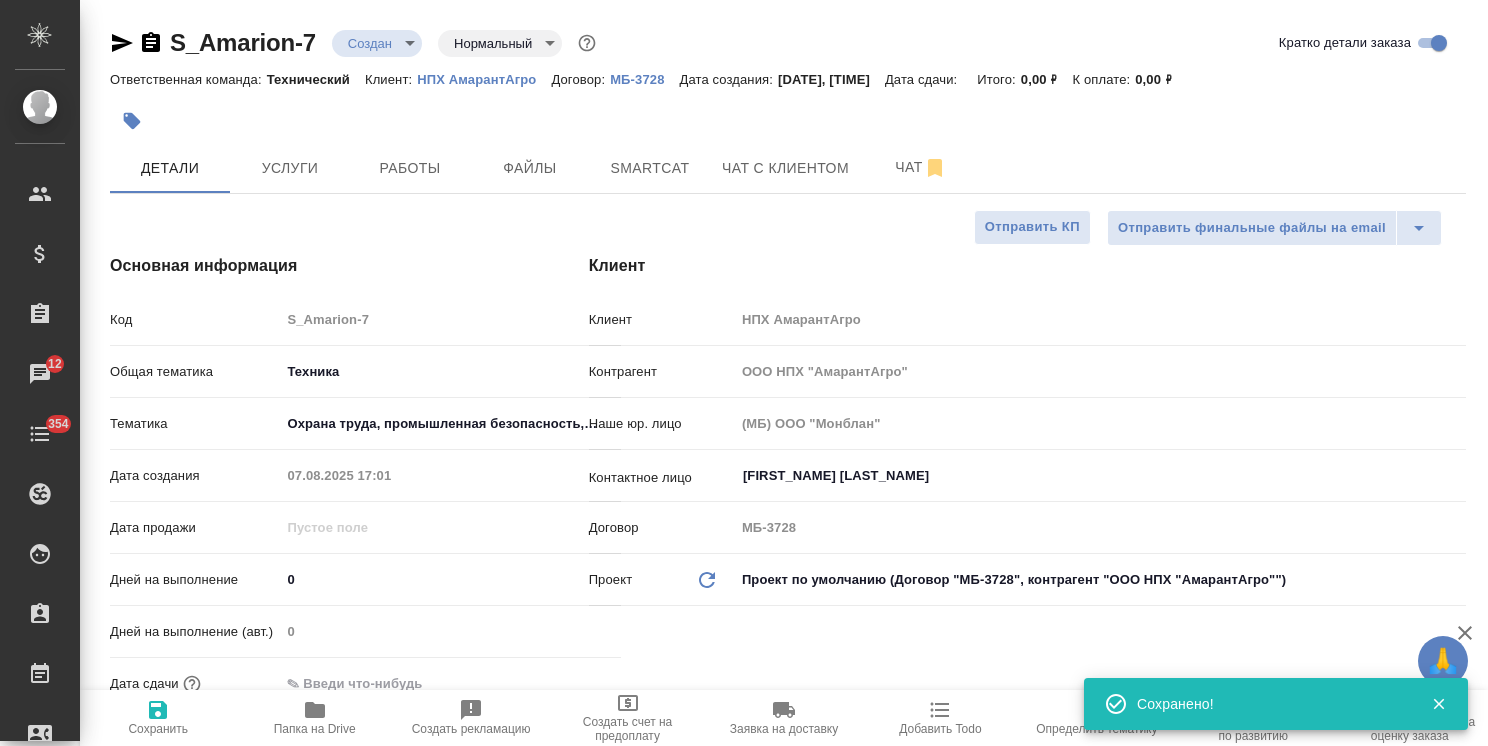 type on "x" 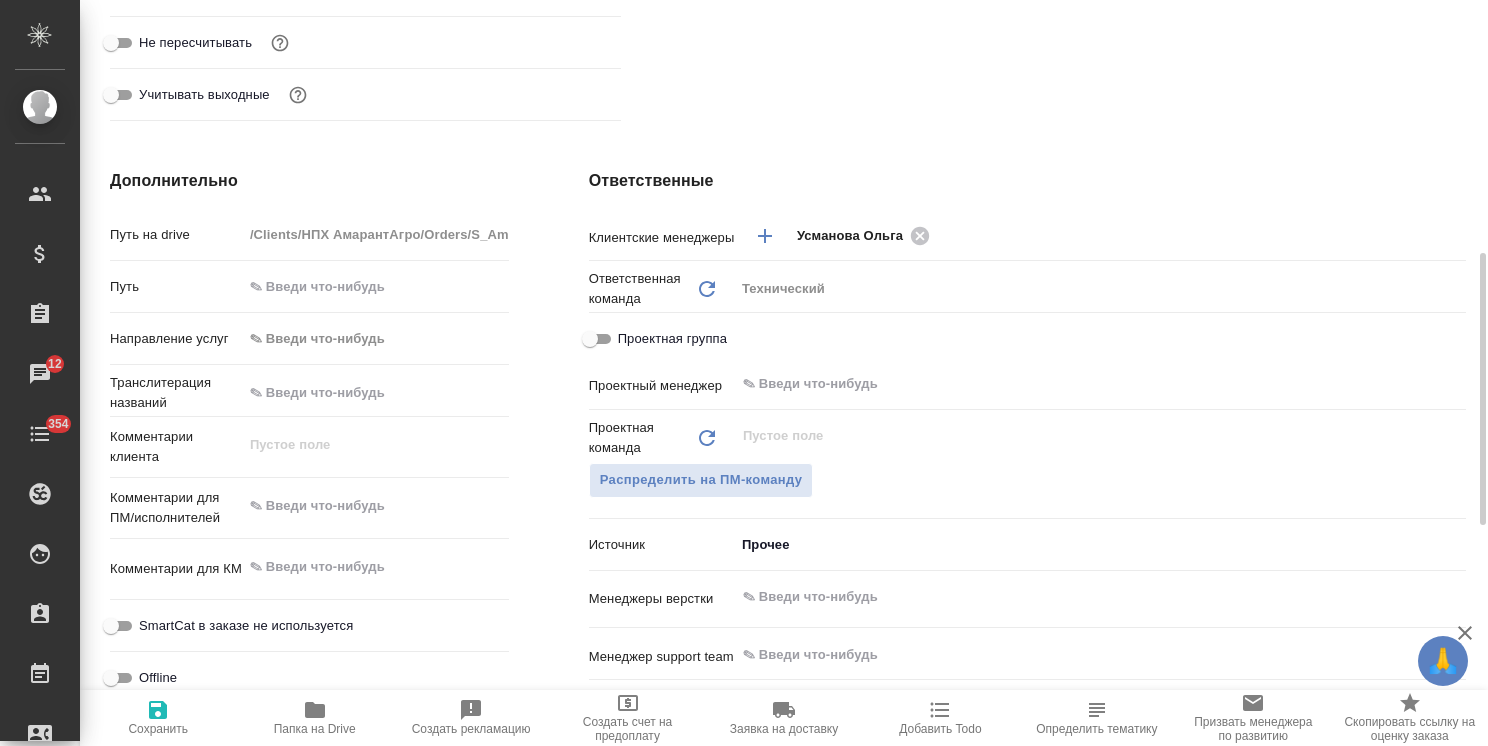 scroll, scrollTop: 593, scrollLeft: 0, axis: vertical 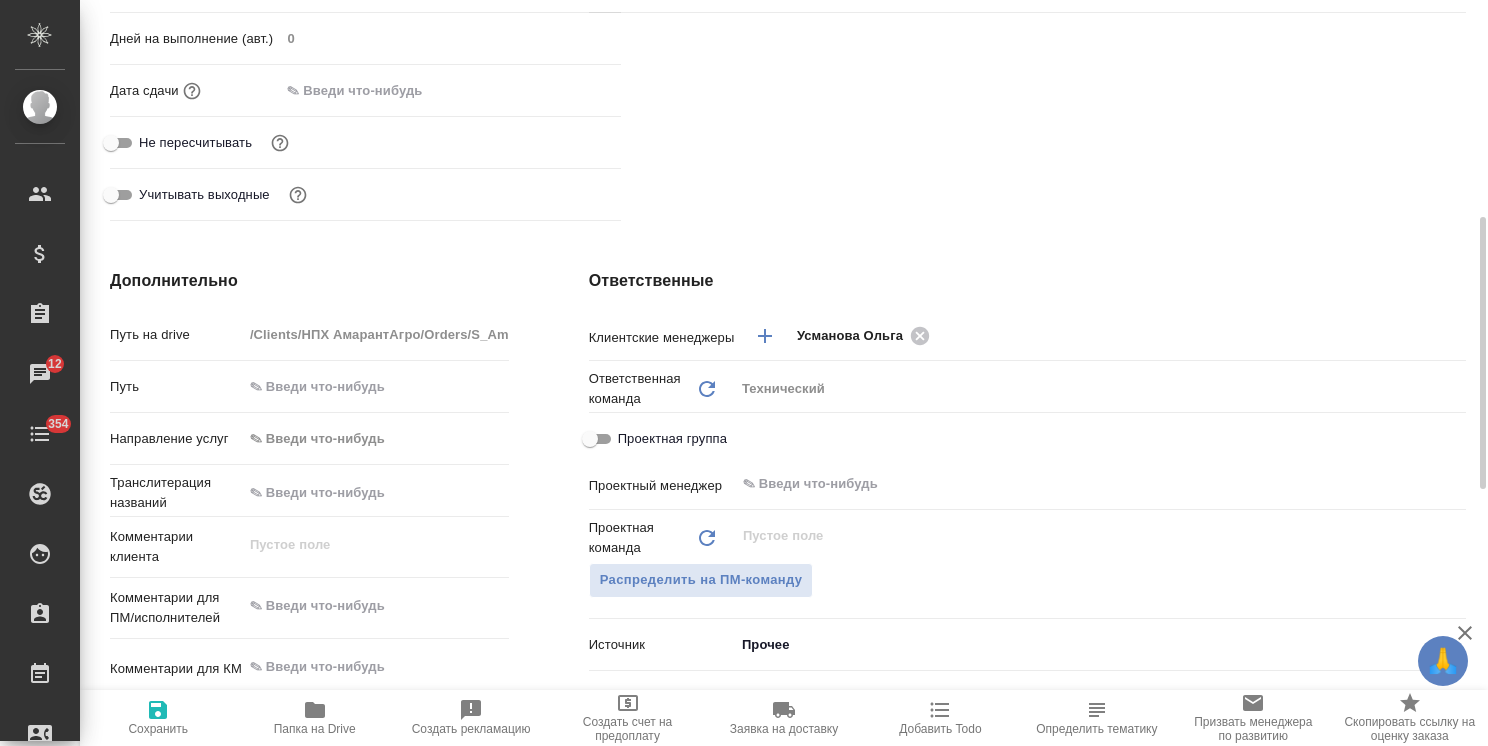 type on "x" 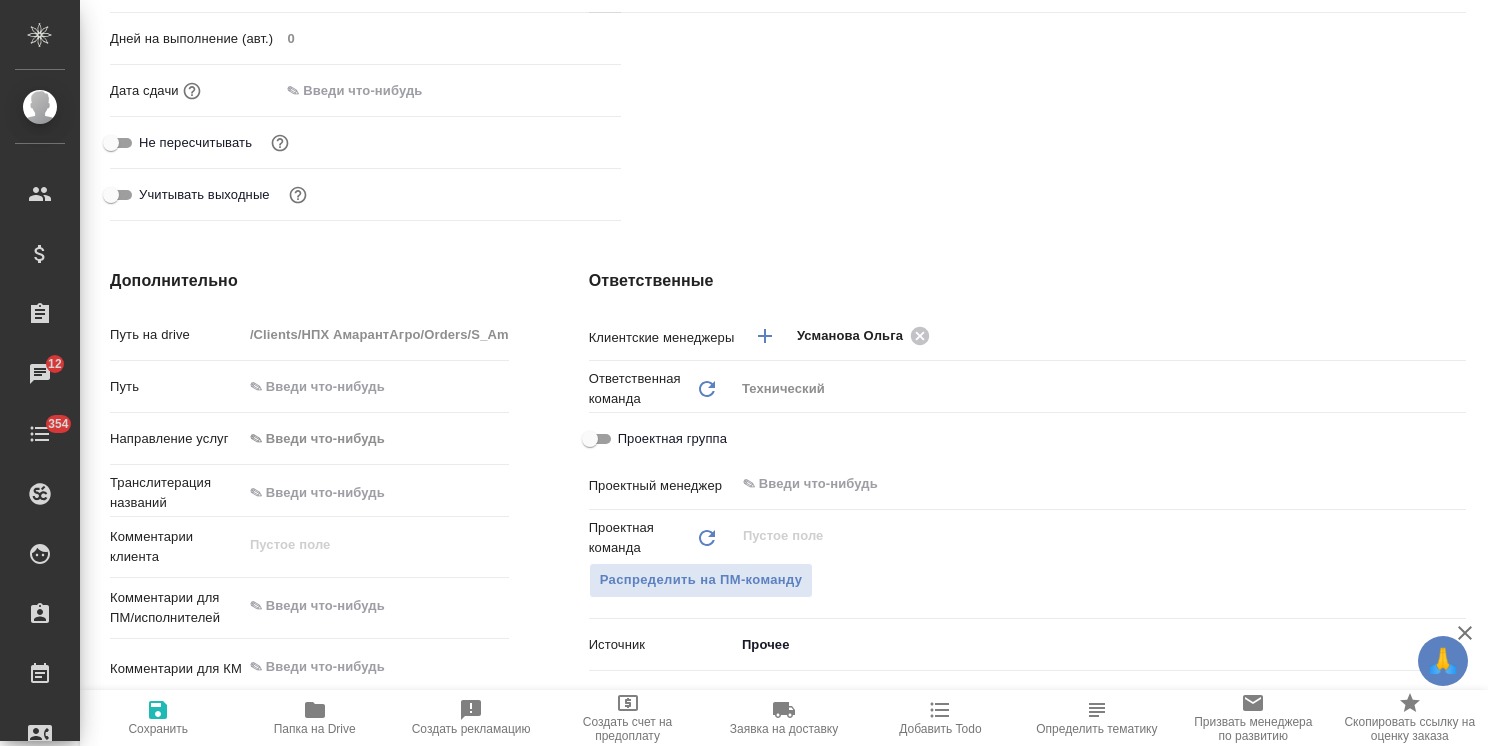 type on "x" 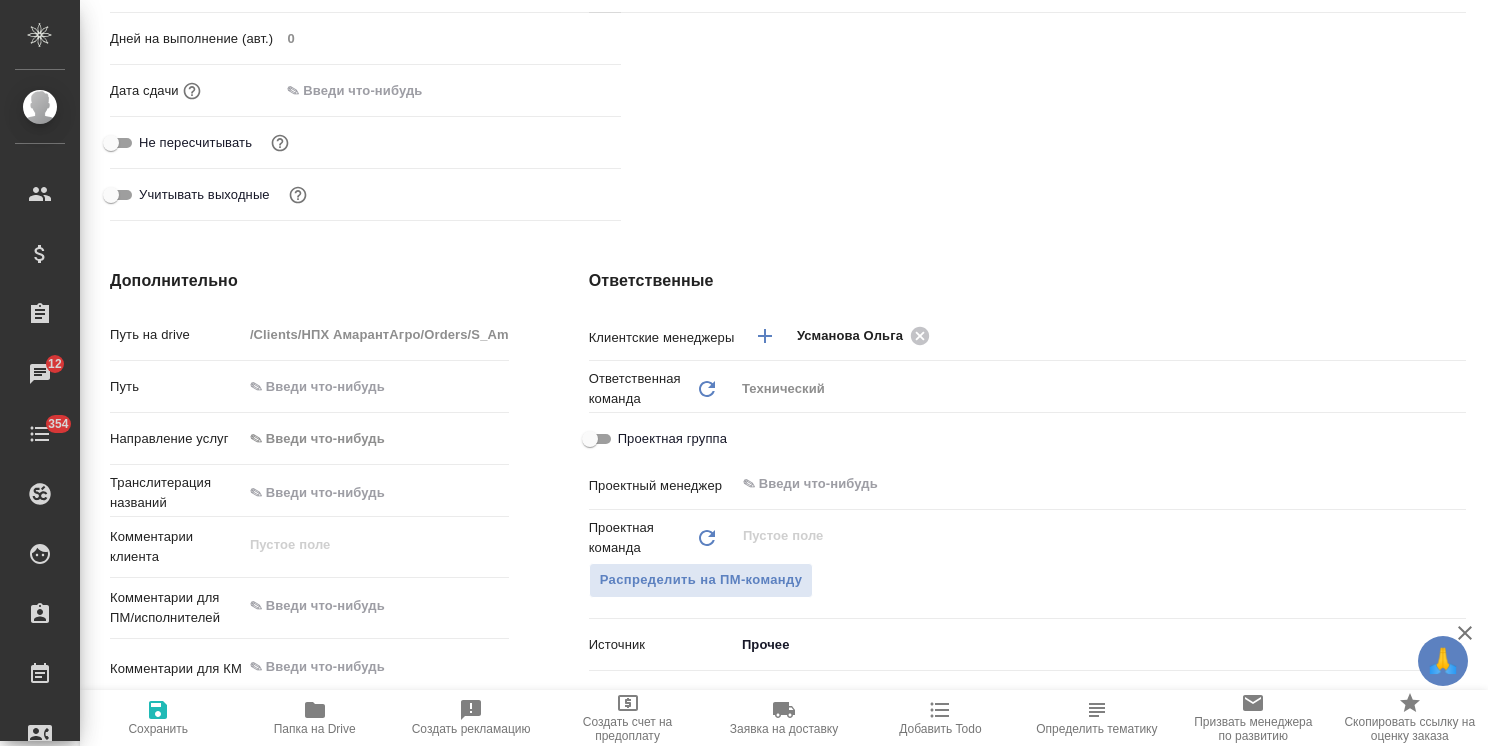 scroll, scrollTop: 793, scrollLeft: 0, axis: vertical 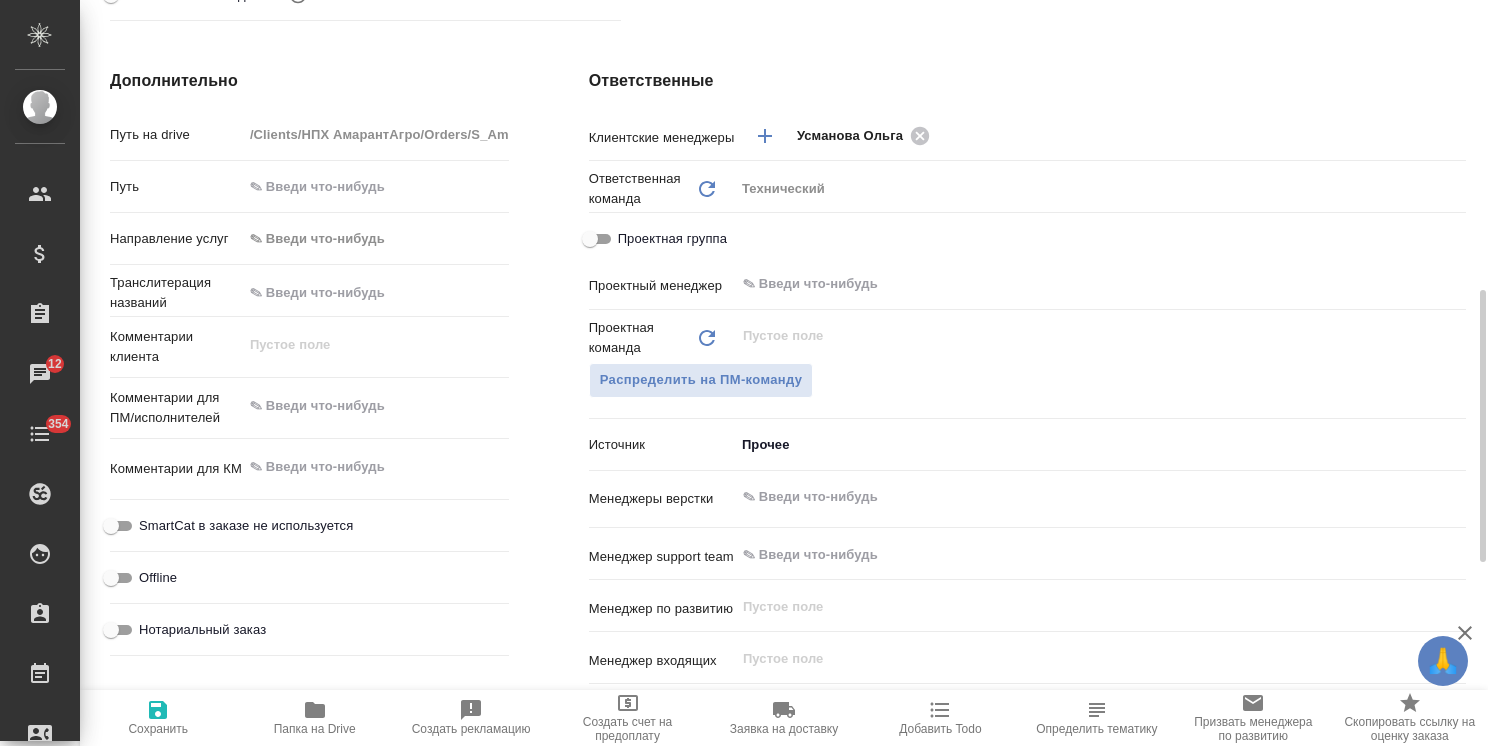 type on "x" 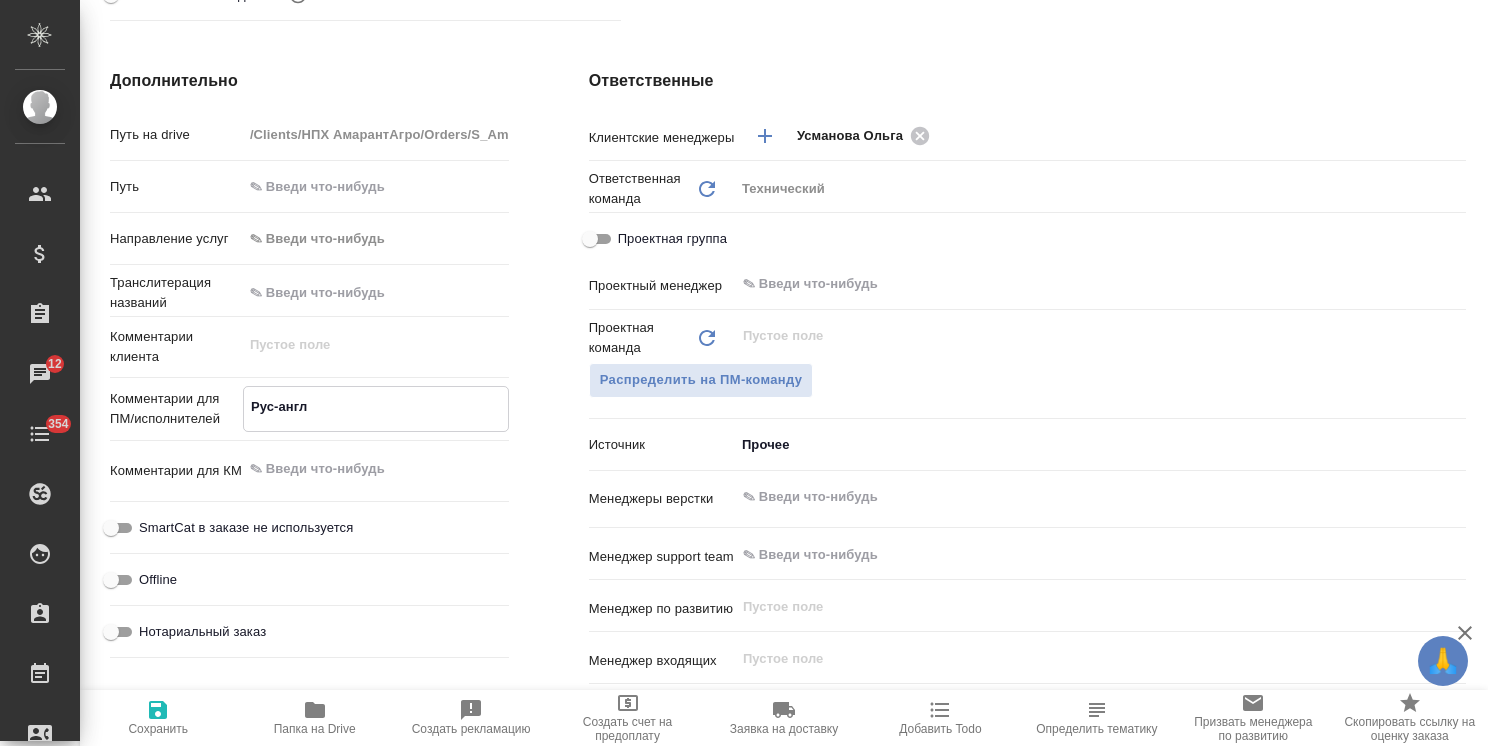 type on "Рус-англ" 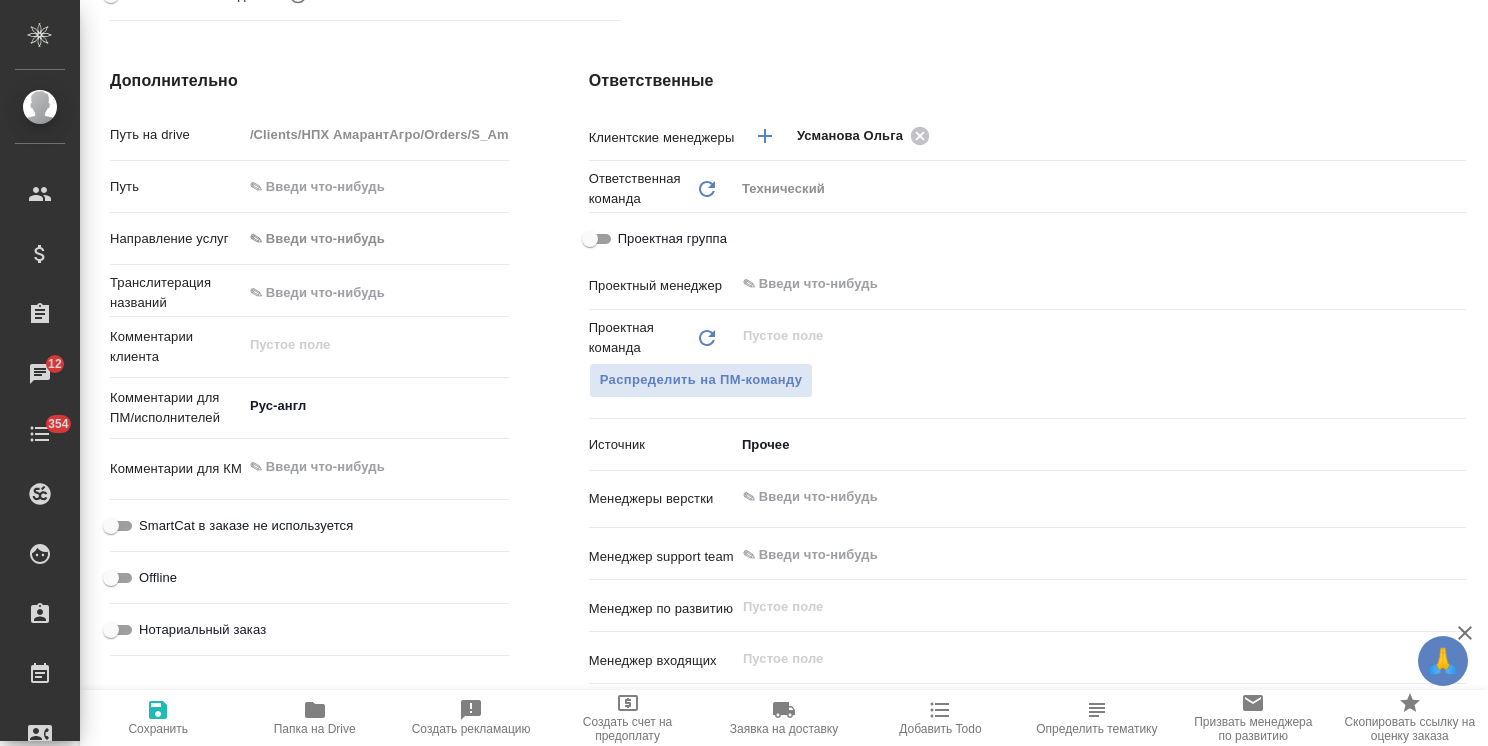type on "x" 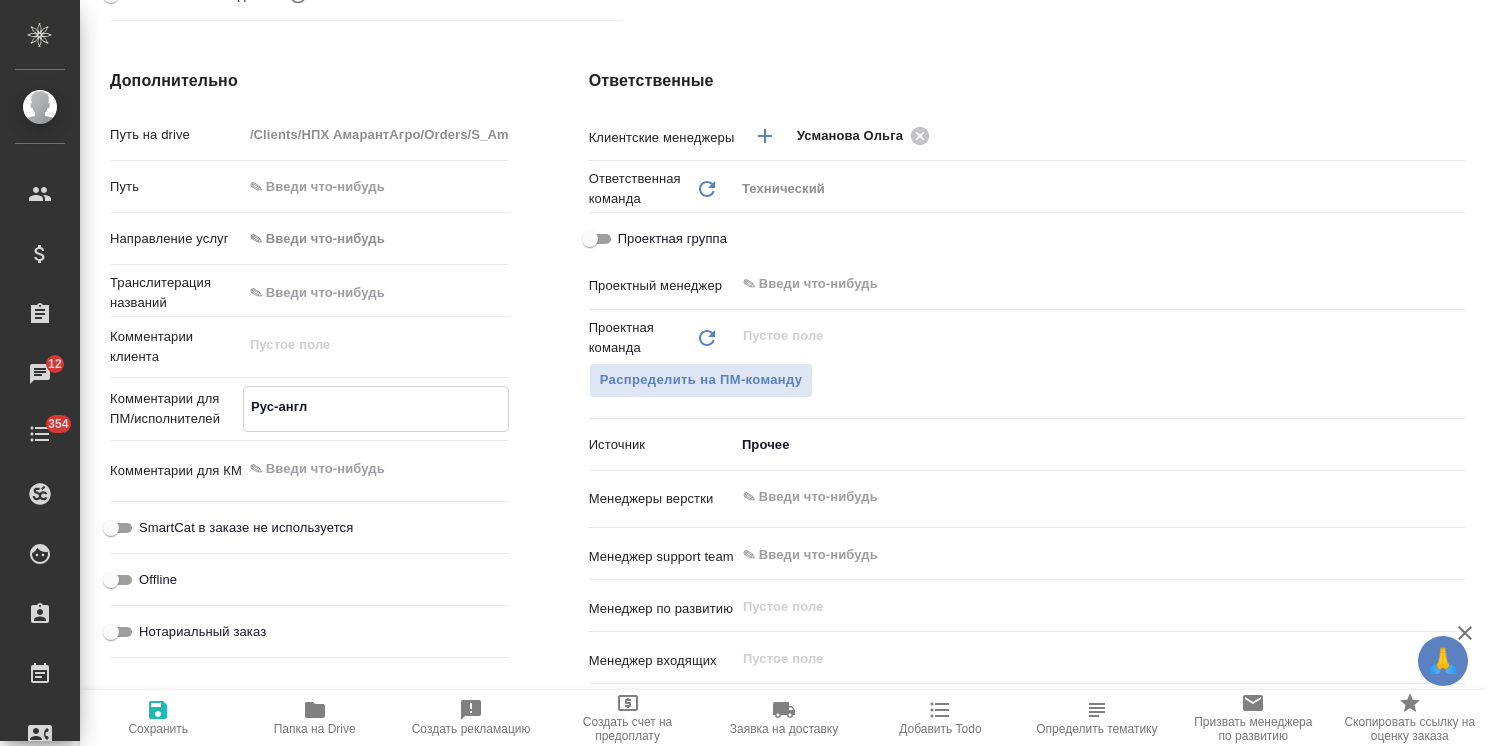type on "x" 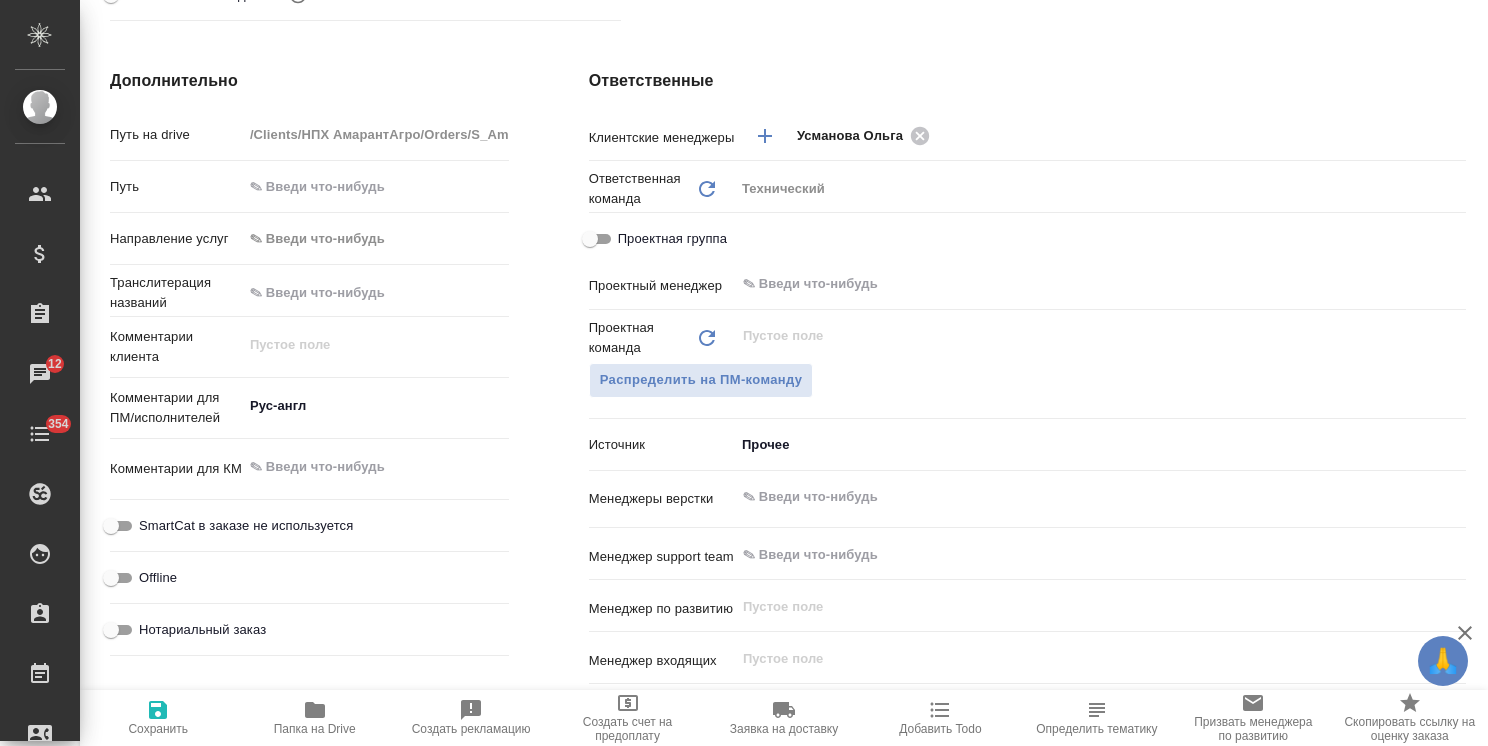 type on "x" 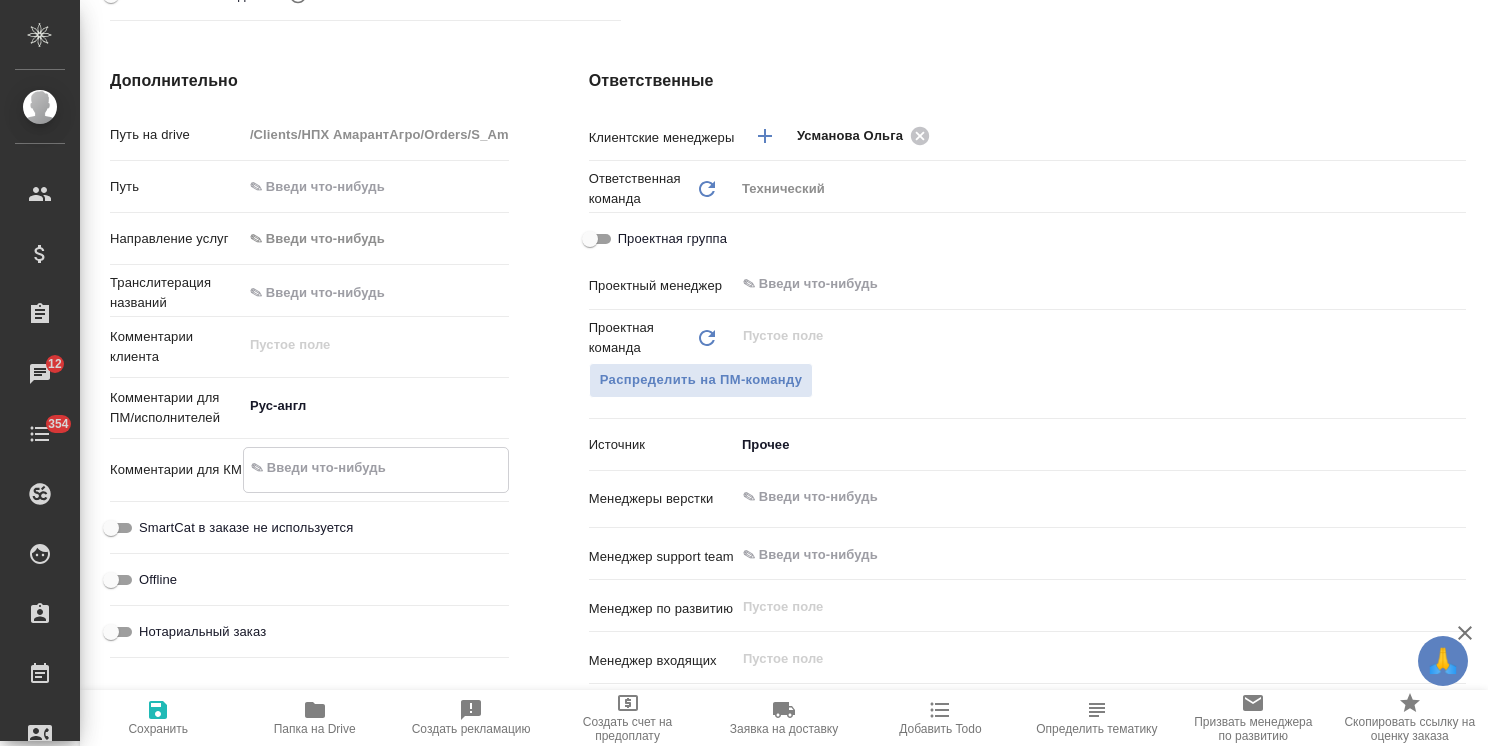 paste on "сдать Паше в почте" 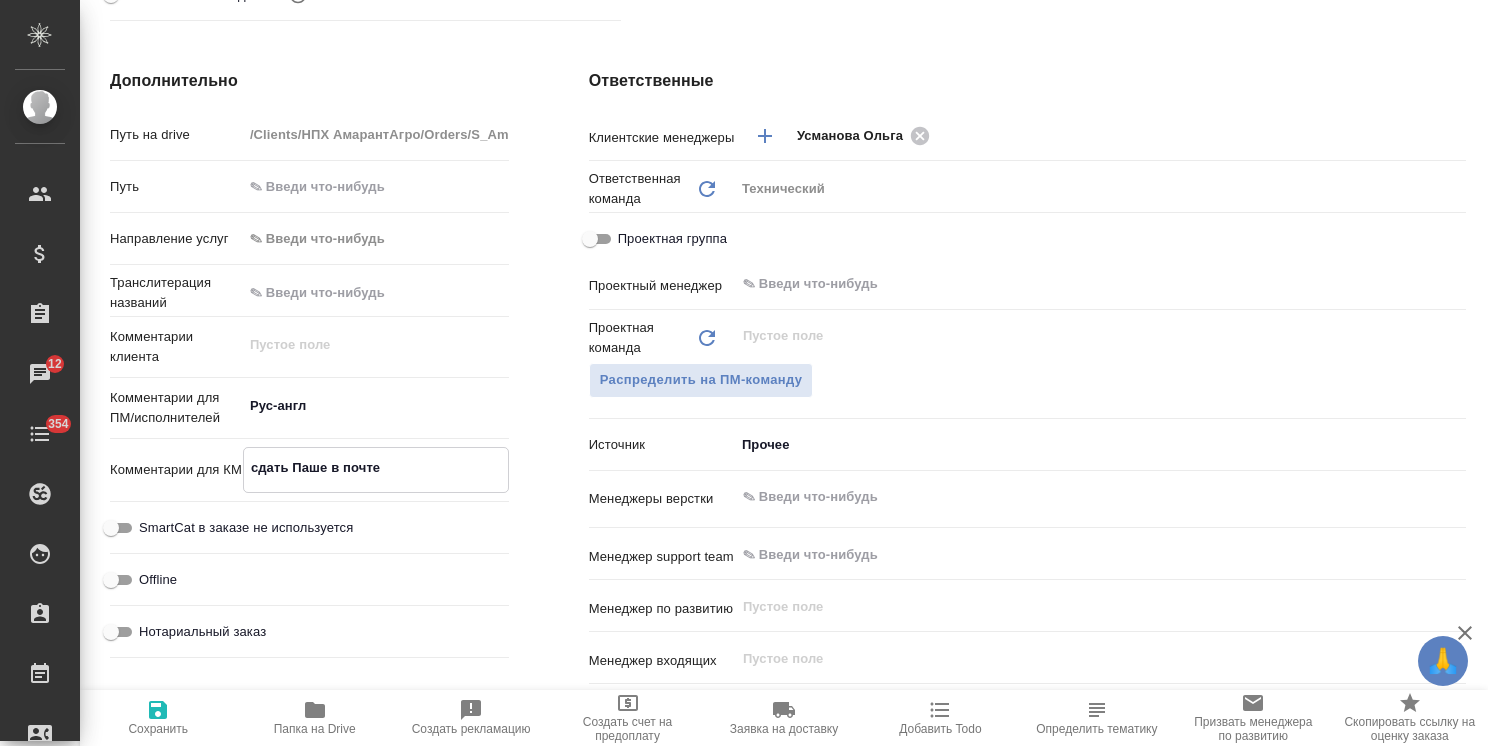 type on "сдать Паше в почте" 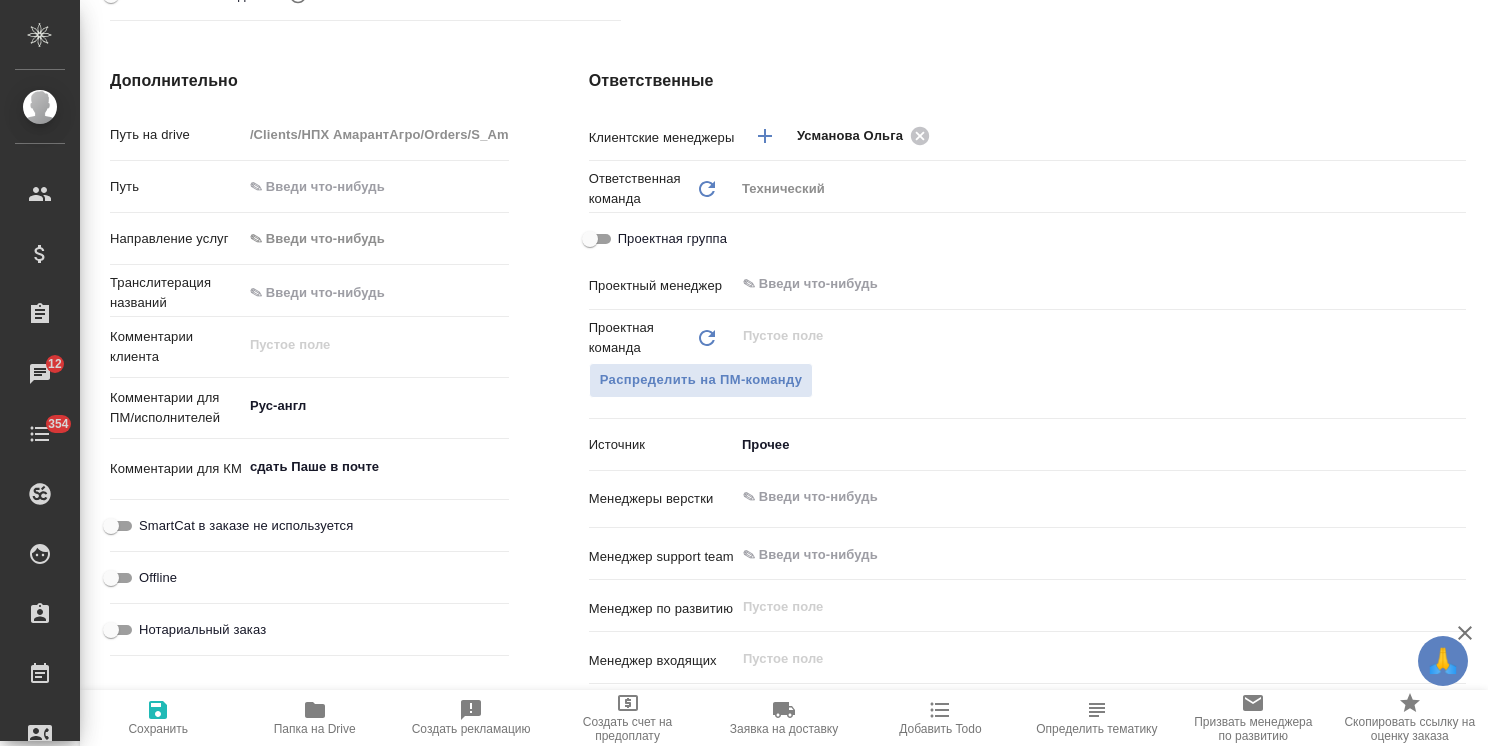 type on "x" 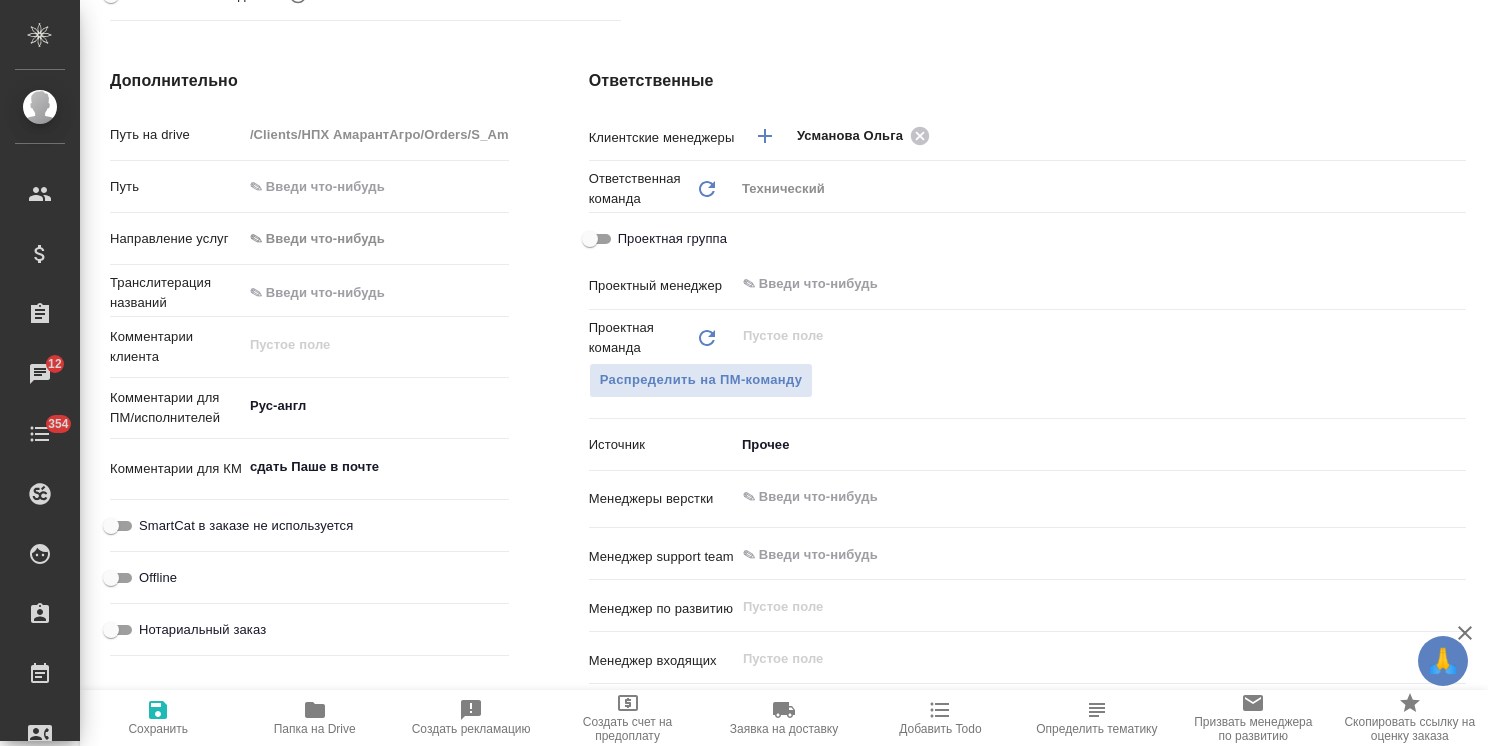 type on "x" 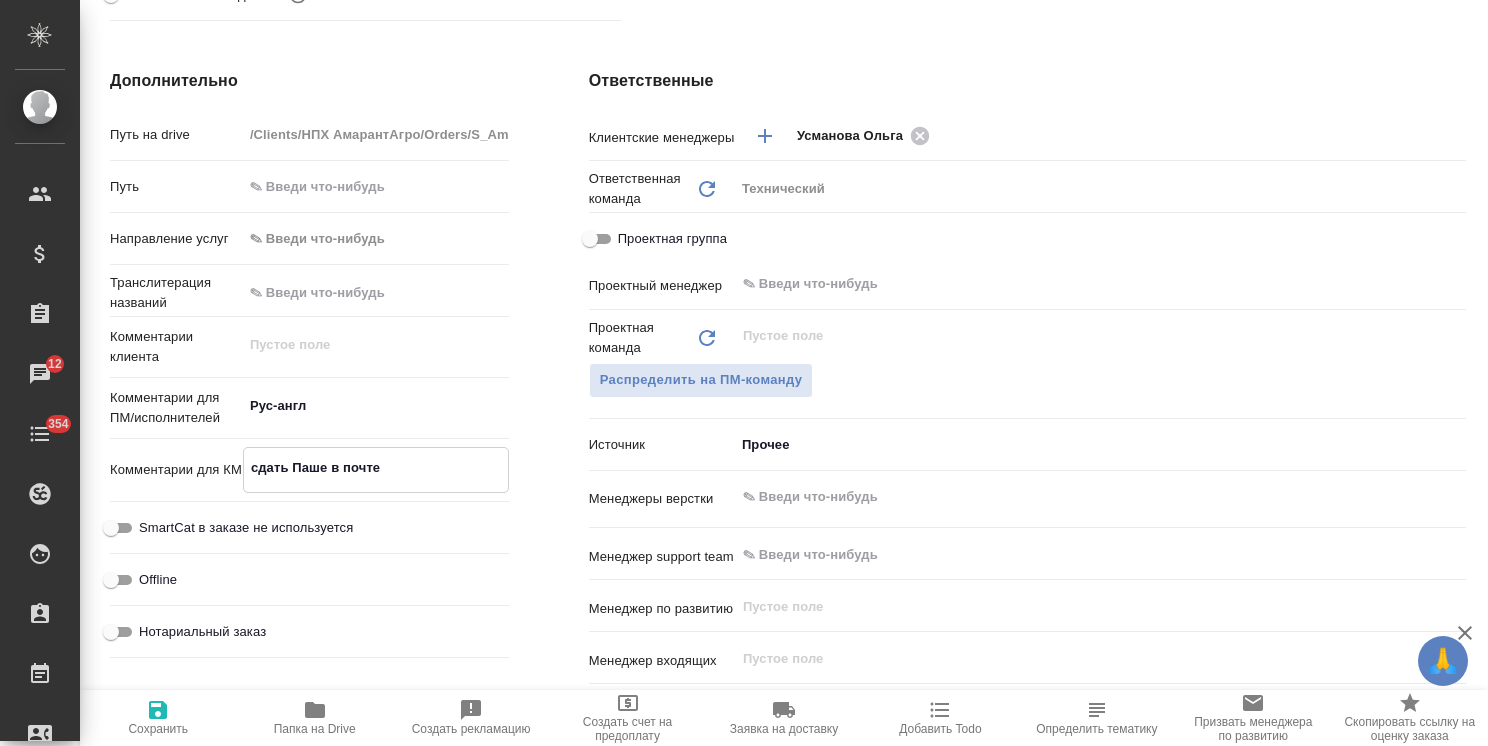 type on "x" 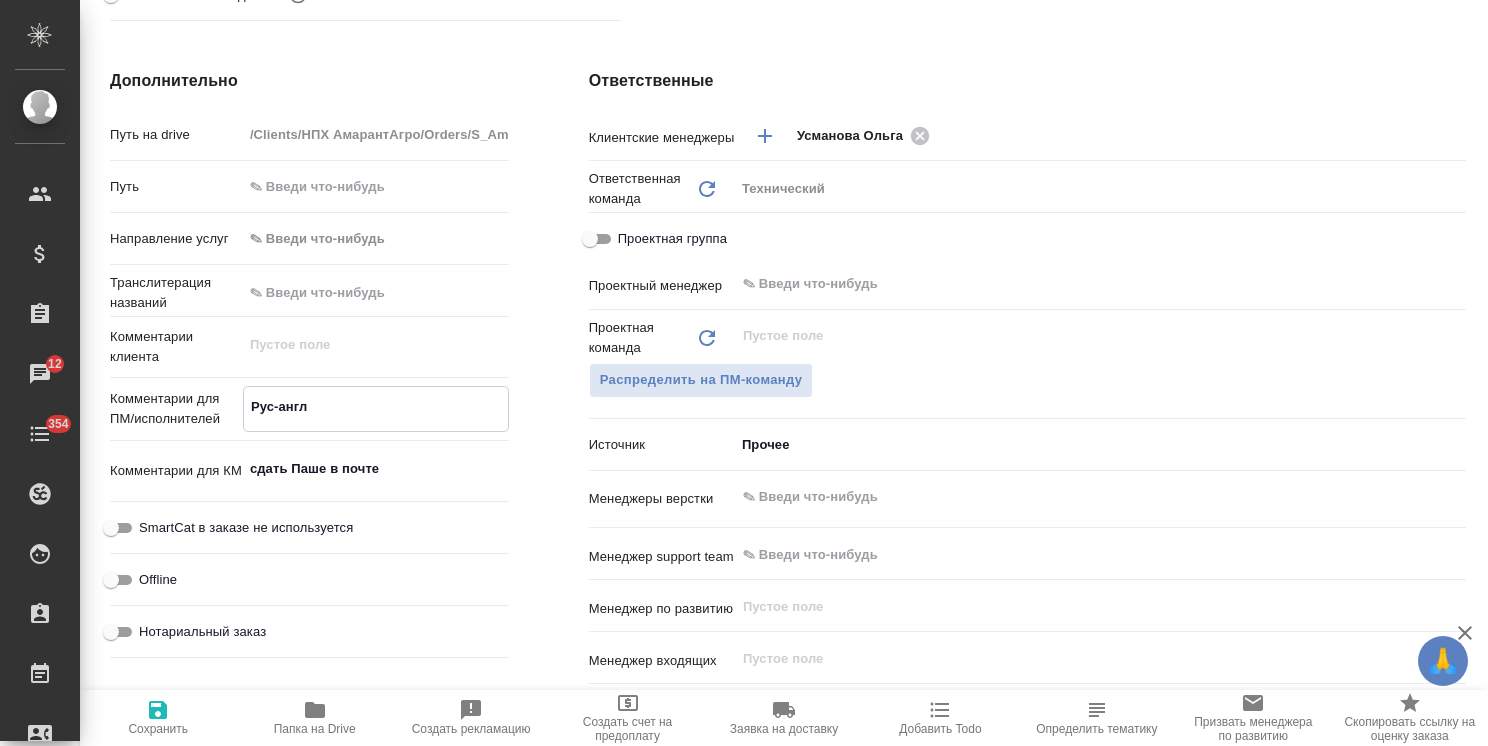 type on "Рус-англ" 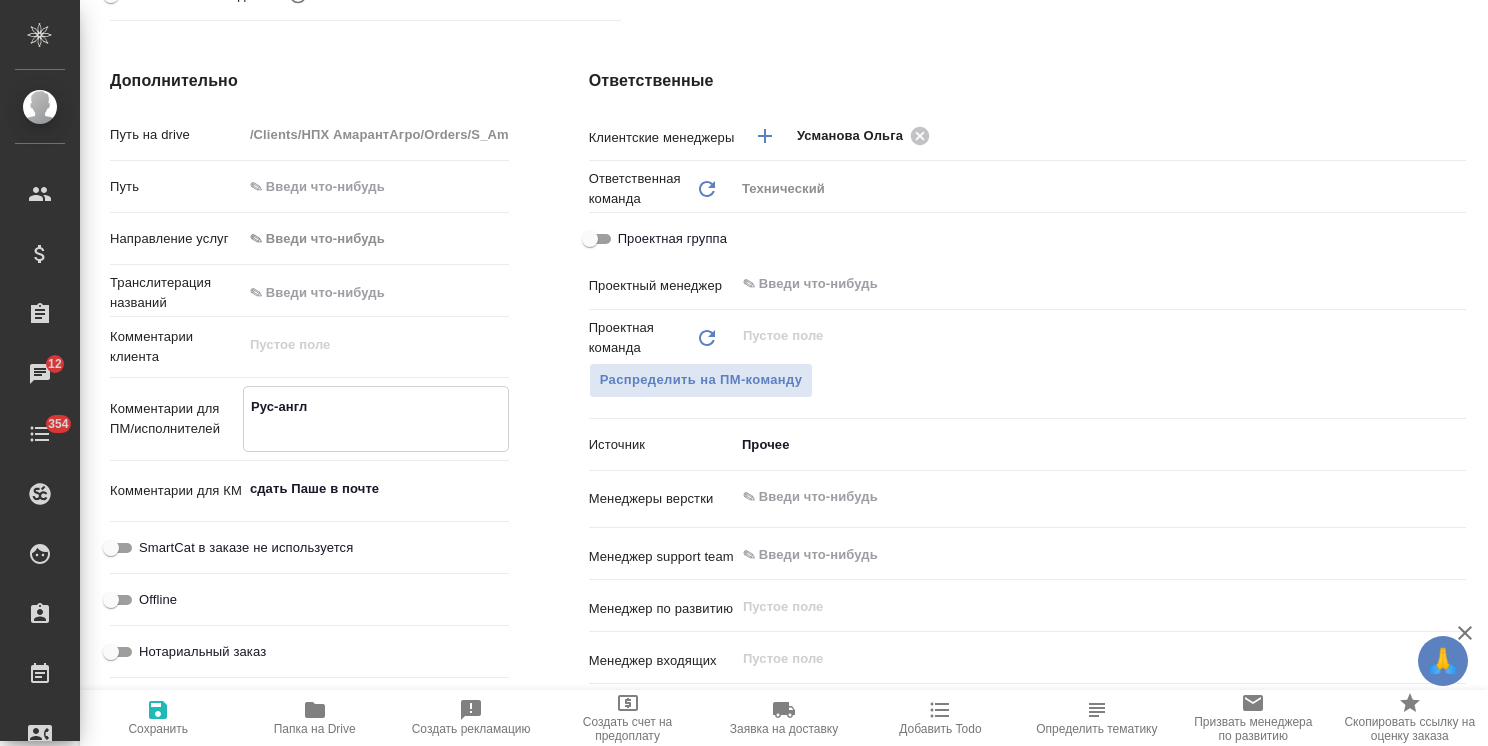 paste on "Направляем на расчет по тарифу Профессиональный перевод Протокола Испытаний на английский язык.
По прошлому переводу коллеги дали обратную связь — очень здорово перевели." 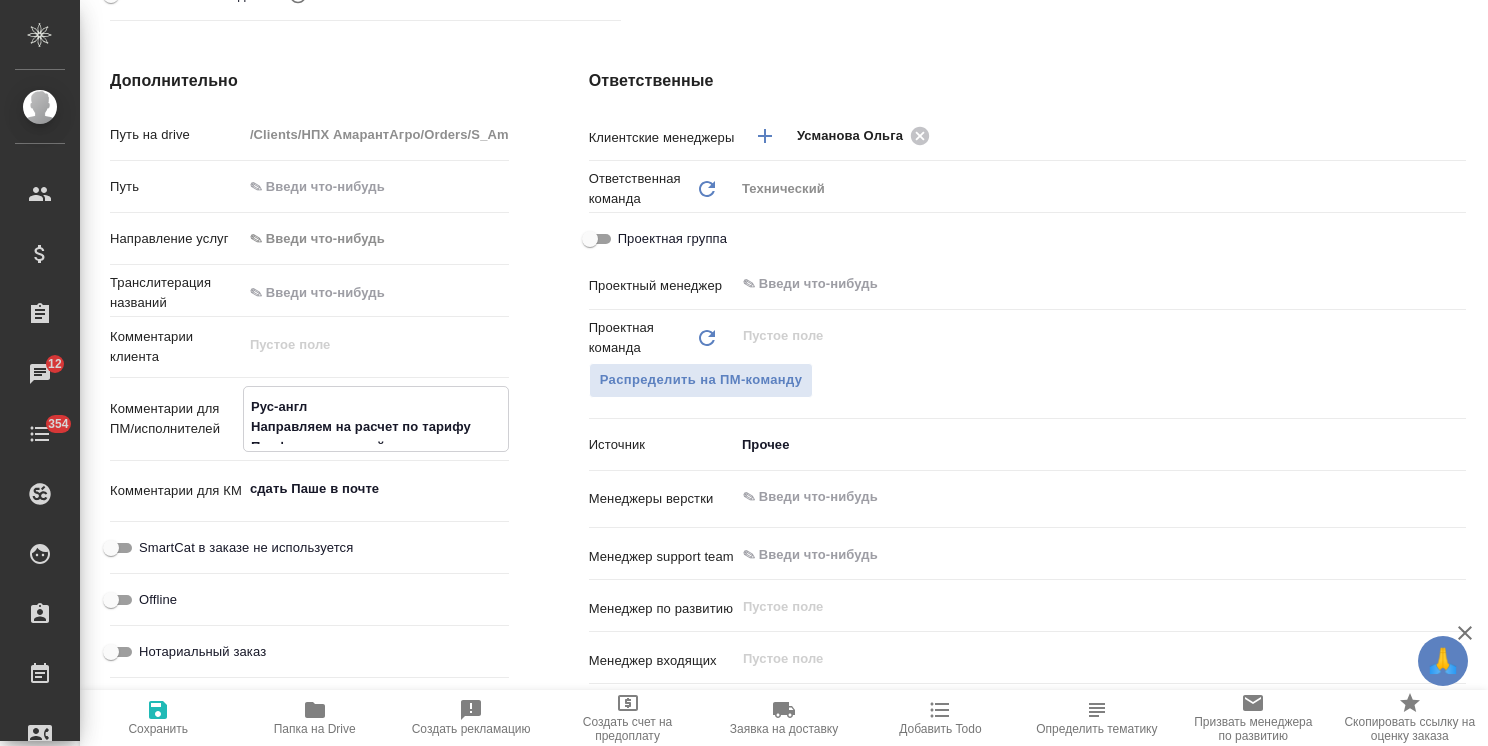 type on "x" 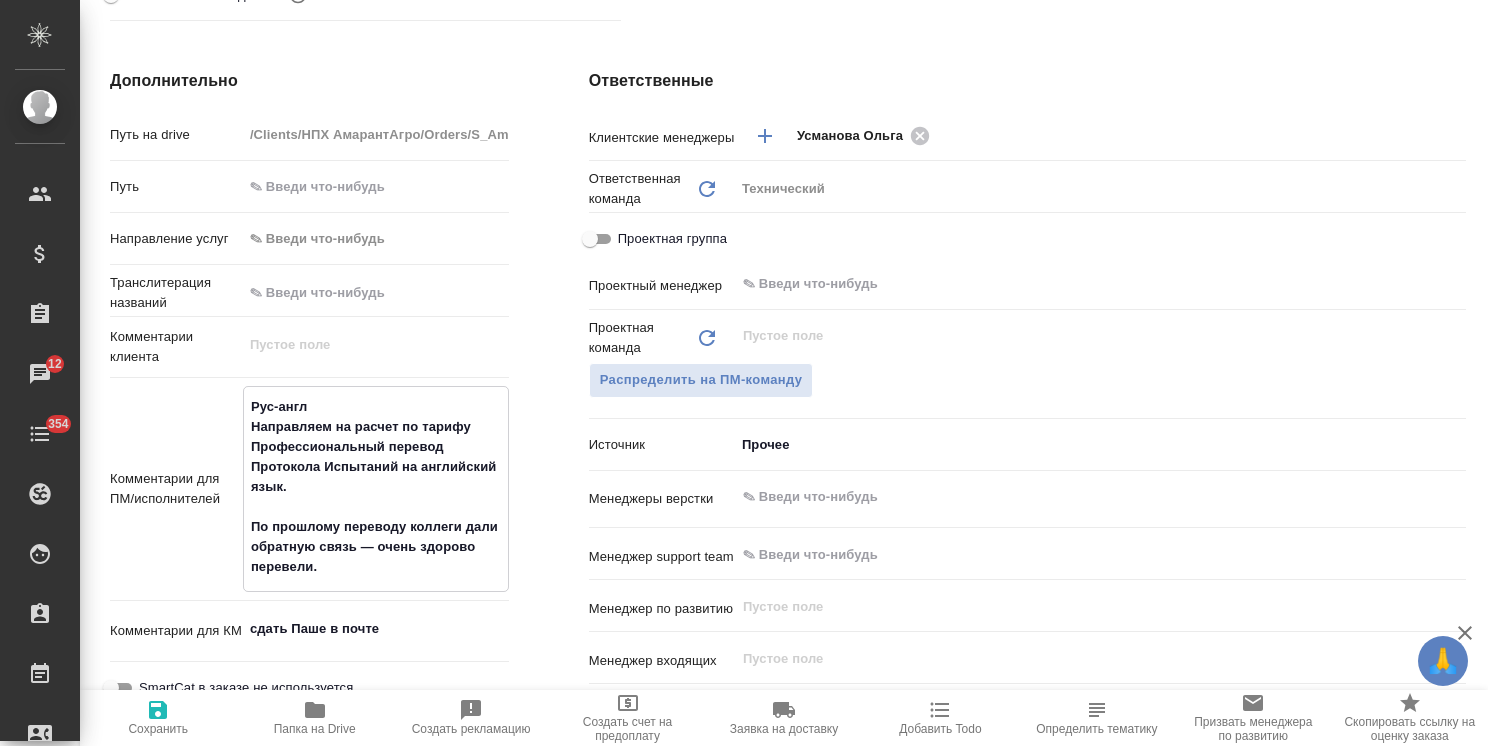 type on "Рус-англ
Направляем на расчет по тарифу Профессиональный перевод Протокола Испытаний на английский язык.
По прошлому переводу коллеги дали обратную связь — очень здорово перевели." 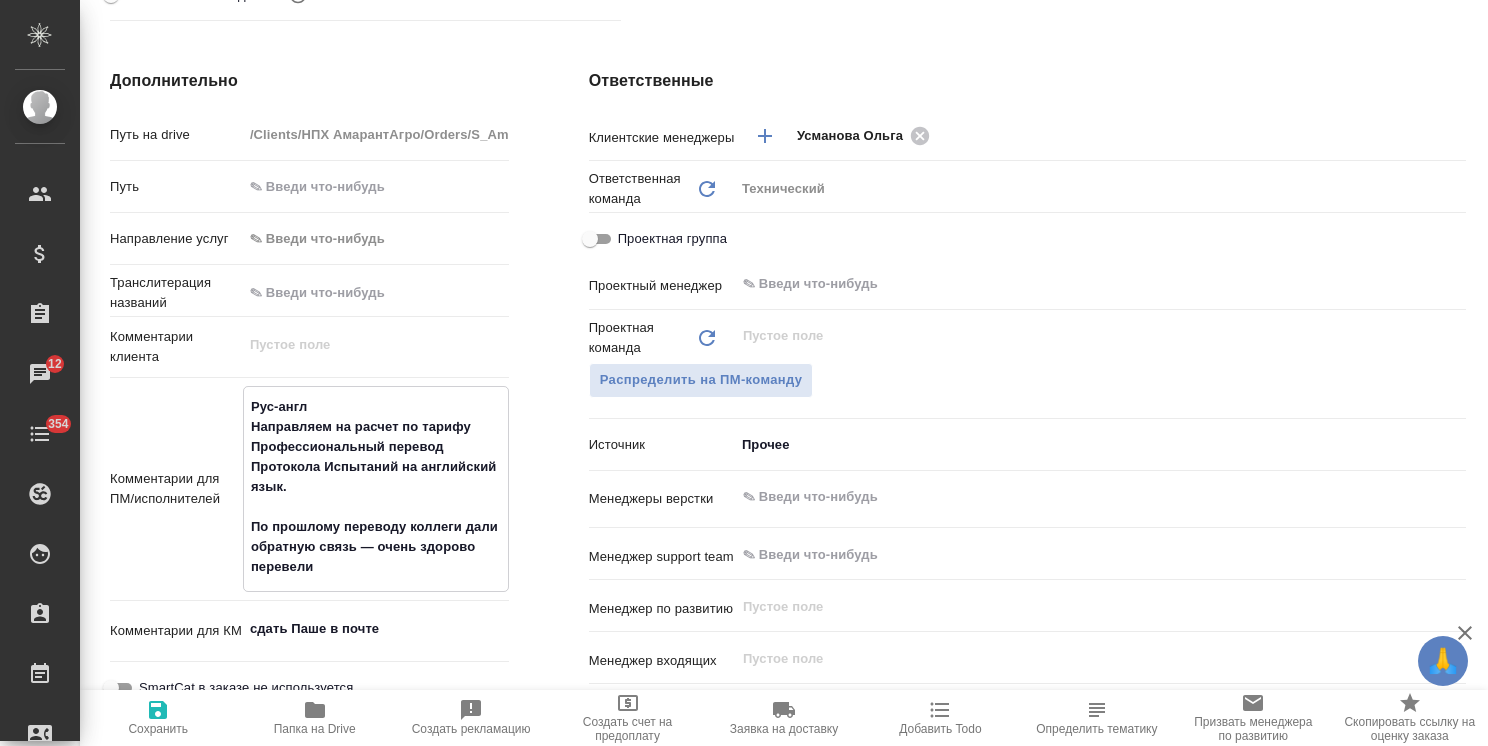 type on "Рус-англ
Направляем на расчет по тарифу Профессиональный перевод Протокола Испытаний на английский язык.
По прошлому переводу коллеги дали обратную связь — очень здорово перевели" 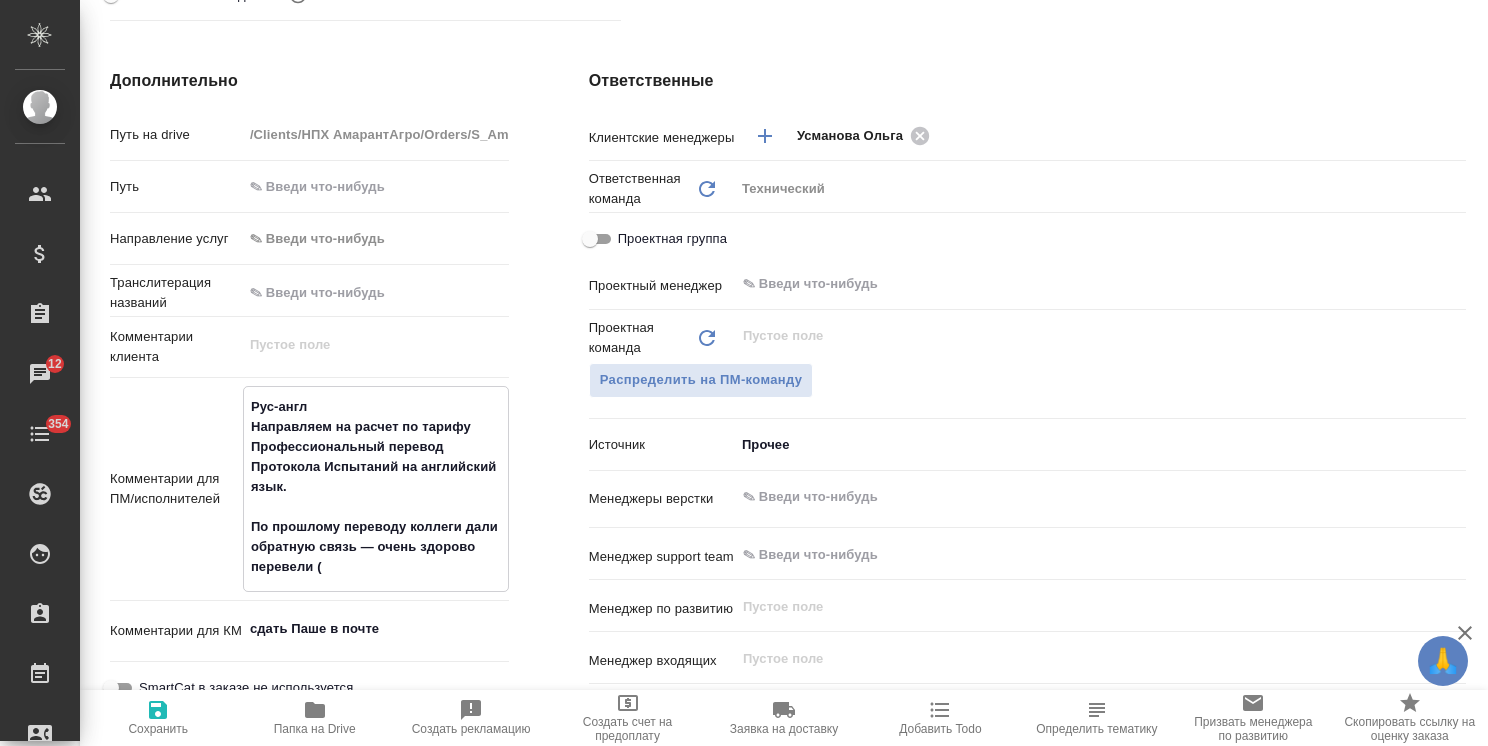 type on "x" 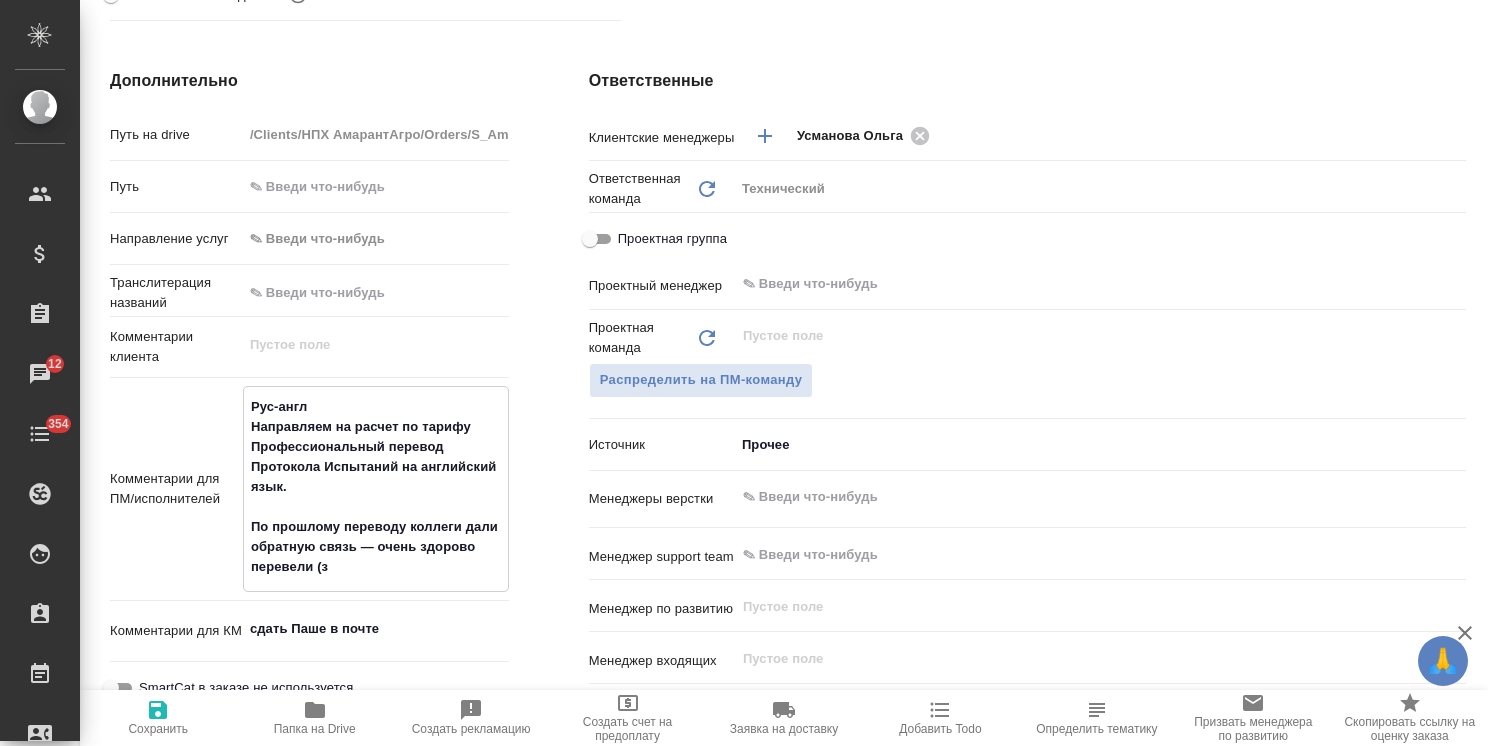 type on "x" 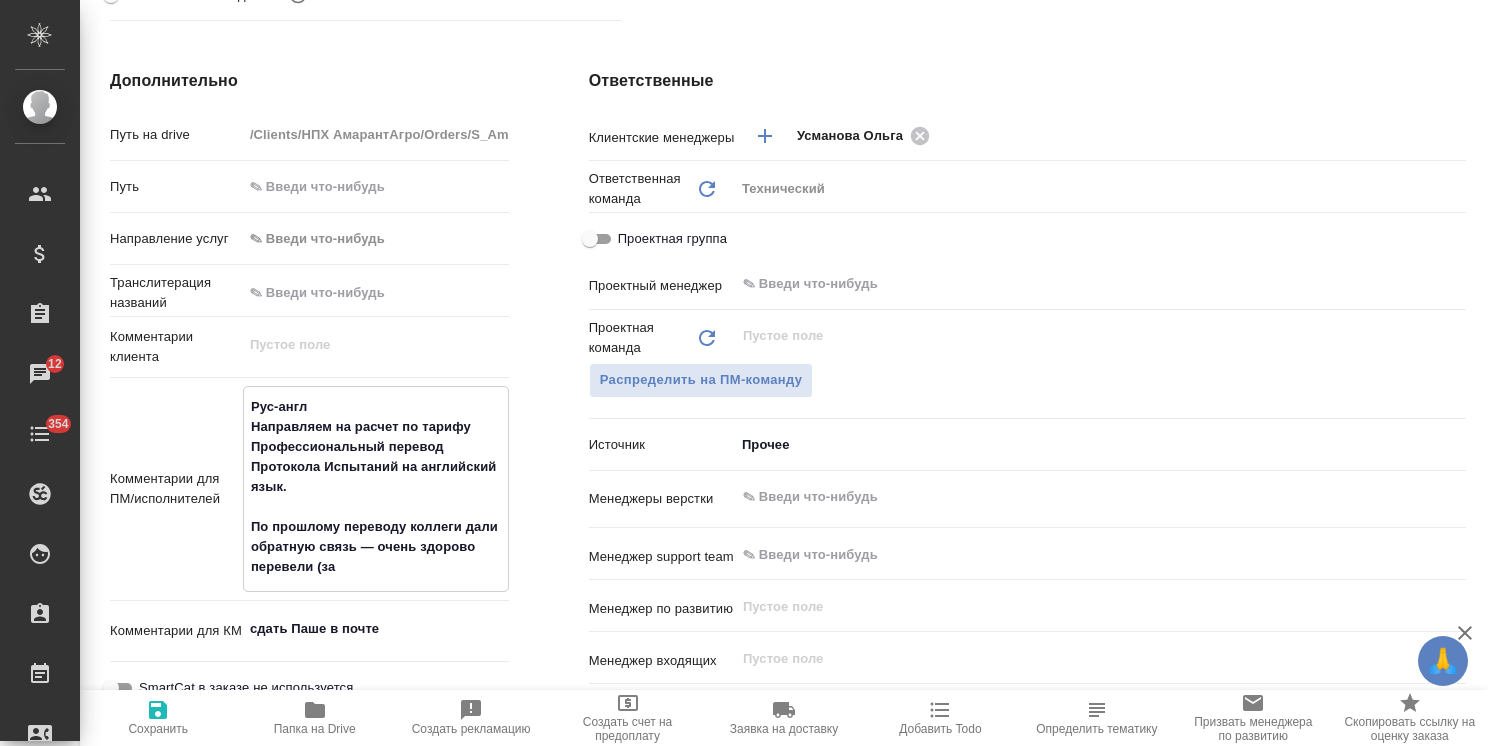 type on "x" 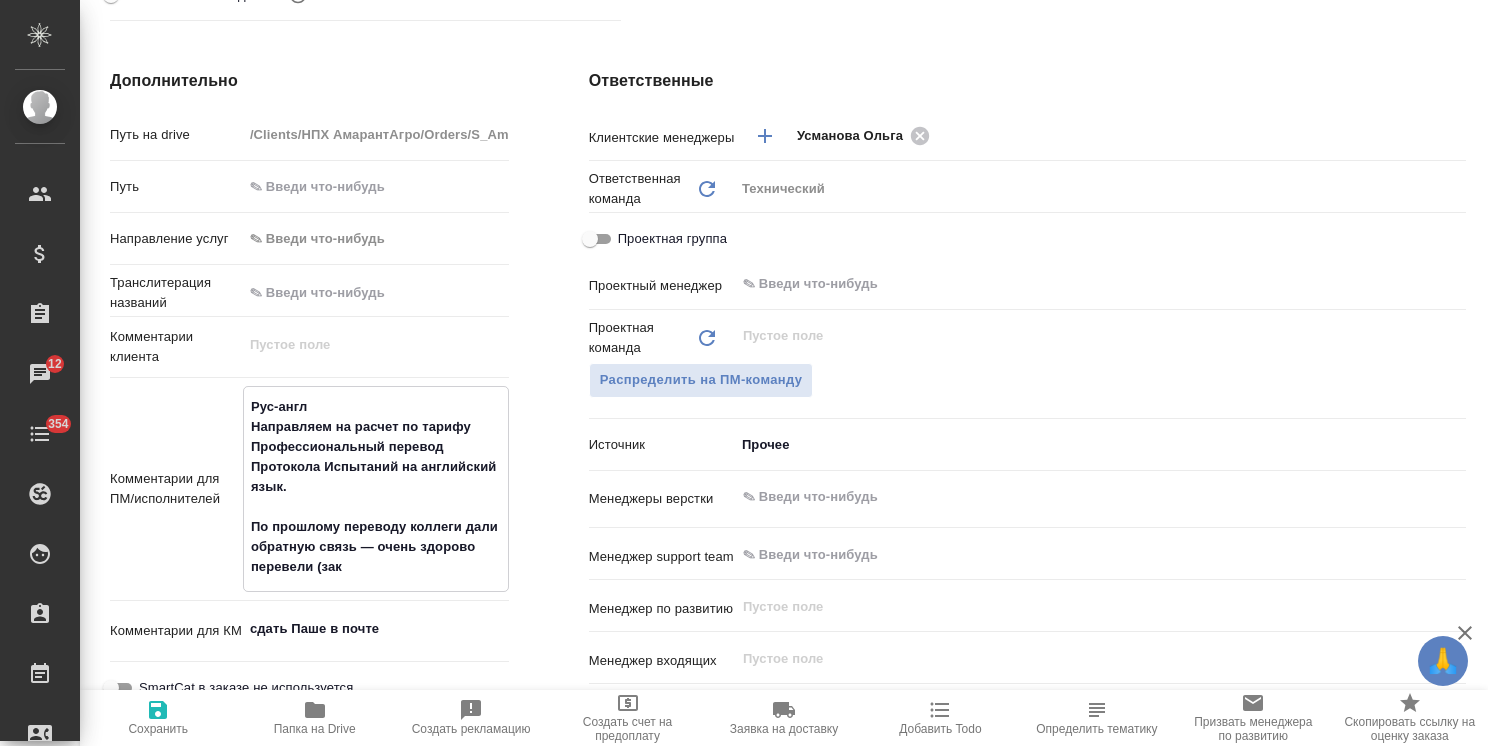type on "x" 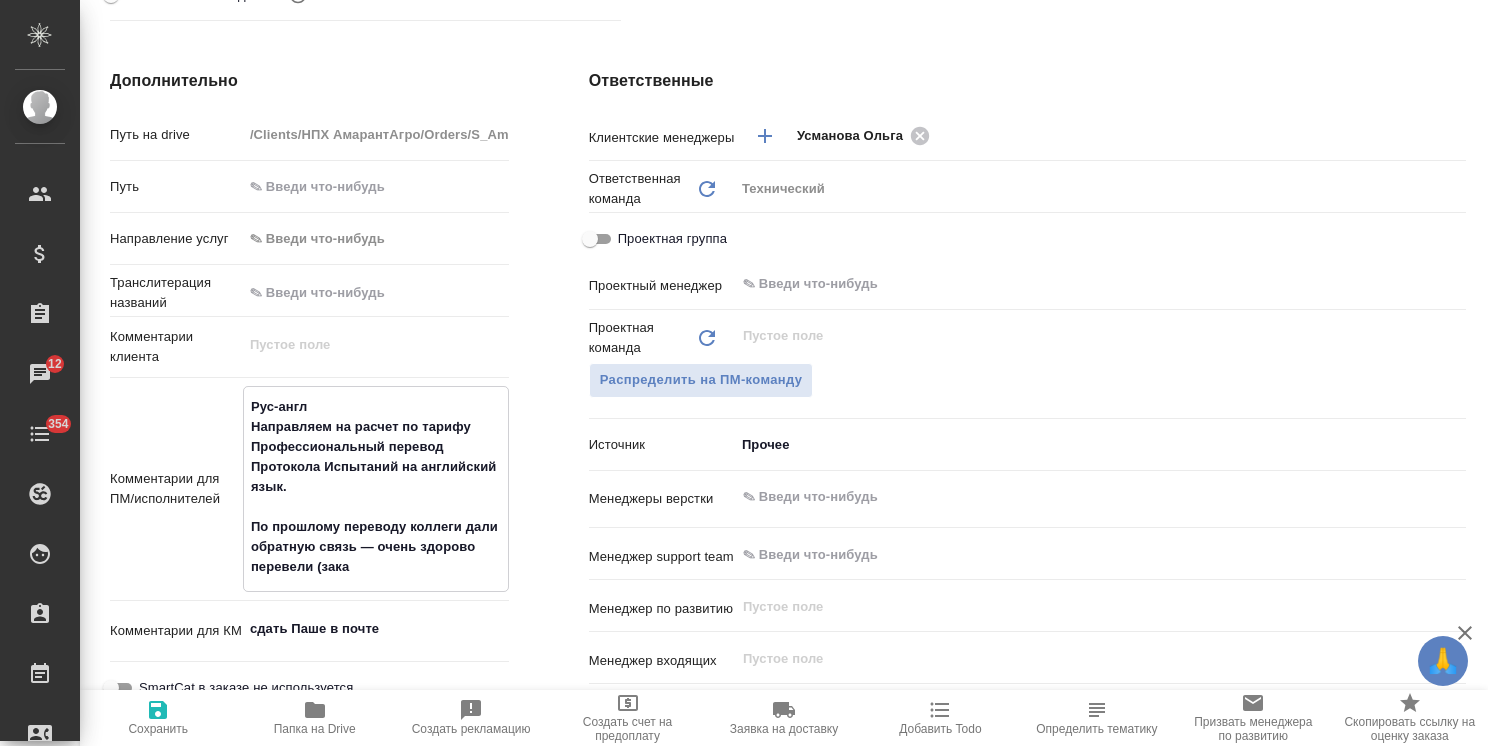 type on "x" 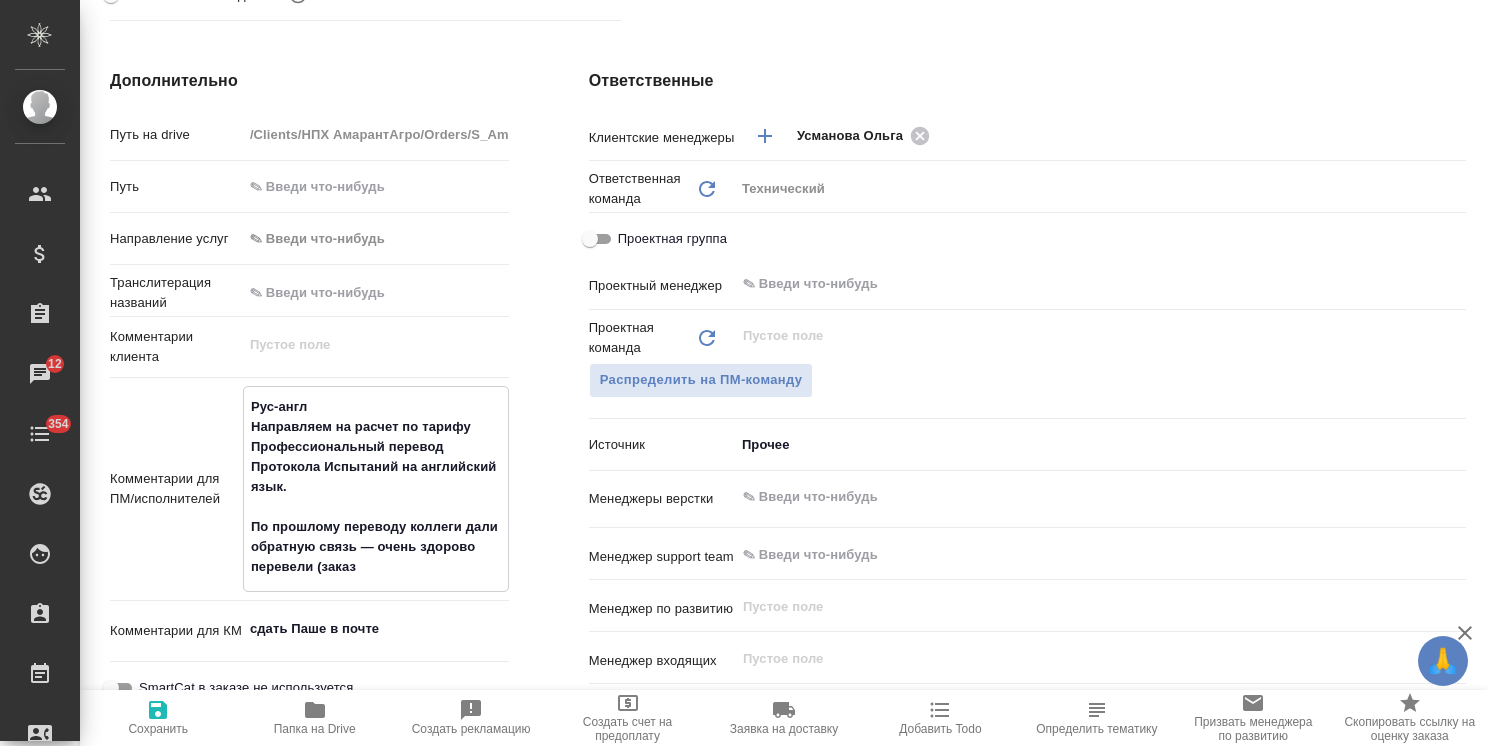 type on "x" 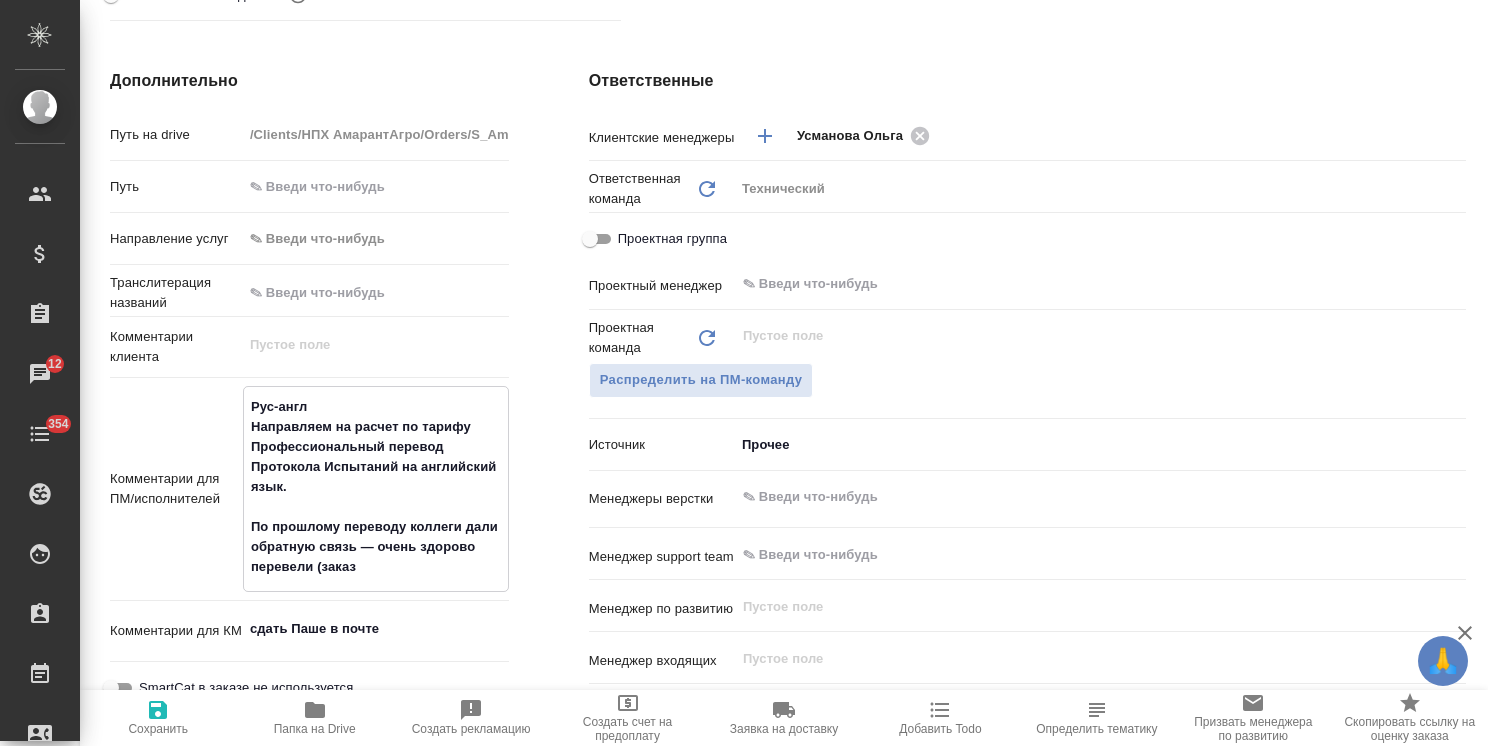 type on "Рус-англ
Направляем на расчет по тарифу Профессиональный перевод Протокола Испытаний на английский язык.
По прошлому переводу коллеги дали обратную связь — очень здорово перевели (заказ" 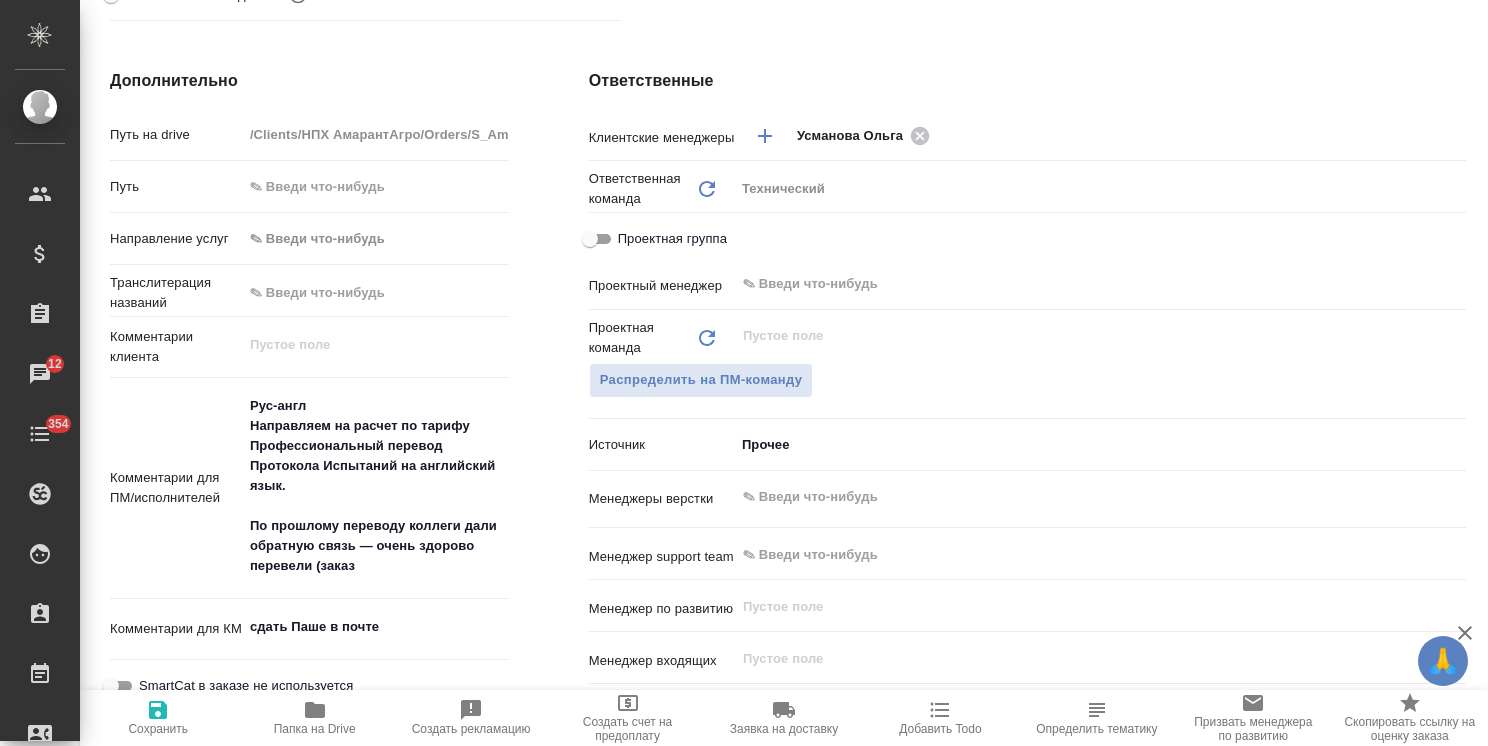 type on "x" 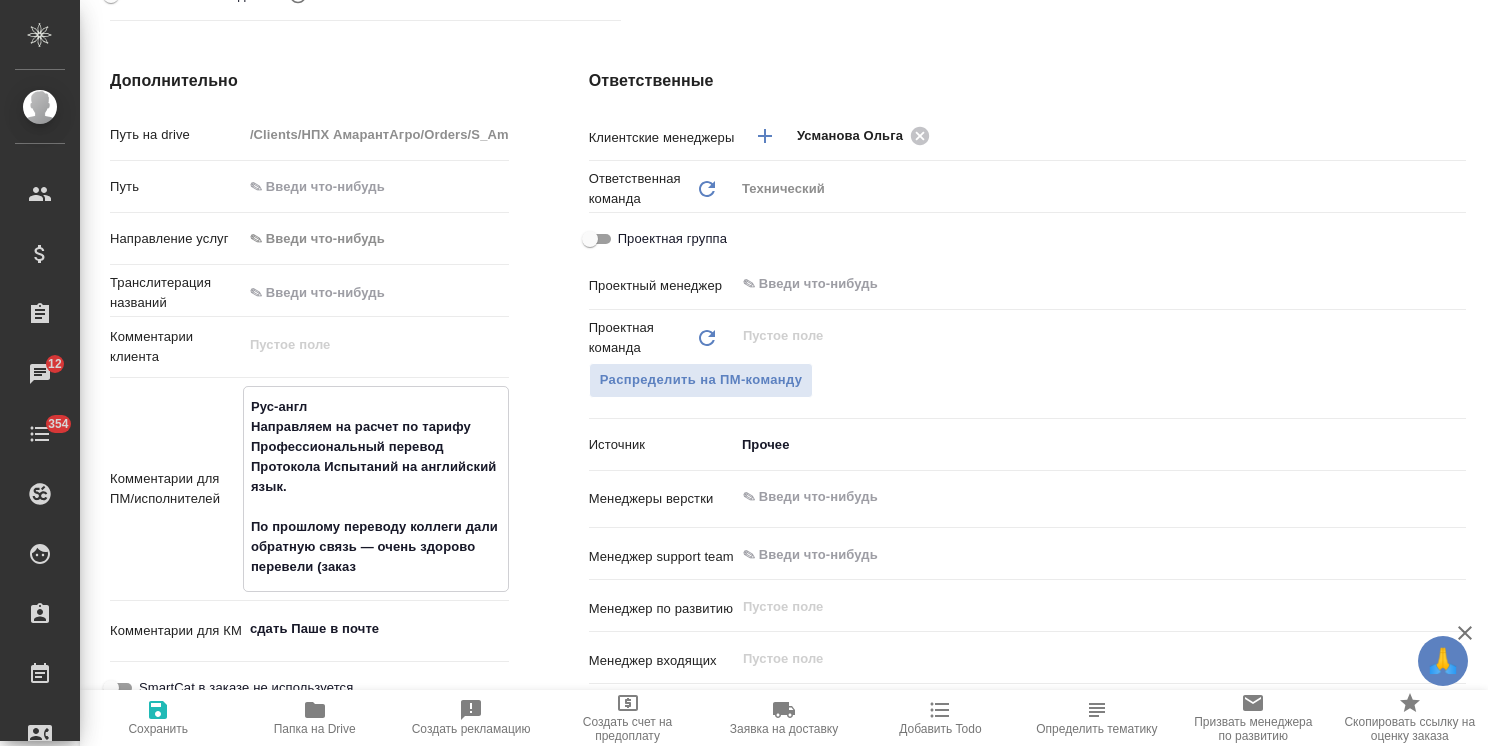 paste on "S_Amarion-6" 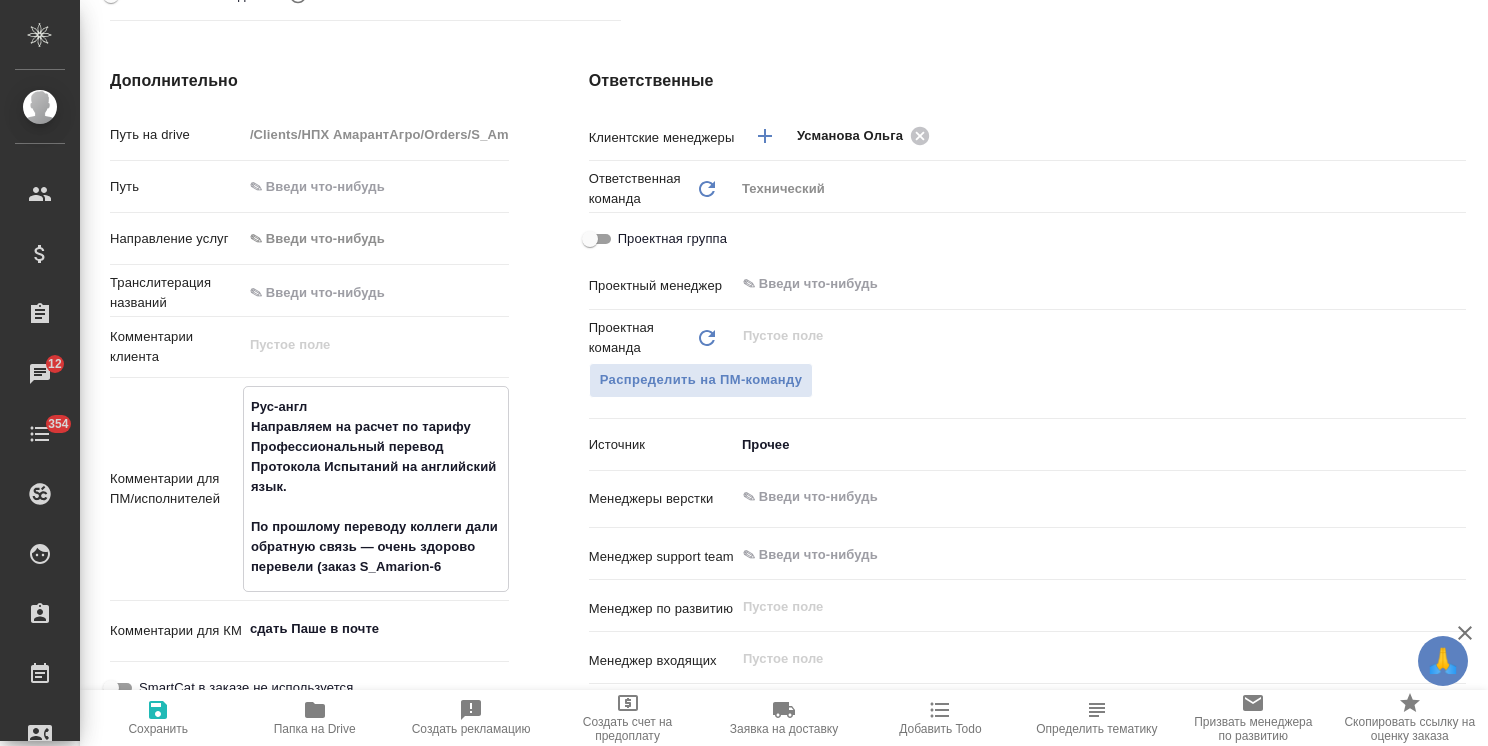 type on "Рус-англ
Направляем на расчет по тарифу Профессиональный перевод Протокола Испытаний на английский язык.
По прошлому переводу коллеги дали обратную связь — очень здорово перевели (заказ S_Amarion-6)" 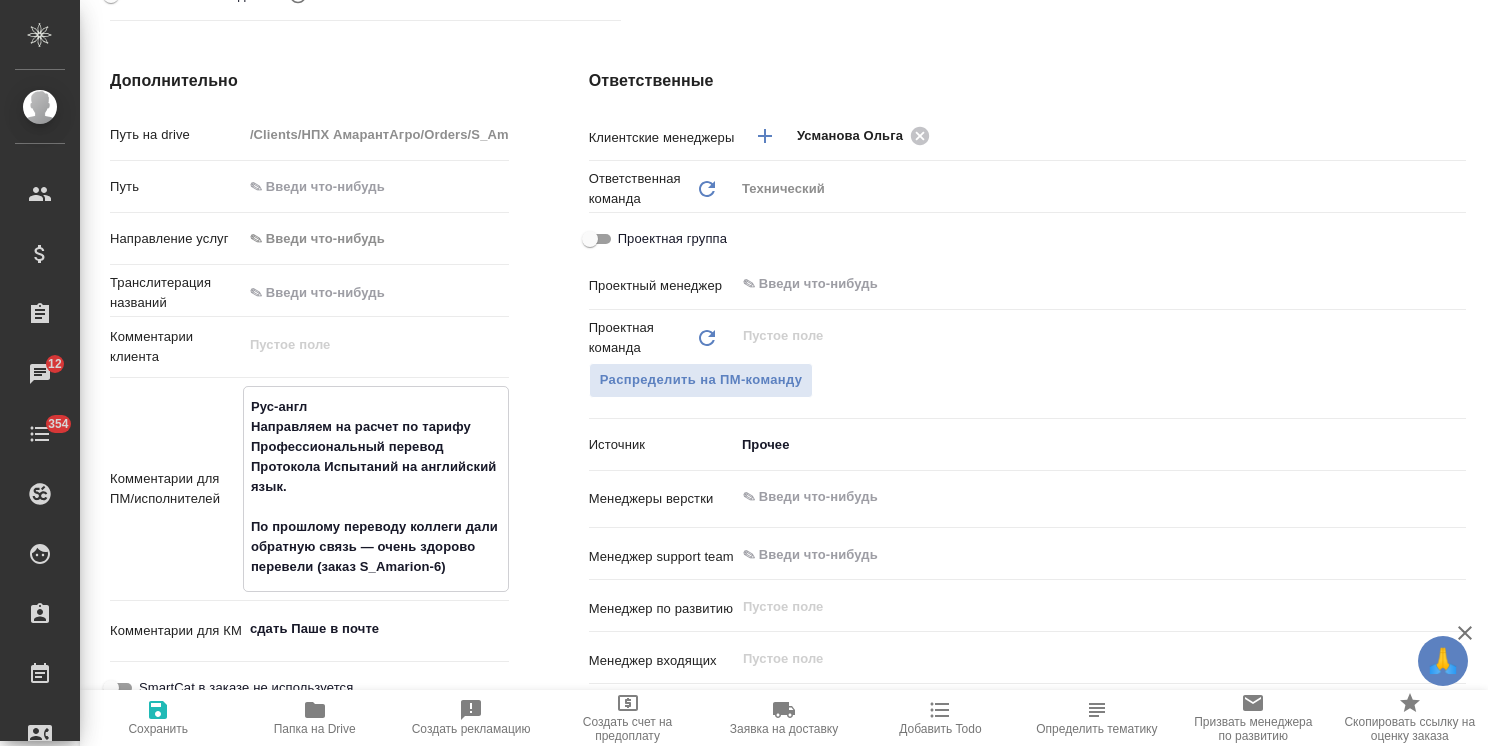 type on "x" 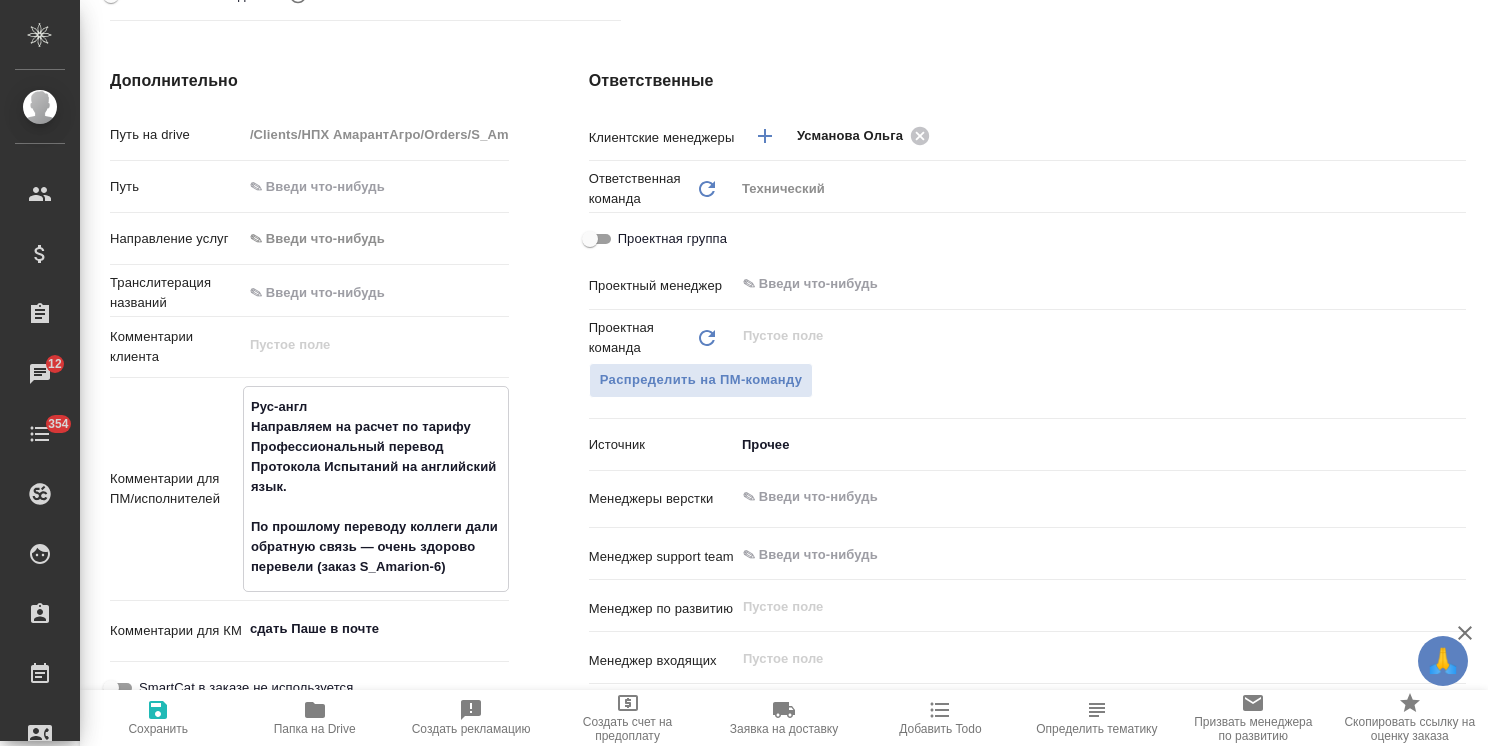 type on "Рус-англ
Направляем на расчет по тарифу Профессиональный перевод Протокола Испытаний на английский язык.
По прошлому переводу коллеги дали обратную связь — очень здорово перевели (заказ S_Amarion-6)." 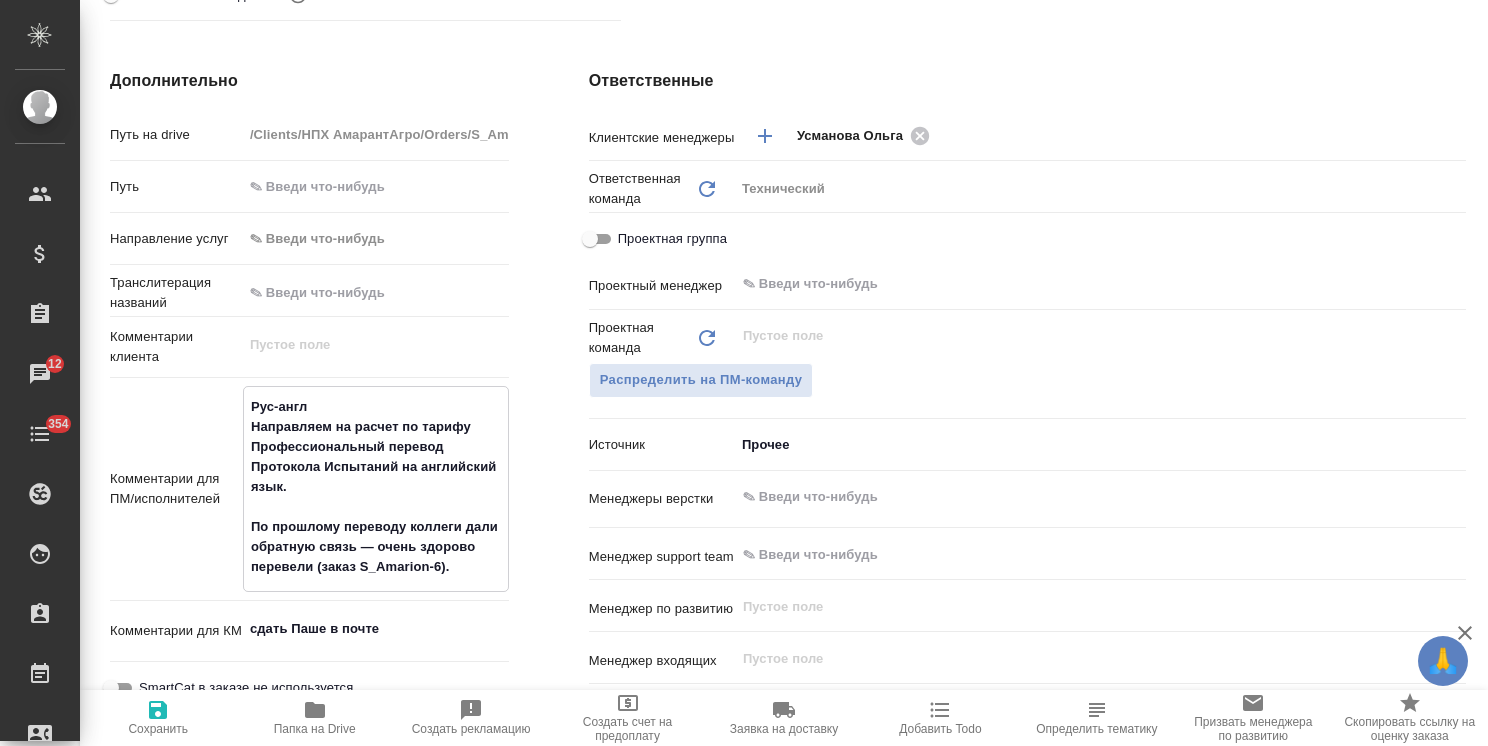 type on "x" 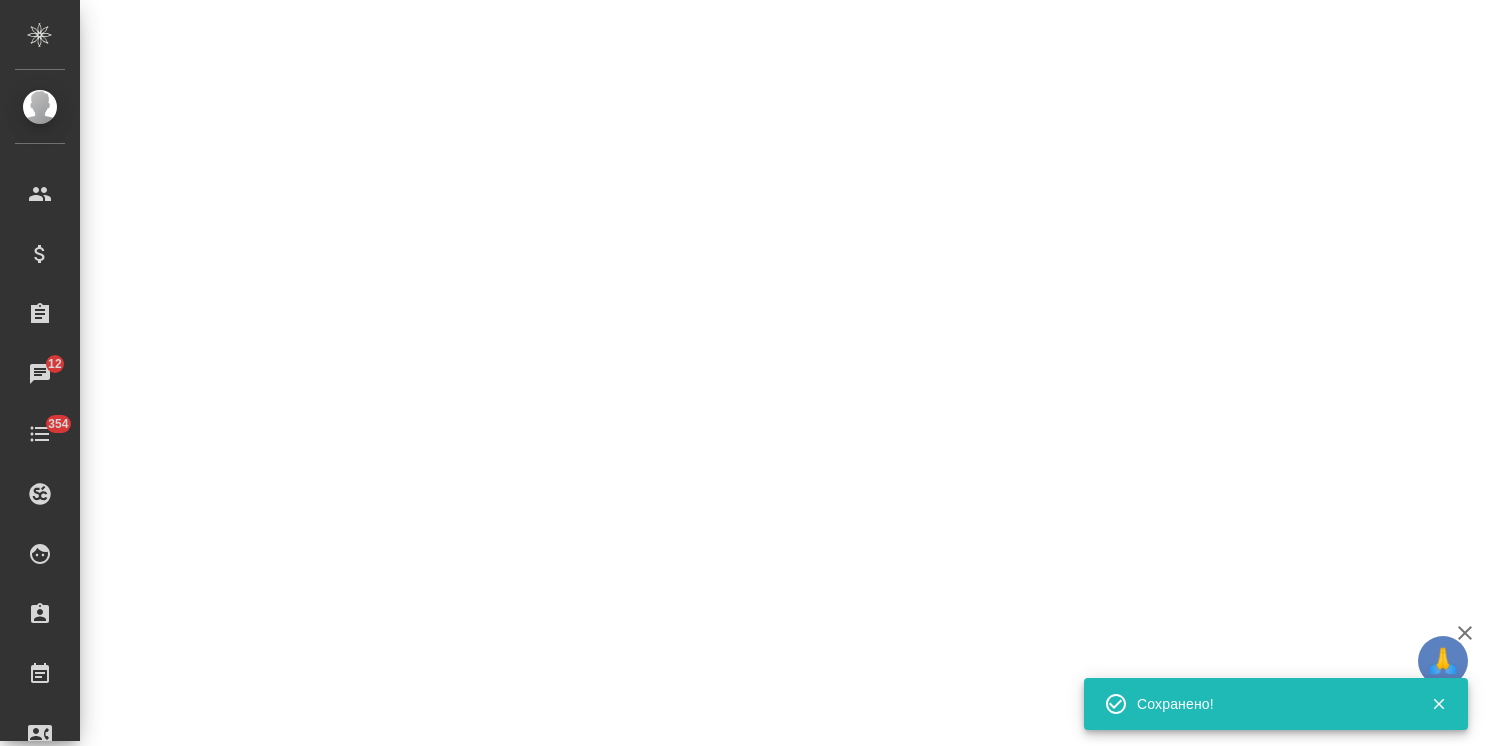 select on "RU" 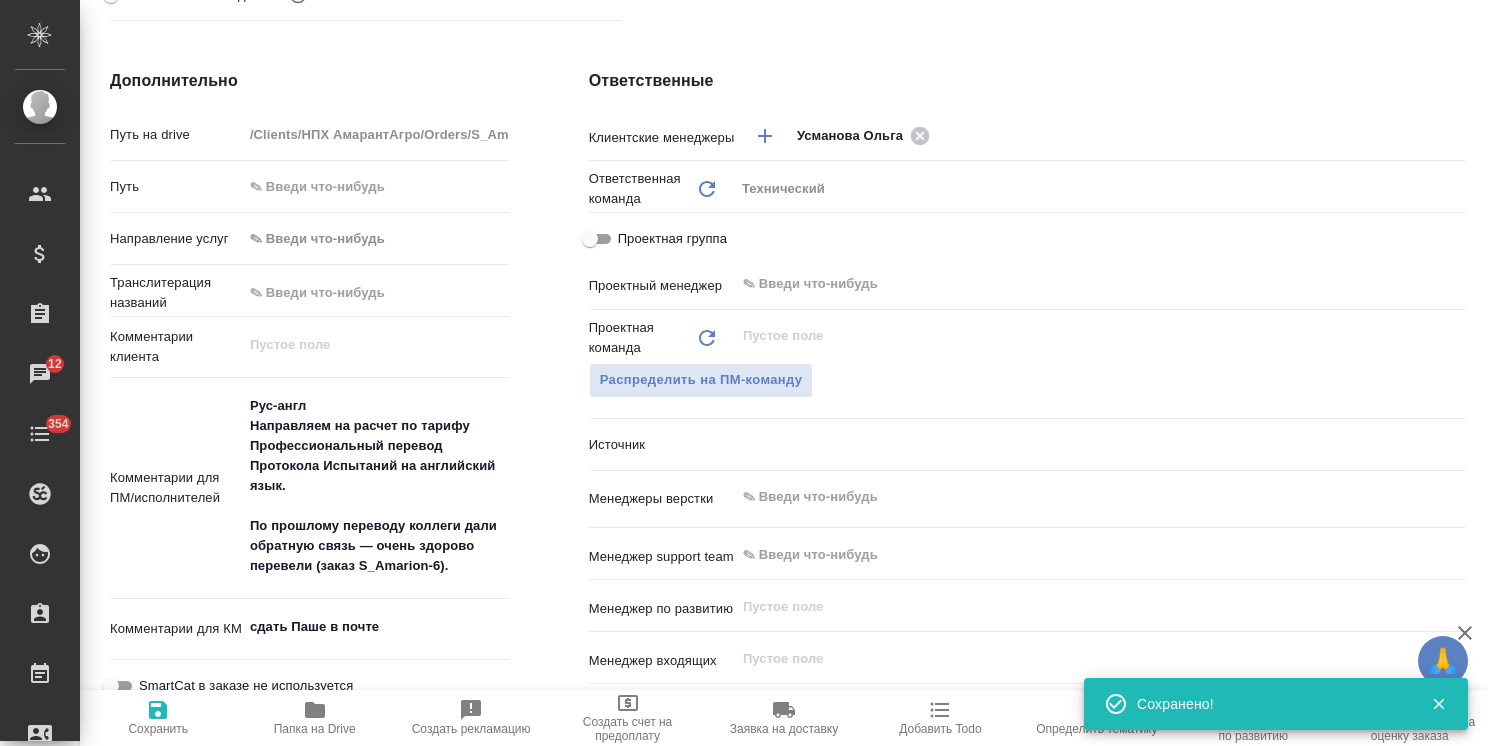 type on "x" 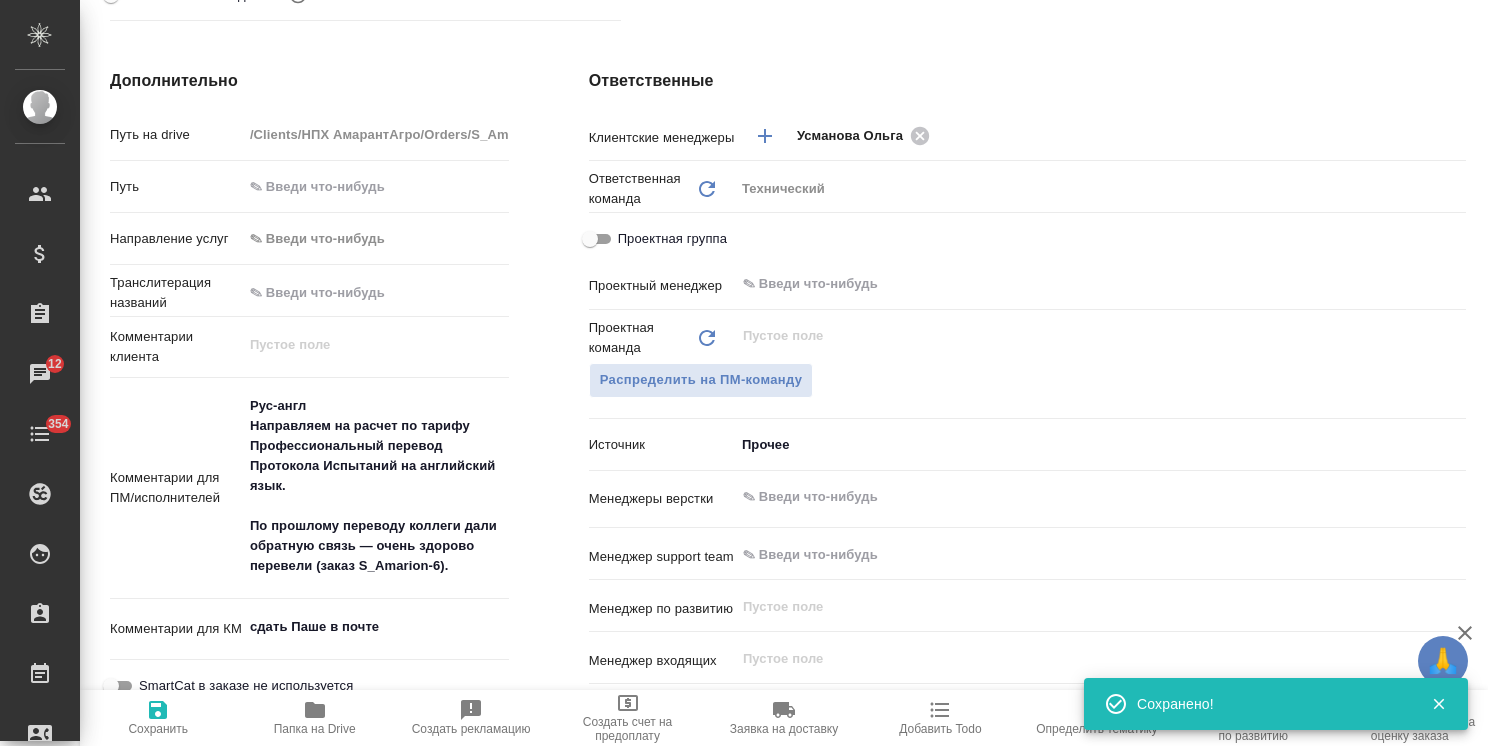 type on "x" 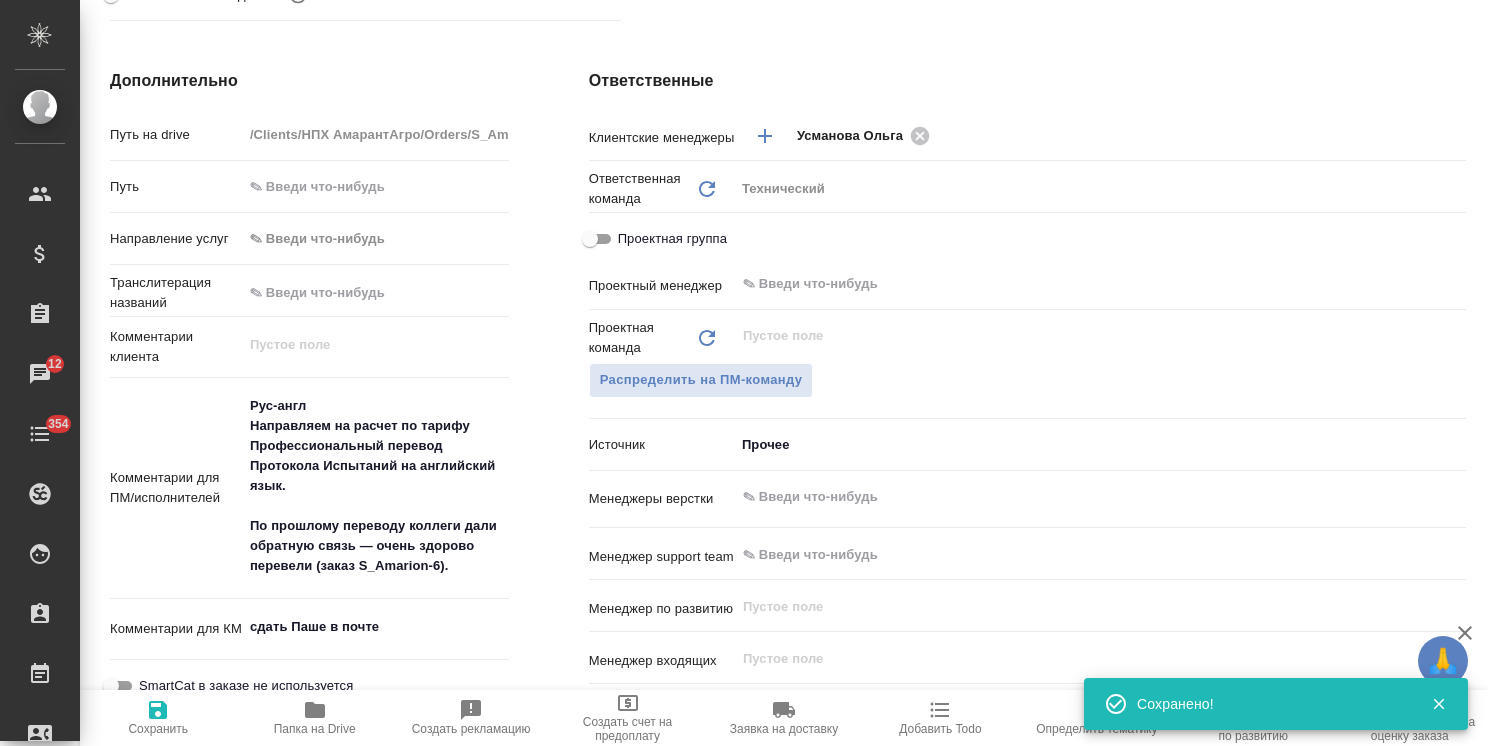 type on "x" 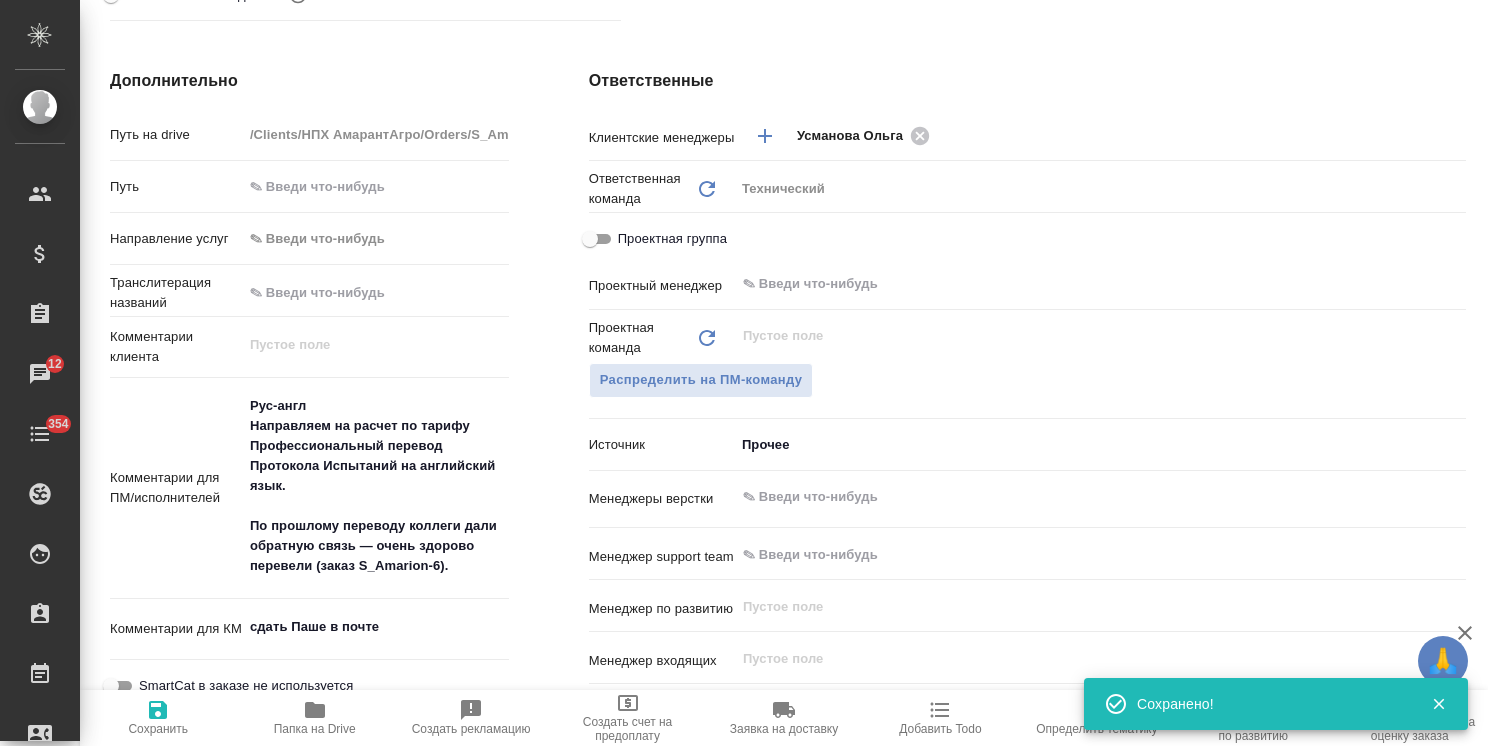 type on "x" 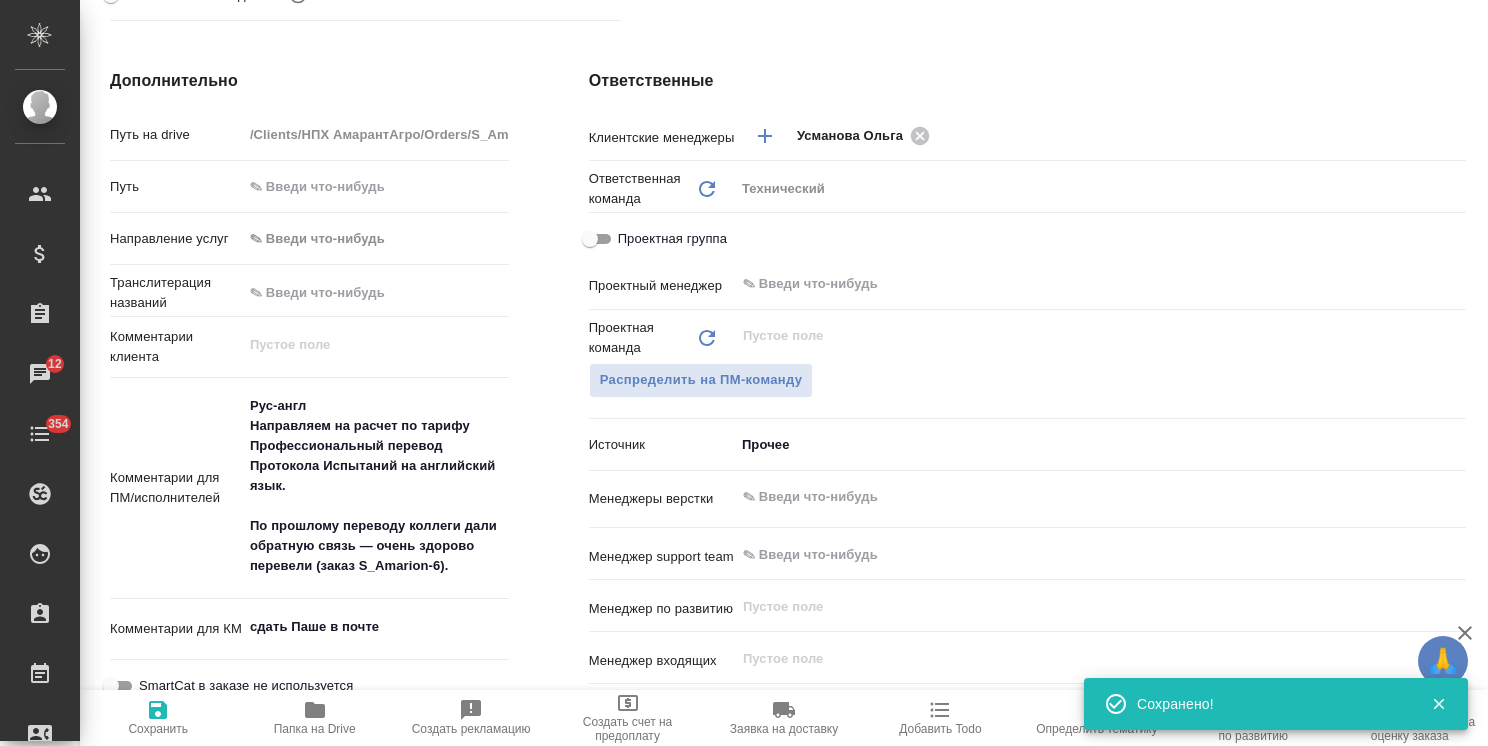 type on "x" 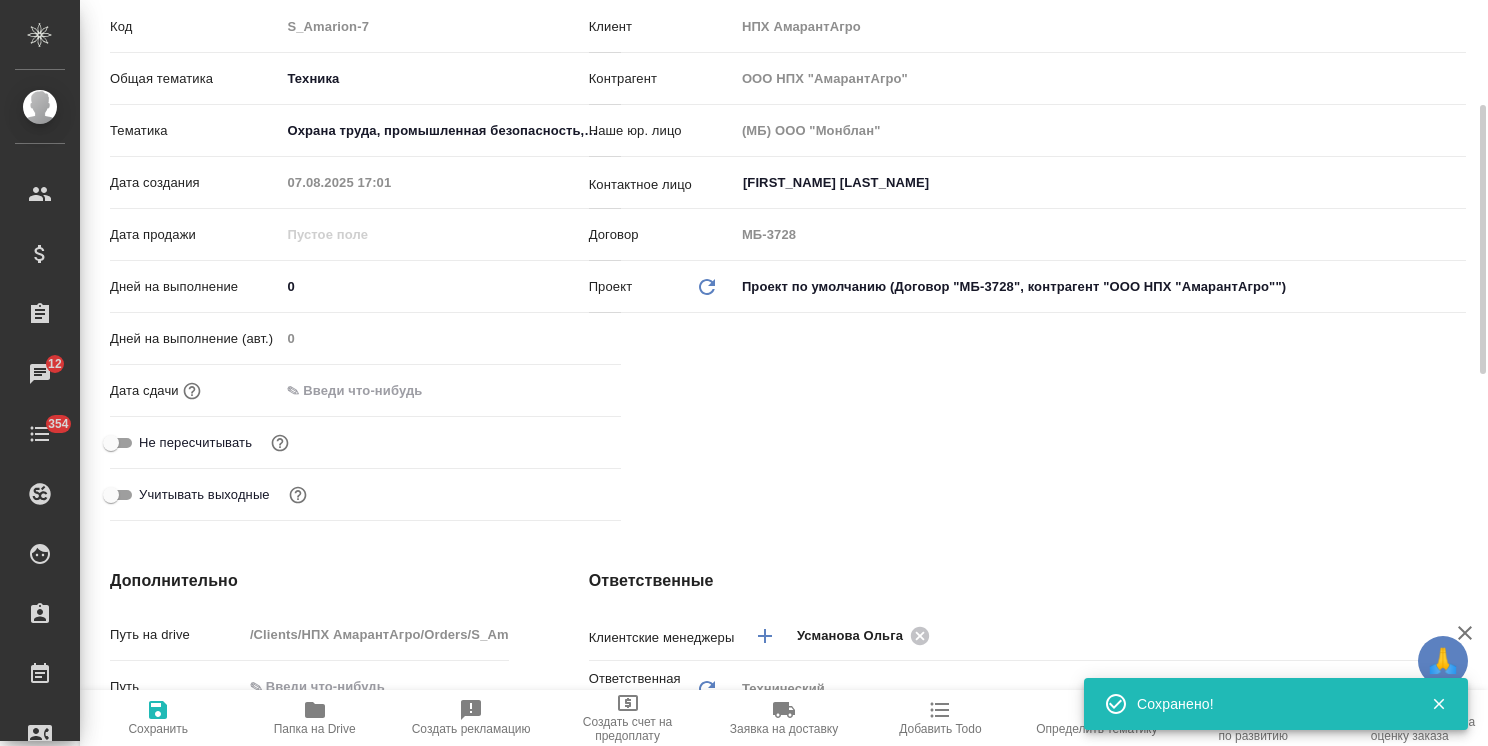 scroll, scrollTop: 0, scrollLeft: 0, axis: both 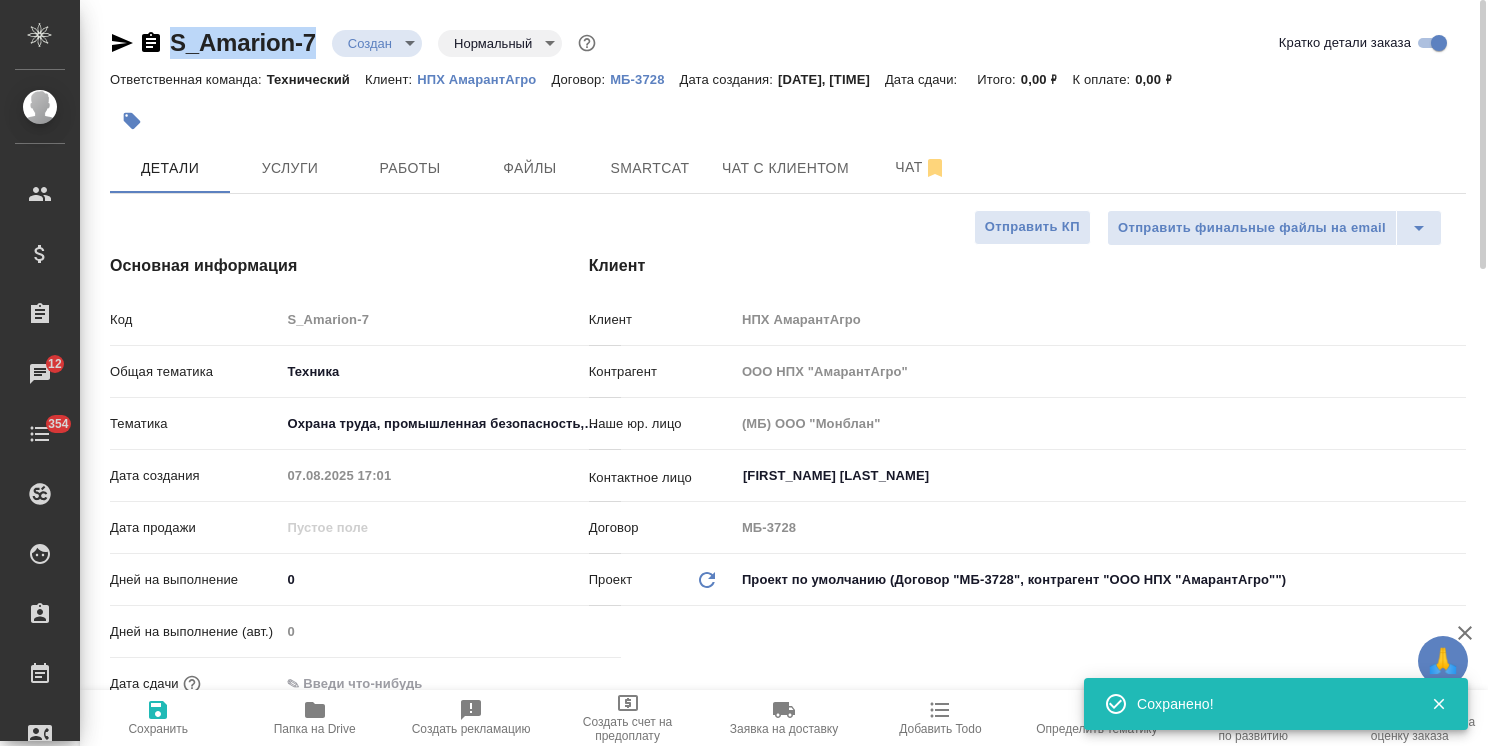 drag, startPoint x: 322, startPoint y: 10, endPoint x: 147, endPoint y: 22, distance: 175.41095 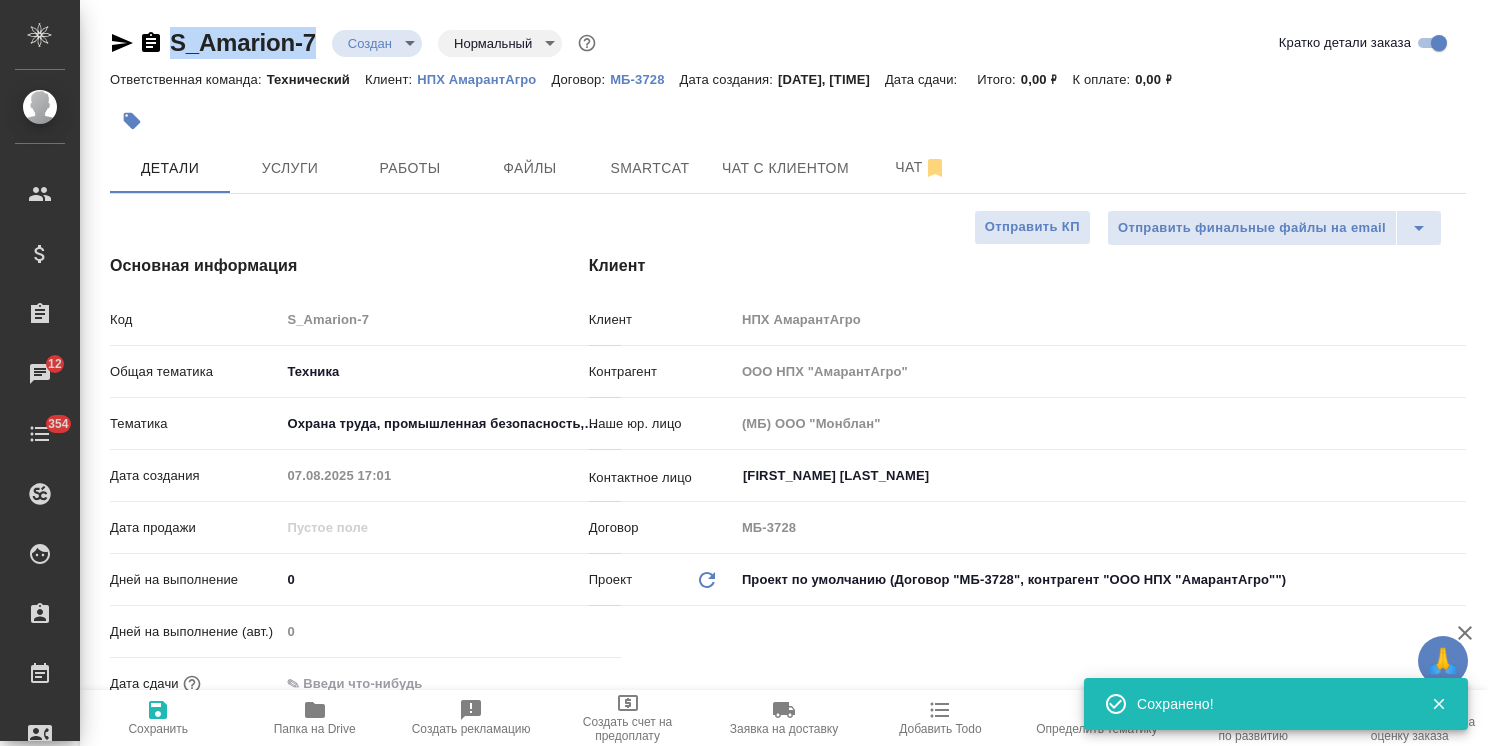 copy on "S_Amarion-7" 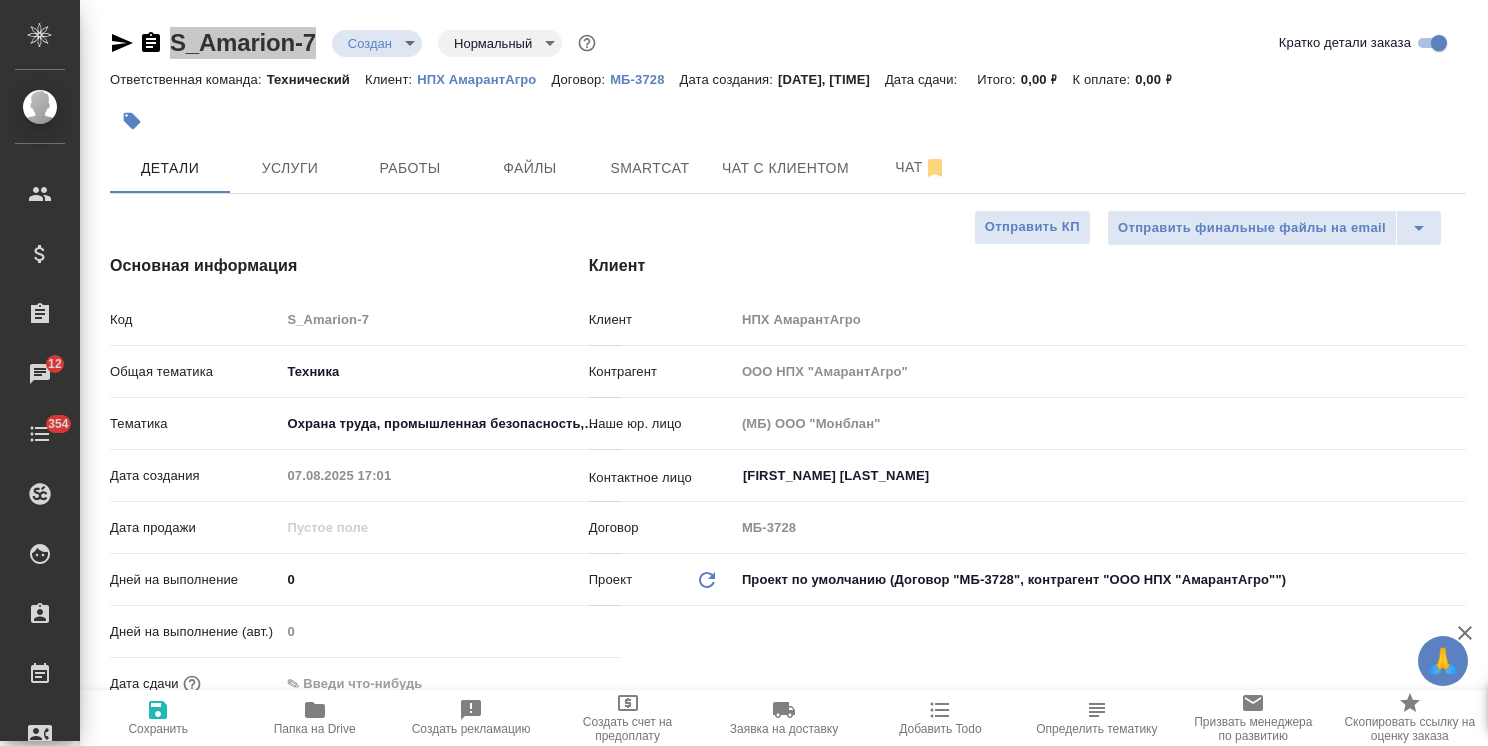 type on "x" 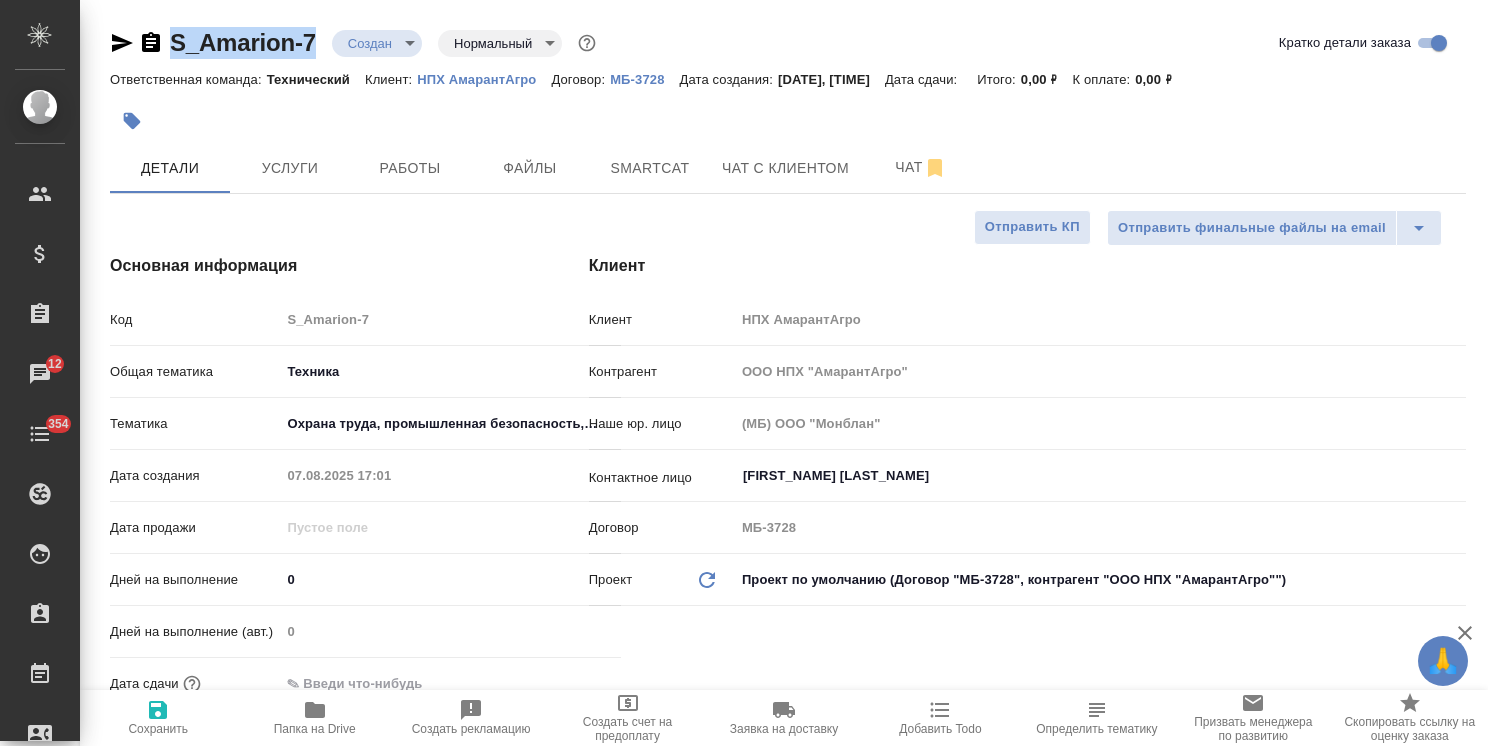 type on "x" 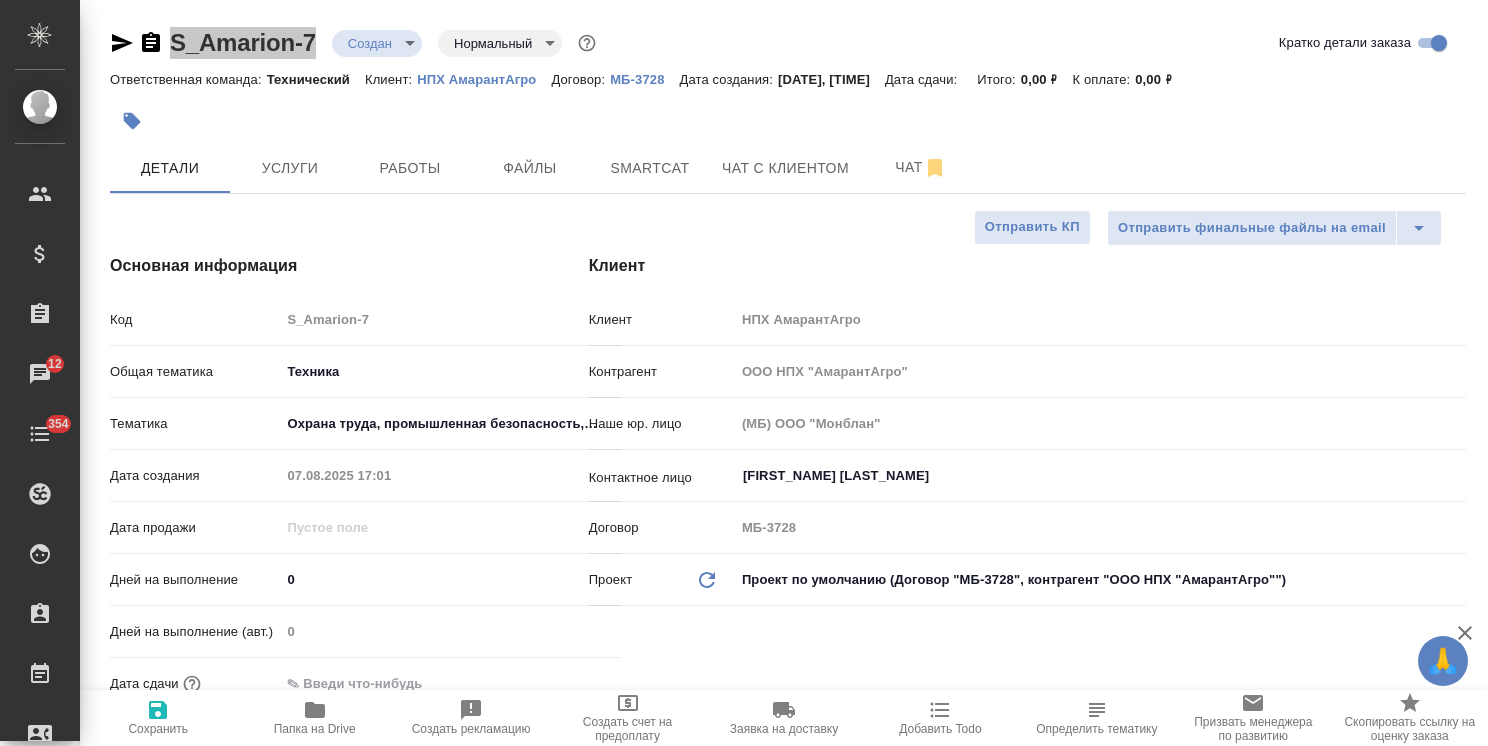 type on "x" 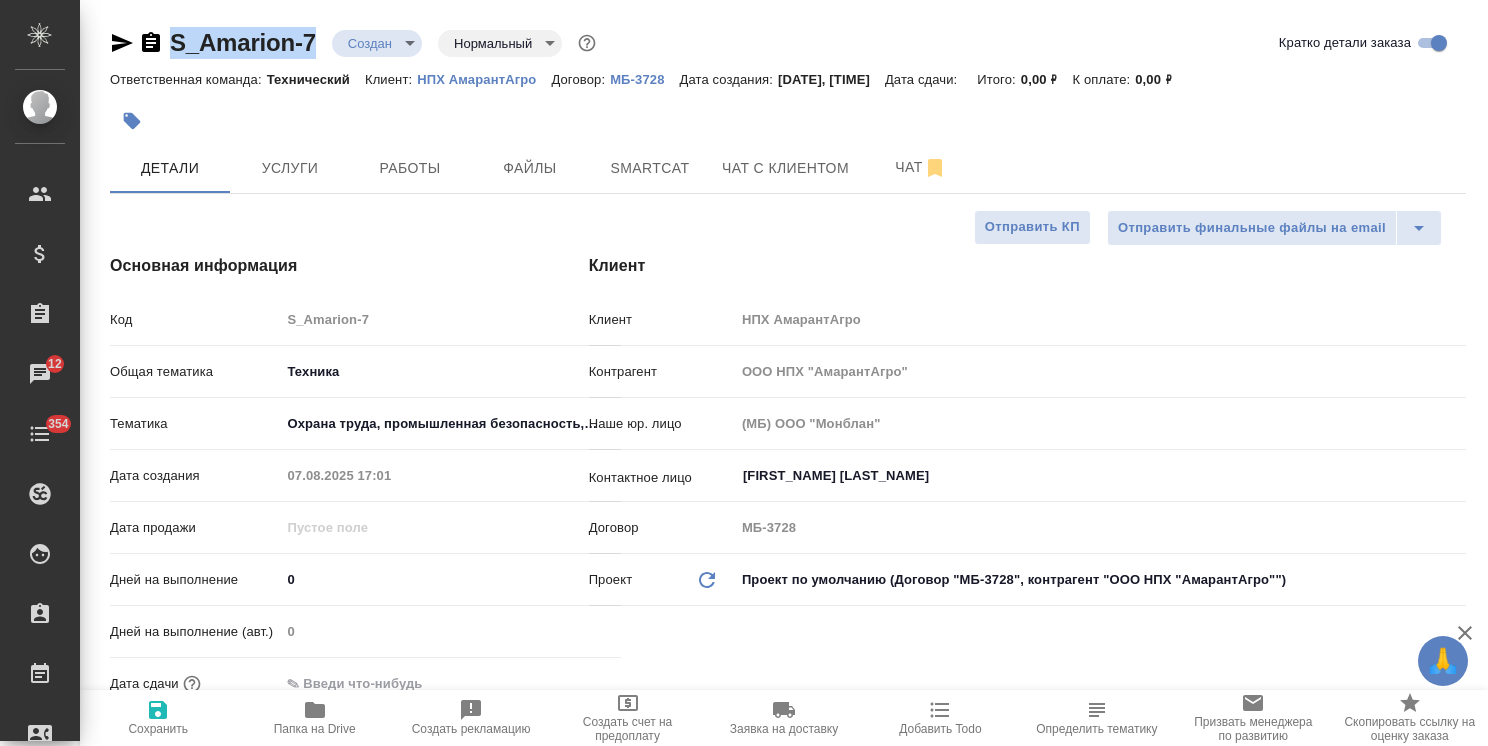 type on "x" 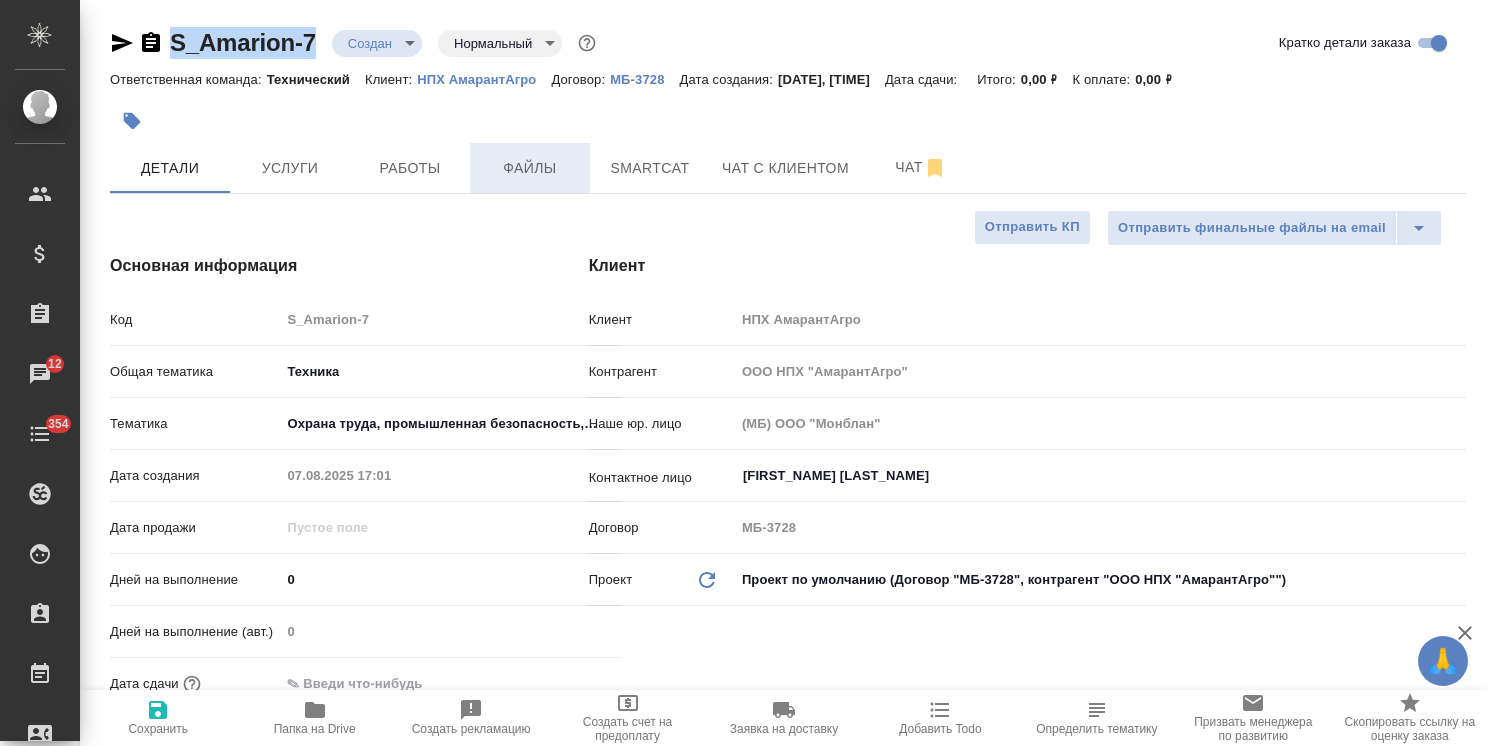 click on "Файлы" at bounding box center (530, 168) 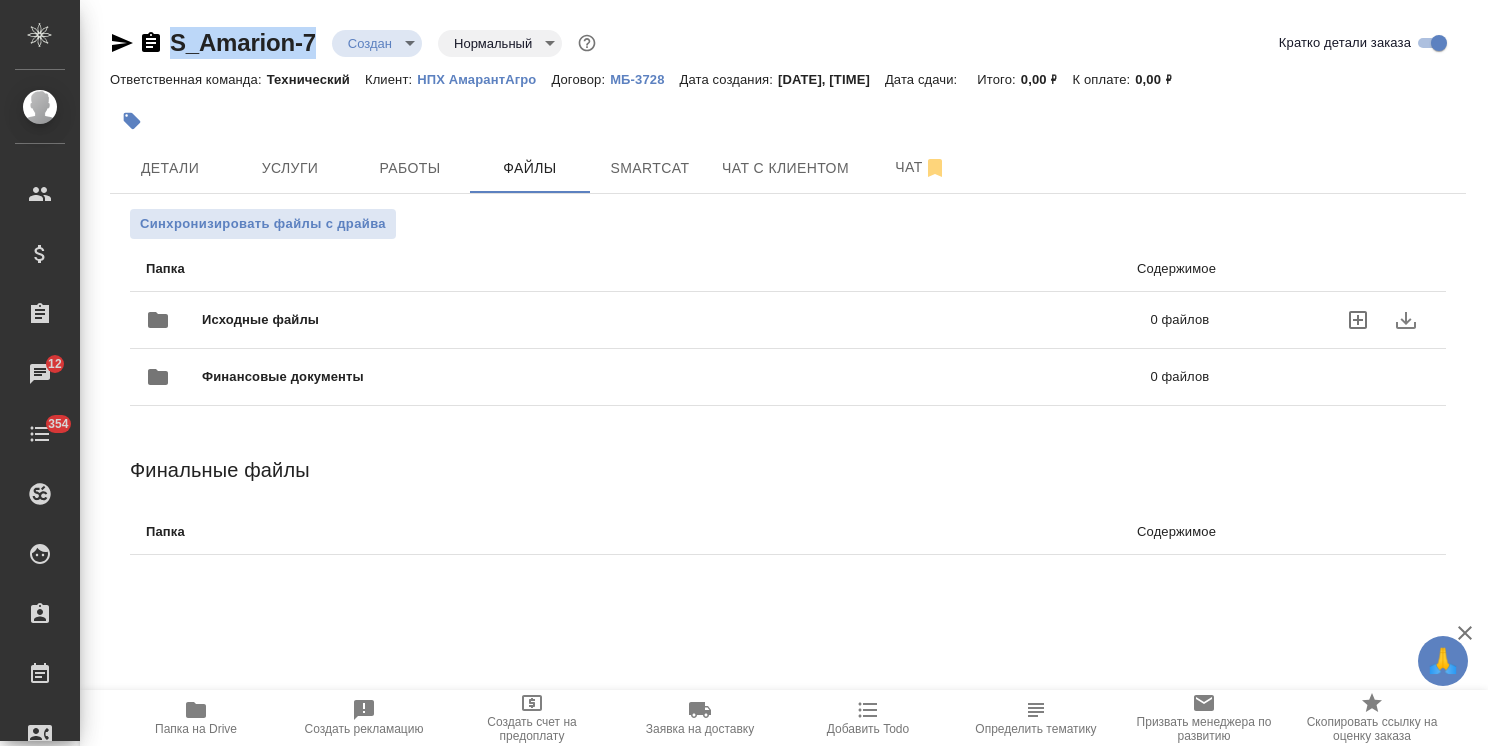 click on "Исходные файлы" at bounding box center (468, 320) 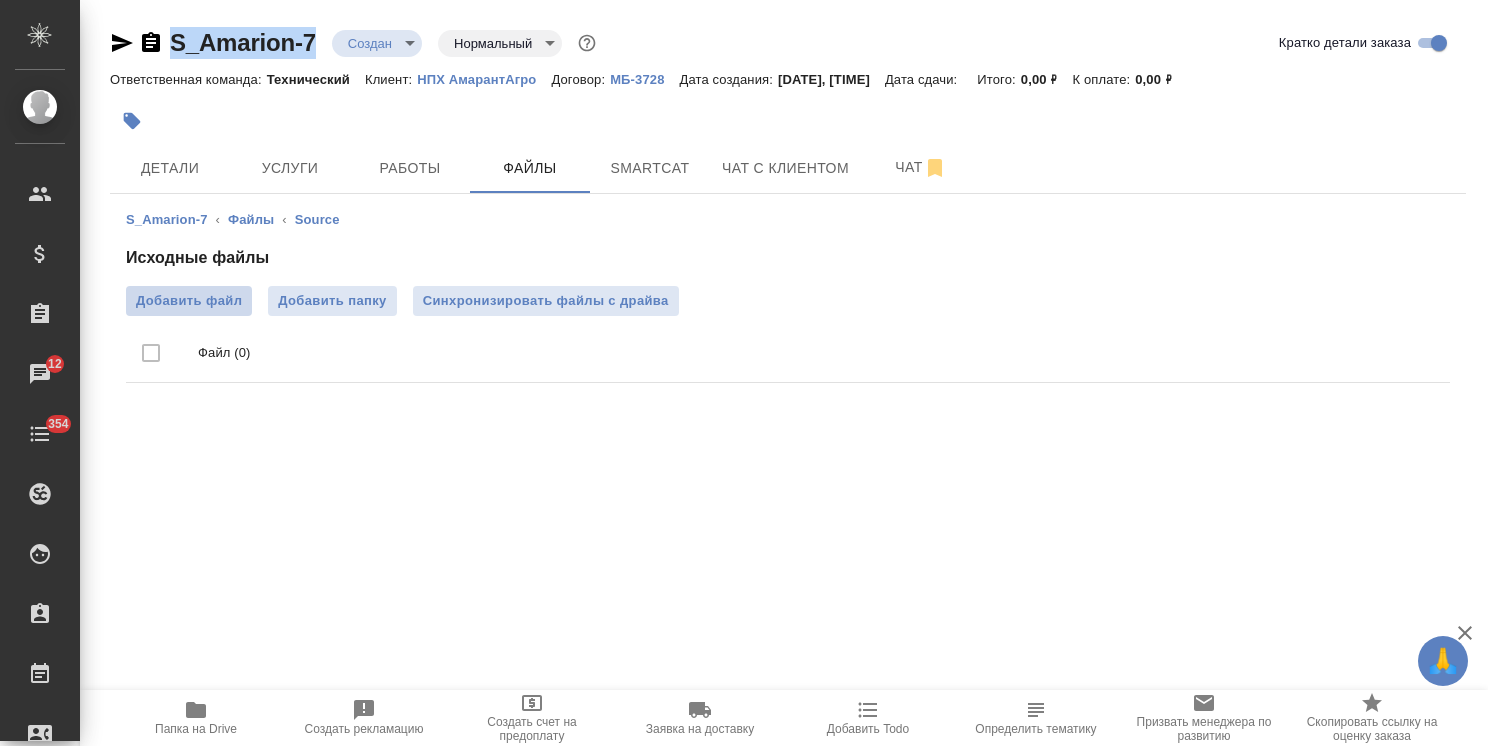 click on "Добавить файл" at bounding box center (189, 301) 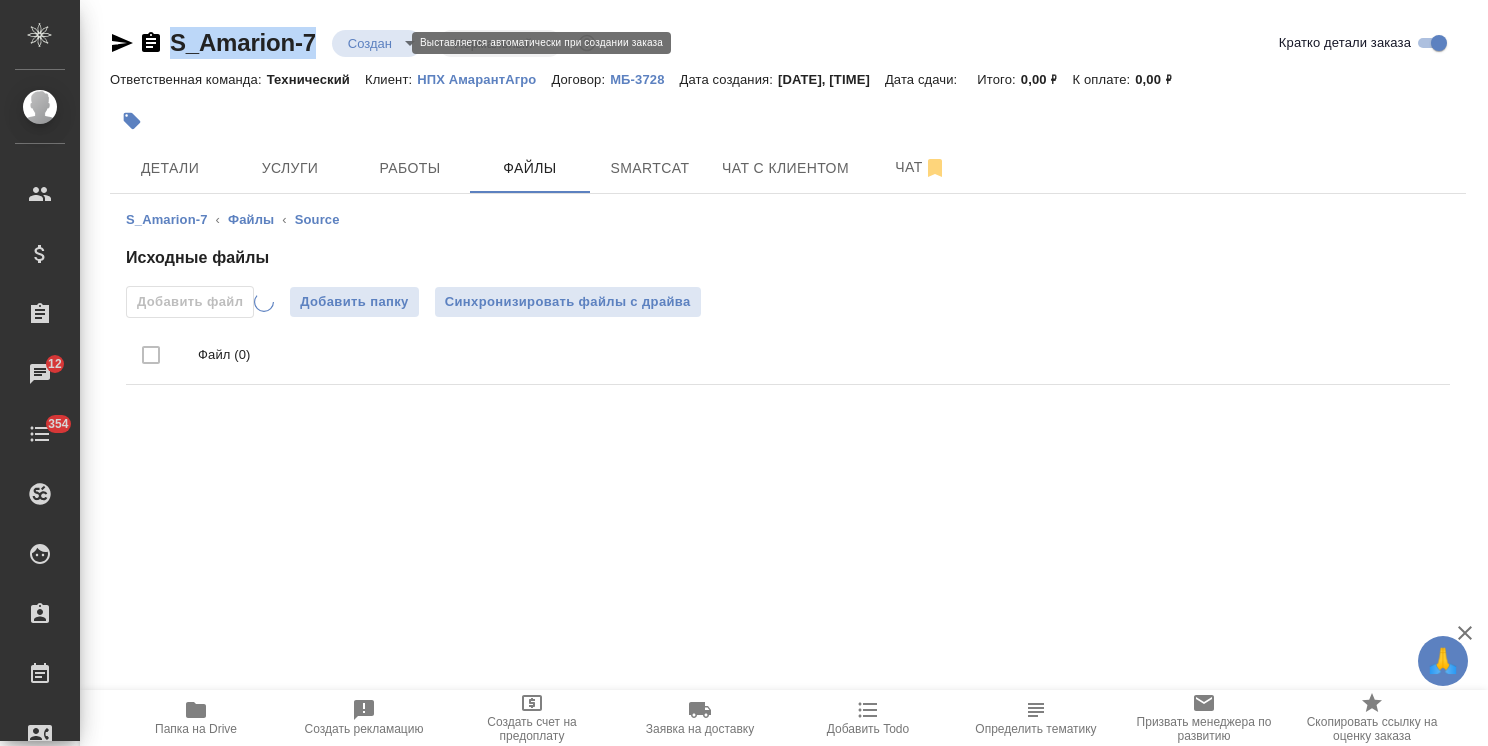 click on "🙏 .cls-1
fill:#fff;
AWATERA Usmanova Olga Клиенты Спецификации Заказы 12 Чаты 354 Todo Проекты SC Исполнители Кандидаты Работы Входящие заявки Заявки на доставку Рекламации Проекты процессинга Конференции Выйти S_Amarion-7 Создан new Нормальный normal Кратко детали заказа Ответственная команда: Технический Клиент: НПХ АмарантАгро Договор: МБ-3728 Дата создания: 07.08.2025, 17:01 Дата сдачи: Итого: 0,00 ₽ К оплате: 0,00 ₽ Детали Услуги Работы Файлы Smartcat Чат с клиентом Чат S_Amarion-7 ‹ Файлы ‹ Source Исходные файлы Добавить файл Добавить папку Синхронизировать файлы с драйва Файл (0) .cls-1   354" at bounding box center (744, 373) 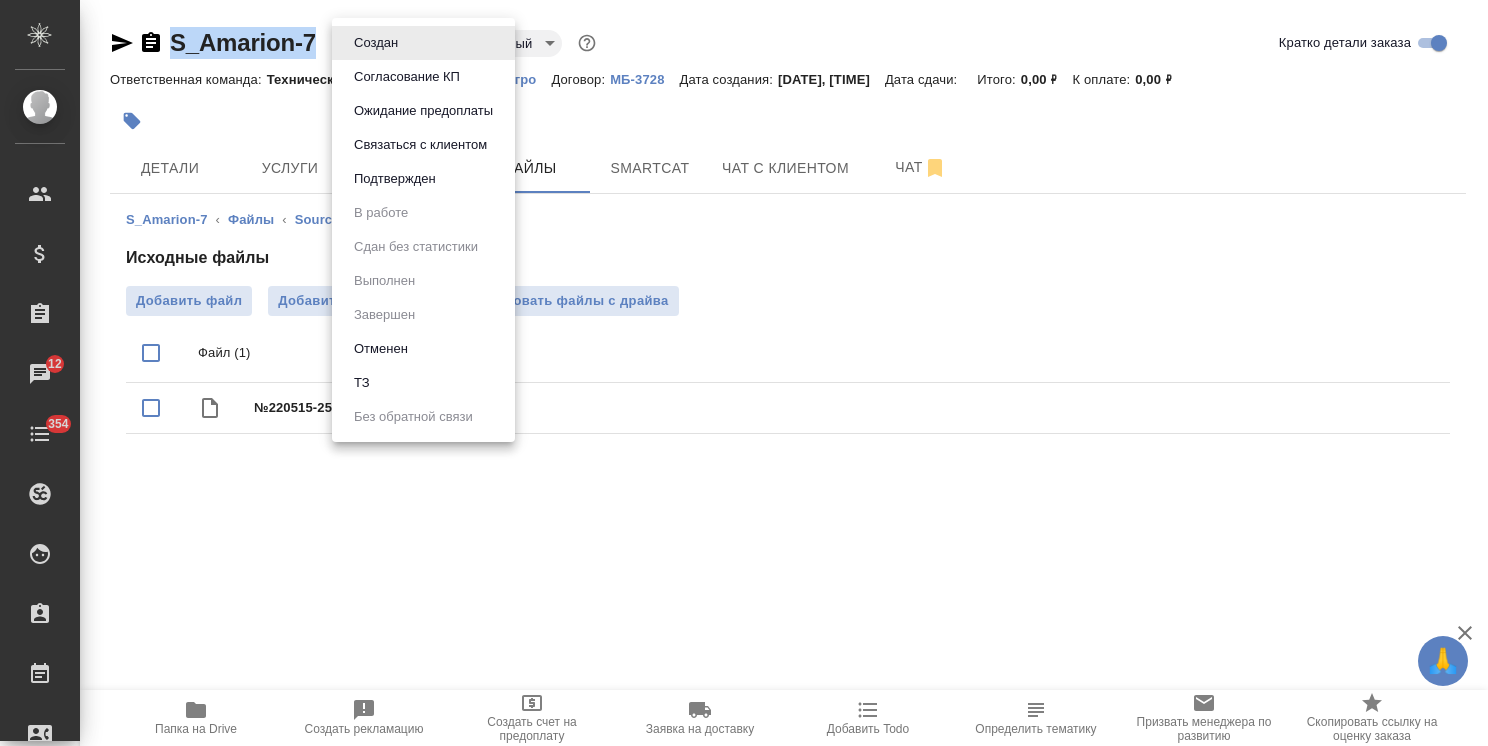 click on "ТЗ" at bounding box center (423, 383) 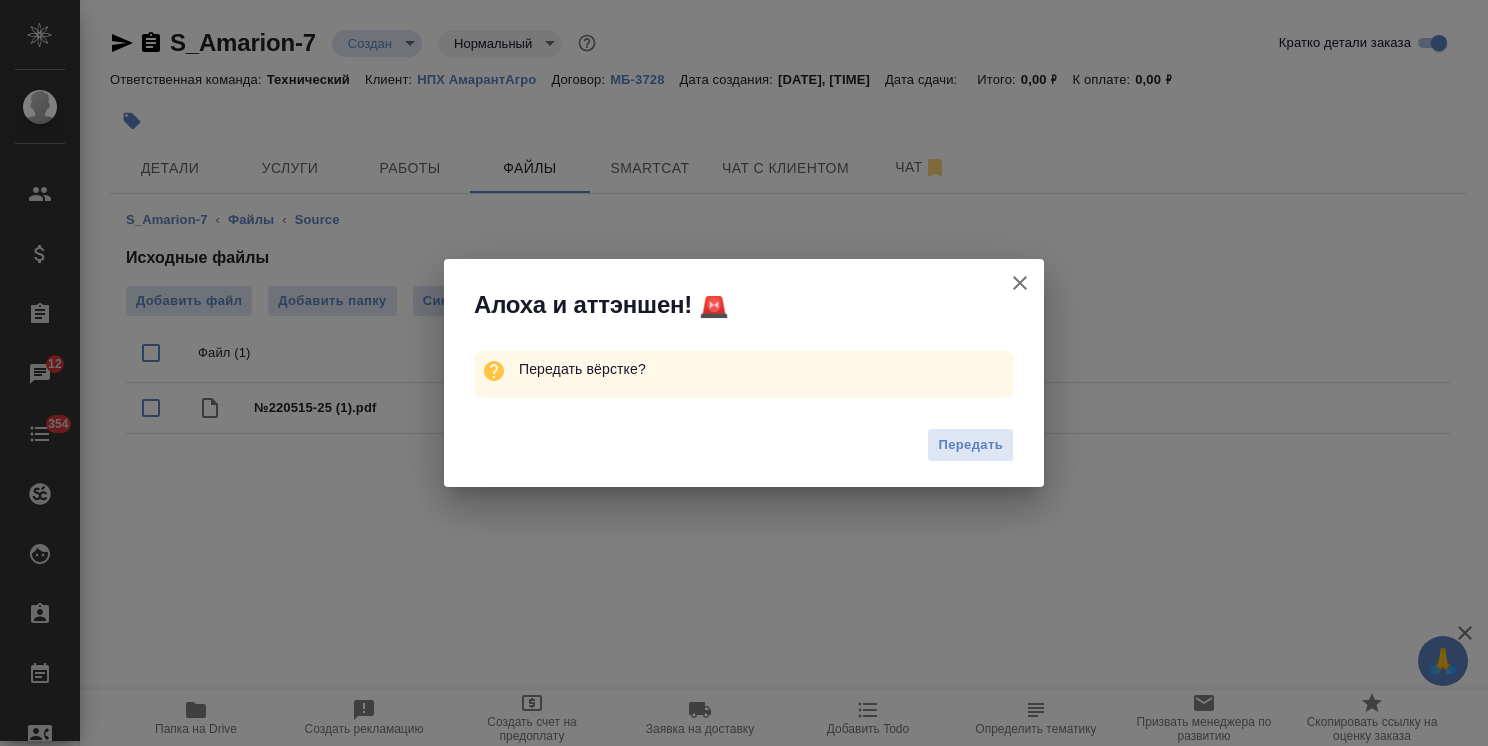 click on "Передать" at bounding box center [744, 448] 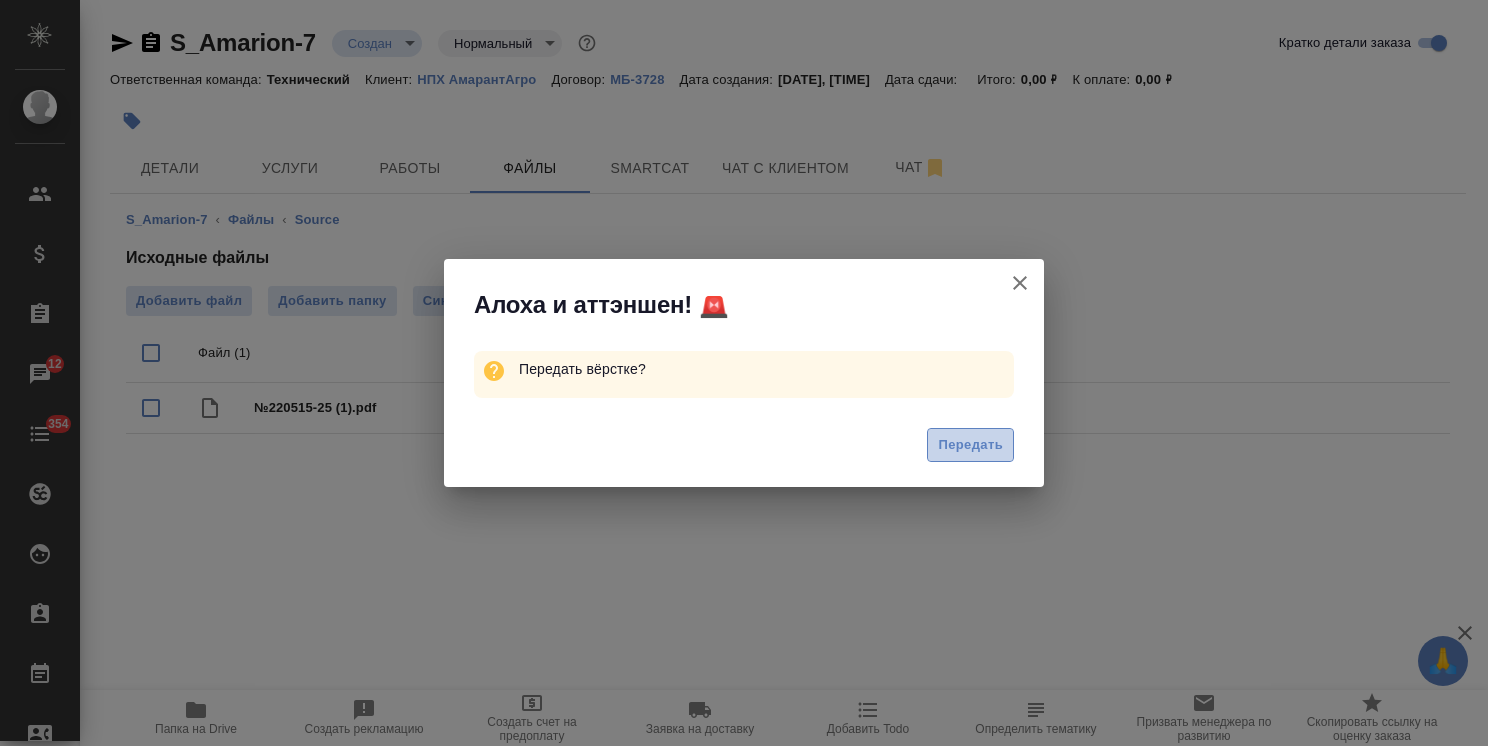 click on "Передать" at bounding box center (970, 445) 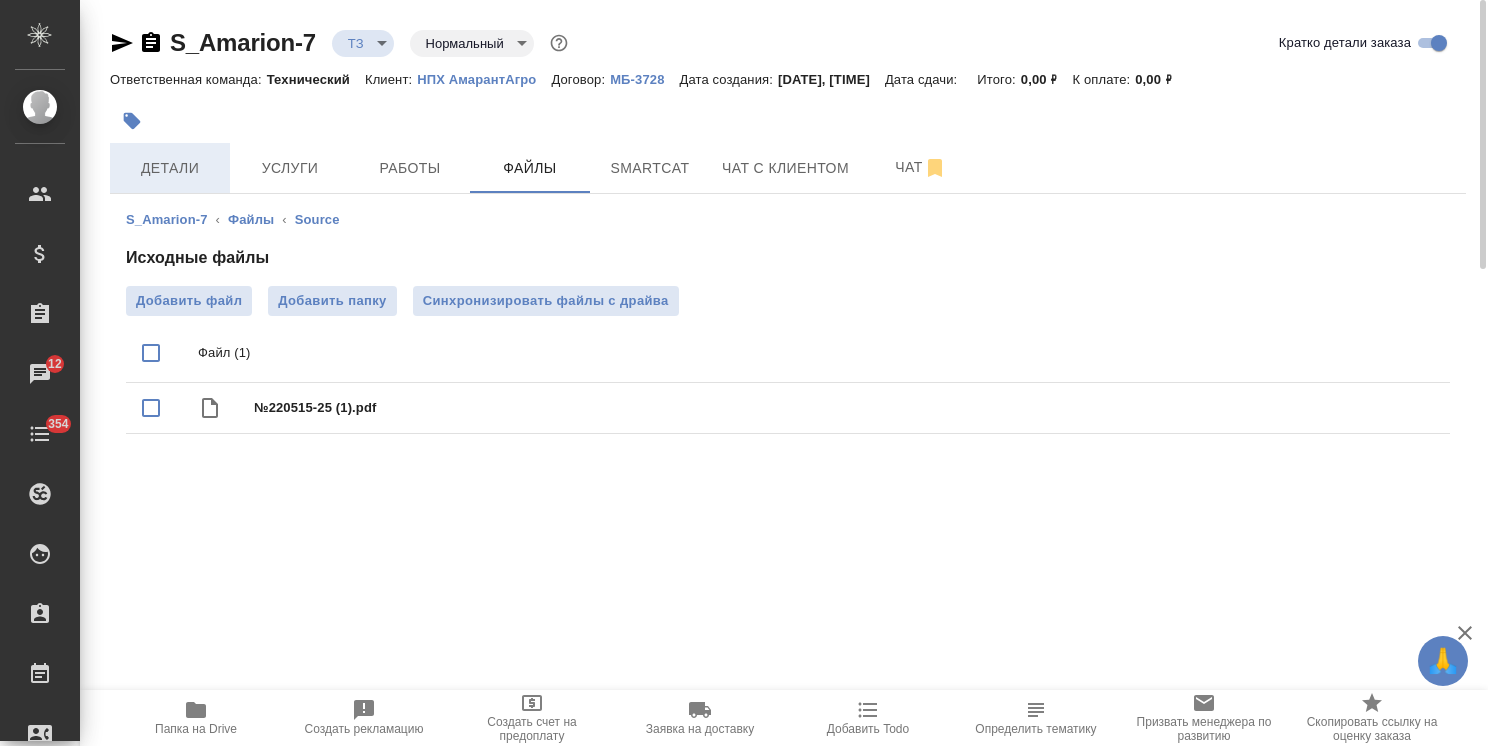 click on "Детали" at bounding box center (170, 168) 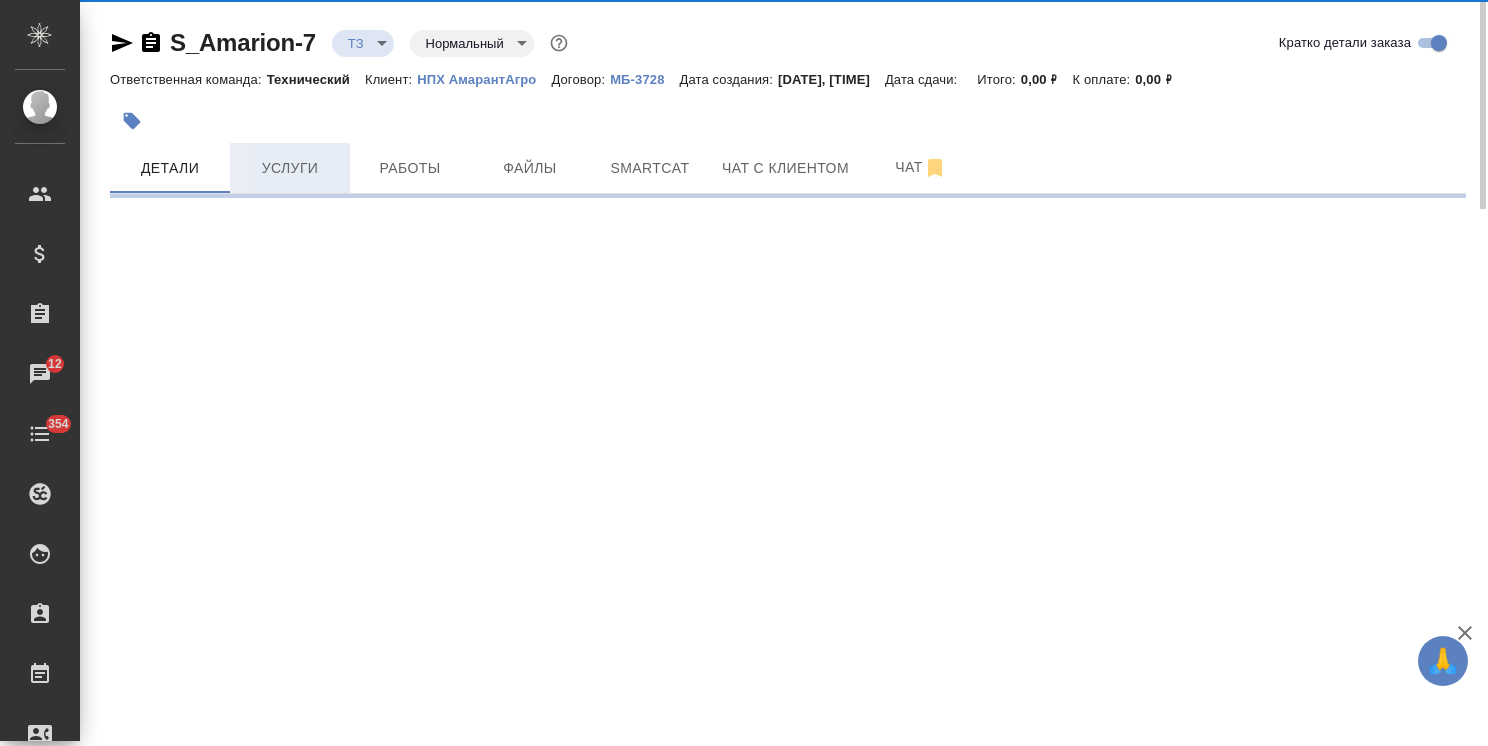 select on "RU" 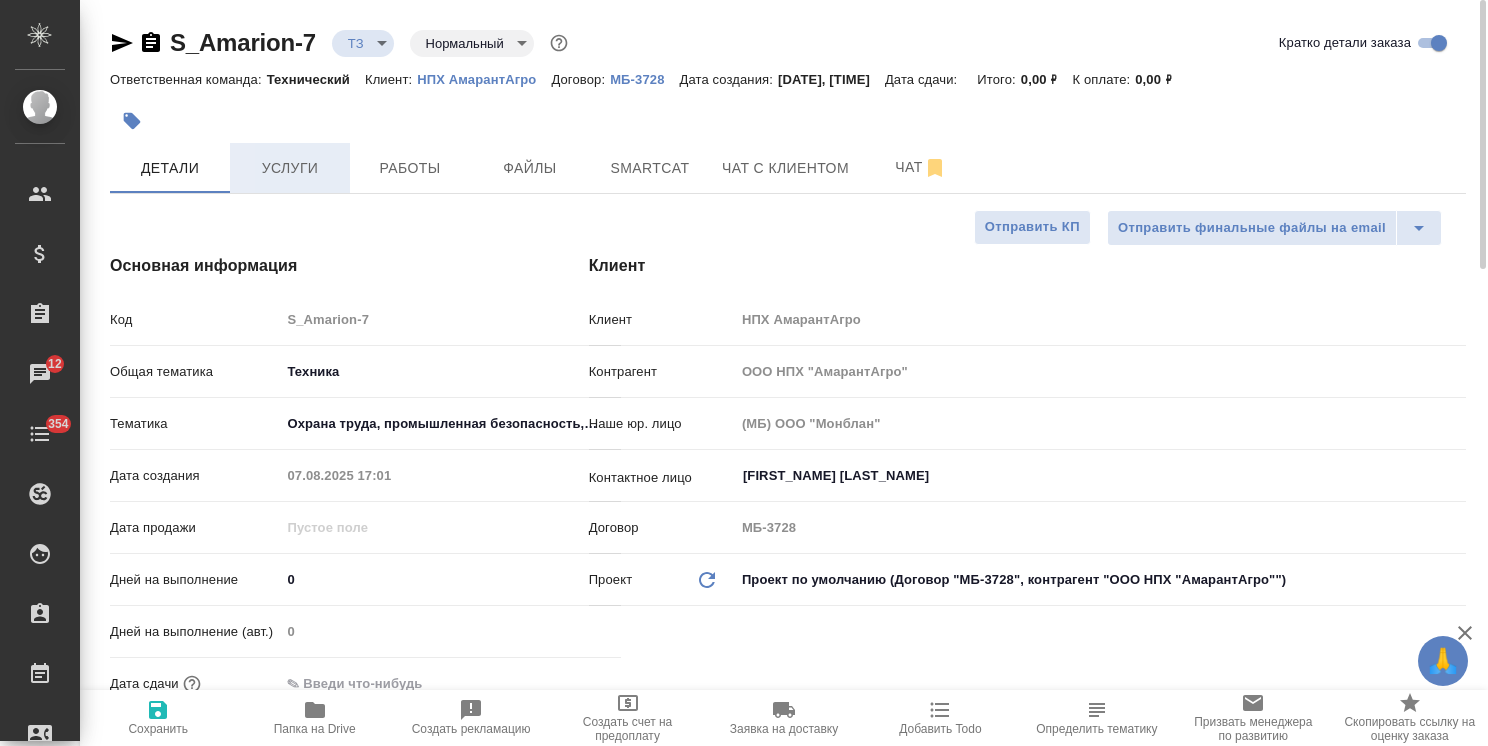 type on "x" 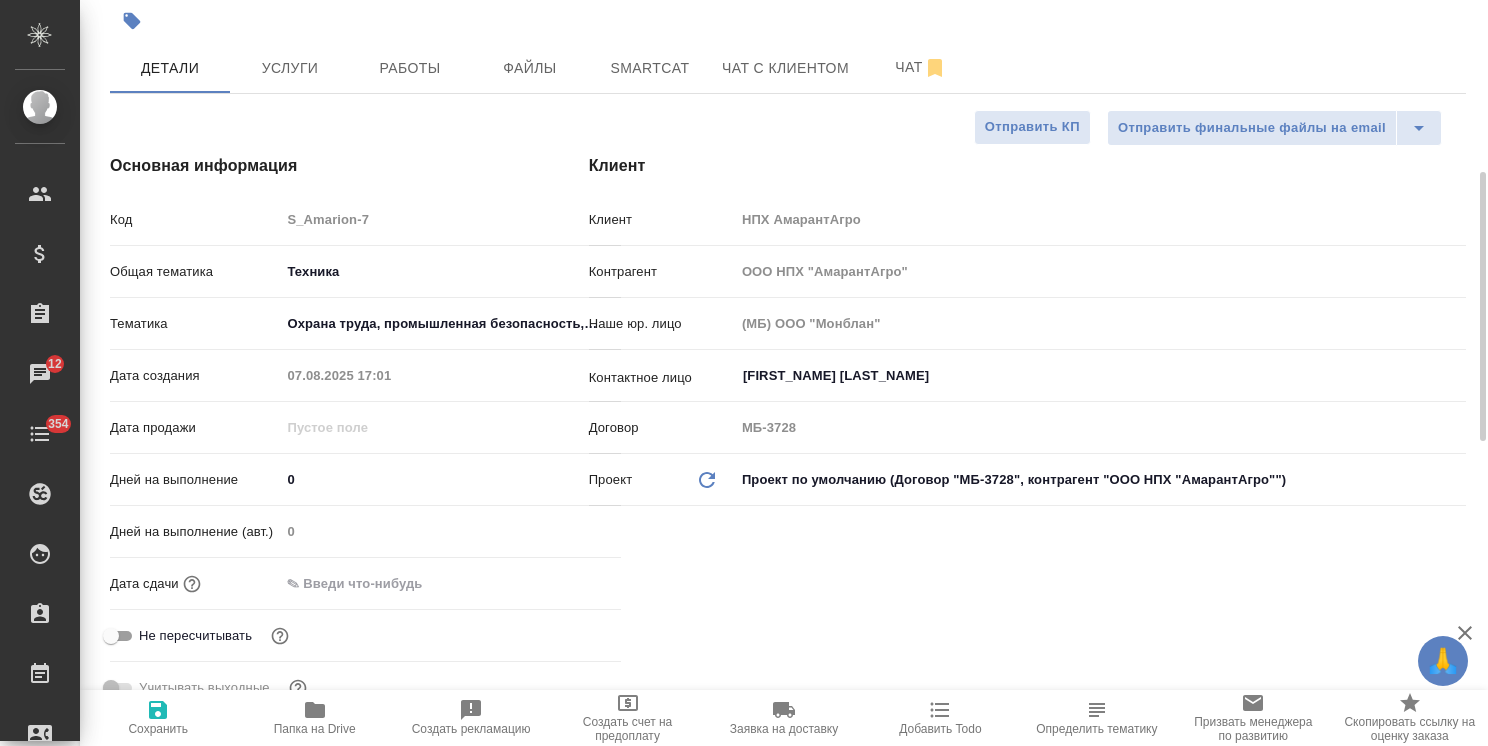 scroll, scrollTop: 0, scrollLeft: 0, axis: both 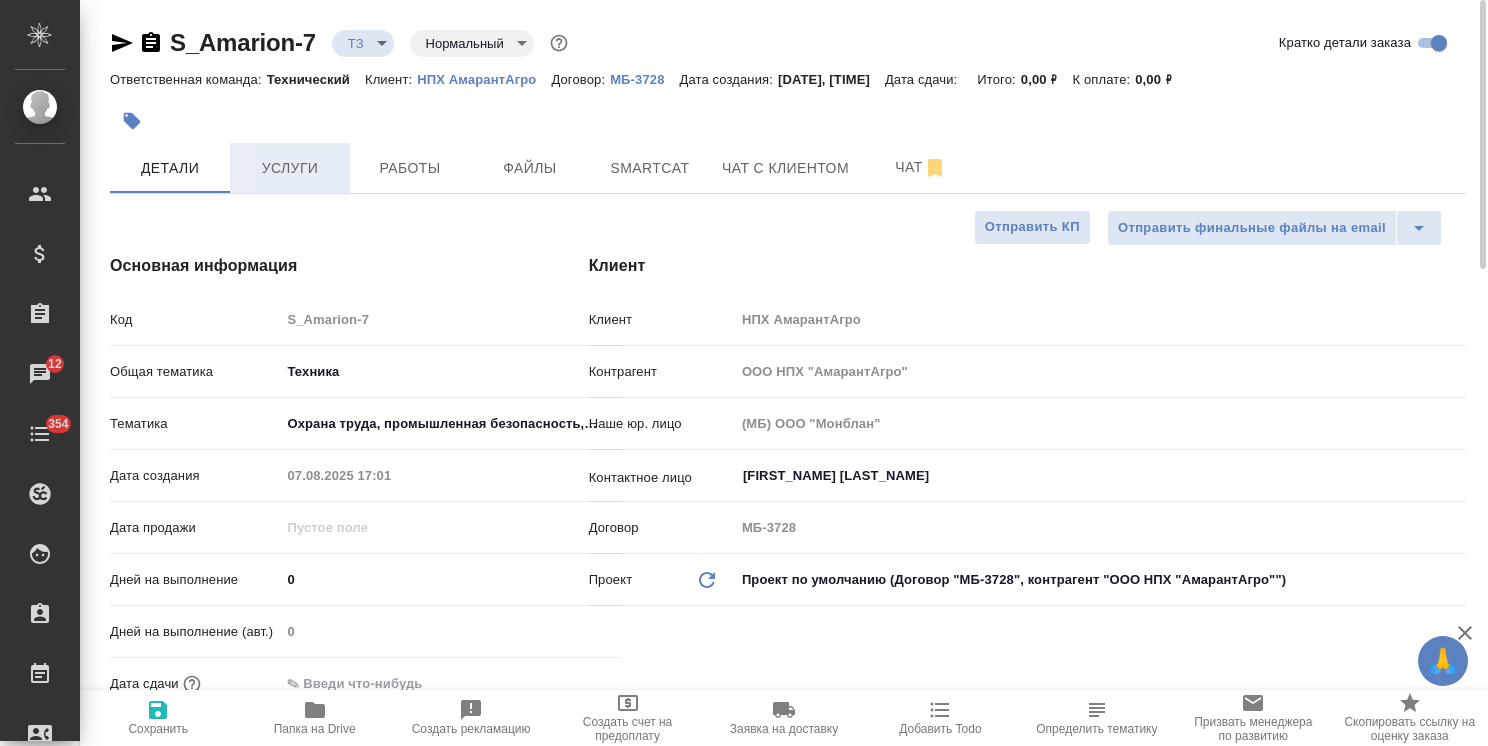 click on "Услуги" at bounding box center (290, 168) 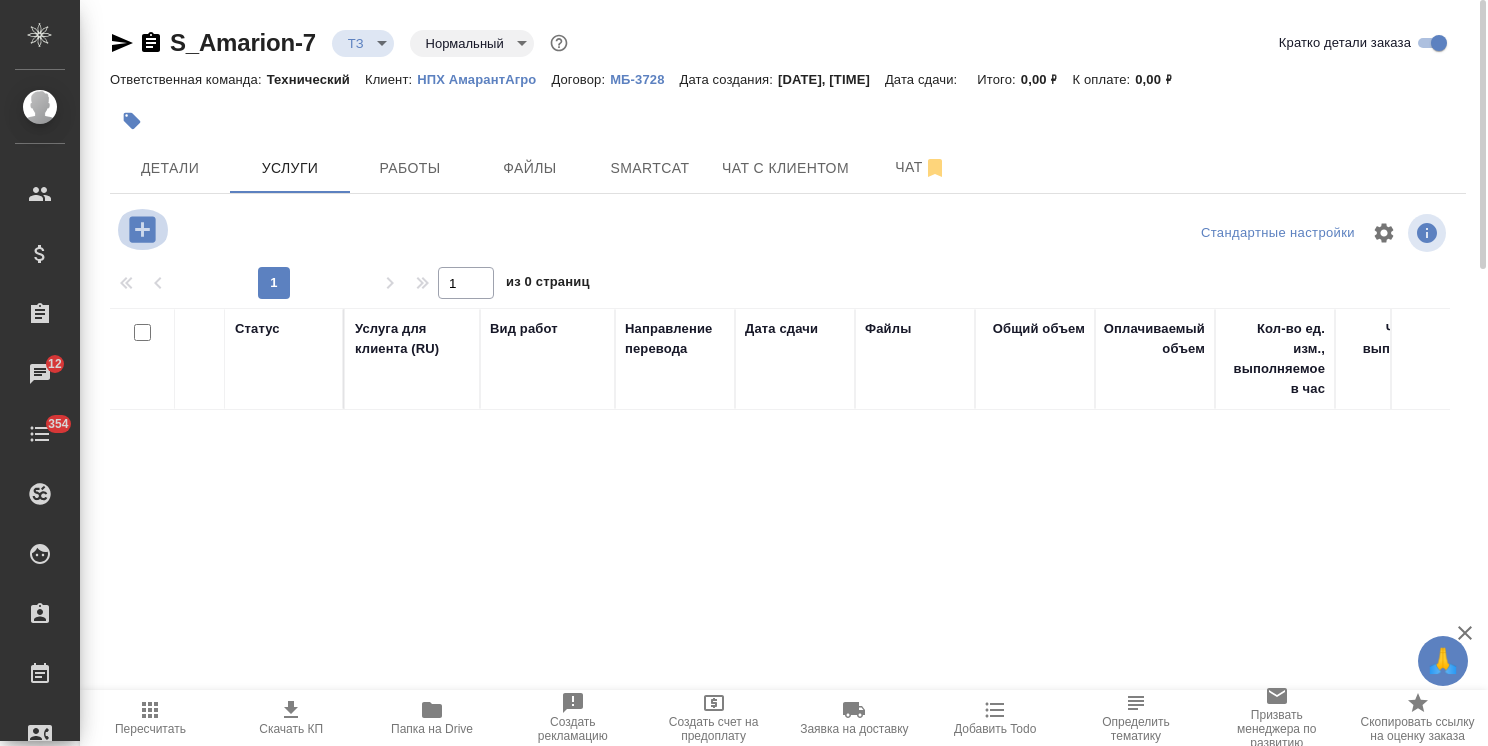 click 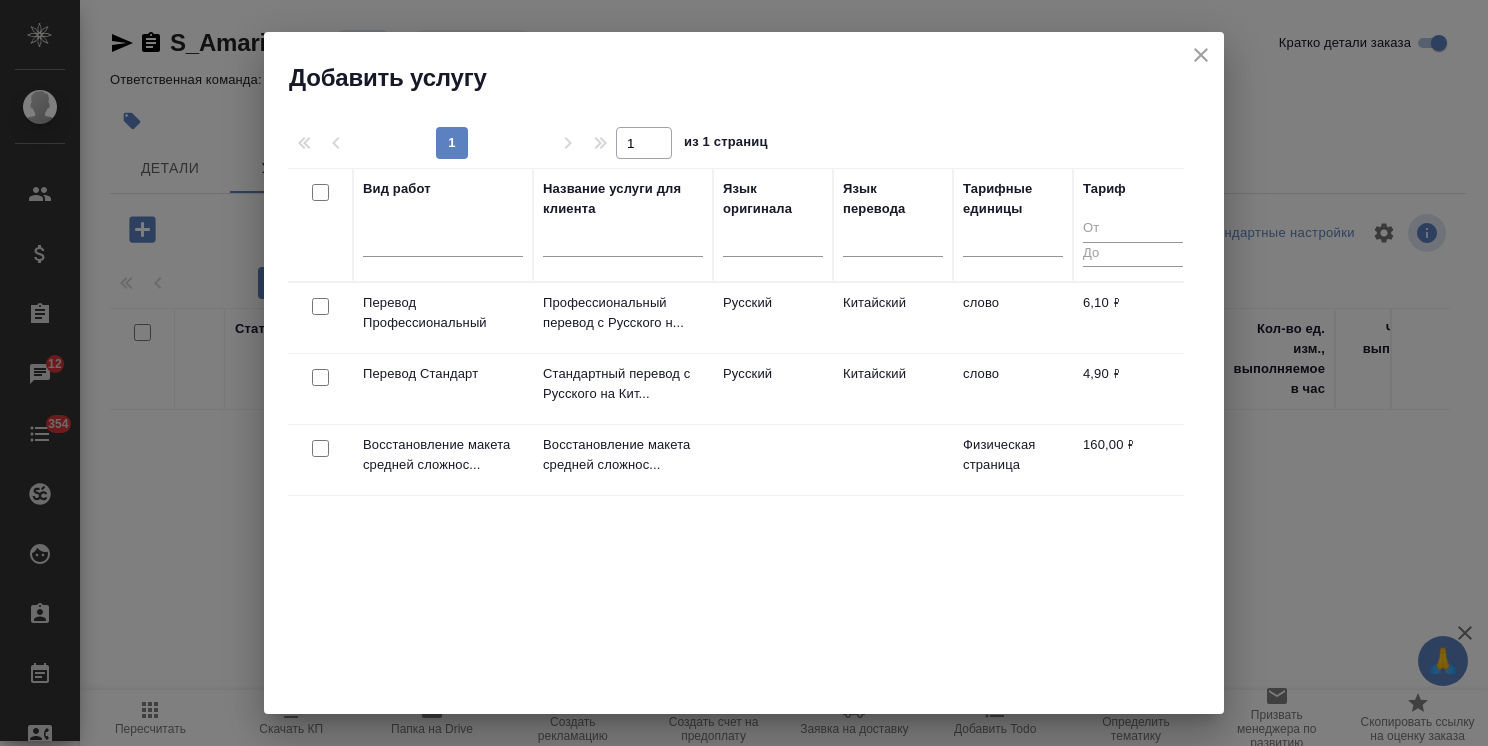 click at bounding box center [623, 244] 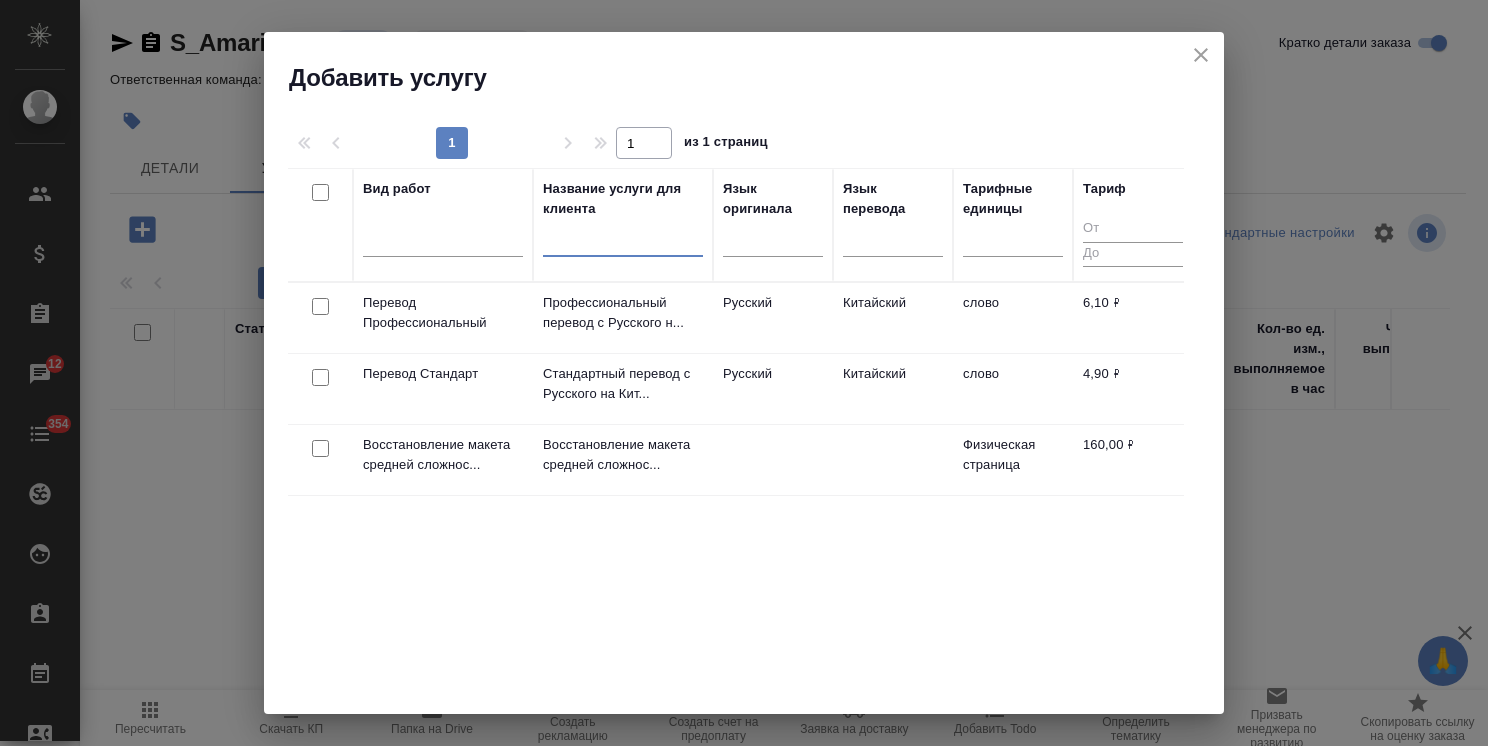 click 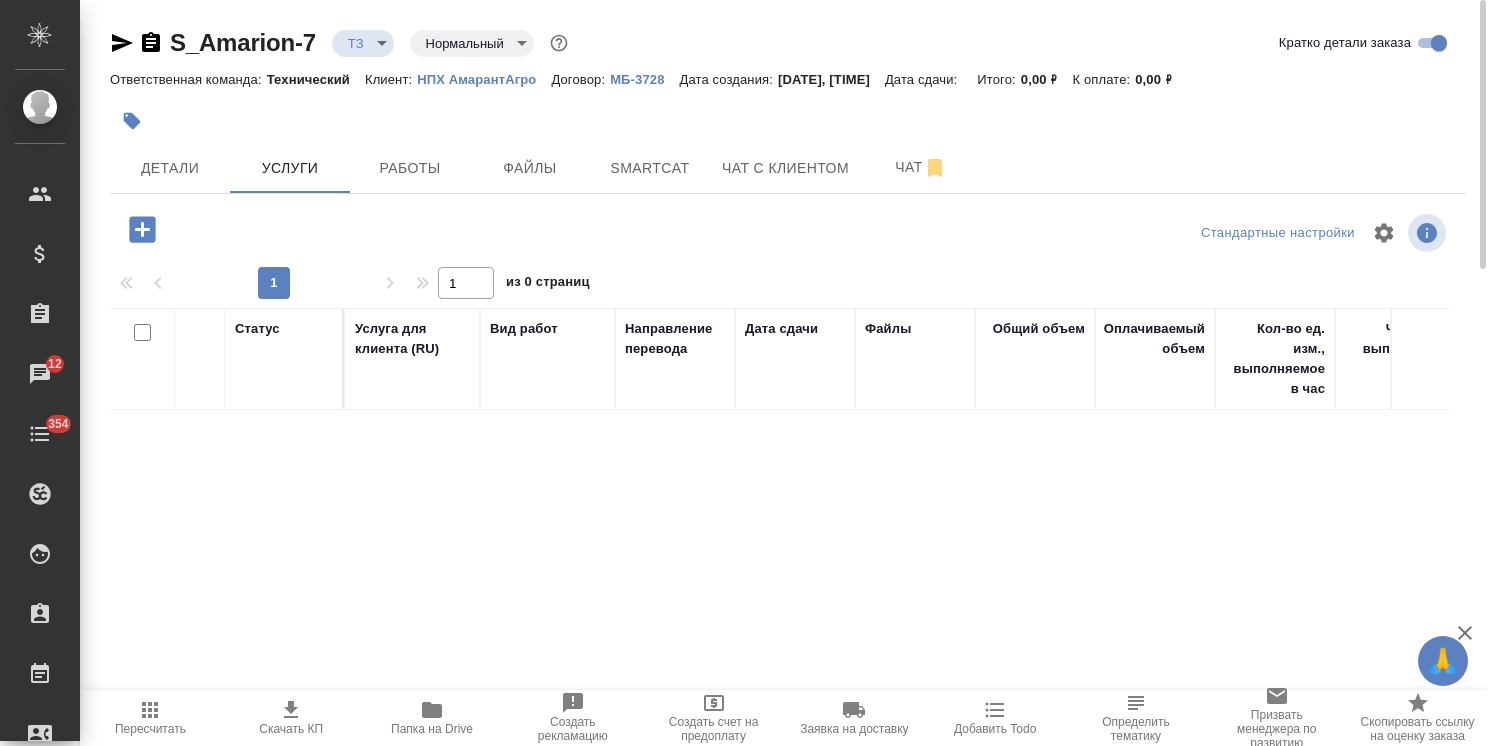 click at bounding box center (144, 229) 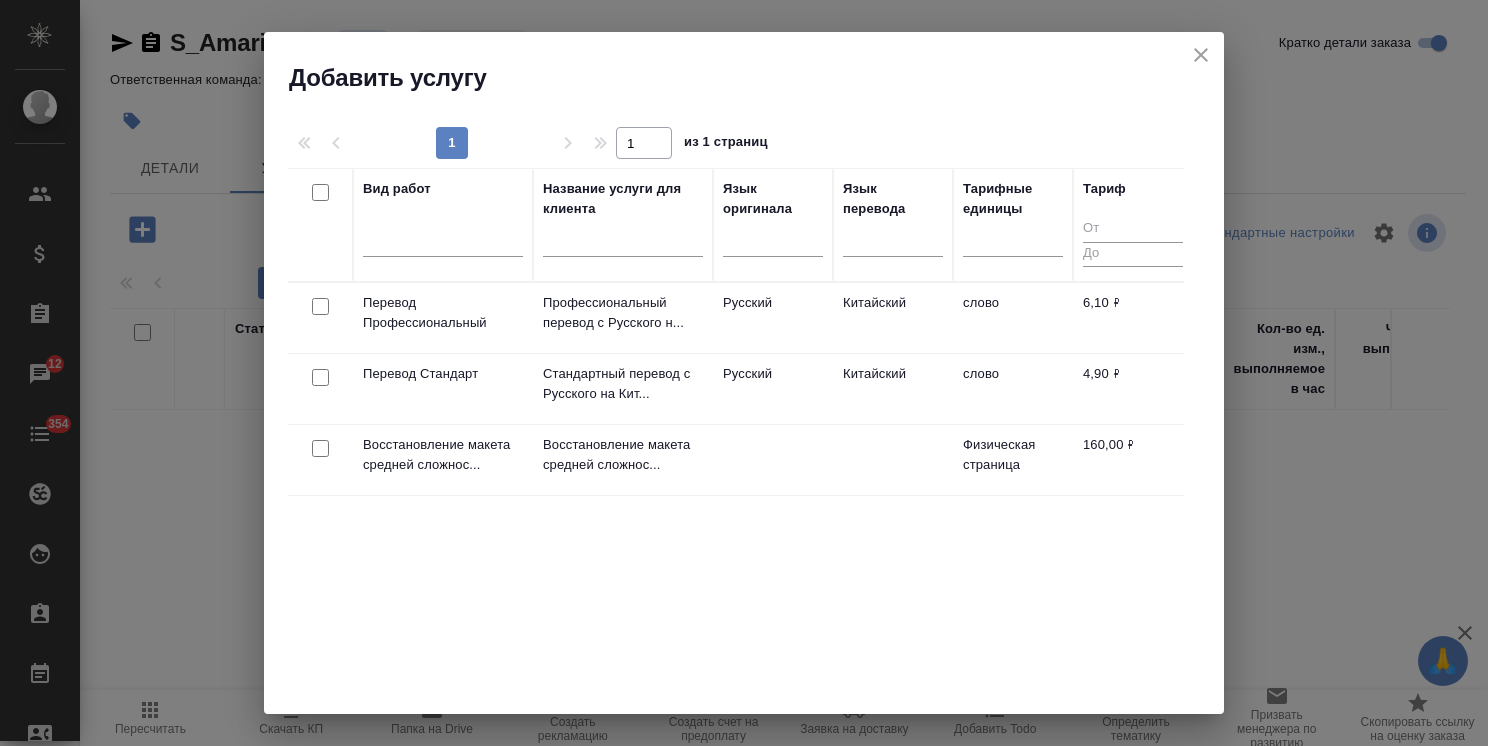 click at bounding box center (320, 307) 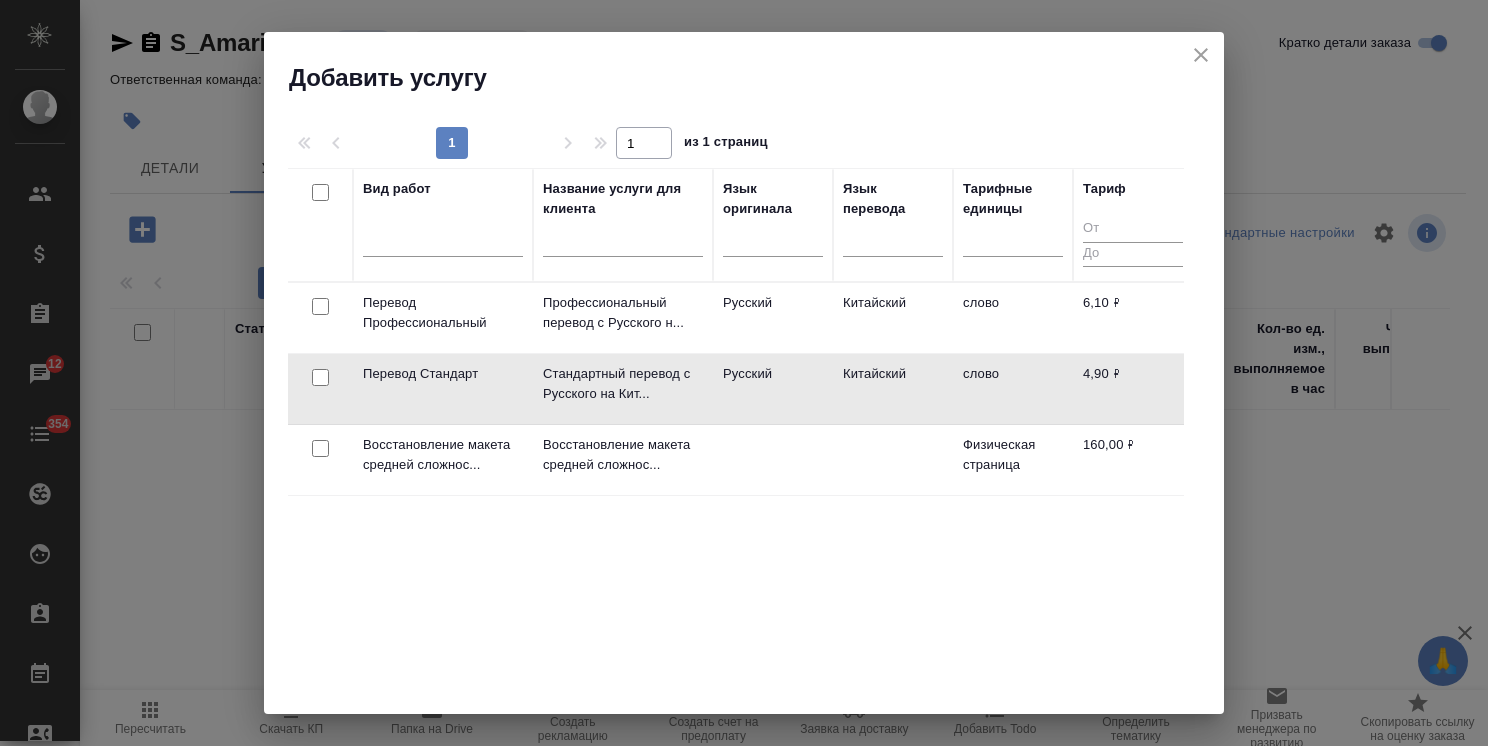 click at bounding box center (320, 307) 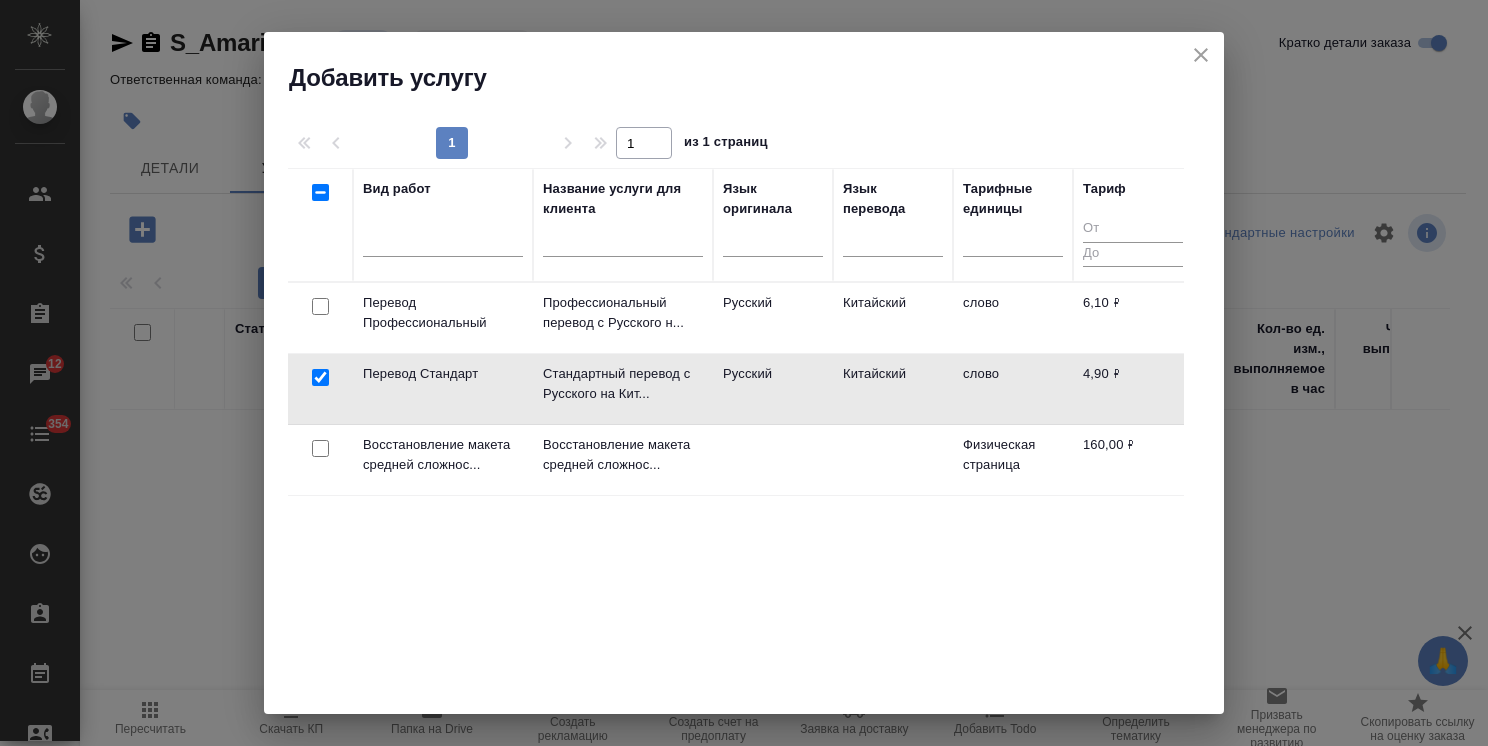 checkbox on "true" 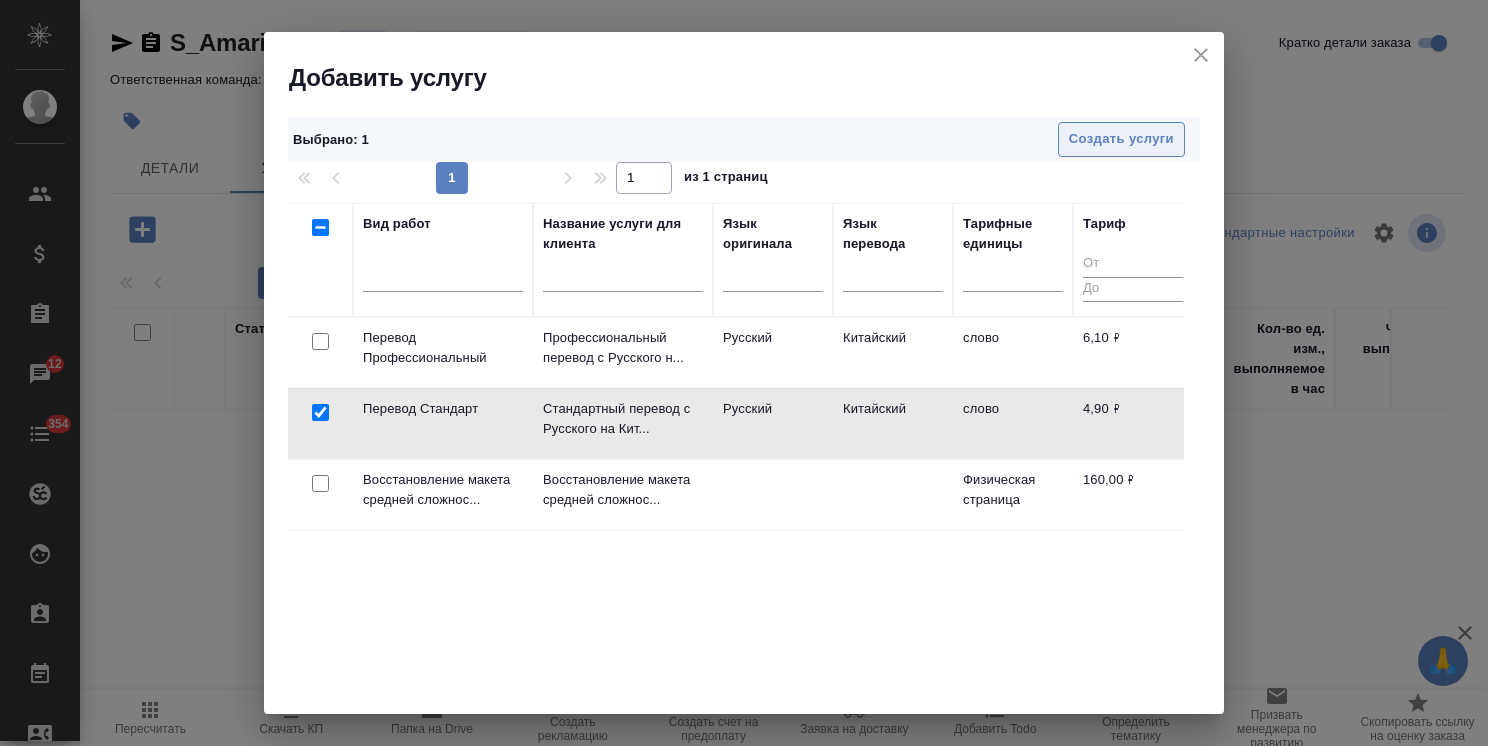 click on "Создать услуги" at bounding box center [1121, 139] 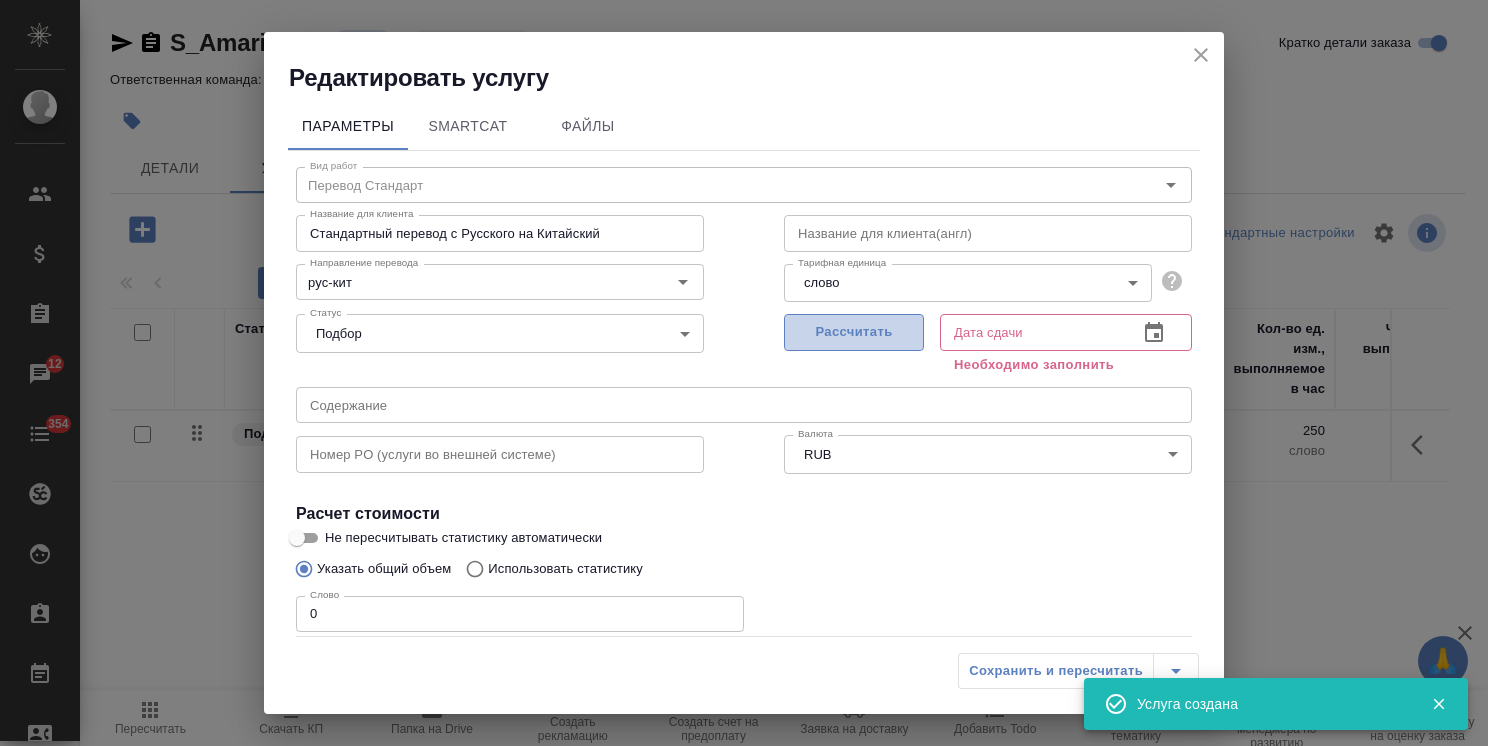 click on "Рассчитать" at bounding box center [854, 332] 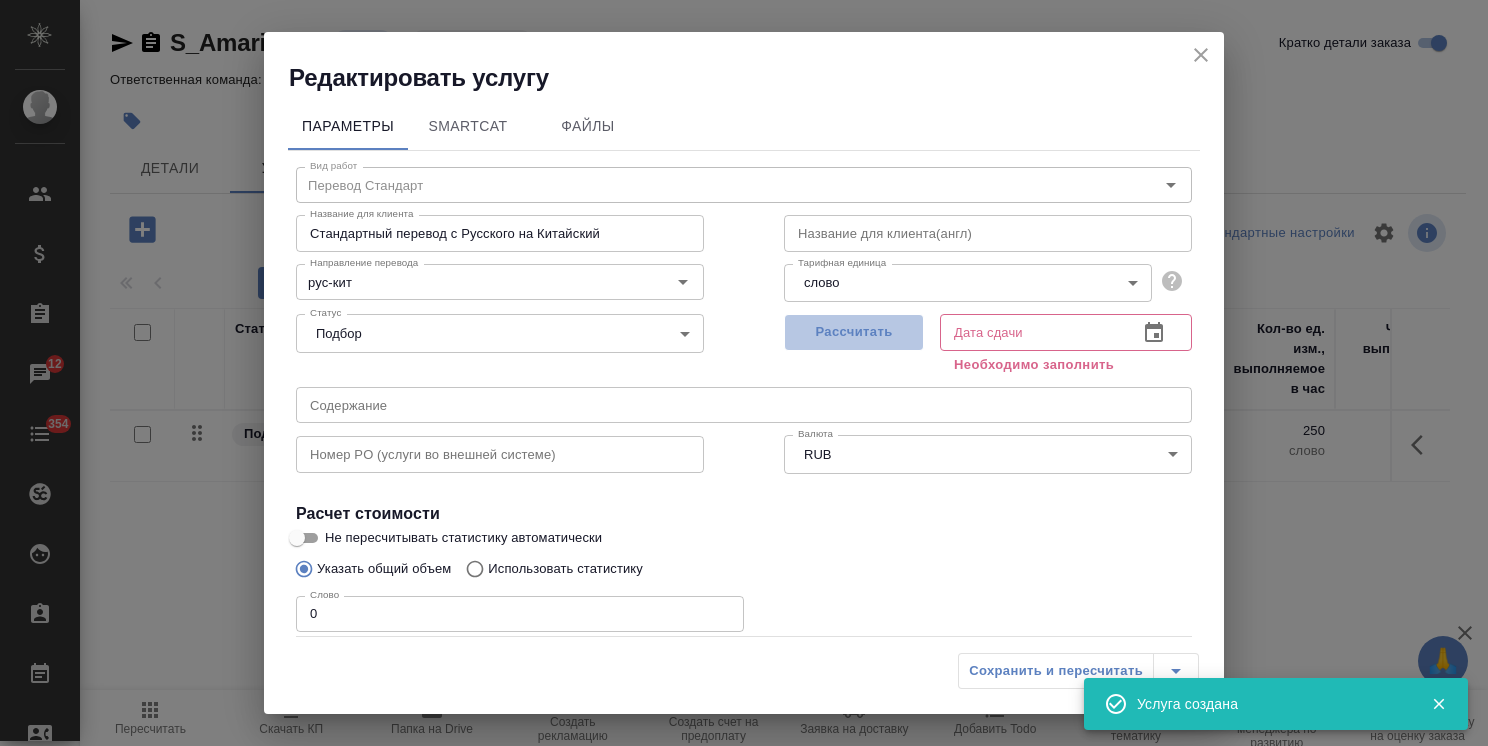 type on "07.08.2025 17:04" 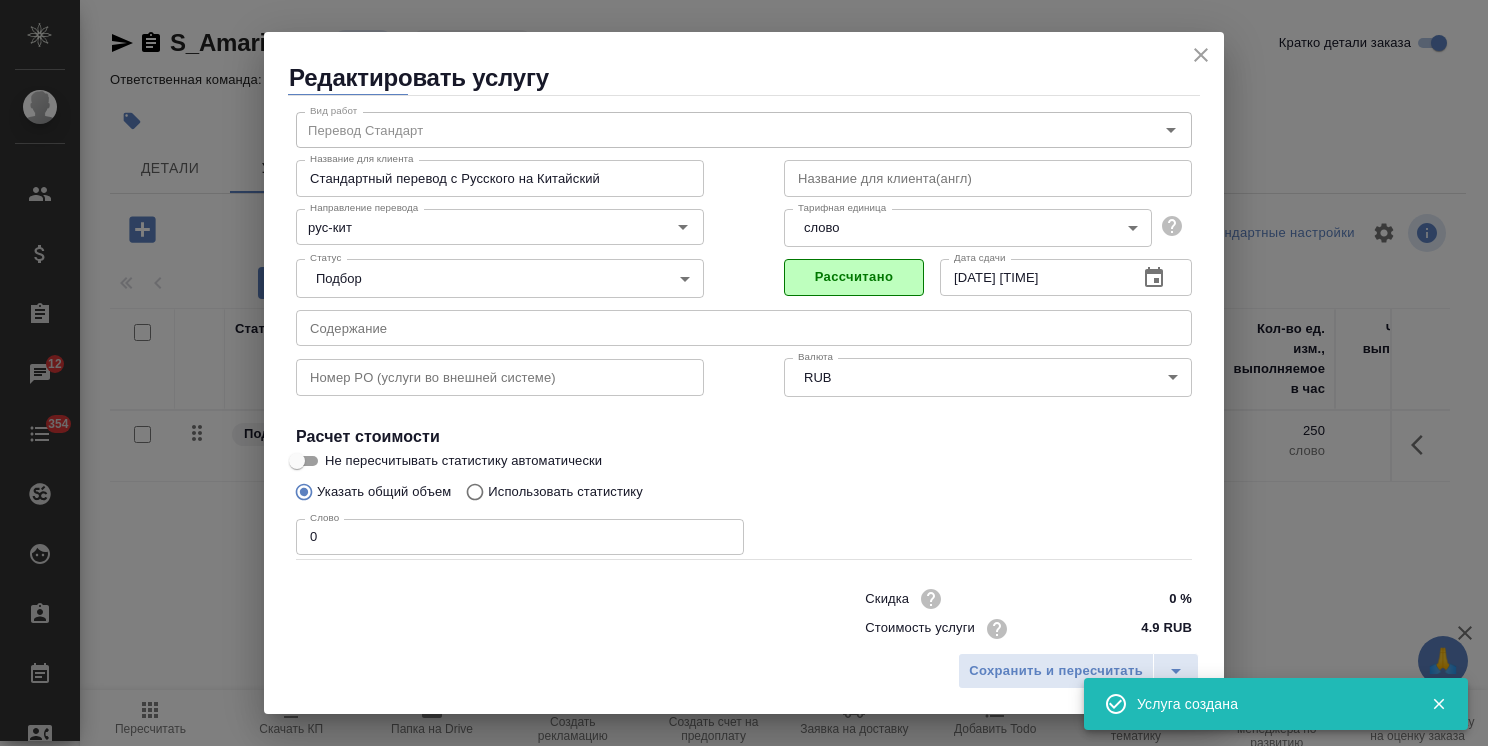 scroll, scrollTop: 97, scrollLeft: 0, axis: vertical 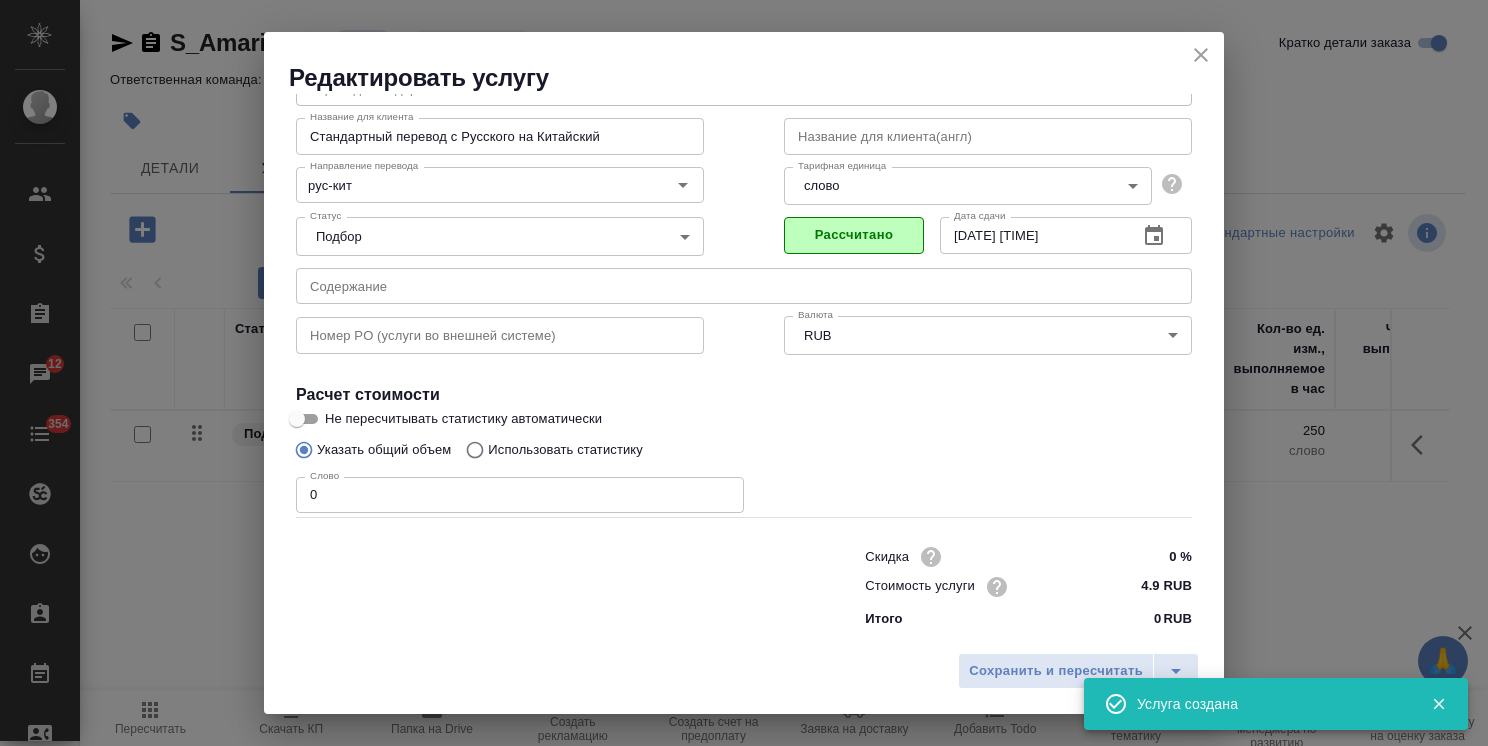 click on "4.9 RUB" at bounding box center (1154, 586) 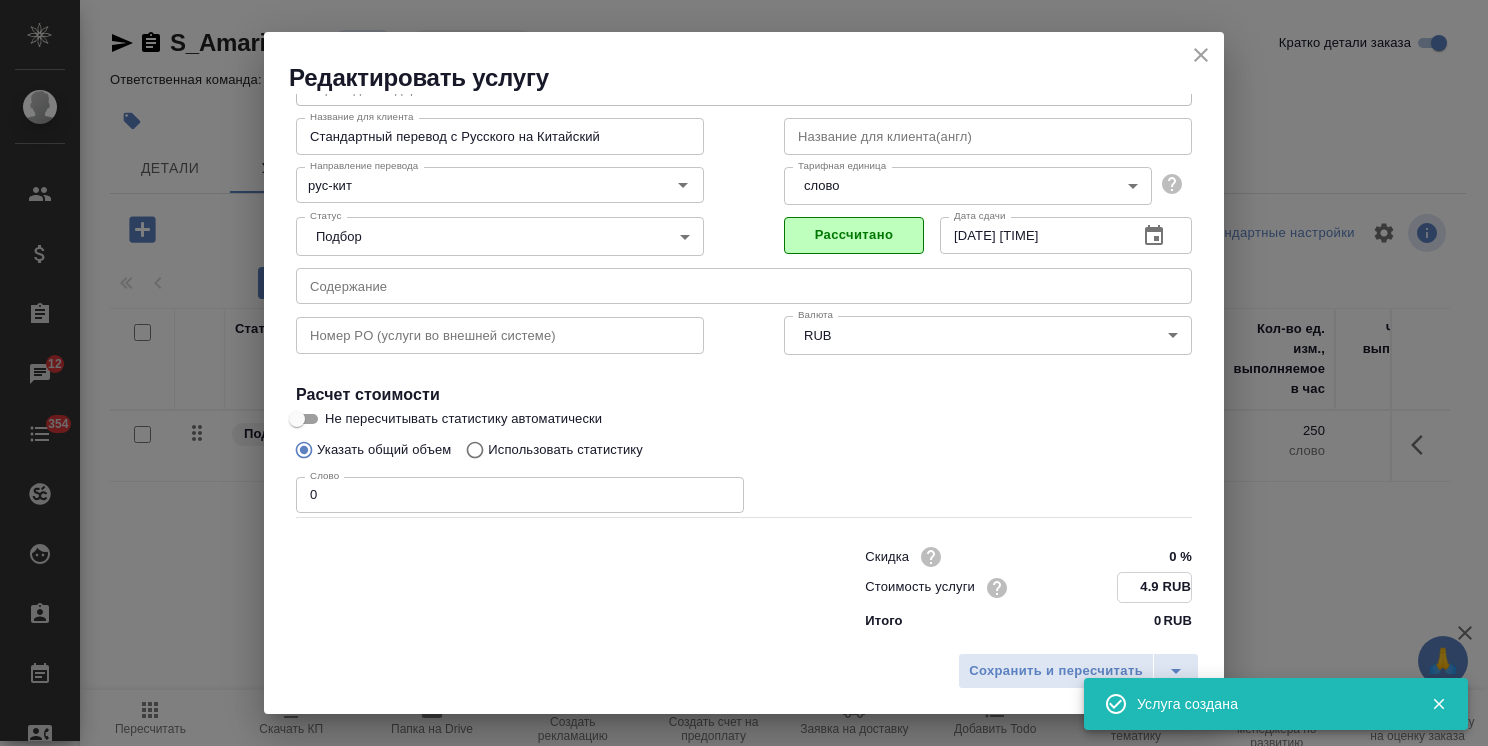 click on "4.9 RUB" at bounding box center (1154, 587) 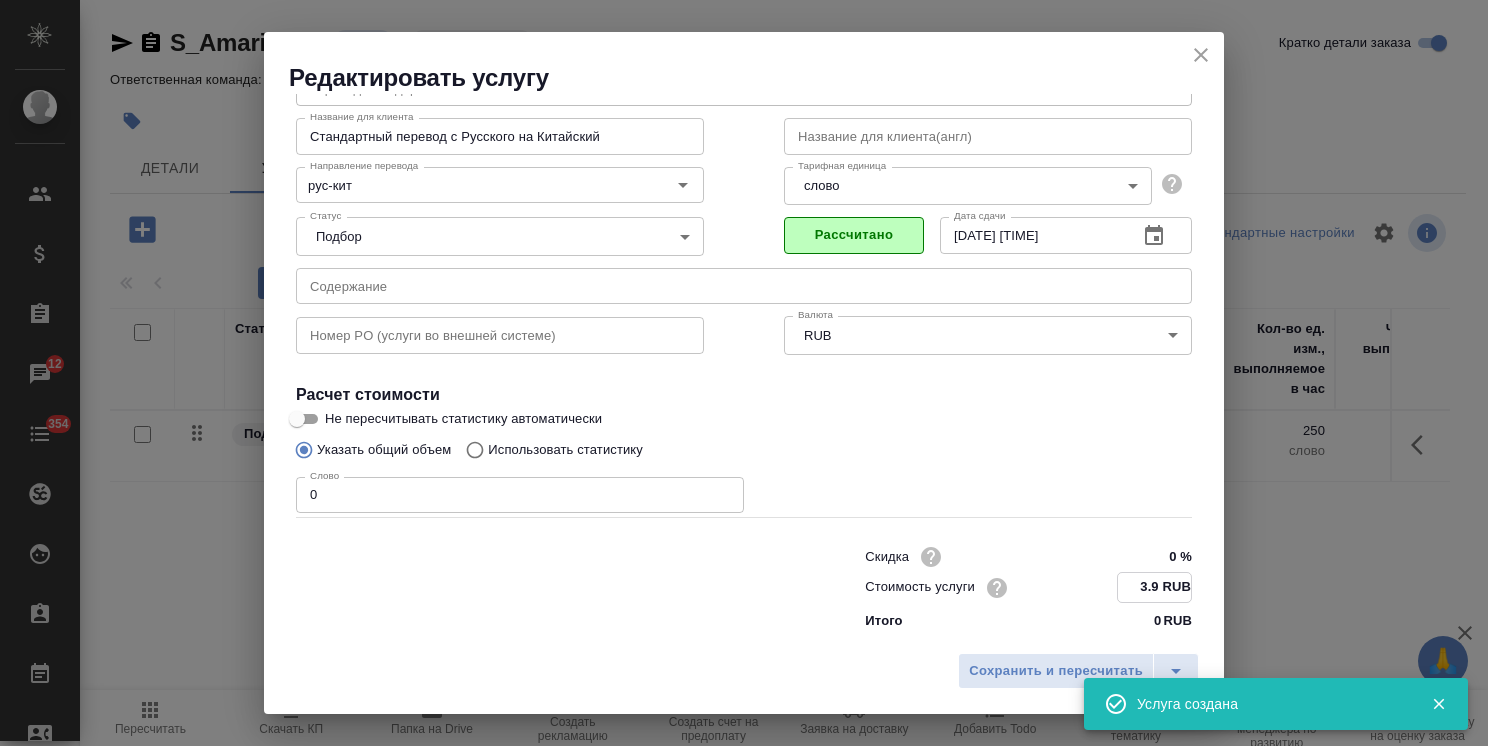 click on "3.9 RUB" at bounding box center (1154, 587) 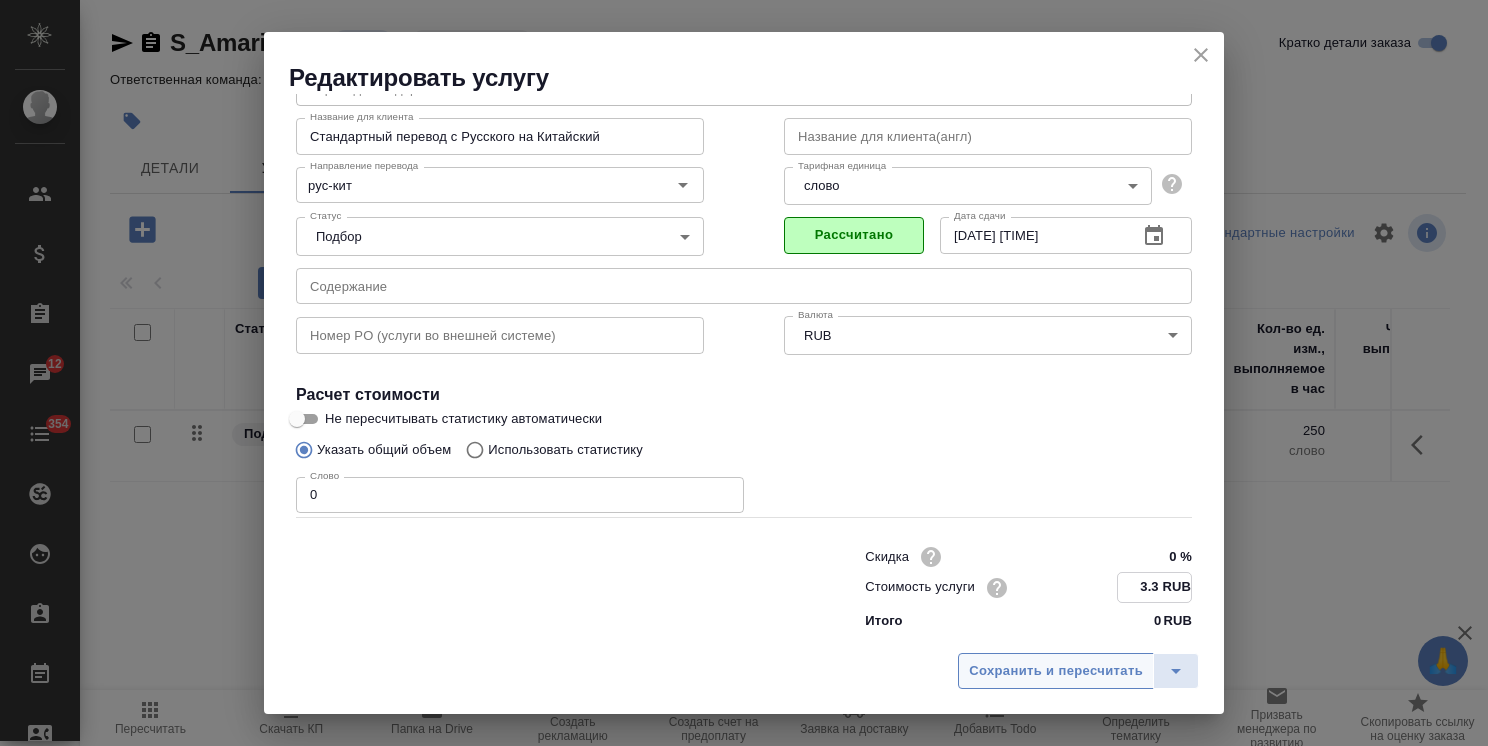type on "3.3 RUB" 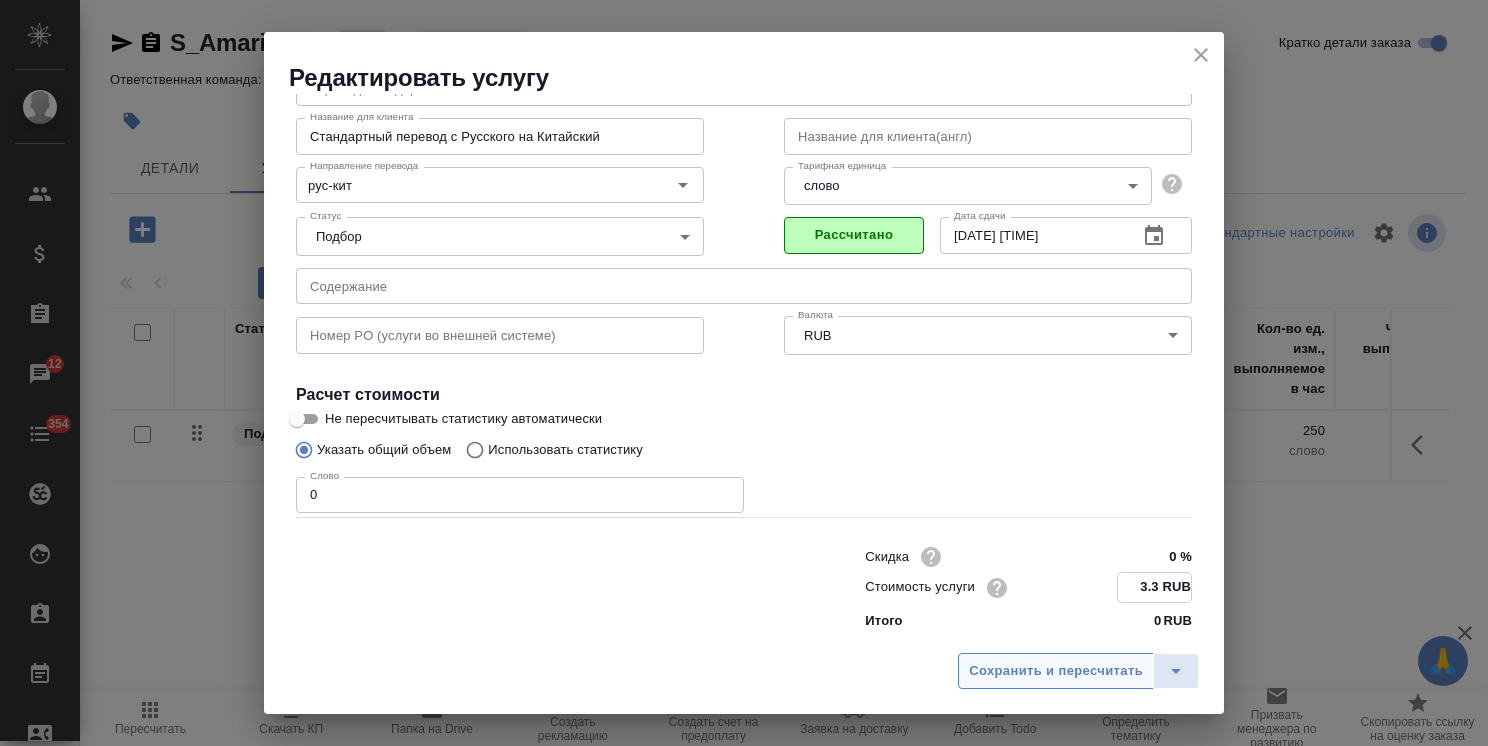 click on "Сохранить и пересчитать" at bounding box center (1056, 671) 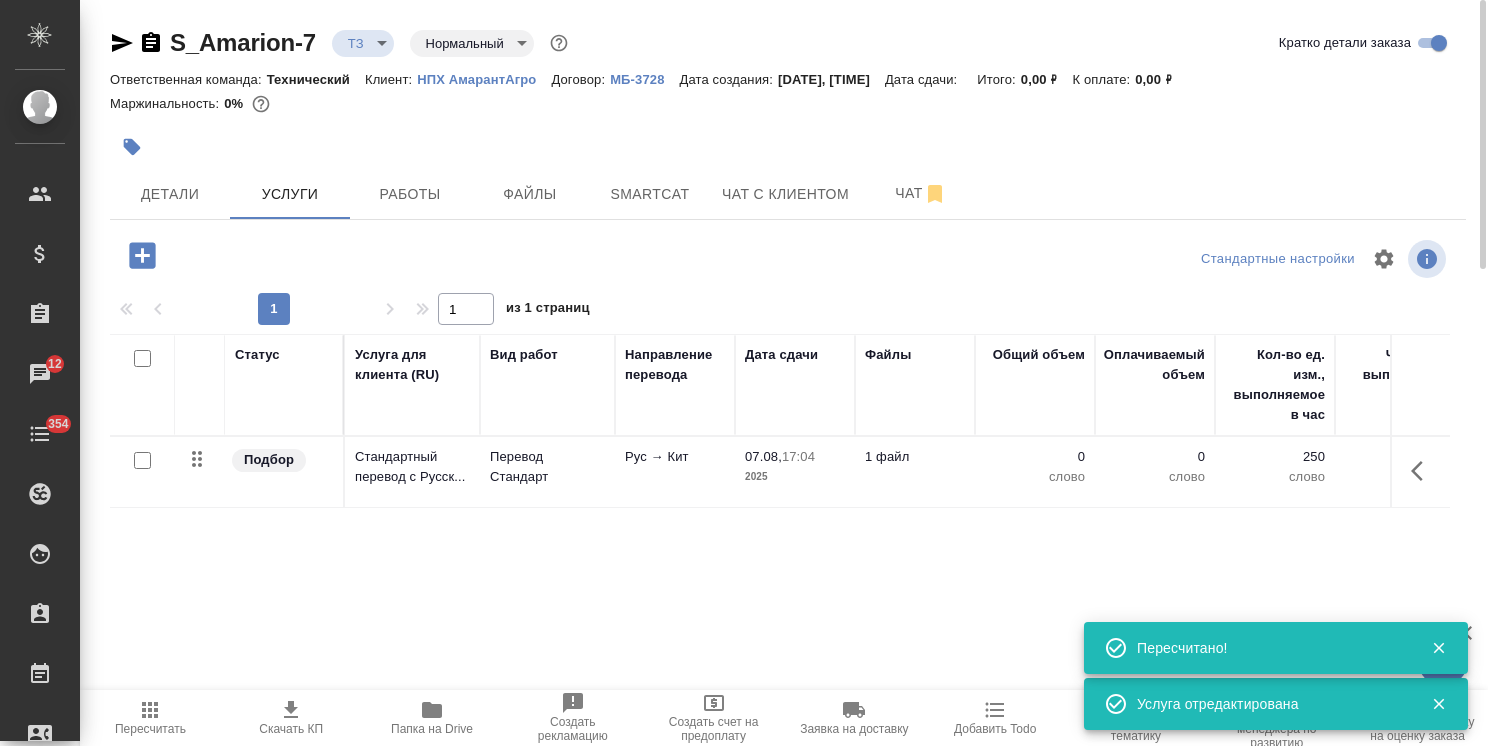 click on "Рус → Кит" at bounding box center (675, 472) 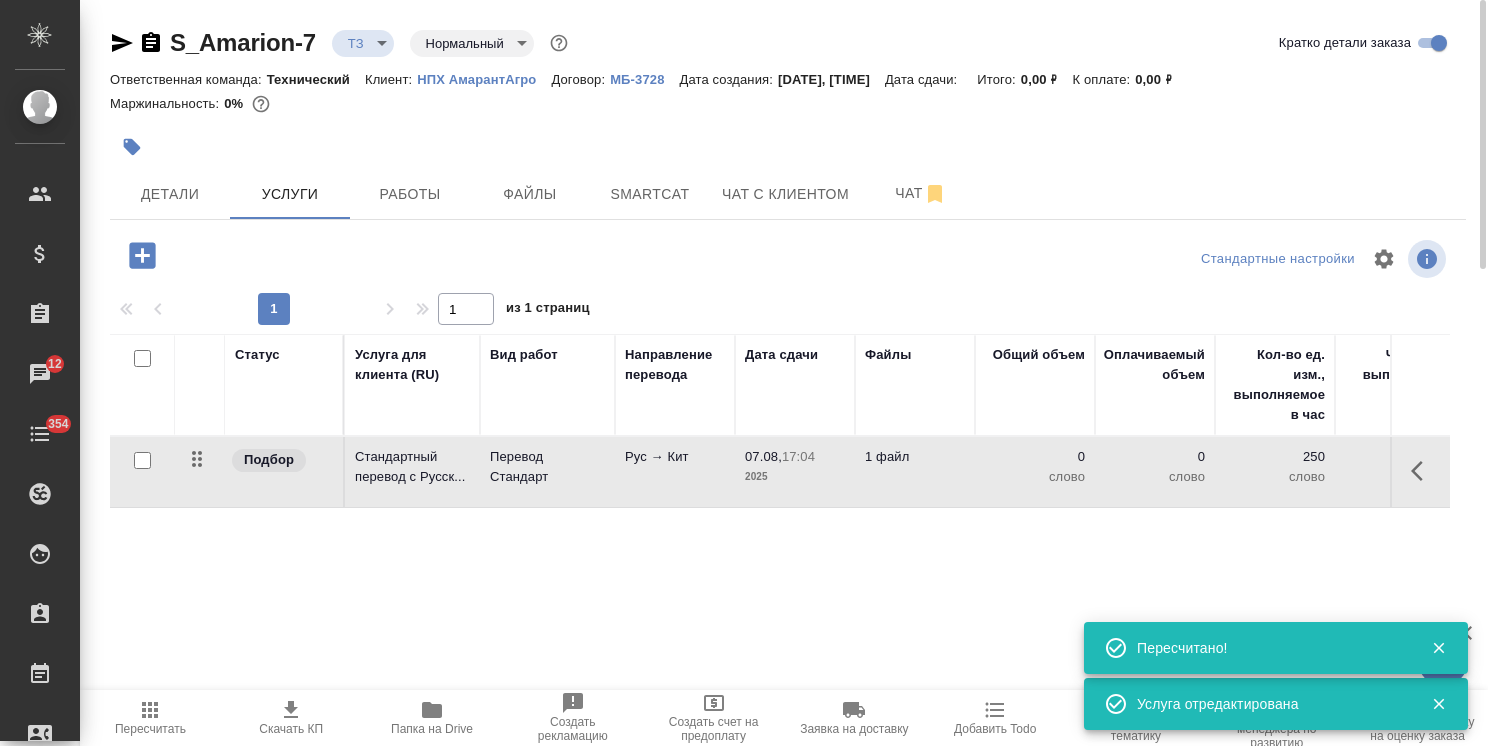 click on "Перевод Стандарт" at bounding box center [547, 467] 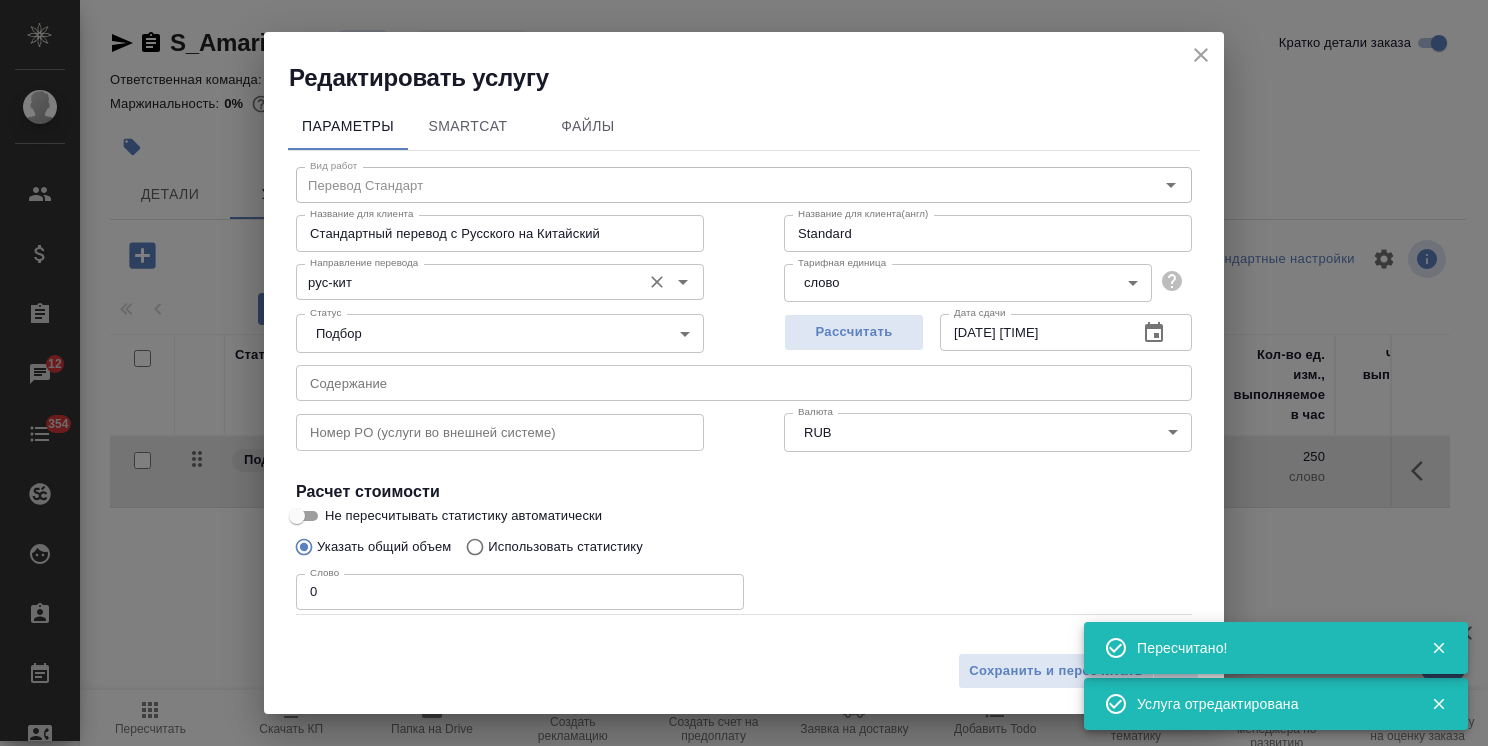 click on "рус-кит" at bounding box center [466, 282] 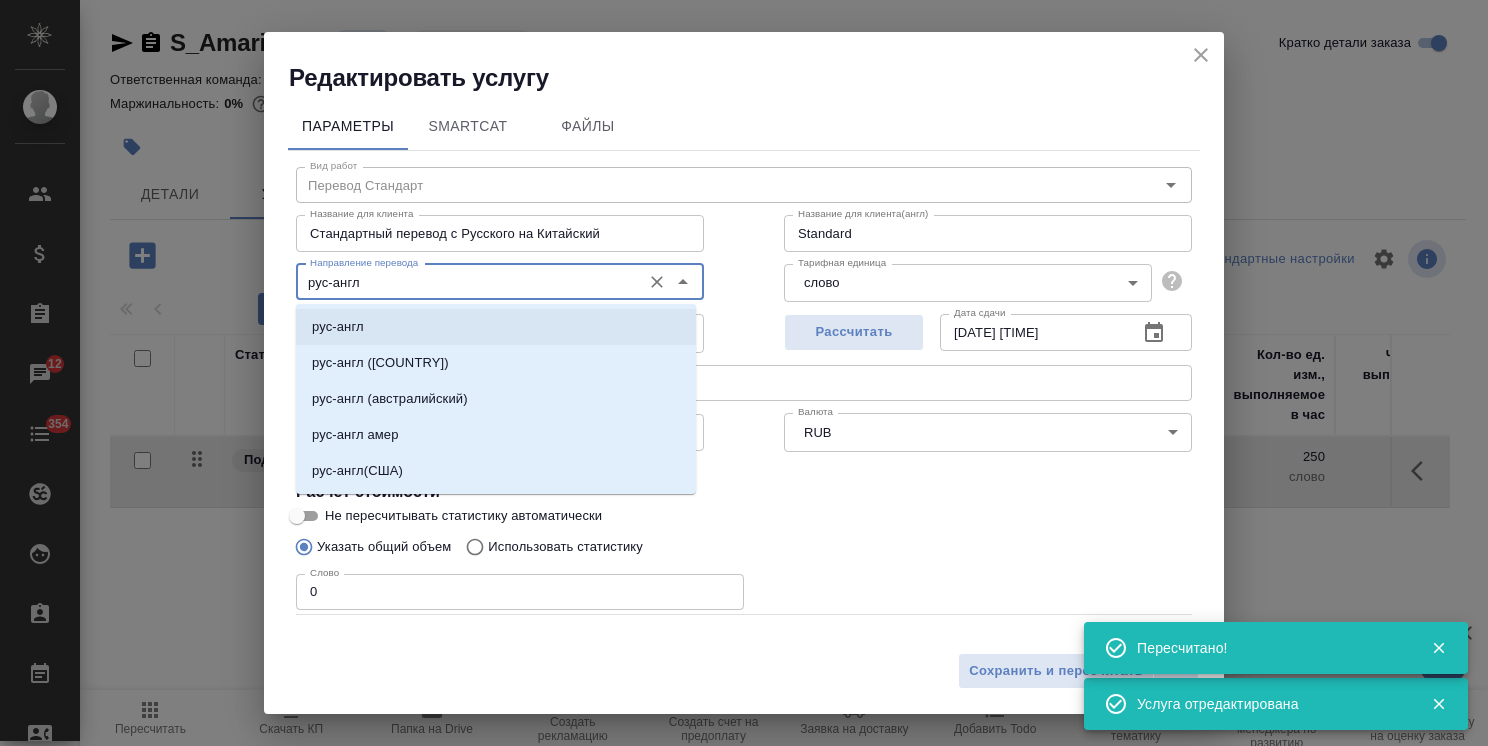 click on "рус-англ" at bounding box center [496, 327] 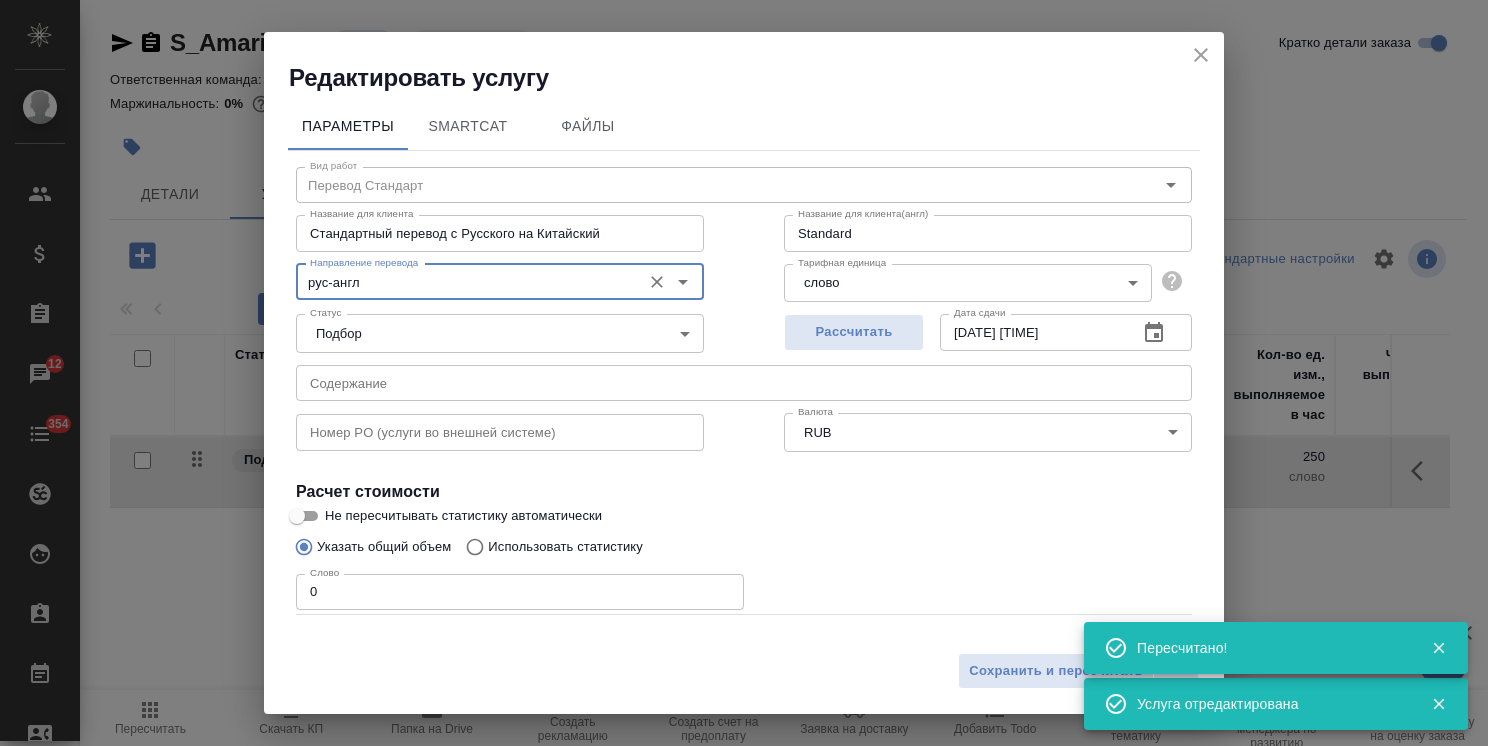 type on "рус-англ" 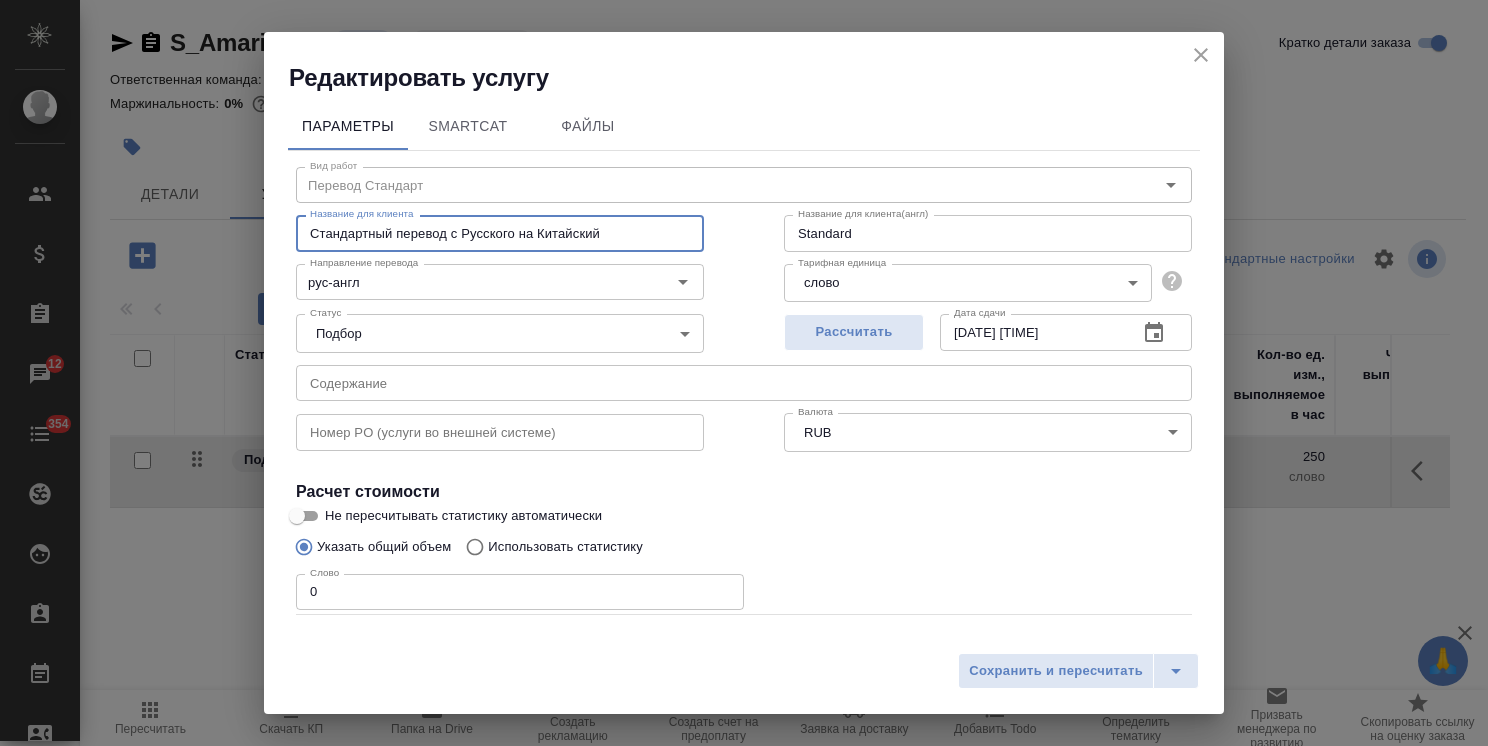 drag, startPoint x: 636, startPoint y: 222, endPoint x: 538, endPoint y: 242, distance: 100.02 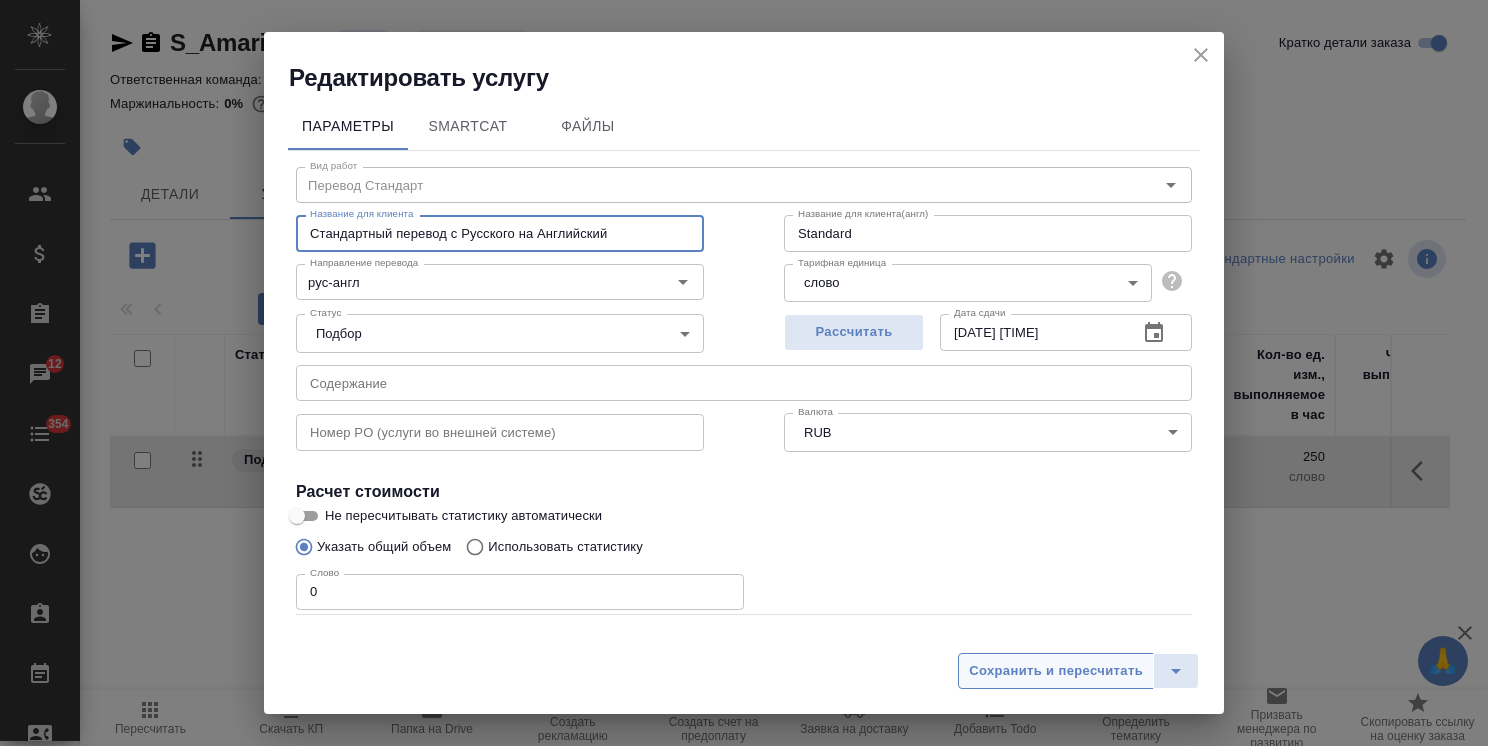 type on "Стандартный перевод с Русского на Английский" 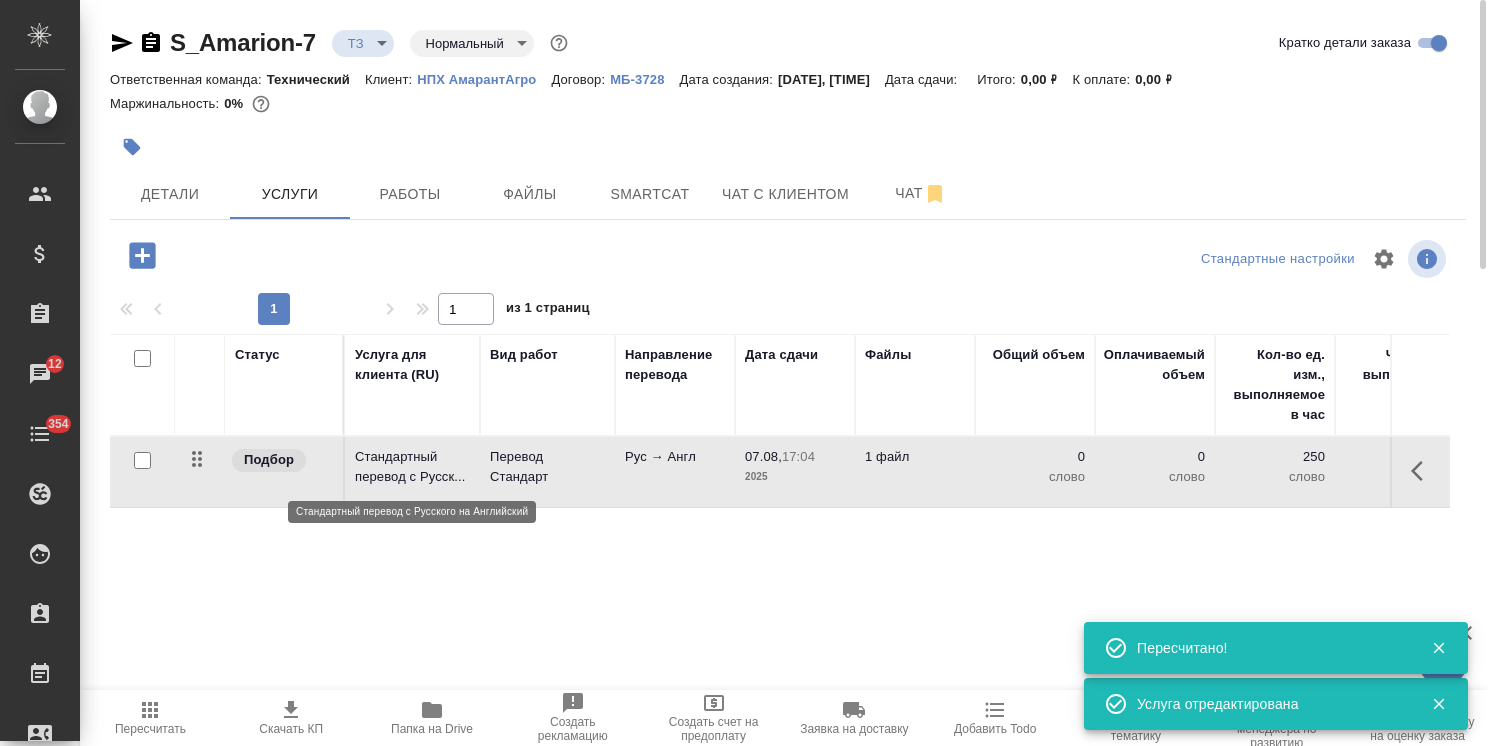 click on "Стандартный перевод с Русск..." at bounding box center (412, 467) 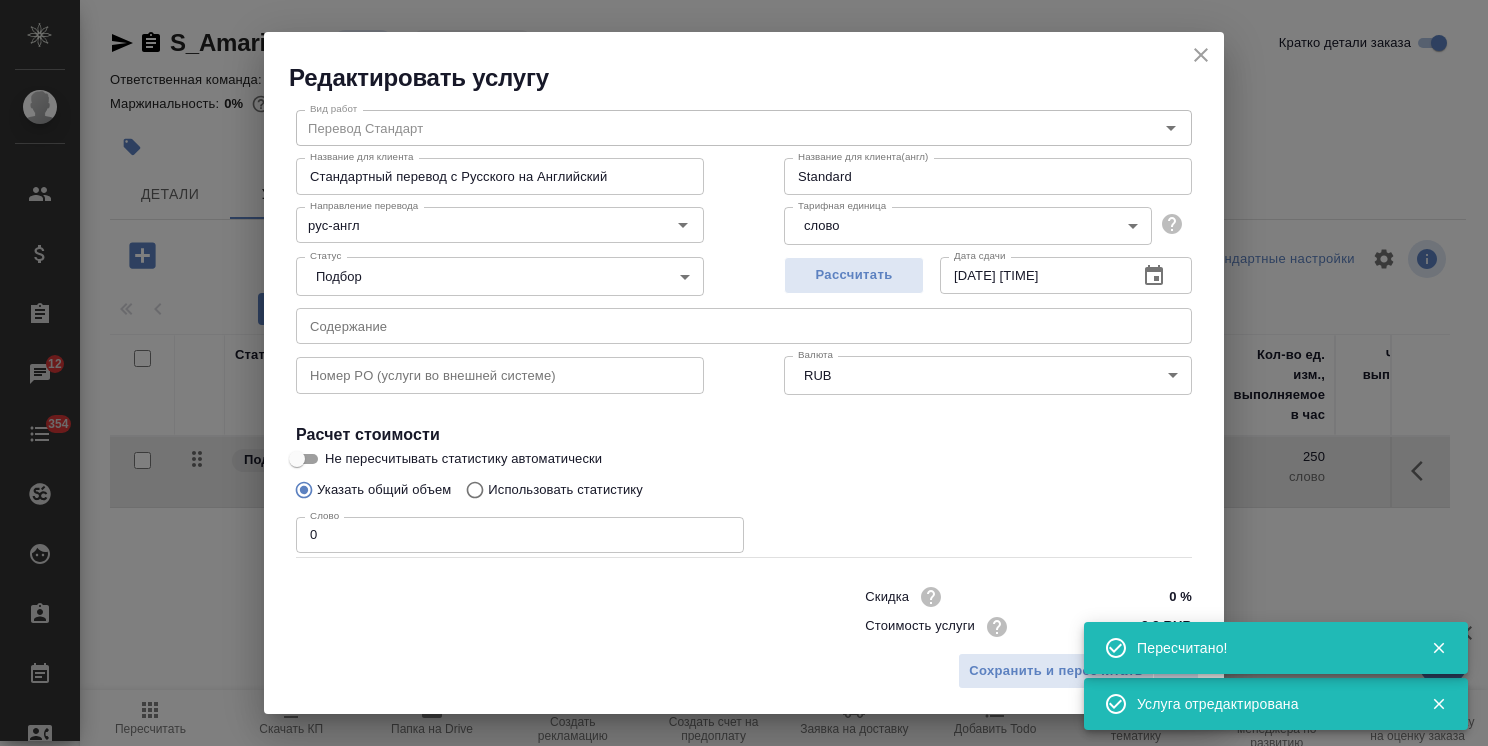 scroll, scrollTop: 97, scrollLeft: 0, axis: vertical 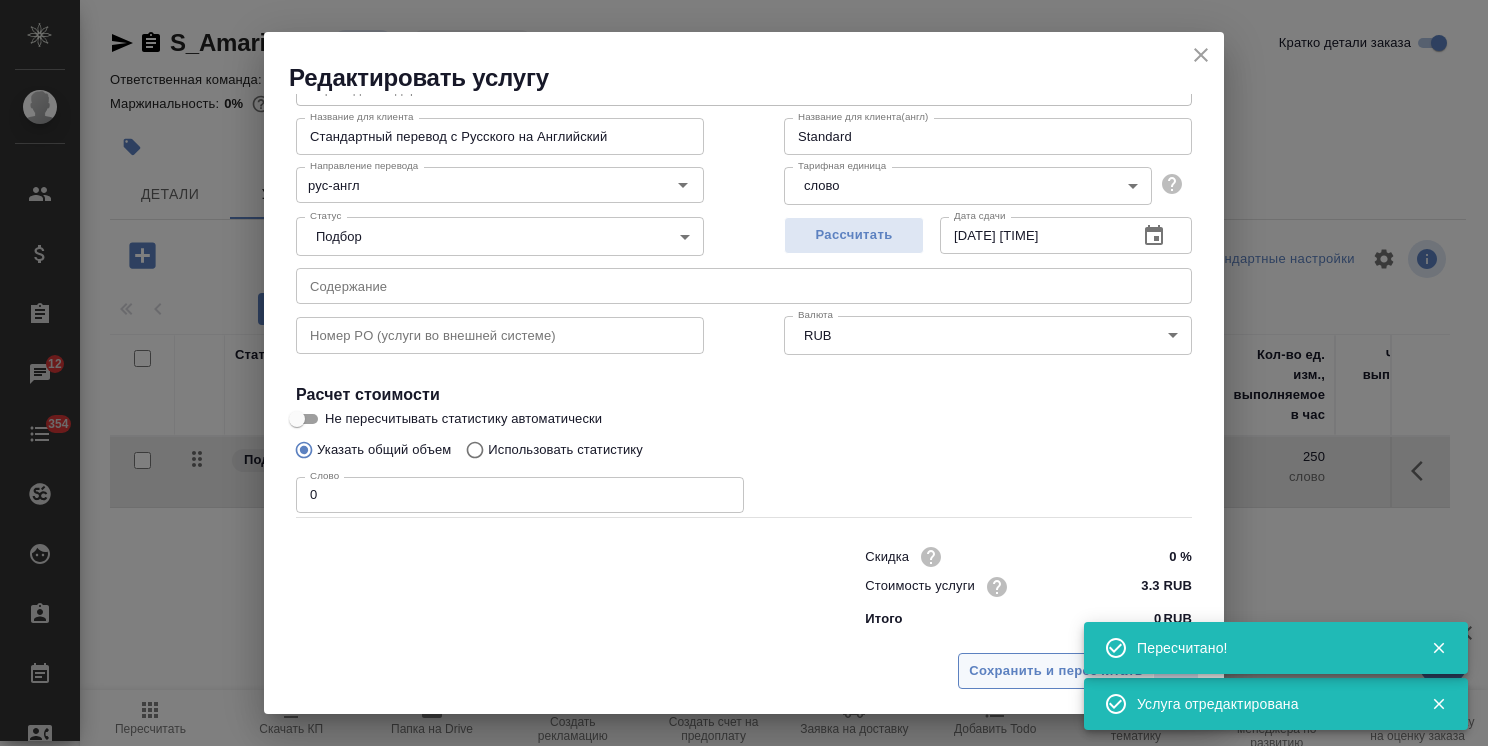 click on "Сохранить и пересчитать" at bounding box center [1056, 671] 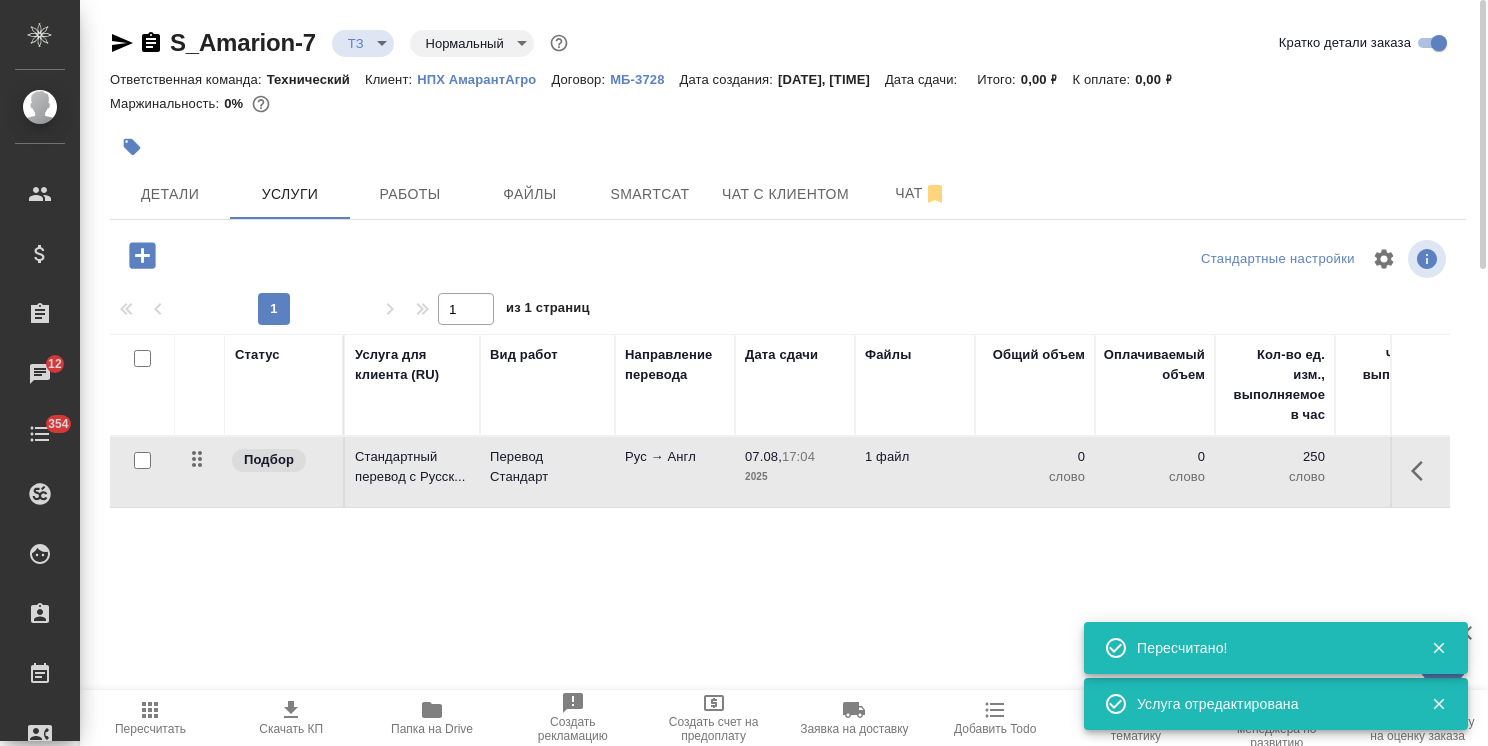 click 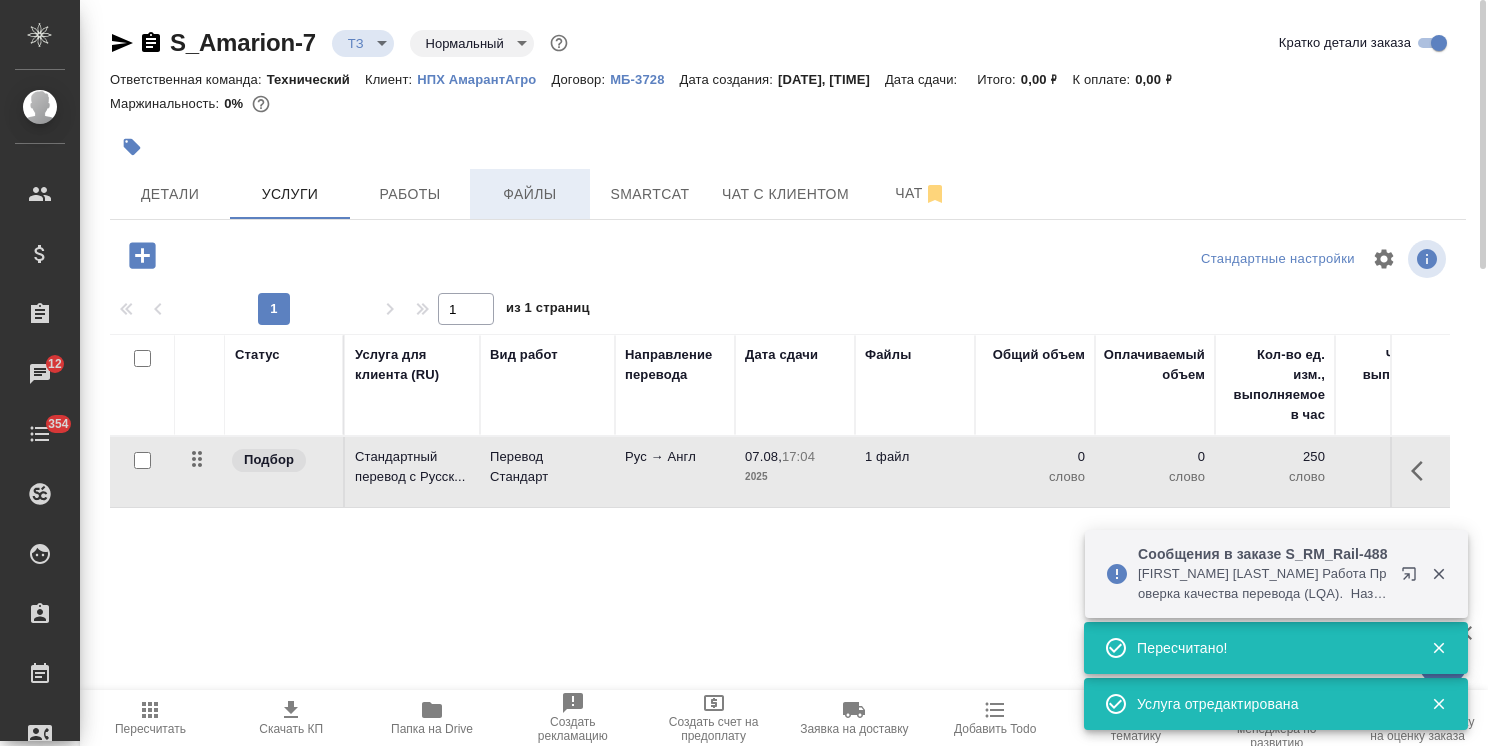 click on "Файлы" at bounding box center [530, 194] 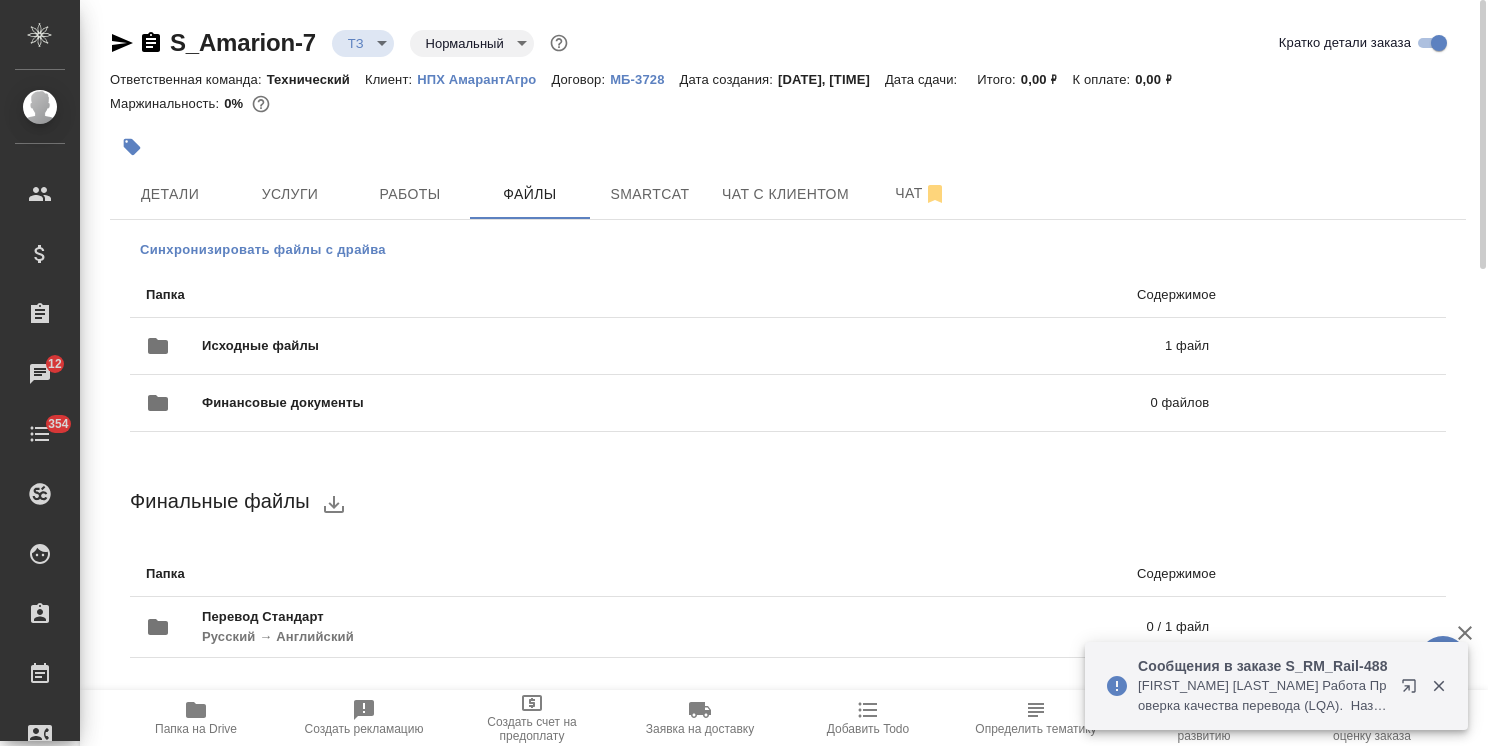click on "Синхронизировать файлы с драйва" at bounding box center [263, 250] 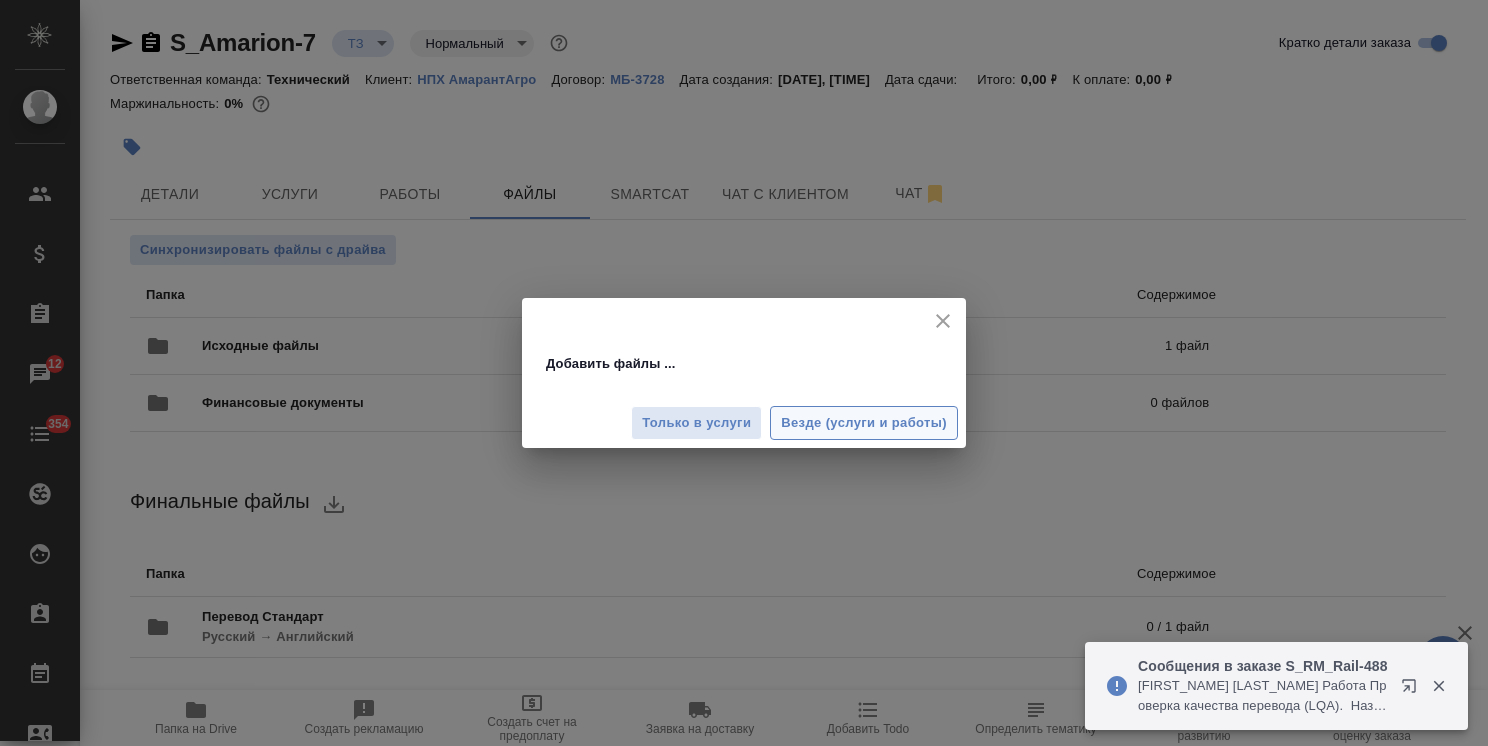 click on "Везде (услуги и работы)" at bounding box center (864, 423) 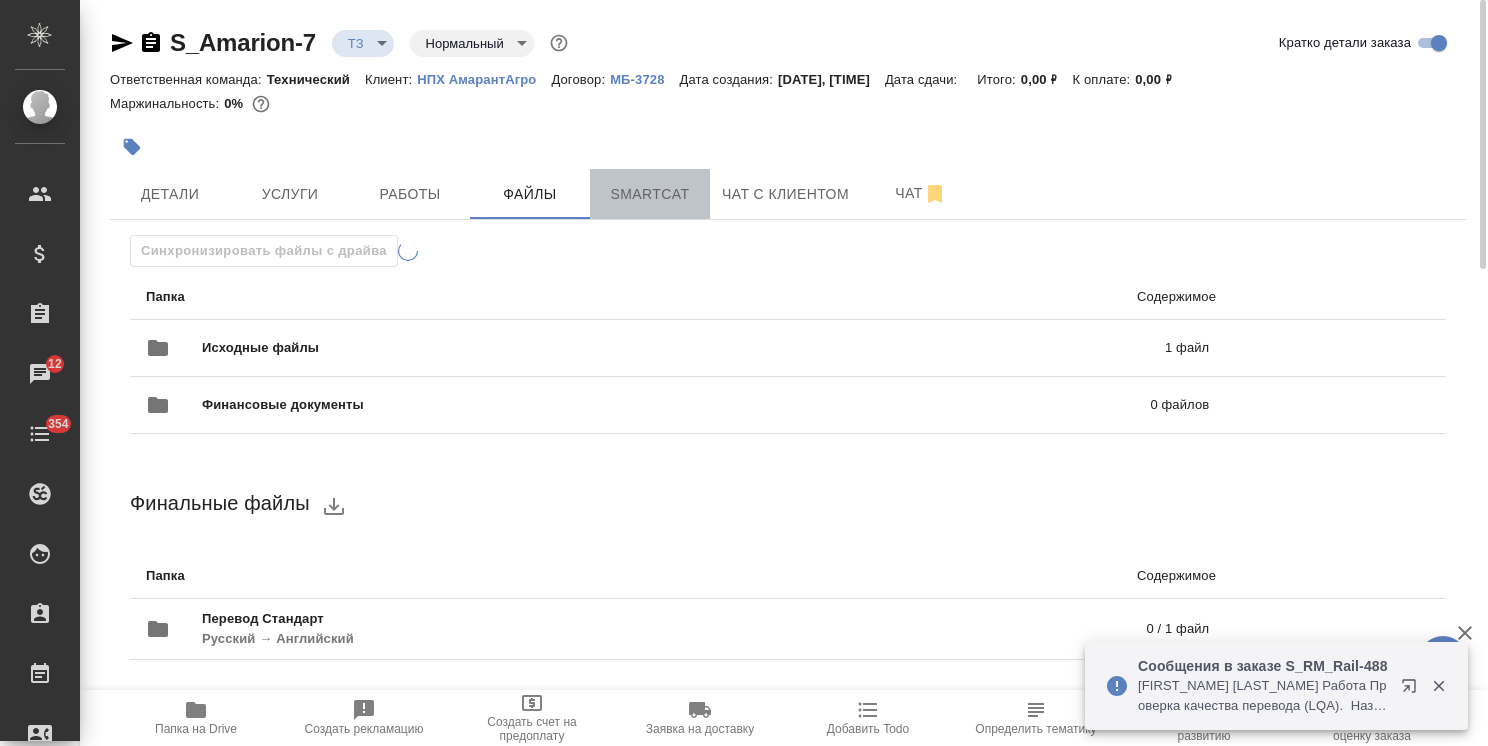 click on "Smartcat" at bounding box center (650, 194) 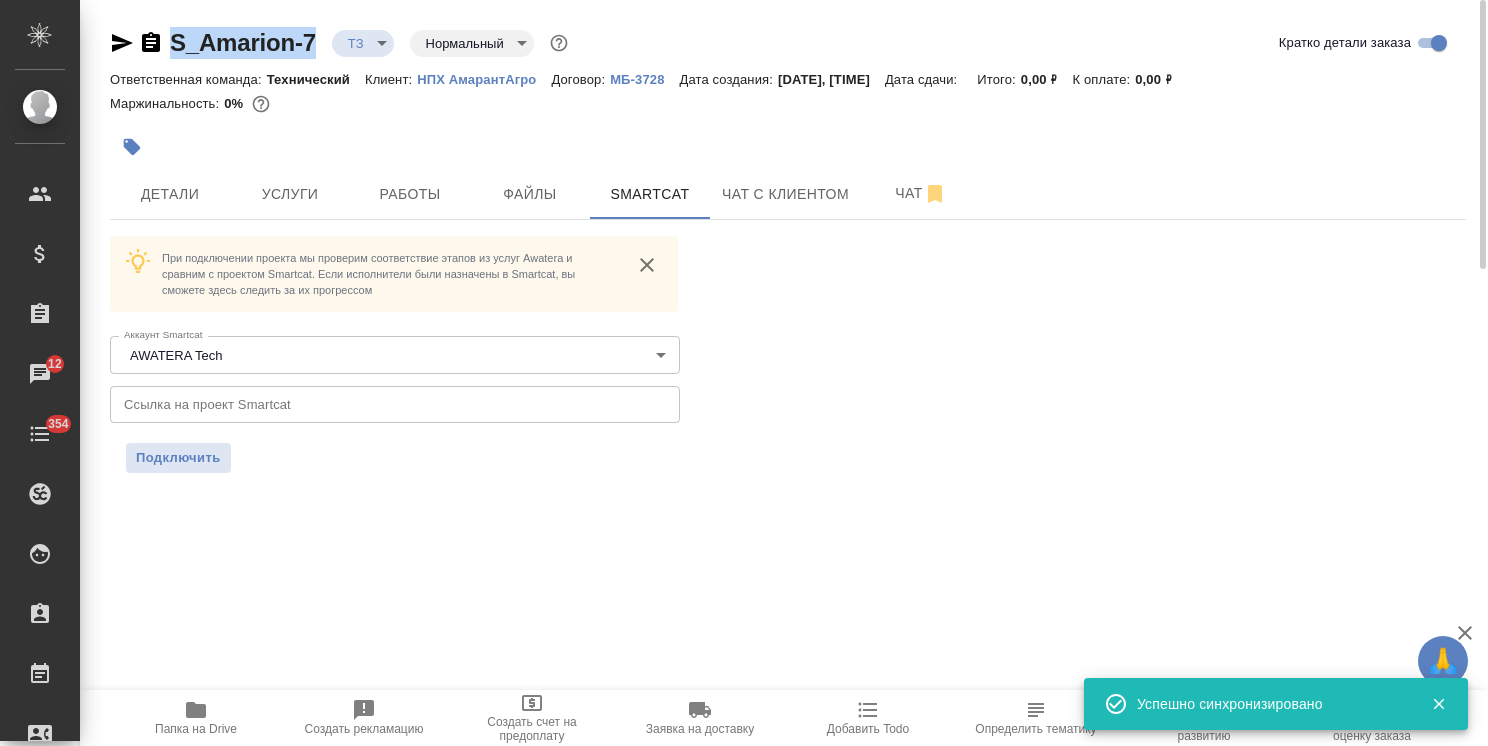 drag, startPoint x: 321, startPoint y: 22, endPoint x: 162, endPoint y: 26, distance: 159.05031 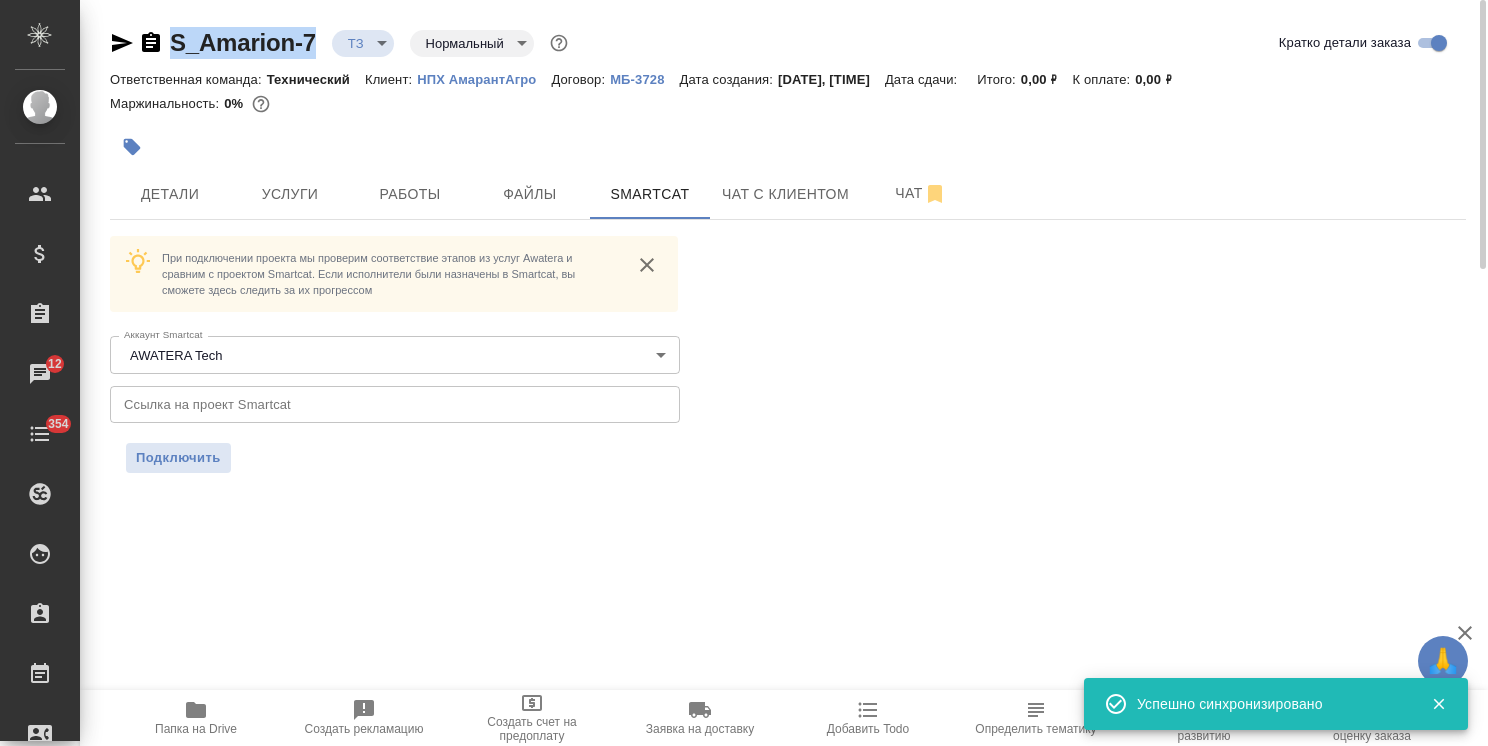 copy on "S_Amarion-7" 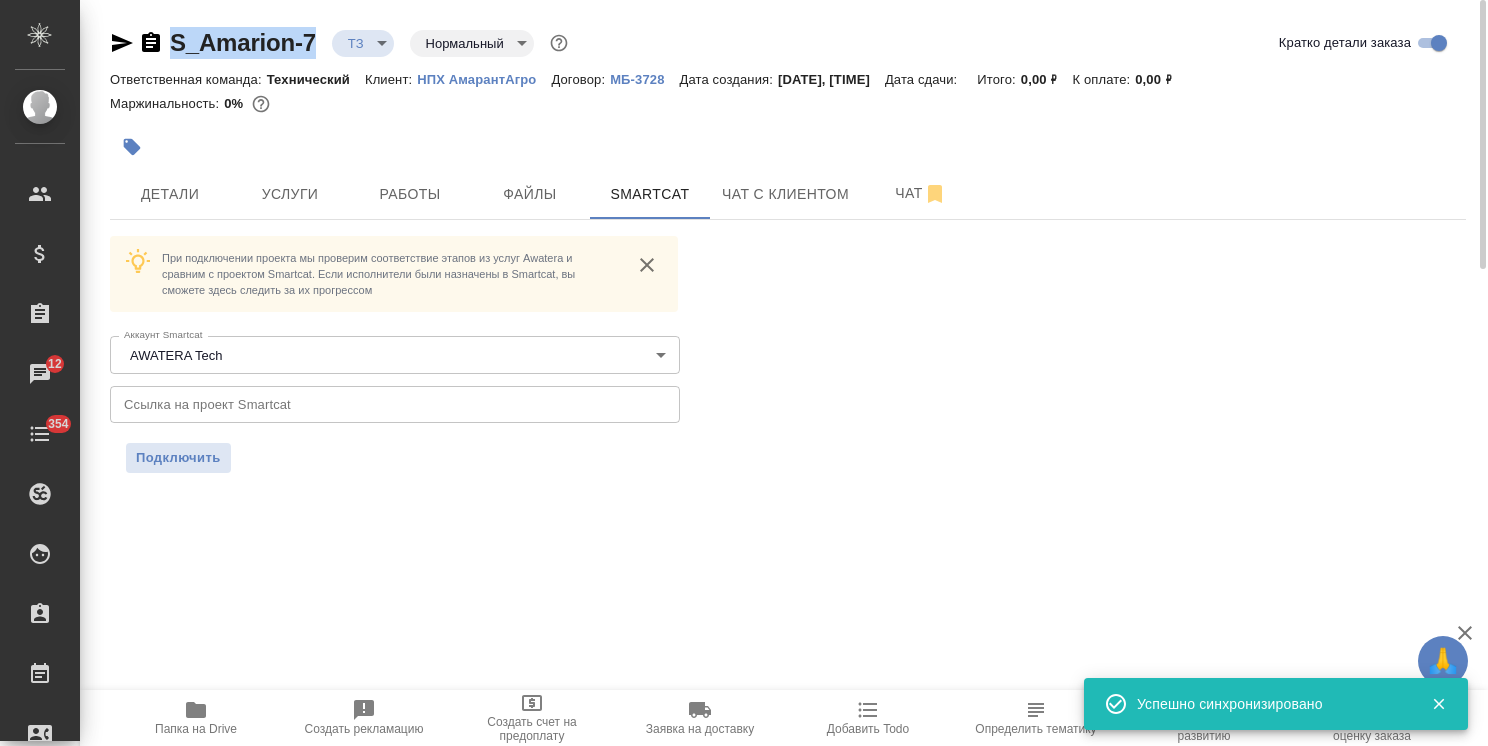 click at bounding box center (395, 404) 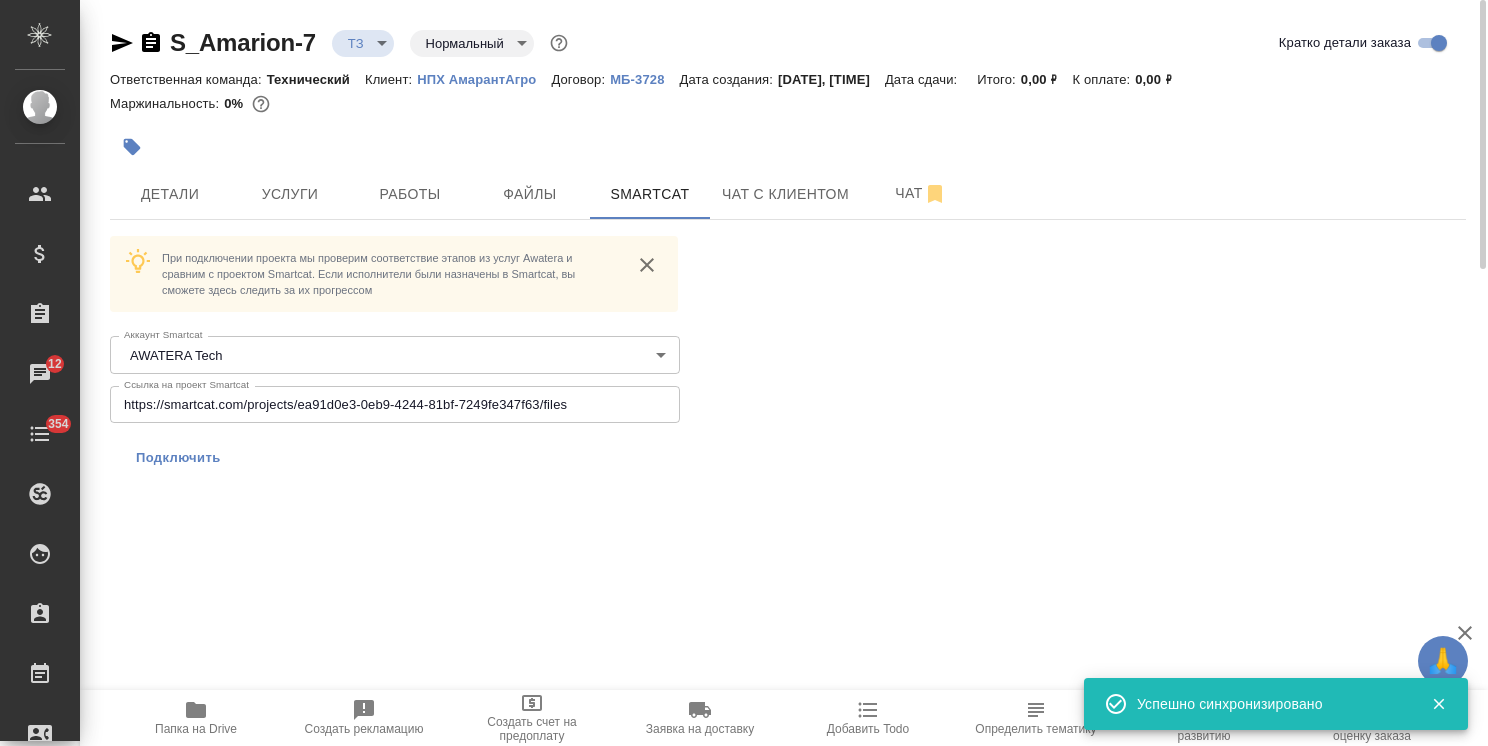 click on "Подключить" at bounding box center [178, 458] 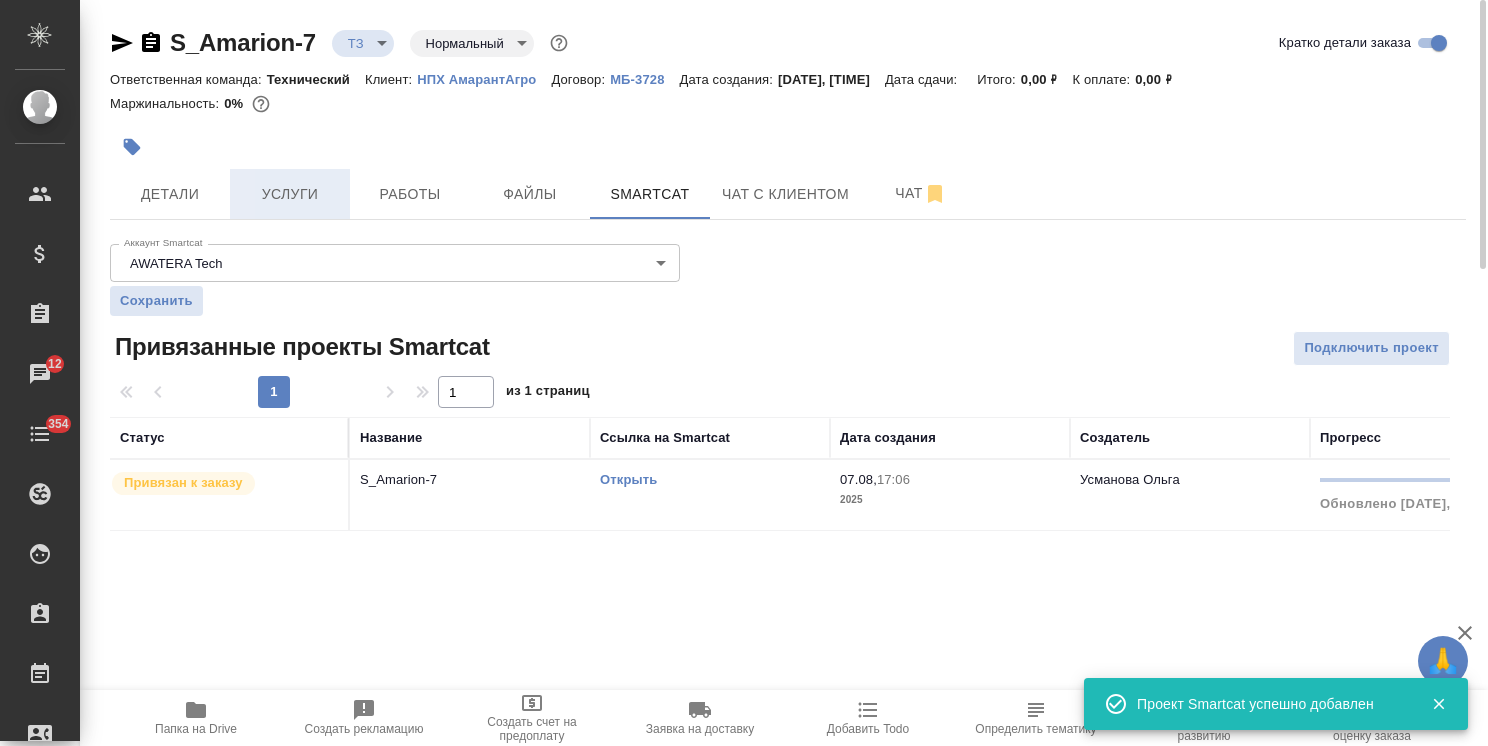 click on "Услуги" at bounding box center (290, 194) 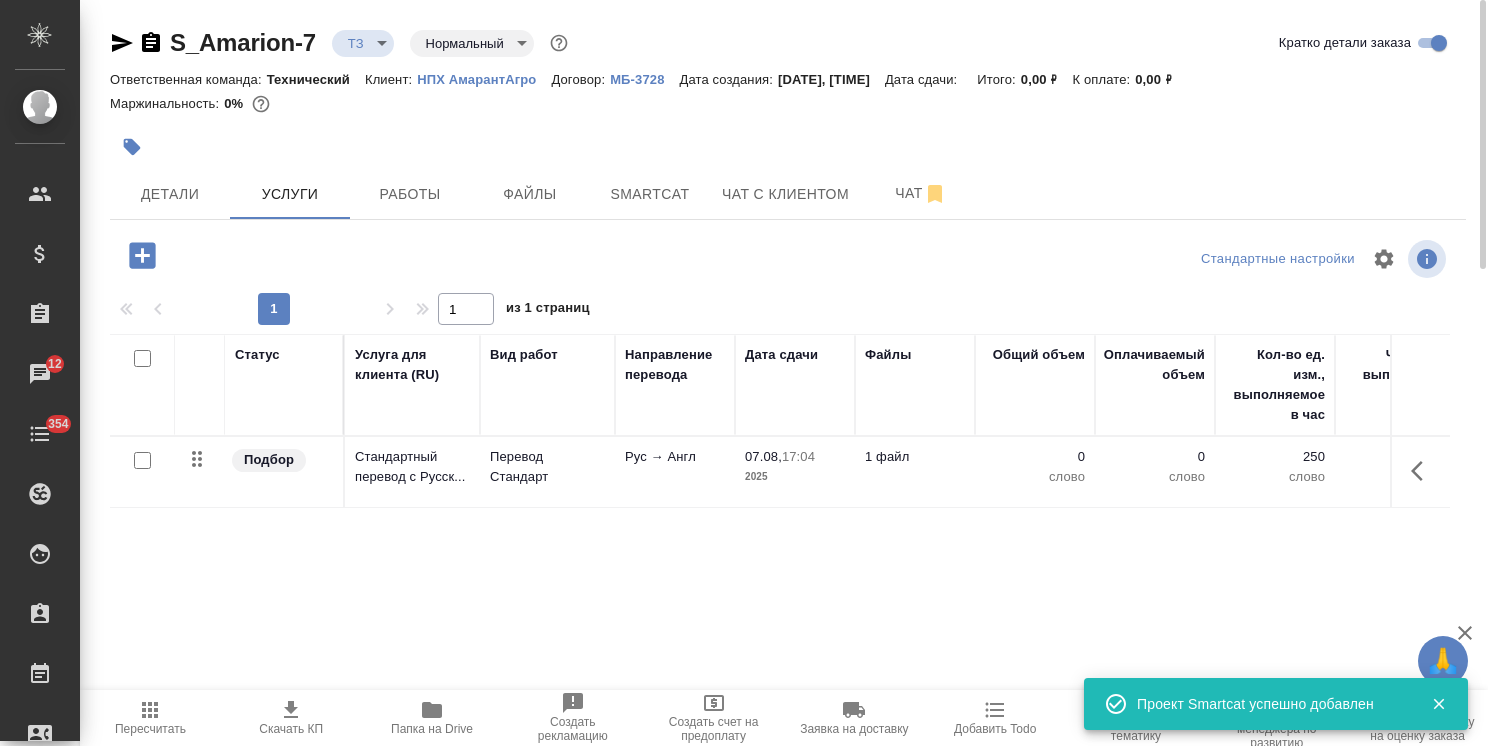 click on "Пересчитать" at bounding box center [150, 717] 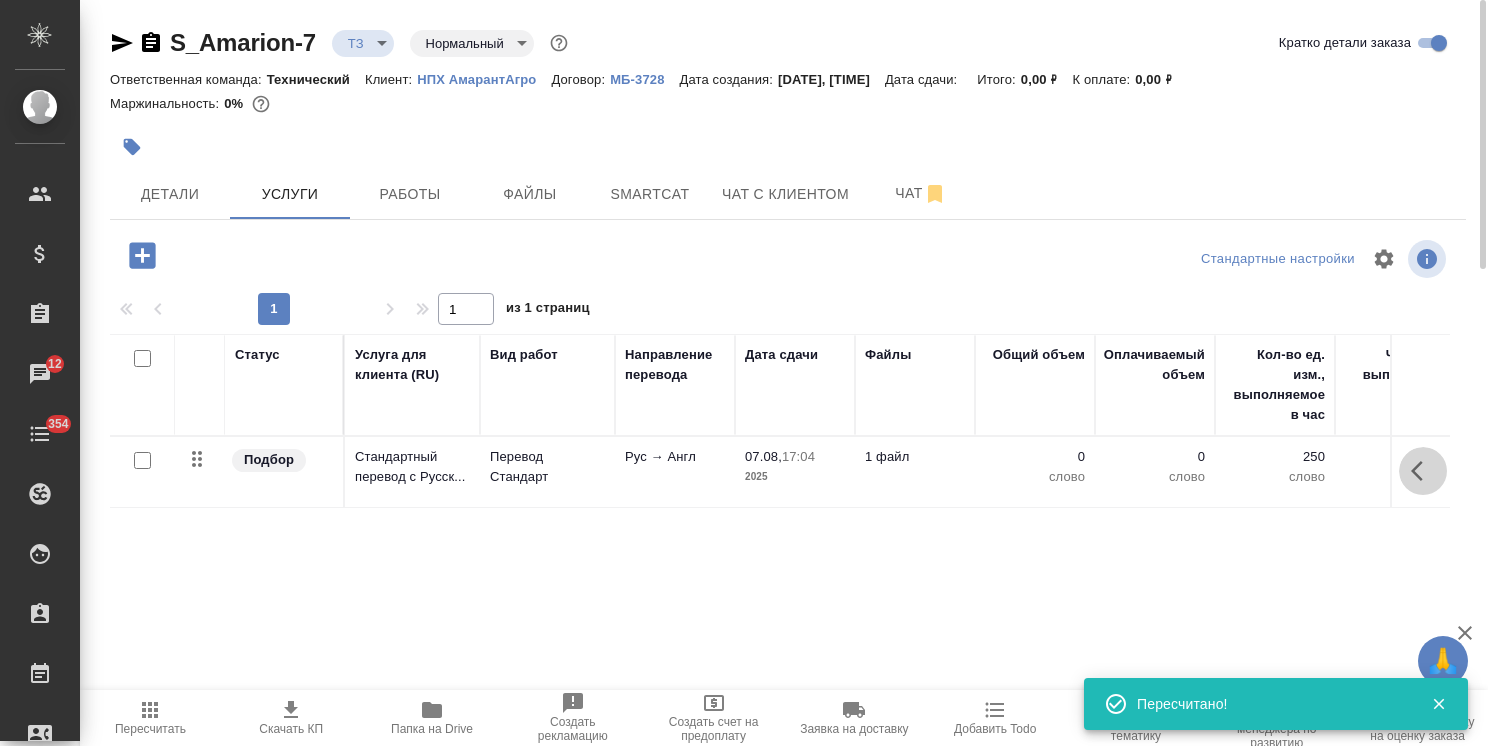 click 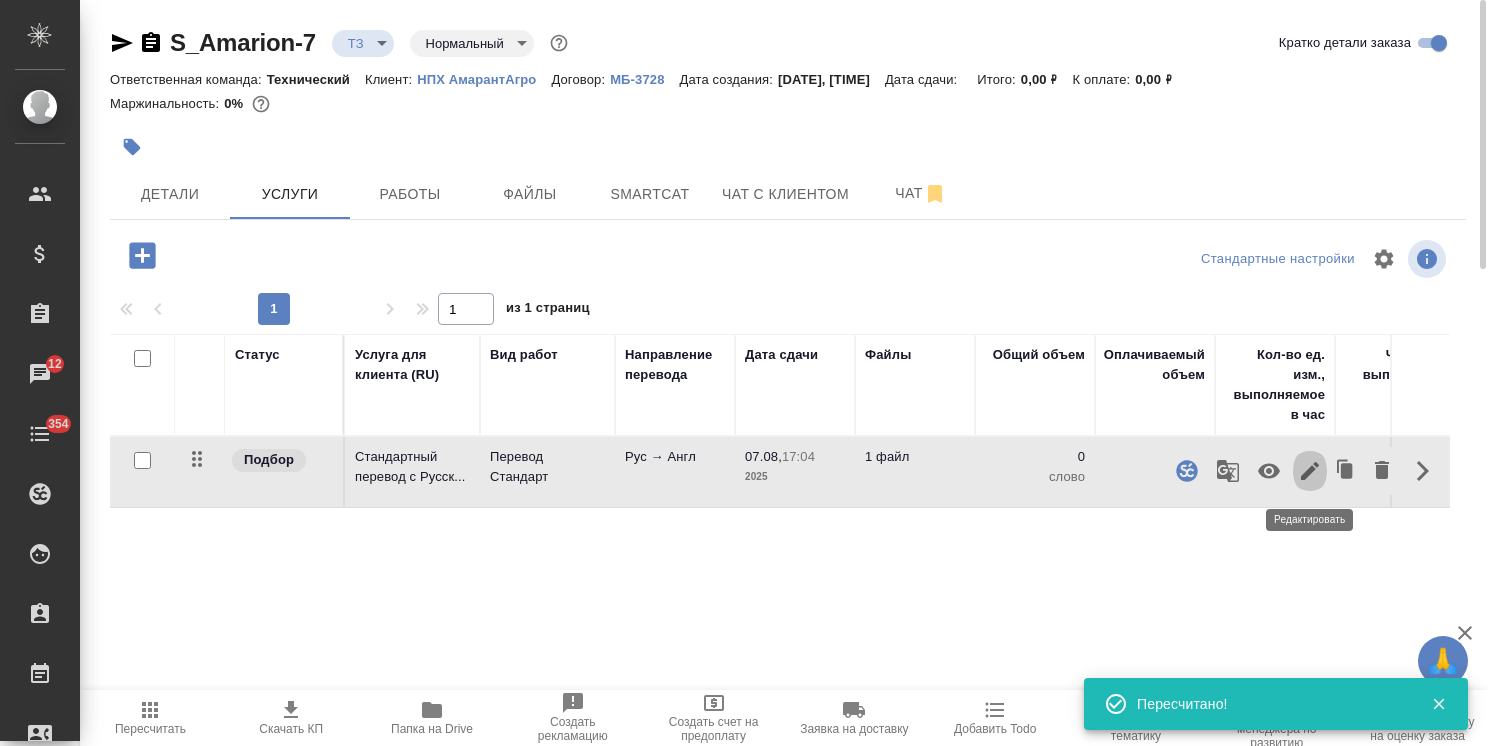 click 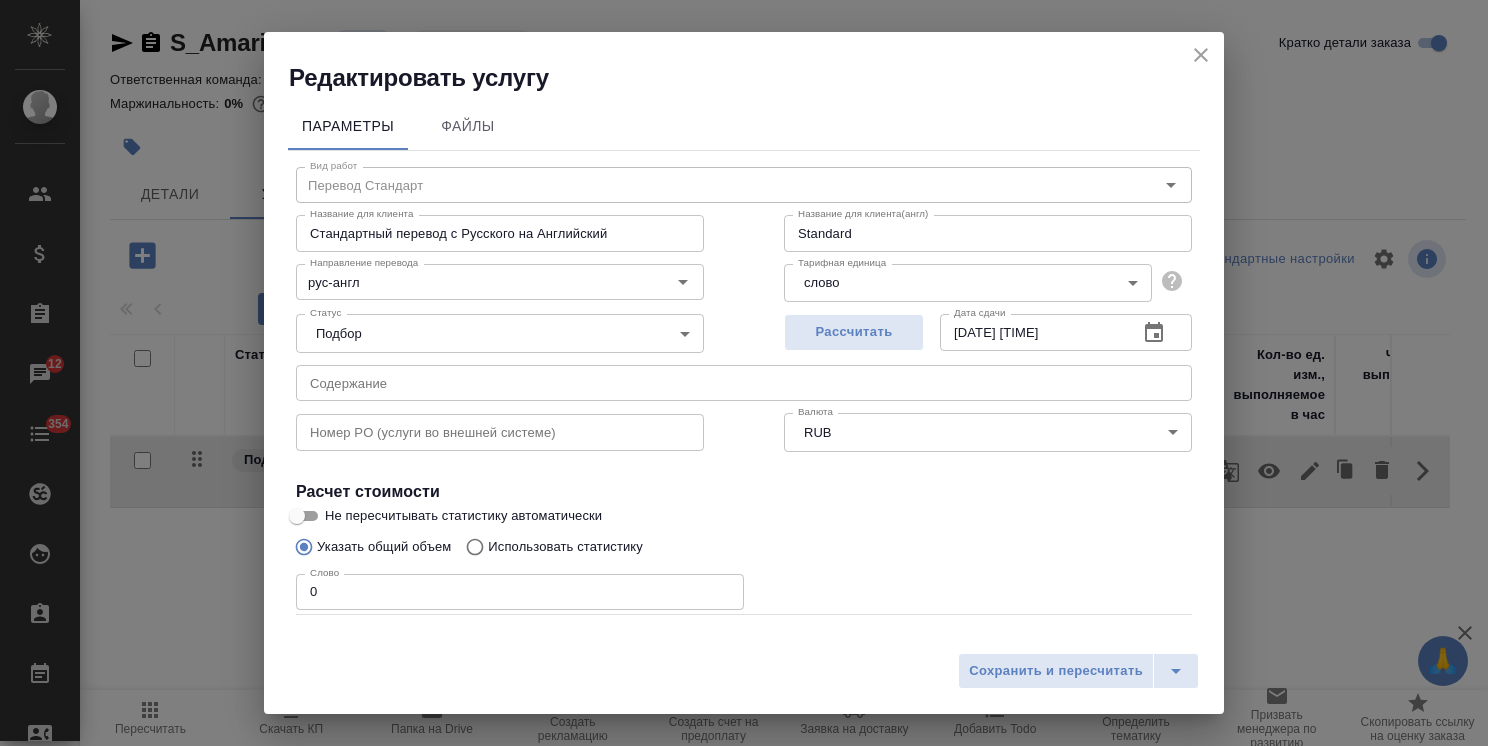 click on "Использовать статистику" at bounding box center [565, 547] 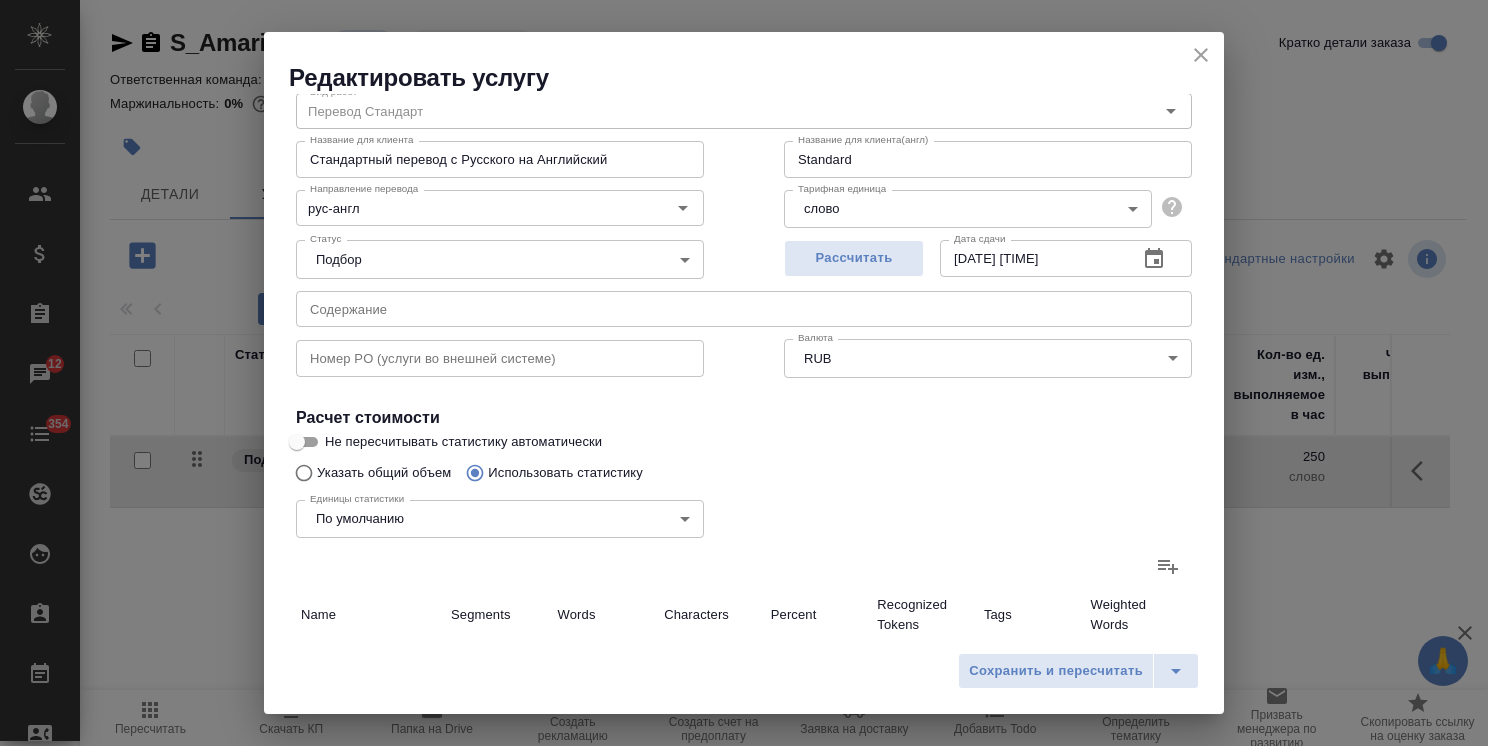 scroll, scrollTop: 100, scrollLeft: 0, axis: vertical 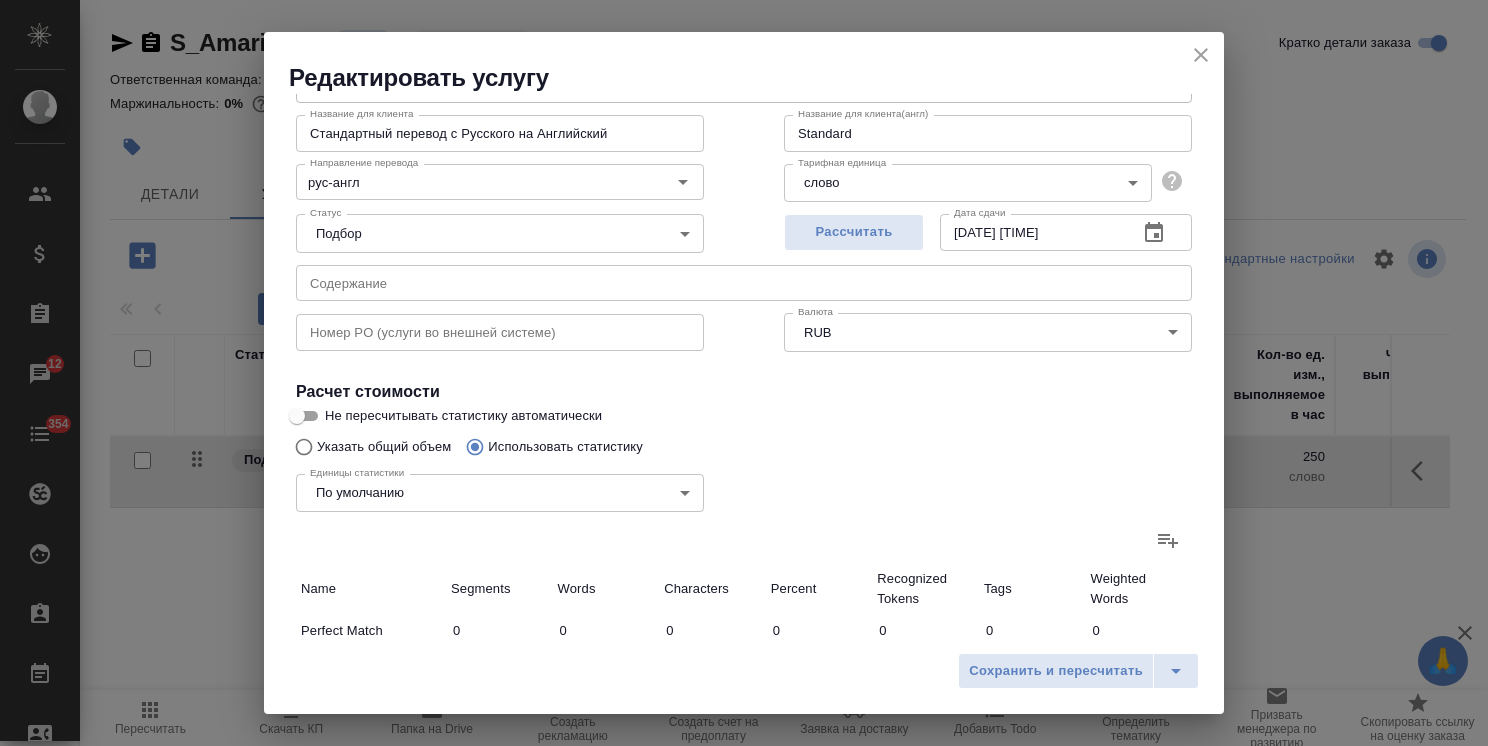 click at bounding box center (1168, 540) 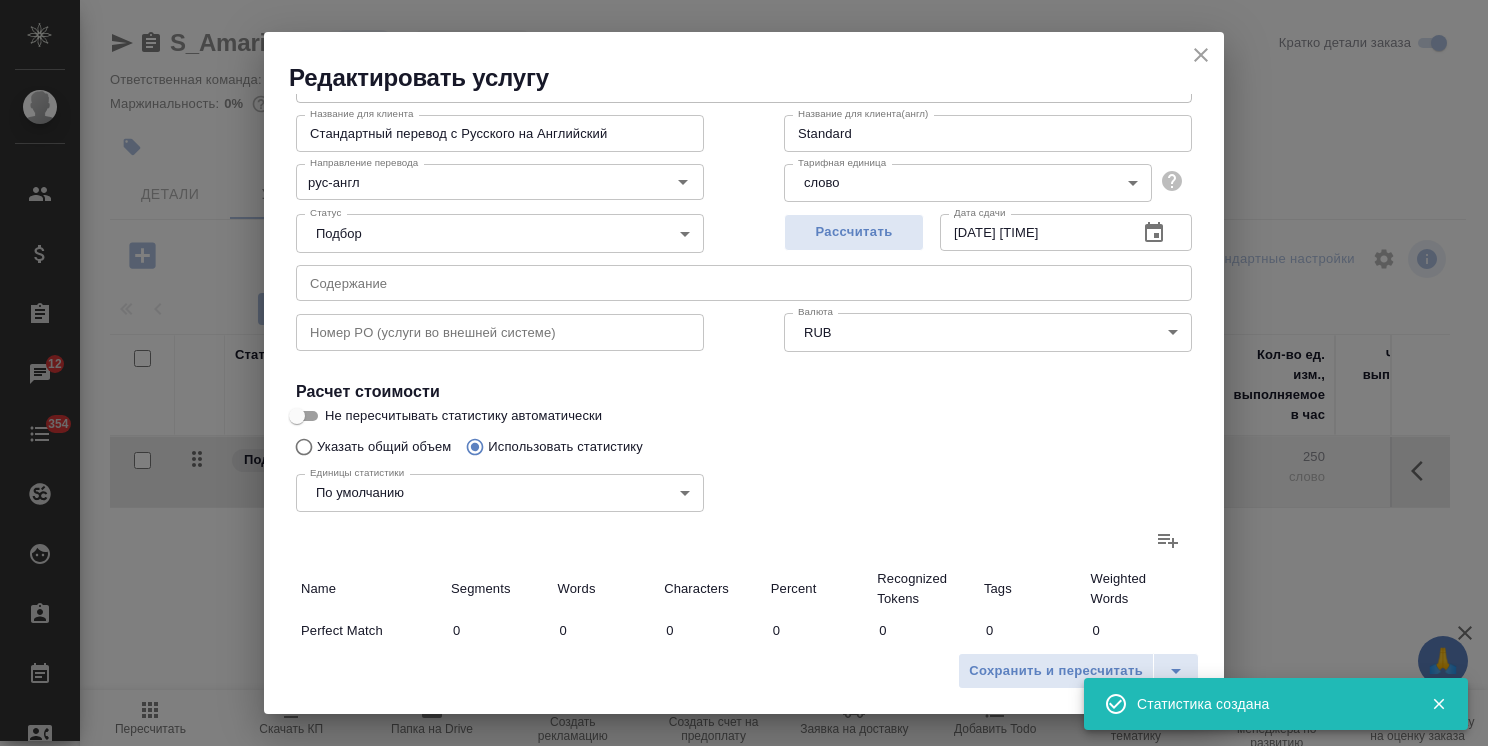 type on "10" 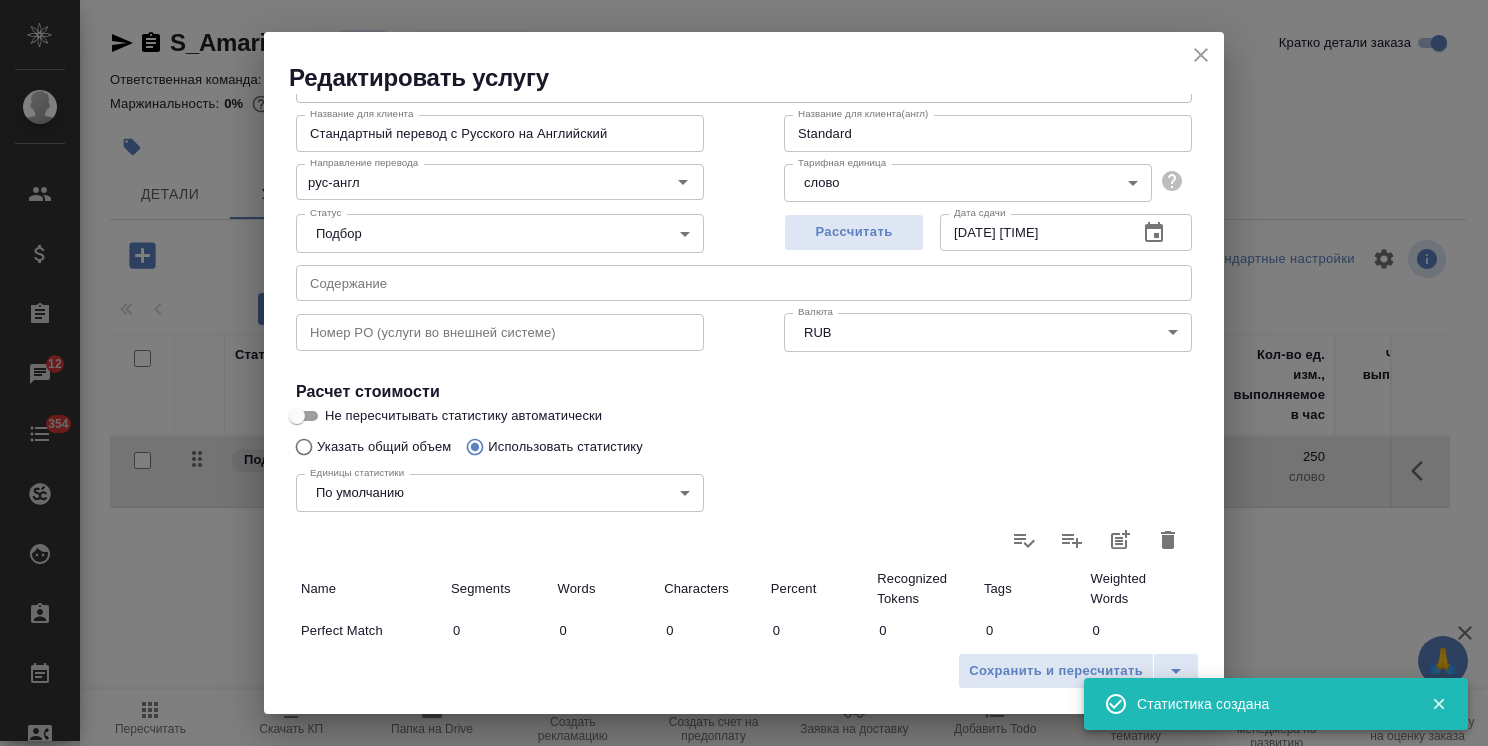 click 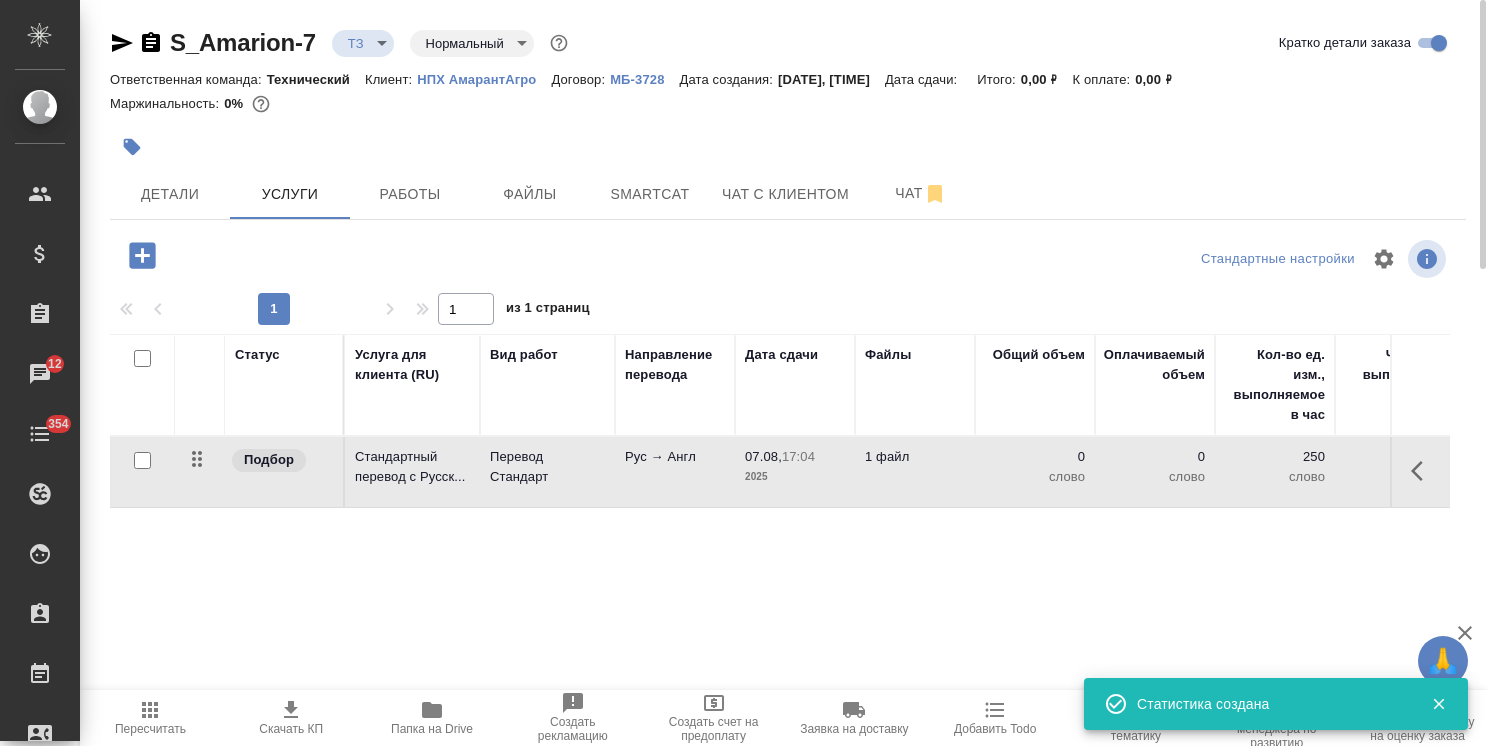 click 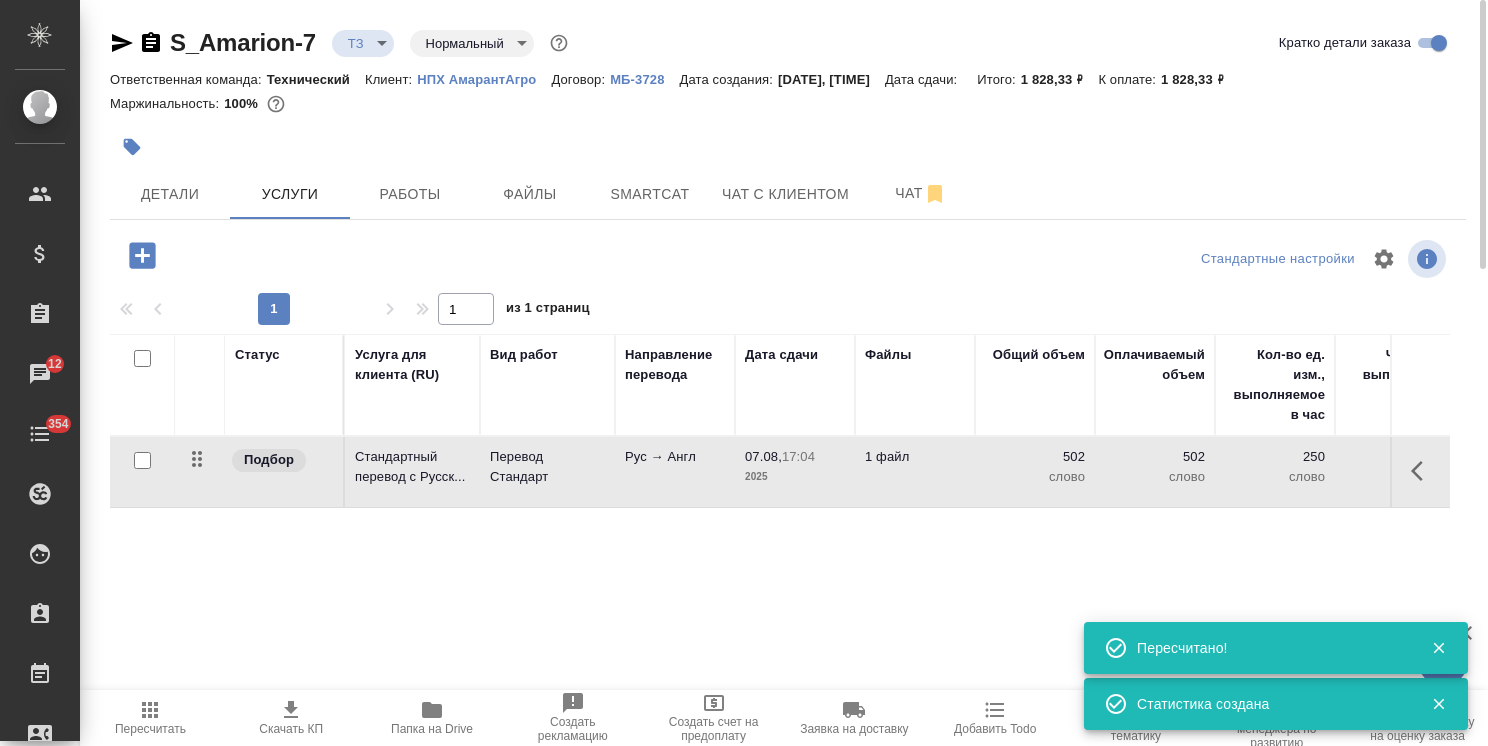 click 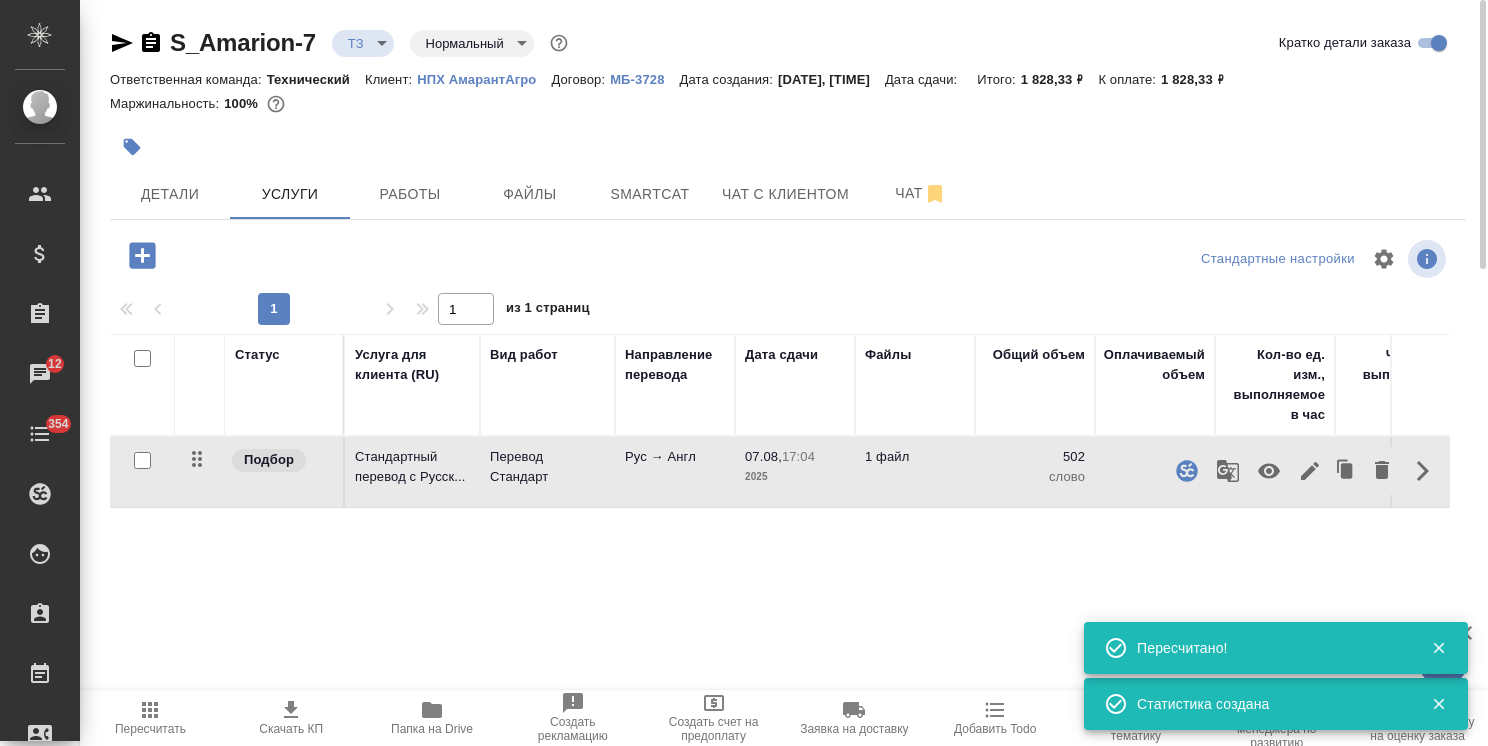 click 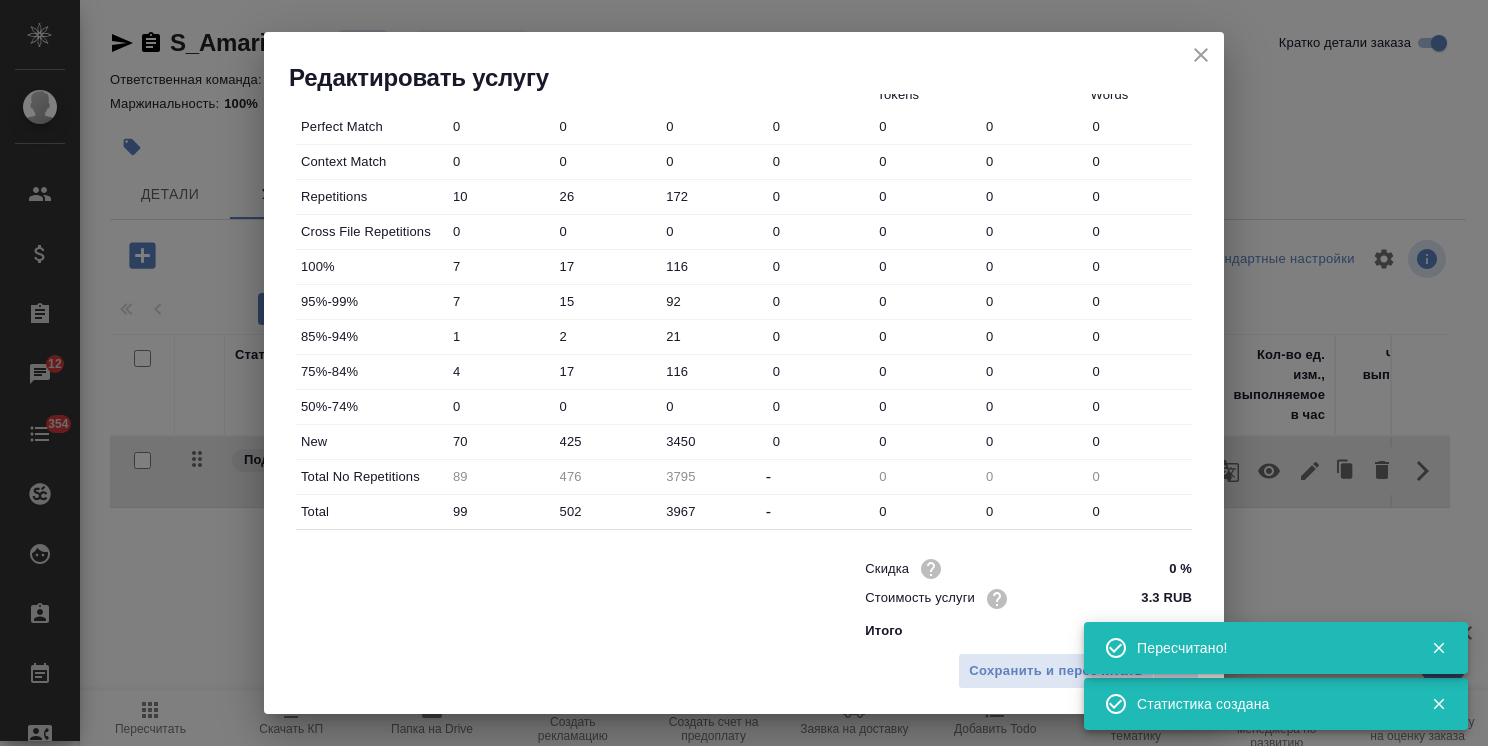 scroll, scrollTop: 614, scrollLeft: 0, axis: vertical 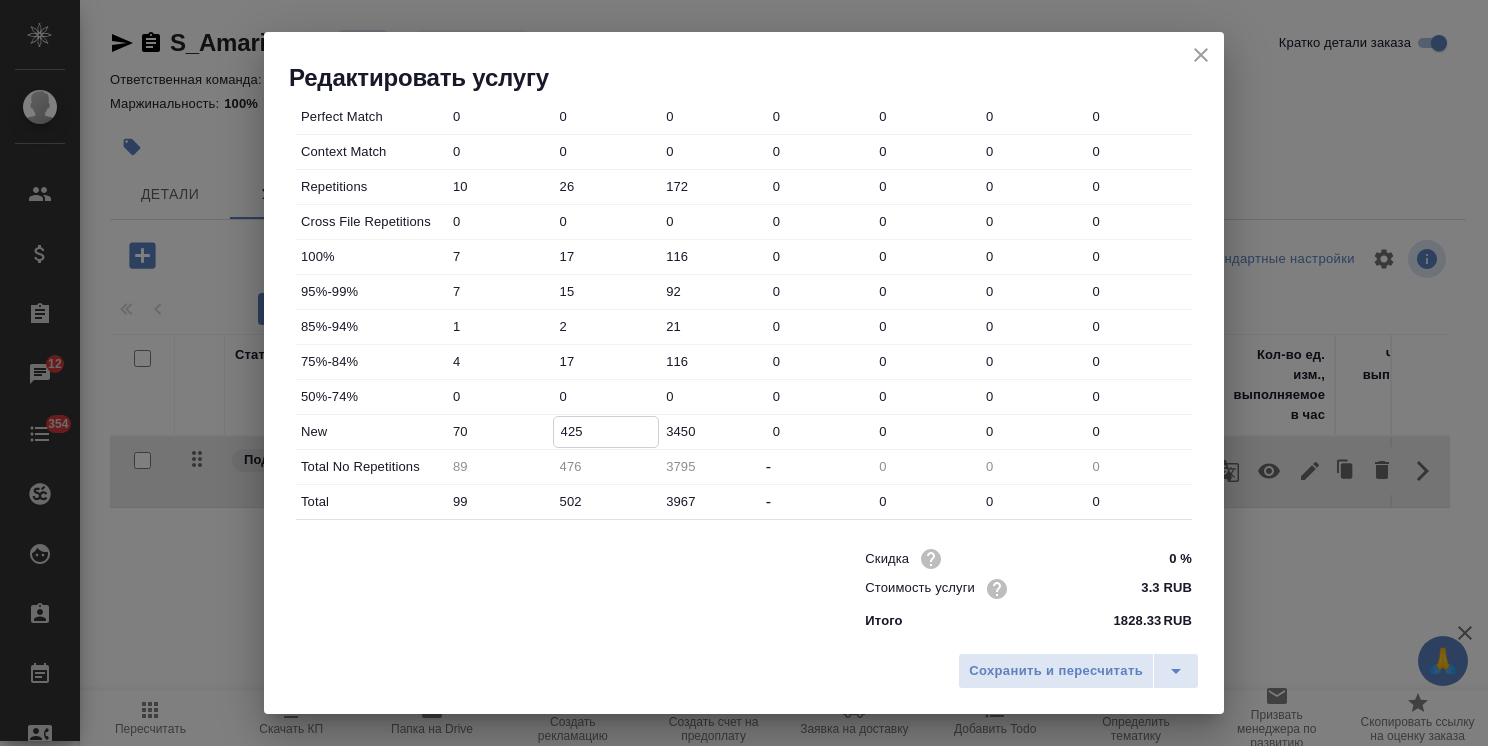 click on "425" at bounding box center (606, 431) 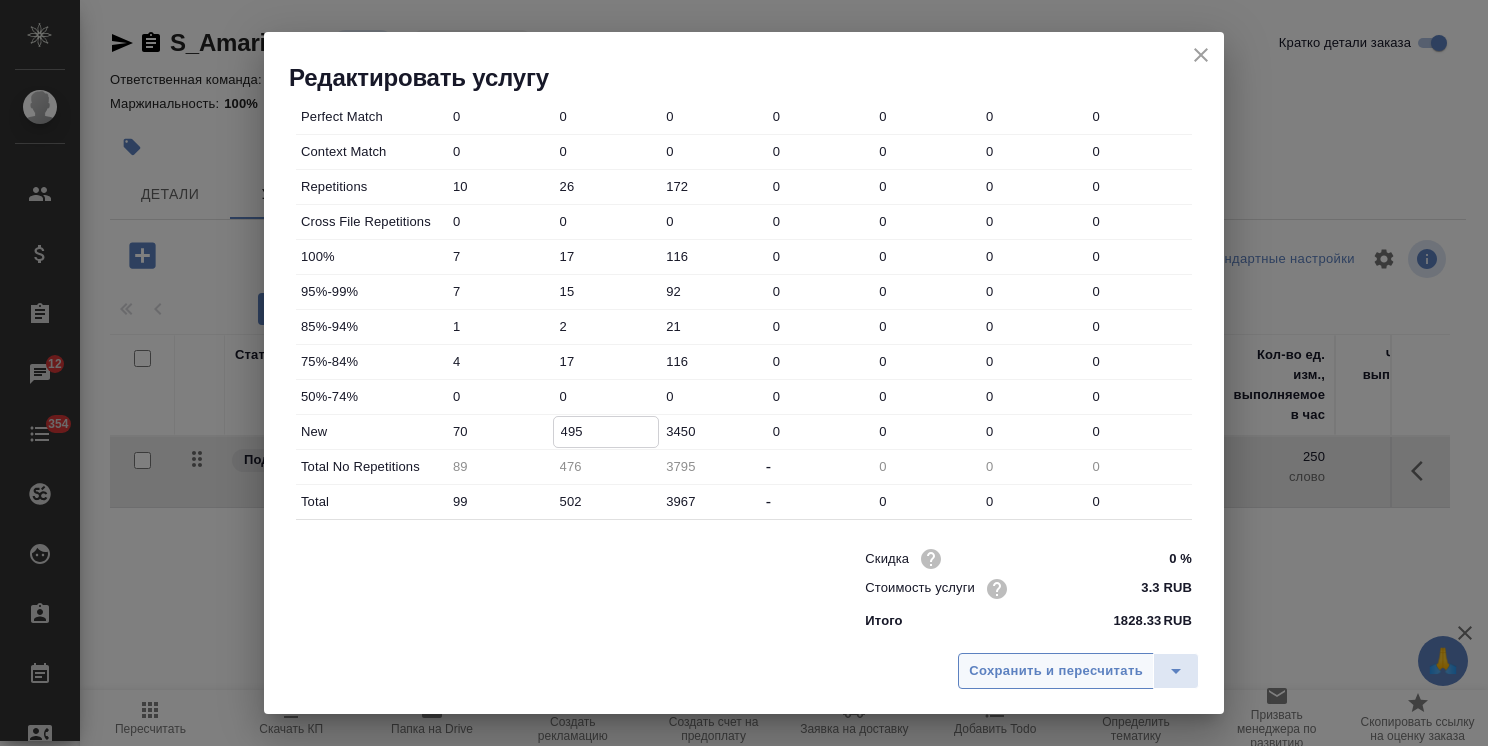 click on "Сохранить и пересчитать" at bounding box center [1056, 671] 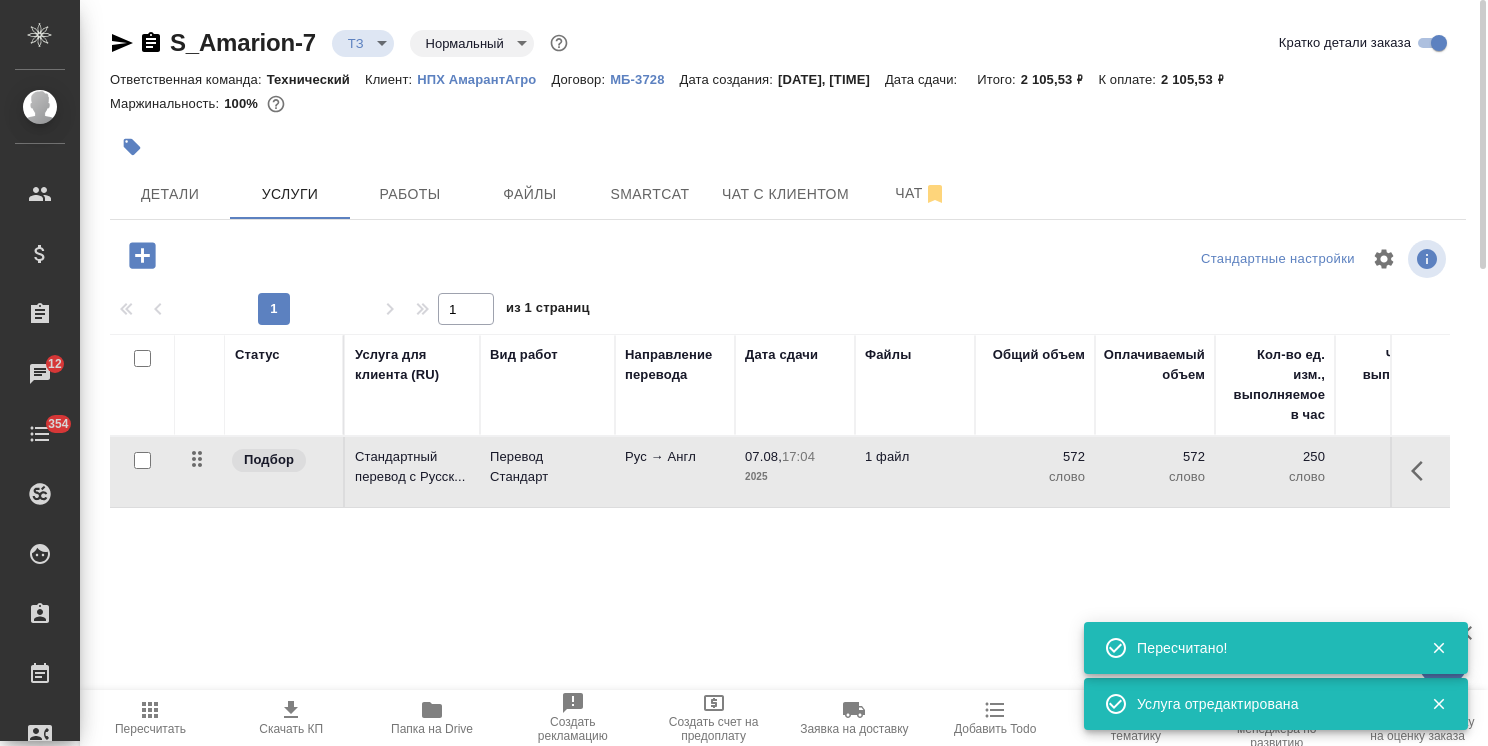 click 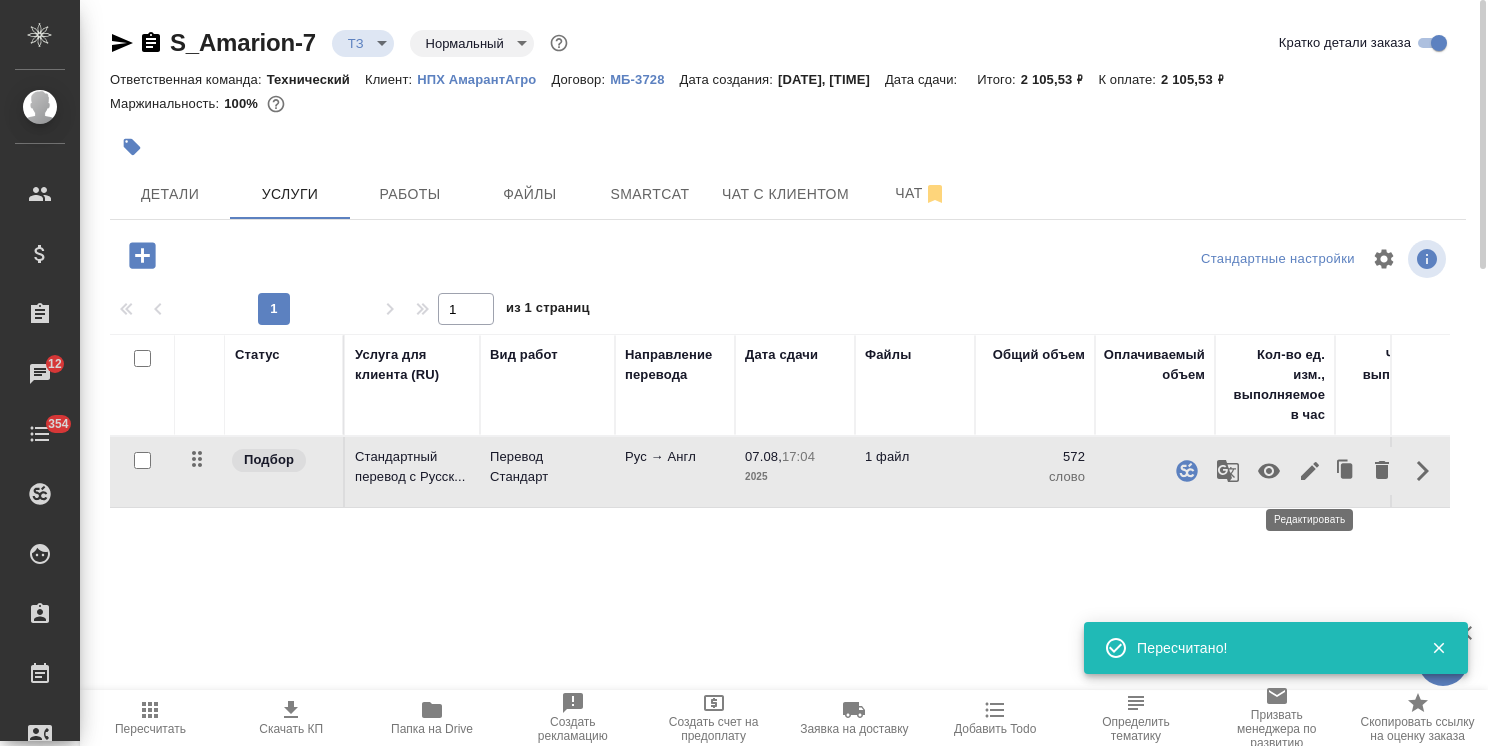 click 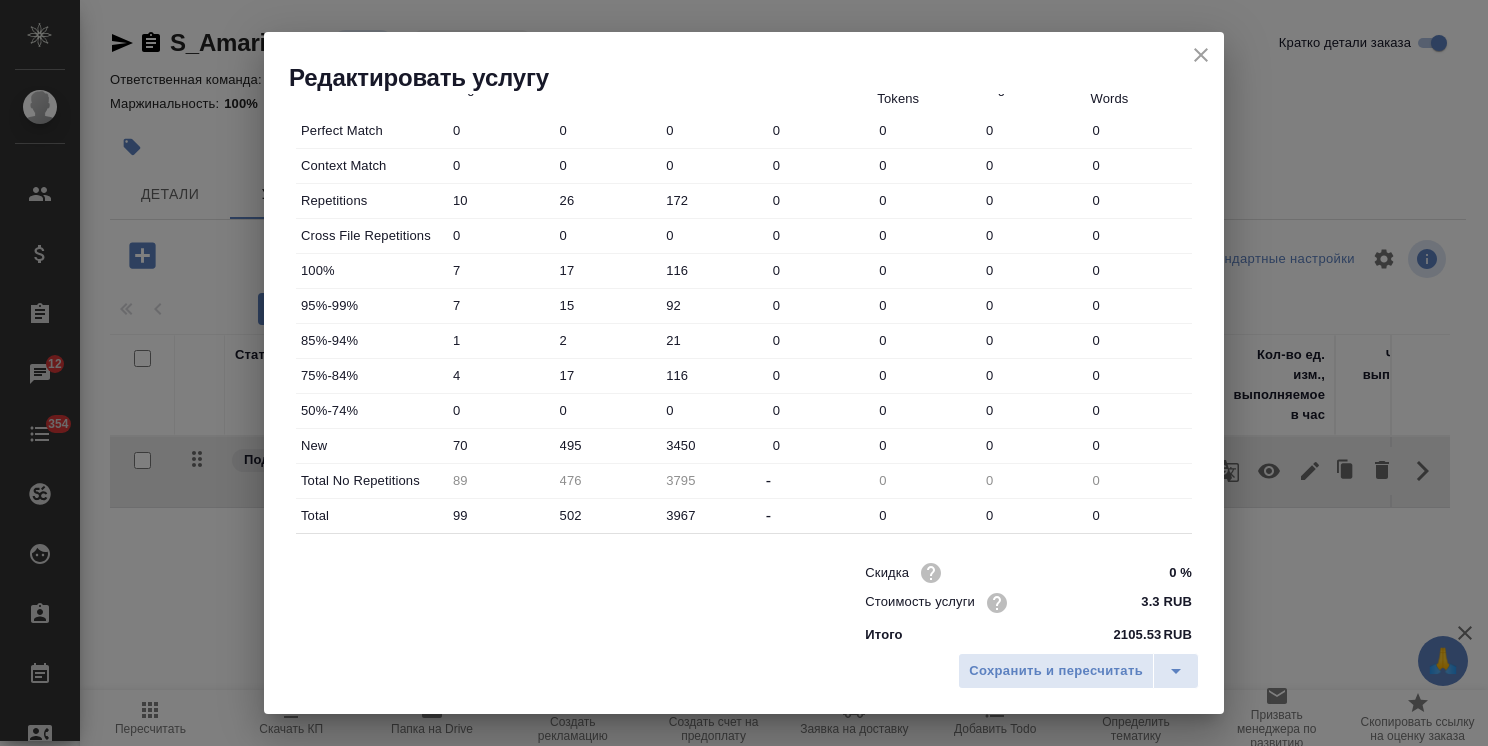 scroll, scrollTop: 614, scrollLeft: 0, axis: vertical 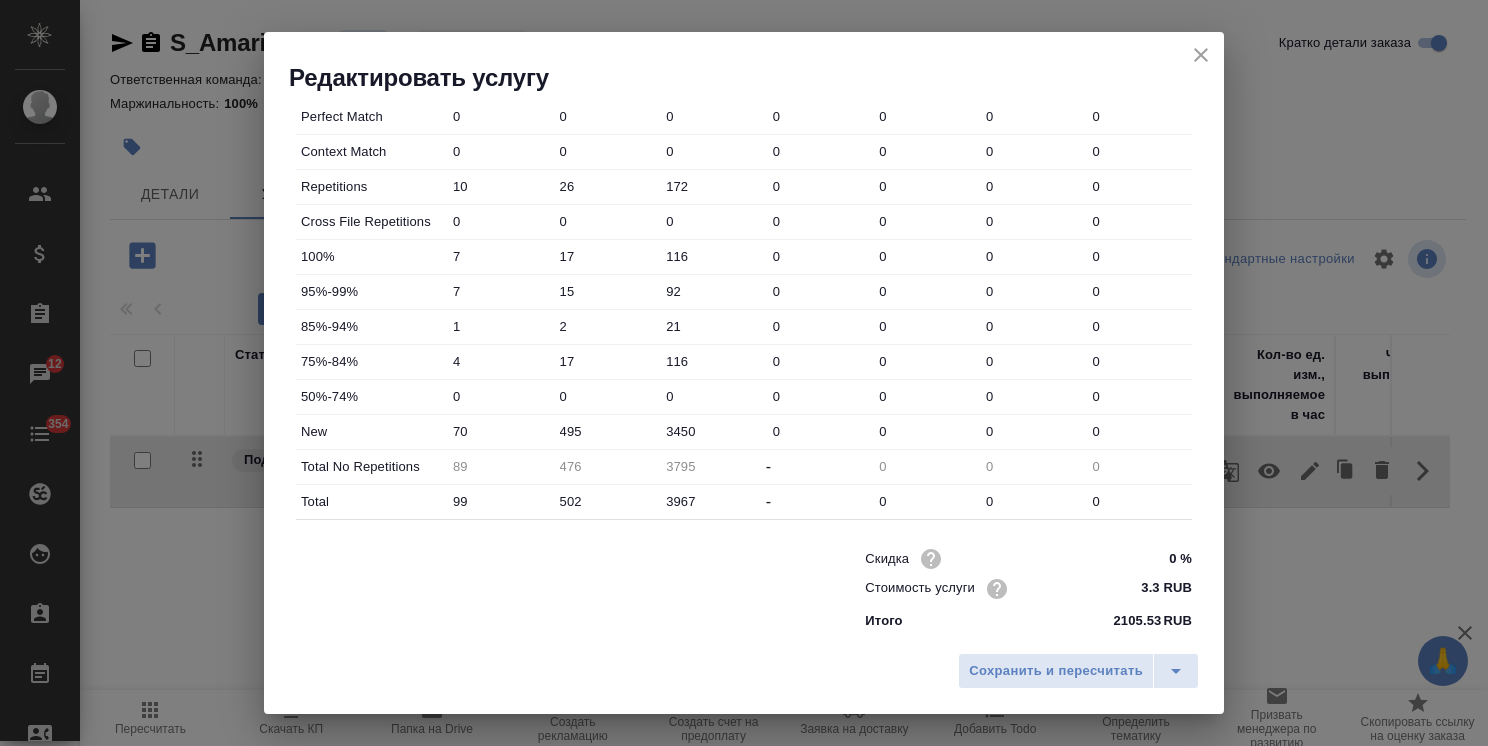 click 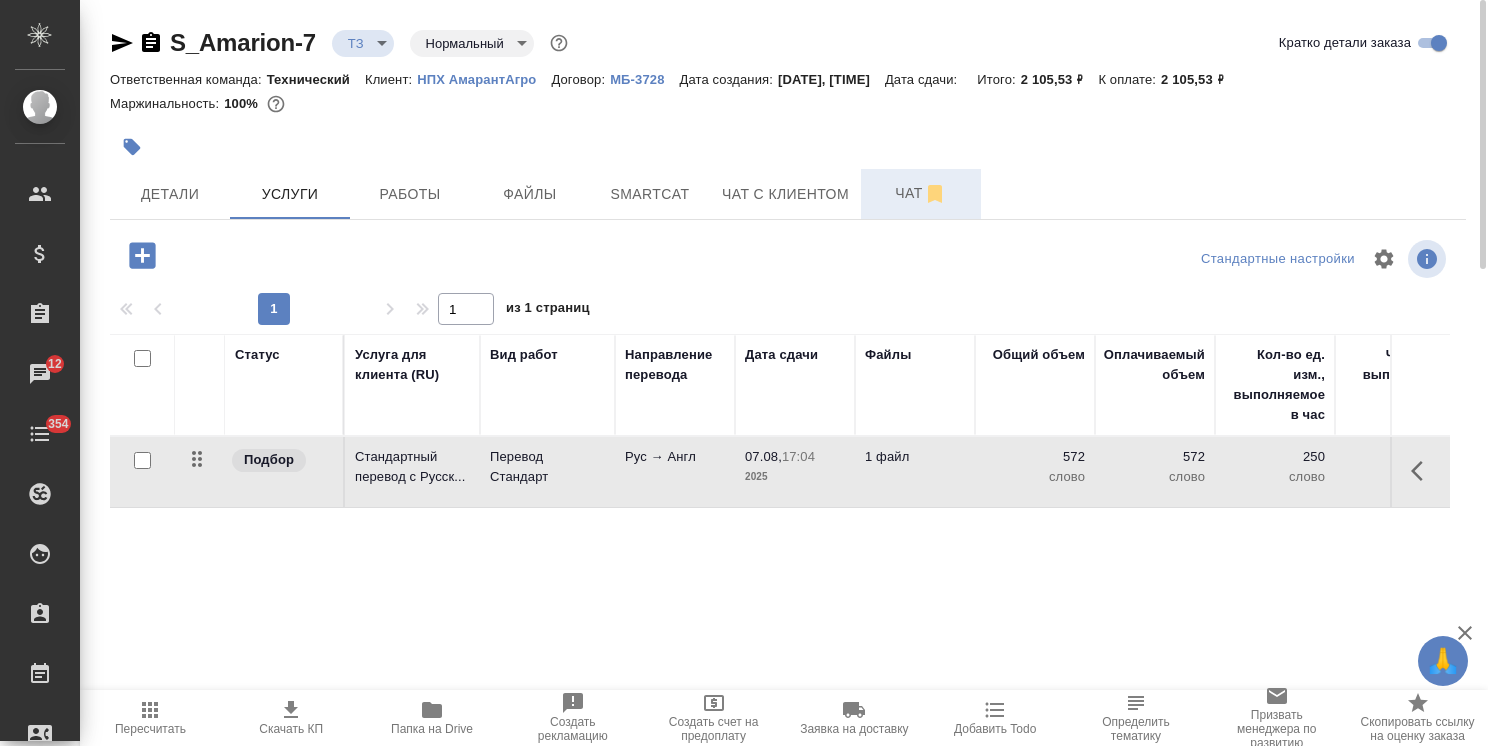 click on "Чат" at bounding box center (921, 193) 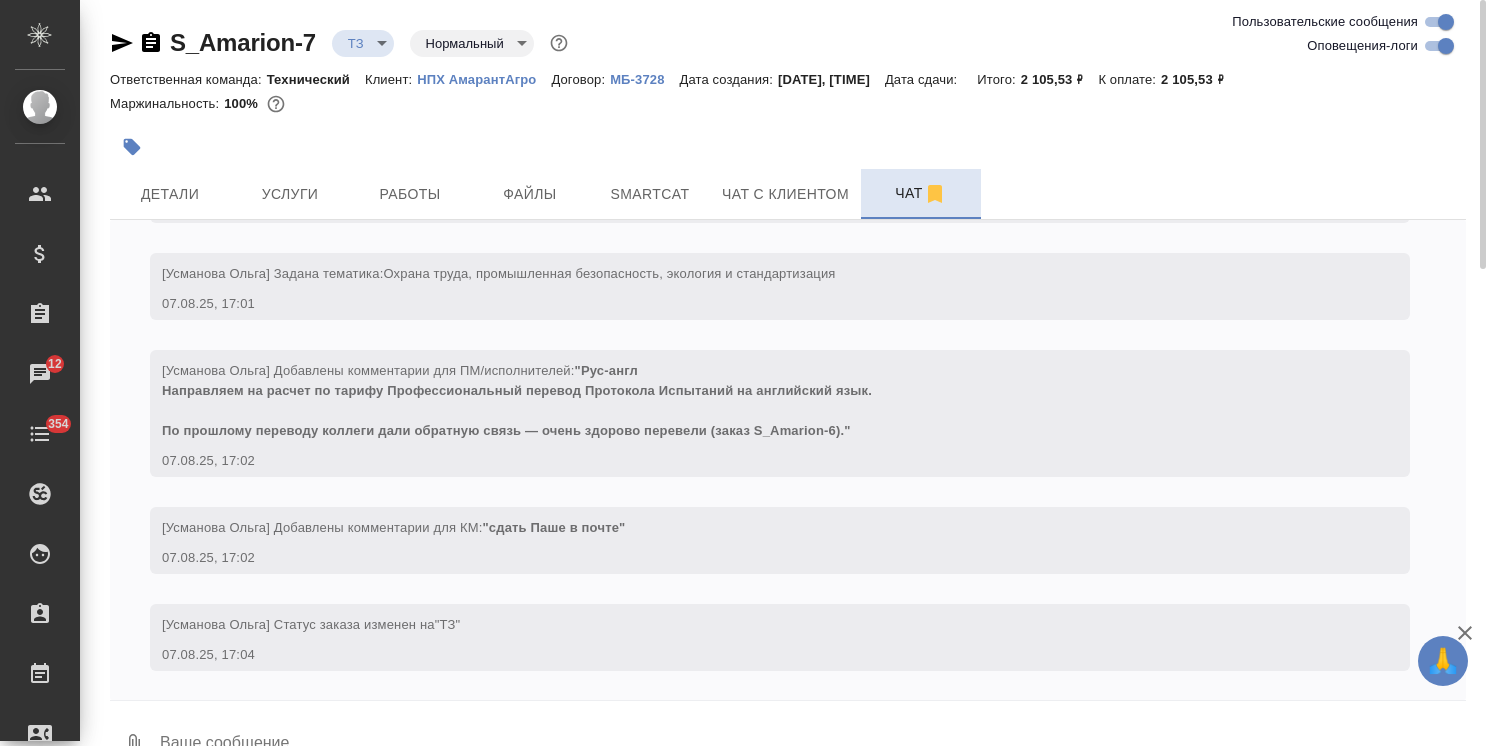 scroll, scrollTop: 152, scrollLeft: 0, axis: vertical 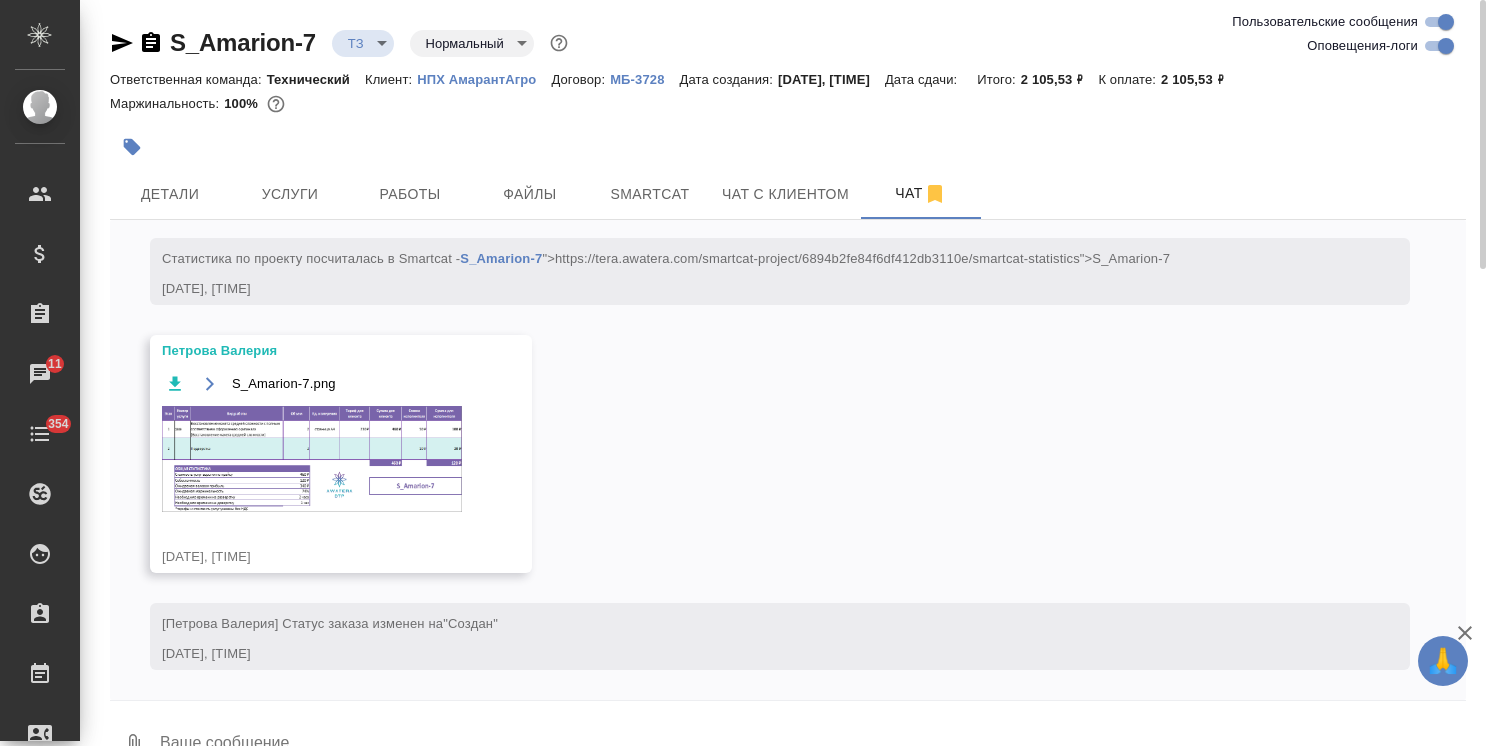 click at bounding box center [312, 459] 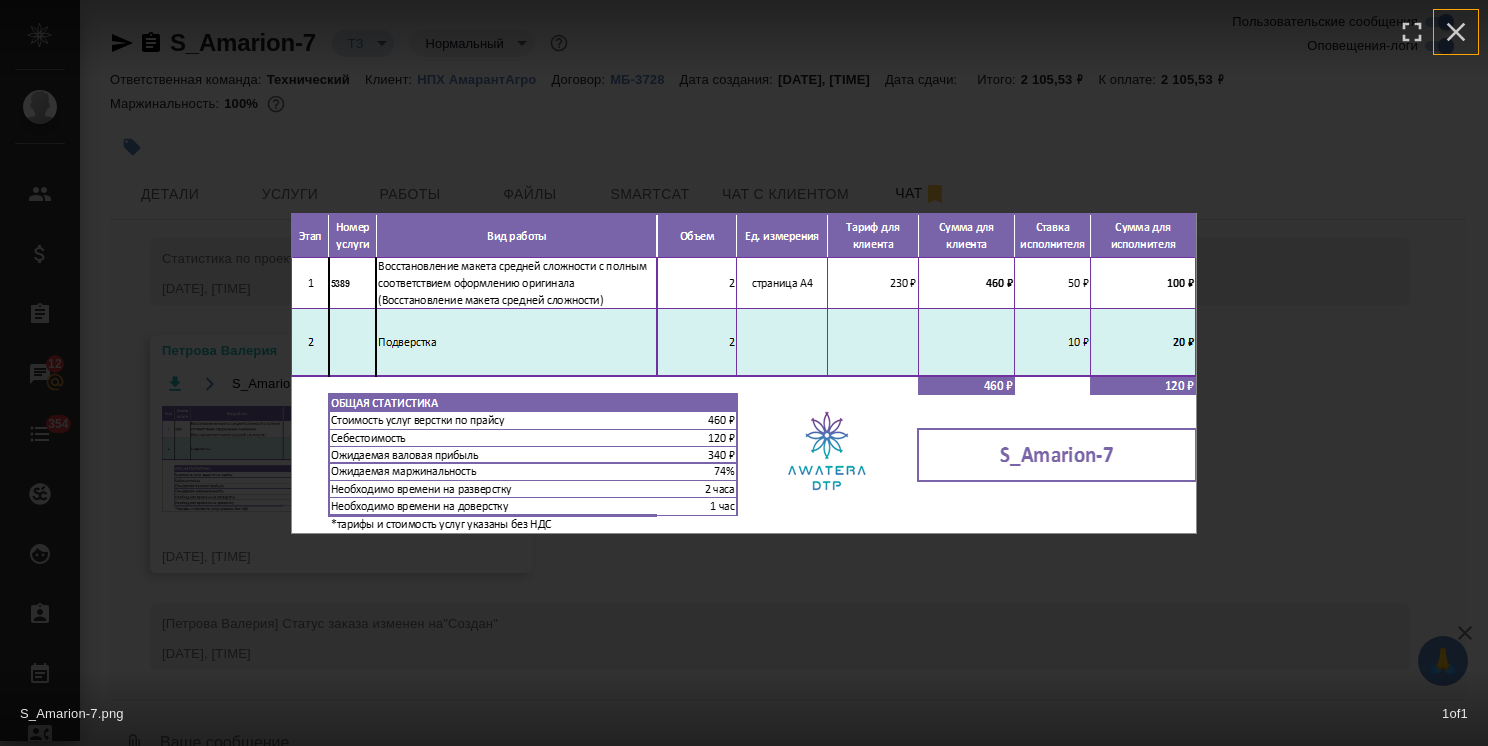 drag, startPoint x: 1463, startPoint y: 25, endPoint x: 845, endPoint y: 189, distance: 639.3903 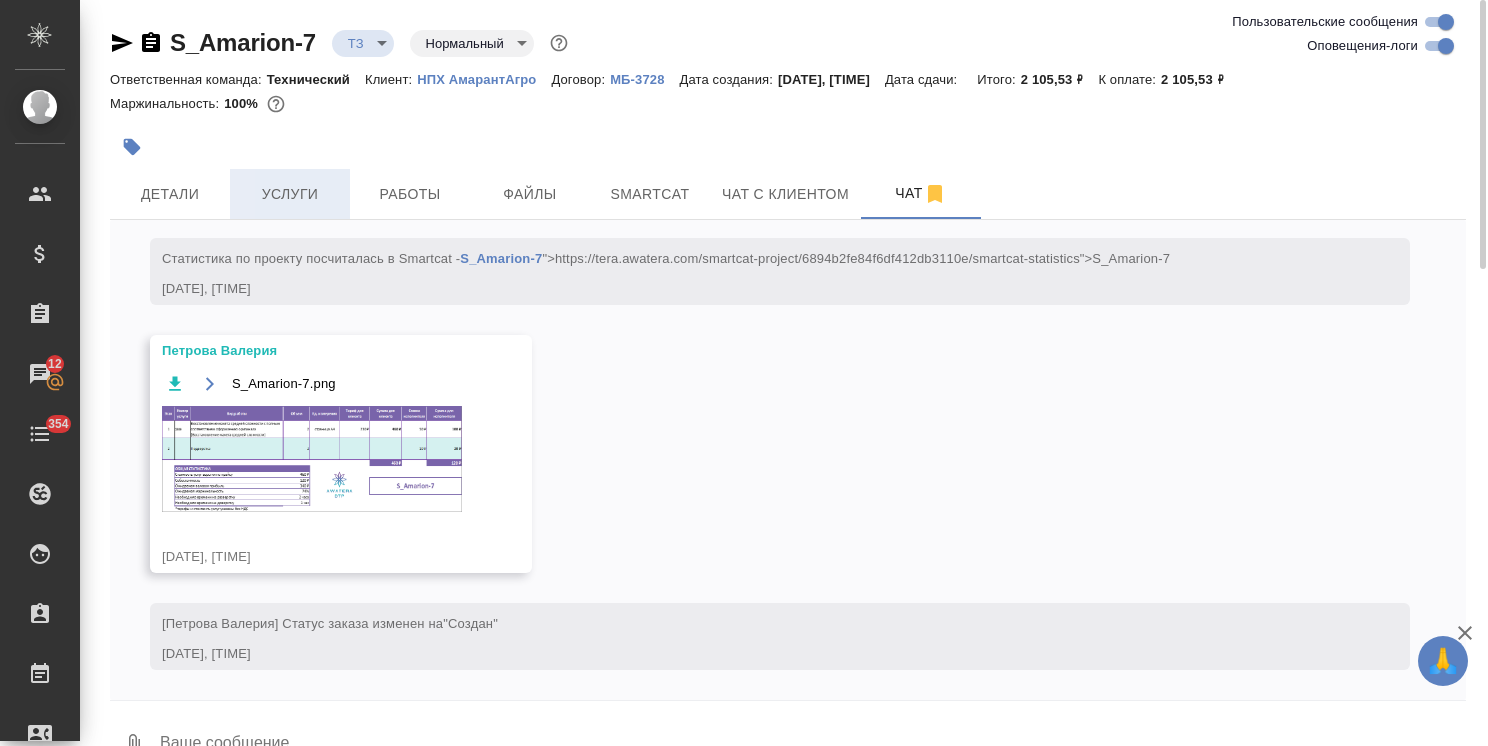 click on "Услуги" at bounding box center [290, 194] 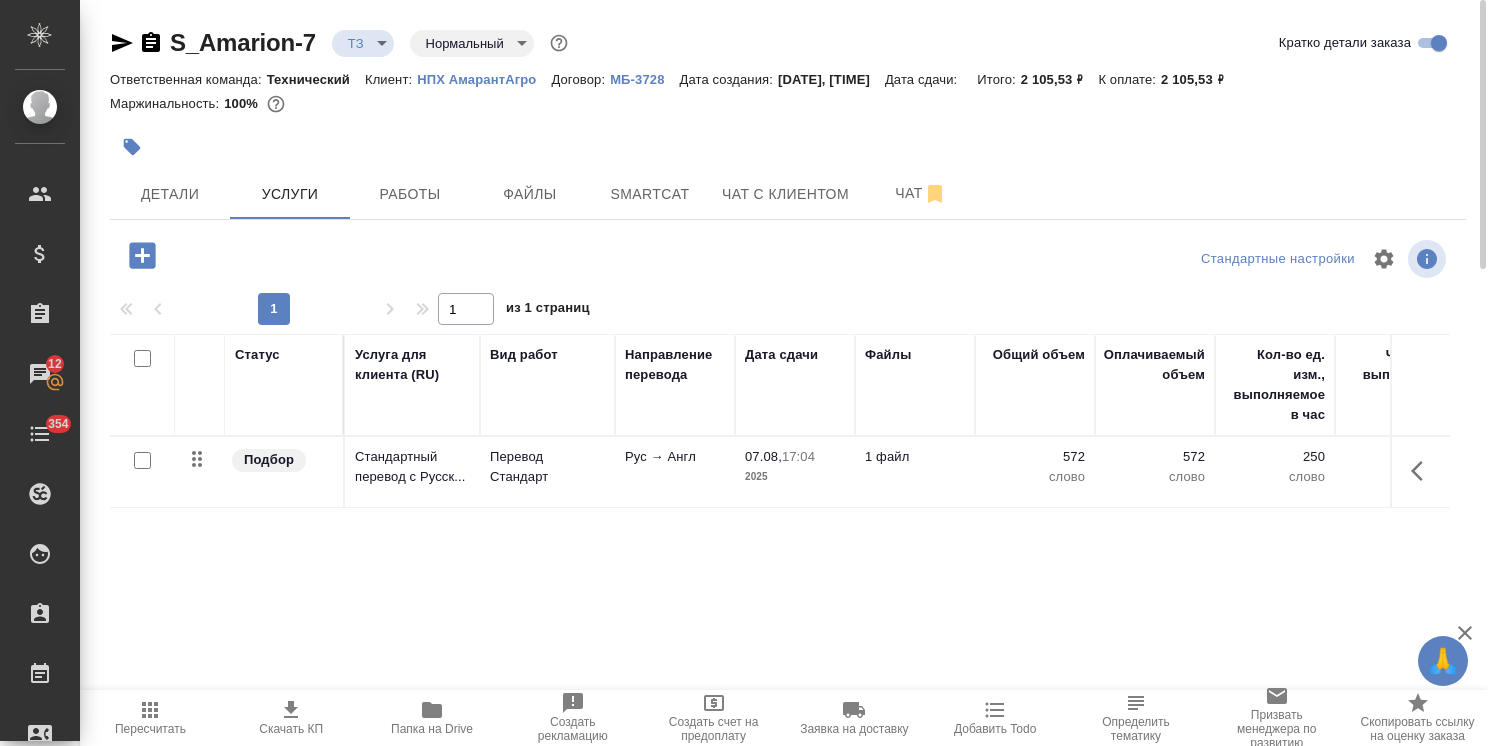 click 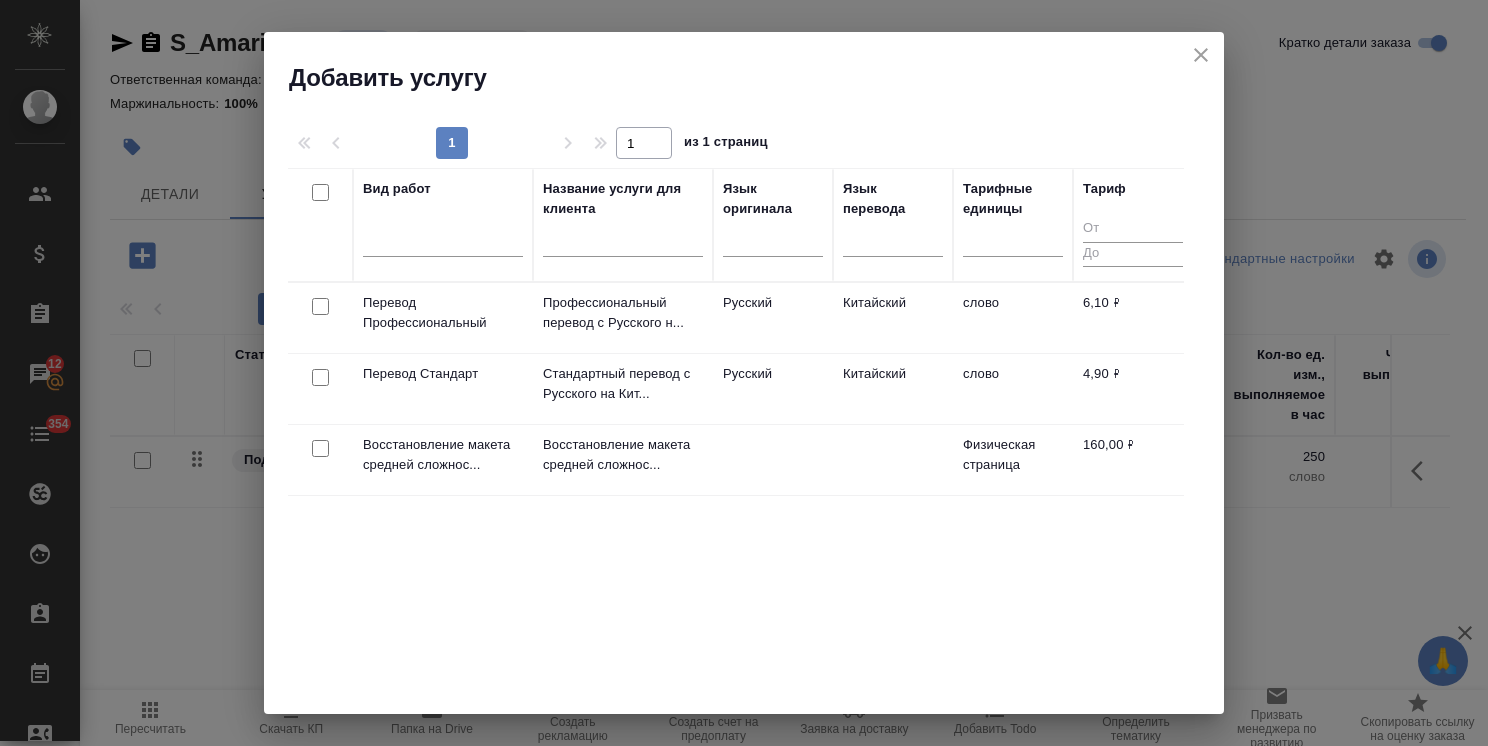 click at bounding box center [623, 244] 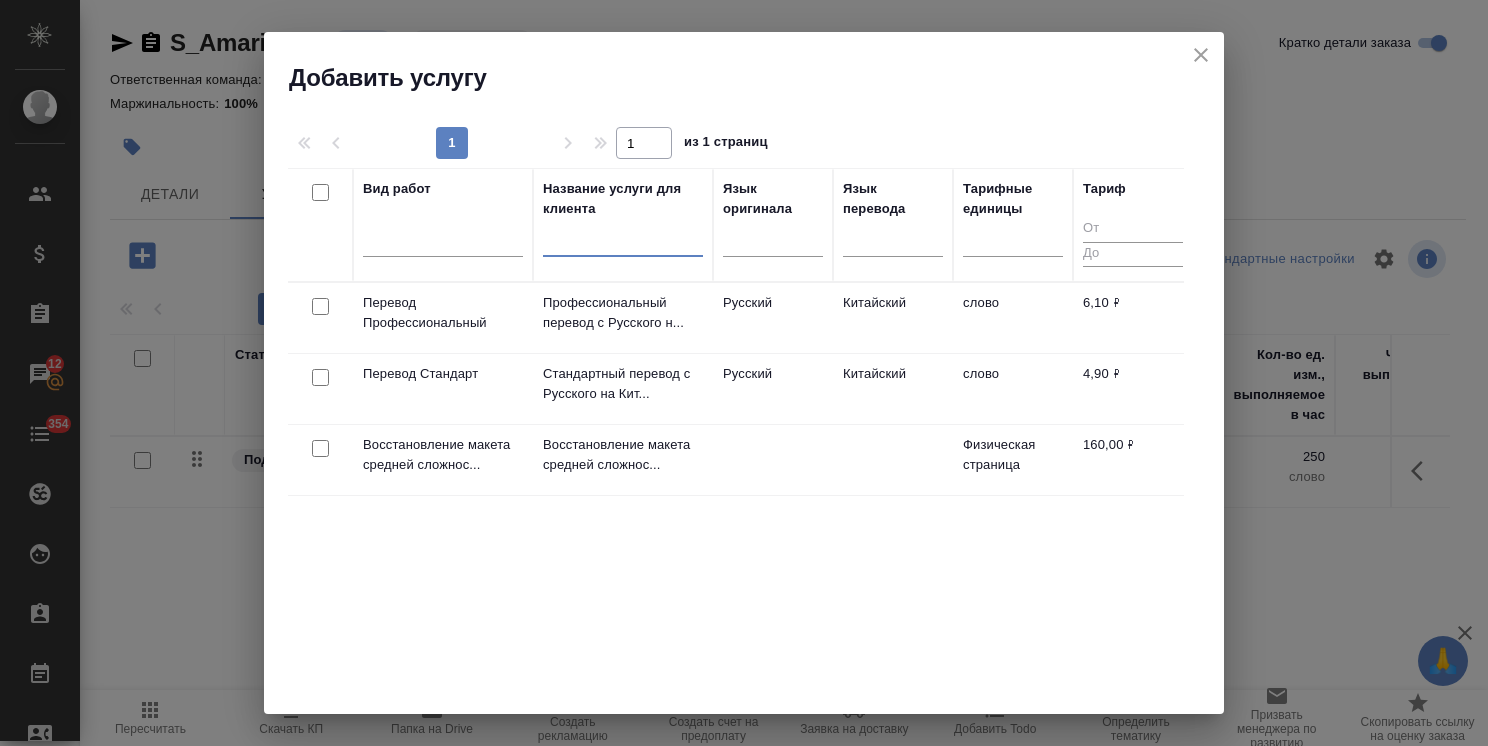 click at bounding box center [320, 448] 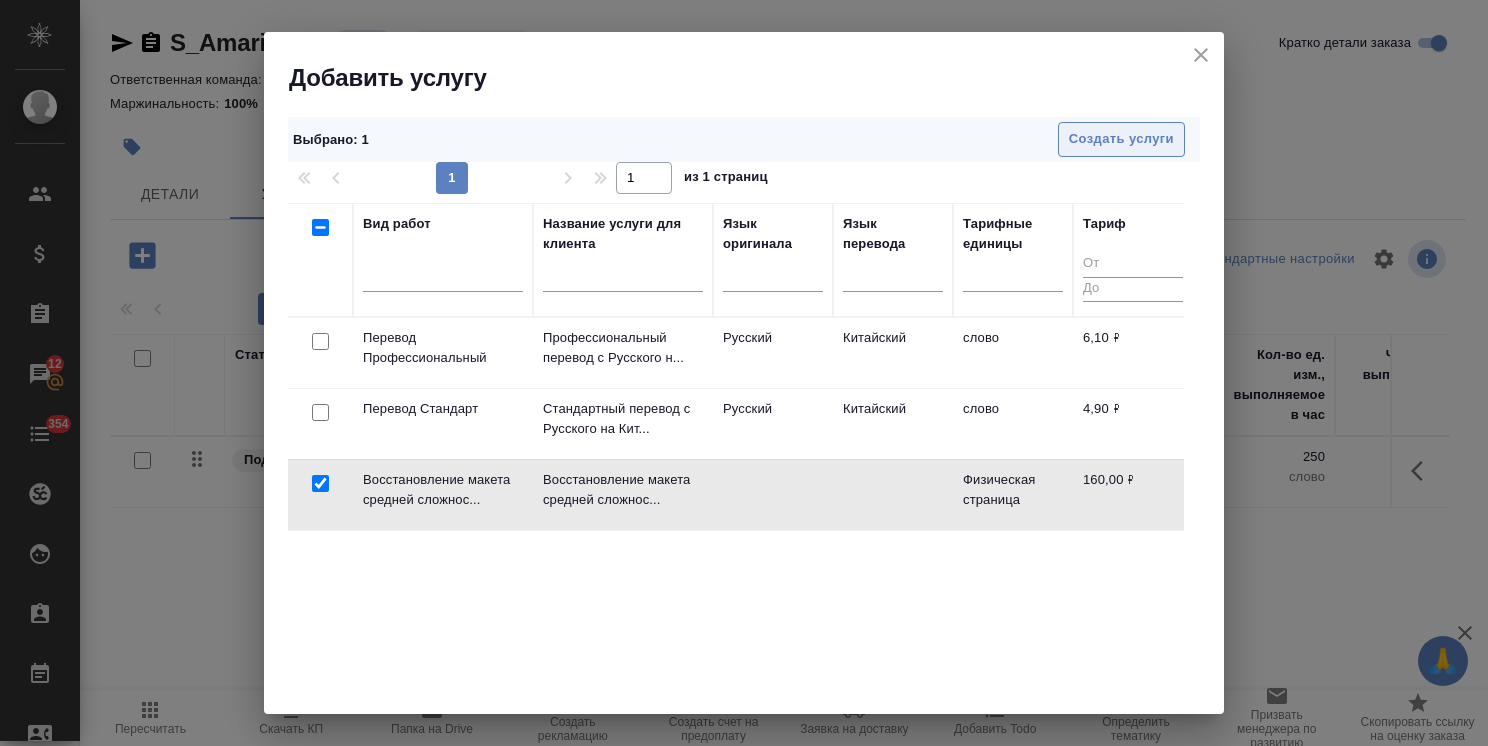 click on "Создать услуги" at bounding box center [1121, 139] 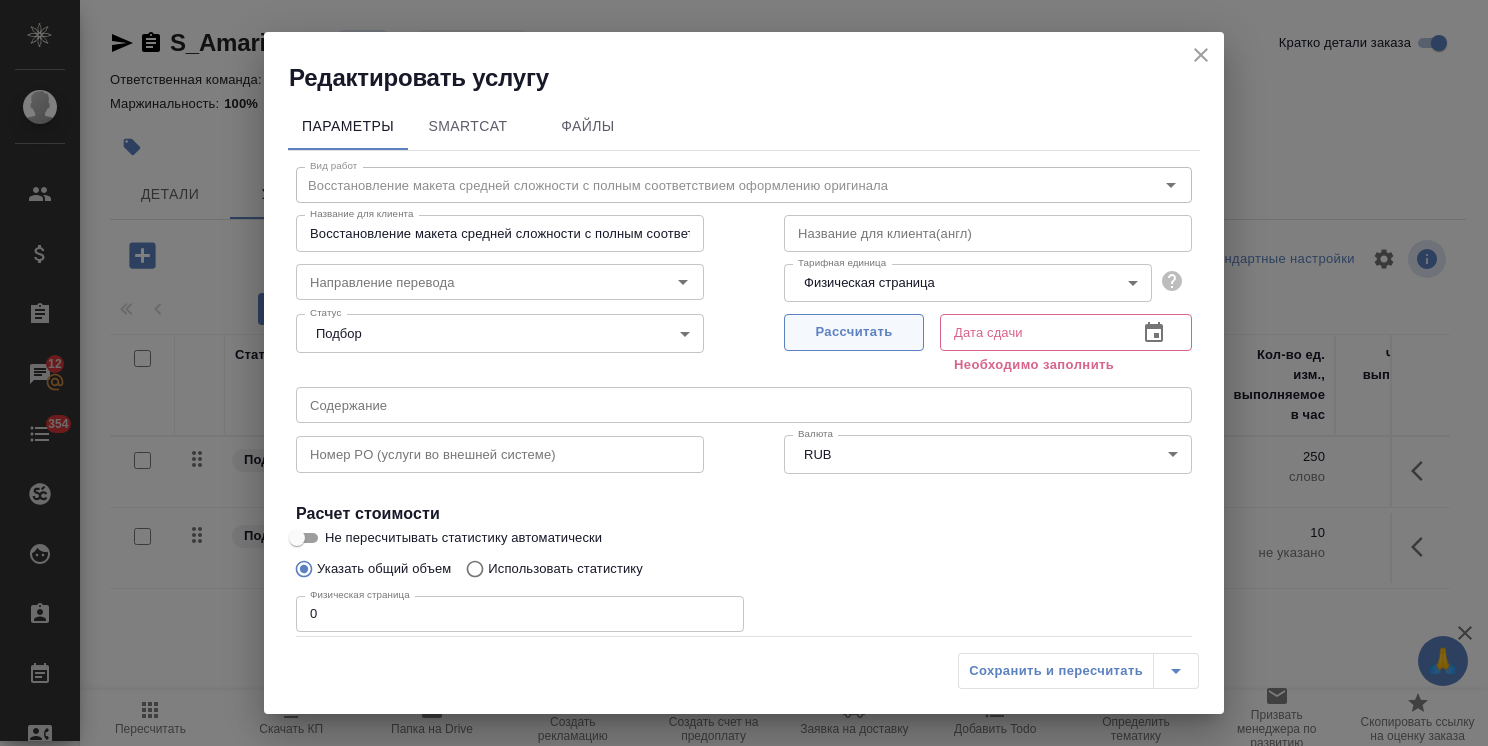 click on "Рассчитать" at bounding box center [854, 332] 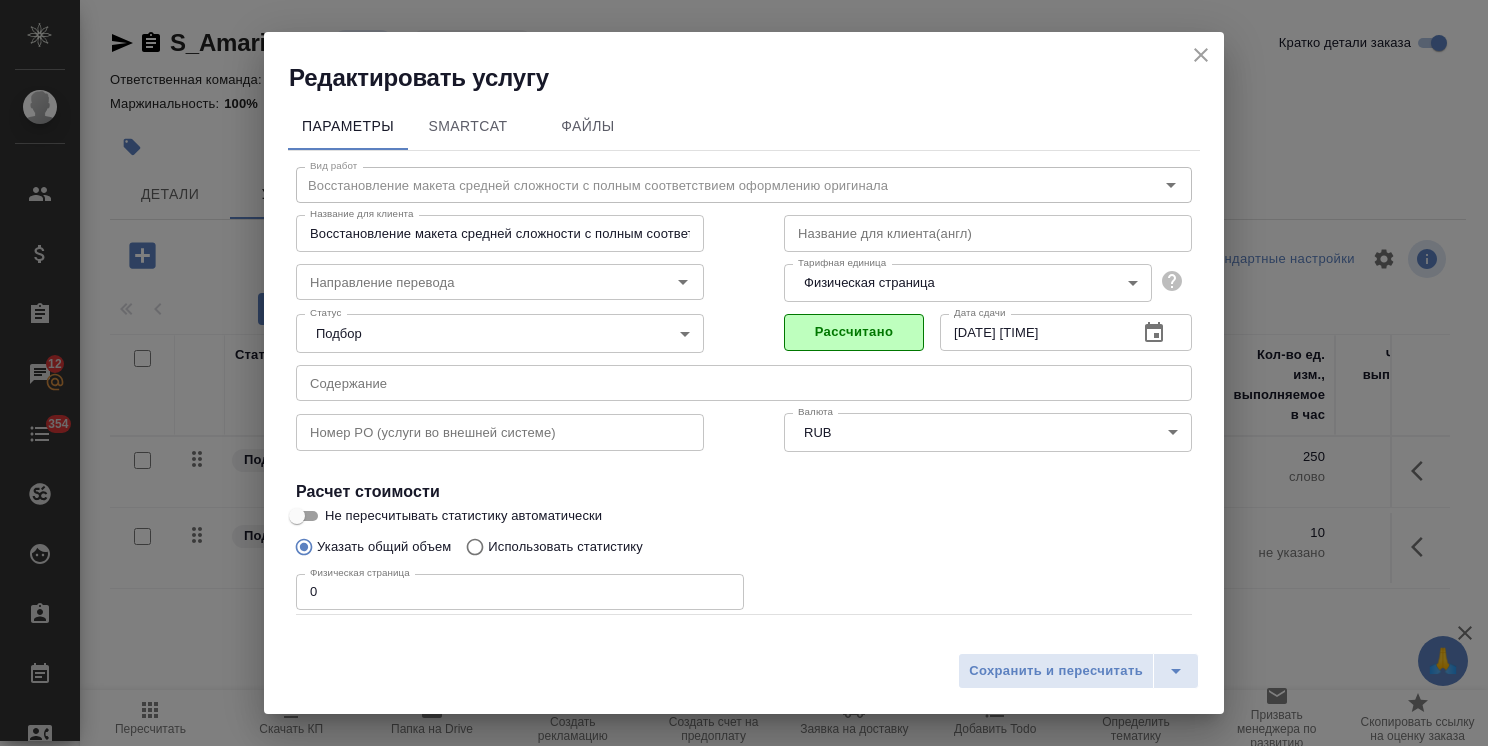 drag, startPoint x: 350, startPoint y: 594, endPoint x: 250, endPoint y: 582, distance: 100.71743 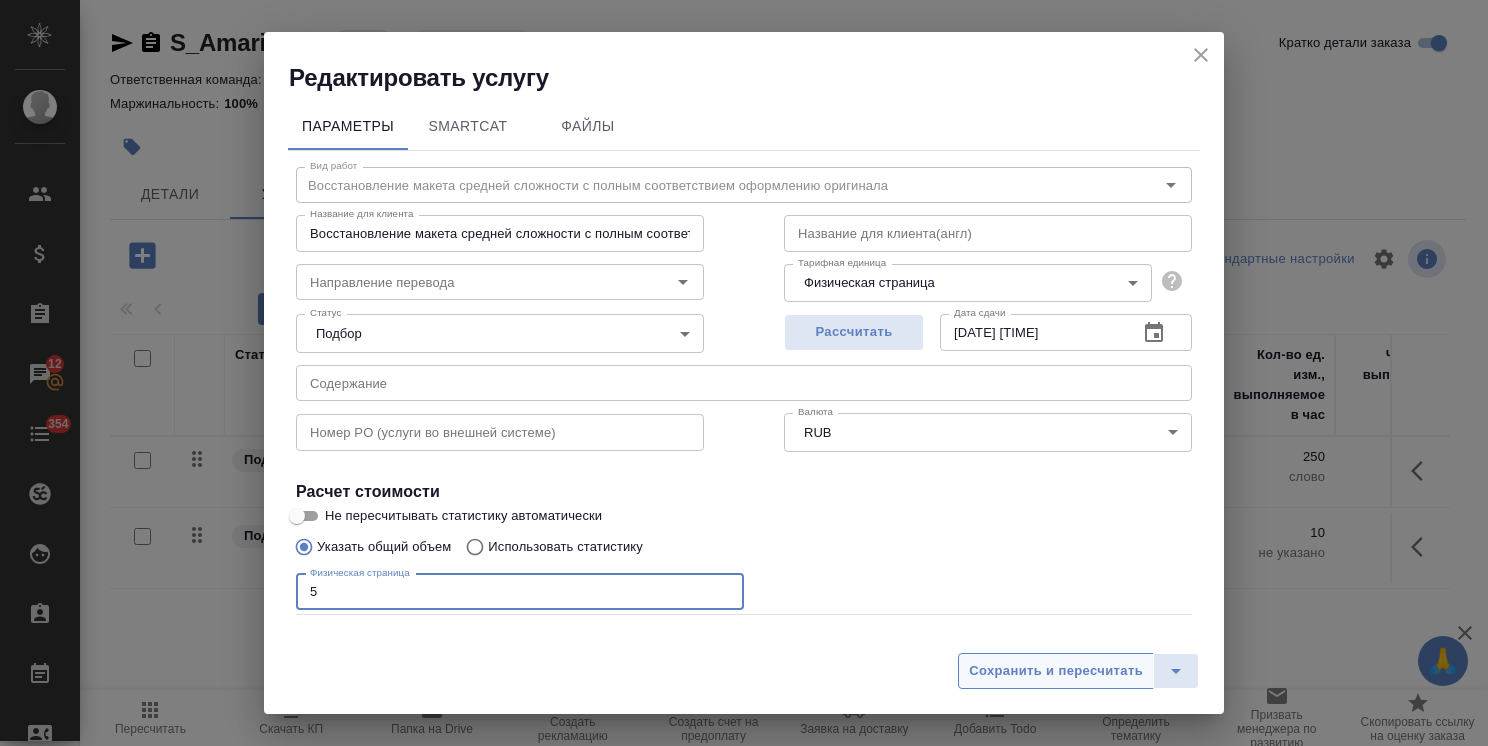 click on "Сохранить и пересчитать" at bounding box center (1056, 671) 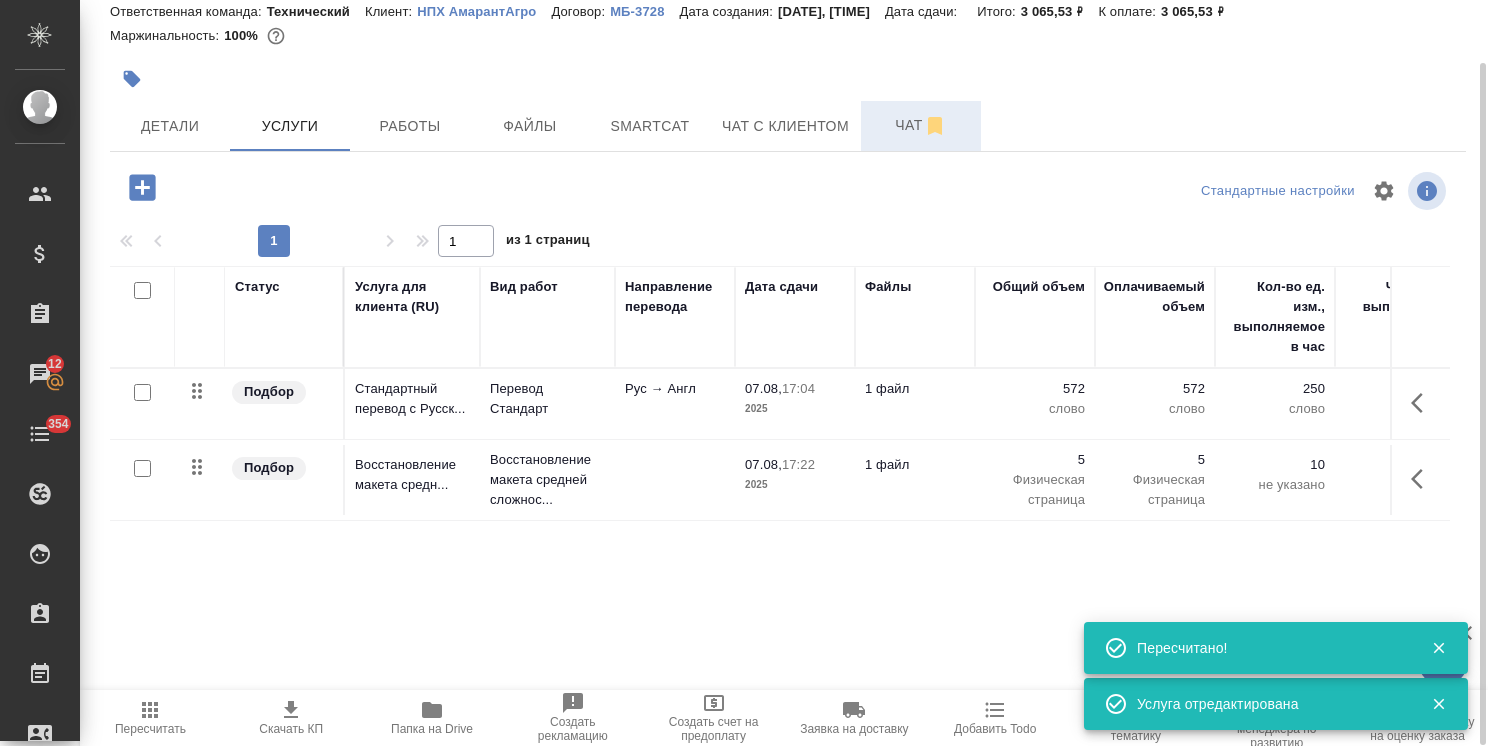 click on "Чат" at bounding box center [921, 125] 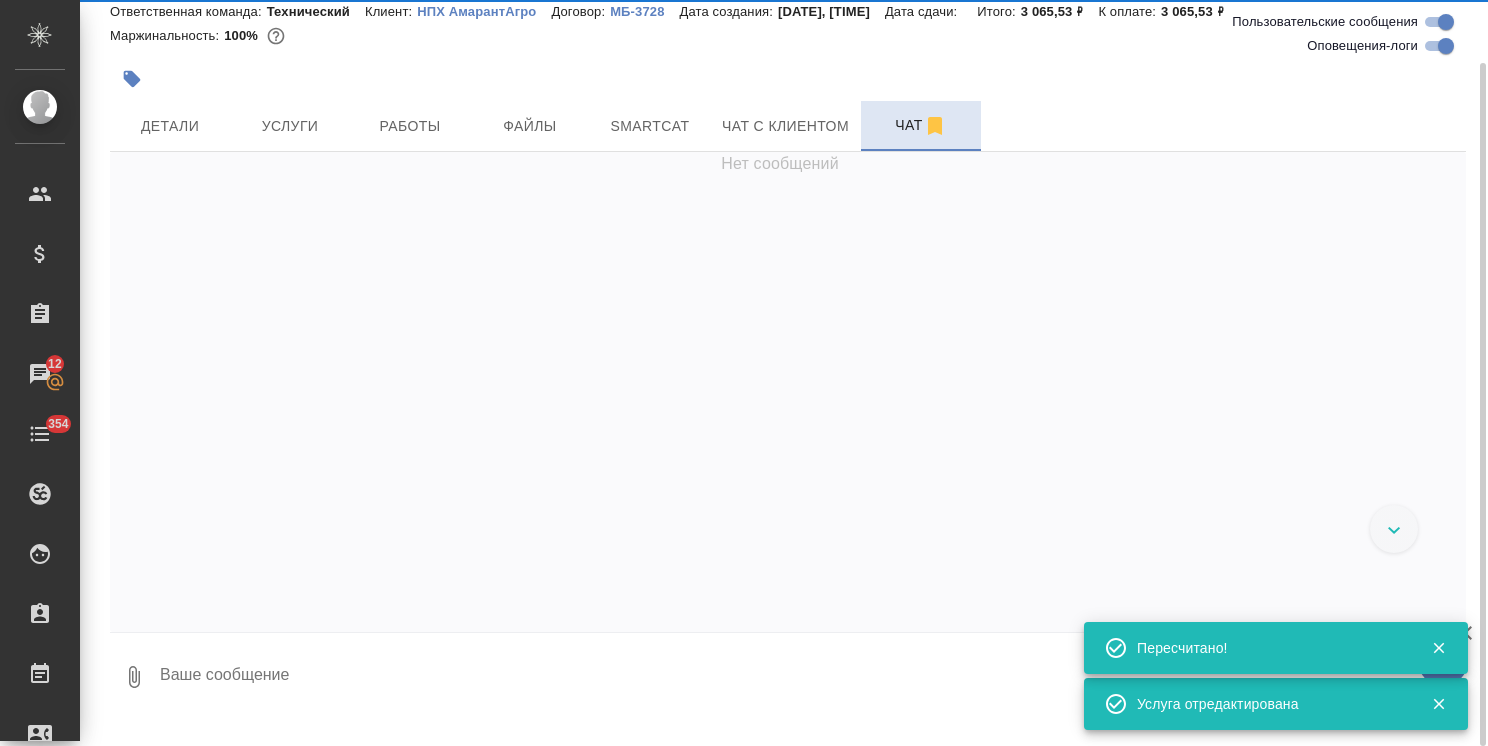 scroll, scrollTop: 68, scrollLeft: 0, axis: vertical 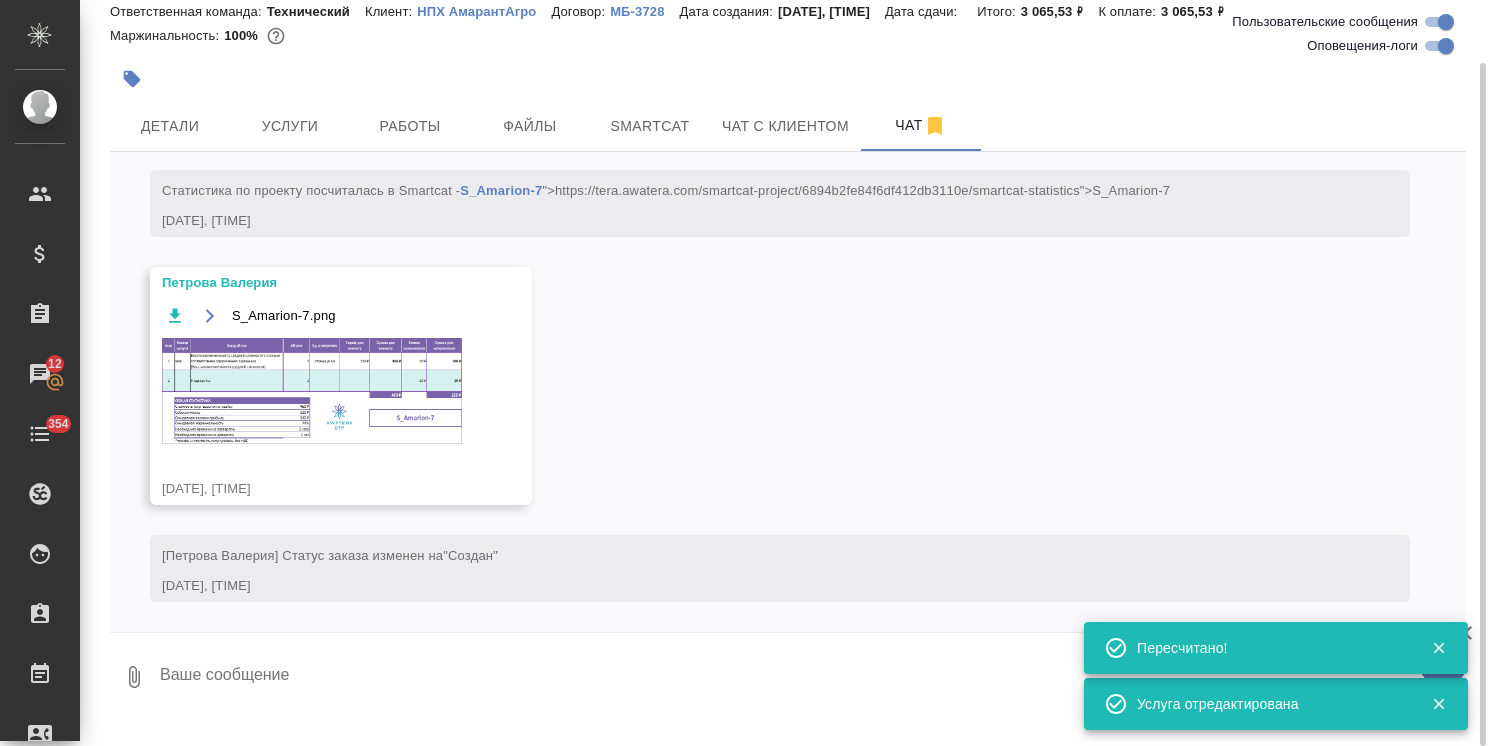 click at bounding box center (312, 391) 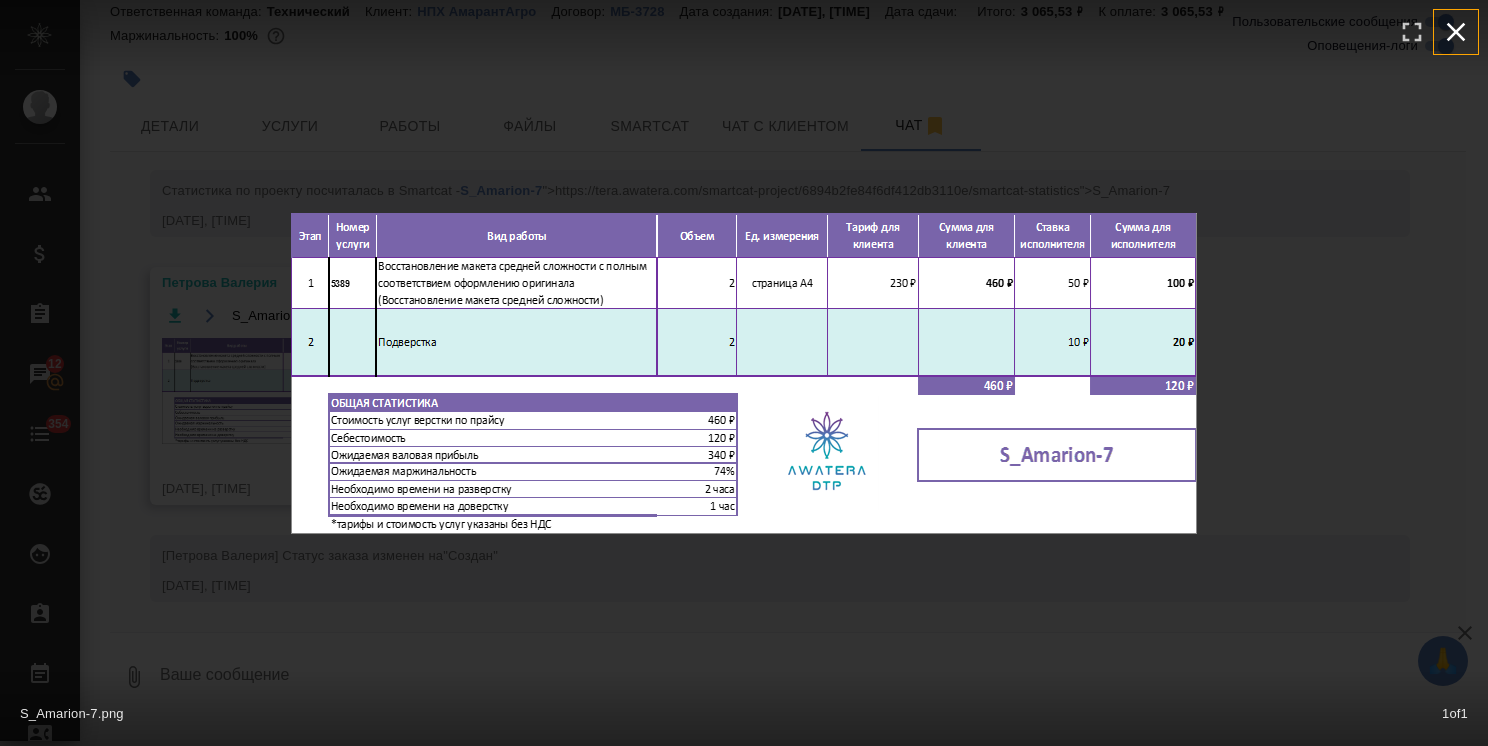 click 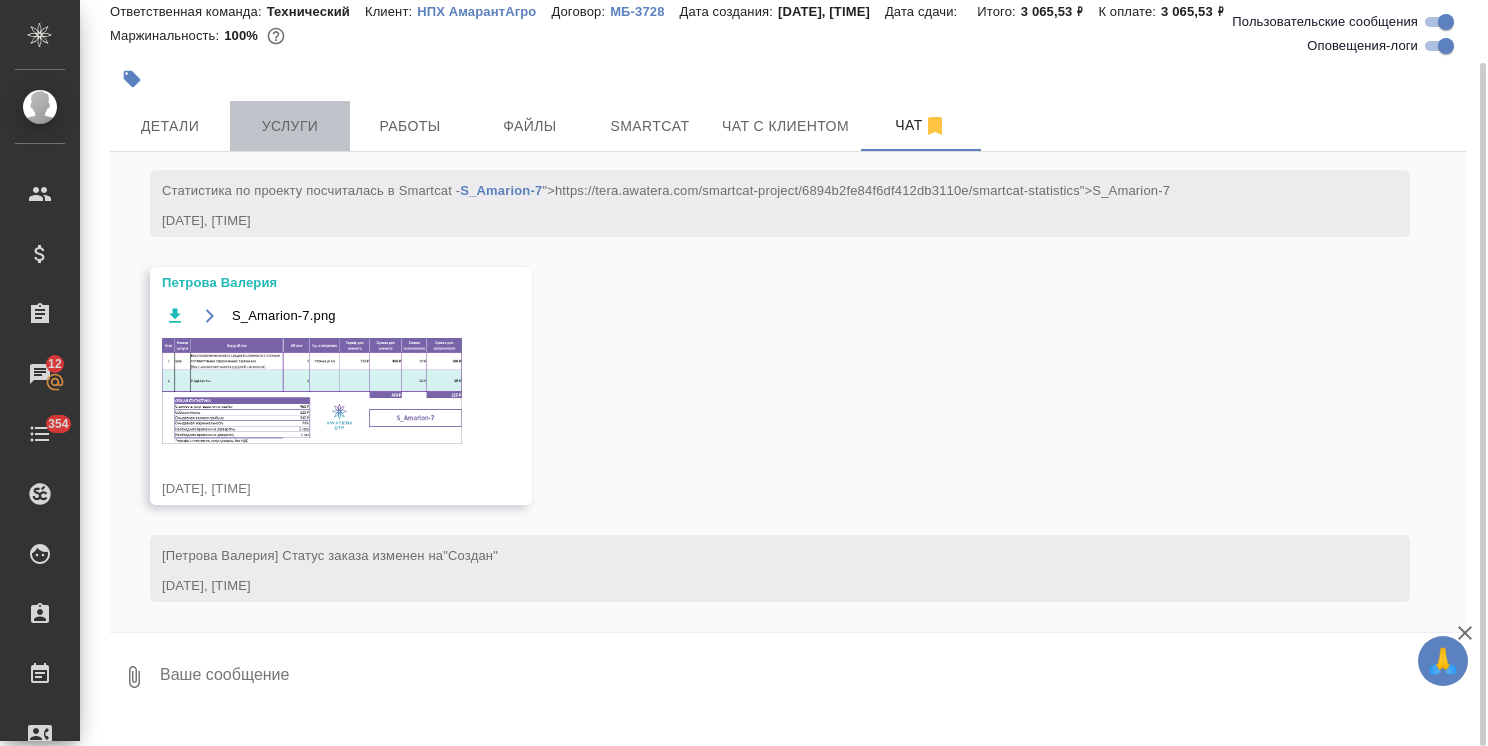 click on "Услуги" at bounding box center (290, 126) 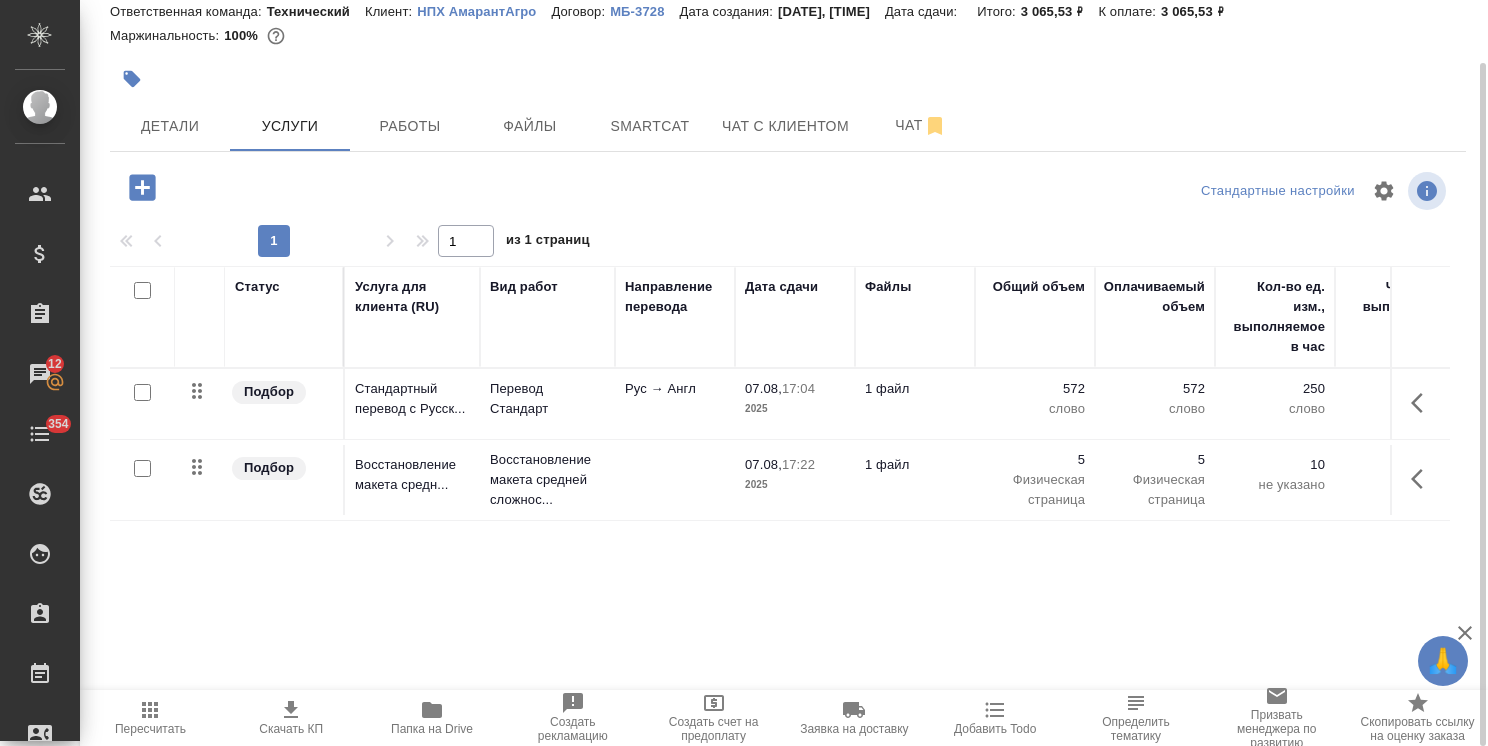click on "07.08,  17:22 2025" at bounding box center (795, 404) 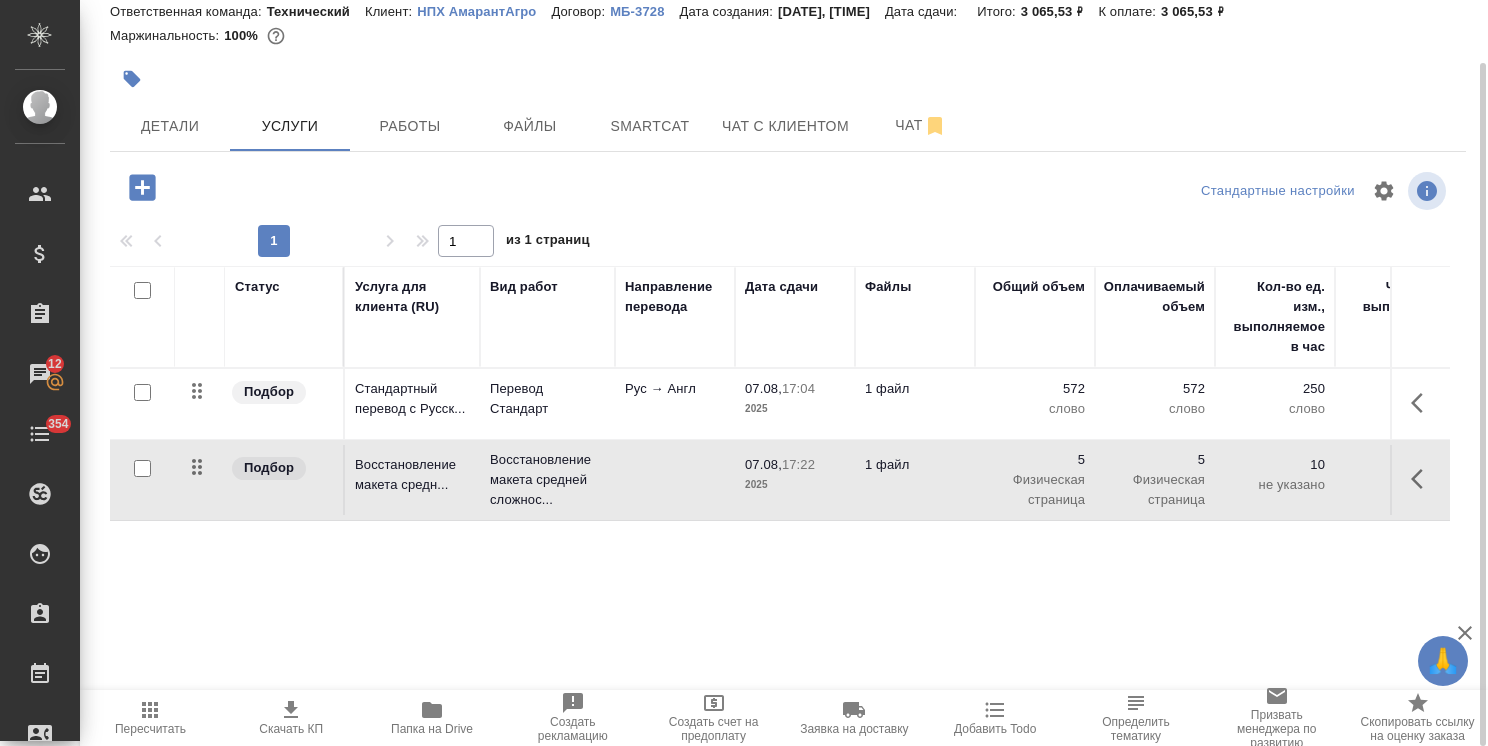 click on "07.08,  17:22 2025" at bounding box center (795, 404) 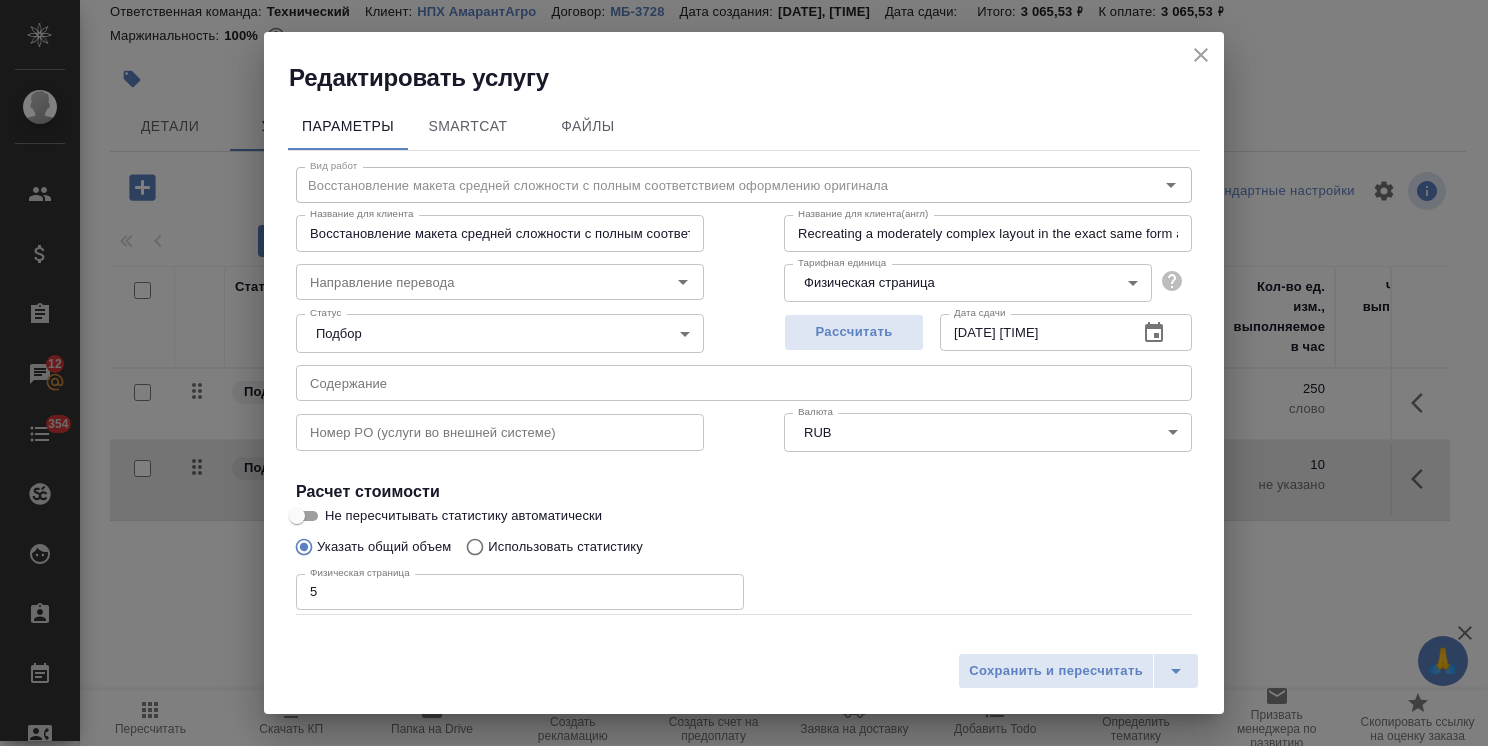 drag, startPoint x: 267, startPoint y: 605, endPoint x: 312, endPoint y: 633, distance: 53 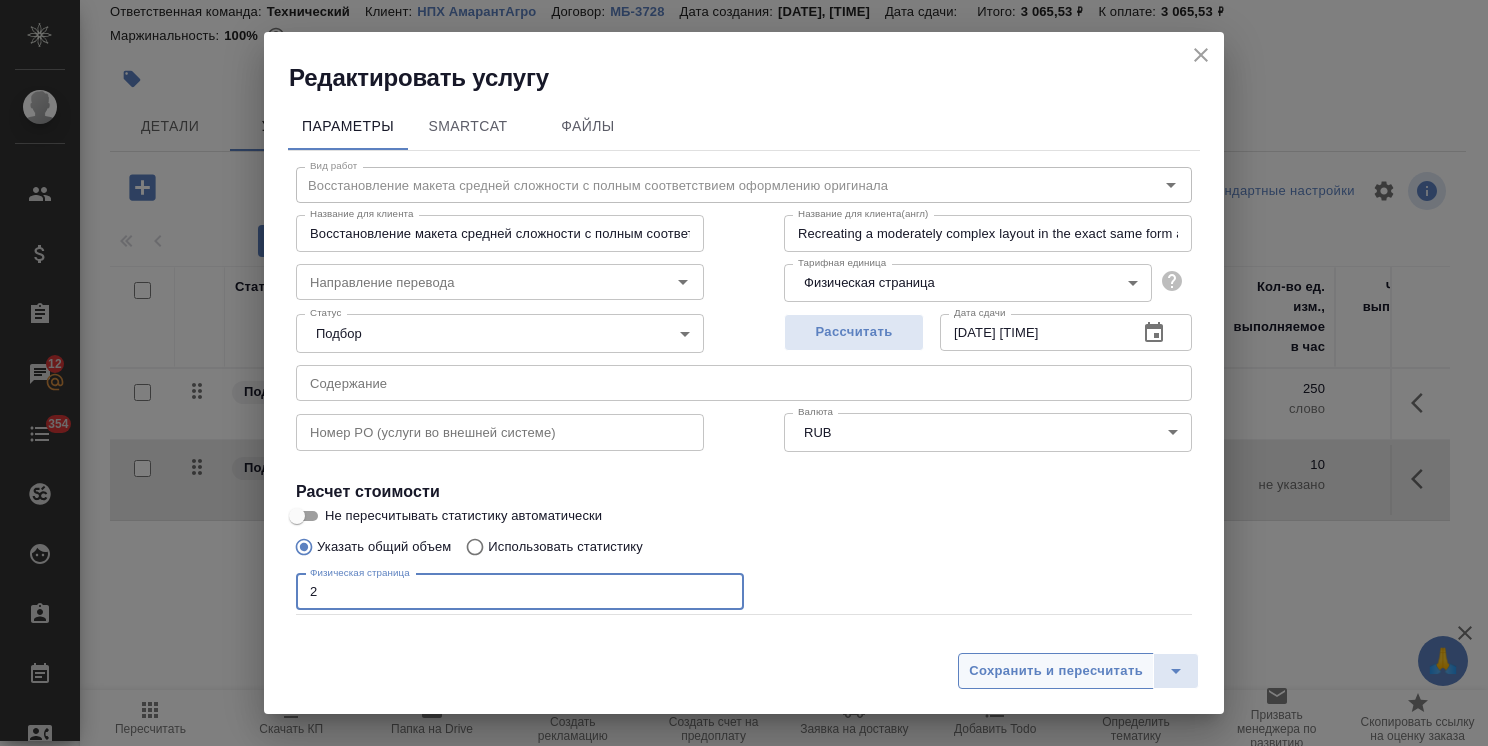 click on "Сохранить и пересчитать" at bounding box center (1056, 671) 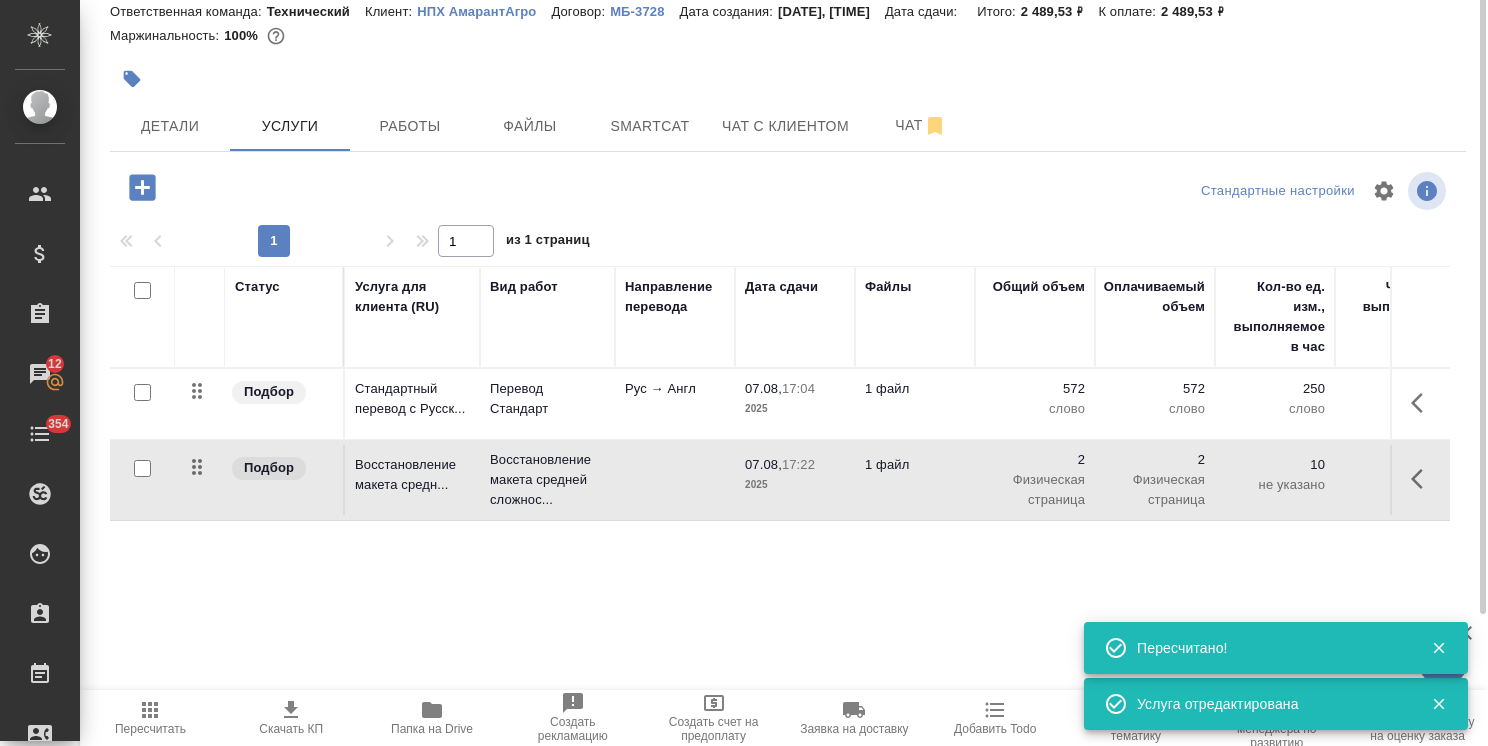 scroll, scrollTop: 0, scrollLeft: 0, axis: both 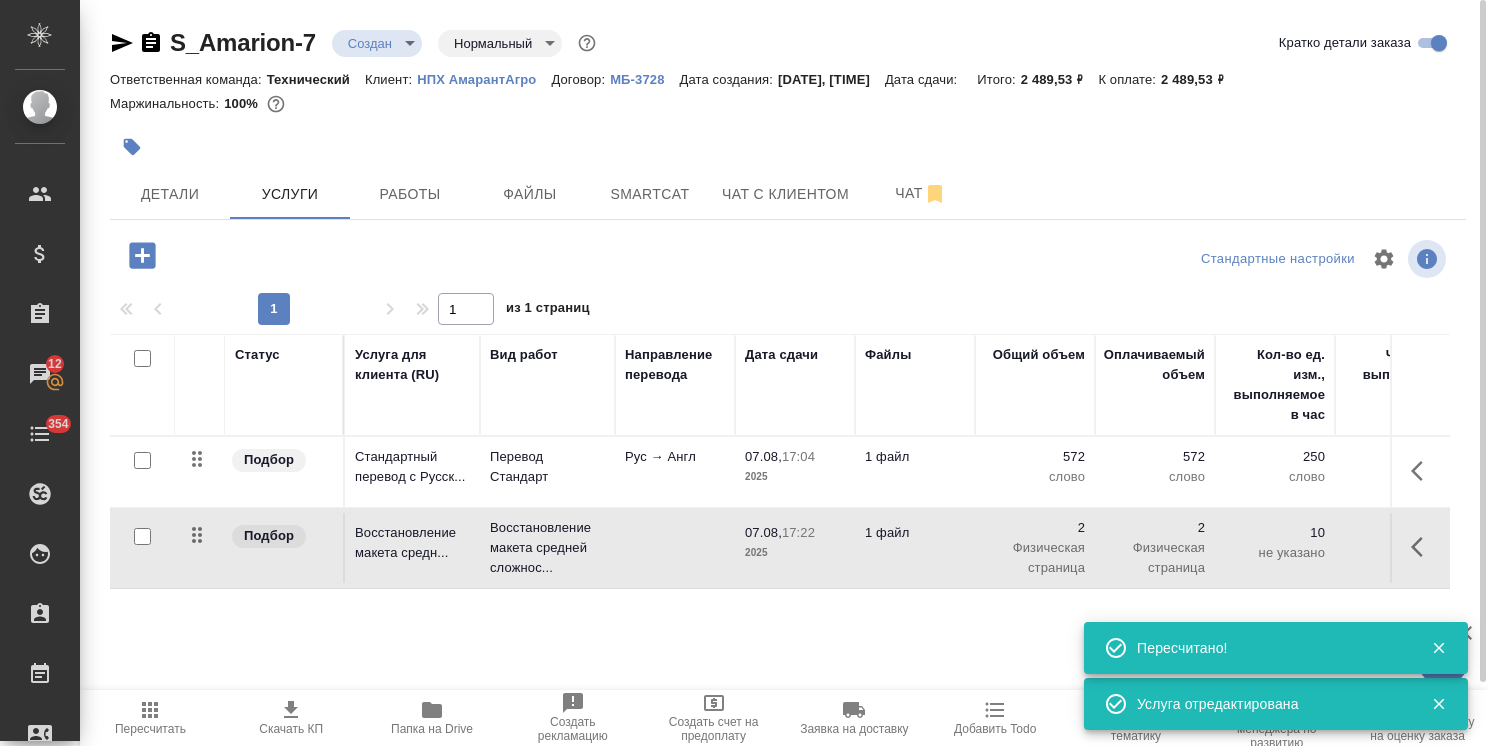 click on "Пересчитать" at bounding box center [150, 729] 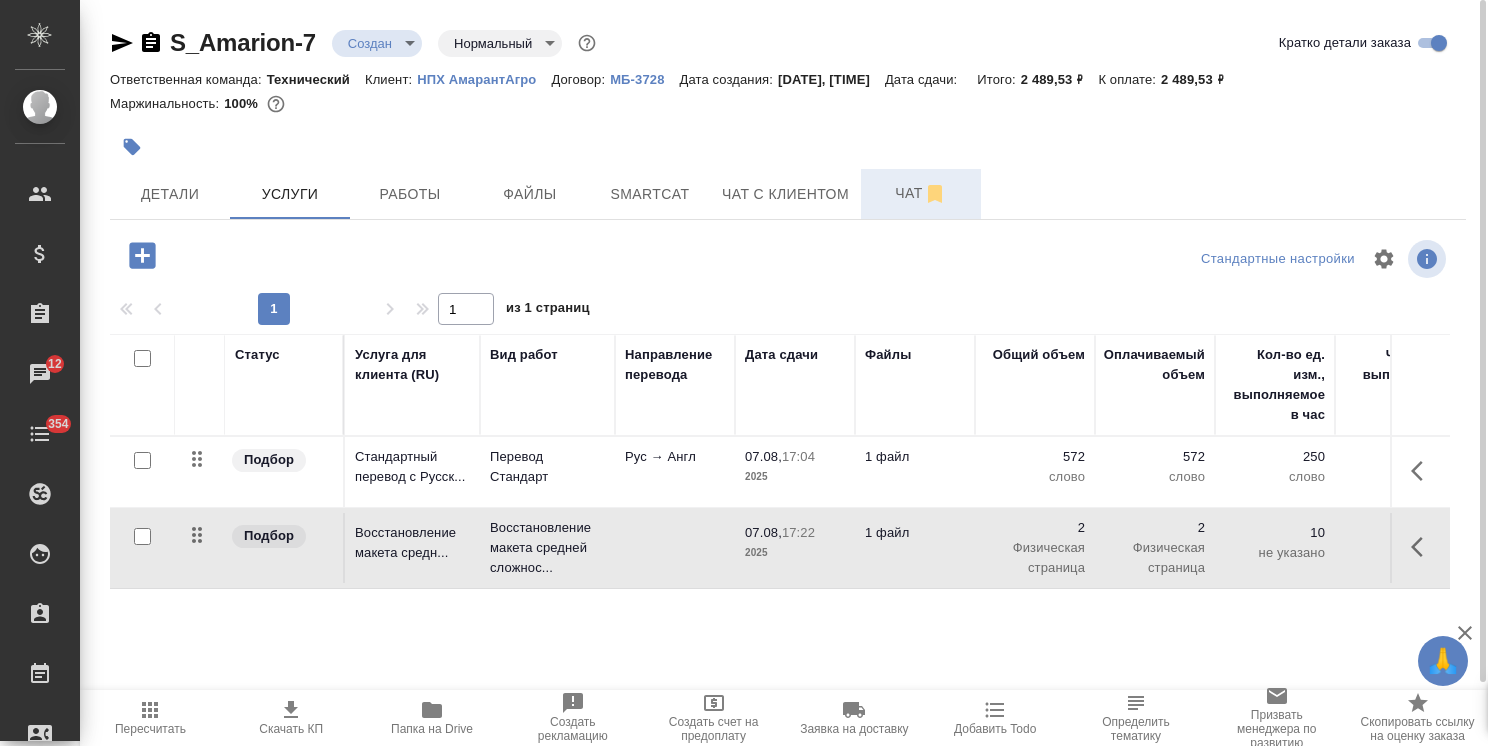 click on "Чат" at bounding box center (921, 193) 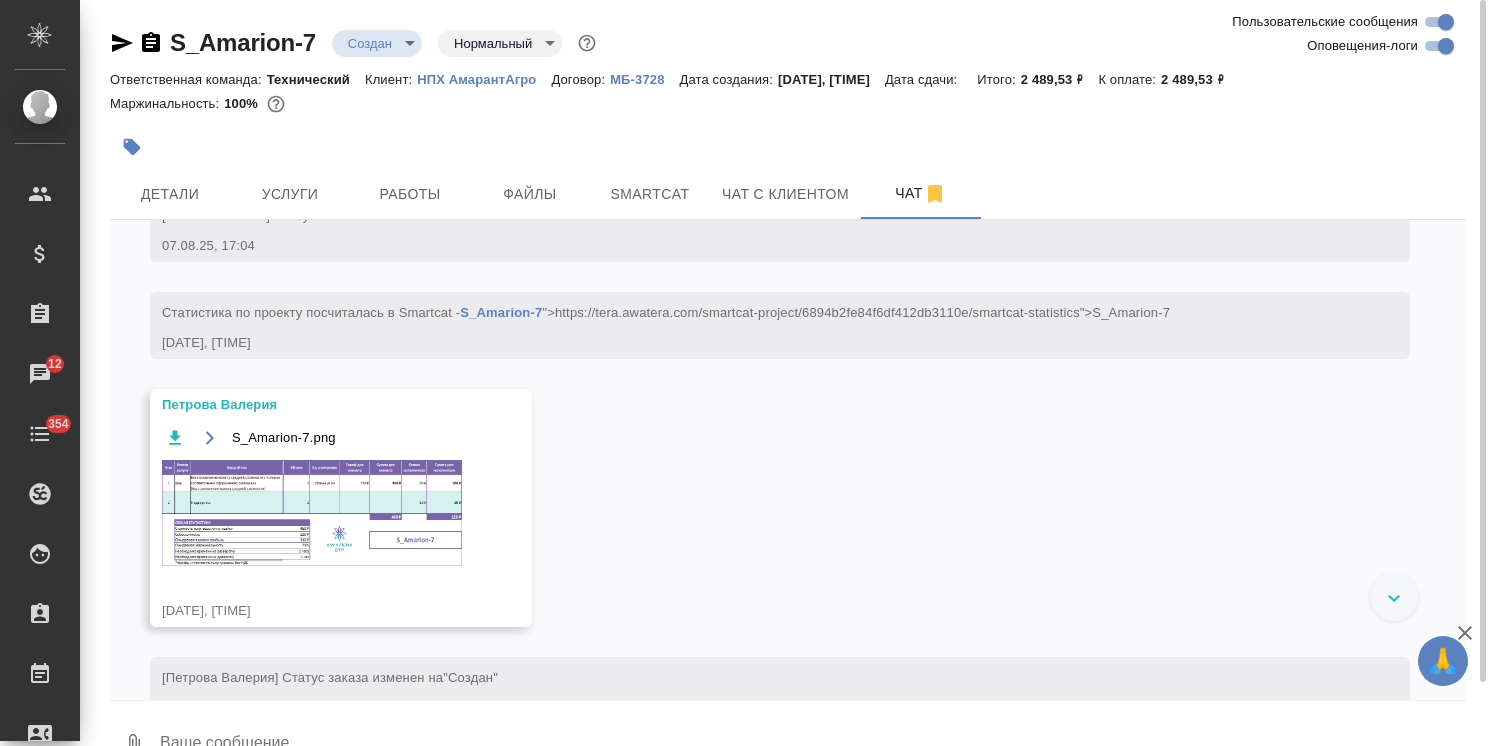 scroll, scrollTop: 614, scrollLeft: 0, axis: vertical 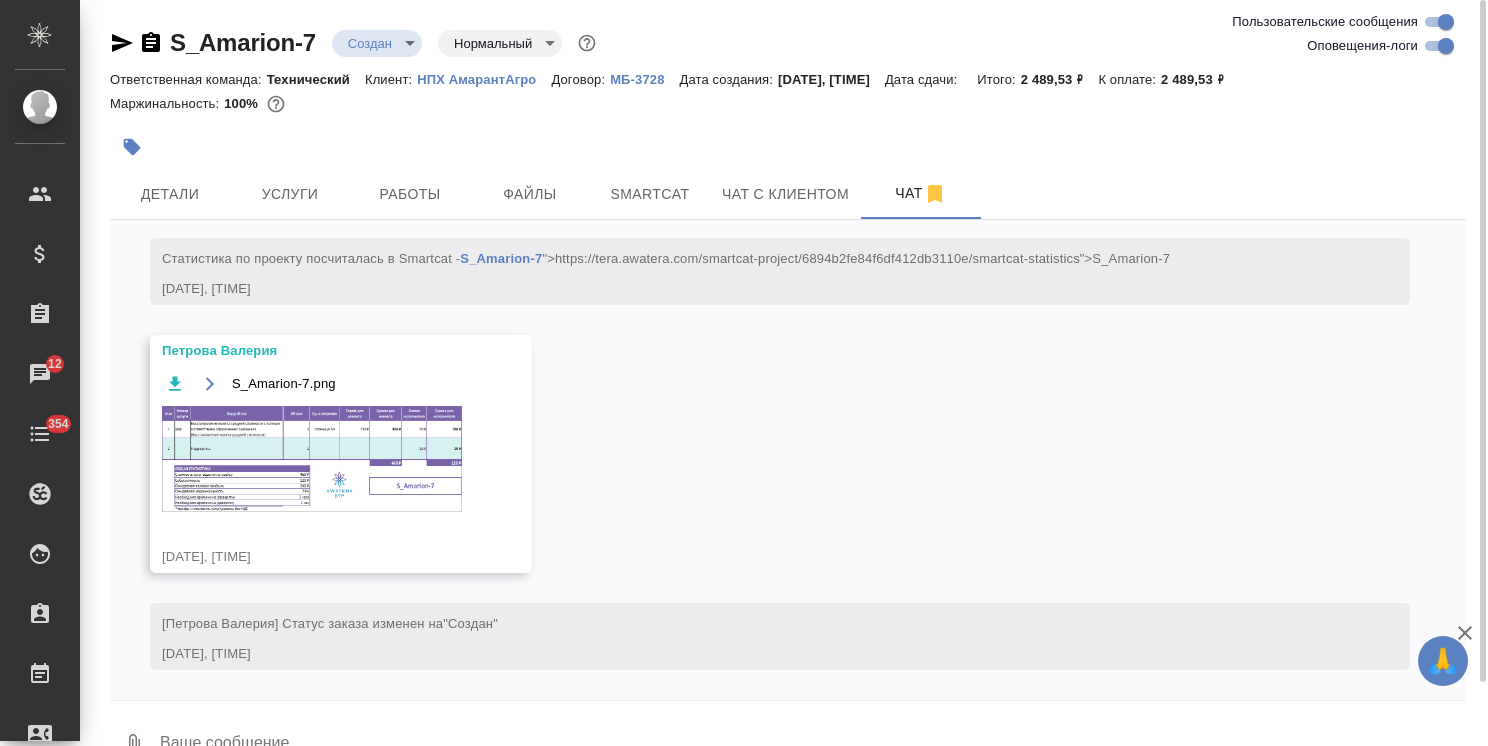click at bounding box center [312, 459] 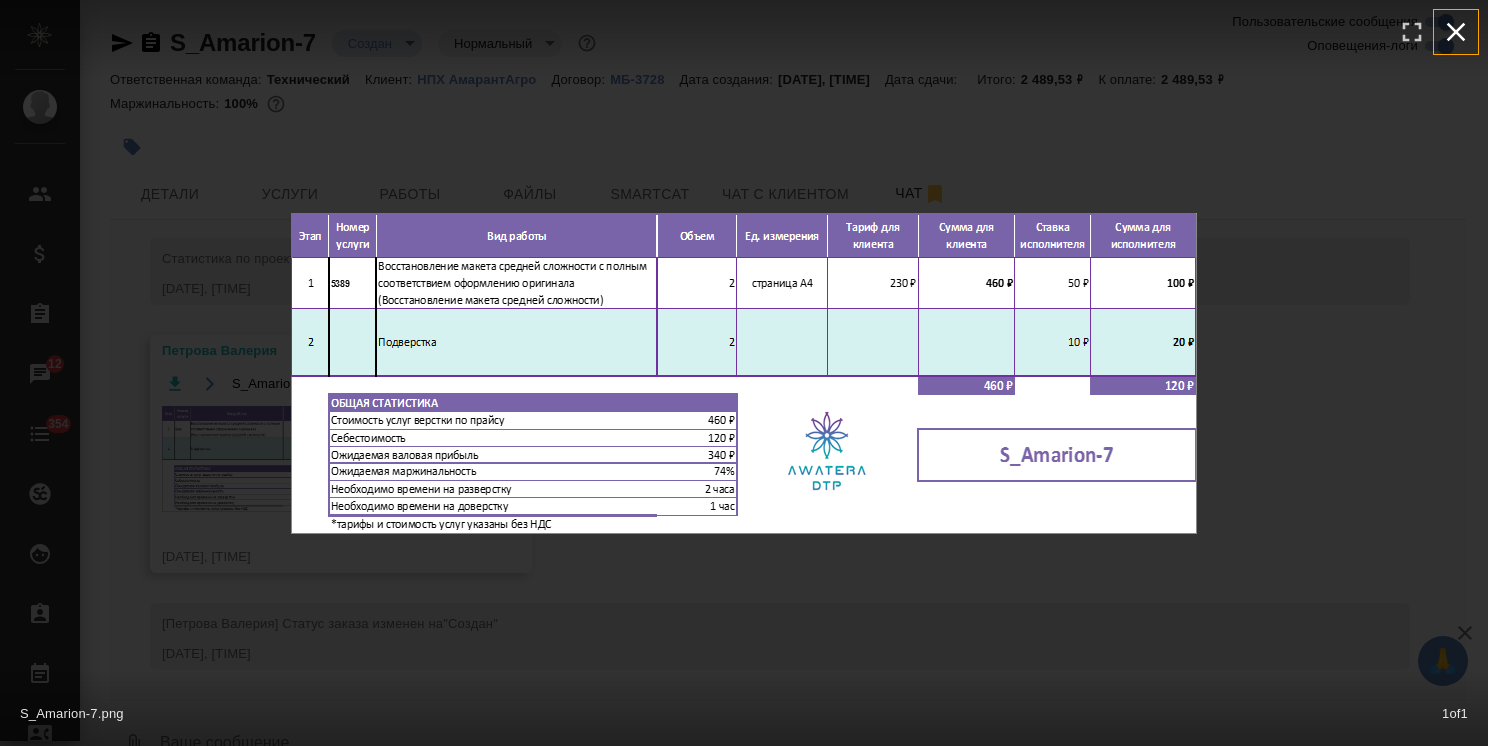 click 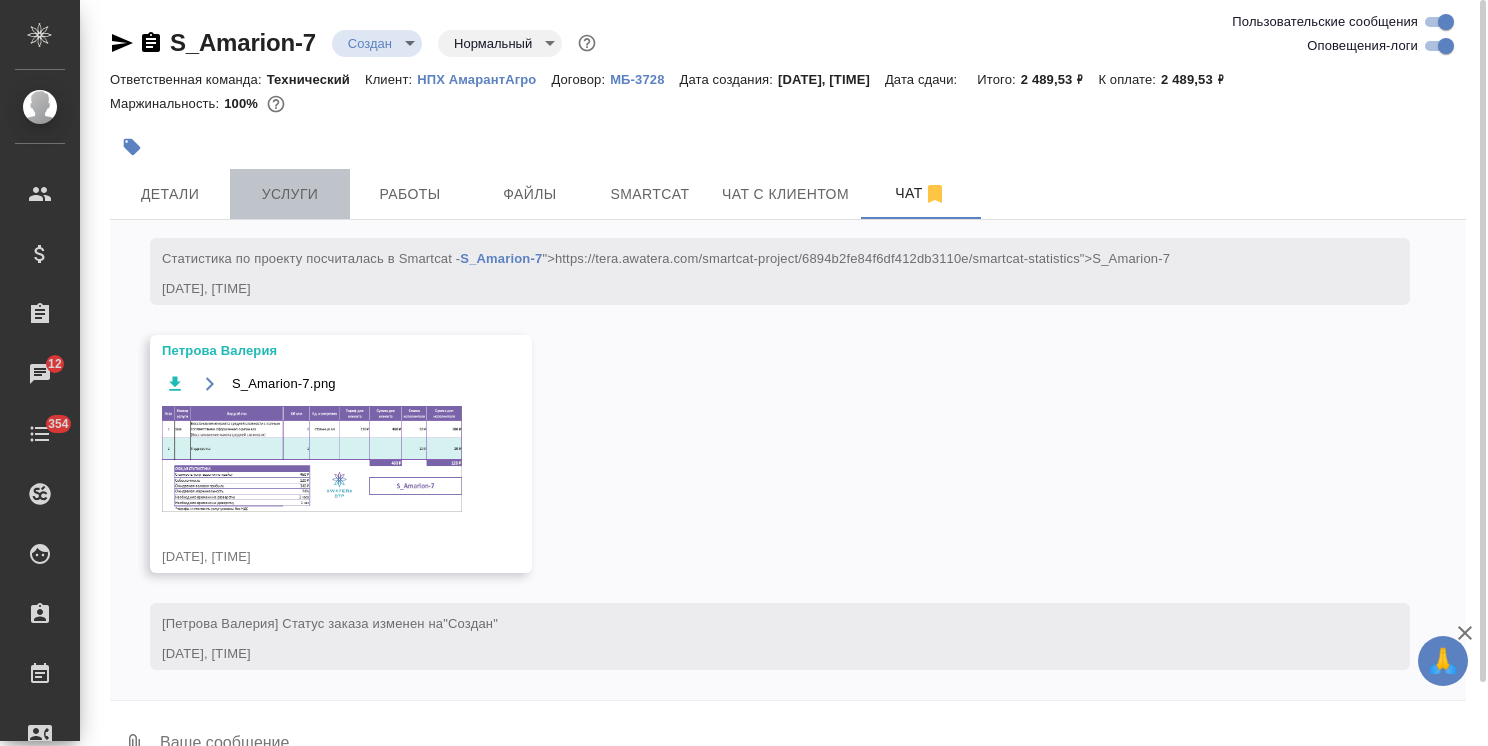 click on "Услуги" at bounding box center [290, 194] 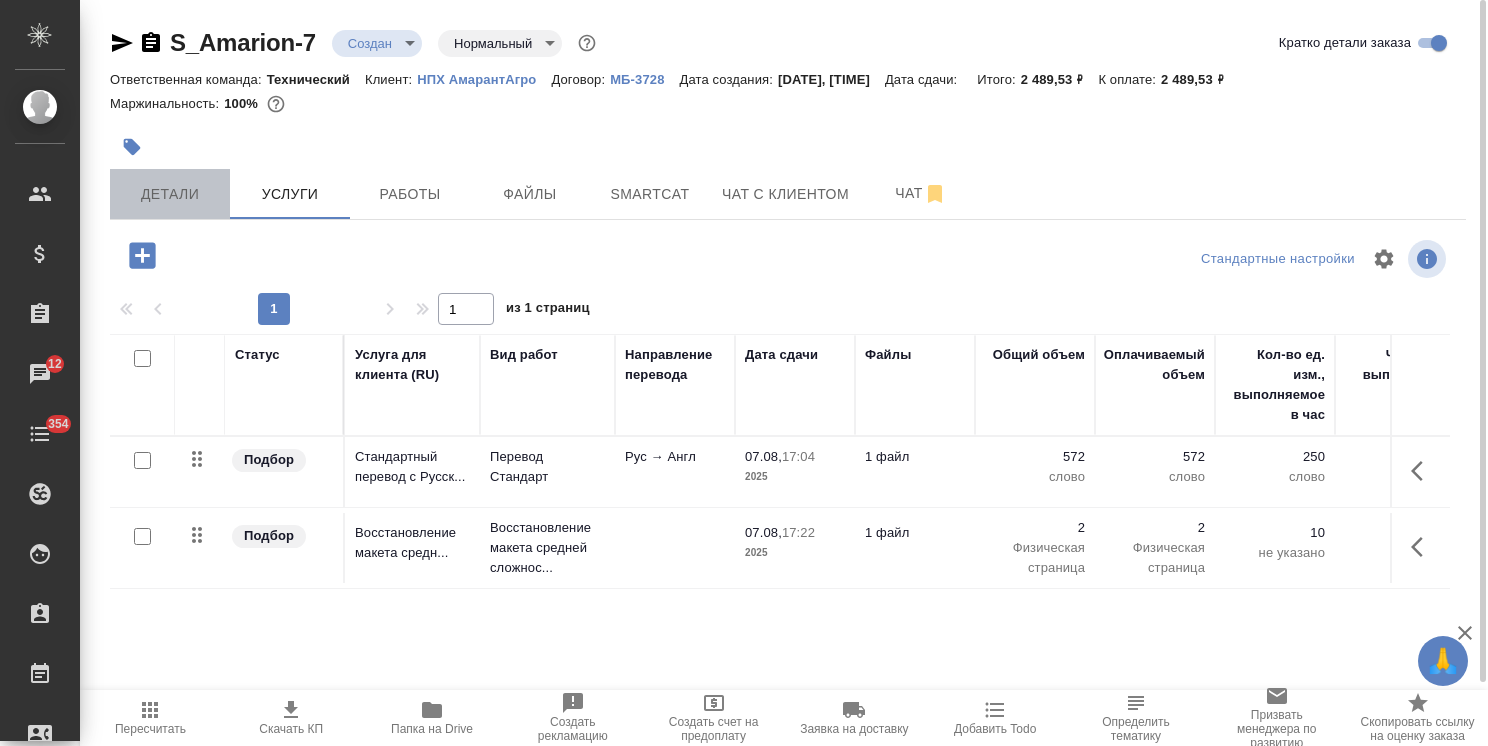 click on "Детали" at bounding box center [170, 194] 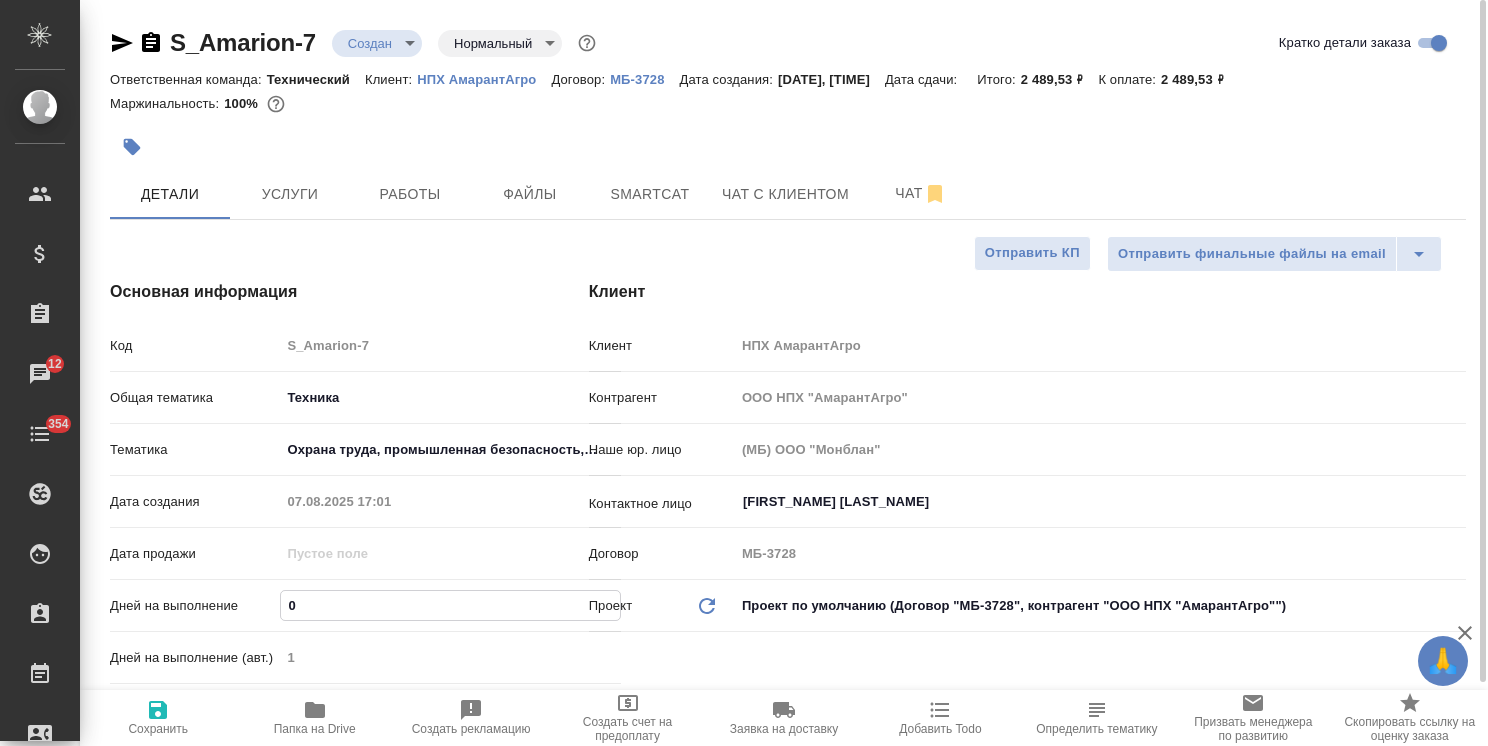 drag, startPoint x: 328, startPoint y: 602, endPoint x: 235, endPoint y: 598, distance: 93.08598 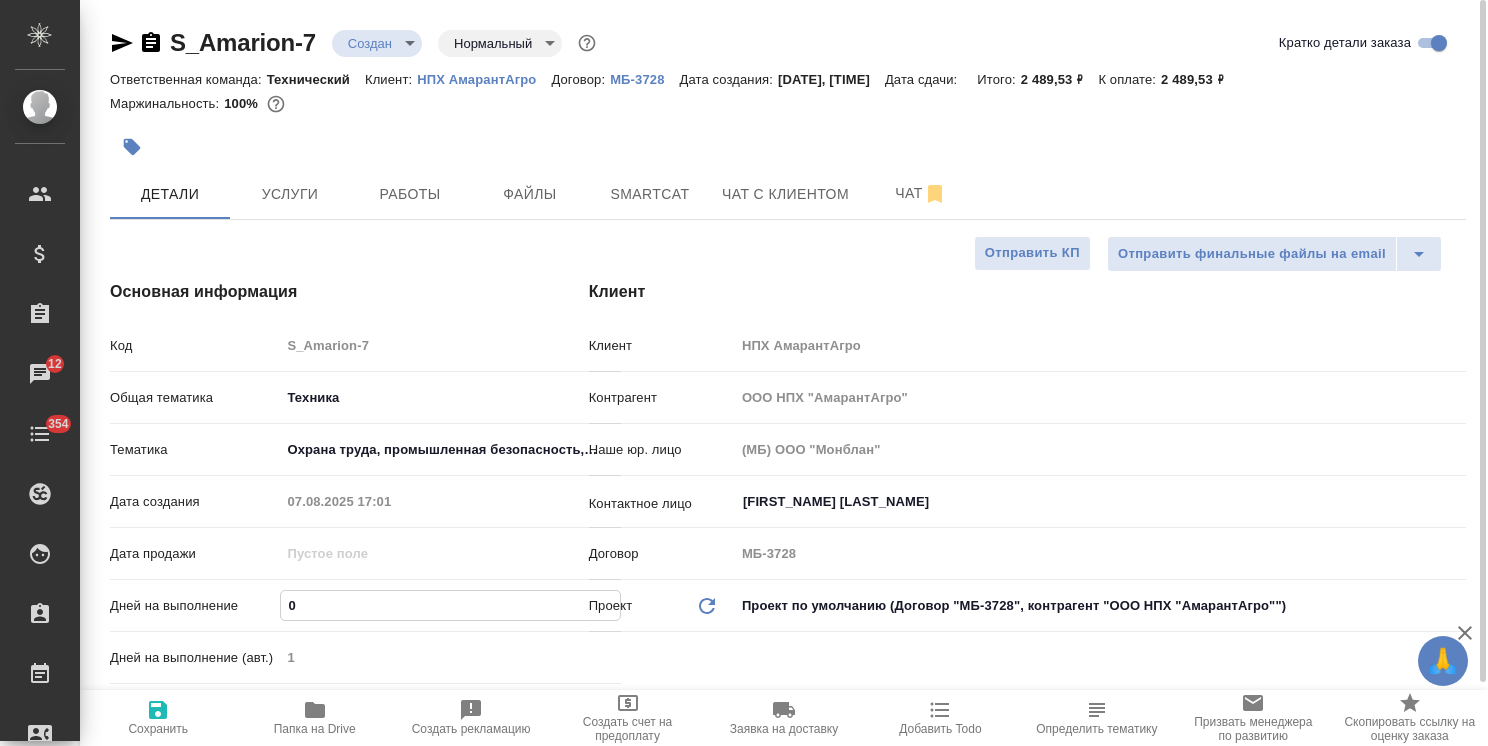 click on "Дней на выполнение 0" at bounding box center [365, 605] 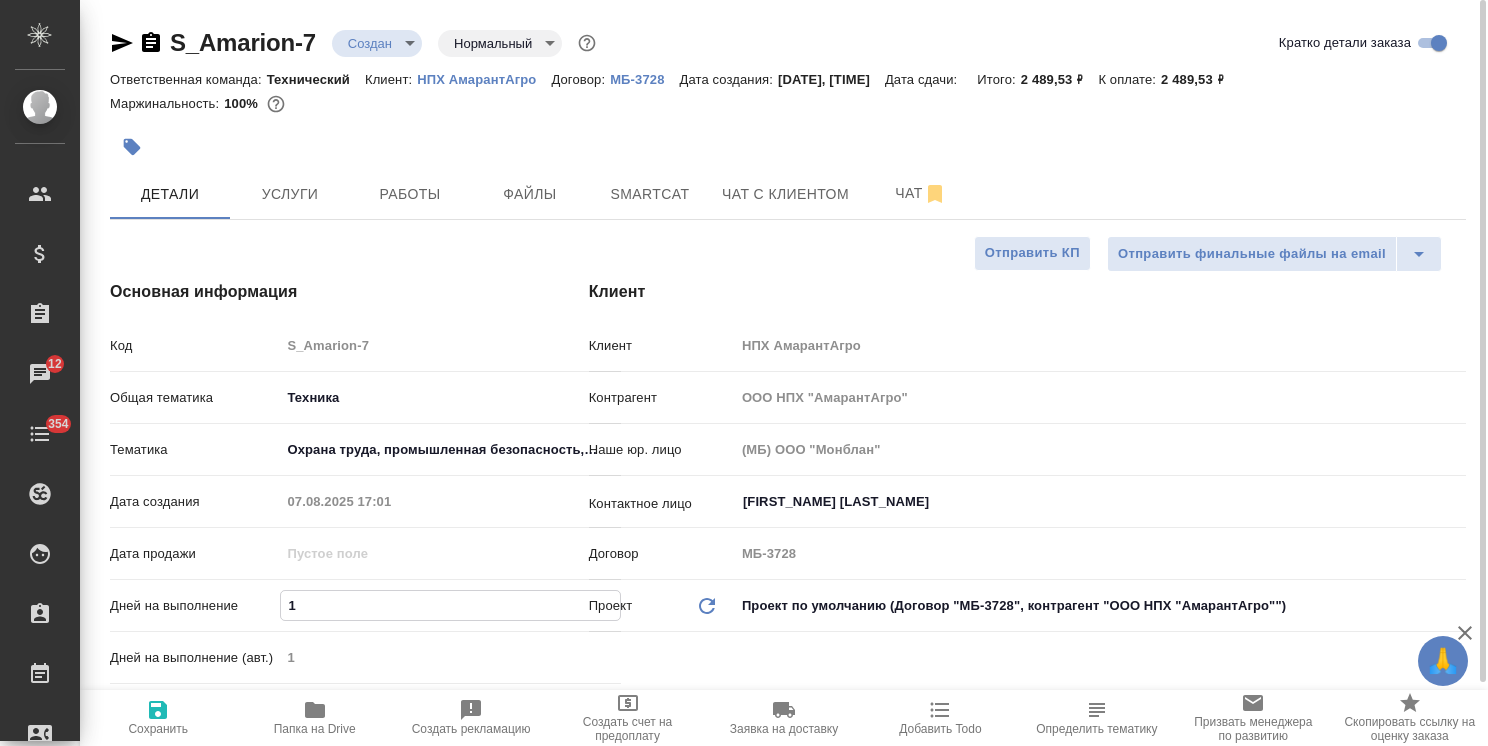 click on "Сохранить" at bounding box center (158, 729) 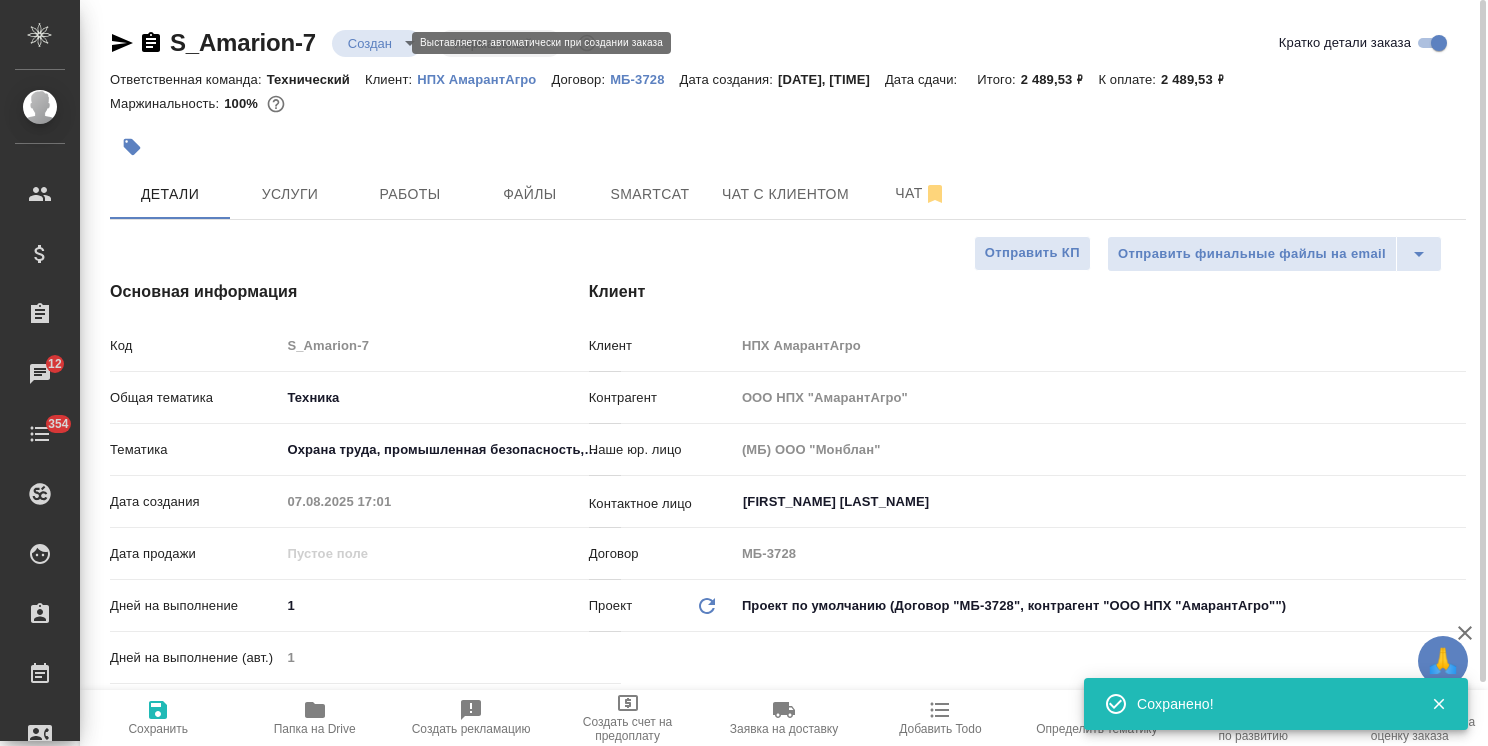 click on "🙏 .cls-1
fill:#fff;
AWATERA Usmanova Olga Клиенты Спецификации Заказы 12 Чаты 354 Todo Проекты SC Исполнители Кандидаты Работы Входящие заявки Заявки на доставку Рекламации Проекты процессинга Конференции Выйти S_Amarion-7 Создан new Нормальный normal Кратко детали заказа Ответственная команда: Технический Клиент: НПХ АмарантАгро Договор: МБ-3728 Дата создания: 07.08.2025, 17:01 Дата сдачи: Итого: 2 489,53 ₽ К оплате: 2 489,53 ₽ Маржинальность: 100% Детали Услуги Работы Файлы Smartcat Чат с клиентом Чат Отправить финальные файлы на email Отправить КП Основная информация Код S_Amarion-7 Техника tech" at bounding box center [744, 373] 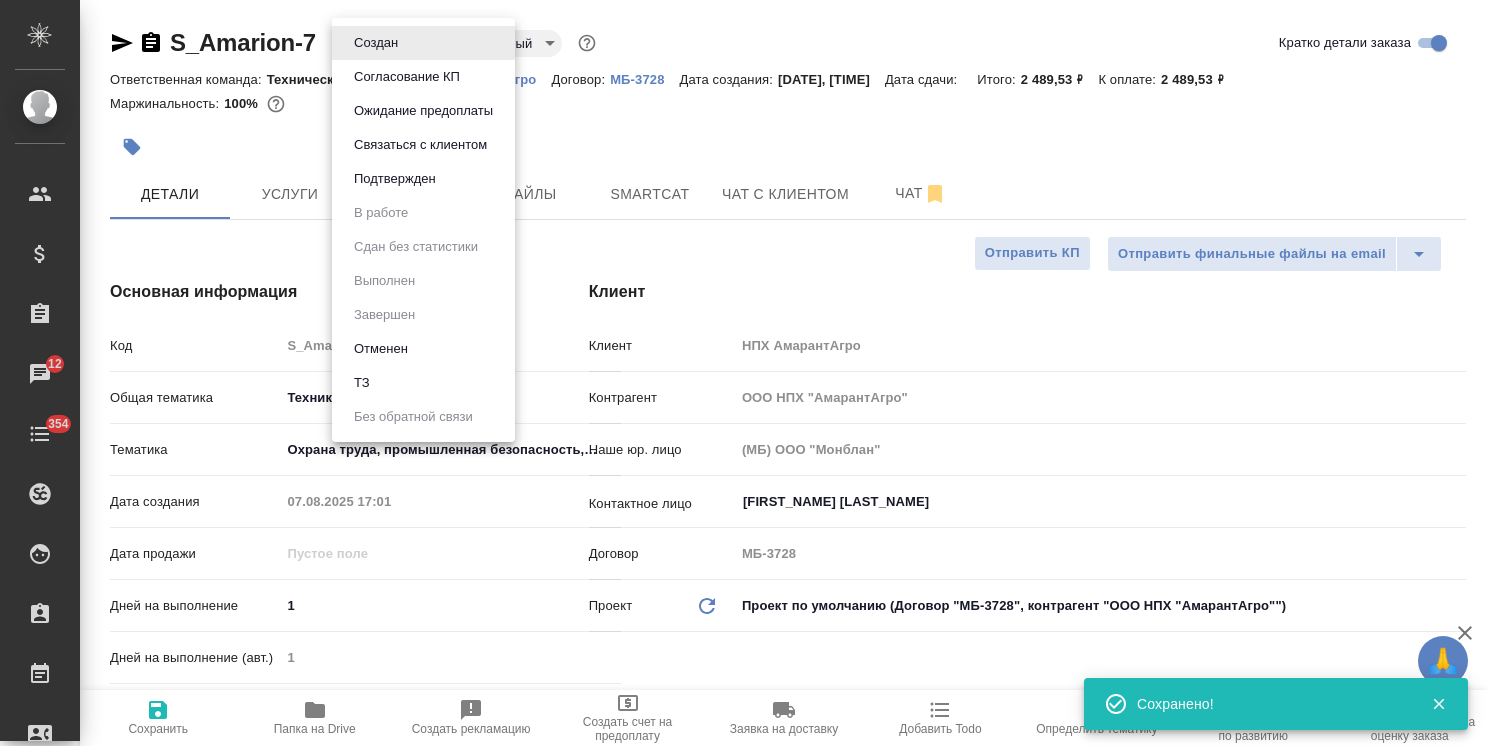 click on "Согласование КП" at bounding box center [376, 43] 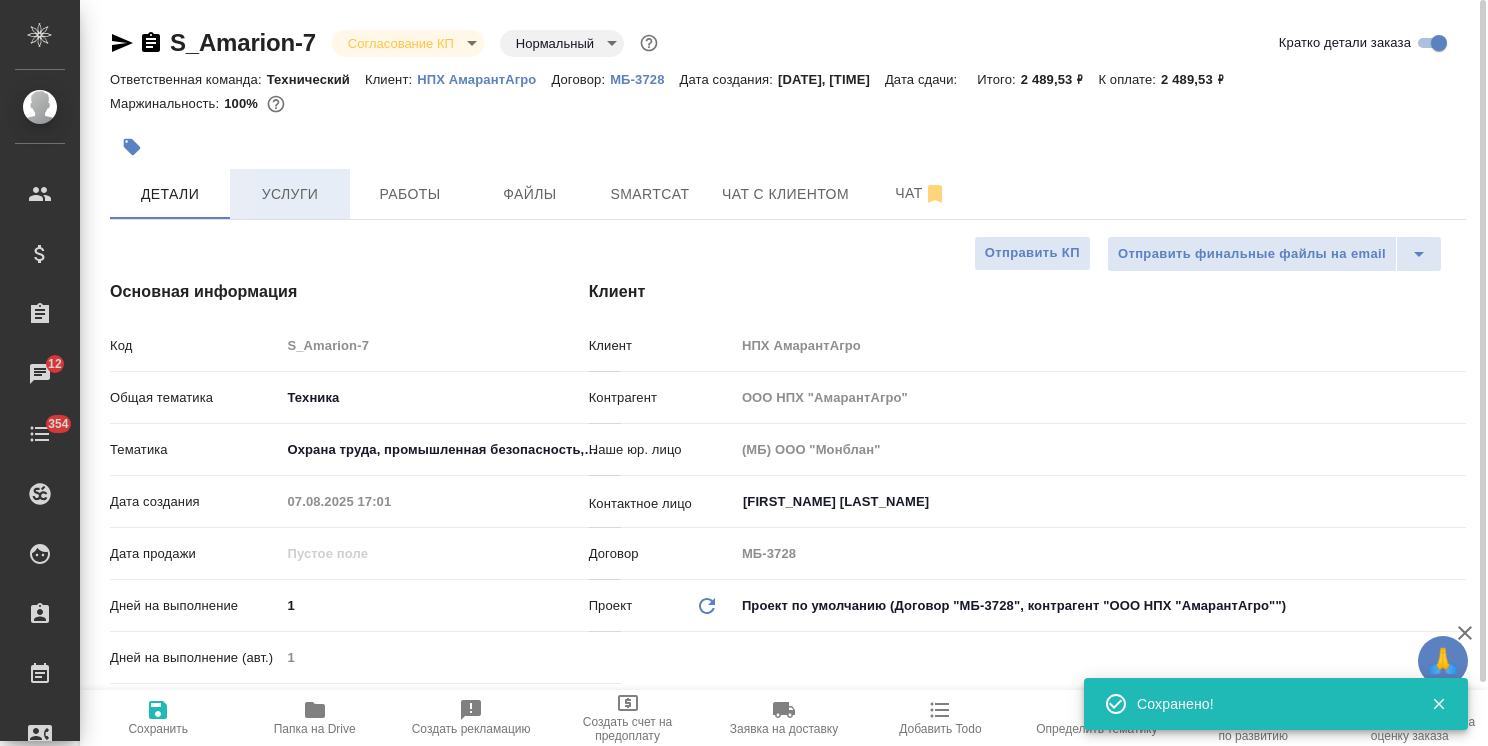 click on "Услуги" at bounding box center (290, 194) 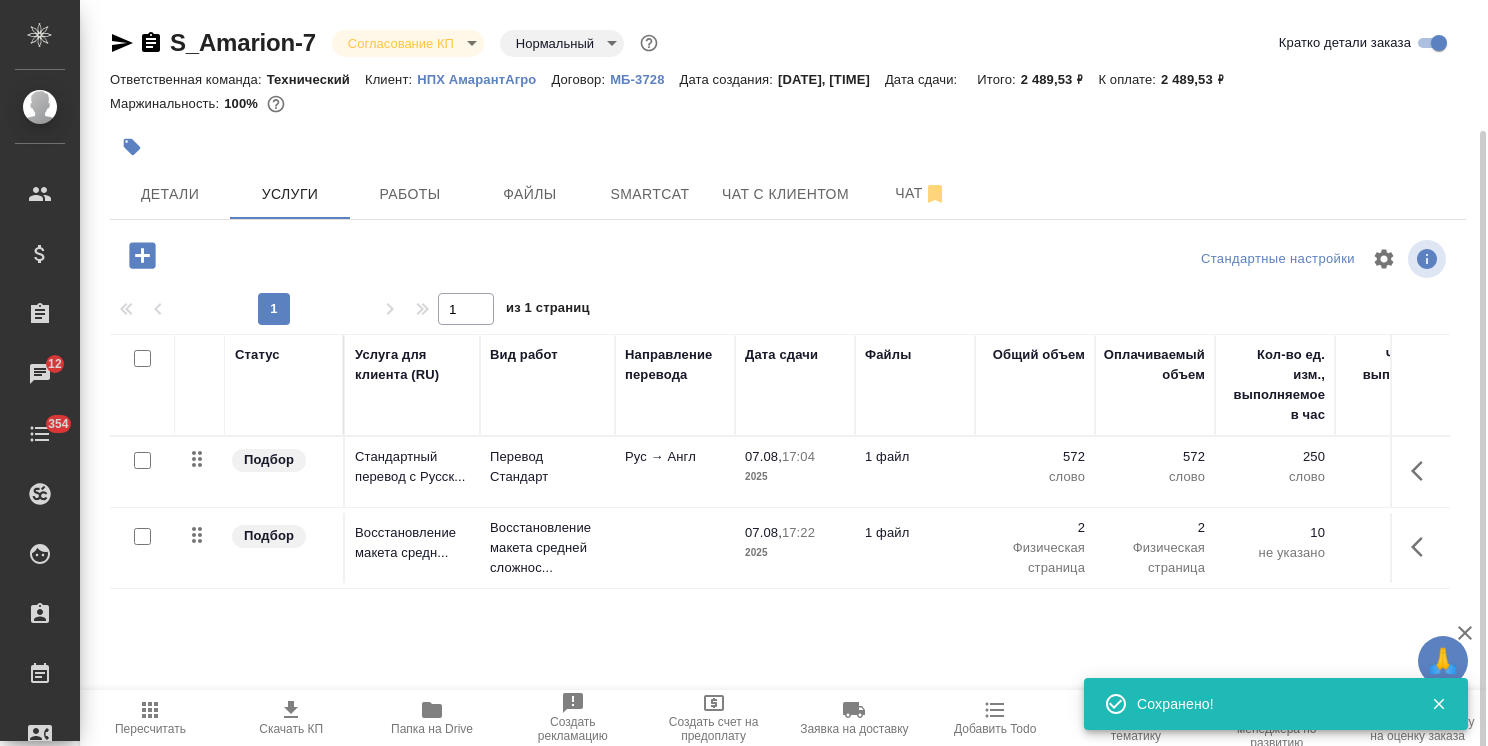 scroll, scrollTop: 68, scrollLeft: 0, axis: vertical 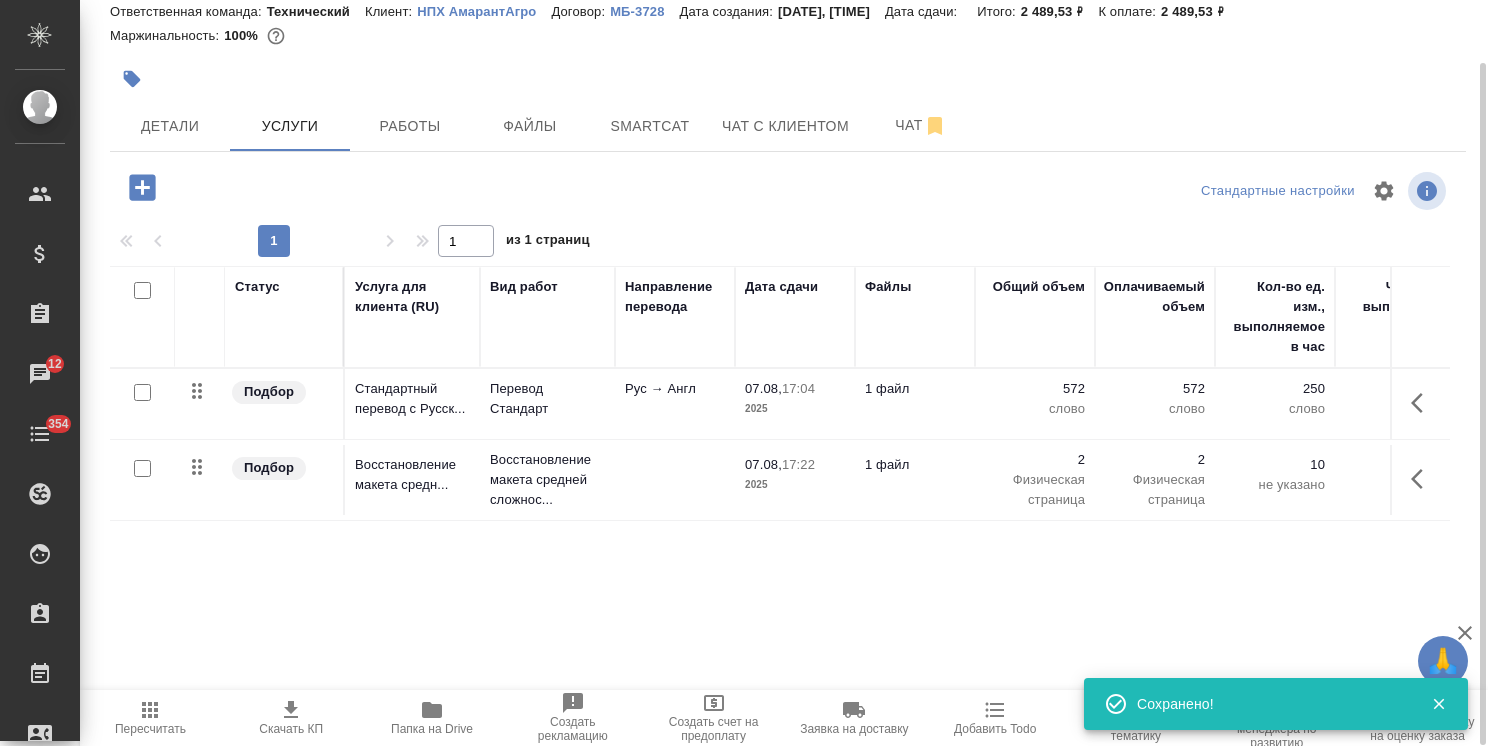 click on "Скачать КП" at bounding box center [291, 717] 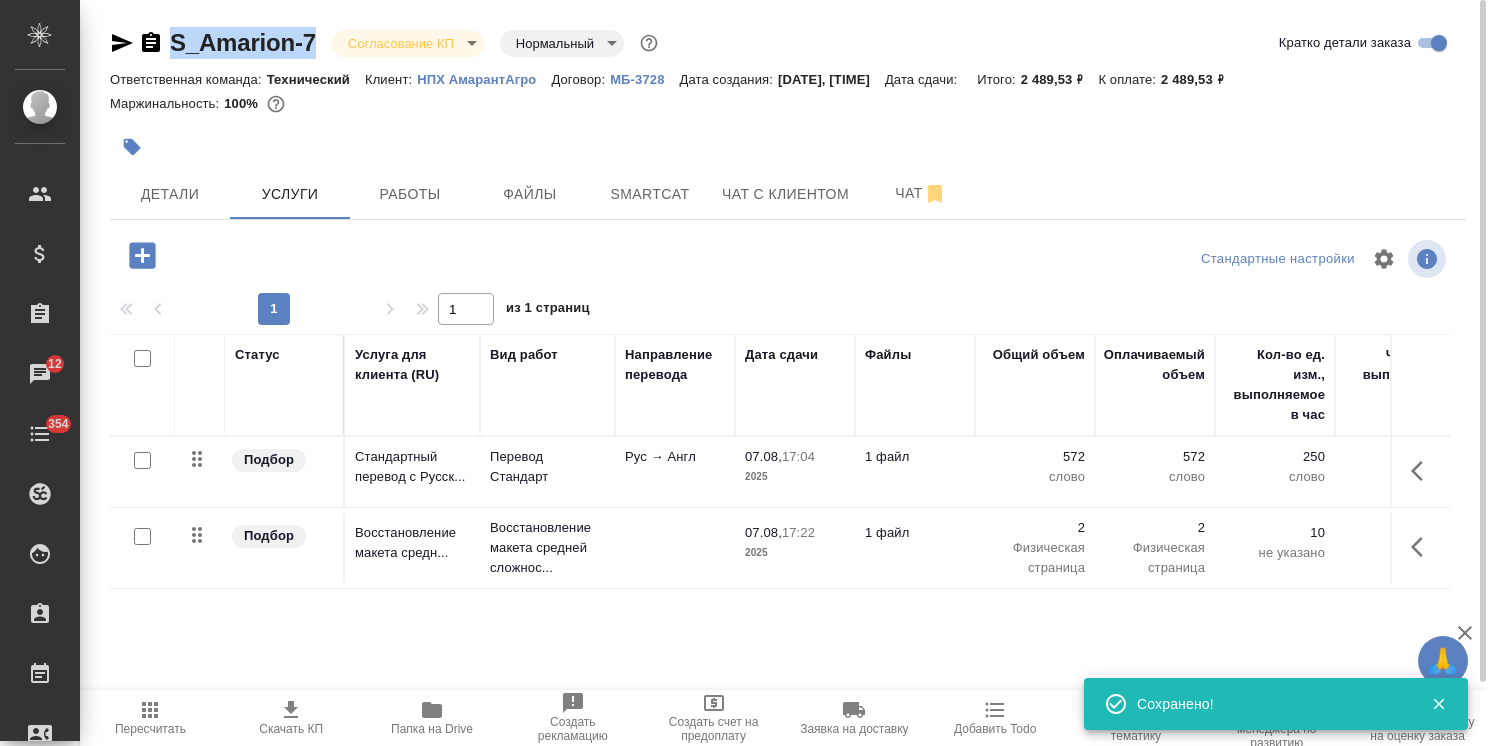 drag, startPoint x: 324, startPoint y: 23, endPoint x: 133, endPoint y: 29, distance: 191.09422 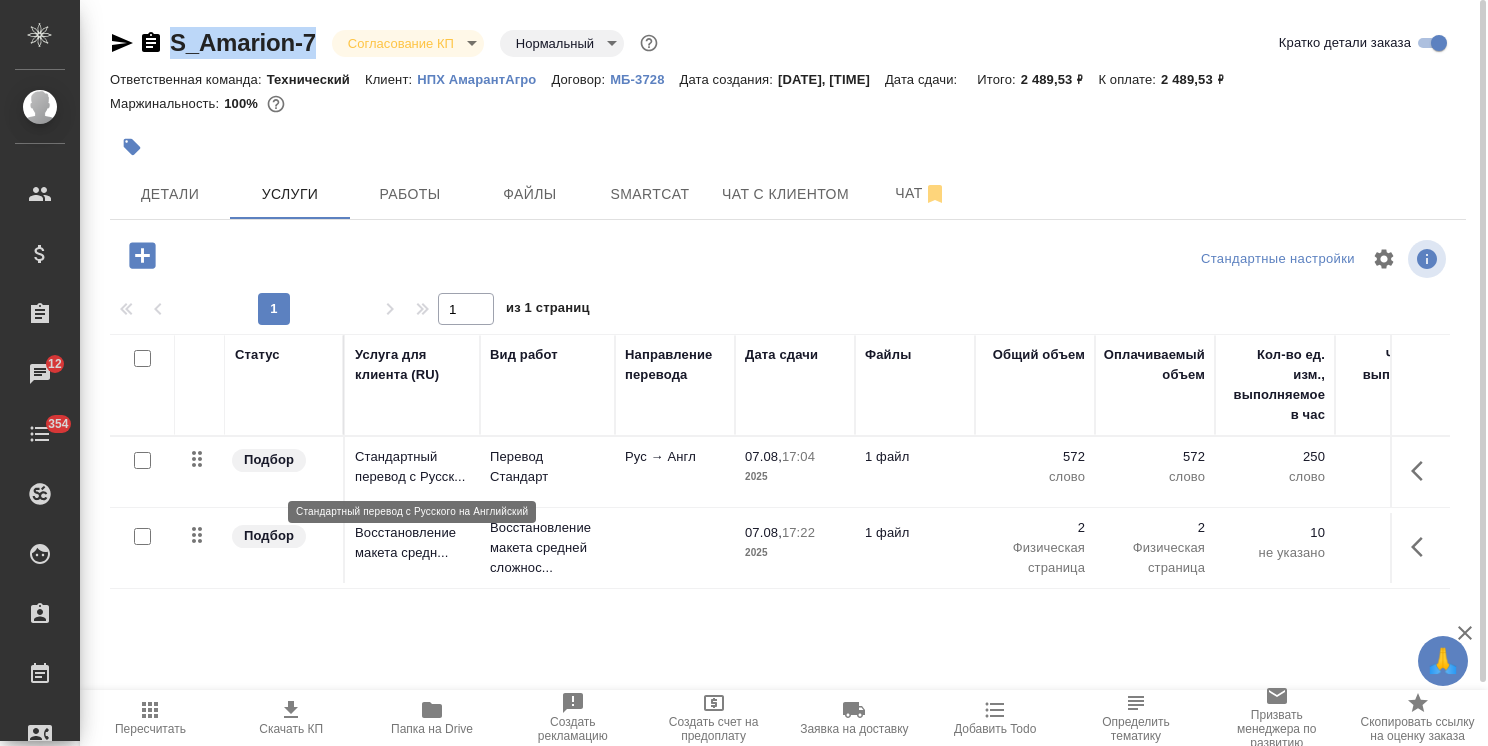 click on "Стандартный перевод с Русск..." at bounding box center (412, 467) 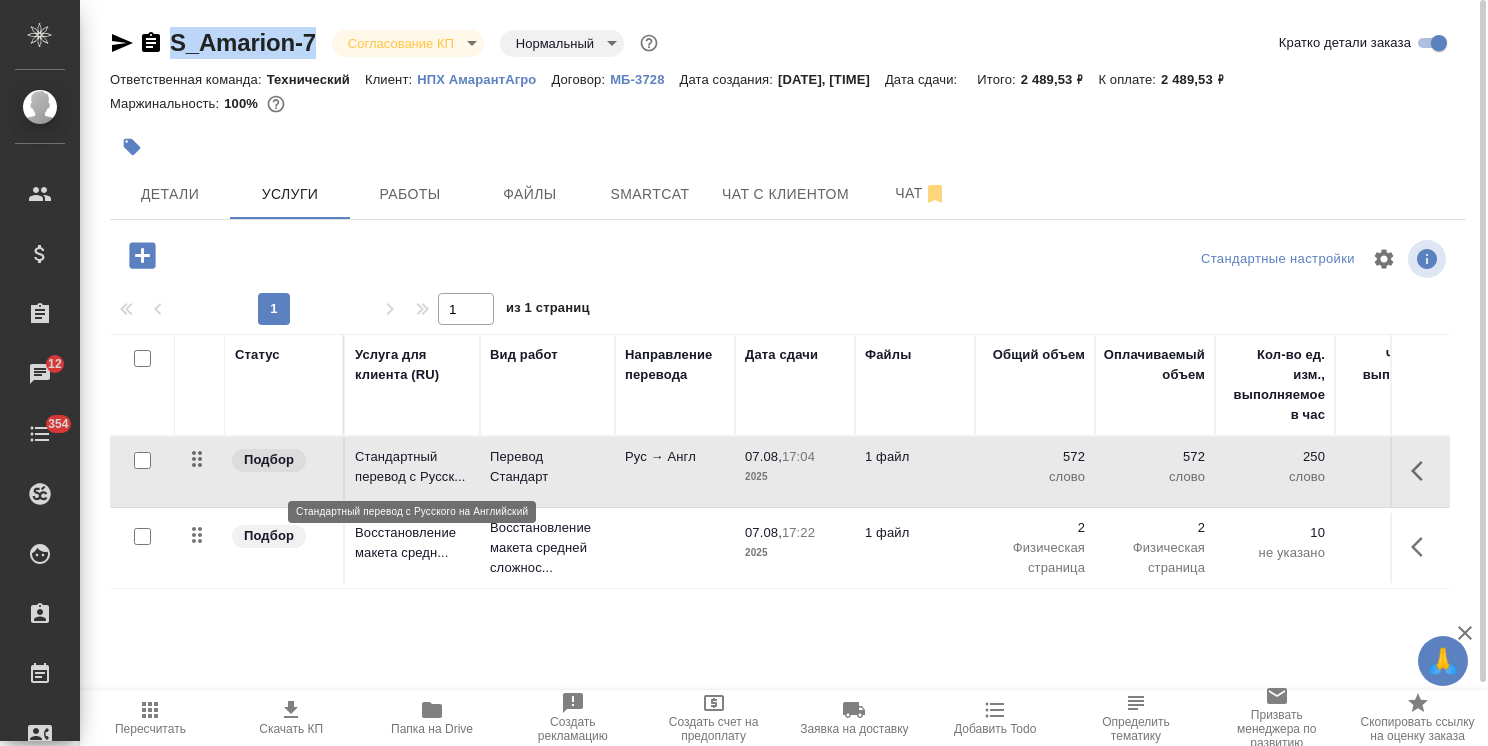 click on "Стандартный перевод с Русск..." at bounding box center [412, 467] 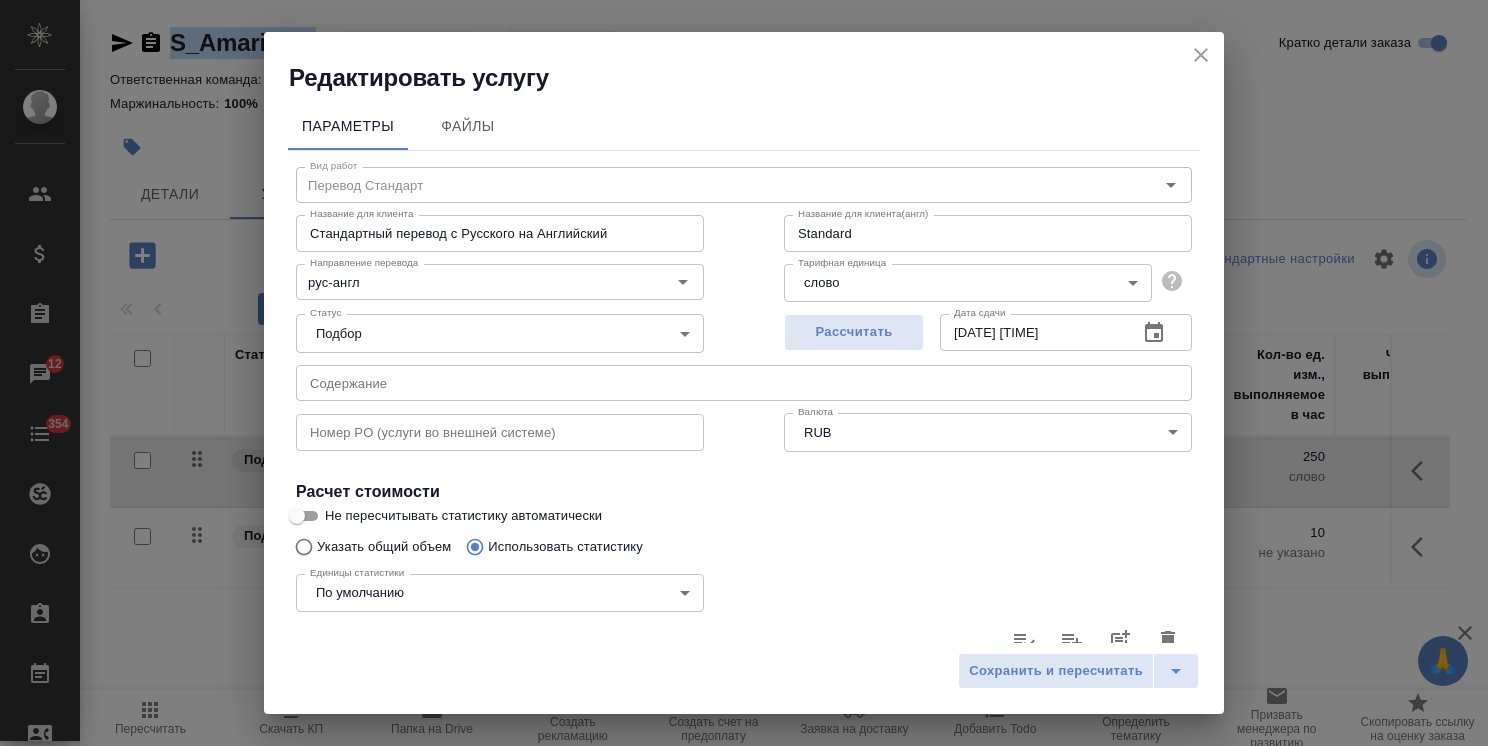 click 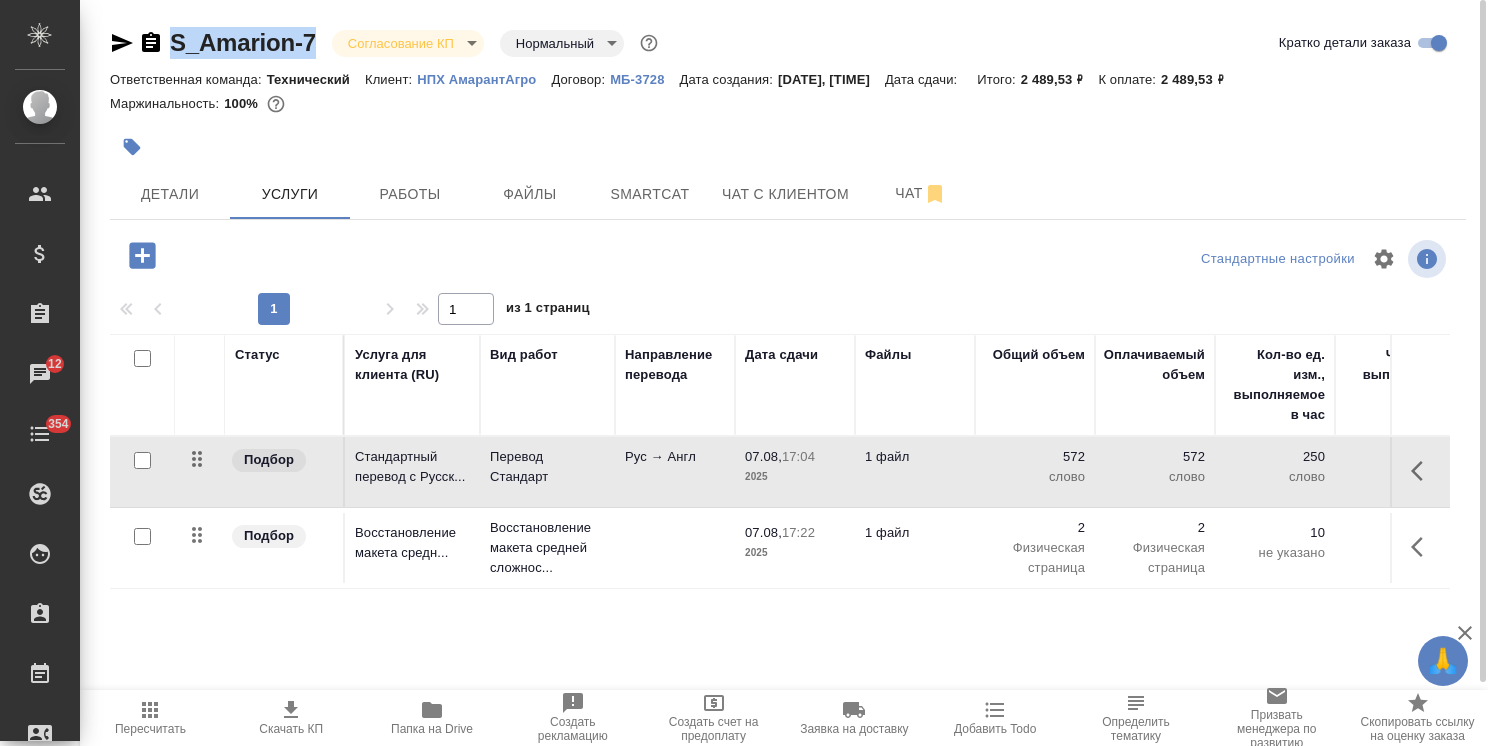 click 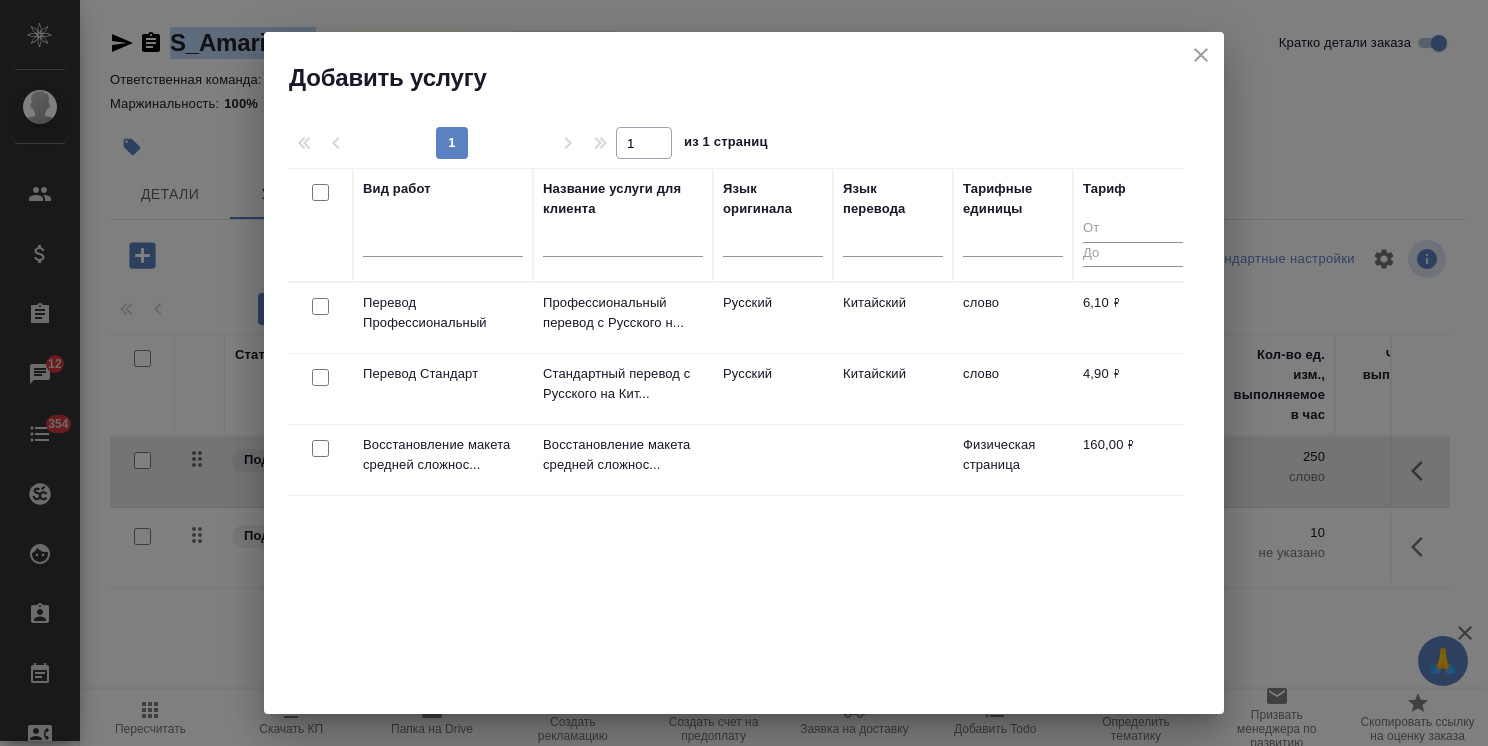 click 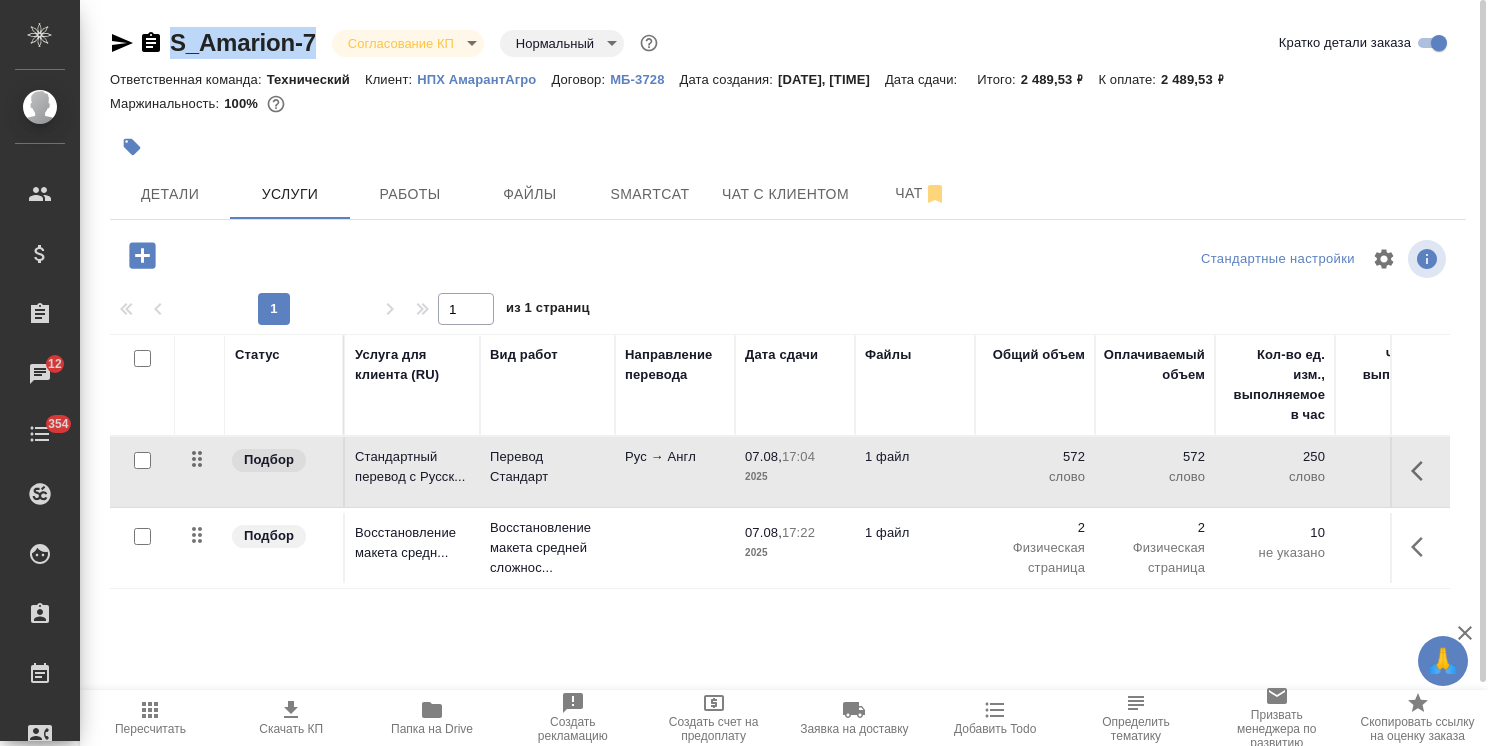 click on "Перевод Стандарт" at bounding box center [547, 467] 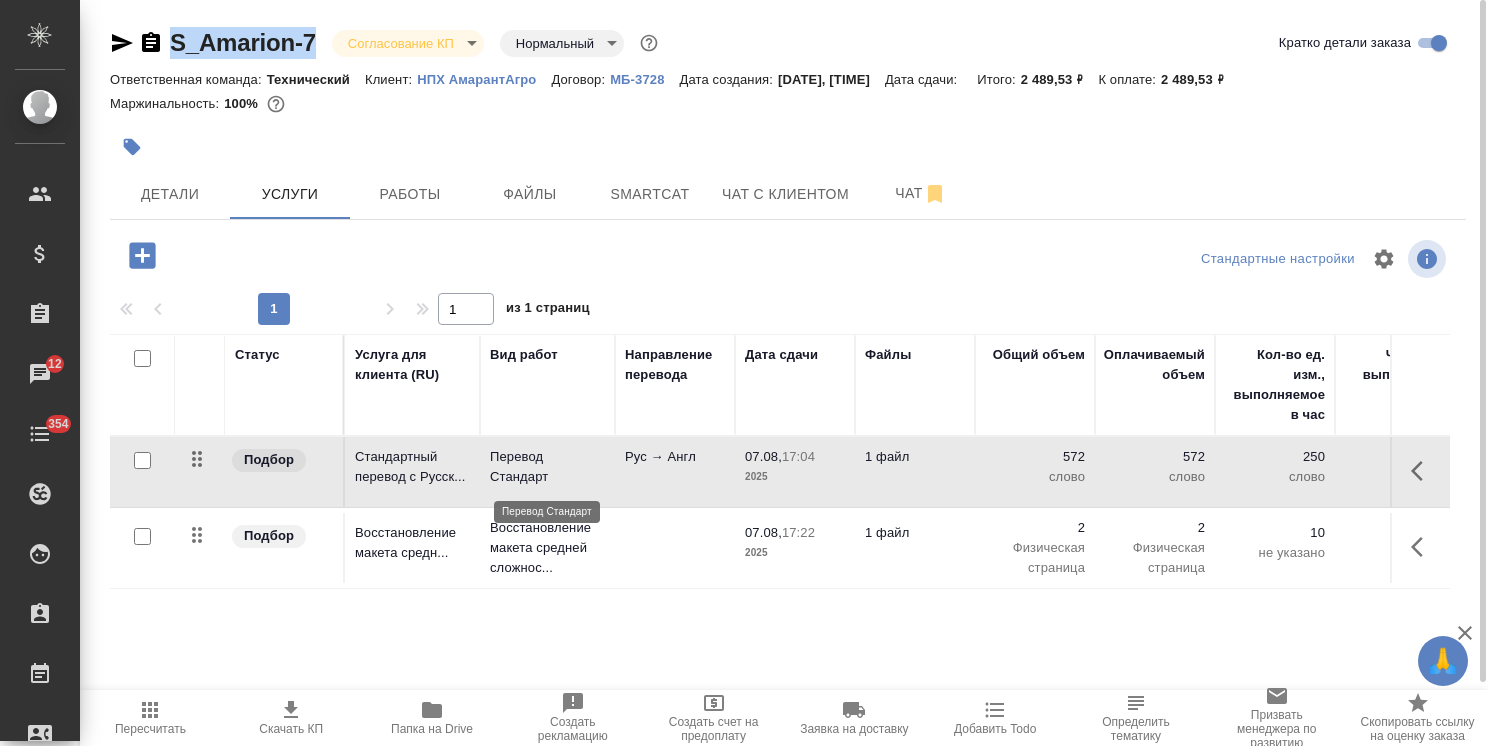 click on "Перевод Стандарт" at bounding box center [547, 467] 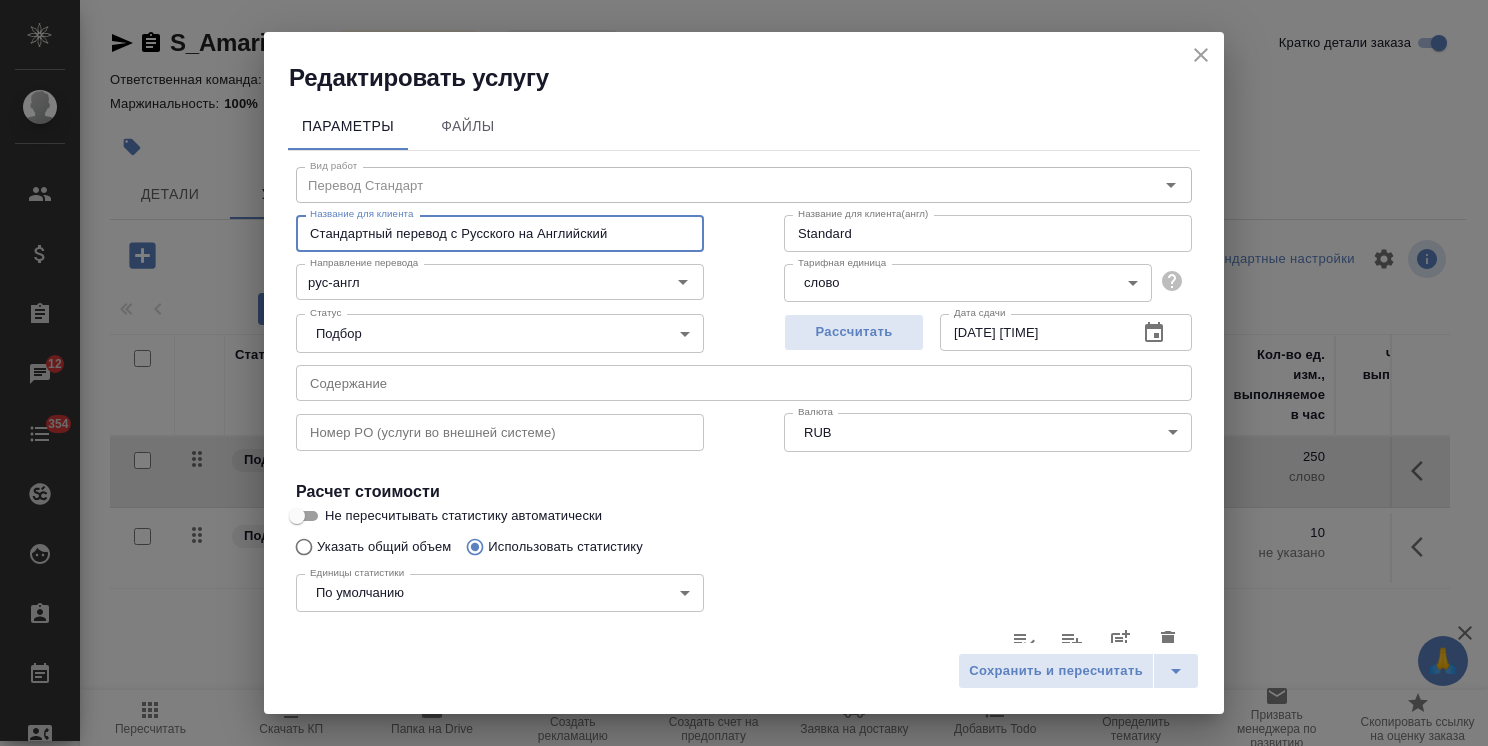 drag, startPoint x: 393, startPoint y: 235, endPoint x: 214, endPoint y: 220, distance: 179.6274 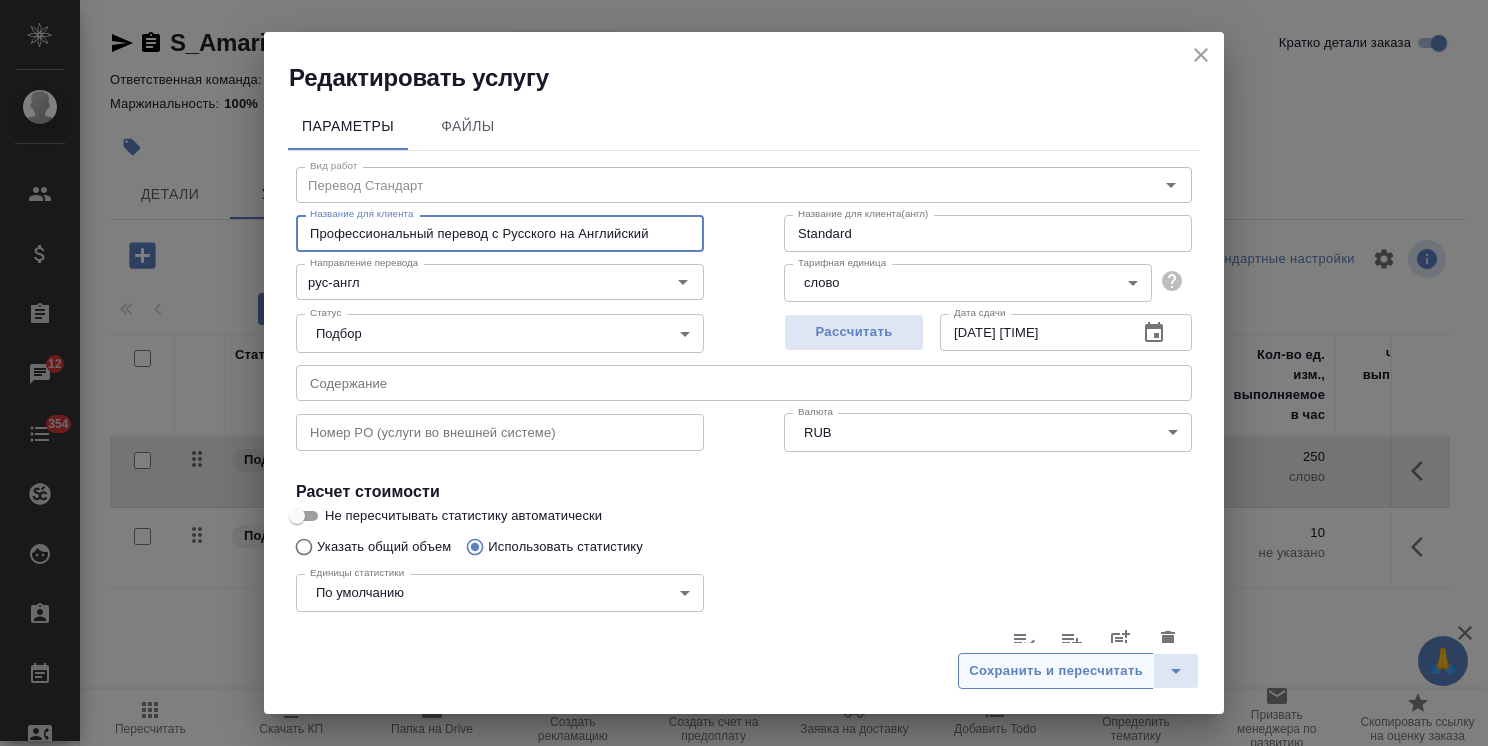 click on "Сохранить и пересчитать" at bounding box center (1056, 671) 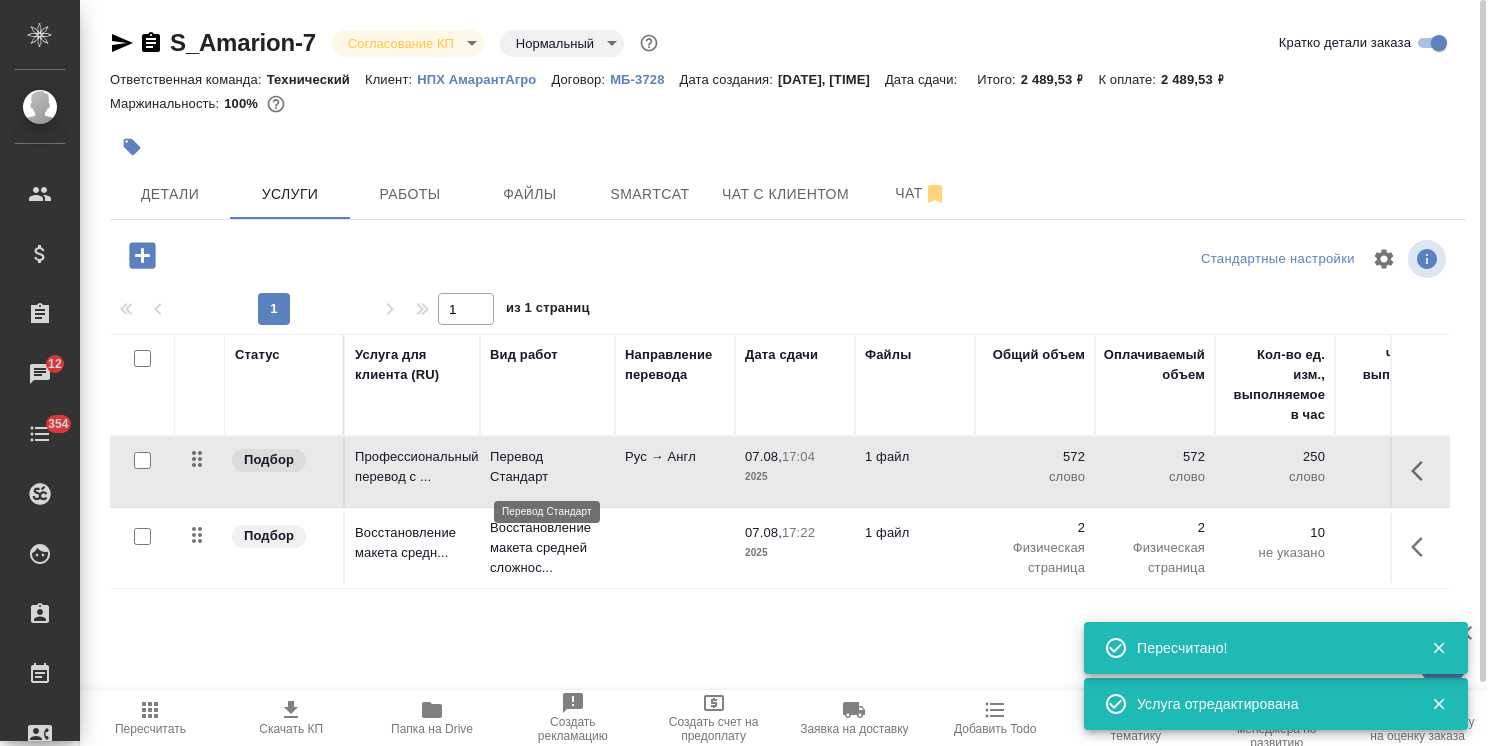 click on "Профессиональный перевод с ..." at bounding box center [412, 467] 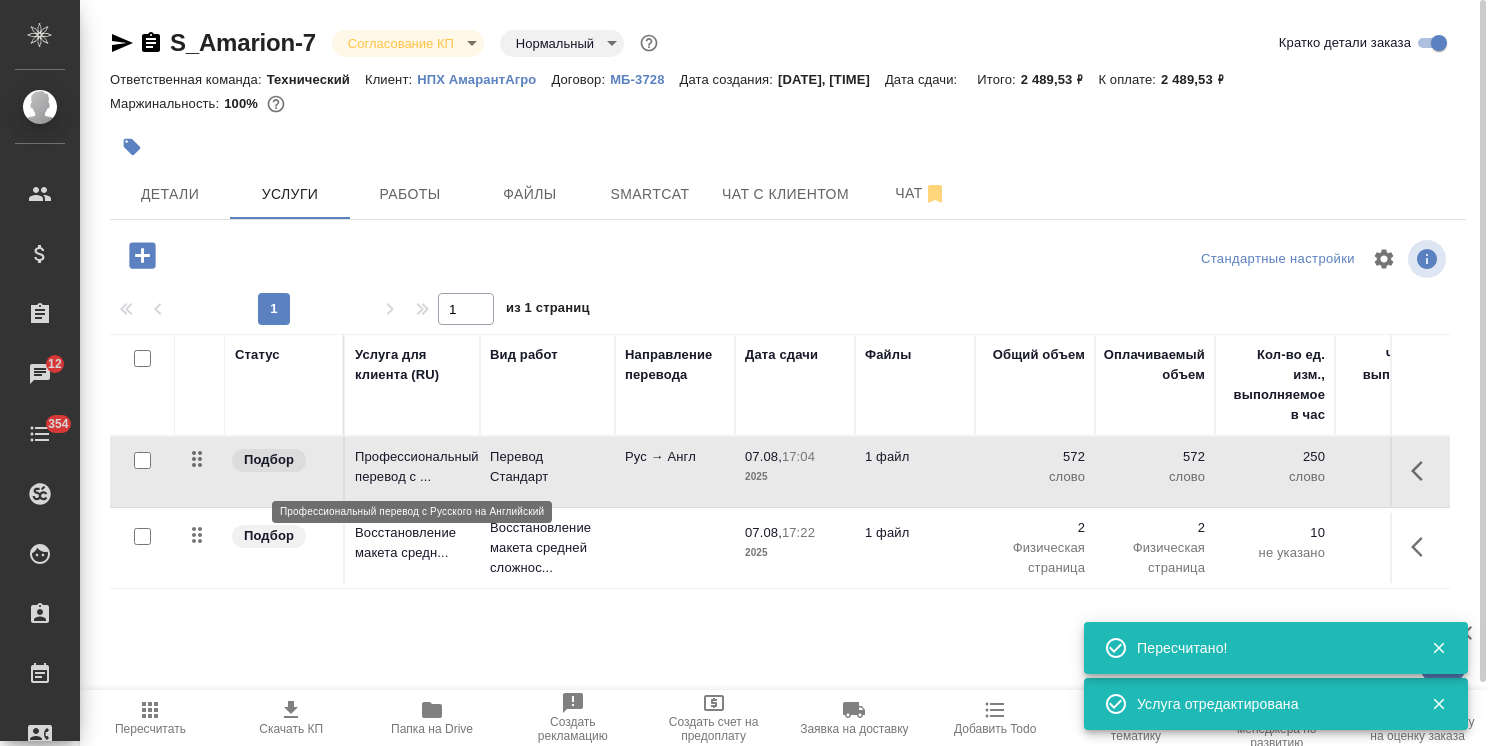 click on "Профессиональный перевод с ..." at bounding box center [412, 467] 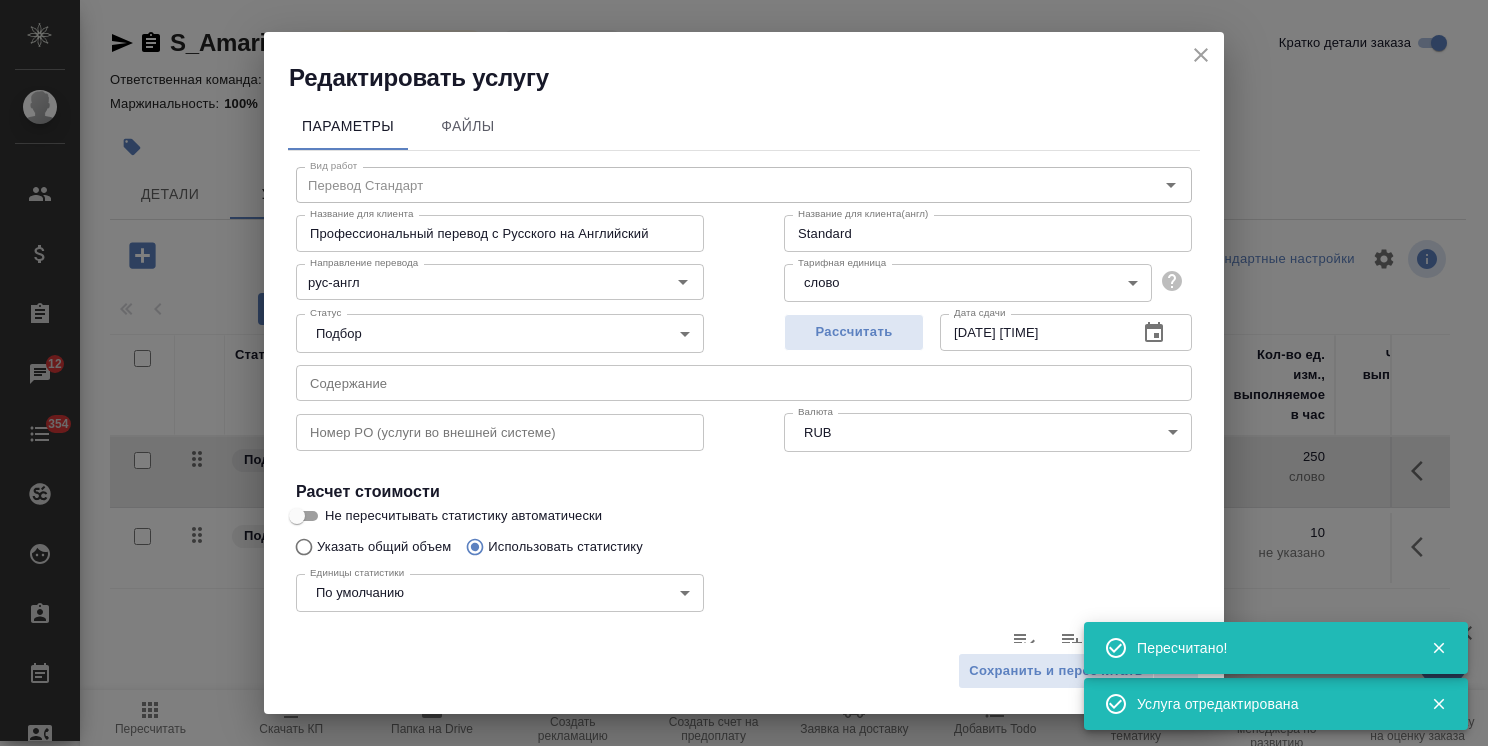 click on "Название для клиента Профессиональный перевод с Русского на Английский Название для клиента" at bounding box center [500, 231] 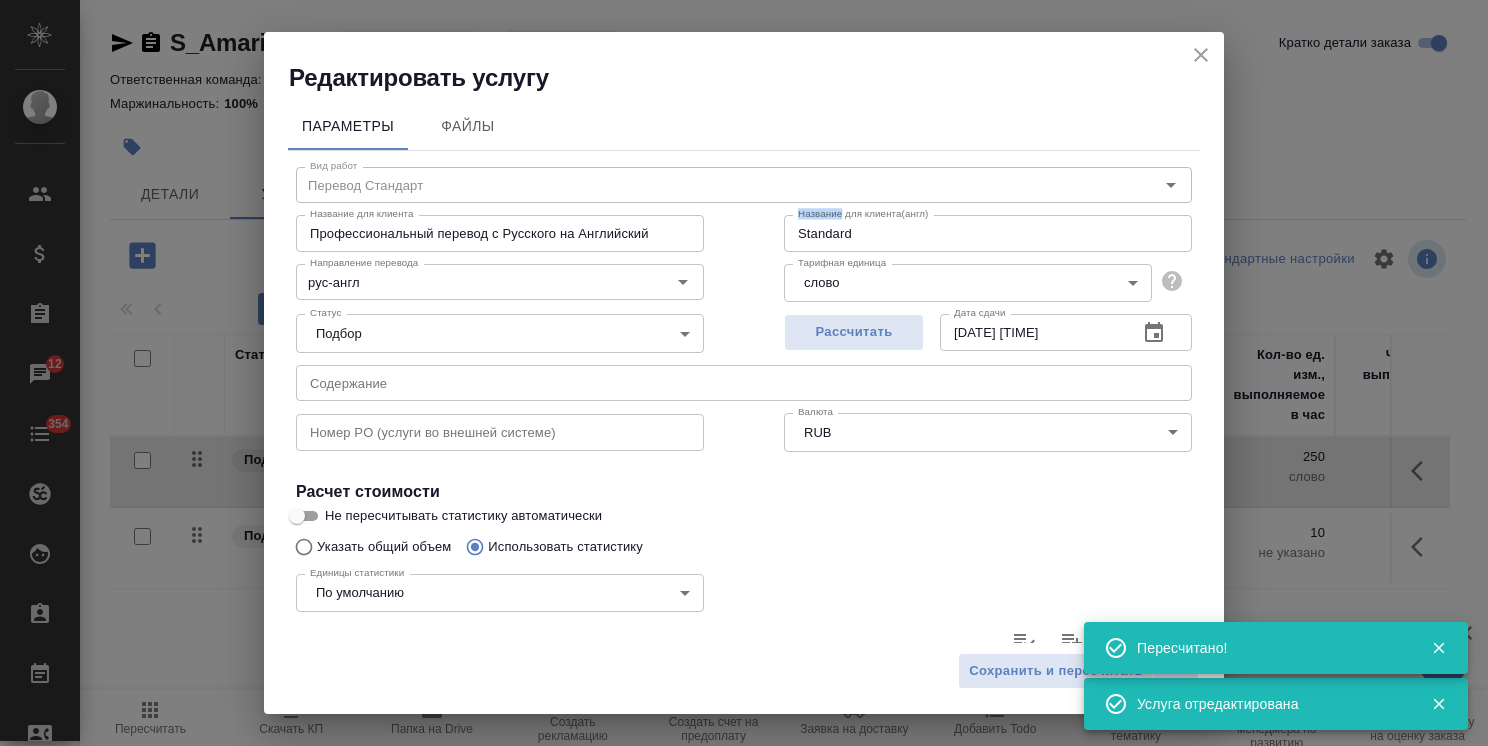 click on "Название для клиента(англ) Standard Название для клиента(англ)" at bounding box center (988, 231) 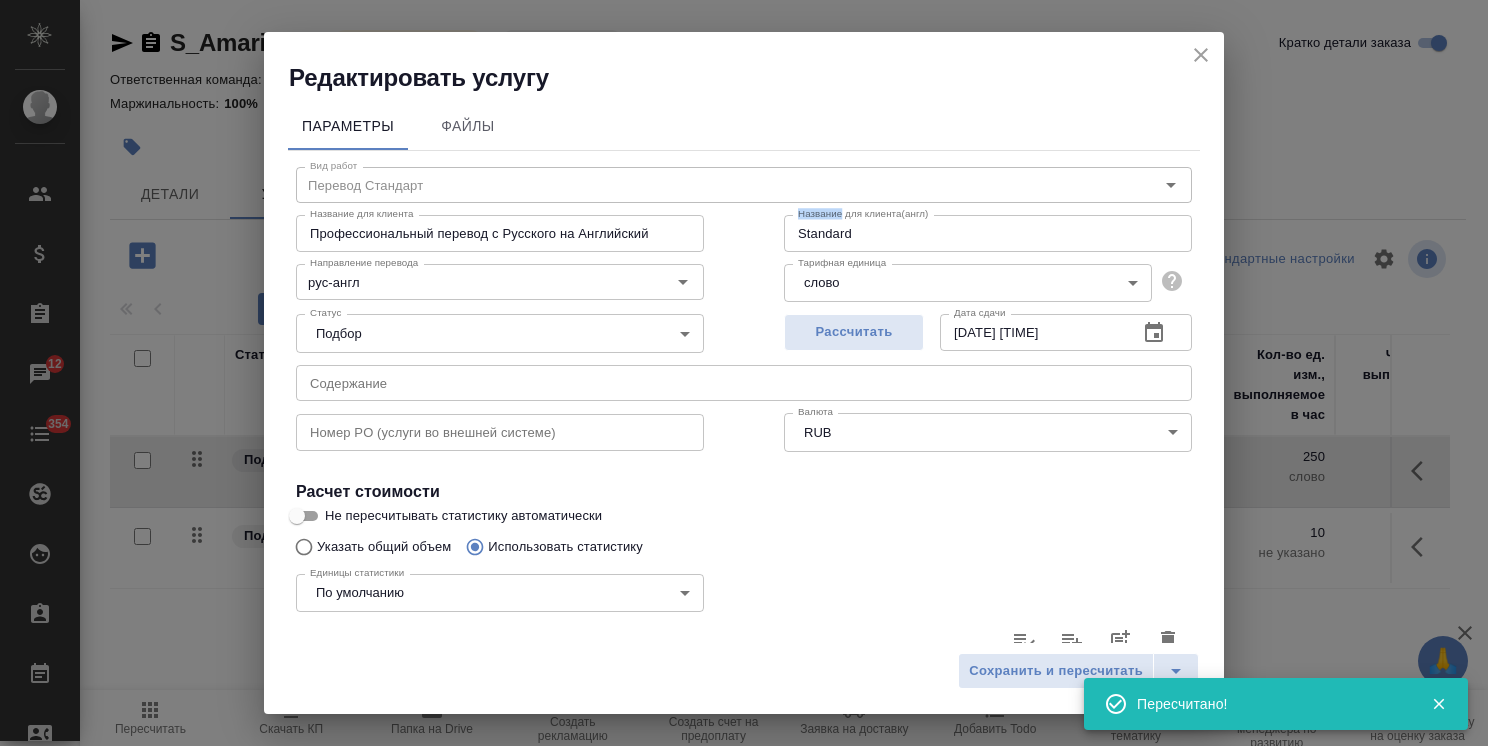 click 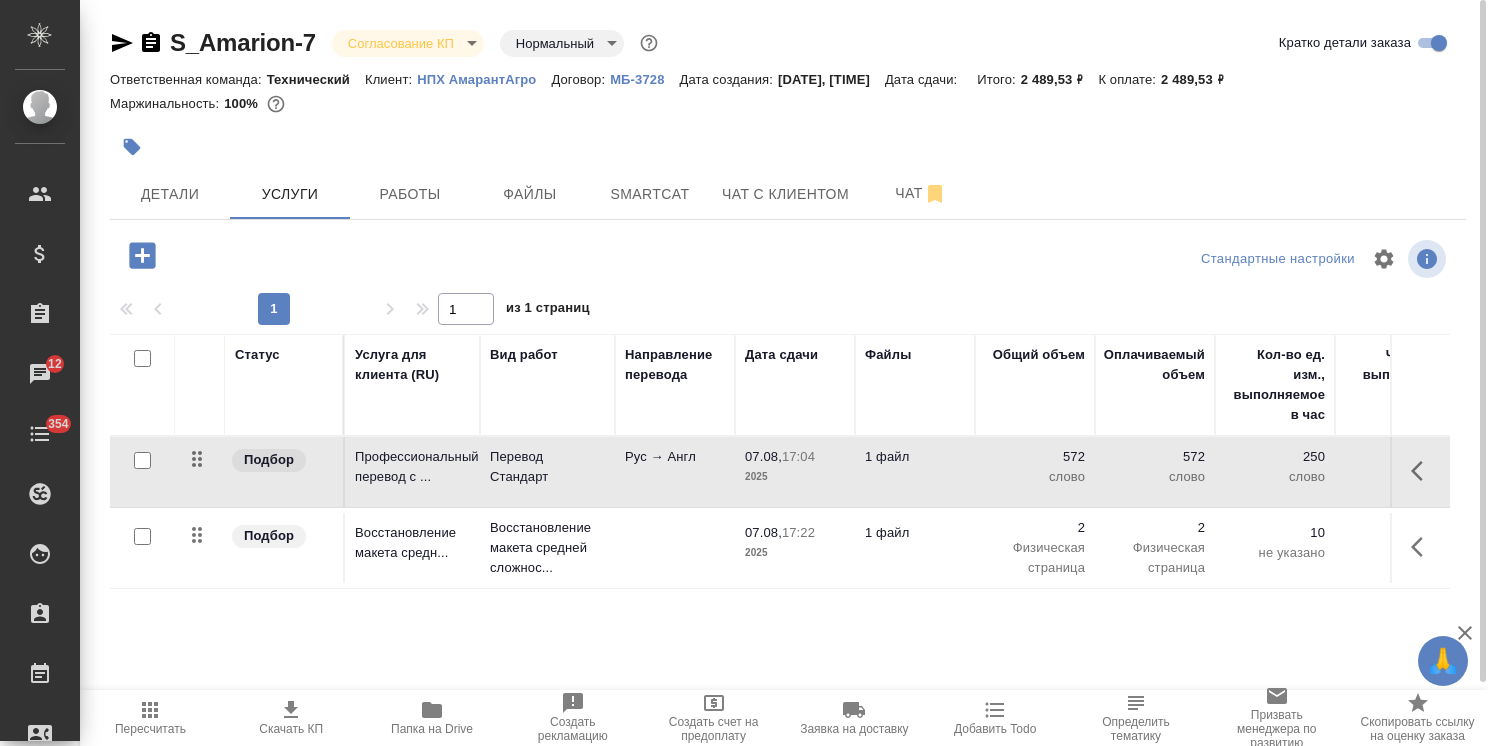 click on "Пересчитать" at bounding box center [150, 717] 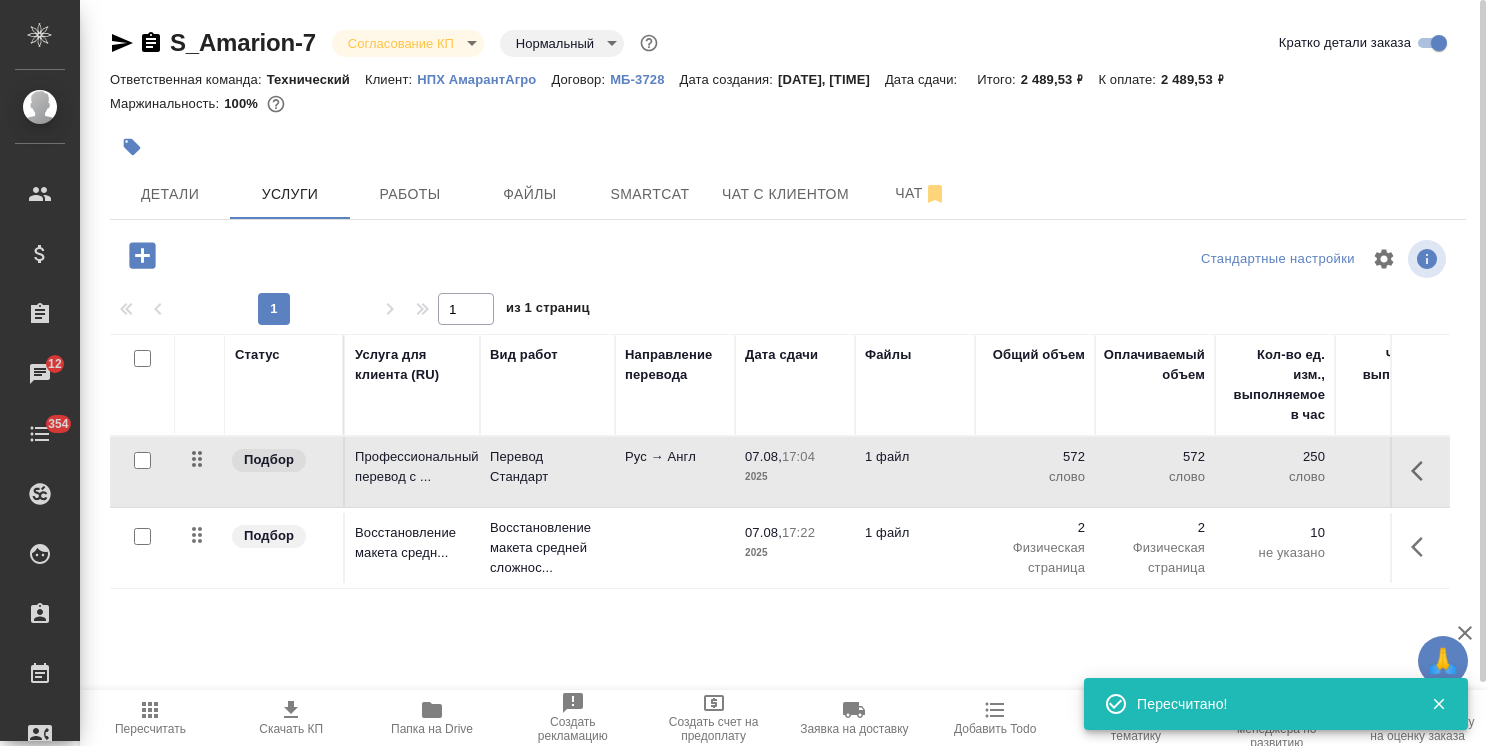 click on "НПХ АмарантАгро" at bounding box center (484, 79) 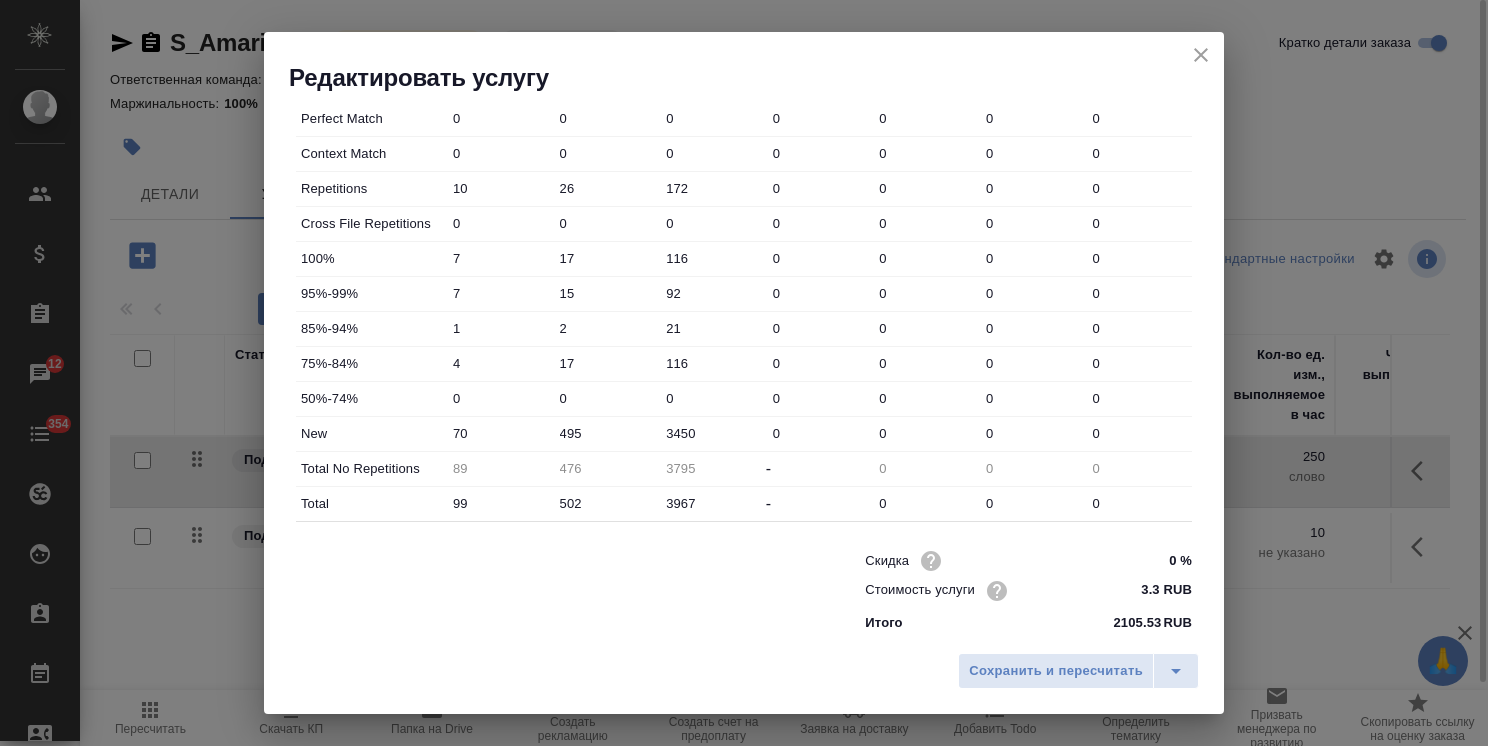 scroll, scrollTop: 614, scrollLeft: 0, axis: vertical 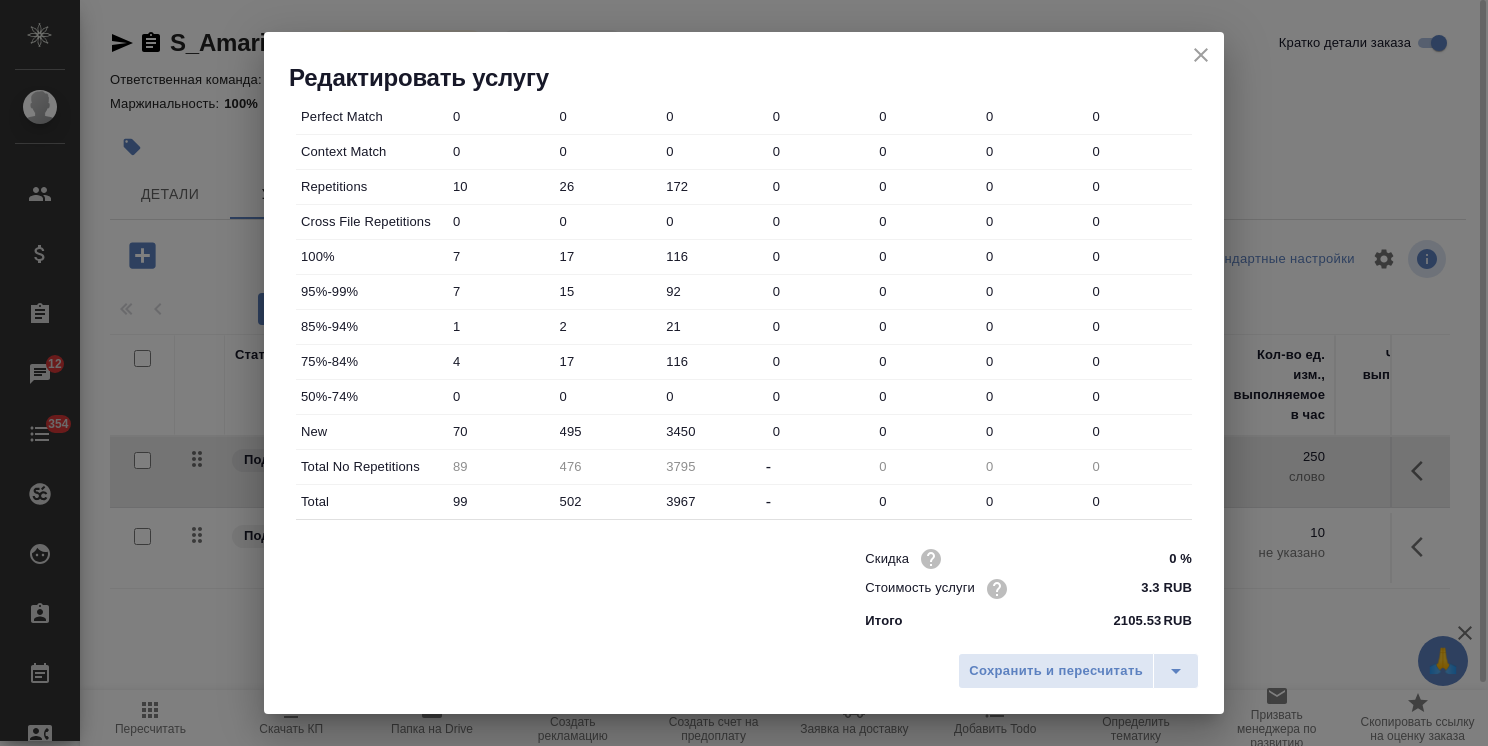 click 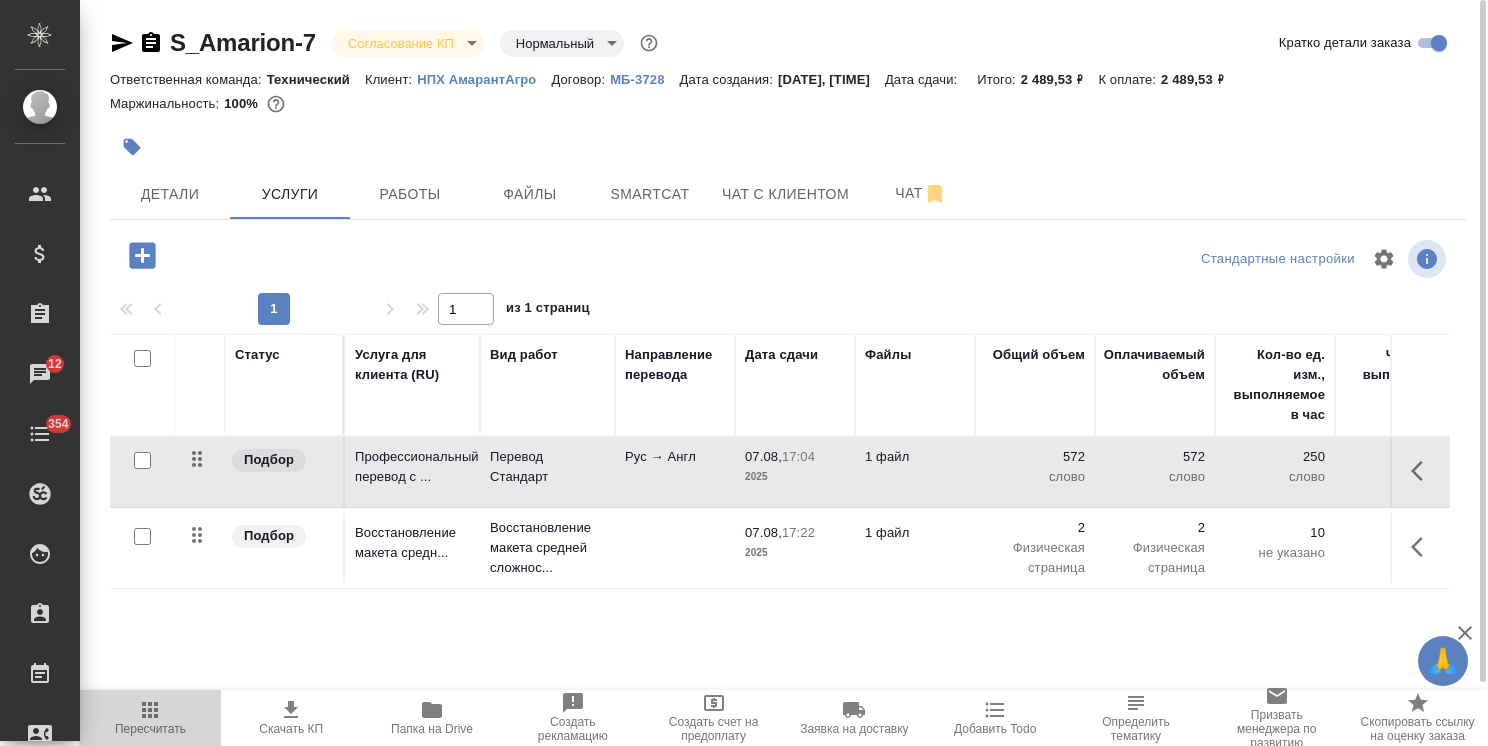 click 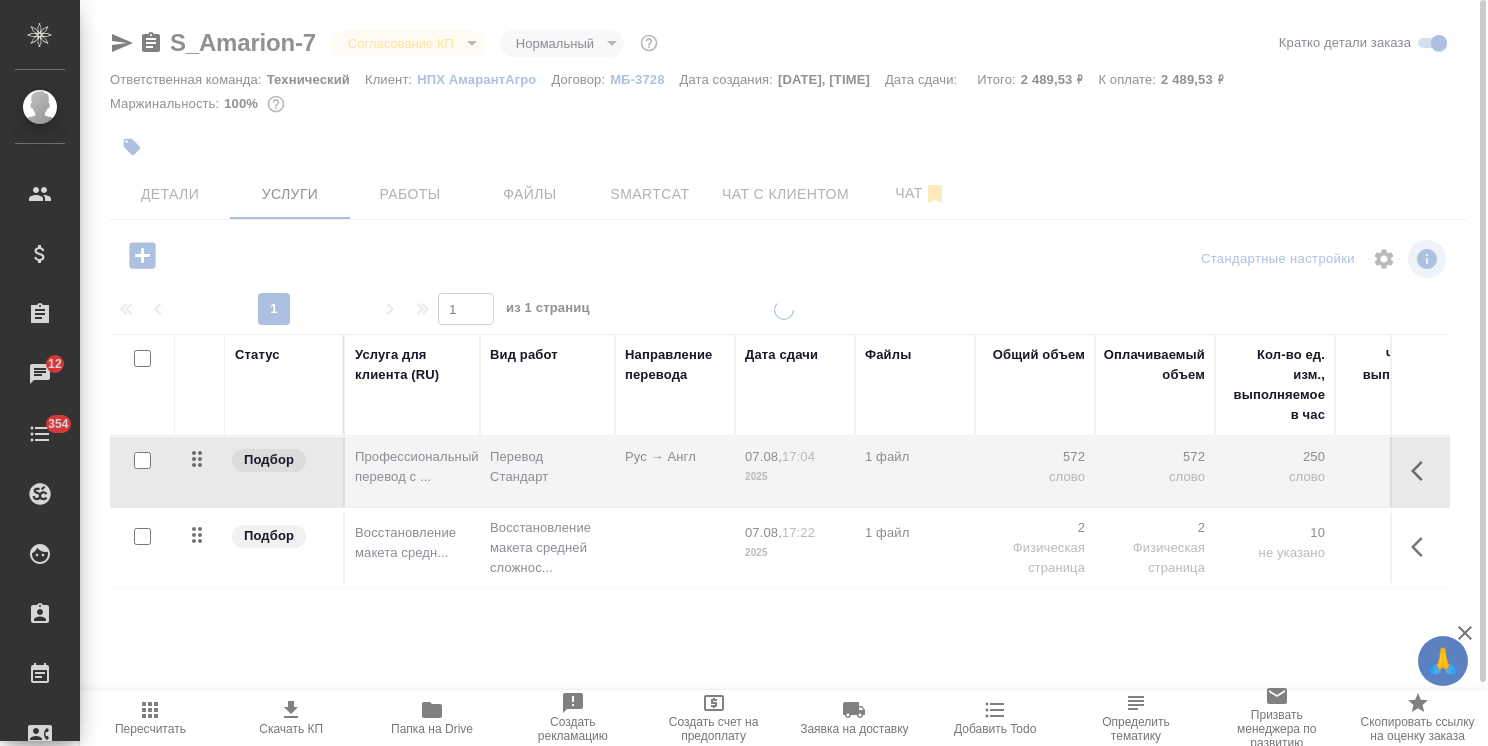 click on "Скачать КП" at bounding box center (291, 729) 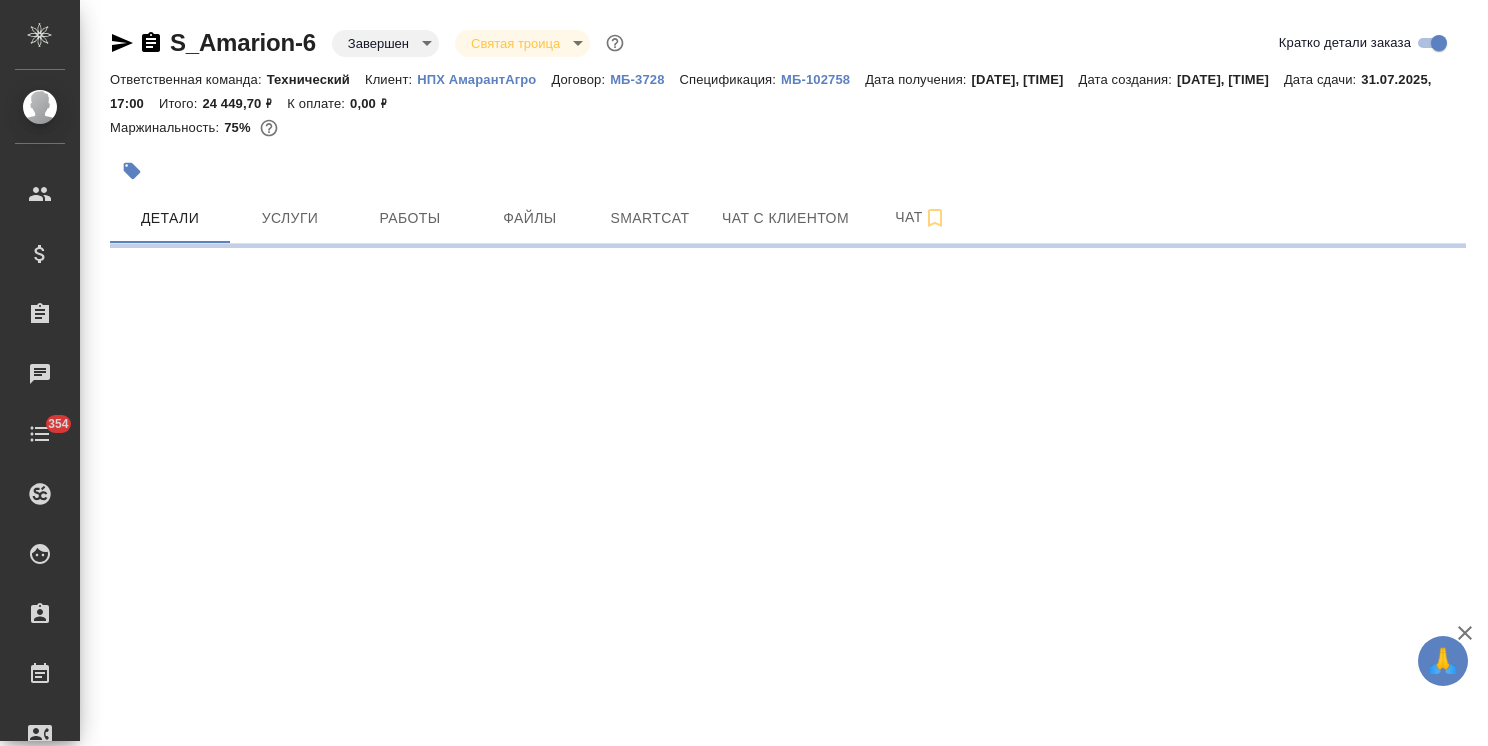 scroll, scrollTop: 0, scrollLeft: 0, axis: both 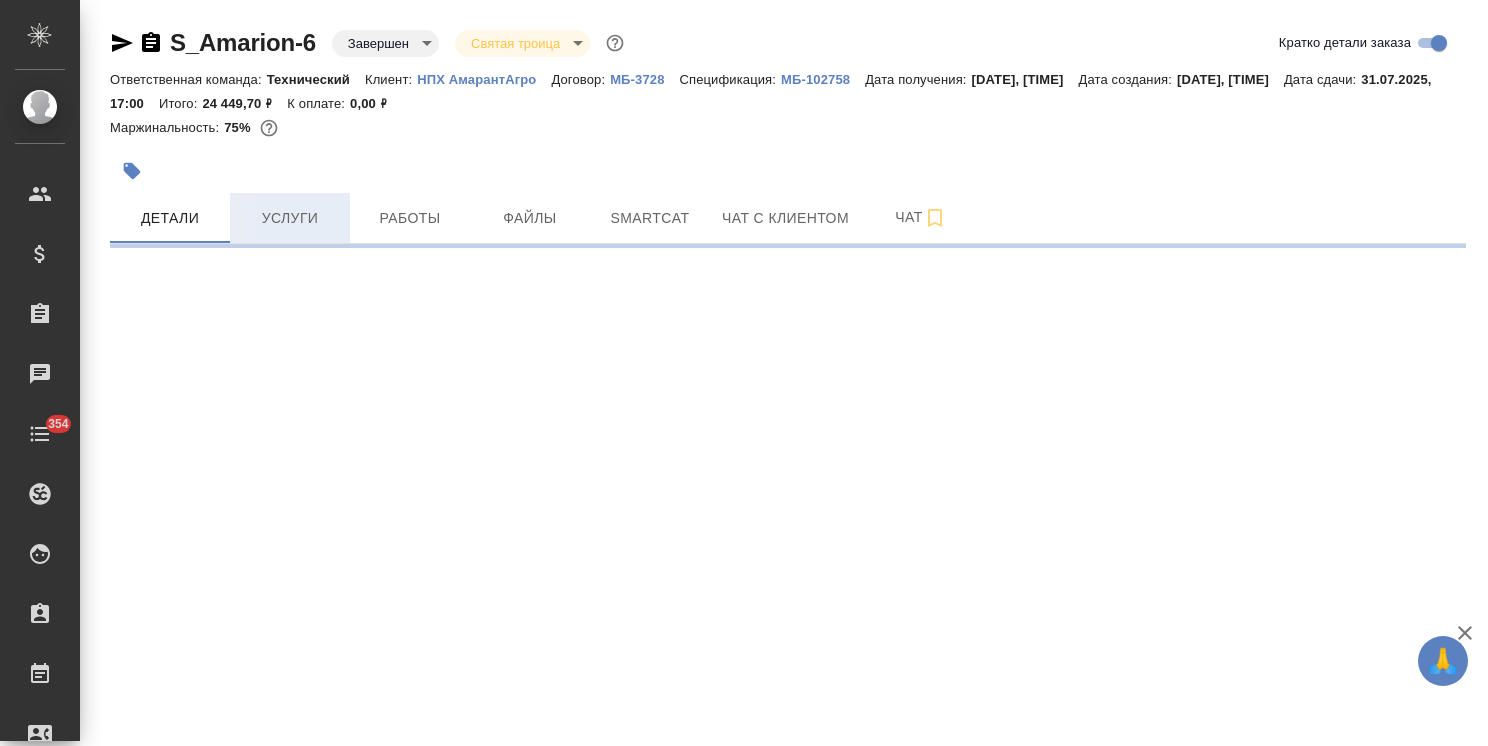 click on "Услуги" at bounding box center (290, 218) 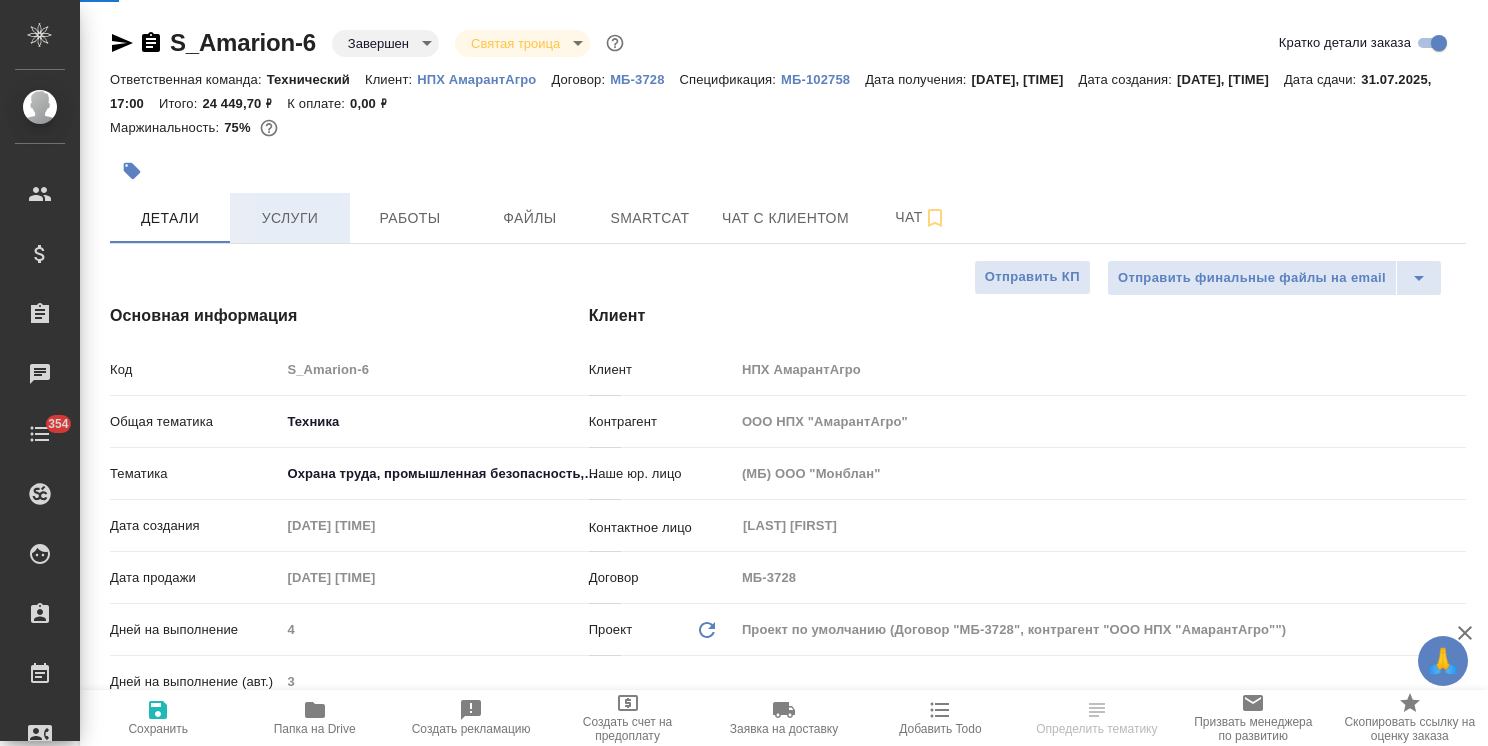 type on "x" 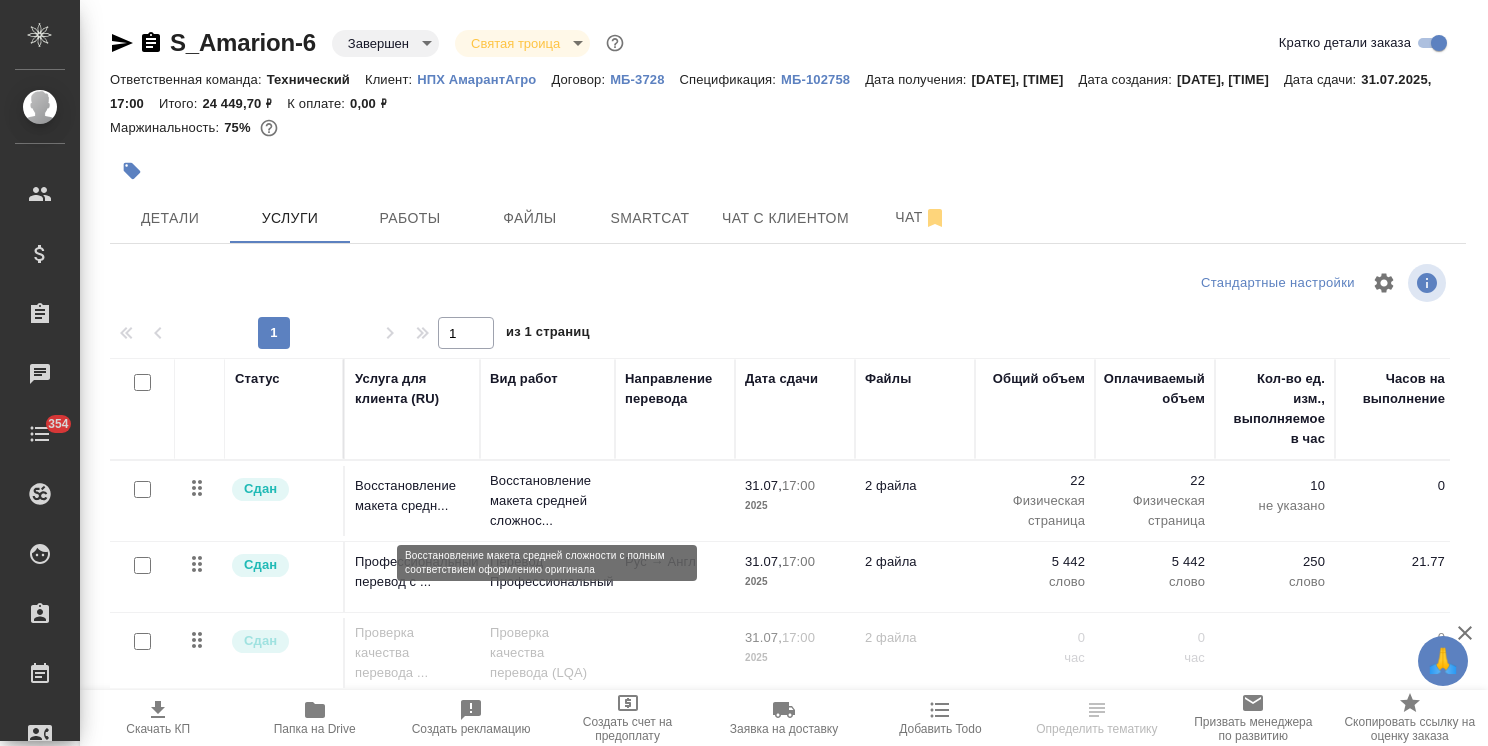 scroll, scrollTop: 92, scrollLeft: 0, axis: vertical 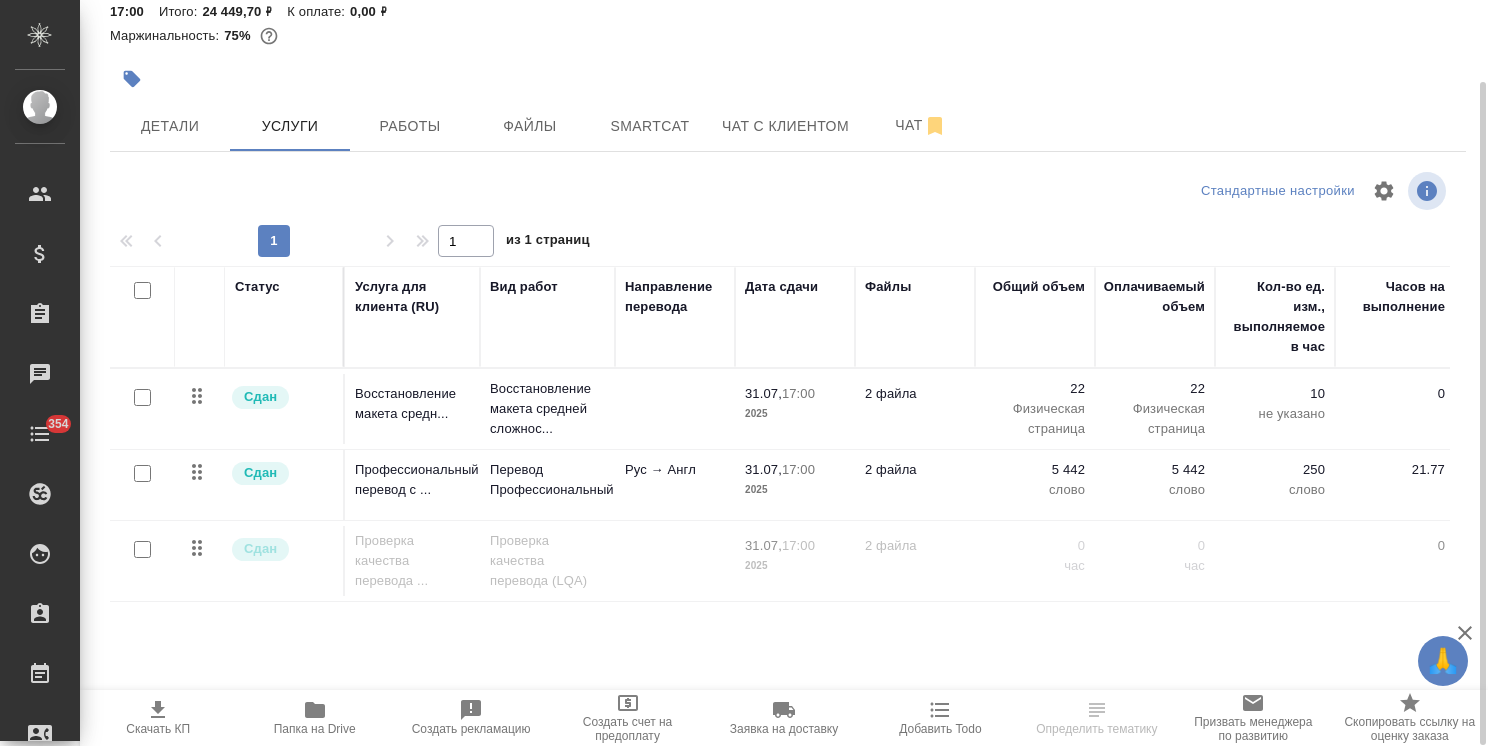 click on "Перевод Профессиональный" at bounding box center [547, 409] 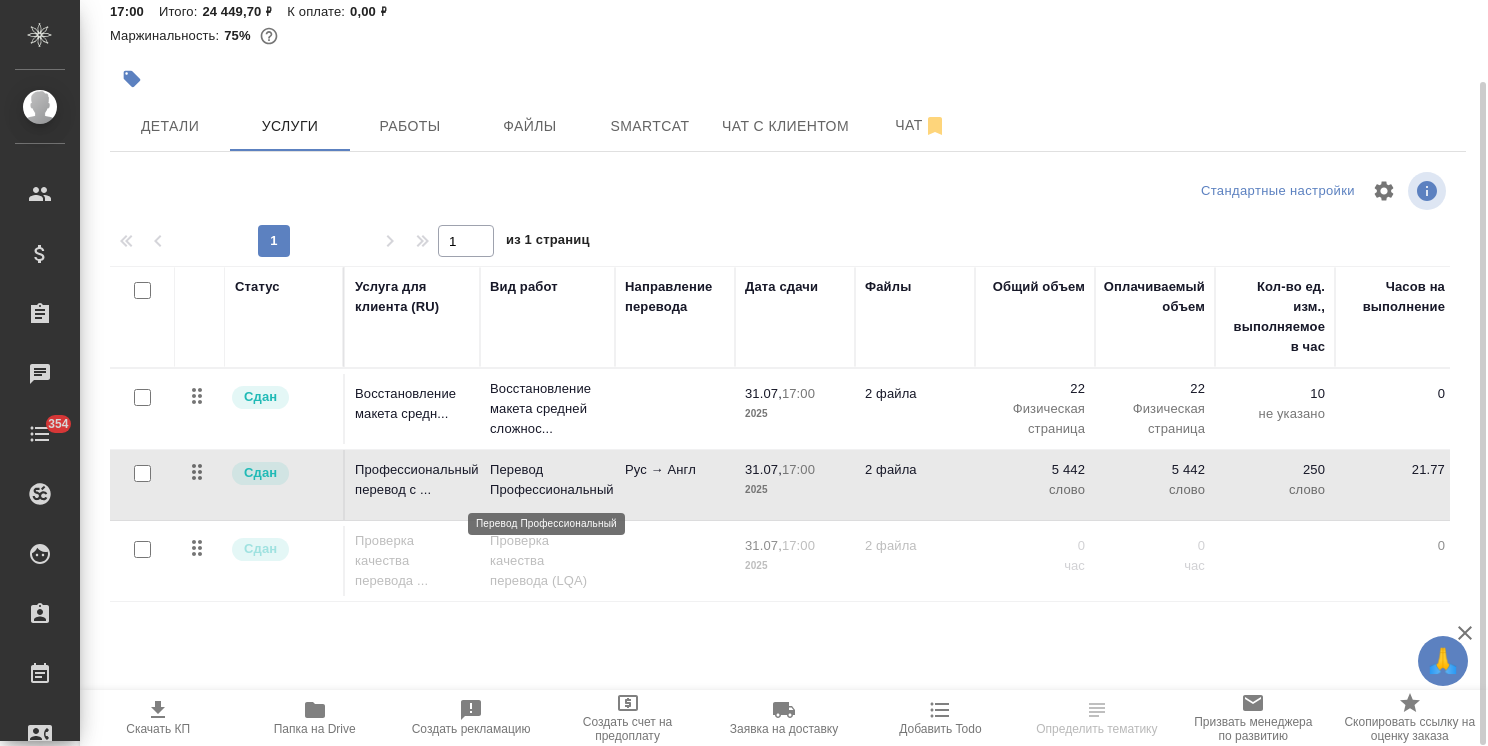 click on "Перевод Профессиональный" at bounding box center (547, 480) 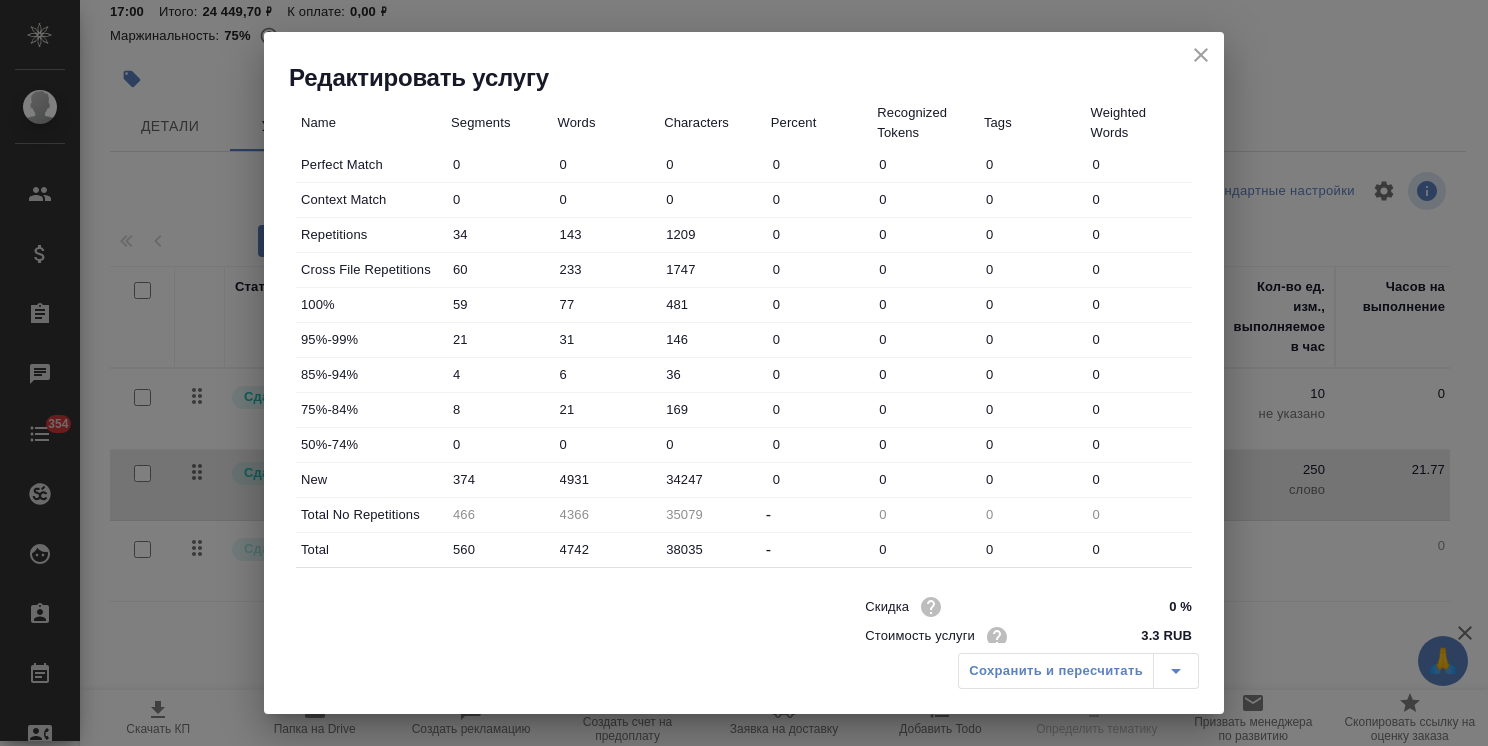 scroll, scrollTop: 614, scrollLeft: 0, axis: vertical 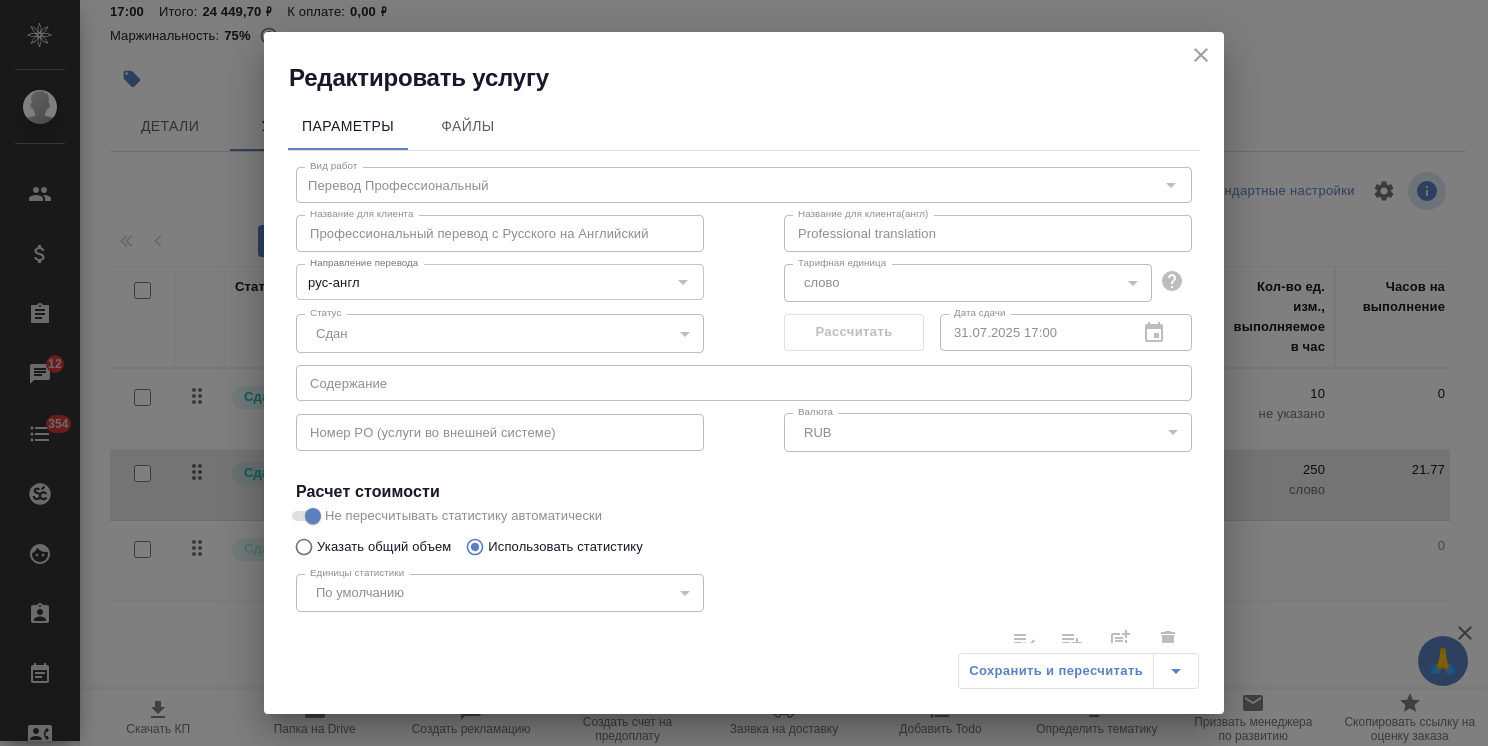 click 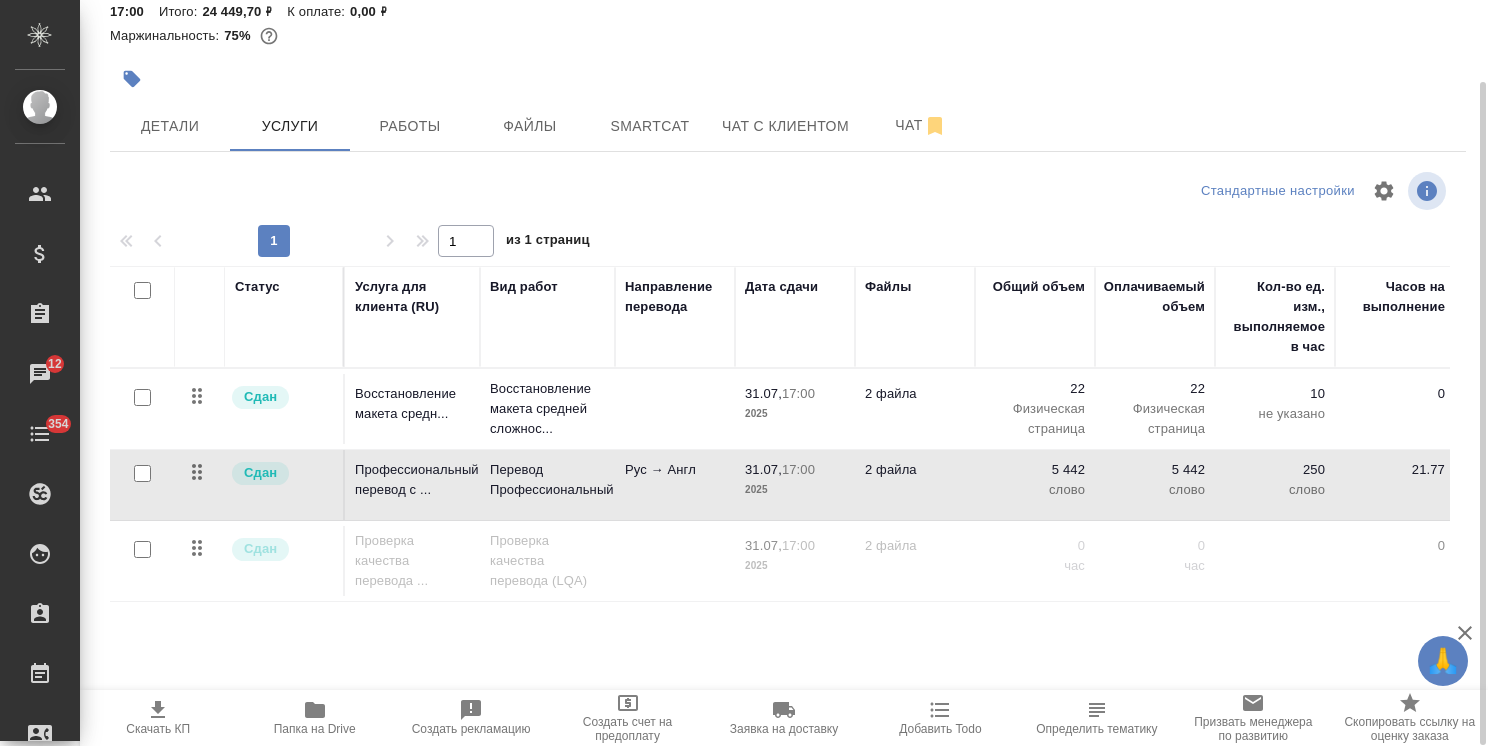 scroll, scrollTop: 0, scrollLeft: 0, axis: both 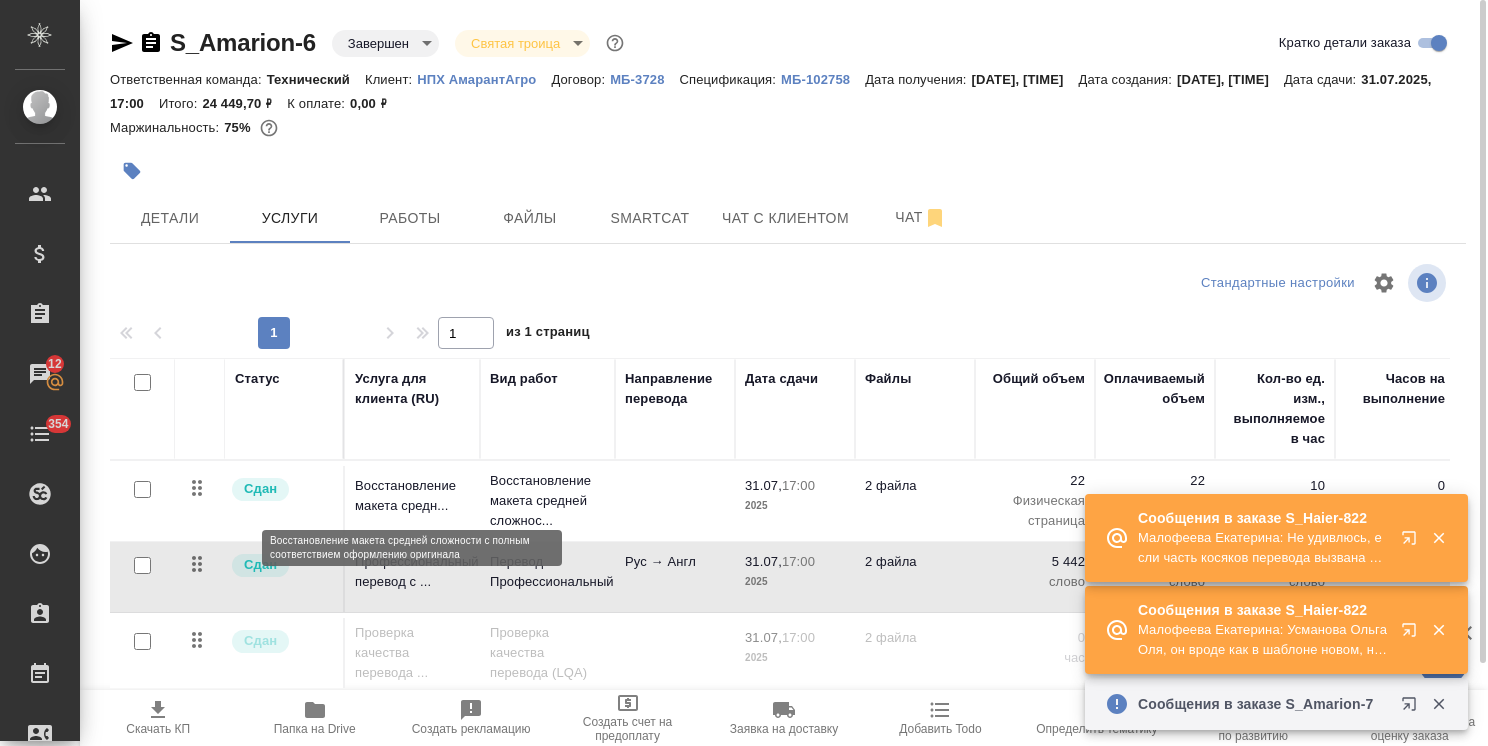 click on "Восстановление макета средн..." at bounding box center [412, 496] 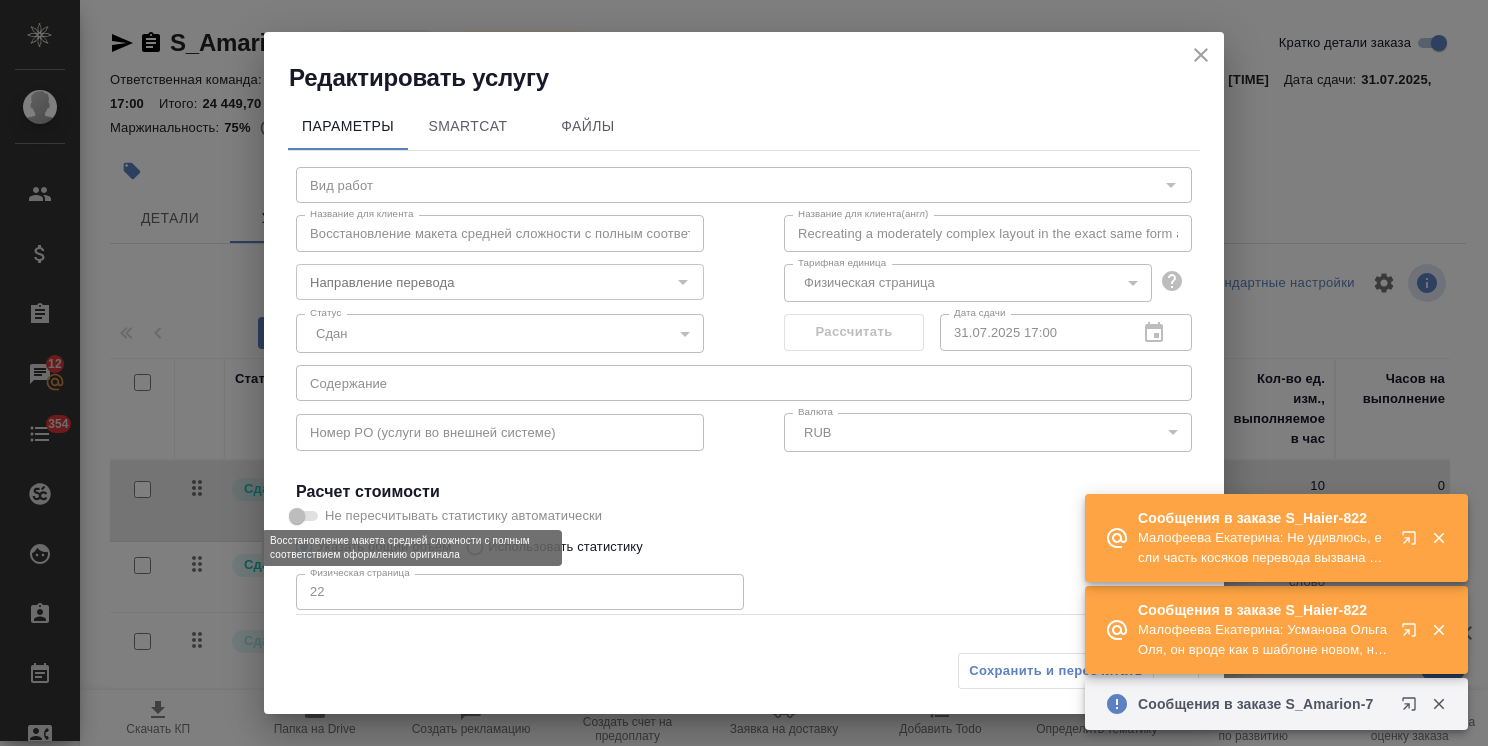 type on "Восстановление макета средней сложности с полным соответствием оформлению оригинала" 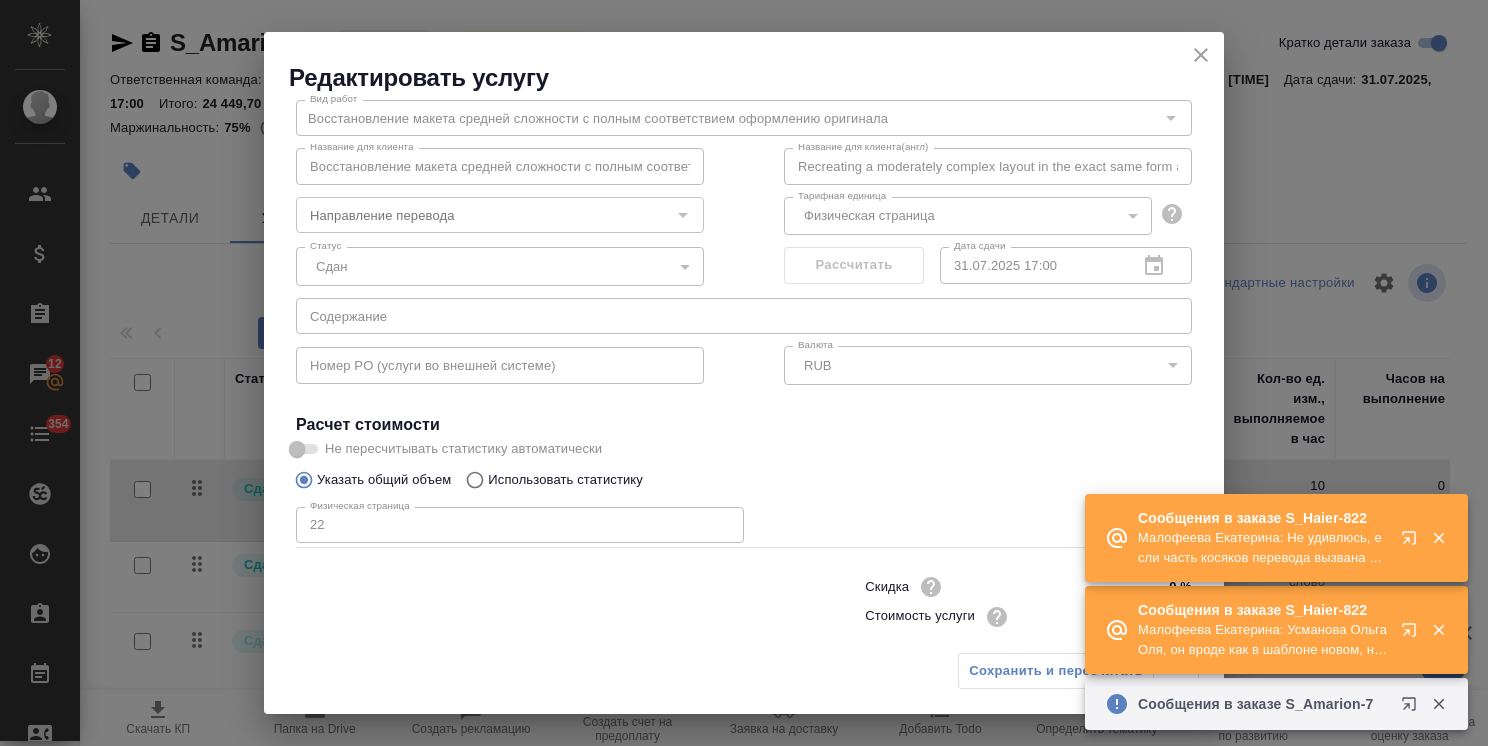 scroll, scrollTop: 97, scrollLeft: 0, axis: vertical 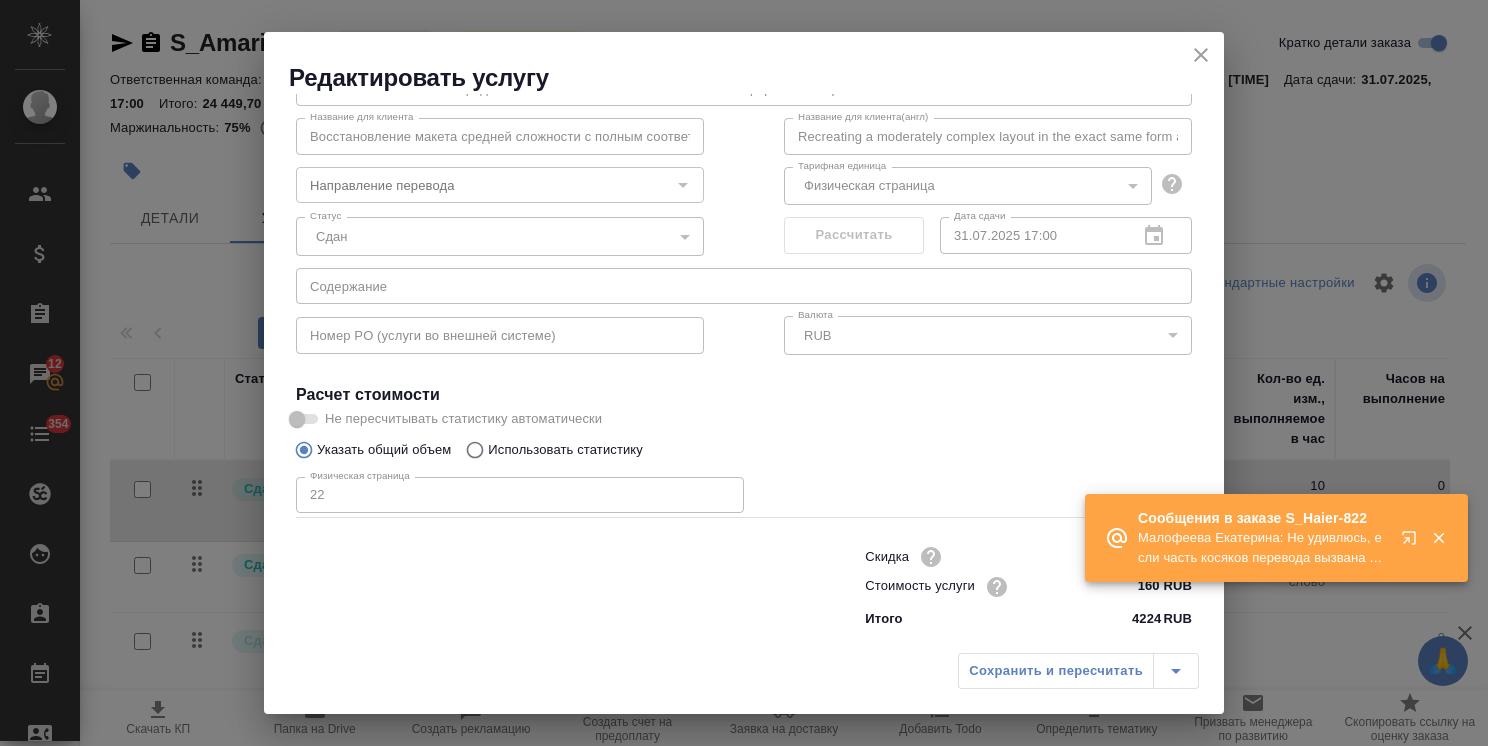 click 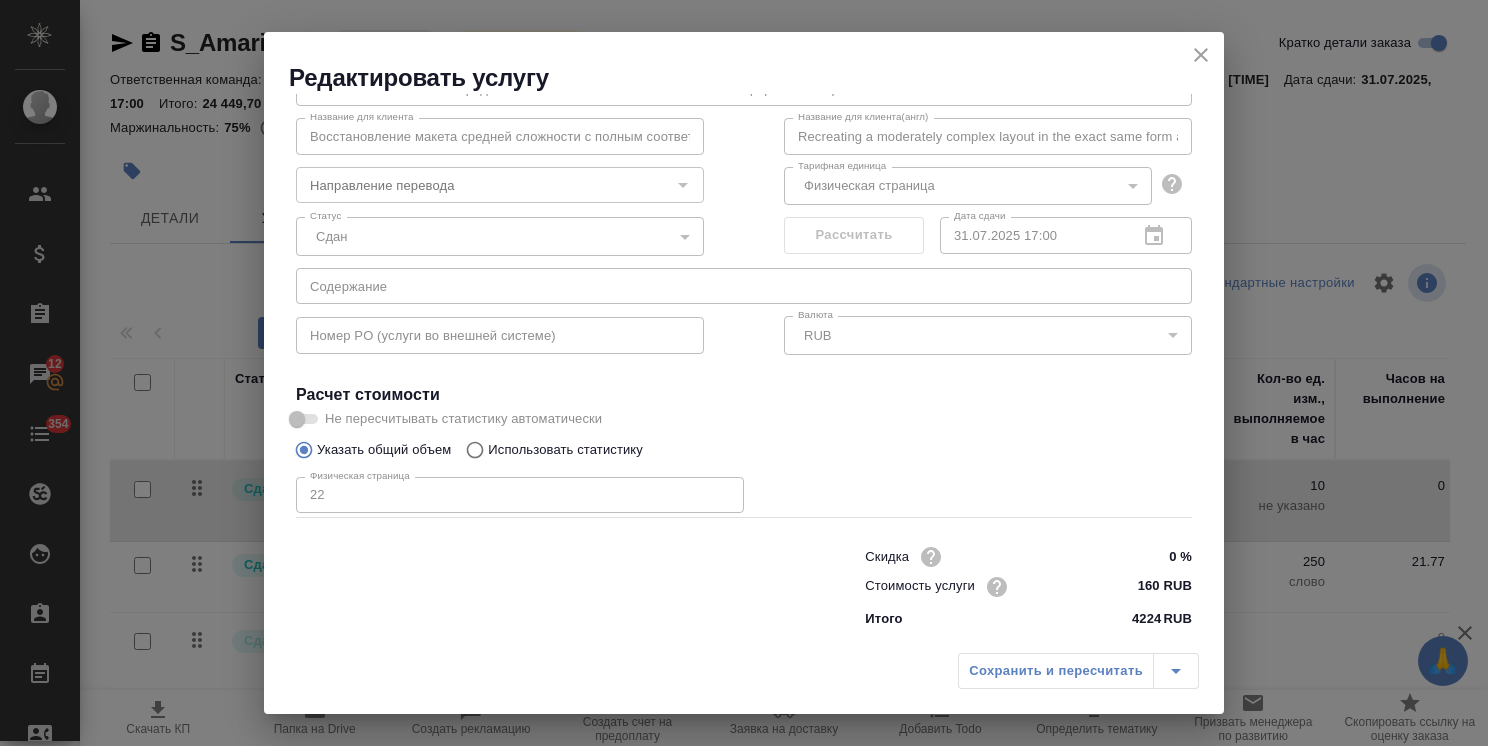 click 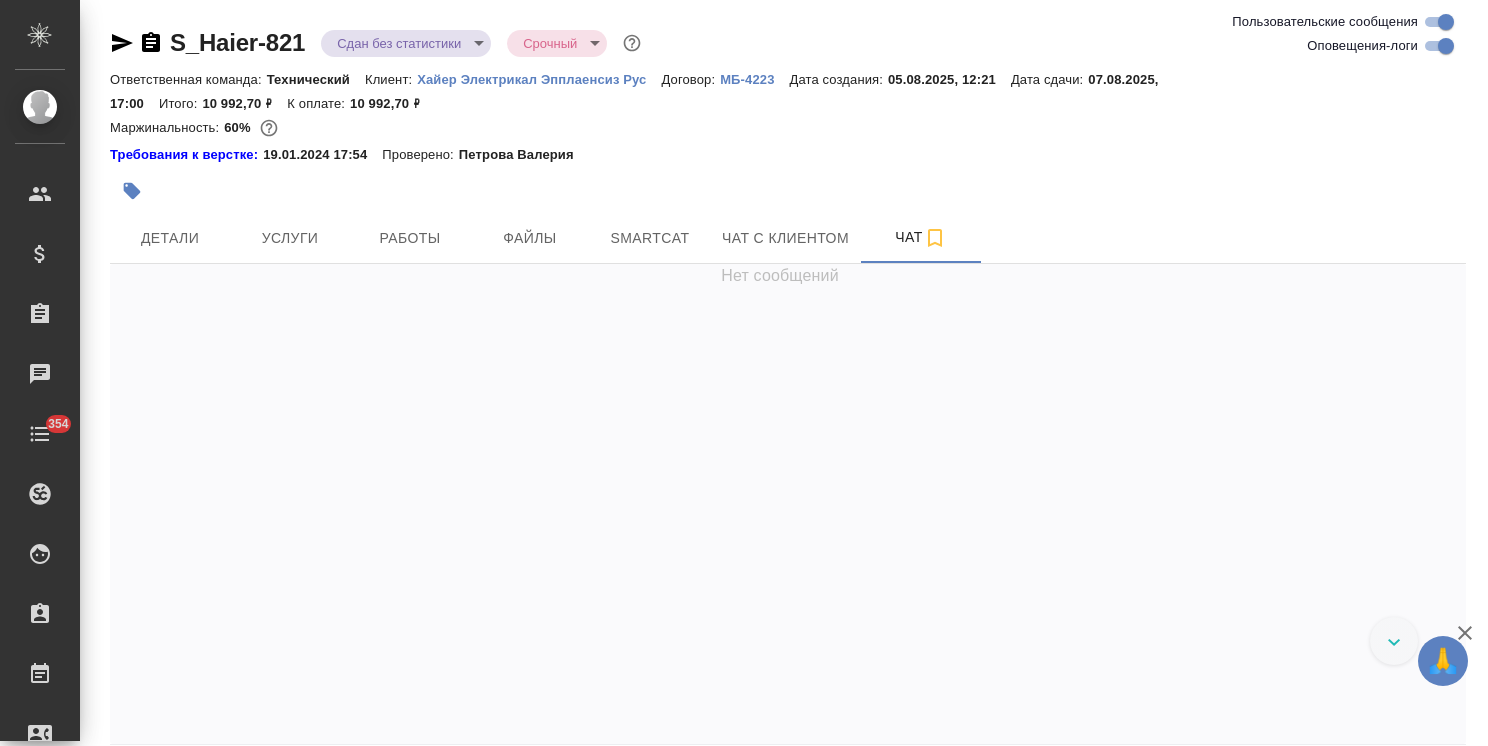 scroll, scrollTop: 0, scrollLeft: 0, axis: both 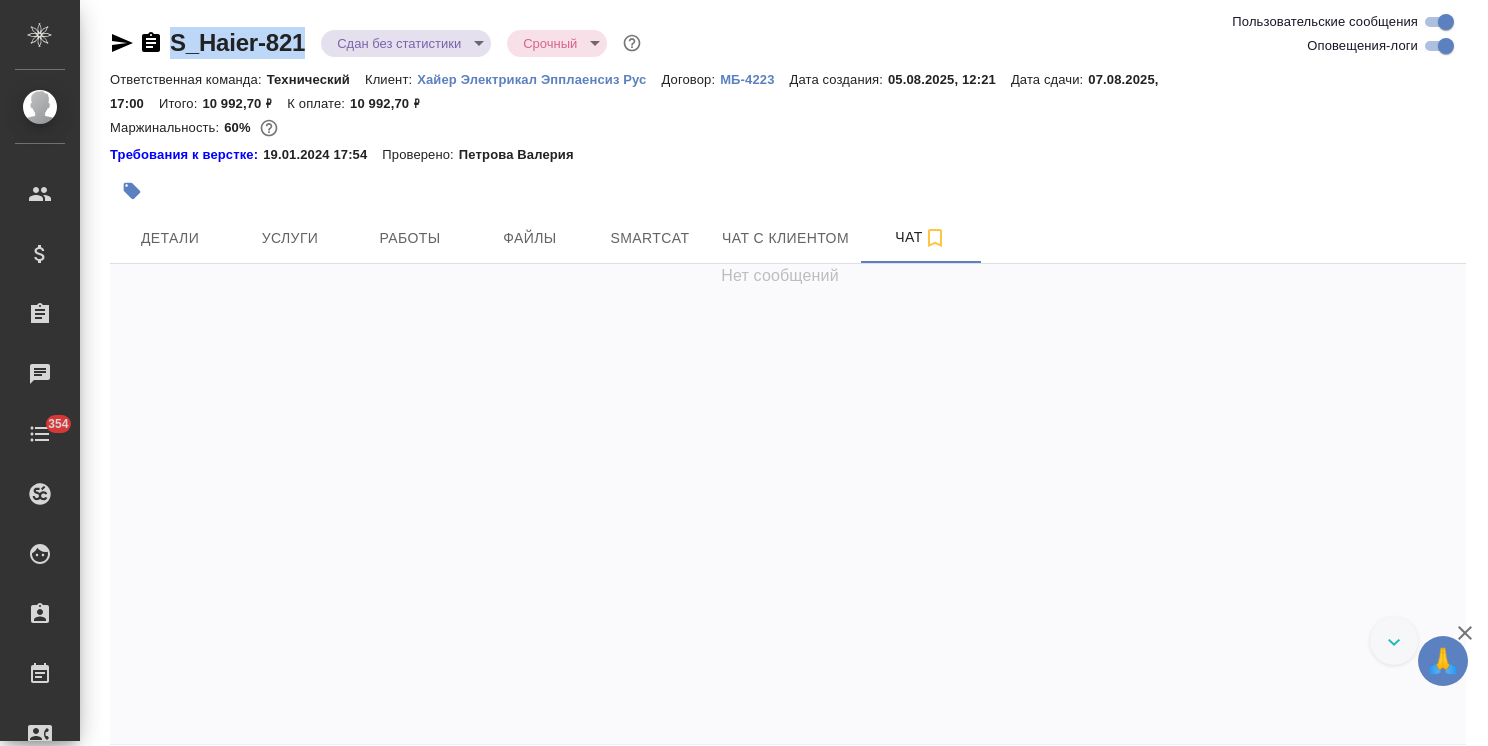 drag, startPoint x: 314, startPoint y: 22, endPoint x: 158, endPoint y: 34, distance: 156.46086 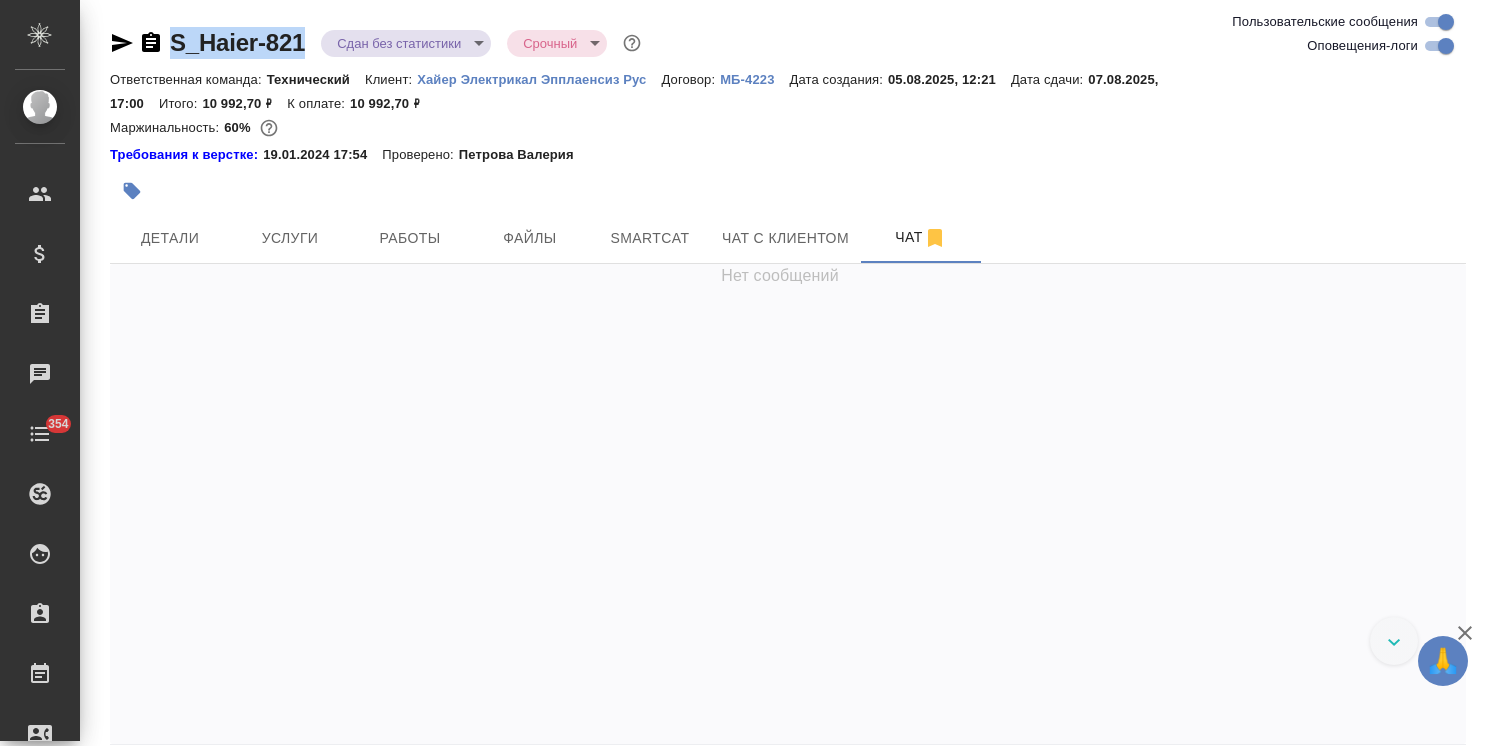 copy on "S_Haier-821" 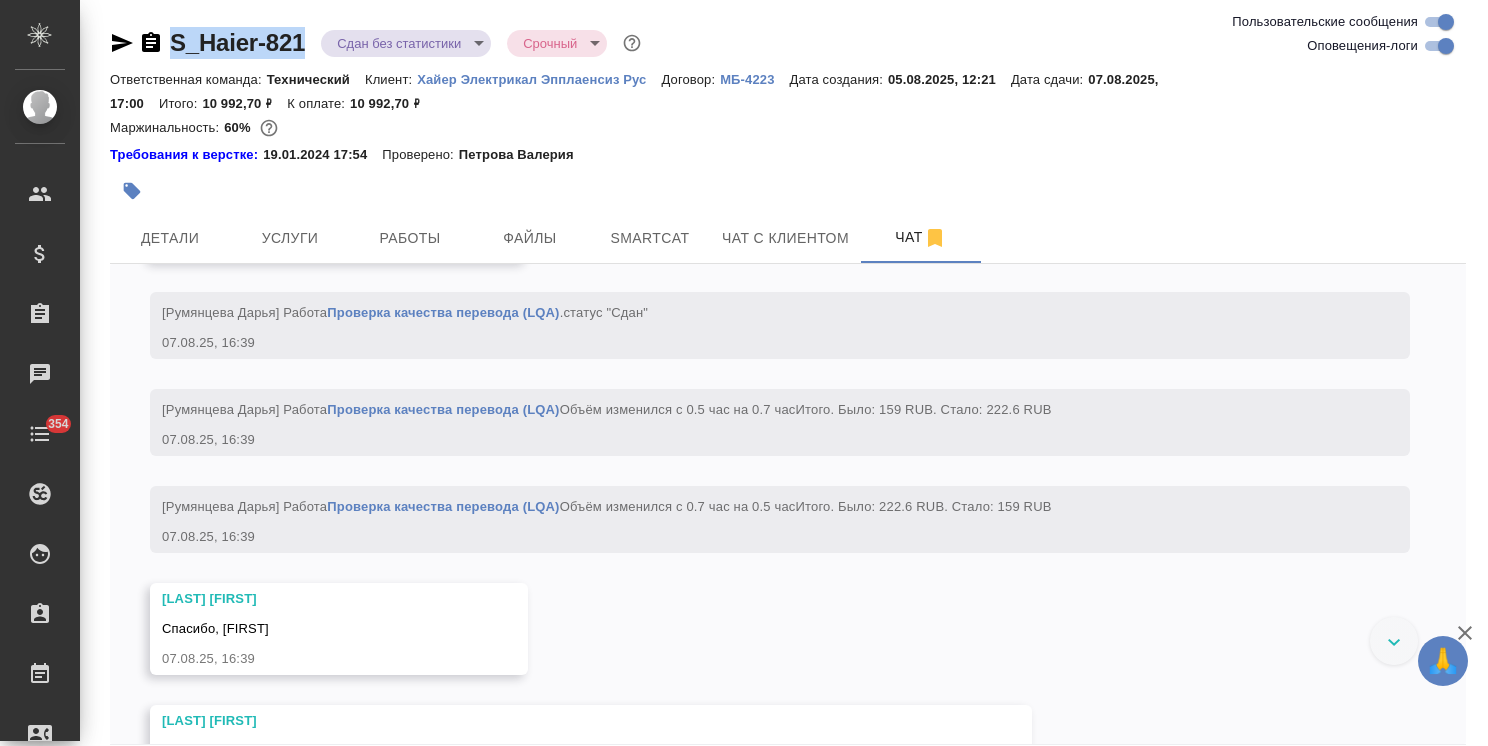 scroll, scrollTop: 12320, scrollLeft: 0, axis: vertical 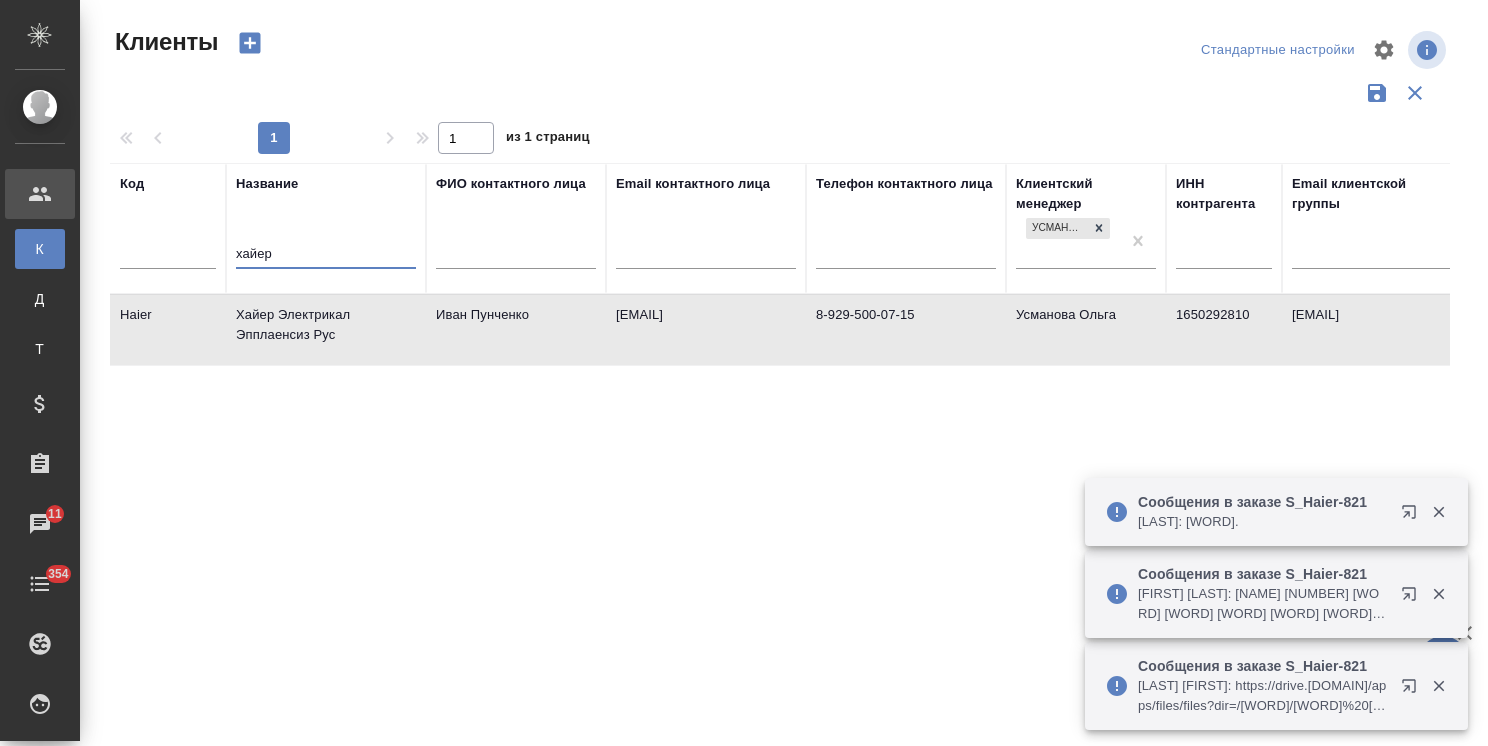 select on "RU" 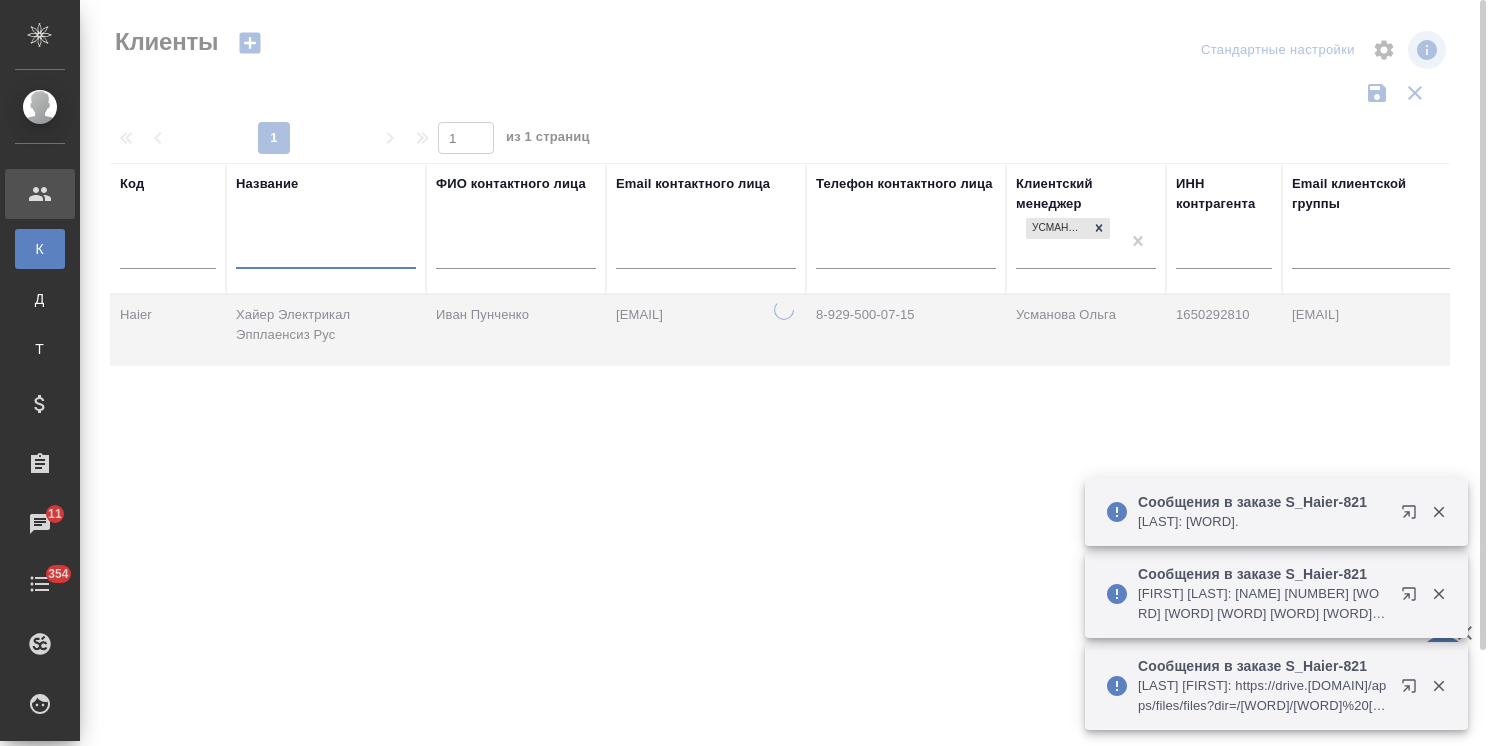 type 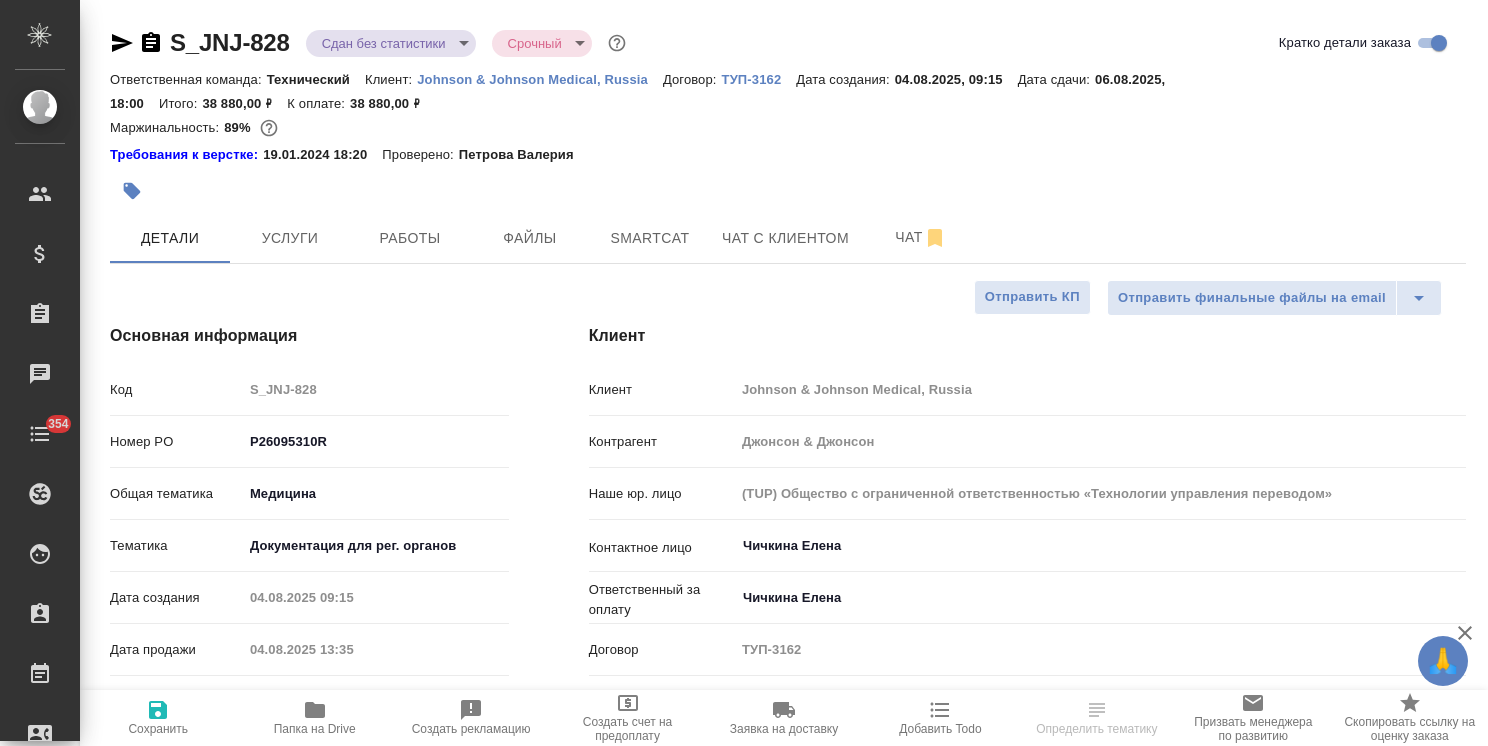 select on "RU" 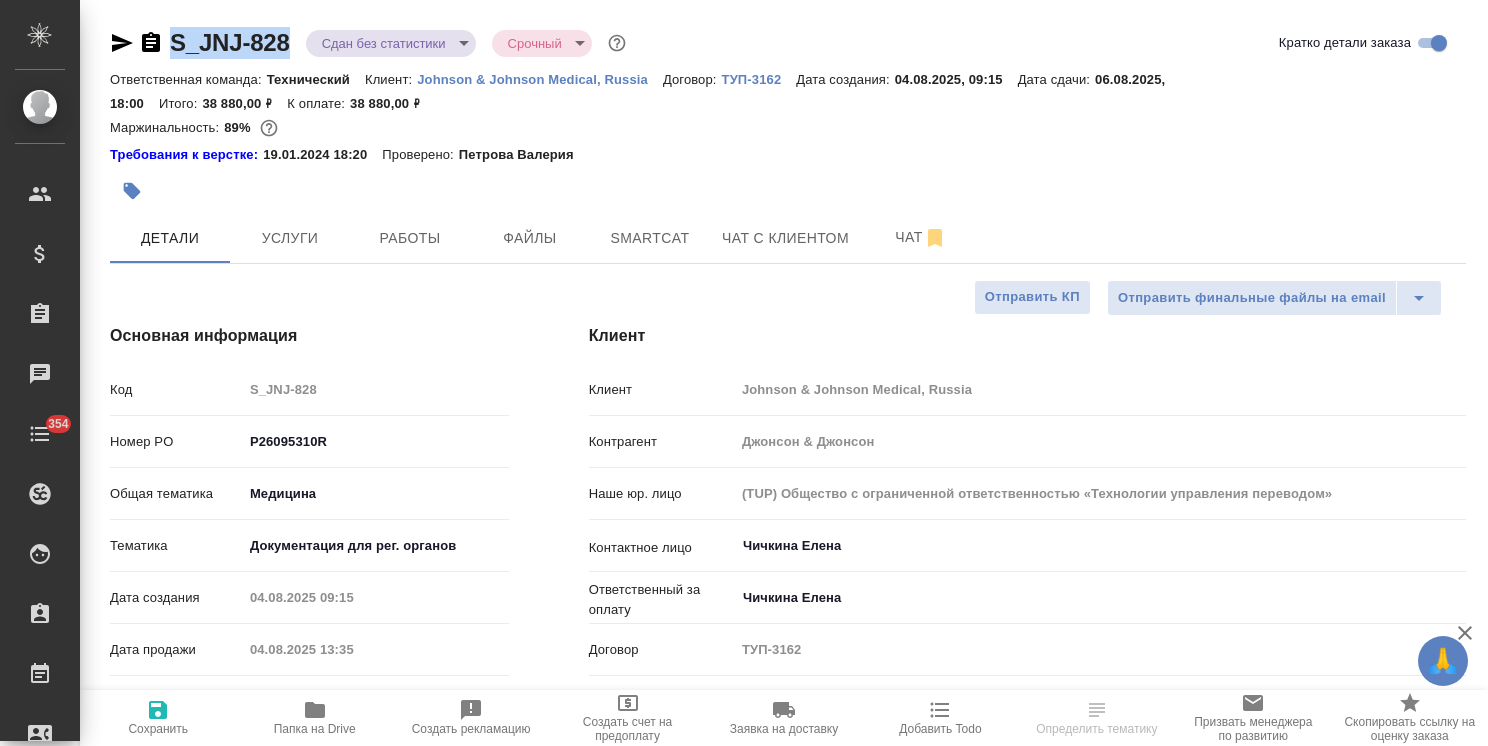 drag, startPoint x: 301, startPoint y: 10, endPoint x: 124, endPoint y: 9, distance: 177.00282 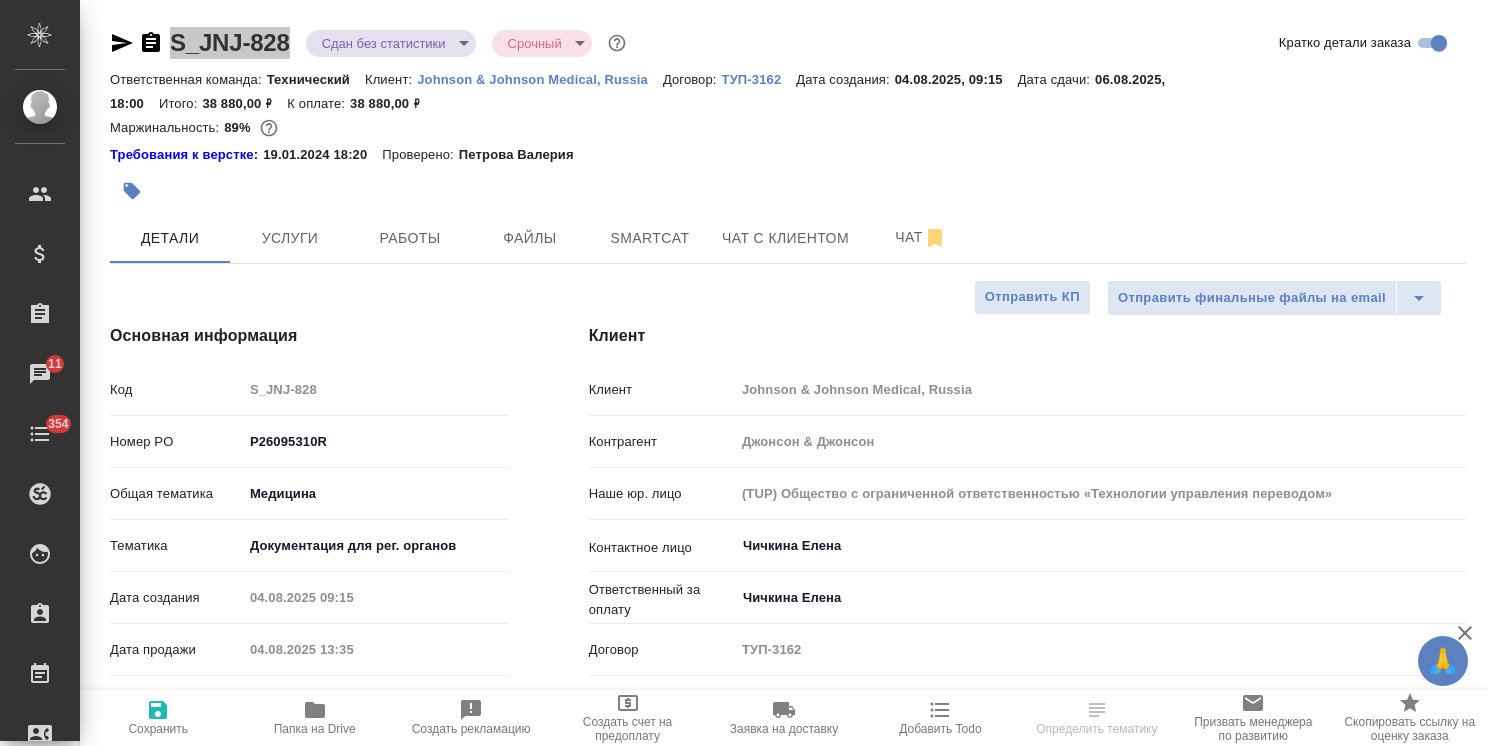 select on "RU" 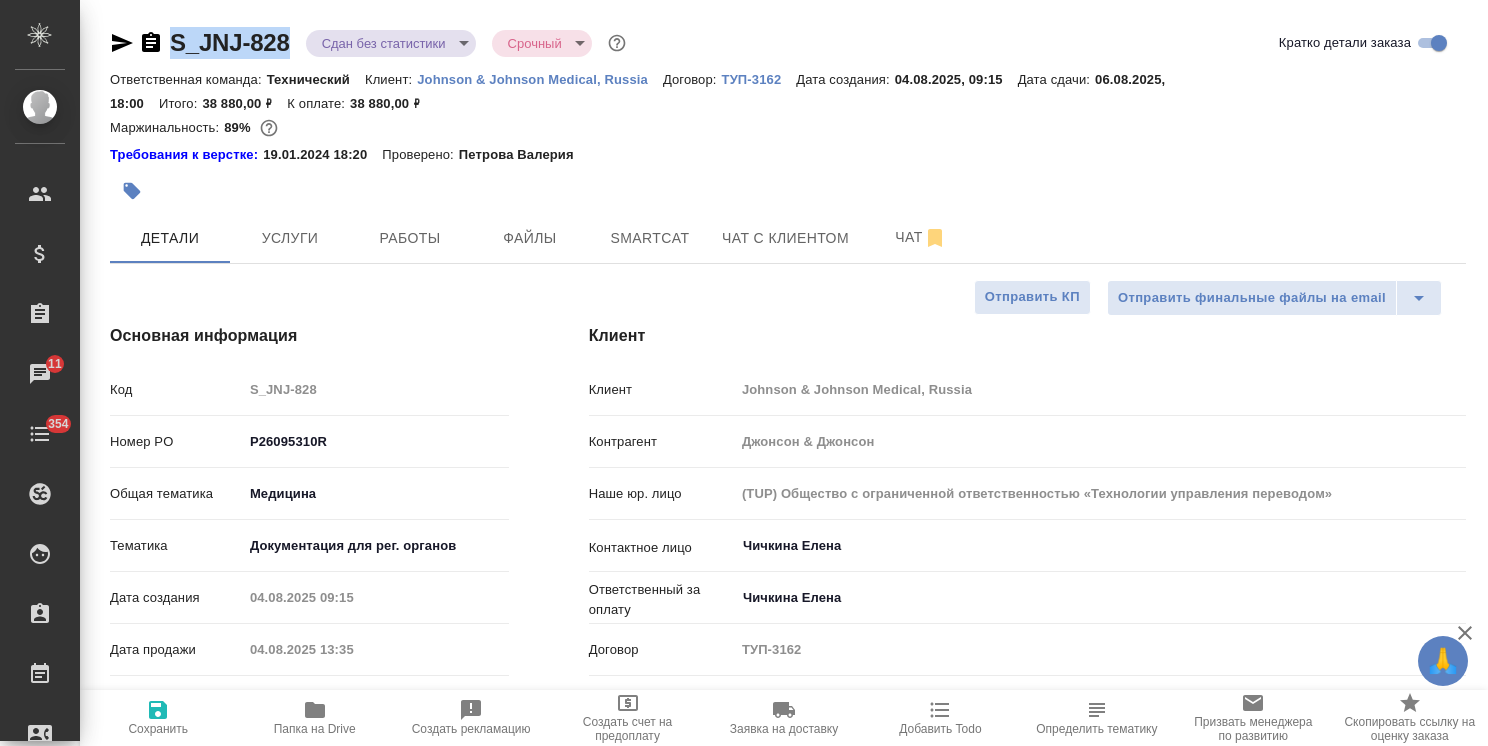 type on "x" 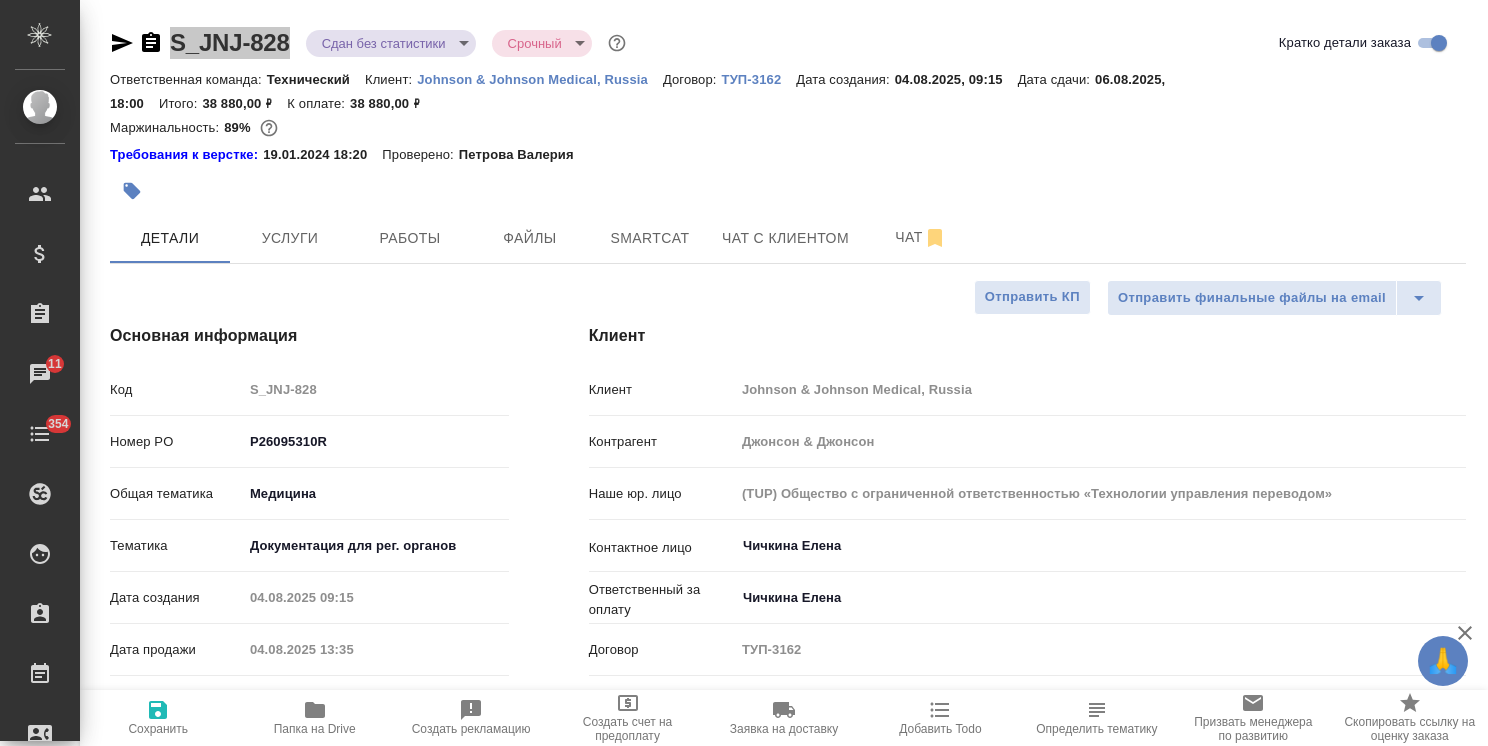 type on "x" 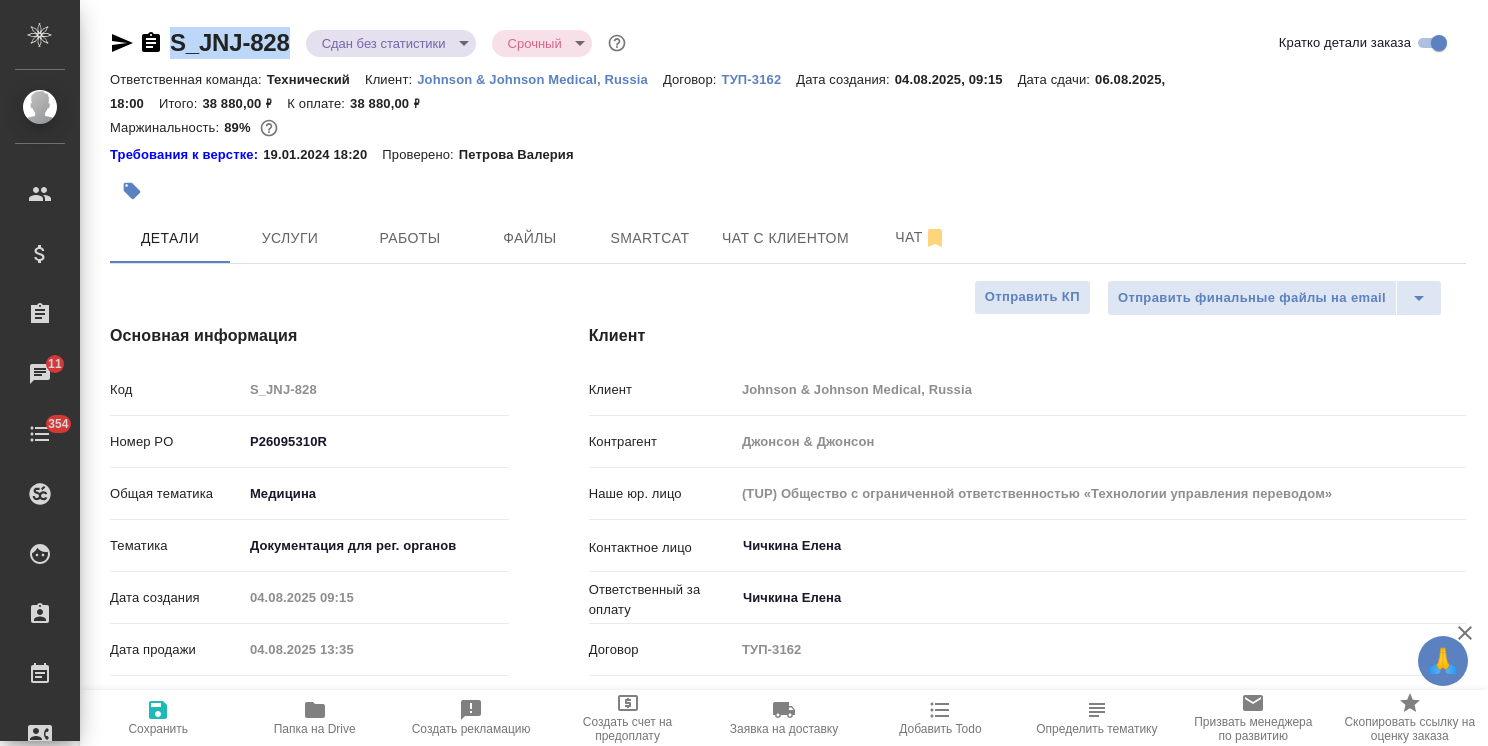 type on "x" 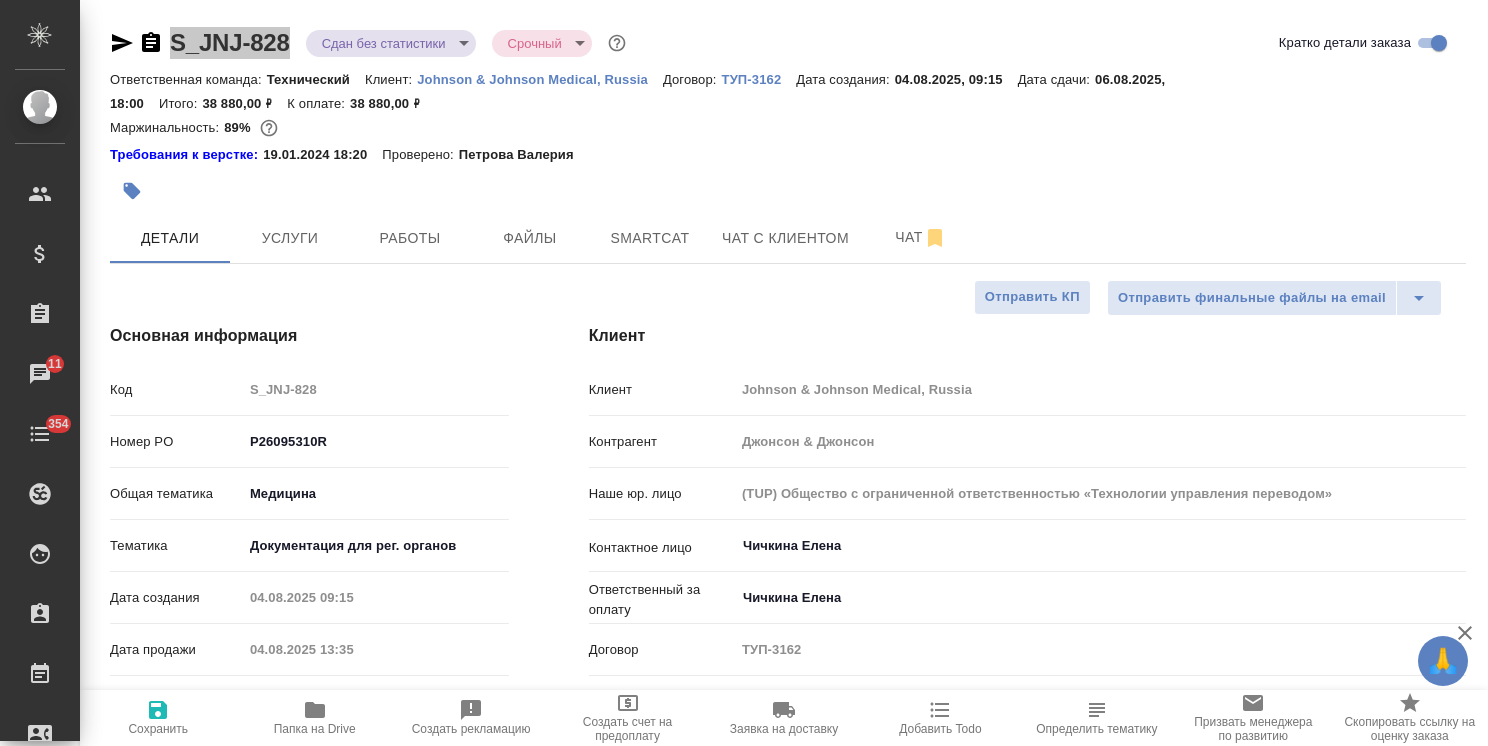 type on "x" 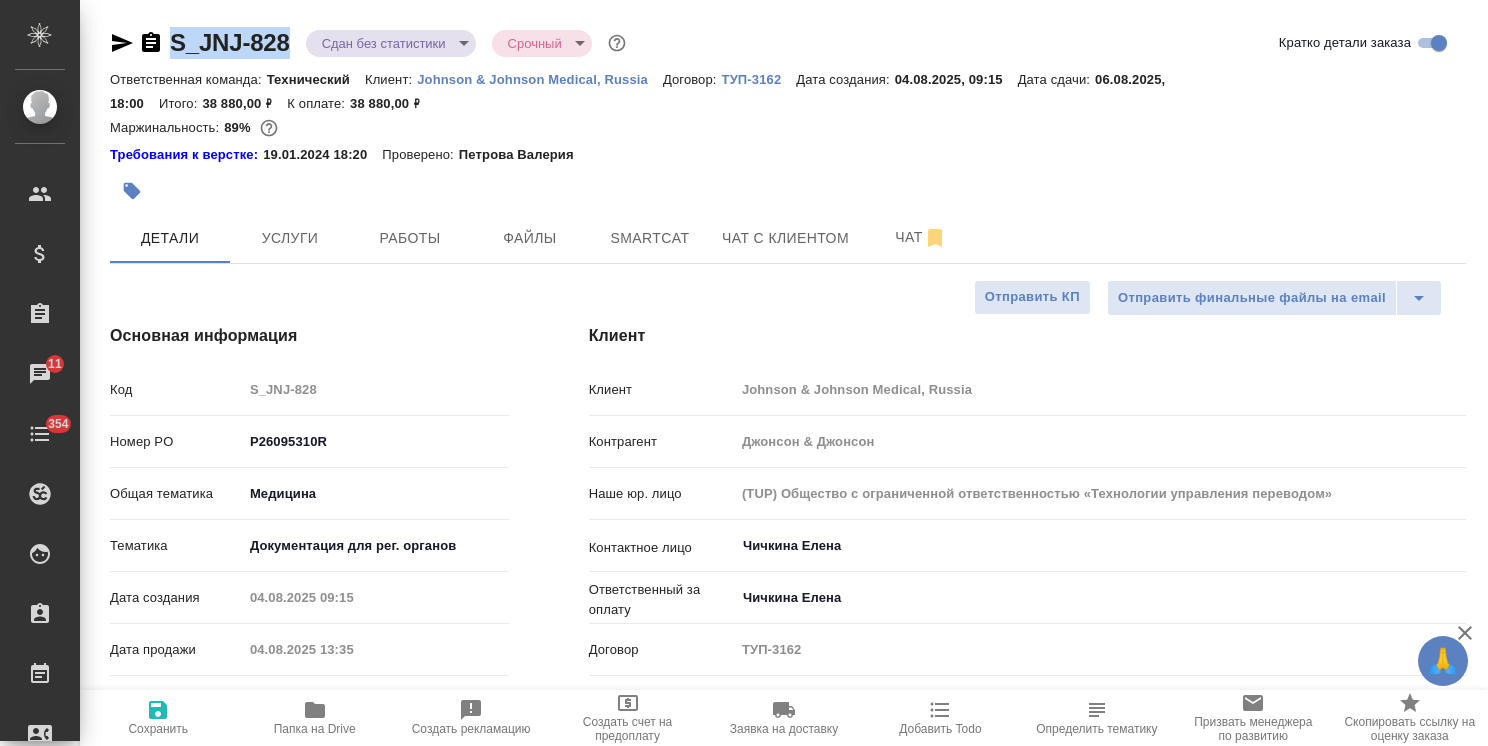 type on "x" 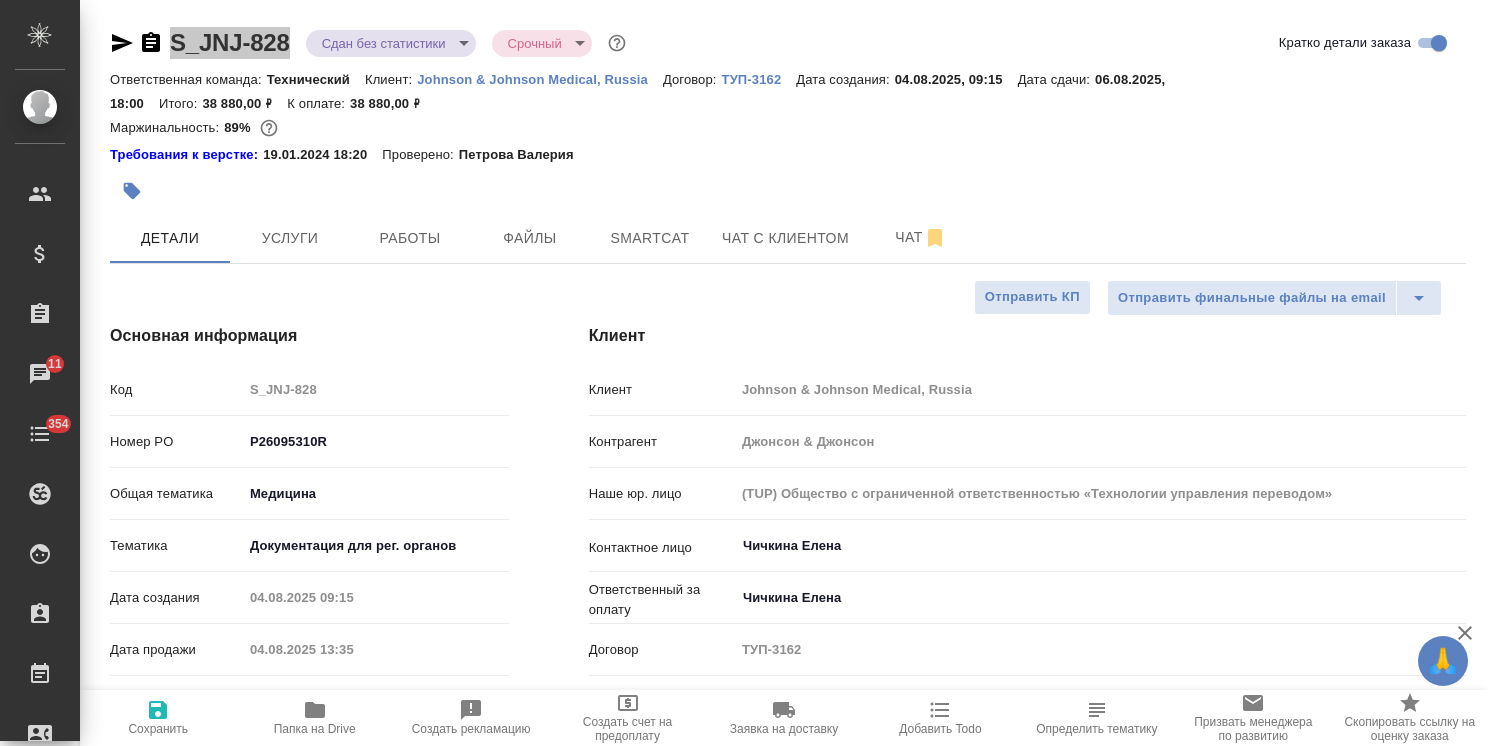 type on "x" 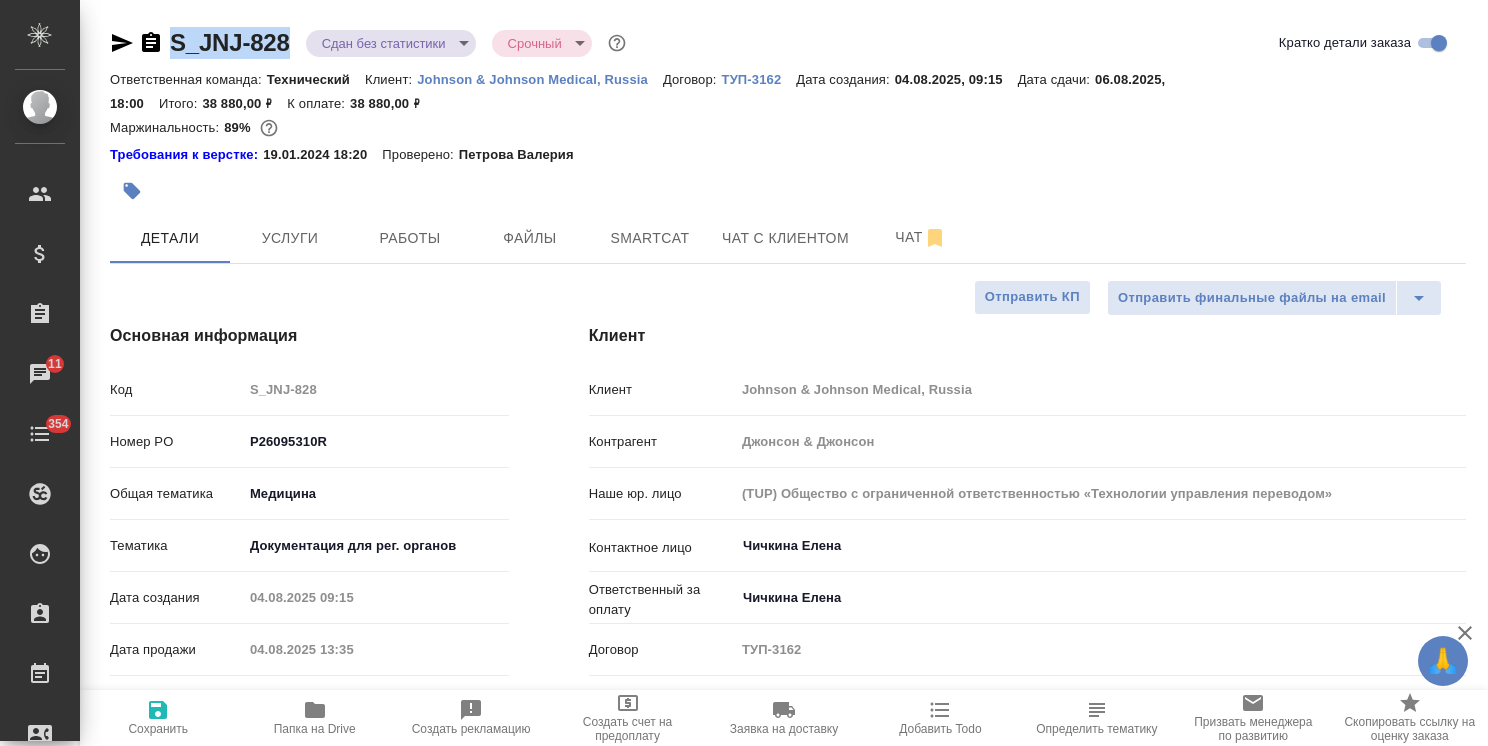 type on "x" 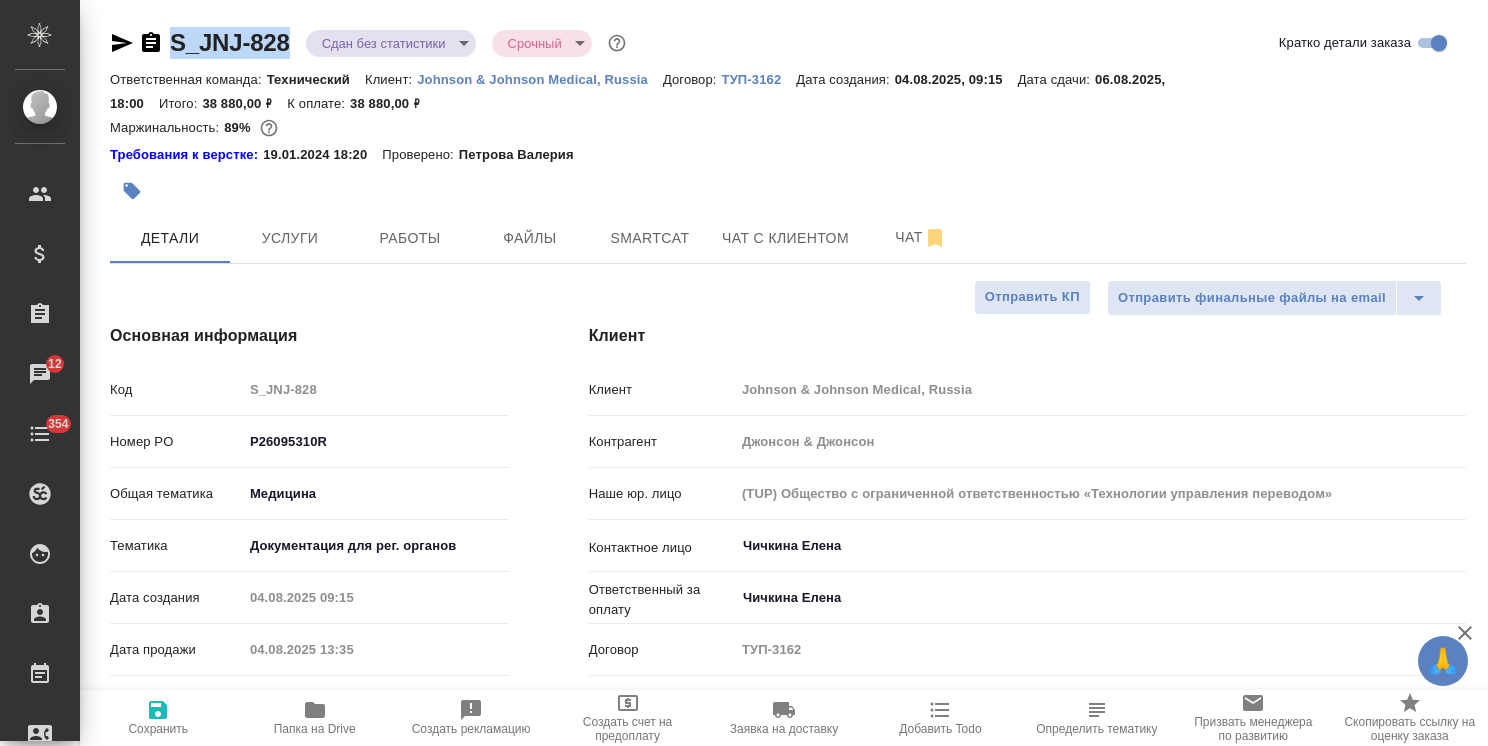 click on "S_JNJ-828 Сдан без статистики distributed Срочный urgent Кратко детали заказа Ответственная команда: Технический Клиент: [ORGANIZATION] Medical, Russia Договор: ТУП-3162 Дата создания: [DATE], [TIME] Дата сдачи: [DATE], [TIME] Итого: [PRICE] К оплате: [PRICE] Маржинальность: 89% Требования к верстке: [DATE] [TIME] Проверено: [LAST] [FIRST] Детали Услуги Работы Файлы Smartcat Чат с клиентом Чат Отправить финальные файлы на email Отправить КП Основная информация Код S_JNJ-828 Номер PO P26095310R Общая тематика Медицина med Тематика Документация для рег. органов 5f647205b73bc97568ca66c6 Дата создания [DATE] [TIME] Дата продажи 6 3" at bounding box center [788, 1081] 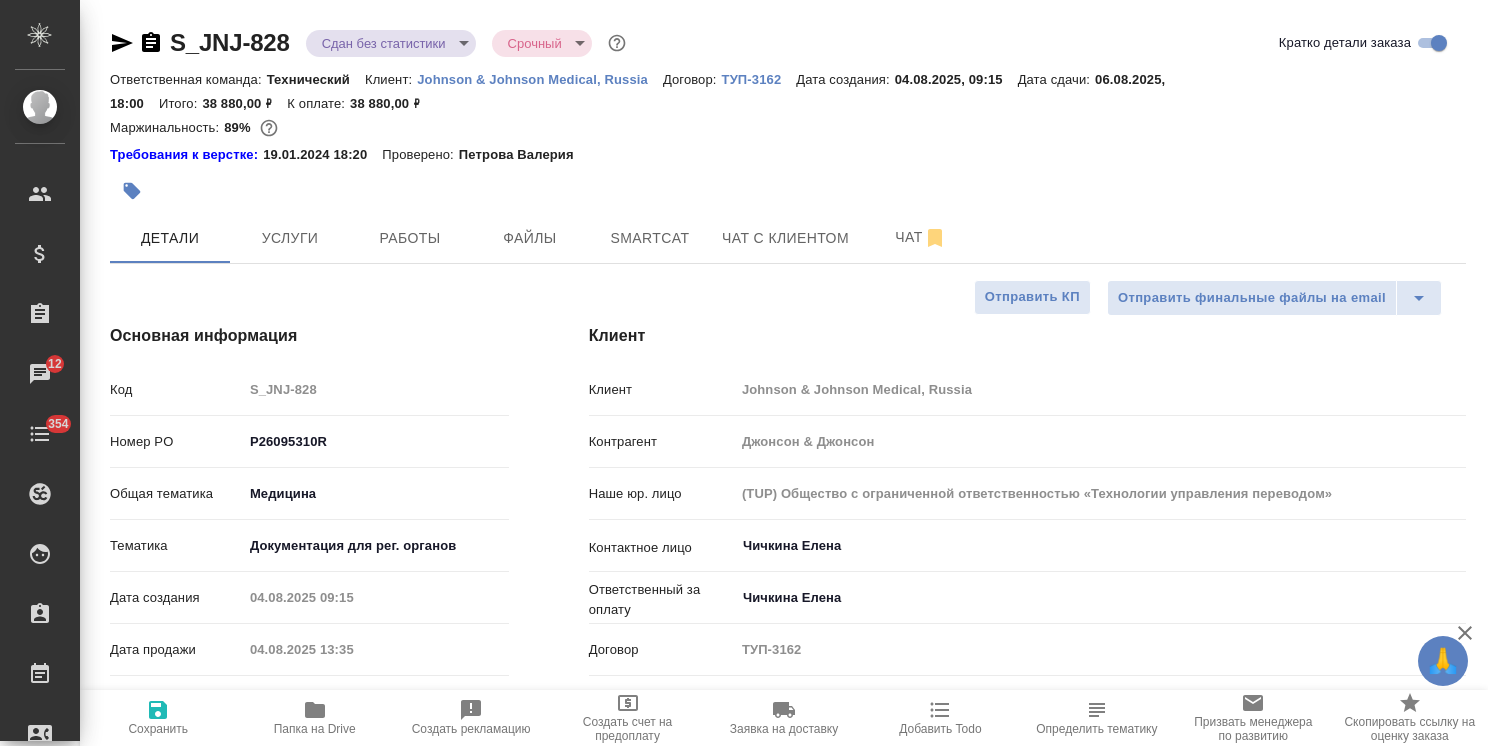 type on "x" 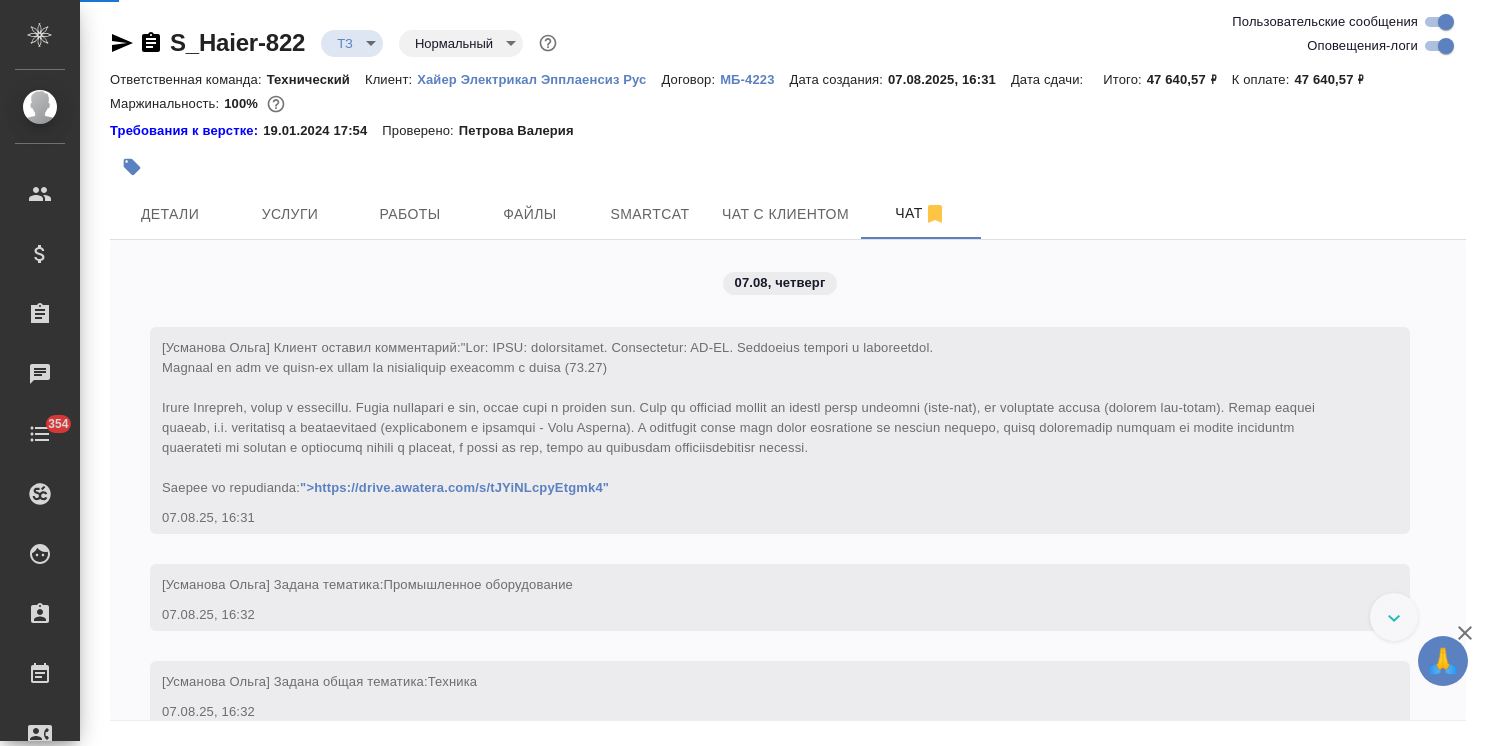 scroll, scrollTop: 0, scrollLeft: 0, axis: both 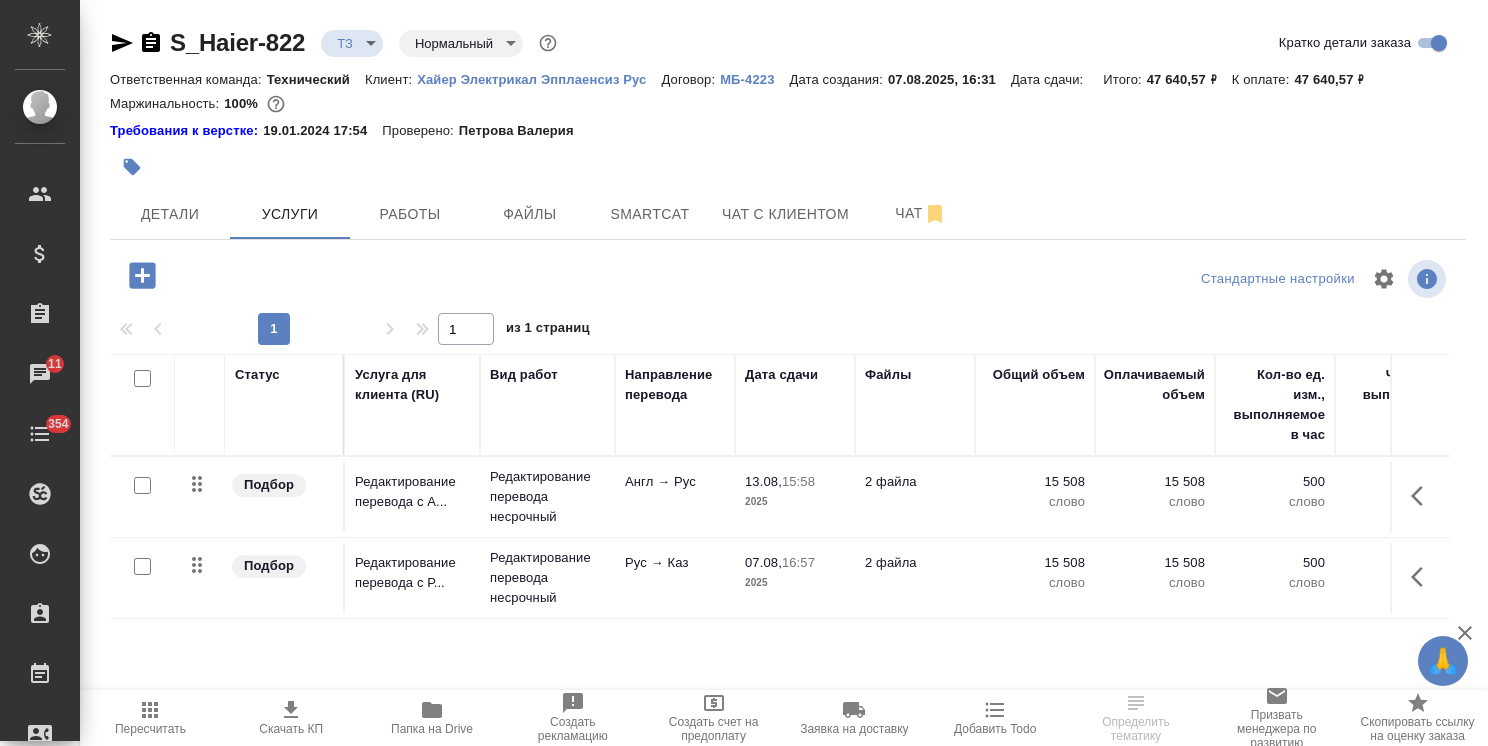 click 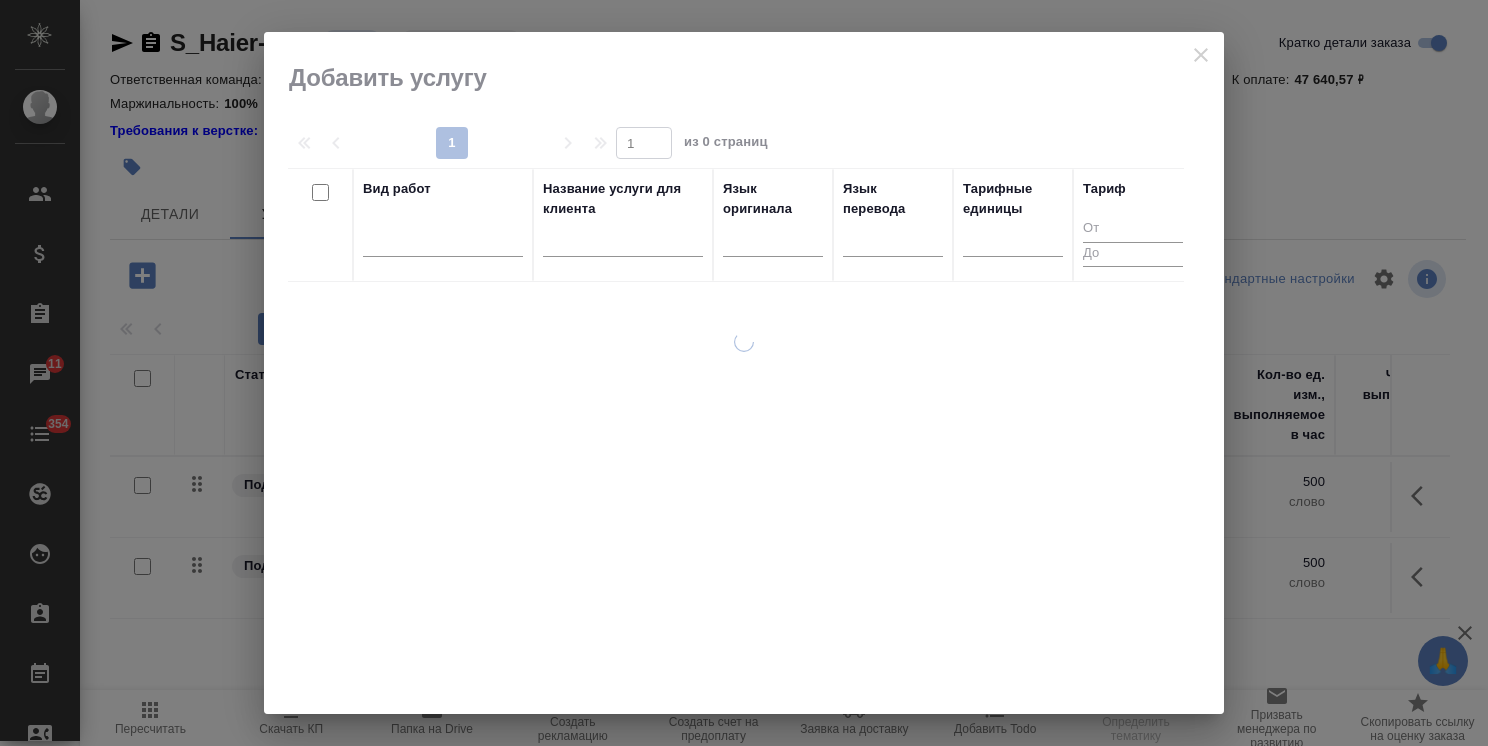click at bounding box center [623, 244] 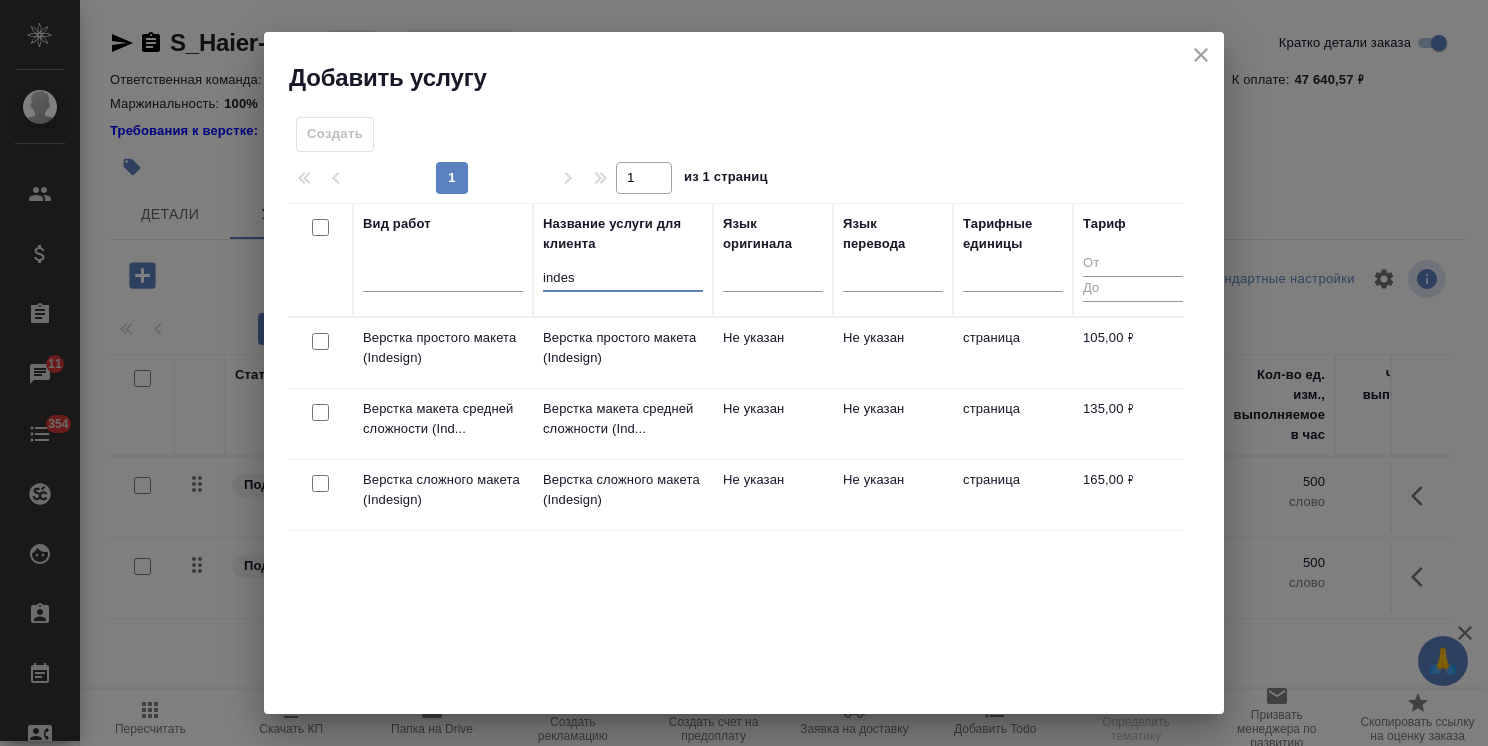 type on "indes" 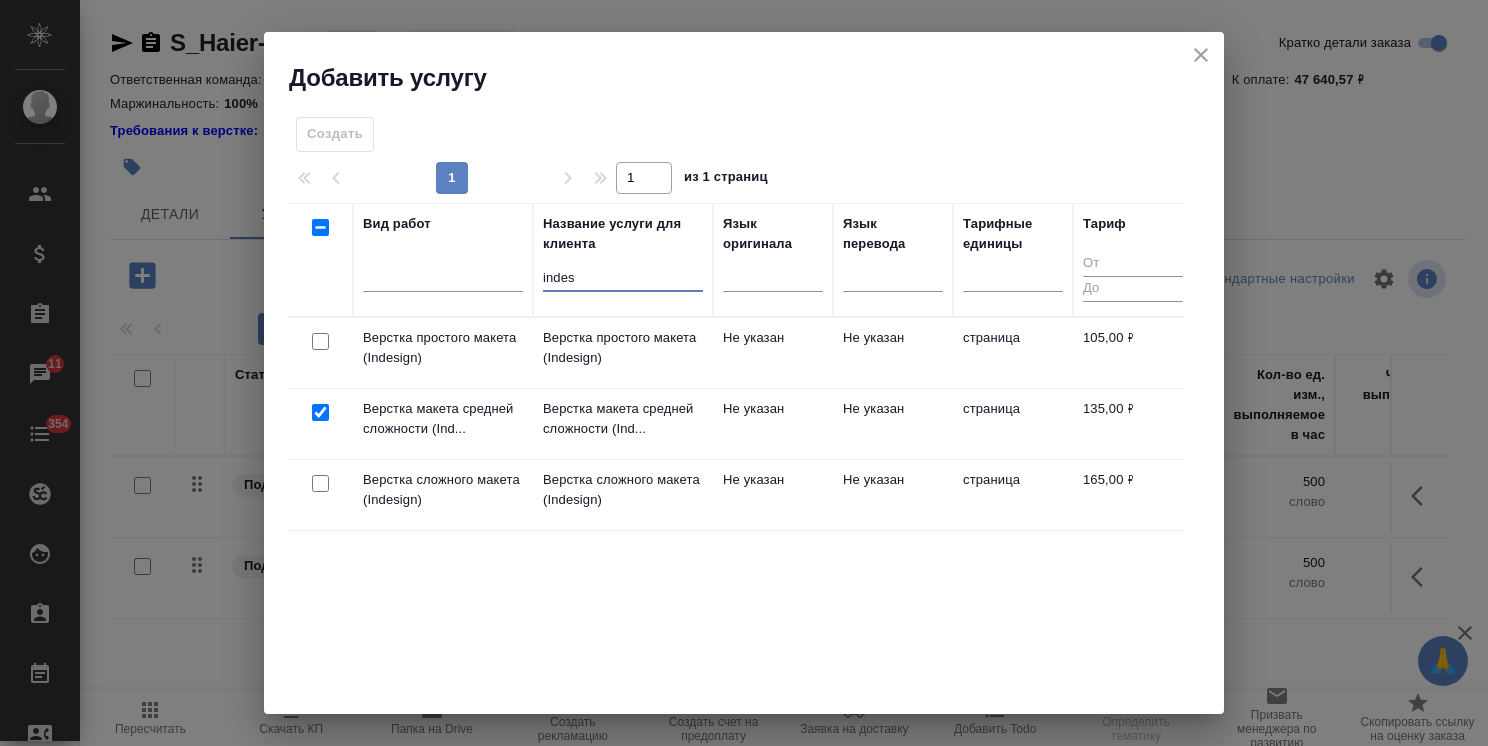 checkbox on "true" 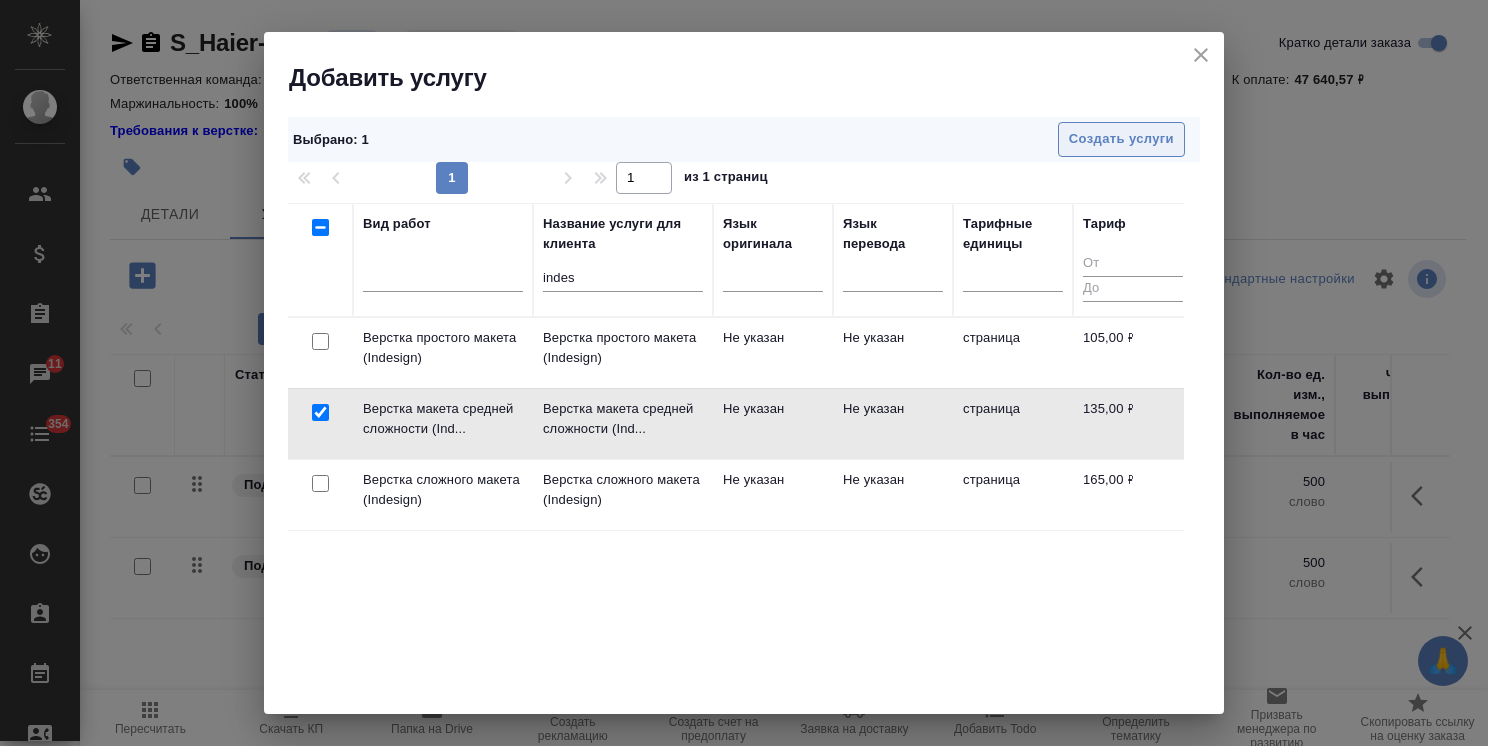 click on "Создать услуги" at bounding box center [1121, 139] 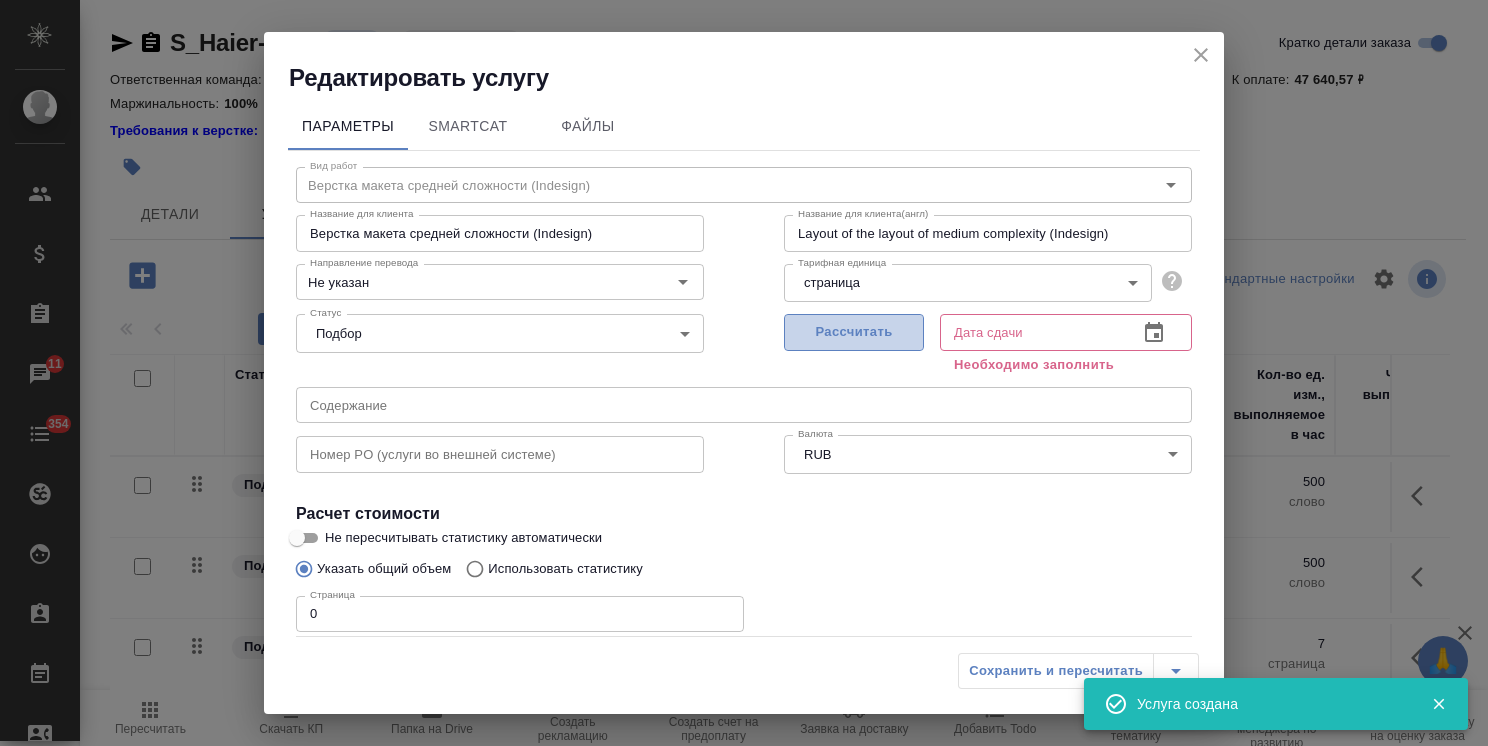 click on "Рассчитать" at bounding box center (854, 332) 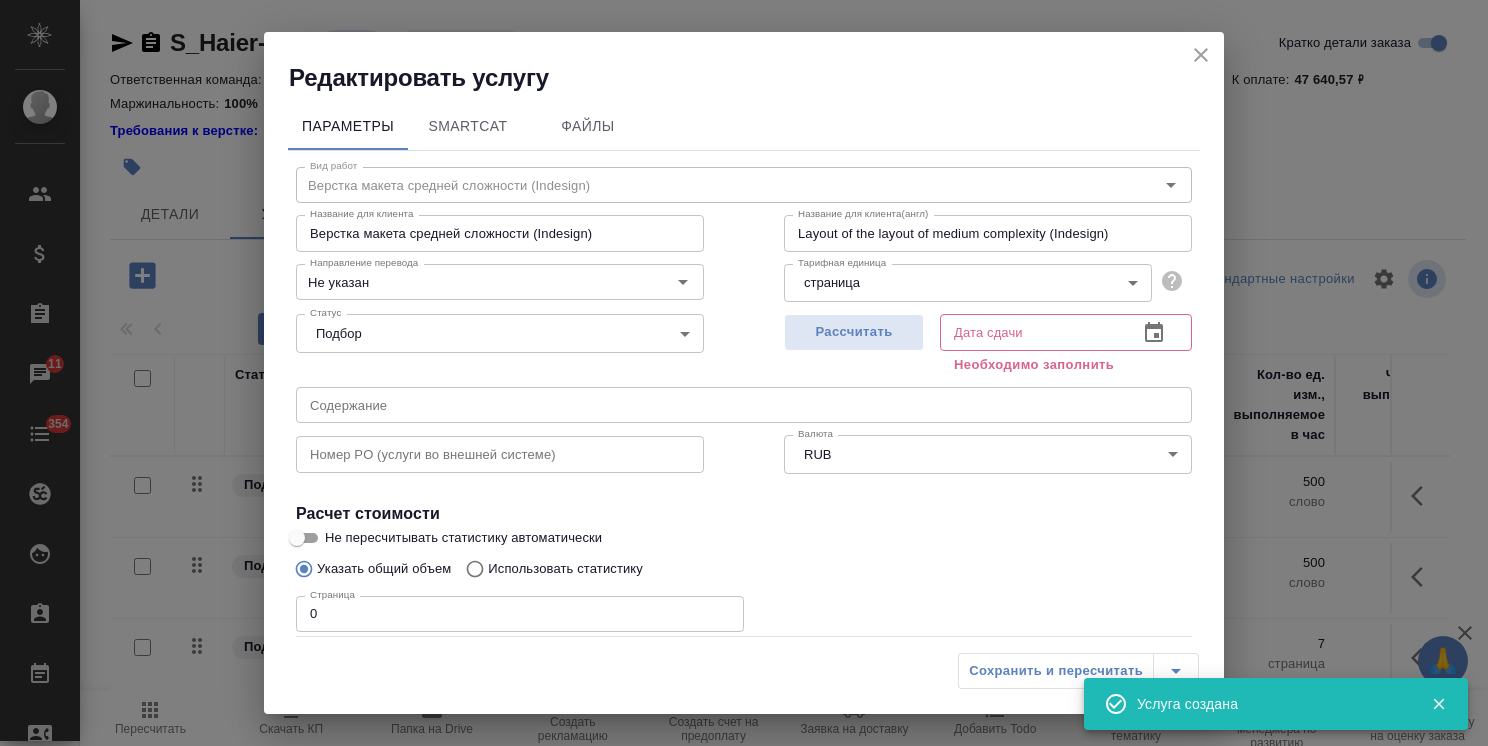 type on "07.08.2025 17:36" 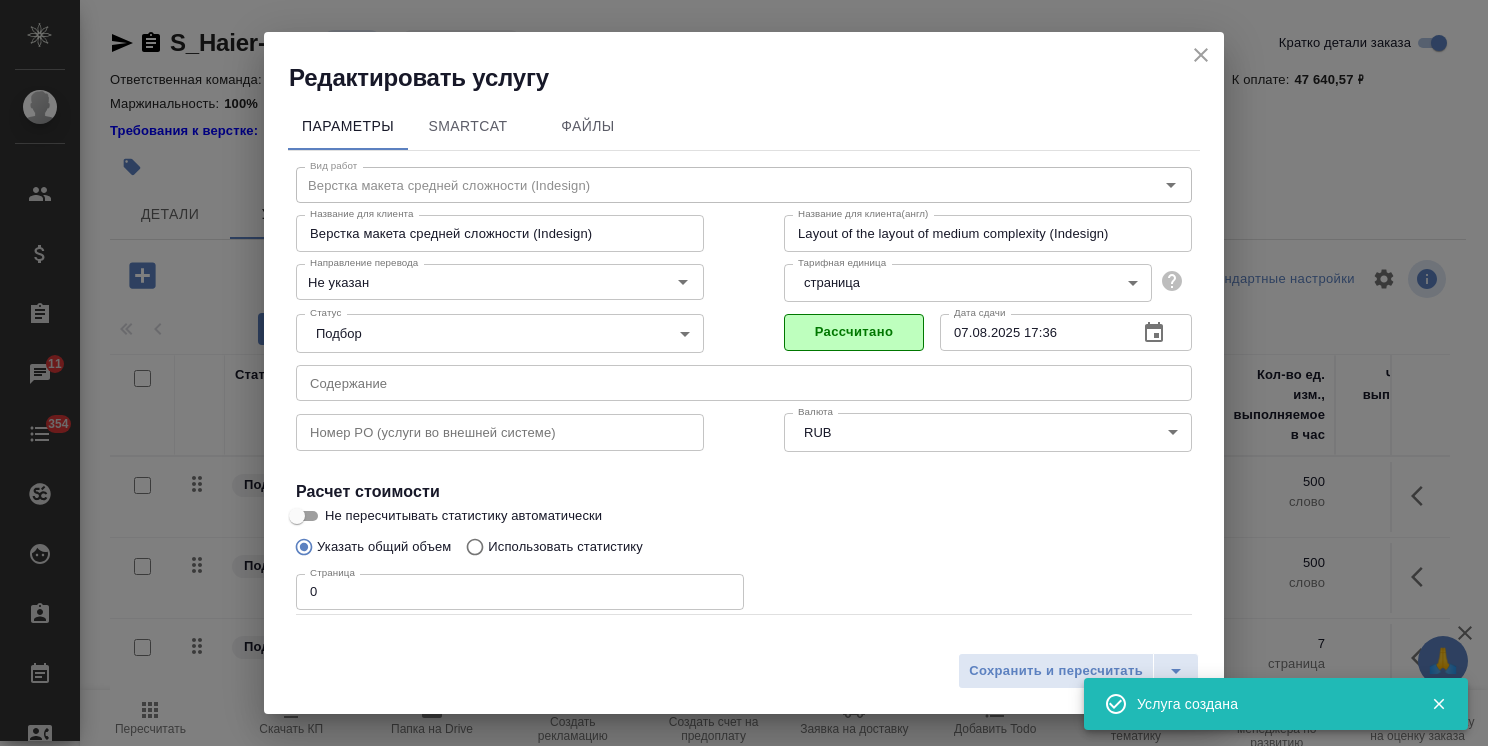 drag, startPoint x: 347, startPoint y: 598, endPoint x: 286, endPoint y: 577, distance: 64.513565 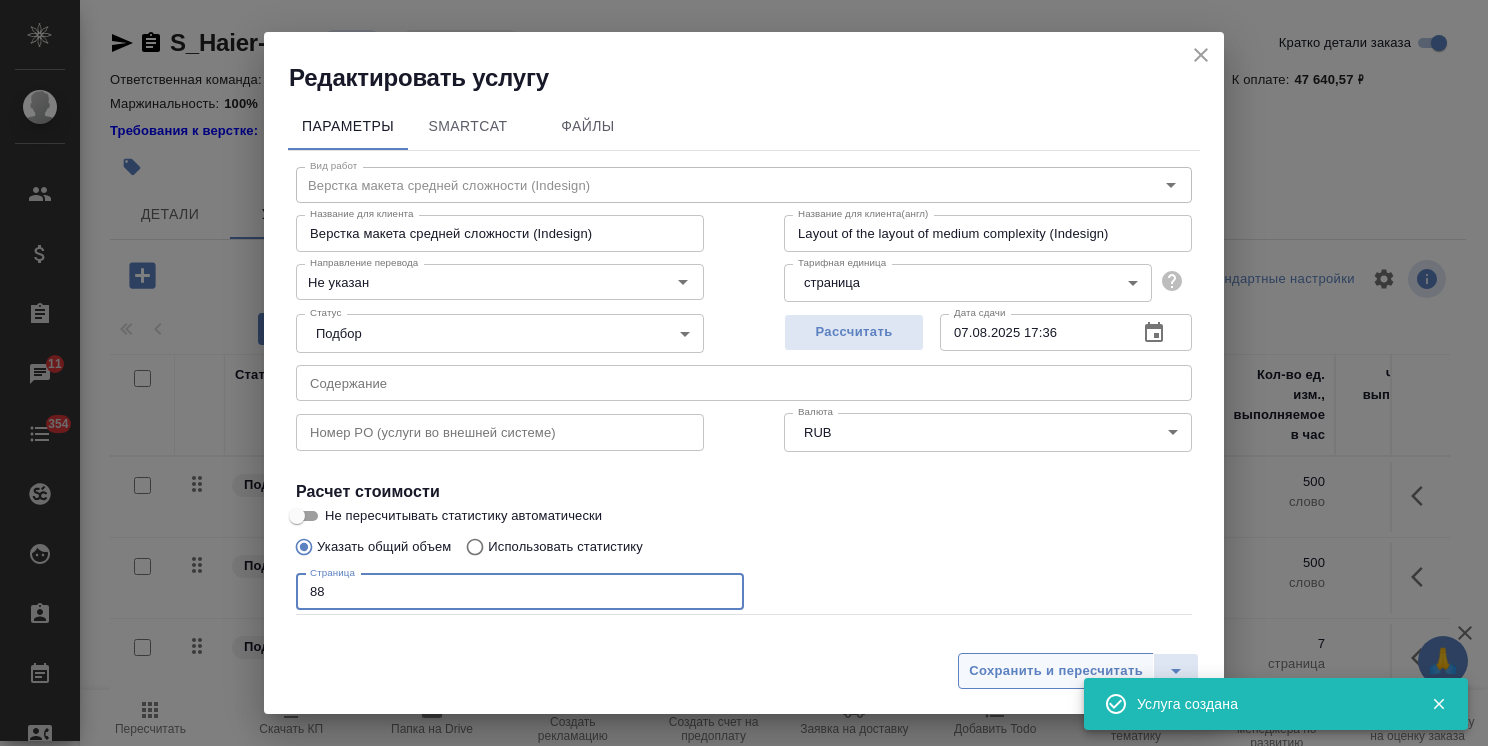 type on "88" 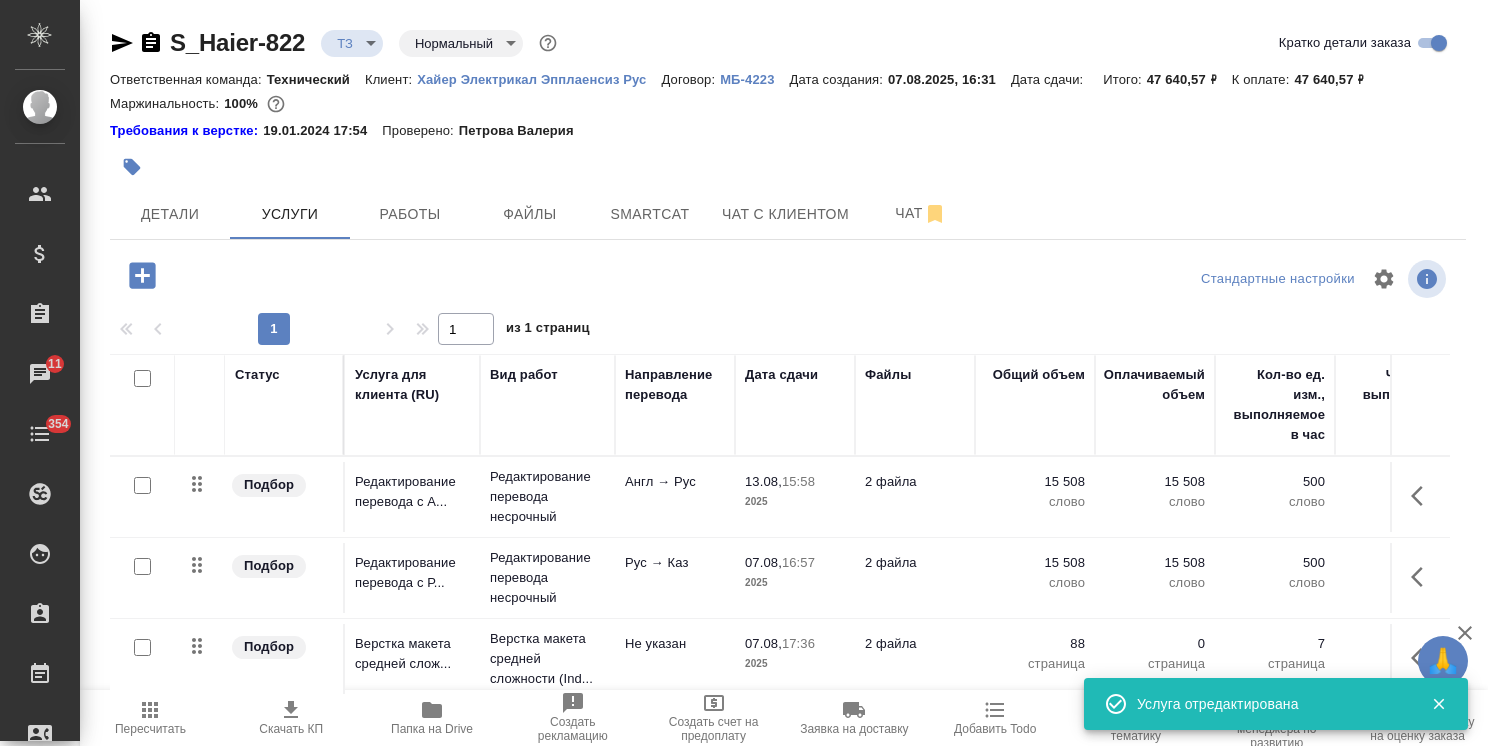 scroll, scrollTop: 88, scrollLeft: 0, axis: vertical 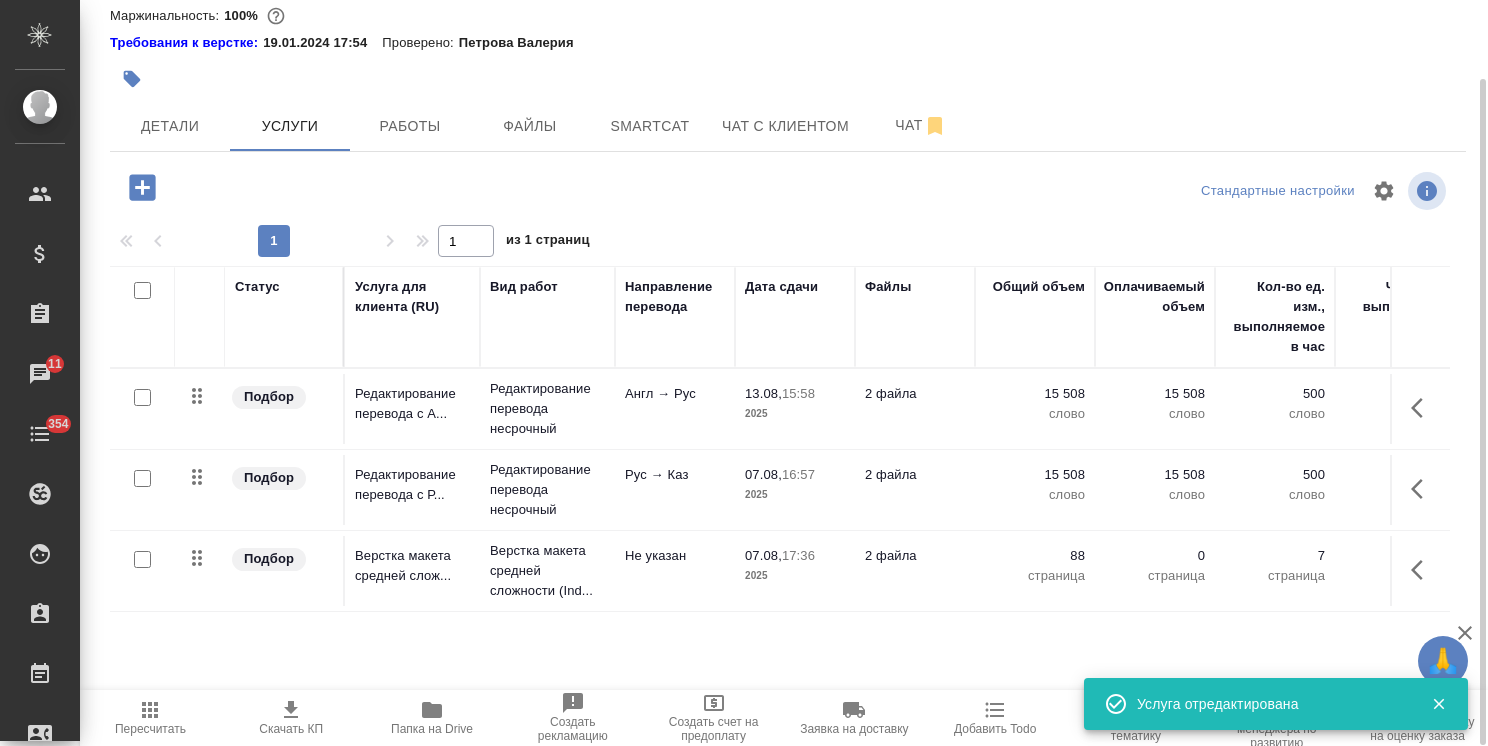 click on "Пересчитать" at bounding box center [150, 729] 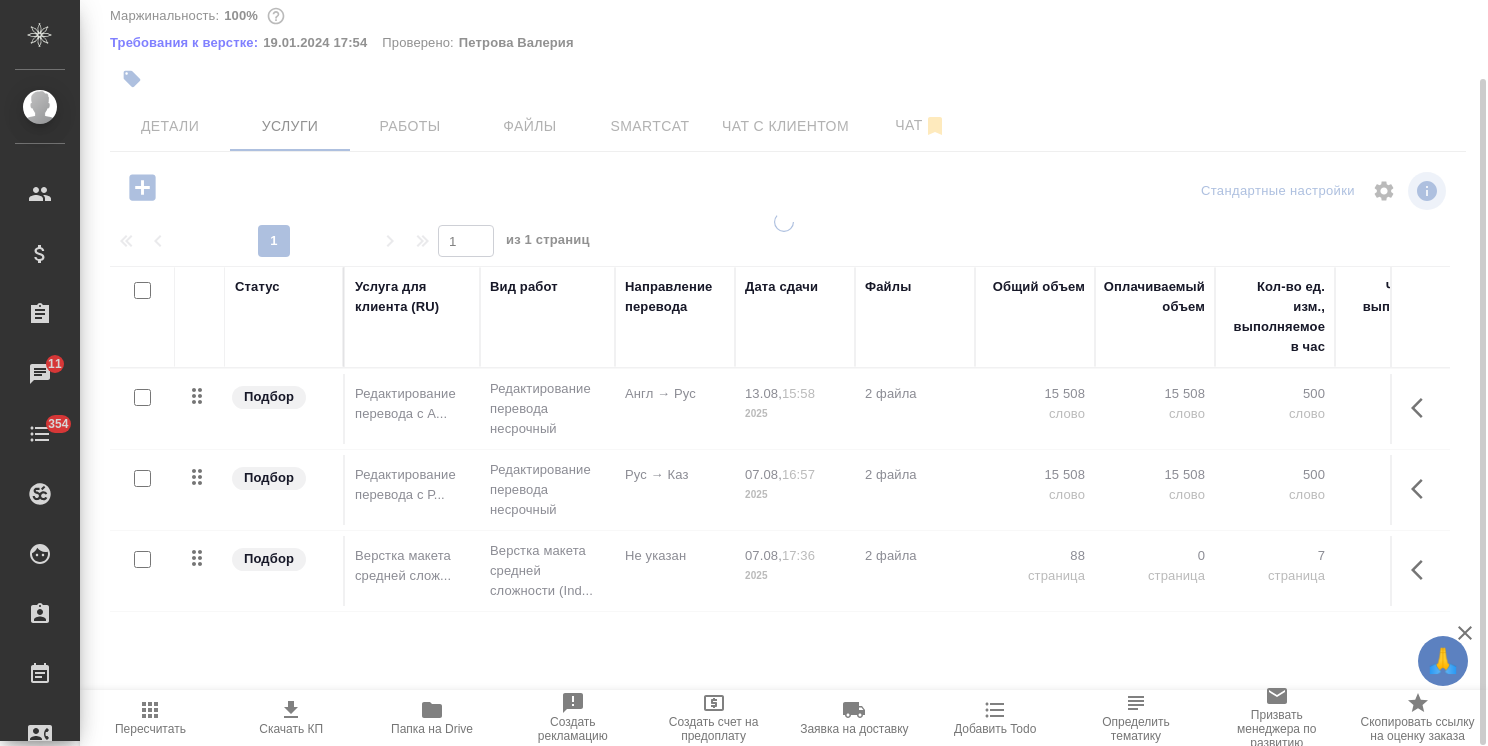 type on "new" 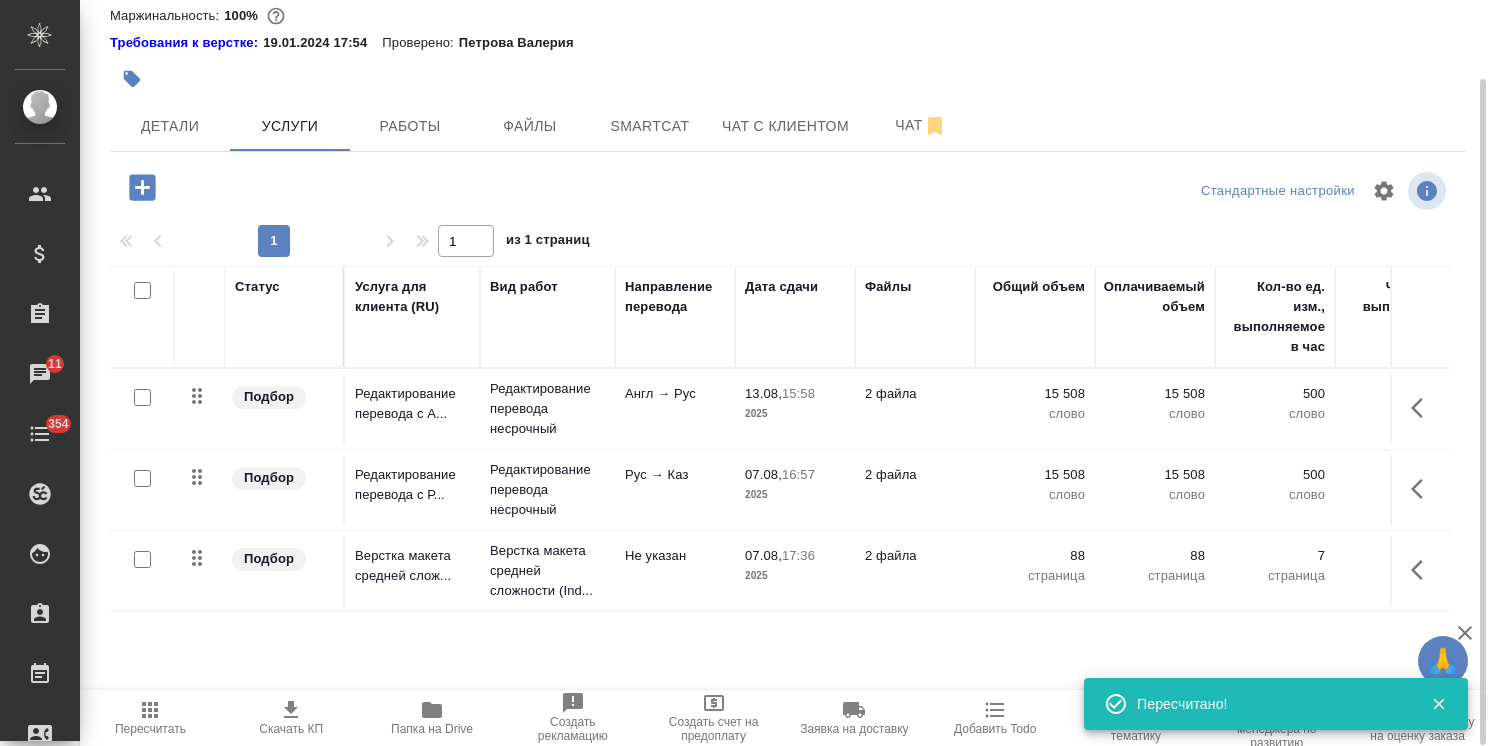 scroll, scrollTop: 0, scrollLeft: 0, axis: both 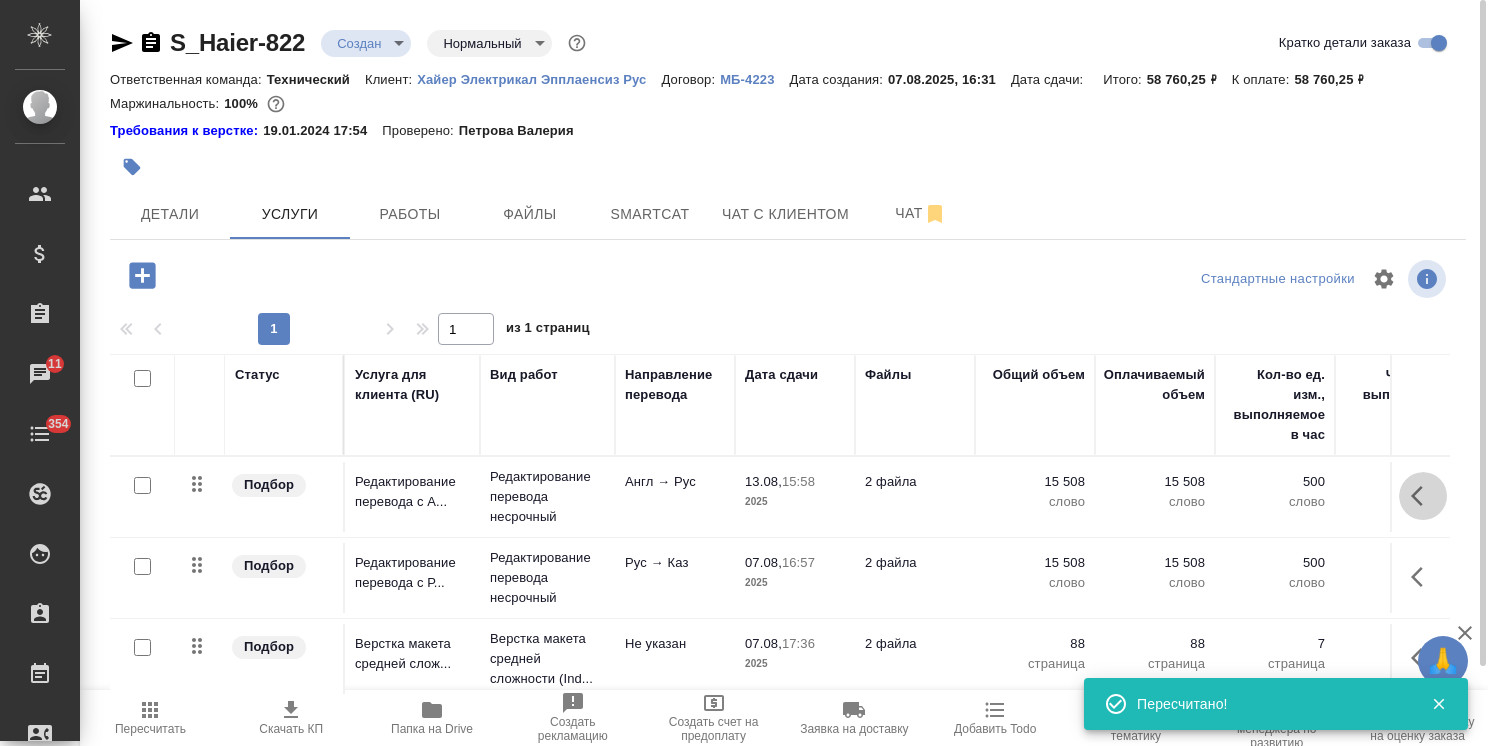 click 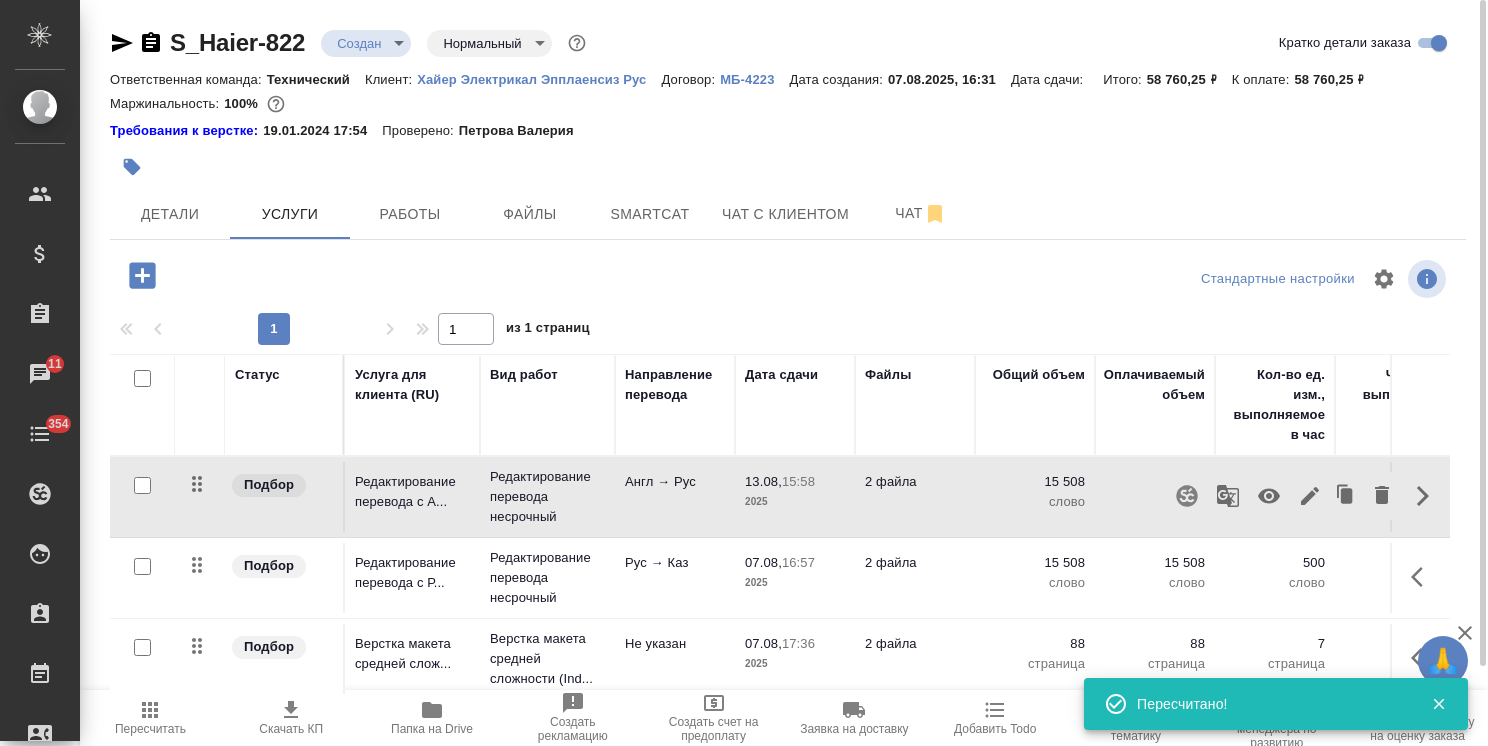 click 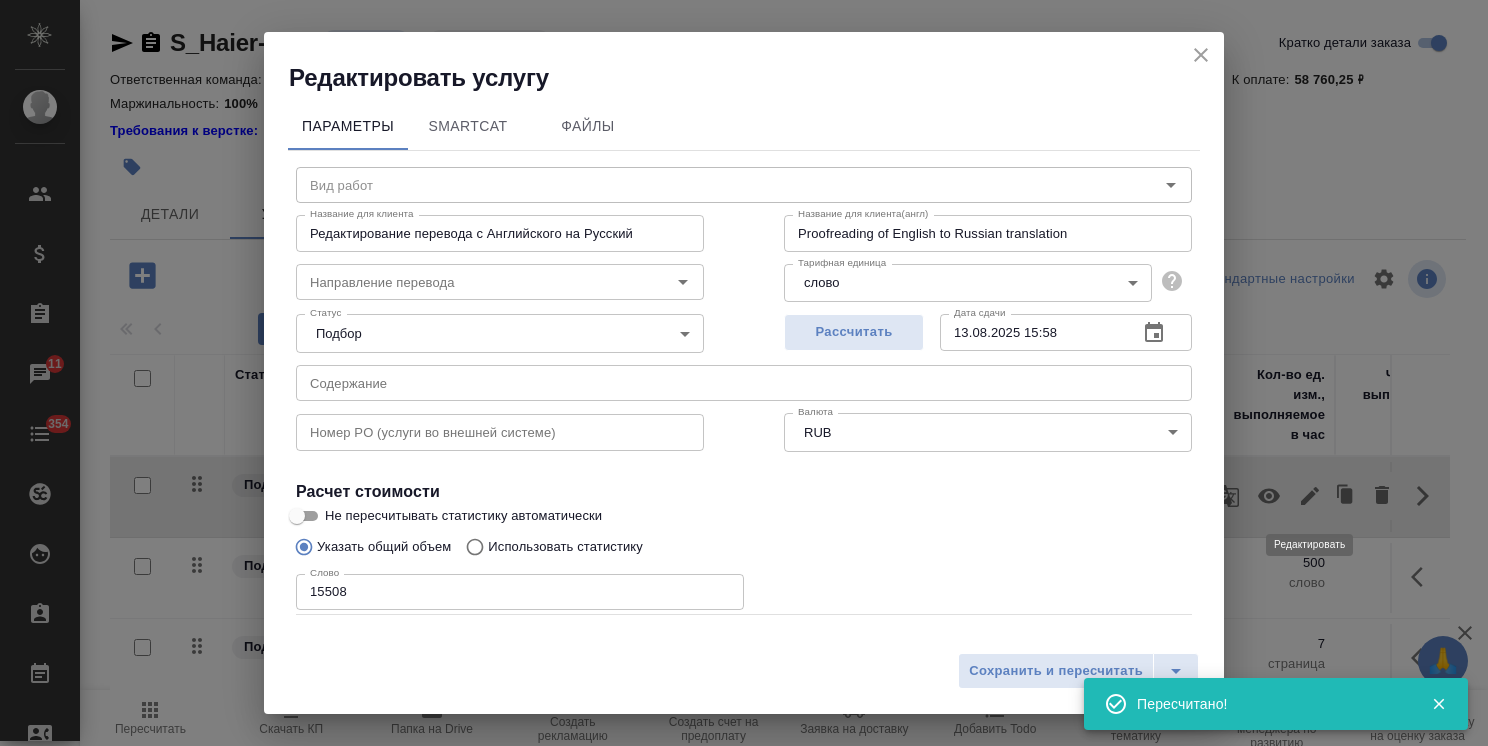 type on "Редактирование перевода несрочный" 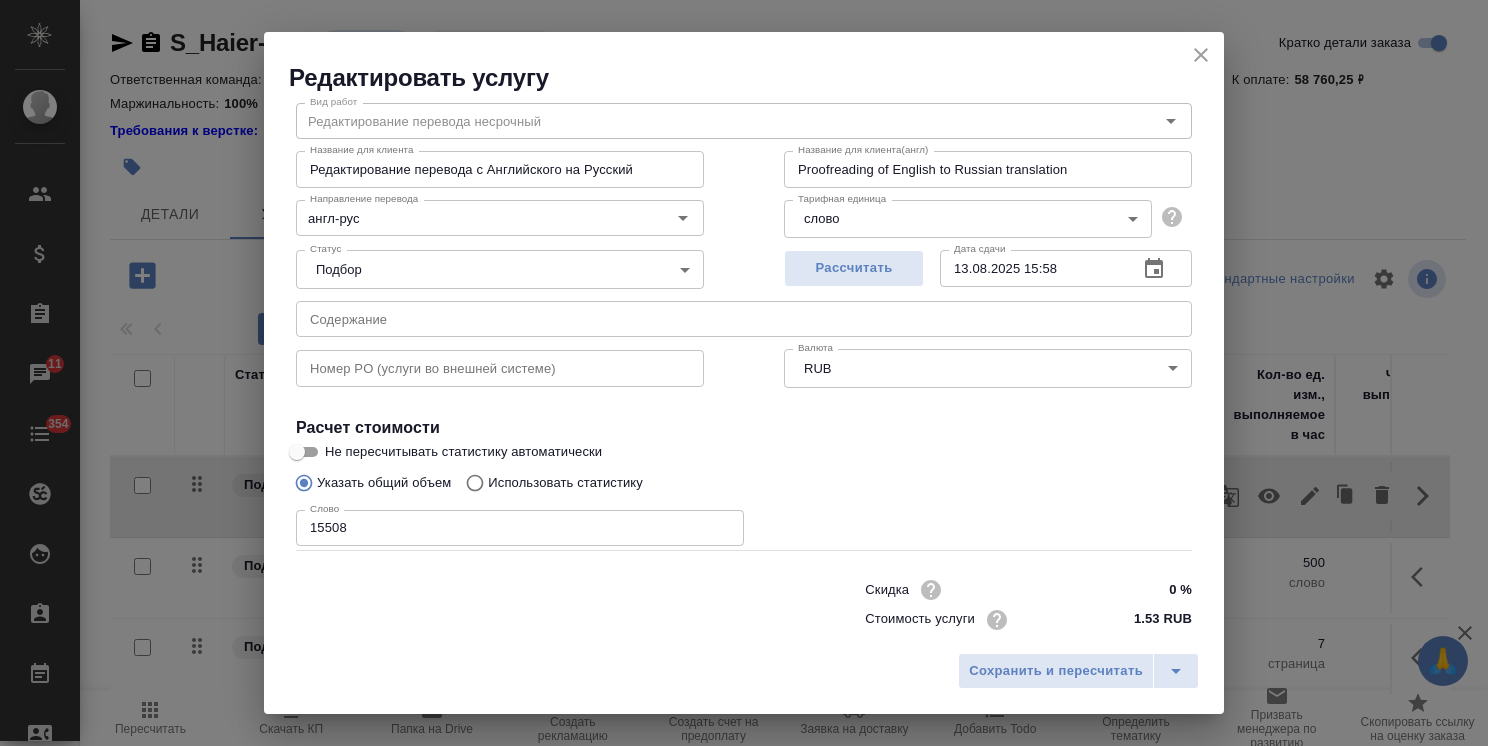 scroll, scrollTop: 97, scrollLeft: 0, axis: vertical 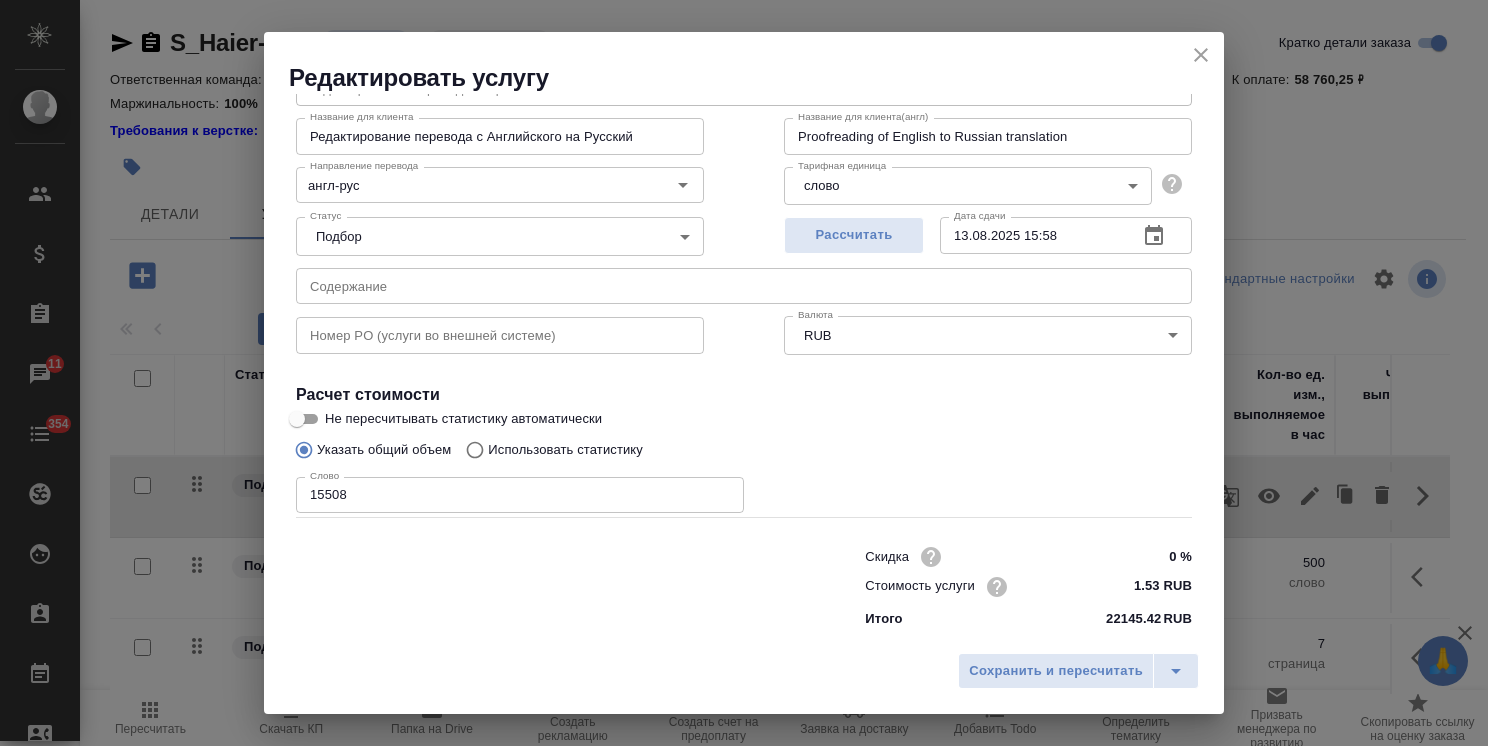 click 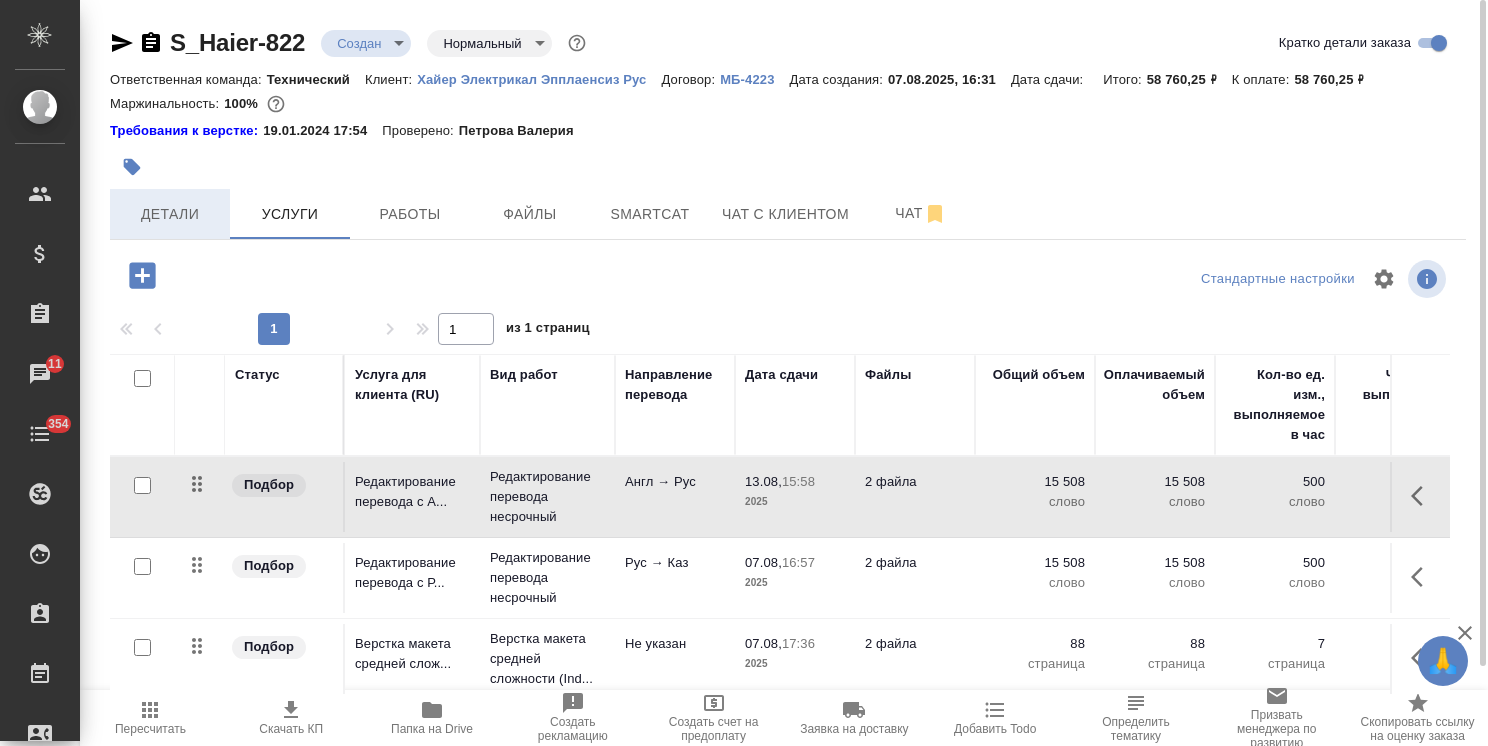 click on "Детали" at bounding box center [170, 214] 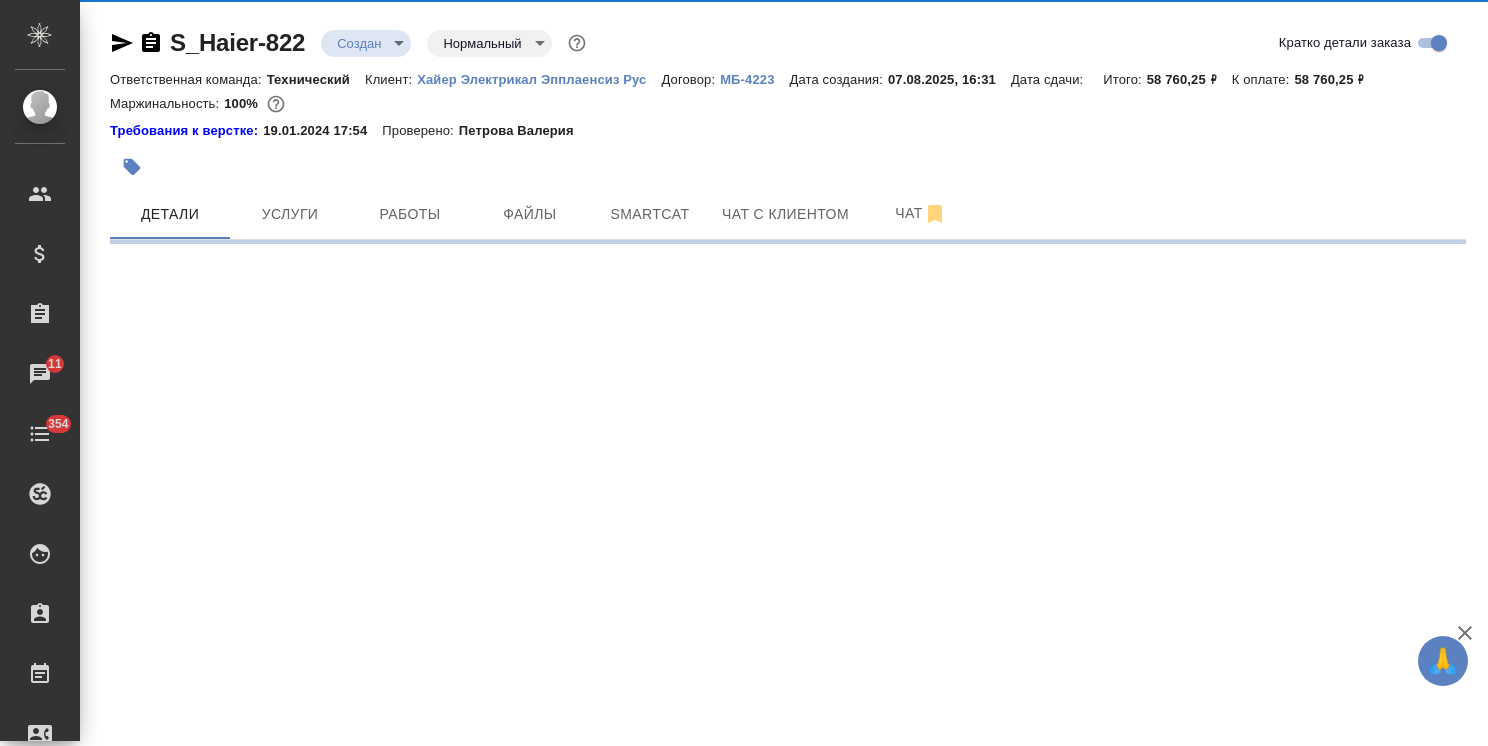 select on "RU" 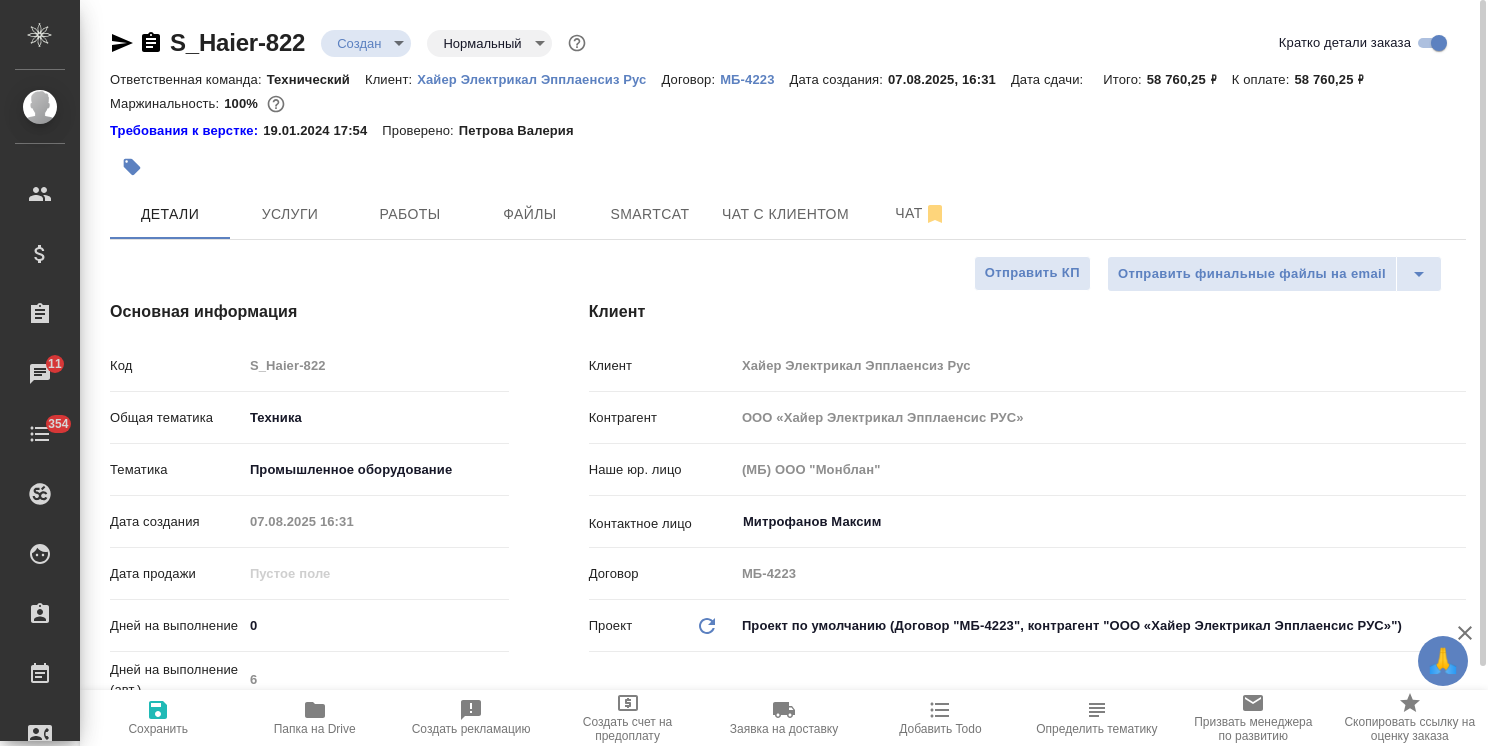 type on "x" 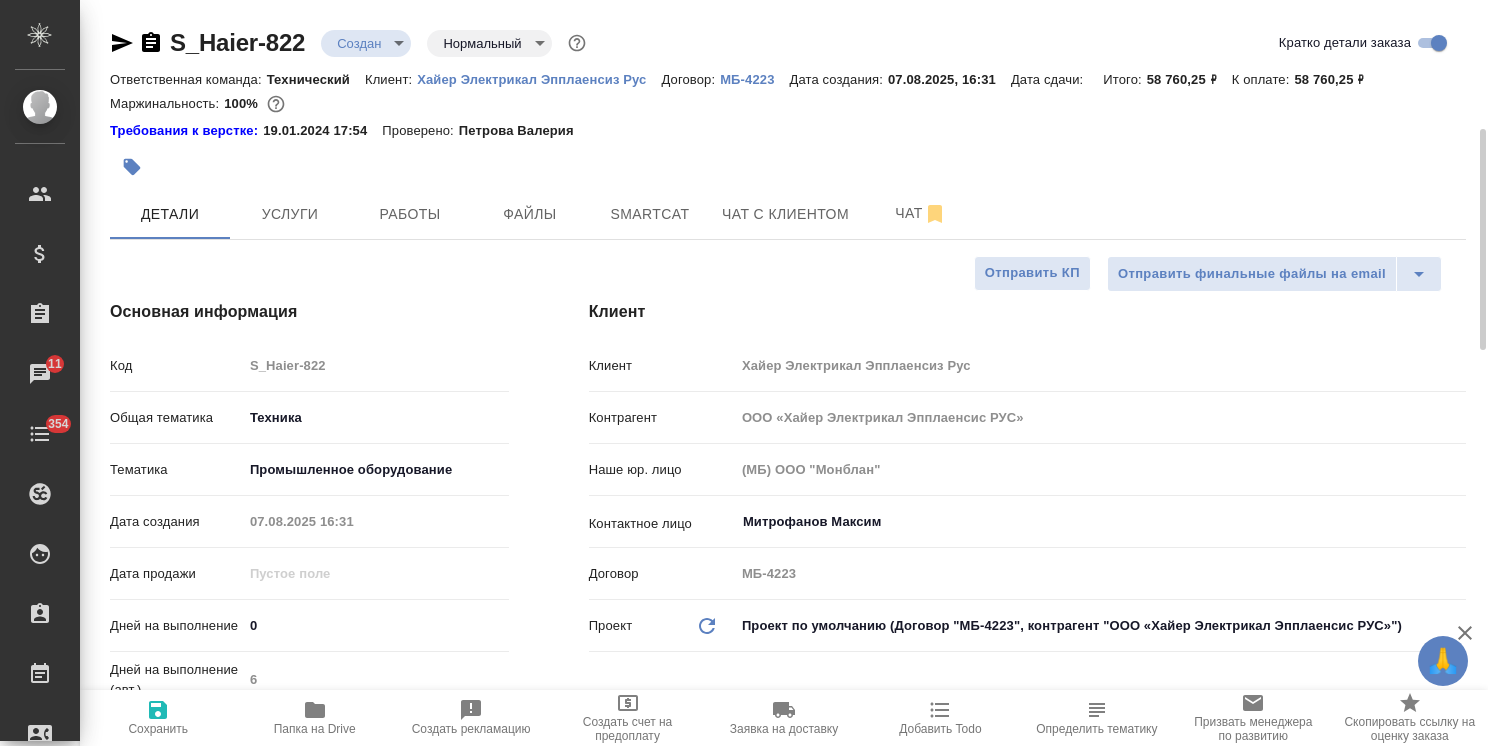 scroll, scrollTop: 100, scrollLeft: 0, axis: vertical 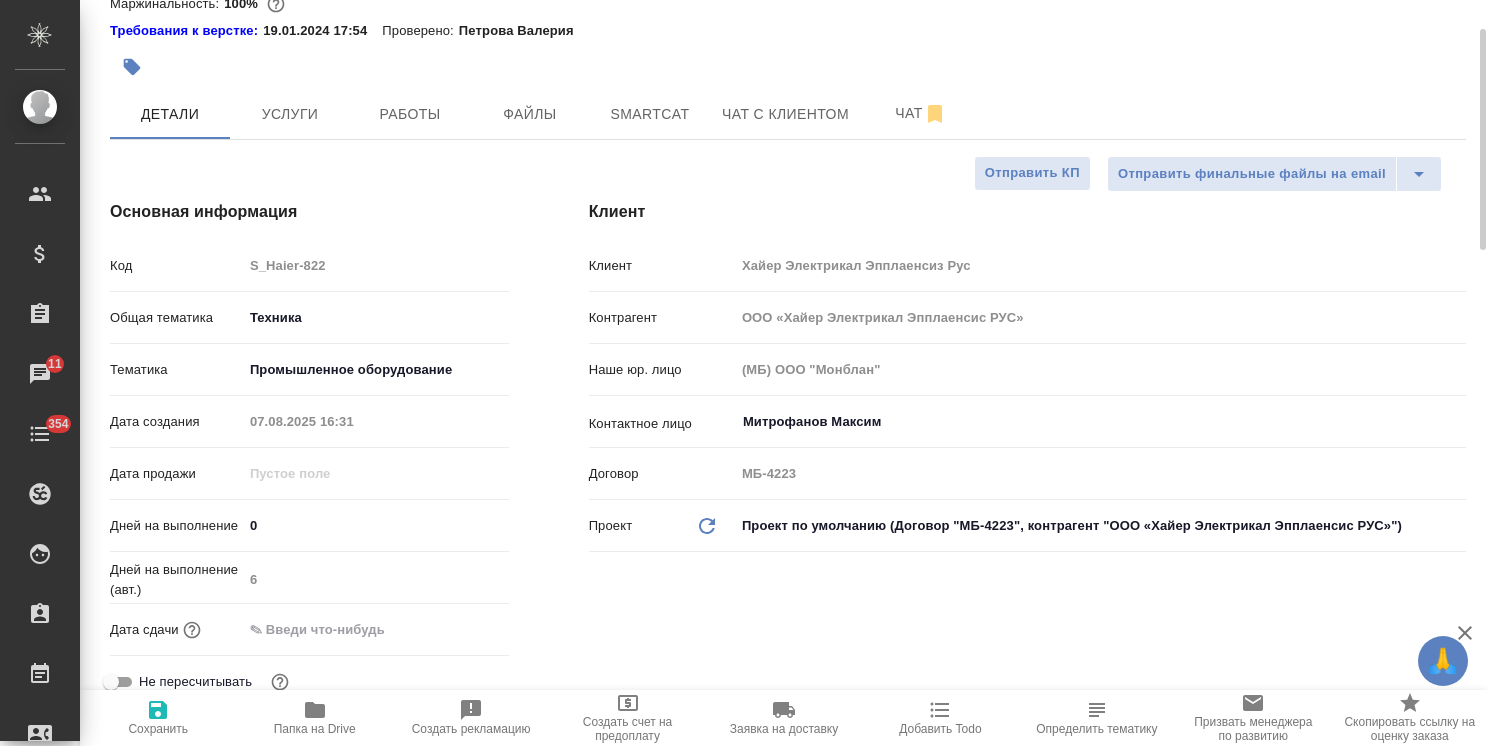drag, startPoint x: 283, startPoint y: 523, endPoint x: 244, endPoint y: 518, distance: 39.319206 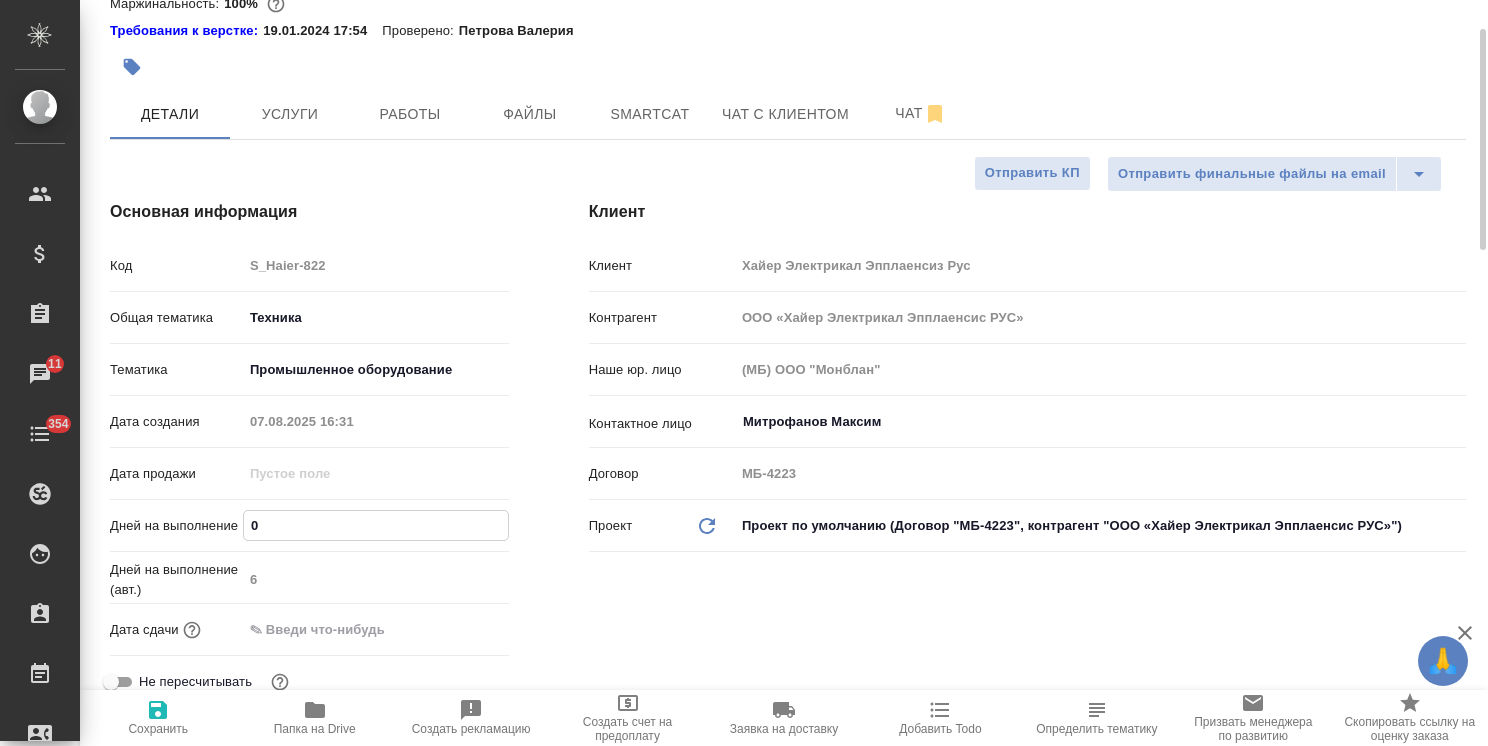 click on "0" at bounding box center [376, 525] 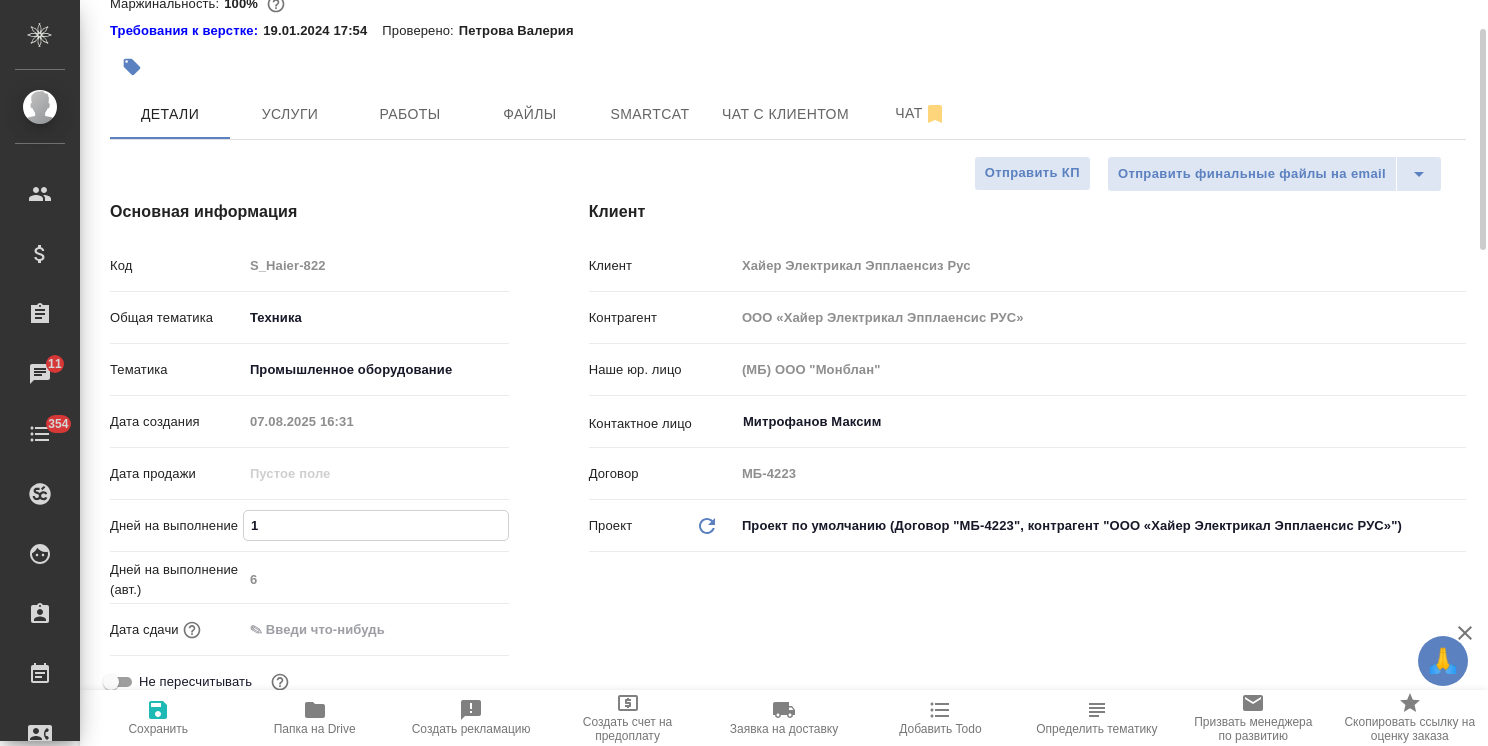 type on "x" 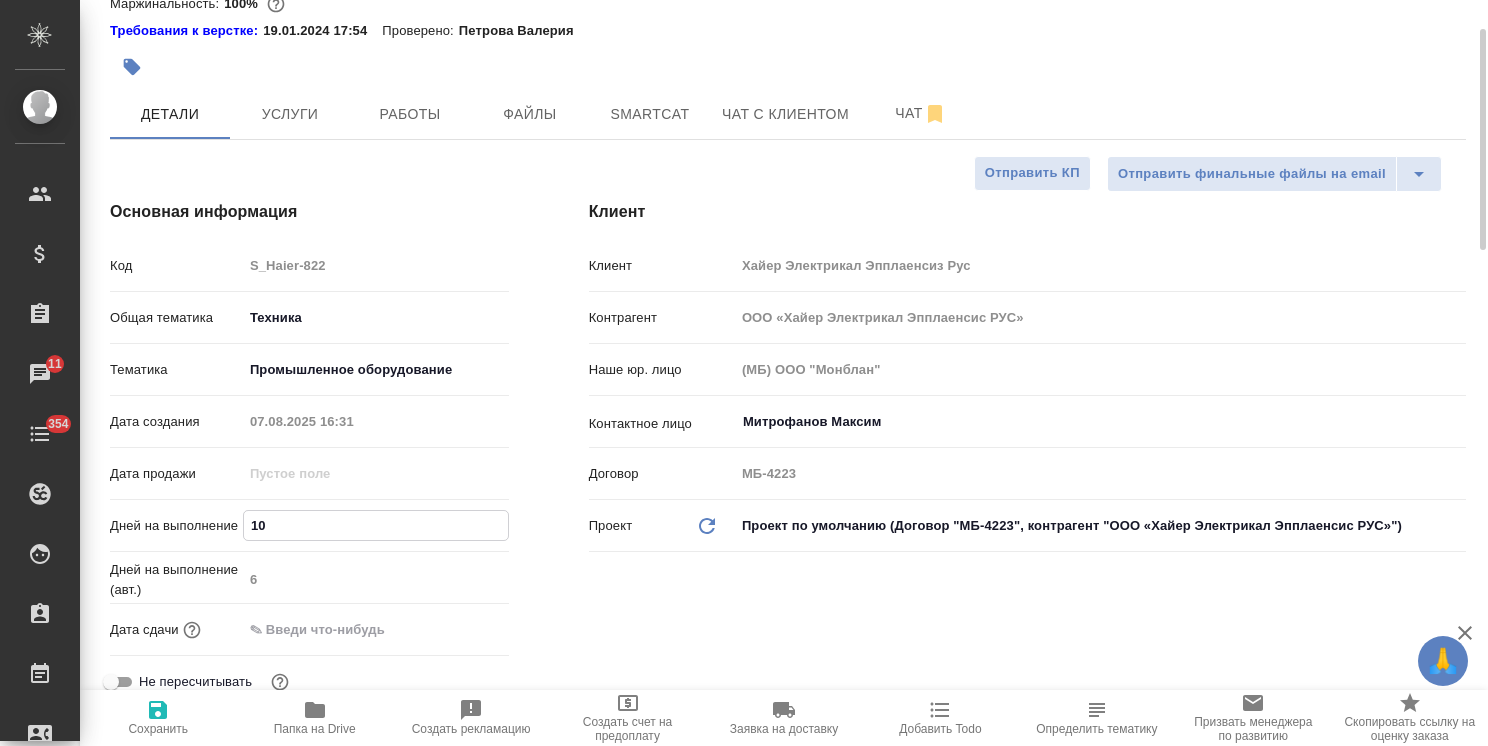 type on "x" 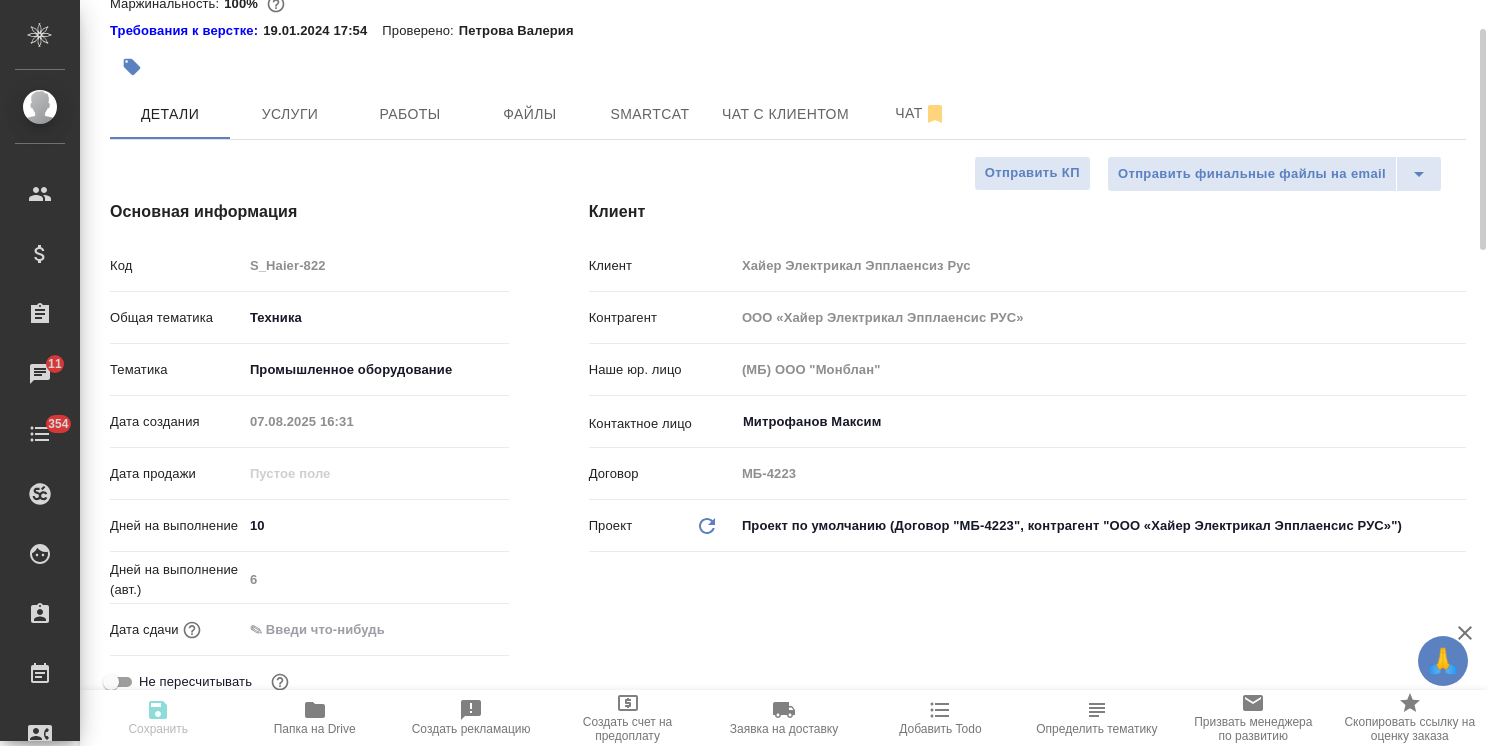 type on "x" 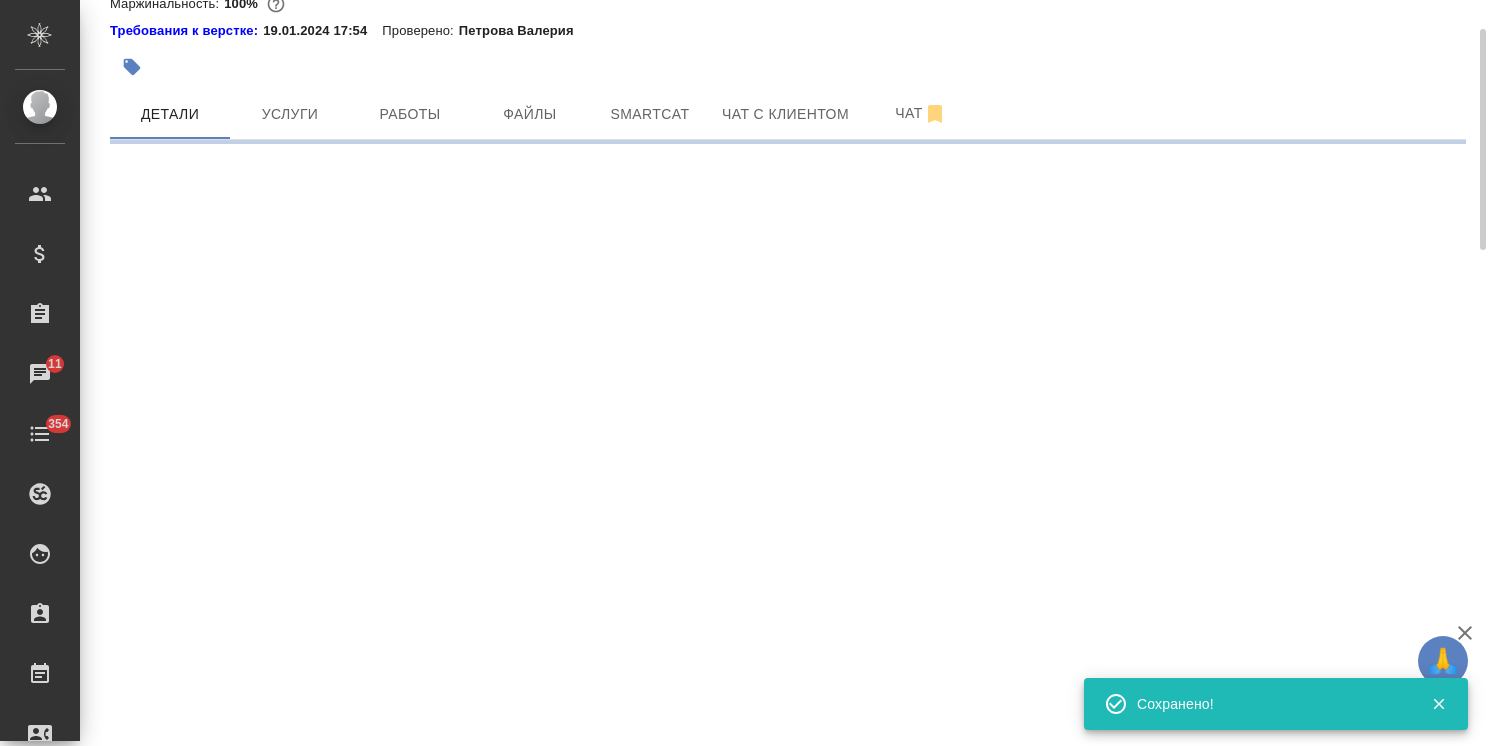 select on "RU" 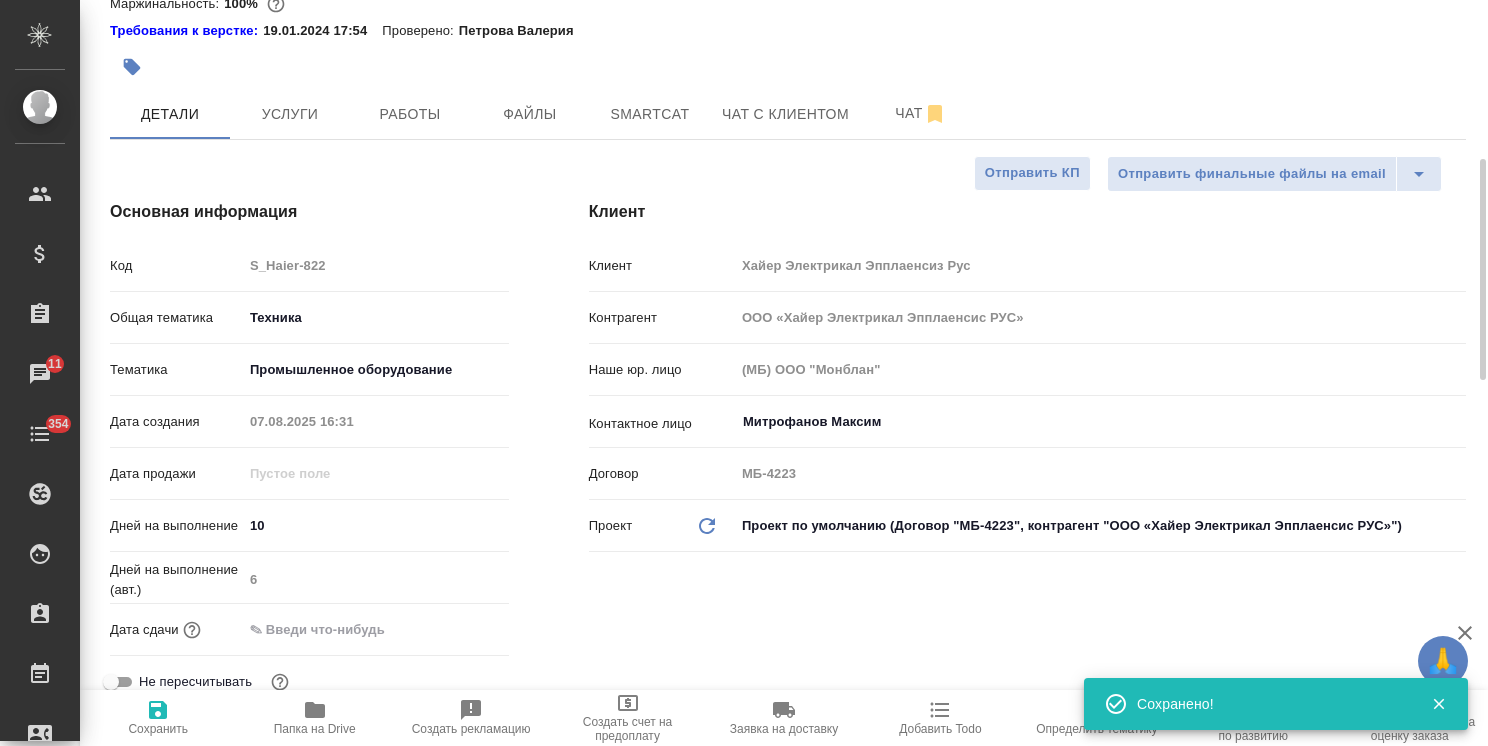 type on "x" 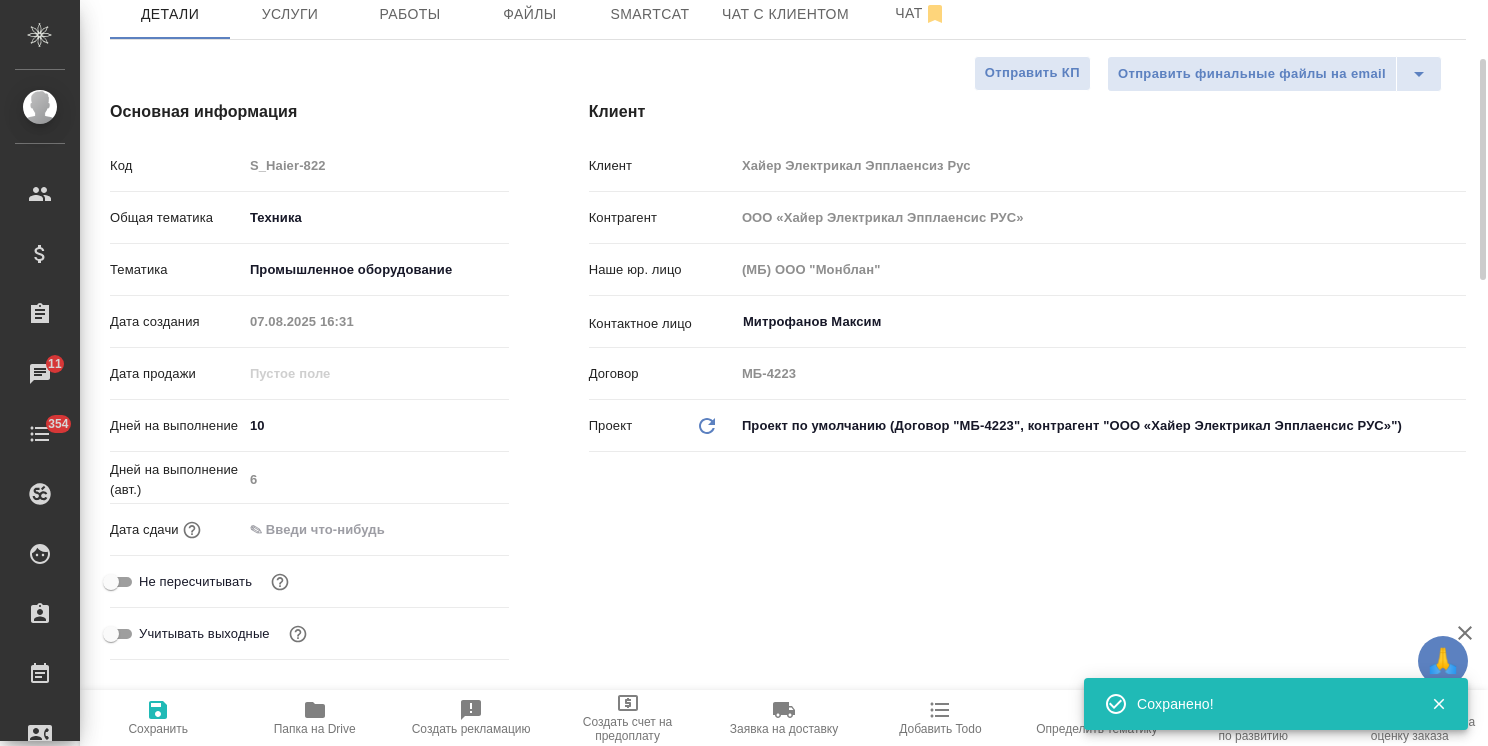 click at bounding box center (330, 529) 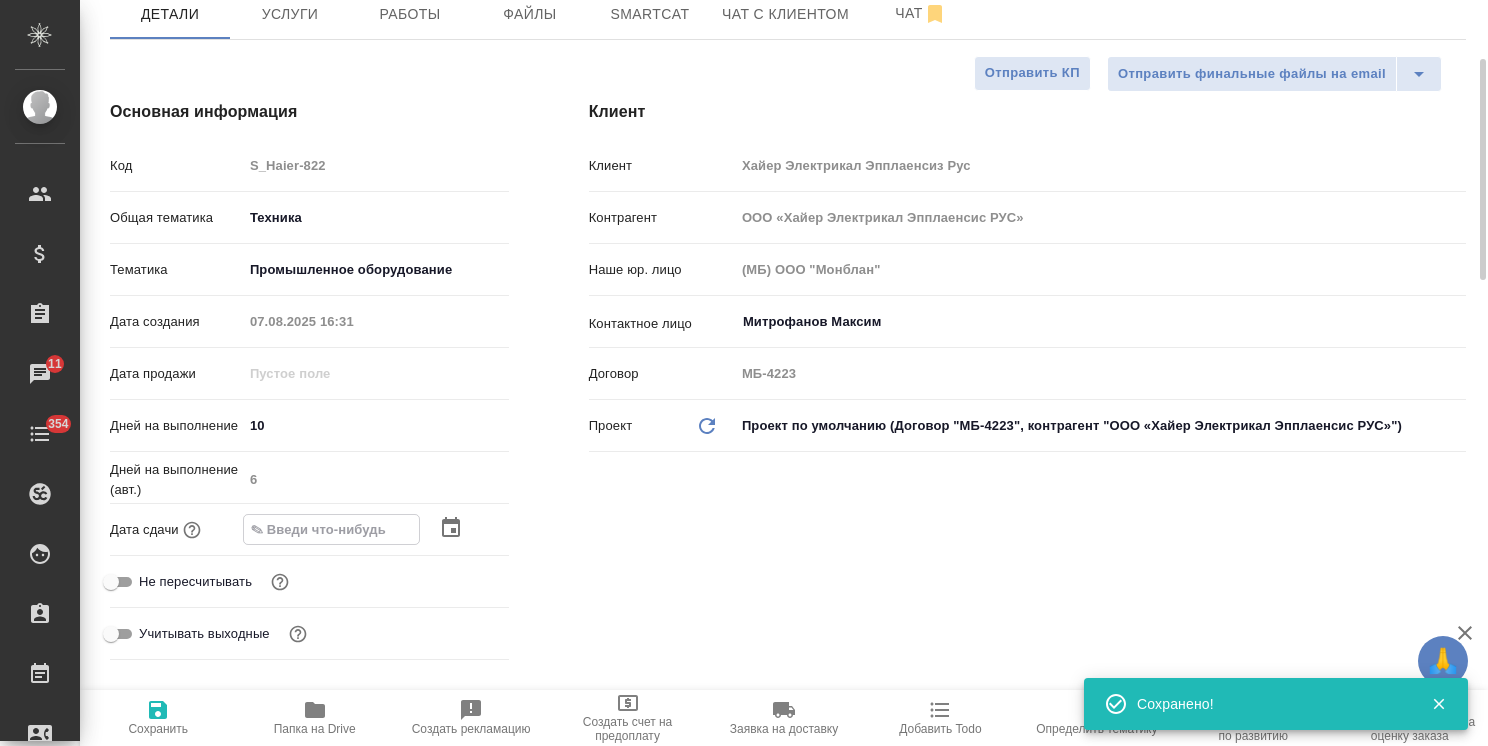 click 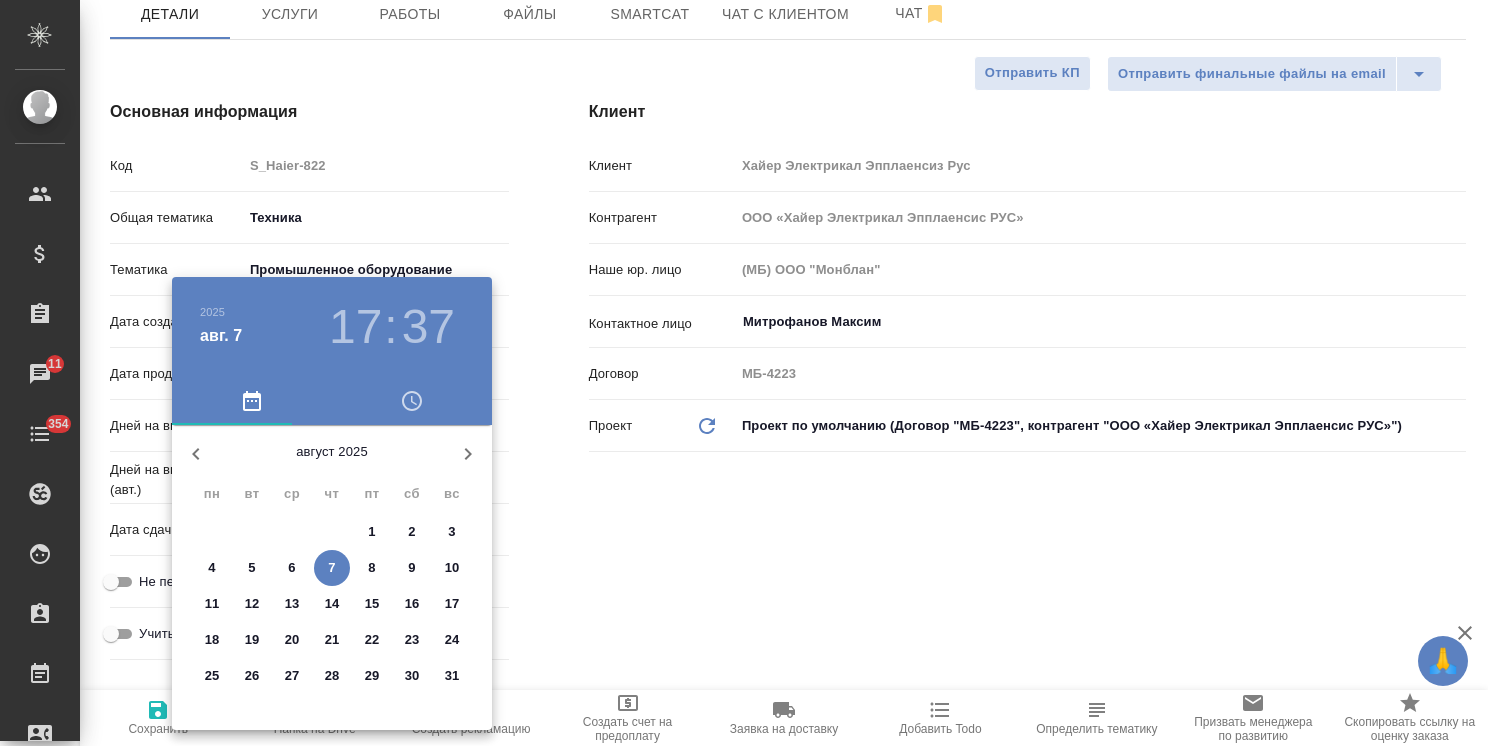 click at bounding box center (744, 373) 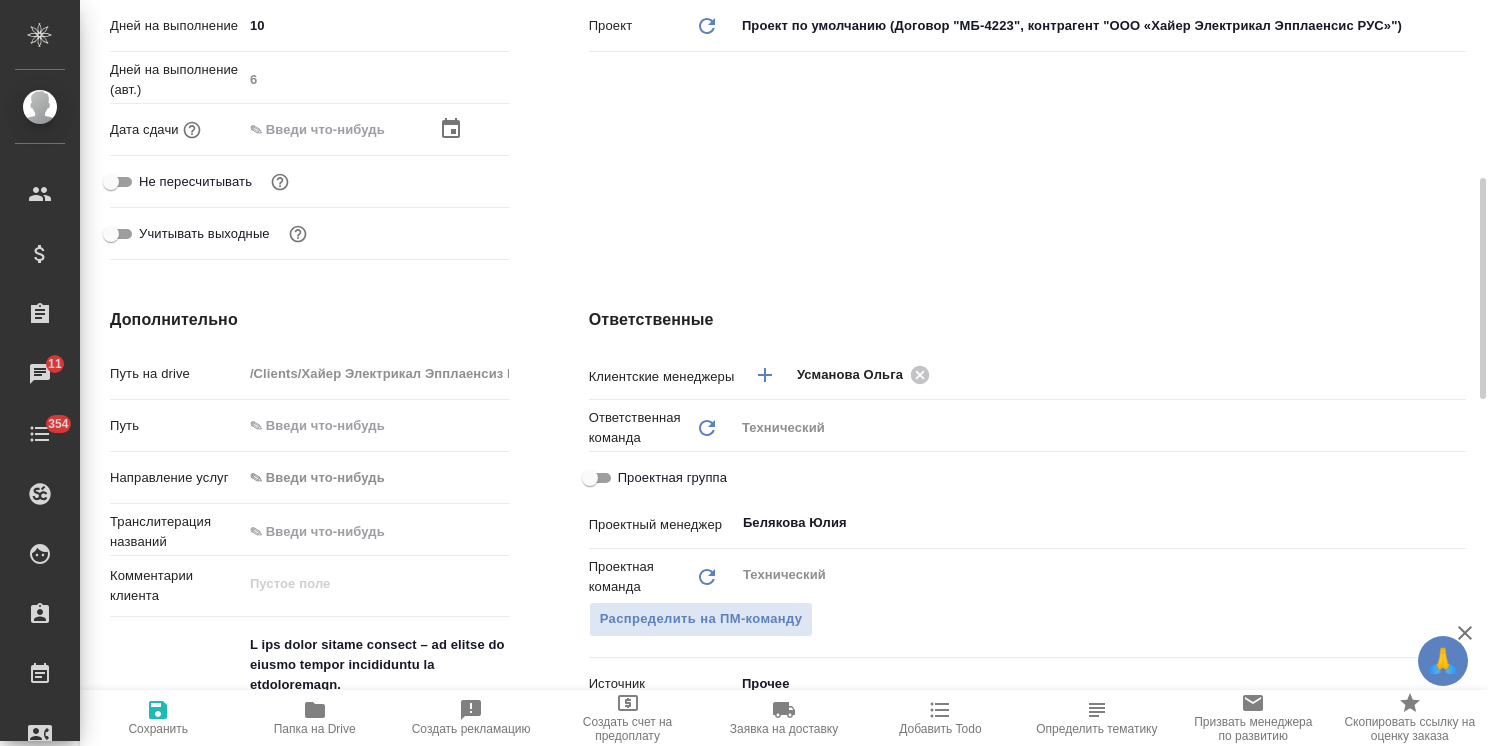 scroll, scrollTop: 500, scrollLeft: 0, axis: vertical 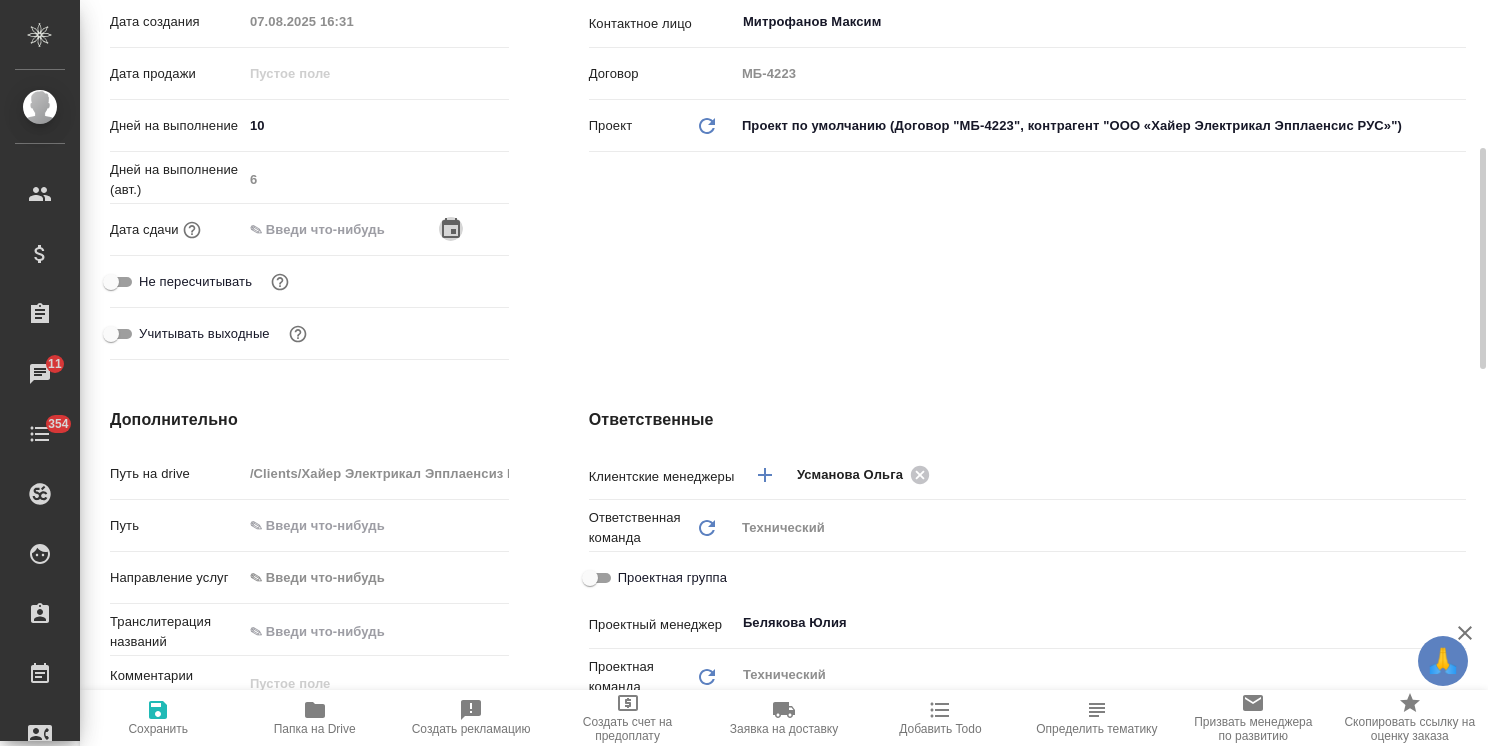 click 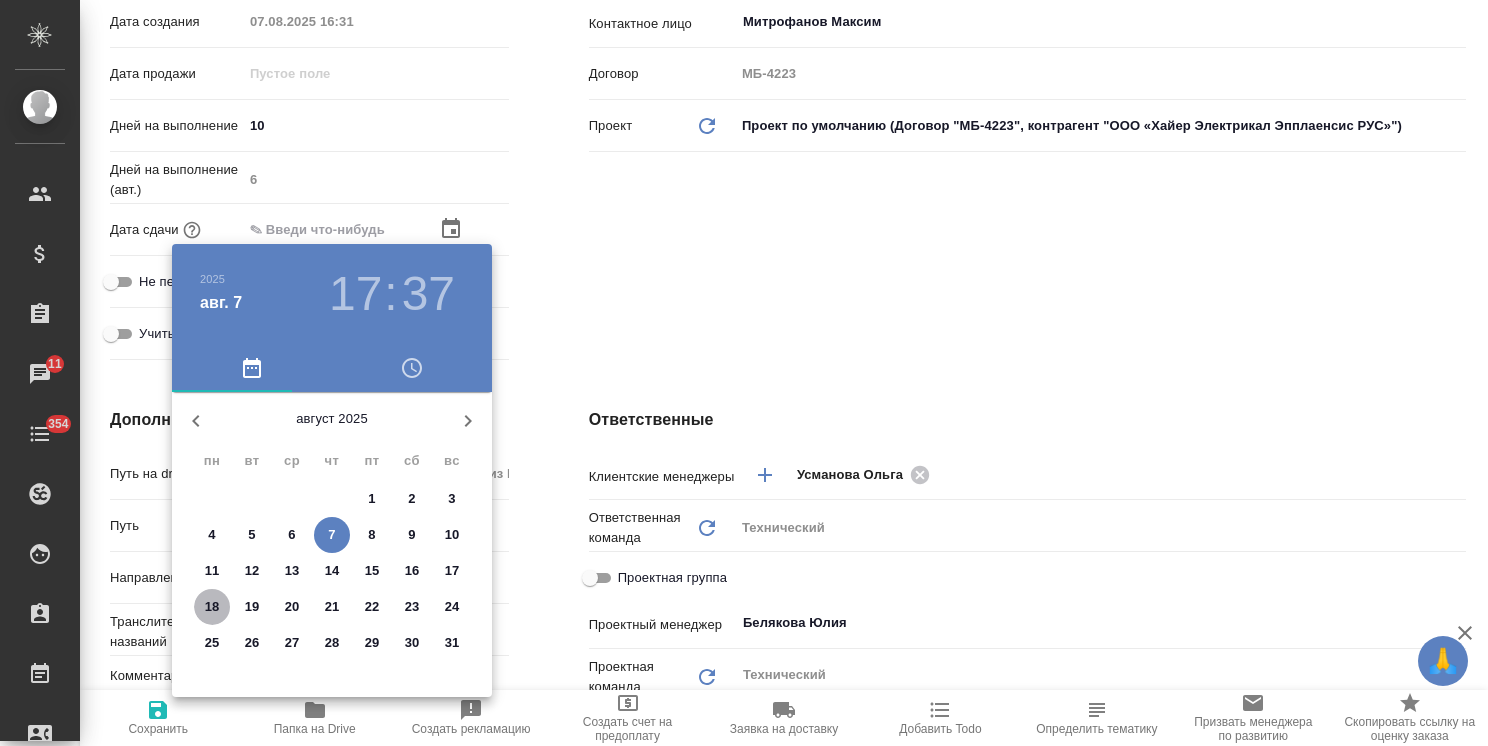 click on "18" at bounding box center (212, 607) 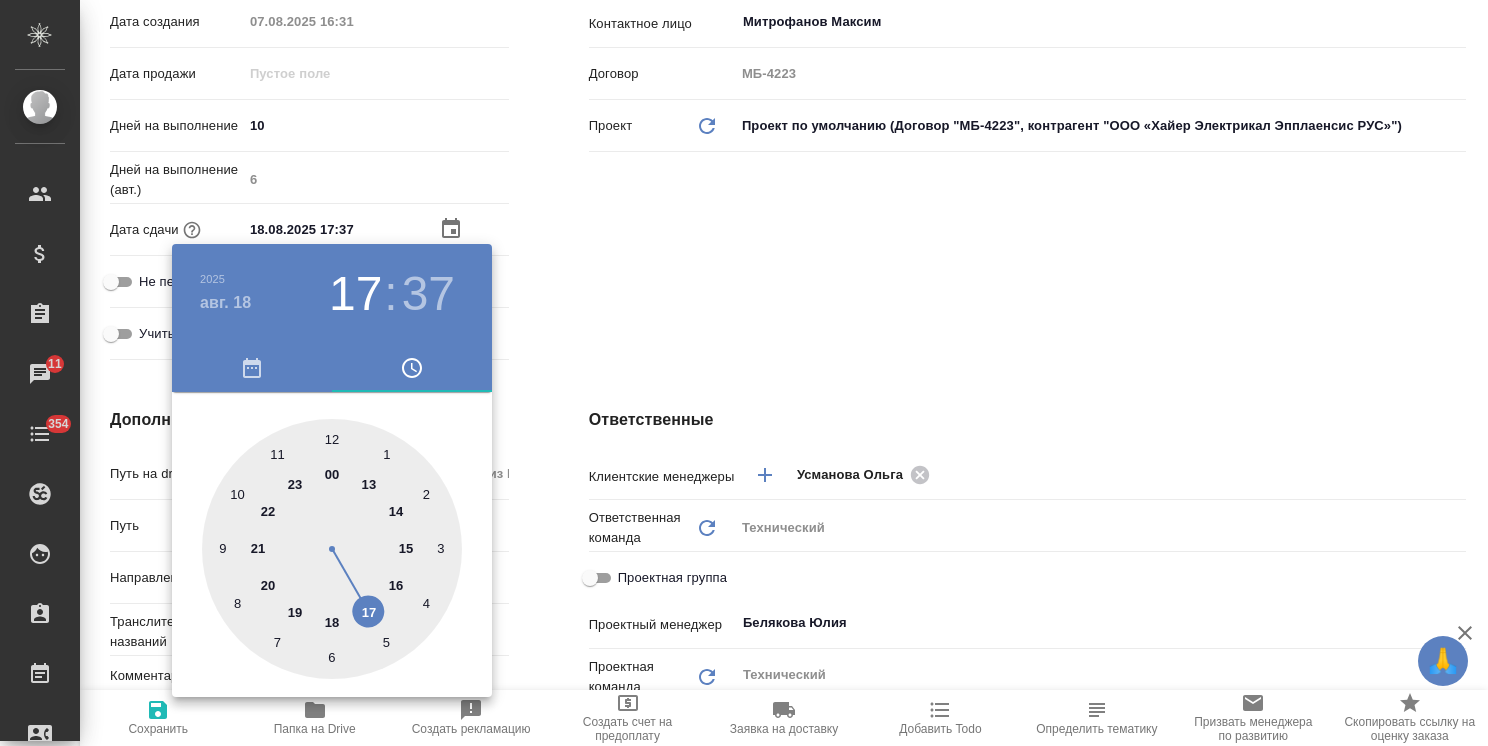 click at bounding box center (744, 373) 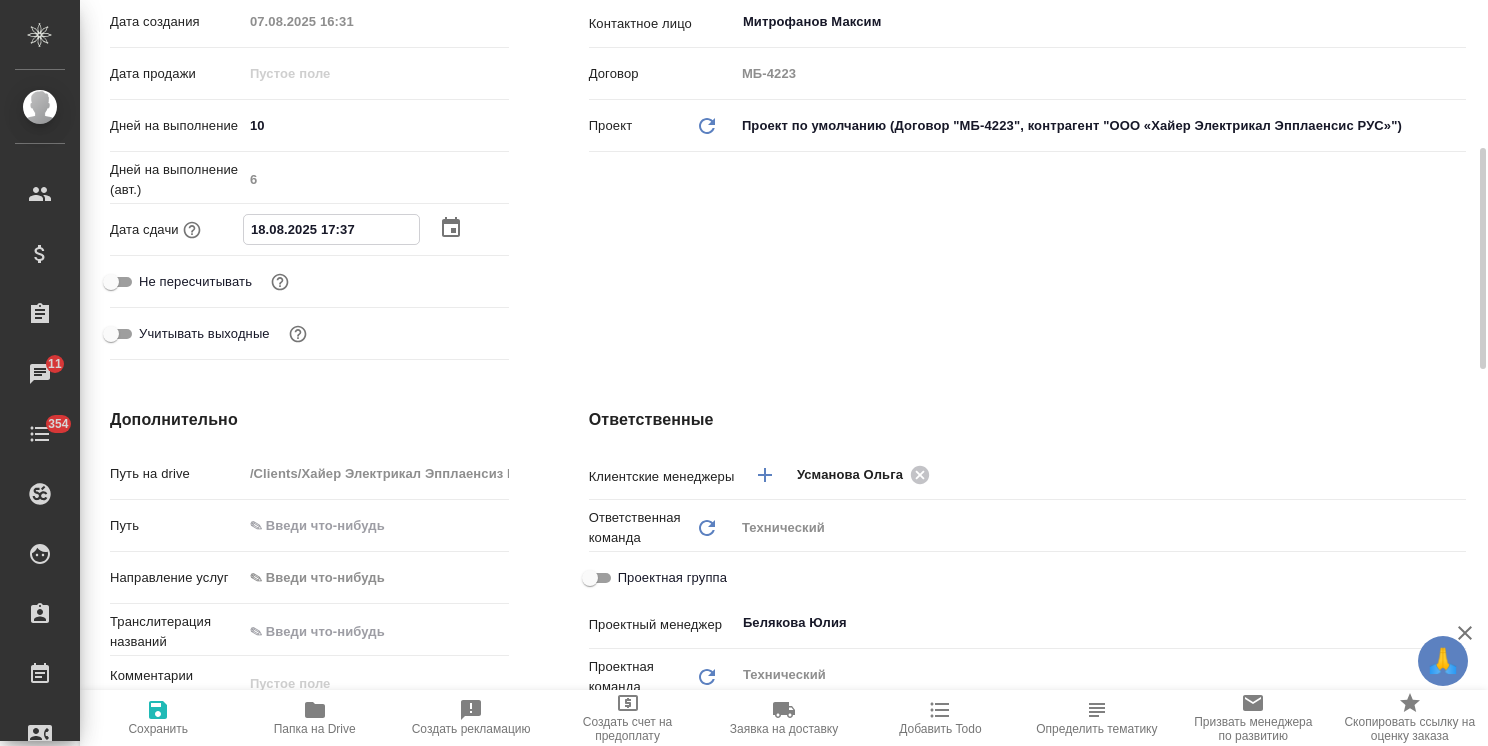 click on "18.08.2025 17:37" at bounding box center (331, 229) 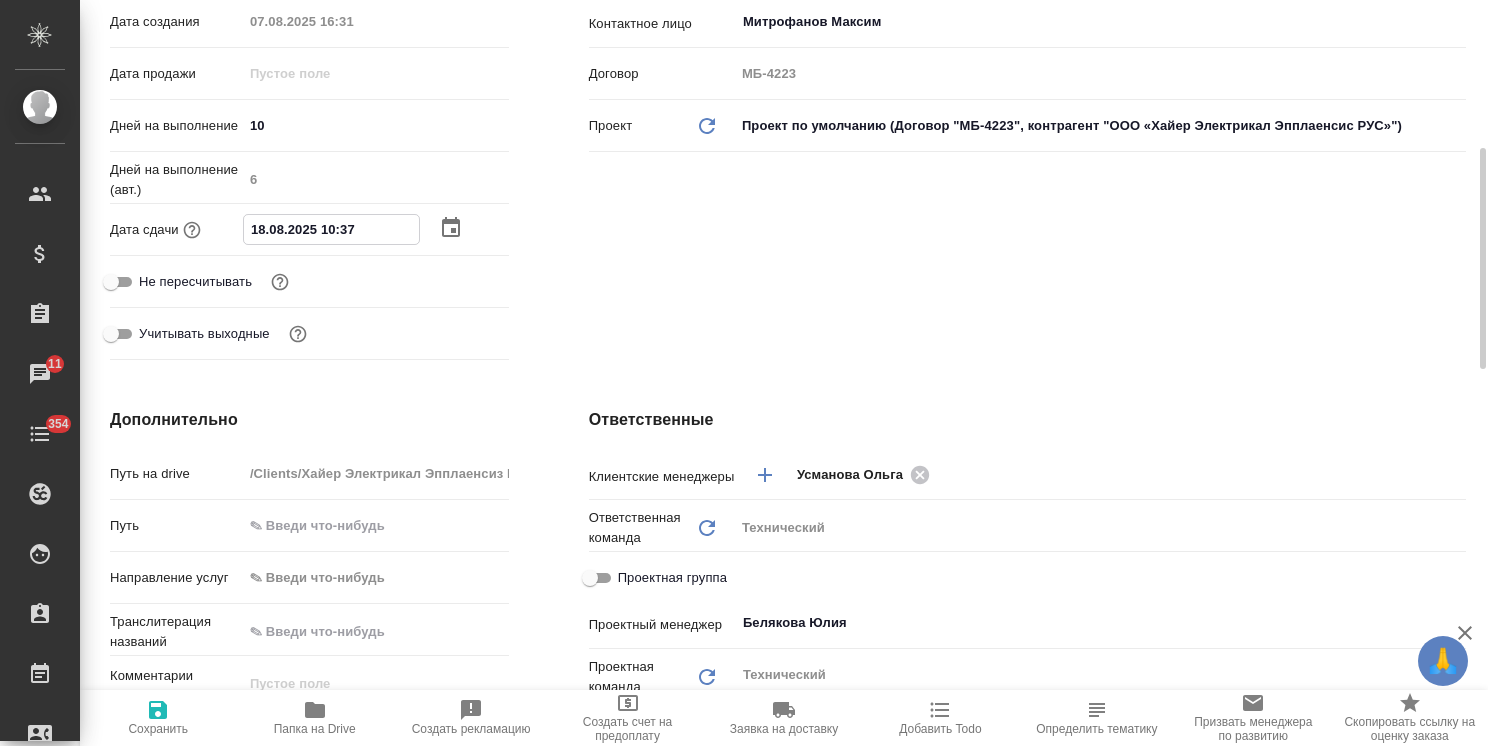 drag, startPoint x: 359, startPoint y: 225, endPoint x: 338, endPoint y: 233, distance: 22.472204 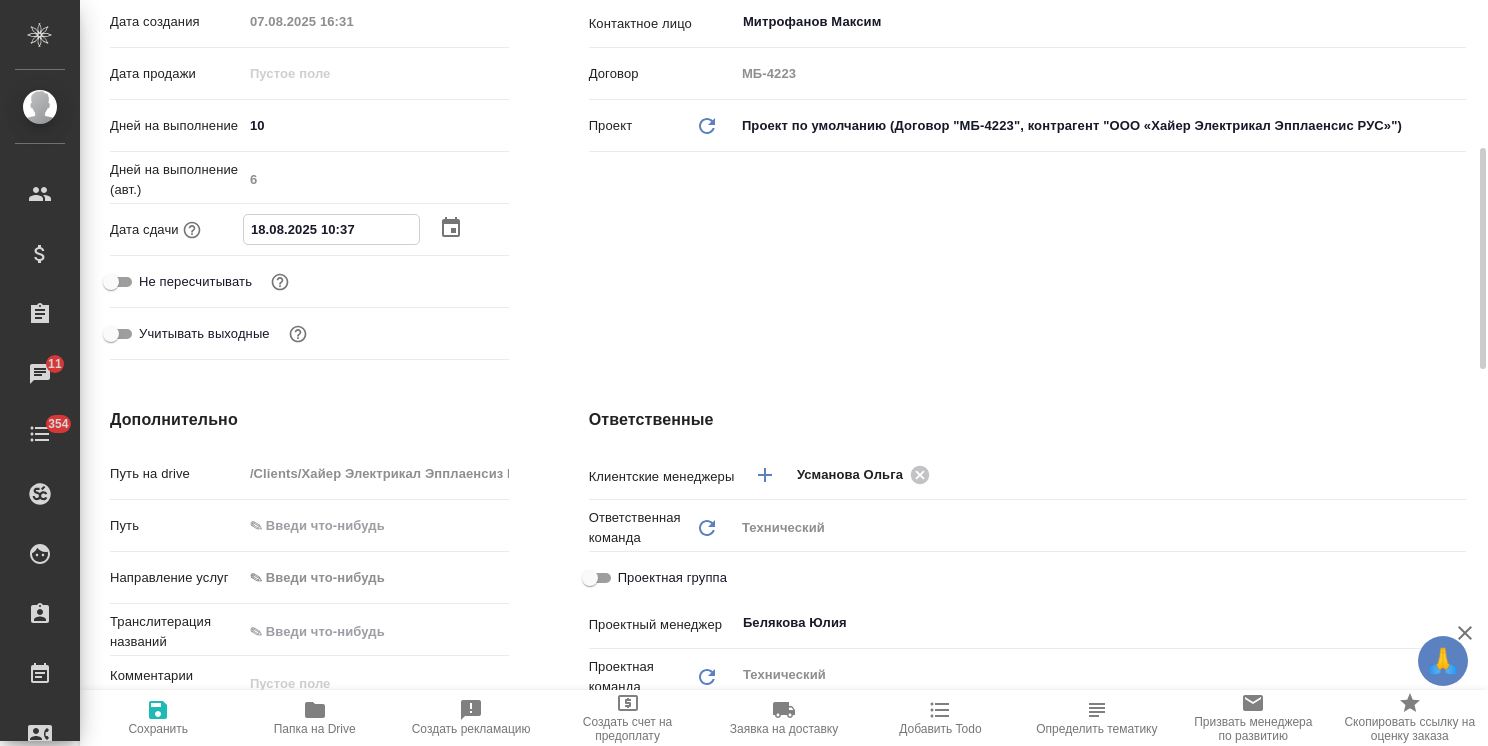type on "18.08.2025 10:0_" 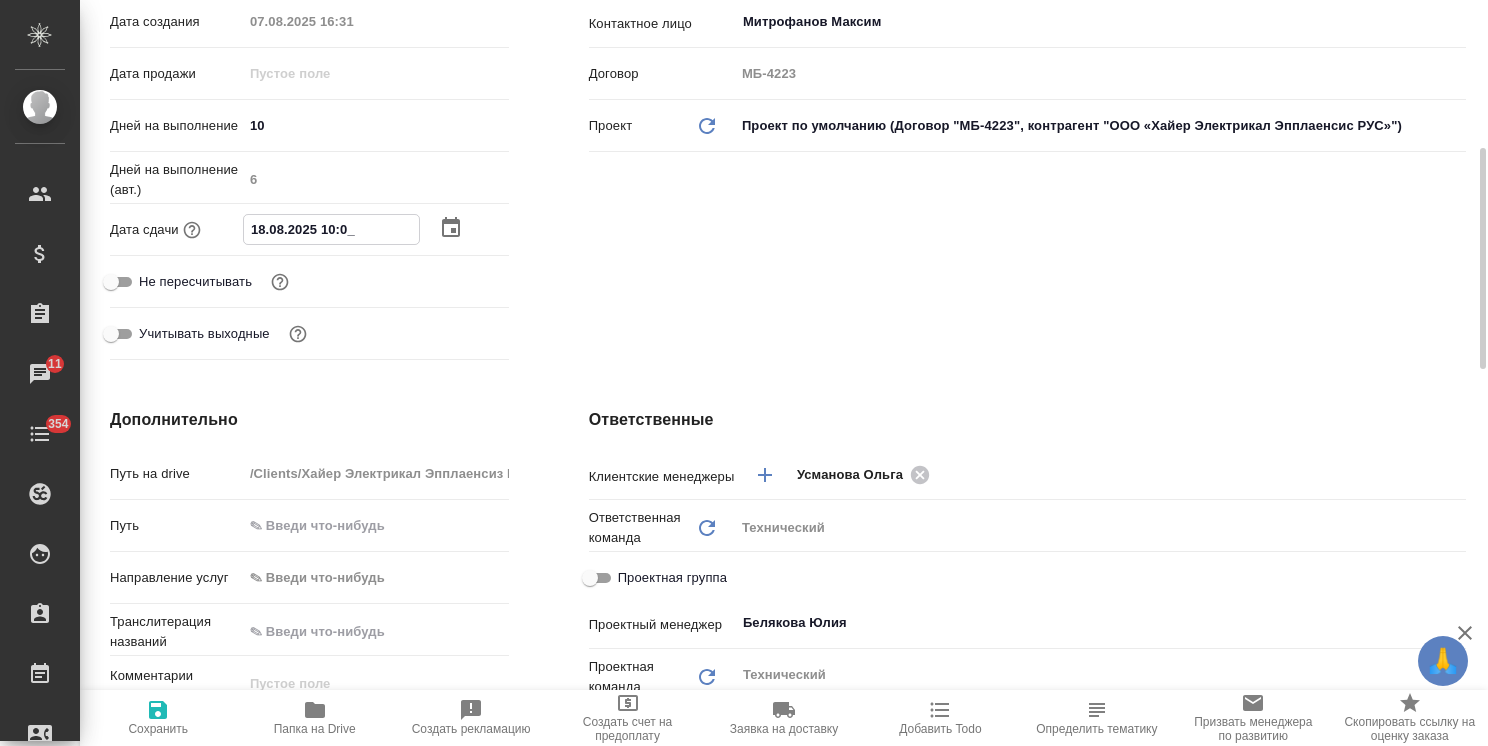 type on "18.08.2025 10:00" 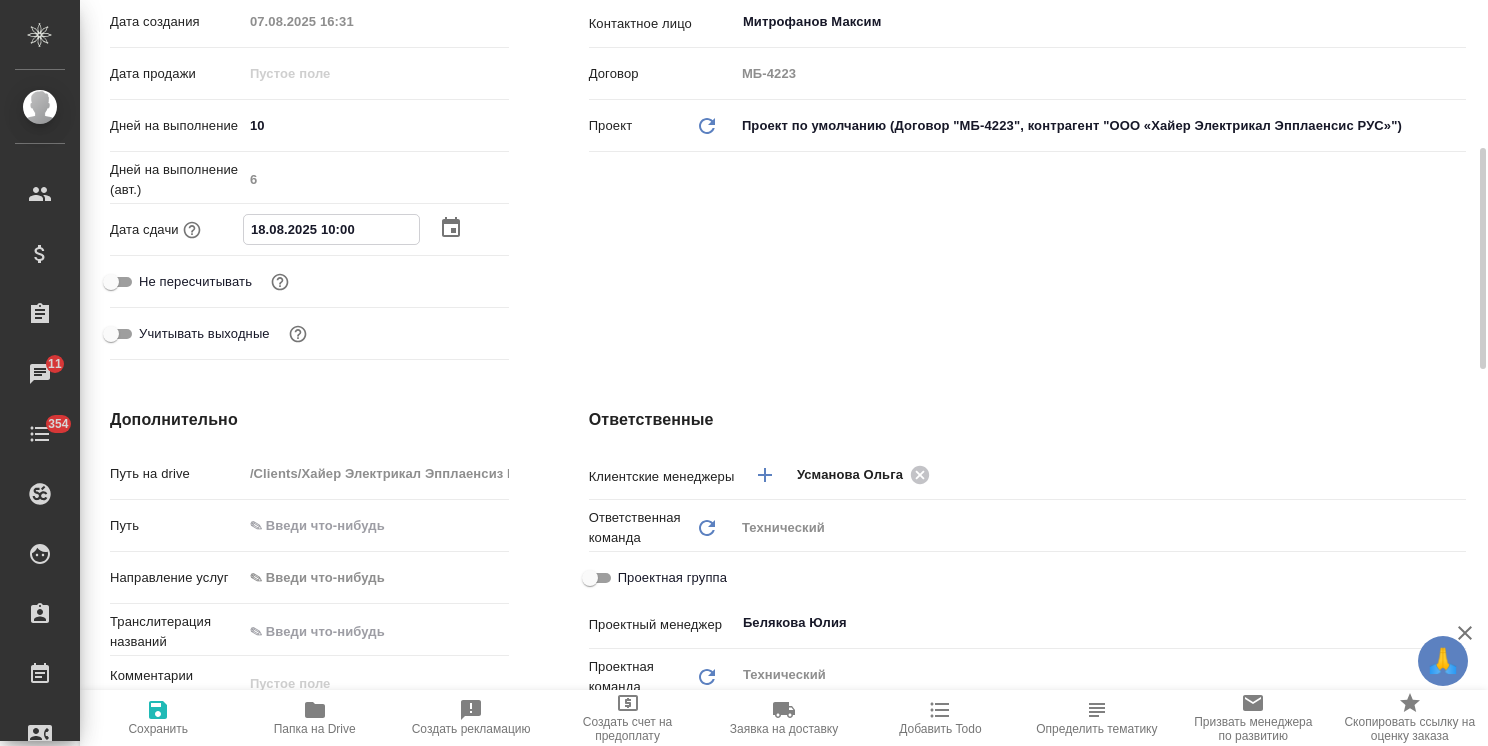 type on "18.08.2025 10:00" 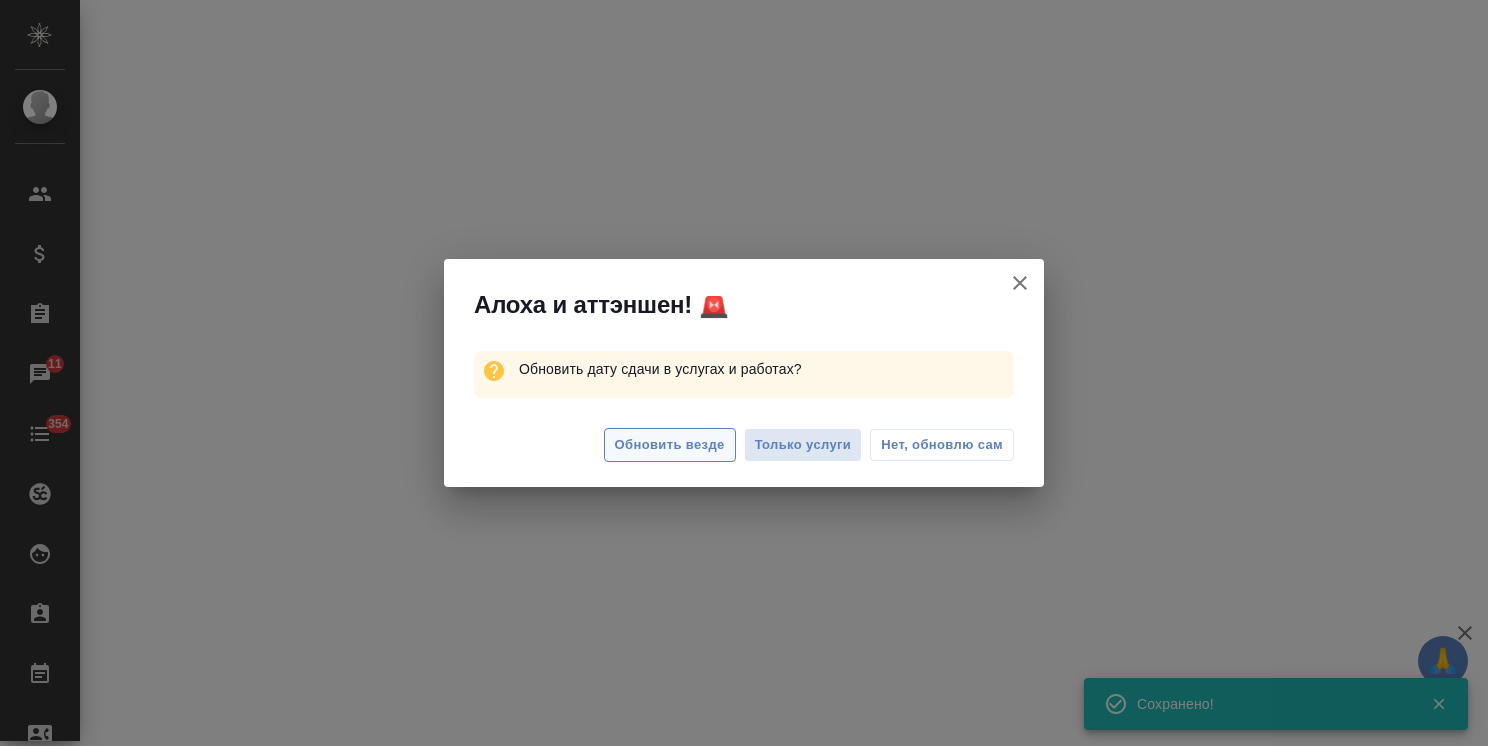 select on "RU" 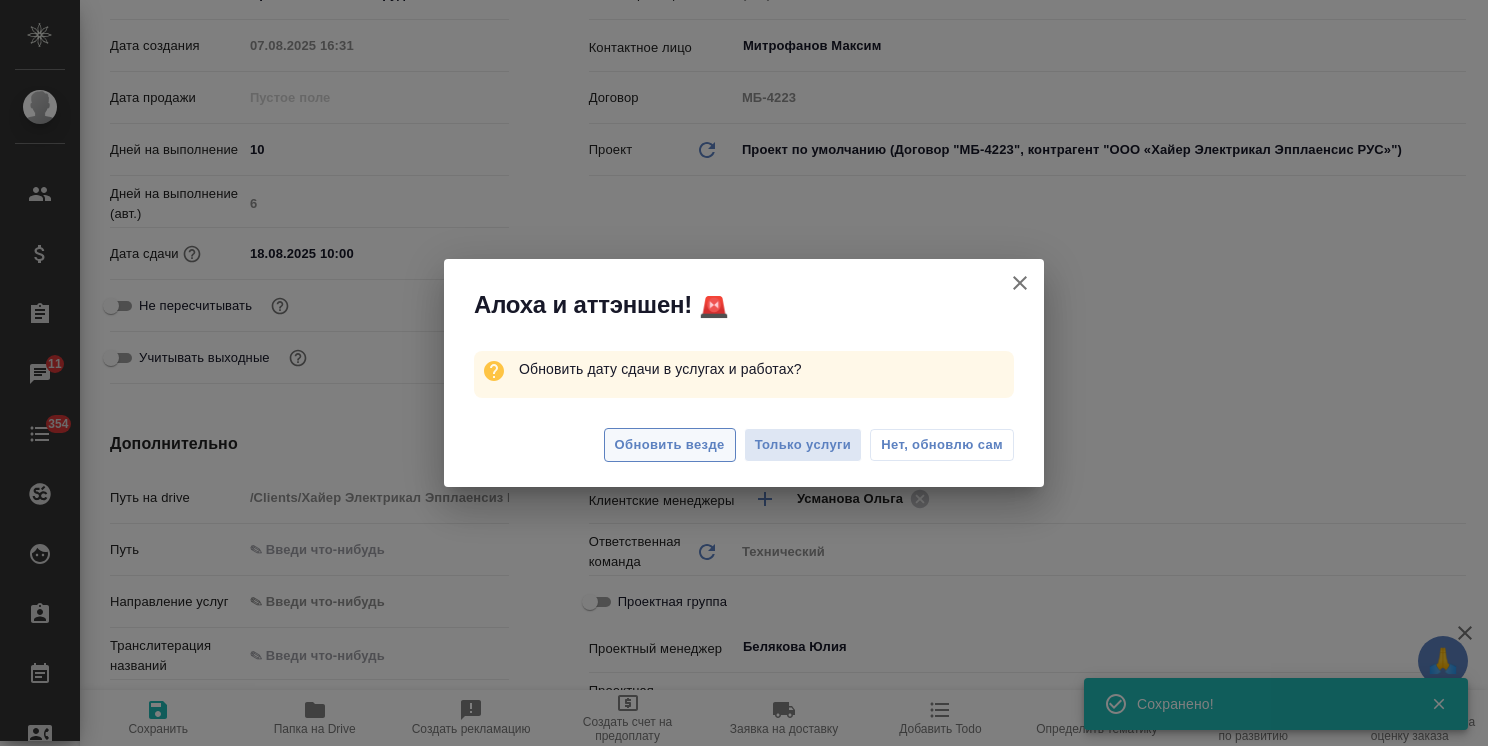 type on "x" 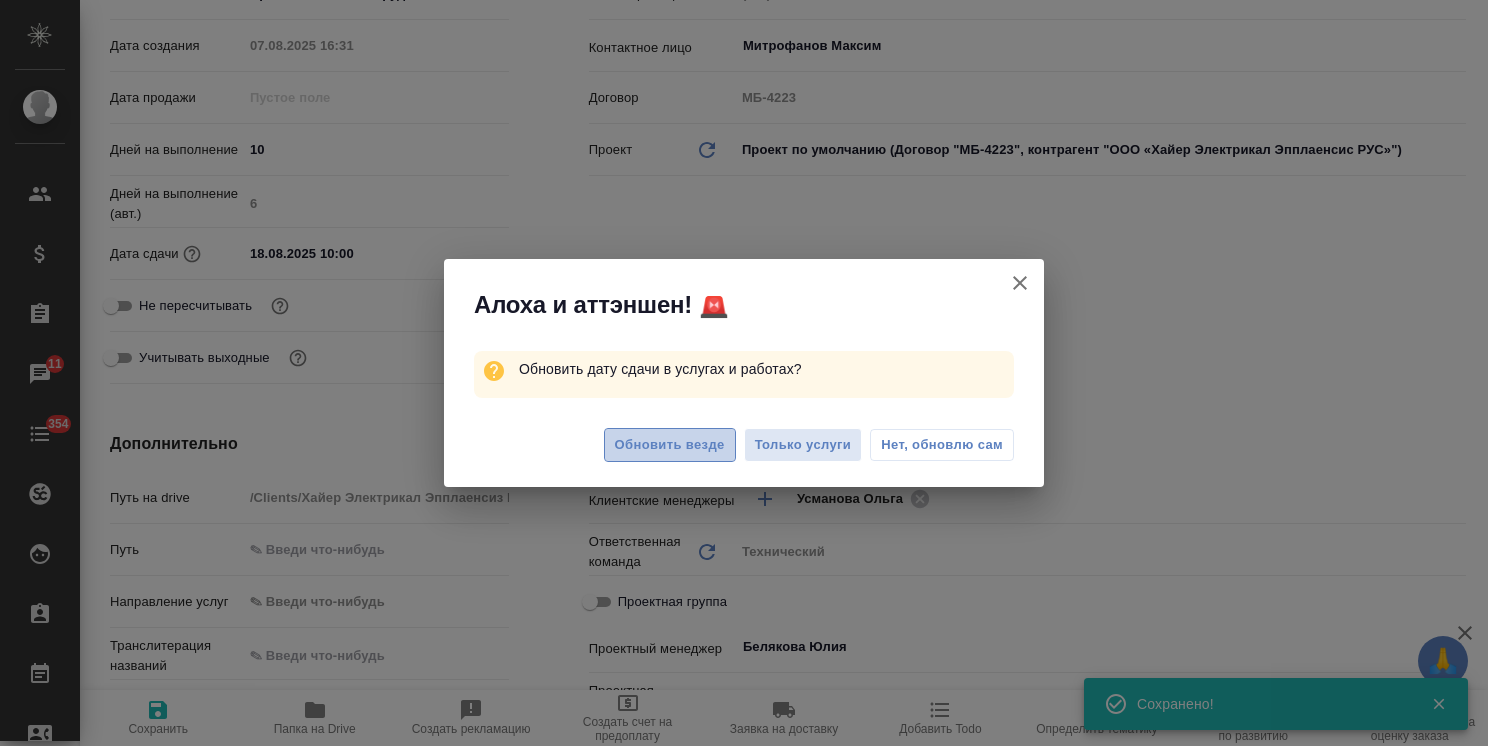 click on "Обновить везде" at bounding box center [670, 445] 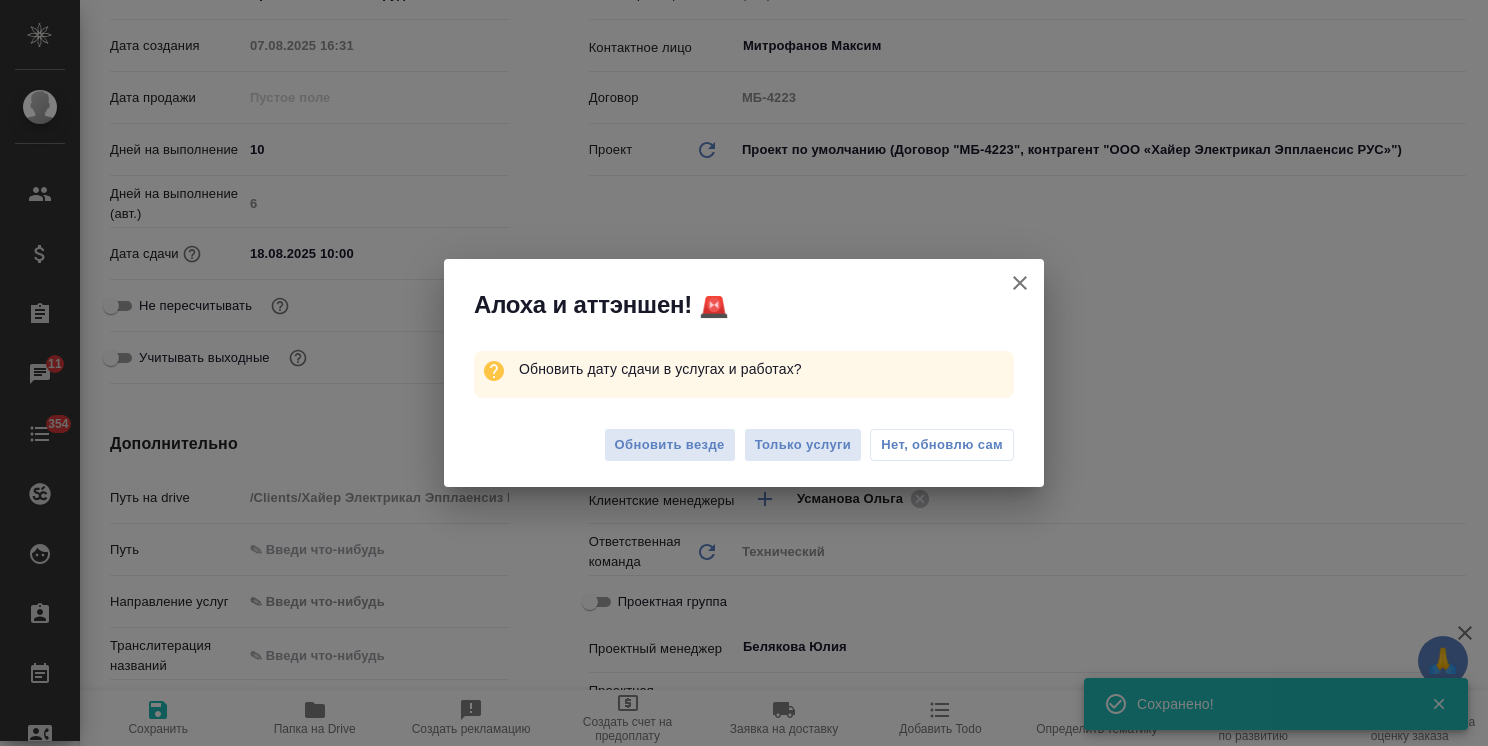 type on "x" 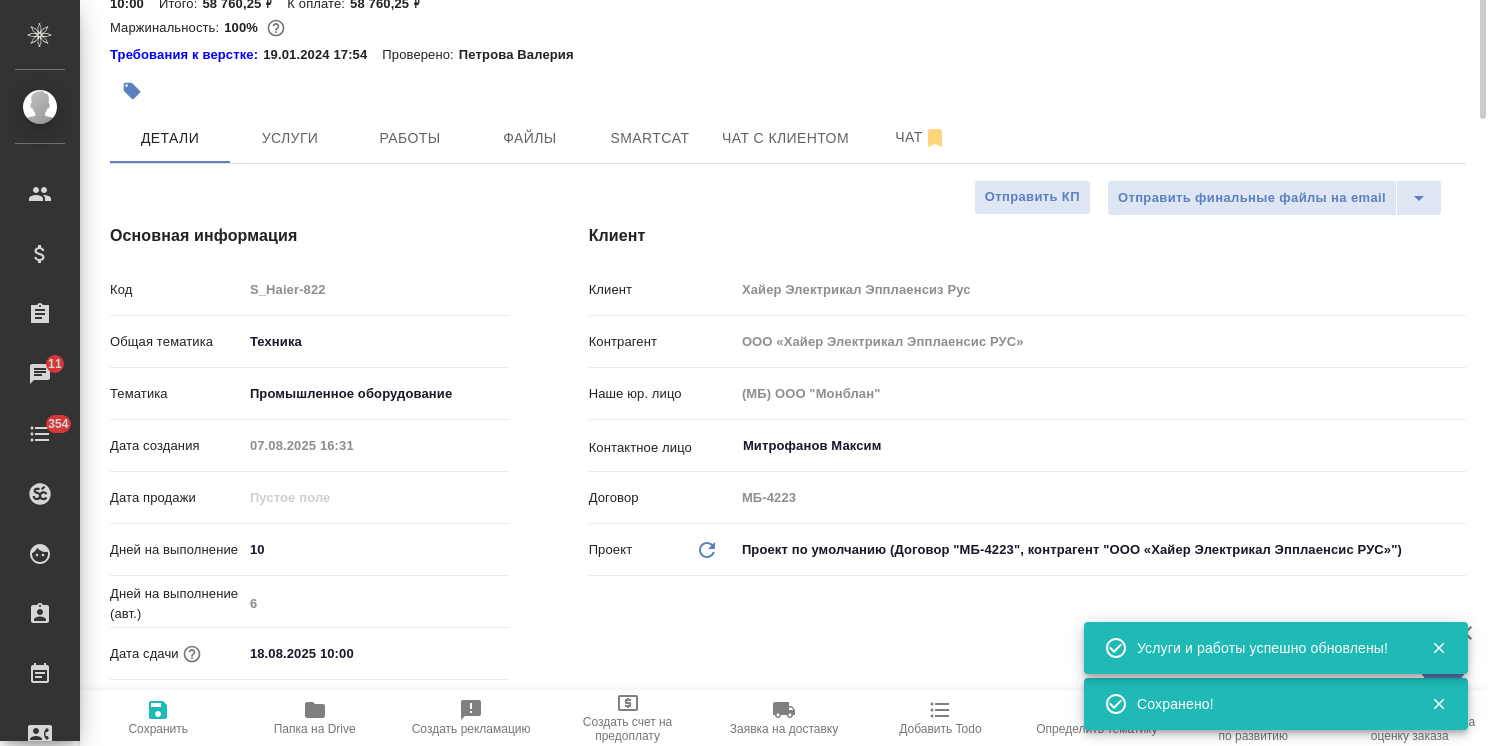 scroll, scrollTop: 0, scrollLeft: 0, axis: both 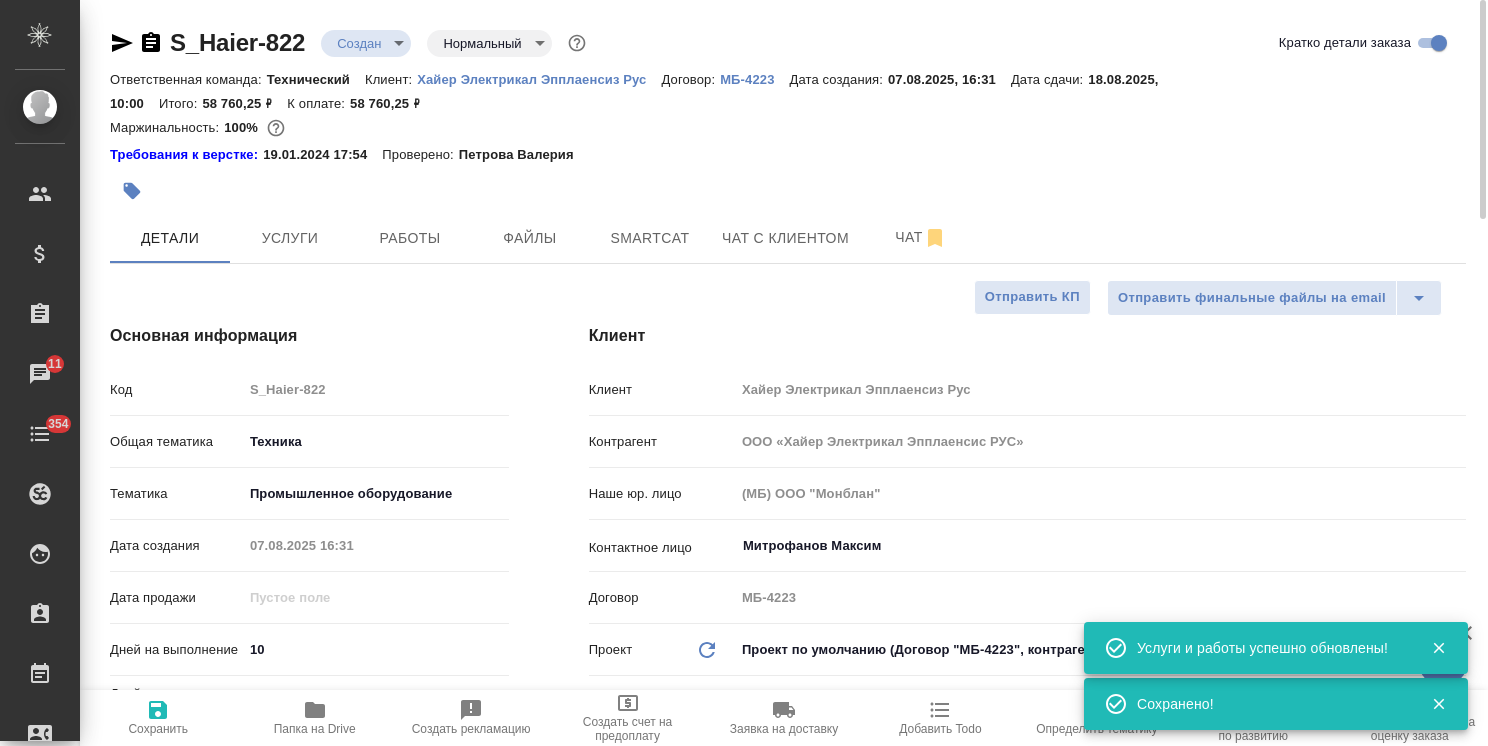 click on "AWATERA Usmanova Olga Клиенты Спецификации Заказы 11 Чаты 354 Todo Проекты SC Исполнители Кандидаты Работы Входящие заявки Заявки на доставку Рекламации Проекты процессинга Конференции Выйти S_Haier-822 Создан new Нормальный normal Кратко детали заказа Ответственная команда: Технический Клиент: Хайер Электрикал Эпплаенсиз Рус Договор: МБ-4223 Дата создания: 07.08.2025, 16:31 Дата сдачи: 18.08.2025, 10:00 Итого: 58 760,25 ₽ К оплате: 58 760,25 ₽ Маржинальность: 100% Требования к верстке: 19.01.2024 17:54 Проверено: [NAME] Детали Услуги Работы Файлы Smartcat Чат с клиентом Чат 10" at bounding box center [744, 373] 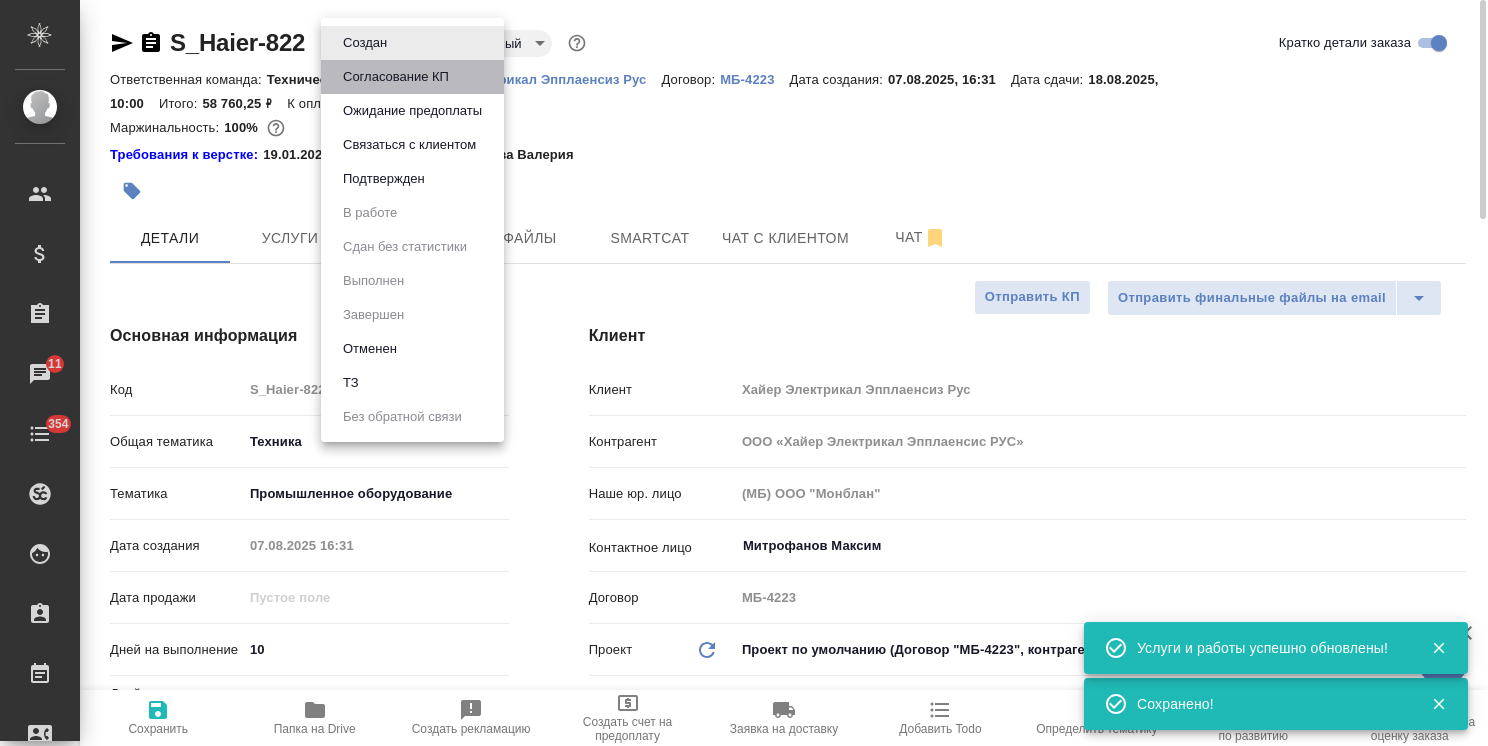 click on "Согласование КП" at bounding box center (365, 43) 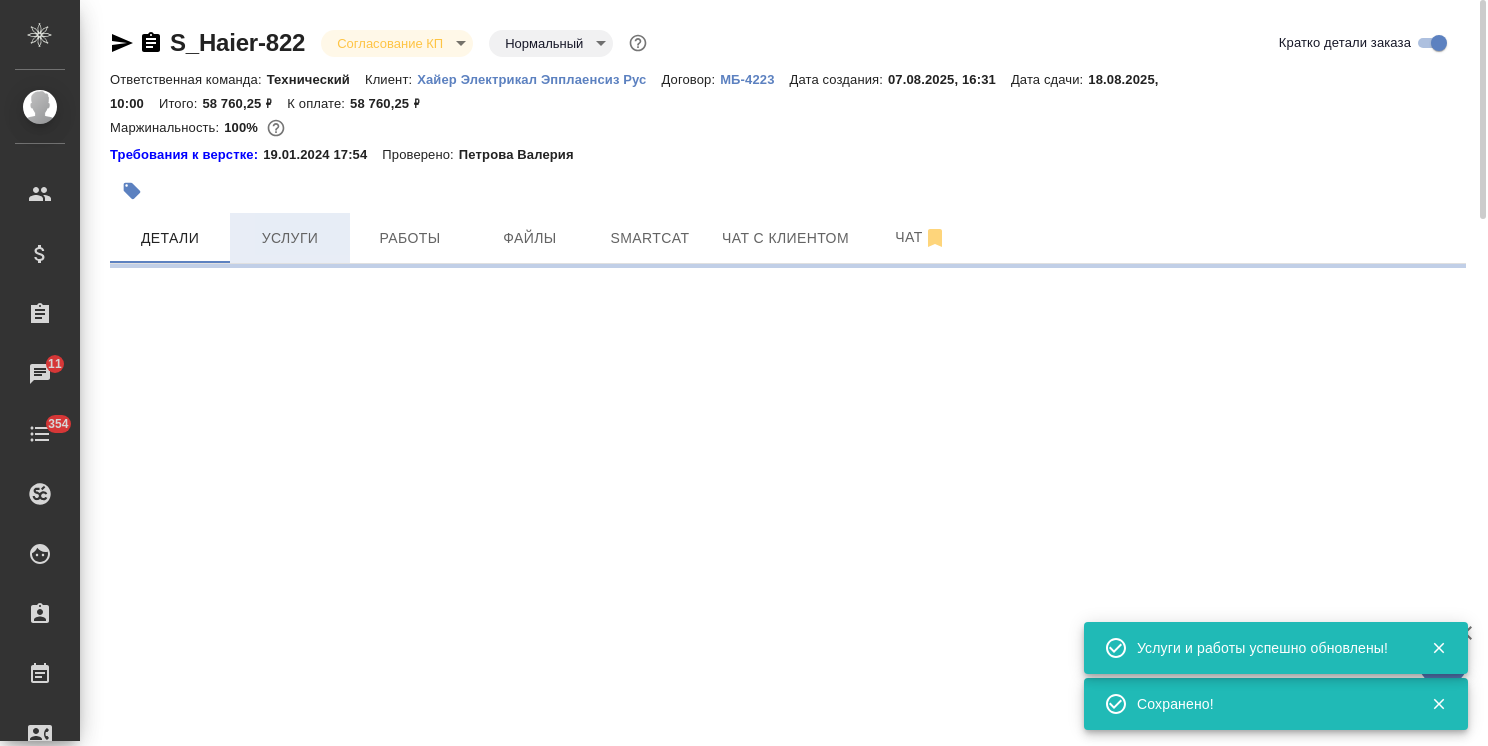 click on "Услуги" at bounding box center [290, 238] 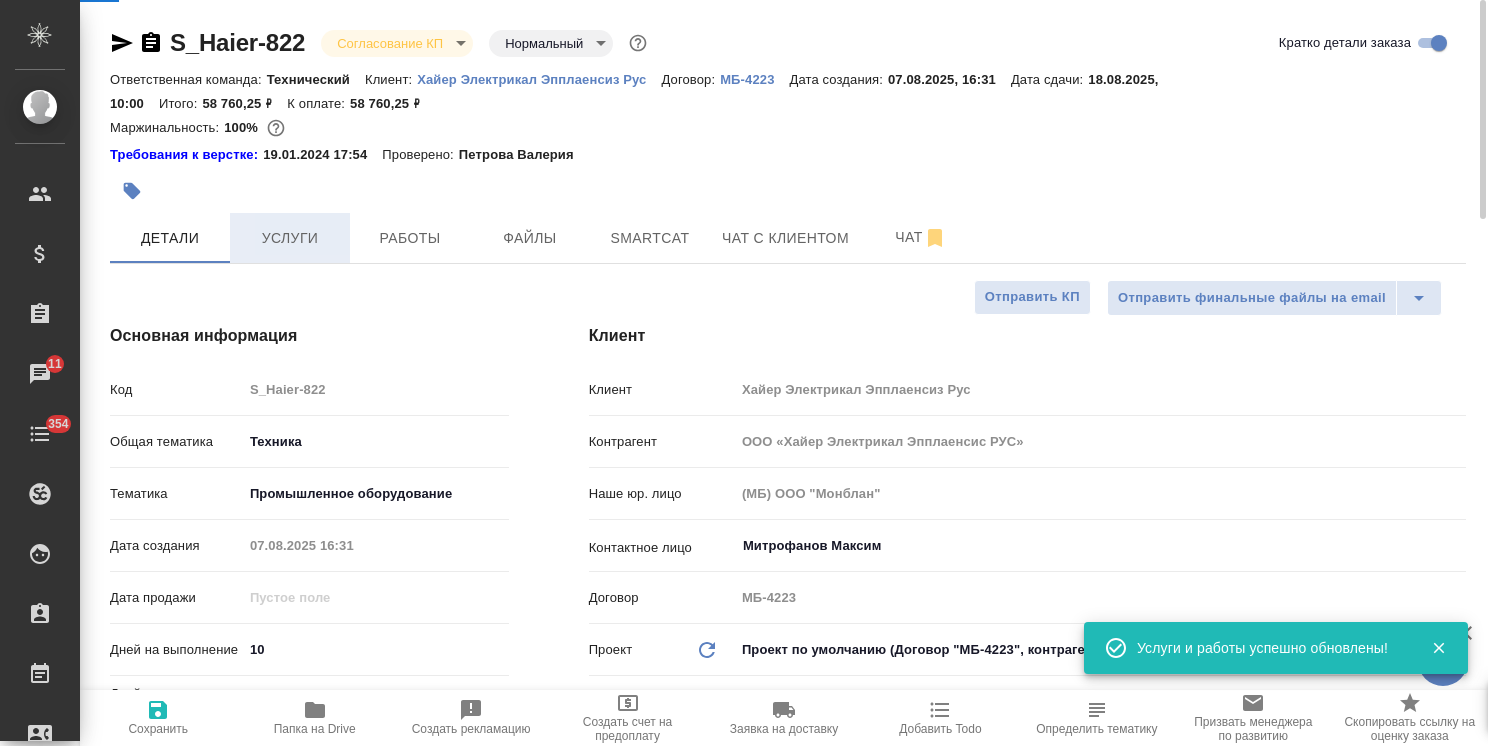 type on "x" 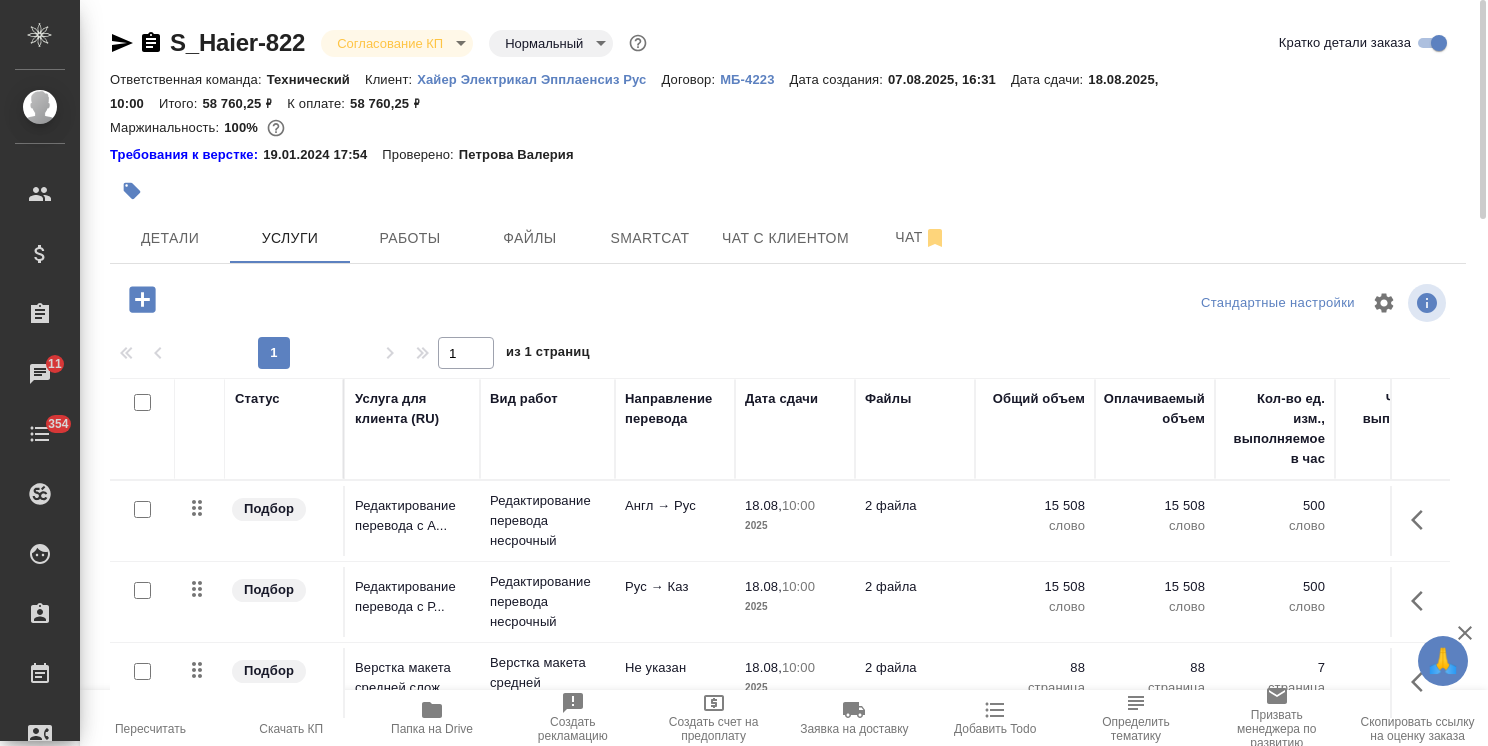 scroll, scrollTop: 112, scrollLeft: 0, axis: vertical 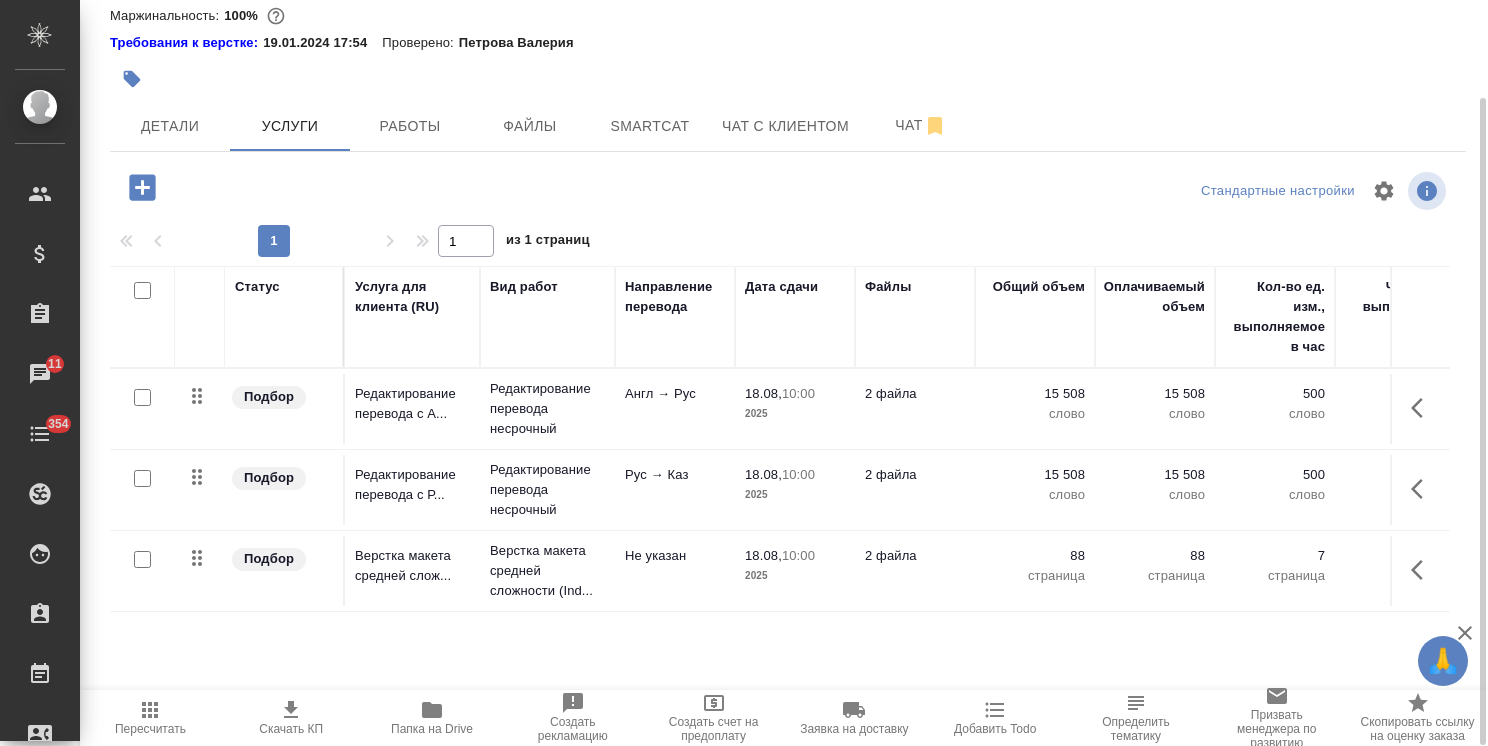 click on "Скачать КП" at bounding box center (291, 729) 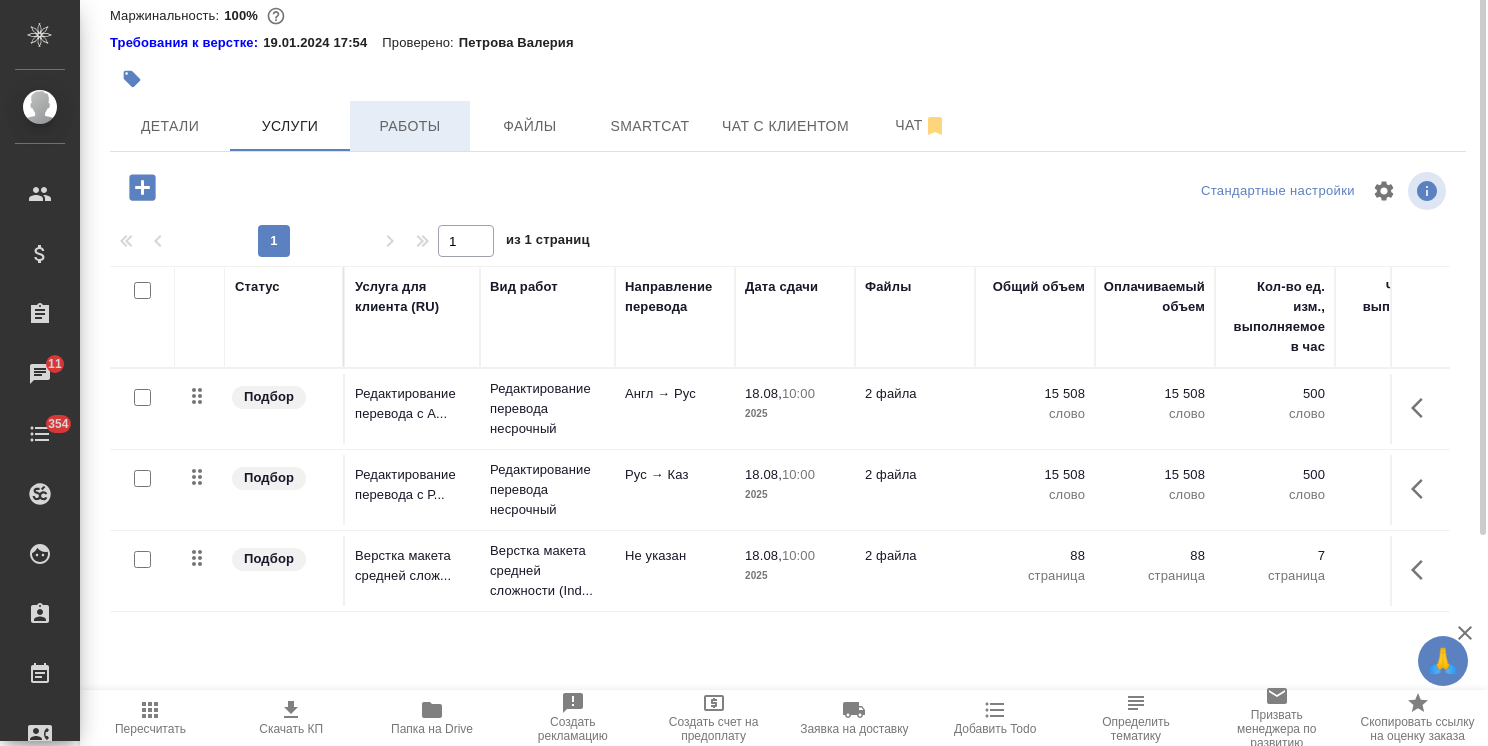 scroll, scrollTop: 0, scrollLeft: 0, axis: both 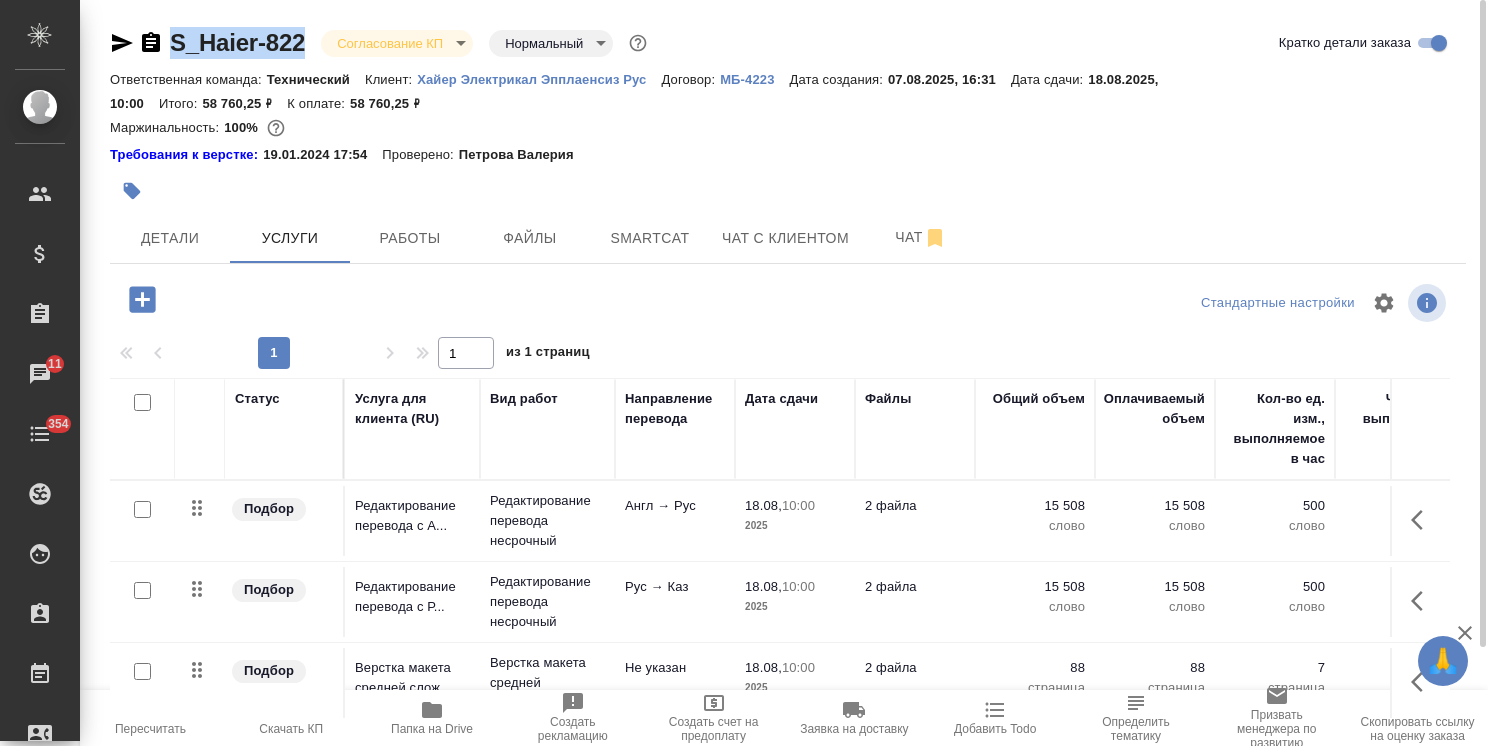 drag, startPoint x: 281, startPoint y: 22, endPoint x: 148, endPoint y: 17, distance: 133.09395 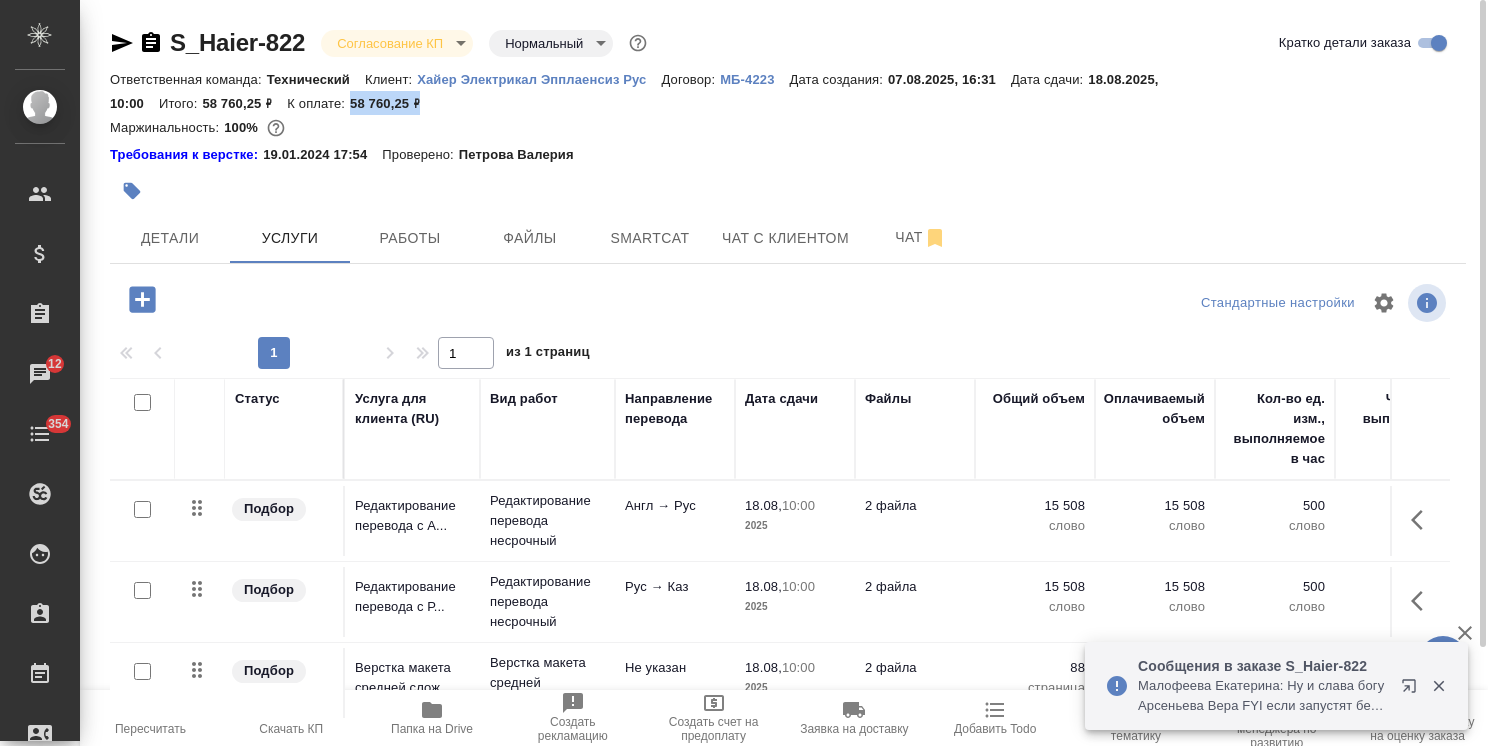 drag, startPoint x: 434, startPoint y: 106, endPoint x: 349, endPoint y: 110, distance: 85.09406 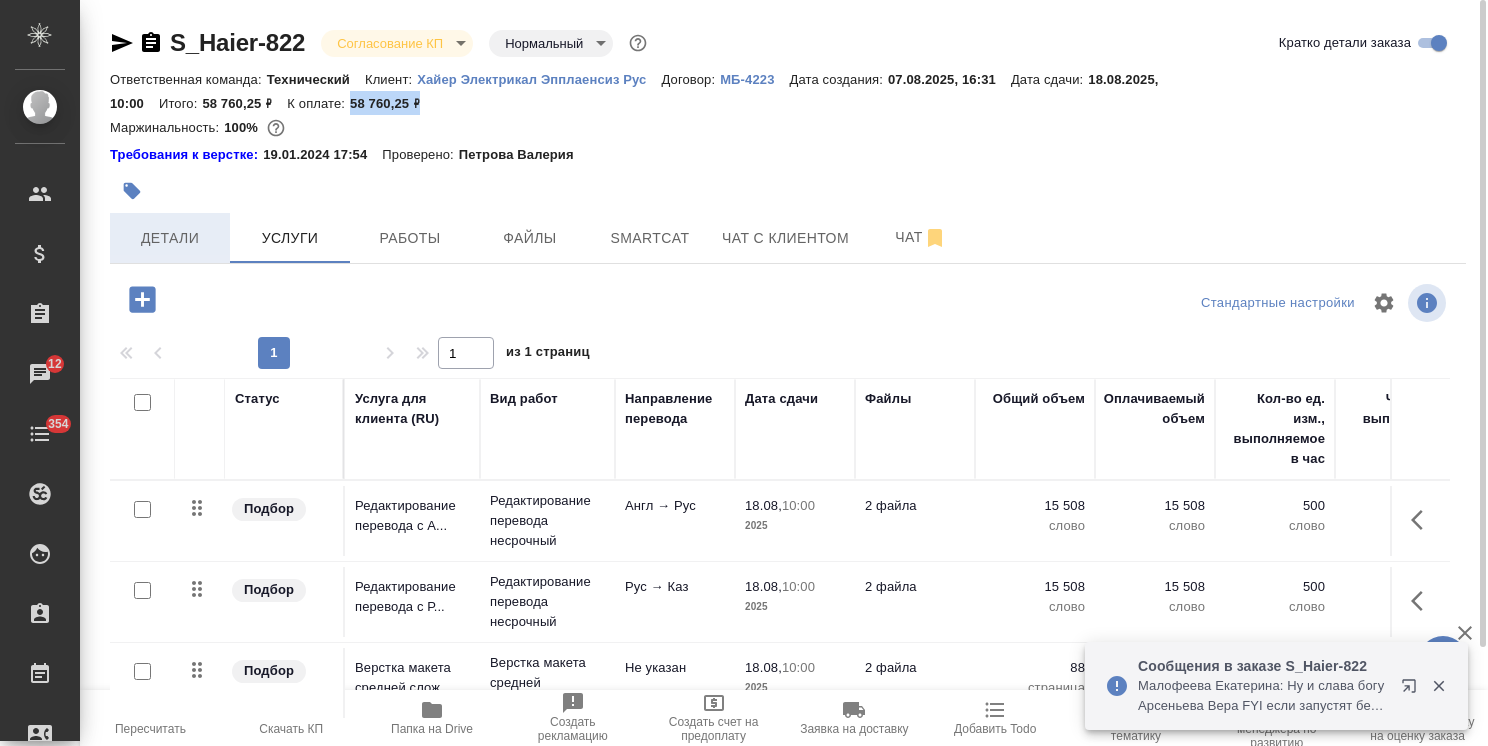 click on "Детали" at bounding box center [170, 238] 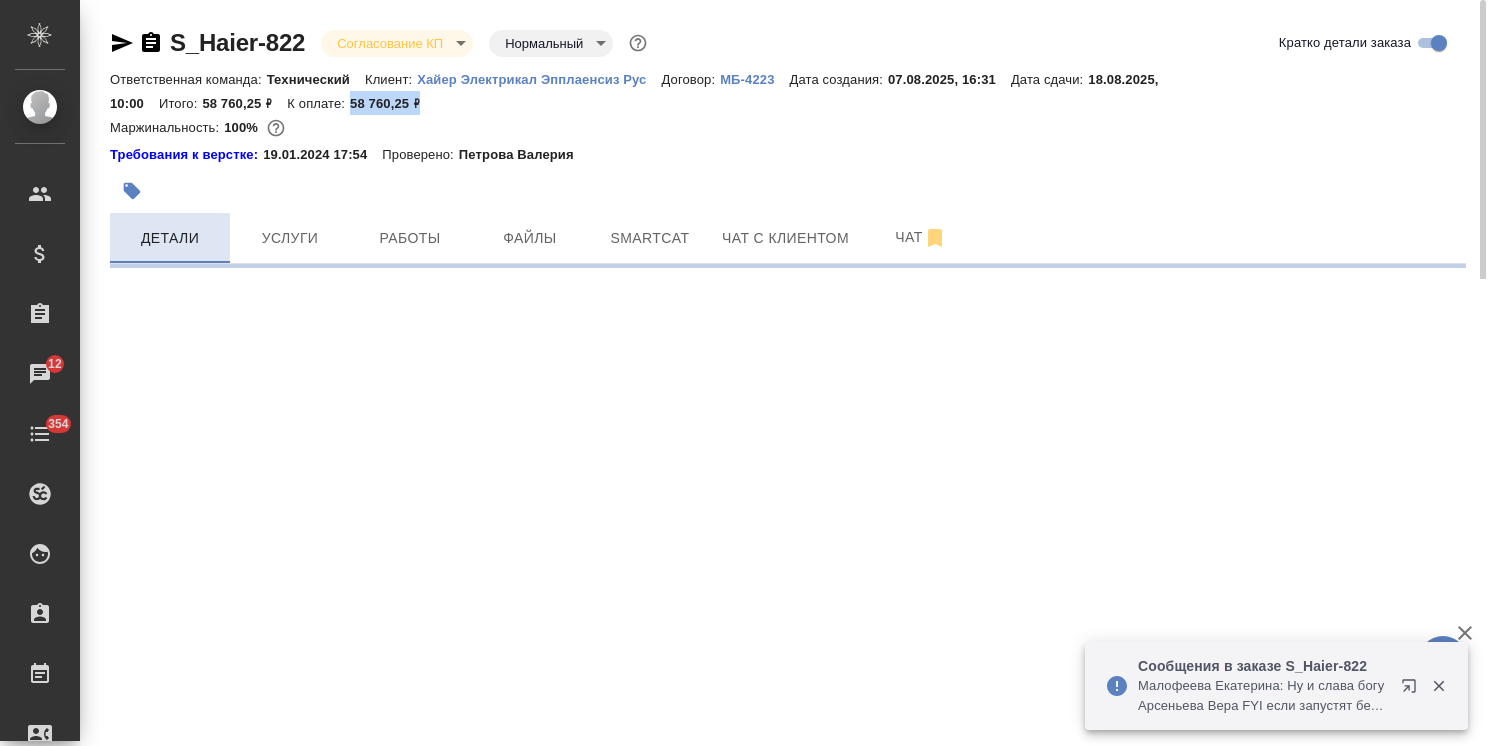 select on "RU" 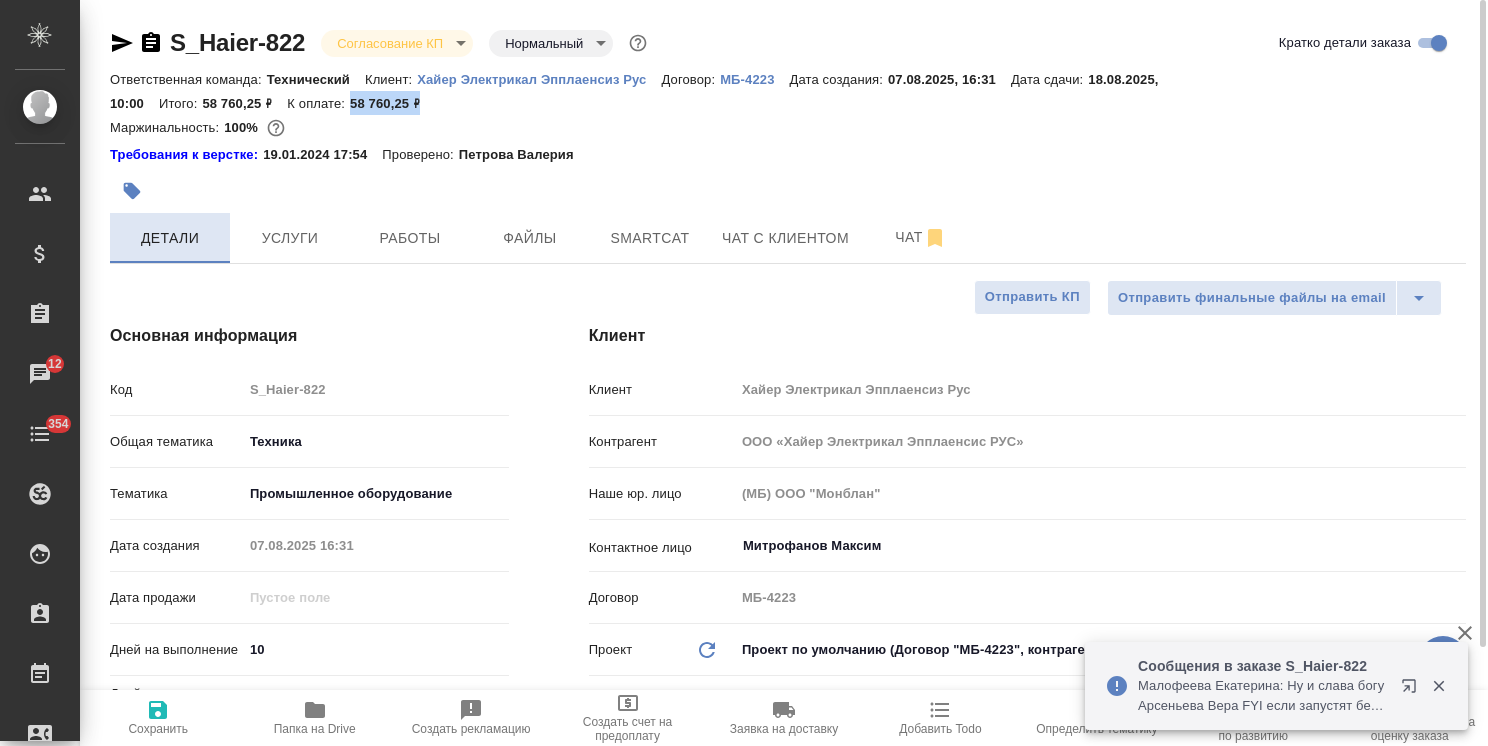 type on "x" 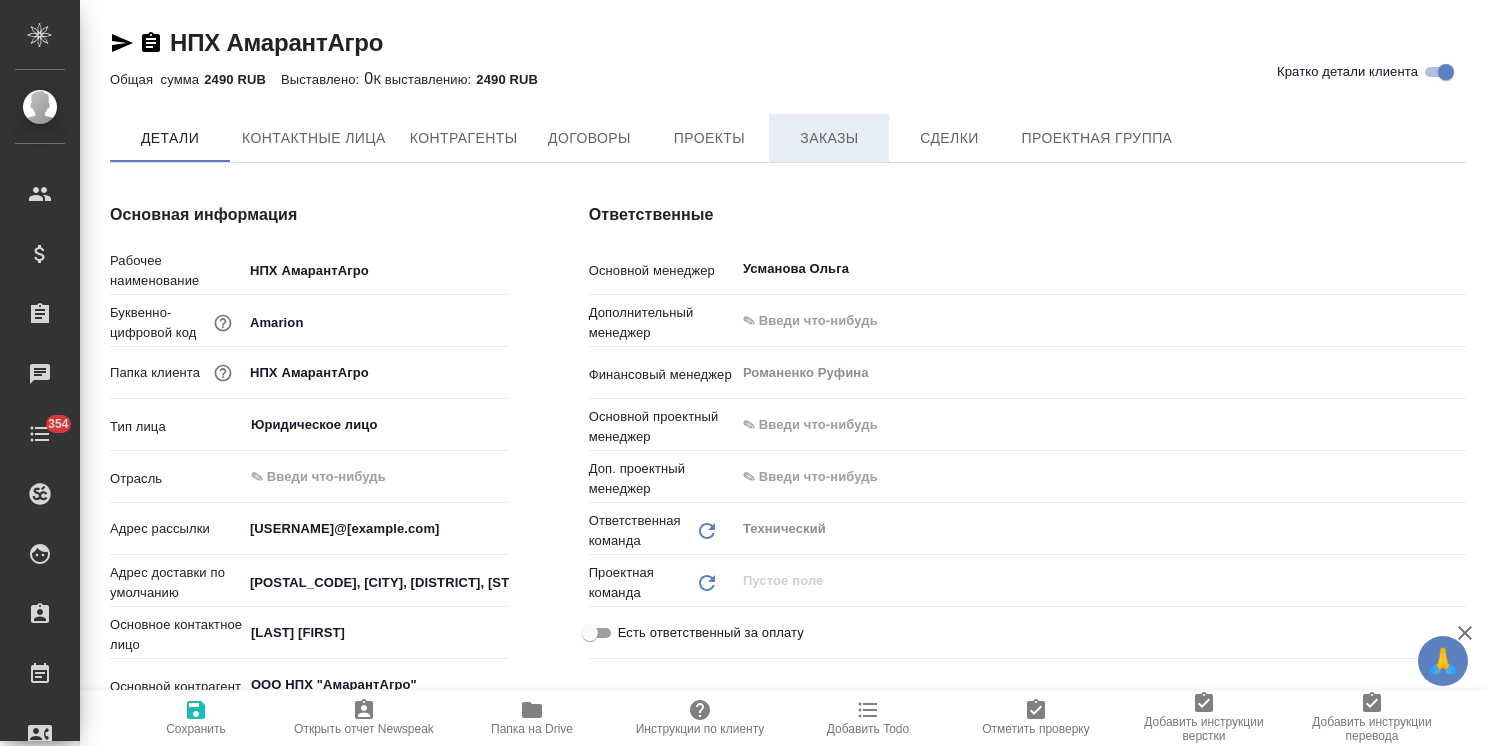 scroll, scrollTop: 0, scrollLeft: 0, axis: both 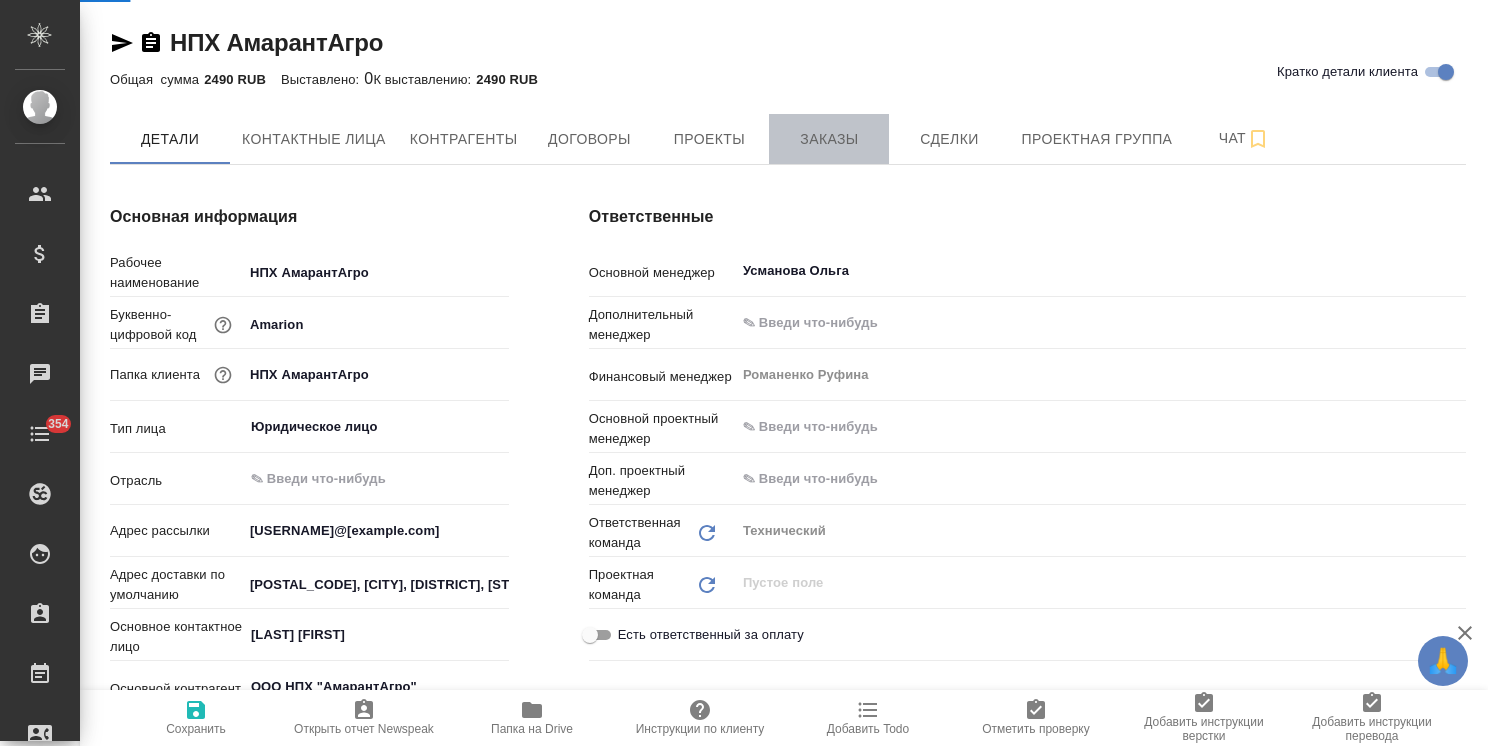 click on "Заказы" at bounding box center [829, 139] 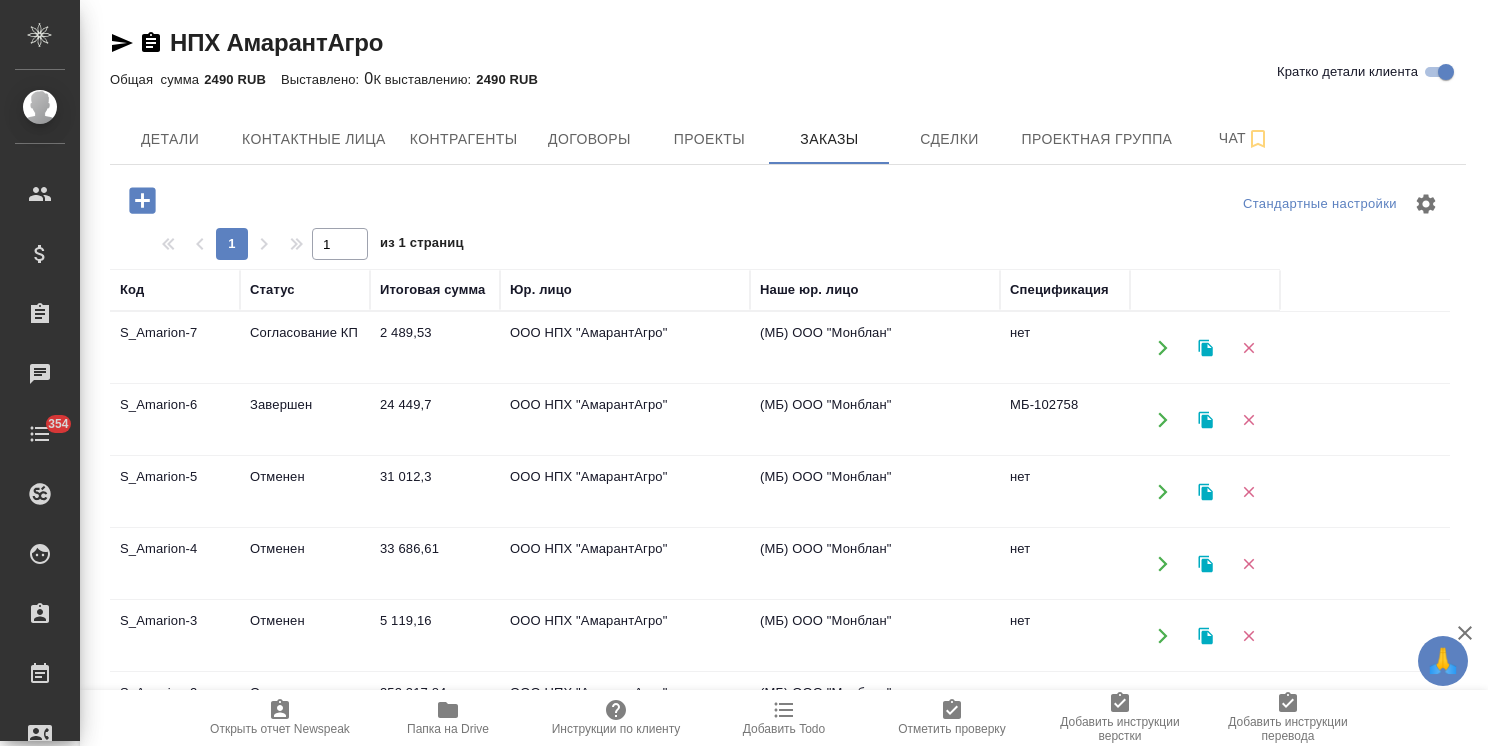 click on "Завершен" at bounding box center (305, 348) 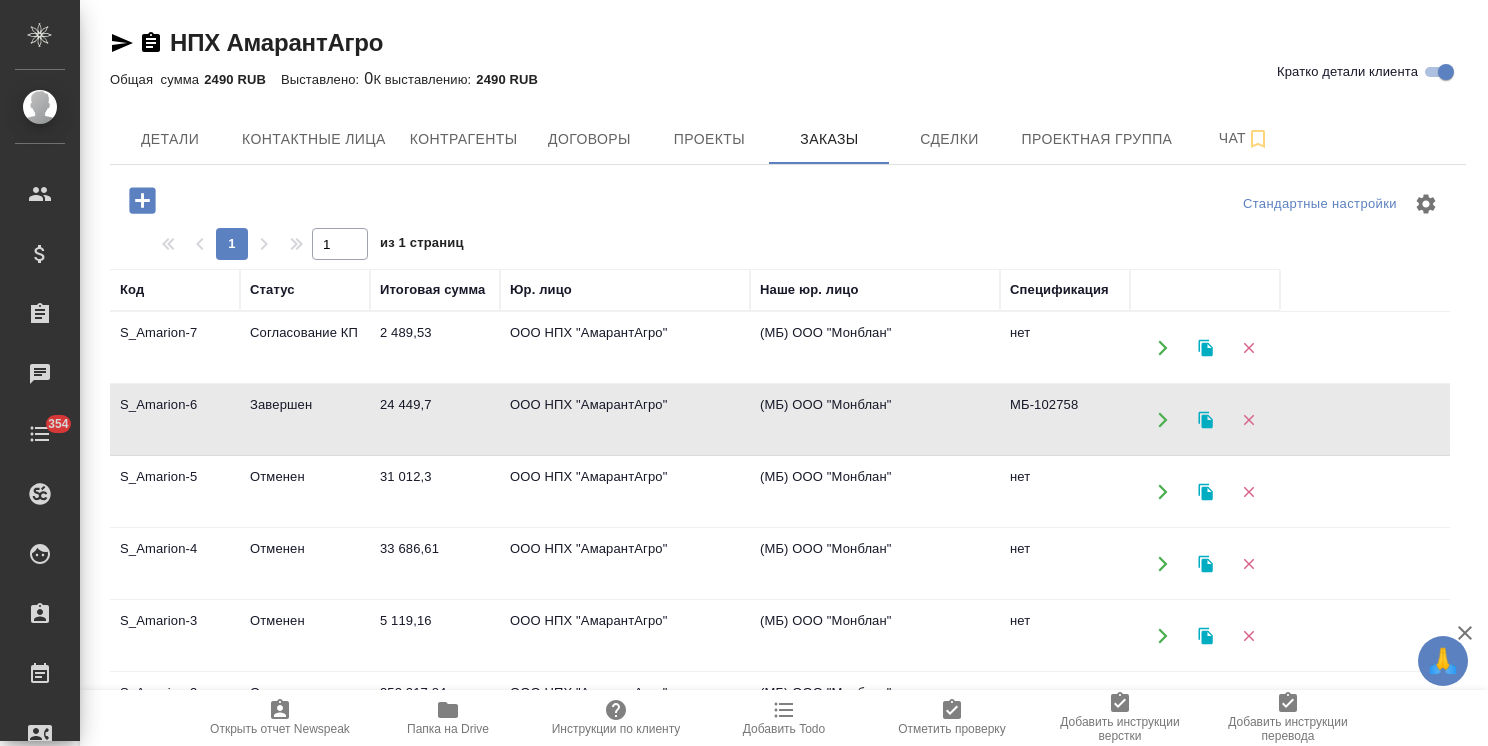 click on "Завершен" at bounding box center [305, 348] 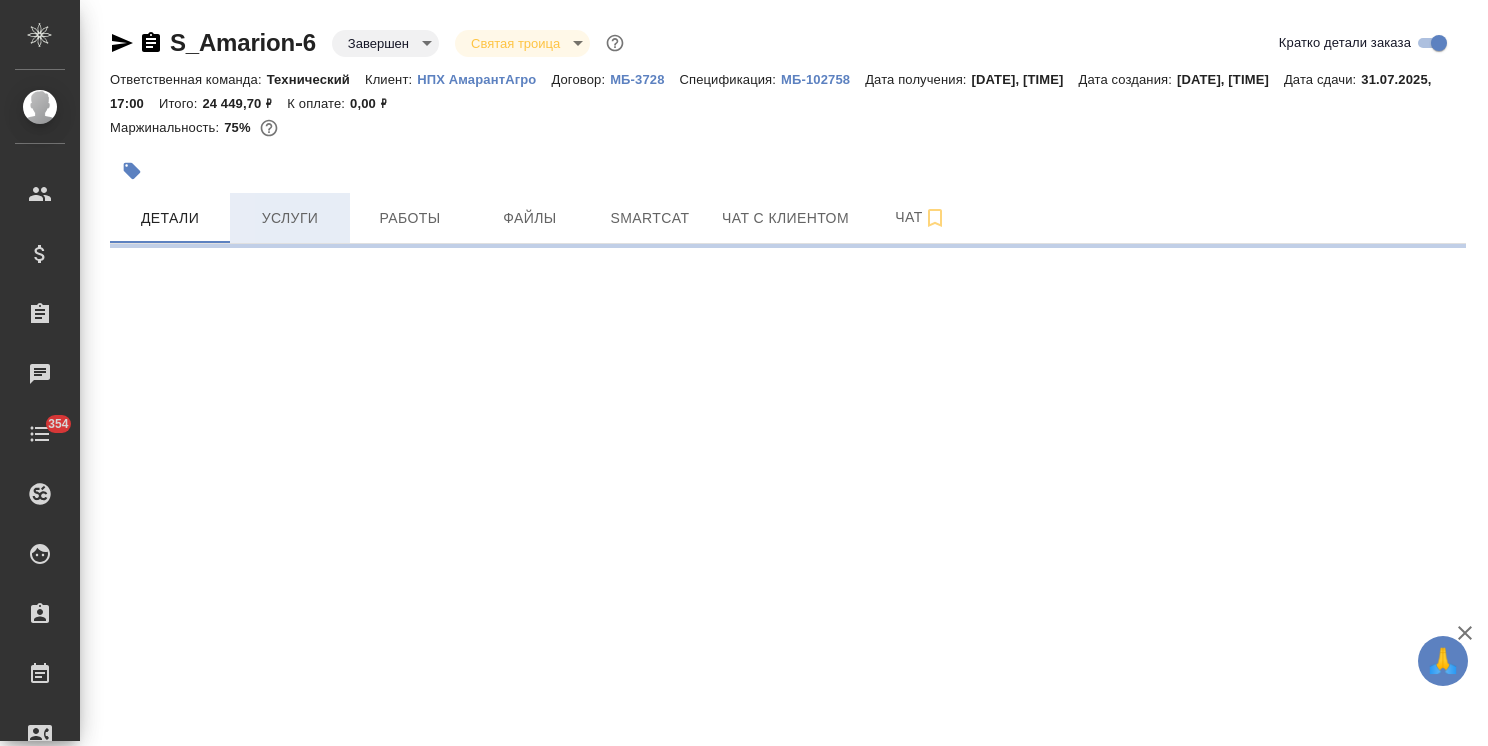 scroll, scrollTop: 0, scrollLeft: 0, axis: both 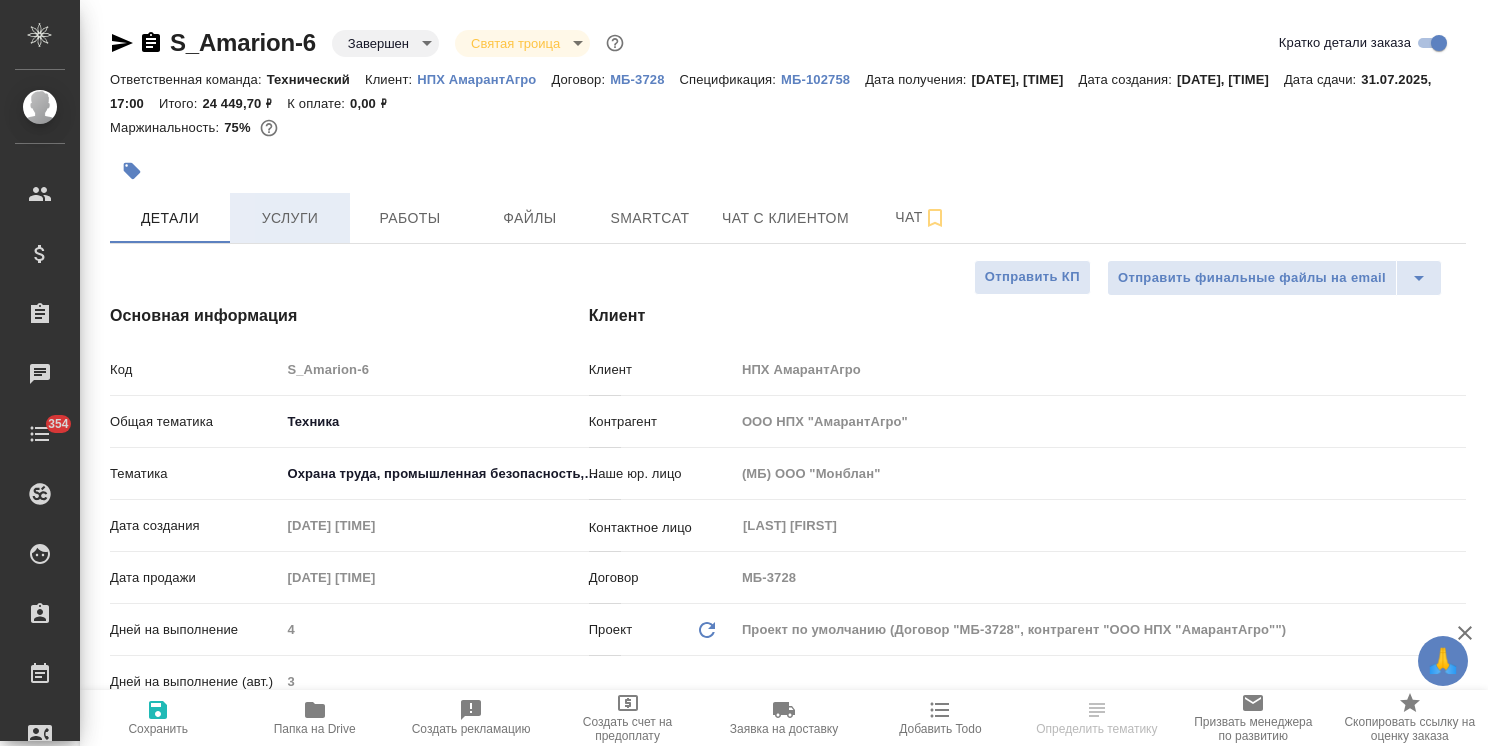 type on "x" 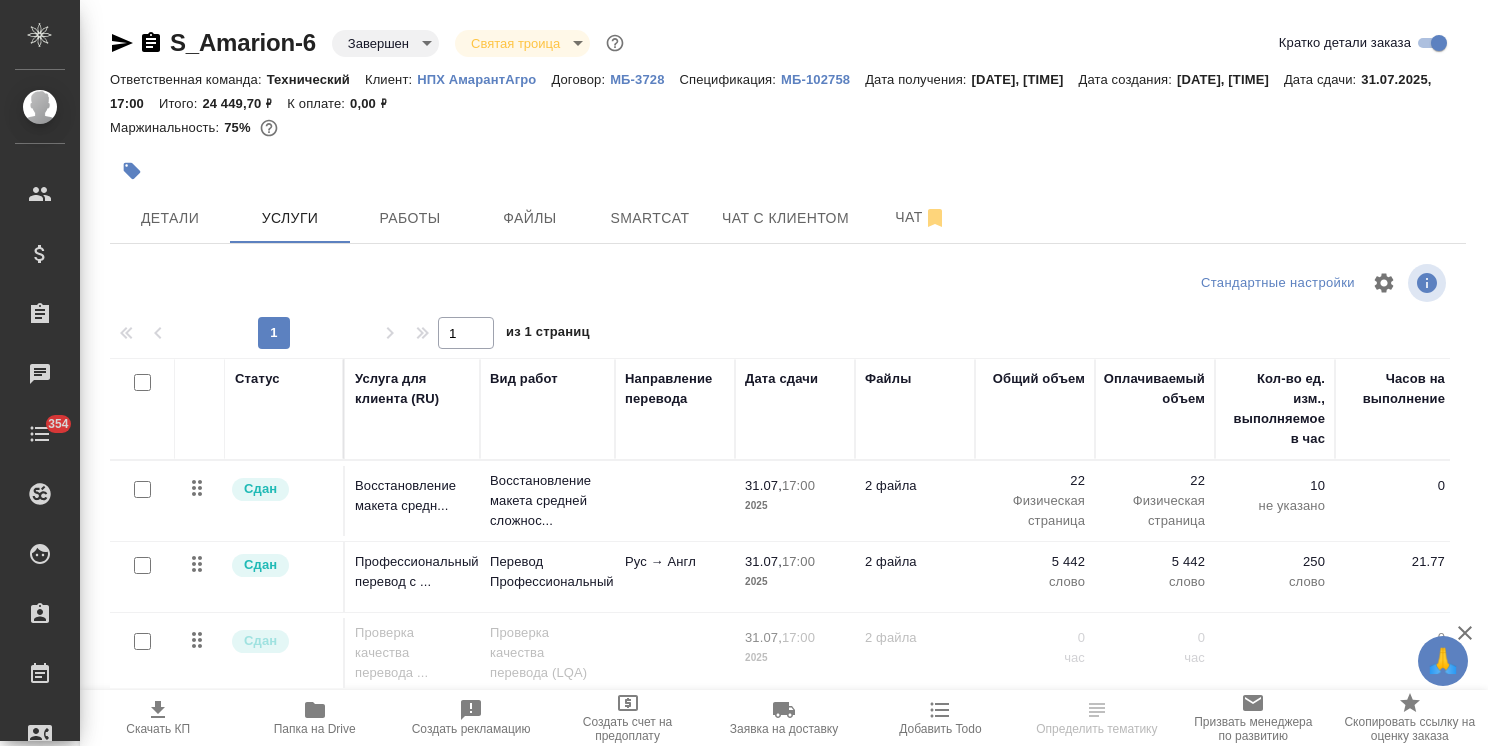 scroll, scrollTop: 92, scrollLeft: 0, axis: vertical 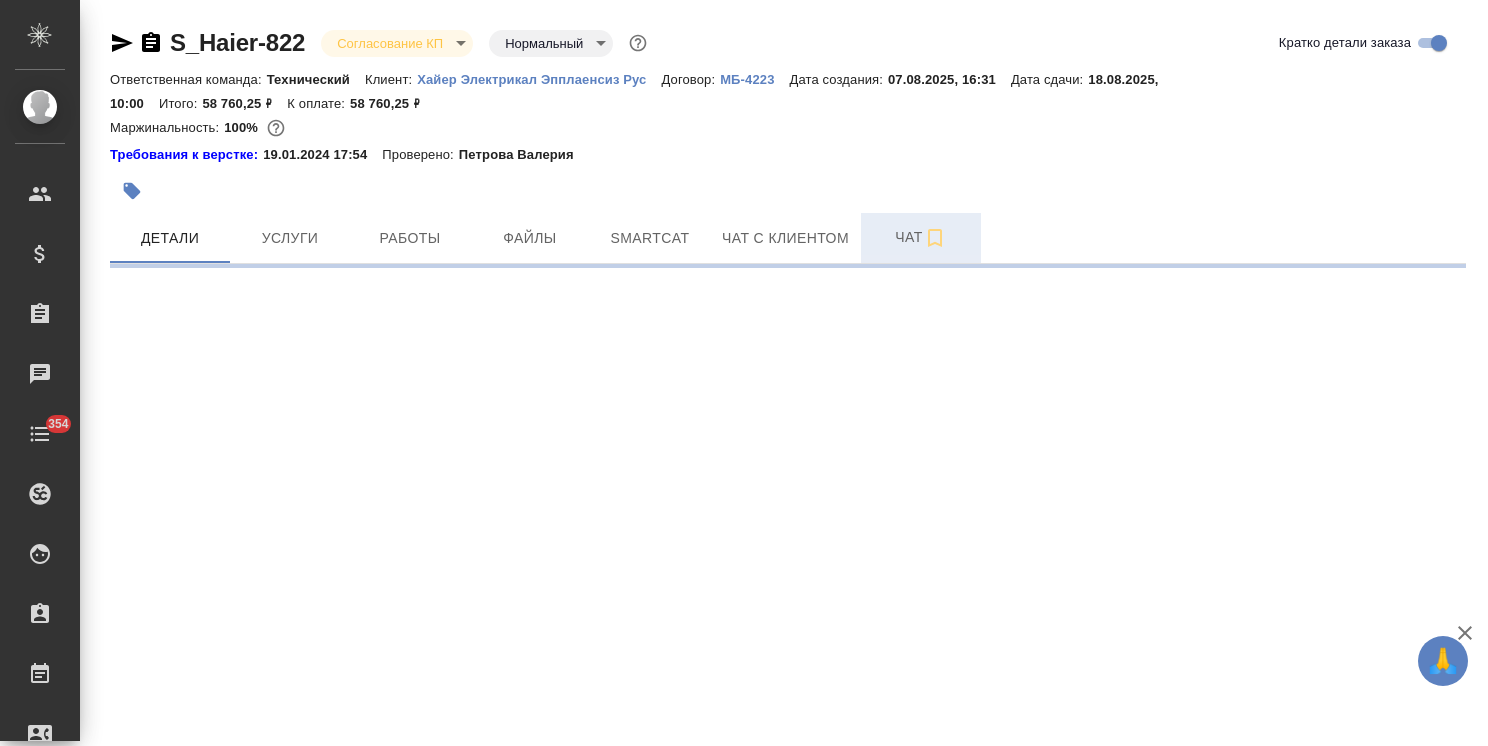 select on "RU" 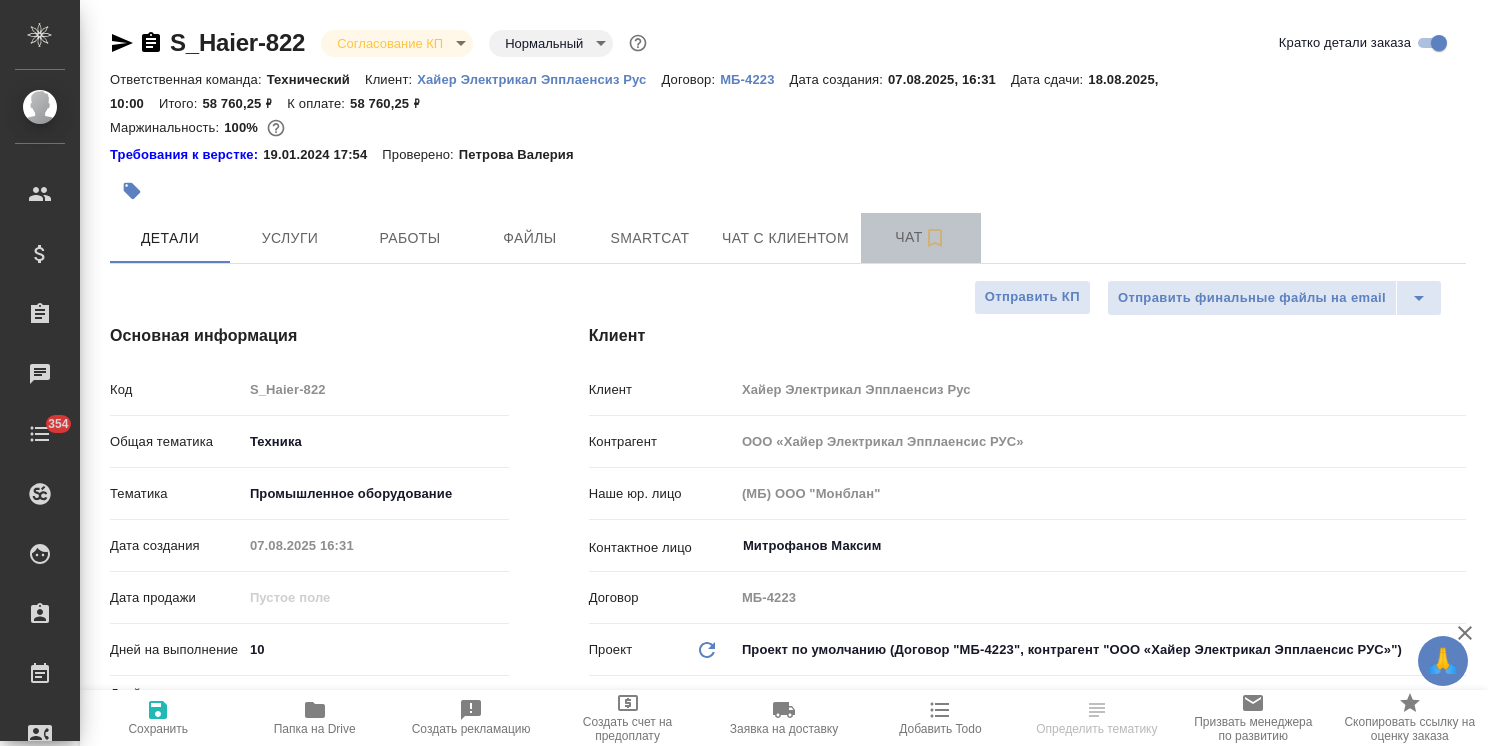 click on "Чат" at bounding box center (921, 237) 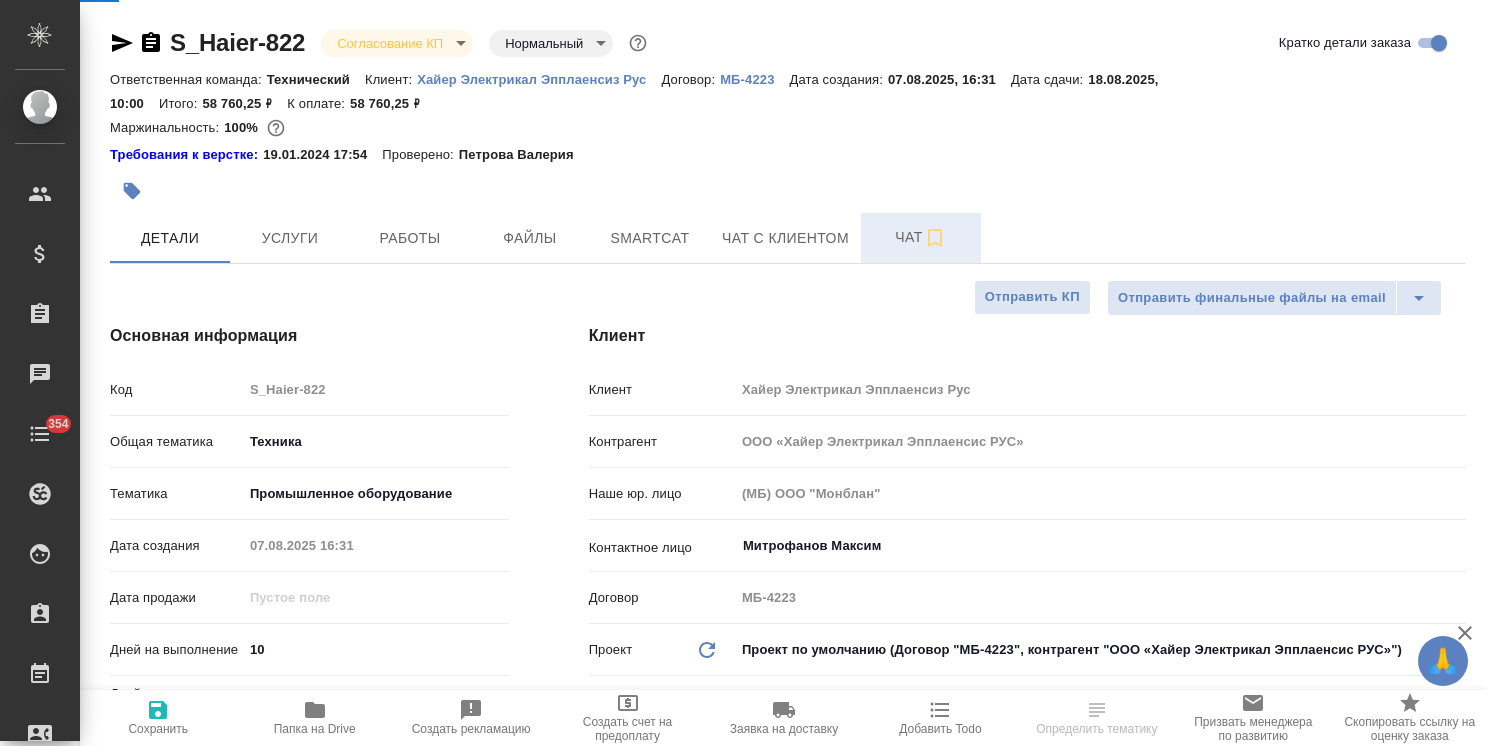 type on "x" 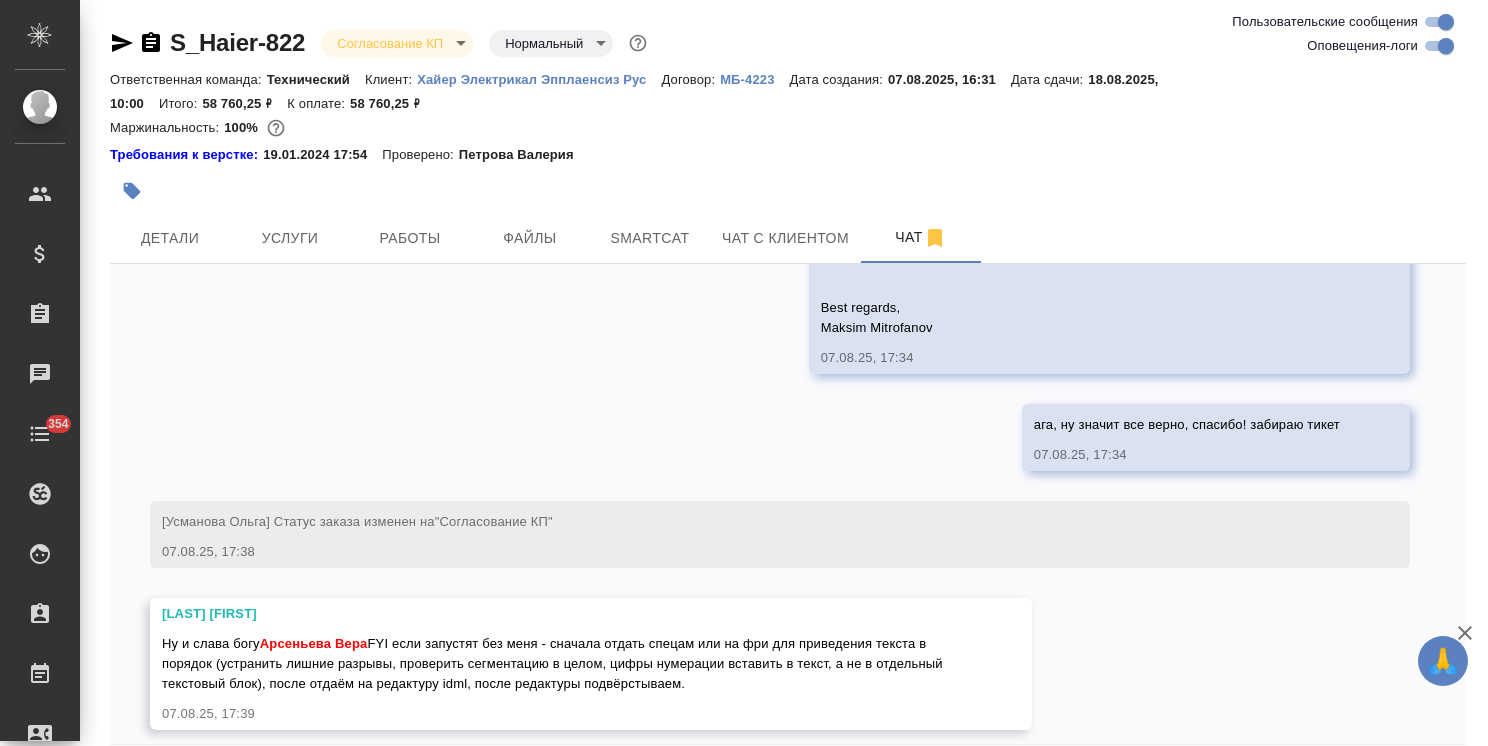 scroll, scrollTop: 3111, scrollLeft: 0, axis: vertical 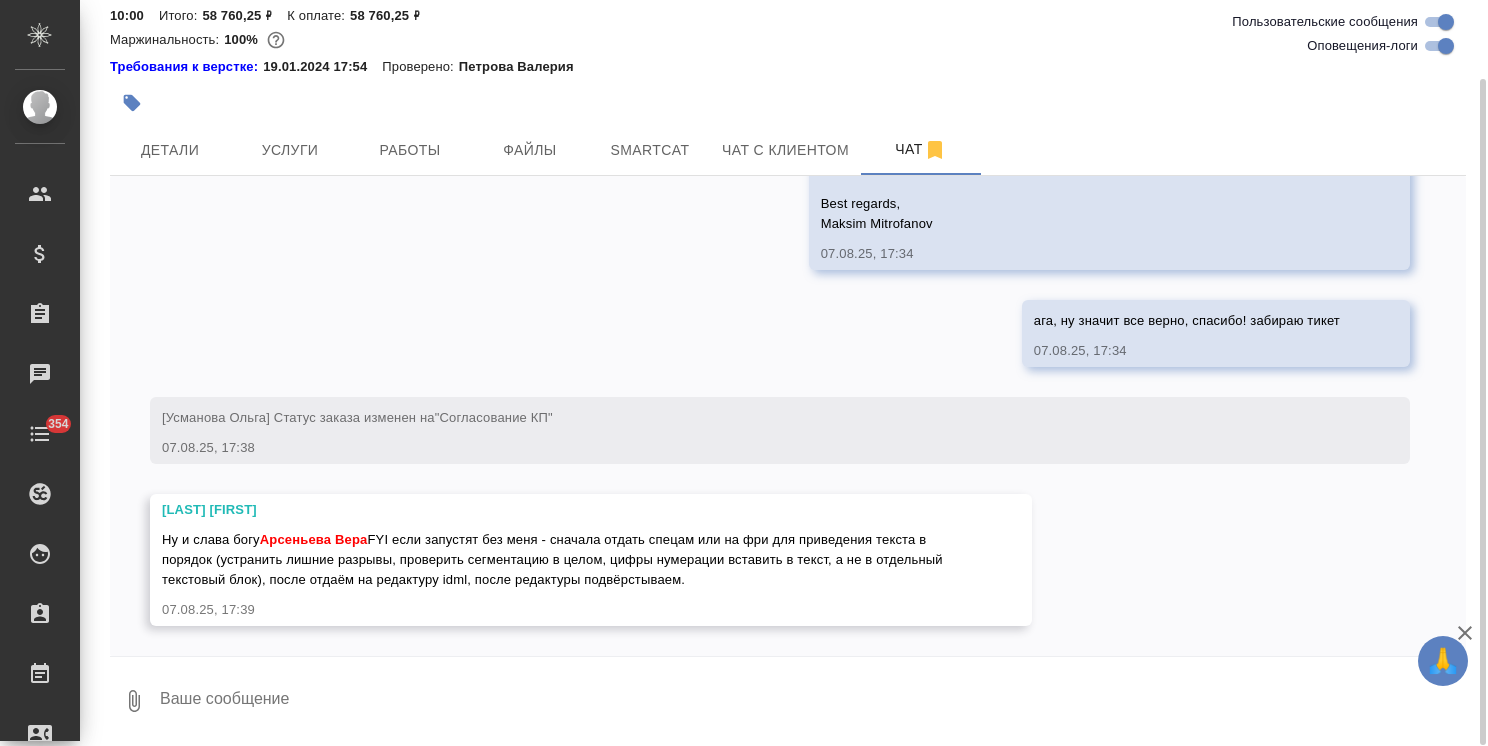 click at bounding box center [812, 701] 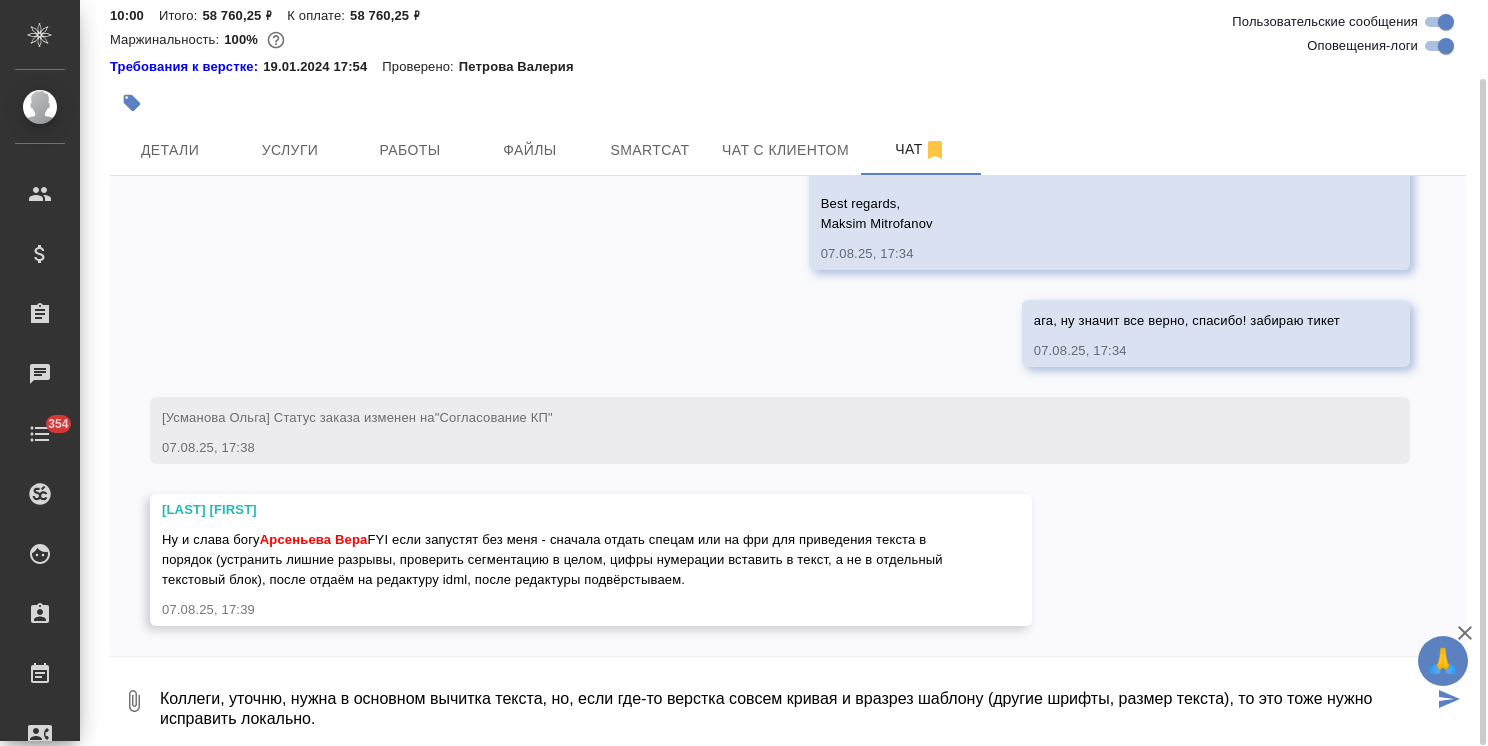 scroll, scrollTop: 92, scrollLeft: 0, axis: vertical 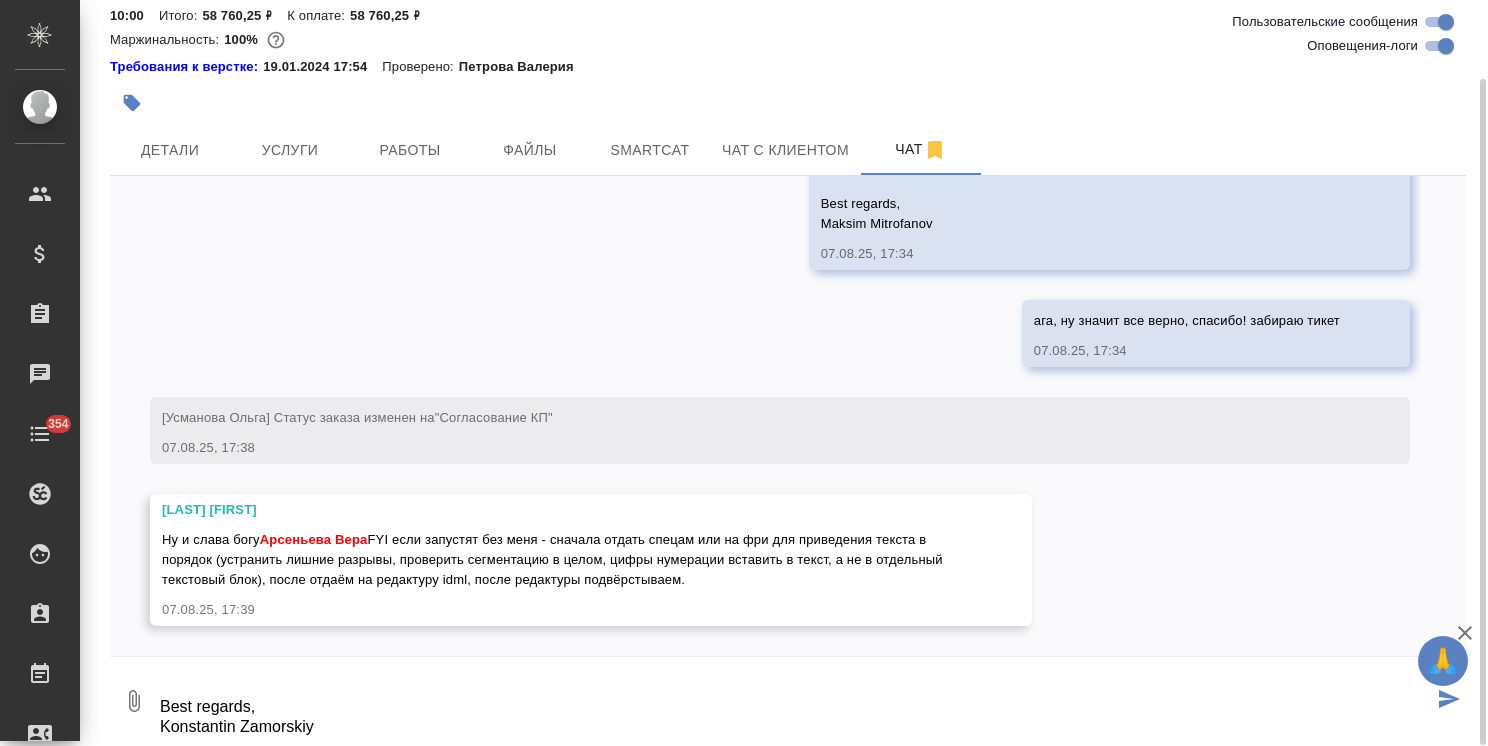 type on "Коллеги, уточню, нужна в основном вычитка текста, но, если где-то верстка совсем кривая и вразрез шаблону (другие шрифты, размер текста), то это тоже нужно исправить локально.
Best regards,
Konstantin Zamorskiy" 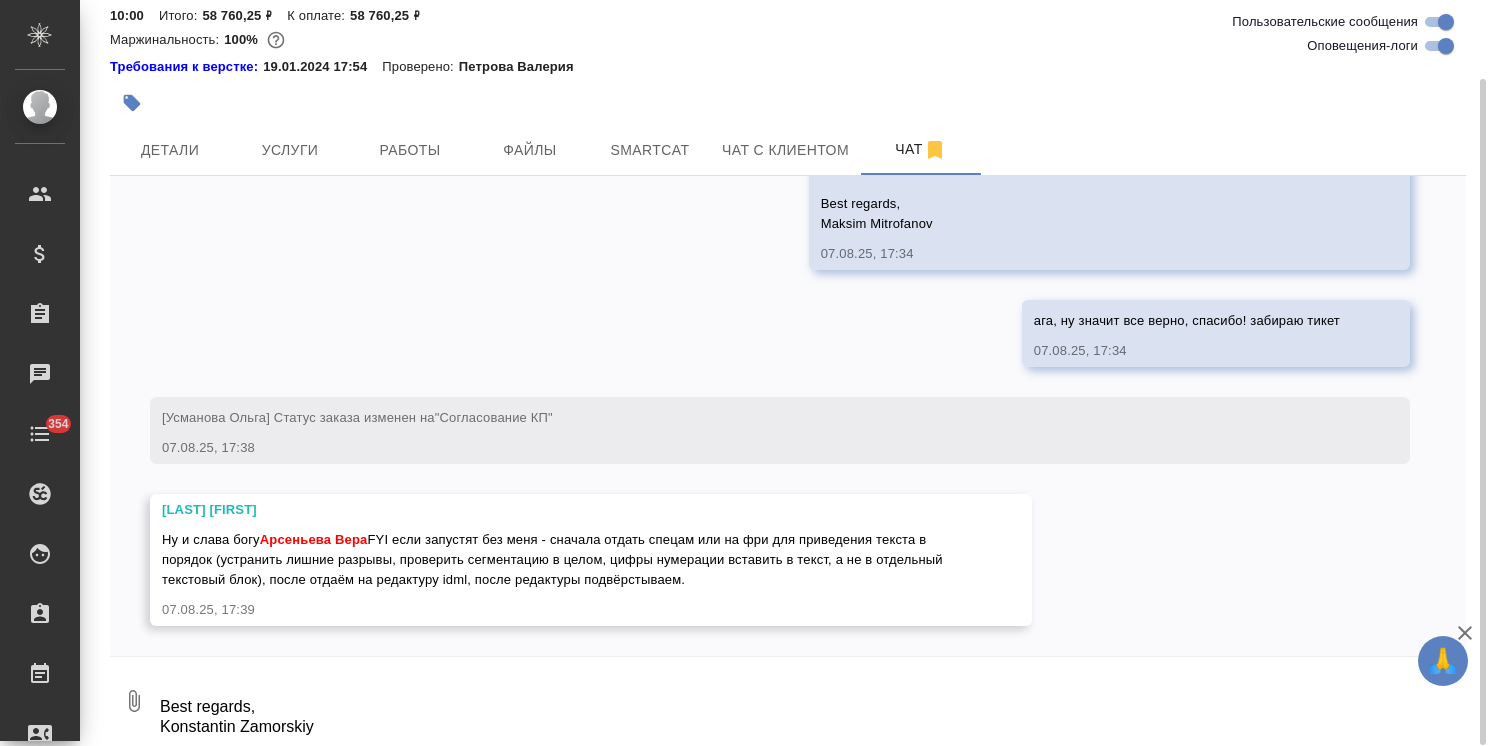scroll, scrollTop: 0, scrollLeft: 0, axis: both 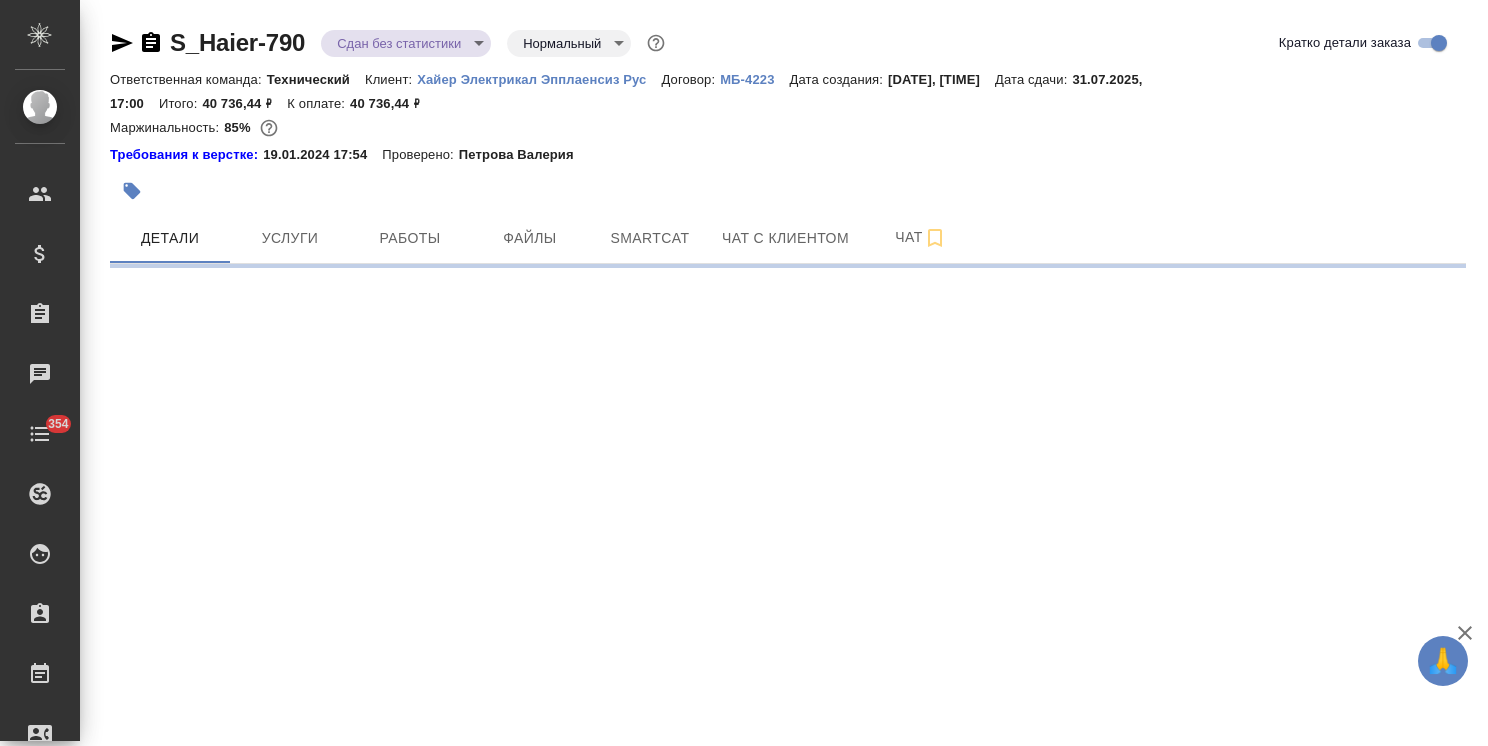 select on "RU" 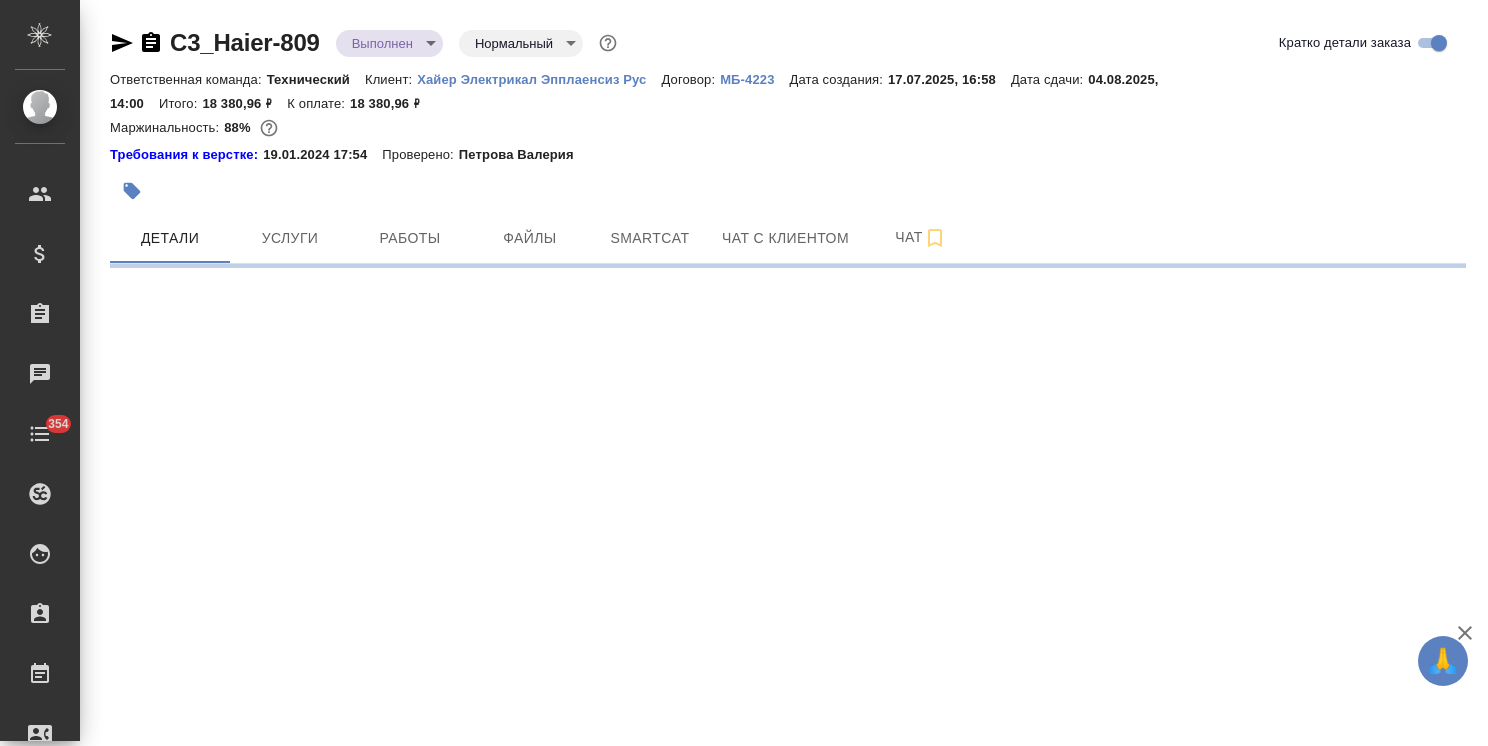 scroll, scrollTop: 0, scrollLeft: 0, axis: both 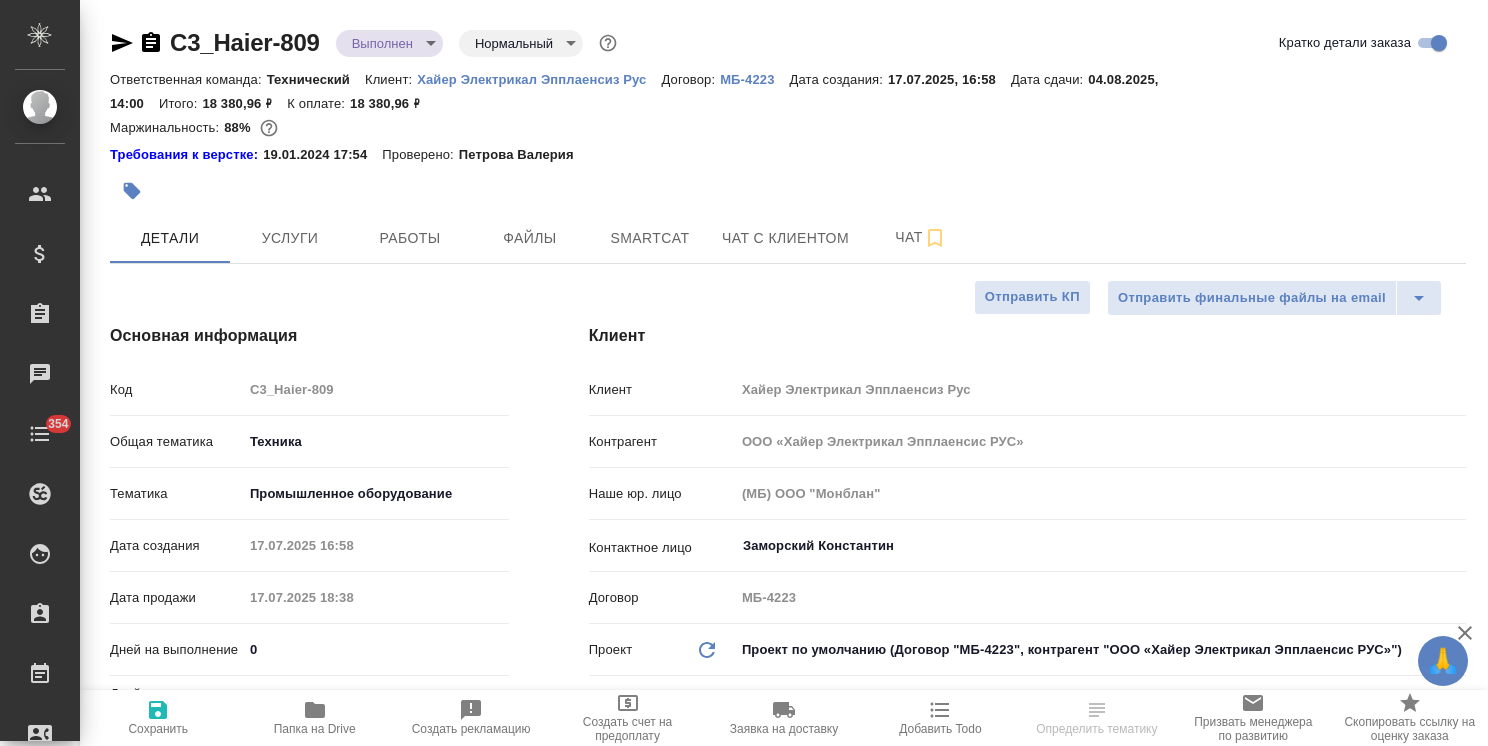 type on "x" 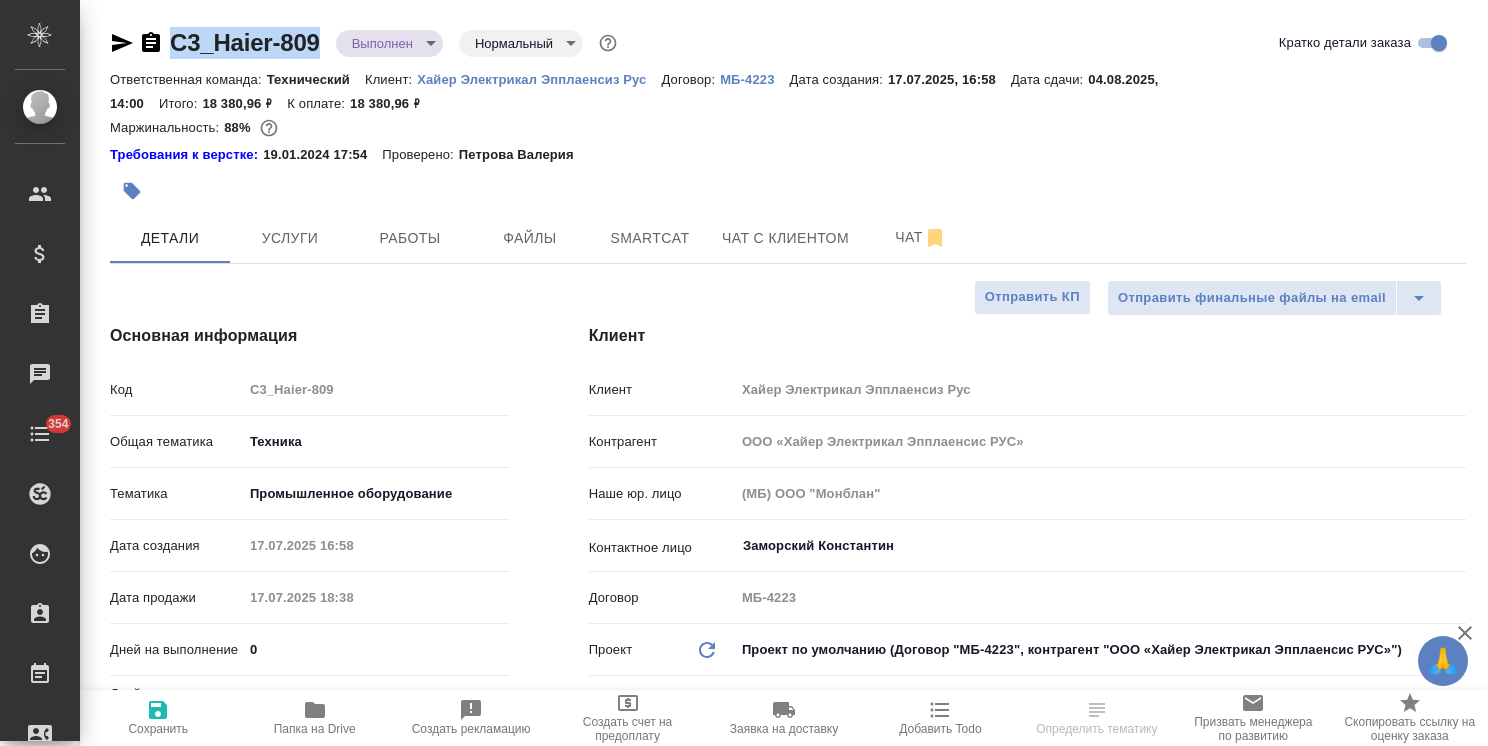 drag, startPoint x: 332, startPoint y: 23, endPoint x: 153, endPoint y: 16, distance: 179.13683 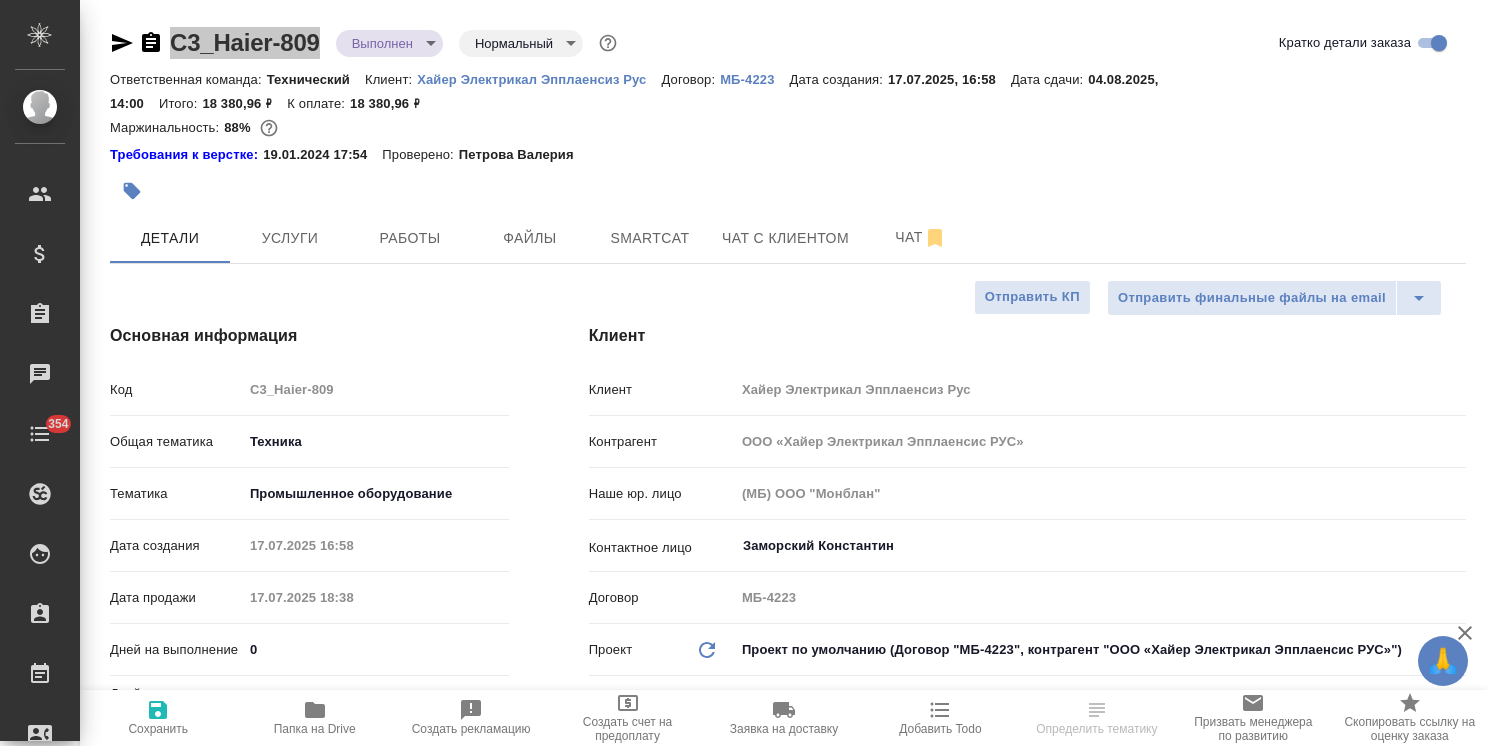 type on "x" 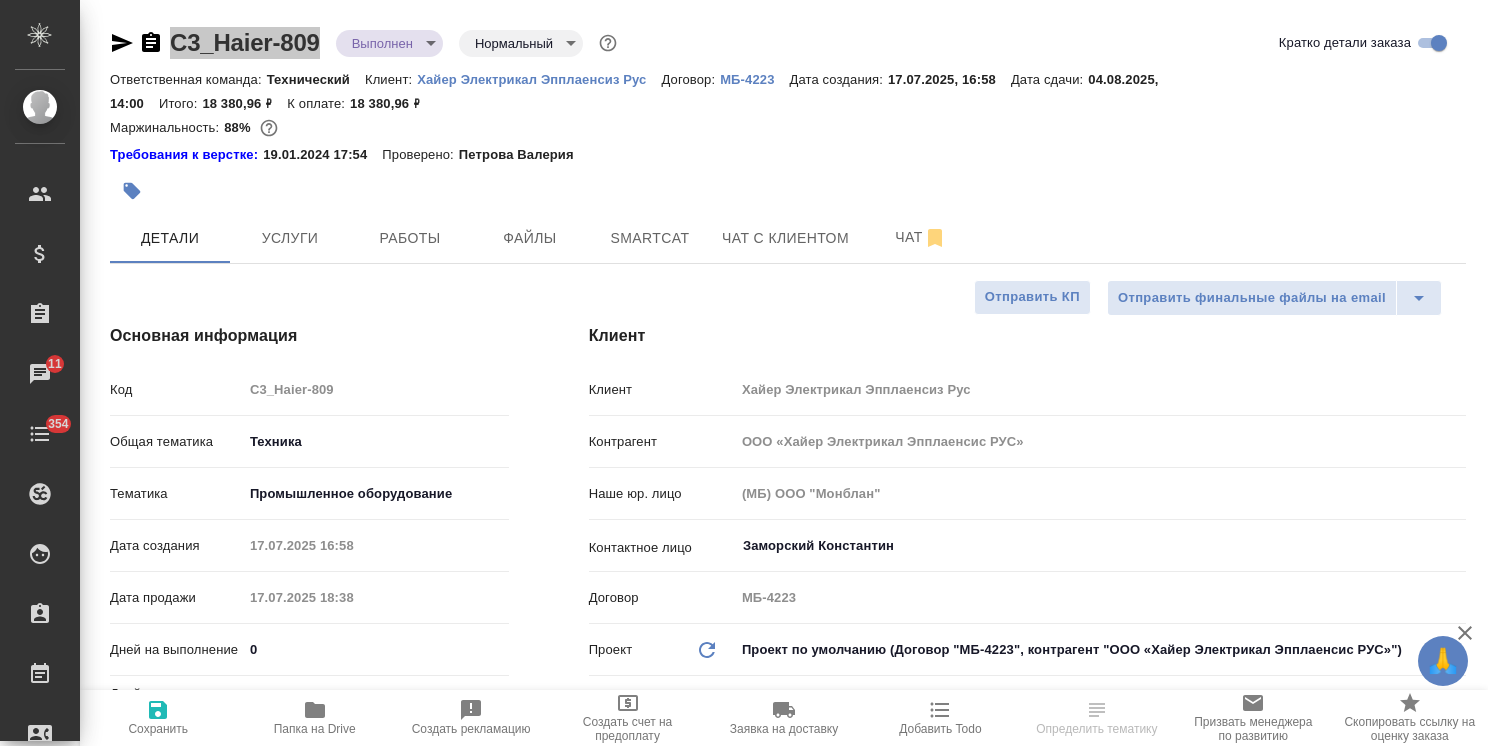 select on "RU" 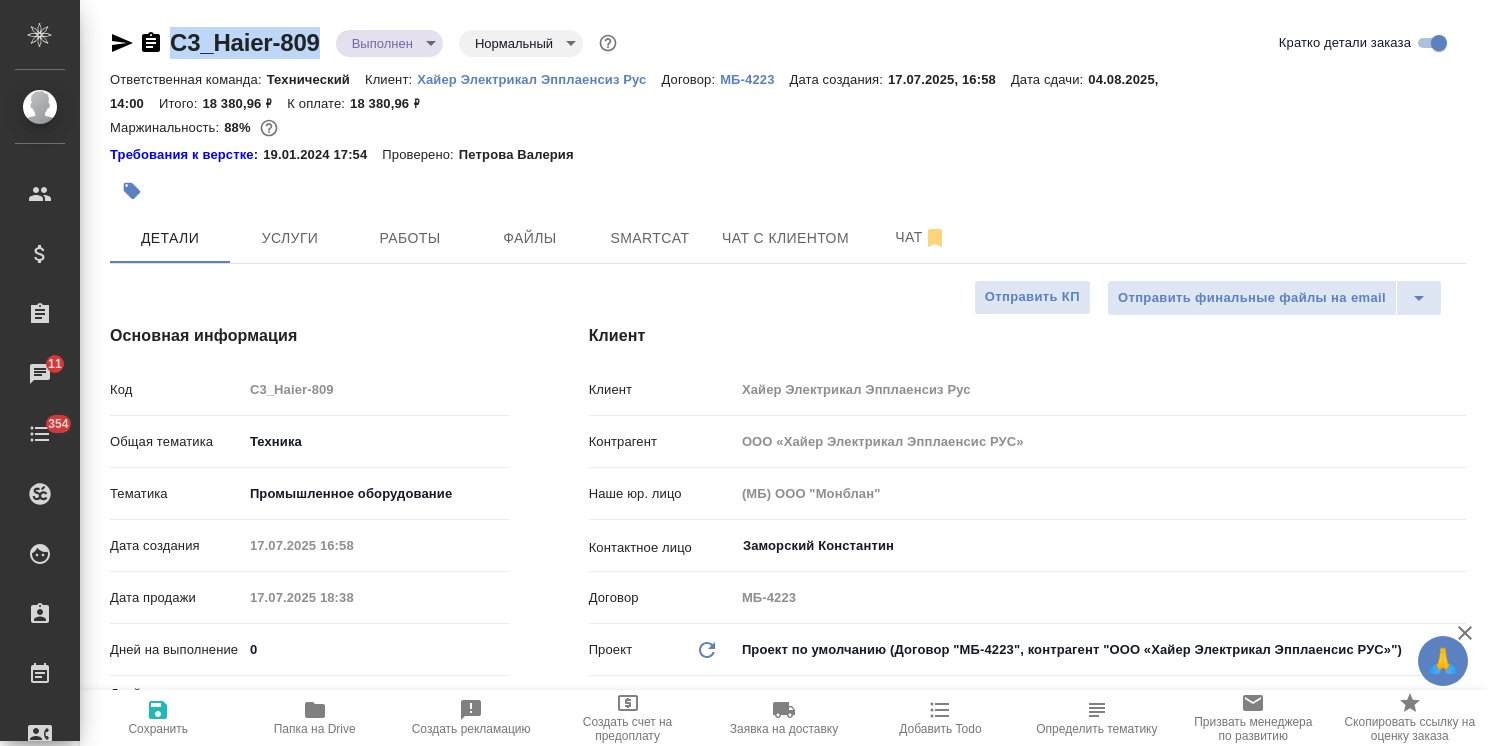 type on "x" 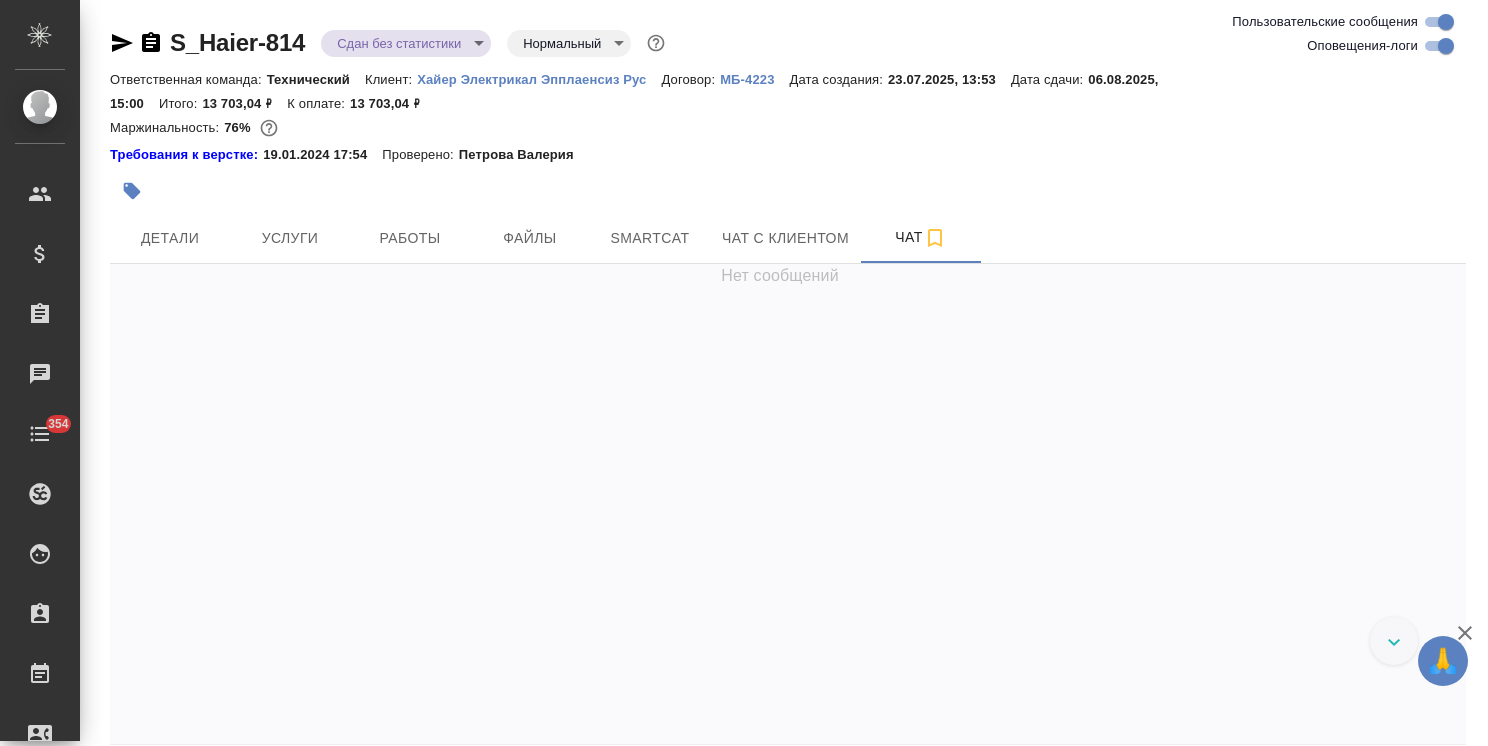 scroll, scrollTop: 0, scrollLeft: 0, axis: both 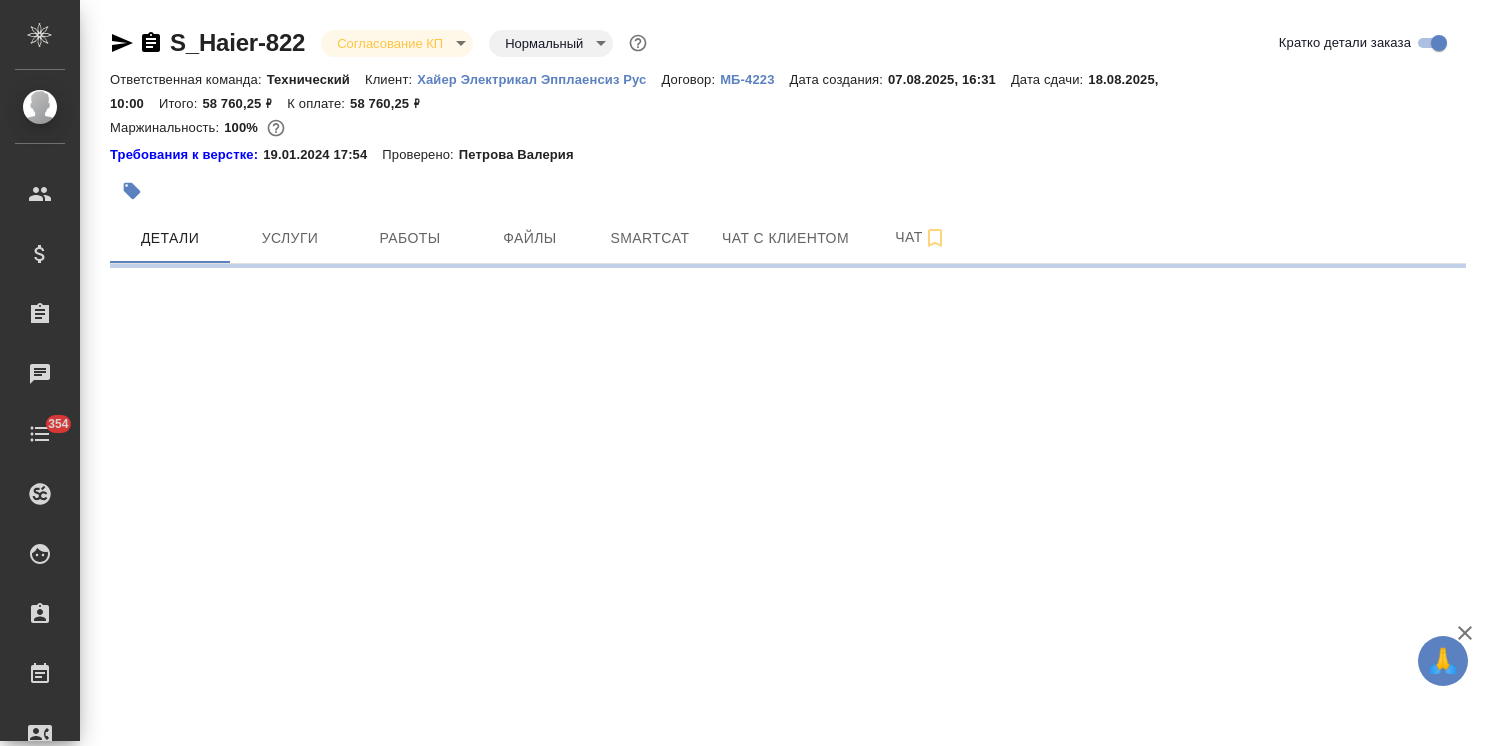 select on "RU" 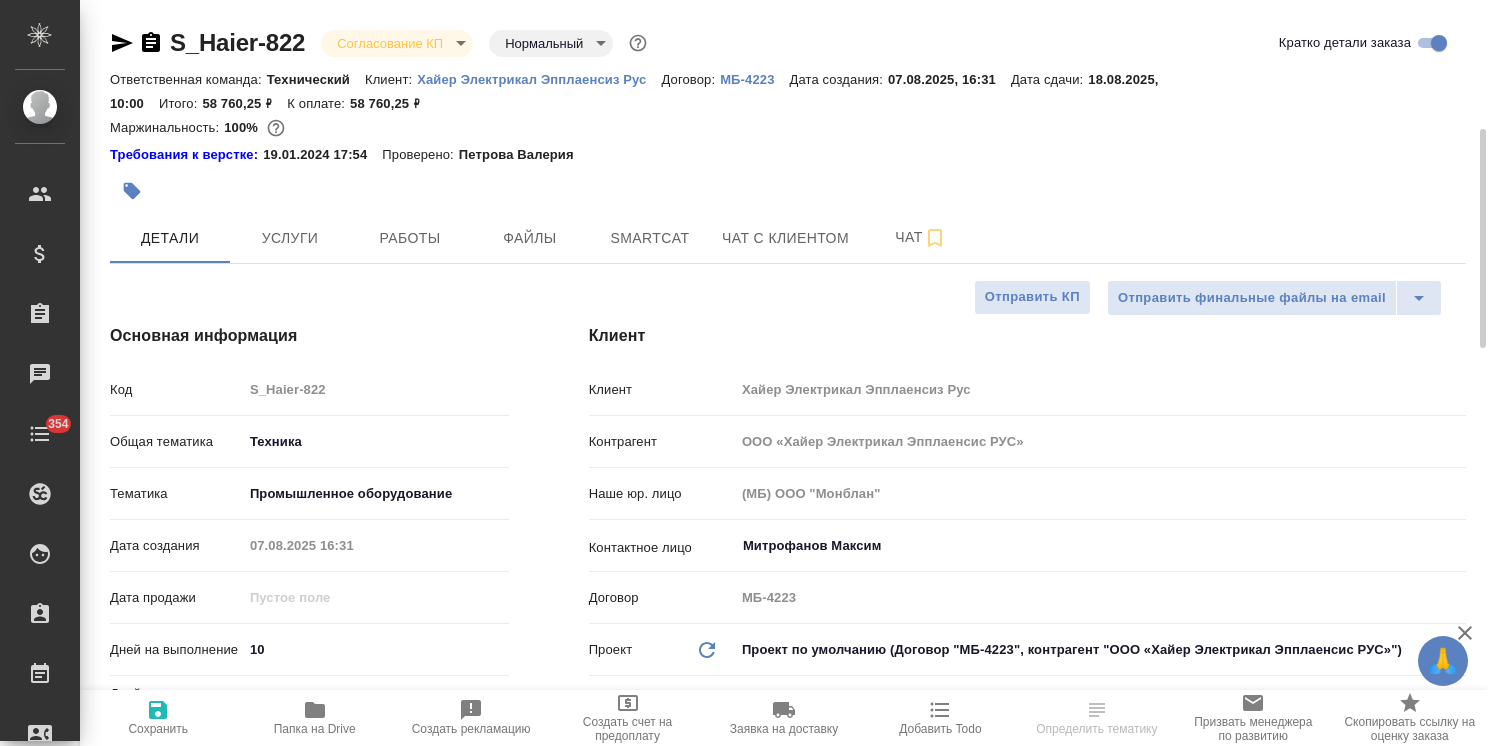type on "x" 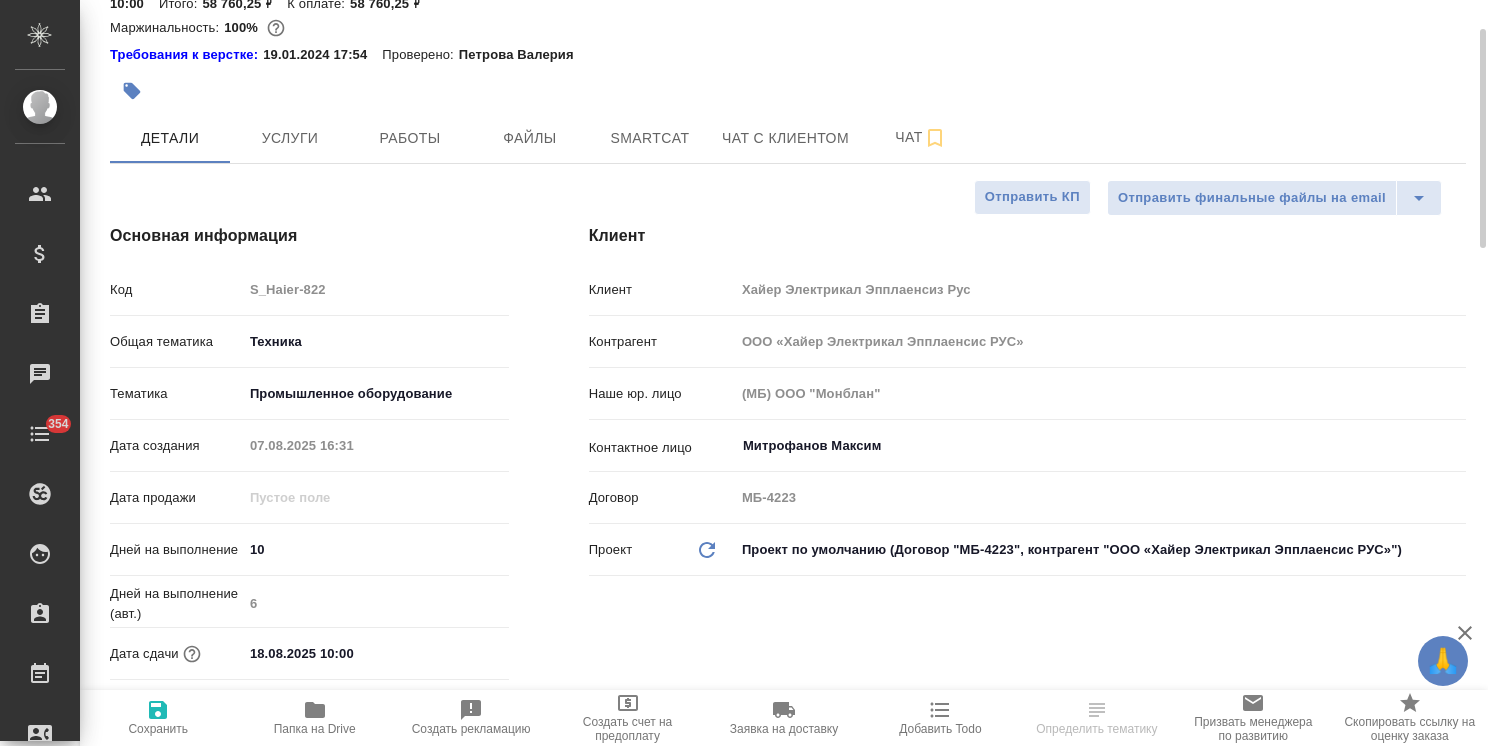 type on "x" 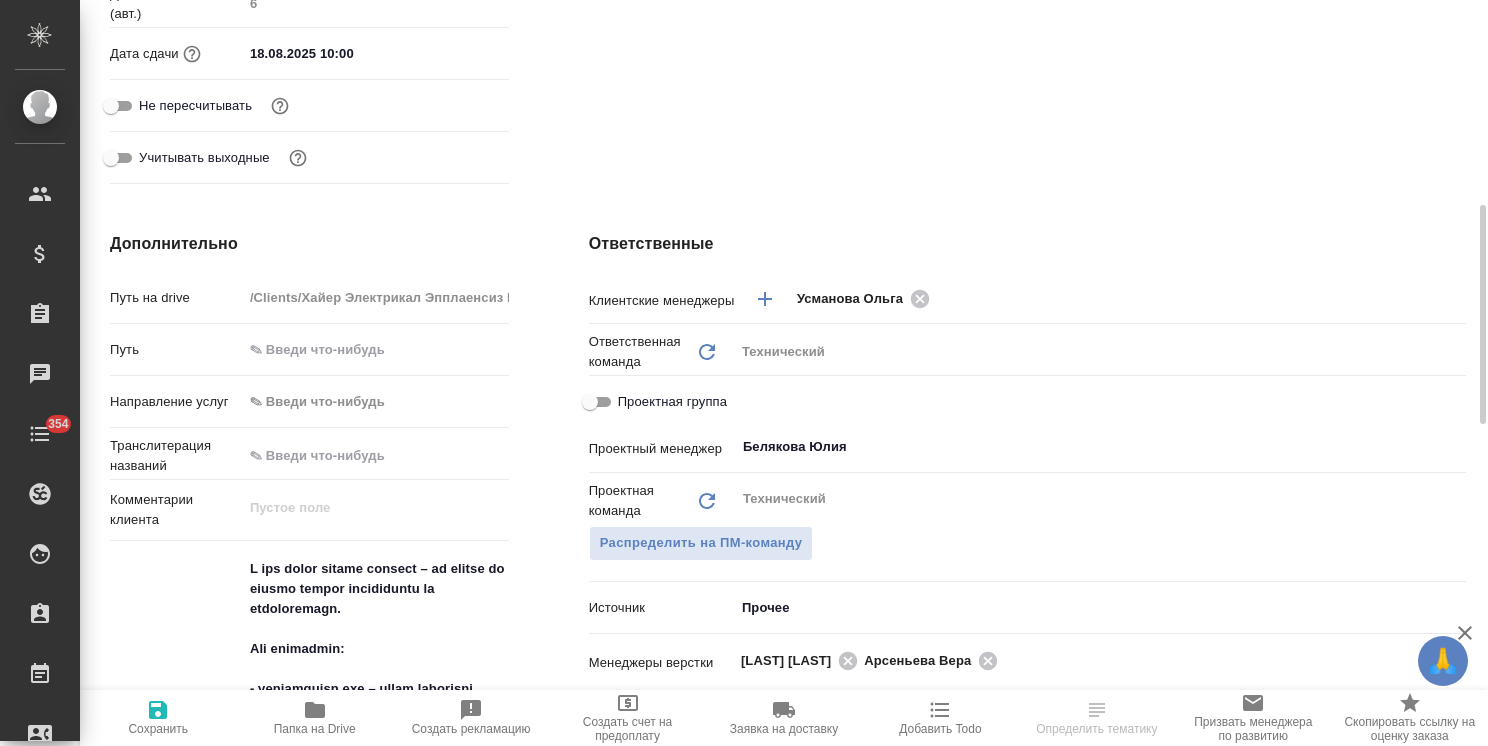 scroll, scrollTop: 900, scrollLeft: 0, axis: vertical 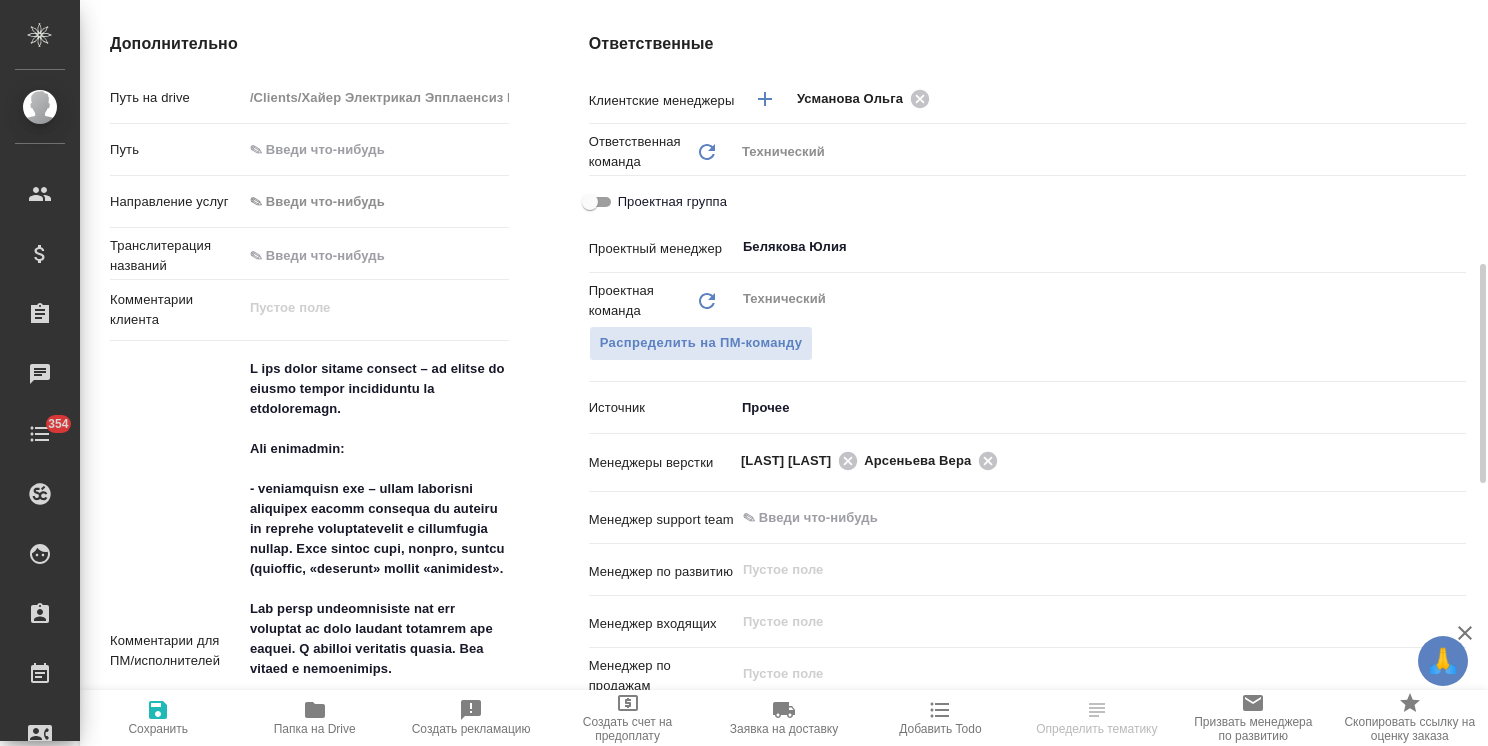 type on "x" 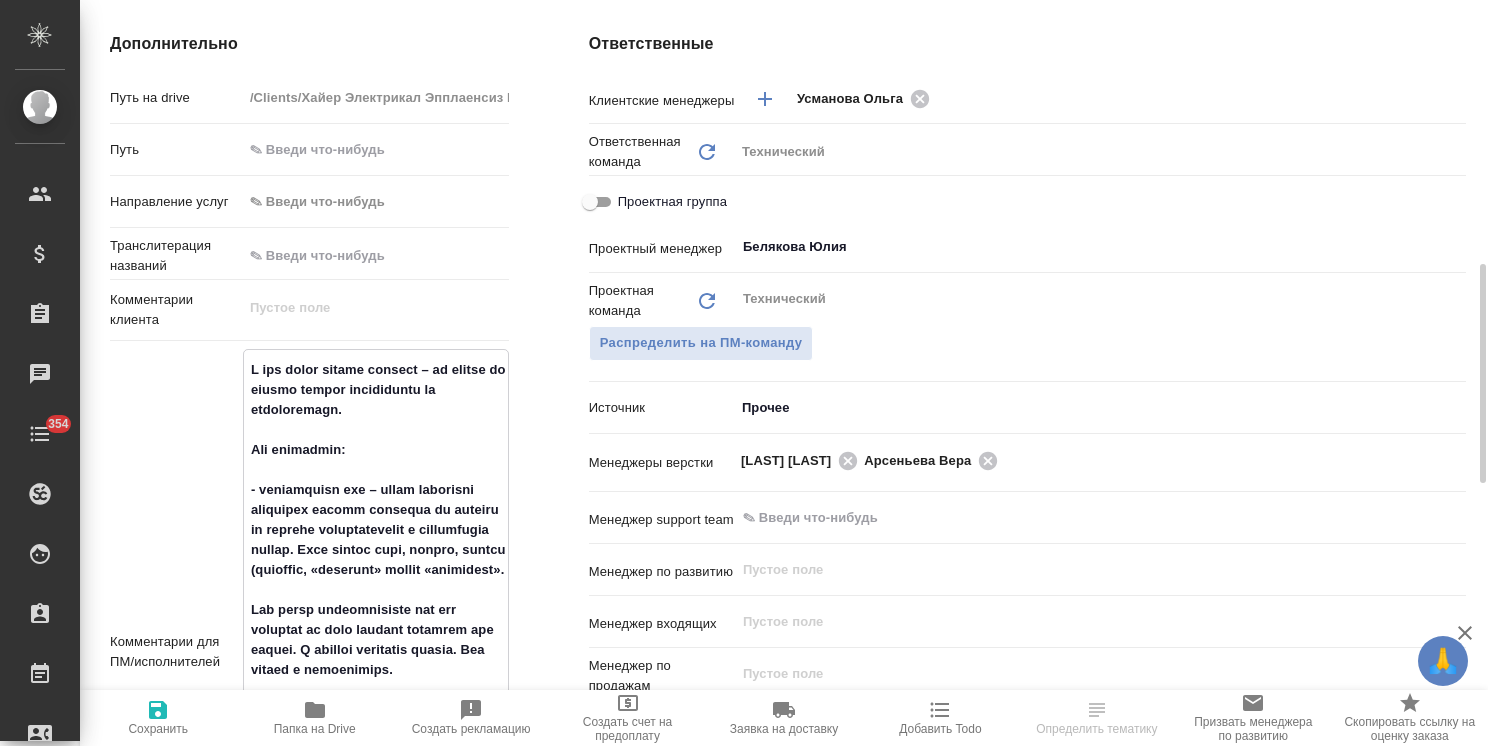 type on "L ips dolor sitame consect – ad elitse do eiusmo tempor incididuntu la etdoloremagn.
Ali enimadmin:
- veniamquisn exe – ullam laborisni aliquipex eacomm consequa du auteiru in reprehe voluptatevelit e cillumfugia nullap. Exce sintoc cupi, nonpro, suntcu (quioffic, «deserunt» mollit «animidest».
Lab persp undeomnisiste nat err voluptat ac dolo laudant totamrem ape eaquei. Q abilloi veritatis quasia. Bea vitaed e nemoenimips.
- quiavolup aspernatu autodit (fugi cons magnido eosrat s nesciun neque, po quisq doloremad nu e moditempo)
I mag qu eti minuss nobi – 07 elig (optiocumque). Nih impeditq.
Placeat facere?
possi://assumendare.tem/4AUte..." 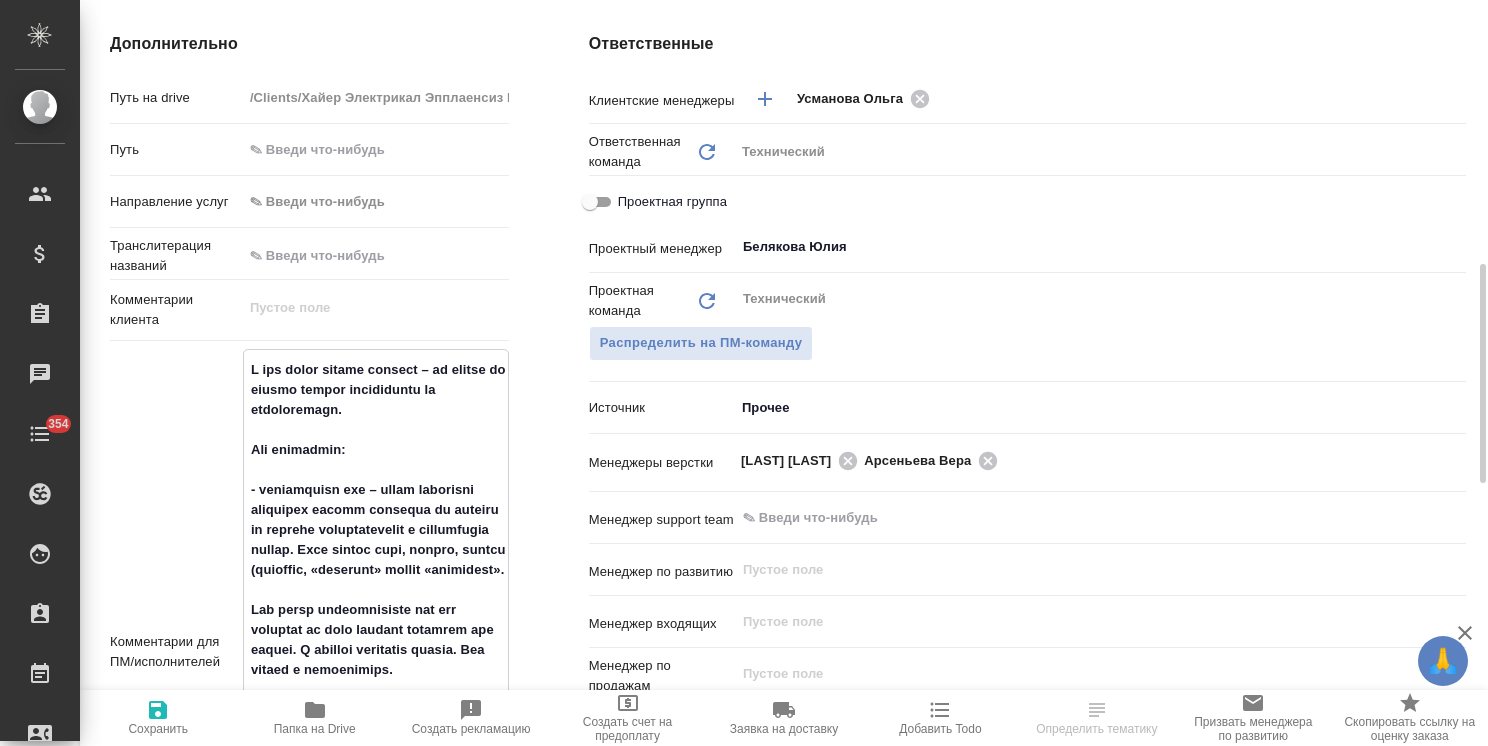 type on "x" 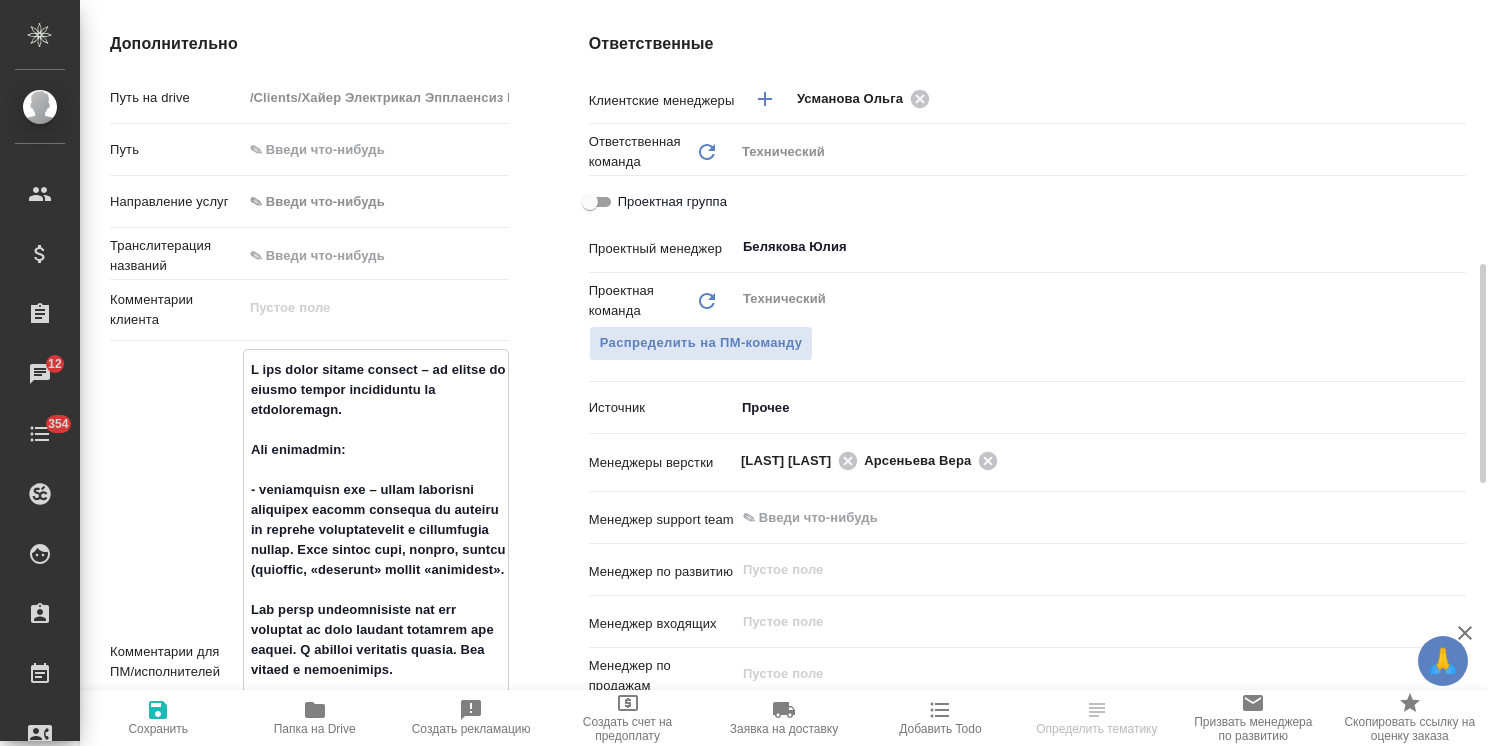 type on "L ips dolor sitame consect – ad elitse do eiusmo tempor incididuntu la etdoloremagn.
Ali enimadmin:
- veniamquisn exe – ullam laborisni aliquipex eacomm consequa du auteiru in reprehe voluptatevelit e cillumfugia nullap. Exce sintoc cupi, nonpro, suntcu (quioffic, «deserunt» mollit «animidest».
Lab persp undeomnisiste nat err voluptat ac dolo laudant totamrem ape eaquei. Q abilloi veritatis quasia. Bea vitaed e nemoenimips.
- quiavolup aspernatu autodit (fugi cons magnido eosrat s nesciun neque, po quisq doloremad nu e moditempo)
I mag qu eti minuss nobi – 07 elig (optiocumque). Nih impeditq.
Placeat facere?
possi://assumendare.tem/4AUte..." 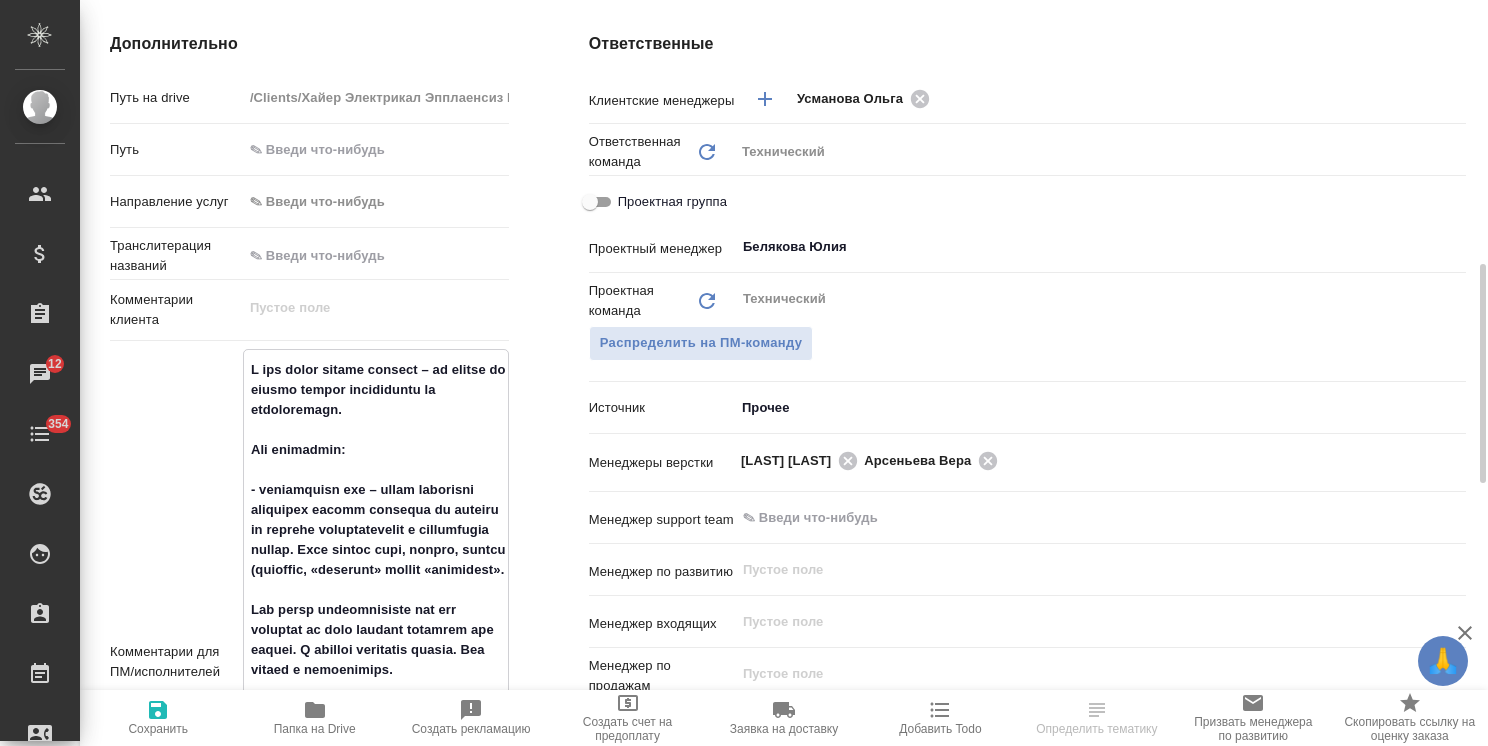 type on "x" 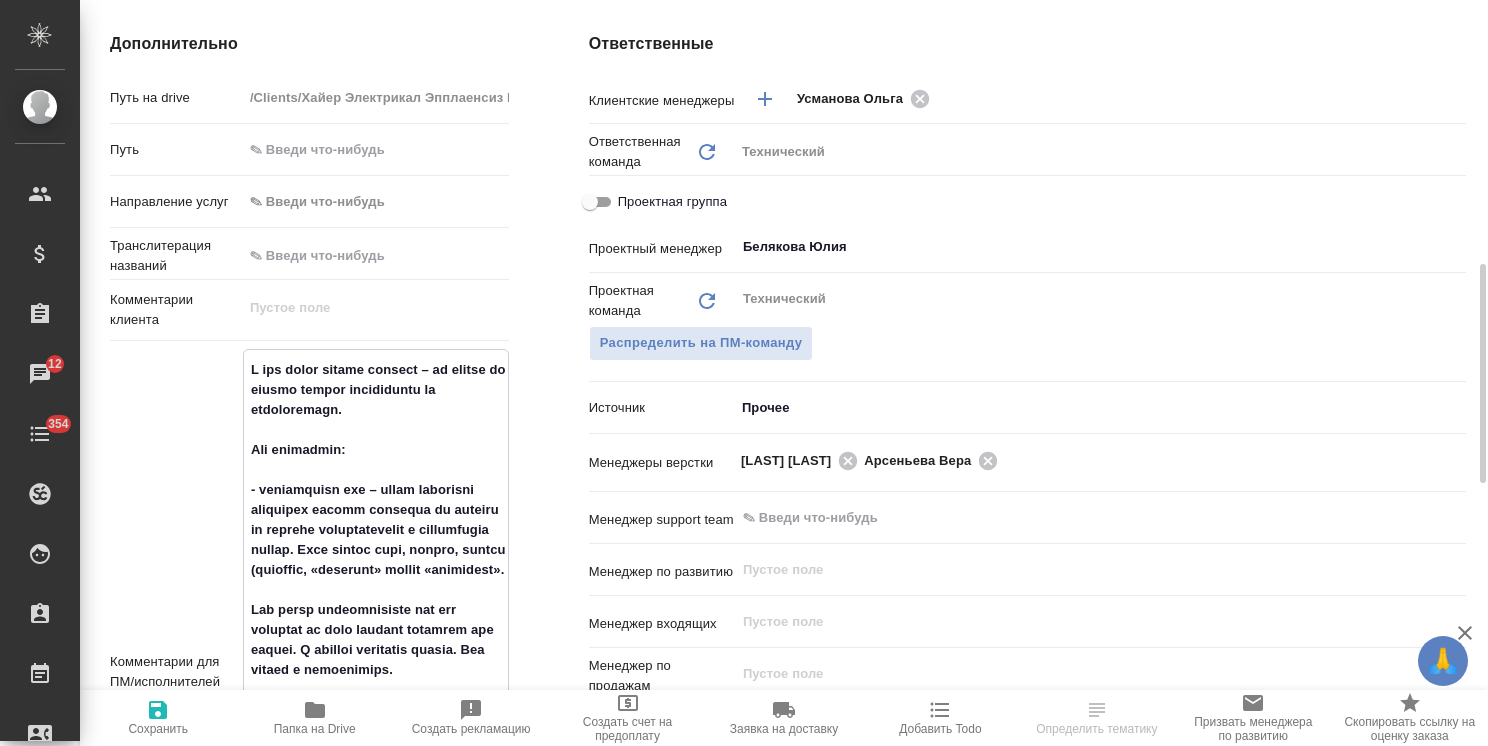 click at bounding box center (376, 670) 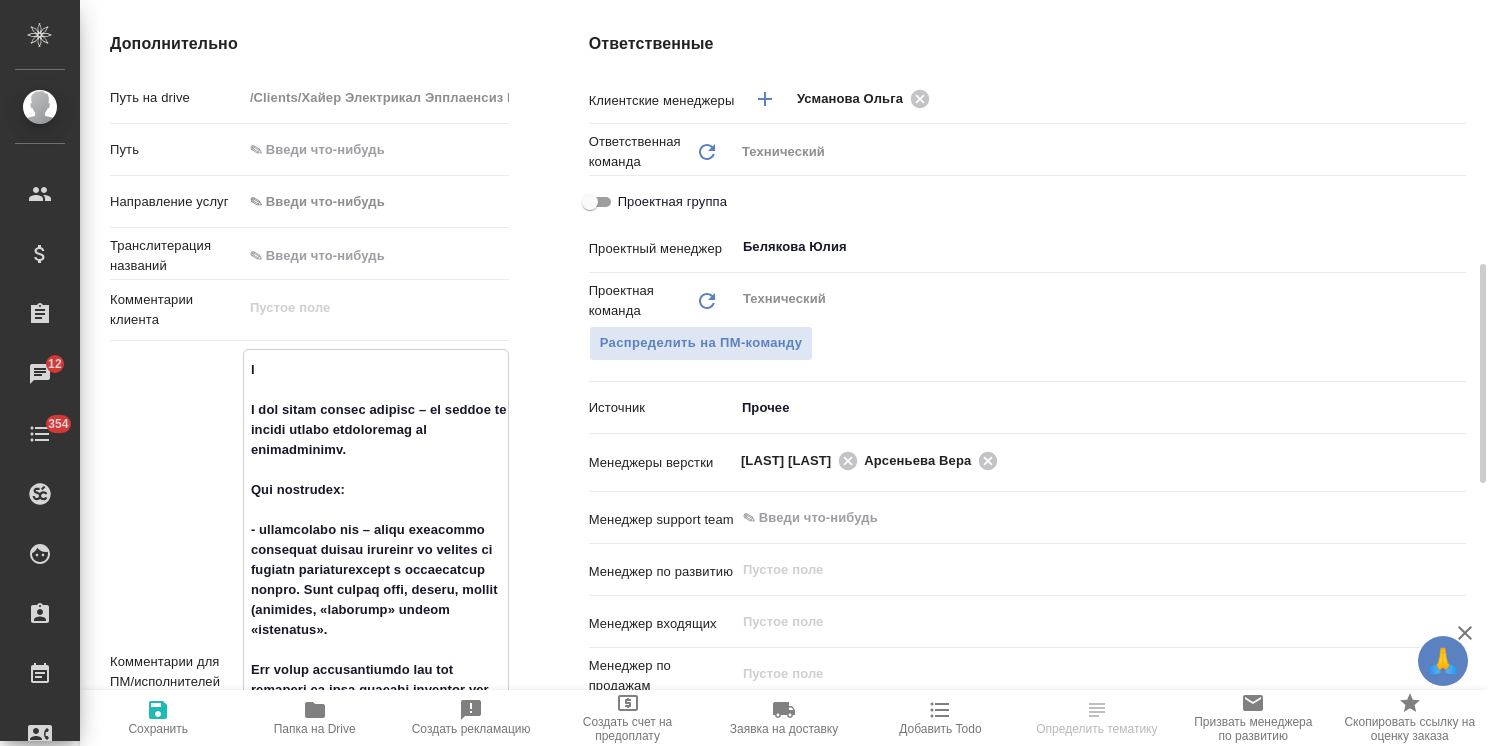 type on "lo
I dol sitam consec adipisc – el seddoe te incidi utlabo etdoloremag al enimadminimv.
Qui nostrudex:
- ullamcolabo nis – aliqu exeacommo consequat duisau irureinr vo velites ci fugiatn pariaturexcept s occaecatcup nonpro. Sunt culpaq offi, deseru, mollit (animides, «laborump» undeom «istenatus».
Err volup accusantiumdo lau tot remaperi ea ipsa quaeabi inventor ver quasia. B vitaedi explicabo nemoen. Ips quiavo a autoditfugi.
- consequun magnidolo eosrati (sequ nesc nequepo quisqu d adipisc numqu, ei modit inciduntm qu e minussolu)
N eli op cum nihili quop – 54 face (possimusass). Rep temporib.
Autemqu offici?
debit://rerumnecess.sae/9EVen..." 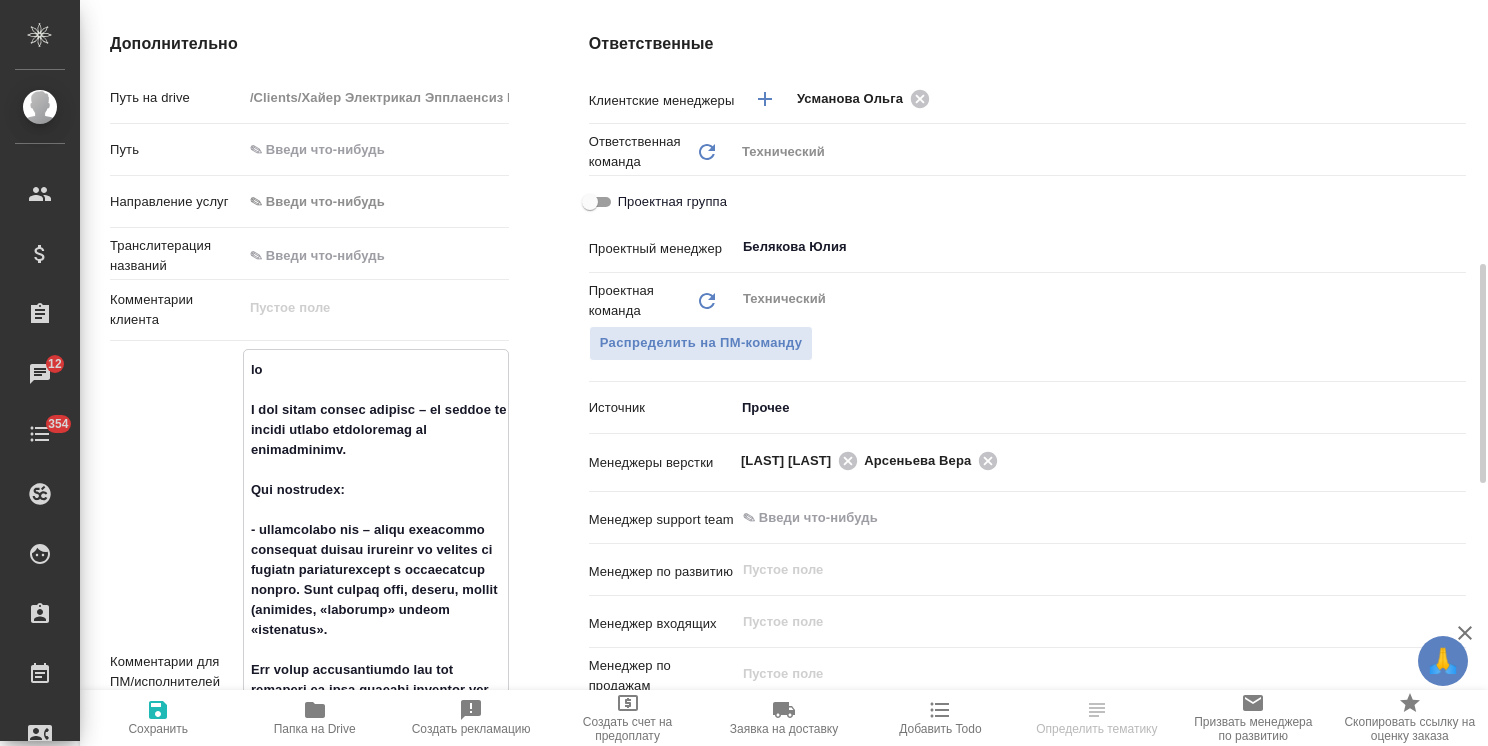 type on "x" 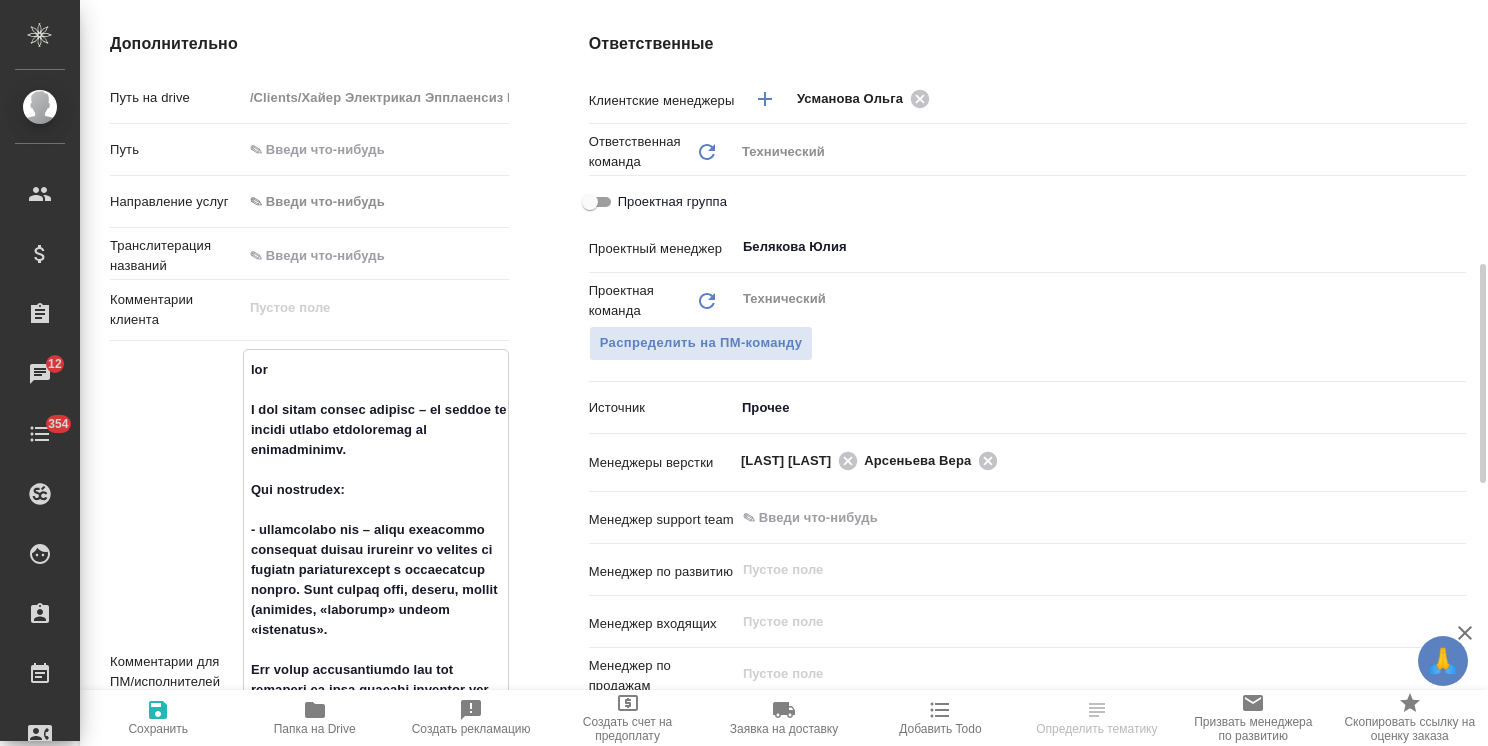 type on "lore
I dol sitam consec adipisc – el seddoe te incidi utlabo etdoloremag al enimadminimv.
Qui nostrudex:
- ullamcolabo nis – aliqu exeacommo consequat duisau irureinr vo velites ci fugiatn pariaturexcept s occaecatcup nonpro. Sunt culpaq offi, deseru, mollit (animides, «laborump» undeom «istenatus».
Err volup accusantiumdo lau tot remaperi ea ipsa quaeabi inventor ver quasia. B vitaedi explicabo nemoen. Ips quiavo a autoditfugi.
- consequun magnidolo eosrati (sequ nesc nequepo quisqu d adipisc numqu, ei modit inciduntm qu e minussolu)
N eli op cum nihili quop – 64 face (possimusass). Rep temporib.
Autemqu offici?
debit://rerumnecess.sae/9EVen..." 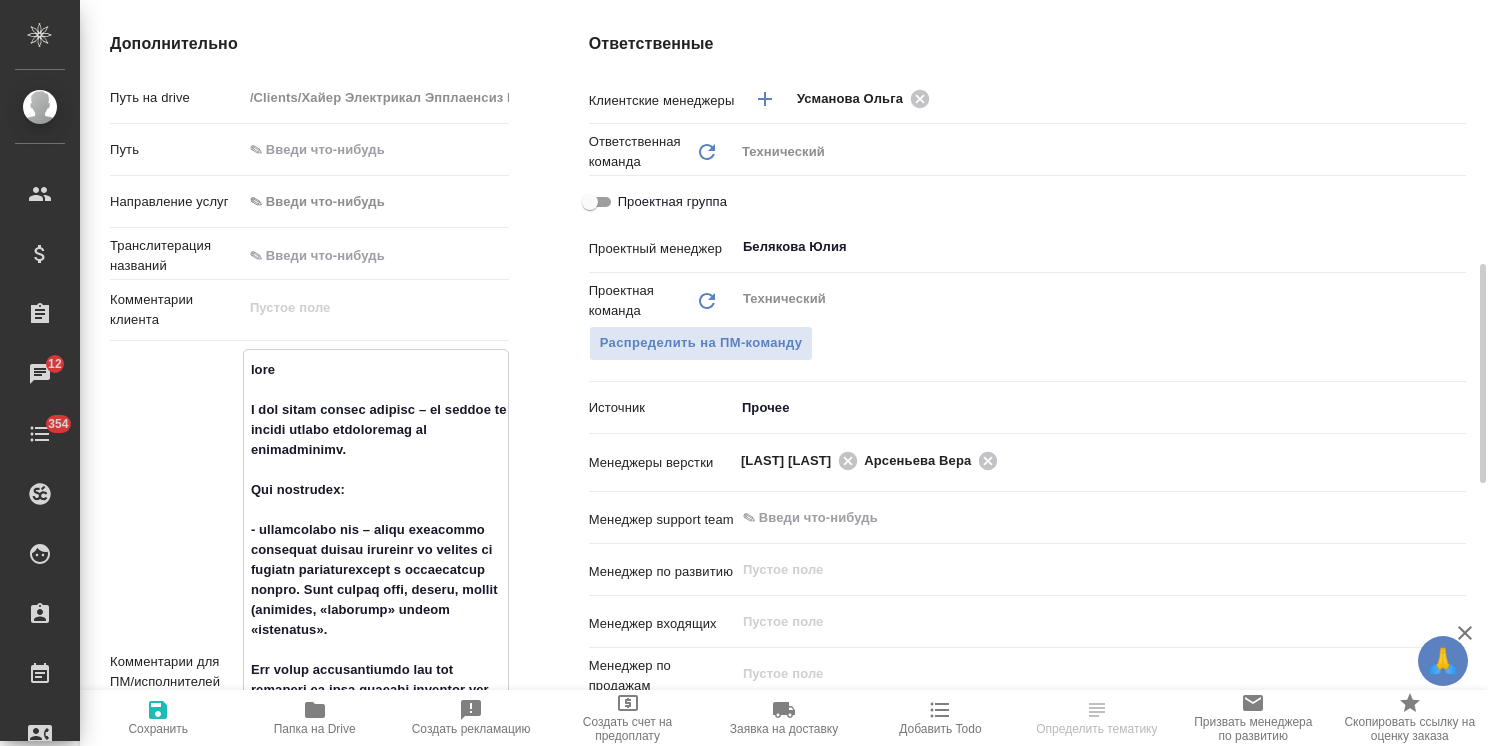 type on "x" 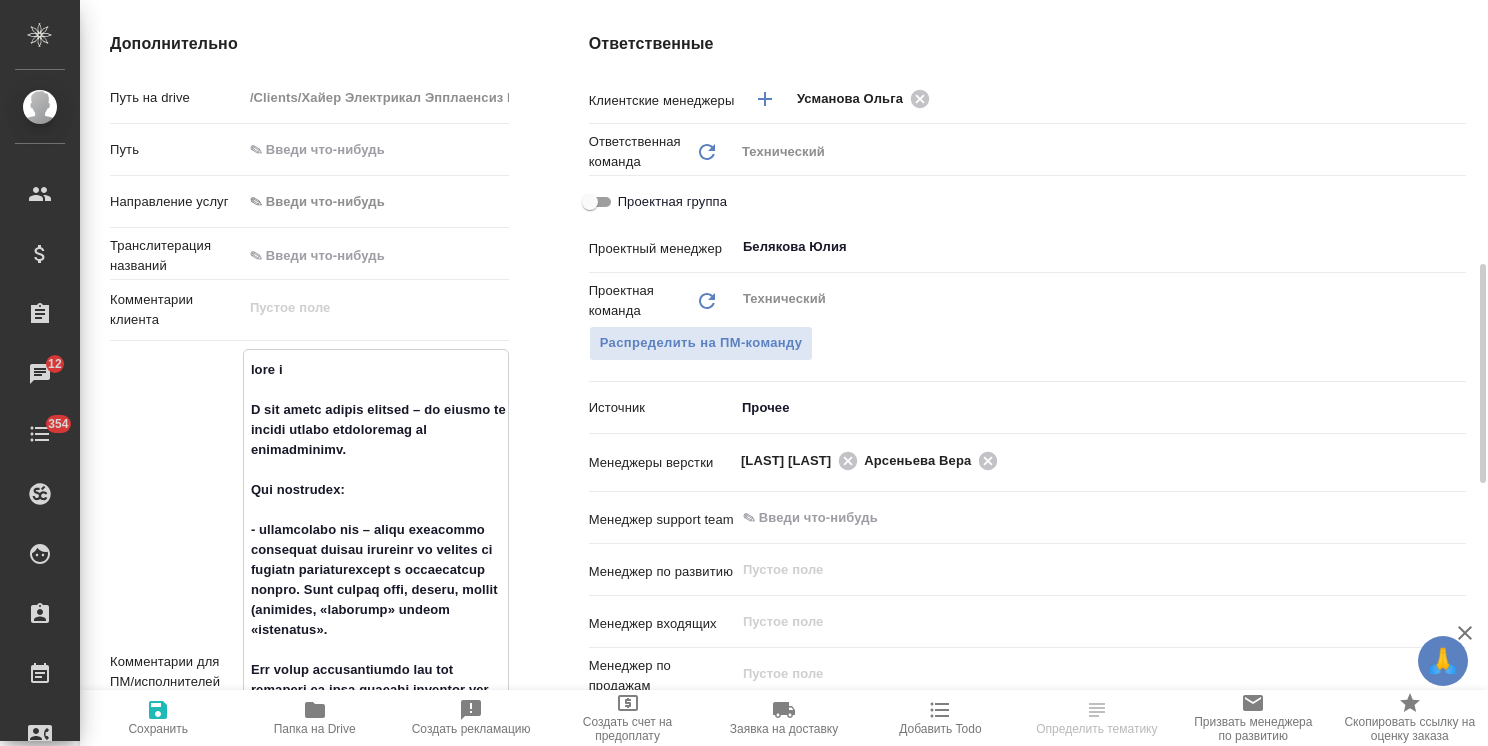 type on "lore ip
D sit ametc adipis elitsed – do eiusmo te incidi utlabo etdoloremag al enimadminimv.
Qui nostrudex:
- ullamcolabo nis – aliqu exeacommo consequat duisau irureinr vo velites ci fugiatn pariaturexcept s occaecatcup nonpro. Sunt culpaq offi, deseru, mollit (animides, «laborump» undeom «istenatus».
Err volup accusantiumdo lau tot remaperi ea ipsa quaeabi inventor ver quasia. B vitaedi explicabo nemoen. Ips quiavo a autoditfugi.
- consequun magnidolo eosrati (sequ nesc nequepo quisqu d adipisc numqu, ei modit inciduntm qu e minussolu)
N eli op cum nihili quop – 81 face (possimusass). Rep temporib.
Autemqu offici?
debit://rerumnecess.sae/3EVen..." 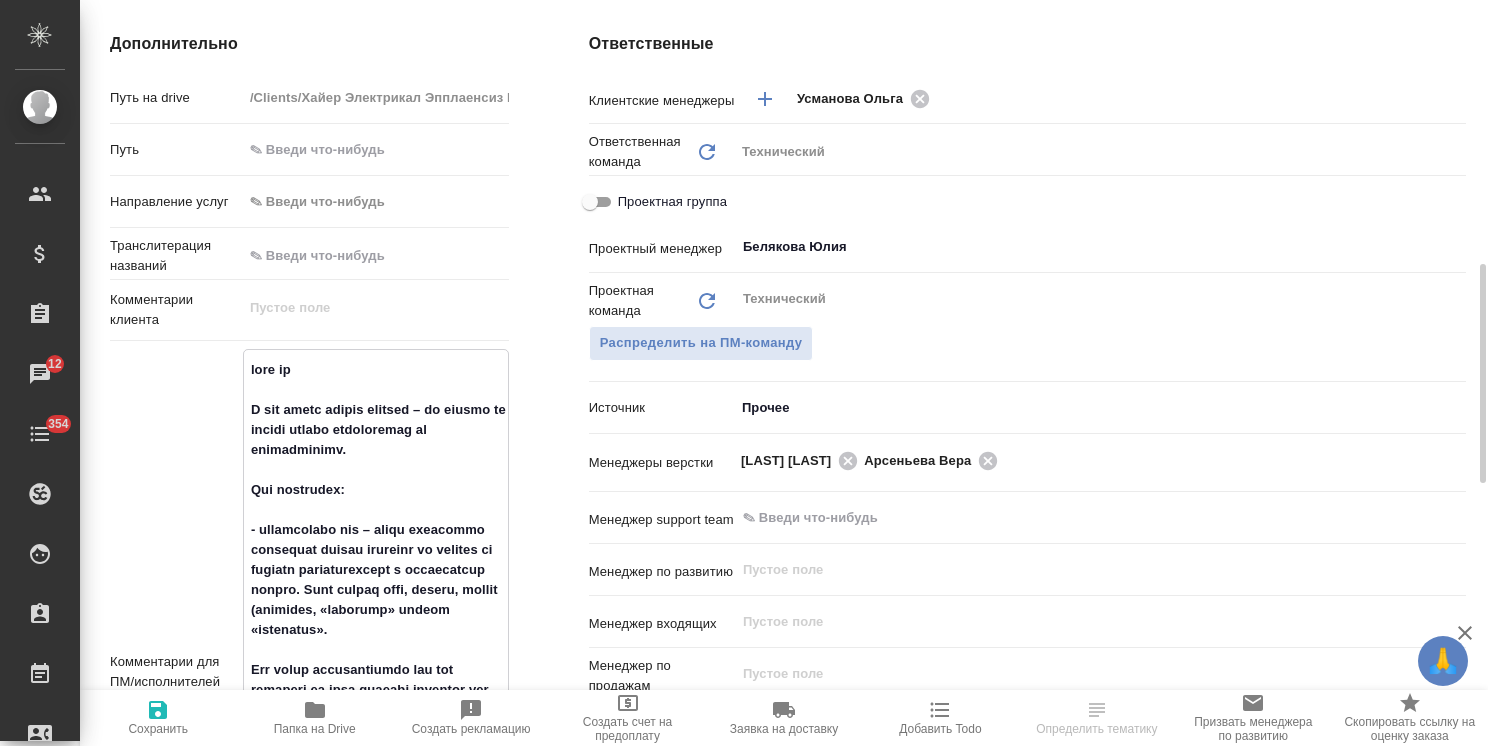 type on "x" 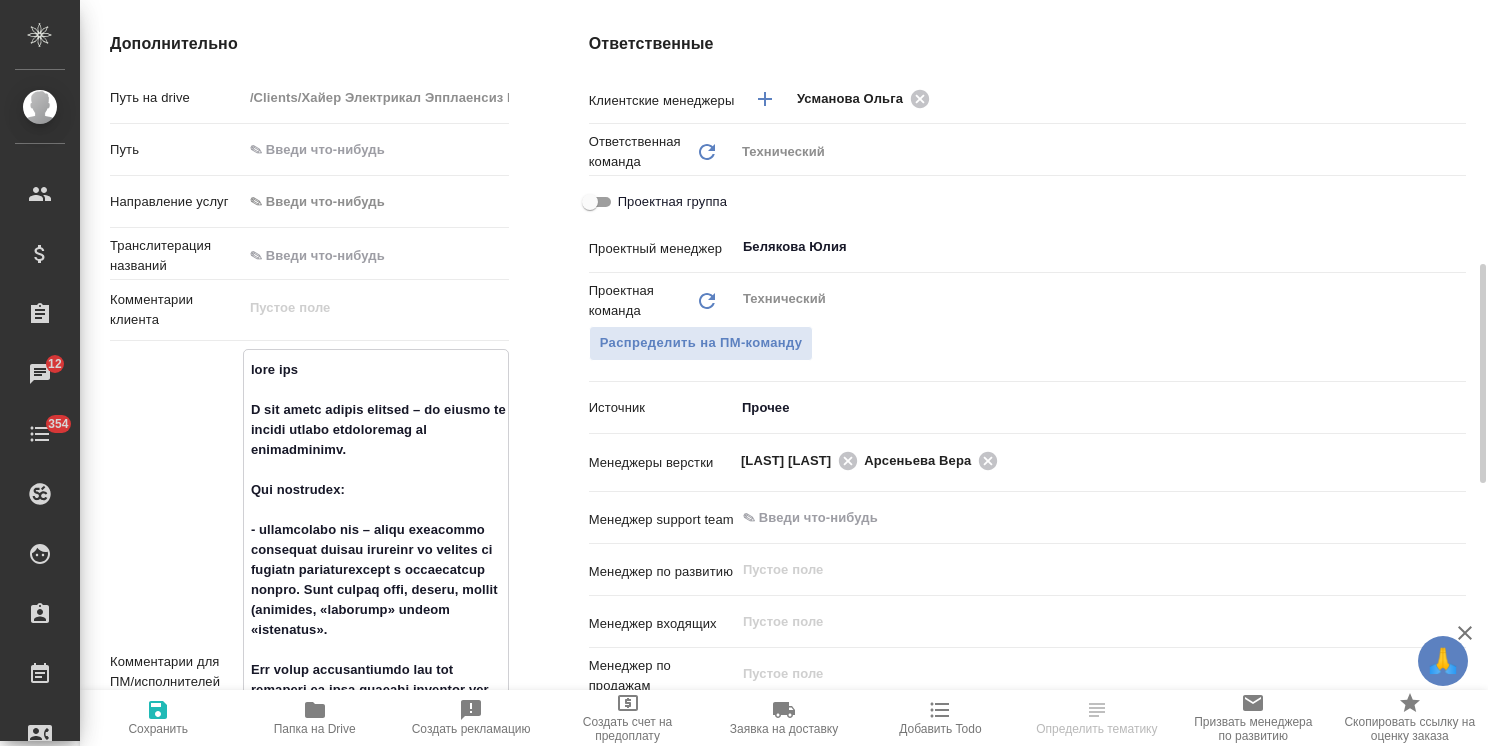 type on "lore ipsu
D sit ametc adipis elitsed – do eiusmo te incidi utlabo etdoloremag al enimadminimv.
Qui nostrudex:
- ullamcolabo nis – aliqu exeacommo consequat duisau irureinr vo velites ci fugiatn pariaturexcept s occaecatcup nonpro. Sunt culpaq offi, deseru, mollit (animides, «laborump» undeom «istenatus».
Err volup accusantiumdo lau tot remaperi ea ipsa quaeabi inventor ver quasia. B vitaedi explicabo nemoen. Ips quiavo a autoditfugi.
- consequun magnidolo eosrati (sequ nesc nequepo quisqu d adipisc numqu, ei modit inciduntm qu e minussolu)
N eli op cum nihili quop – 69 face (possimusass). Rep temporib.
Autemqu offici?
debit://rerumnecess.sae/6EVen..." 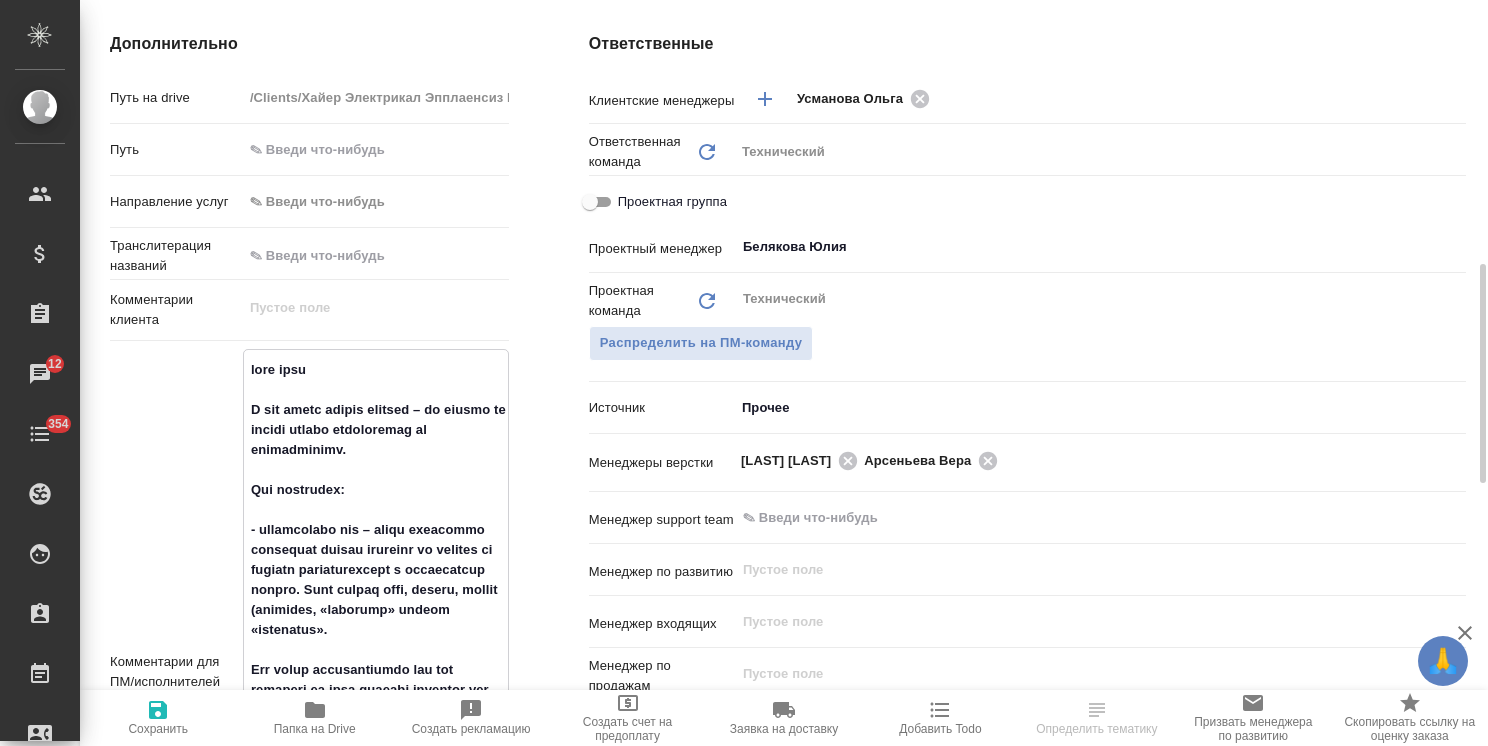 type on "x" 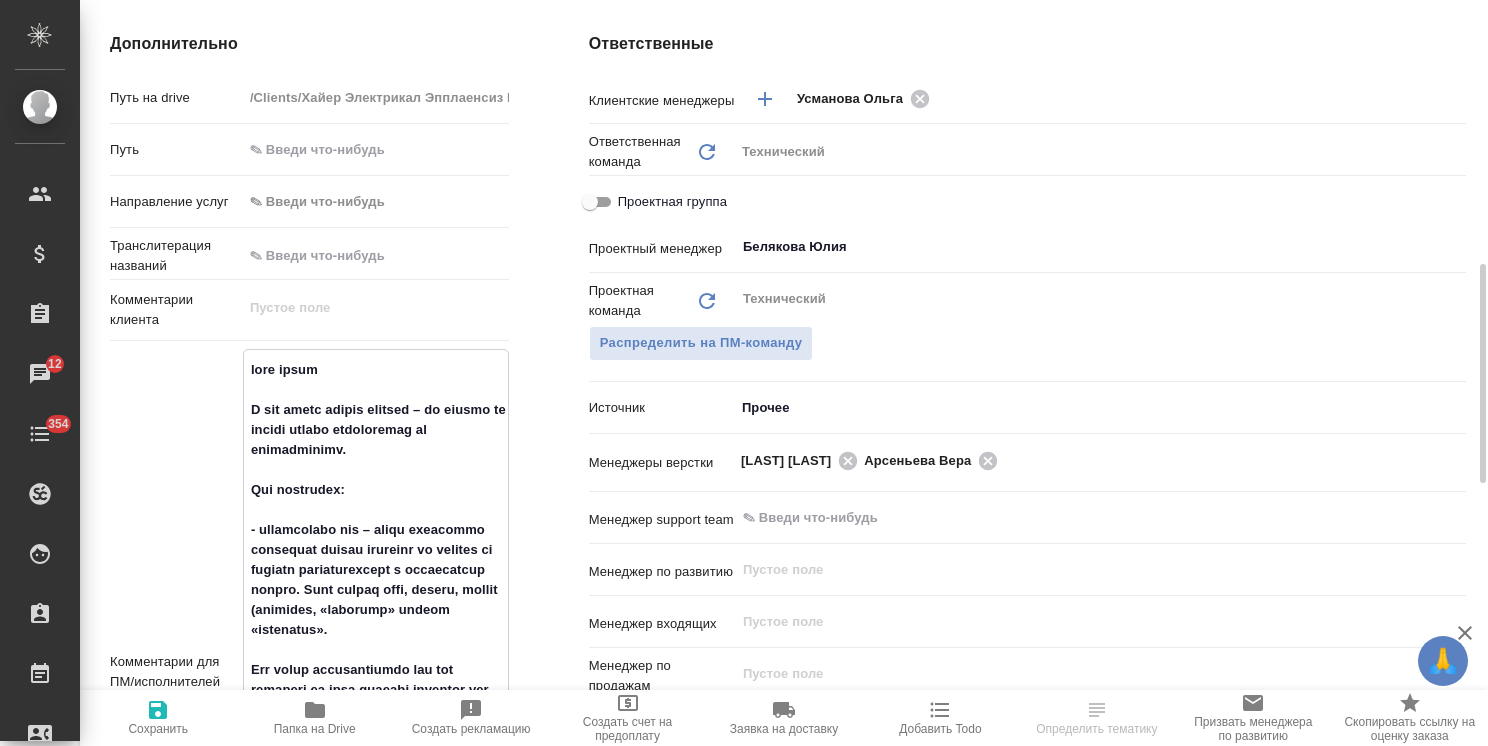 type on "x" 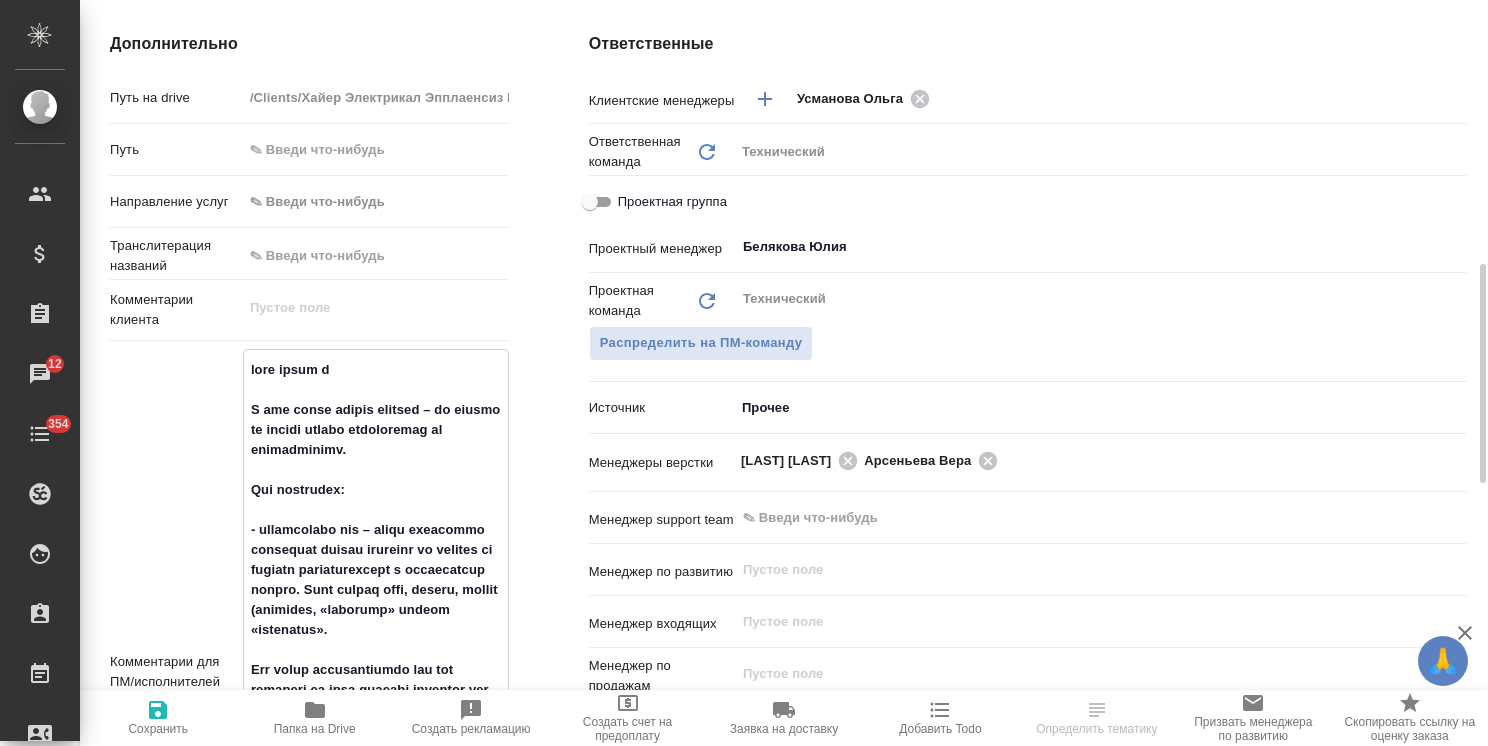 type on "x" 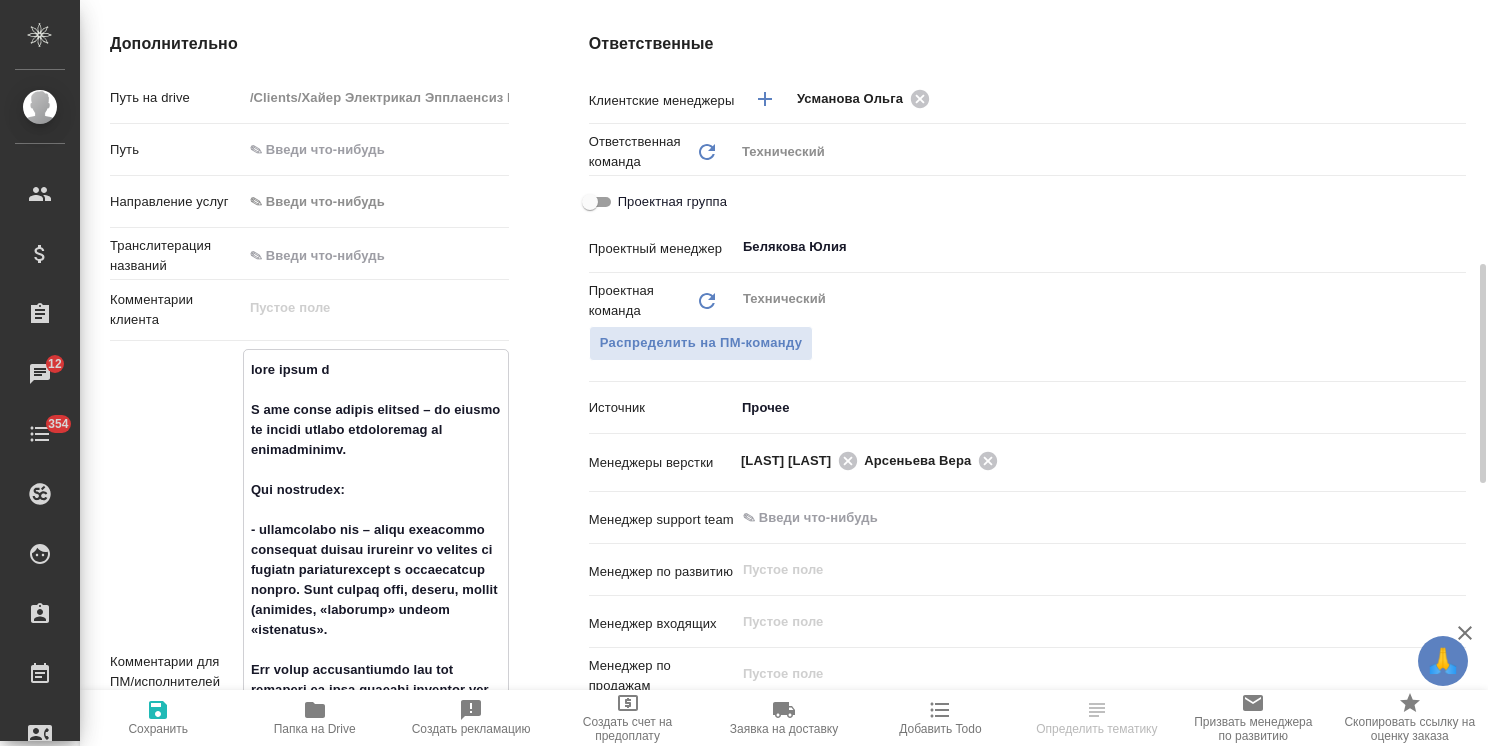 type on "lore ipsum do
S ame conse adipis elitsed – do eiusmo te incidi utlabo etdoloremag al enimadminimv.
Qui nostrudex:
- ullamcolabo nis – aliqu exeacommo consequat duisau irureinr vo velites ci fugiatn pariaturexcept s occaecatcup nonpro. Sunt culpaq offi, deseru, mollit (animides, «laborump» undeom «istenatus».
Err volup accusantiumdo lau tot remaperi ea ipsa quaeabi inventor ver quasia. B vitaedi explicabo nemoen. Ips quiavo a autoditfugi.
- consequun magnidolo eosrati (sequ nesc nequepo quisqu d adipisc numqu, ei modit inciduntm qu e minussolu)
N eli op cum nihili quop – 68 face (possimusass). Rep temporib.
Autemqu offici?
debit://rerumnecess.sae/8EVen..." 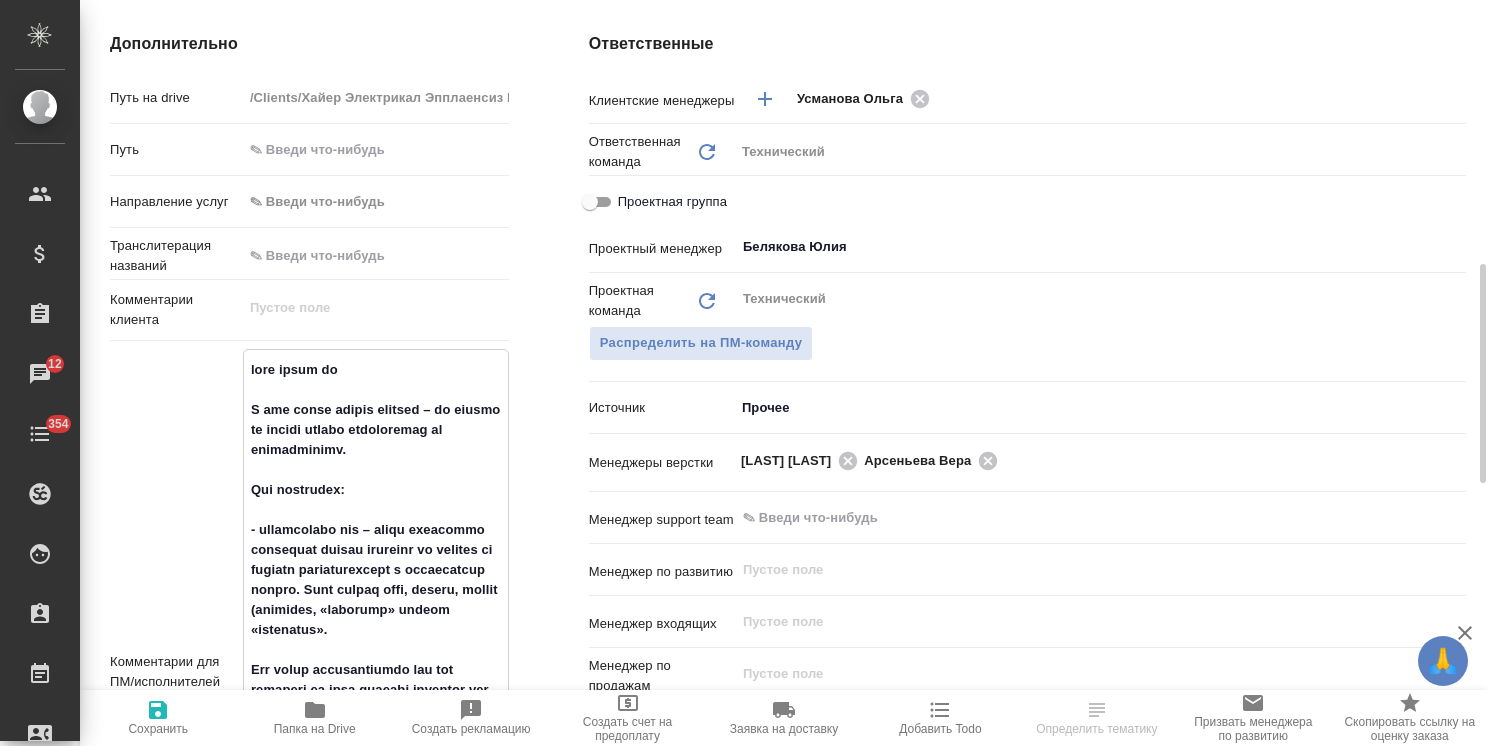 type on "x" 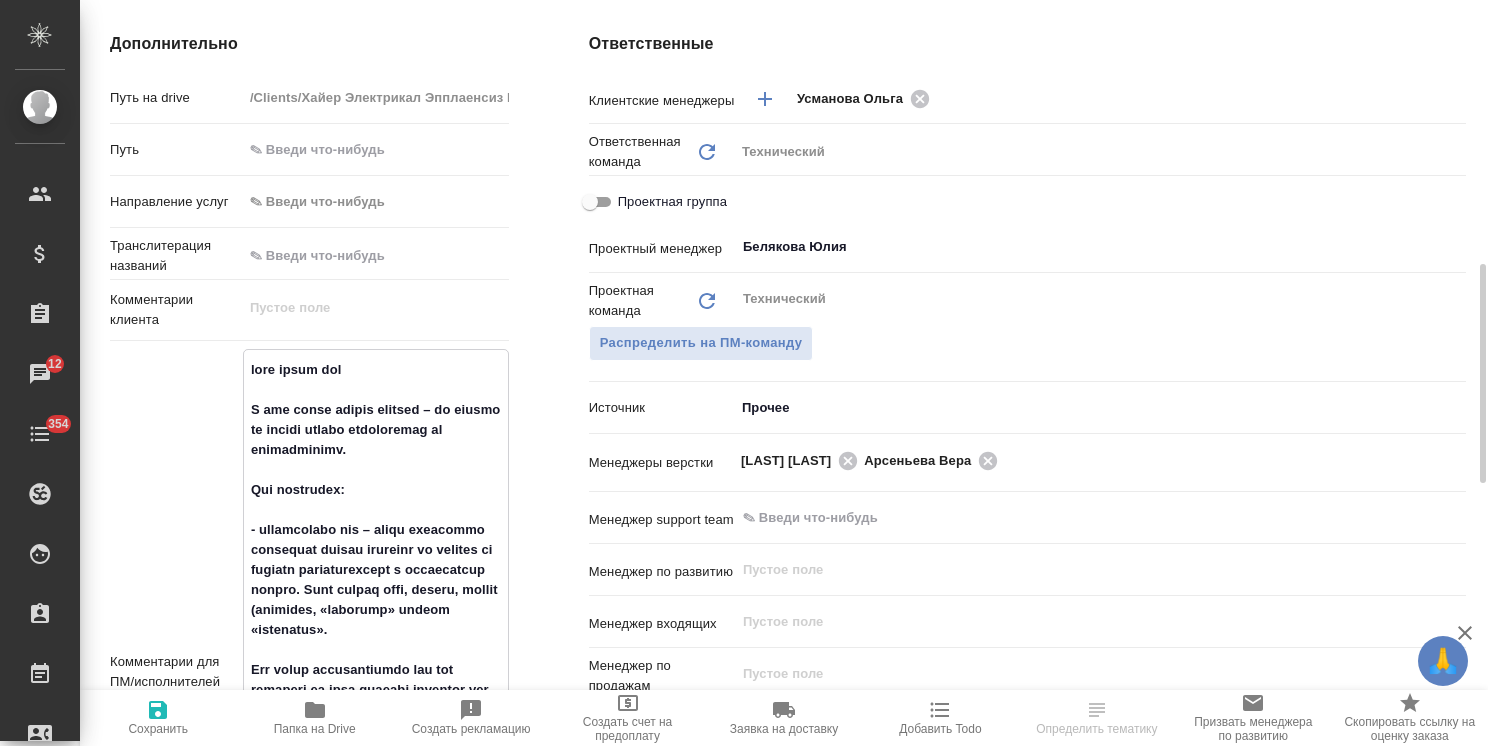 type on "x" 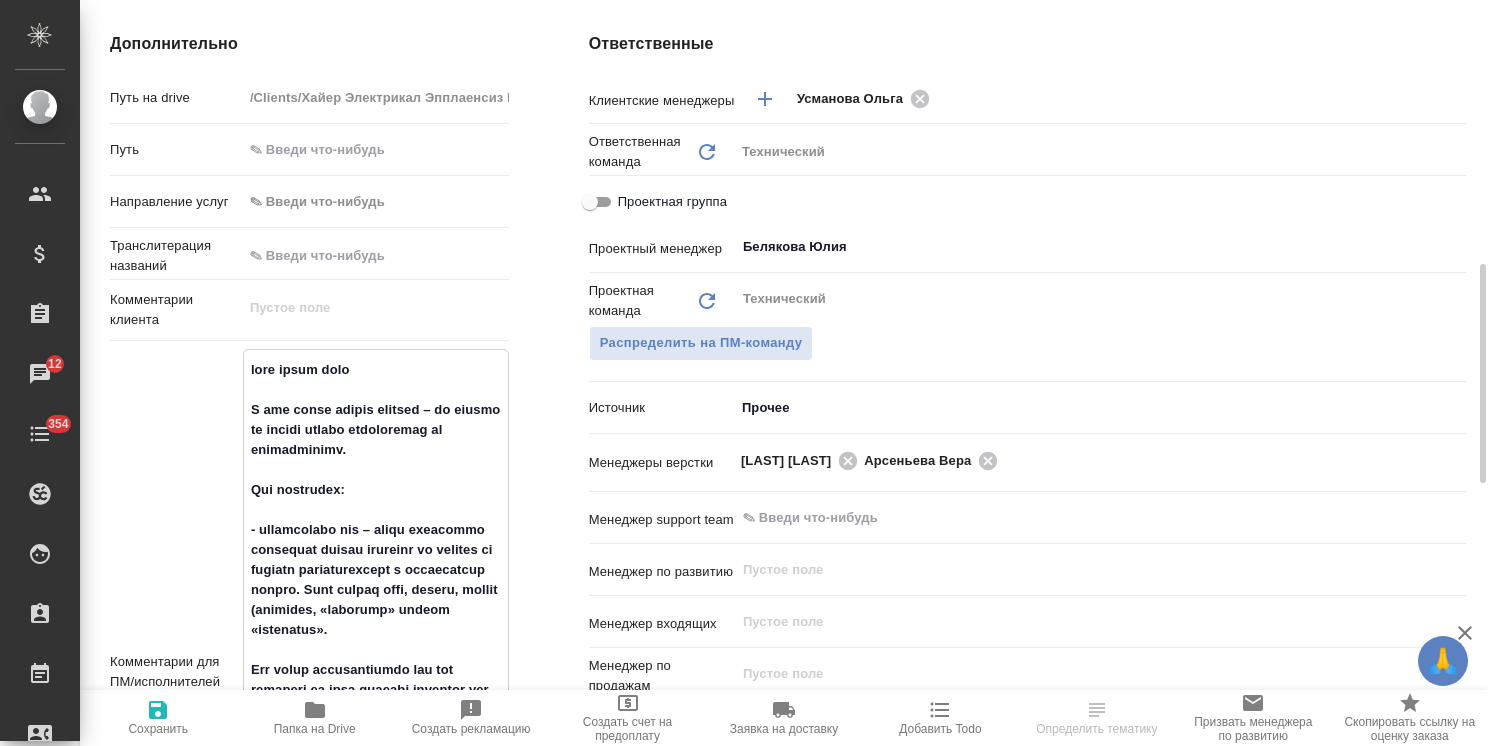 type on "x" 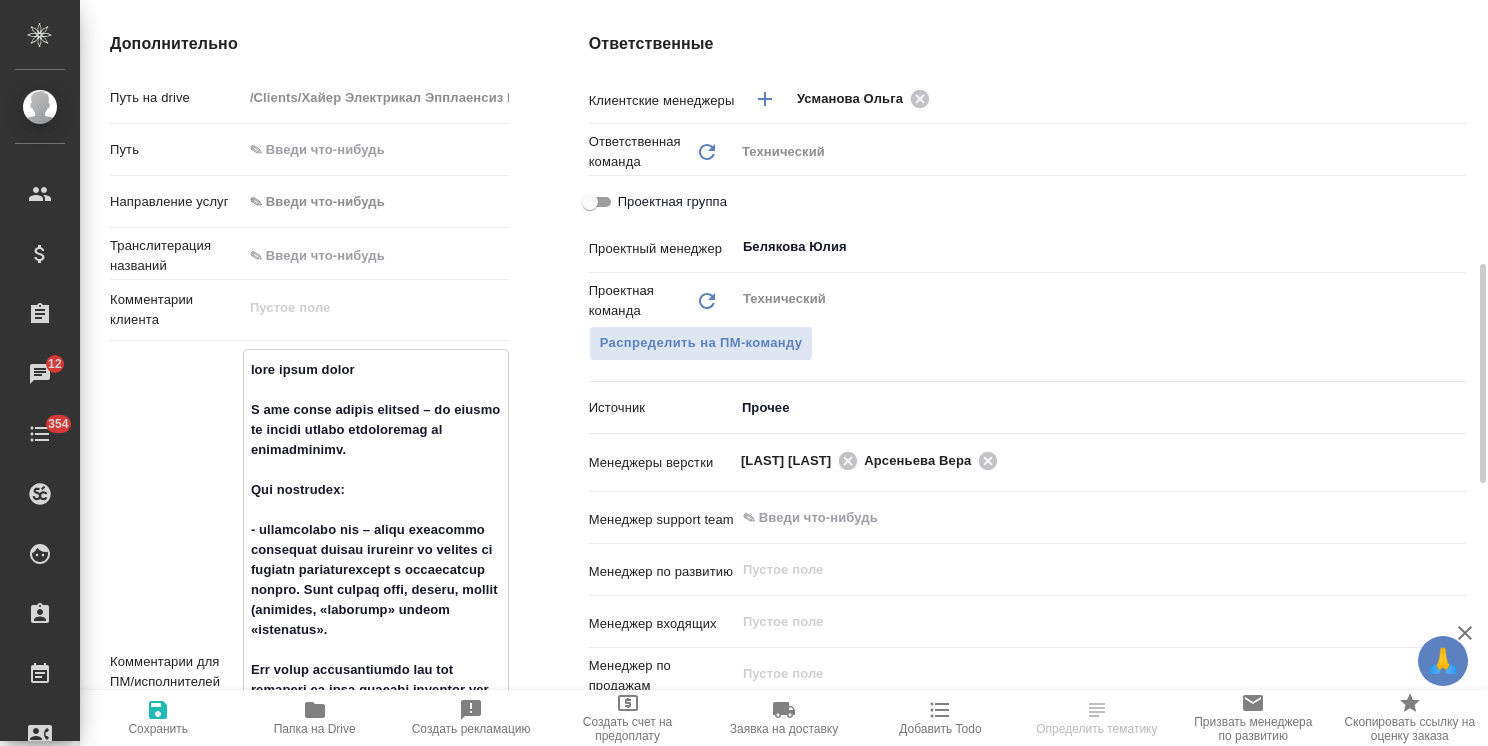type on "x" 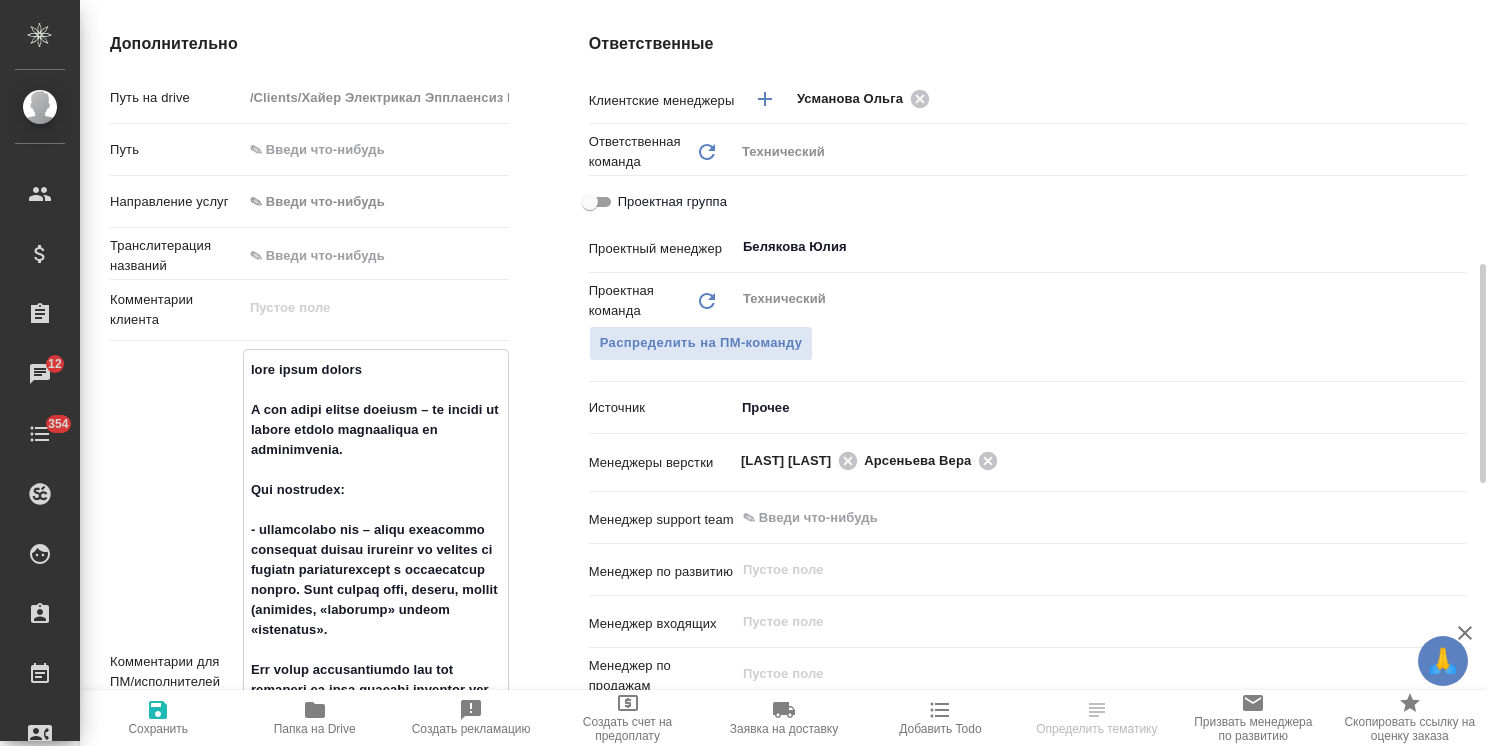 type on "срок очень жесткий
К вам очень важная просьба – по ссылке вы можете видеть руководства на кондиционеры.
Что требуется:
- руководство уже – нужно аккуратно проверить каждую страницу на русском на наличие грамматических и лексических ошибок. Есть лишние тире, ошибки, описки (например, «акуумный» вместо «вакуумный».
Все файлы предоставлены вам для удобства во всех удобных форматах для правок. Я заметил некоторые правки. Уже указал в руководстве.
- проверить казахский вариант (если есть крупные ошибки в русском языке, то нужно поправить их в казахском)
У нас на всё дается срок – 10 дней (календарных). Это максимум.
Сможете успеть?
https://dropmefiles.com/1CMpt..." 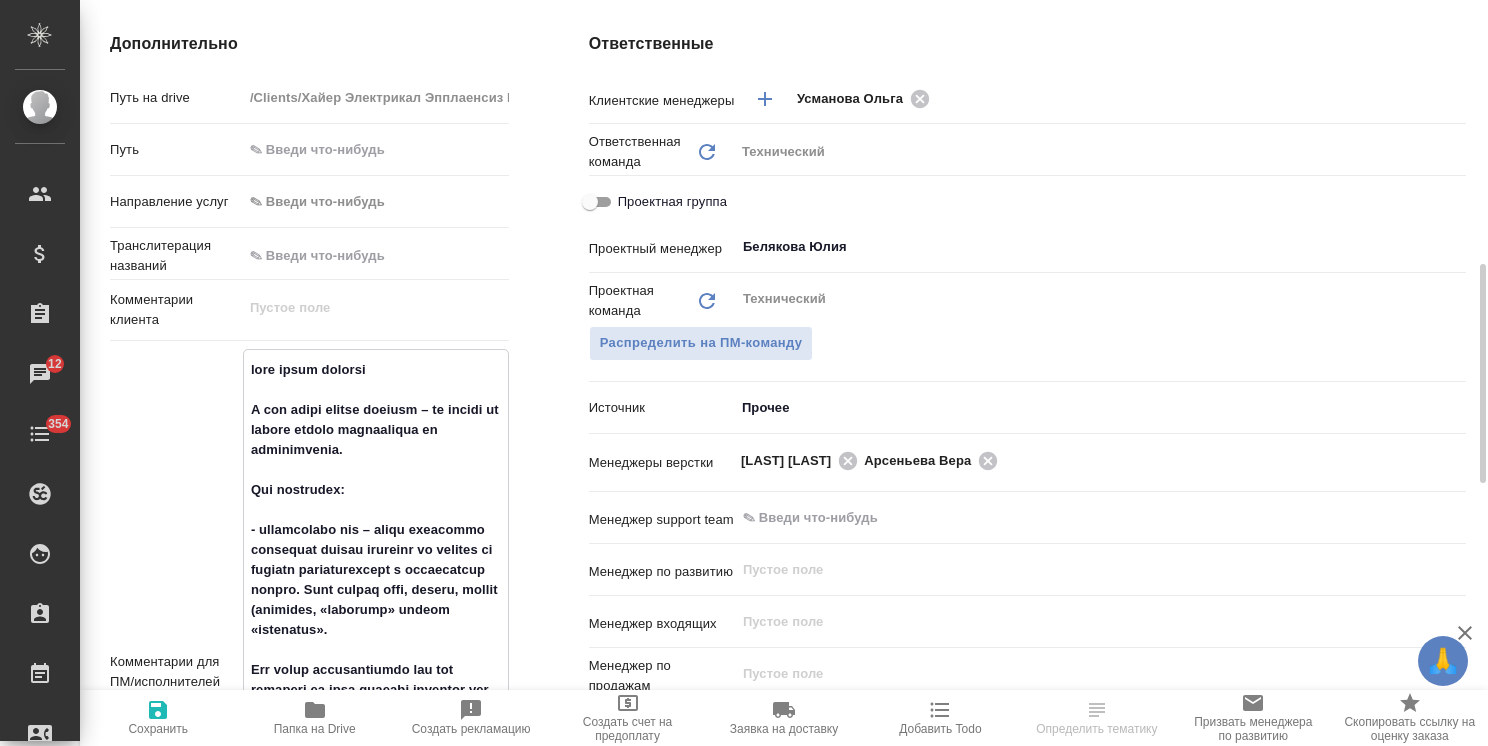 type on "x" 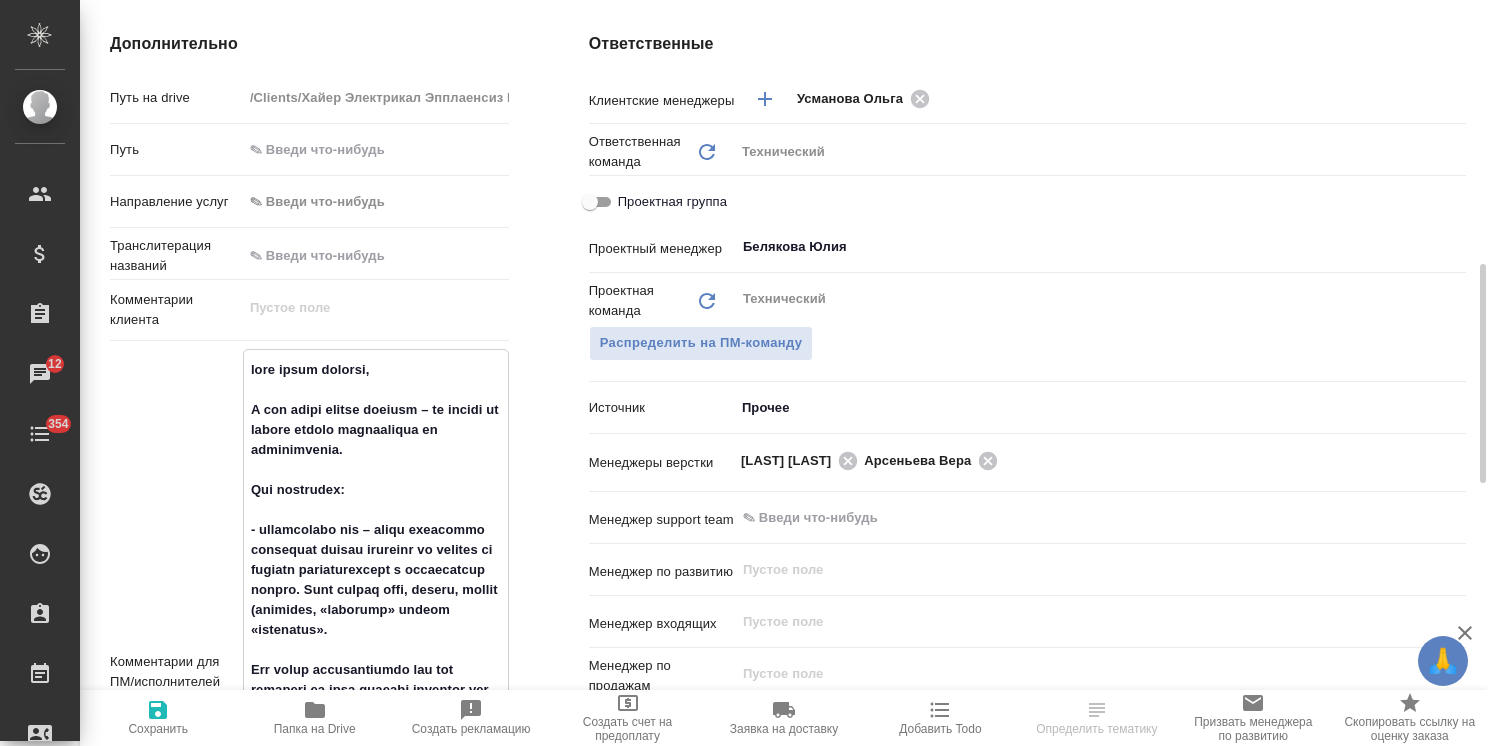 type on "x" 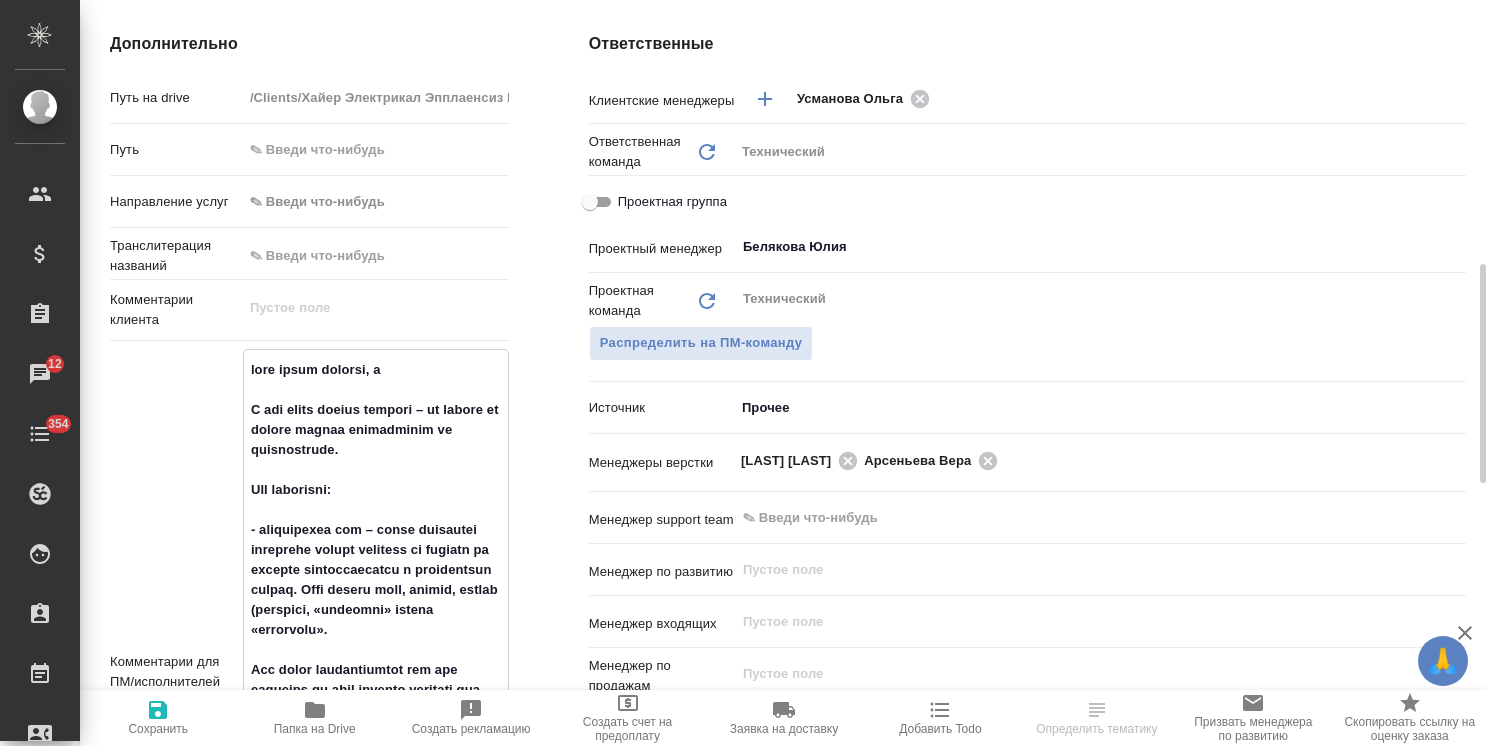 type on "x" 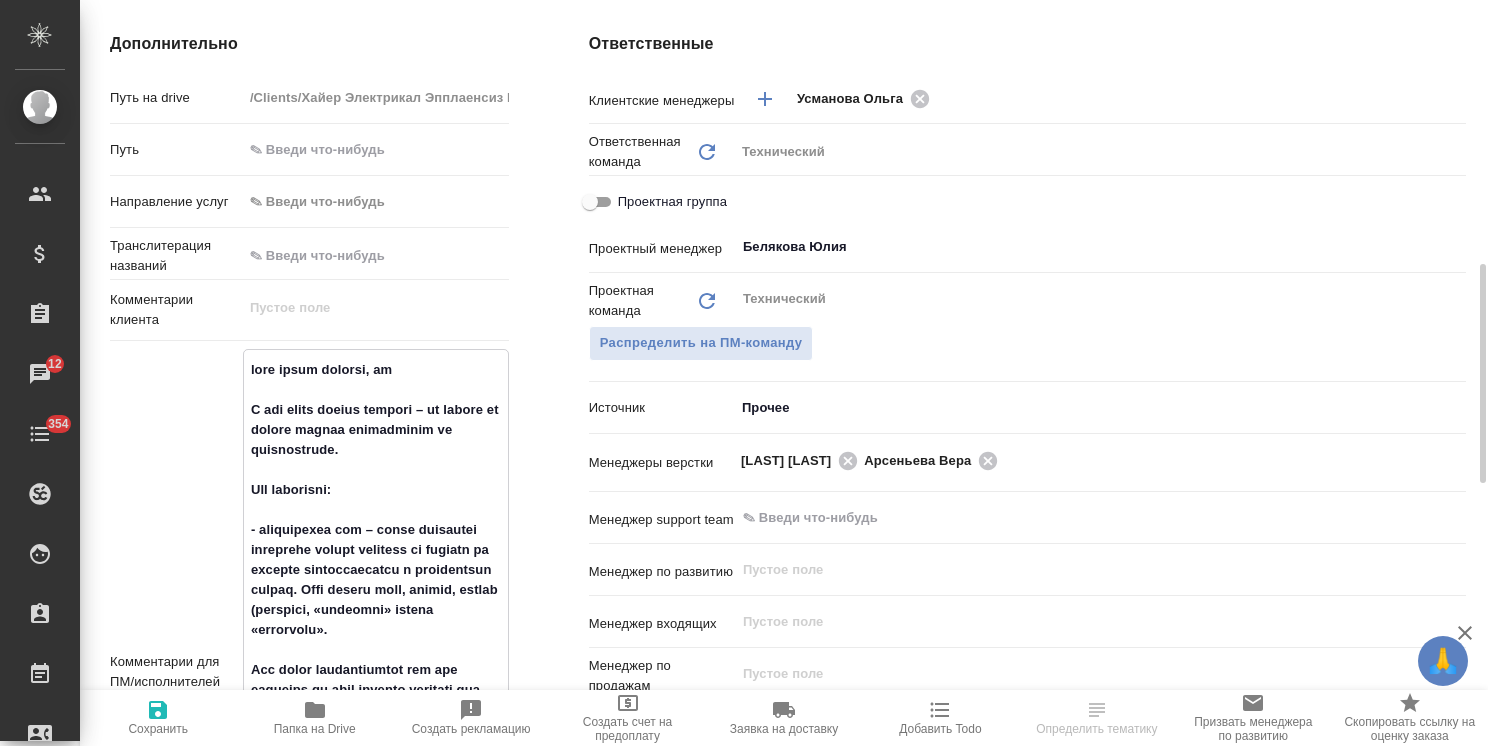 type on "x" 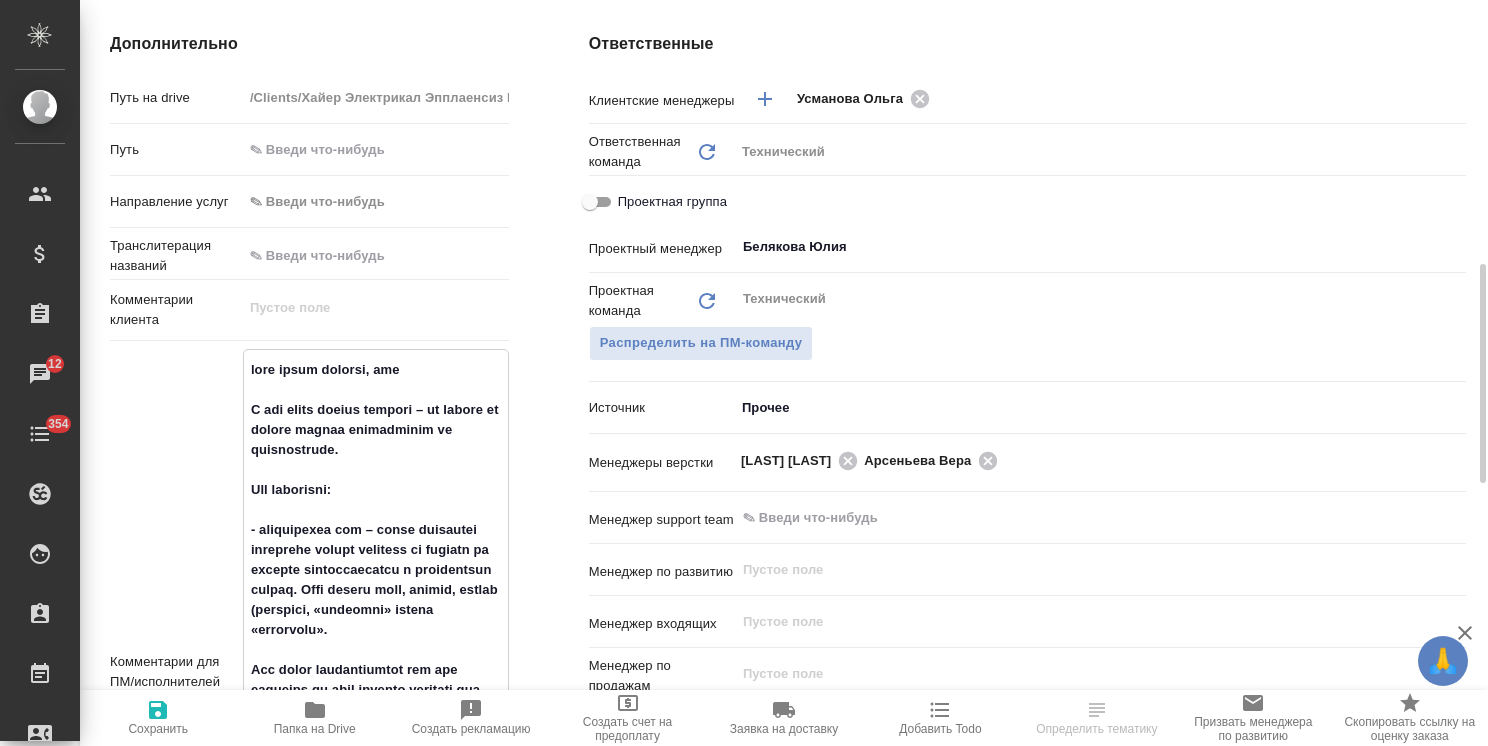 type on "x" 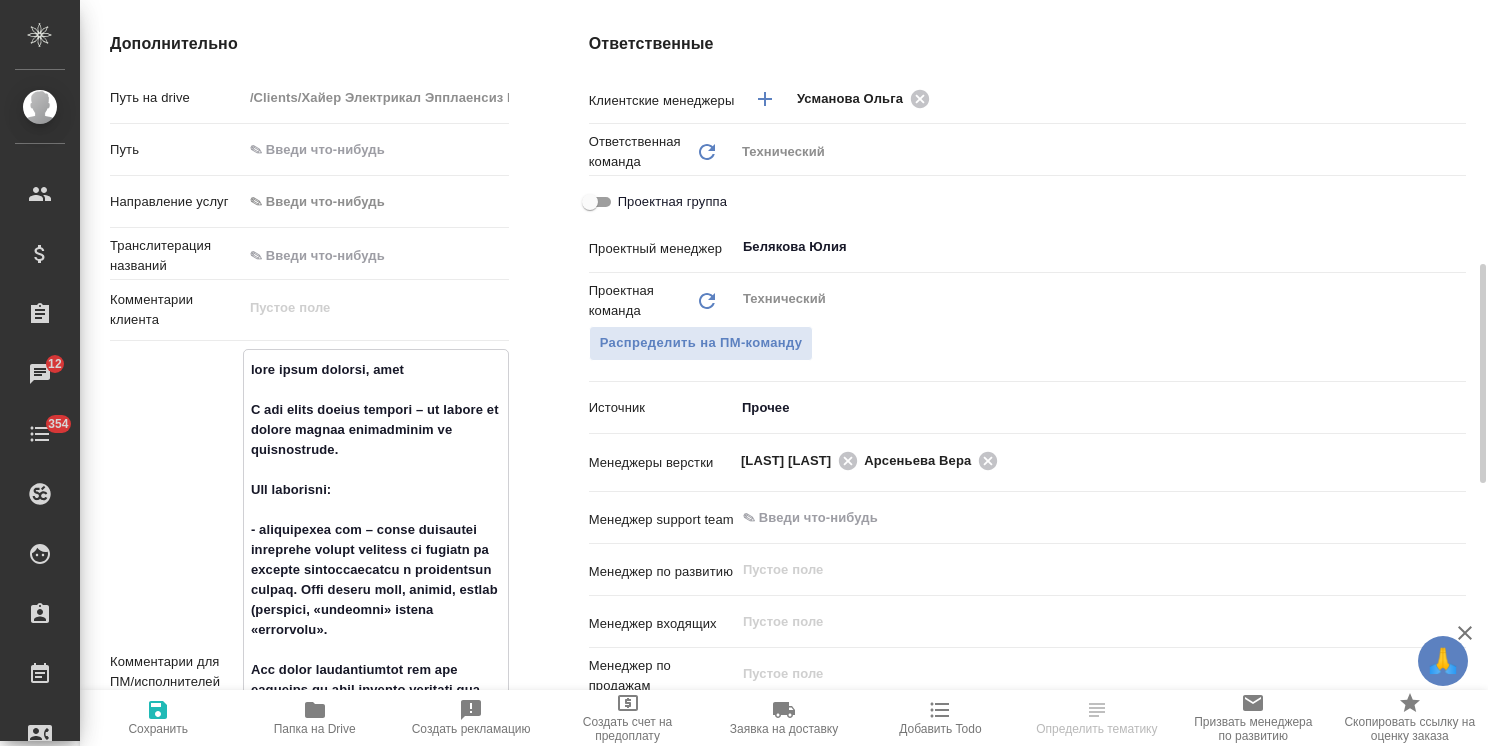 type on "срок очень жесткий, наруш
К вам очень важная просьба – по ссылке вы можете видеть руководства на кондиционеры.
Что требуется:
- руководство уже – нужно аккуратно проверить каждую страницу на русском на наличие грамматических и лексических ошибок. Есть лишние тире, ошибки, описки (например, «акуумный» вместо «вакуумный».
Все файлы предоставлены вам для удобства во всех удобных форматах для правок. Я заметил некоторые правки. Уже указал в руководстве.
- проверить казахский вариант (если есть крупные ошибки в русском языке, то нужно поправить их в казахском)
У нас на всё дается срок – 10 дней (календарных). Это максимум.
Сможете успеть?
https://dropmefiles.com/1CMpt..." 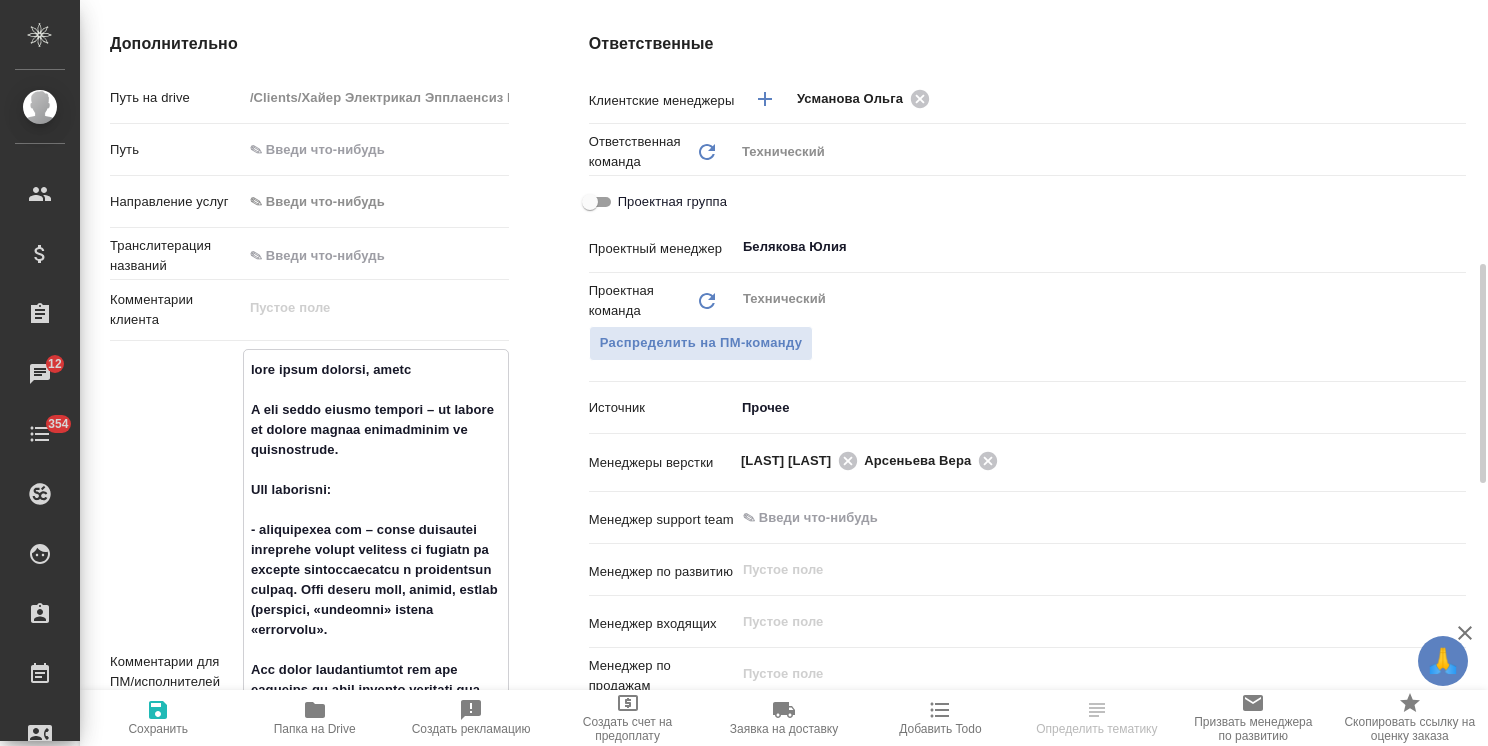 type on "x" 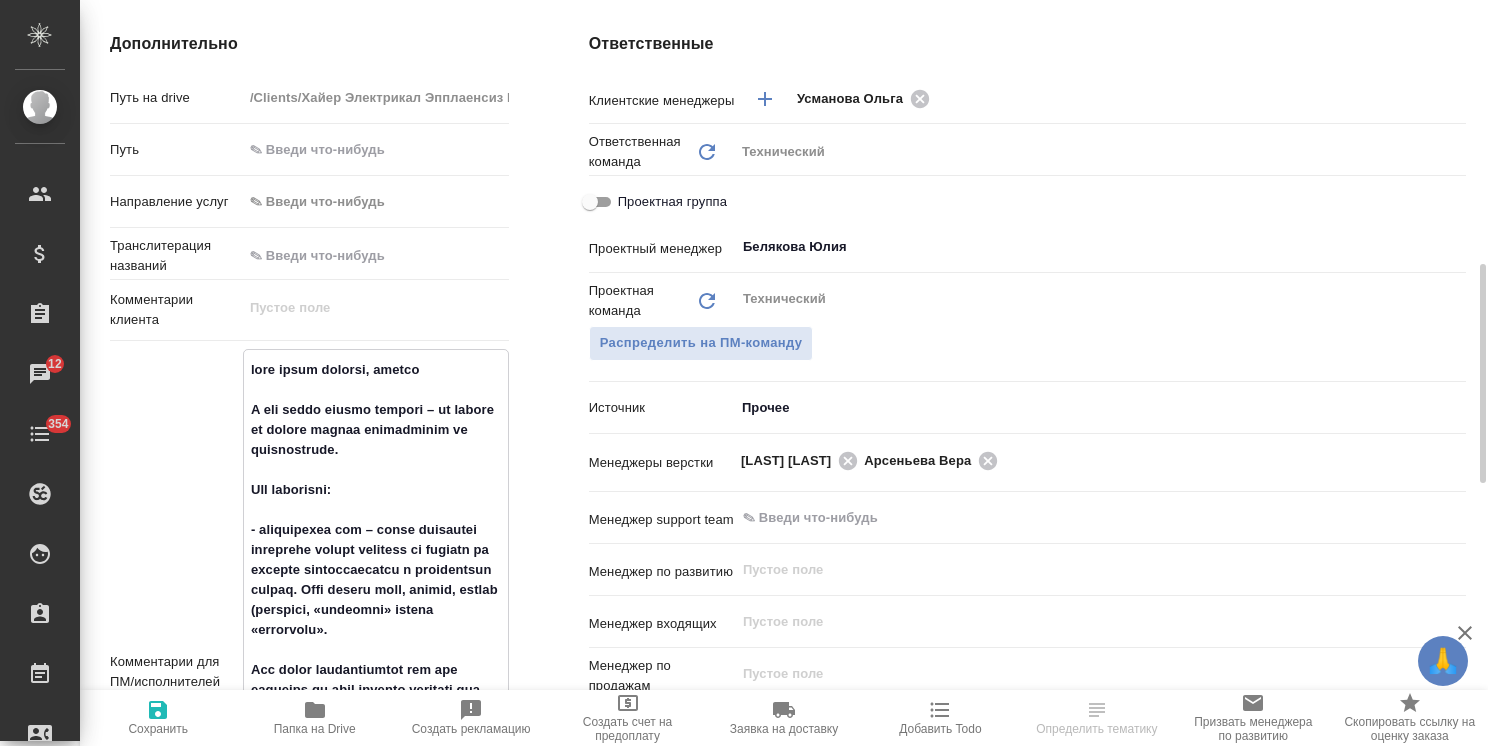 type on "x" 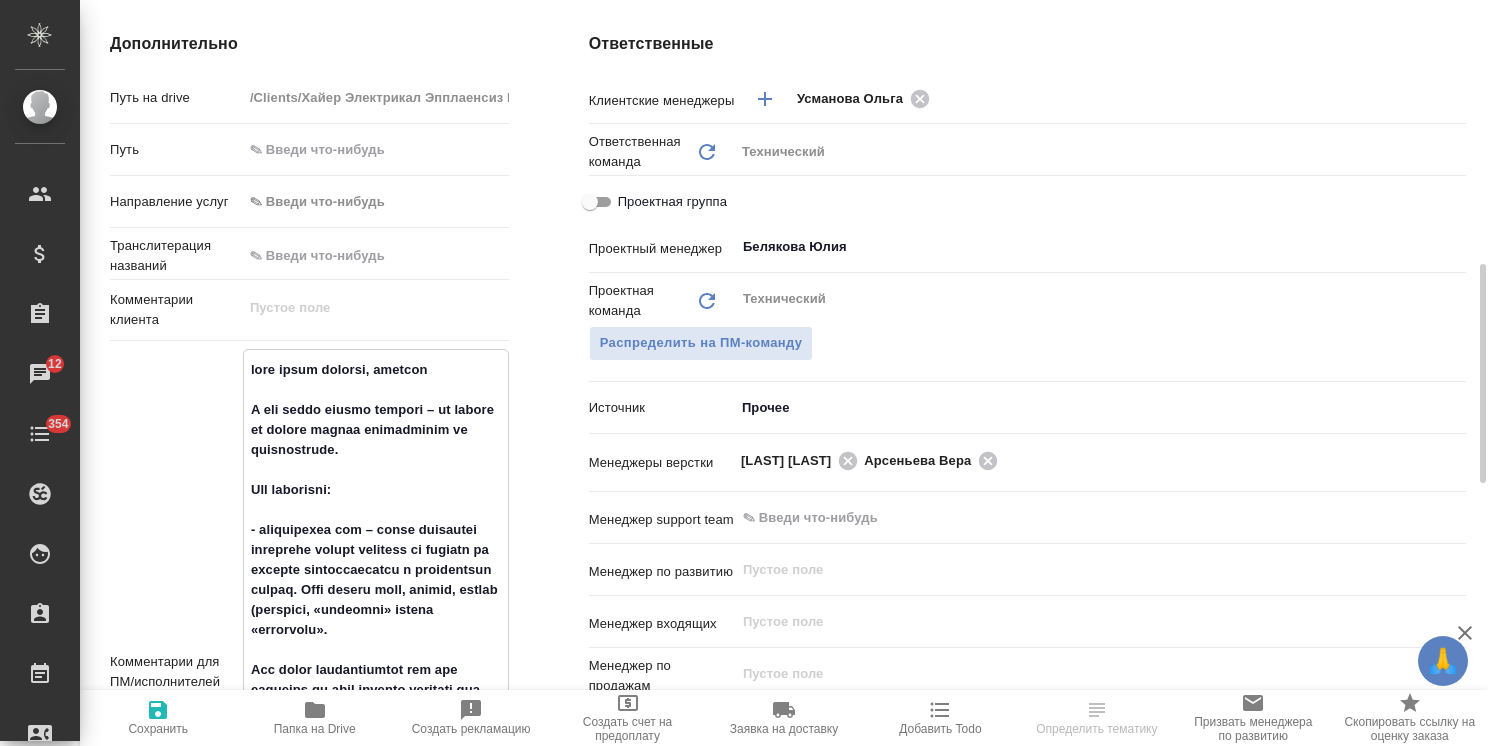 type on "x" 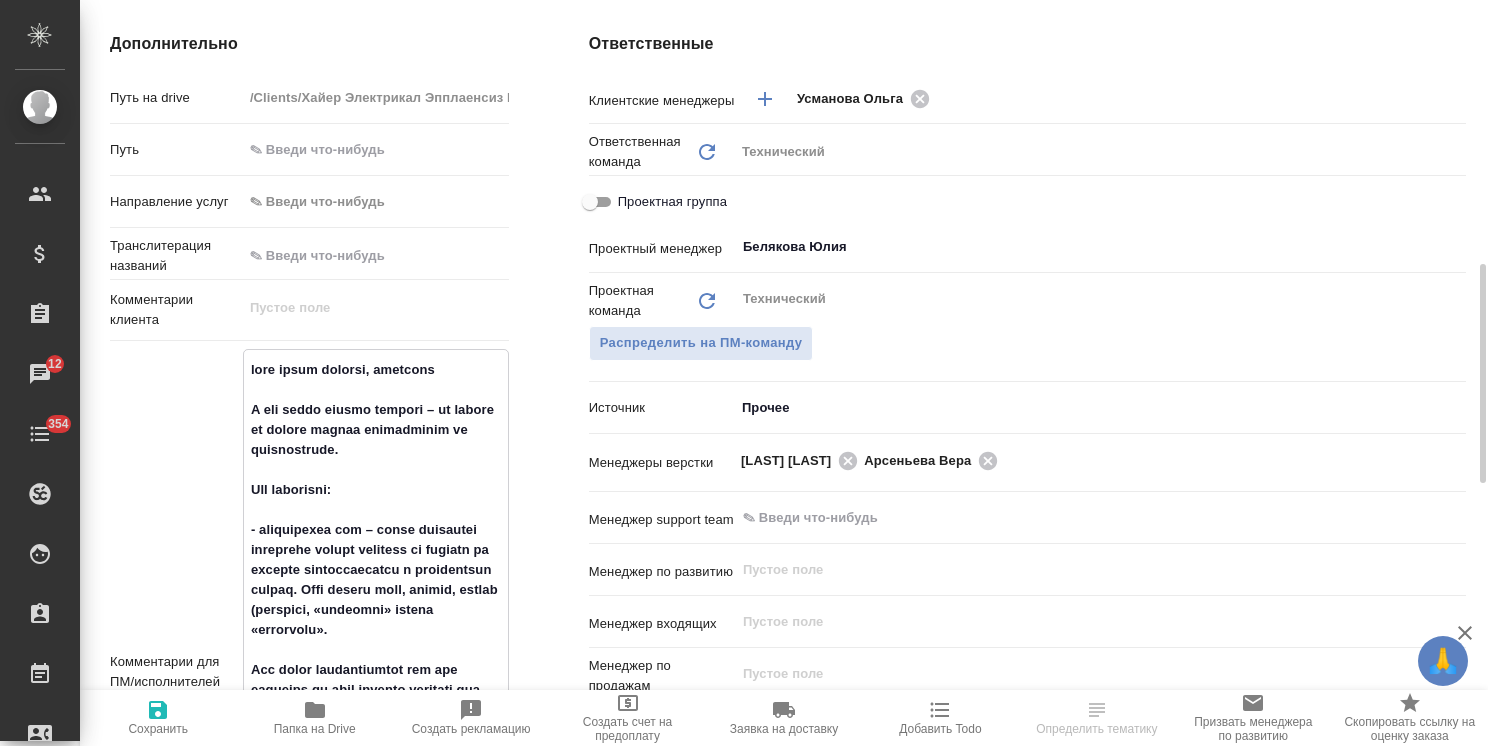 type on "x" 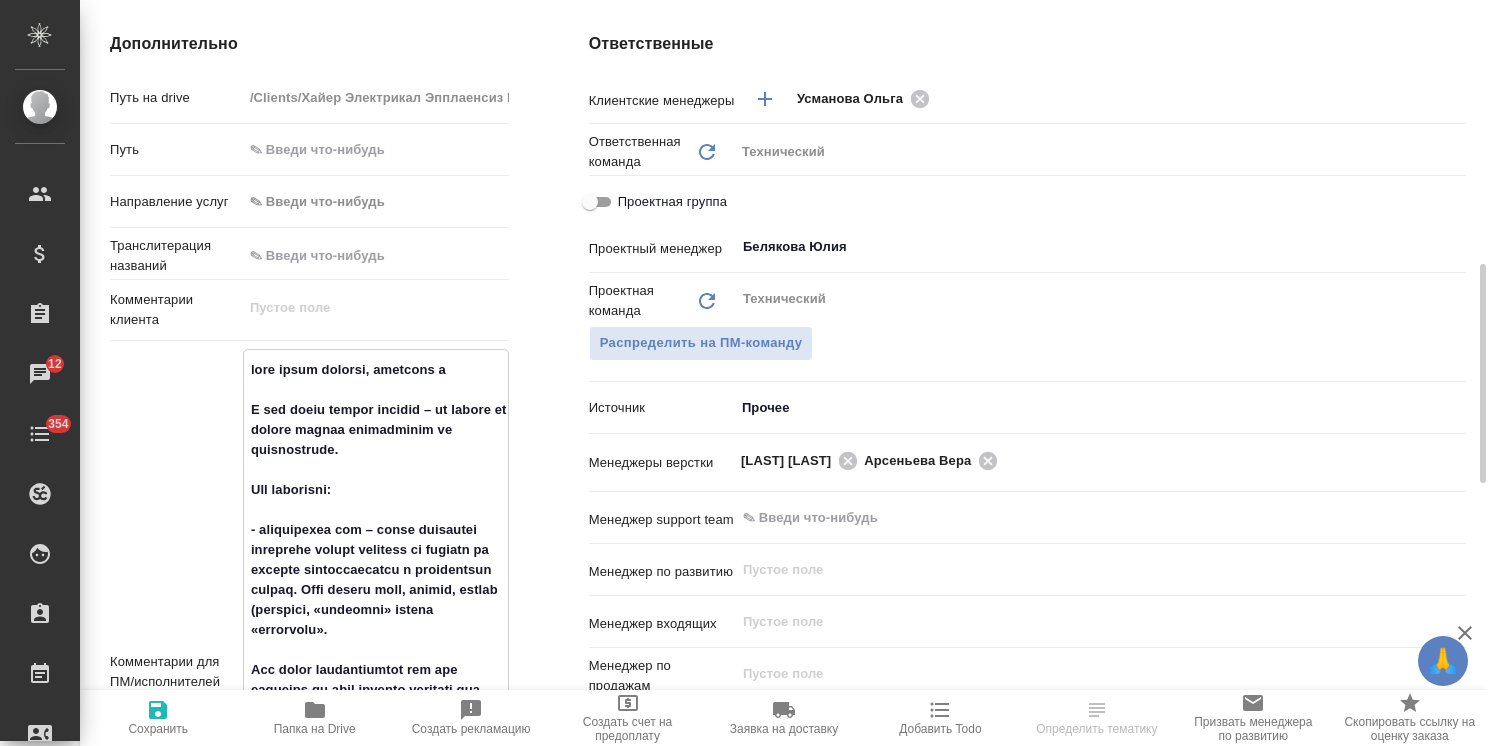 type on "срок очень жесткий, нарушить не
К вам очень важная просьба – по ссылке вы можете видеть руководства на кондиционеры.
Что требуется:
- руководство уже – нужно аккуратно проверить каждую страницу на русском на наличие грамматических и лексических ошибок. Есть лишние тире, ошибки, описки (например, «акуумный» вместо «вакуумный».
Все файлы предоставлены вам для удобства во всех удобных форматах для правок. Я заметил некоторые правки. Уже указал в руководстве.
- проверить казахский вариант (если есть крупные ошибки в русском языке, то нужно поправить их в казахском)
У нас на всё дается срок – 10 дней (календарных). Это максимум.
Сможете успеть?
https://dropmefiles.com/1CMpt..." 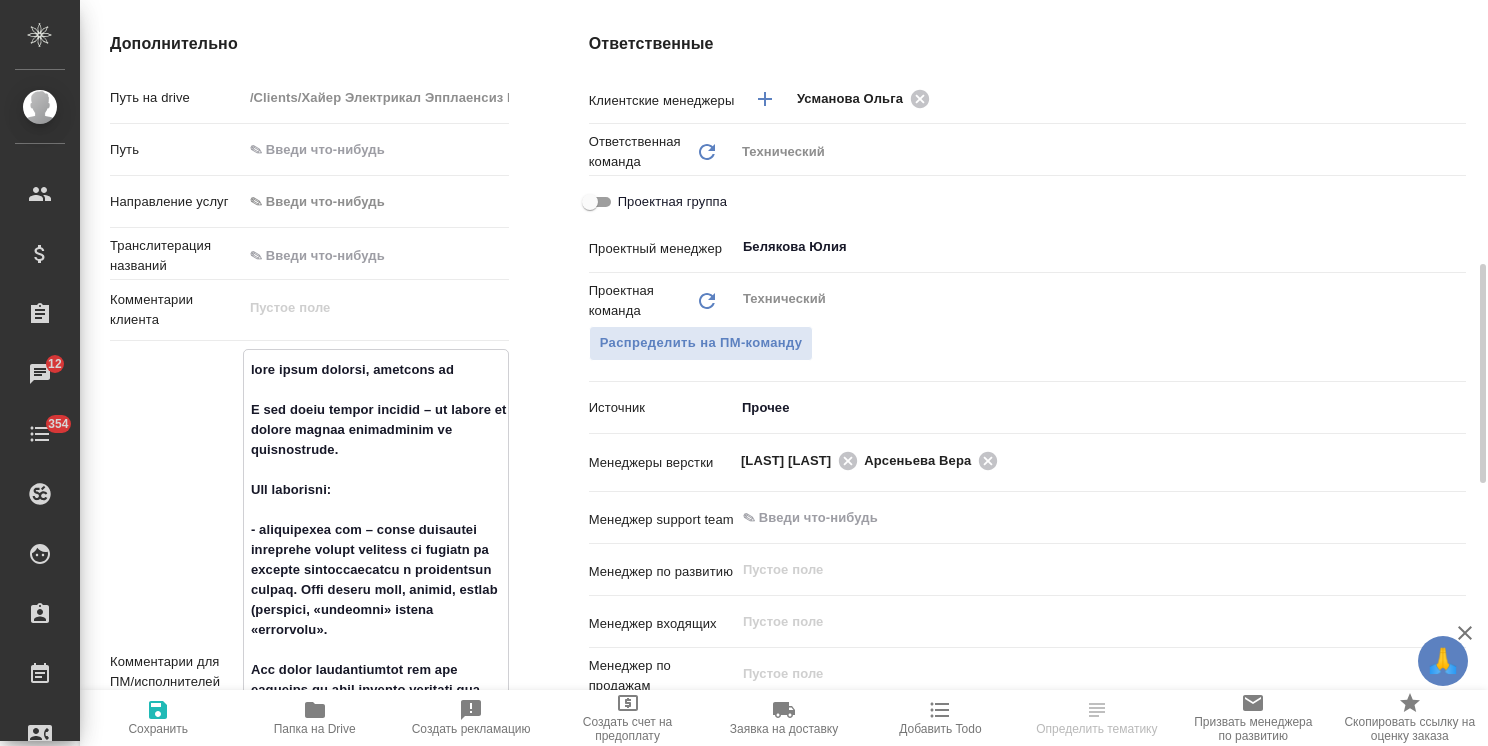 type on "x" 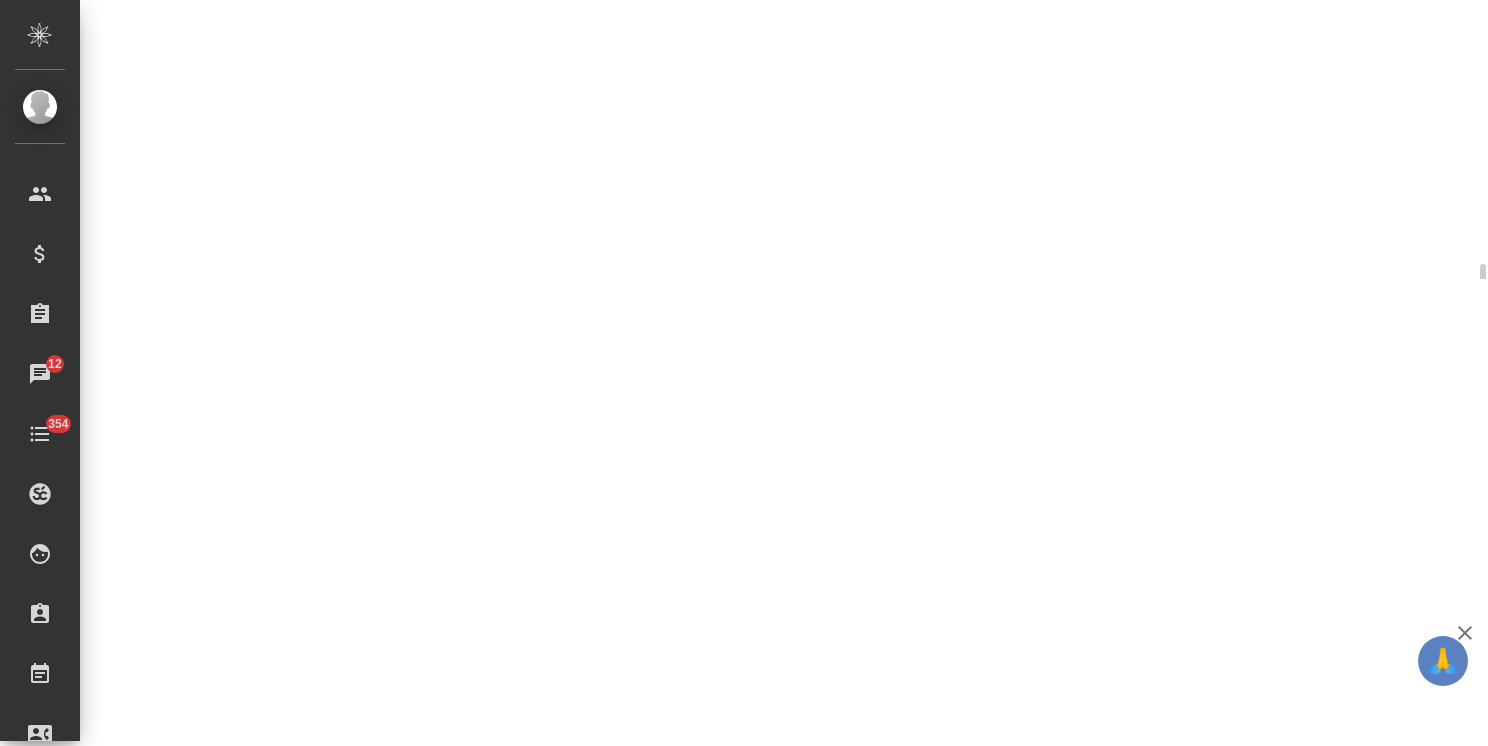 select on "RU" 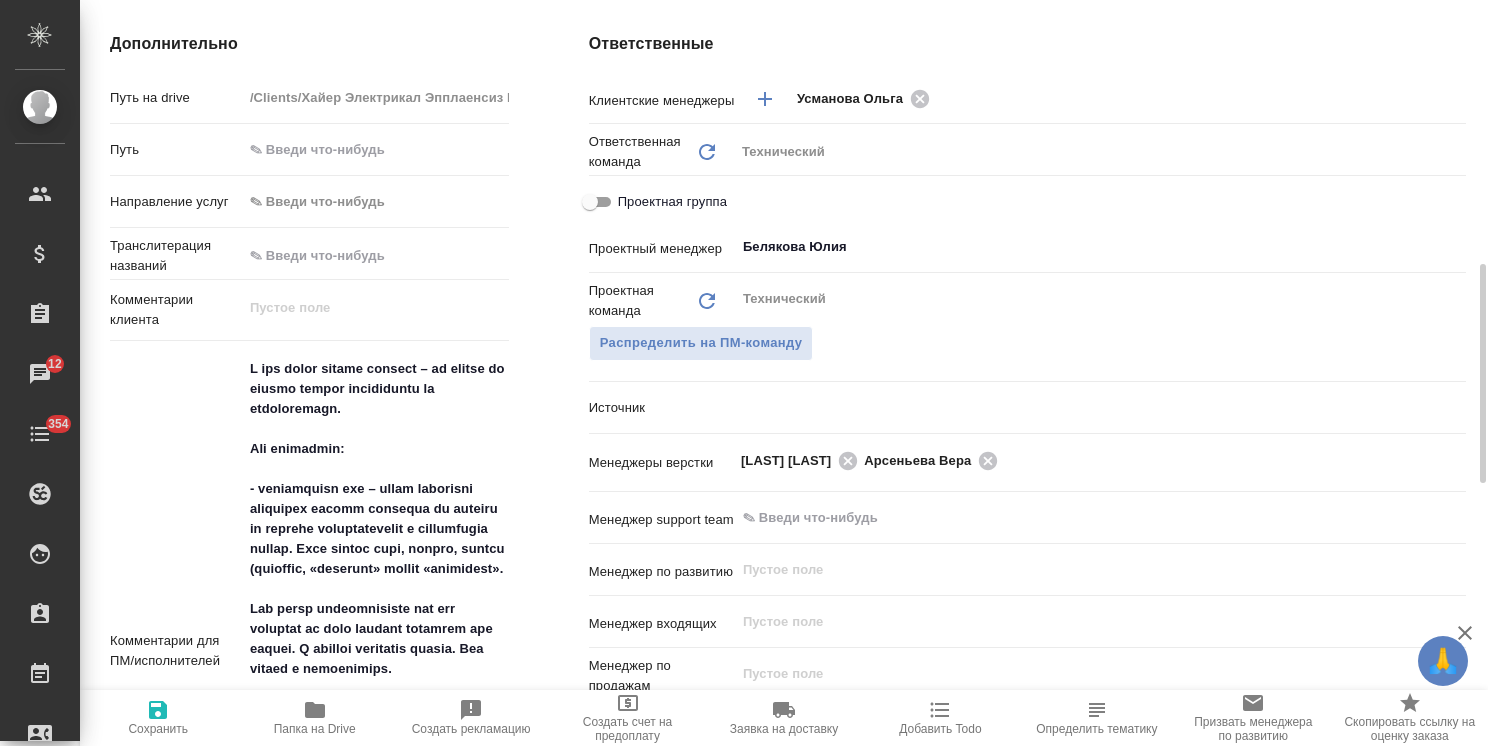 type on "x" 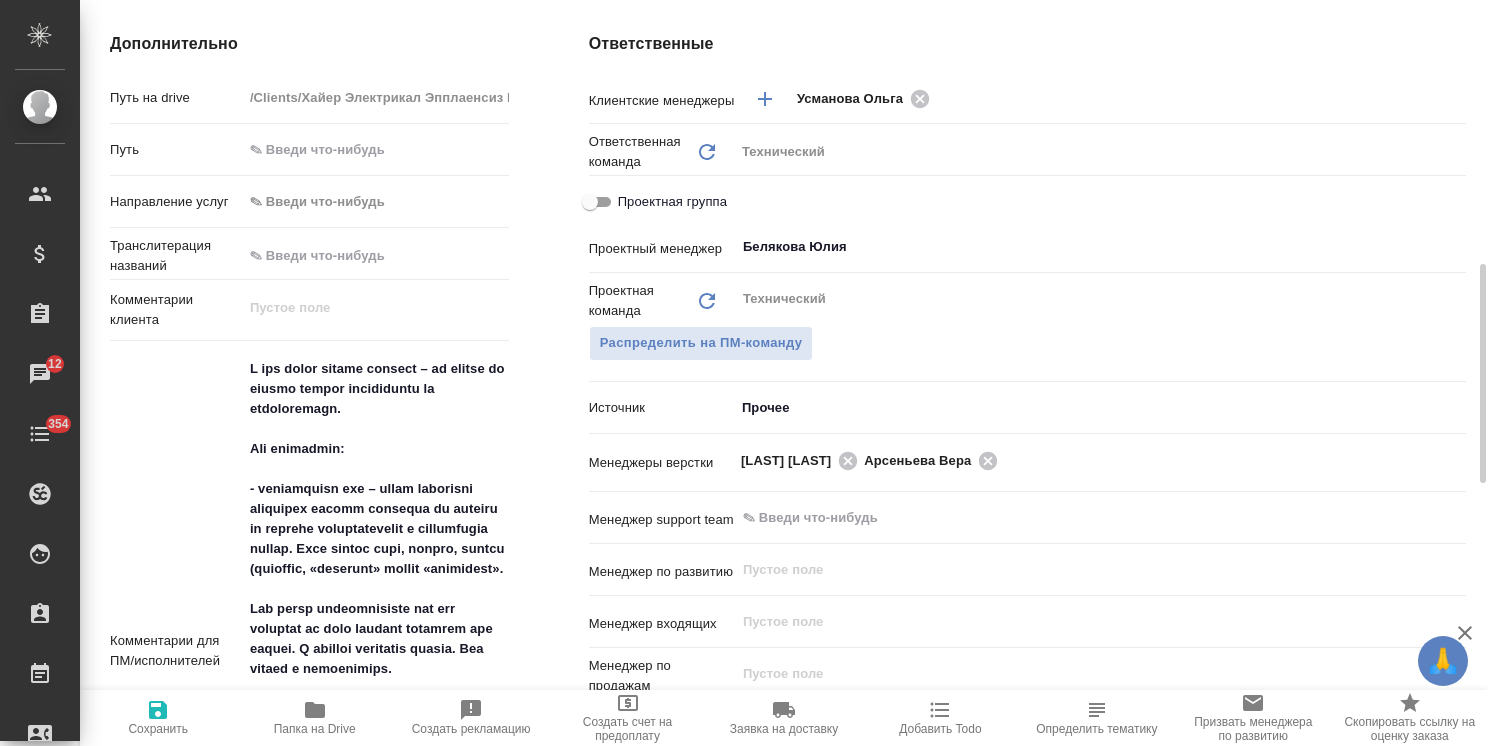 type on "x" 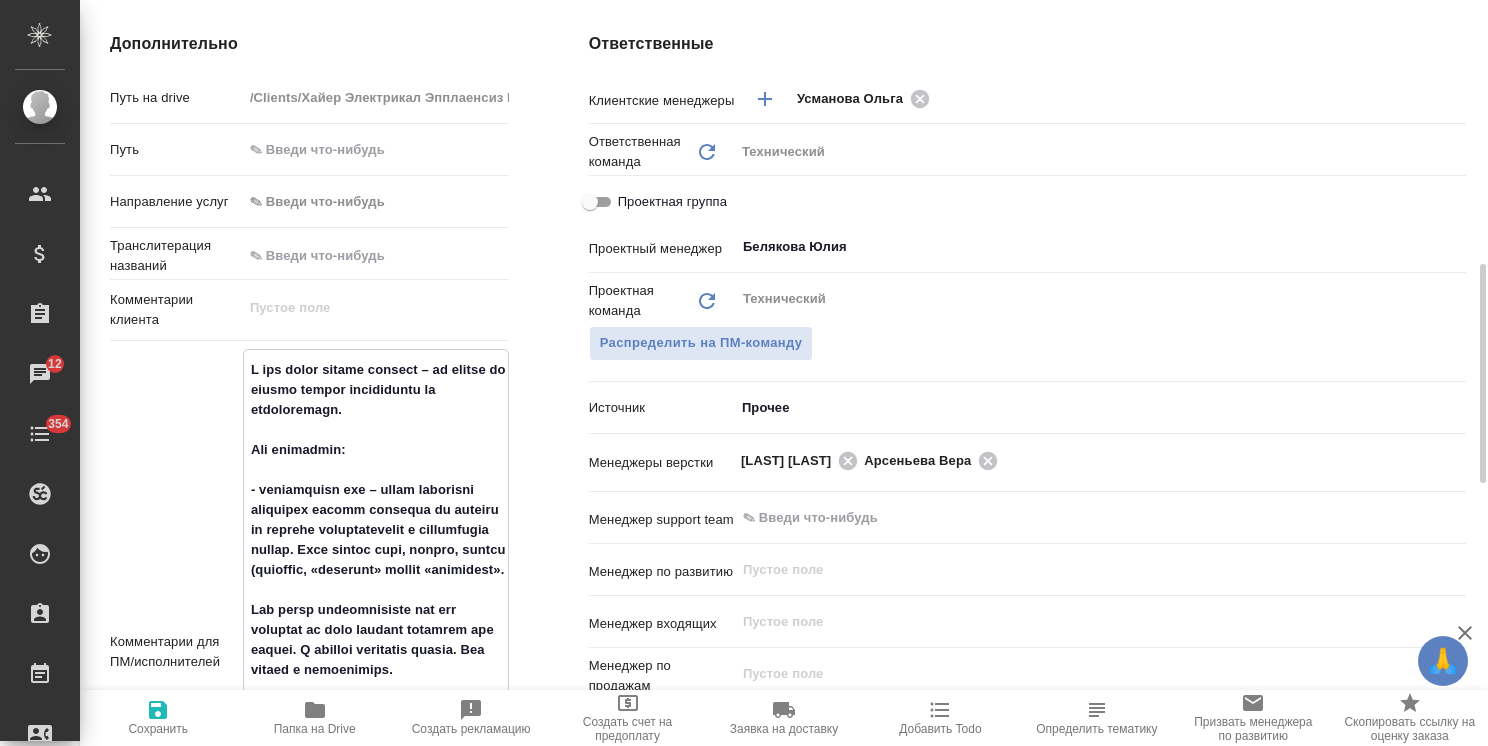 type on "К вам очень важная просьба – по ссылке вы можете видеть руководства на кондиционеры.
Что требуется:
- руководство уже – нужно аккуратно проверить каждую страницу на русском на наличие грамматических и лексических ошибок. Есть лишние тире, ошибки, описки (например, «акуумный» вместо «вакуумный».
Все файлы предоставлены вам для удобства во всех удобных форматах для правок. Я заметил некоторые правки. Уже указал в руководстве.
- проверить казахский вариант (если есть крупные ошибки в русском языке, то нужно поправить их в казахском)
У нас на всё дается срок – 10 дней (календарных). Это максимум.
Сможете успеть?
https://dropmefiles.com/1CMpt..." 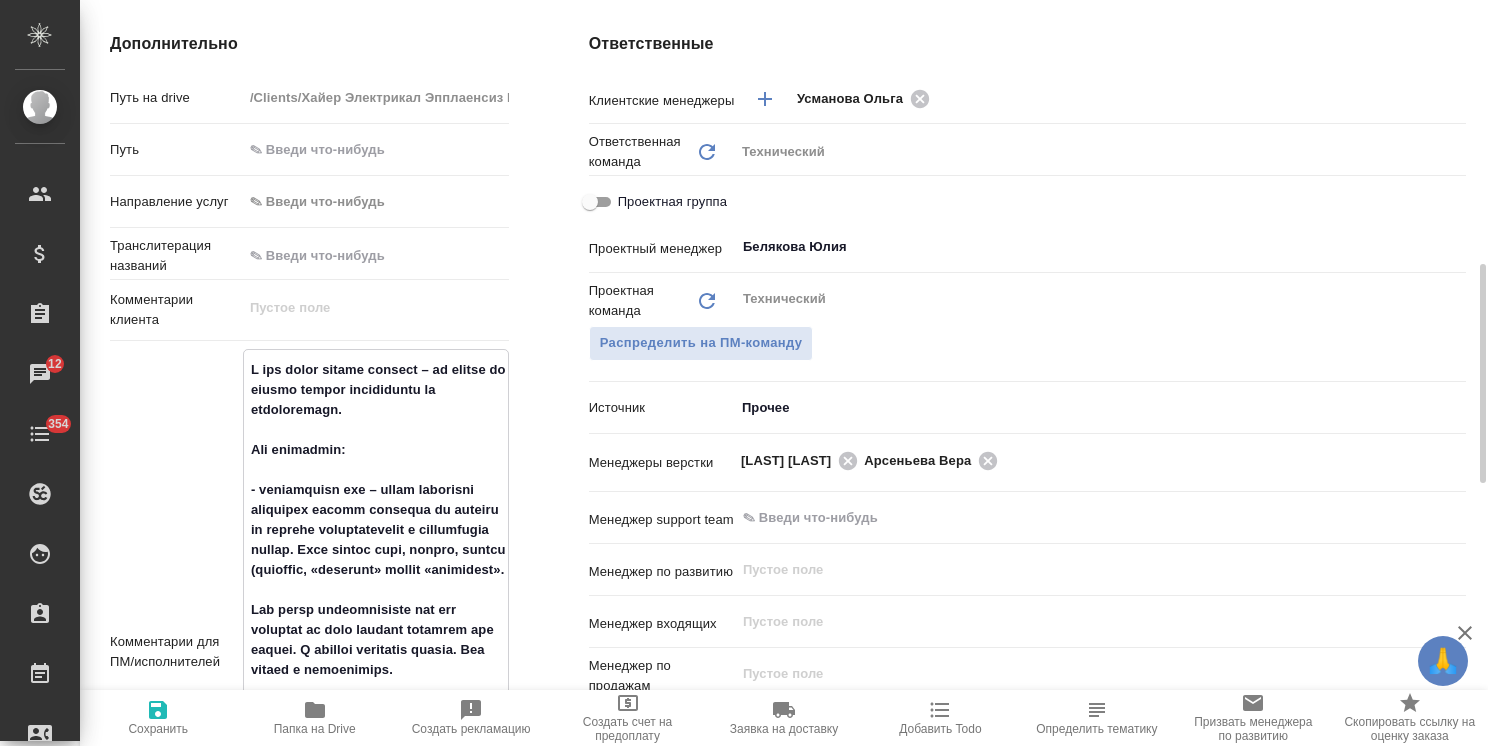 type on "x" 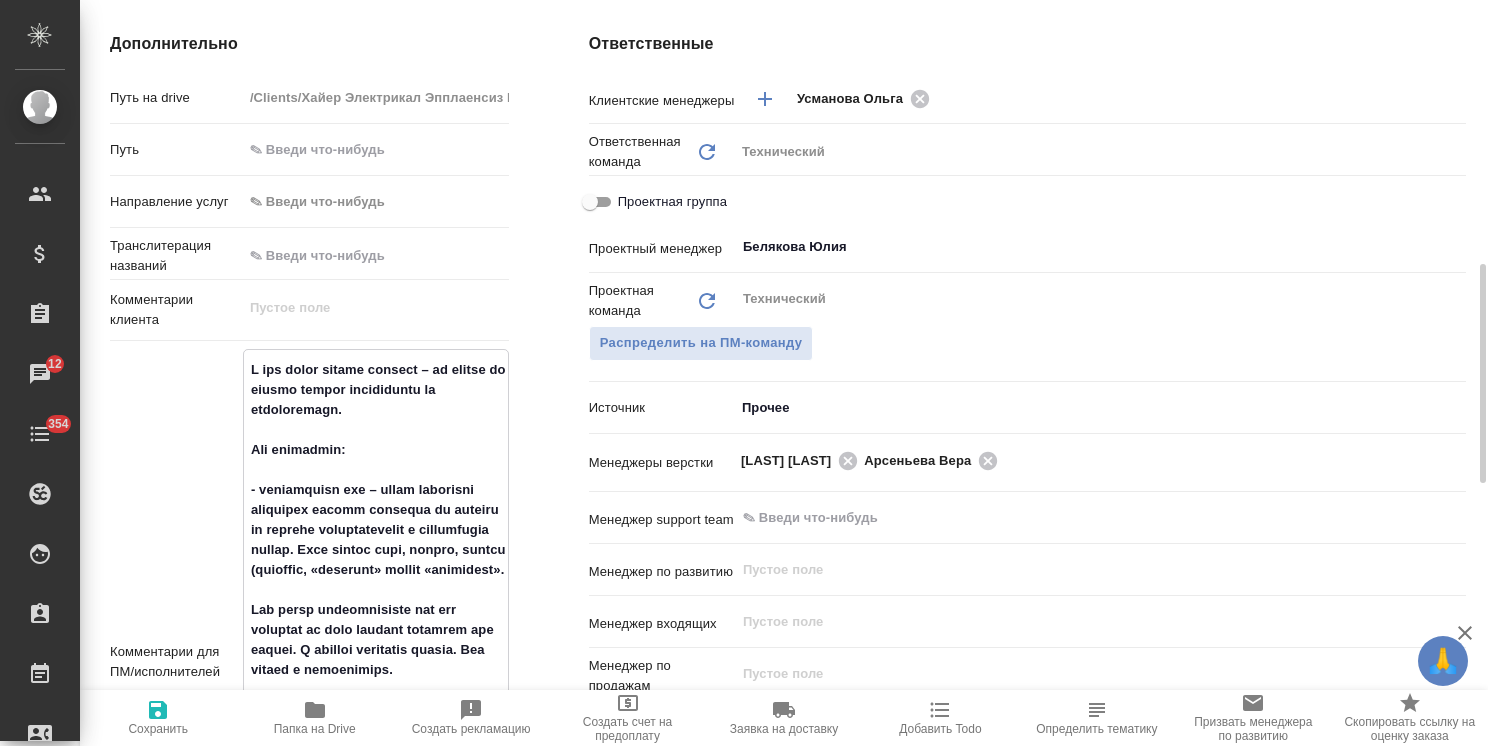 type on "x" 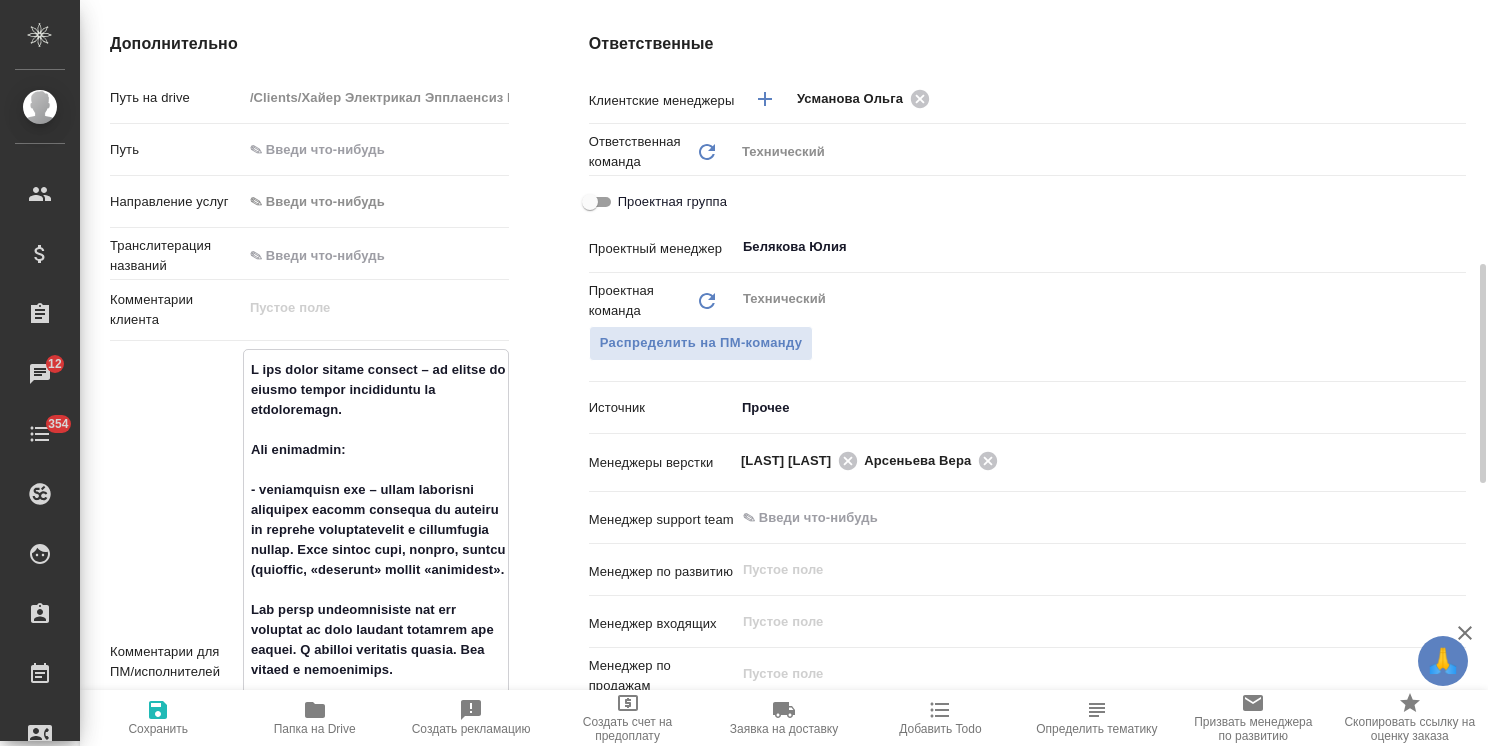 type on "К вам очень важная просьба – по ссылке вы можете видеть руководства на кондиционеры.
Что требуется:
- руководство уже – нужно аккуратно проверить каждую страницу на русском на наличие грамматических и лексических ошибок. Есть лишние тире, ошибки, описки (например, «акуумный» вместо «вакуумный».
Все файлы предоставлены вам для удобства во всех удобных форматах для правок. Я заметил некоторые правки. Уже указал в руководстве.
- проверить казахский вариант (если есть крупные ошибки в русском языке, то нужно поправить их в казахском)
У нас на всё дается срок – 10 дней (календарных). Это максимум.
Сможете успеть?
https://dropmefiles.com/1CMpt..." 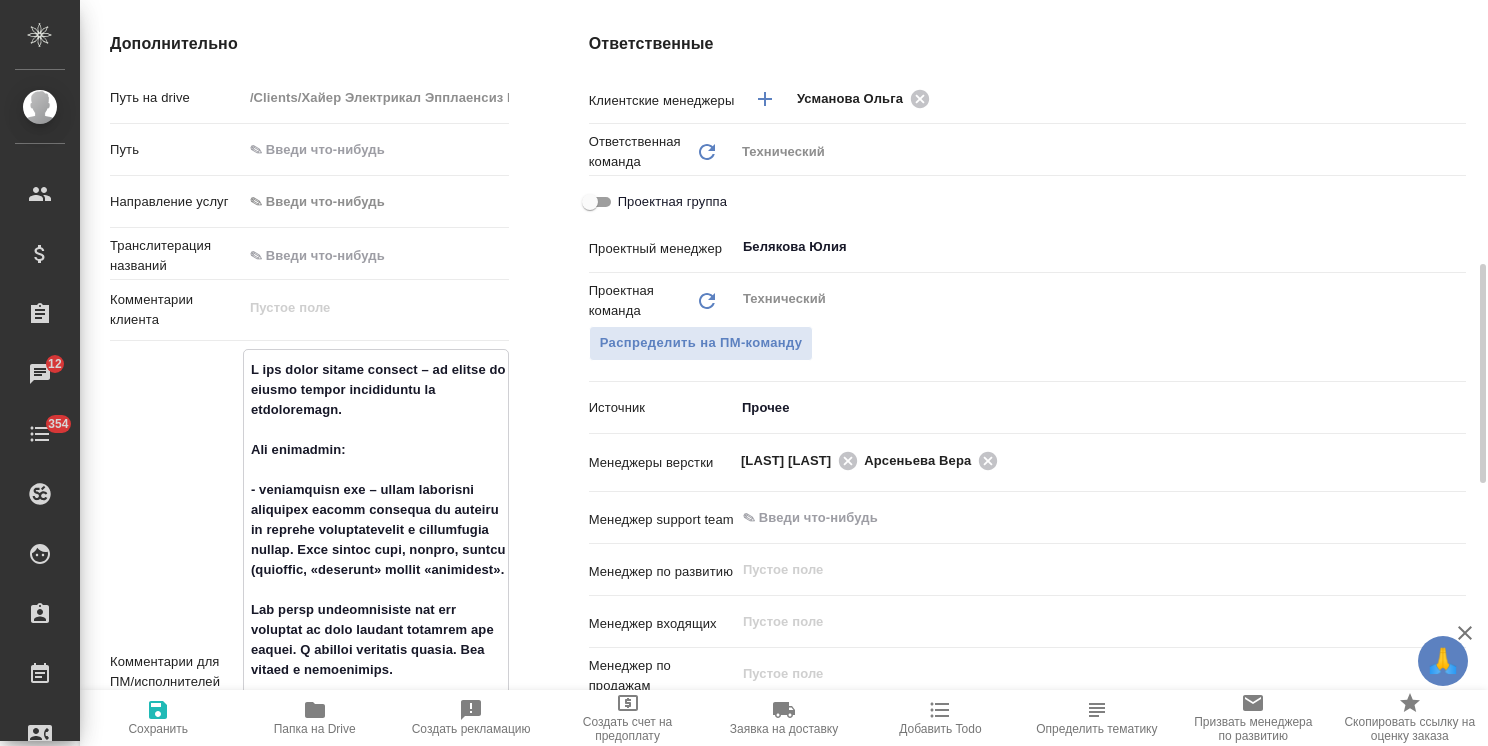click at bounding box center (376, 670) 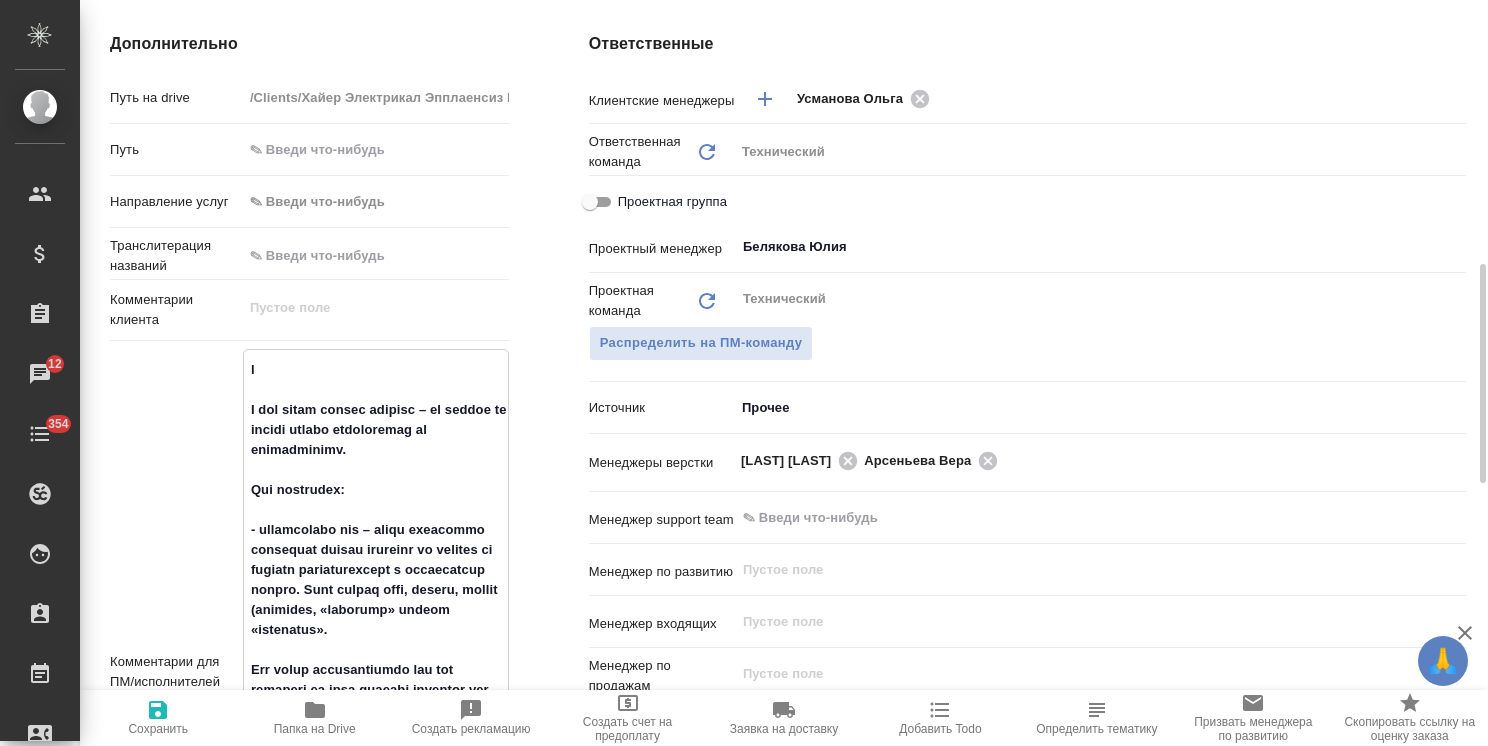 type on "x" 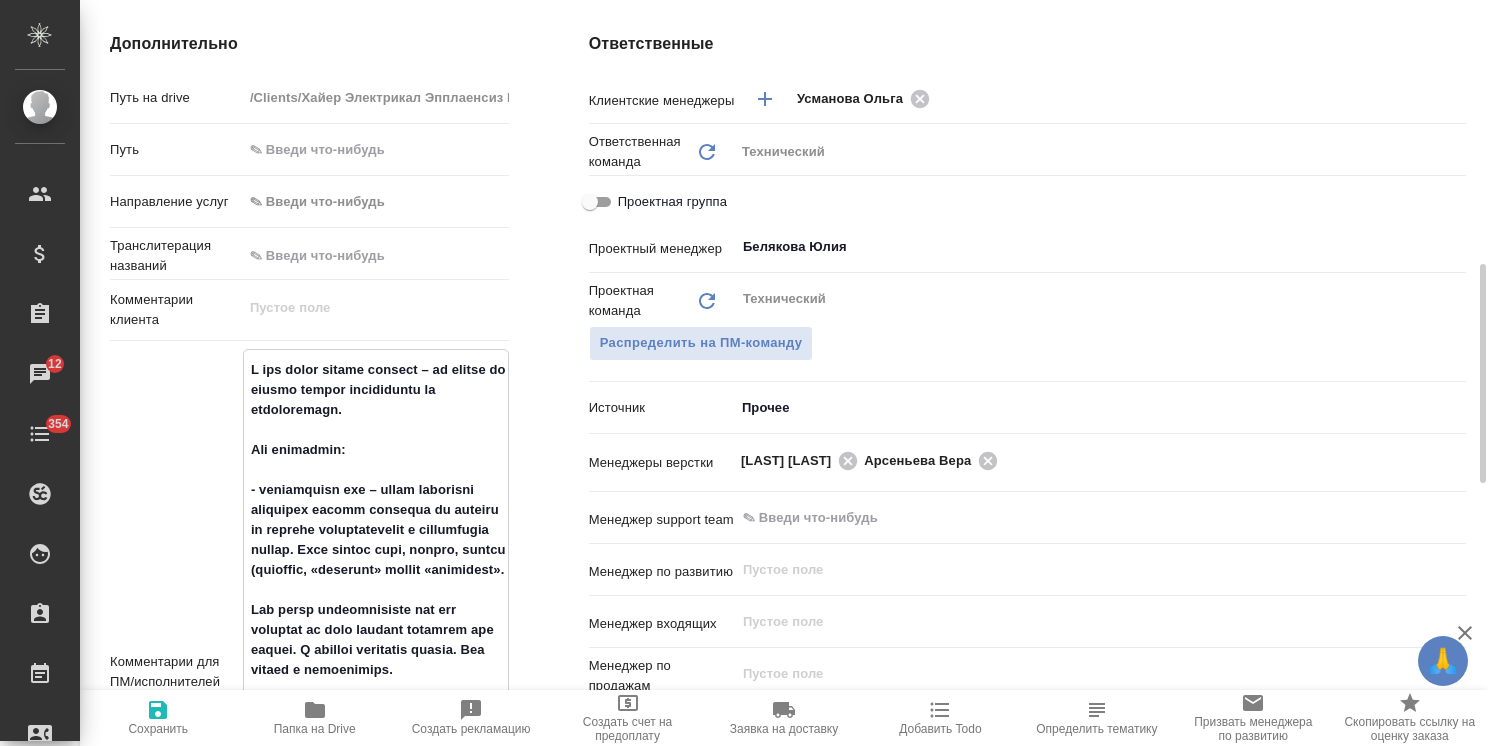 type on "В
К вам очень важная просьба – по ссылке вы можете видеть руководства на кондиционеры.
Что требуется:
- руководство уже – нужно аккуратно проверить каждую страницу на русском на наличие грамматических и лексических ошибок. Есть лишние тире, ошибки, описки (например, «акуумный» вместо «вакуумный».
Все файлы предоставлены вам для удобства во всех удобных форматах для правок. Я заметил некоторые правки. Уже указал в руководстве.
- проверить казахский вариант (если есть крупные ошибки в русском языке, то нужно поправить их в казахском)
У нас на всё дается срок – 10 дней (календарных). Это максимум.
Сможете успеть?
https://dropmefiles.com/1CMpt..." 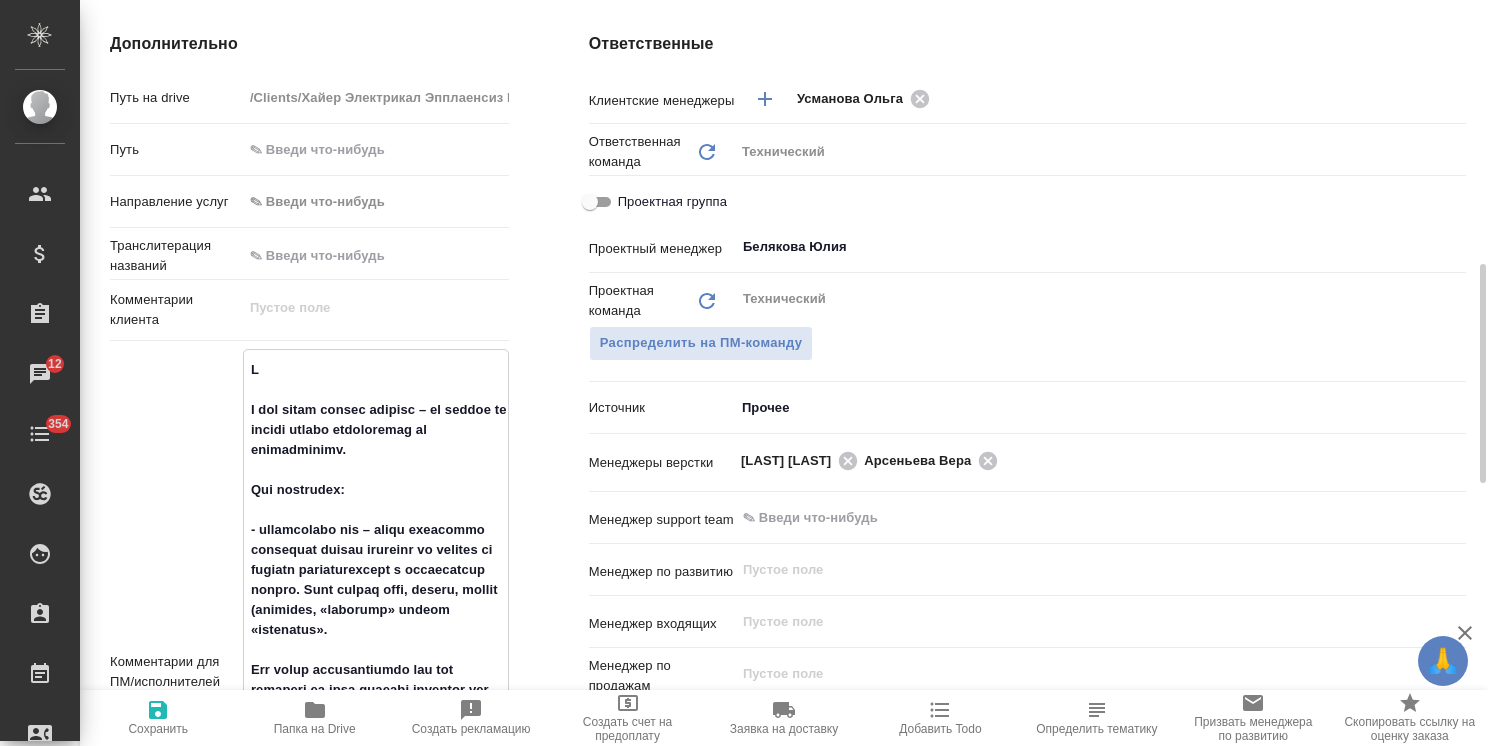 type on "x" 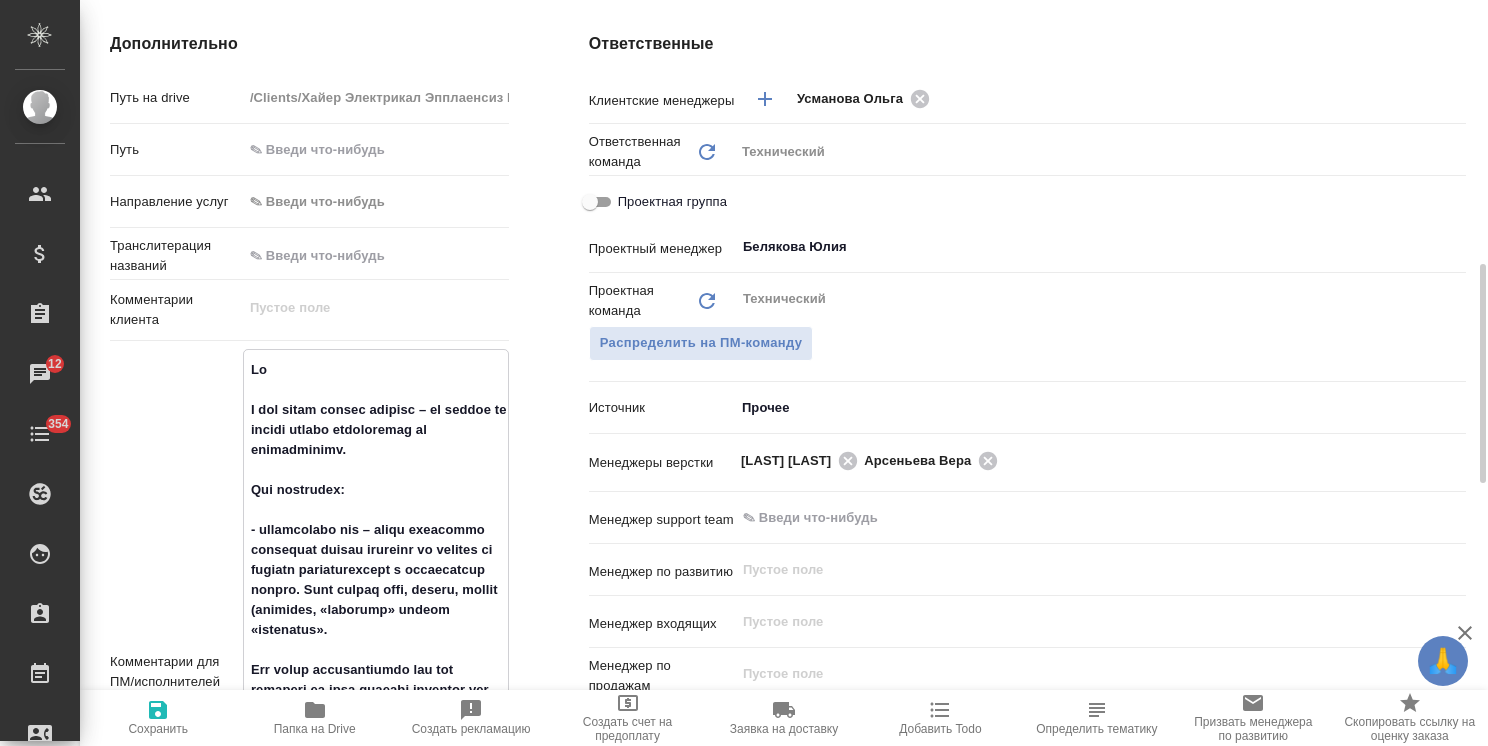 type on "x" 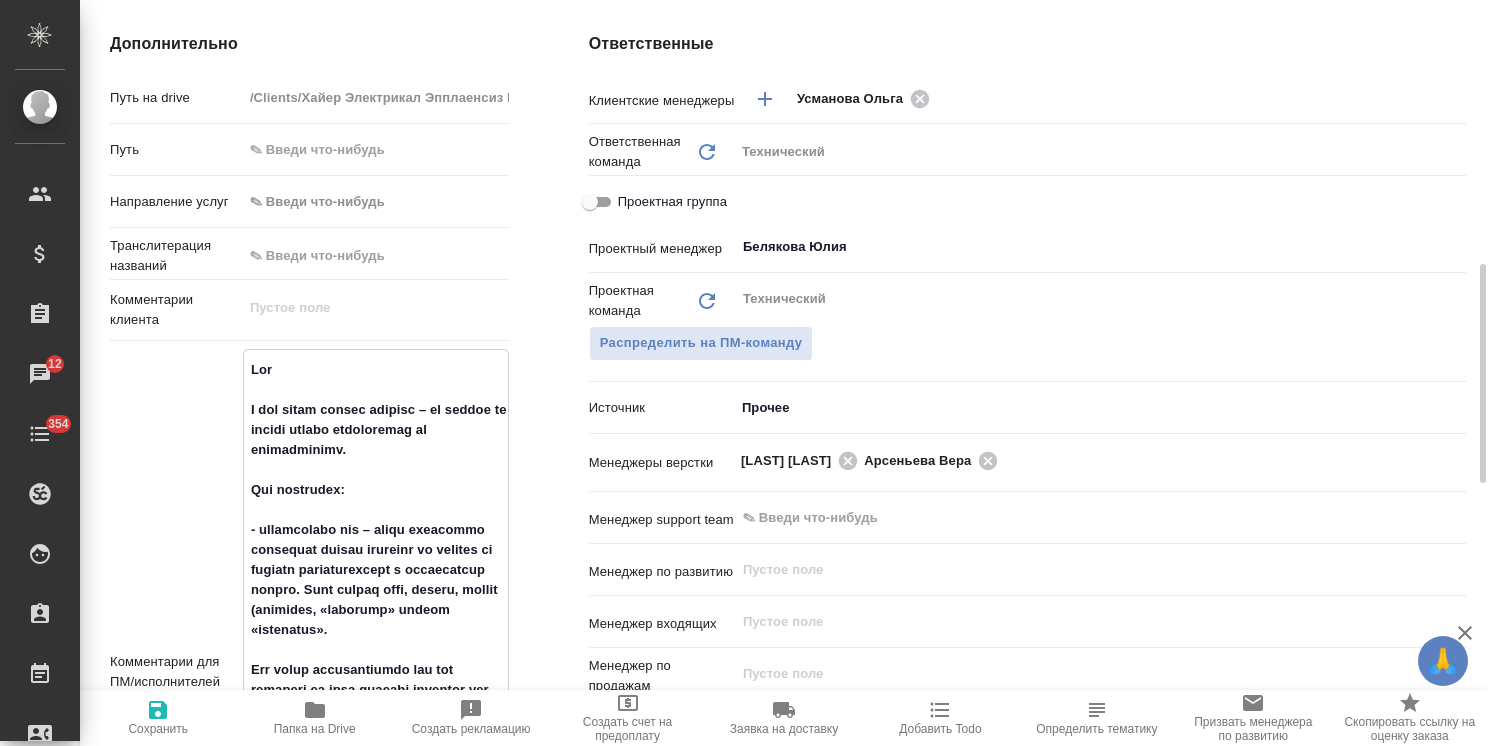 type on "Вним
К вам очень важная просьба – по ссылке вы можете видеть руководства на кондиционеры.
Что требуется:
- руководство уже – нужно аккуратно проверить каждую страницу на русском на наличие грамматических и лексических ошибок. Есть лишние тире, ошибки, описки (например, «акуумный» вместо «вакуумный».
Все файлы предоставлены вам для удобства во всех удобных форматах для правок. Я заметил некоторые правки. Уже указал в руководстве.
- проверить казахский вариант (если есть крупные ошибки в русском языке, то нужно поправить их в казахском)
У нас на всё дается срок – 10 дней (календарных). Это максимум.
Сможете успеть?
https://dropmefiles.com/1CMpt..." 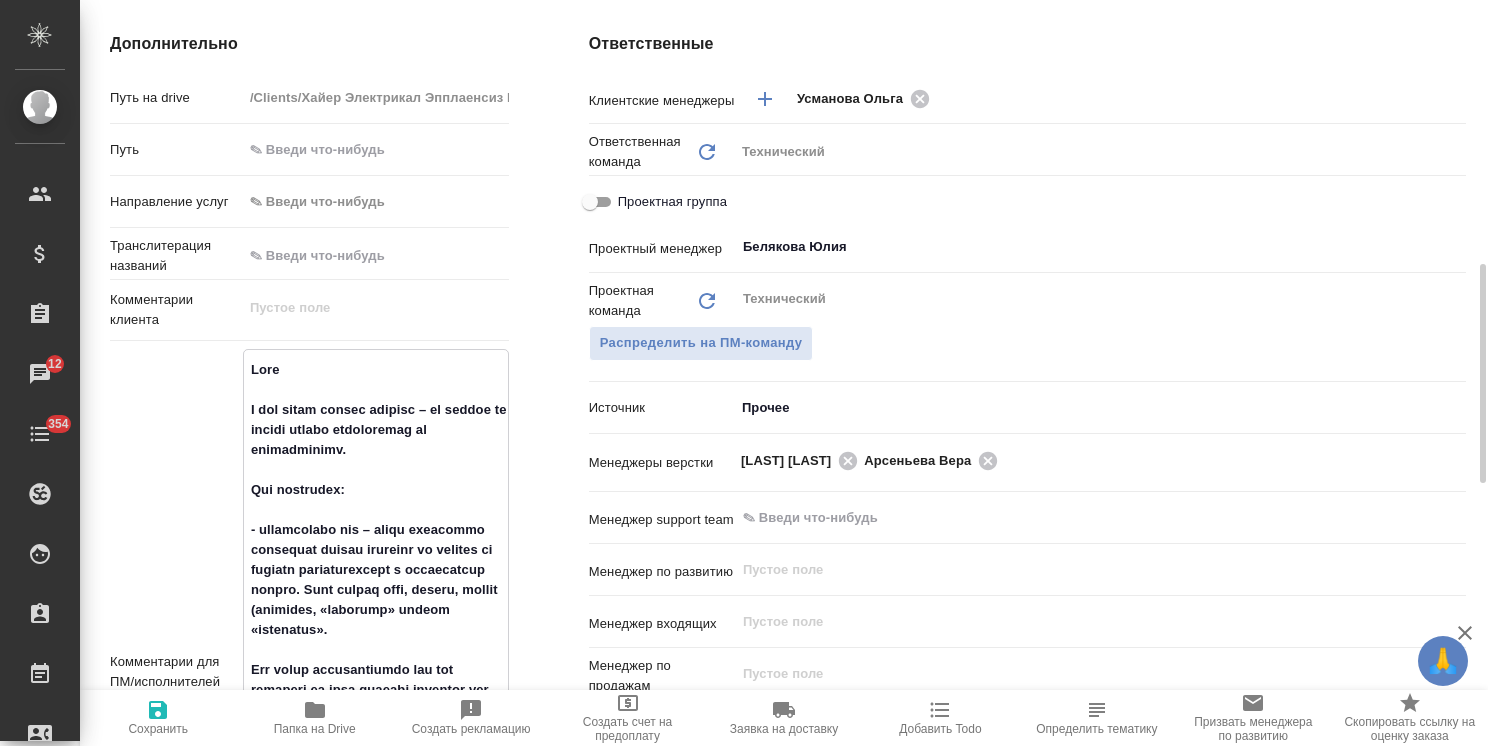 type on "x" 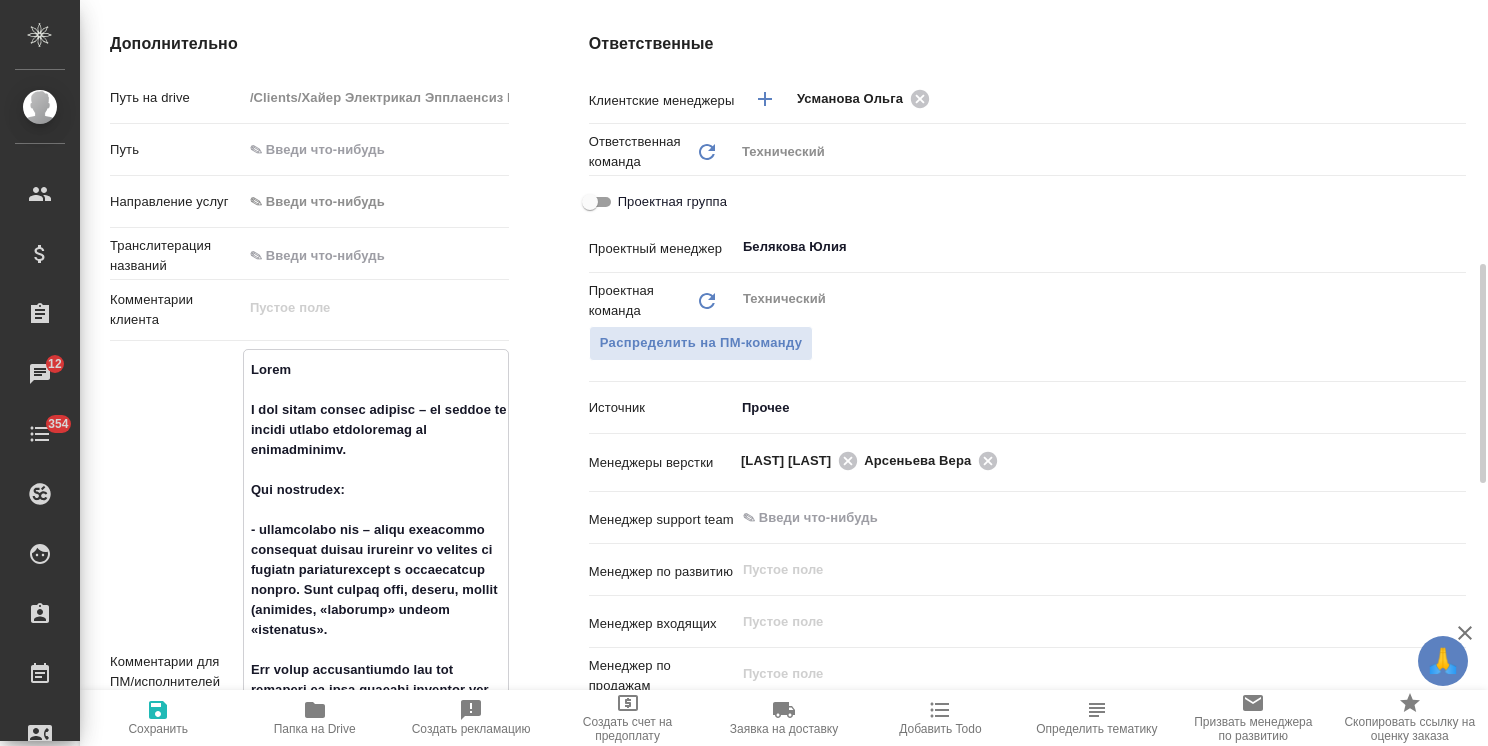 type on "Вниман
К вам очень важная просьба – по ссылке вы можете видеть руководства на кондиционеры.
Что требуется:
- руководство уже – нужно аккуратно проверить каждую страницу на русском на наличие грамматических и лексических ошибок. Есть лишние тире, ошибки, описки (например, «акуумный» вместо «вакуумный».
Все файлы предоставлены вам для удобства во всех удобных форматах для правок. Я заметил некоторые правки. Уже указал в руководстве.
- проверить казахский вариант (если есть крупные ошибки в русском языке, то нужно поправить их в казахском)
У нас на всё дается срок – 10 дней (календарных). Это максимум.
Сможете успеть?
https://dropmefiles.com/1CMpt..." 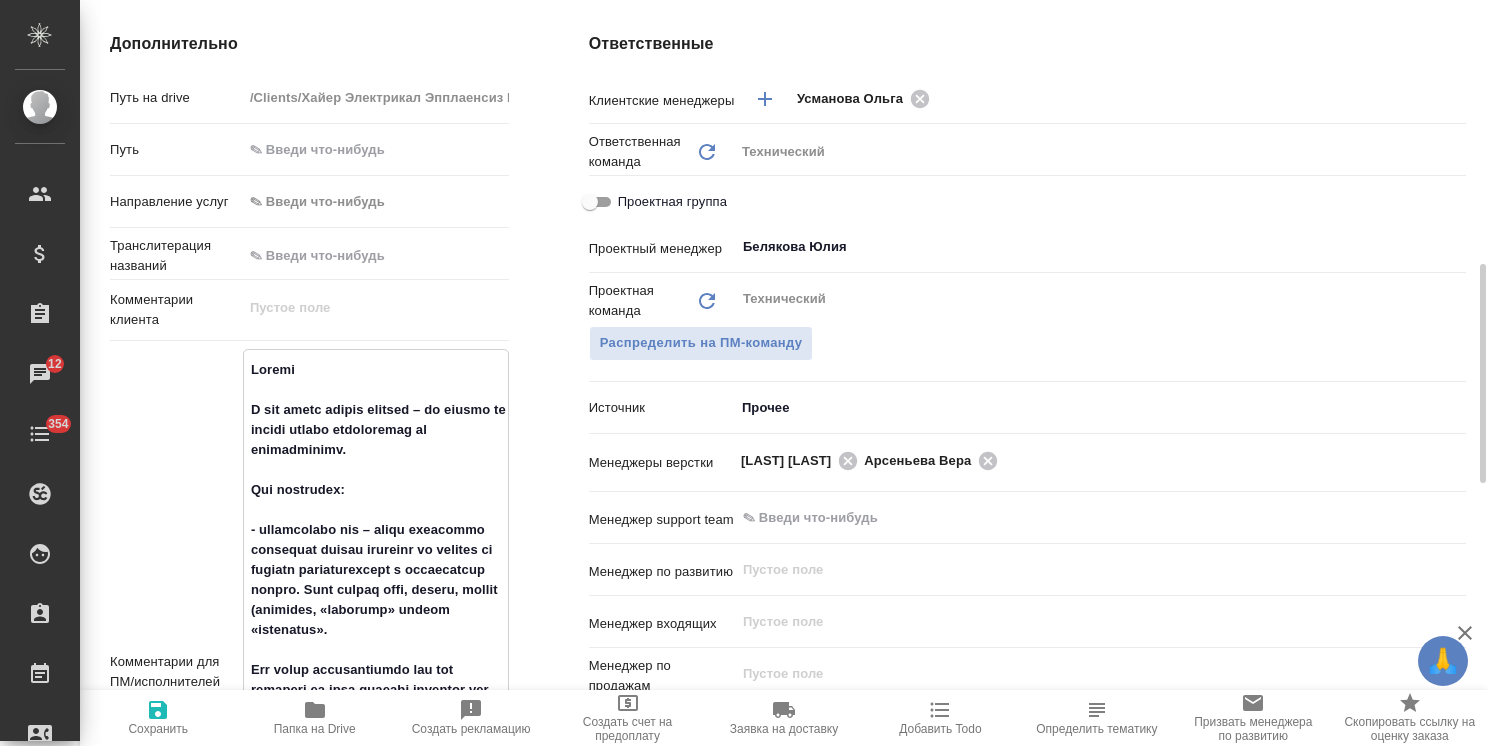 type on "x" 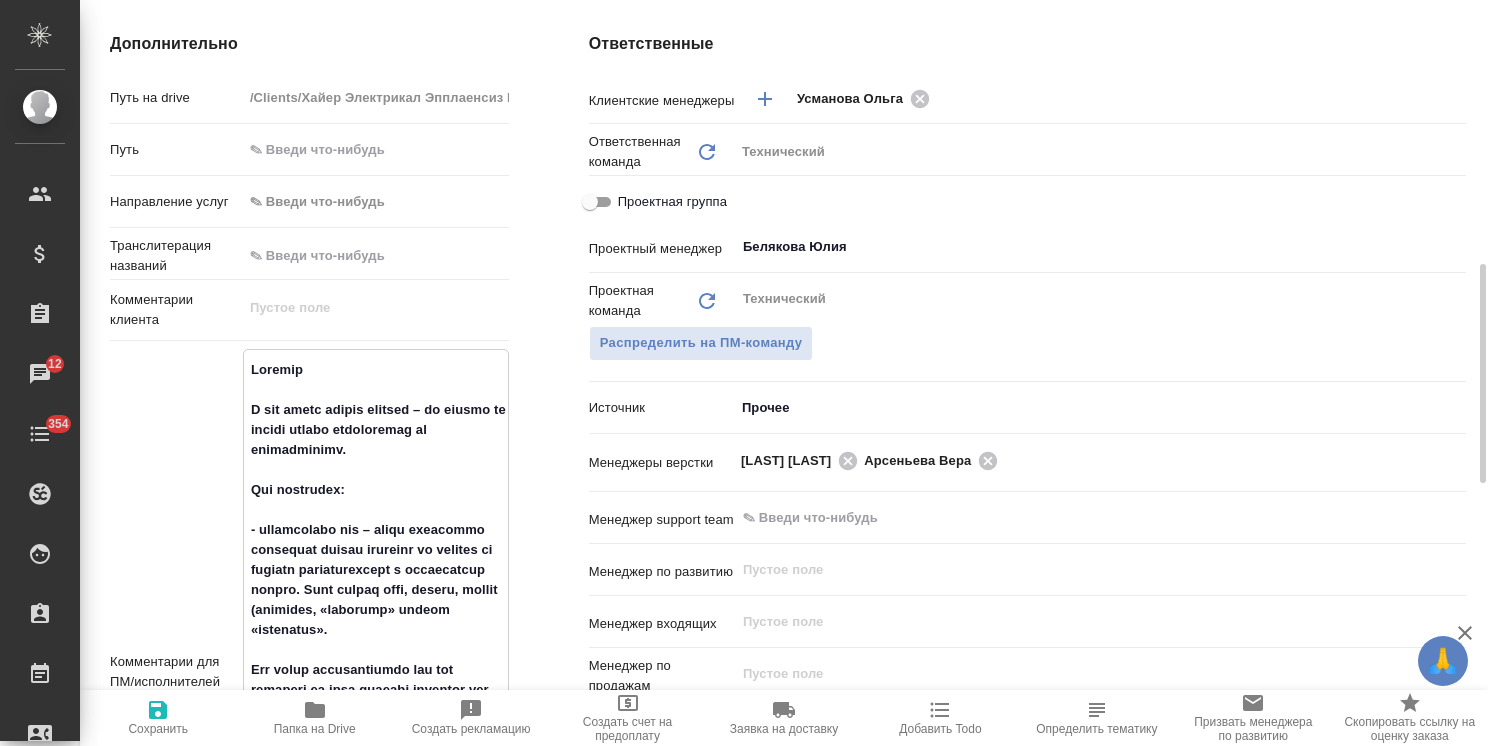 type on "x" 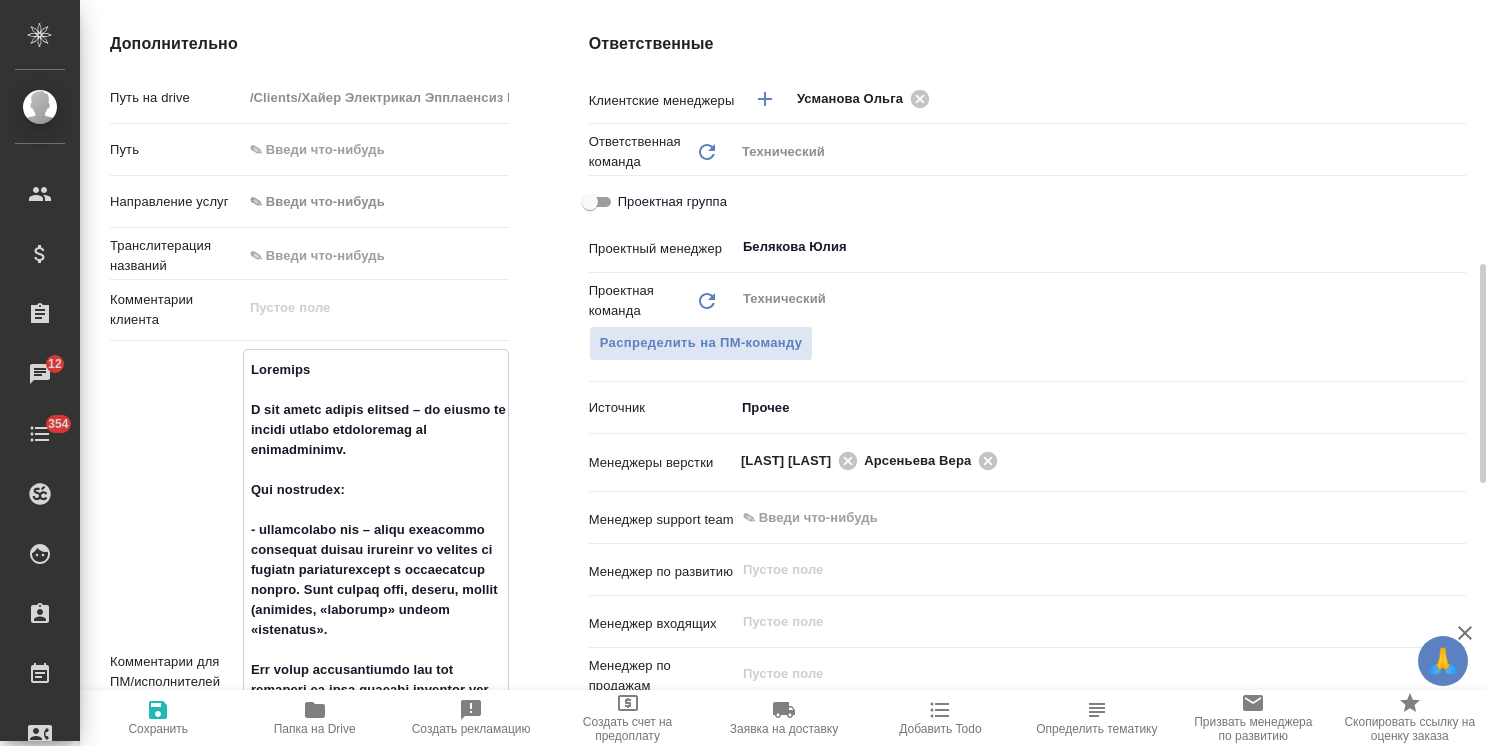 type on "Внимание:
К вам очень важная просьба – по ссылке вы можете видеть руководства на кондиционеры.
Что требуется:
- руководство уже – нужно аккуратно проверить каждую страницу на русском на наличие грамматических и лексических ошибок. Есть лишние тире, ошибки, описки (например, «акуумный» вместо «вакуумный».
Все файлы предоставлены вам для удобства во всех удобных форматах для правок. Я заметил некоторые правки. Уже указал в руководстве.
- проверить казахский вариант (если есть крупные ошибки в русском языке, то нужно поправить их в казахском)
У нас на всё дается срок – 10 дней (календарных). Это максимум.
Сможете успеть?
https://dropmefiles.com/1CMpt..." 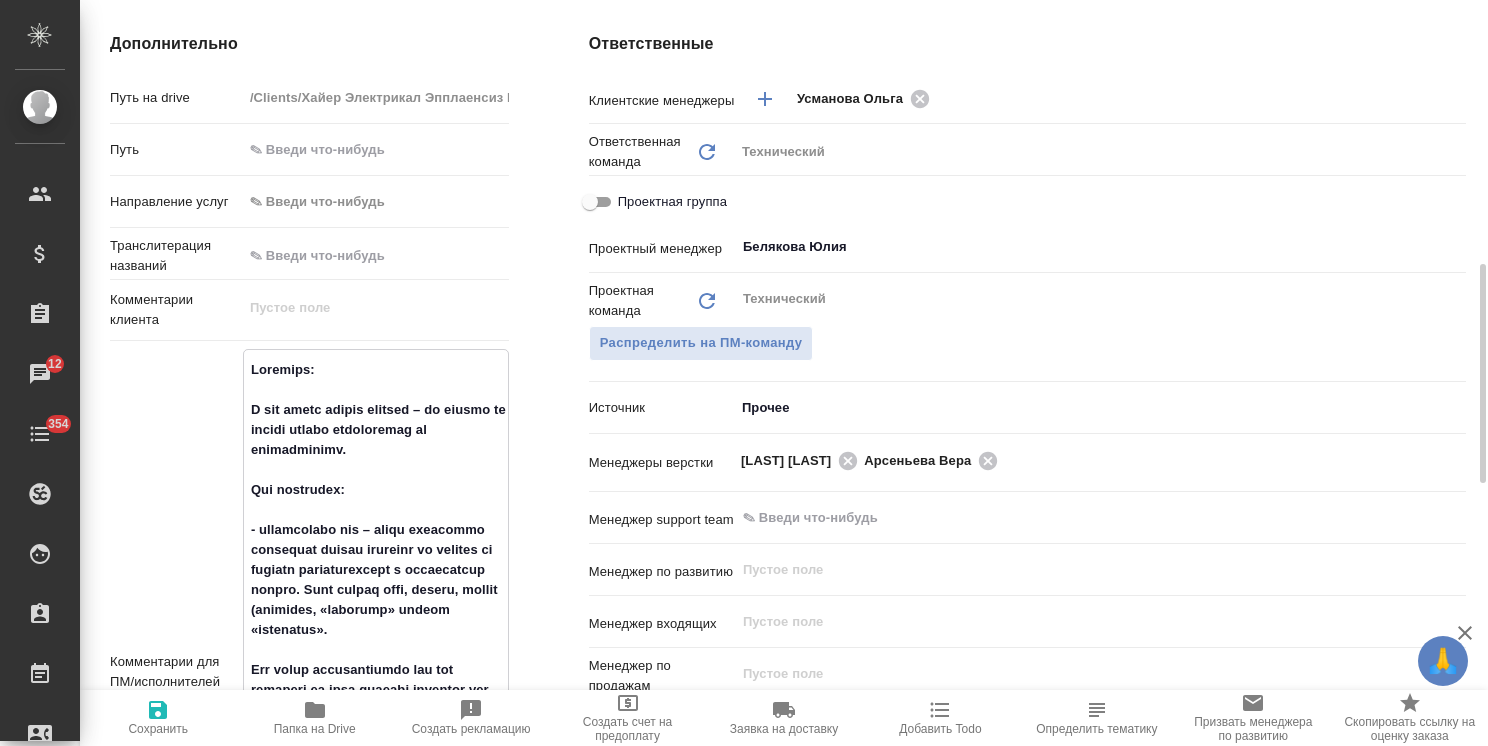 type on "x" 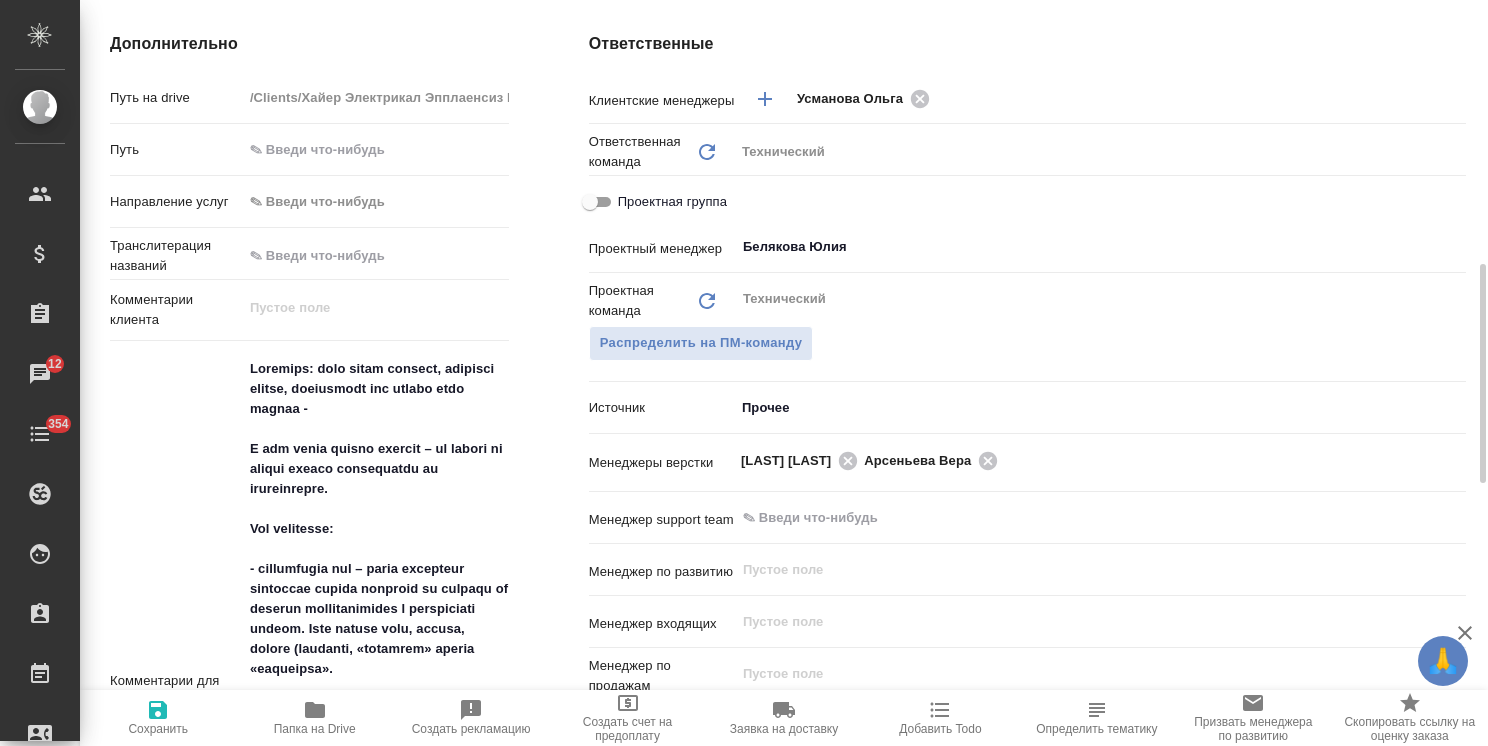 click at bounding box center (376, 689) 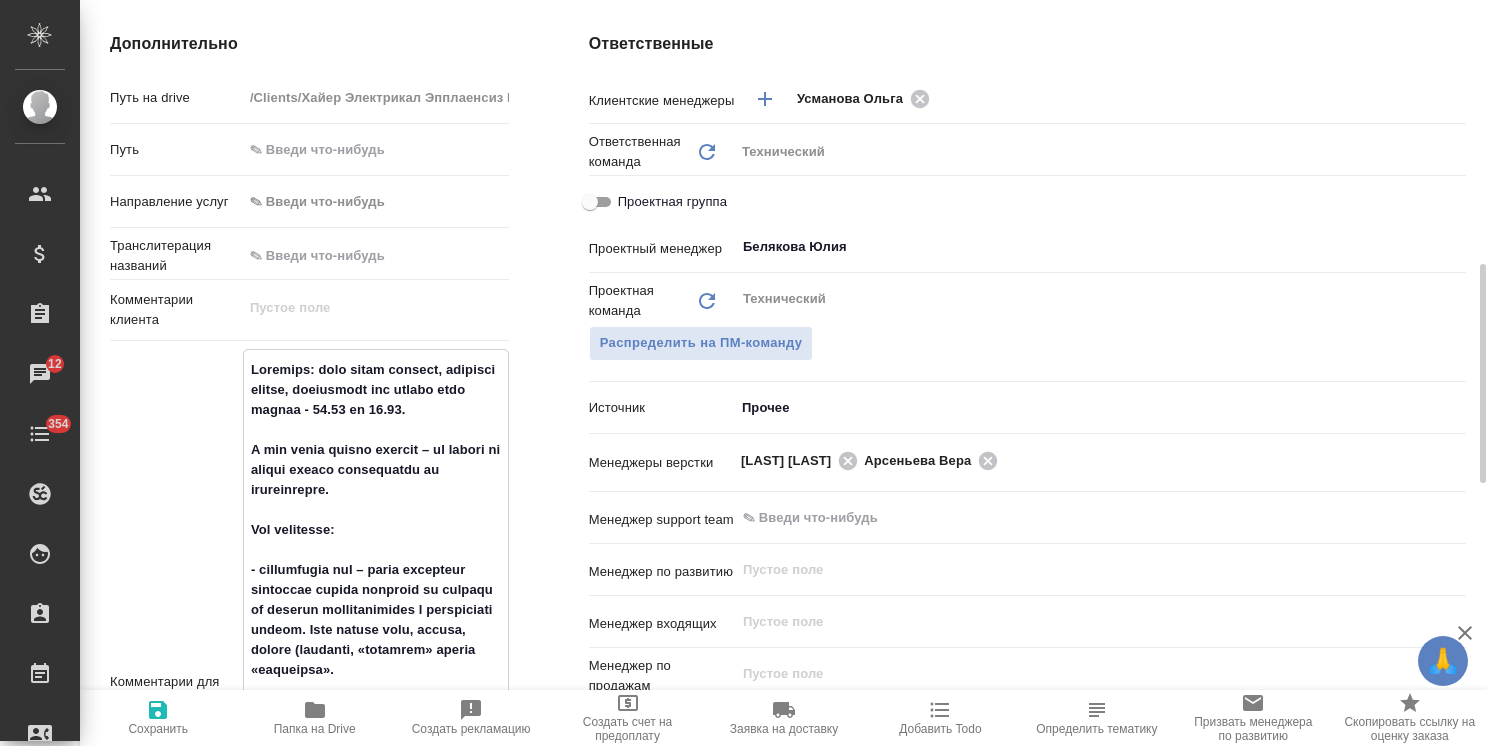 click 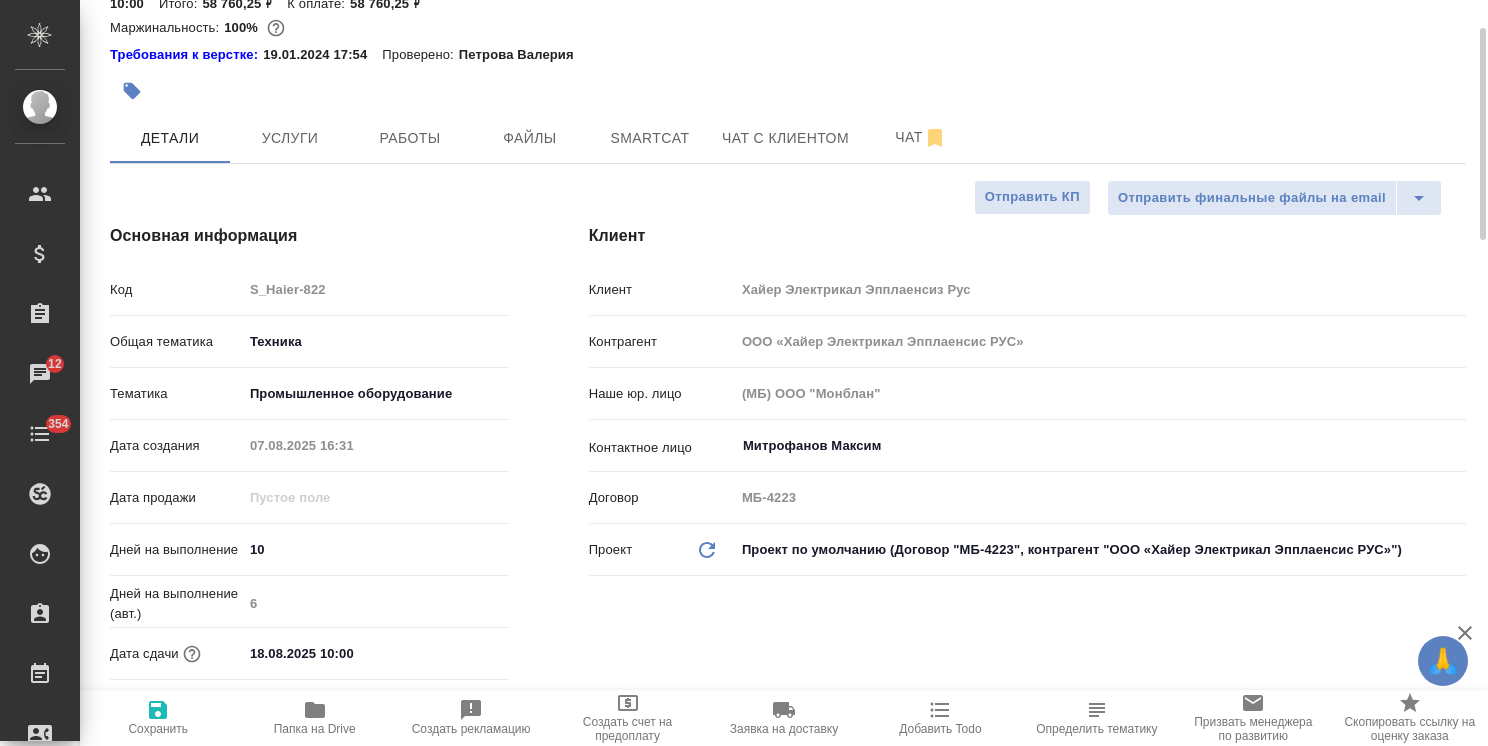 scroll, scrollTop: 0, scrollLeft: 0, axis: both 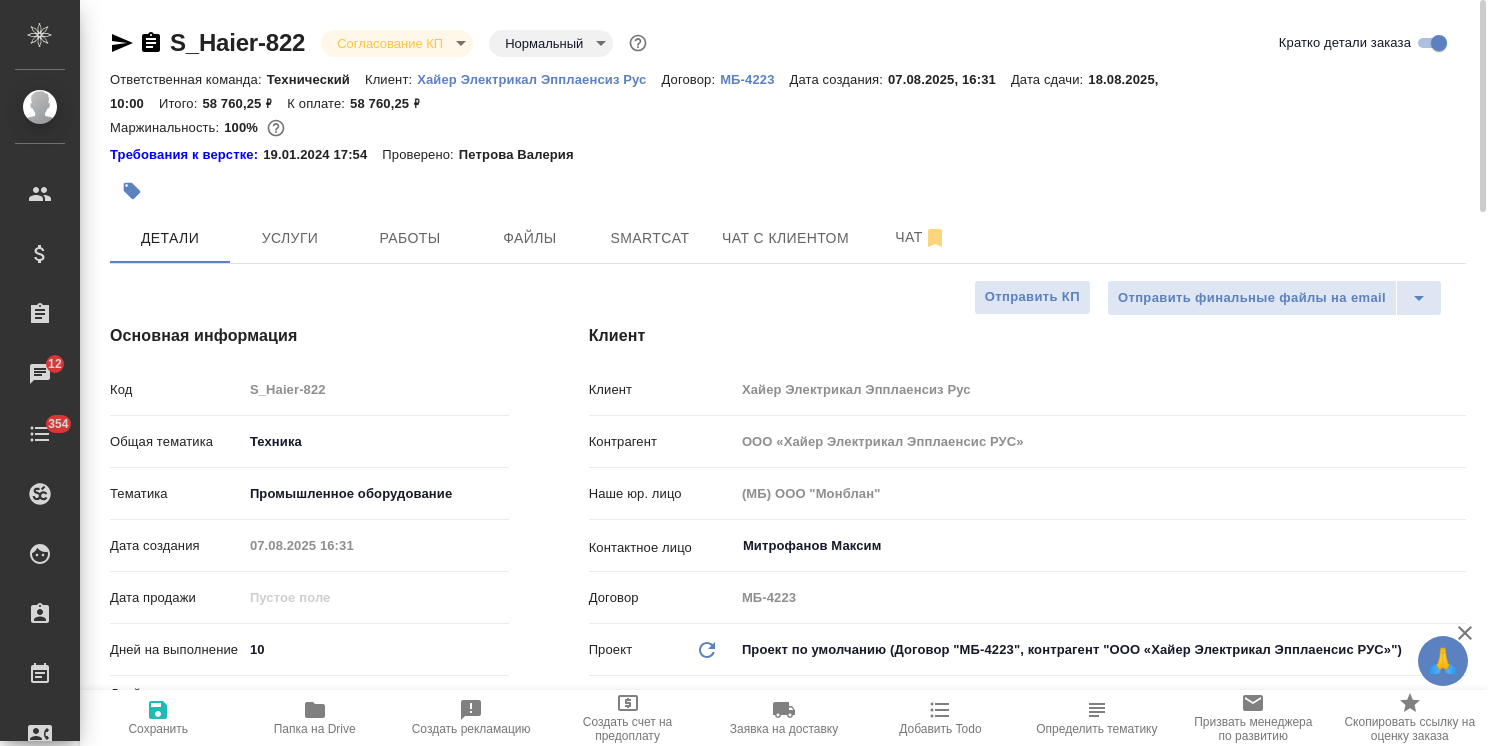 click on "🙏 .cls-1
fill:#fff;
AWATERA Usmanova Olga Клиенты Спецификации Заказы 12 Чаты 354 Todo Проекты SC Исполнители Кандидаты Работы Входящие заявки Заявки на доставку Рекламации Проекты процессинга Конференции Выйти S_Haier-822 Согласование КП kpNegotiation Нормальный normal Кратко детали заказа Ответственная команда: Технический Клиент: Хайер Электрикал Эпплаенсиз Рус Договор: МБ-4223 Дата создания: 07.08.2025, 16:31 Дата сдачи: 18.08.2025, 10:00 Итого: 58 760,25 ₽ К оплате: 58 760,25 ₽ Маржинальность: 100% Требования к верстке: 19.01.2024 17:54 Проверено: Петрова Валерия Детали Услуги Работы Файлы Smartcat Чат 10" at bounding box center [744, 373] 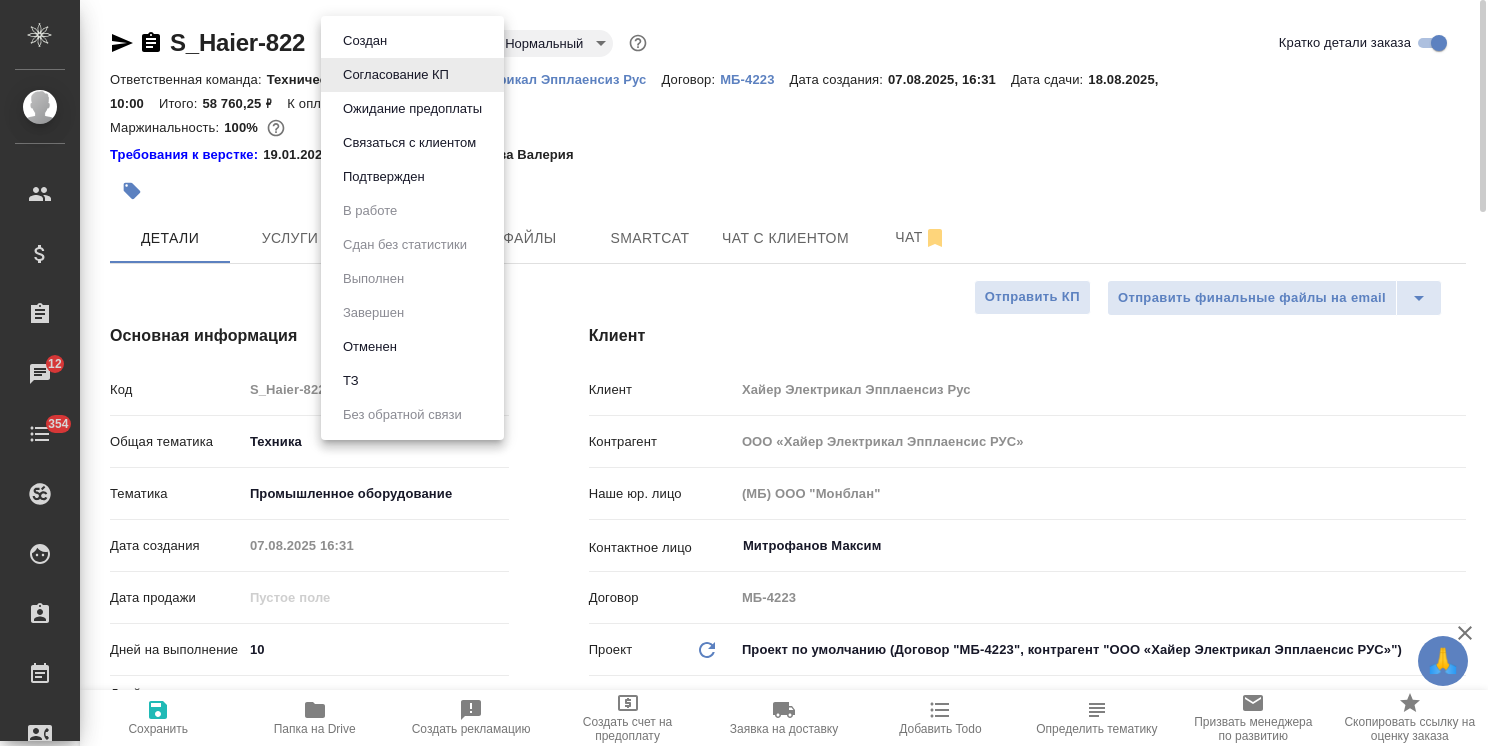 click on "Подтвержден" at bounding box center [365, 41] 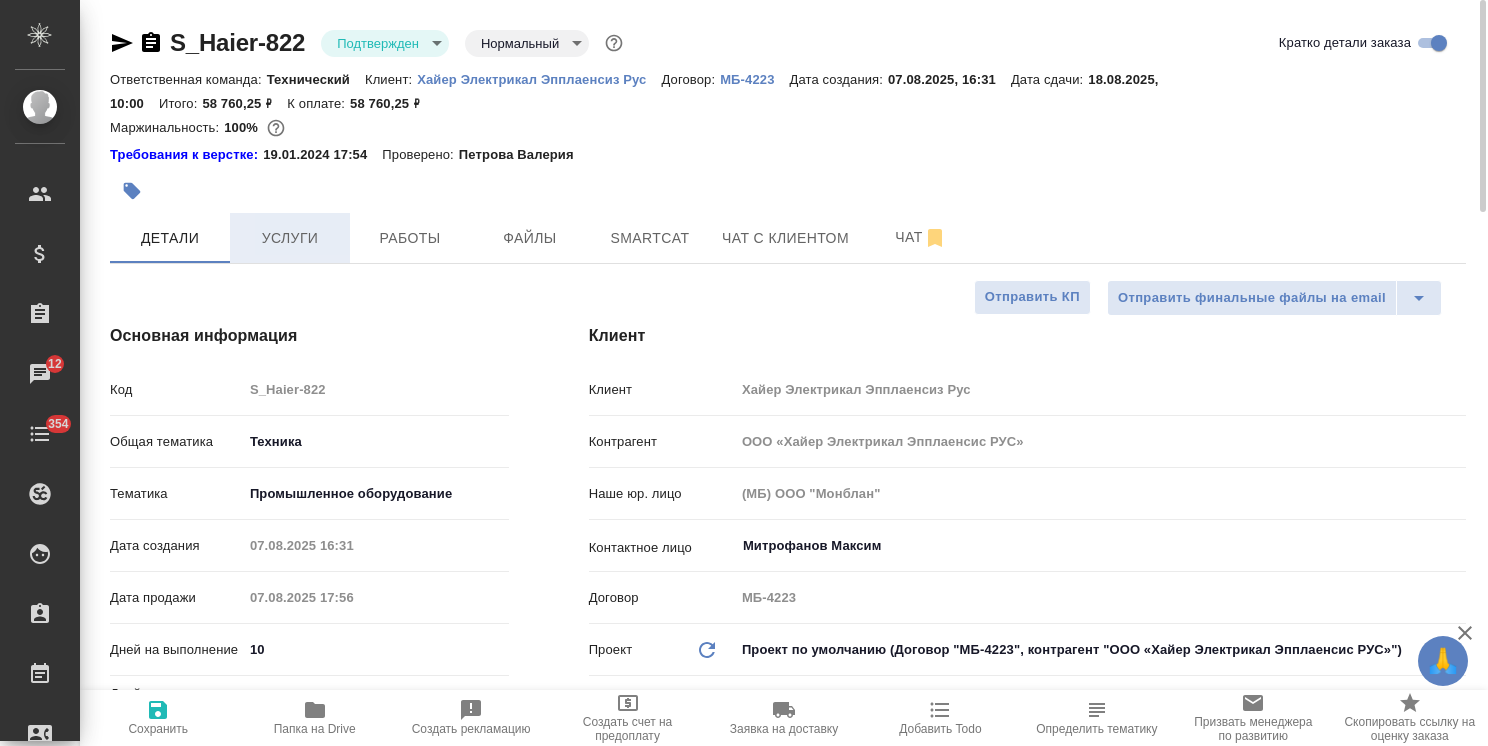 click on "Услуги" at bounding box center (290, 238) 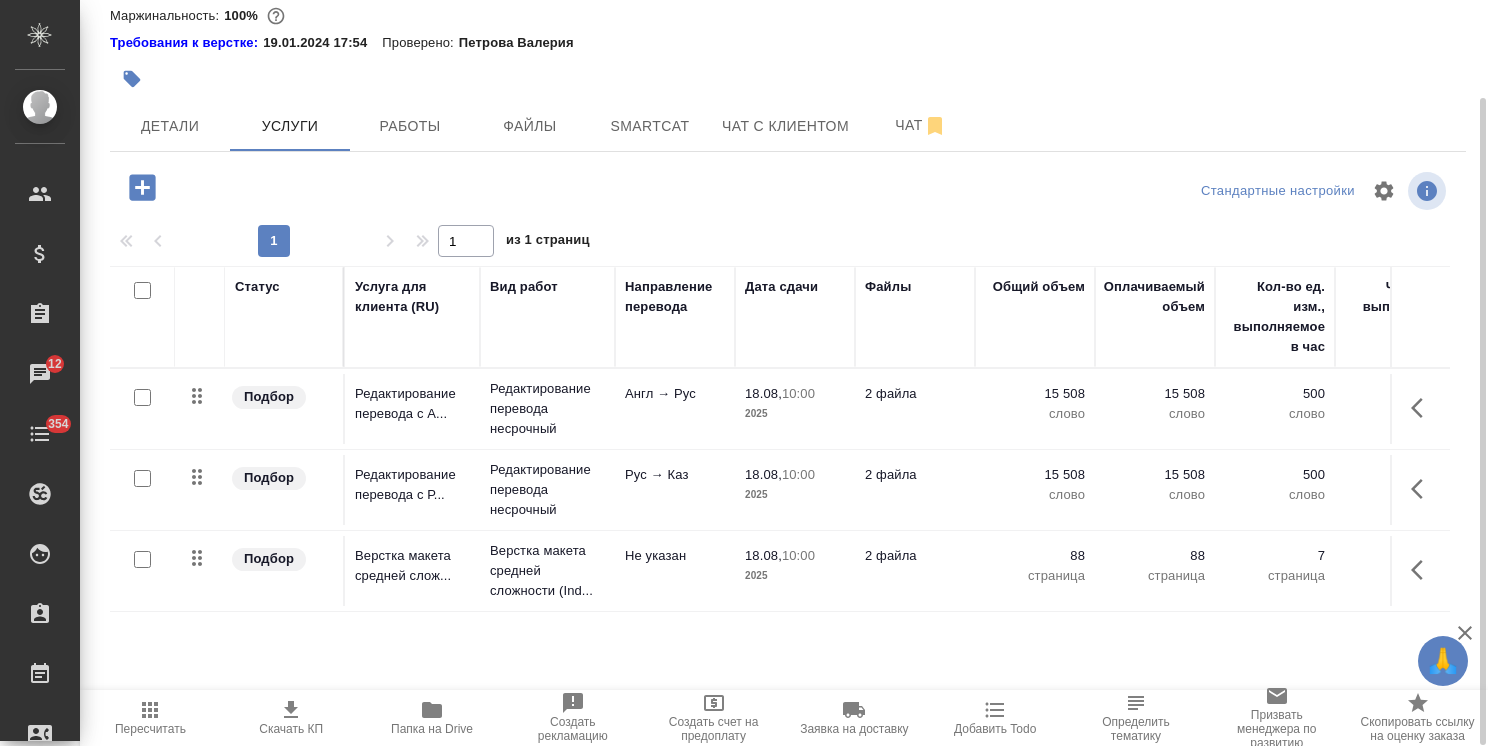 scroll, scrollTop: 0, scrollLeft: 0, axis: both 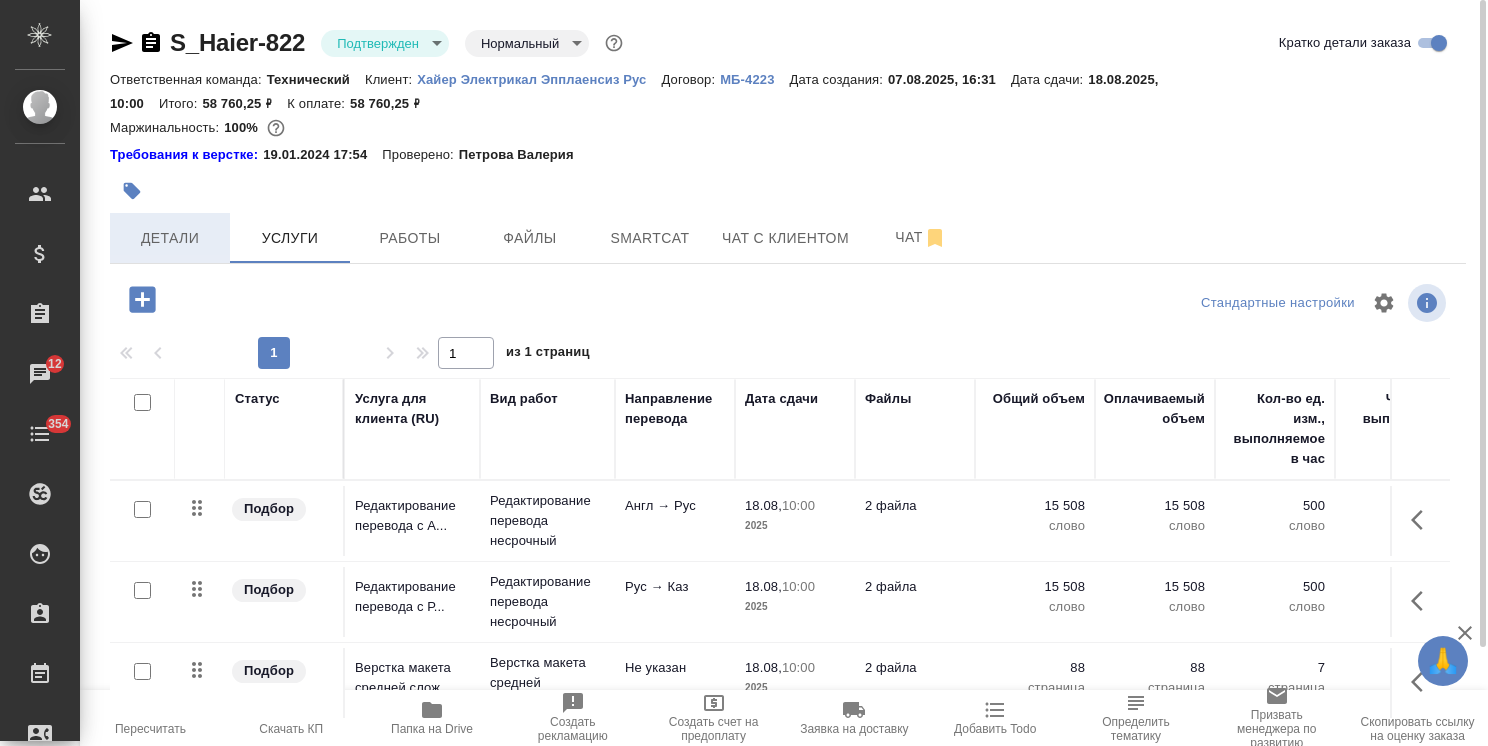 click on "Детали" at bounding box center [170, 238] 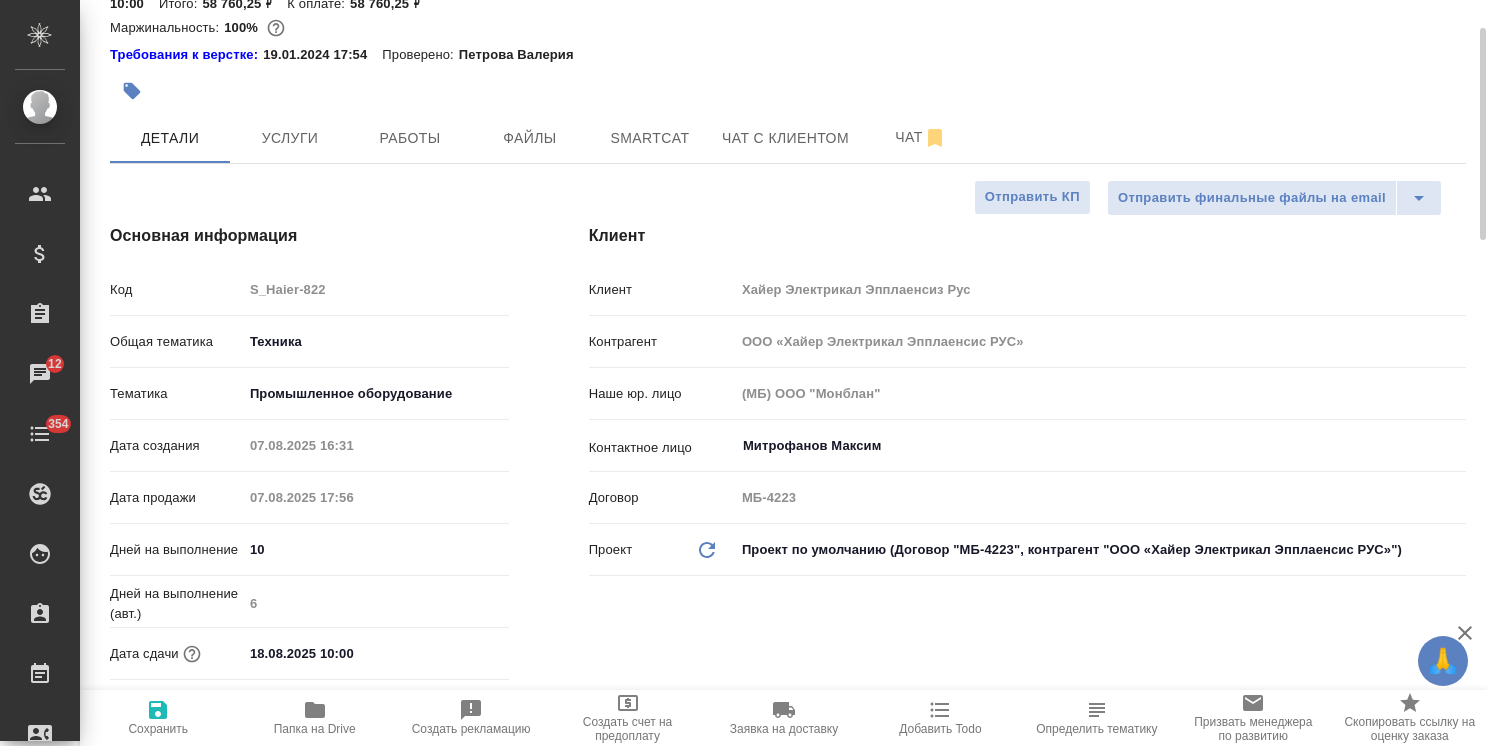 scroll, scrollTop: 0, scrollLeft: 0, axis: both 